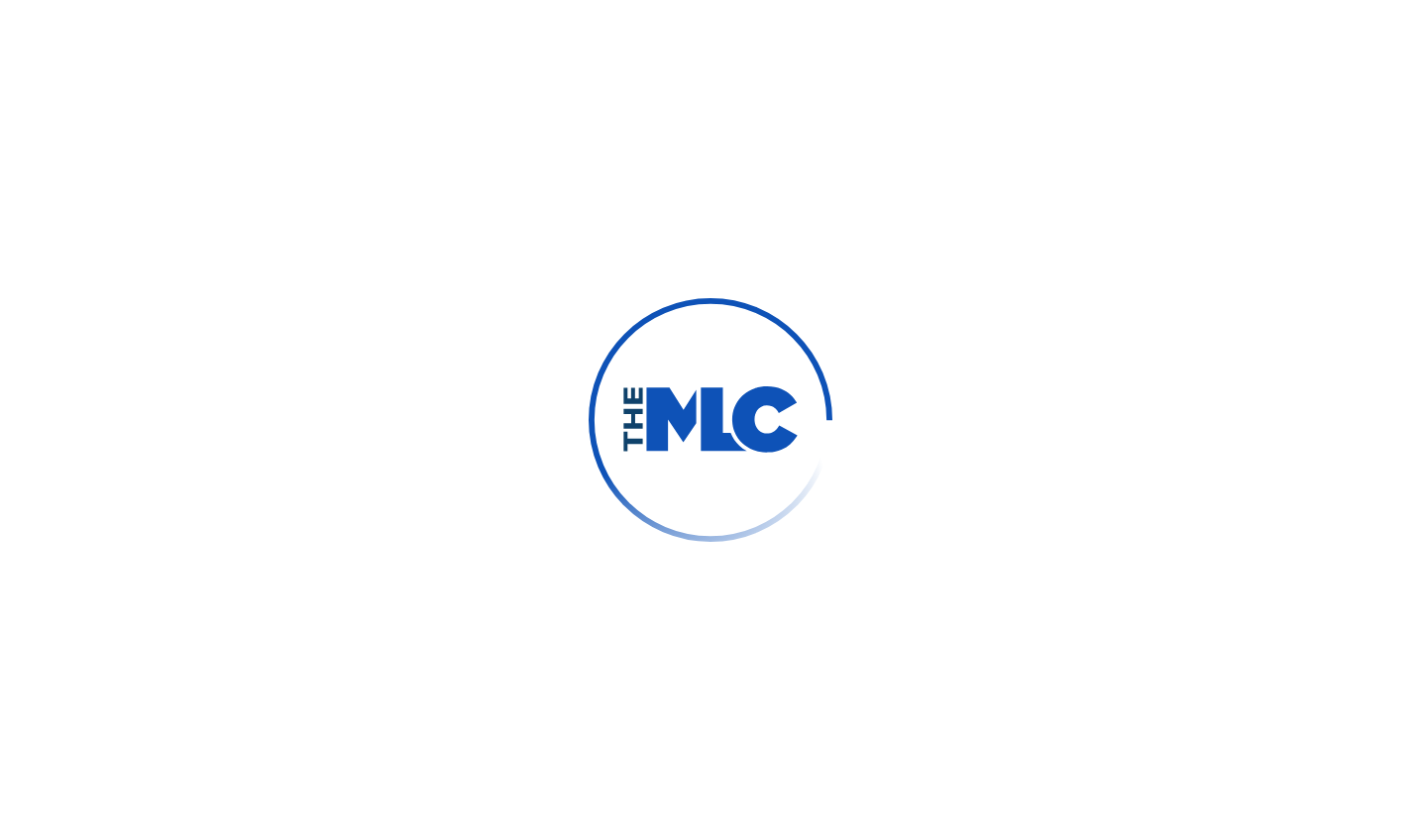 scroll, scrollTop: 0, scrollLeft: 0, axis: both 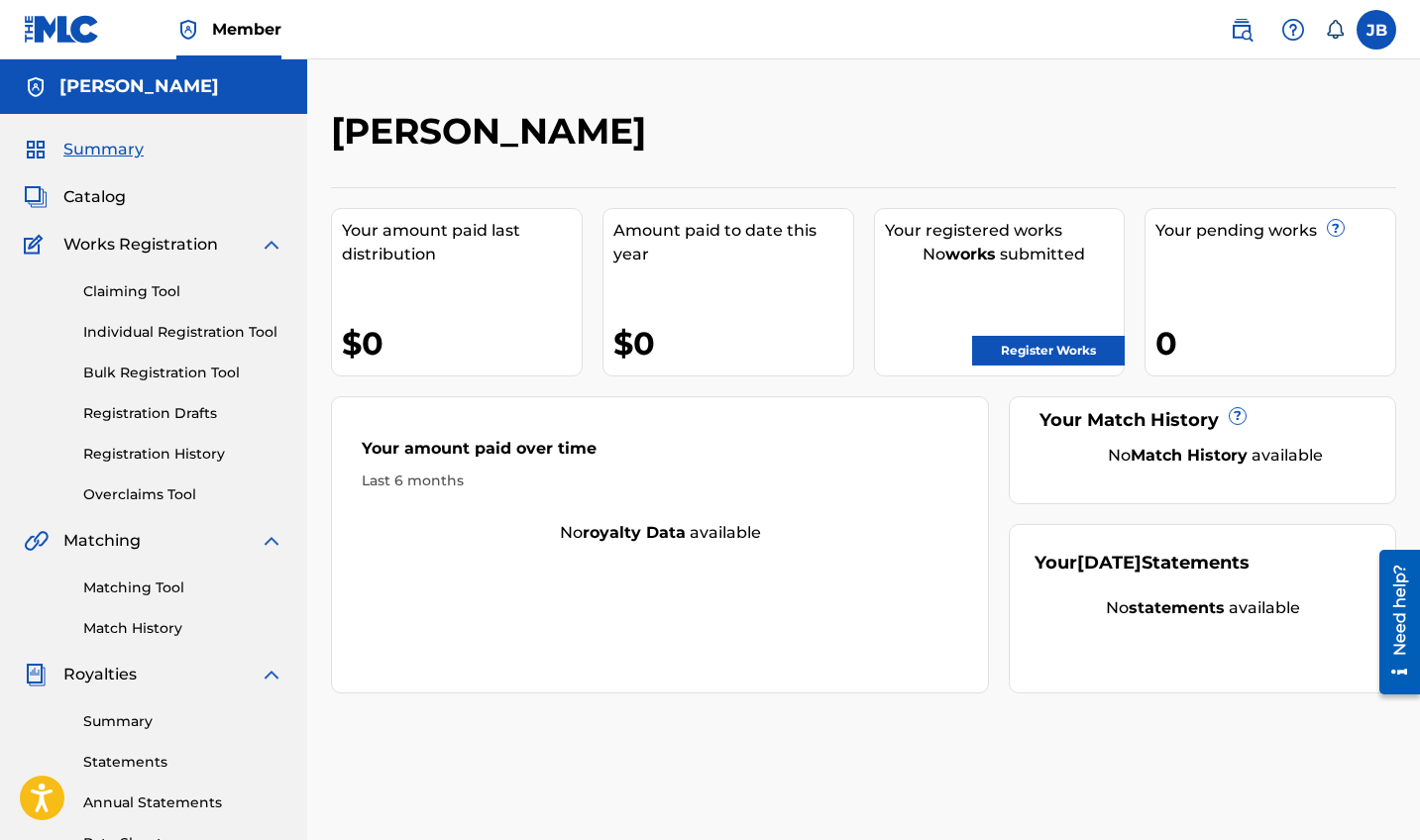 click on "Bulk Registration Tool" at bounding box center (183, 372) 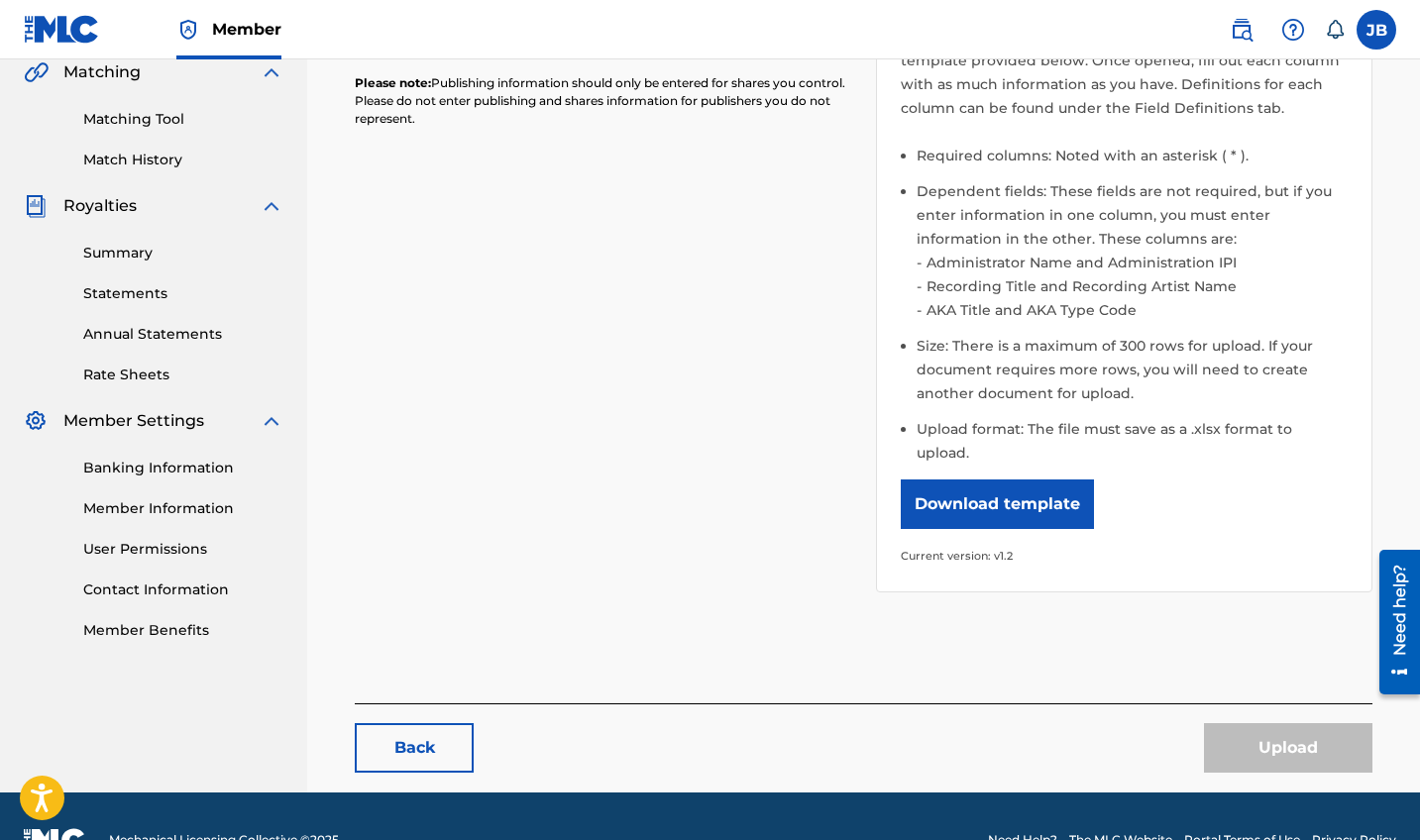 scroll, scrollTop: 472, scrollLeft: 0, axis: vertical 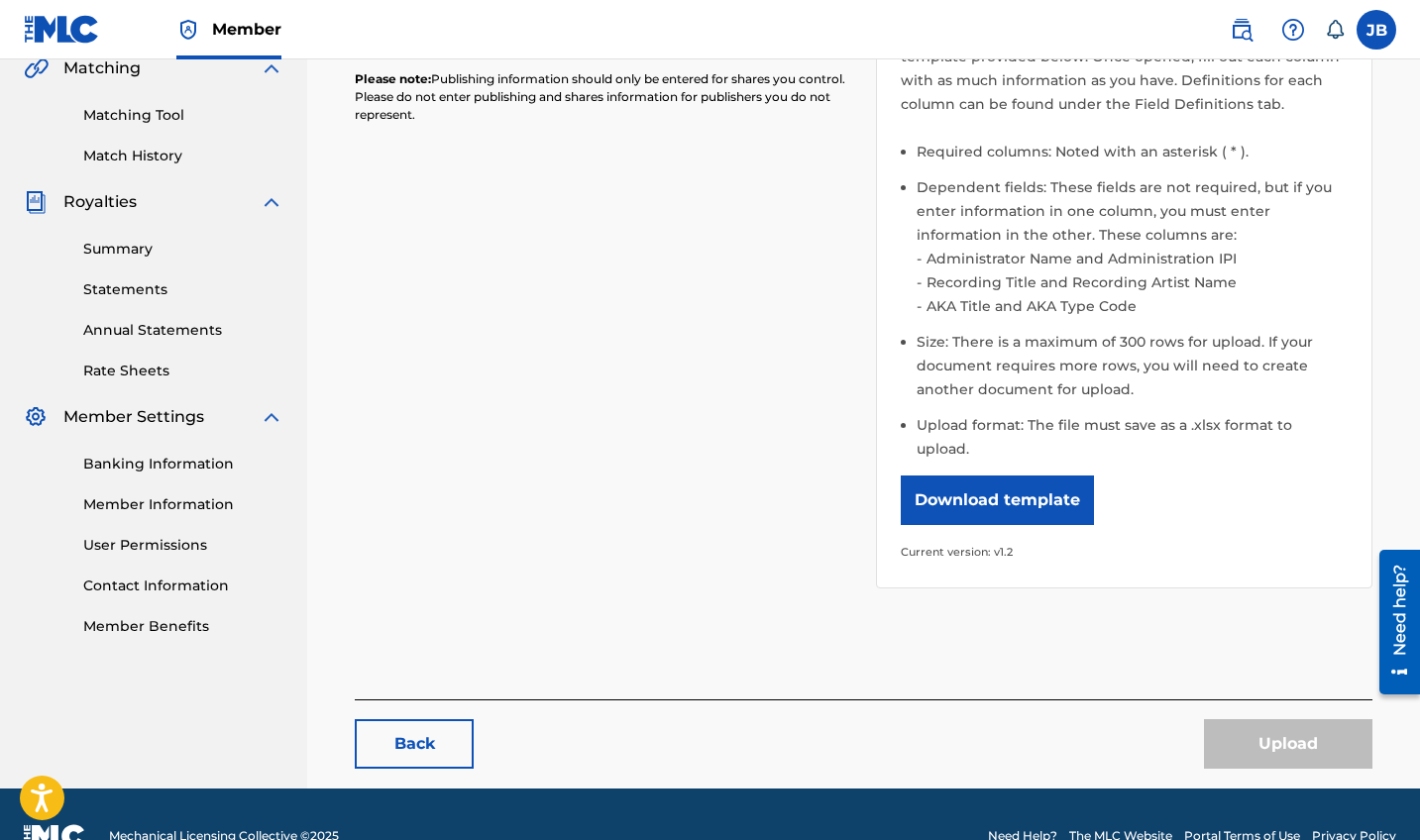 click on "Download template" at bounding box center [997, 500] 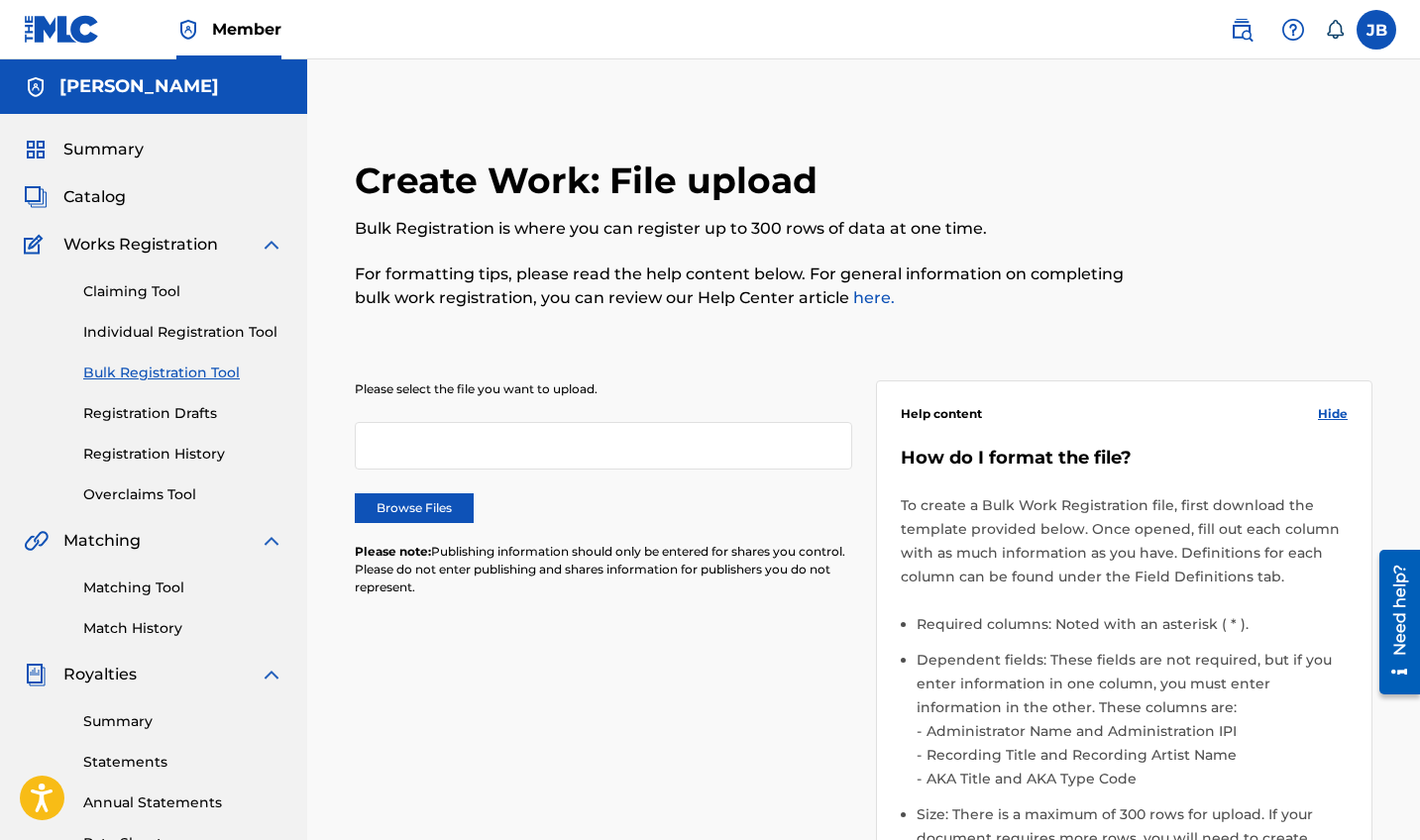 scroll, scrollTop: 0, scrollLeft: 0, axis: both 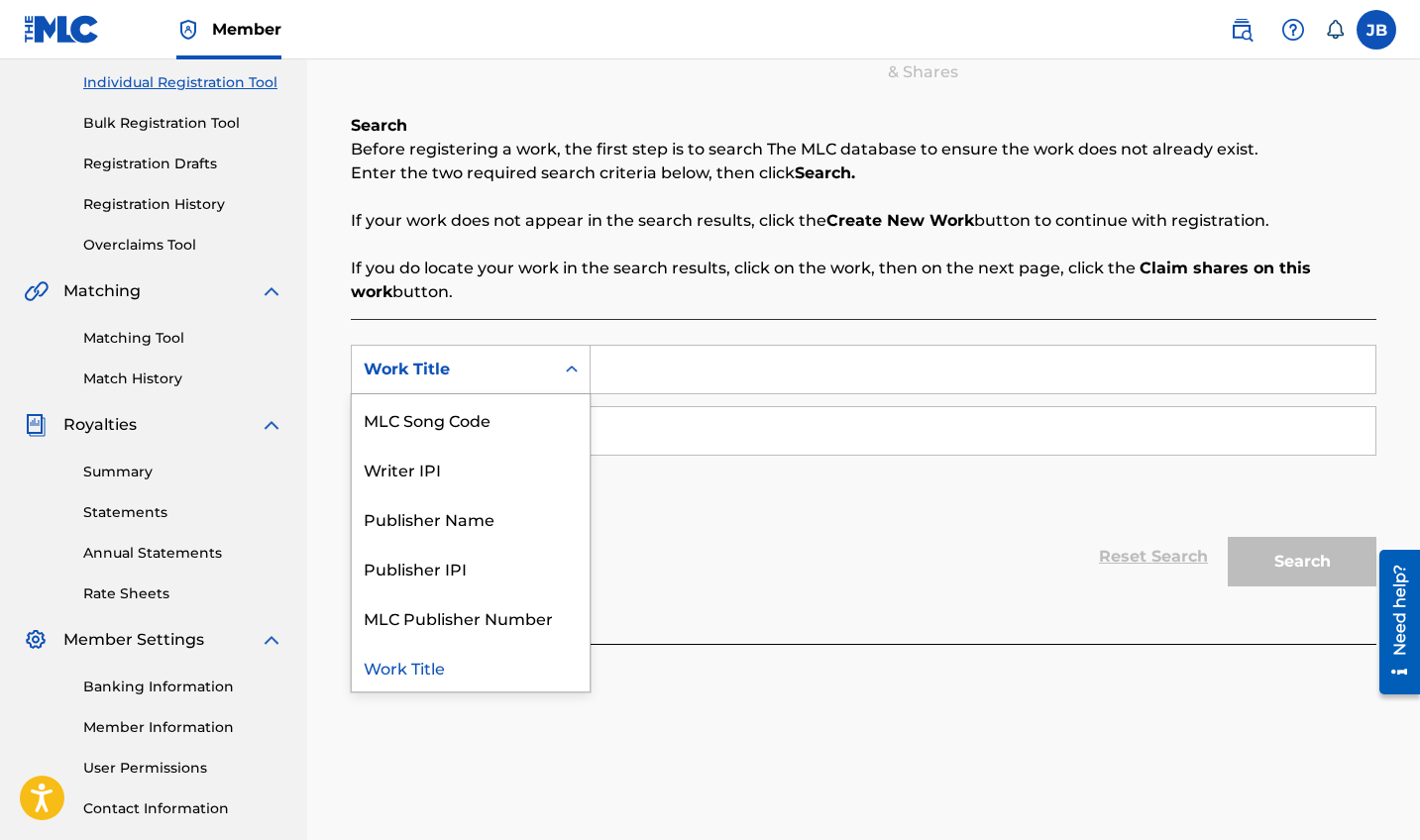 click on "Work Title" at bounding box center [453, 369] 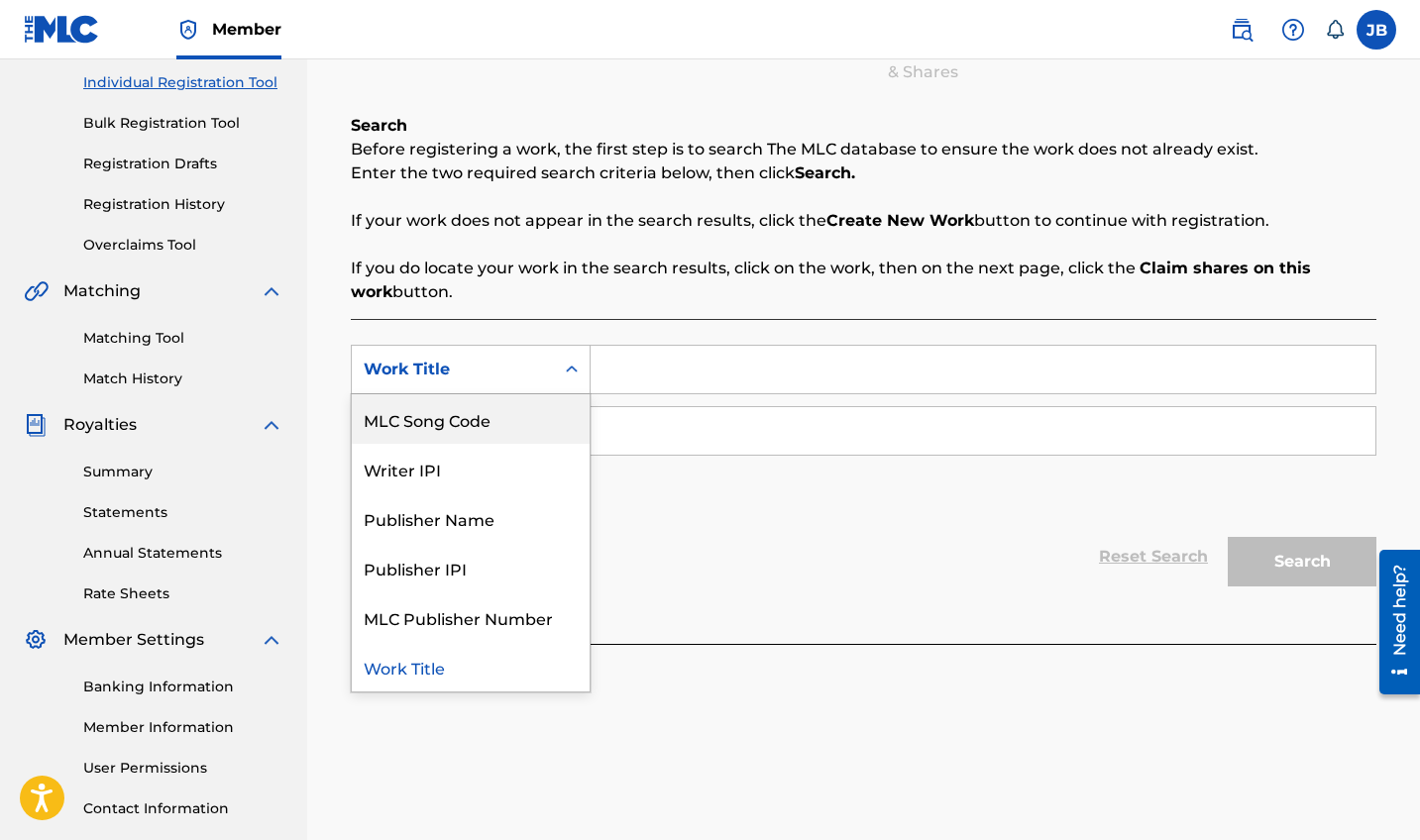click on "MLC Song Code" at bounding box center (471, 419) 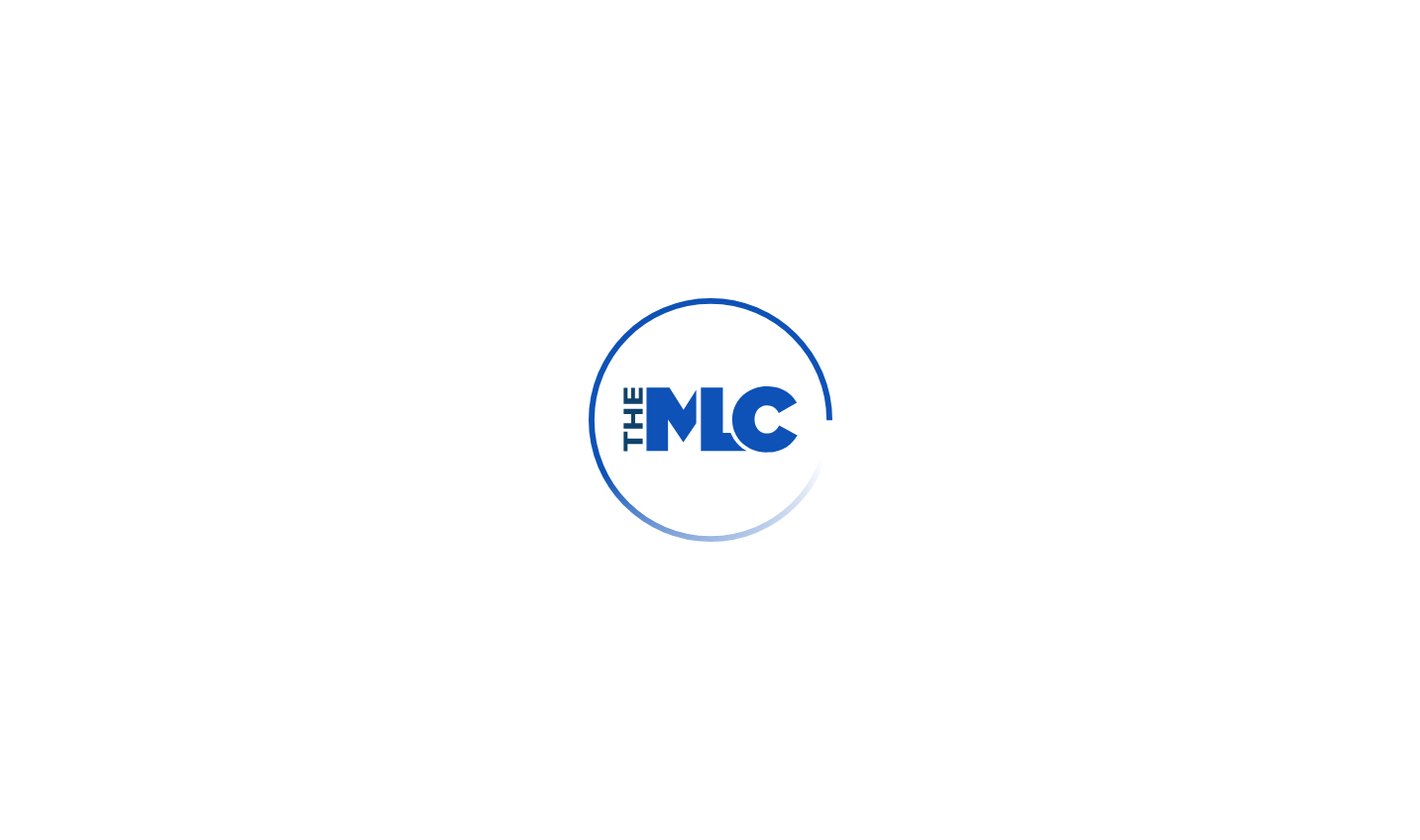 scroll, scrollTop: 0, scrollLeft: 0, axis: both 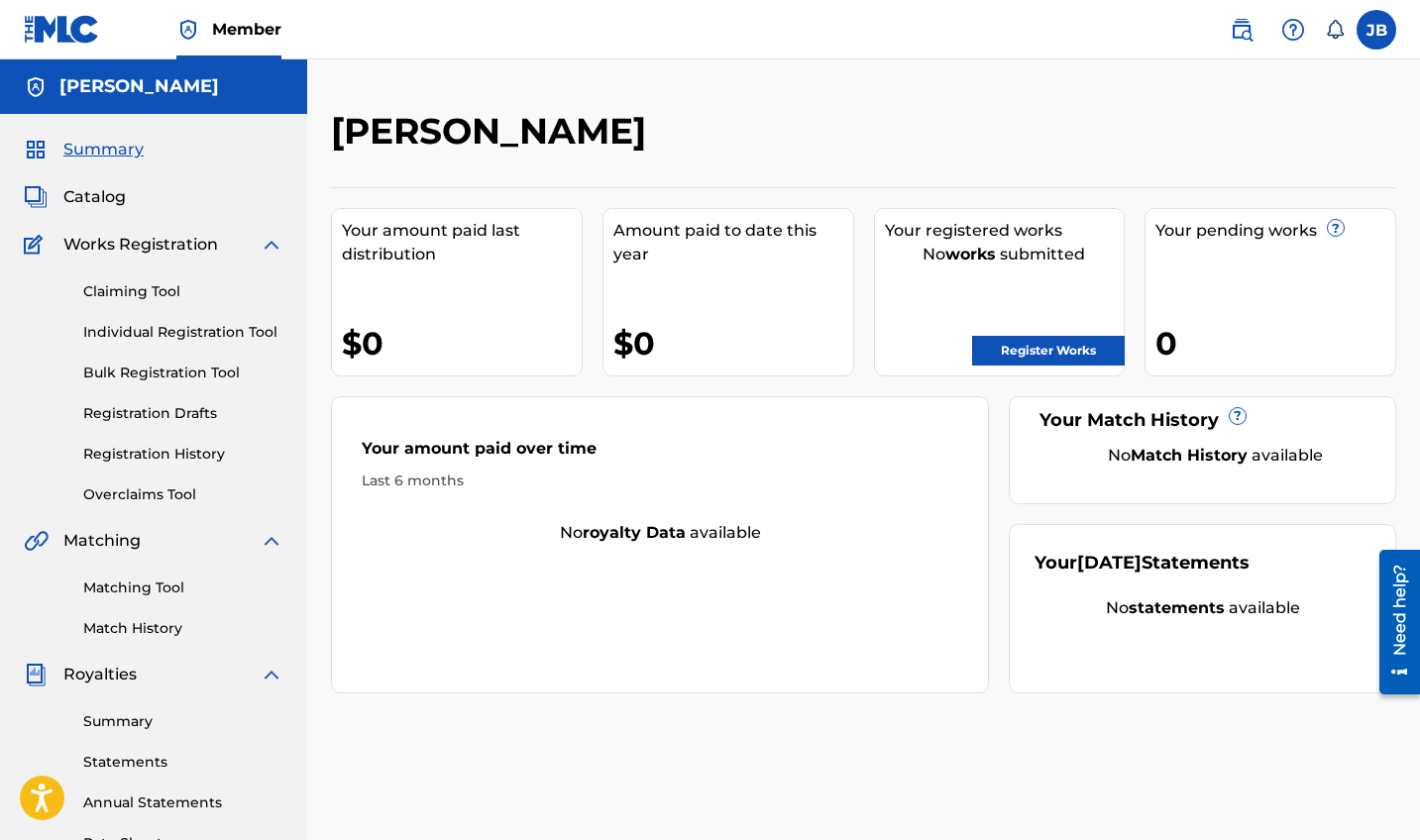 click on "Individual Registration Tool" at bounding box center (183, 332) 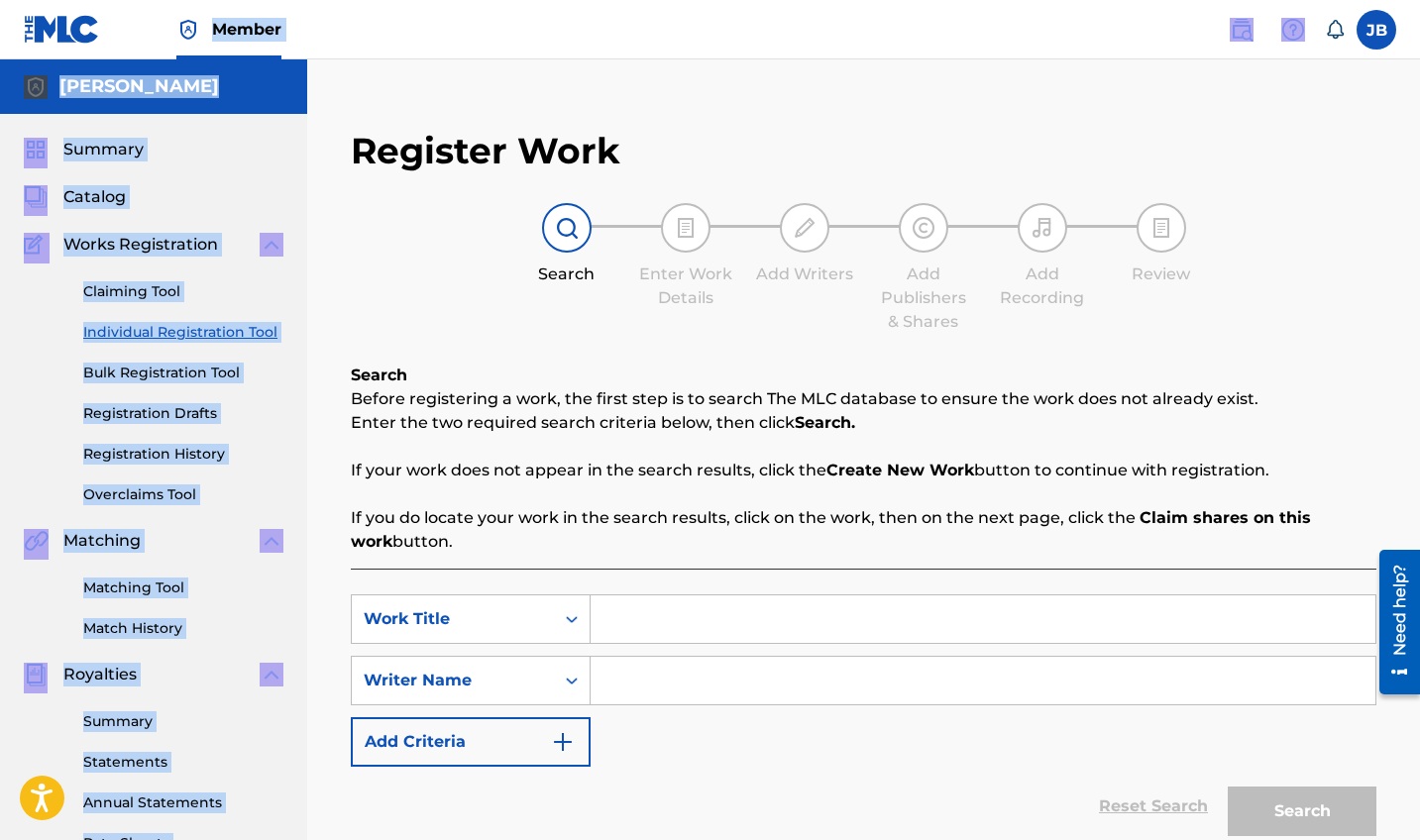 drag, startPoint x: 305, startPoint y: 13, endPoint x: 404, endPoint y: 75, distance: 116.81181 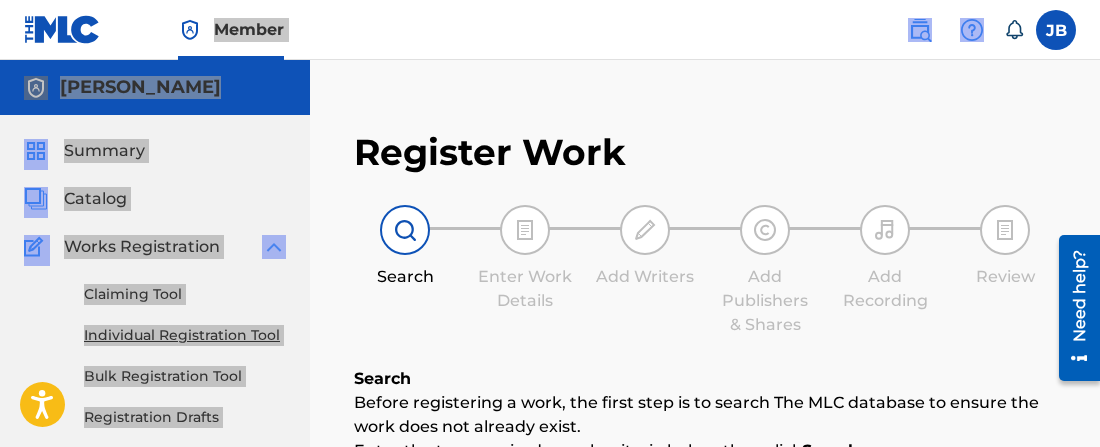 scroll, scrollTop: 0, scrollLeft: 0, axis: both 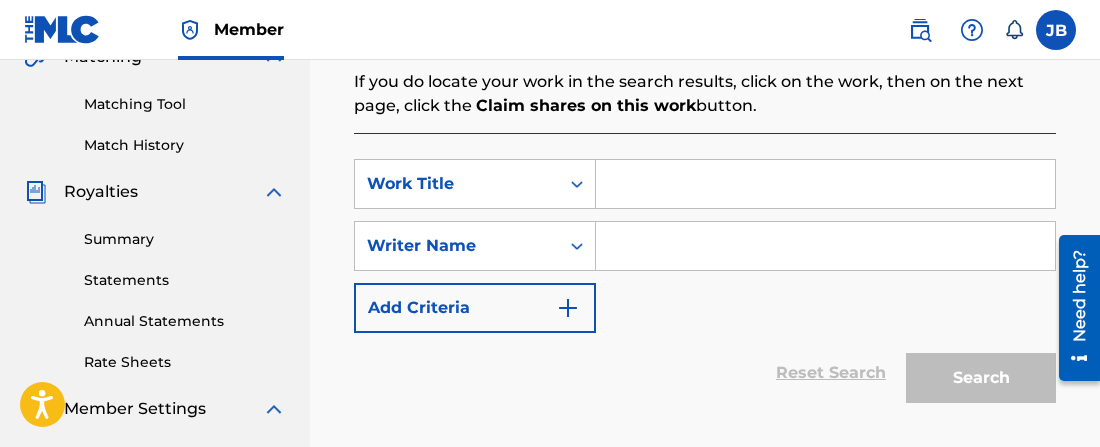 click at bounding box center (825, 184) 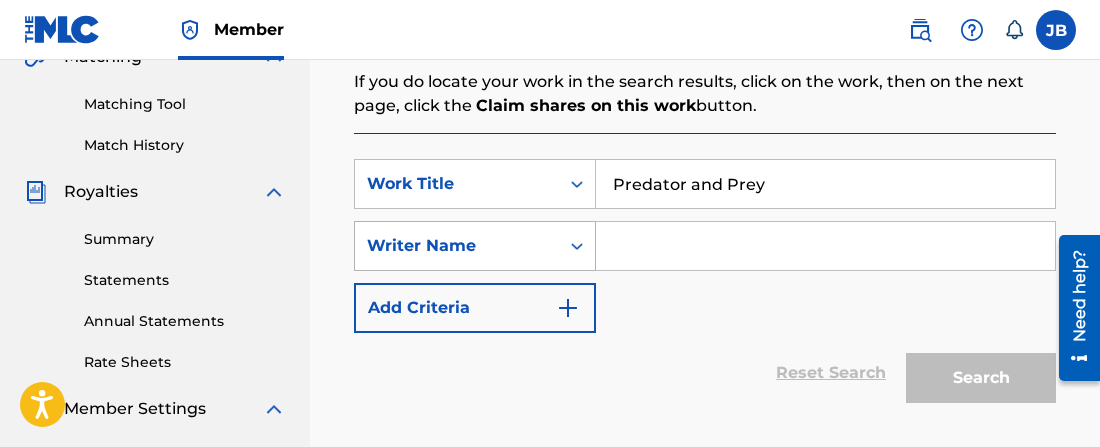 type on "Predator and Prey" 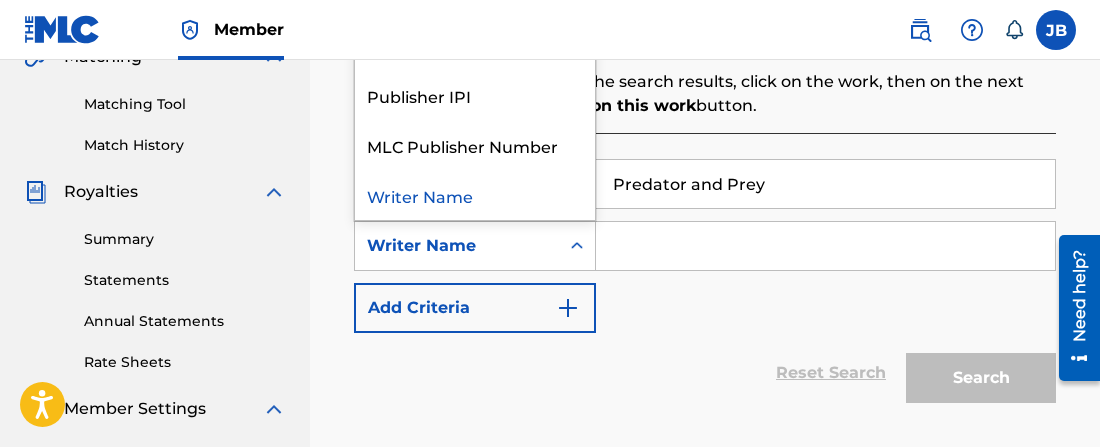 click 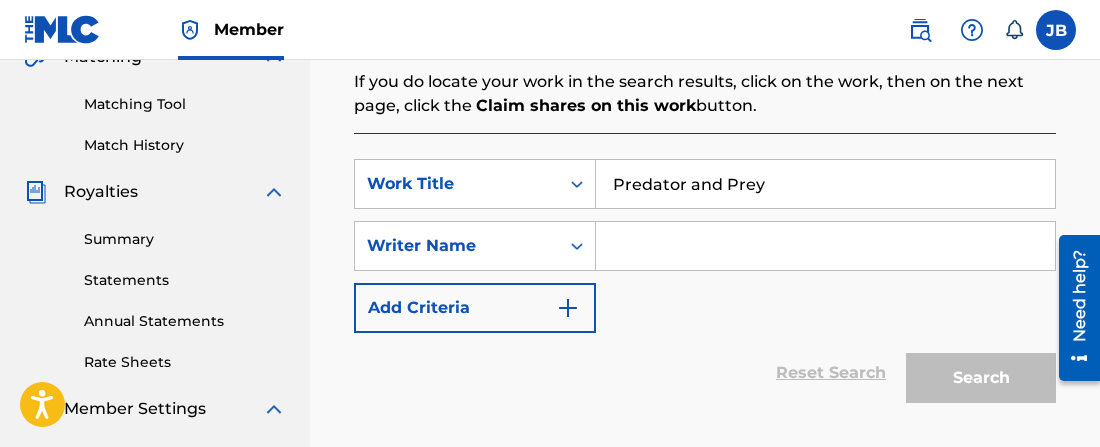 click 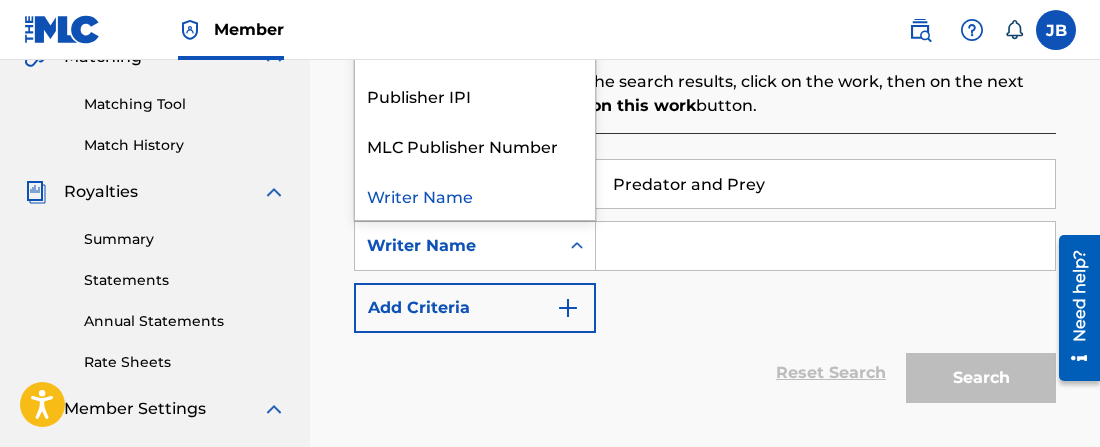 click on "Writer Name" at bounding box center (457, 246) 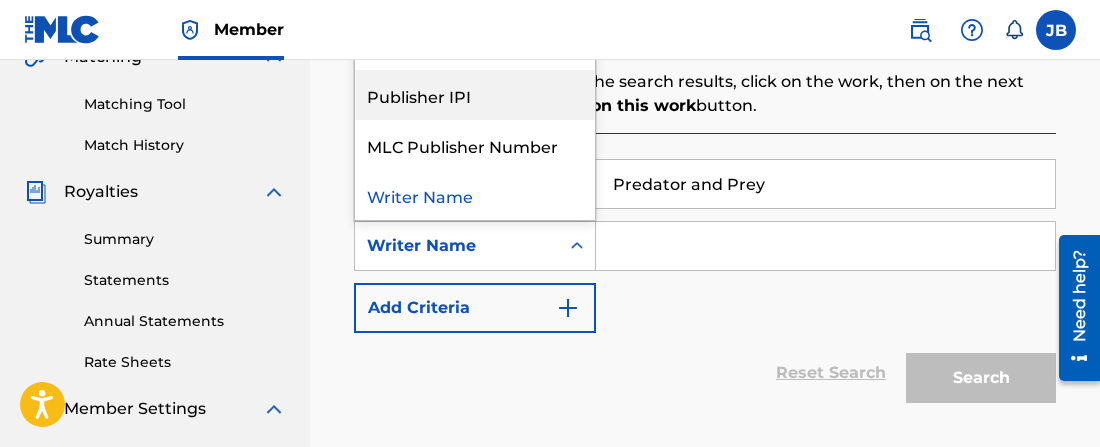 click on "Publisher IPI" at bounding box center [475, 95] 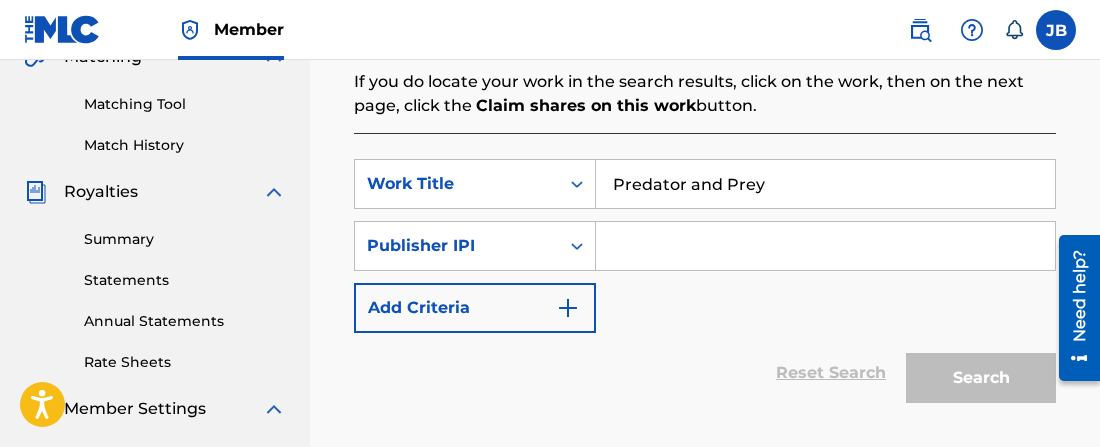 click at bounding box center [825, 246] 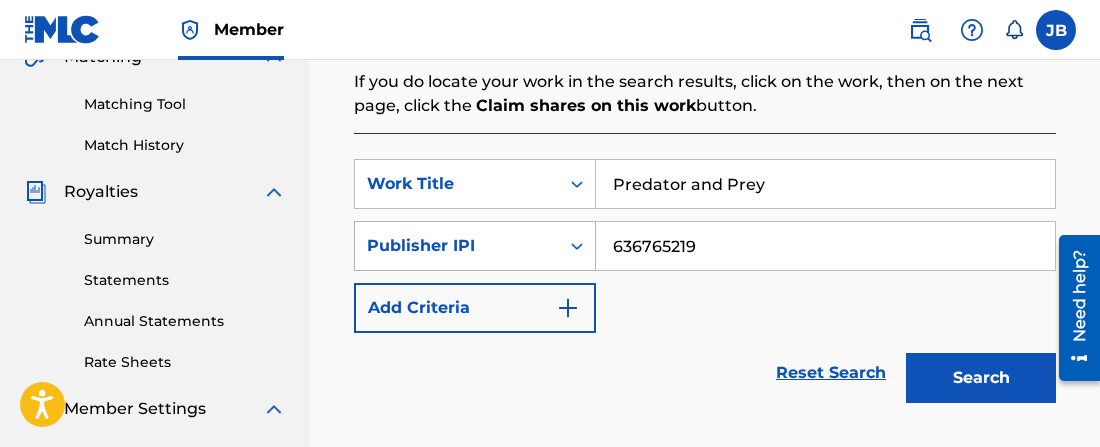 type on "636765219" 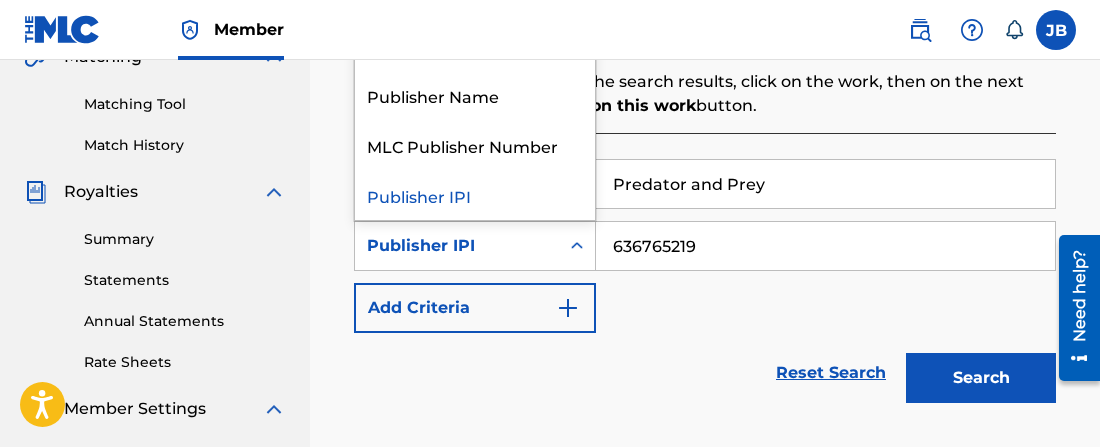 click 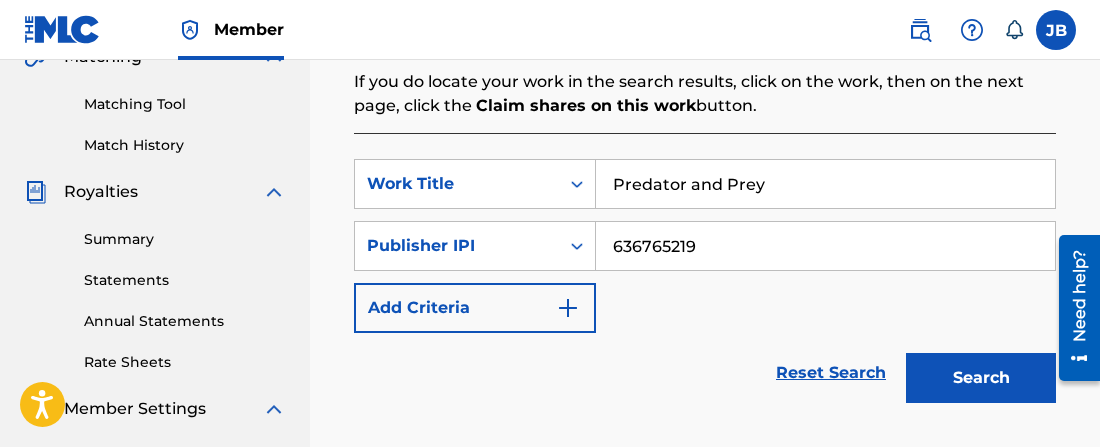 click at bounding box center (568, 308) 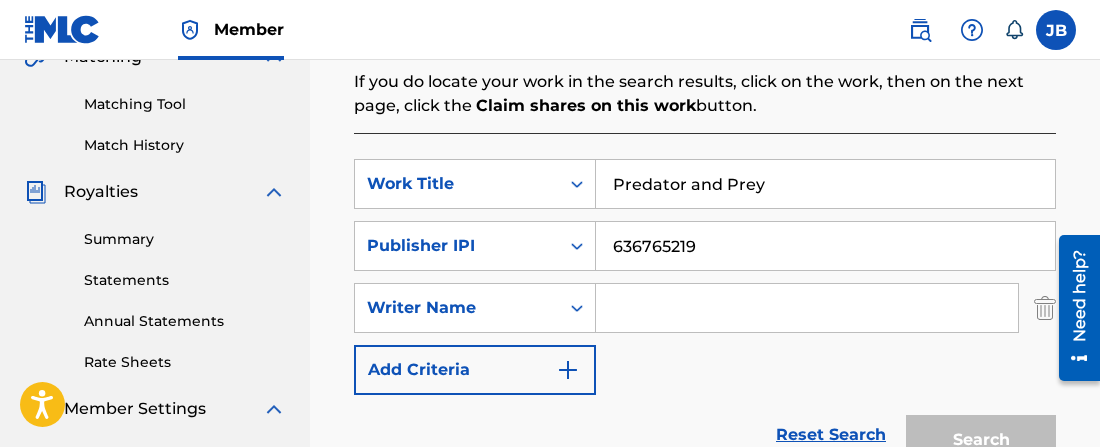 click at bounding box center (807, 308) 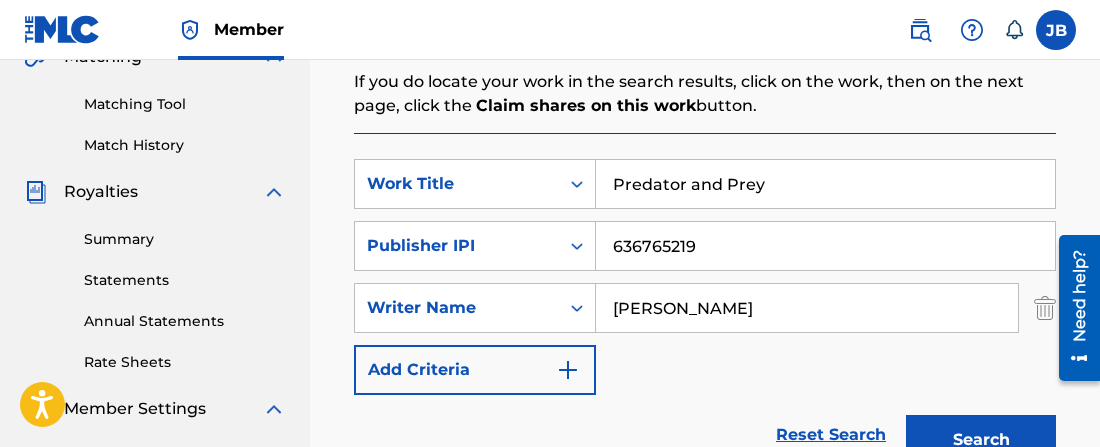 type on "Joshua David Joplin" 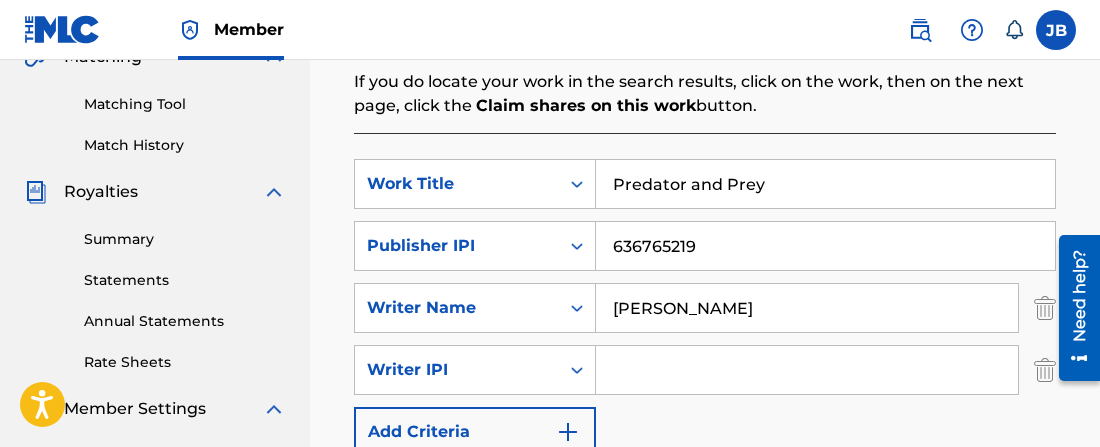click at bounding box center [807, 370] 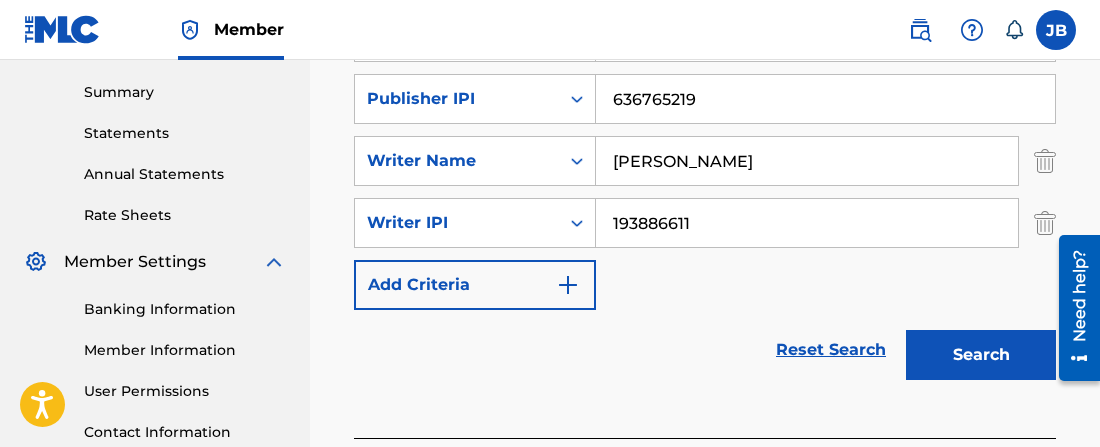 scroll, scrollTop: 699, scrollLeft: 0, axis: vertical 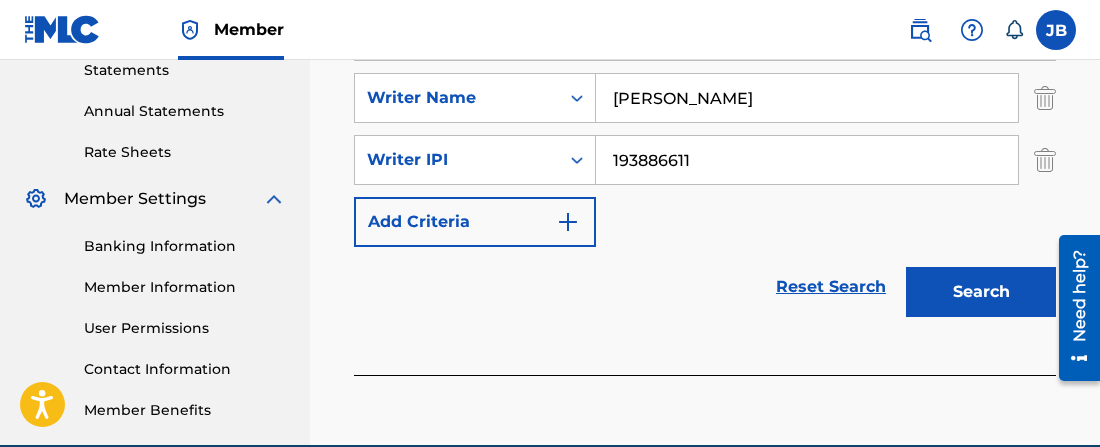 type on "193886611" 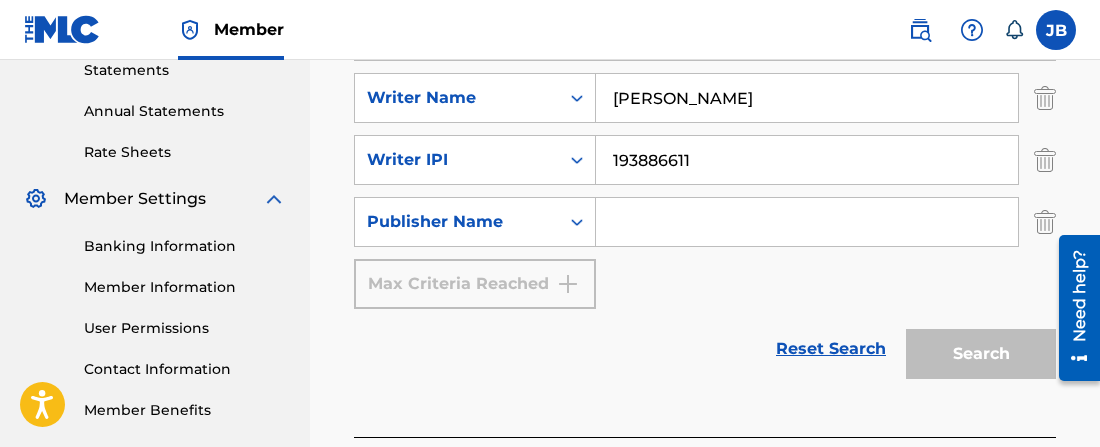 click at bounding box center [807, 222] 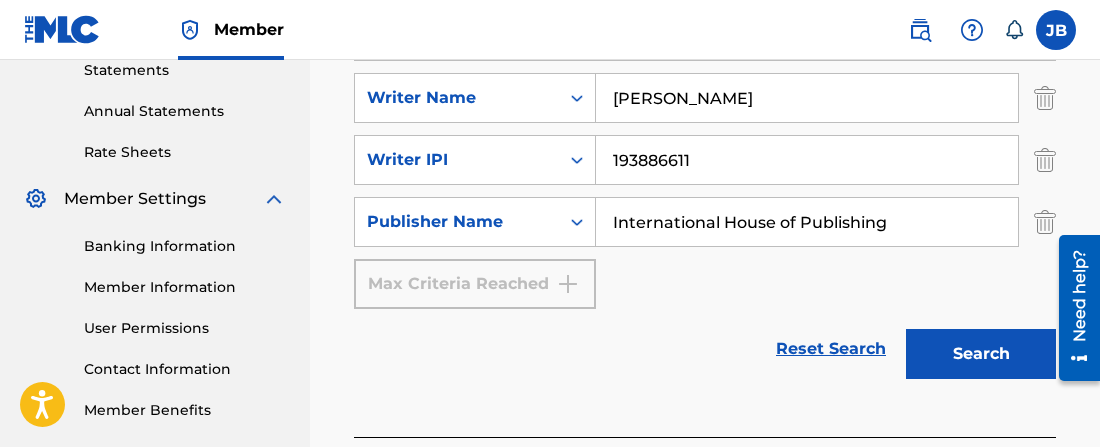 type on "International House of Publishing" 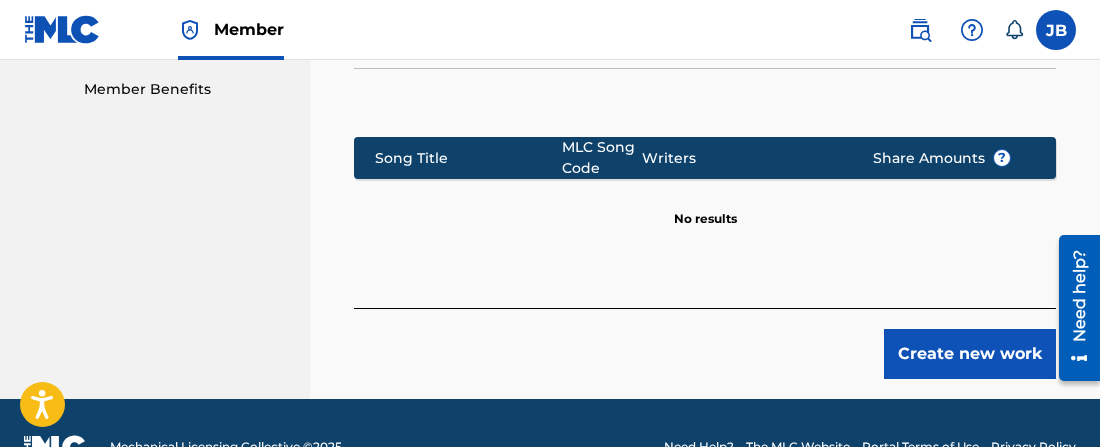 scroll, scrollTop: 1026, scrollLeft: 0, axis: vertical 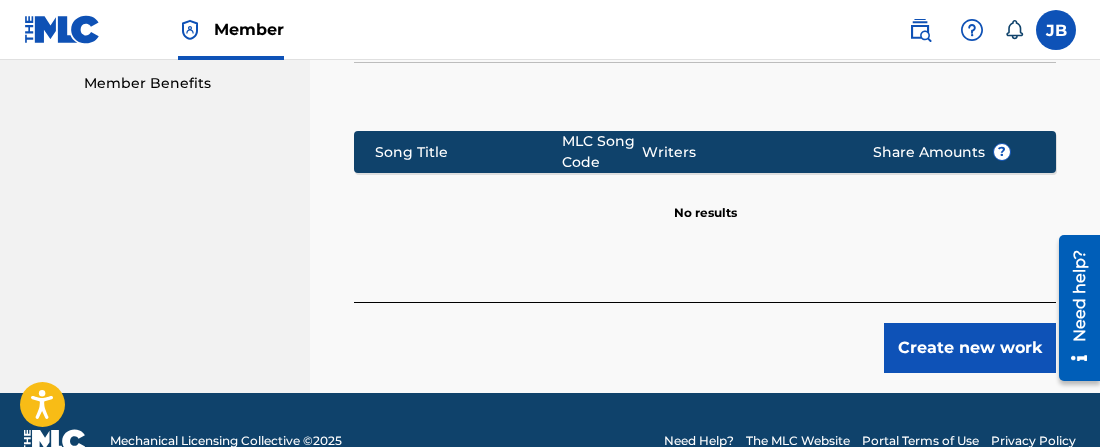 click on "Create new work" at bounding box center [970, 348] 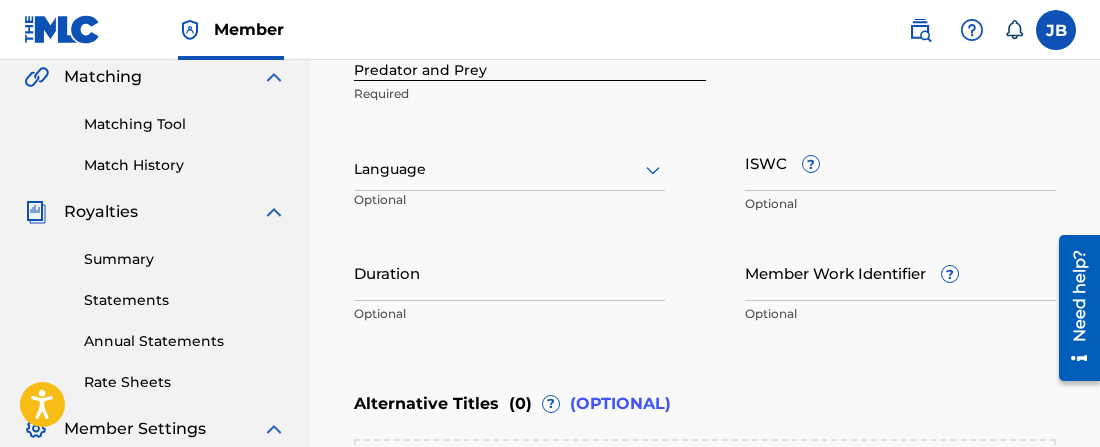 scroll, scrollTop: 473, scrollLeft: 0, axis: vertical 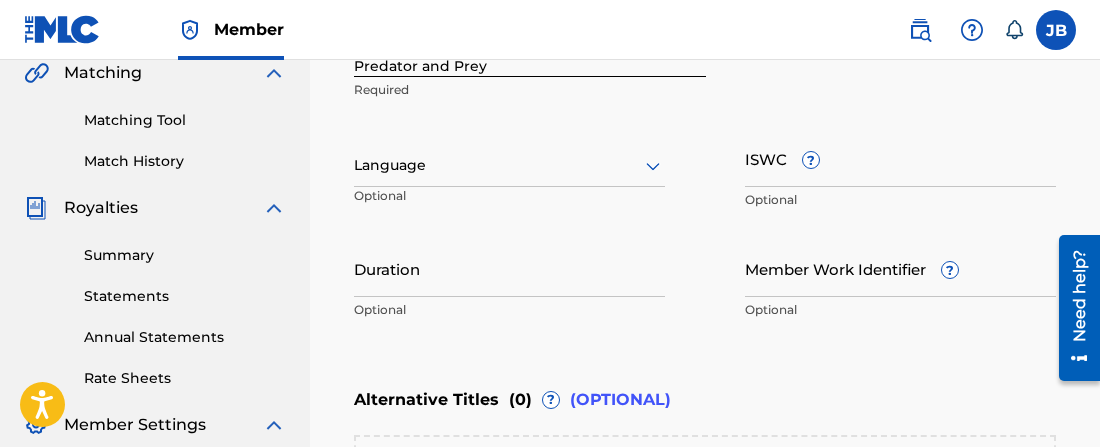 click 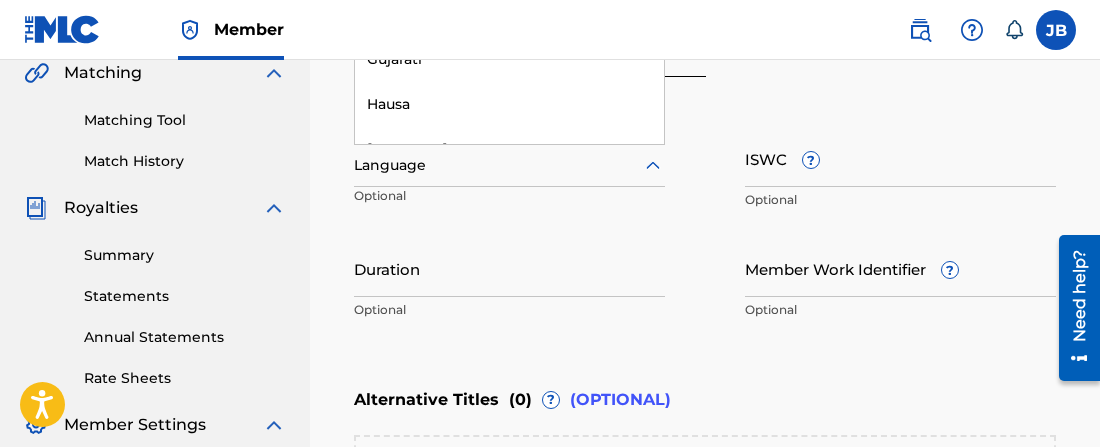 scroll, scrollTop: 1848, scrollLeft: 0, axis: vertical 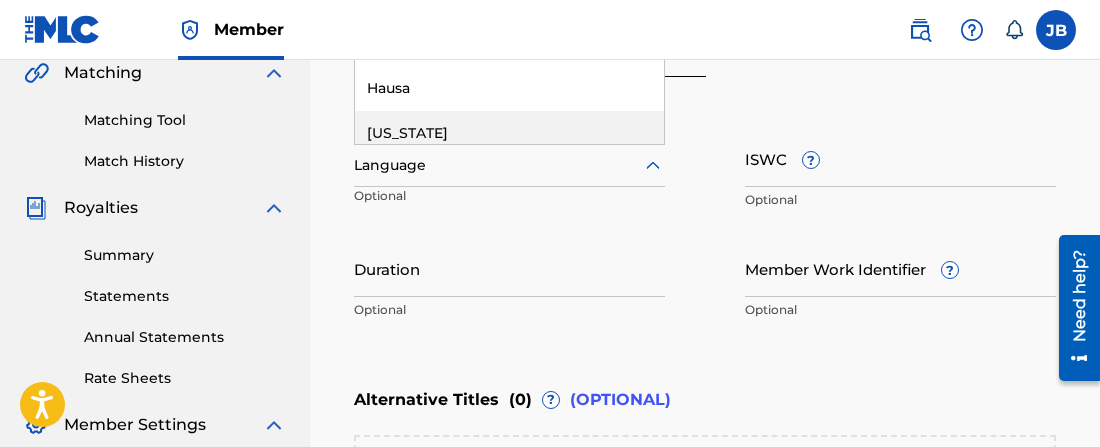 click on "Work Title   Predator and Prey Required Hawaii, 48 of 153. 153 results available. Use Up and Down to choose options, press Enter to select the currently focused option, press Escape to exit the menu, press Tab to select the option and exit the menu. Language English Spanish (Afan) Oromo Abkhazian Afar Afrikaans Albanian Amharic Arabic Armenian Assamese Aymara Azerbaijani Bashkir Basque Bengali Bhutani Bihari Bislama Breton Bulgarian Burmese Byelorussian Cambodian Catalan Chinese Corsican Croatian Czech Danish Dutch Esperanto Estonian Faeroese Farsi Fiji Finnish French Frisian Galician Georgian German Greek Greenlandic Guarani Gujarati Hausa Hawaii Hebrew Hindi Hungarian Icelandic Indonesian Interlingua Interlingue Inupiak Irish Italian Japanese Javanese Kannada Kashmiri Kazakh Kinyarwanda Kirghiz Kirundi Korean Kurdish Laothian Latin Latvian Lingala Lithuanian Macedonian Malagasy Malay Malayalam Maltese Maori Marathi Moldavian Mongolian Nauru Ndebele Nepali North Sotho Norwegian Occitan Oriya Oromo Papiamento" at bounding box center [705, 175] 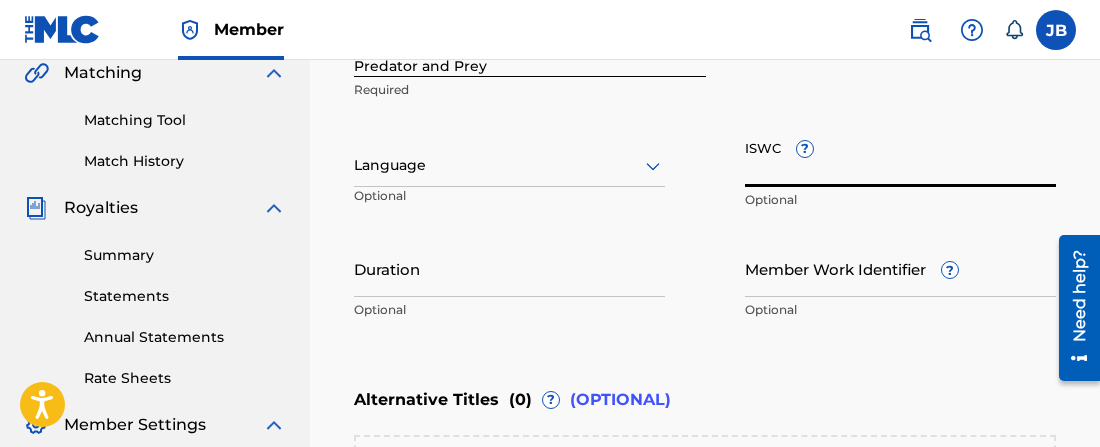 click on "ISWC   ?" at bounding box center [900, 158] 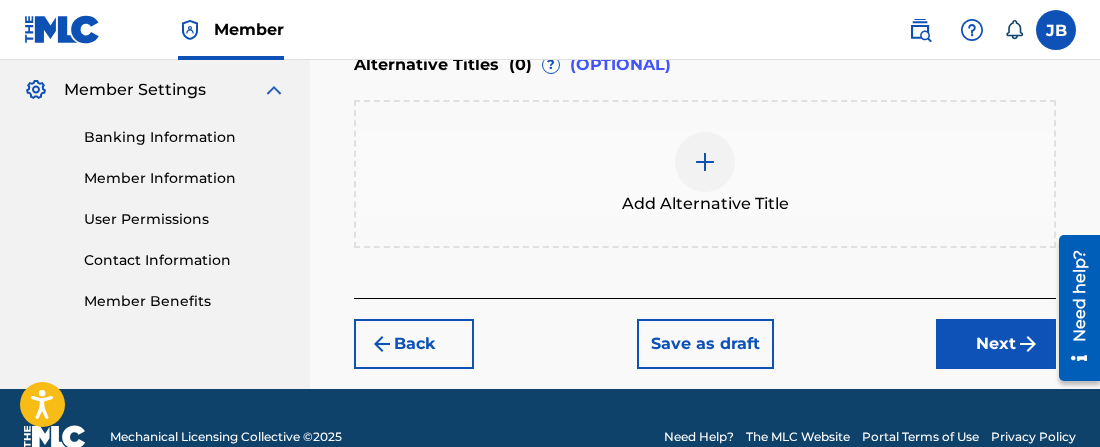 scroll, scrollTop: 816, scrollLeft: 0, axis: vertical 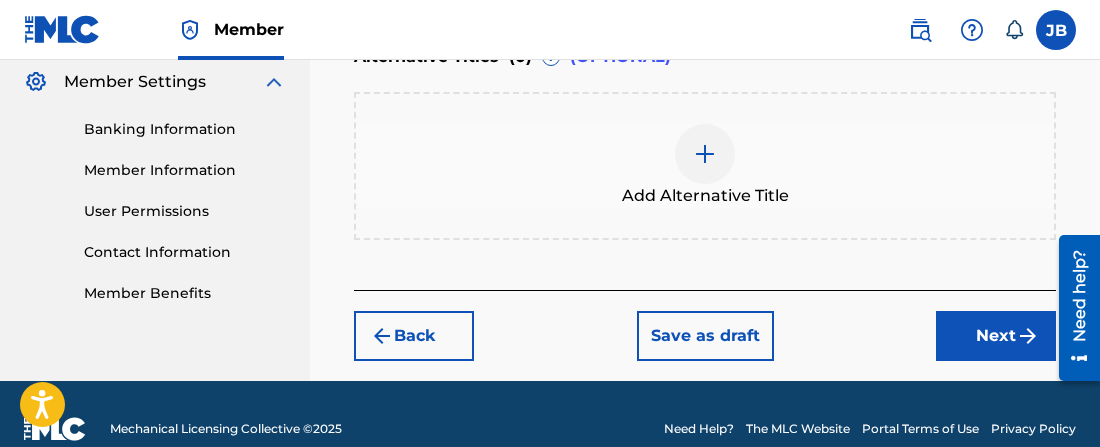 type on "T3332469606" 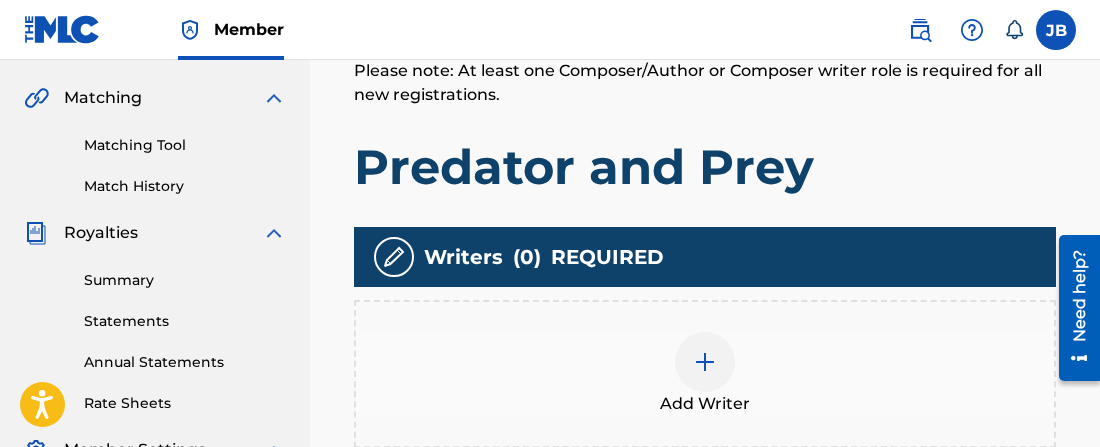 scroll, scrollTop: 466, scrollLeft: 0, axis: vertical 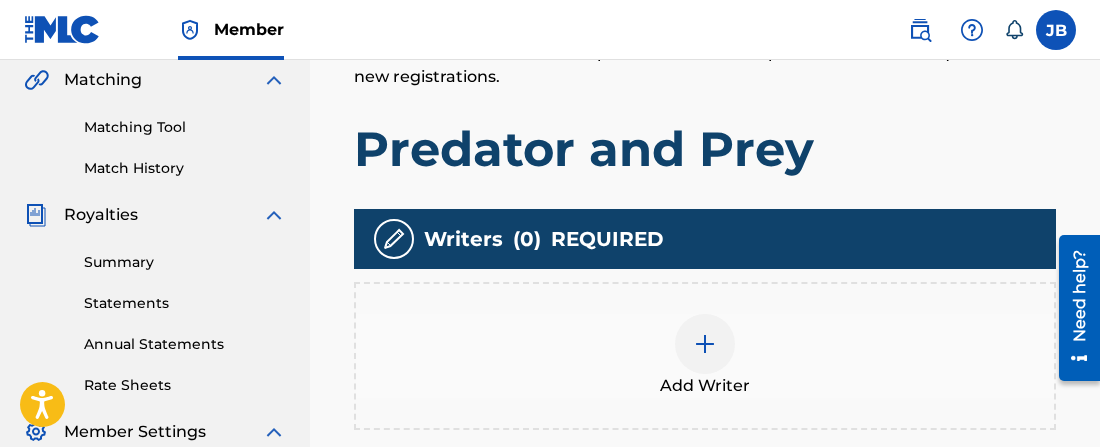 click at bounding box center (705, 344) 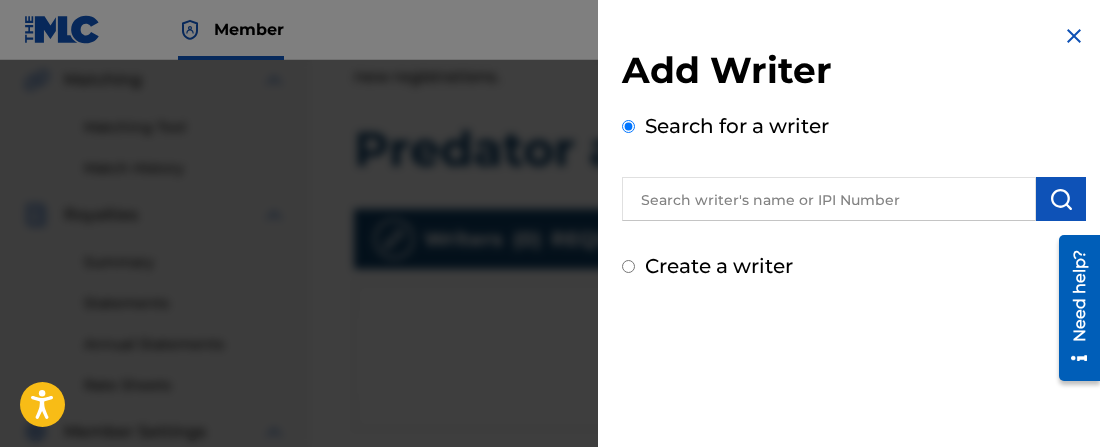 click at bounding box center [1074, 36] 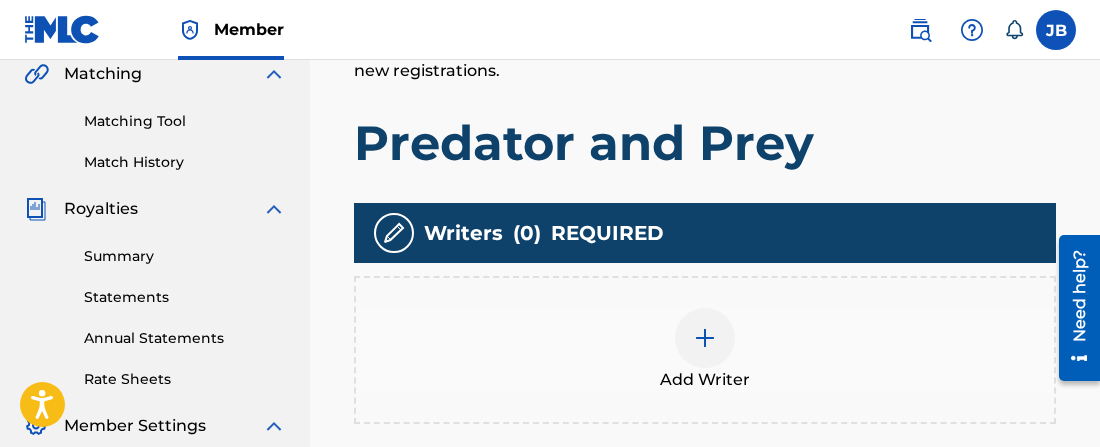 scroll, scrollTop: 483, scrollLeft: 0, axis: vertical 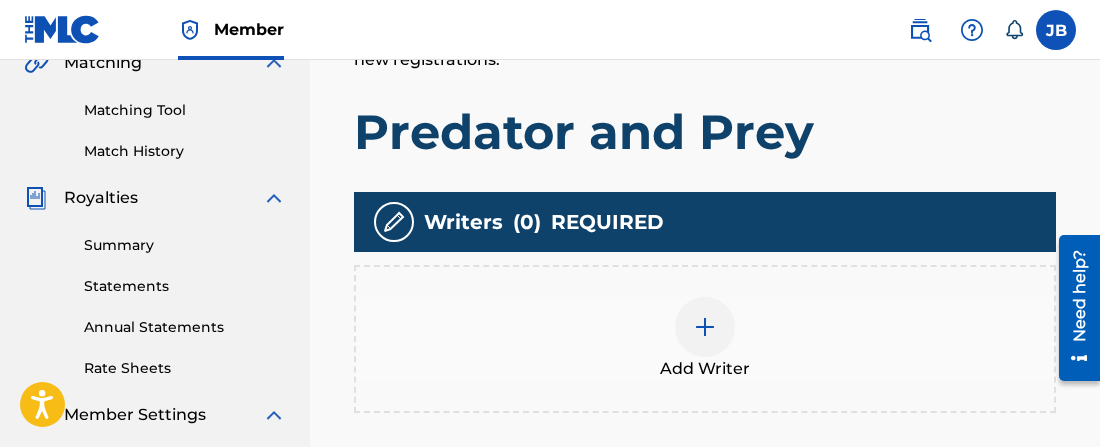 click at bounding box center [705, 327] 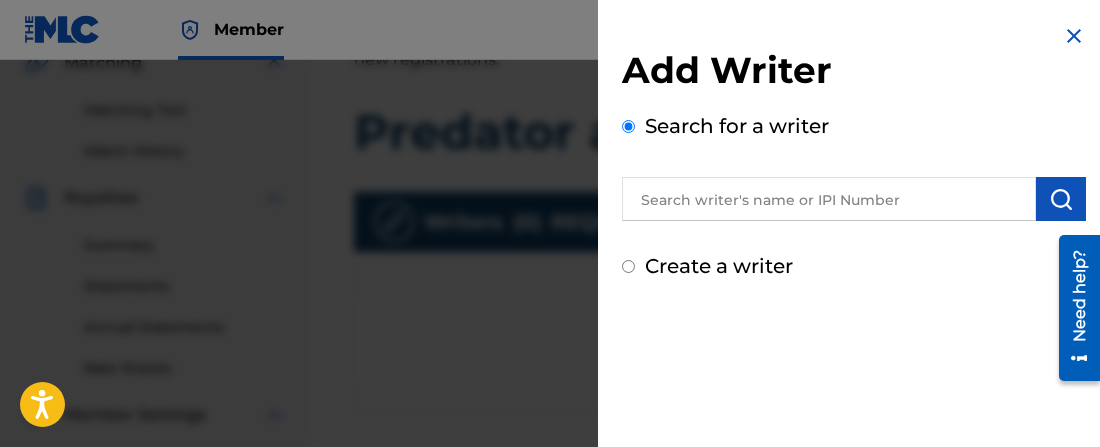 click at bounding box center (829, 199) 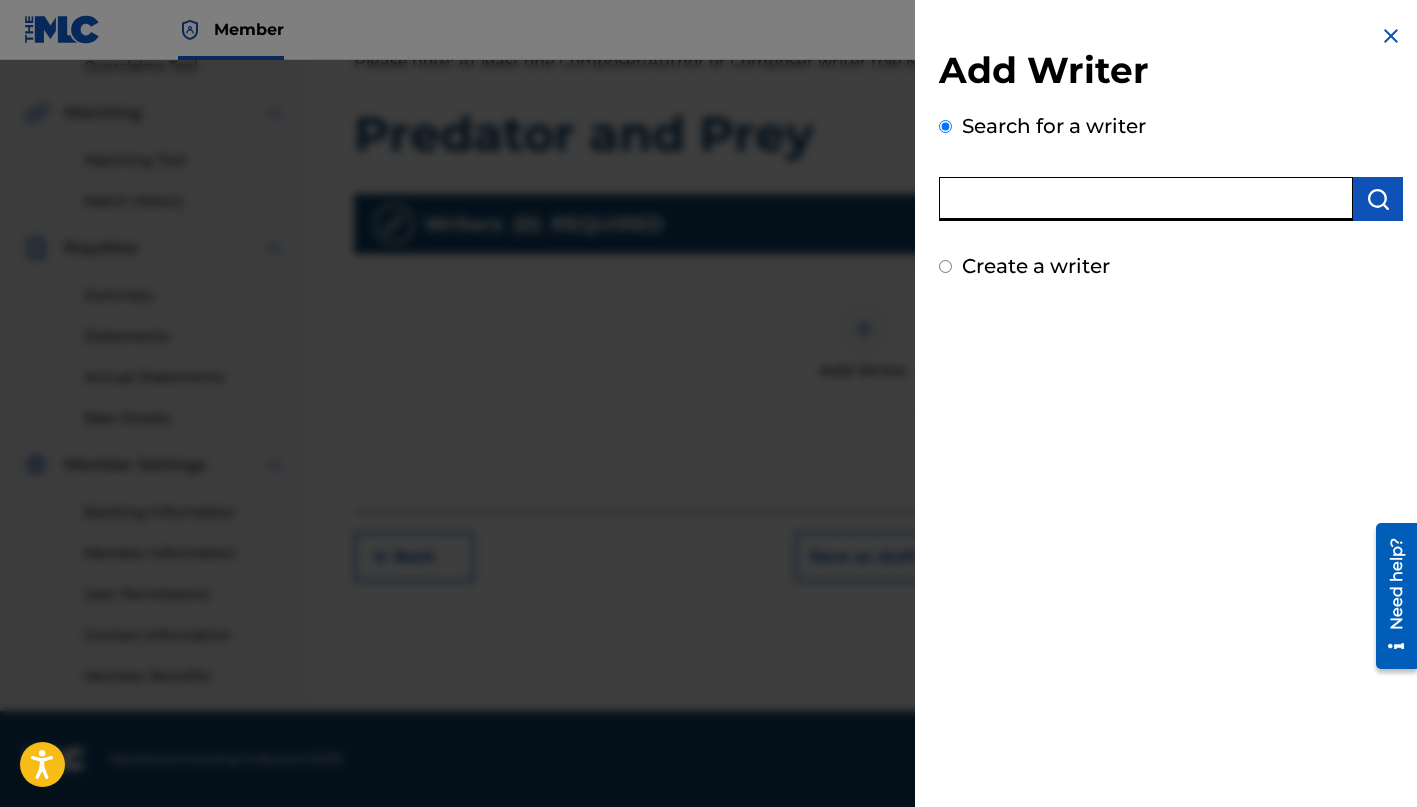 scroll, scrollTop: 392, scrollLeft: 0, axis: vertical 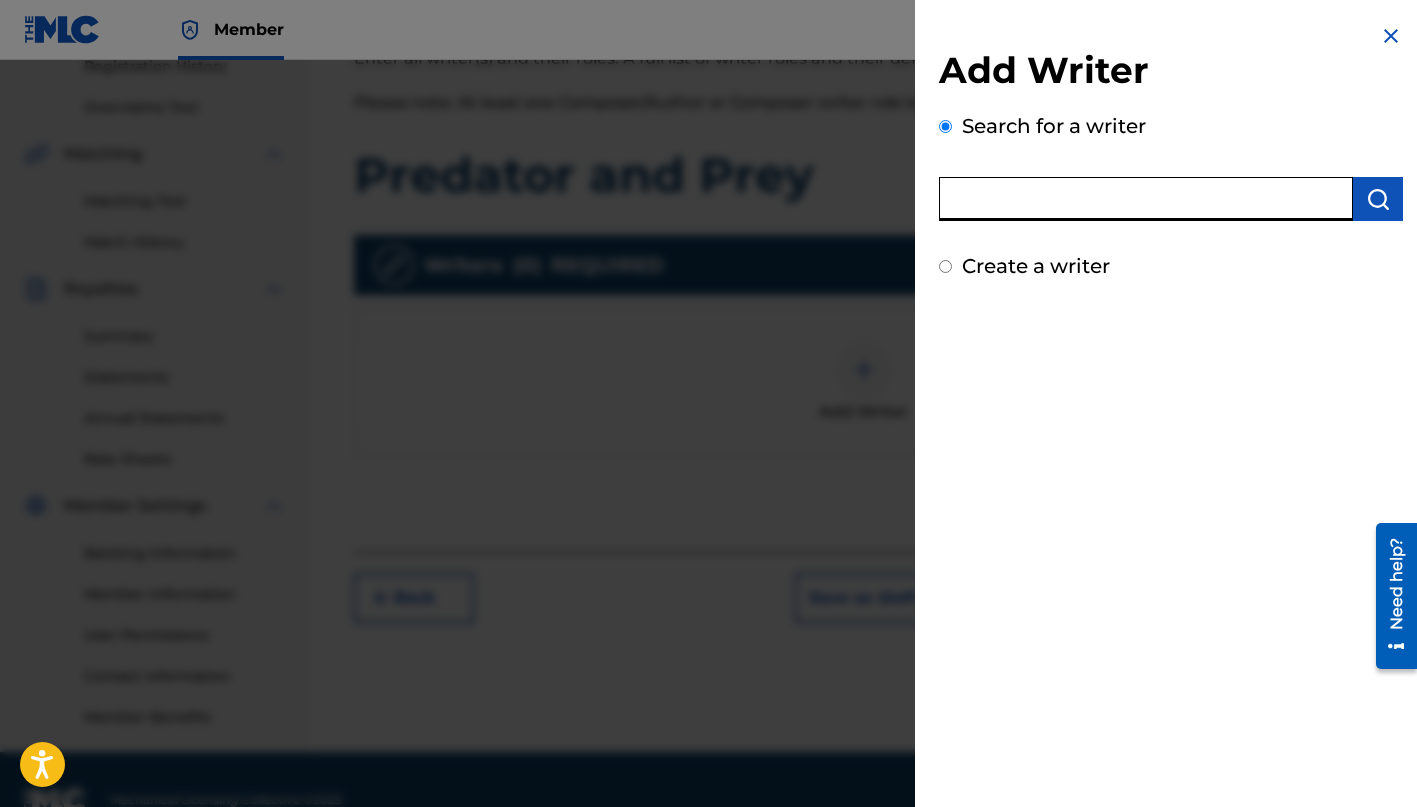 click at bounding box center [1146, 199] 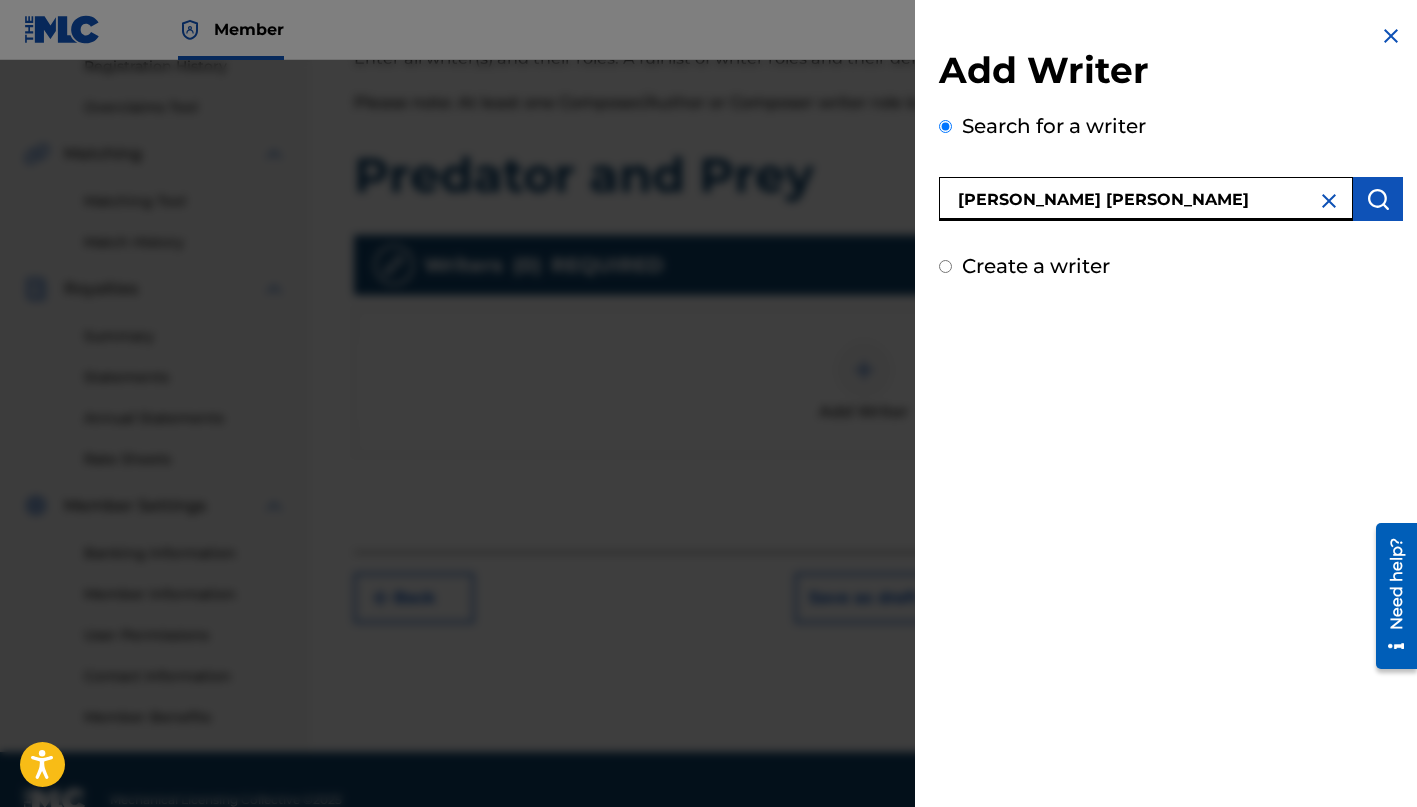 type on "Joshua David Blum" 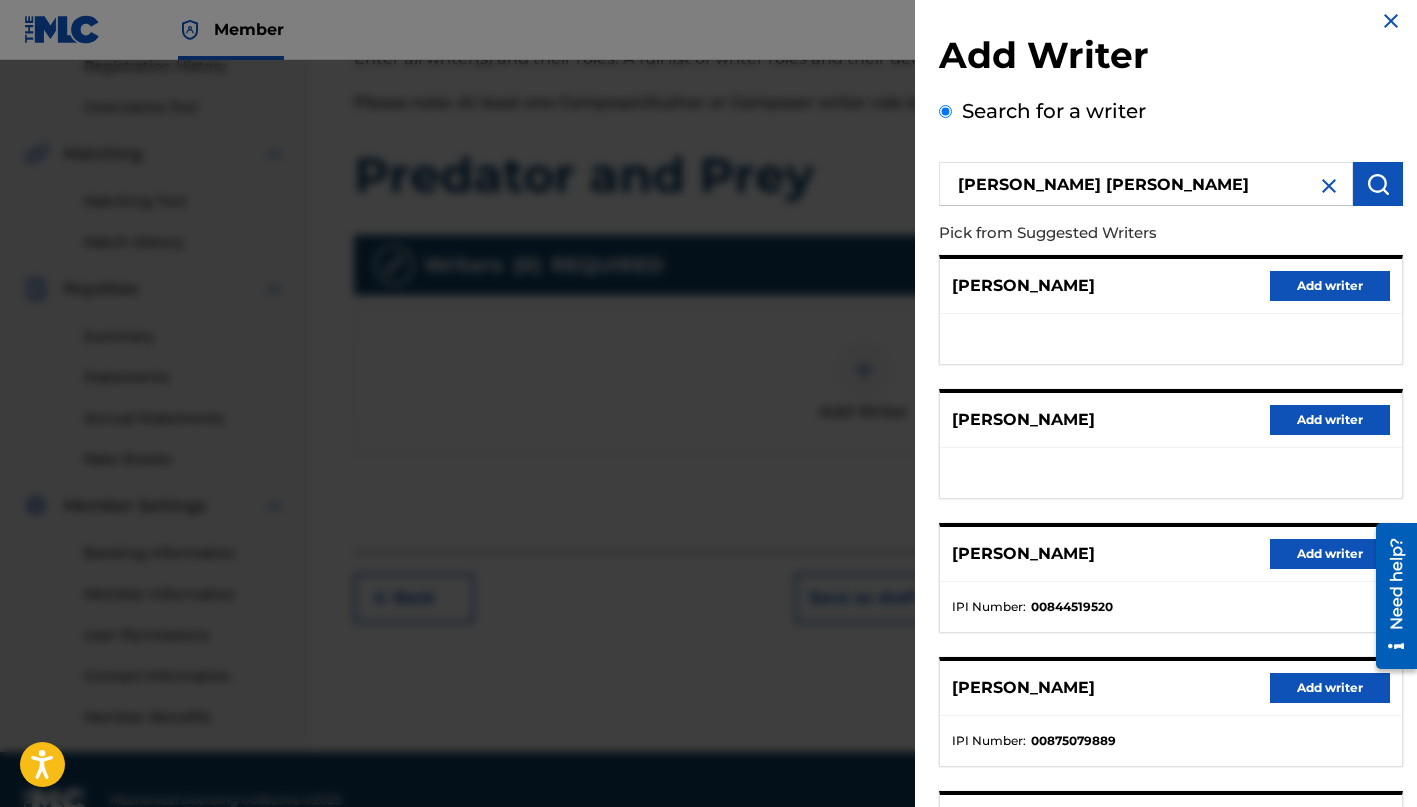 scroll, scrollTop: 12, scrollLeft: 0, axis: vertical 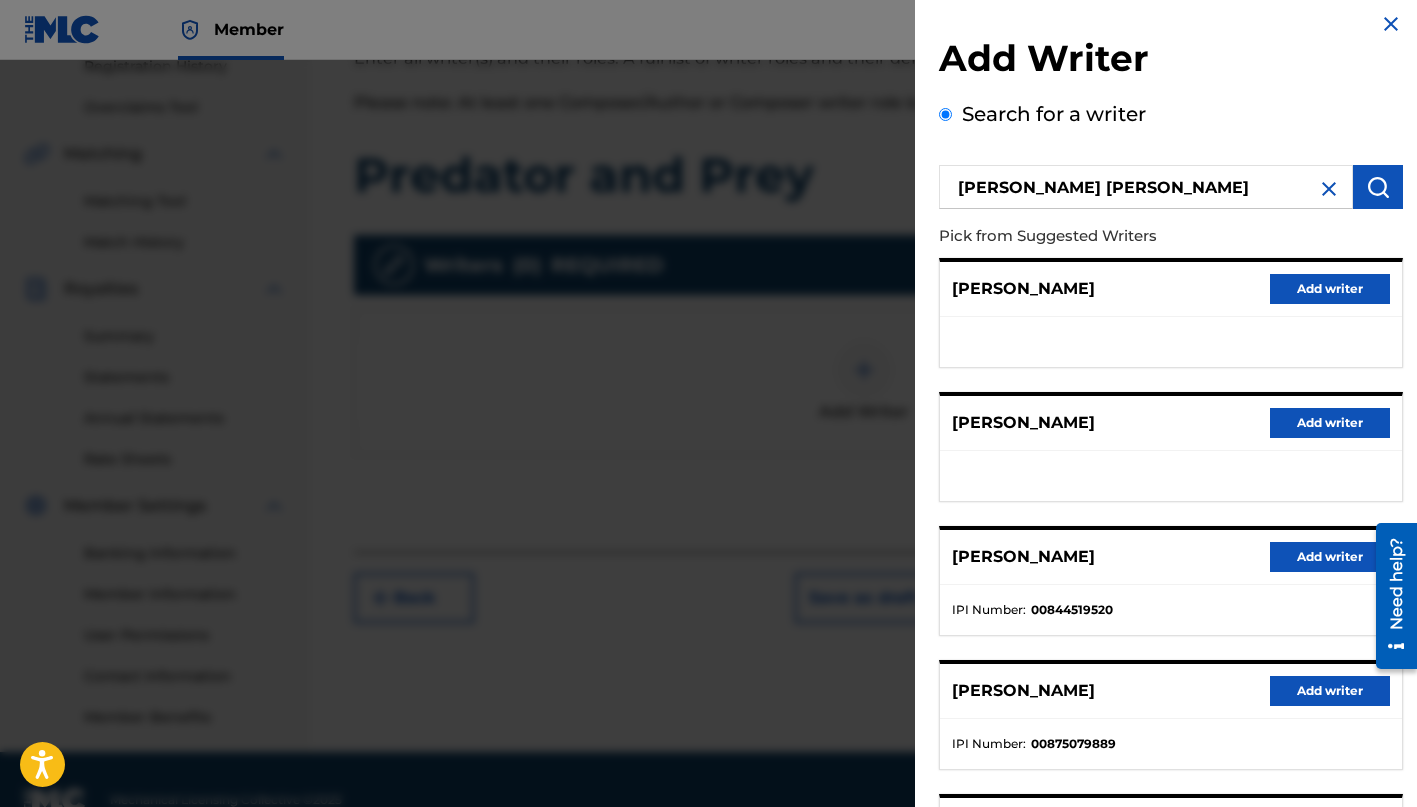 click at bounding box center (1329, 189) 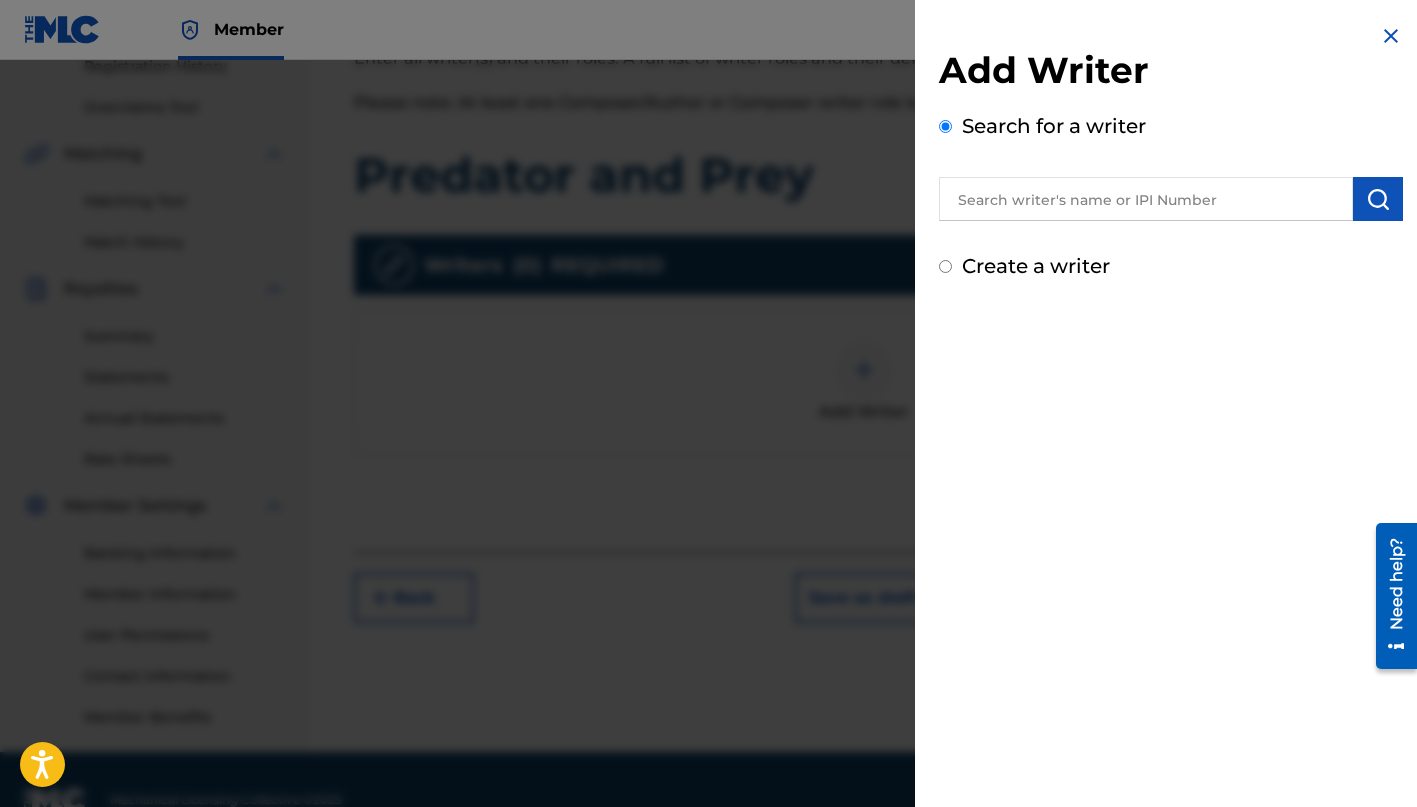 scroll, scrollTop: 0, scrollLeft: 0, axis: both 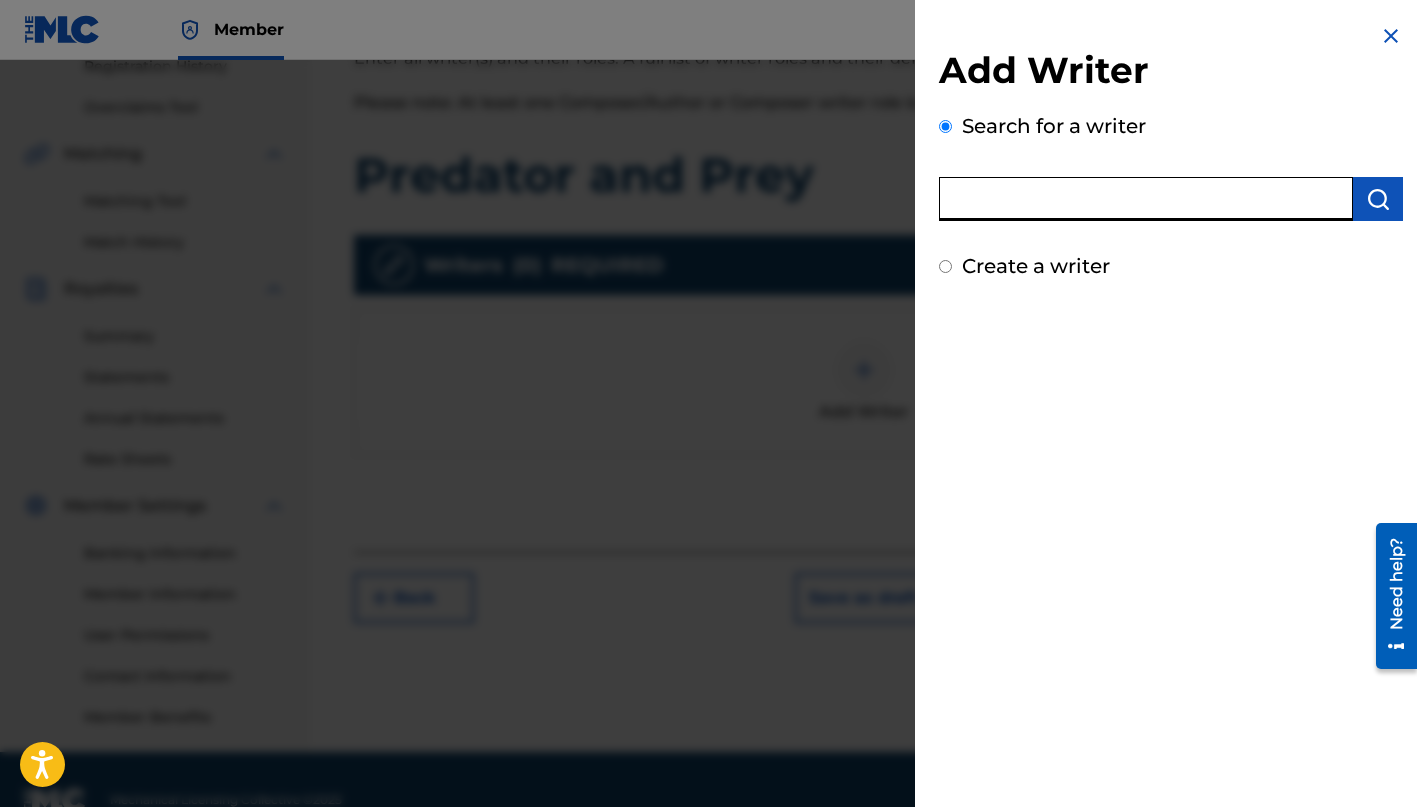click at bounding box center (1146, 199) 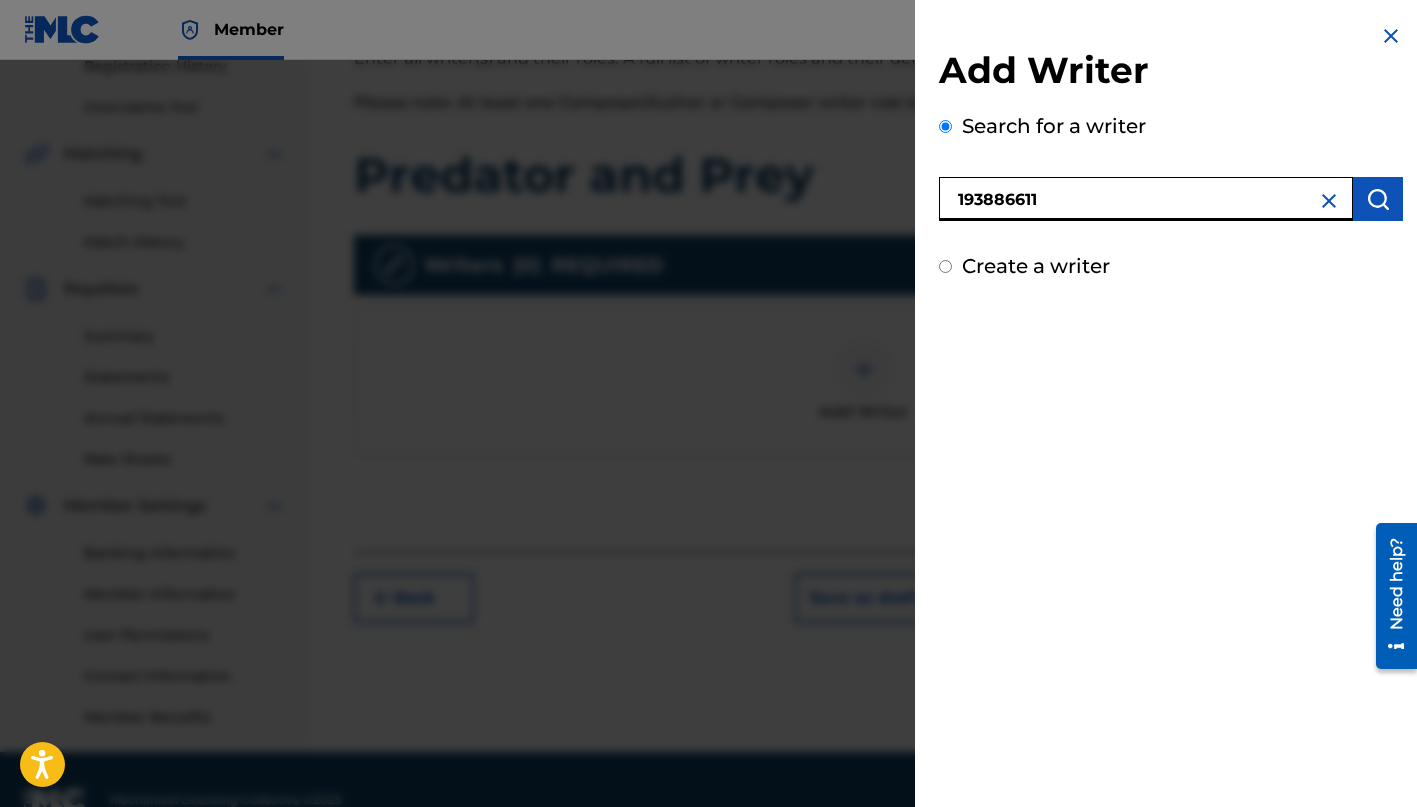 type on "193886611" 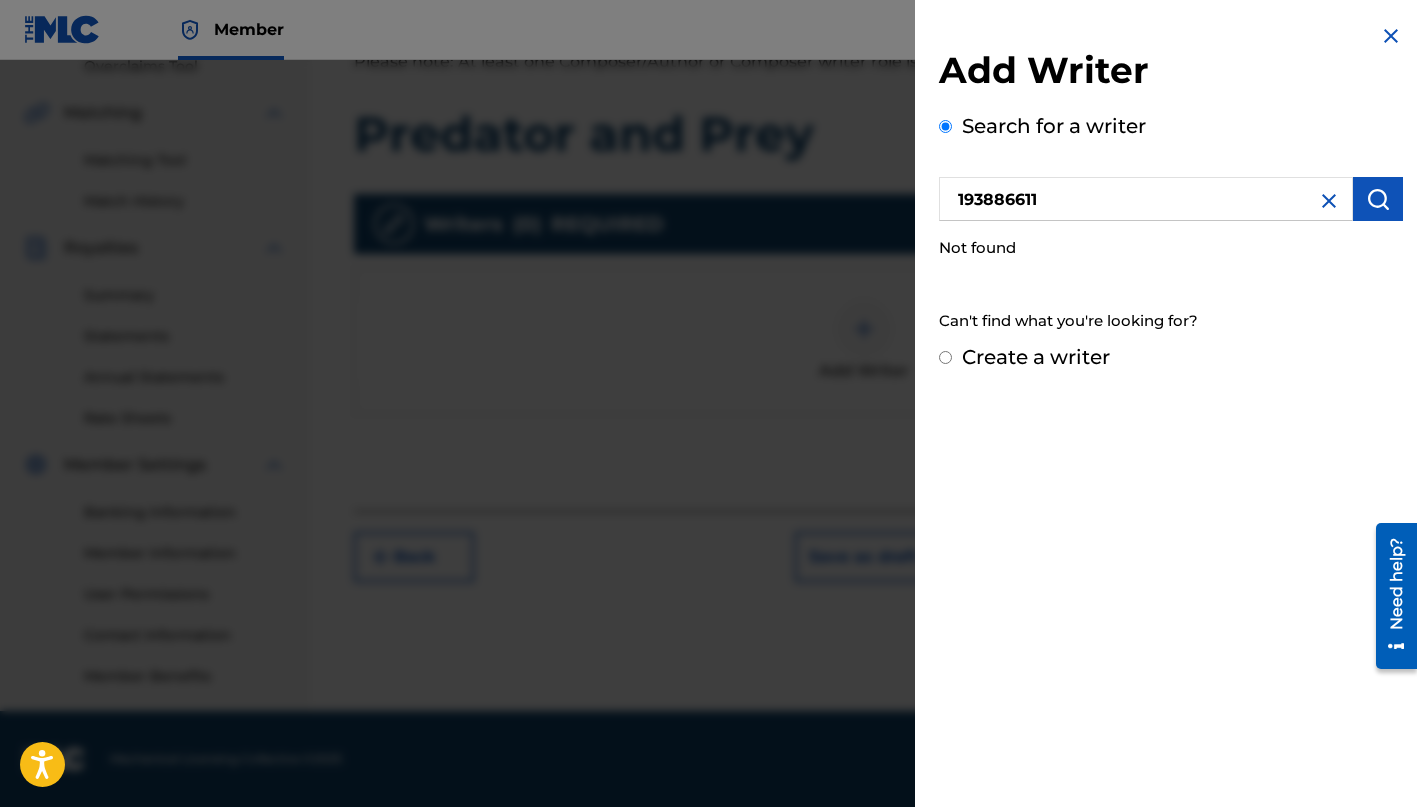 scroll, scrollTop: 433, scrollLeft: 0, axis: vertical 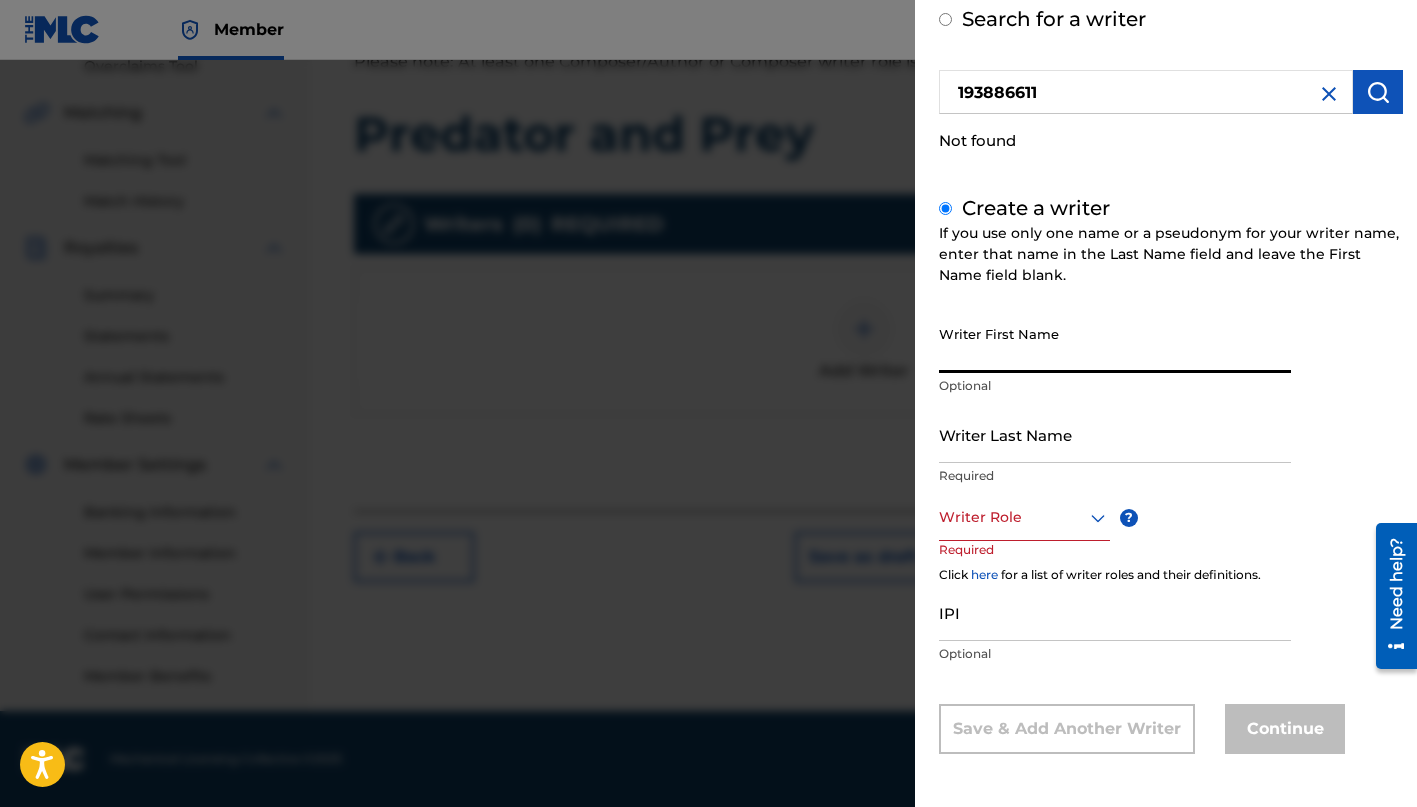 click on "Writer First Name" at bounding box center (1115, 344) 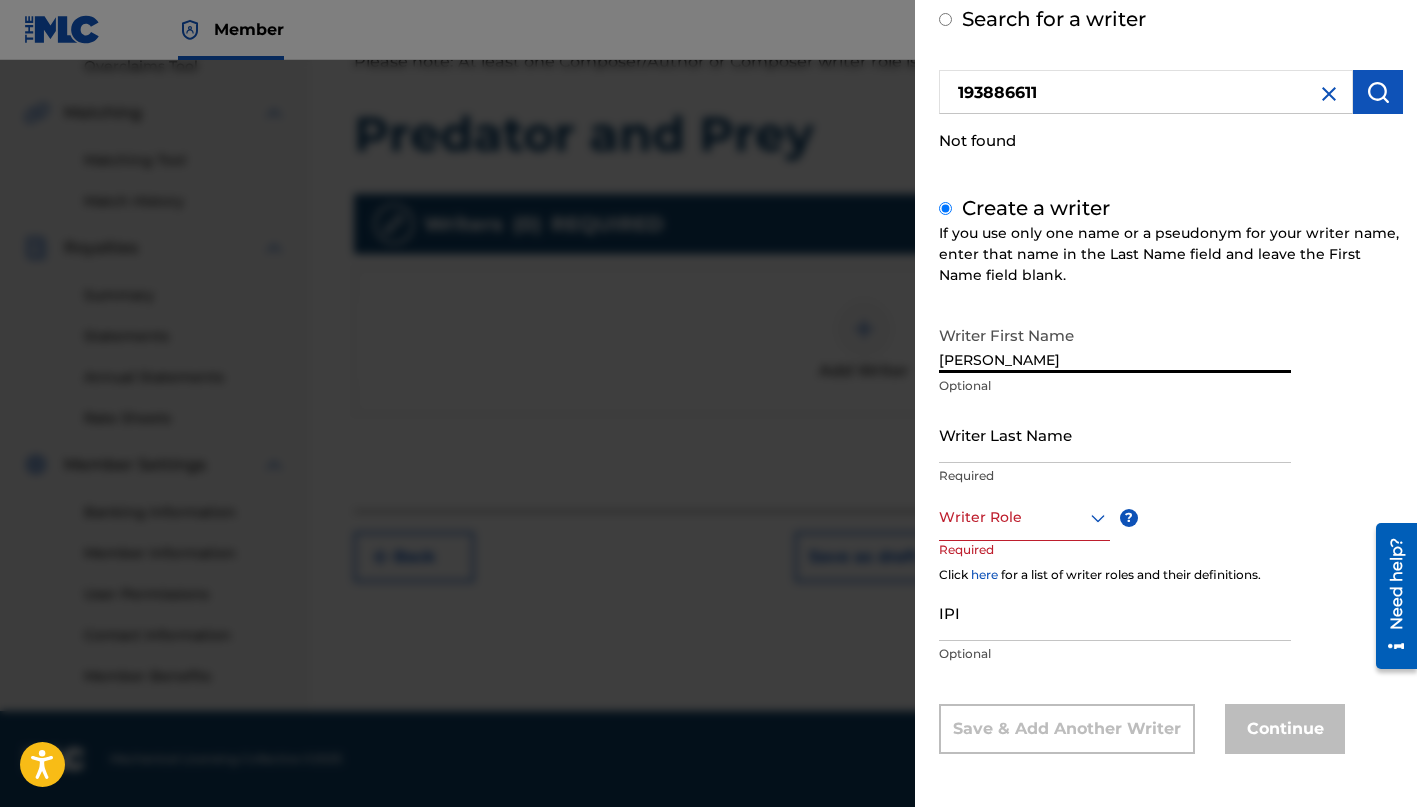 type on "[PERSON_NAME]" 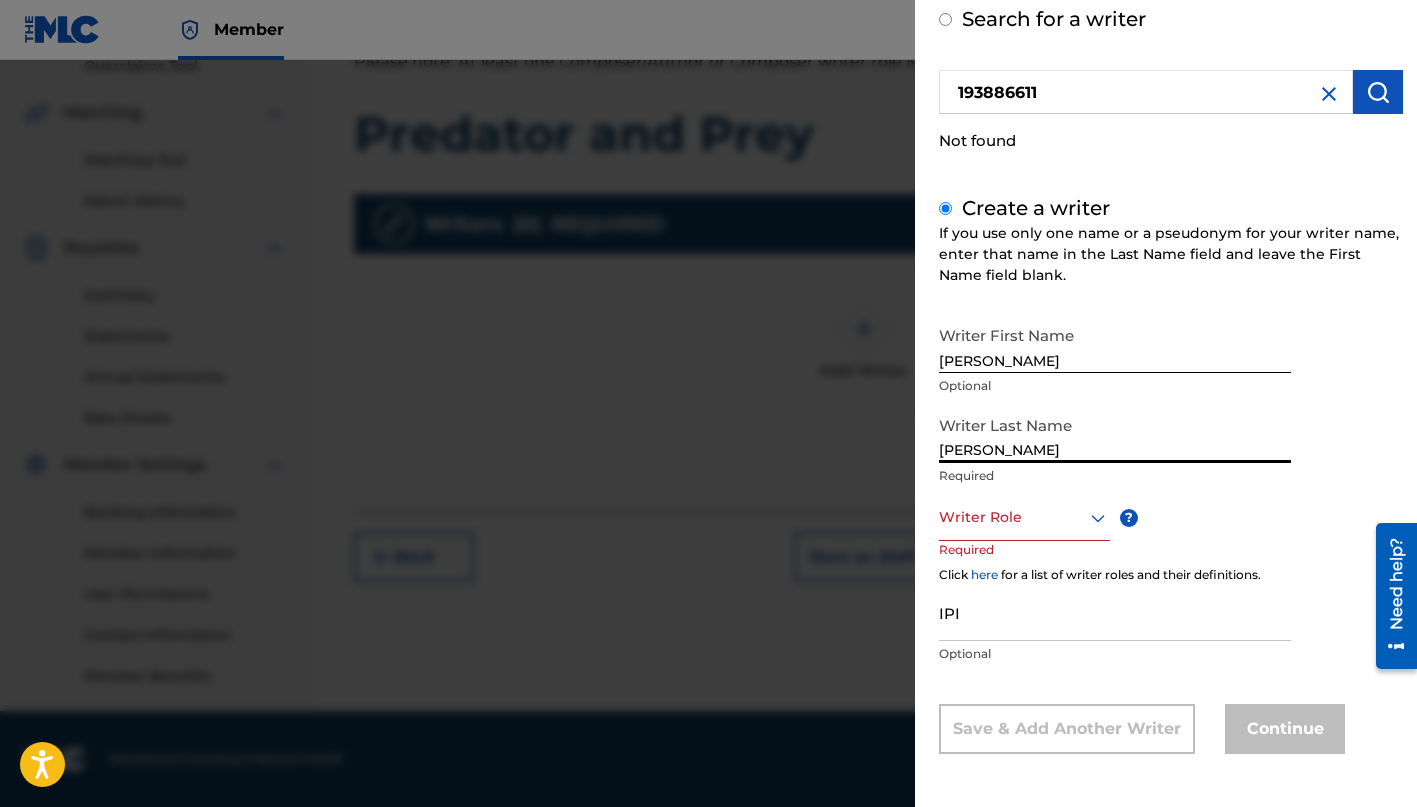 type on "[PERSON_NAME]" 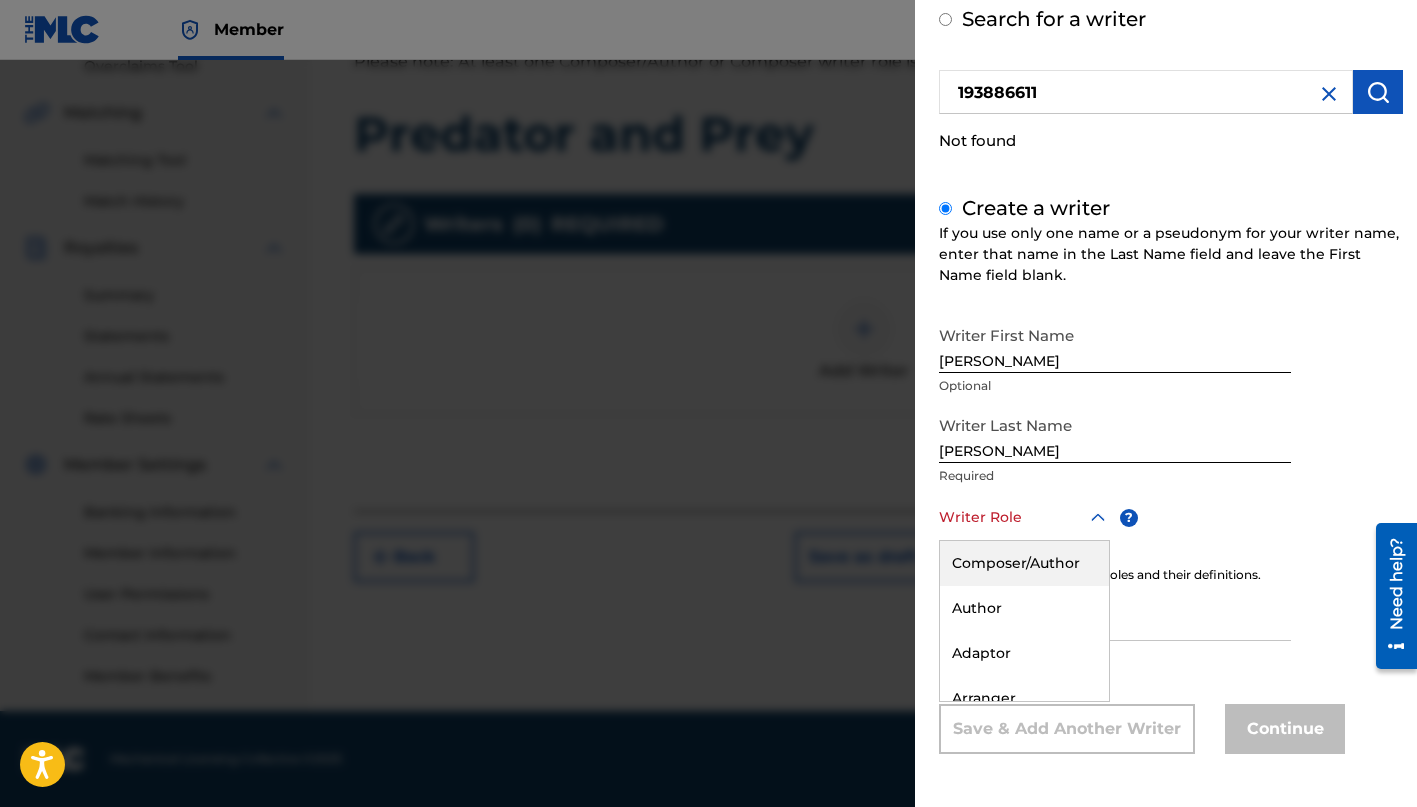 scroll, scrollTop: 107, scrollLeft: 0, axis: vertical 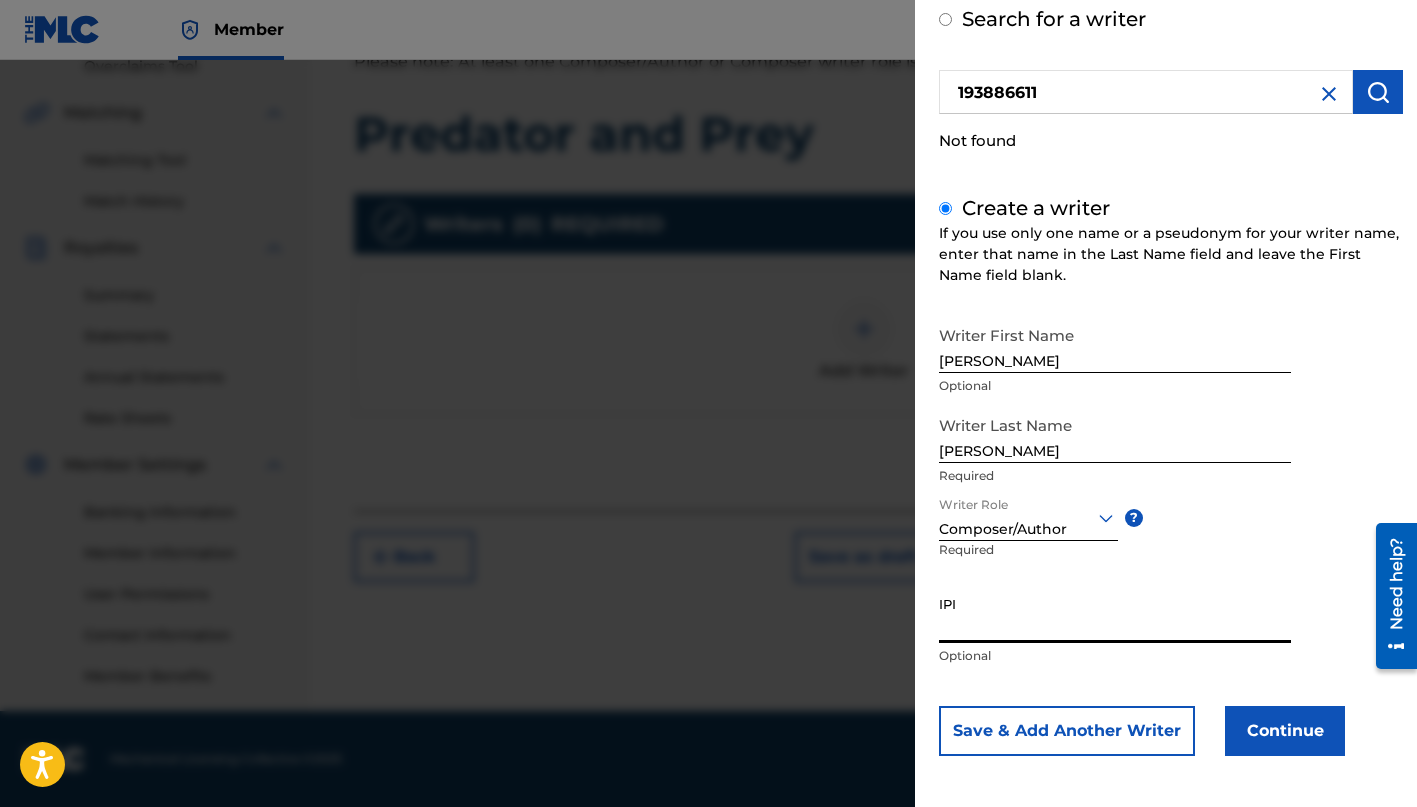 click on "IPI" at bounding box center (1115, 614) 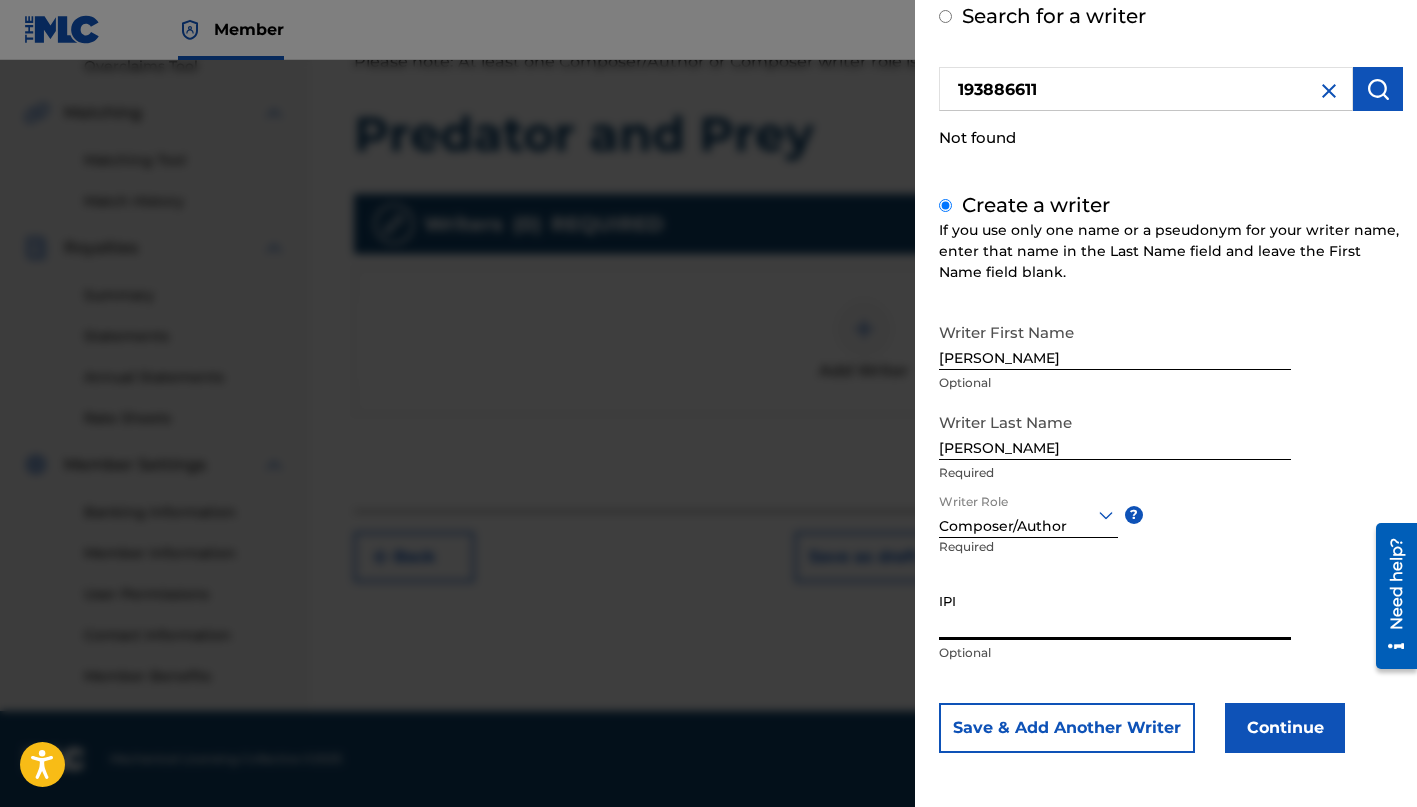 scroll, scrollTop: 109, scrollLeft: 0, axis: vertical 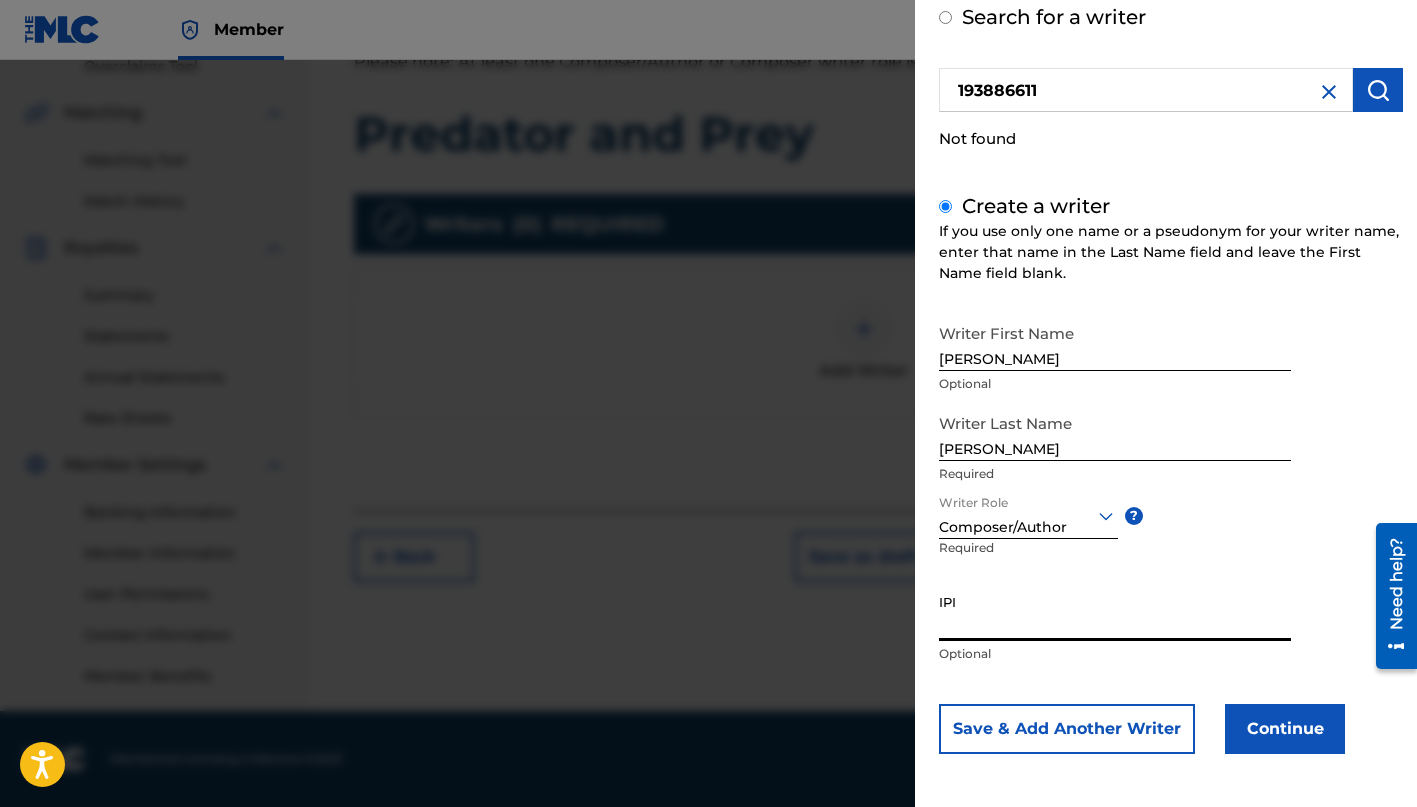 paste on "193886611" 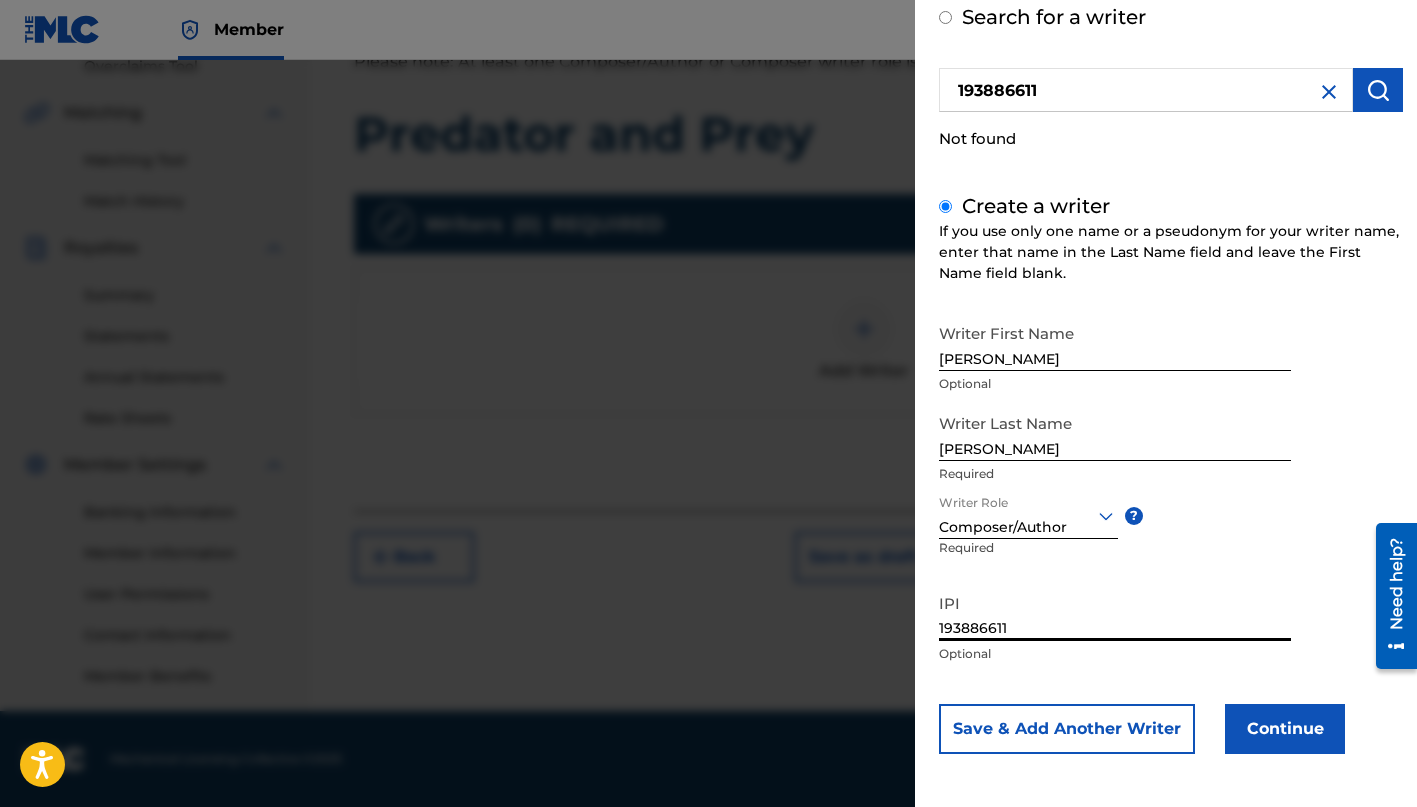 type on "193886611" 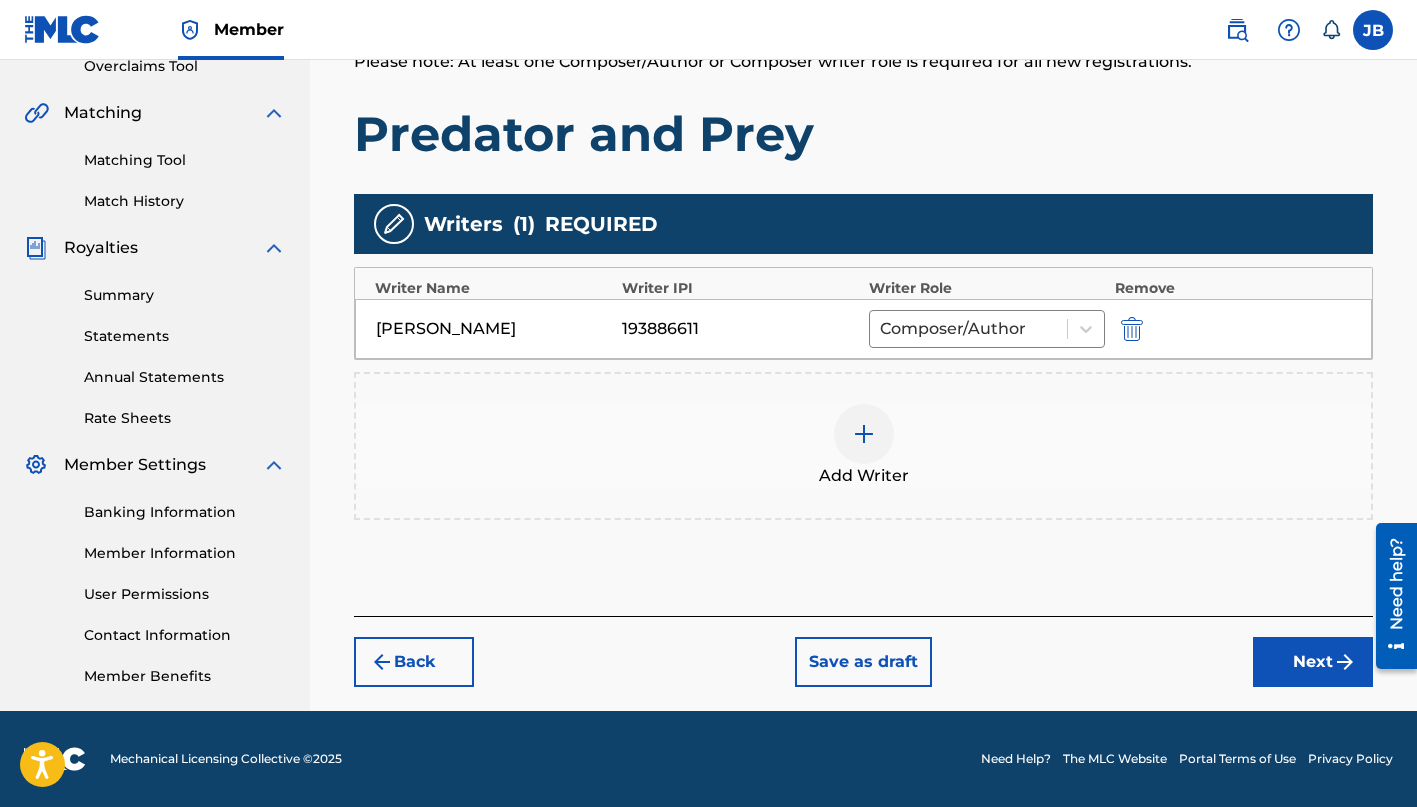 click on "Next" at bounding box center (1313, 662) 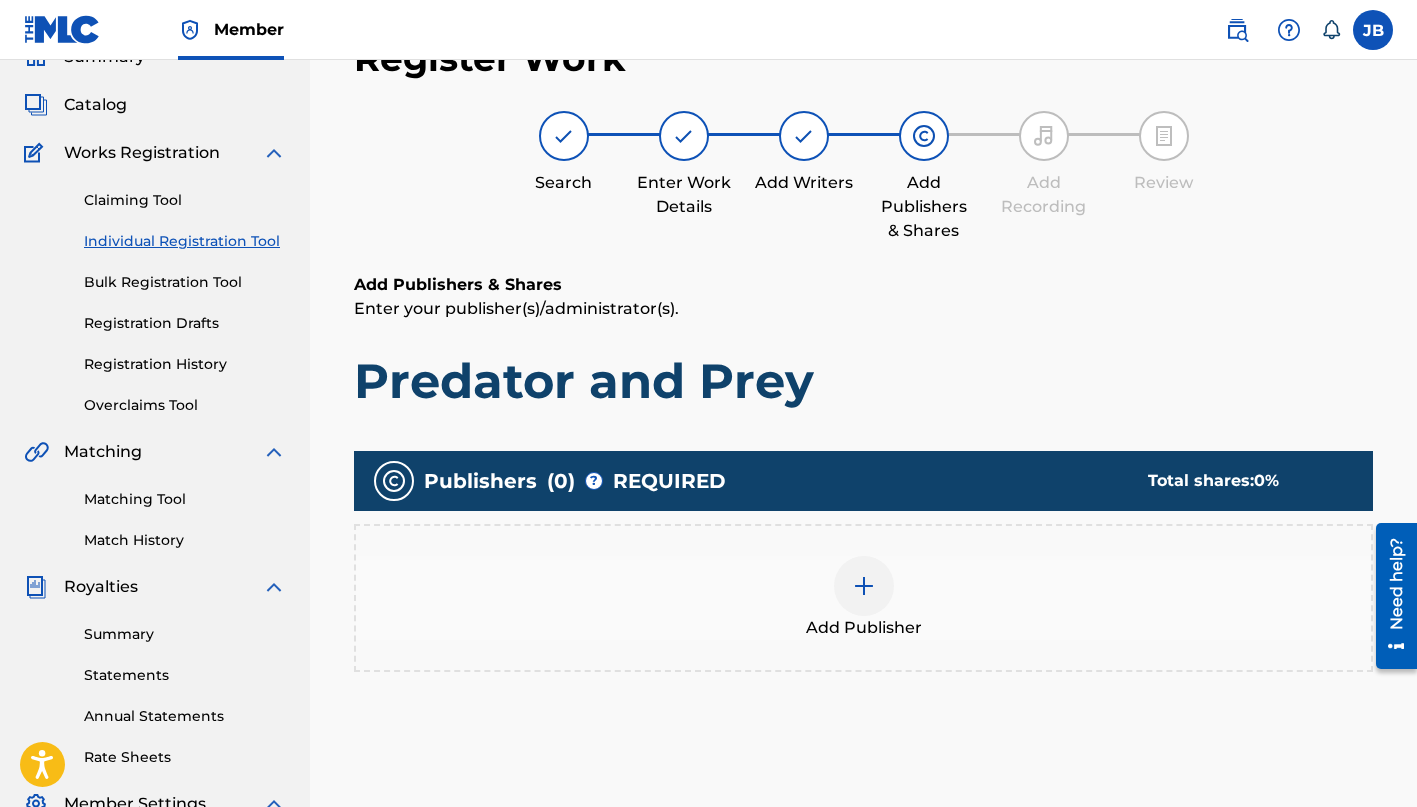 scroll, scrollTop: 90, scrollLeft: 0, axis: vertical 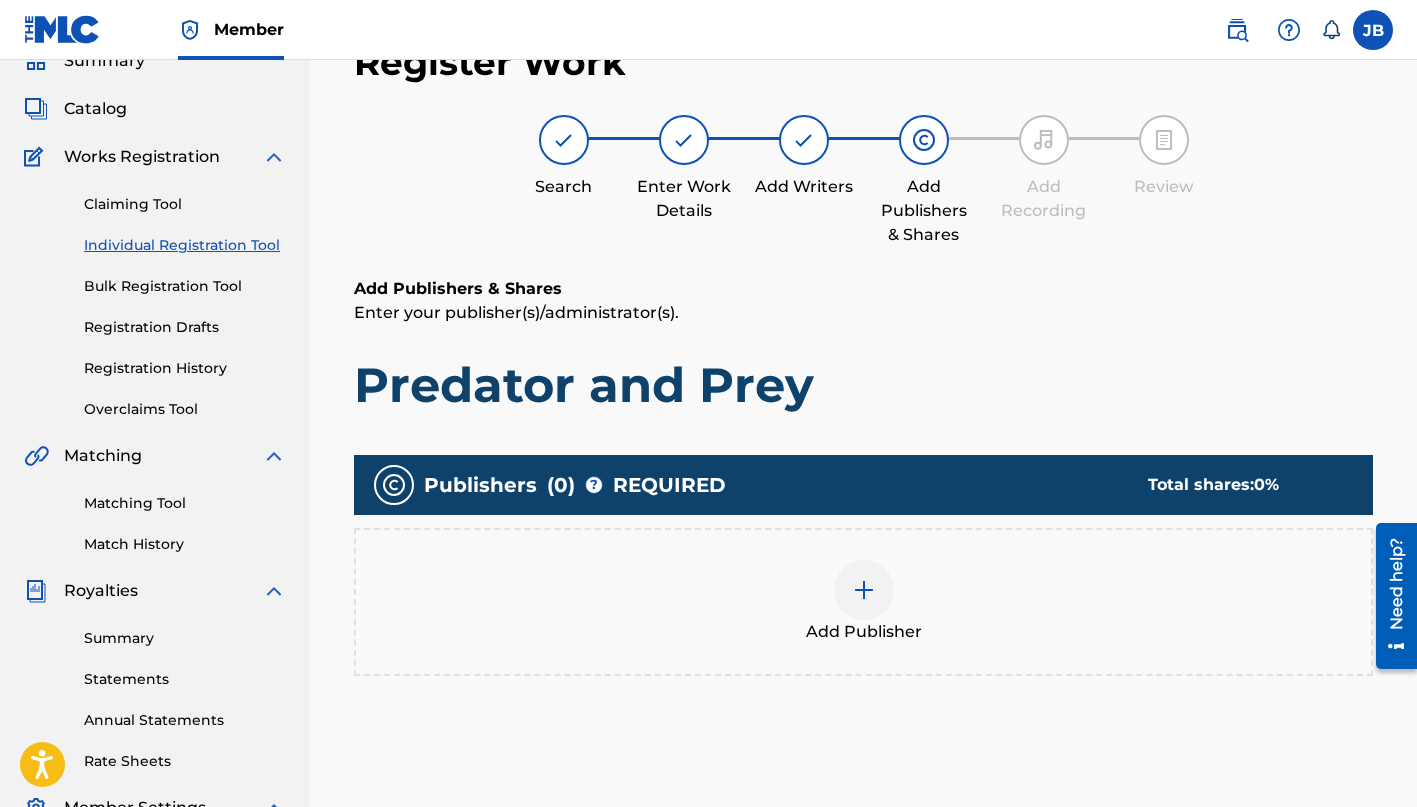 click at bounding box center [864, 590] 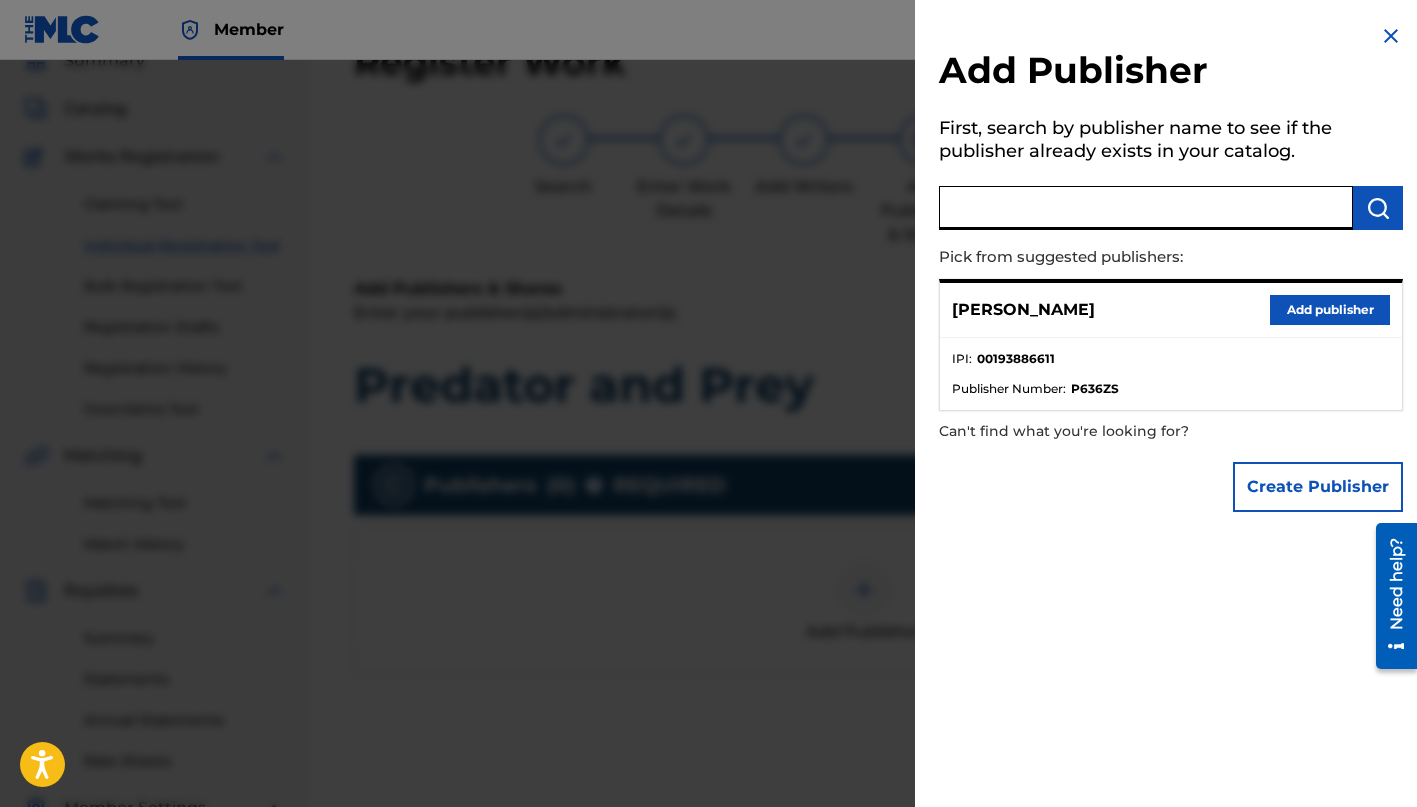 click at bounding box center (1146, 208) 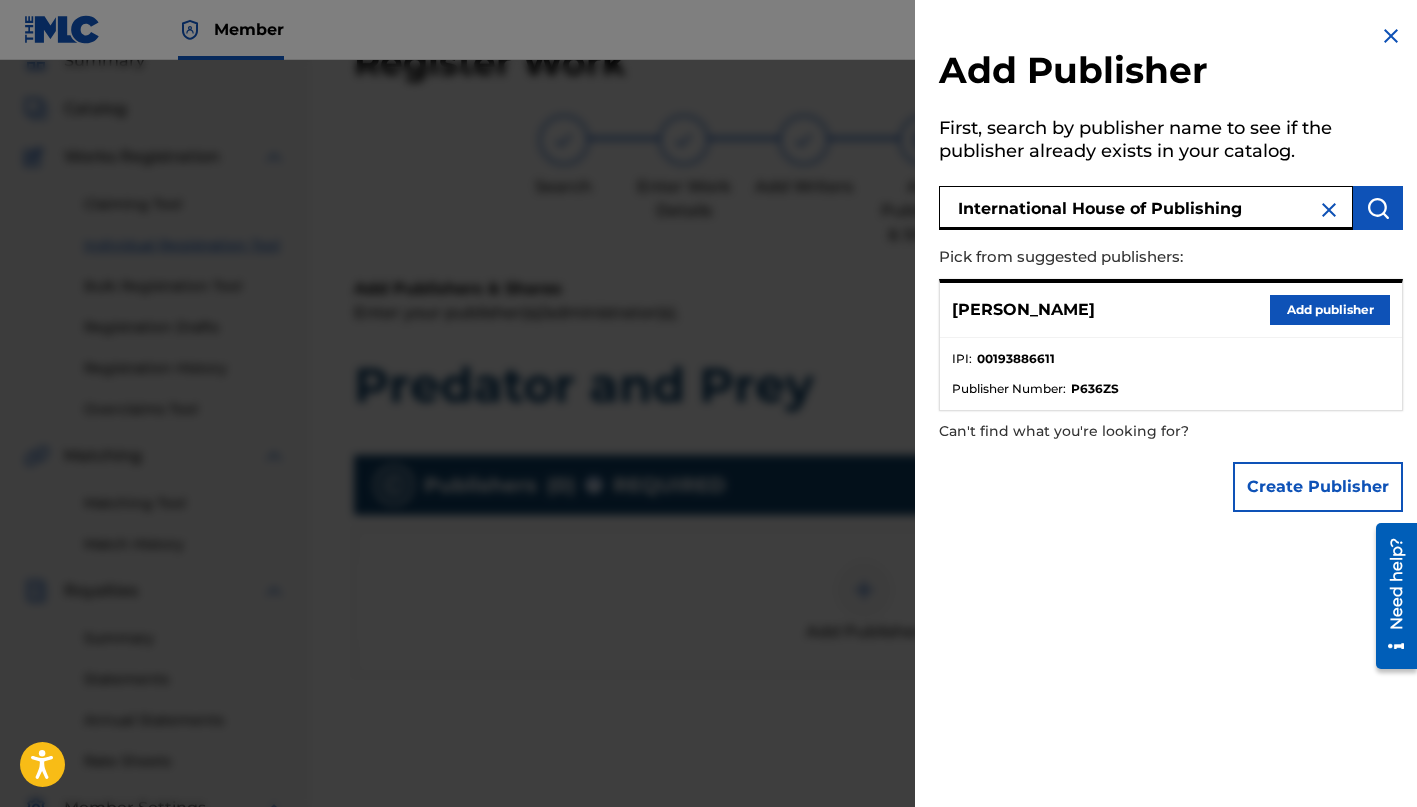 type on "International House of Publishing" 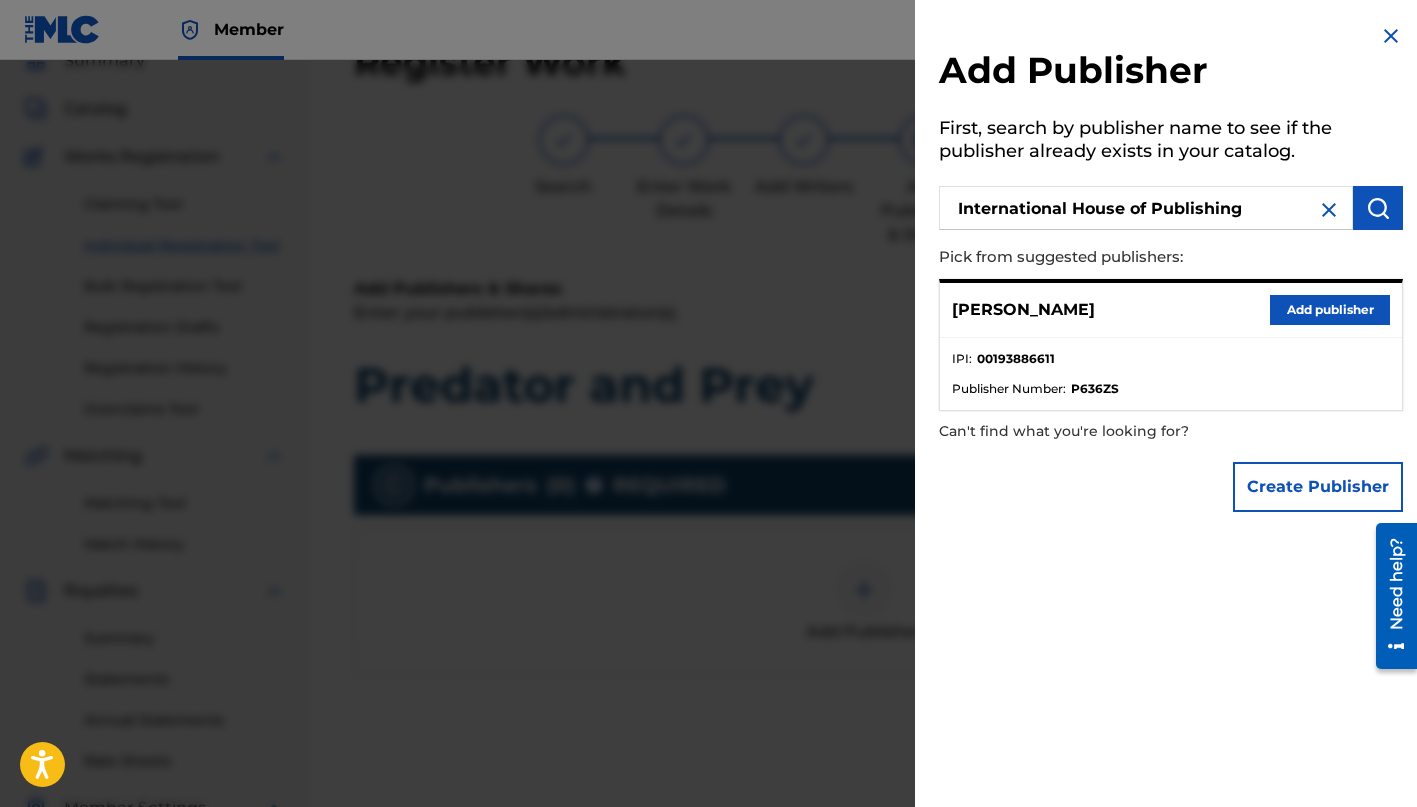 click at bounding box center [1378, 208] 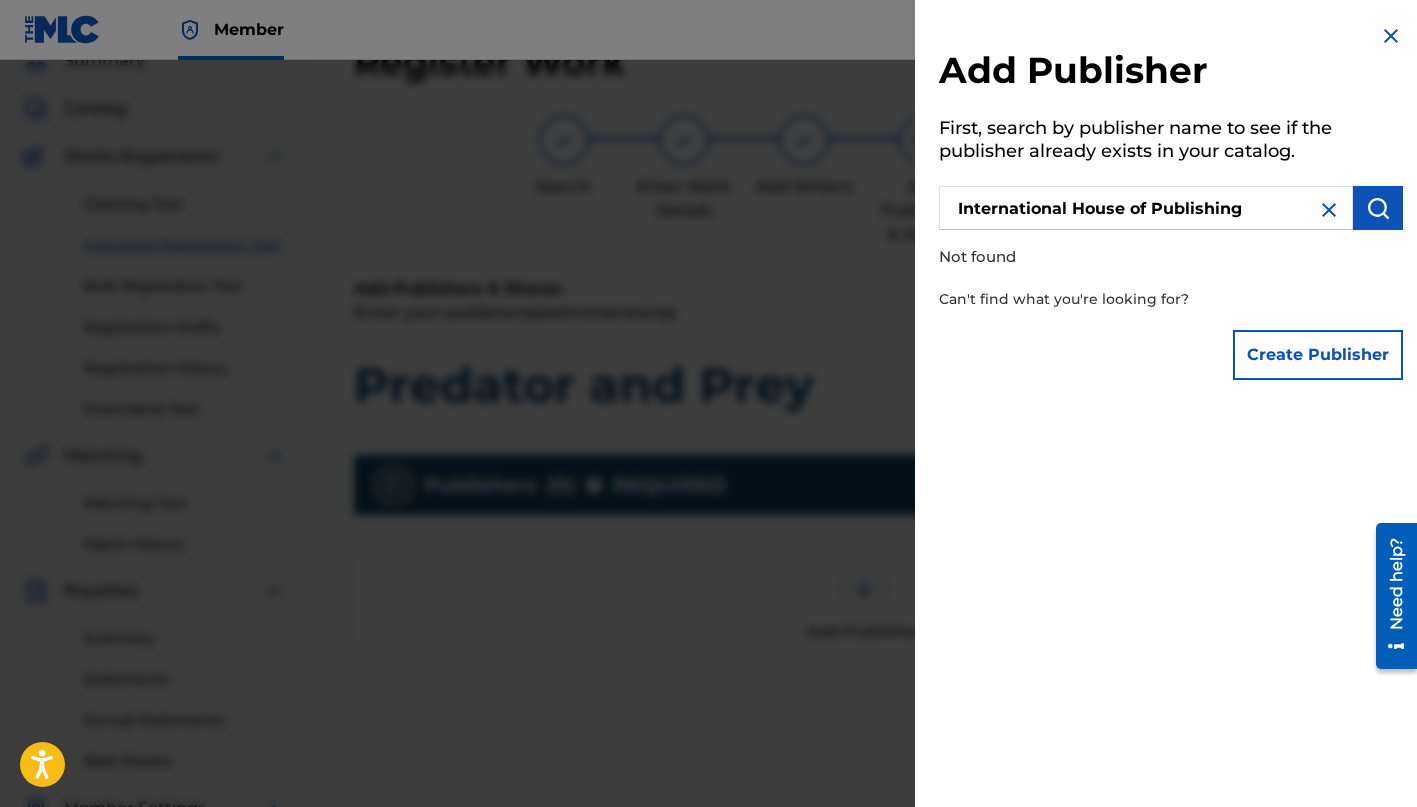 click on "Create Publisher" at bounding box center [1318, 355] 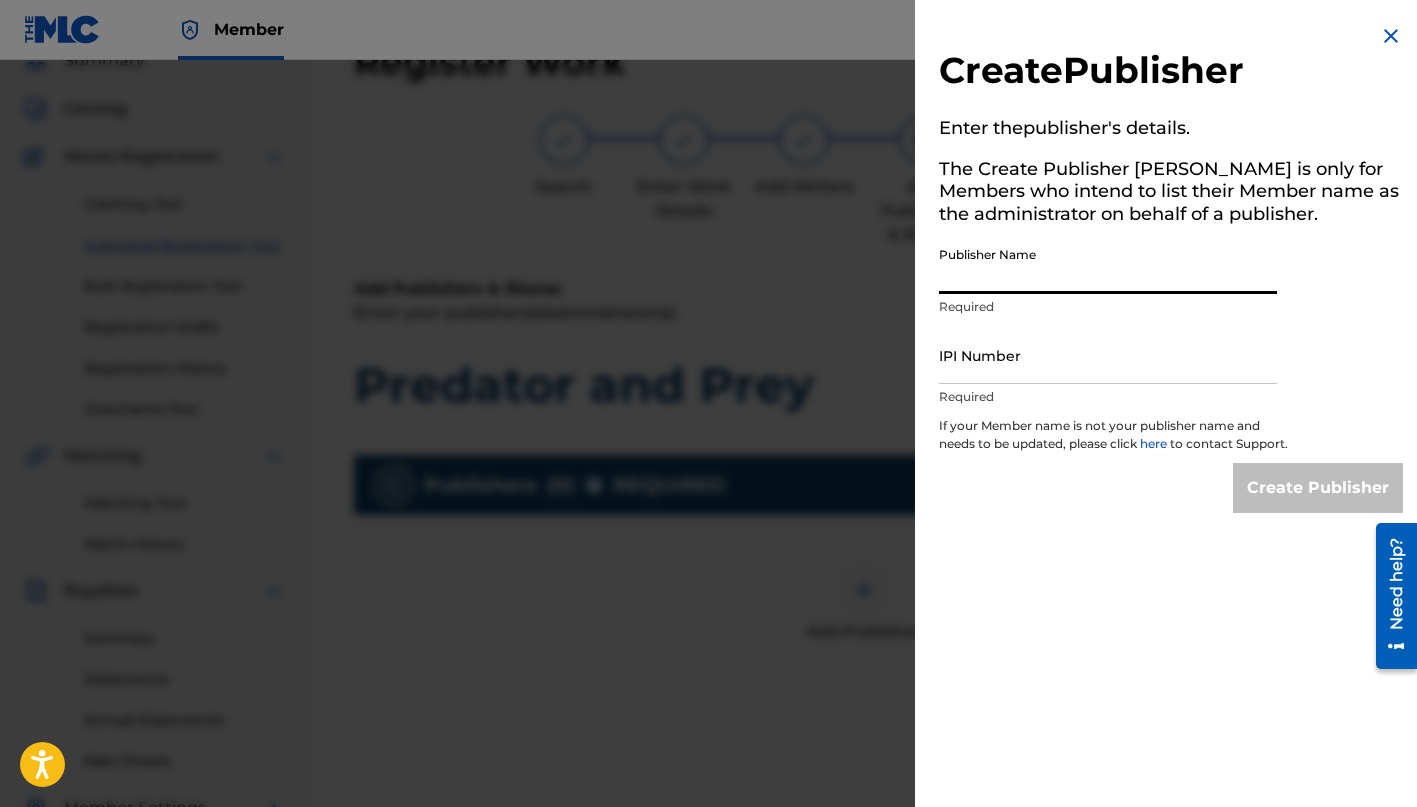 click on "Publisher Name" at bounding box center [1108, 265] 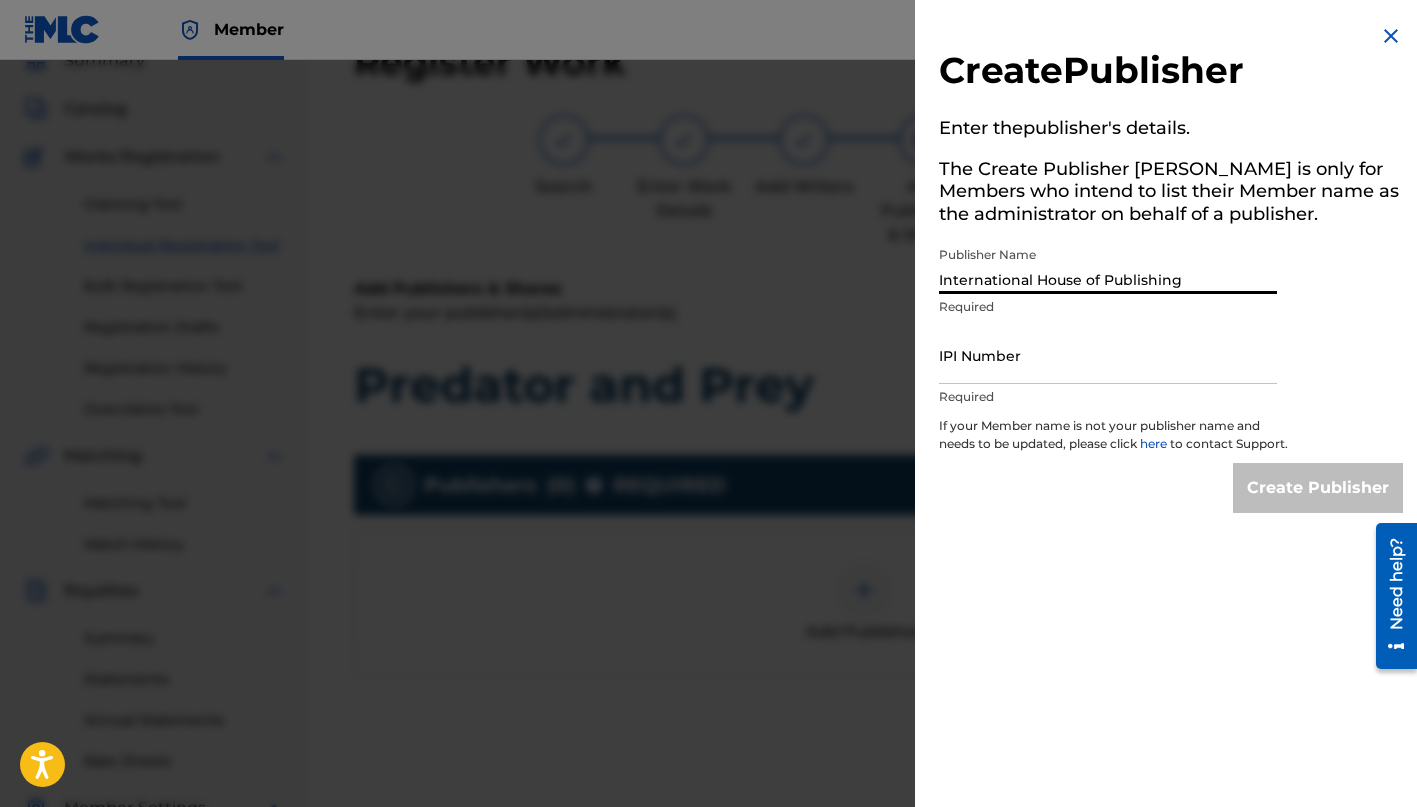 type on "International House of Publishing" 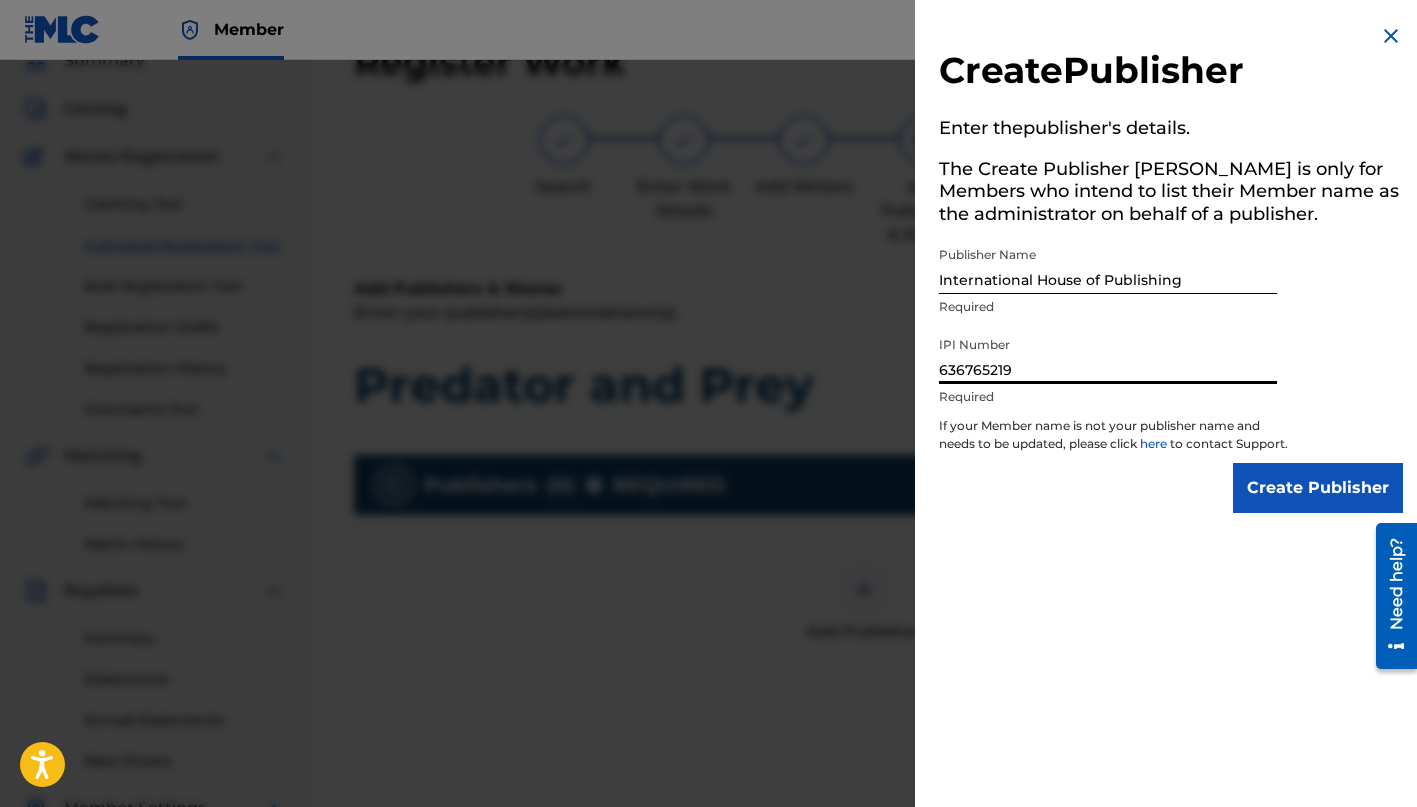 type on "636765219" 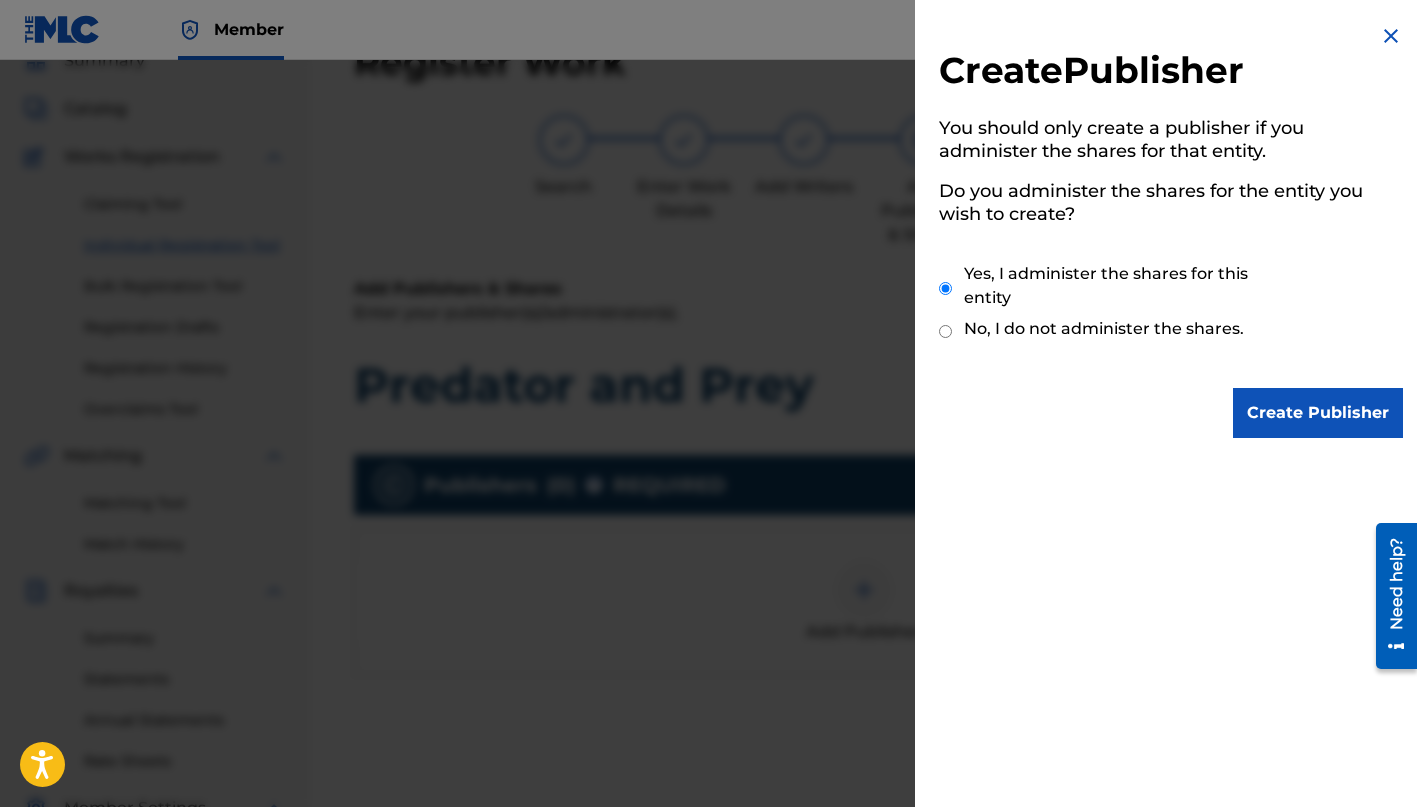 click on "Create Publisher" at bounding box center [1318, 413] 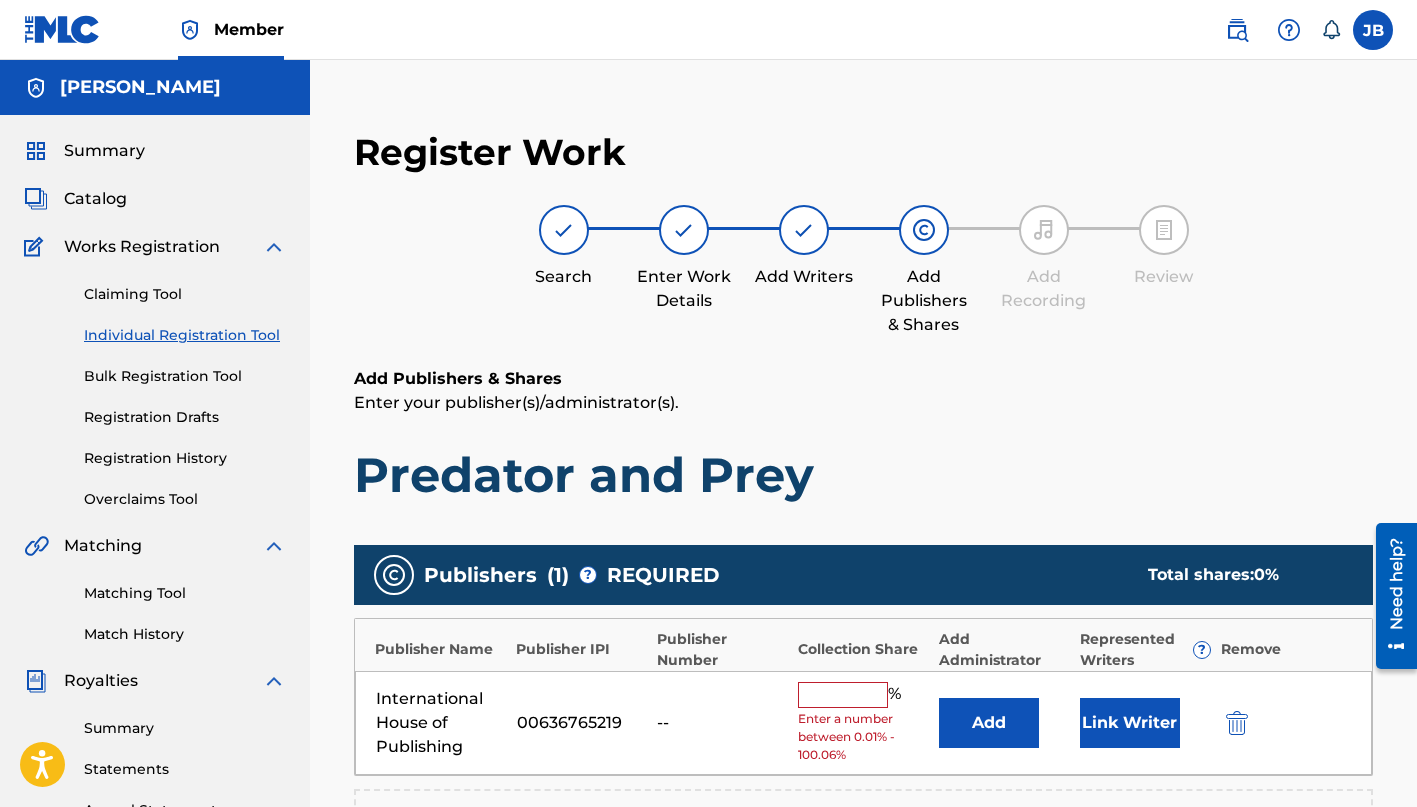 scroll, scrollTop: 0, scrollLeft: 0, axis: both 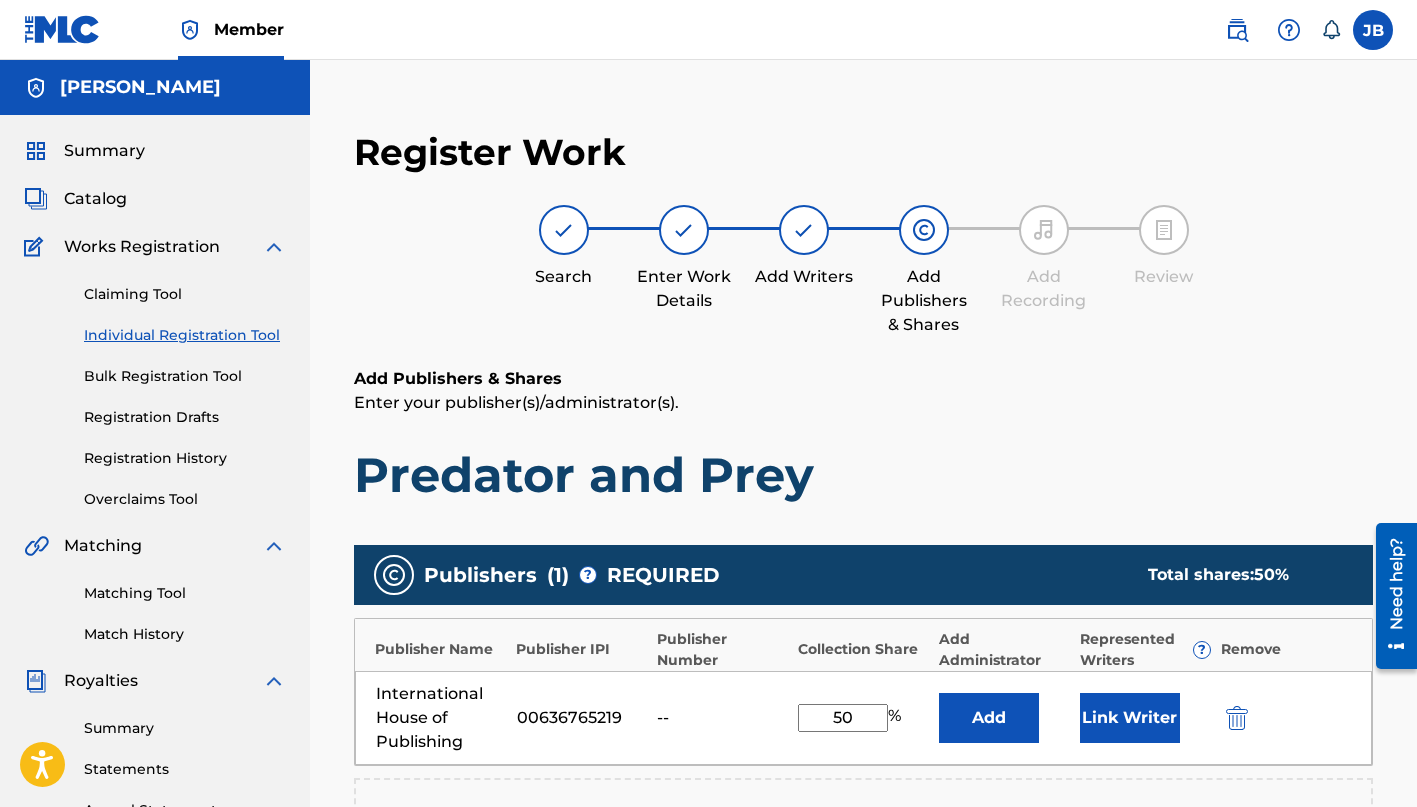 type on "50" 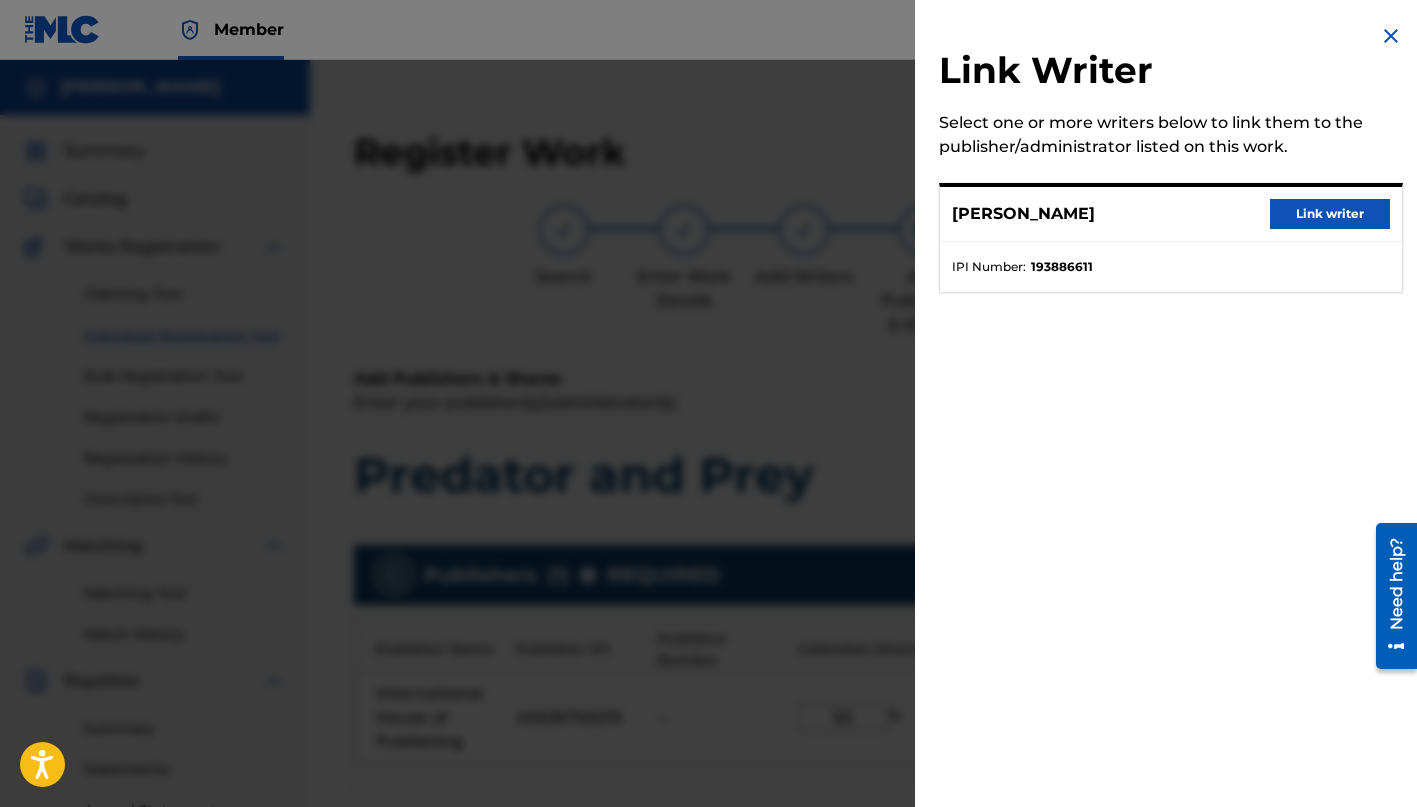 click on "Link writer" at bounding box center [1330, 214] 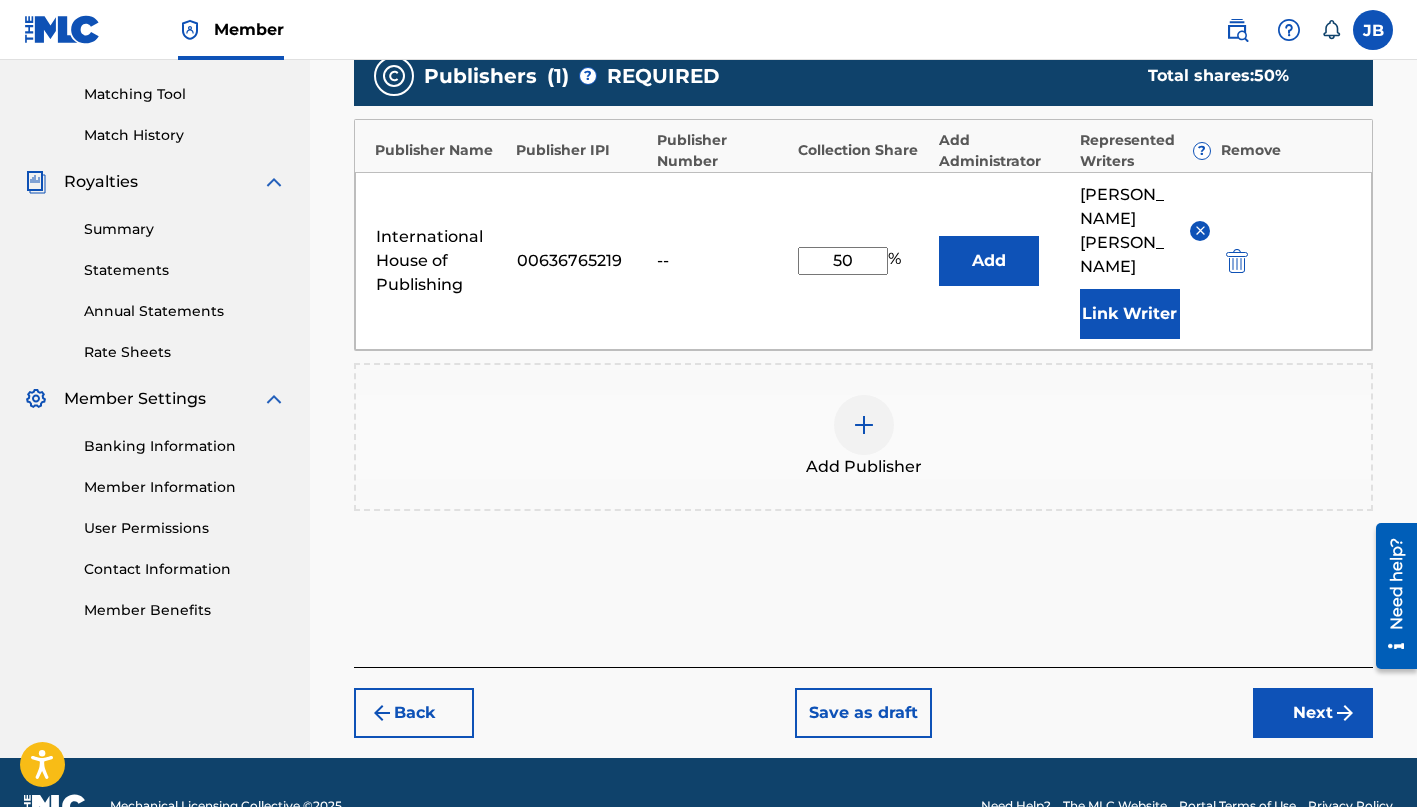 scroll, scrollTop: 498, scrollLeft: 0, axis: vertical 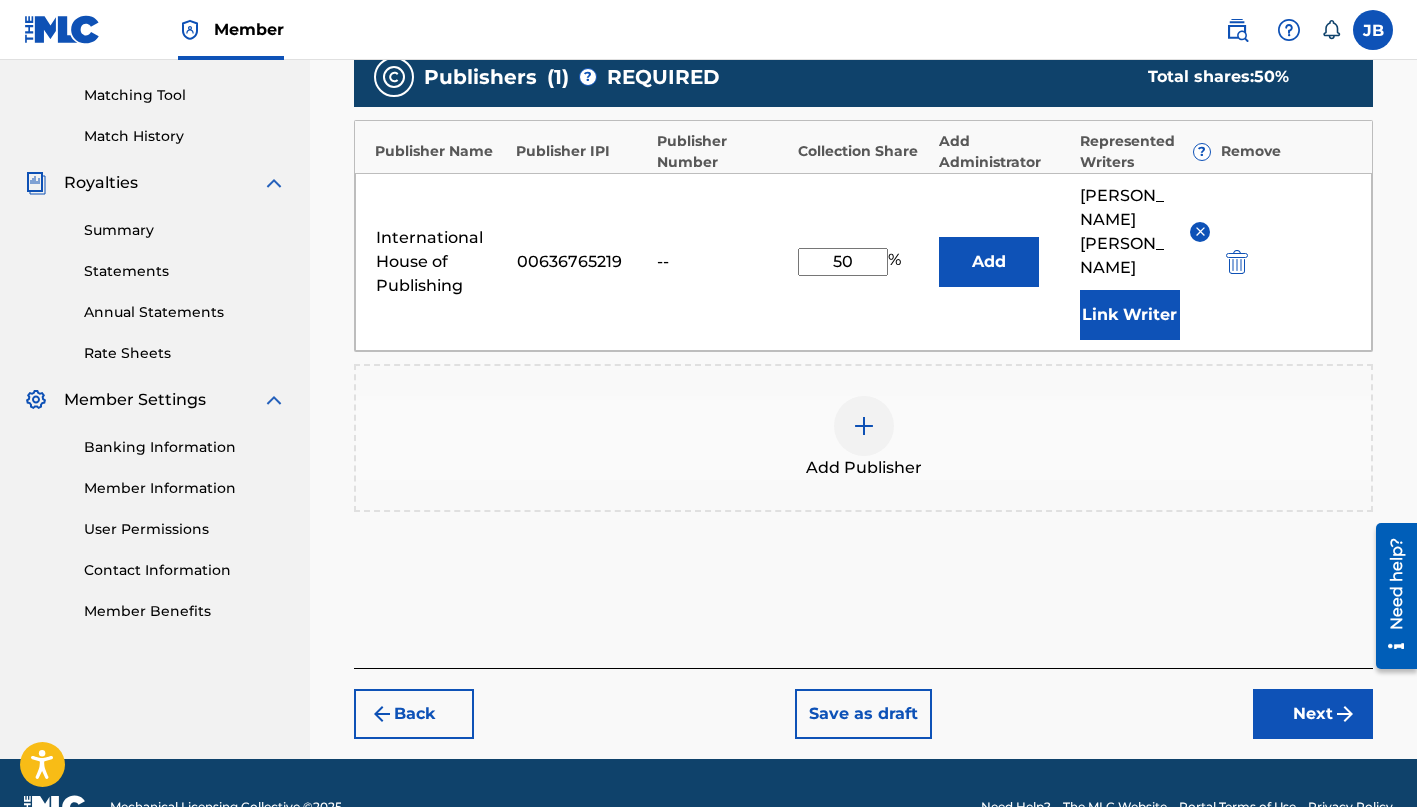 click on "Add" at bounding box center [989, 262] 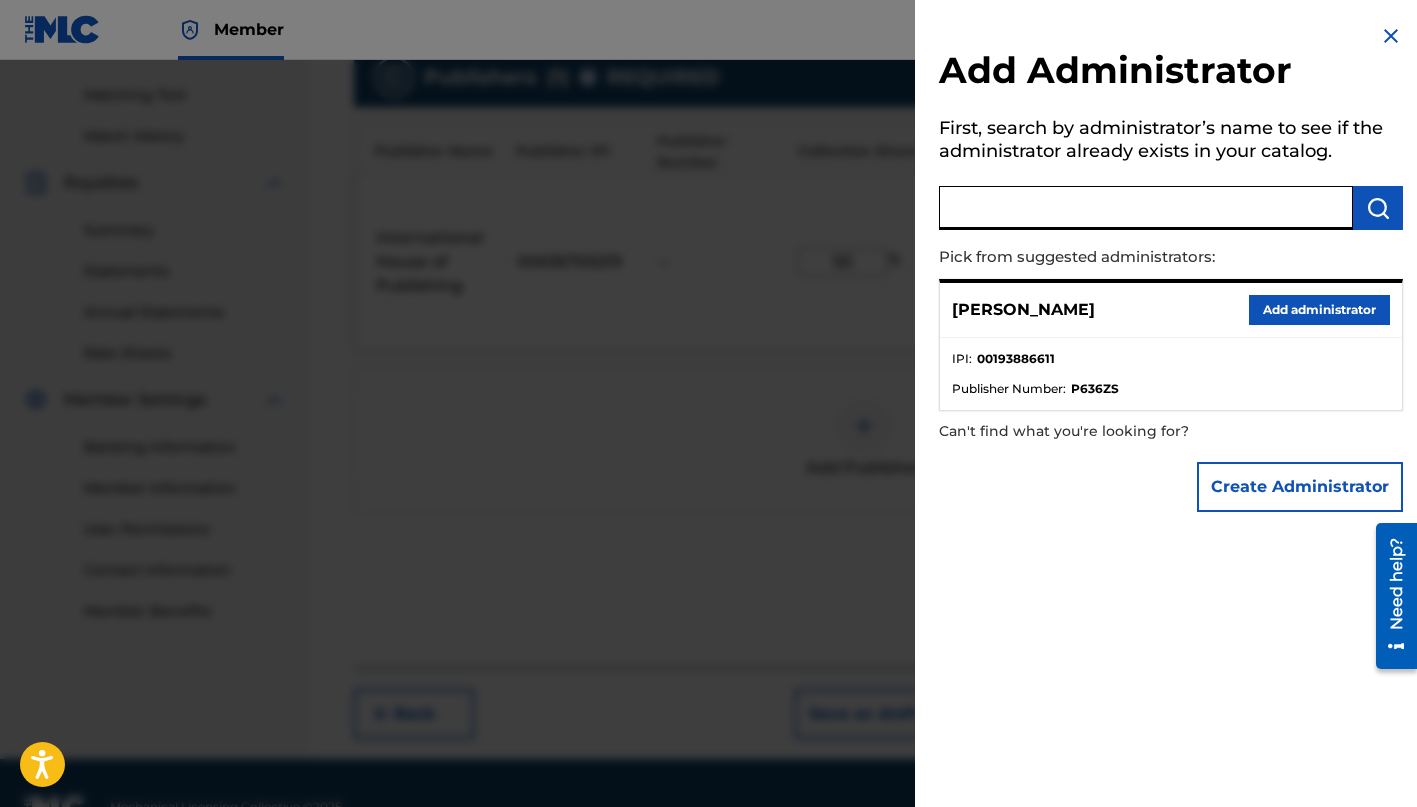 click at bounding box center (1146, 208) 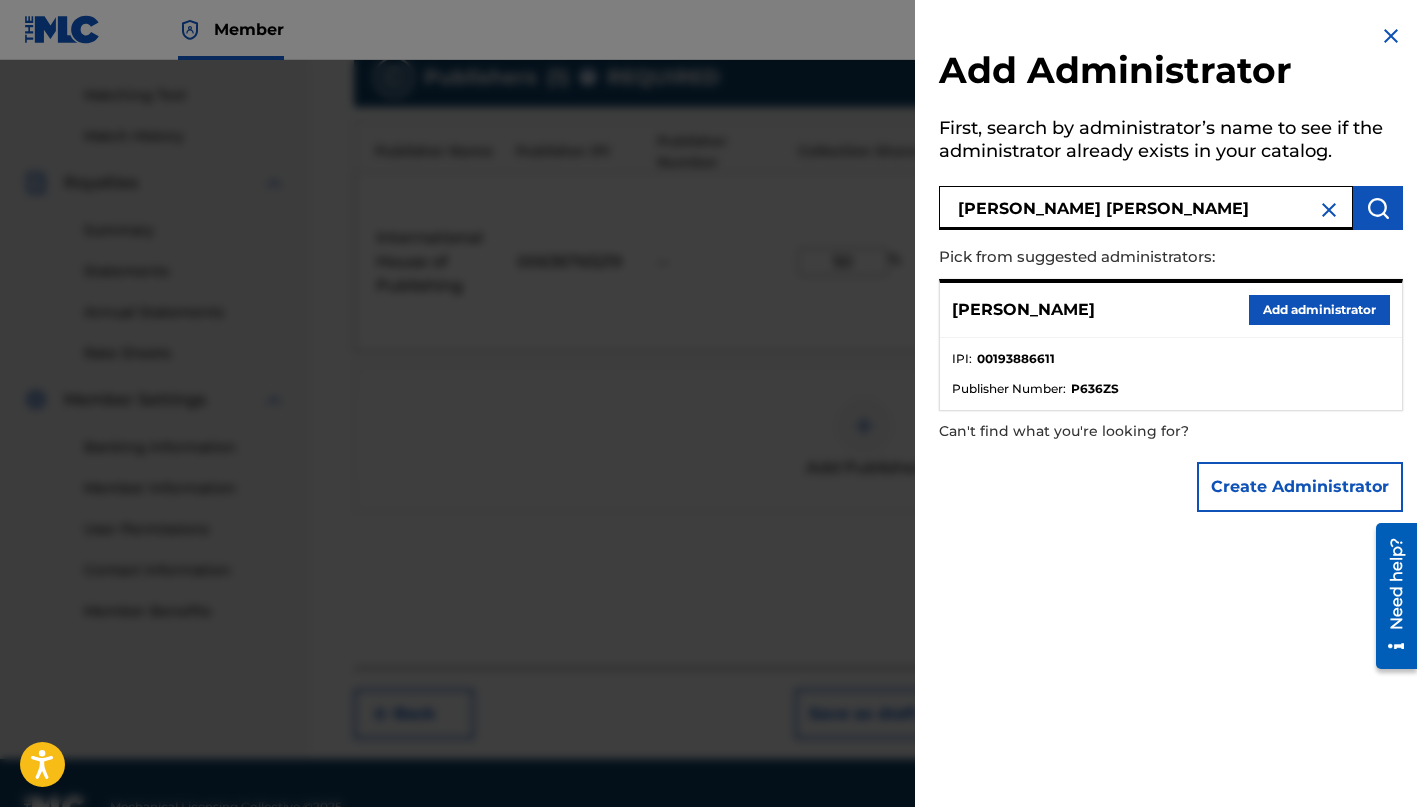 type on "Joshua David Blum" 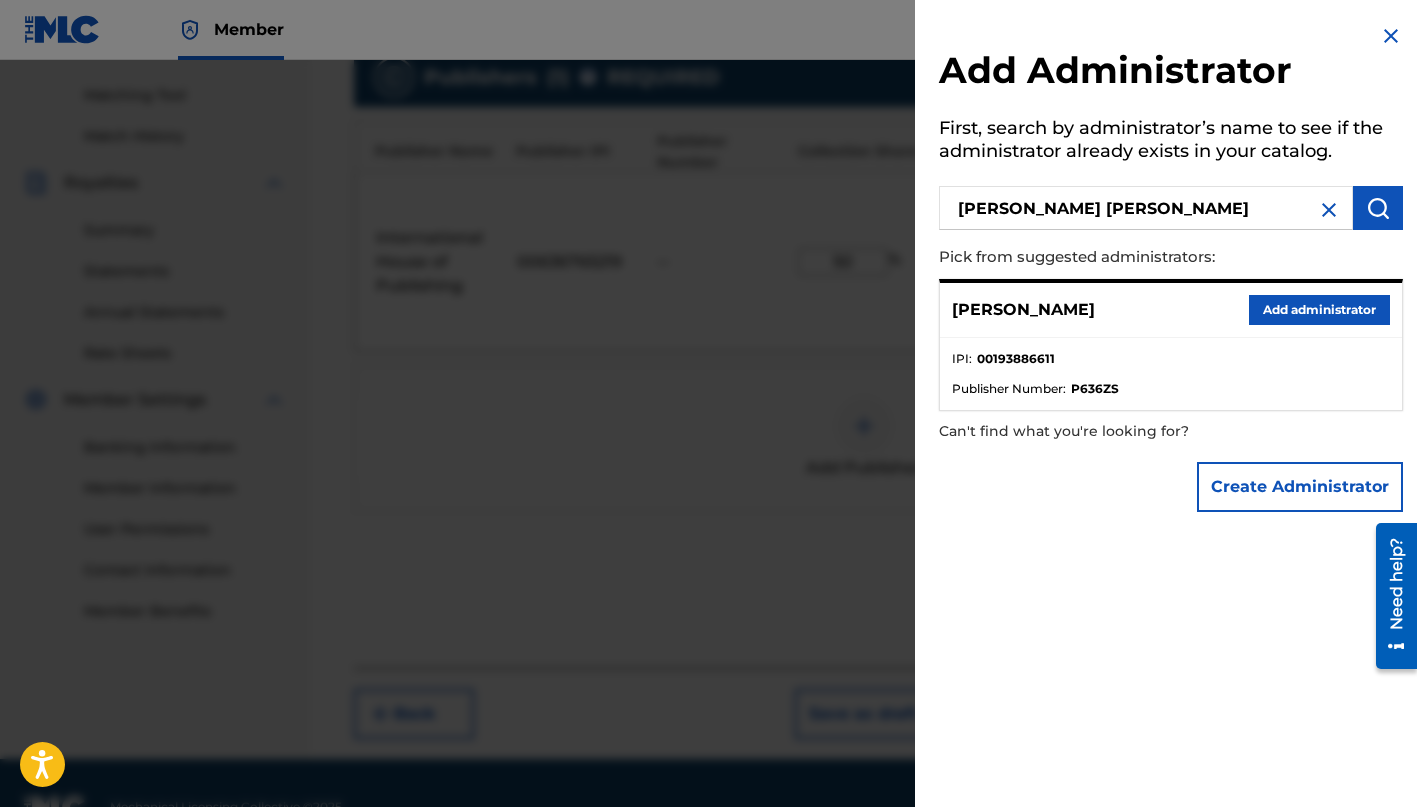 click on "Add administrator" at bounding box center [1319, 310] 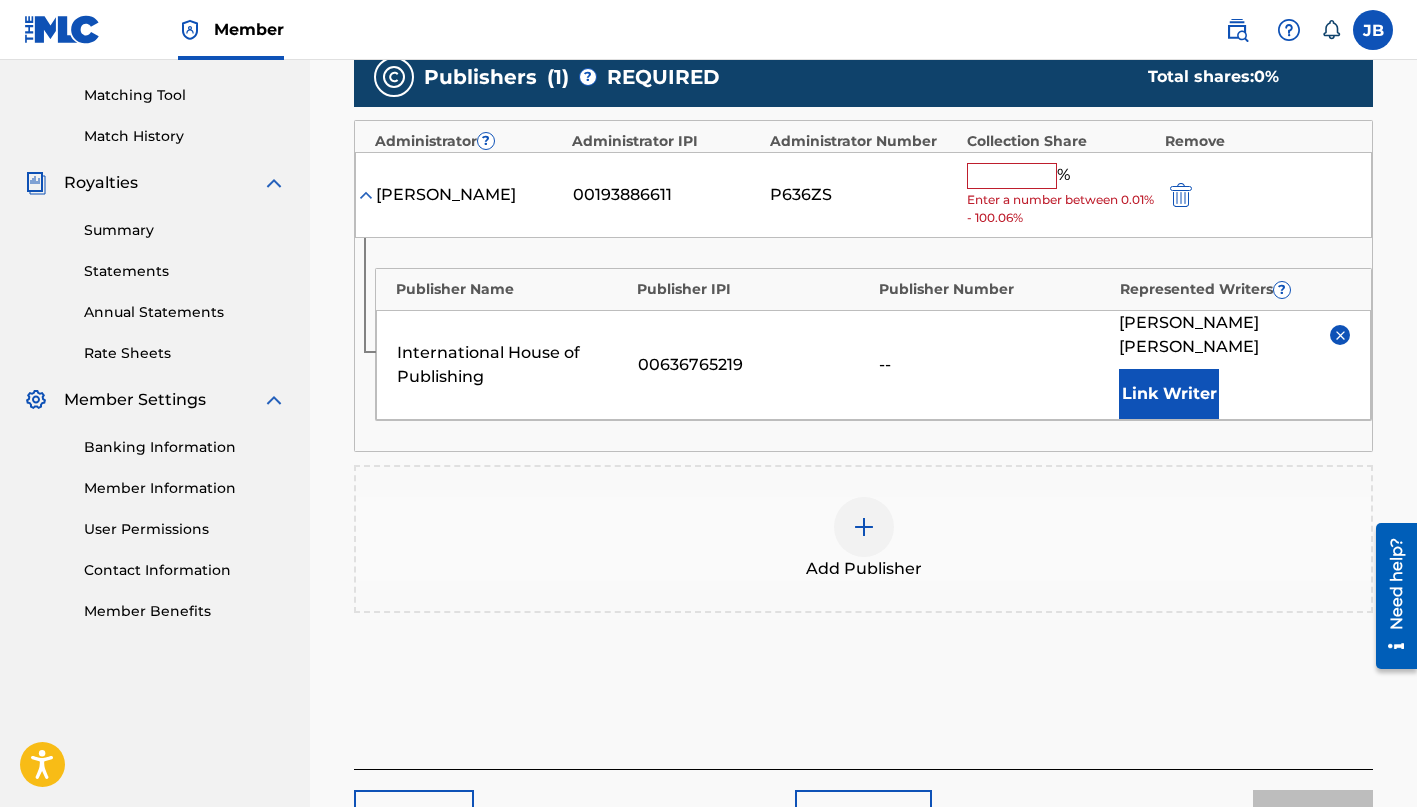 click on "%" at bounding box center [1021, 176] 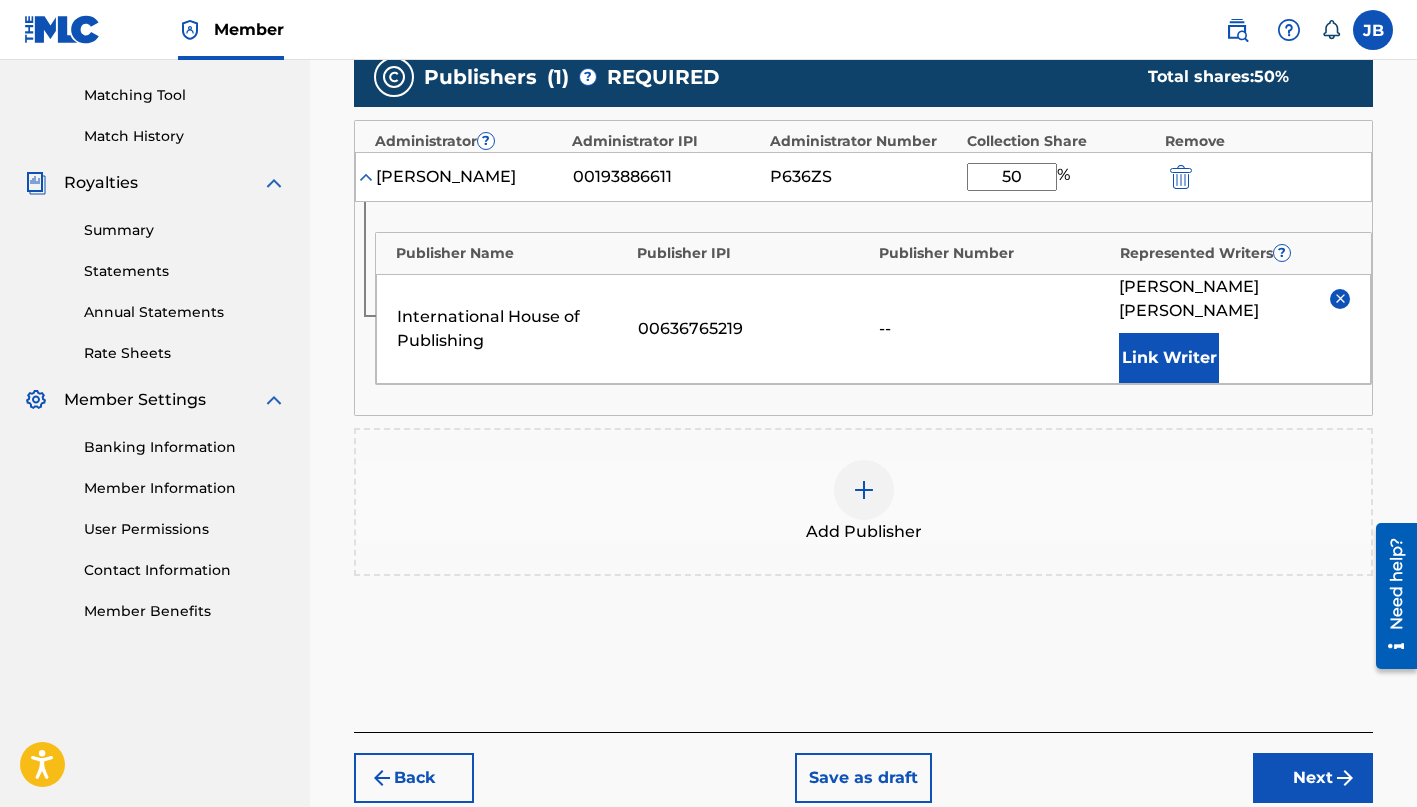 type on "50" 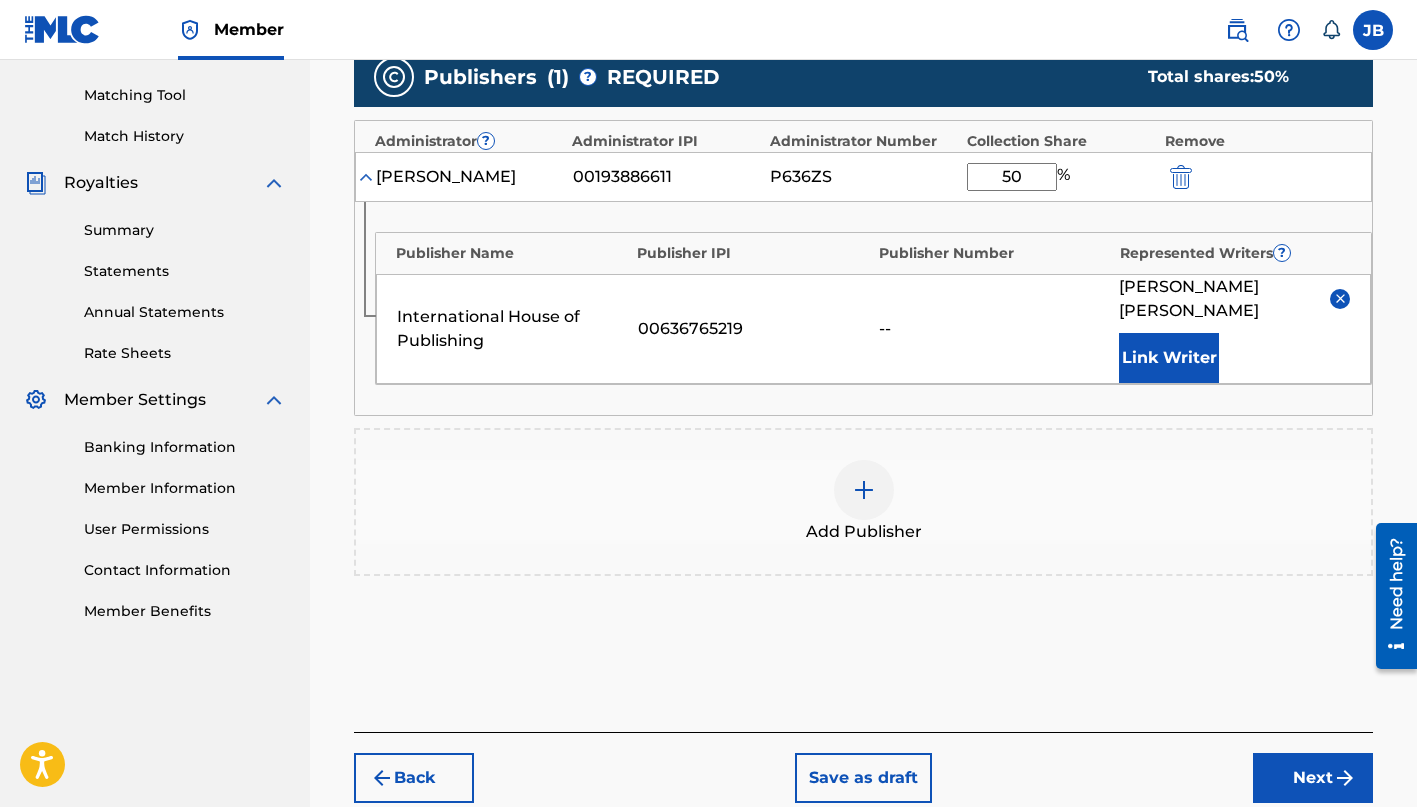 click on "Publisher Name Publisher IPI Publisher Number Represented Writers ? International House of Publishing 00636765219 -- Joshua   Blum Link Writer" at bounding box center (863, 308) 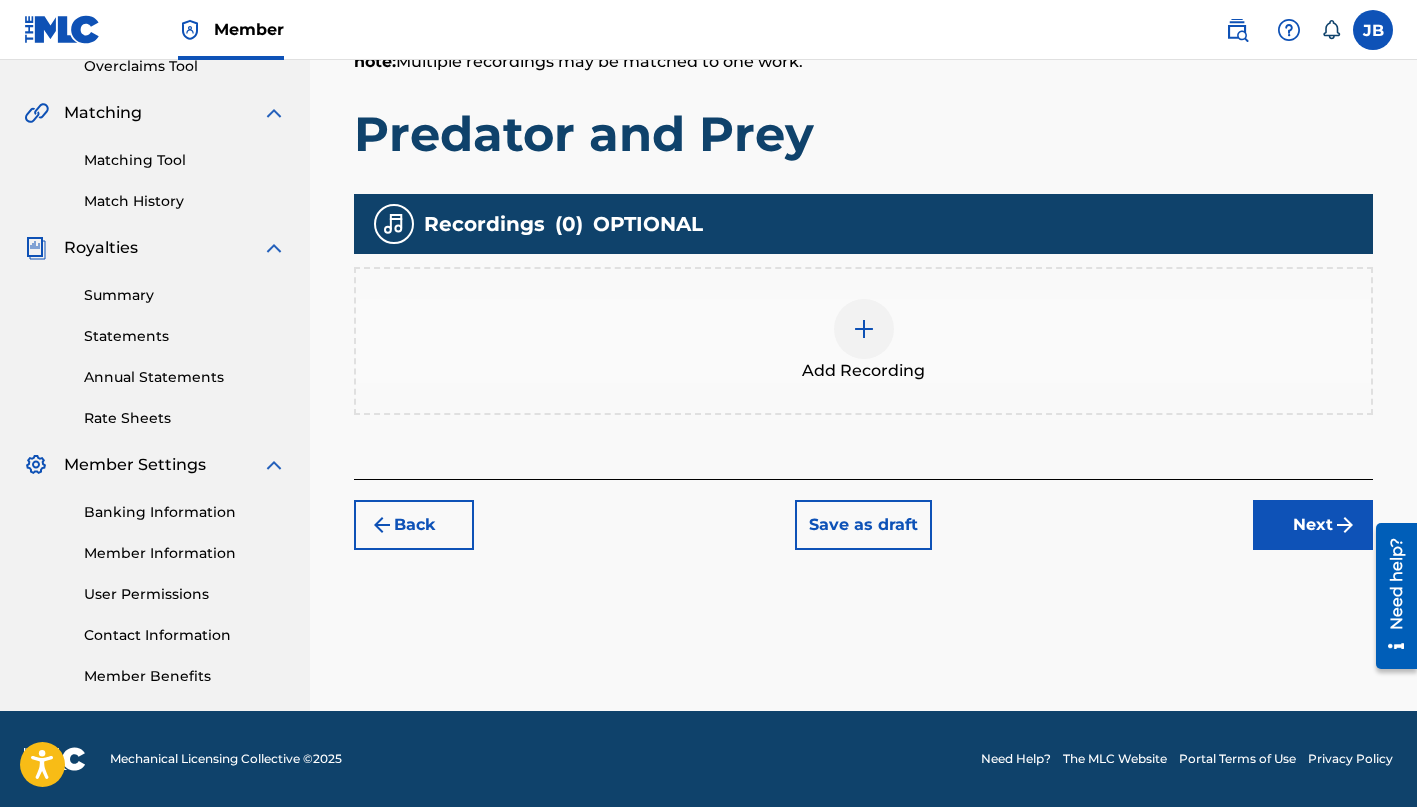 scroll, scrollTop: 433, scrollLeft: 0, axis: vertical 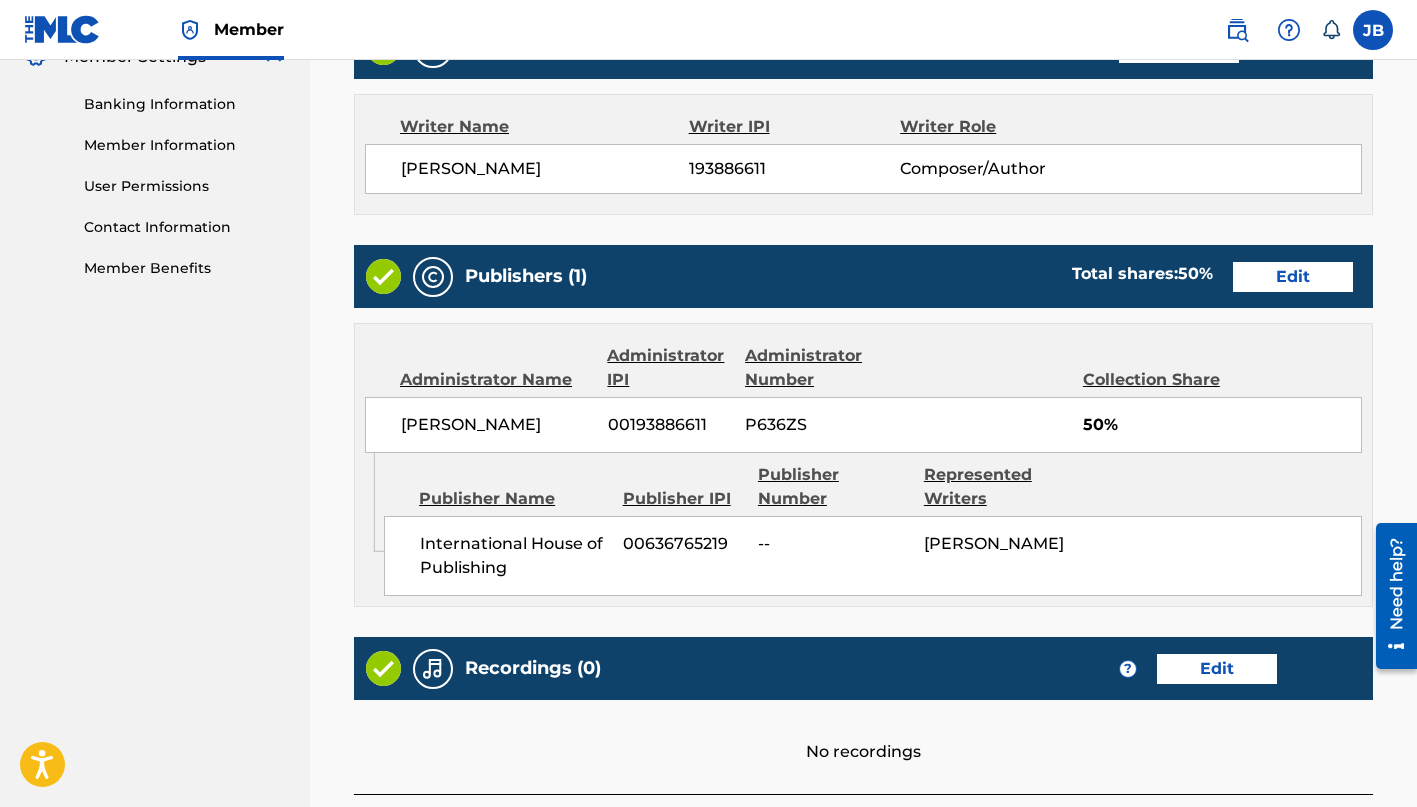 click on "Edit" at bounding box center (1293, 277) 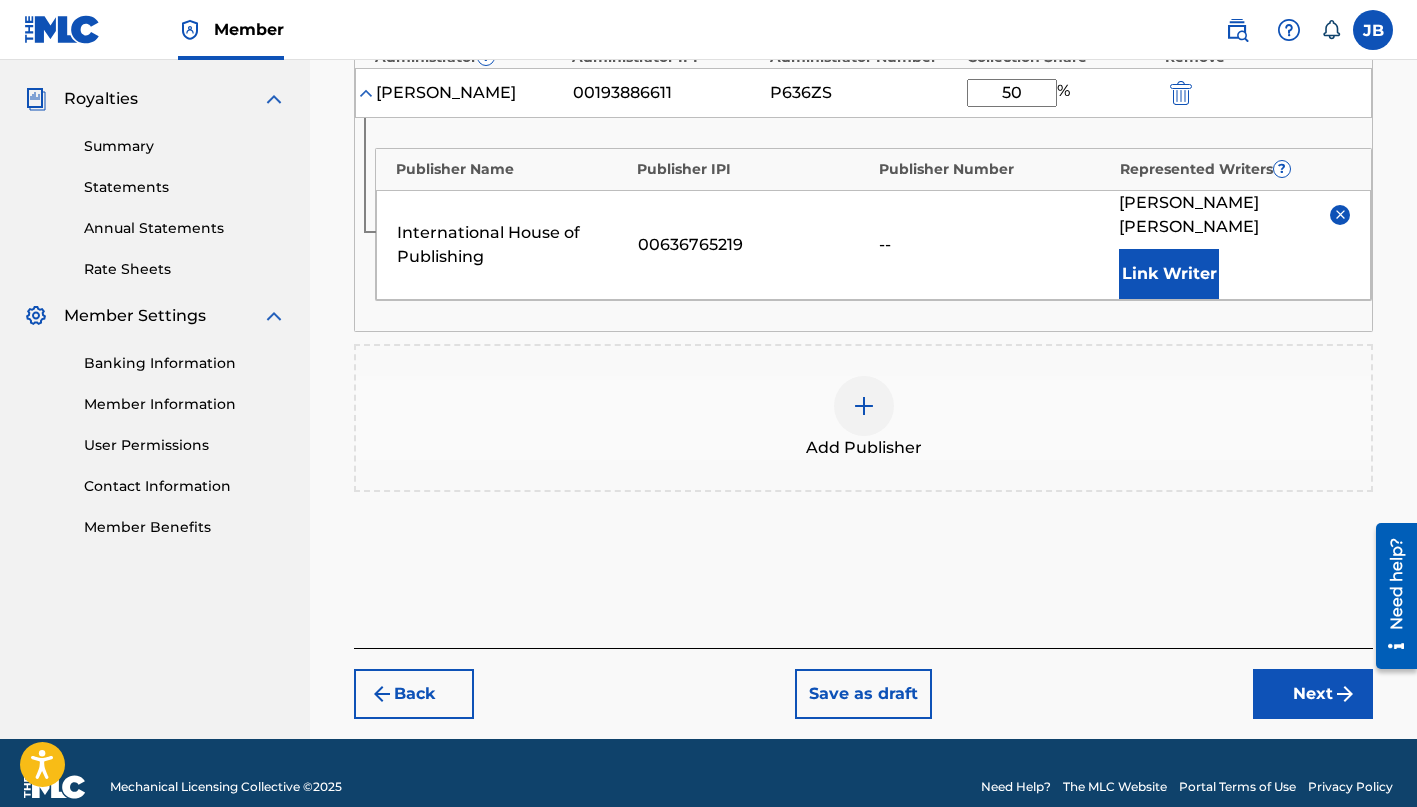 click on "50" at bounding box center (1012, 93) 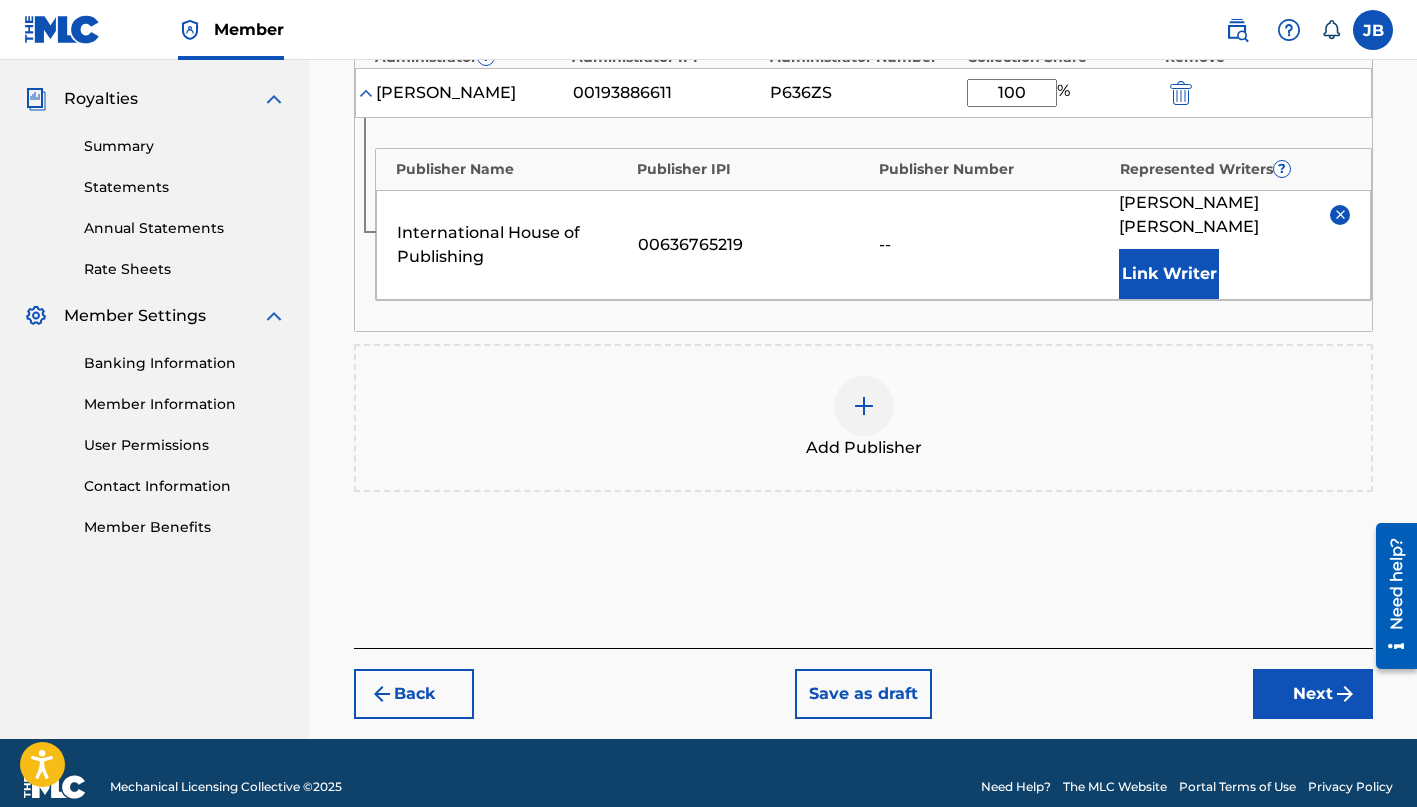 type on "100" 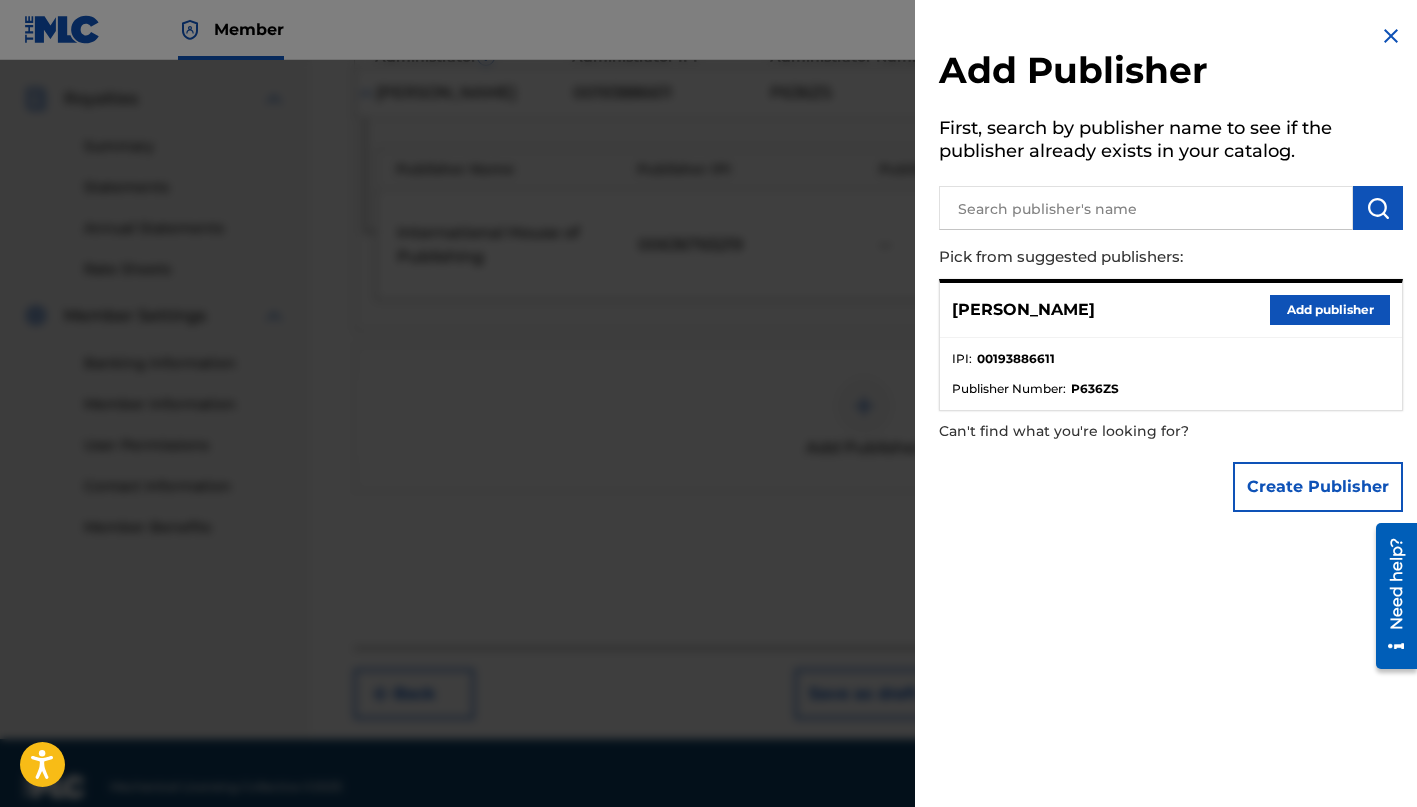 click on "Add publisher" at bounding box center [1330, 310] 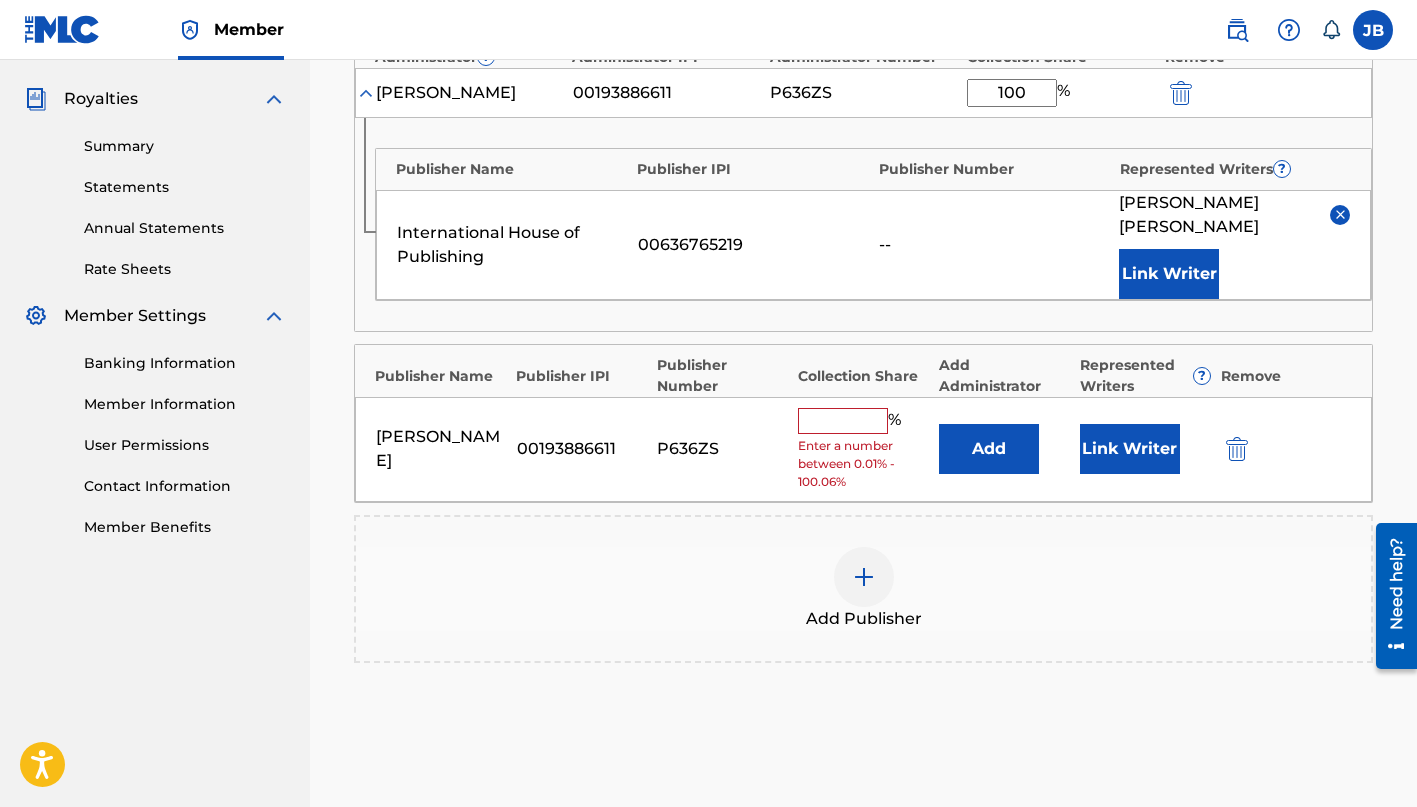 click at bounding box center (843, 421) 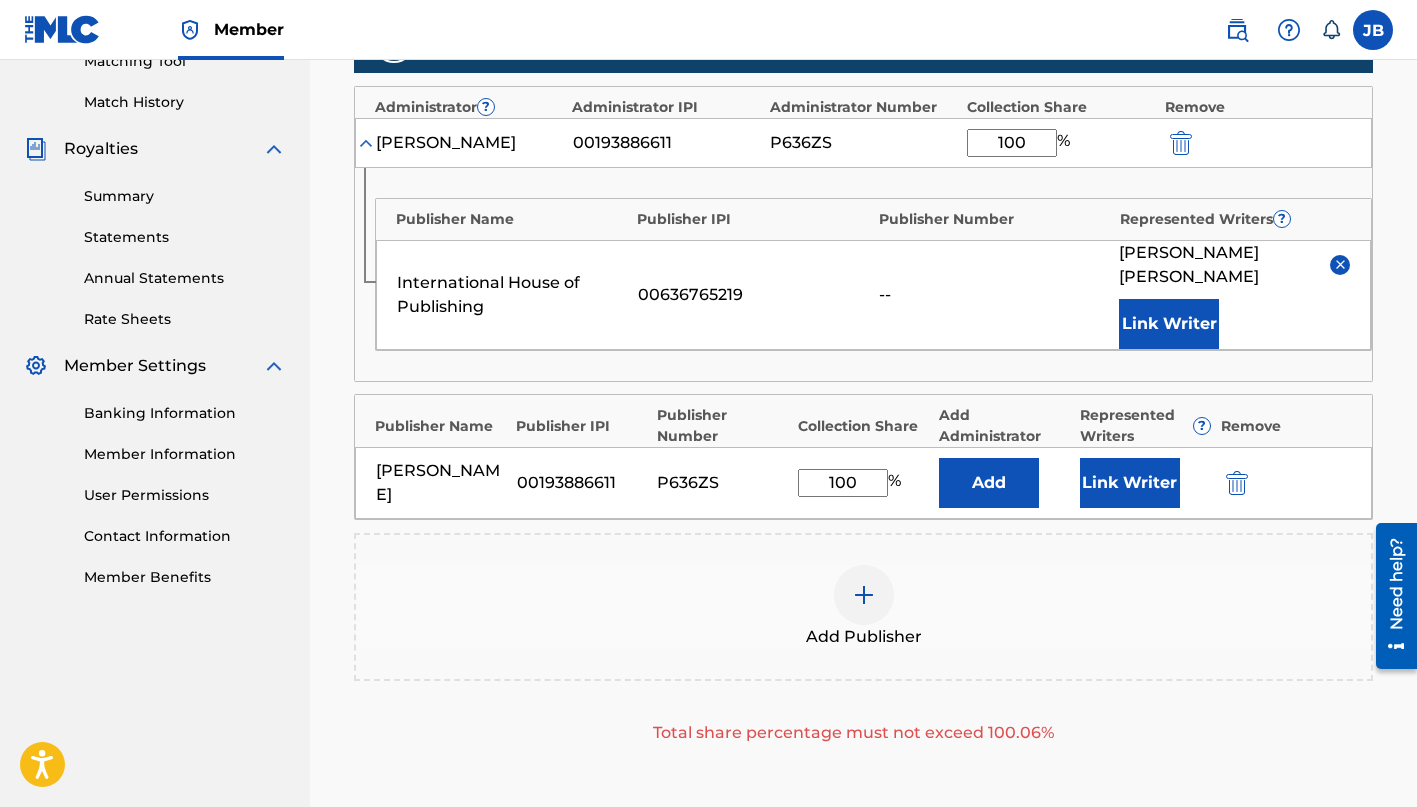 scroll, scrollTop: 553, scrollLeft: 0, axis: vertical 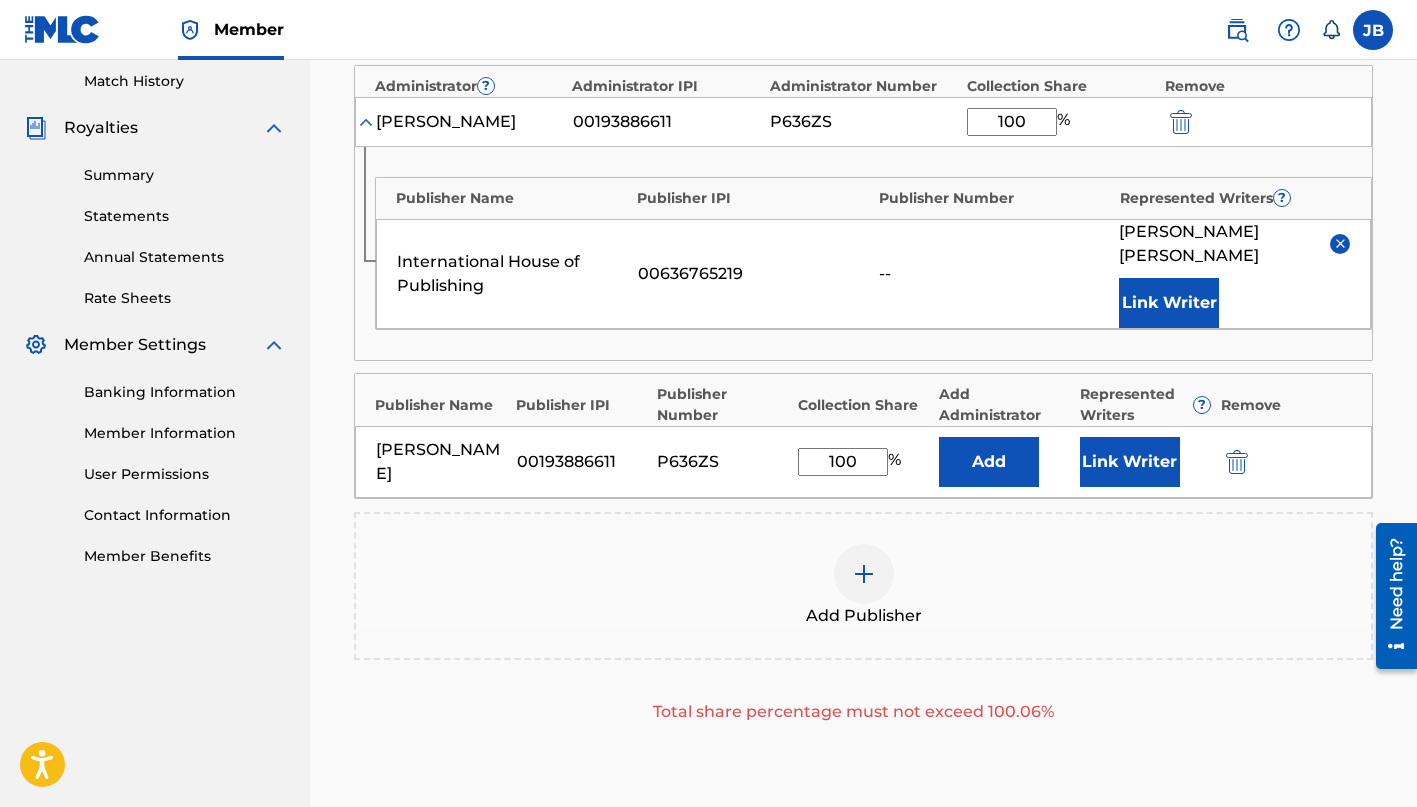 type on "100" 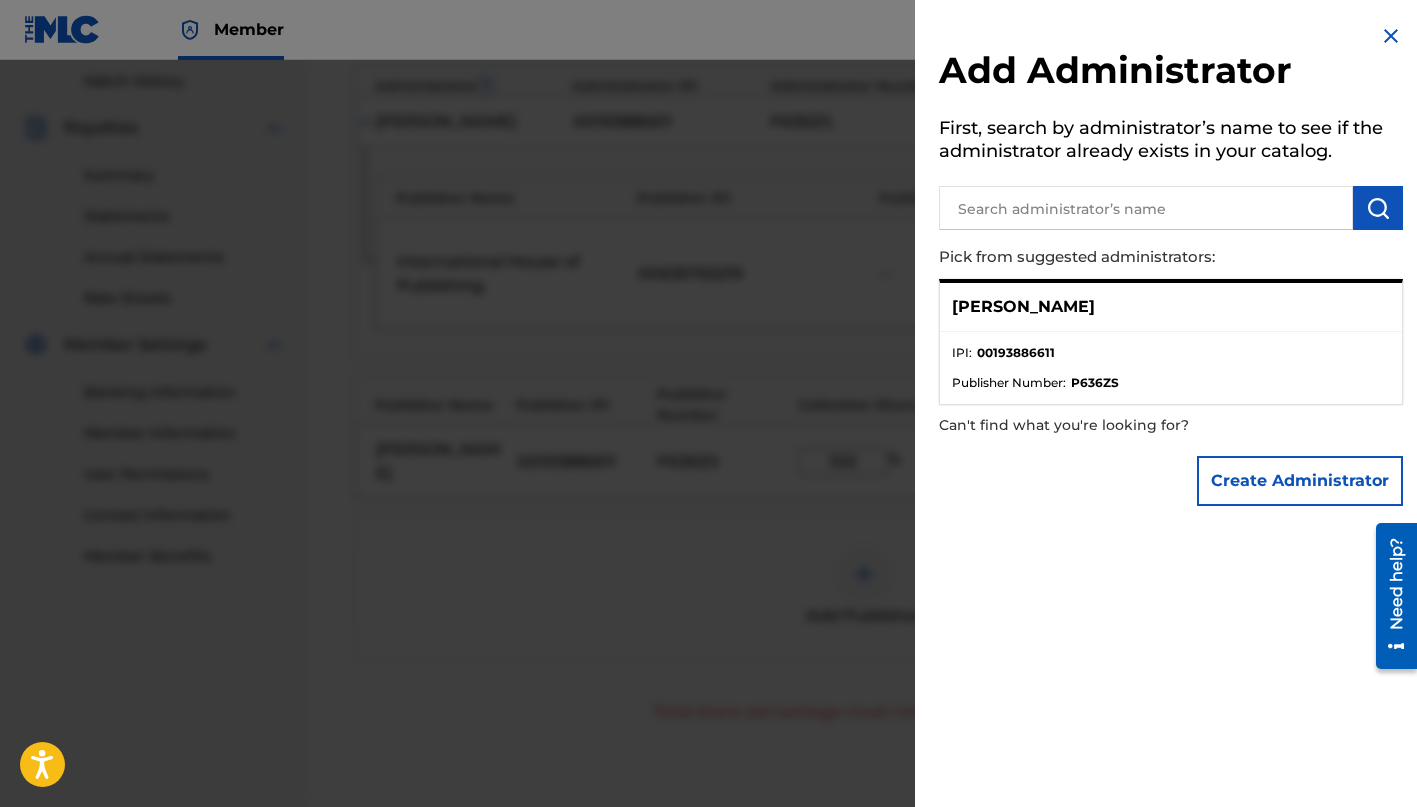 click on "Create Administrator" at bounding box center [1300, 481] 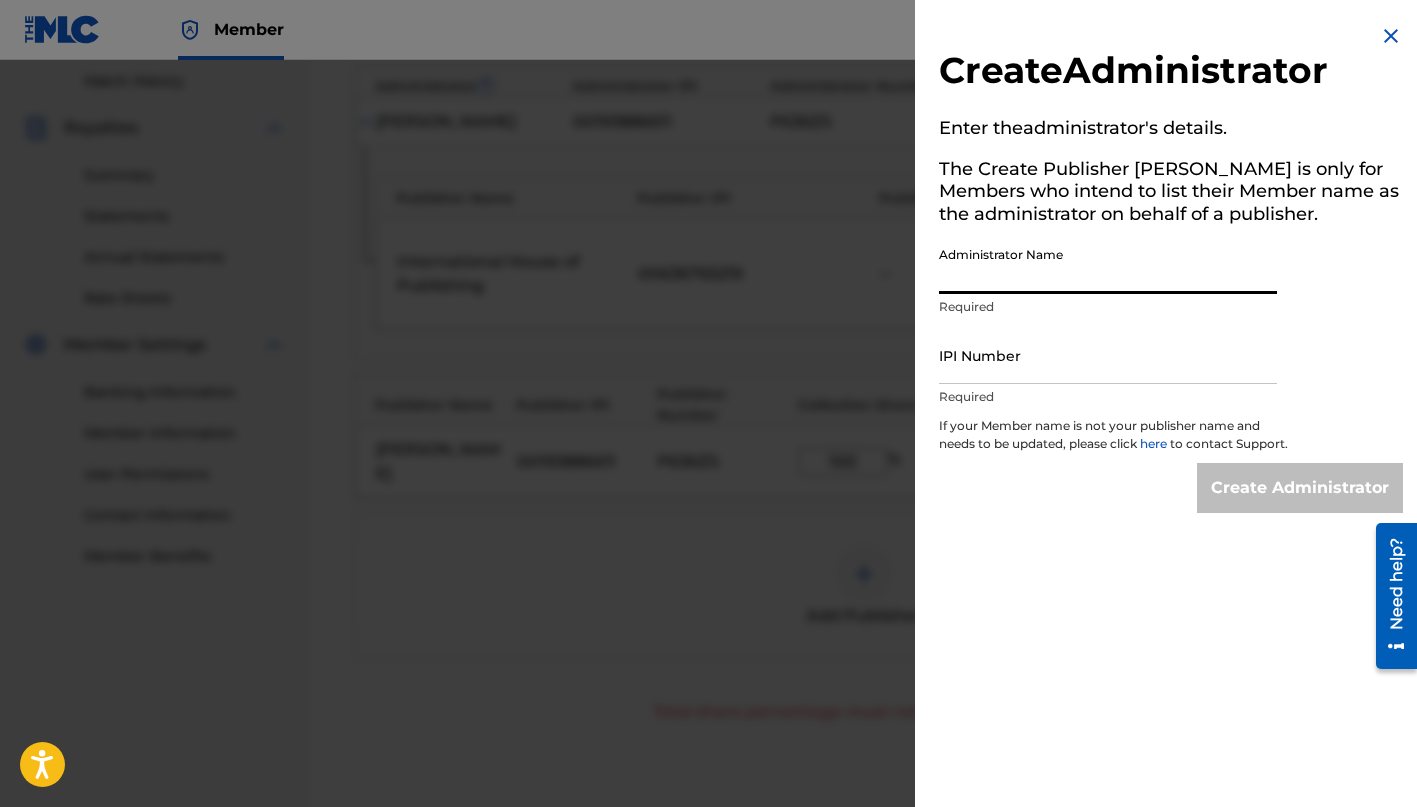click on "Administrator Name" at bounding box center [1108, 265] 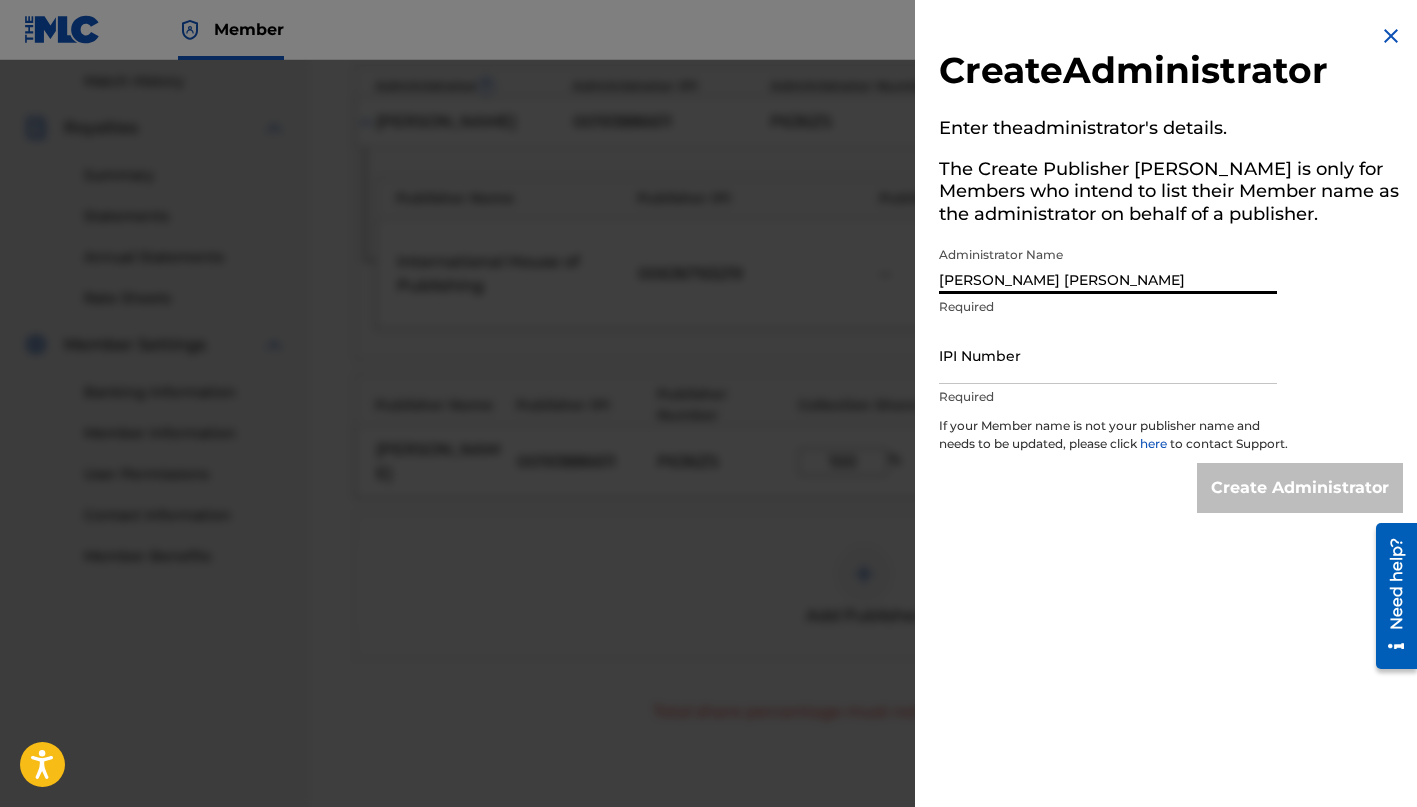 type on "Joshua David Blum" 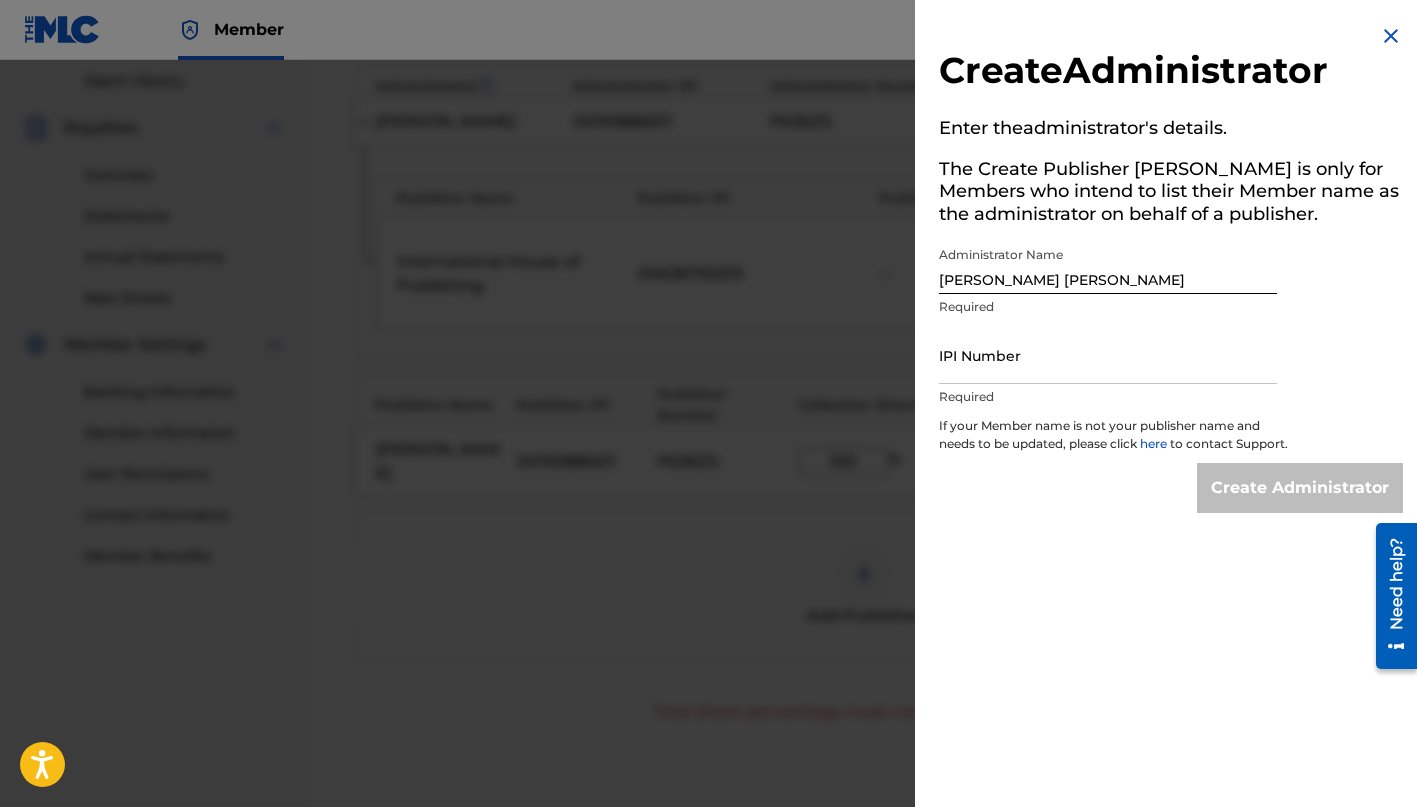 click at bounding box center [1391, 36] 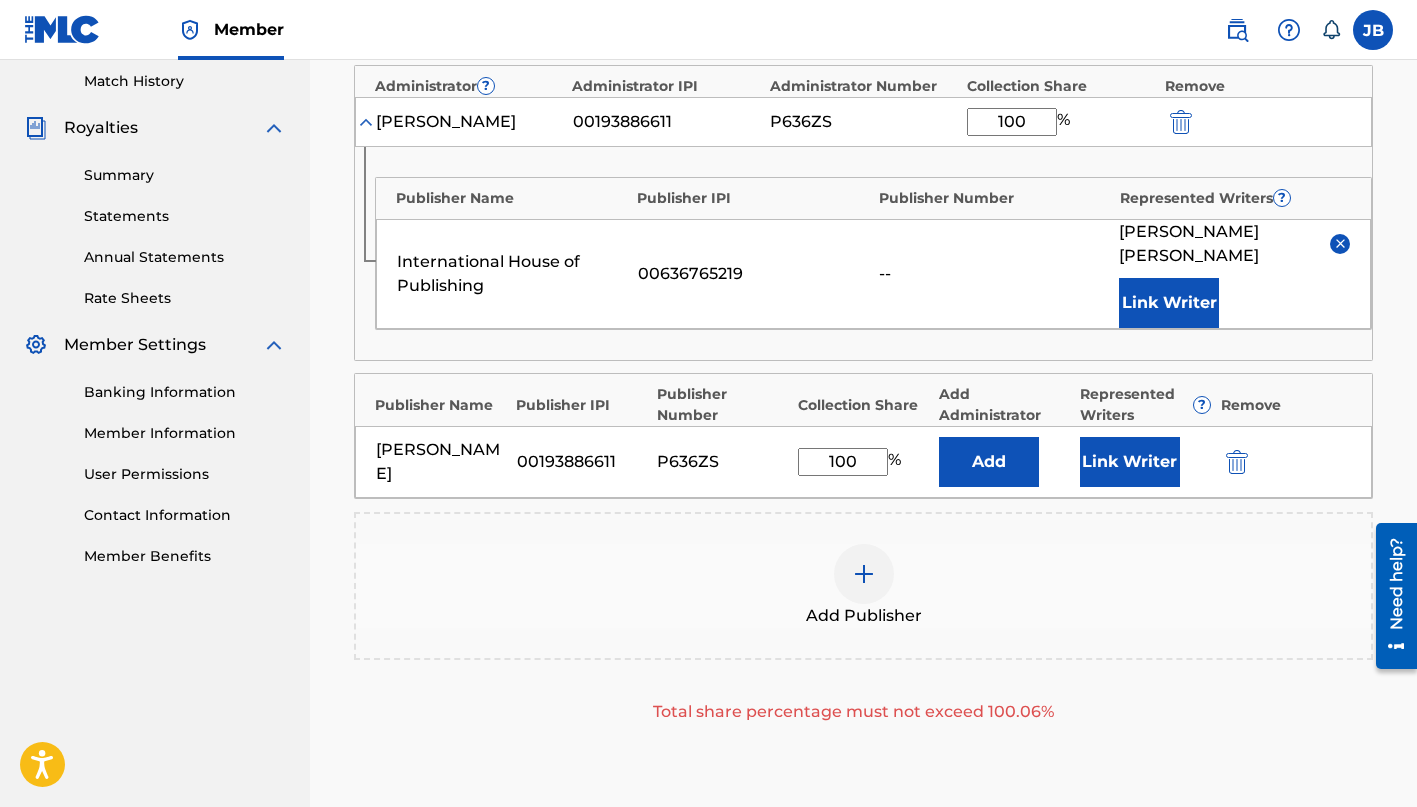 click on "JOSHUA BLUM 00193886611 P636ZS 100 % Add Link Writer" at bounding box center (863, 462) 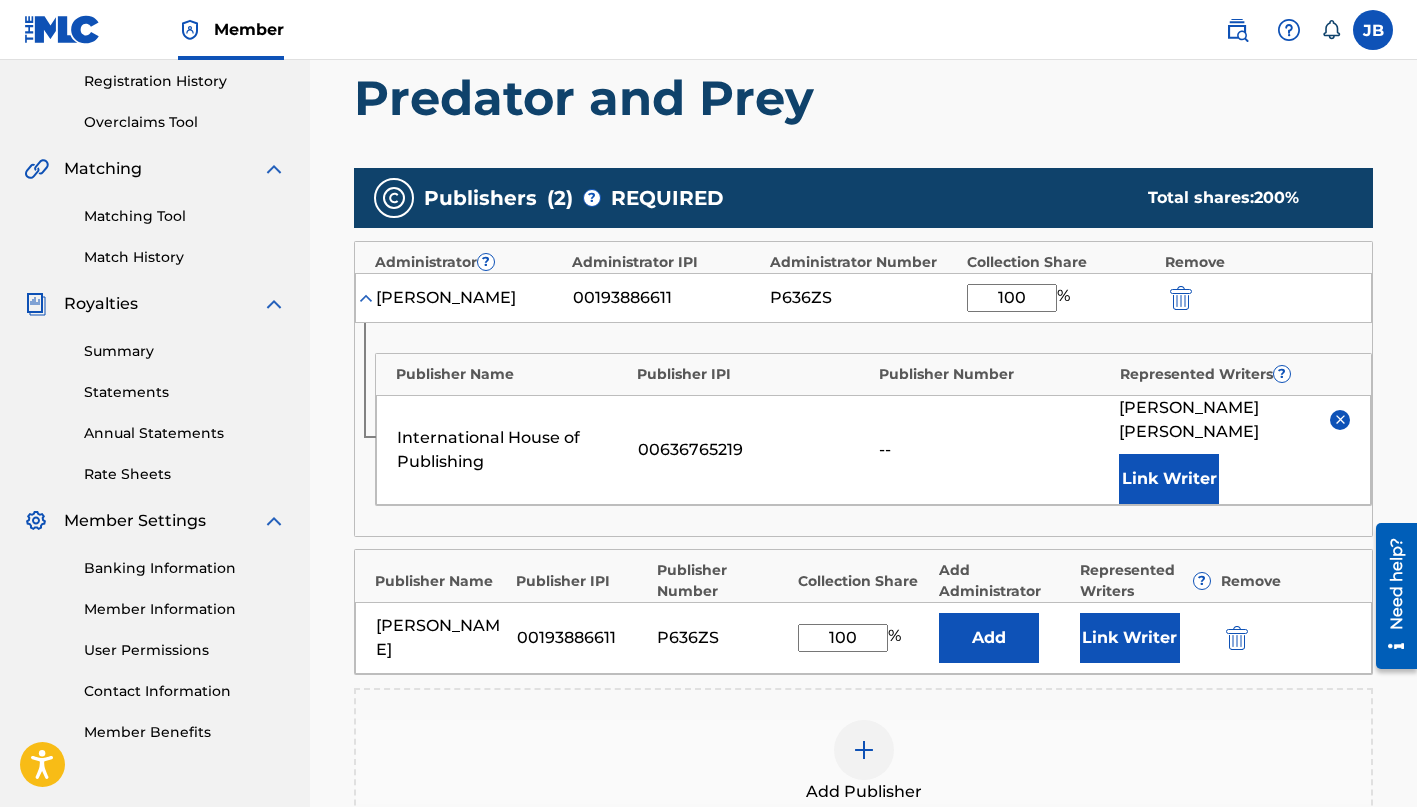 scroll, scrollTop: 374, scrollLeft: 0, axis: vertical 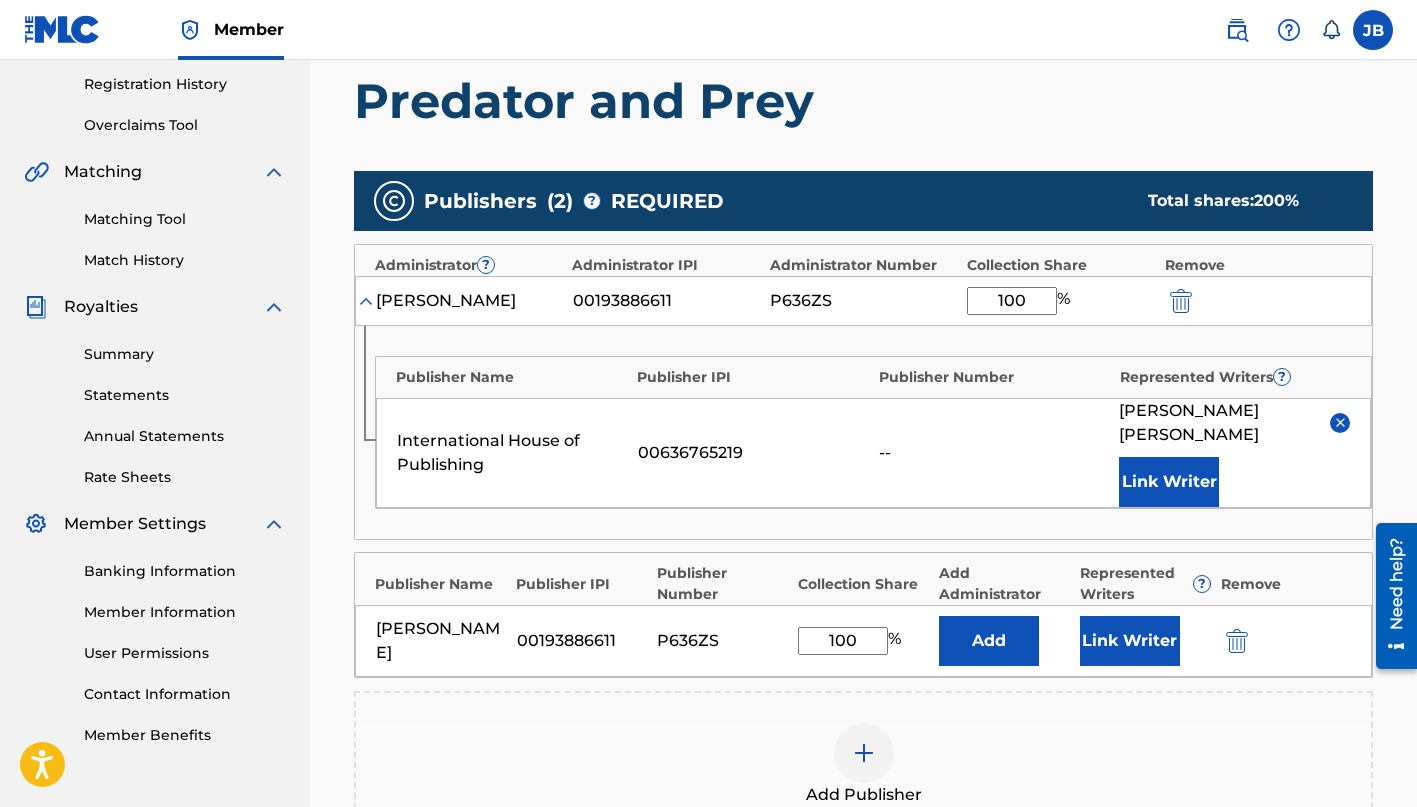 click on "100" at bounding box center [1012, 301] 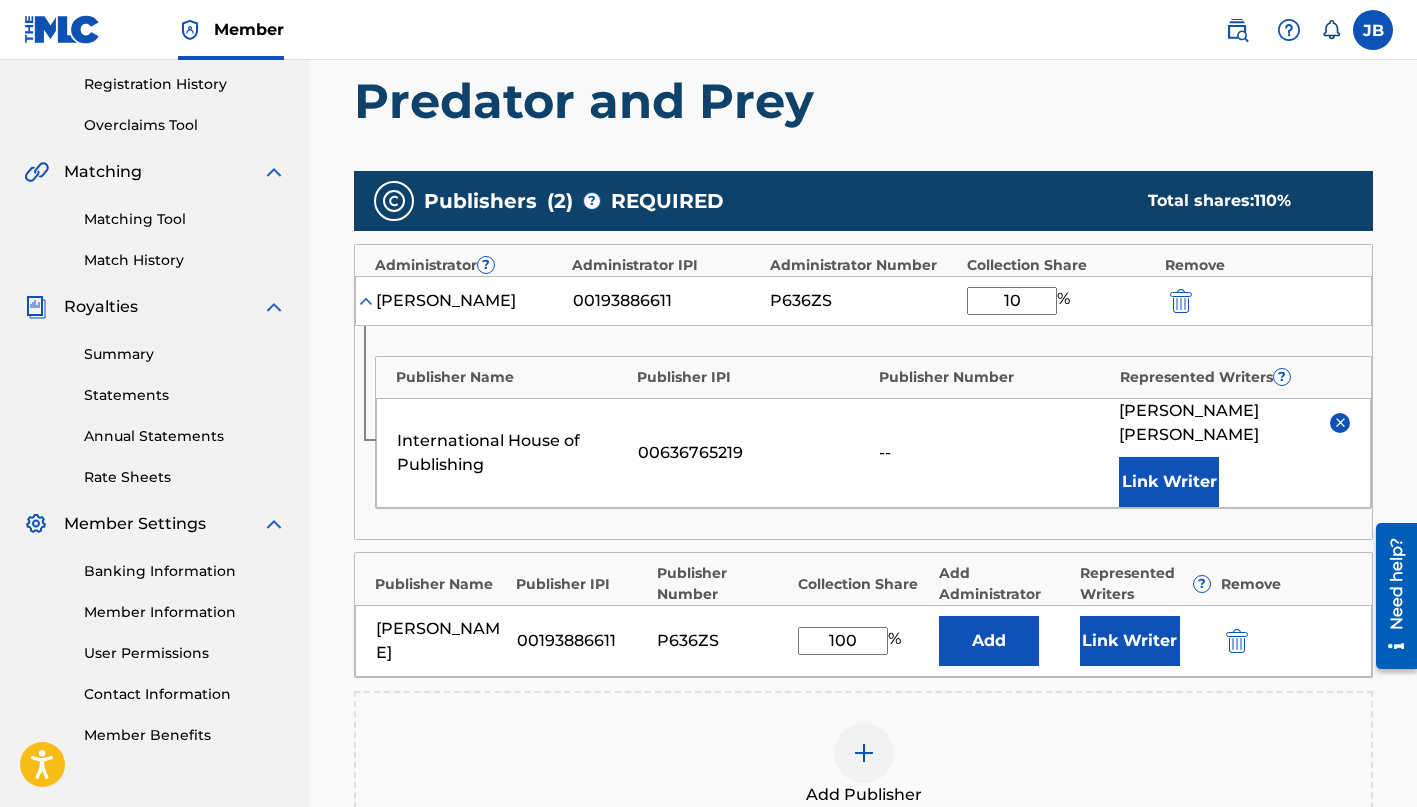 type on "1" 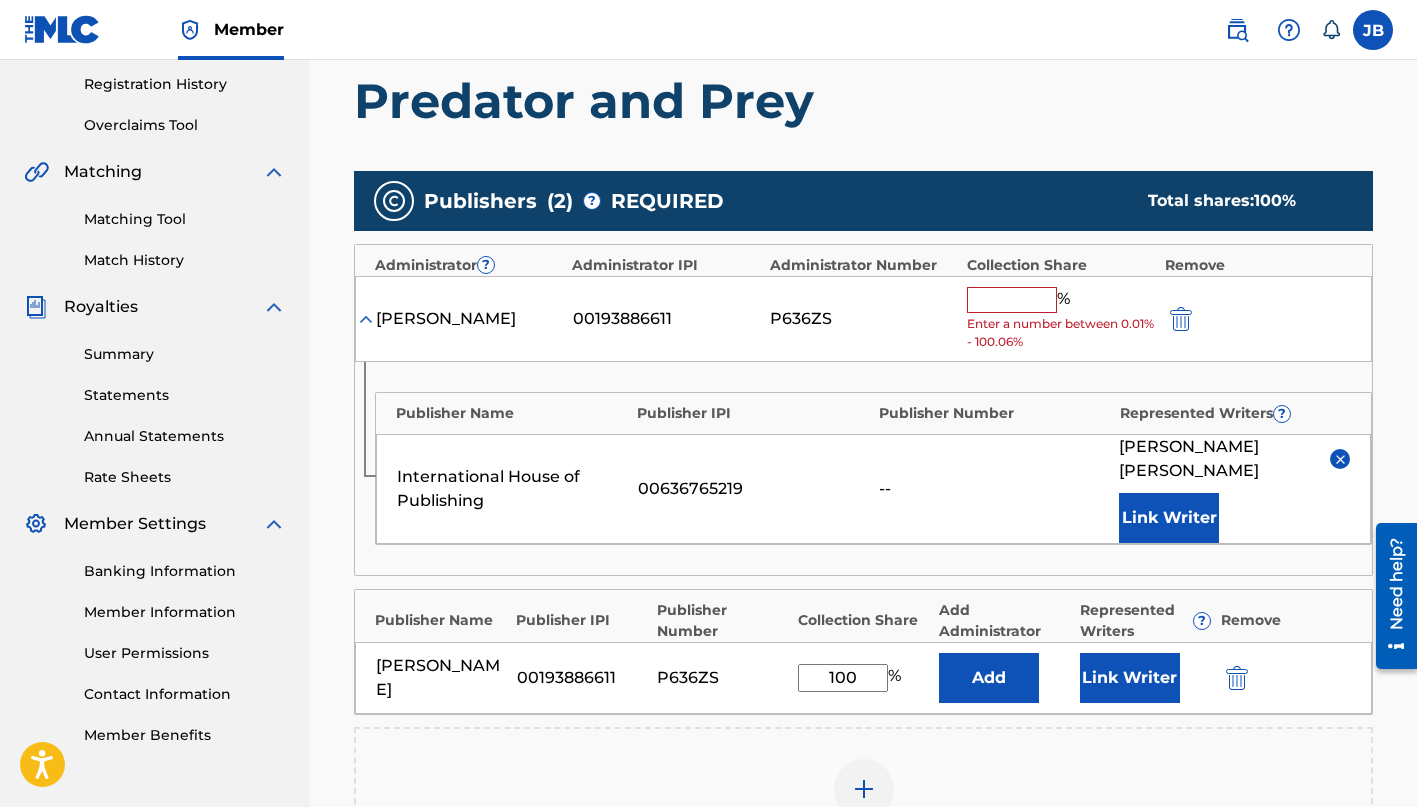click on "Add Publisher" at bounding box center [863, 801] 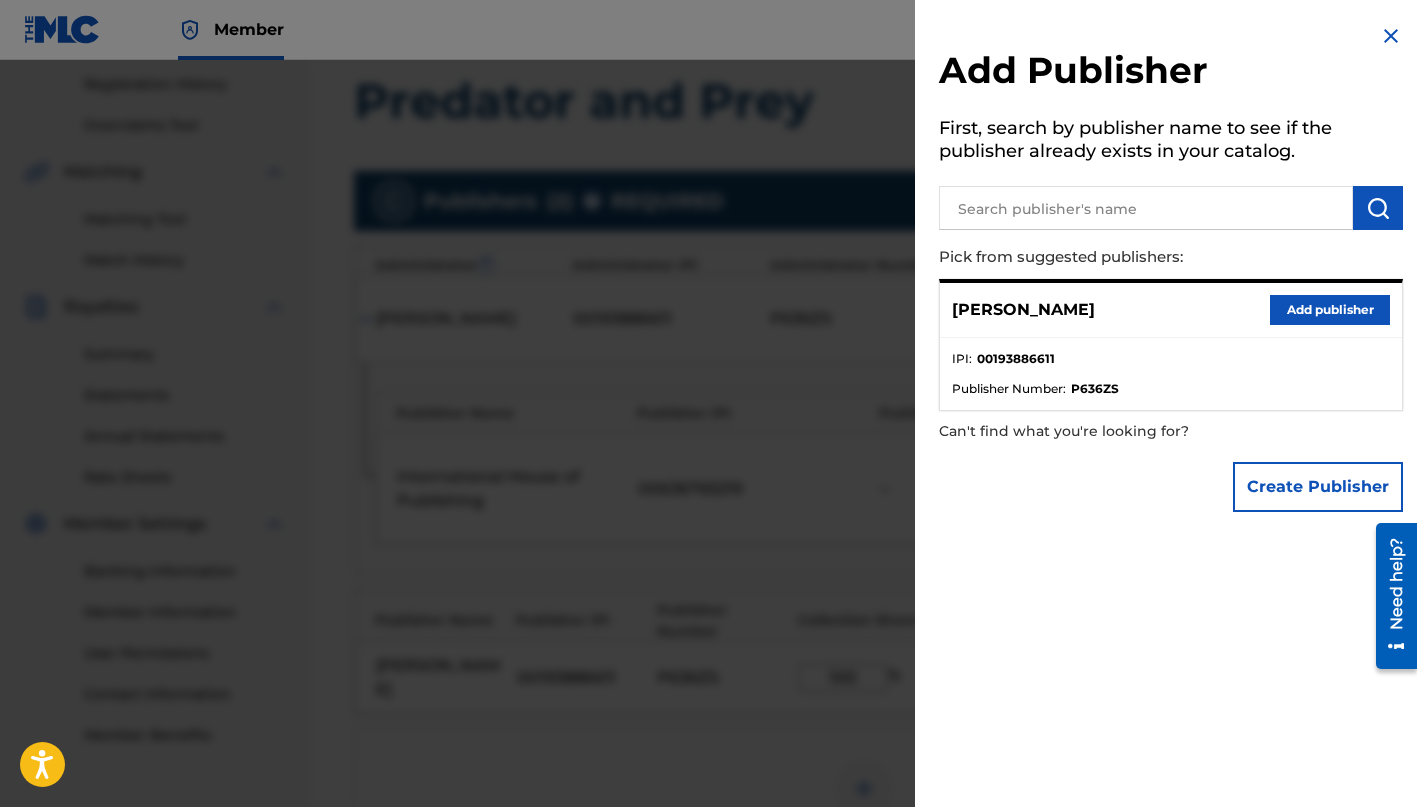 click at bounding box center (708, 463) 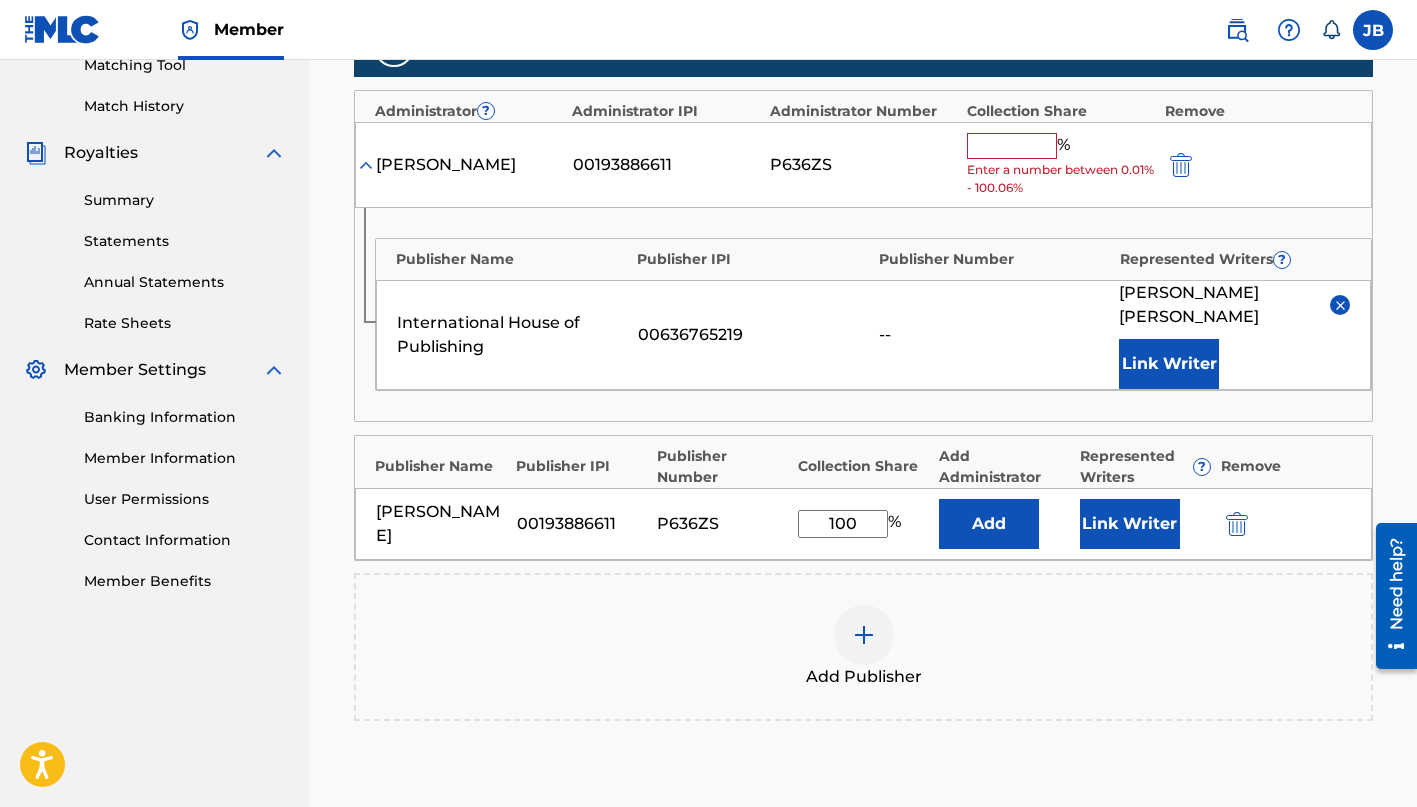 scroll, scrollTop: 532, scrollLeft: 0, axis: vertical 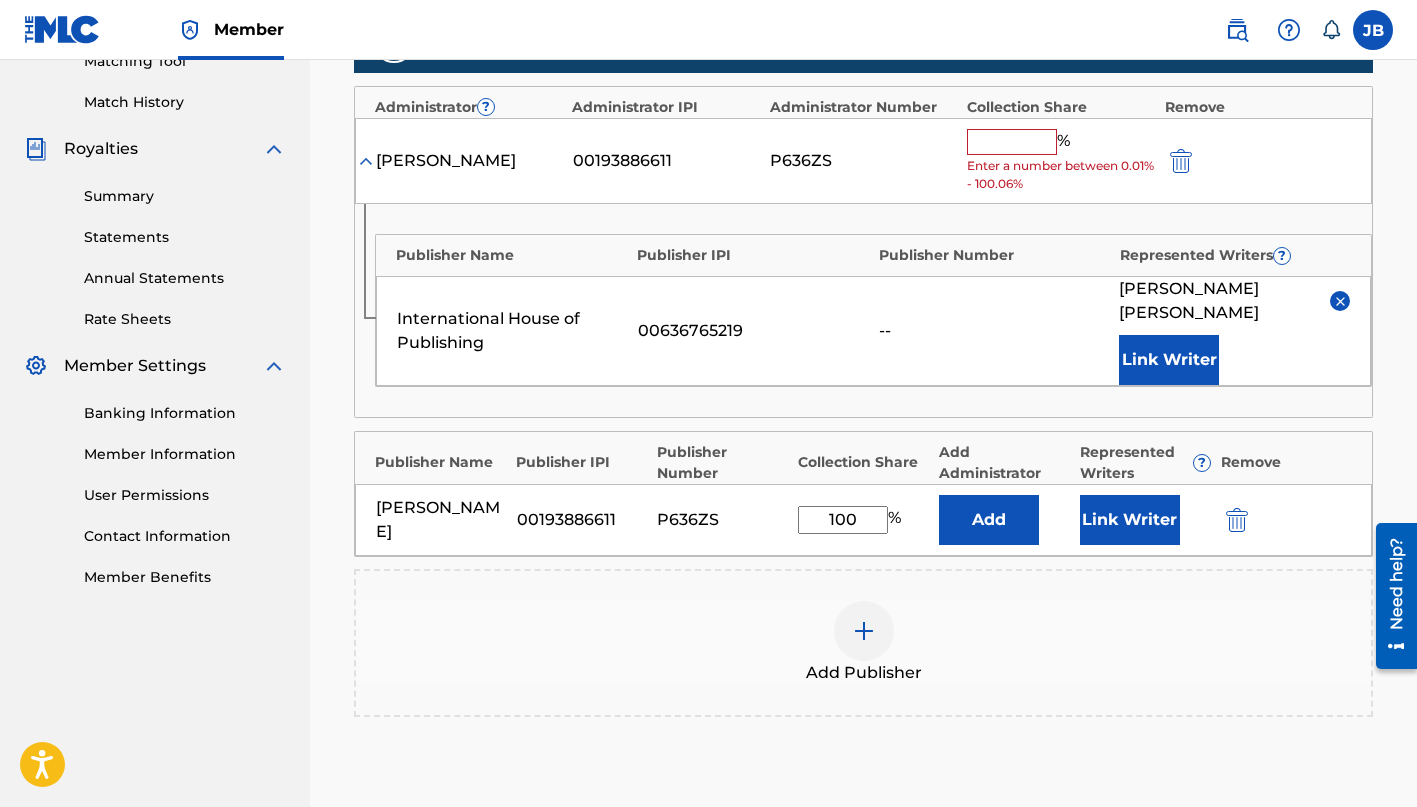 click on "Link Writer" at bounding box center [1169, 360] 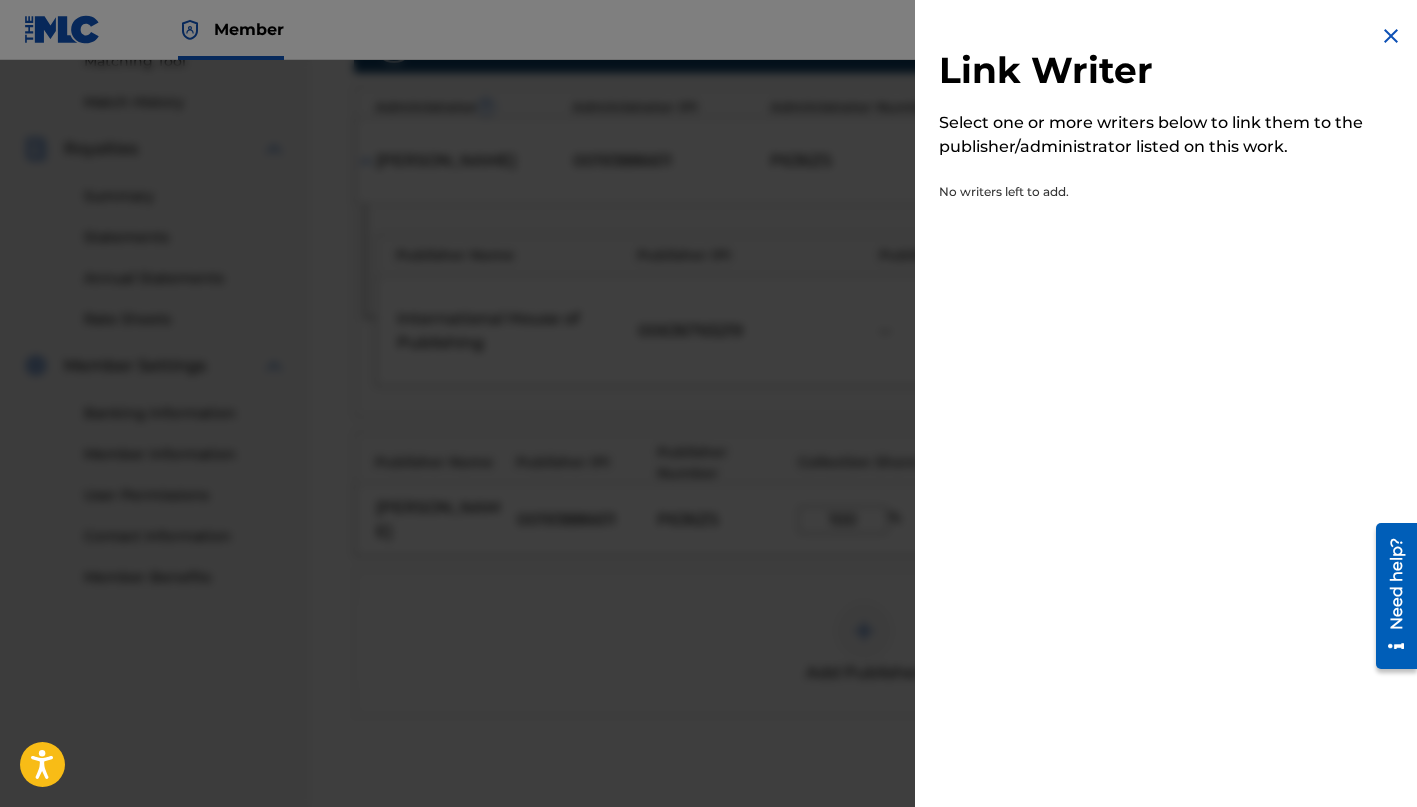 click at bounding box center (1391, 36) 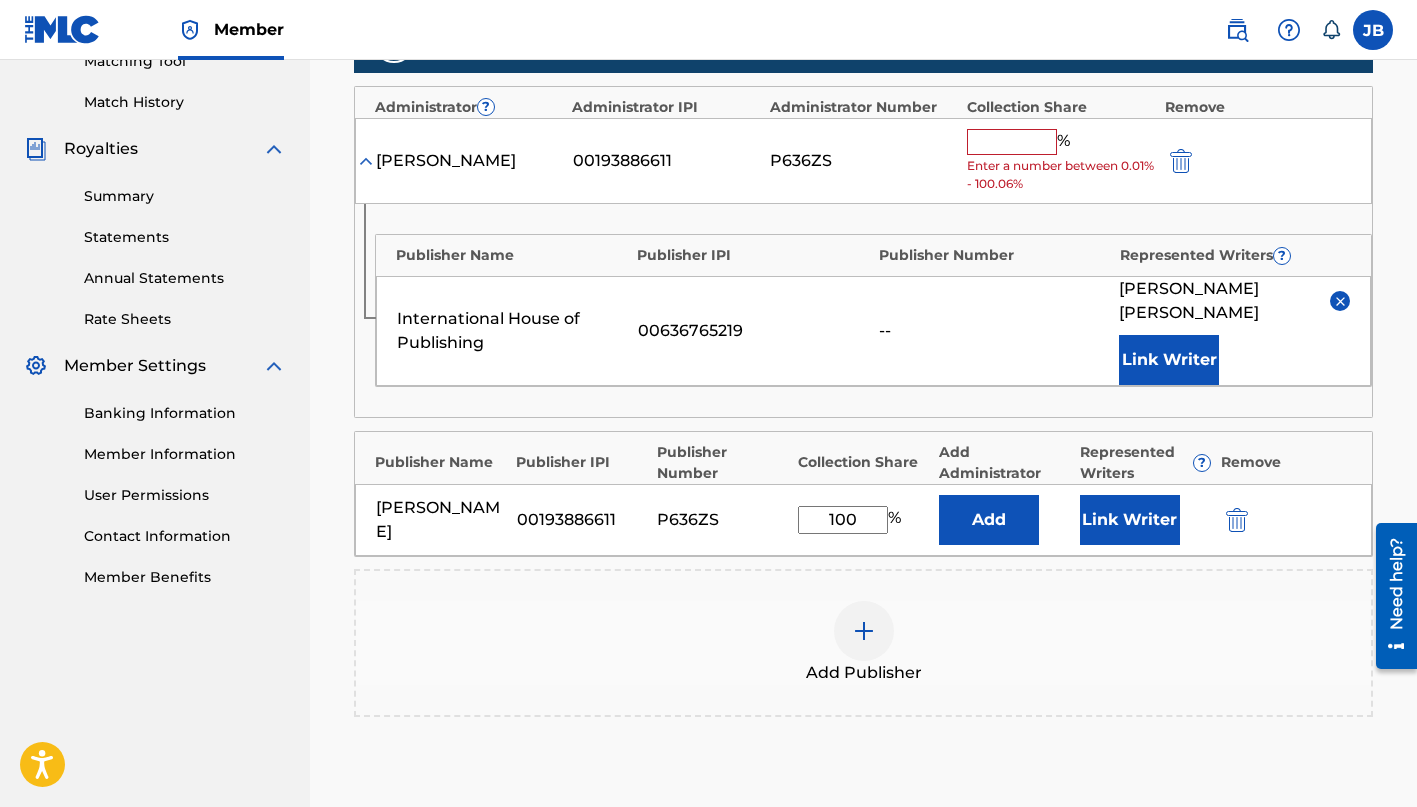 click on "--" at bounding box center [994, 331] 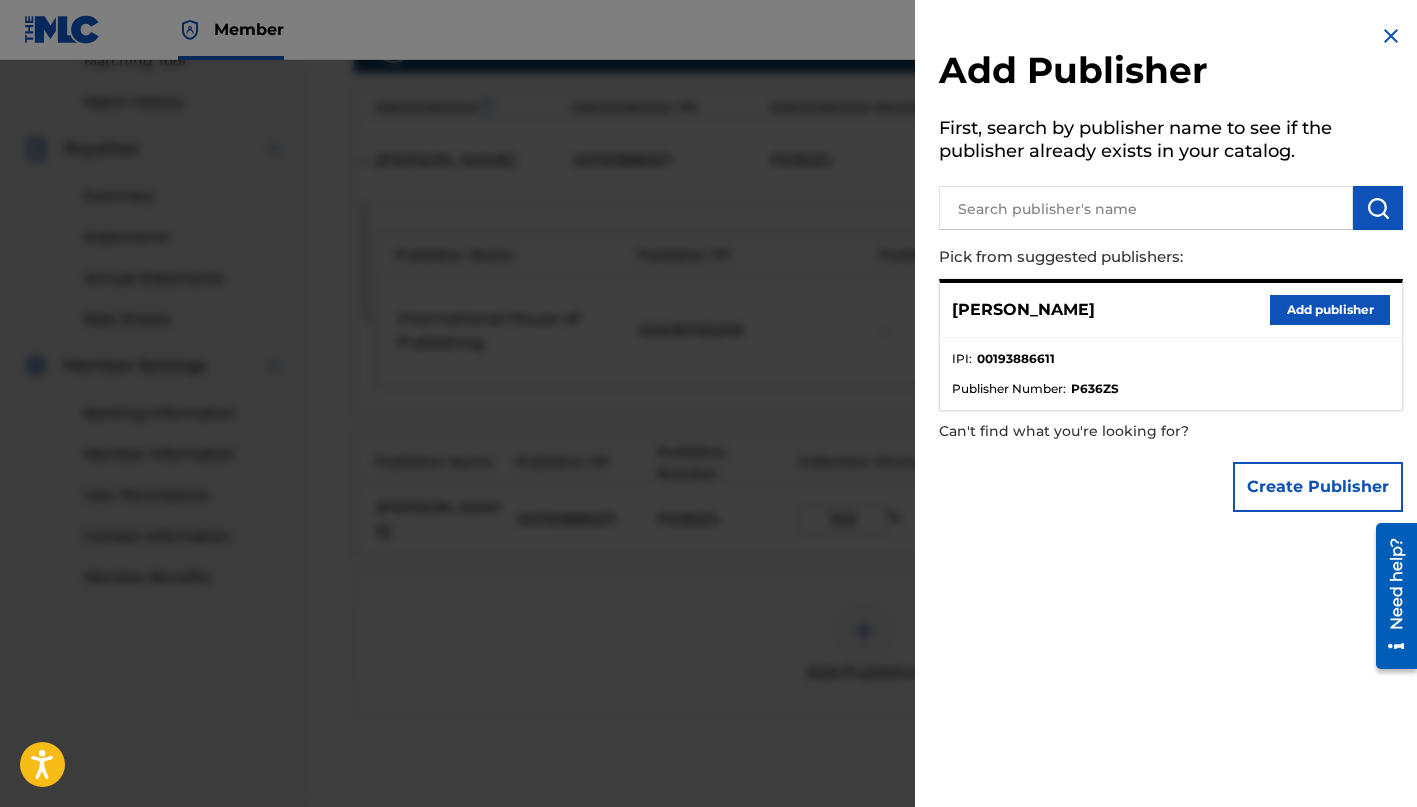 click at bounding box center [1391, 36] 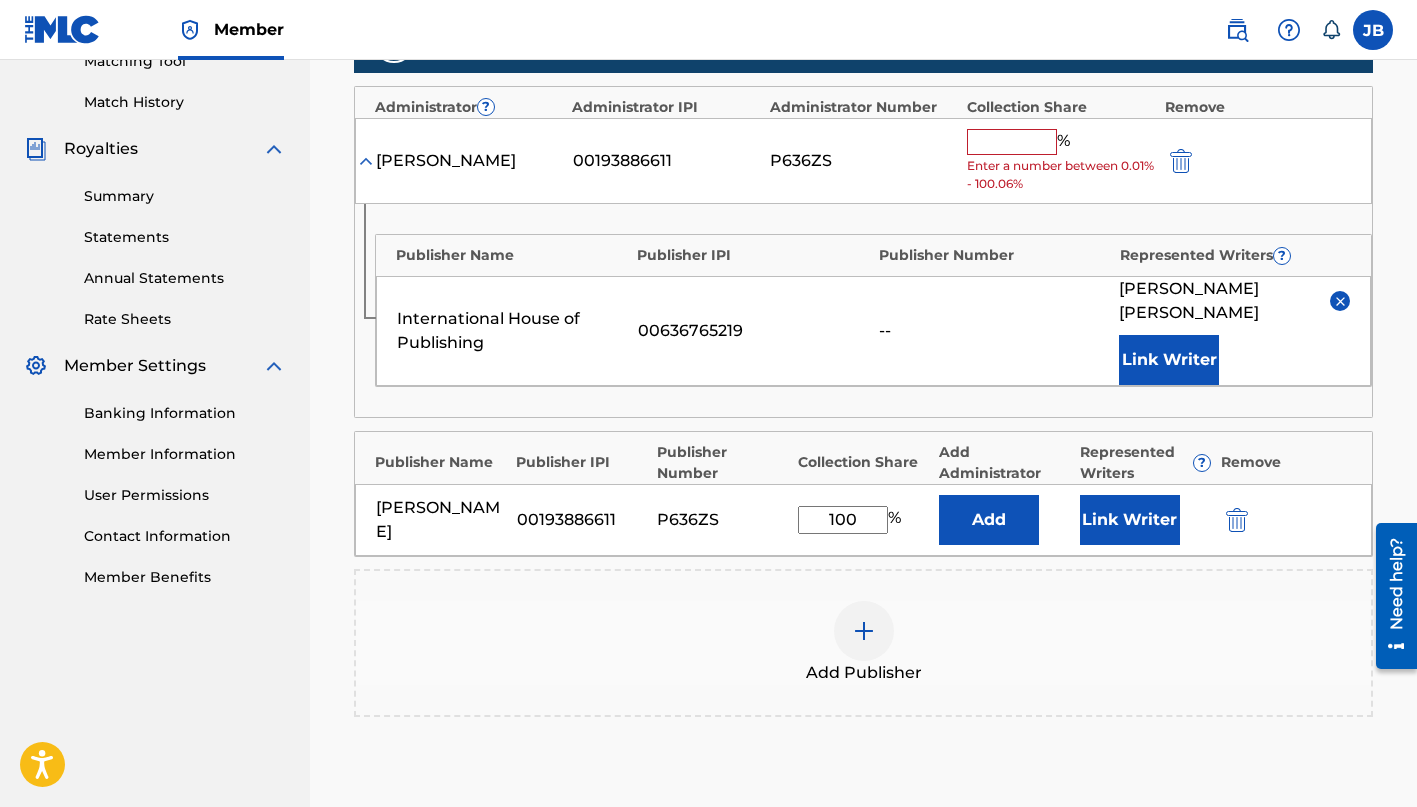 click at bounding box center (1237, 520) 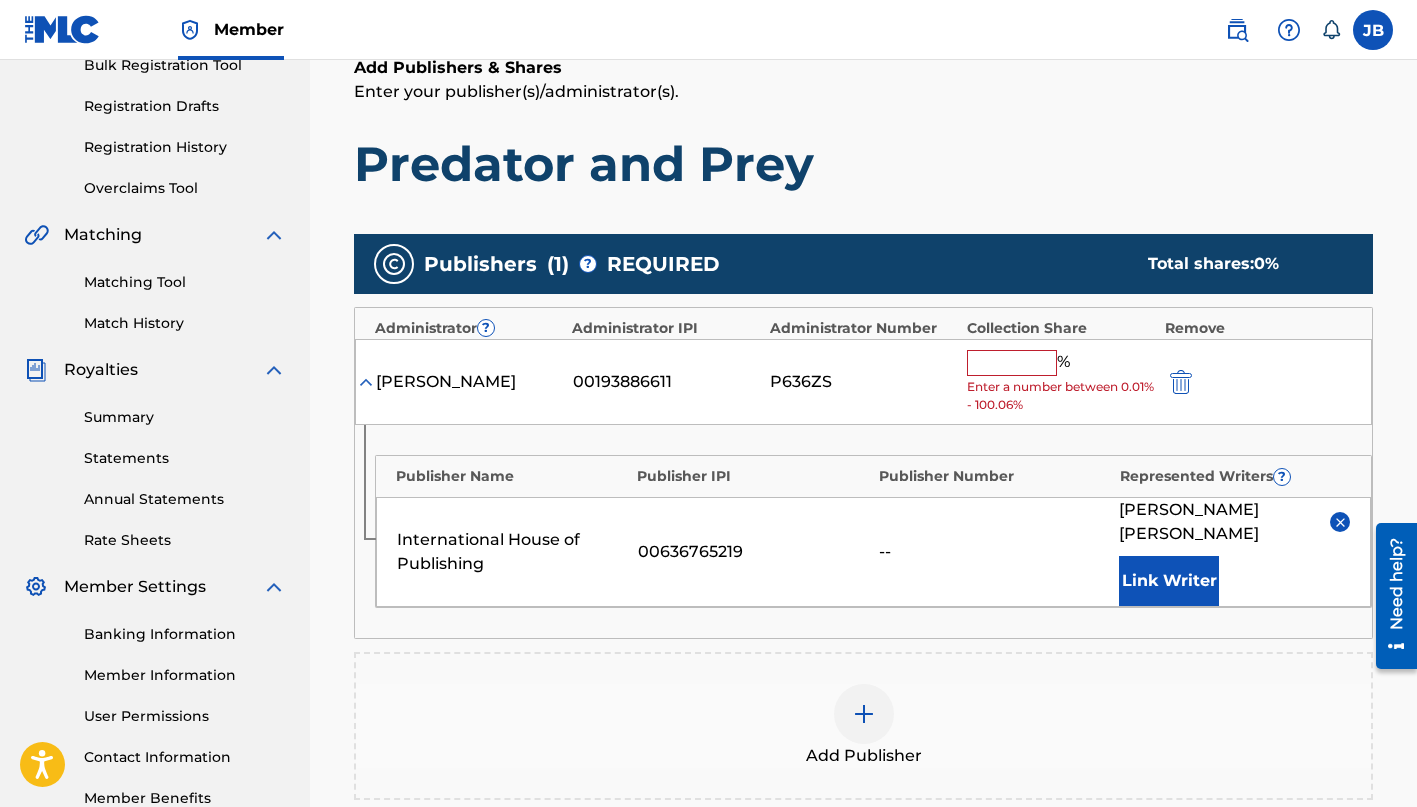 scroll, scrollTop: 279, scrollLeft: 0, axis: vertical 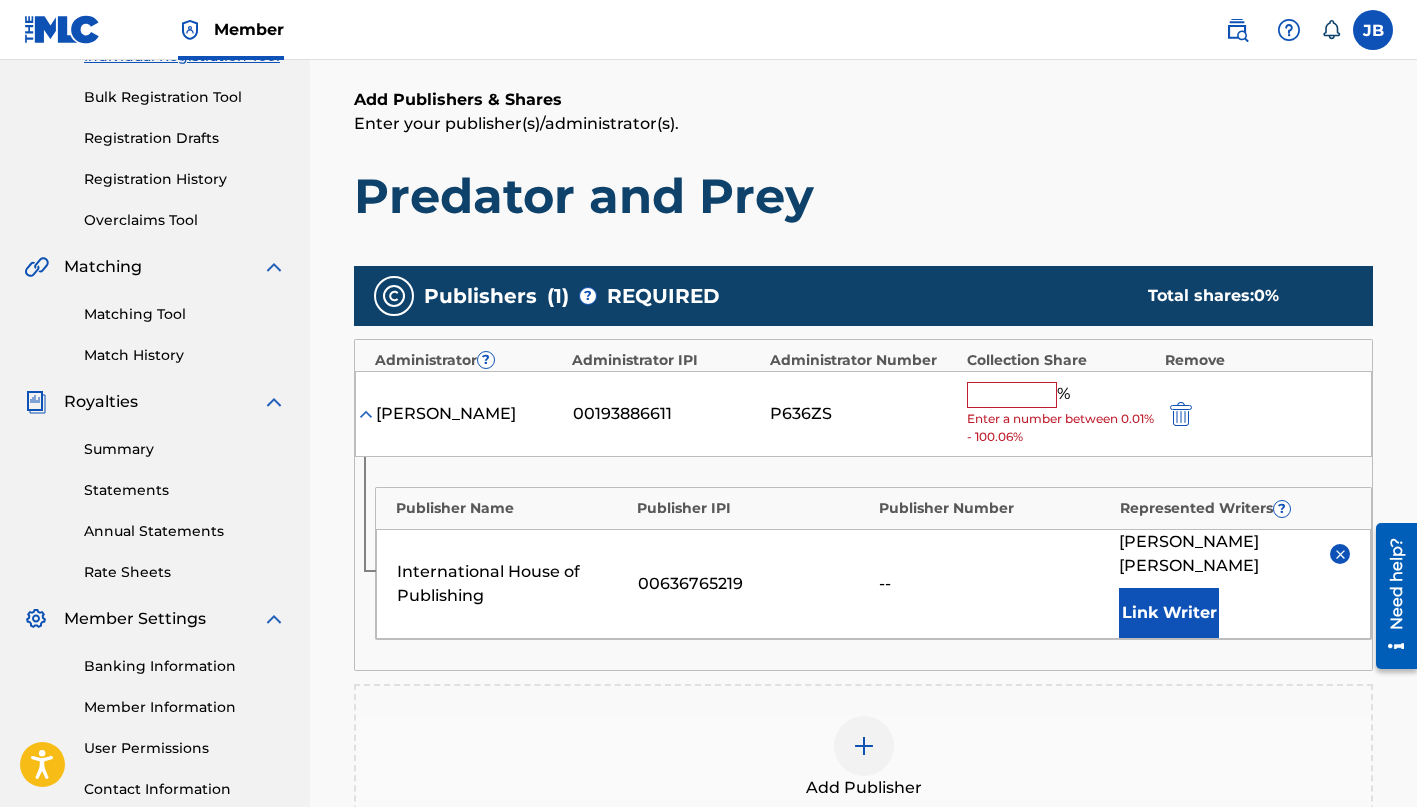 click on "Publisher Name Publisher IPI Publisher Number Represented Writers ? International House of Publishing 00636765219 -- Joshua   Blum Link Writer" at bounding box center (863, 563) 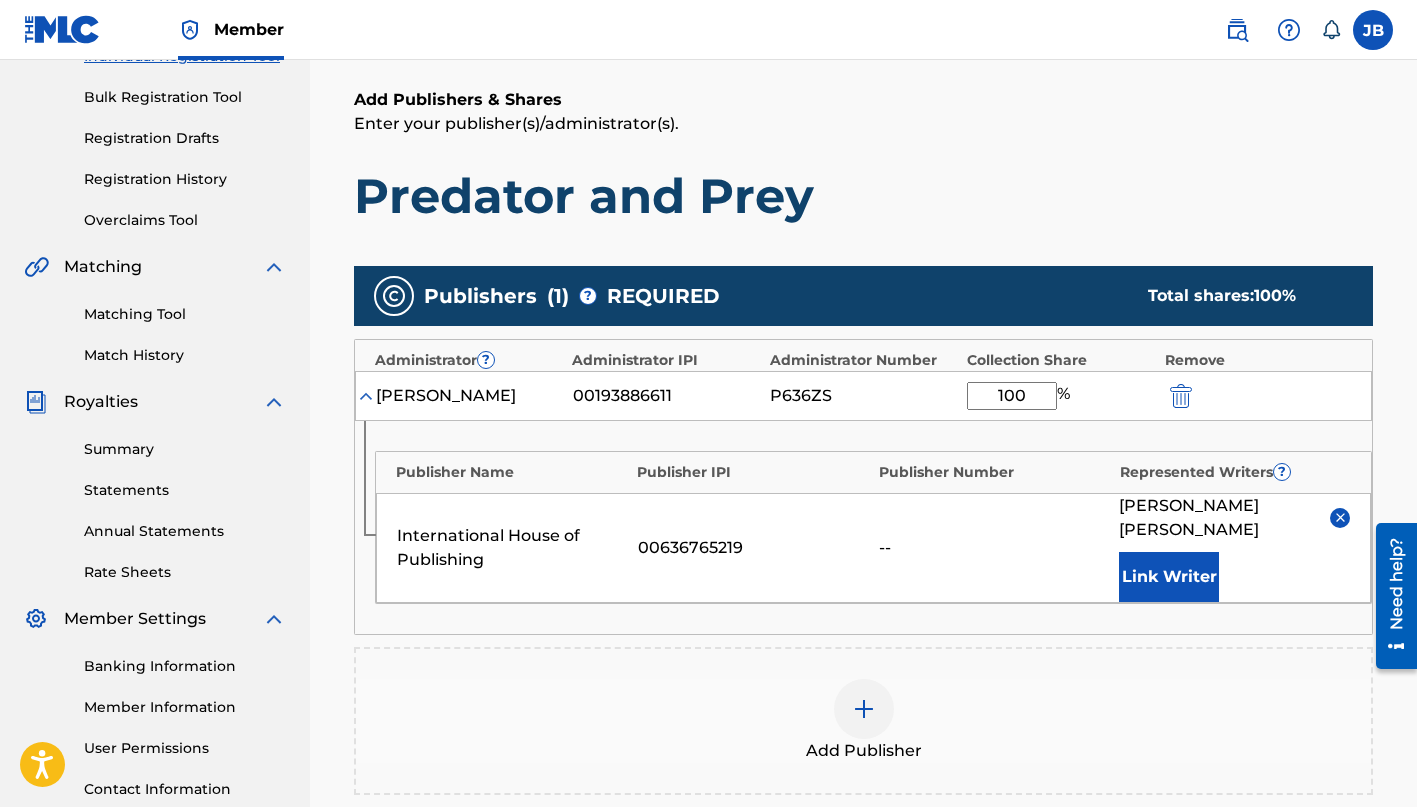 type on "100" 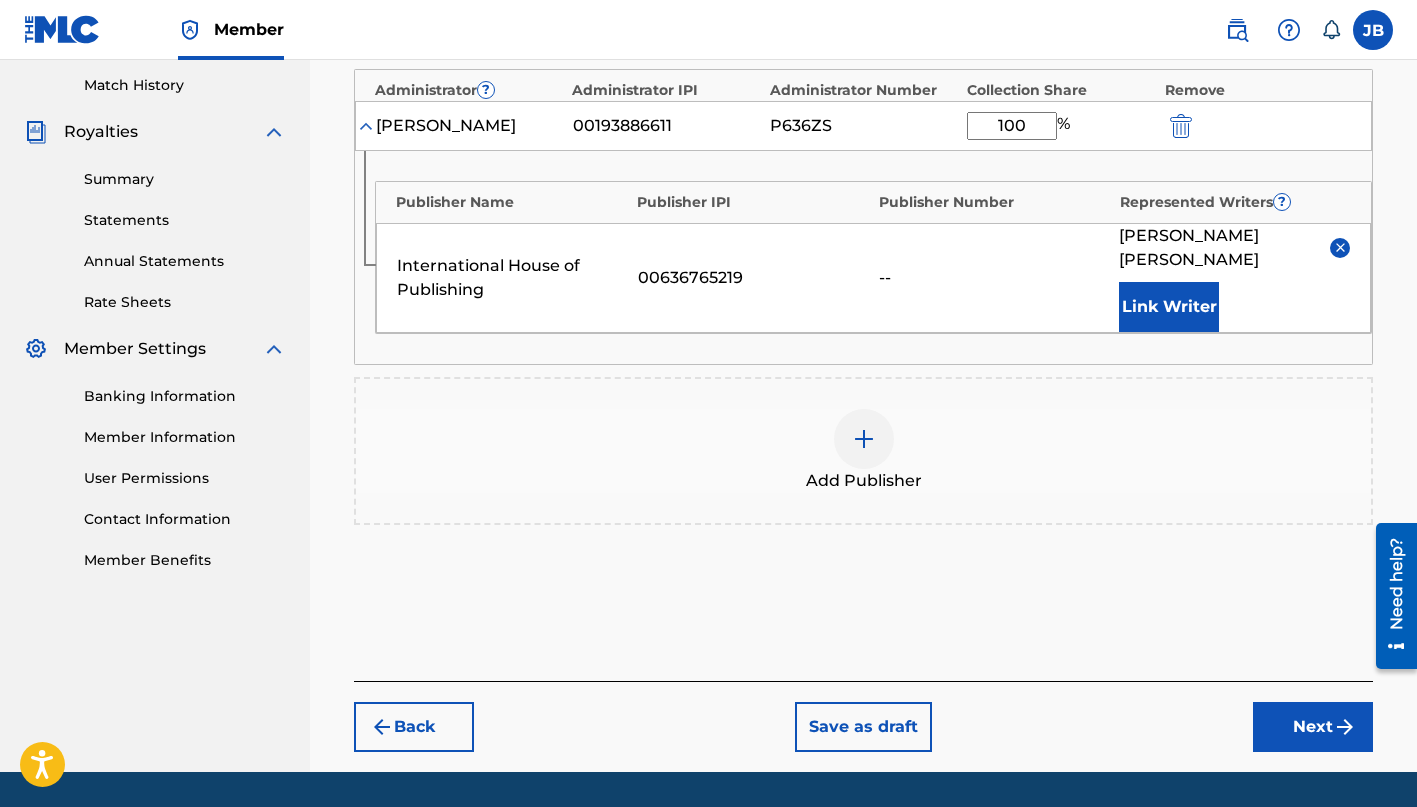 scroll, scrollTop: 576, scrollLeft: 0, axis: vertical 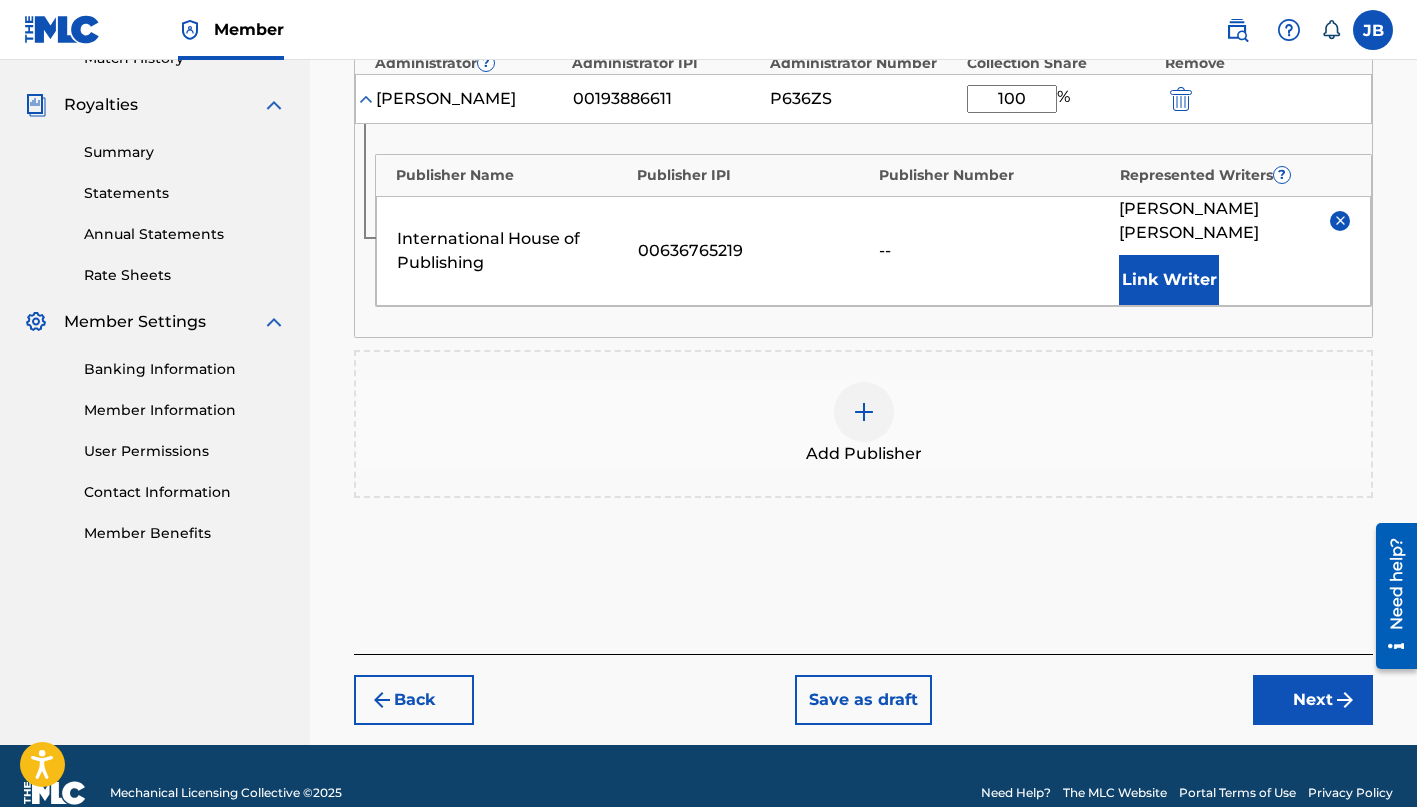 click on "Next" at bounding box center (1313, 700) 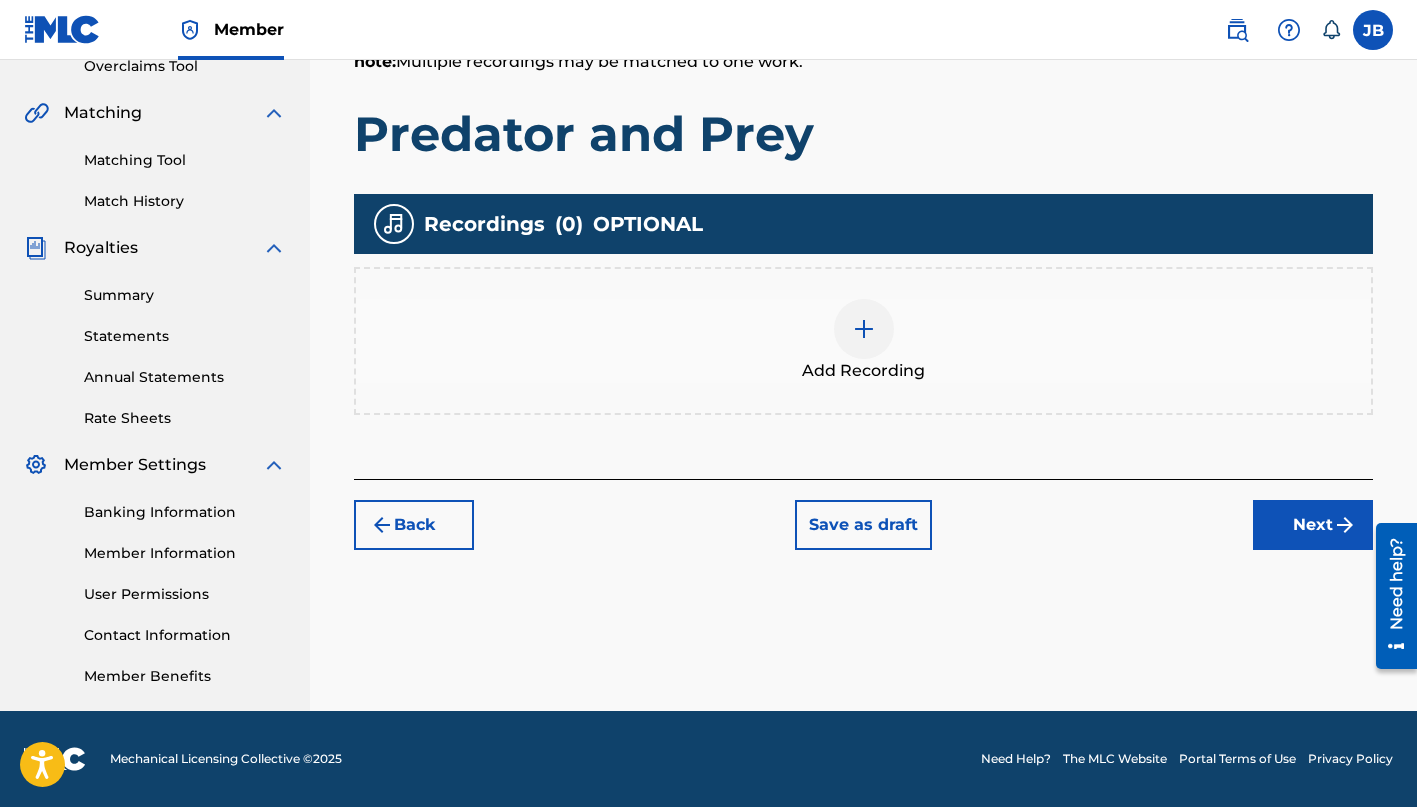 click on "Next" at bounding box center (1313, 525) 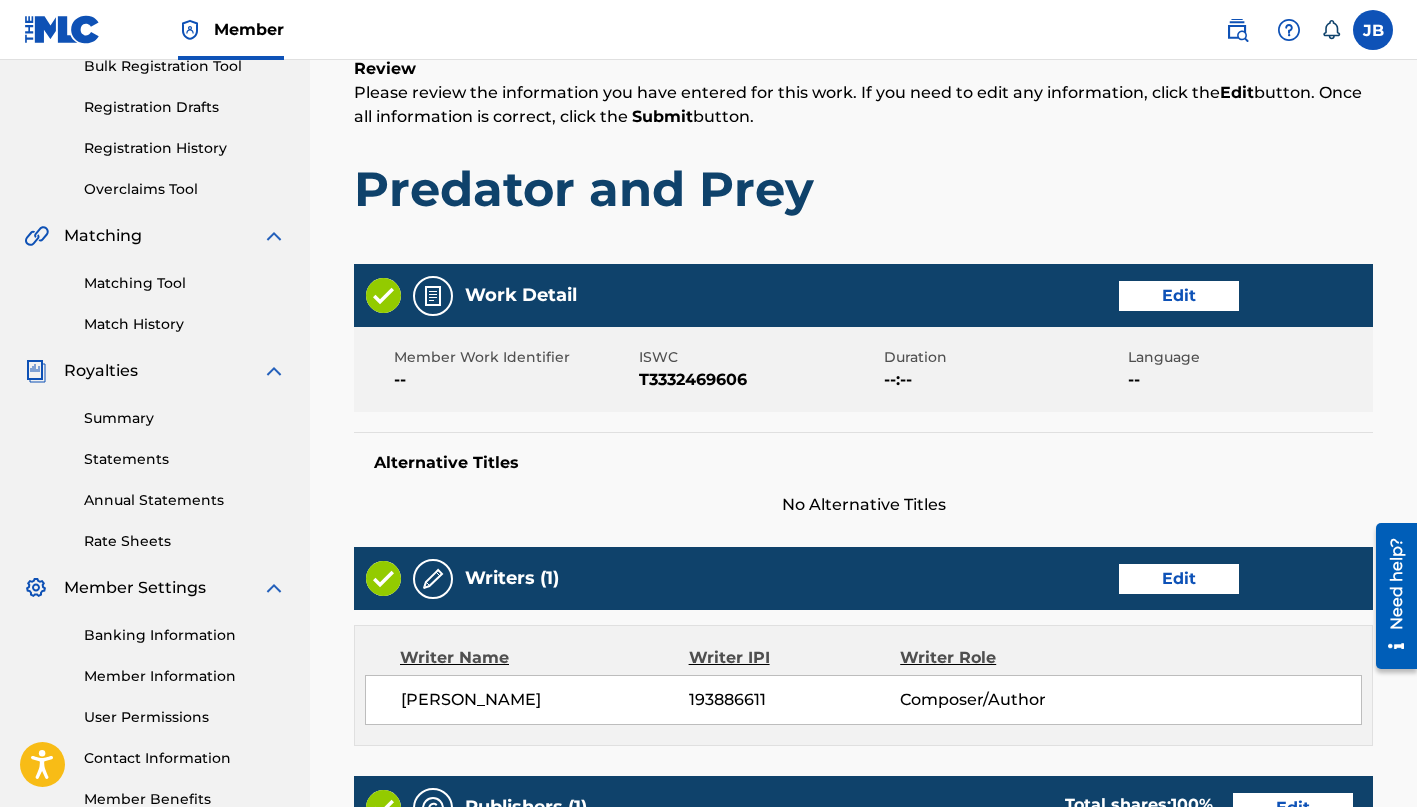 scroll, scrollTop: 348, scrollLeft: 0, axis: vertical 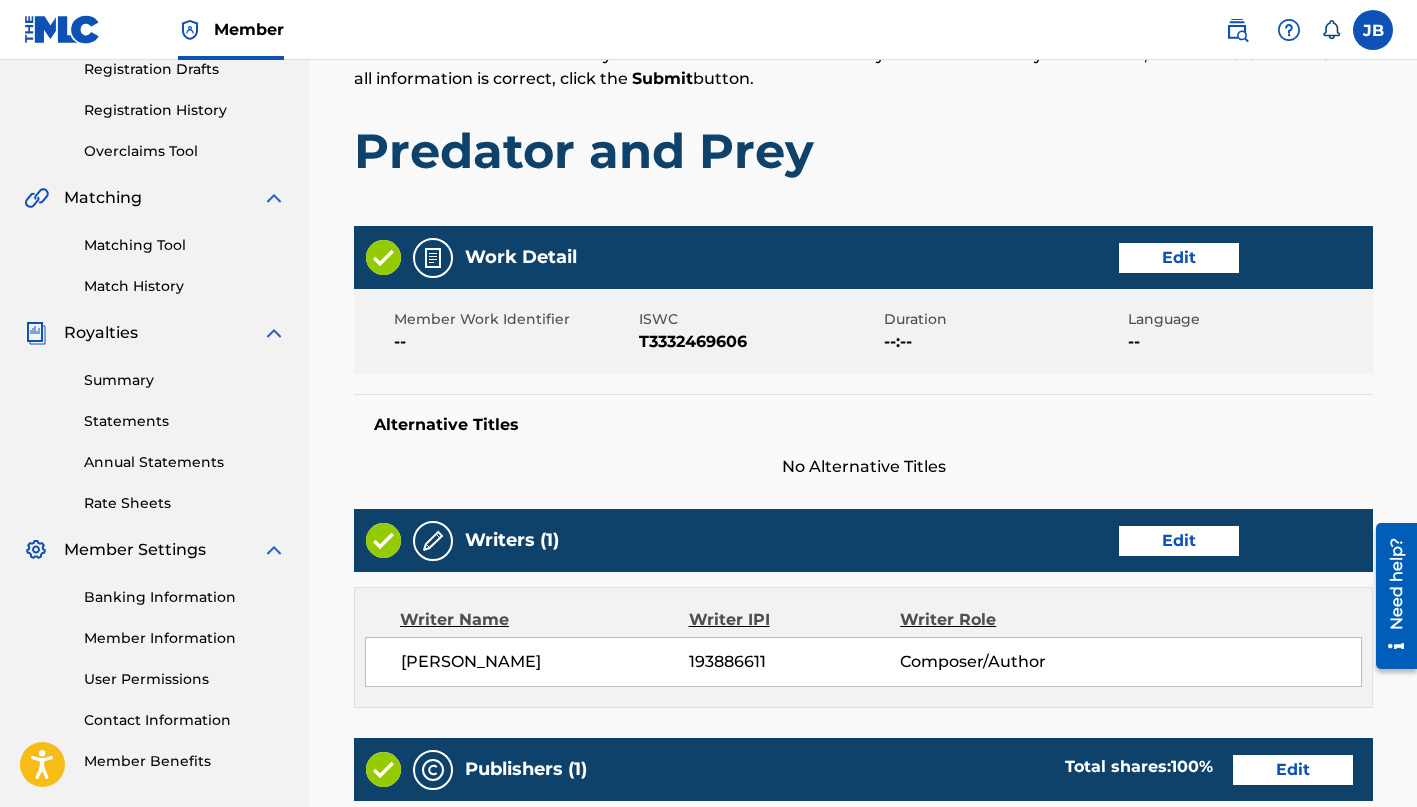 click on "Edit" at bounding box center [1179, 258] 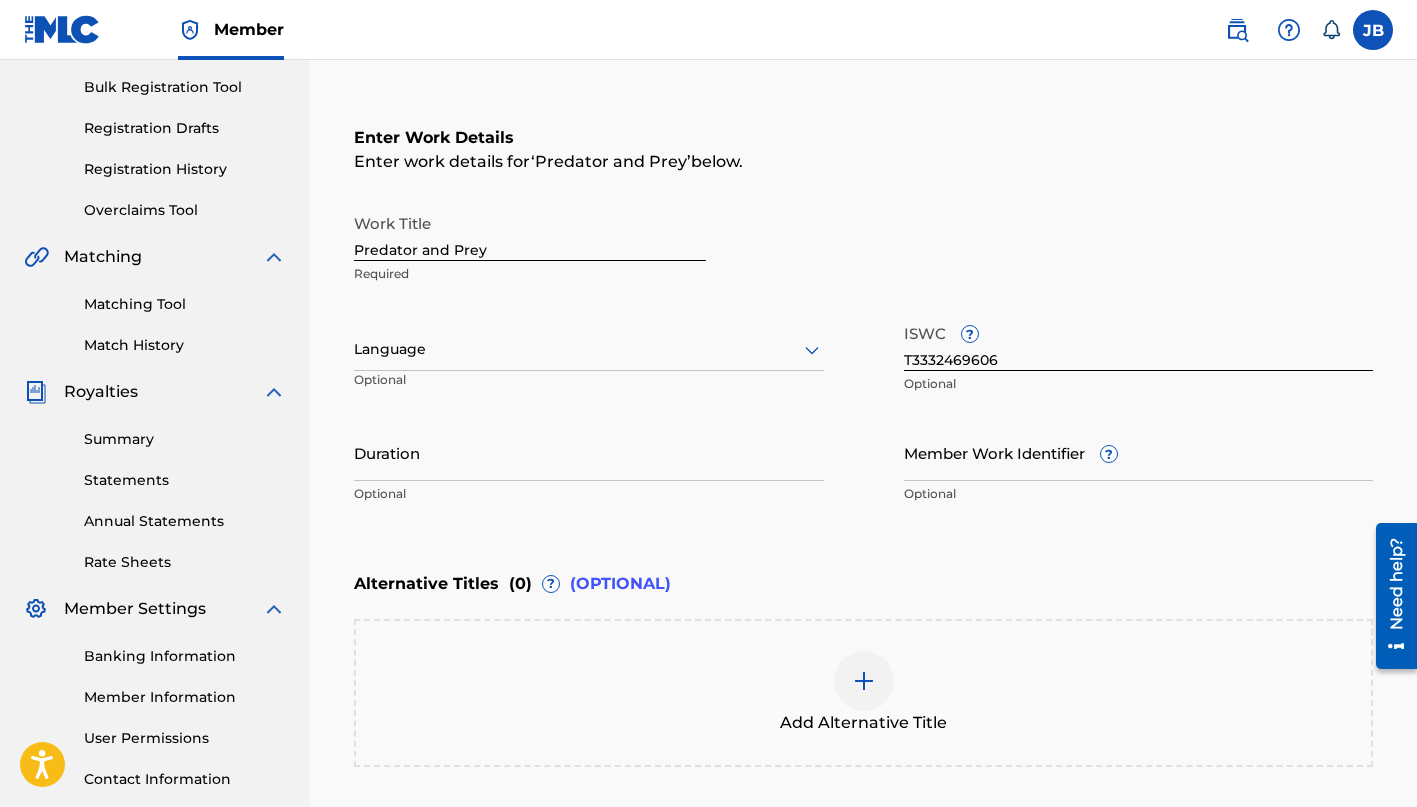 scroll, scrollTop: 285, scrollLeft: 0, axis: vertical 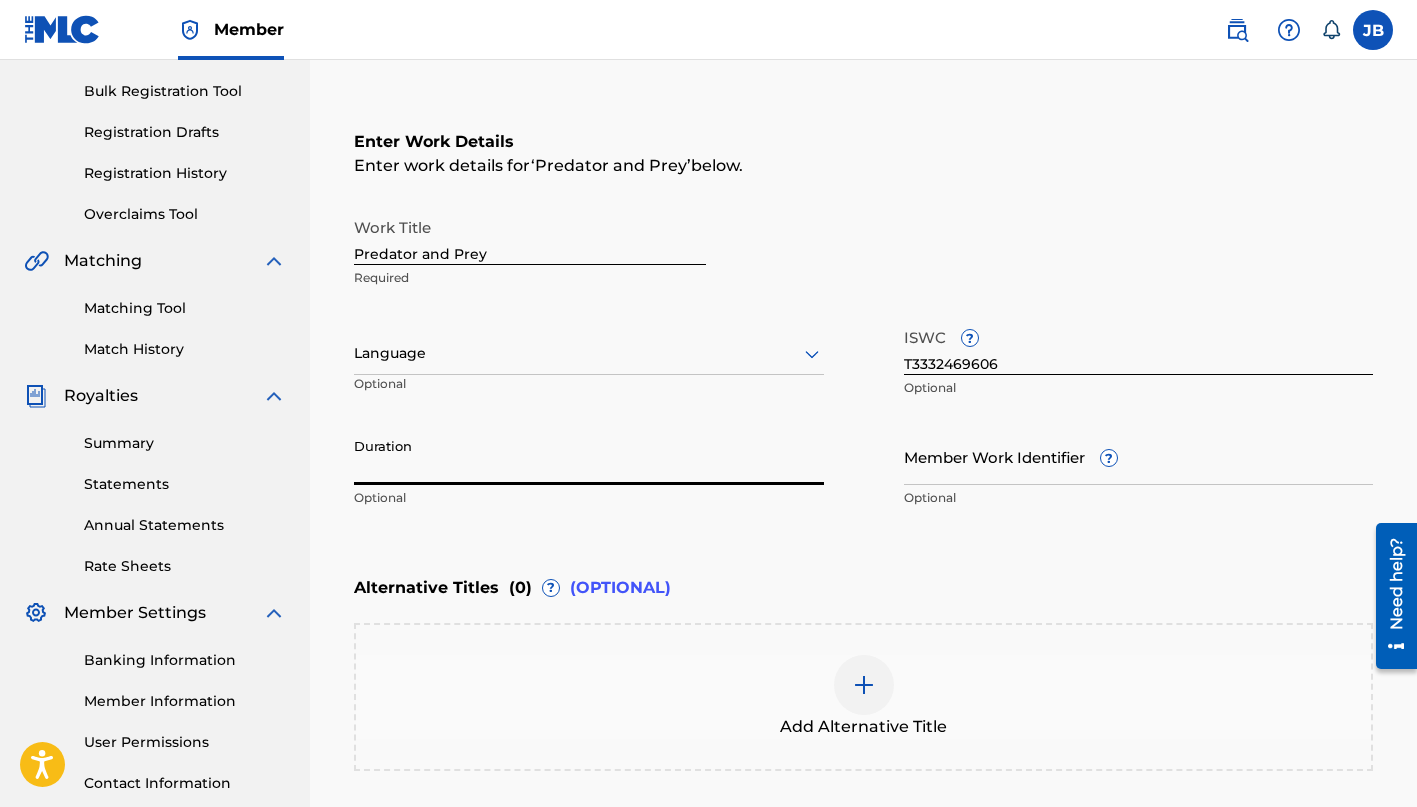 click on "Duration" at bounding box center [589, 456] 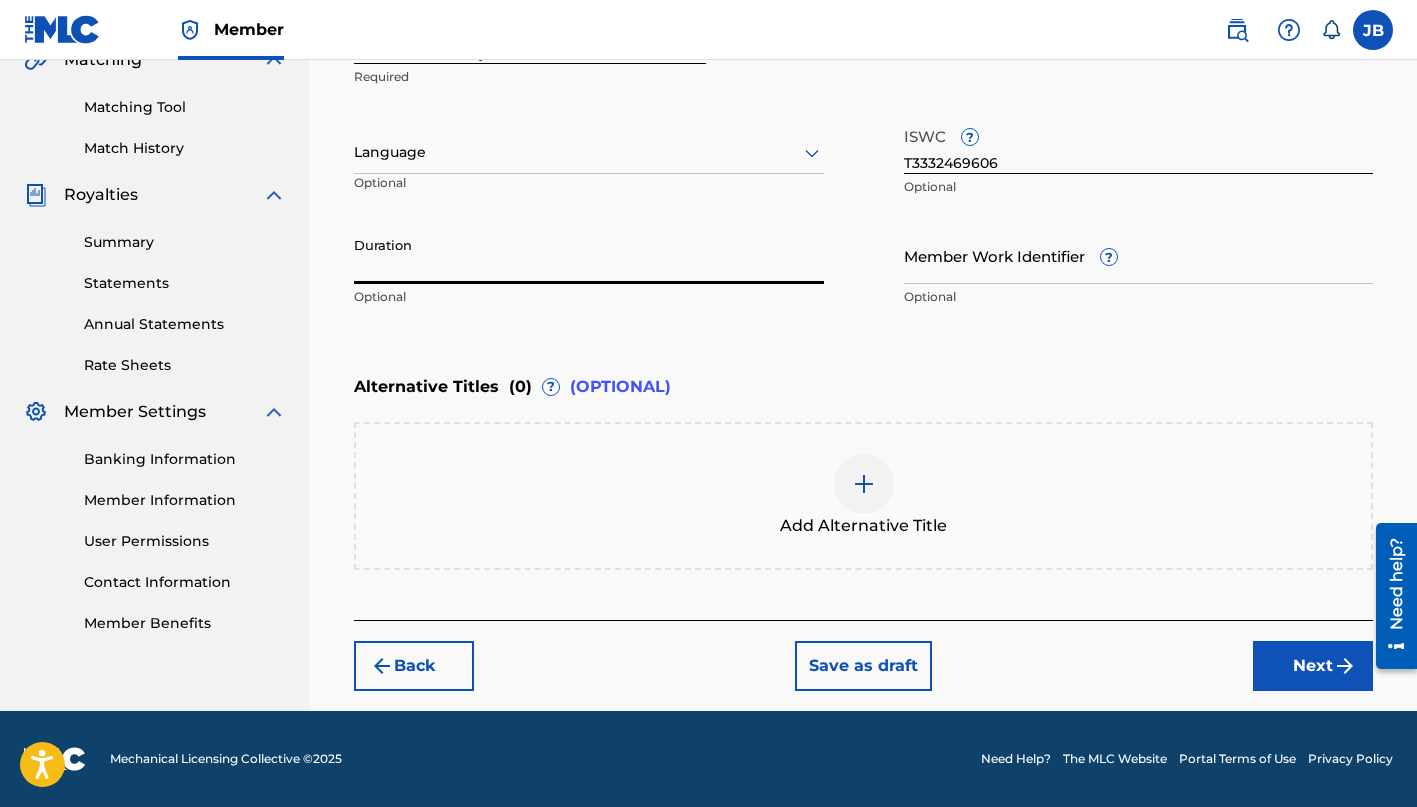 scroll, scrollTop: 486, scrollLeft: 0, axis: vertical 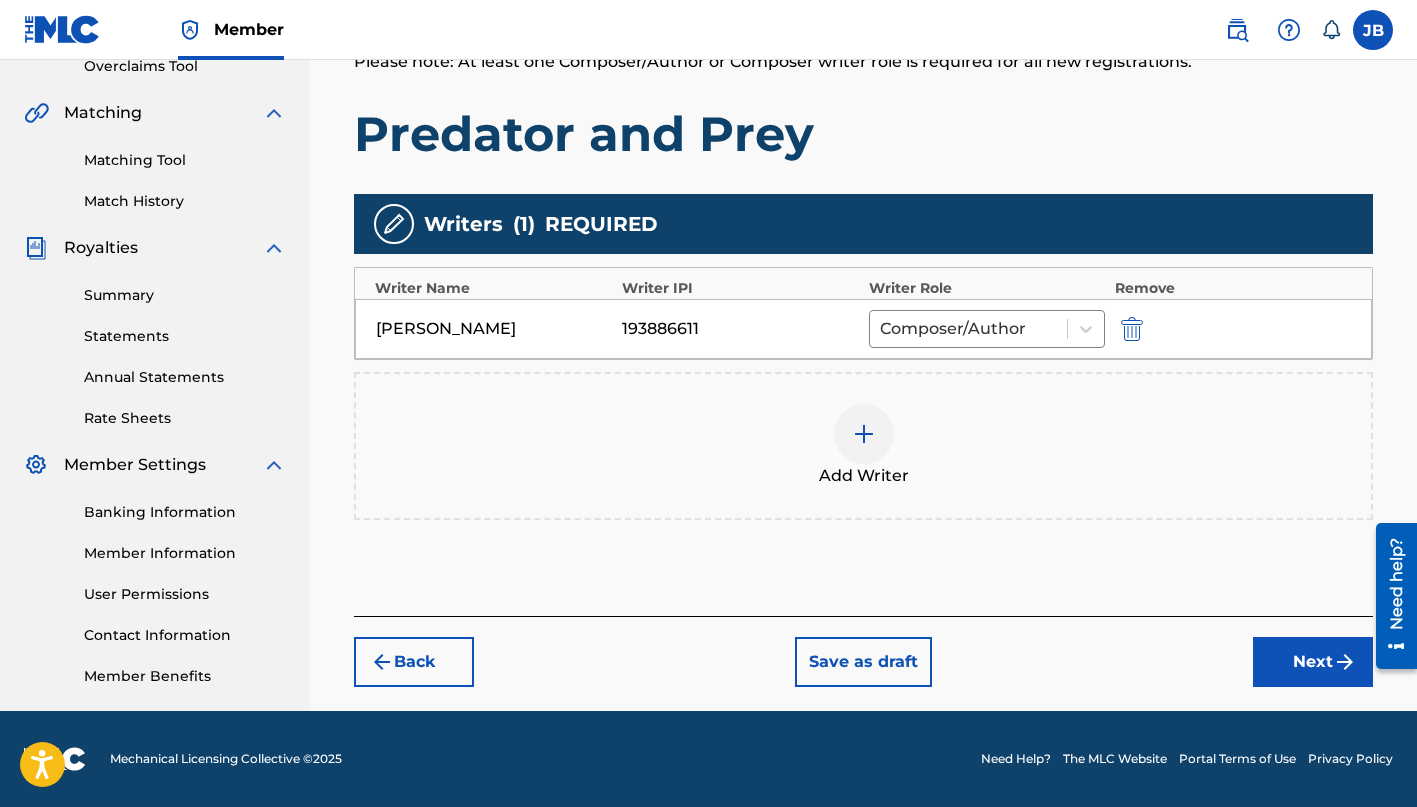click on "Next" at bounding box center (1313, 662) 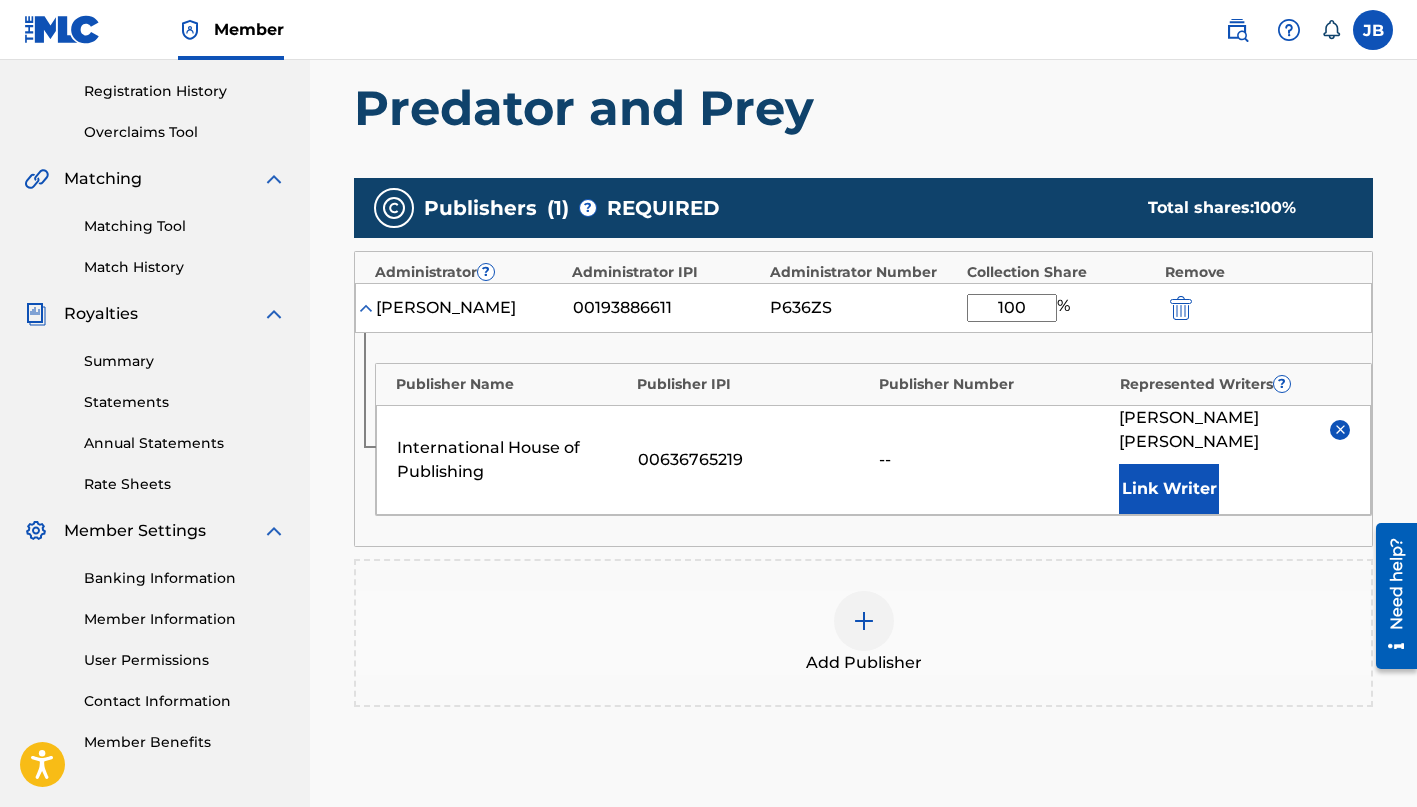 scroll, scrollTop: 369, scrollLeft: 0, axis: vertical 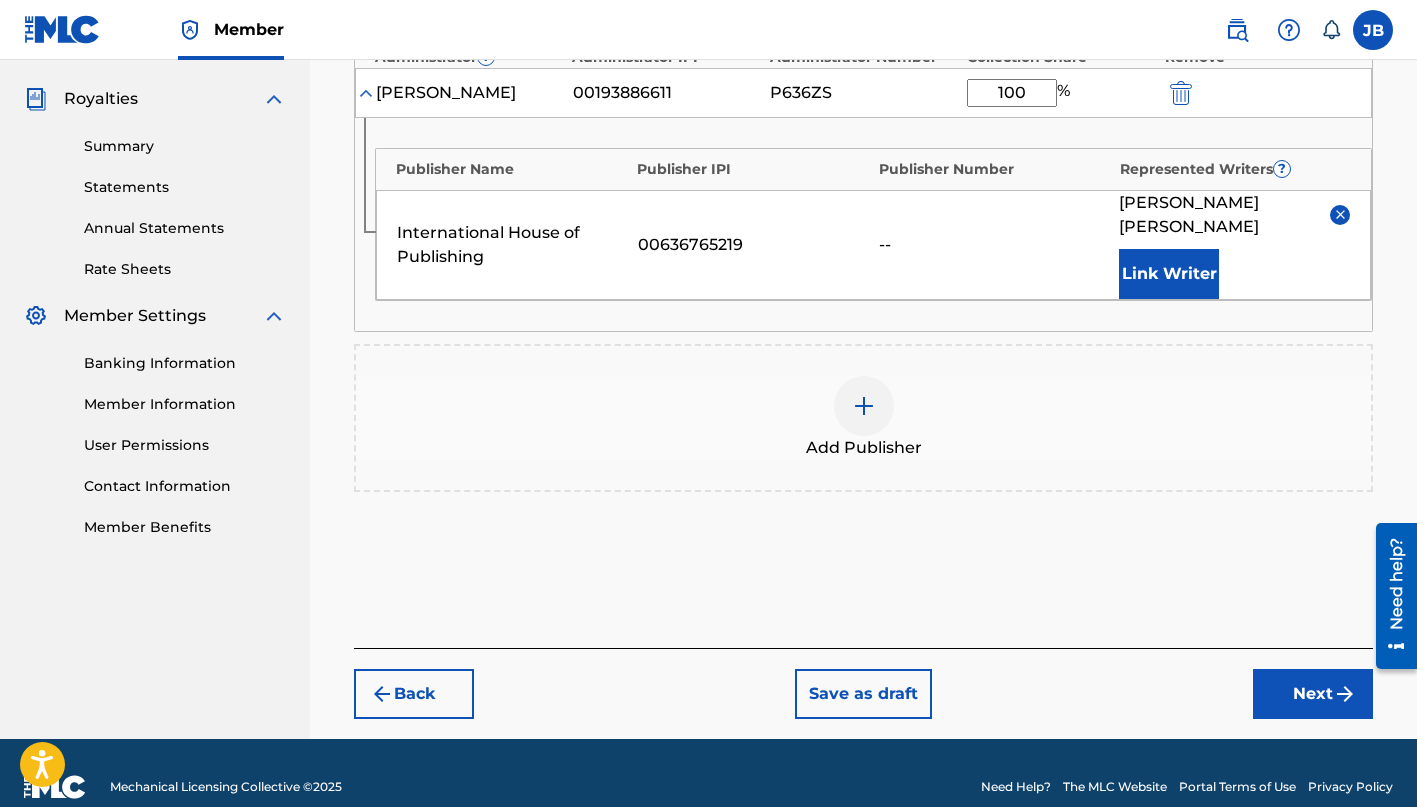 click on "Next" at bounding box center [1313, 694] 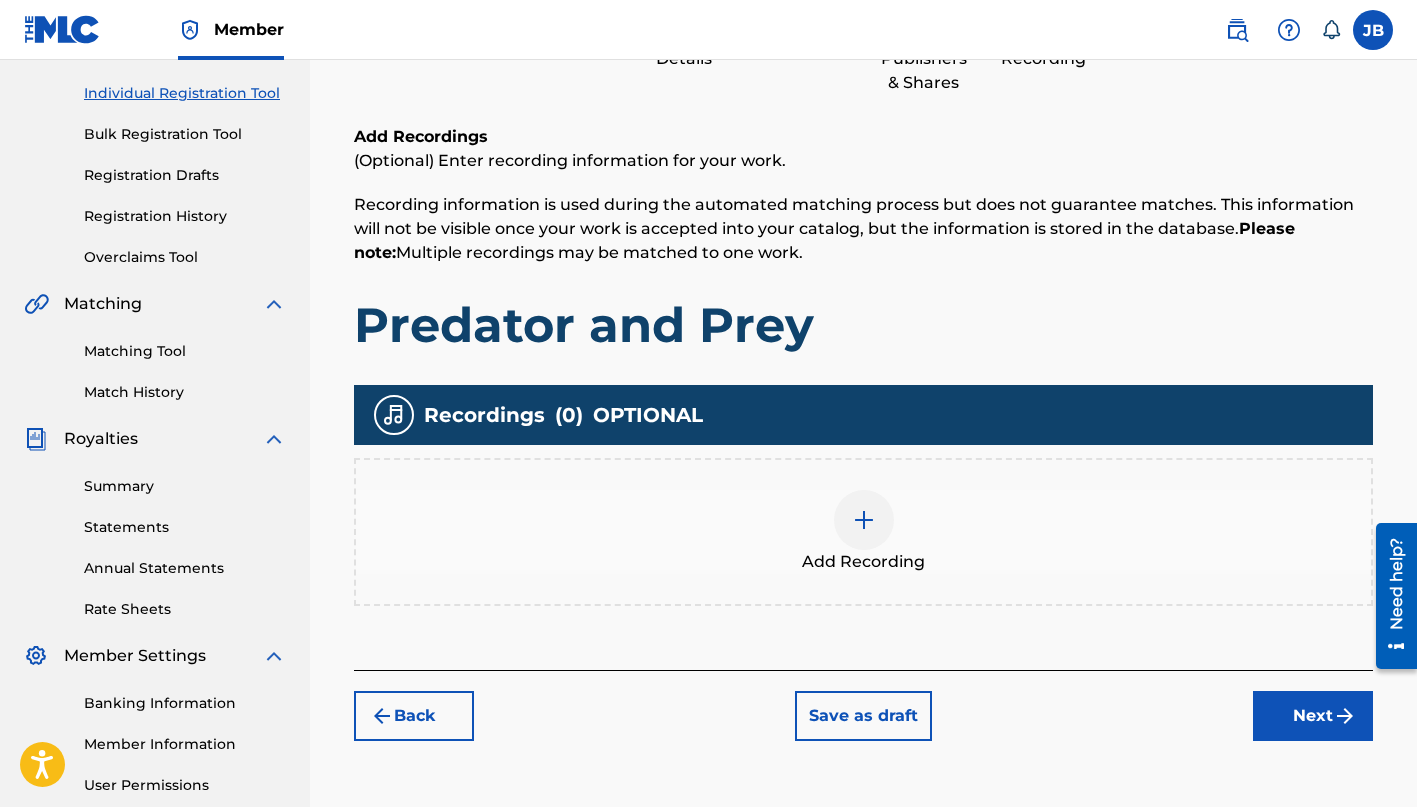 scroll, scrollTop: 329, scrollLeft: 0, axis: vertical 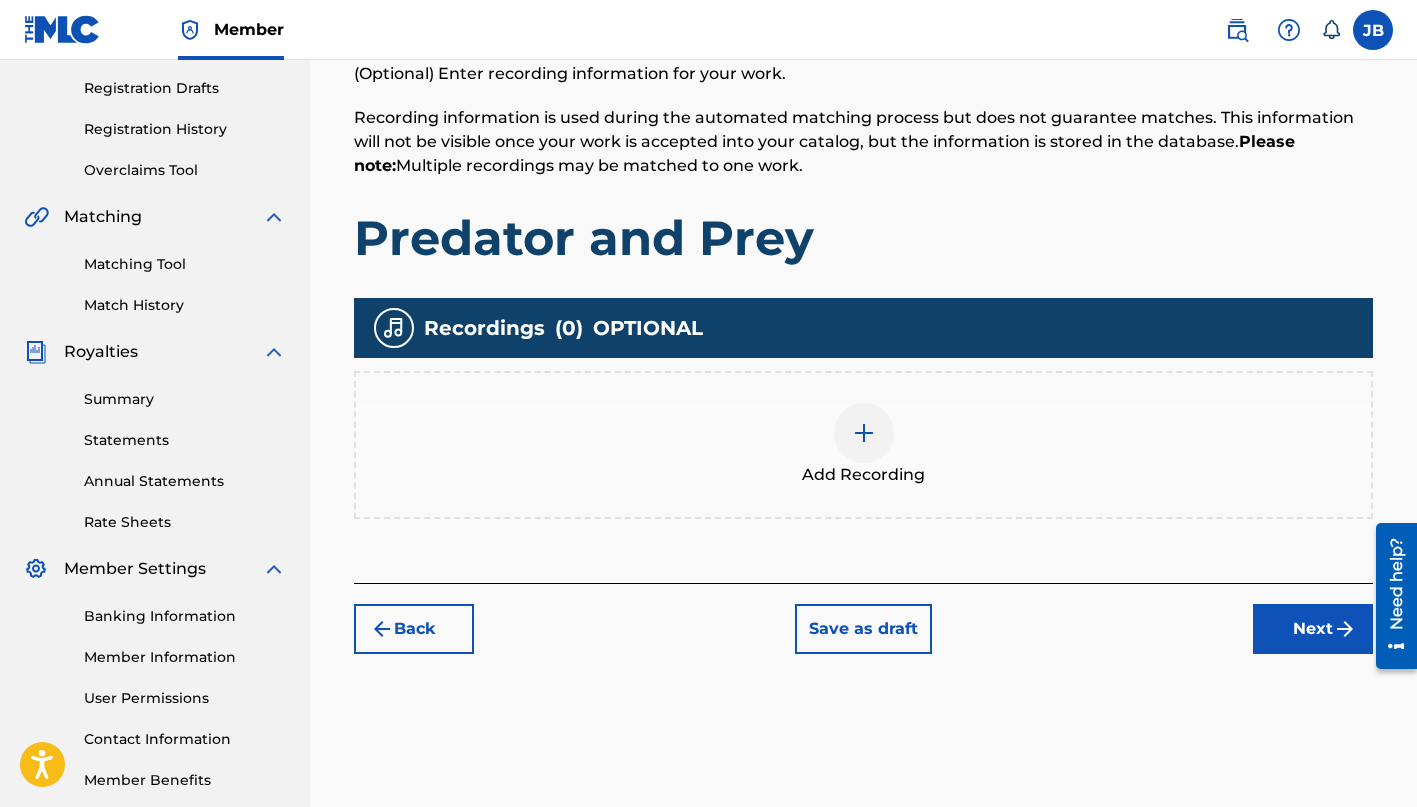 click at bounding box center (864, 433) 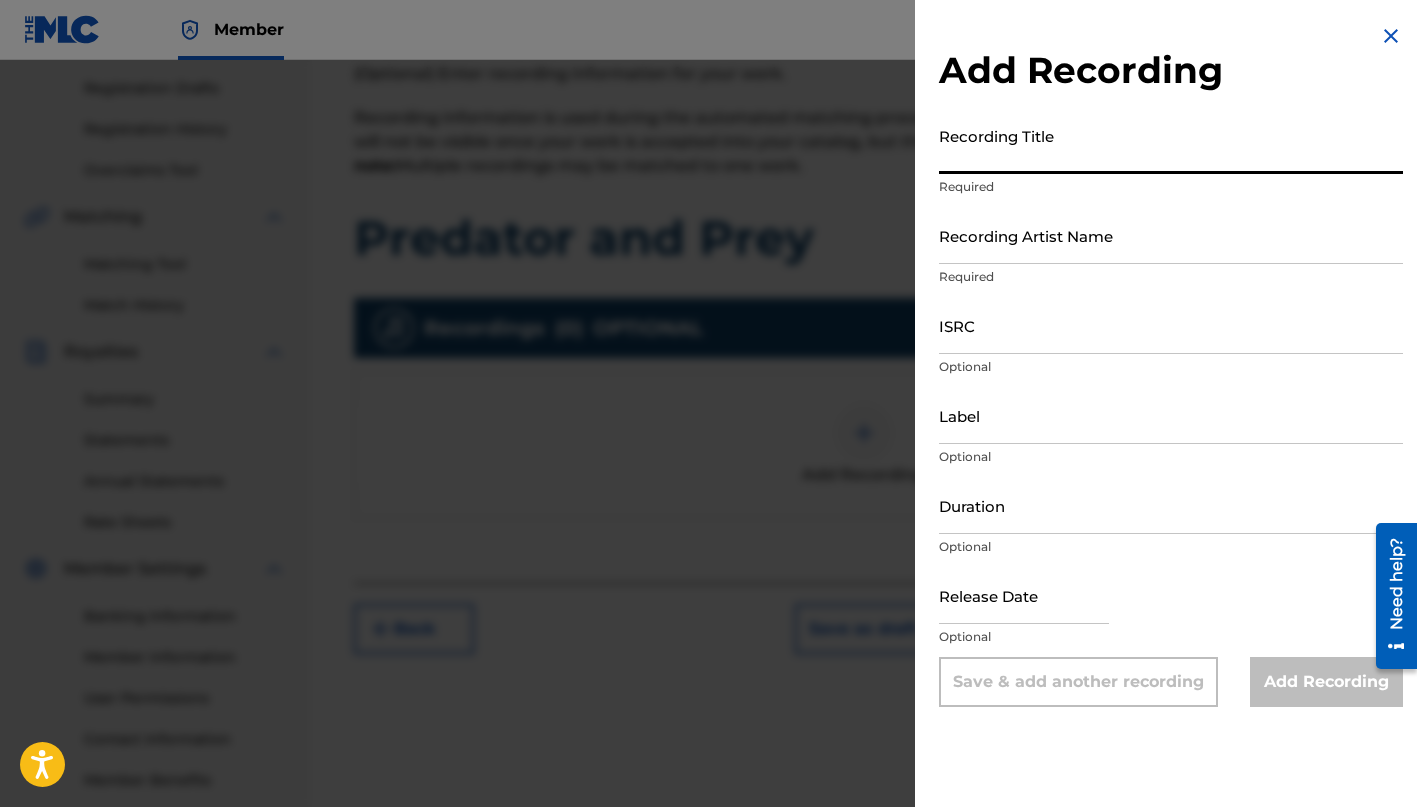 click on "Recording Title" at bounding box center (1171, 145) 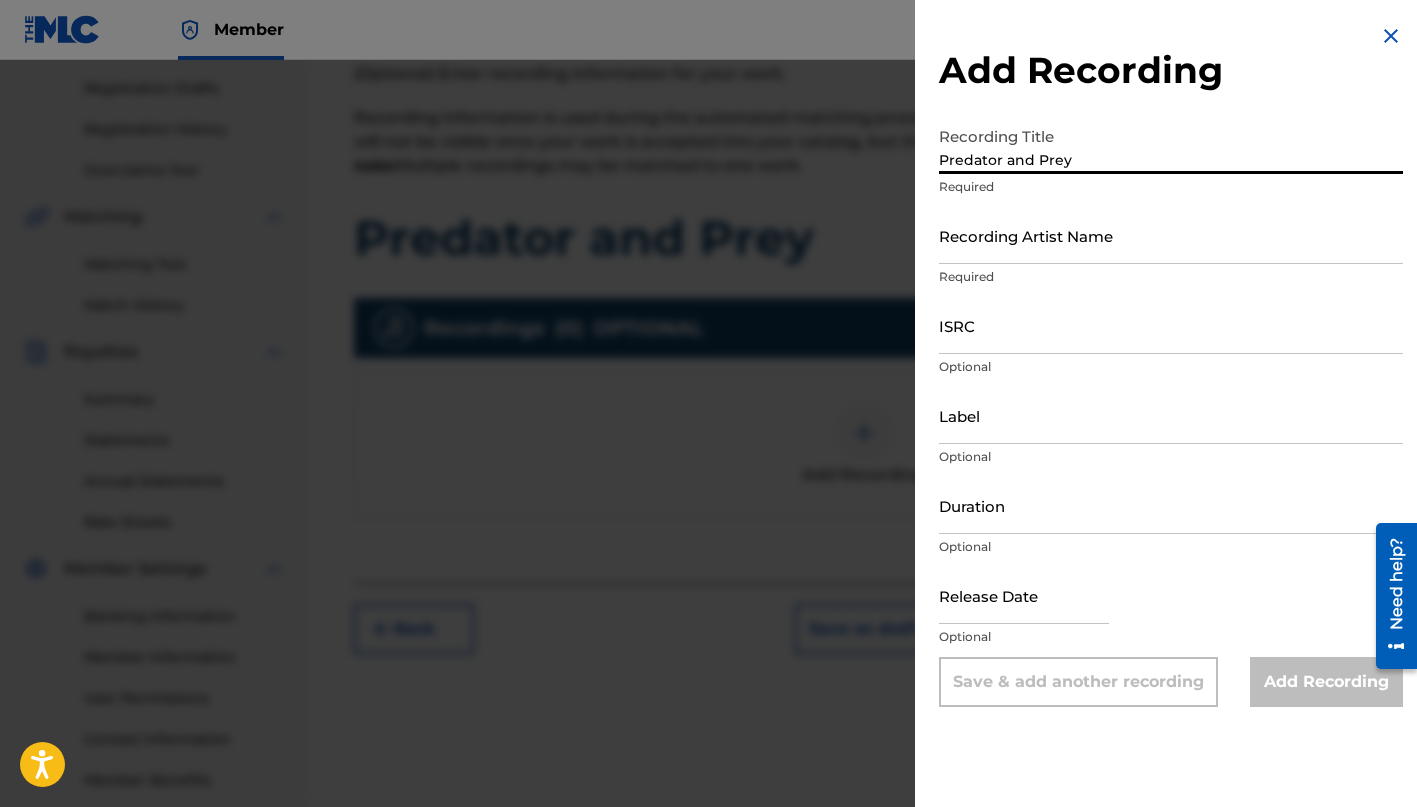 type on "Predator and Prey" 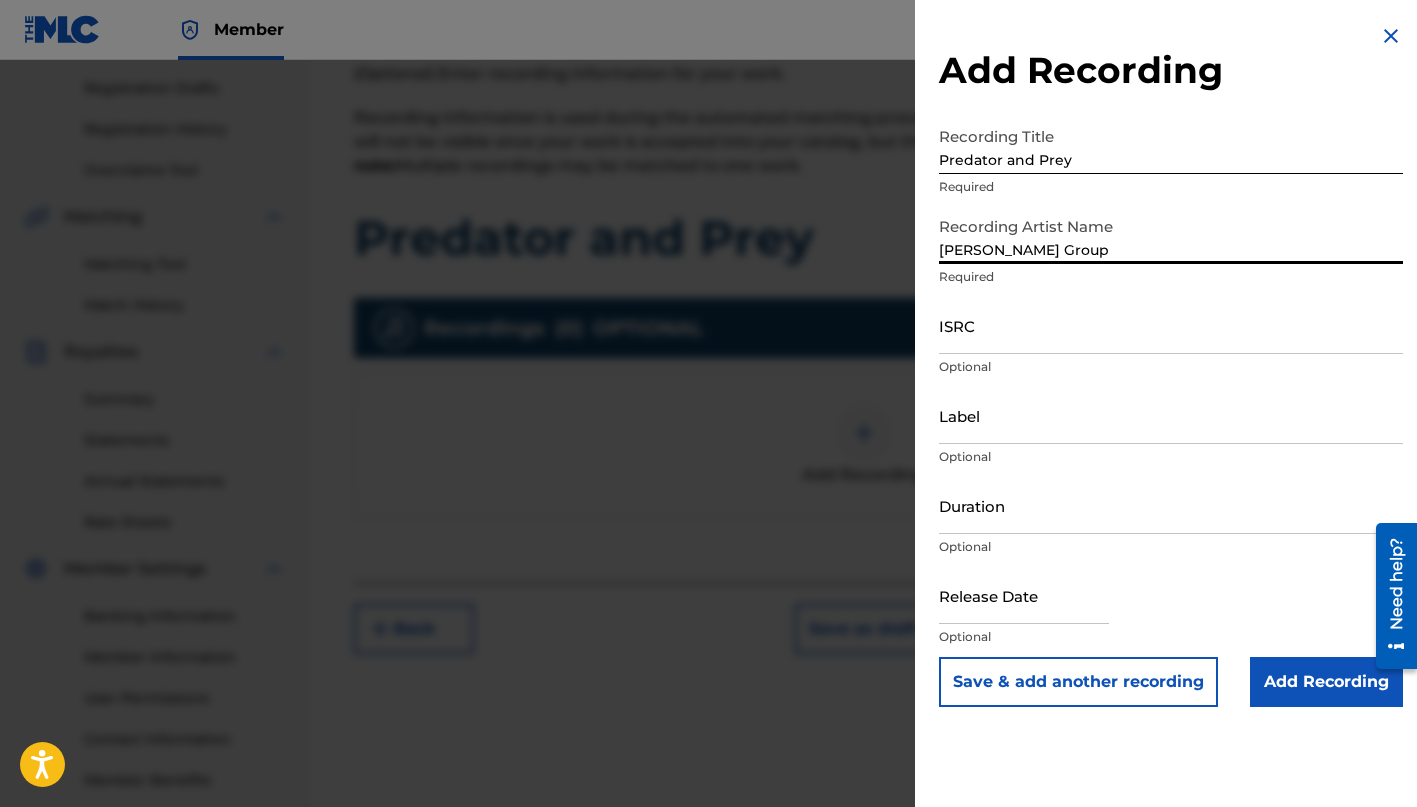 type on "Josh Joplin Group" 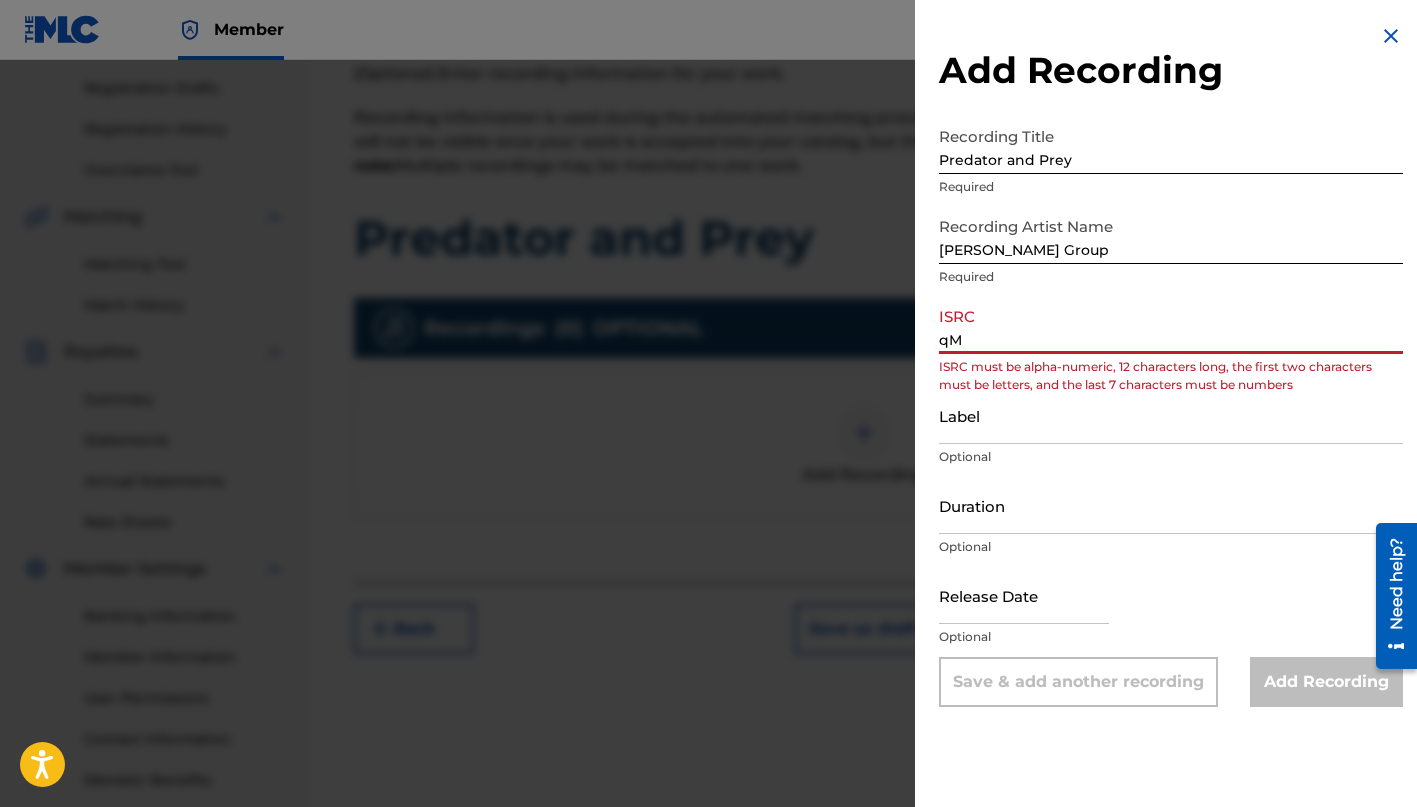 type on "q" 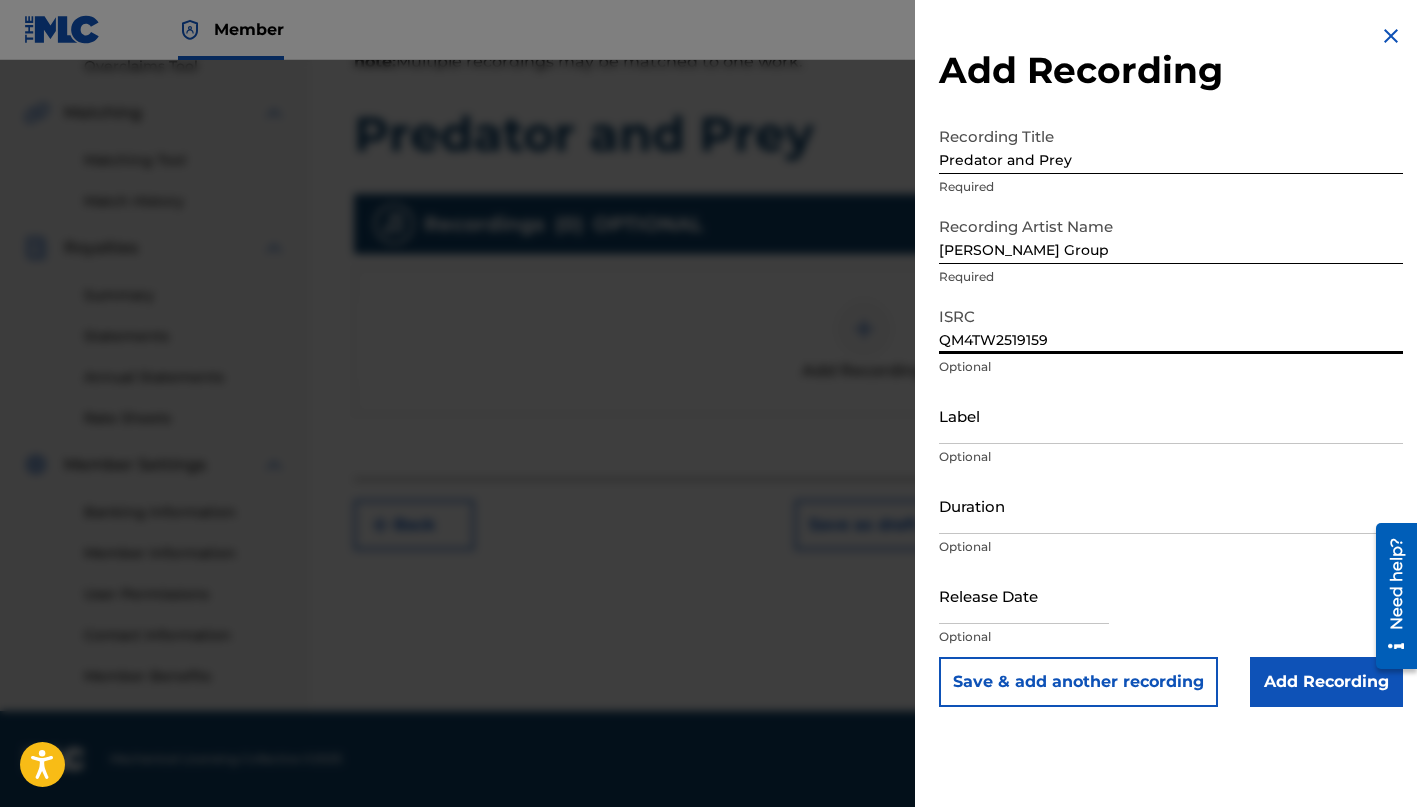 scroll, scrollTop: 433, scrollLeft: 0, axis: vertical 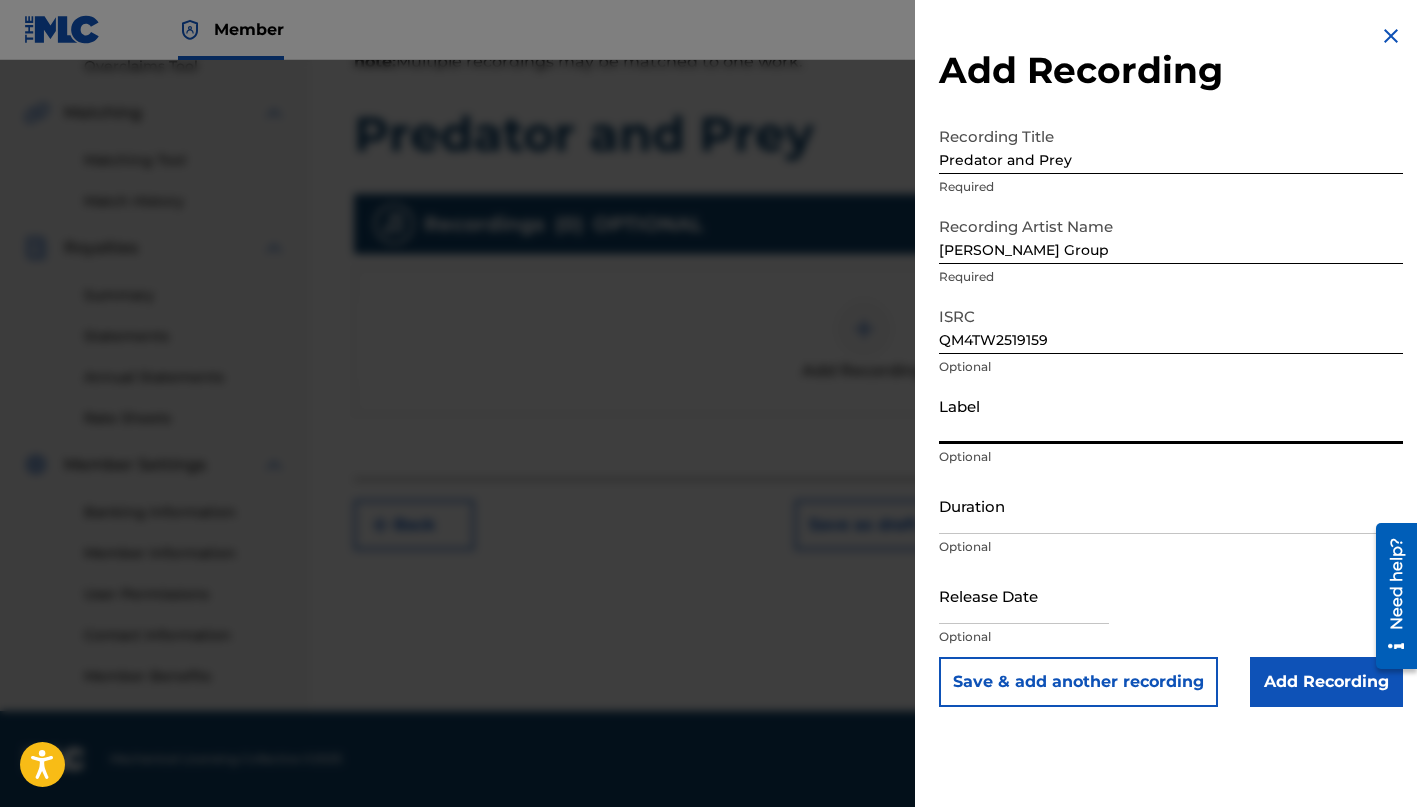 select on "6" 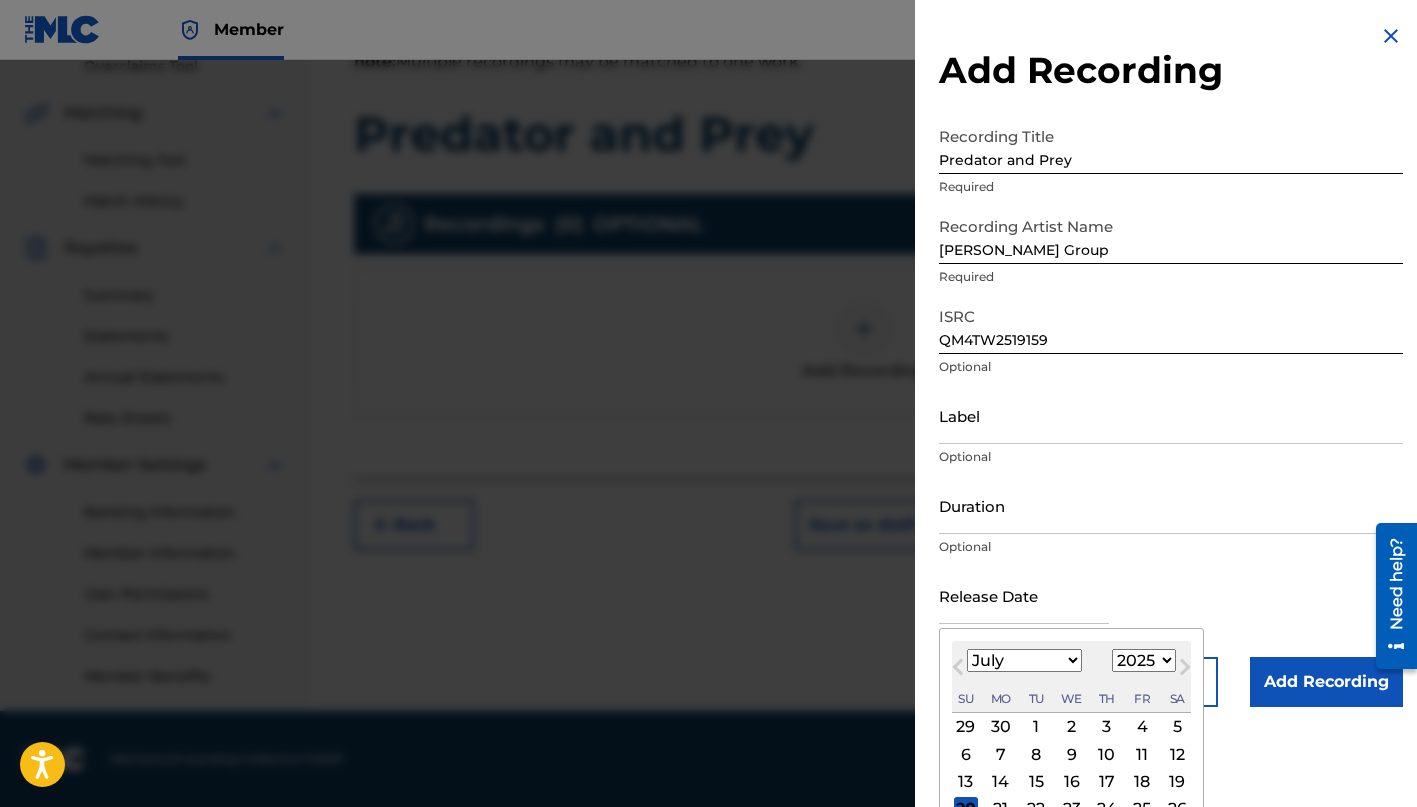 click at bounding box center [1024, 595] 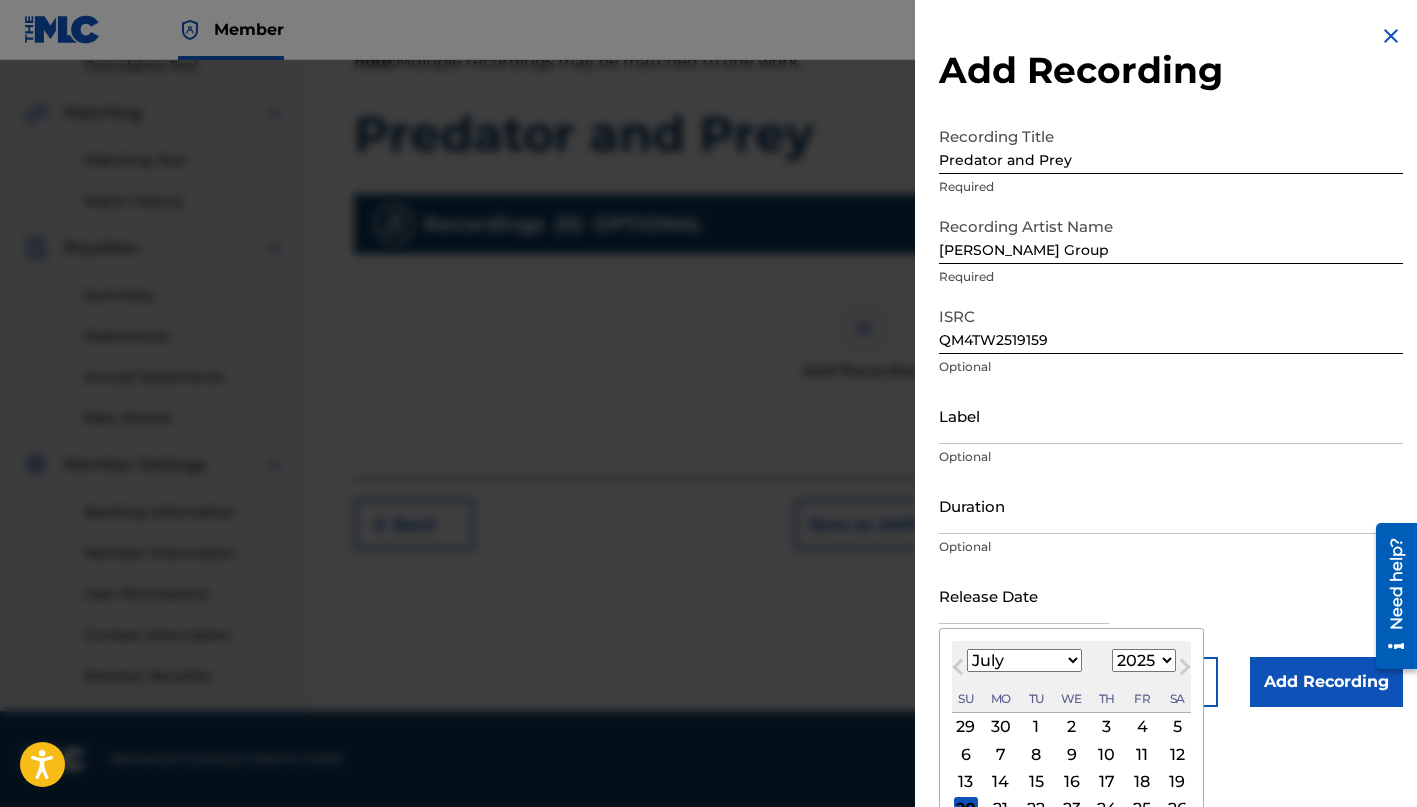 click on "Release Date Previous Month Next Month July 2025 January February March April May June July August September October November December 1899 1900 1901 1902 1903 1904 1905 1906 1907 1908 1909 1910 1911 1912 1913 1914 1915 1916 1917 1918 1919 1920 1921 1922 1923 1924 1925 1926 1927 1928 1929 1930 1931 1932 1933 1934 1935 1936 1937 1938 1939 1940 1941 1942 1943 1944 1945 1946 1947 1948 1949 1950 1951 1952 1953 1954 1955 1956 1957 1958 1959 1960 1961 1962 1963 1964 1965 1966 1967 1968 1969 1970 1971 1972 1973 1974 1975 1976 1977 1978 1979 1980 1981 1982 1983 1984 1985 1986 1987 1988 1989 1990 1991 1992 1993 1994 1995 1996 1997 1998 1999 2000 2001 2002 2003 2004 2005 2006 2007 2008 2009 2010 2011 2012 2013 2014 2015 2016 2017 2018 2019 2020 2021 2022 2023 2024 2025 2026 2027 2028 2029 2030 2031 2032 2033 2034 2035 2036 2037 2038 2039 2040 2041 2042 2043 2044 2045 2046 2047 2048 2049 2050 2051 2052 2053 2054 2055 2056 2057 2058 2059 2060 2061 2062 2063 2064 2065 2066 2067 2068 2069 2070 2071 2072 2073 2074 2075 2076" at bounding box center [1171, 612] 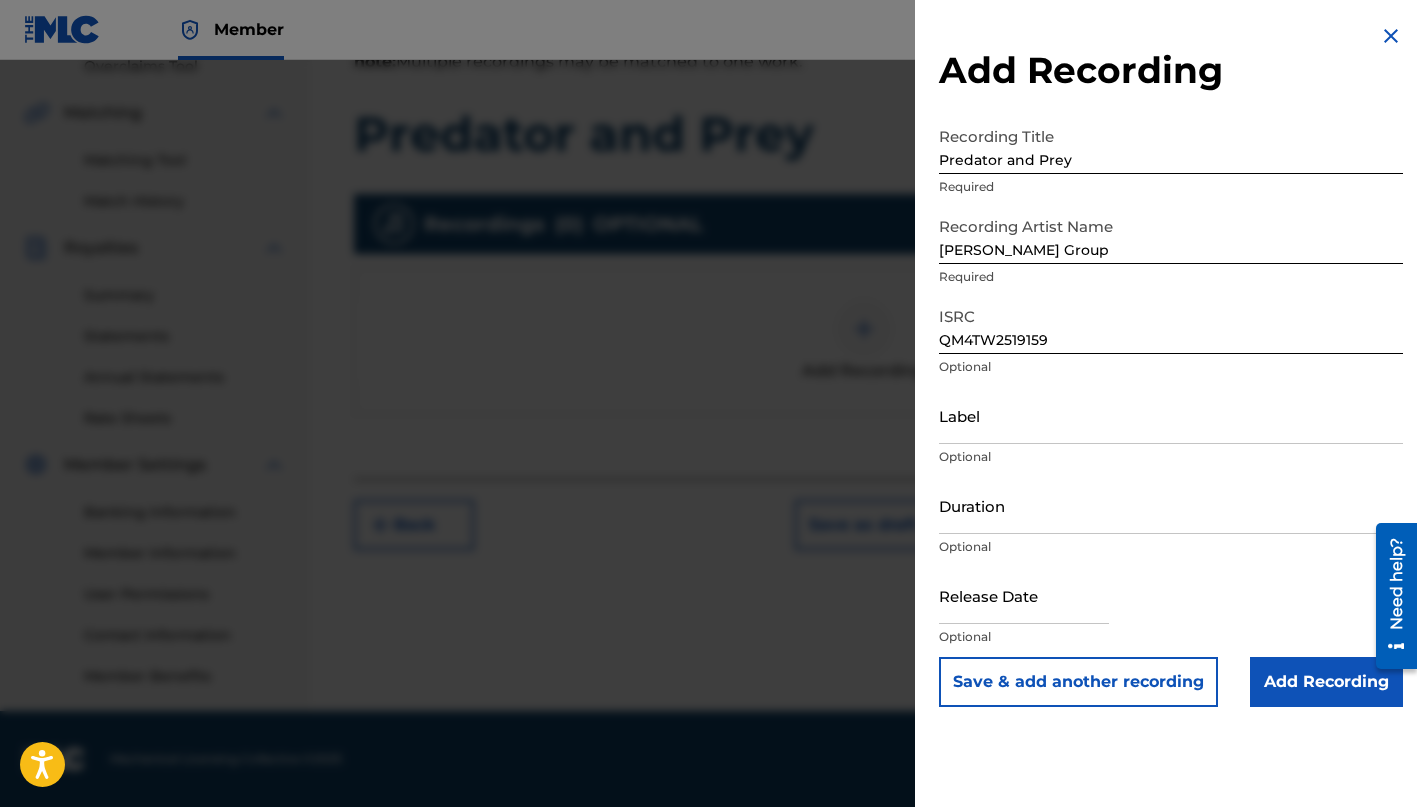 scroll, scrollTop: 433, scrollLeft: 0, axis: vertical 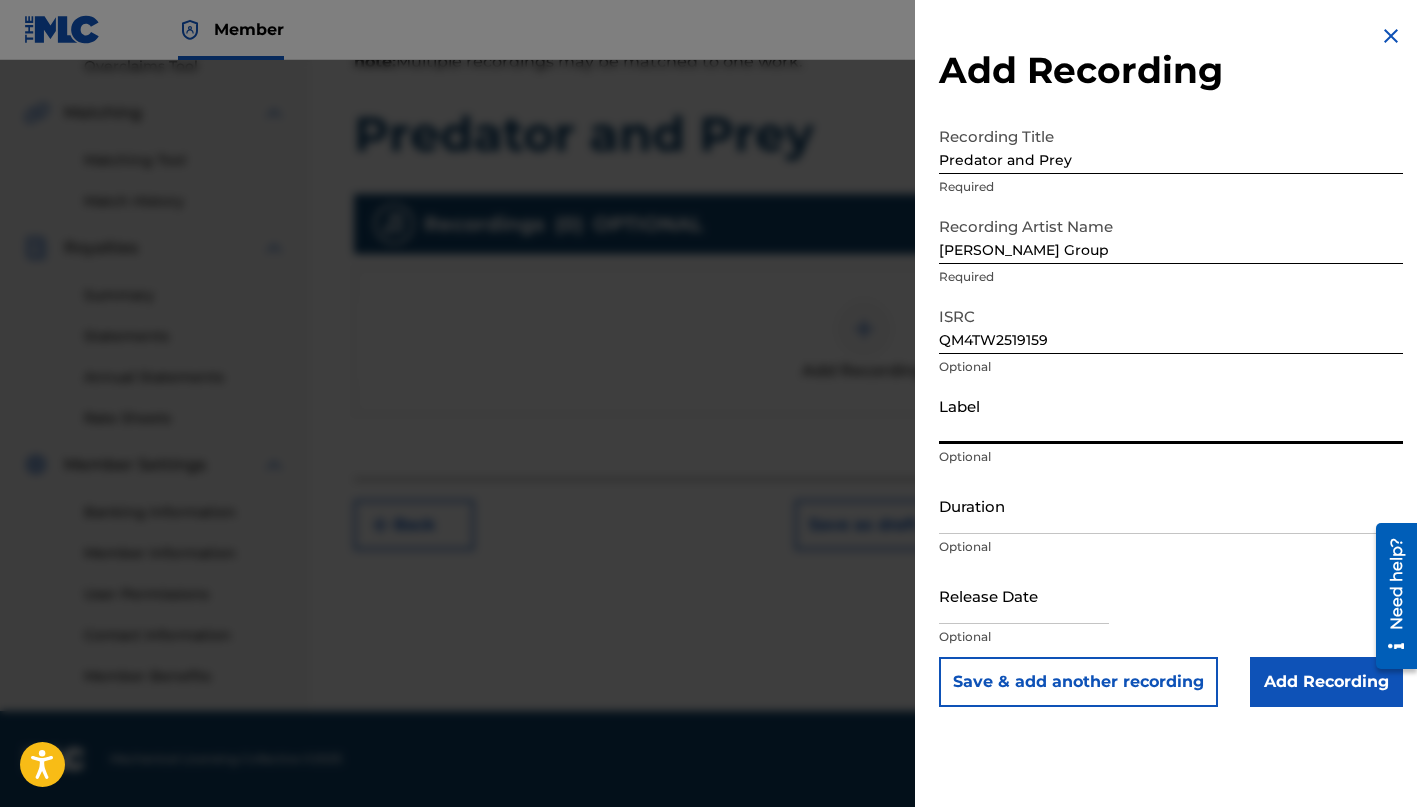 click on "Label" at bounding box center (1171, 415) 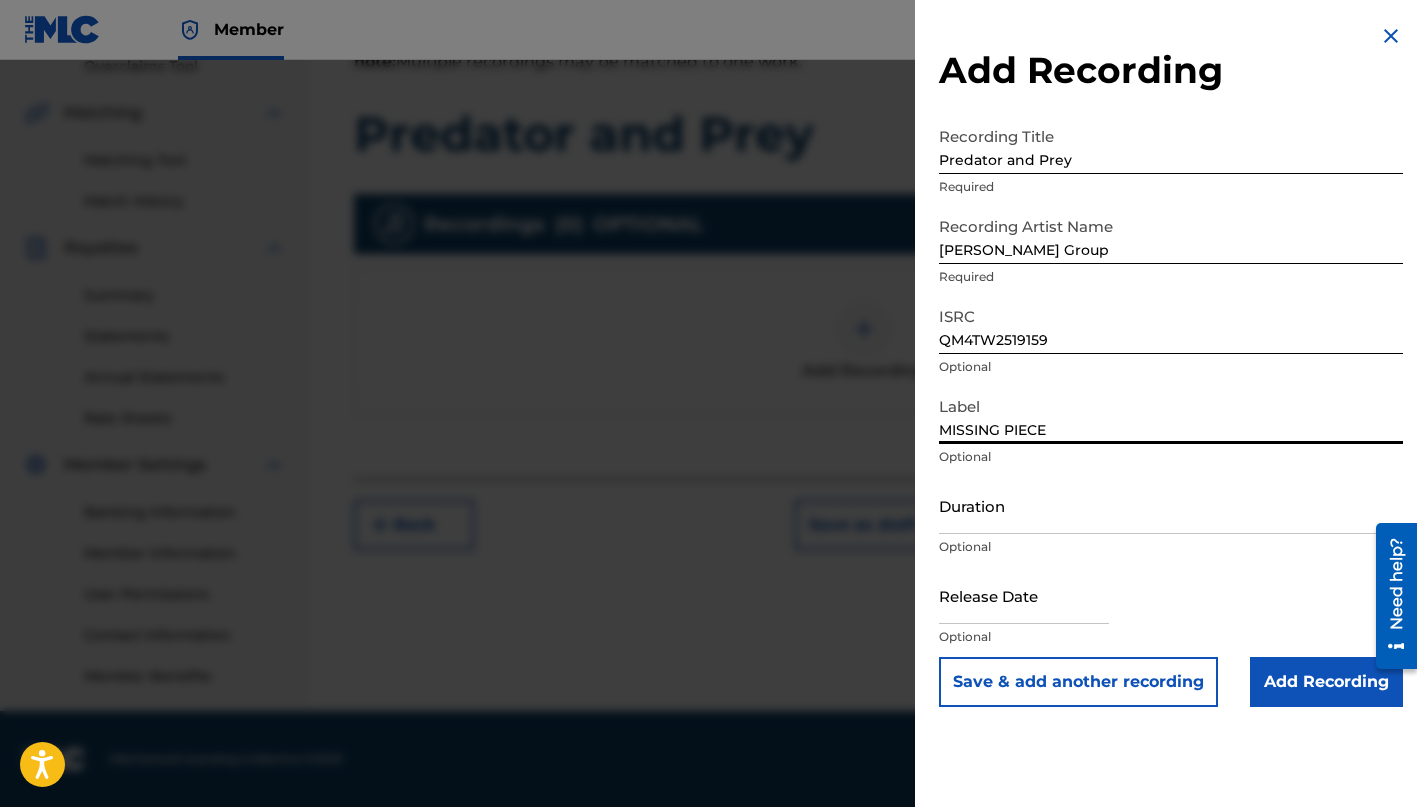 type on "MISSING PIECE" 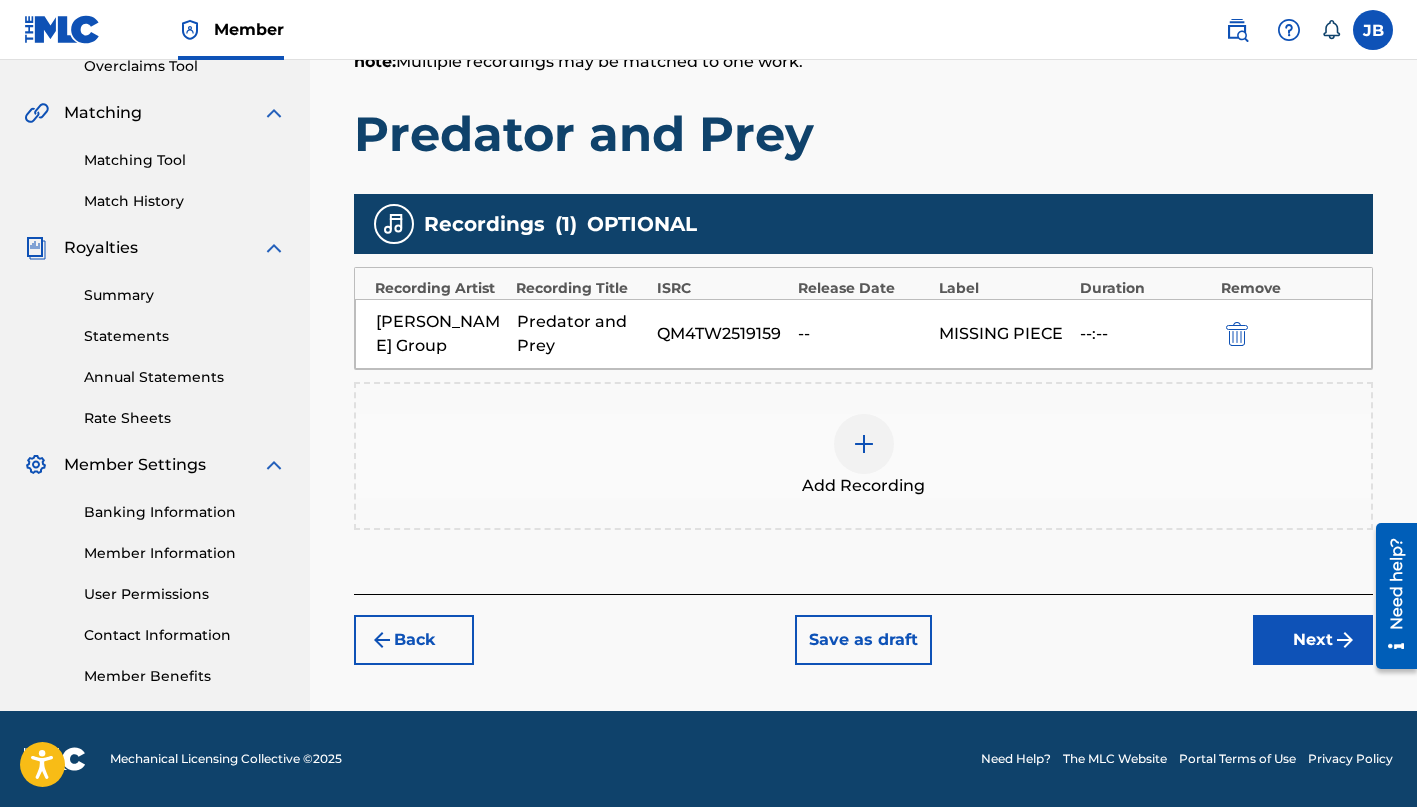 click on "Next" at bounding box center [1313, 640] 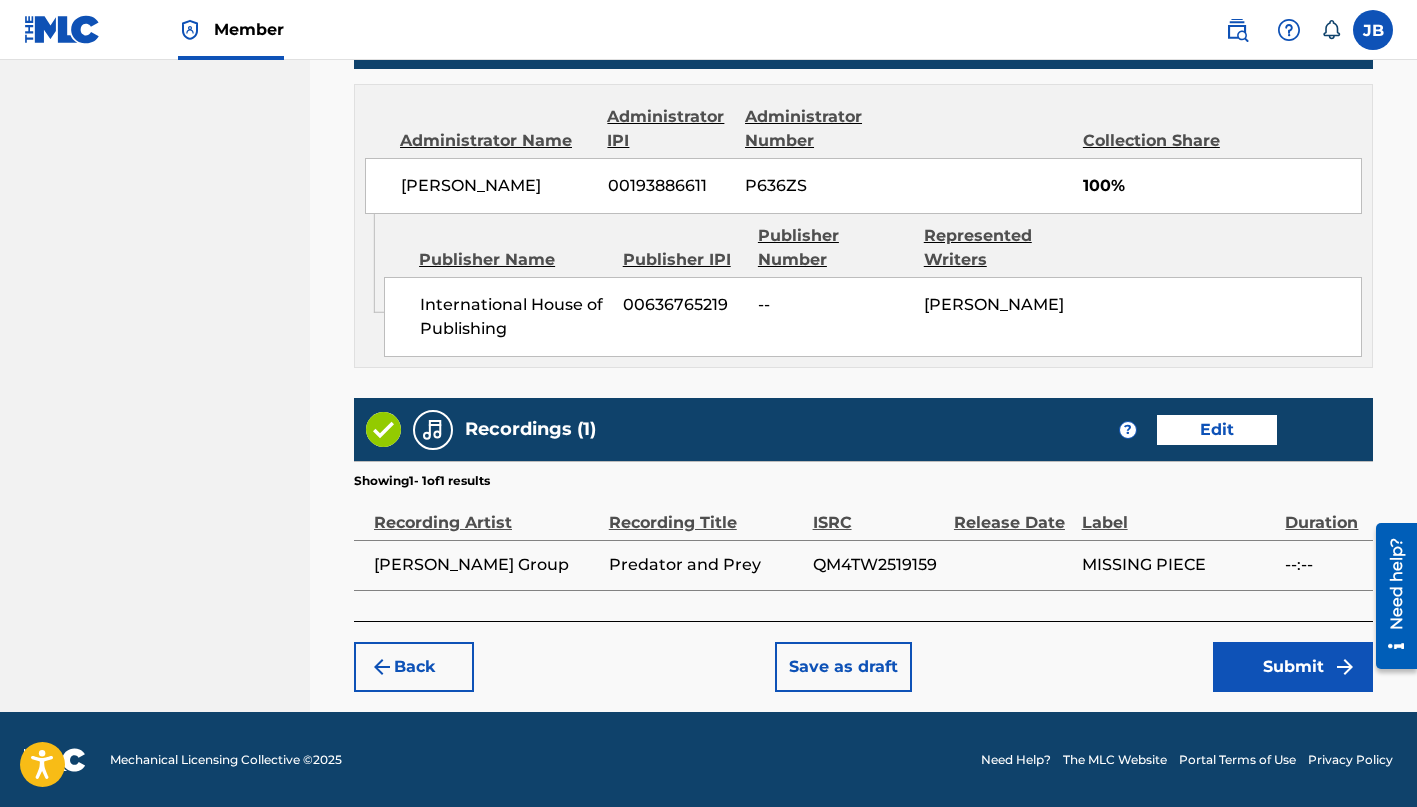 scroll, scrollTop: 1079, scrollLeft: 0, axis: vertical 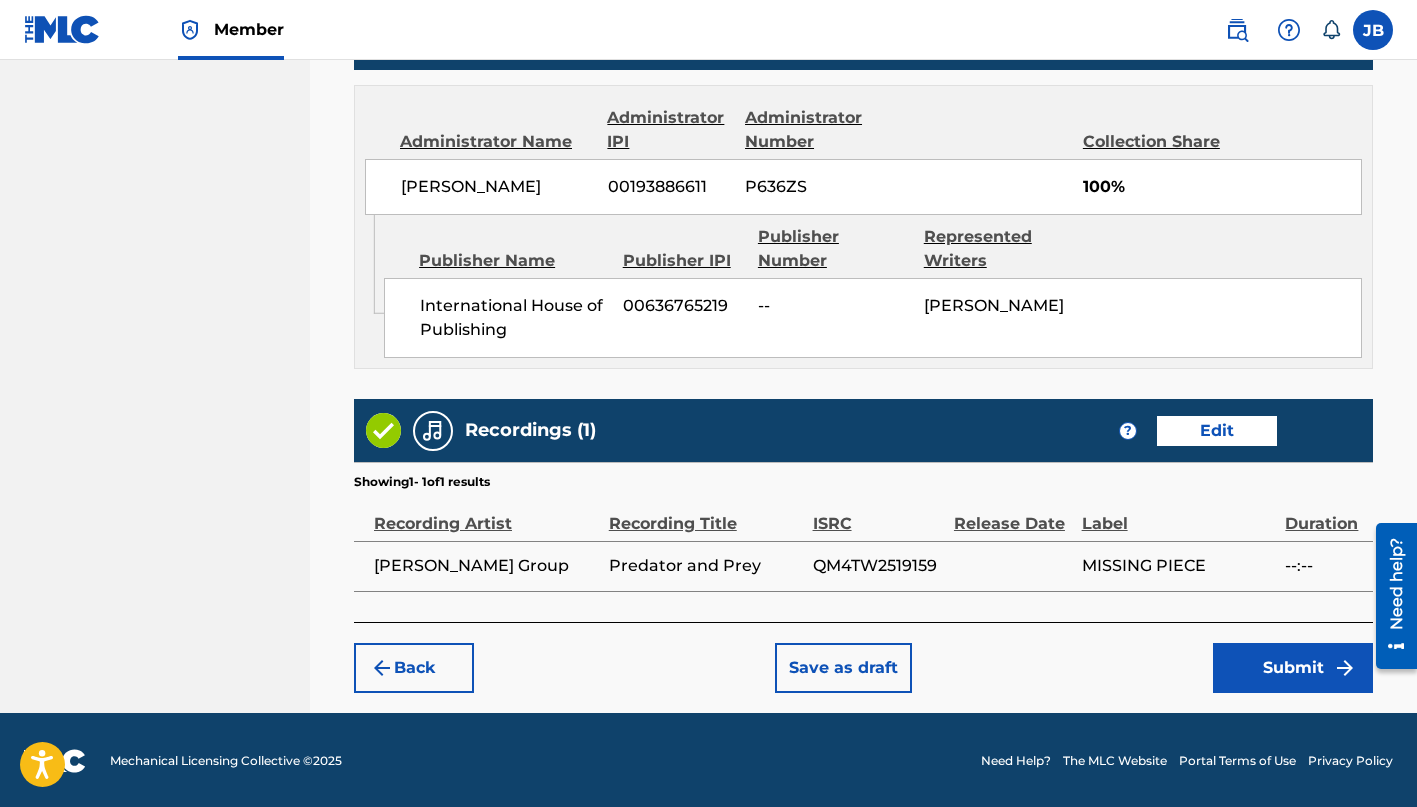 click on "Submit" at bounding box center (1293, 668) 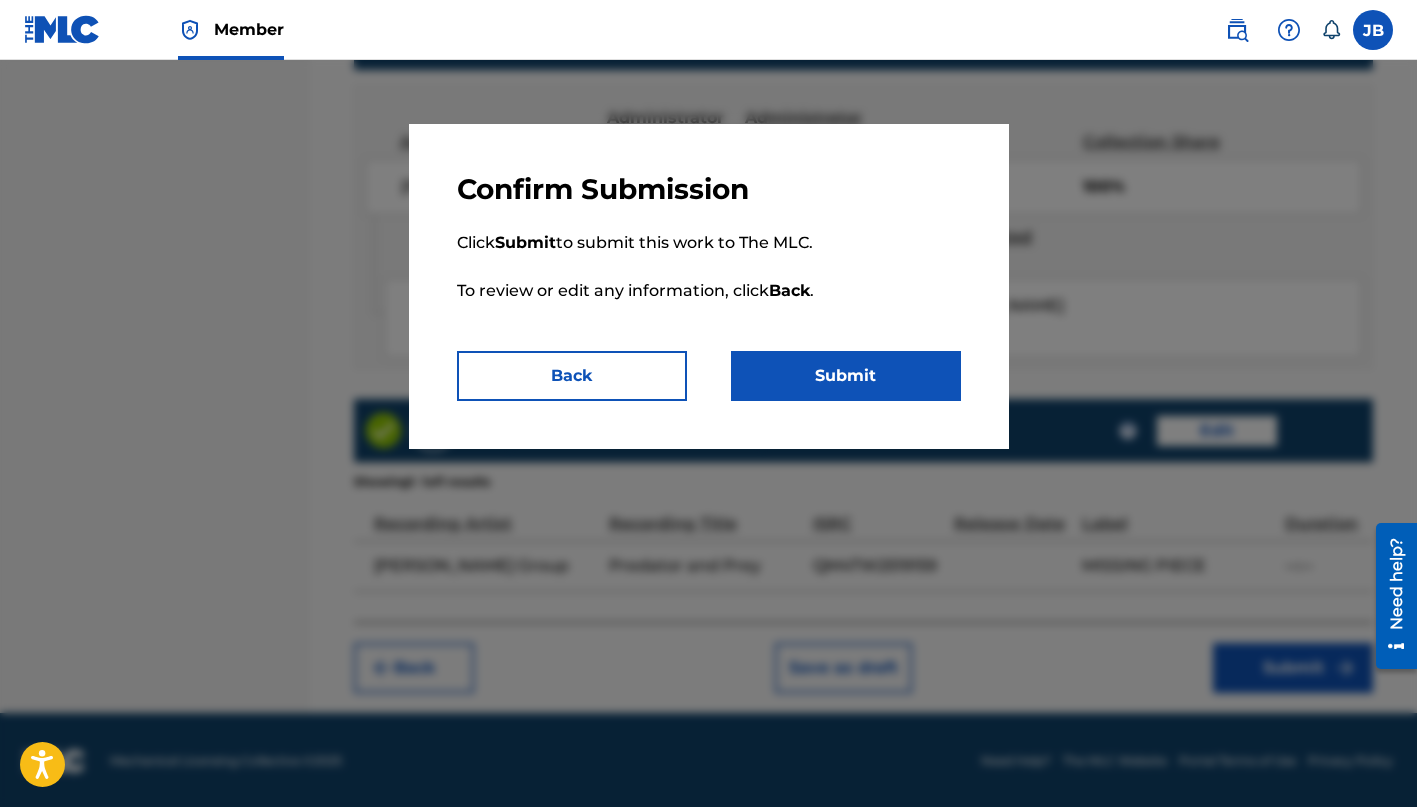 click on "Submit" at bounding box center [846, 376] 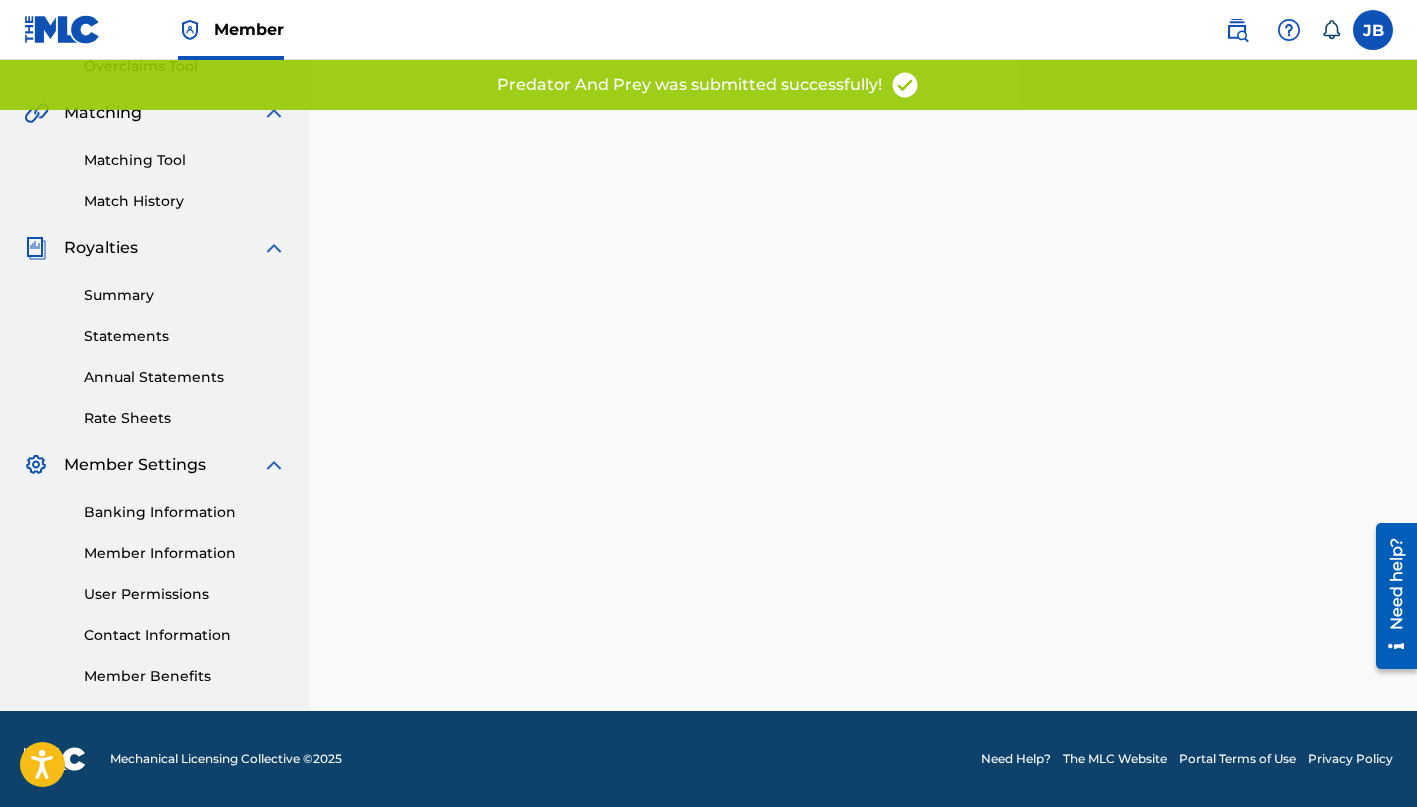 scroll, scrollTop: 0, scrollLeft: 0, axis: both 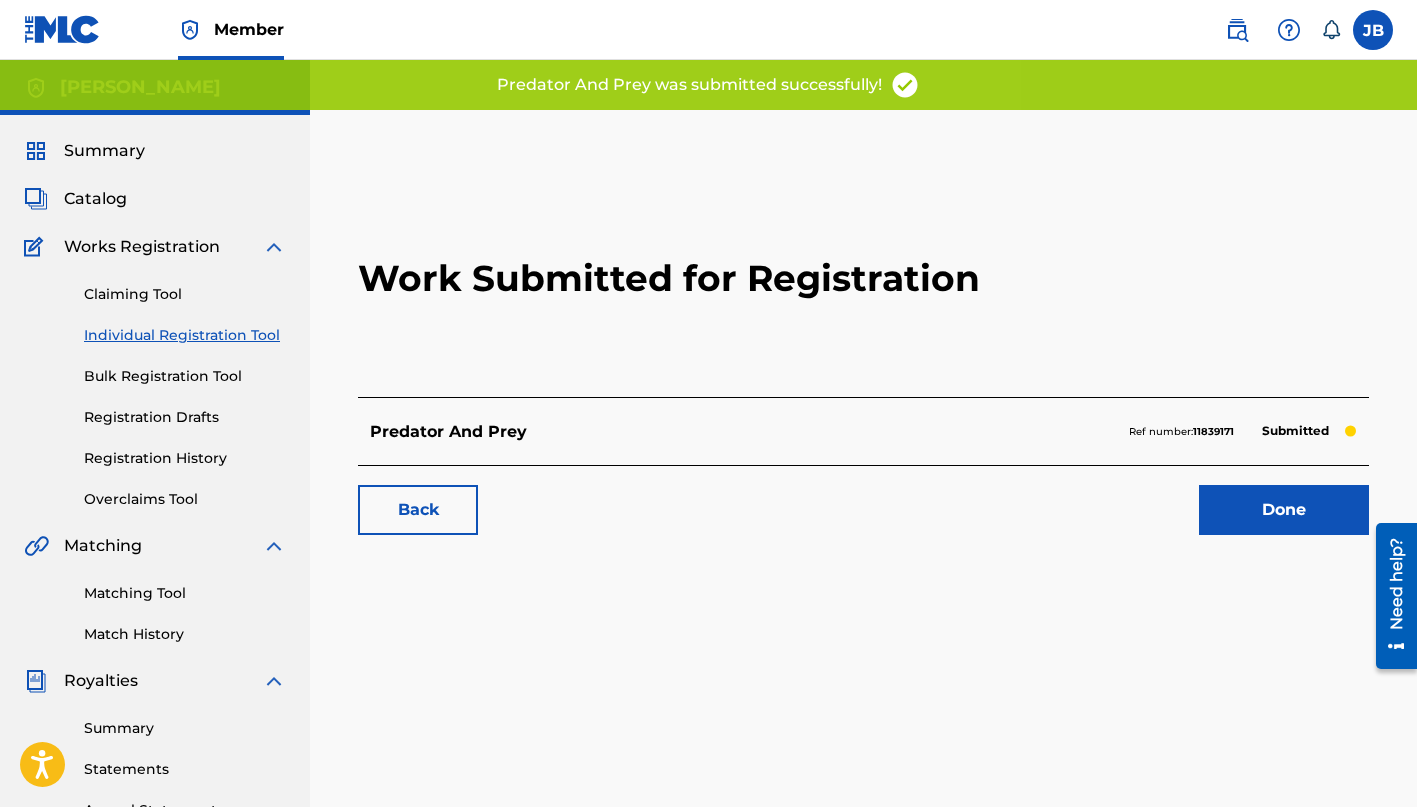 click on "Done" at bounding box center (1284, 510) 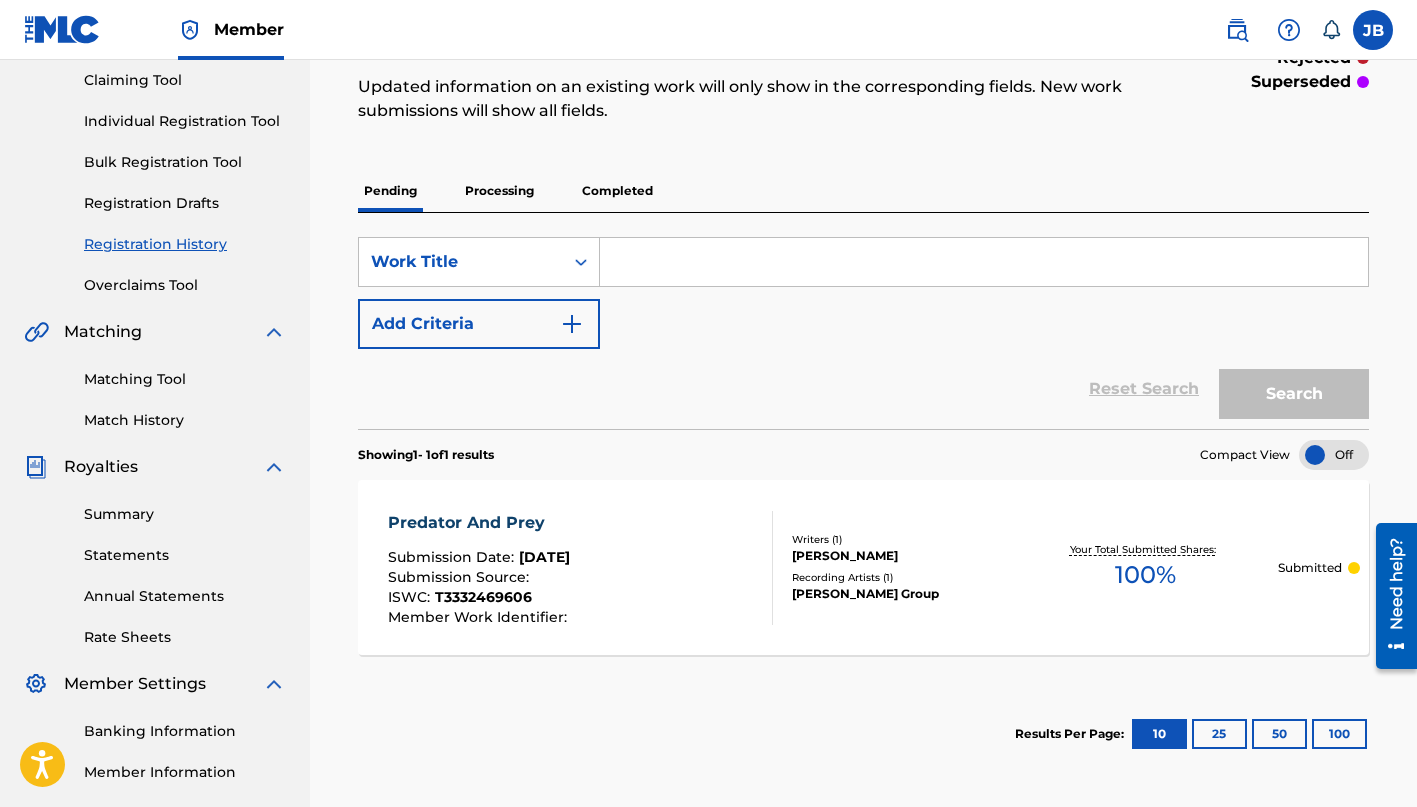 scroll, scrollTop: 222, scrollLeft: 0, axis: vertical 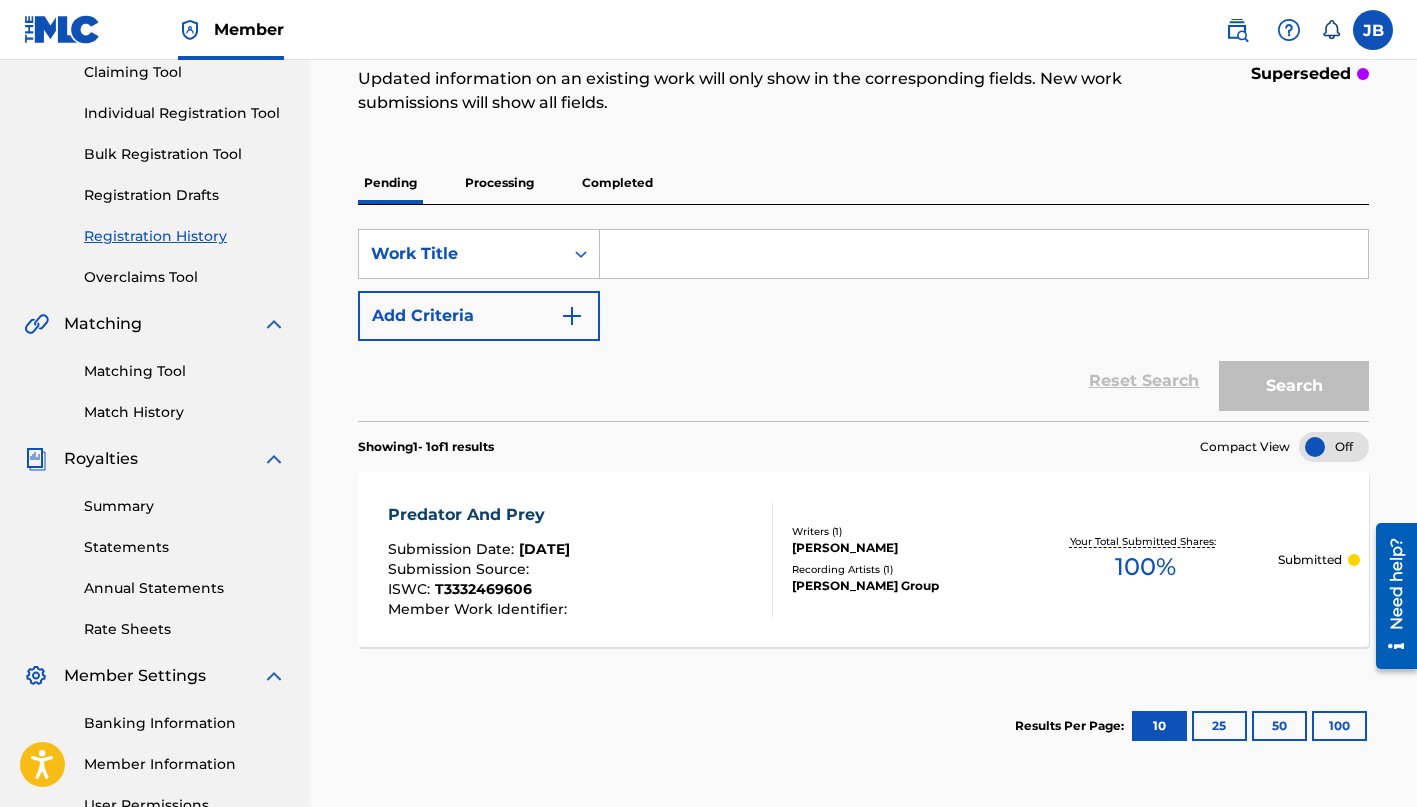 click at bounding box center (984, 254) 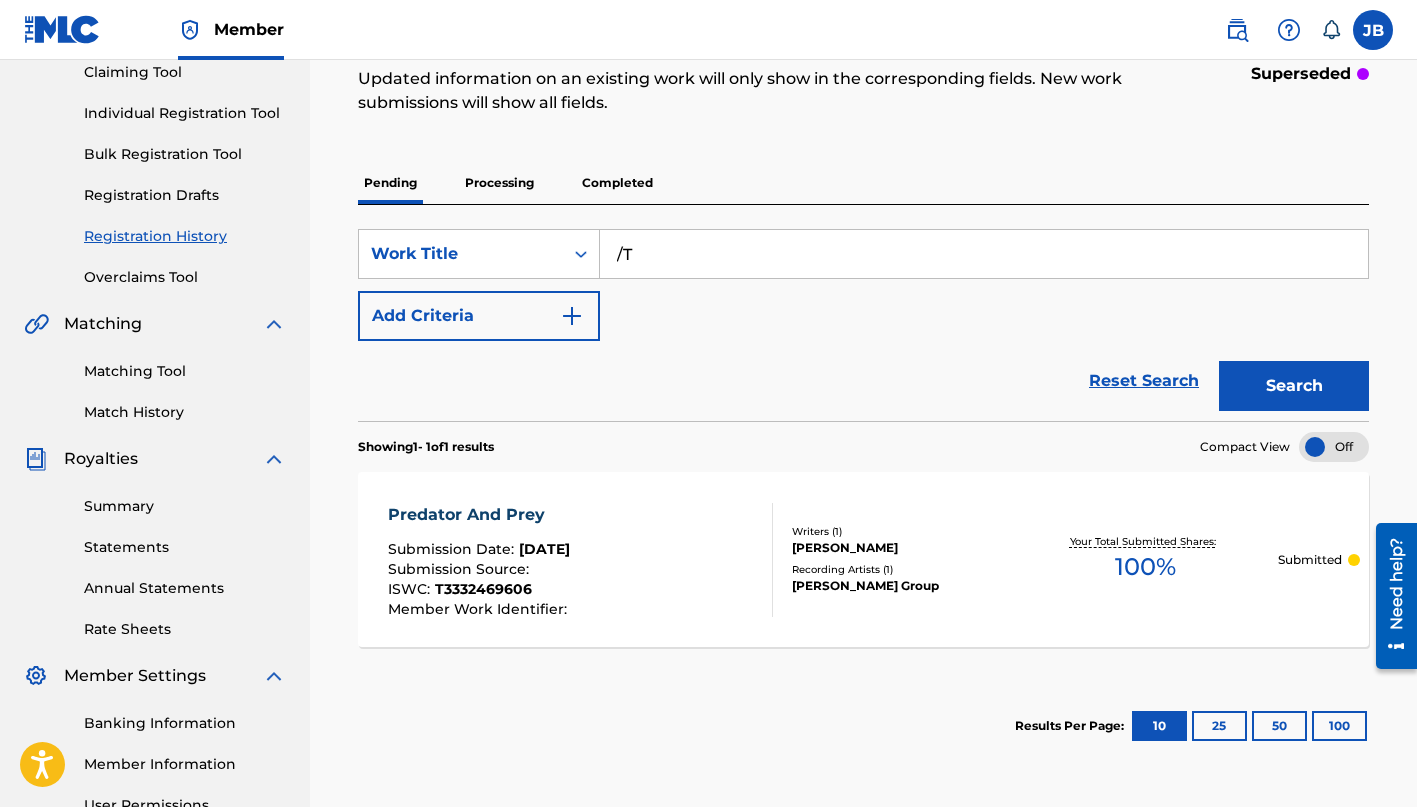 type on "/" 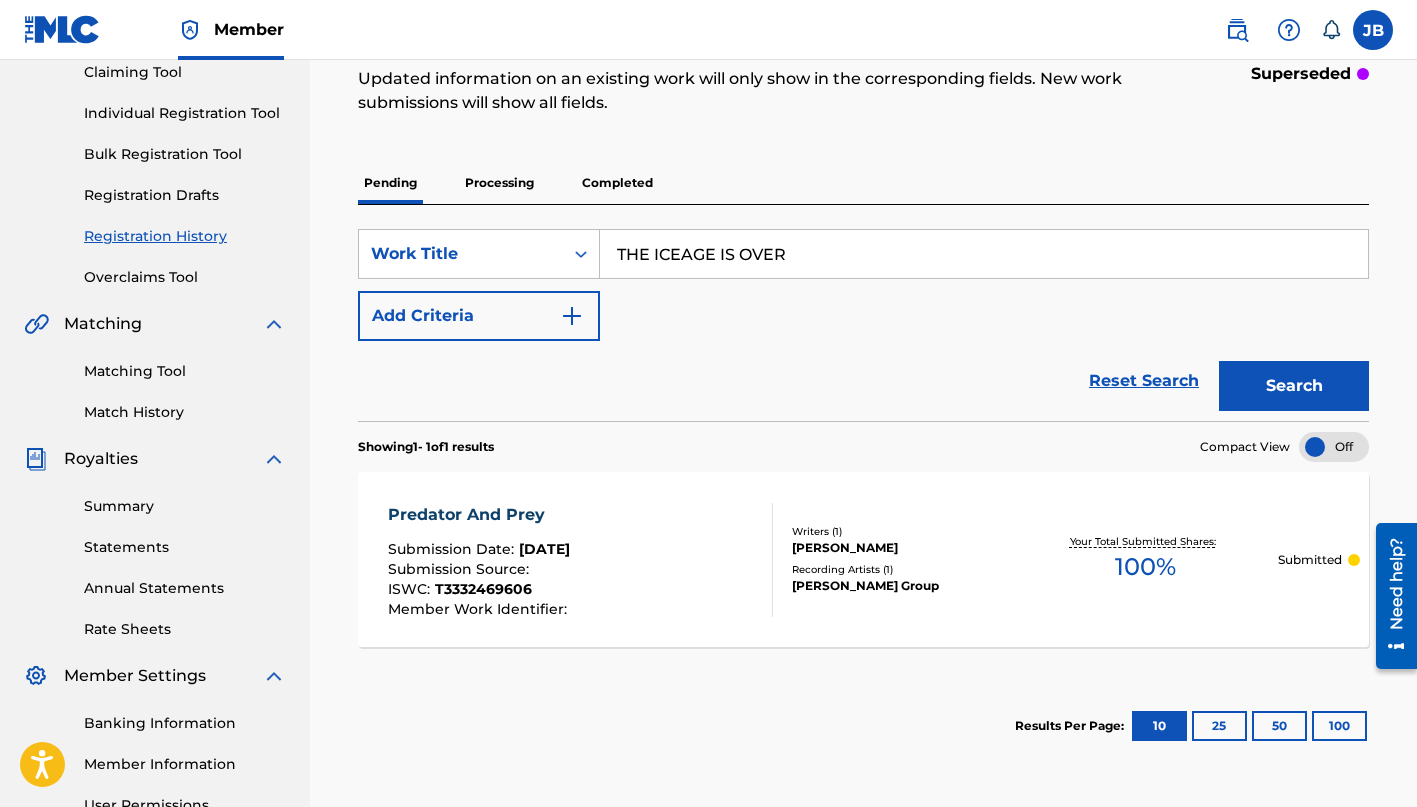 type on "THE ICEAGE IS OVER" 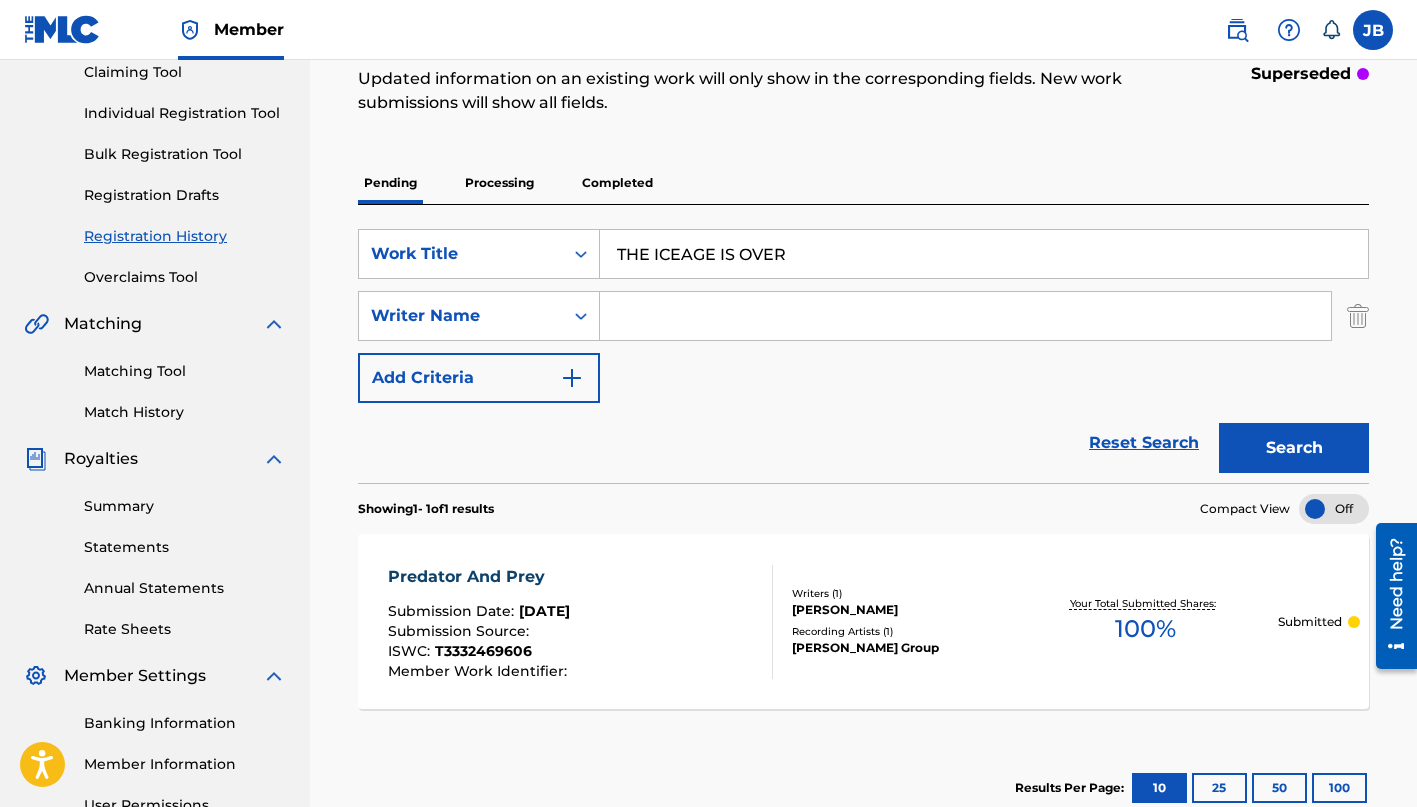 click at bounding box center [965, 316] 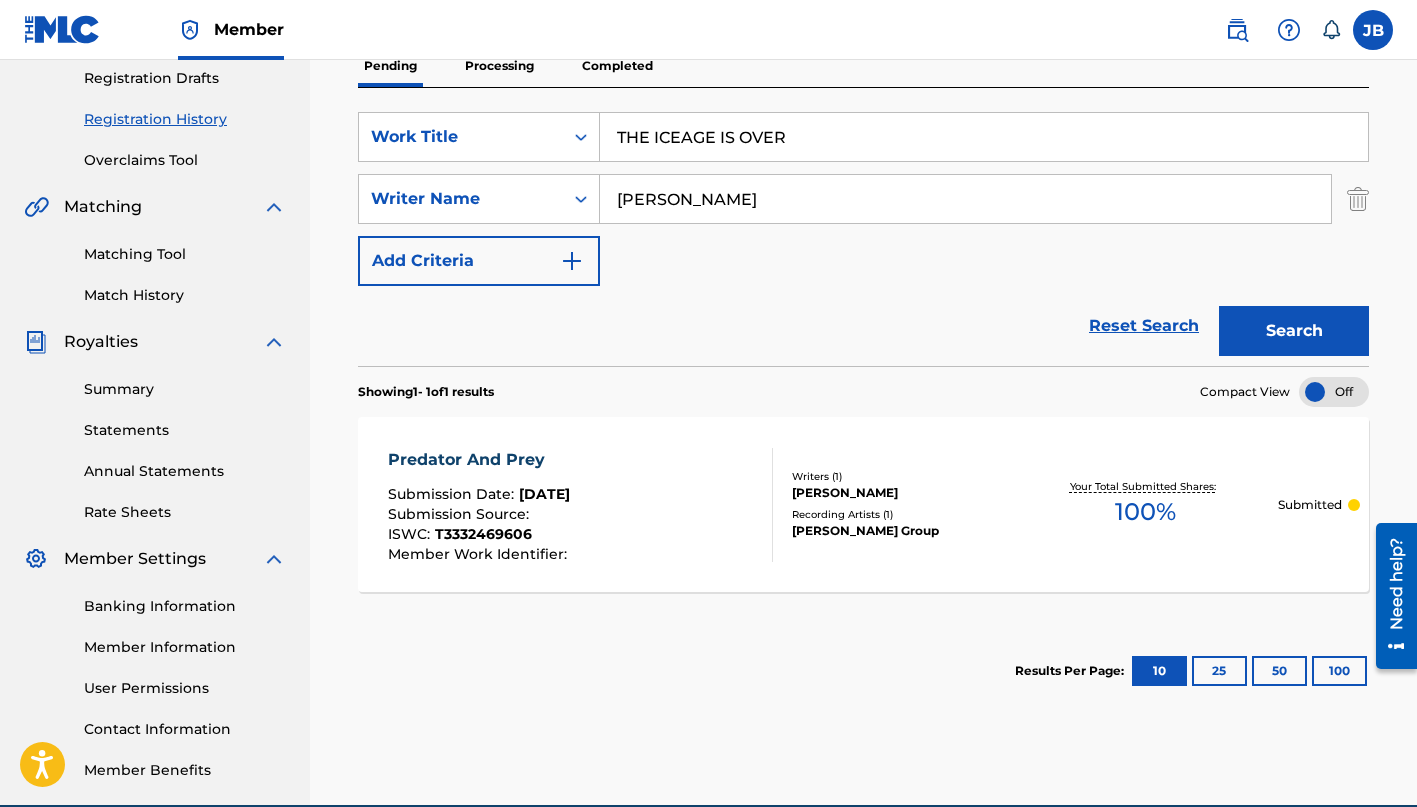scroll, scrollTop: 364, scrollLeft: 0, axis: vertical 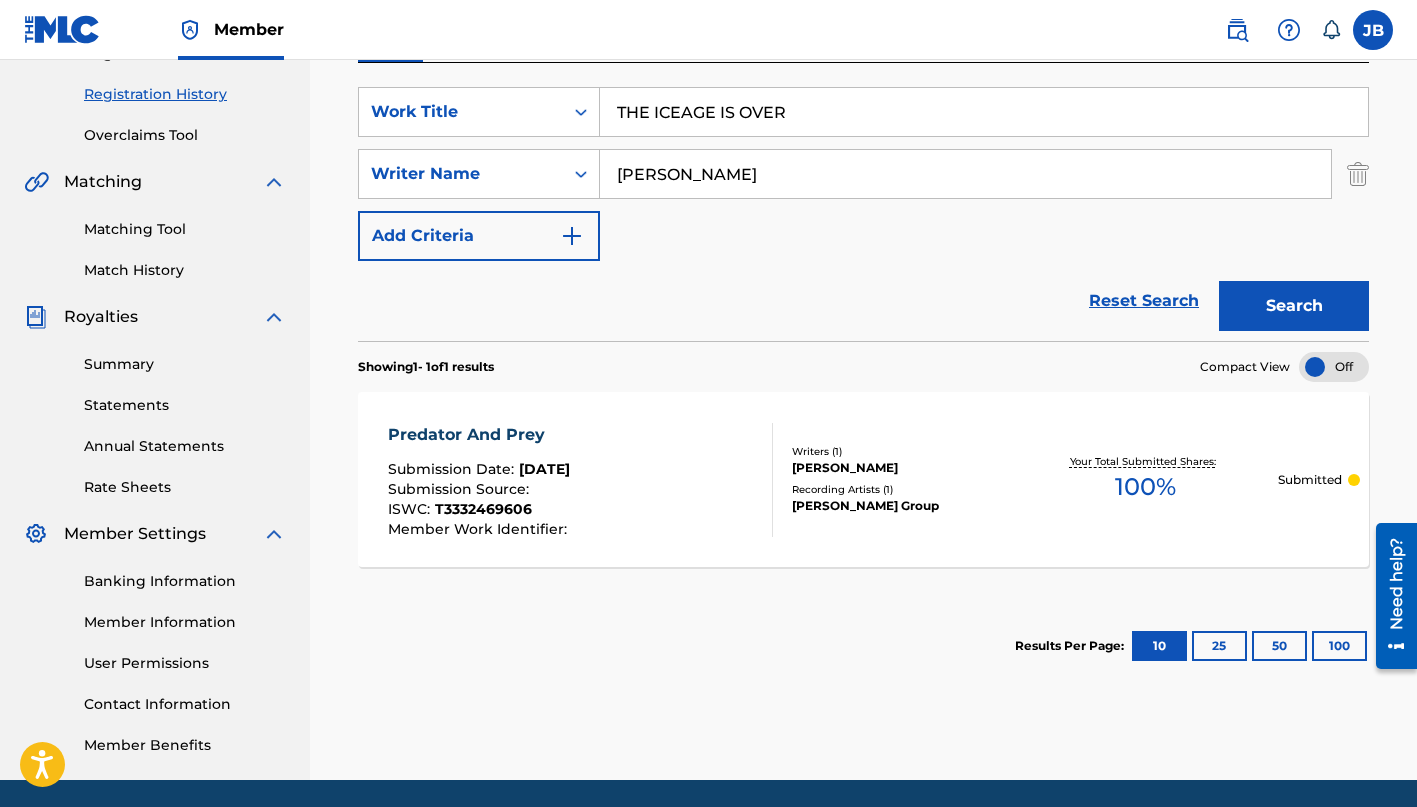 type on "[PERSON_NAME]" 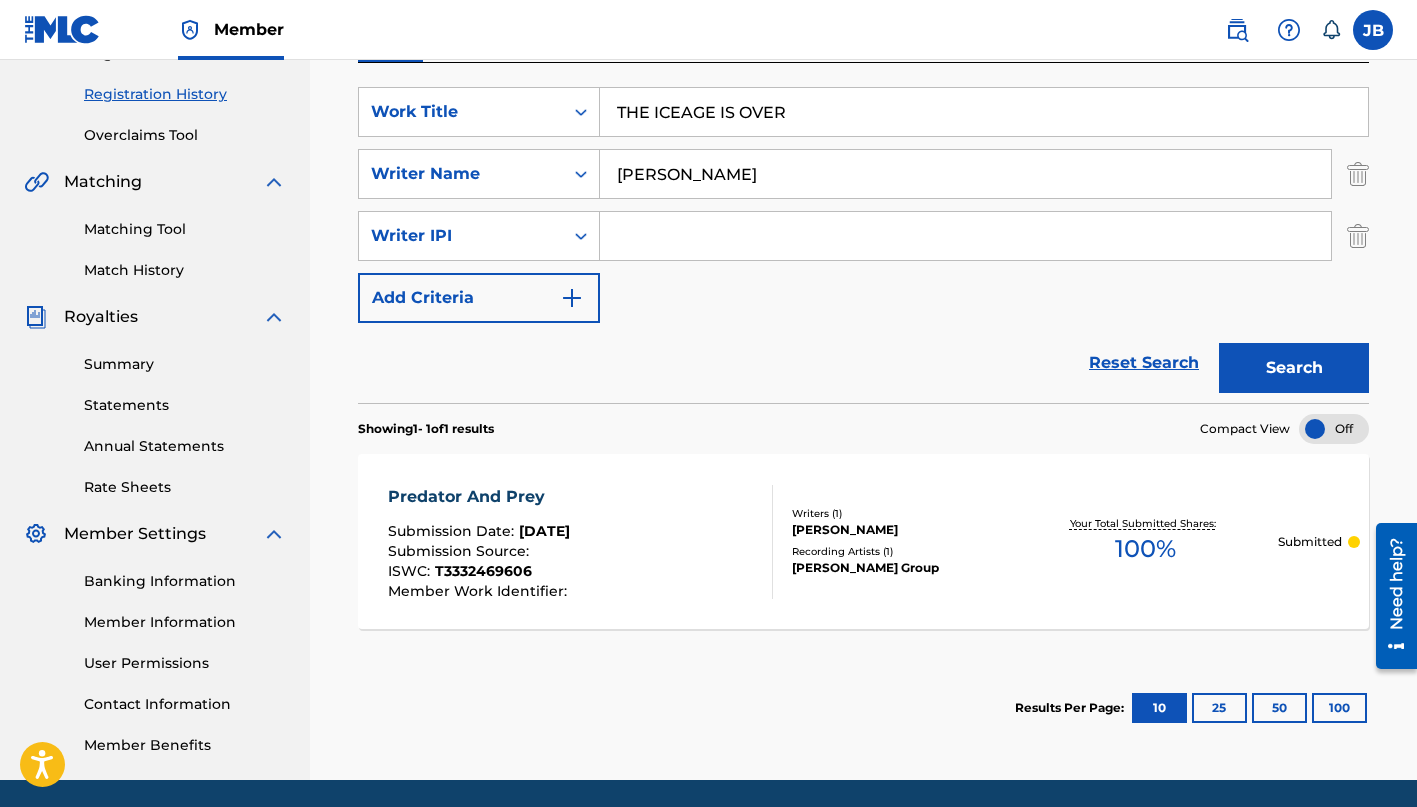 click at bounding box center [965, 236] 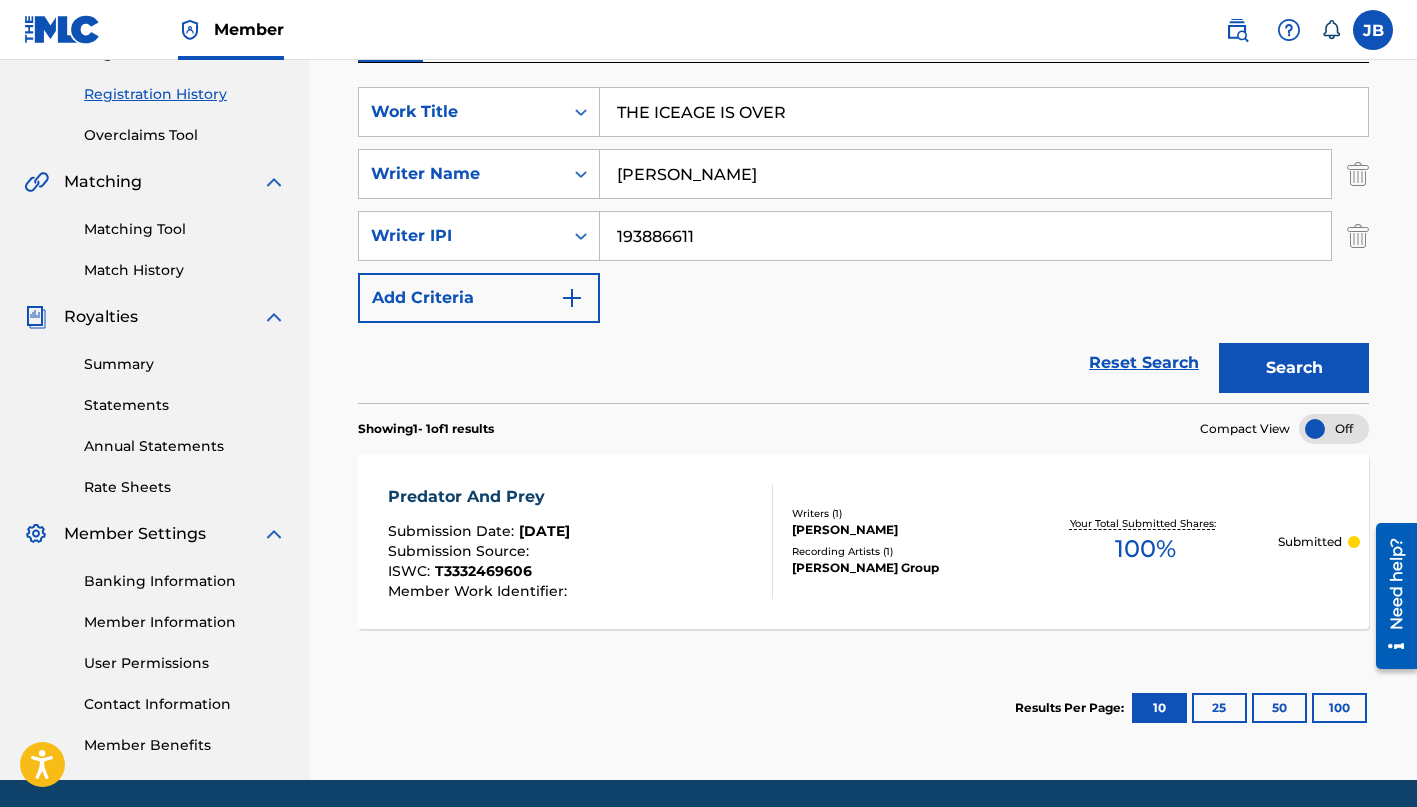 type on "193886611" 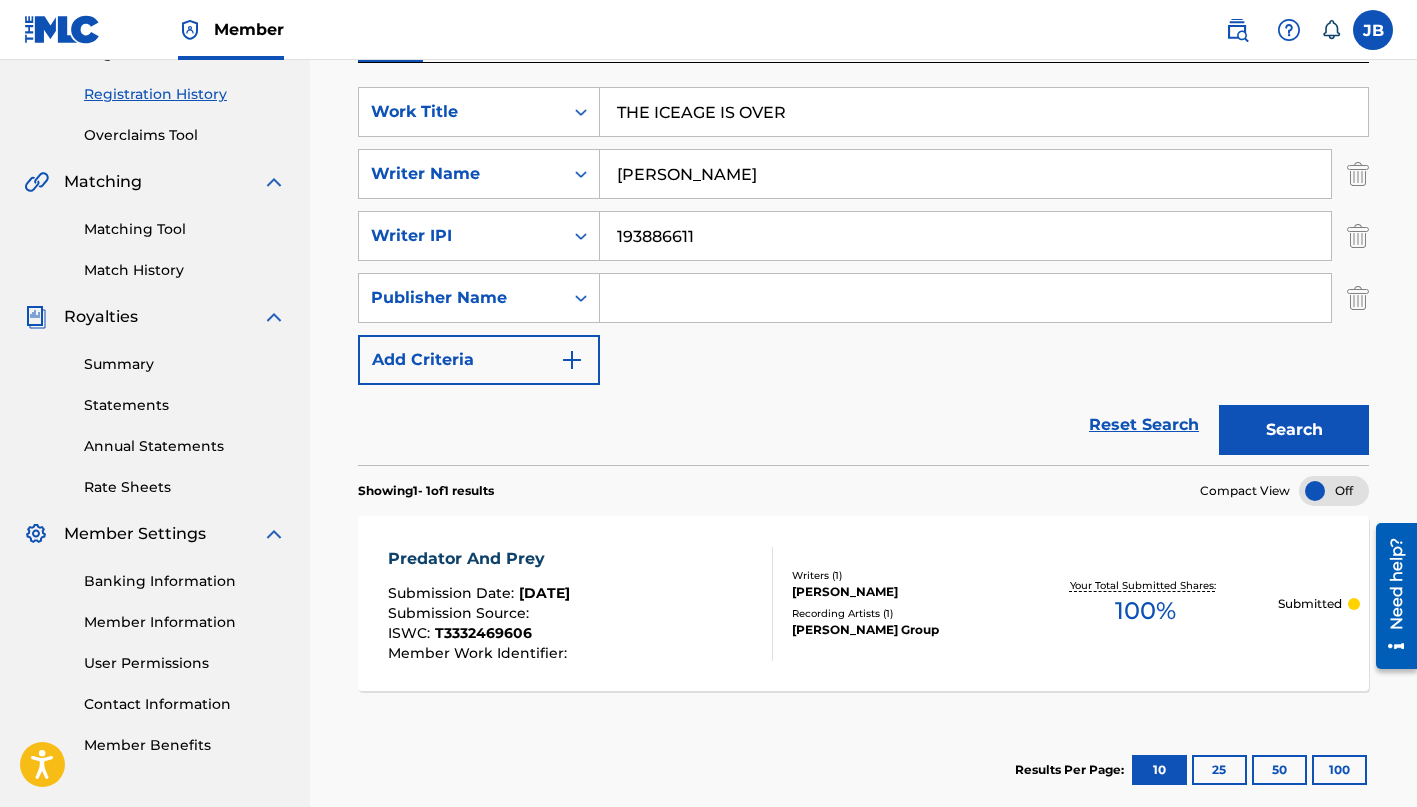 click at bounding box center [965, 298] 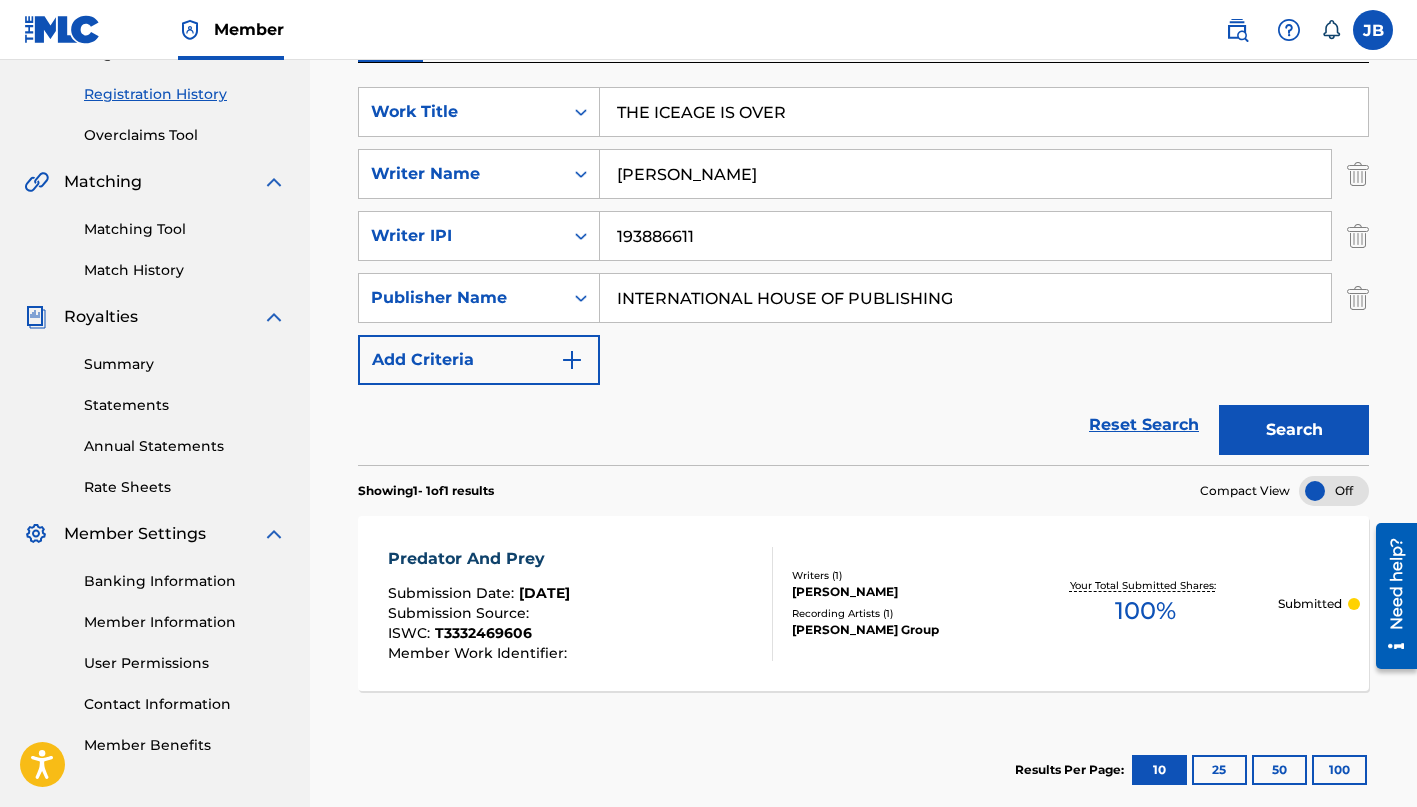 type on "INTERNATIONAL HOUSE OF PUBLISHING" 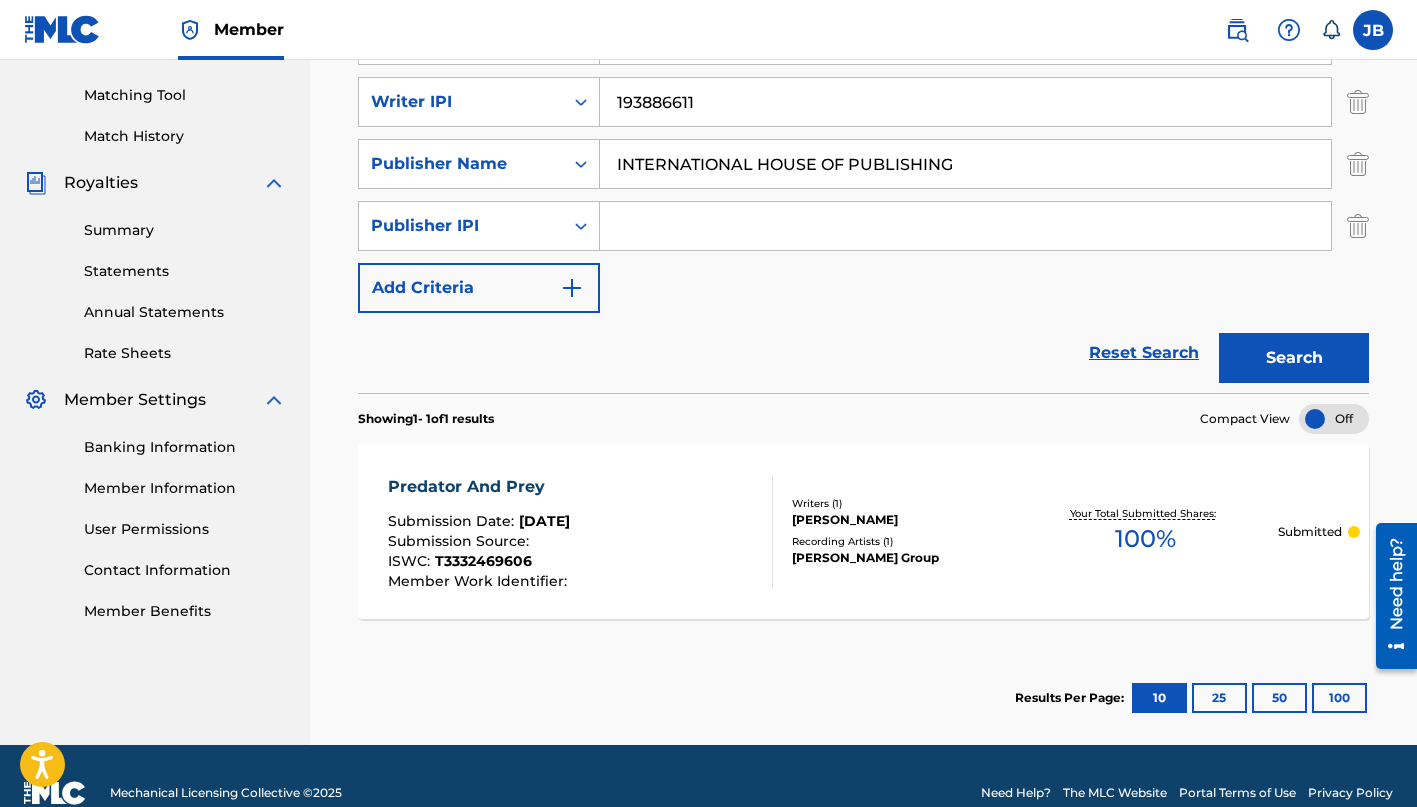 scroll, scrollTop: 489, scrollLeft: 0, axis: vertical 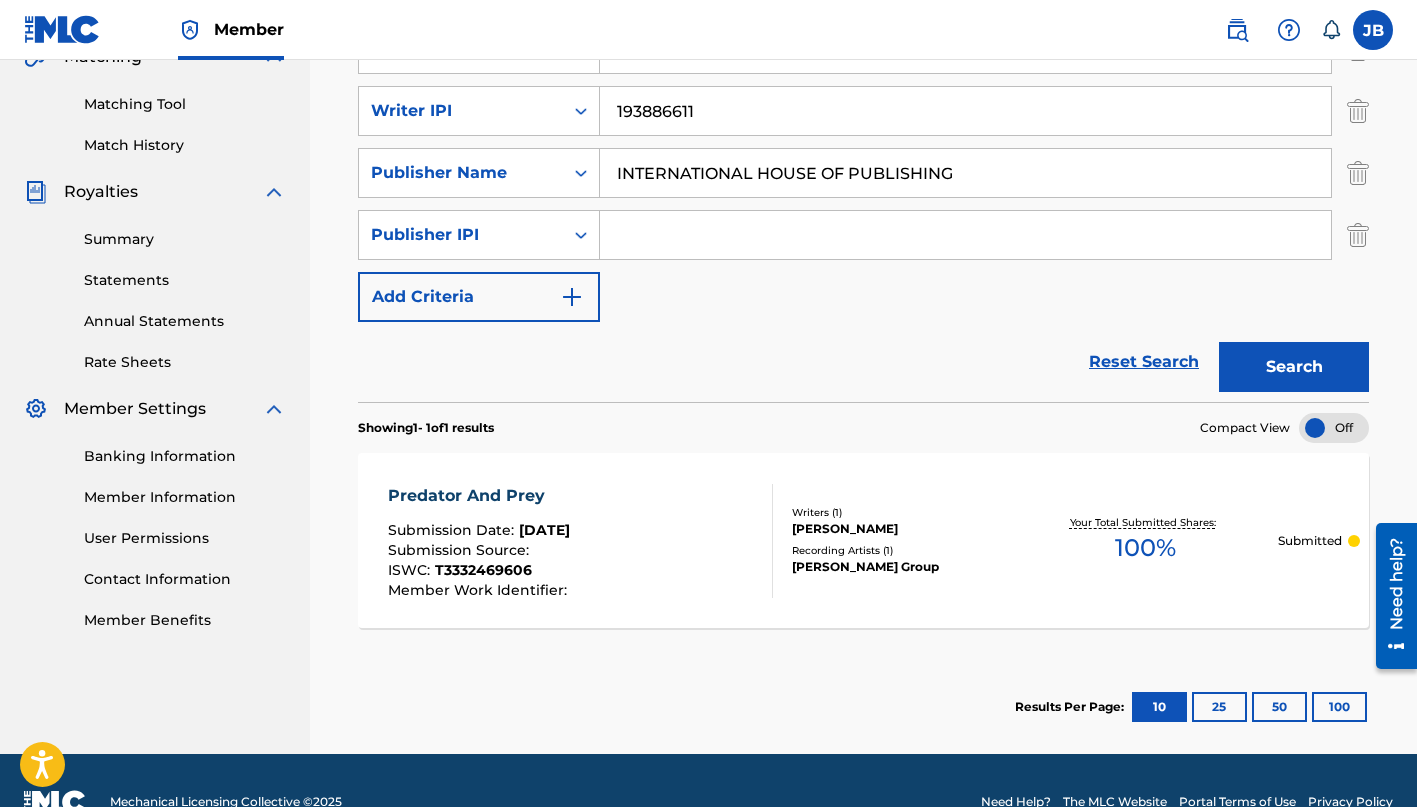 click at bounding box center [965, 235] 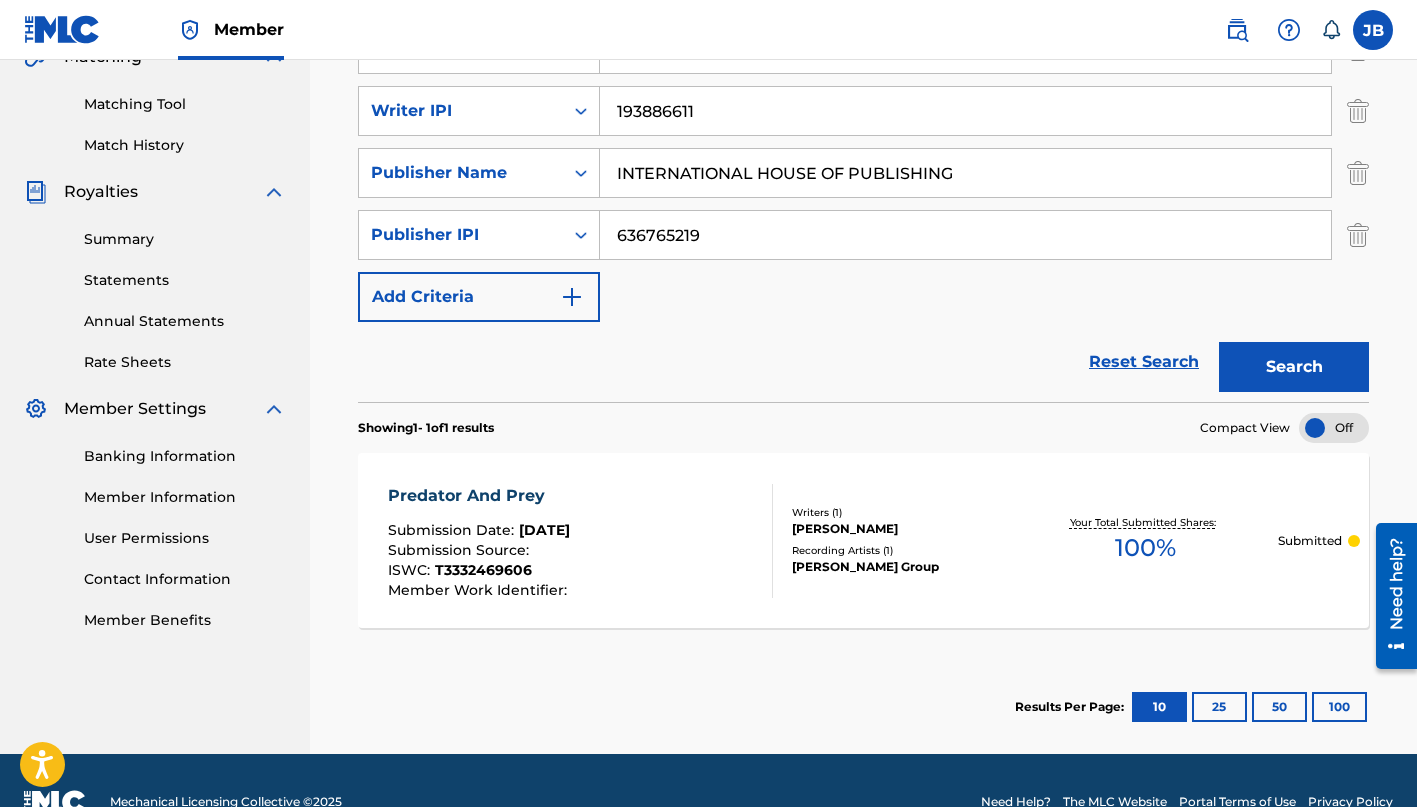 type on "636765219" 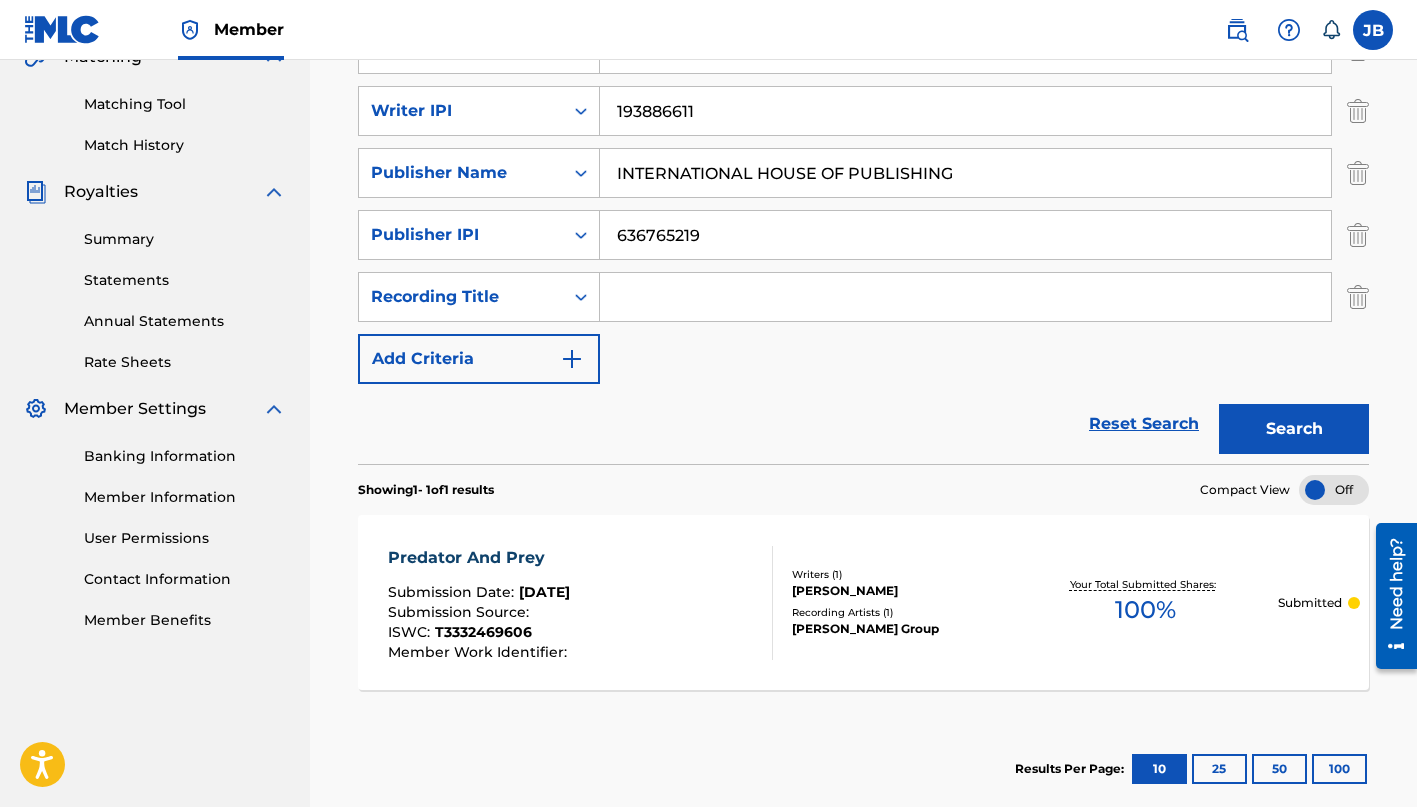 click at bounding box center [965, 297] 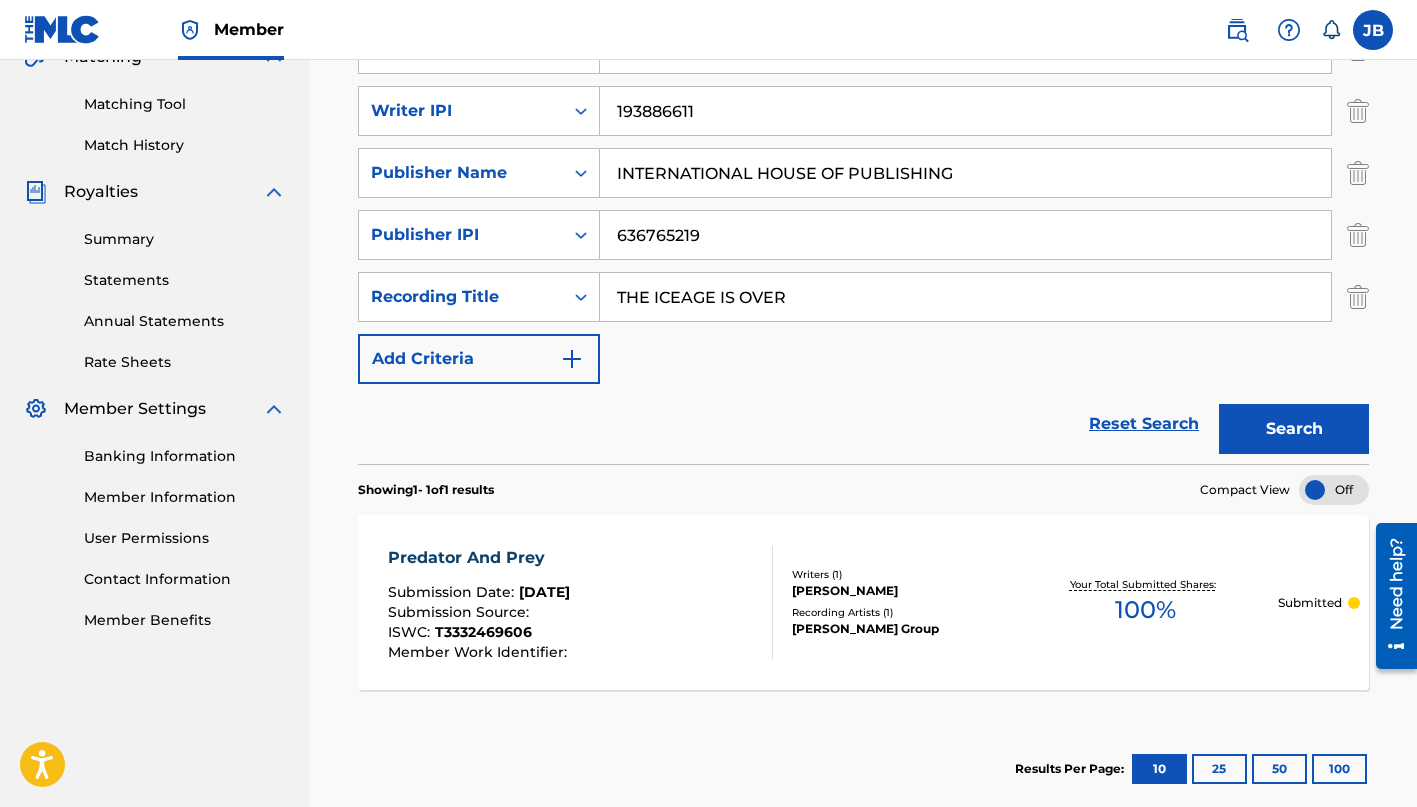 type on "THE ICEAGE IS OVER" 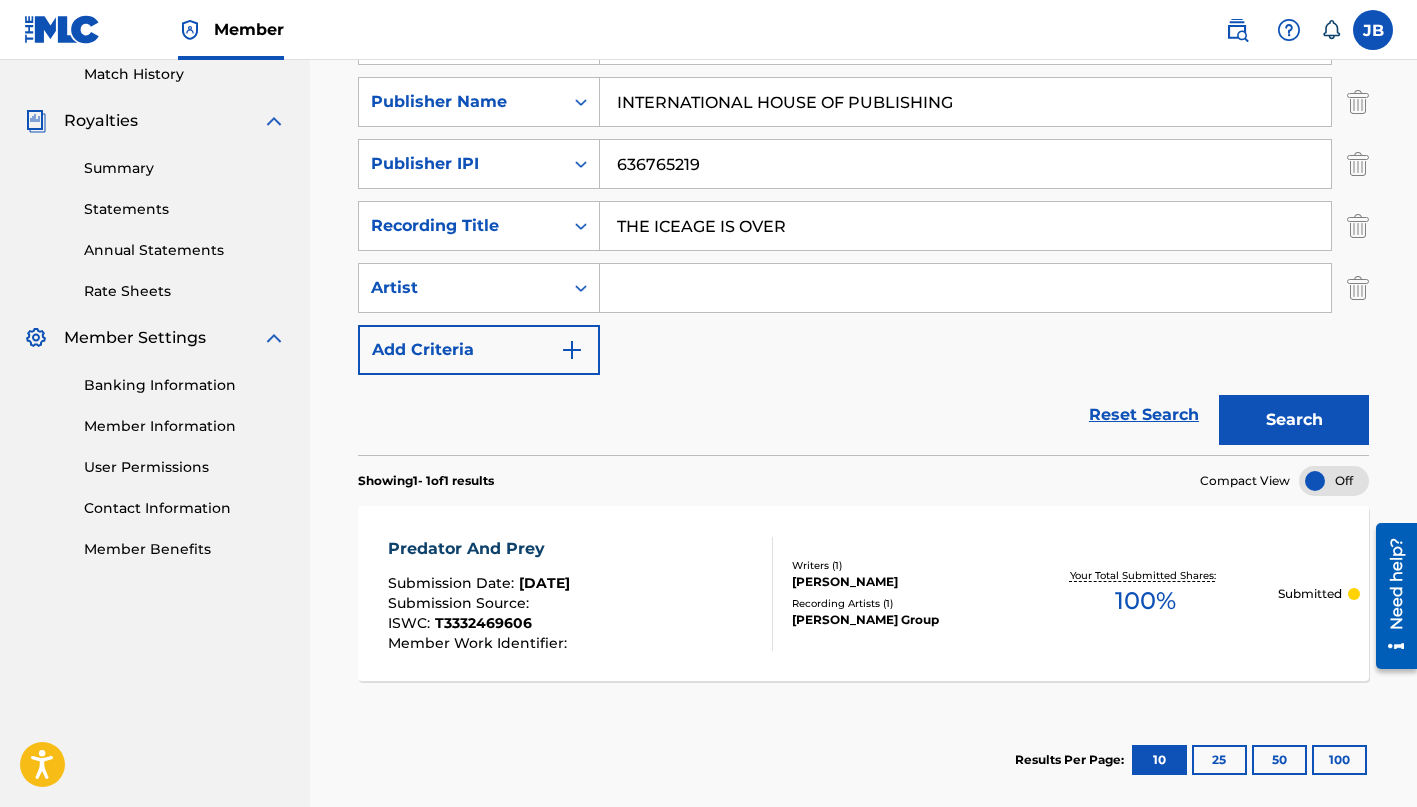 scroll, scrollTop: 620, scrollLeft: 0, axis: vertical 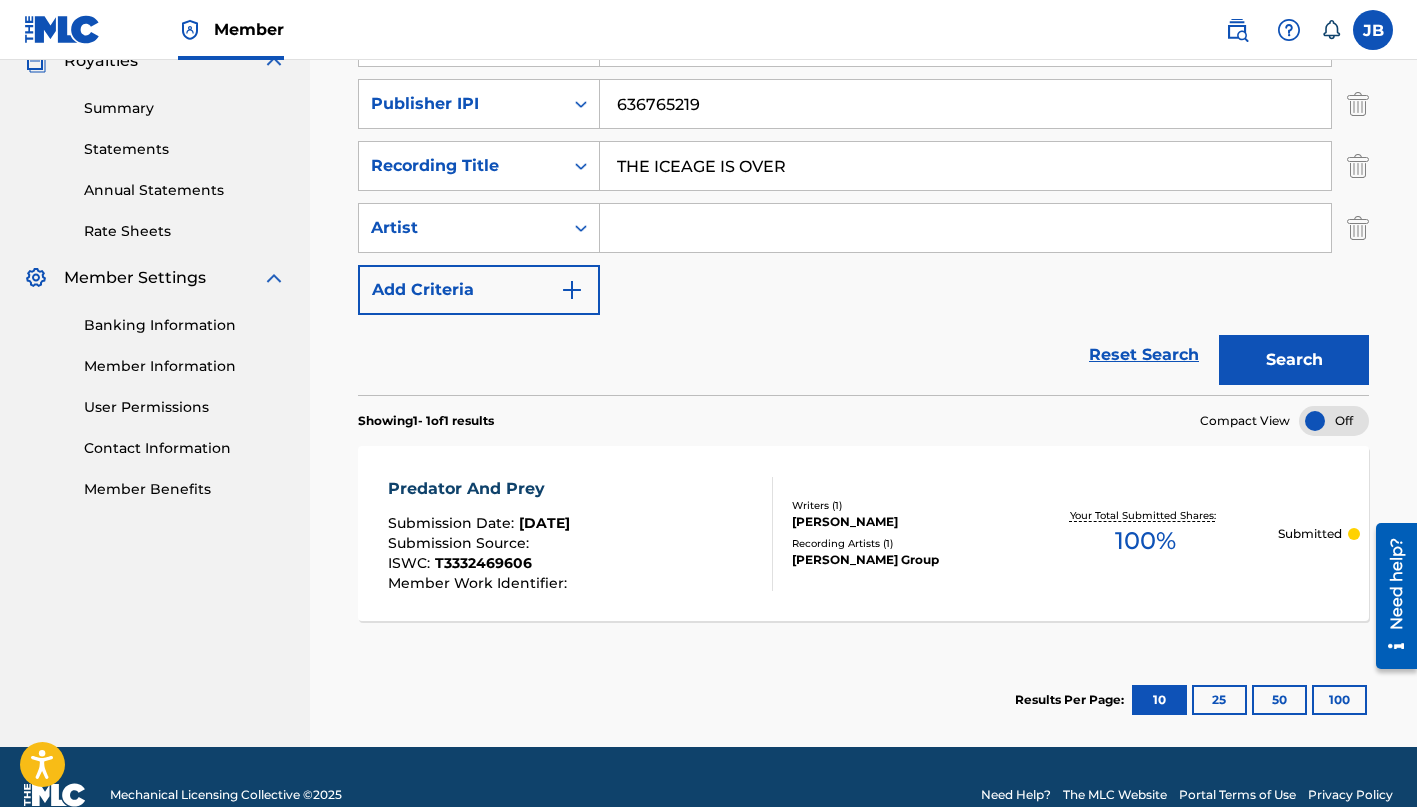 click at bounding box center (965, 228) 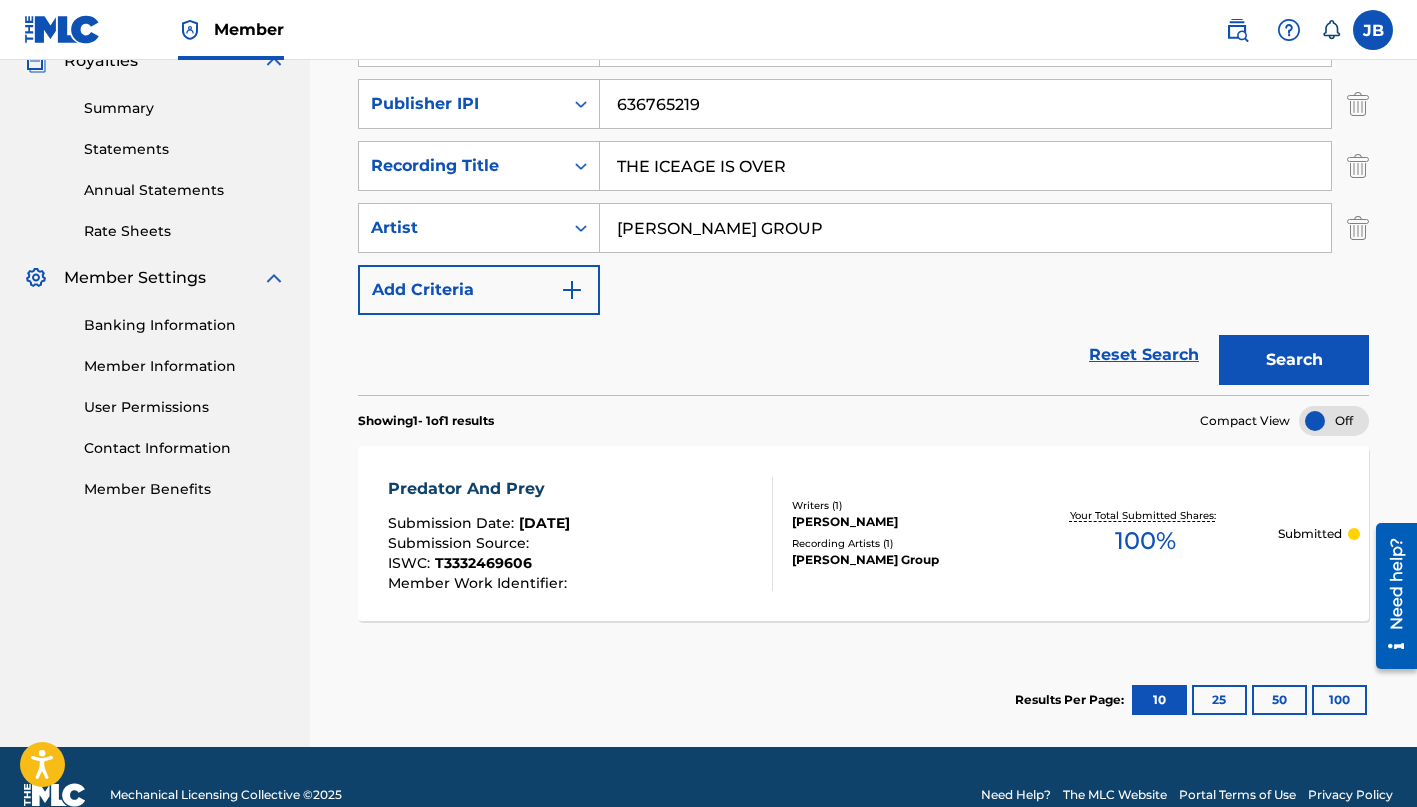 type on "[PERSON_NAME] GROUP" 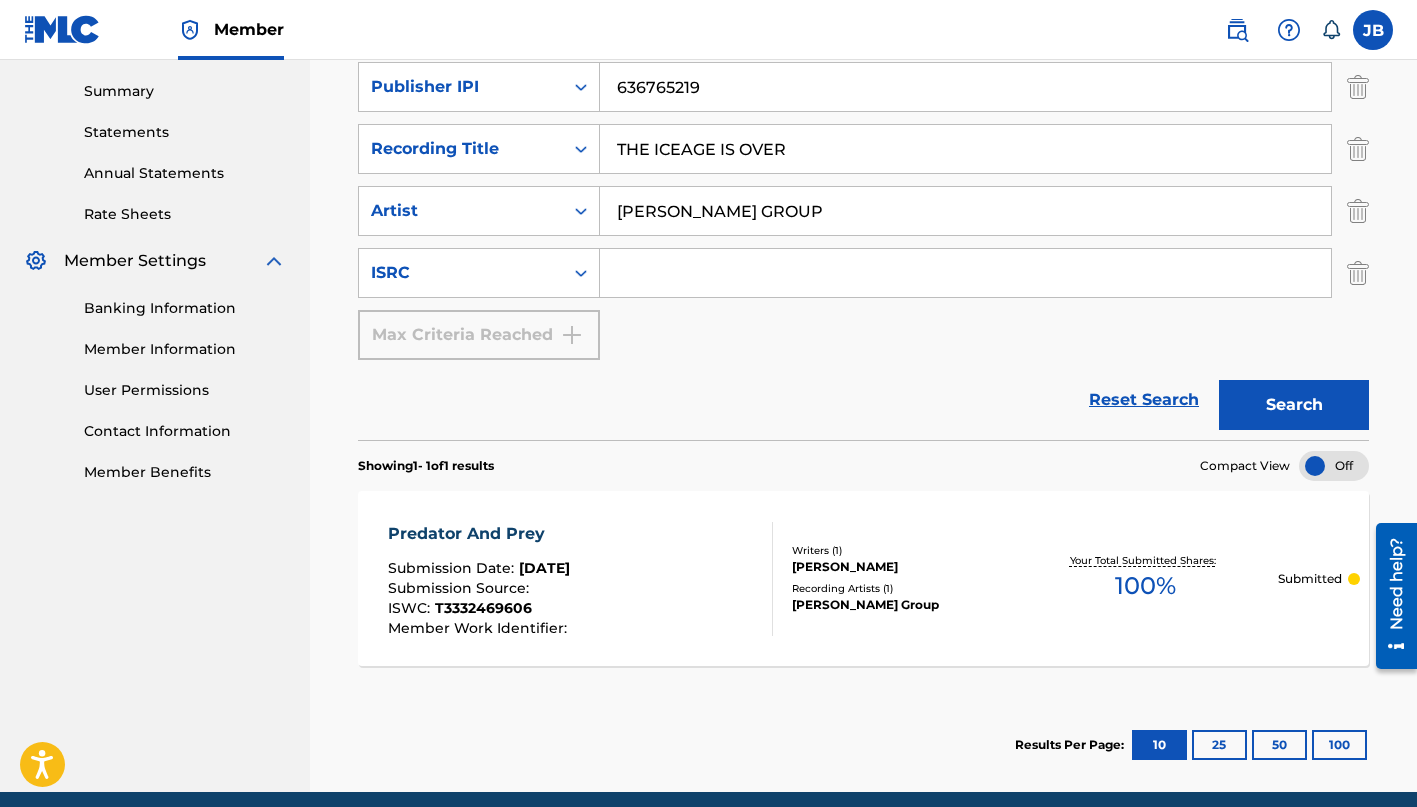 scroll, scrollTop: 638, scrollLeft: 0, axis: vertical 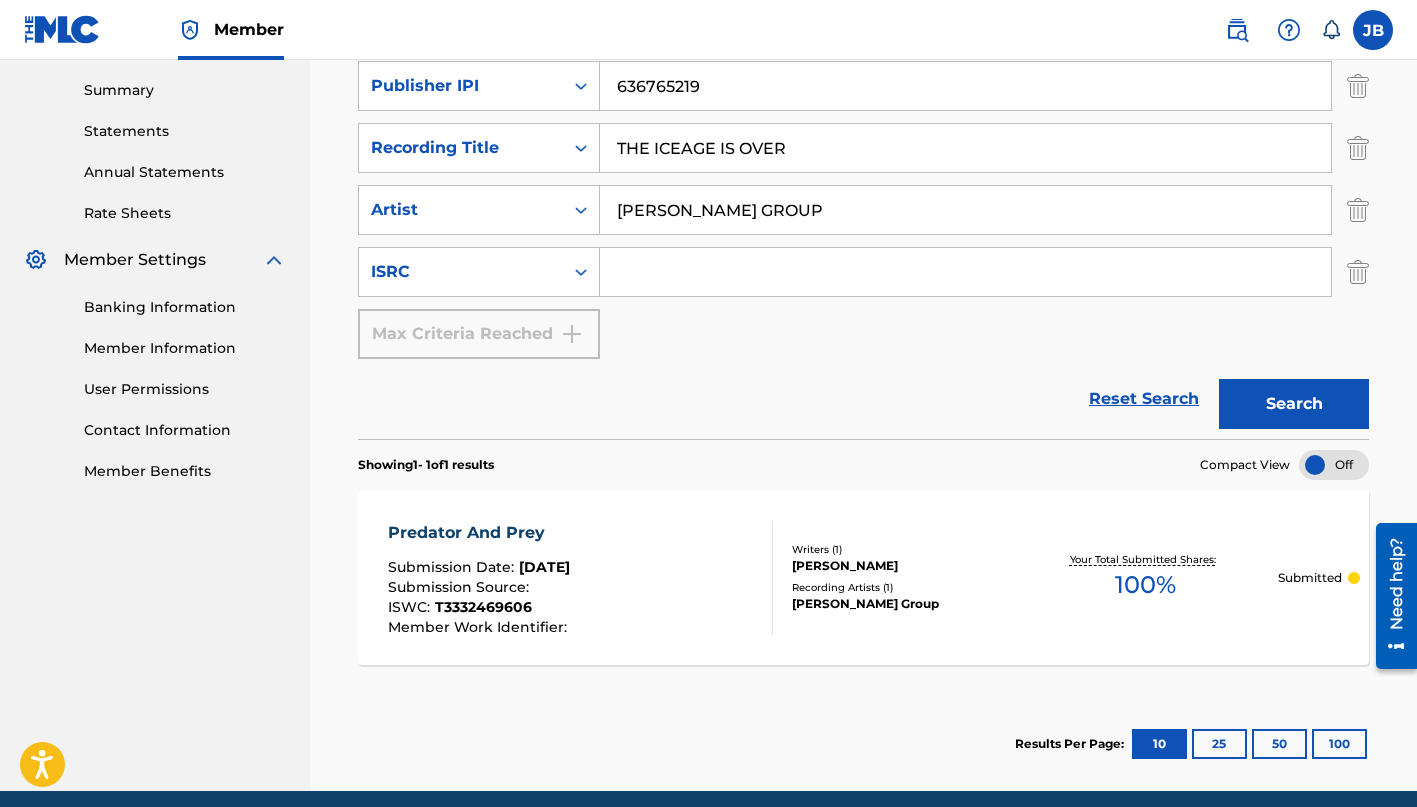 click at bounding box center [965, 272] 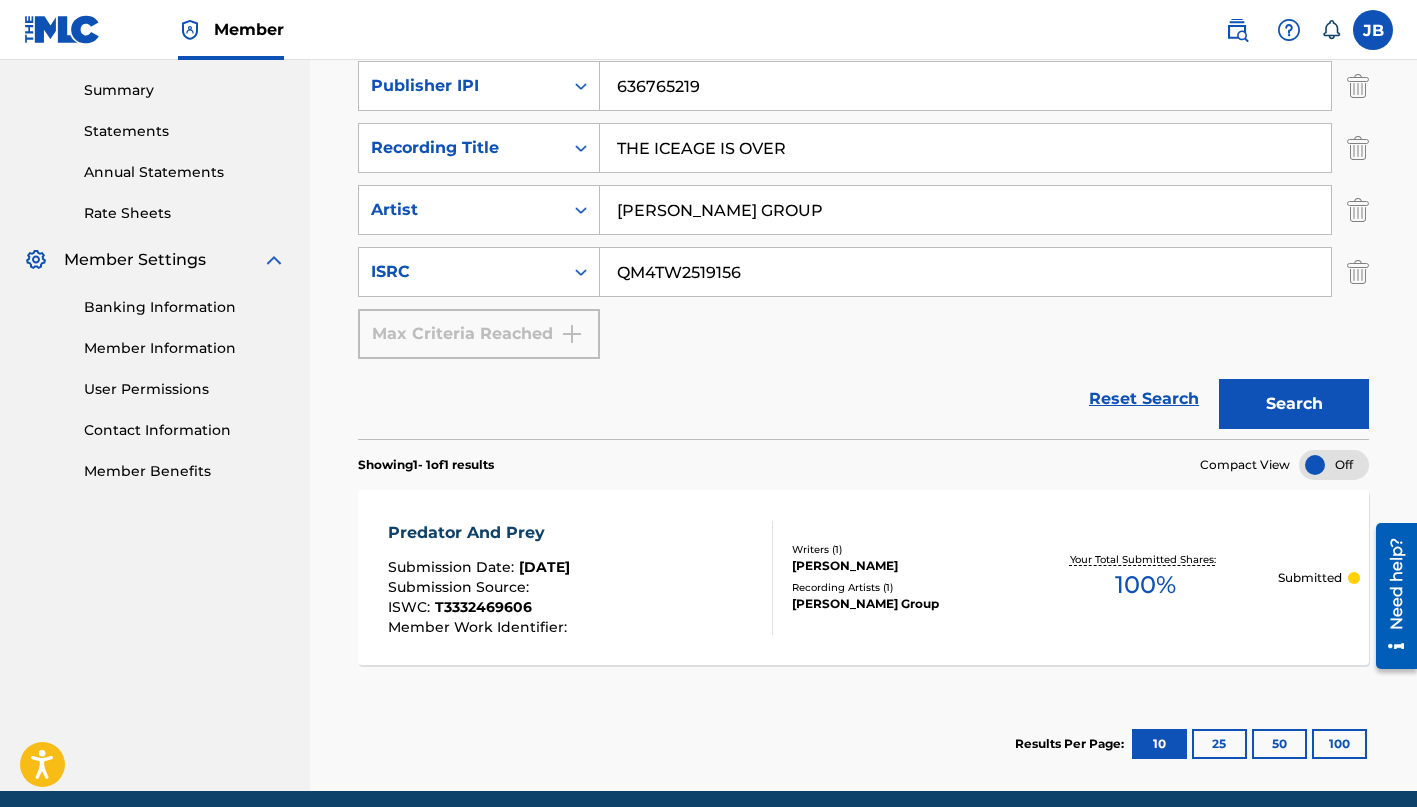 type on "QM4TW2519156" 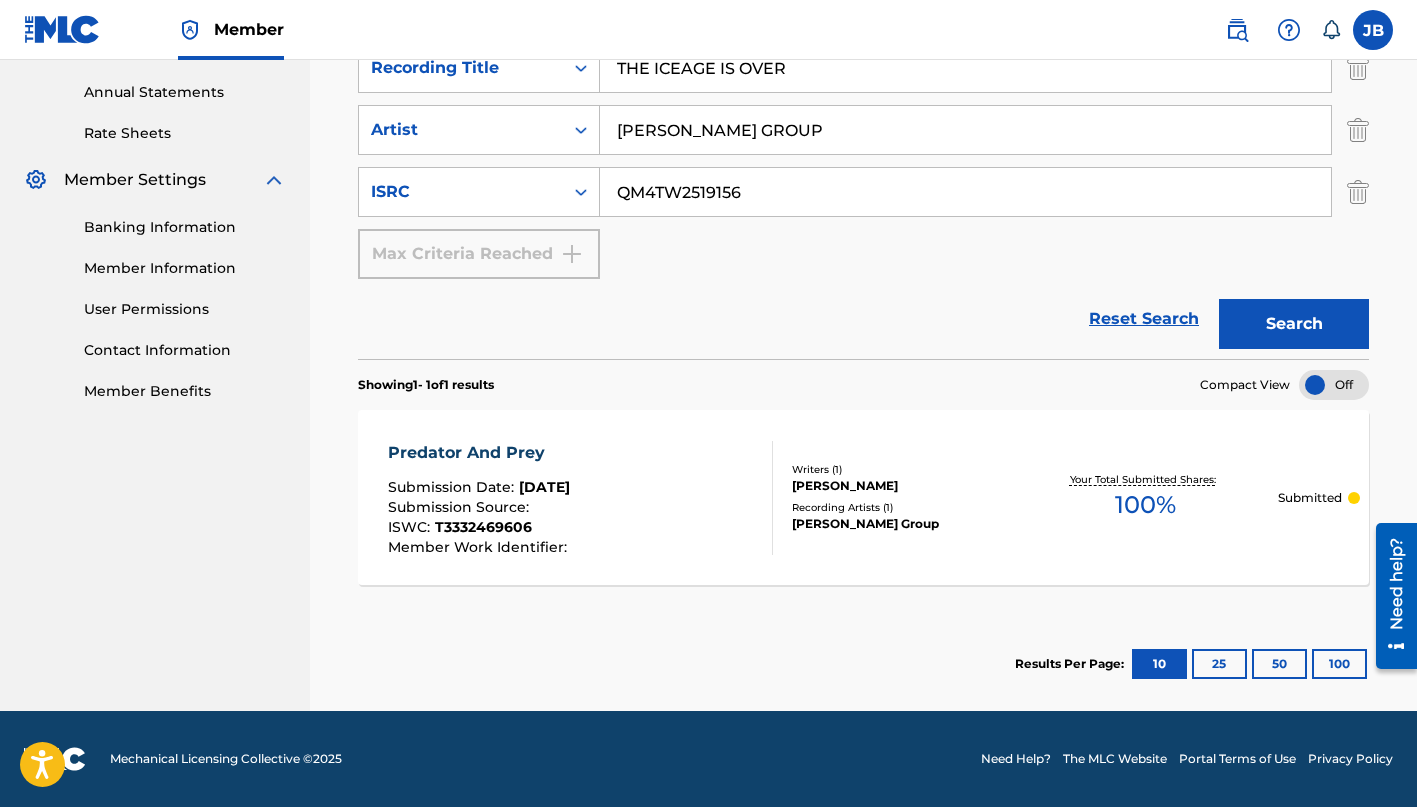 scroll, scrollTop: 718, scrollLeft: 0, axis: vertical 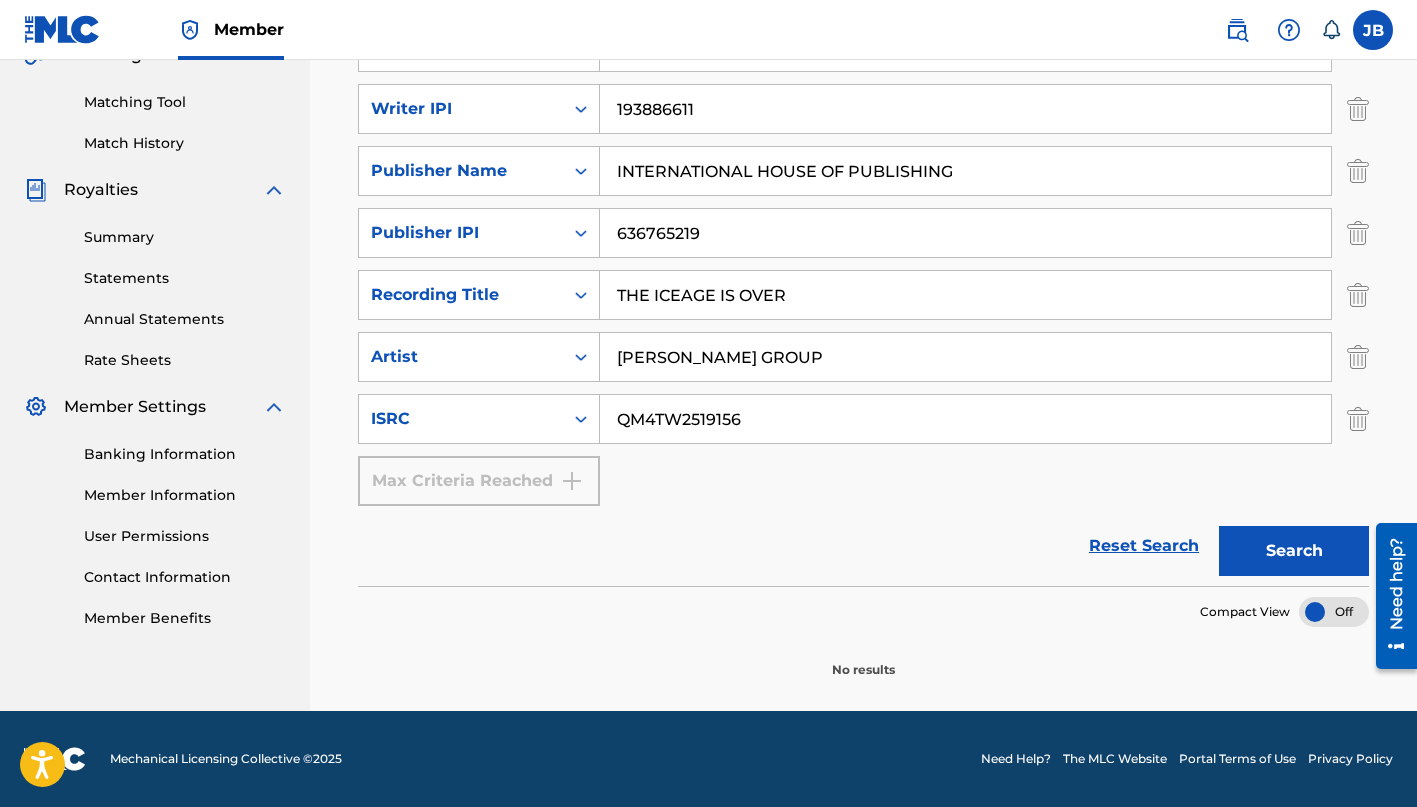 click on "Search" at bounding box center [1294, 551] 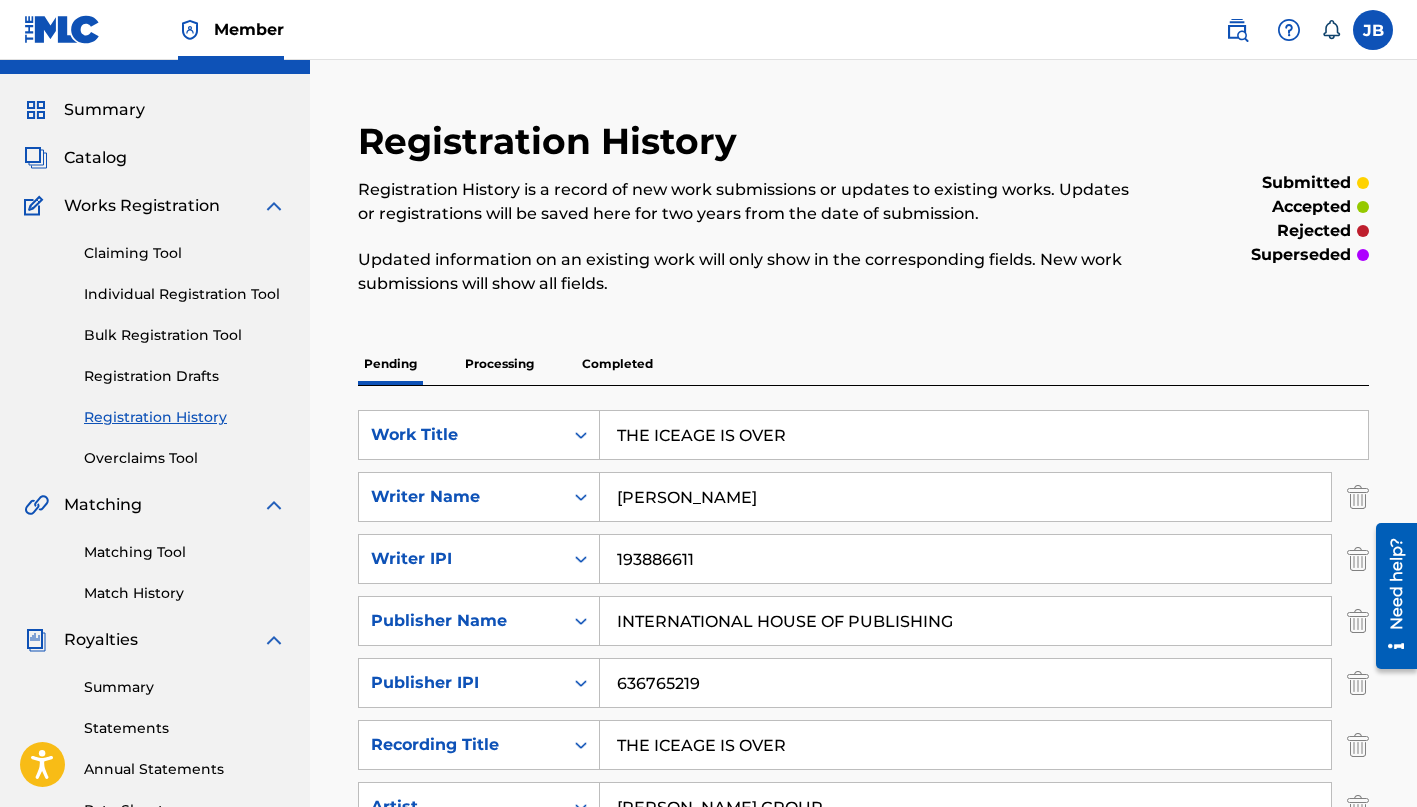 scroll, scrollTop: 30, scrollLeft: 0, axis: vertical 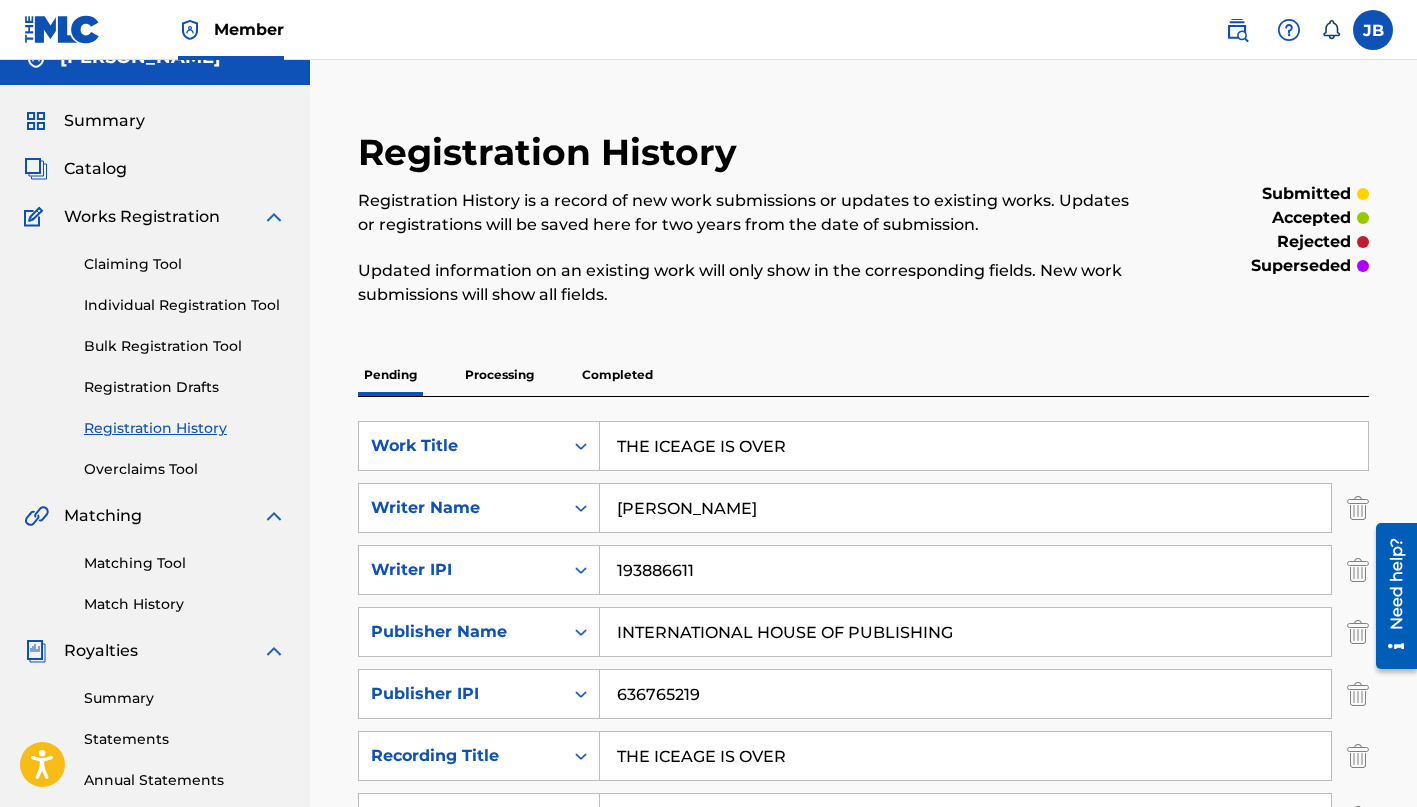 click on "Individual Registration Tool" at bounding box center (185, 305) 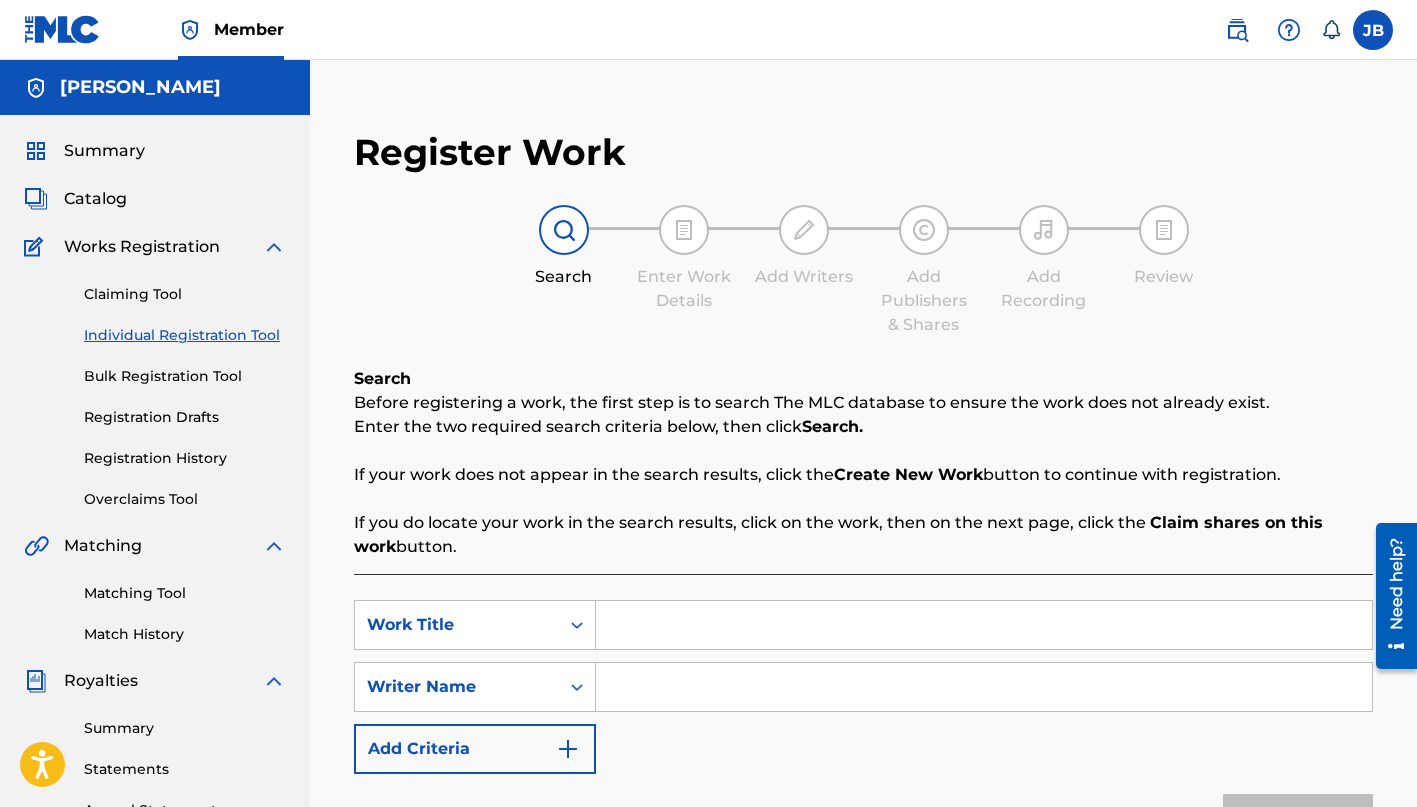 click at bounding box center (984, 625) 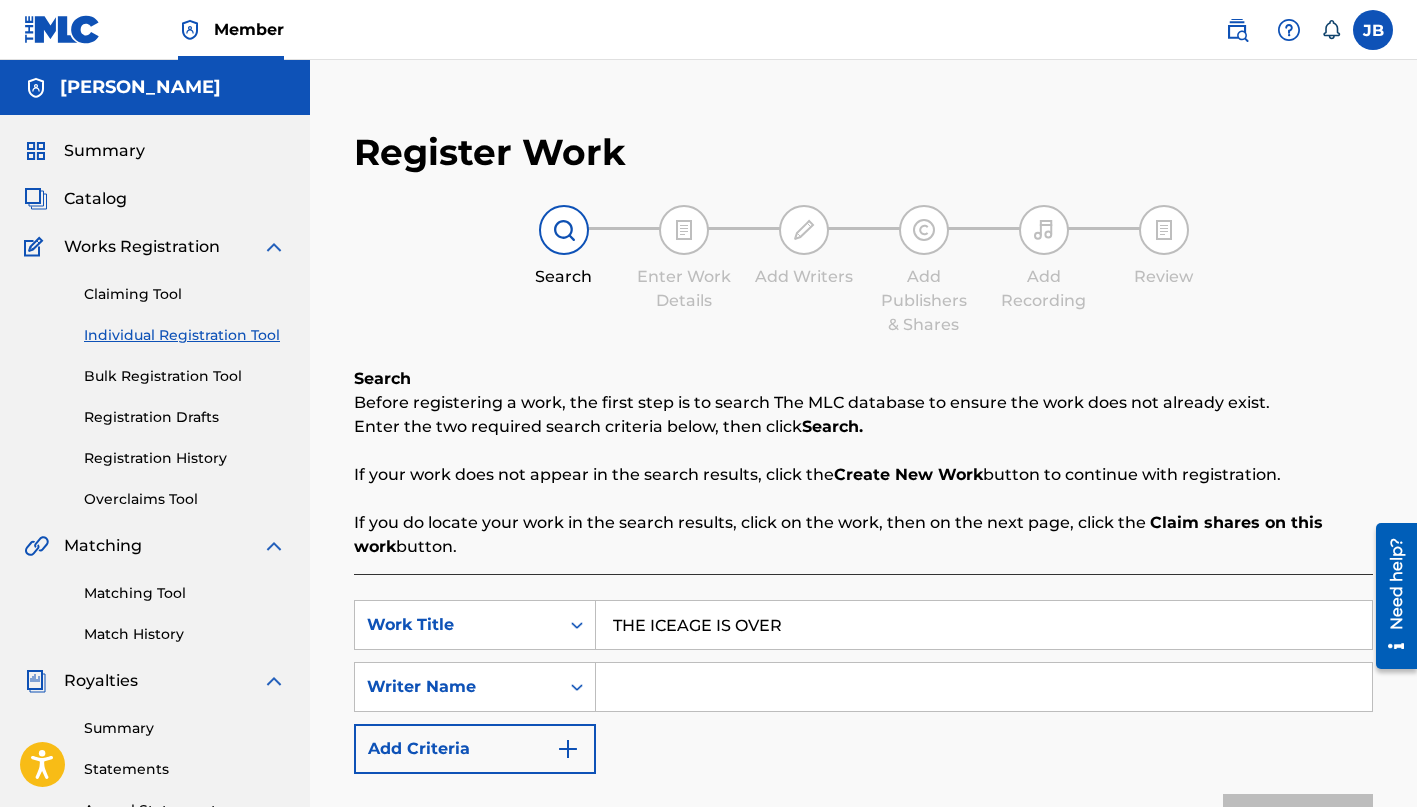 type on "THE ICEAGE IS OVER" 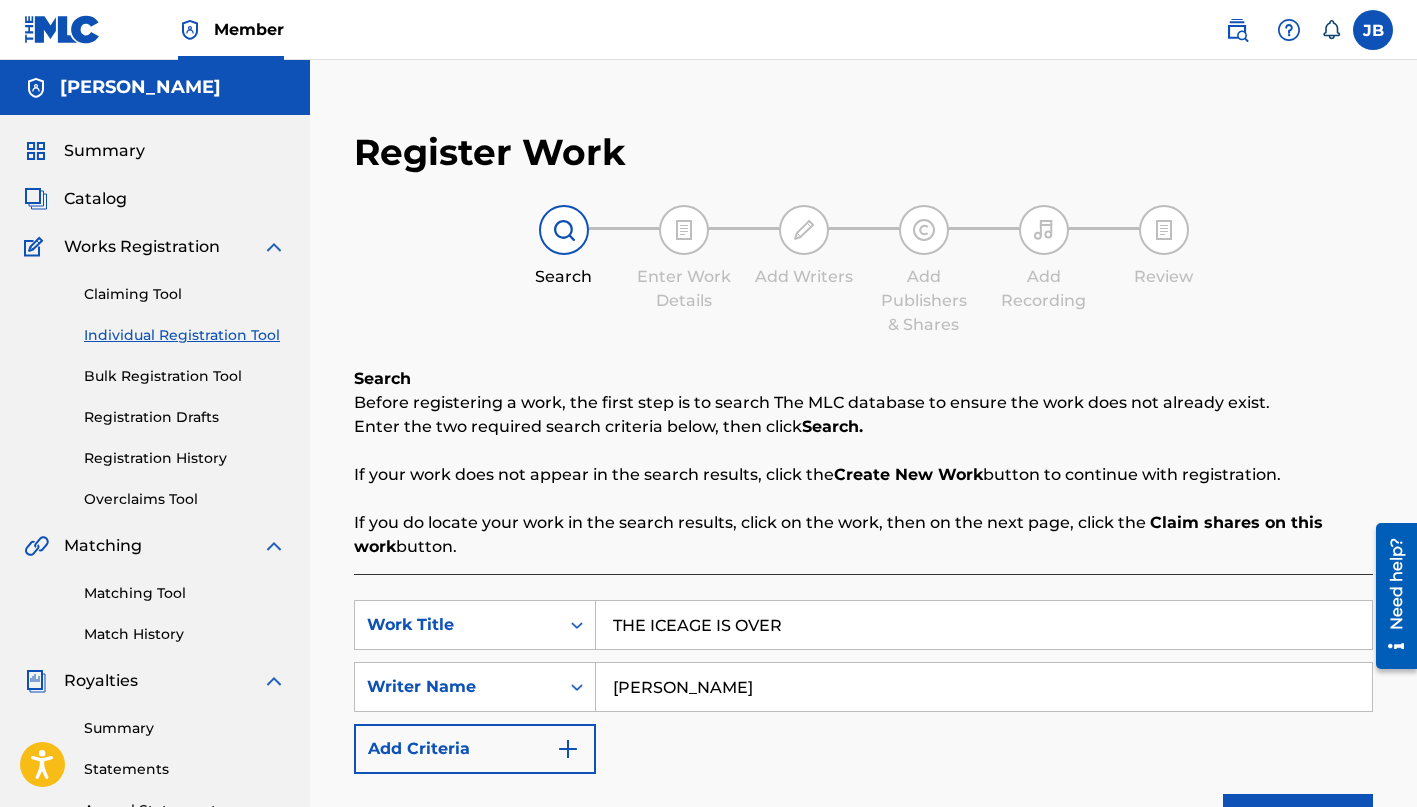 type on "[PERSON_NAME]" 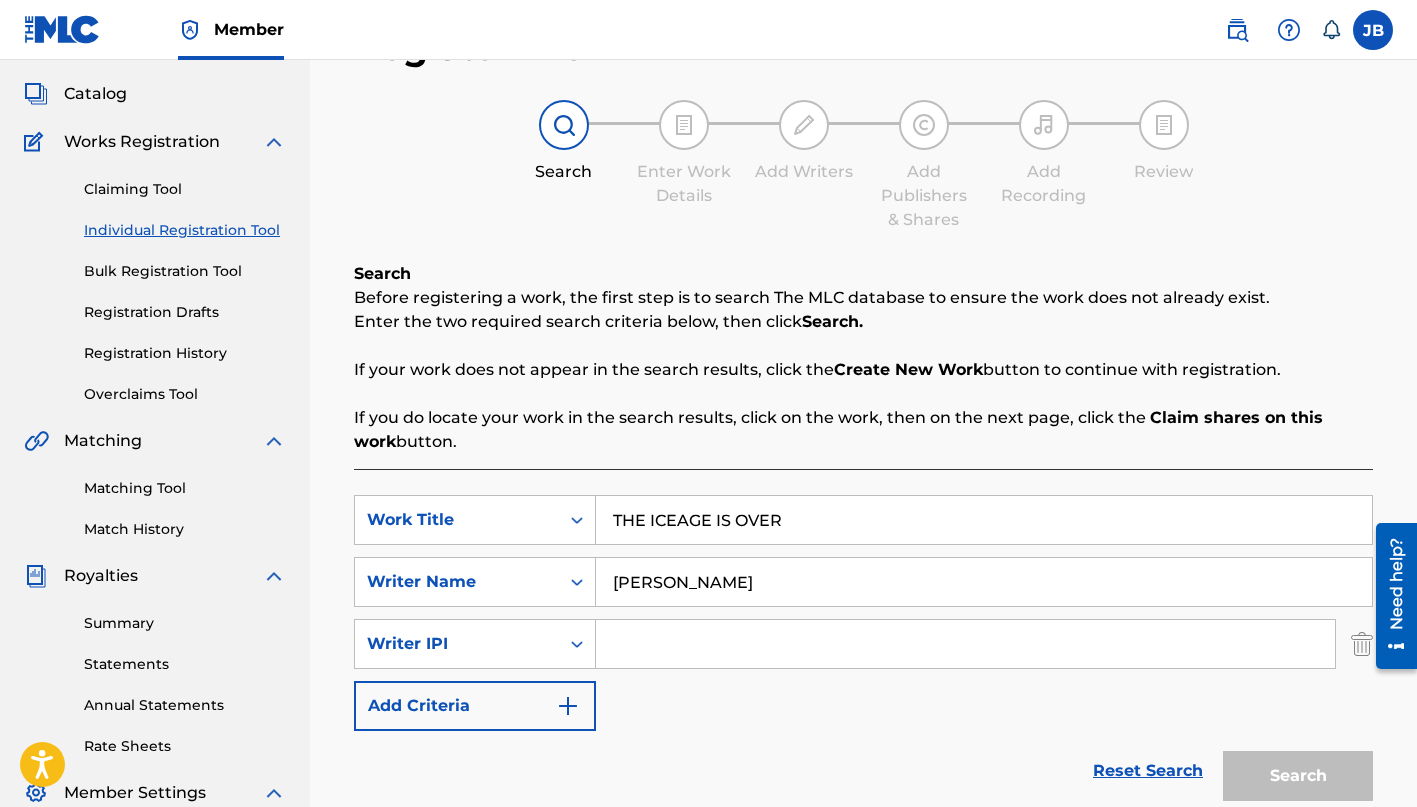 scroll, scrollTop: 113, scrollLeft: 0, axis: vertical 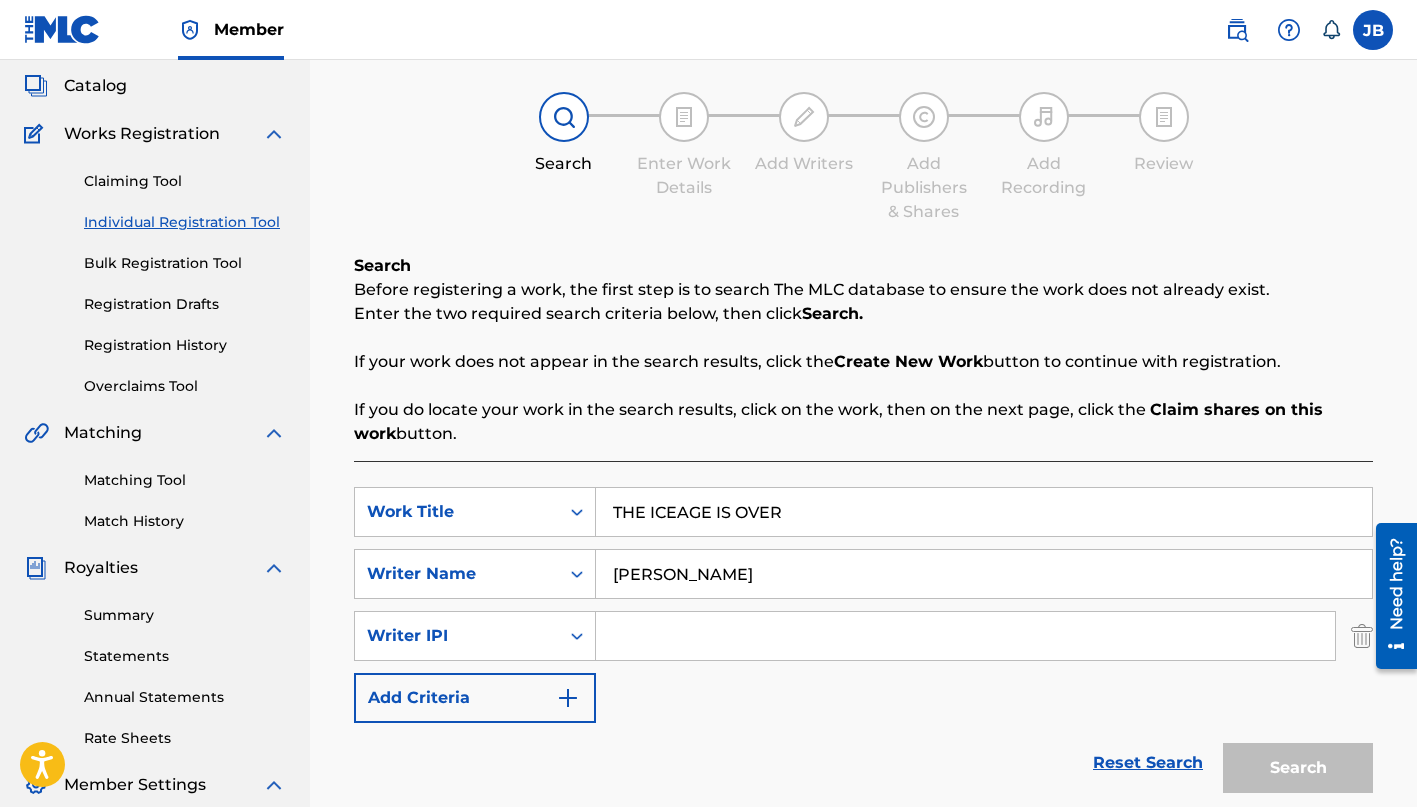 click at bounding box center (965, 636) 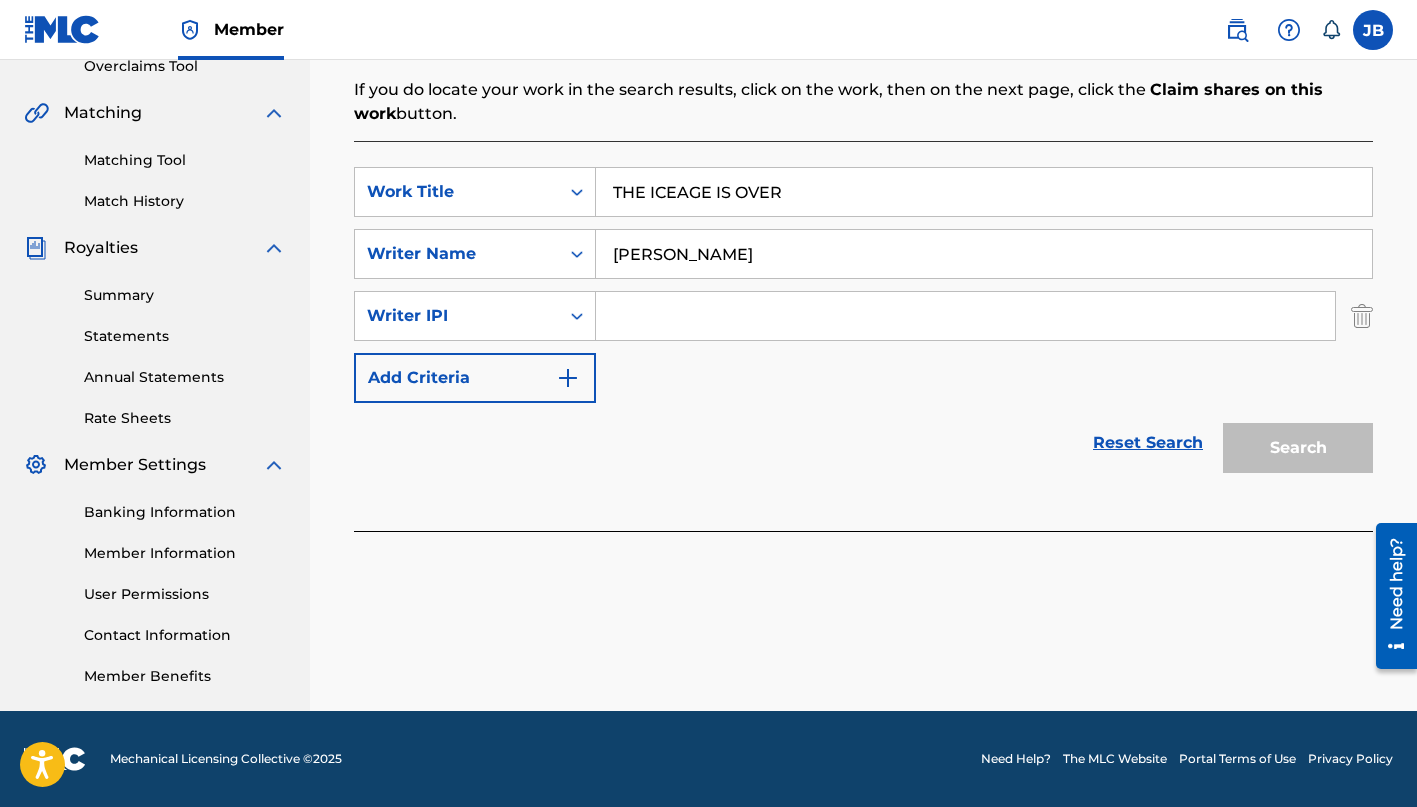 scroll, scrollTop: 433, scrollLeft: 0, axis: vertical 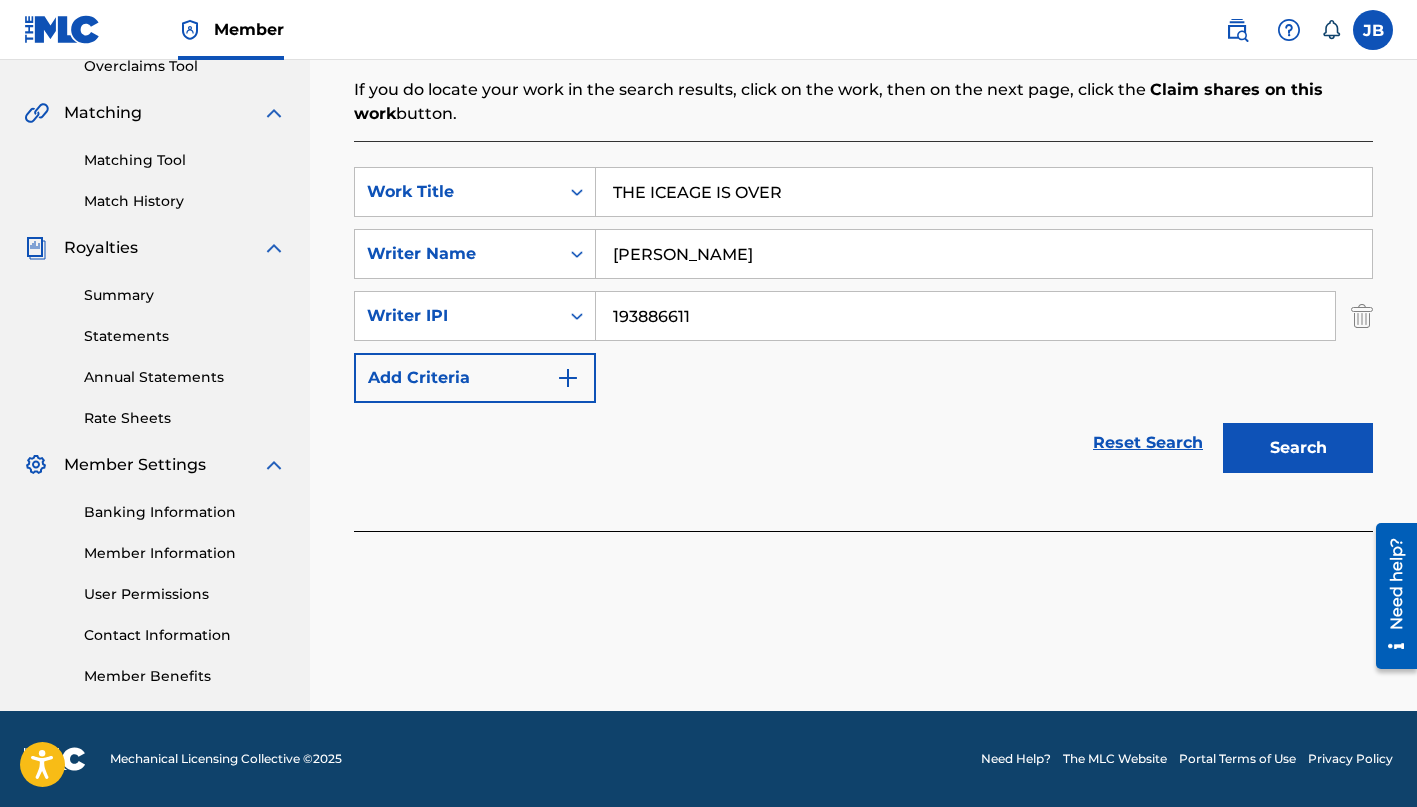 type on "193886611" 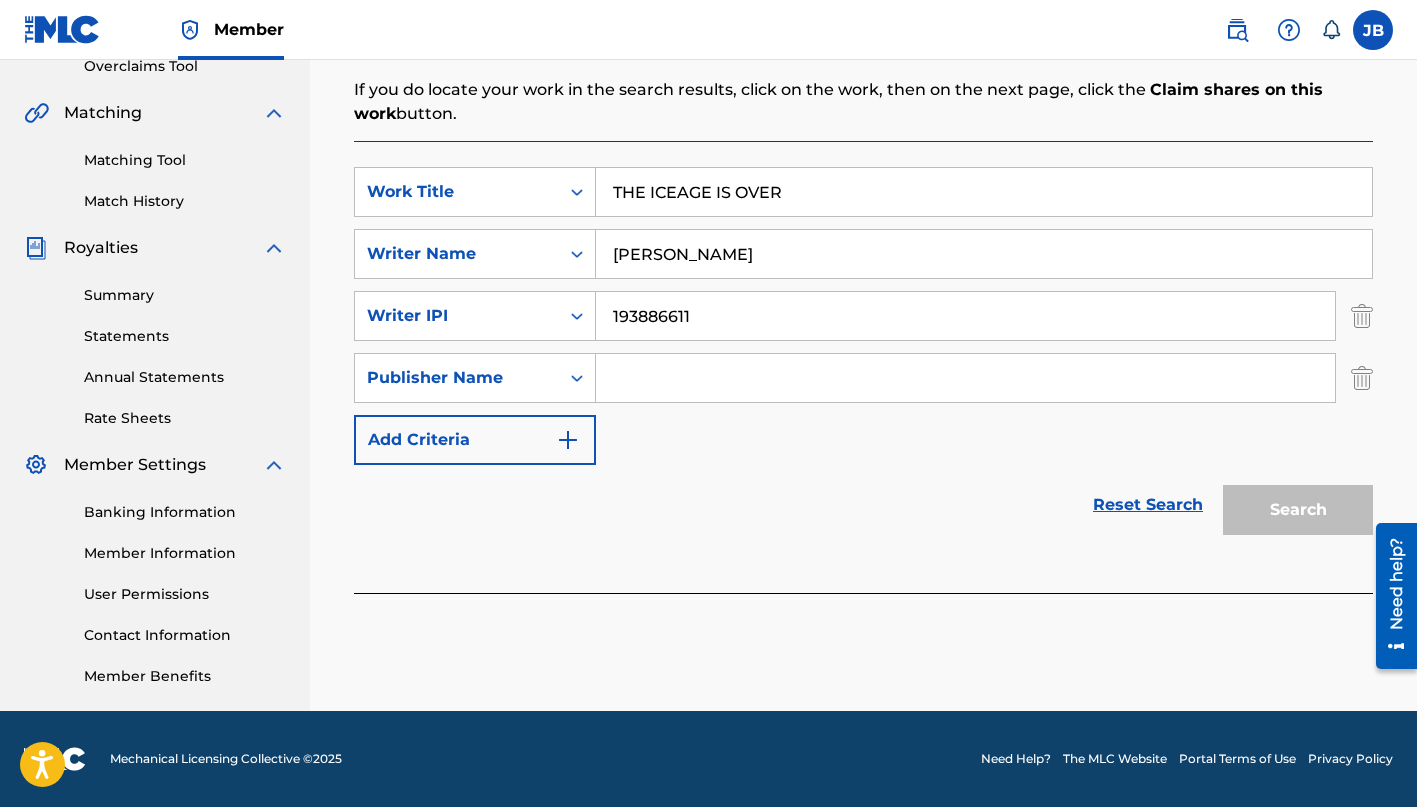 scroll, scrollTop: 433, scrollLeft: 0, axis: vertical 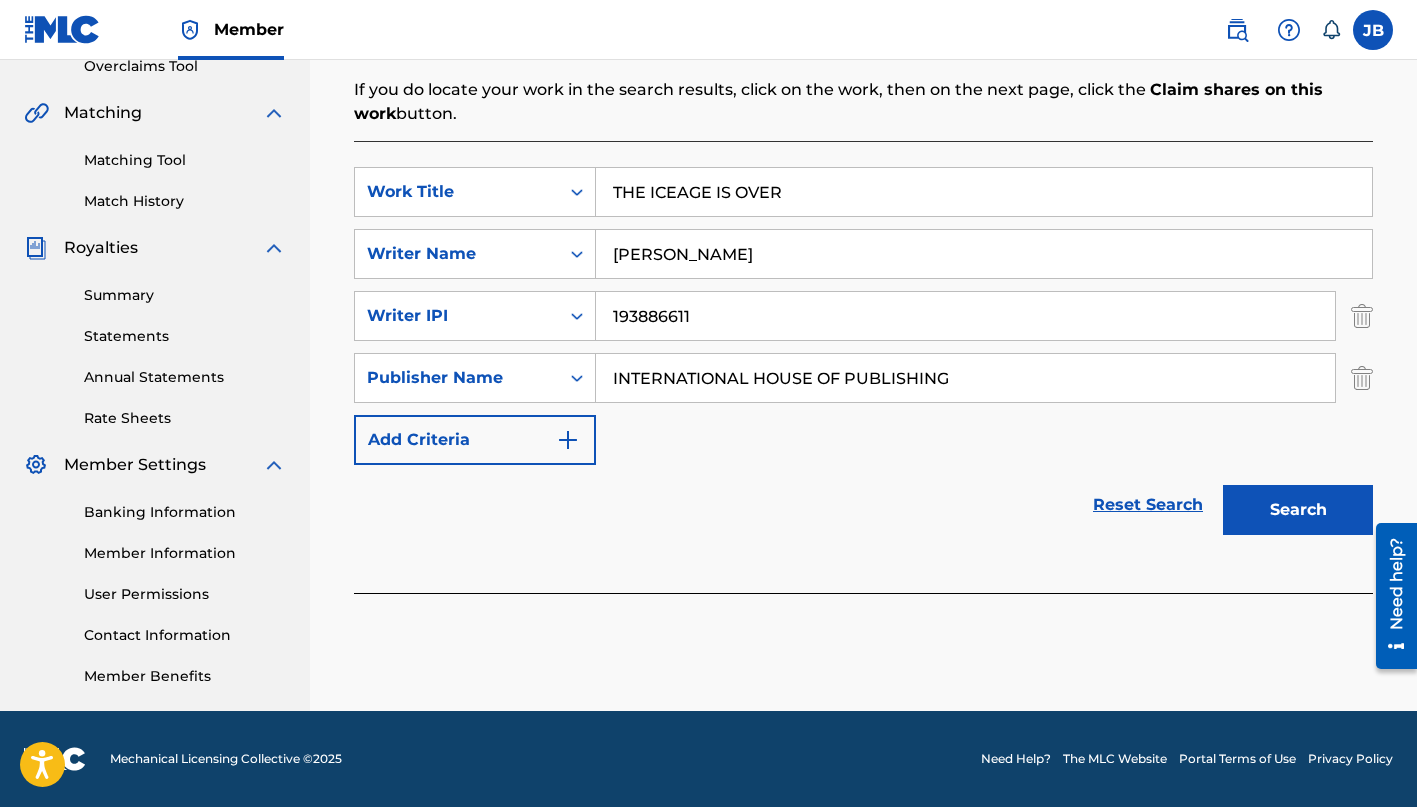 type on "INTERNATIONAL HOUSE OF PUBLISHING" 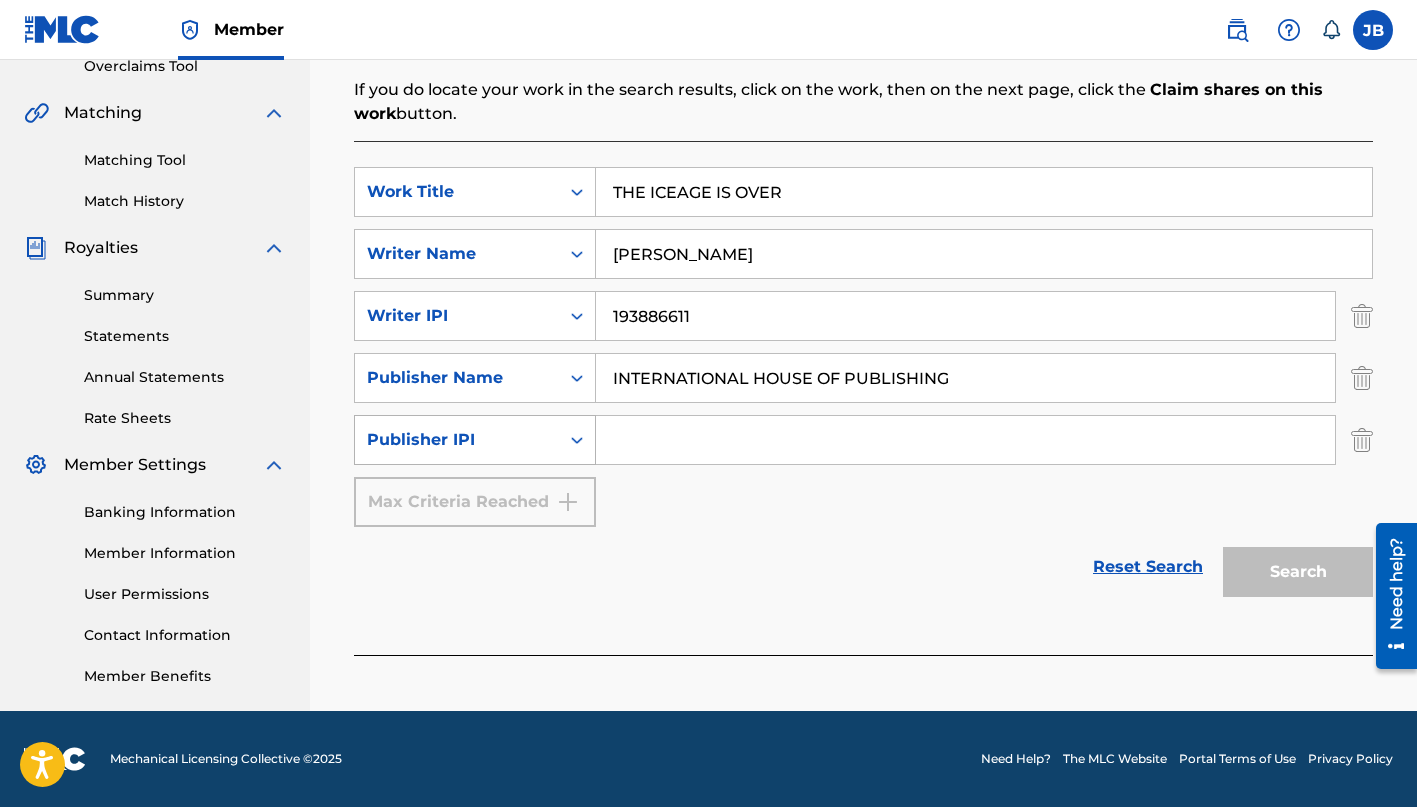 scroll, scrollTop: 433, scrollLeft: 0, axis: vertical 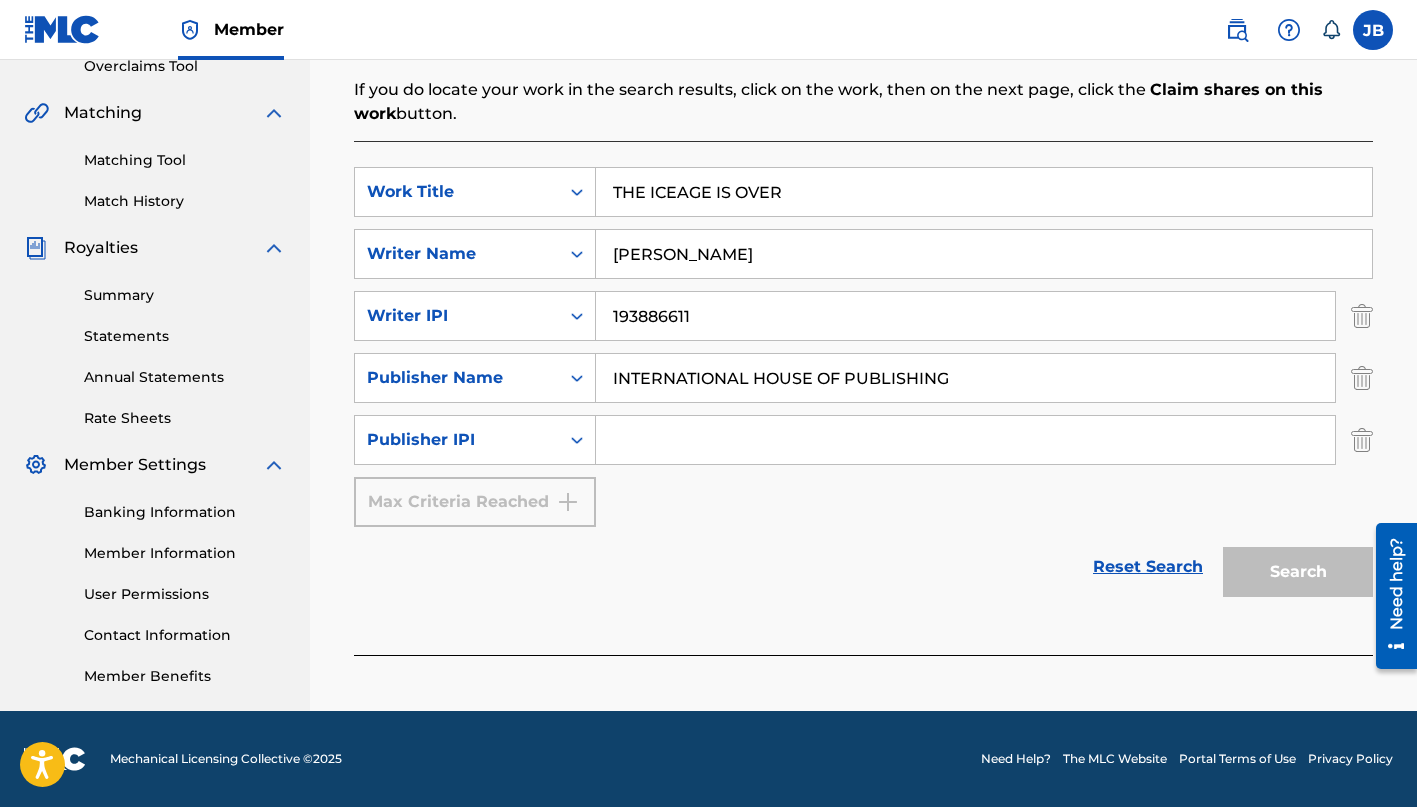 click at bounding box center [965, 440] 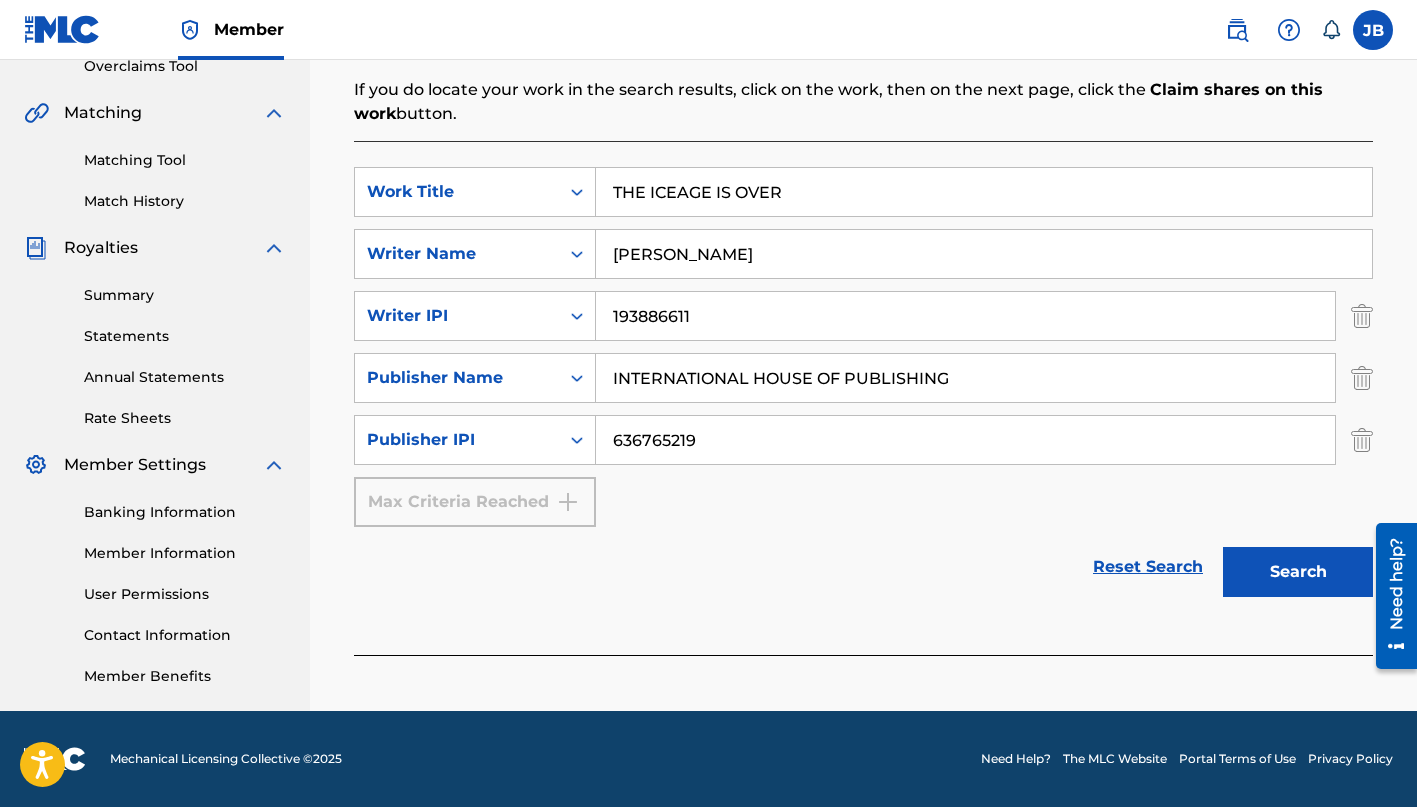 scroll, scrollTop: 433, scrollLeft: 0, axis: vertical 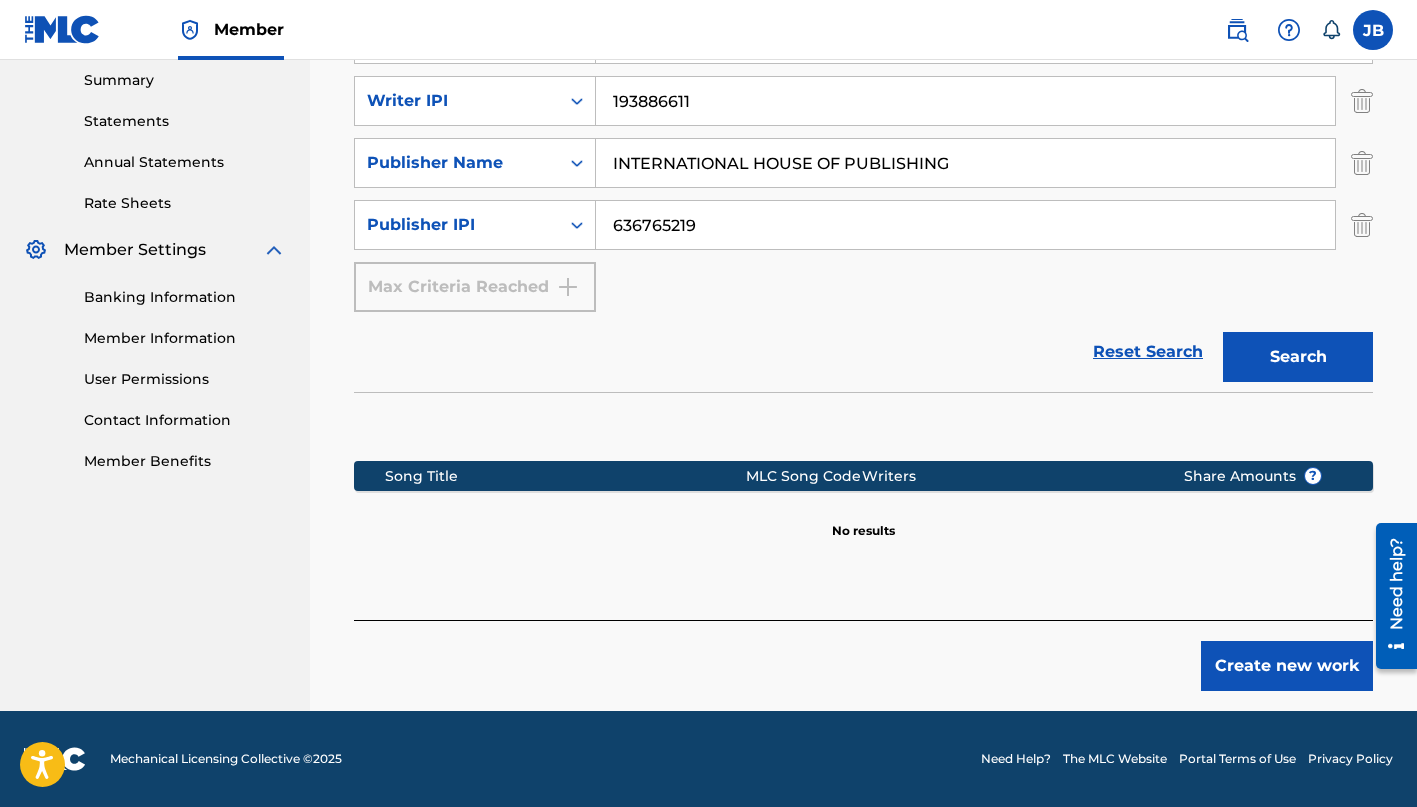 click on "Create new work" at bounding box center [1287, 666] 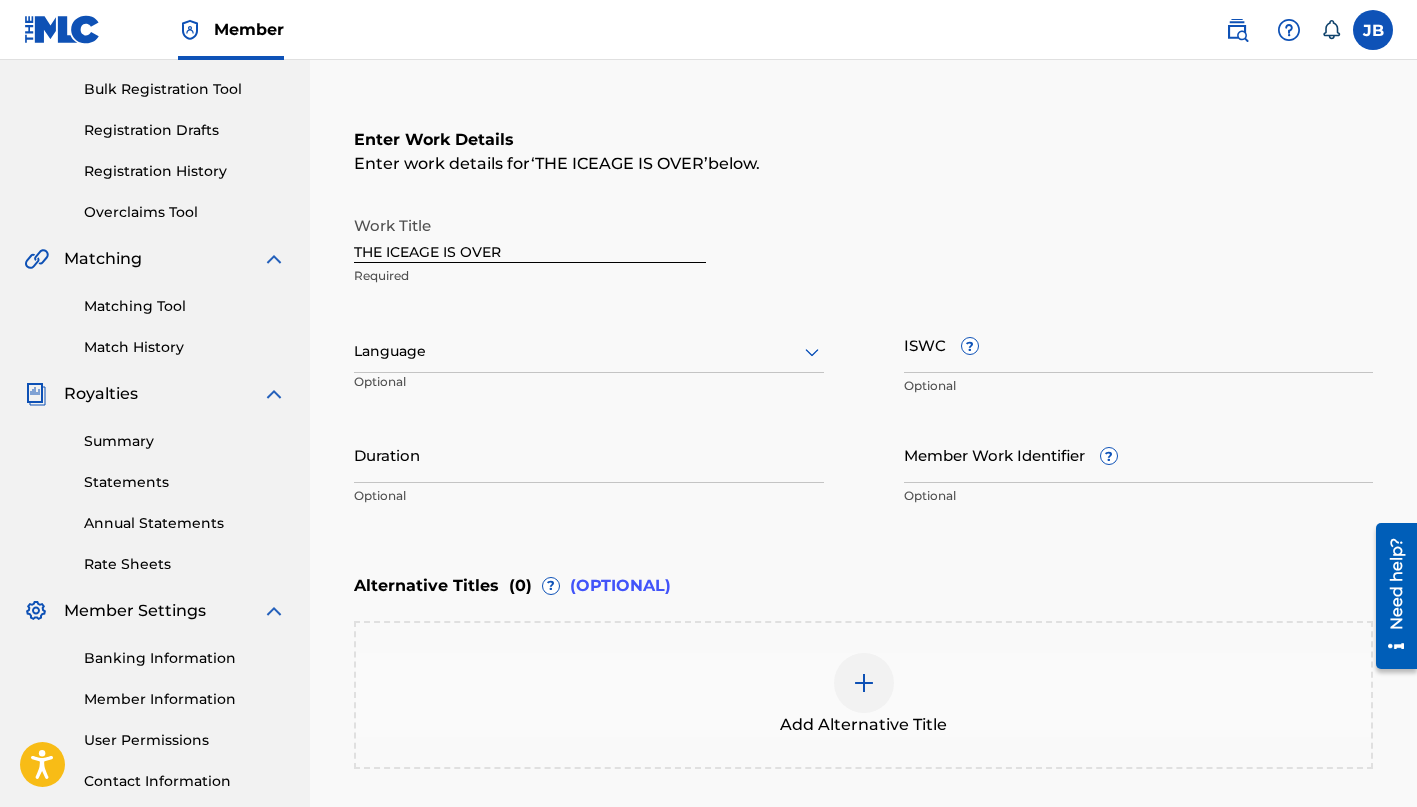 scroll, scrollTop: 236, scrollLeft: 0, axis: vertical 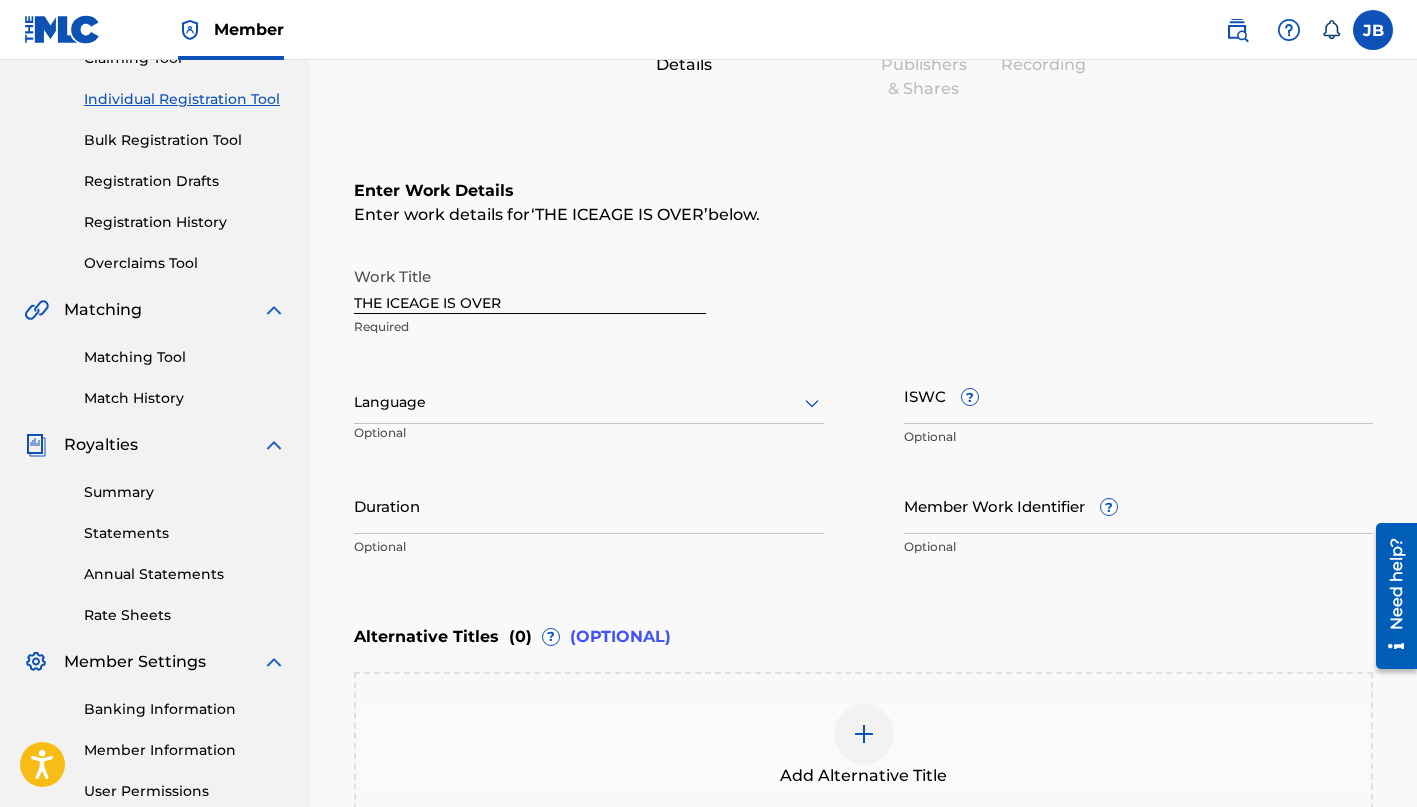 click on "ISWC   ?" at bounding box center (1139, 395) 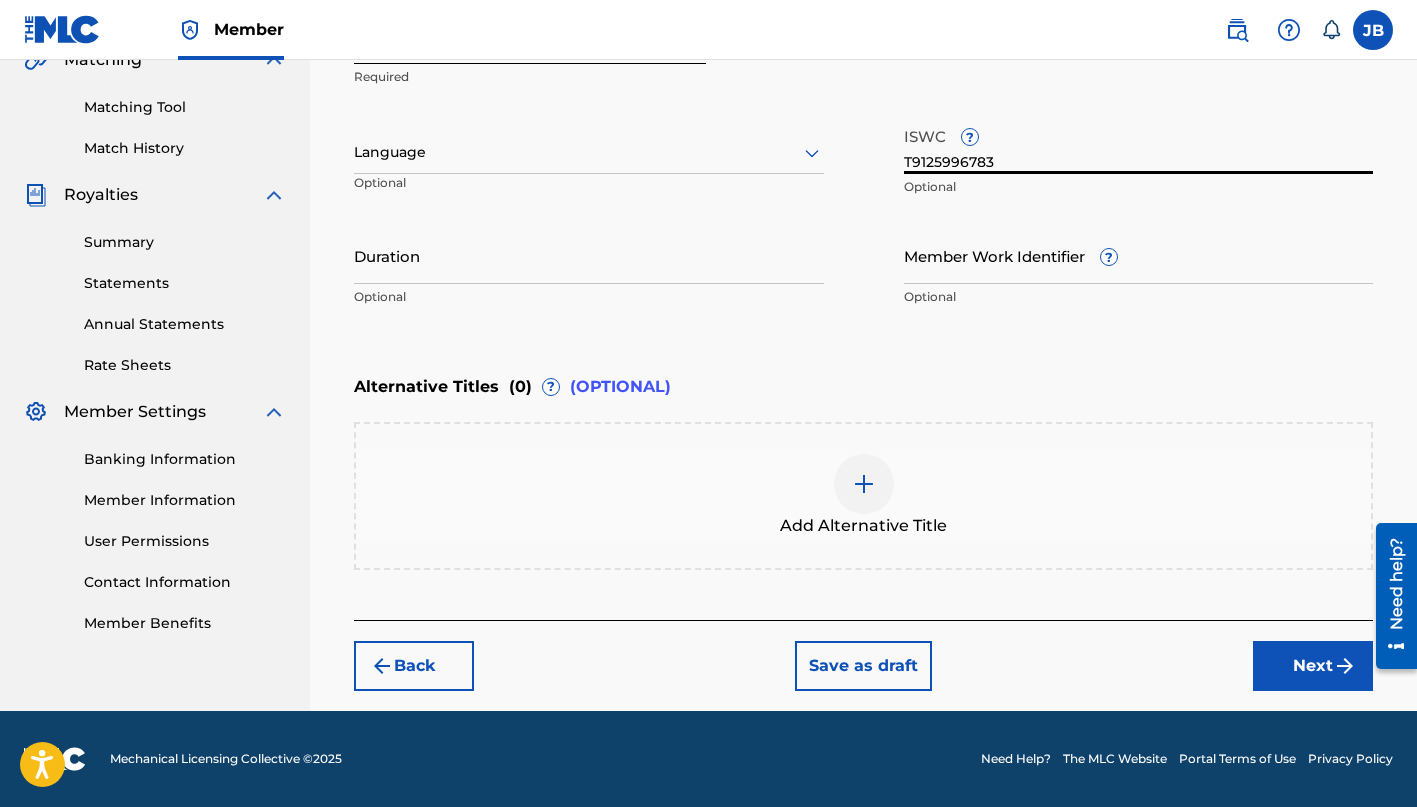 scroll, scrollTop: 486, scrollLeft: 0, axis: vertical 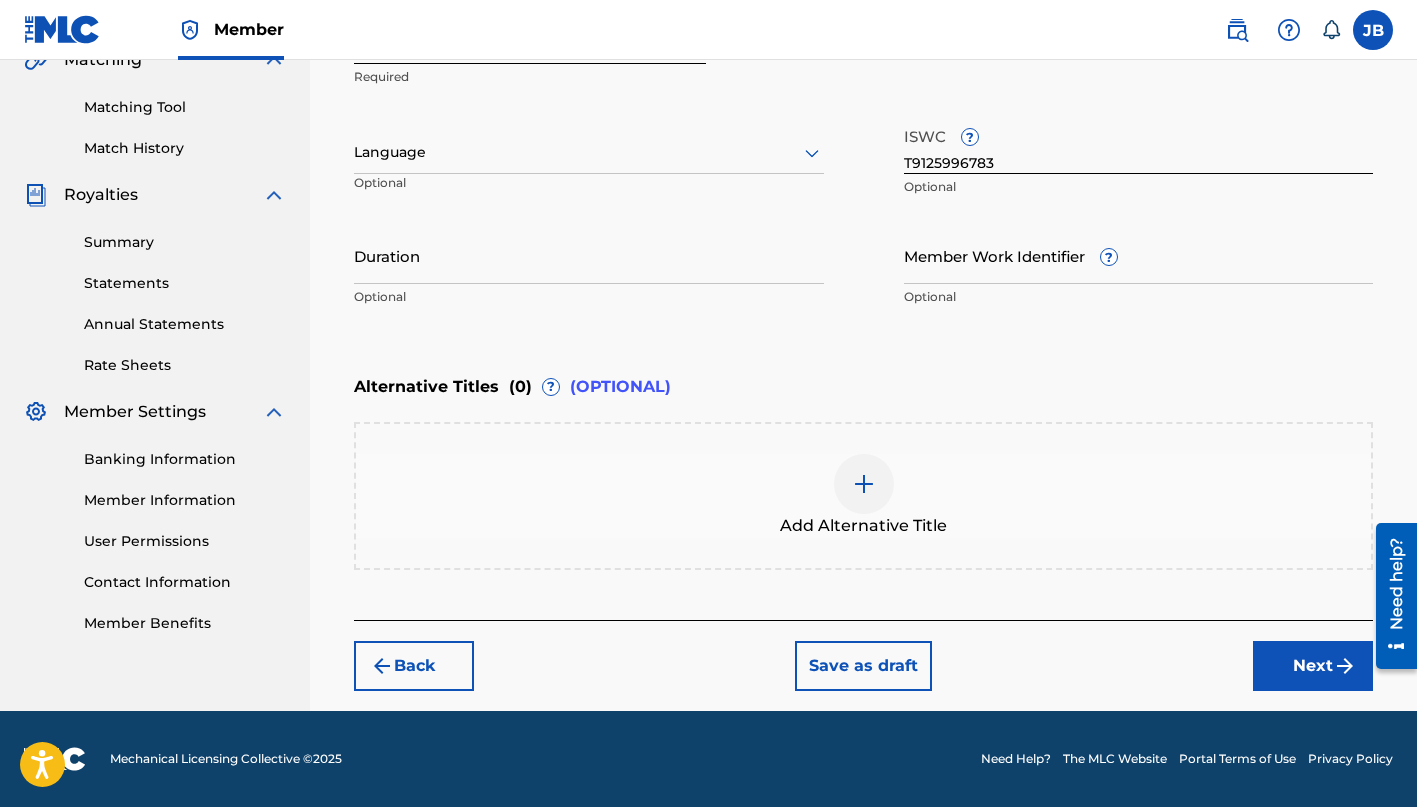 click on "Work Title   THE ICEAGE IS OVER Required Language Optional ISWC   ? T9125996783 Optional Duration   Optional Member Work Identifier   ? Optional" at bounding box center [863, 162] 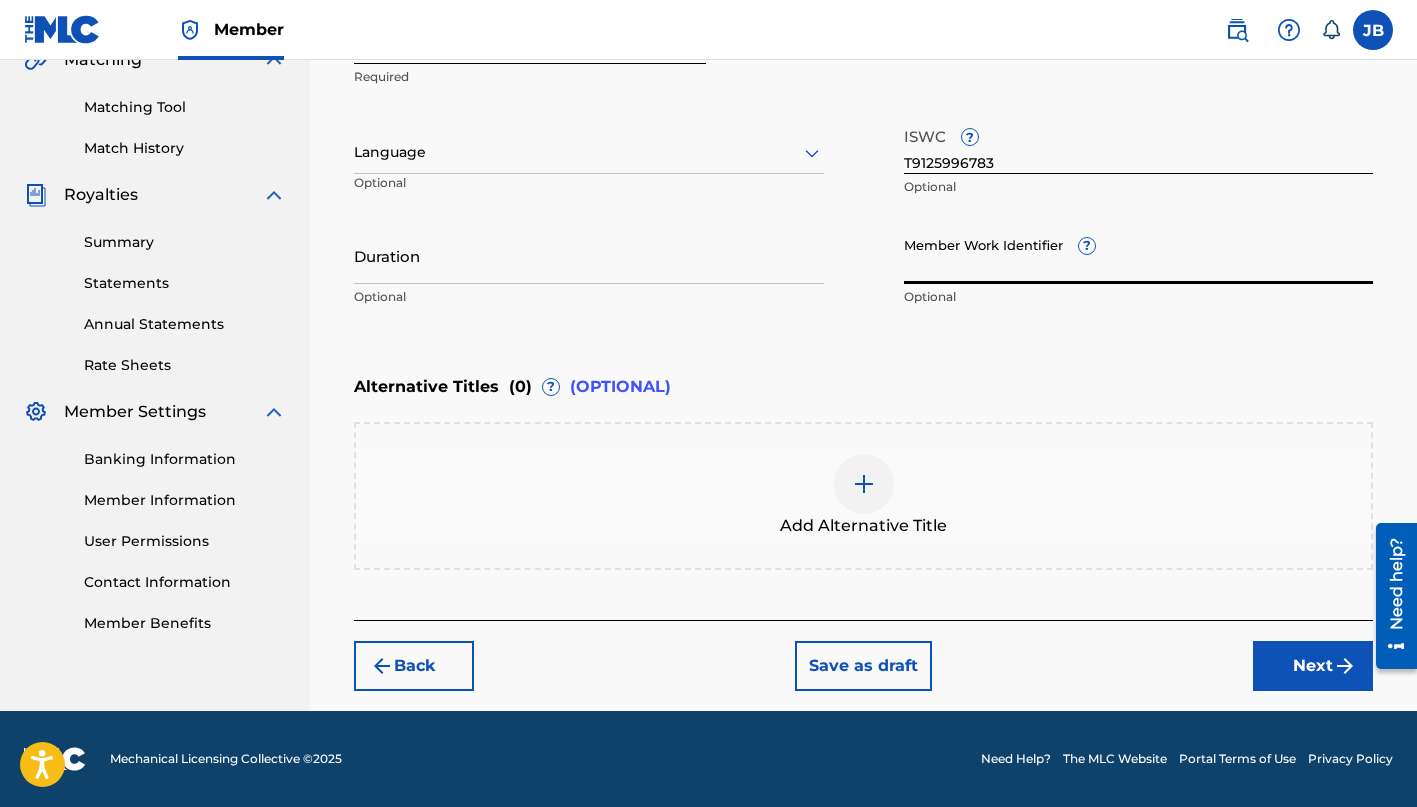 scroll, scrollTop: 486, scrollLeft: 0, axis: vertical 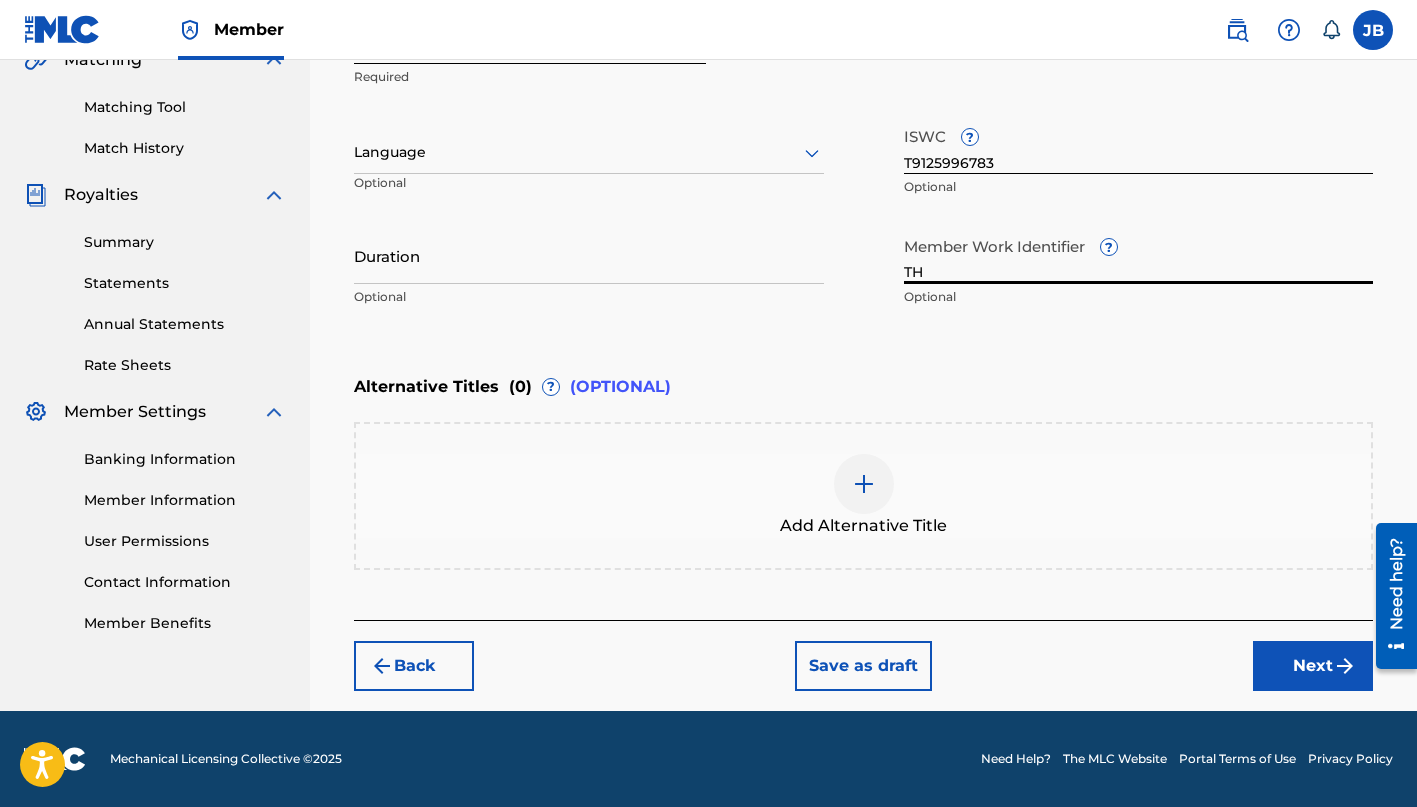 type on "T" 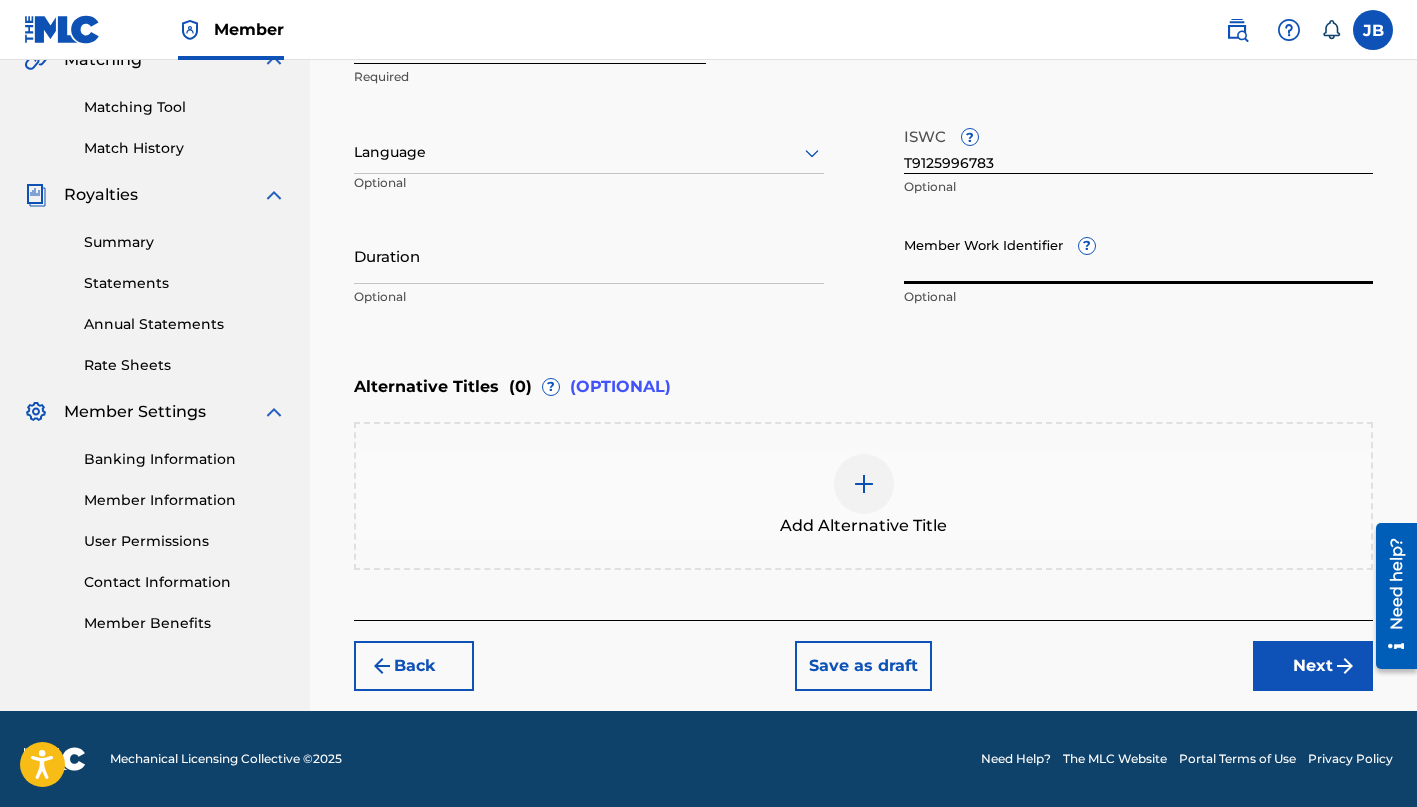 scroll, scrollTop: 486, scrollLeft: 0, axis: vertical 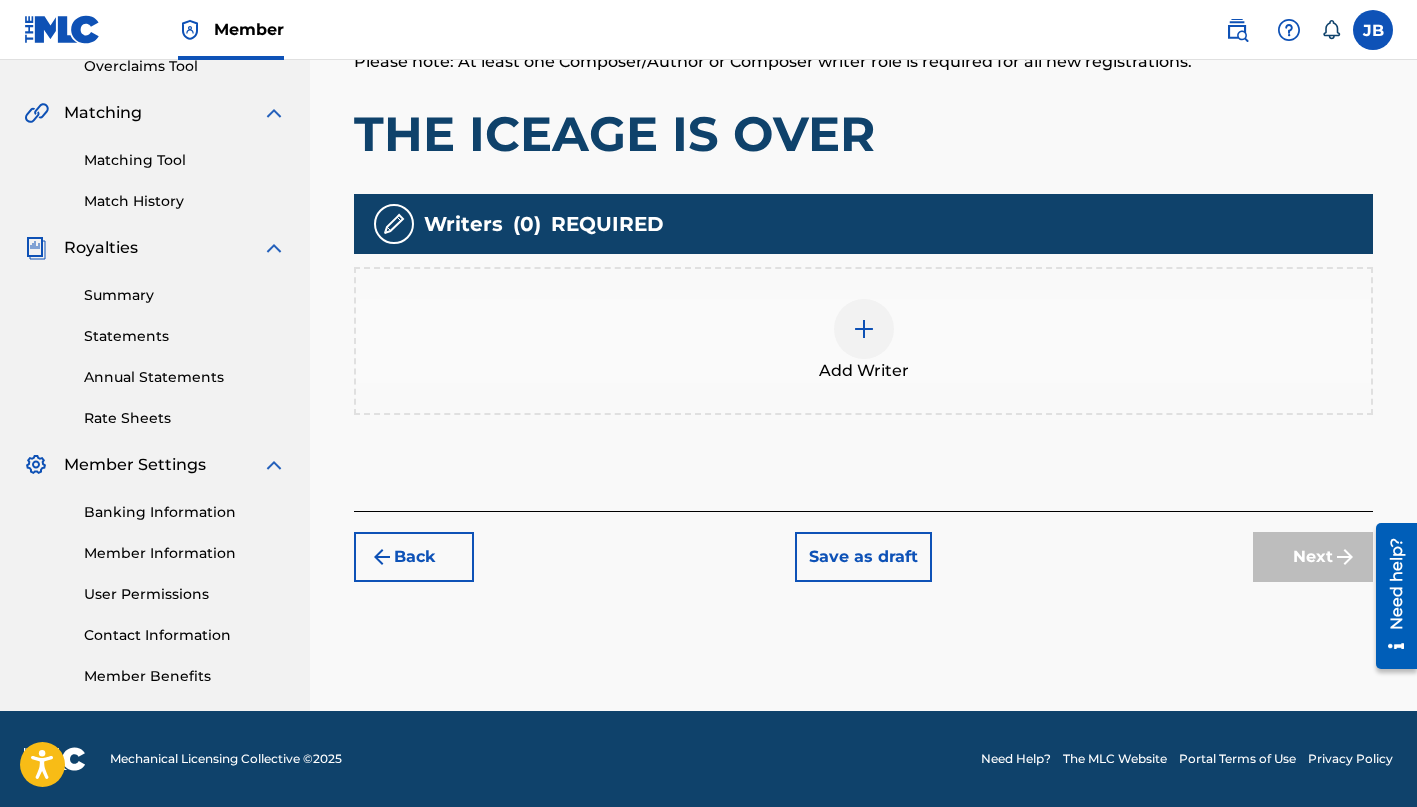 click at bounding box center (864, 329) 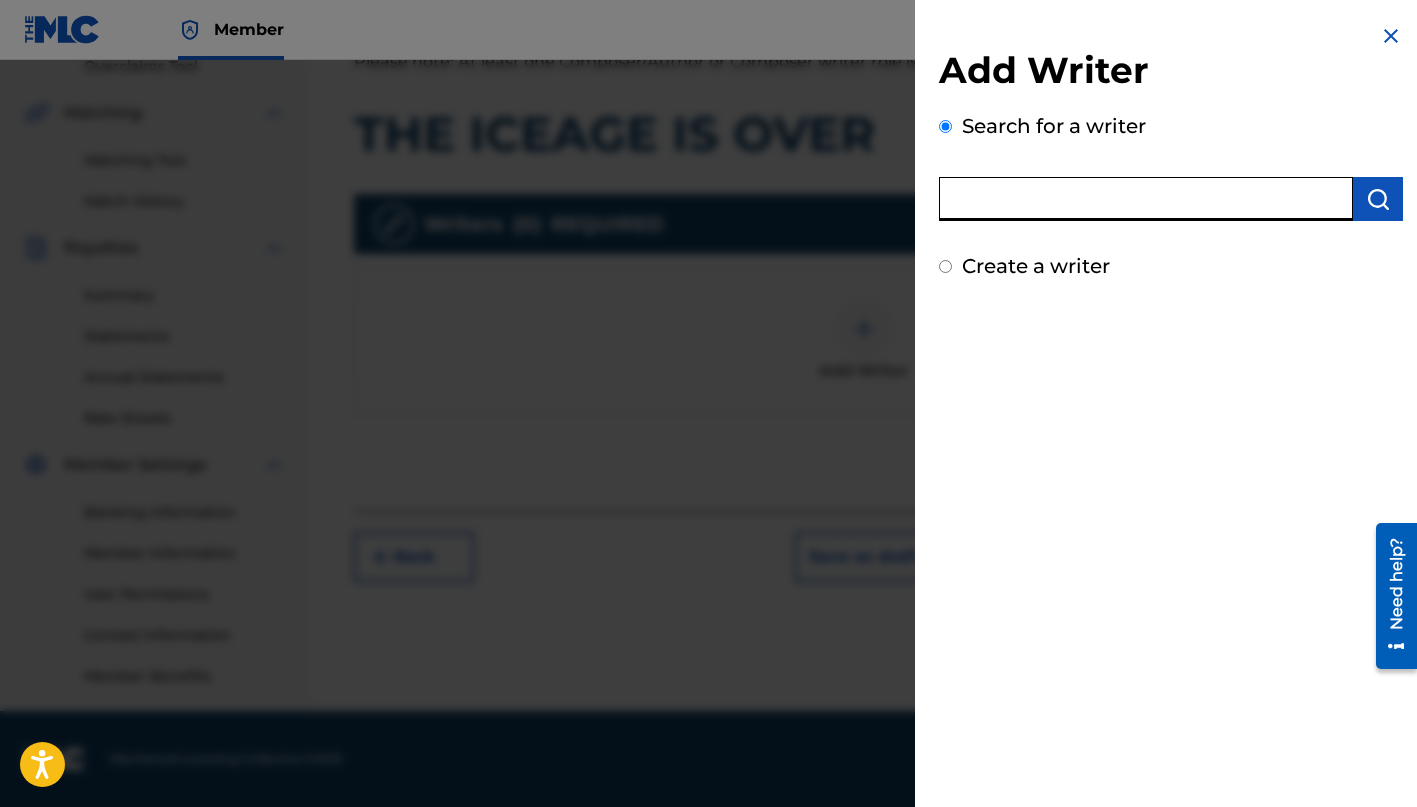 click at bounding box center (1146, 199) 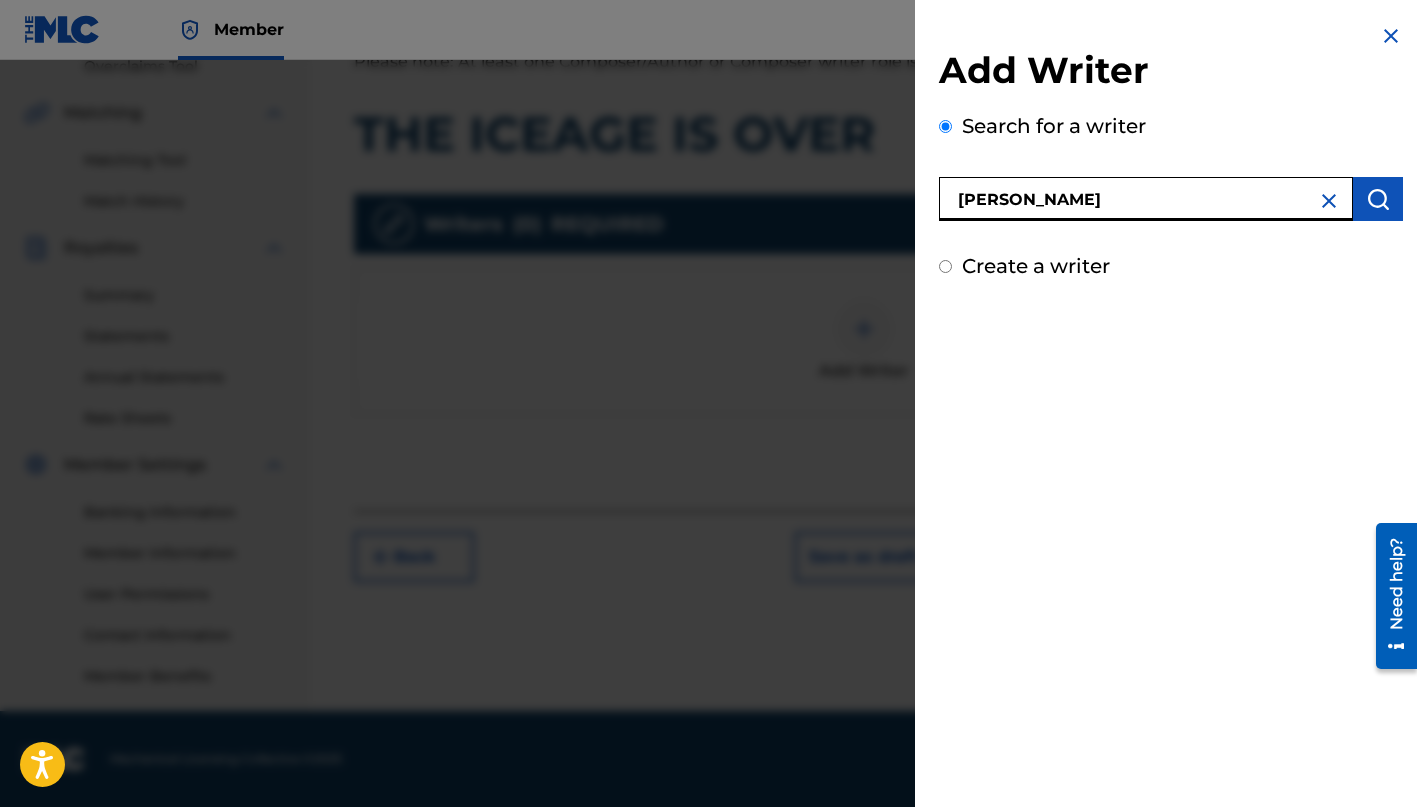 type on "[PERSON_NAME]" 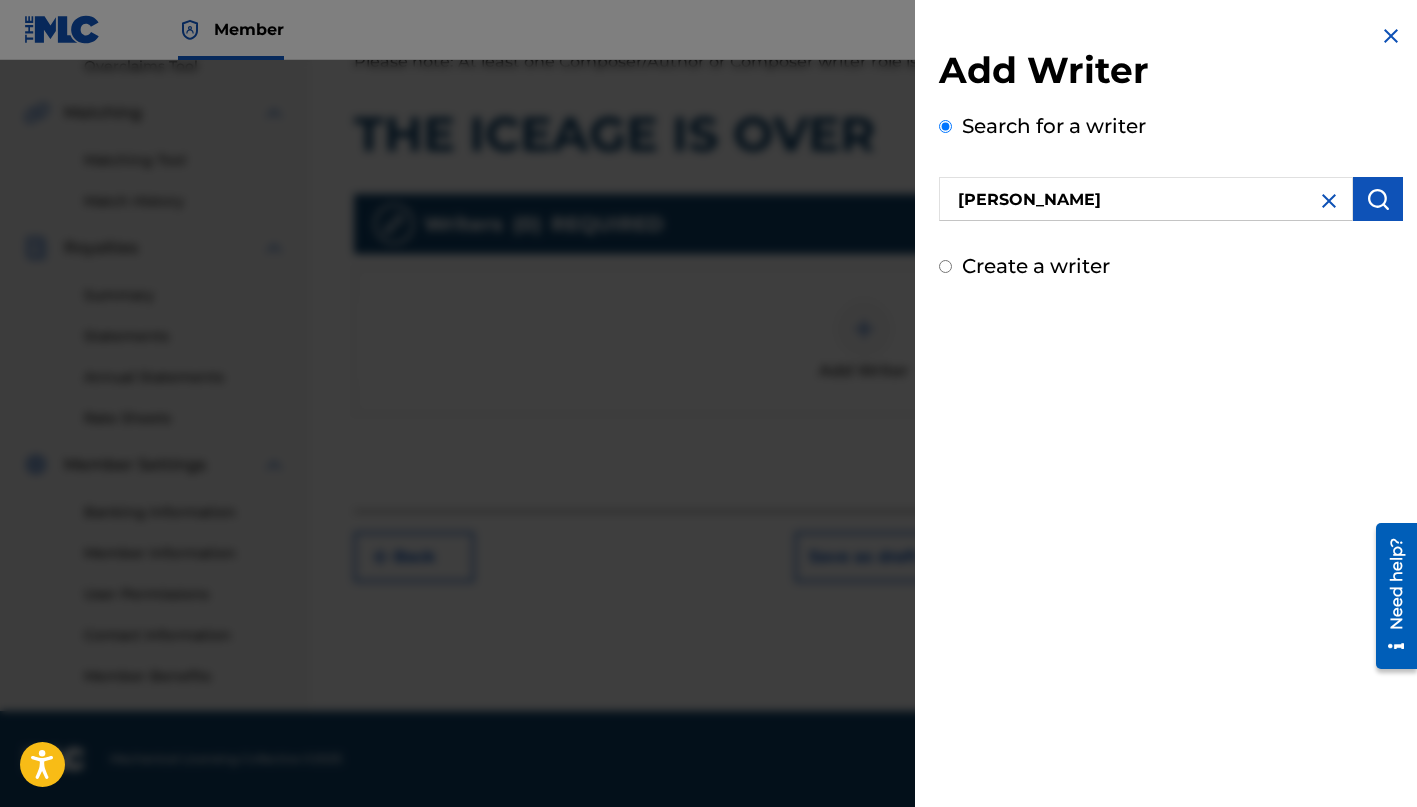 click at bounding box center (1378, 199) 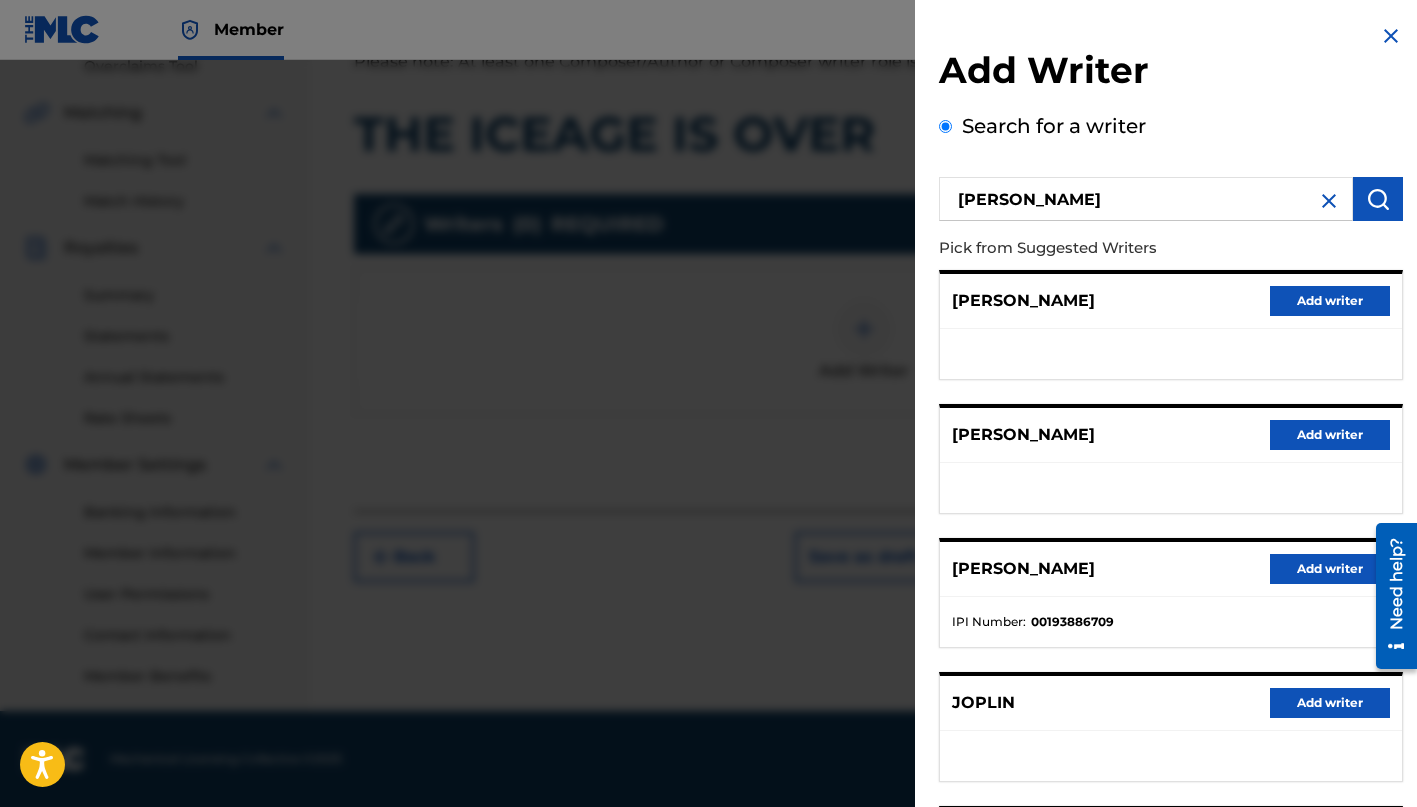 click on "Add writer" at bounding box center [1330, 301] 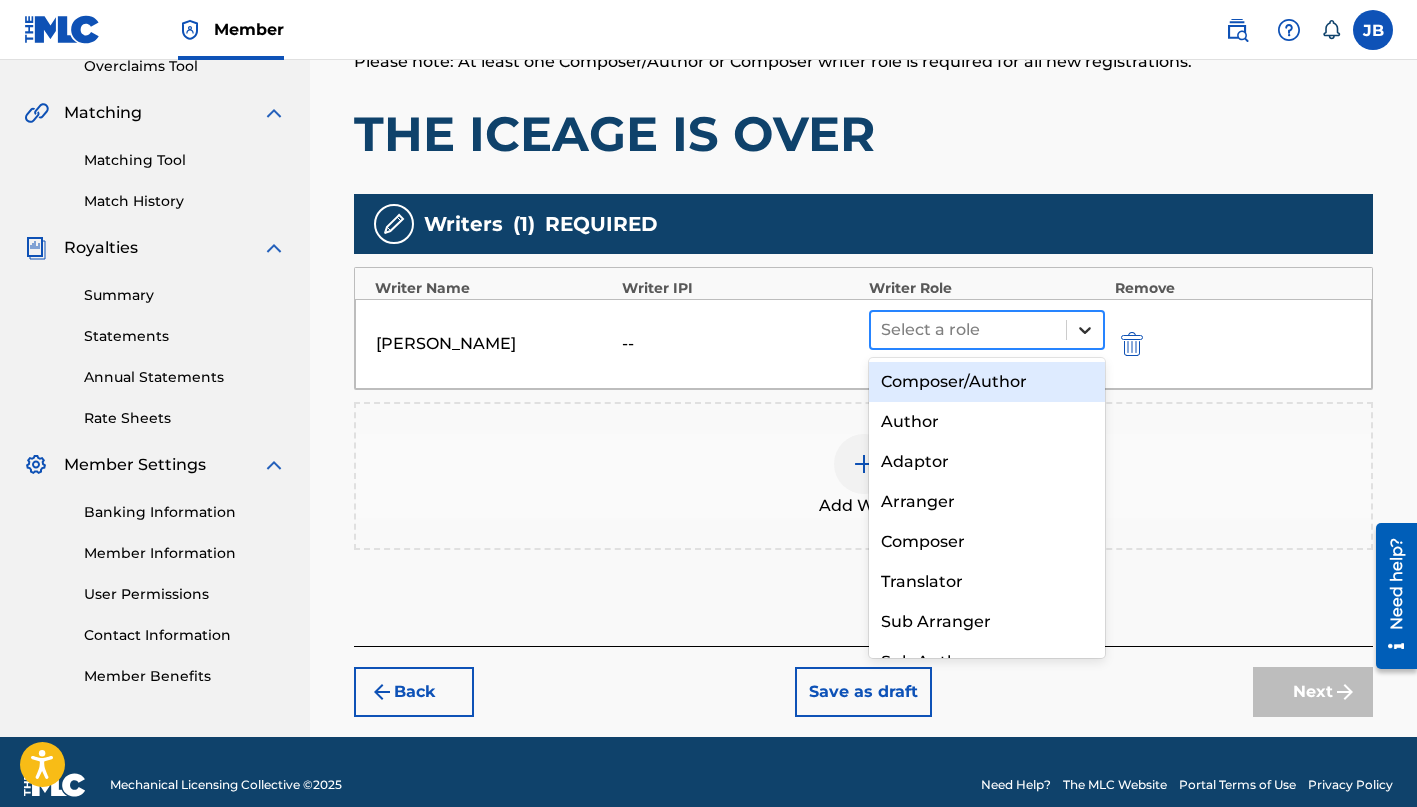 click 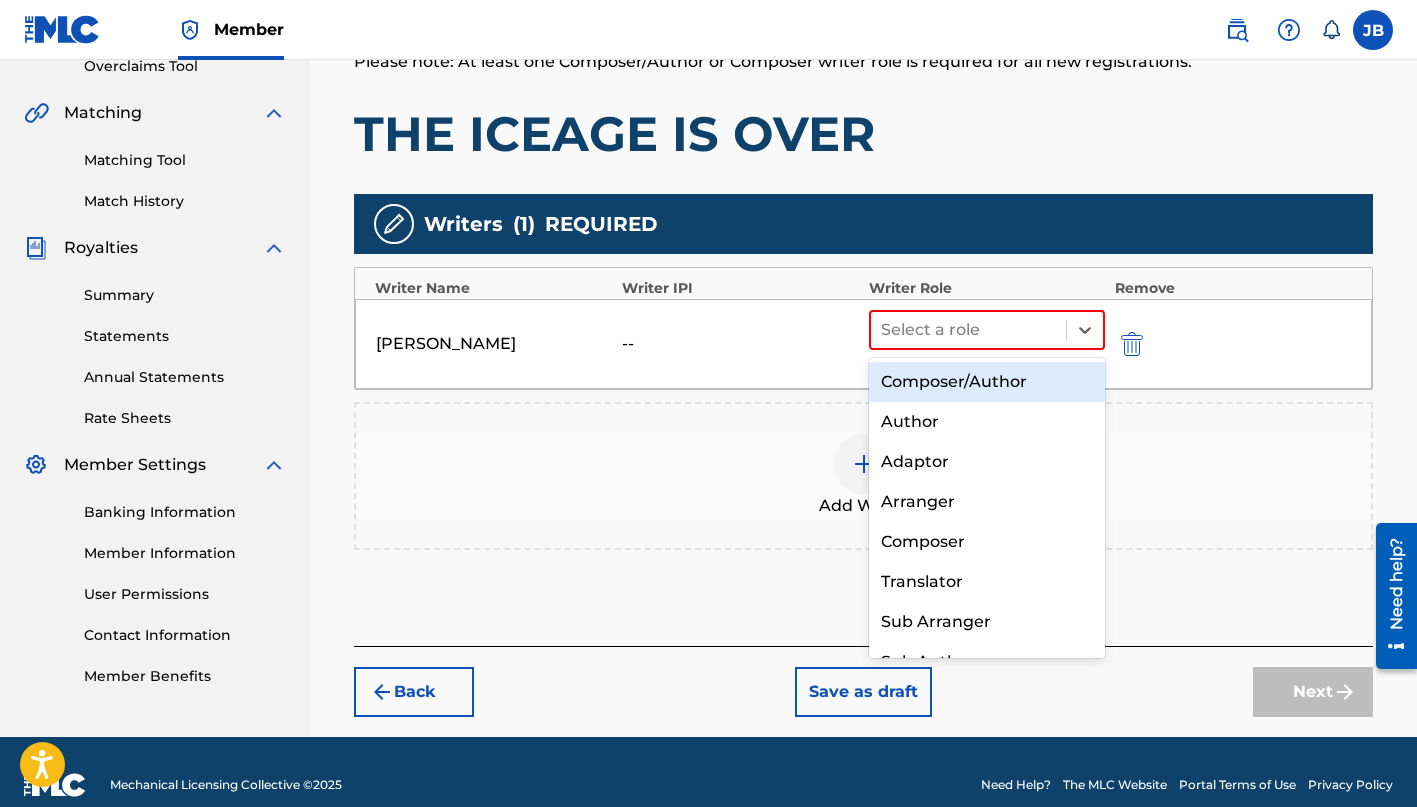 click on "Composer/Author" at bounding box center (987, 382) 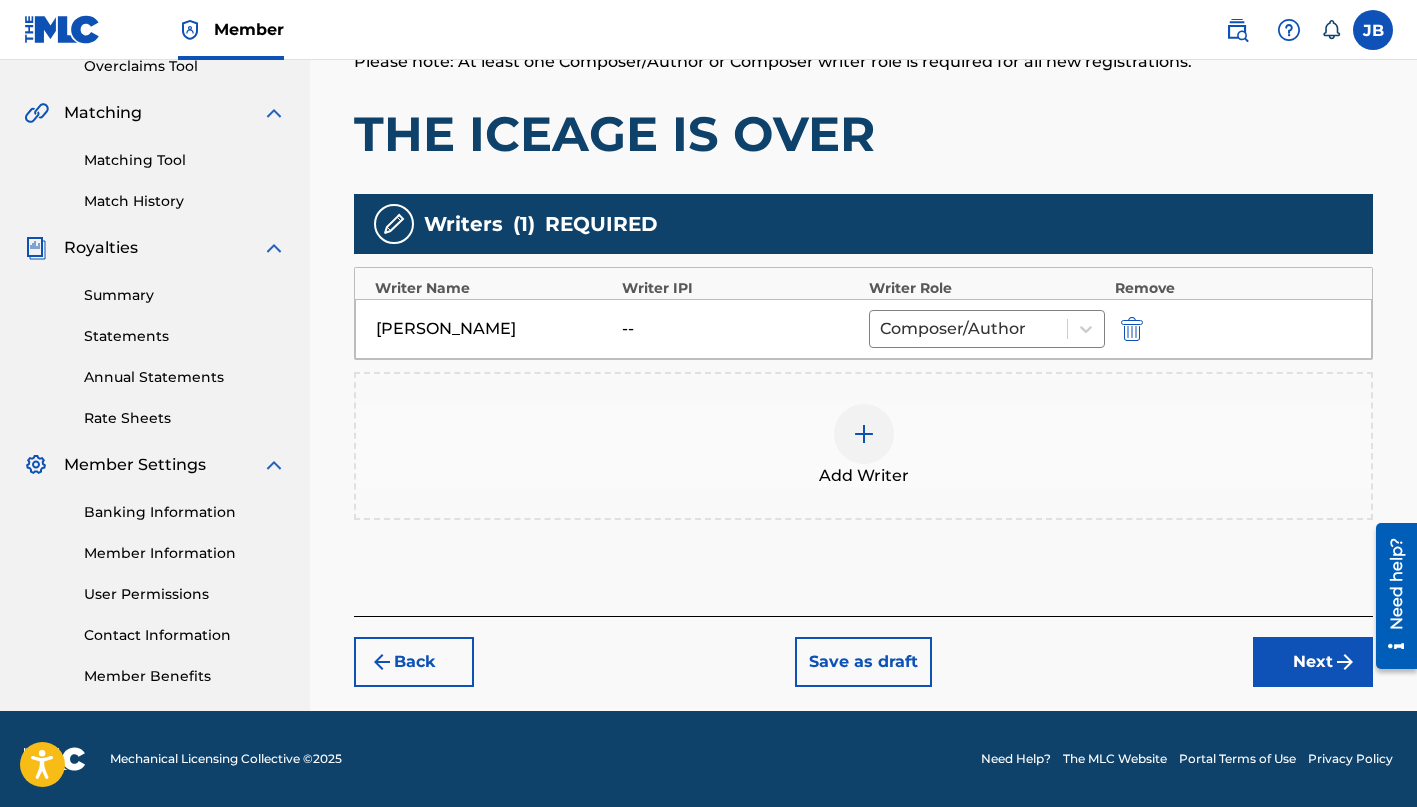 click on "Next" at bounding box center (1313, 662) 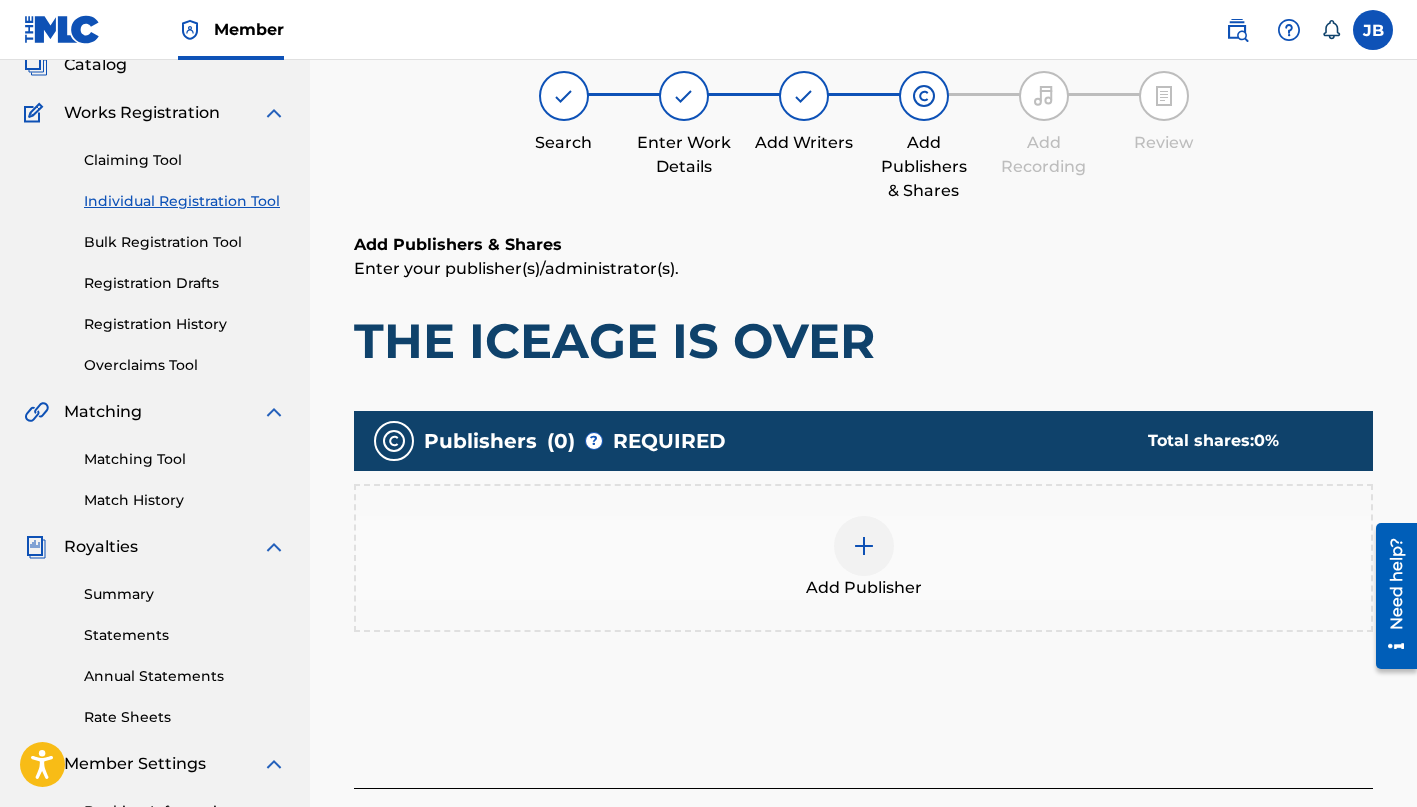 scroll, scrollTop: 90, scrollLeft: 0, axis: vertical 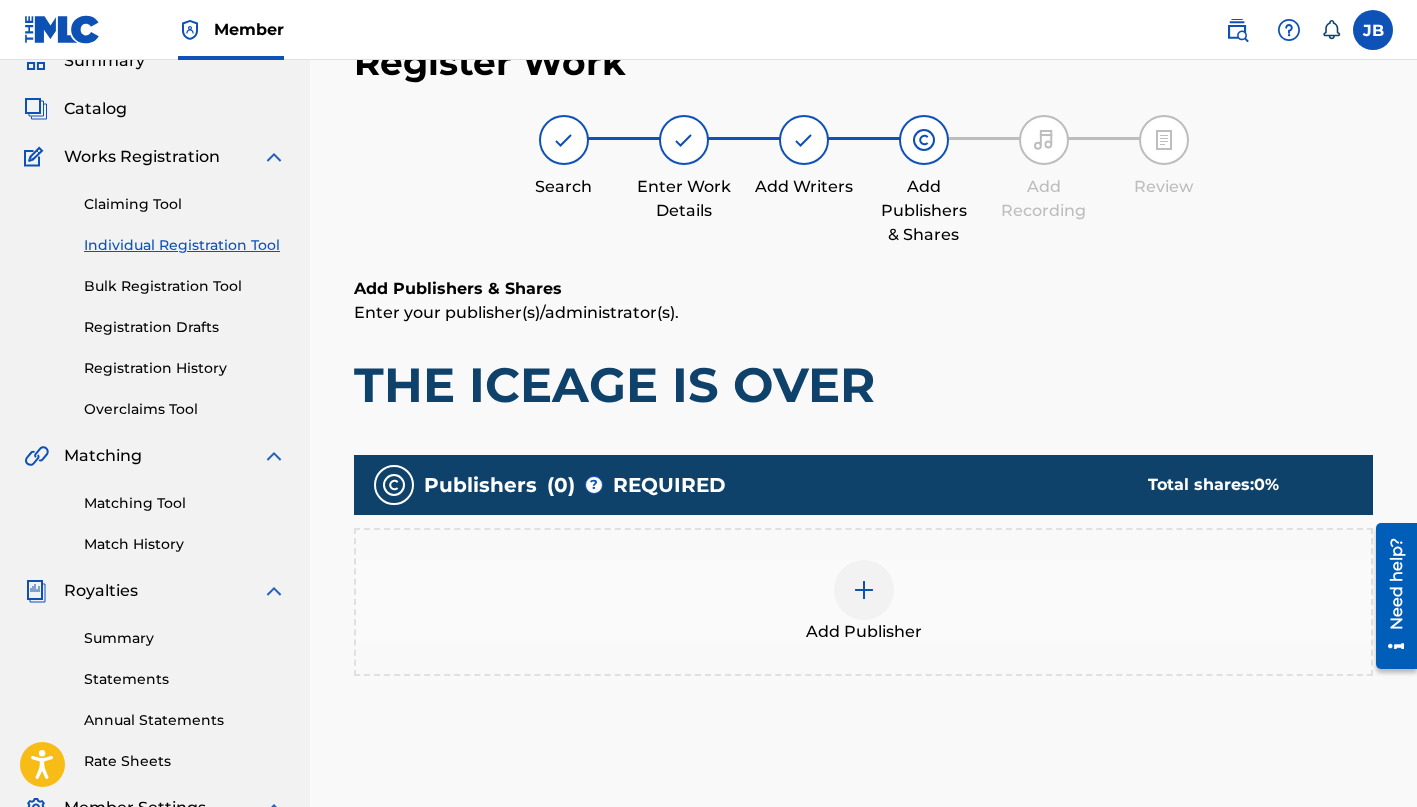 click at bounding box center [864, 590] 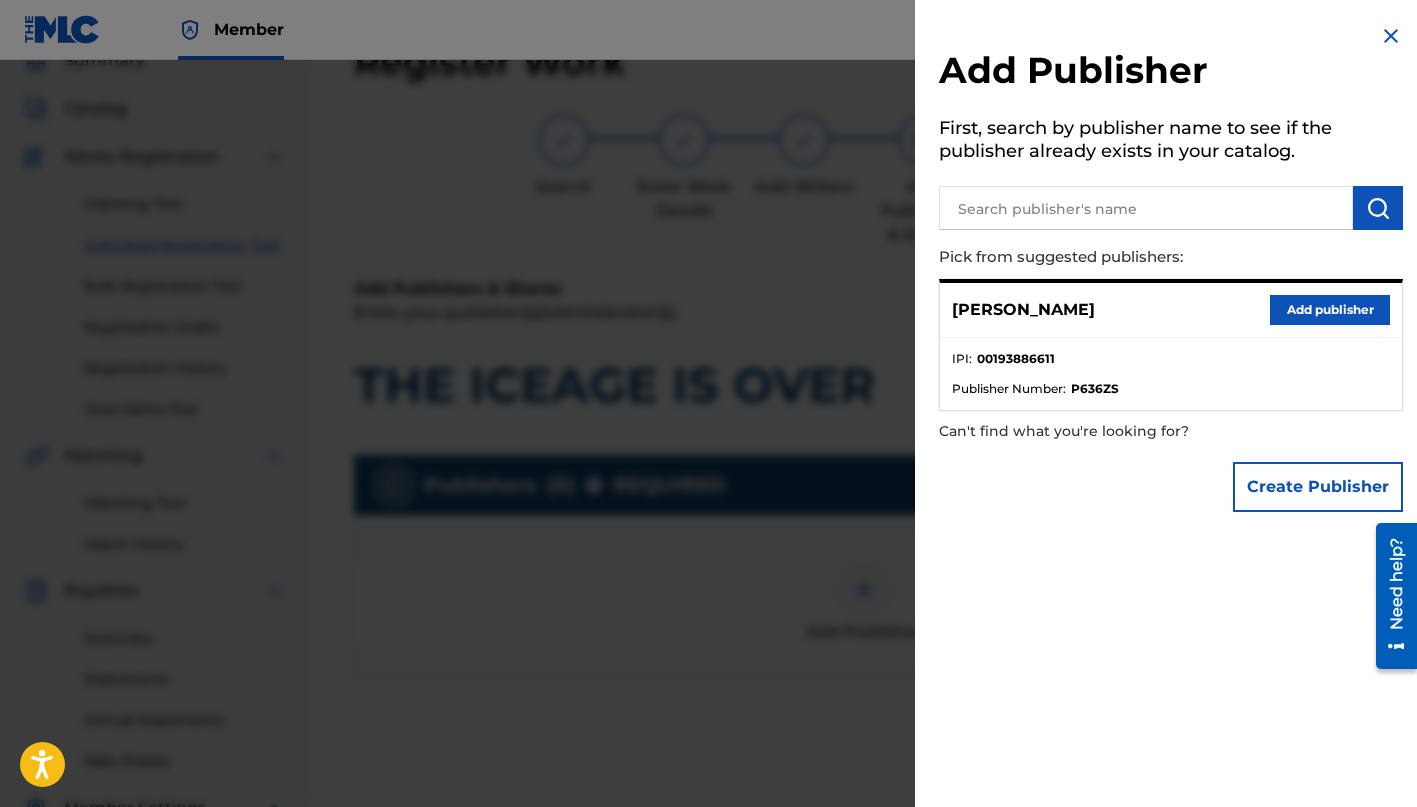 click at bounding box center (1146, 208) 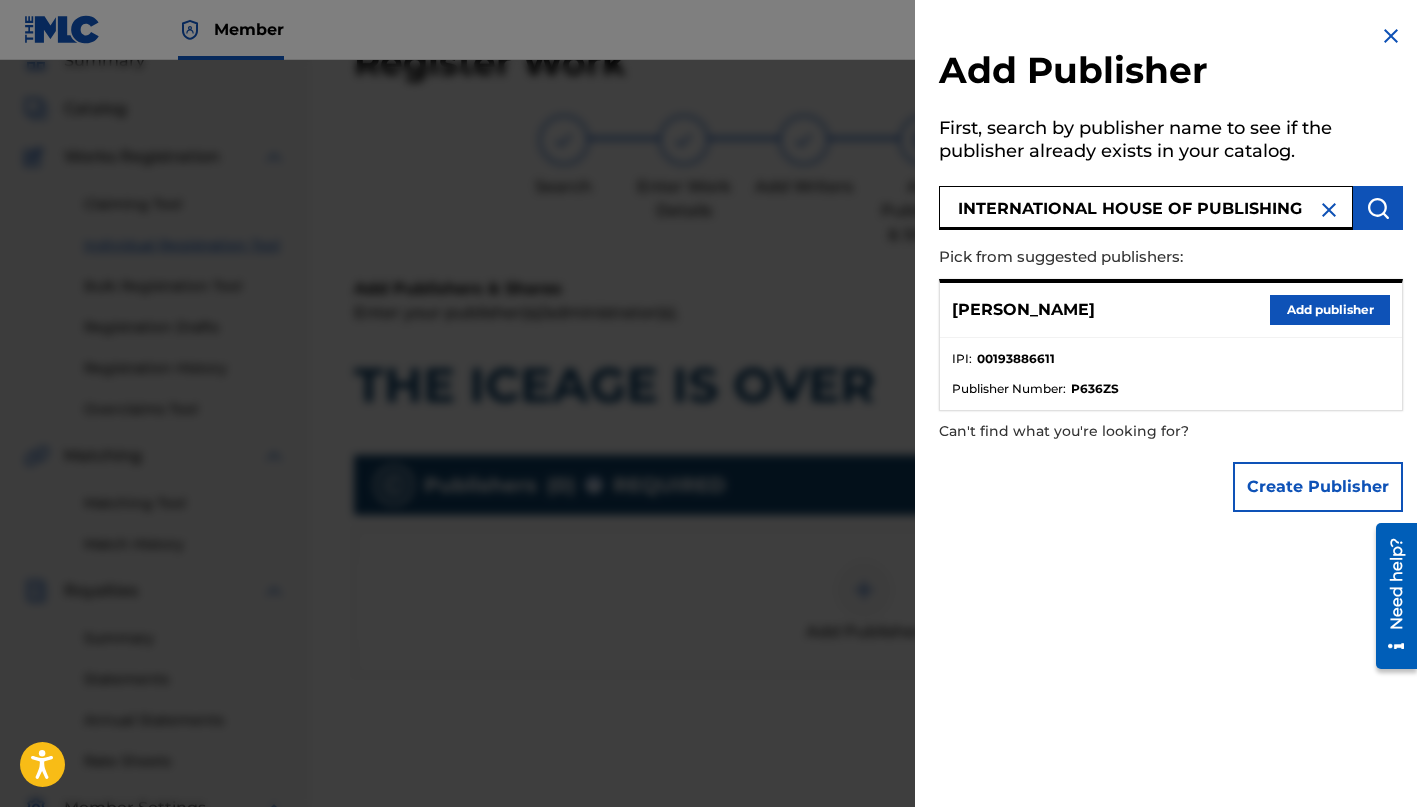type on "INTERNATIONAL HOUSE OF PUBLISHING" 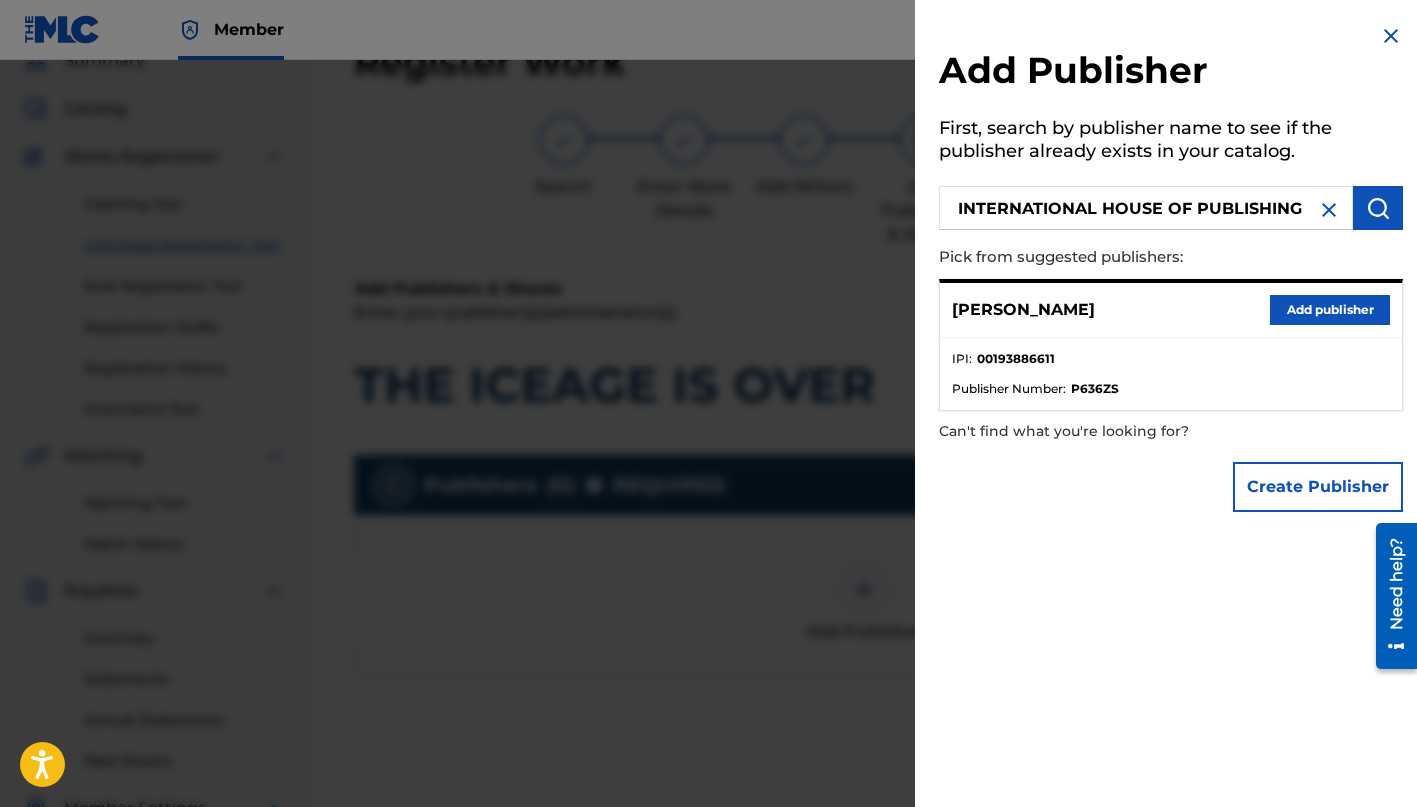 click at bounding box center (1378, 208) 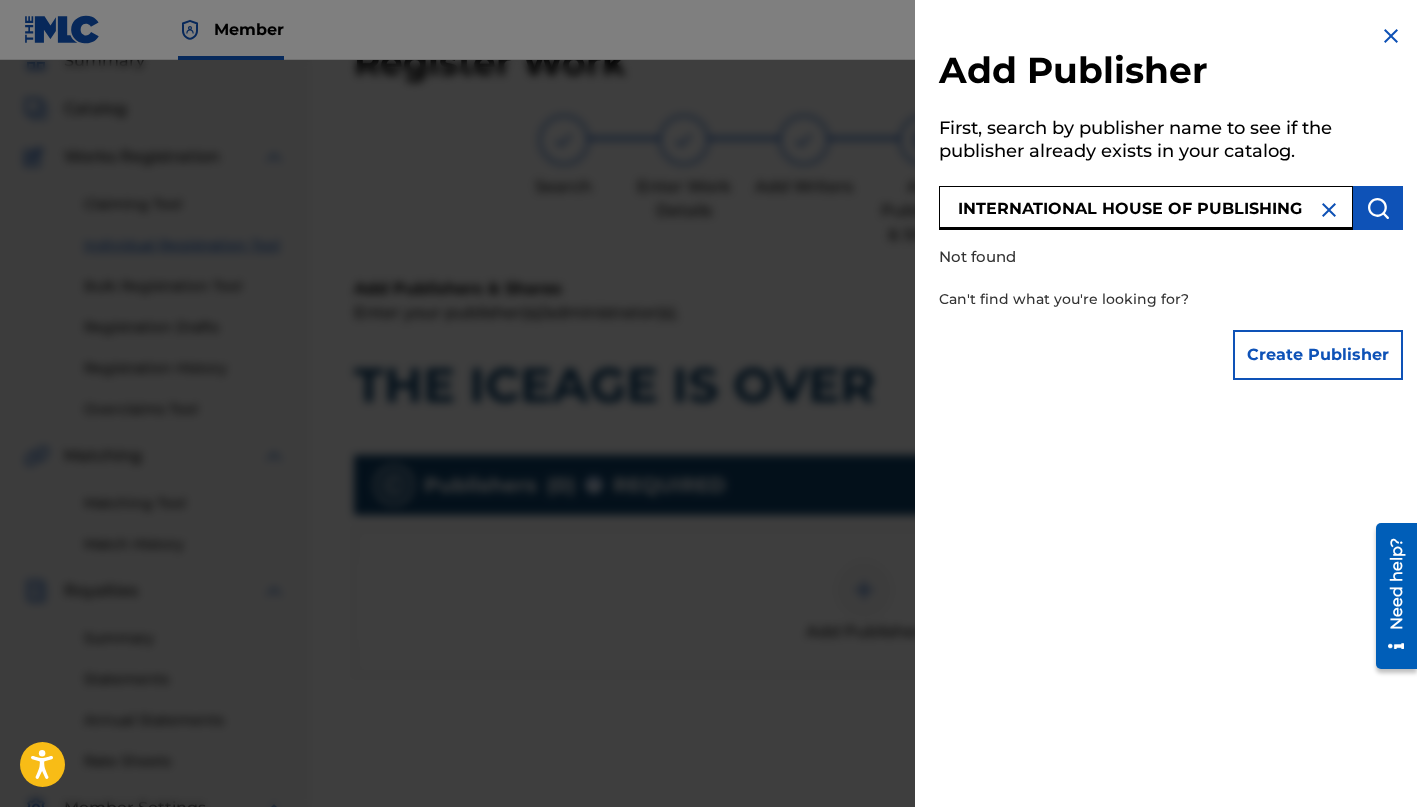drag, startPoint x: 1301, startPoint y: 208, endPoint x: 1043, endPoint y: 228, distance: 258.77405 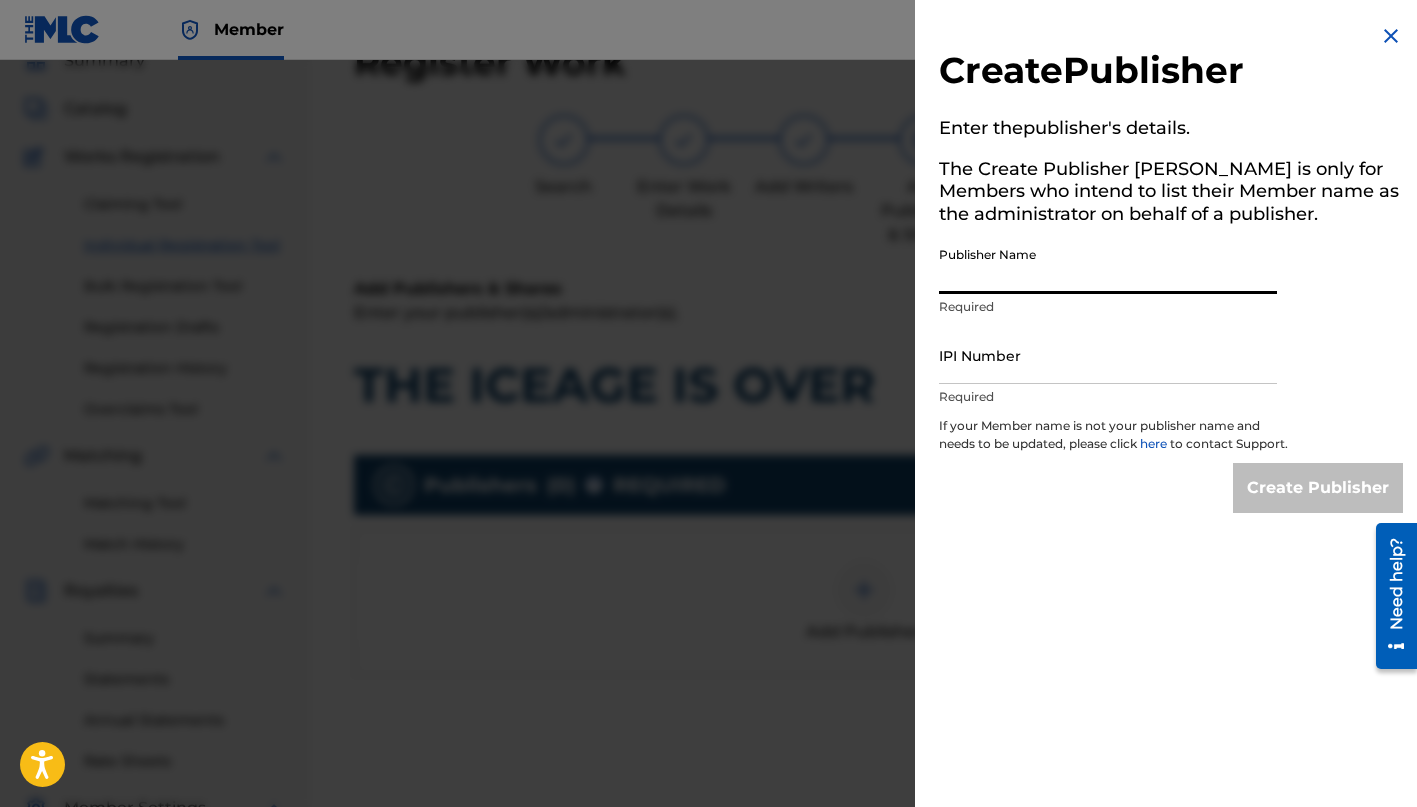 click on "Publisher Name" at bounding box center (1108, 265) 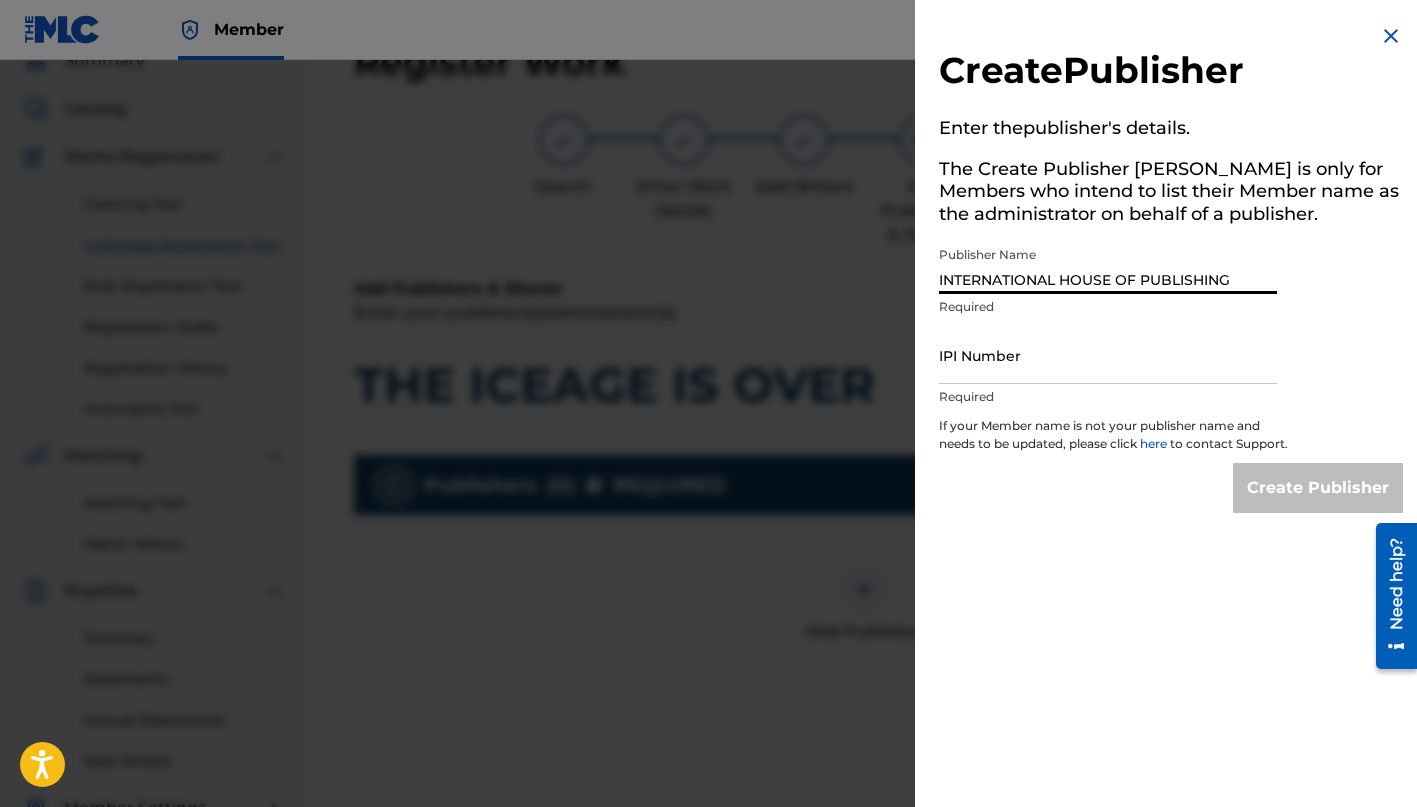 type on "INTERNATIONAL HOUSE OF PUBLISHING" 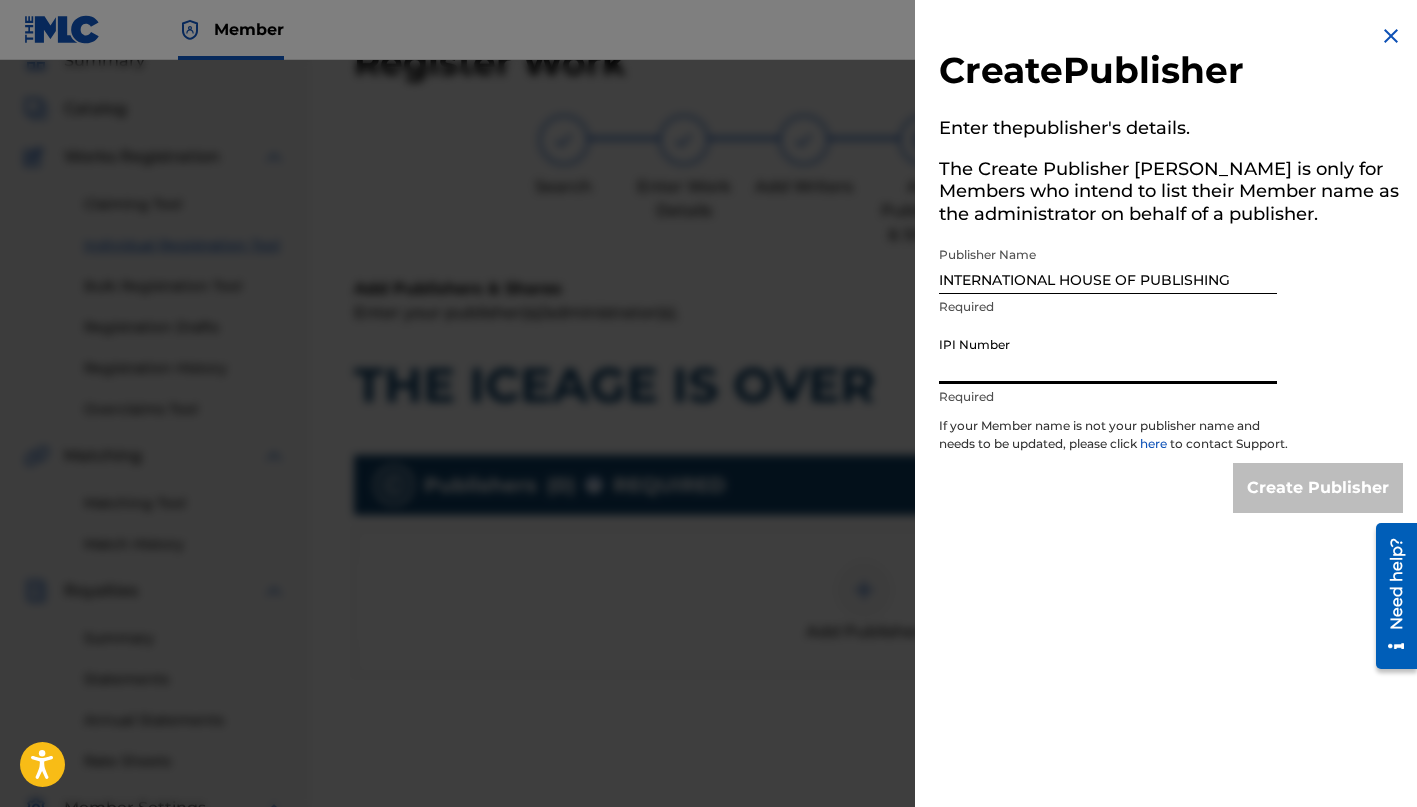 click on "IPI Number" at bounding box center [1108, 355] 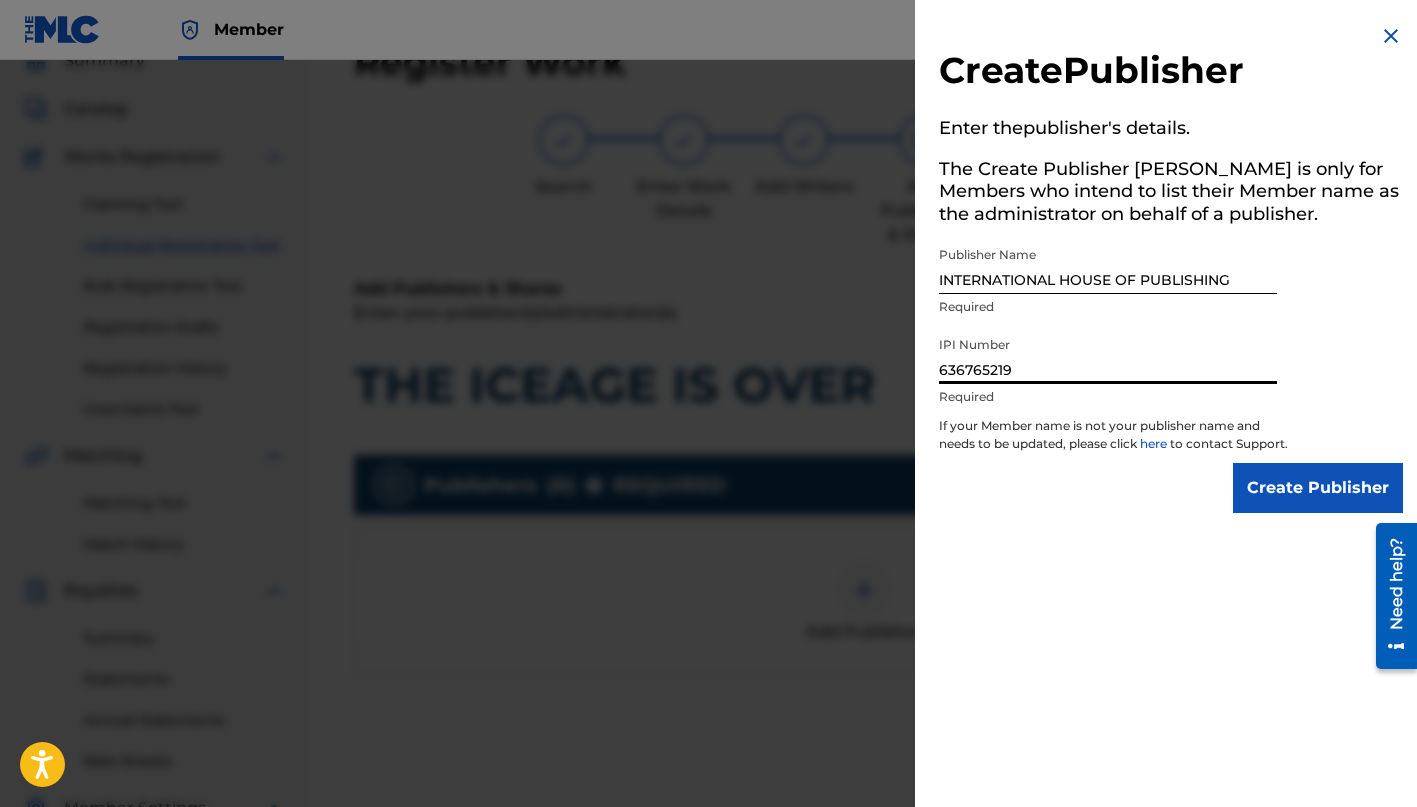 type on "636765219" 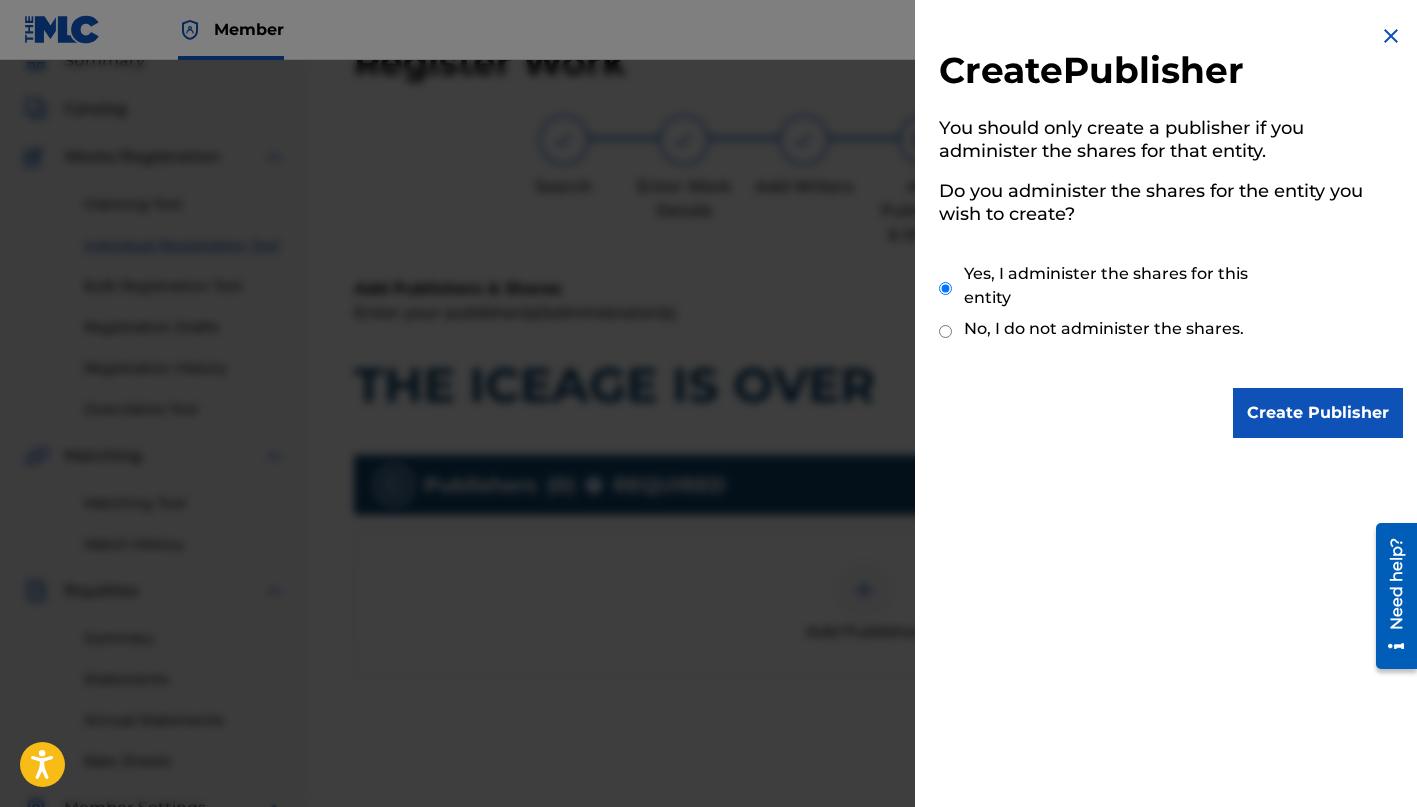 click on "Create Publisher" at bounding box center [1318, 413] 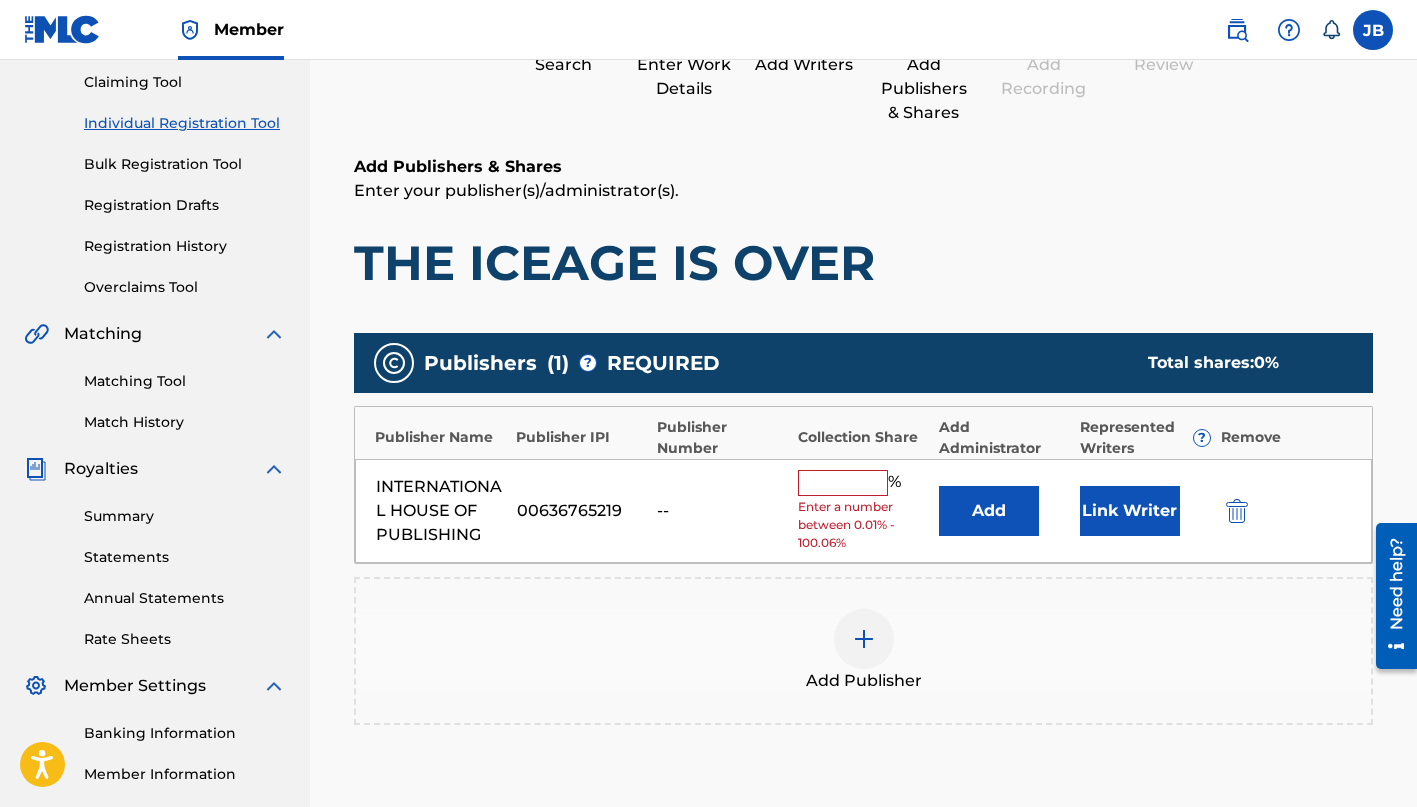 scroll, scrollTop: 227, scrollLeft: 0, axis: vertical 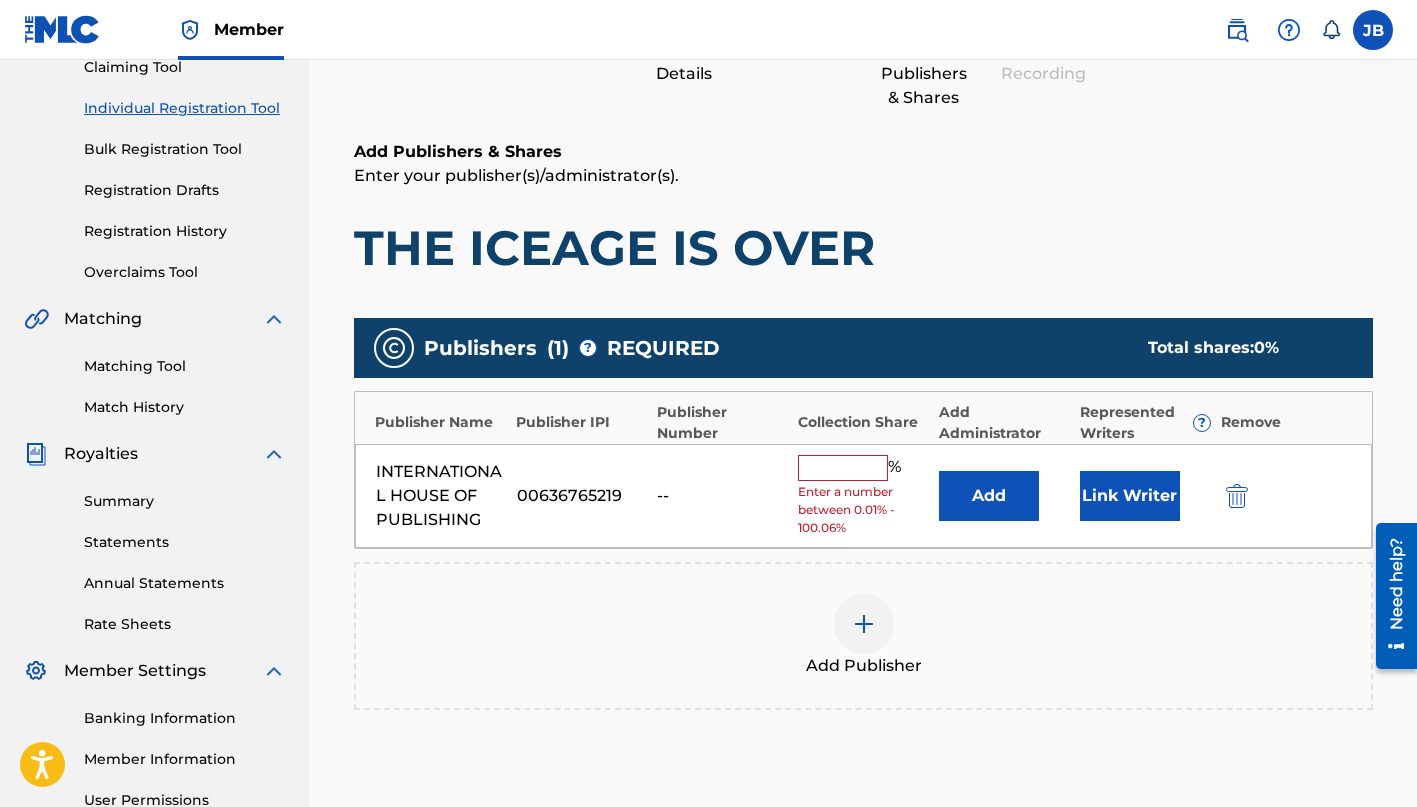 click at bounding box center [843, 468] 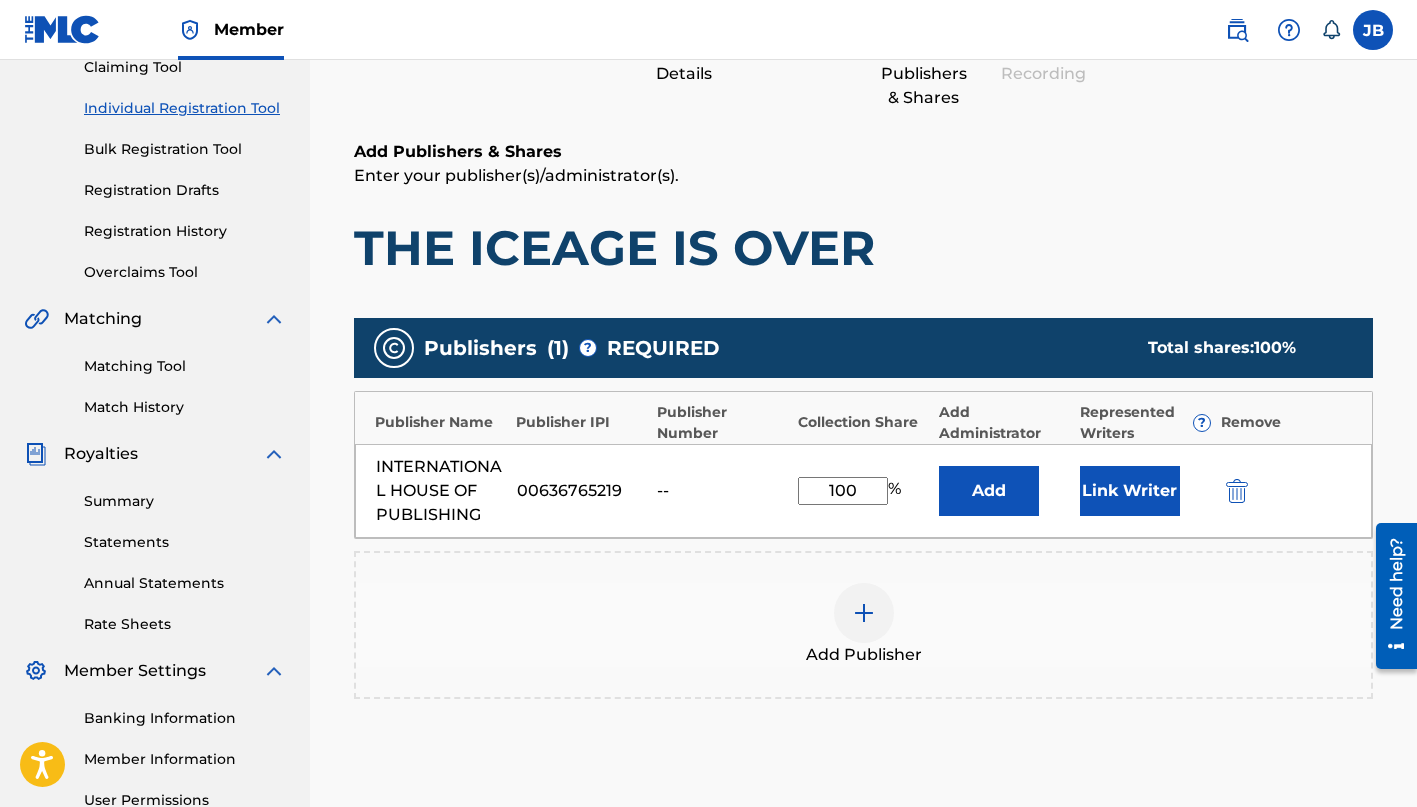 type on "100" 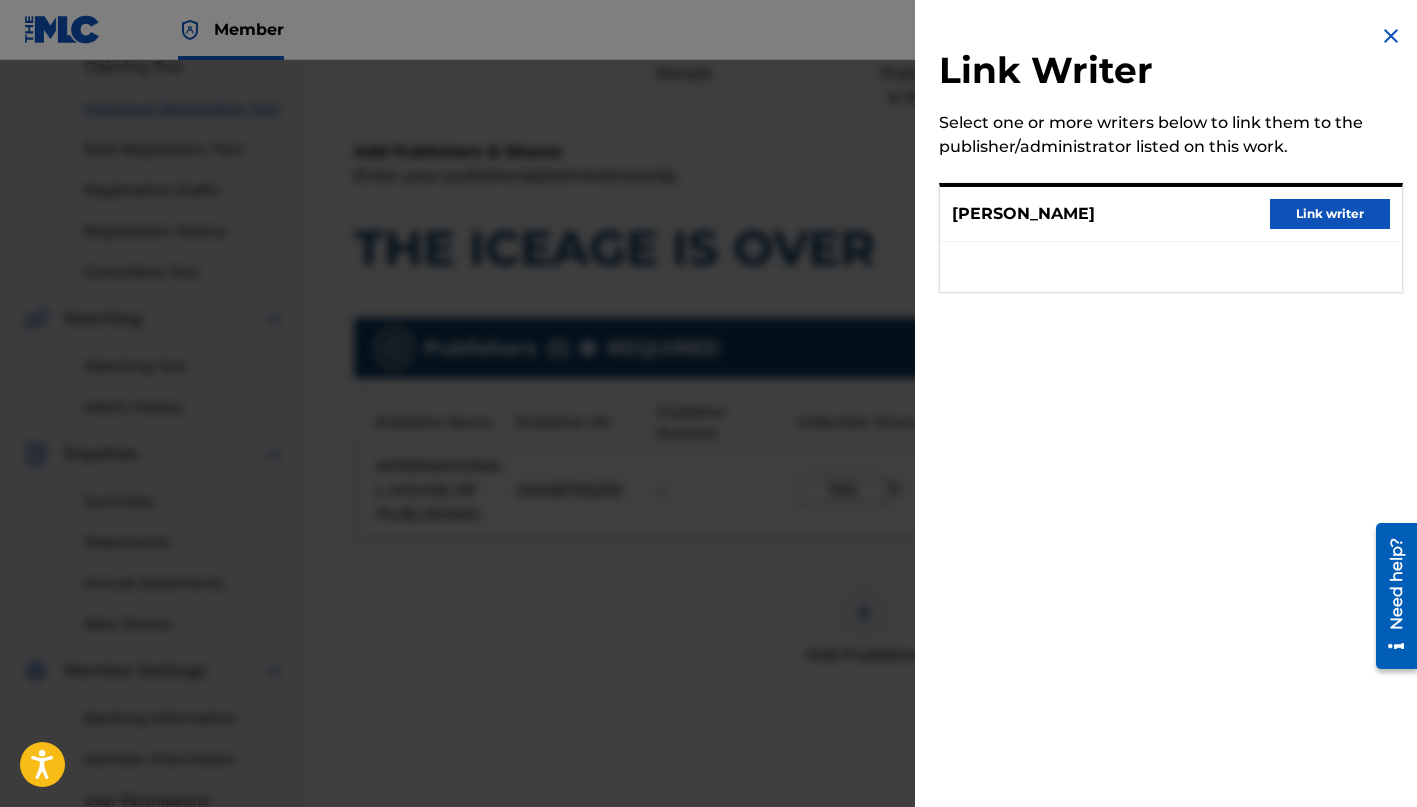click on "Link writer" at bounding box center (1330, 214) 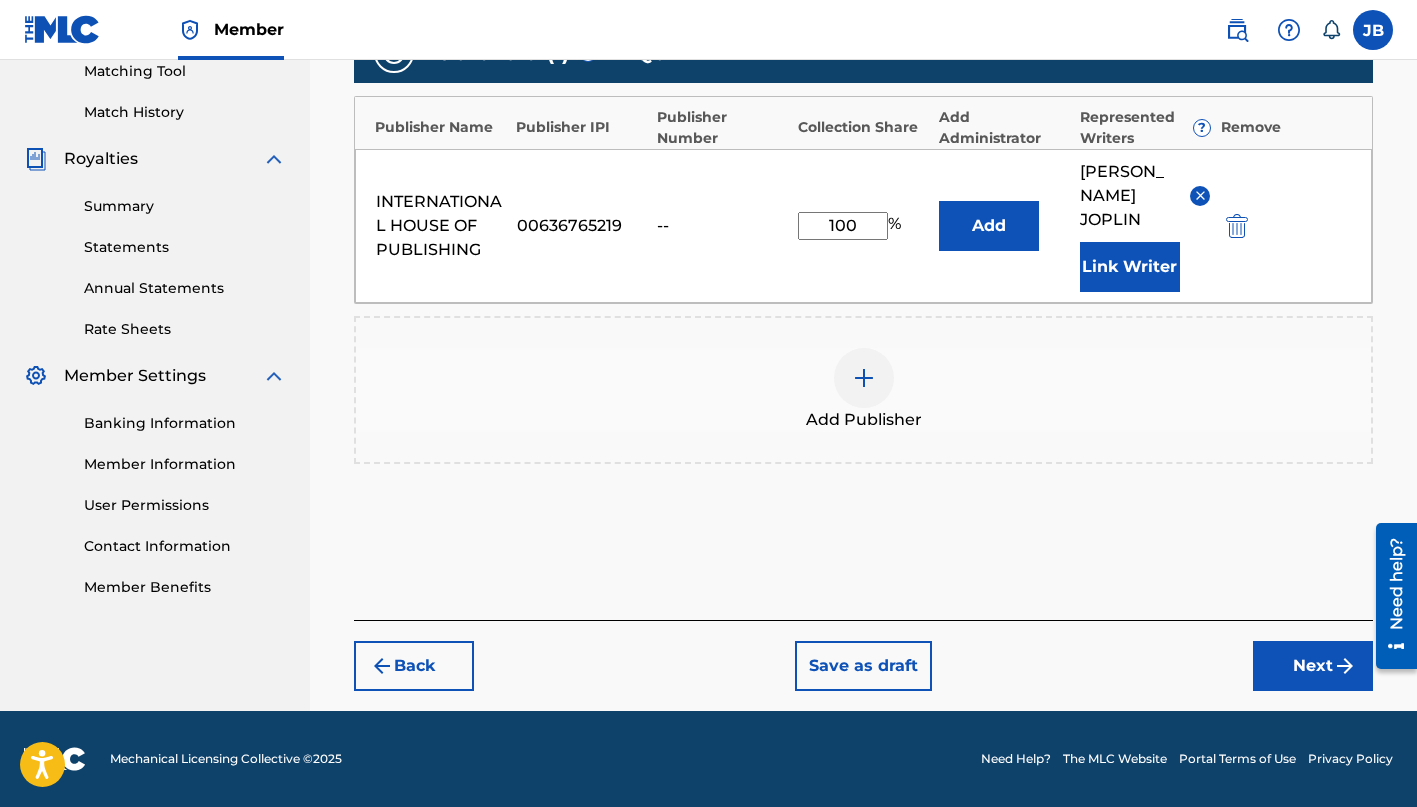 scroll, scrollTop: 522, scrollLeft: 0, axis: vertical 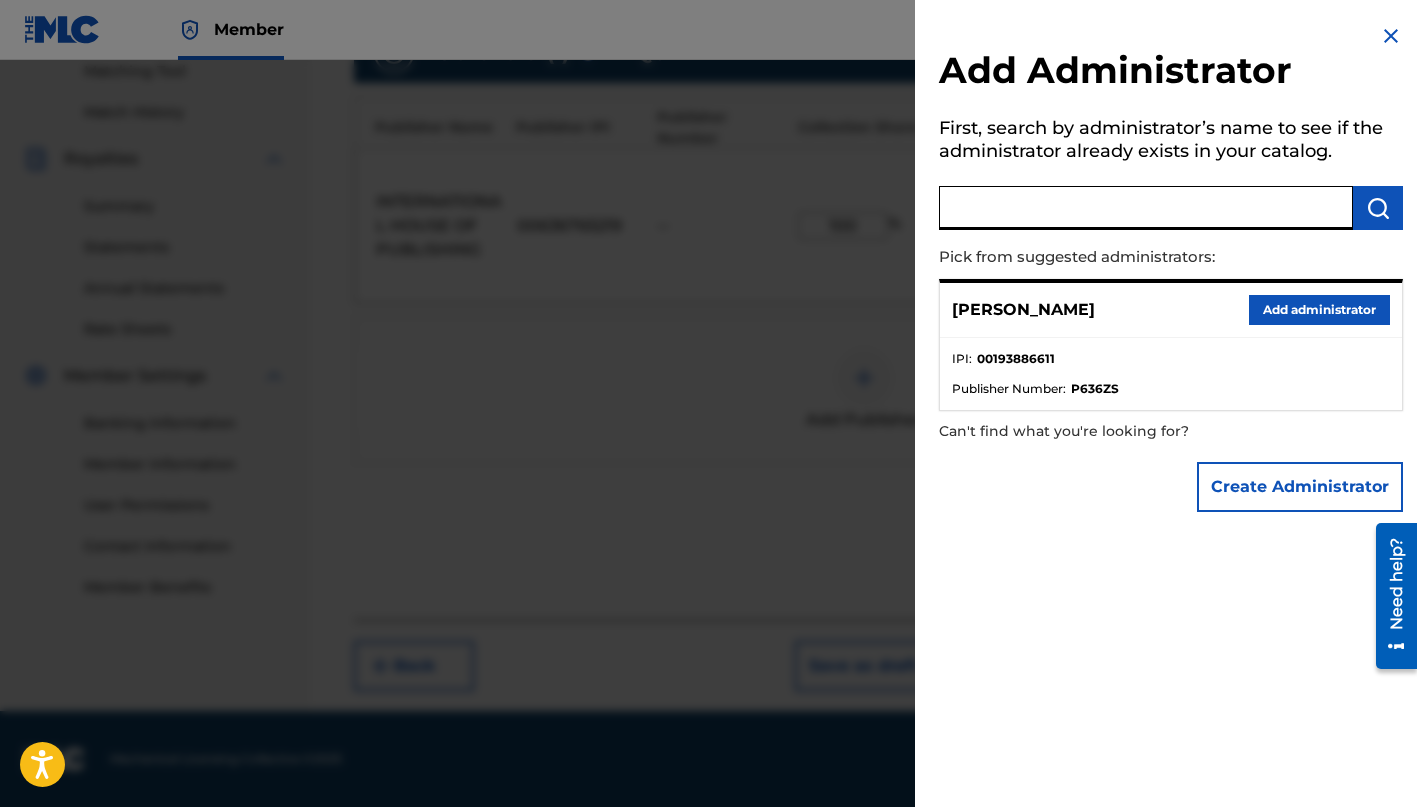click at bounding box center (1146, 208) 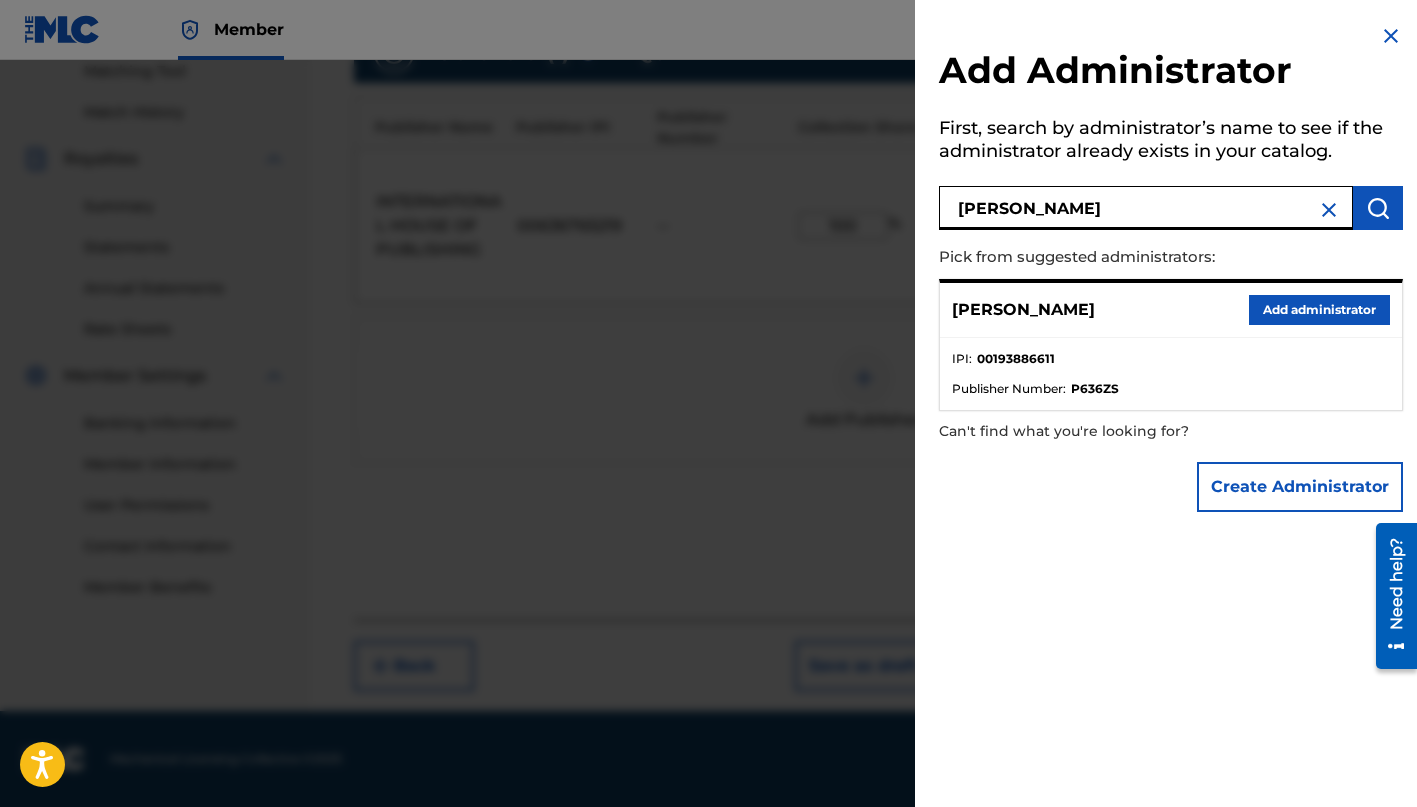 type on "J" 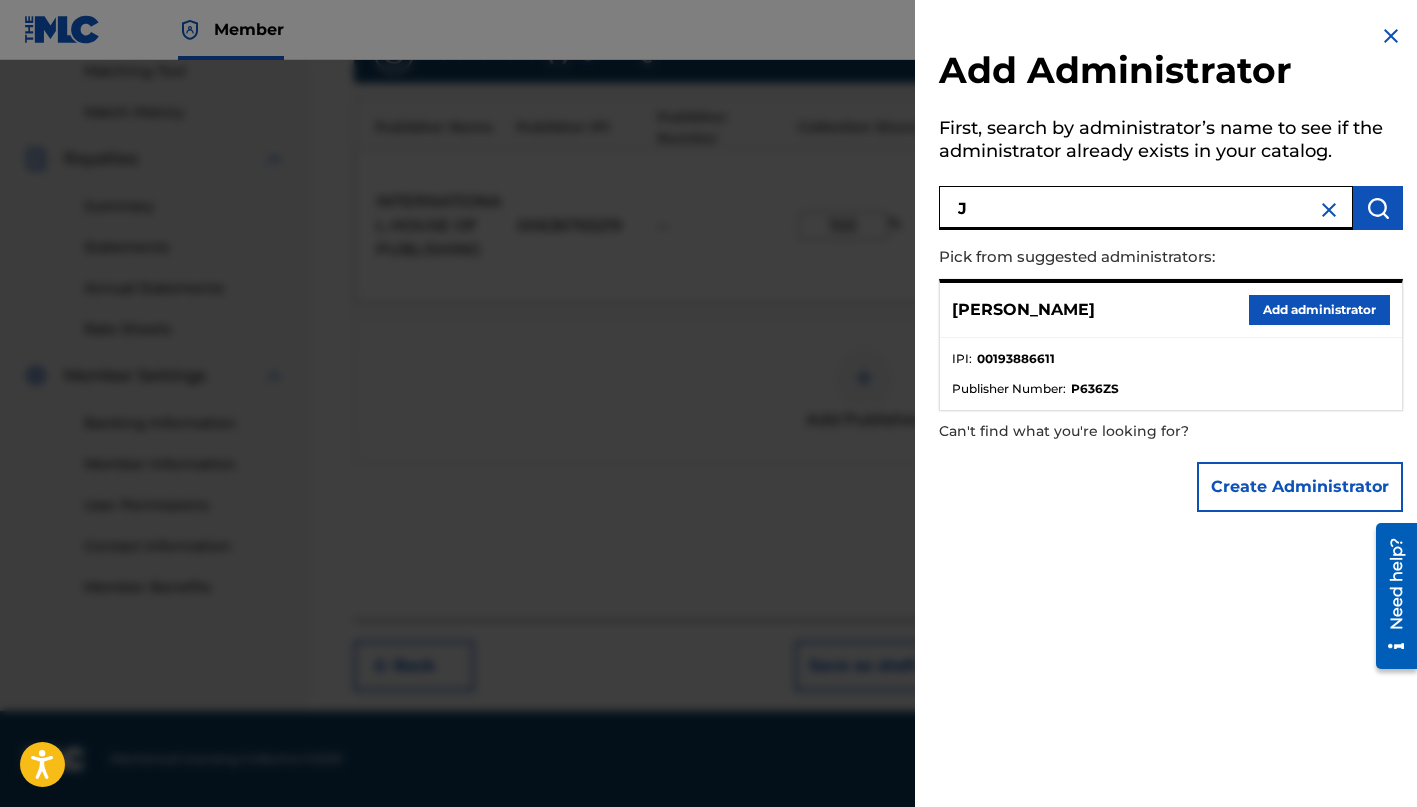 type 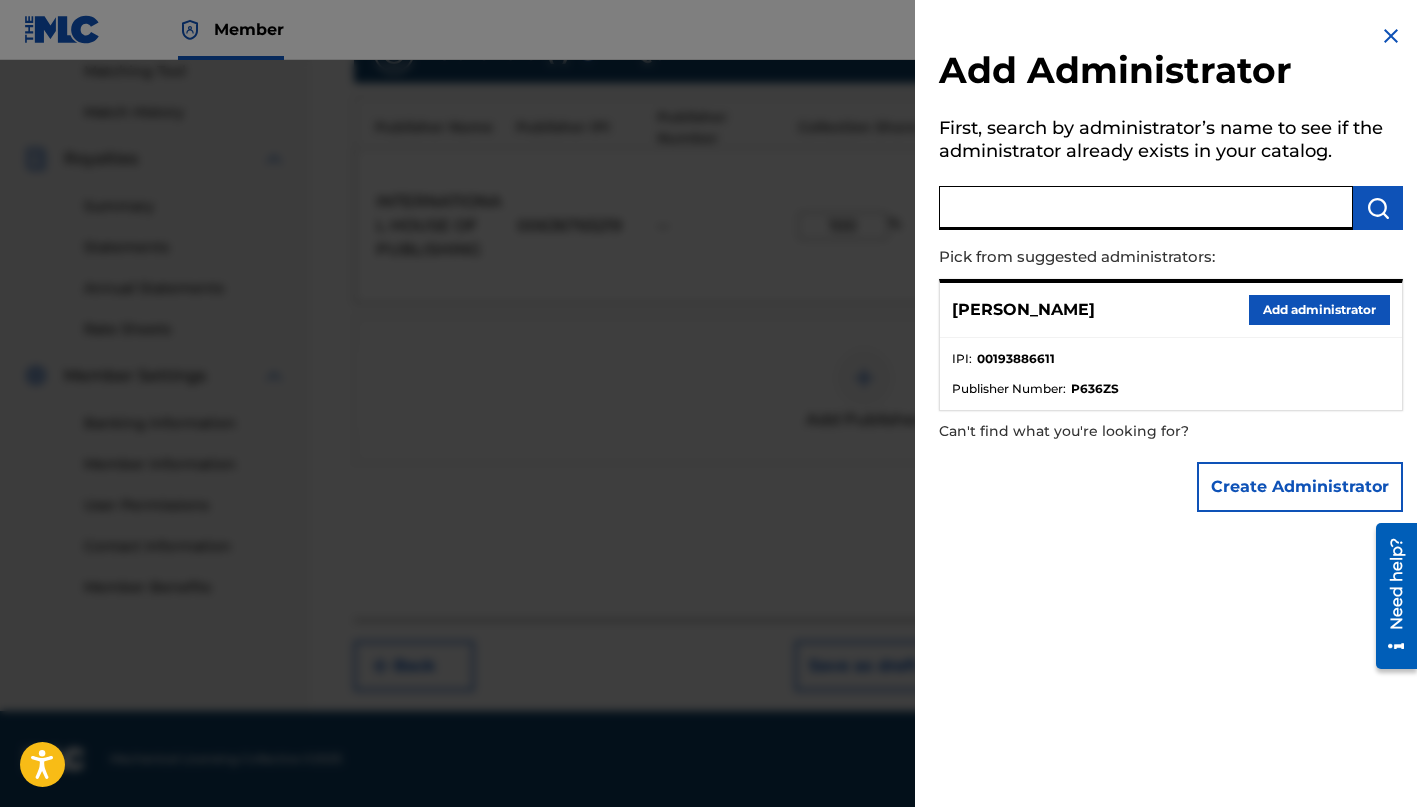click on "Add administrator" at bounding box center (1319, 310) 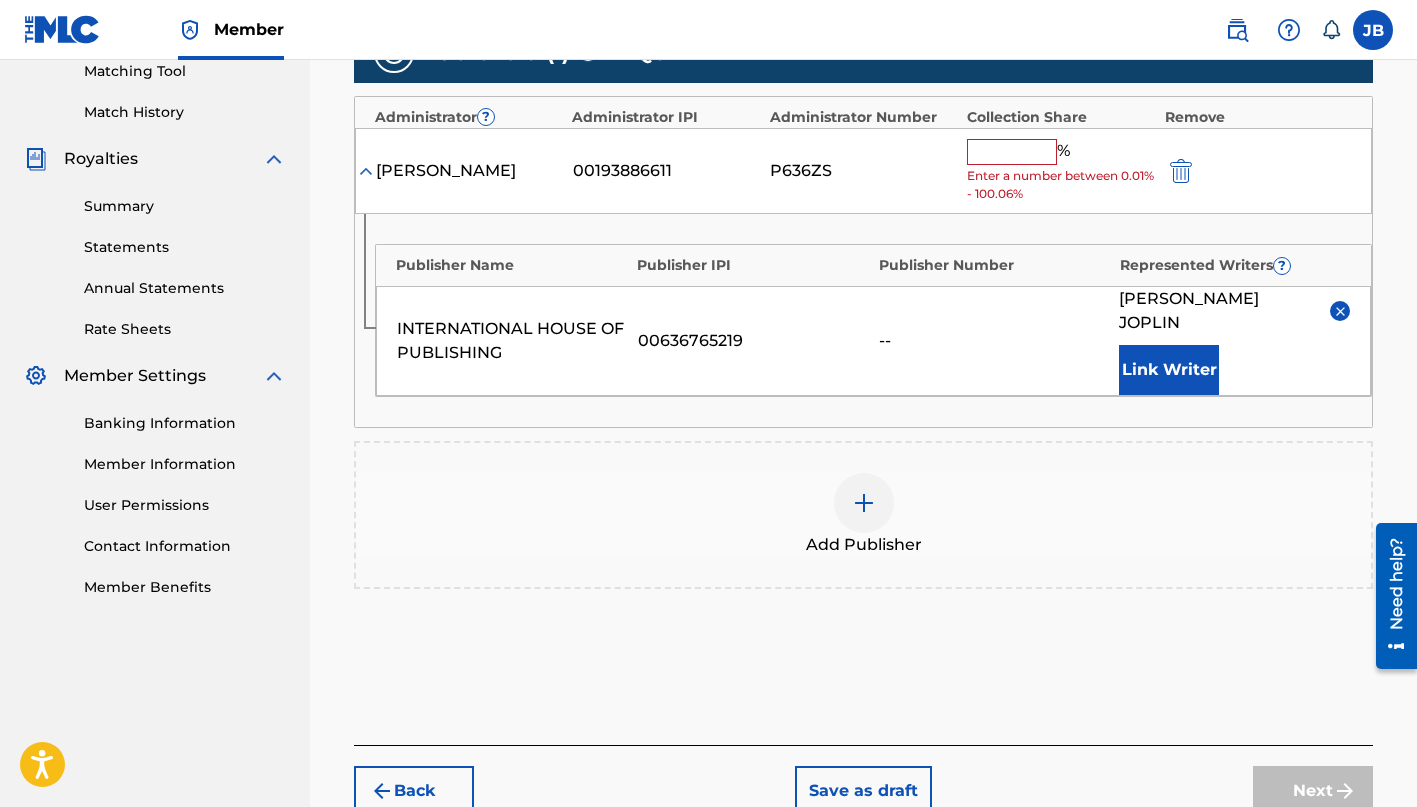 click on "Link Writer" at bounding box center (1169, 370) 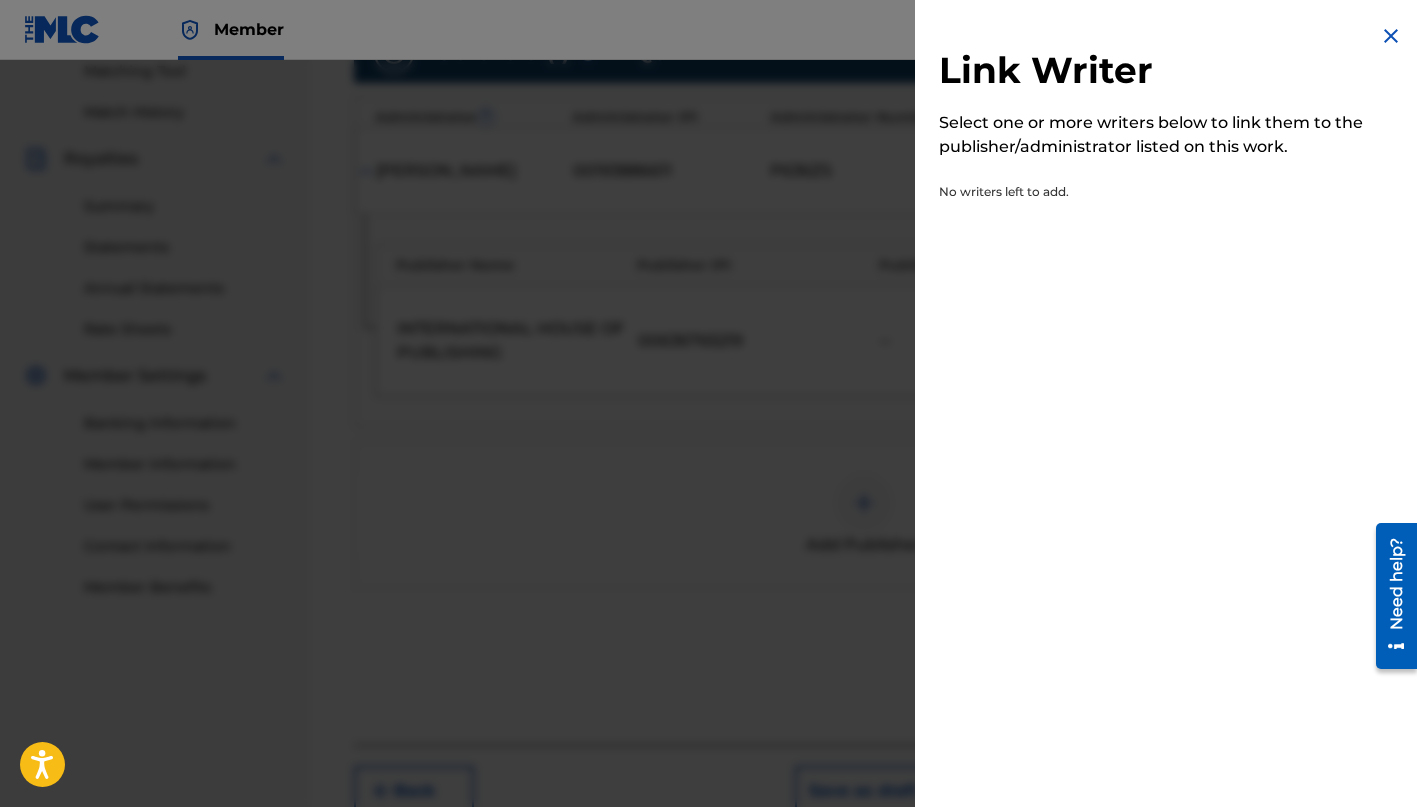 click at bounding box center [1391, 36] 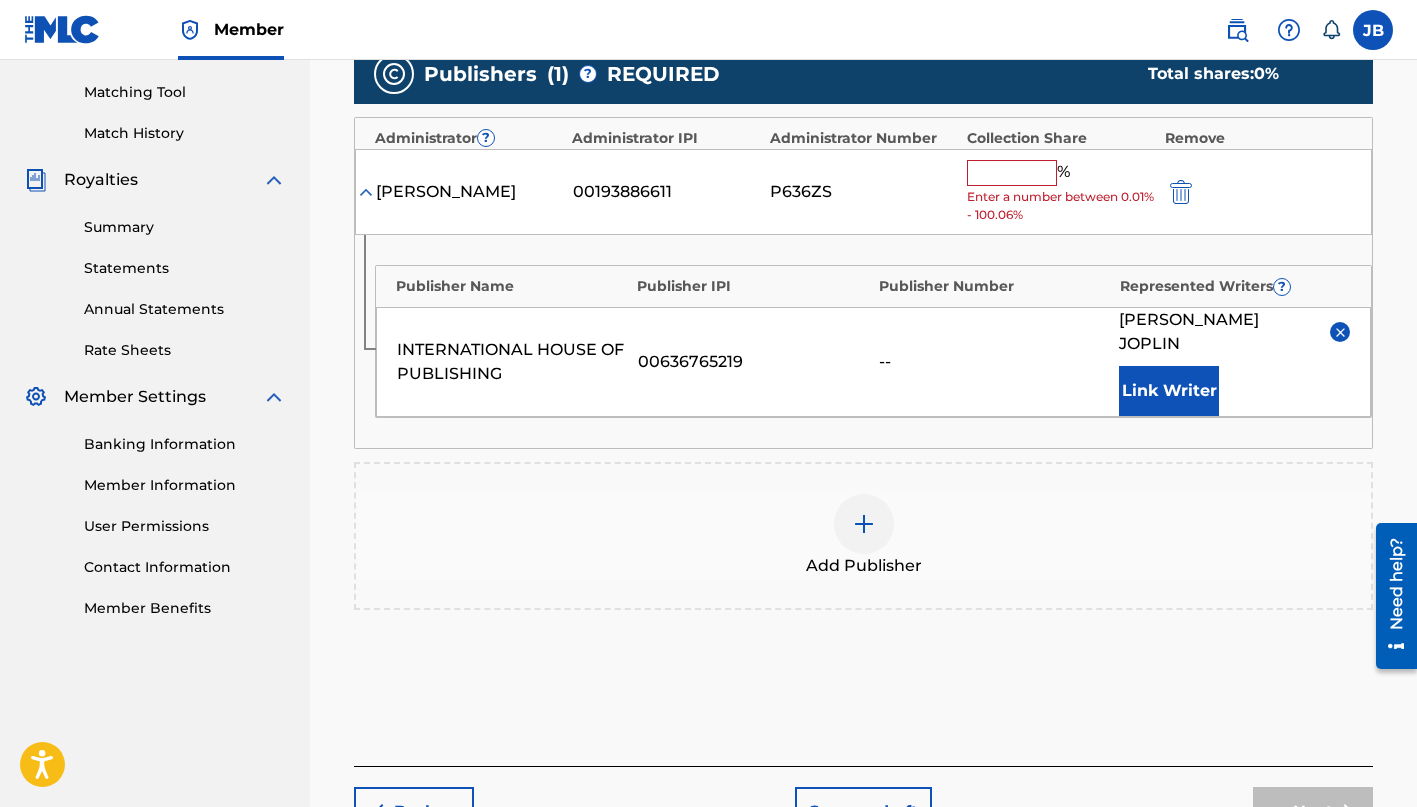 scroll, scrollTop: 364, scrollLeft: 0, axis: vertical 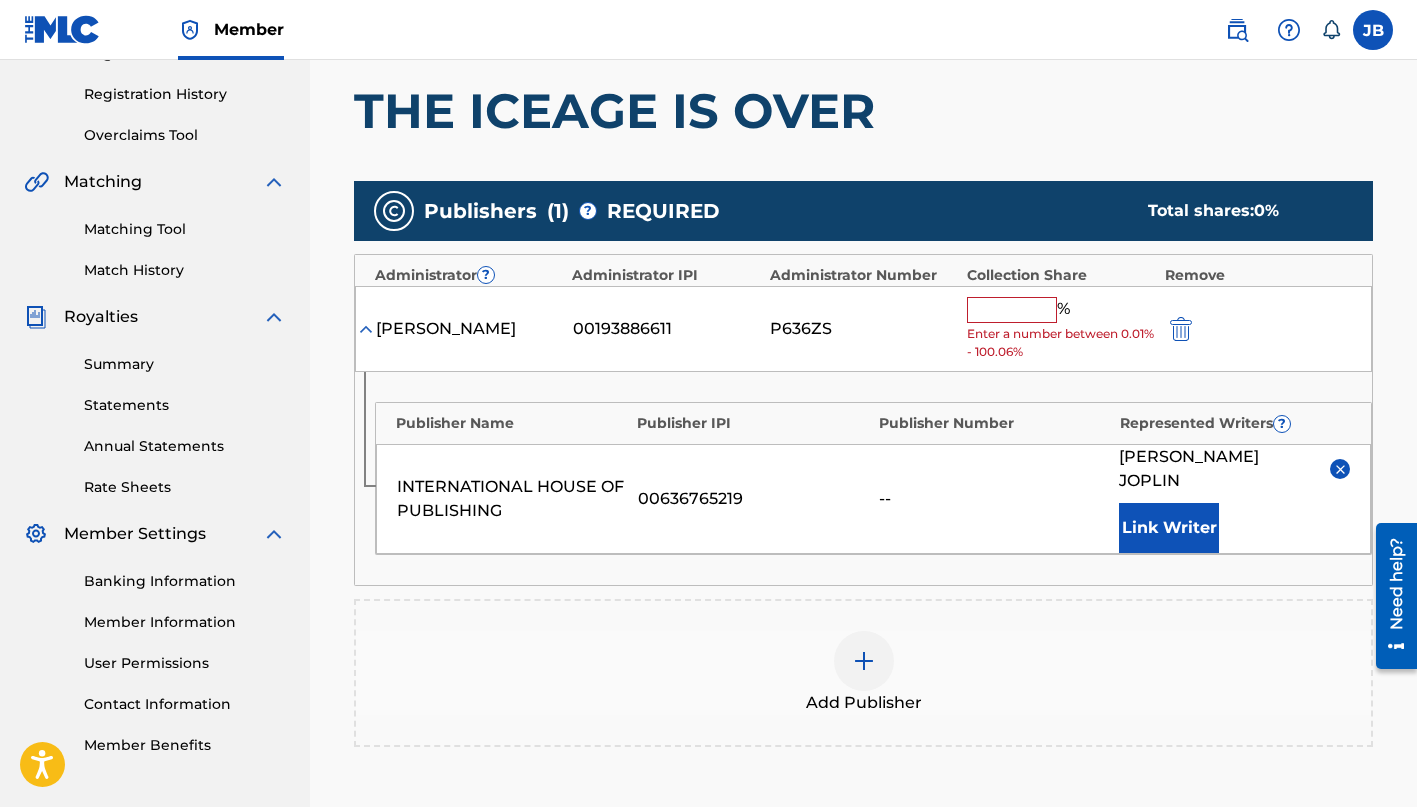 click at bounding box center [1012, 310] 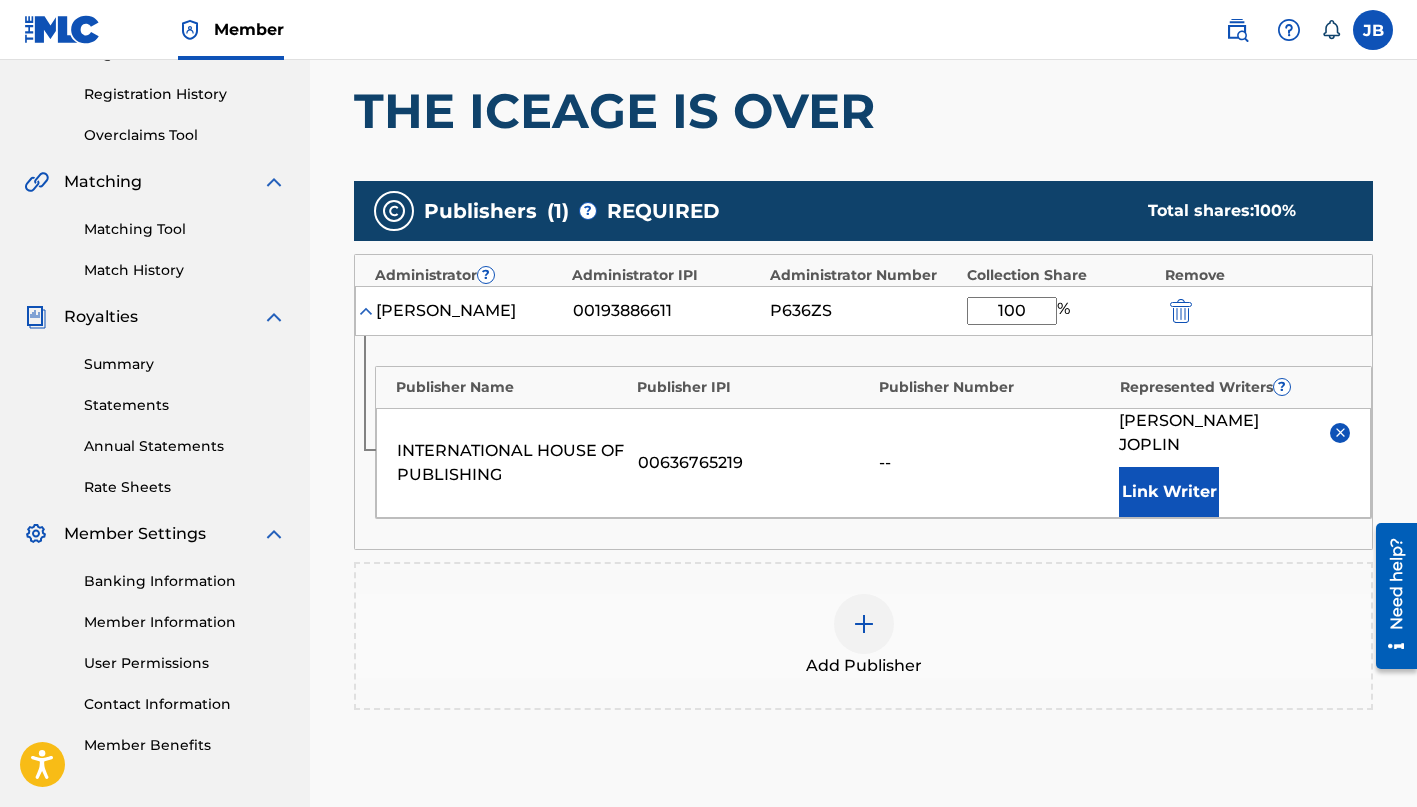 type on "100" 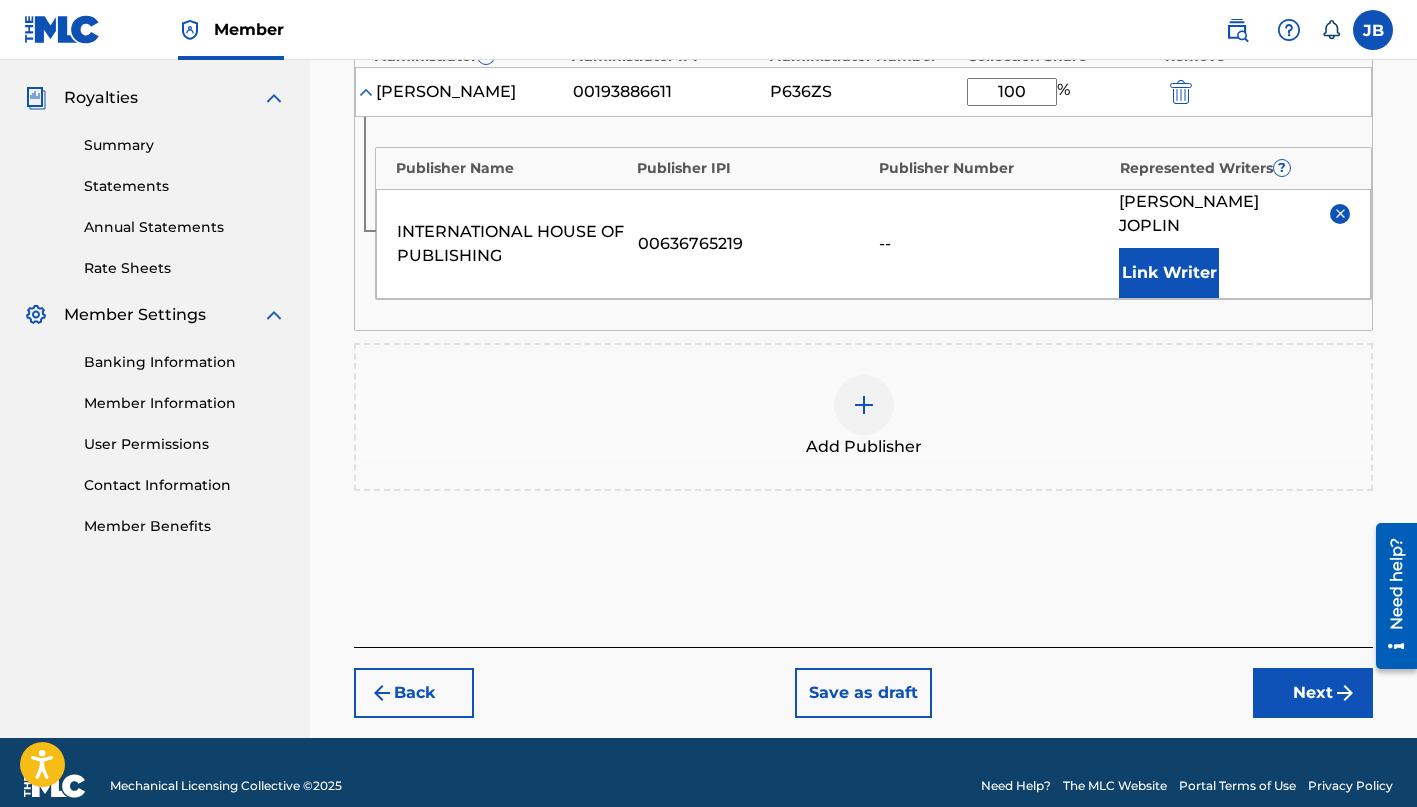 scroll, scrollTop: 582, scrollLeft: 0, axis: vertical 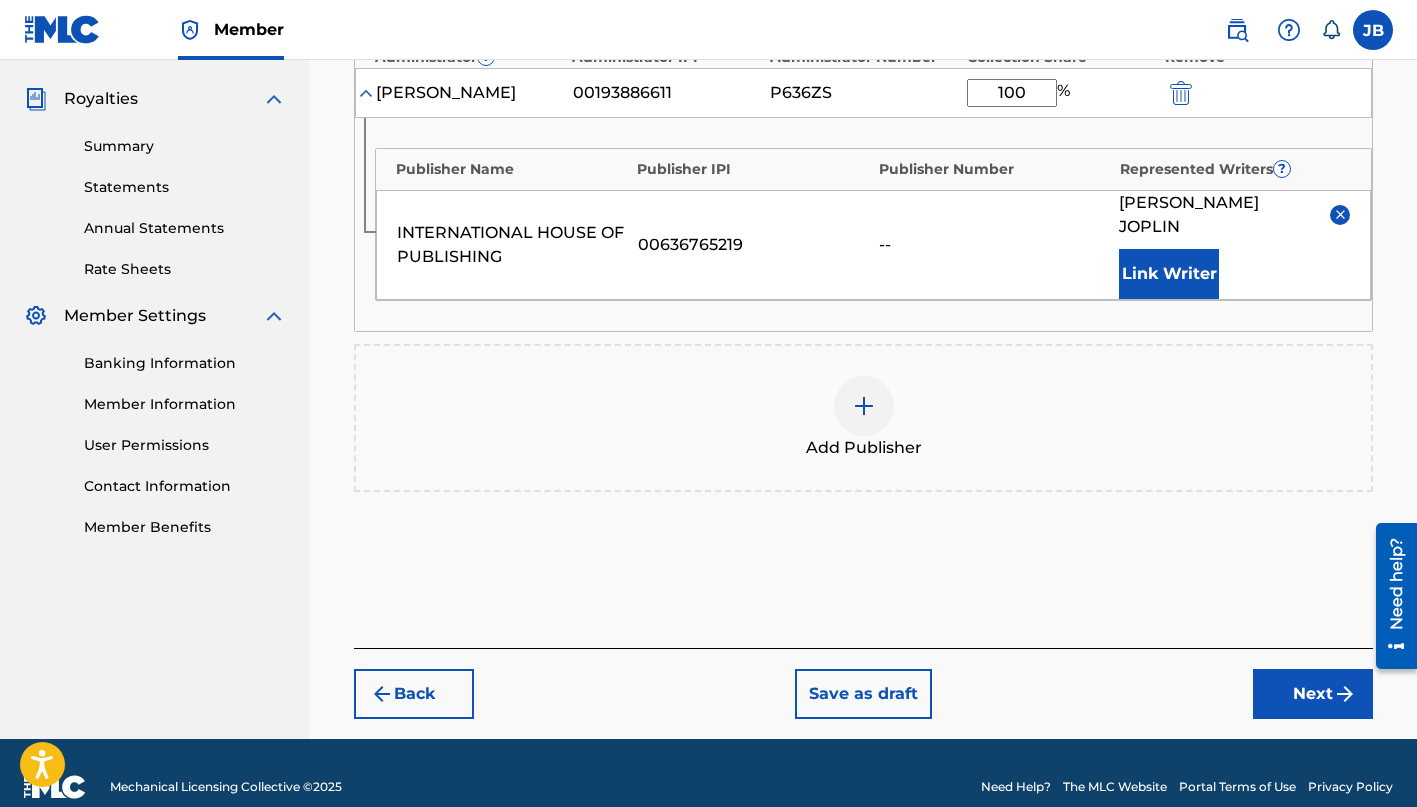 click on "Next" at bounding box center (1313, 694) 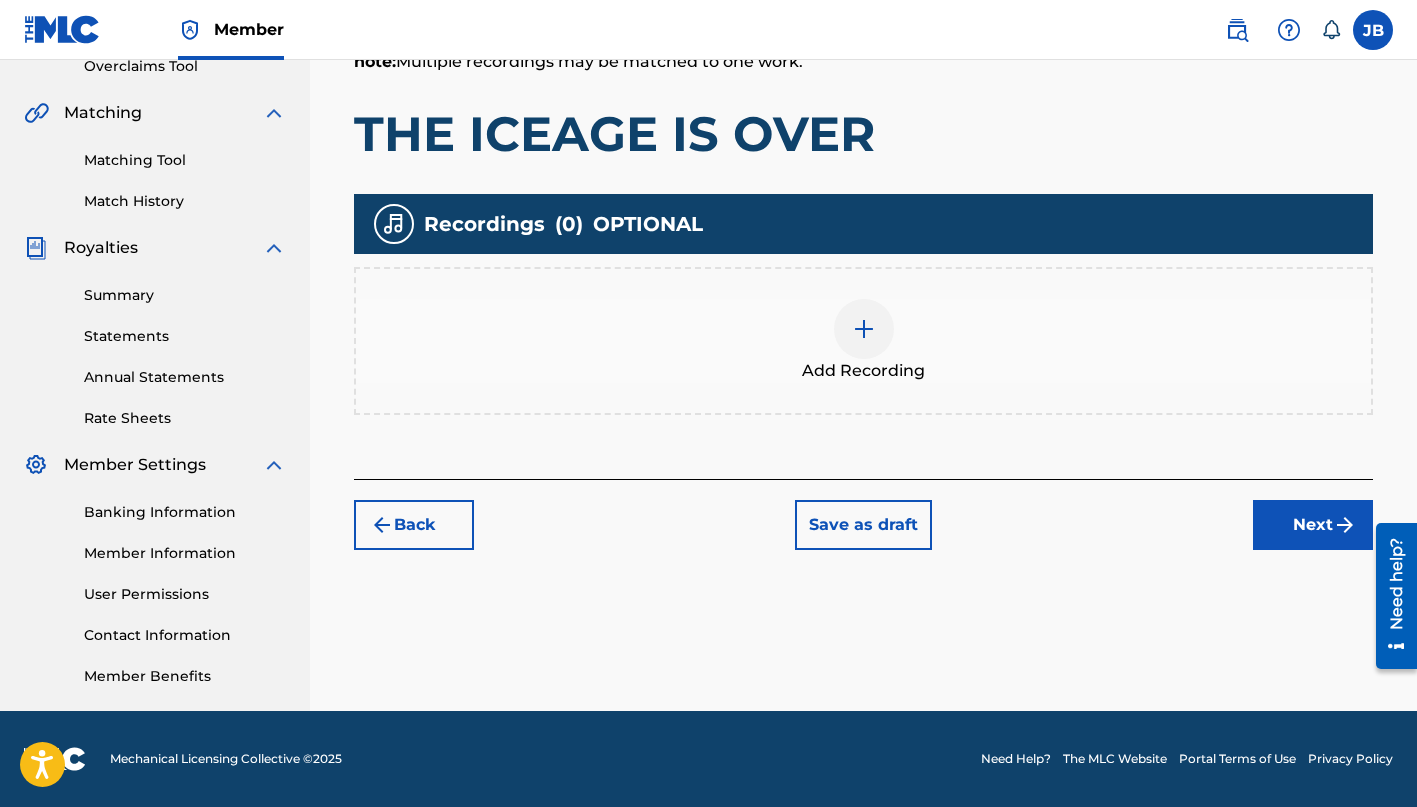 scroll, scrollTop: 433, scrollLeft: 0, axis: vertical 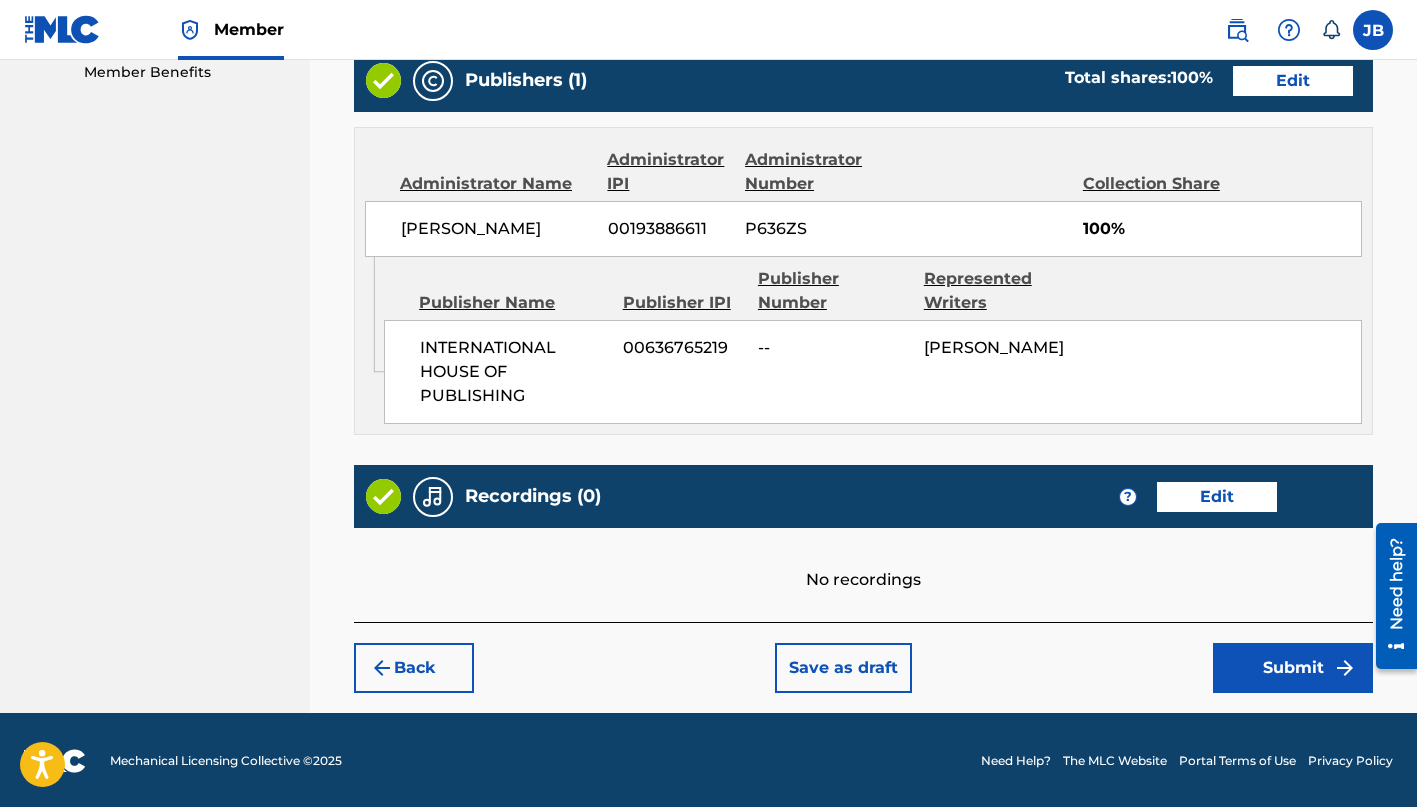 click on "Edit" at bounding box center [1217, 497] 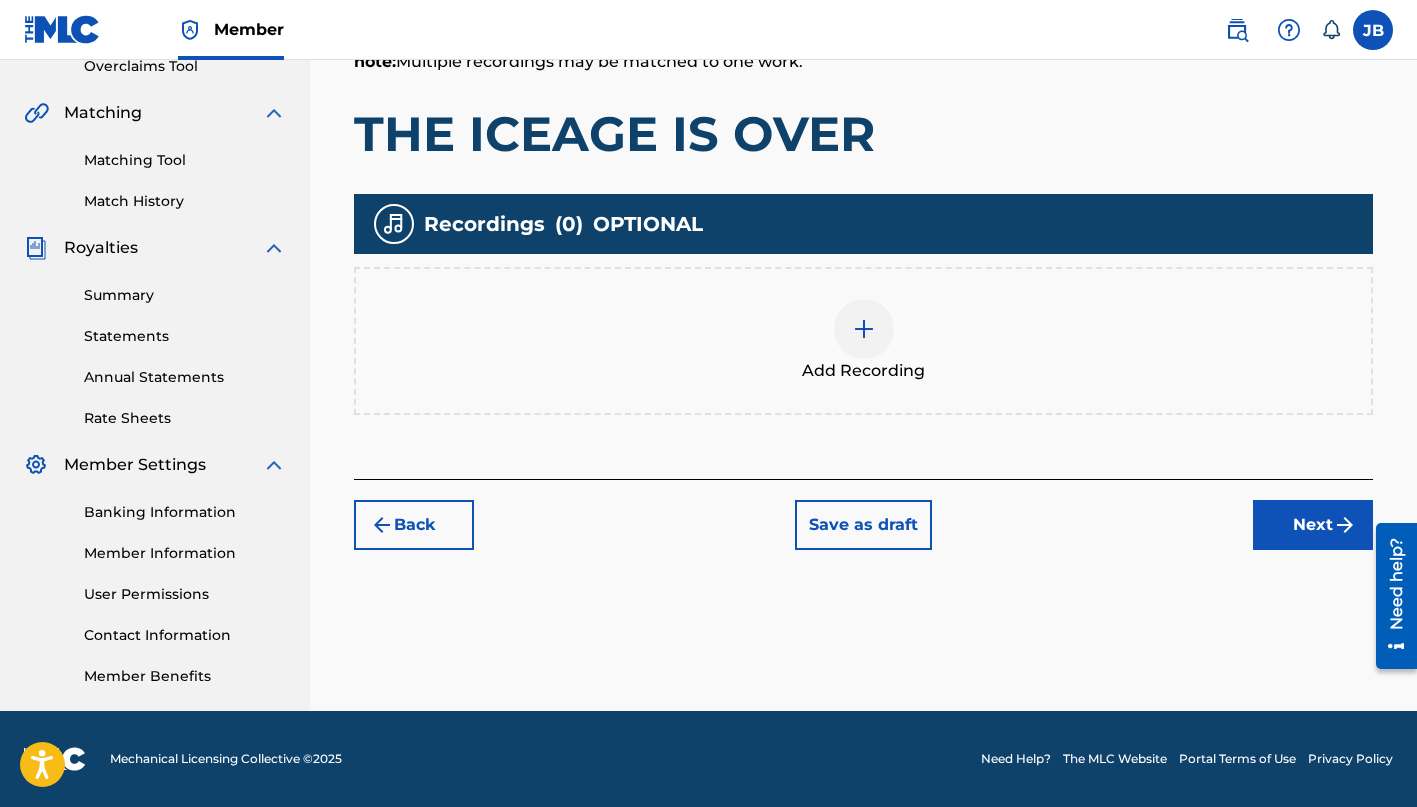 scroll, scrollTop: 433, scrollLeft: 0, axis: vertical 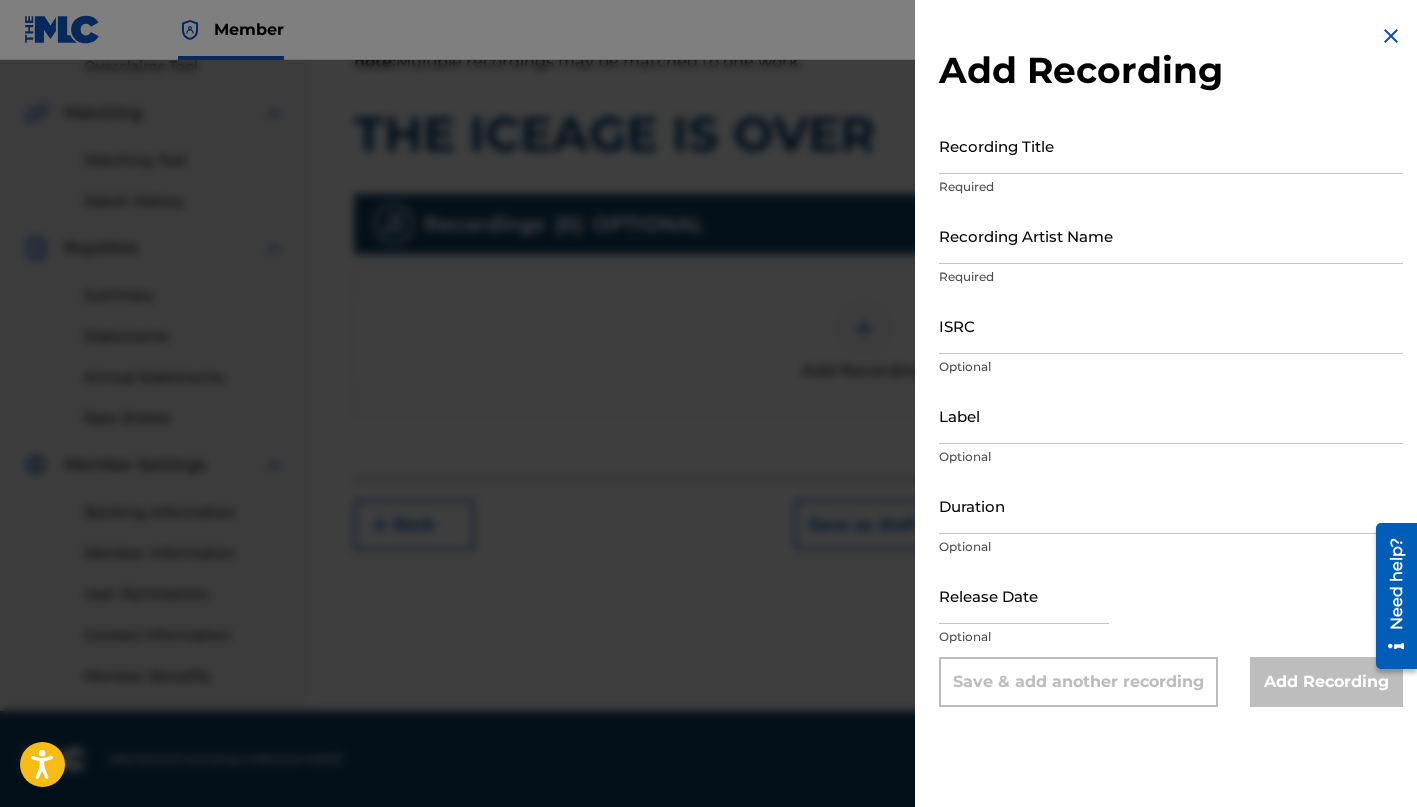 click on "Recording Title" at bounding box center (1171, 145) 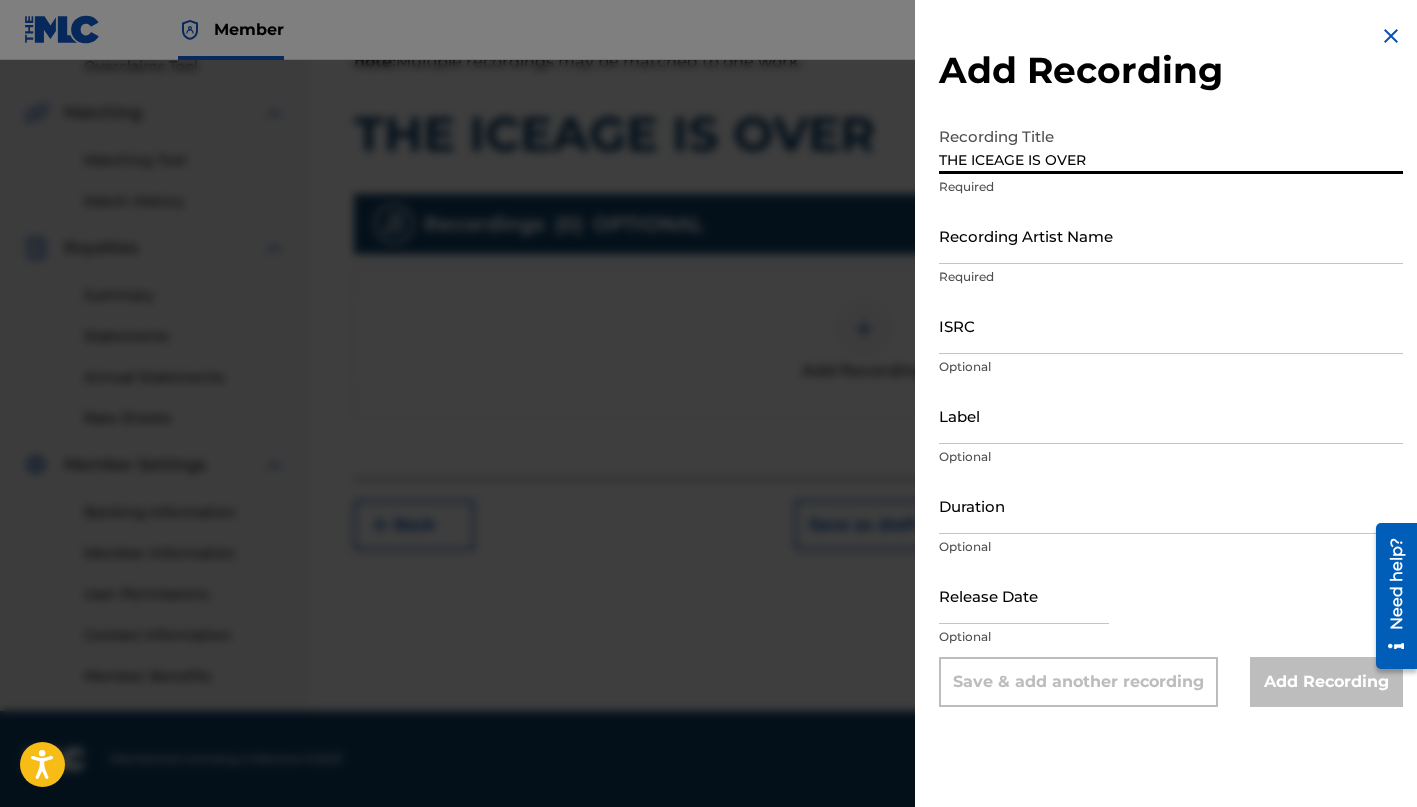 type on "THE ICEAGE IS OVER" 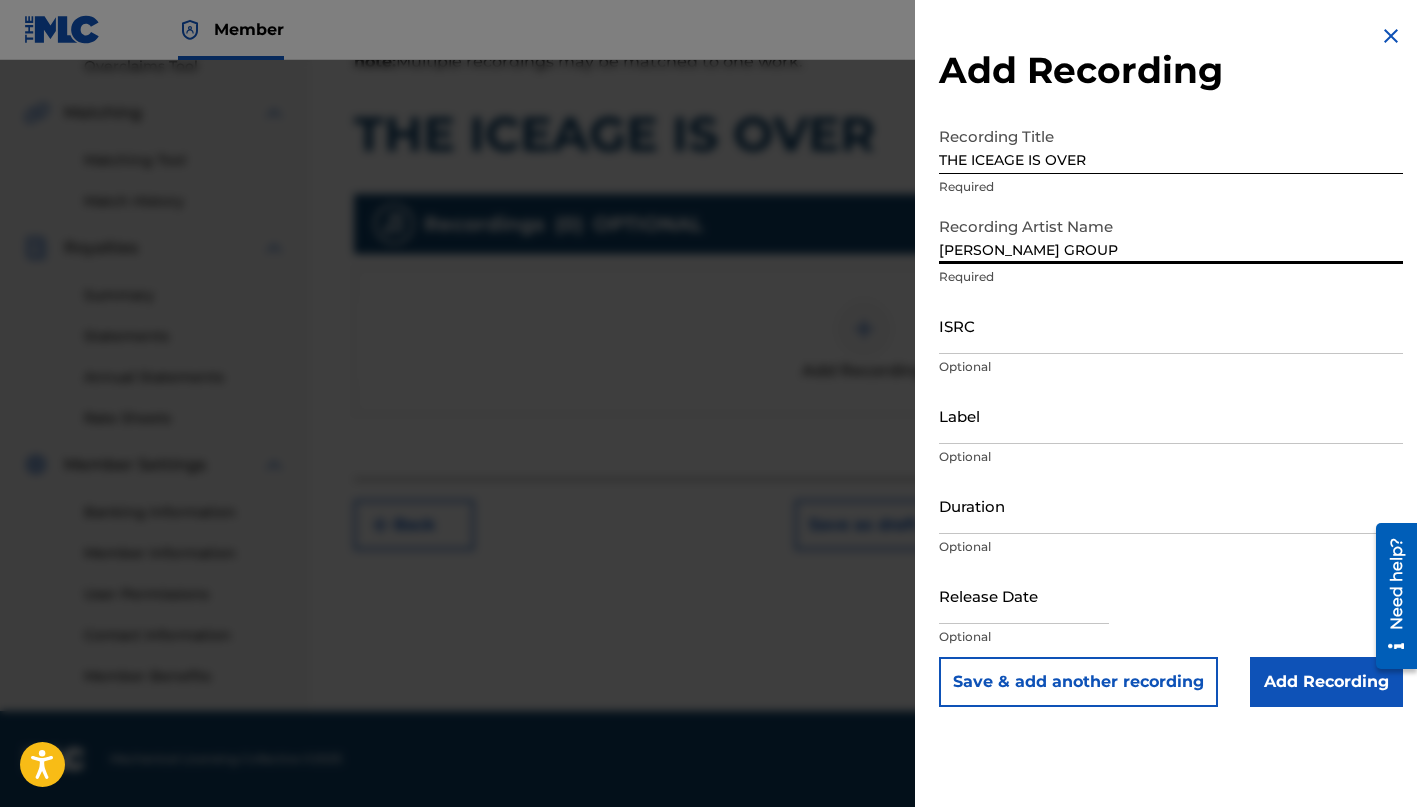 type on "[PERSON_NAME] GROUP" 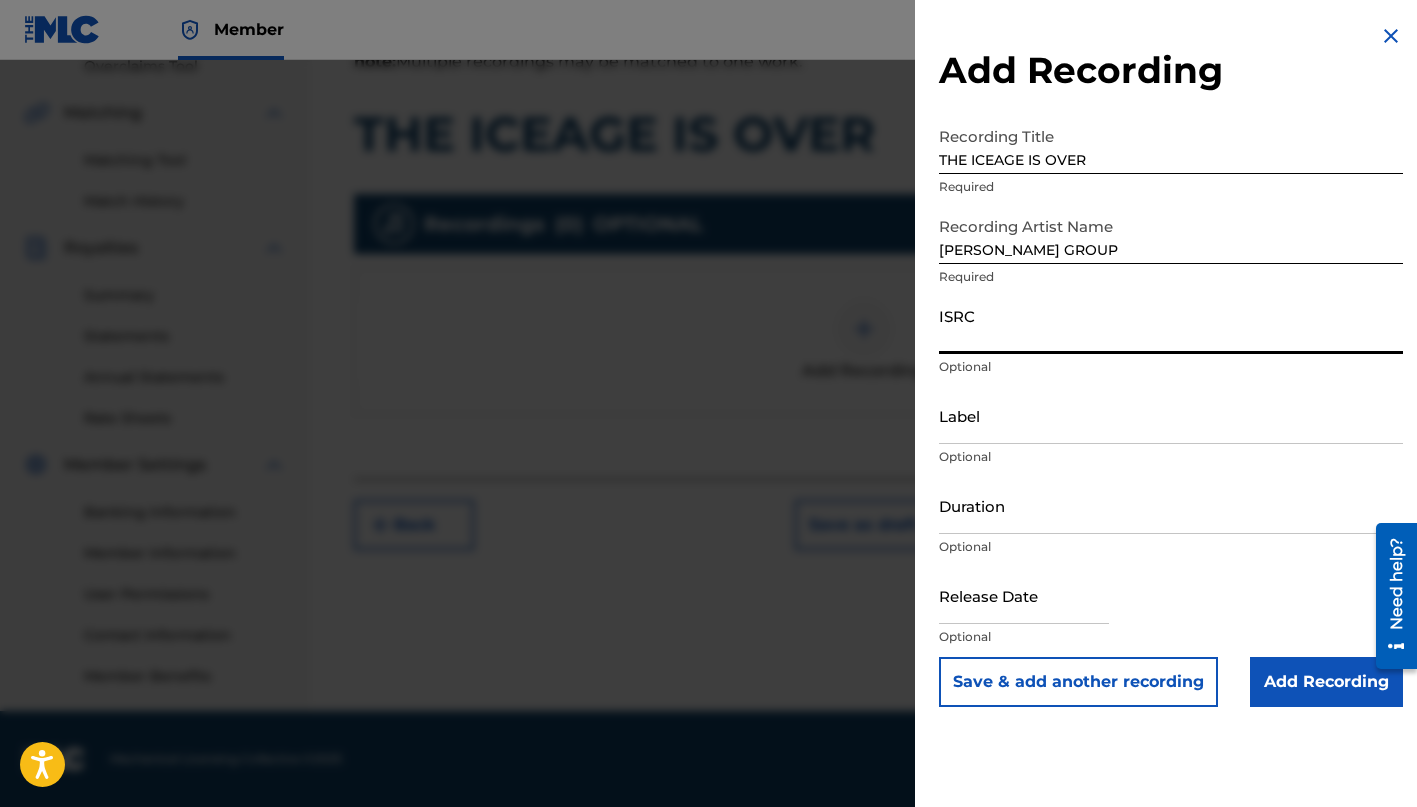 click on "ISRC" at bounding box center (1171, 325) 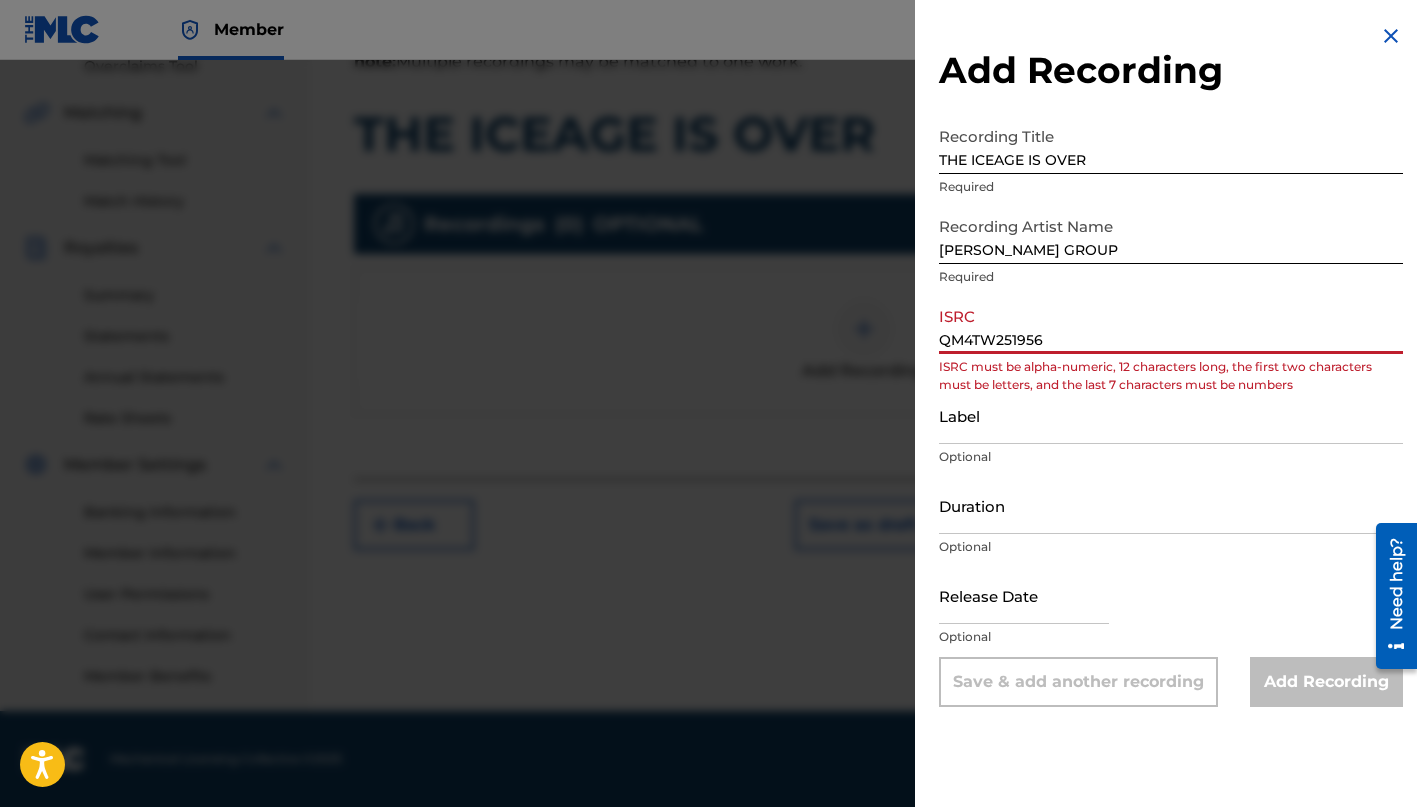 scroll, scrollTop: 433, scrollLeft: 0, axis: vertical 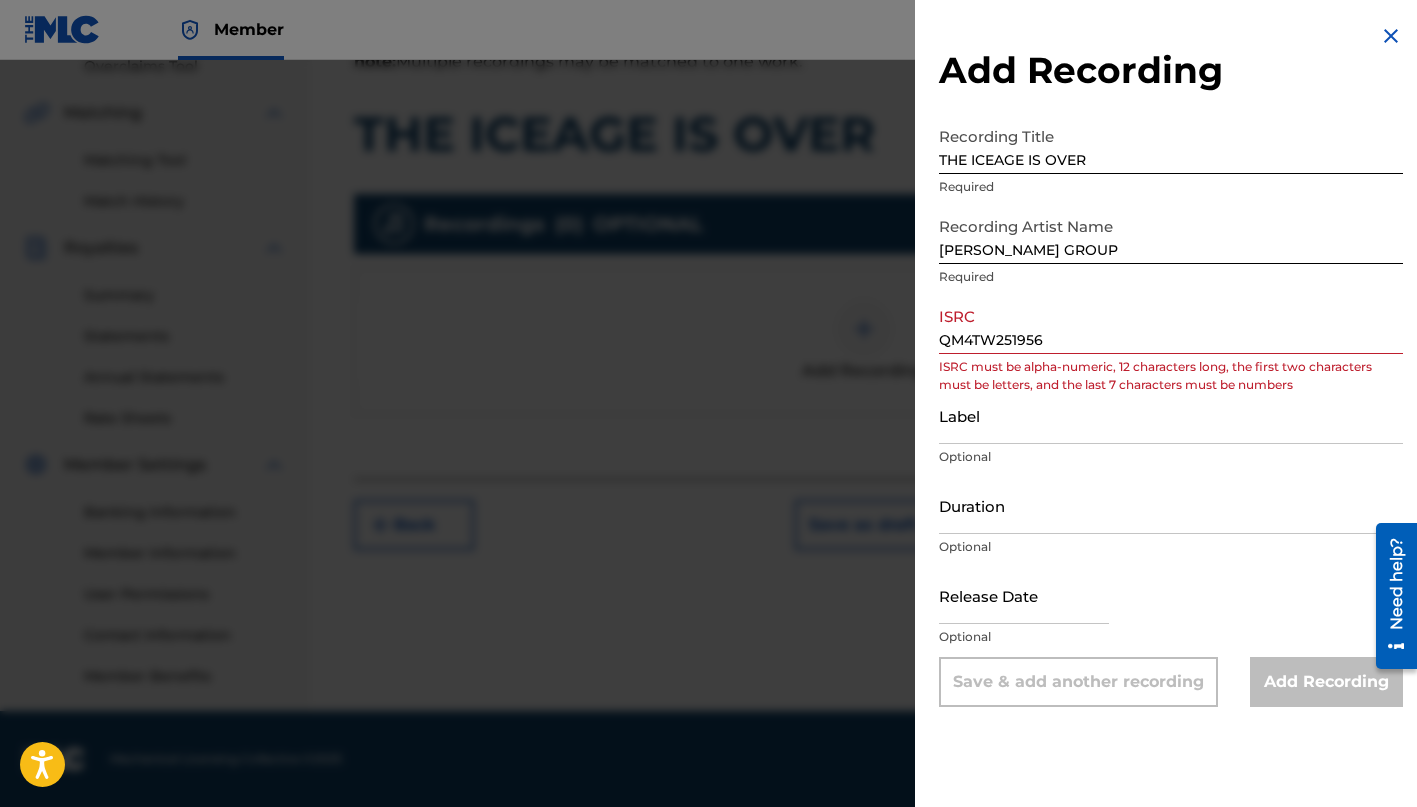 click on "QM4TW251956" at bounding box center [1171, 325] 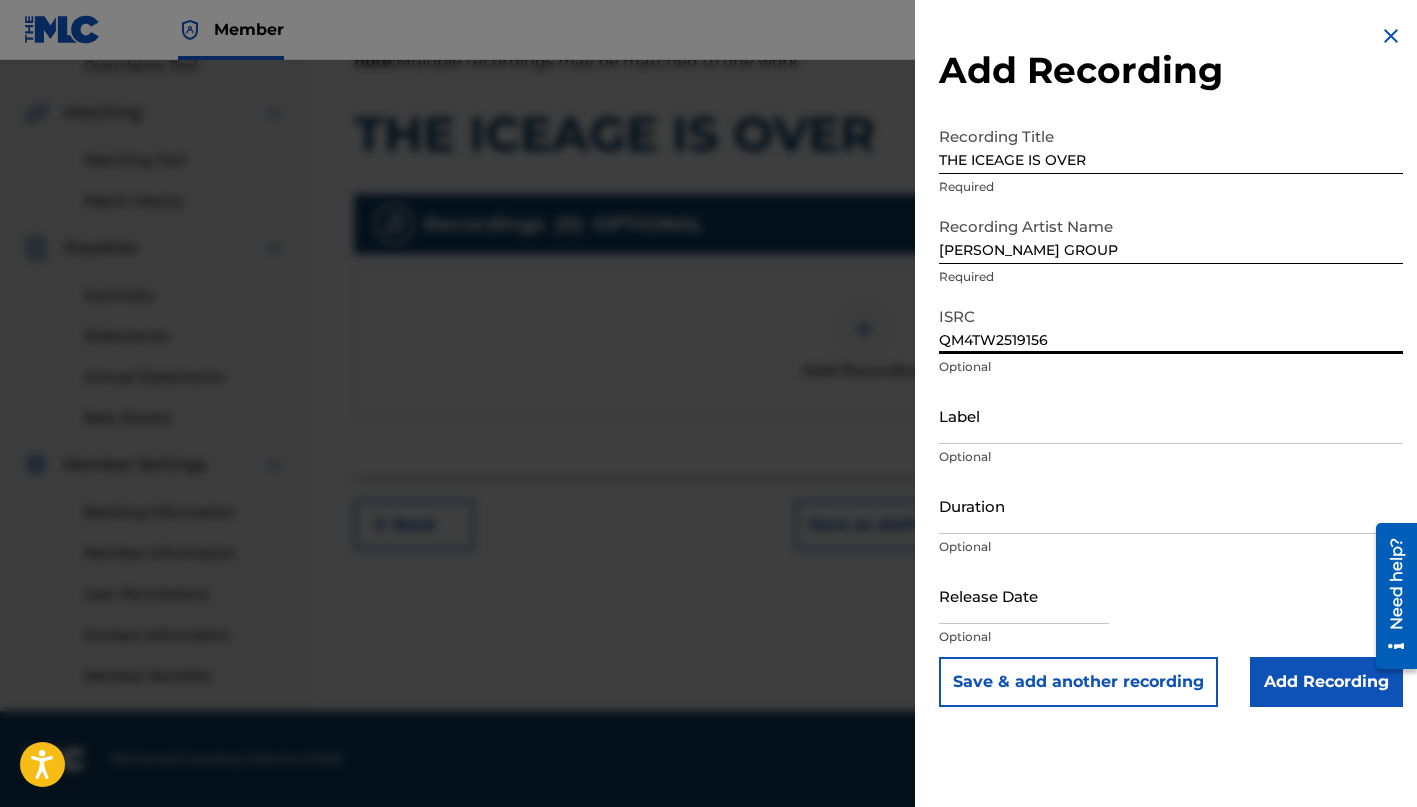 scroll, scrollTop: 433, scrollLeft: 0, axis: vertical 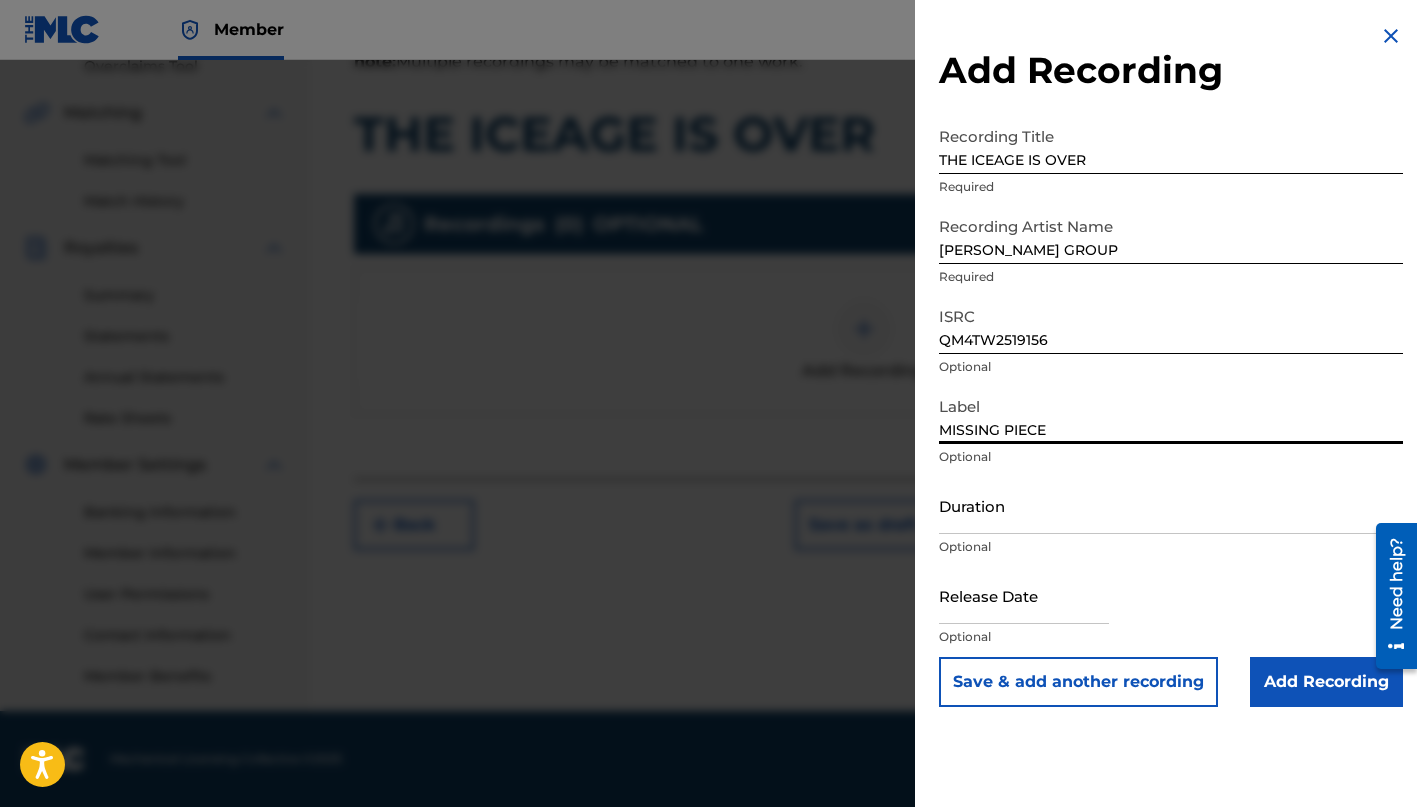 type on "MISSING PIECE" 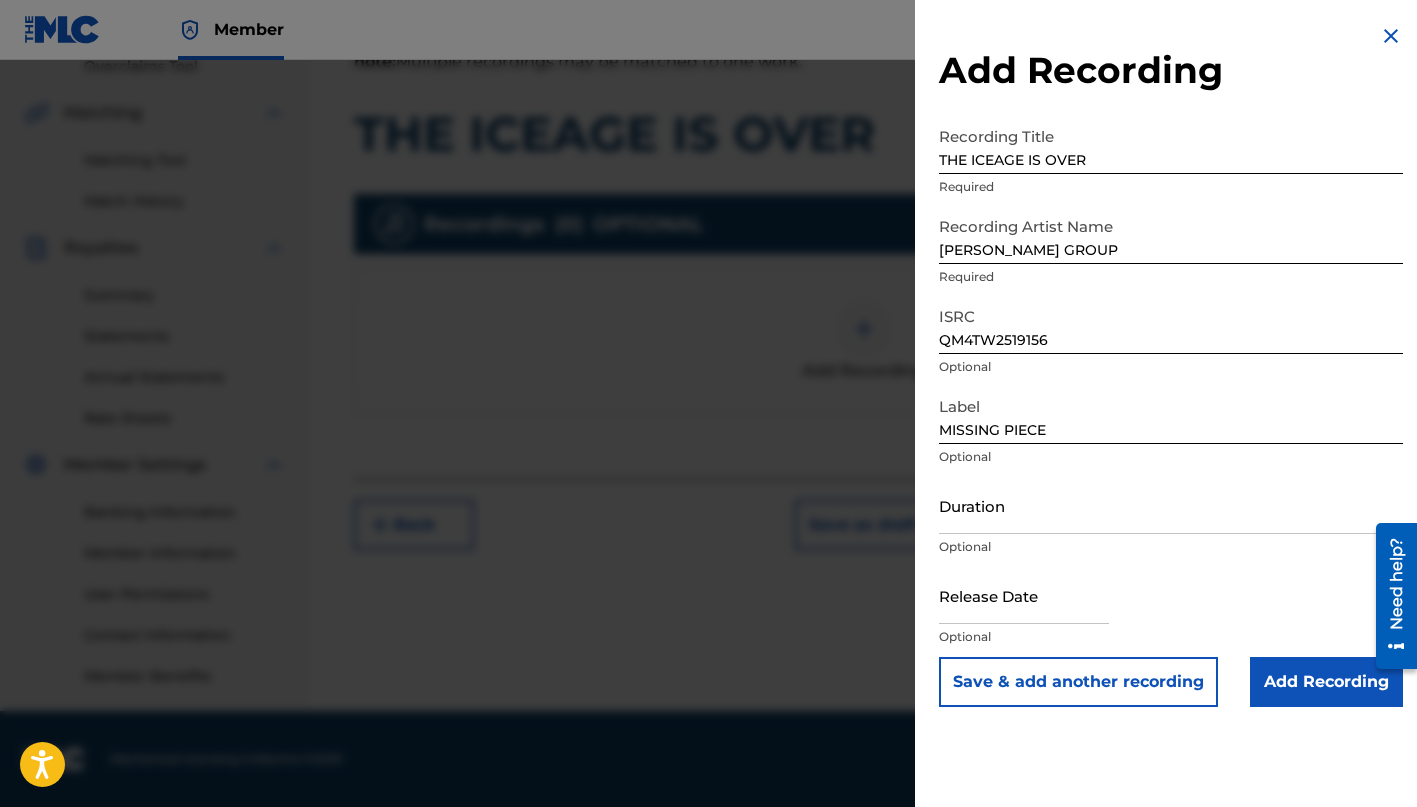 click on "Add Recording" at bounding box center (1326, 682) 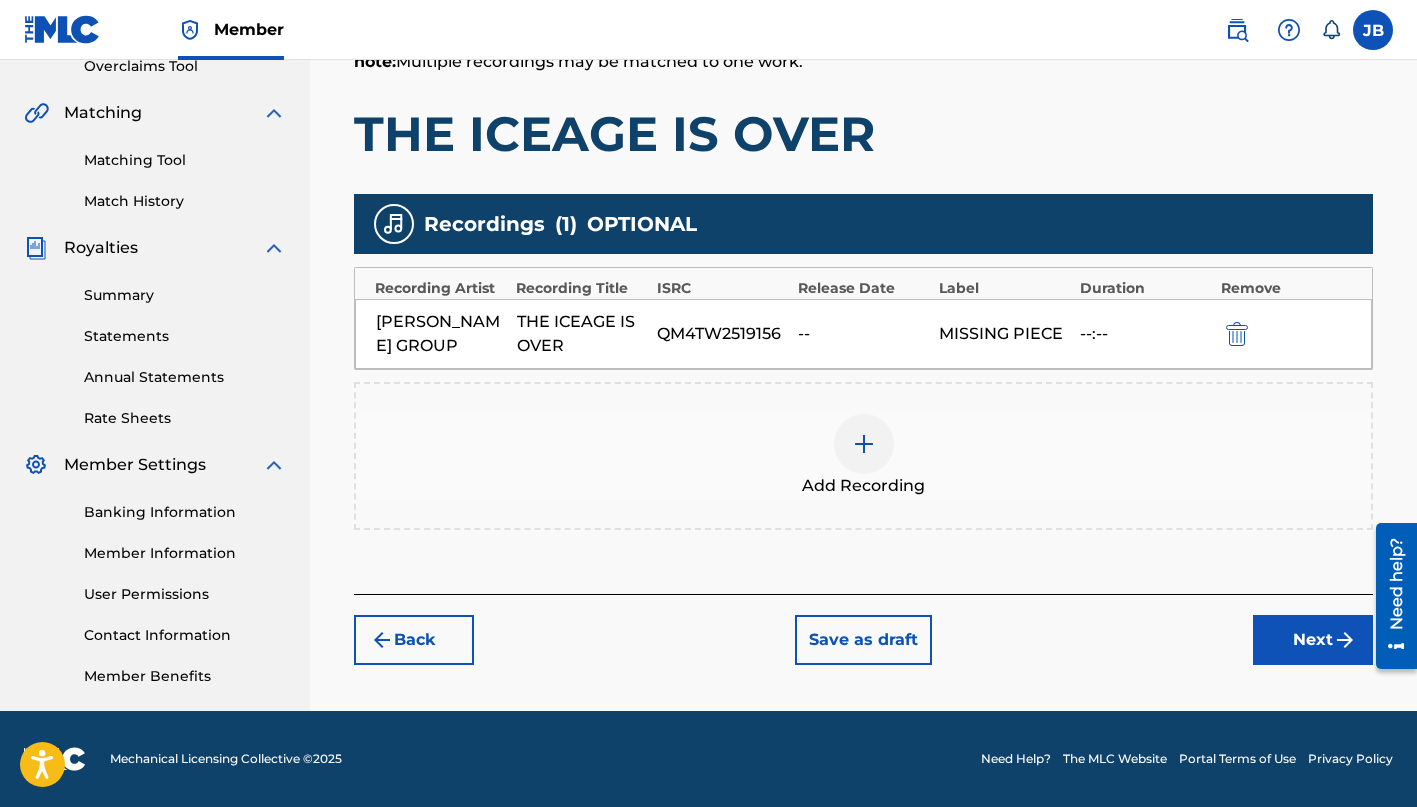 click on "Next" at bounding box center [1313, 640] 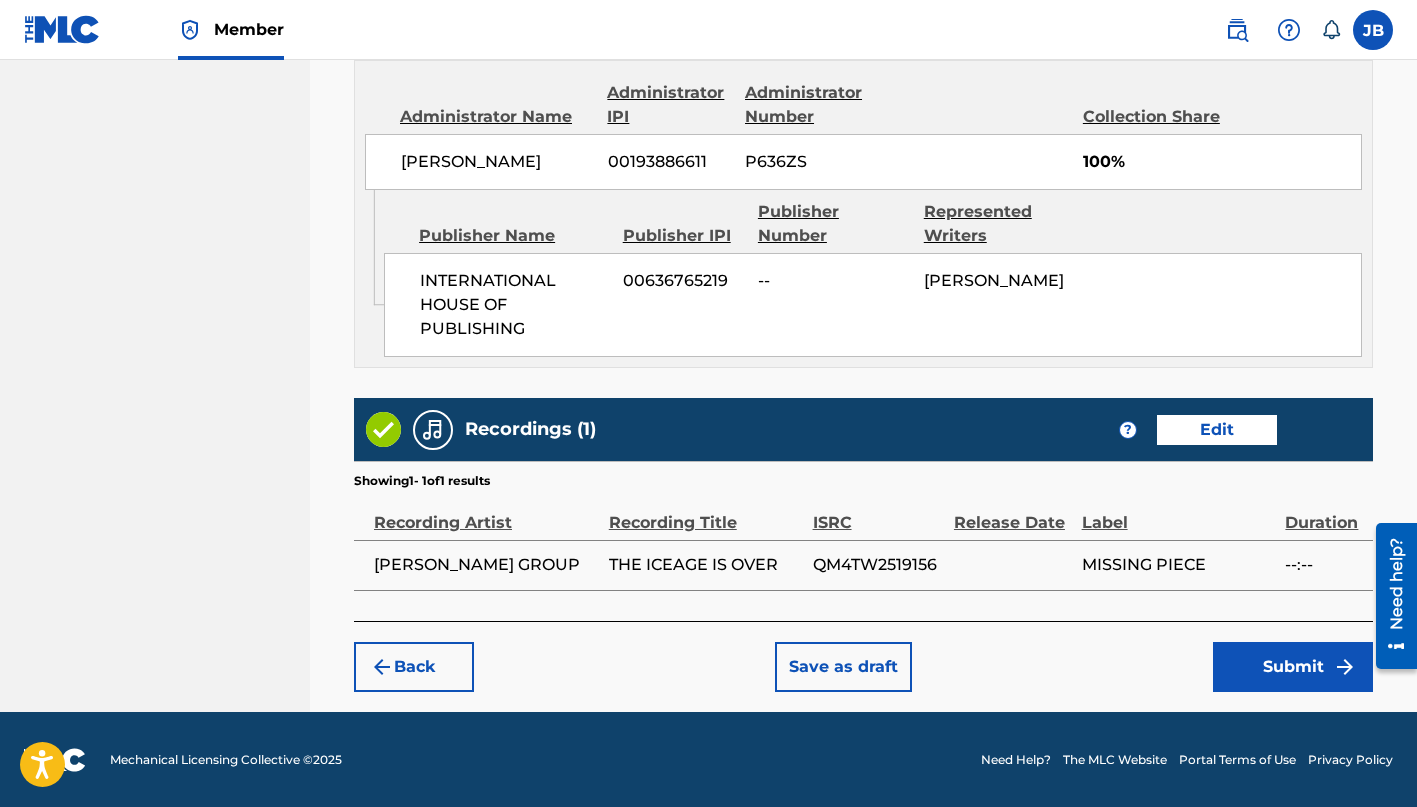 scroll, scrollTop: 1103, scrollLeft: 0, axis: vertical 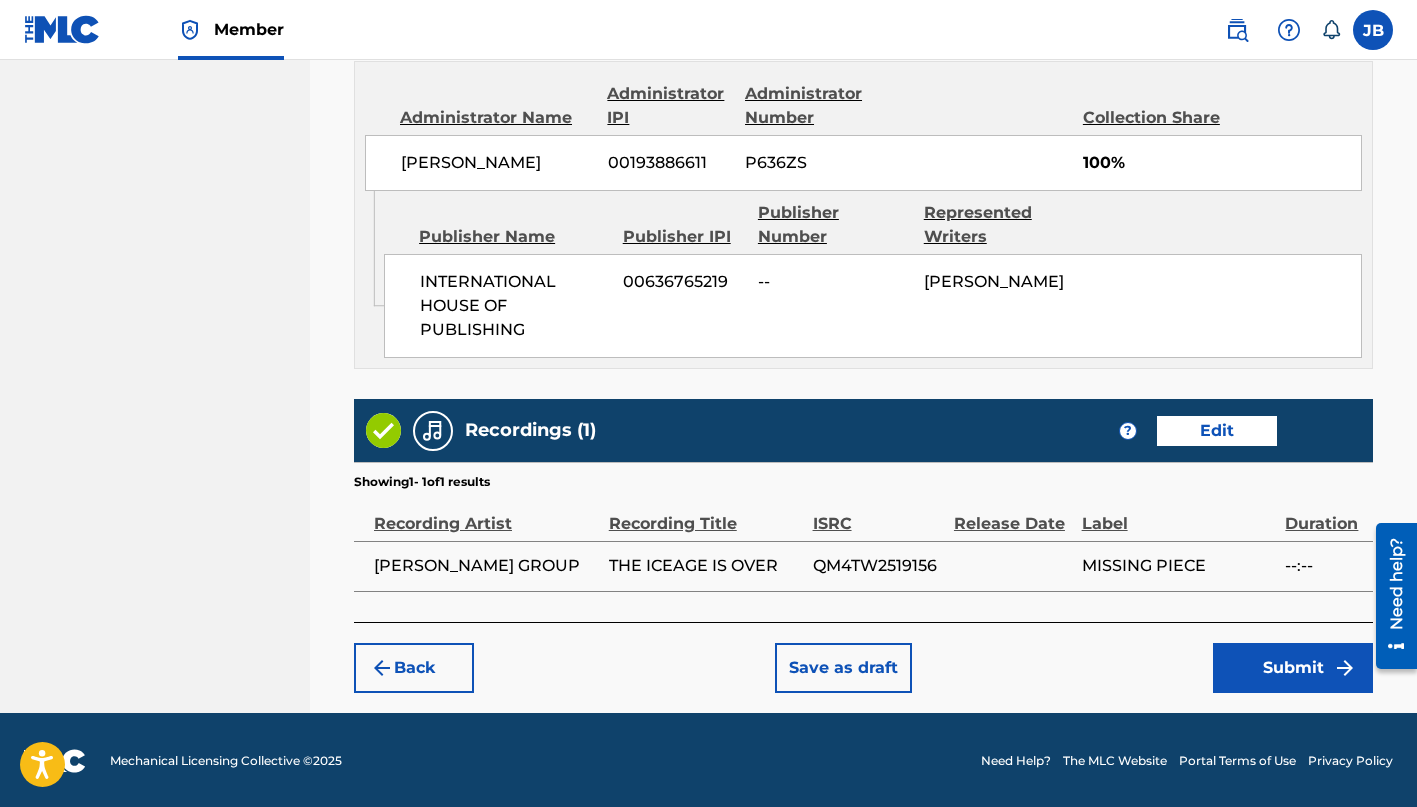 click on "Submit" at bounding box center [1293, 668] 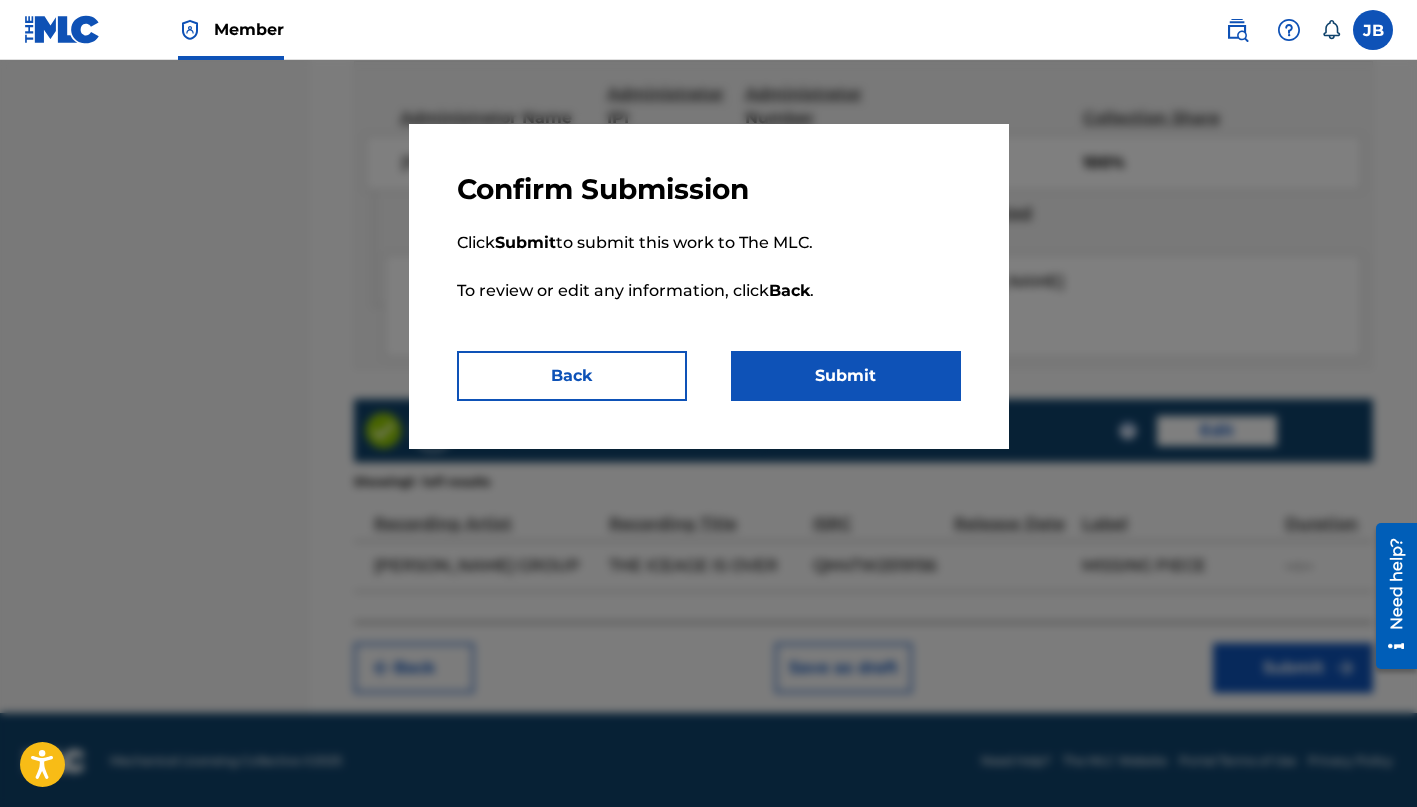 click on "Submit" at bounding box center (846, 376) 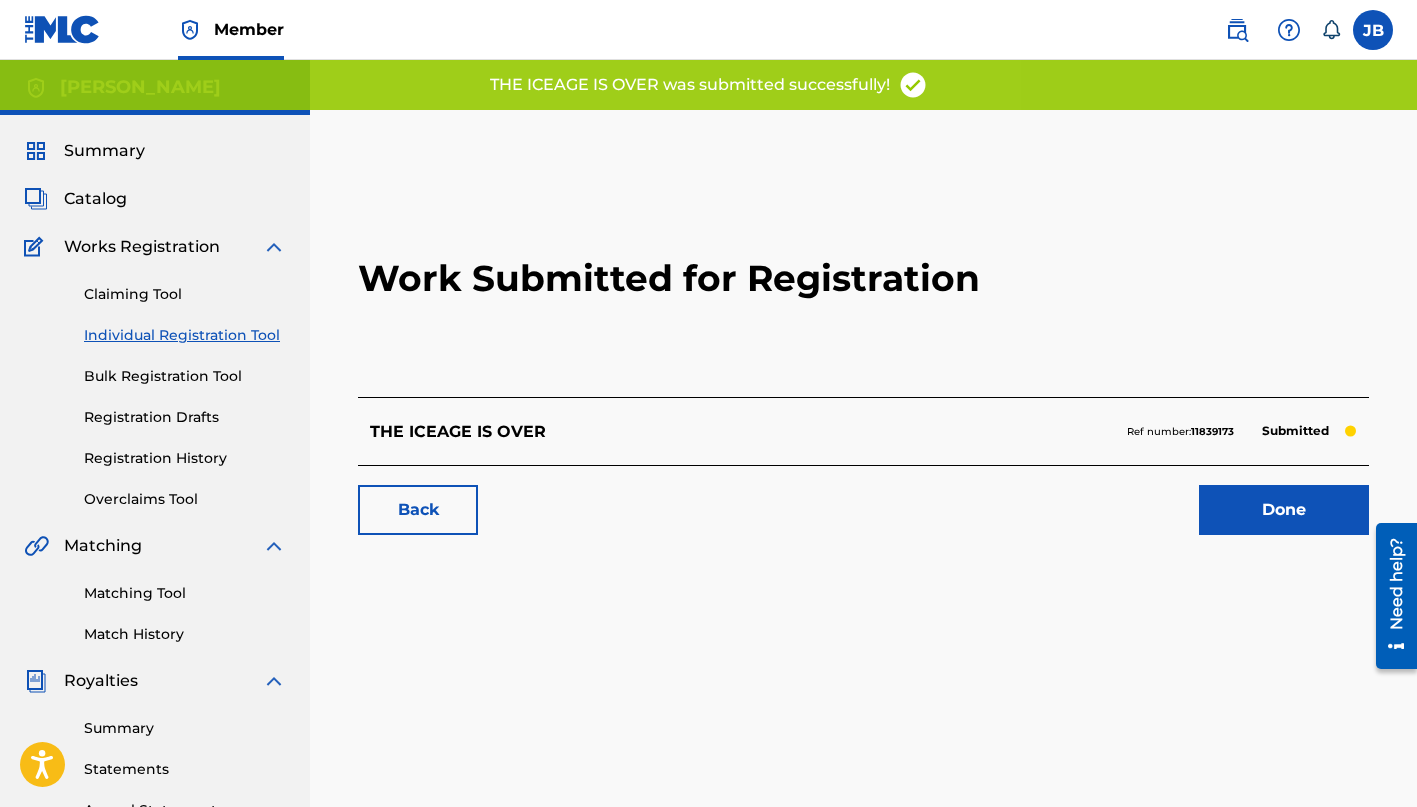 click on "Done" at bounding box center (1284, 510) 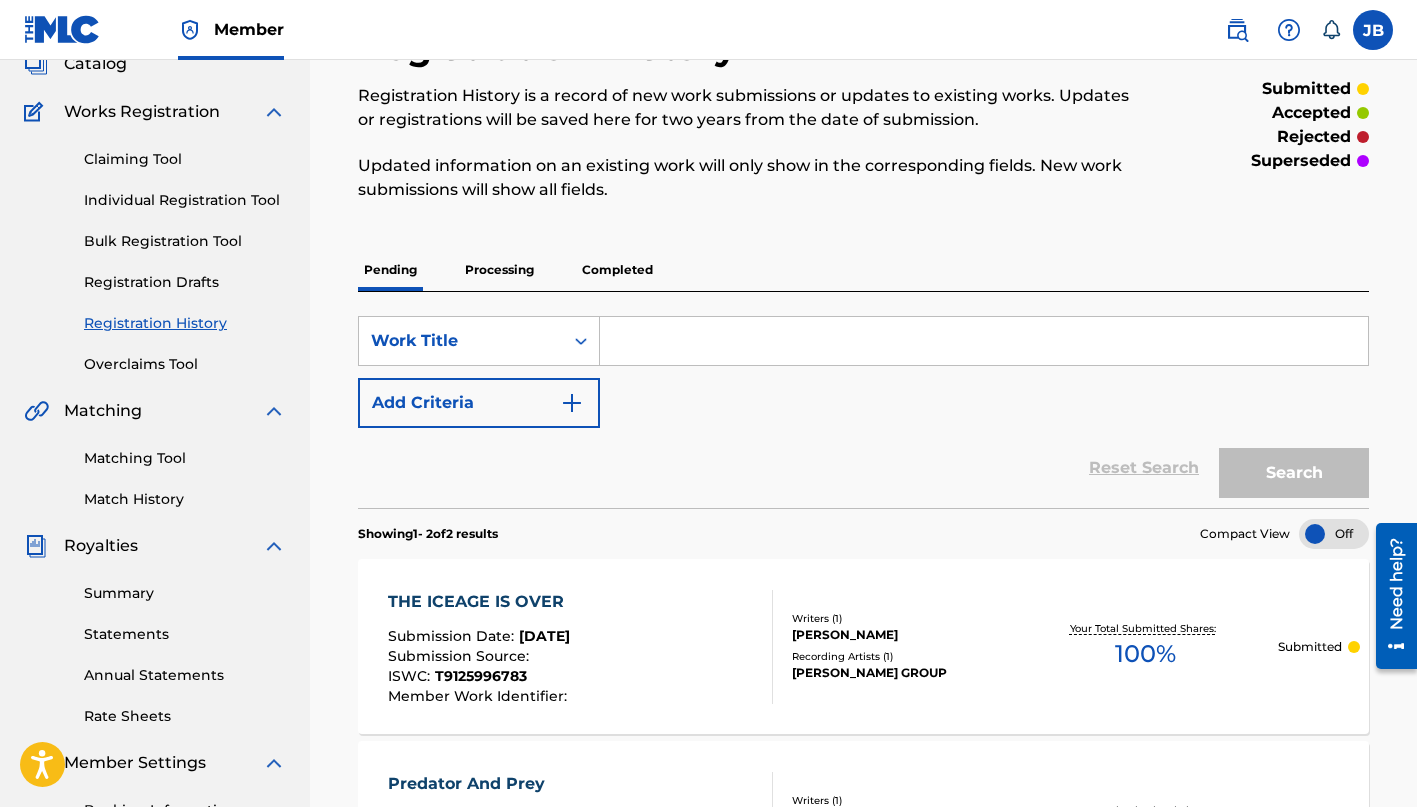 scroll, scrollTop: 119, scrollLeft: 0, axis: vertical 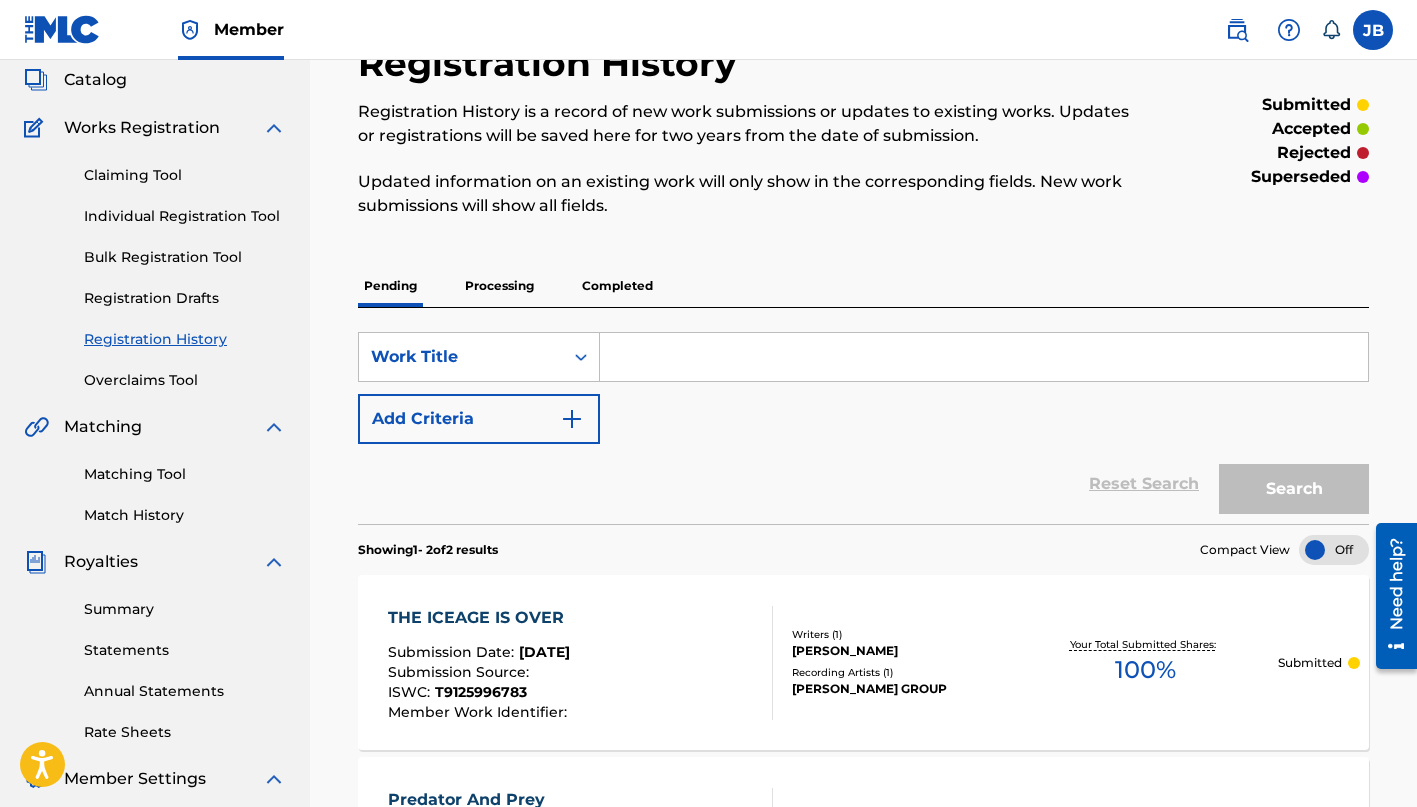 click on "Individual Registration Tool" at bounding box center [185, 216] 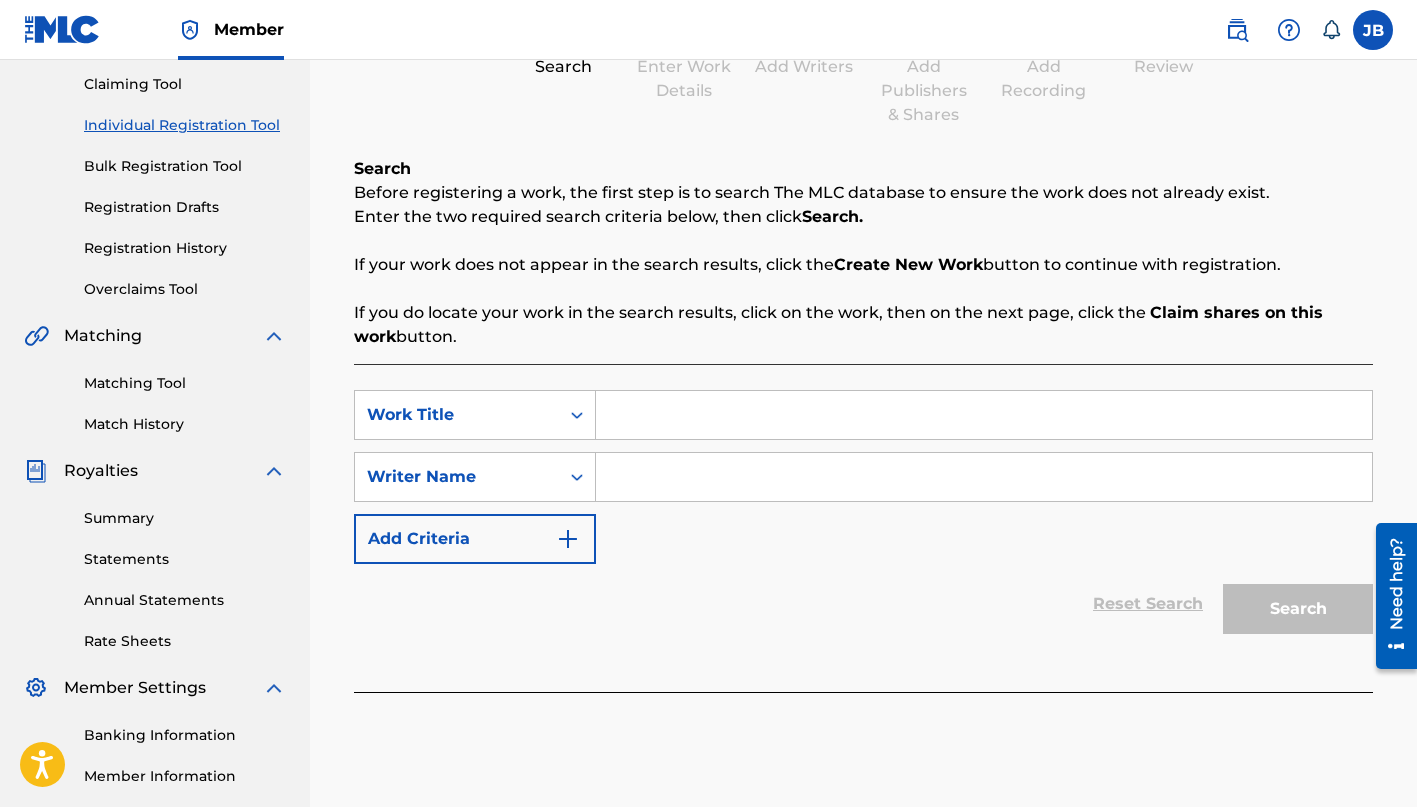 scroll, scrollTop: 290, scrollLeft: 0, axis: vertical 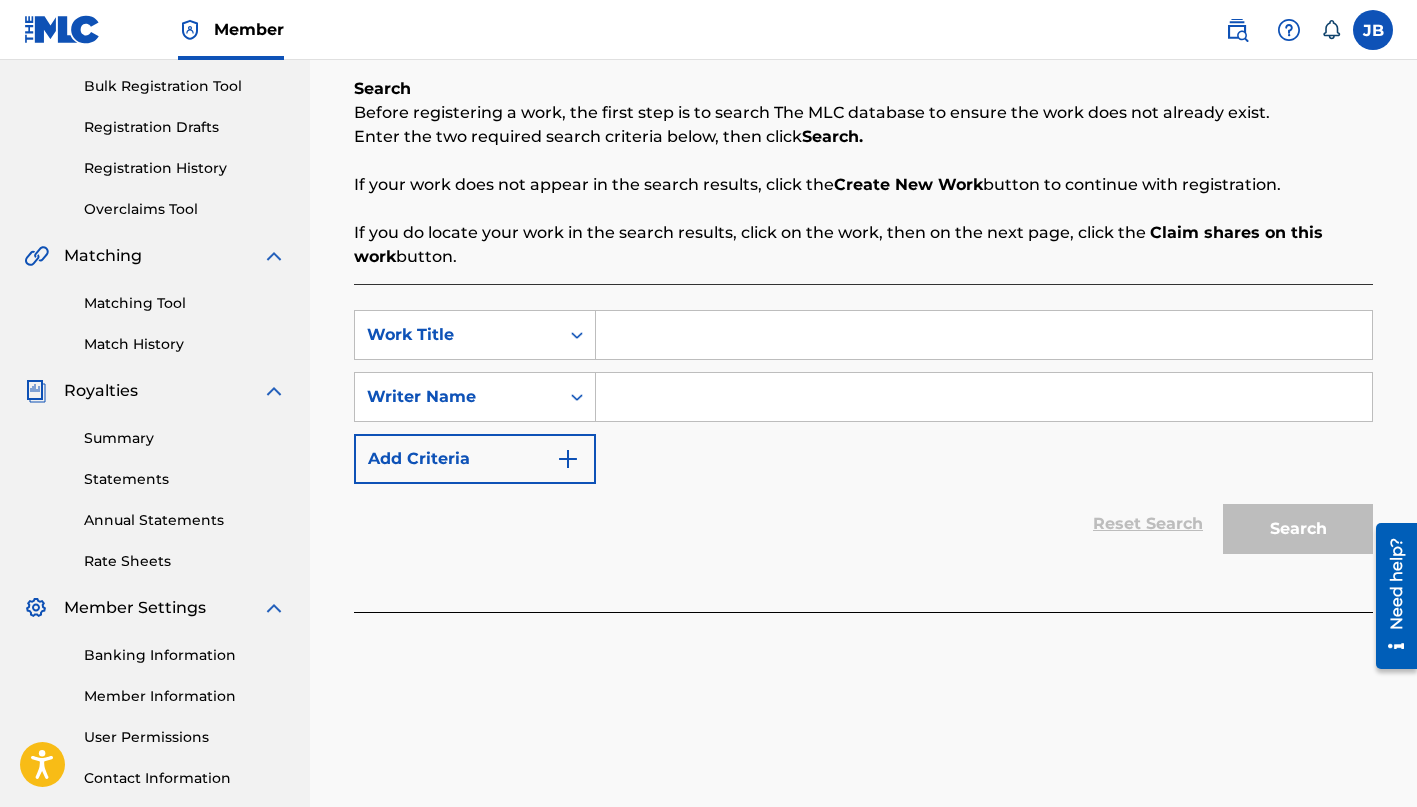 click at bounding box center [984, 335] 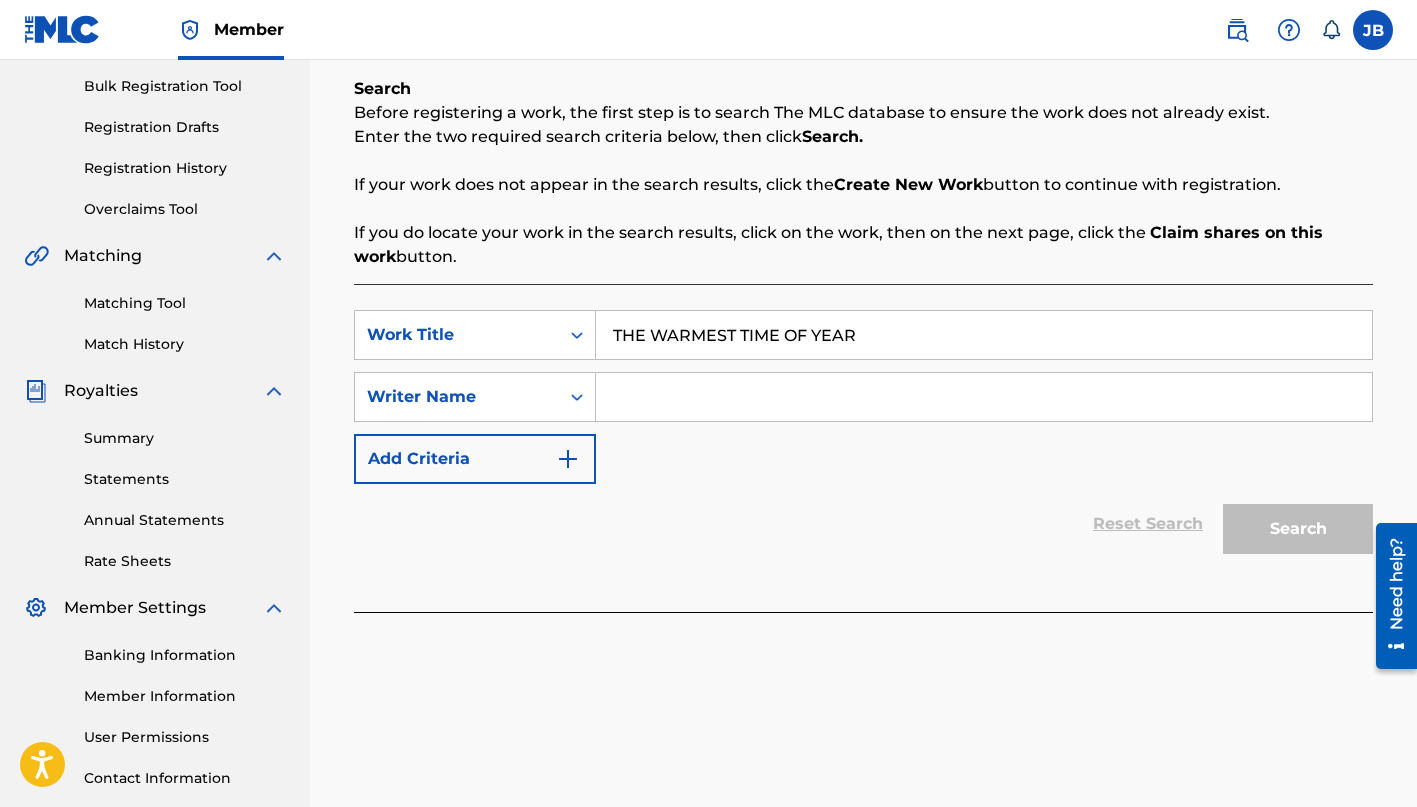type on "THE WARMEST TIME OF YEAR" 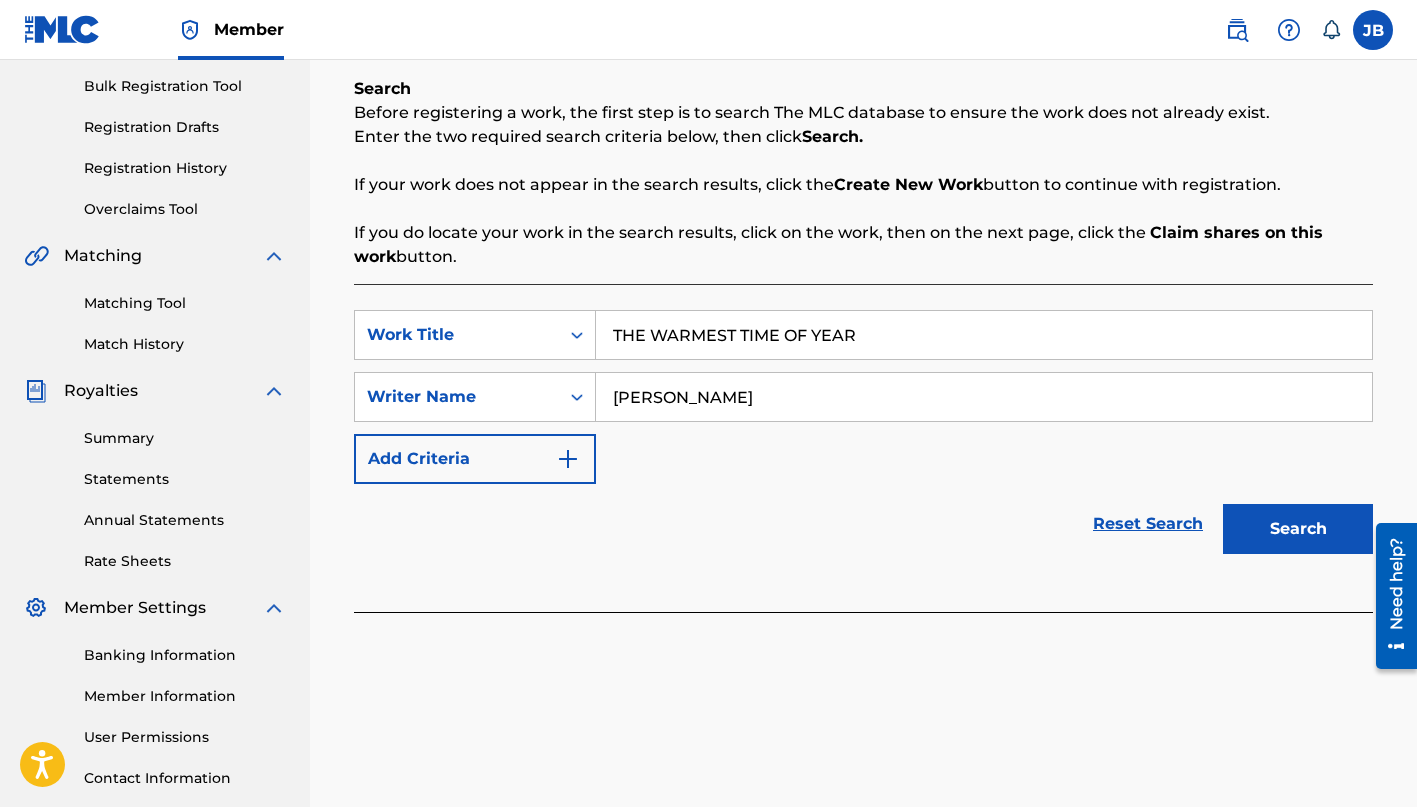 type on "[PERSON_NAME]" 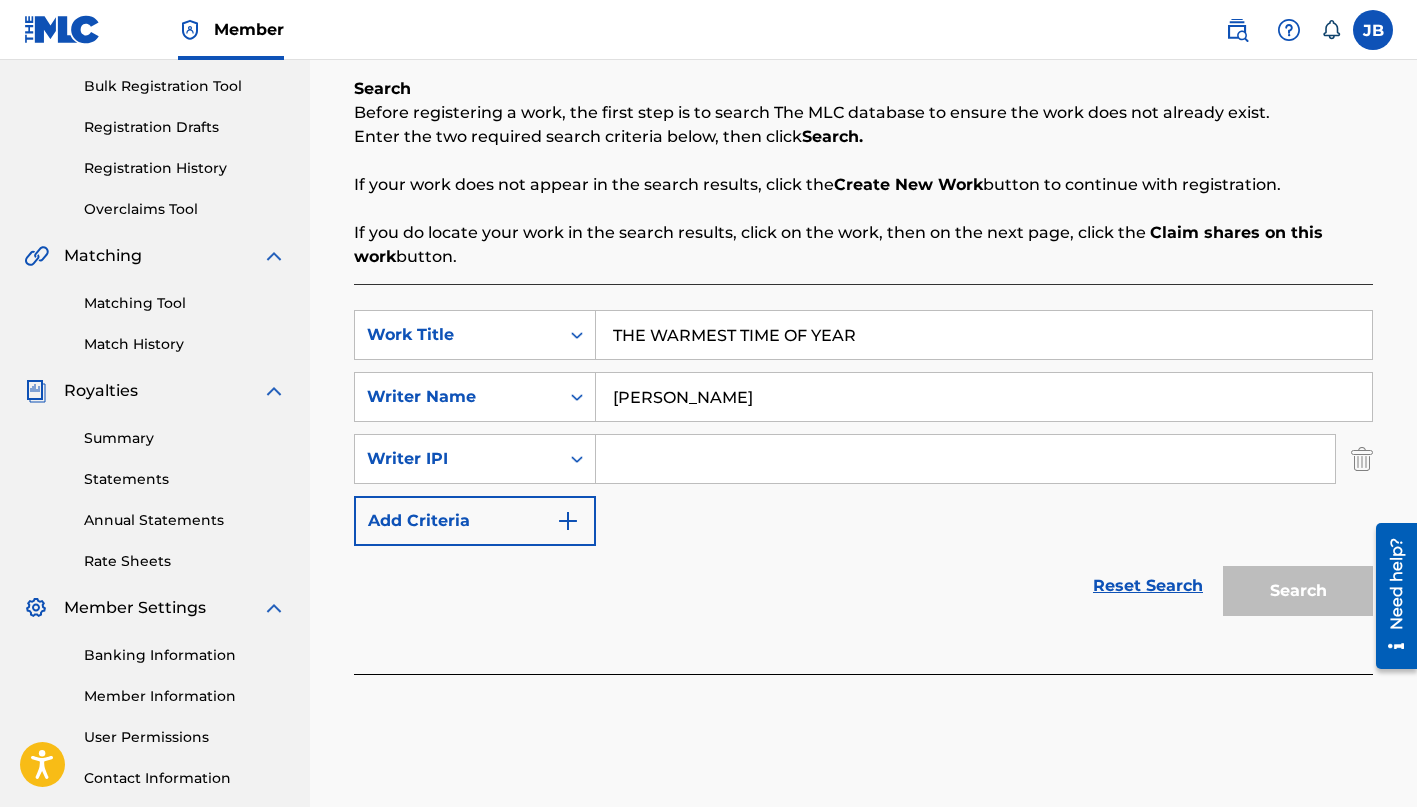 click at bounding box center (965, 459) 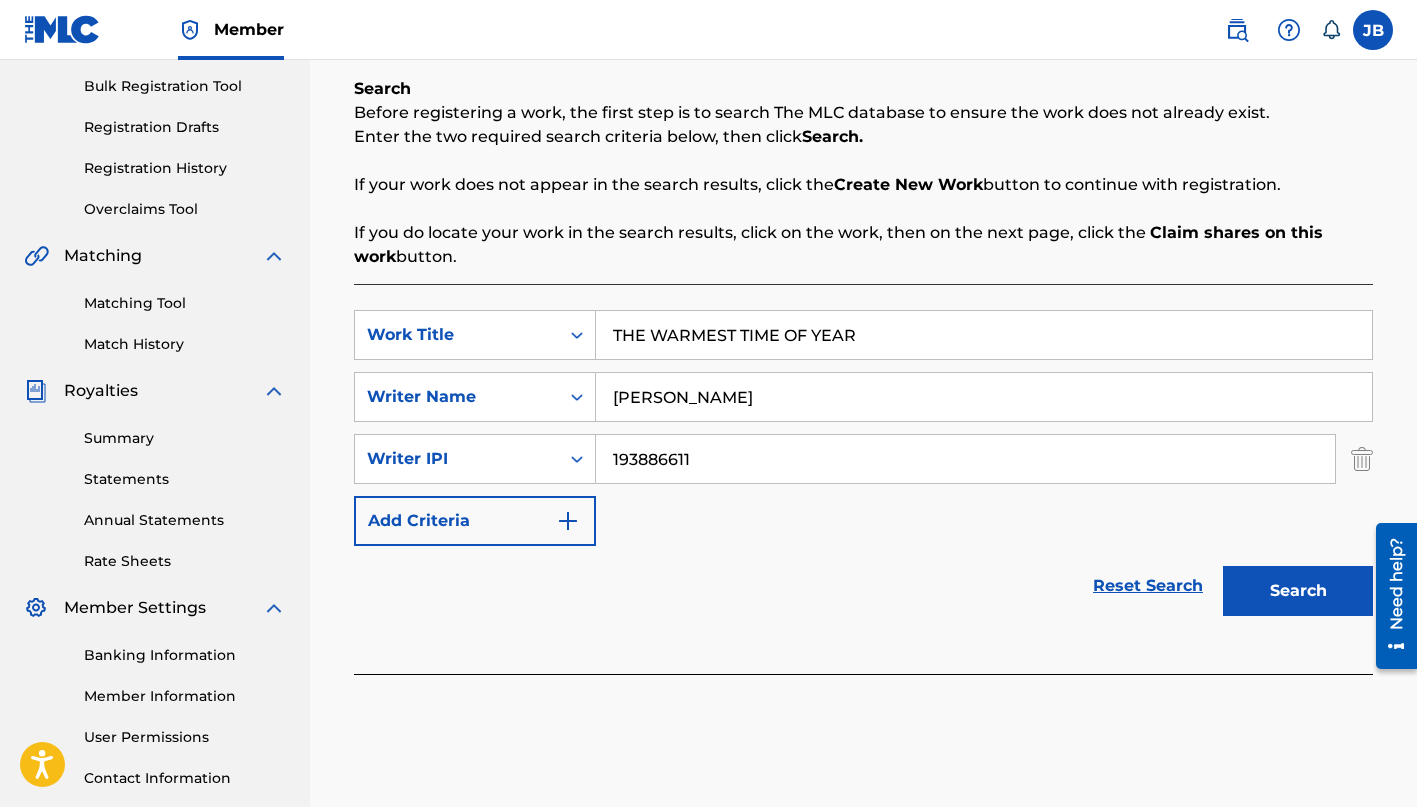 type on "193886611" 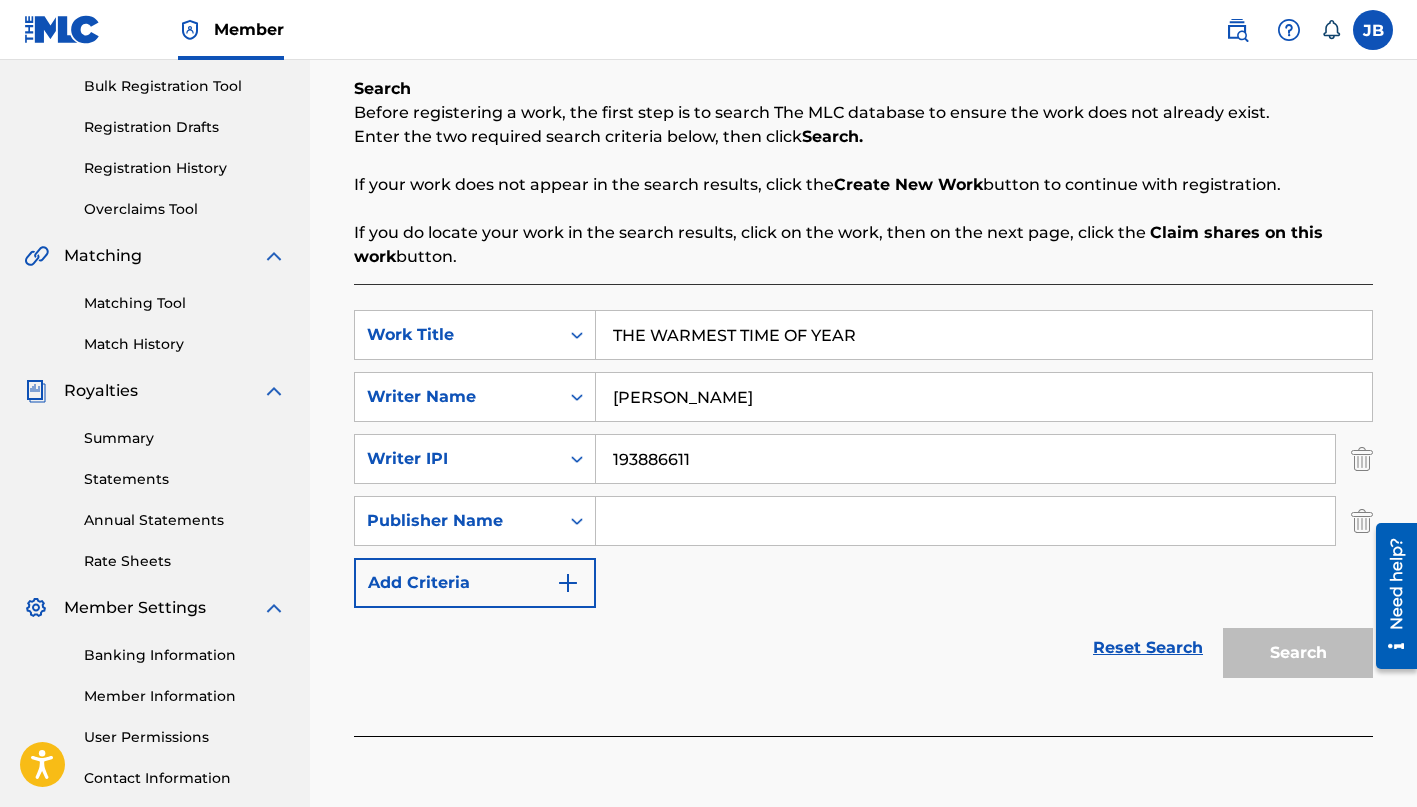 click at bounding box center (965, 521) 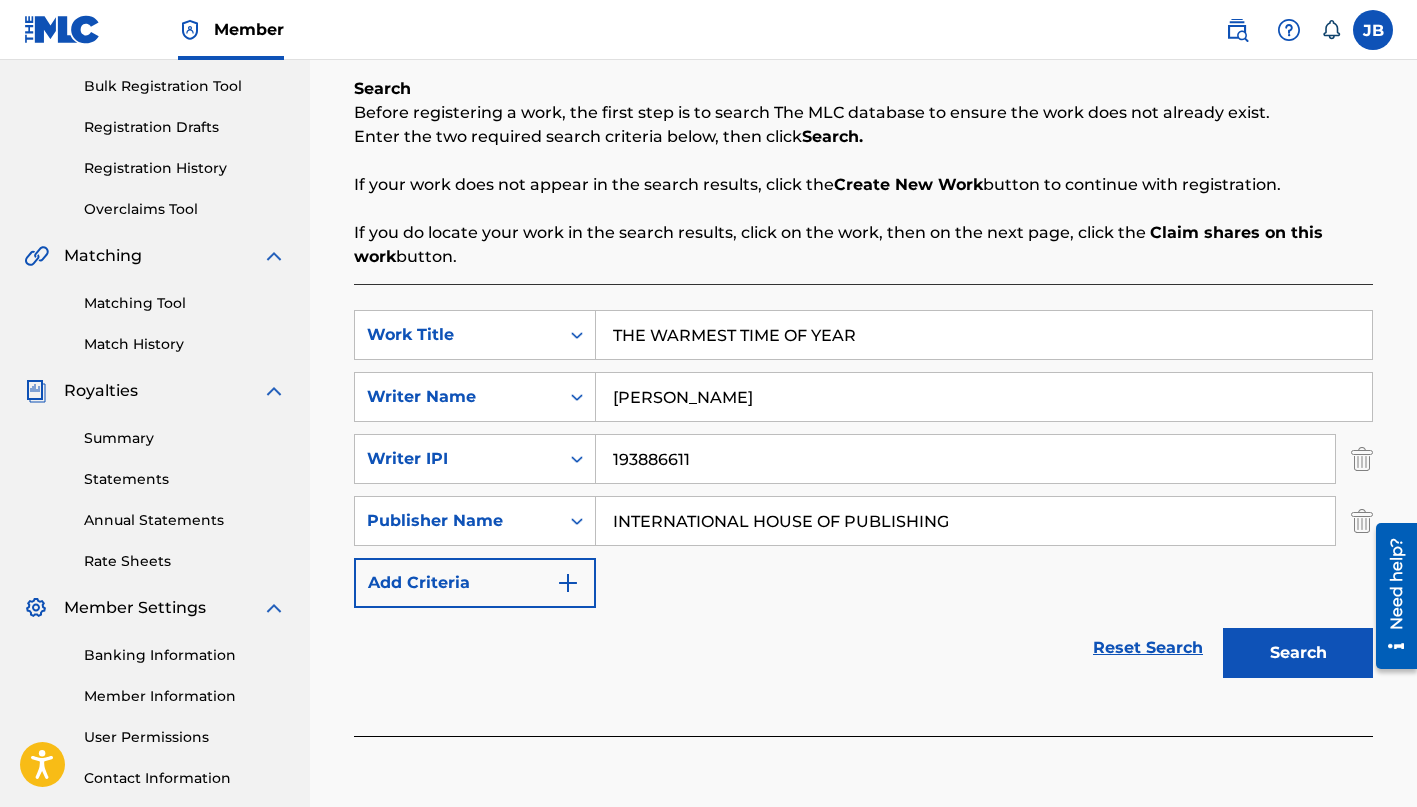 type on "INTERNATIONAL HOUSE OF PUBLISHING" 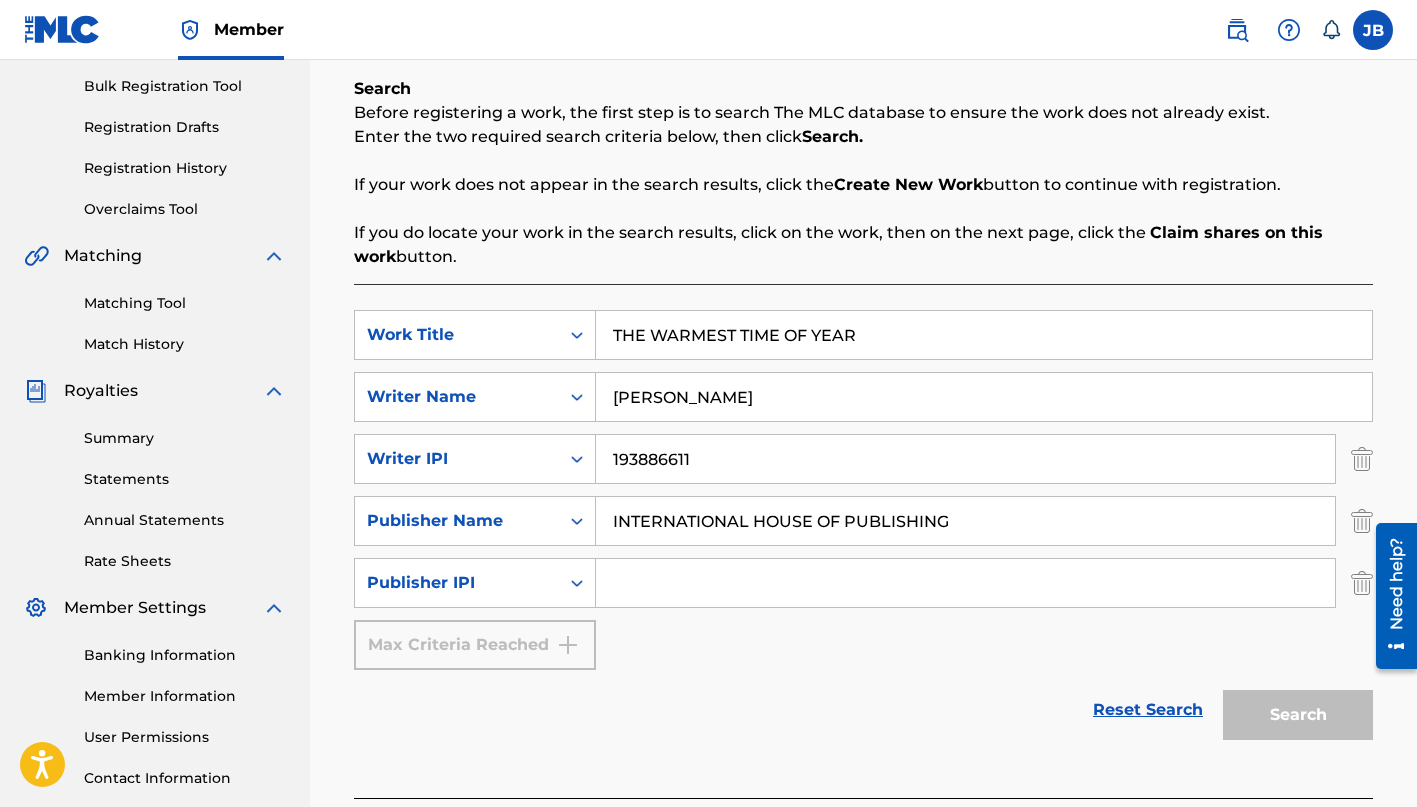 click at bounding box center (965, 583) 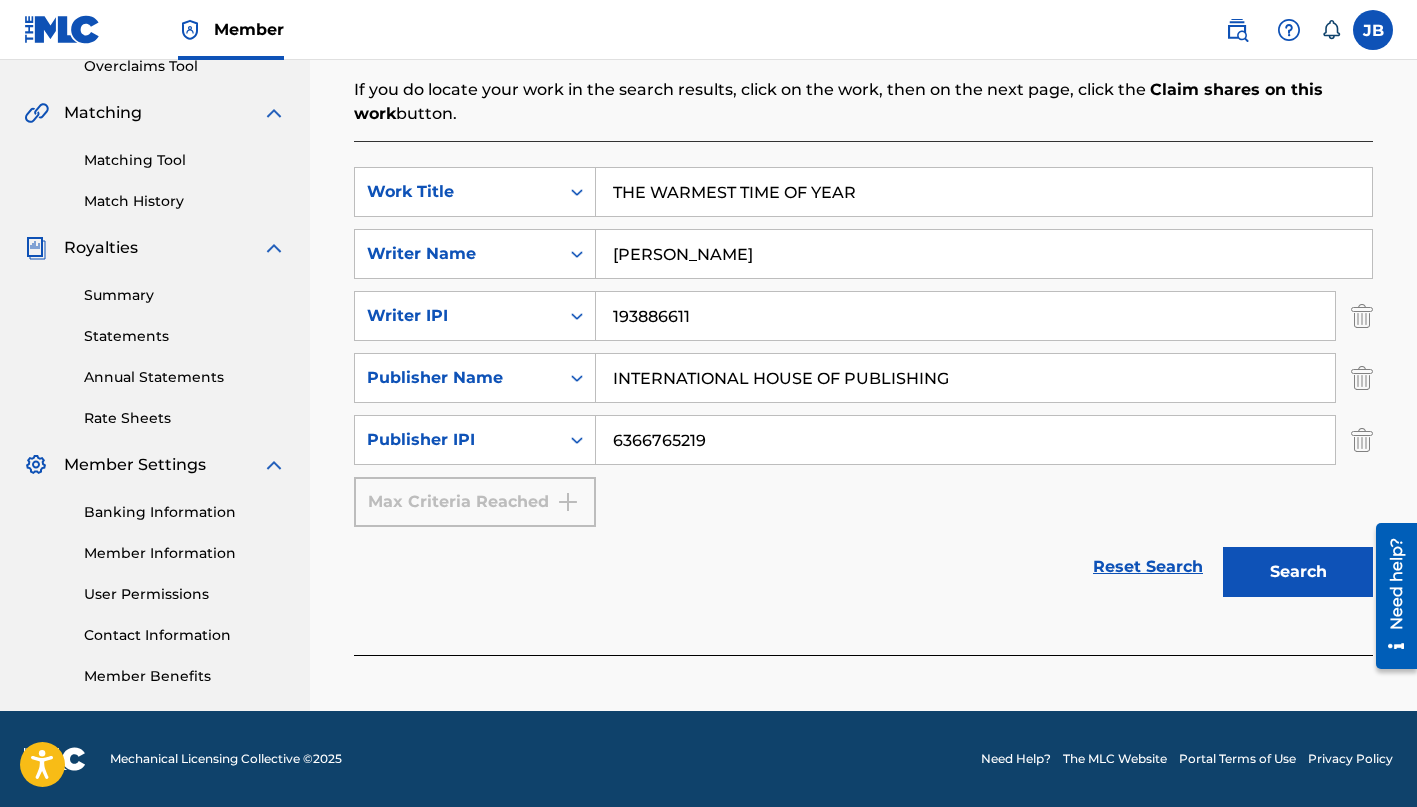 scroll, scrollTop: 433, scrollLeft: 0, axis: vertical 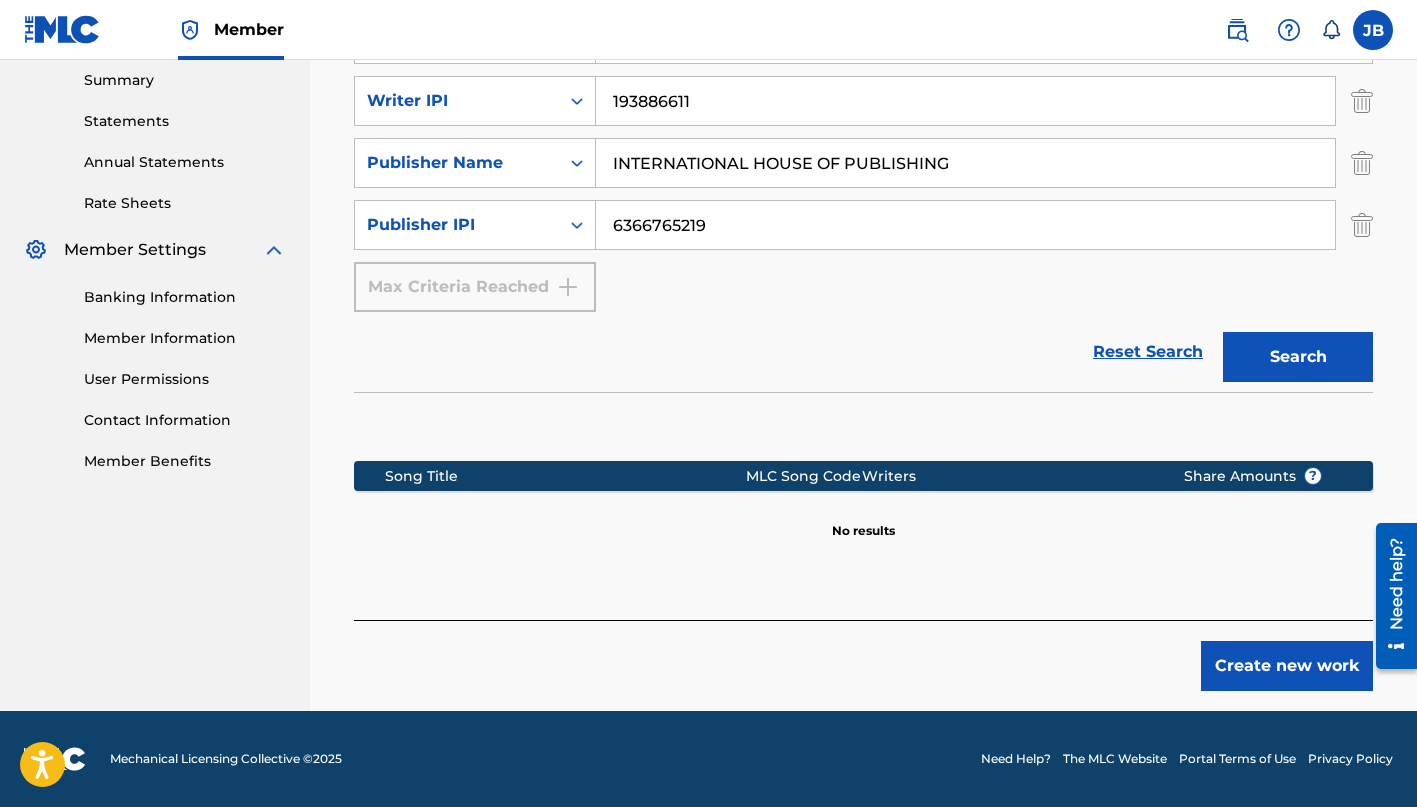click on "Create new work" at bounding box center (1287, 666) 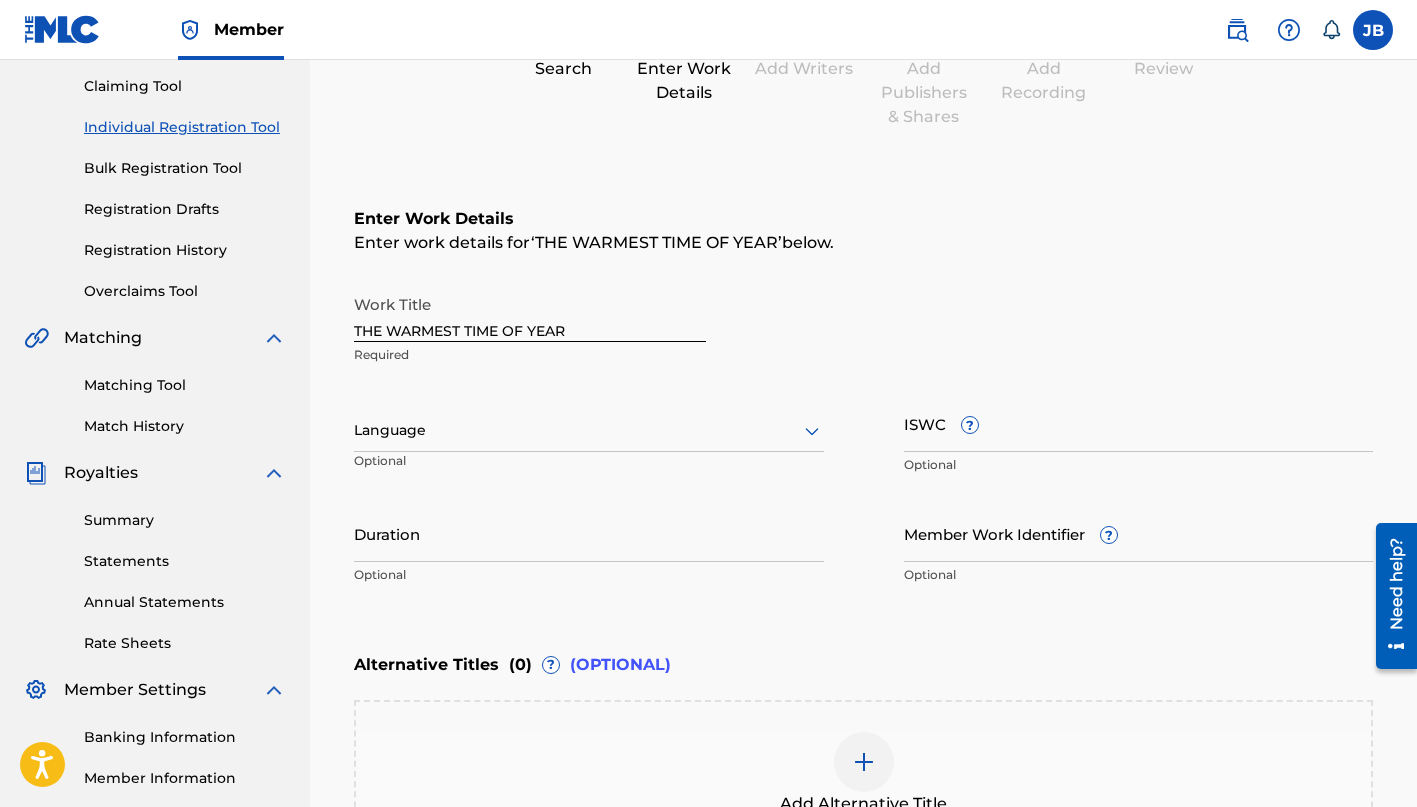 scroll, scrollTop: 212, scrollLeft: 0, axis: vertical 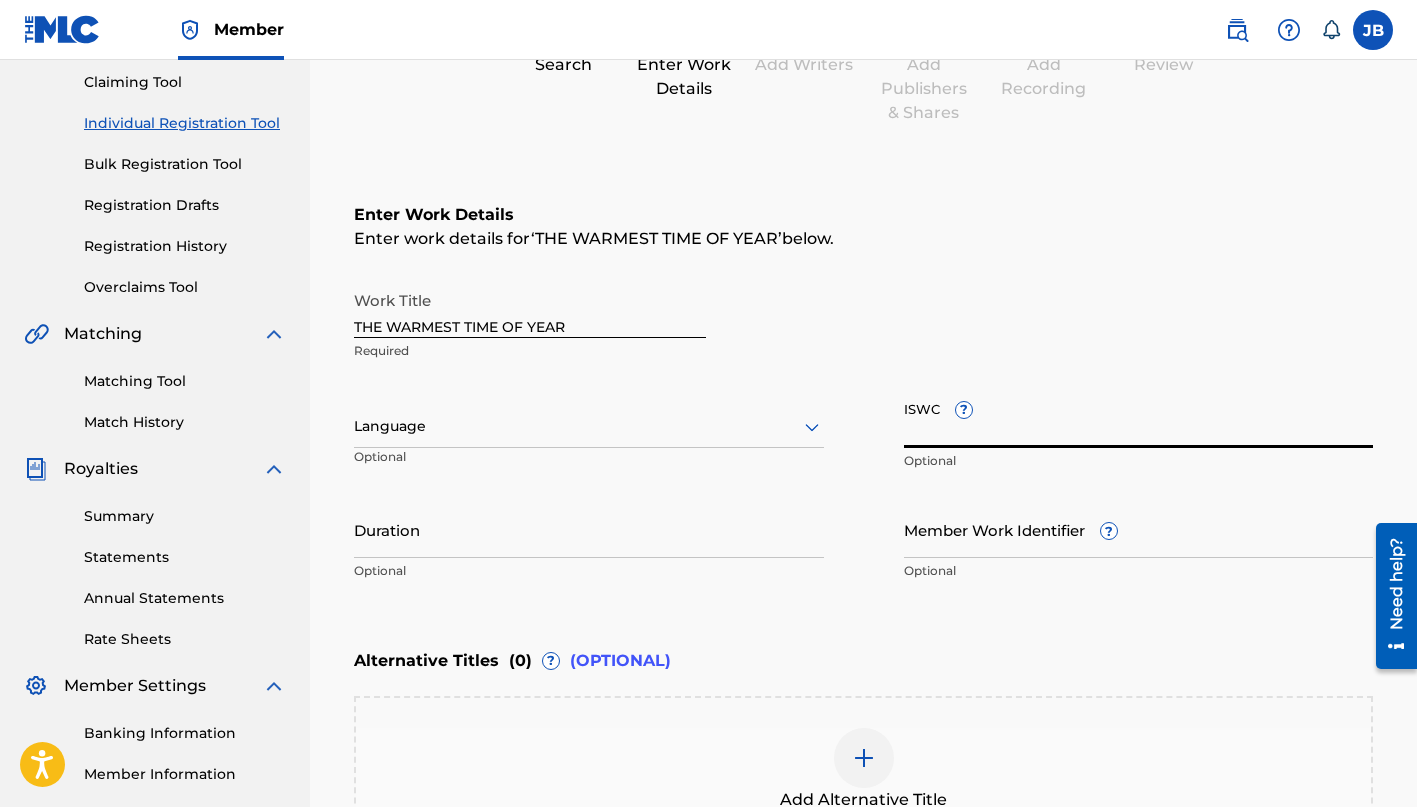 click on "ISWC   ?" at bounding box center [1139, 419] 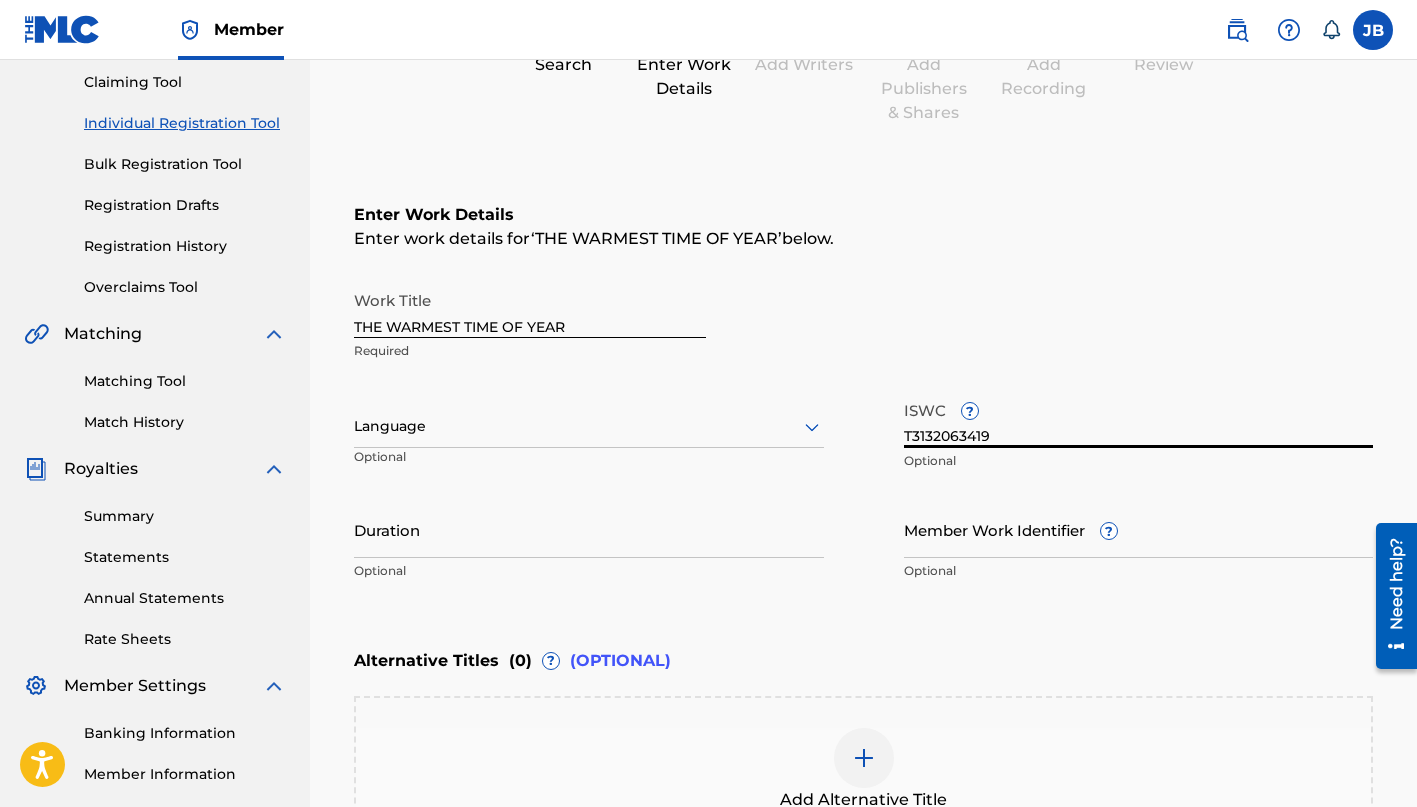 type on "T3132063419" 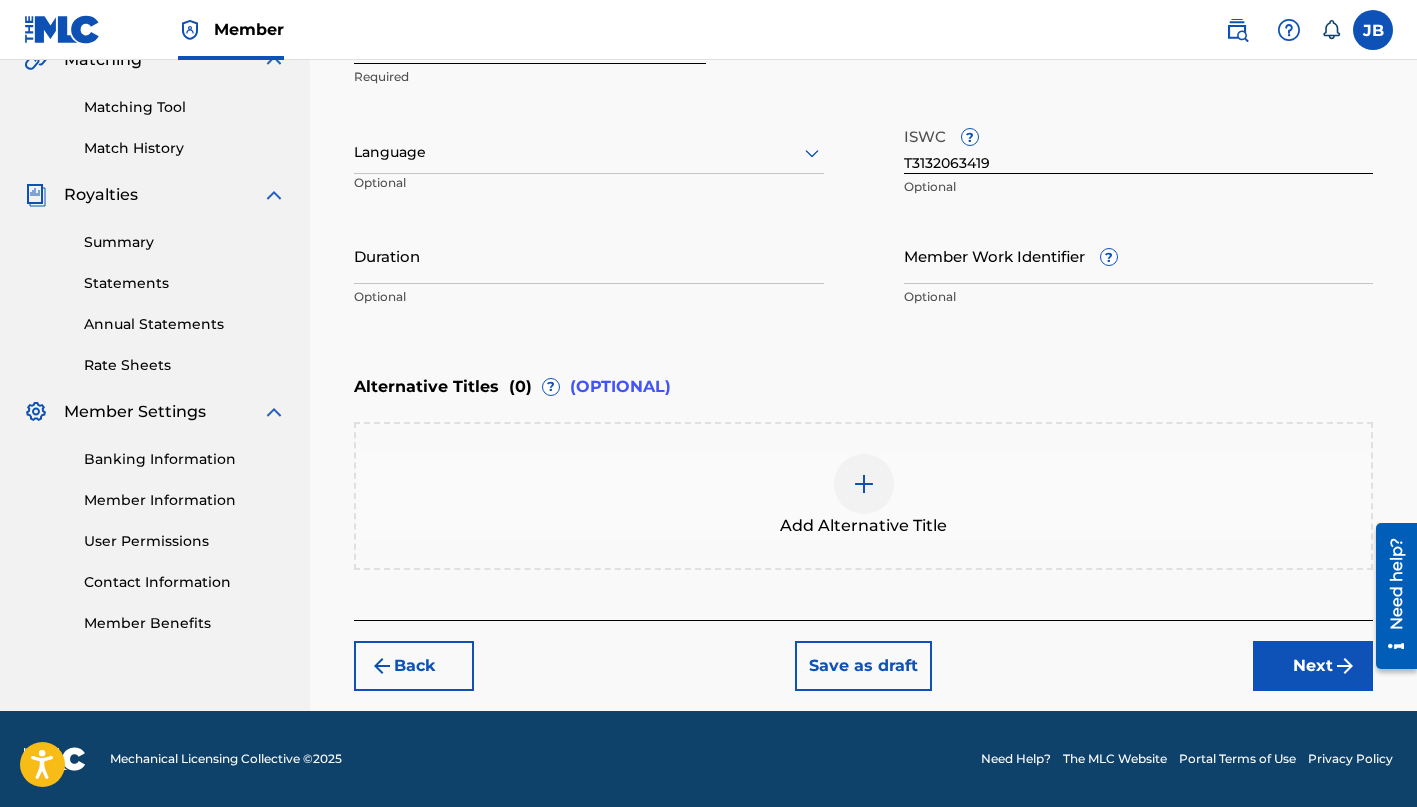 scroll, scrollTop: 486, scrollLeft: 0, axis: vertical 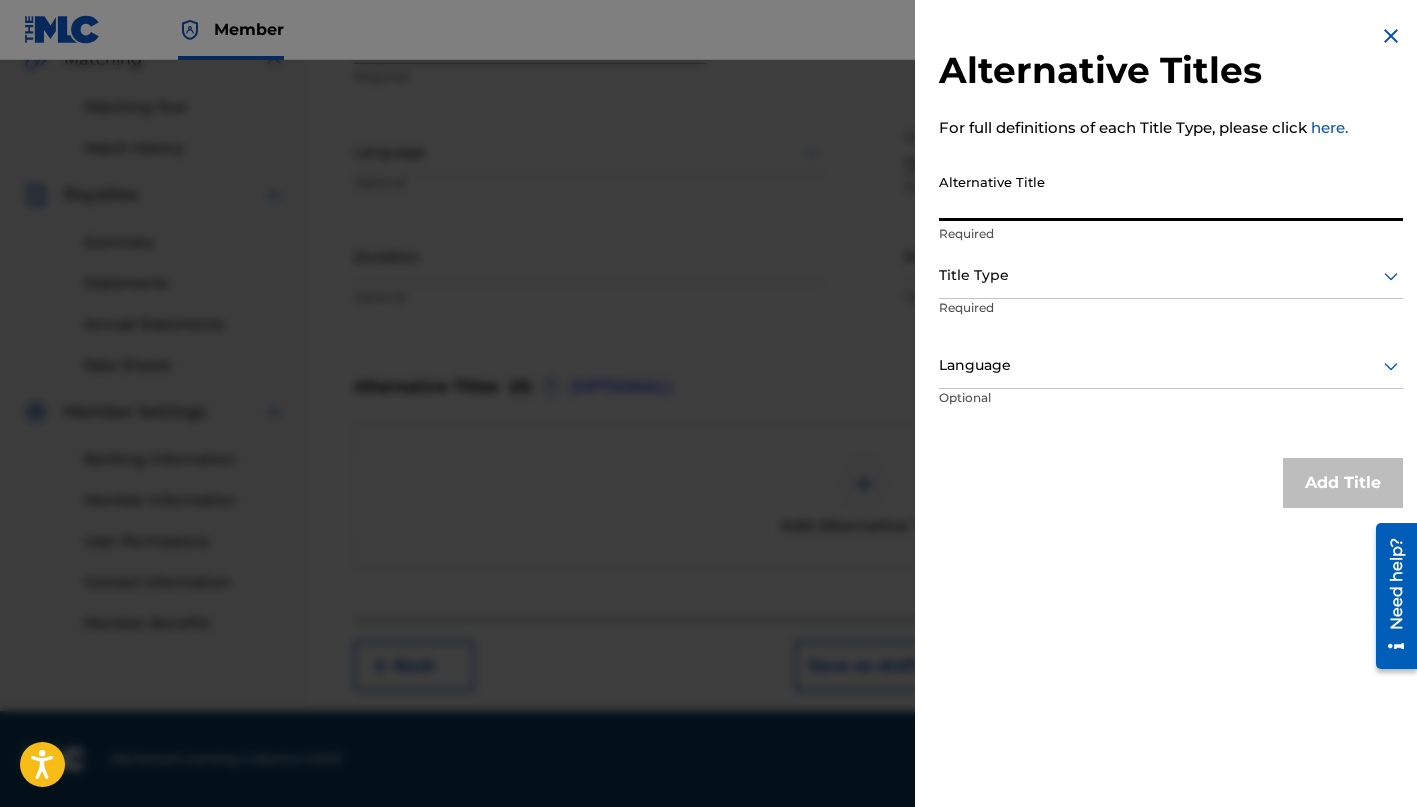 click on "Alternative Title" at bounding box center (1171, 192) 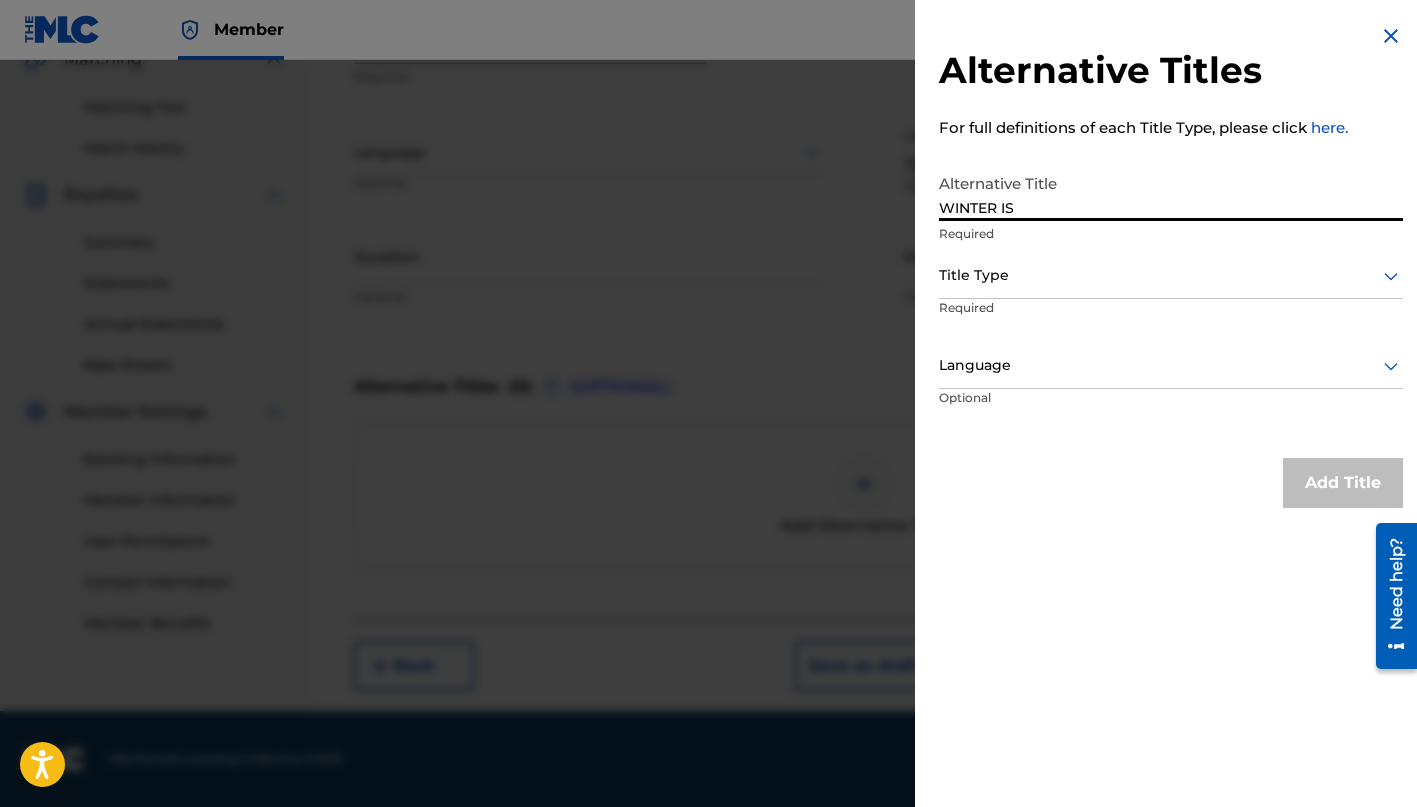 type on "WINTER IS" 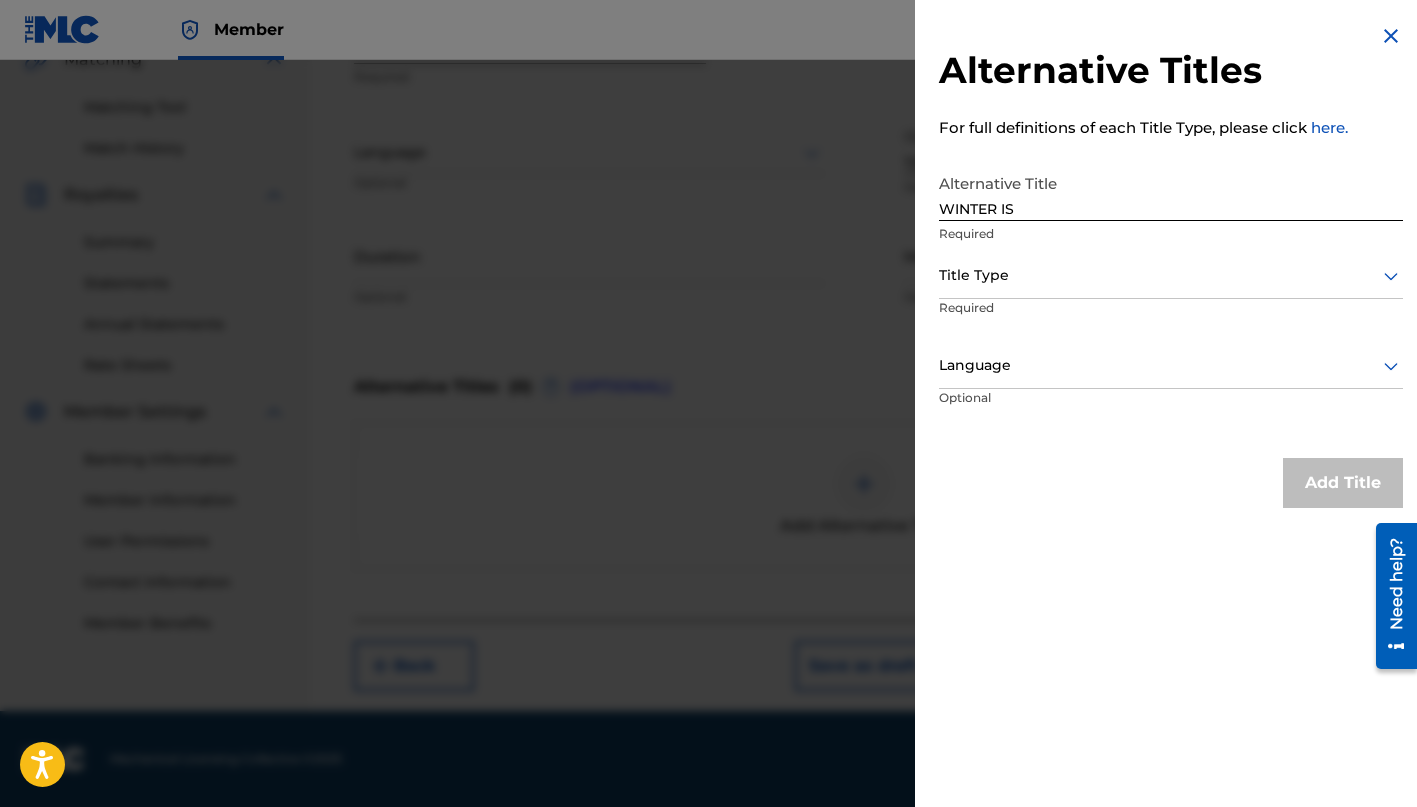 click on "Add Title" at bounding box center (1343, 483) 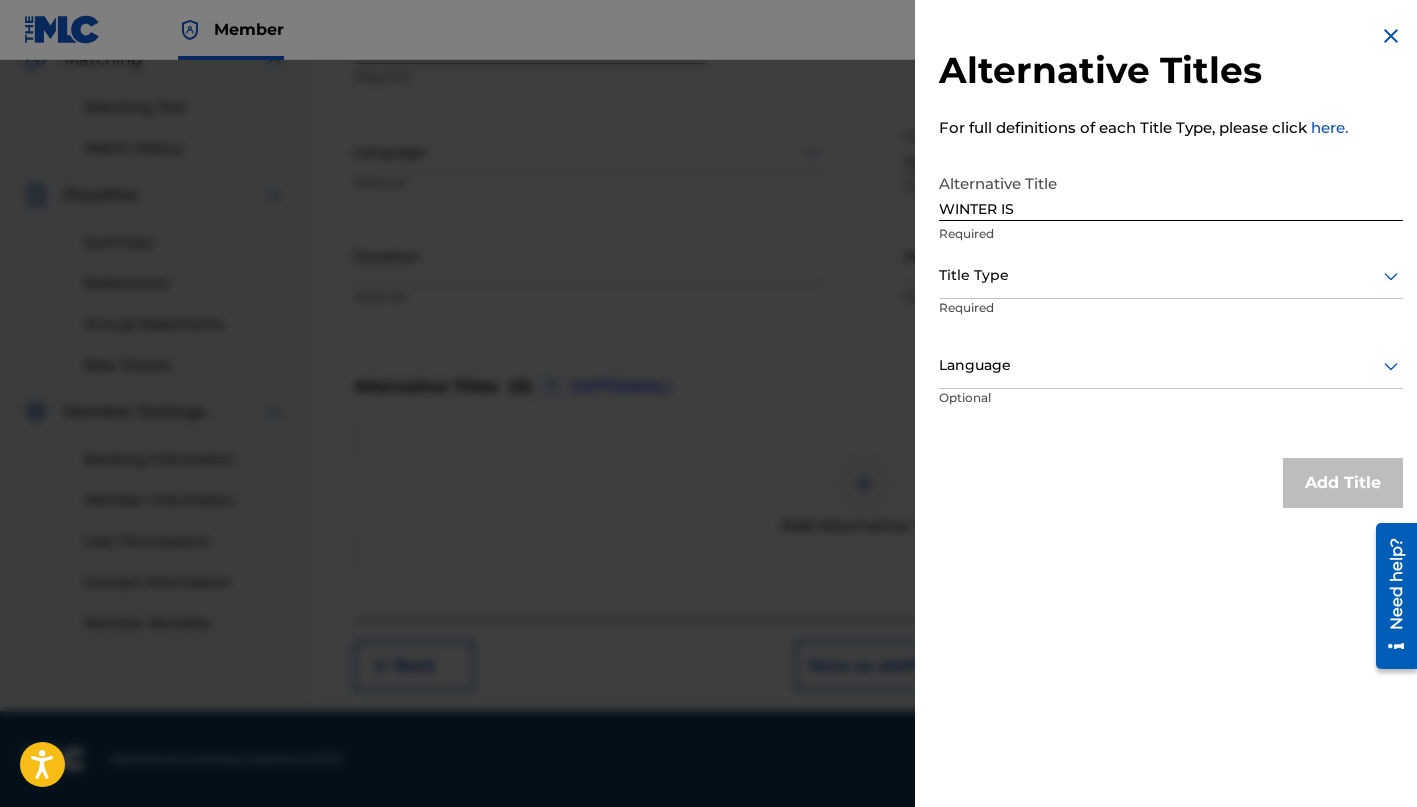 scroll, scrollTop: 486, scrollLeft: 0, axis: vertical 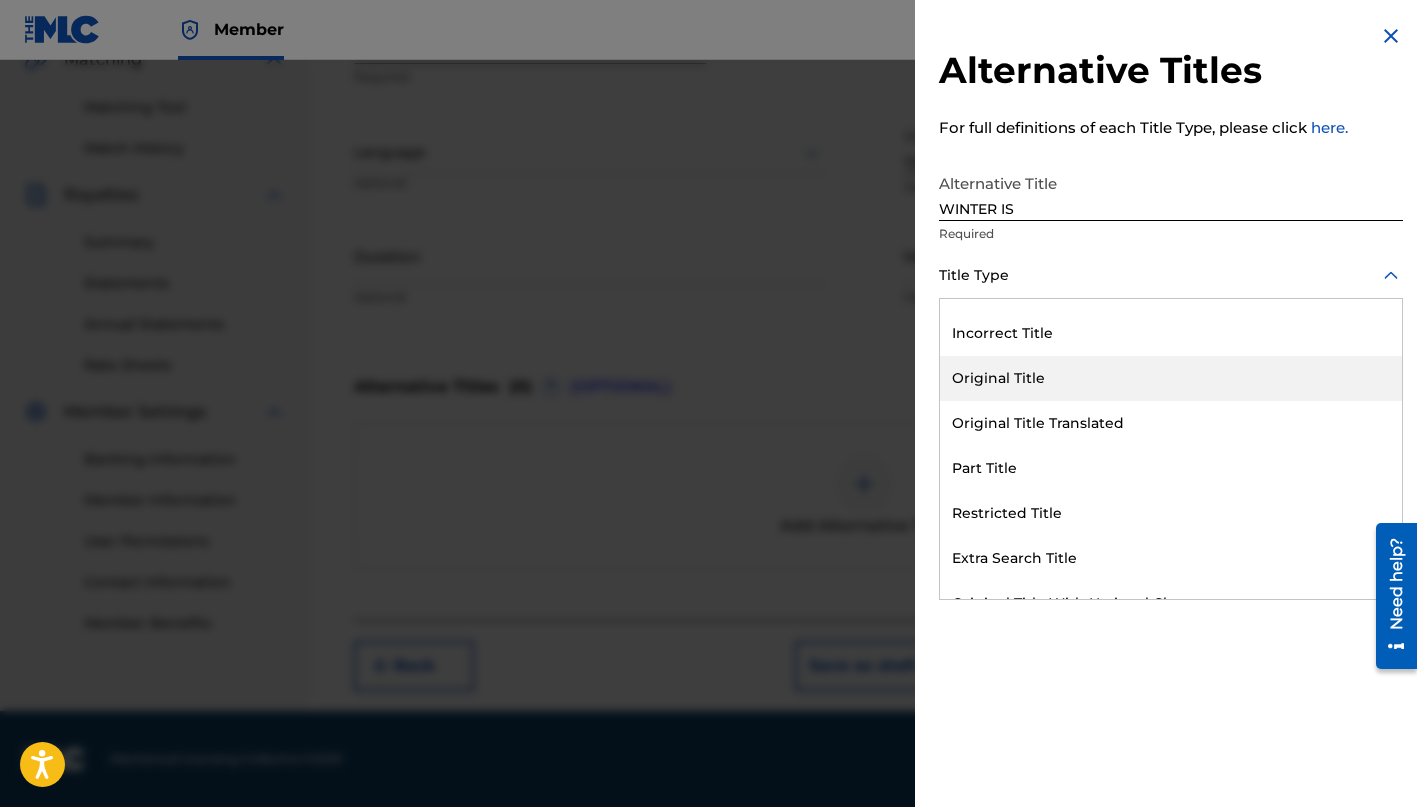 click on "Original Title" at bounding box center [1171, 378] 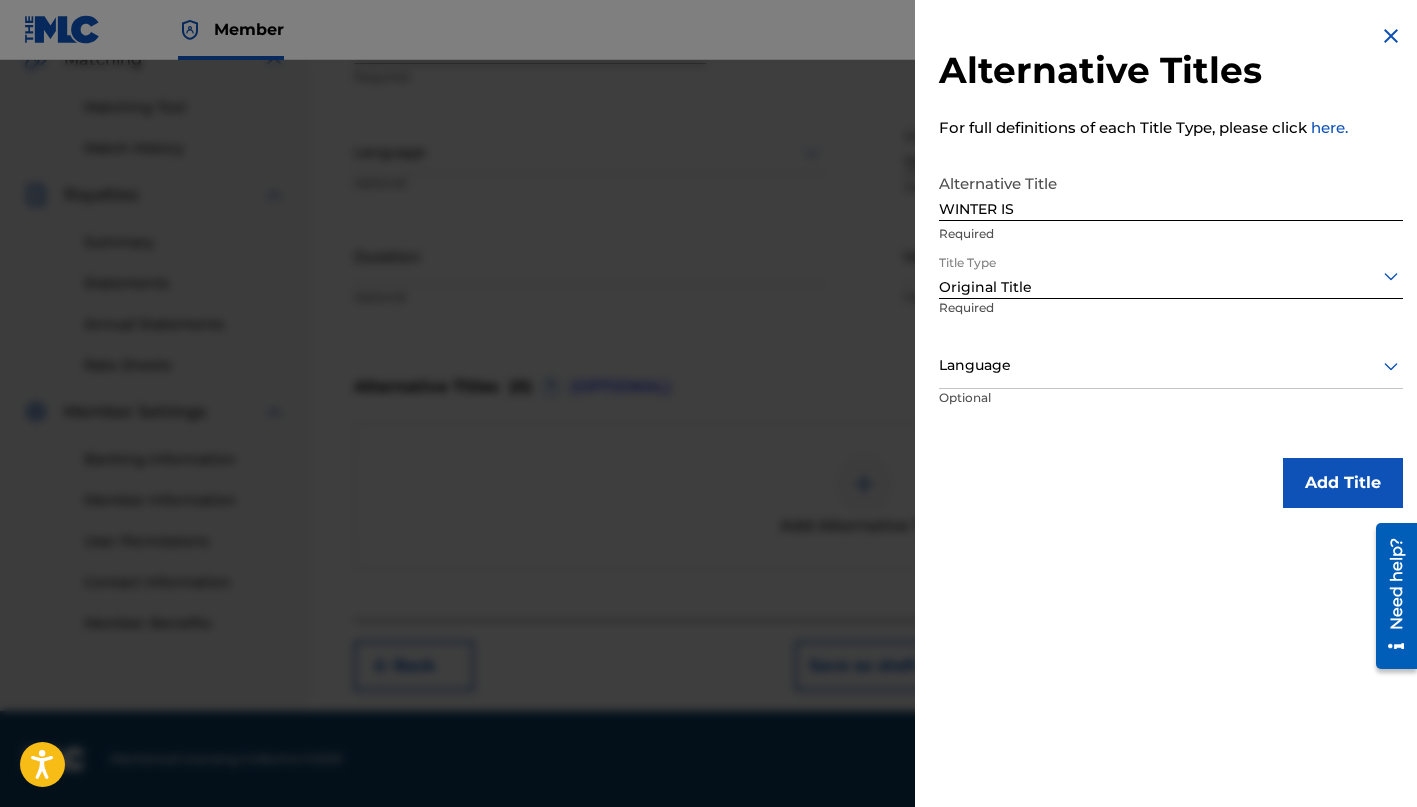 click on "Add Title" at bounding box center [1343, 483] 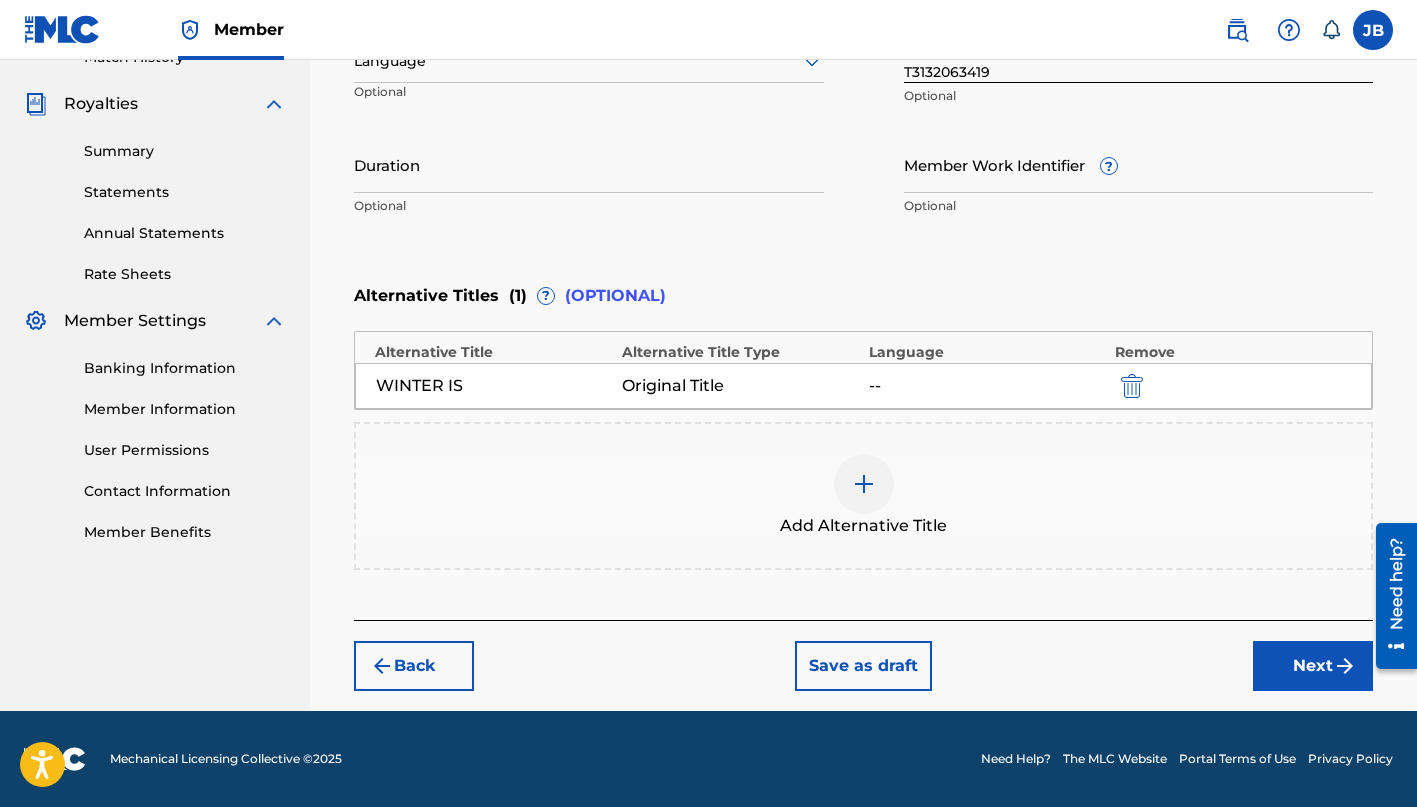 scroll, scrollTop: 577, scrollLeft: 0, axis: vertical 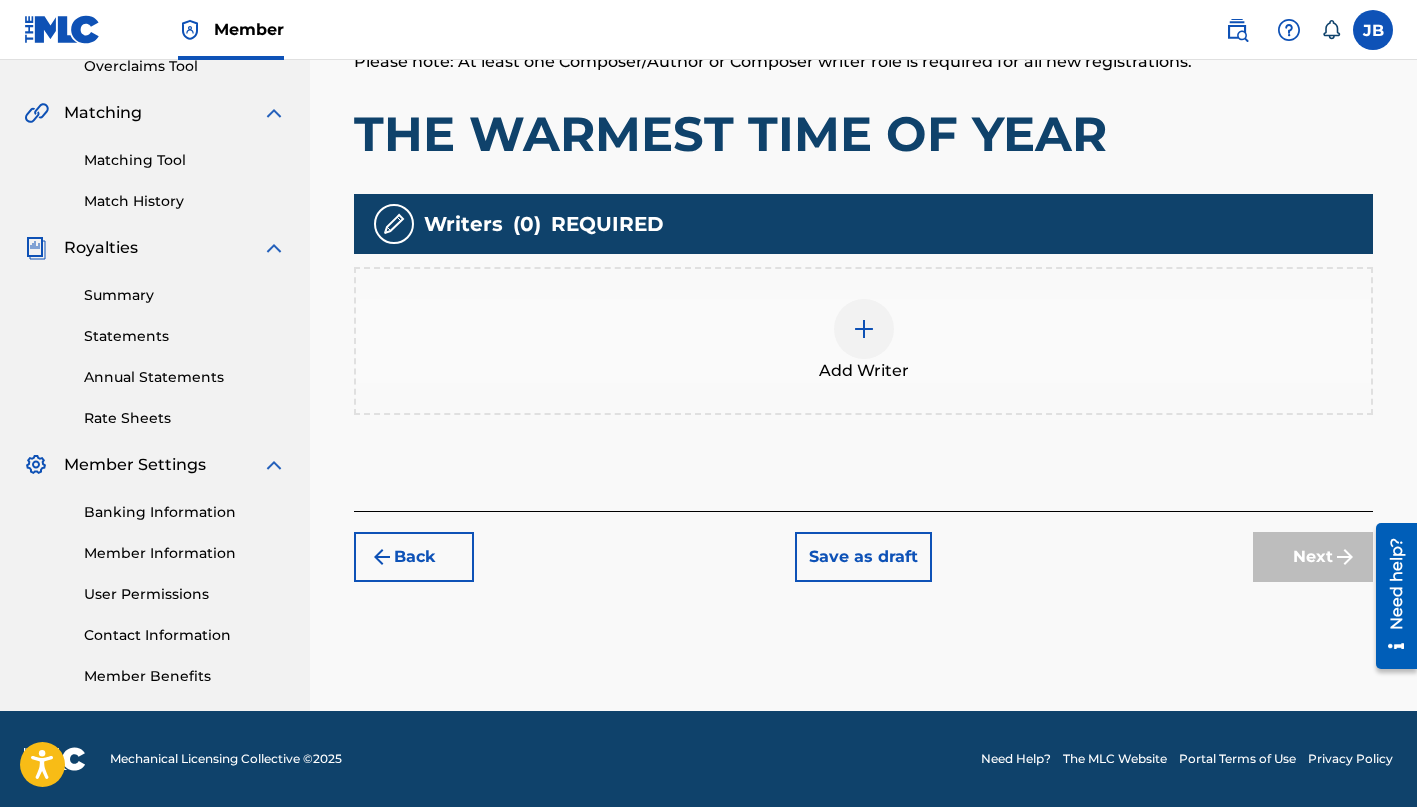 click at bounding box center [864, 329] 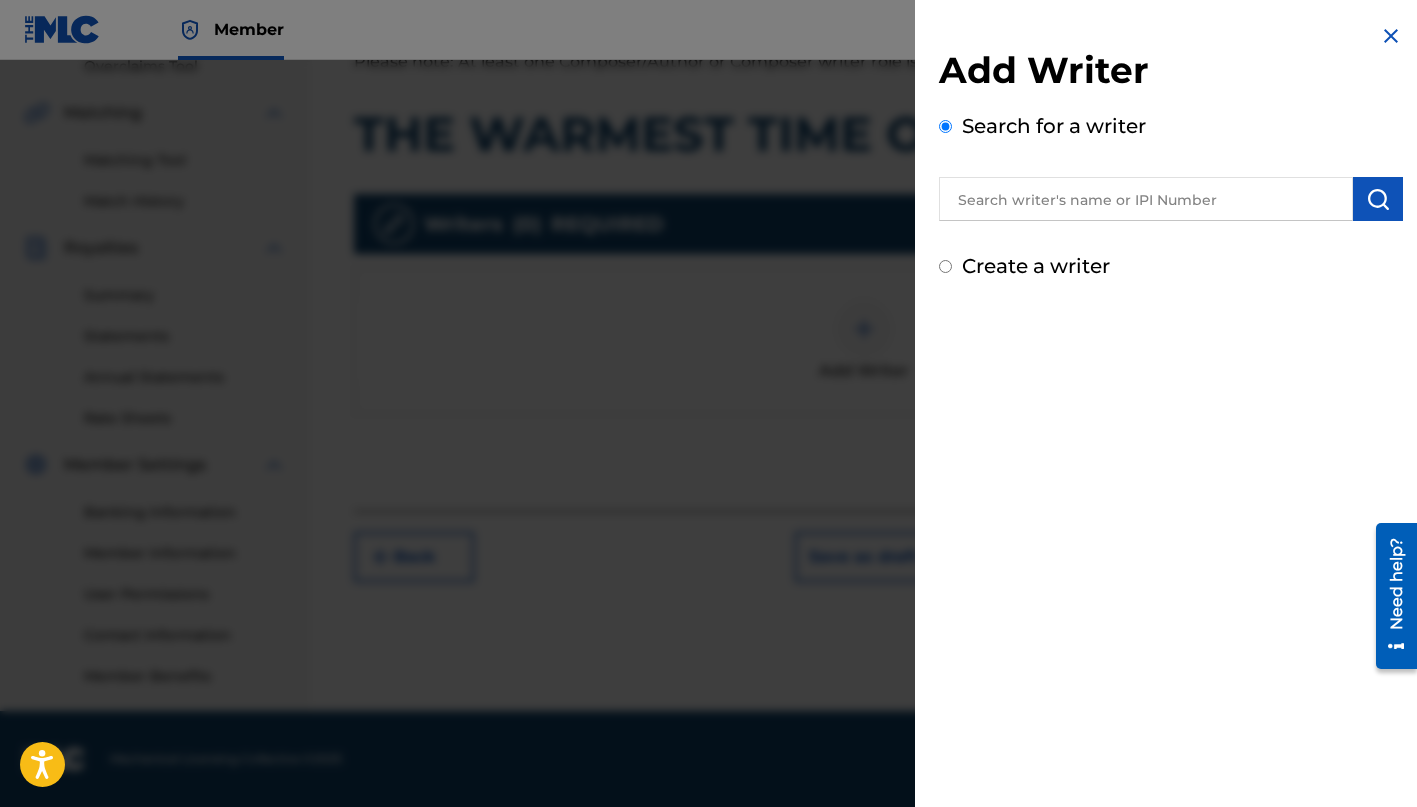 click at bounding box center [1146, 199] 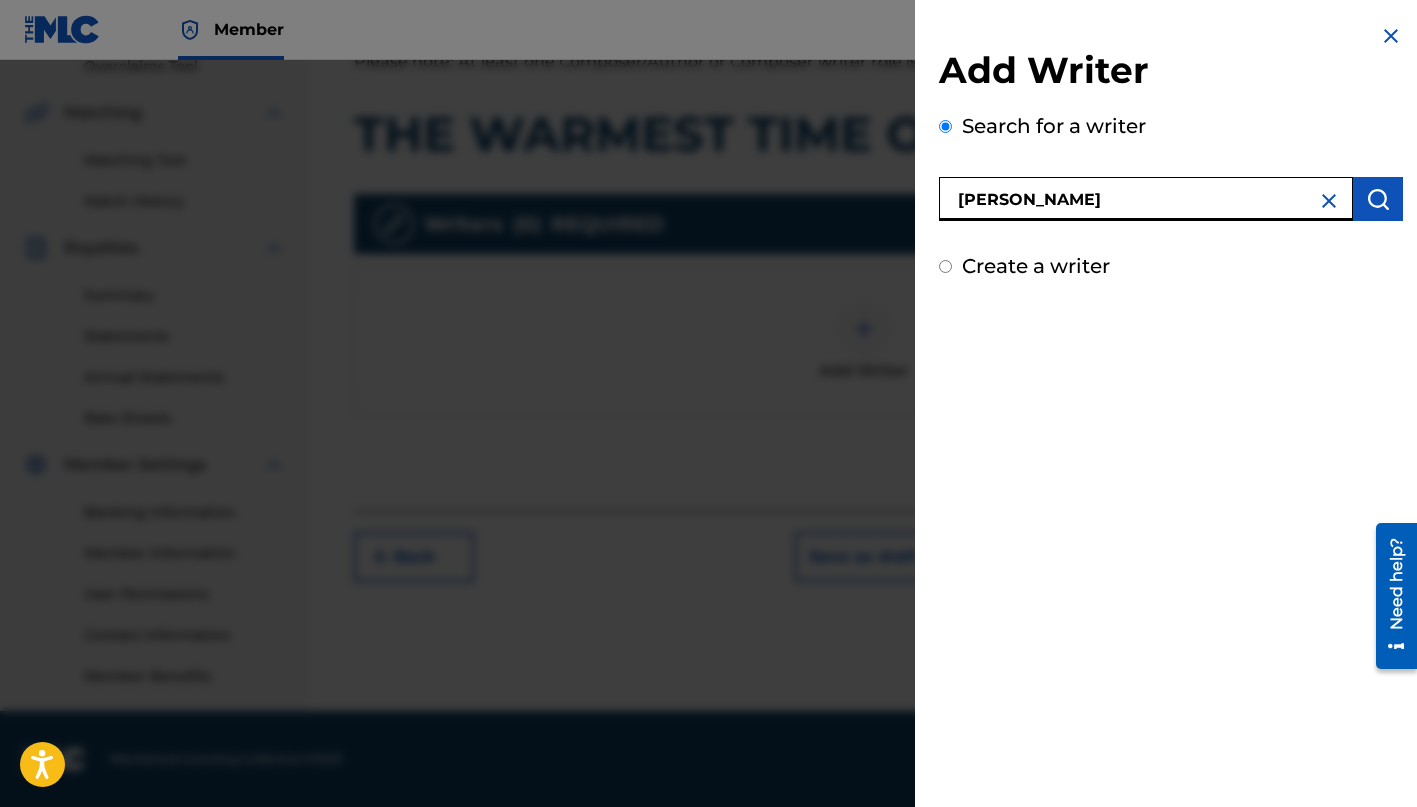 type on "[PERSON_NAME]" 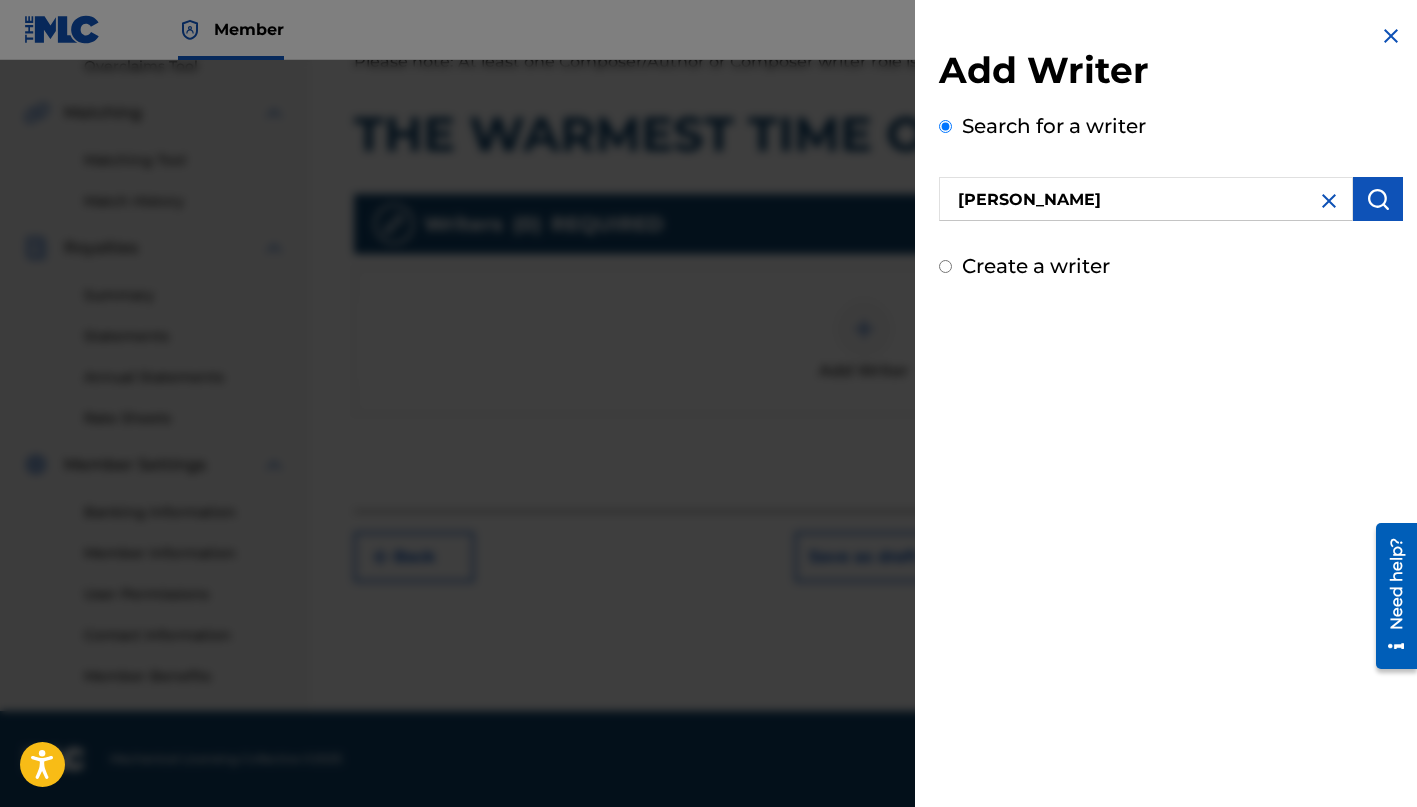 click at bounding box center [1378, 199] 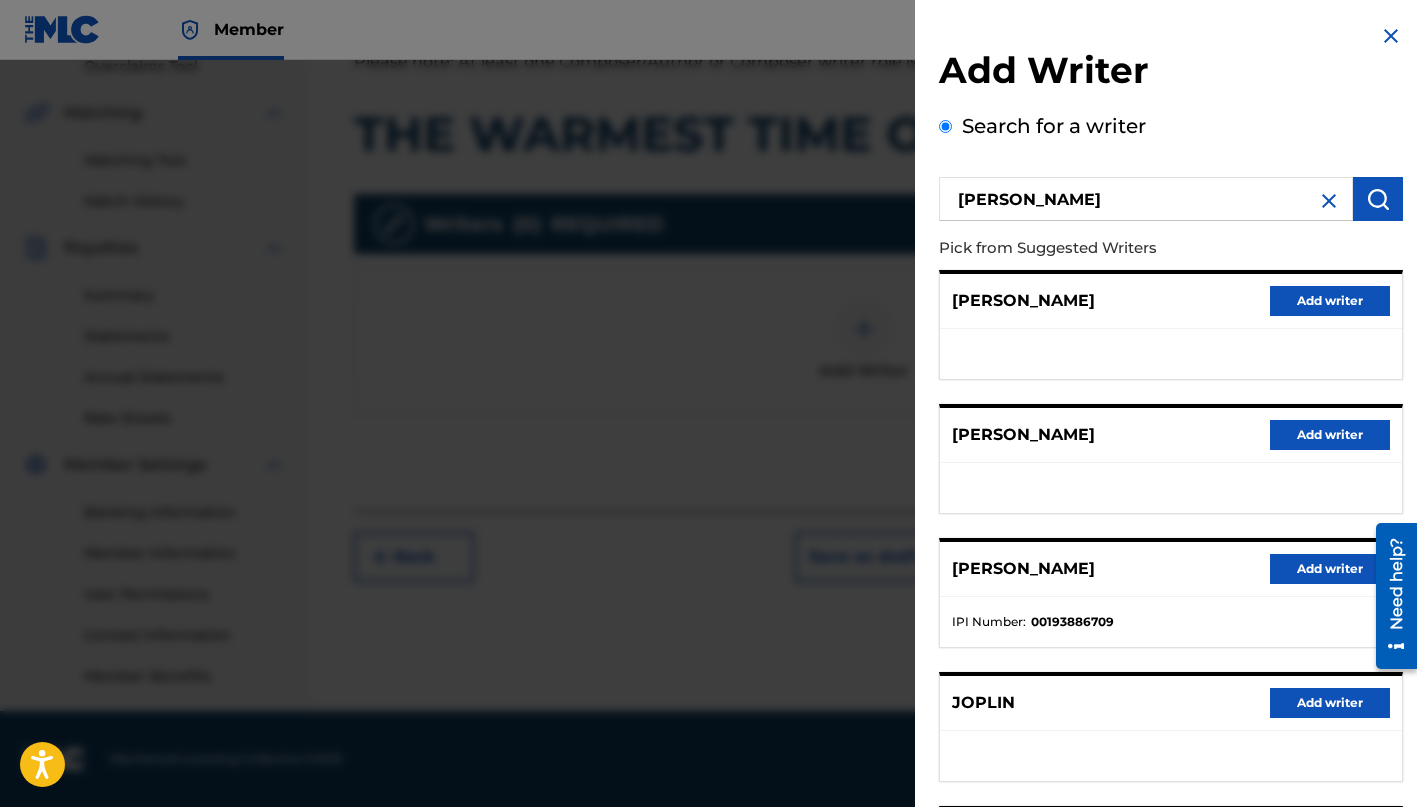click on "Add writer" at bounding box center (1330, 301) 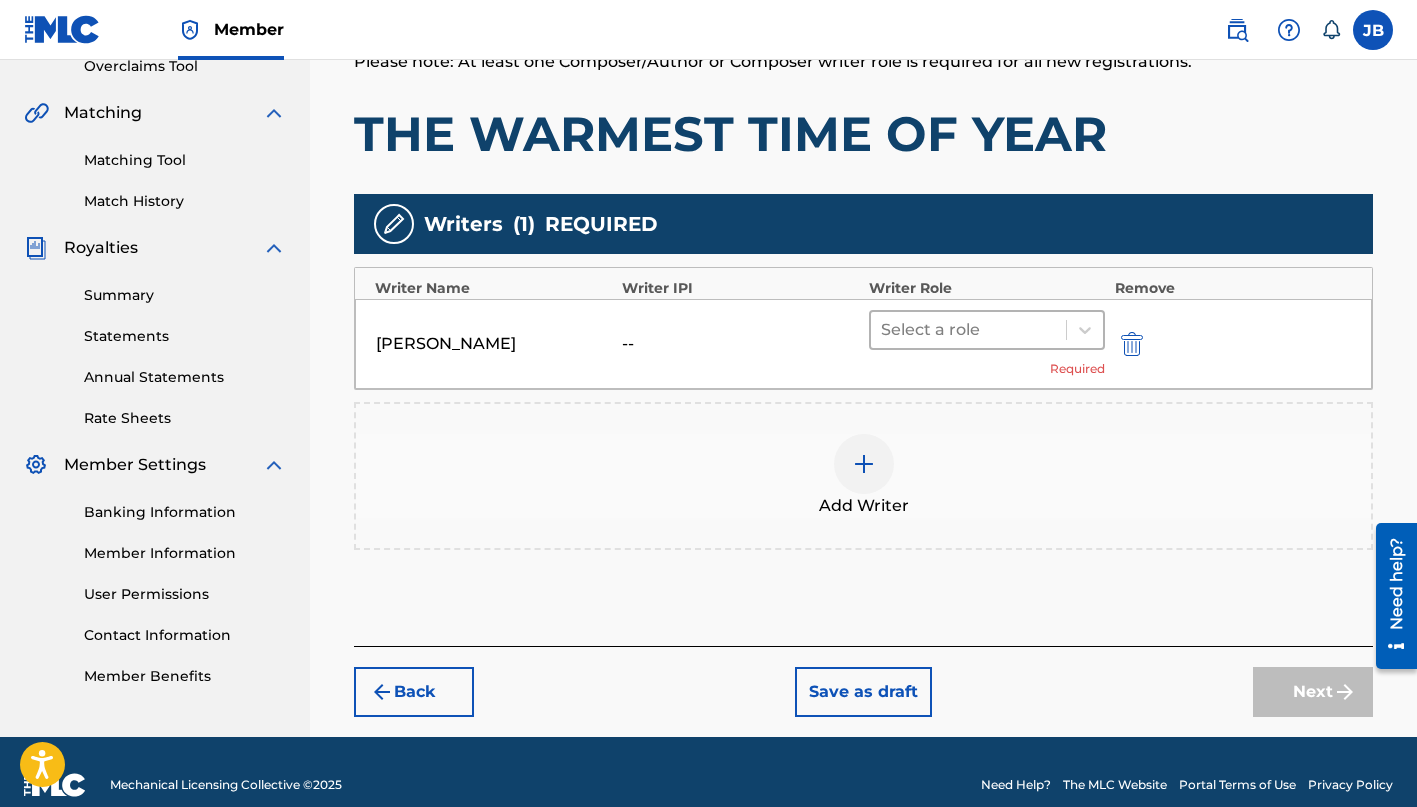 click at bounding box center [968, 330] 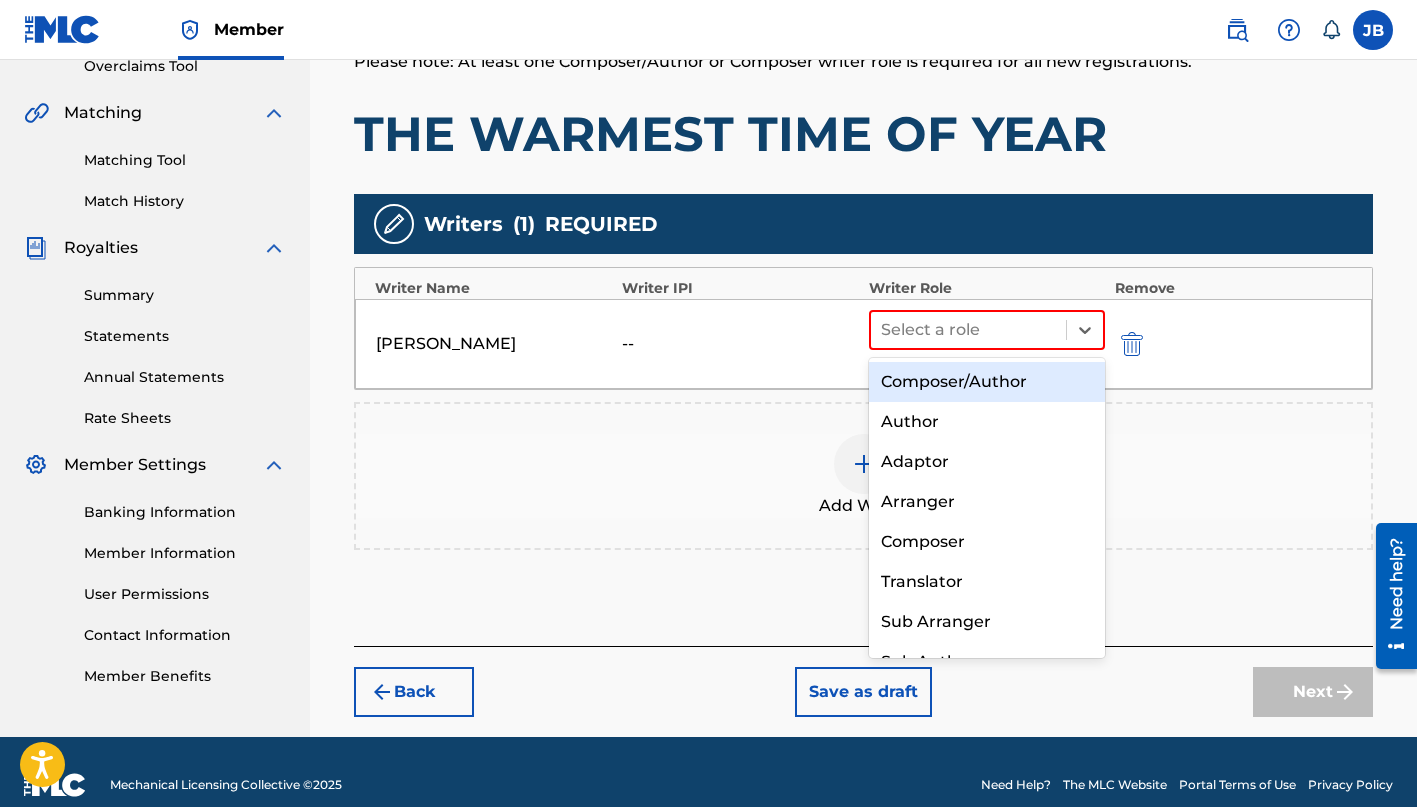click on "Composer/Author" at bounding box center (987, 382) 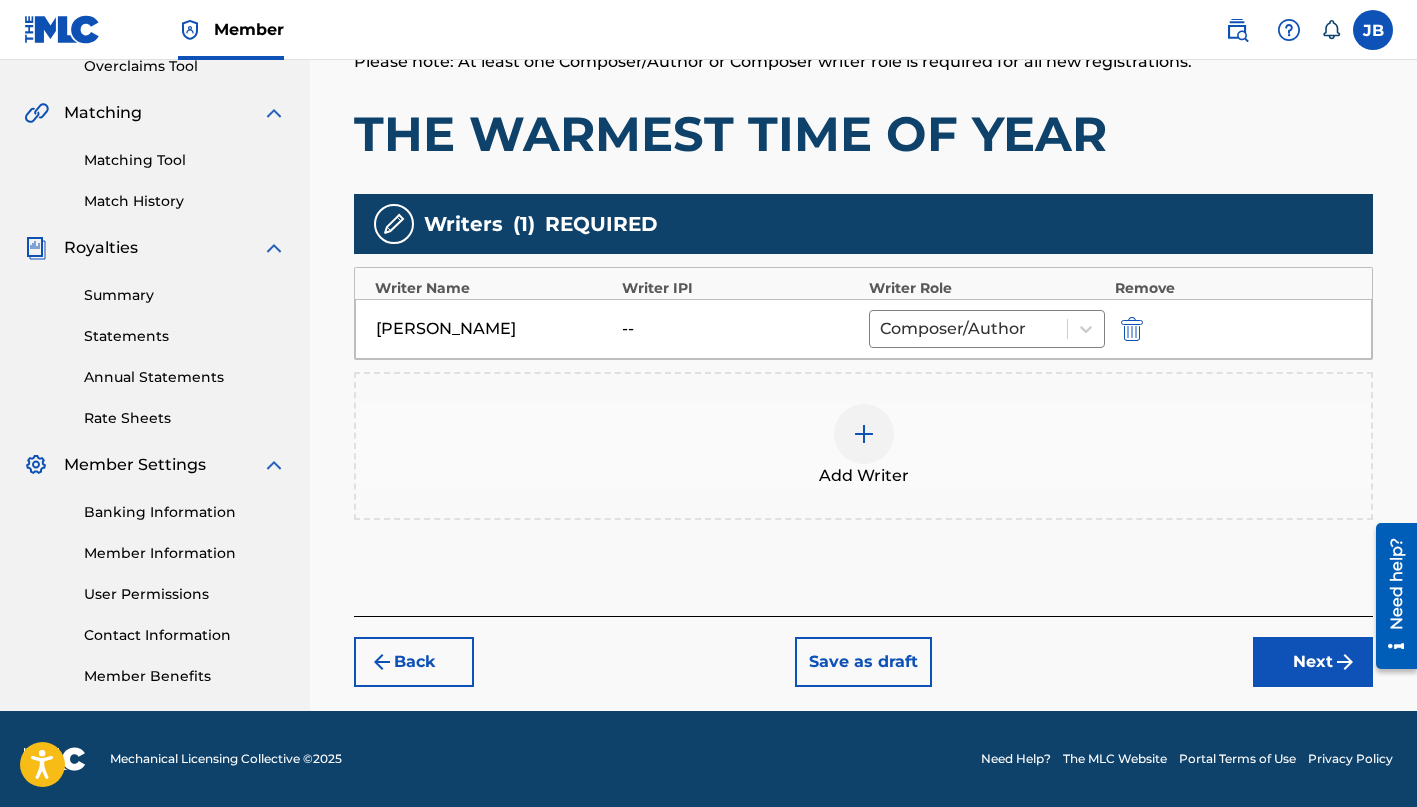scroll, scrollTop: 433, scrollLeft: 0, axis: vertical 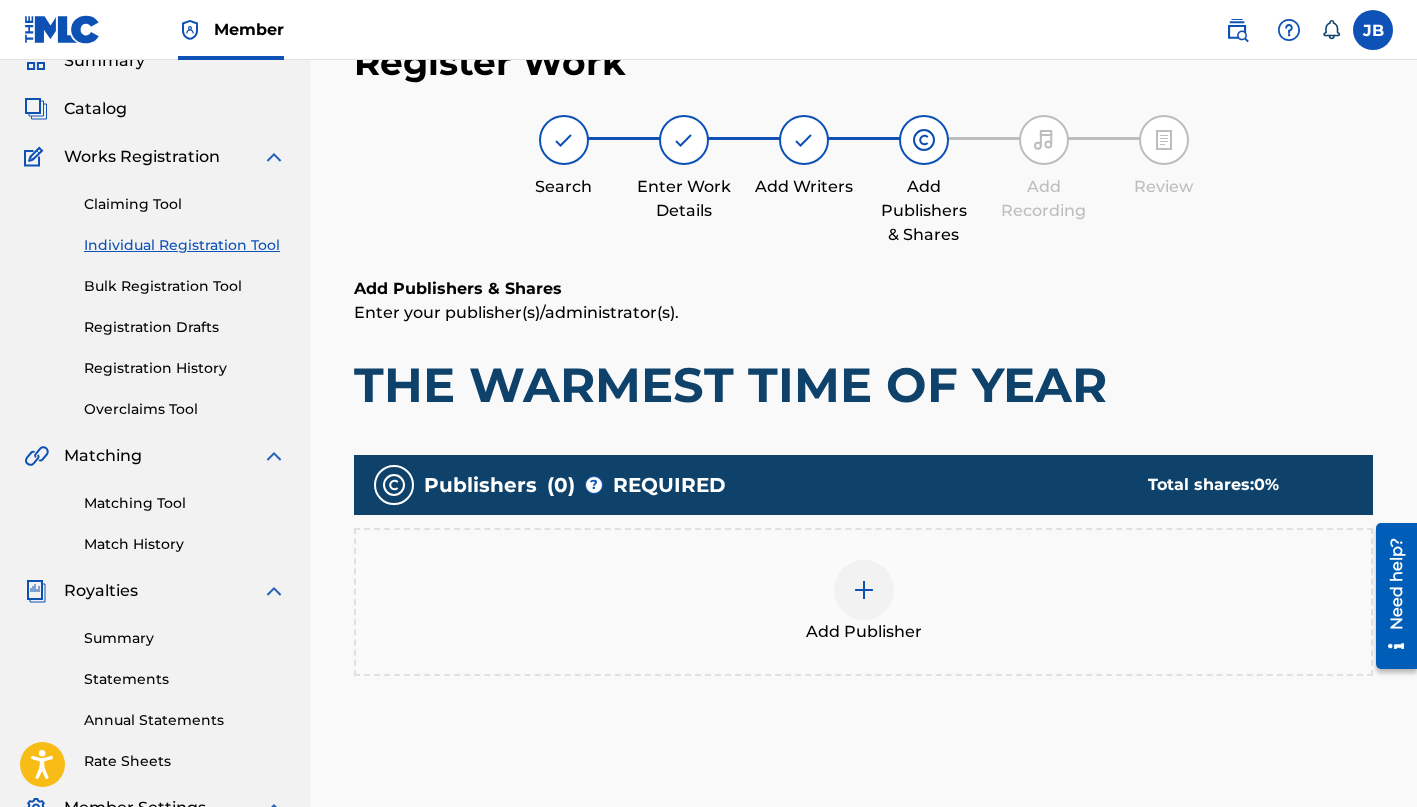 click at bounding box center [864, 590] 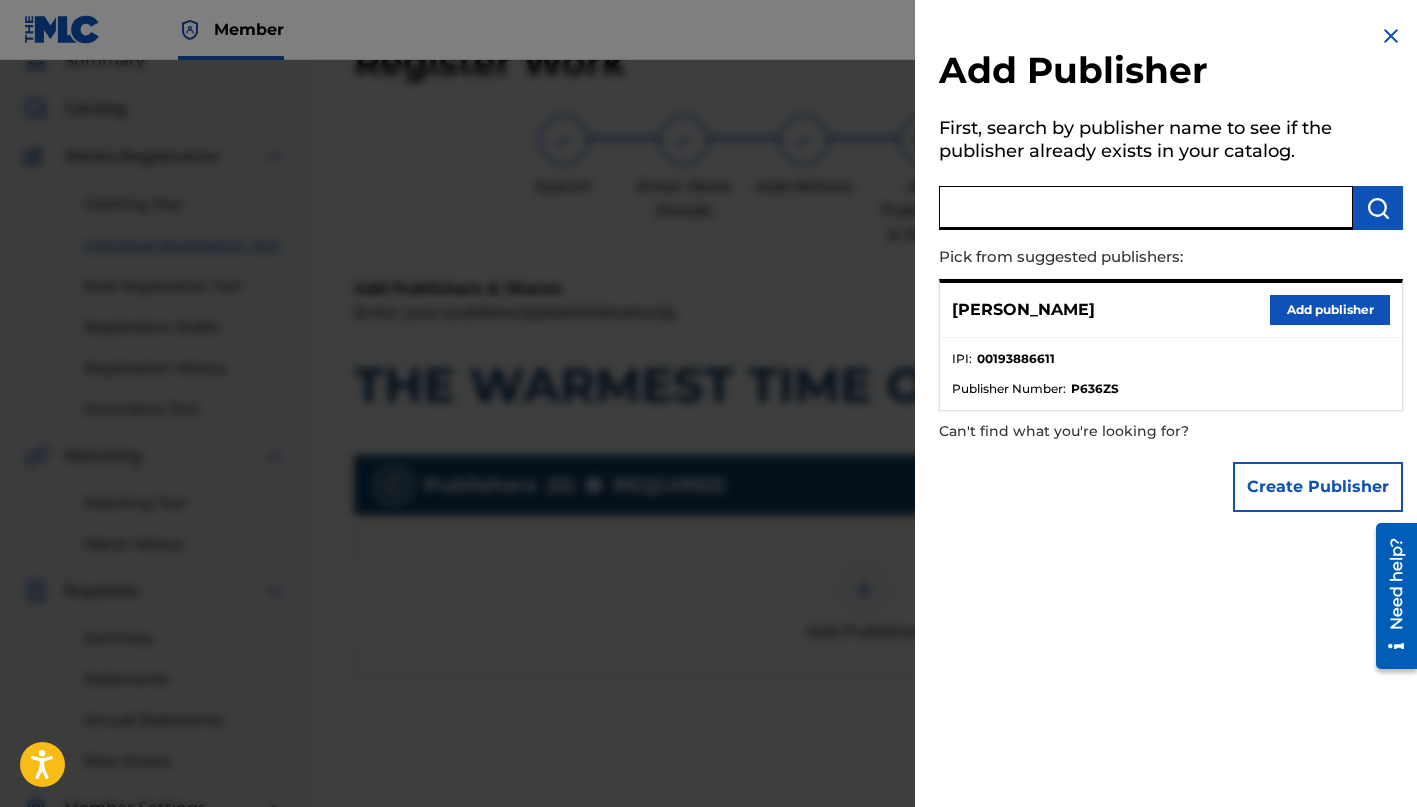 click at bounding box center (1146, 208) 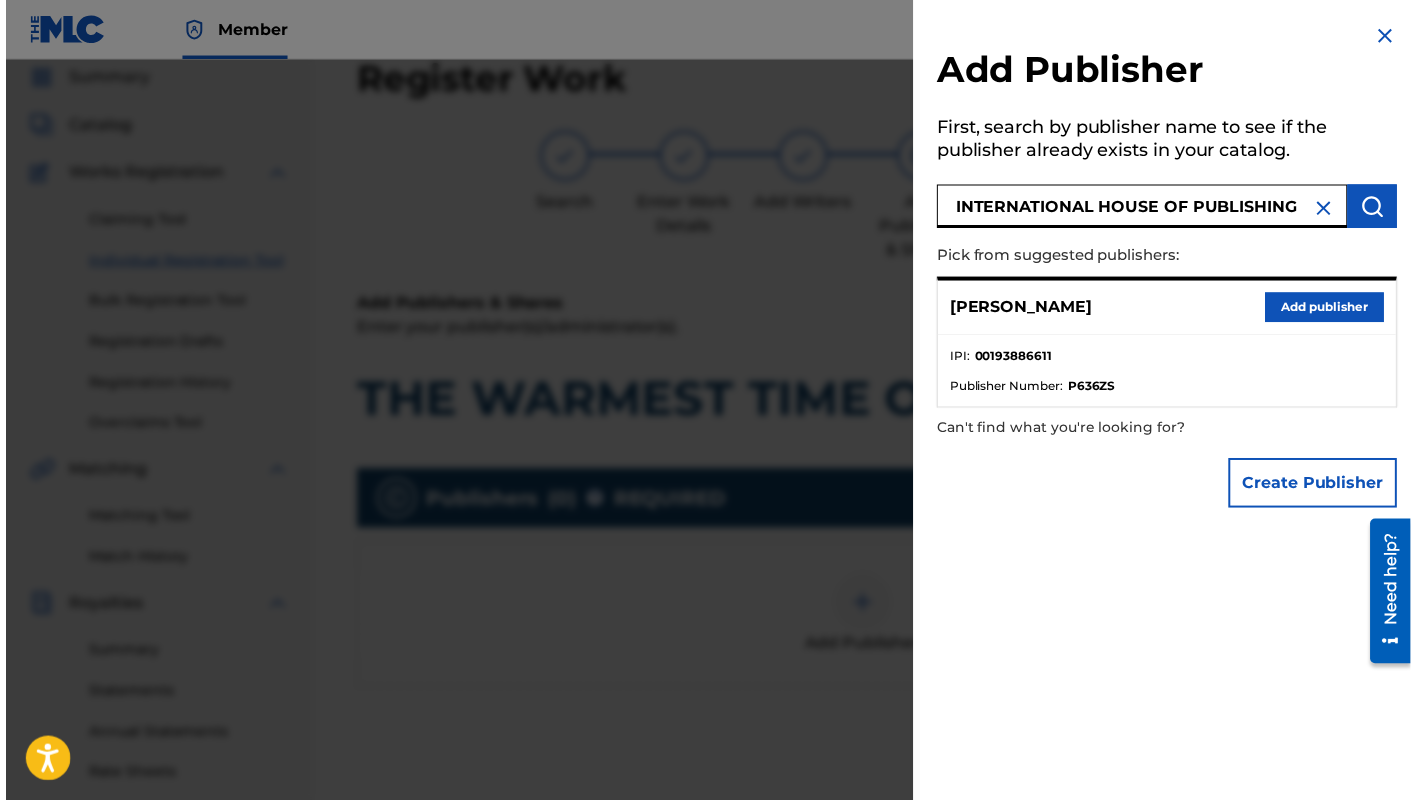 scroll, scrollTop: 71, scrollLeft: 0, axis: vertical 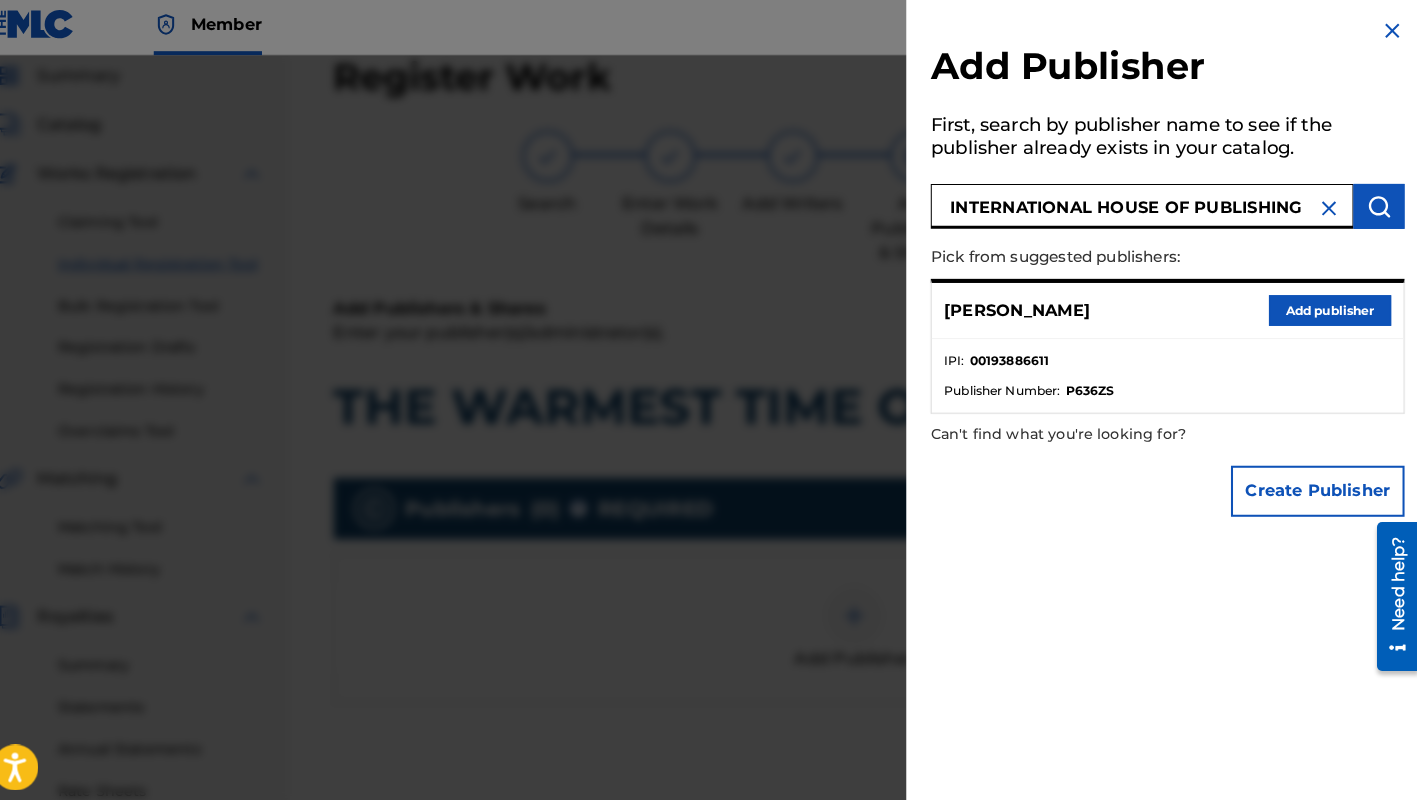 type on "INTERNATIONAL HOUSE OF PUBLISHING" 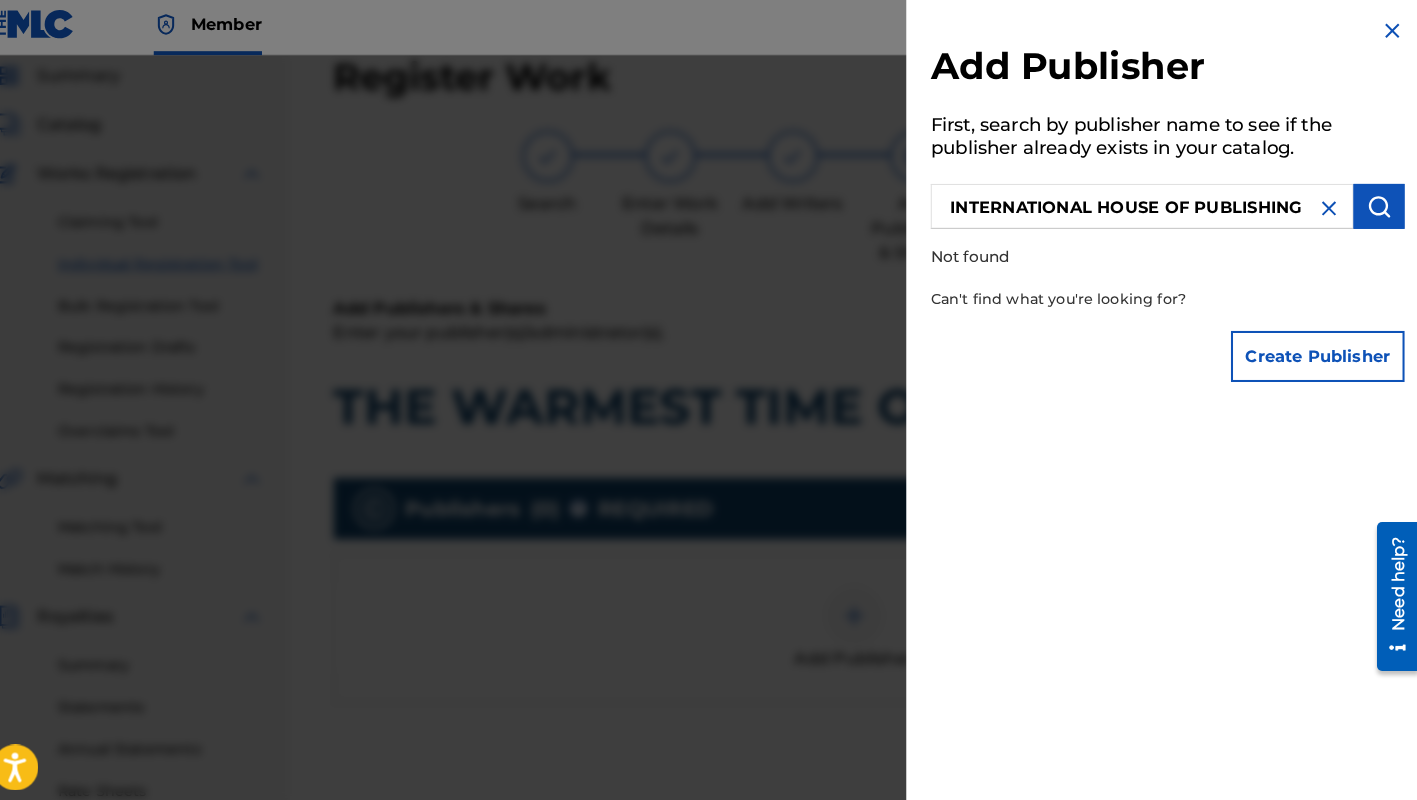 click on "Create Publisher" at bounding box center (1318, 355) 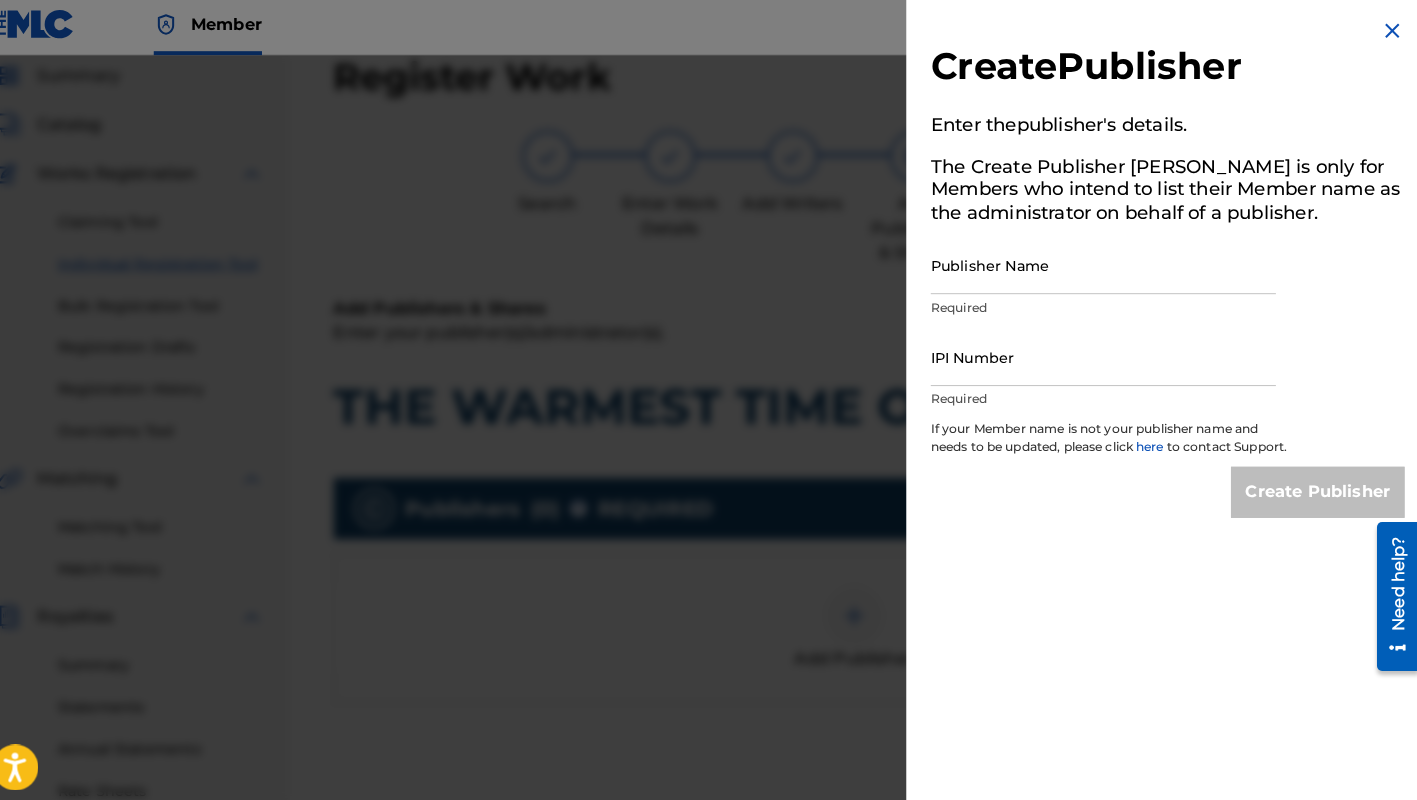 click on "Publisher Name" at bounding box center [1108, 265] 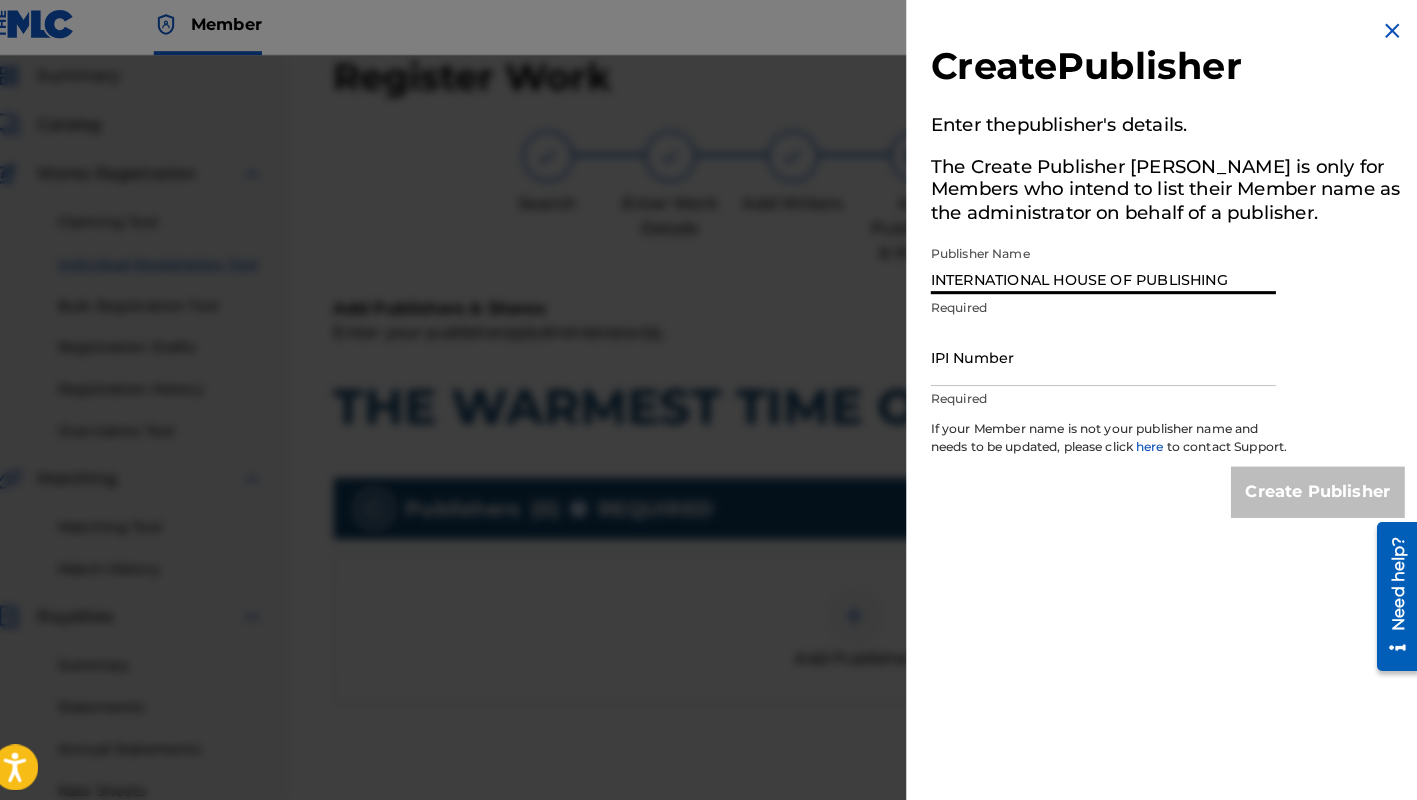type on "INTERNATIONAL HOUSE OF PUBLISHING" 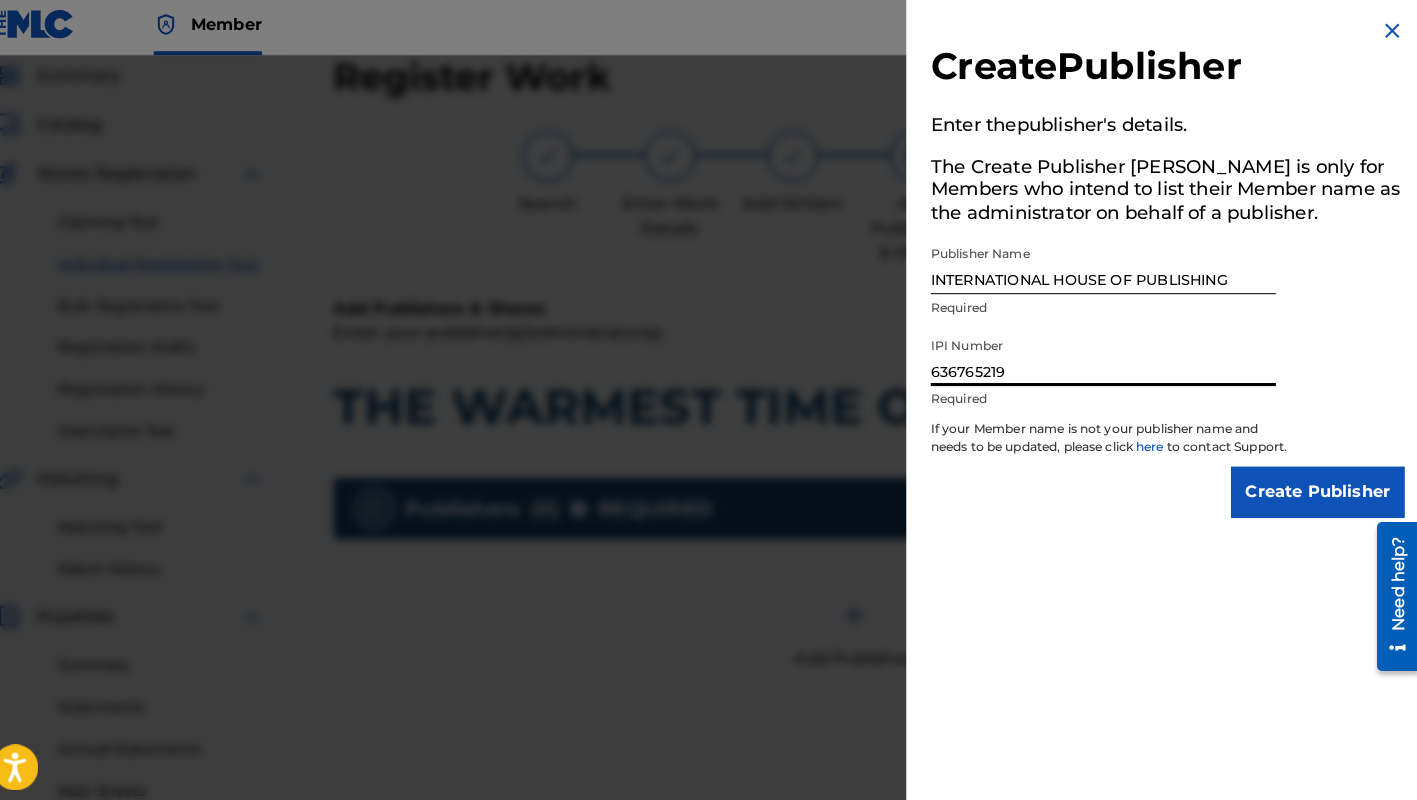 type on "636765219" 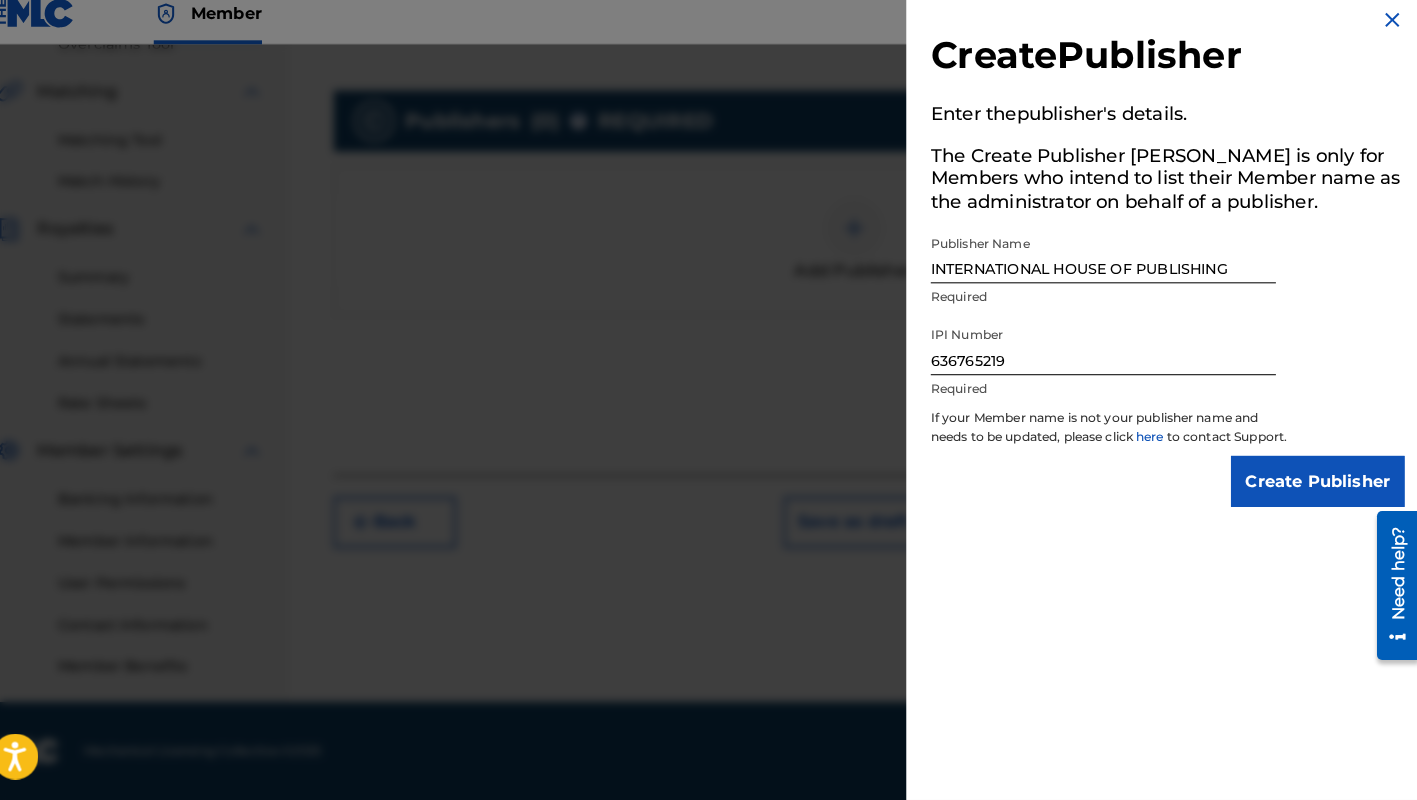 scroll, scrollTop: 440, scrollLeft: 0, axis: vertical 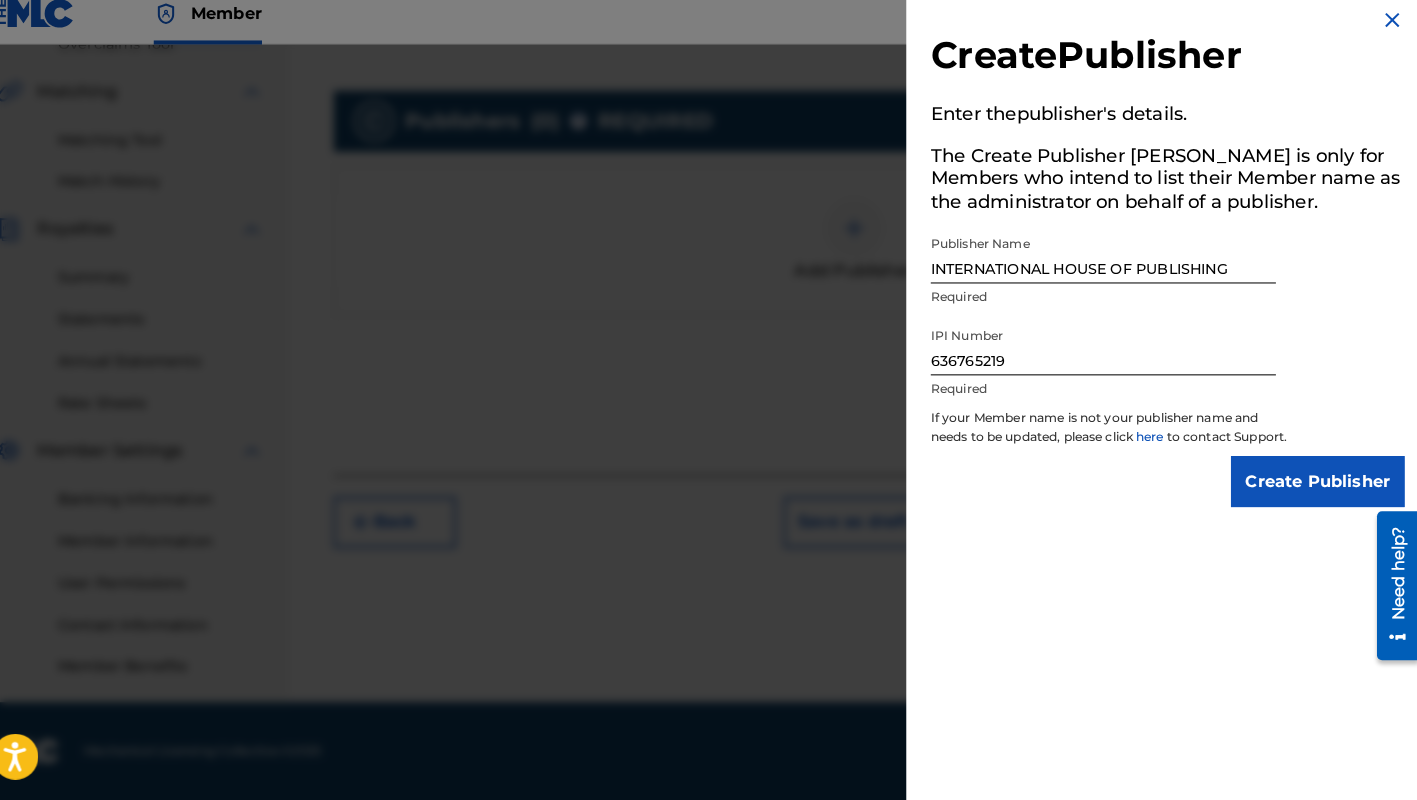 click on "Create Publisher" at bounding box center (1318, 488) 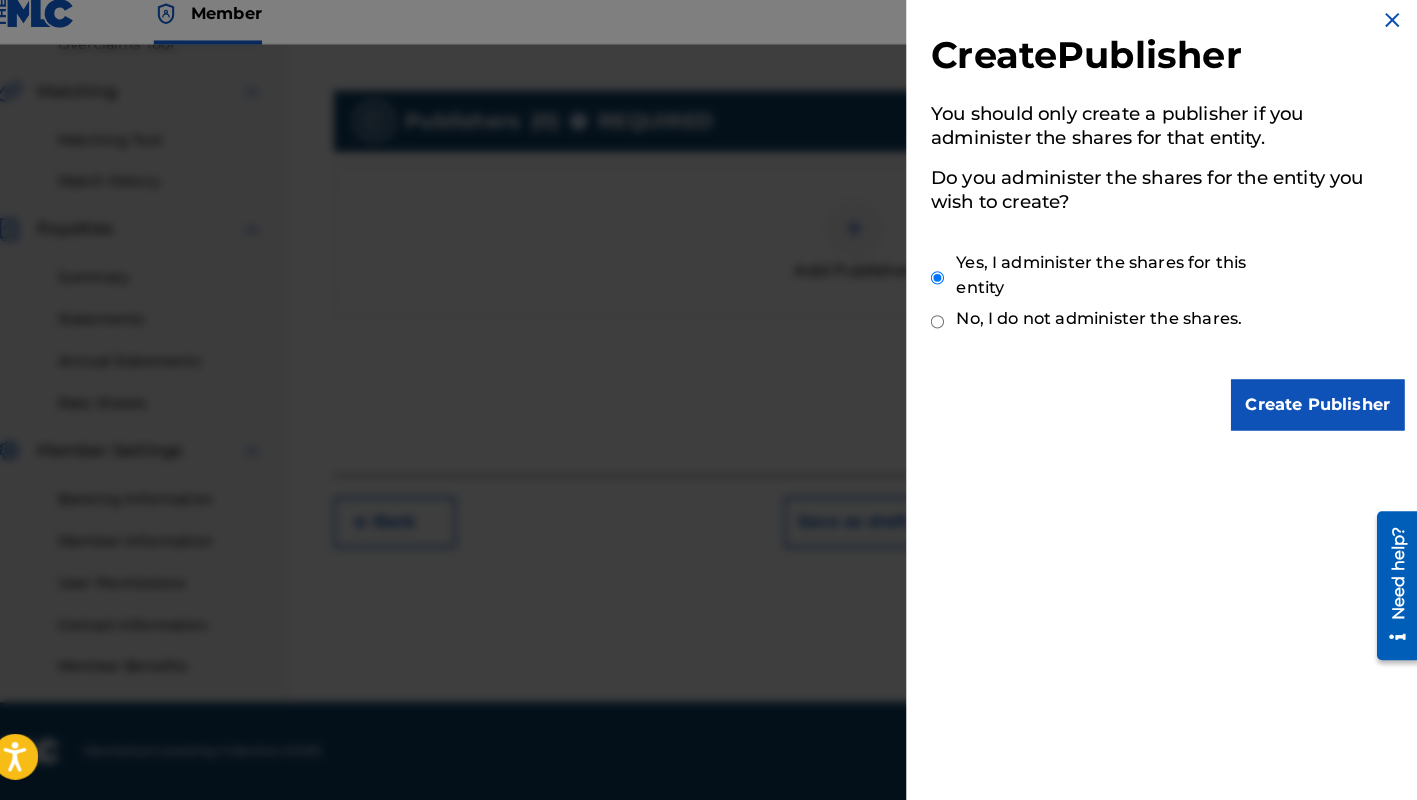 click on "Create Publisher" at bounding box center (1318, 413) 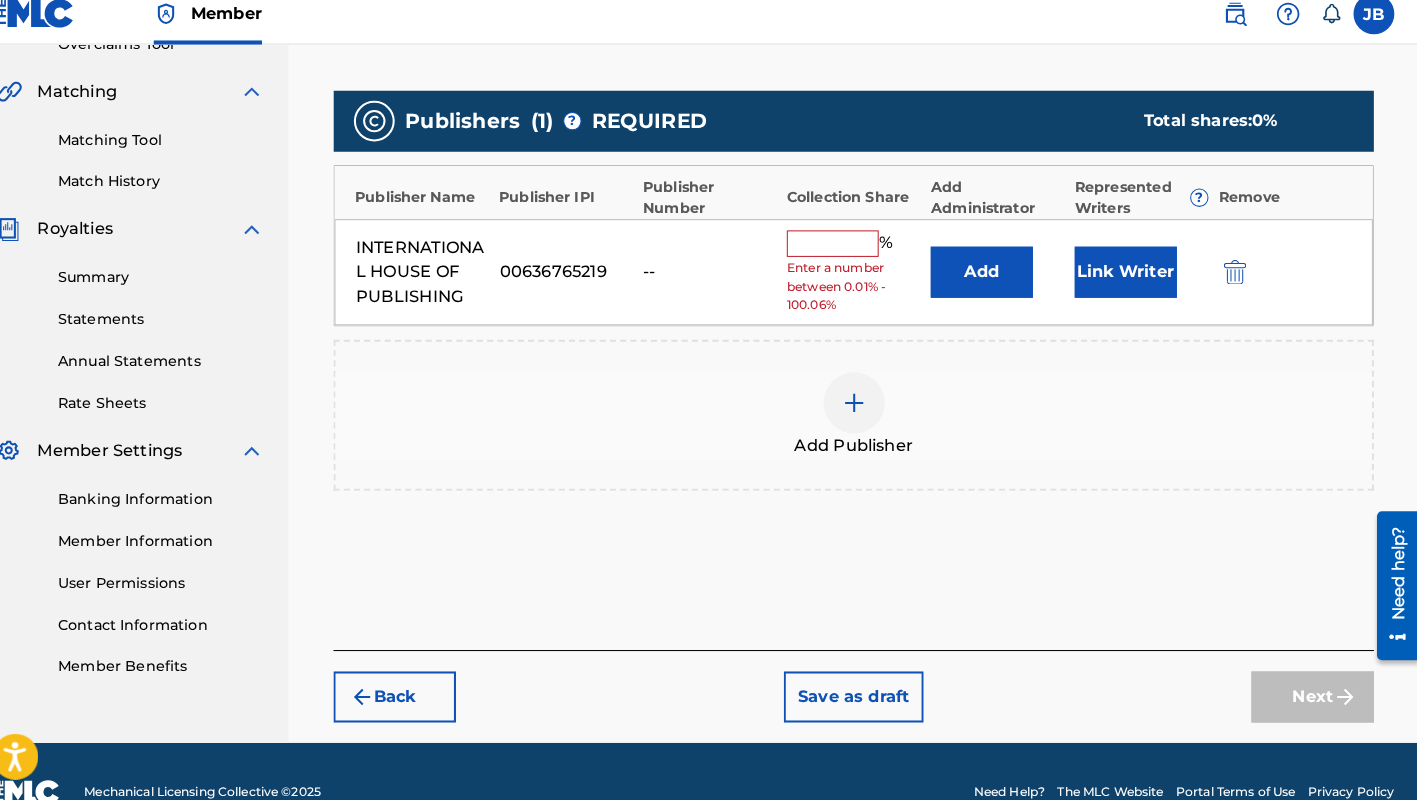 click at bounding box center [843, 255] 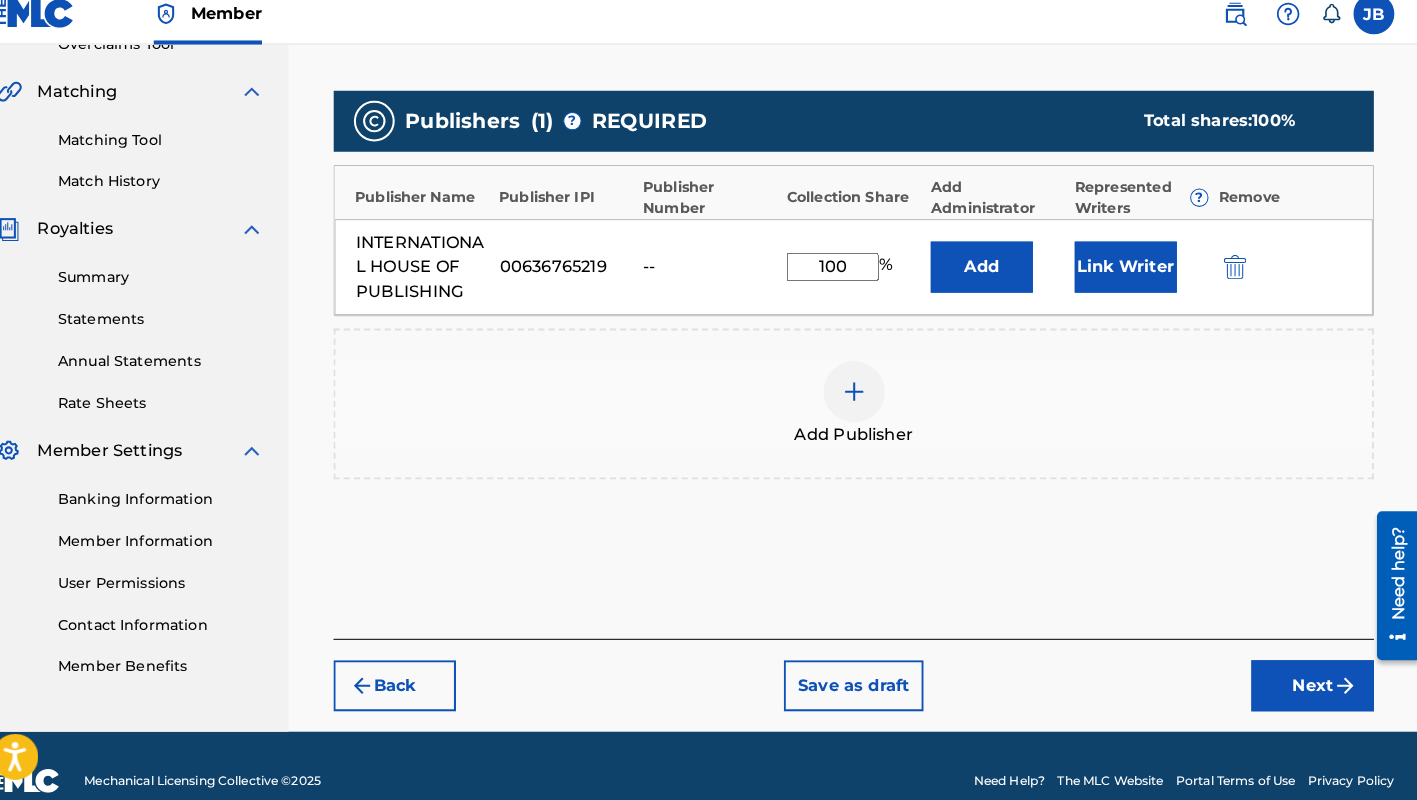 type on "100" 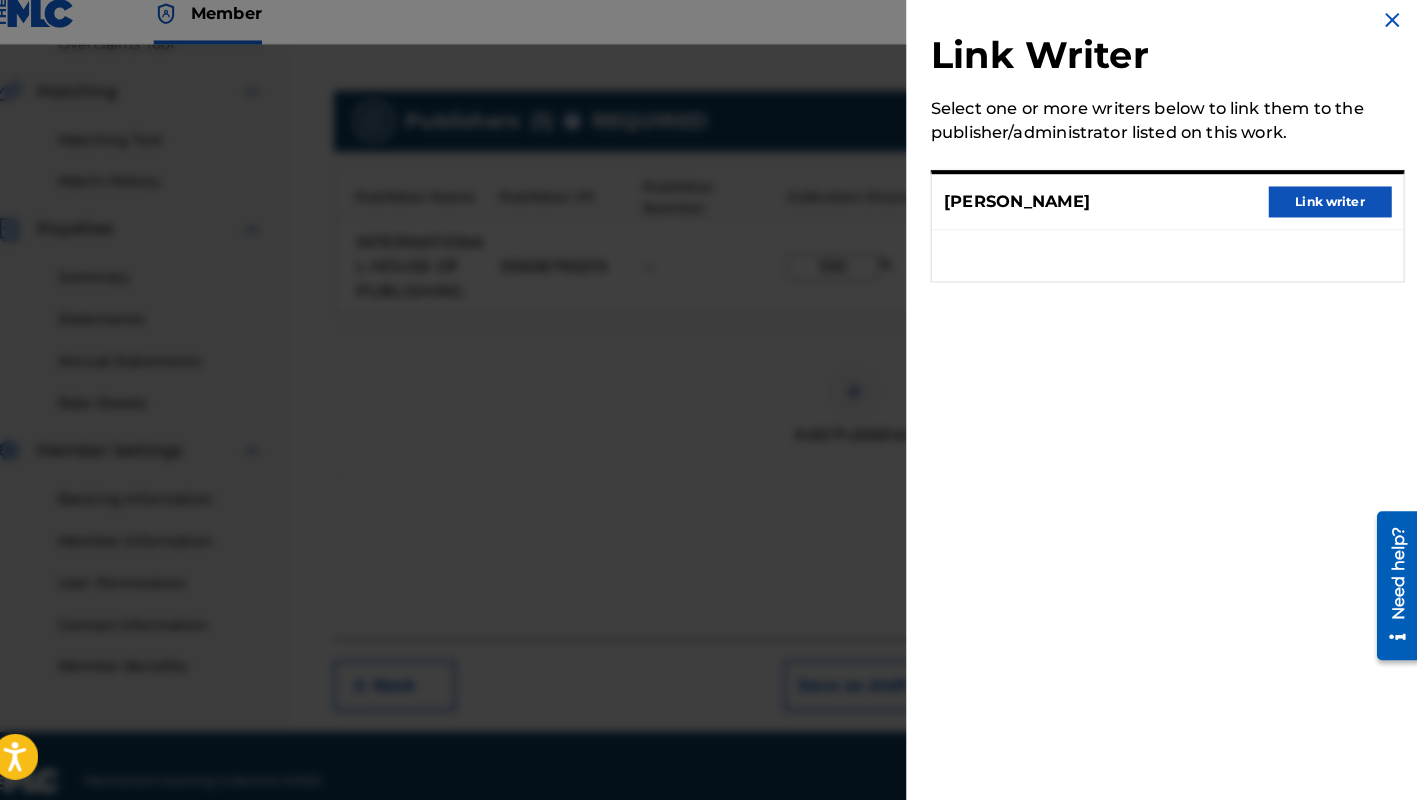 click on "Link writer" at bounding box center [1330, 214] 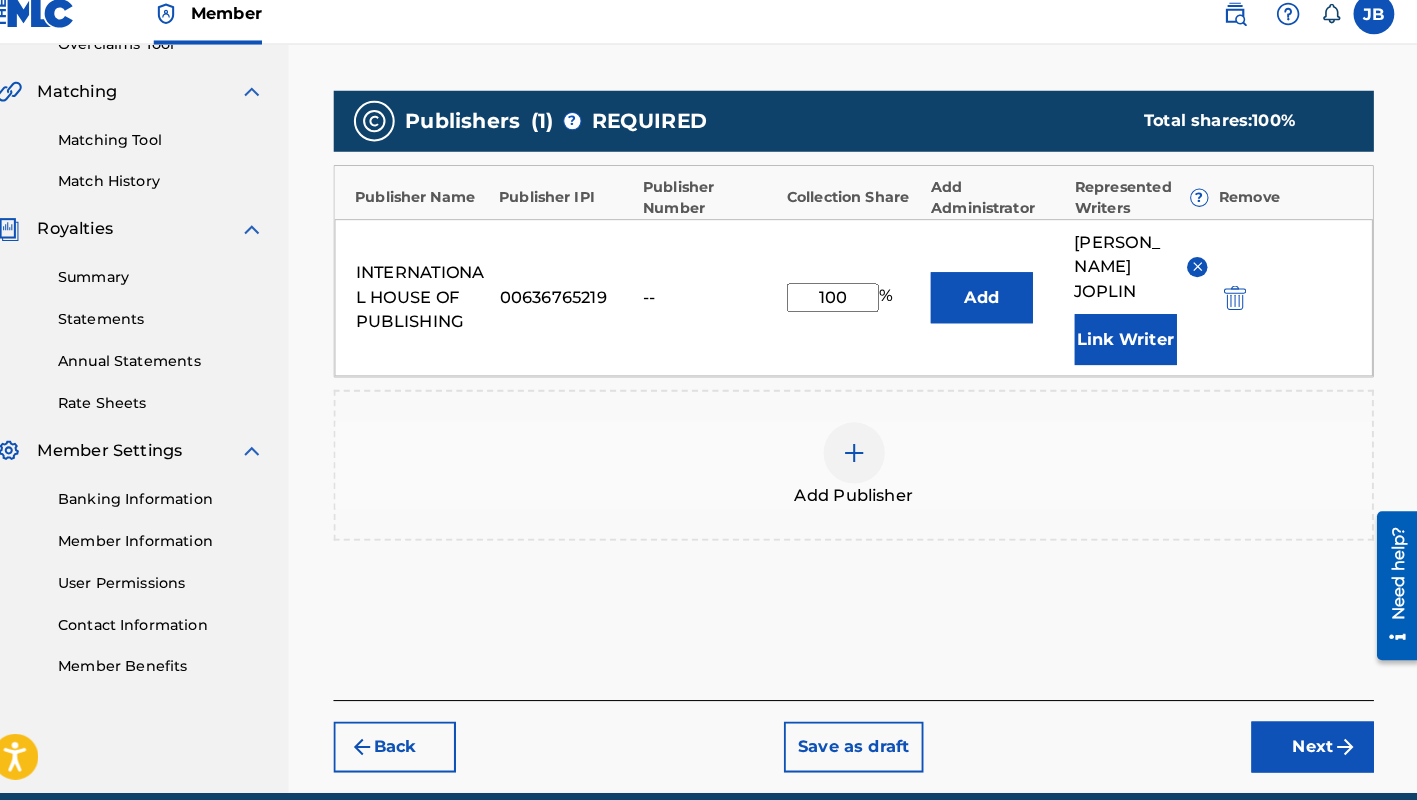 click on "Add" at bounding box center [989, 308] 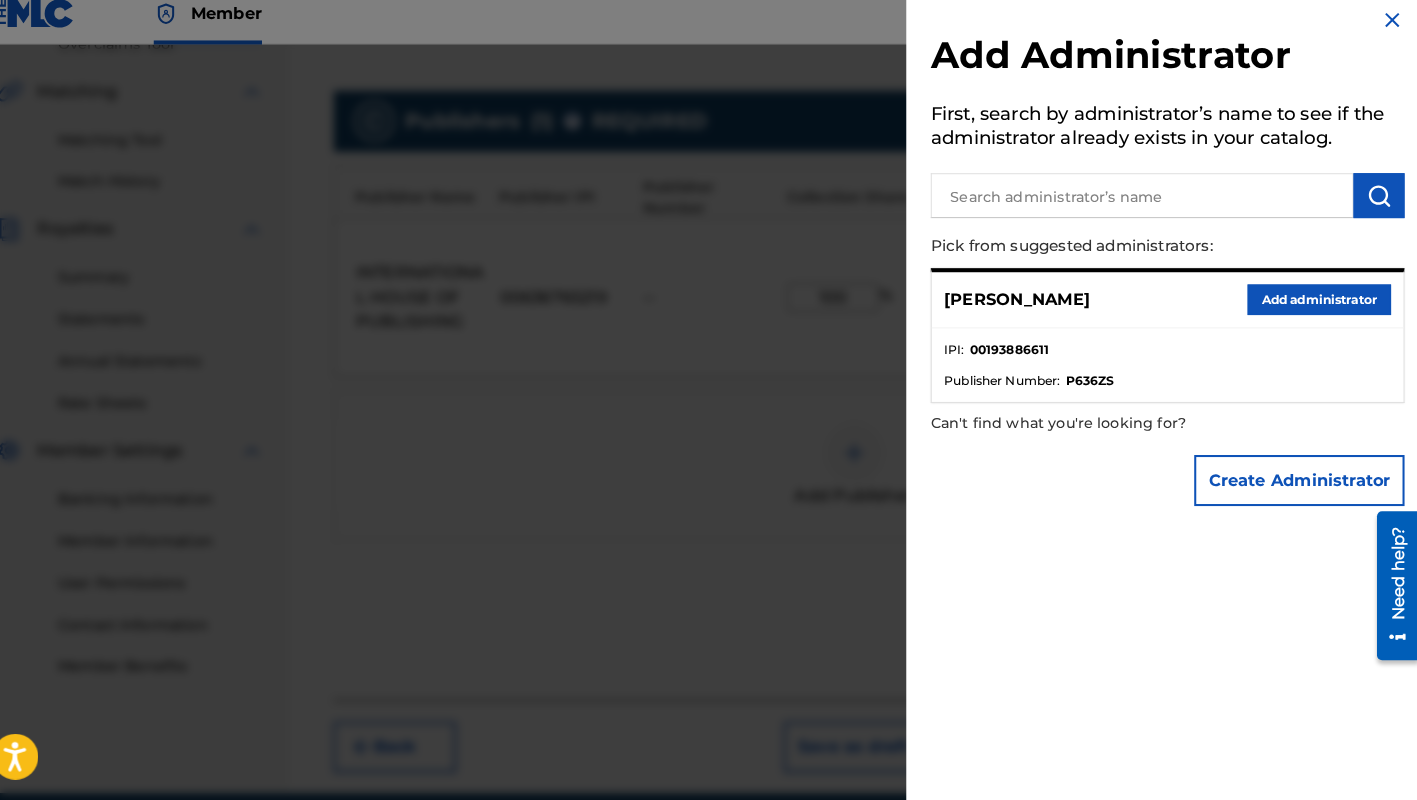 click on "Add administrator" at bounding box center (1319, 310) 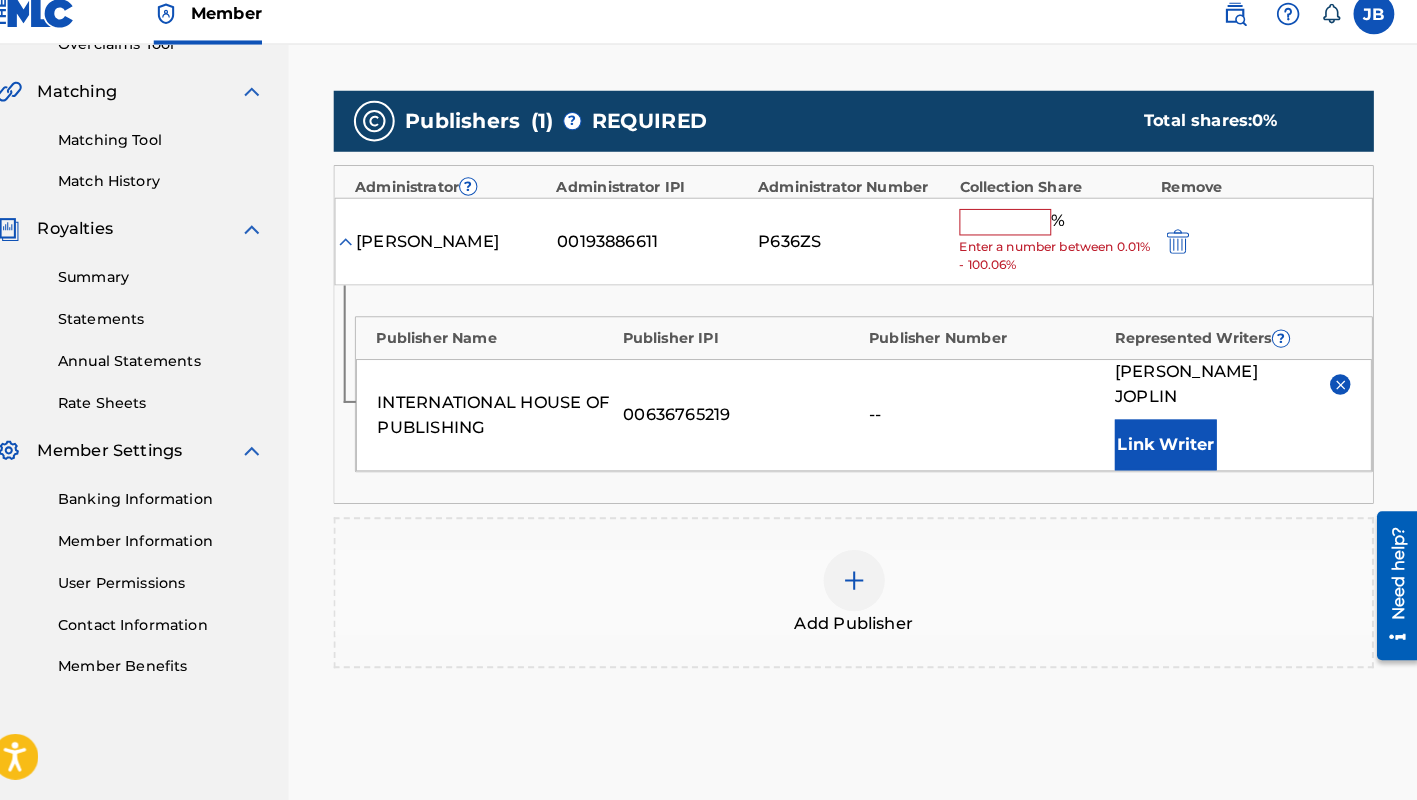 click at bounding box center [1012, 234] 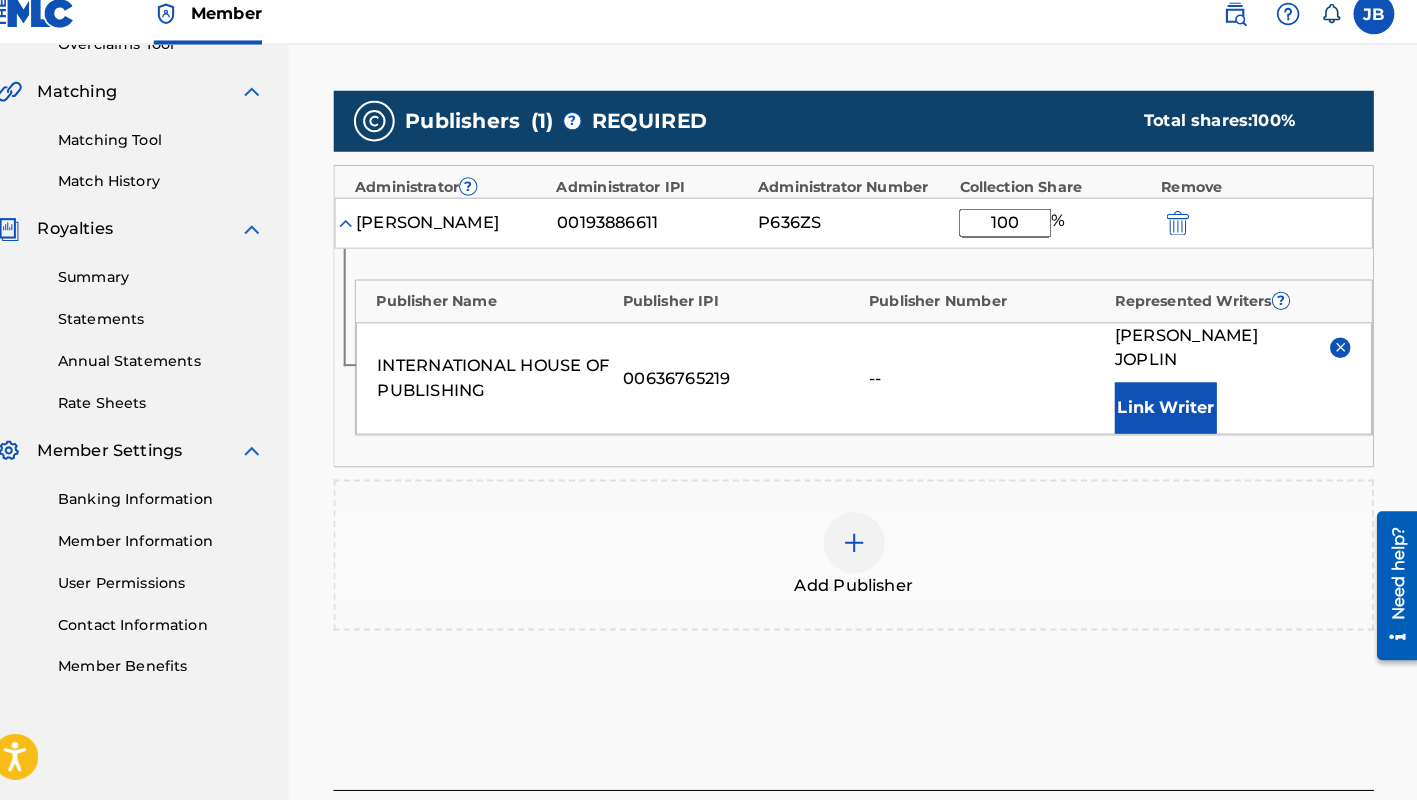 type on "100" 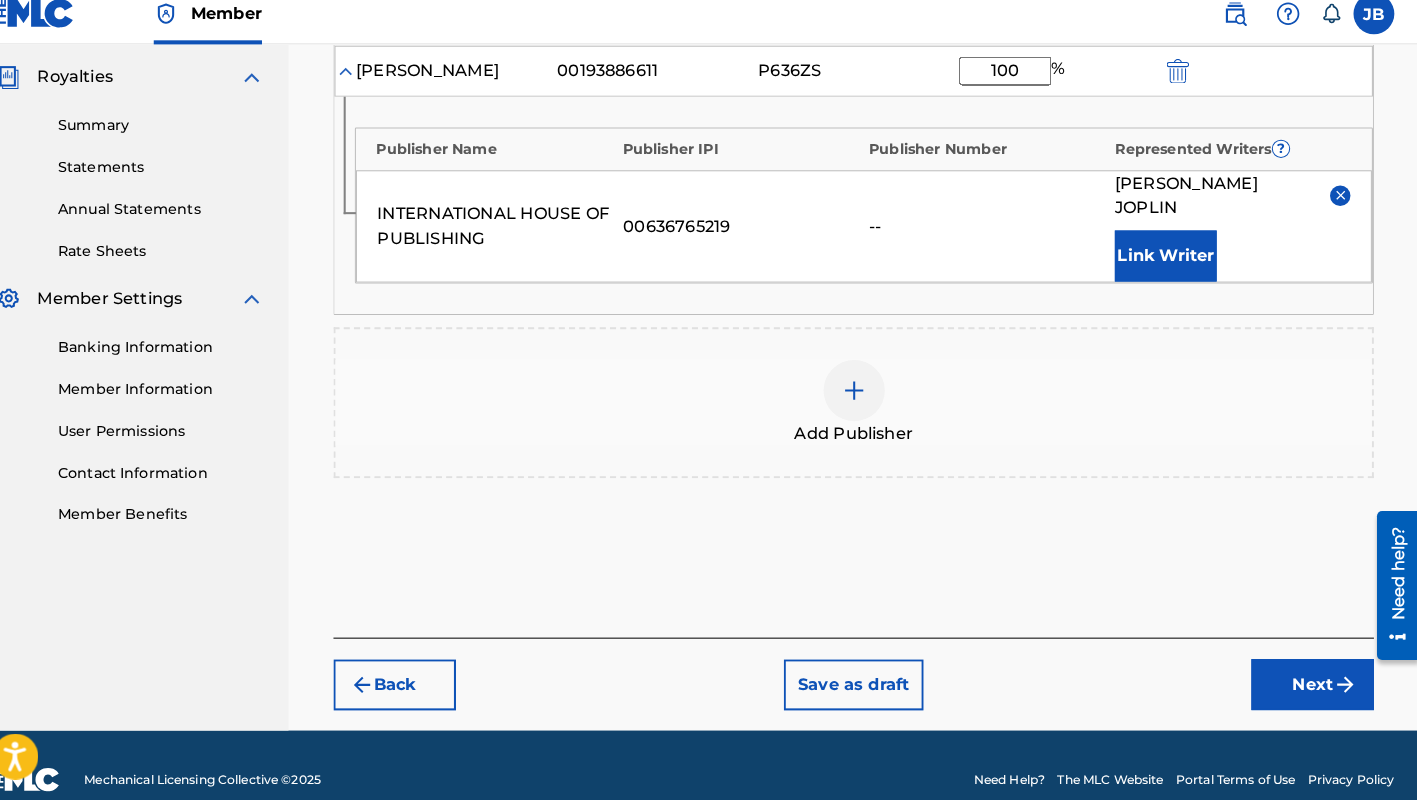 scroll, scrollTop: 589, scrollLeft: 0, axis: vertical 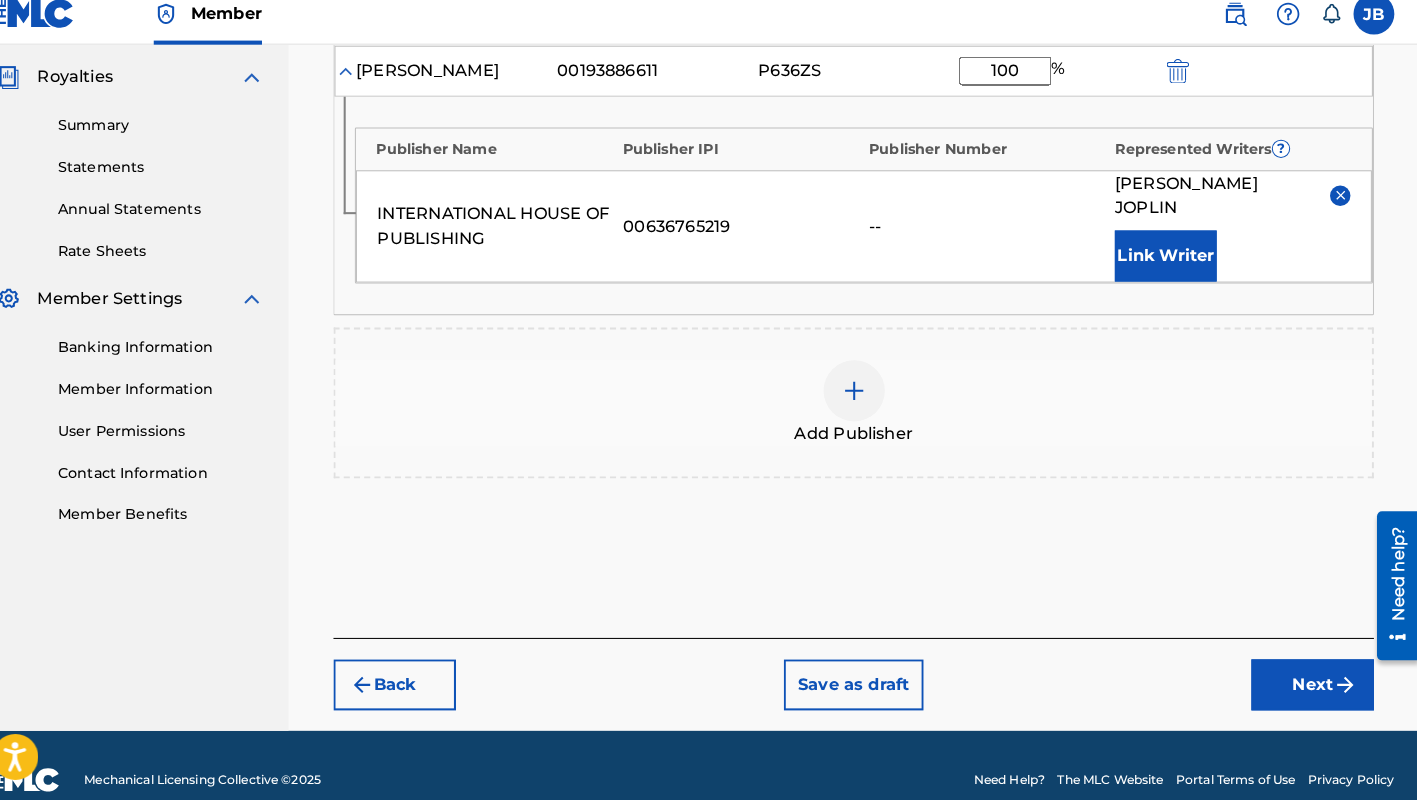 click on "Add Publisher" at bounding box center [863, 411] 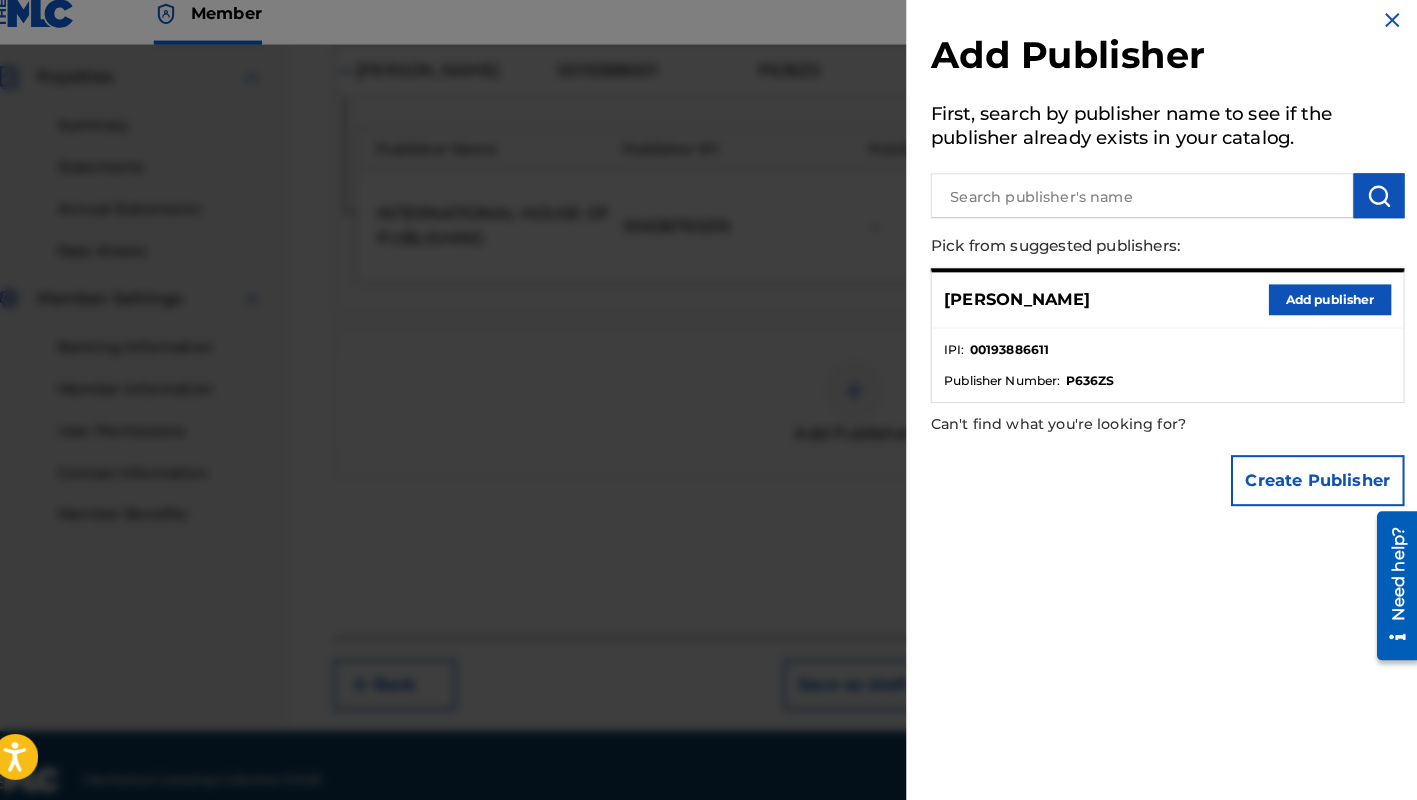 click at bounding box center [1391, 36] 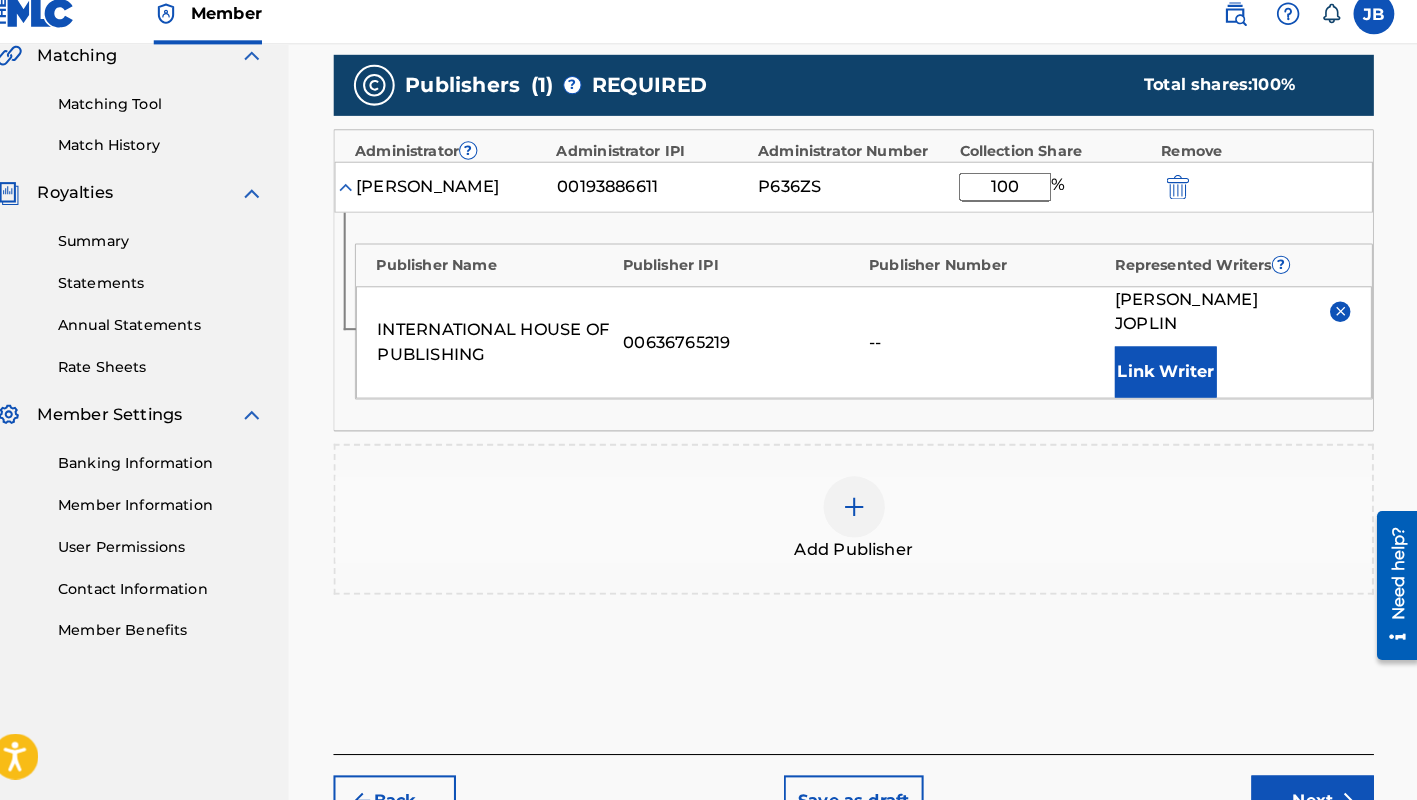scroll, scrollTop: 478, scrollLeft: 0, axis: vertical 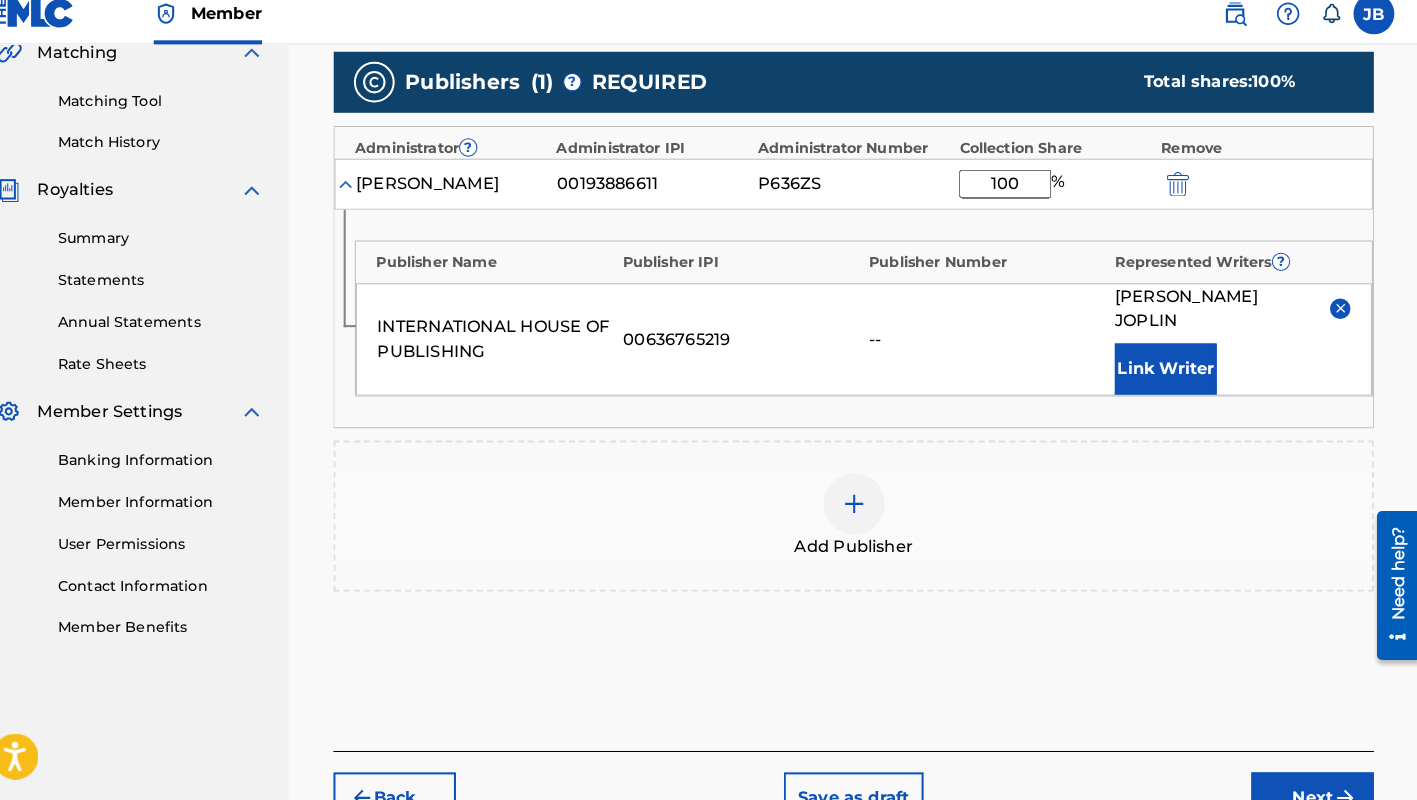 click on "Link Writer" at bounding box center (1169, 378) 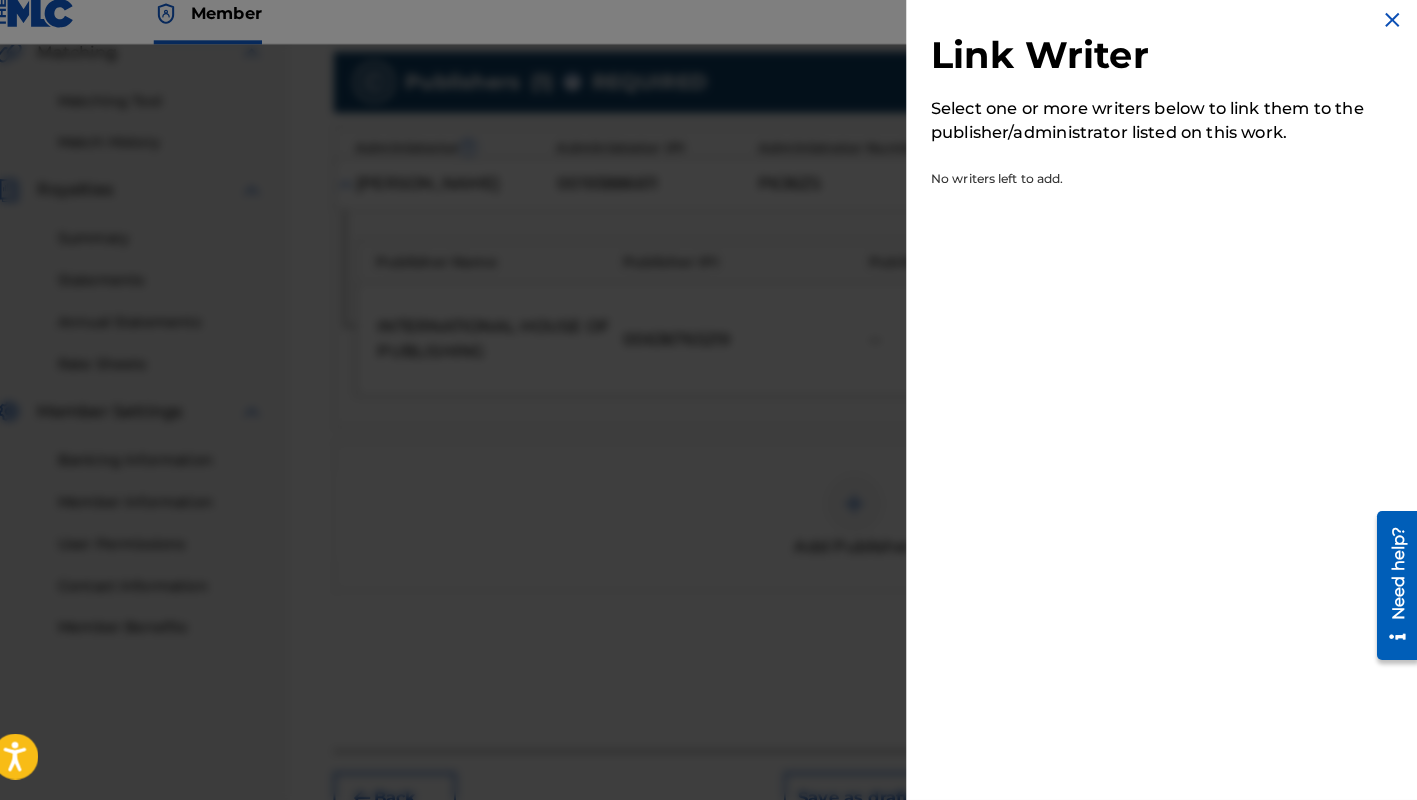 click at bounding box center (1391, 36) 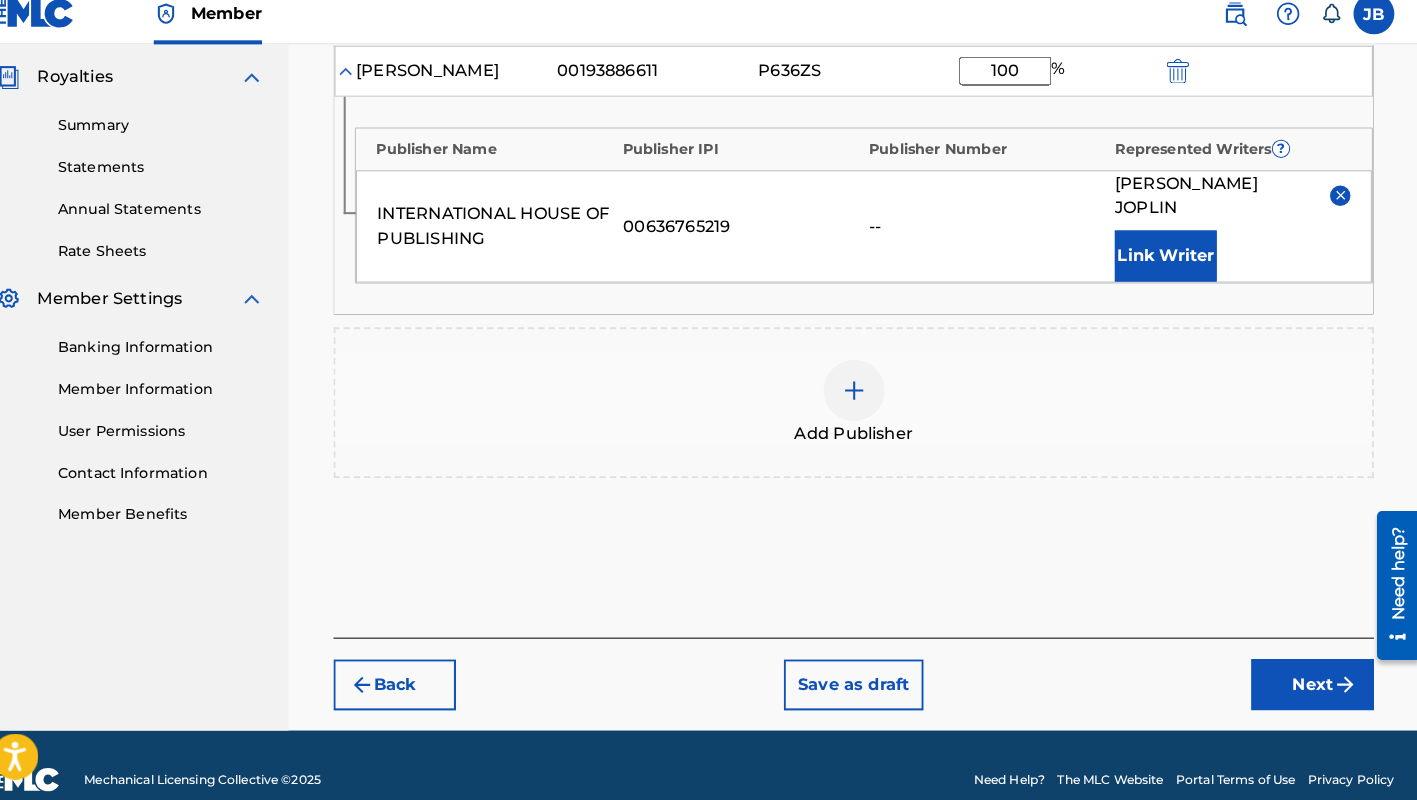 scroll, scrollTop: 589, scrollLeft: 0, axis: vertical 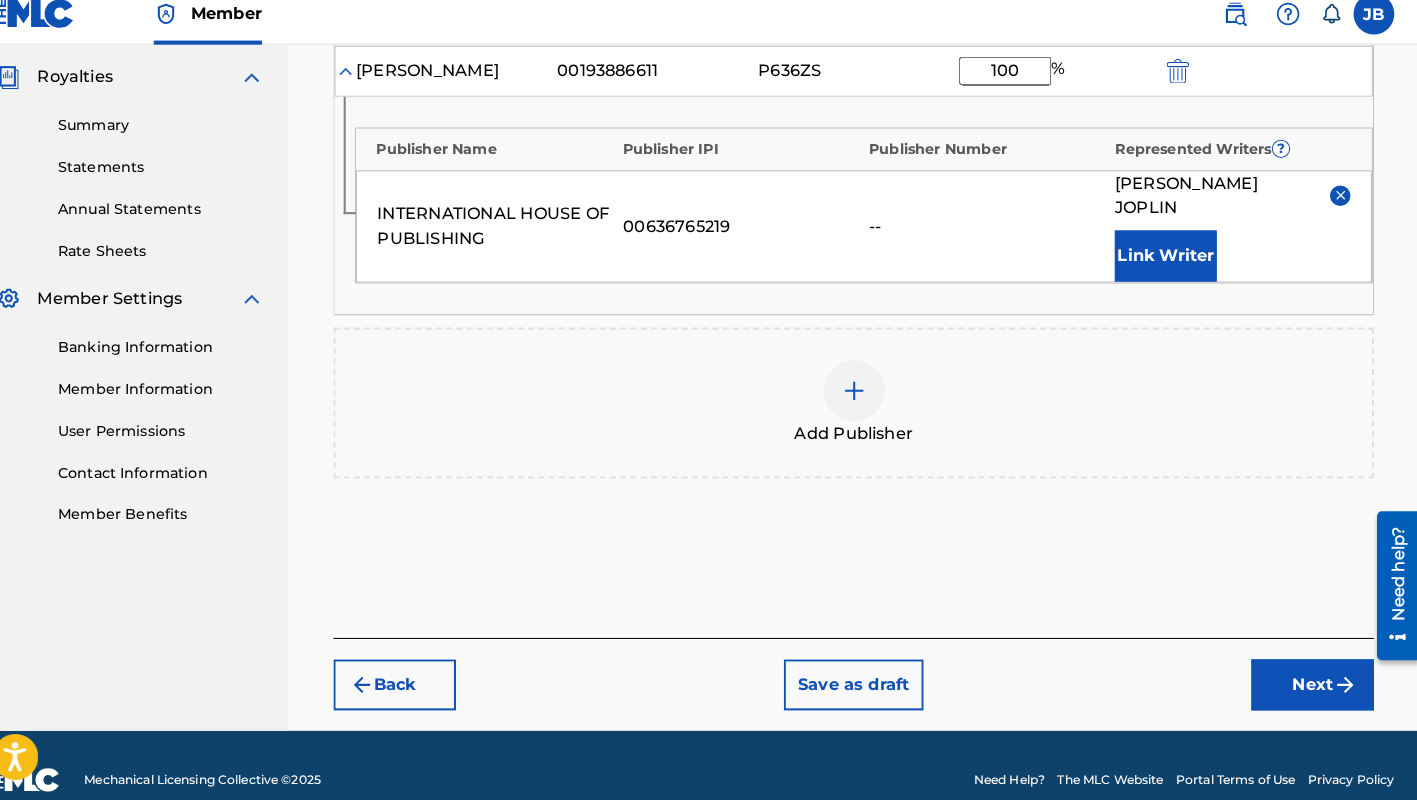 click on "Next" at bounding box center (1313, 687) 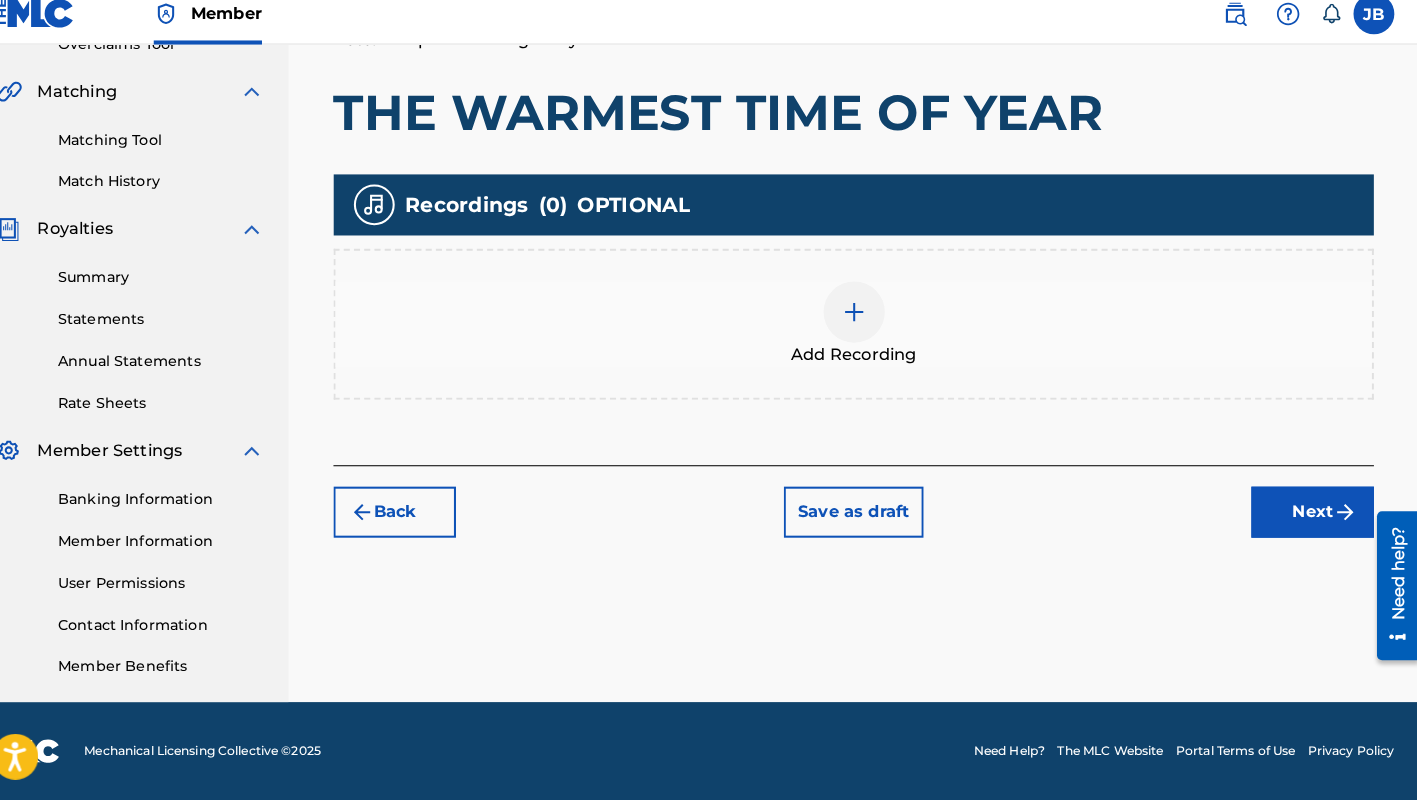 click at bounding box center [864, 322] 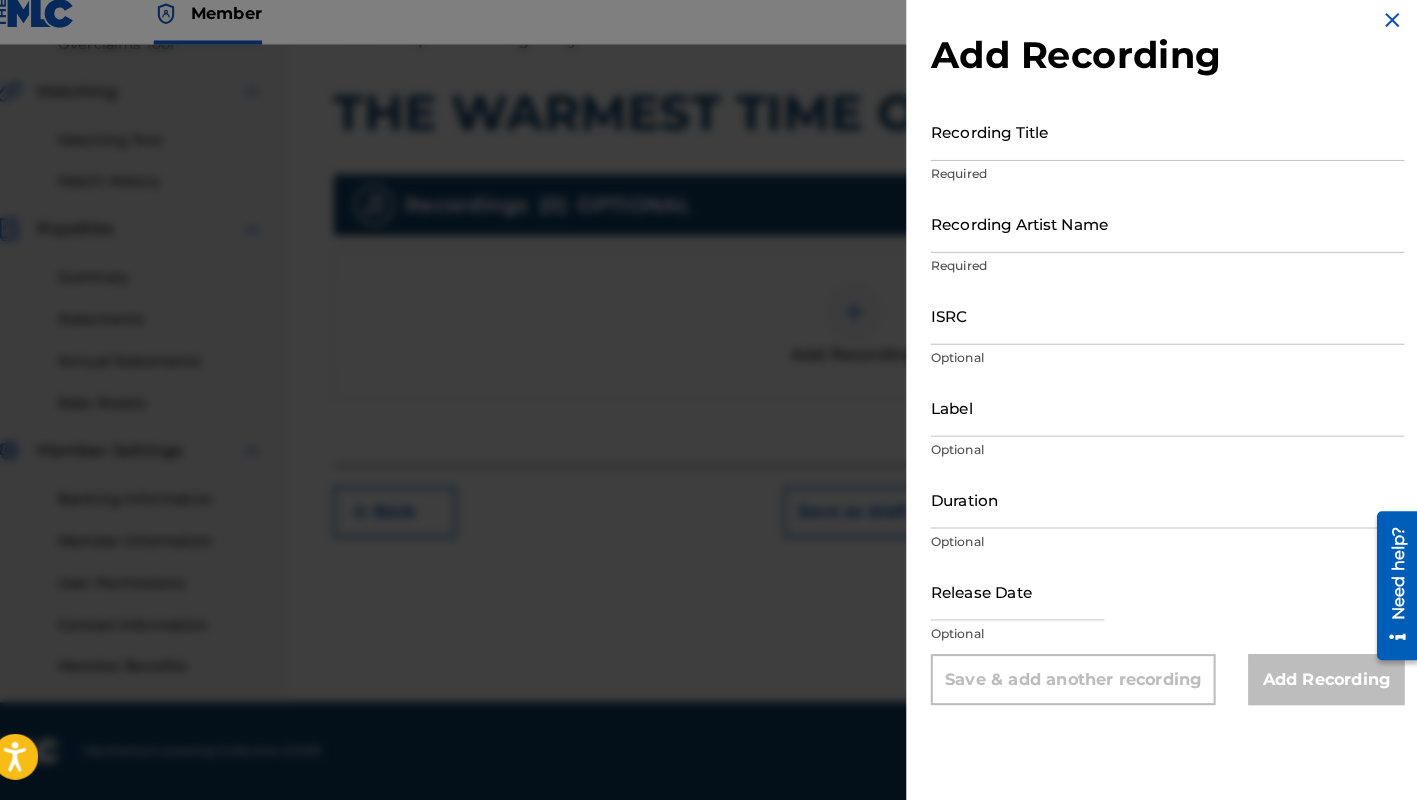 click on "Recording Title" at bounding box center [1171, 145] 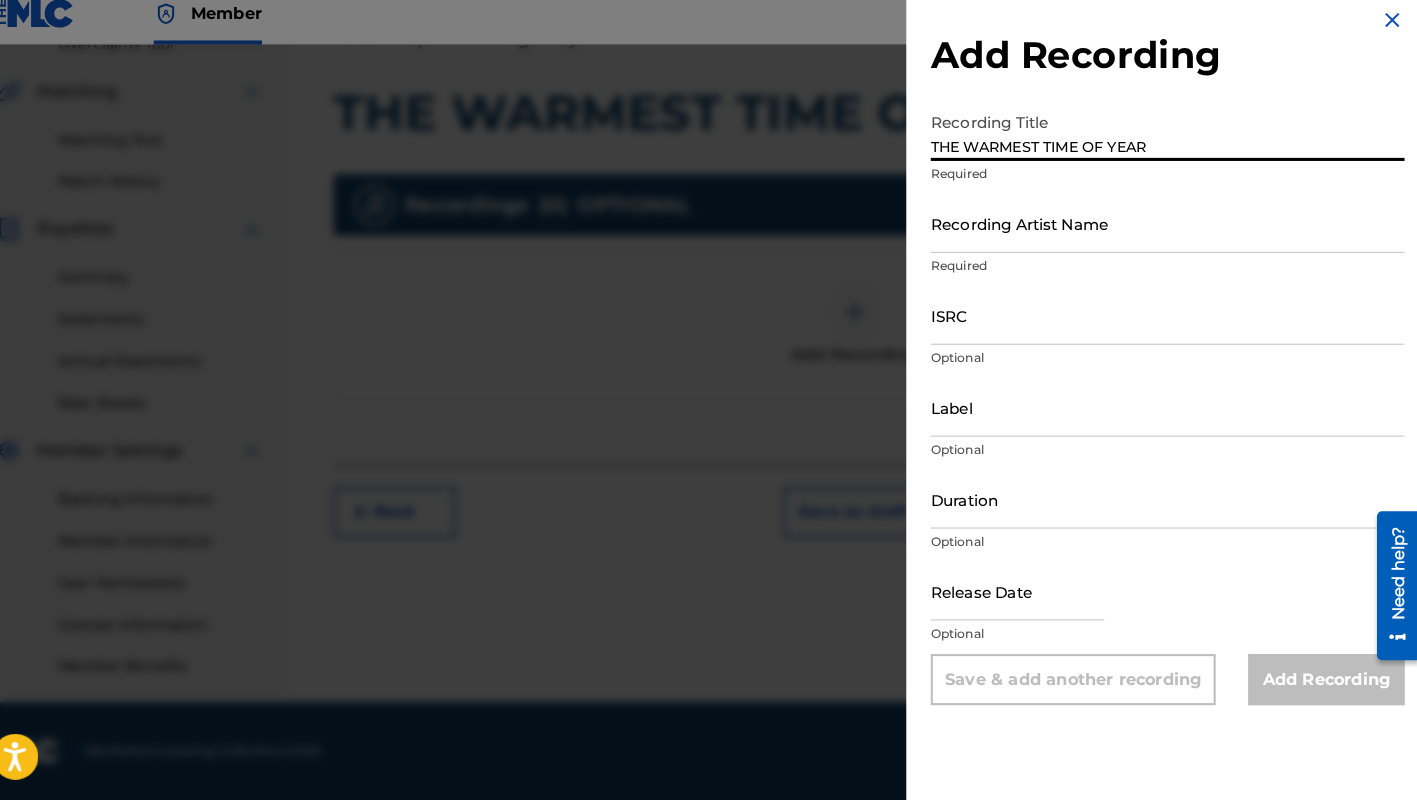 type on "THE WARMEST TIME OF YEAR" 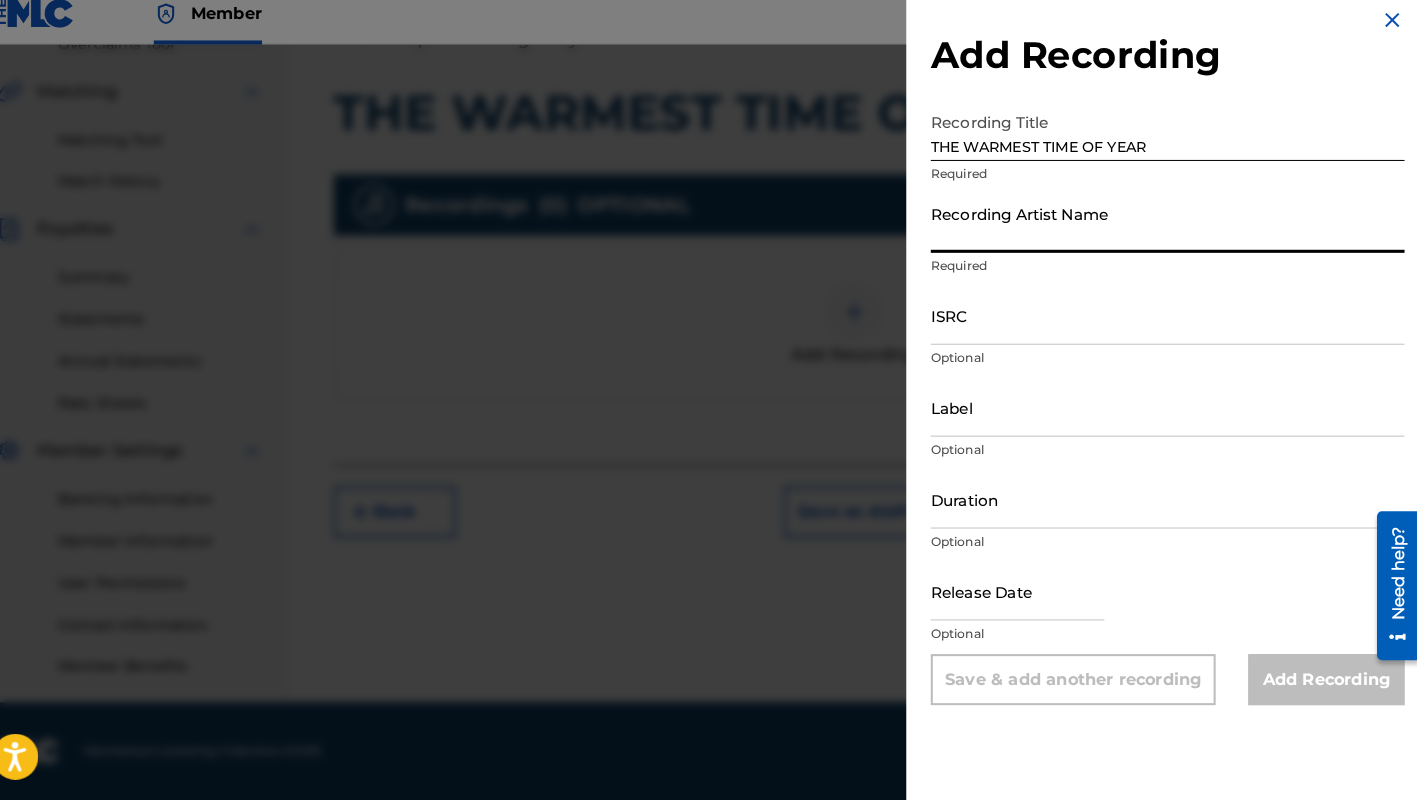 click on "Recording Artist Name" at bounding box center (1171, 235) 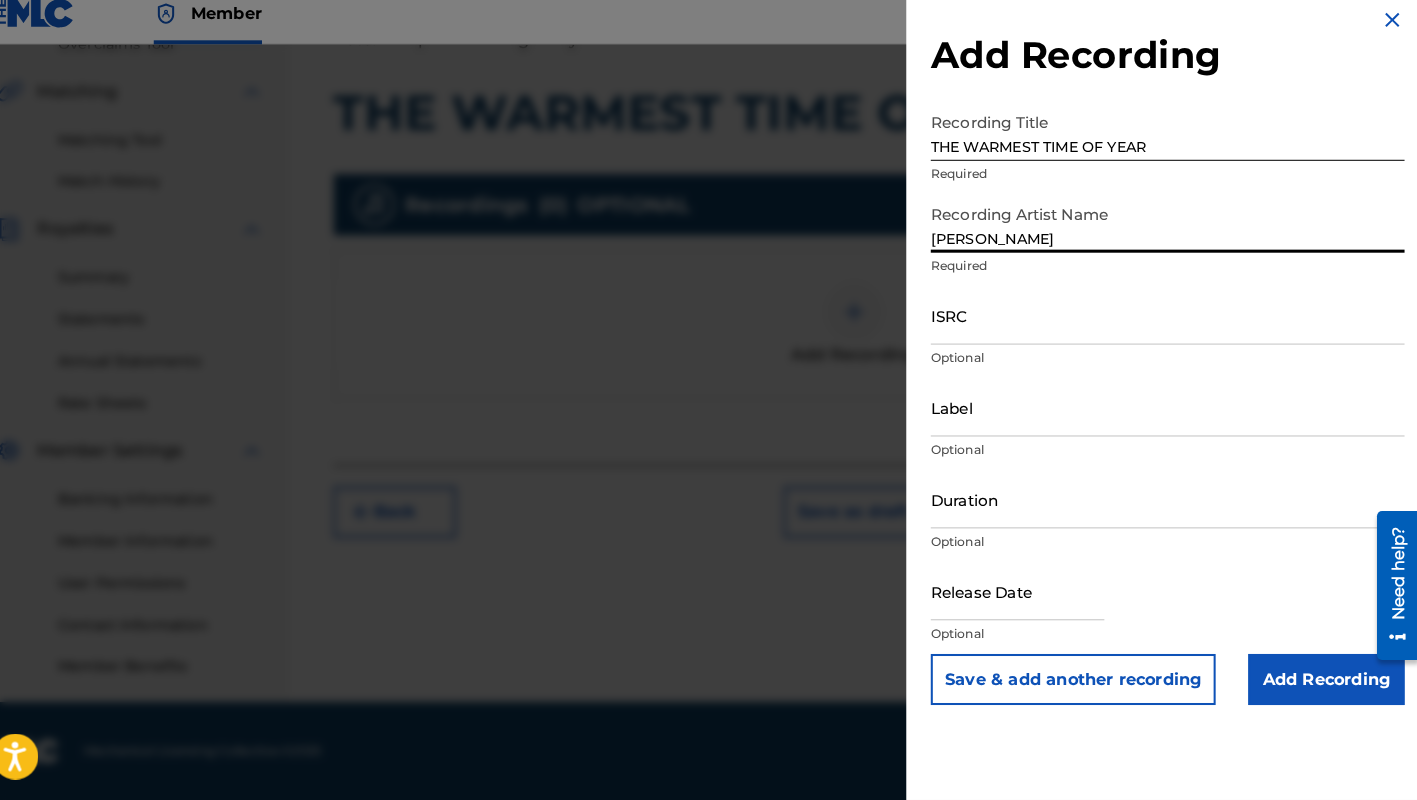 scroll, scrollTop: 440, scrollLeft: 0, axis: vertical 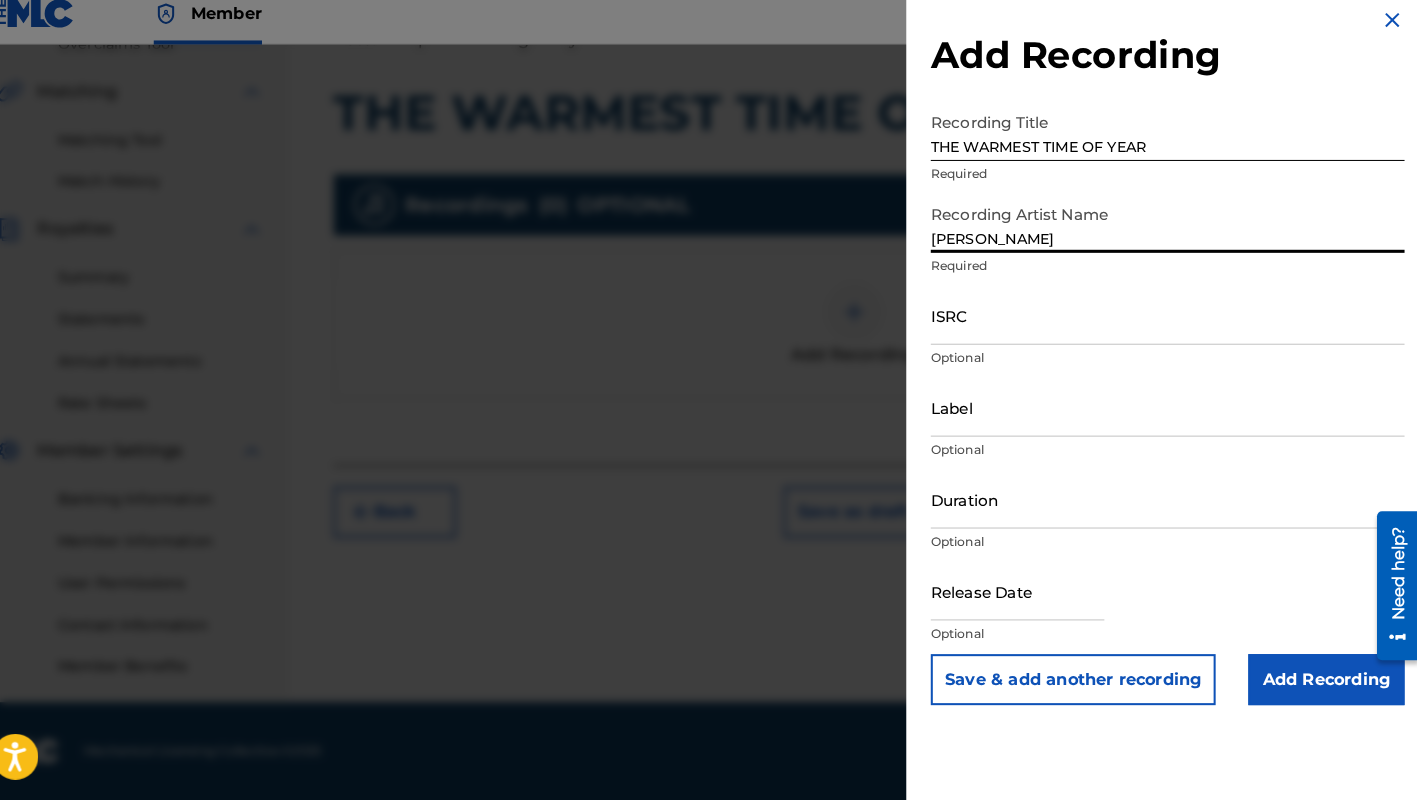 type on "[PERSON_NAME]" 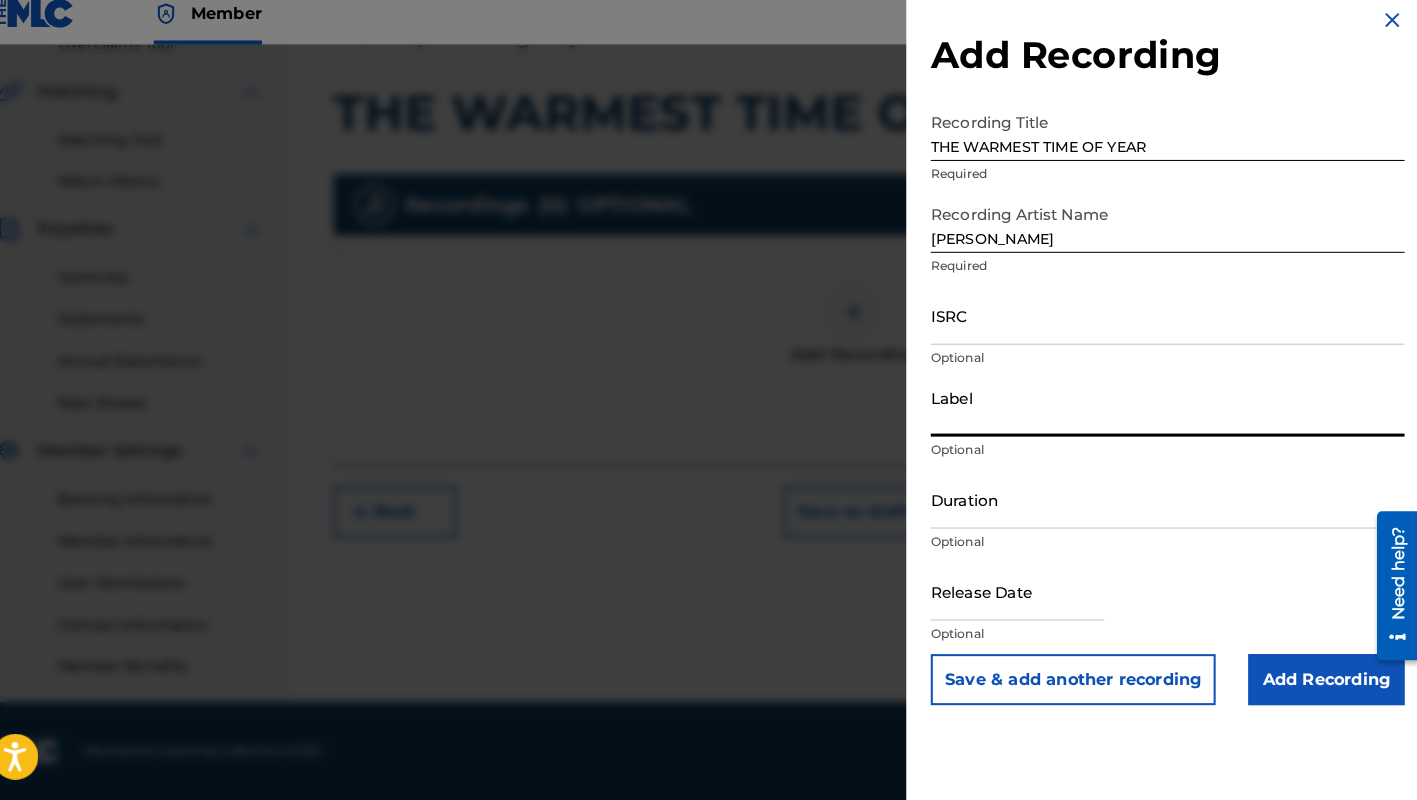 click on "Label" at bounding box center [1171, 415] 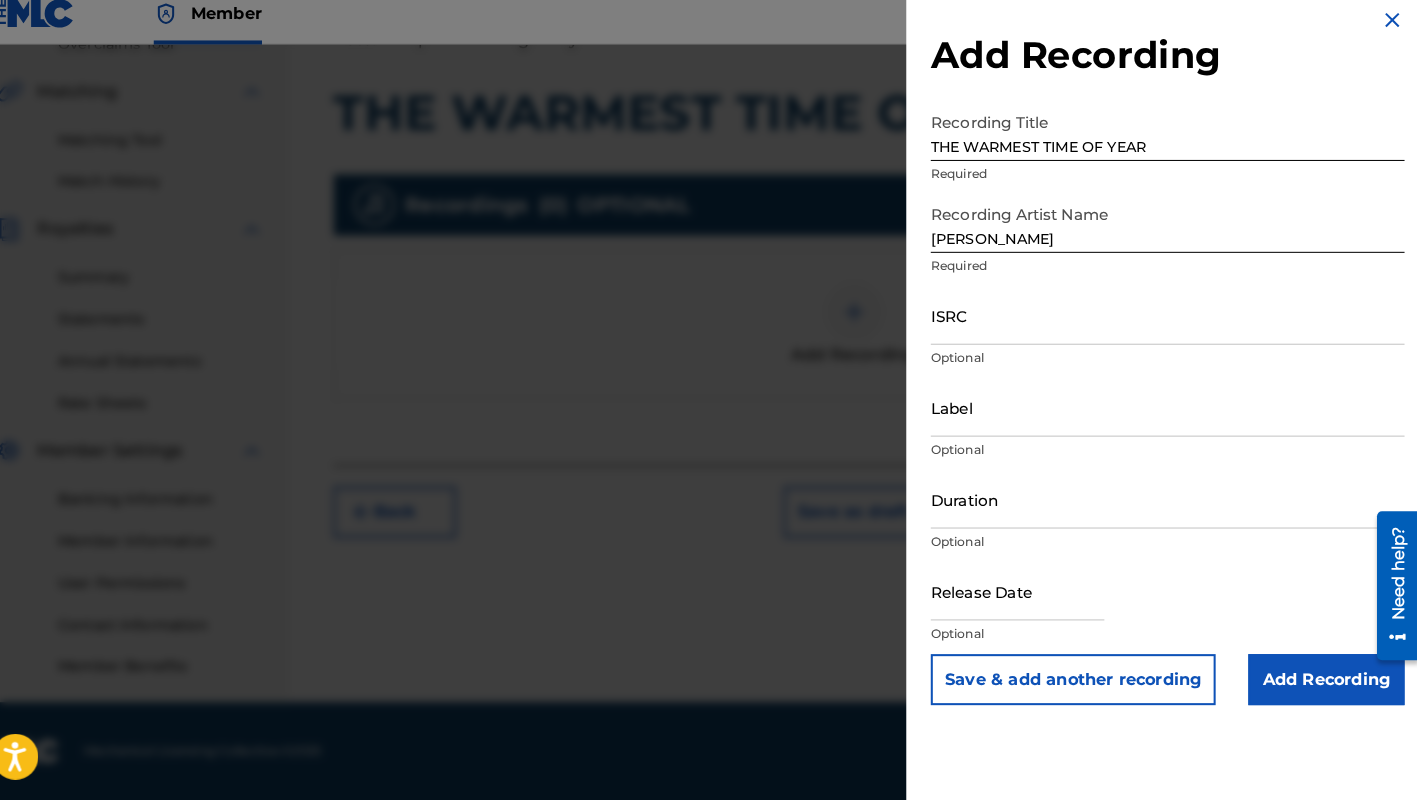 click on "Add Recording" at bounding box center [1326, 682] 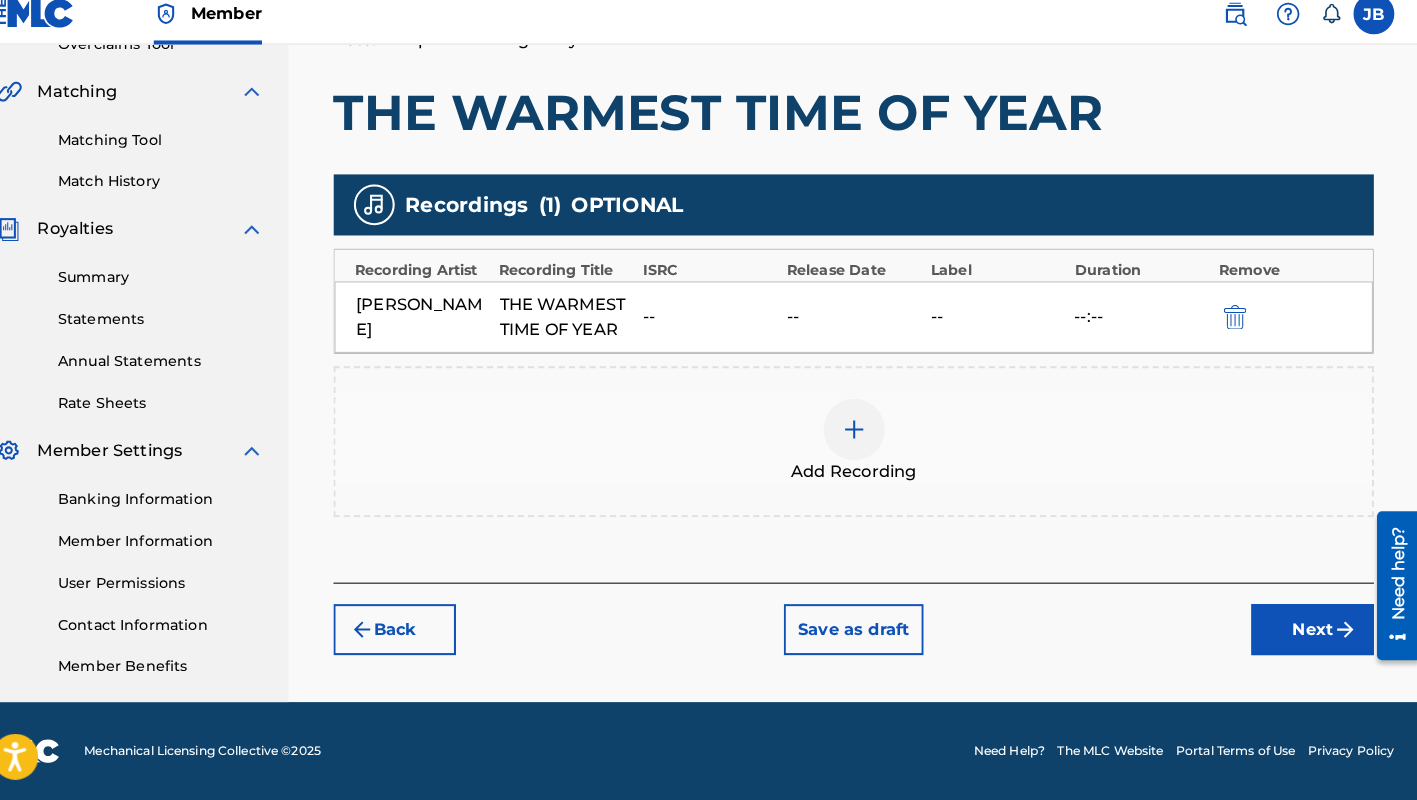 click on "Next" at bounding box center [1313, 633] 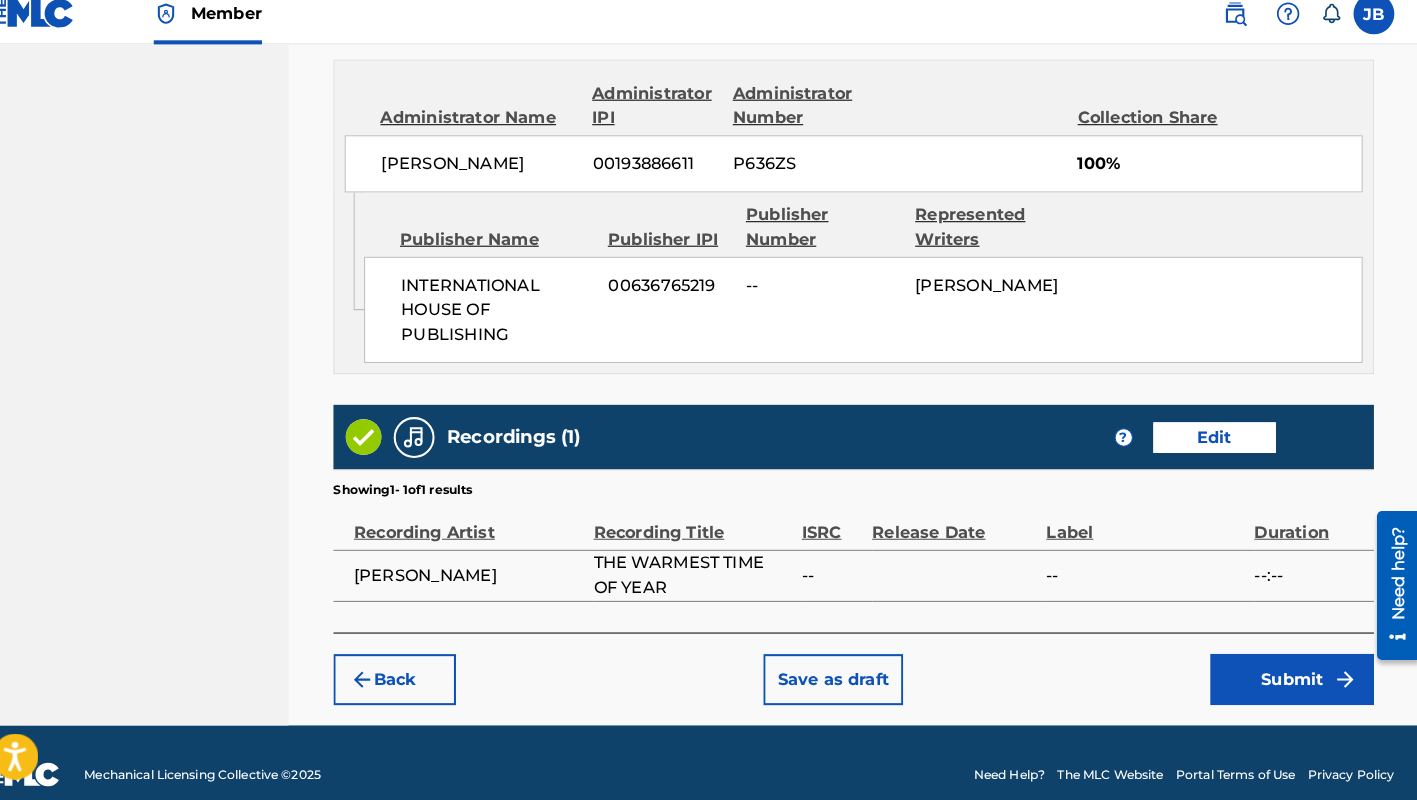 scroll, scrollTop: 1200, scrollLeft: 0, axis: vertical 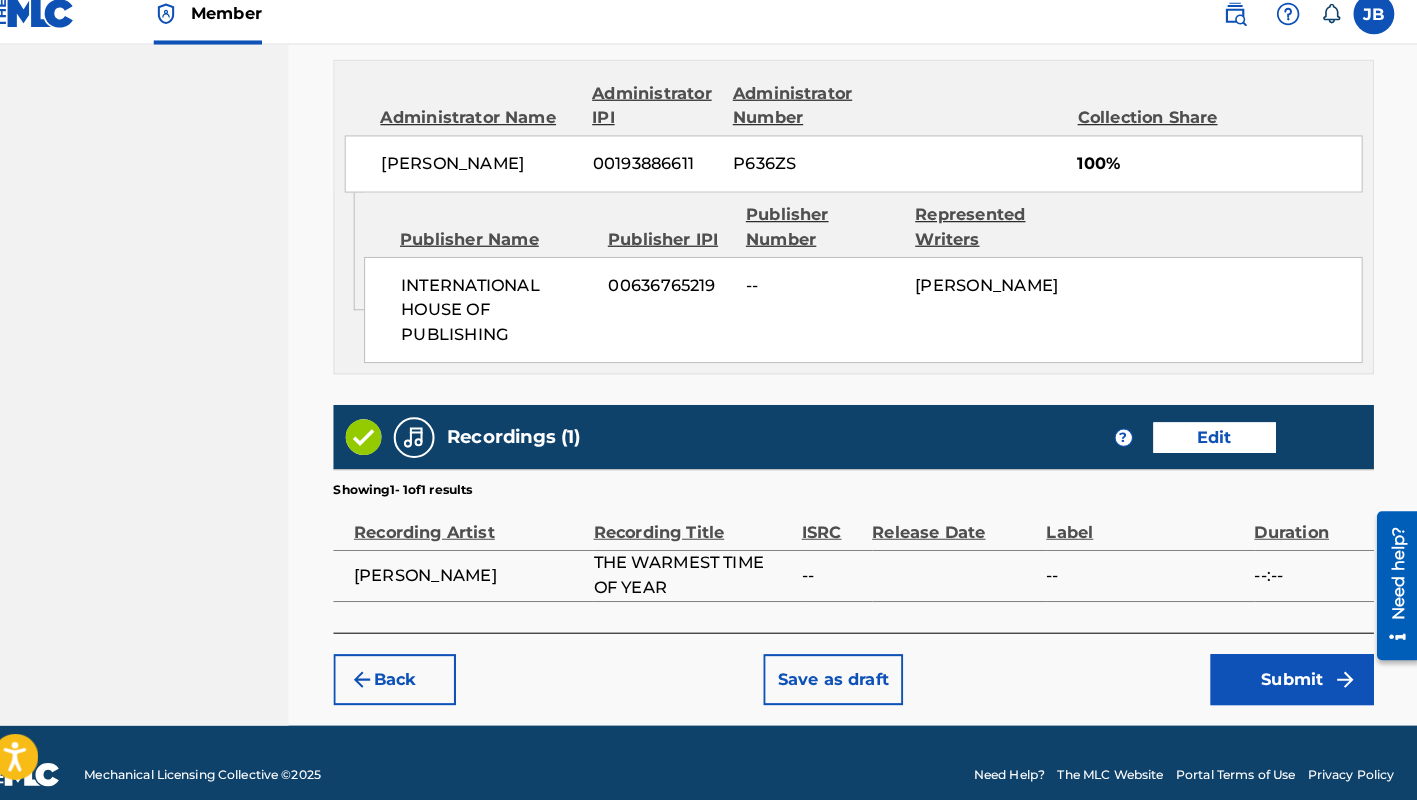 click on "Submit" at bounding box center (1293, 682) 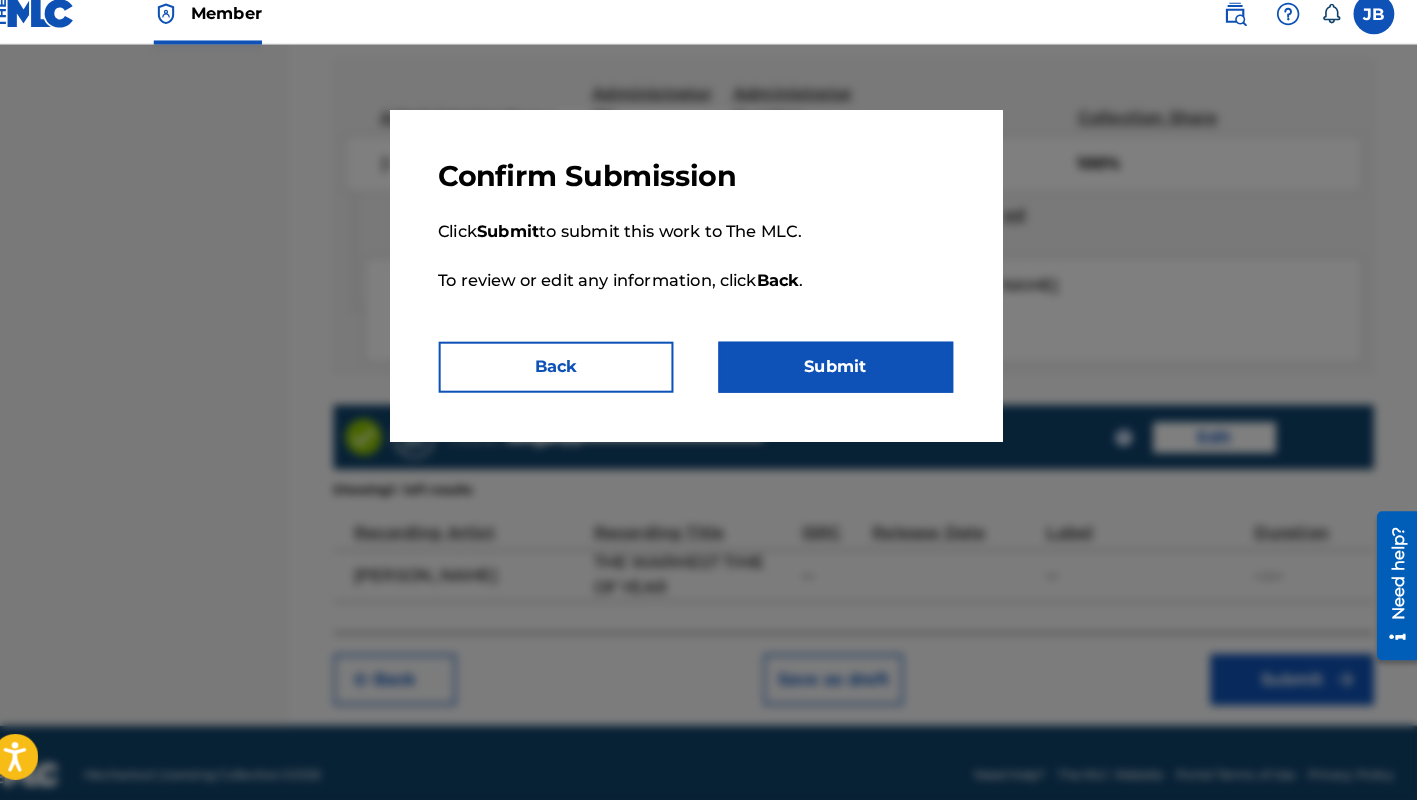 click on "Submit" at bounding box center [846, 376] 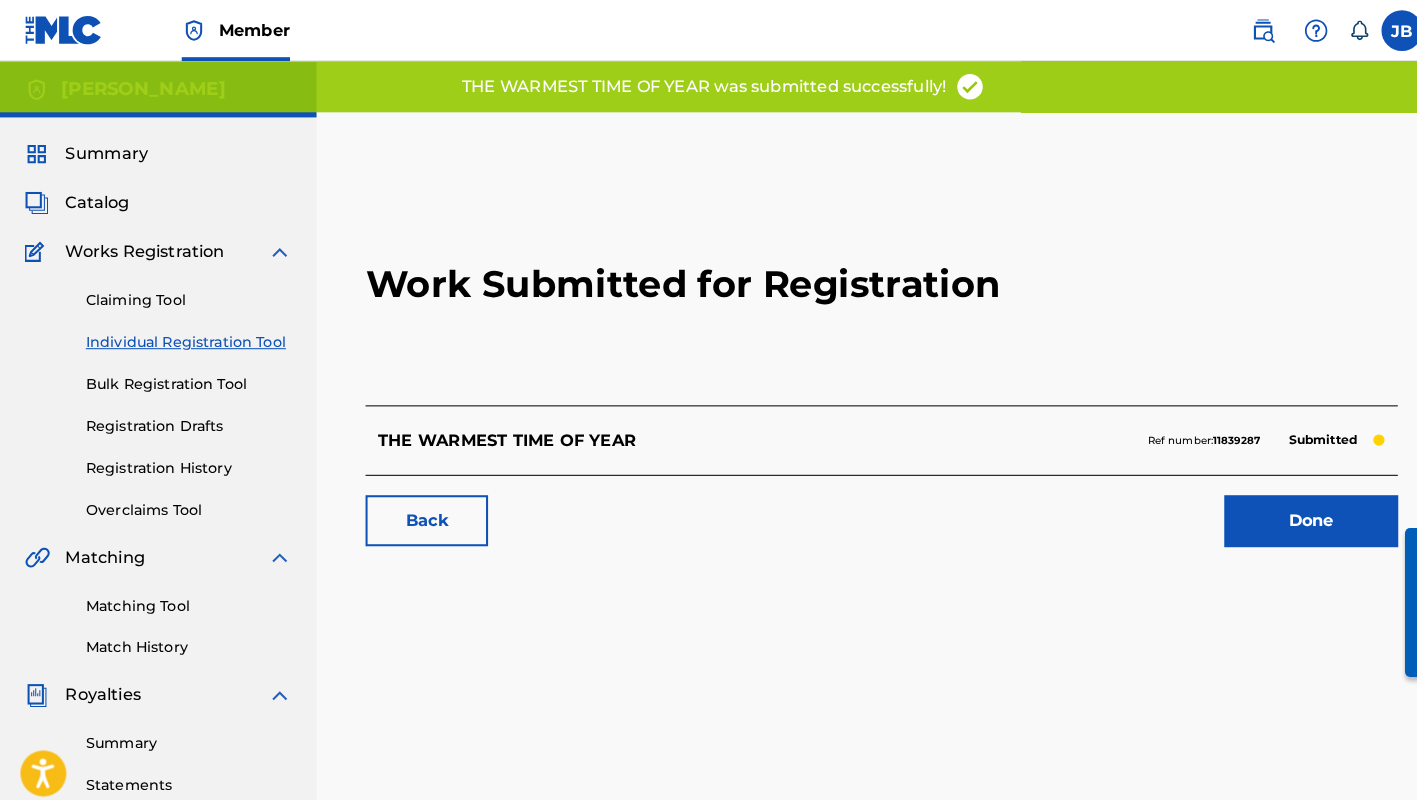 click on "Done" at bounding box center [1284, 510] 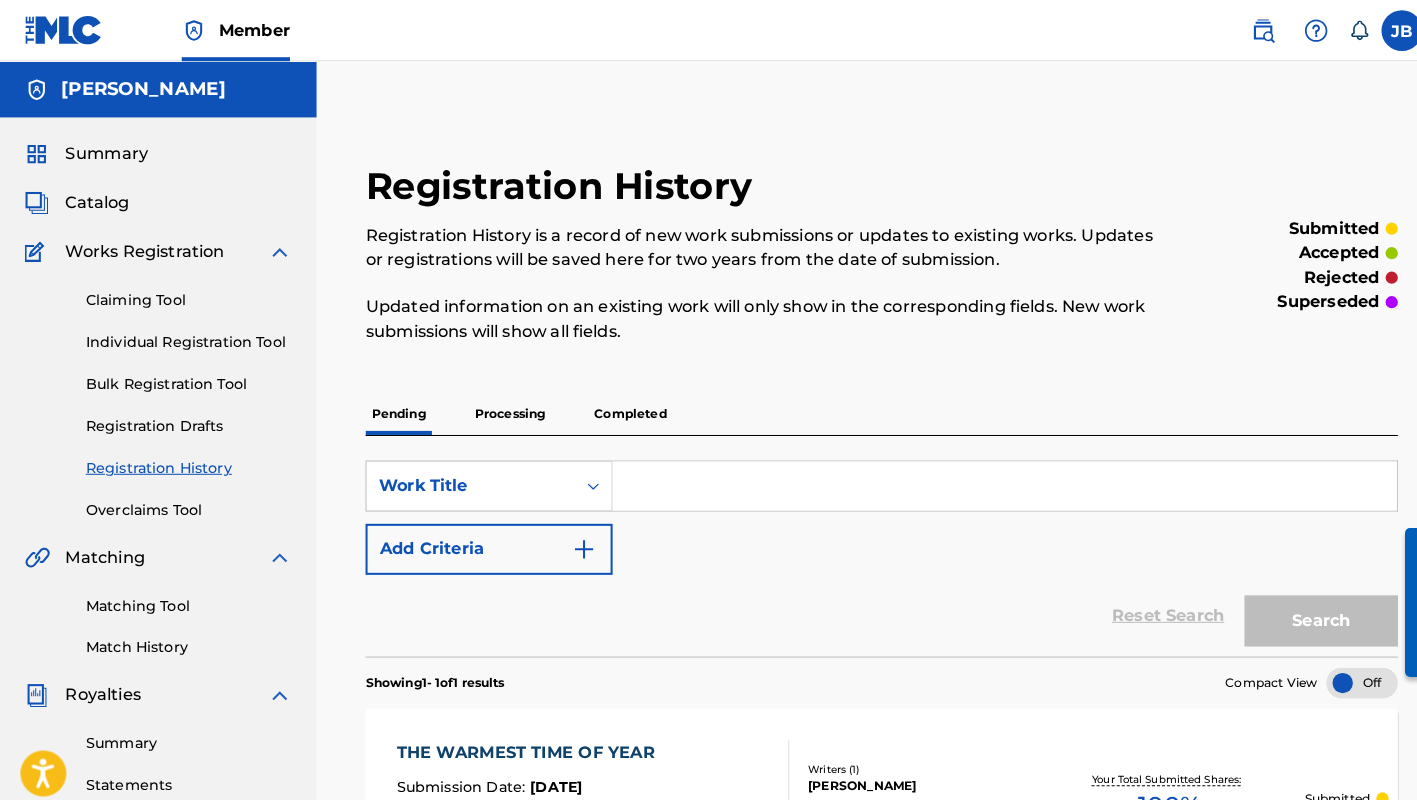 scroll, scrollTop: 0, scrollLeft: 0, axis: both 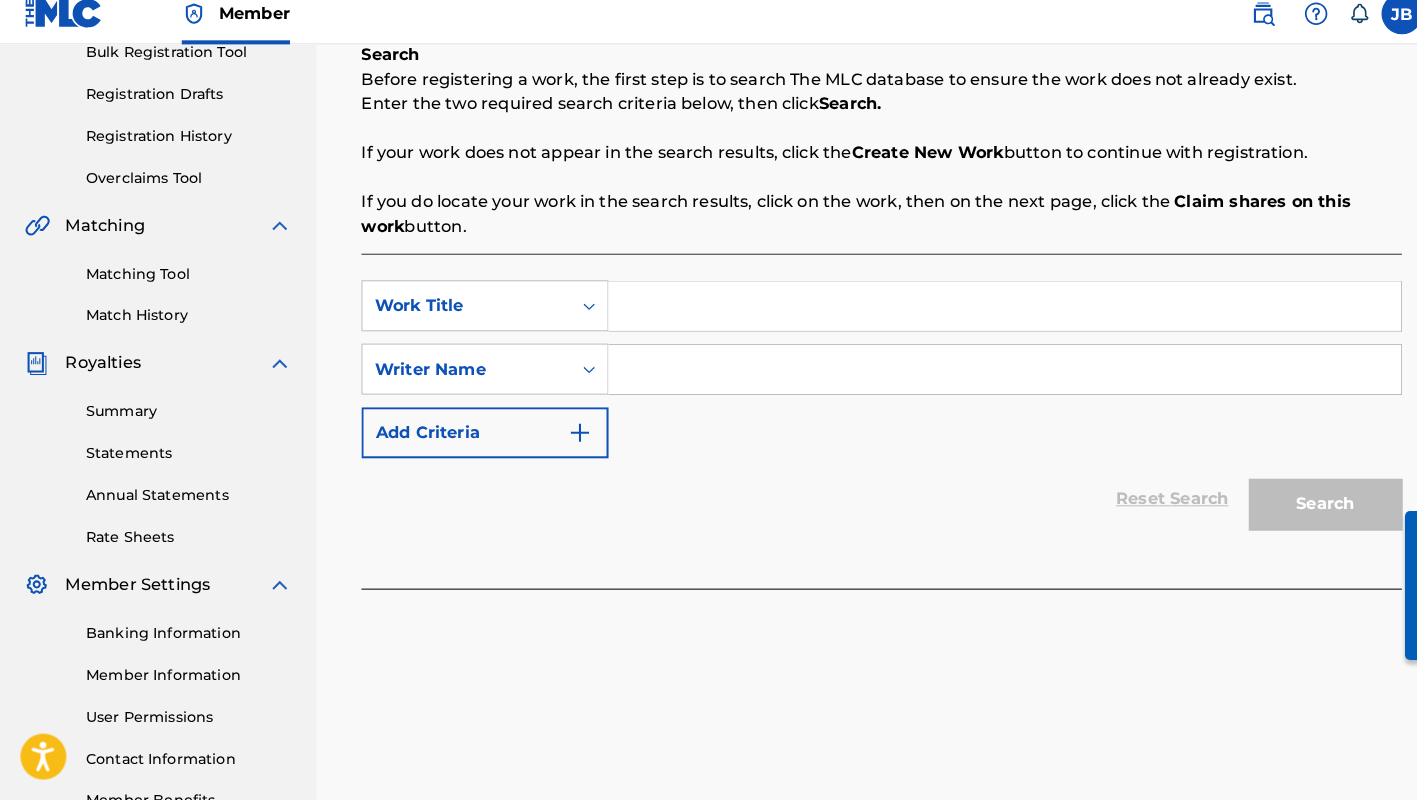 click at bounding box center [984, 316] 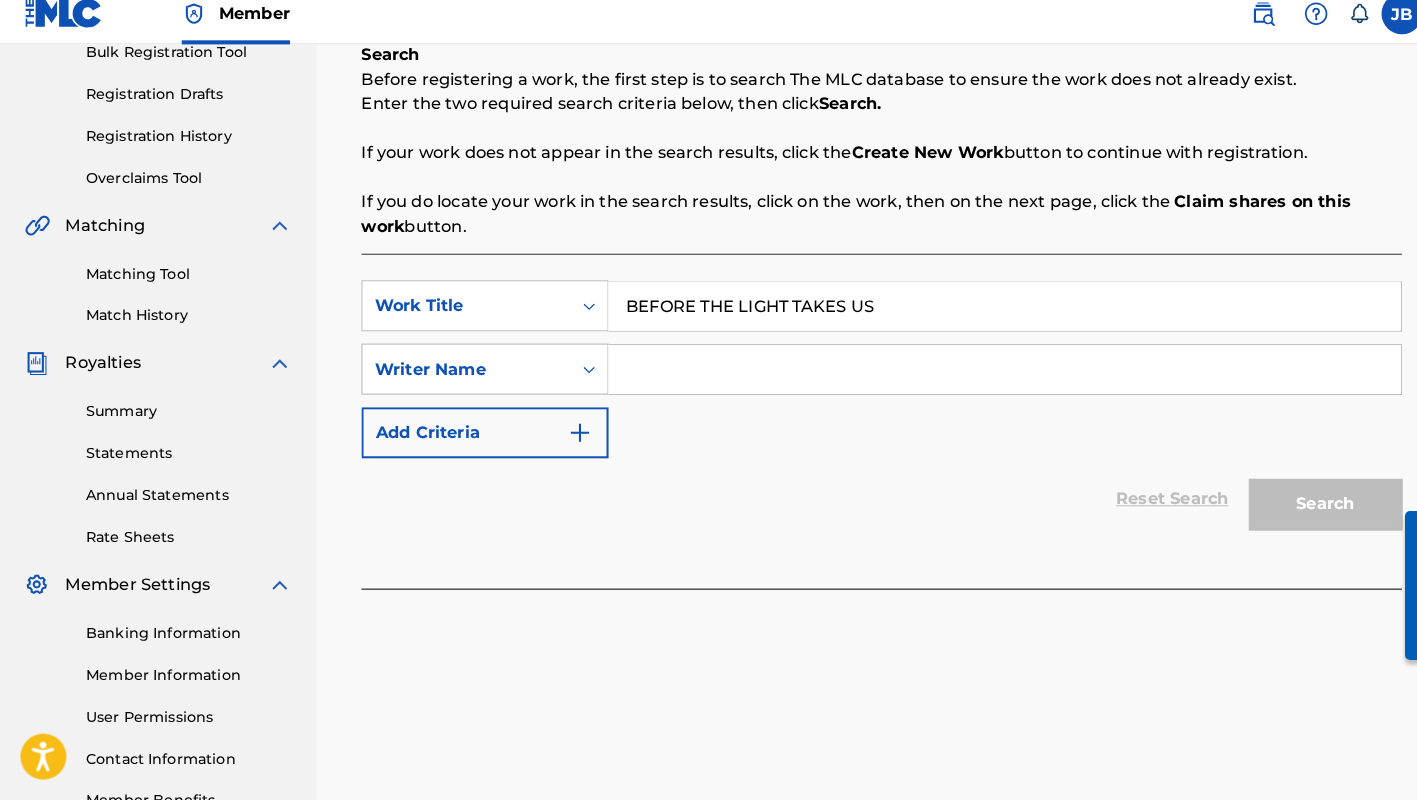 type on "BEFORE THE LIGHT TAKES US" 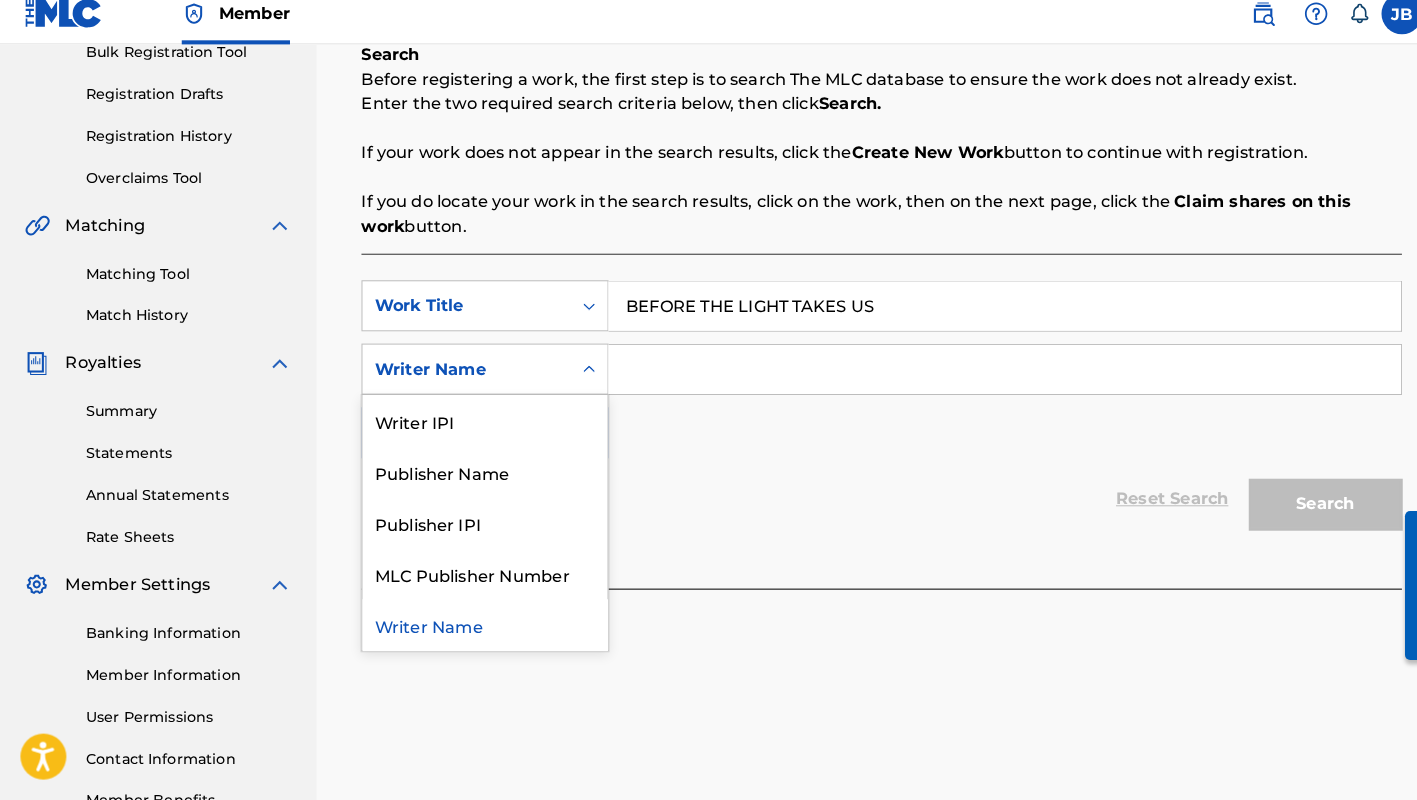 click 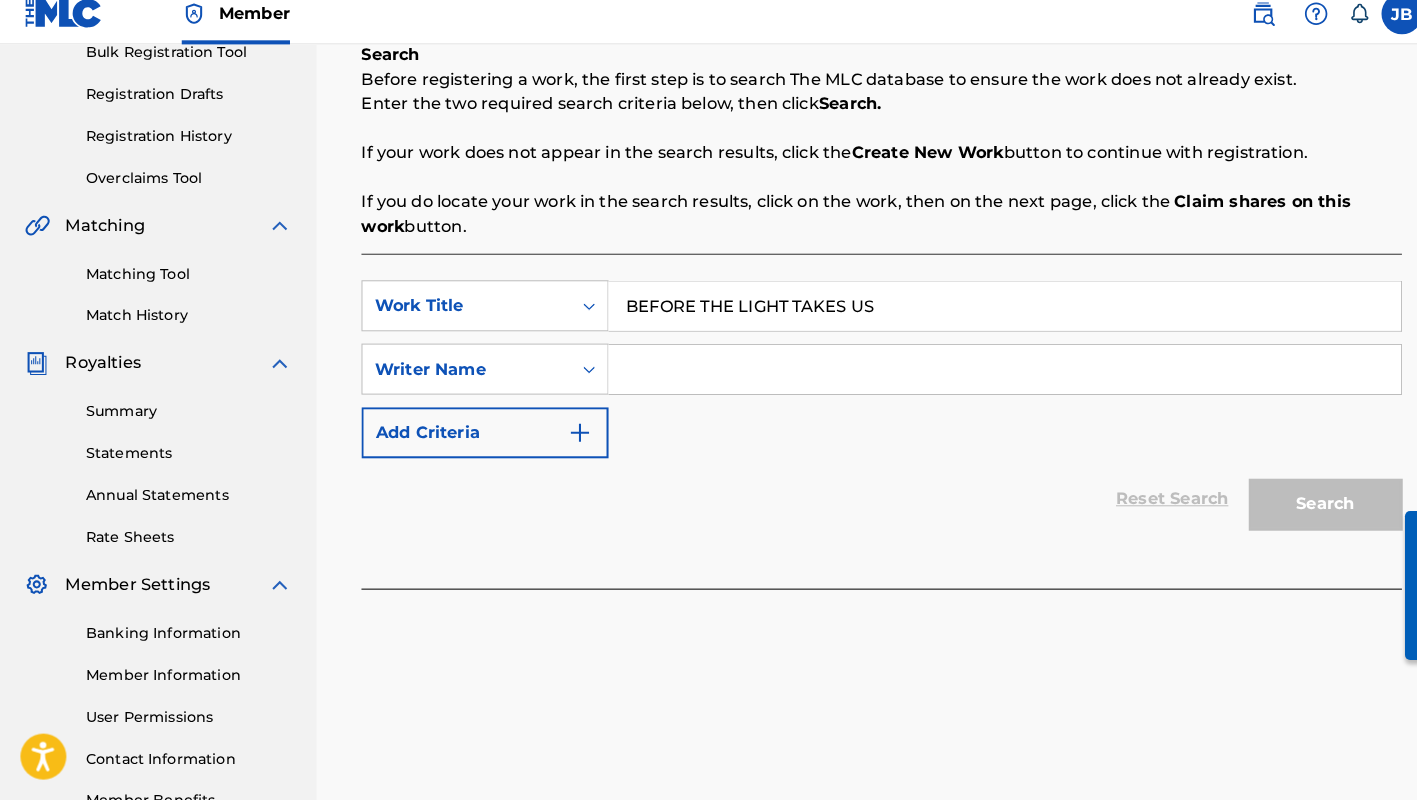 click at bounding box center [984, 378] 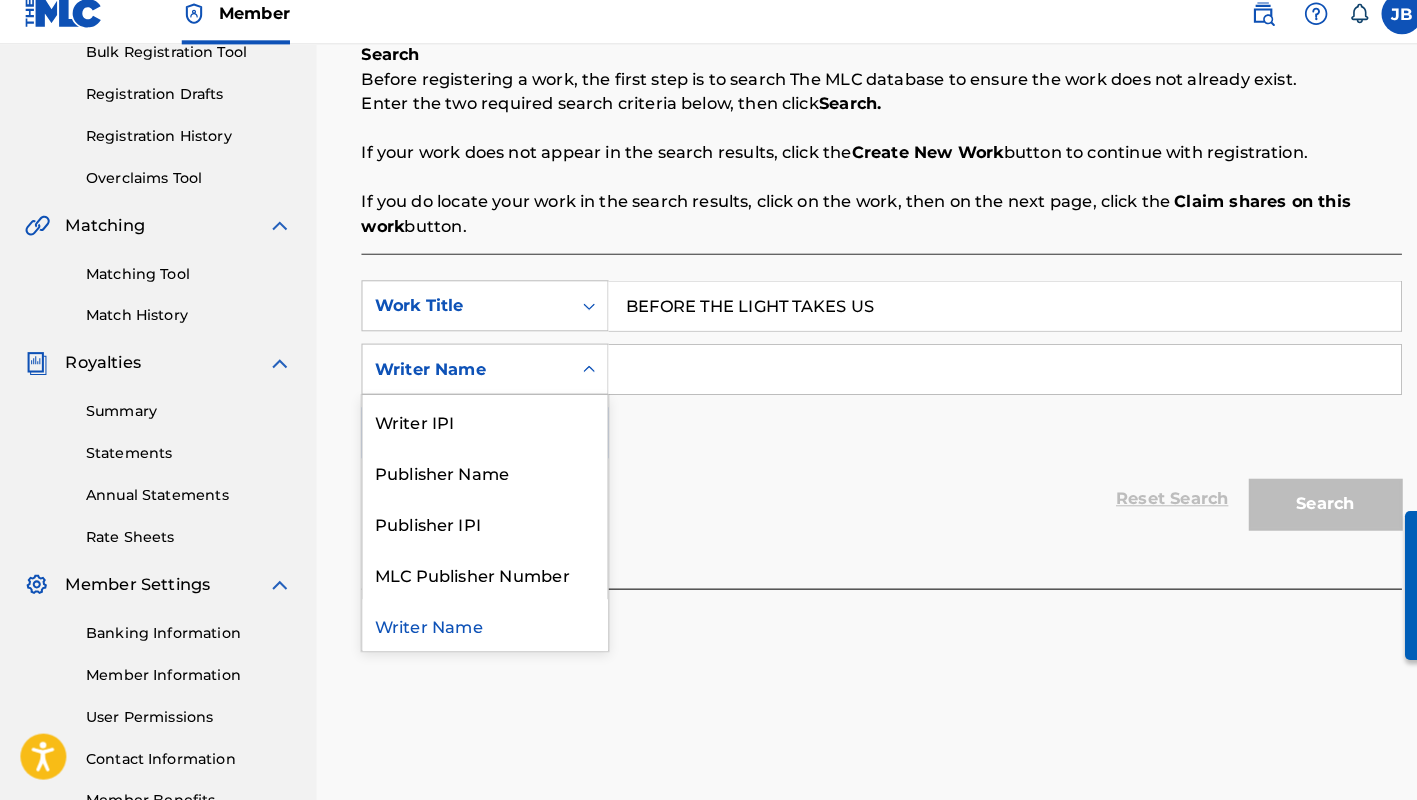 click 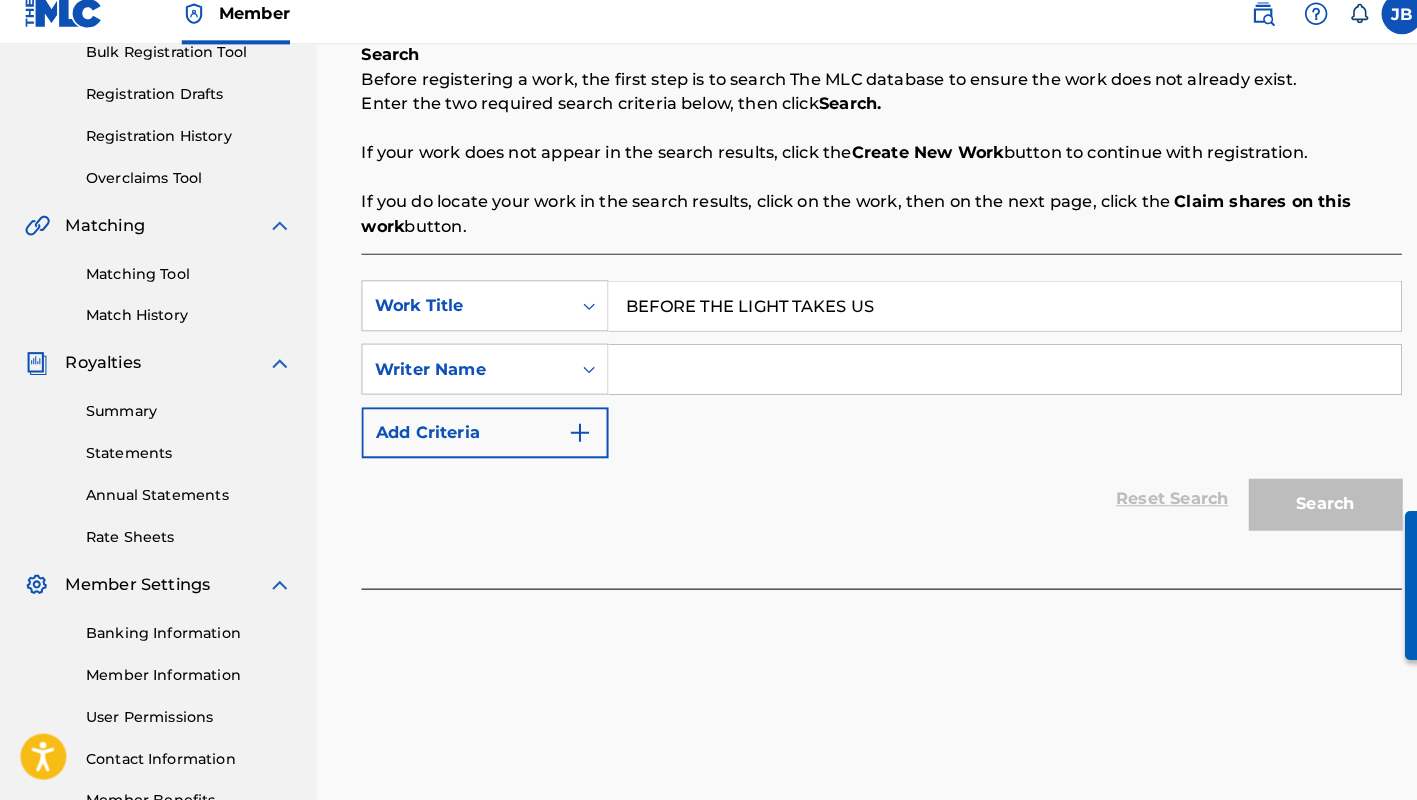 click 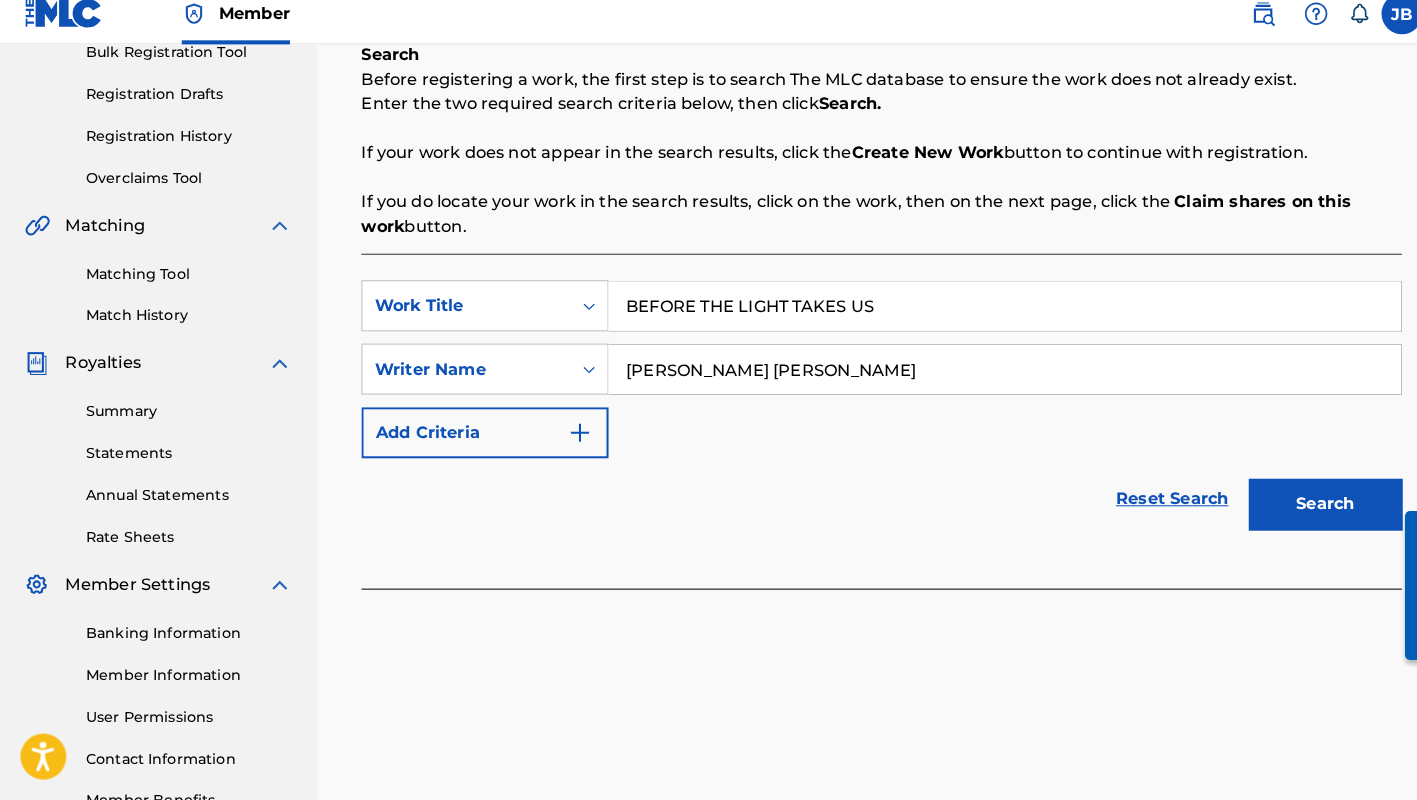 type on "JOSHUA DAVID BLUM" 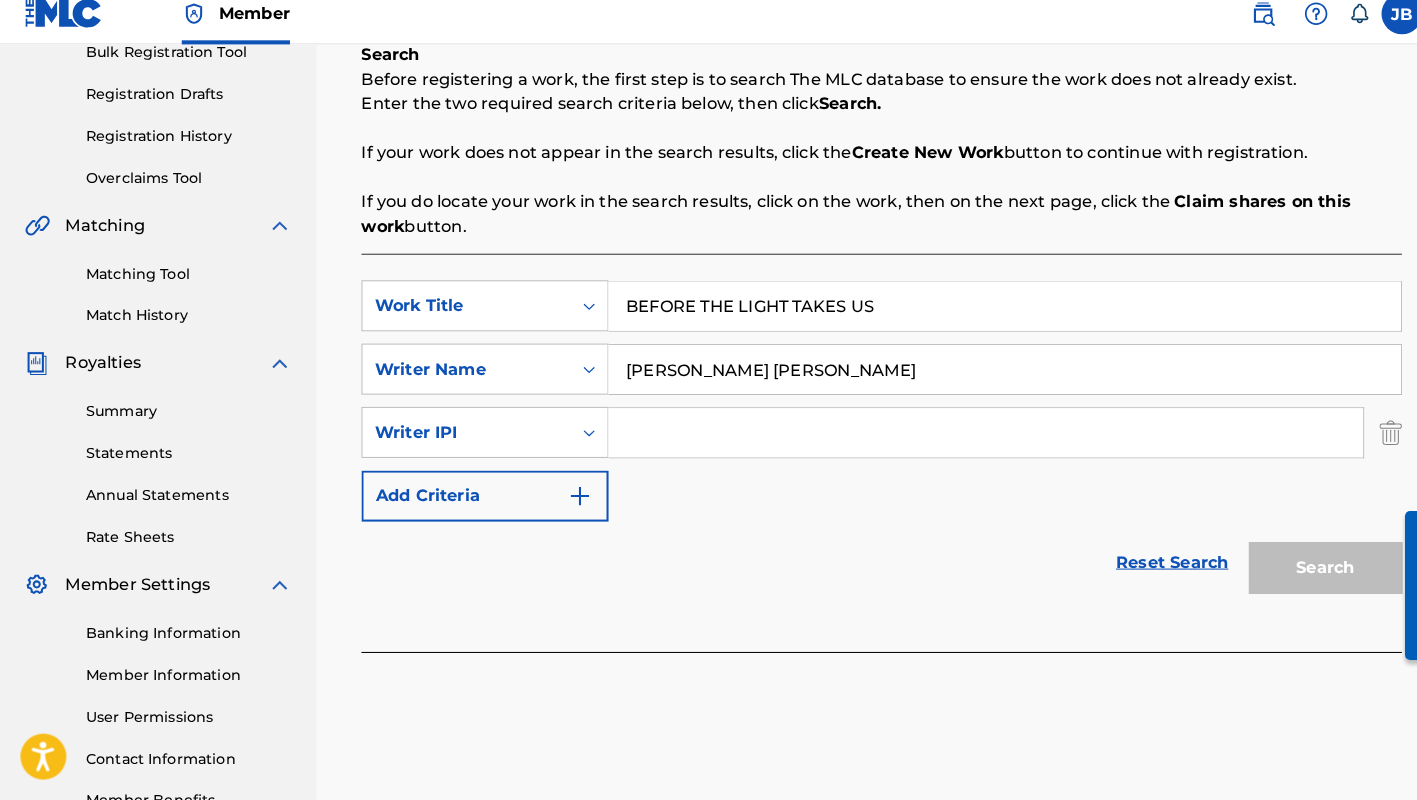 click at bounding box center [965, 440] 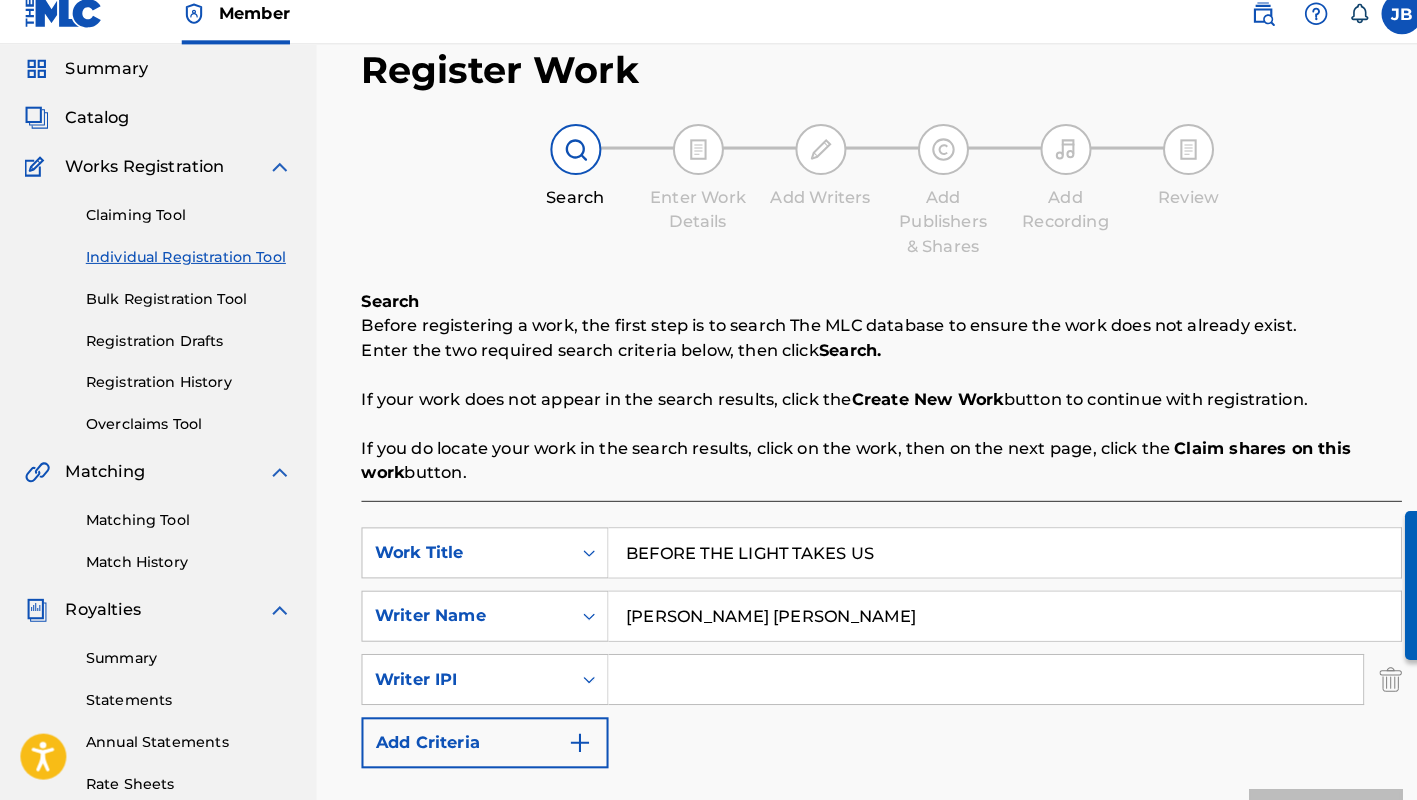 scroll, scrollTop: 109, scrollLeft: 0, axis: vertical 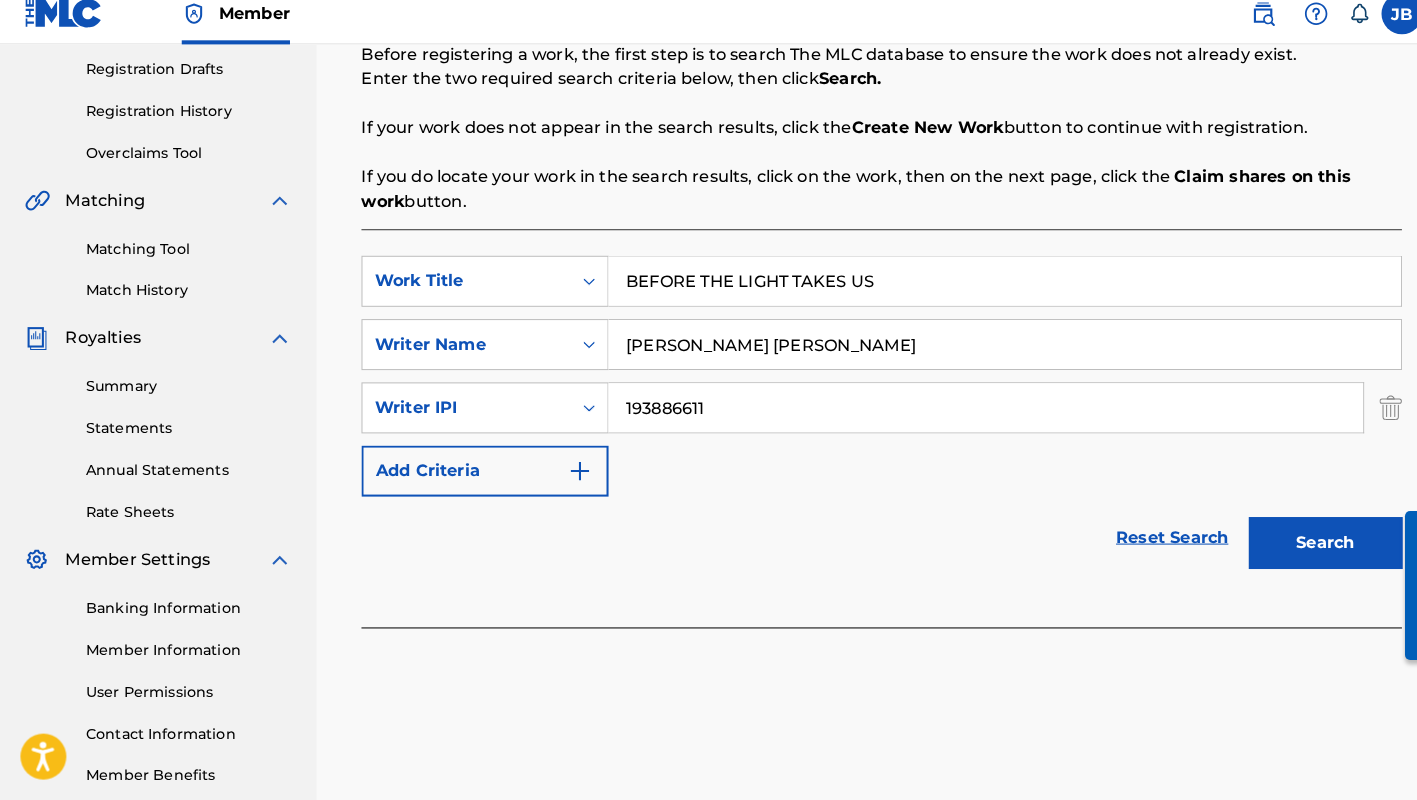 type on "193886611" 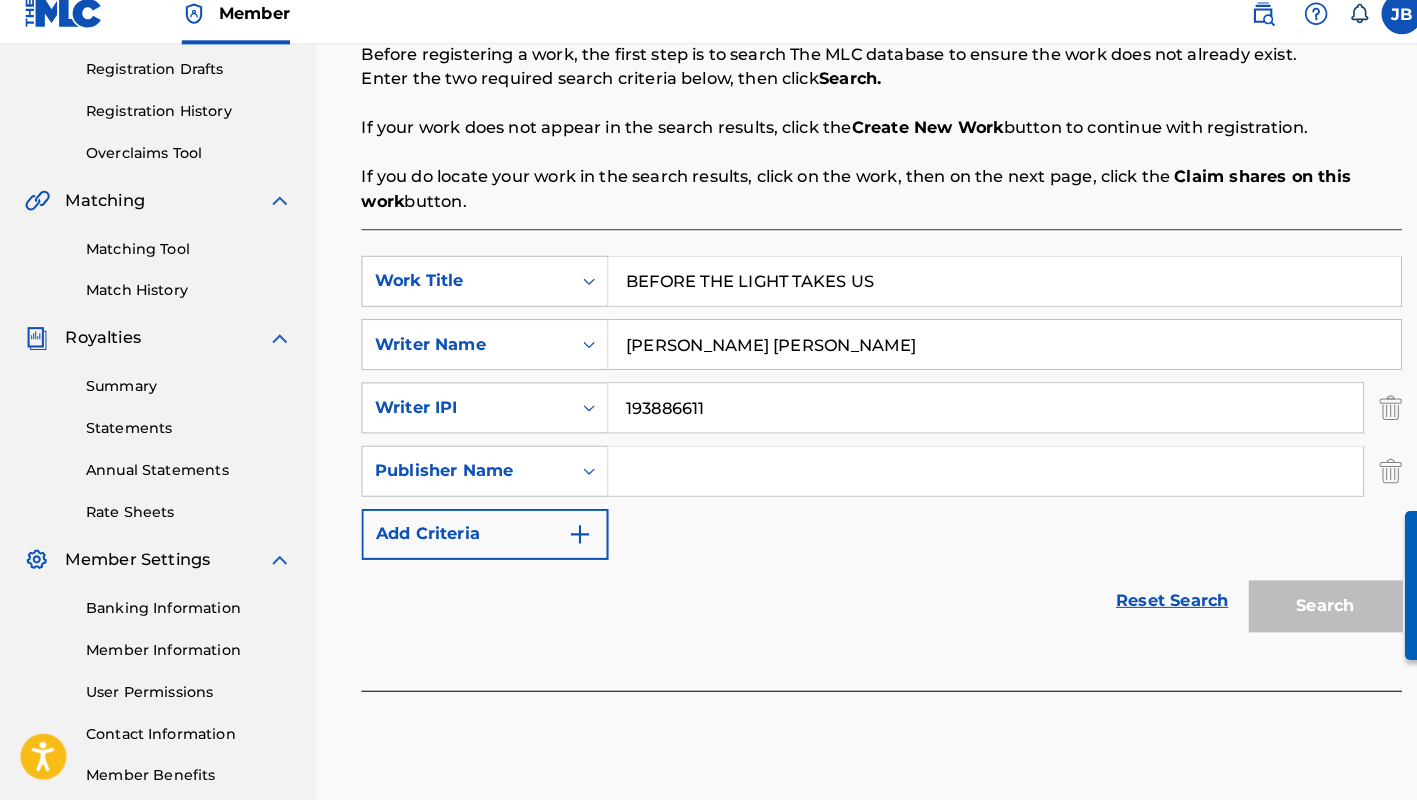 click at bounding box center [965, 478] 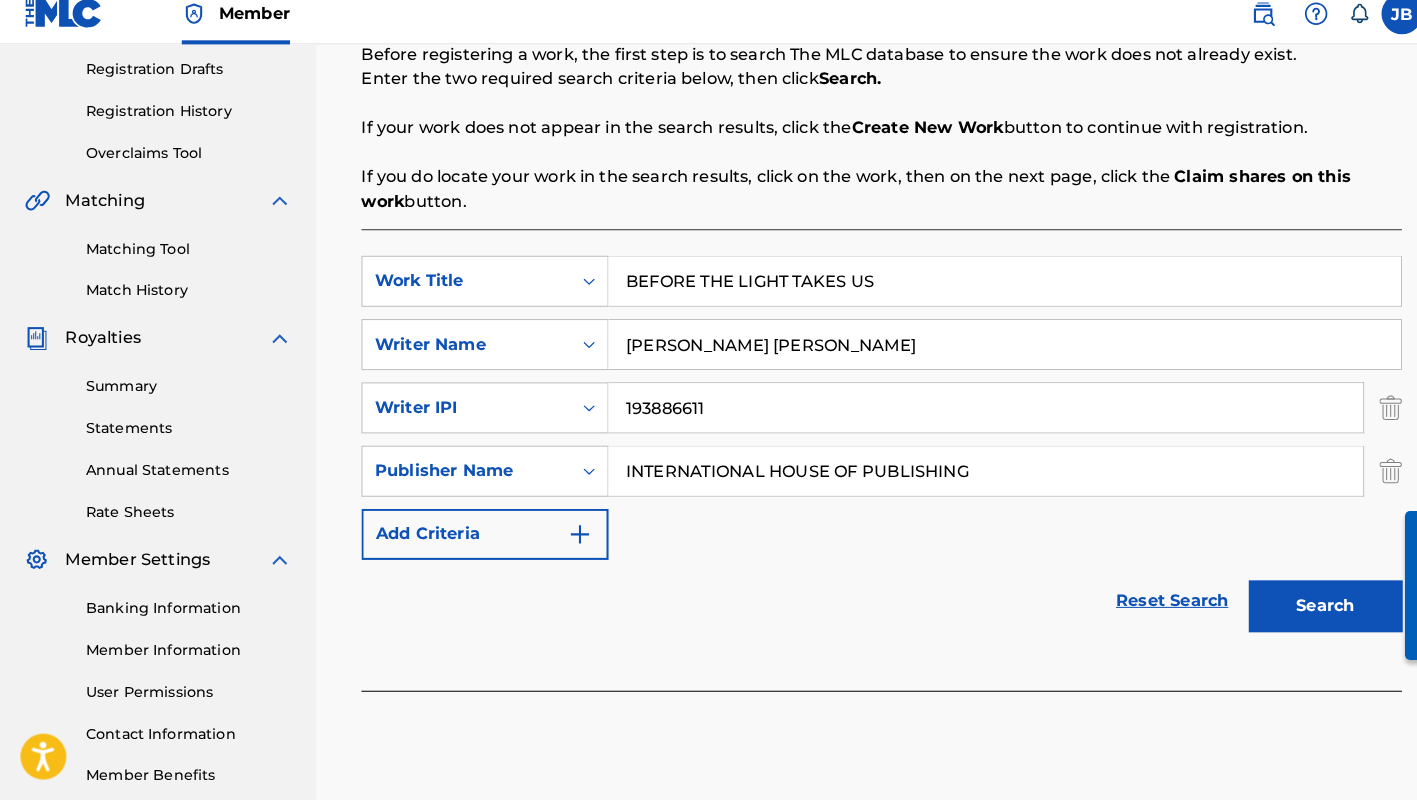 type on "INTERNATIONAL HOUSE OF PUBLISHING" 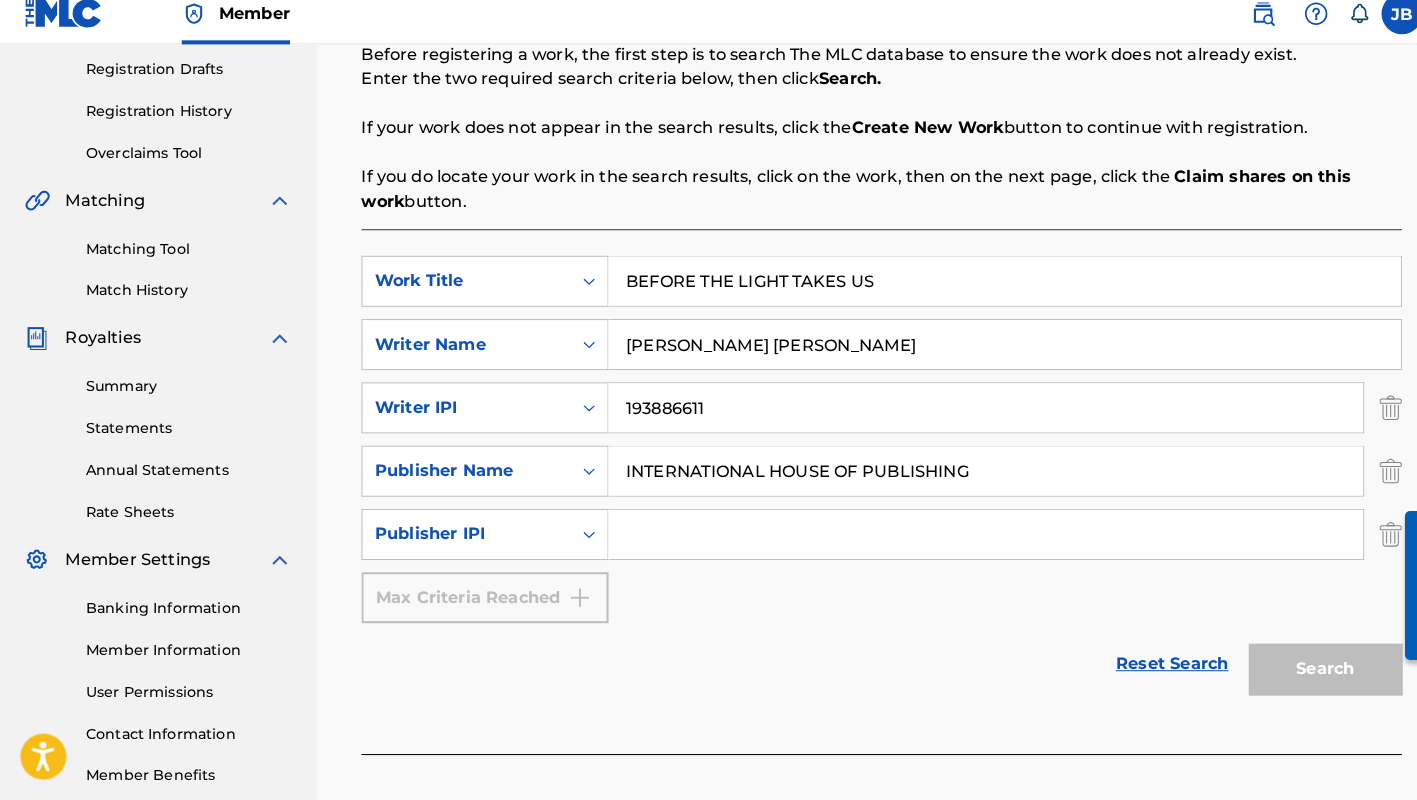 click at bounding box center (965, 540) 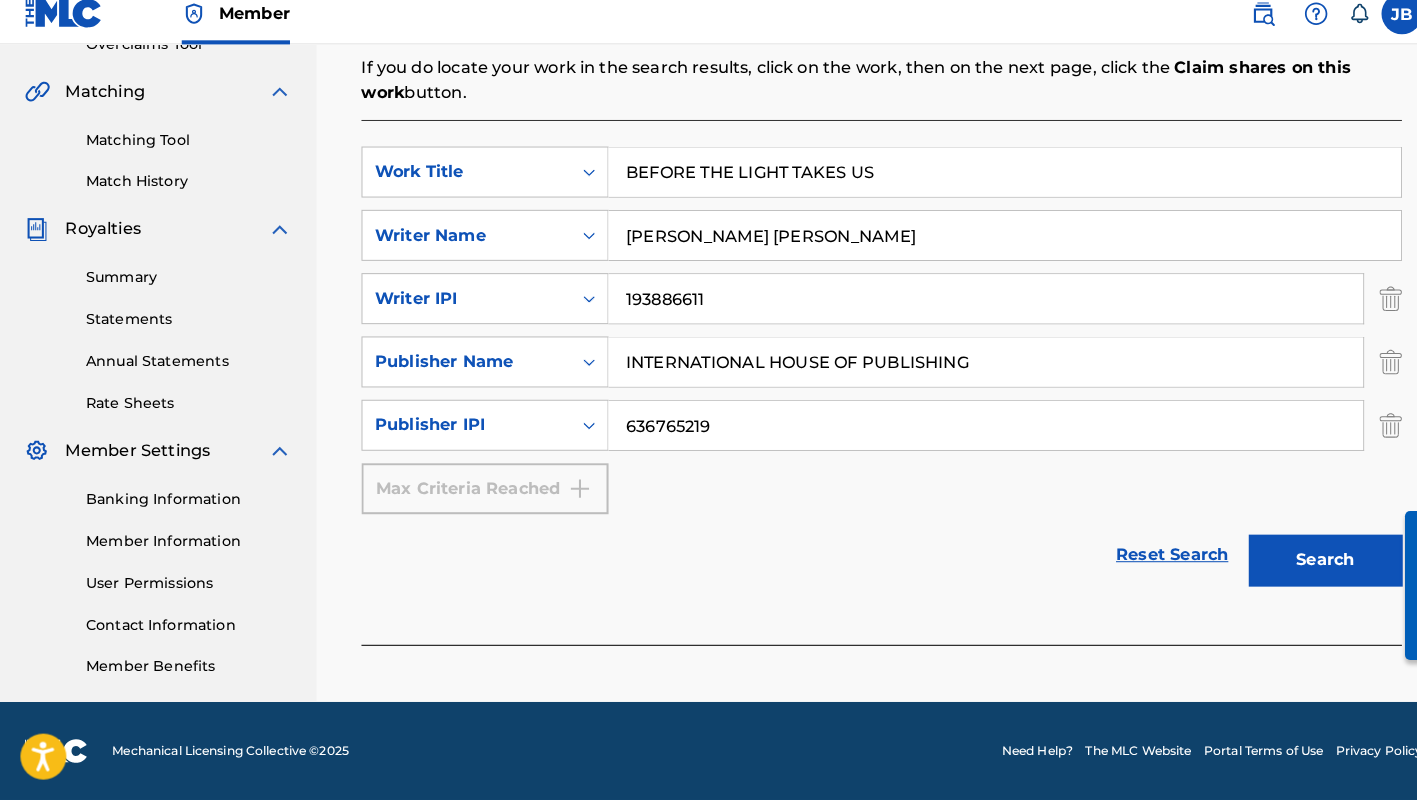 scroll, scrollTop: 440, scrollLeft: 0, axis: vertical 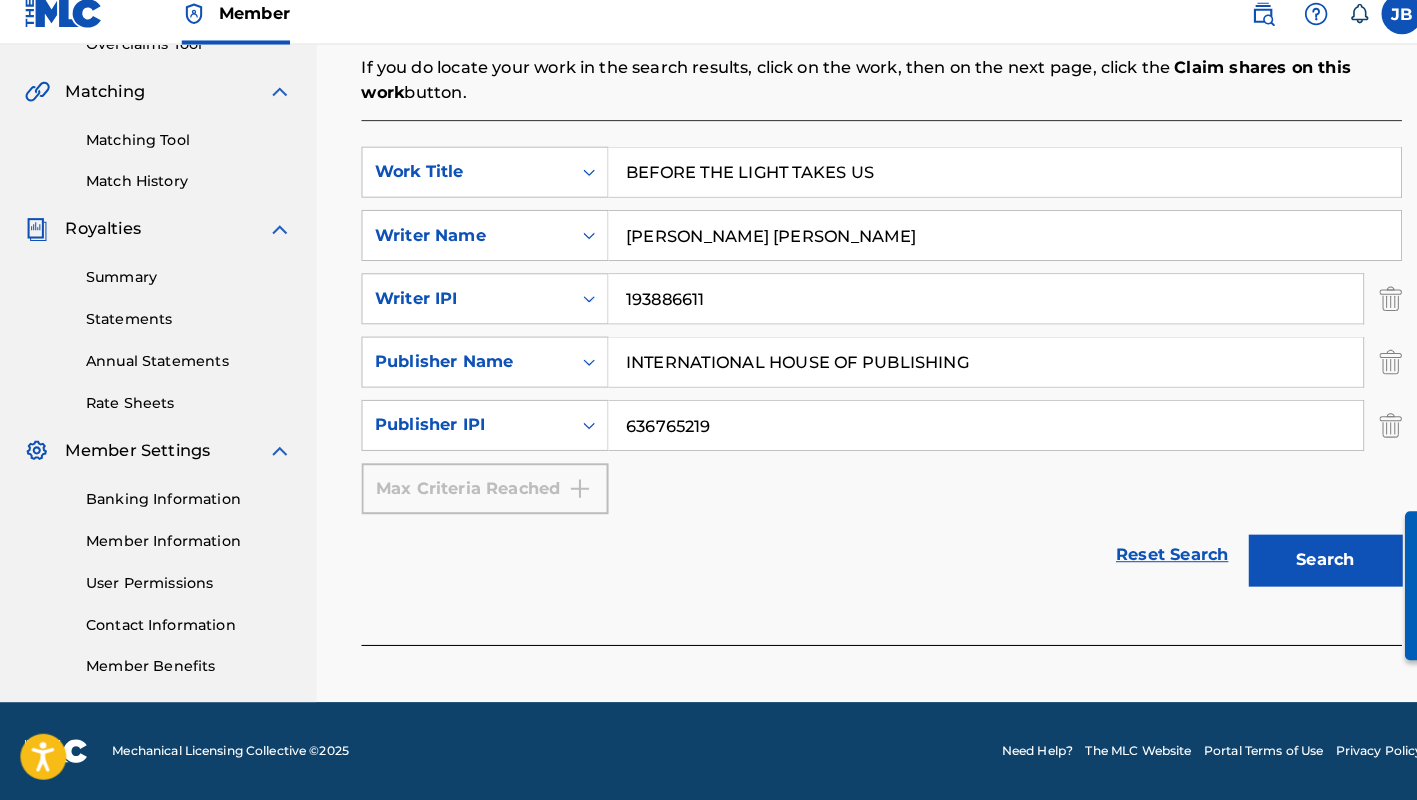 type on "636765219" 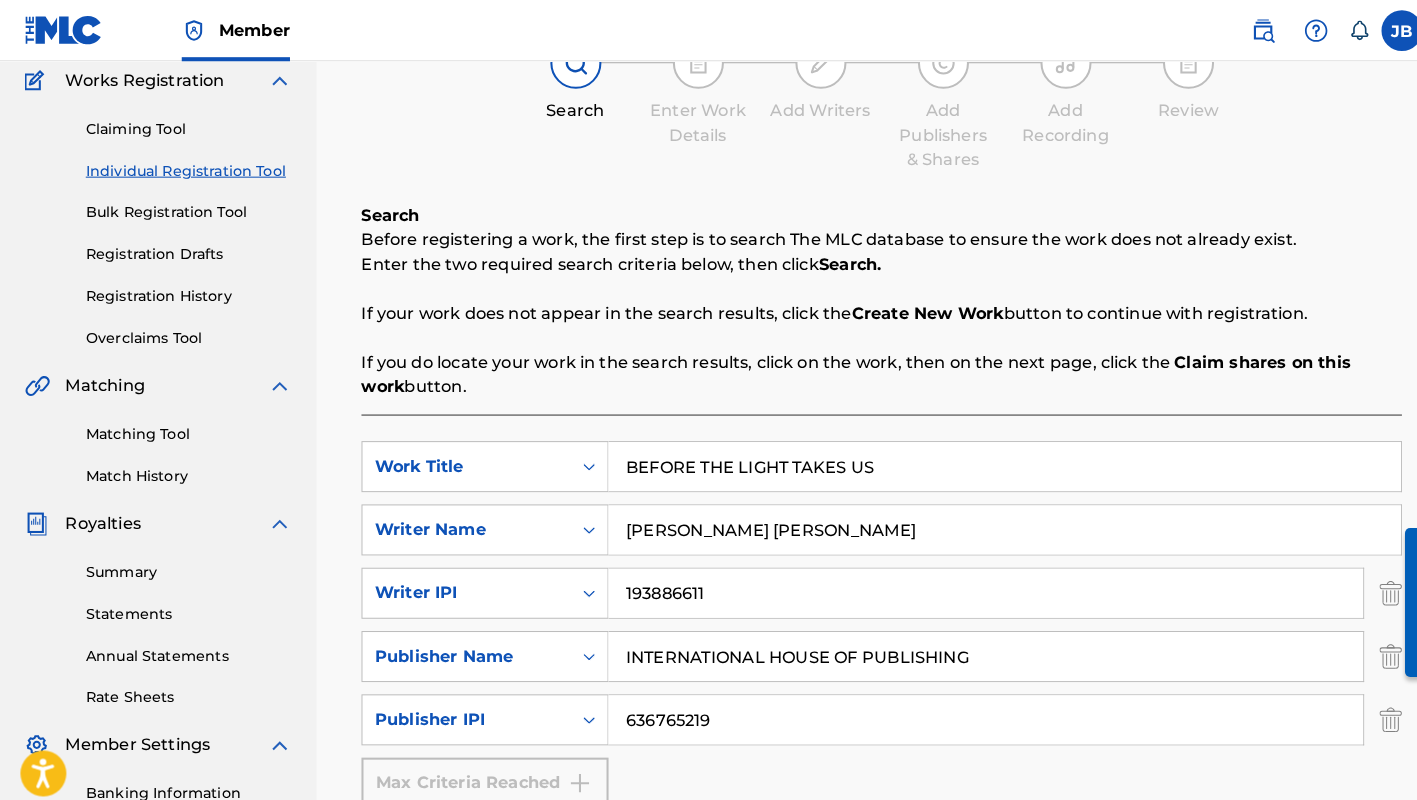 scroll, scrollTop: 167, scrollLeft: 0, axis: vertical 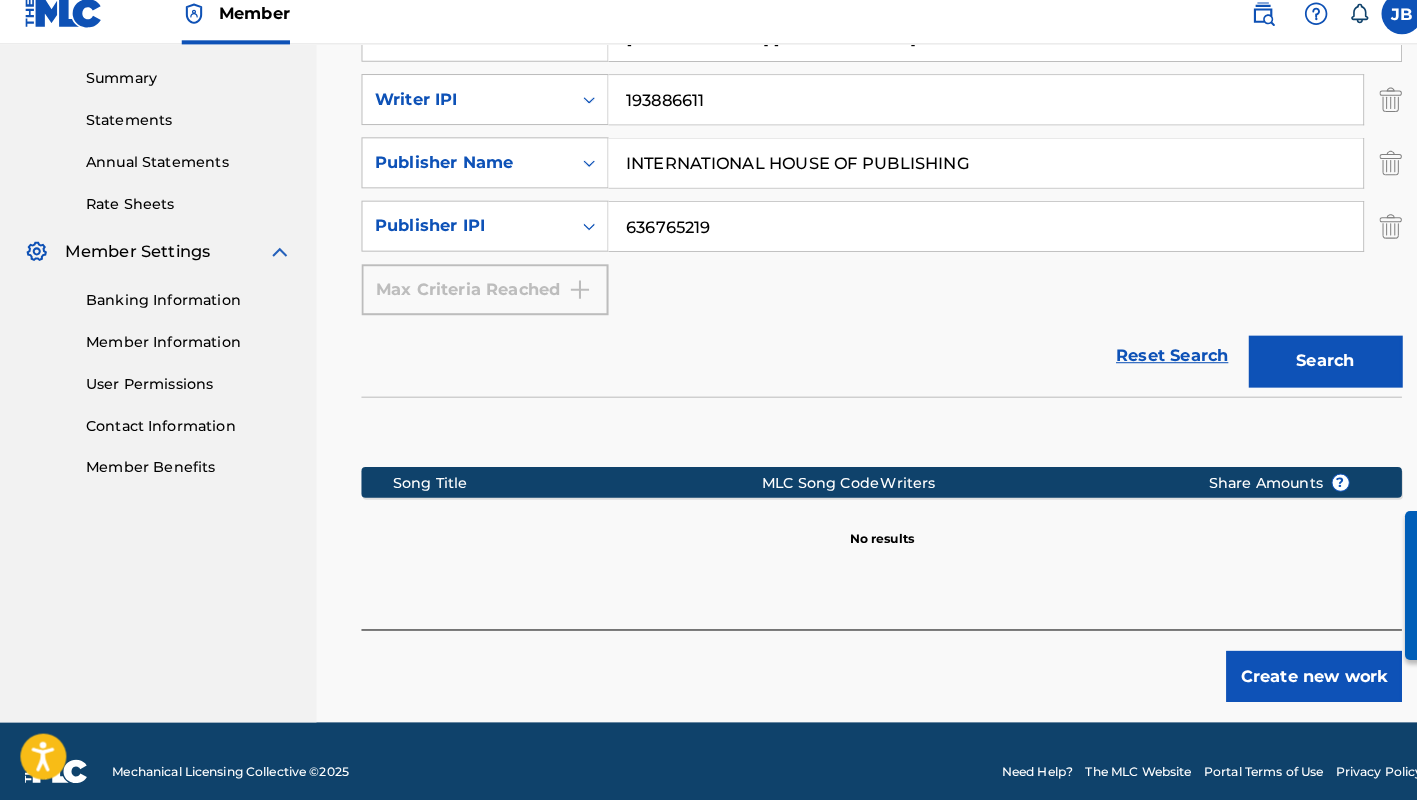 click on "Search" at bounding box center (1298, 370) 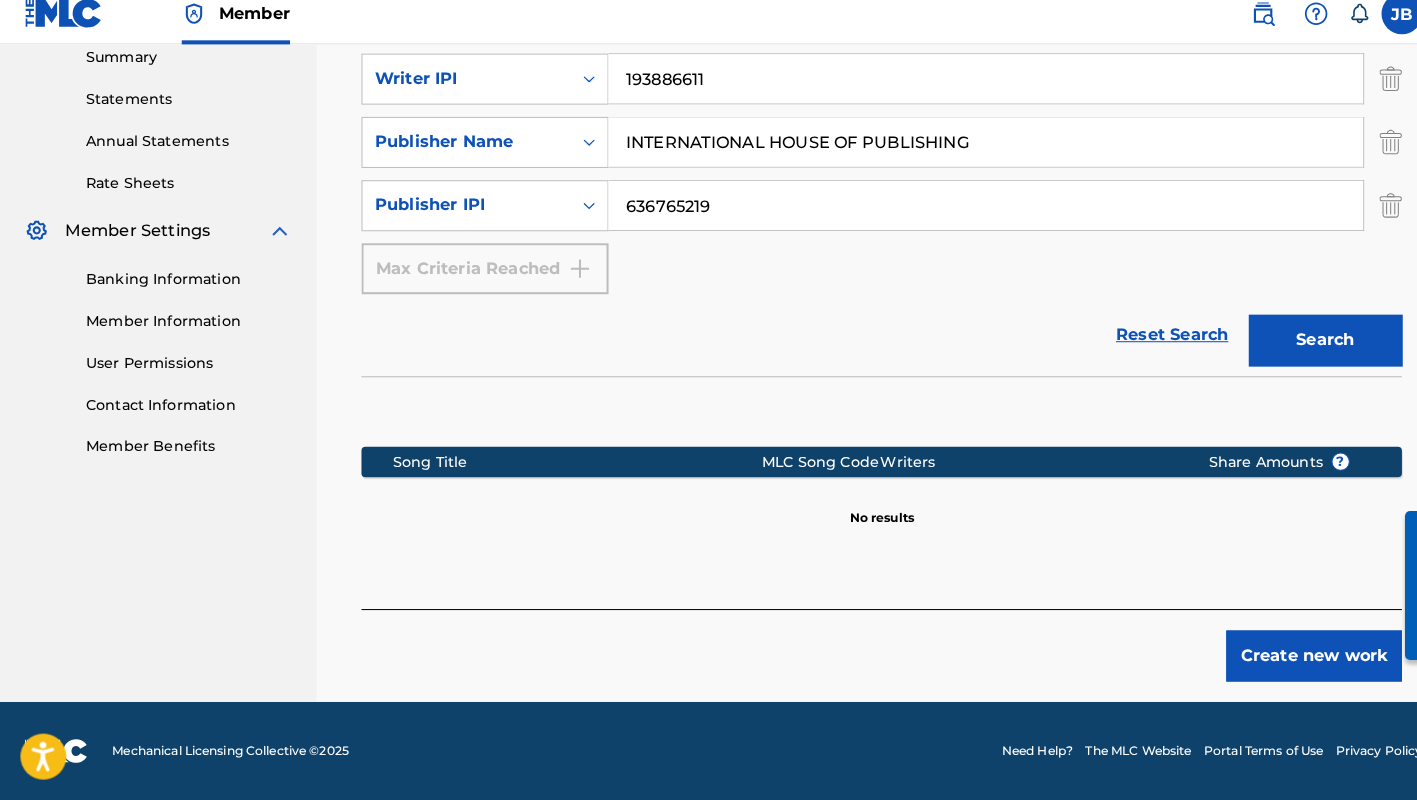 scroll, scrollTop: 655, scrollLeft: 0, axis: vertical 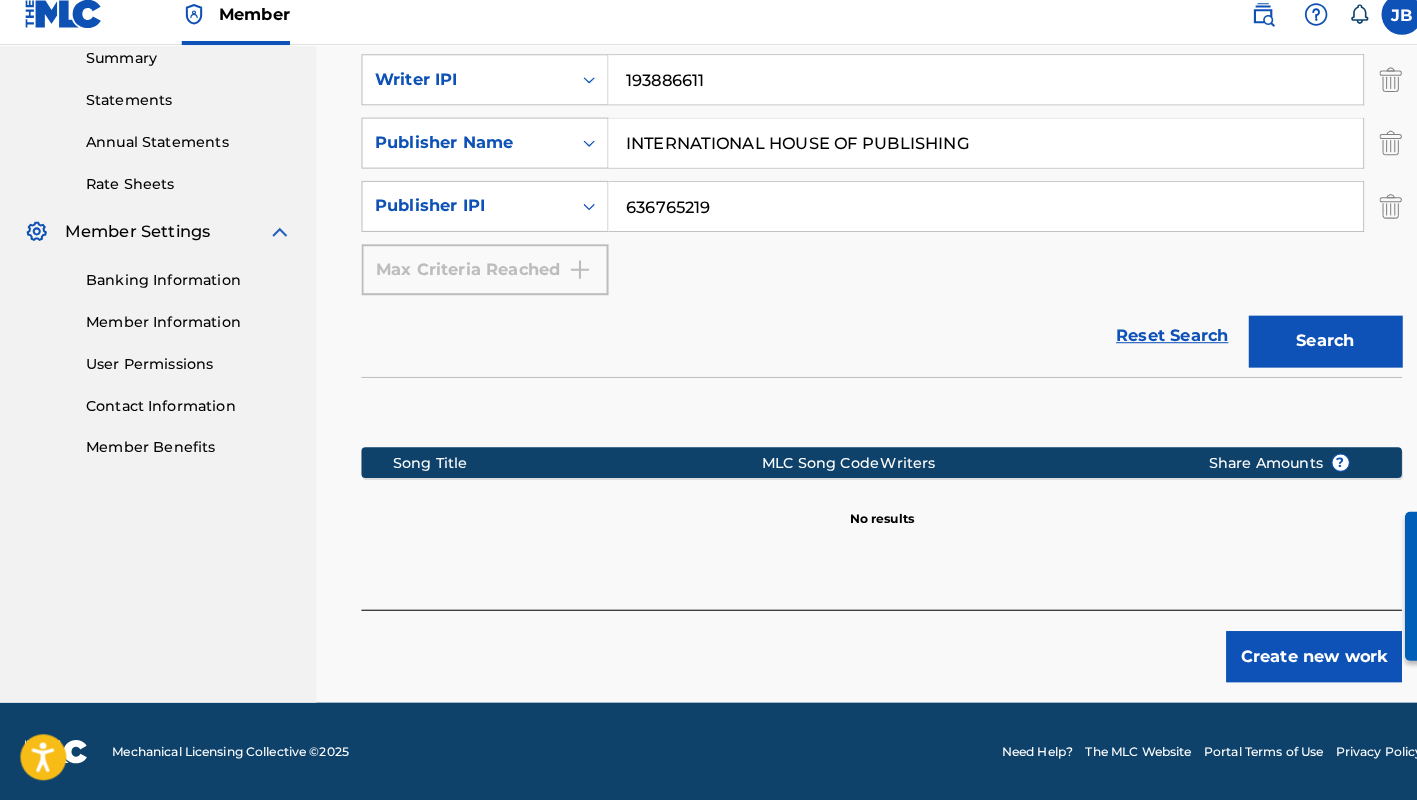 click on "Create new work" at bounding box center [1287, 659] 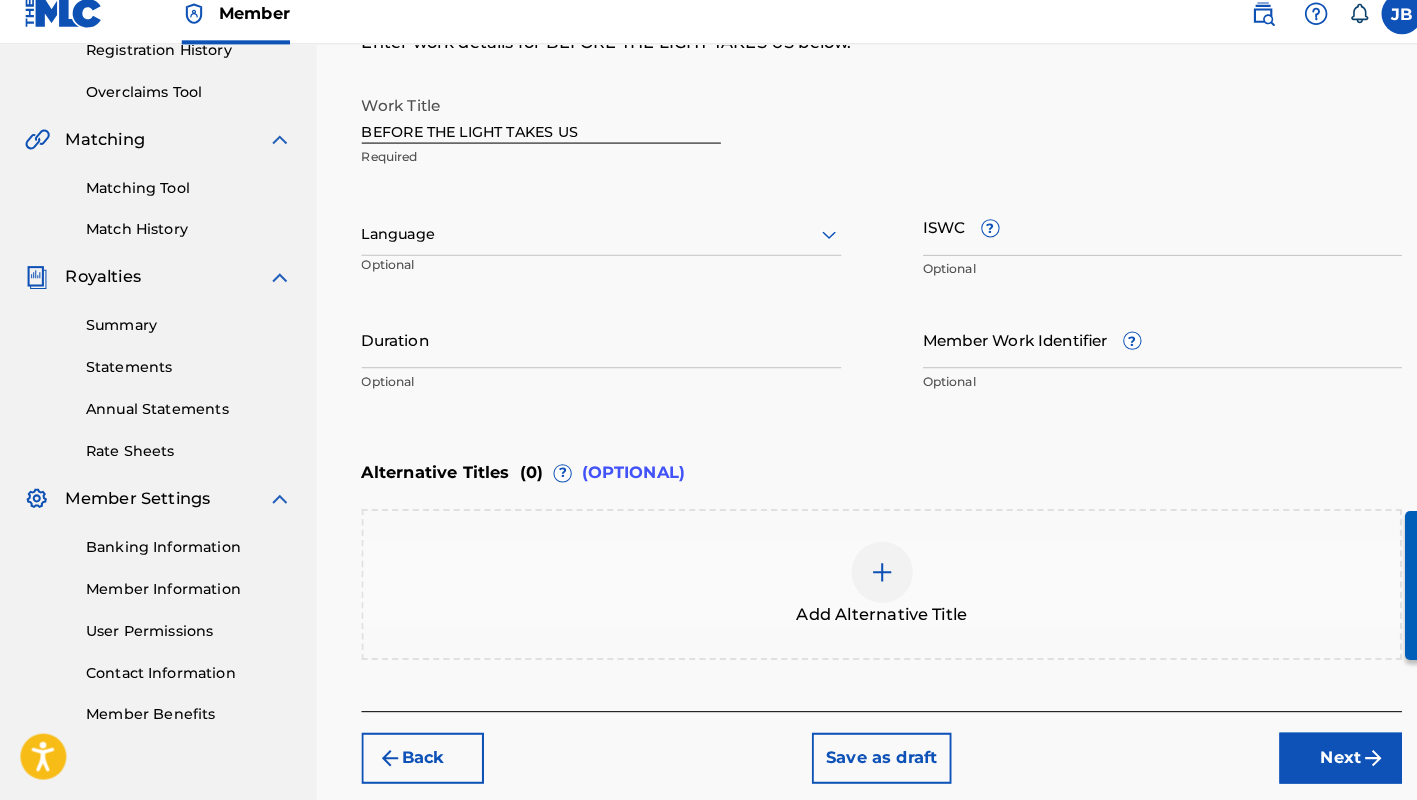 scroll, scrollTop: 395, scrollLeft: 0, axis: vertical 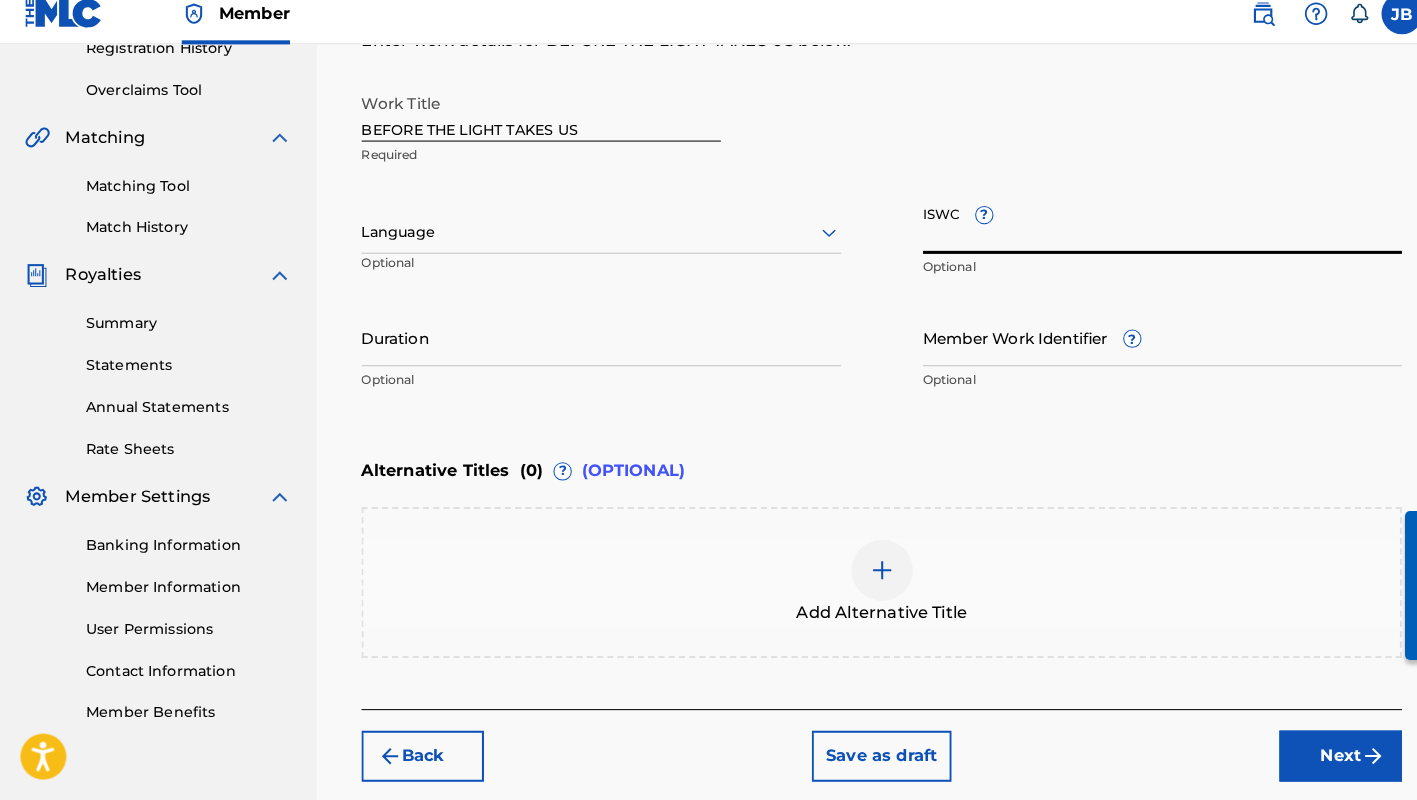 click on "ISWC   ?" at bounding box center (1139, 236) 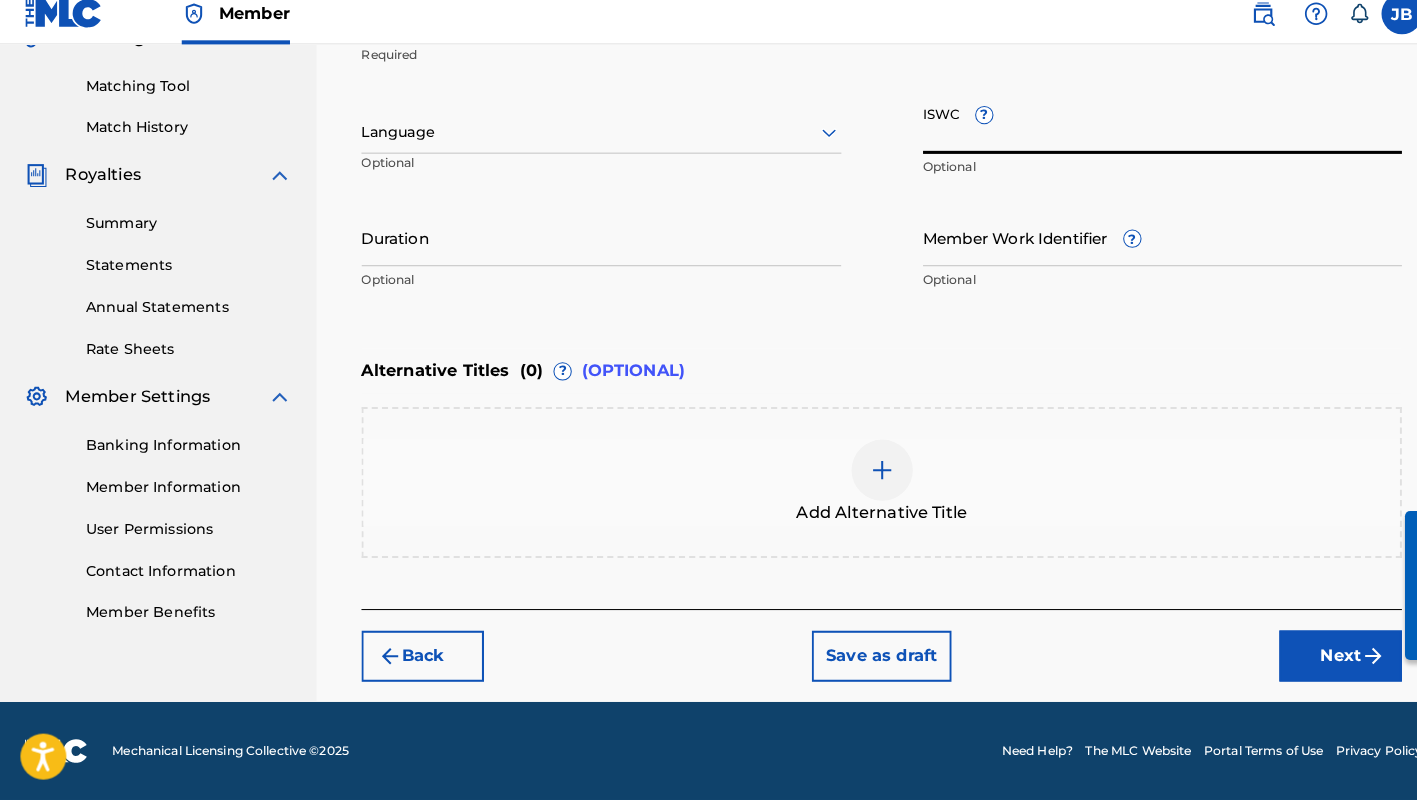 scroll, scrollTop: 493, scrollLeft: 0, axis: vertical 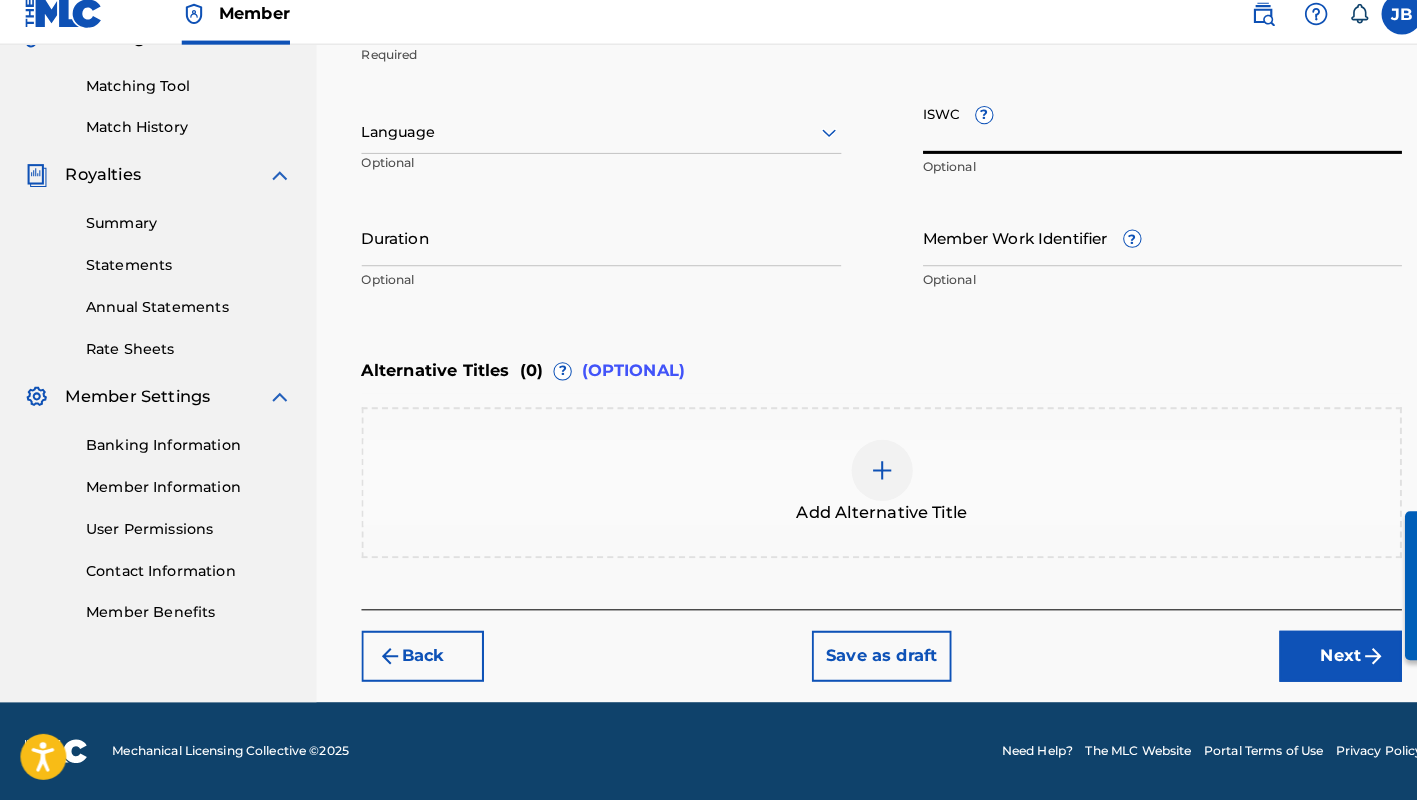 click on "Next" at bounding box center [1313, 659] 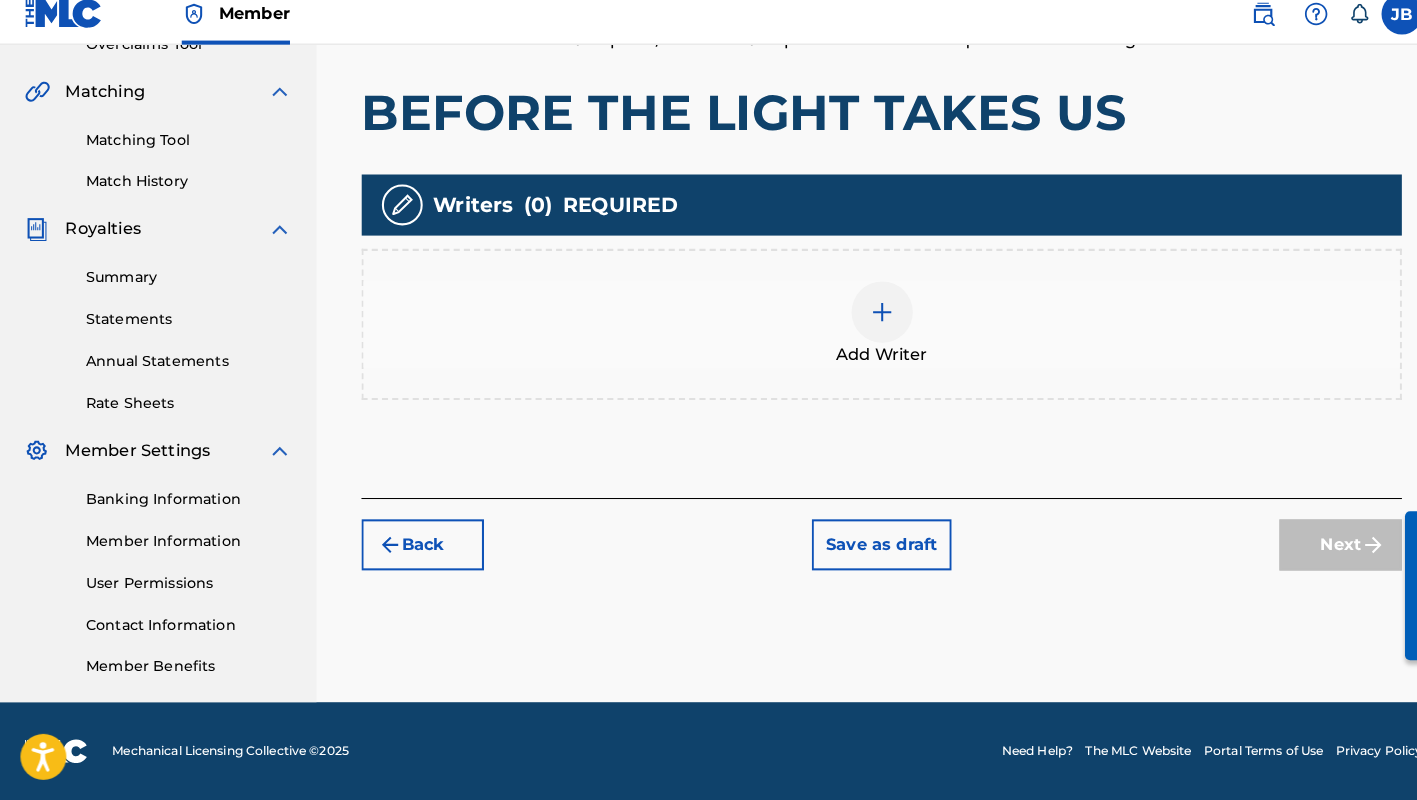 scroll, scrollTop: 440, scrollLeft: 0, axis: vertical 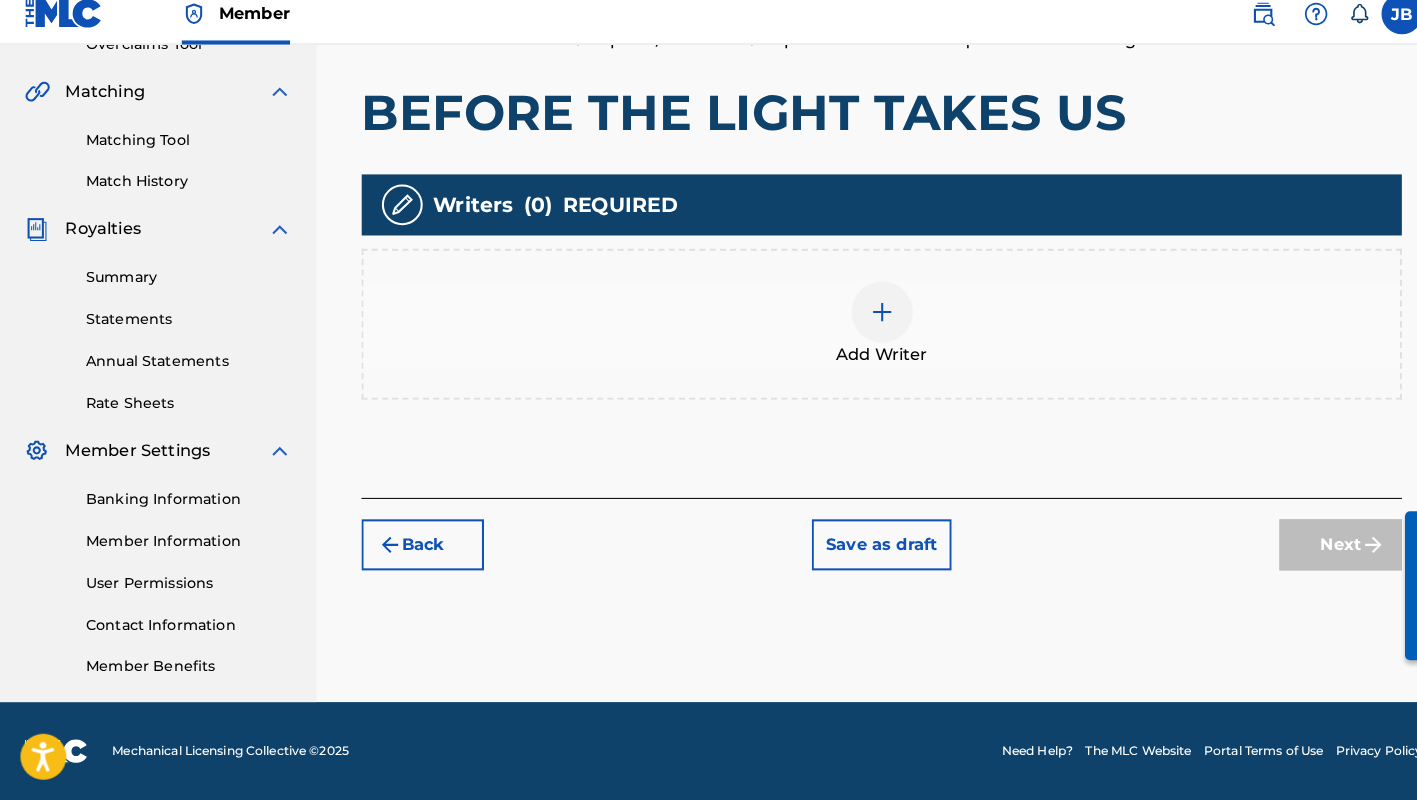 click at bounding box center [864, 322] 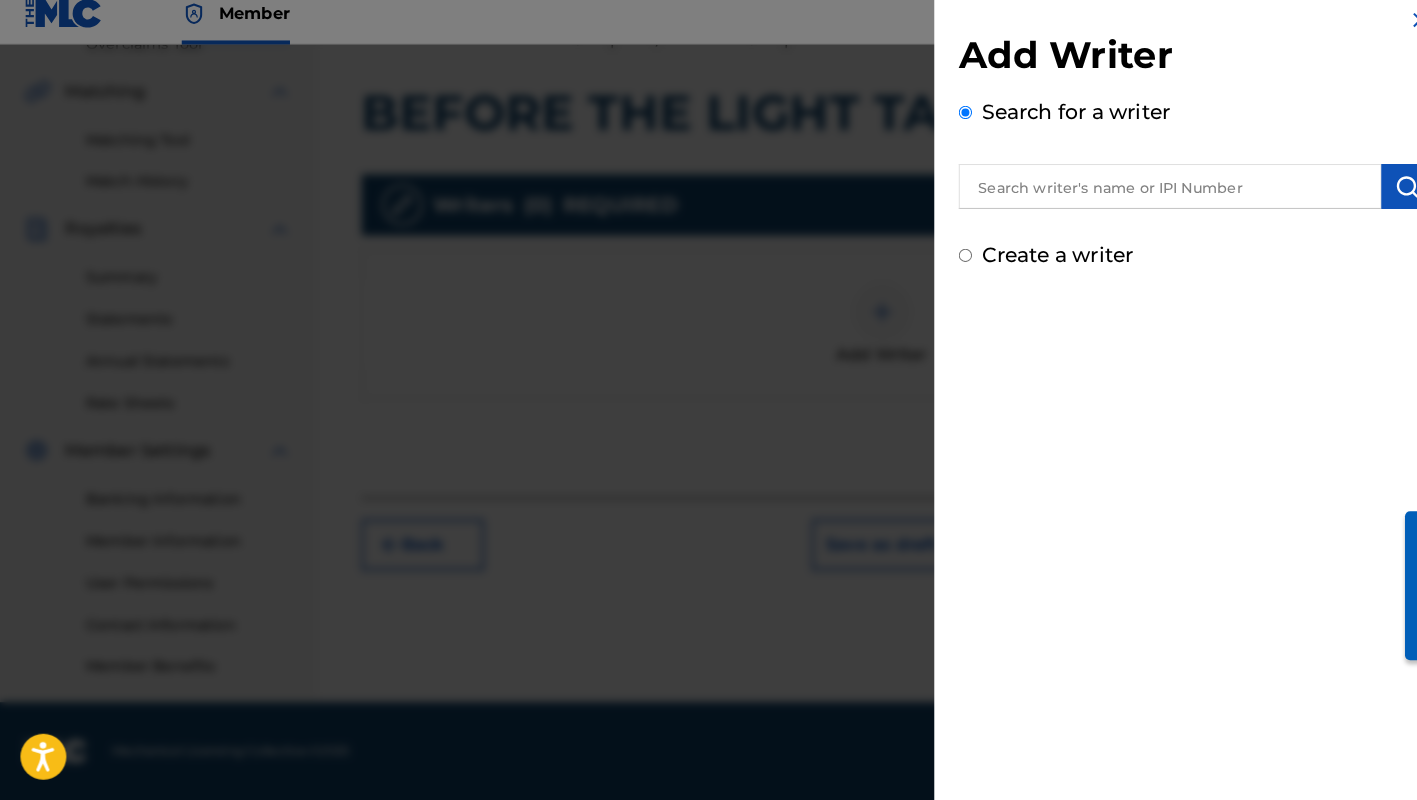click at bounding box center (1146, 199) 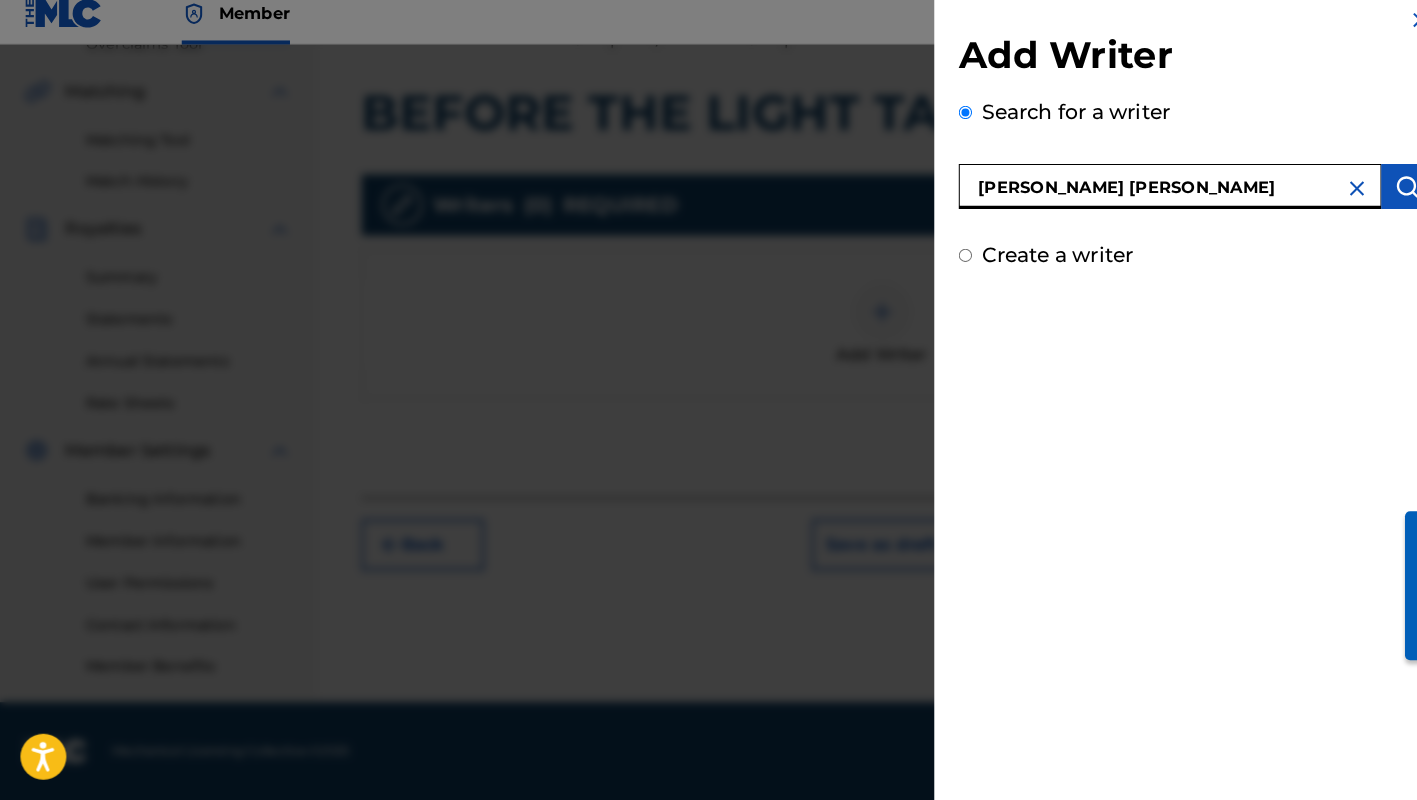 type on "JOSHUA DAVID BLUM" 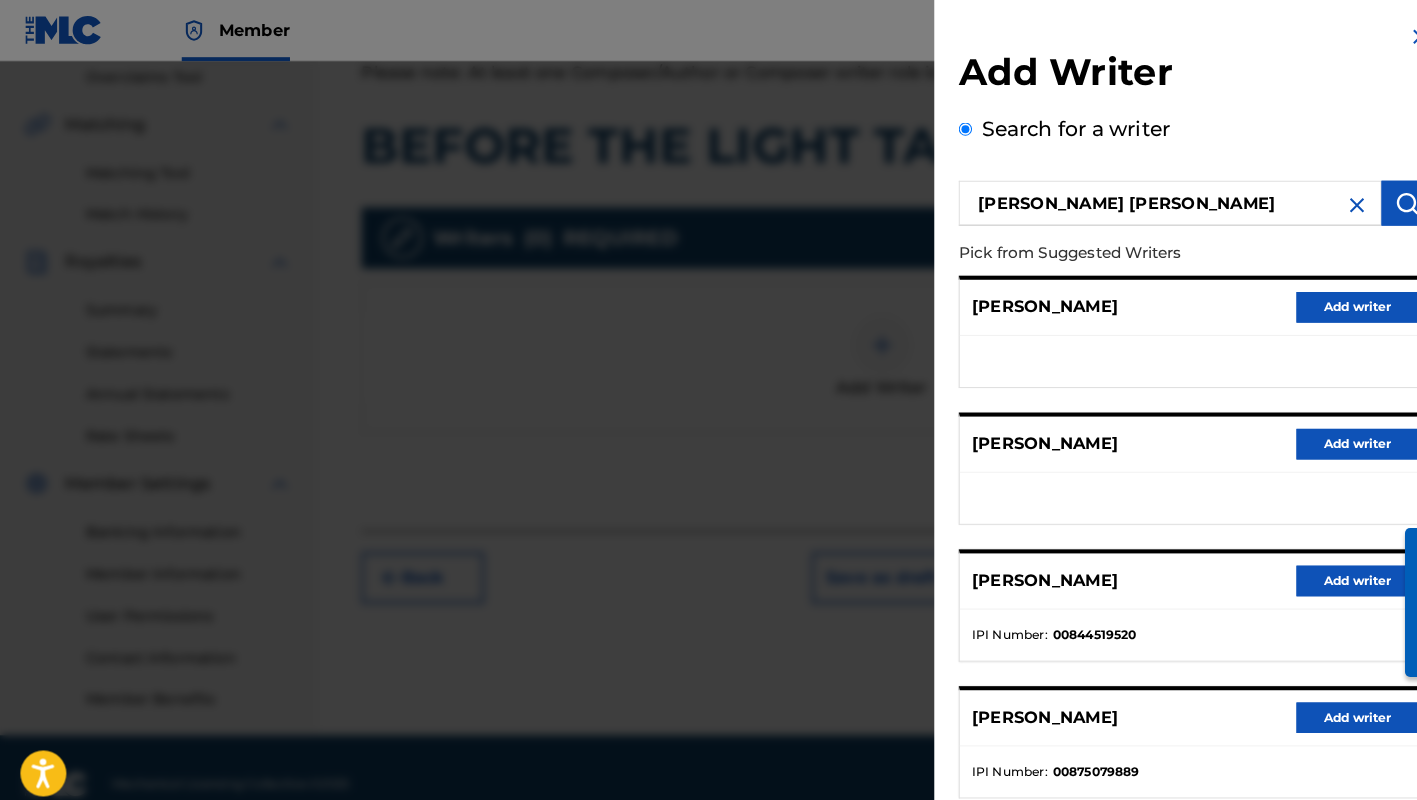 scroll, scrollTop: 379, scrollLeft: 0, axis: vertical 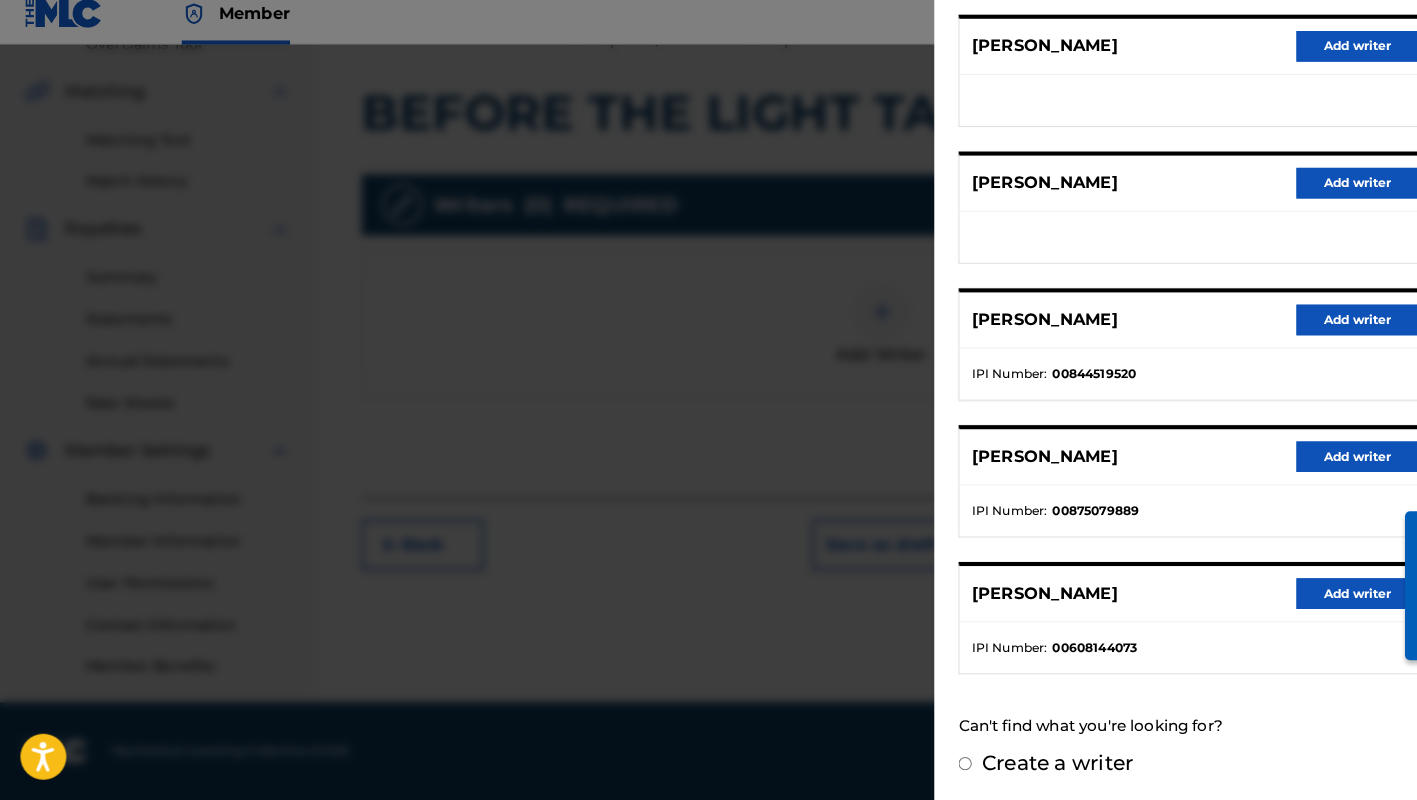 click at bounding box center (708, 460) 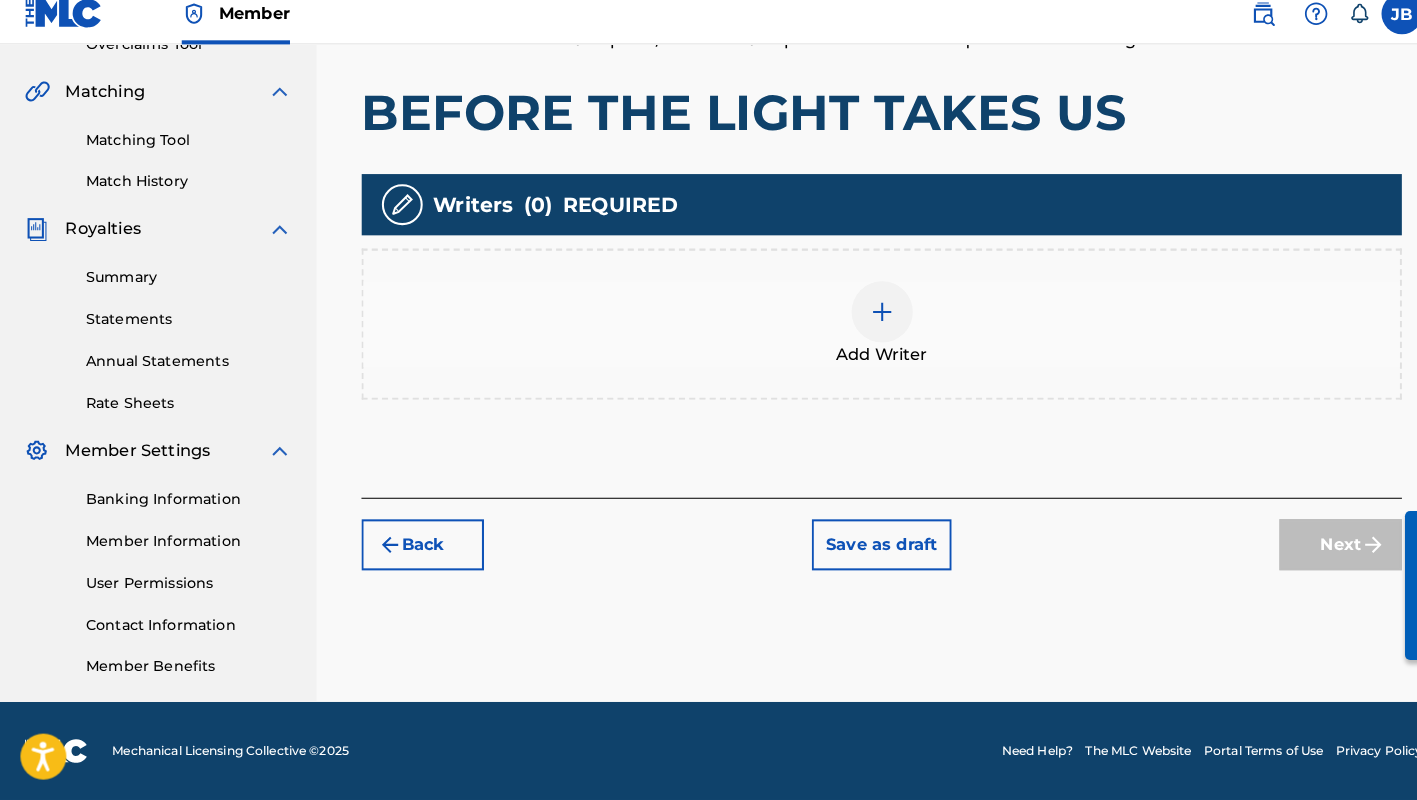 scroll, scrollTop: 440, scrollLeft: 0, axis: vertical 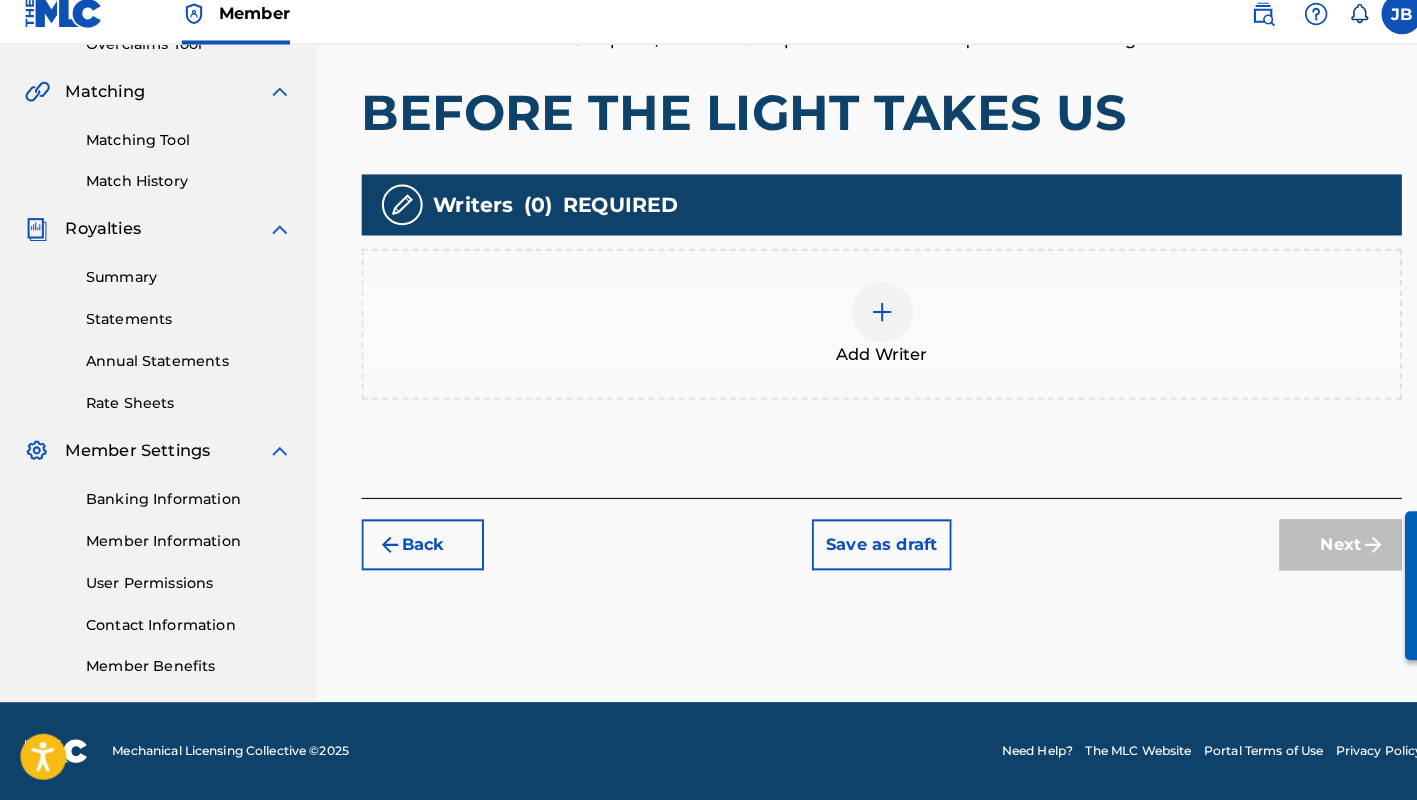 click at bounding box center [864, 322] 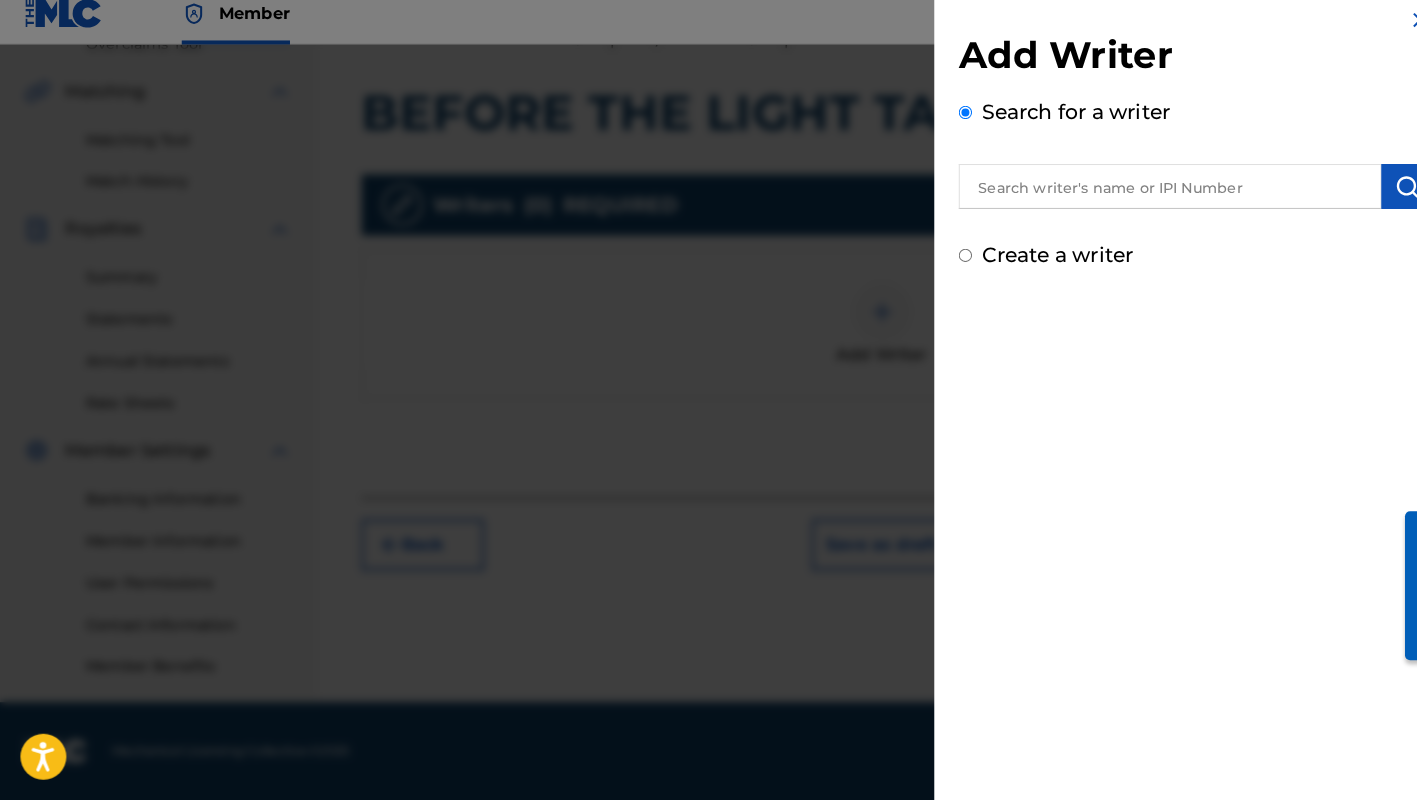 click at bounding box center (1146, 199) 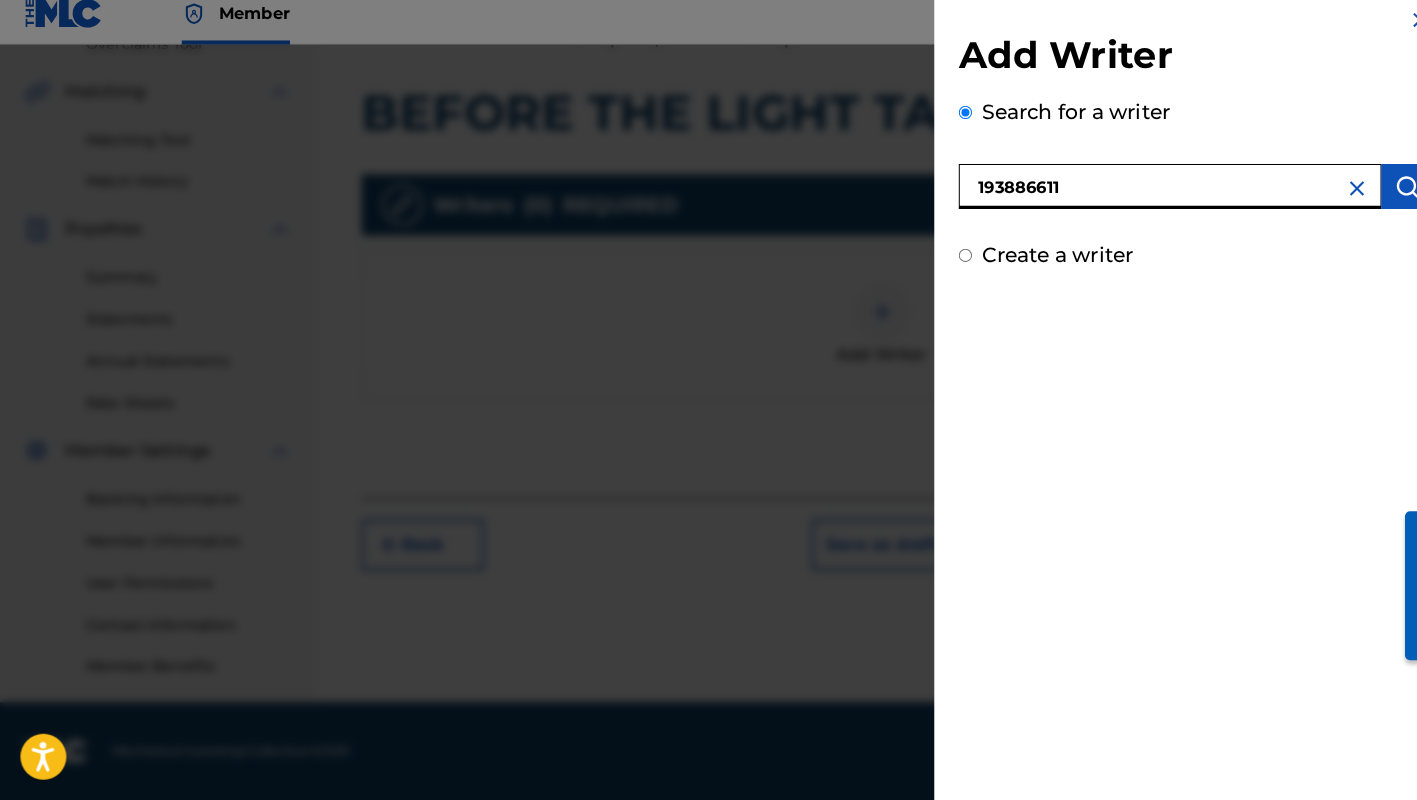 type on "193886611" 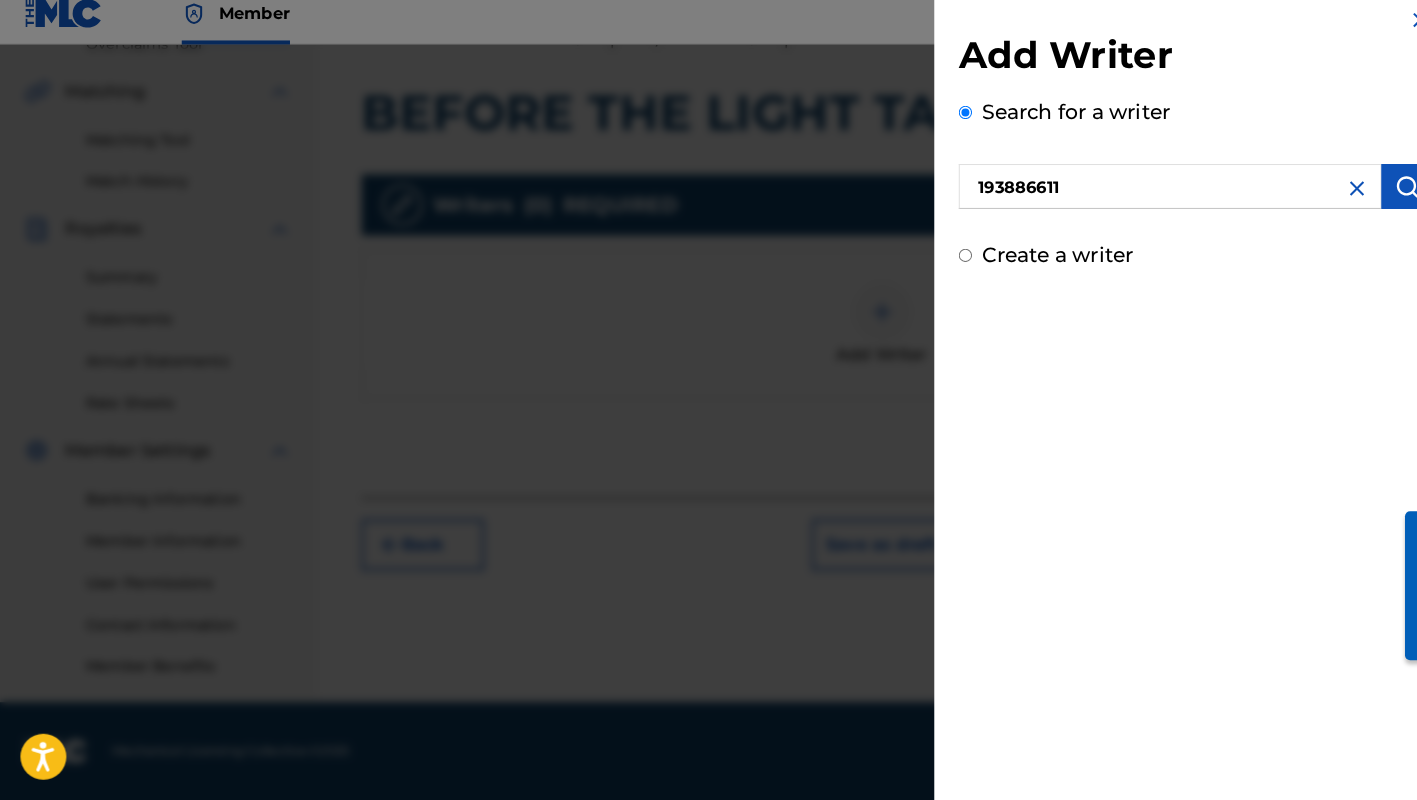 click at bounding box center (1378, 199) 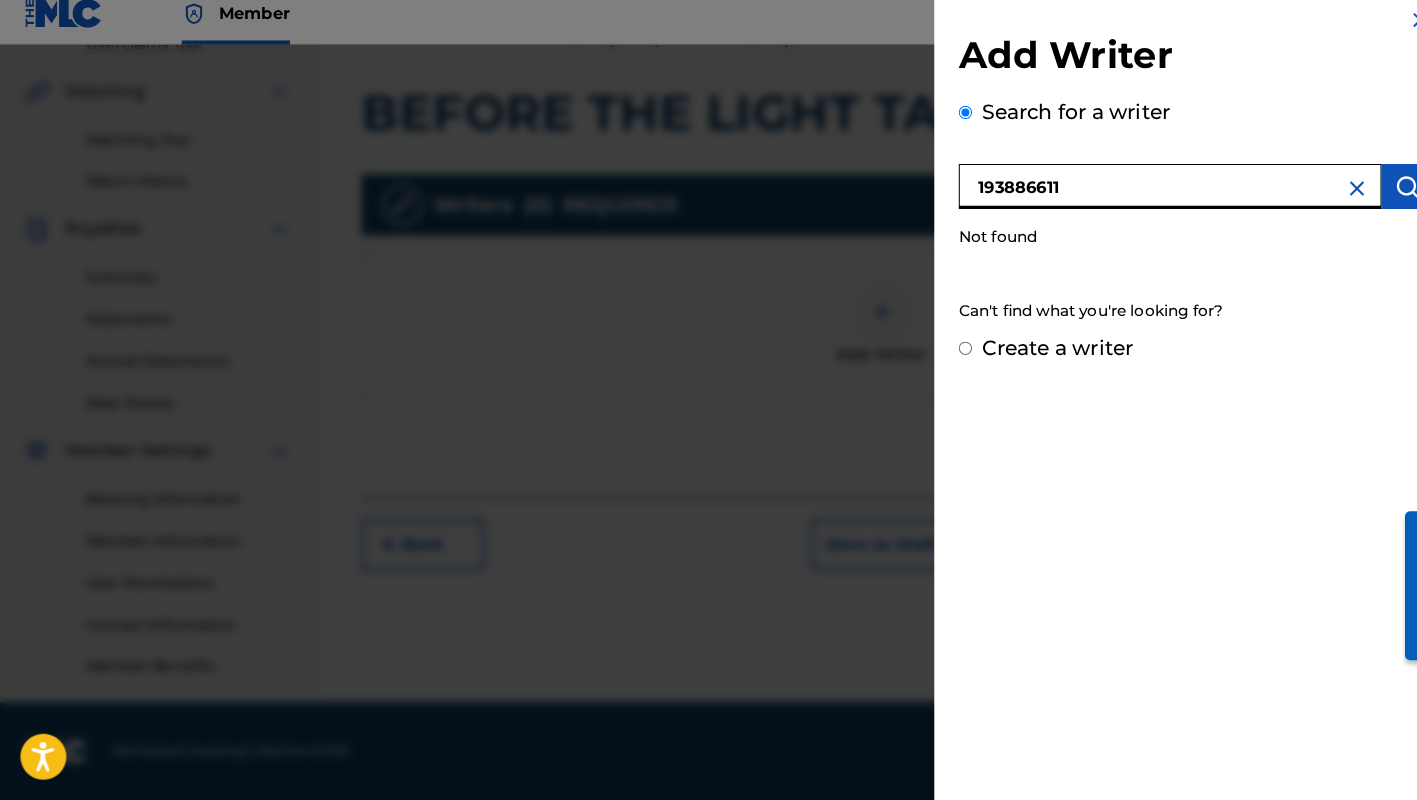 drag, startPoint x: 1045, startPoint y: 185, endPoint x: 871, endPoint y: 155, distance: 176.56726 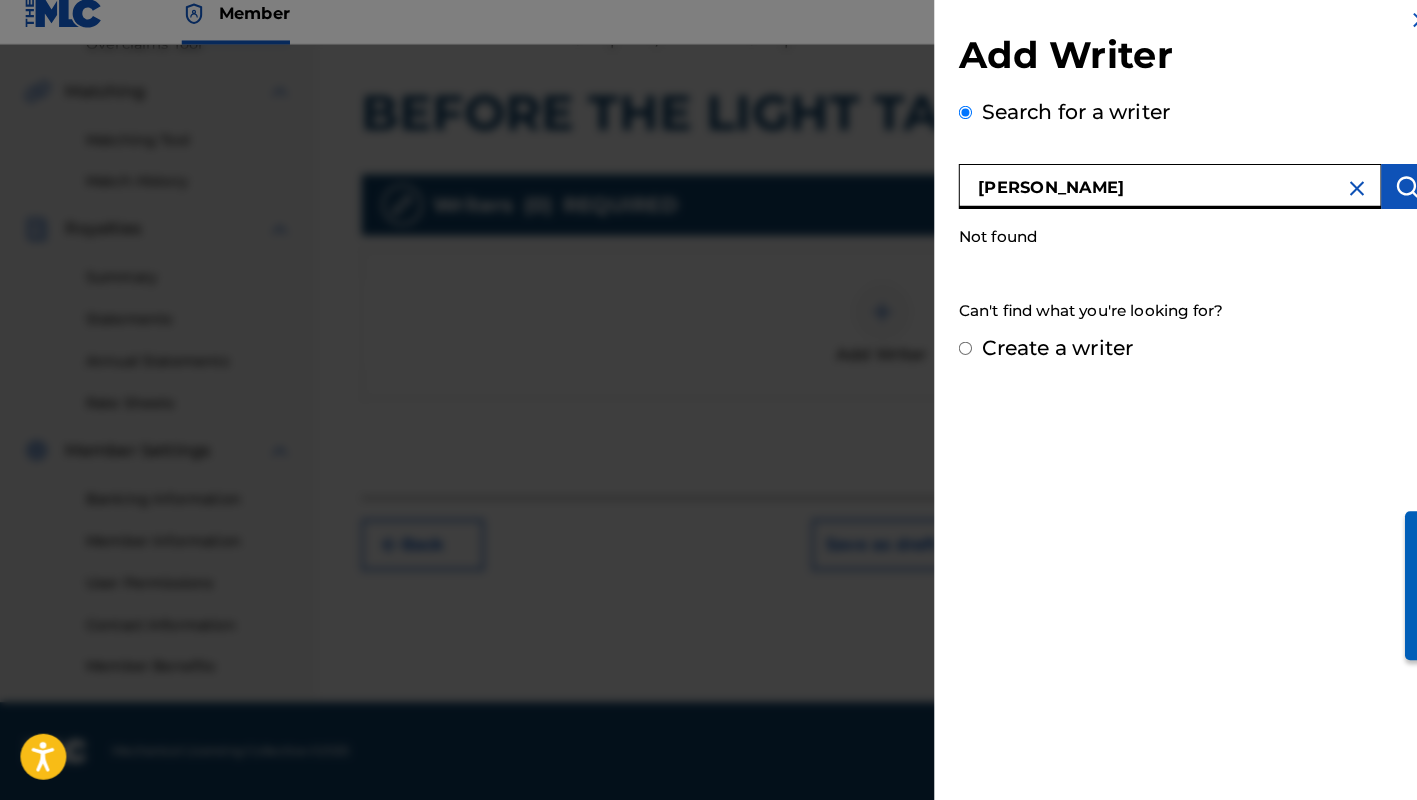 type on "[PERSON_NAME]" 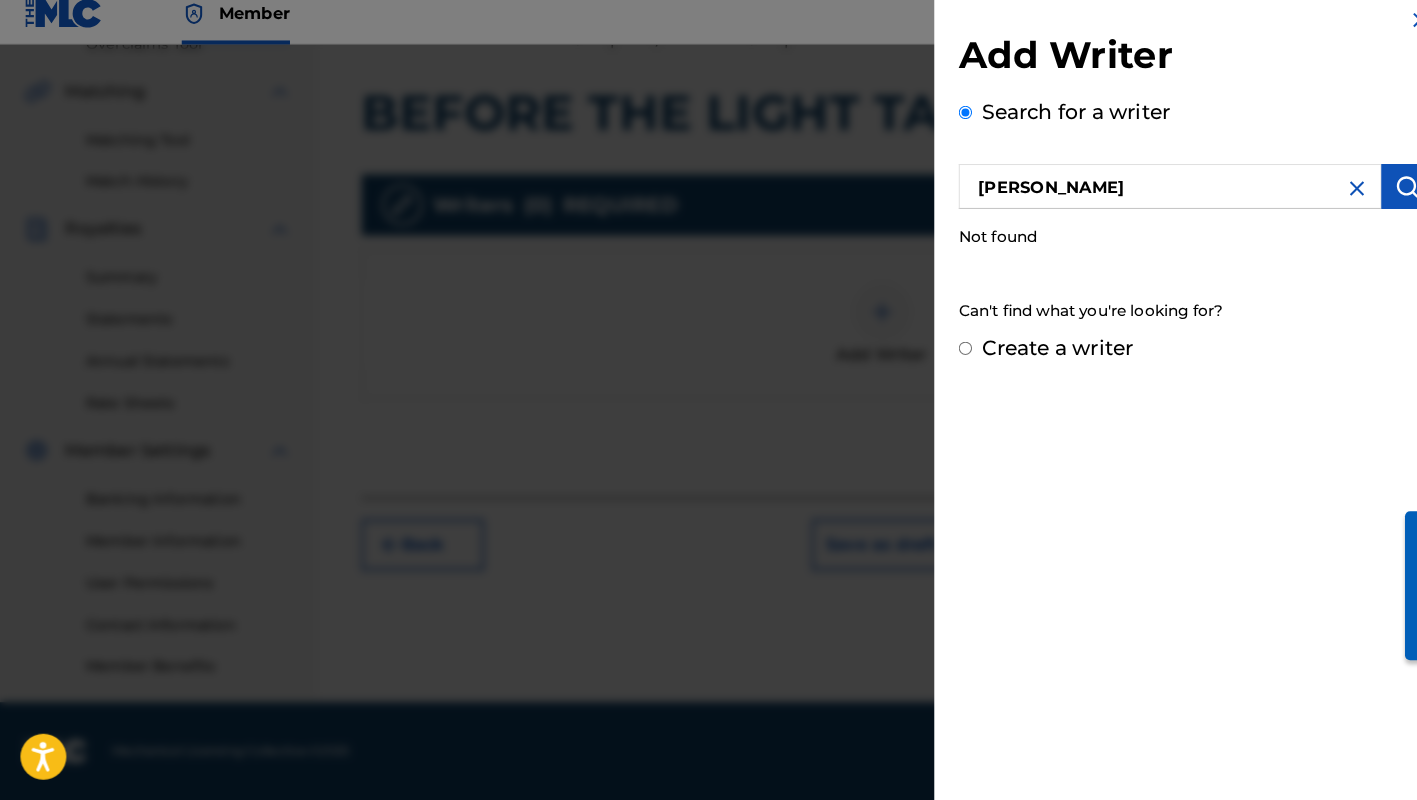 click at bounding box center (1378, 199) 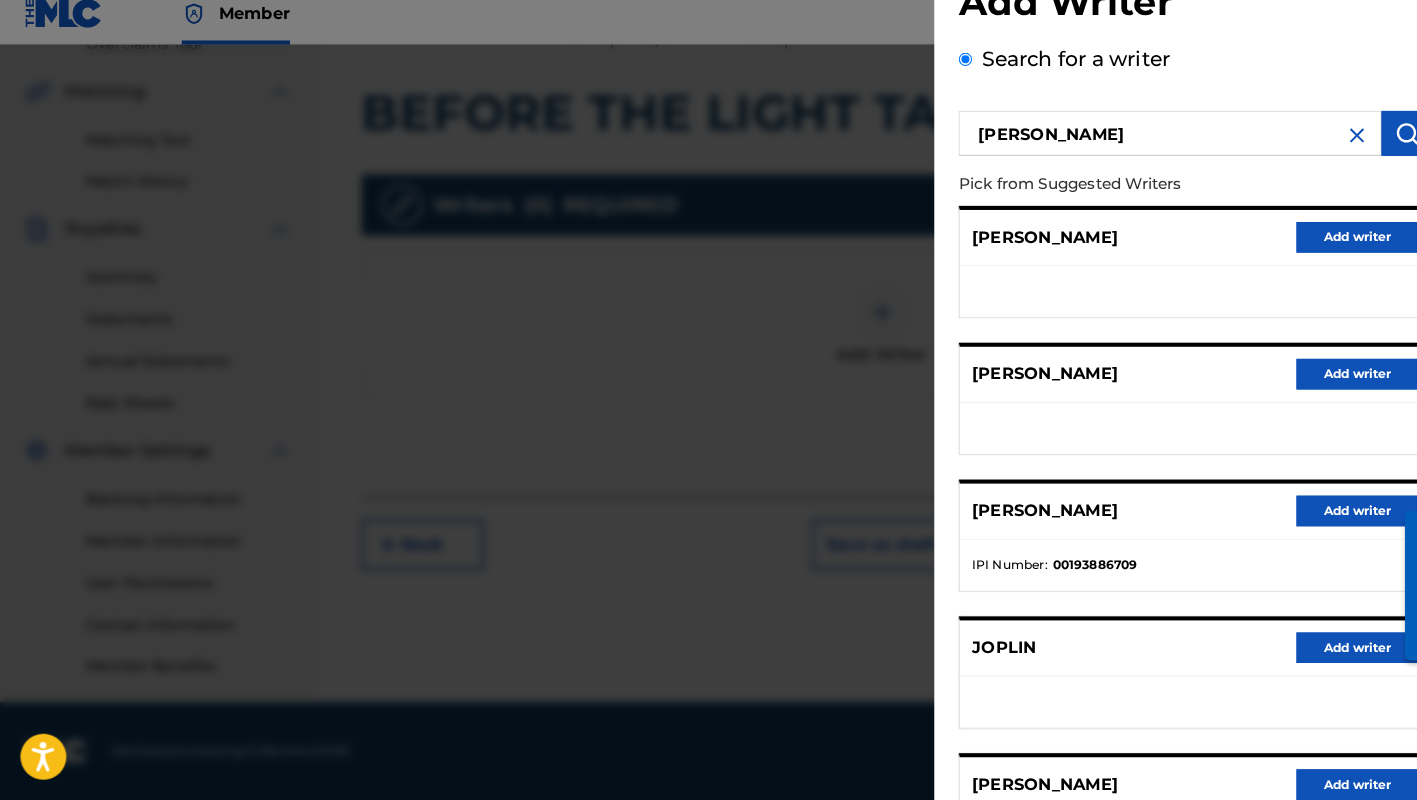 scroll, scrollTop: 97, scrollLeft: 0, axis: vertical 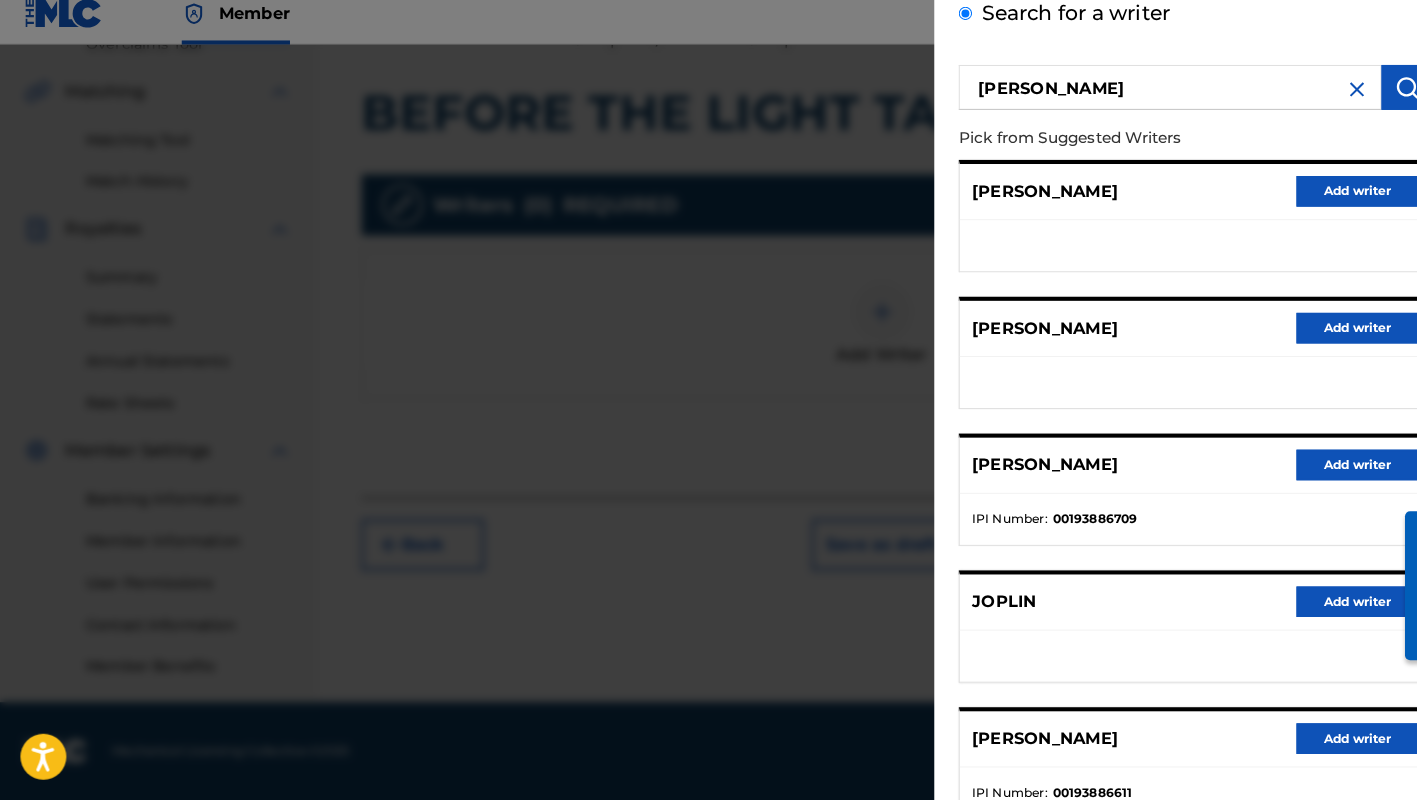 click on "Add writer" at bounding box center [1330, 204] 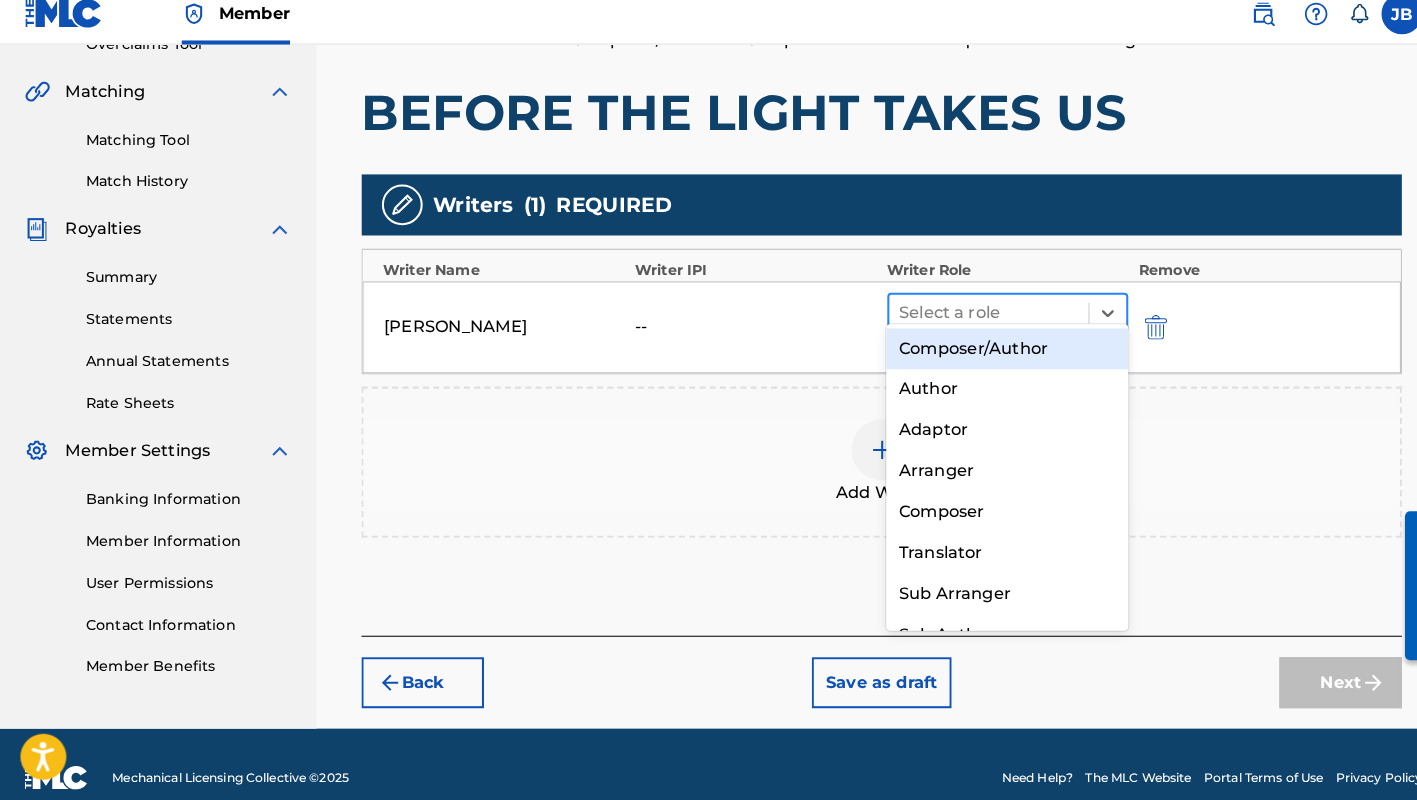 click at bounding box center (968, 323) 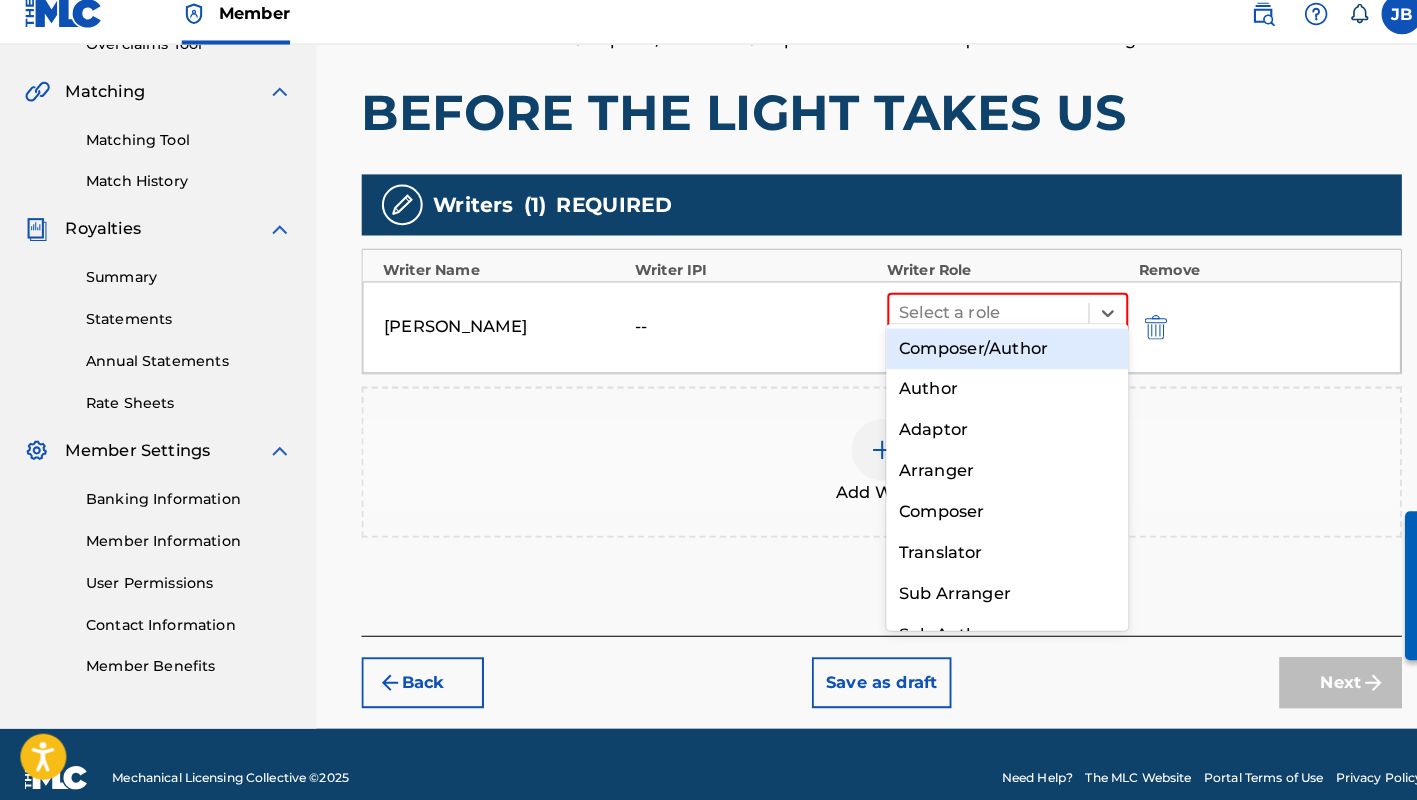 click on "Composer/Author" at bounding box center (986, 358) 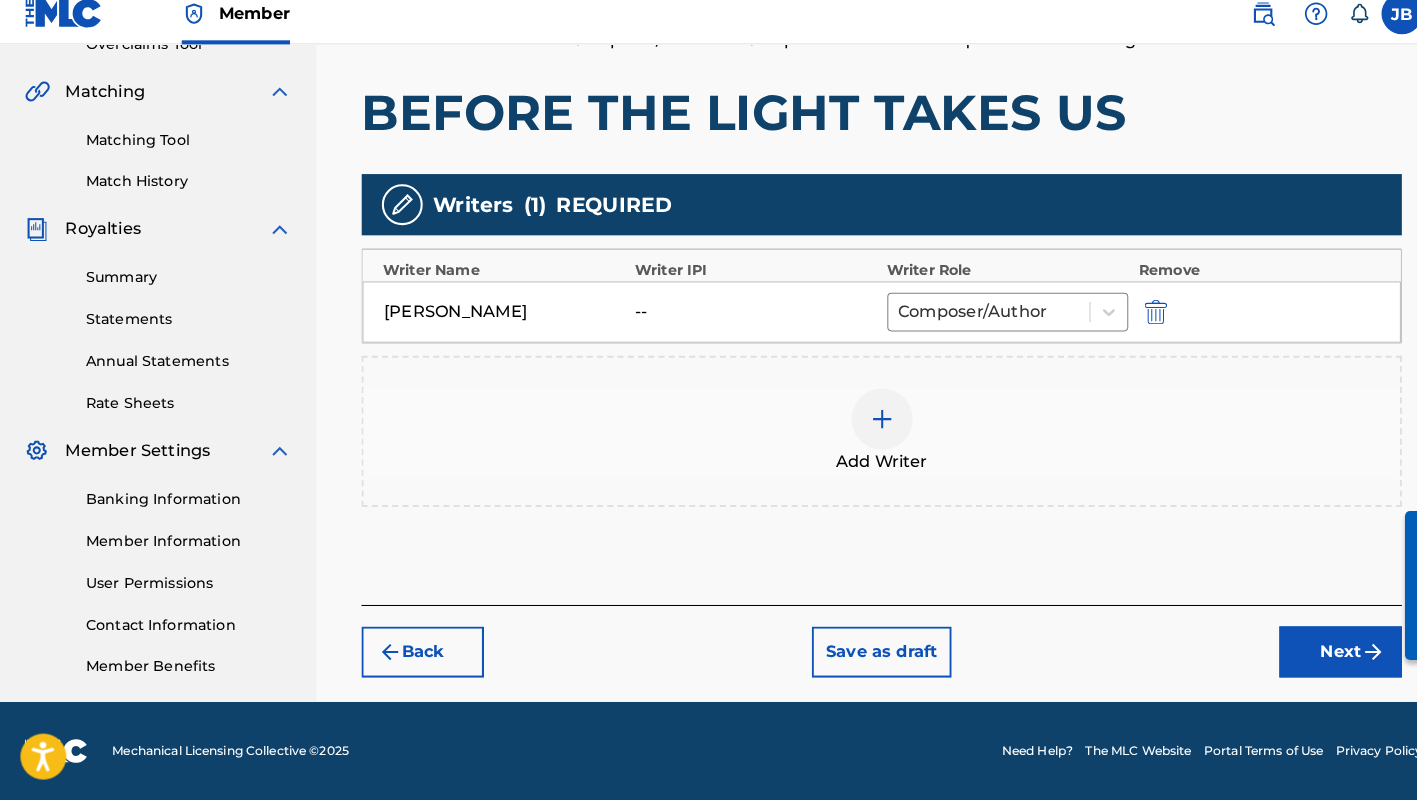scroll, scrollTop: 440, scrollLeft: 0, axis: vertical 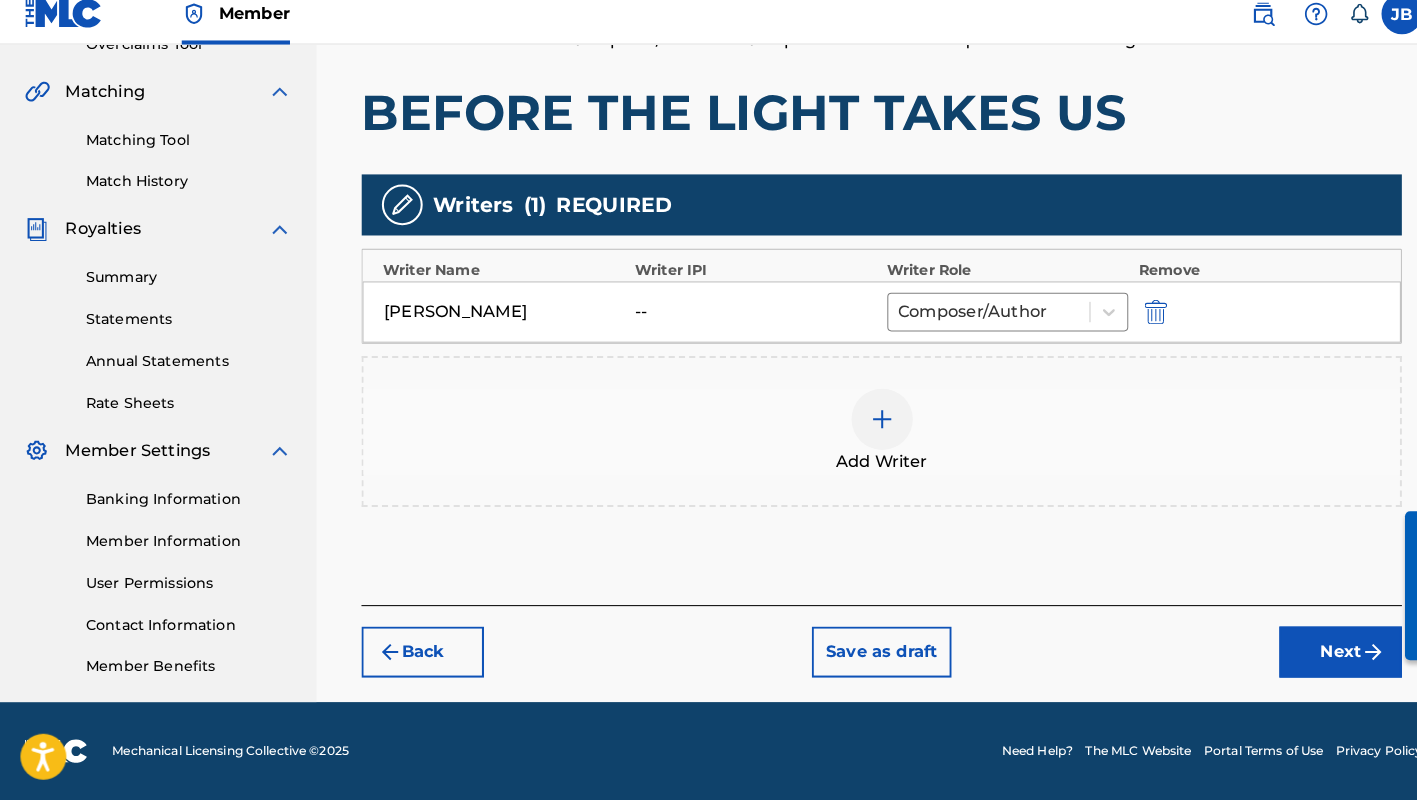 click on "Next" at bounding box center (1313, 655) 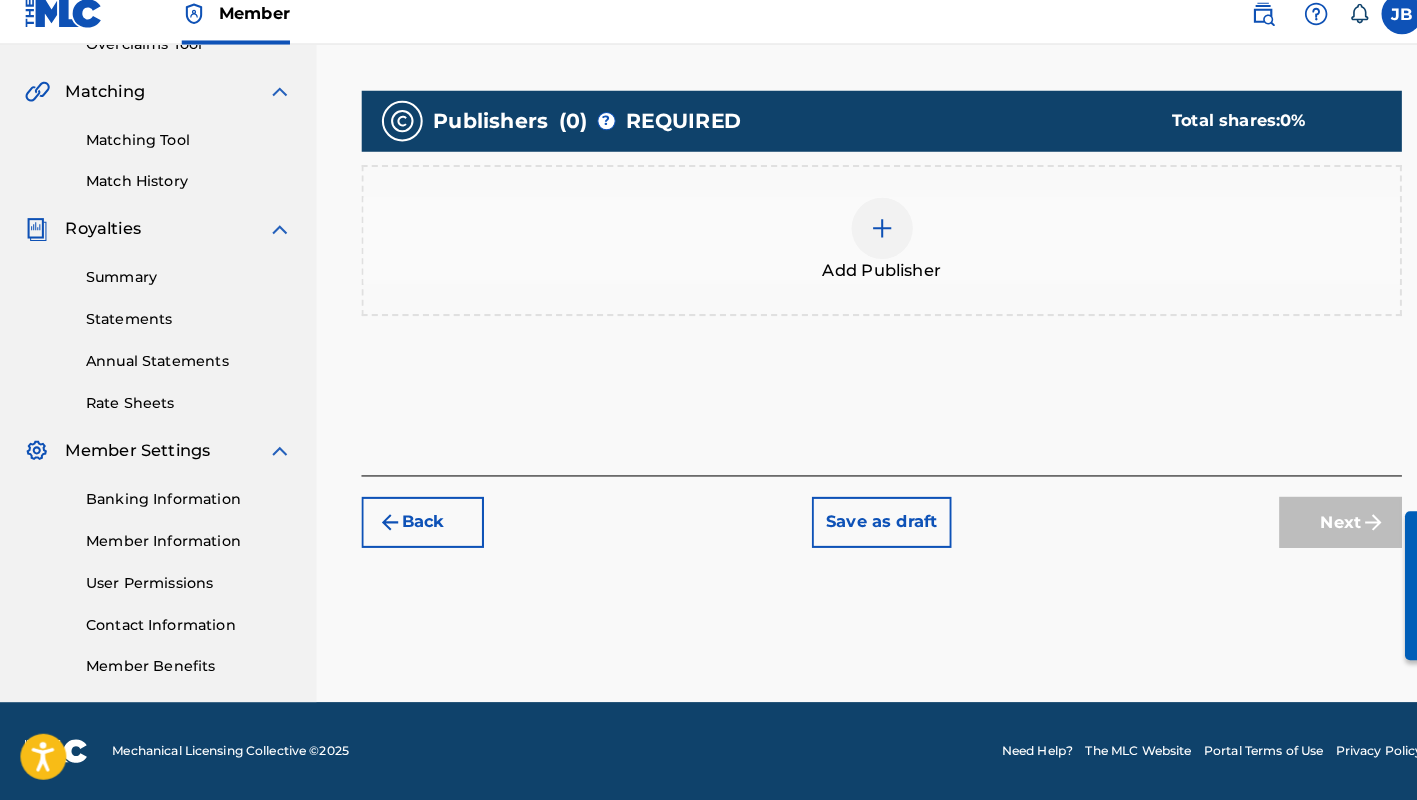 scroll, scrollTop: 89, scrollLeft: 0, axis: vertical 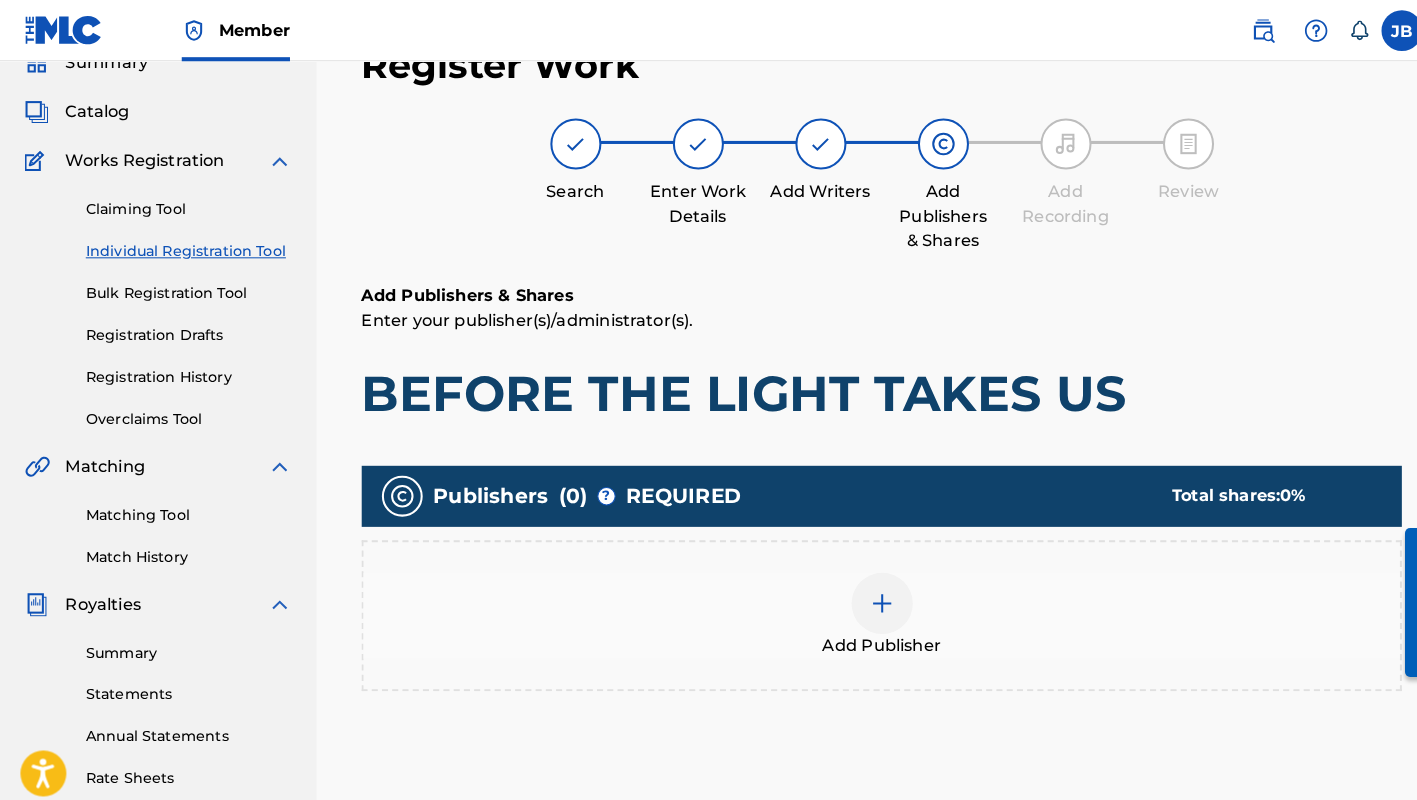 click at bounding box center (864, 591) 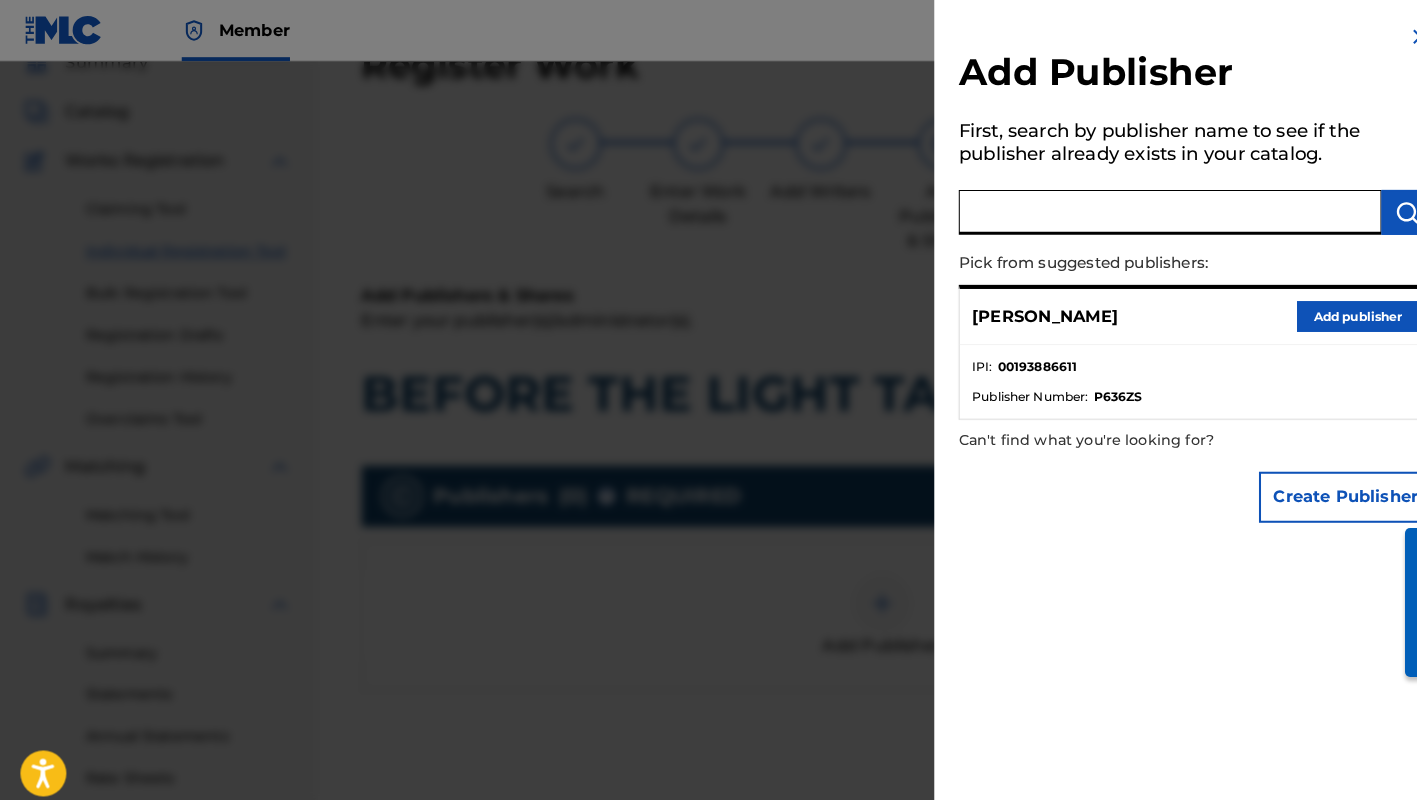 click at bounding box center [1146, 208] 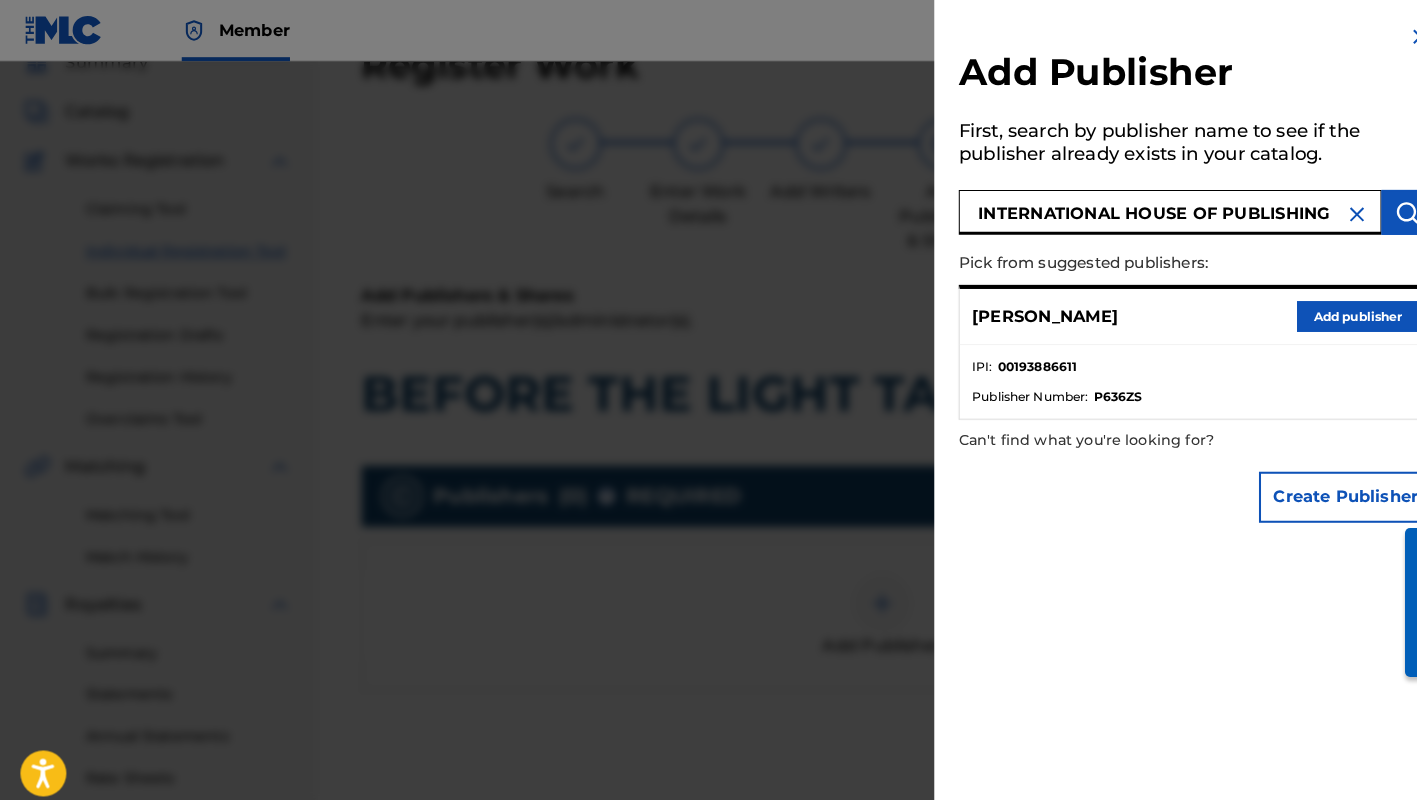 type on "INTERNATIONAL HOUSE OF PUBLISHING" 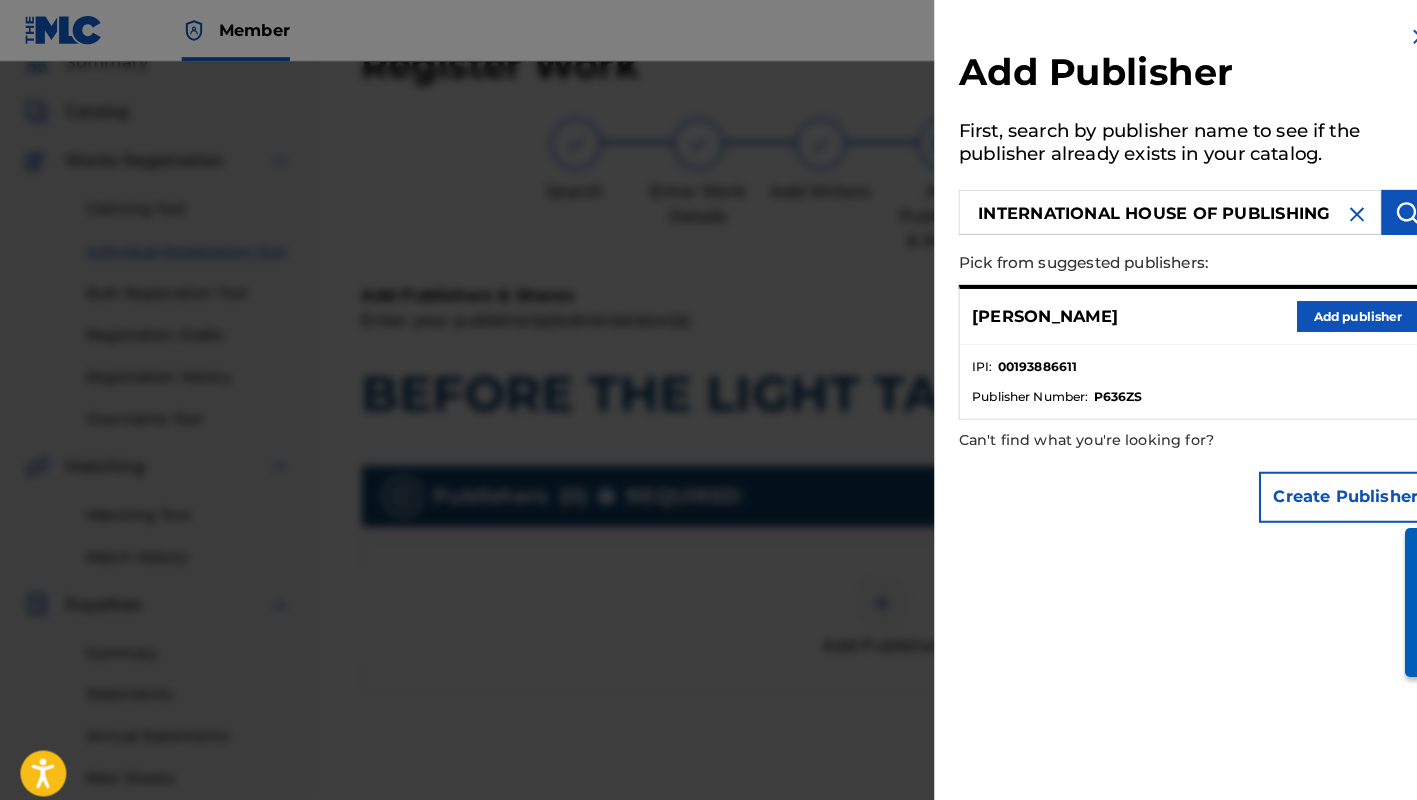 click at bounding box center (1378, 208) 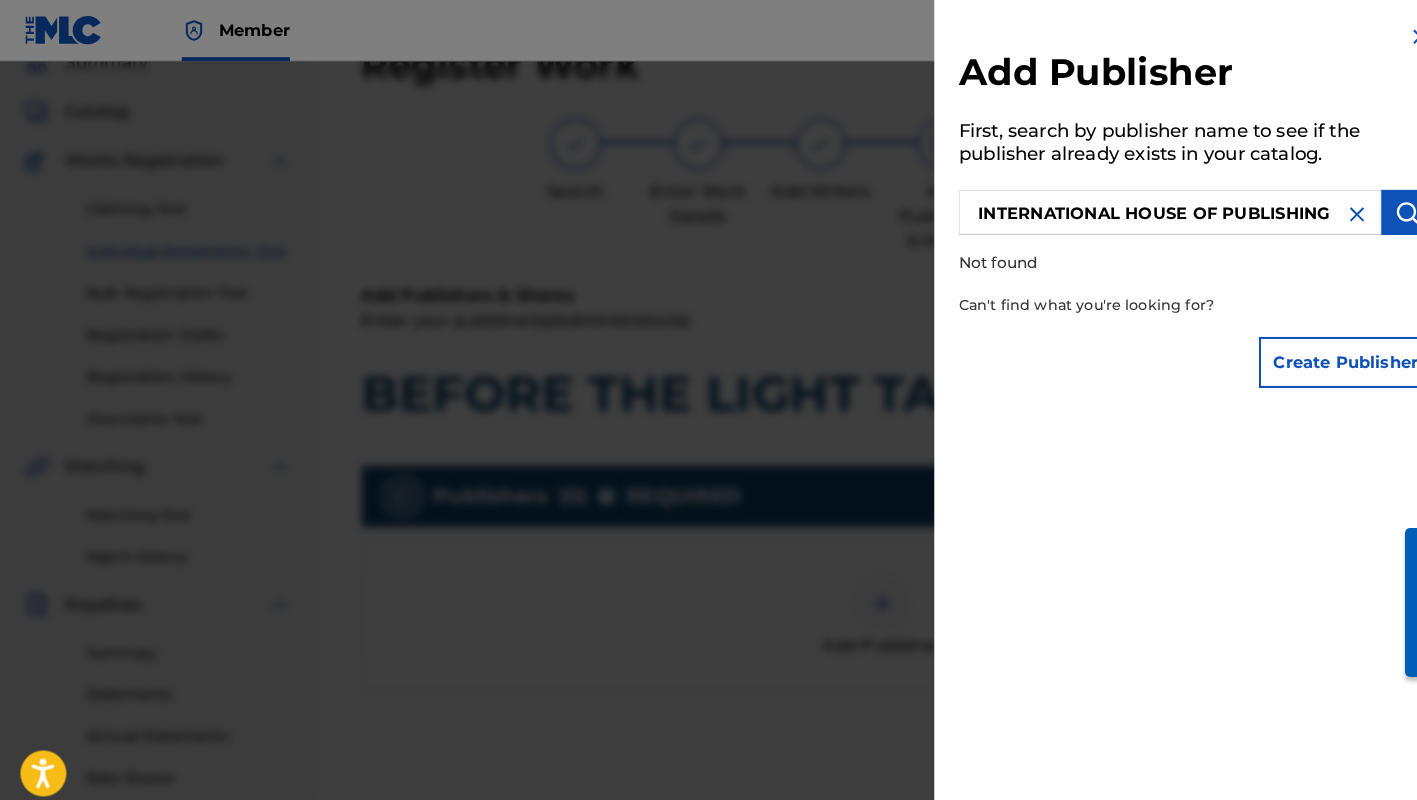 click on "Create Publisher" at bounding box center [1318, 355] 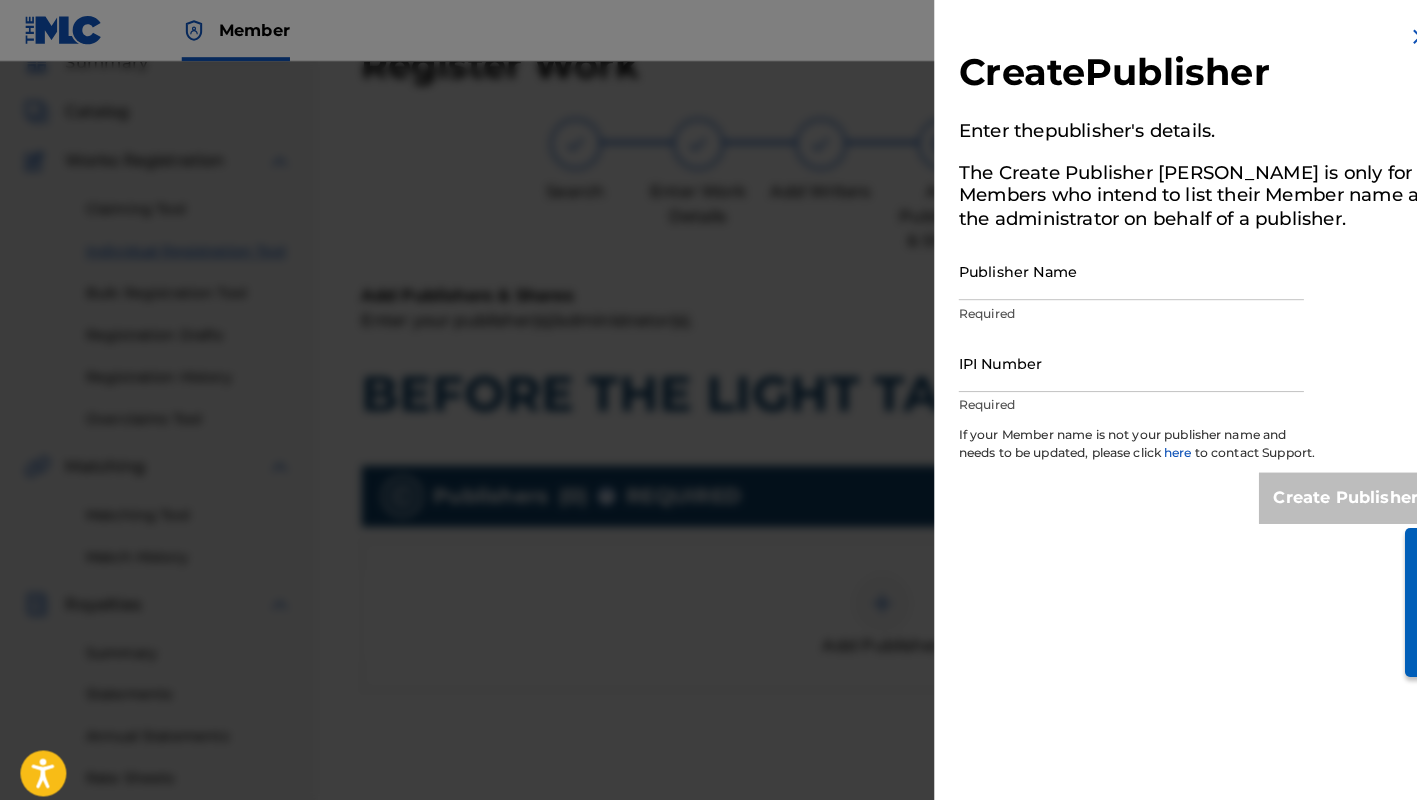 click on "Publisher Name" at bounding box center [1108, 265] 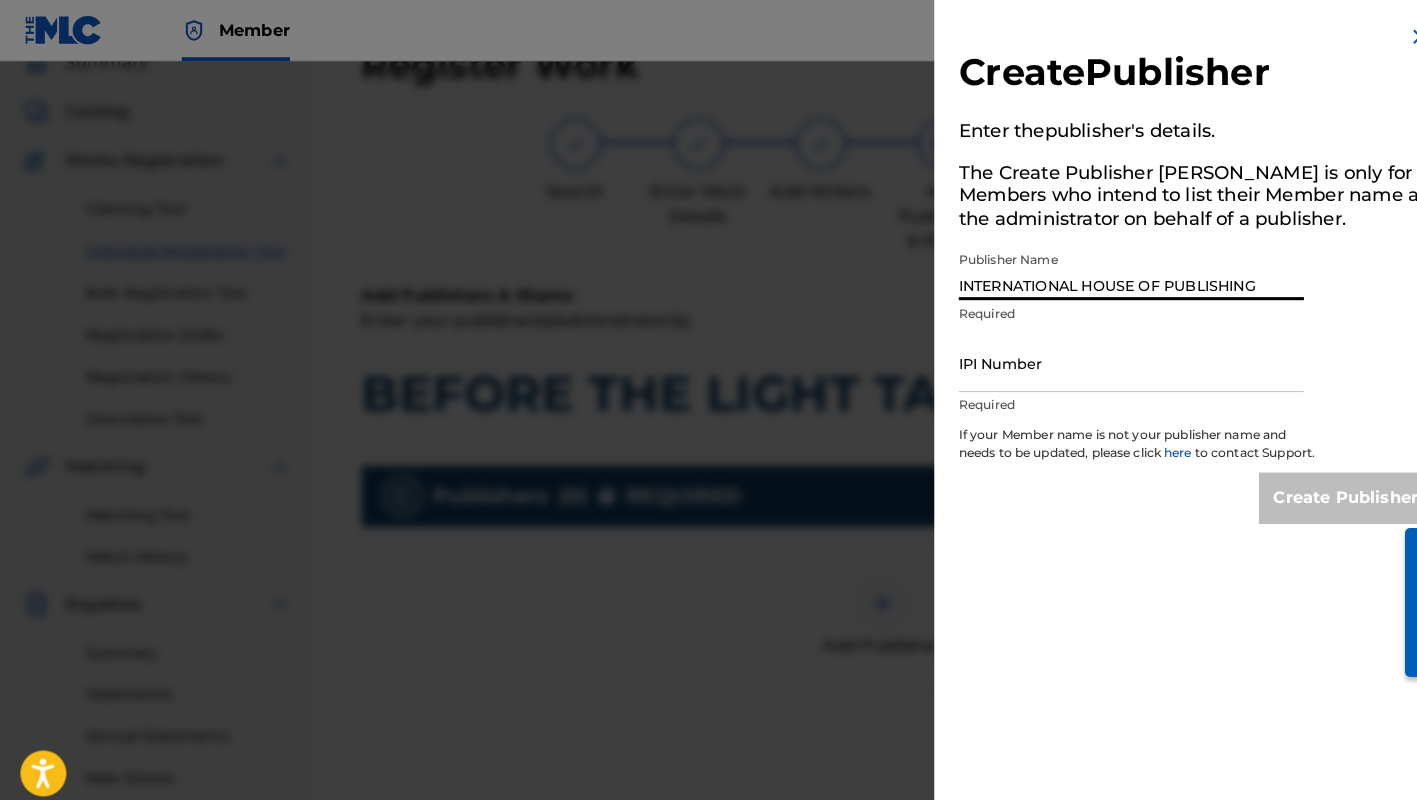 type on "INTERNATIONAL HOUSE OF PUBLISHING" 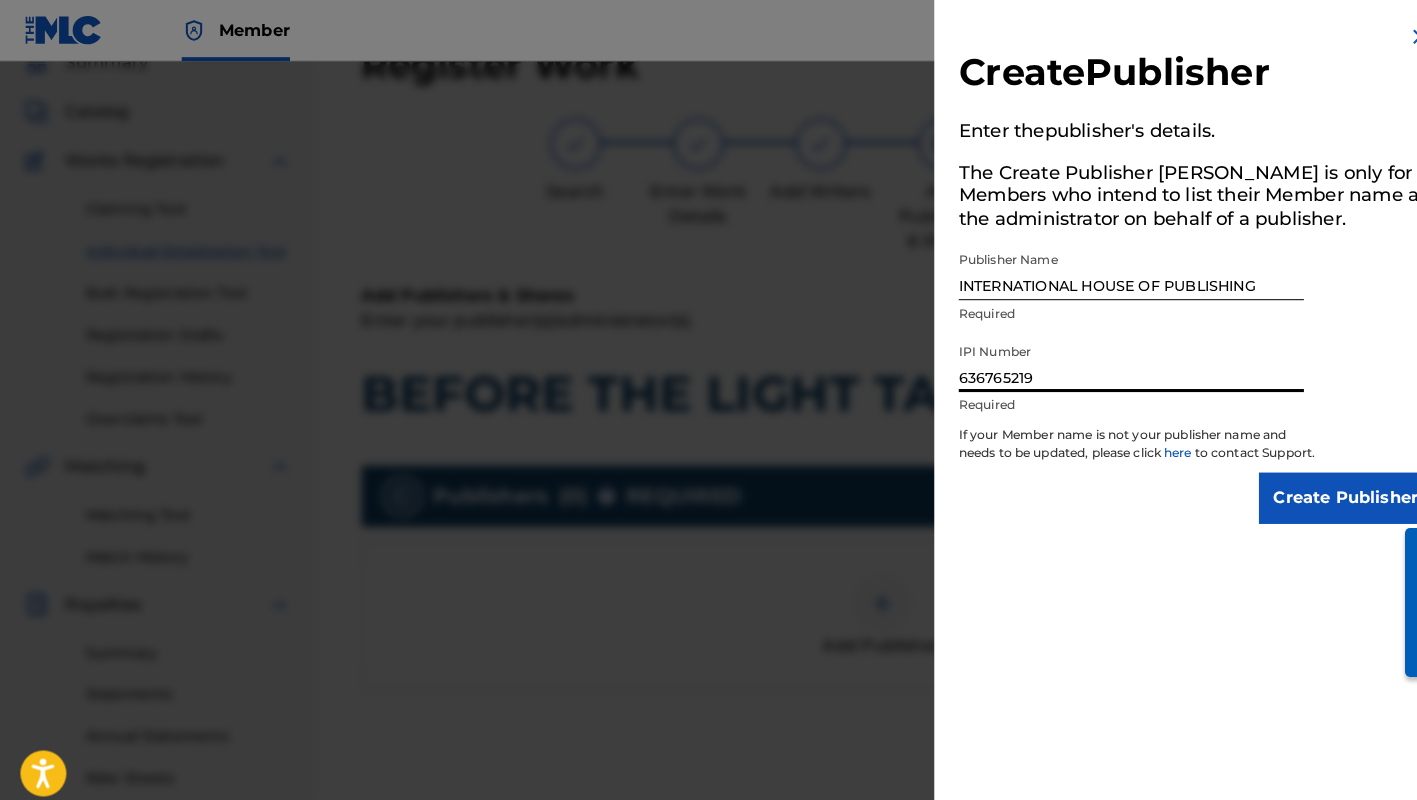 type on "636765219" 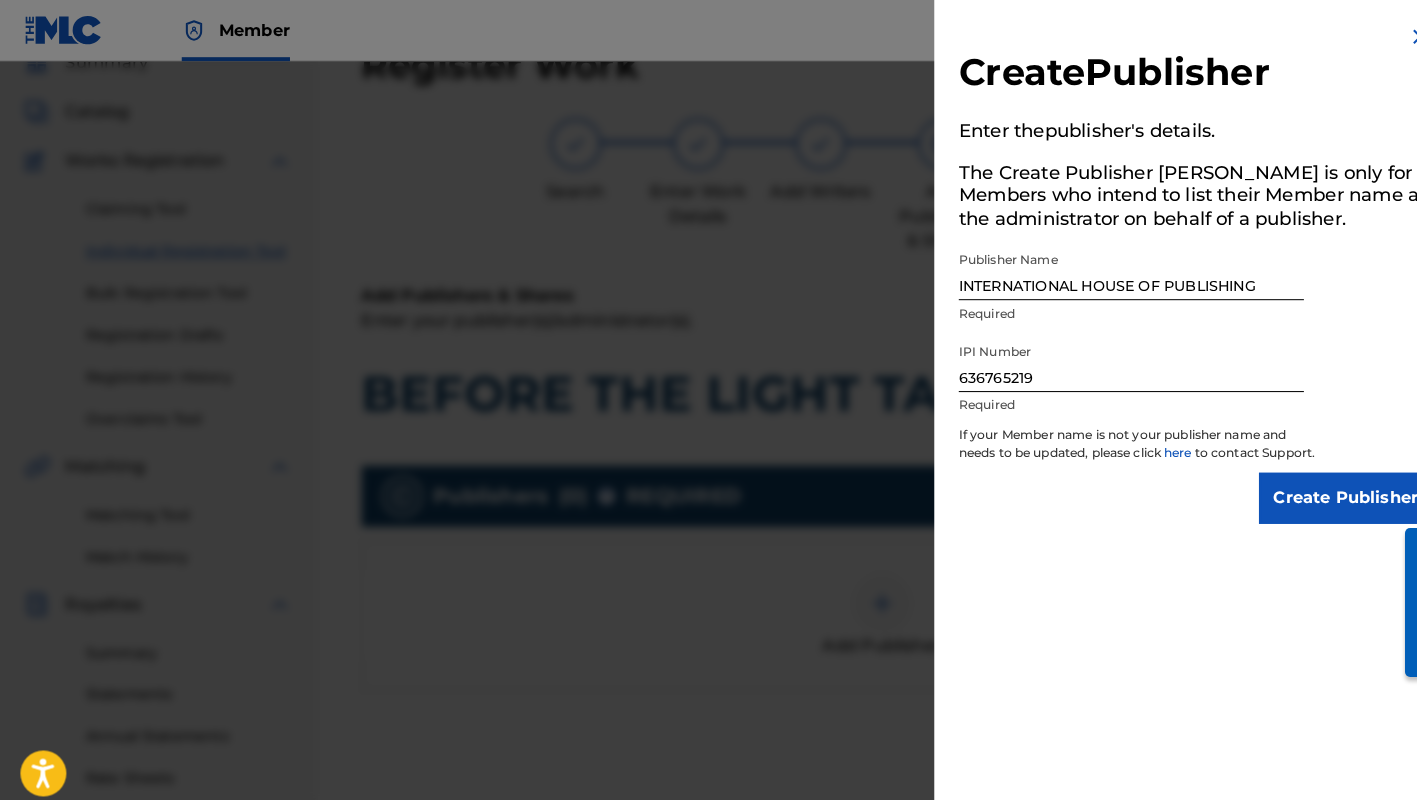 click on "Create Publisher" at bounding box center [1318, 488] 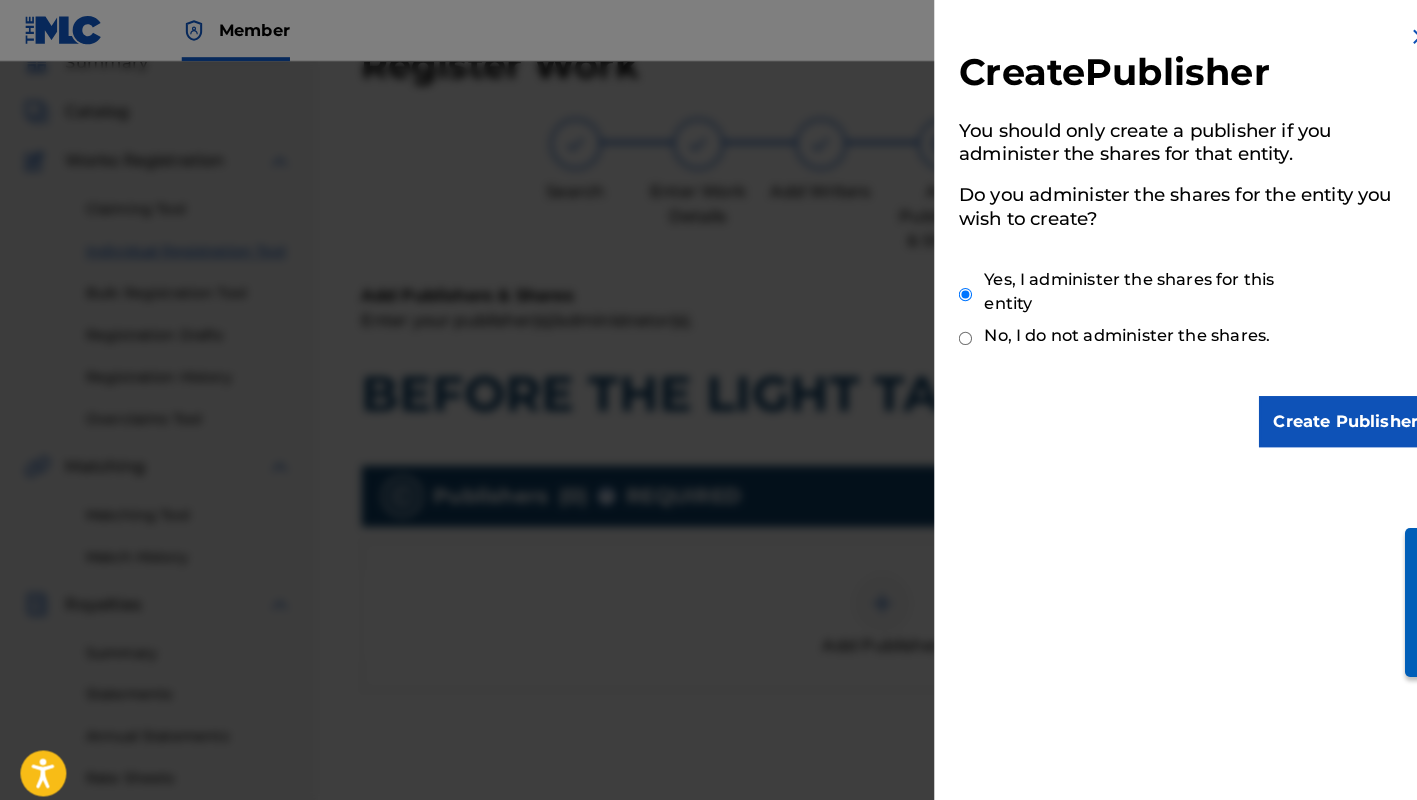 click on "Create Publisher" at bounding box center [1318, 413] 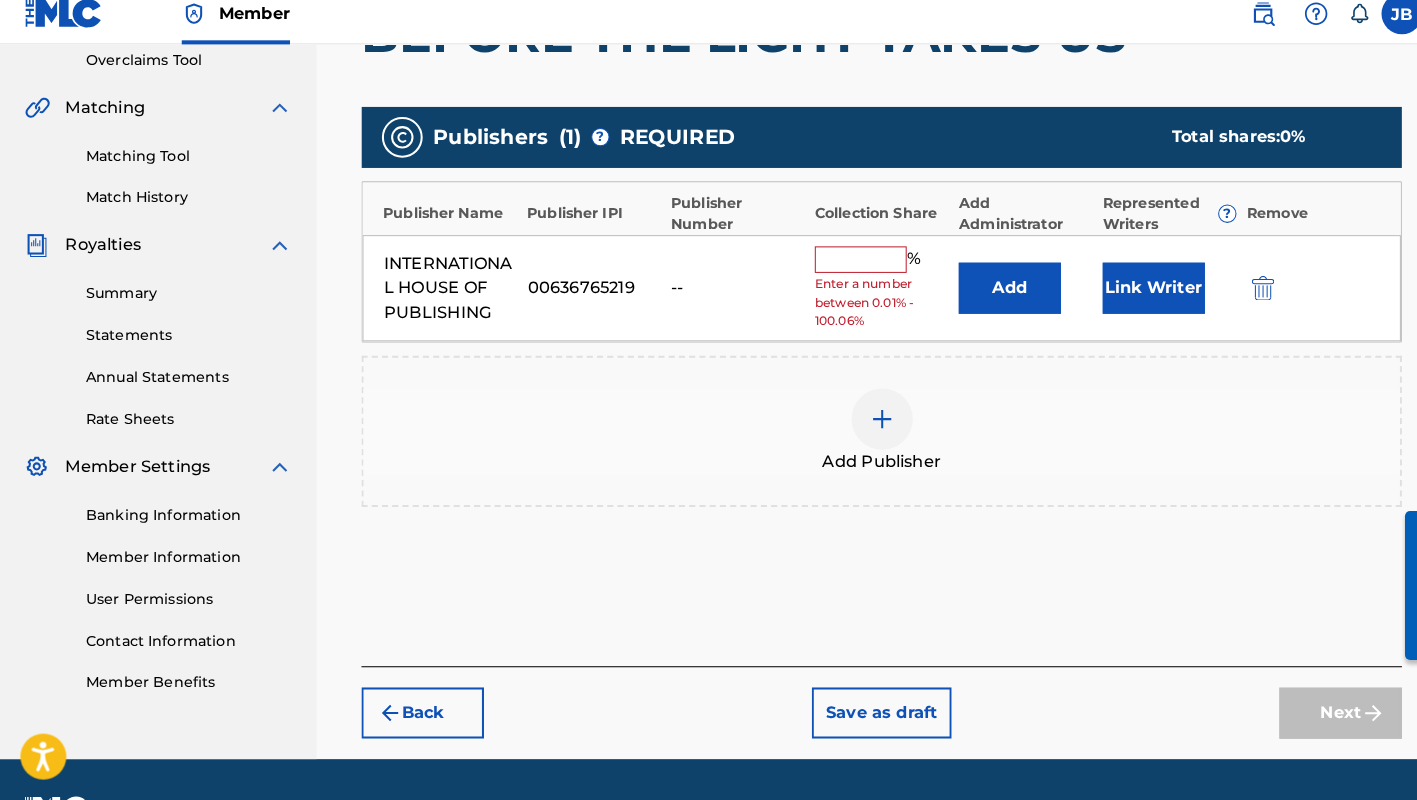 scroll, scrollTop: 461, scrollLeft: 0, axis: vertical 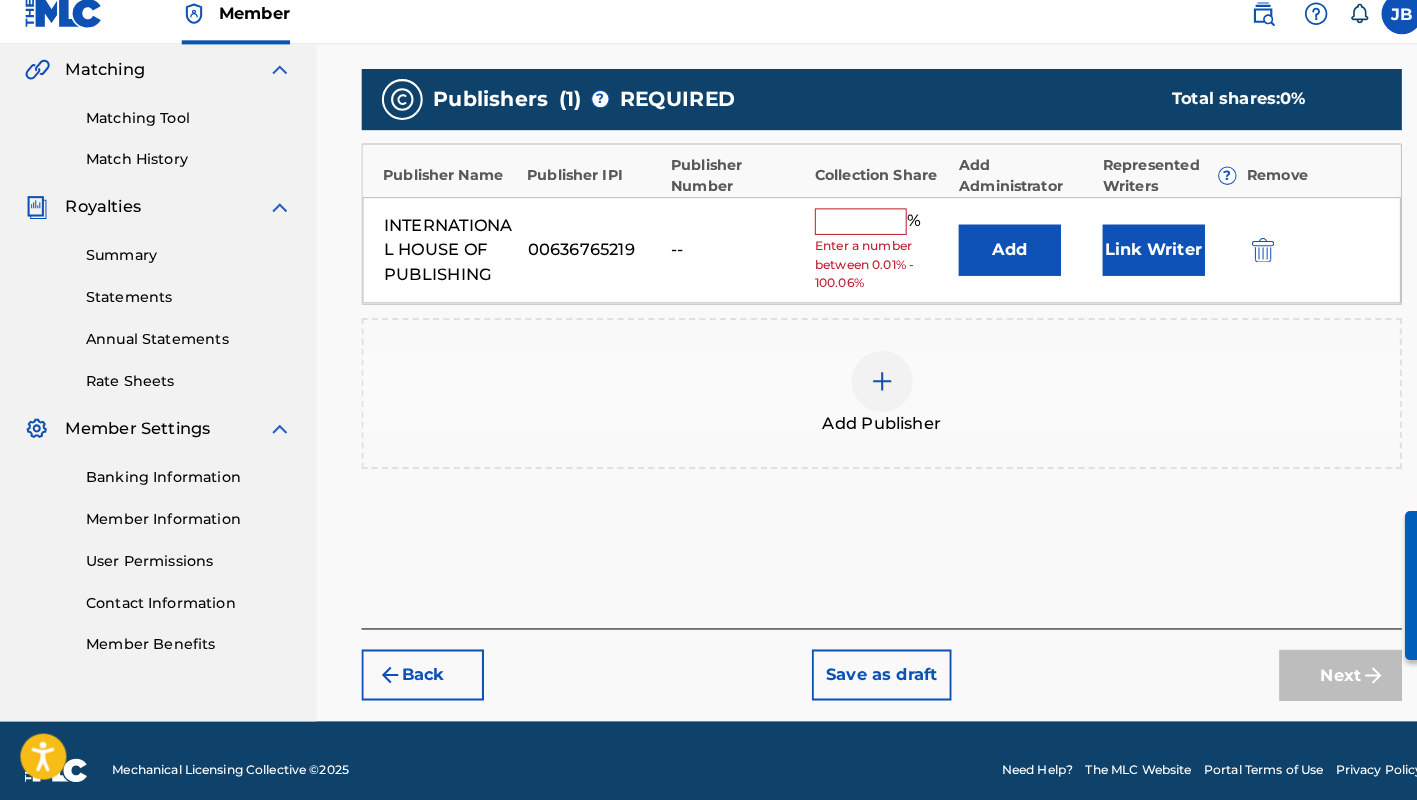 click at bounding box center [843, 234] 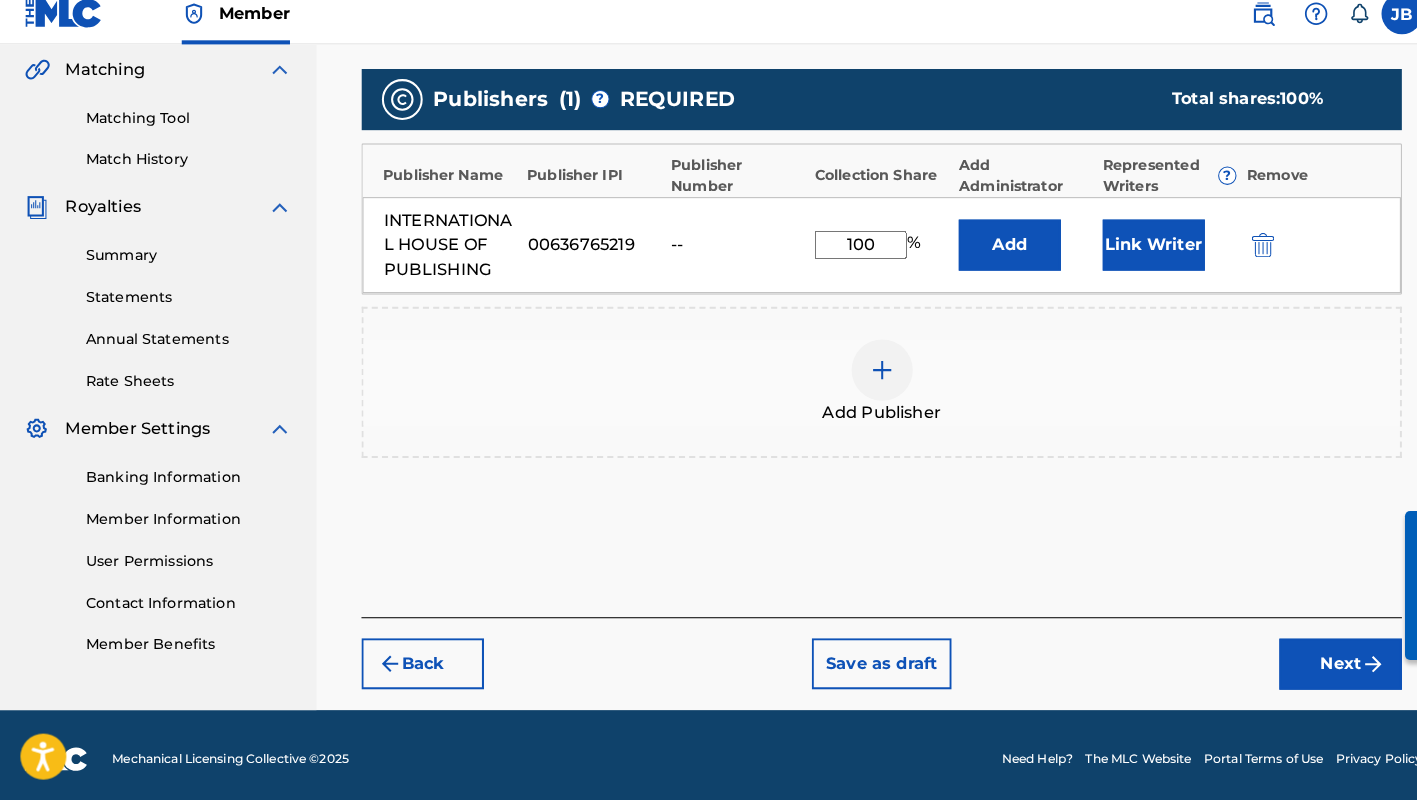 type on "100" 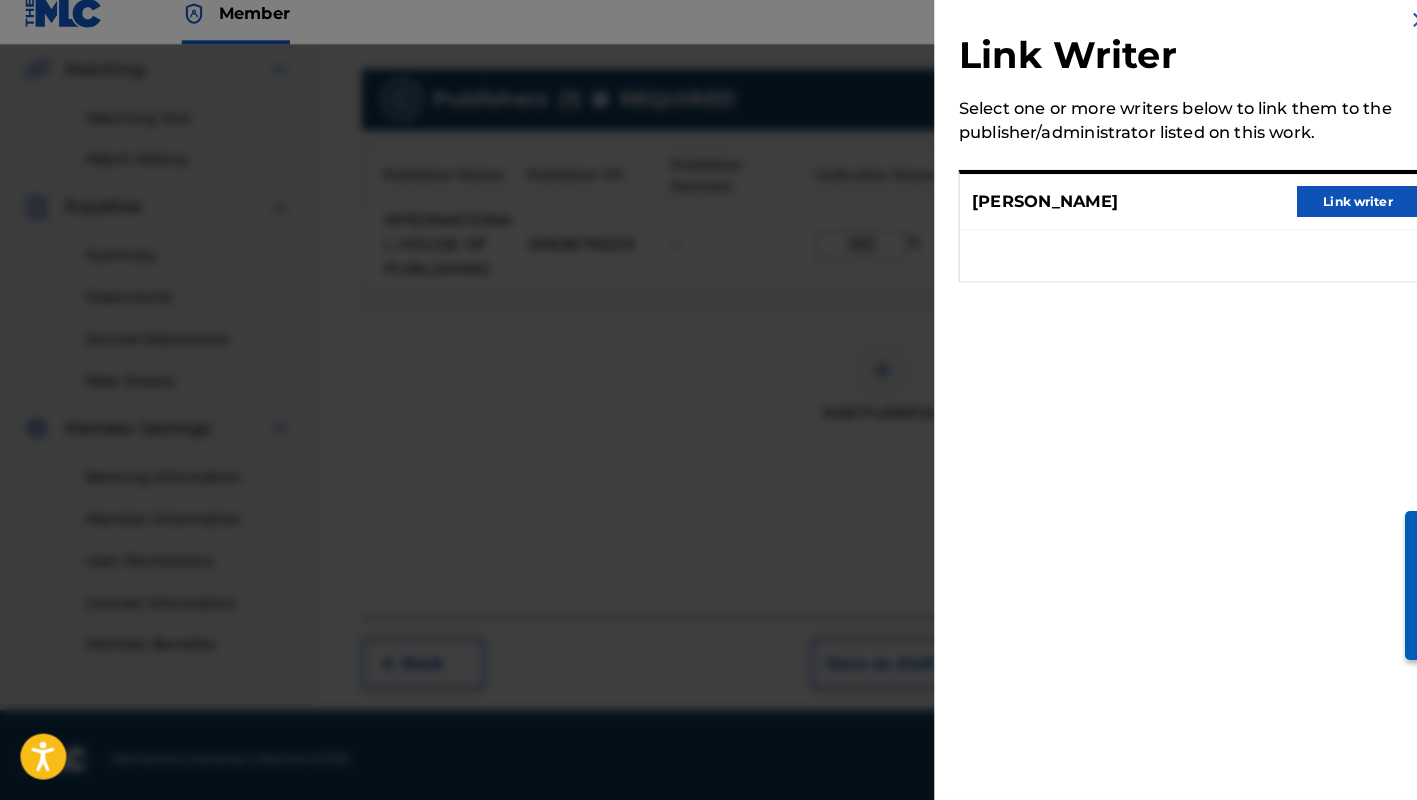 click on "Link writer" at bounding box center (1330, 214) 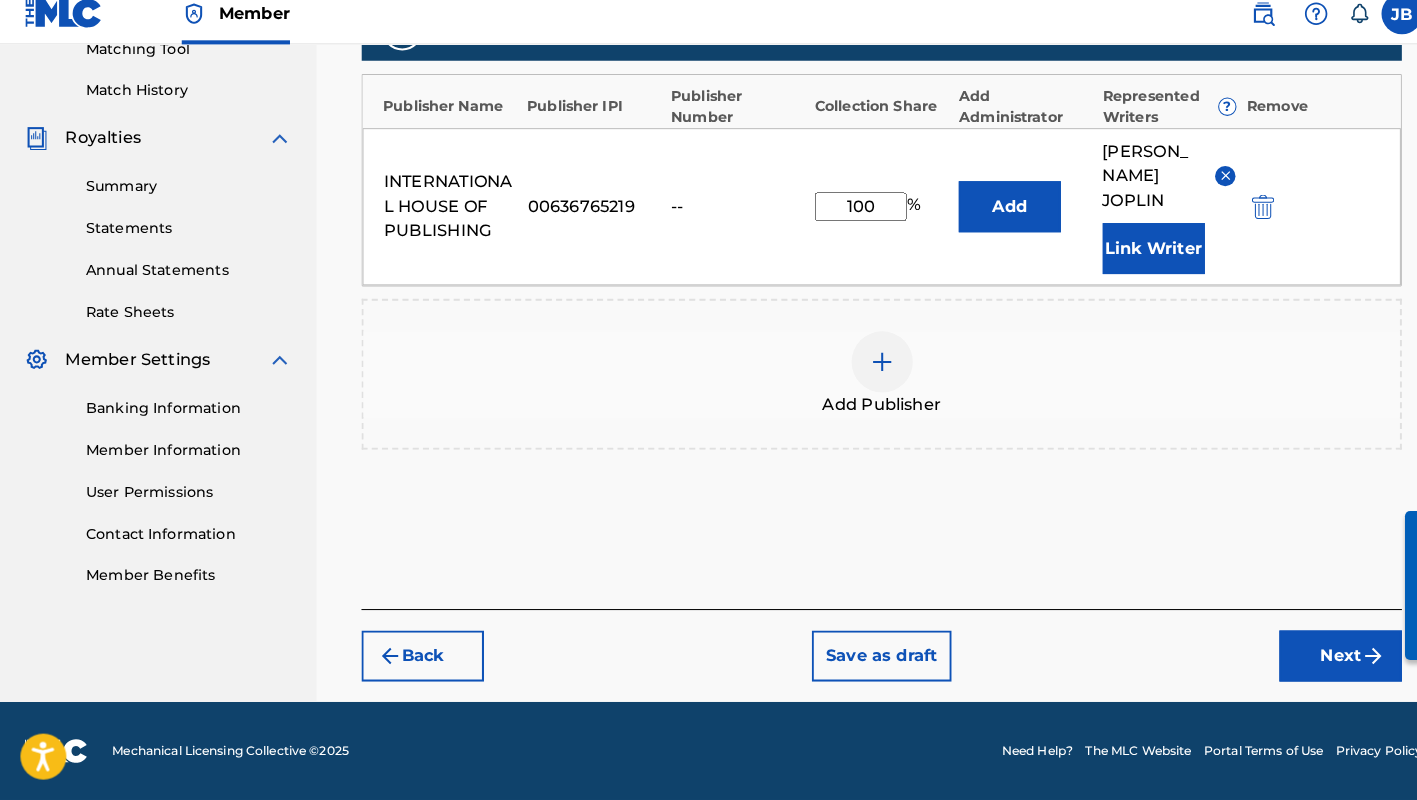 scroll, scrollTop: 529, scrollLeft: 0, axis: vertical 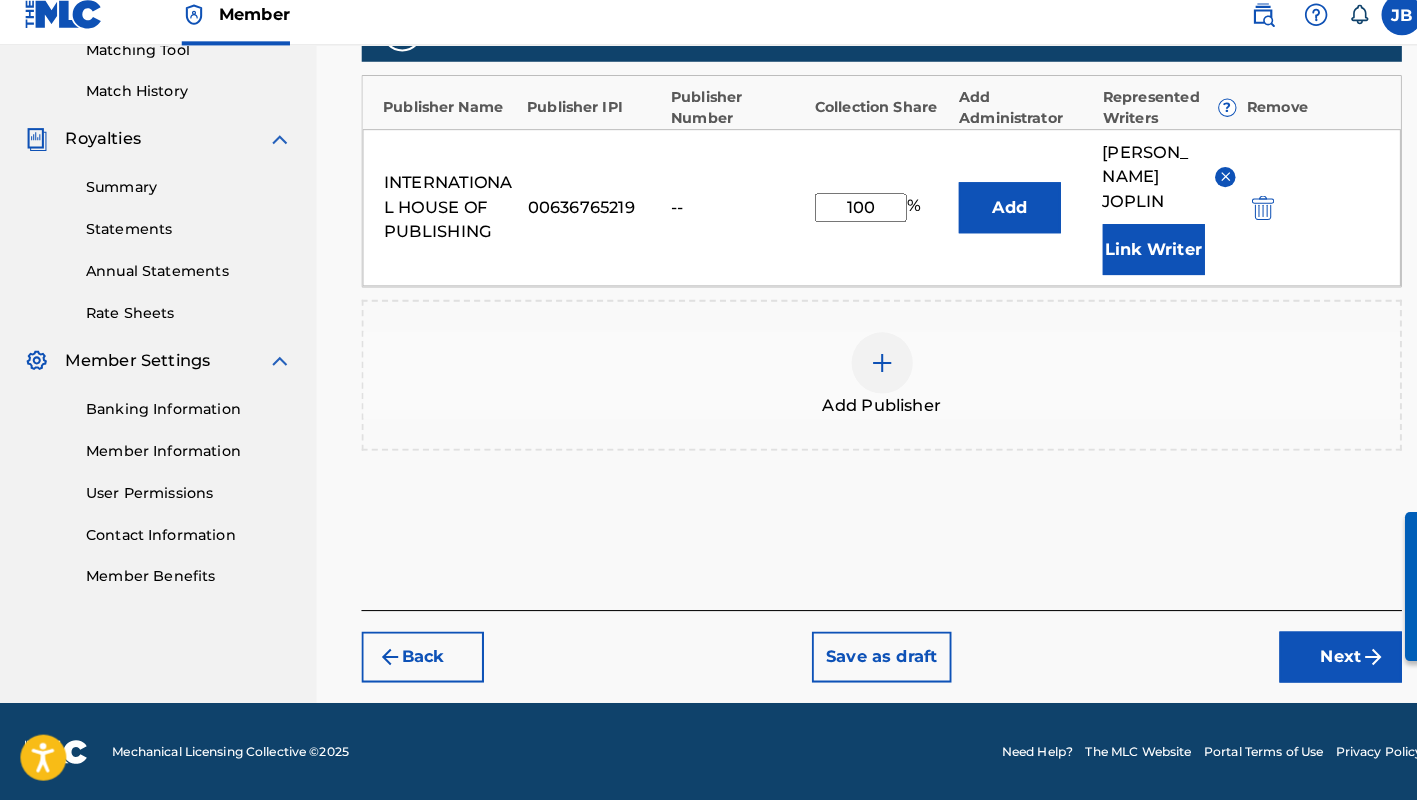 click on "Next" at bounding box center [1313, 659] 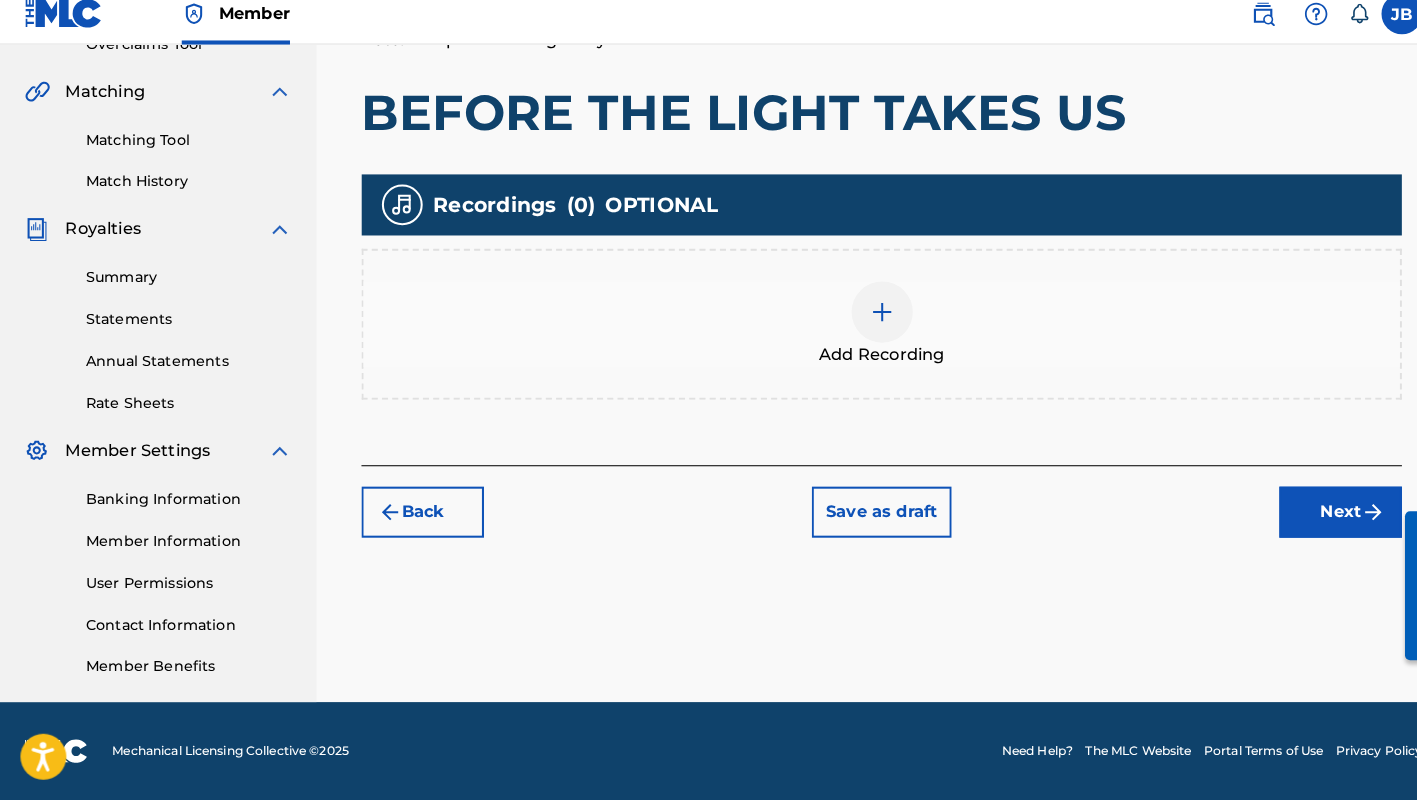 click at bounding box center (864, 322) 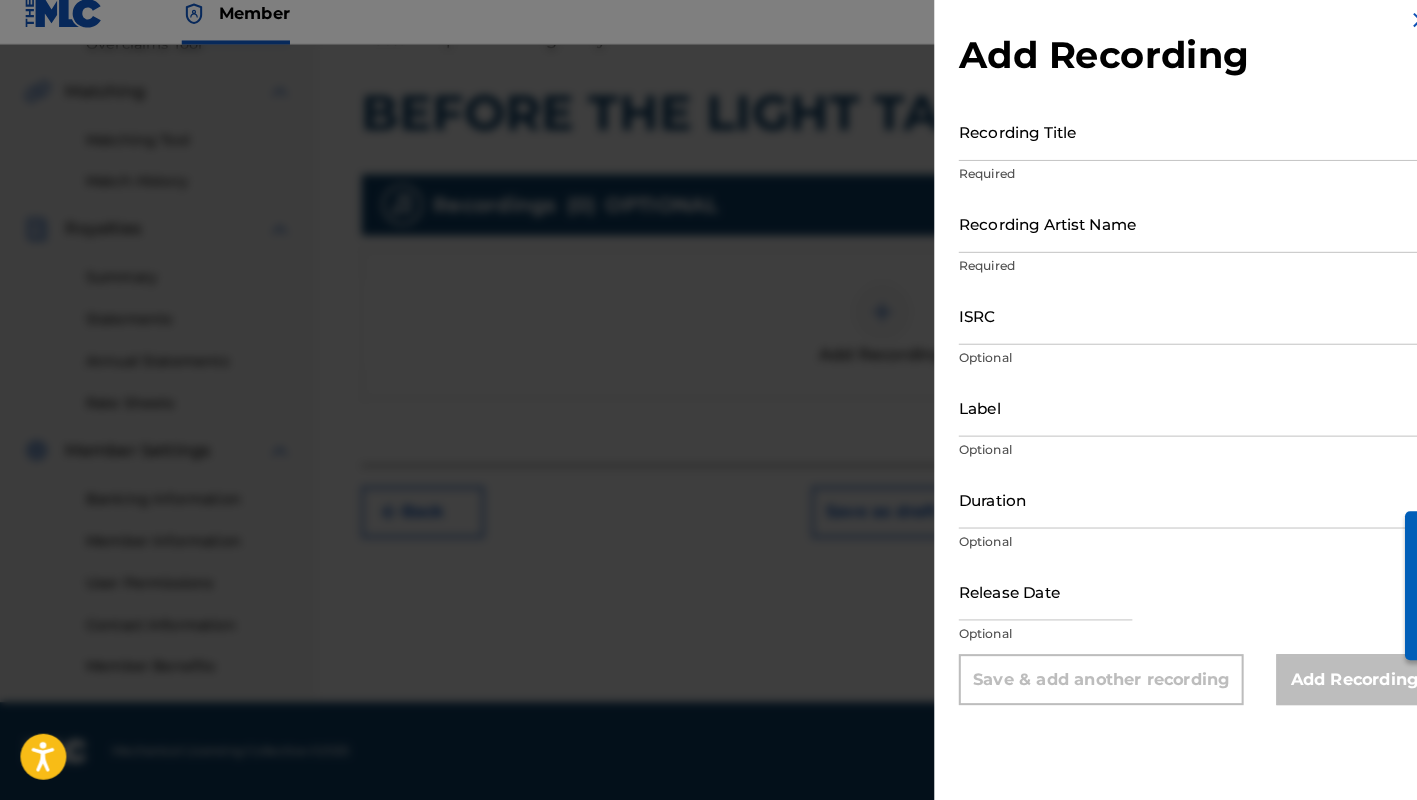click on "Recording Title" at bounding box center [1171, 145] 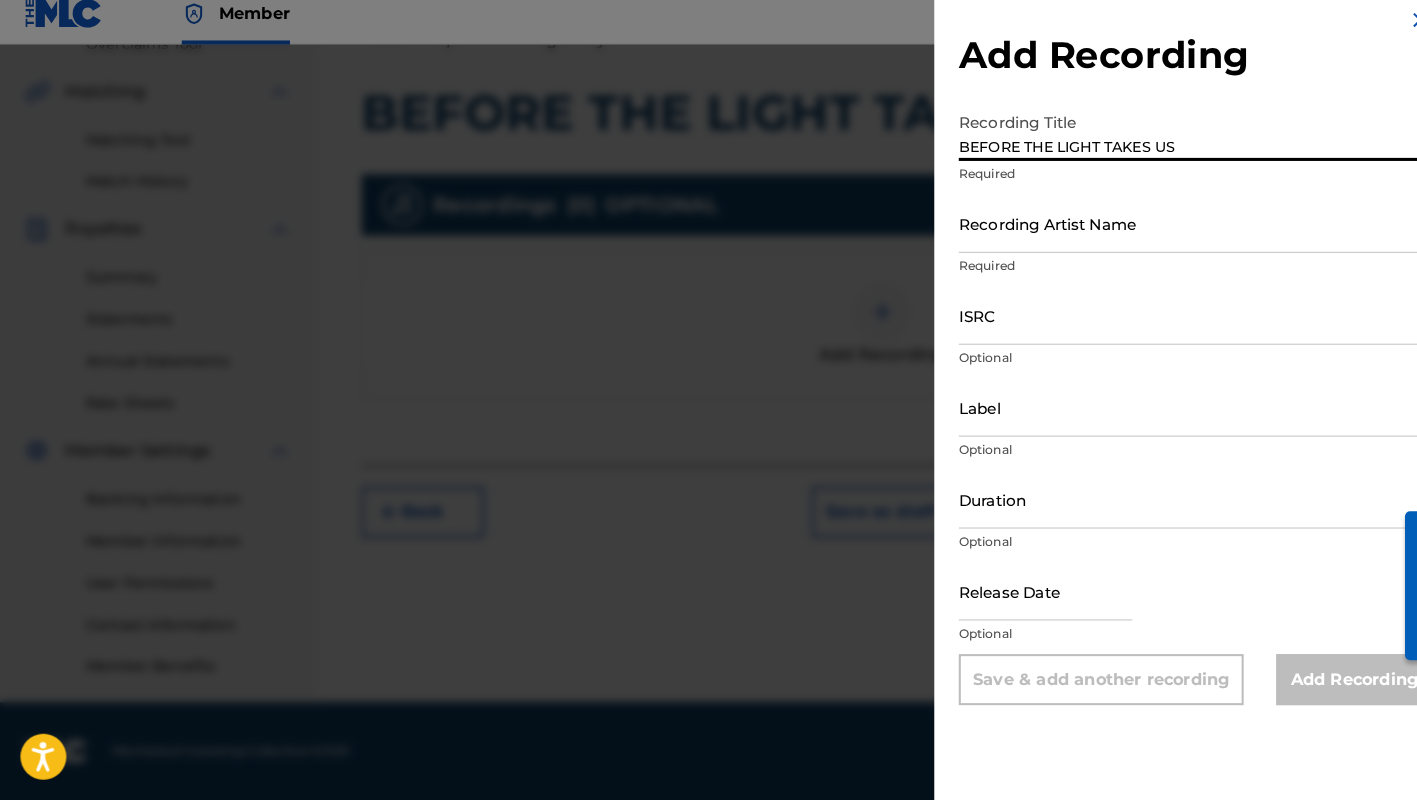 type on "BEFORE THE LIGHT TAKES US" 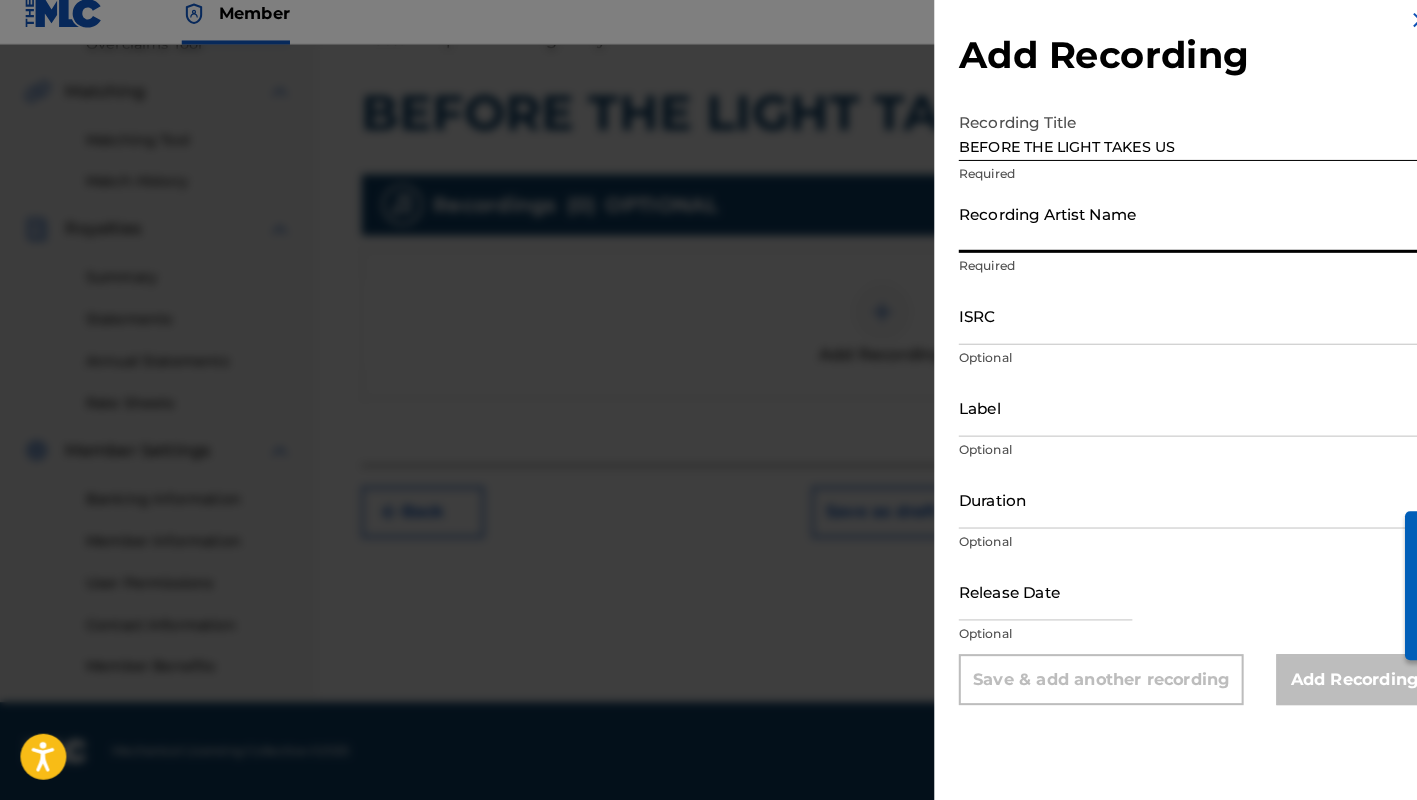 click on "Recording Artist Name" at bounding box center (1171, 235) 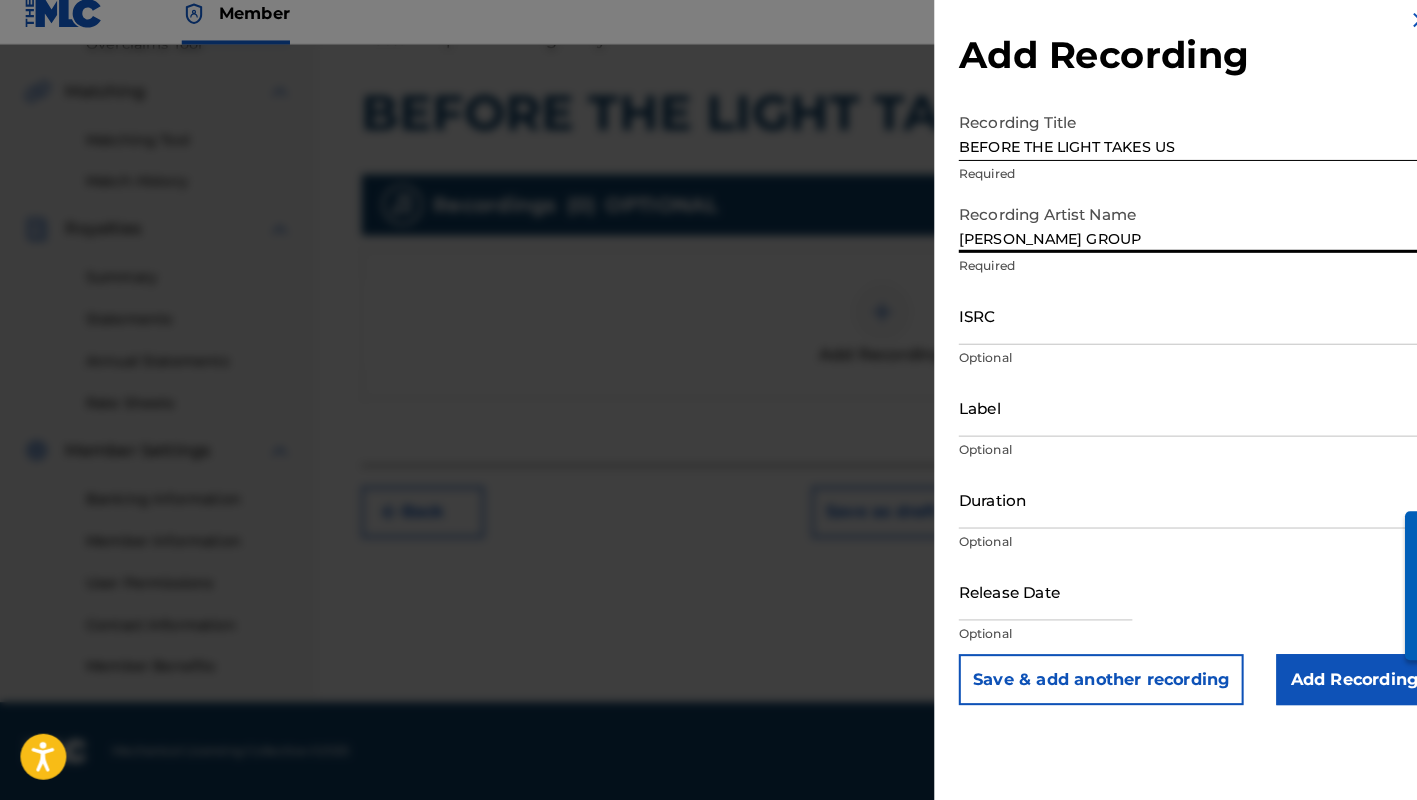type on "[PERSON_NAME] GROUP" 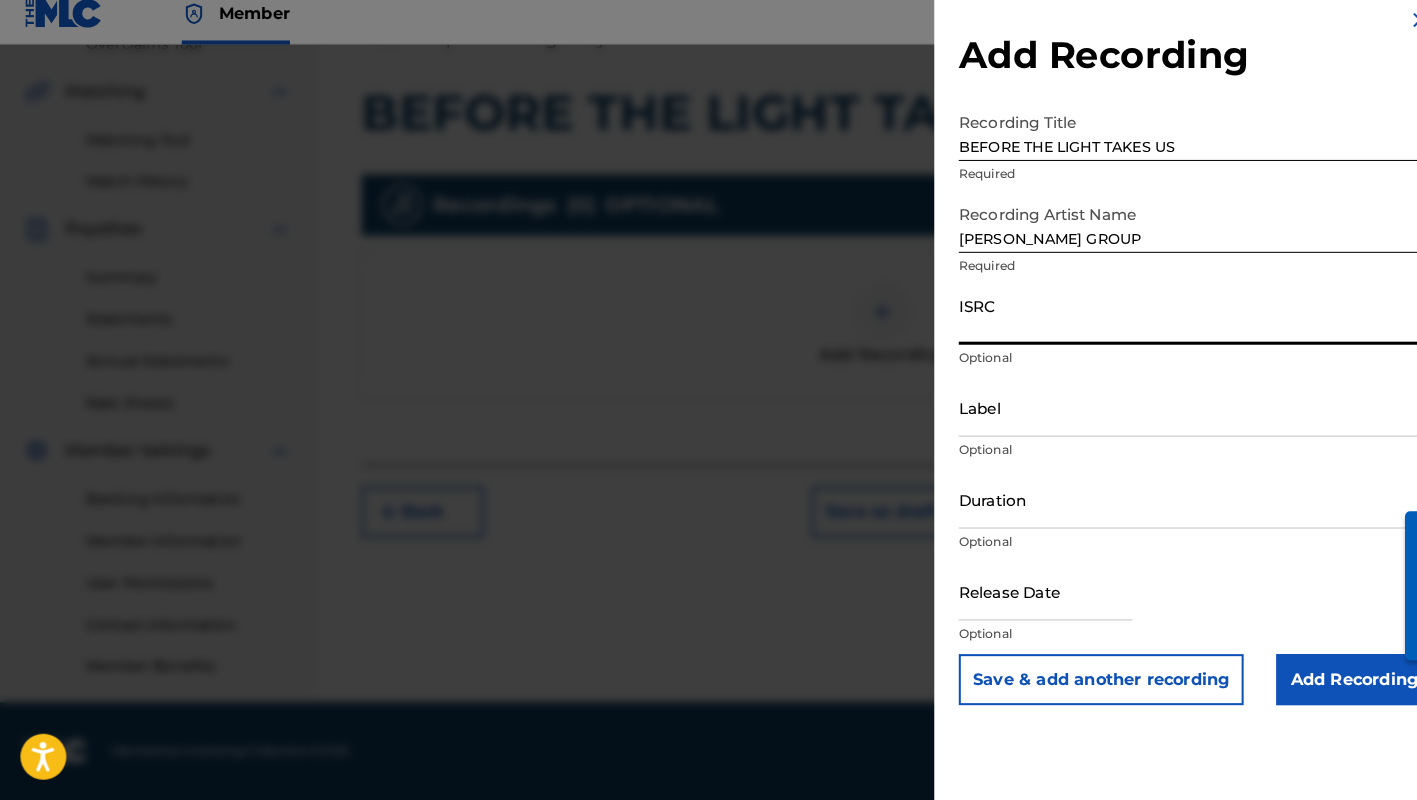 click on "ISRC" at bounding box center [1171, 325] 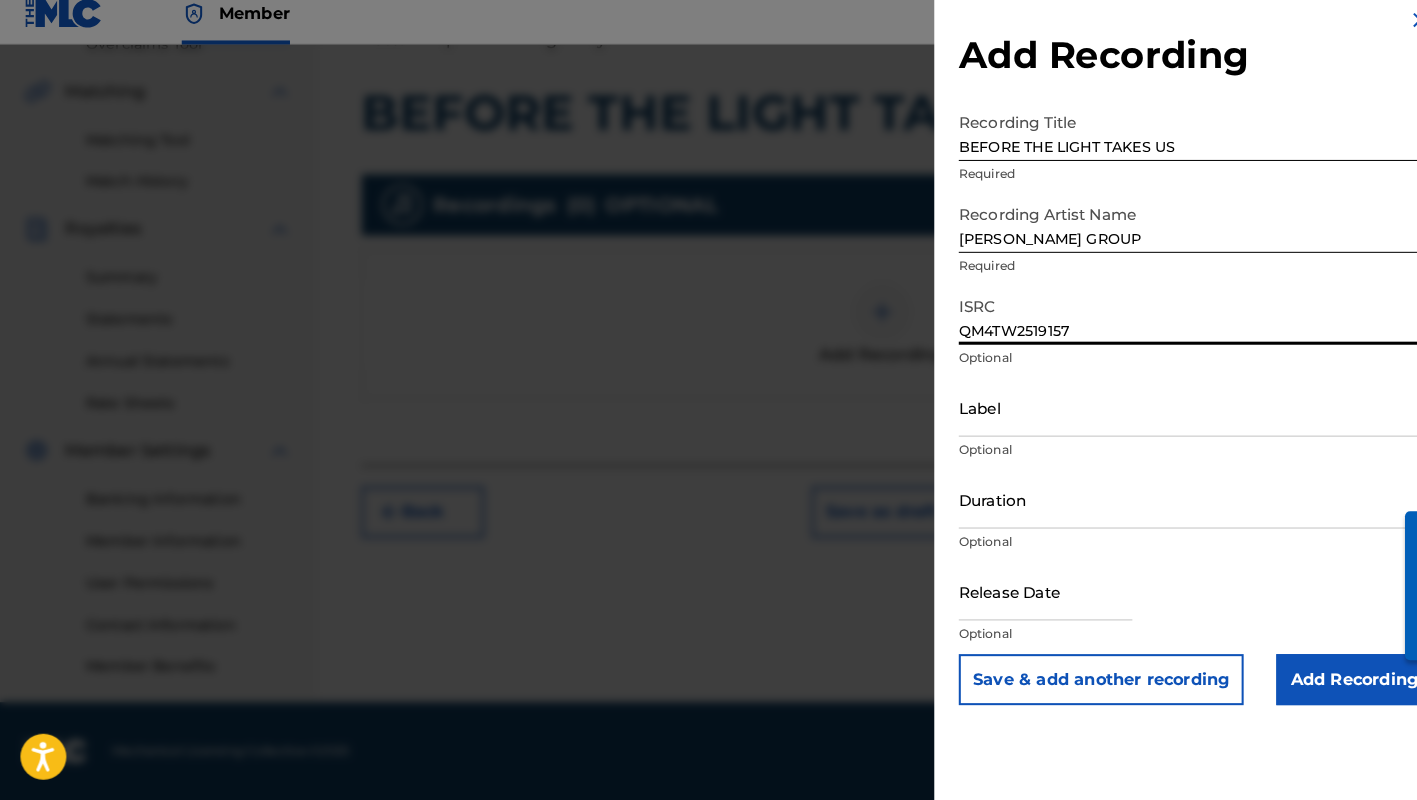 type on "QM4TW2519157" 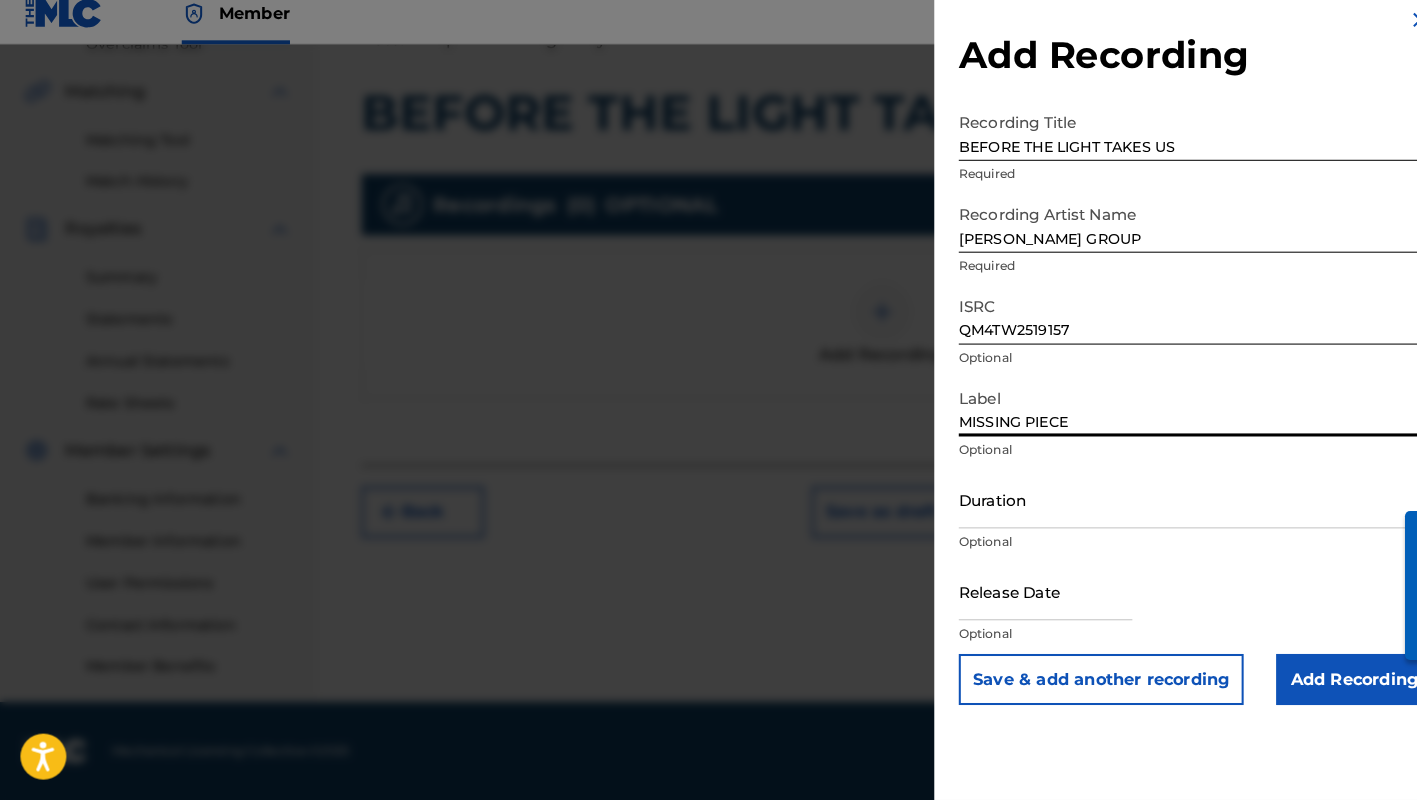 scroll, scrollTop: 440, scrollLeft: 0, axis: vertical 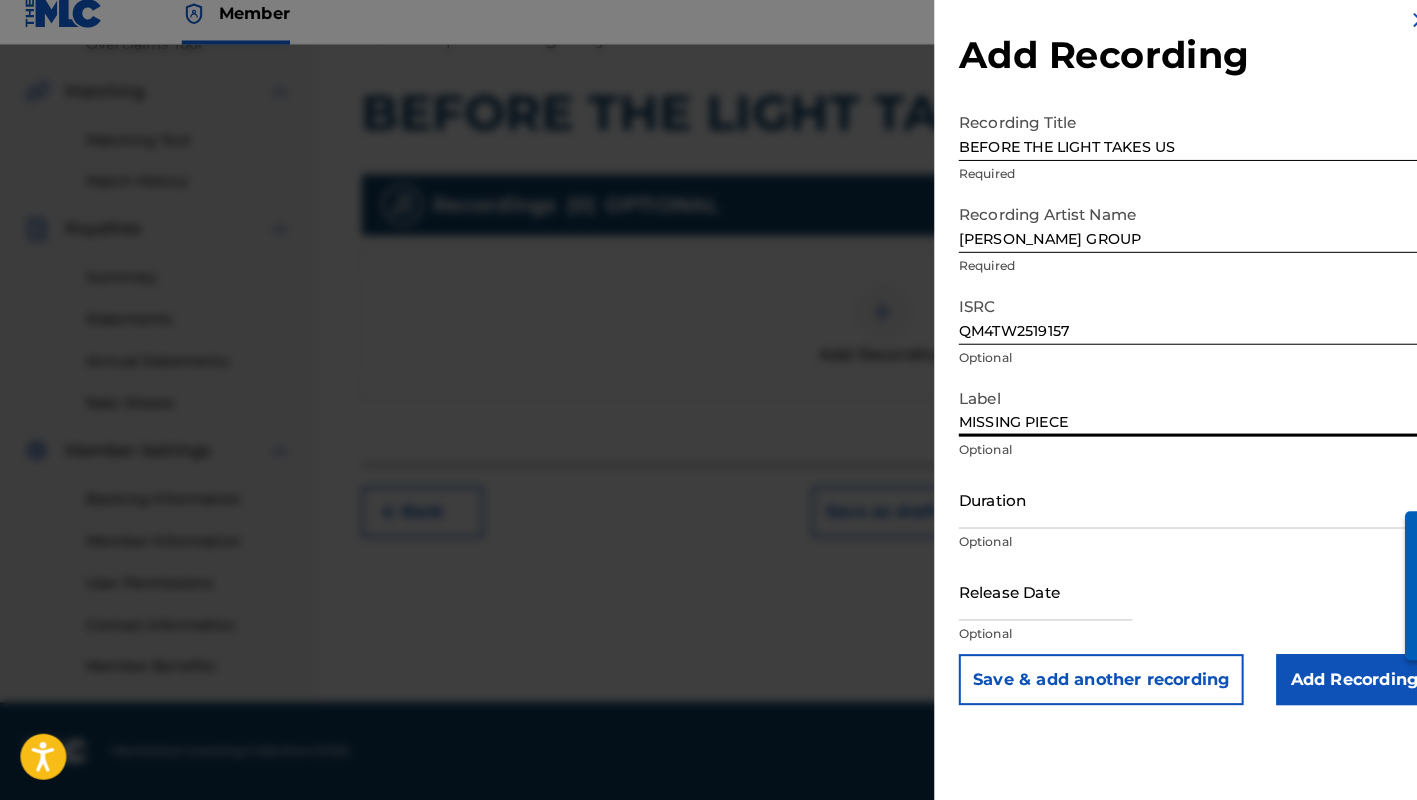 type on "MISSING PIECE" 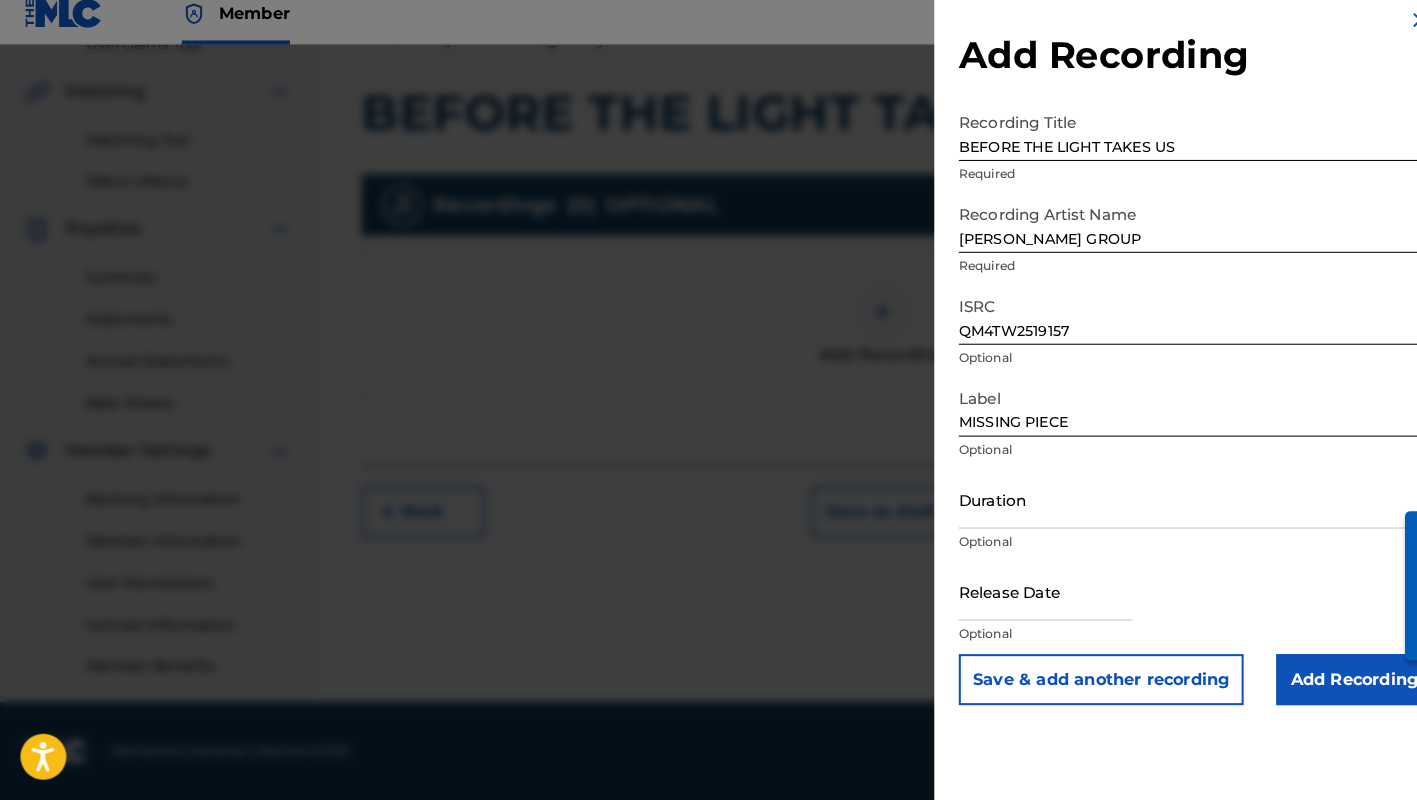 click on "Add Recording" at bounding box center [1326, 682] 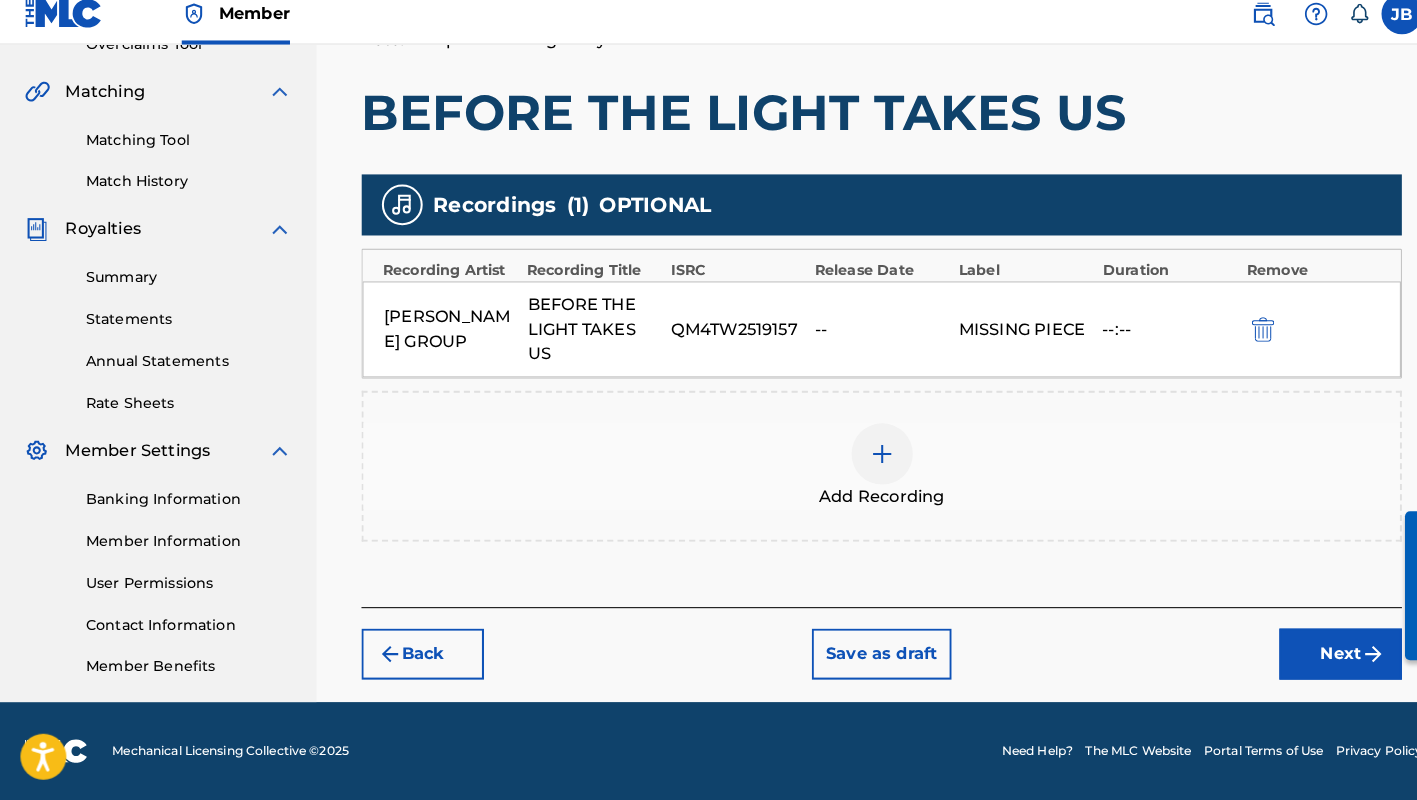 click on "Next" at bounding box center (1313, 657) 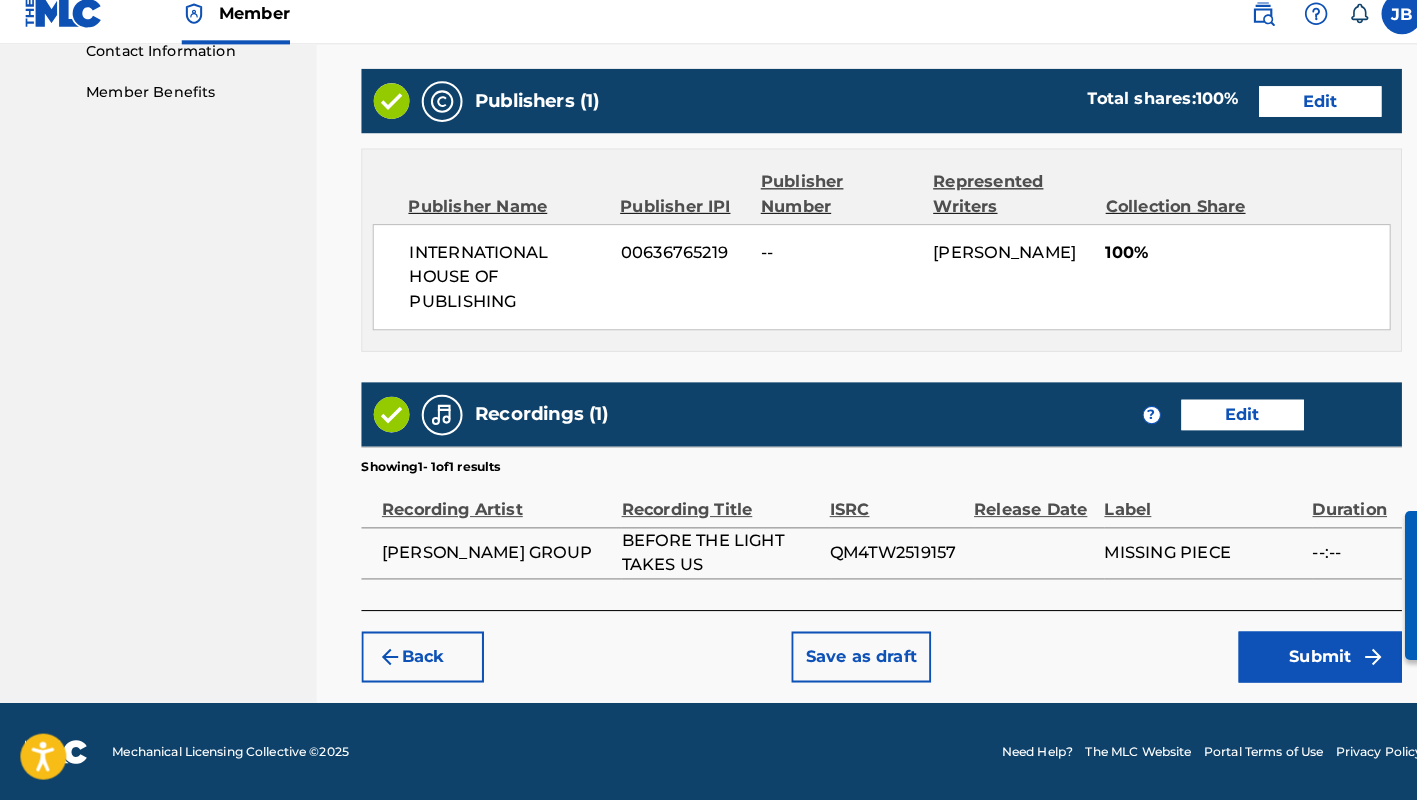 scroll, scrollTop: 1002, scrollLeft: 0, axis: vertical 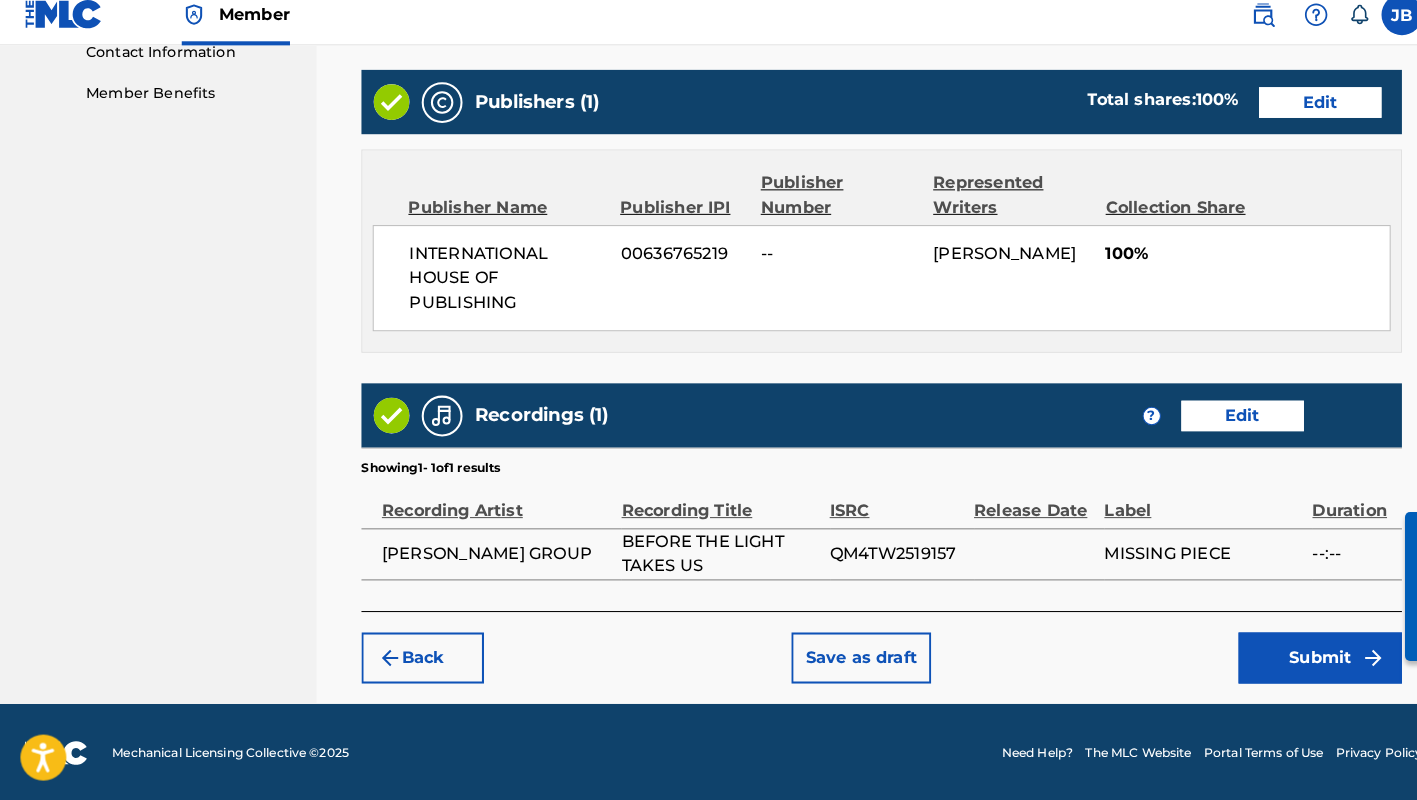 click on "Submit" at bounding box center [1293, 660] 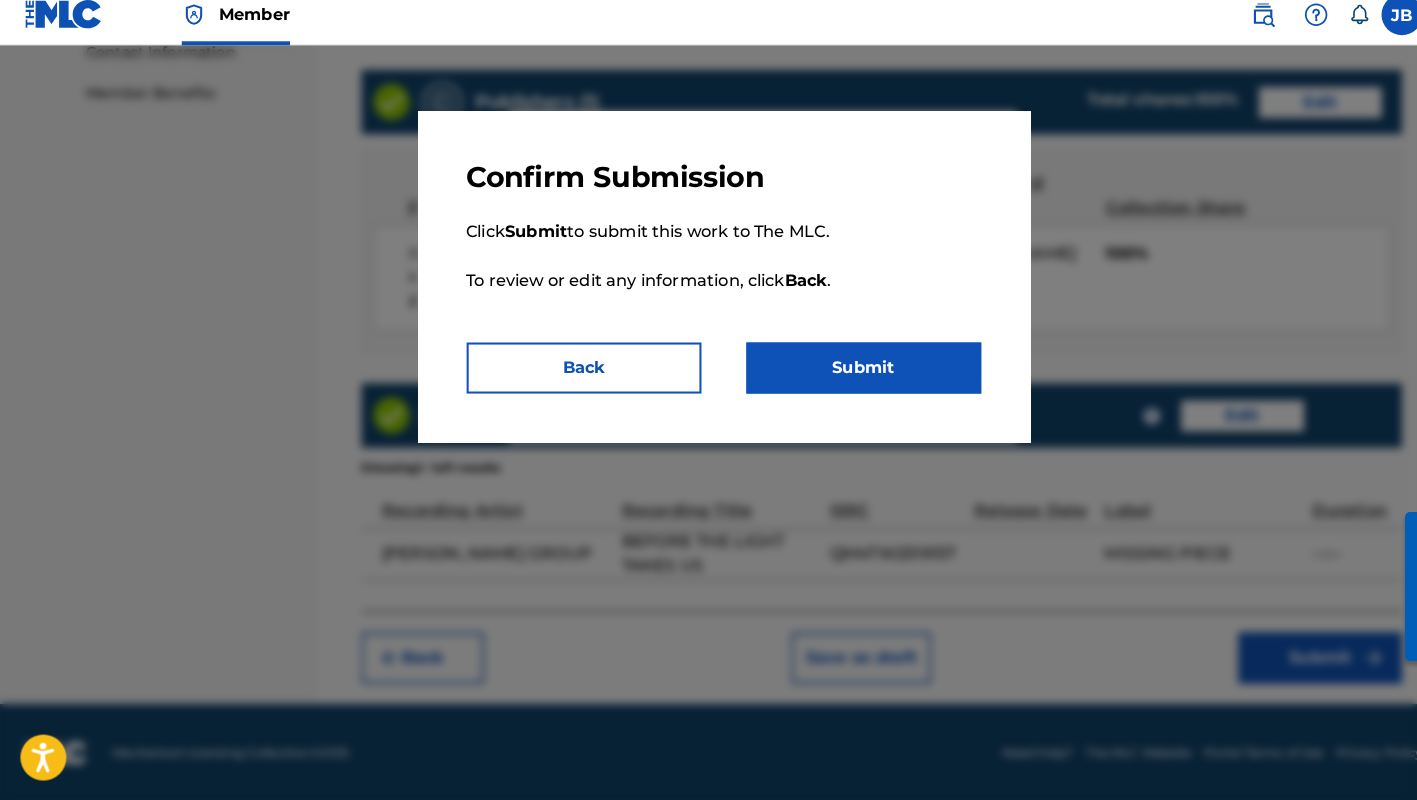 click on "Submit" at bounding box center (846, 376) 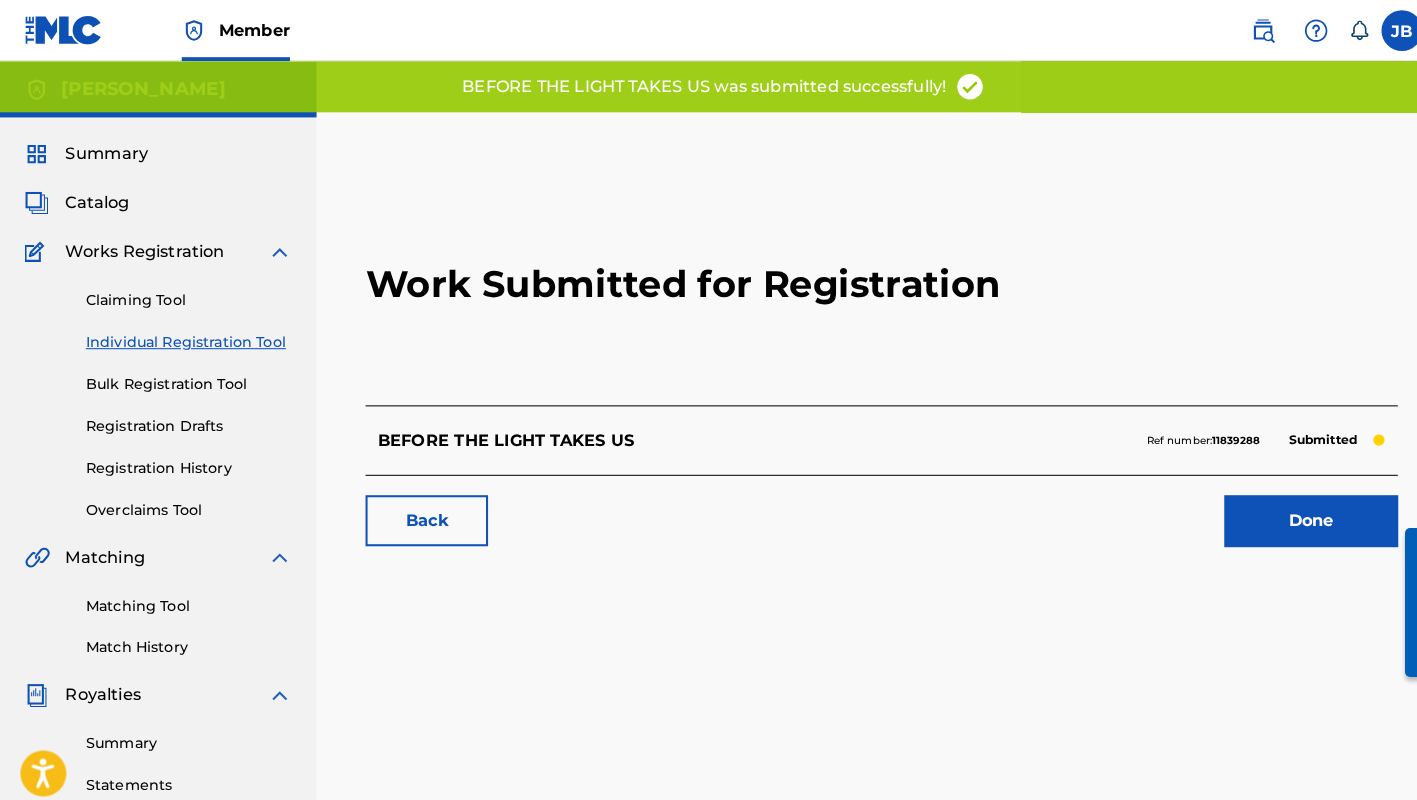 click on "Done" at bounding box center [1284, 510] 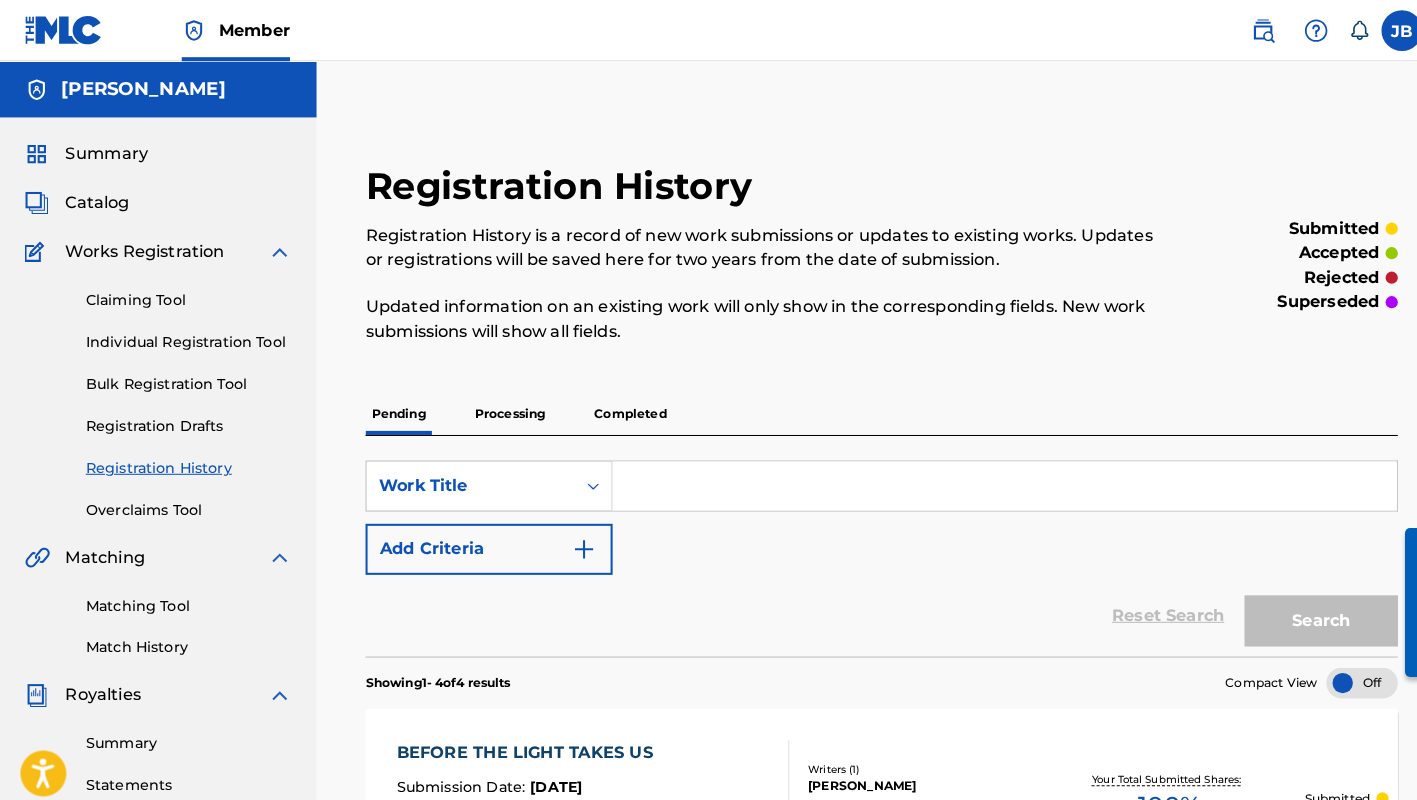click on "Individual Registration Tool" at bounding box center [185, 335] 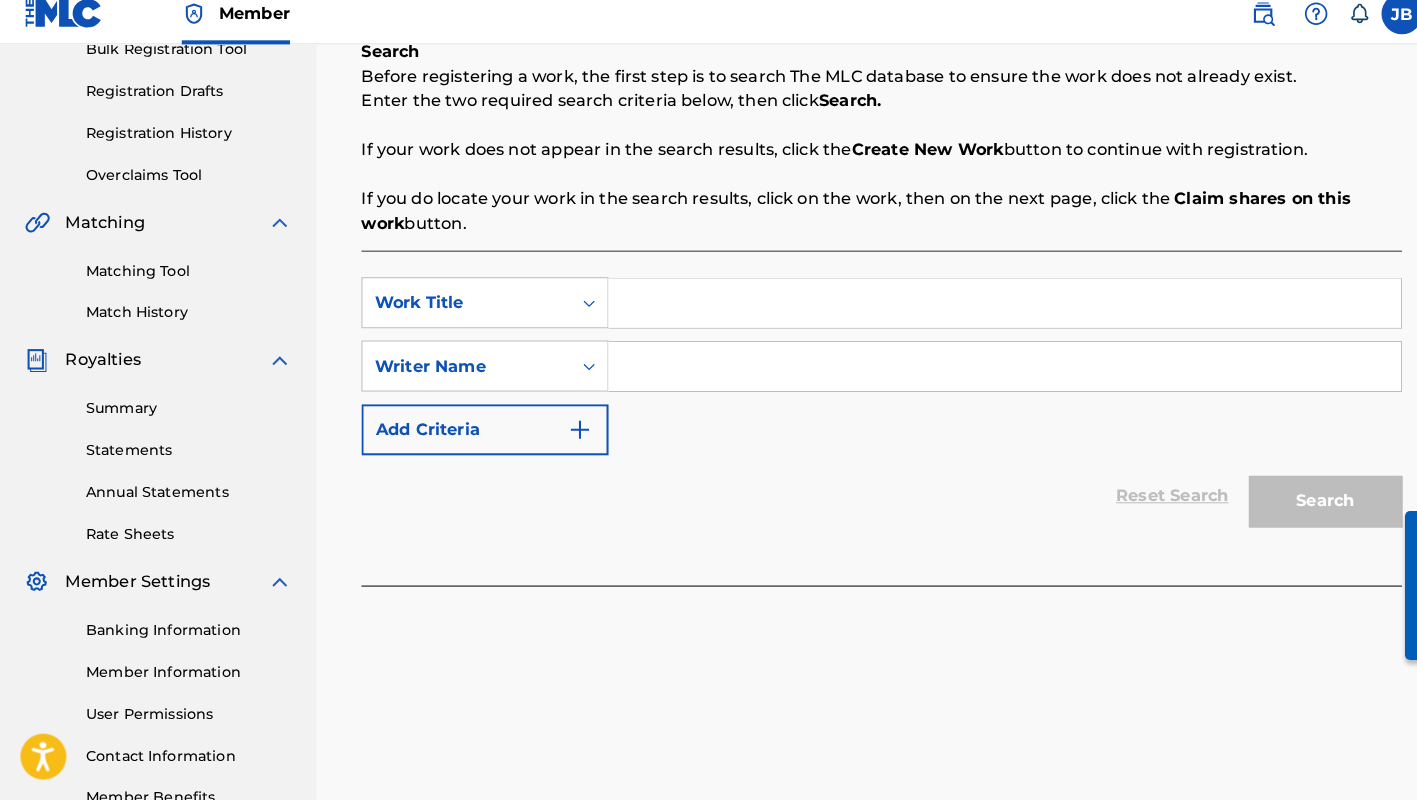 scroll, scrollTop: 316, scrollLeft: 0, axis: vertical 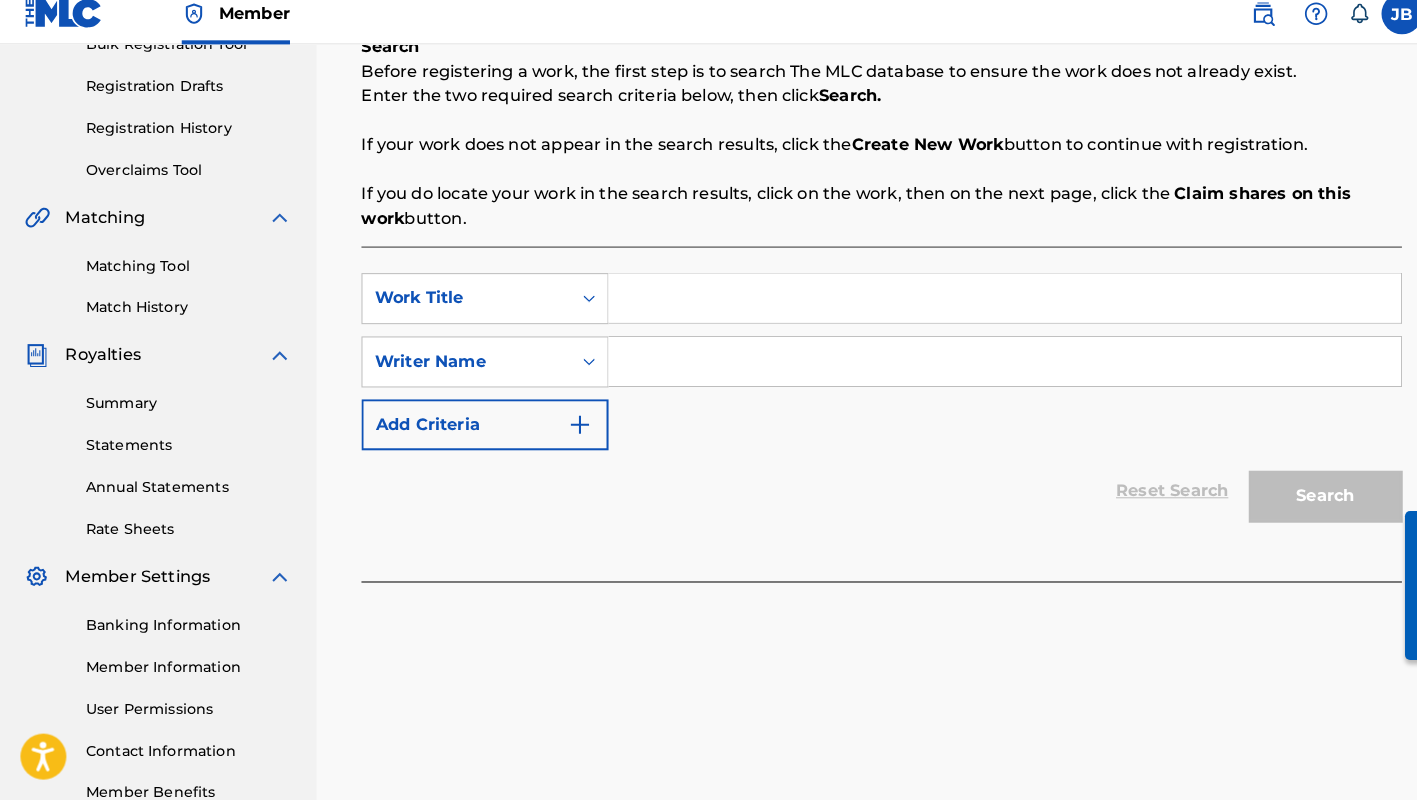 click at bounding box center (984, 309) 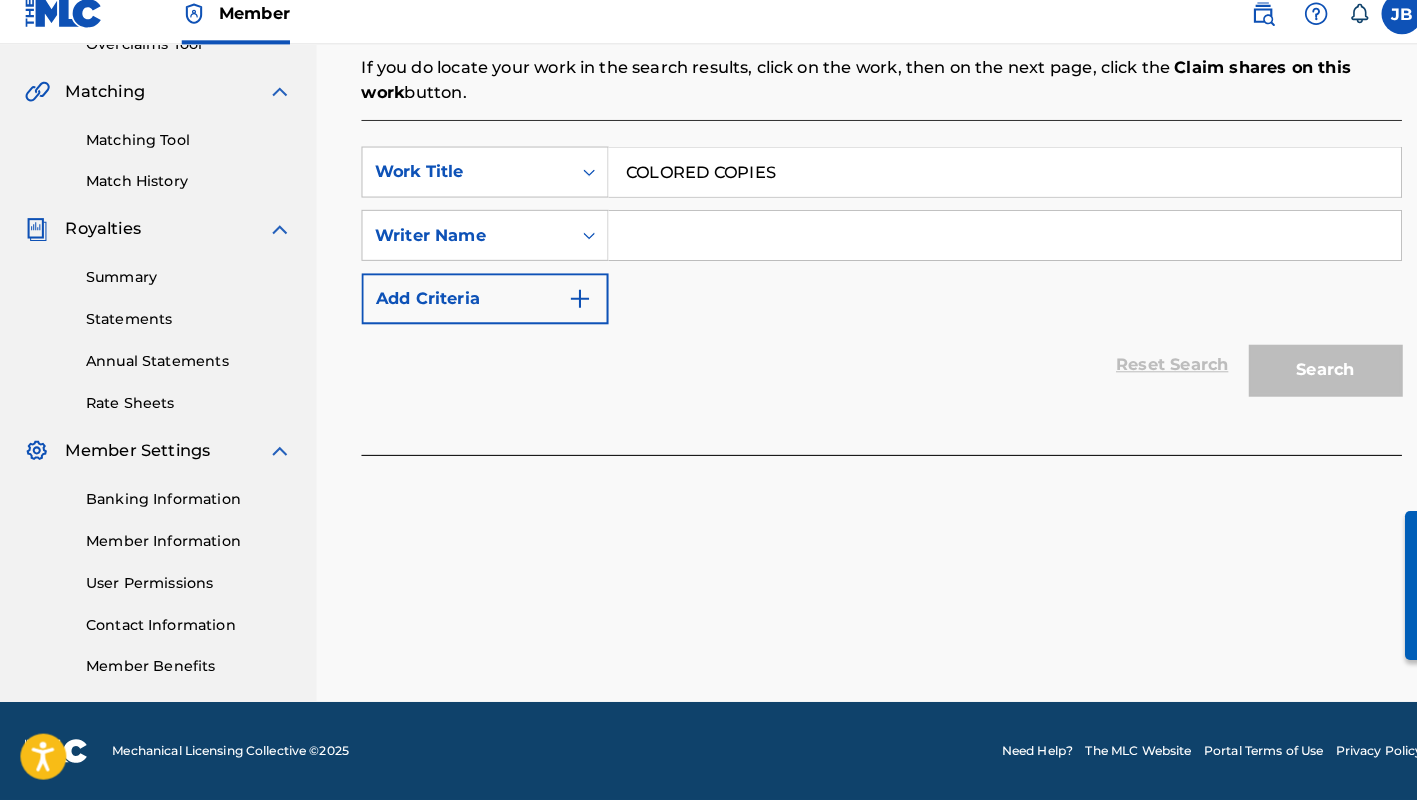 scroll, scrollTop: 440, scrollLeft: 0, axis: vertical 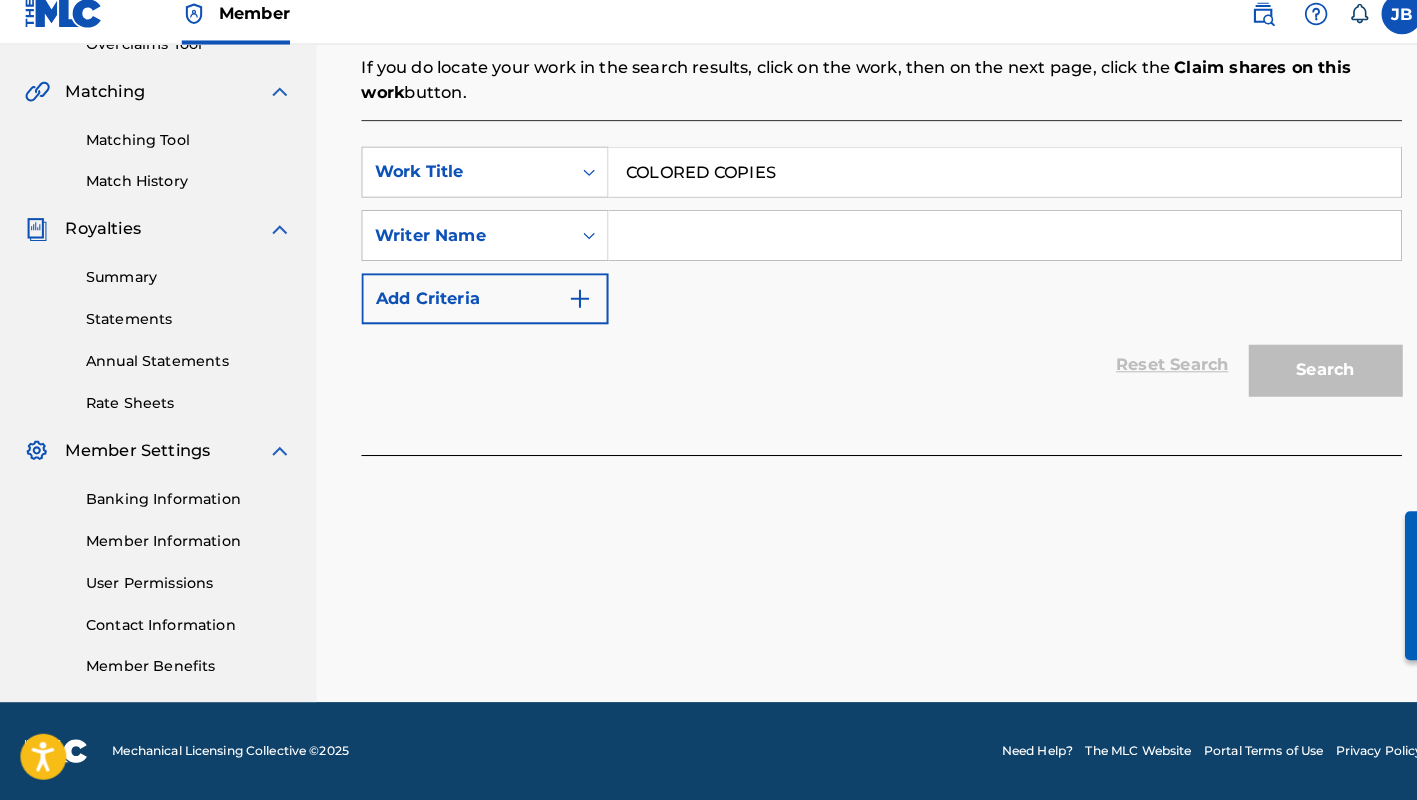 type on "COLORED COPIES" 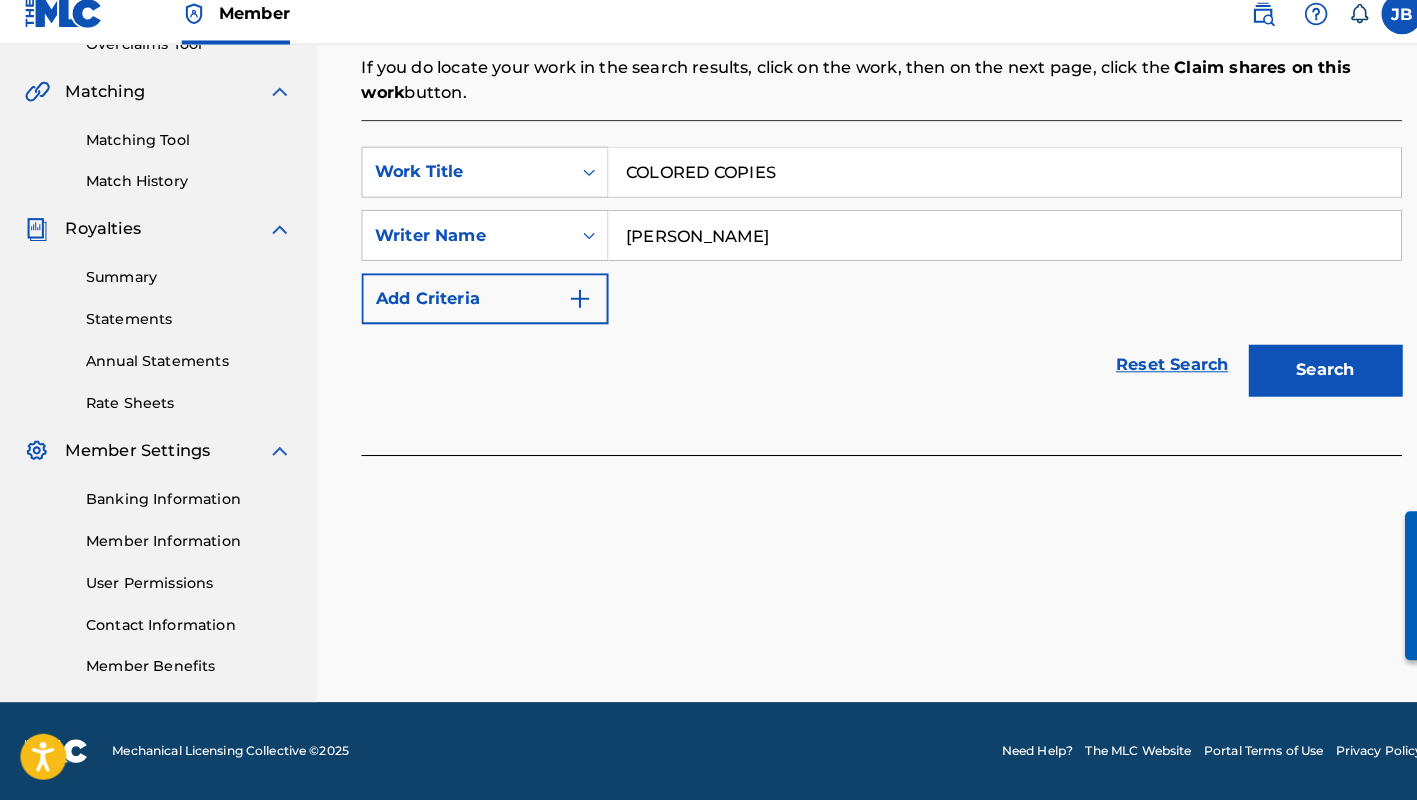 type on "[PERSON_NAME]" 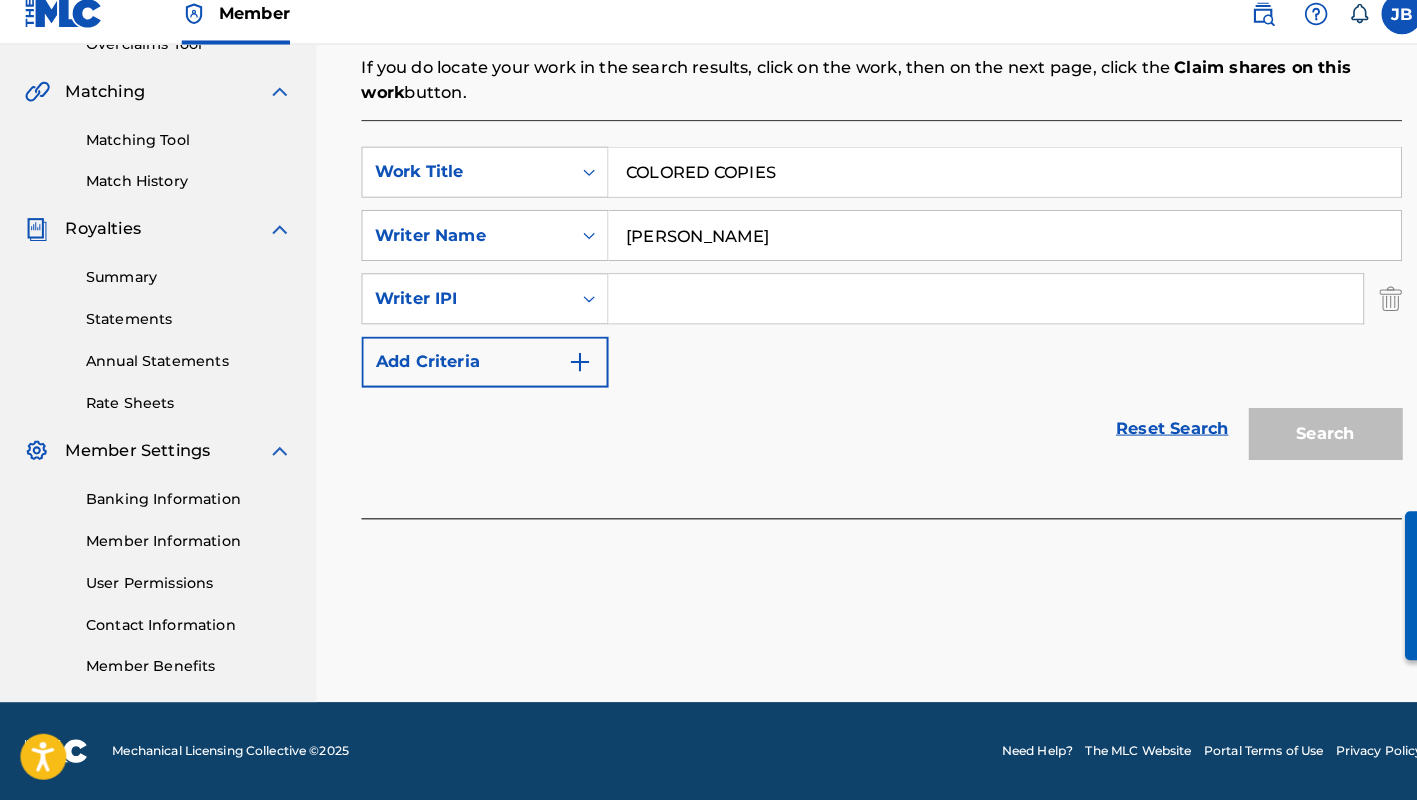 click at bounding box center (965, 309) 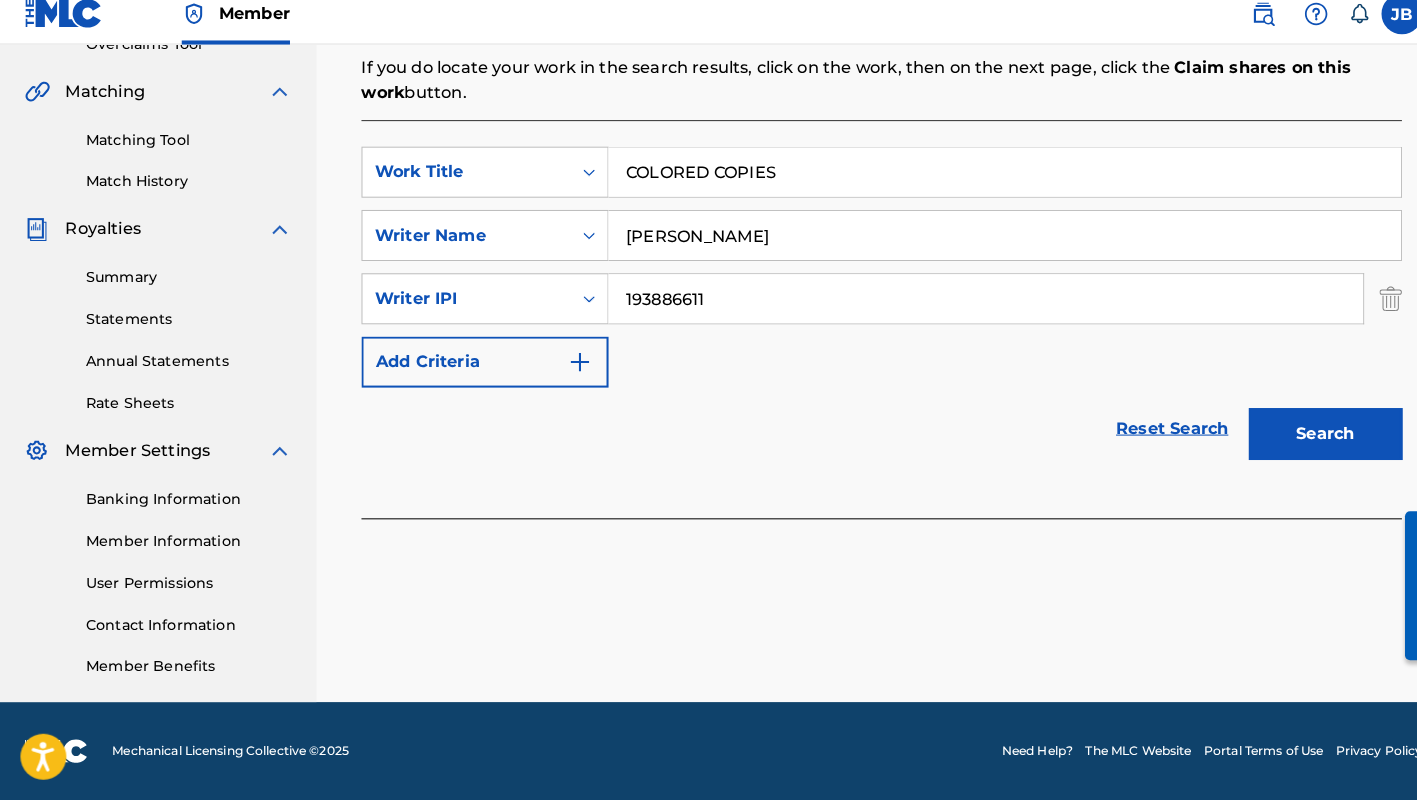 type on "193886611" 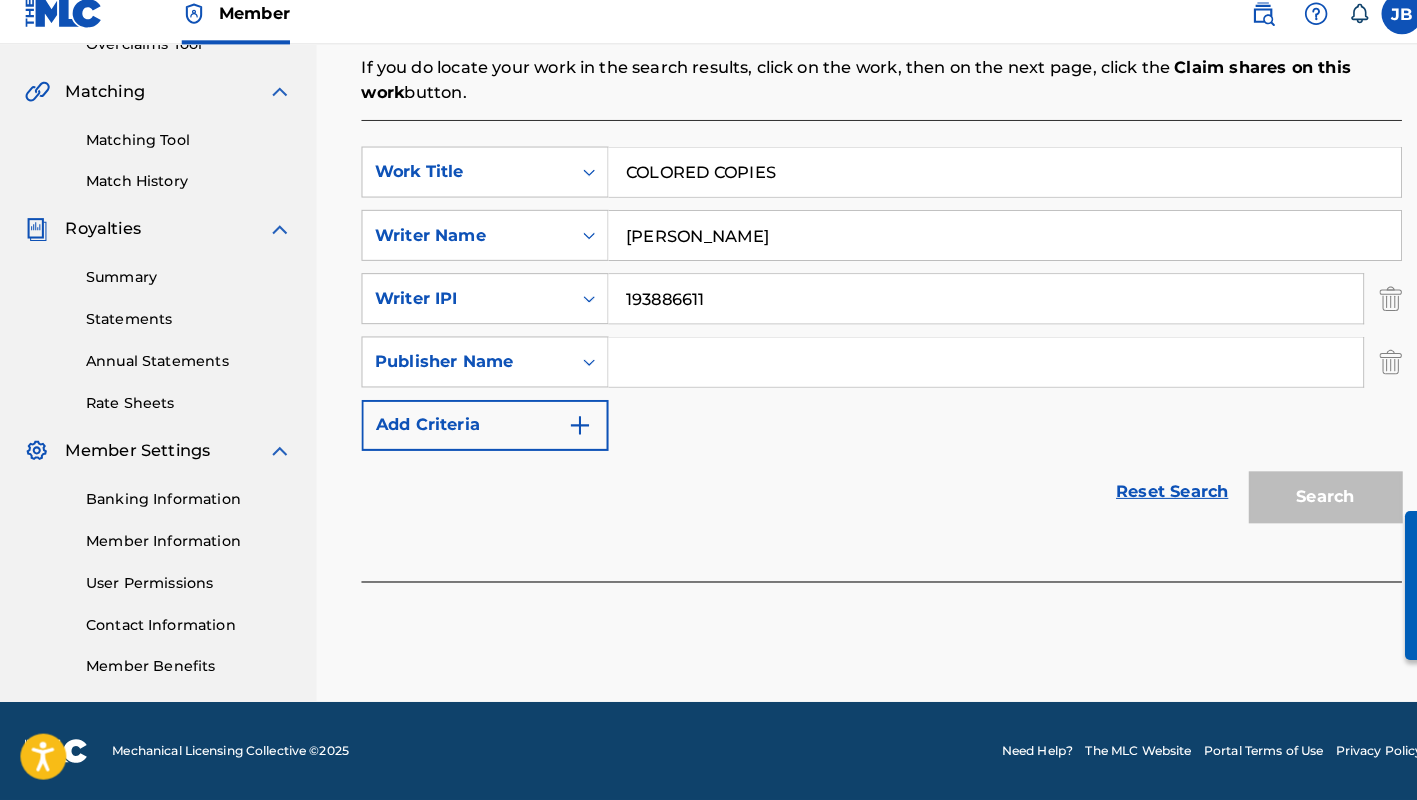 scroll, scrollTop: 440, scrollLeft: 0, axis: vertical 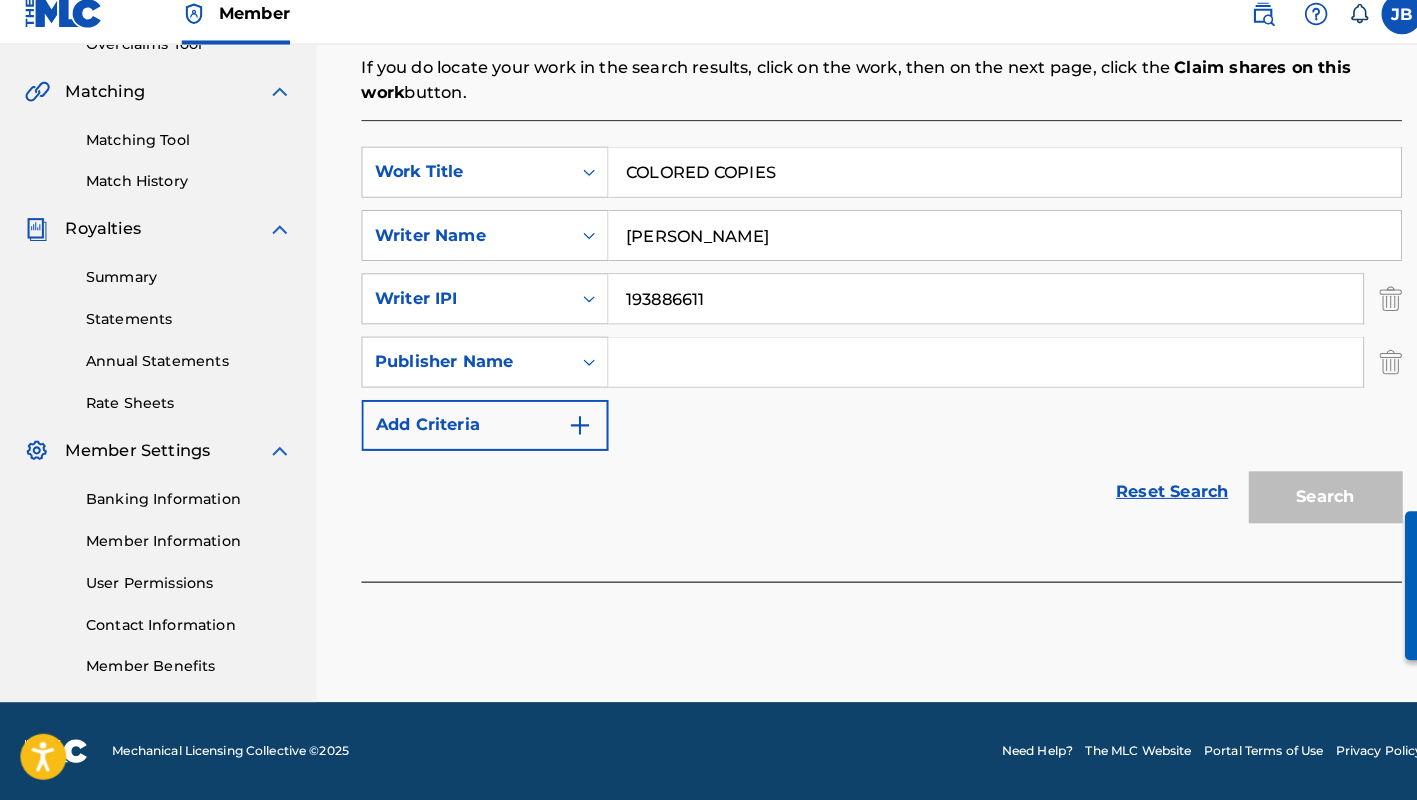 click at bounding box center [965, 371] 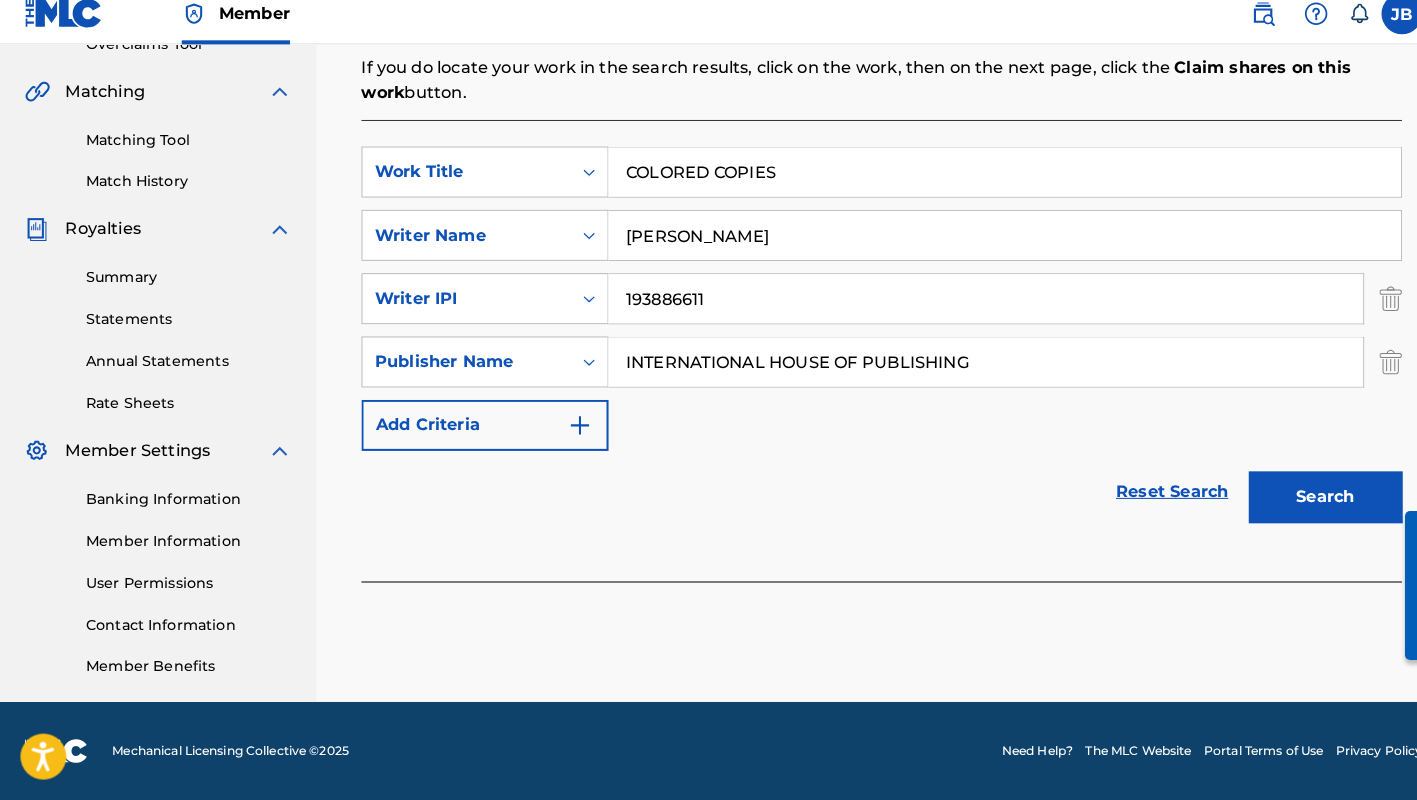 scroll, scrollTop: 440, scrollLeft: 0, axis: vertical 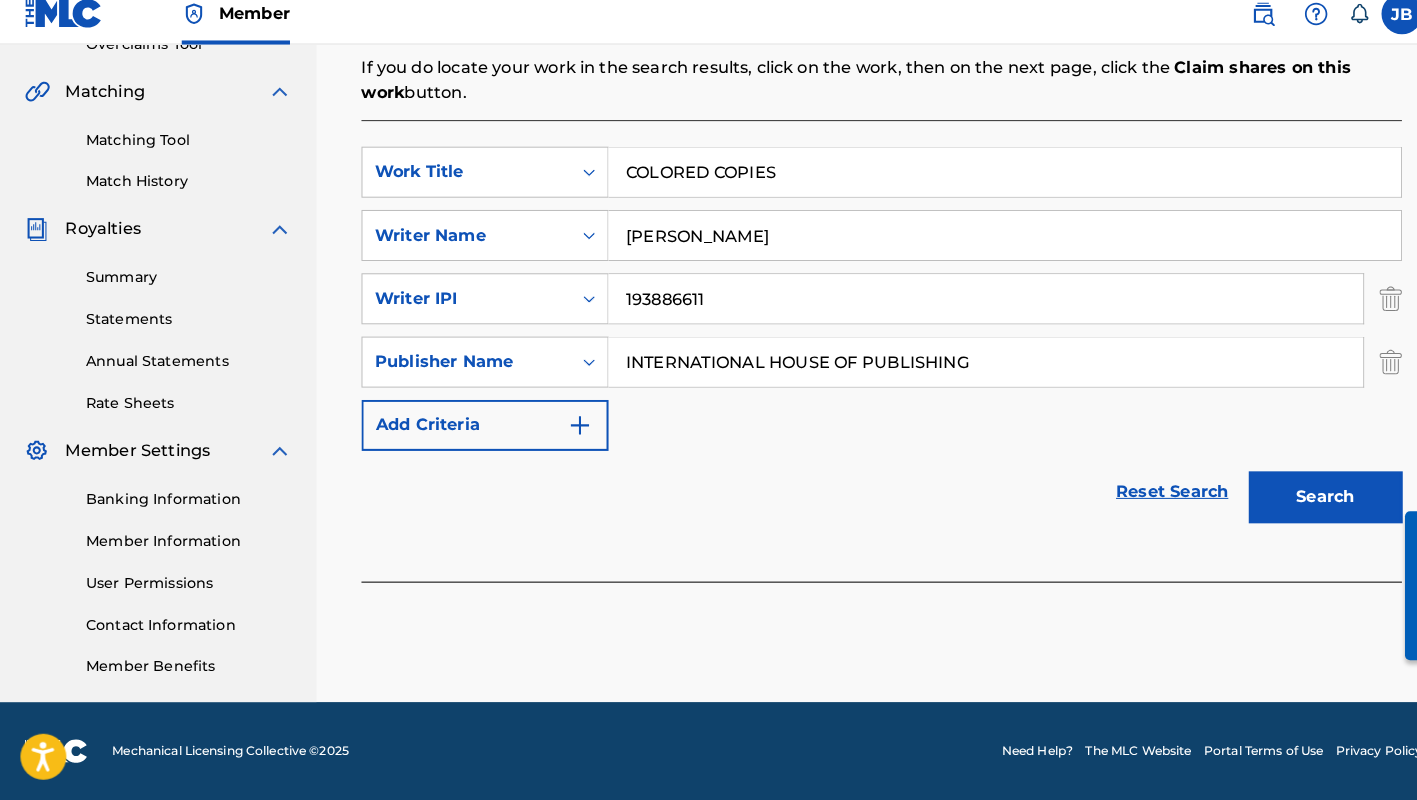 type on "INTERNATIONAL HOUSE OF PUBLISHING" 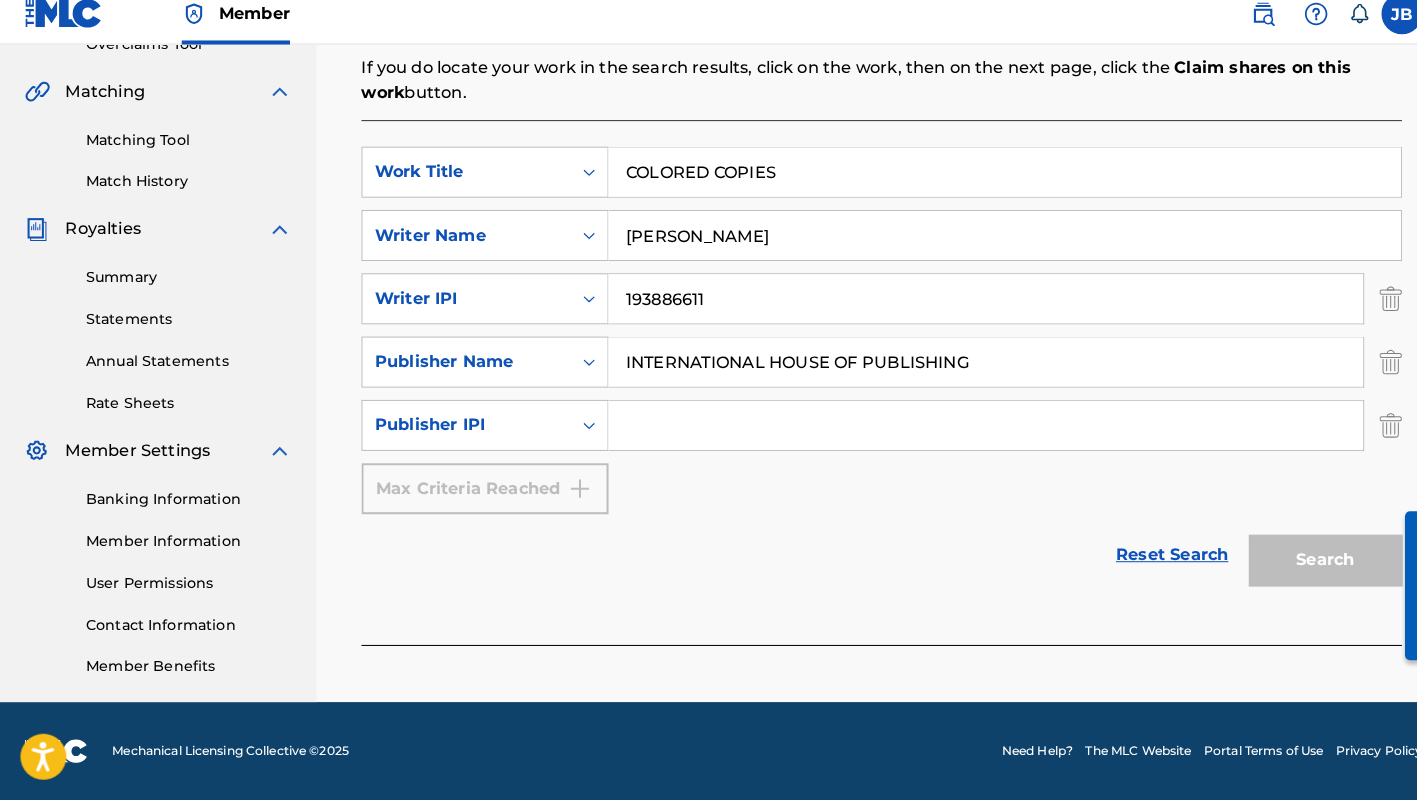 click at bounding box center [965, 433] 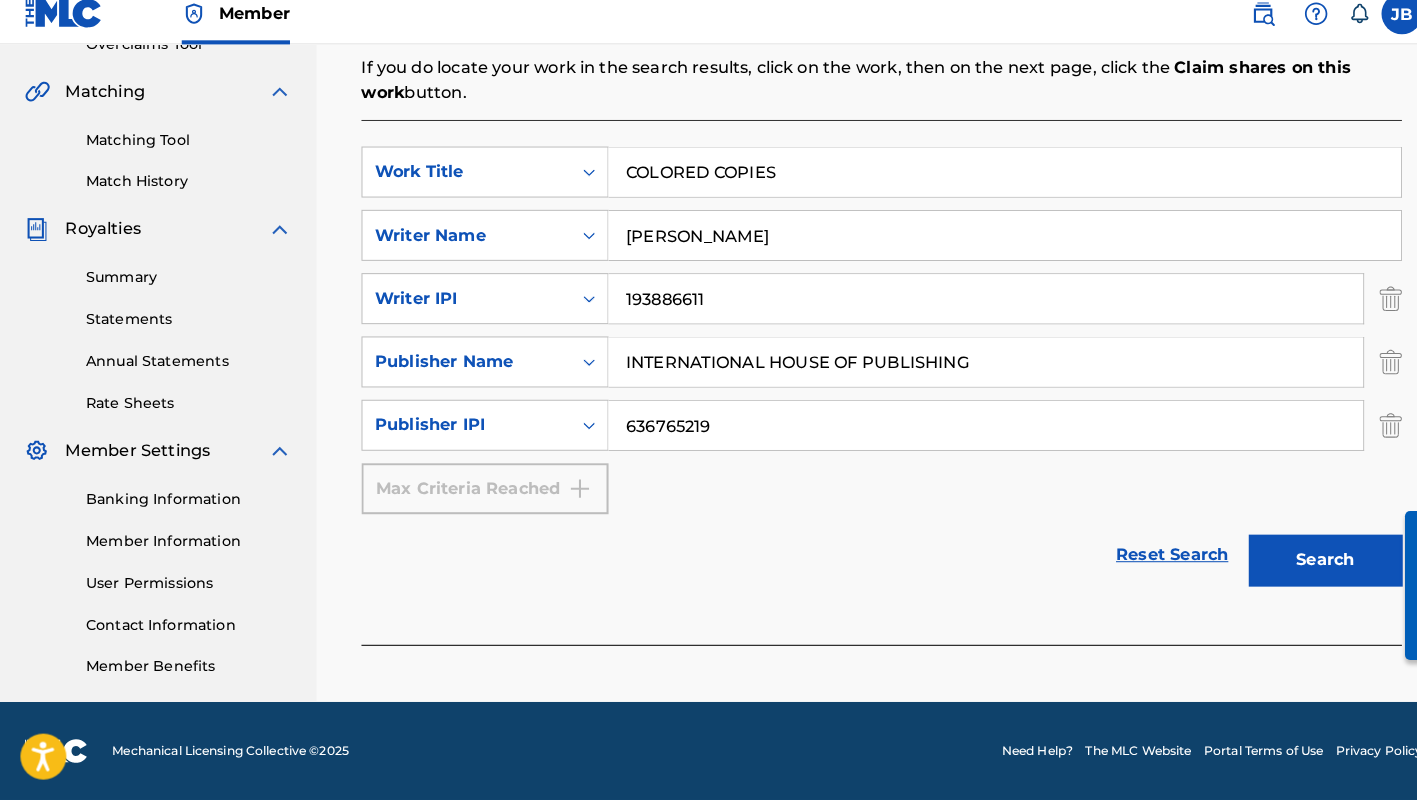 scroll, scrollTop: 440, scrollLeft: 0, axis: vertical 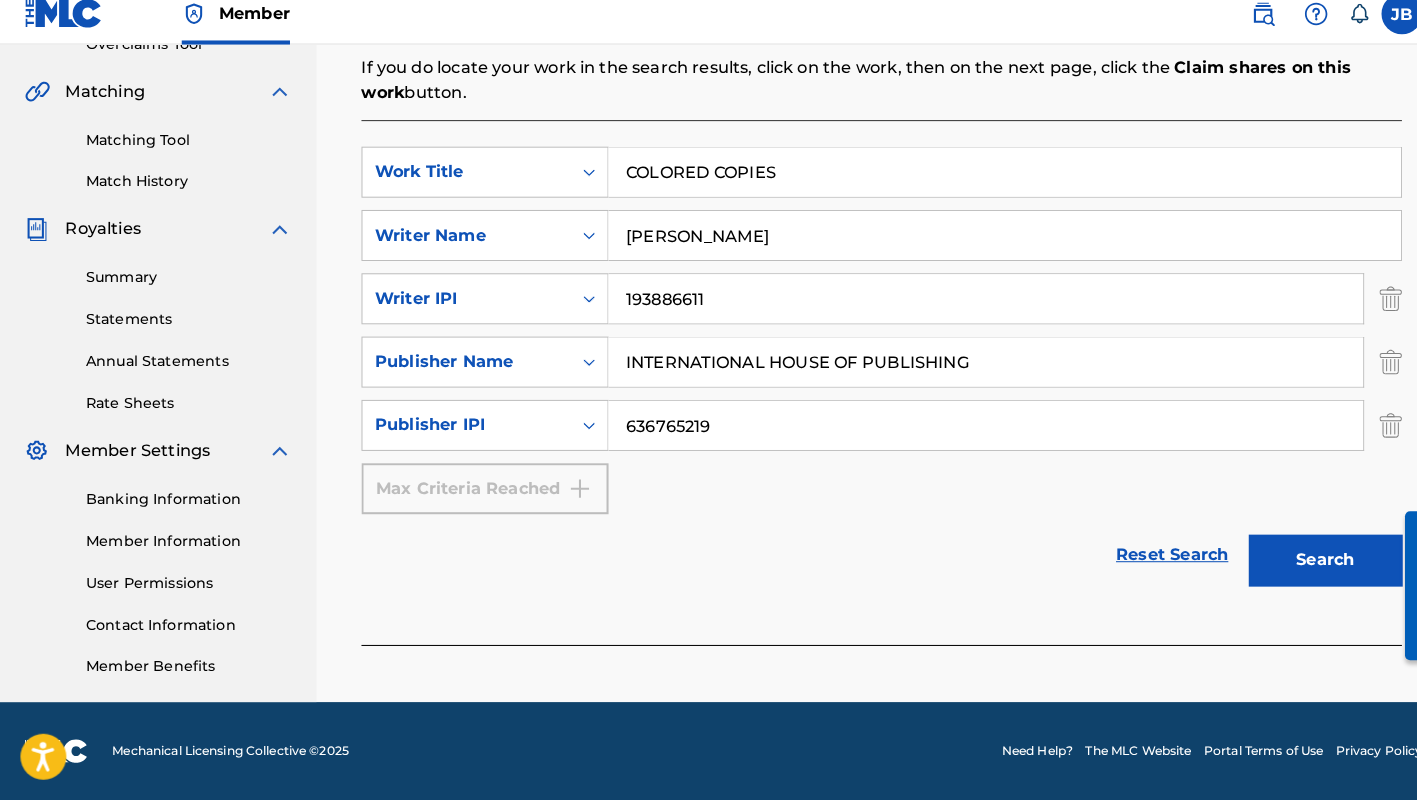 type on "636765219" 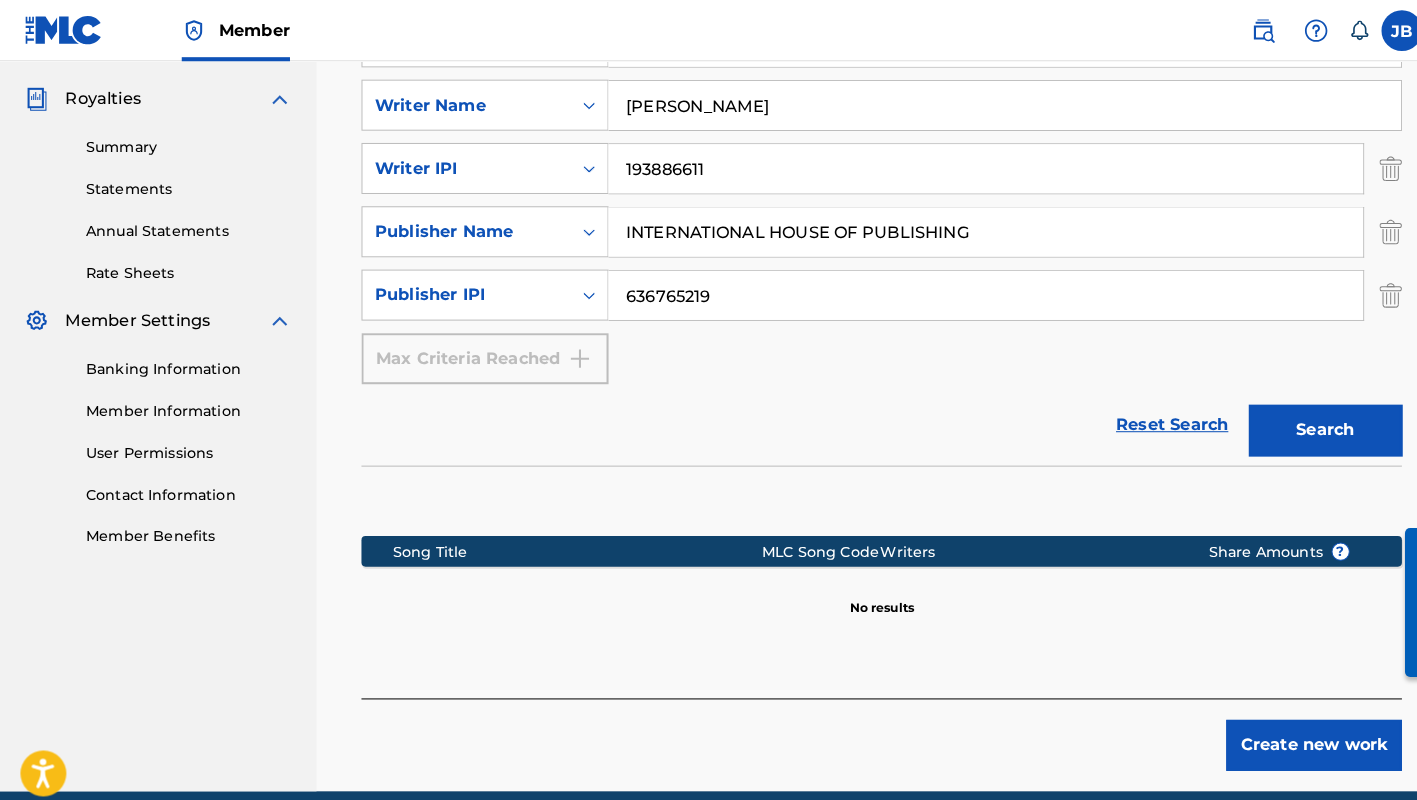scroll, scrollTop: 533, scrollLeft: 0, axis: vertical 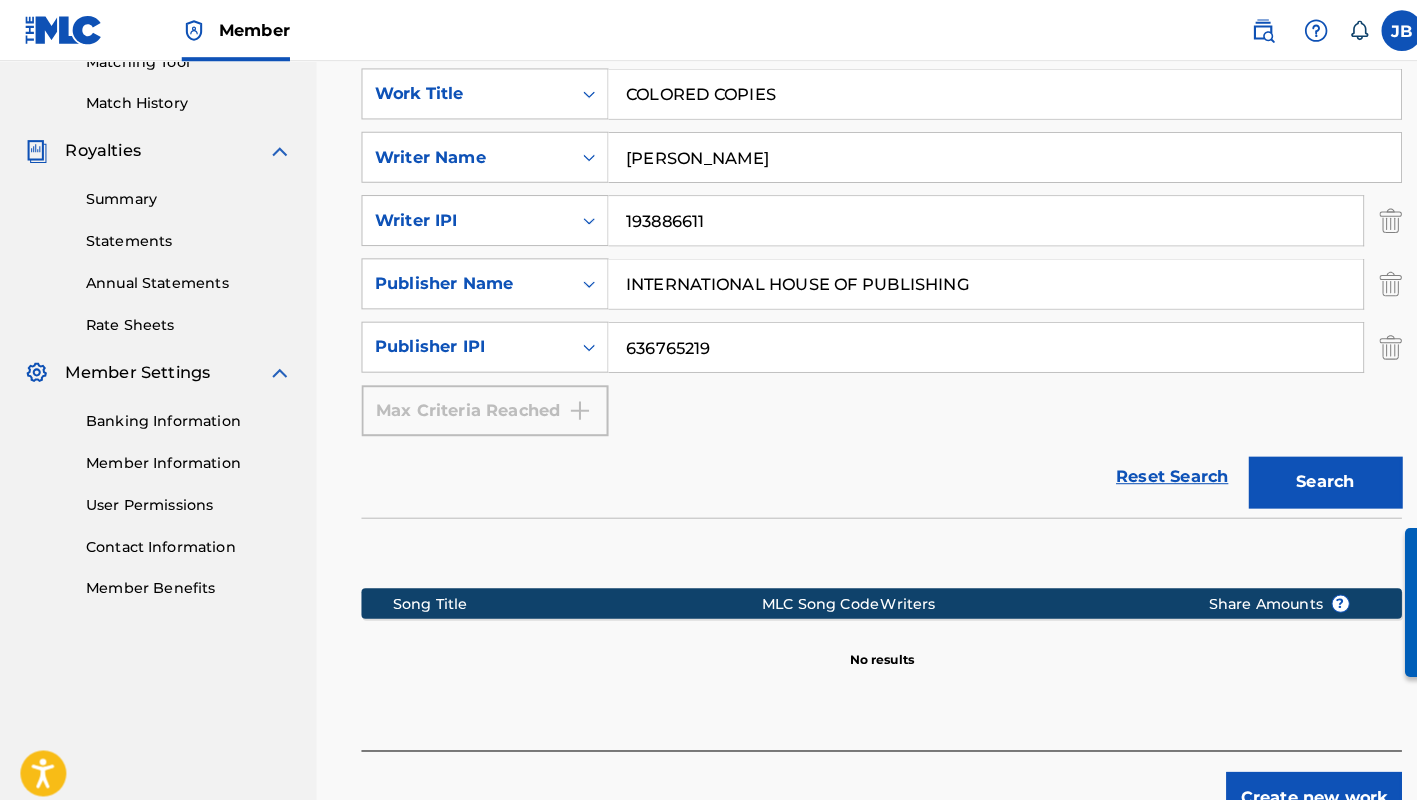 click on "Create new work" at bounding box center [1287, 781] 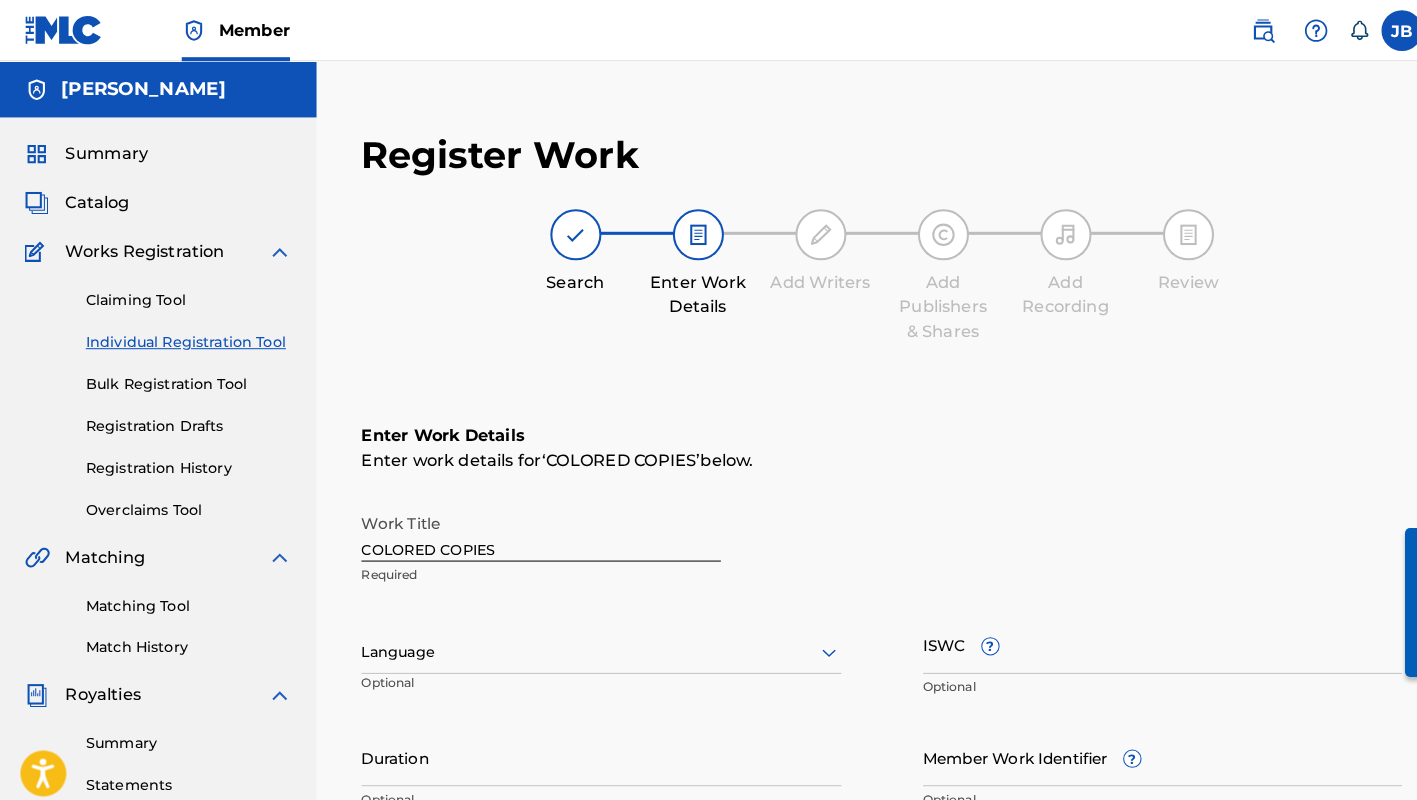 scroll, scrollTop: 0, scrollLeft: 0, axis: both 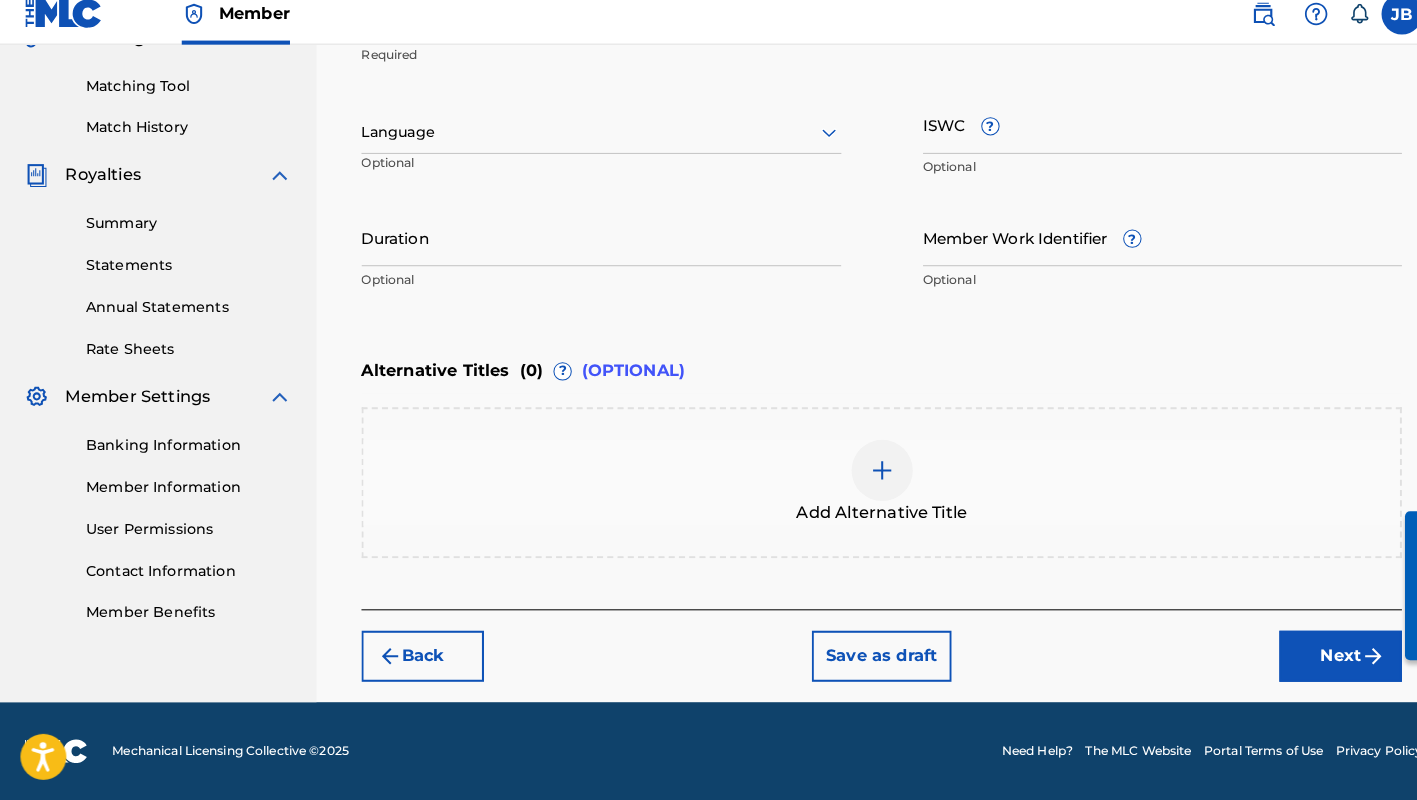 click on "Next" at bounding box center (1313, 659) 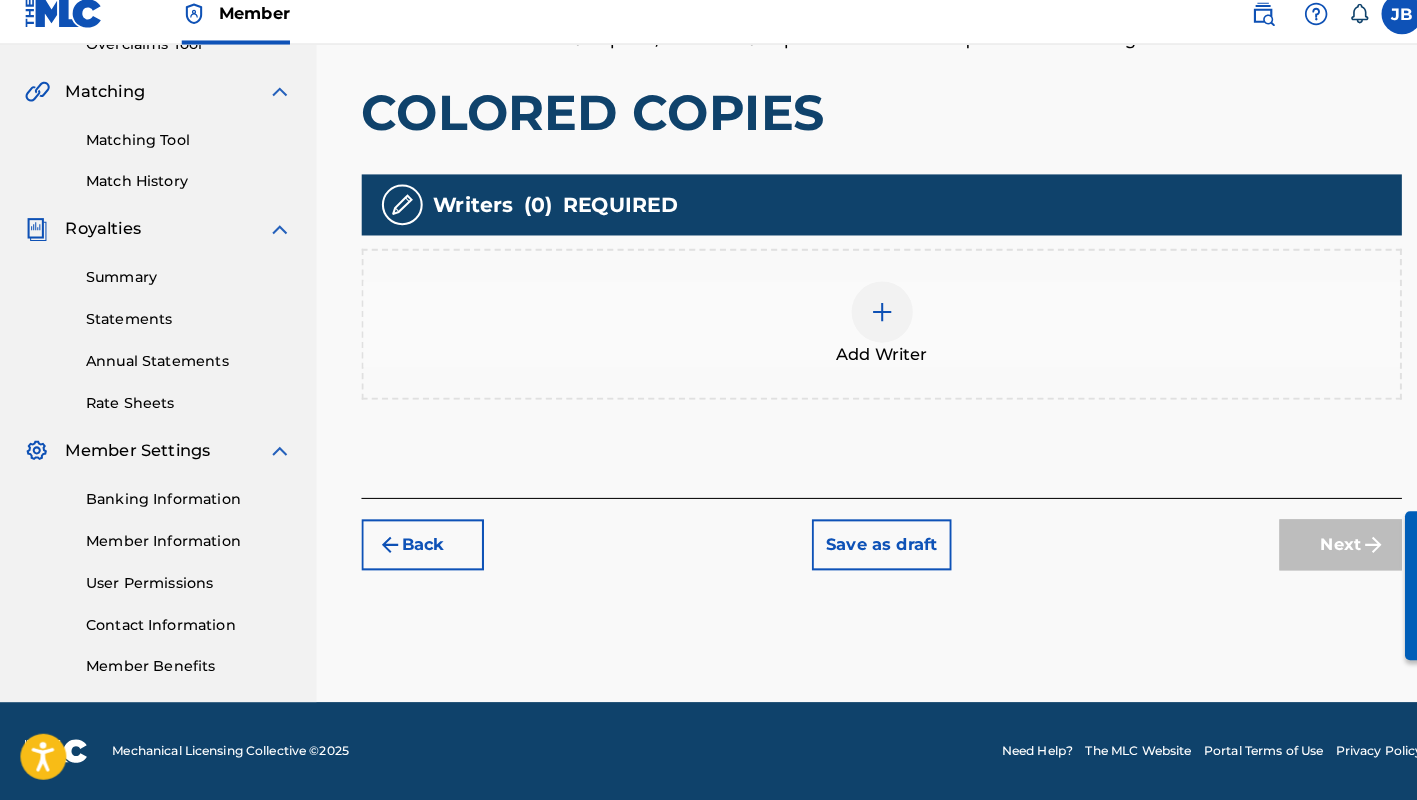 click at bounding box center [864, 322] 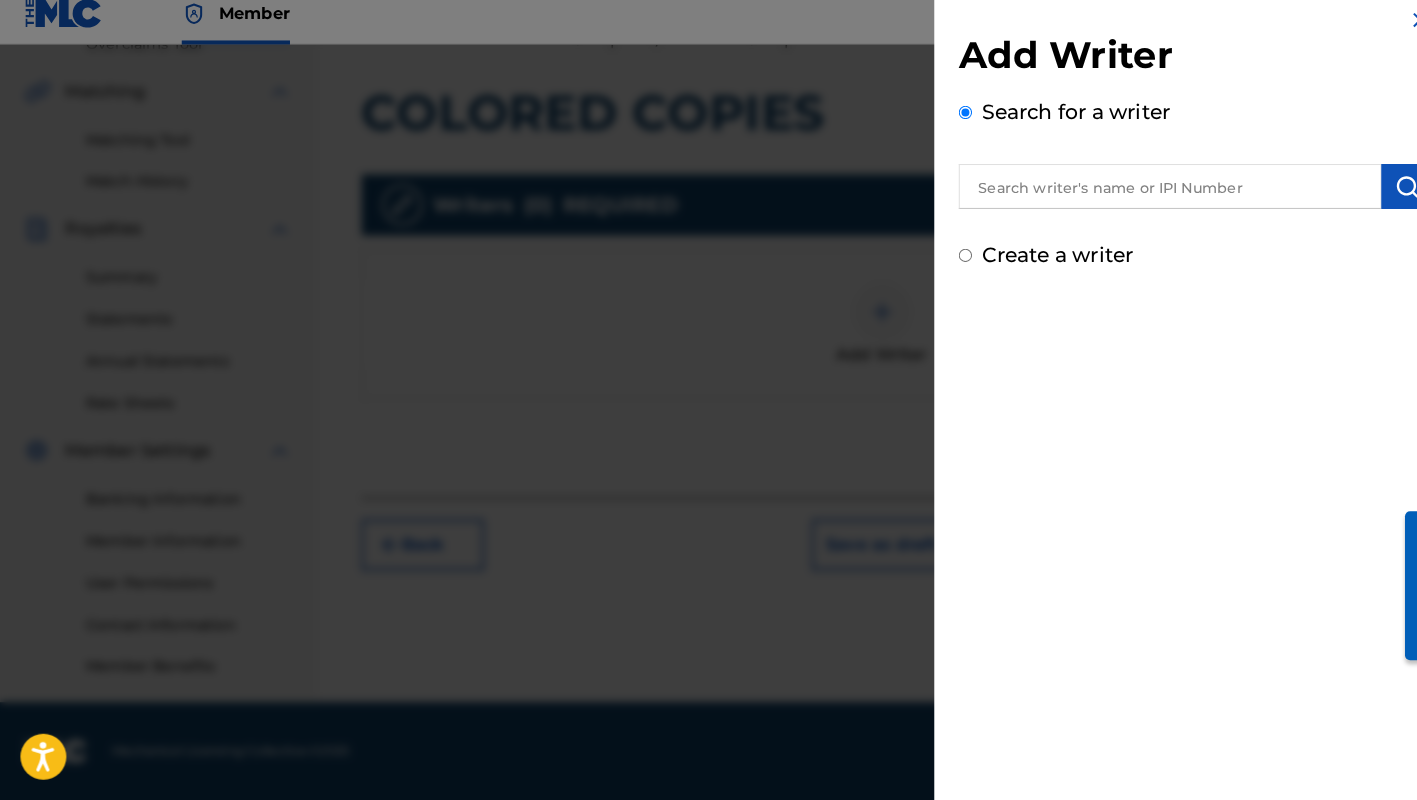 click at bounding box center [1146, 199] 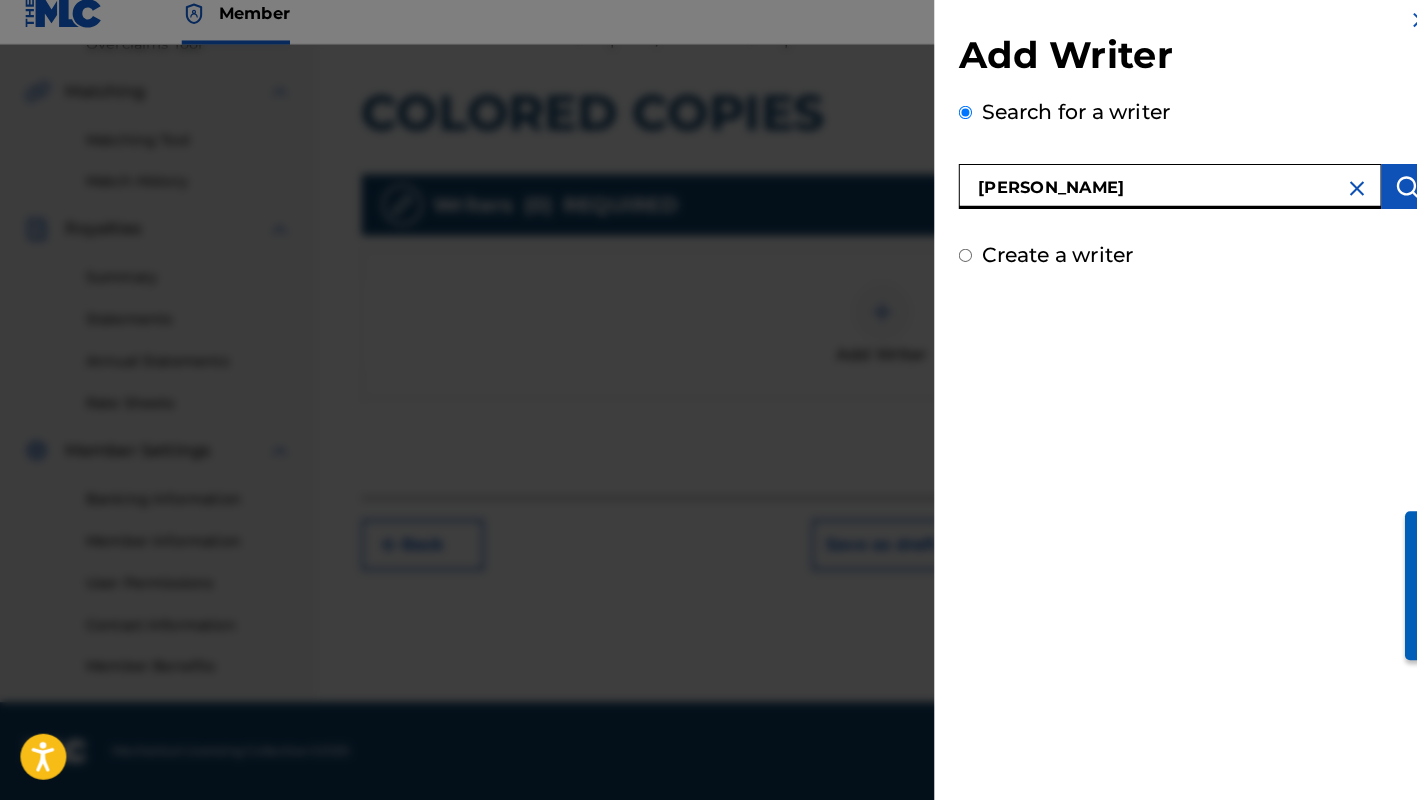 type on "[PERSON_NAME]" 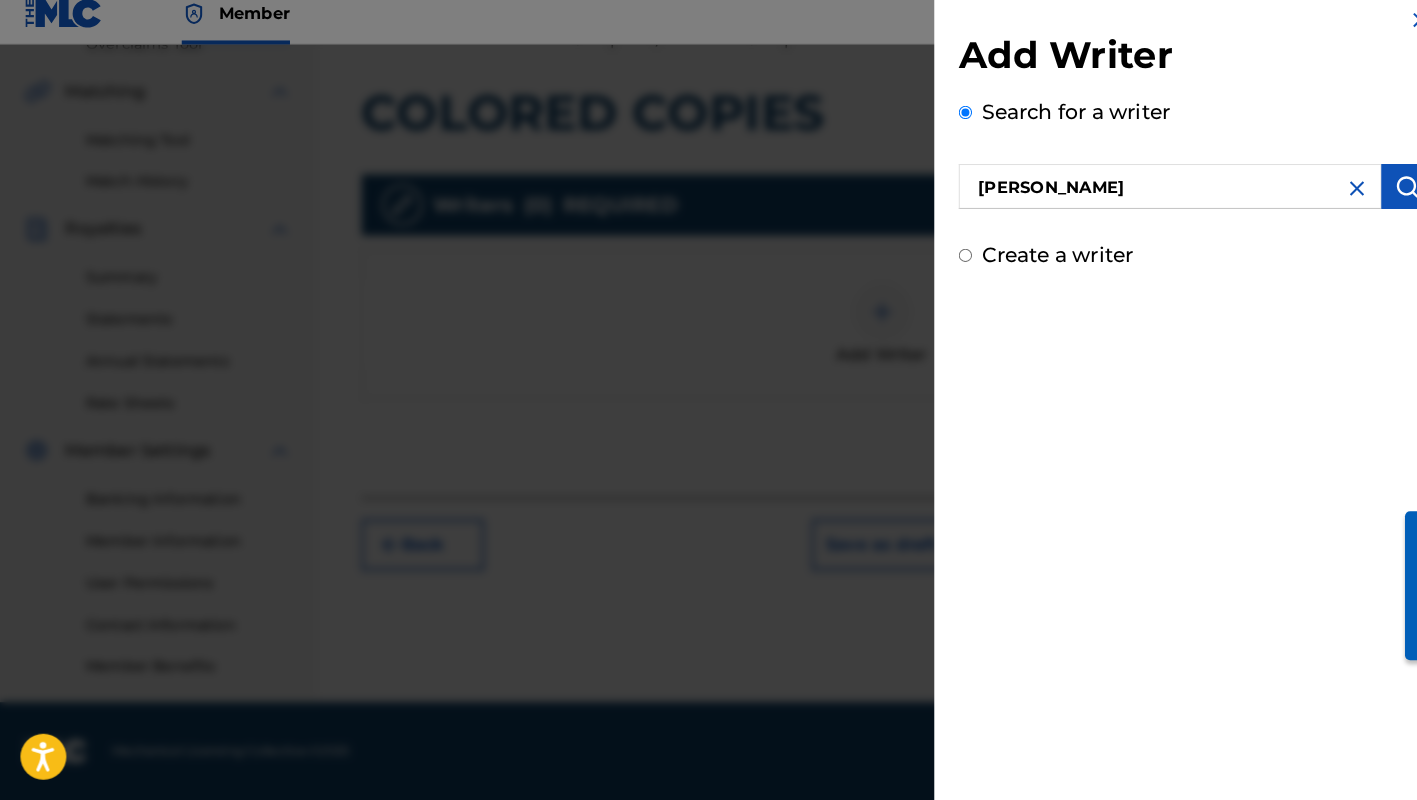 click at bounding box center (1378, 199) 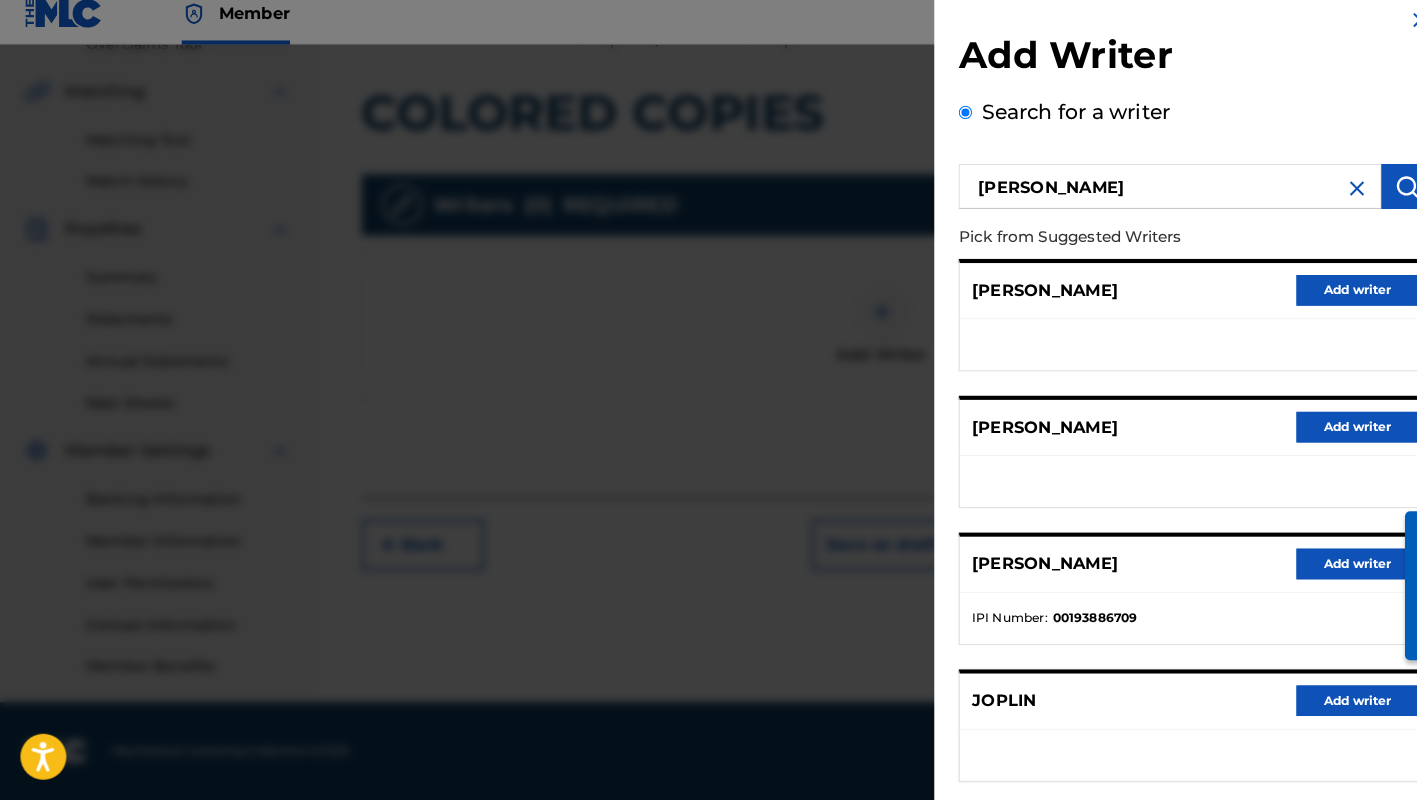click on "Add writer" at bounding box center (1330, 301) 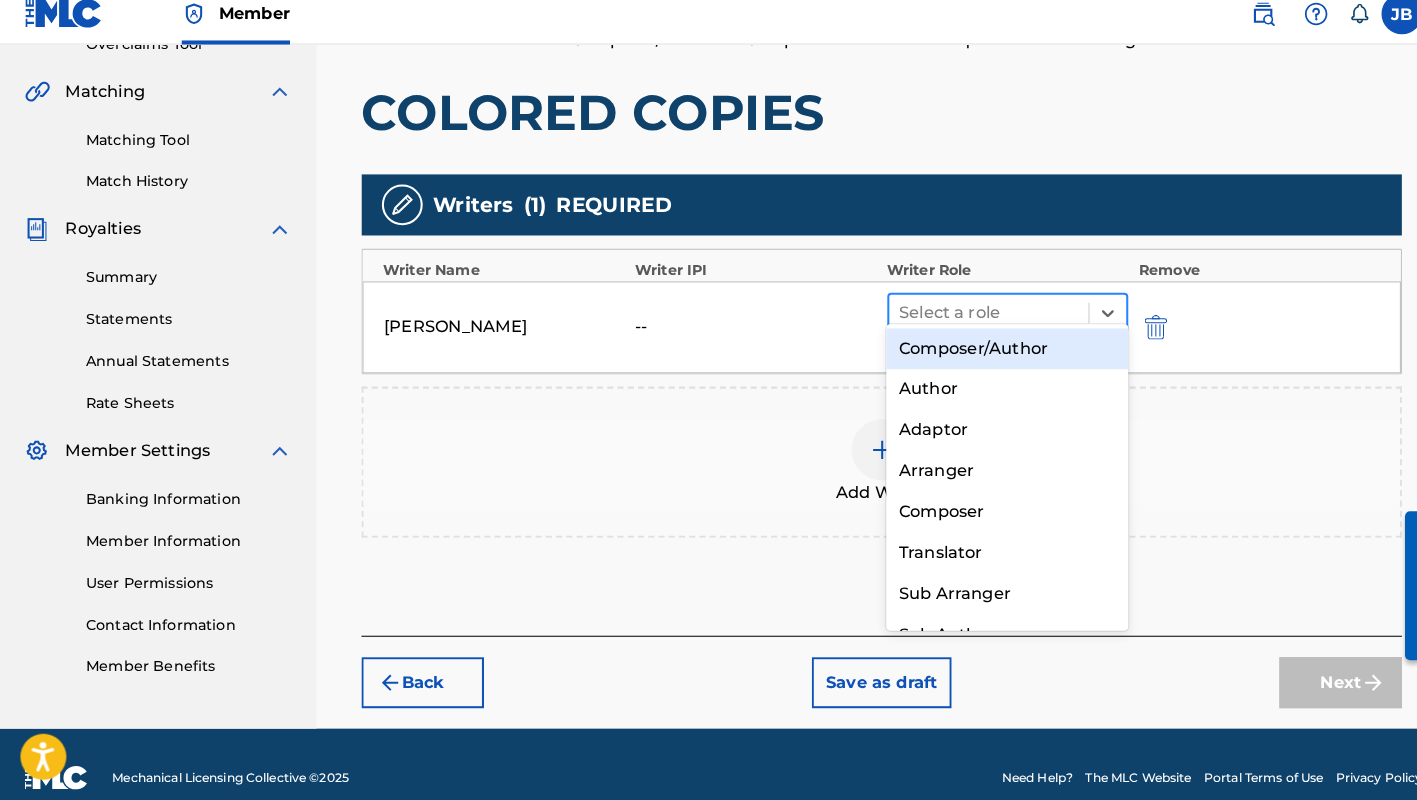 click at bounding box center (968, 323) 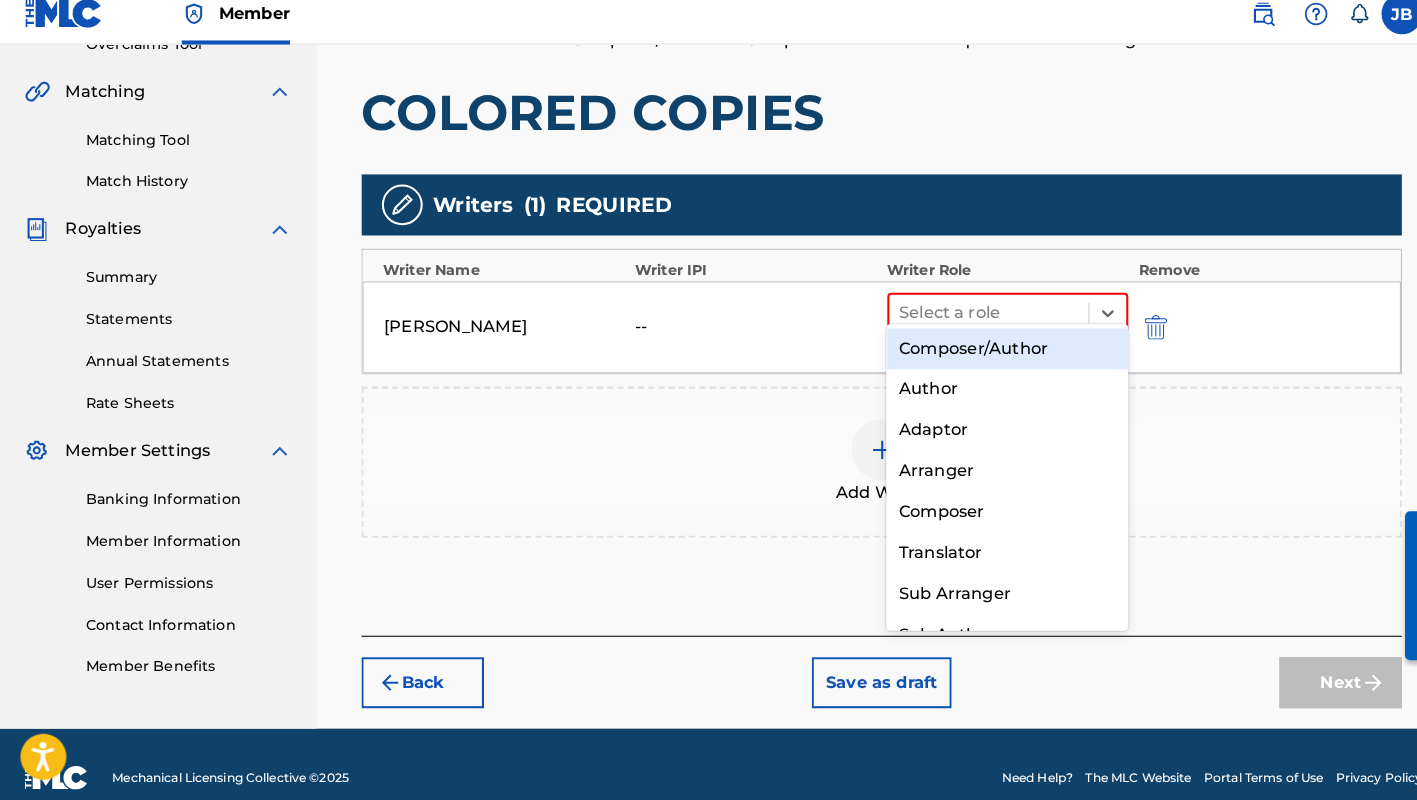 click on "Composer/Author" at bounding box center (986, 358) 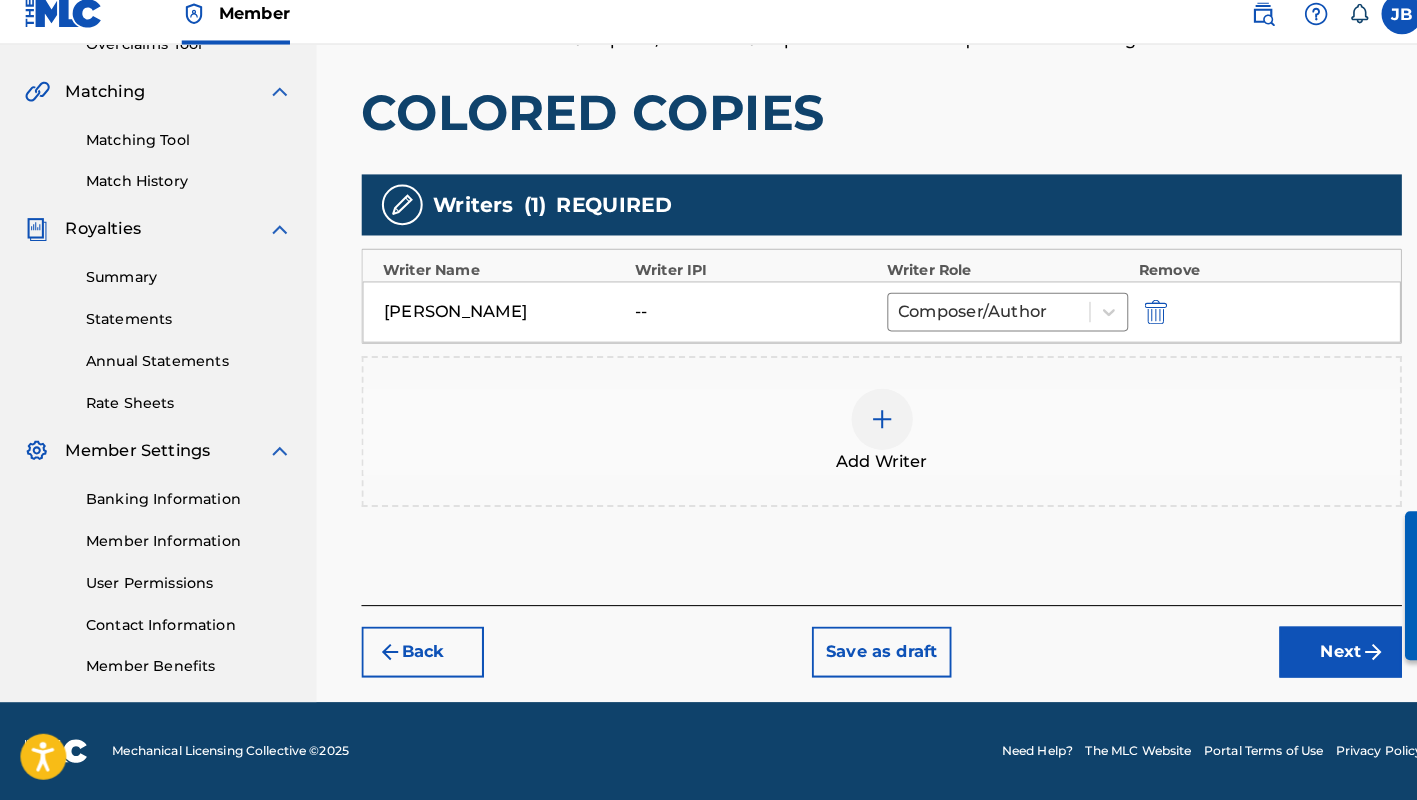 click on "Next" at bounding box center [1313, 655] 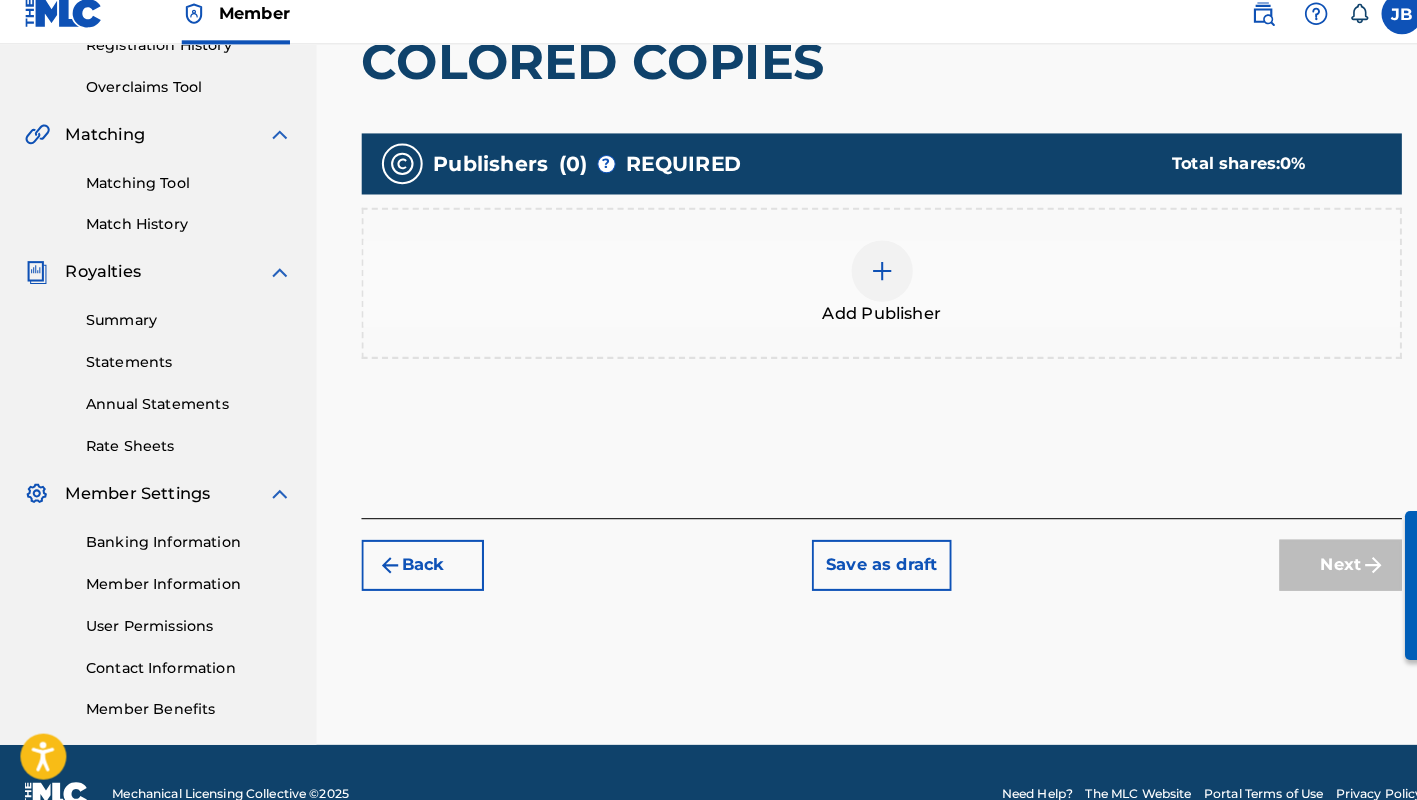 scroll, scrollTop: 427, scrollLeft: 0, axis: vertical 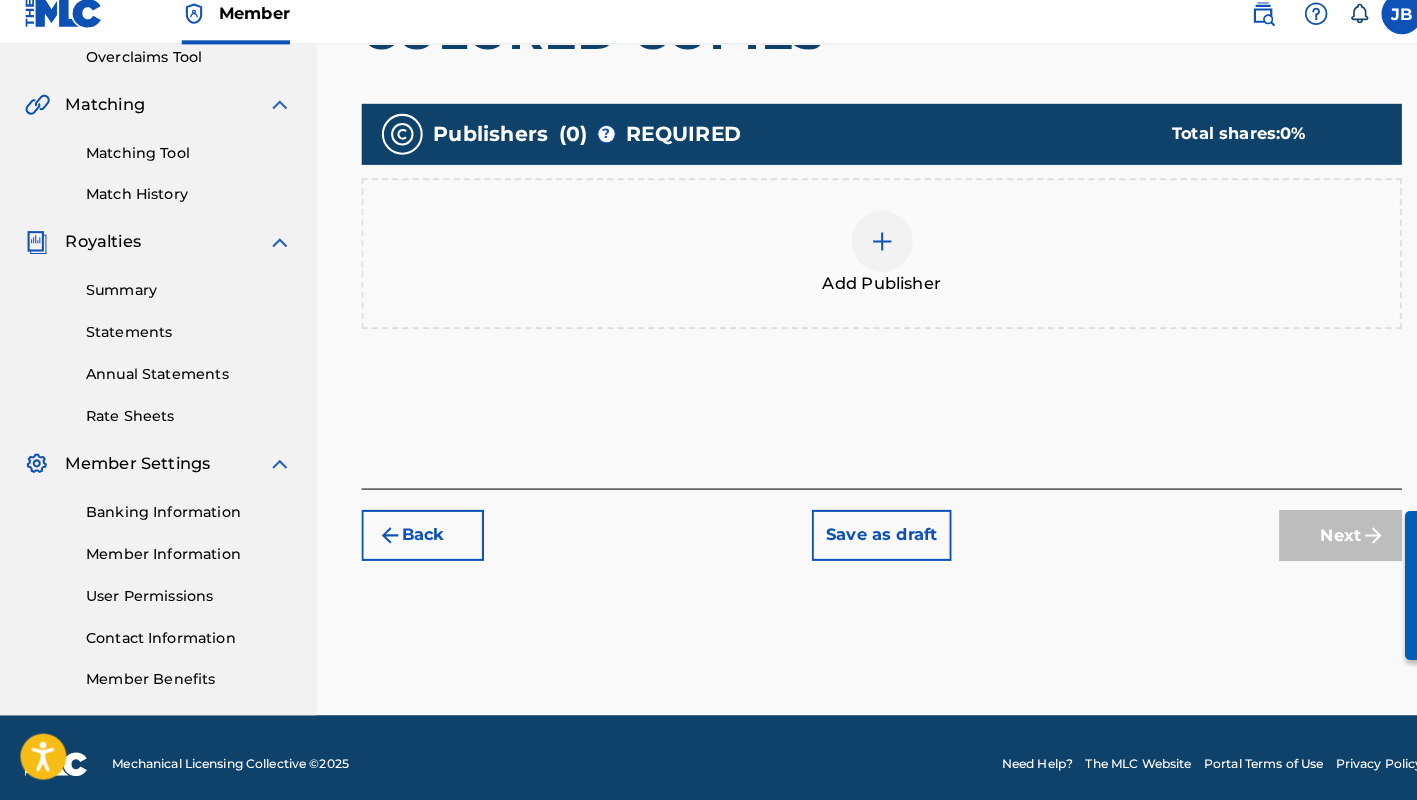 click at bounding box center (864, 253) 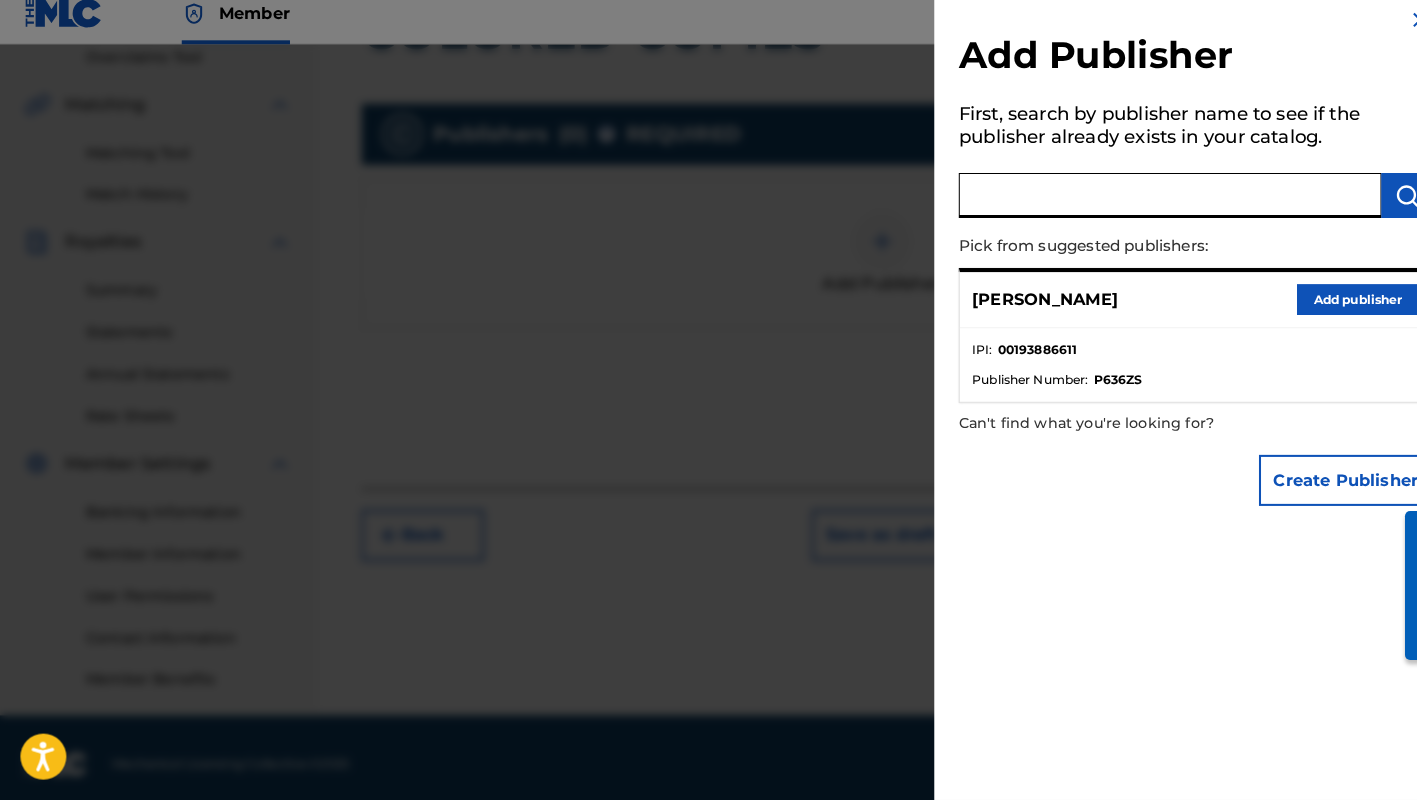 click at bounding box center (1146, 208) 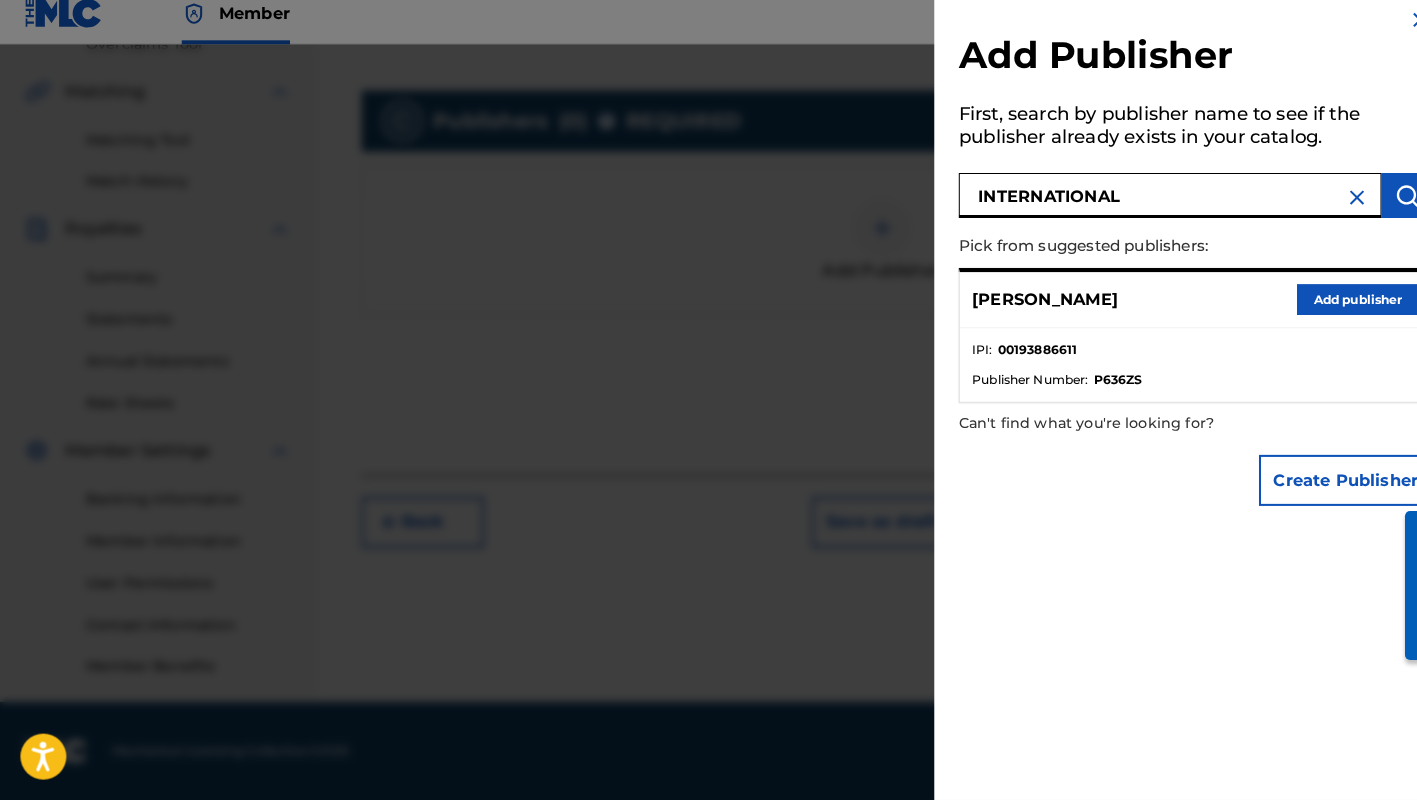 scroll, scrollTop: 440, scrollLeft: 0, axis: vertical 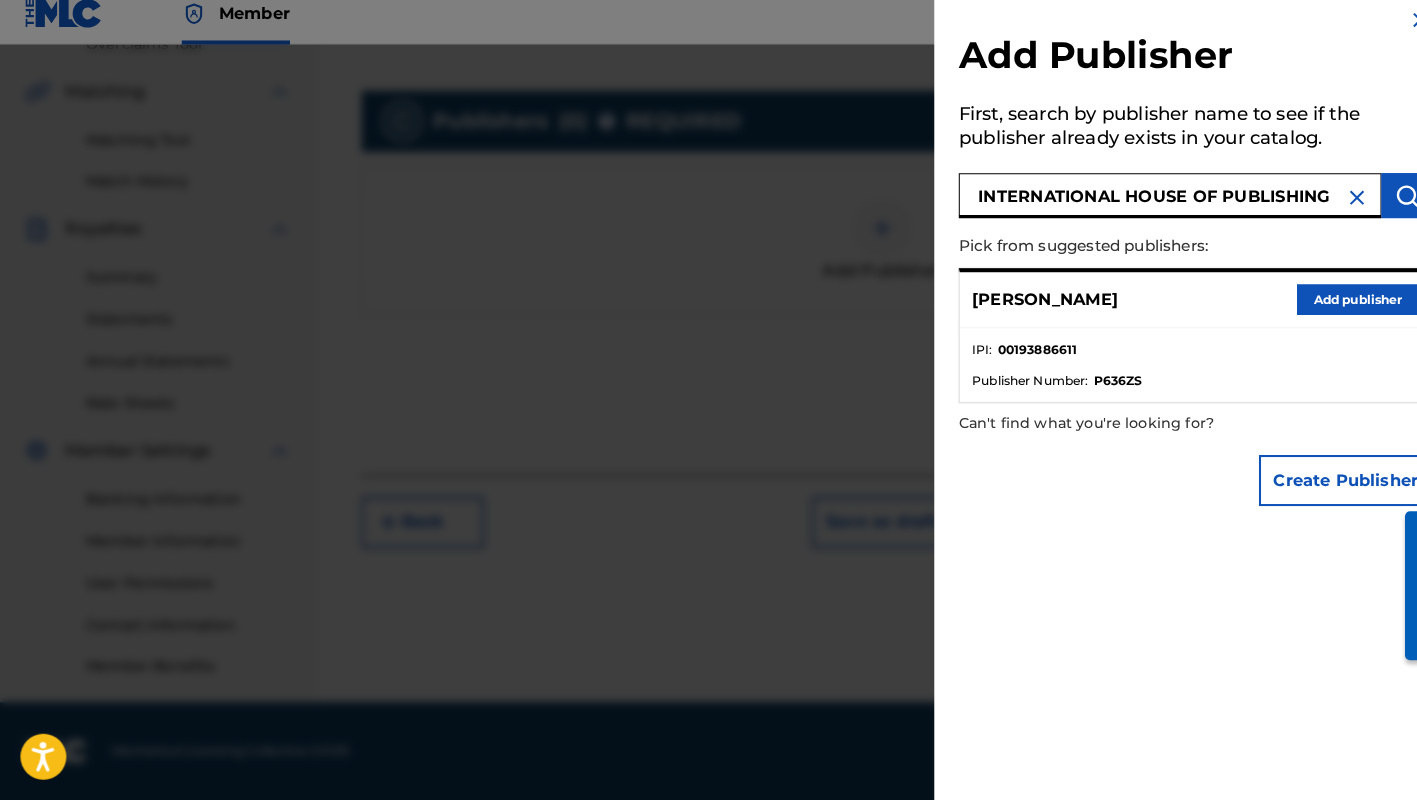 type on "INTERNATIONAL HOUSE OF PUBLISHING" 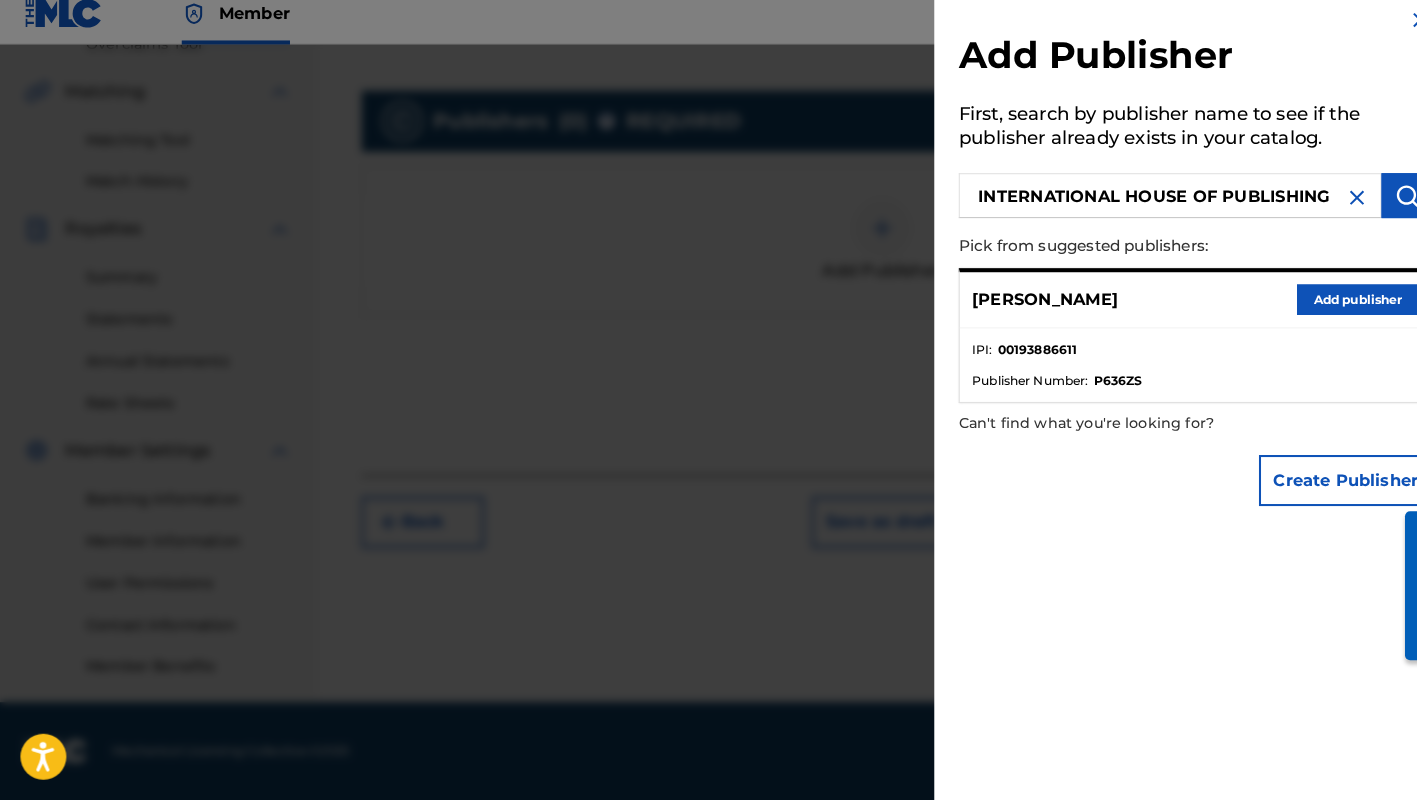click at bounding box center [1378, 208] 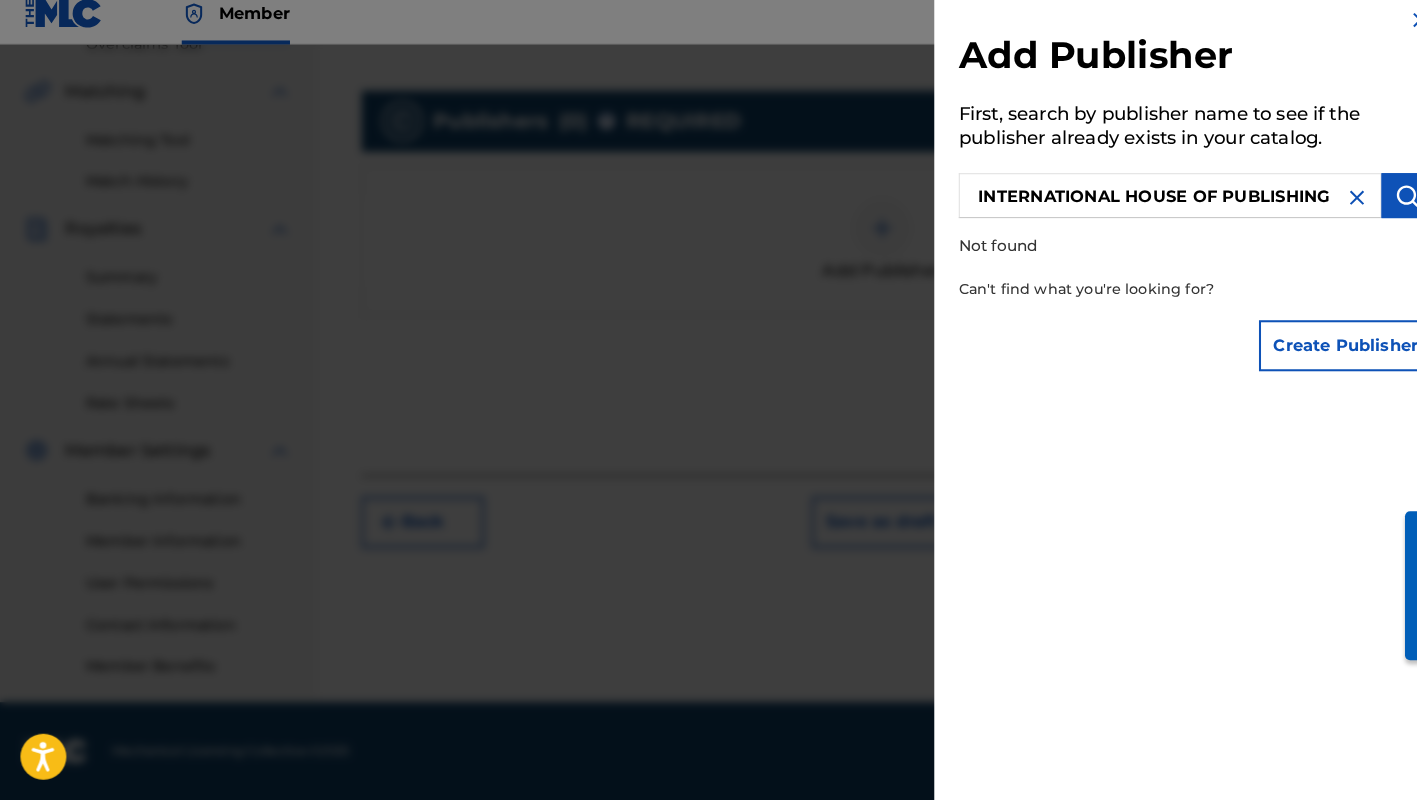 click on "Create Publisher" at bounding box center [1318, 355] 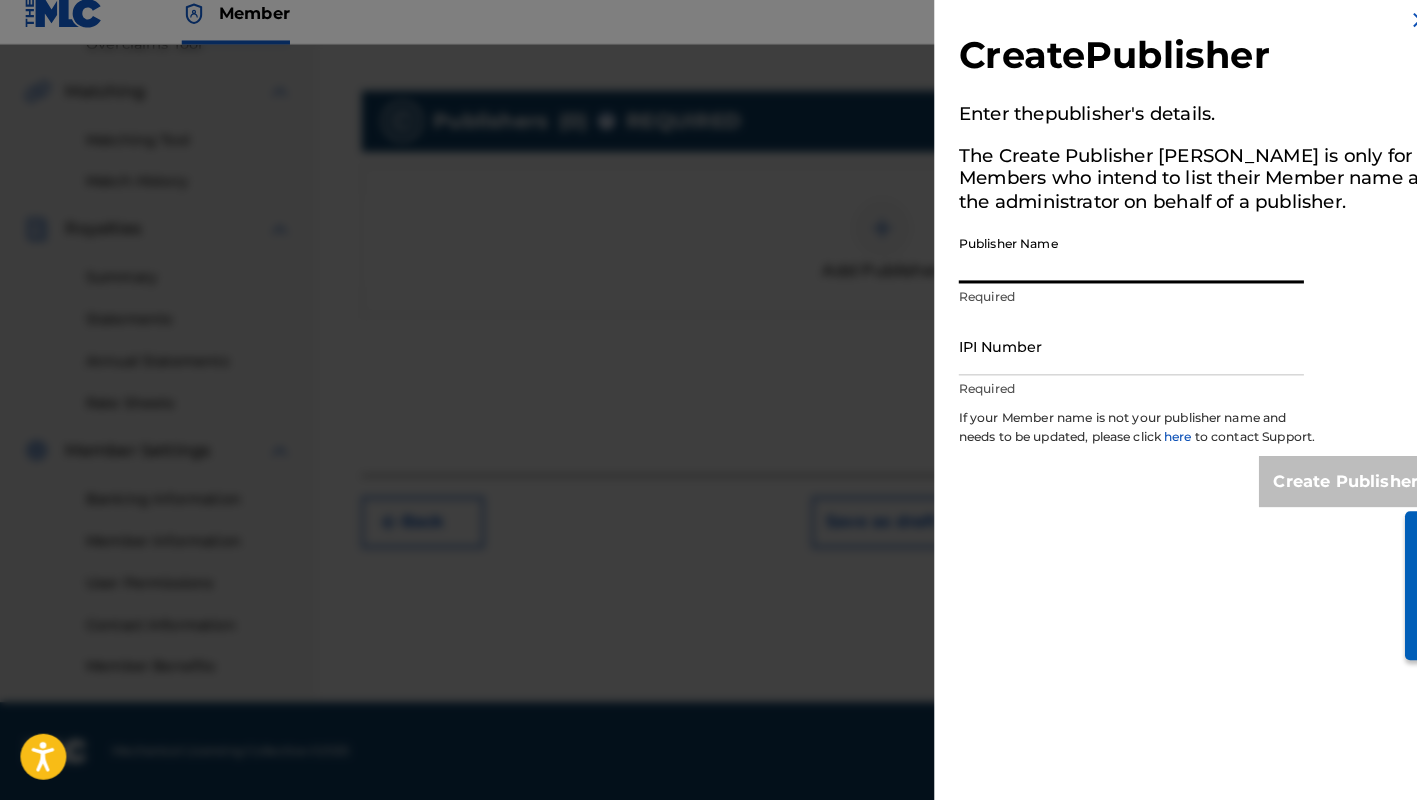 click on "Publisher Name" at bounding box center (1108, 265) 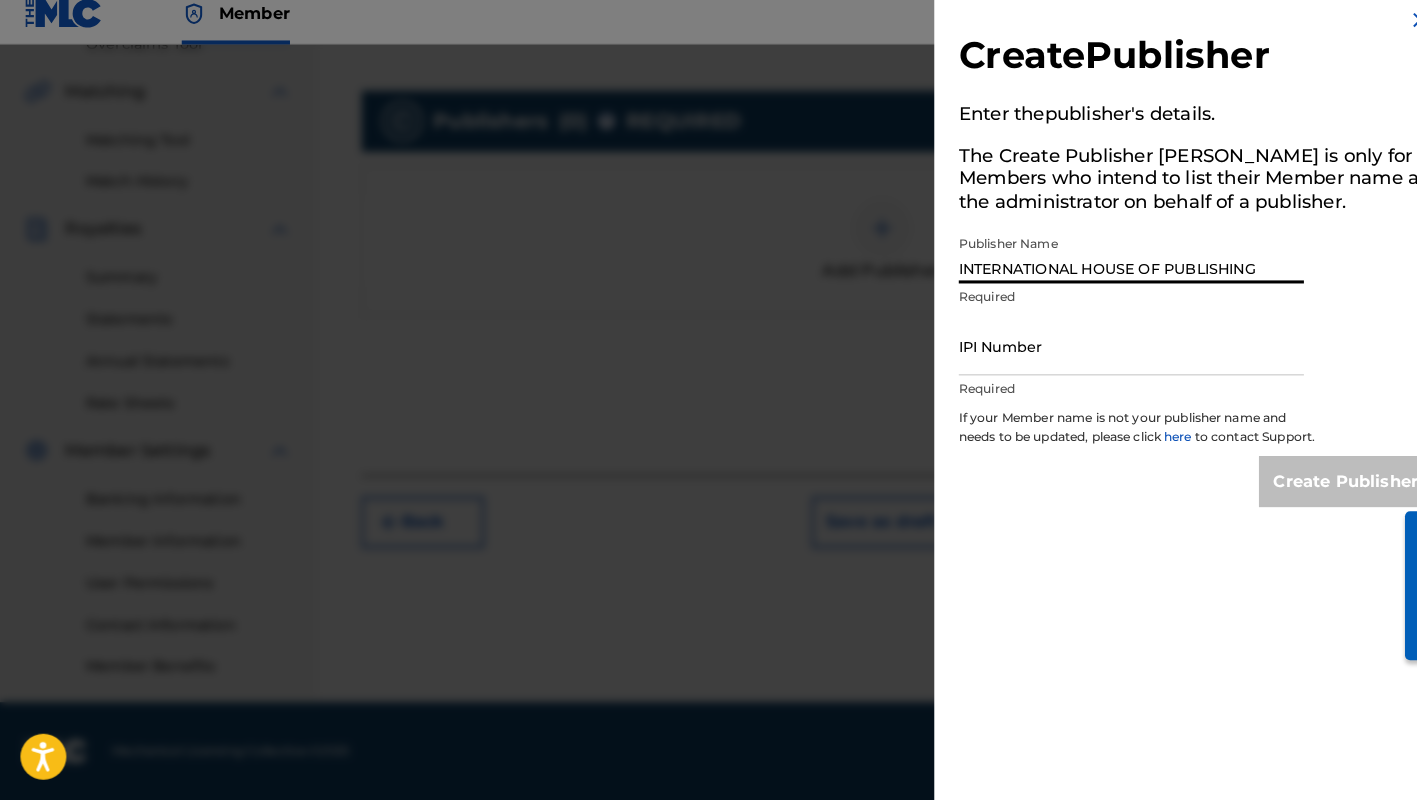 type on "INTERNATIONAL HOUSE OF PUBLISHING" 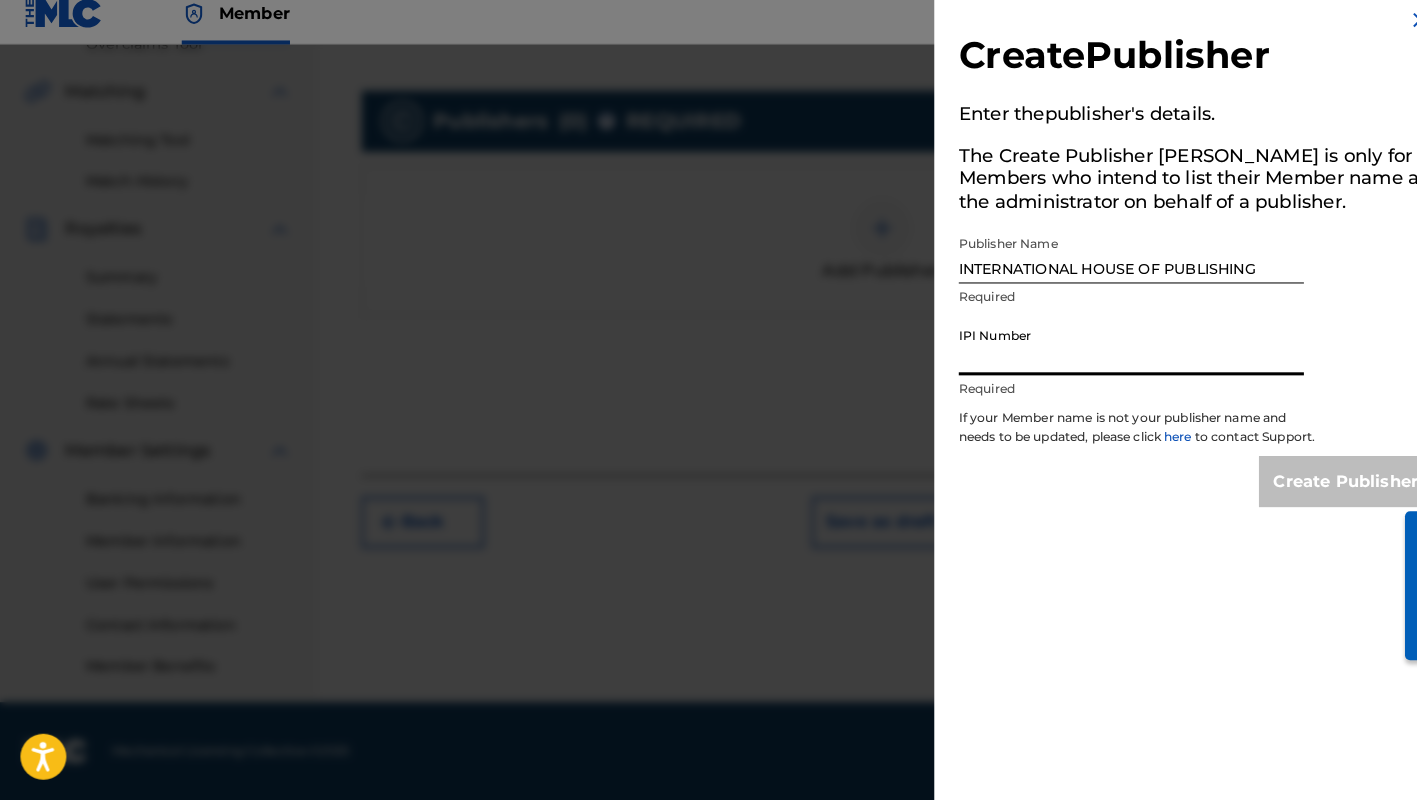 click on "IPI Number" at bounding box center (1108, 355) 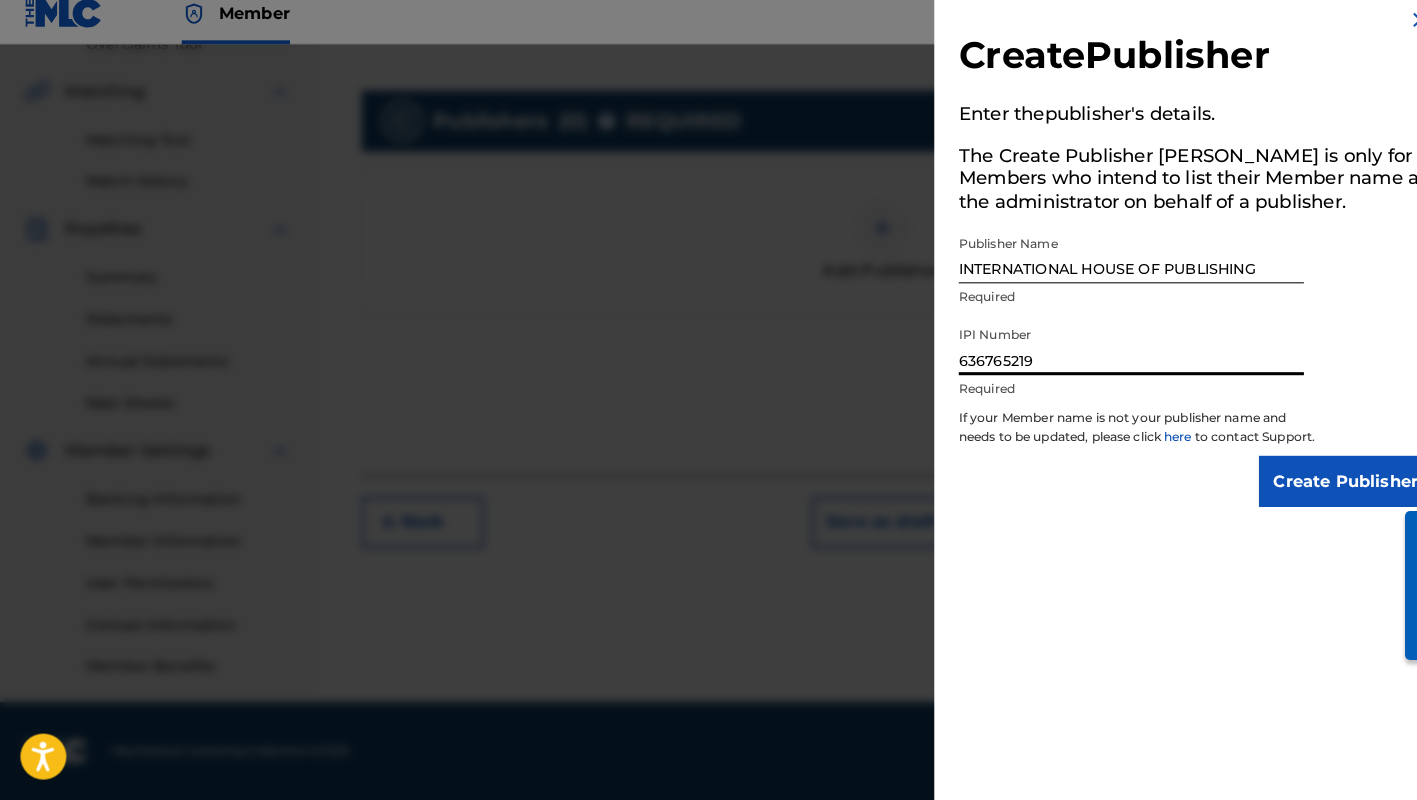 scroll, scrollTop: 440, scrollLeft: 0, axis: vertical 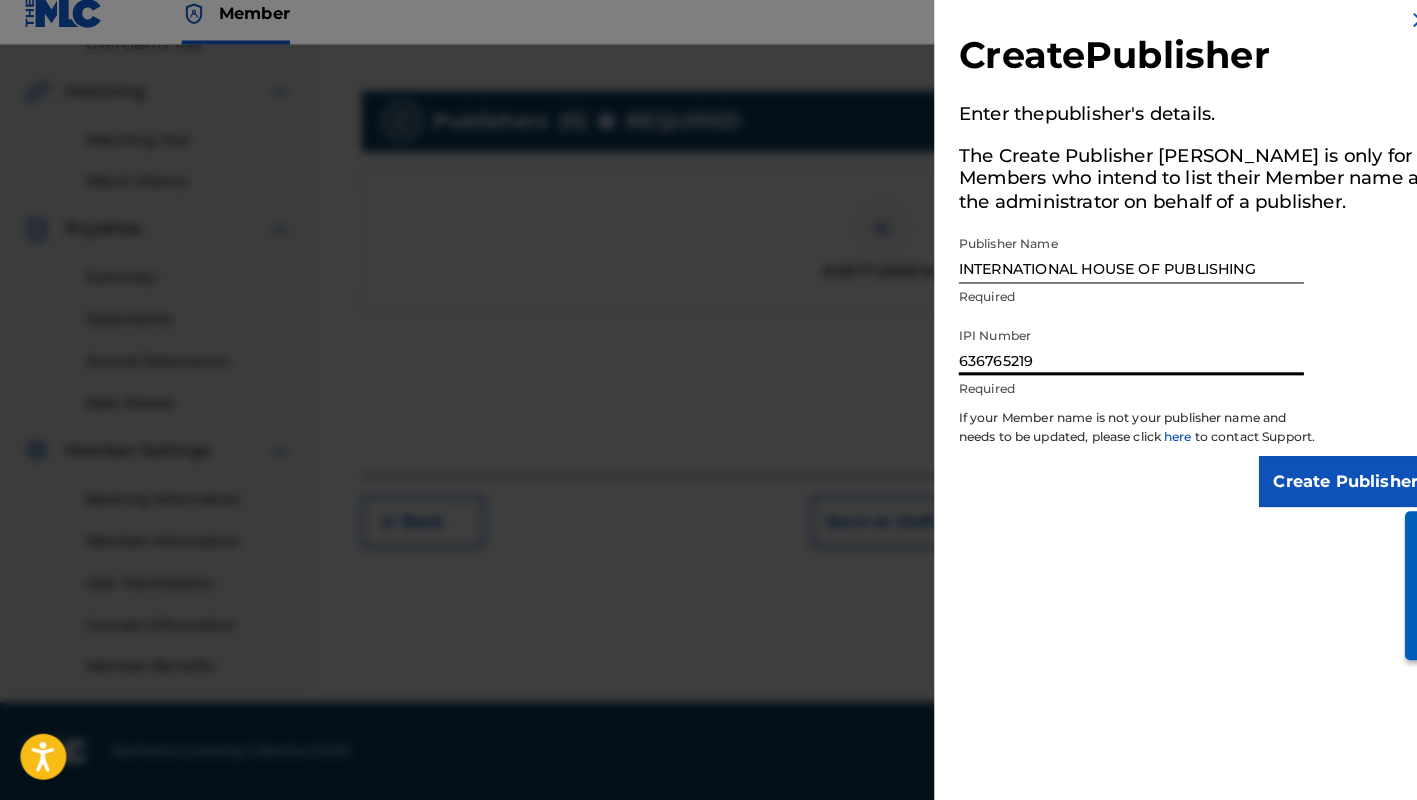 type on "636765219" 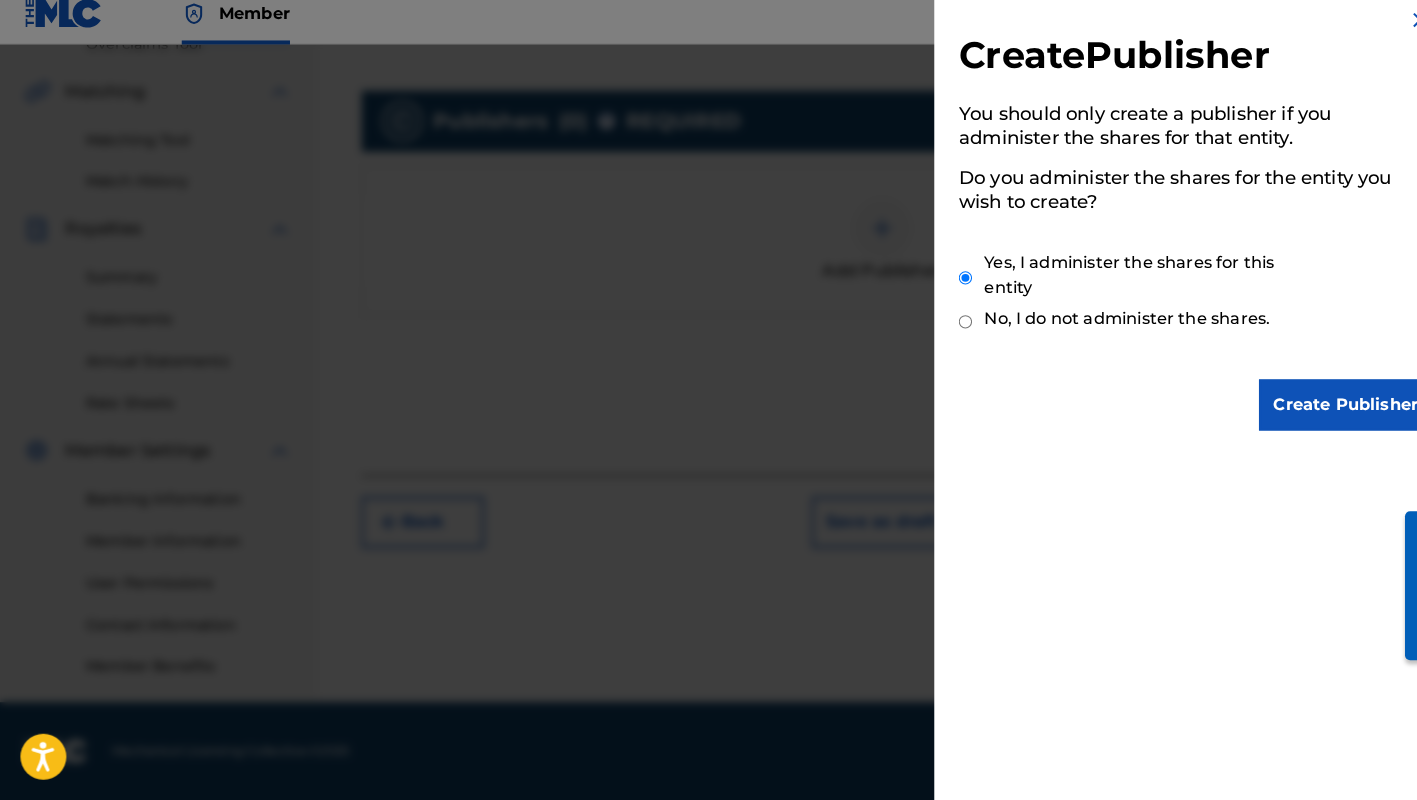 click on "Create Publisher" at bounding box center [1318, 413] 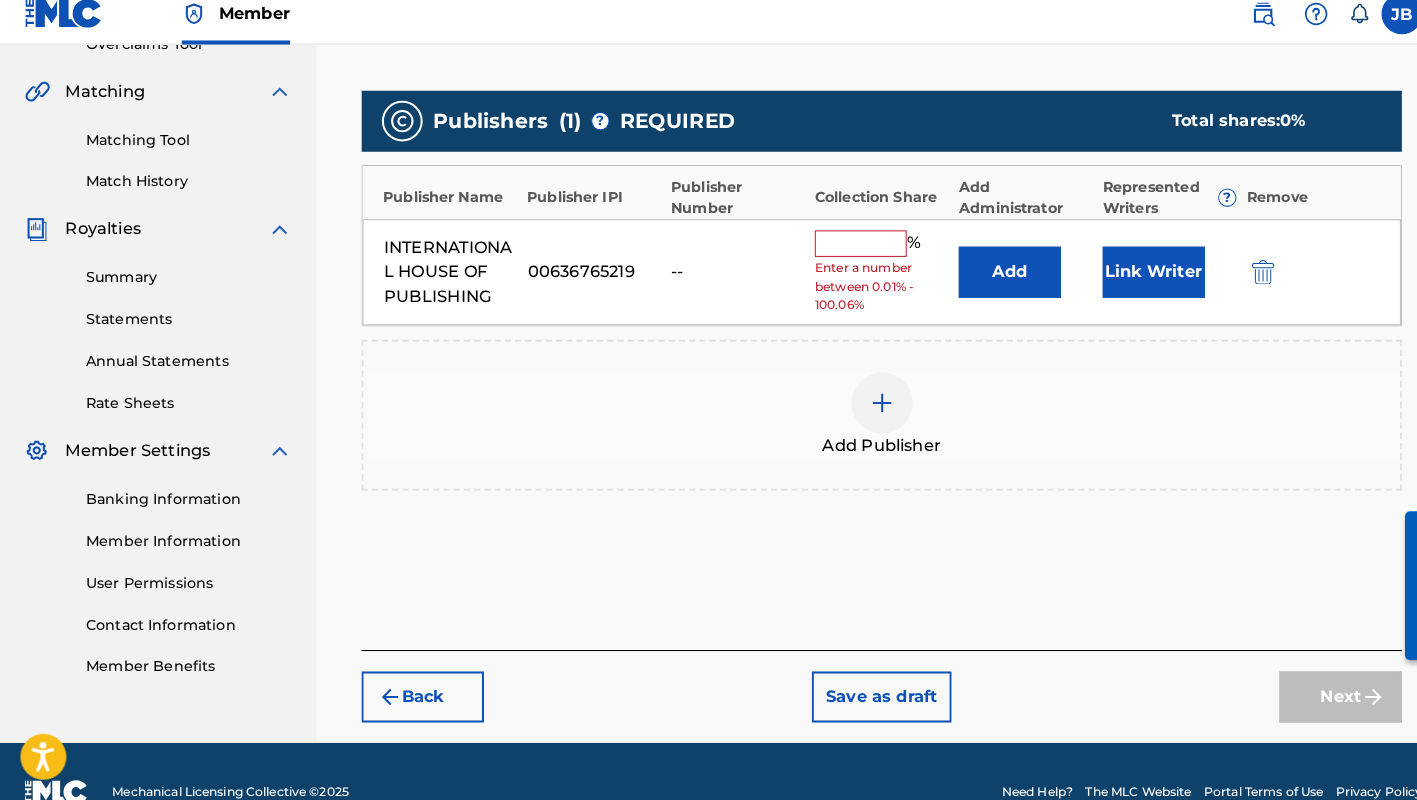 click at bounding box center (843, 255) 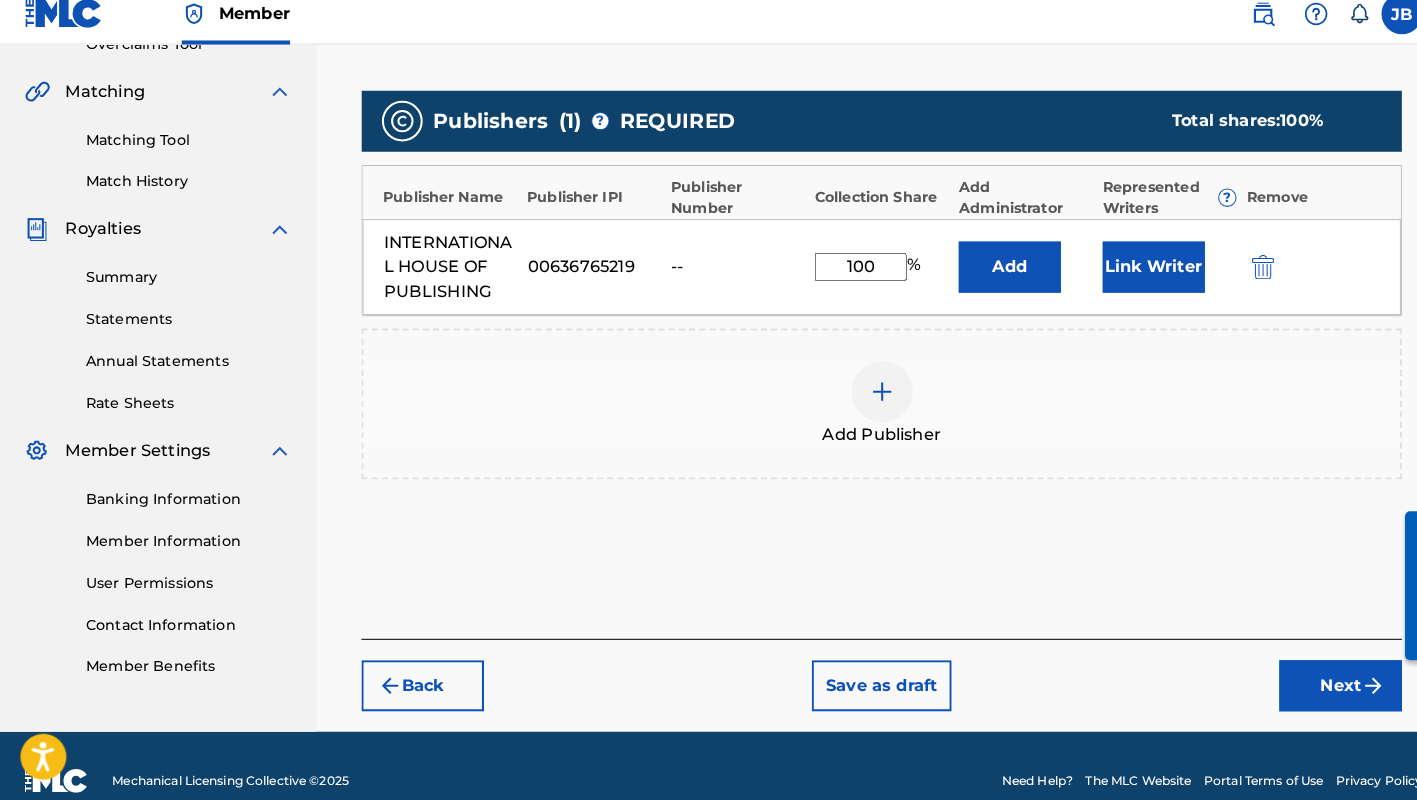 type on "100" 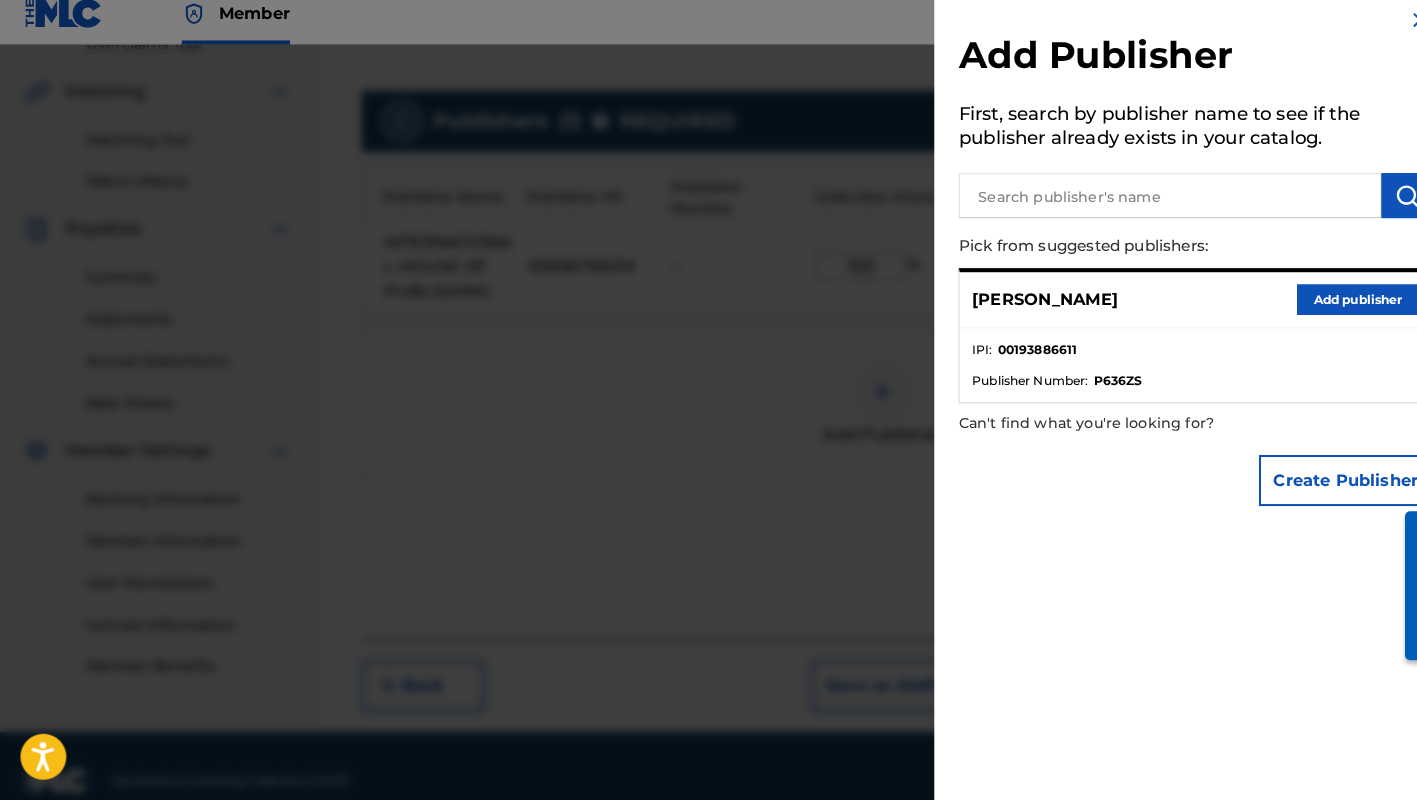 click at bounding box center [708, 460] 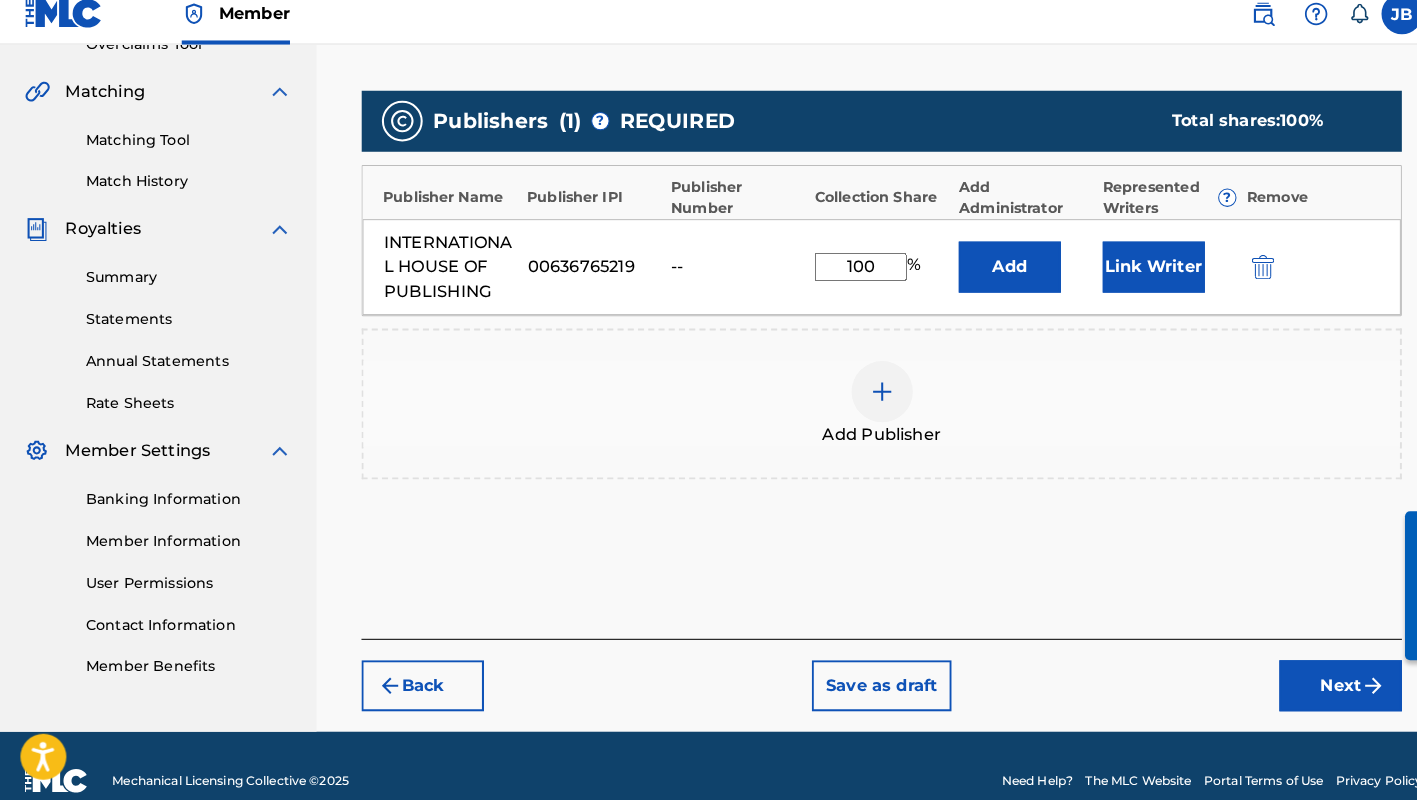 click on "Link Writer" at bounding box center [1130, 278] 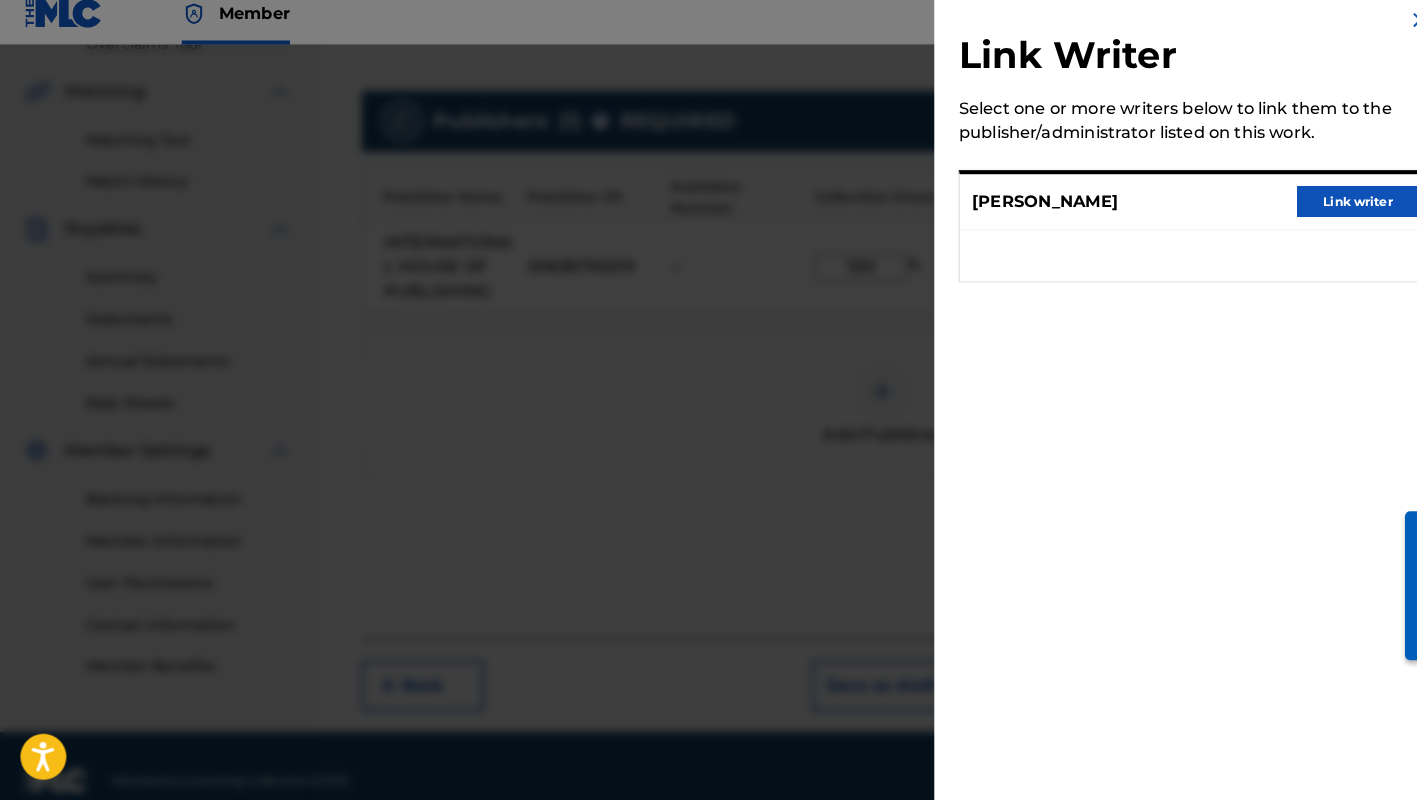click on "Link writer" at bounding box center (1330, 214) 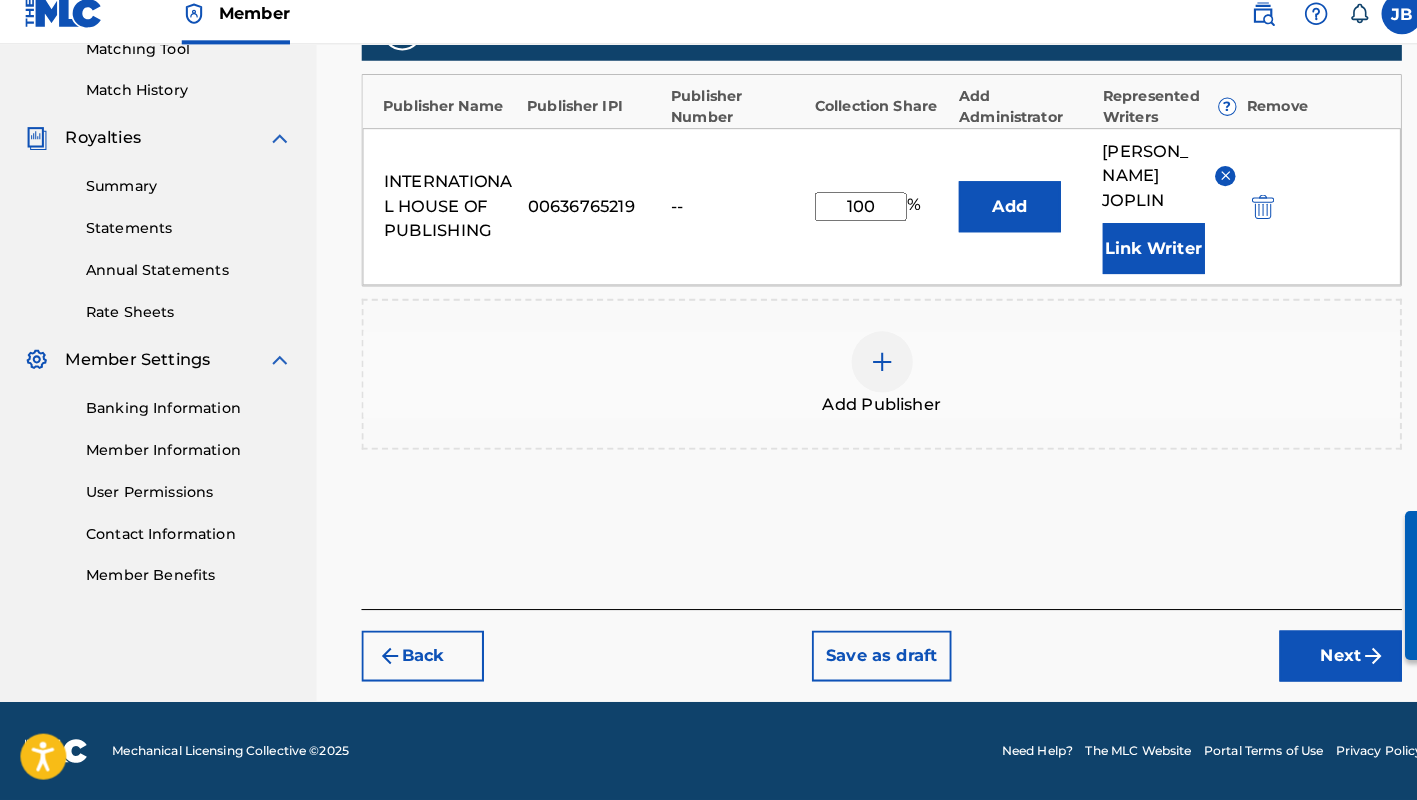 scroll, scrollTop: 529, scrollLeft: 0, axis: vertical 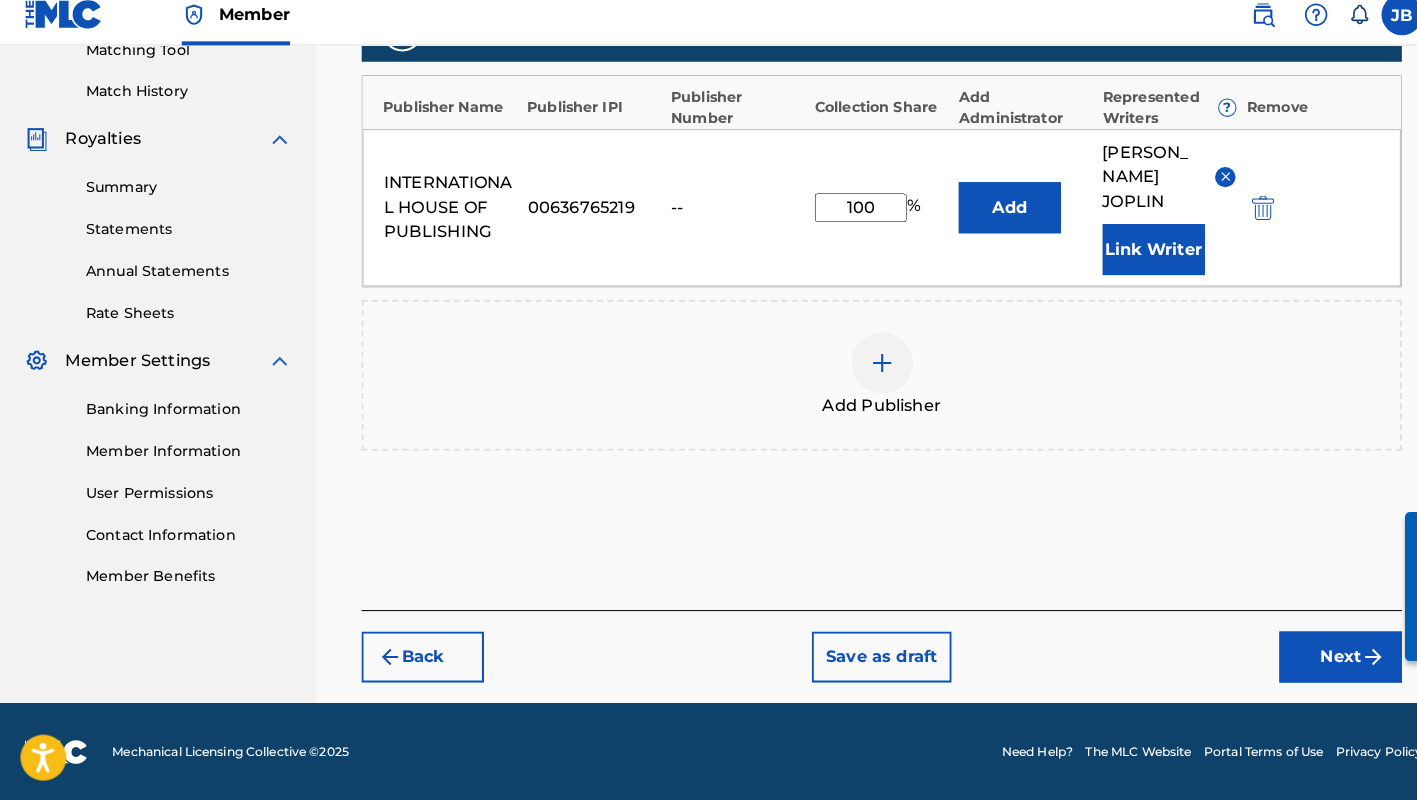 click on "Next" at bounding box center [1313, 659] 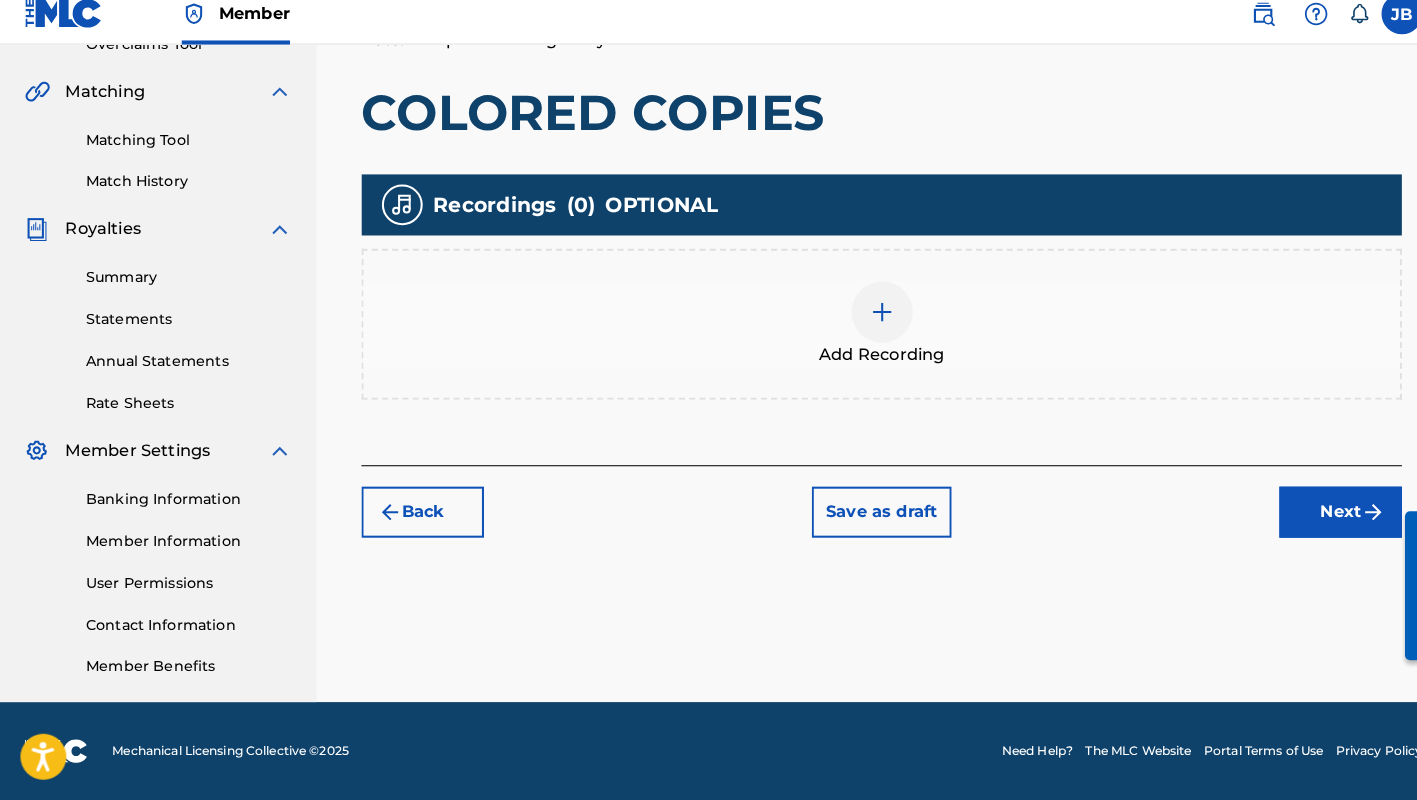 click at bounding box center [864, 322] 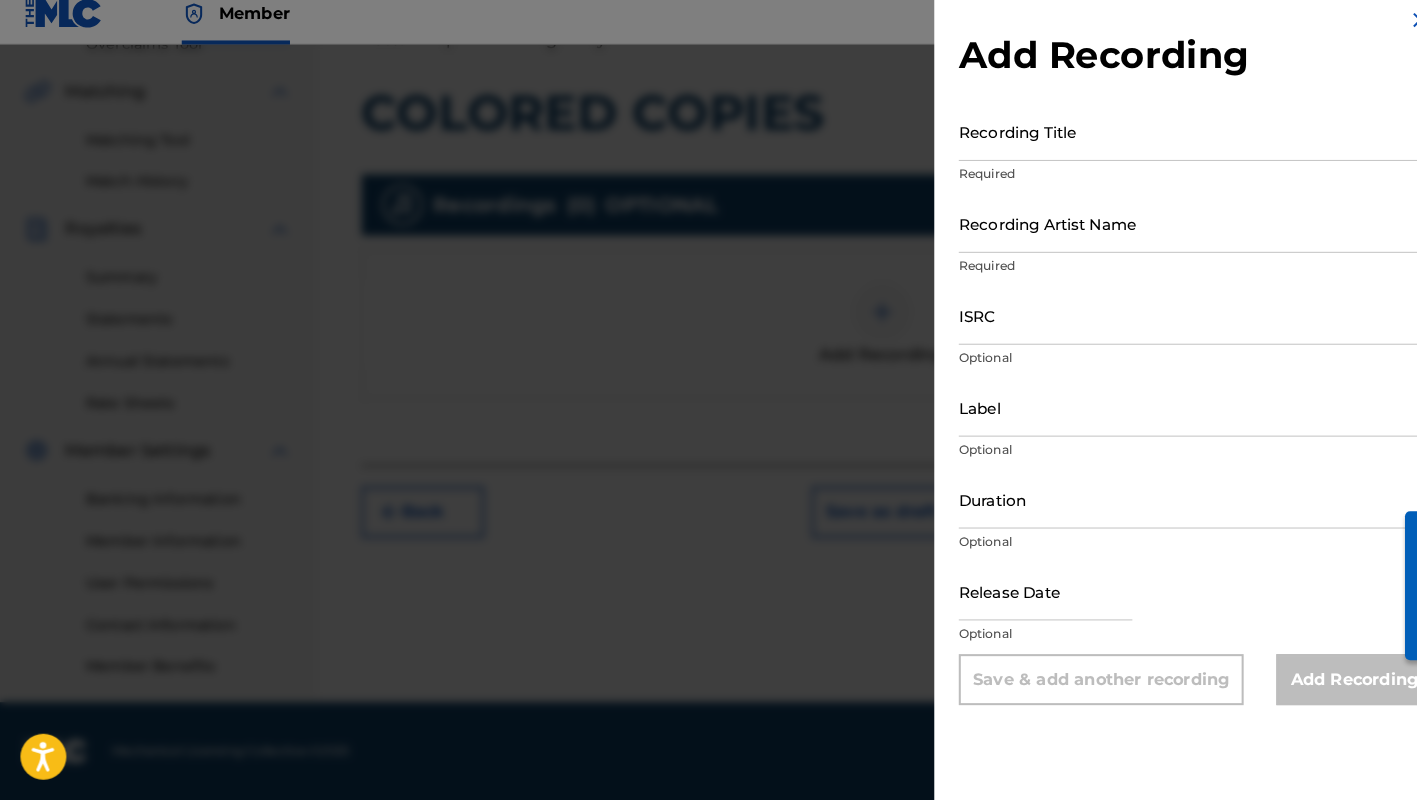click on "Recording Title" at bounding box center (1171, 145) 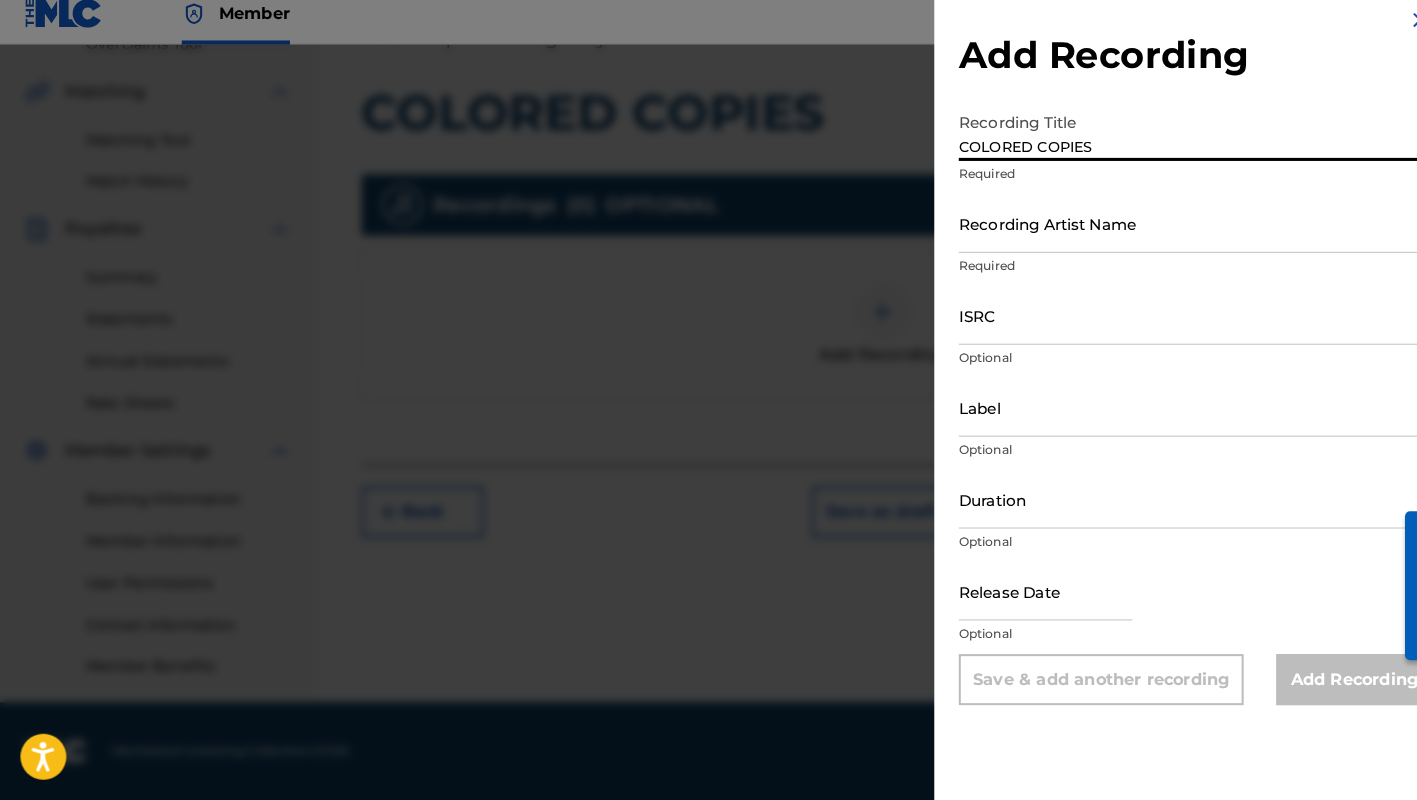 type on "COLORED COPIES" 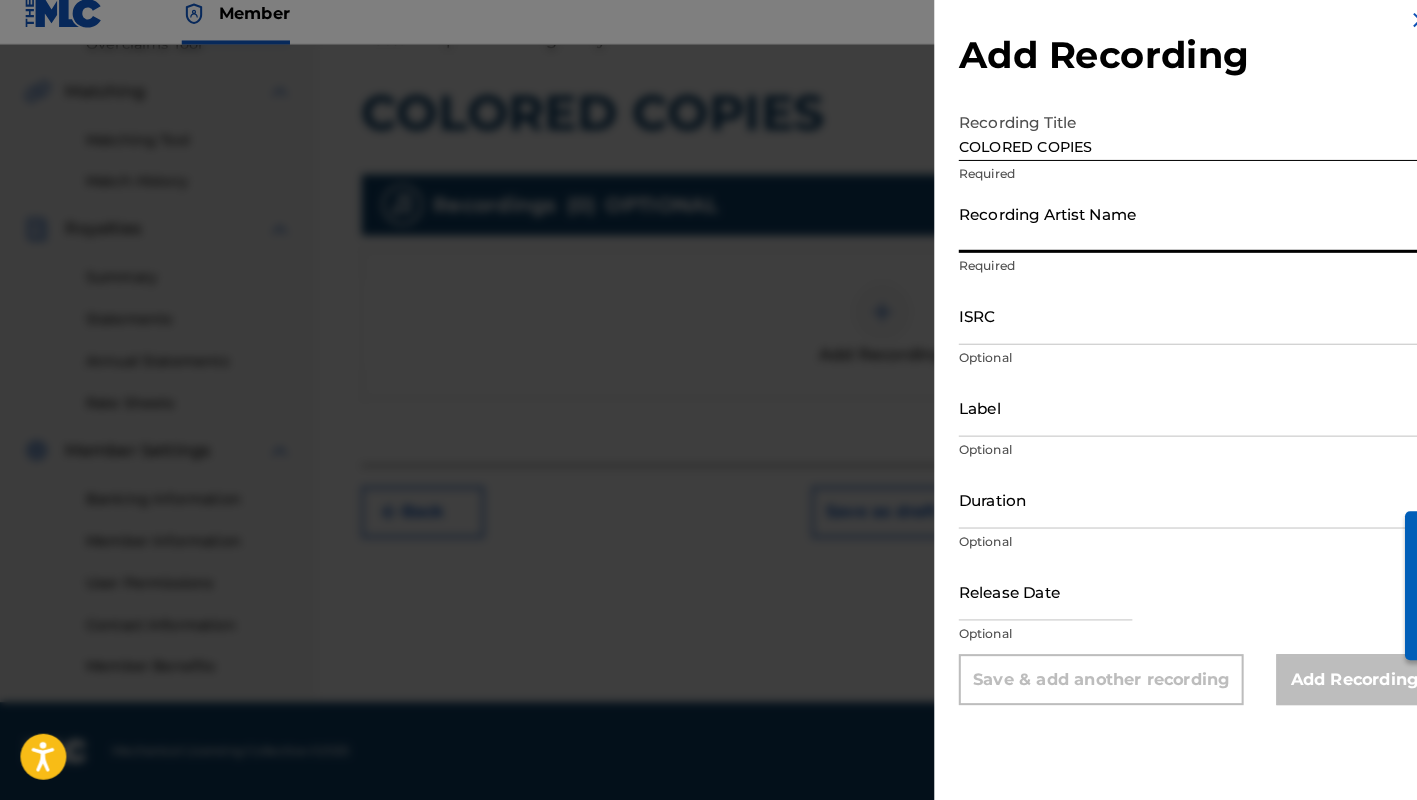 click on "Recording Artist Name" at bounding box center (1171, 235) 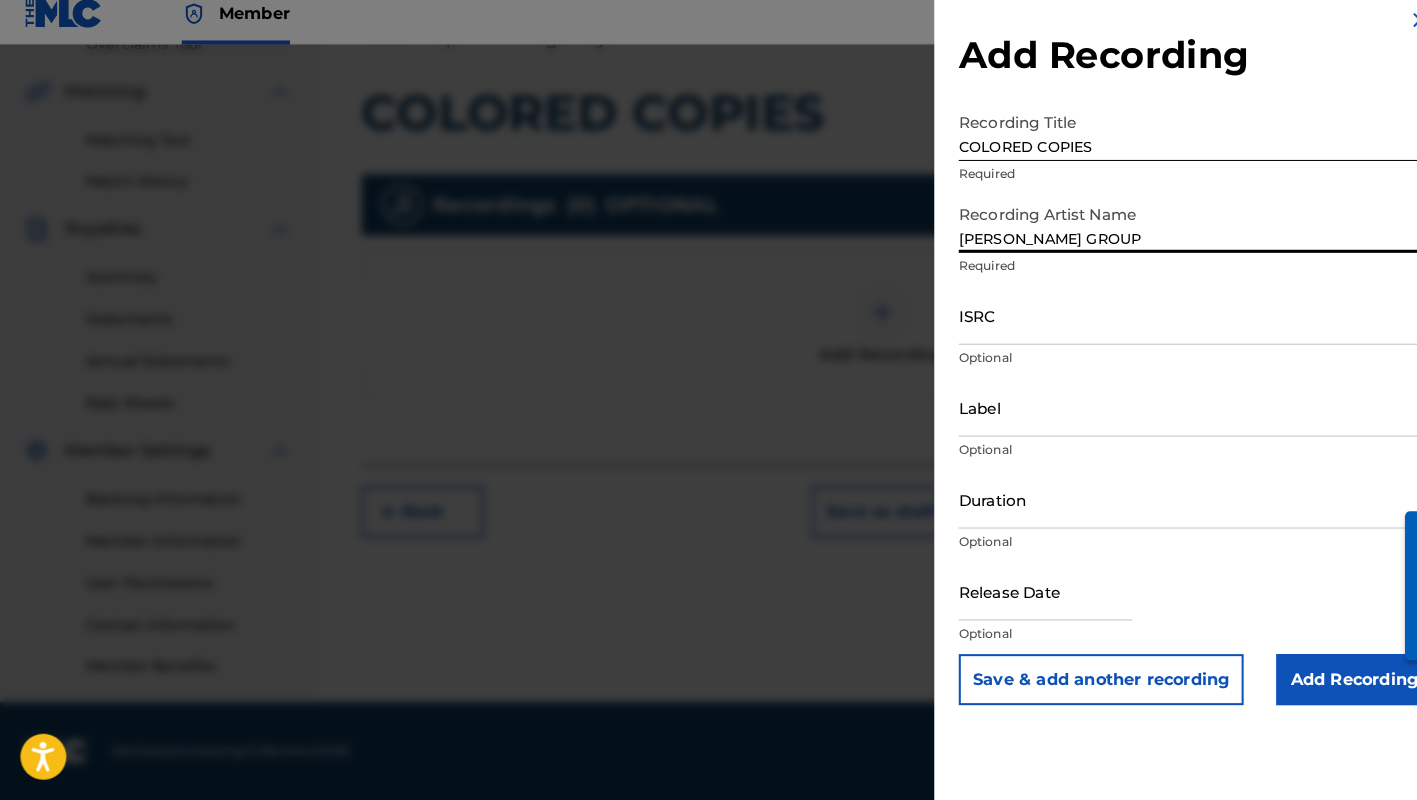 type on "[PERSON_NAME] GROUP" 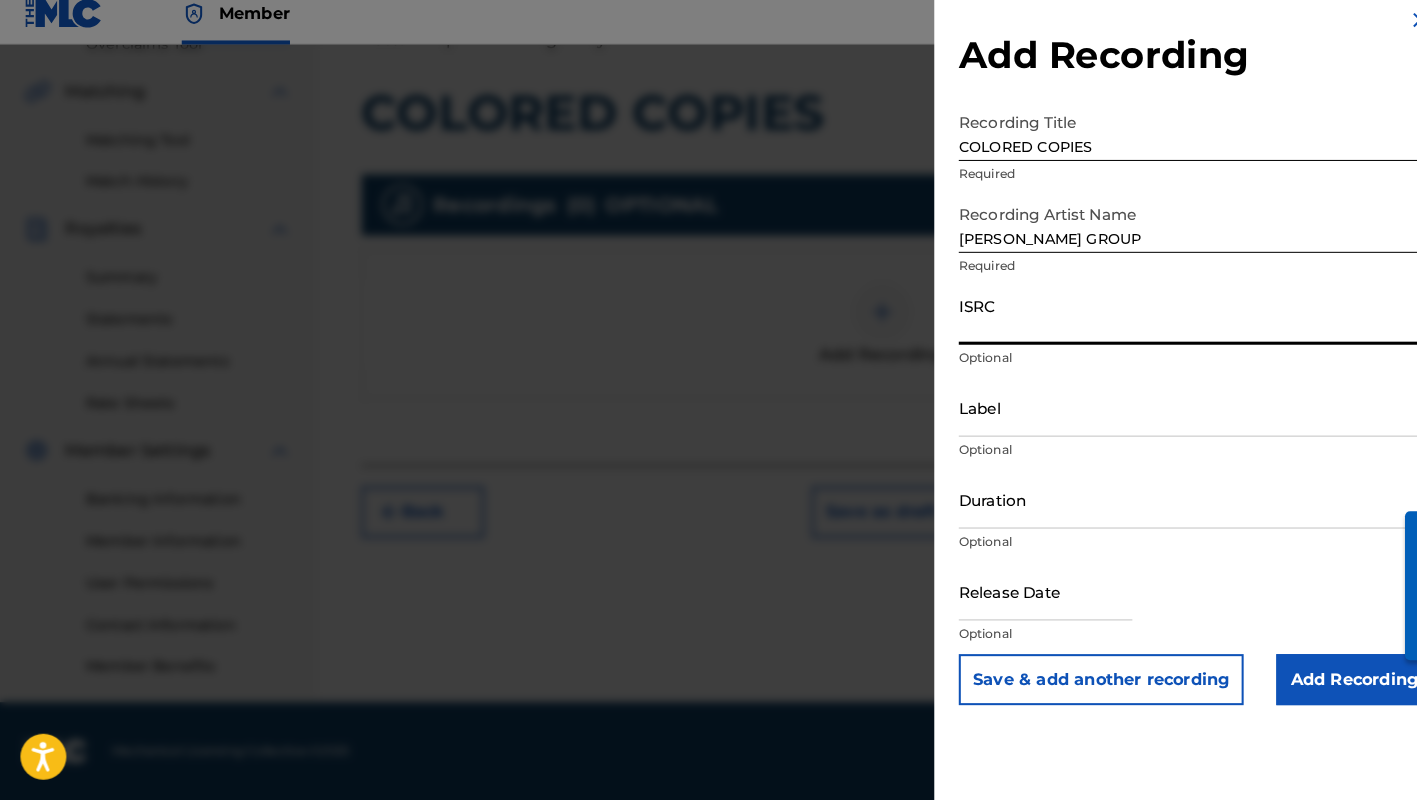 click on "ISRC" at bounding box center (1171, 325) 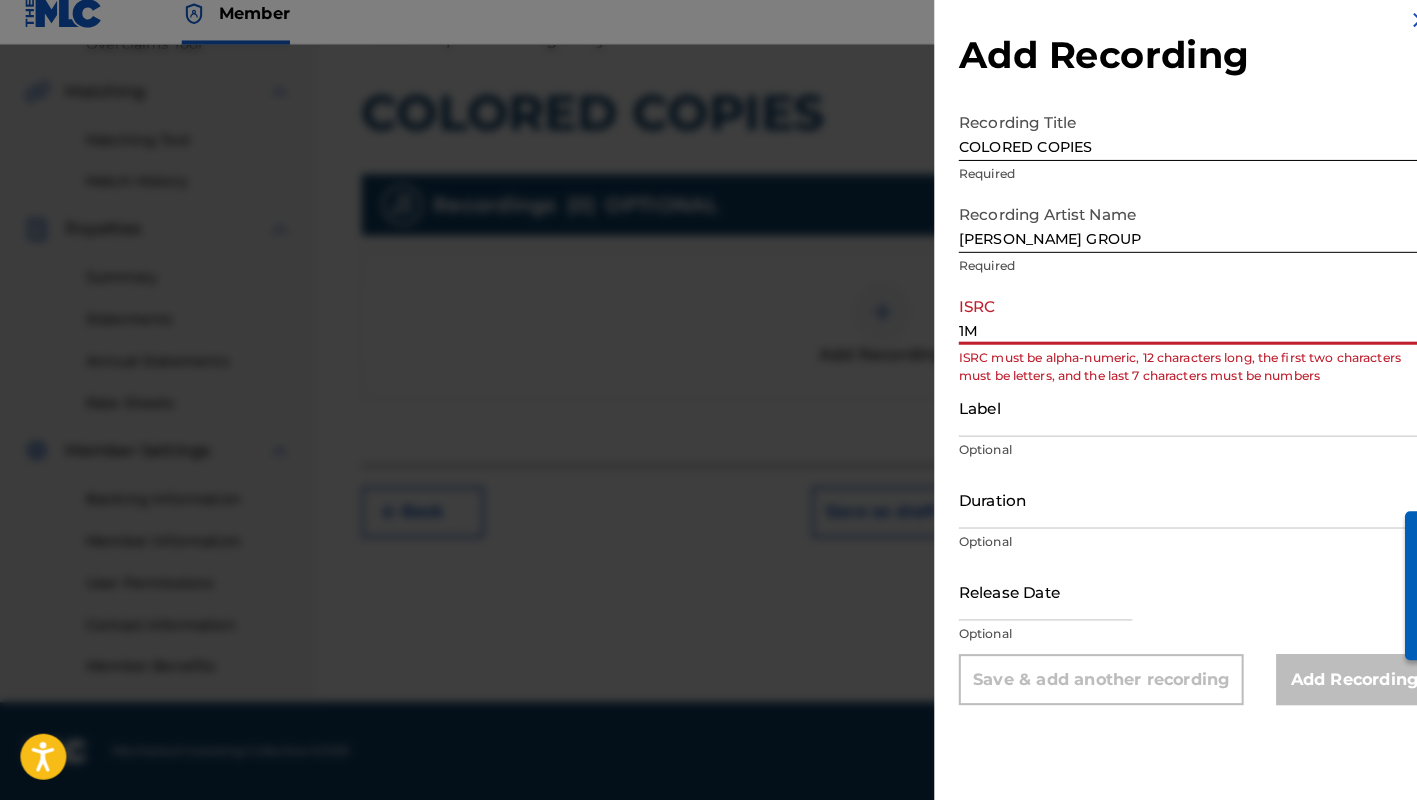 type on "1" 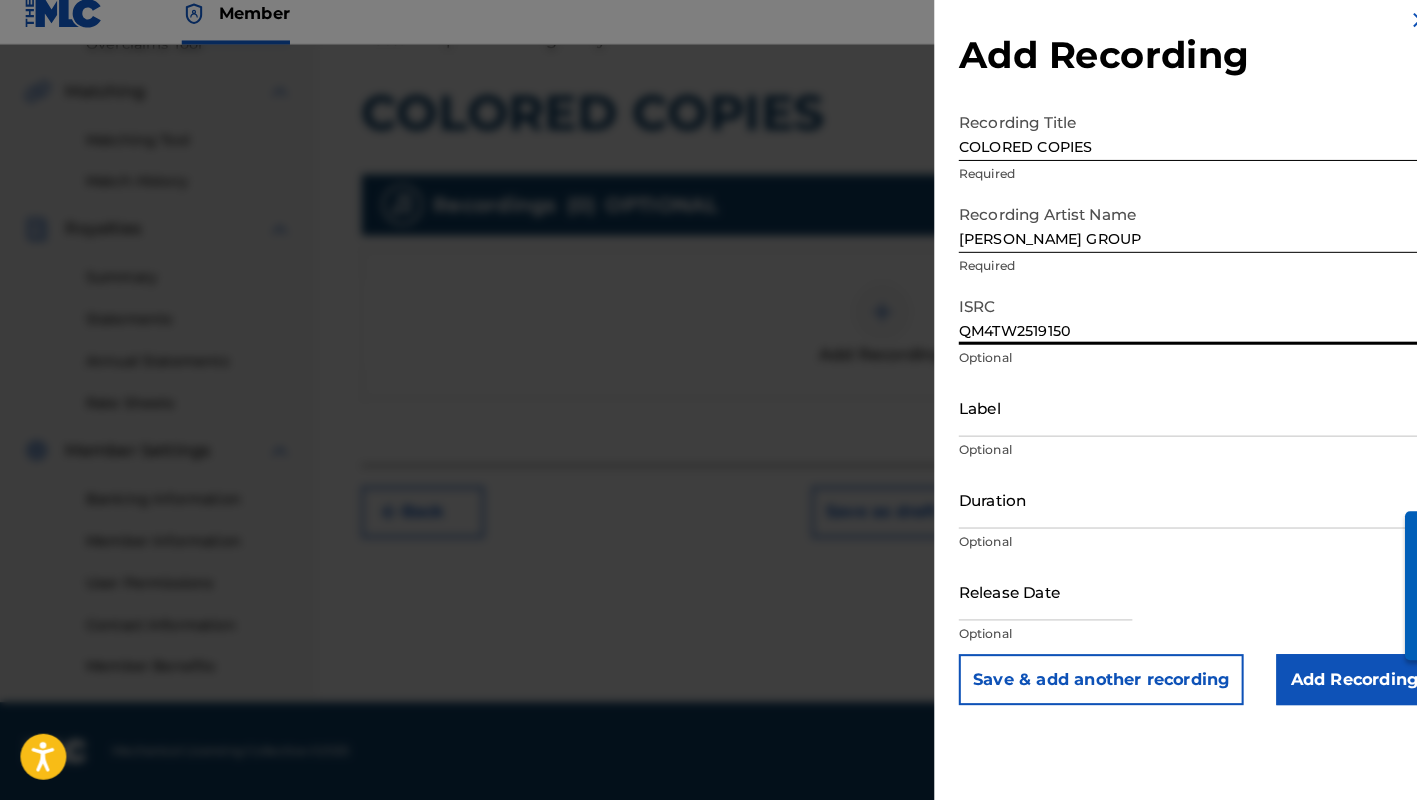 type on "QM4TW2519150" 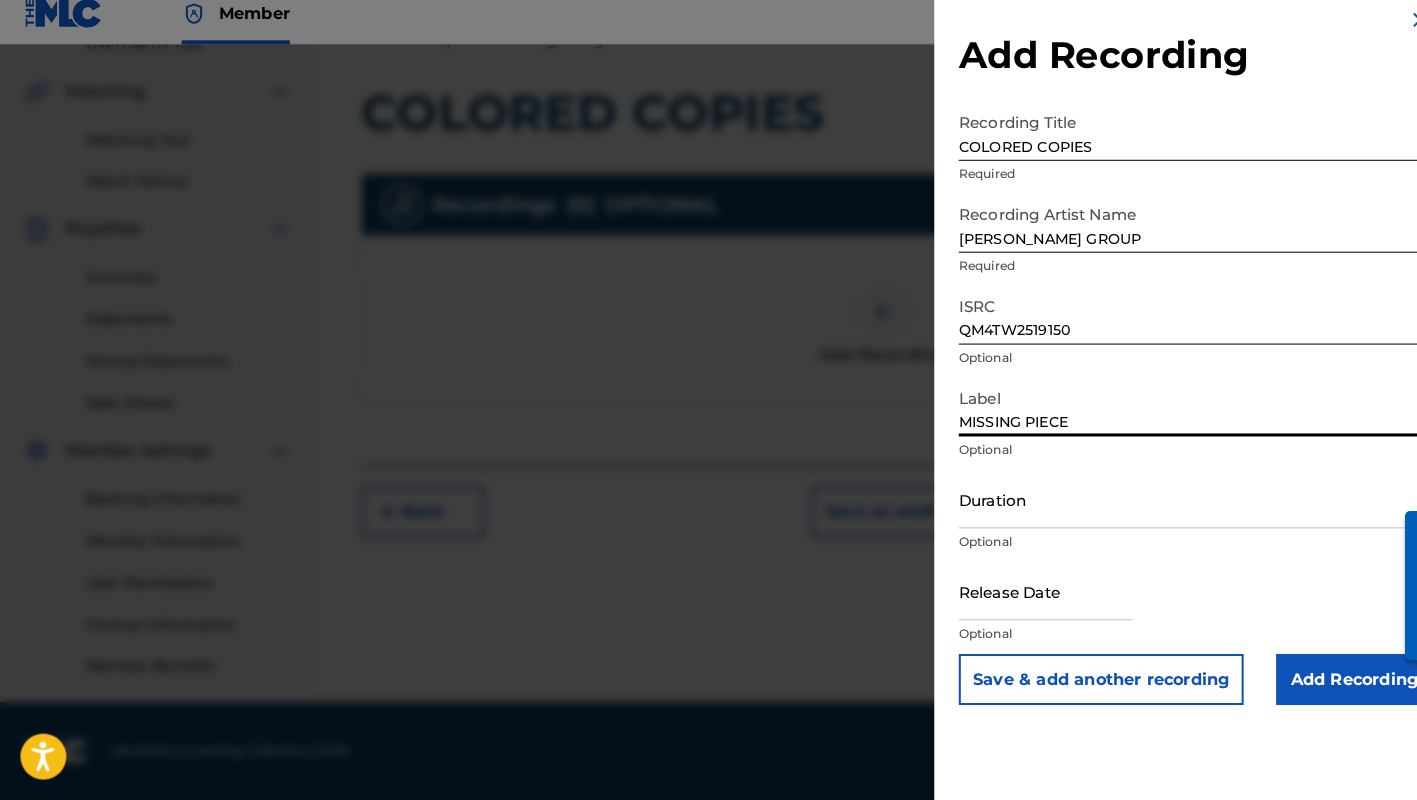 scroll, scrollTop: 440, scrollLeft: 0, axis: vertical 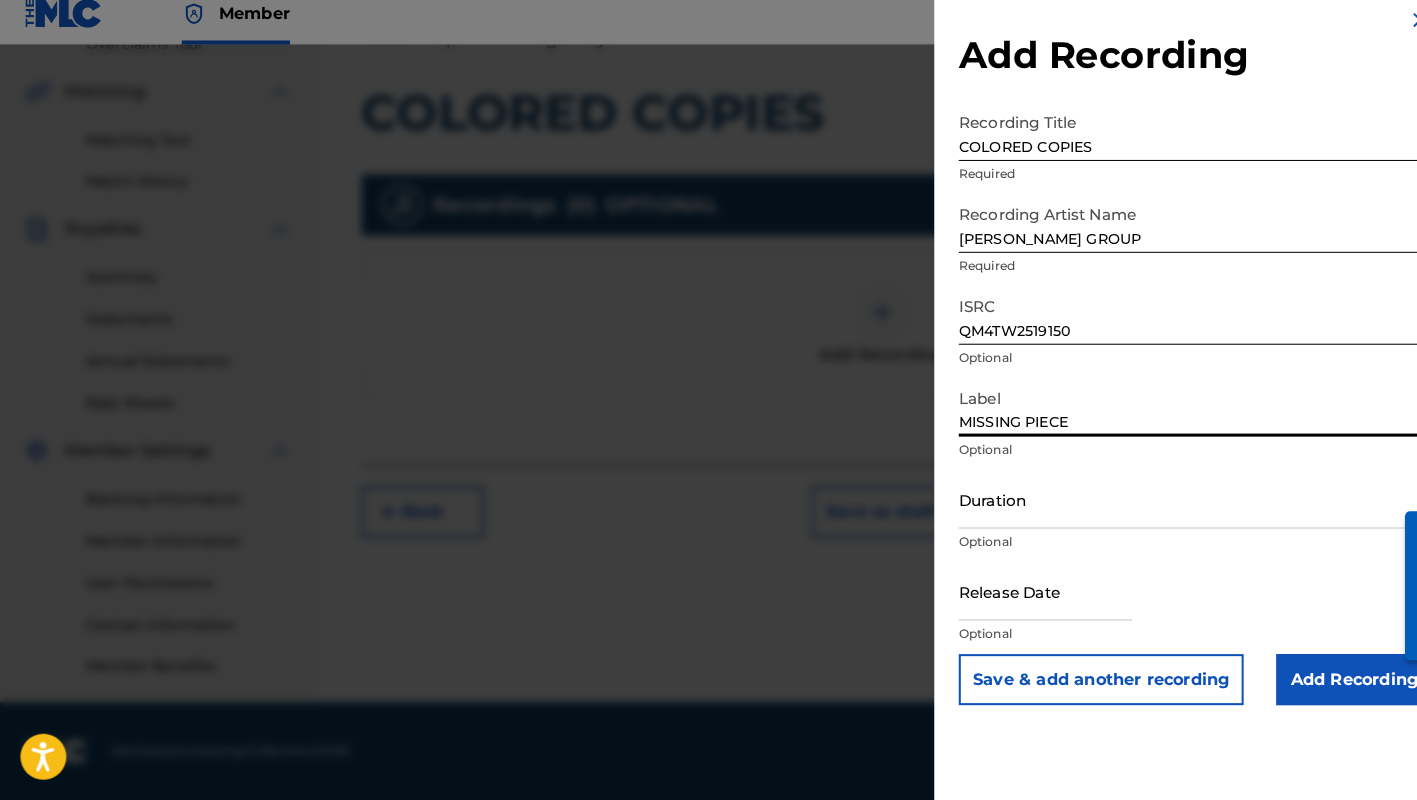 type on "MISSING PIECE" 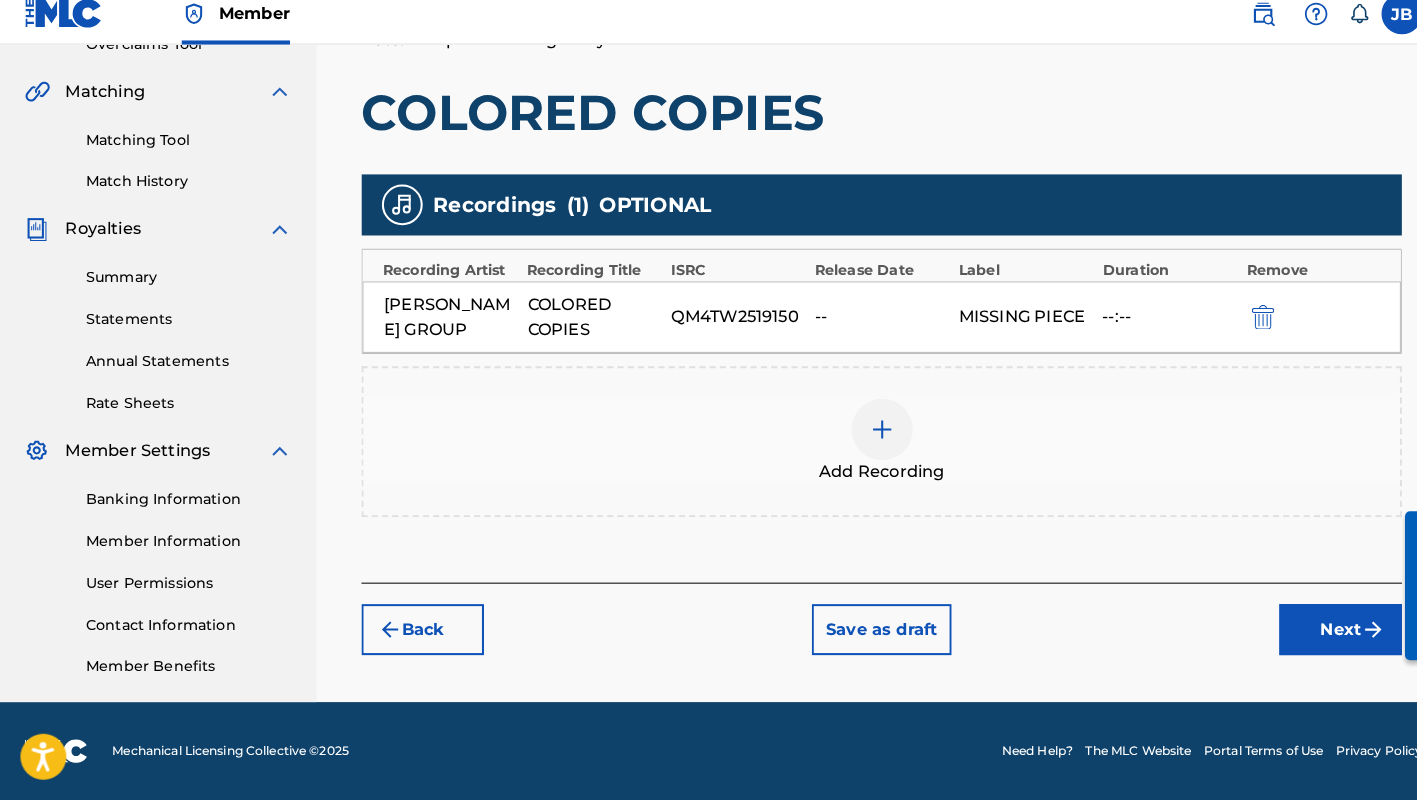 click on "Next" at bounding box center (1313, 633) 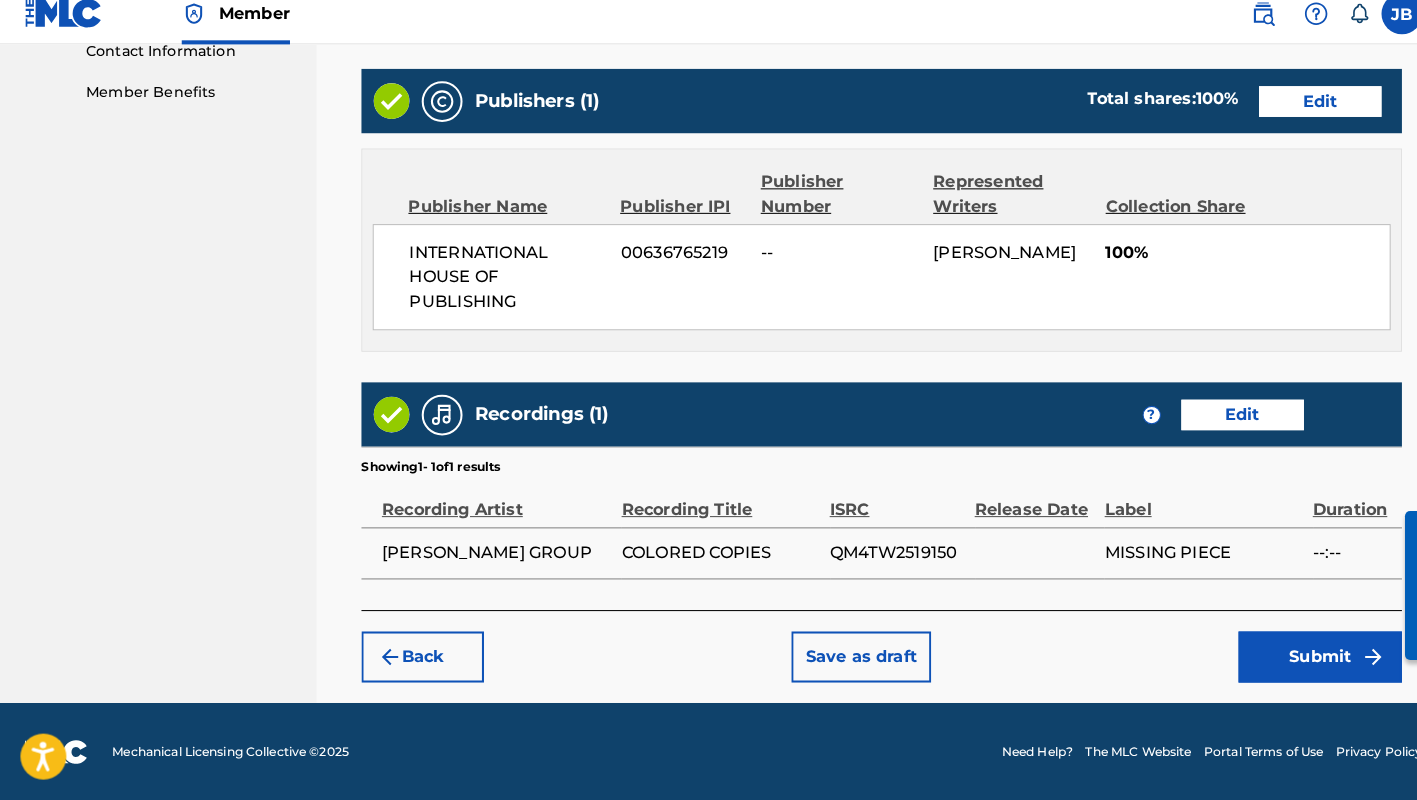 scroll, scrollTop: 1002, scrollLeft: 0, axis: vertical 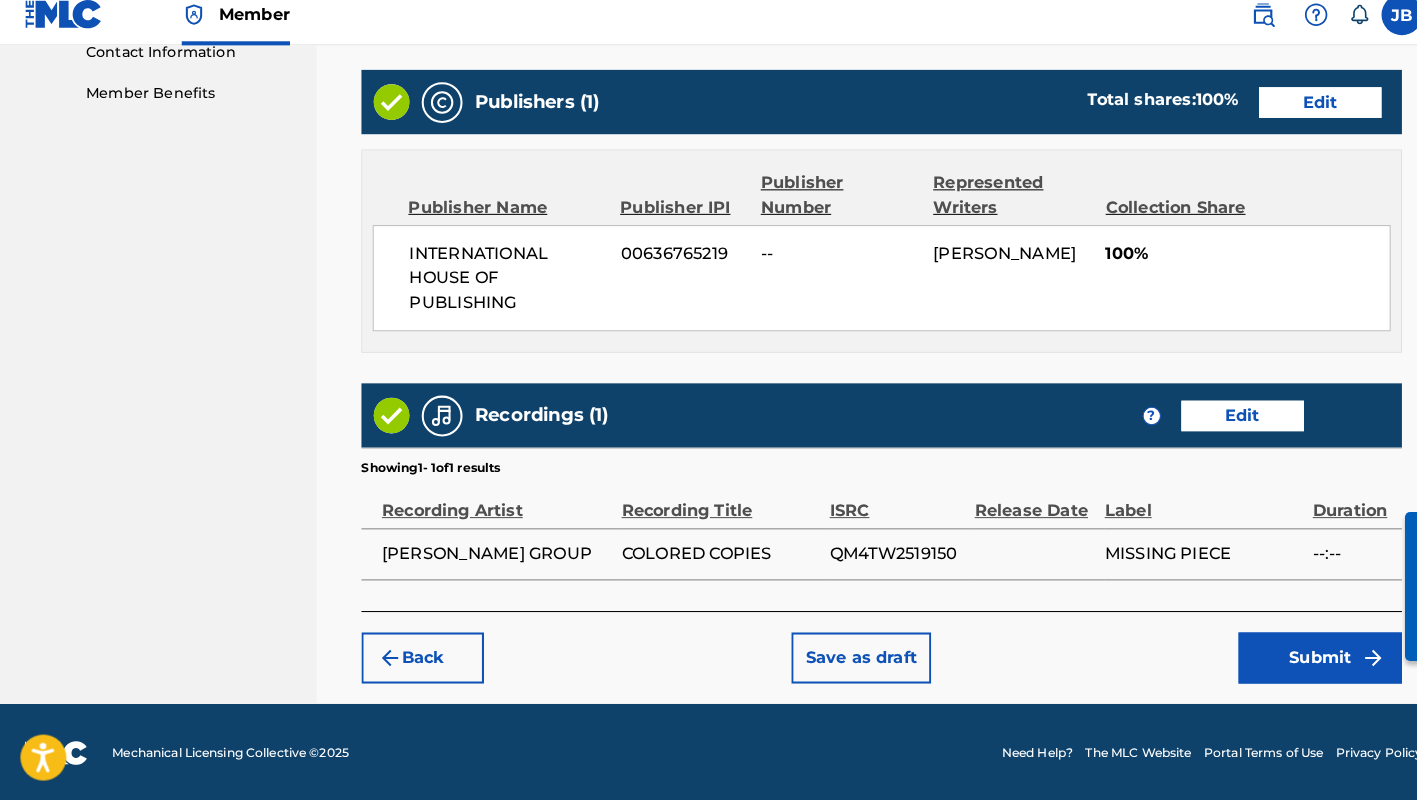 click on "Submit" at bounding box center (1293, 660) 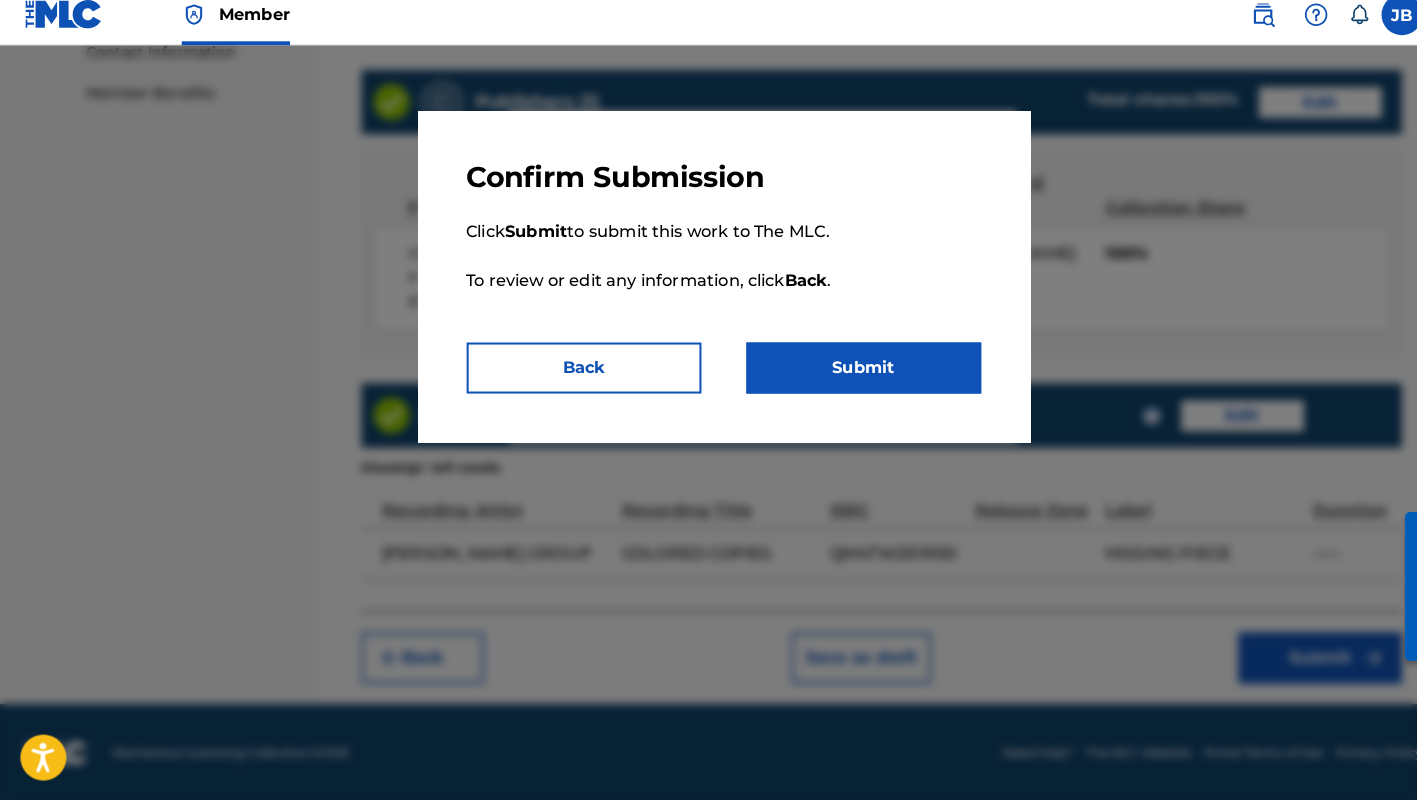 click on "Submit" at bounding box center (846, 376) 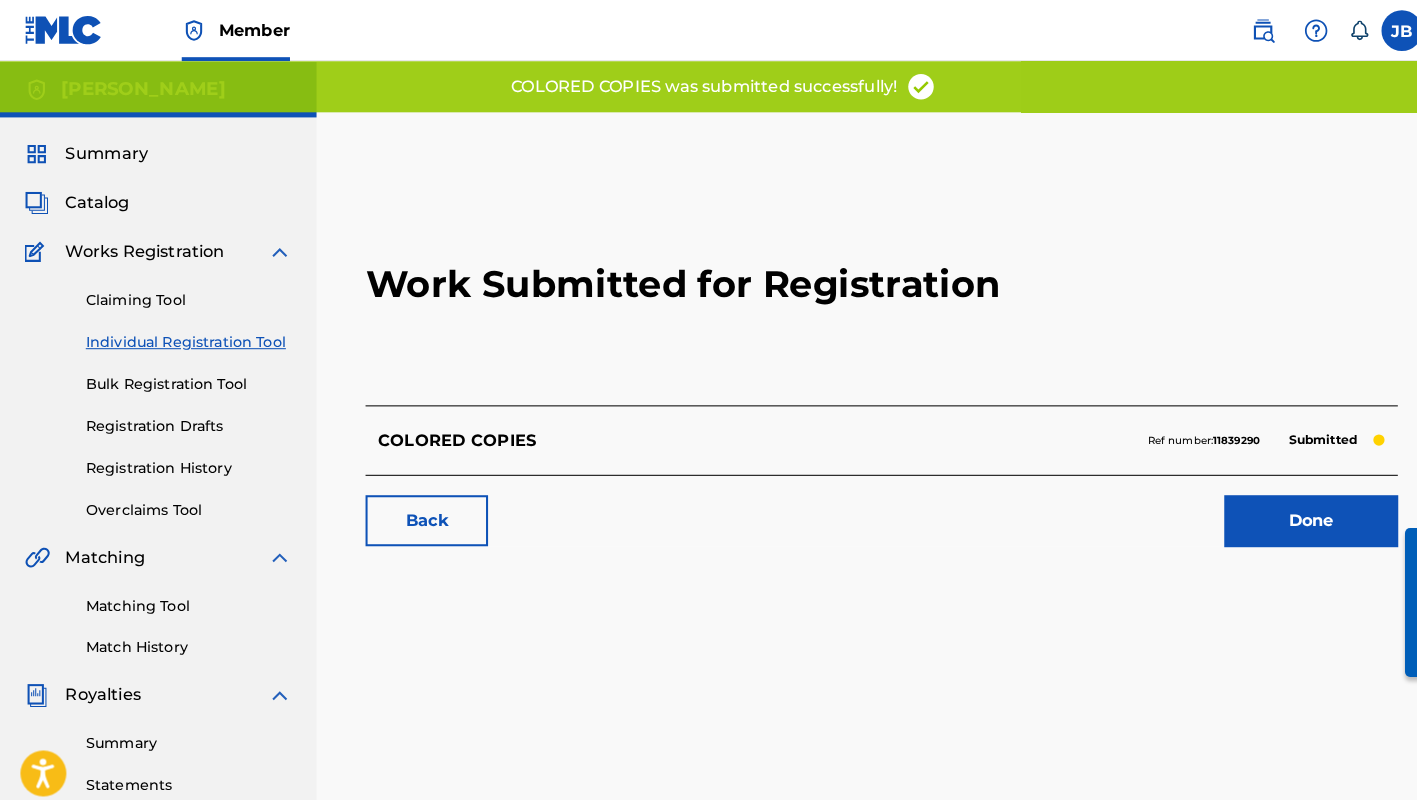 click on "Done" at bounding box center [1284, 510] 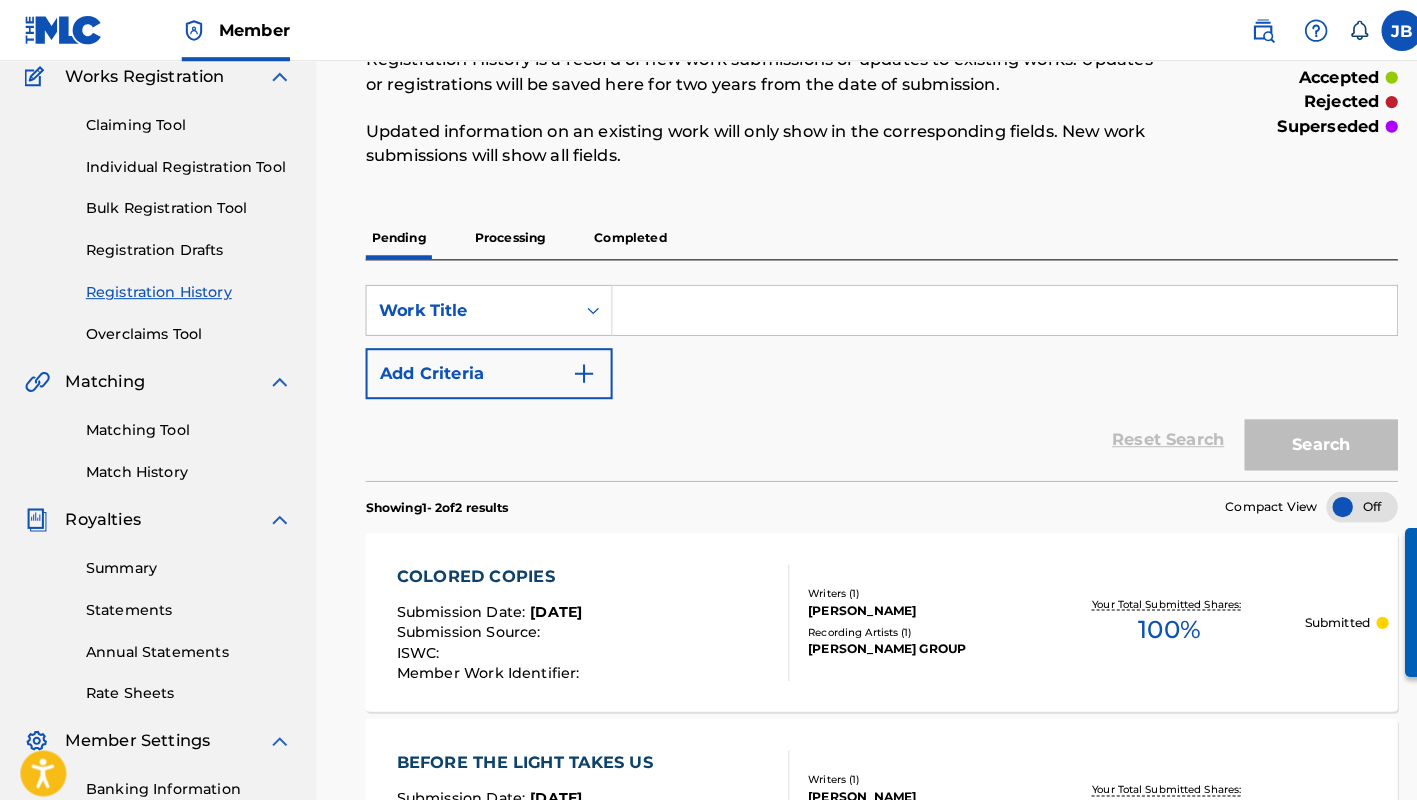 scroll, scrollTop: 157, scrollLeft: 0, axis: vertical 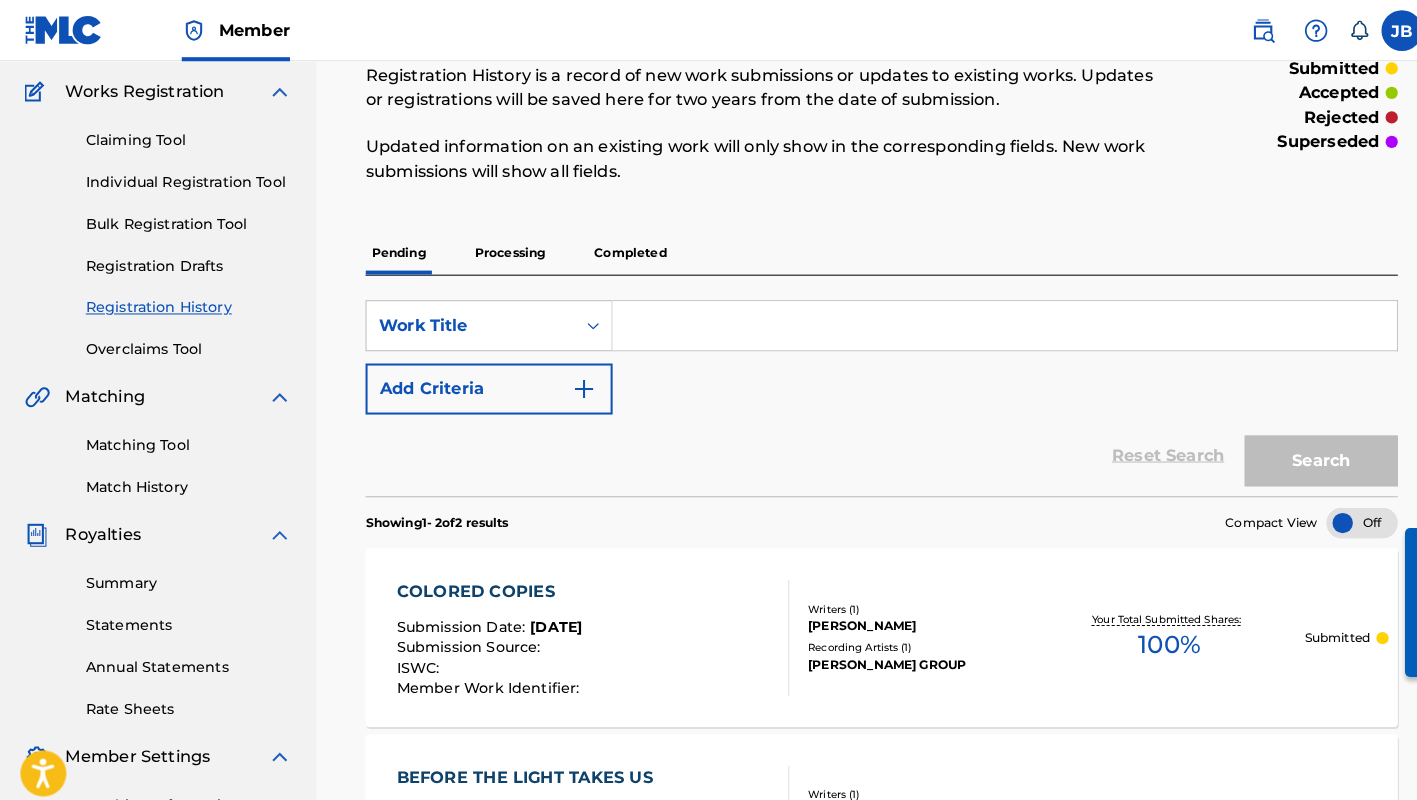 click on "Individual Registration Tool" at bounding box center (185, 178) 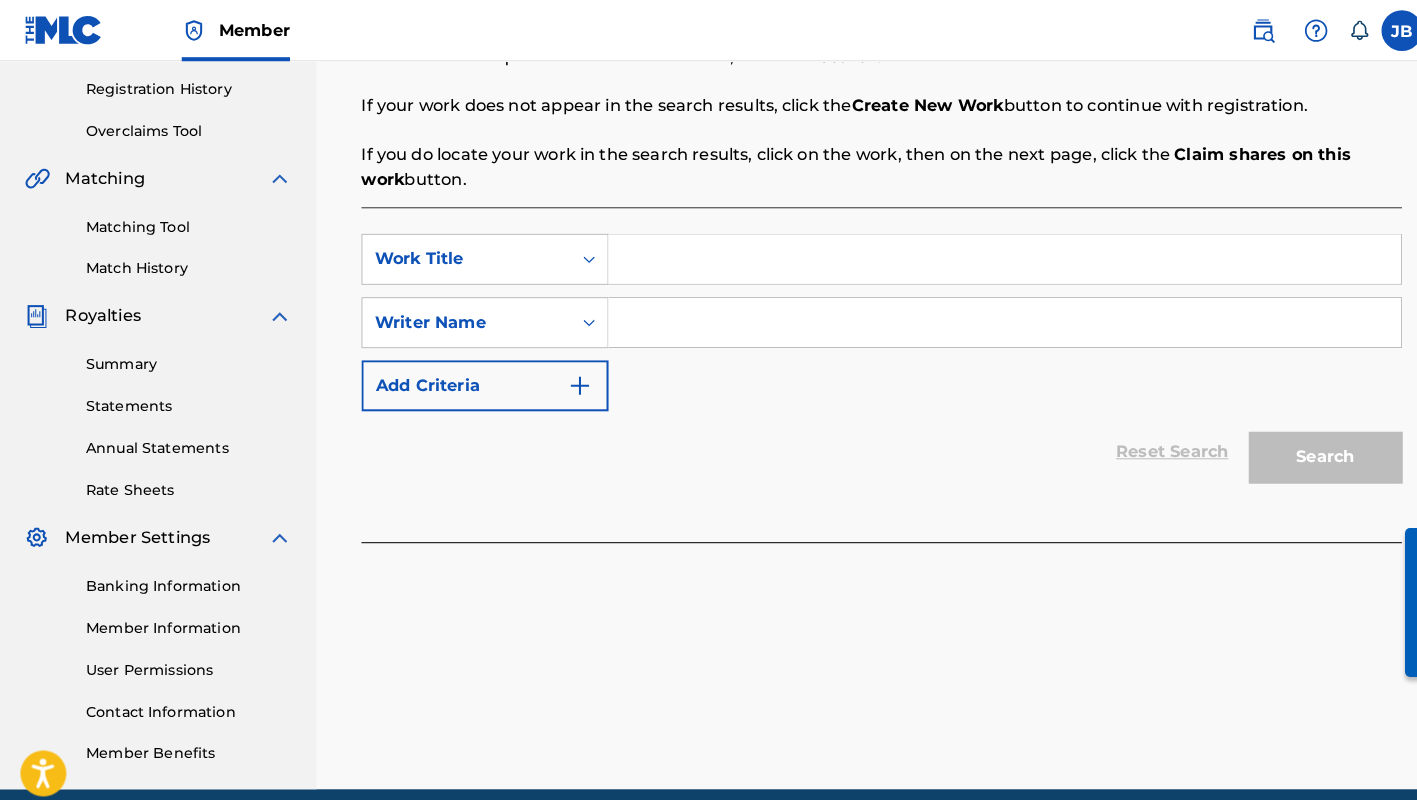scroll, scrollTop: 292, scrollLeft: 0, axis: vertical 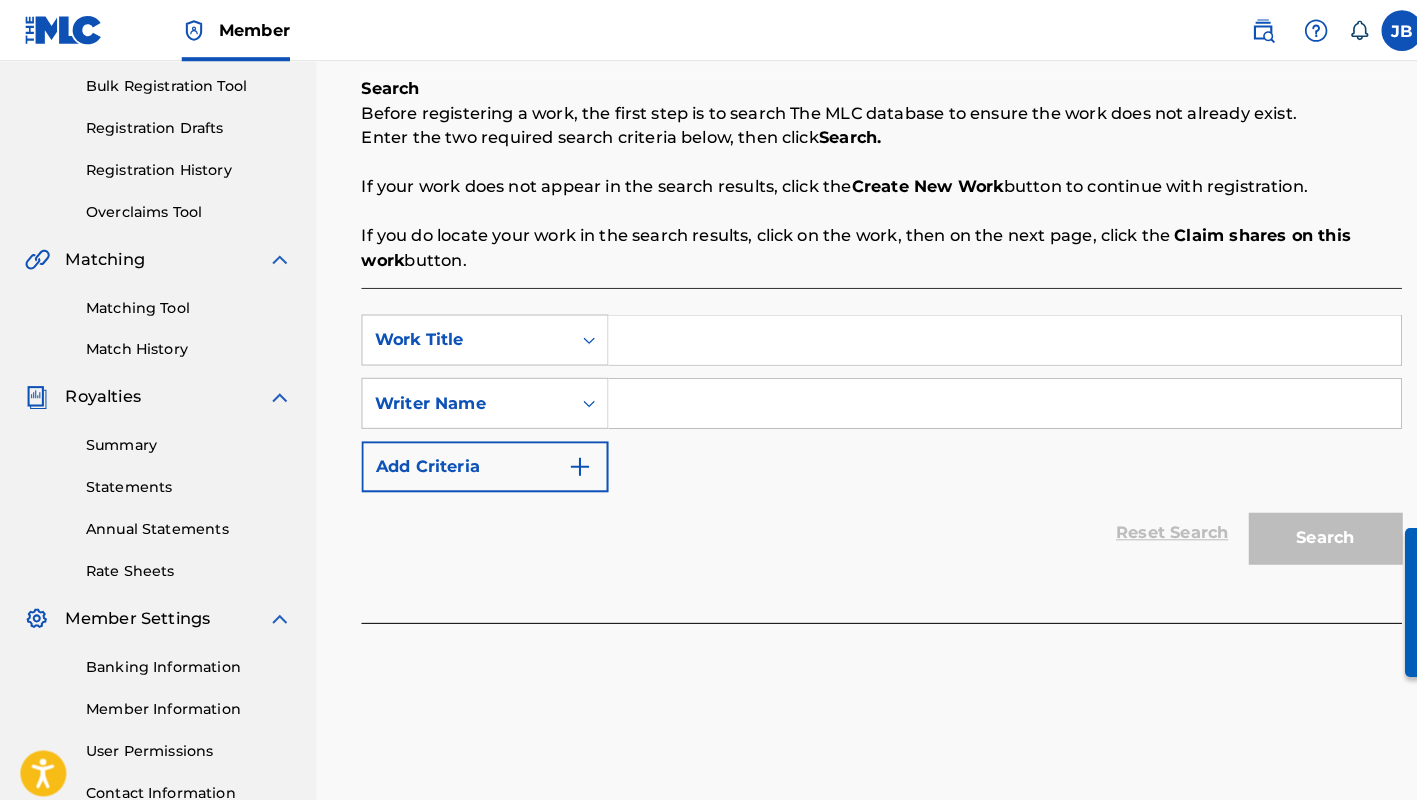 click at bounding box center (984, 333) 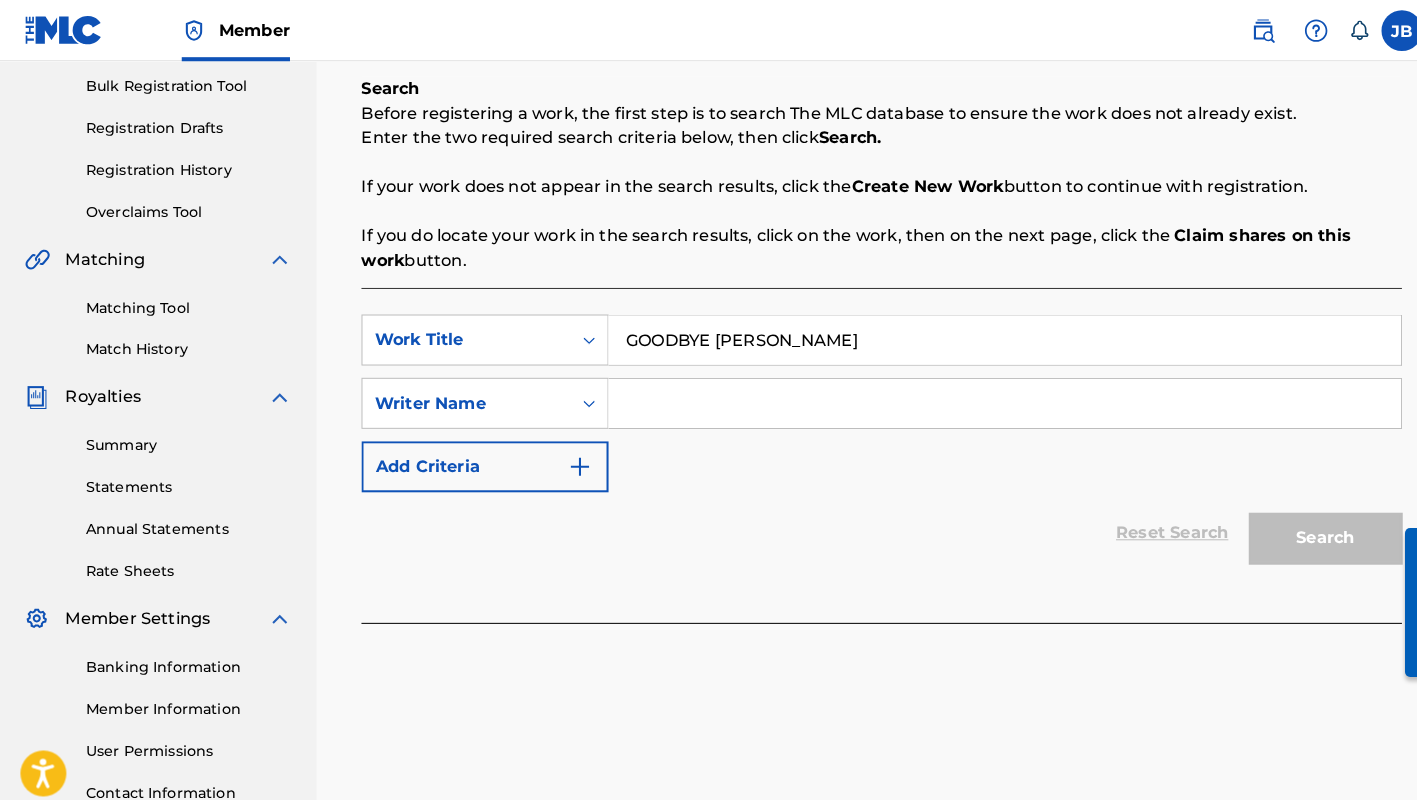 type on "GOODBYE BERLIN" 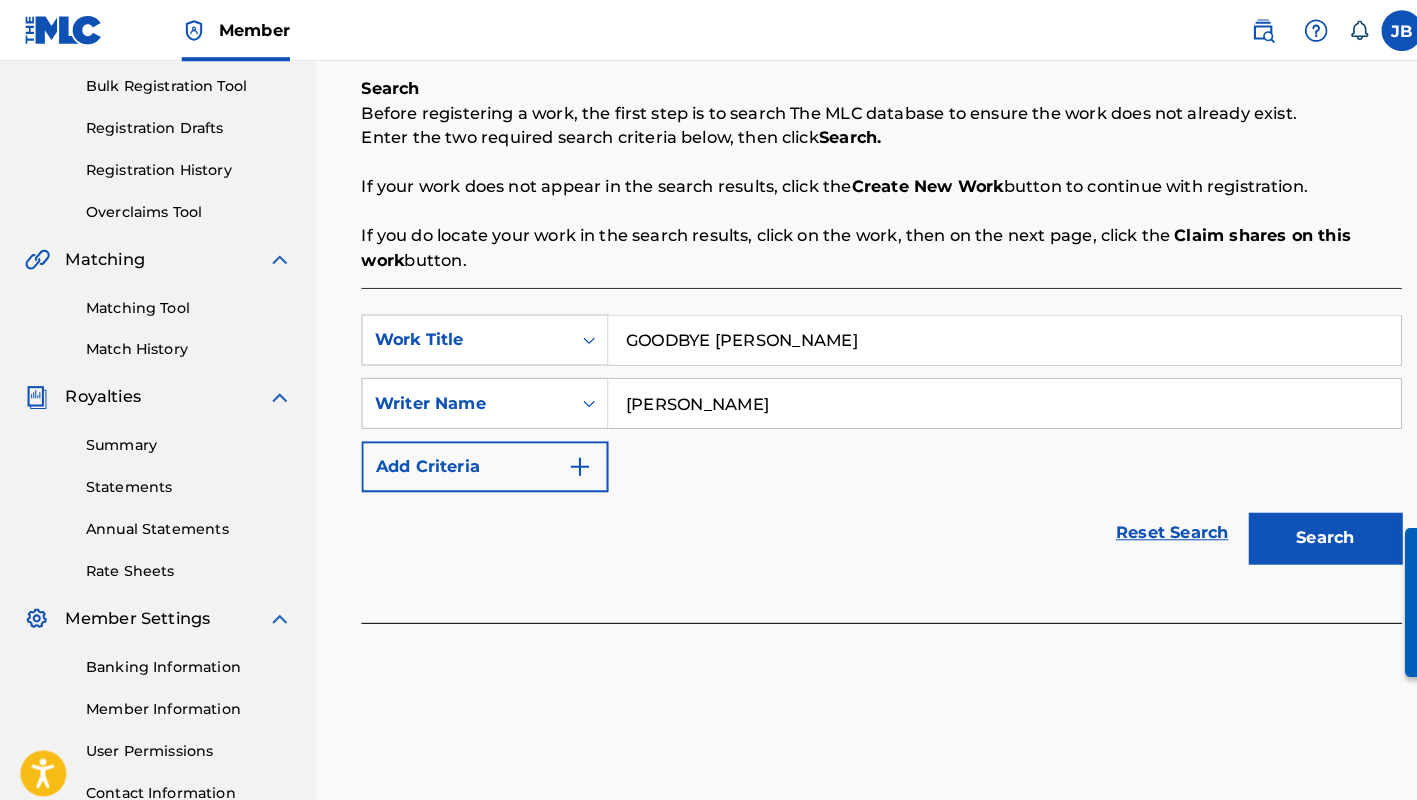 type on "[PERSON_NAME]" 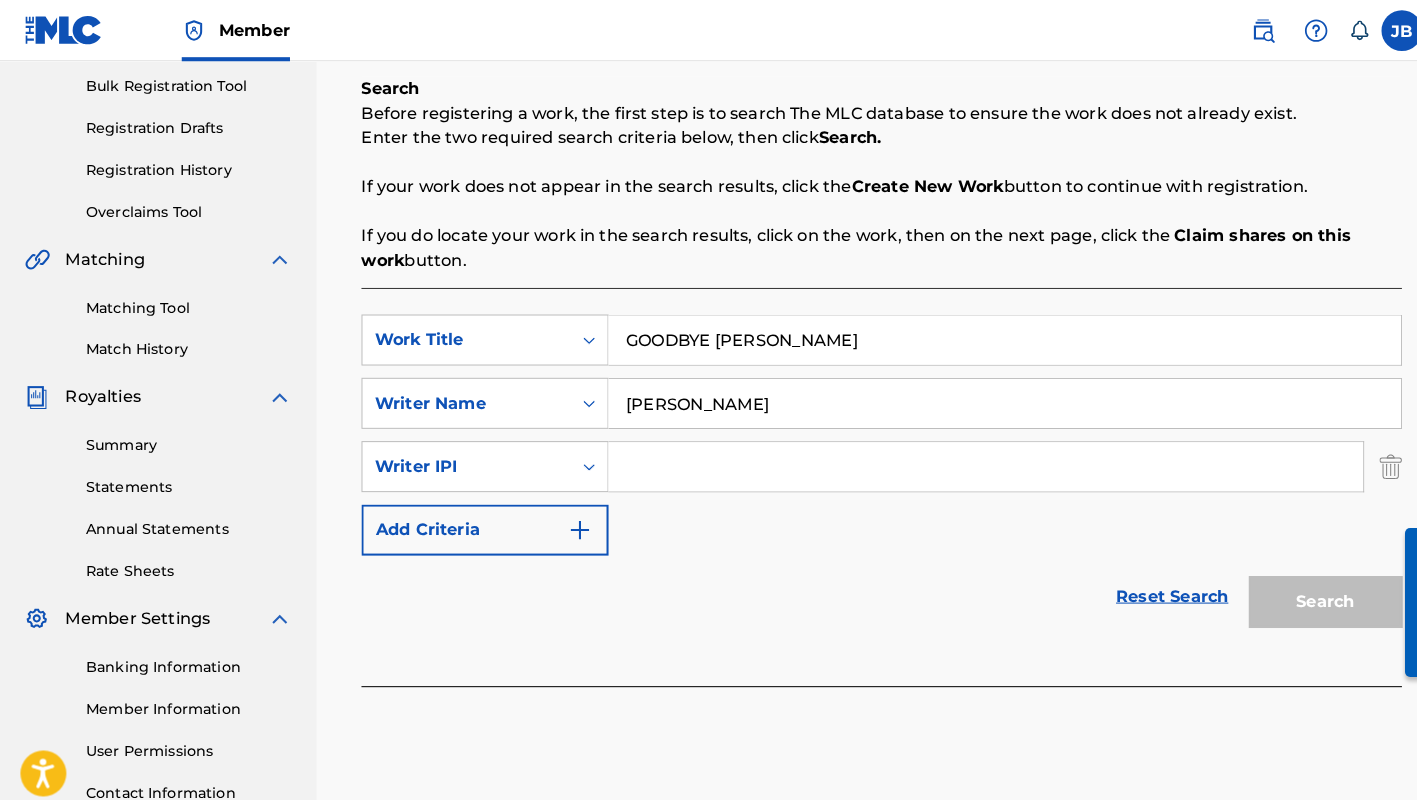 click at bounding box center (965, 457) 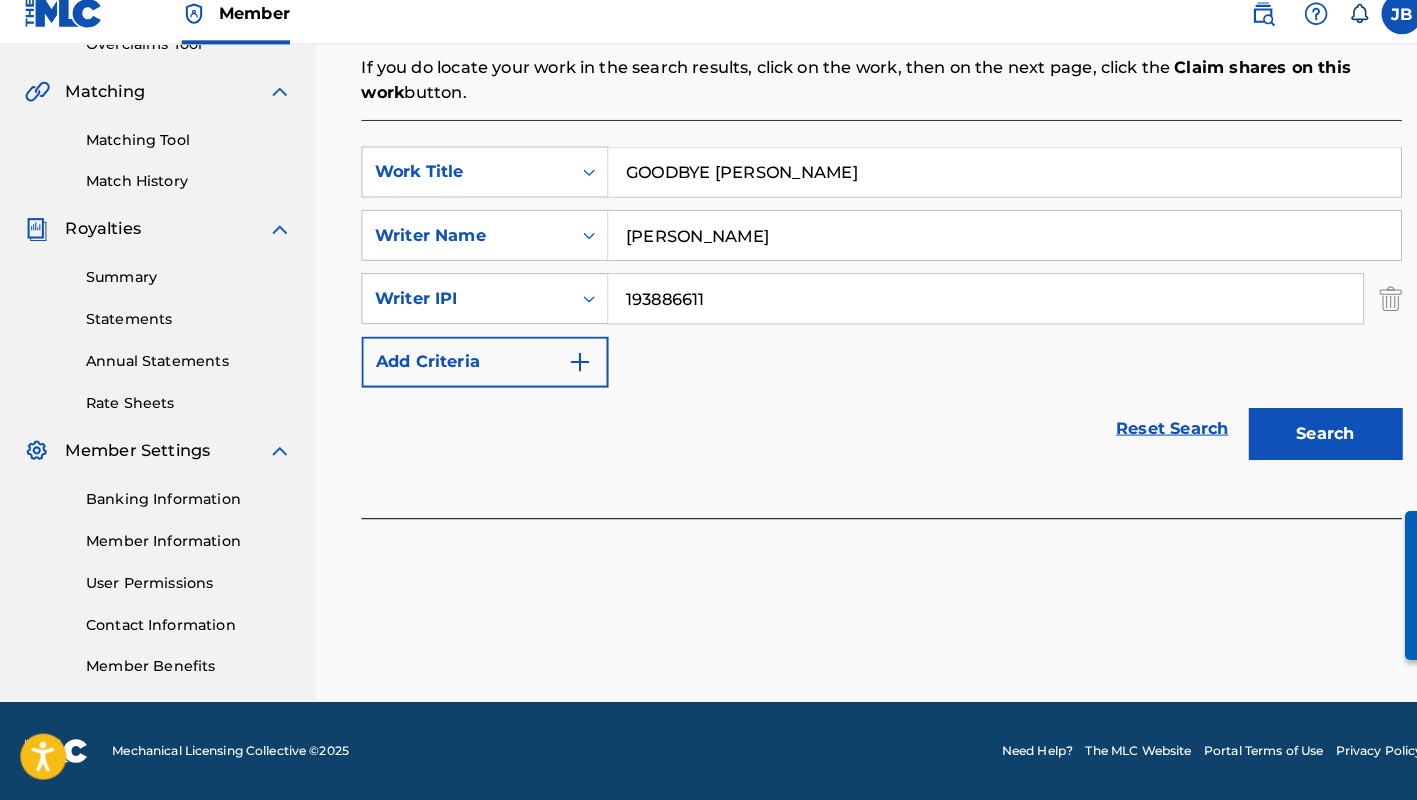 scroll, scrollTop: 440, scrollLeft: 0, axis: vertical 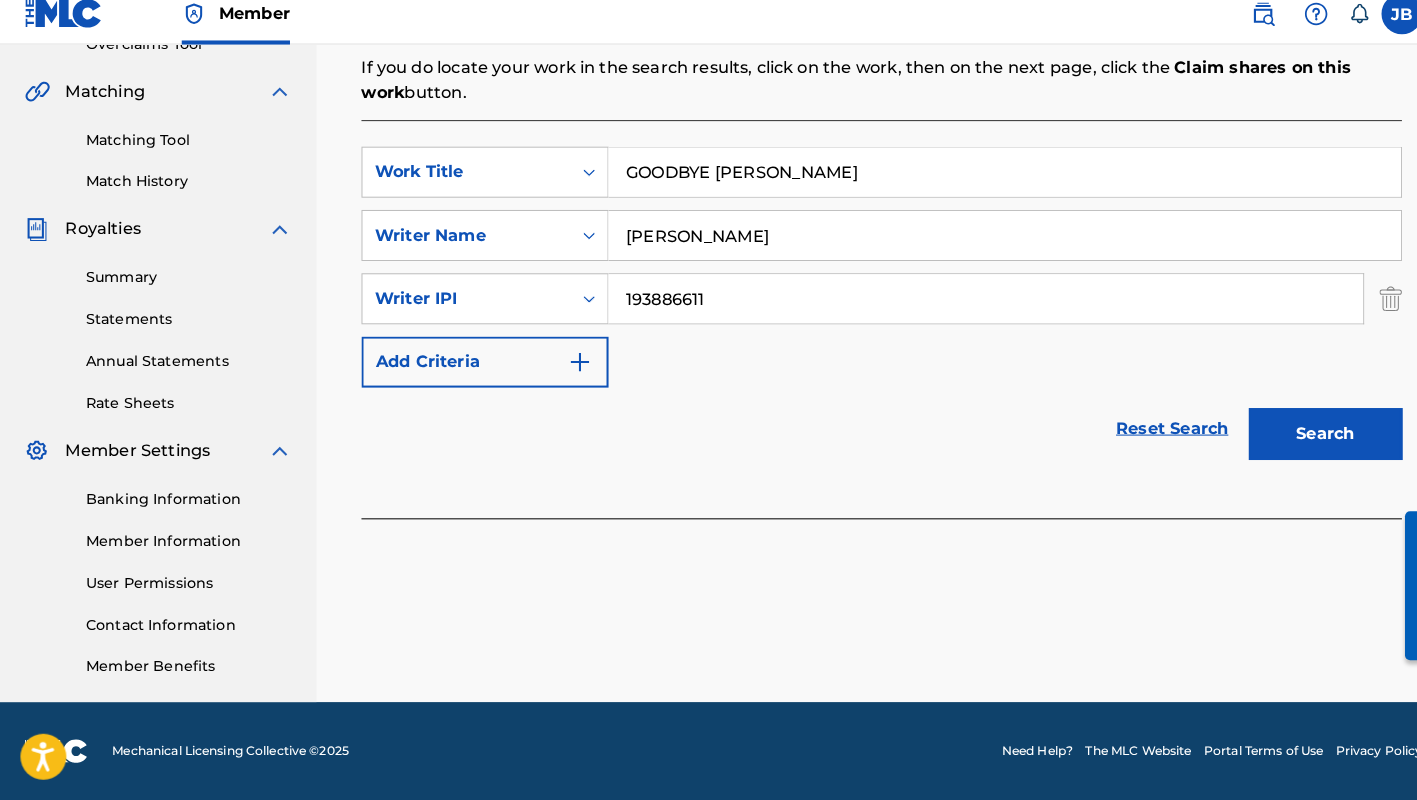 type on "193886611" 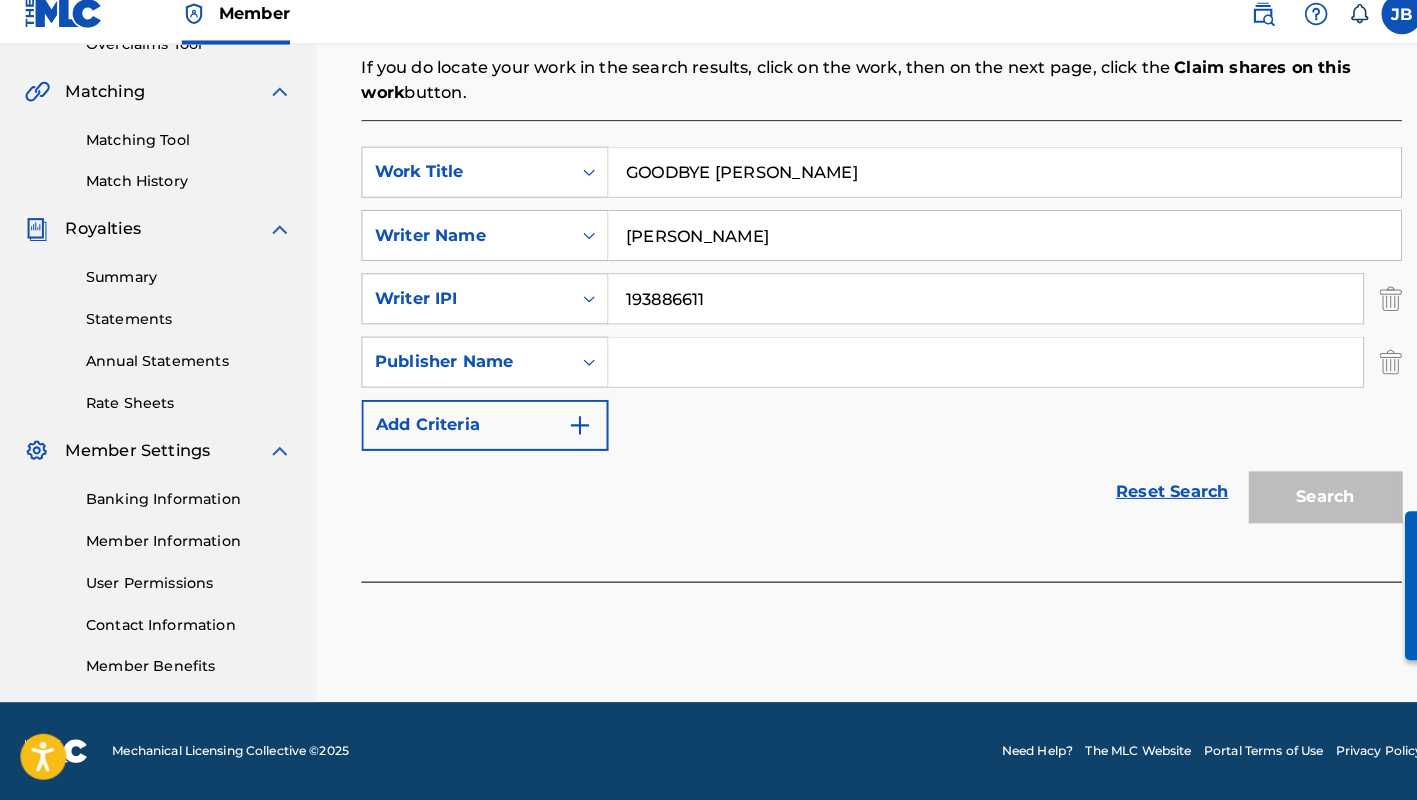 click at bounding box center (965, 371) 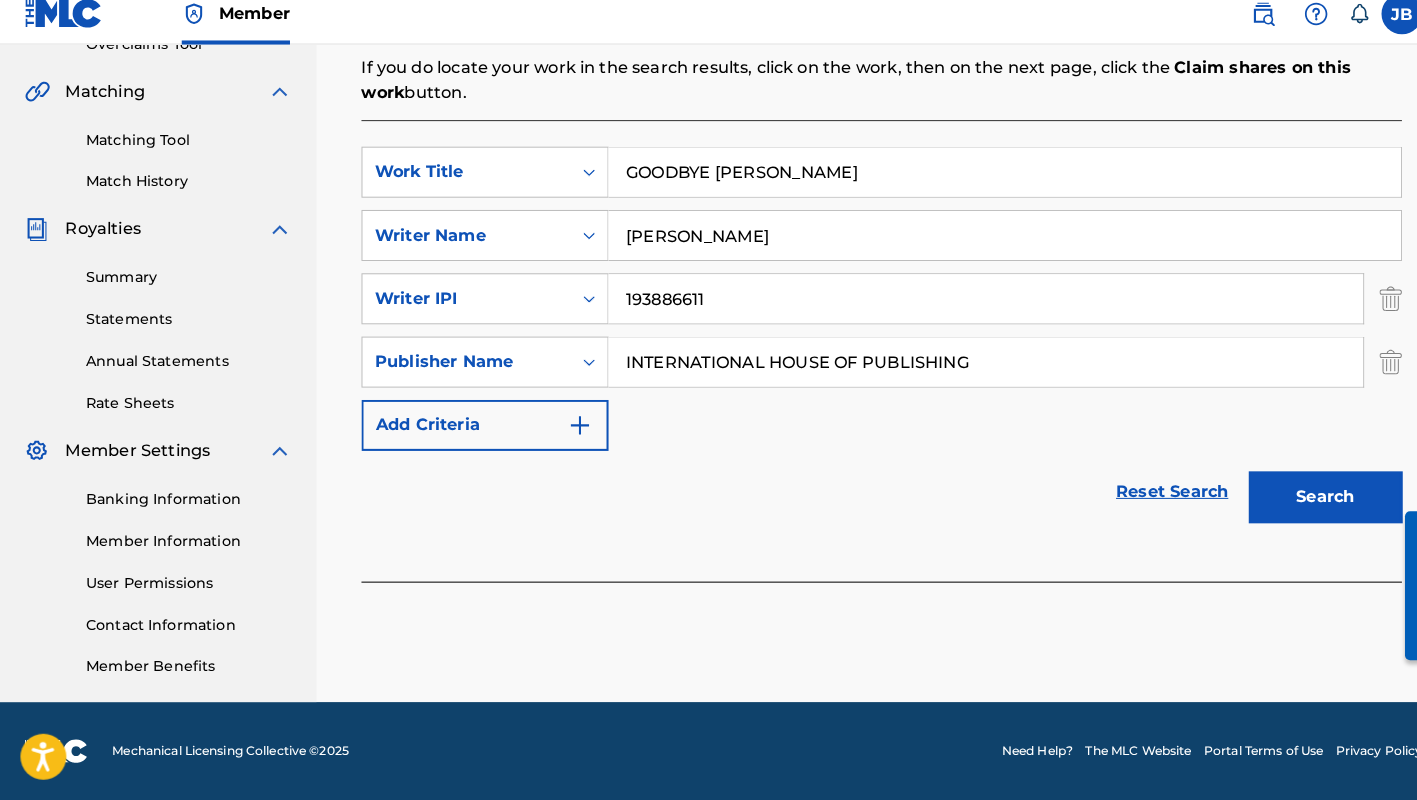 type on "INTERNATIONAL HOUSE OF PUBLISHING" 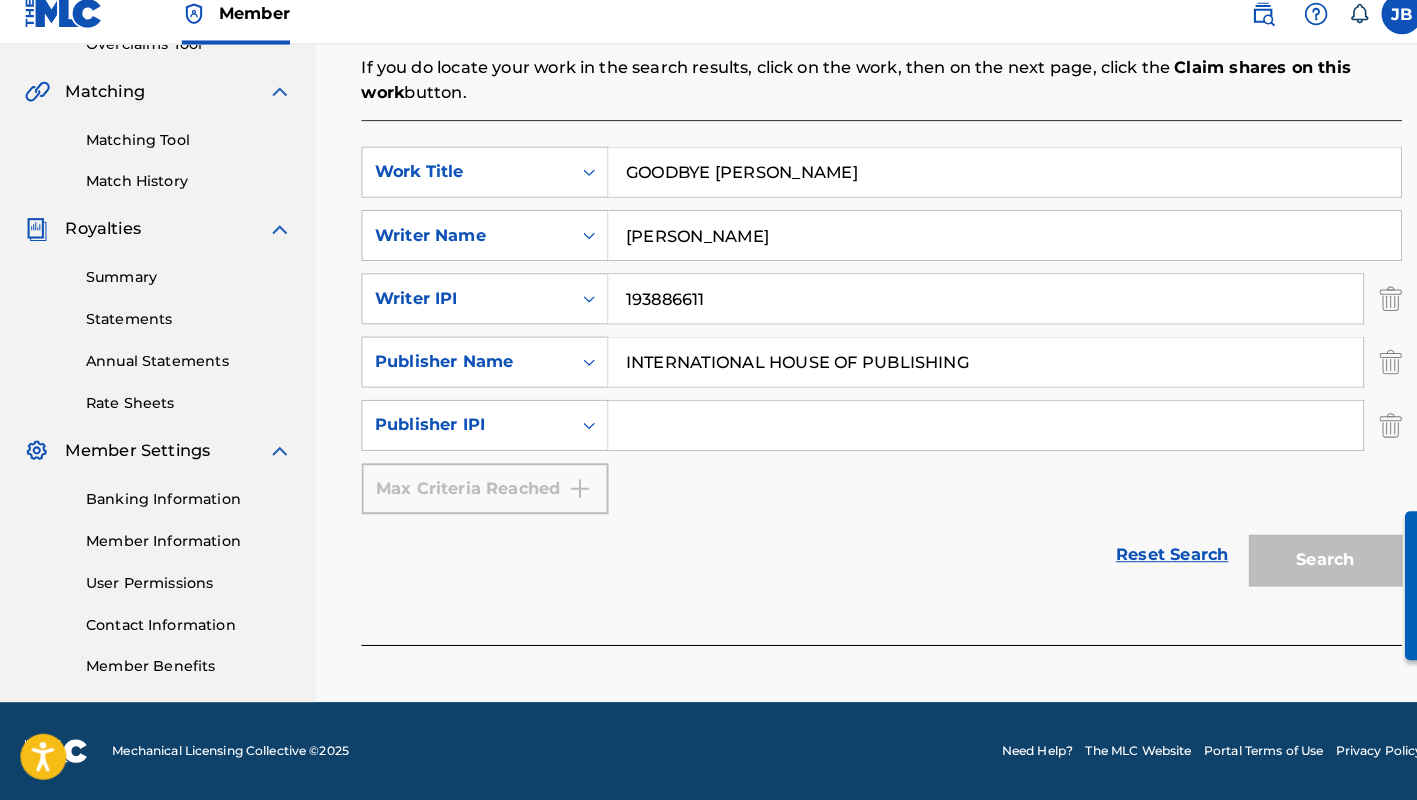 click at bounding box center (965, 433) 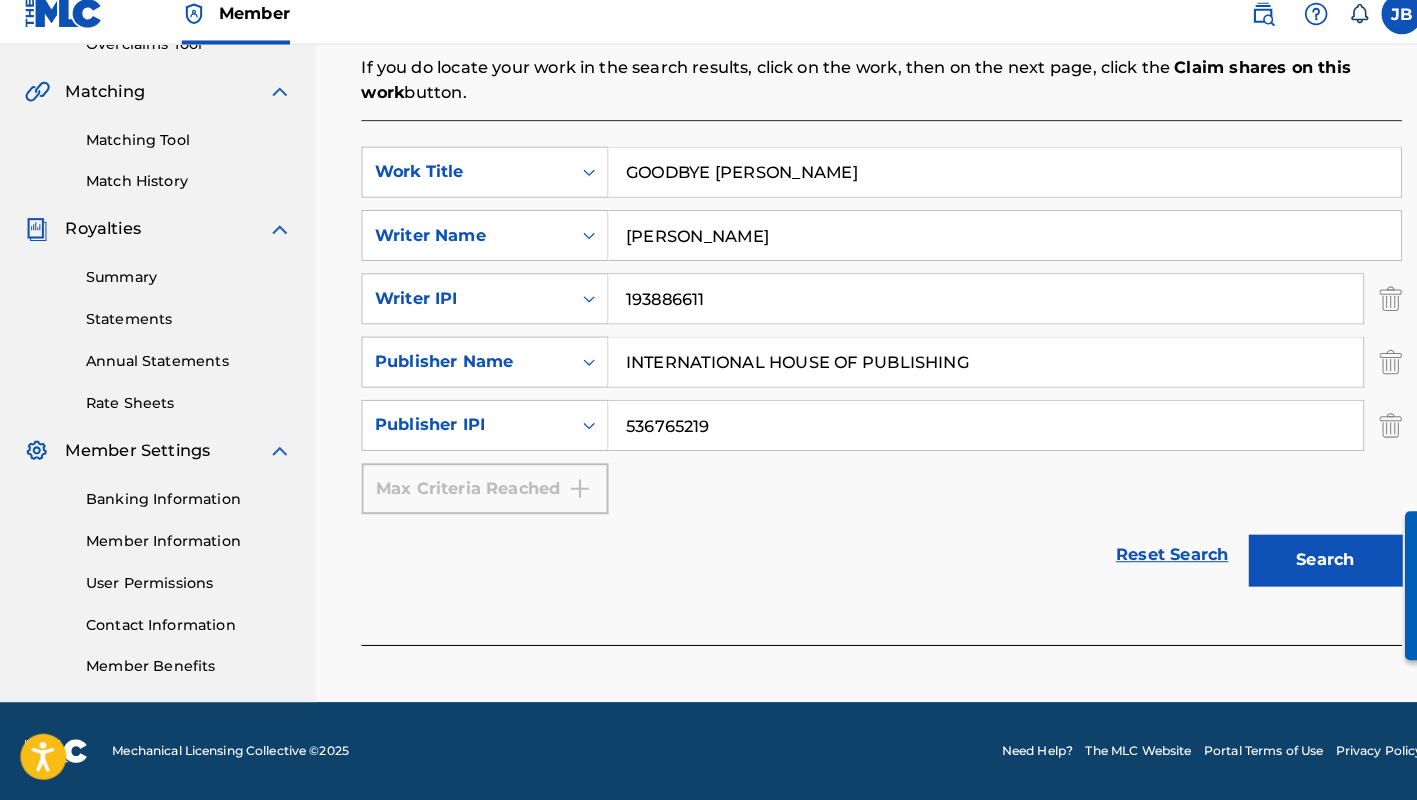 click on "SearchWithCriteriac9dd53c5-f550-4c45-ab78-144758f490a9 Work Title GOODBYE BERLIN SearchWithCriteria842819d4-316b-4bde-9e7d-ec357a4b363b Writer Name JOSHUA DAVID JOPLIN SearchWithCriteria1a1df77c-a2f3-43f2-a0ce-421f72e9e329 Writer IPI 193886611 SearchWithCriteria82eec4bf-390e-4ea1-be8e-c4c520940416 Publisher Name INTERNATIONAL HOUSE OF PUBLISHING SearchWithCriteria8db7729f-e875-419f-b304-538b5ebe5c78 Publisher IPI 536765219 Max Criteria Reached" at bounding box center (863, 340) 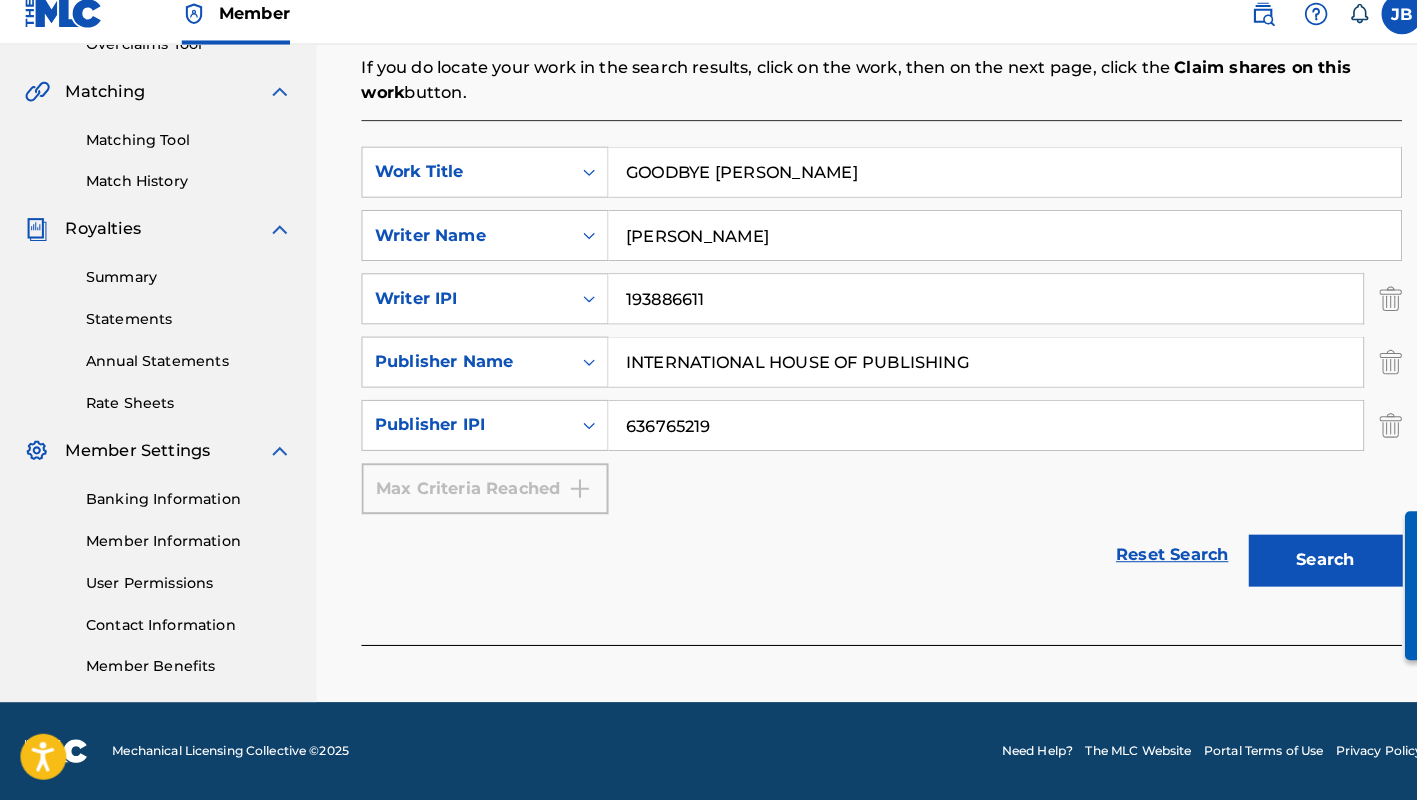 type on "636765219" 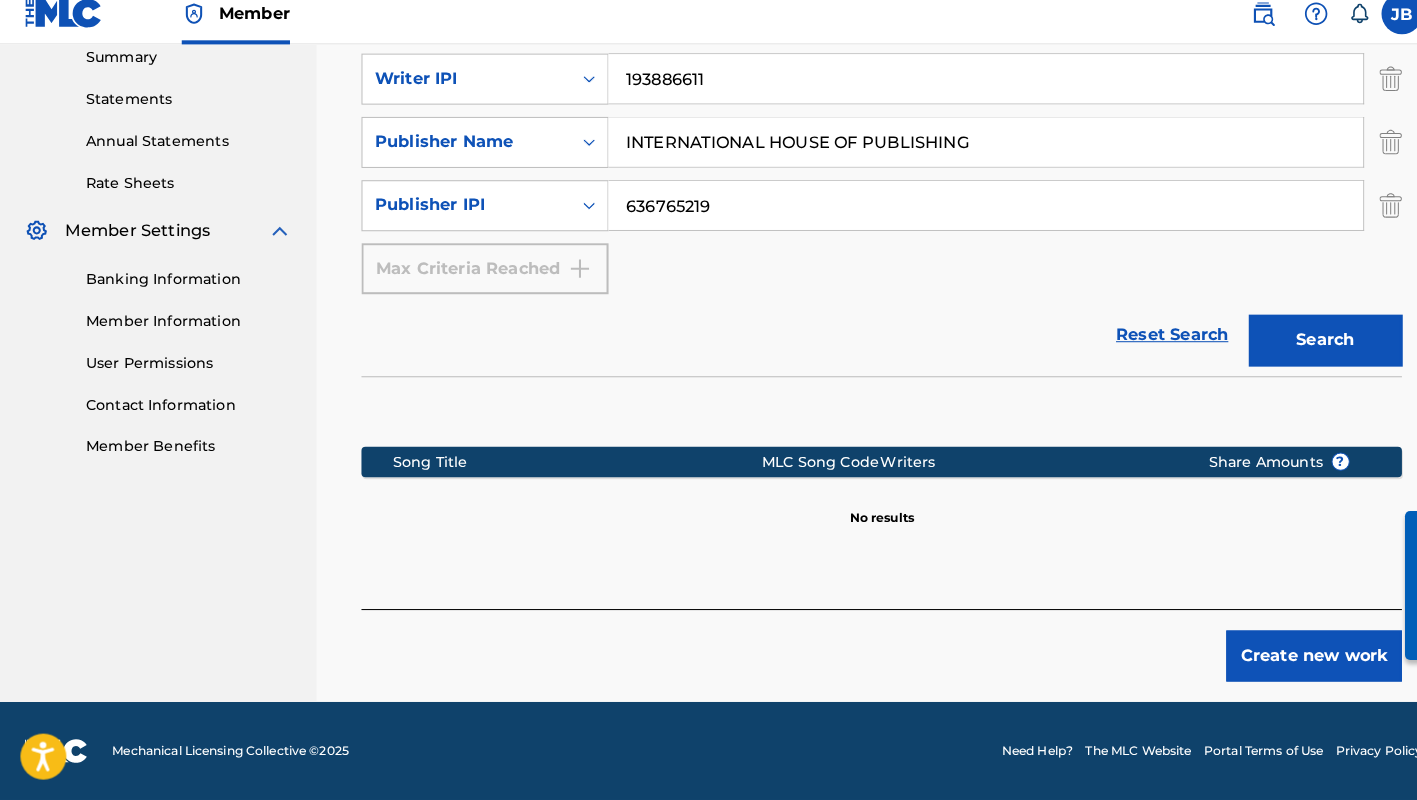 scroll, scrollTop: 655, scrollLeft: 0, axis: vertical 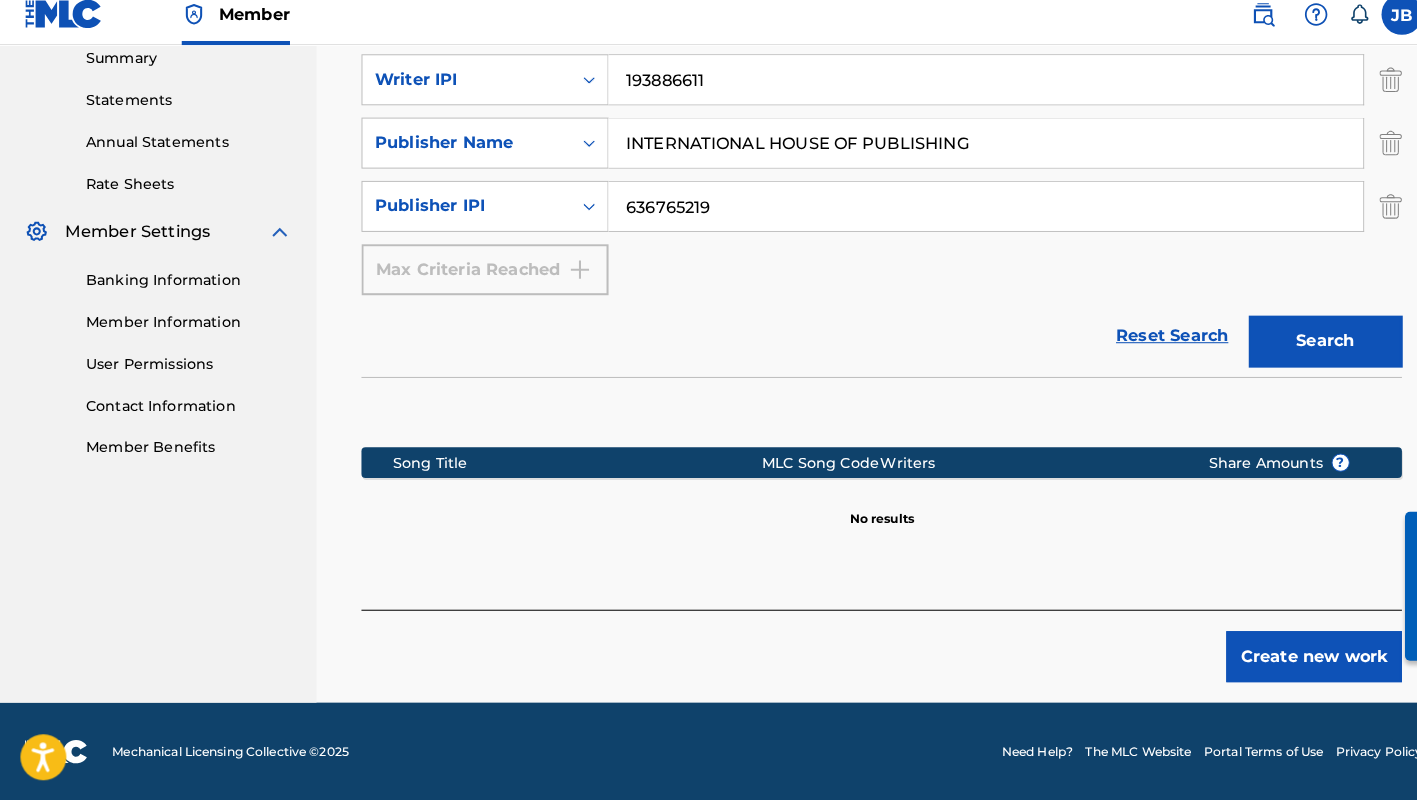 click on "Create new work" at bounding box center [1287, 659] 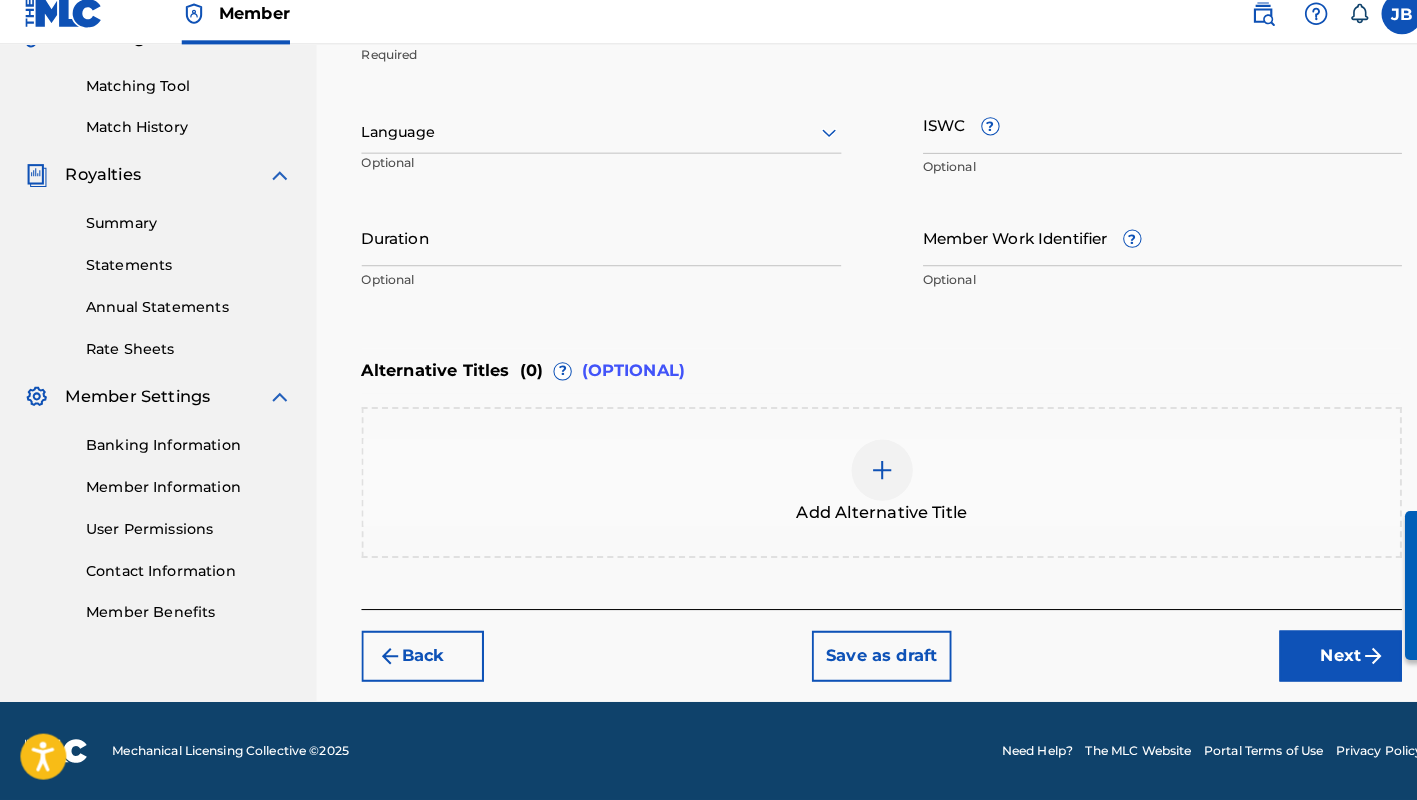 scroll, scrollTop: 493, scrollLeft: 0, axis: vertical 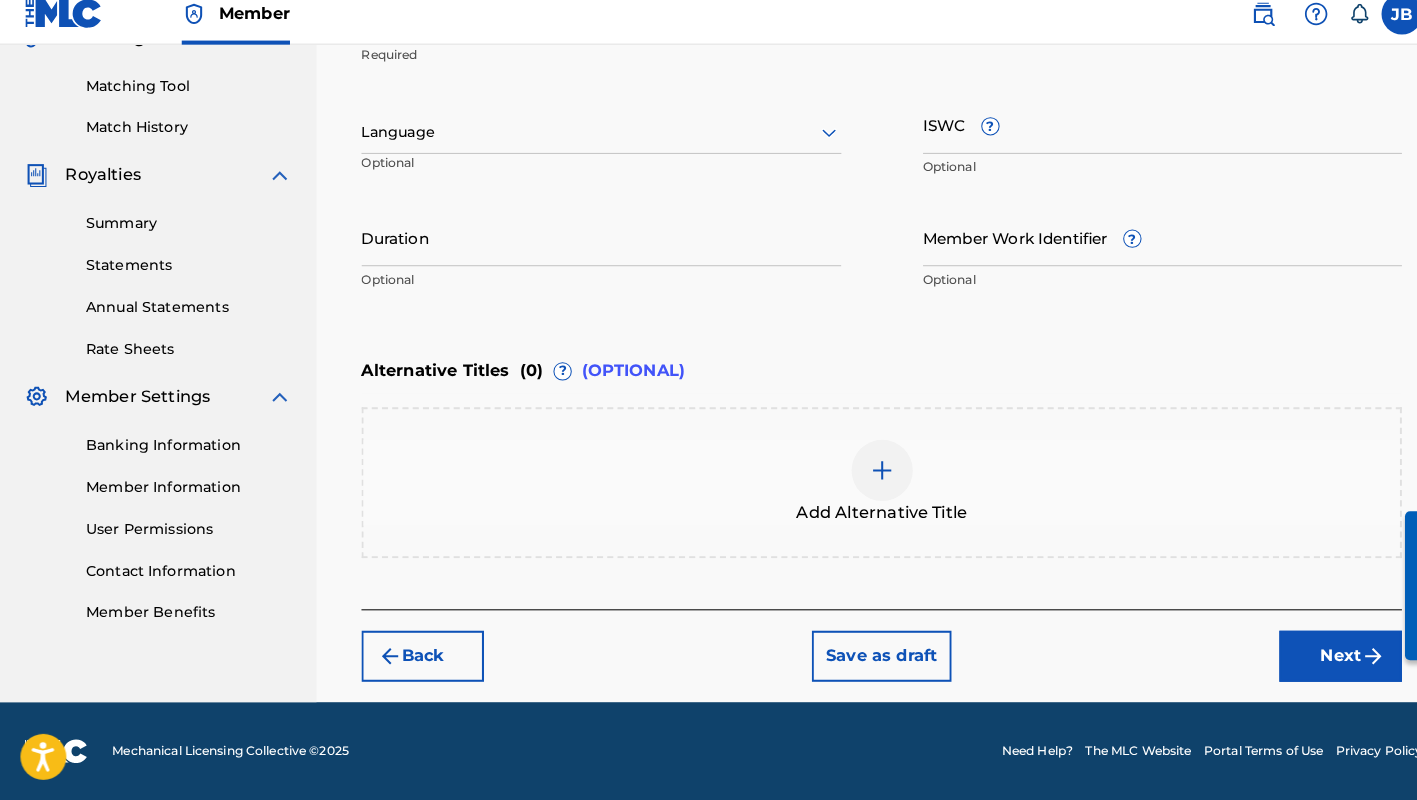 click on "Next" at bounding box center [1313, 659] 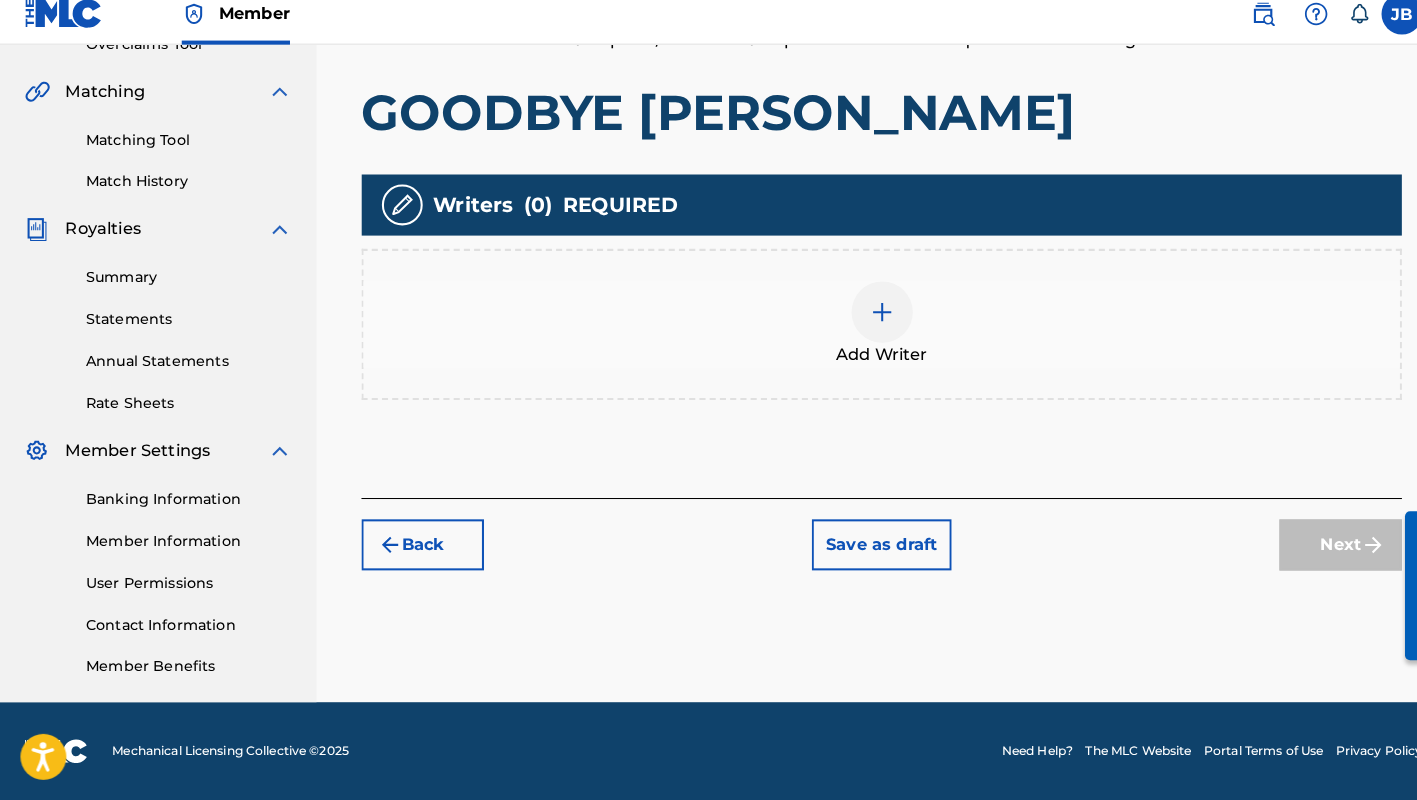 scroll, scrollTop: 440, scrollLeft: 0, axis: vertical 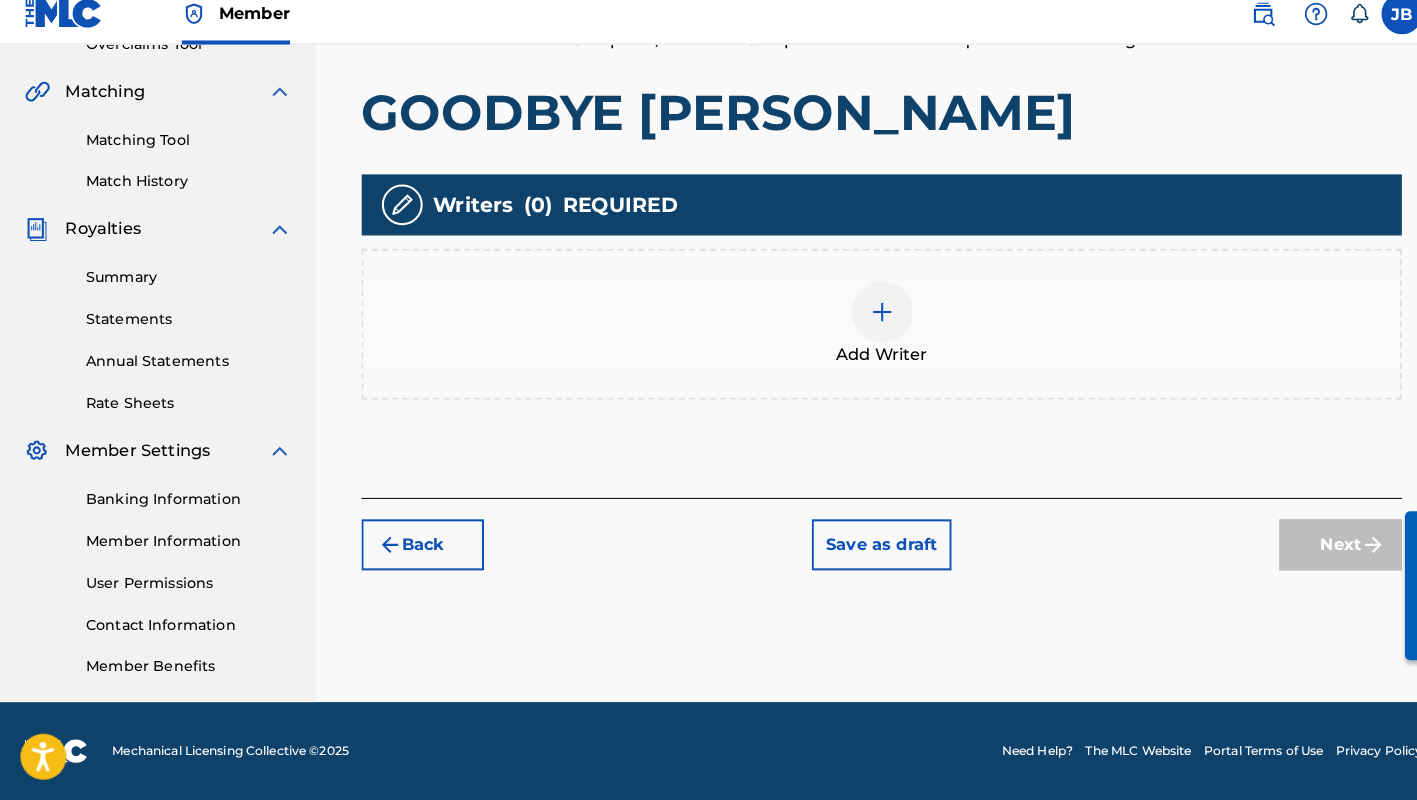 click at bounding box center (864, 322) 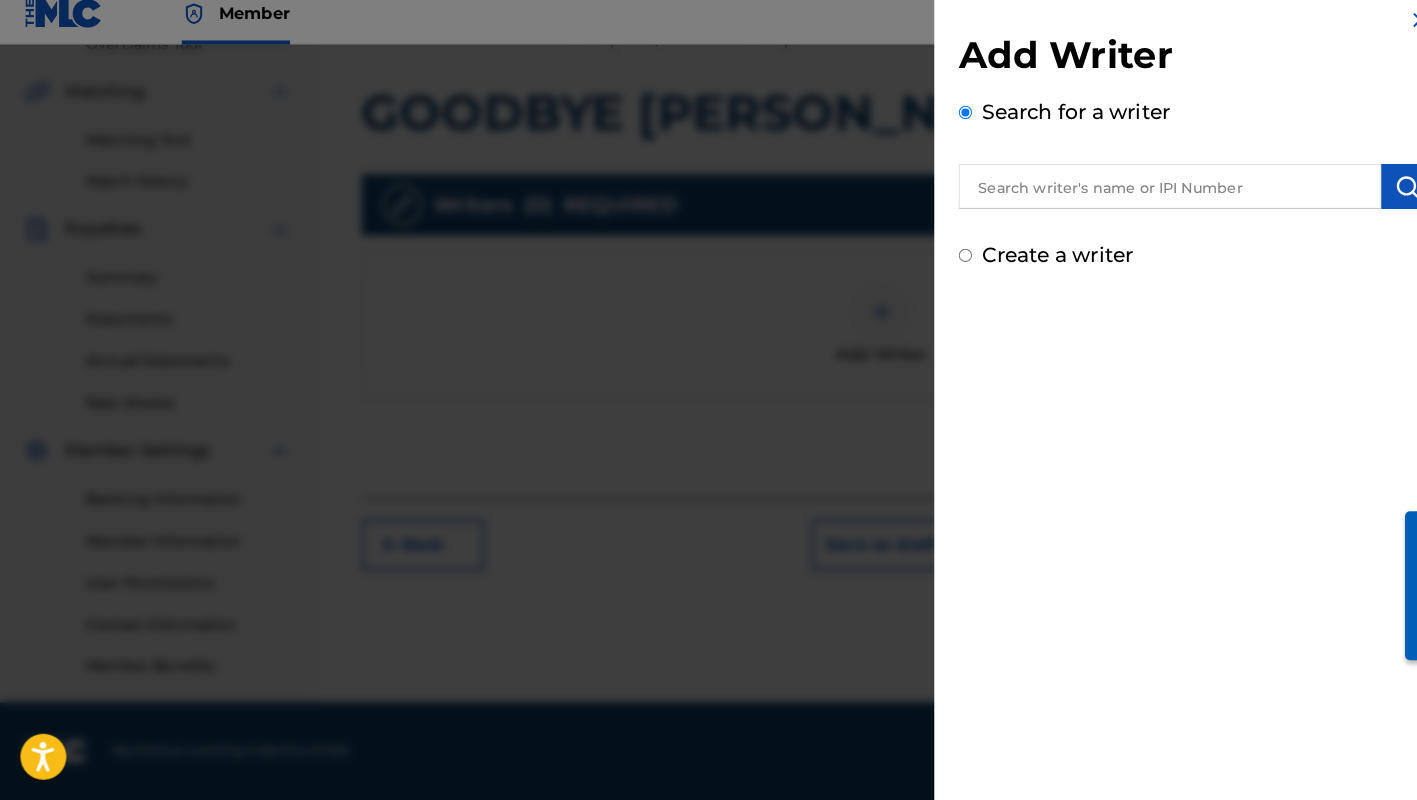 click at bounding box center (1146, 199) 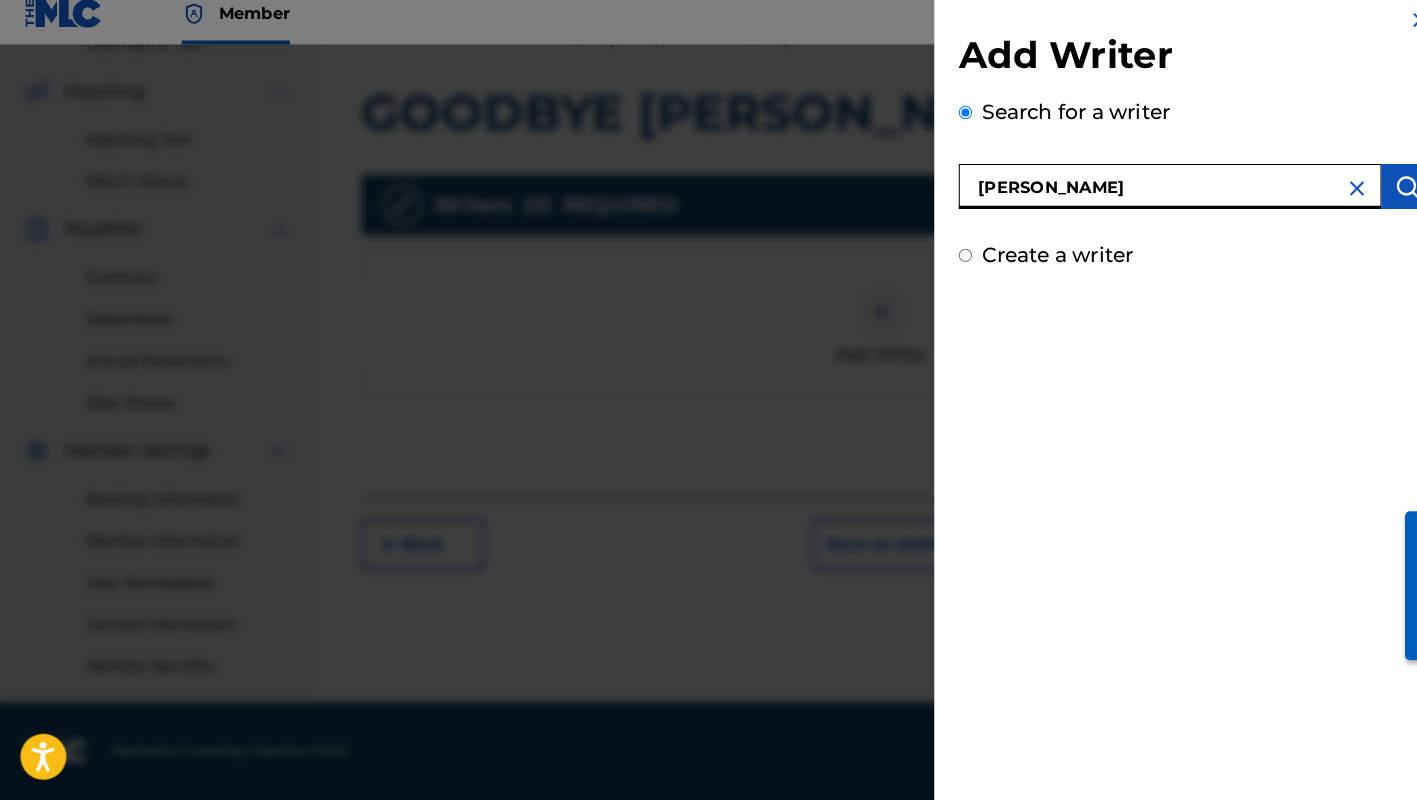 type on "[PERSON_NAME]" 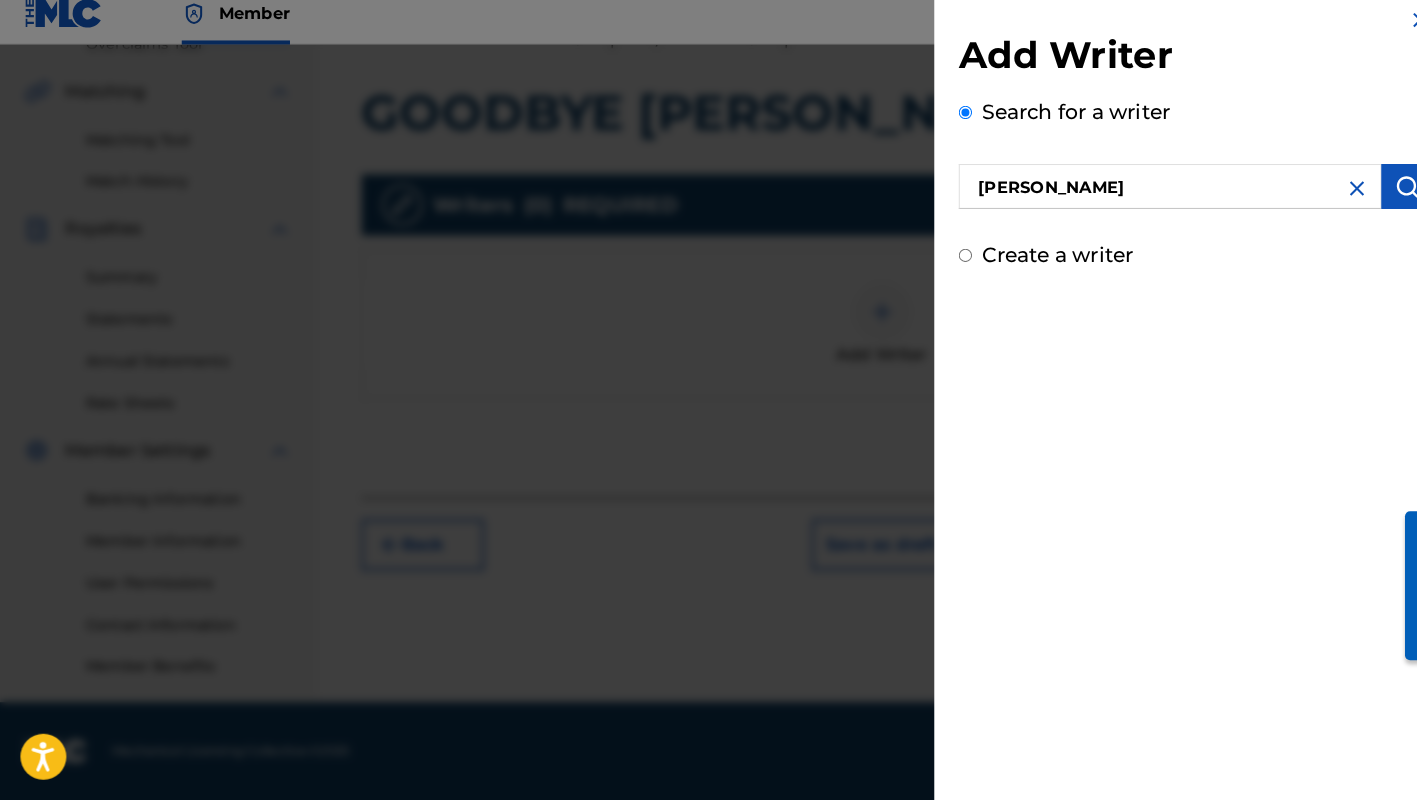 click at bounding box center [1378, 199] 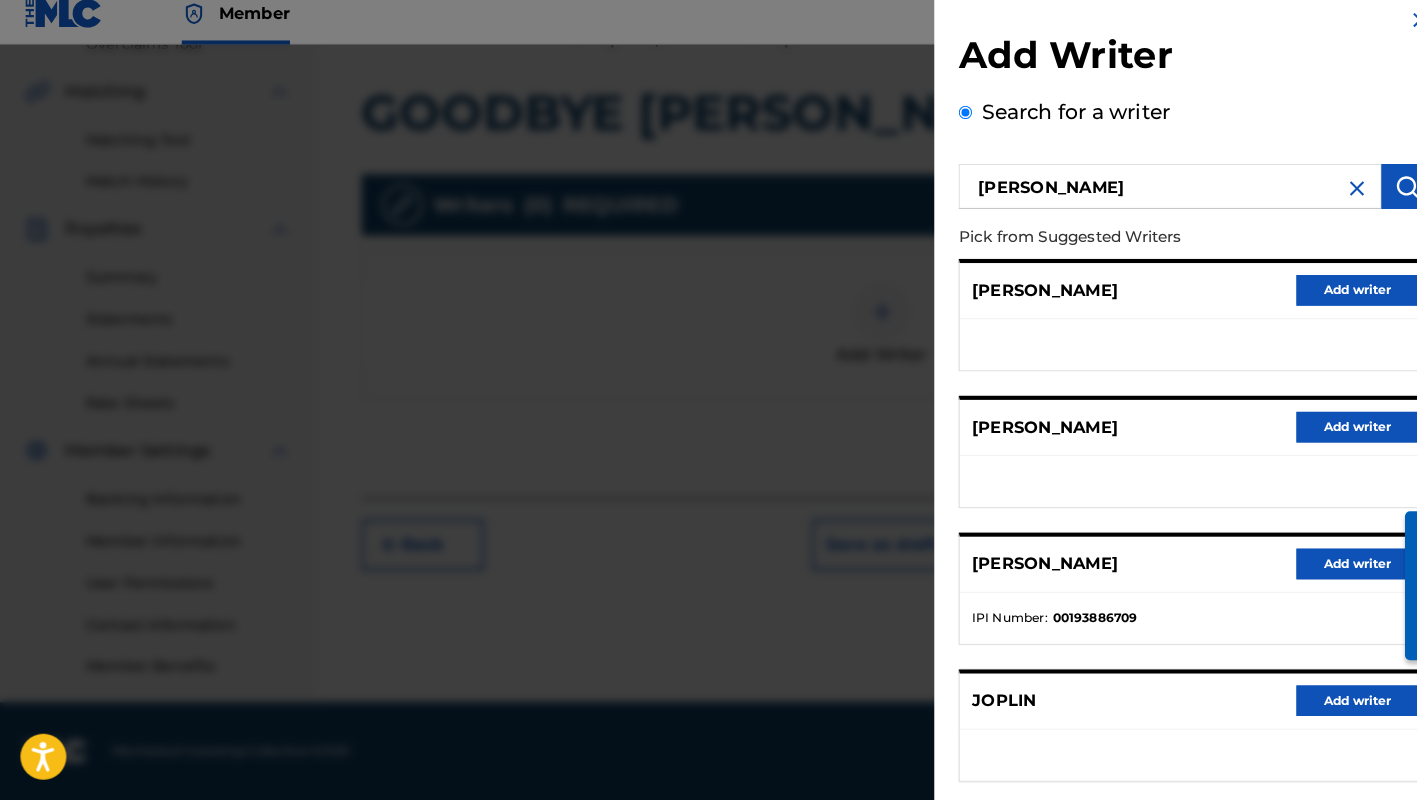 click on "Add writer" at bounding box center [1330, 301] 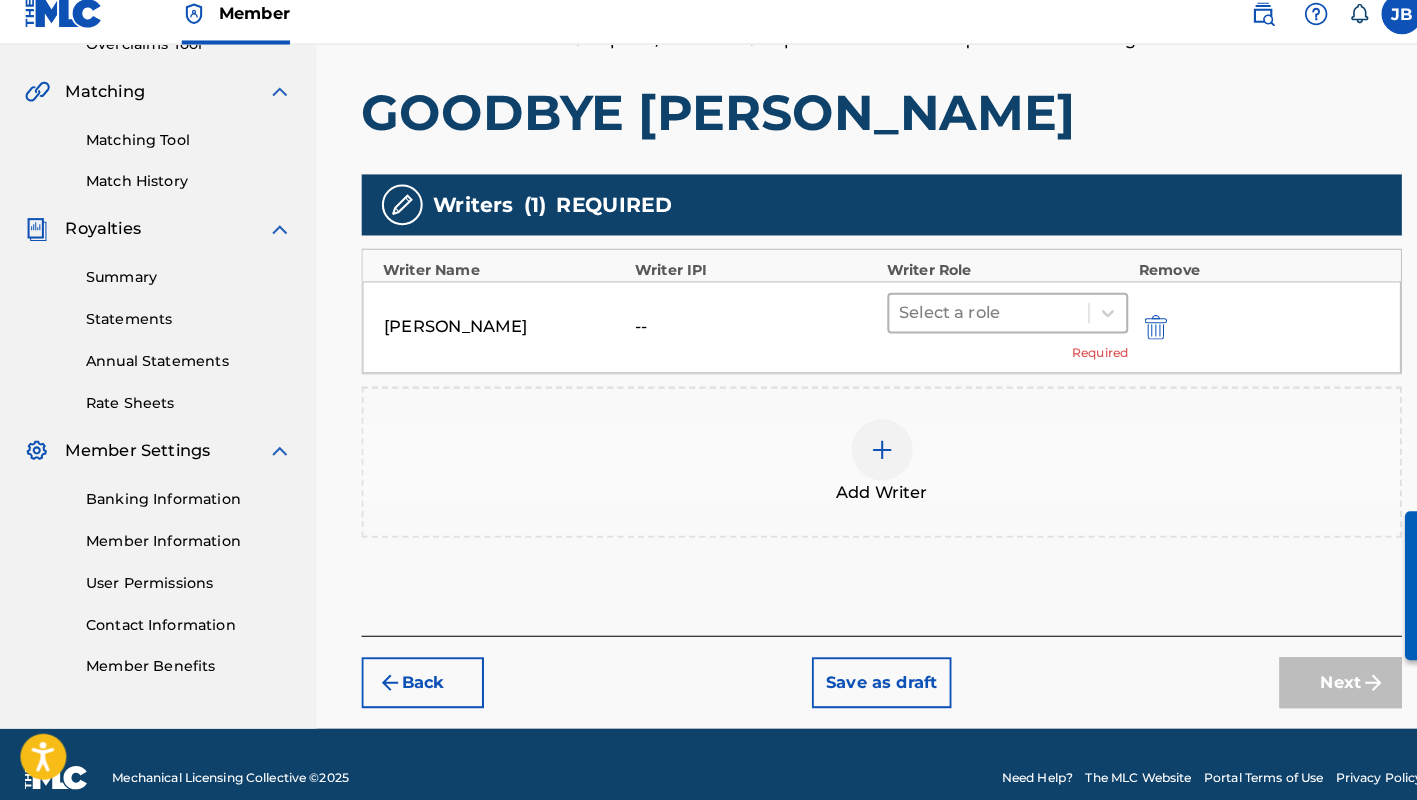 click at bounding box center [968, 323] 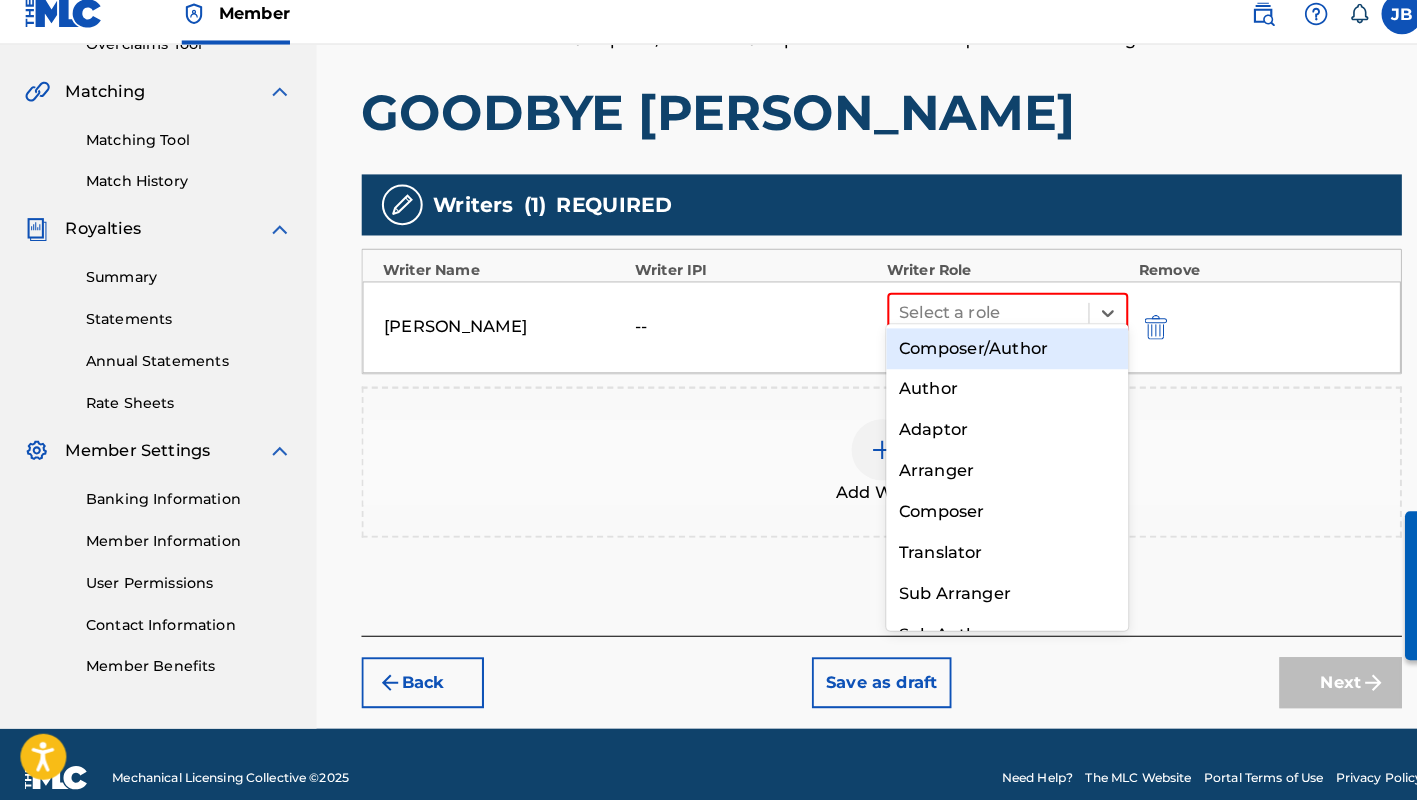 click on "Composer/Author" at bounding box center [986, 358] 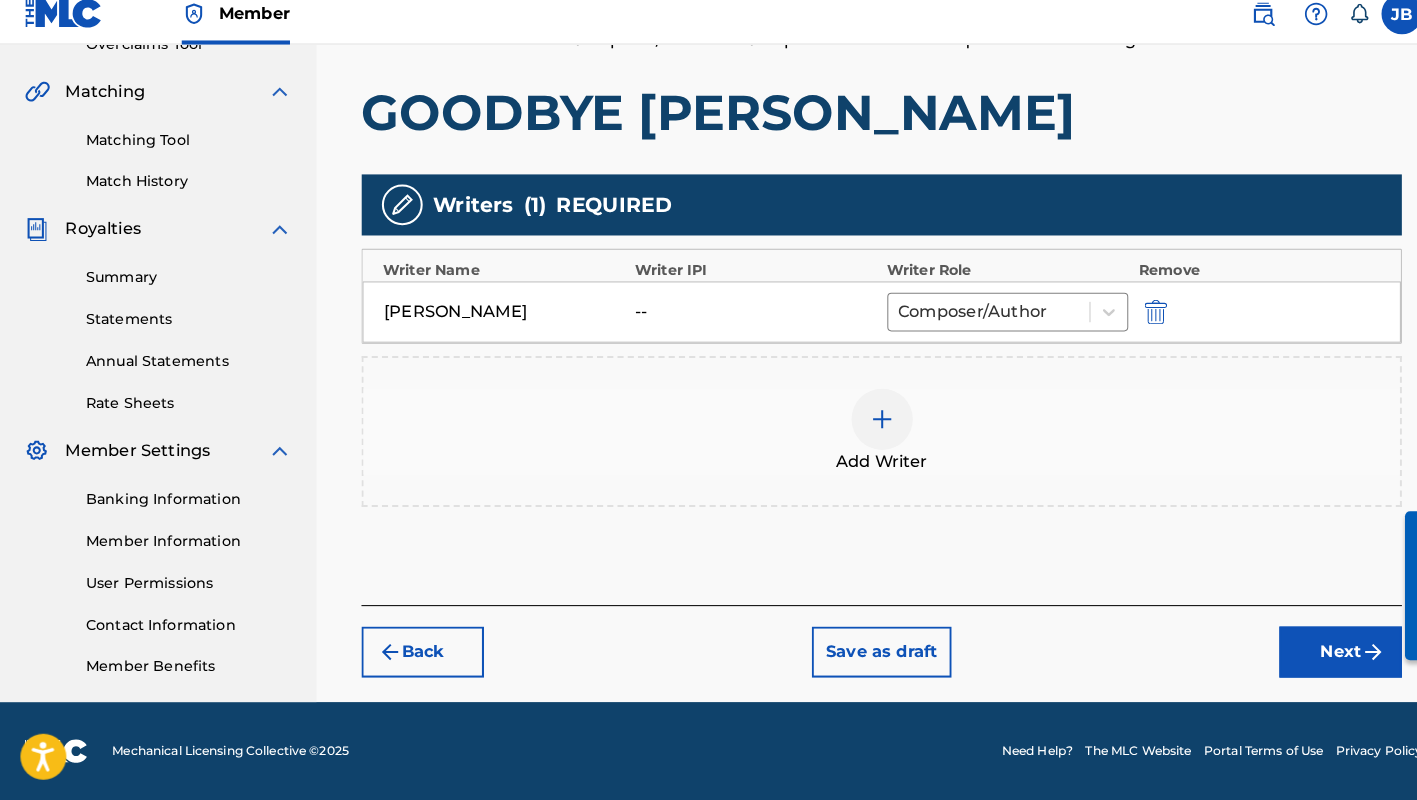 click on "Next" at bounding box center (1313, 655) 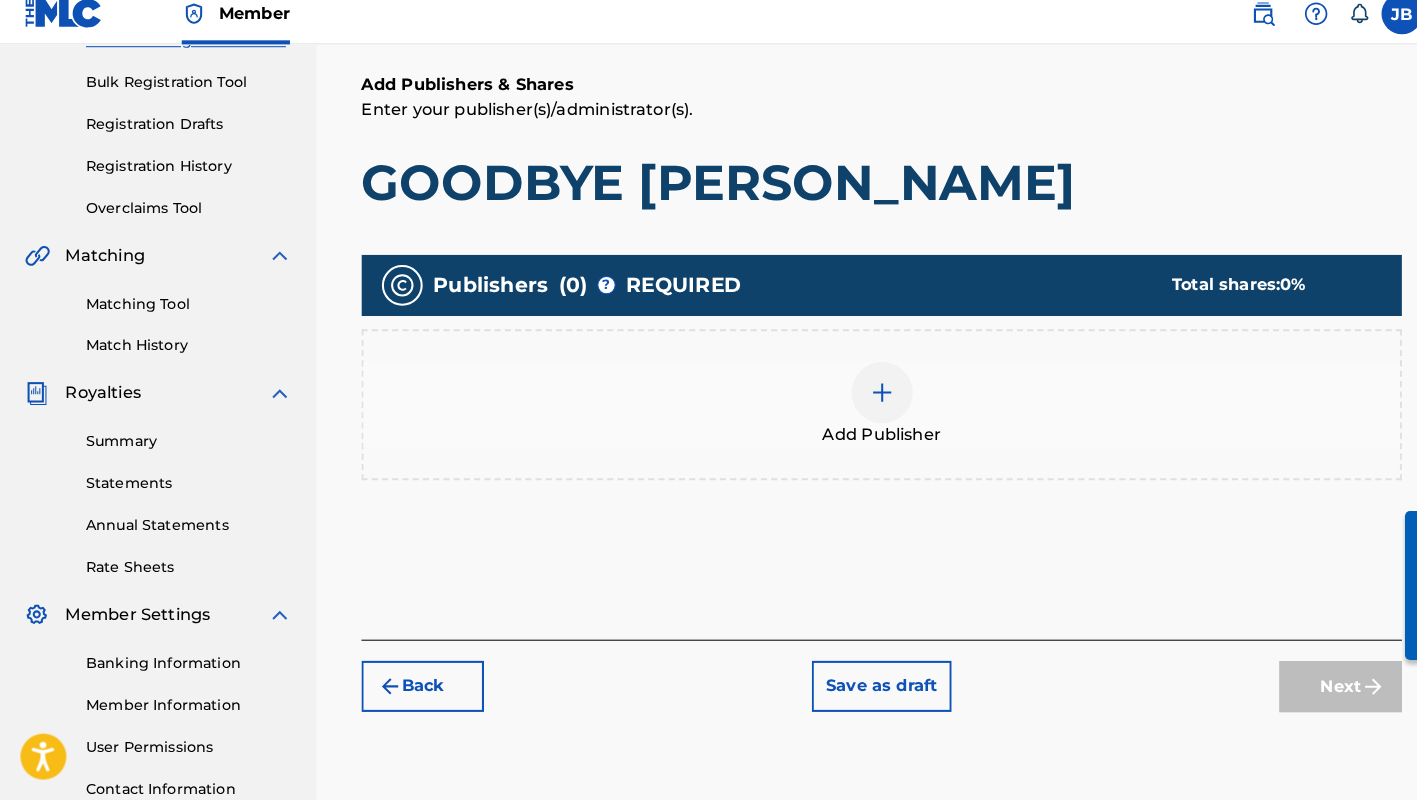 scroll, scrollTop: 288, scrollLeft: 0, axis: vertical 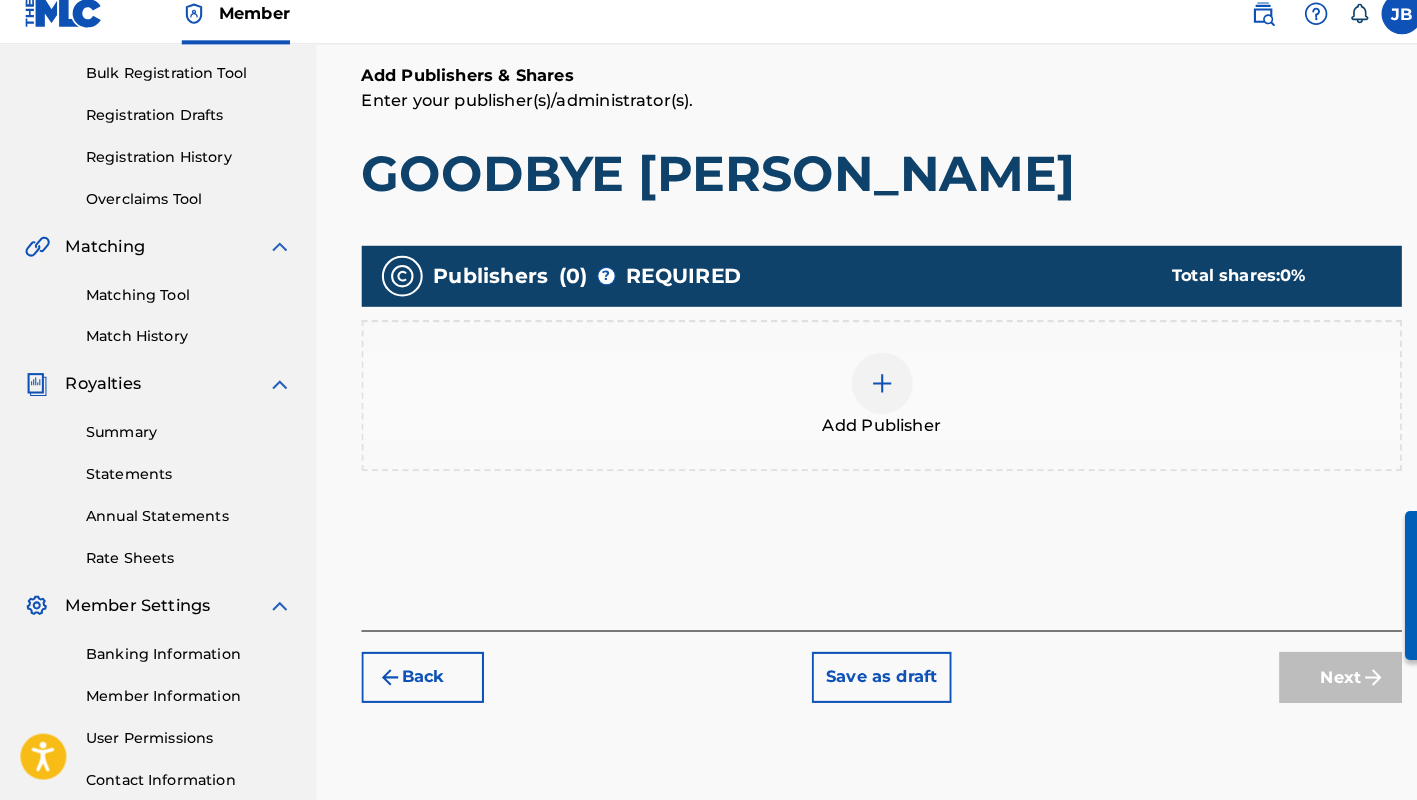 click at bounding box center [864, 392] 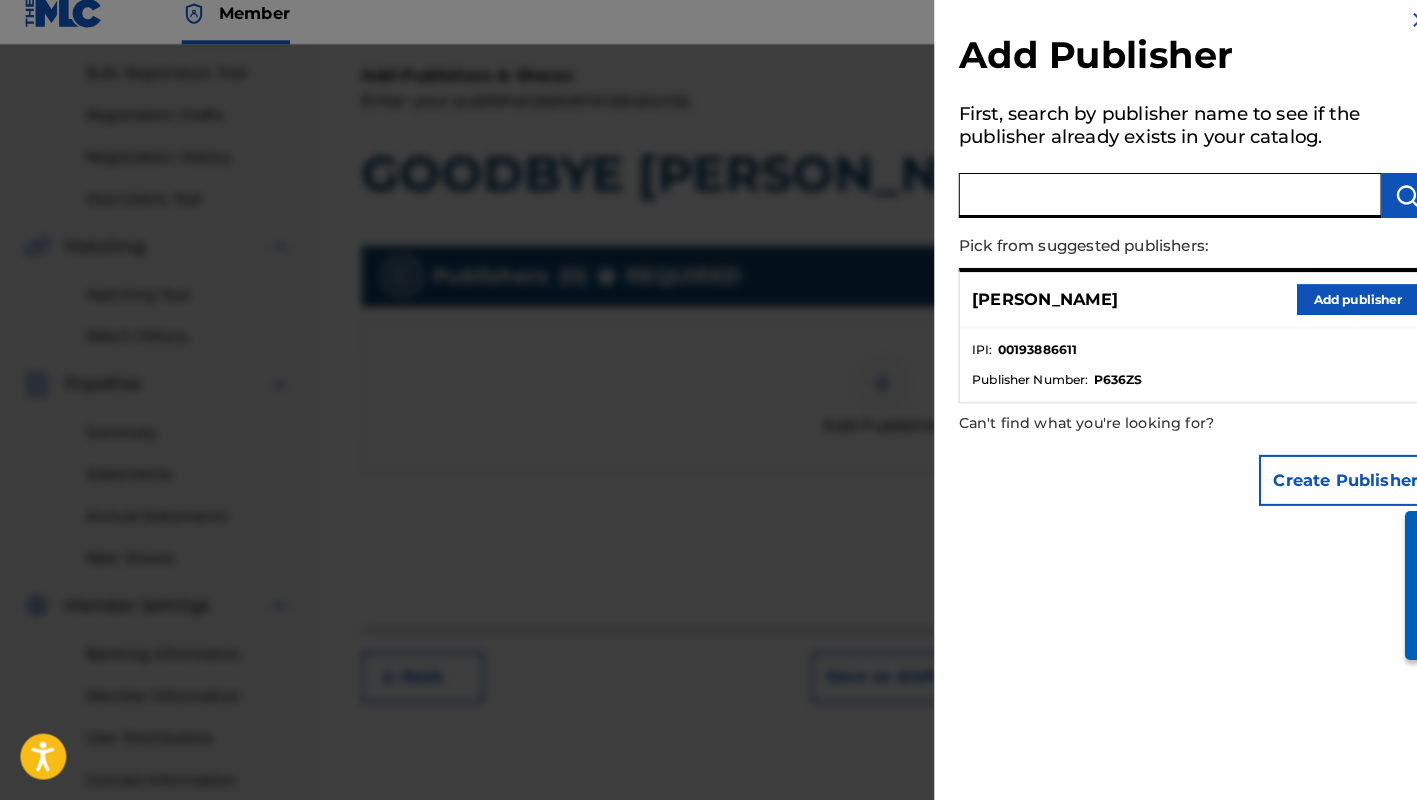 click at bounding box center (1146, 208) 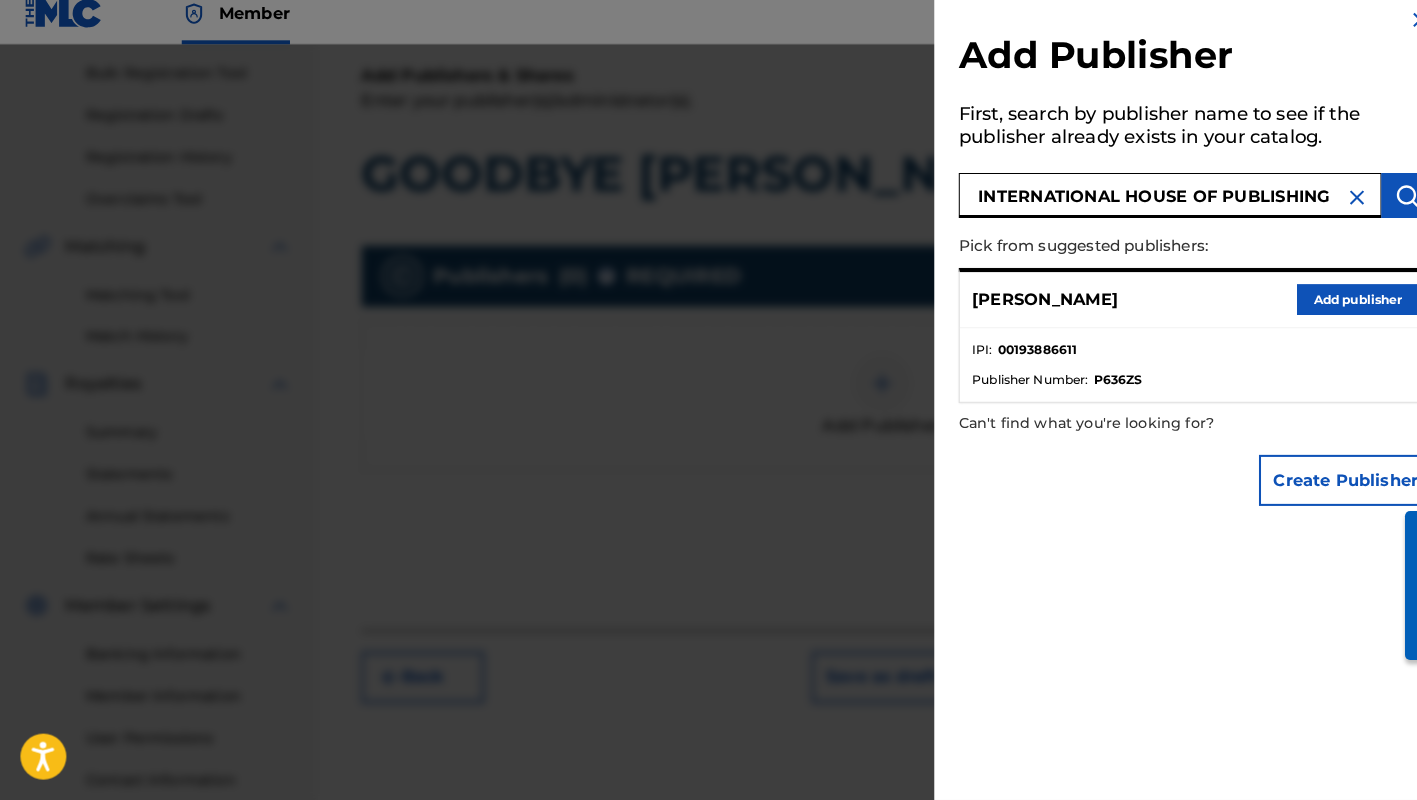 type on "INTERNATIONAL HOUSE OF PUBLISHING" 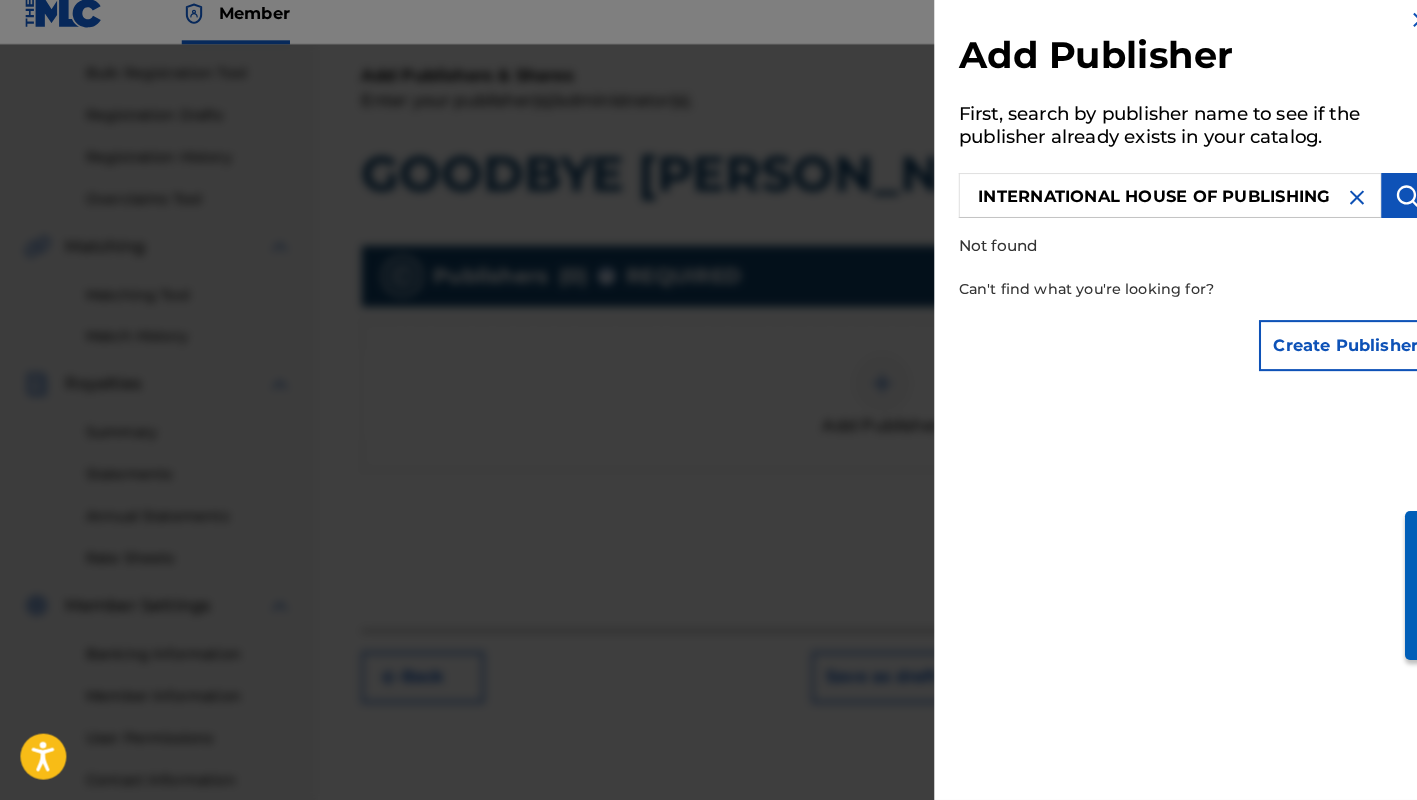 click on "Create Publisher" at bounding box center [1318, 355] 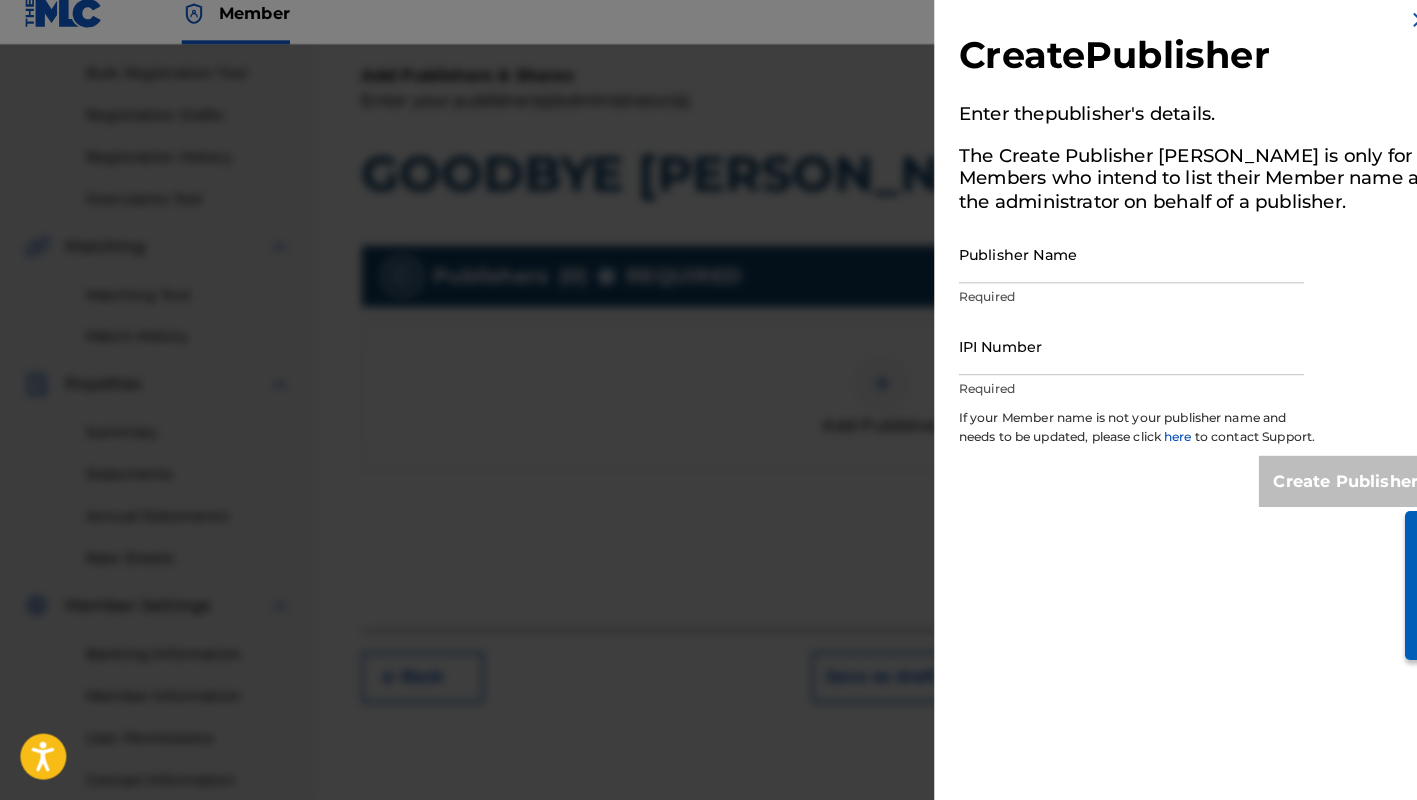 click on "Publisher Name" at bounding box center (1108, 265) 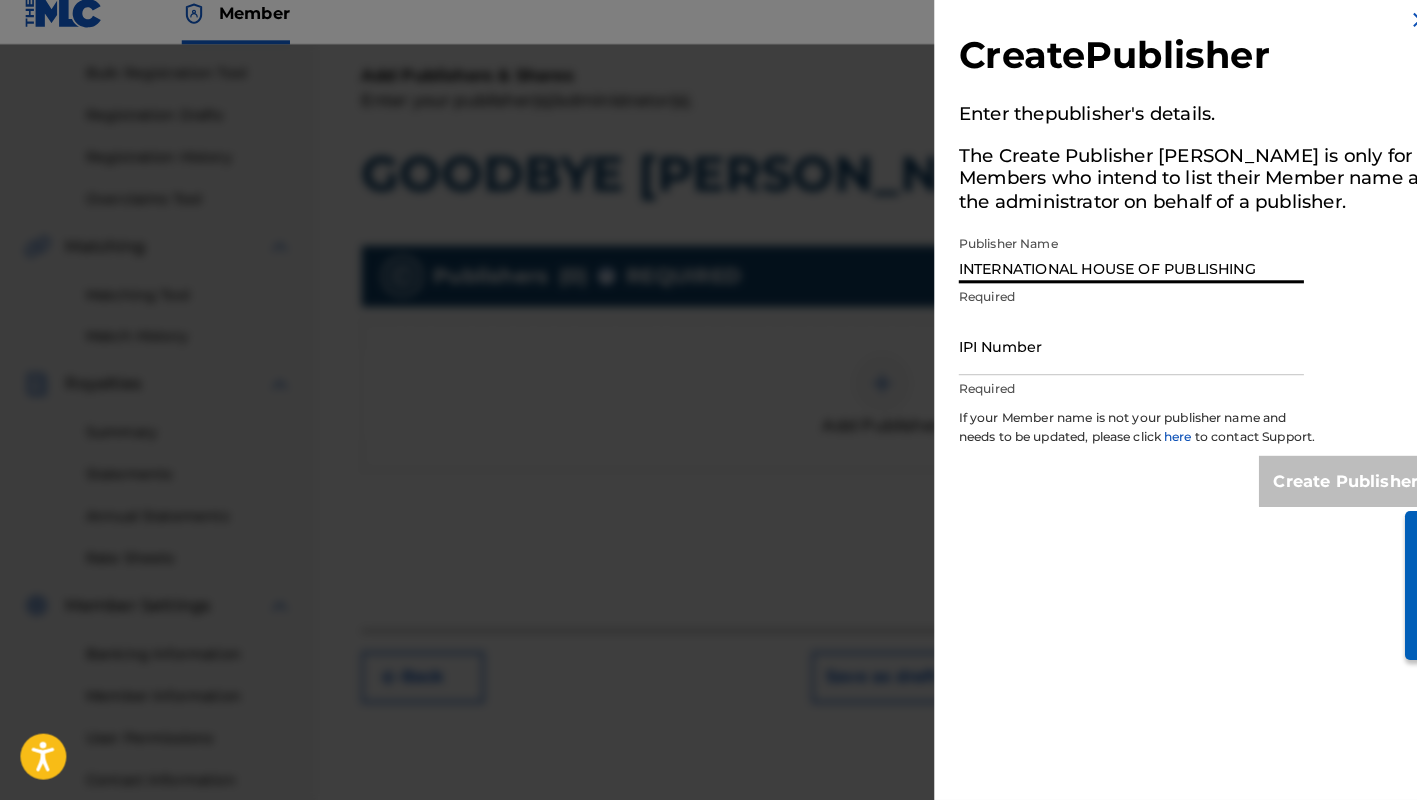 type on "INTERNATIONAL HOUSE OF PUBLISHING" 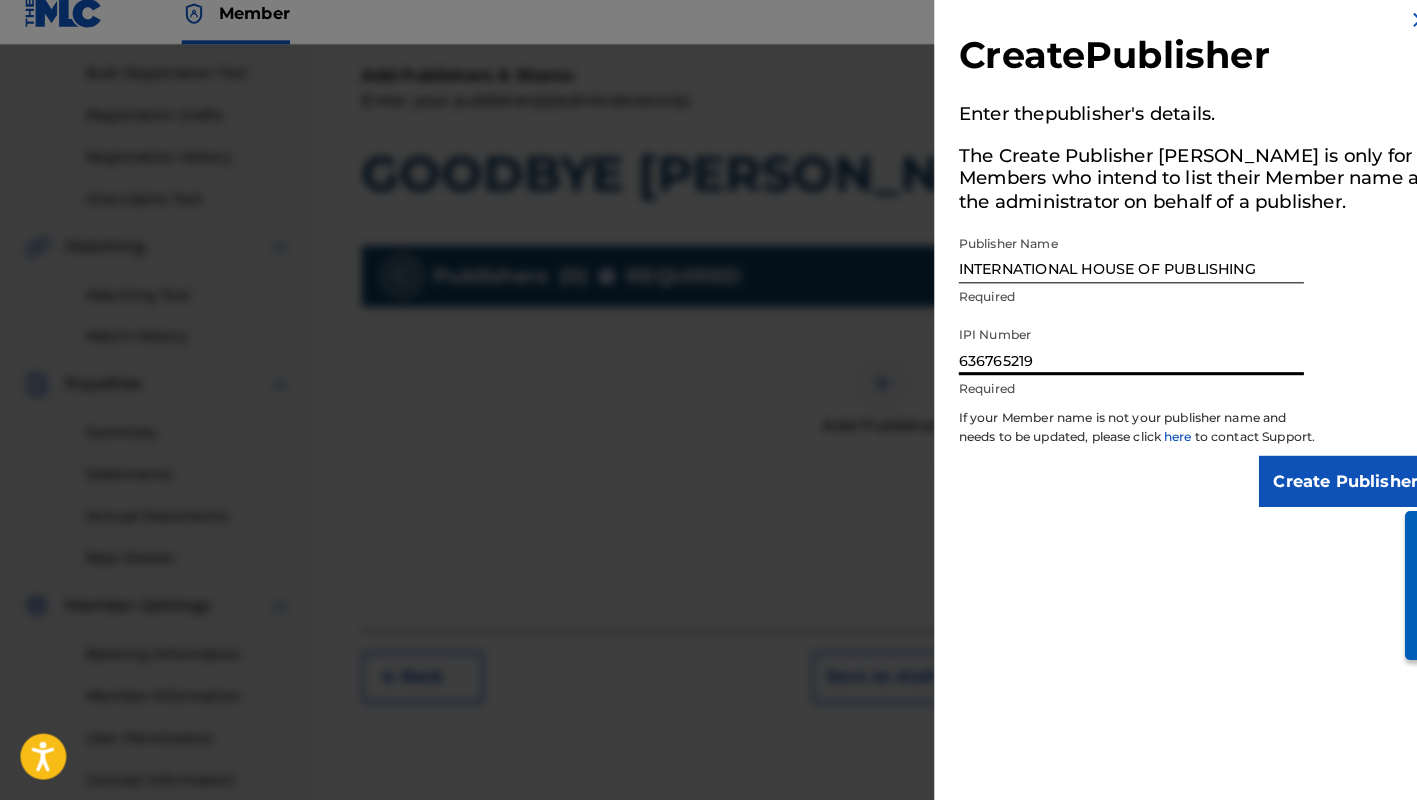 type on "636765219" 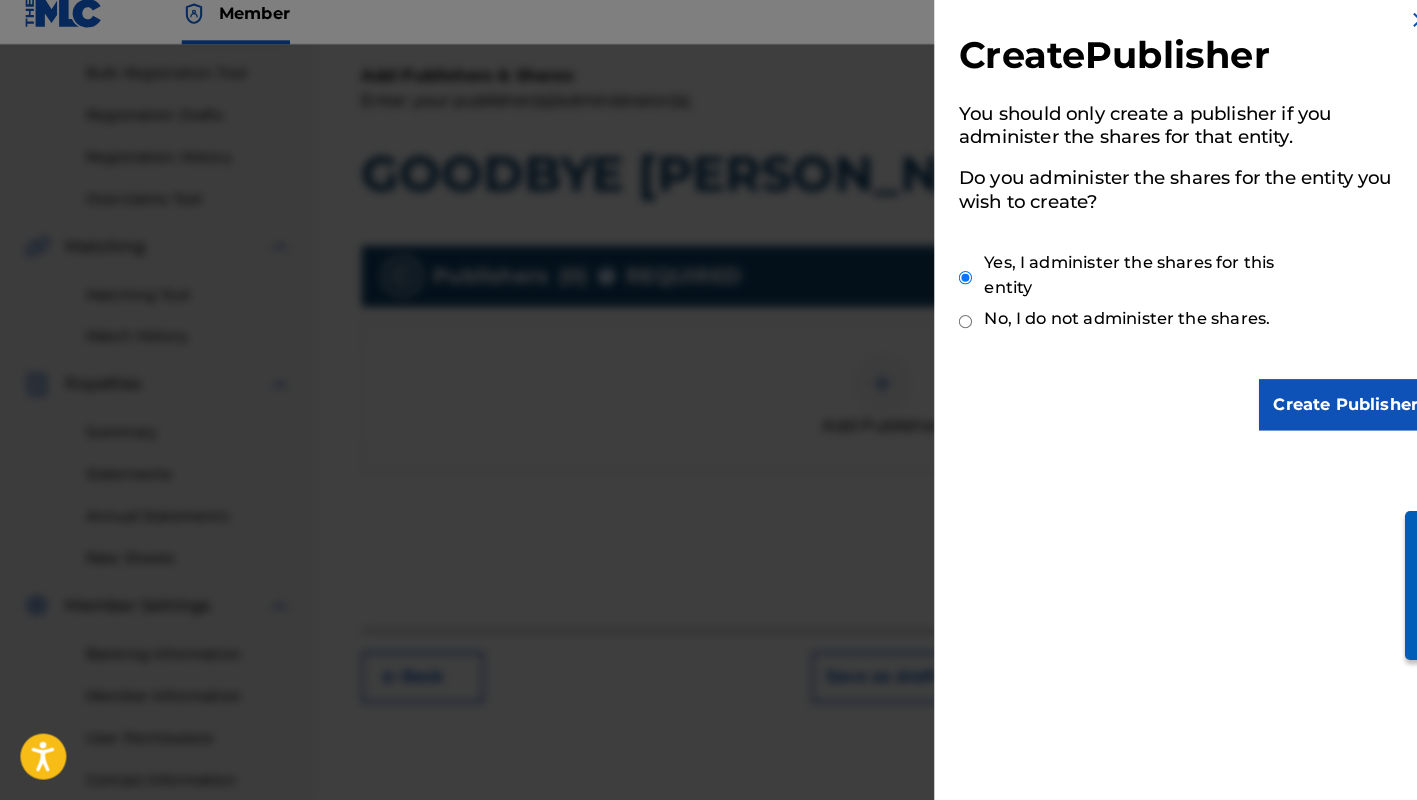 click on "Create Publisher" at bounding box center [1318, 413] 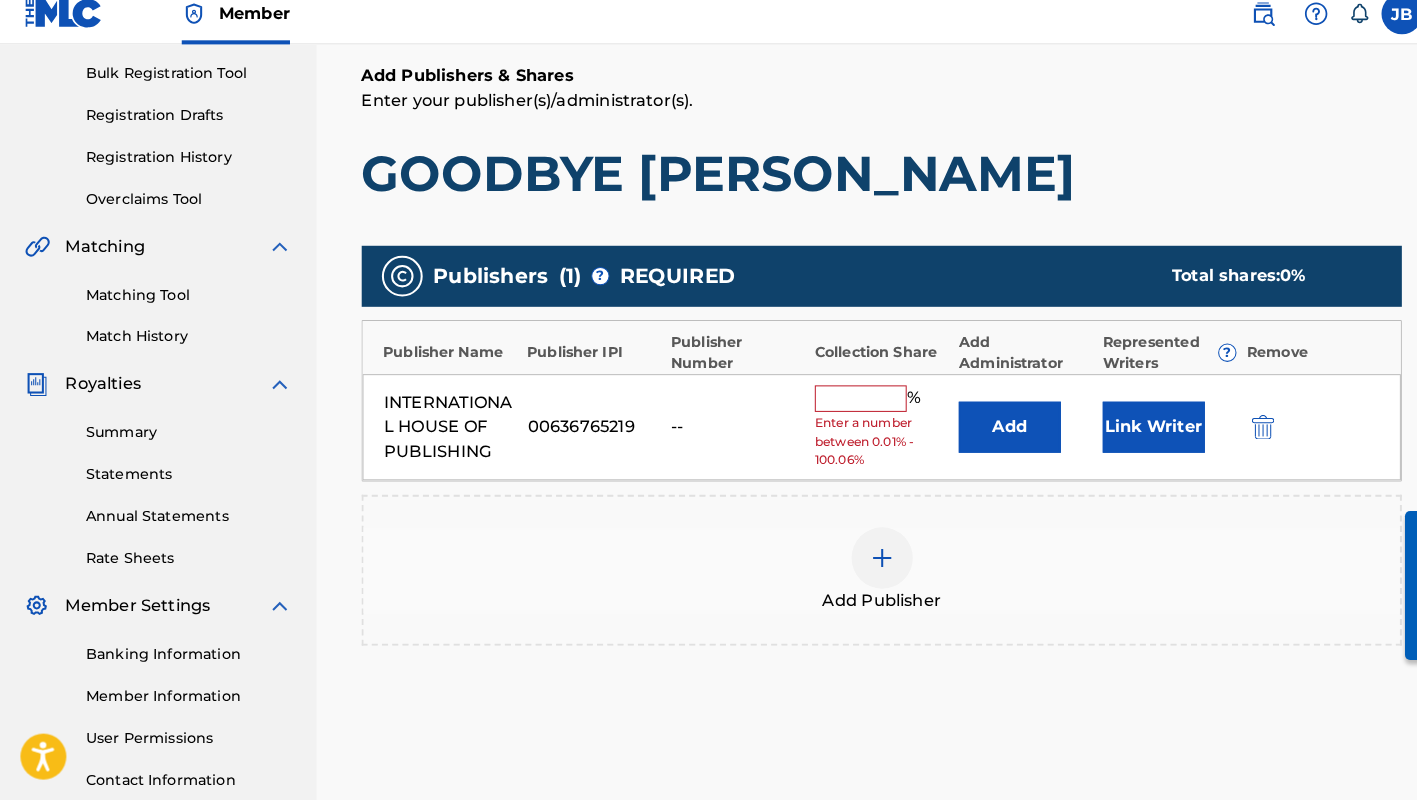 click at bounding box center (843, 407) 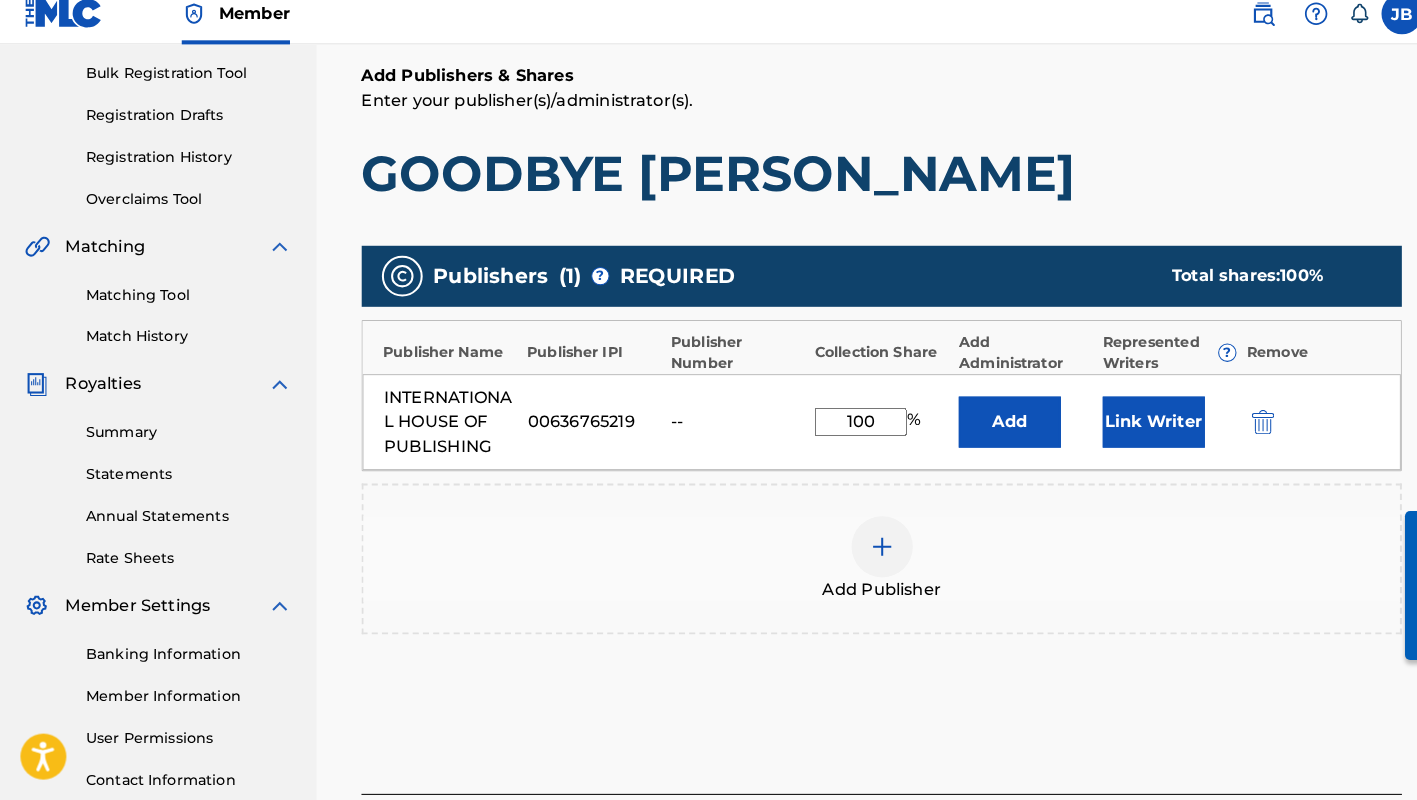 type on "100" 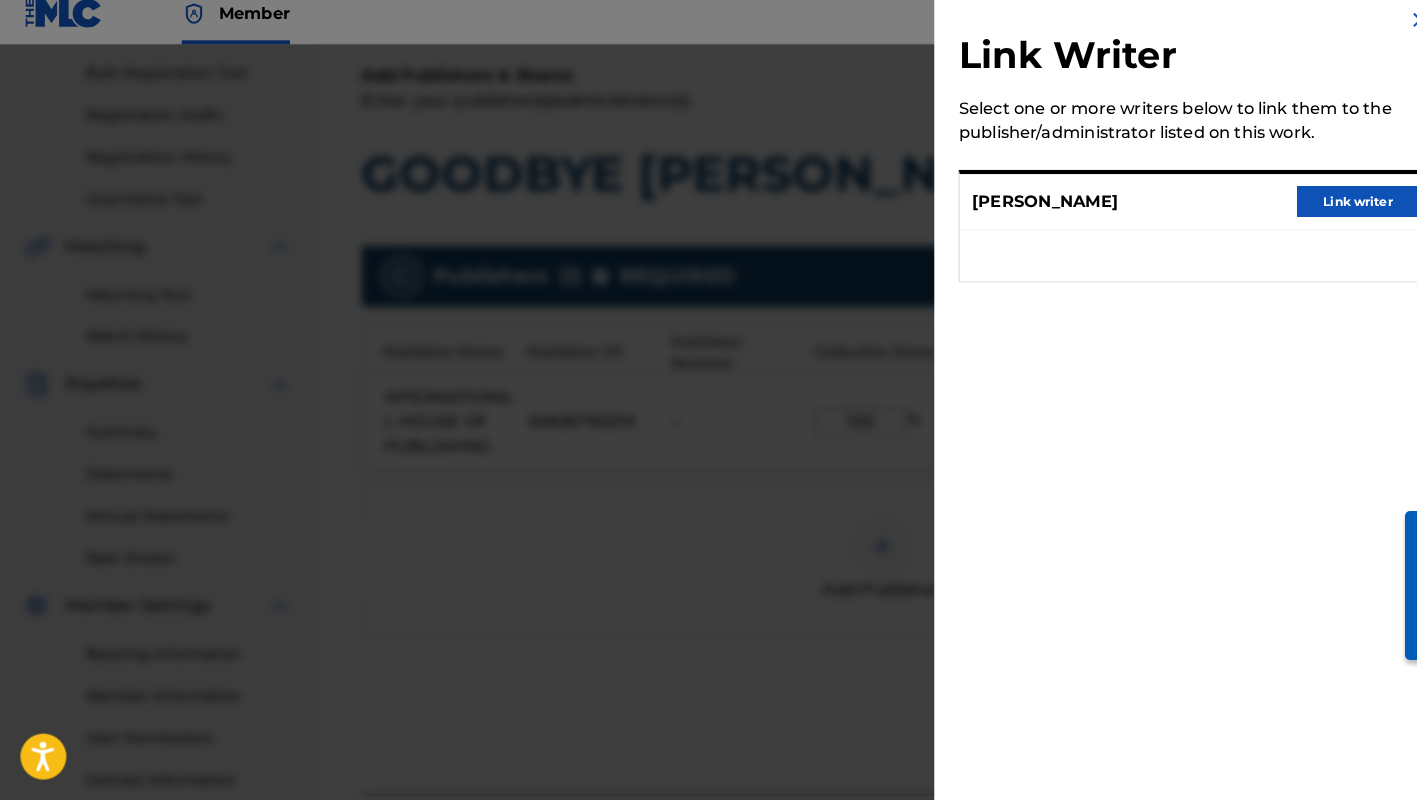 click on "Link writer" at bounding box center (1330, 214) 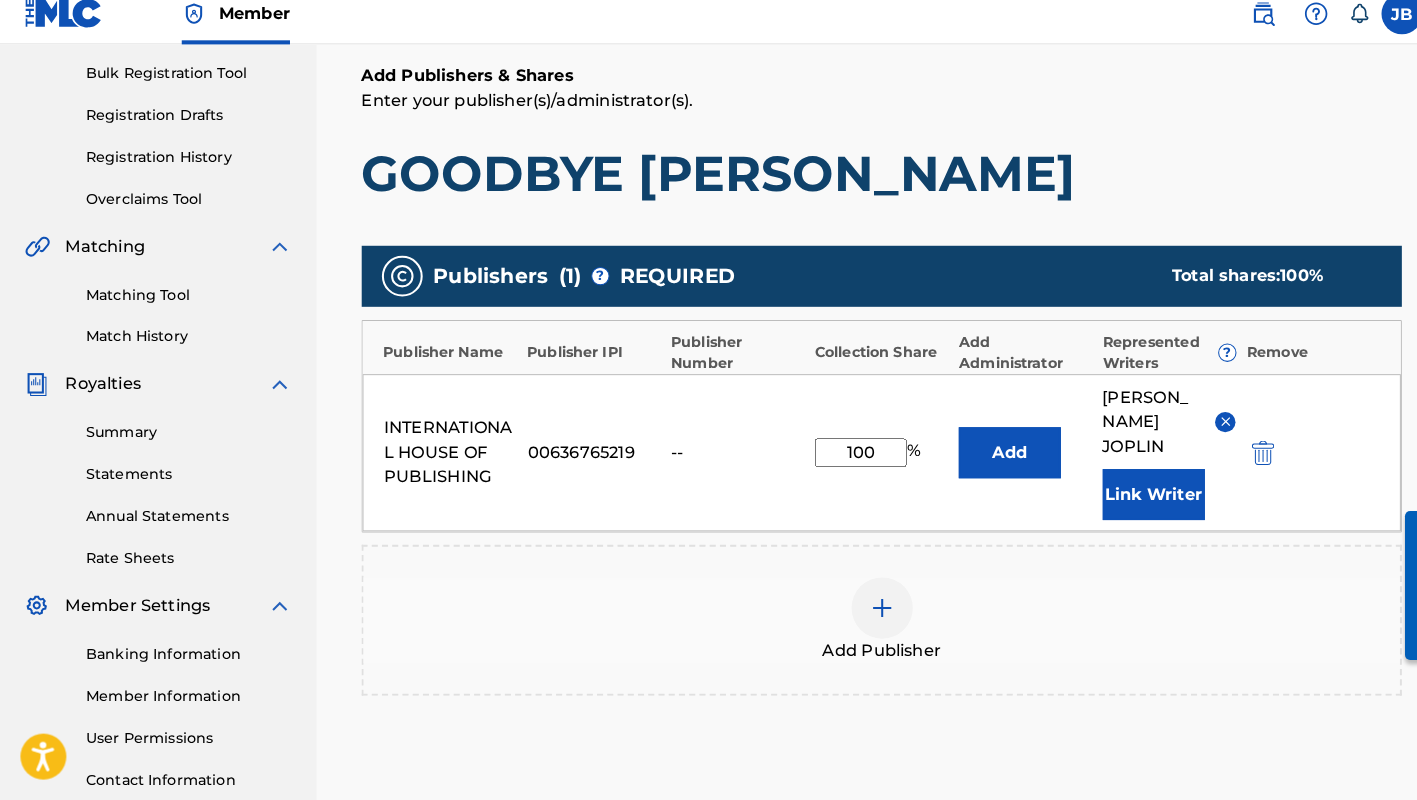 click on "Add" at bounding box center [989, 460] 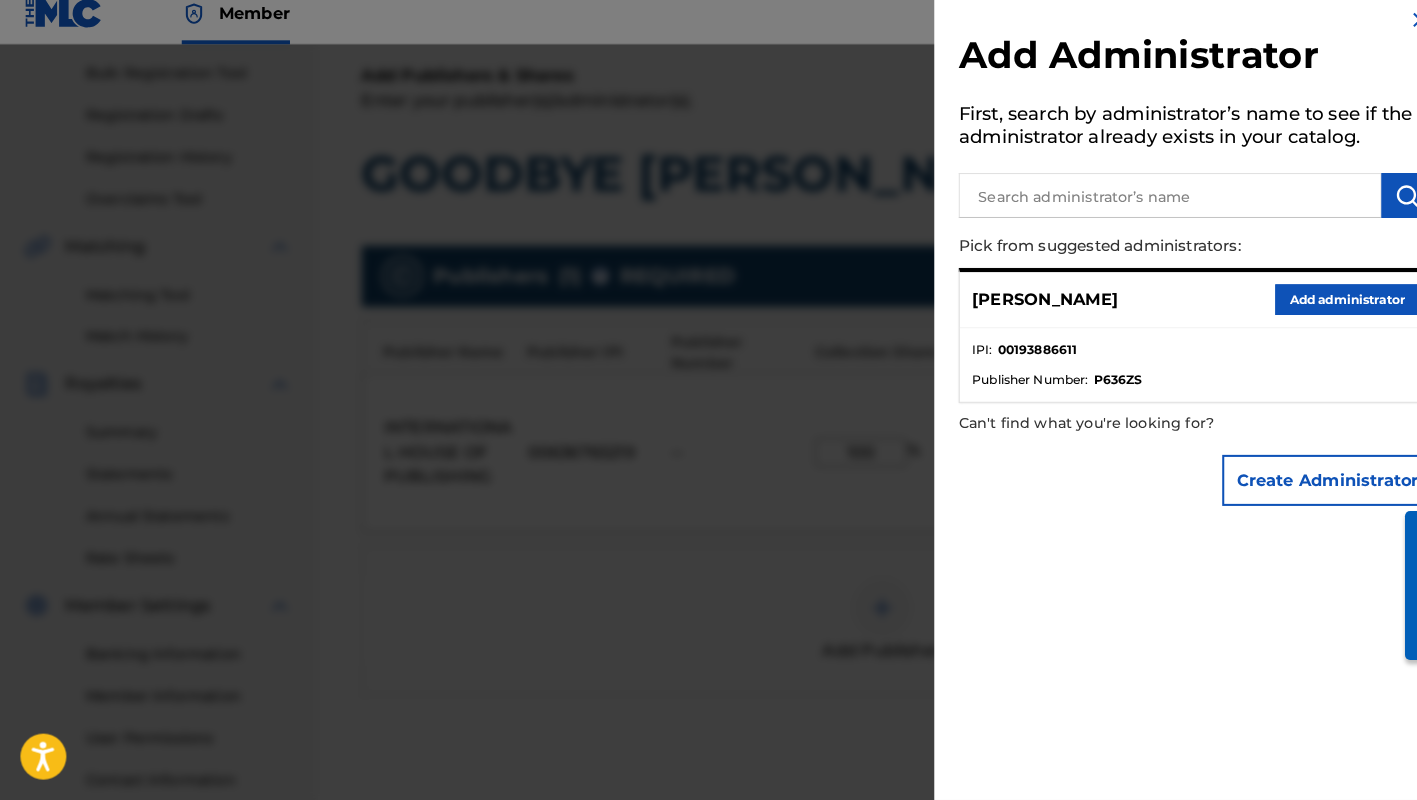 click on "Add administrator" at bounding box center [1319, 310] 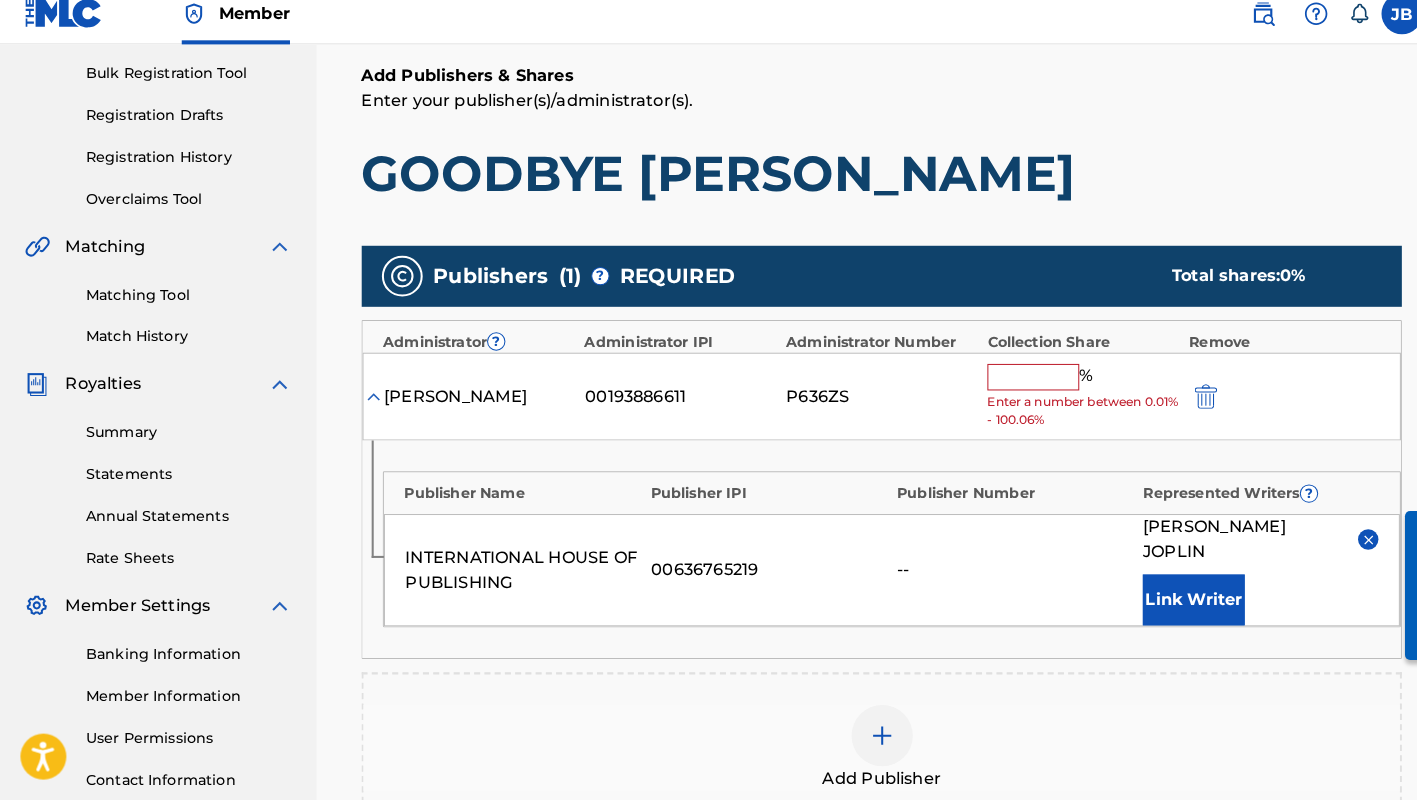 click at bounding box center (1181, 405) 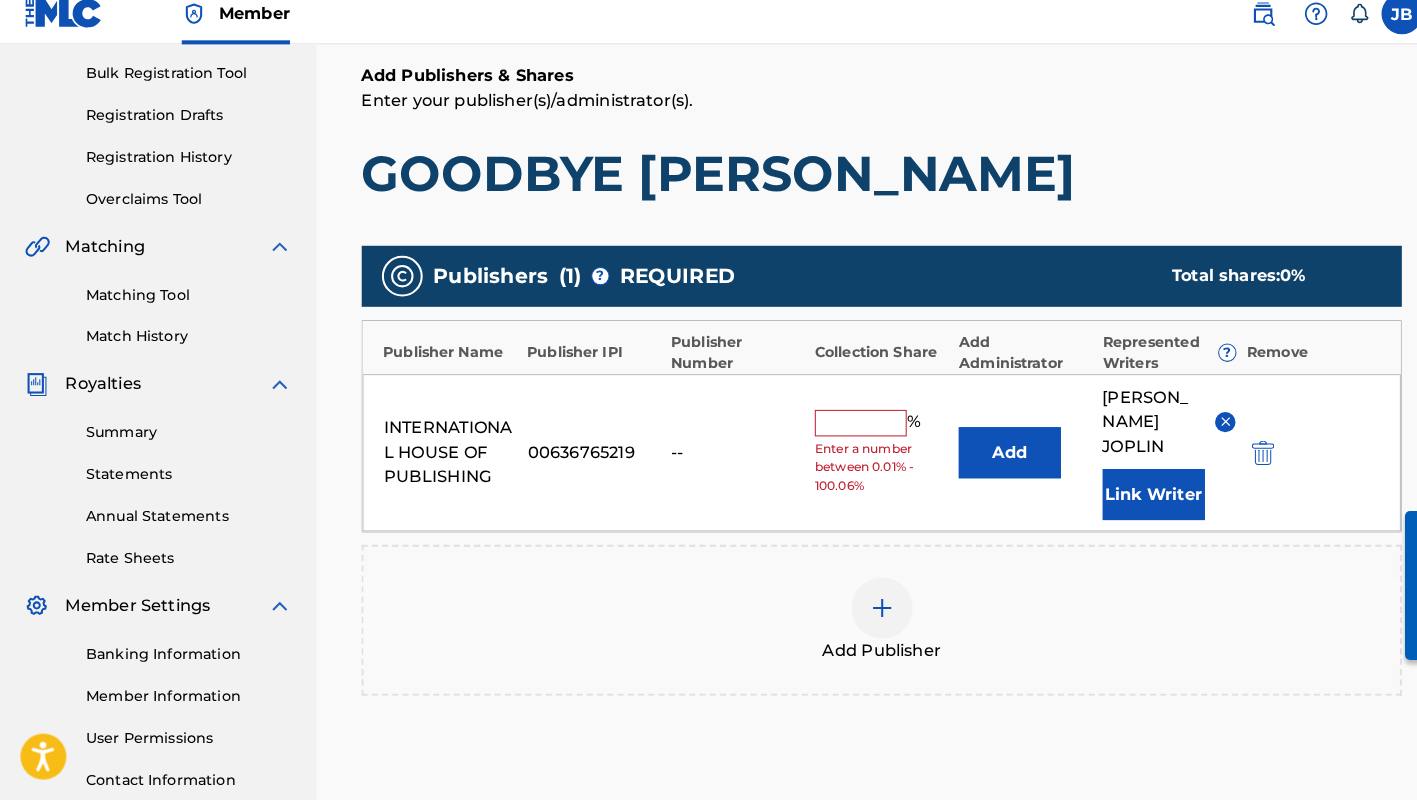 click at bounding box center (843, 431) 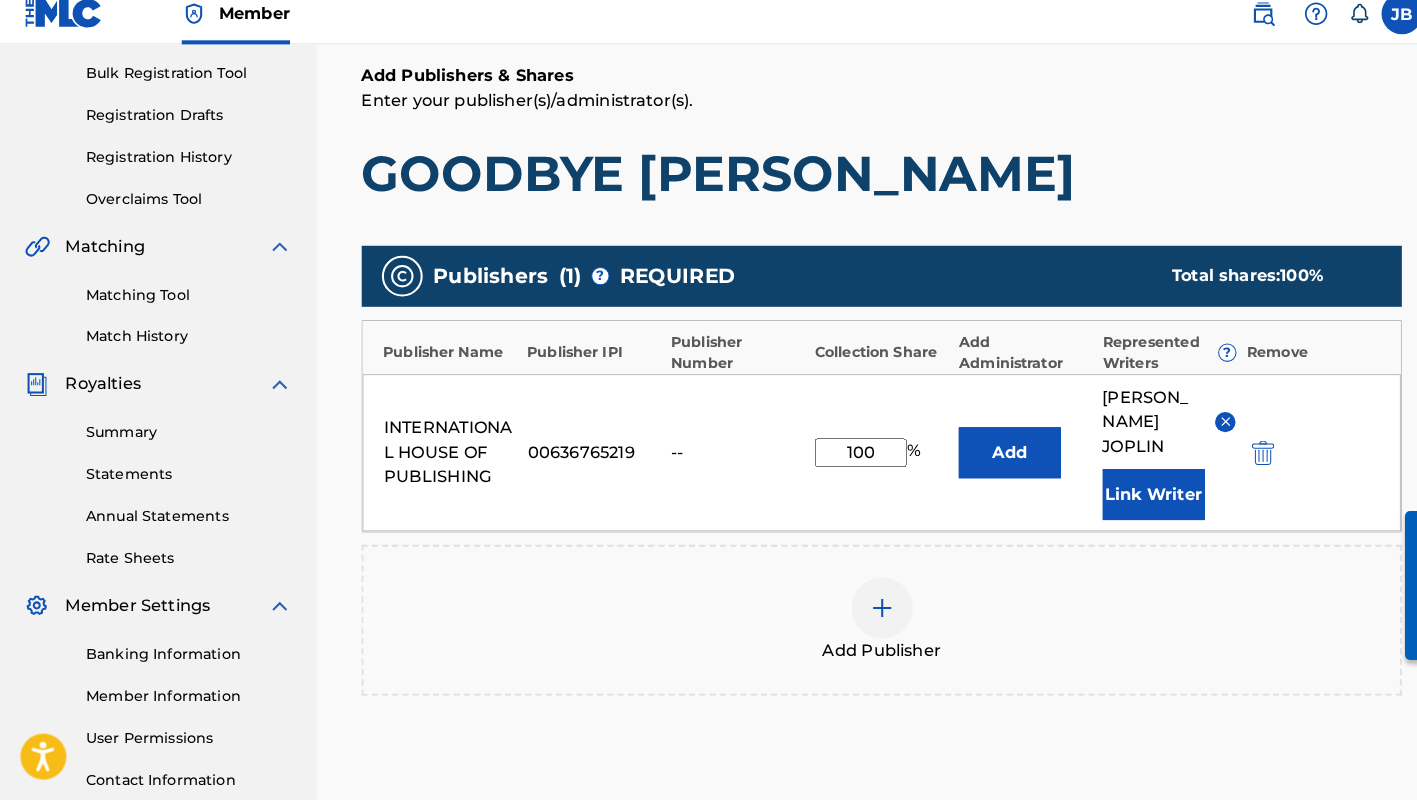 type on "100" 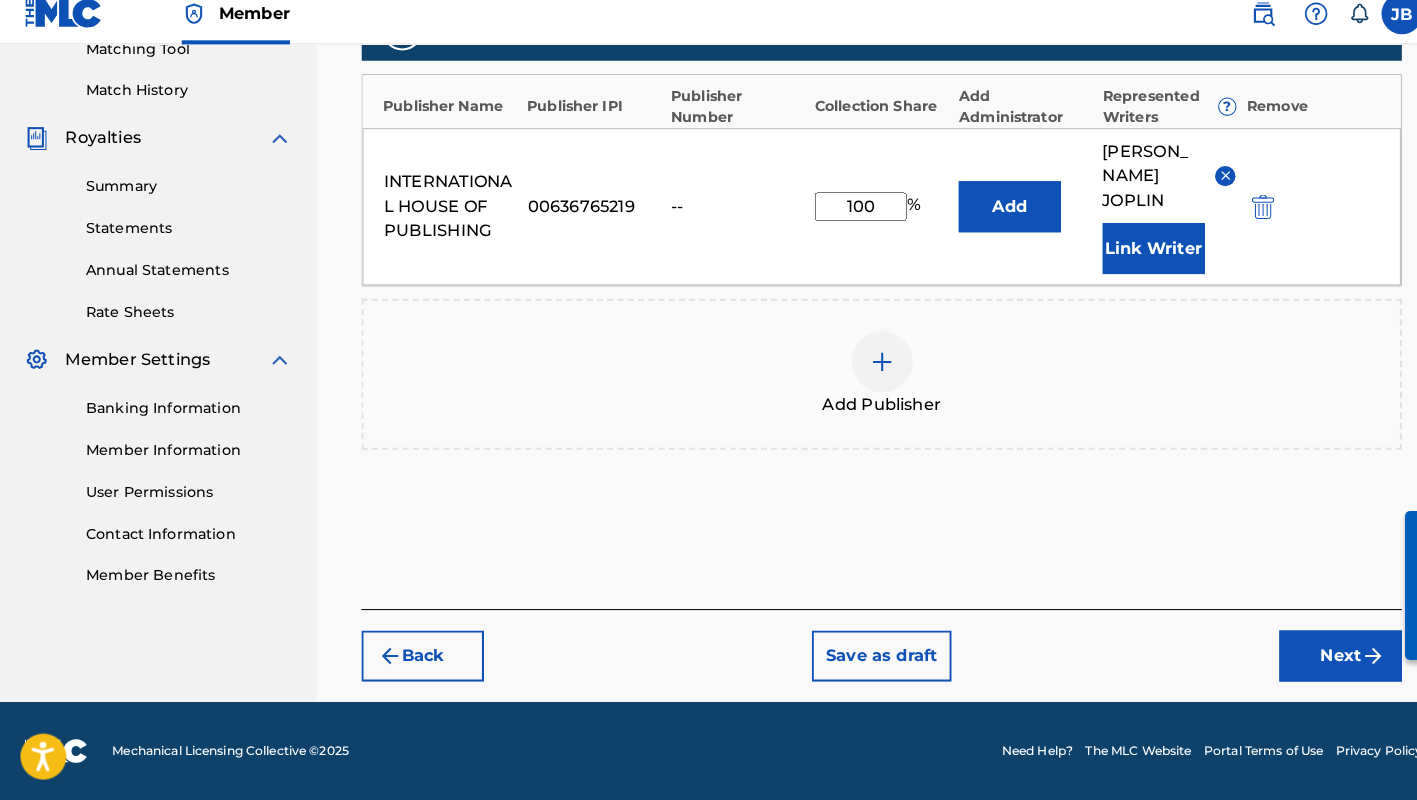 scroll, scrollTop: 529, scrollLeft: 0, axis: vertical 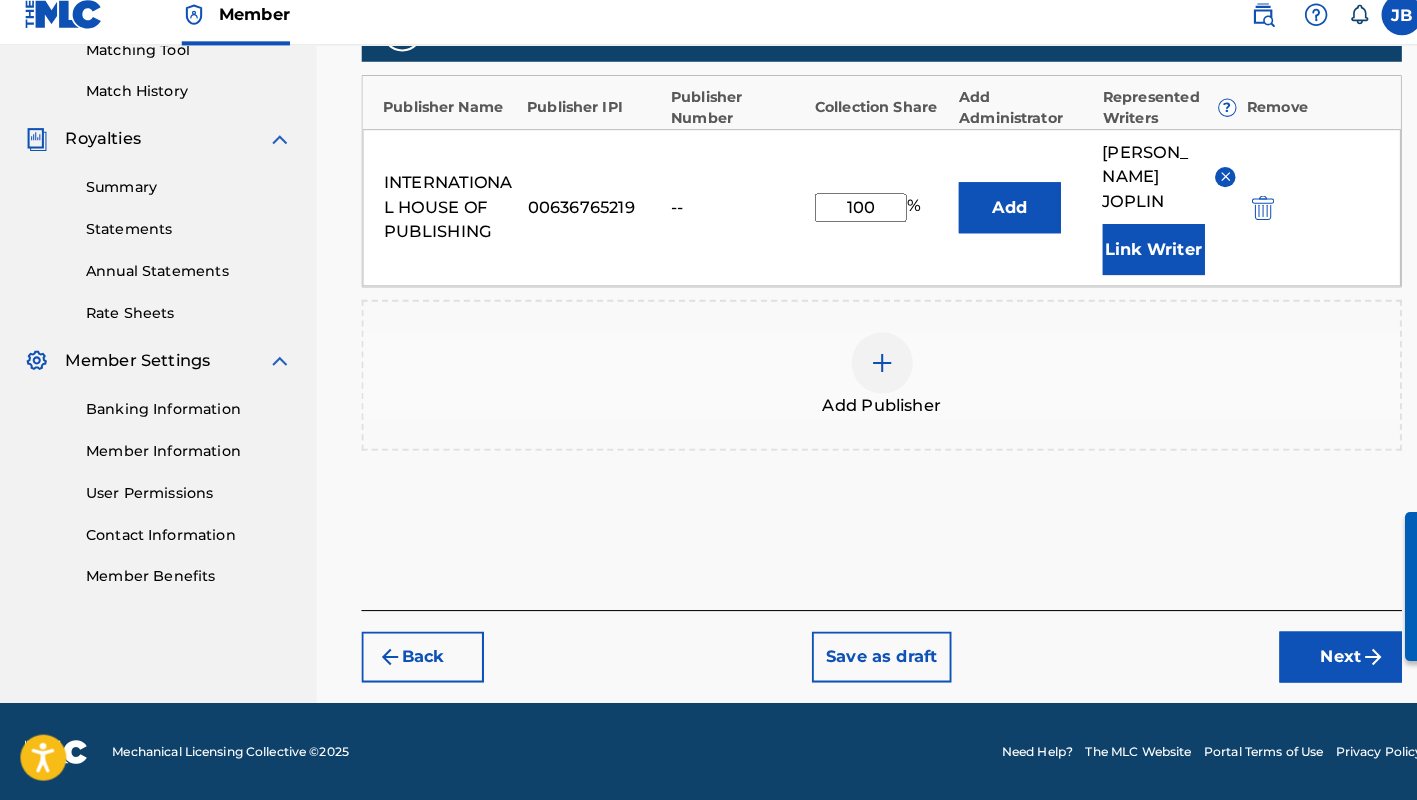 click on "Next" at bounding box center [1313, 659] 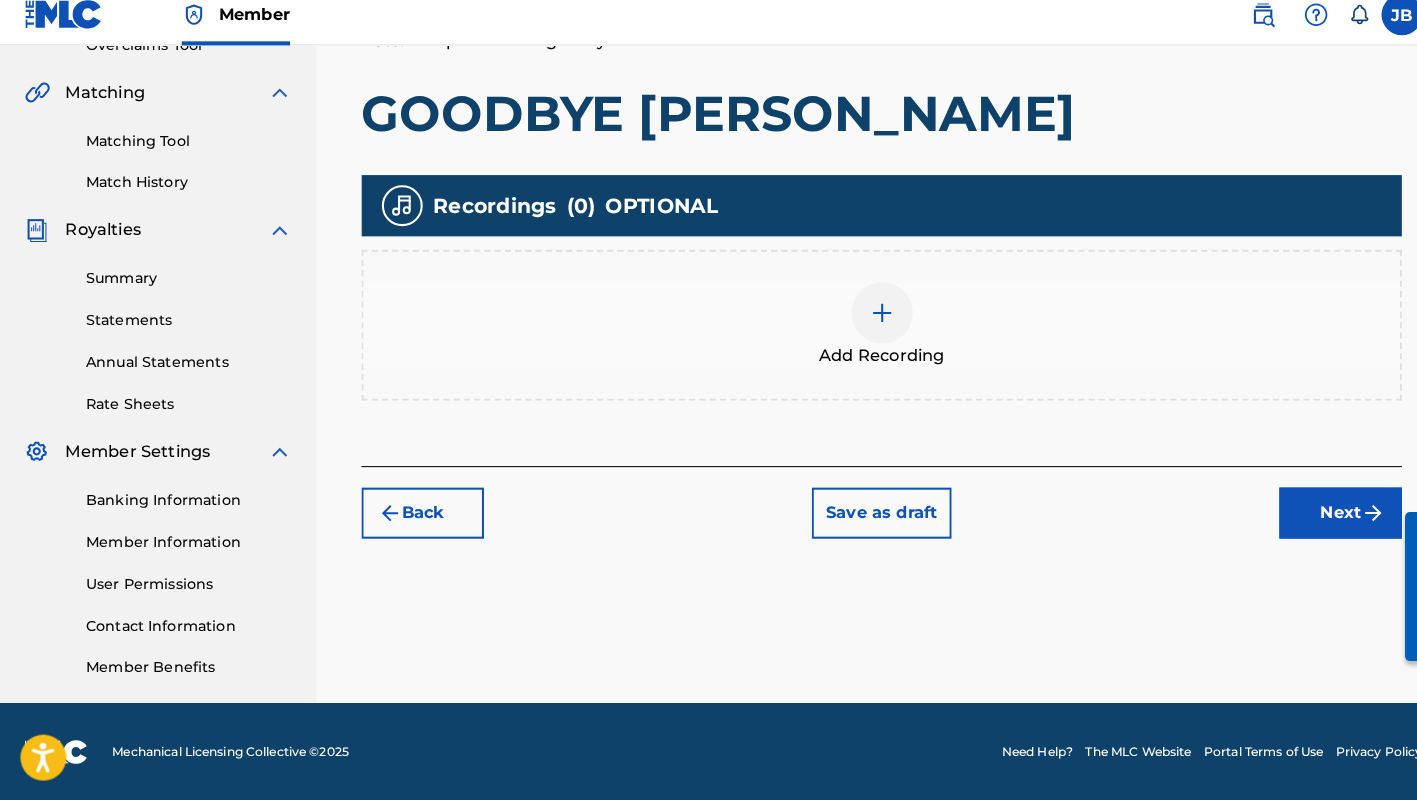 scroll, scrollTop: 440, scrollLeft: 0, axis: vertical 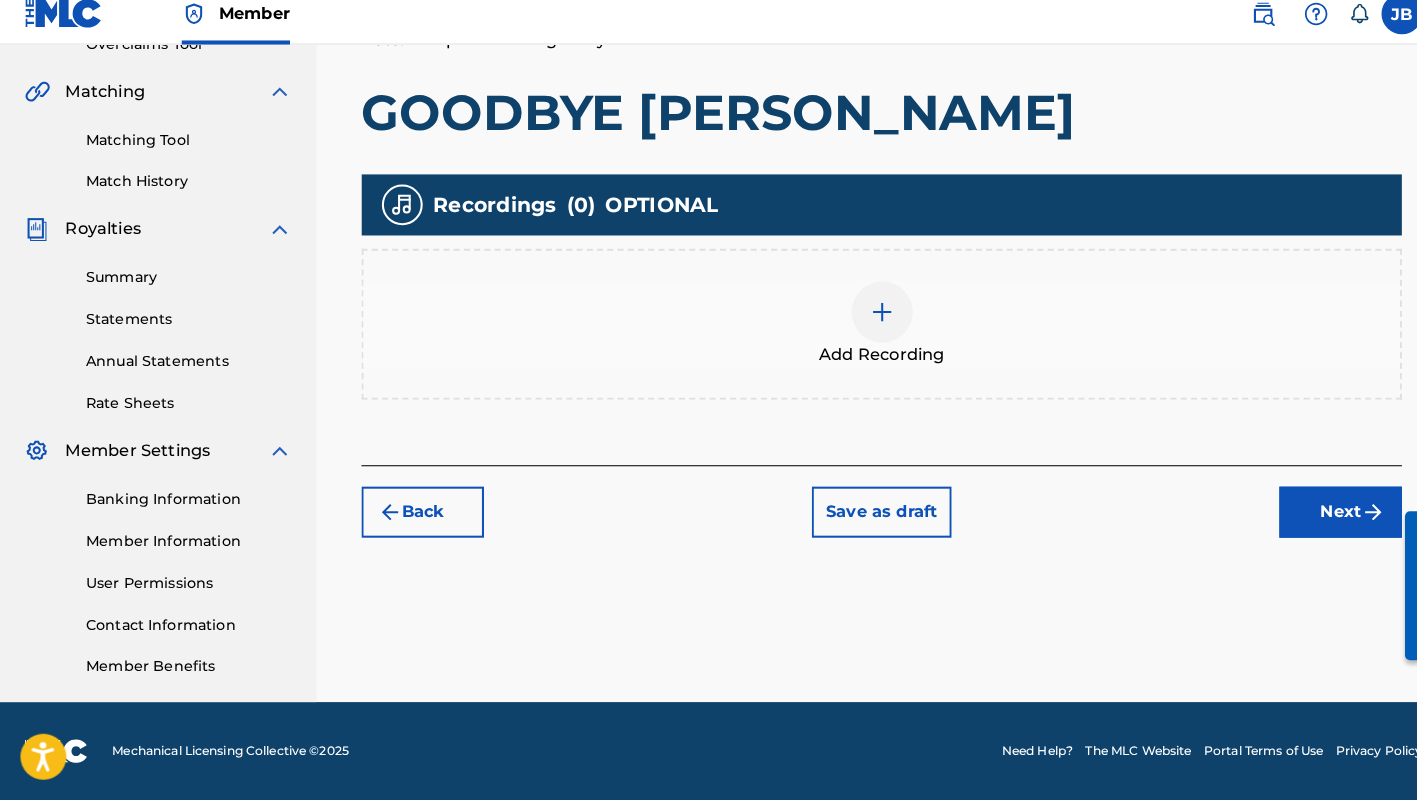click at bounding box center [864, 322] 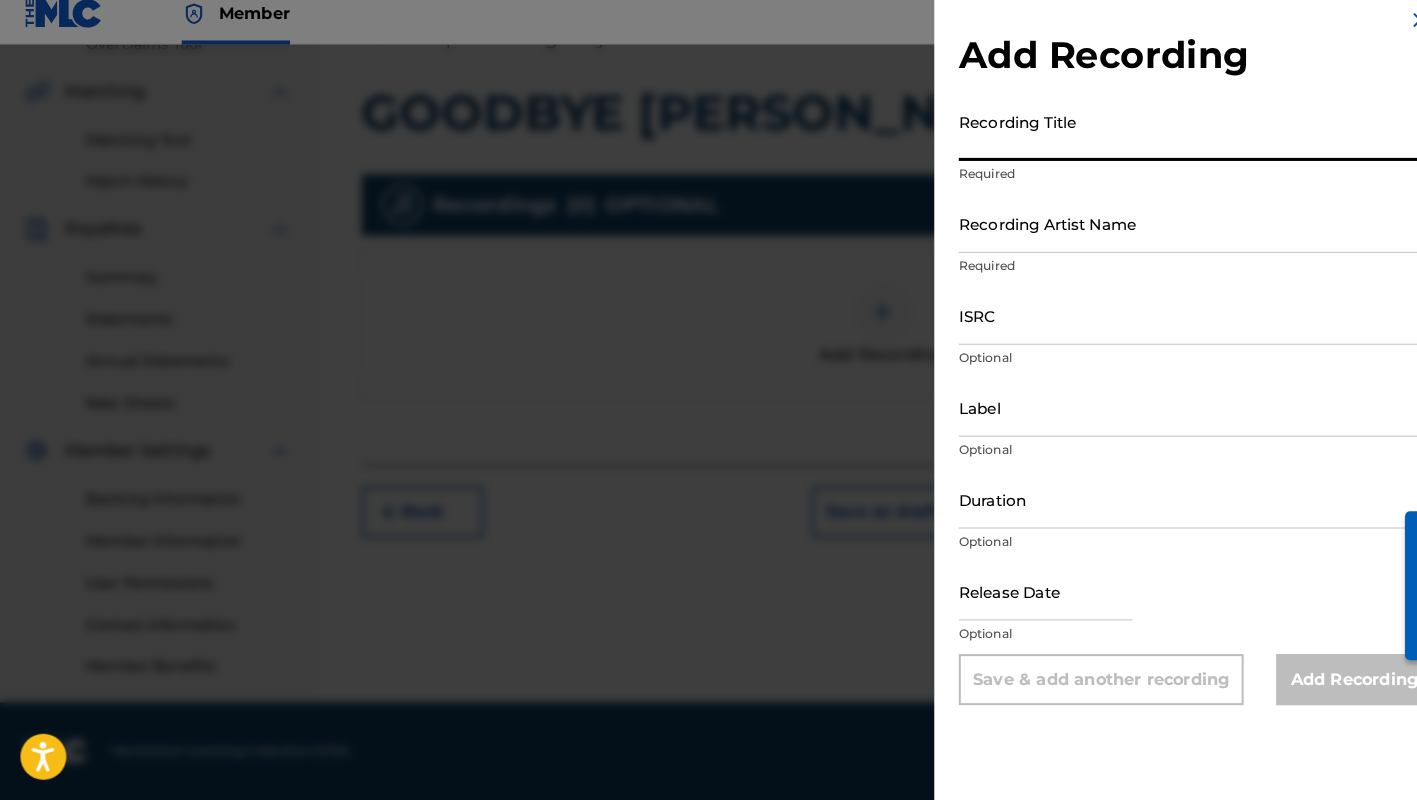 click on "Recording Title" at bounding box center (1171, 145) 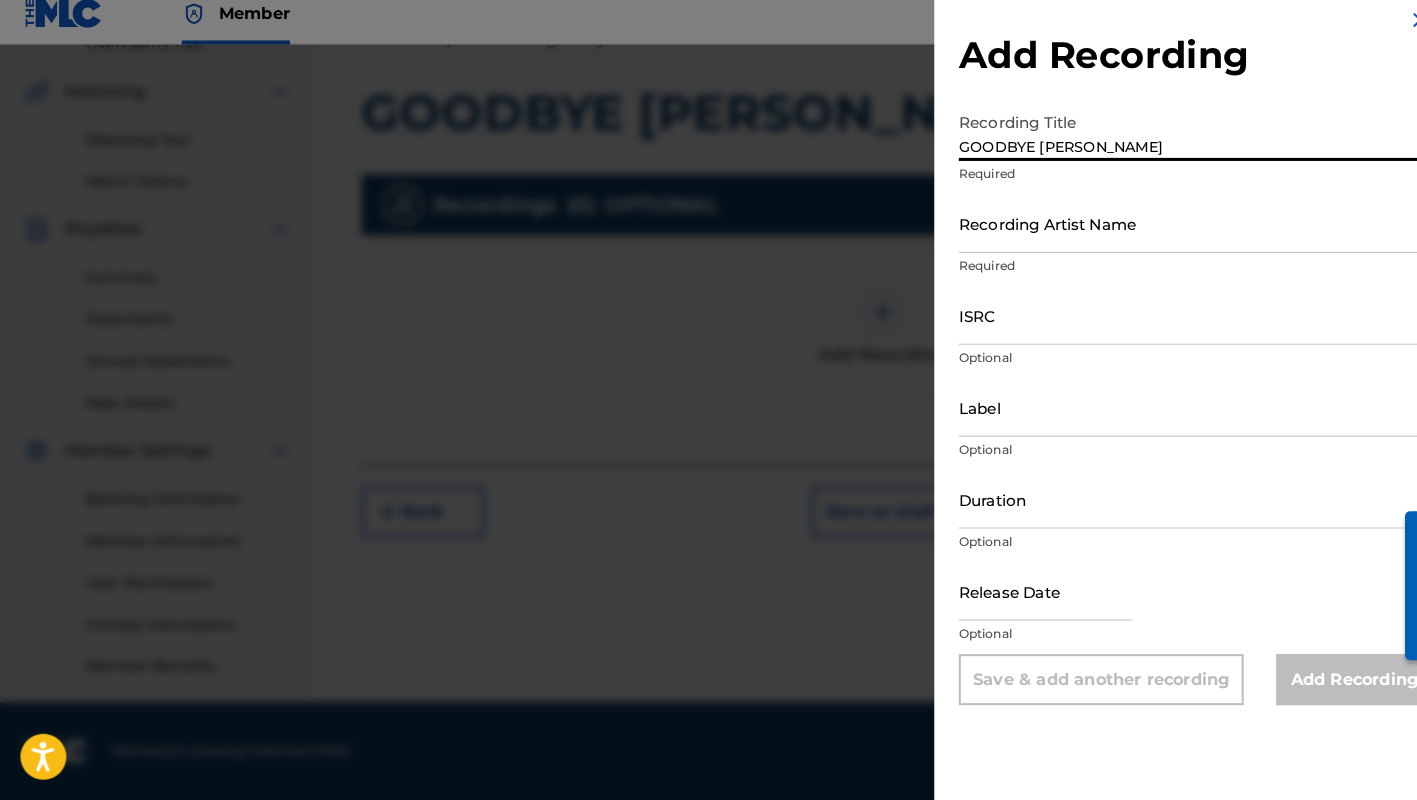 type on "GOODBYE BERLIN" 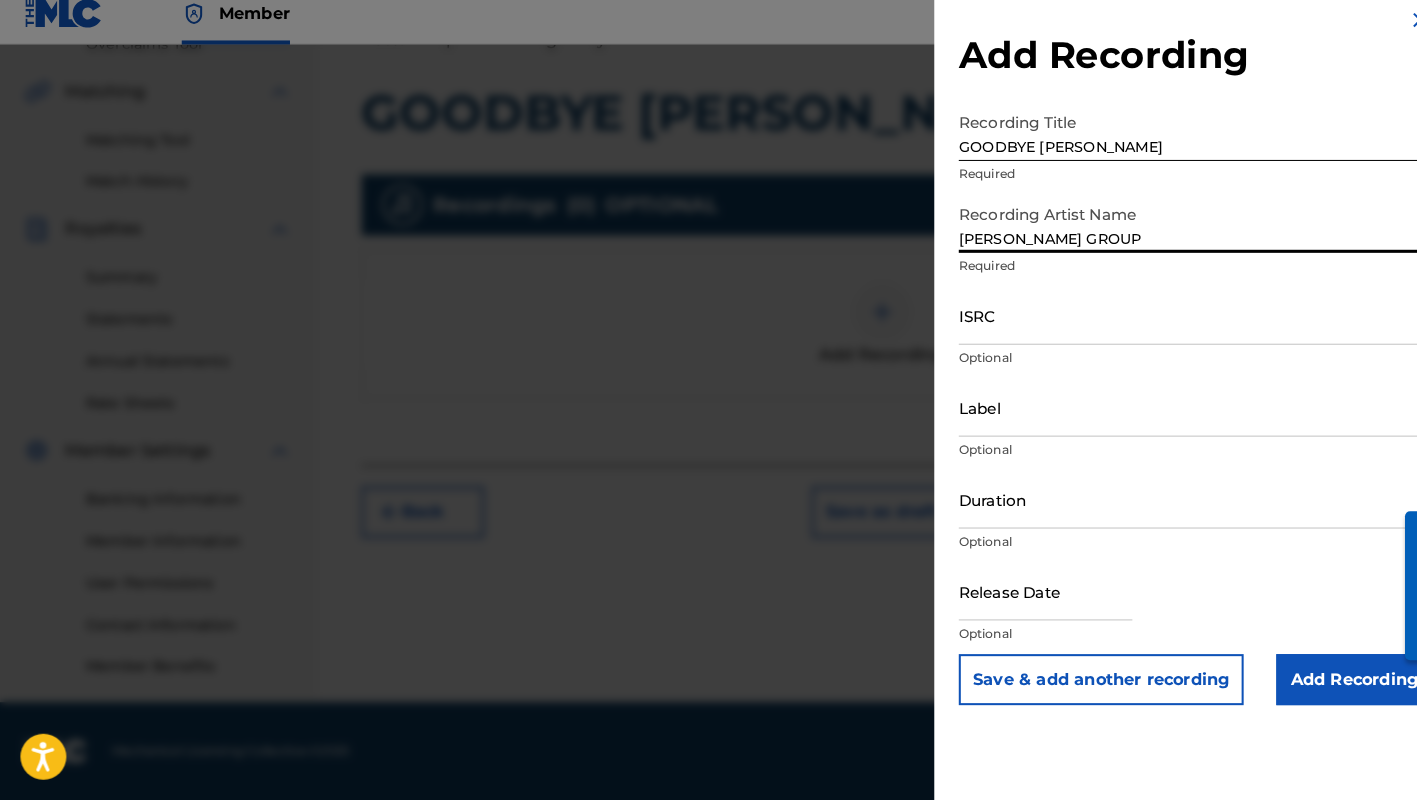 type on "JOSH JOPLN GROUP" 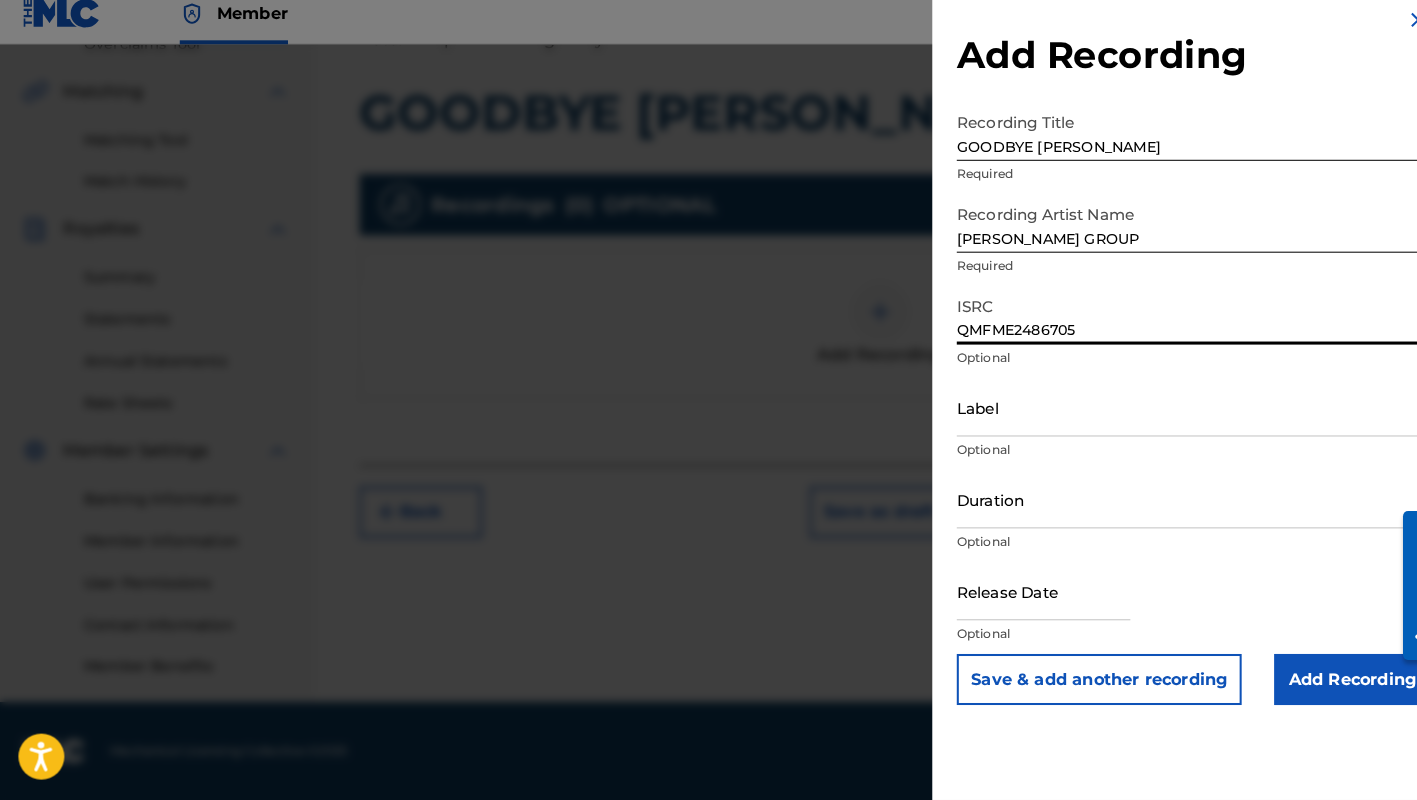 scroll, scrollTop: 440, scrollLeft: 0, axis: vertical 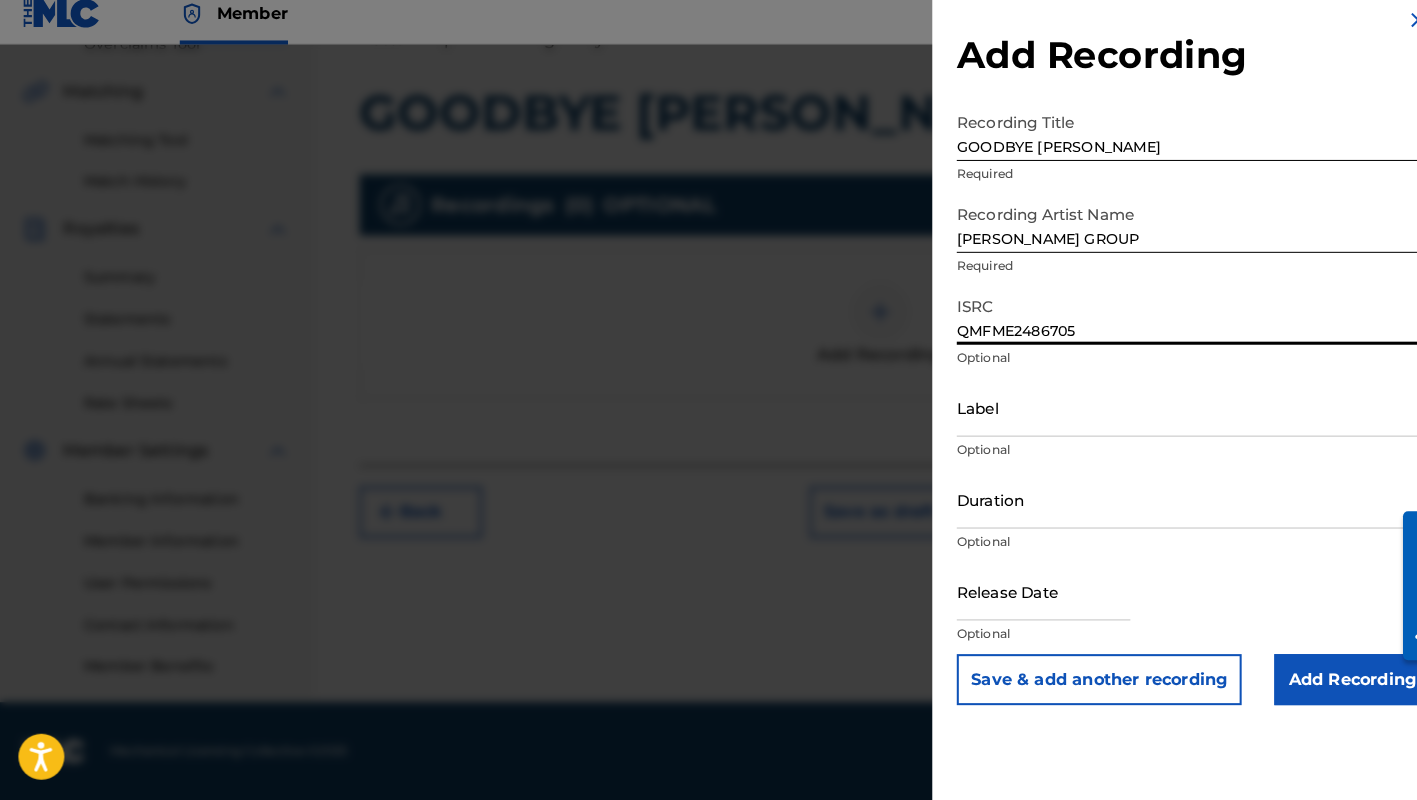 type on "QMFME2486705" 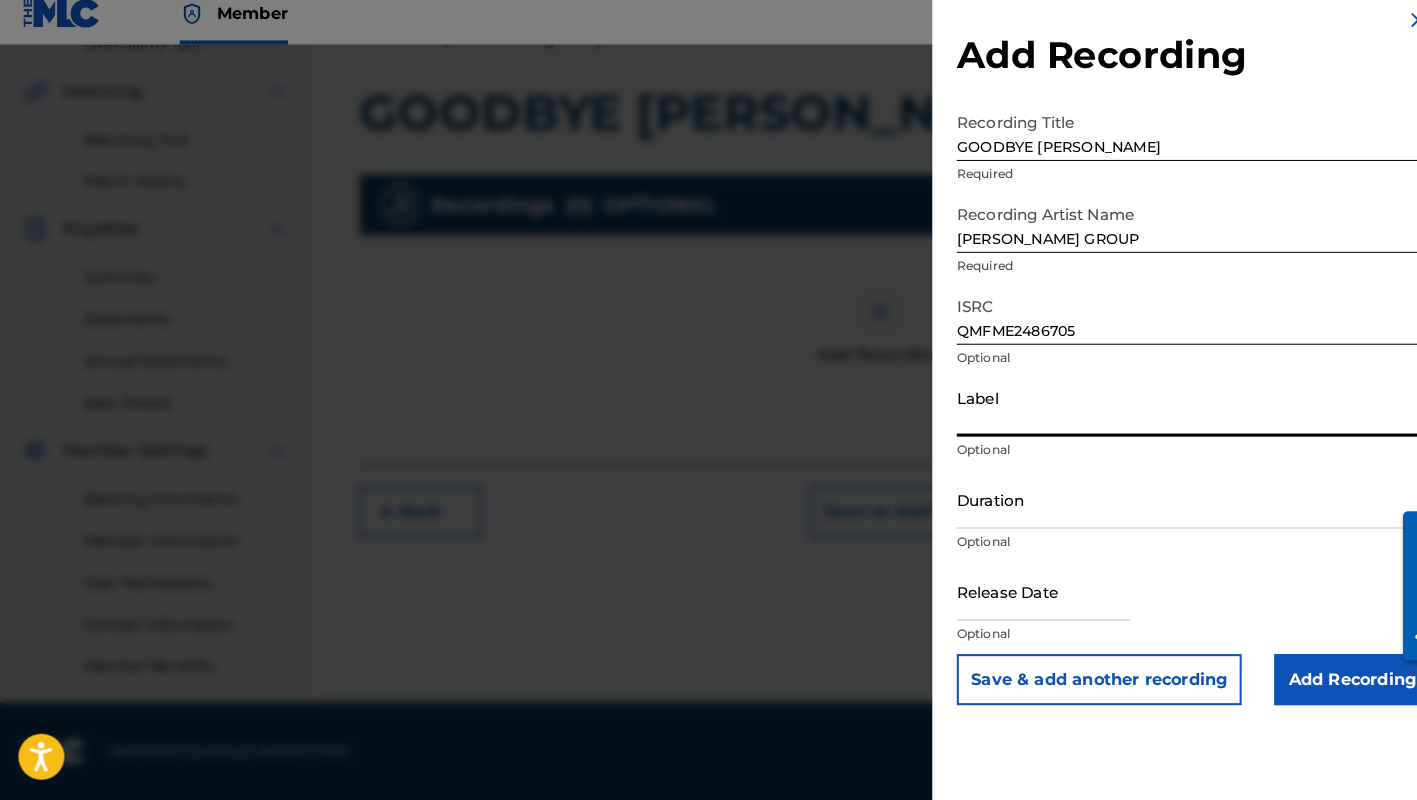 click on "Label" at bounding box center (1171, 415) 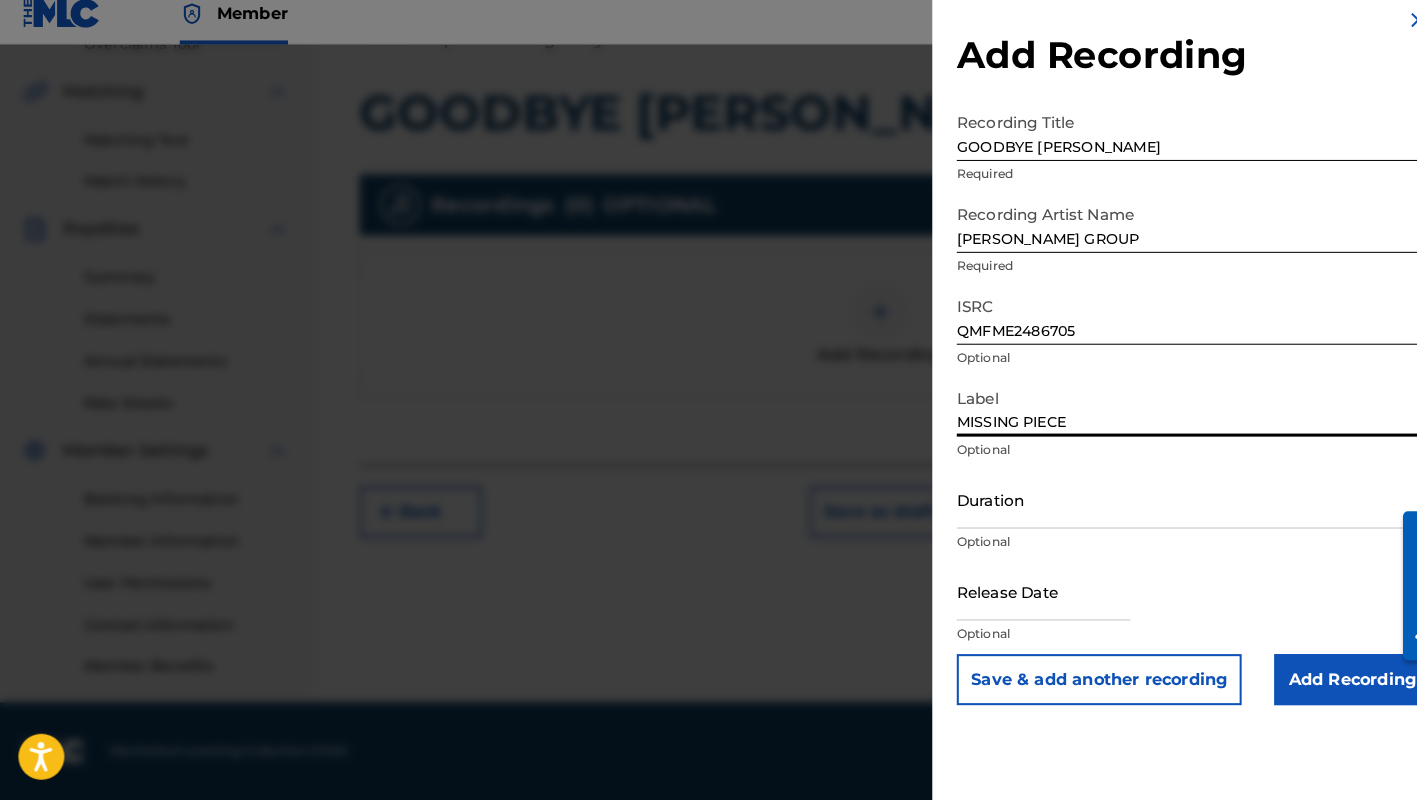 type on "MISSING PIECE" 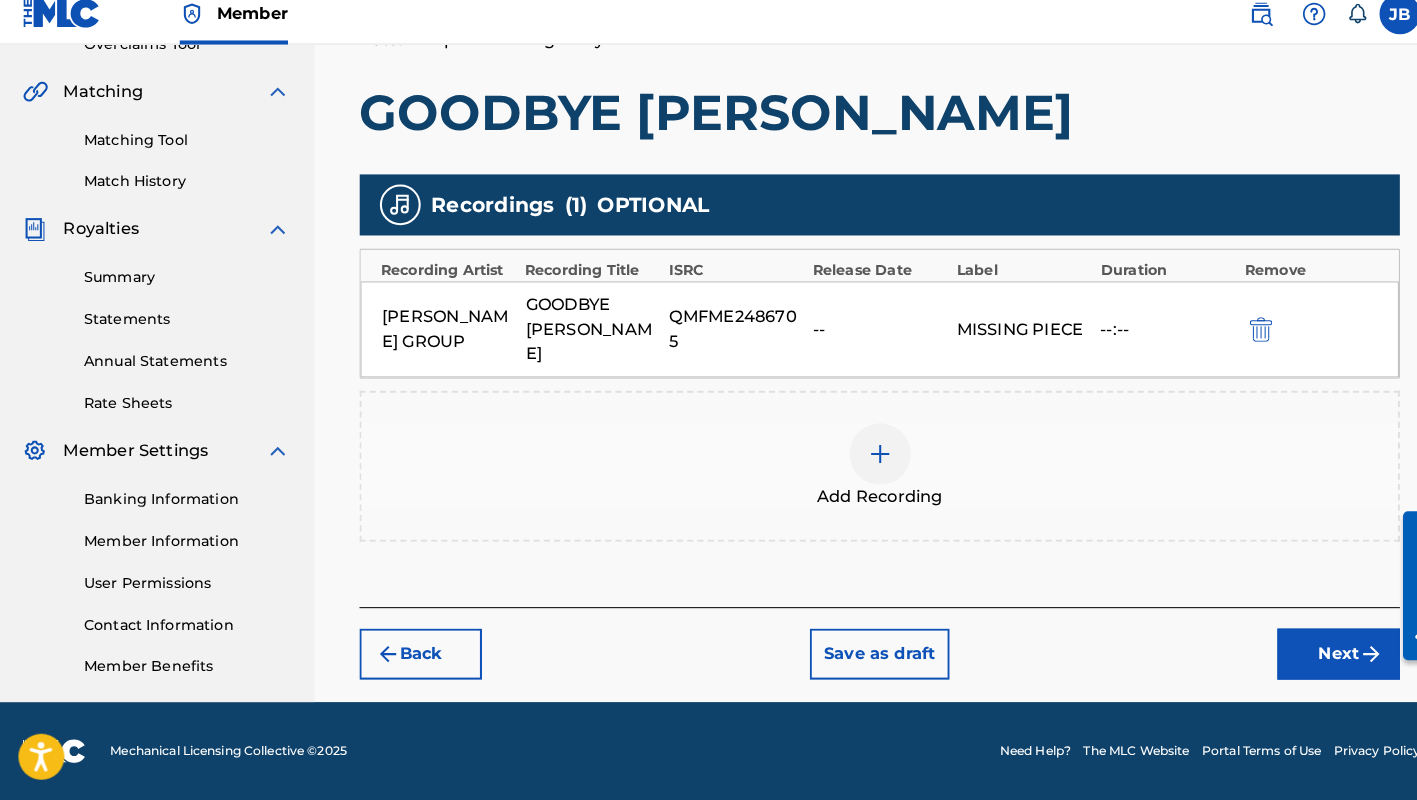 click on "Next" at bounding box center (1313, 657) 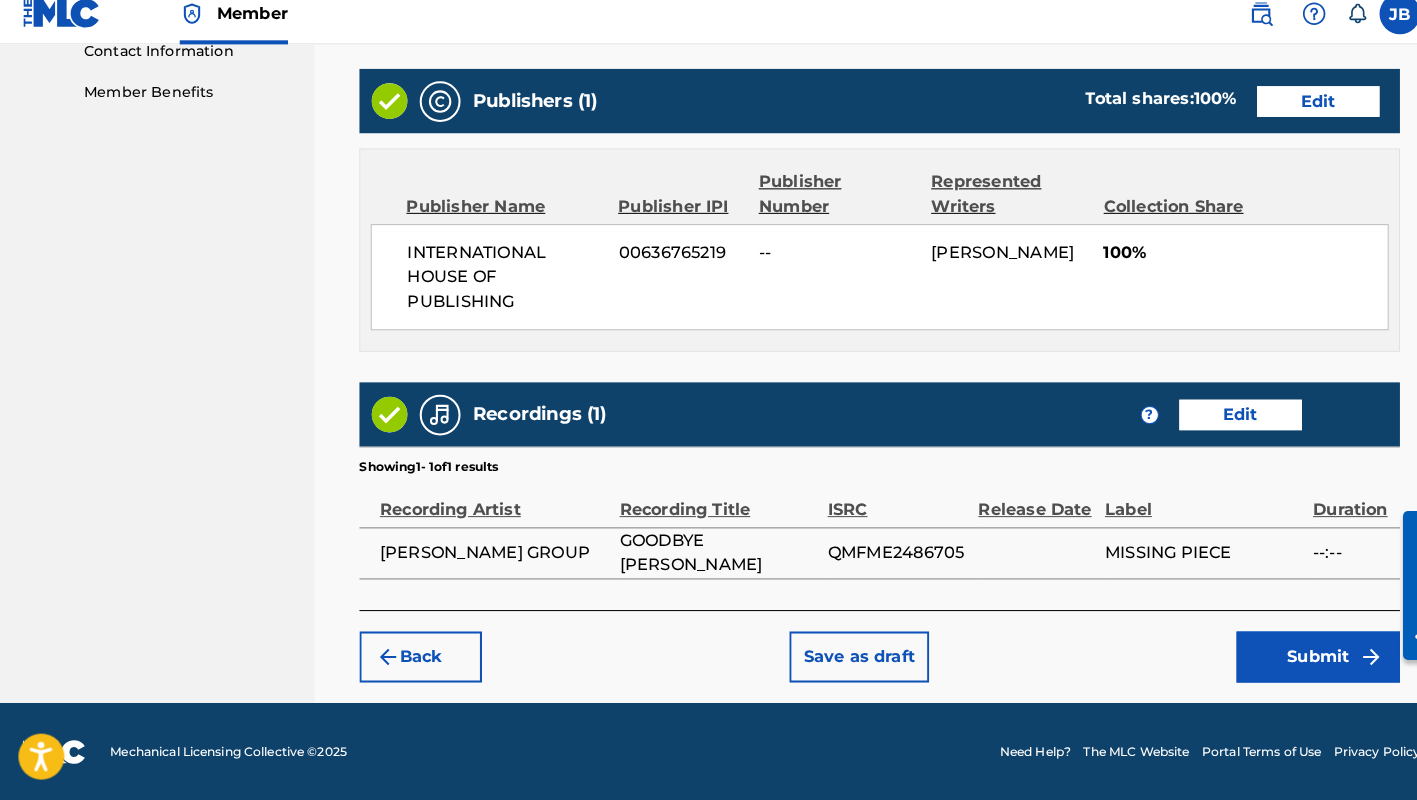 scroll, scrollTop: 1002, scrollLeft: 0, axis: vertical 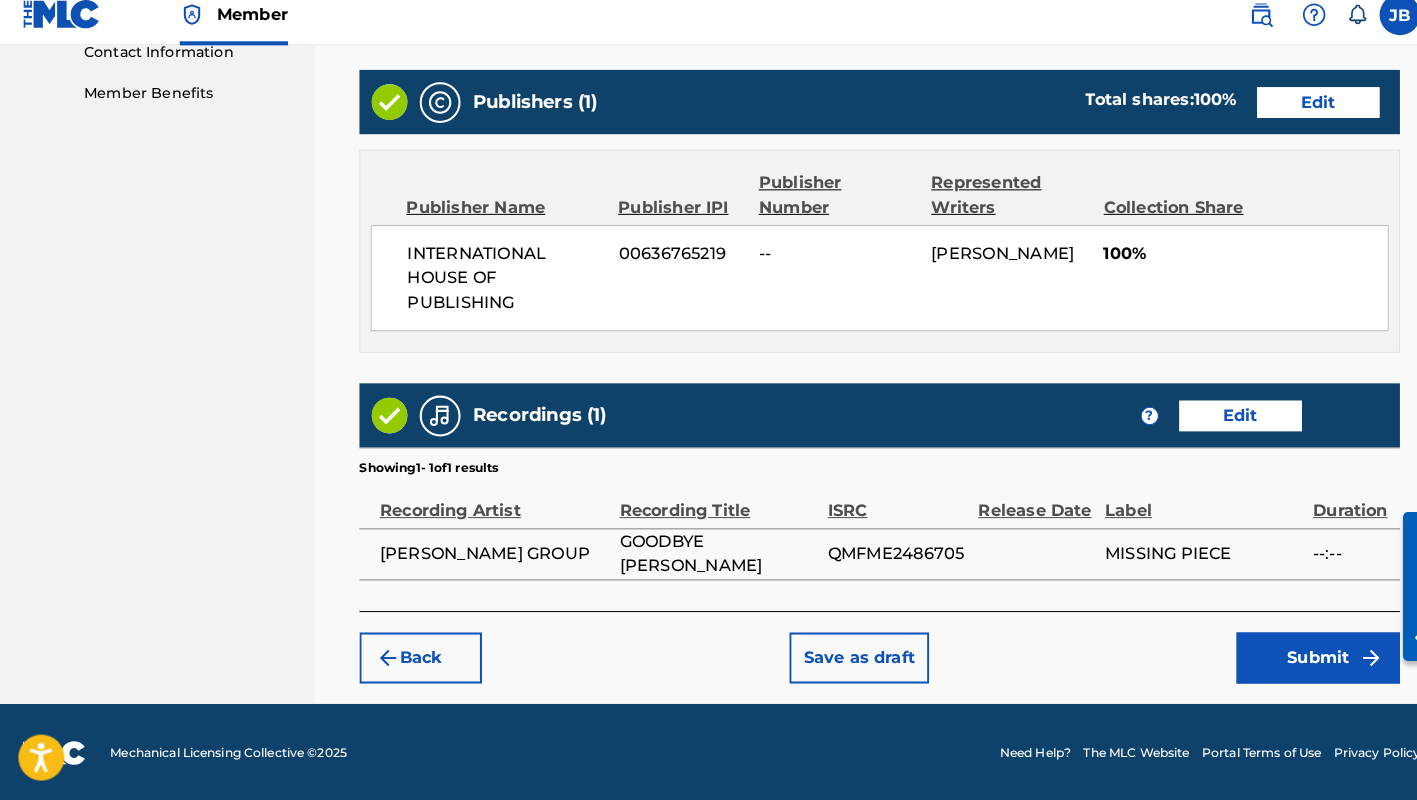 click on "Submit" at bounding box center (1293, 660) 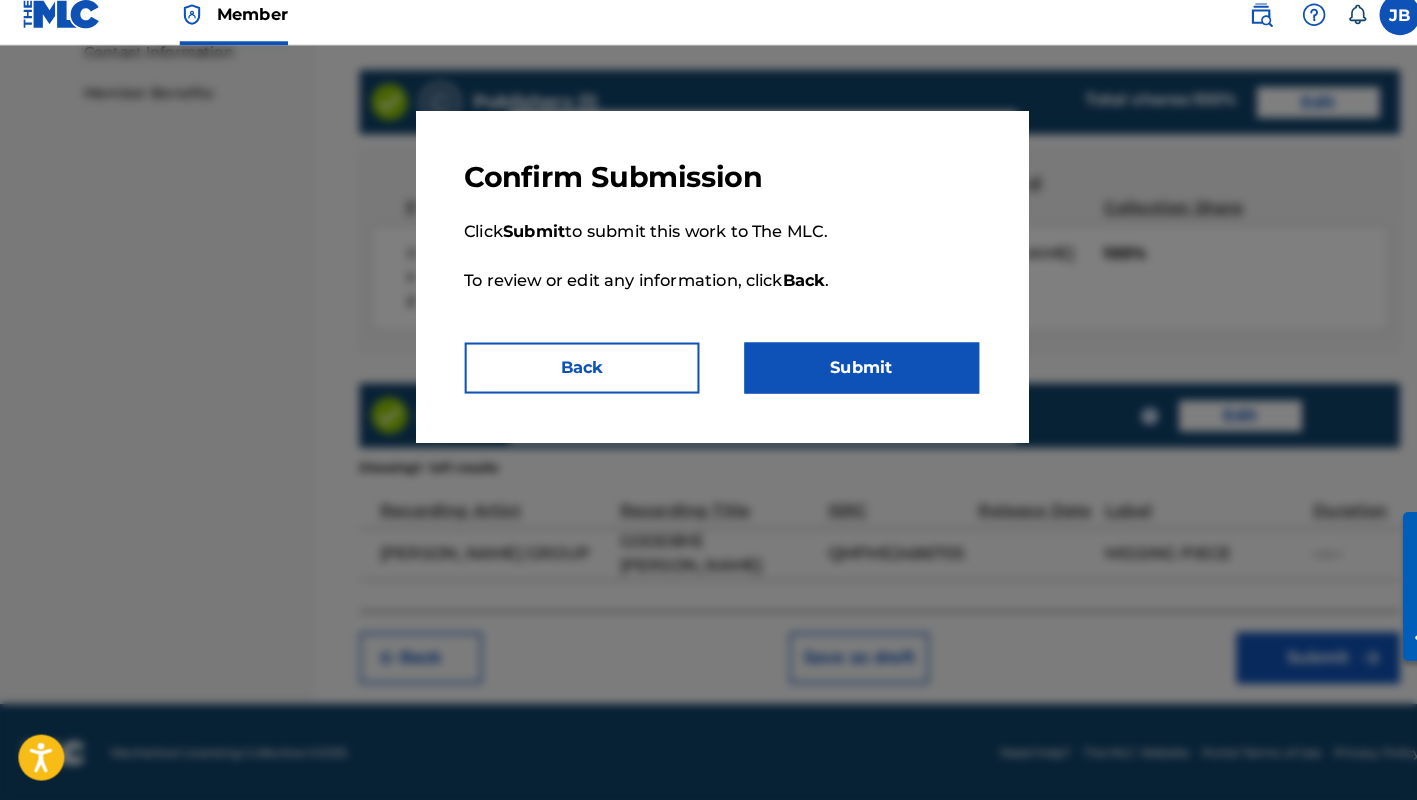 click on "Submit" at bounding box center [846, 376] 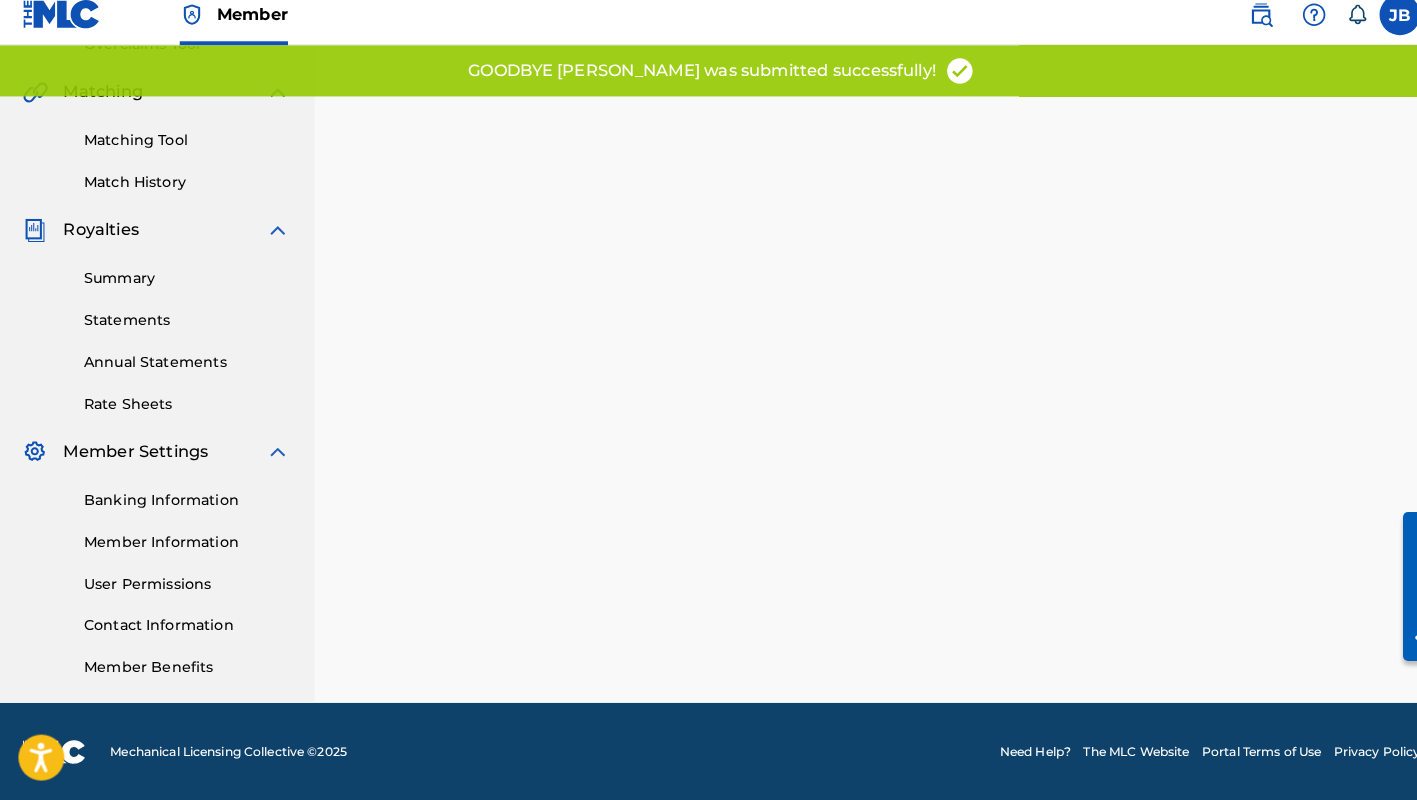 scroll, scrollTop: 0, scrollLeft: 0, axis: both 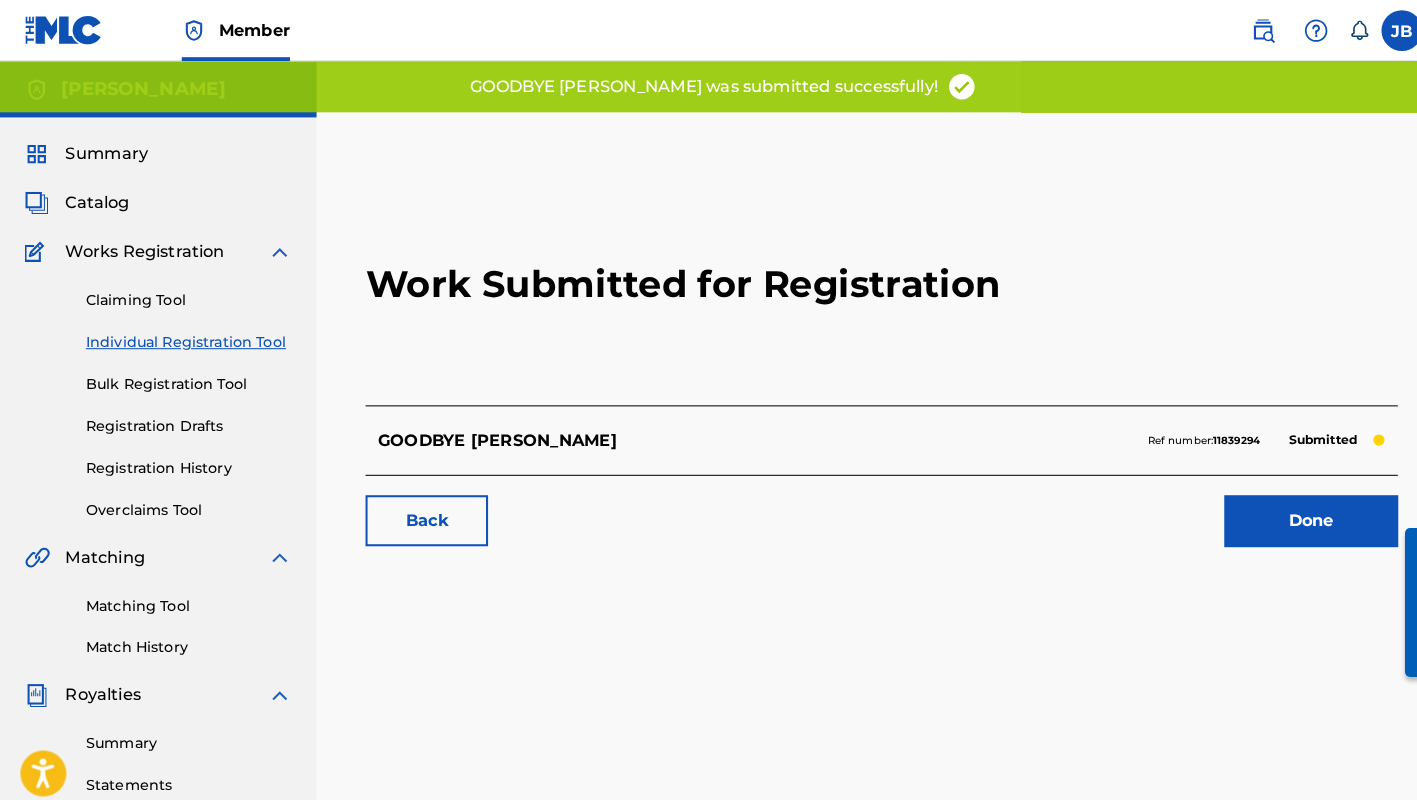 click on "Done" at bounding box center (1284, 510) 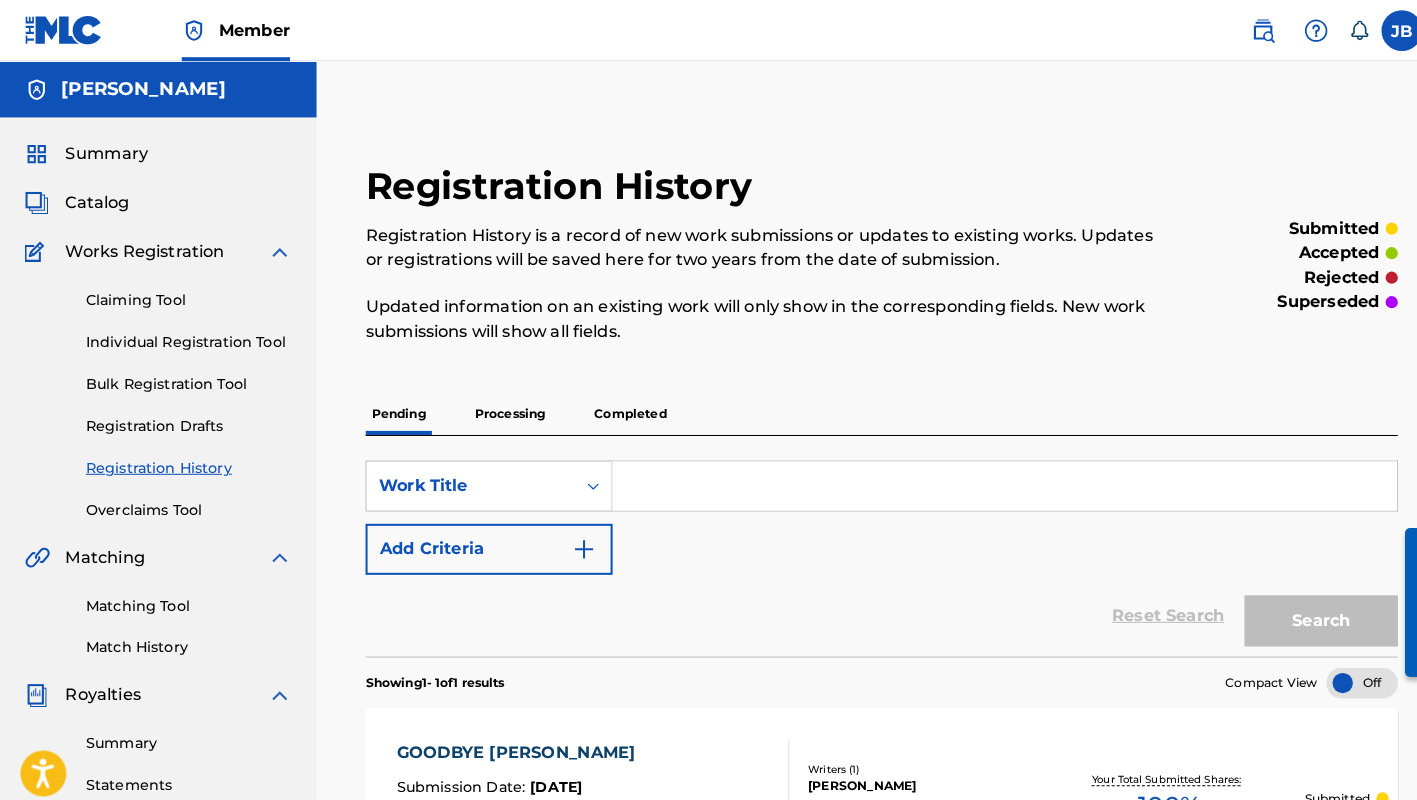 scroll, scrollTop: 0, scrollLeft: 0, axis: both 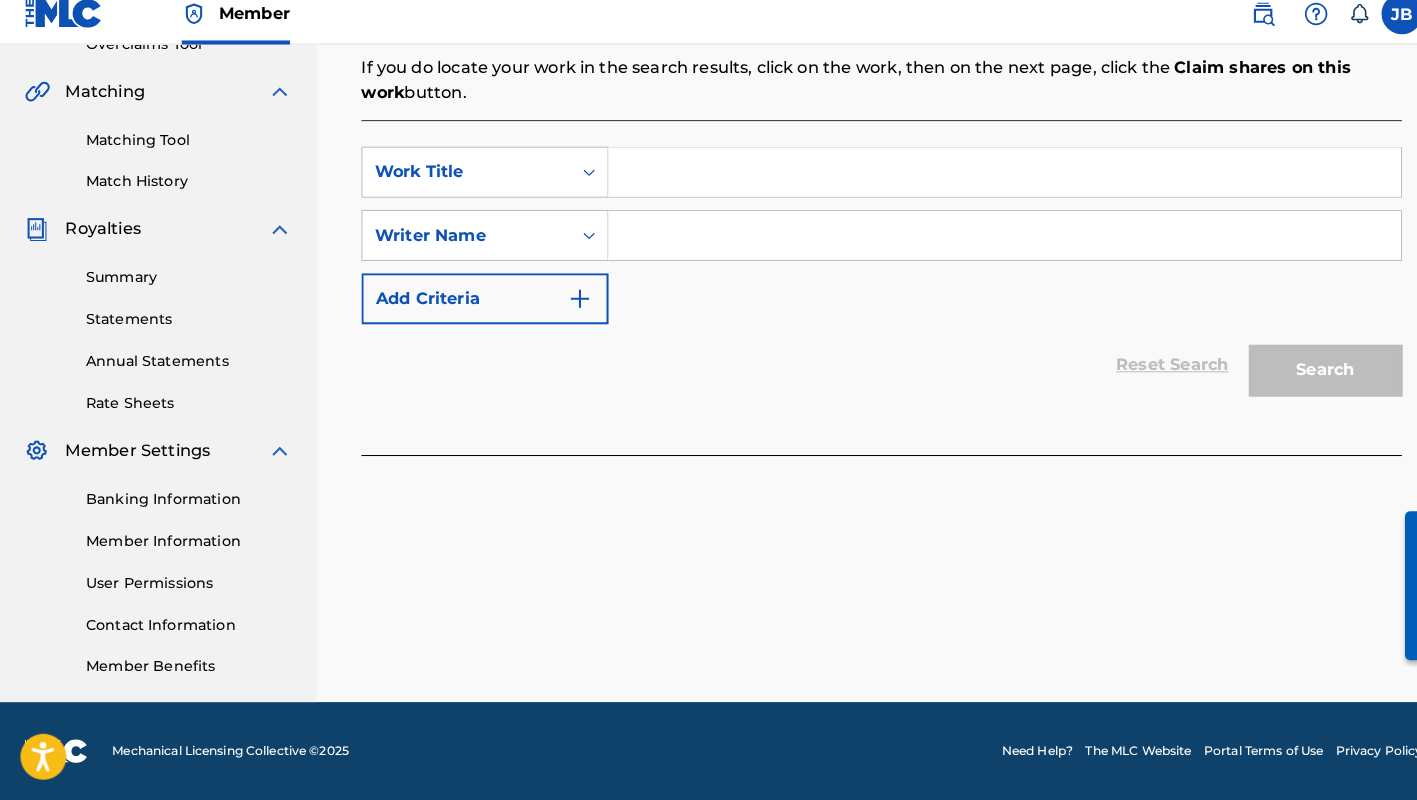 click at bounding box center [984, 185] 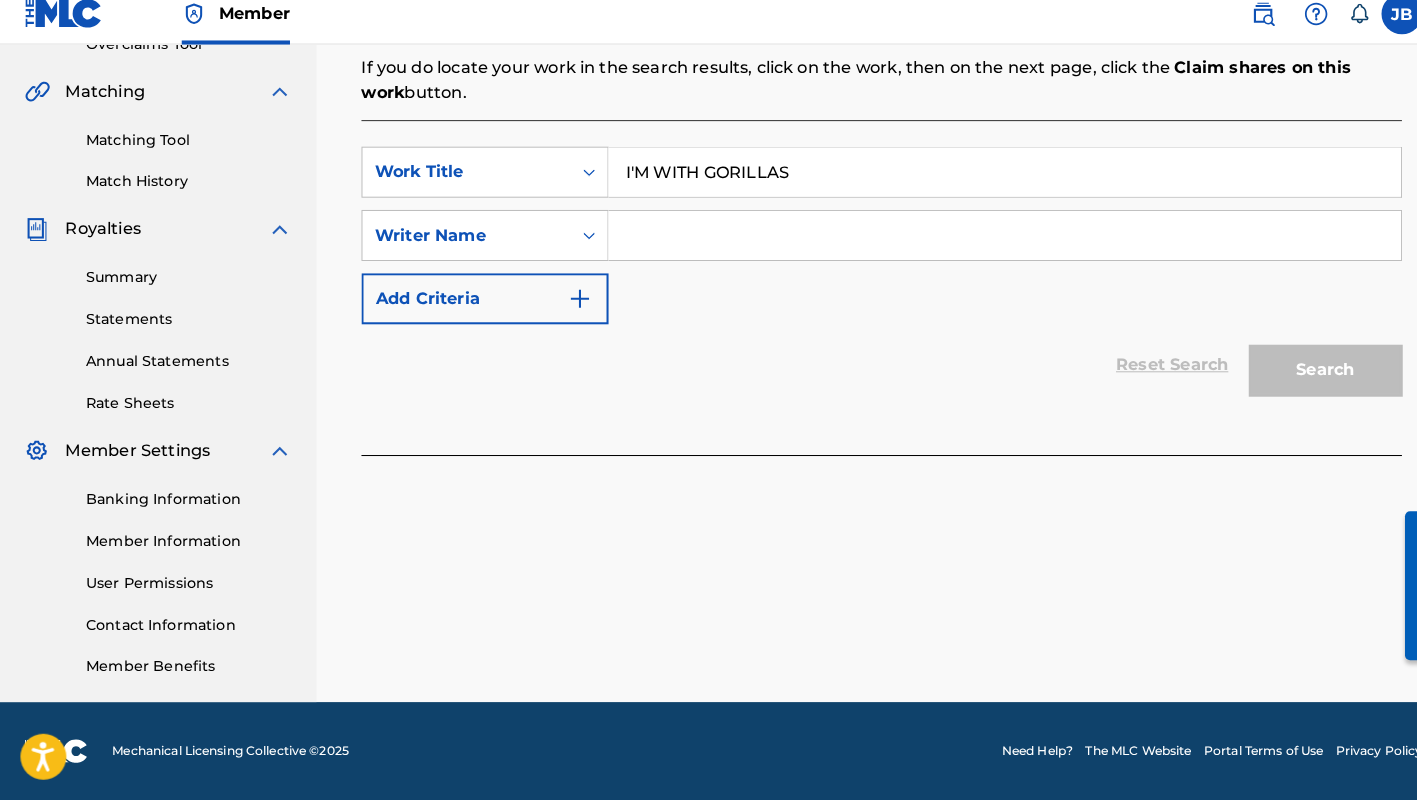 type on "I'M WITH GORILLAS" 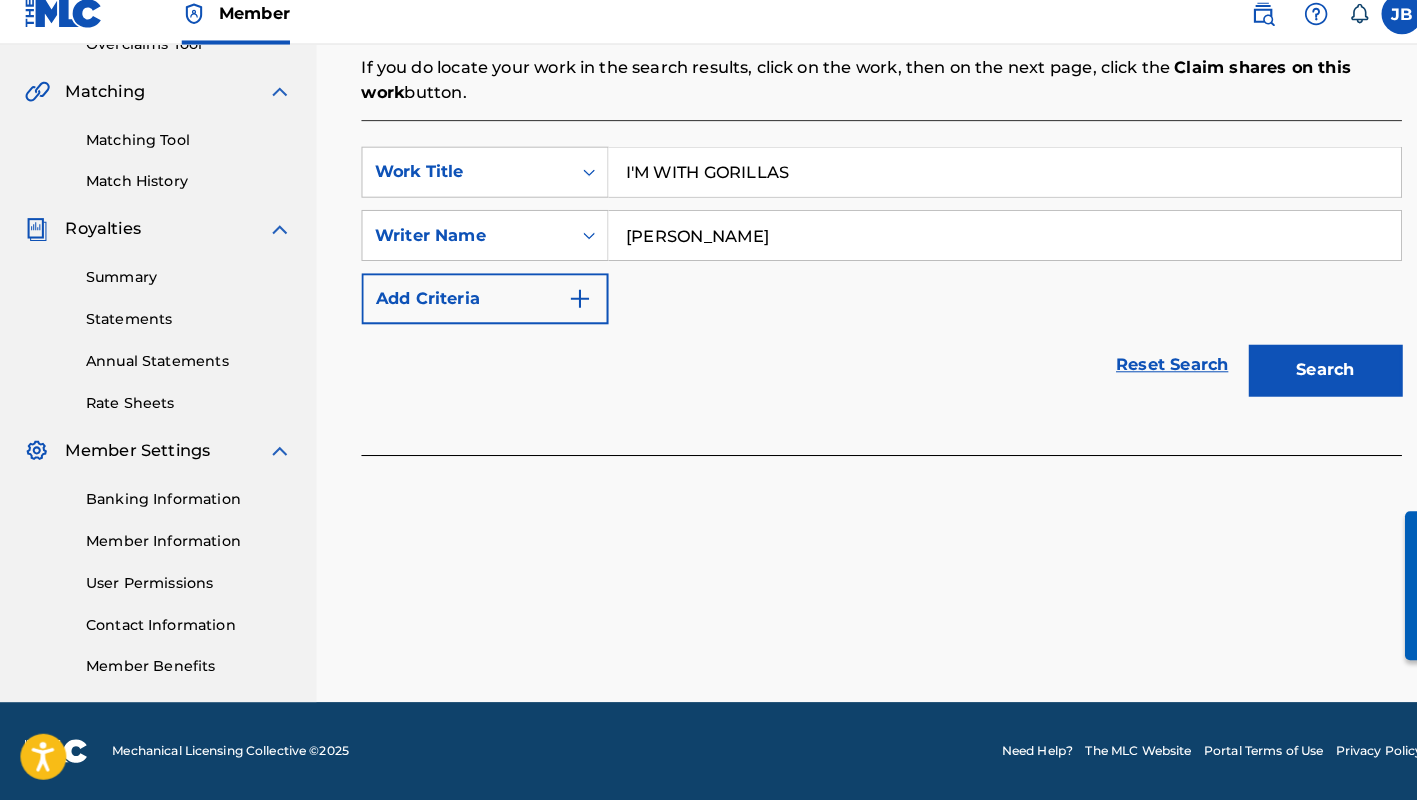 type on "[PERSON_NAME]" 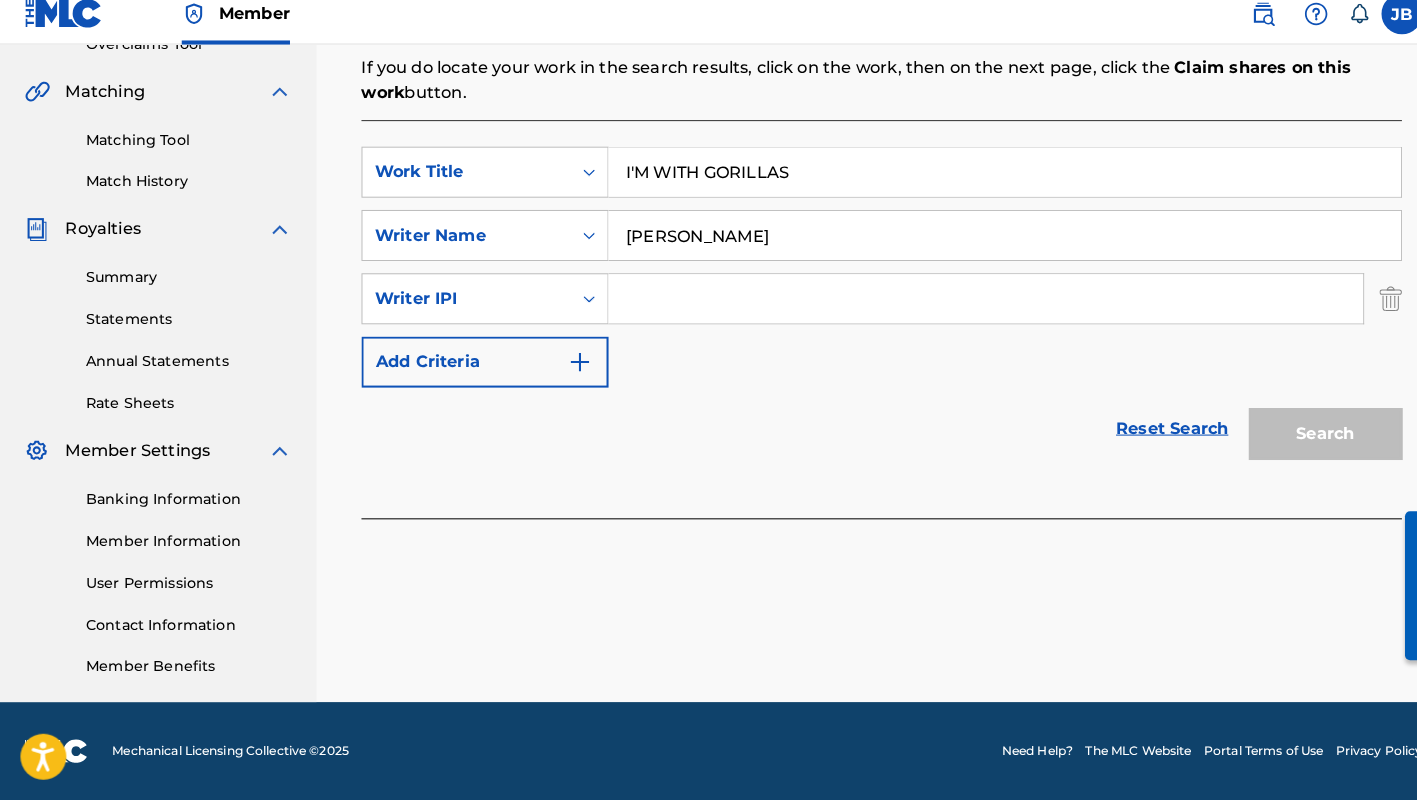 click at bounding box center [965, 309] 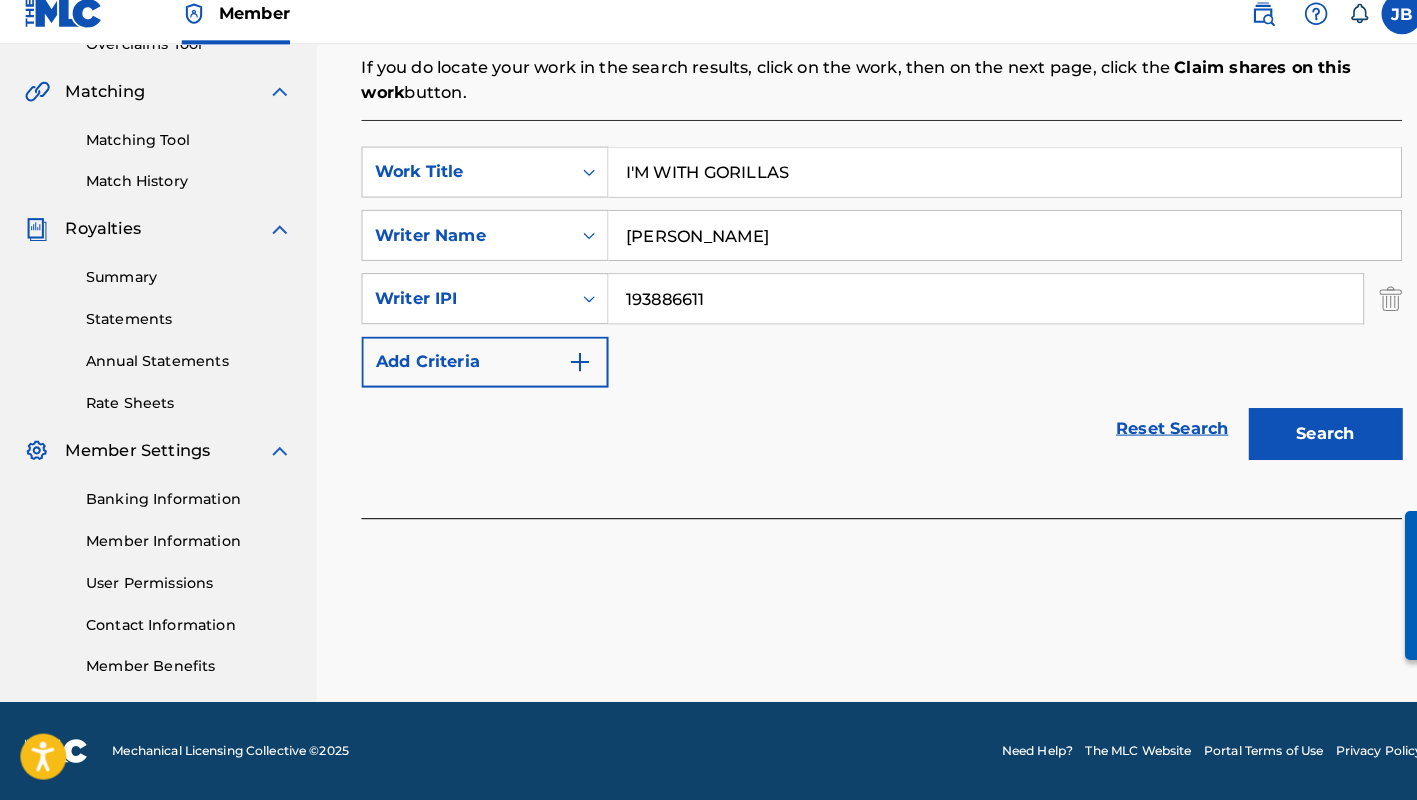 scroll, scrollTop: 440, scrollLeft: 0, axis: vertical 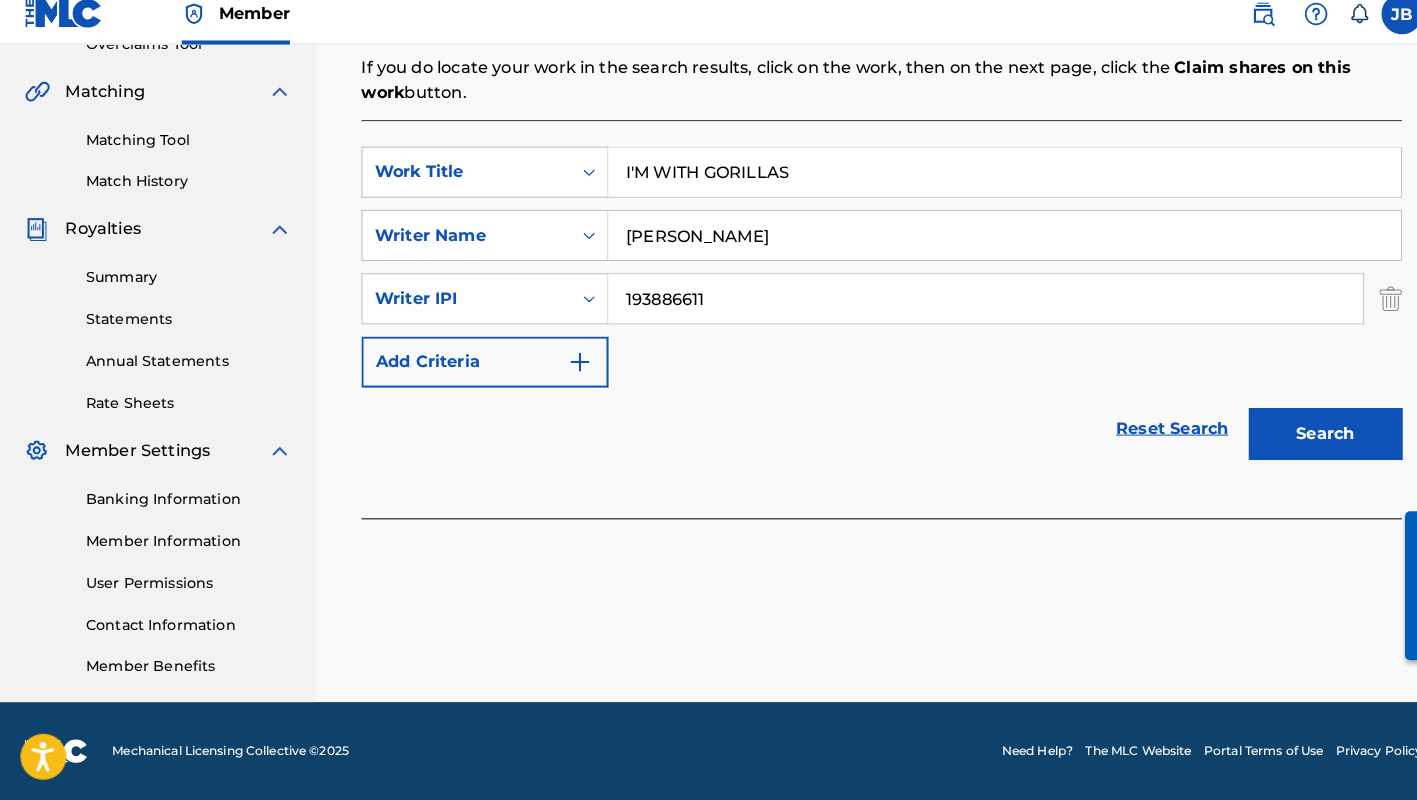 type on "193886611" 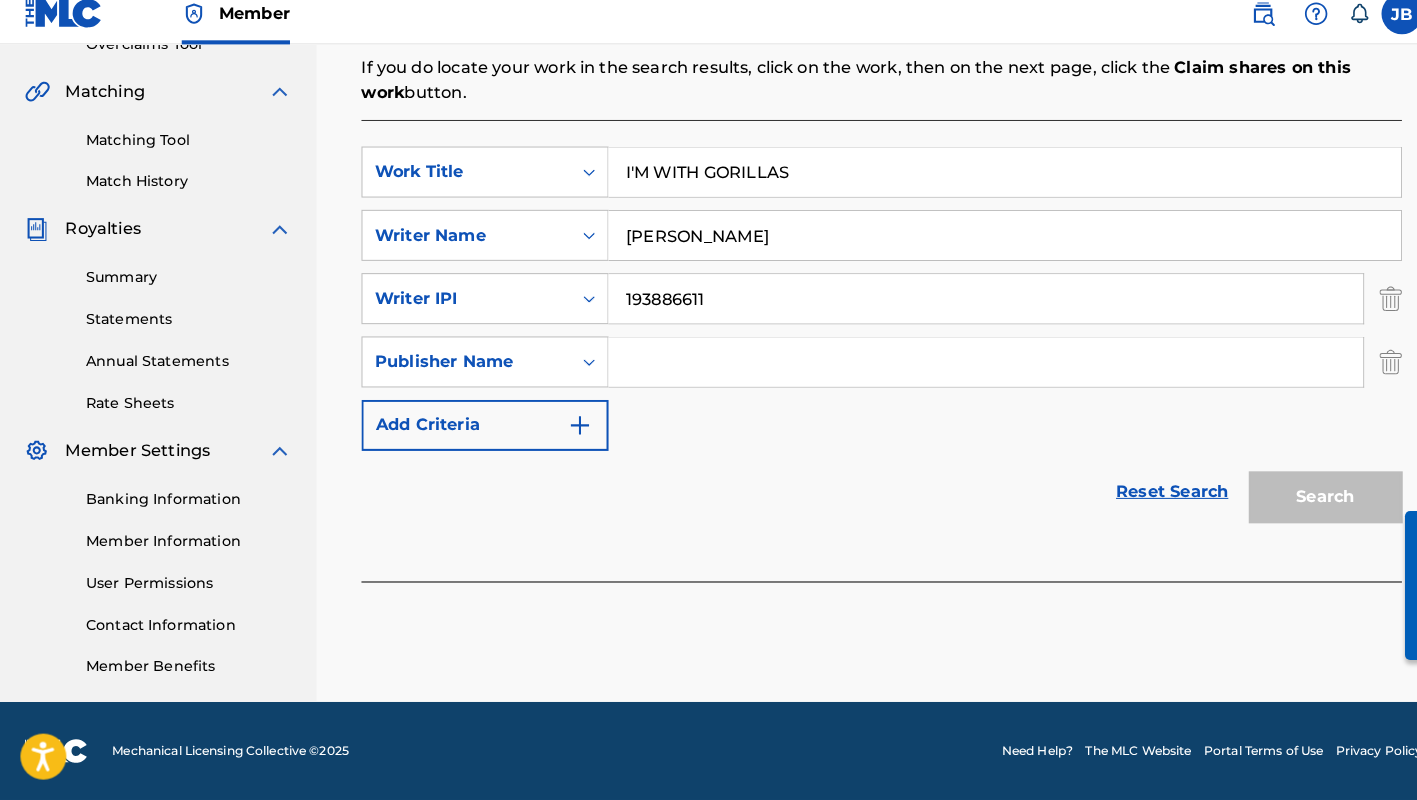 scroll, scrollTop: 440, scrollLeft: 0, axis: vertical 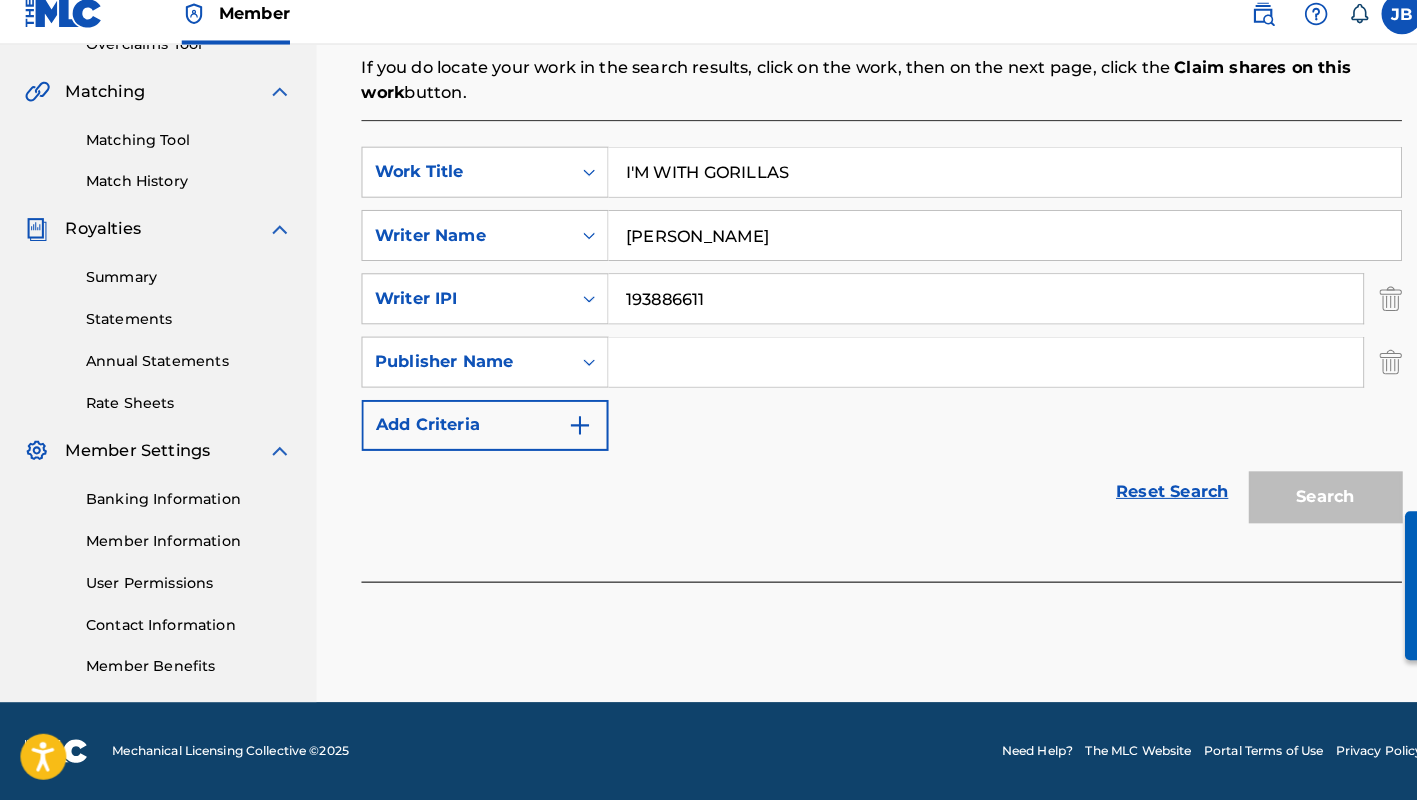 click at bounding box center [965, 371] 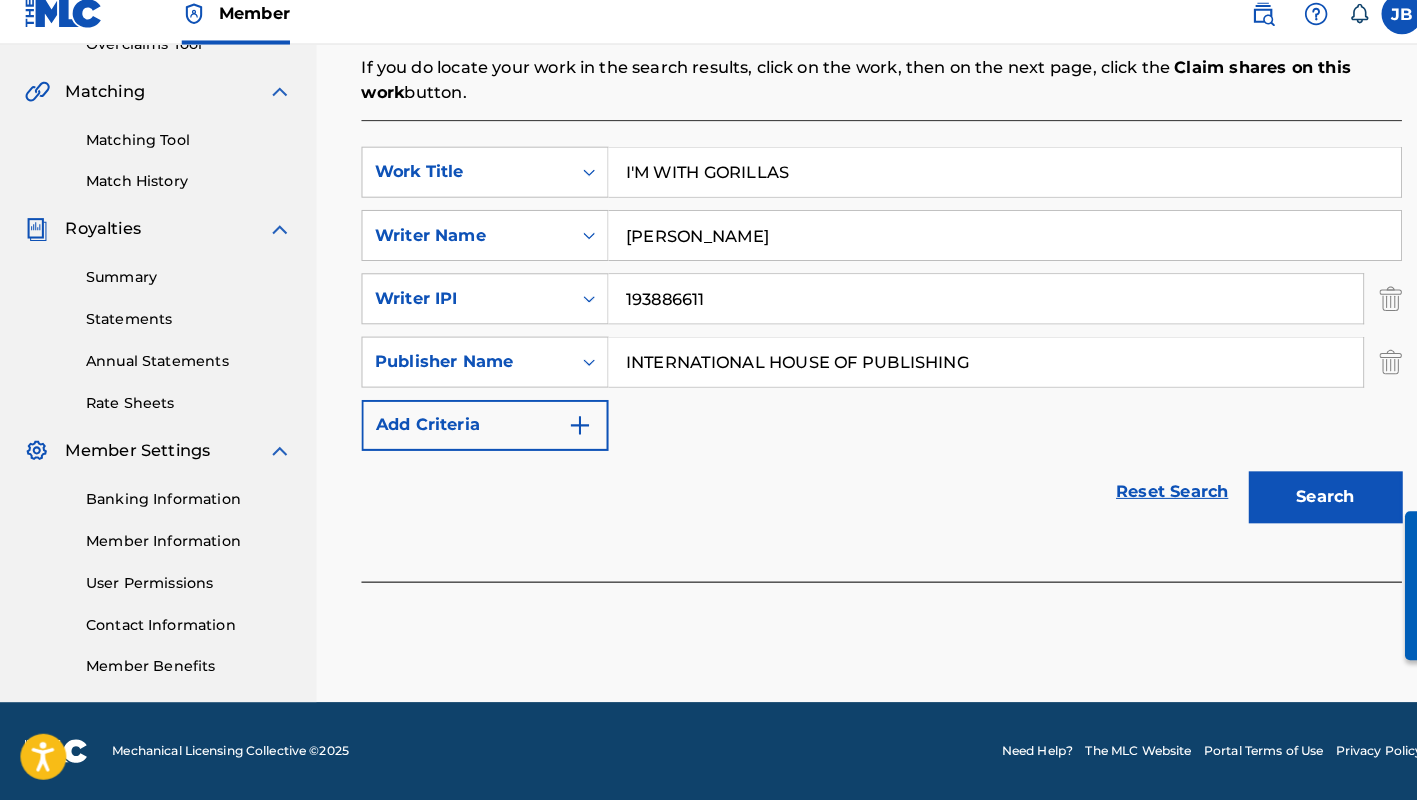 type on "INTERNATIONAL HOUSE OF PUBLISHING" 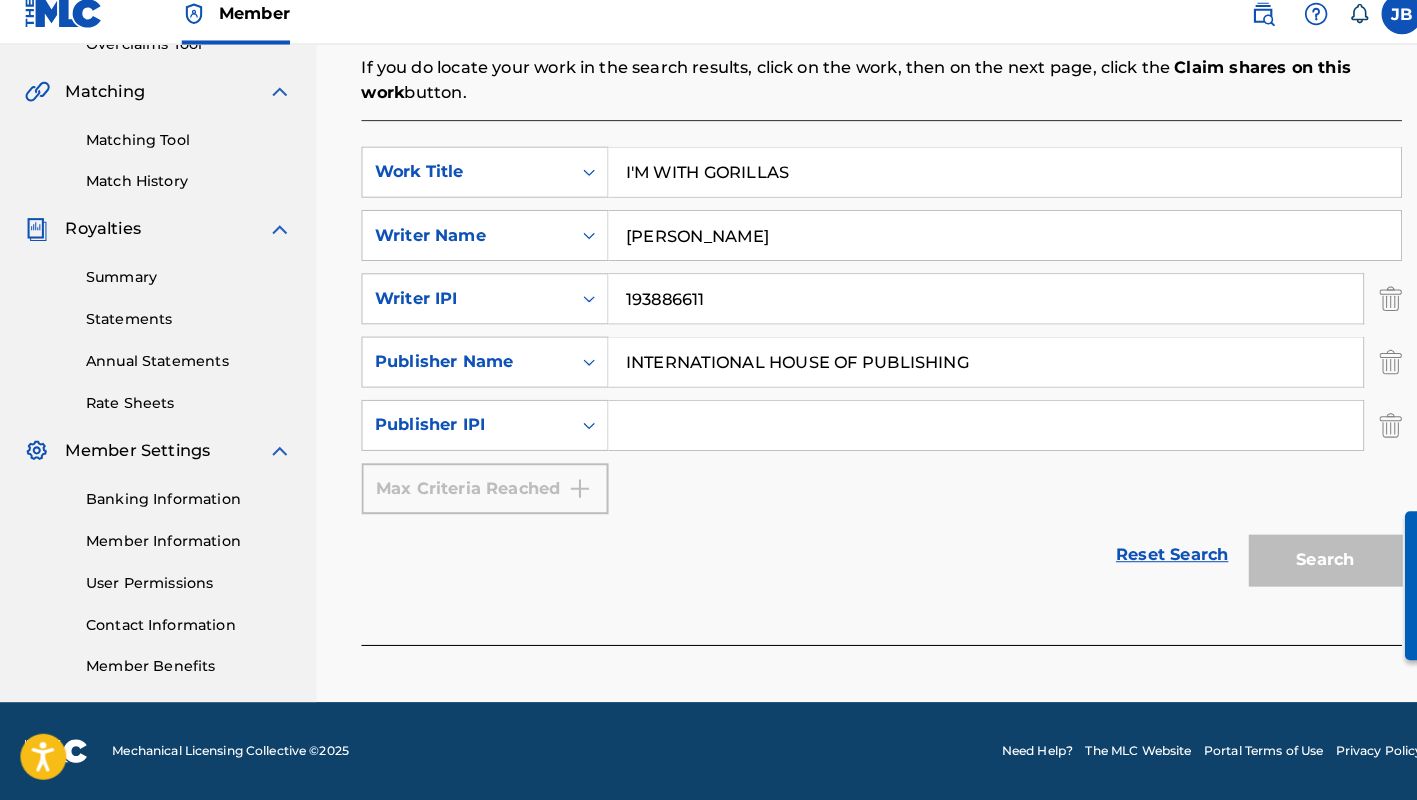 click at bounding box center (965, 433) 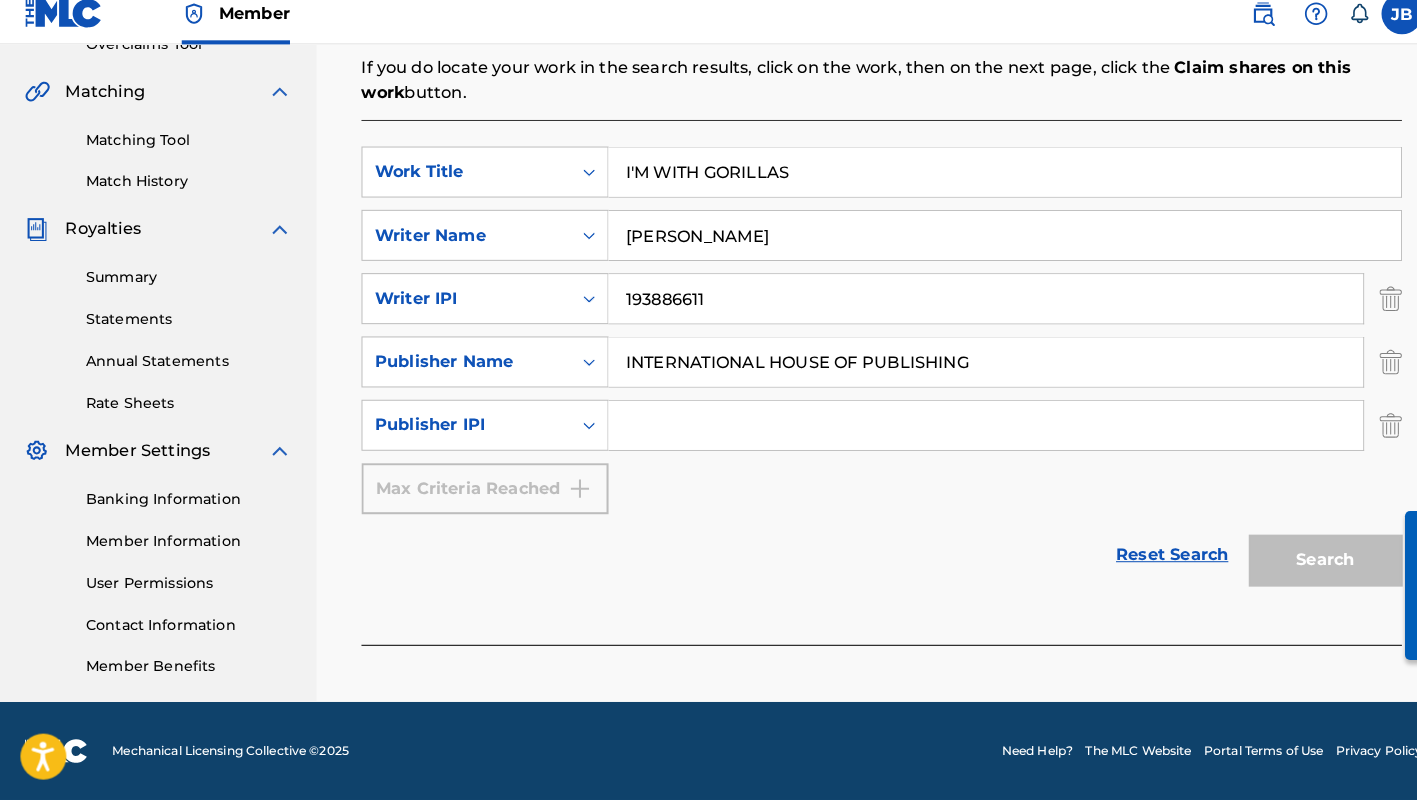 scroll, scrollTop: 440, scrollLeft: 0, axis: vertical 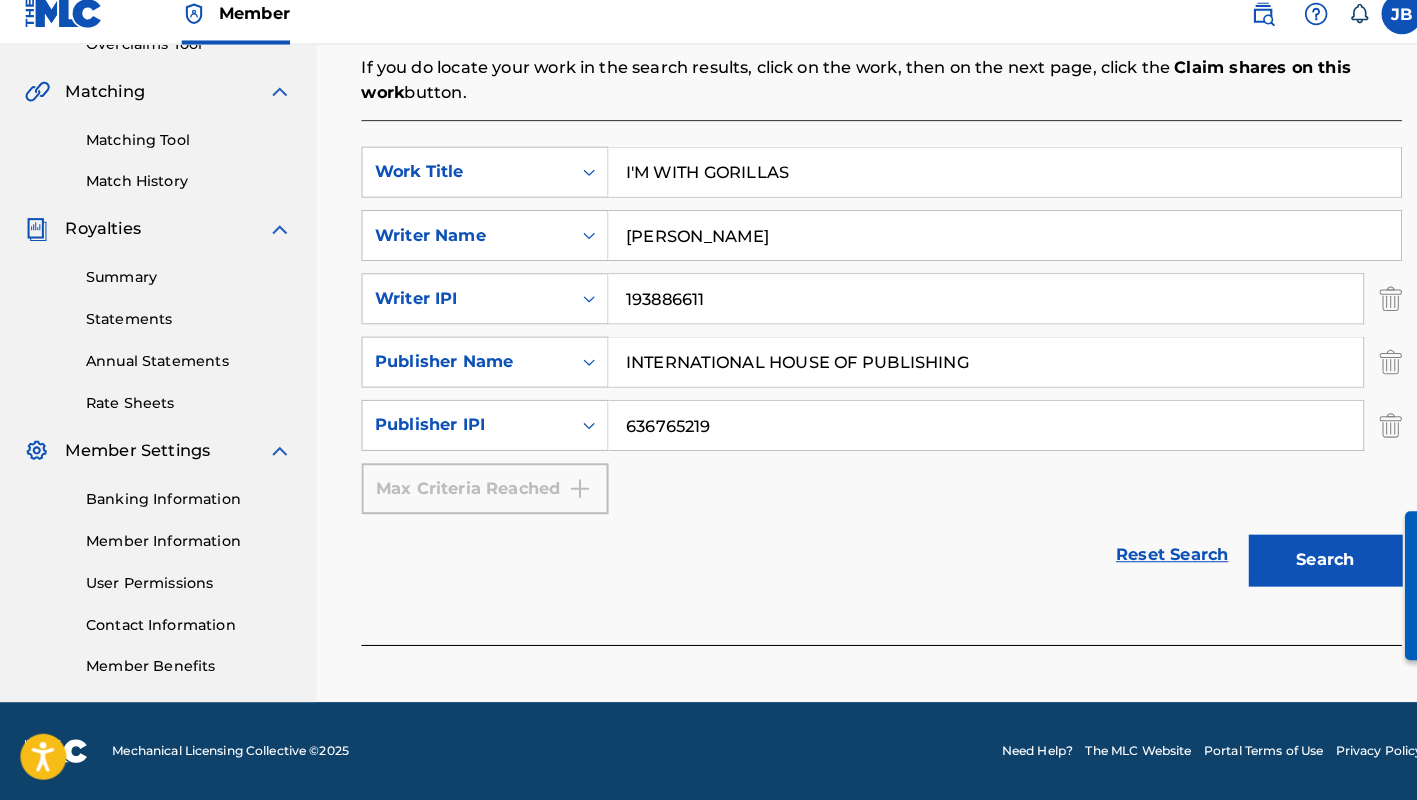 type on "636765219" 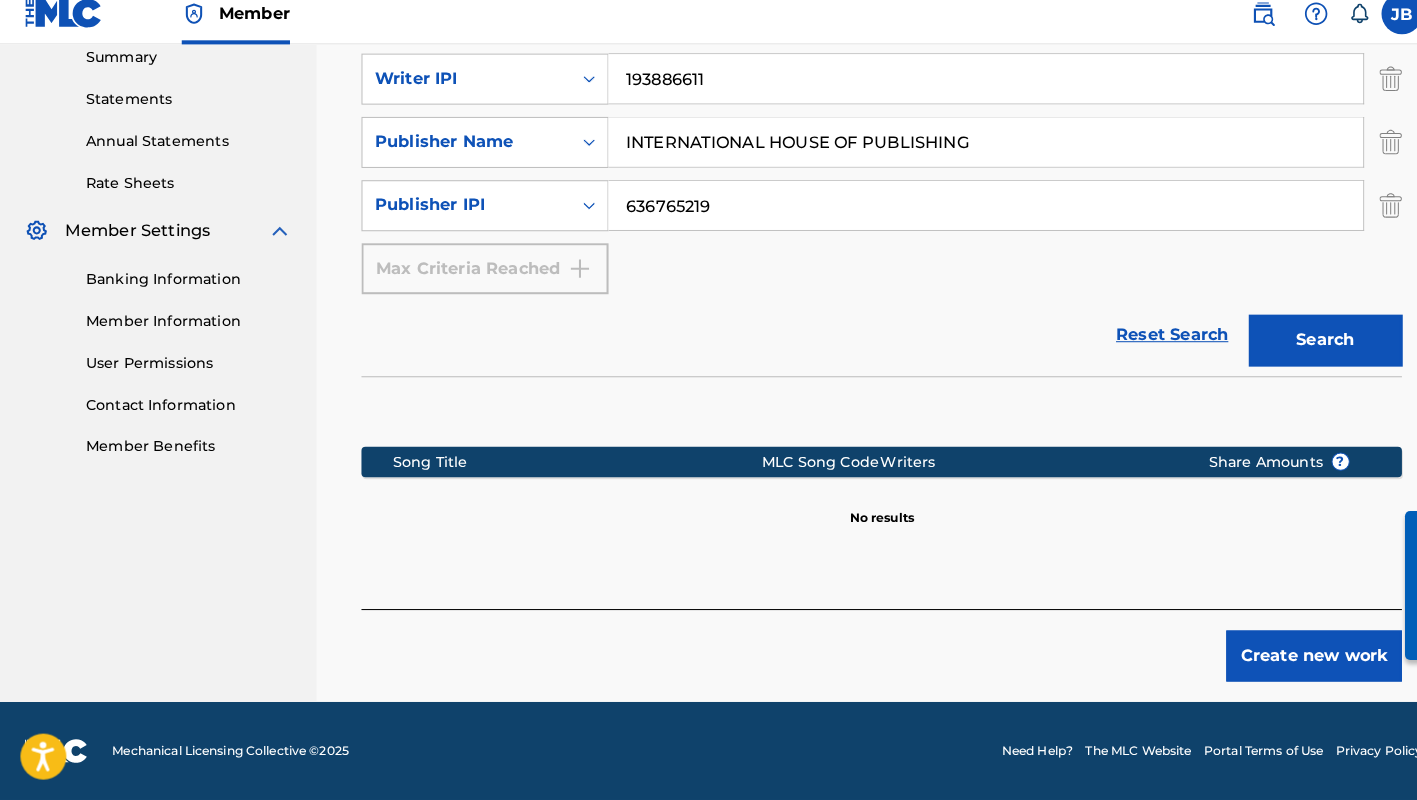 scroll, scrollTop: 655, scrollLeft: 0, axis: vertical 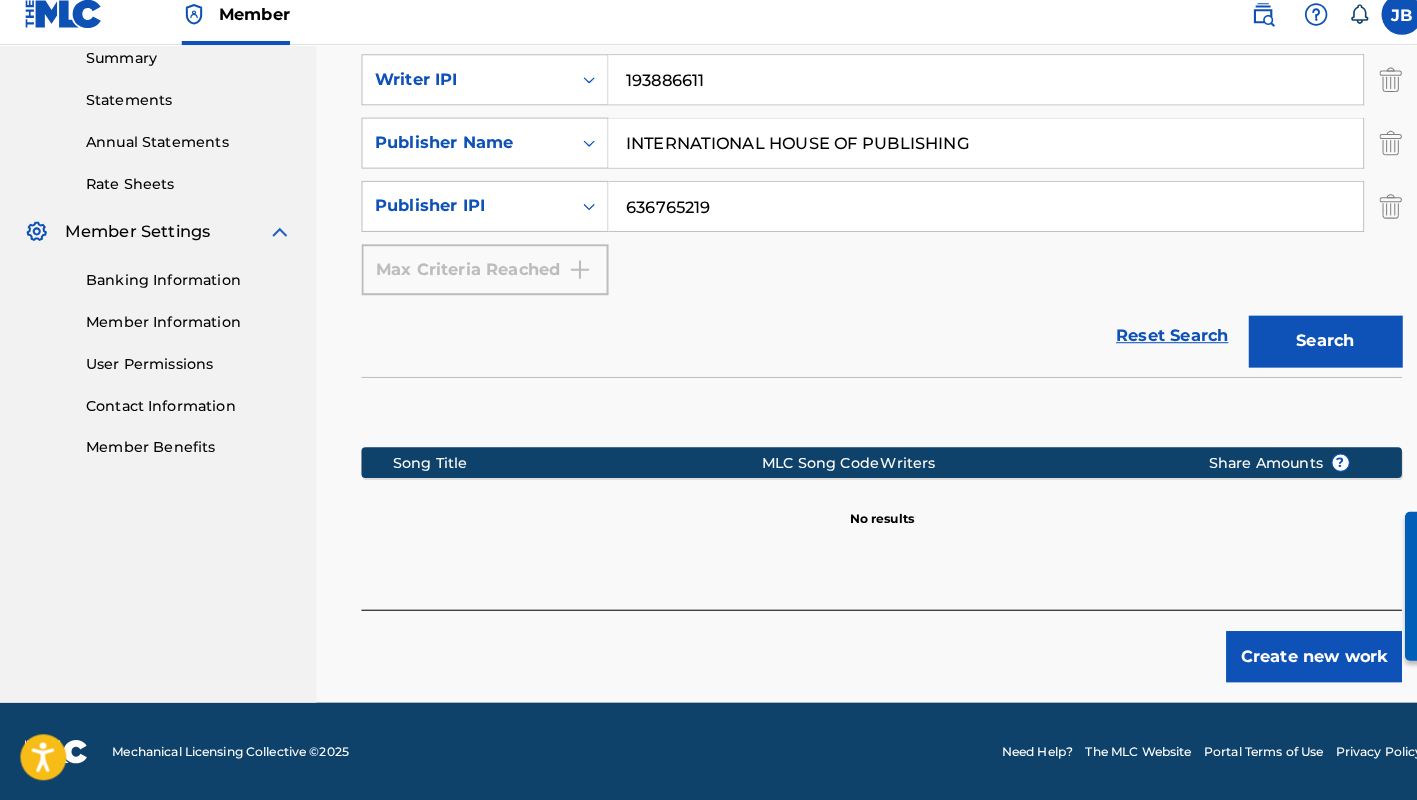 click on "Create new work" at bounding box center [1287, 659] 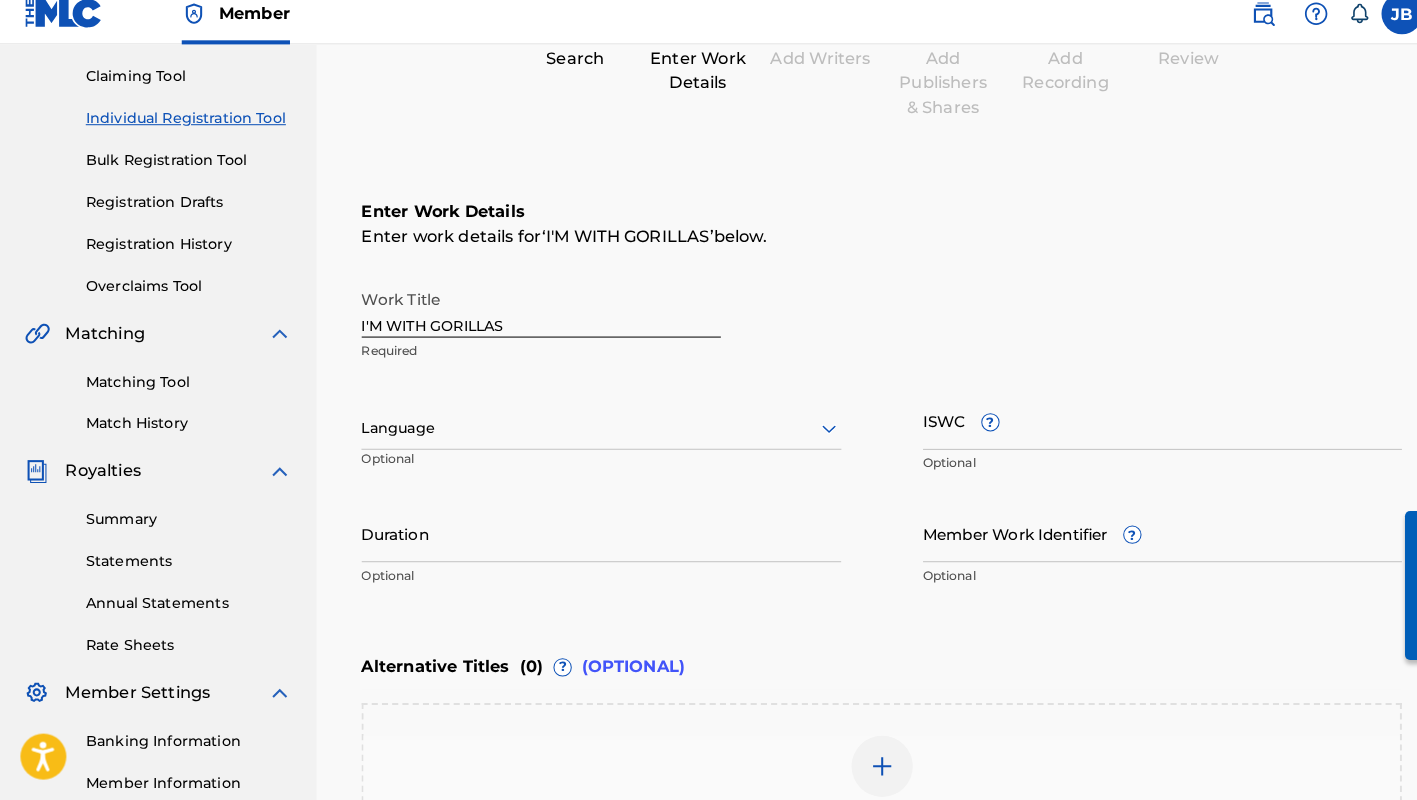 scroll, scrollTop: 225, scrollLeft: 0, axis: vertical 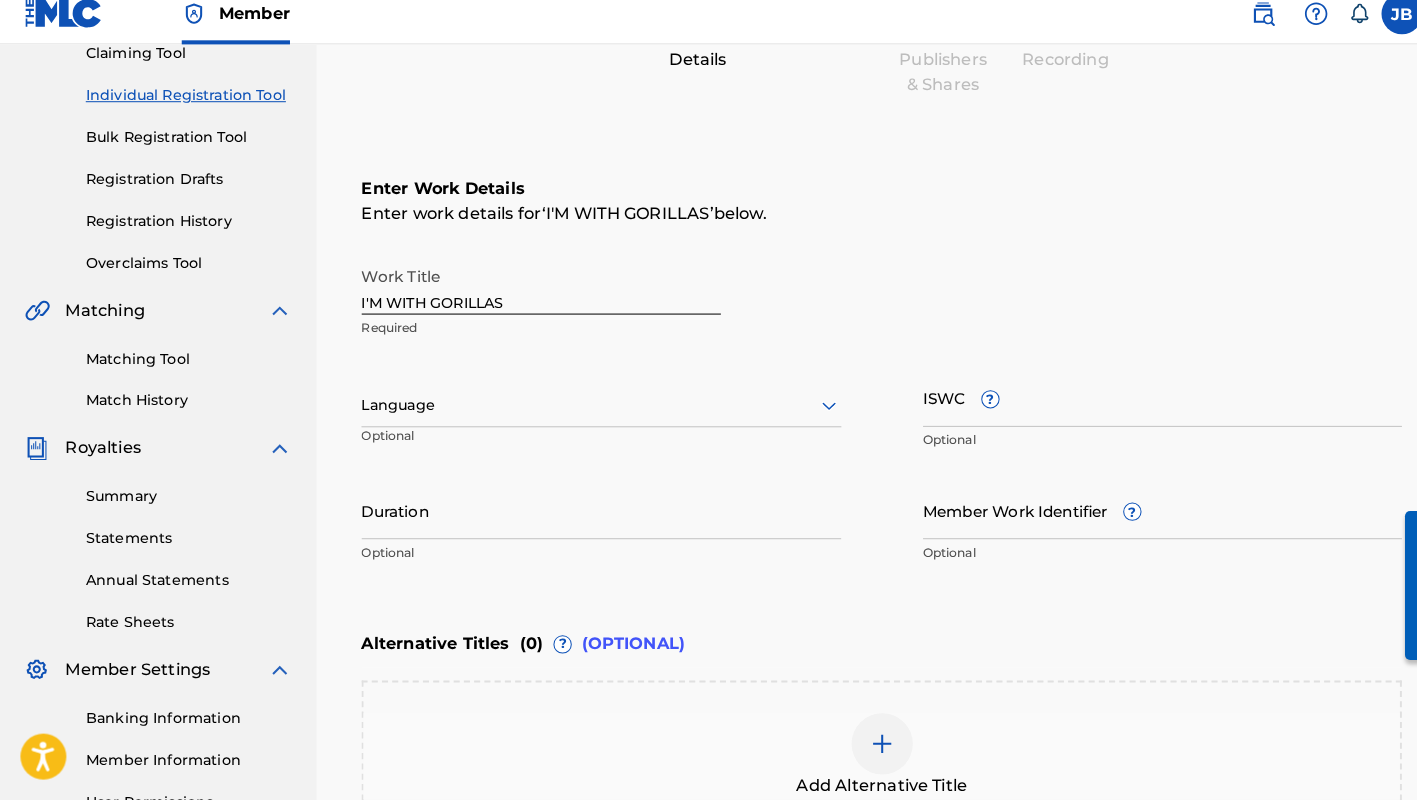 click on "ISWC   ?" at bounding box center [1139, 406] 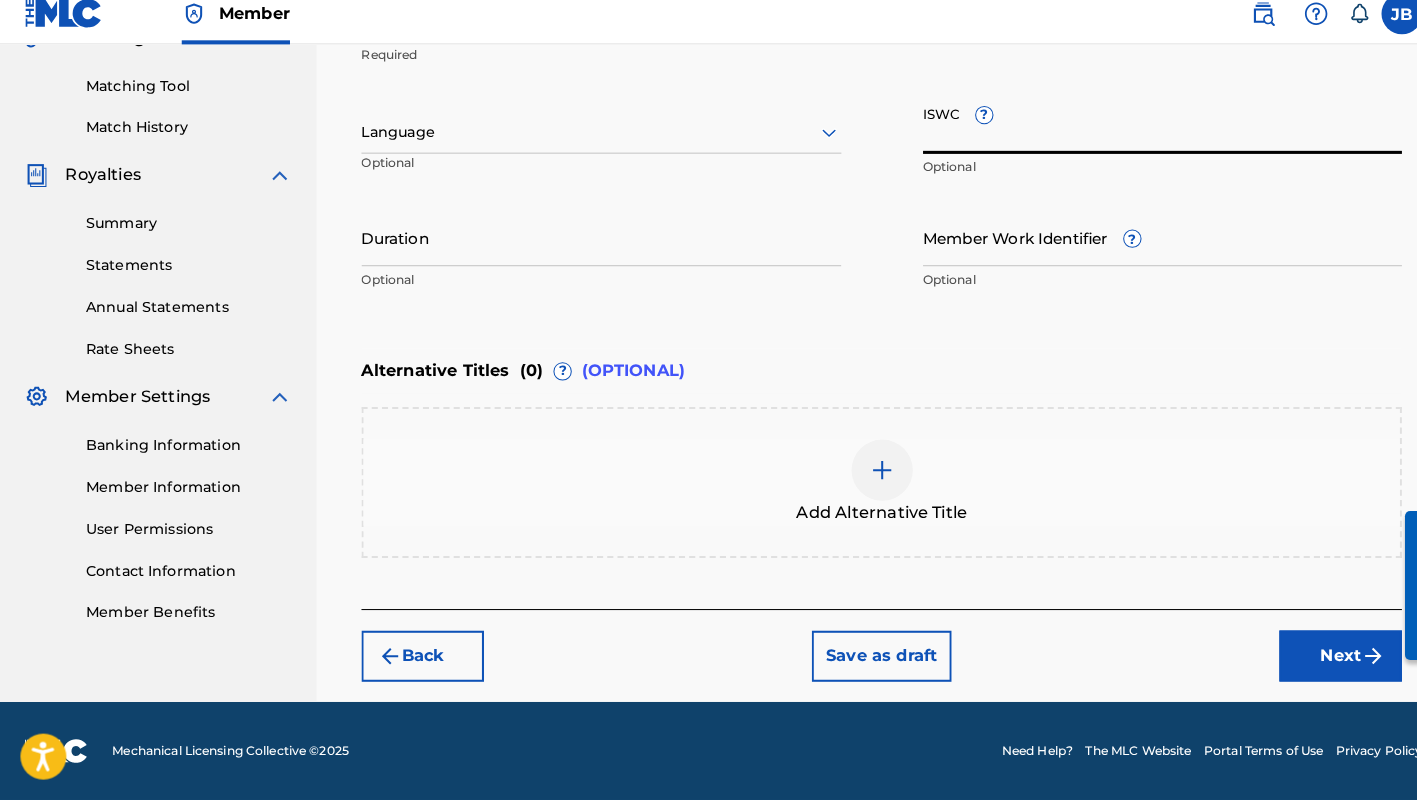 scroll, scrollTop: 493, scrollLeft: 0, axis: vertical 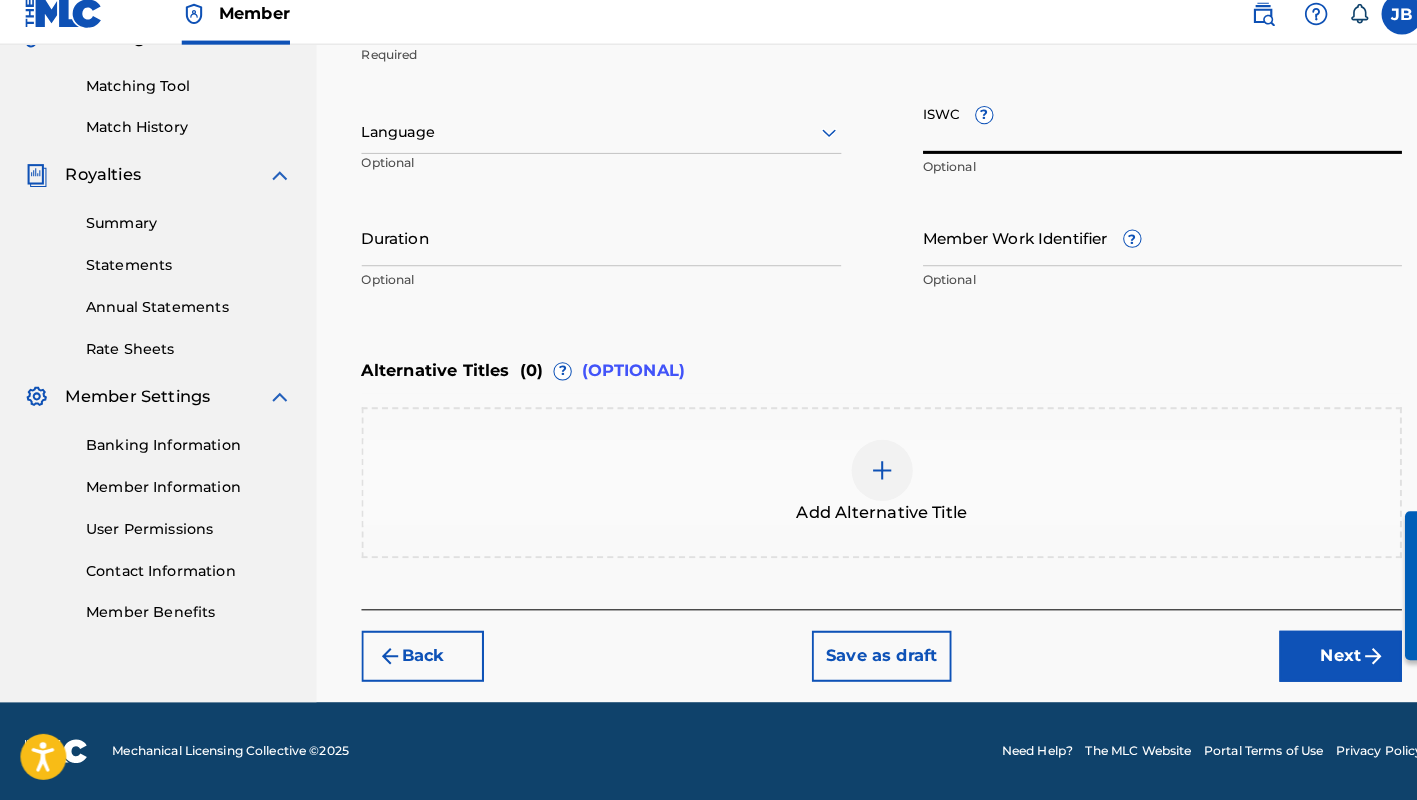 click on "Next" at bounding box center [1313, 659] 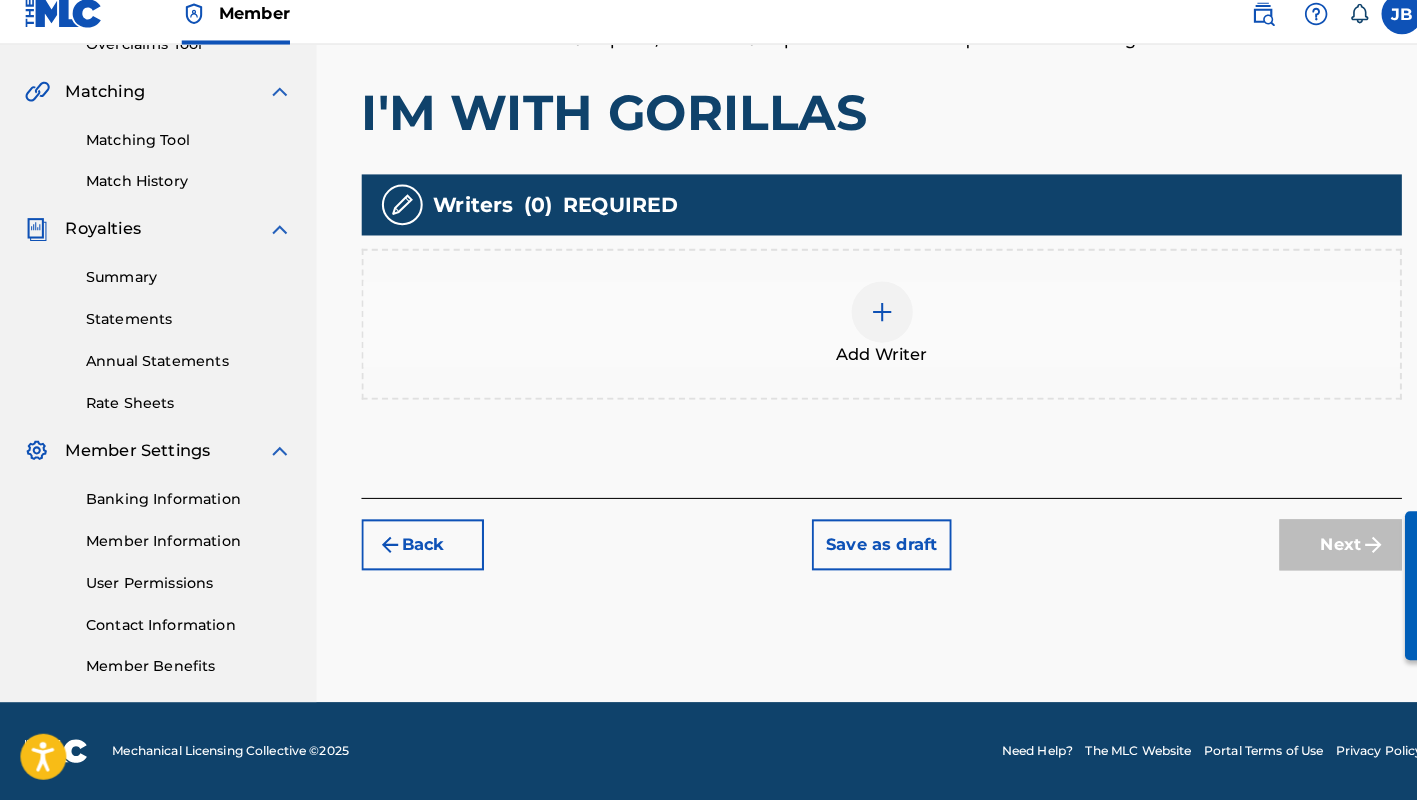 click at bounding box center [864, 322] 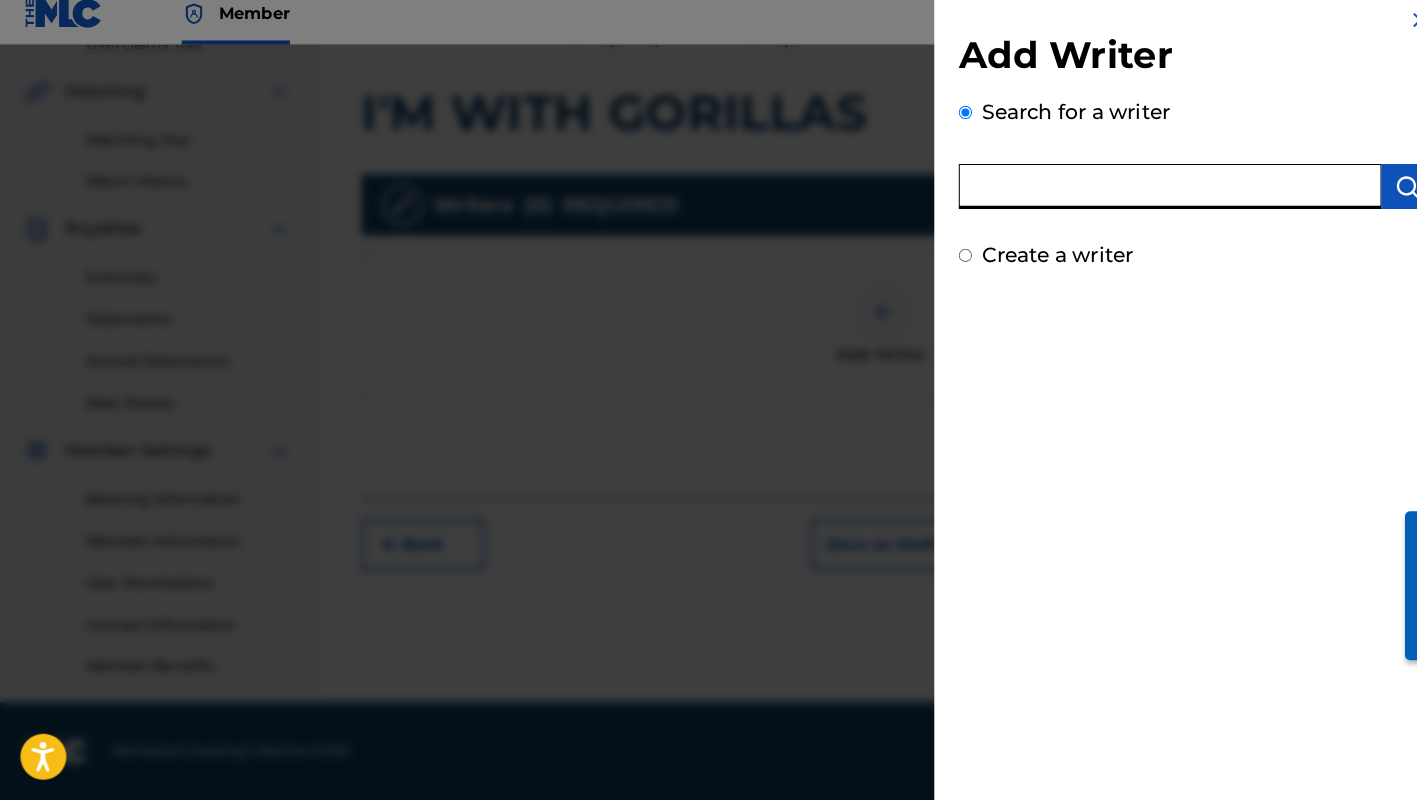 click at bounding box center (1146, 199) 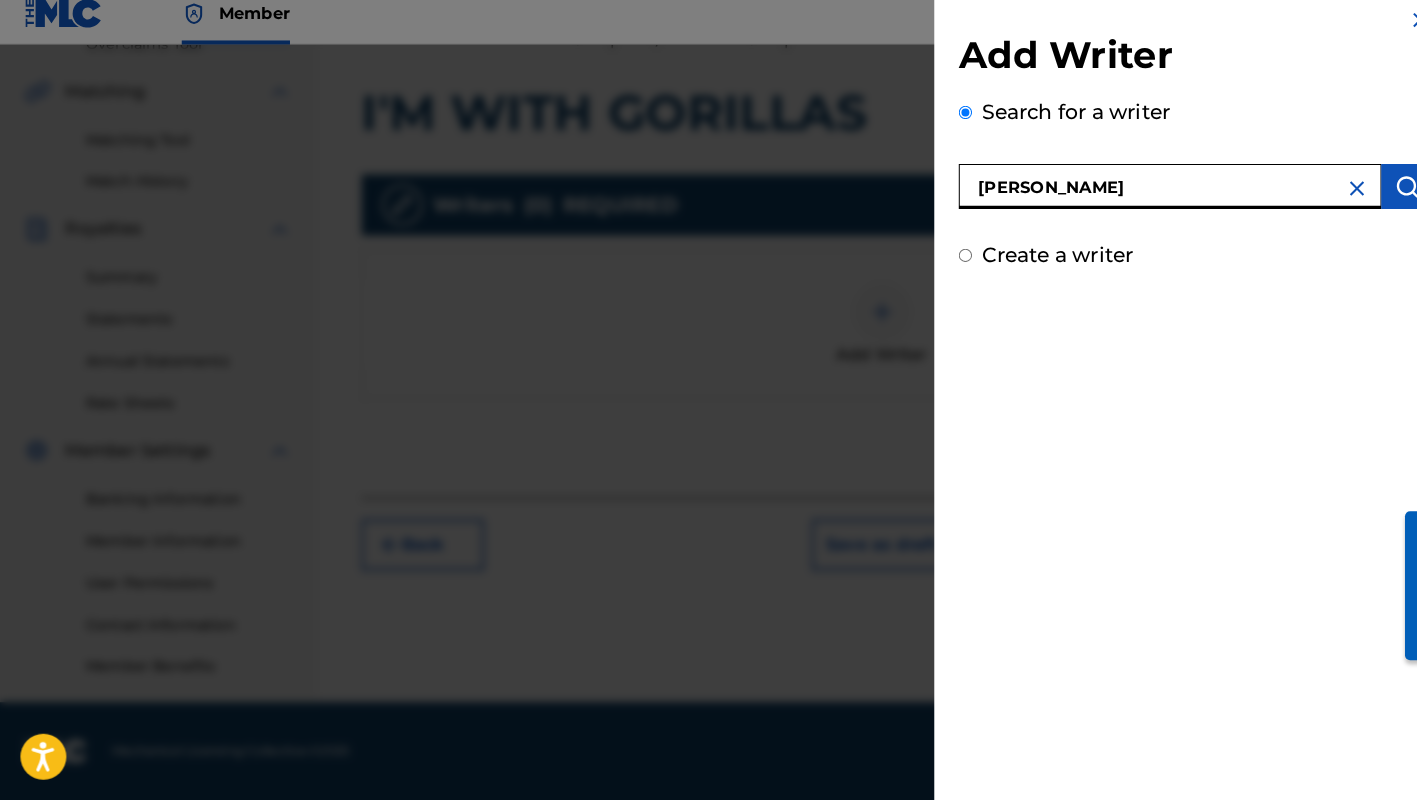 type on "[PERSON_NAME]" 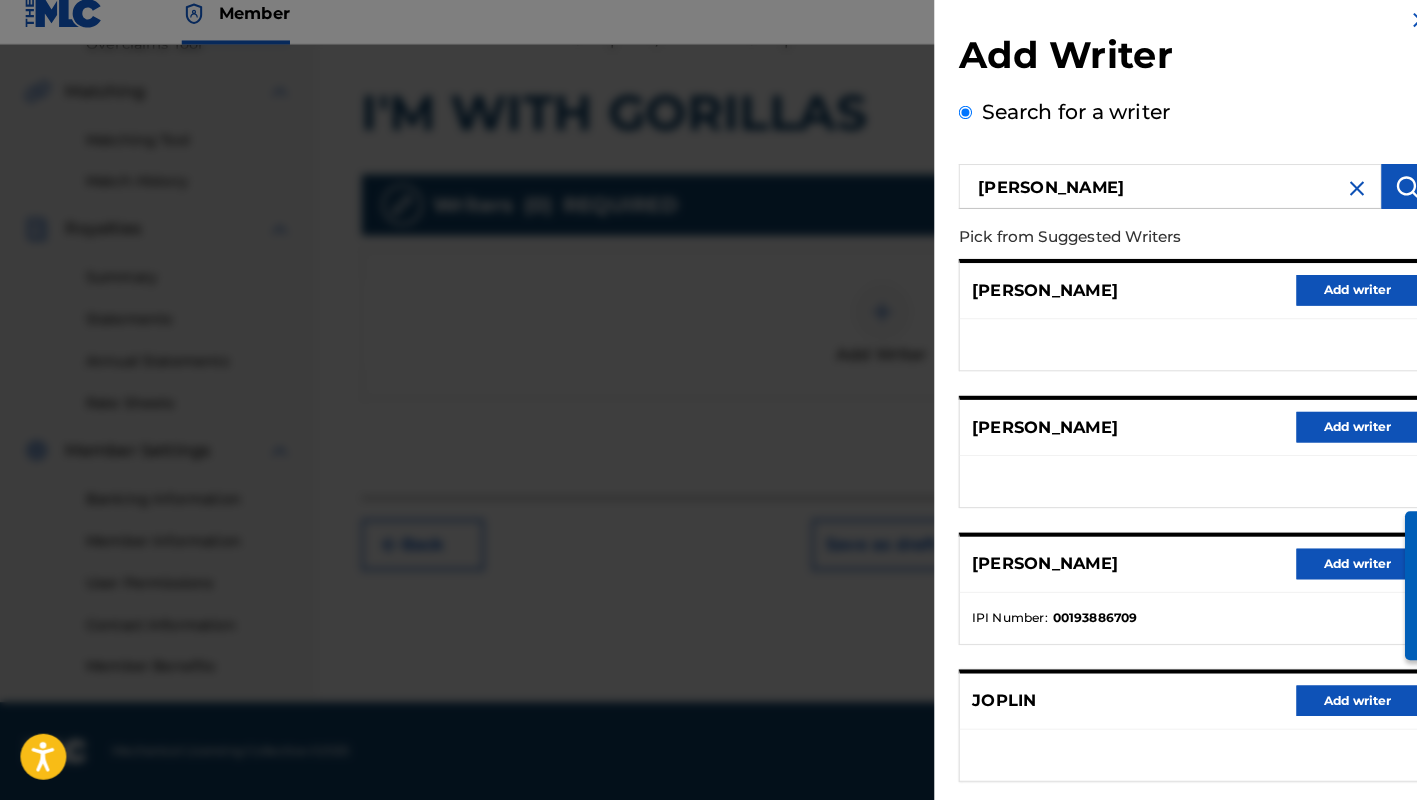 click on "Add writer" at bounding box center (1330, 301) 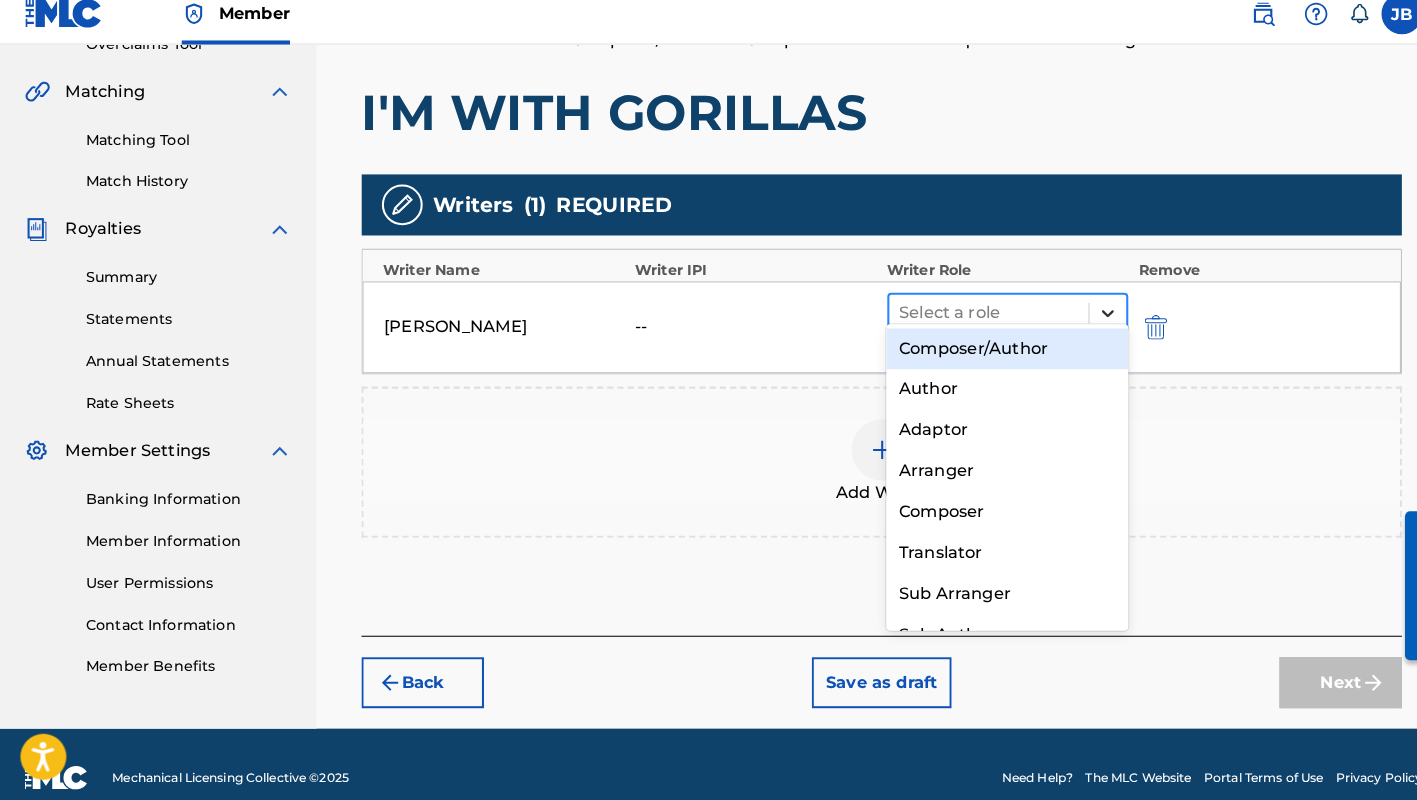 click 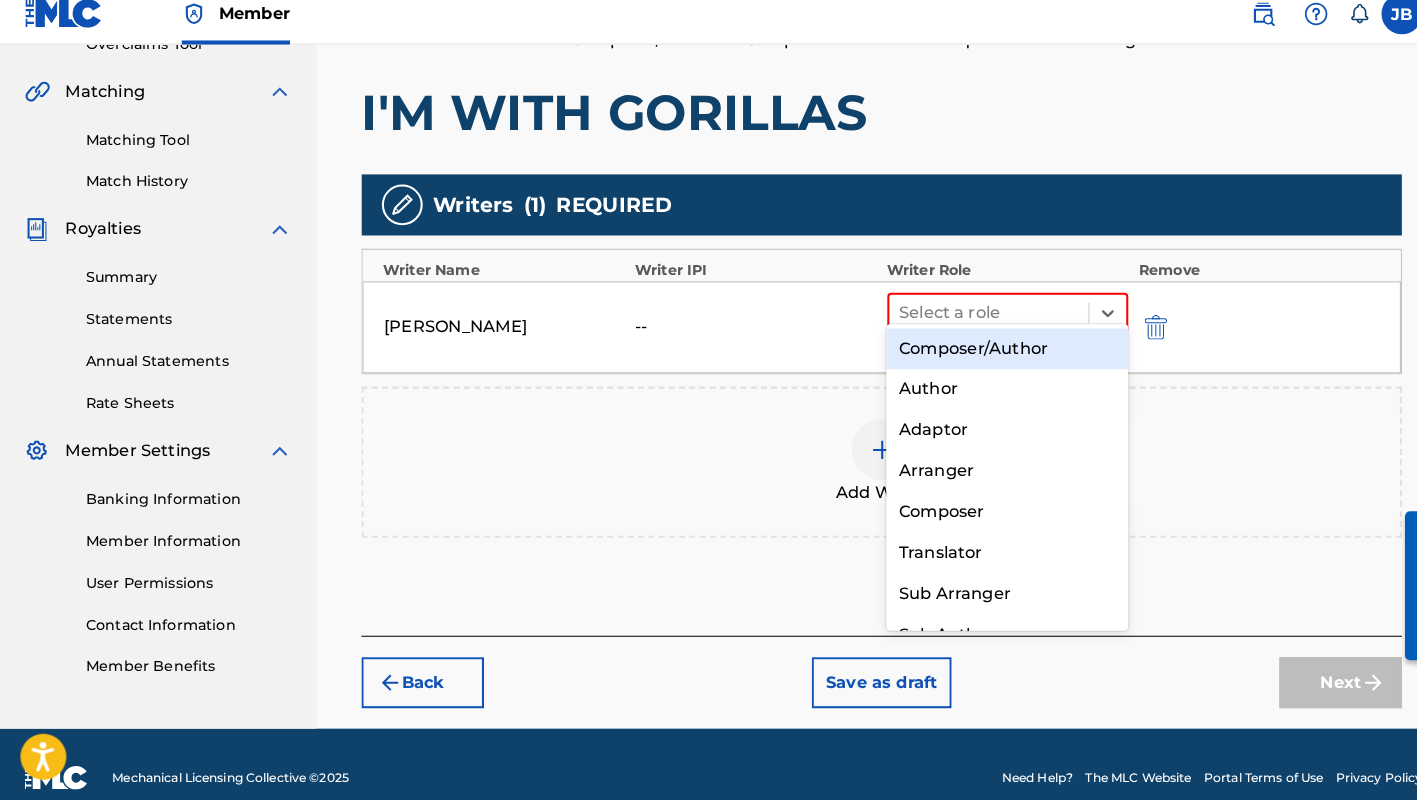 click on "Composer/Author" at bounding box center (986, 358) 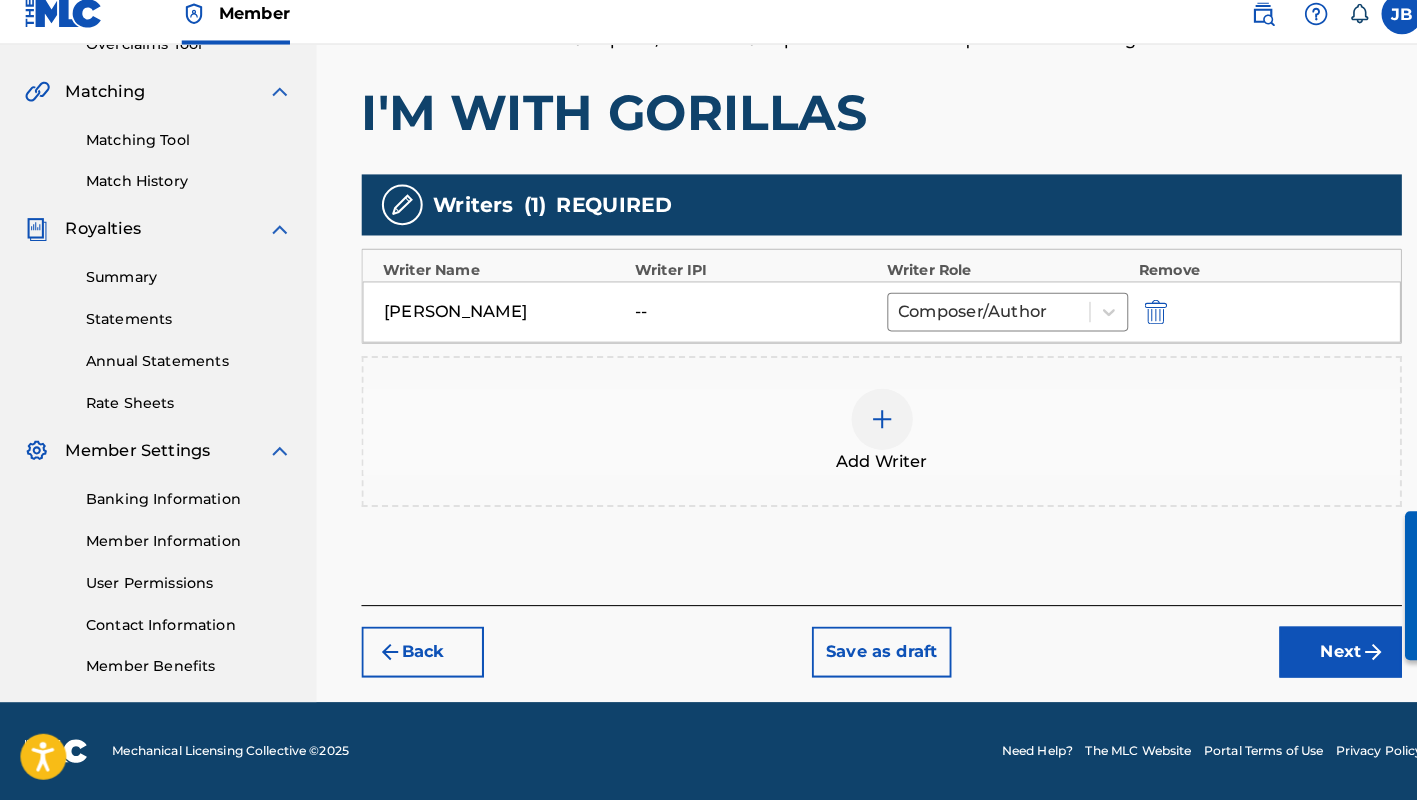 click on "Next" at bounding box center [1313, 655] 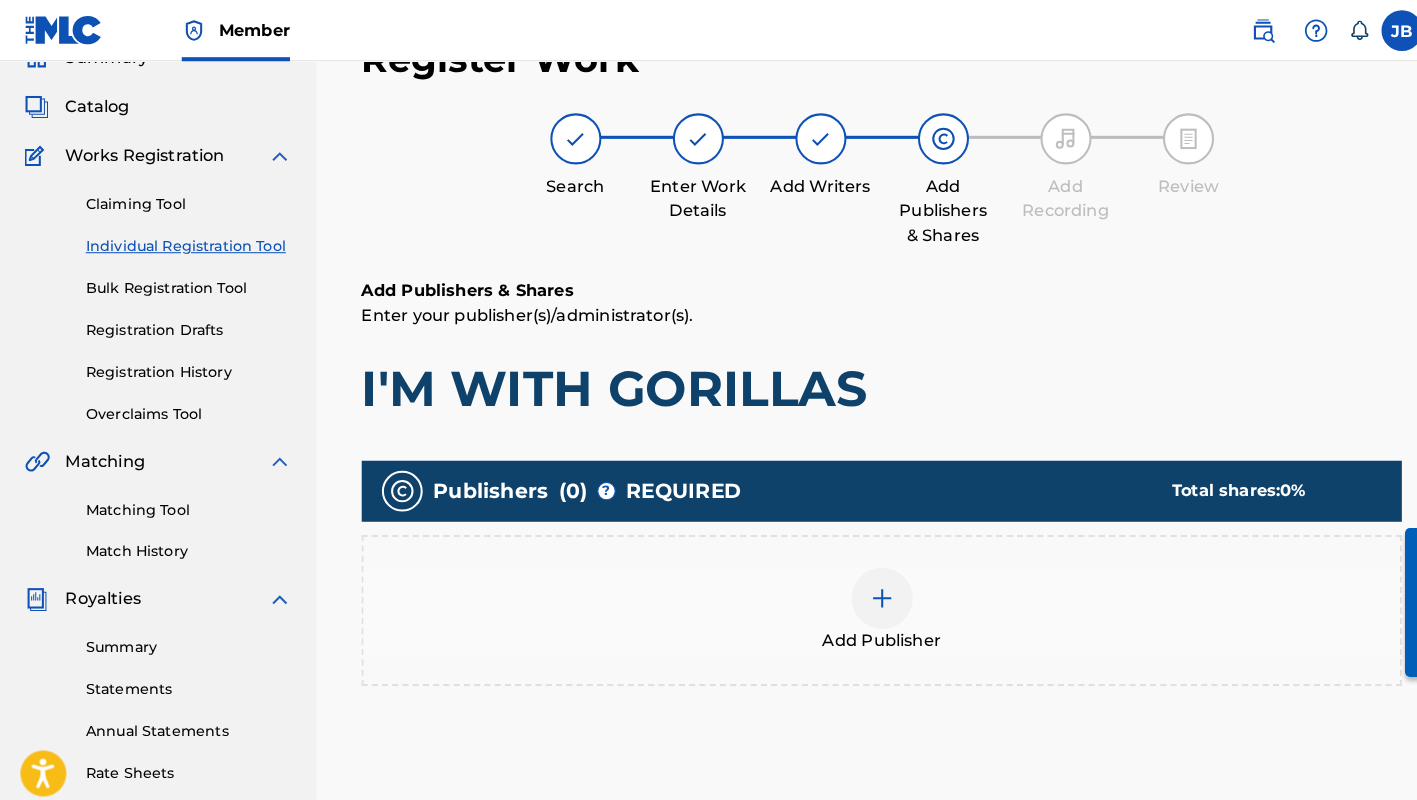 scroll, scrollTop: 89, scrollLeft: 0, axis: vertical 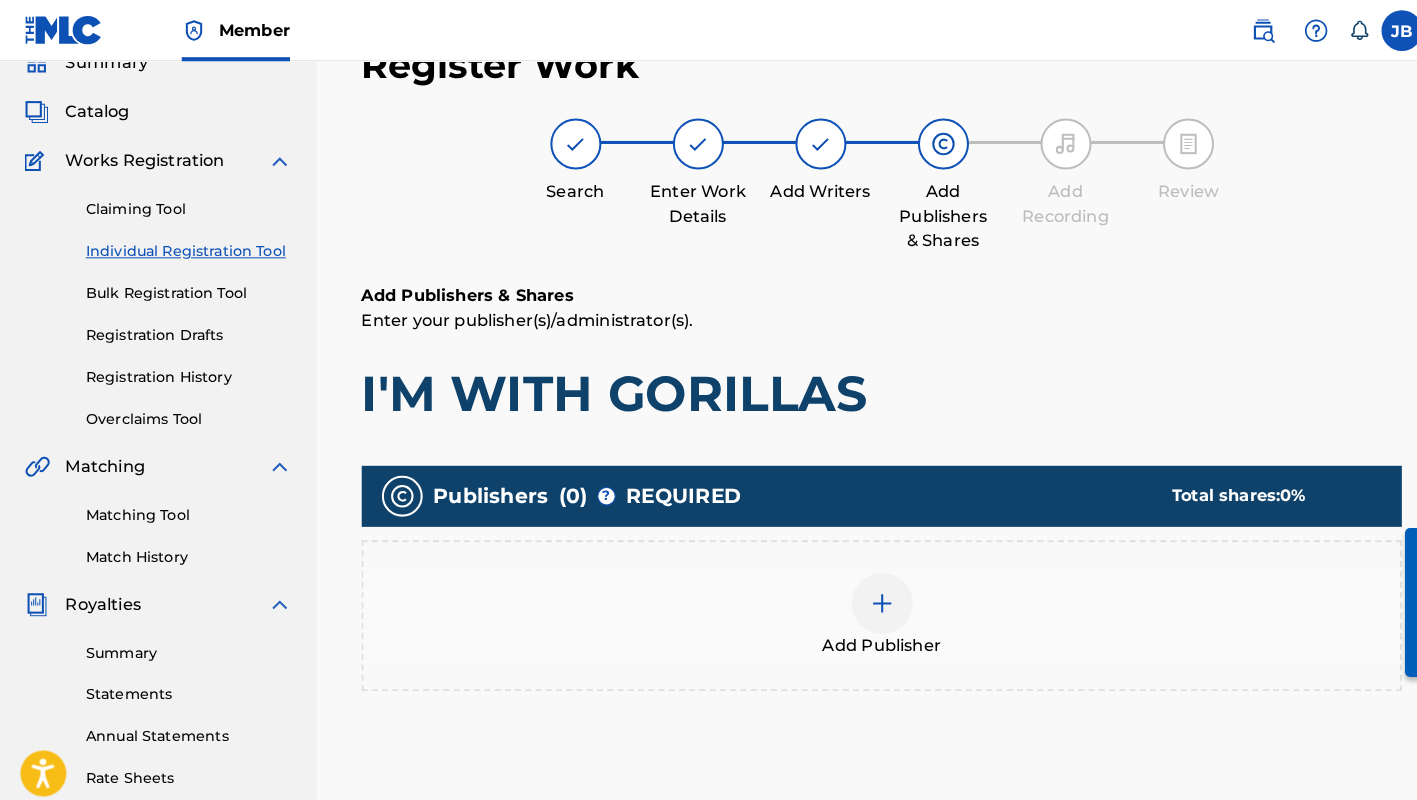 click at bounding box center [864, 591] 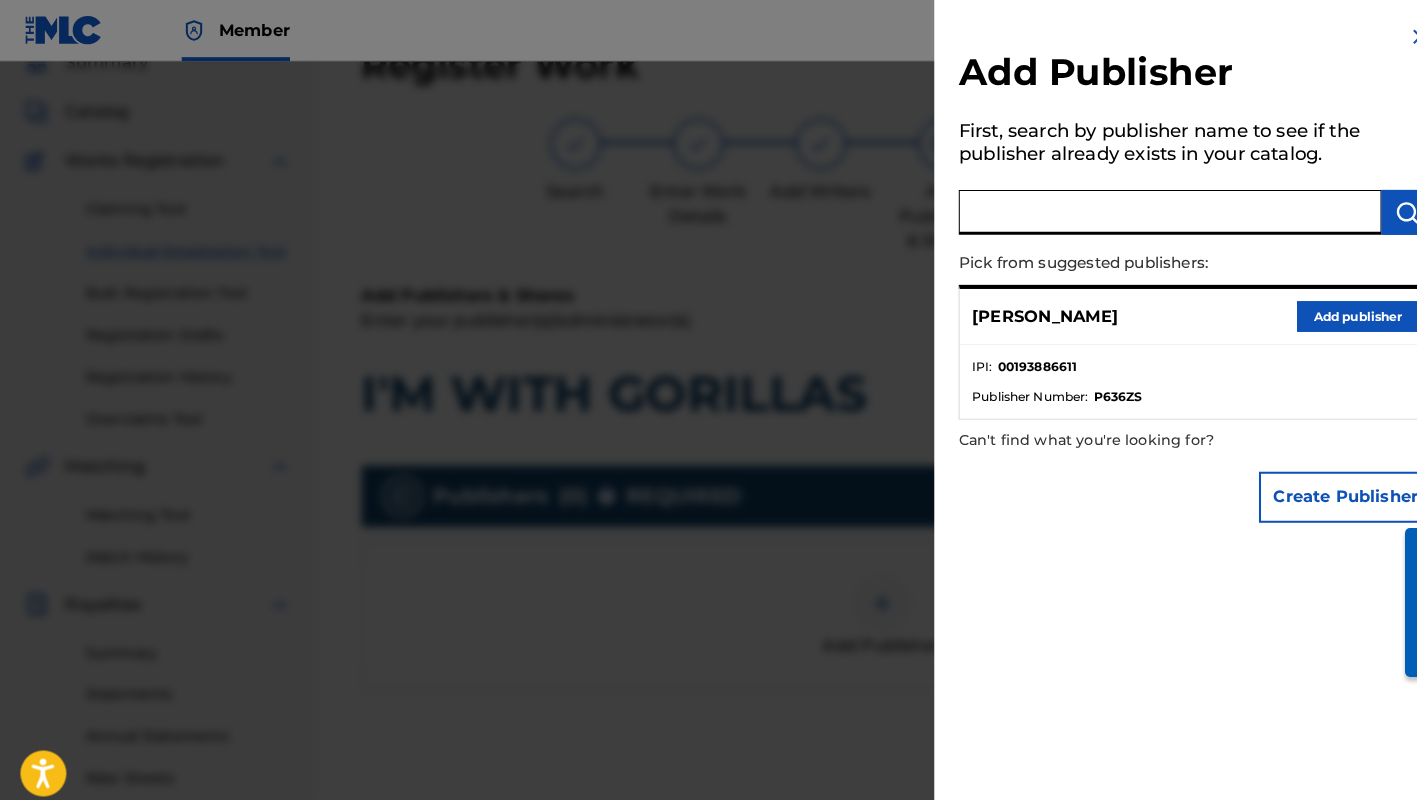 click at bounding box center (1146, 208) 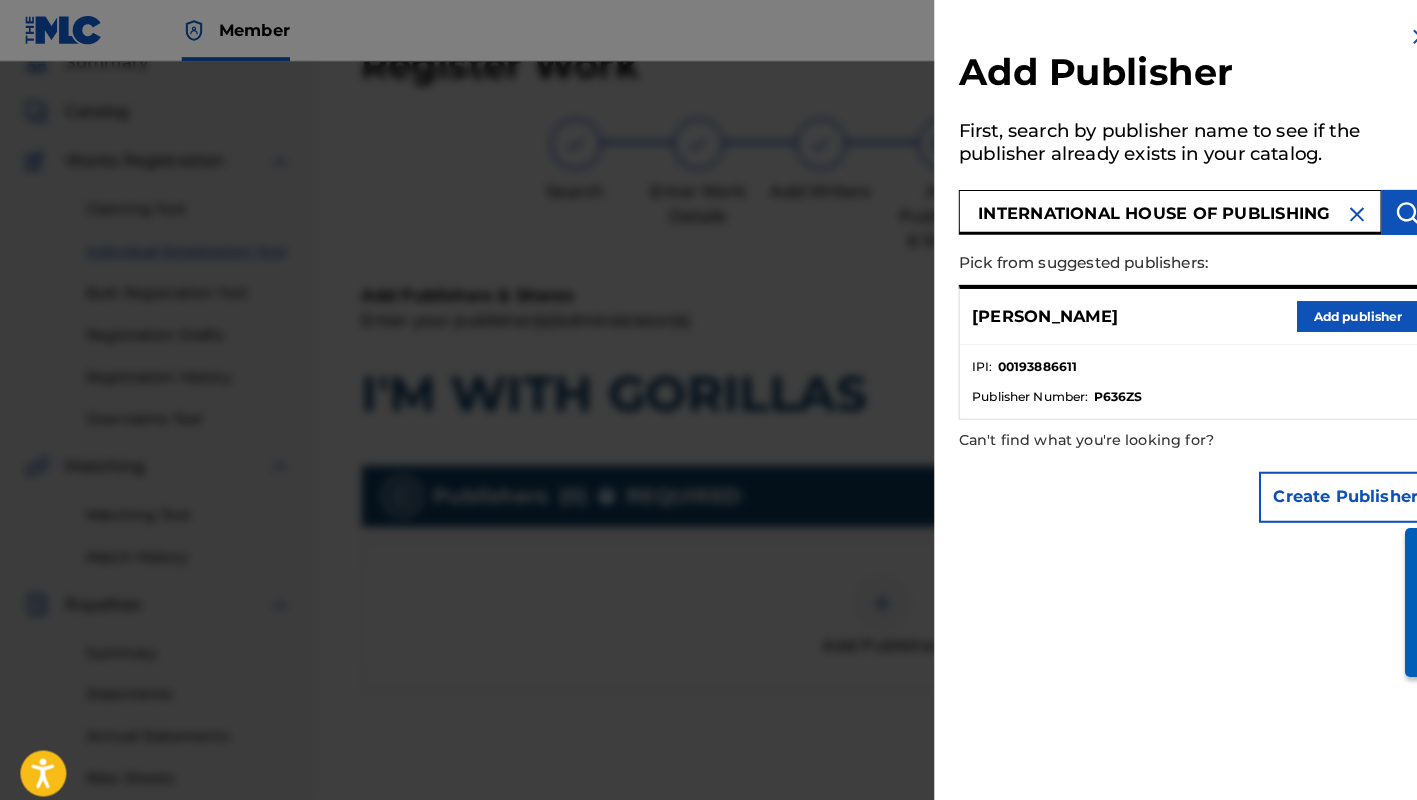 type on "INTERNATIONAL HOUSE OF PUBLISHING" 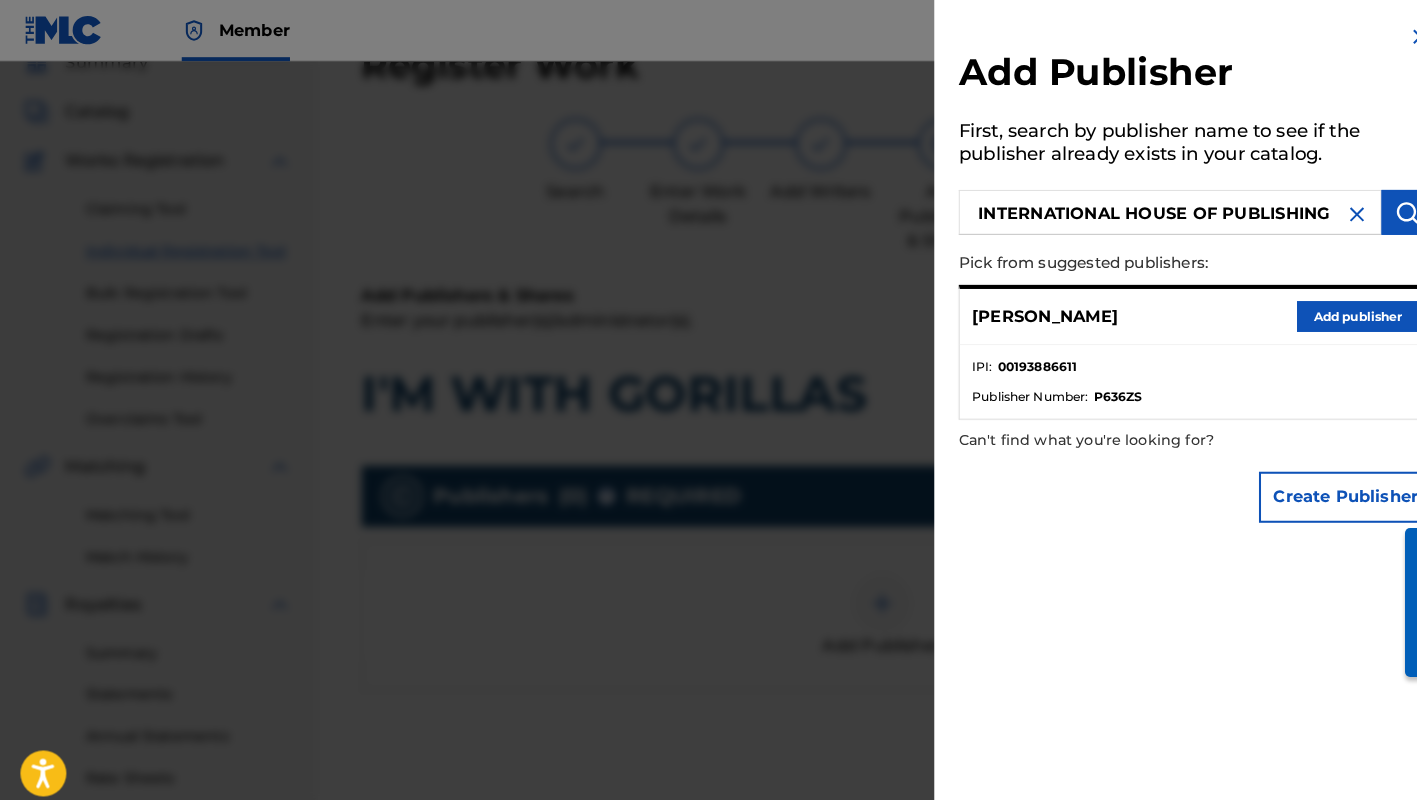 click at bounding box center (1378, 208) 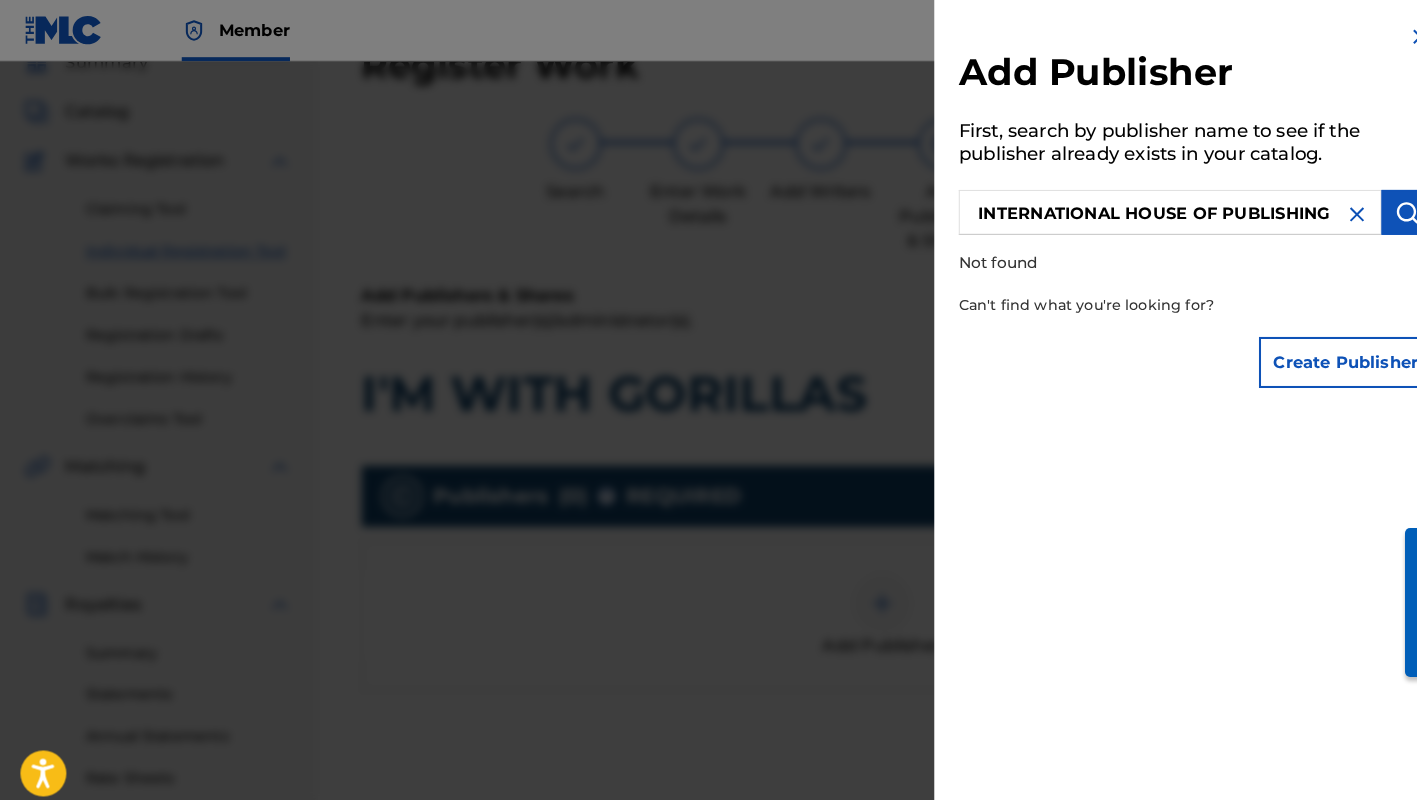 click on "Create Publisher" at bounding box center [1318, 355] 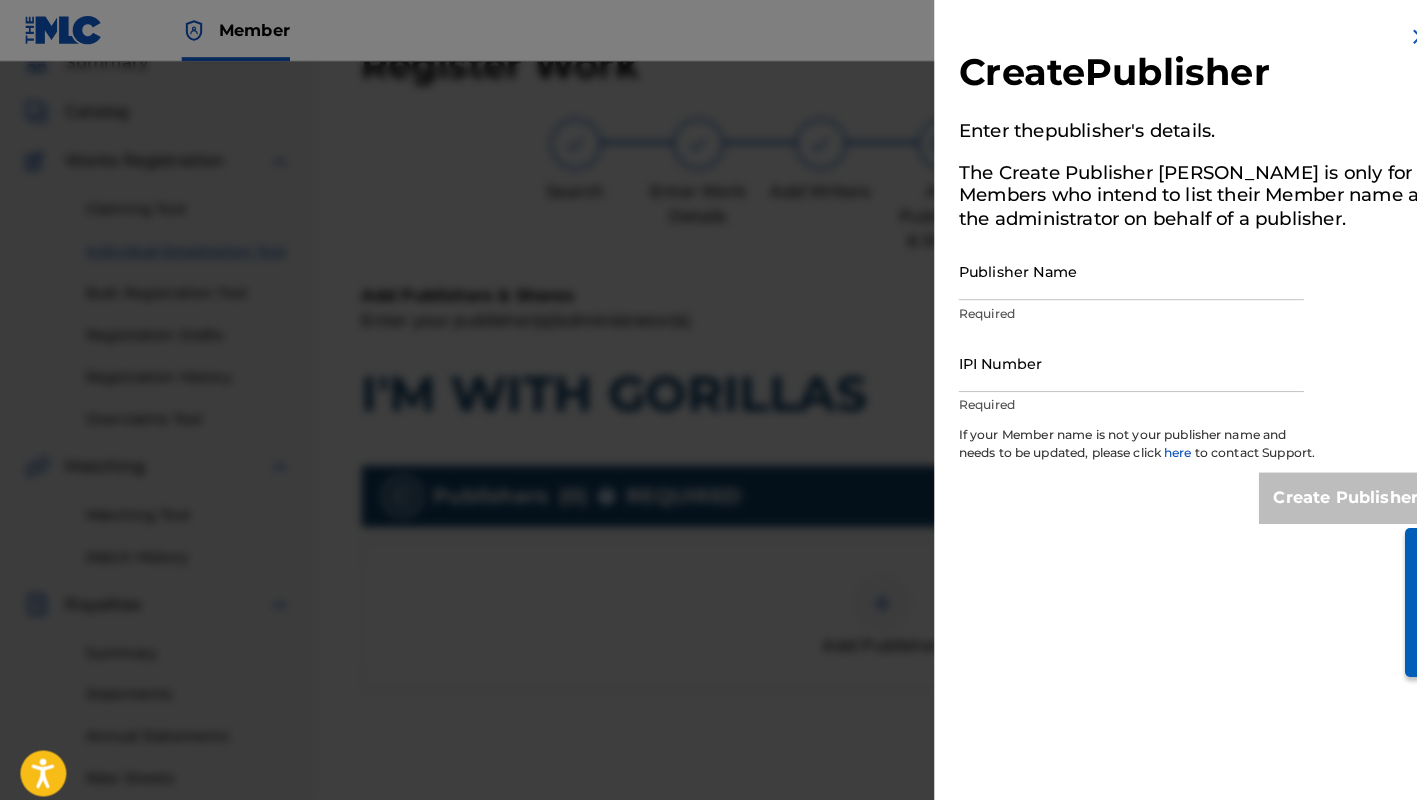 click on "Publisher Name" at bounding box center (1108, 265) 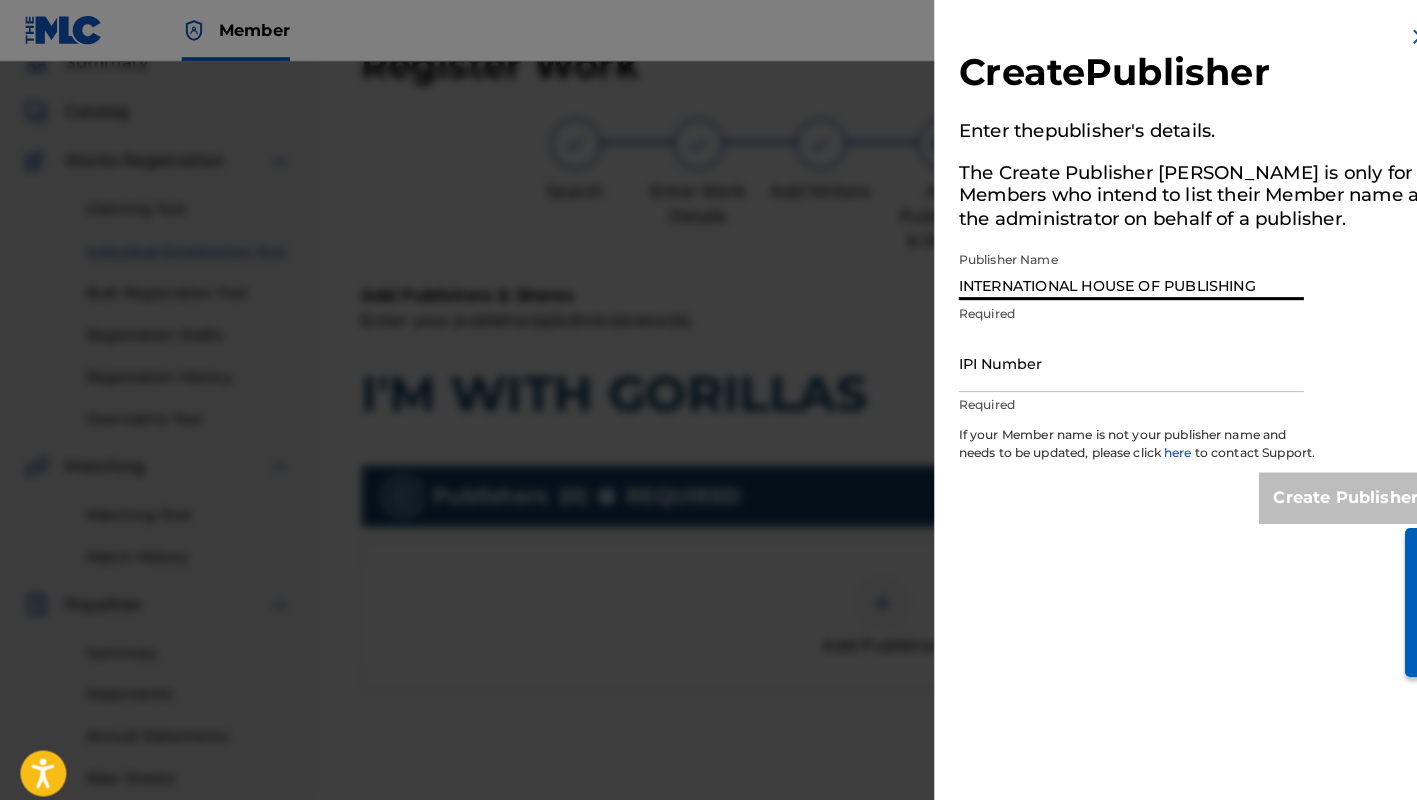 type on "INTERNATIONAL HOUSE OF PUBLISHING" 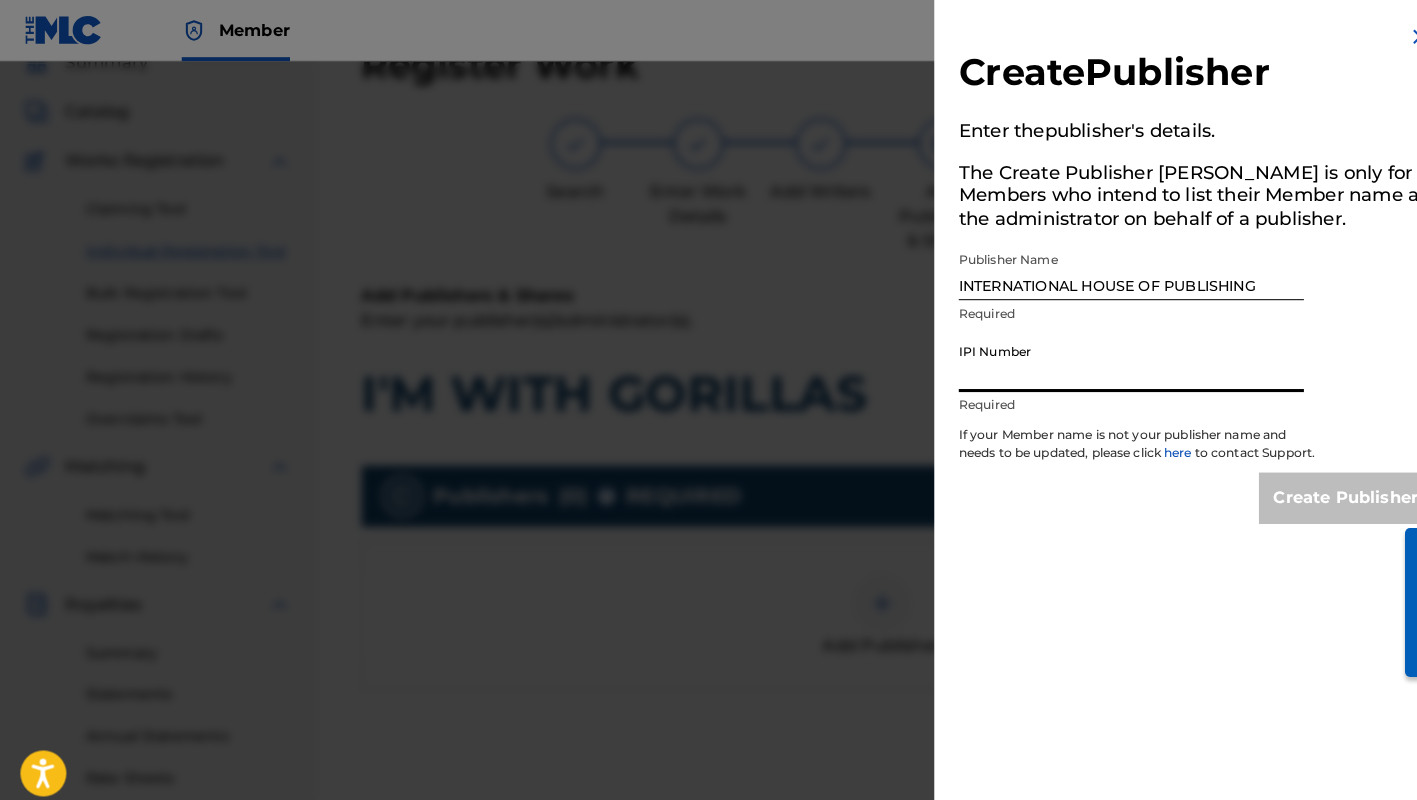 click on "IPI Number" at bounding box center [1108, 355] 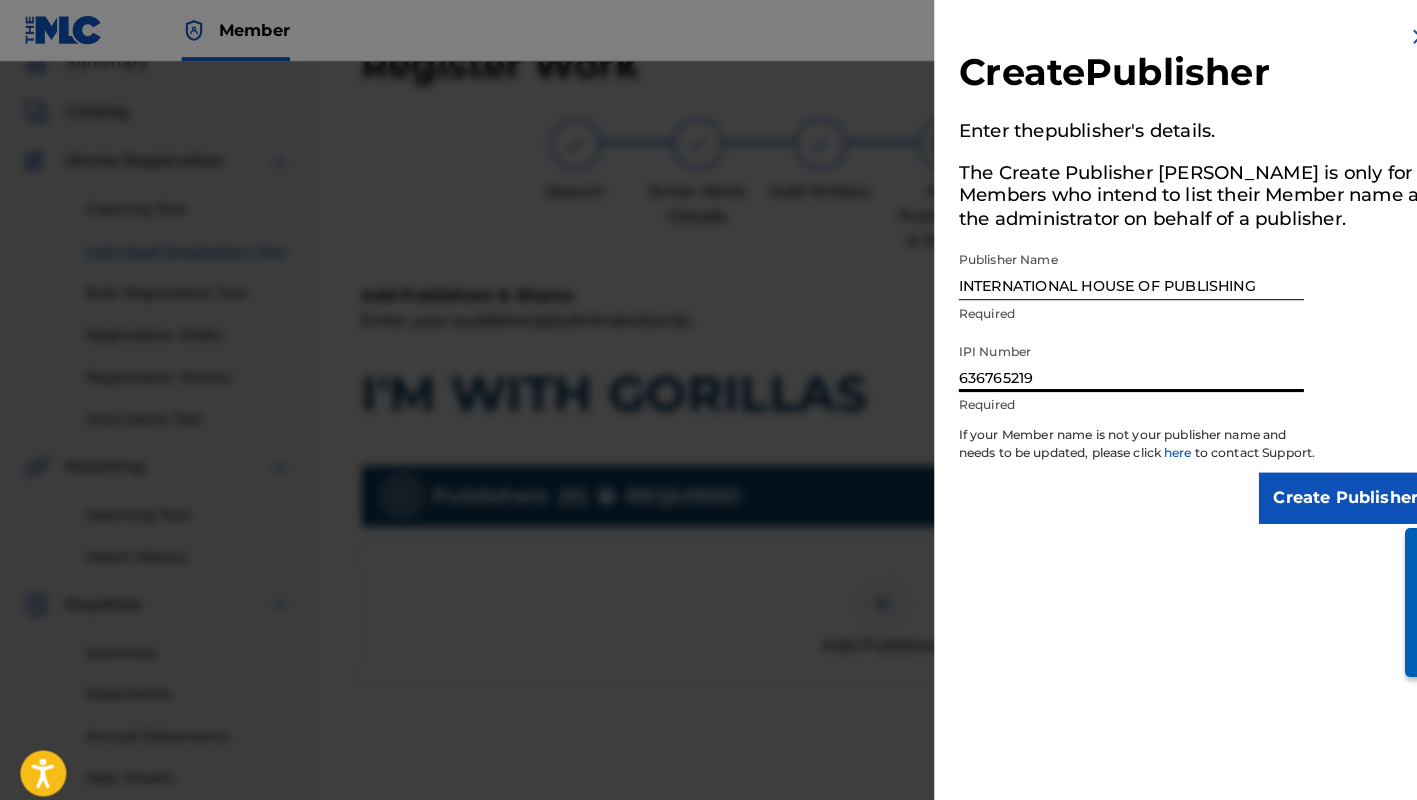 type on "636765219" 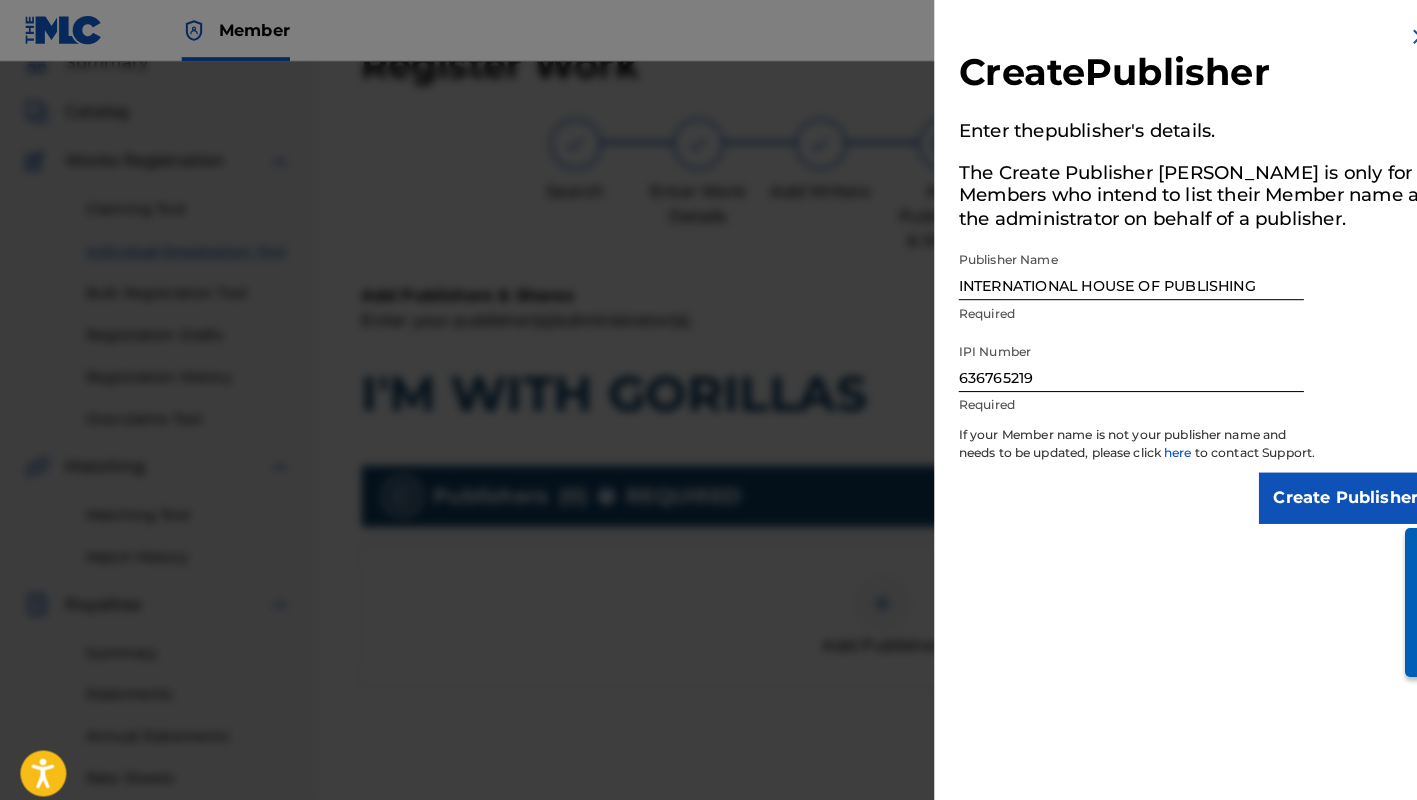 click on "Create Publisher" at bounding box center [1318, 488] 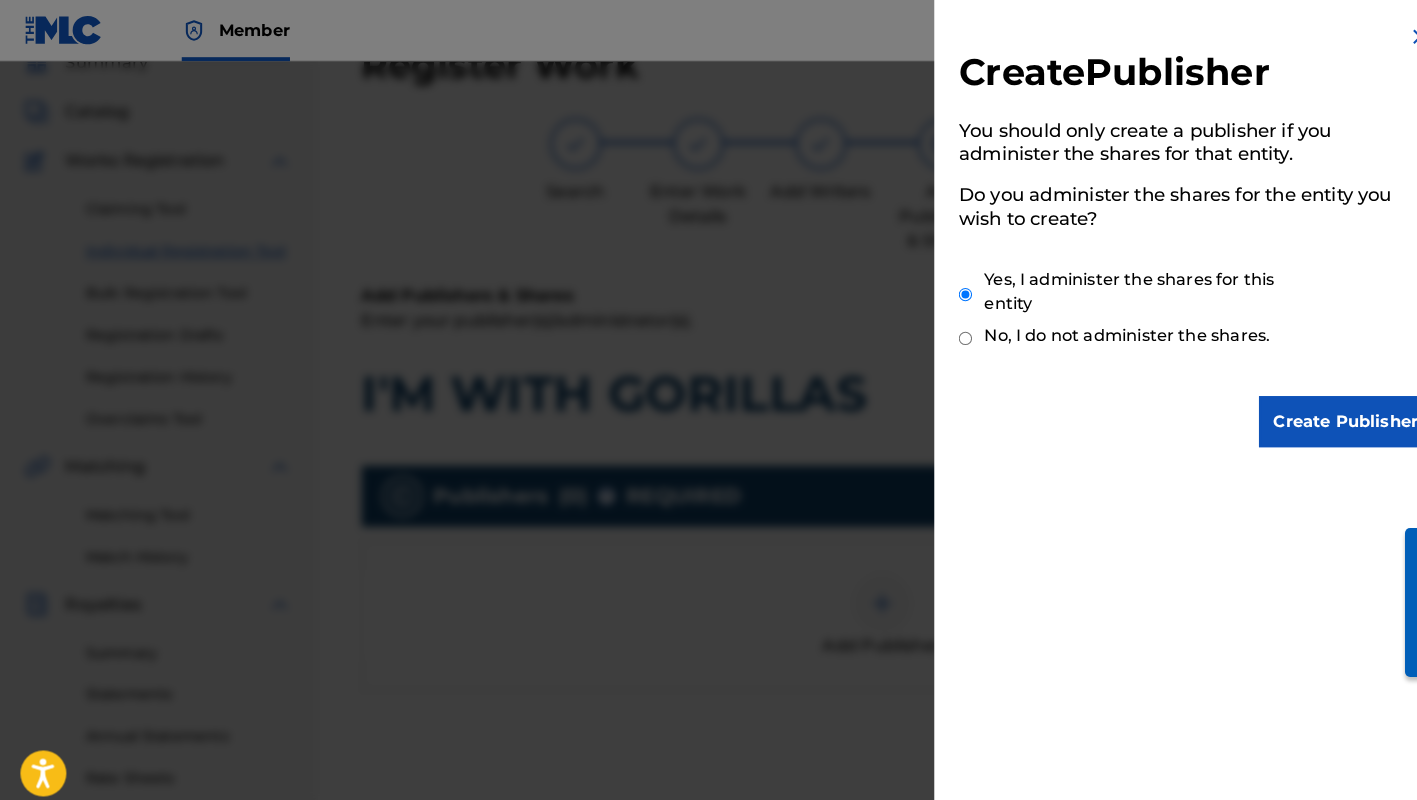 click on "Create Publisher" at bounding box center [1318, 413] 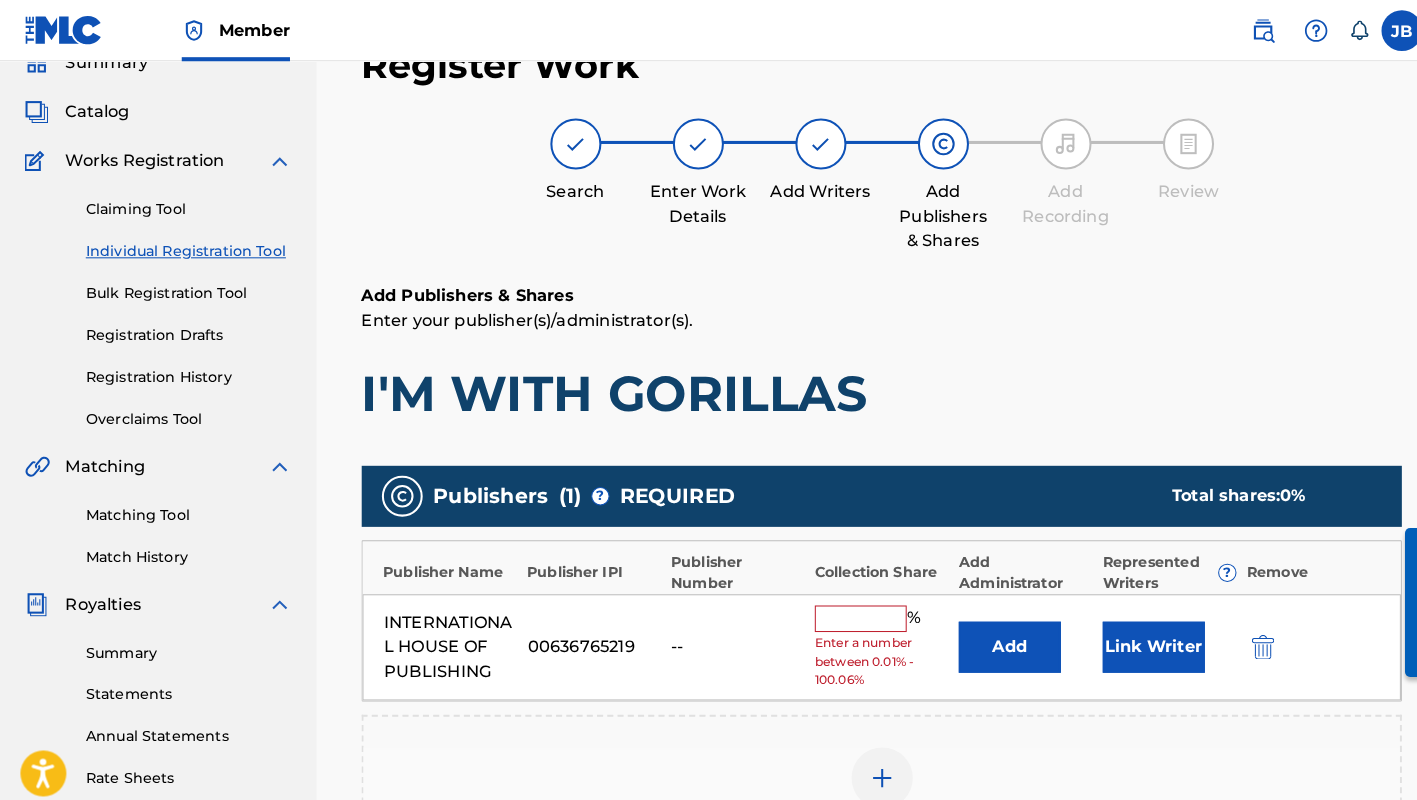 click at bounding box center [843, 606] 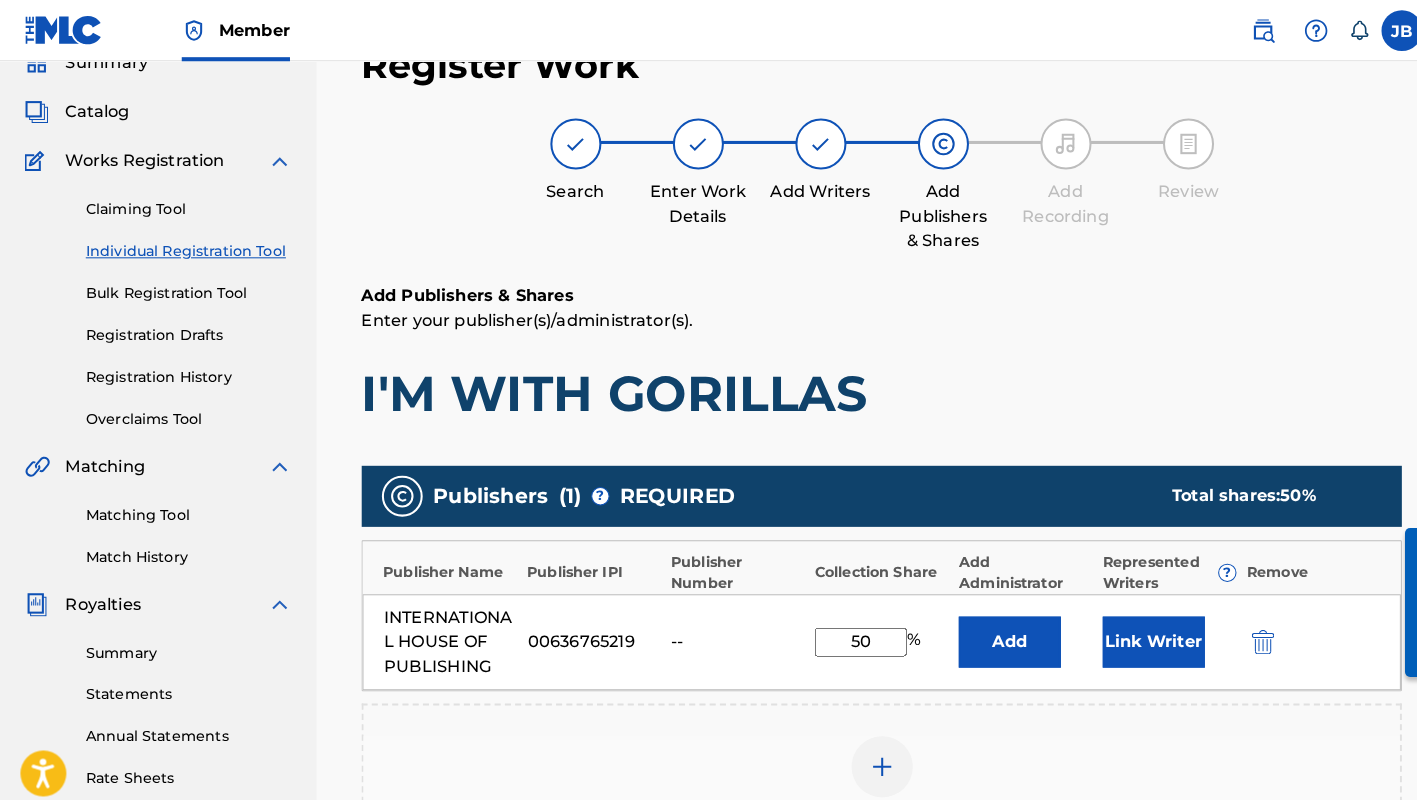 type on "50" 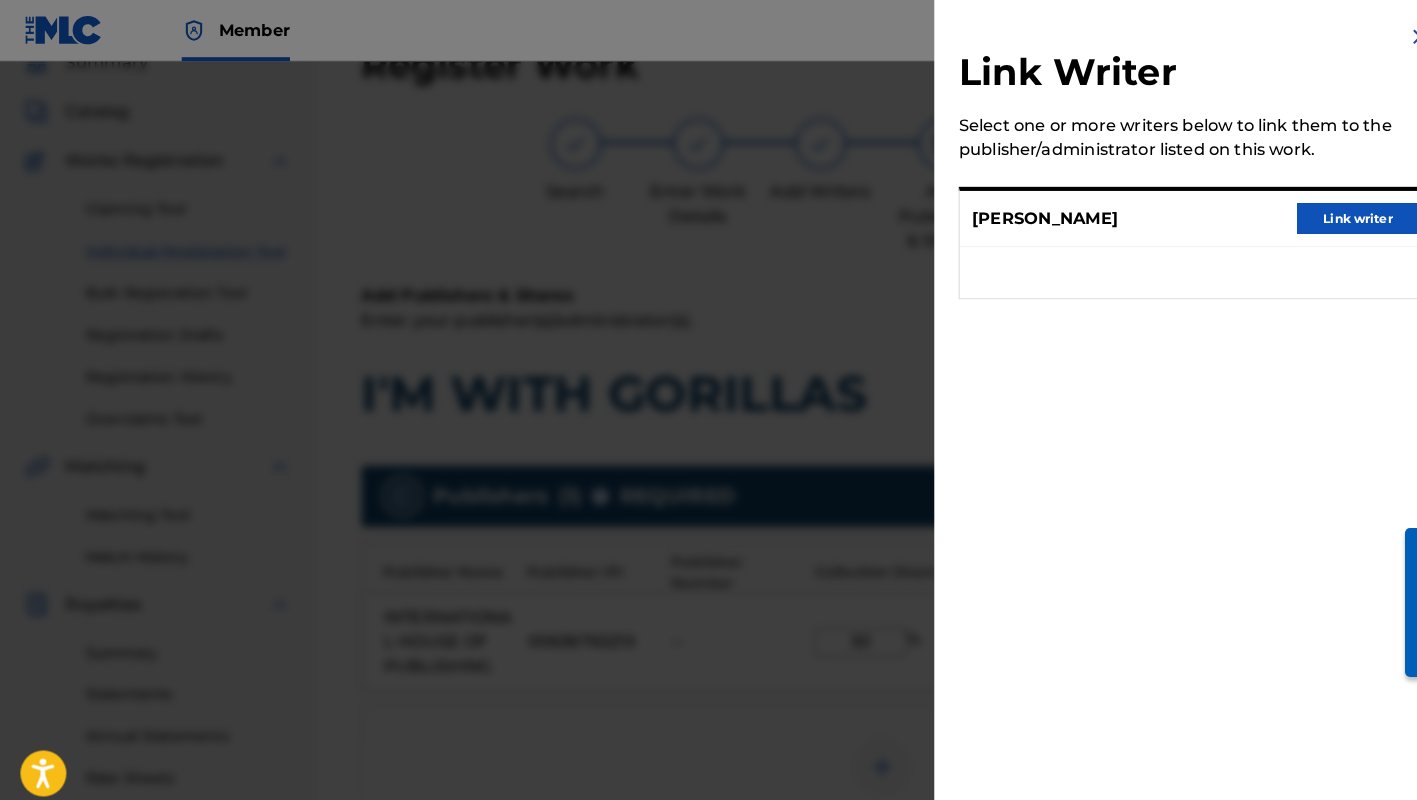 click on "Link writer" at bounding box center (1330, 214) 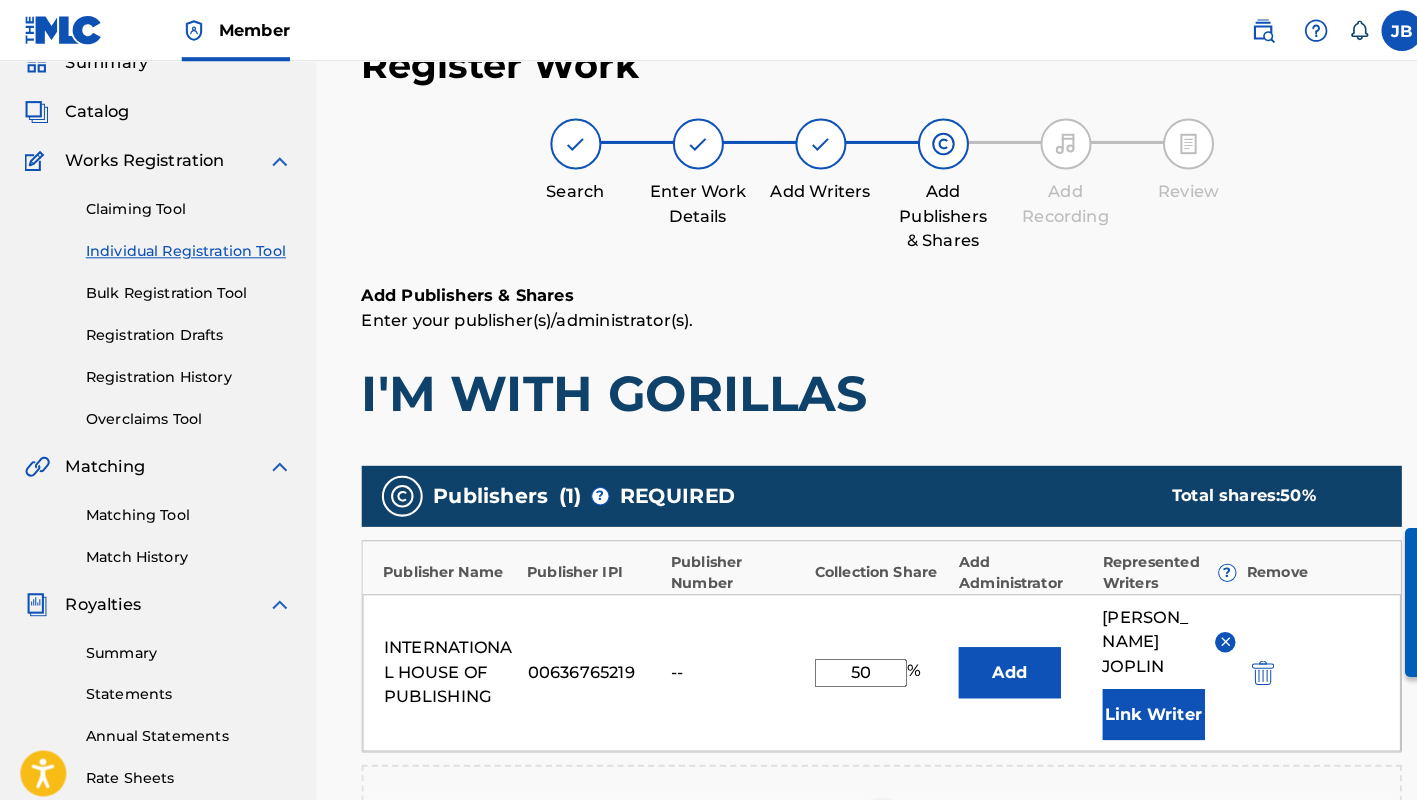 click on "Add" at bounding box center (989, 659) 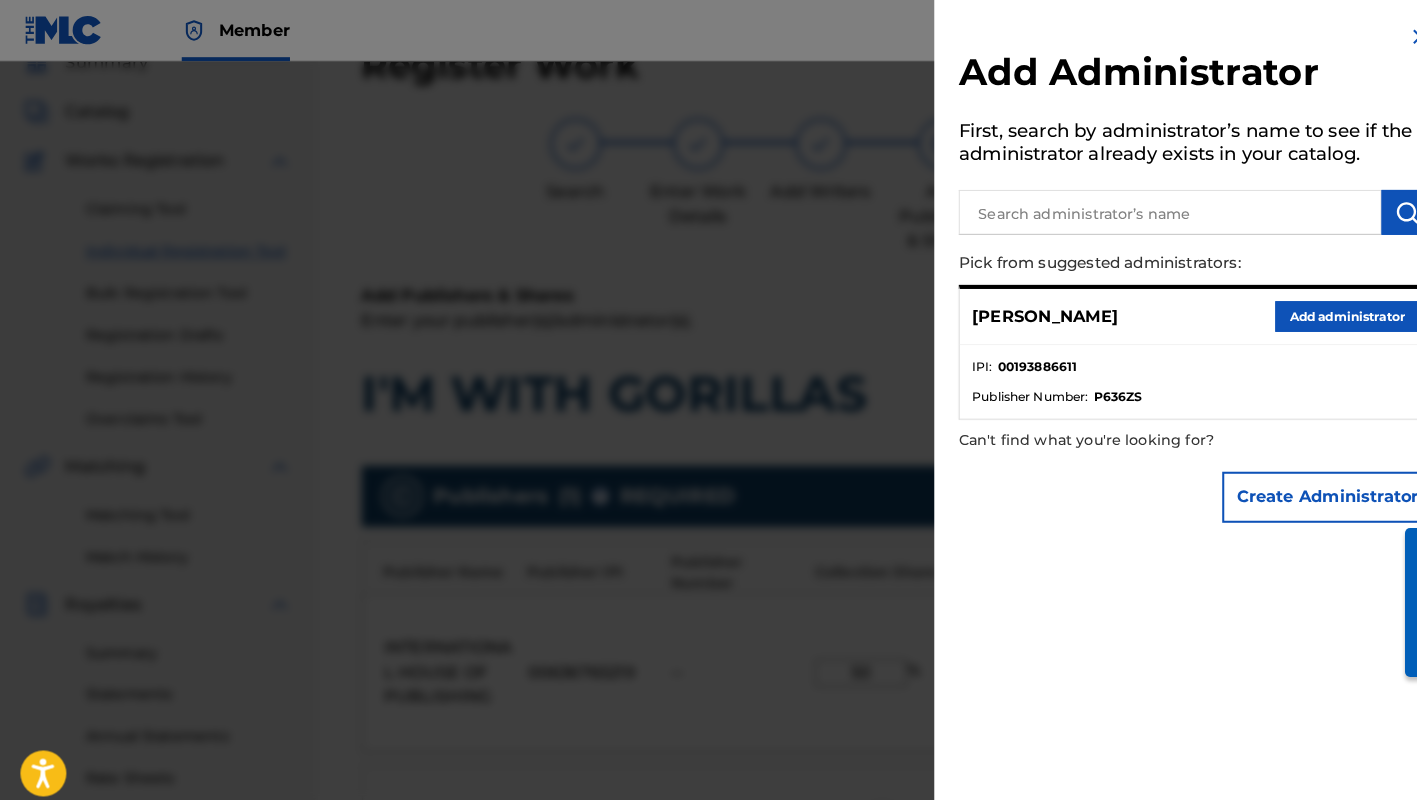 click on "Add administrator" at bounding box center [1319, 310] 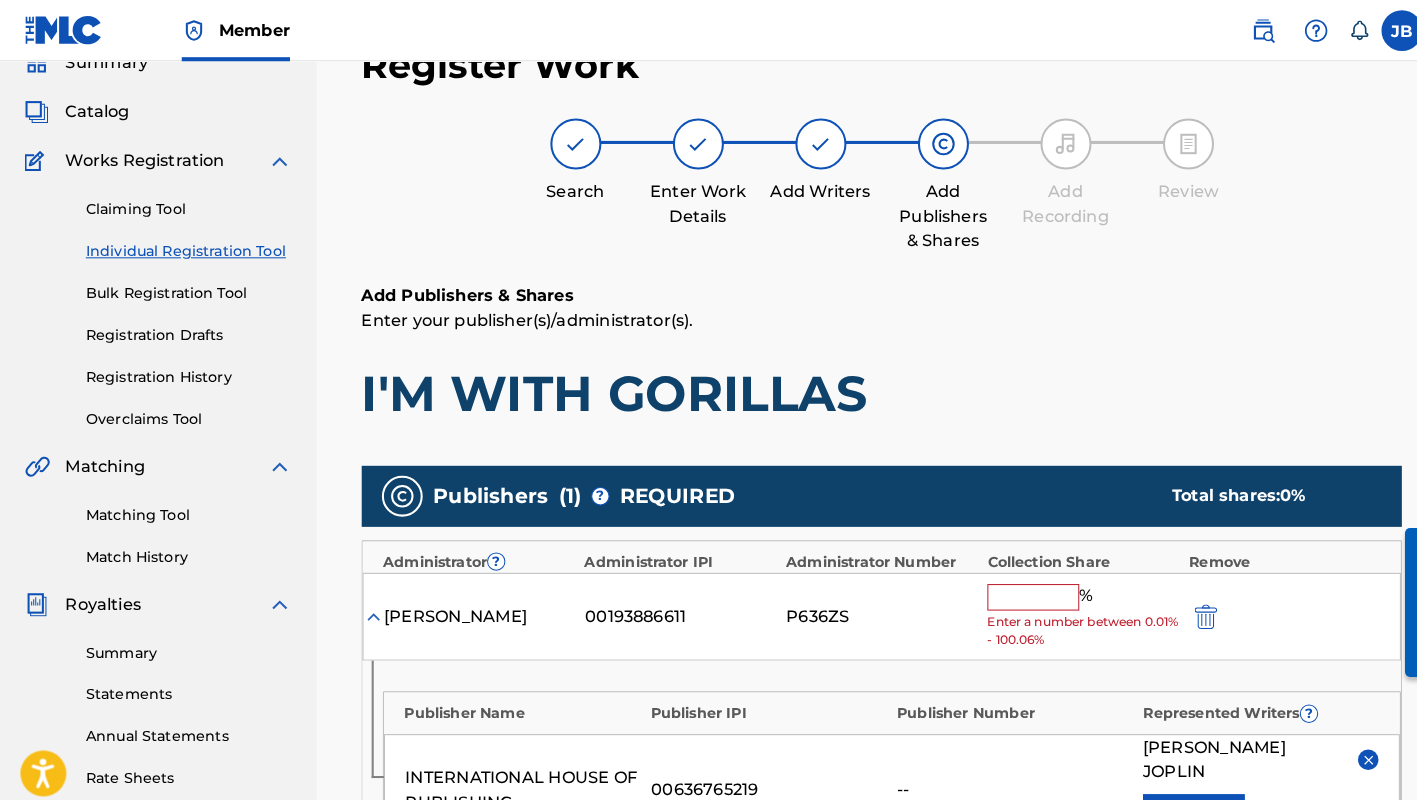 click at bounding box center [1012, 585] 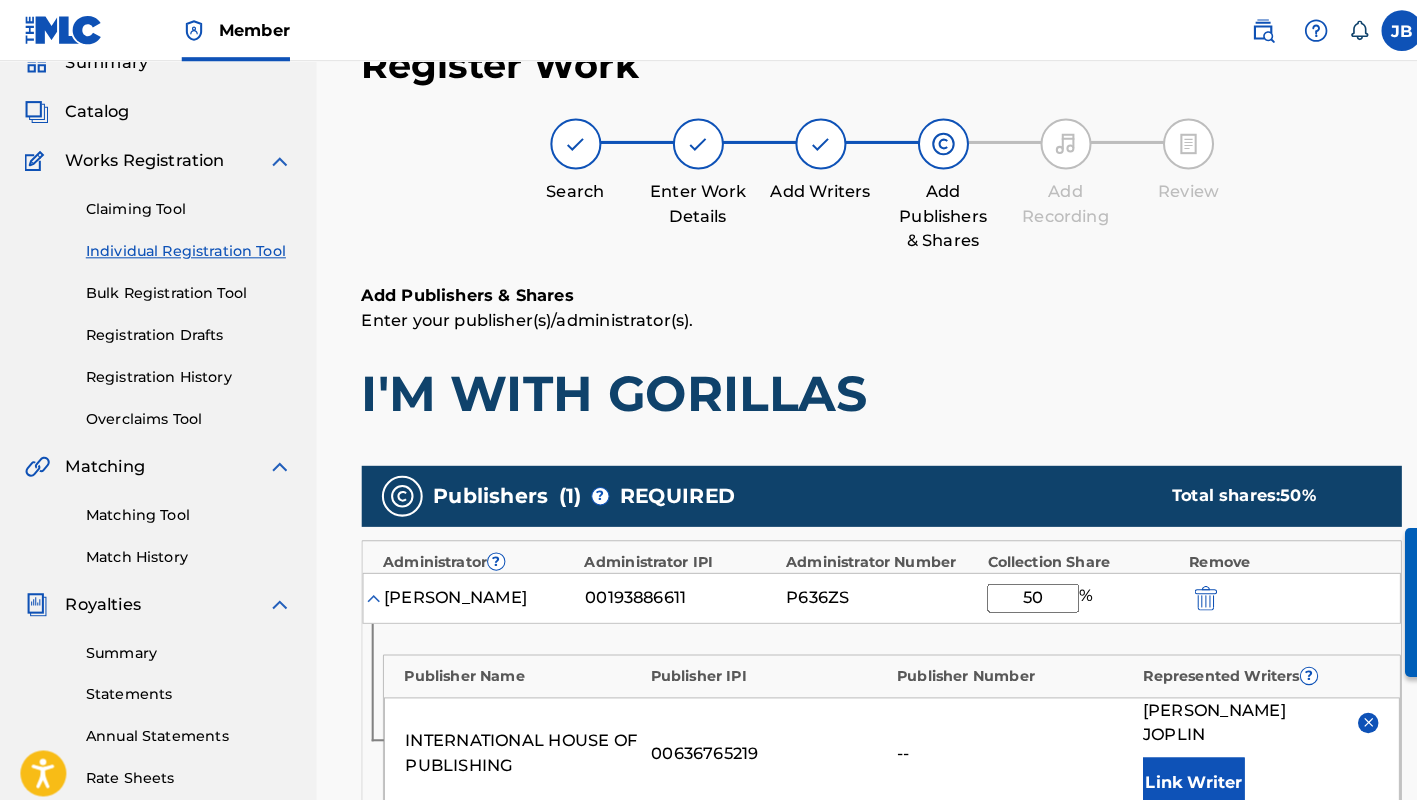 click on "I'M WITH GORILLAS" at bounding box center [863, 386] 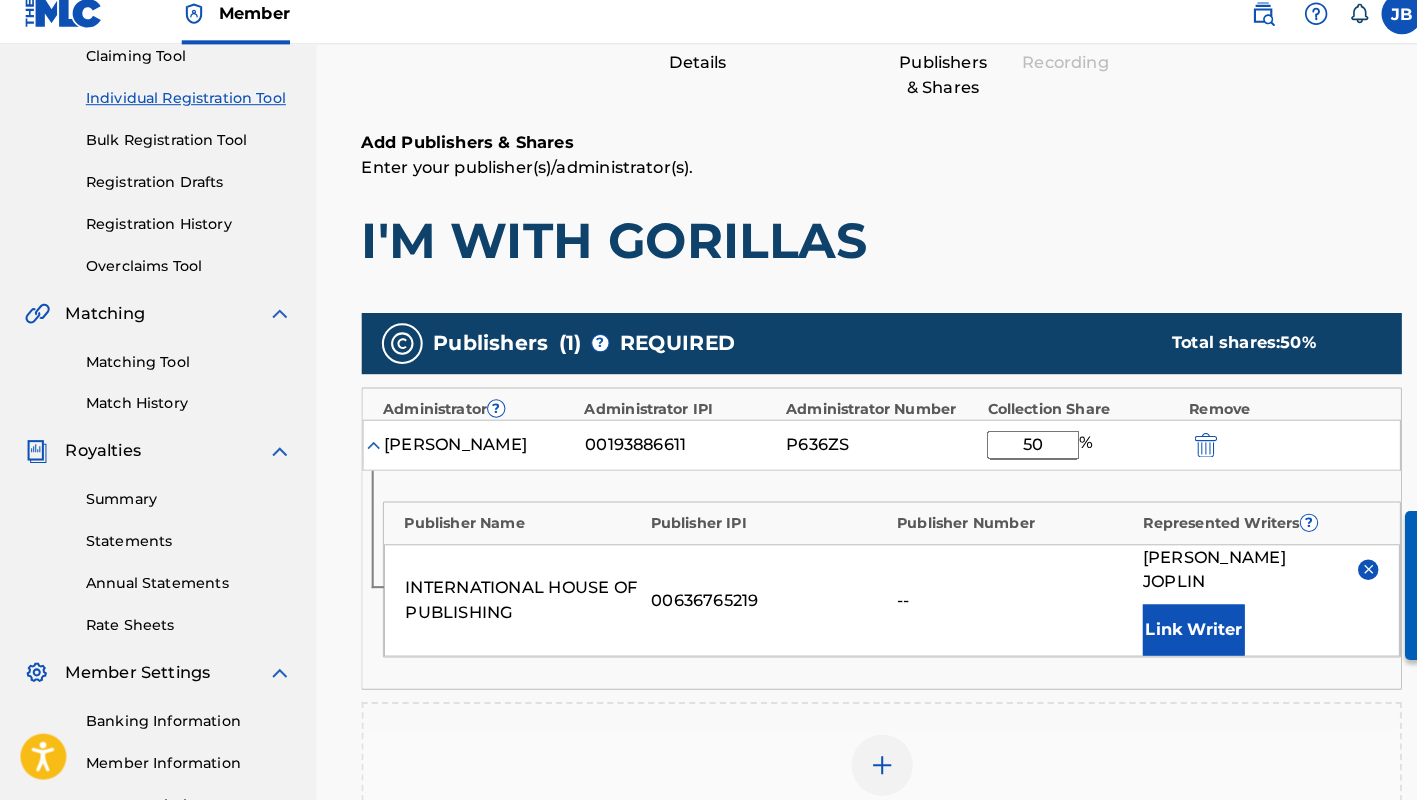 scroll, scrollTop: 235, scrollLeft: 0, axis: vertical 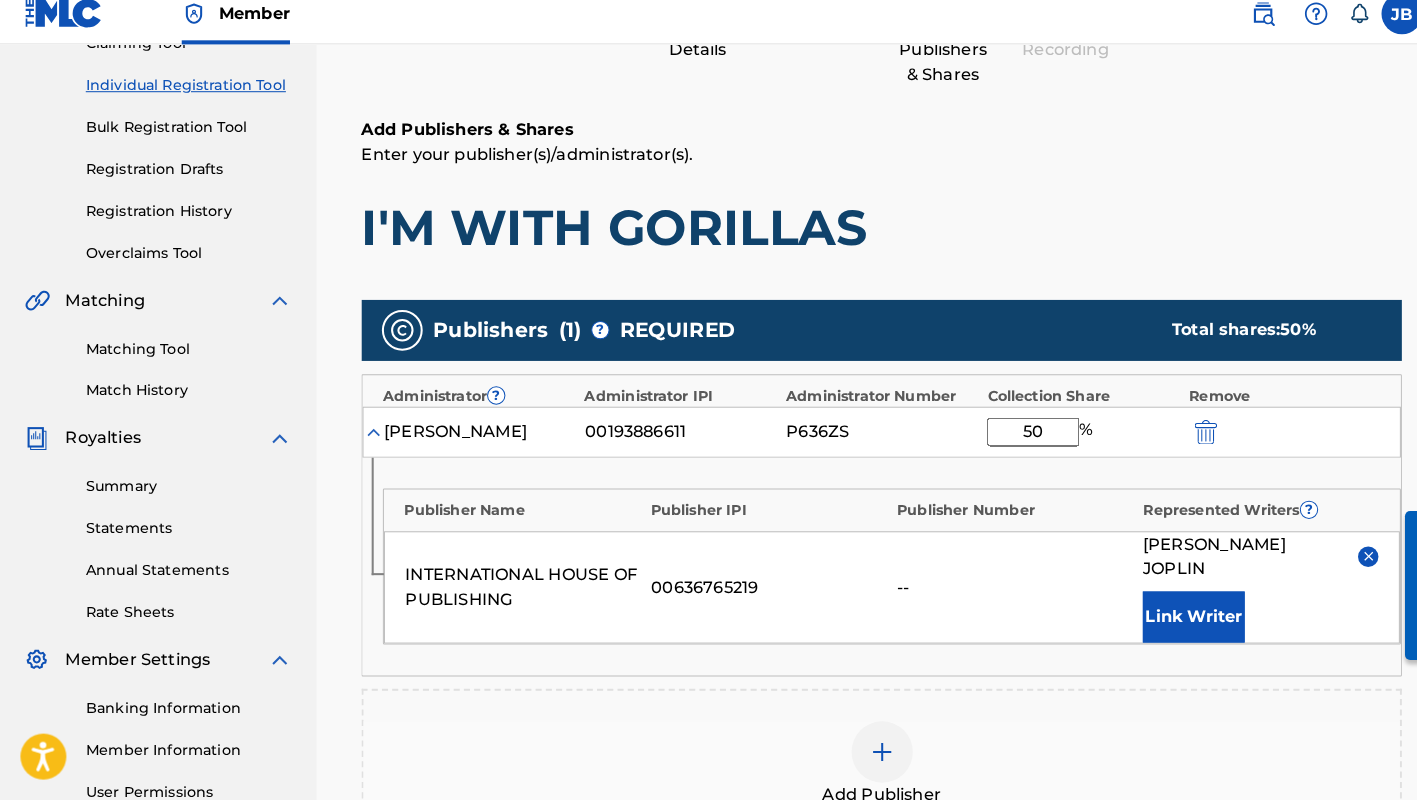 click on "50" at bounding box center (1012, 440) 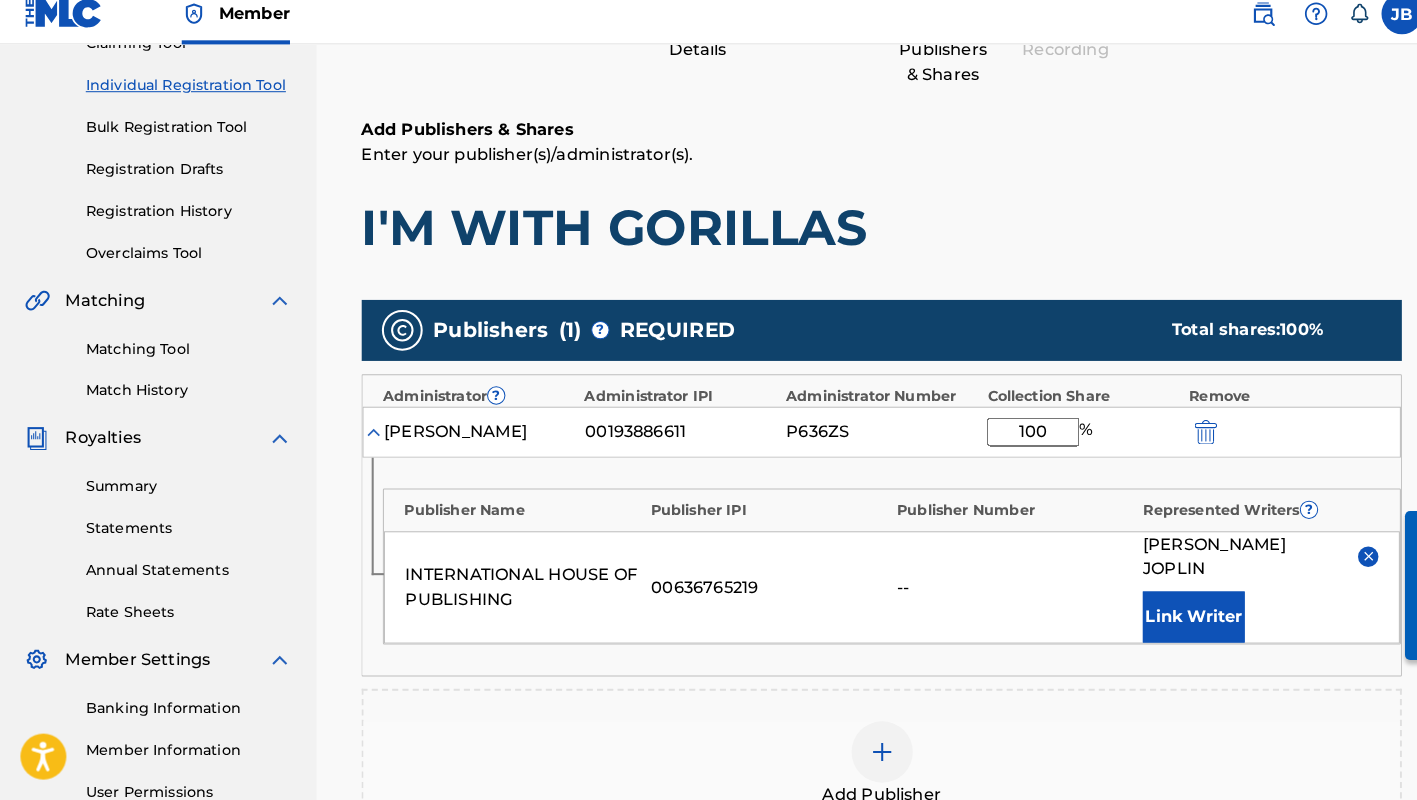 type on "100" 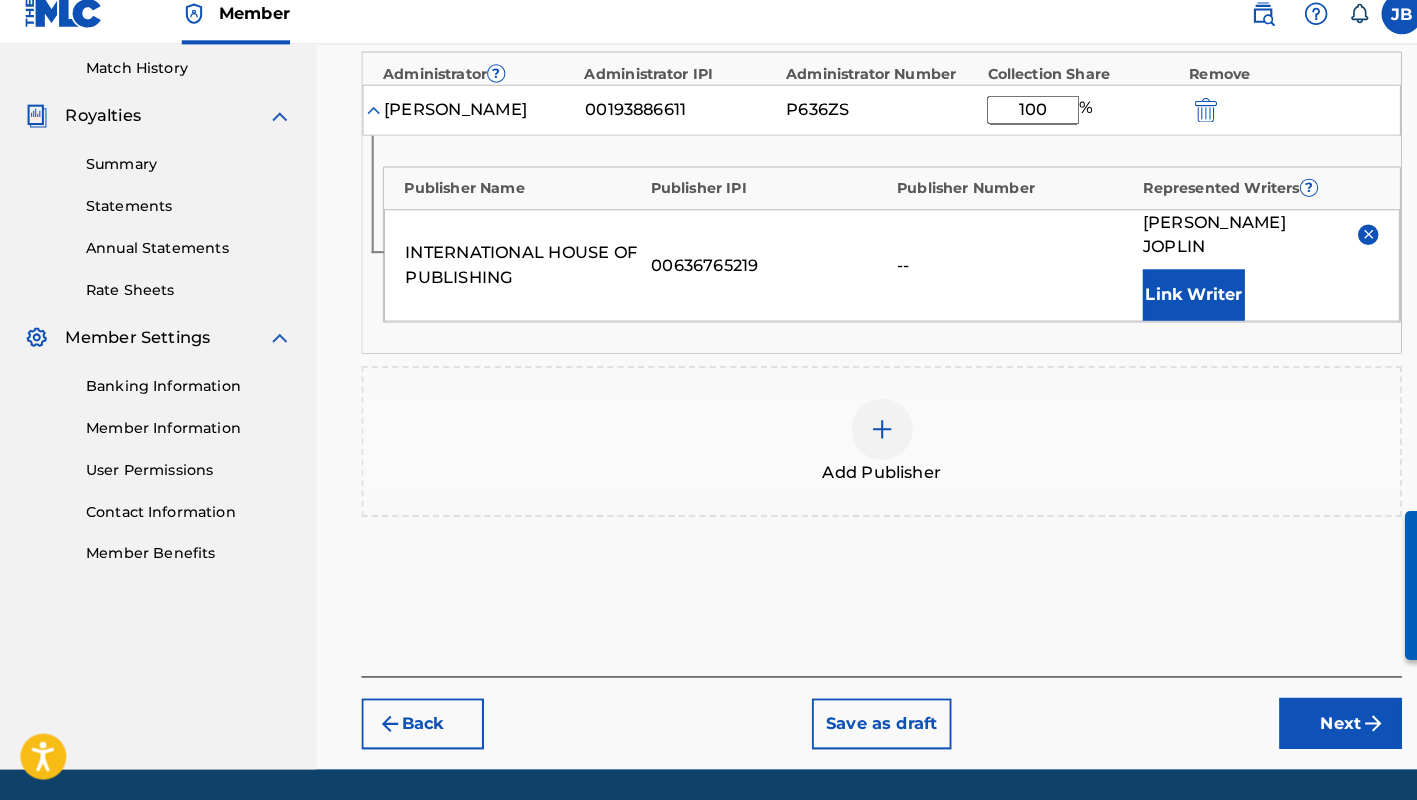 scroll, scrollTop: 565, scrollLeft: 0, axis: vertical 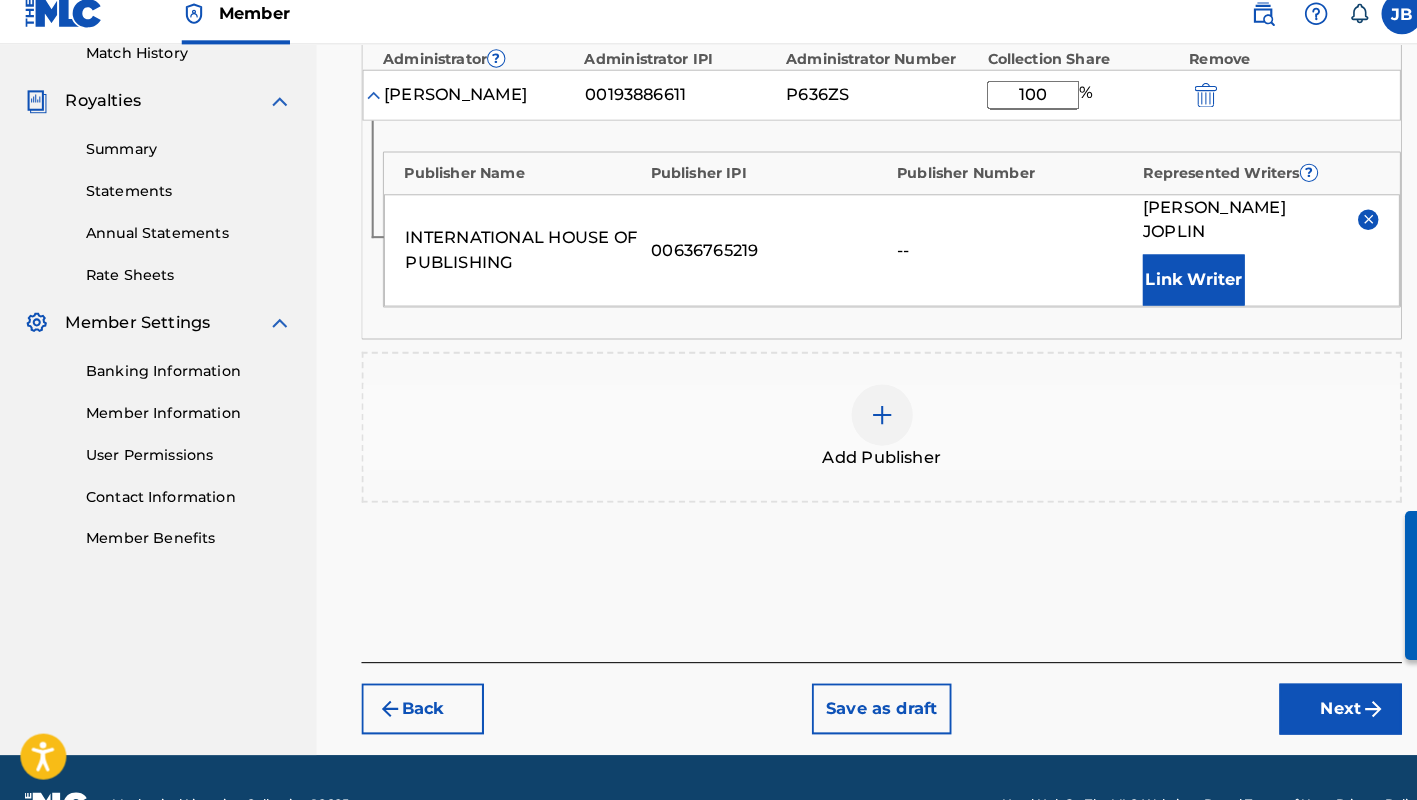 click on "Next" at bounding box center (1313, 711) 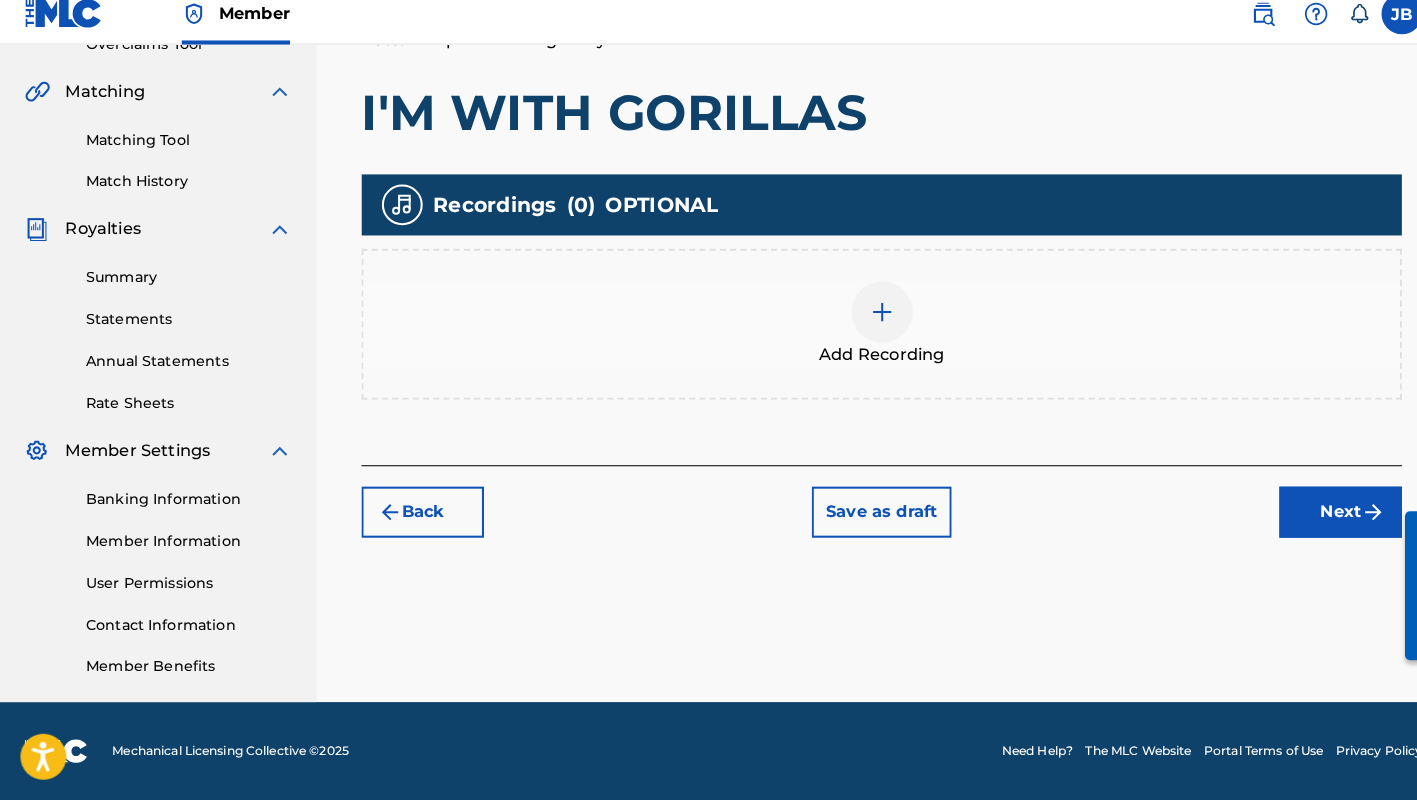 click at bounding box center [864, 322] 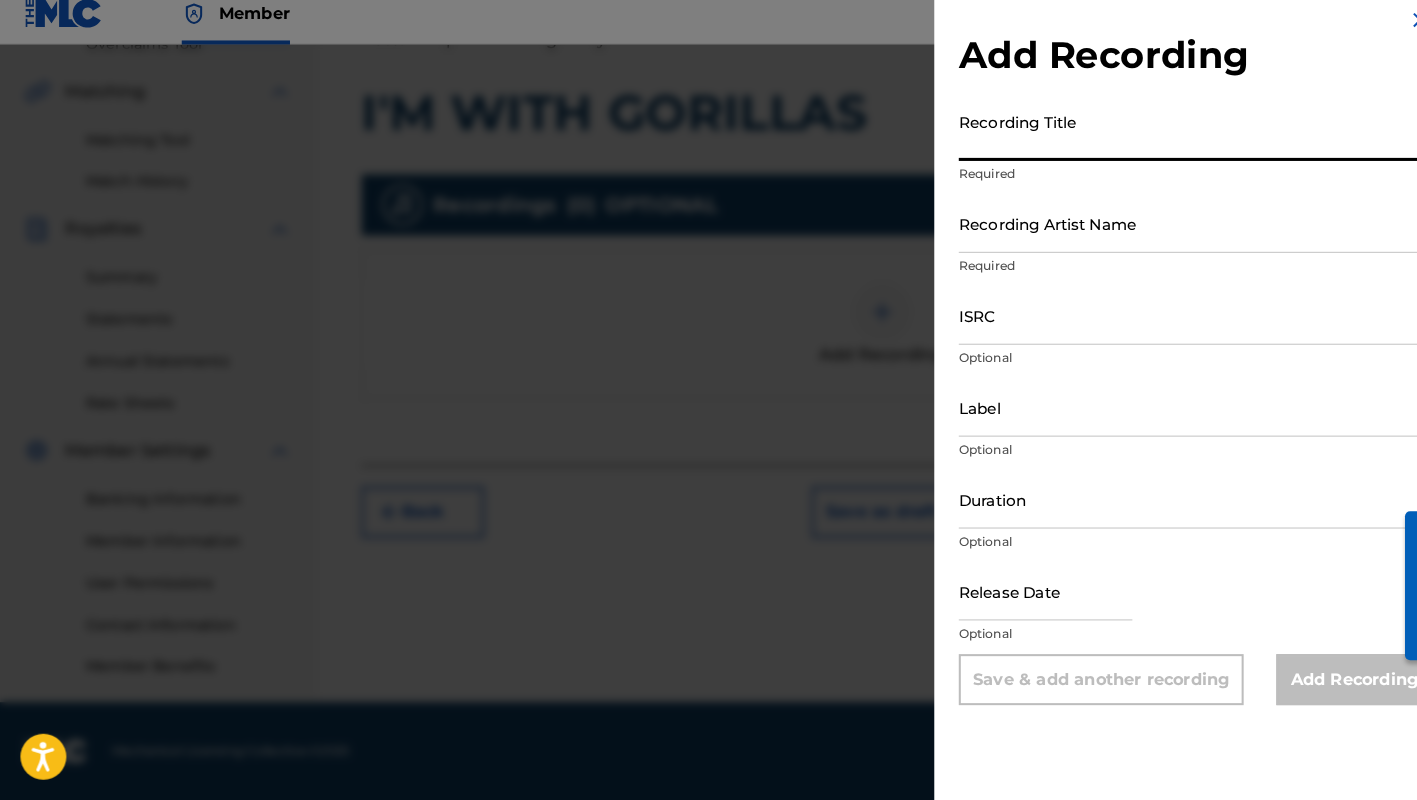 click on "Recording Title" at bounding box center [1171, 145] 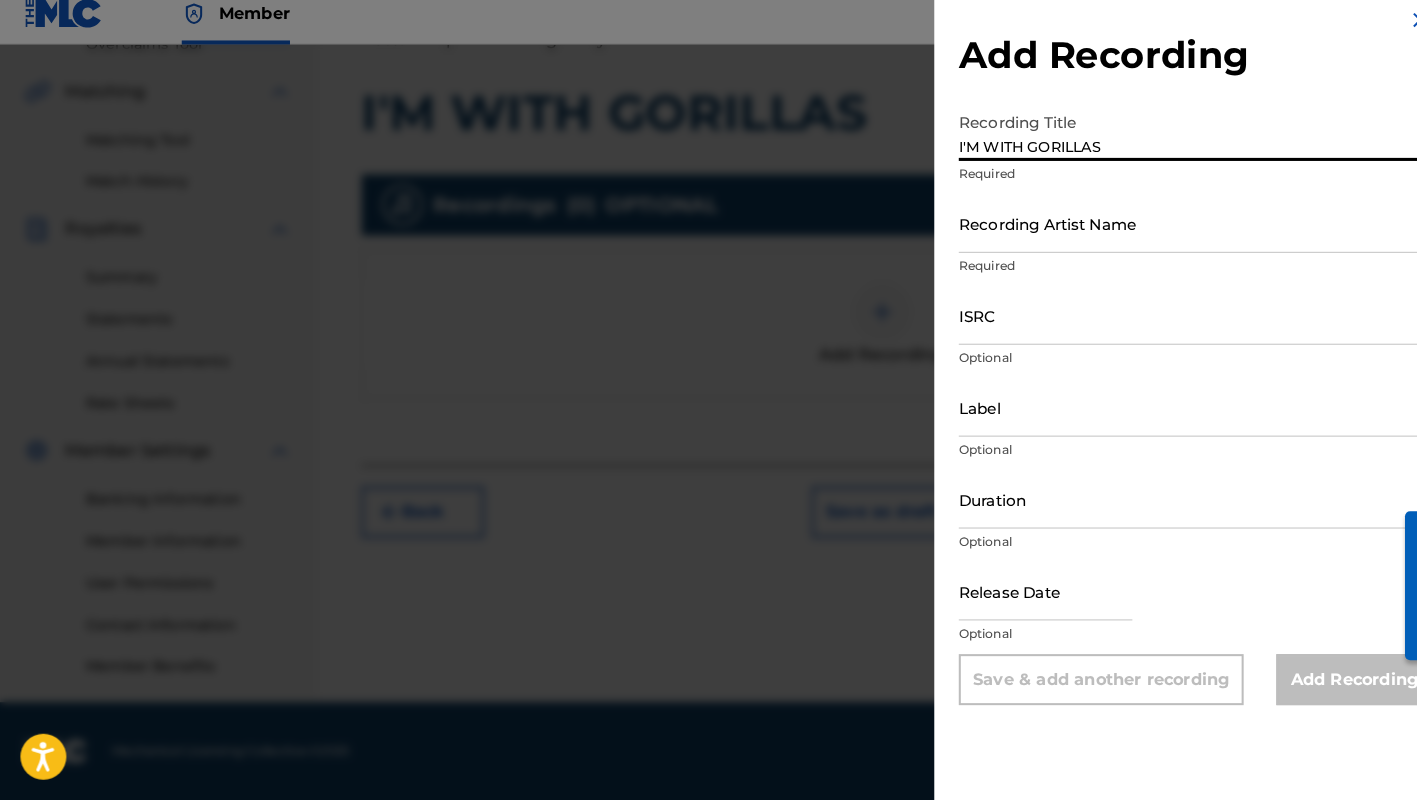 type on "I'M WITH GORILLAS" 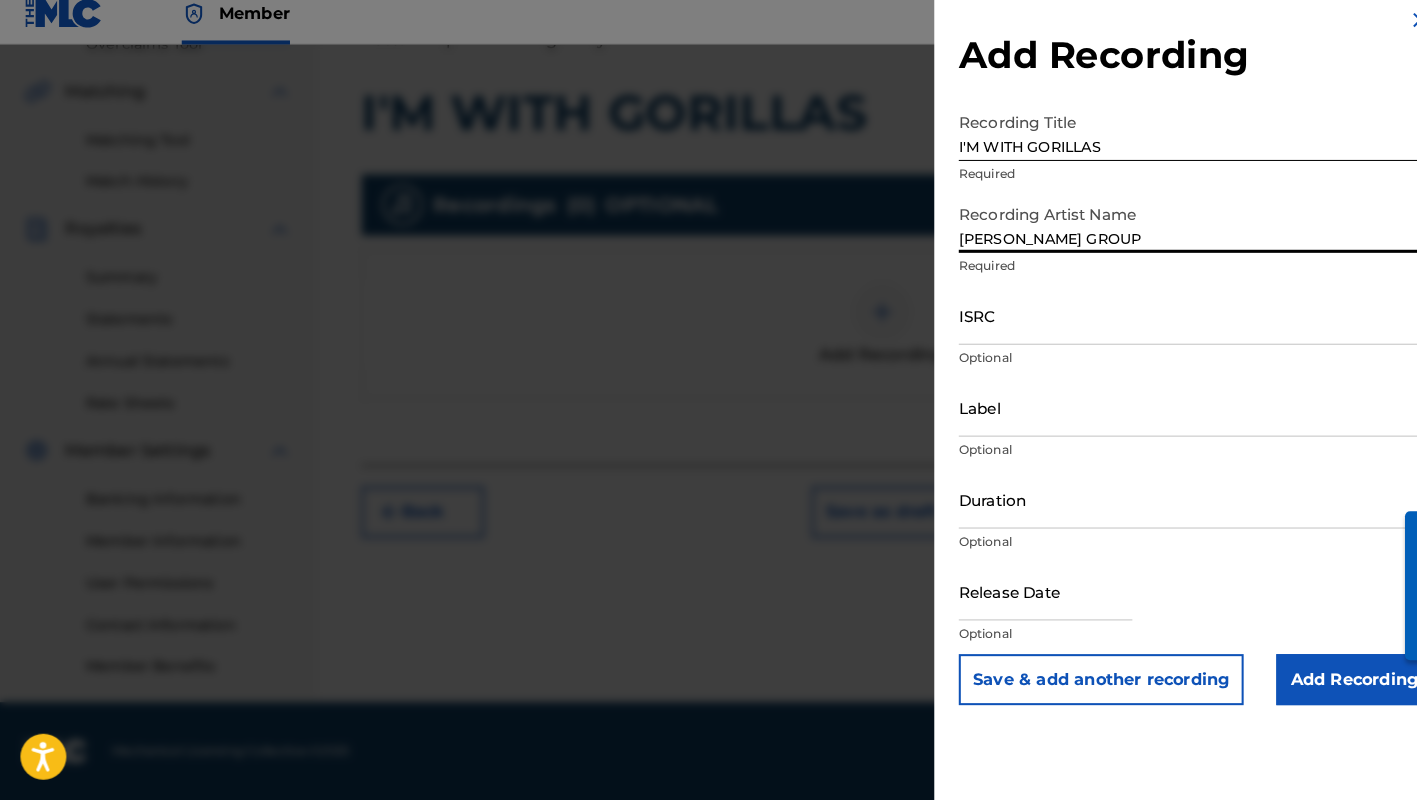 type on "[PERSON_NAME] GROUP" 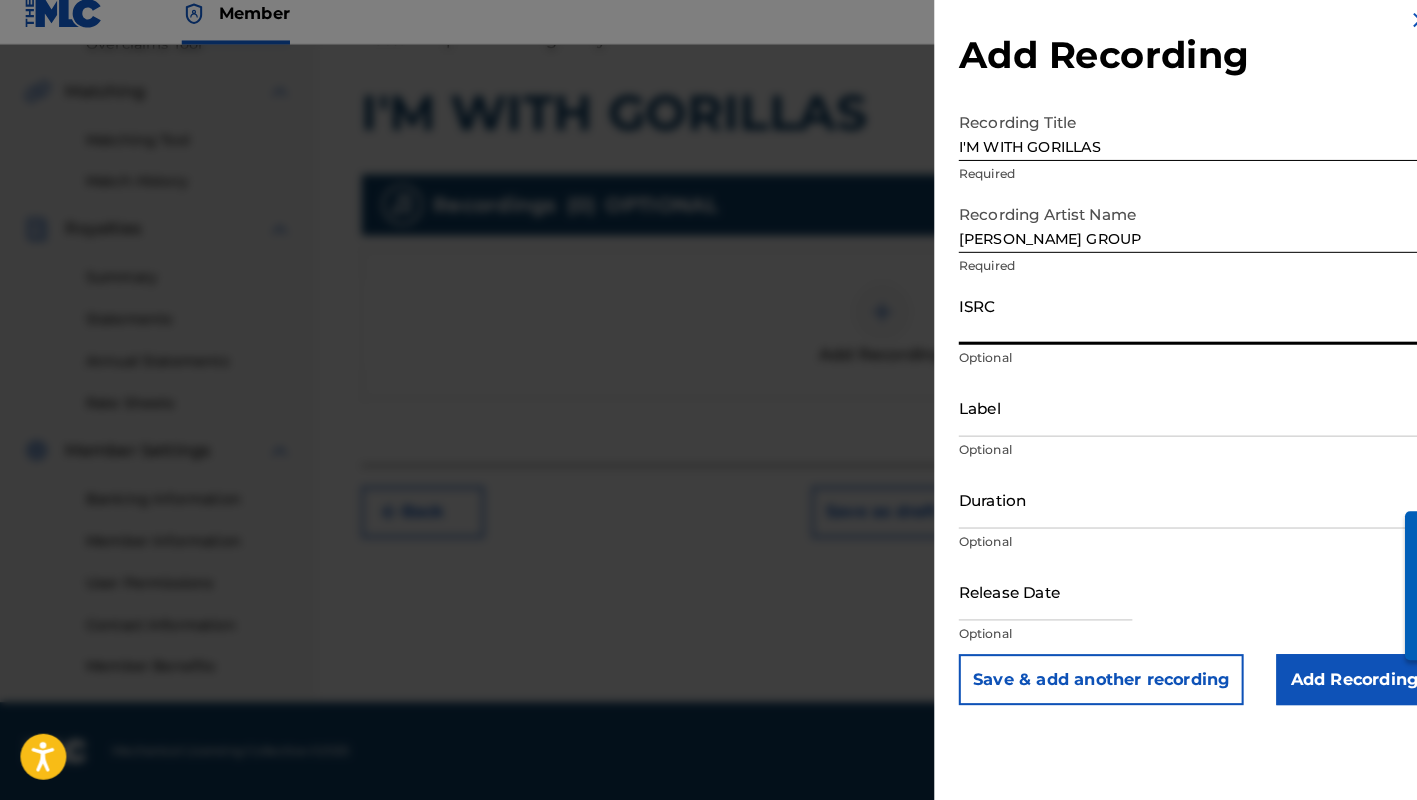 click on "ISRC" at bounding box center [1171, 325] 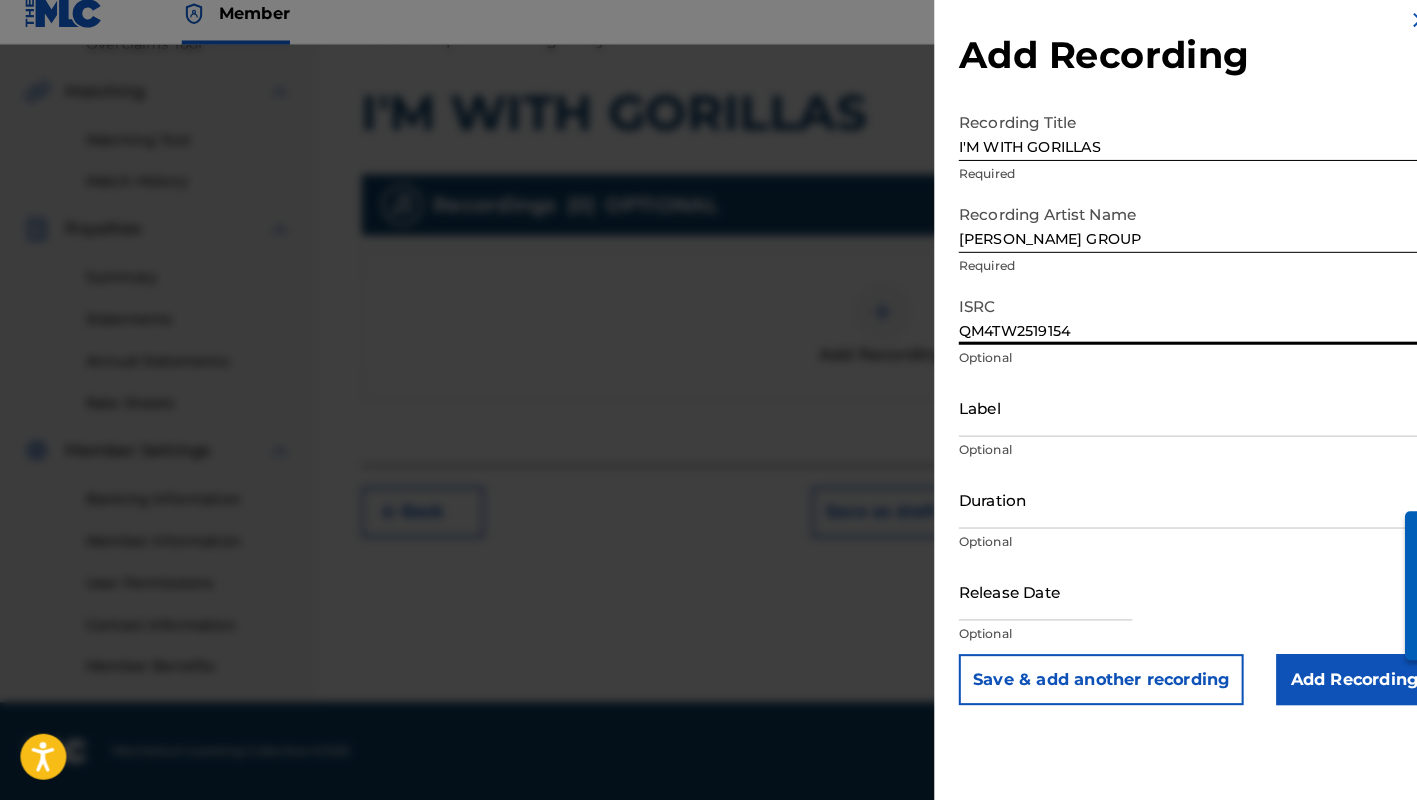 click on "QM4TW2519154" at bounding box center (1171, 325) 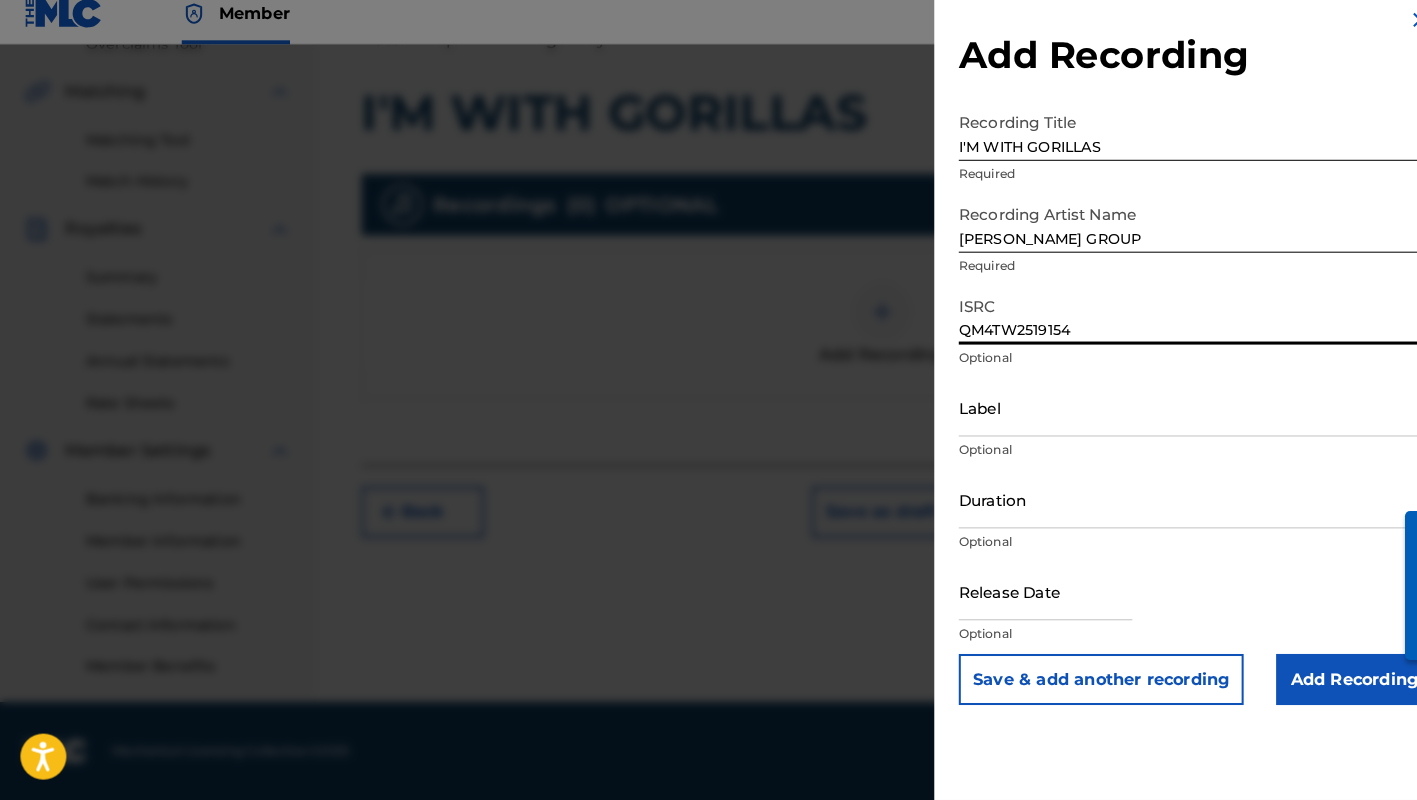 scroll, scrollTop: 440, scrollLeft: 0, axis: vertical 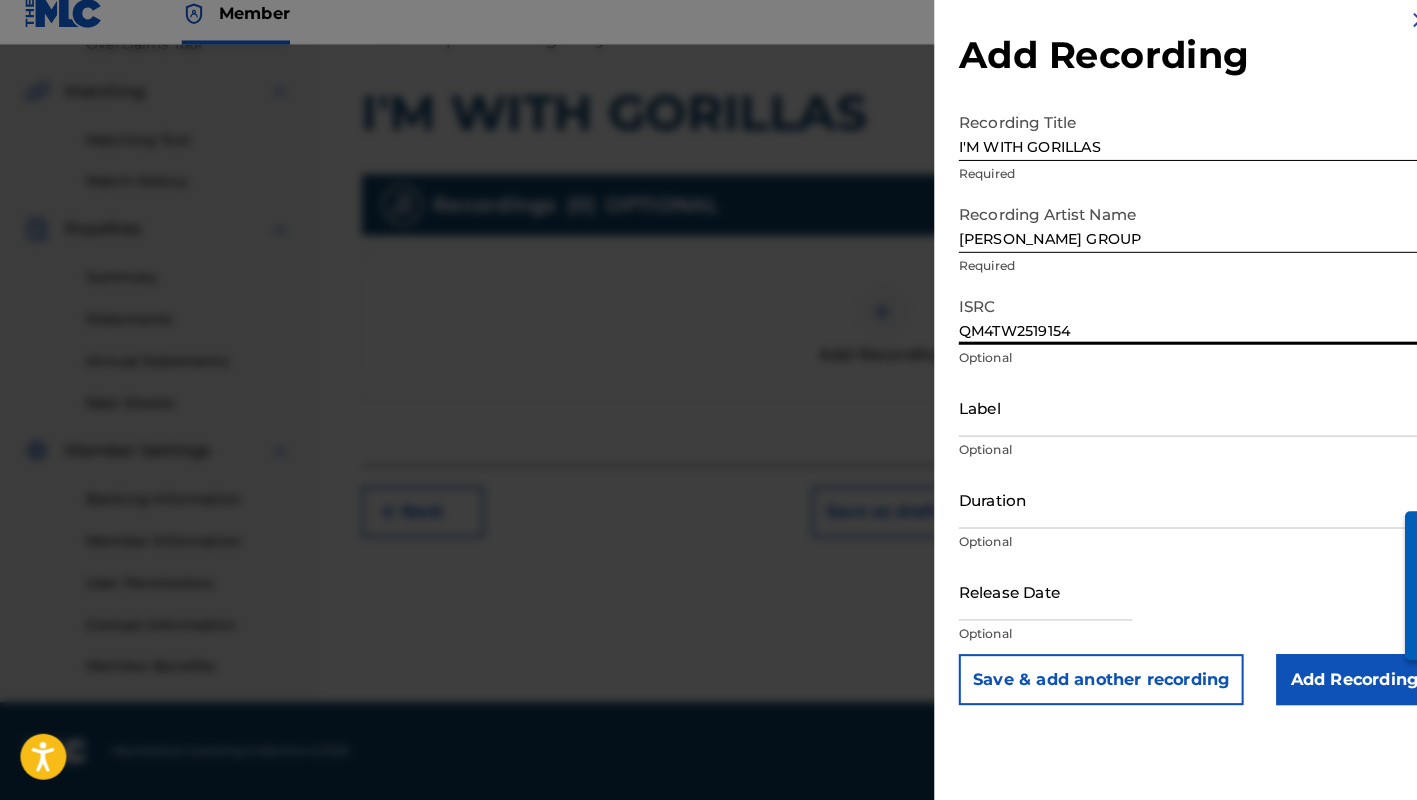 type on "QM4TW2519154" 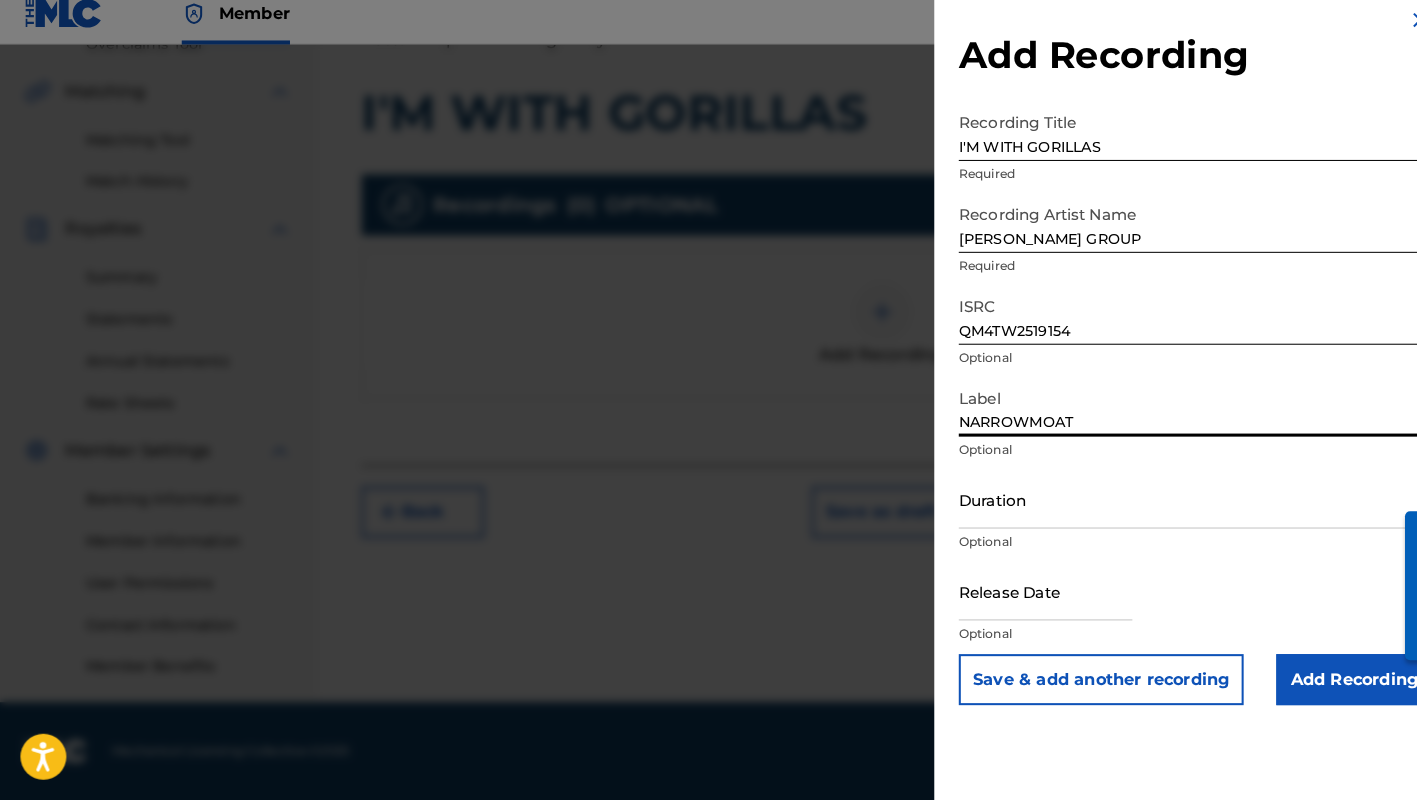 type on "NARROWMOAT" 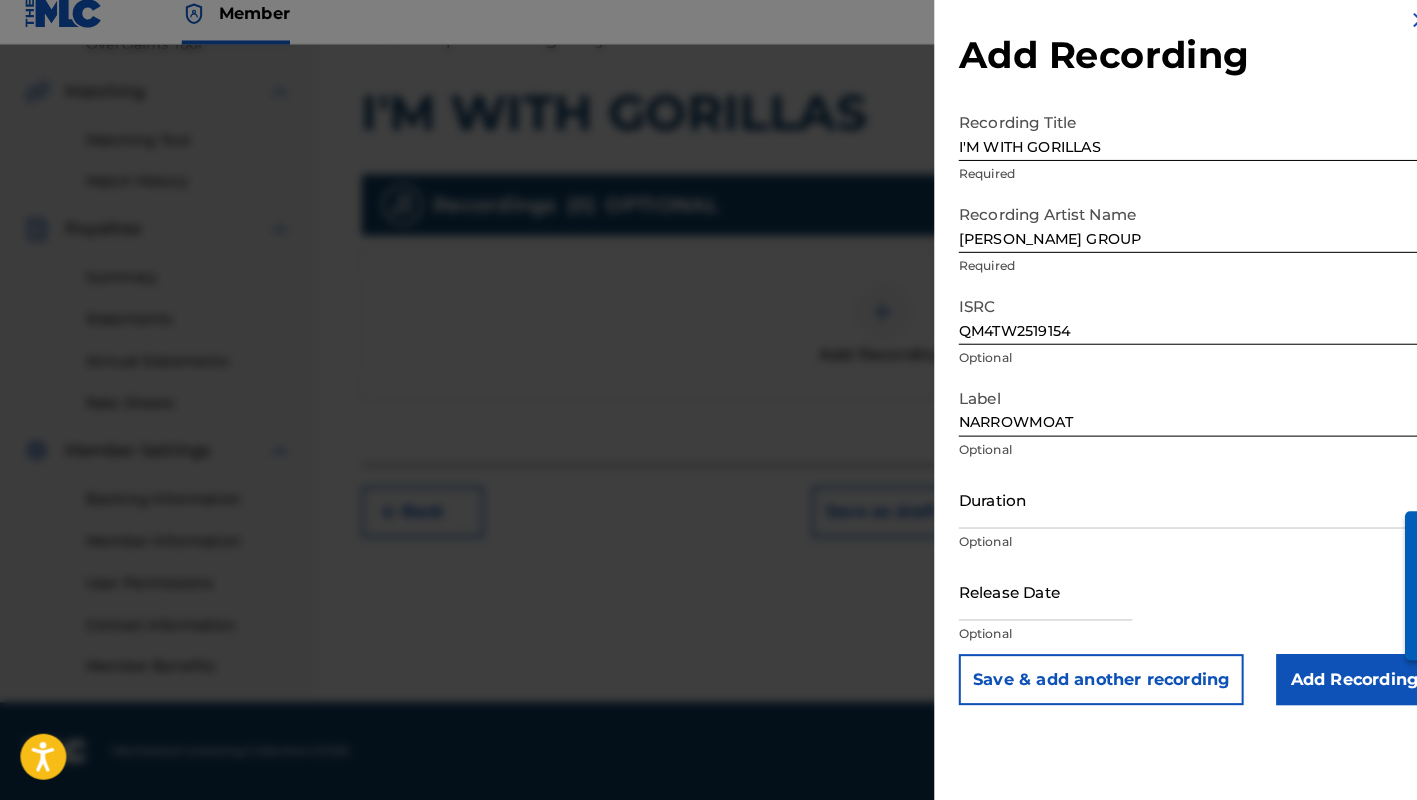 click on "Add Recording" at bounding box center (1326, 682) 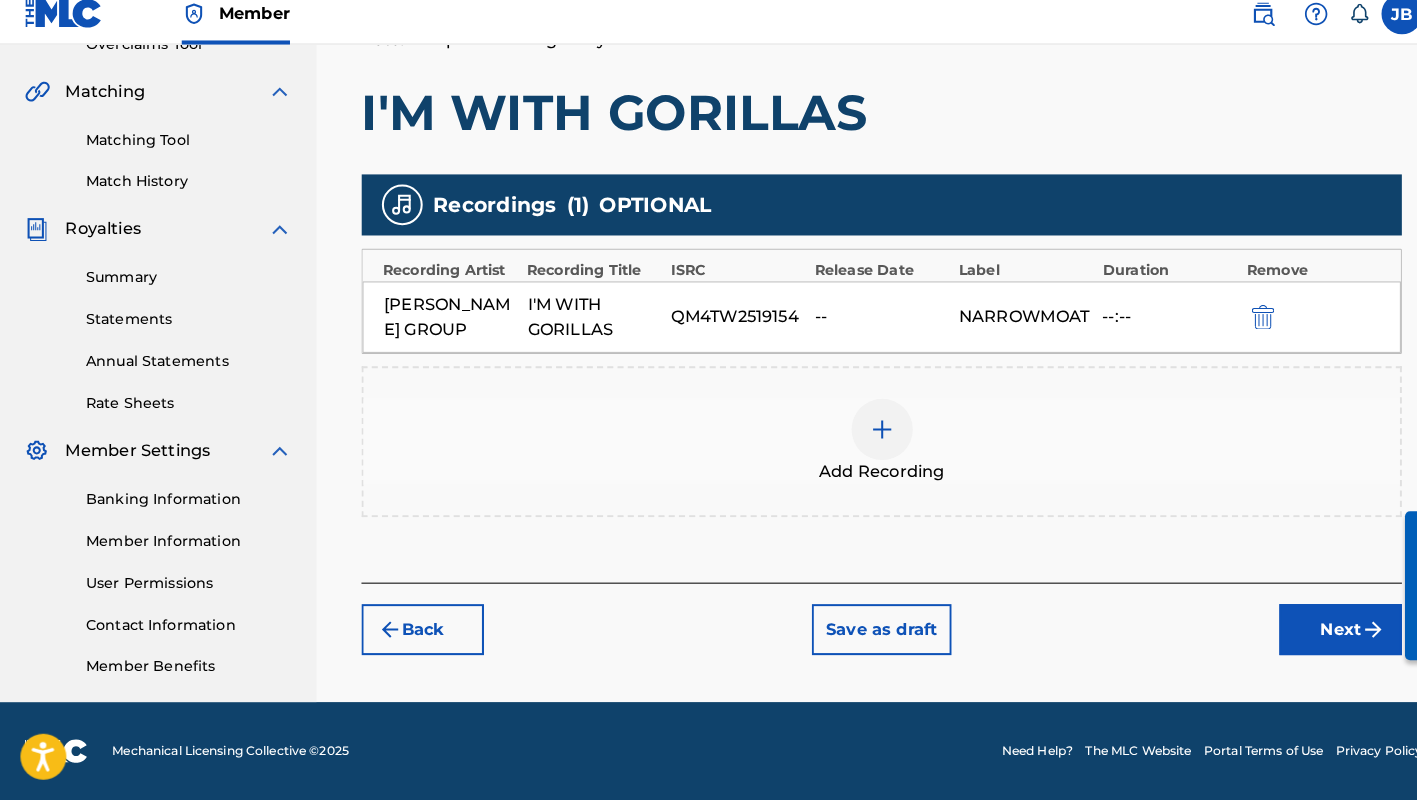 click on "Next" at bounding box center (1313, 633) 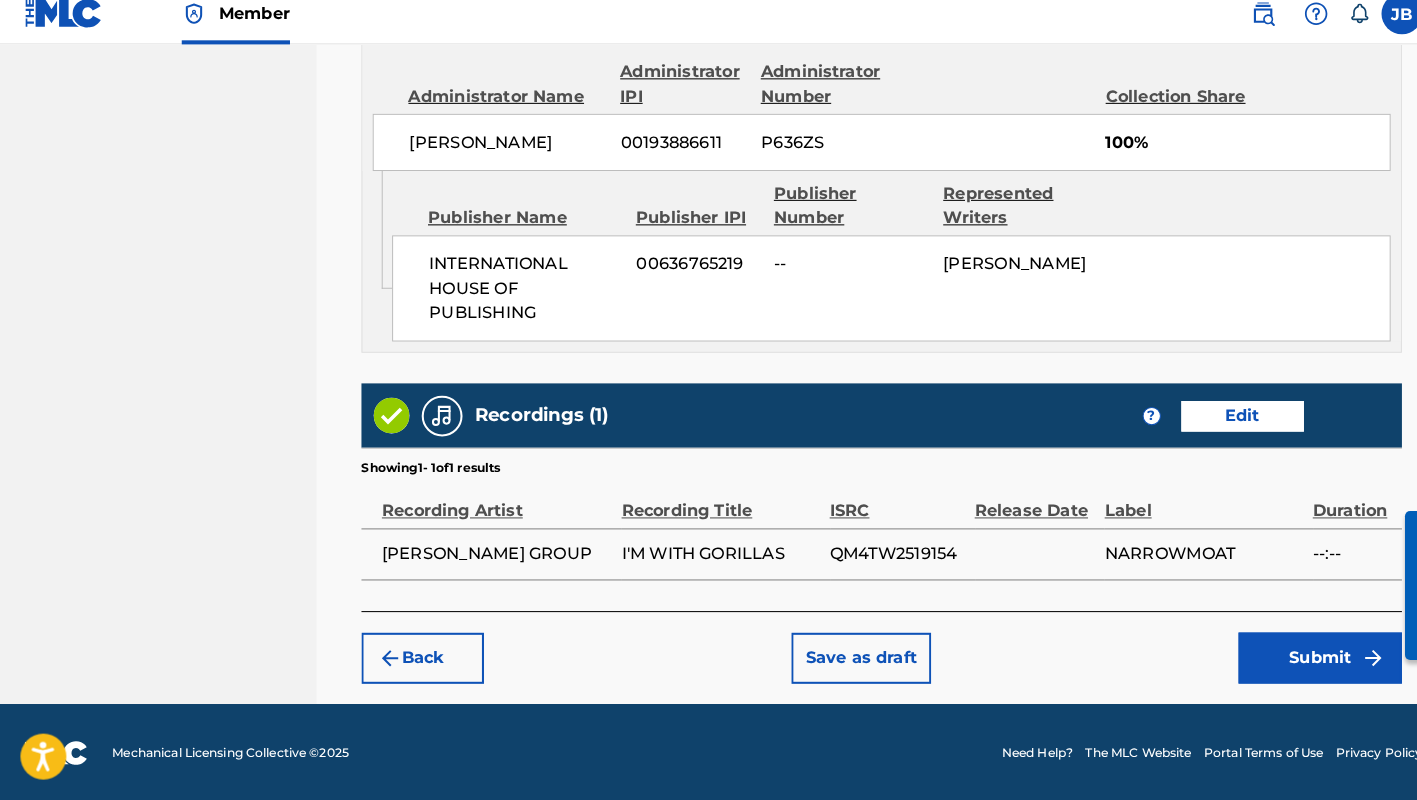 scroll, scrollTop: 1110, scrollLeft: 0, axis: vertical 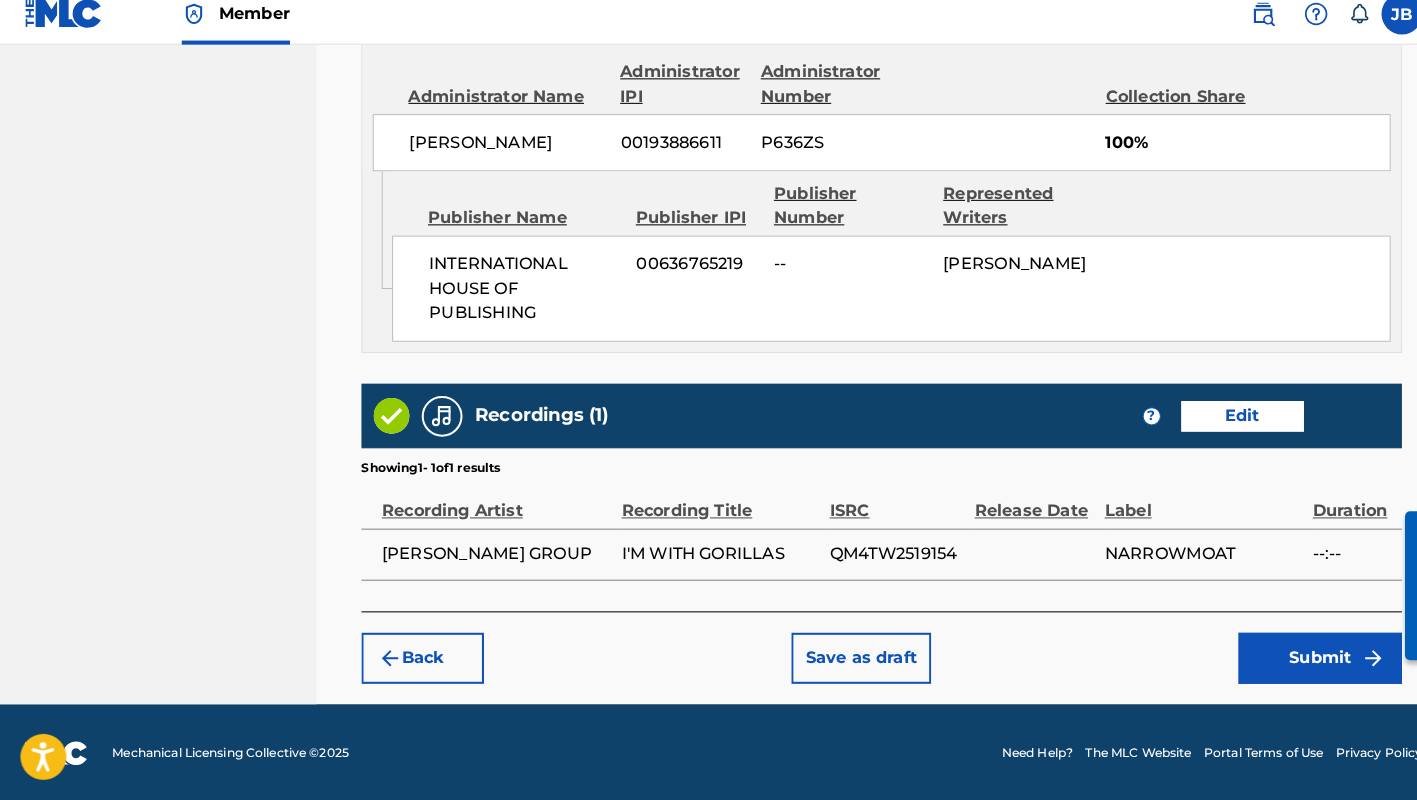 click on "Submit" at bounding box center (1293, 661) 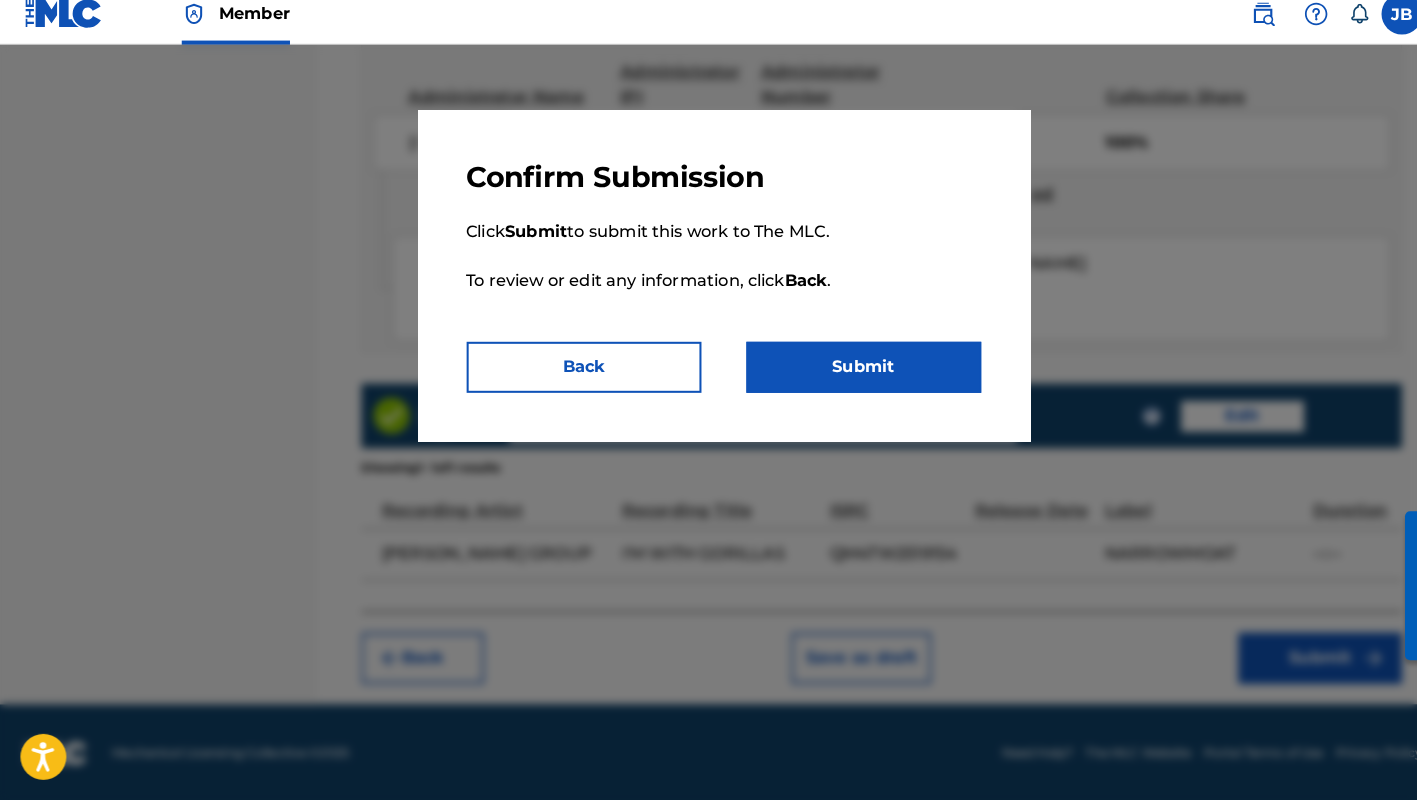 click on "Submit" at bounding box center (846, 376) 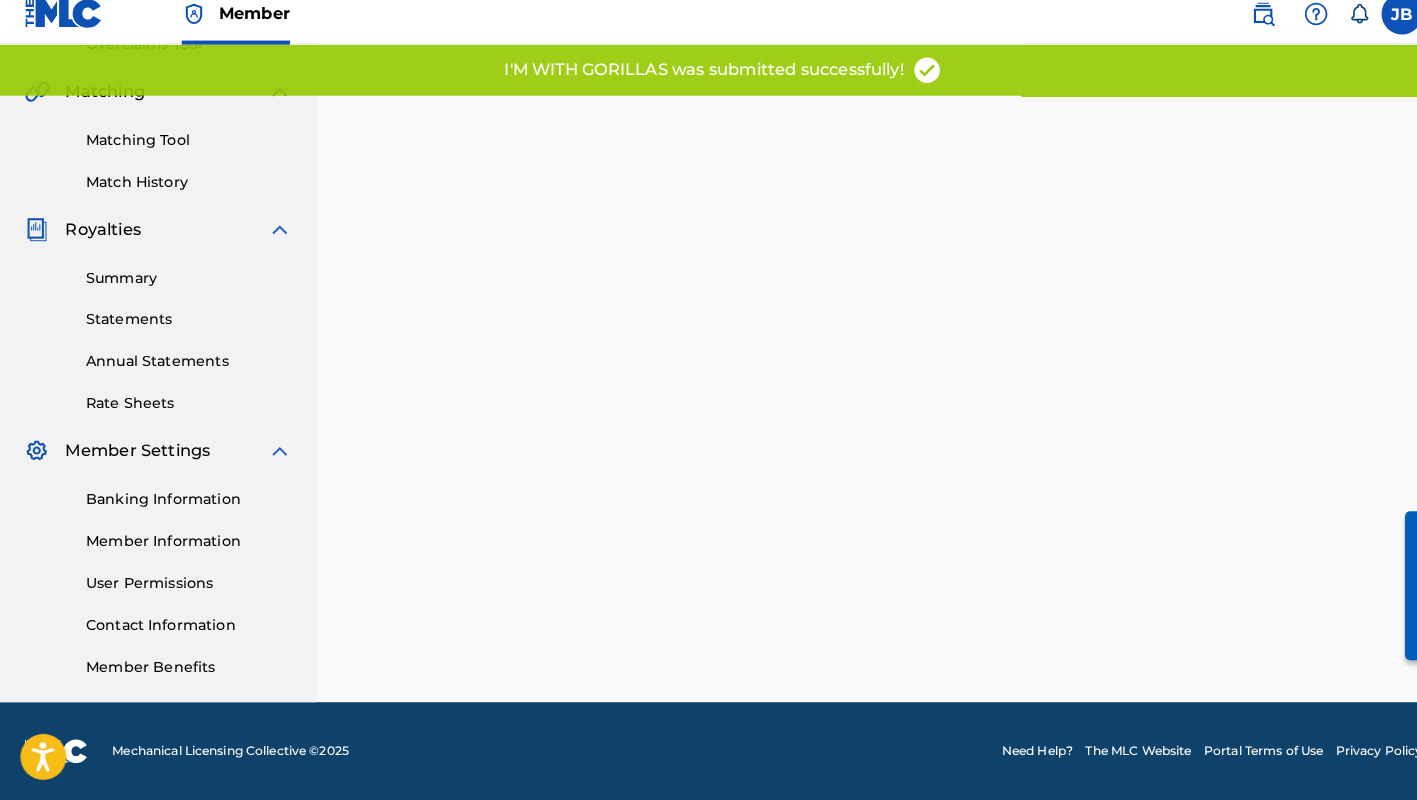scroll, scrollTop: 0, scrollLeft: 0, axis: both 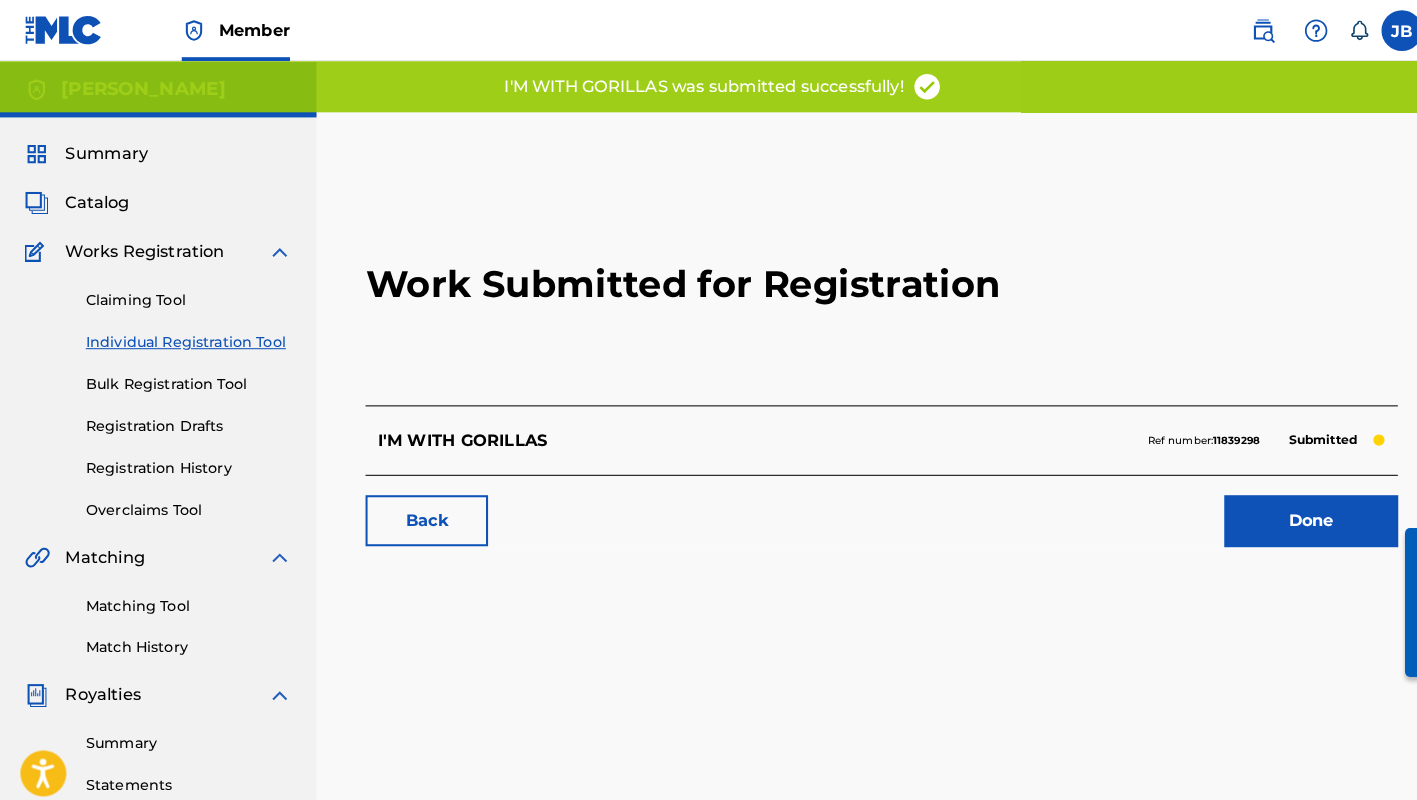 click on "Done" at bounding box center [1284, 510] 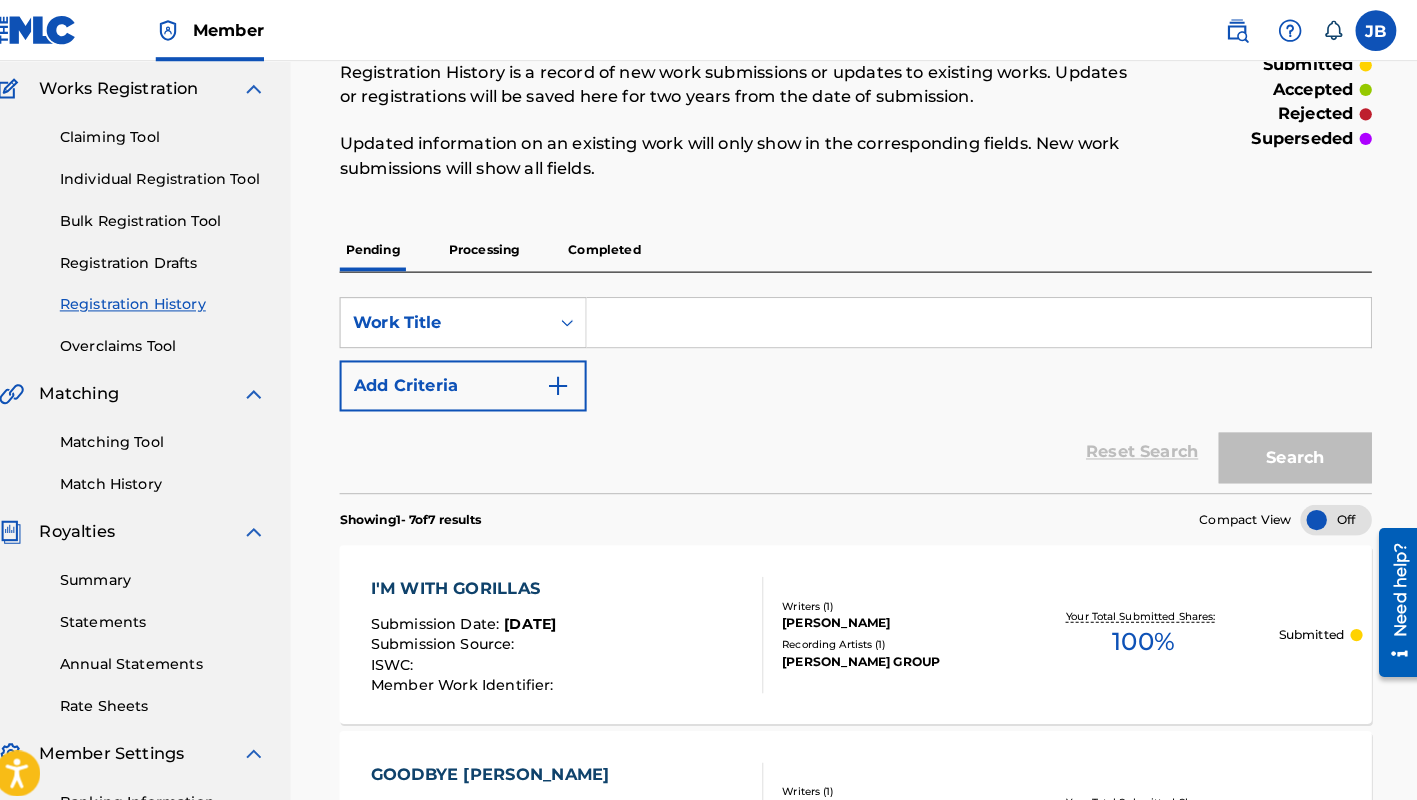 scroll, scrollTop: 132, scrollLeft: 0, axis: vertical 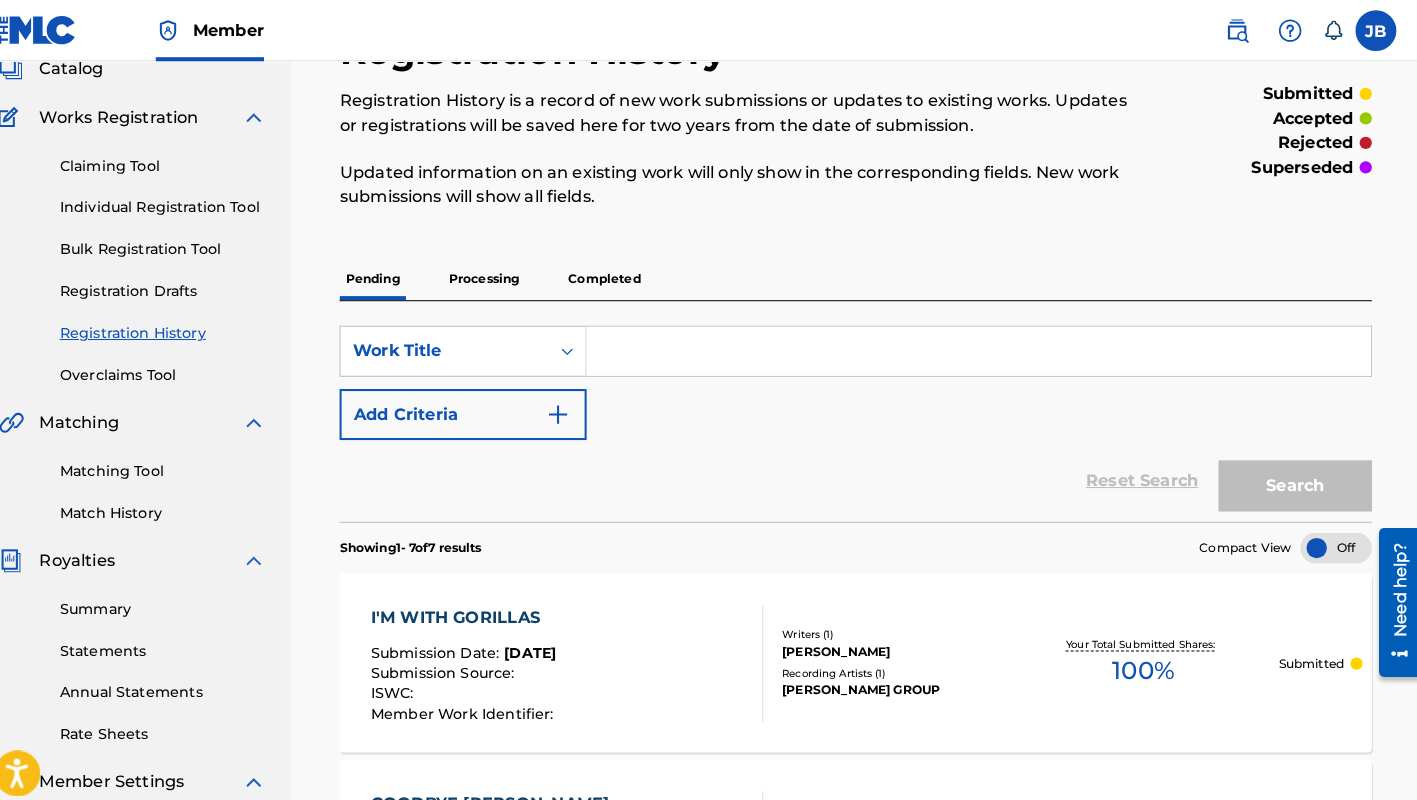 click on "Individual Registration Tool" at bounding box center [185, 203] 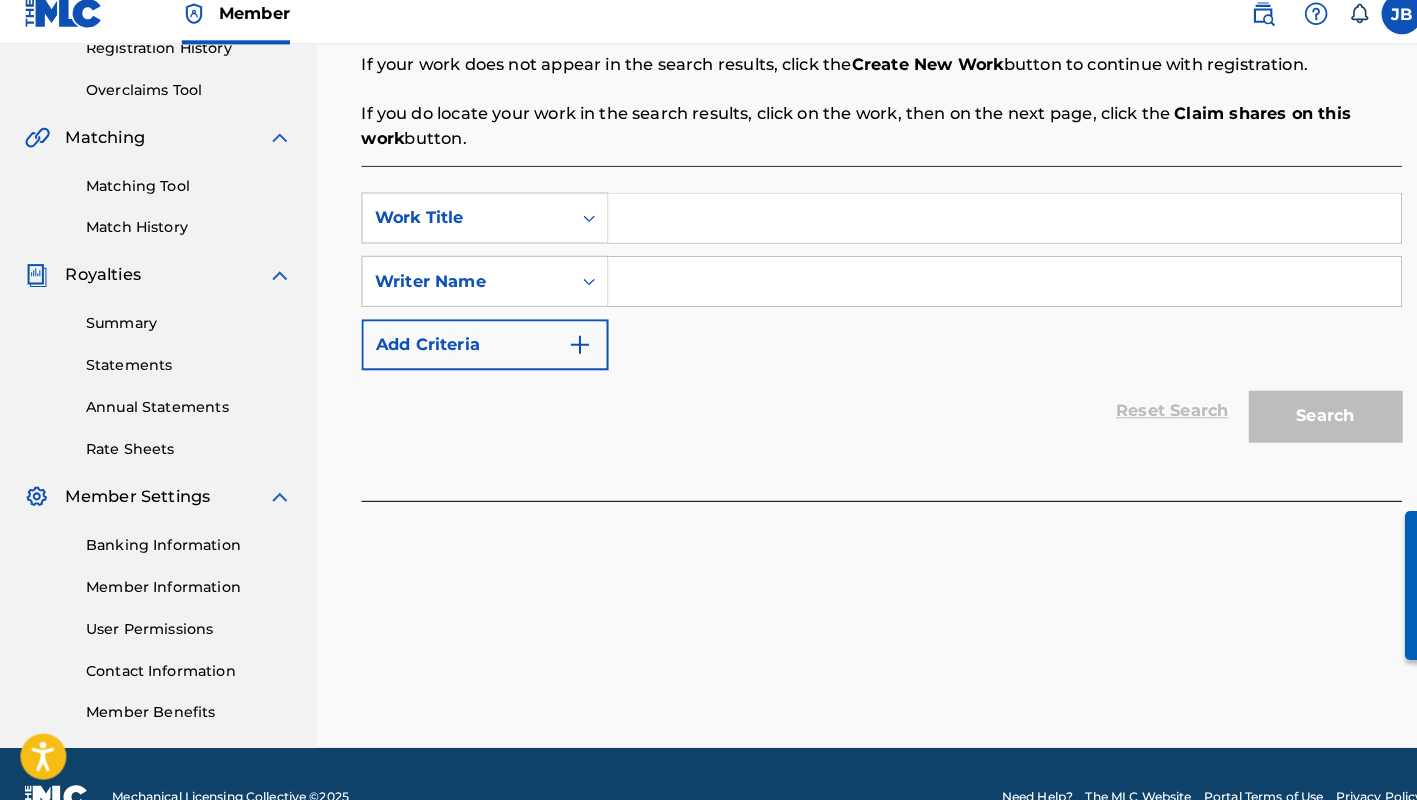 scroll, scrollTop: 414, scrollLeft: 0, axis: vertical 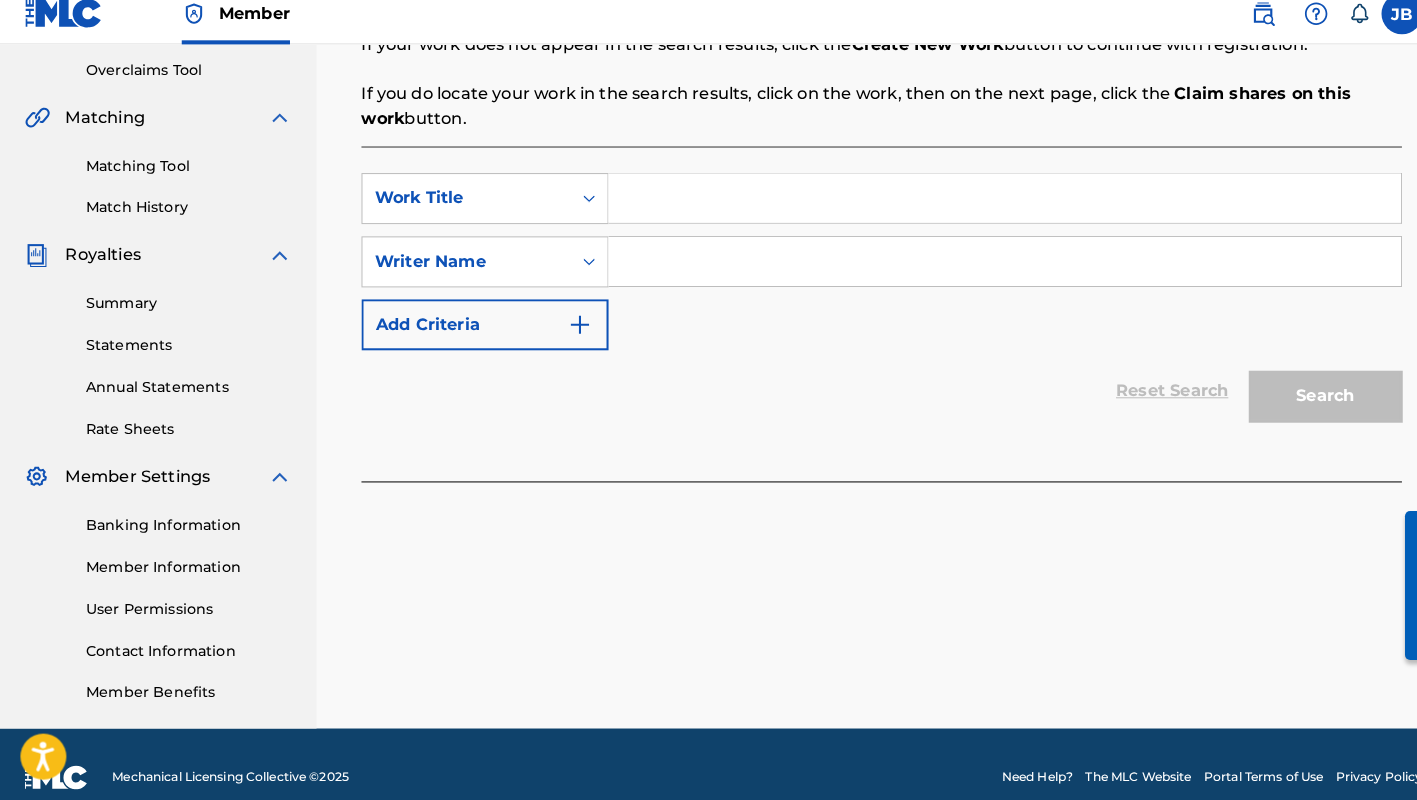 click at bounding box center [984, 211] 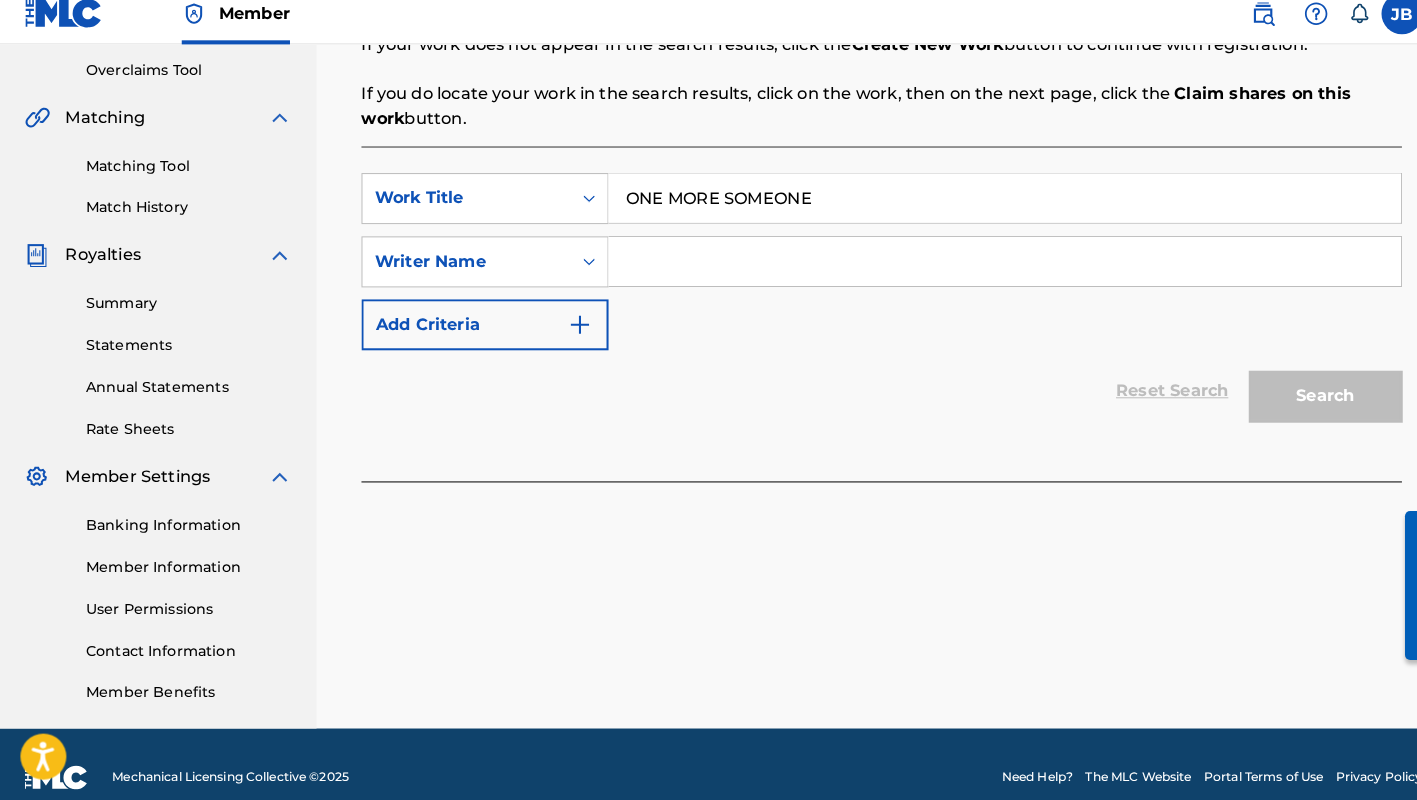 type on "ONE MORE SOMEONE" 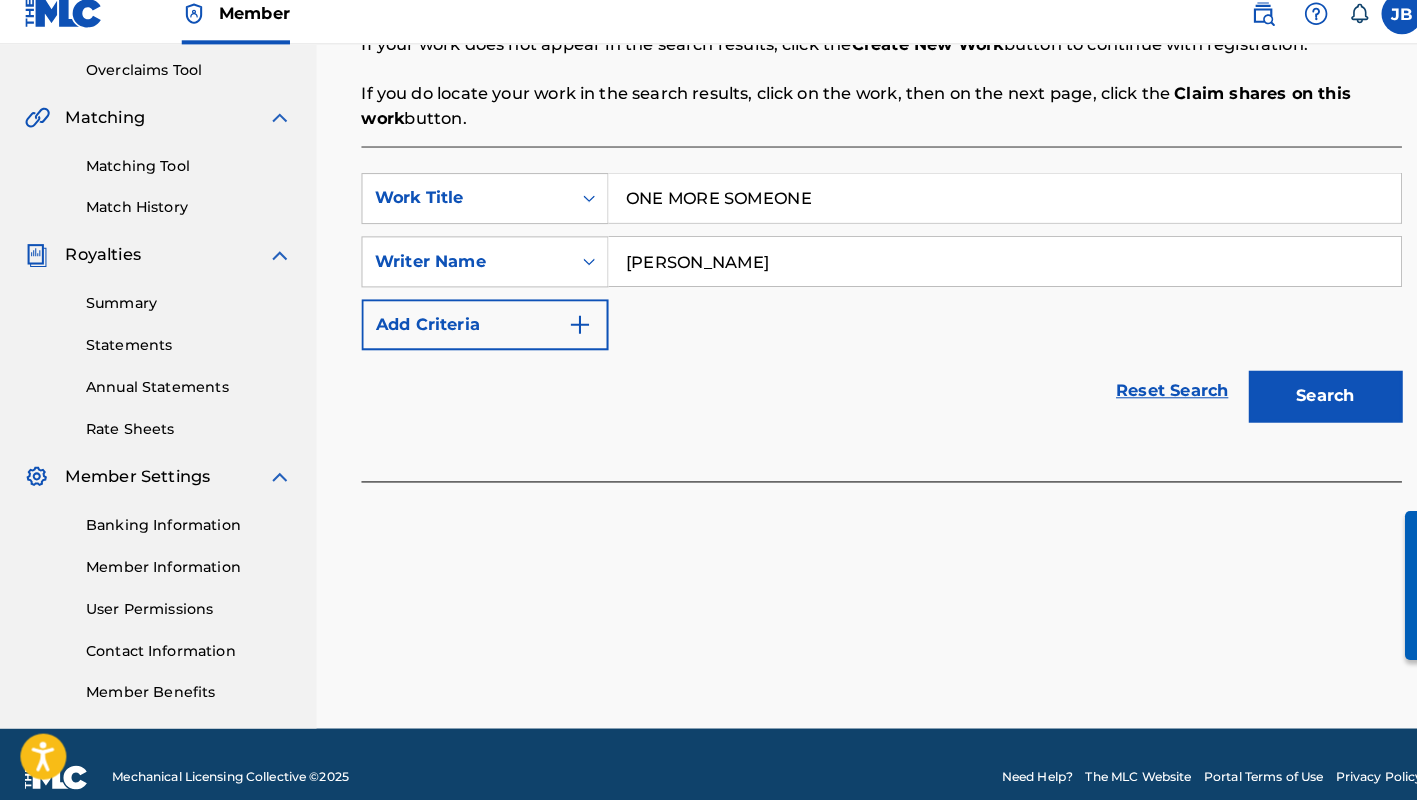 type on "[PERSON_NAME]" 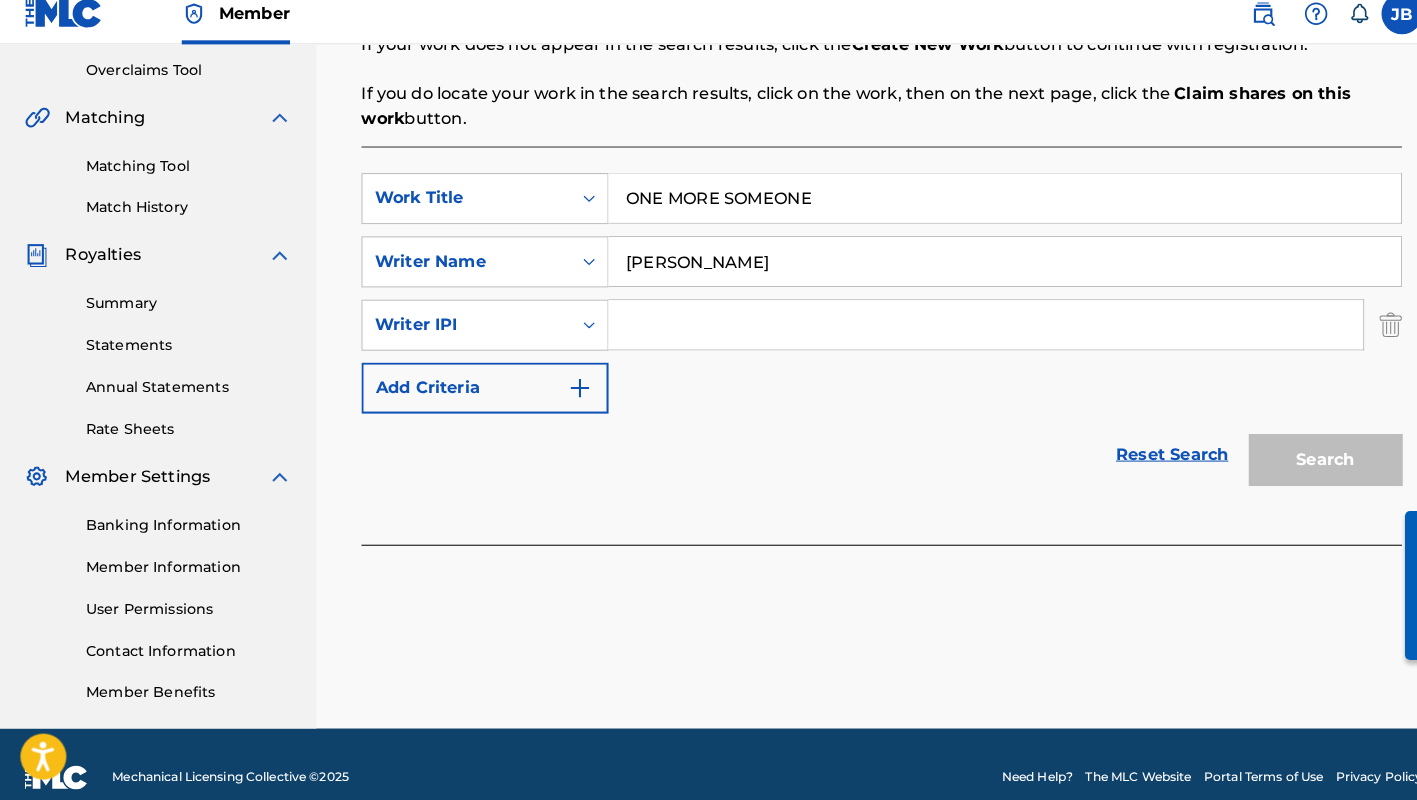 click at bounding box center [965, 335] 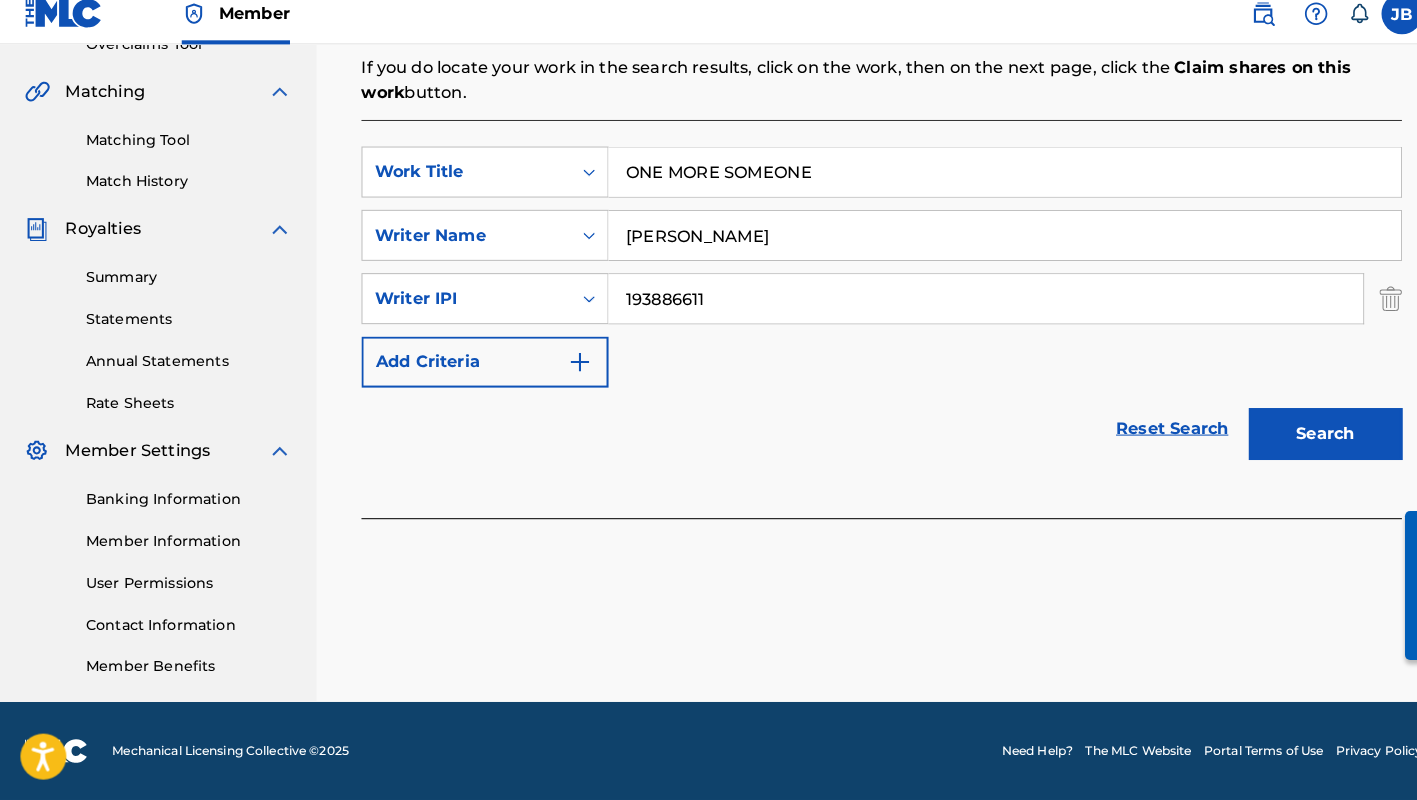 scroll, scrollTop: 440, scrollLeft: 0, axis: vertical 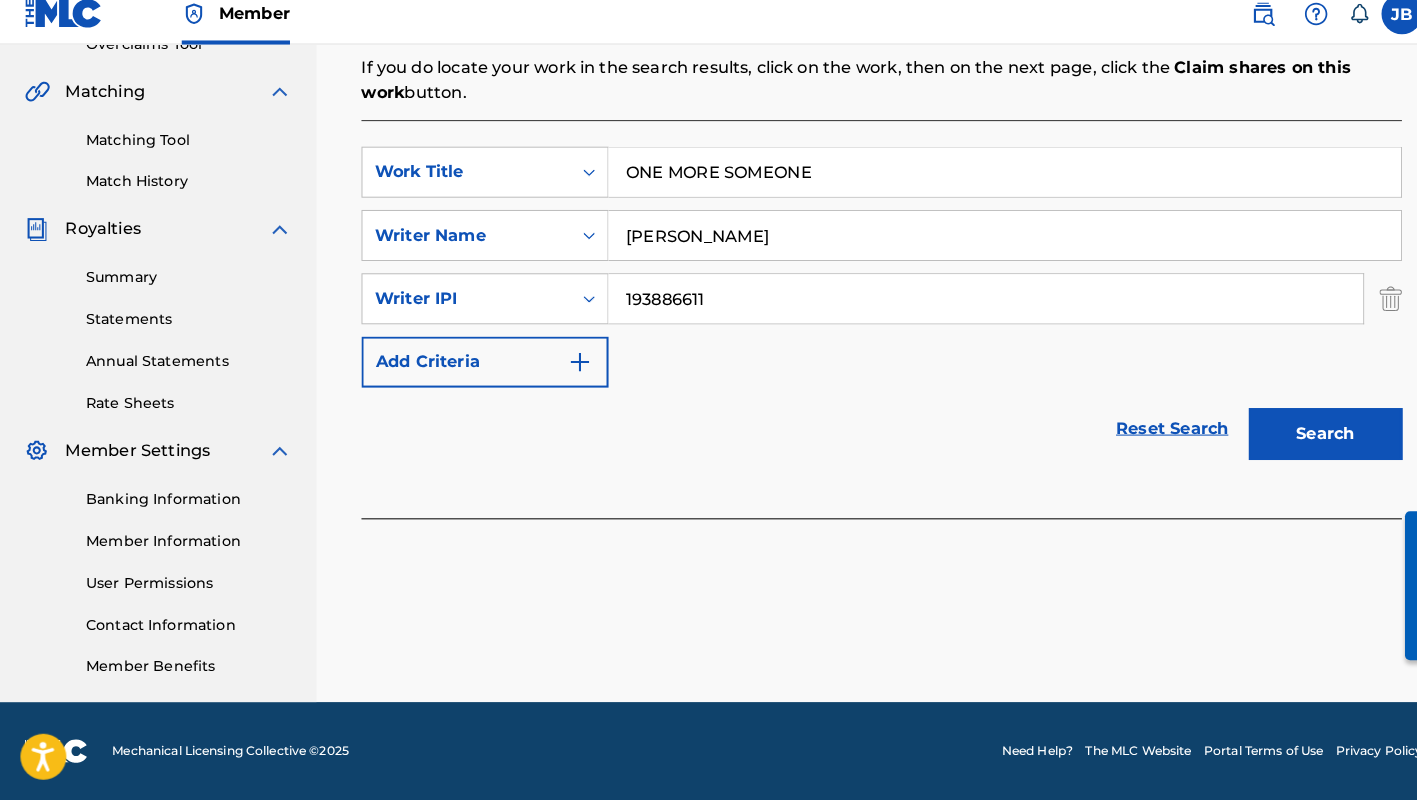 type on "193886611" 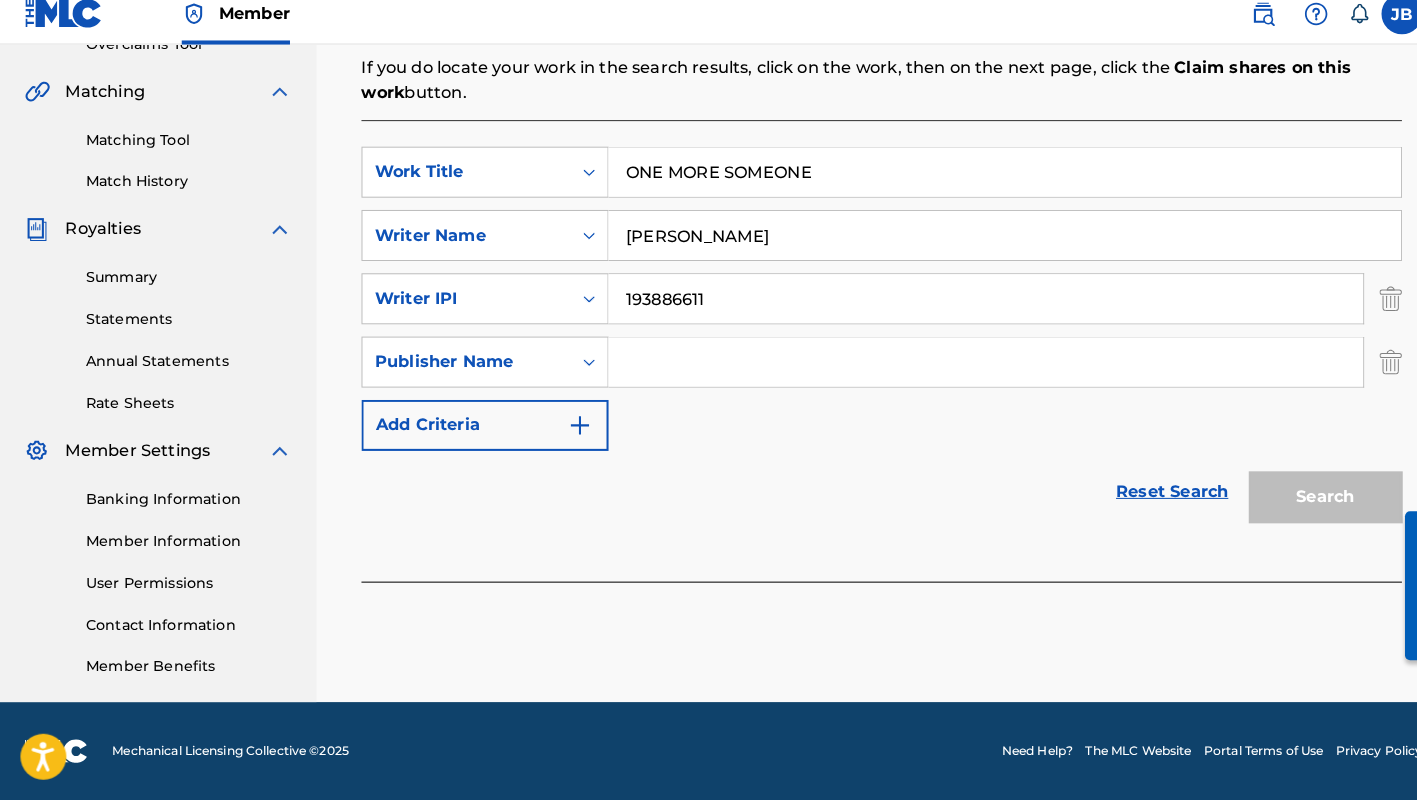 click at bounding box center [965, 371] 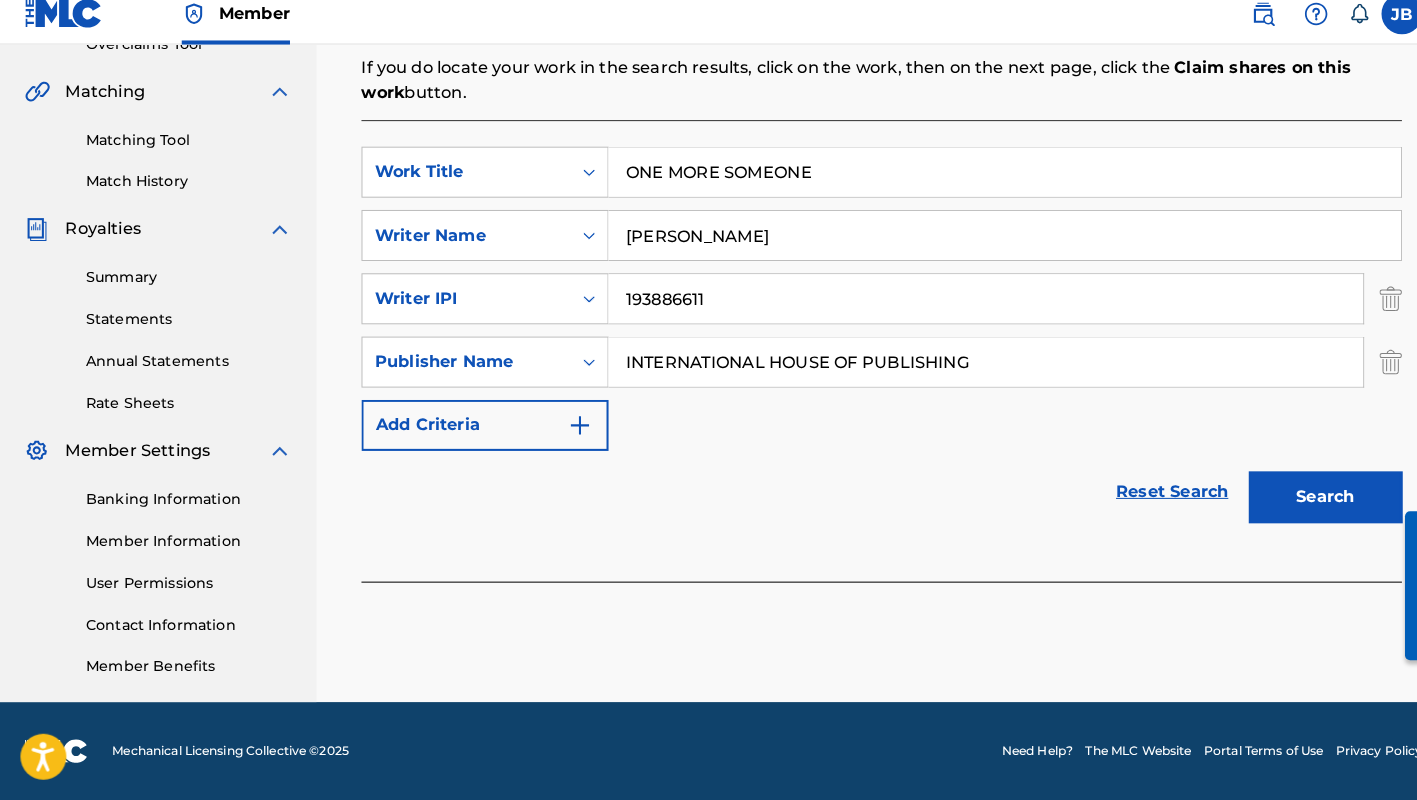 type on "INTERNATIONAL HOUSE OF PUBLISHING" 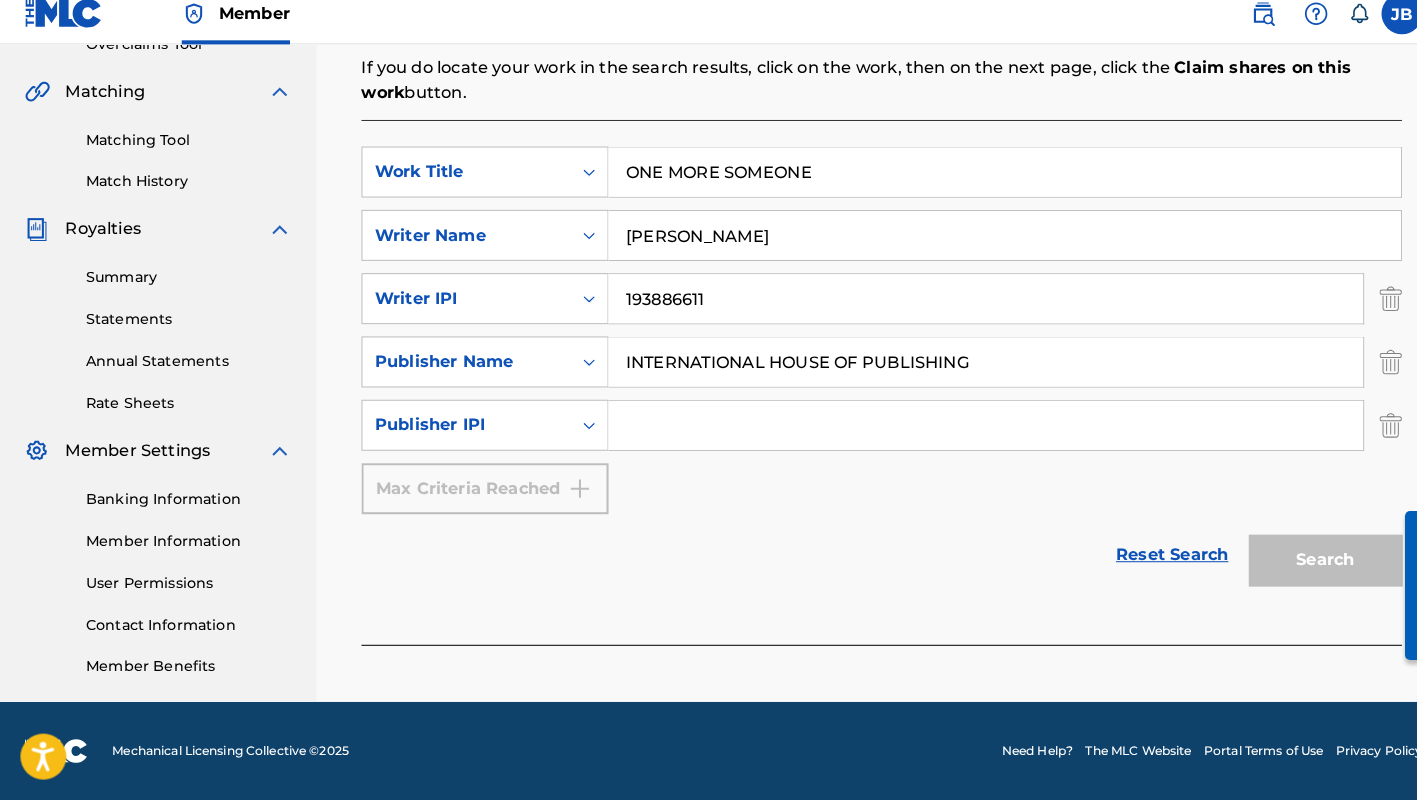 scroll, scrollTop: 440, scrollLeft: 0, axis: vertical 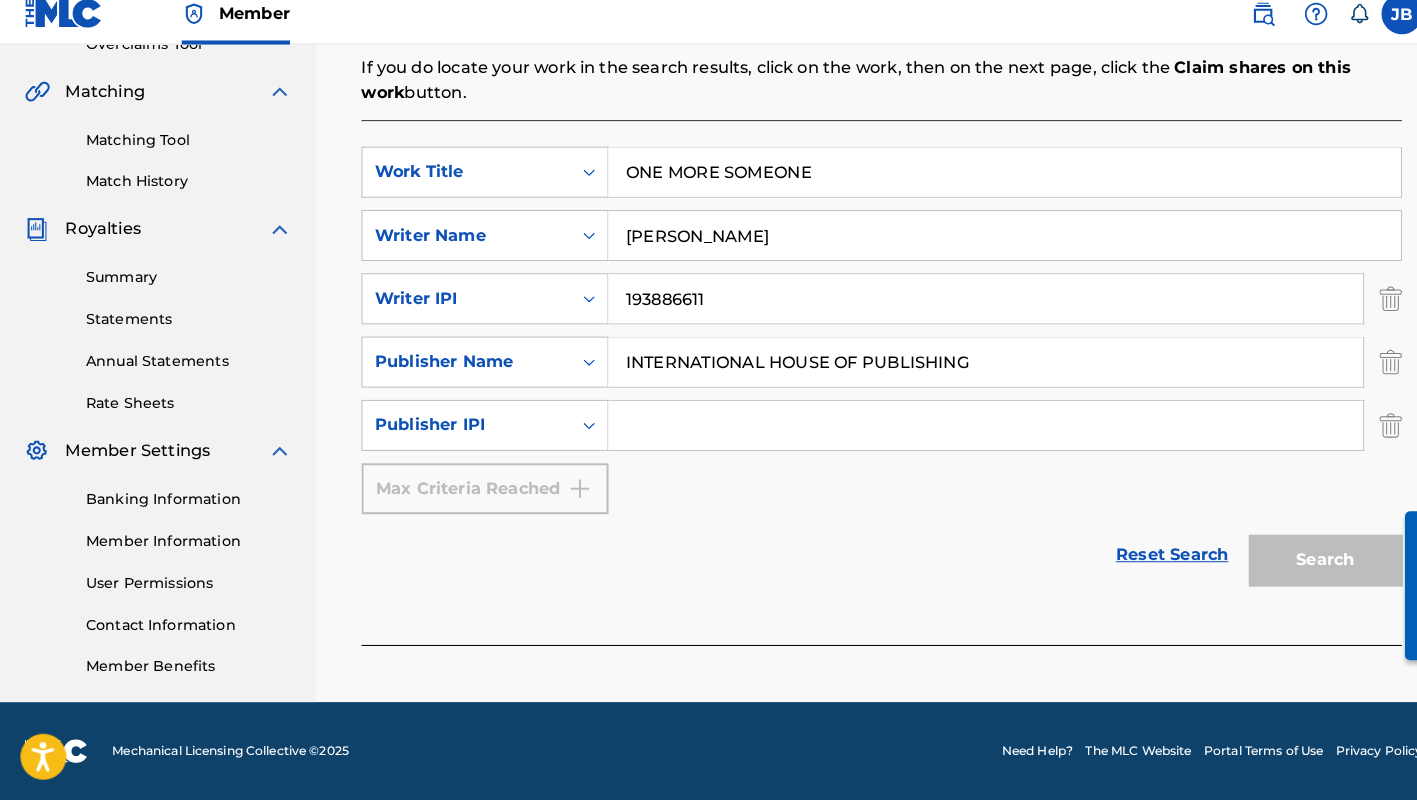 click at bounding box center [965, 433] 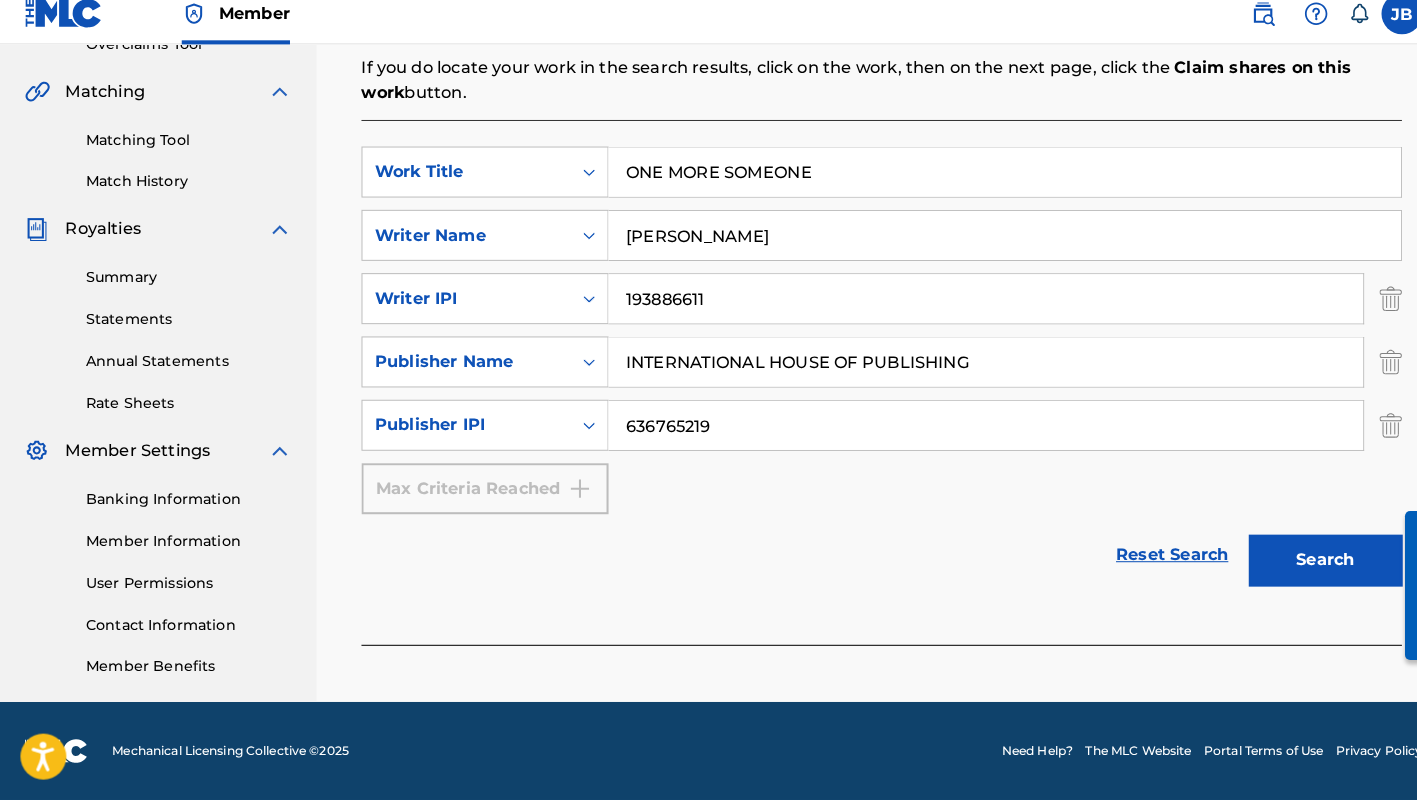 scroll, scrollTop: 440, scrollLeft: 0, axis: vertical 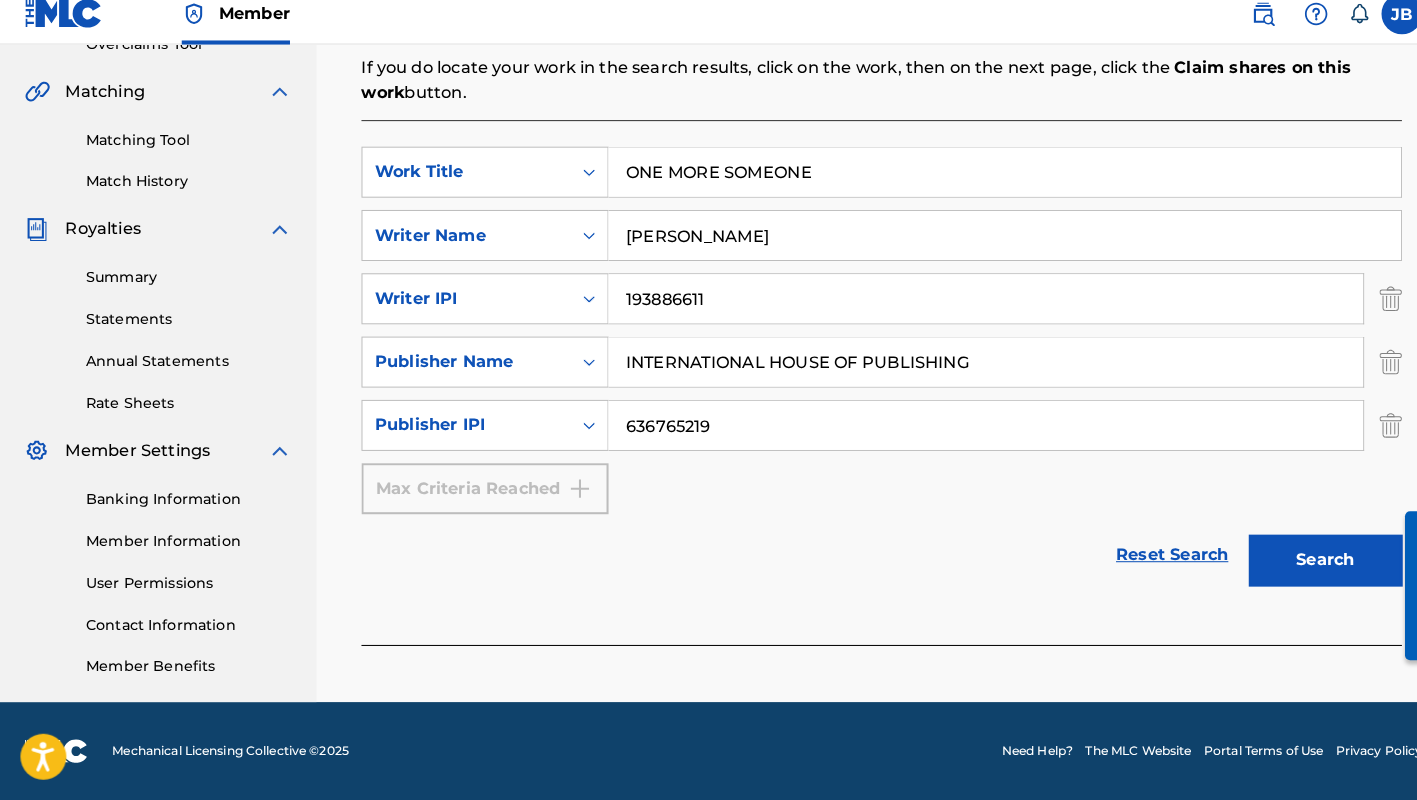 type on "636765219" 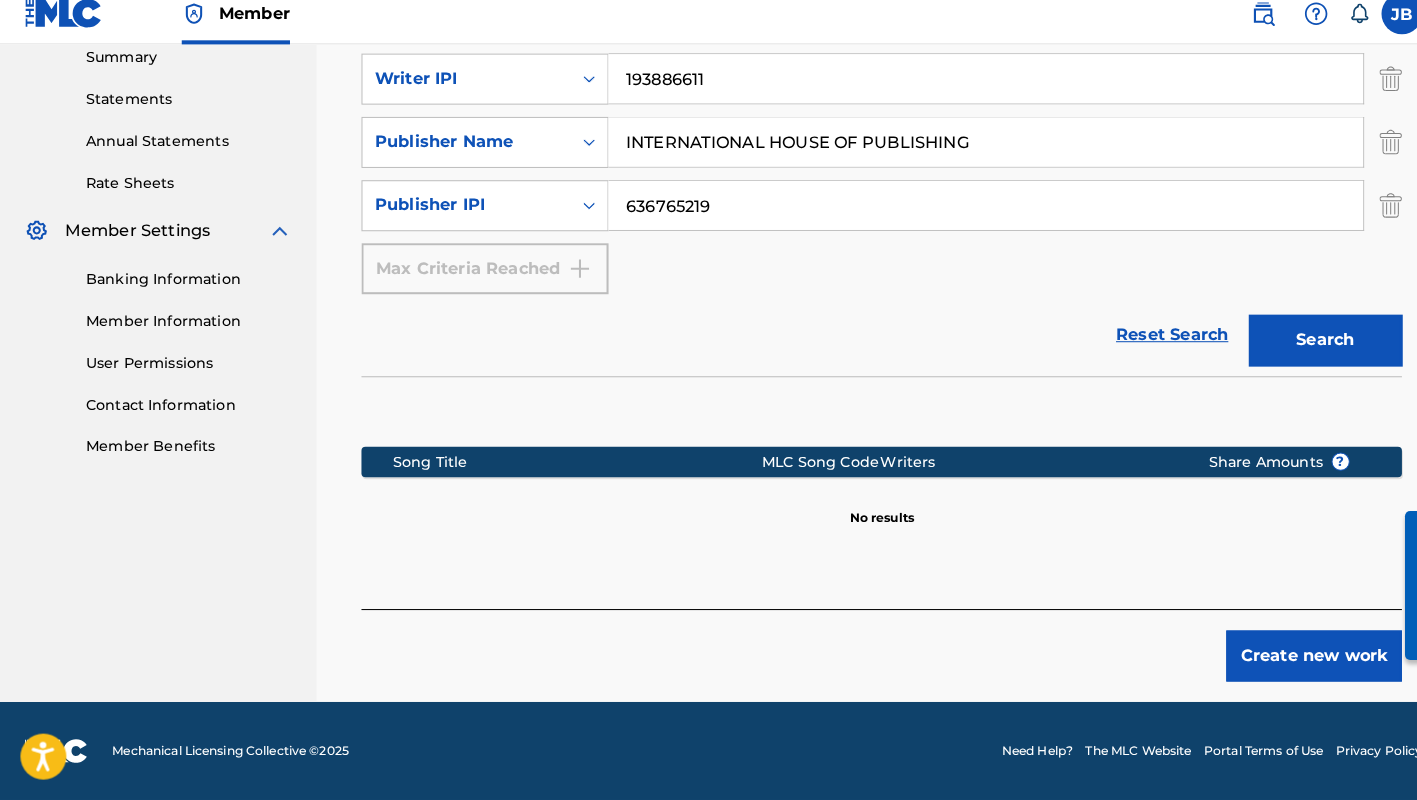 scroll, scrollTop: 655, scrollLeft: 0, axis: vertical 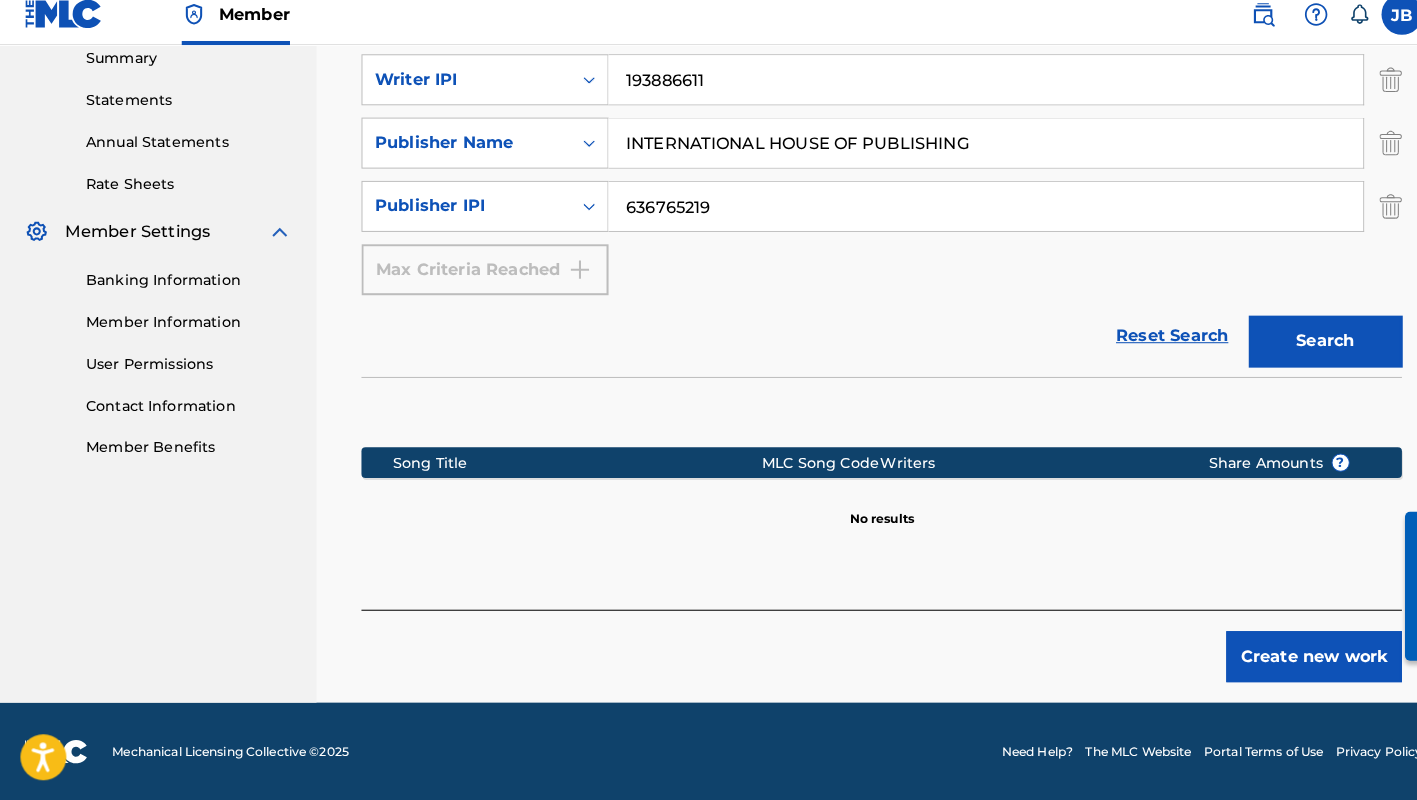 click on "Create new work" at bounding box center [1287, 659] 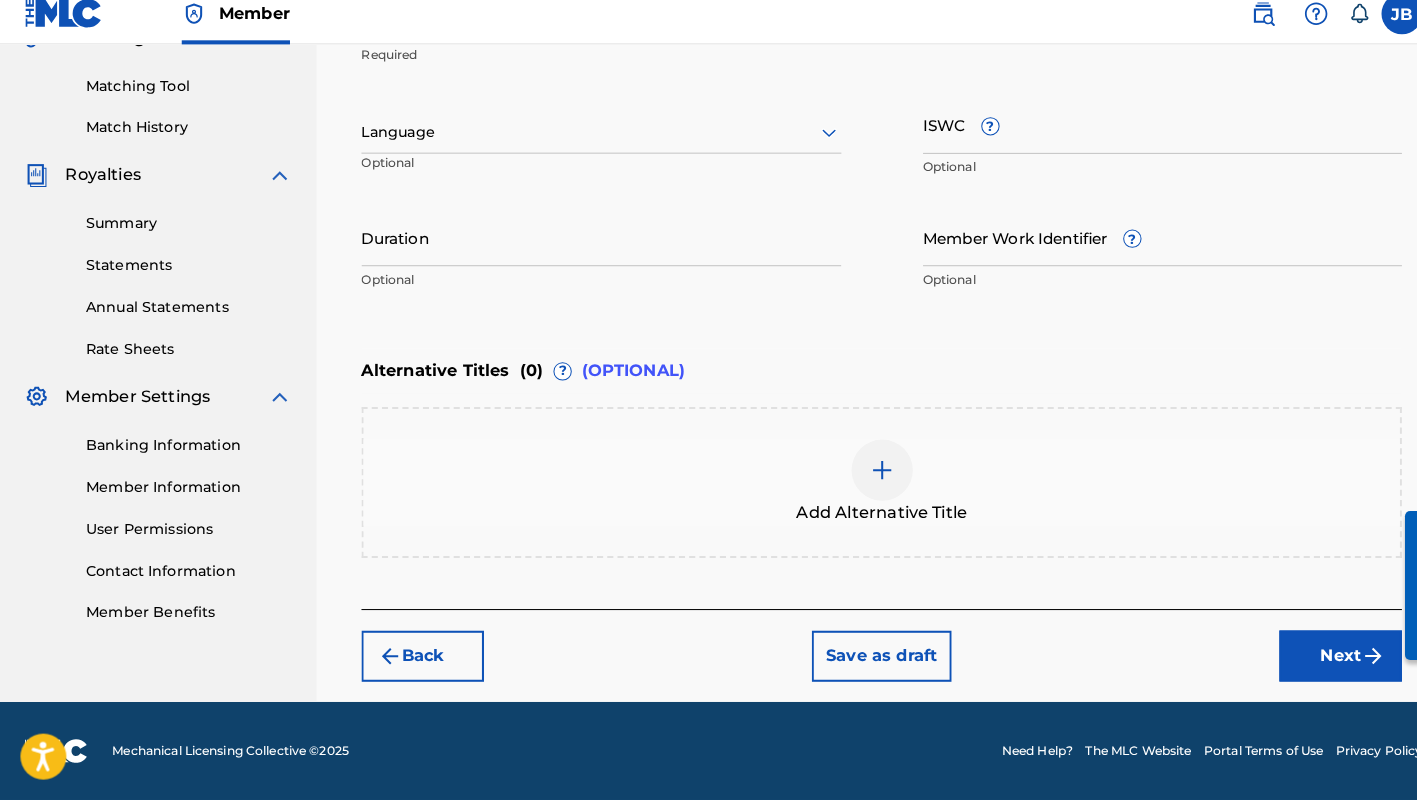 scroll, scrollTop: 493, scrollLeft: 0, axis: vertical 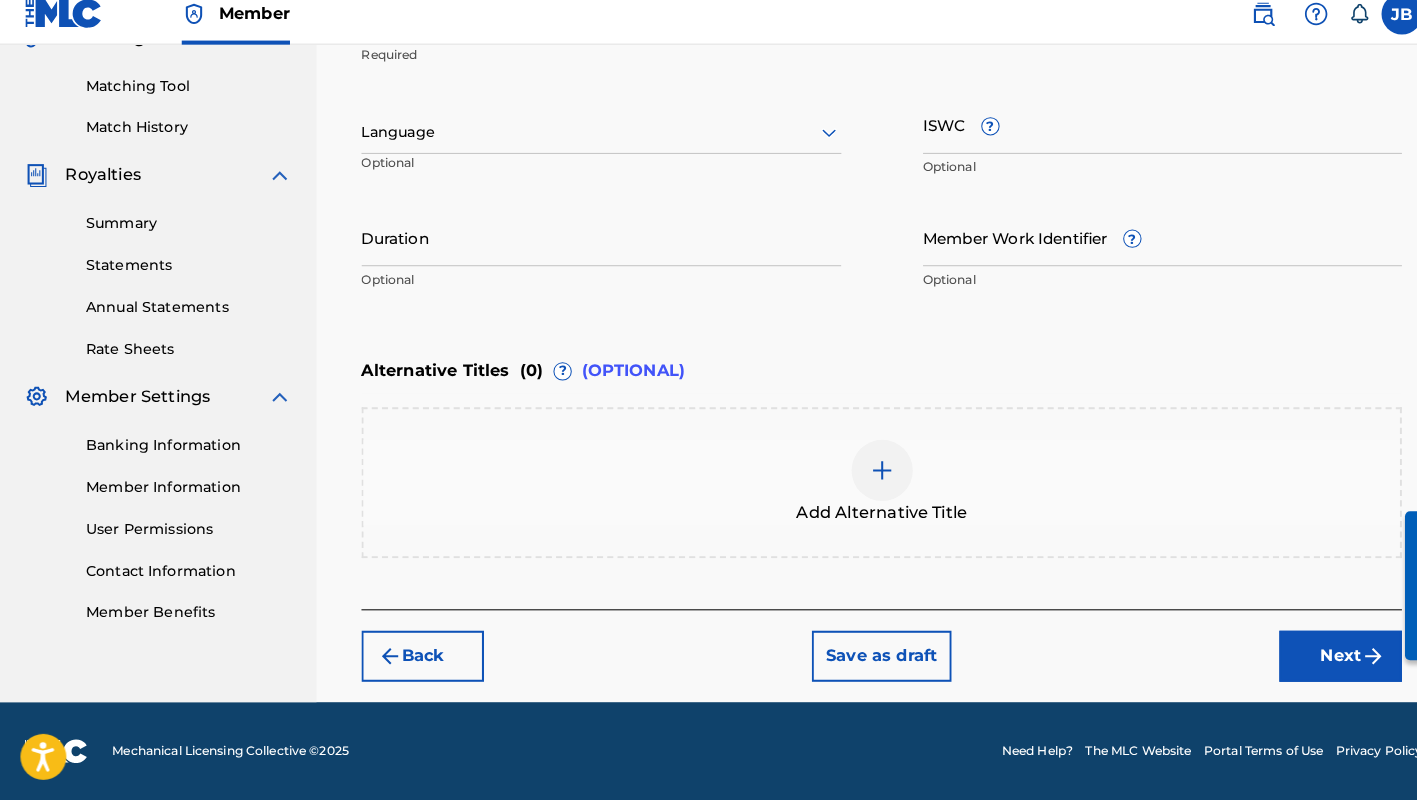 click on "Next" at bounding box center [1313, 659] 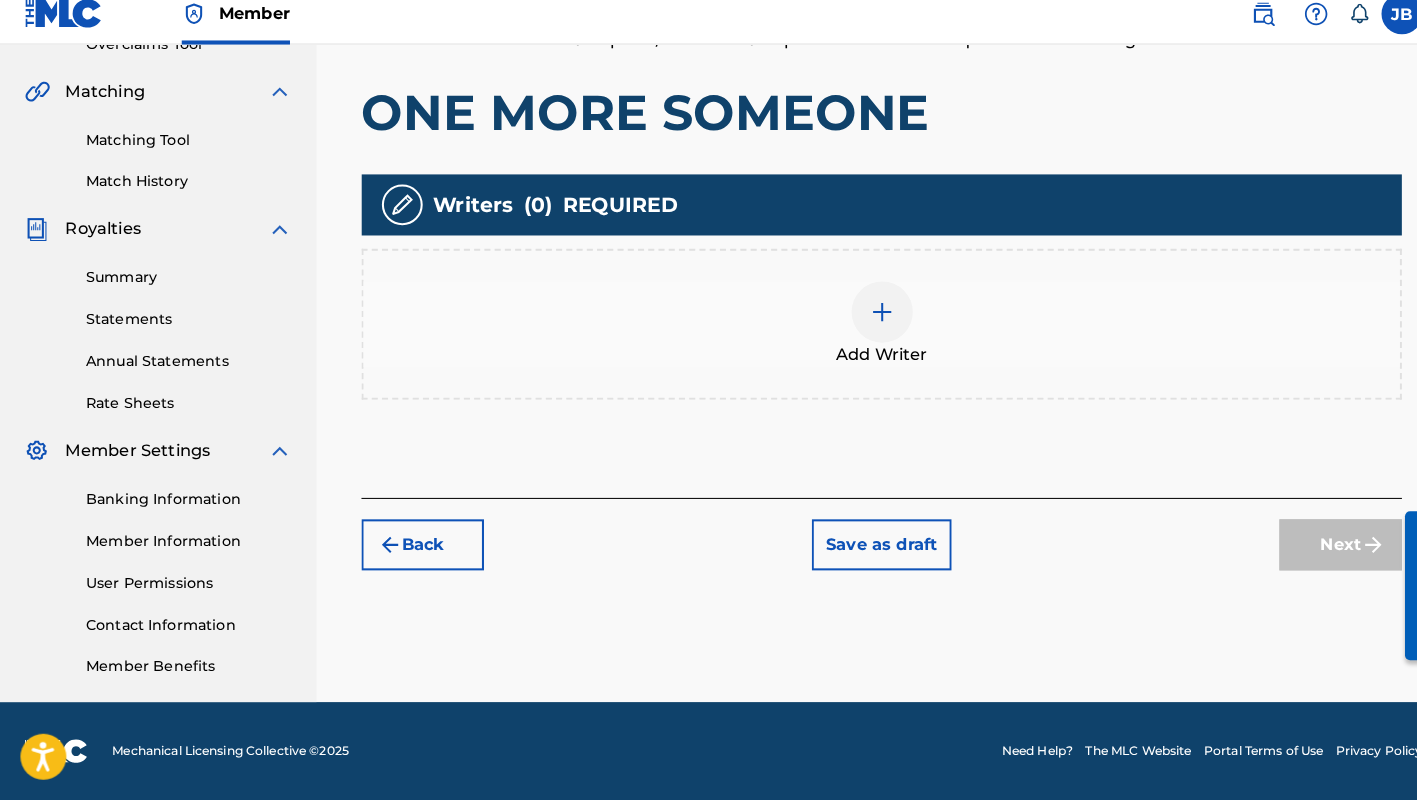 click at bounding box center [864, 322] 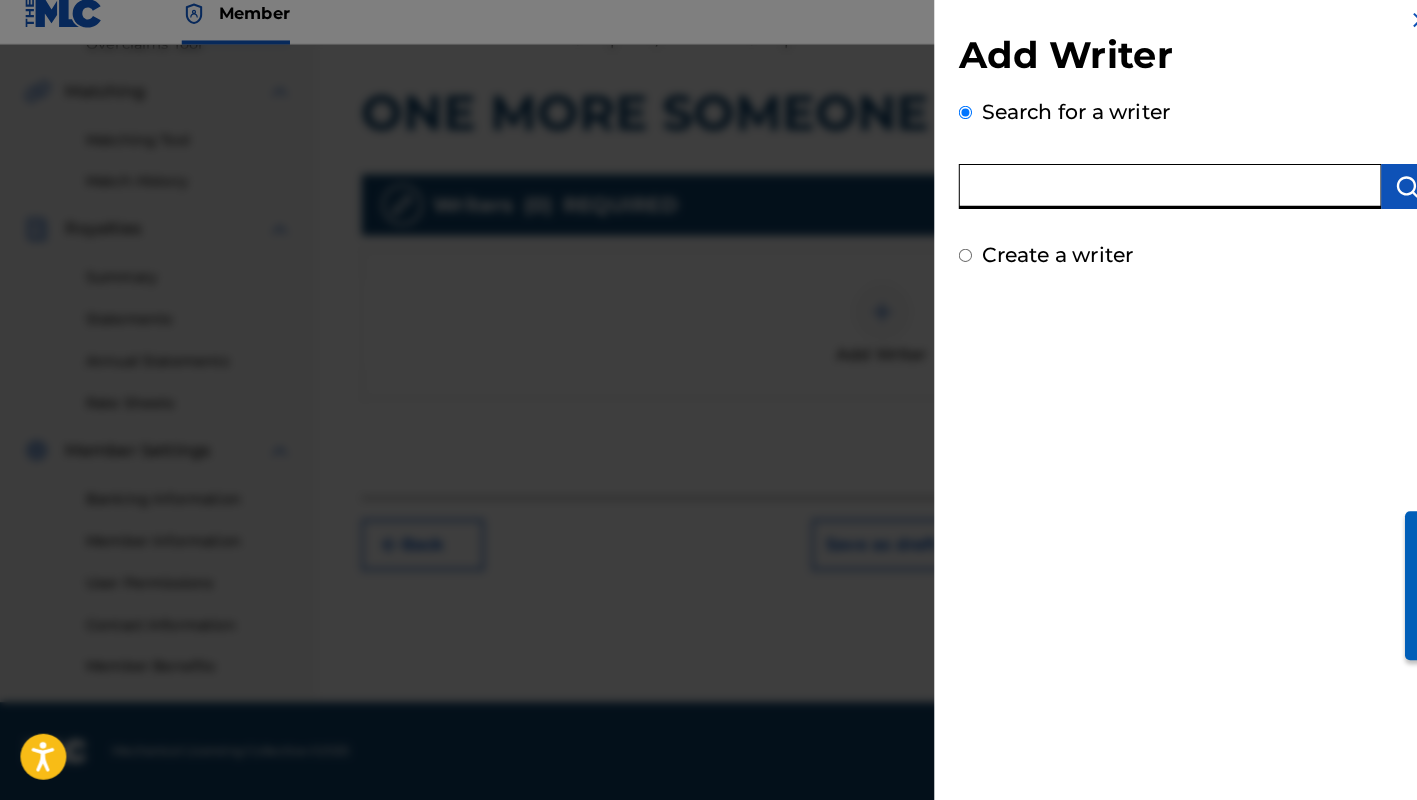 click at bounding box center (1146, 199) 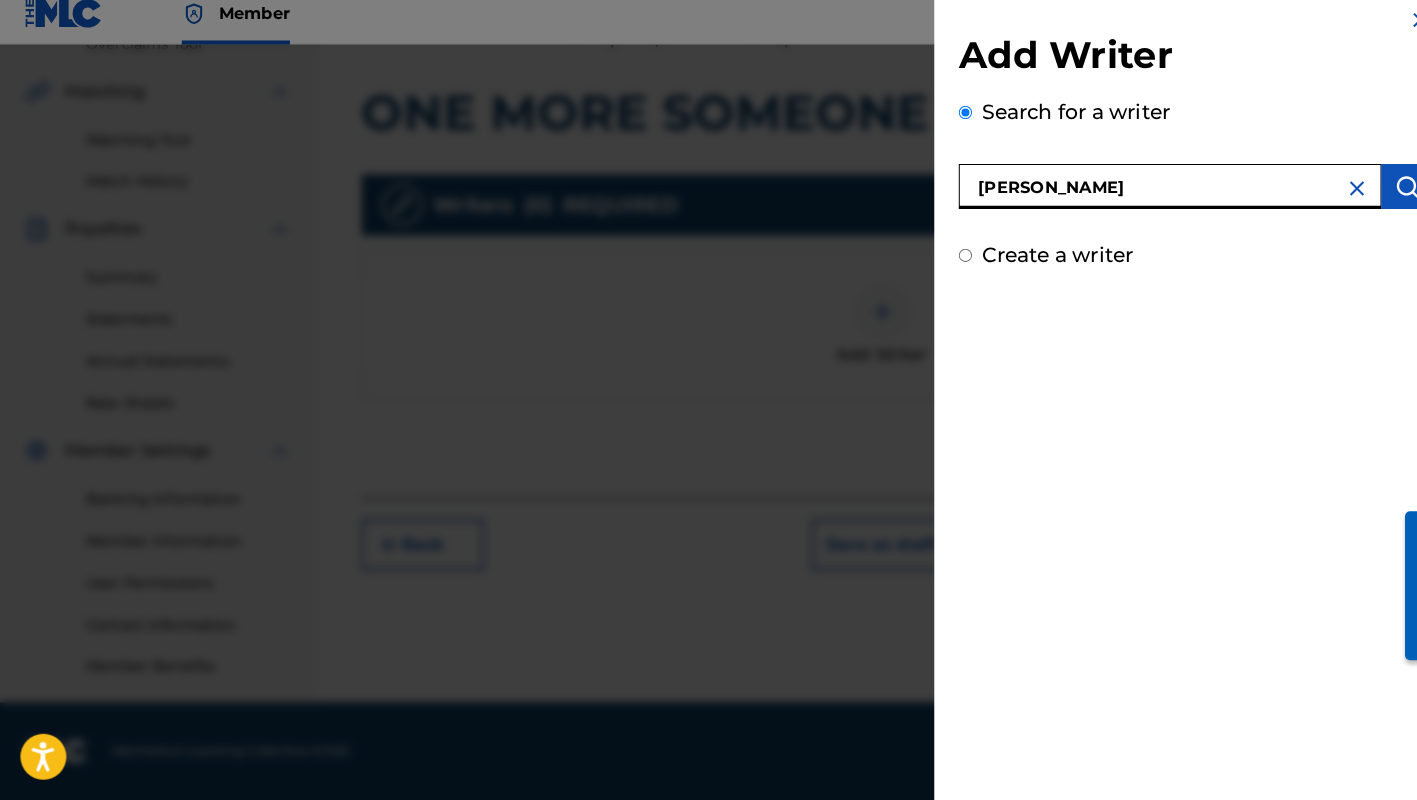 type on "[PERSON_NAME]" 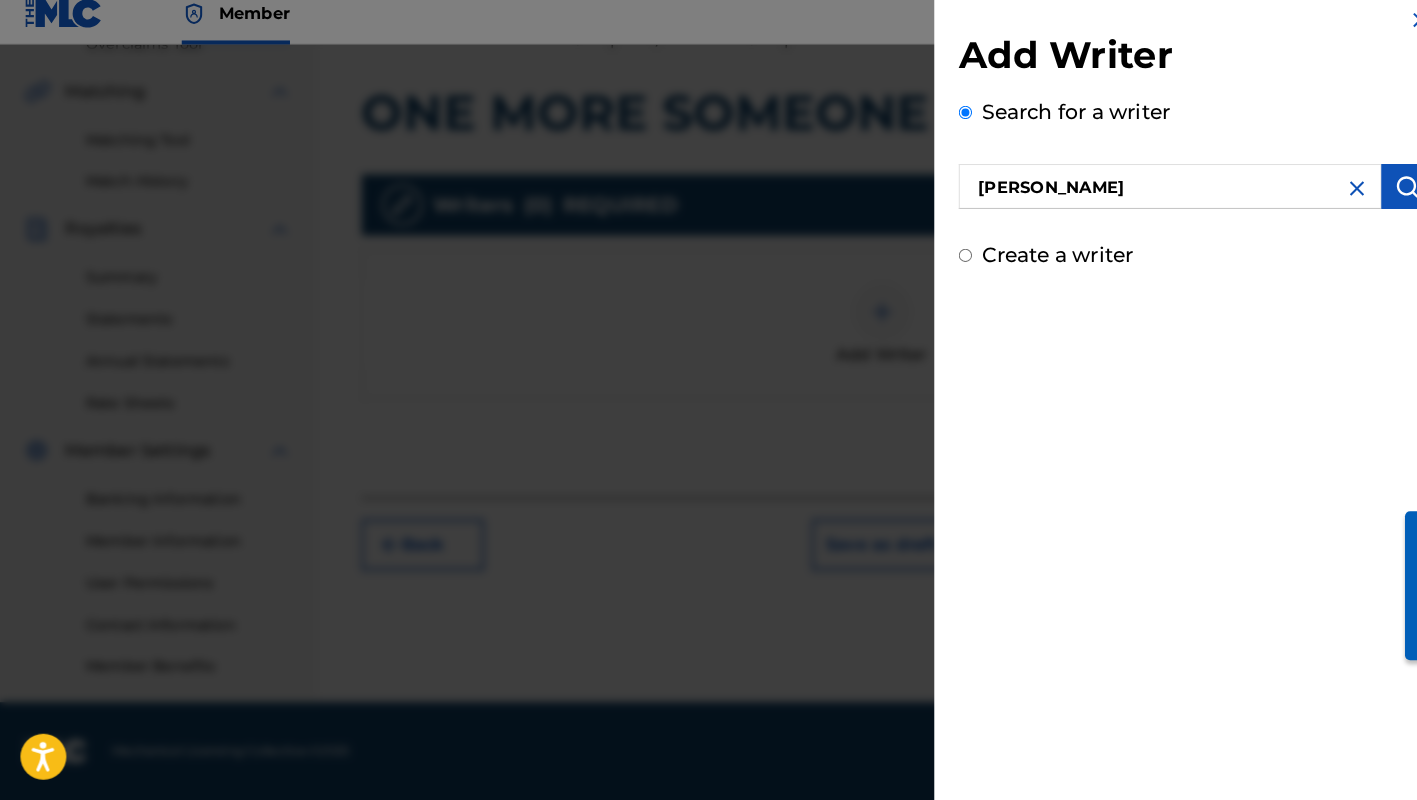 click at bounding box center [1378, 199] 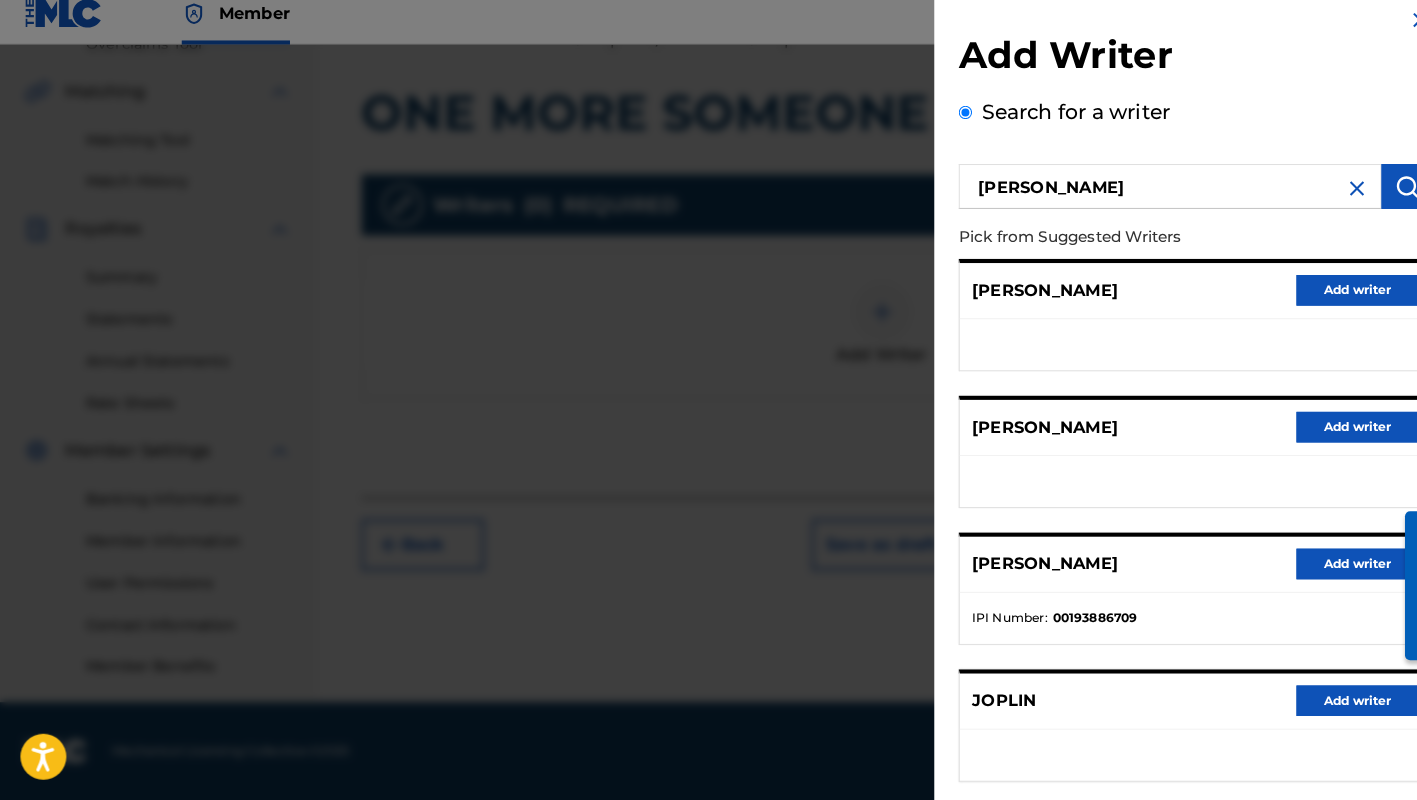 click on "Add writer" at bounding box center (1330, 301) 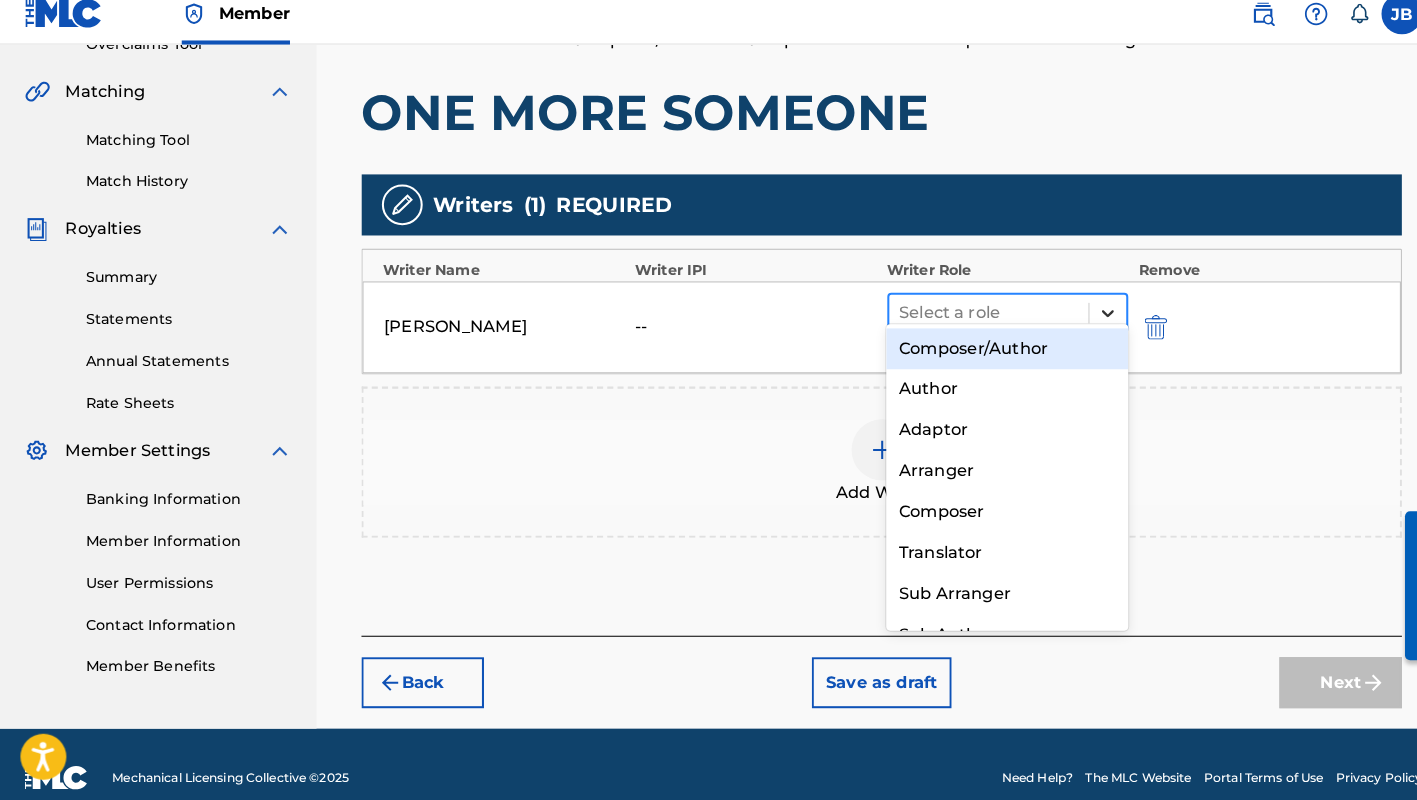 click 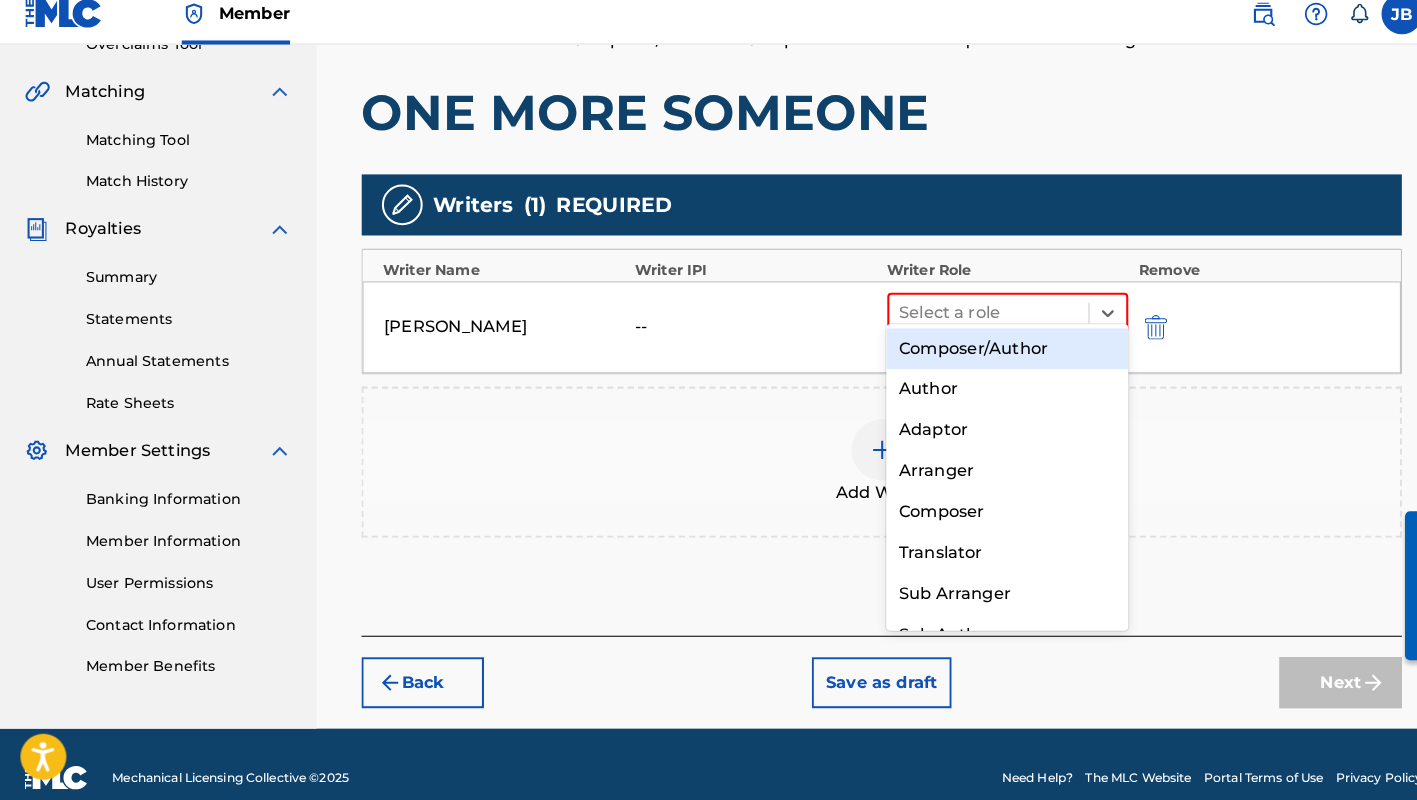click on "Composer/Author" at bounding box center (986, 358) 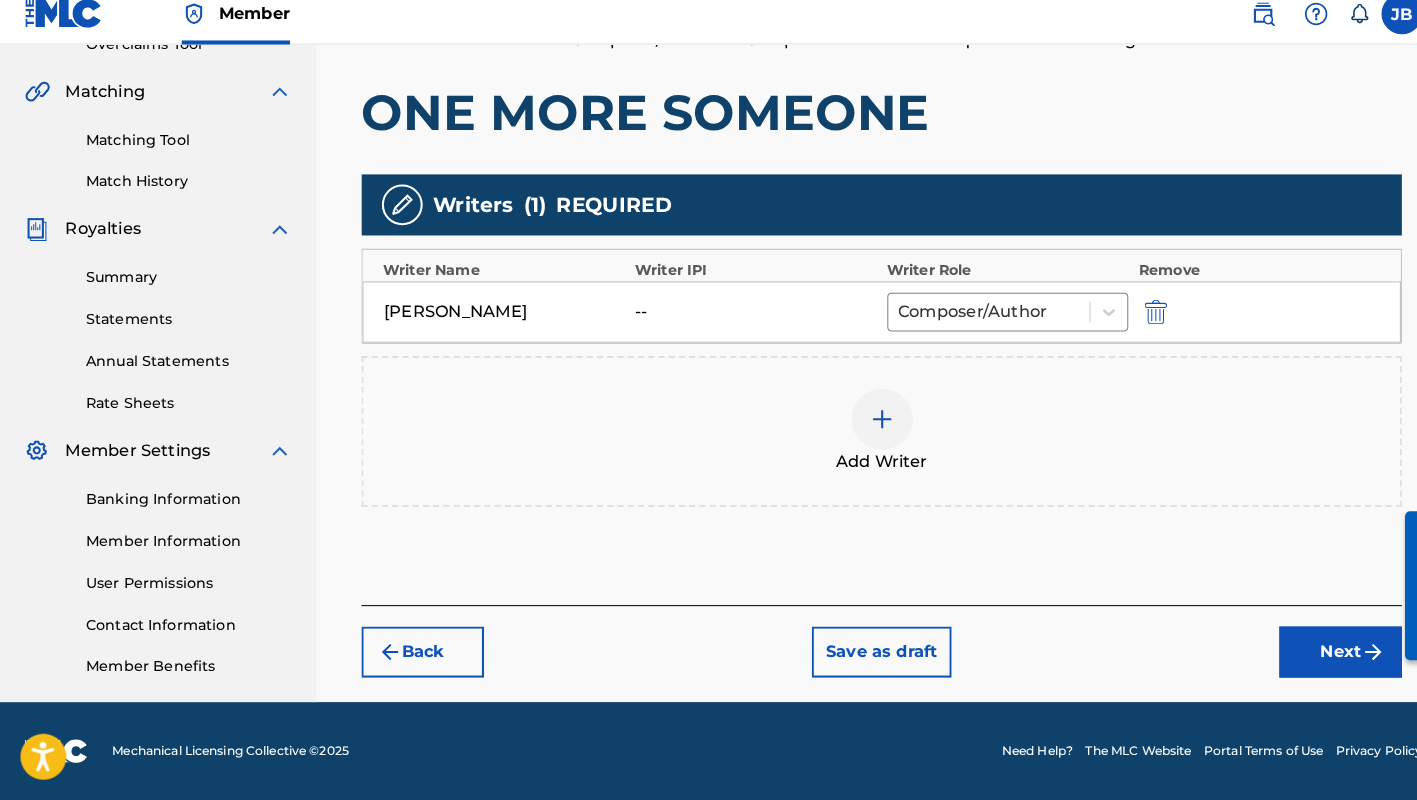 click on "Next" at bounding box center (1313, 655) 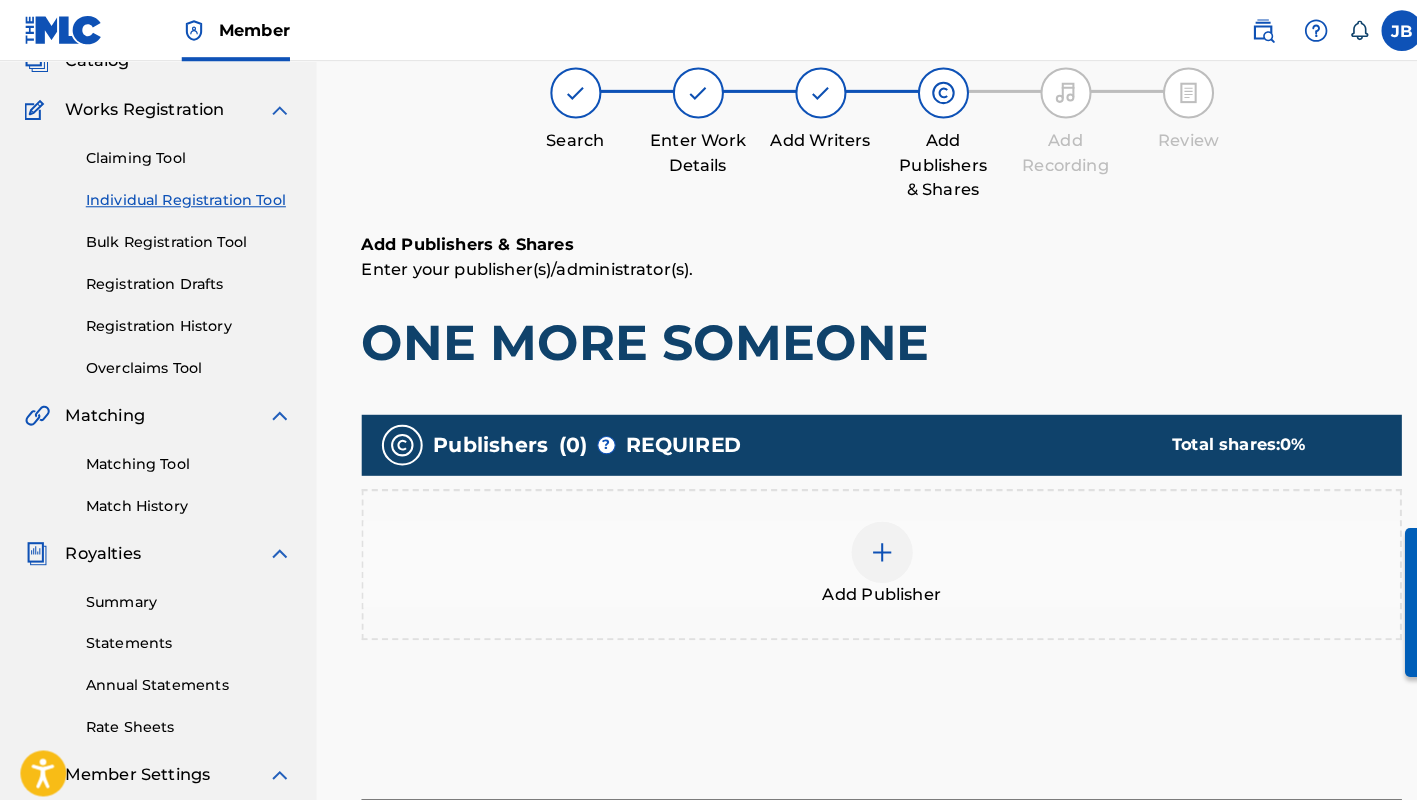 scroll, scrollTop: 89, scrollLeft: 0, axis: vertical 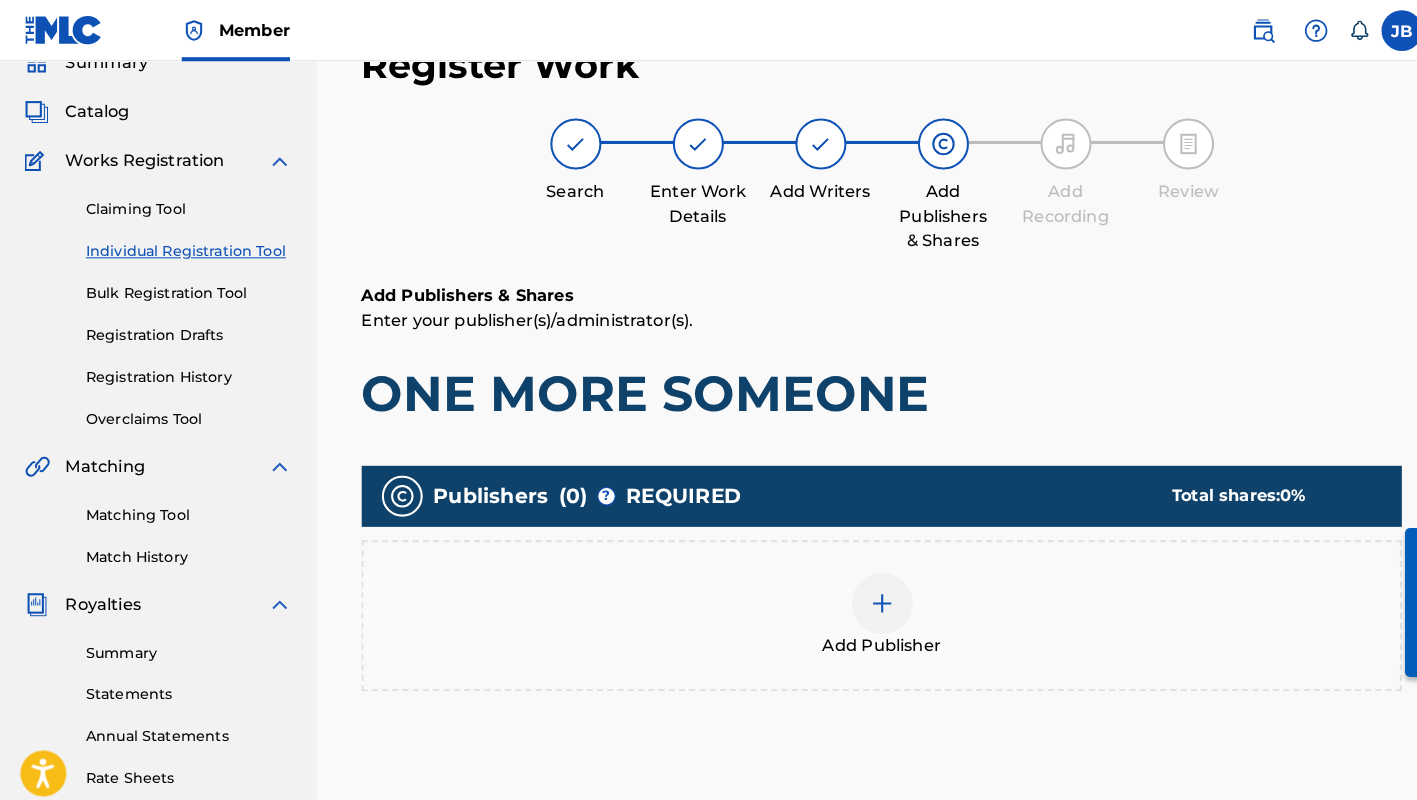 click at bounding box center [864, 591] 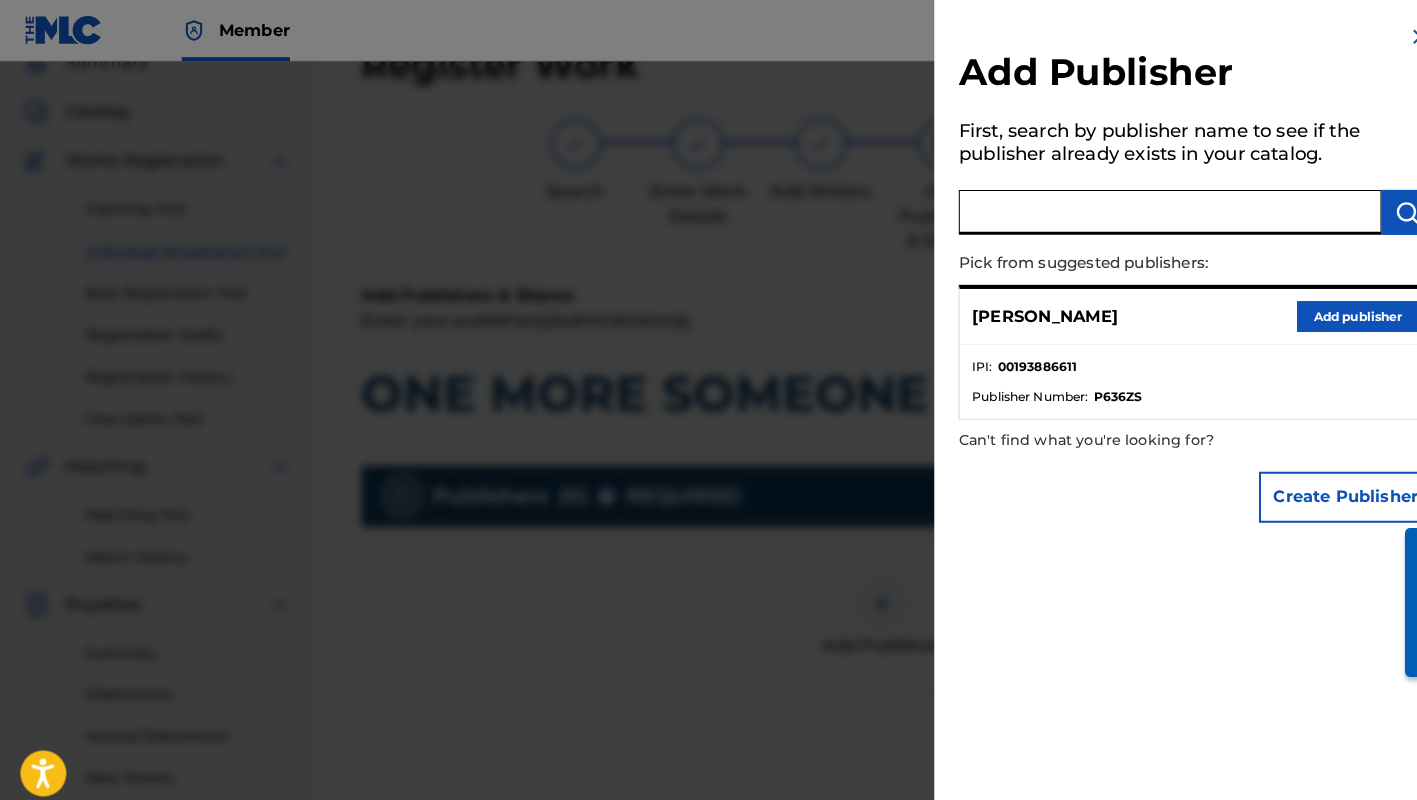 click at bounding box center (1146, 208) 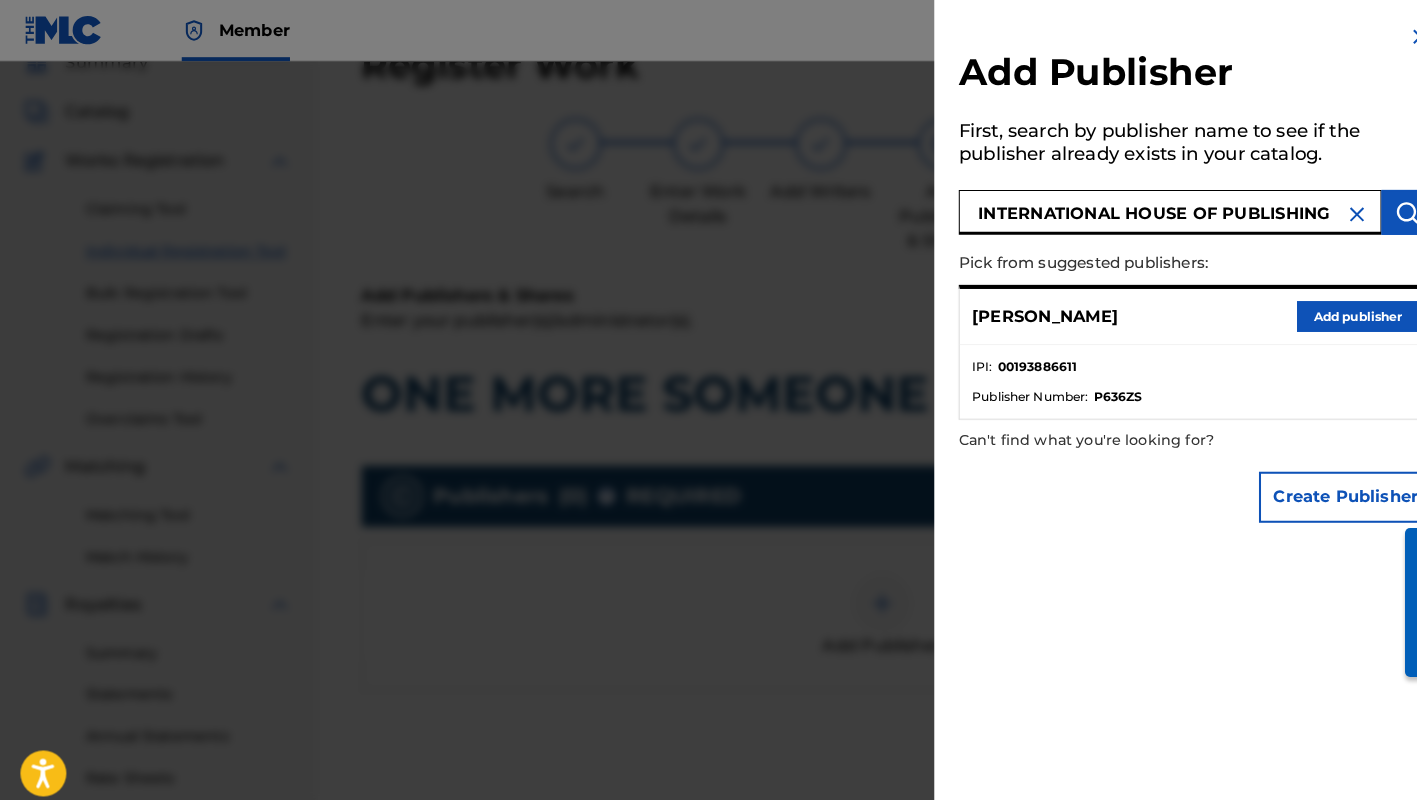 type on "INTERNATIONAL HOUSE OF PUBLISHING" 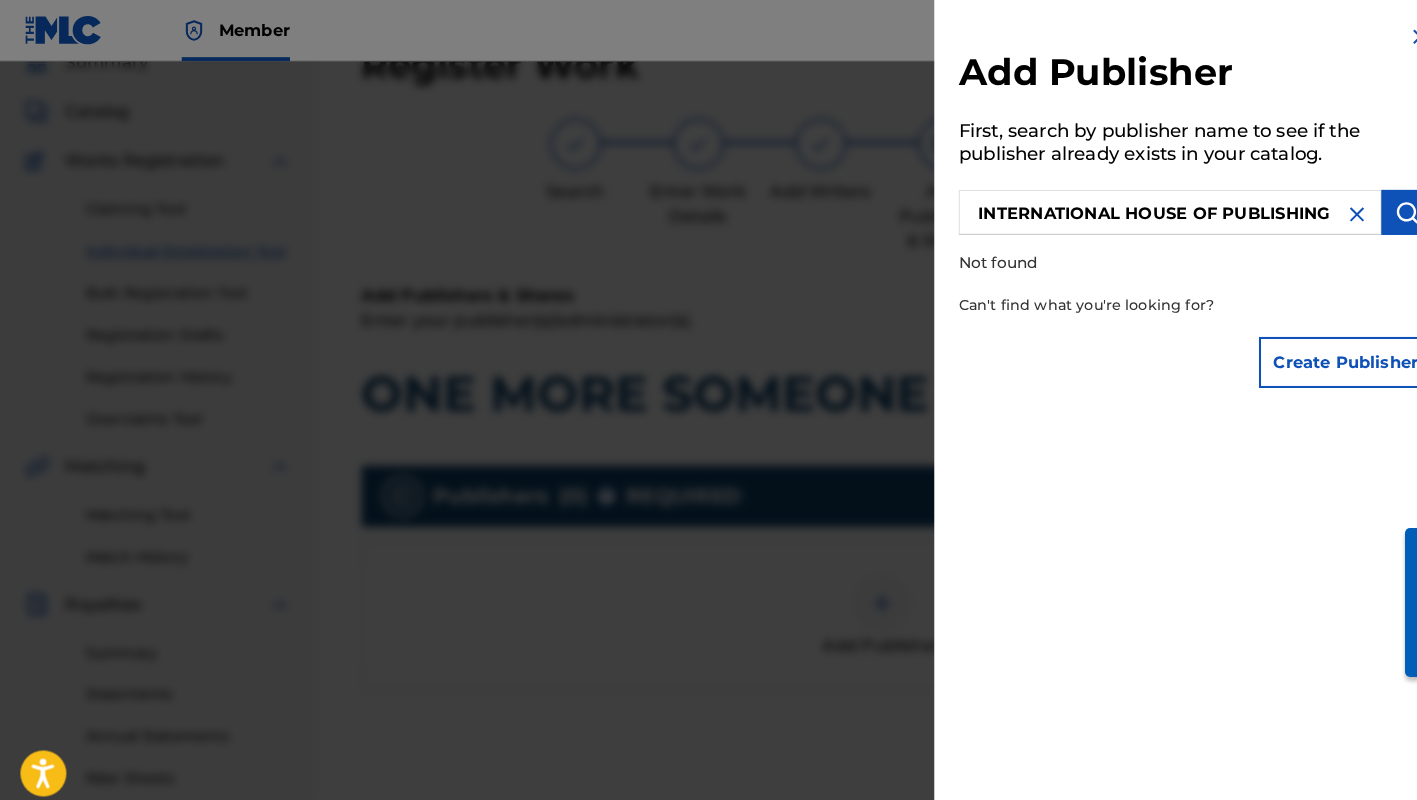 click on "Create Publisher" at bounding box center [1318, 355] 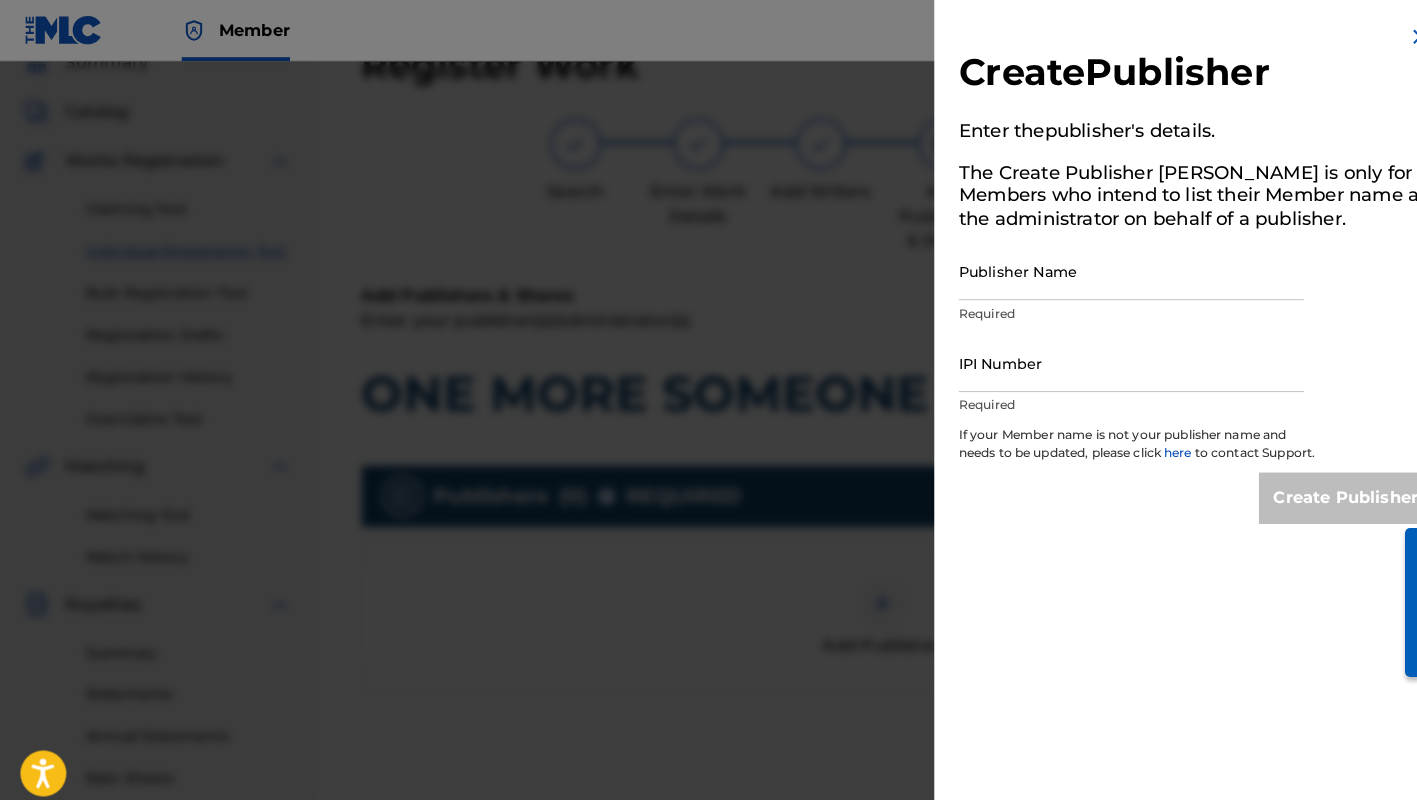 click on "Publisher Name" at bounding box center [1108, 265] 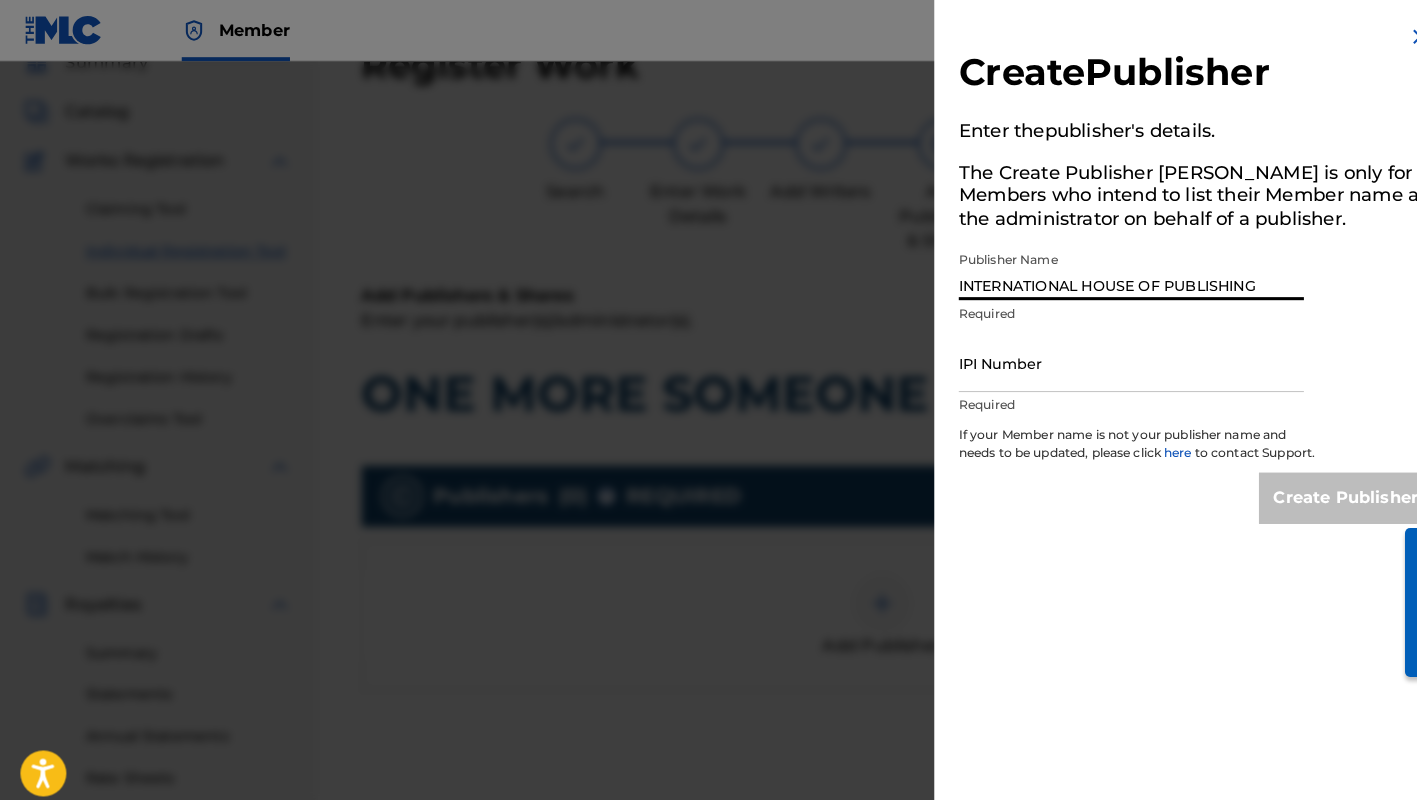 type on "INTERNATIONAL HOUSE OF PUBLISHING" 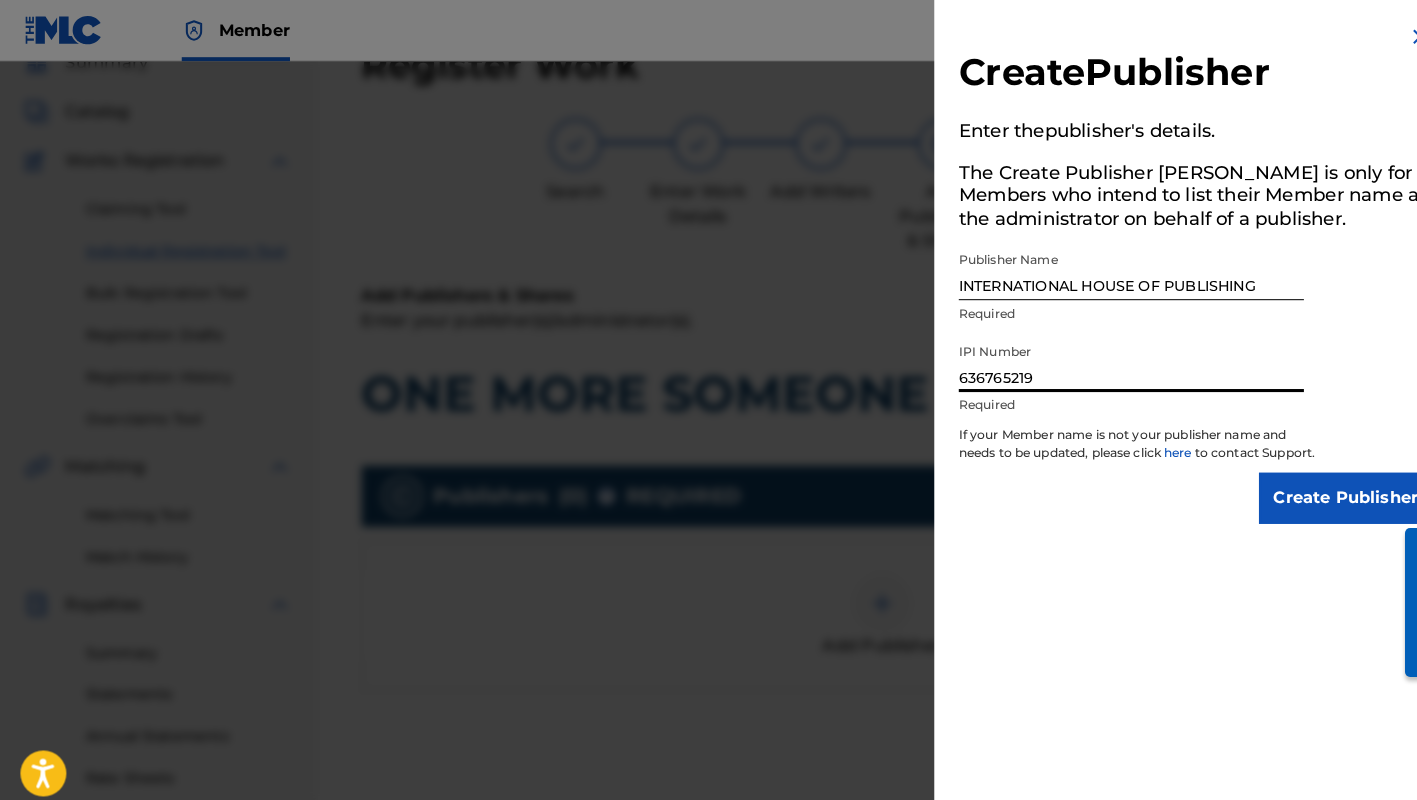 type on "636765219" 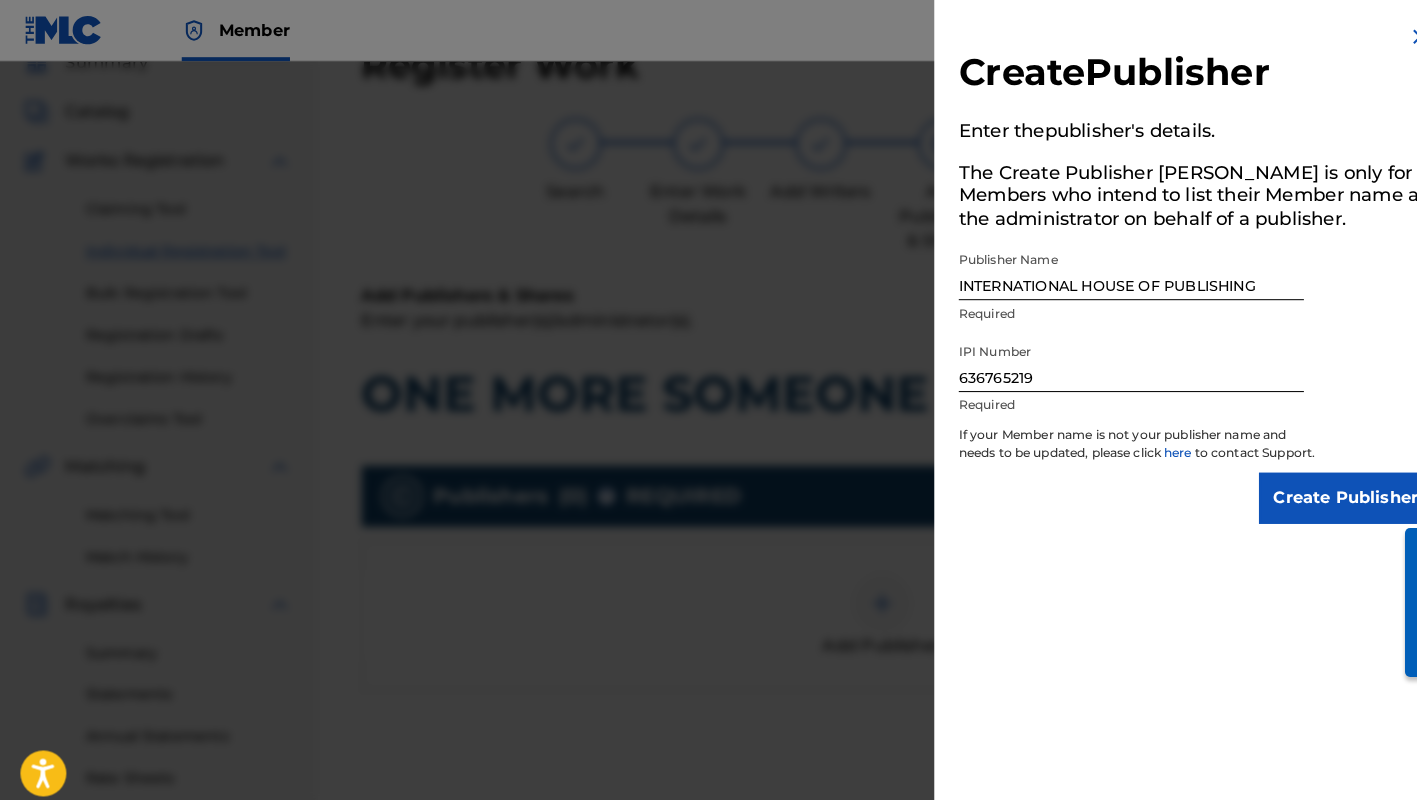 click on "Create Publisher" at bounding box center [1318, 488] 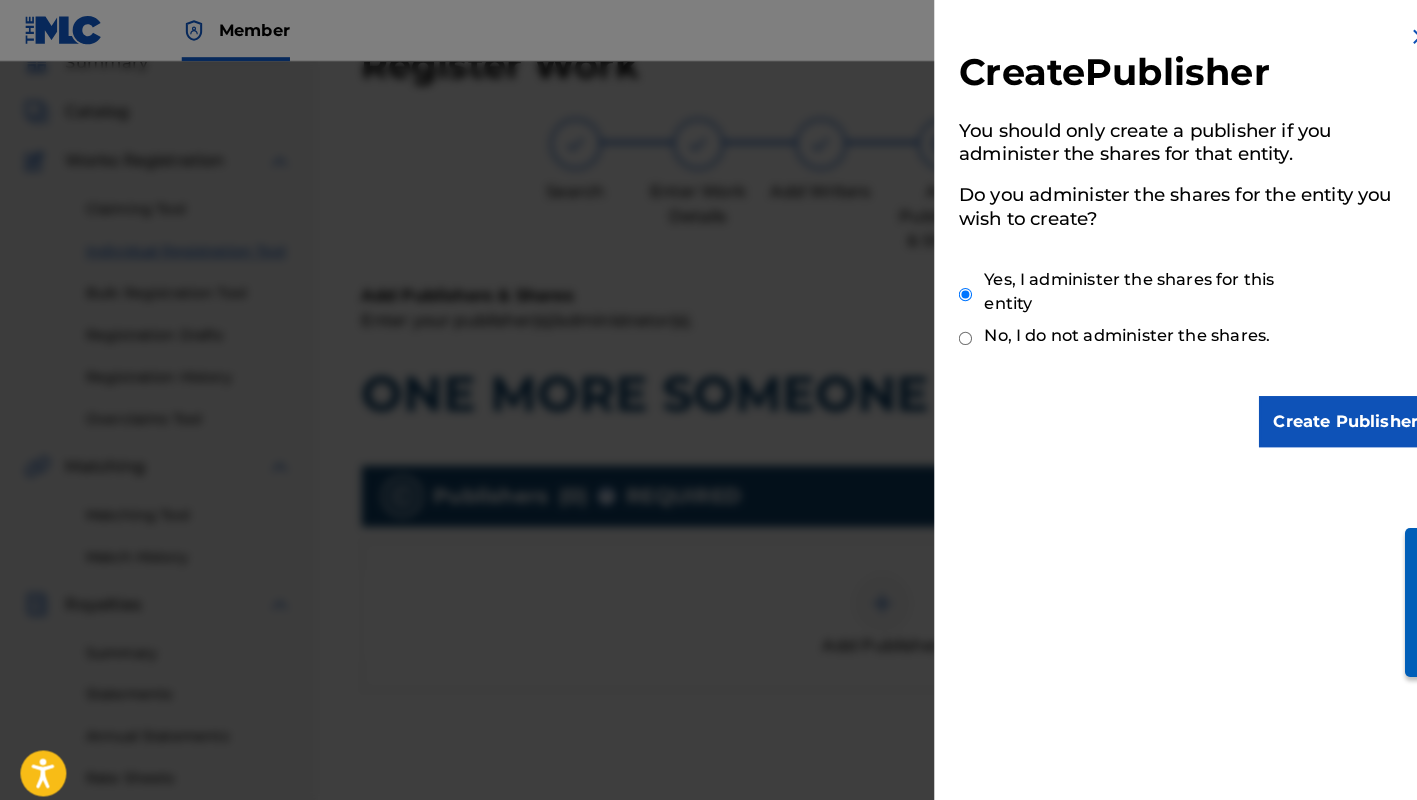 click on "Create Publisher" at bounding box center (1318, 413) 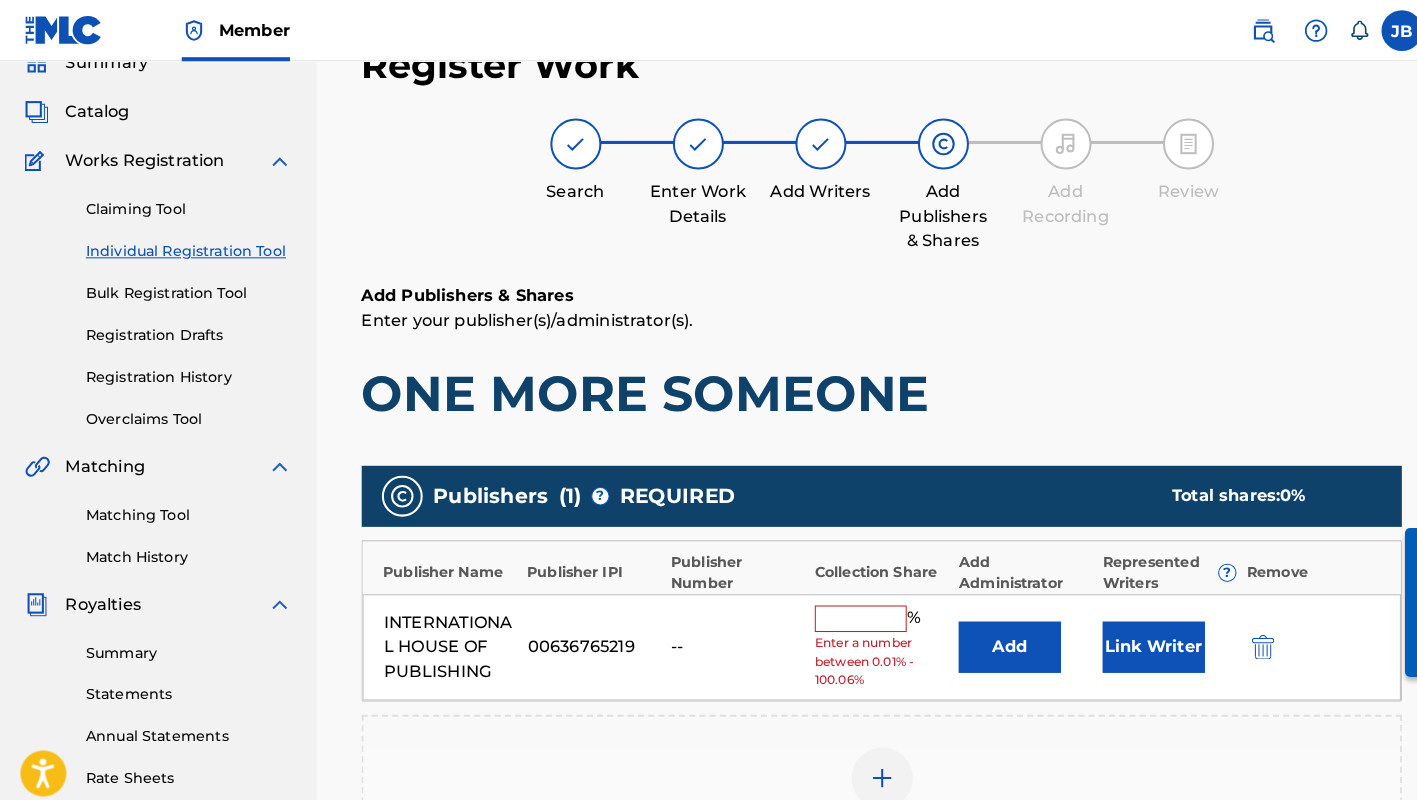 click at bounding box center (843, 606) 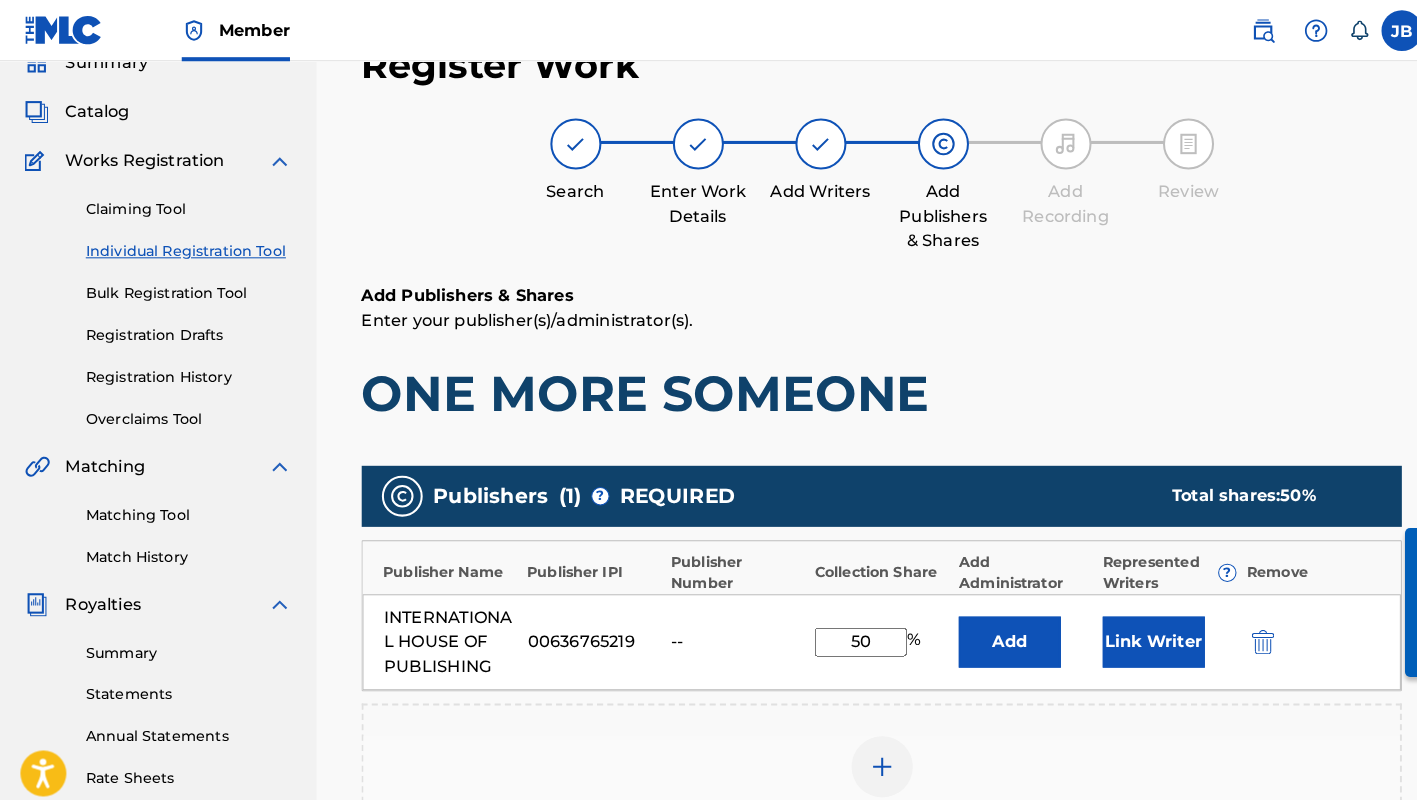 type on "50" 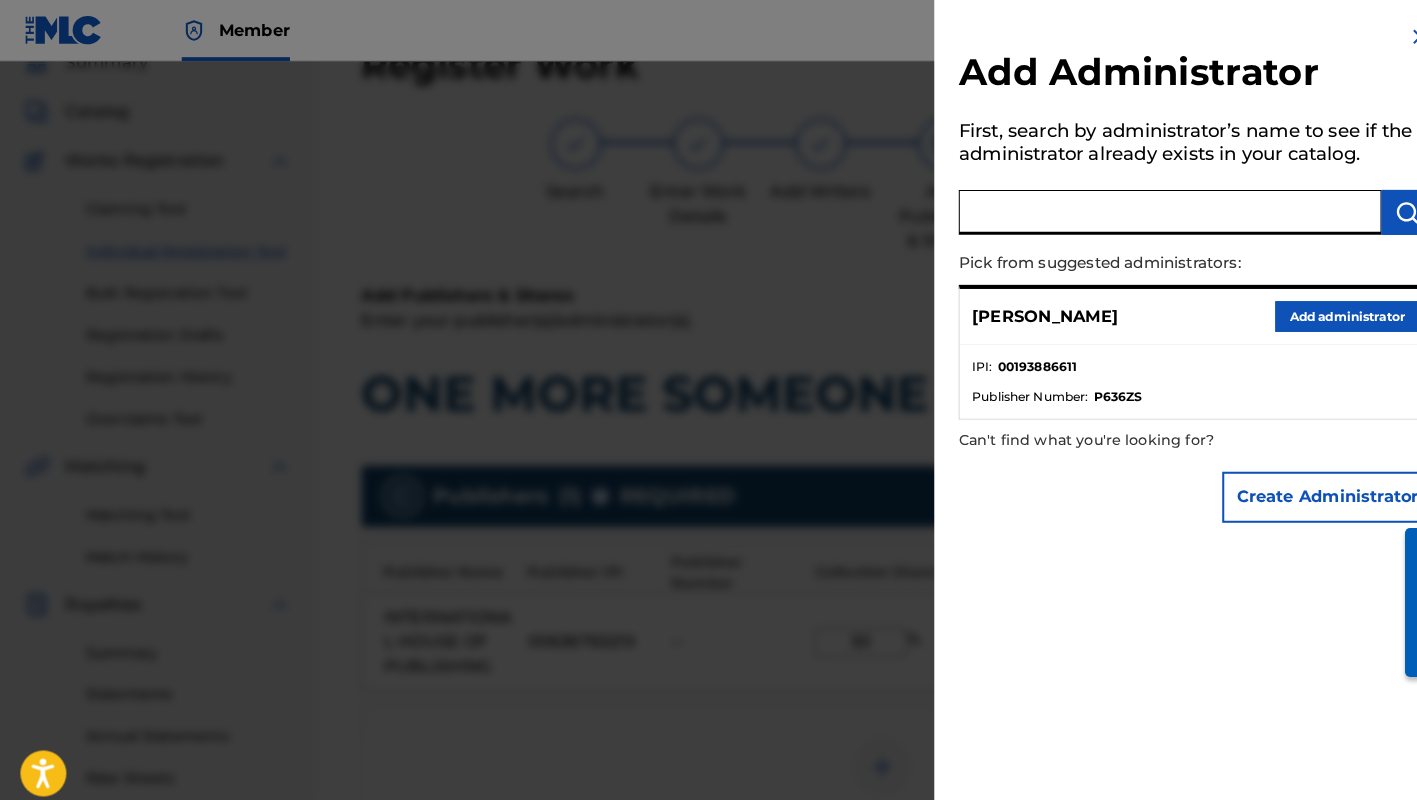 click at bounding box center (1146, 208) 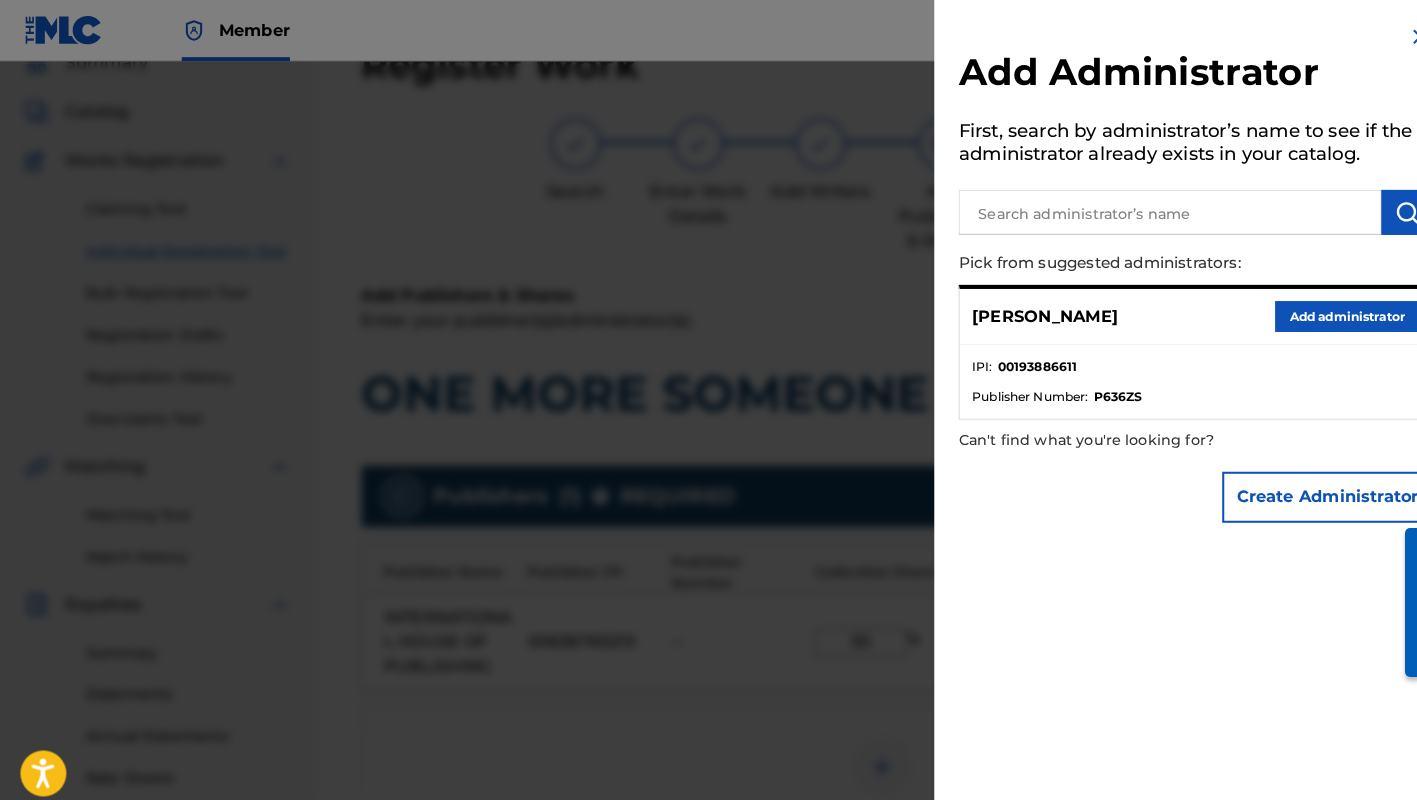 click on "Add administrator" at bounding box center (1319, 310) 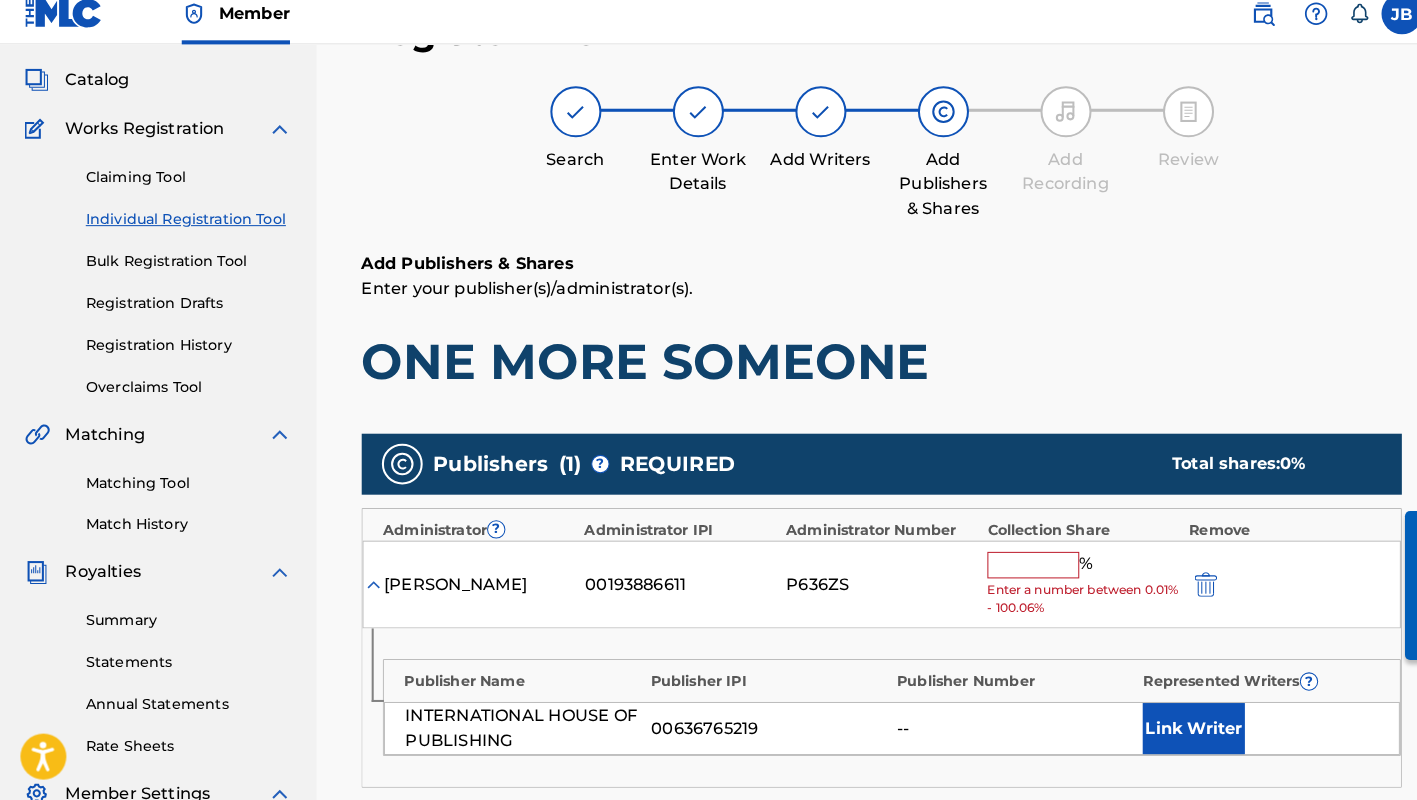 scroll, scrollTop: 142, scrollLeft: 0, axis: vertical 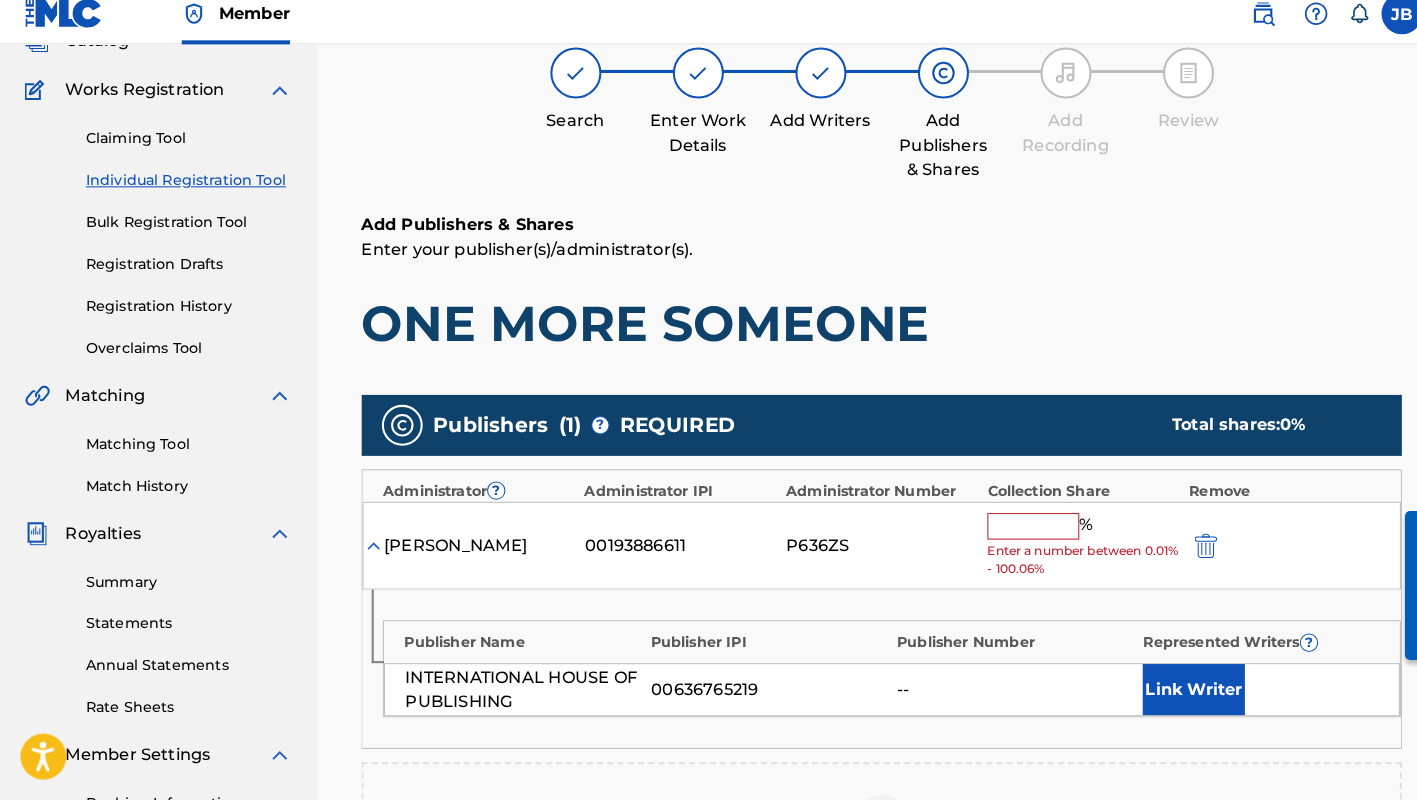 click at bounding box center [1012, 532] 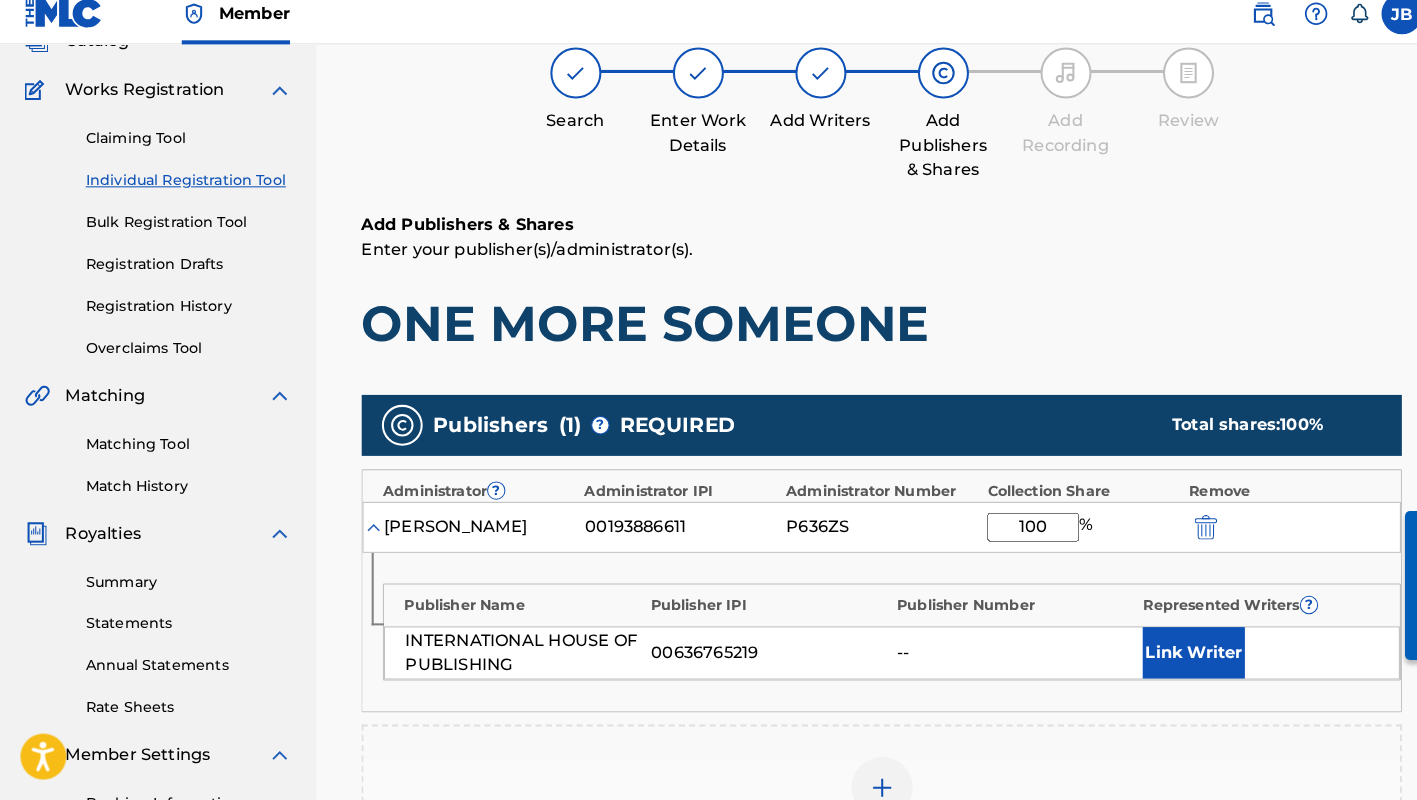 type on "100" 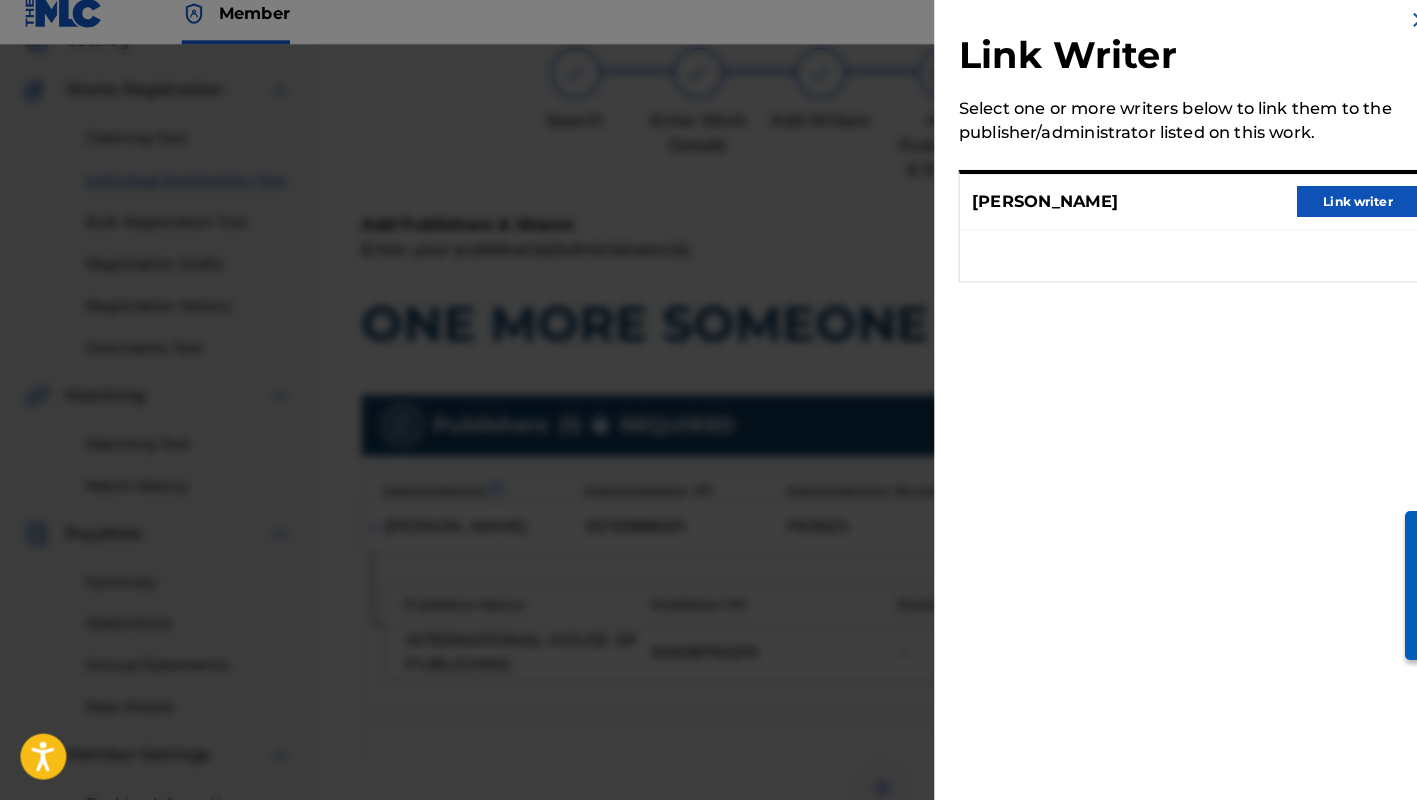 click on "Link writer" at bounding box center (1330, 214) 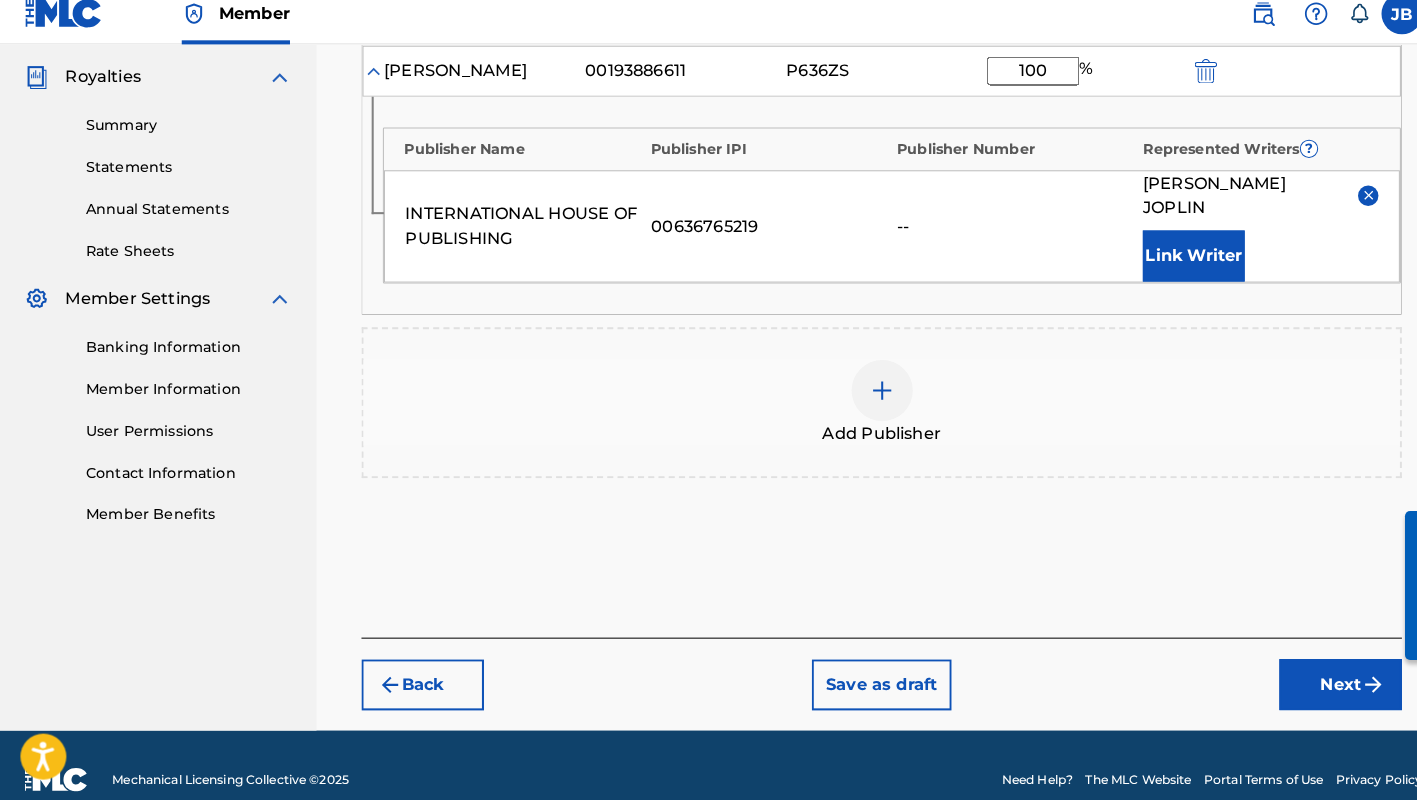 scroll, scrollTop: 589, scrollLeft: 0, axis: vertical 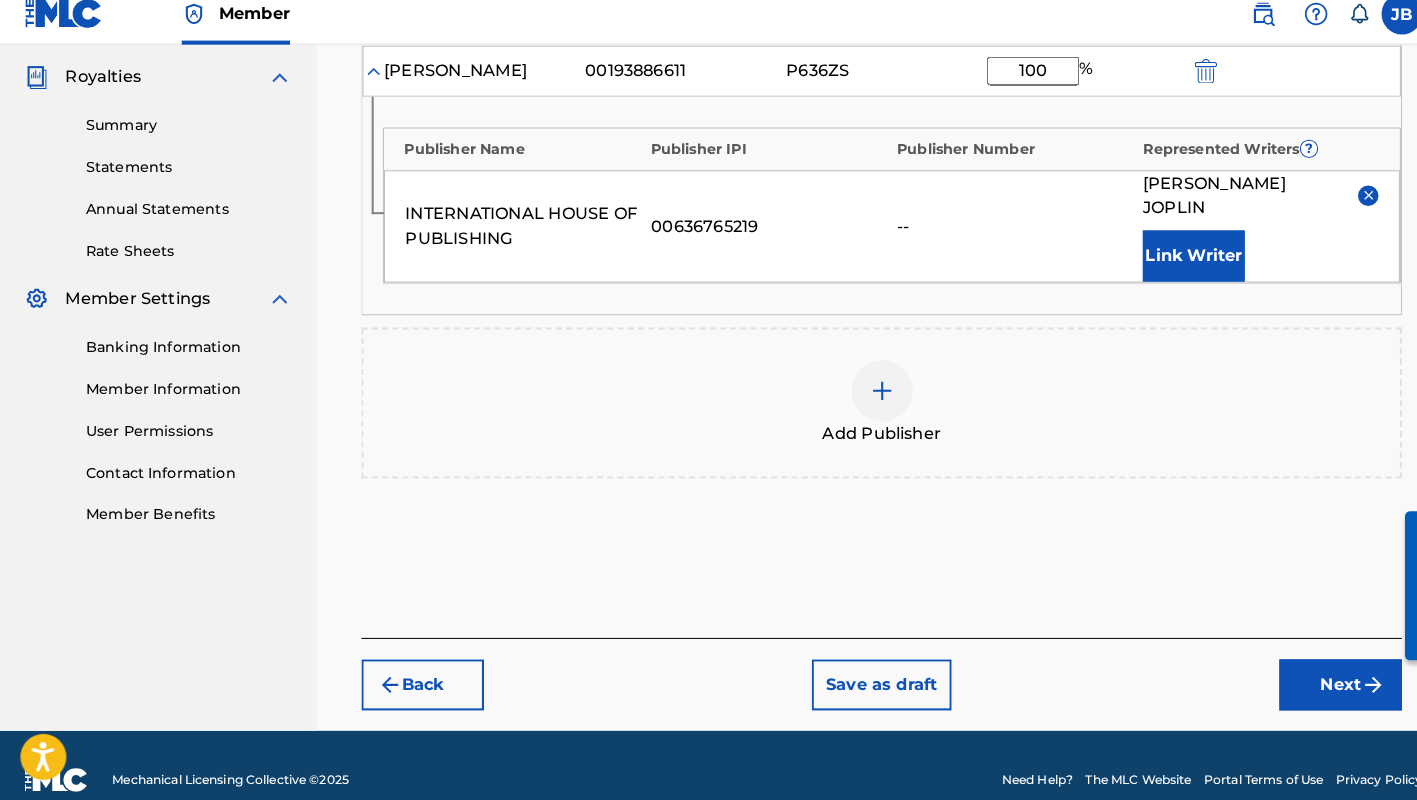 click on "Next" at bounding box center [1313, 687] 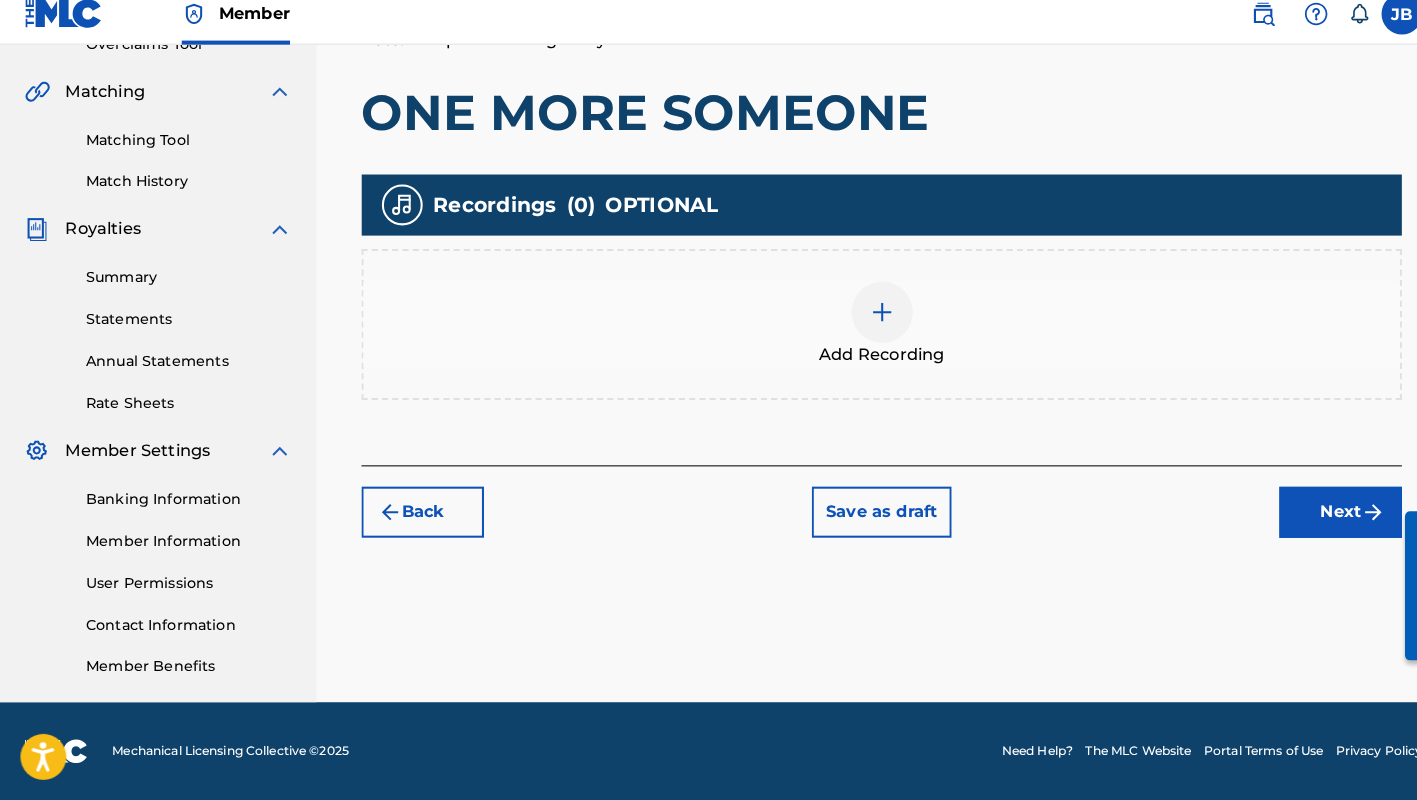 scroll, scrollTop: 440, scrollLeft: 0, axis: vertical 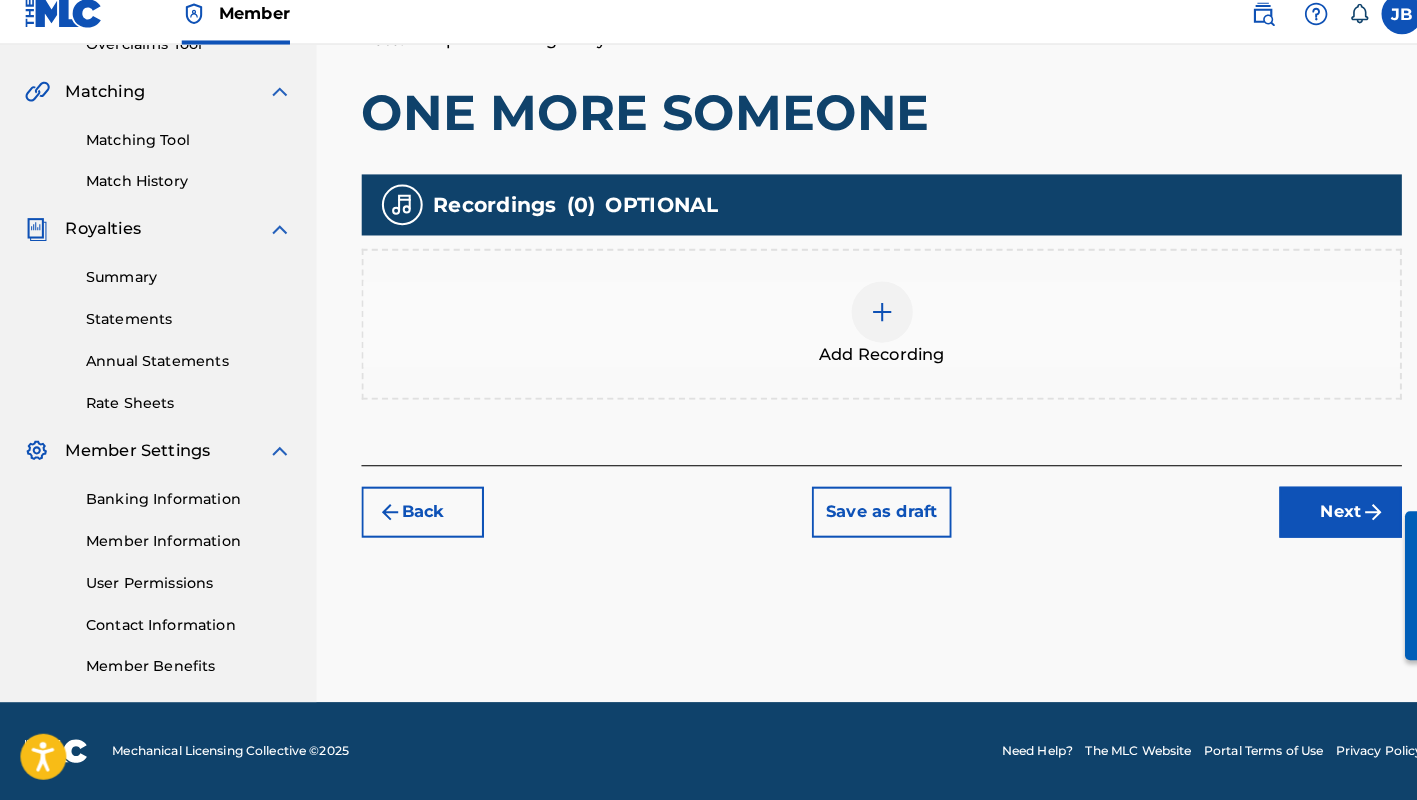 click at bounding box center [864, 322] 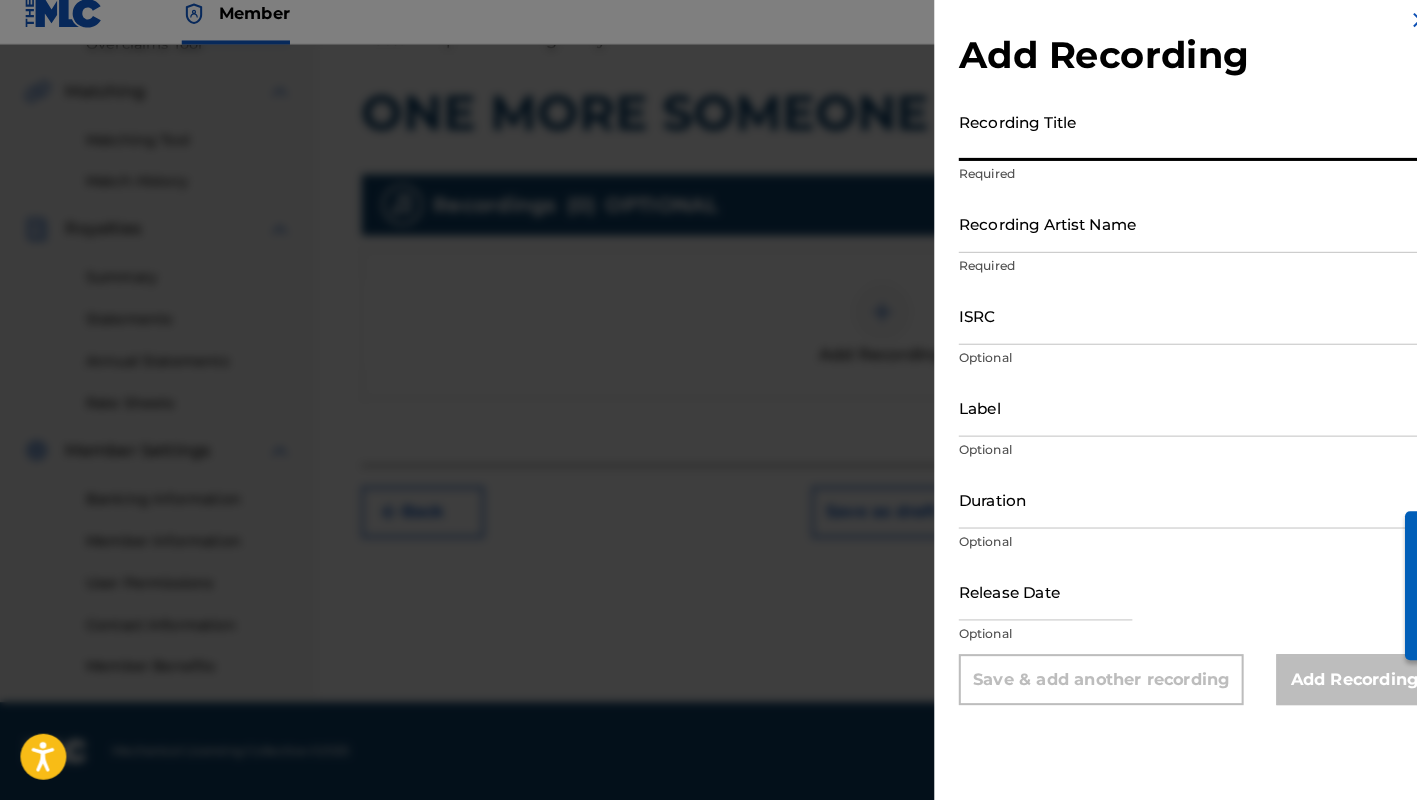 click on "Recording Title" at bounding box center [1171, 145] 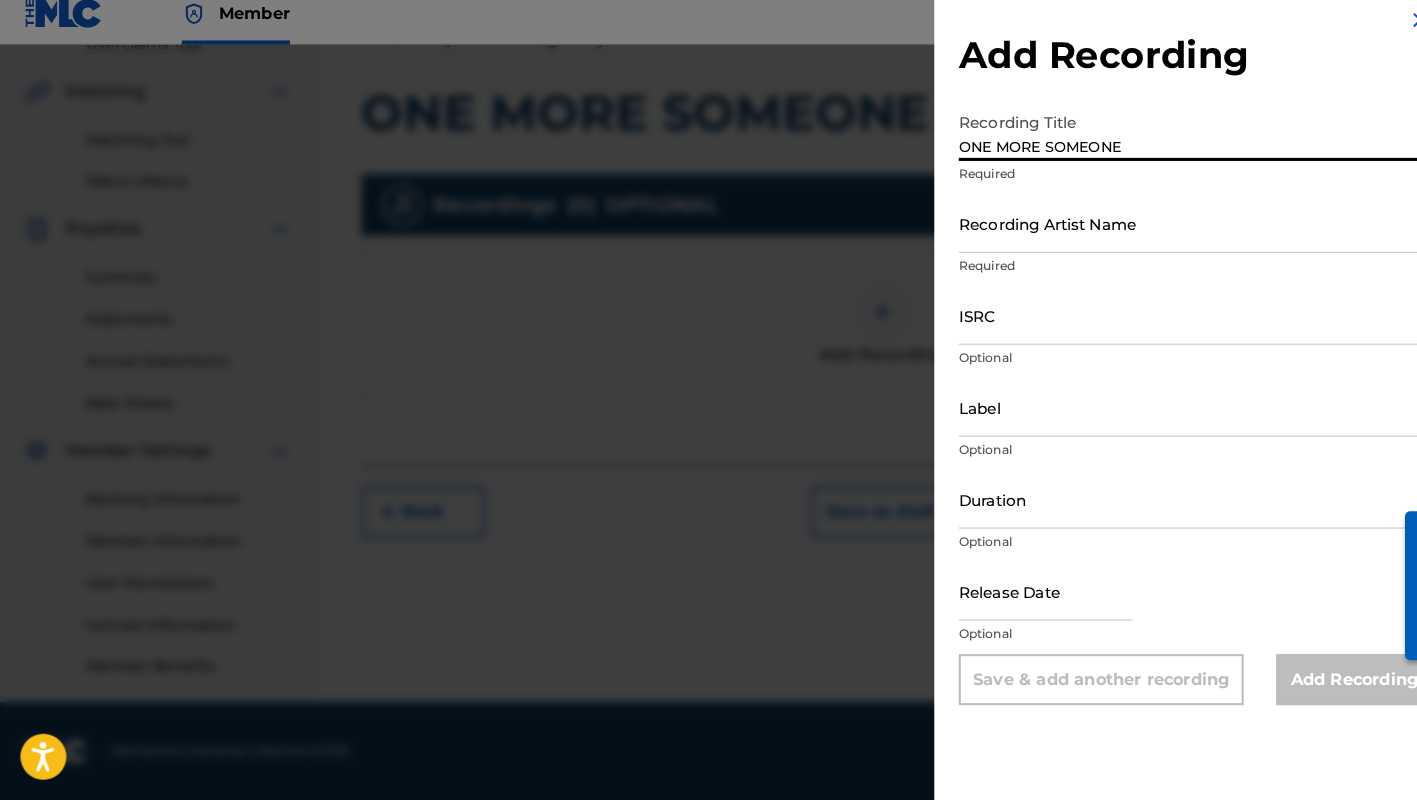 type on "ONE MORE SOMEONE" 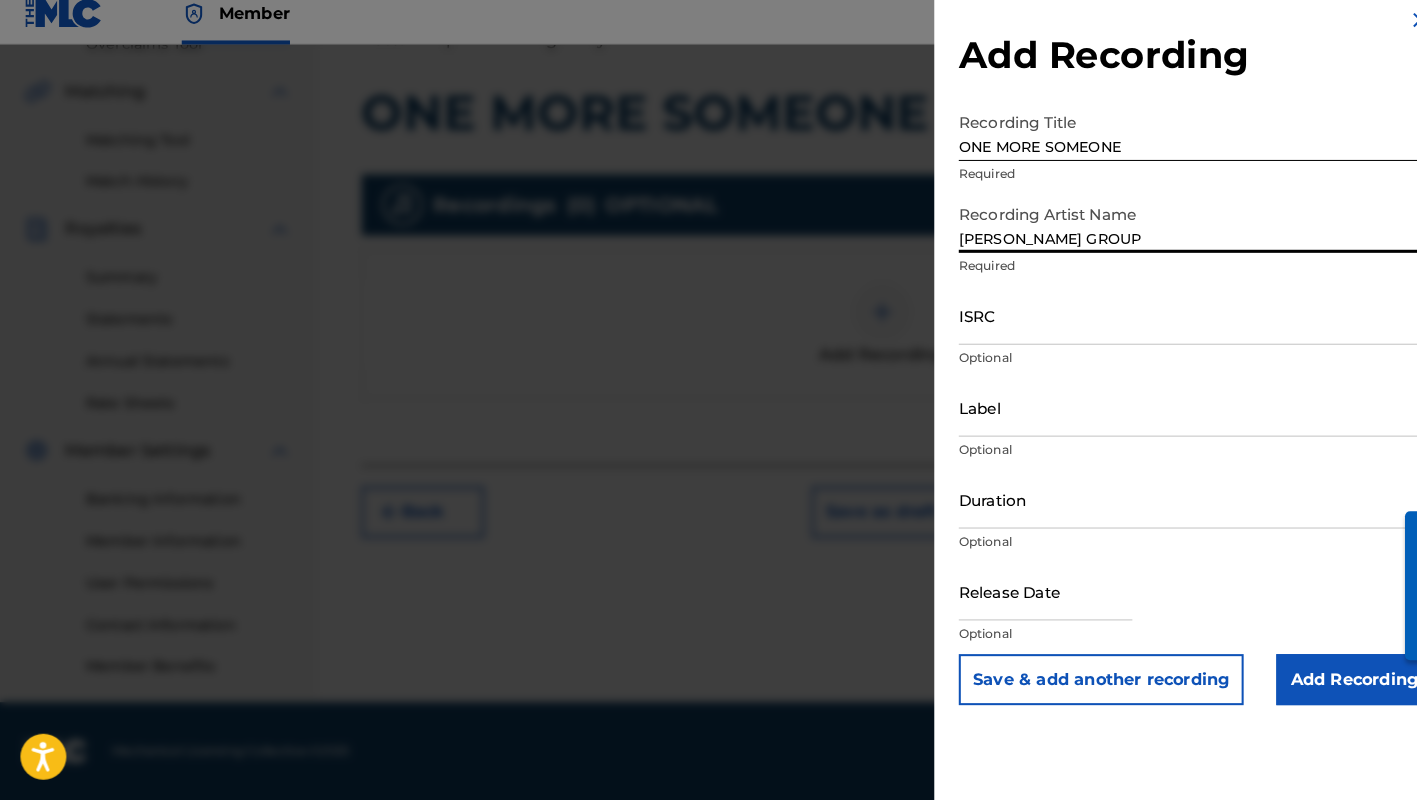 type on "[PERSON_NAME] GROUP" 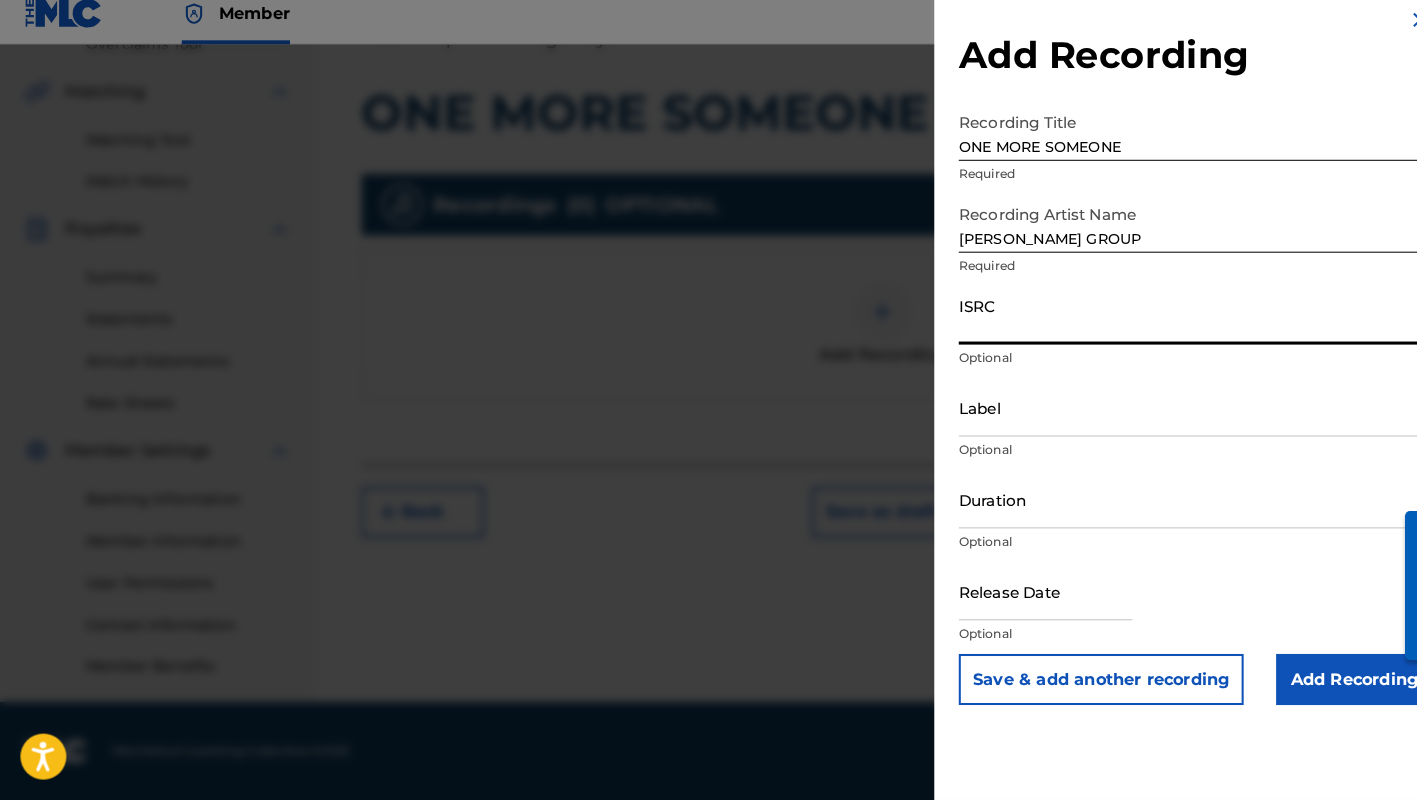 scroll, scrollTop: 440, scrollLeft: 0, axis: vertical 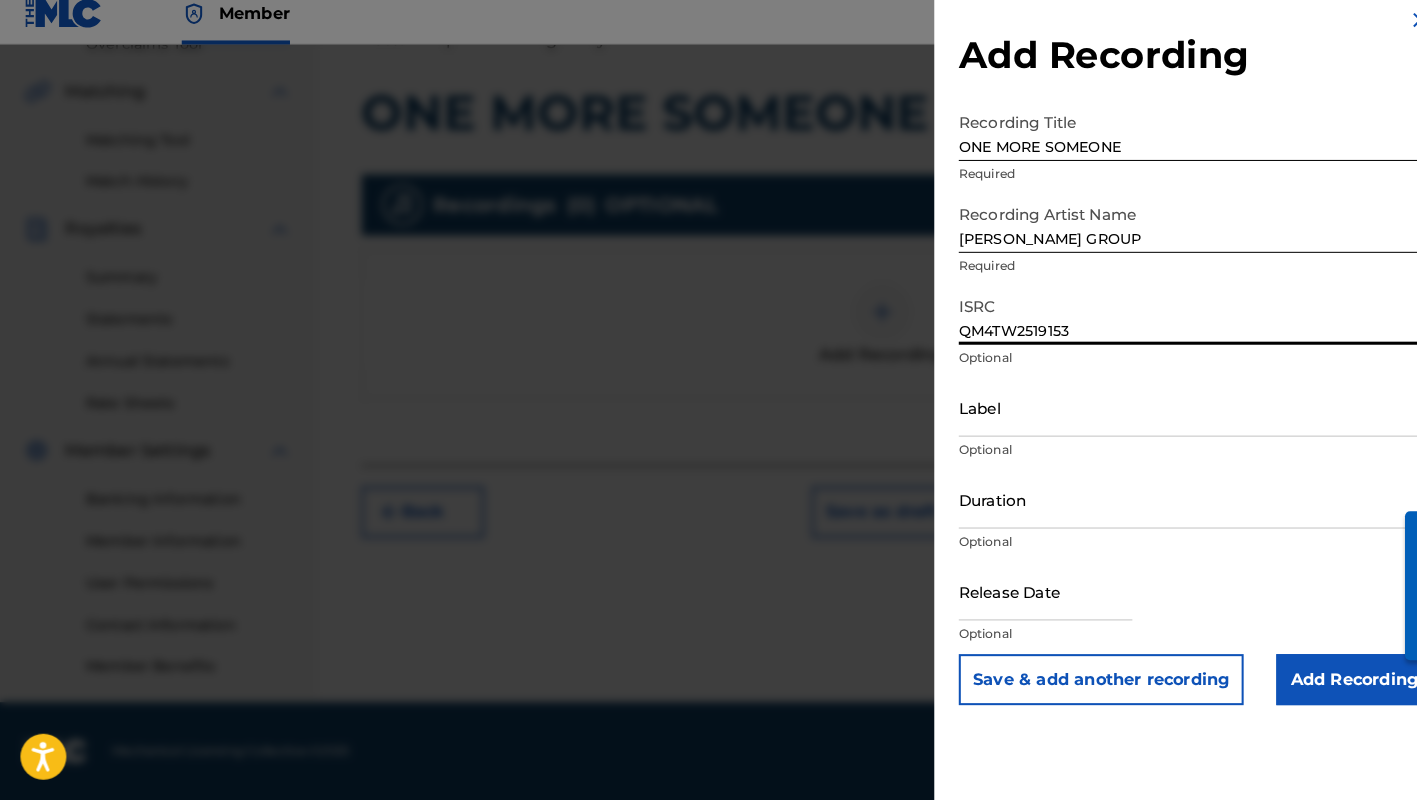 type on "QM4TW2519153" 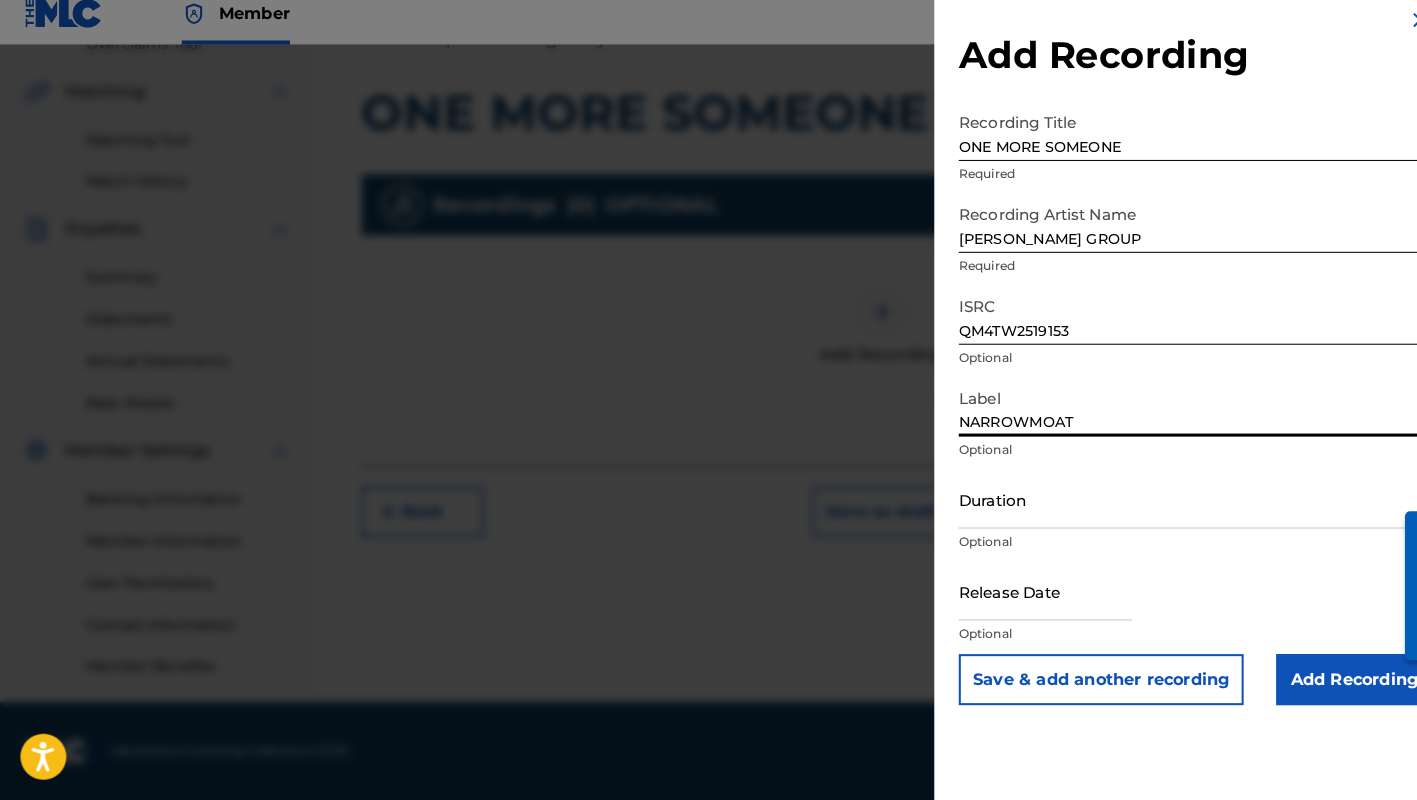 type on "NARROWMOAT" 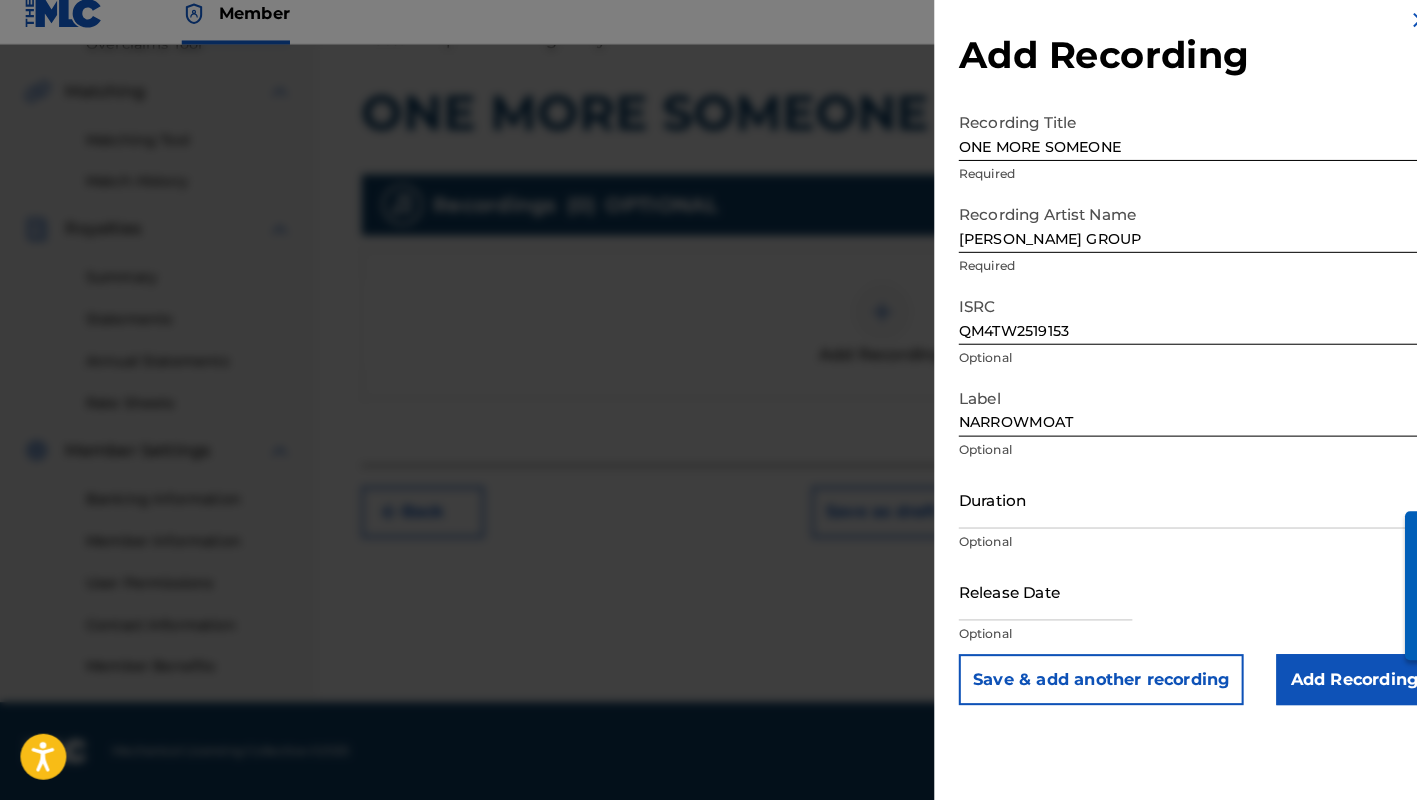 click on "Add Recording" at bounding box center (1326, 682) 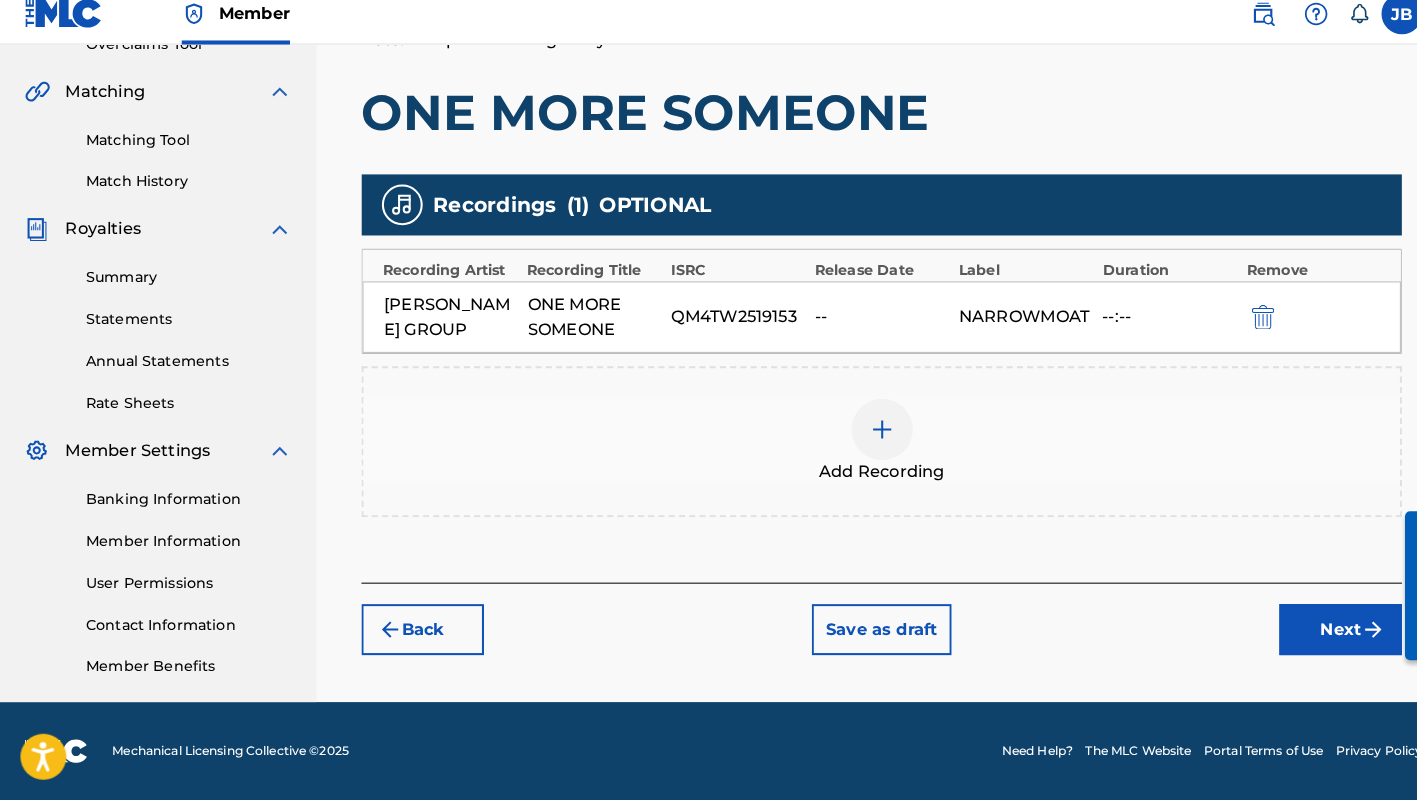click on "Next" at bounding box center [1313, 633] 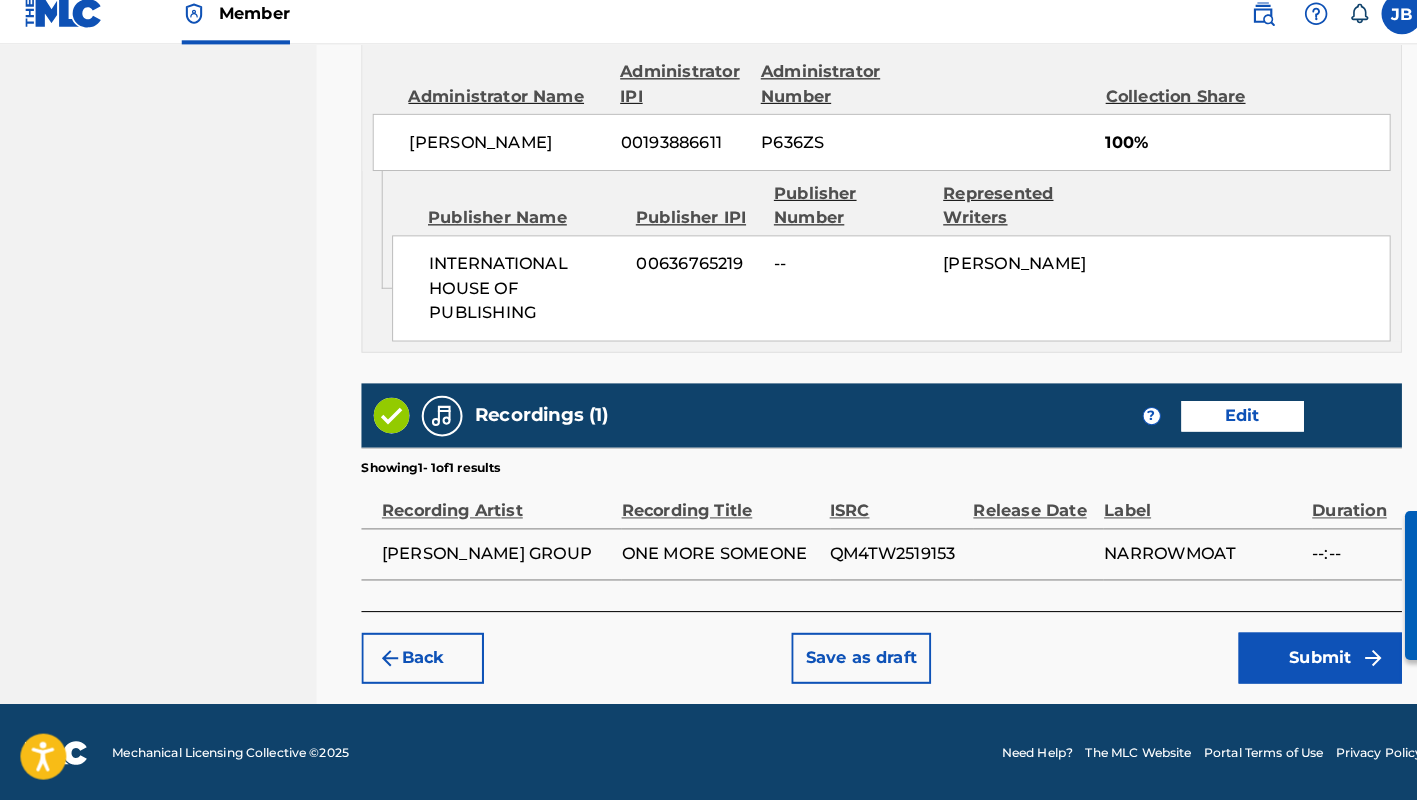 scroll, scrollTop: 1110, scrollLeft: 0, axis: vertical 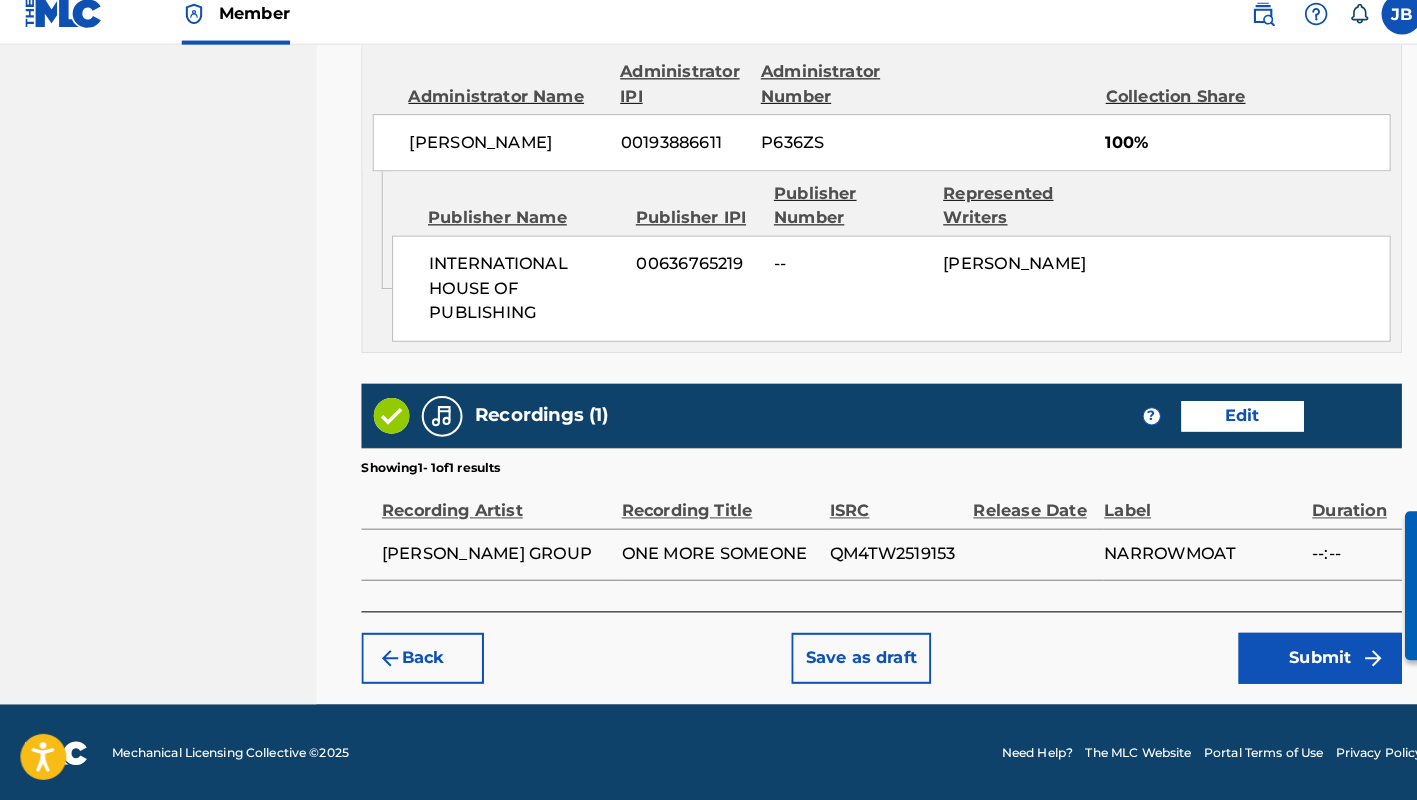 click on "Submit" at bounding box center (1293, 661) 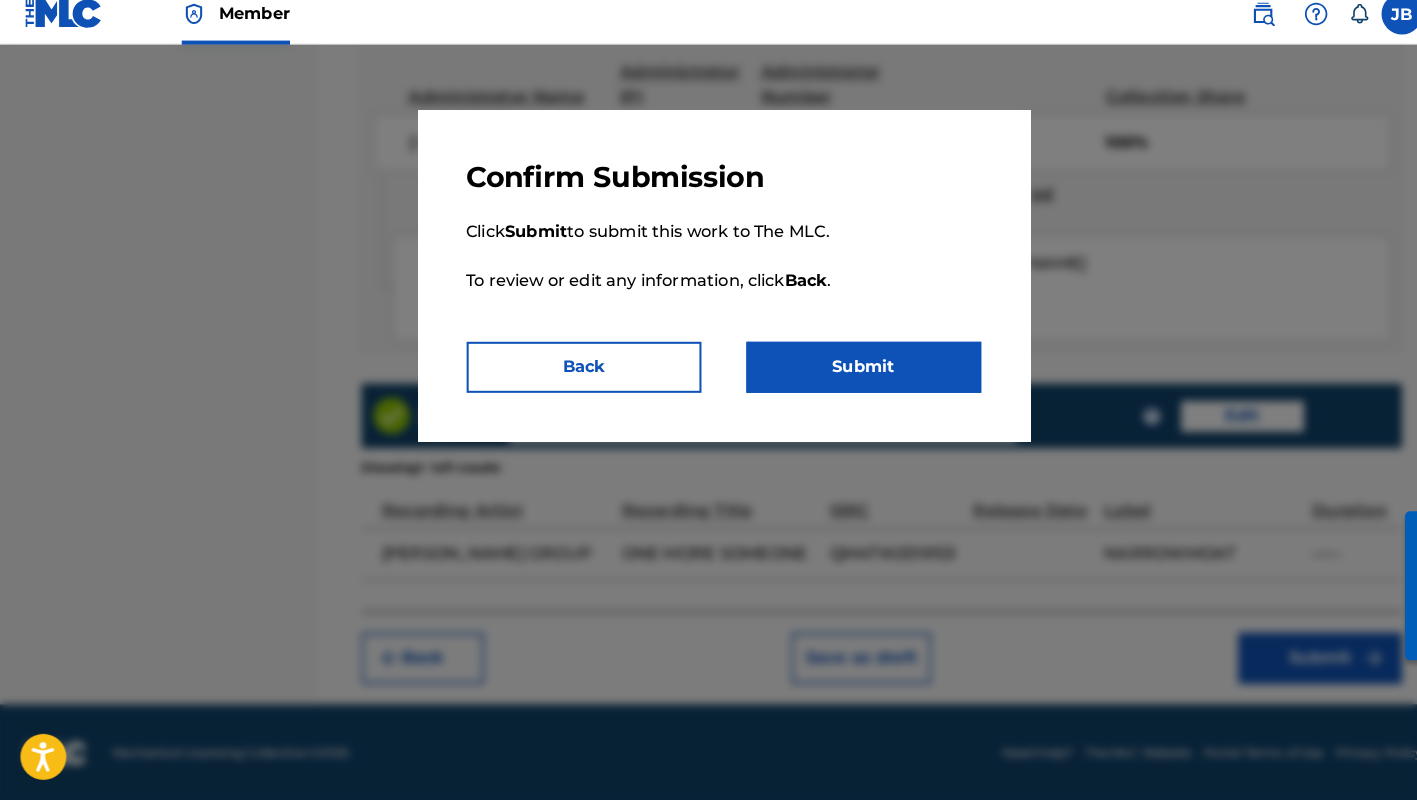 click on "Submit" at bounding box center [846, 376] 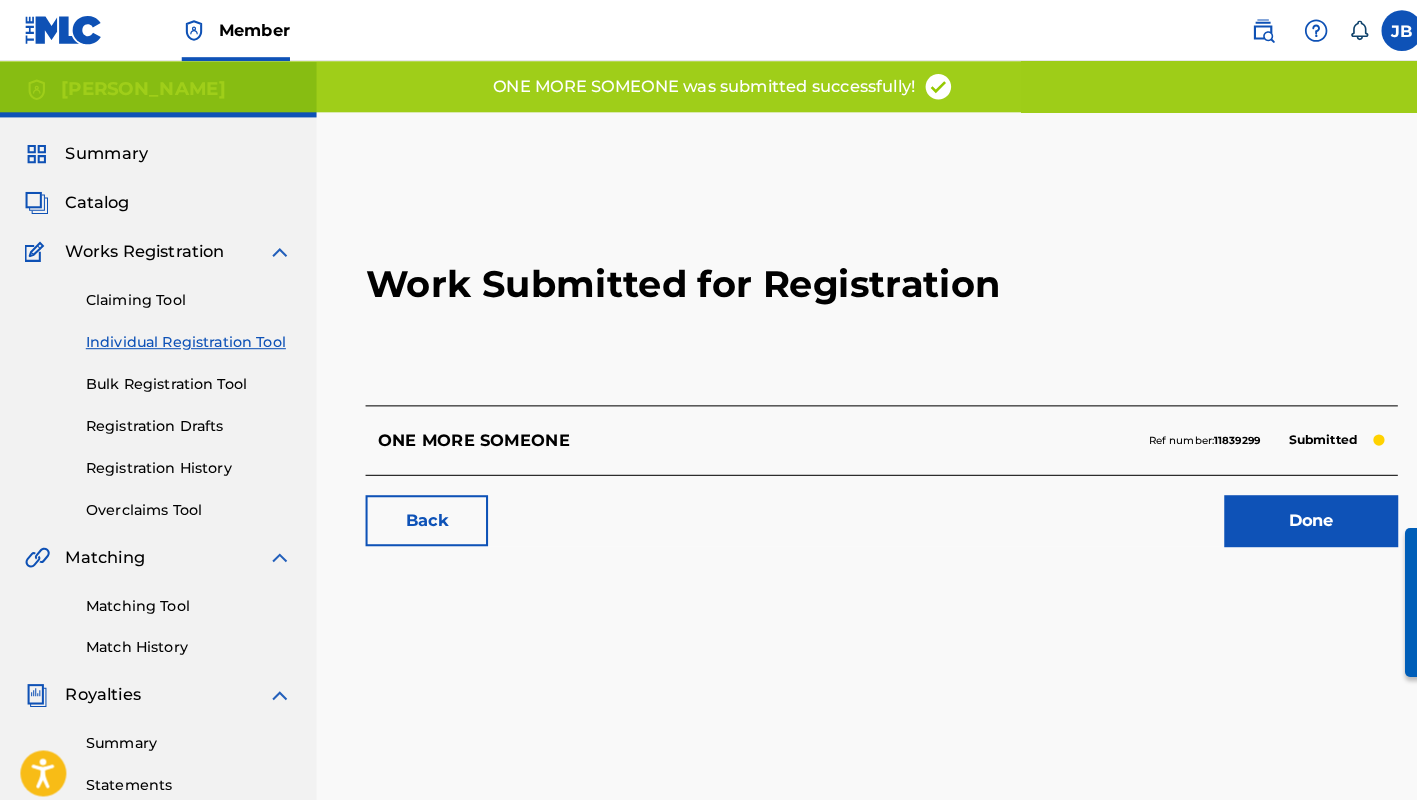 click on "Done" at bounding box center (1284, 510) 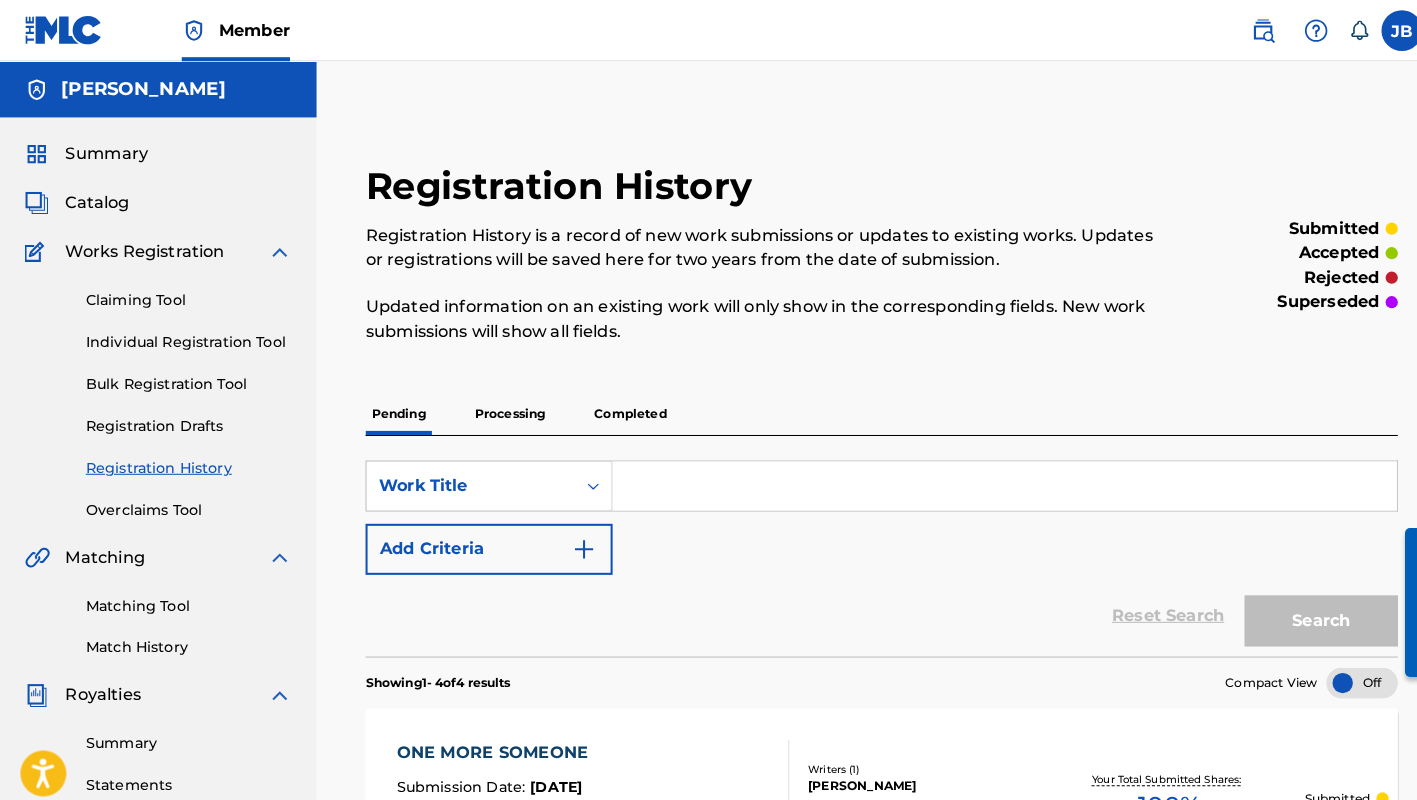 click on "Individual Registration Tool" at bounding box center (185, 335) 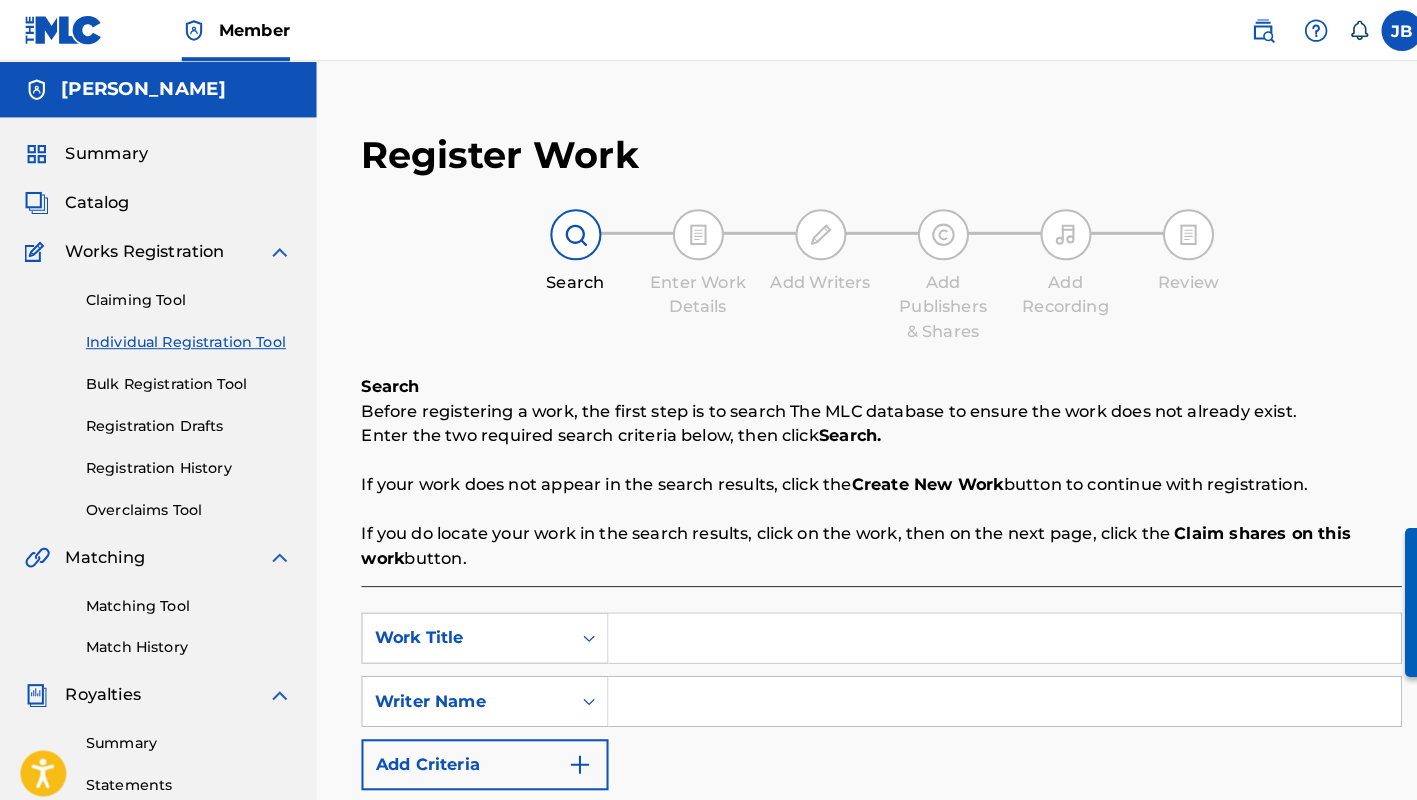 click at bounding box center (984, 625) 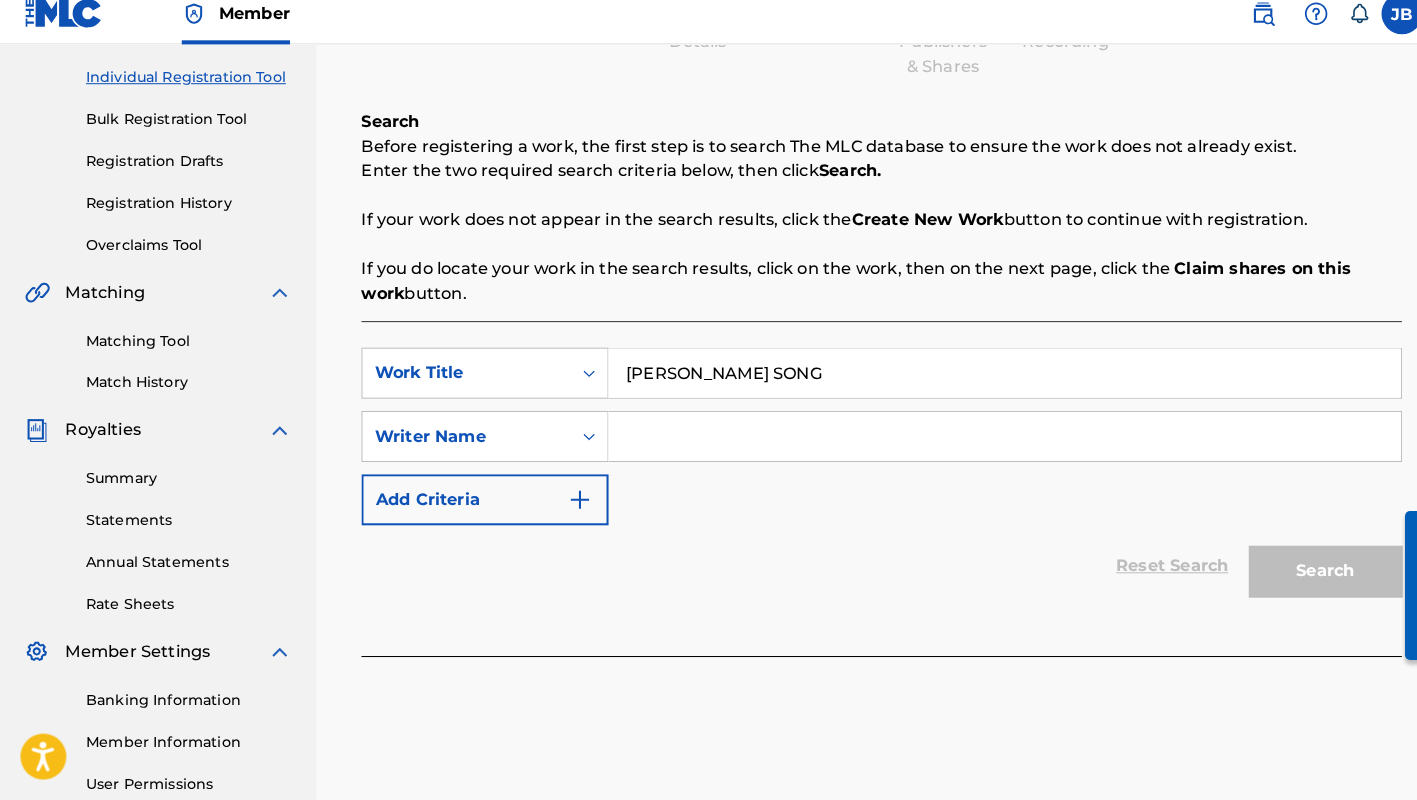 scroll, scrollTop: 346, scrollLeft: 0, axis: vertical 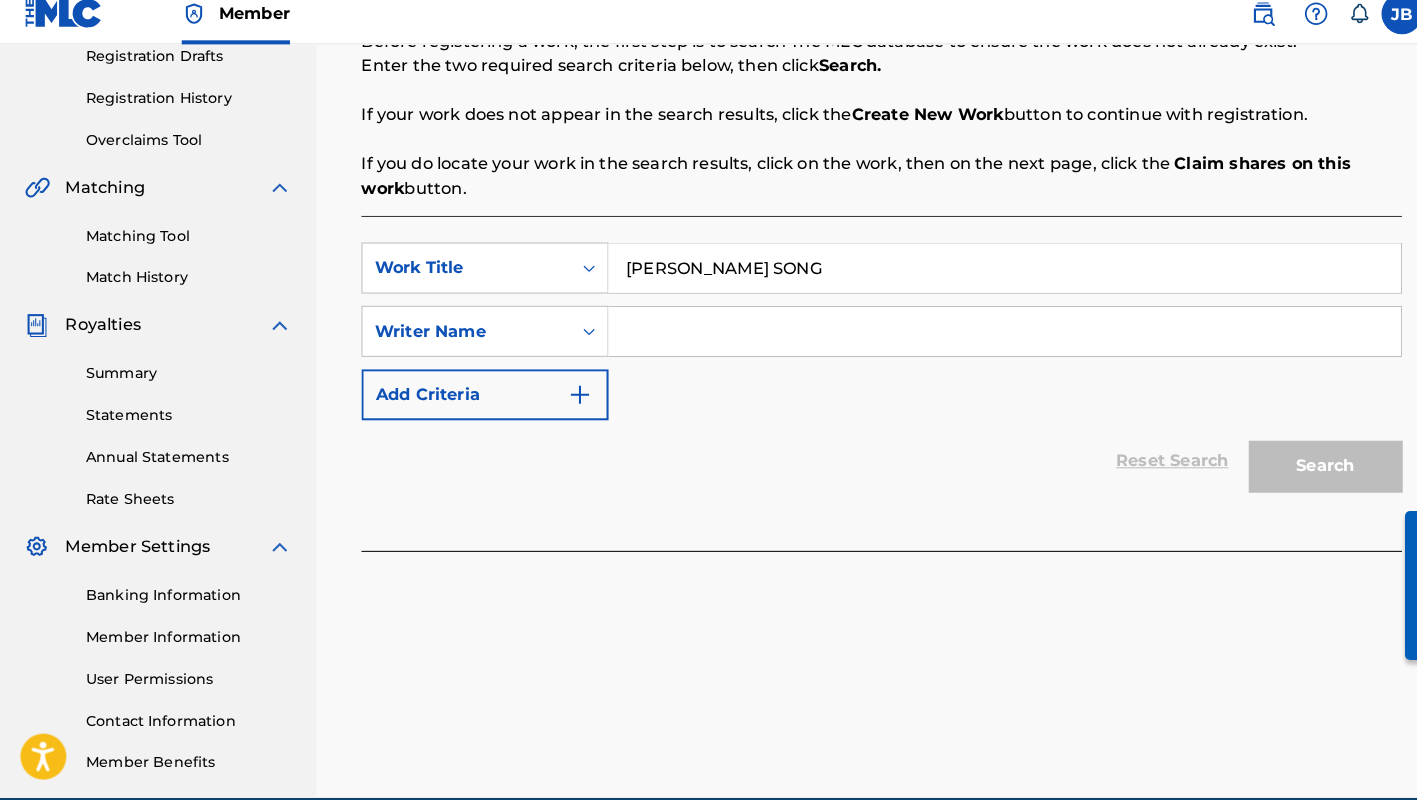 type on "[PERSON_NAME] SONG" 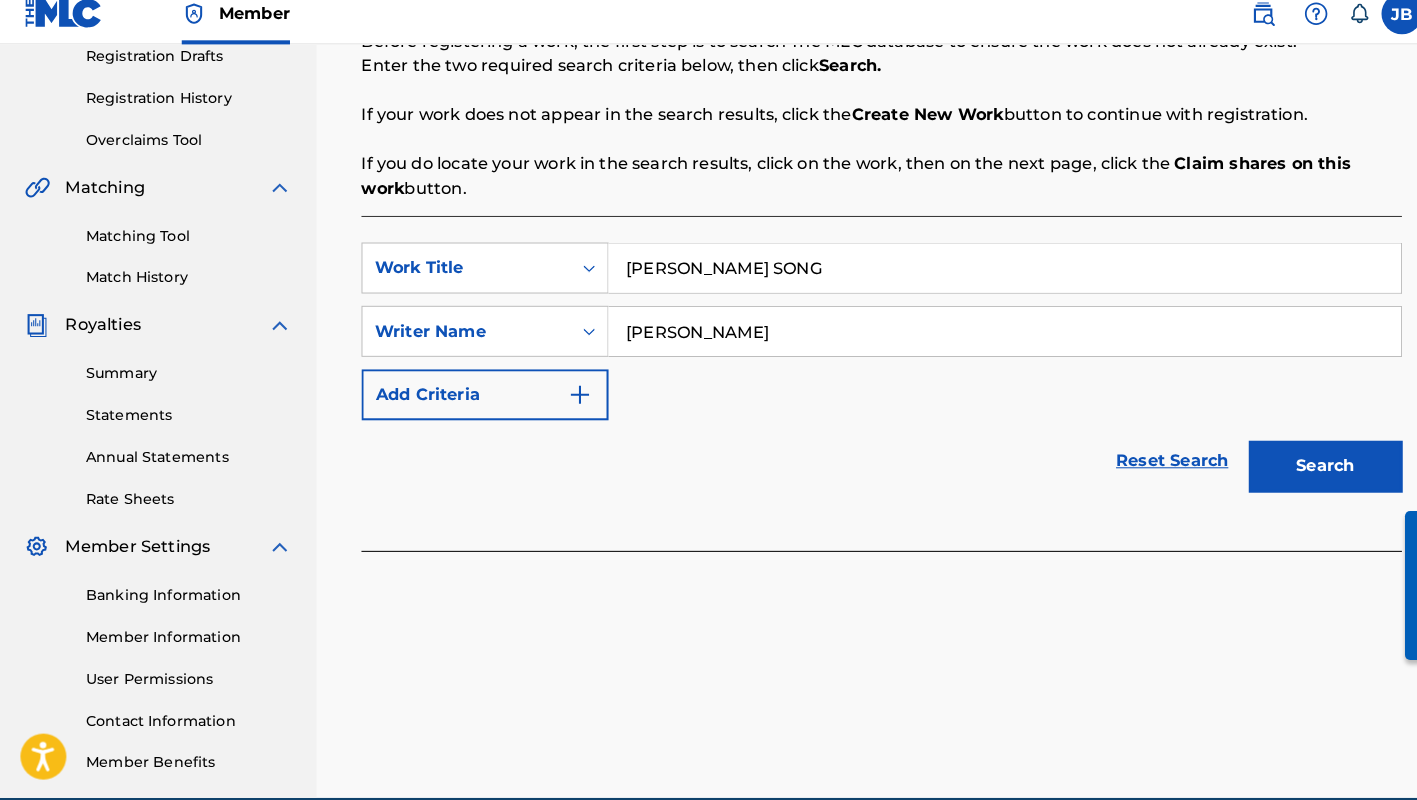 type on "[PERSON_NAME]" 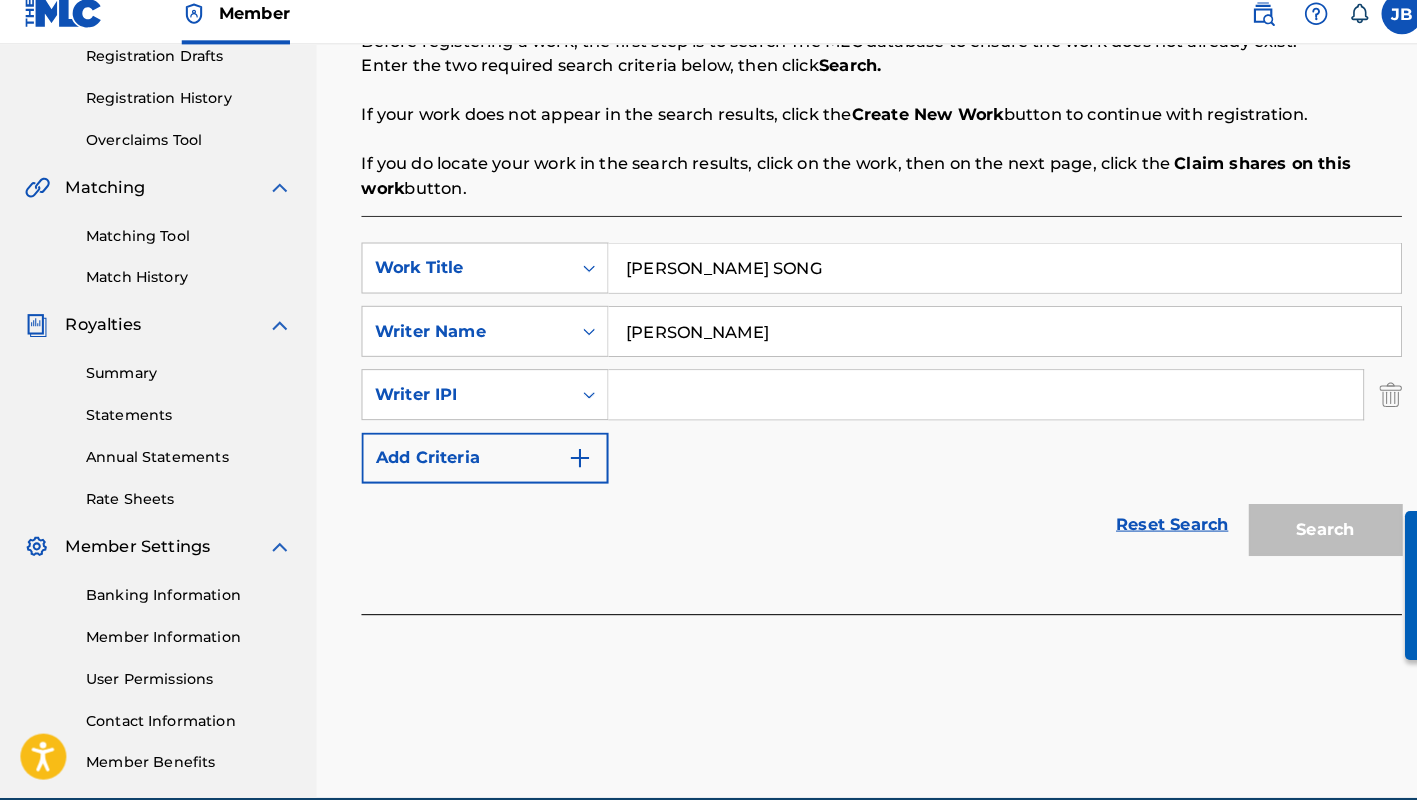 click at bounding box center (965, 403) 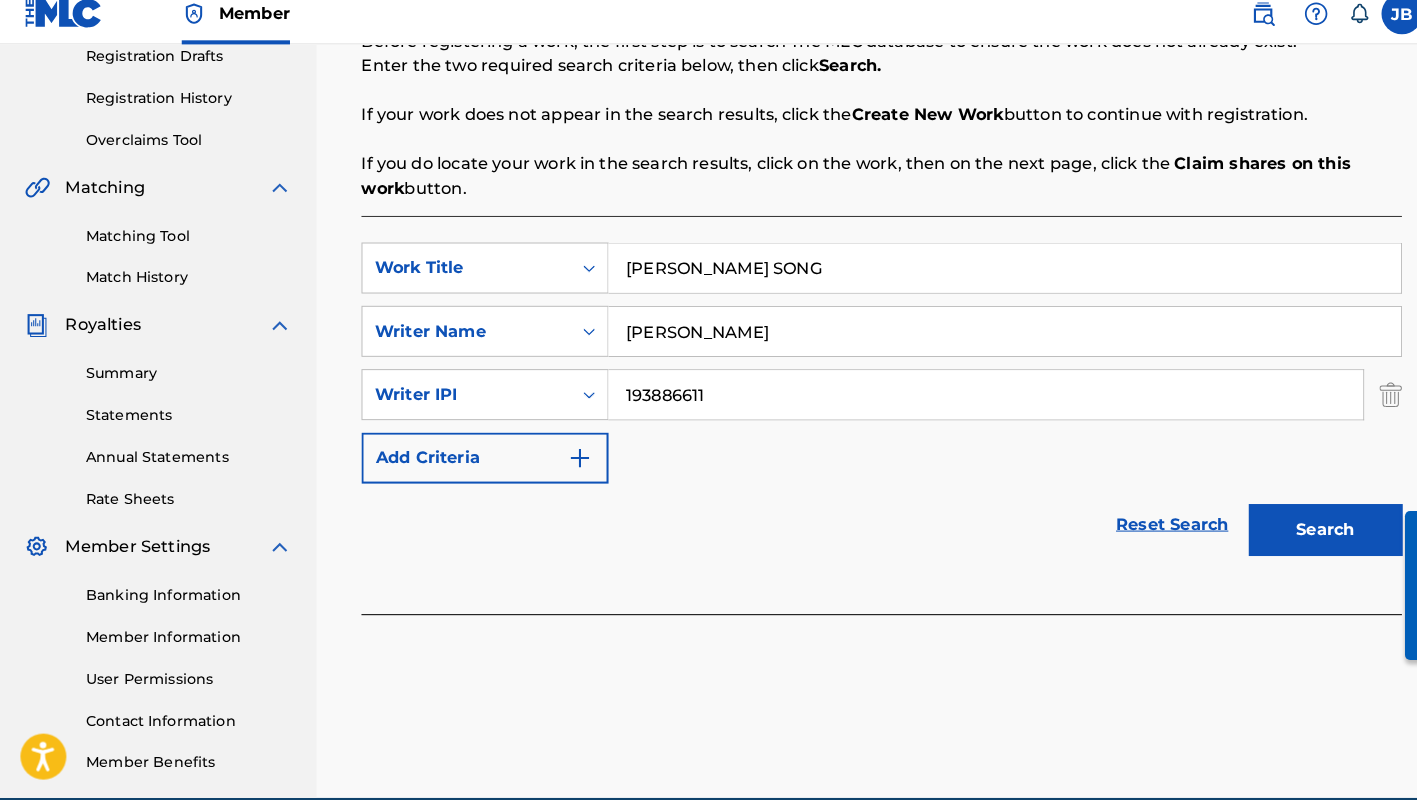type on "193886611" 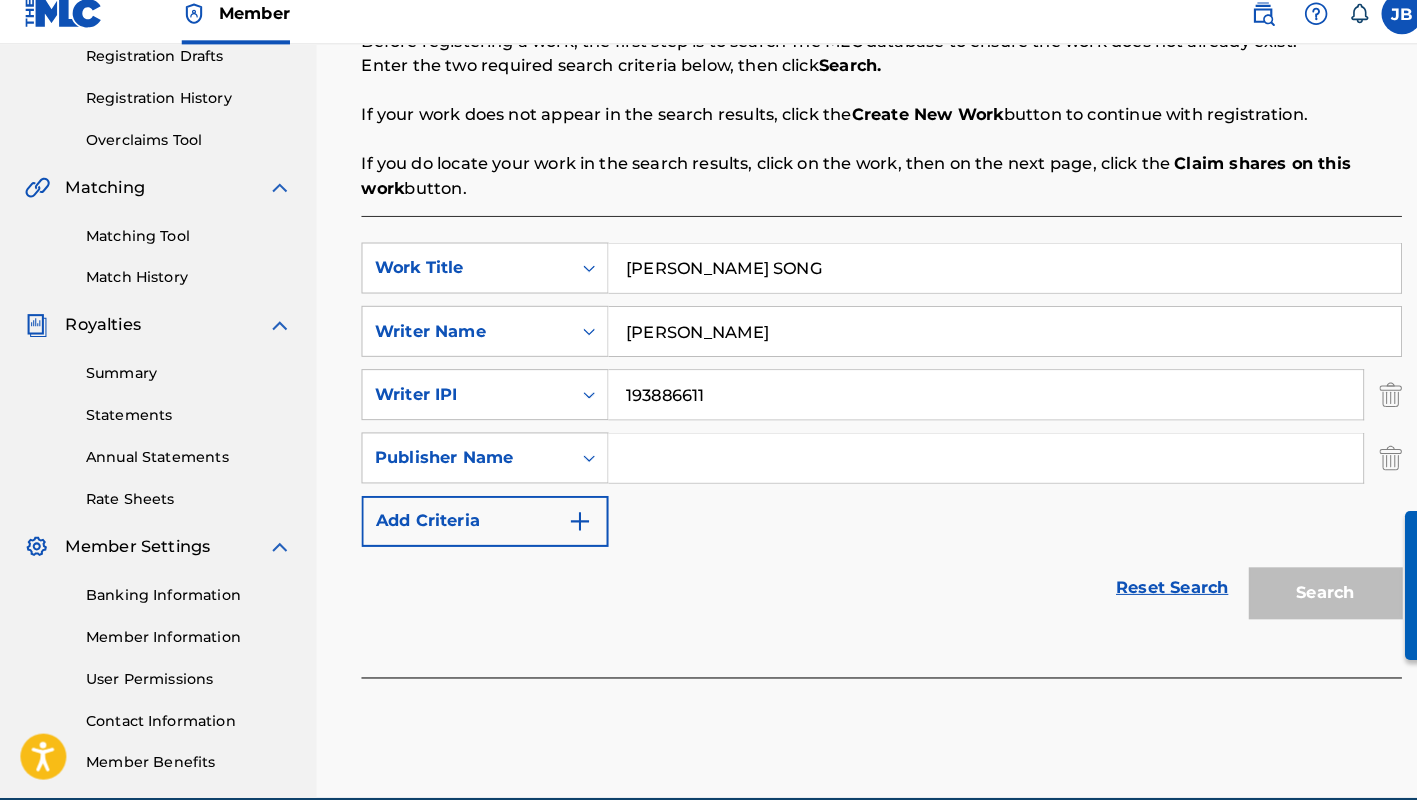 click at bounding box center [965, 465] 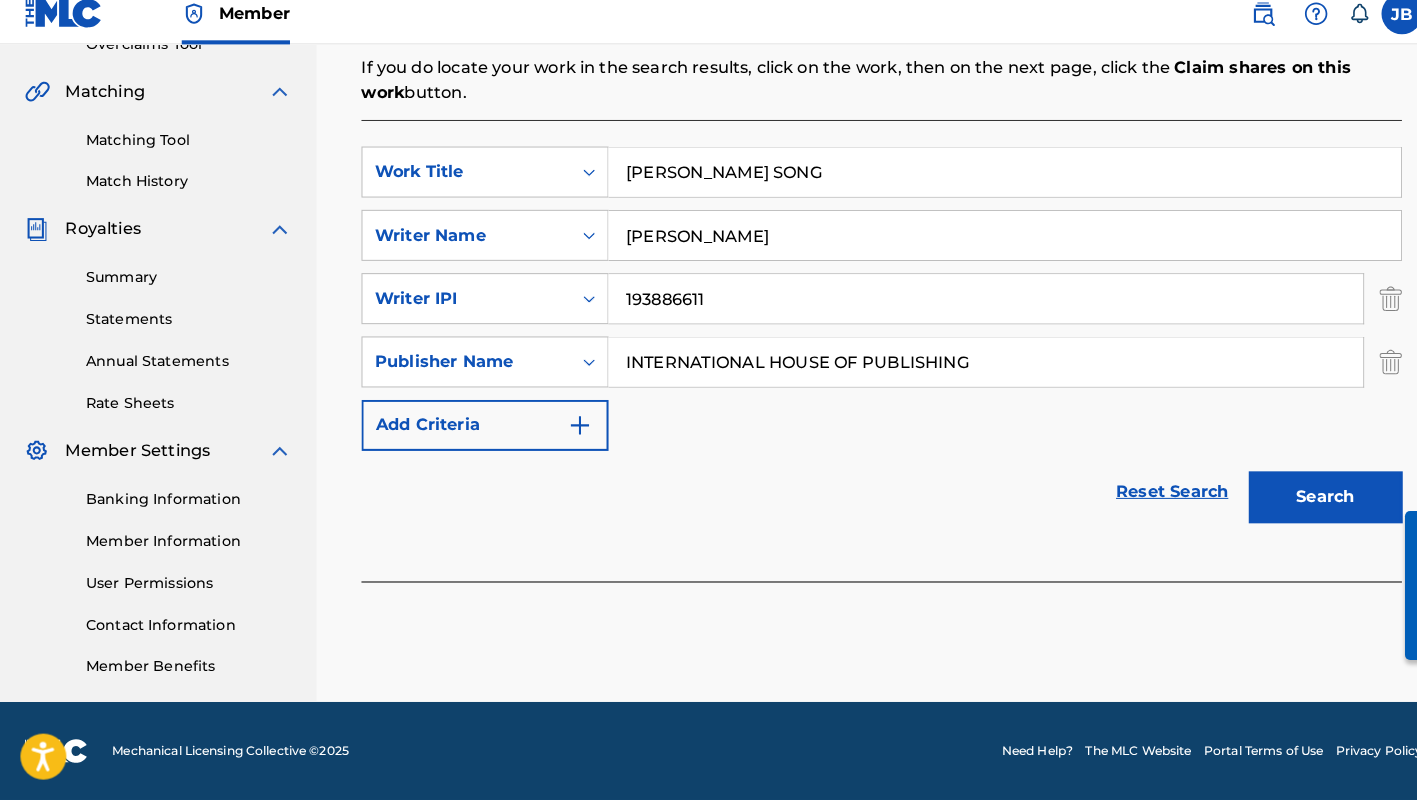scroll, scrollTop: 440, scrollLeft: 0, axis: vertical 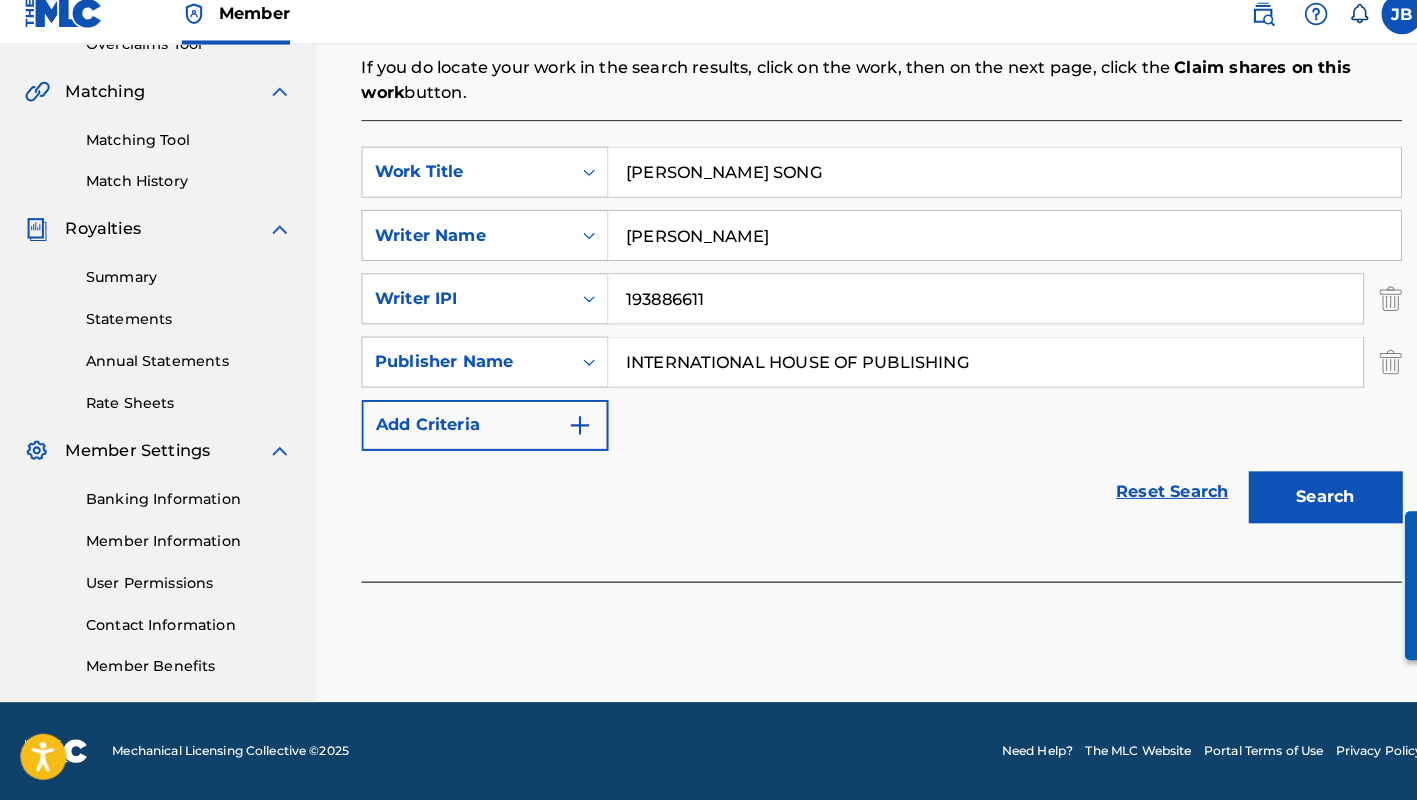 type on "INTERNATIONAL HOUSE OF PUBLISHING" 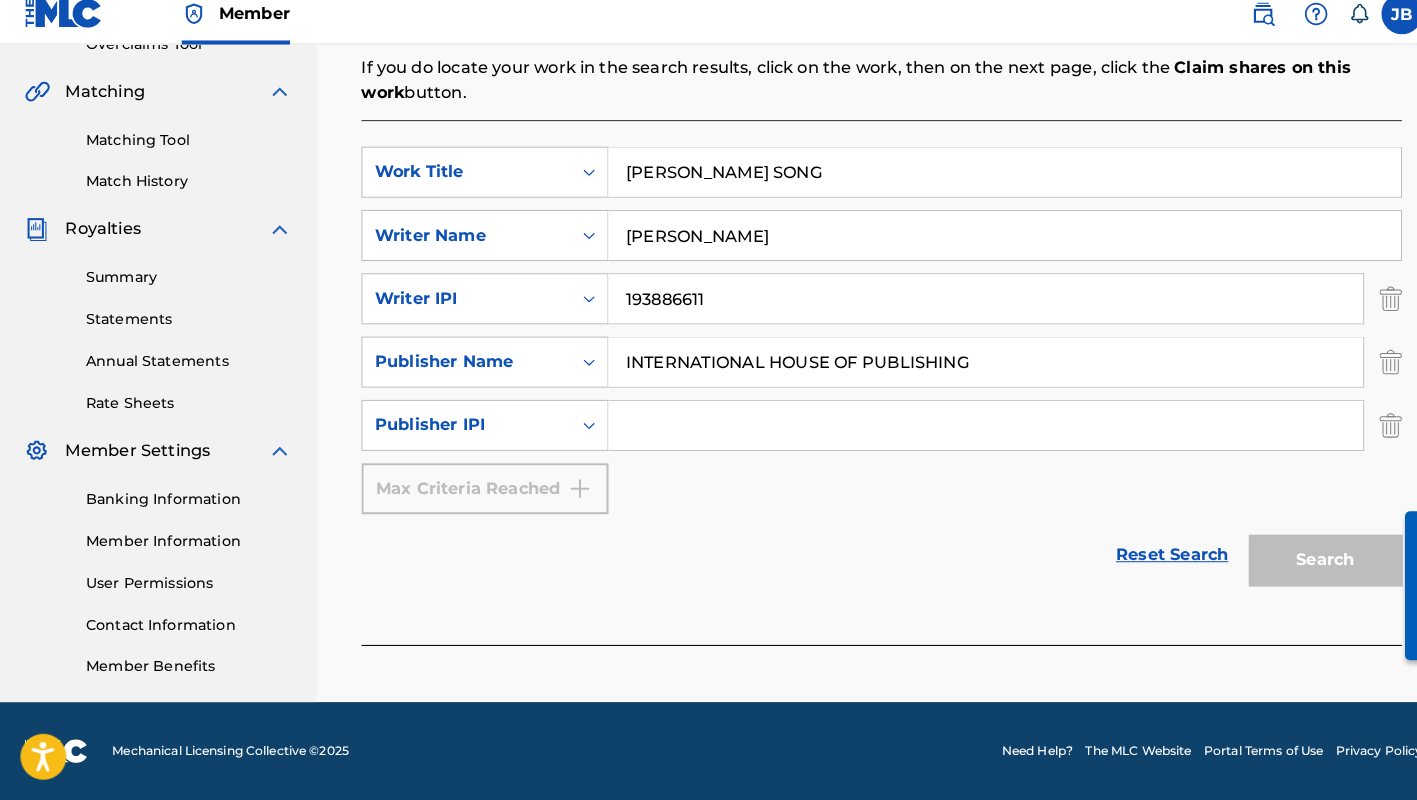 click at bounding box center (965, 433) 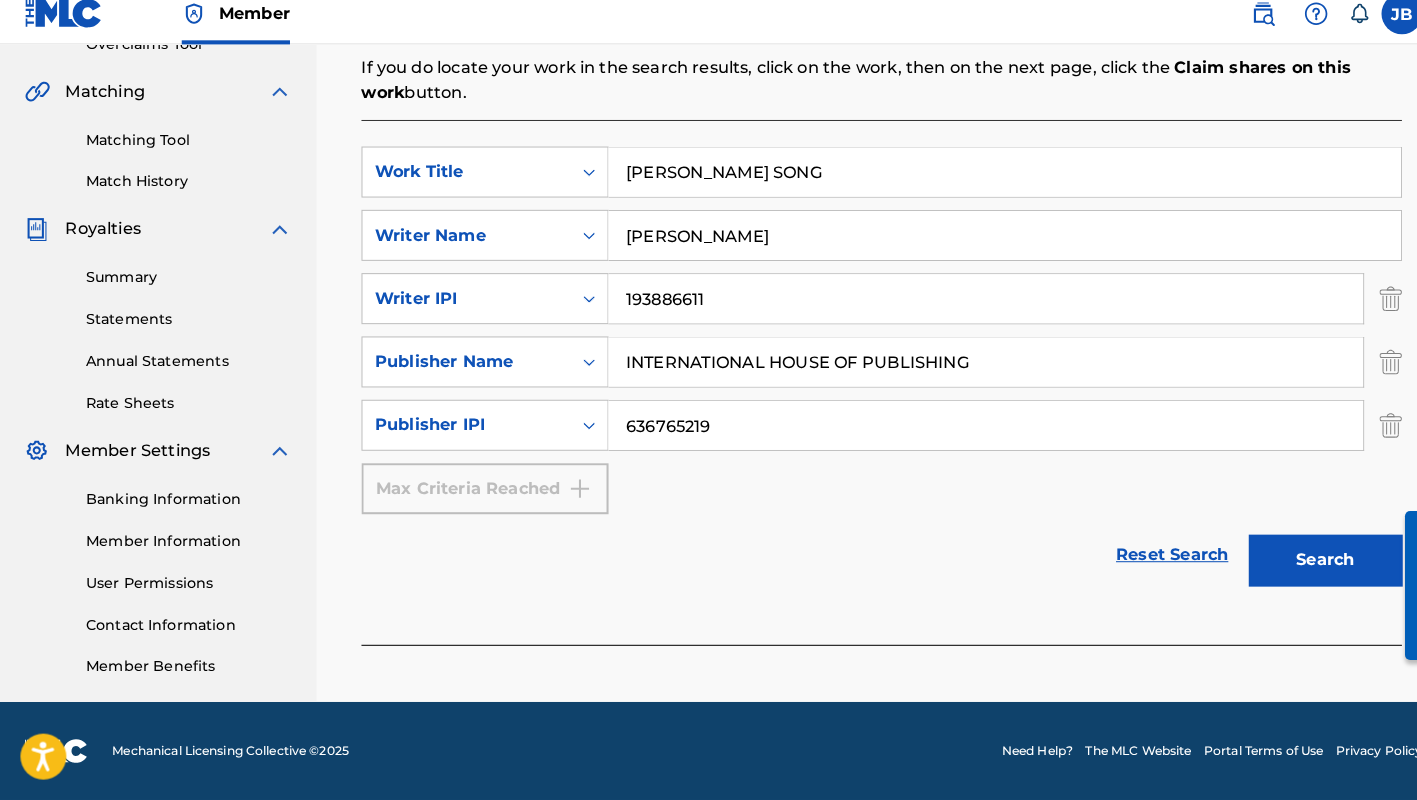 scroll, scrollTop: 440, scrollLeft: 0, axis: vertical 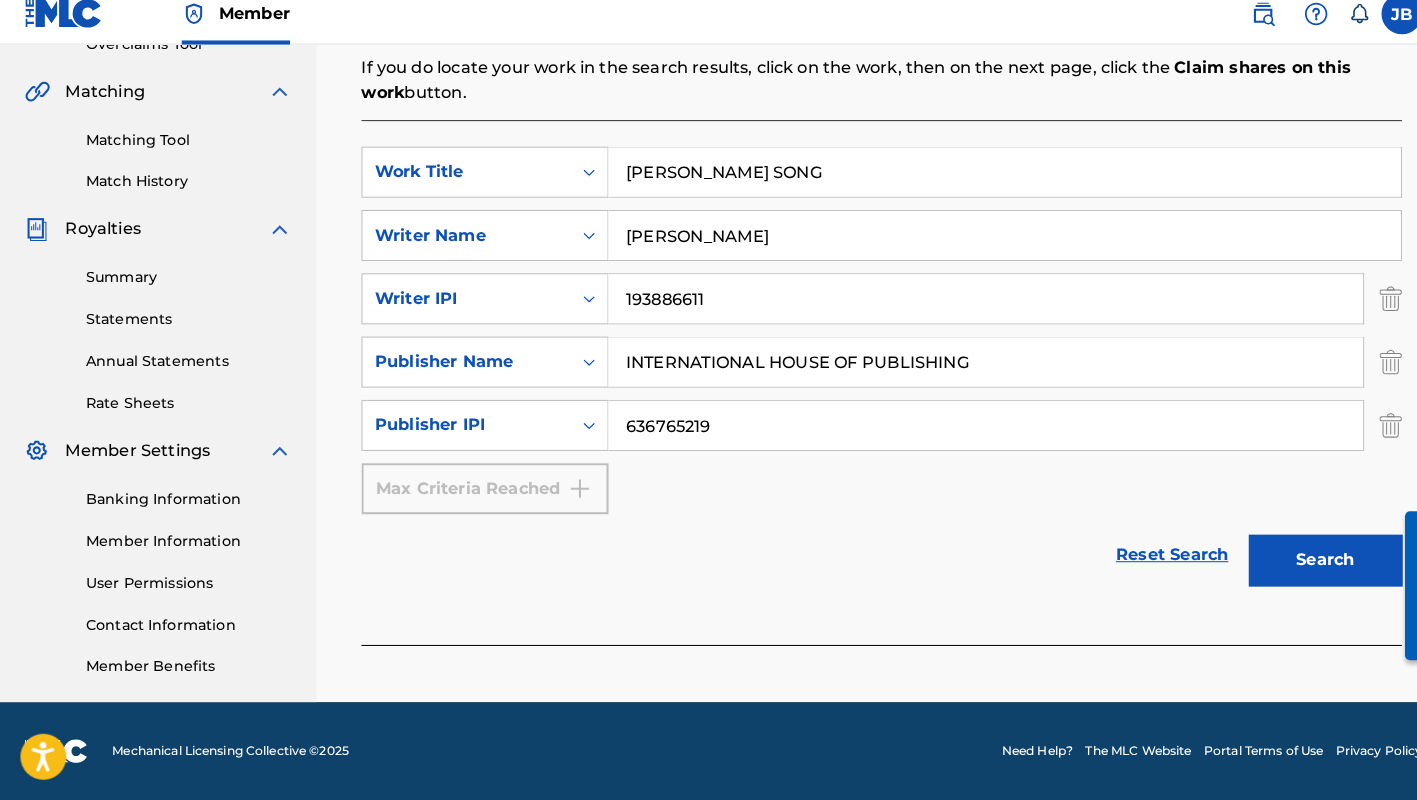 type on "636765219" 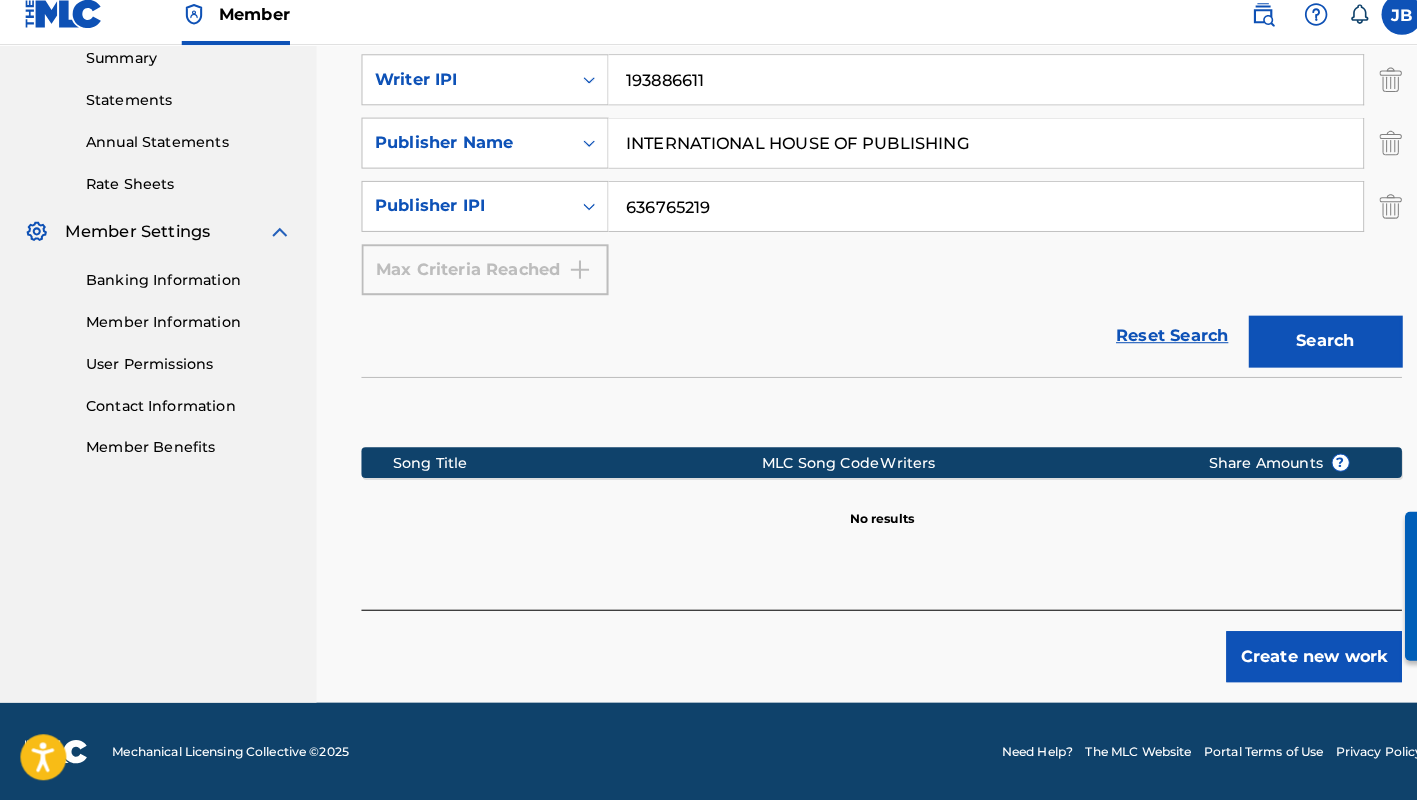 click on "Create new work" at bounding box center (1287, 659) 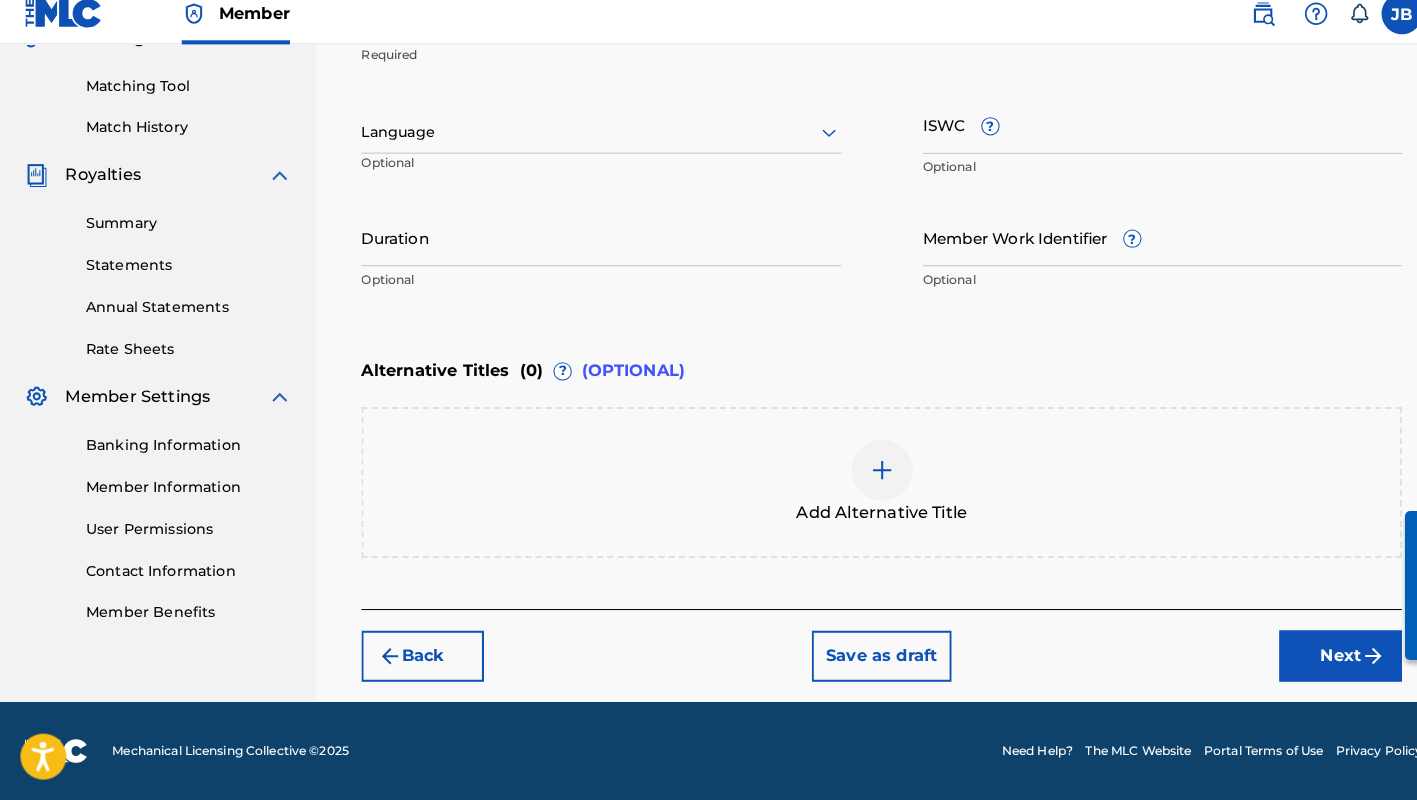 scroll, scrollTop: 493, scrollLeft: 0, axis: vertical 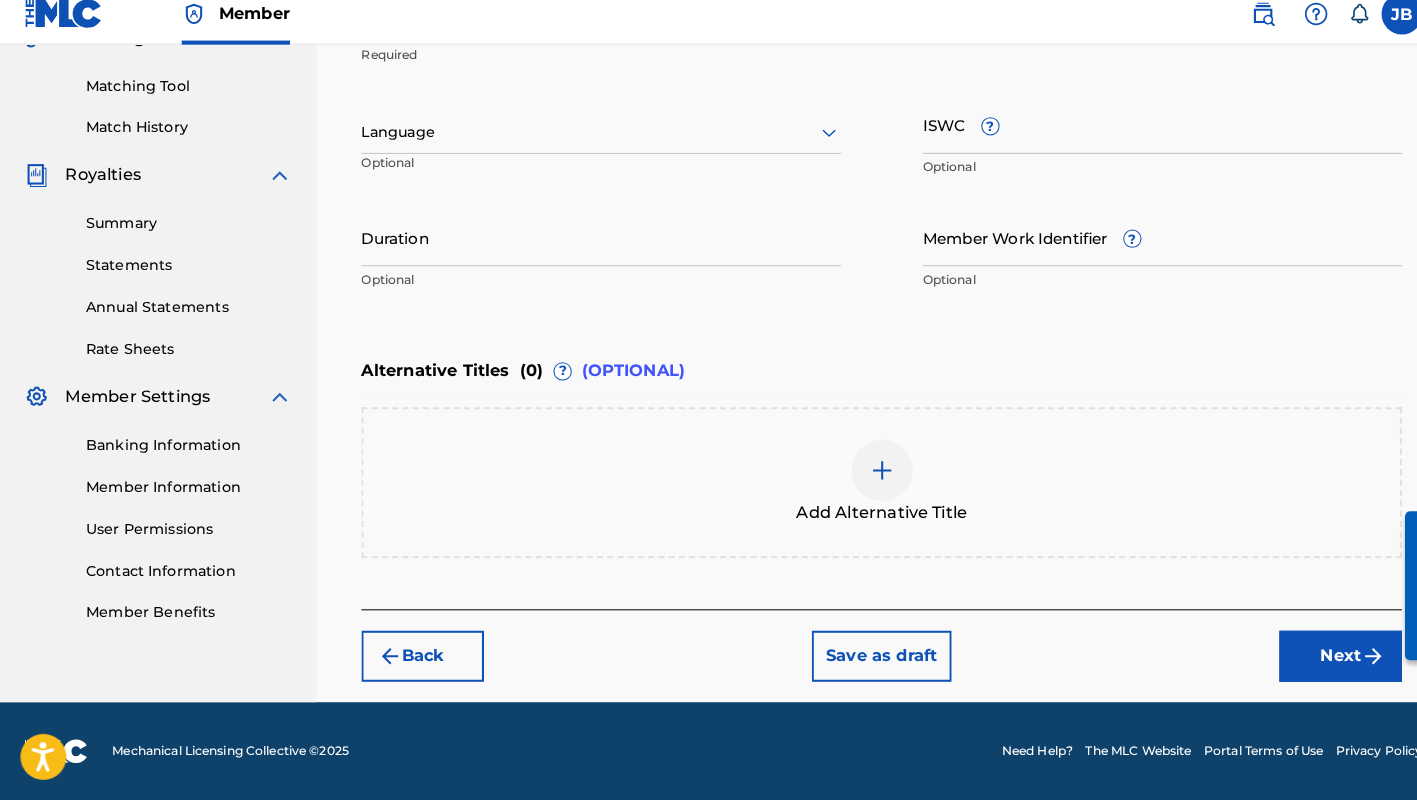 click on "Next" at bounding box center [1313, 659] 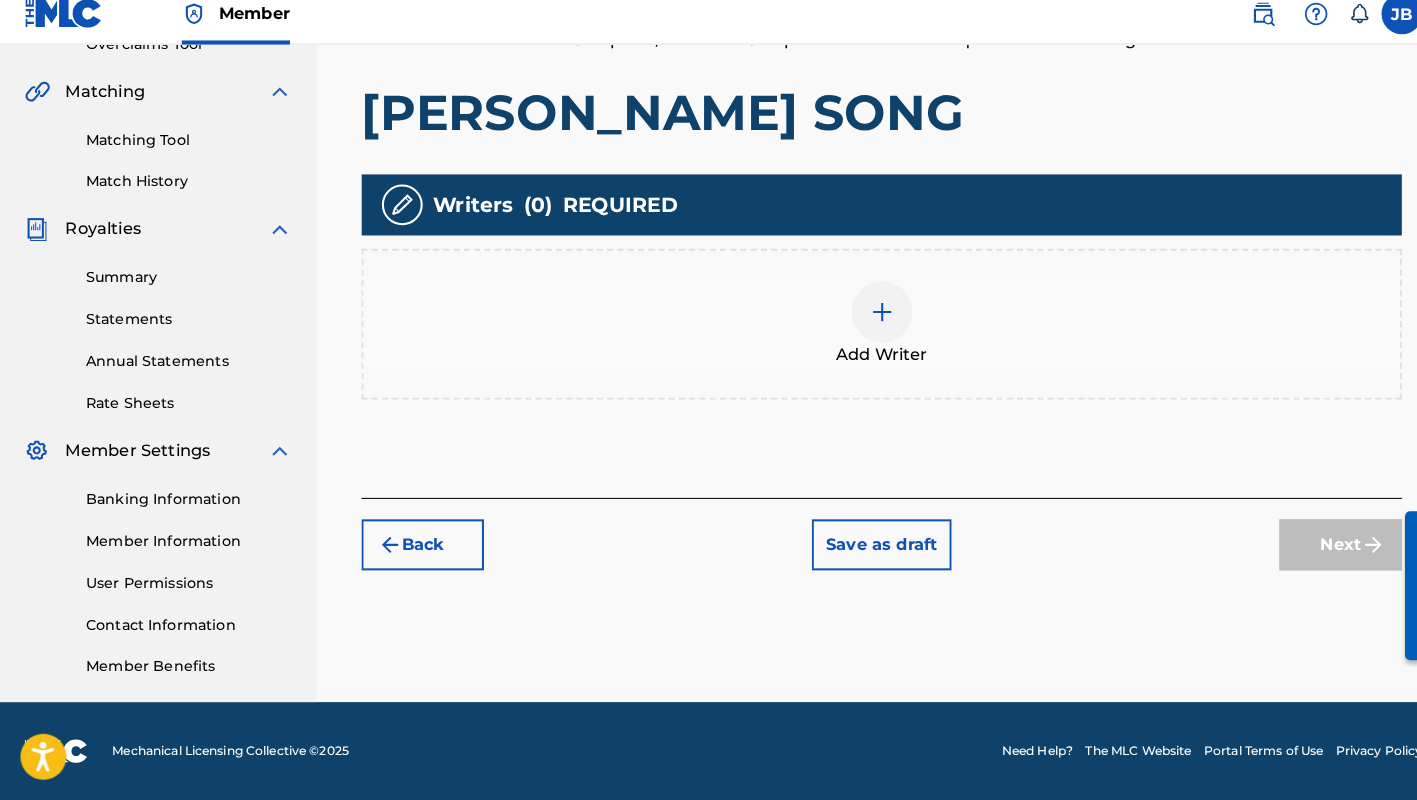 click at bounding box center [864, 322] 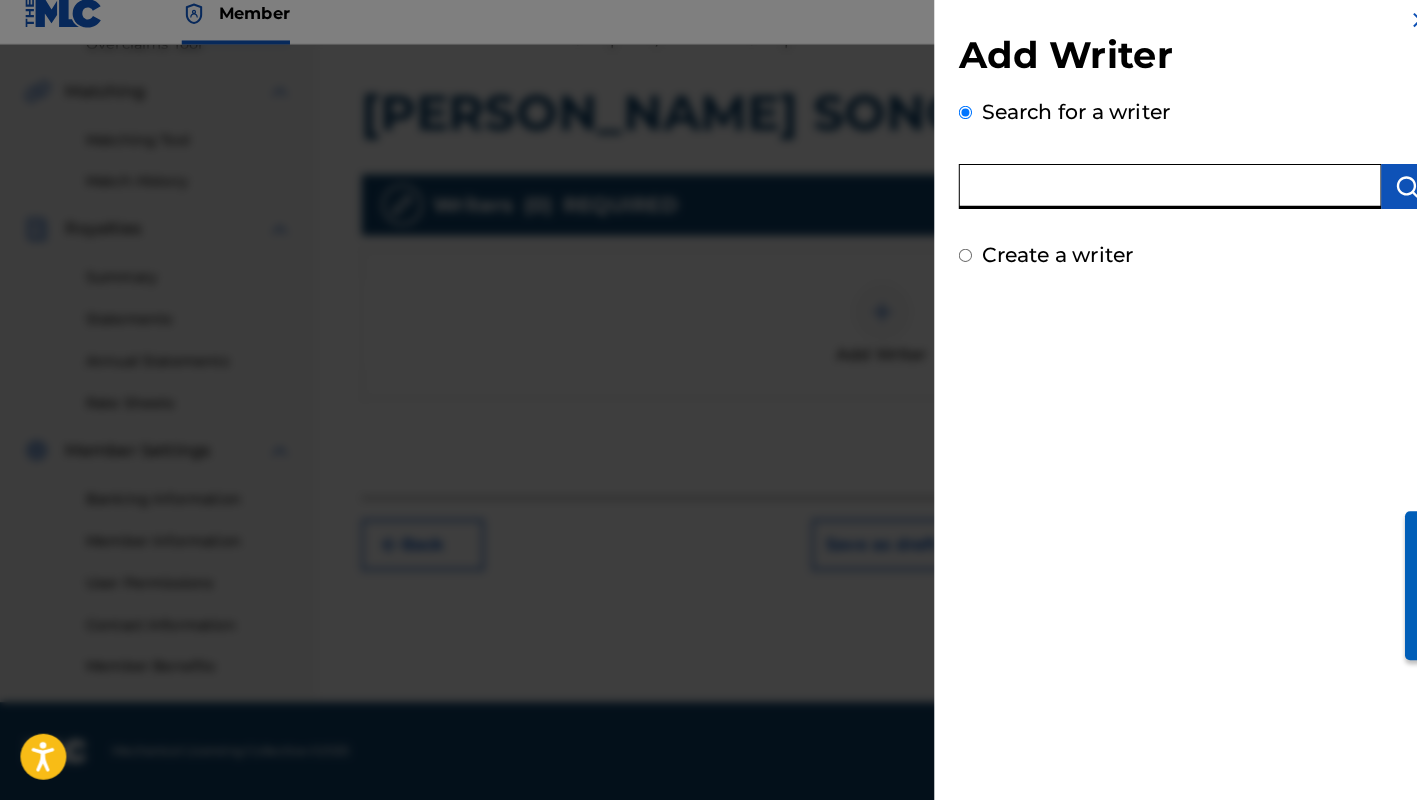 click at bounding box center [1146, 199] 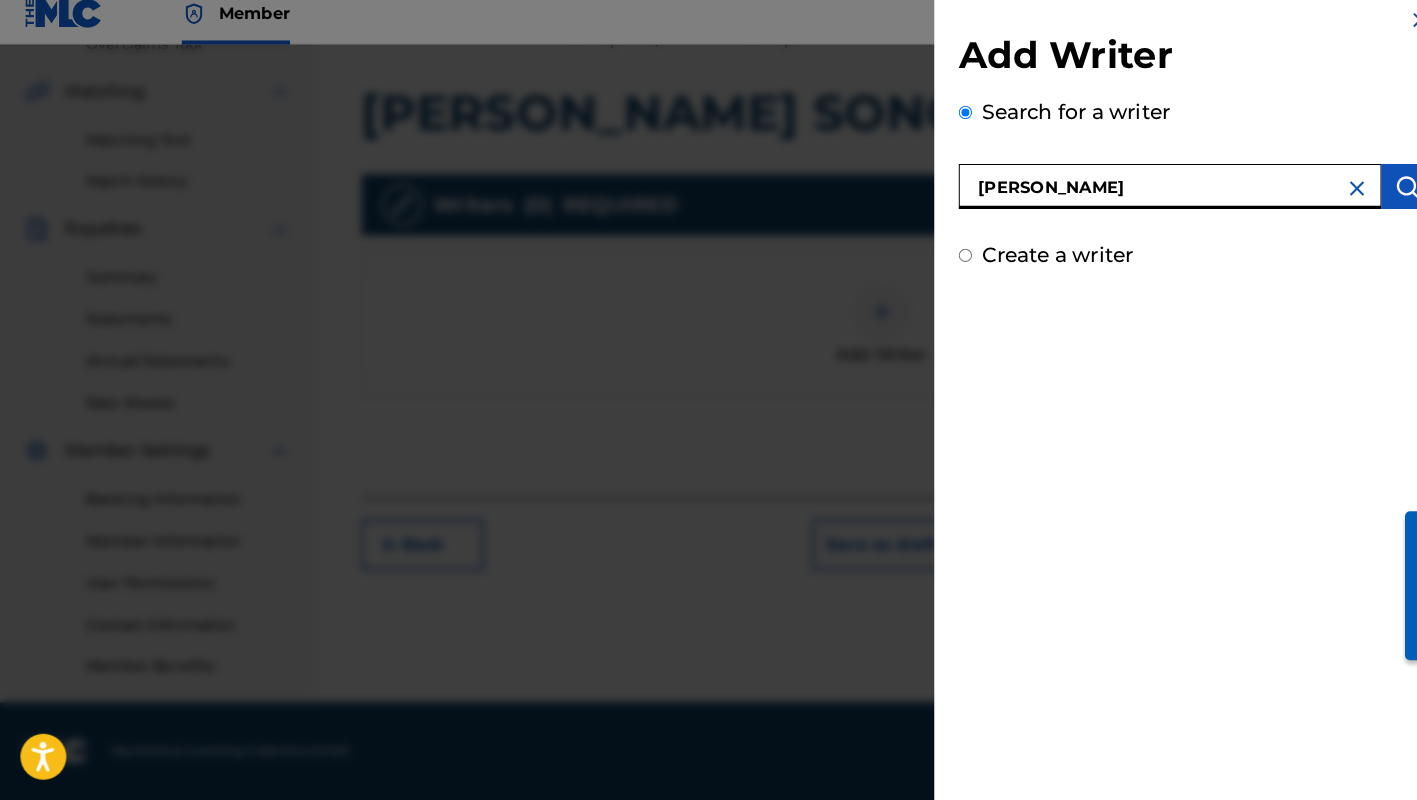 type on "[PERSON_NAME]" 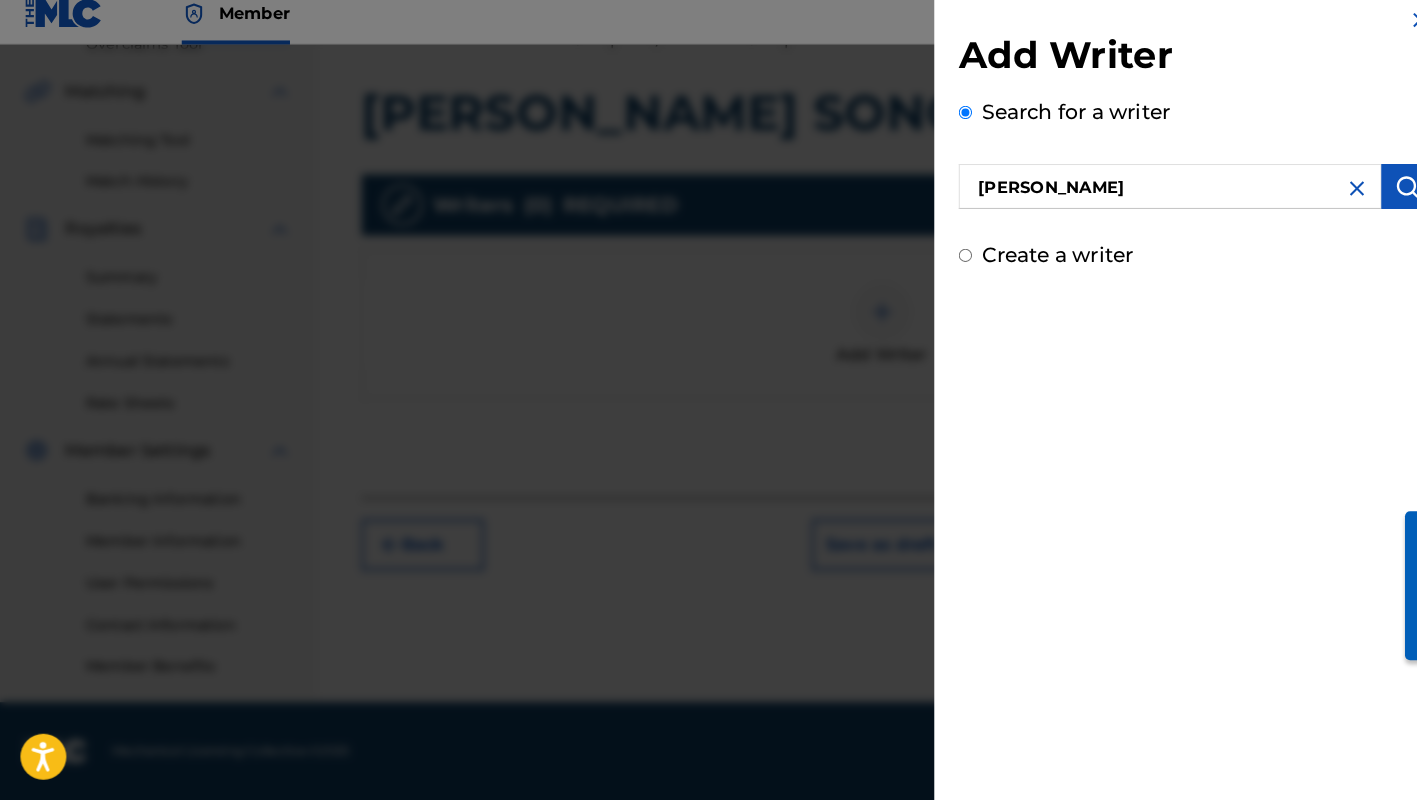 click at bounding box center (1378, 199) 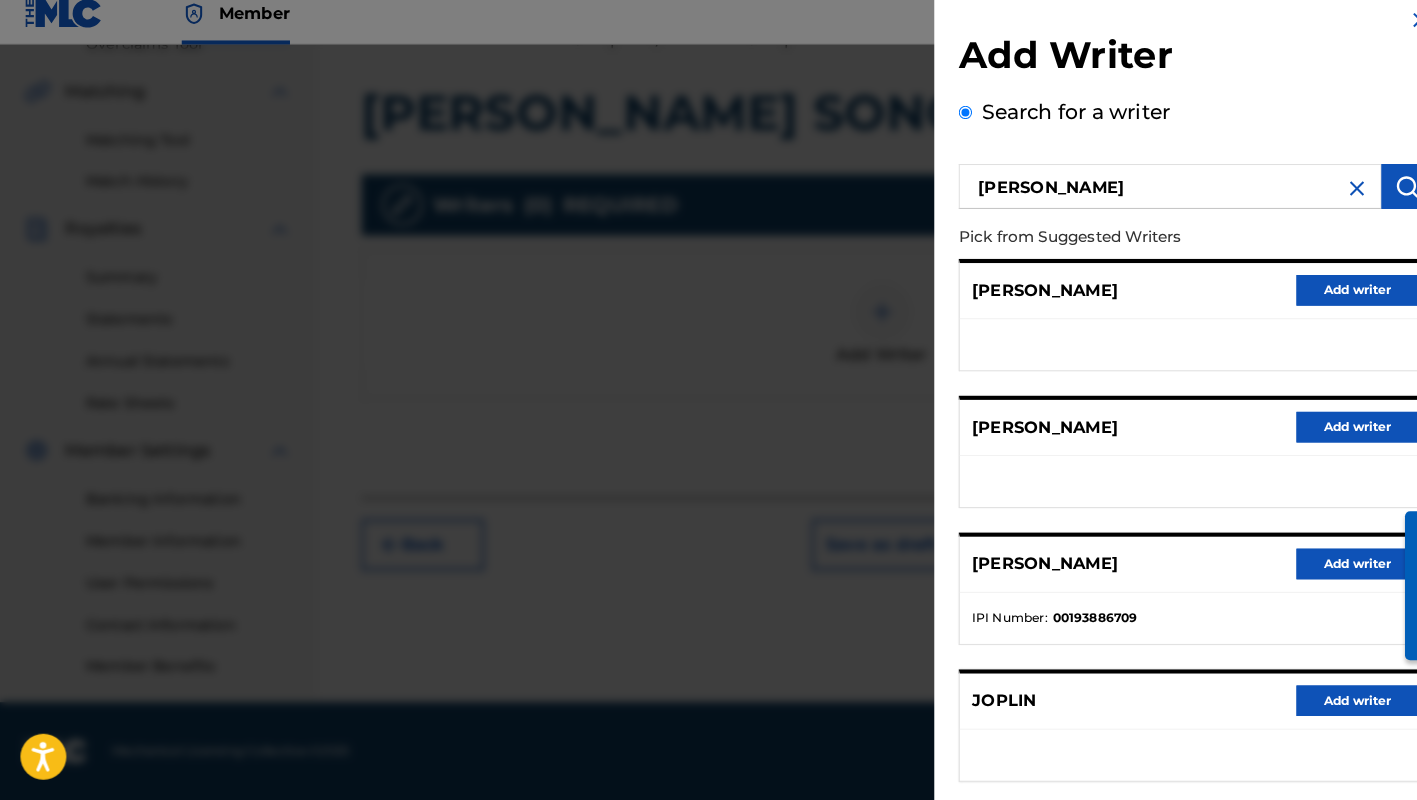 click on "Add writer" at bounding box center [1330, 301] 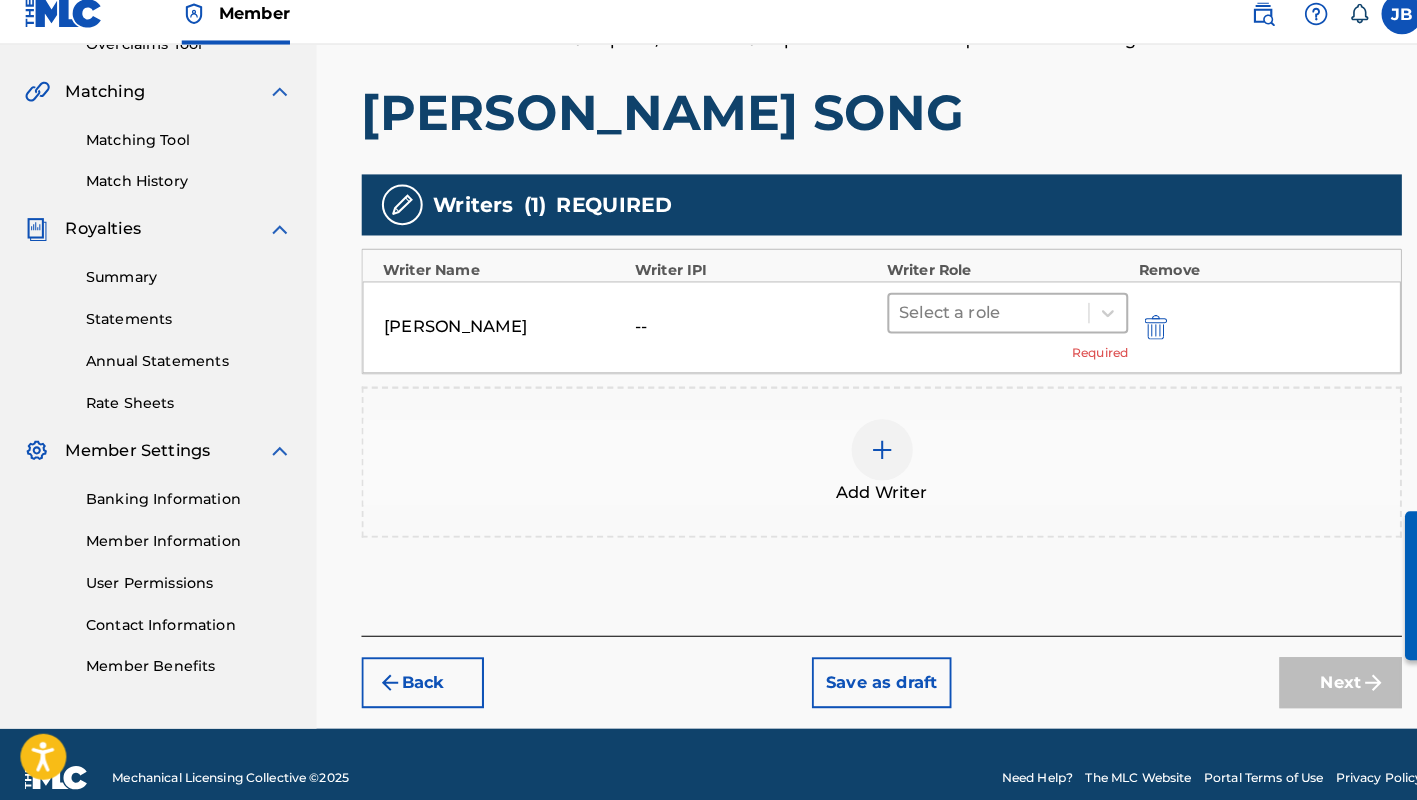 click at bounding box center [968, 323] 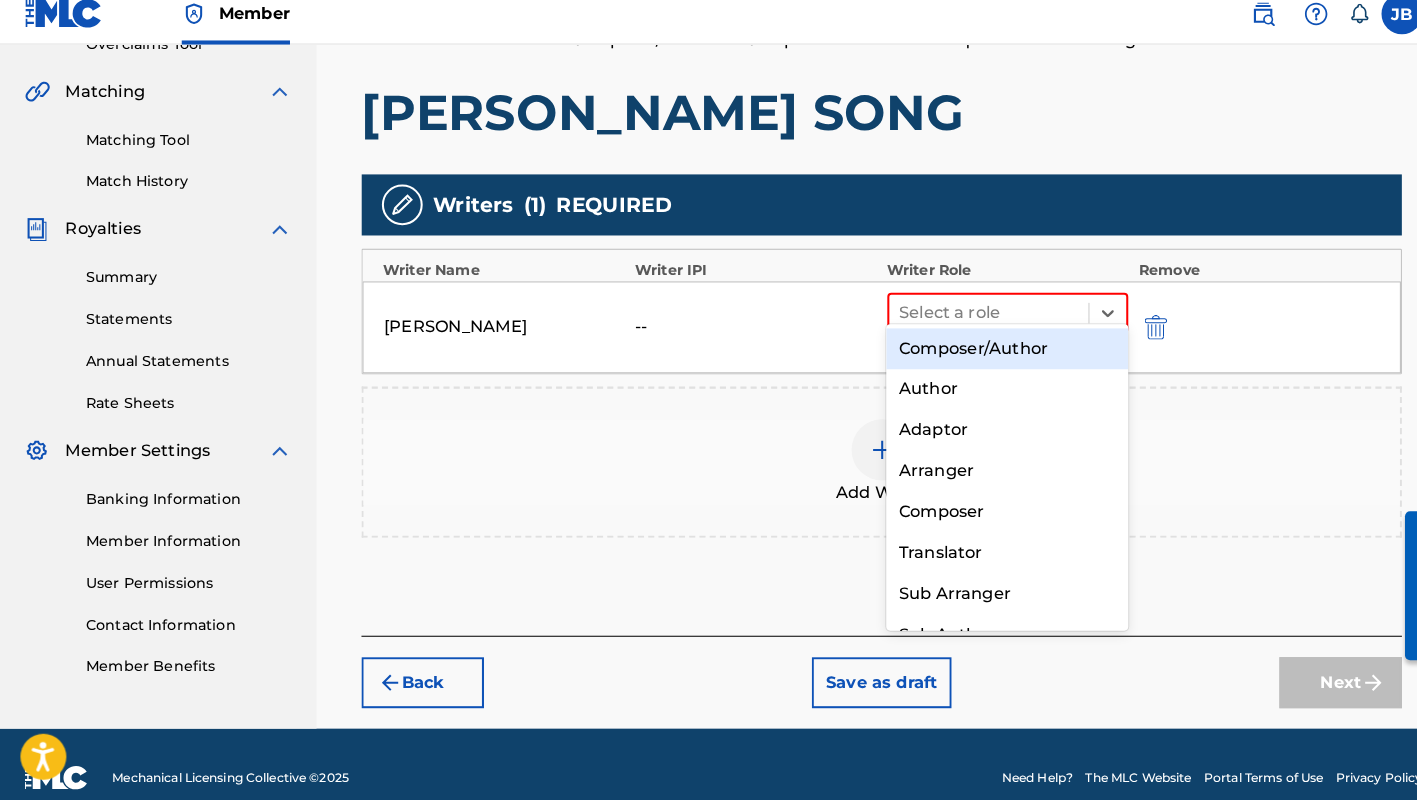 click on "Composer/Author" at bounding box center (986, 358) 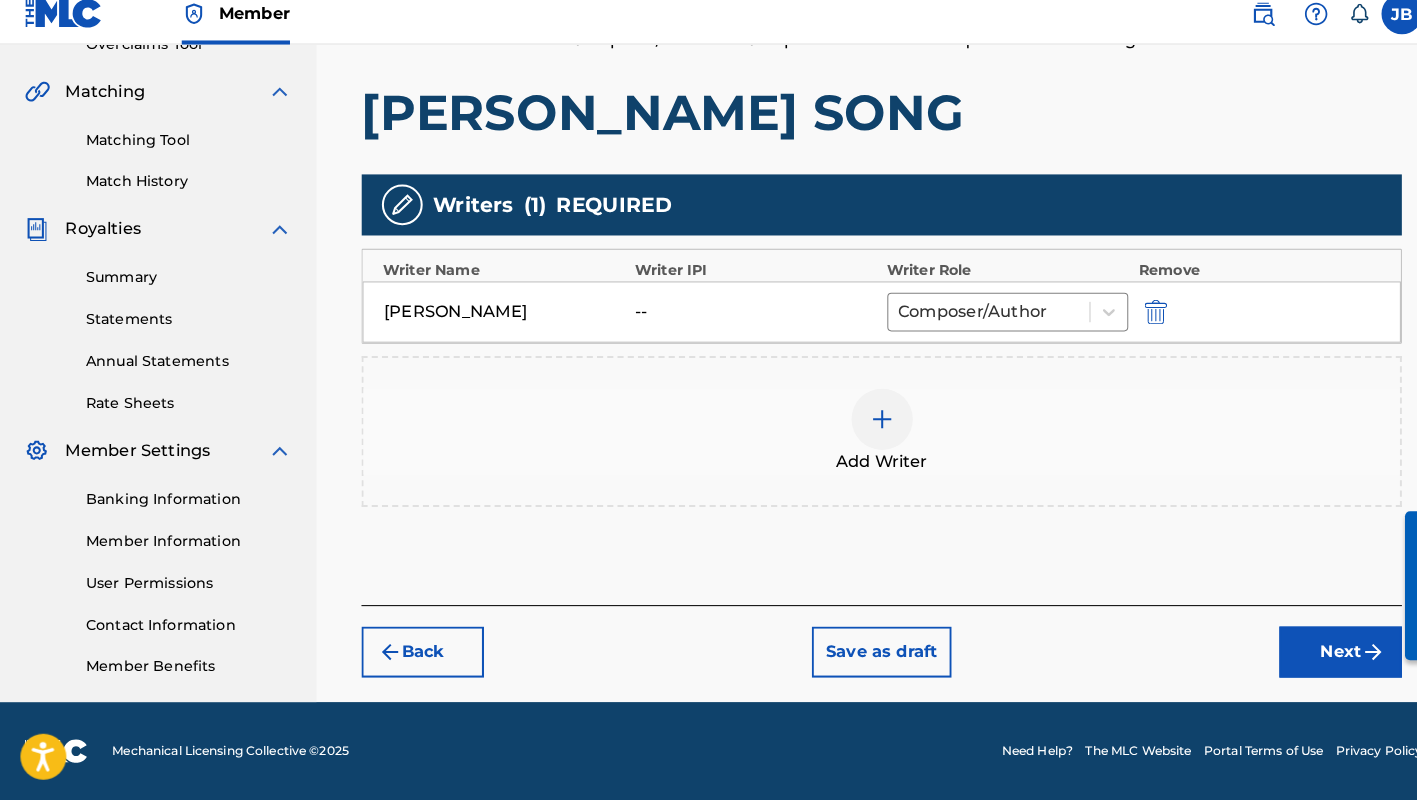 click on "Next" at bounding box center [1313, 655] 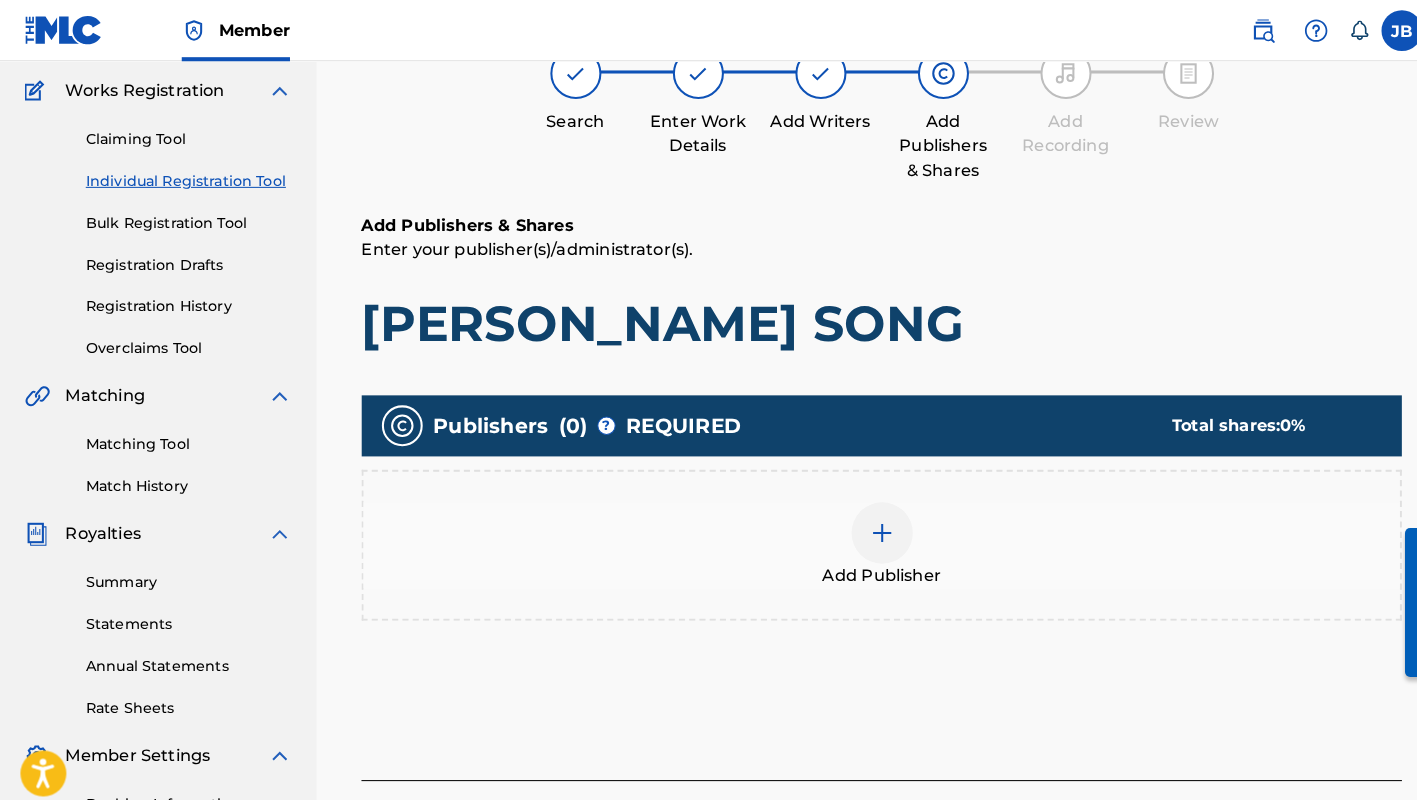 scroll, scrollTop: 89, scrollLeft: 0, axis: vertical 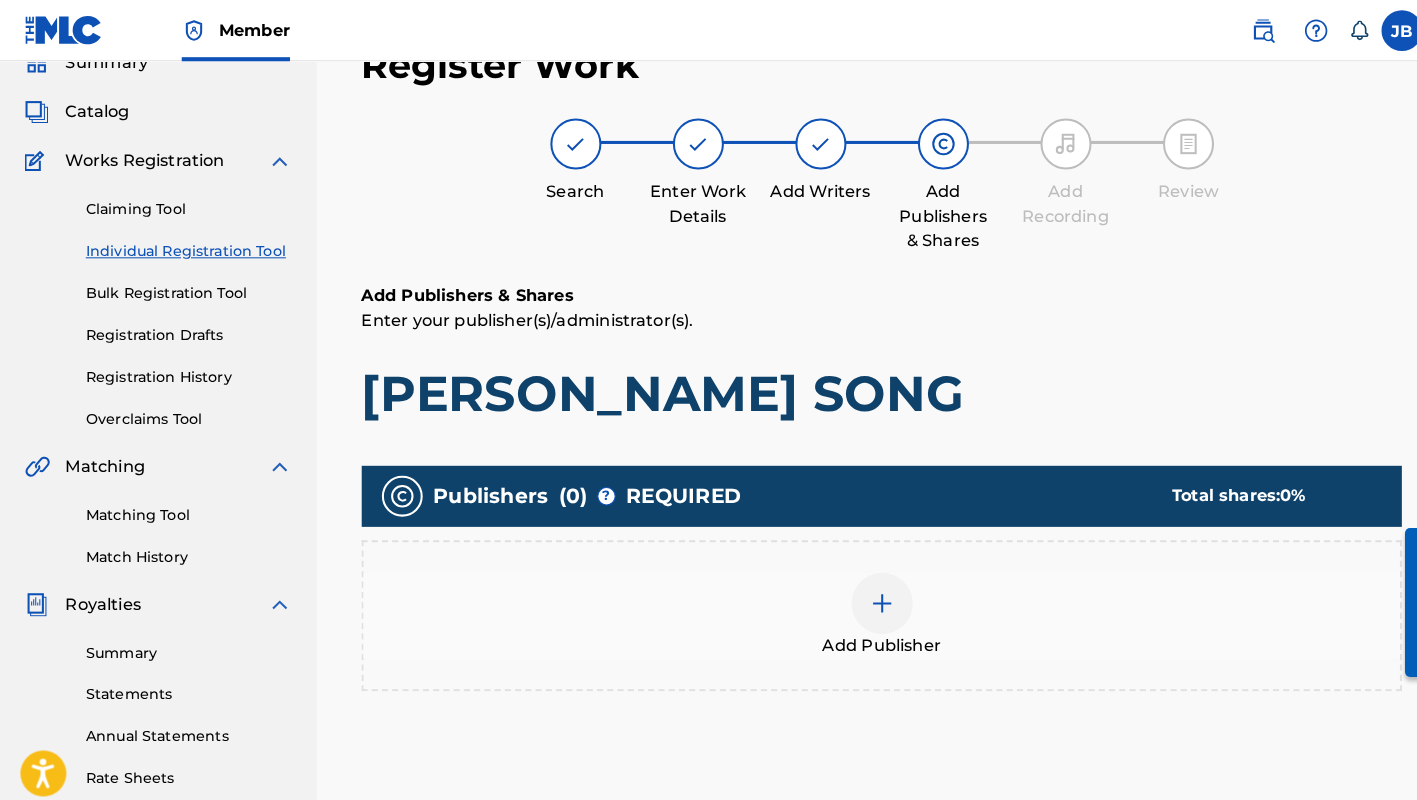 click at bounding box center (864, 591) 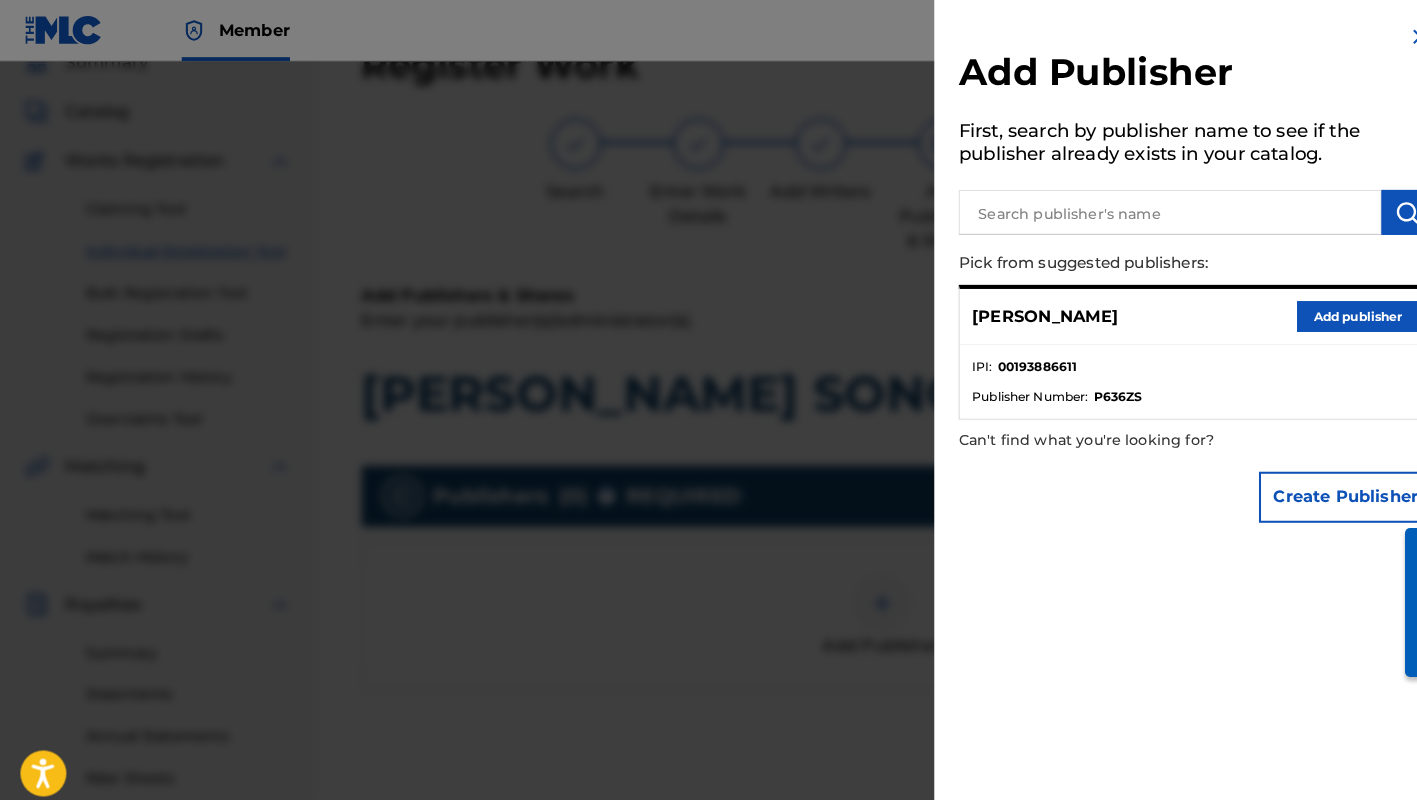 click at bounding box center (1146, 208) 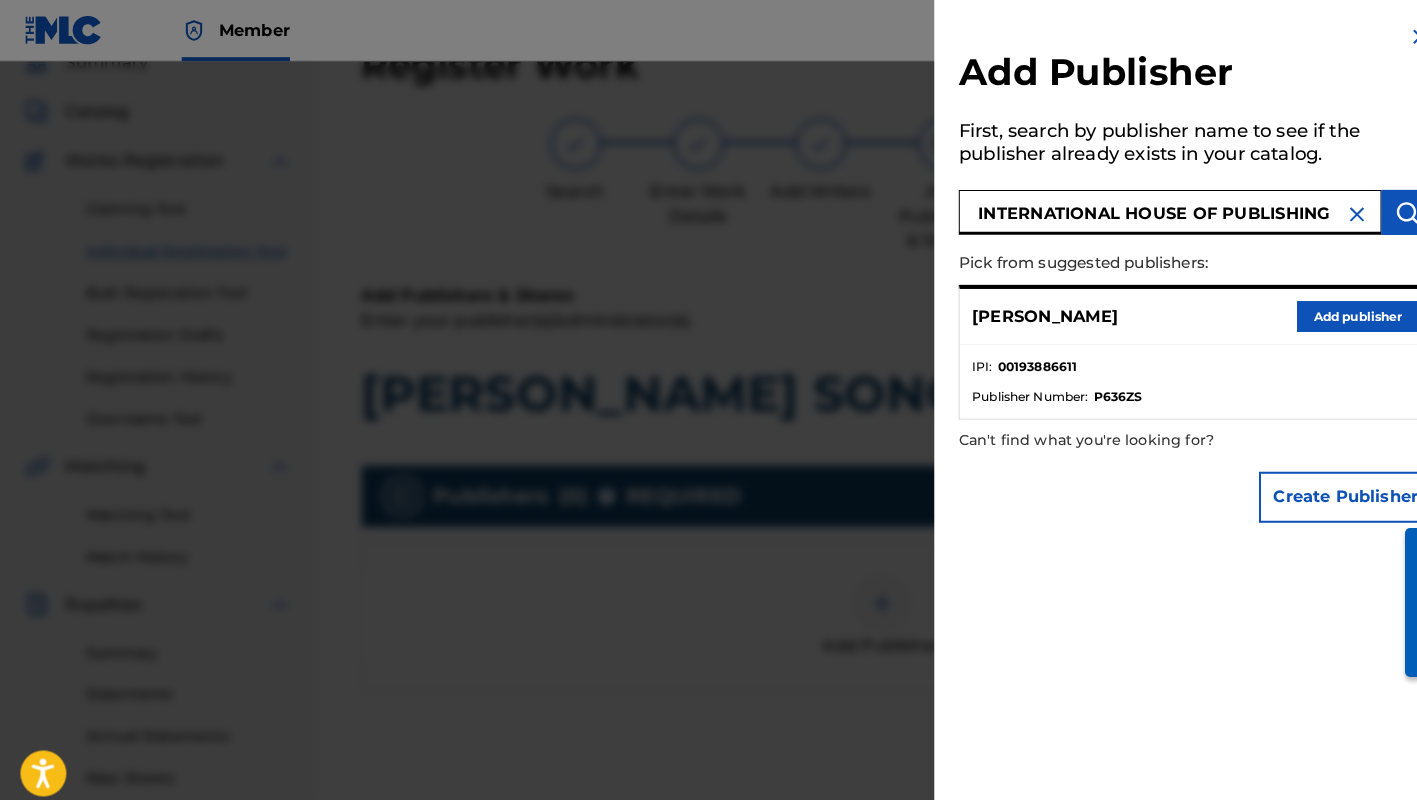 type on "INTERNATIONAL HOUSE OF PUBLISHING" 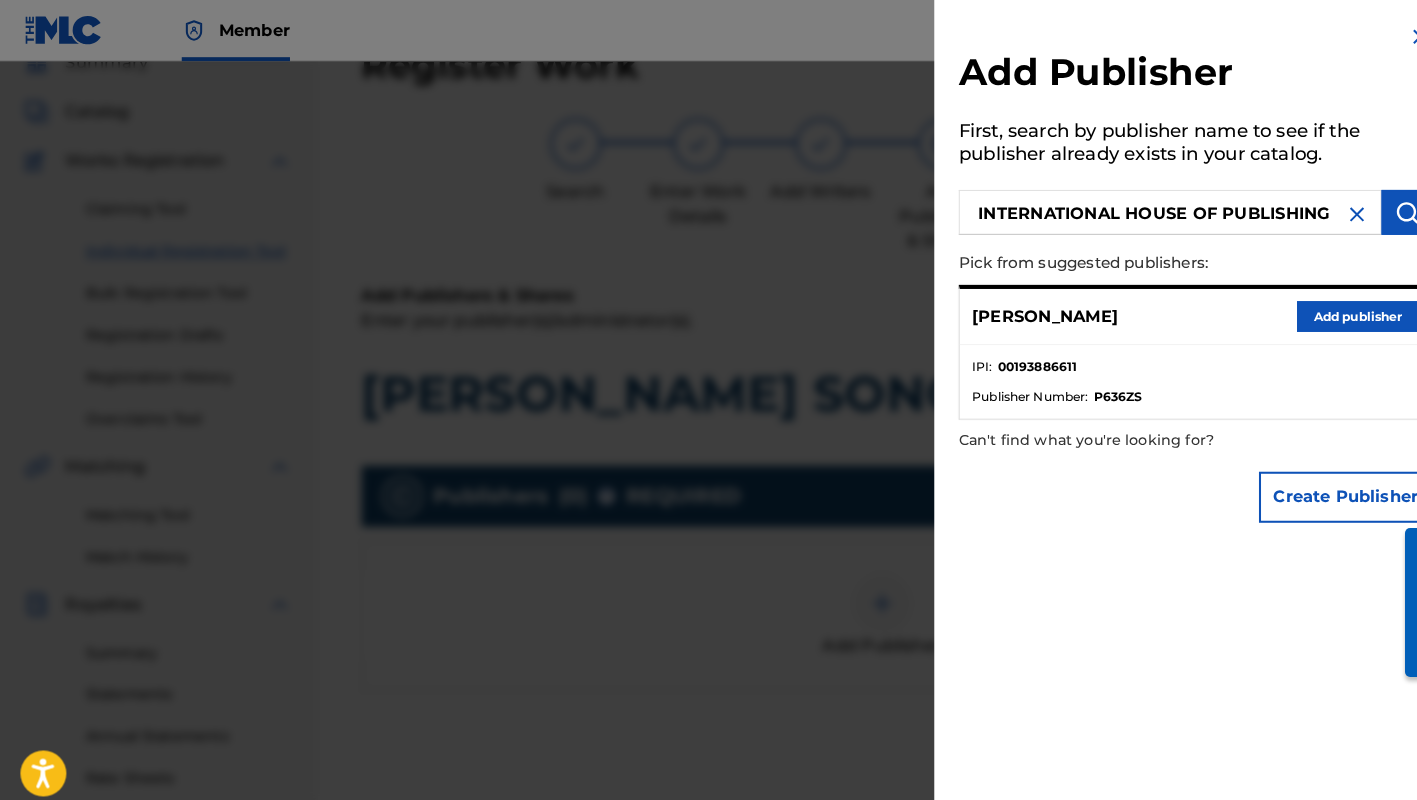 click at bounding box center (1378, 208) 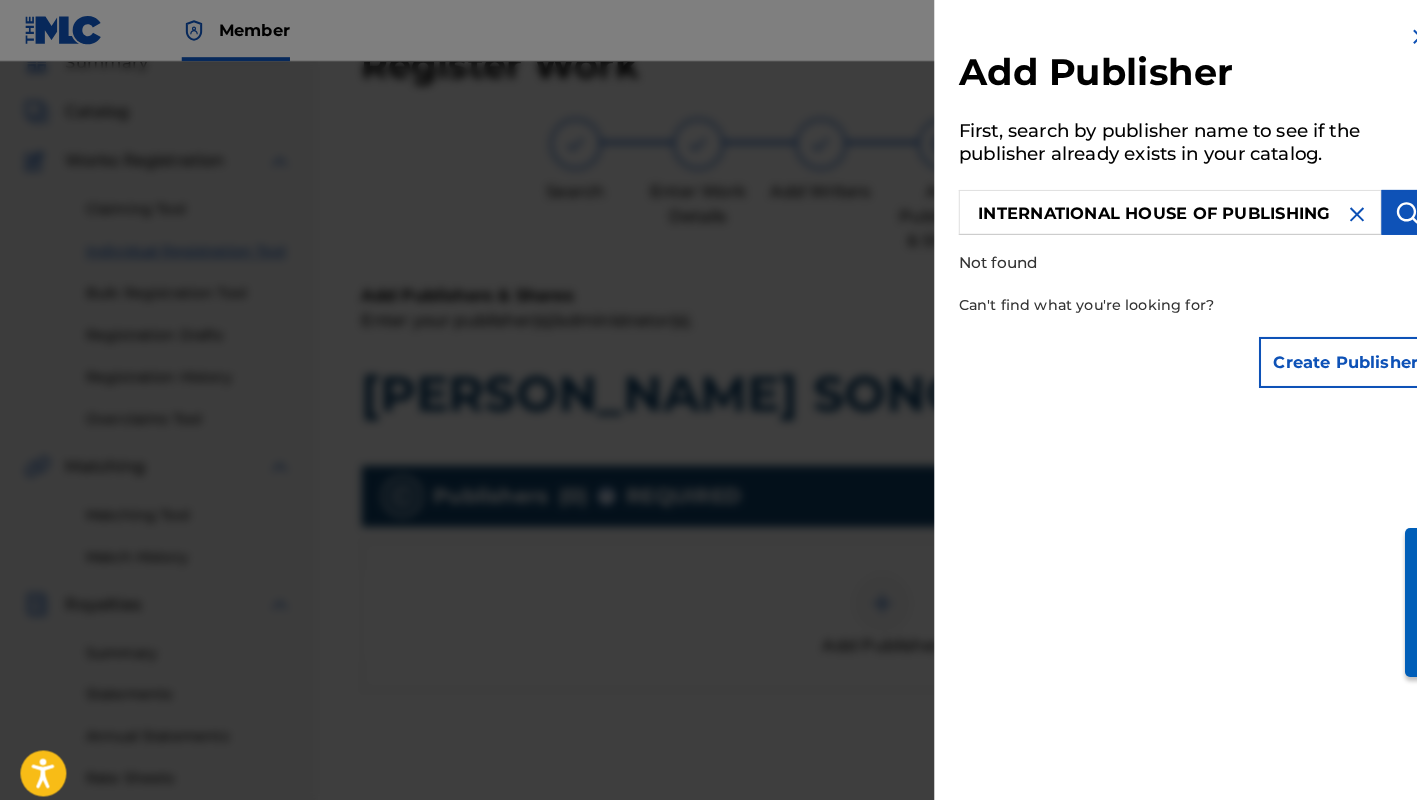 click on "Create Publisher" at bounding box center [1318, 355] 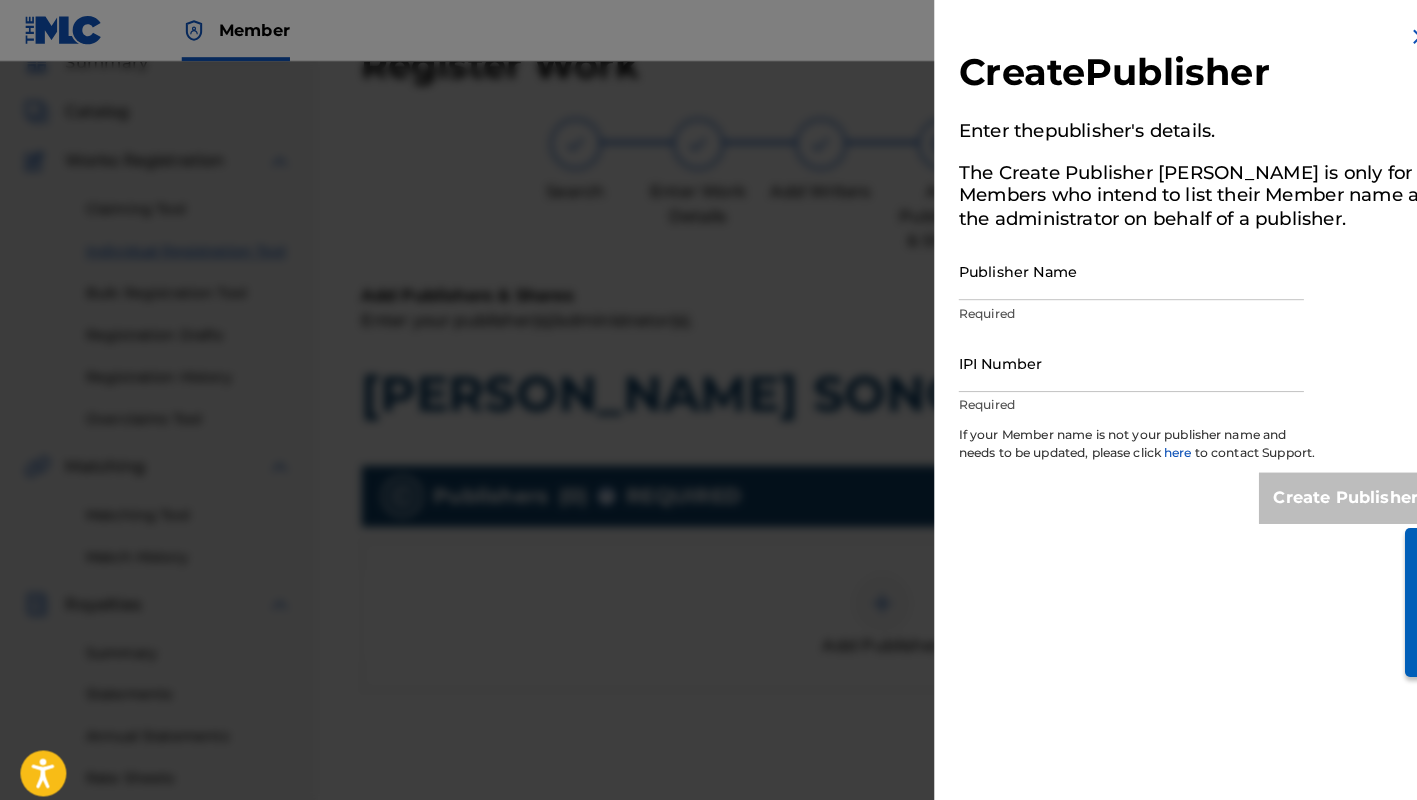 click on "Publisher Name" at bounding box center [1108, 265] 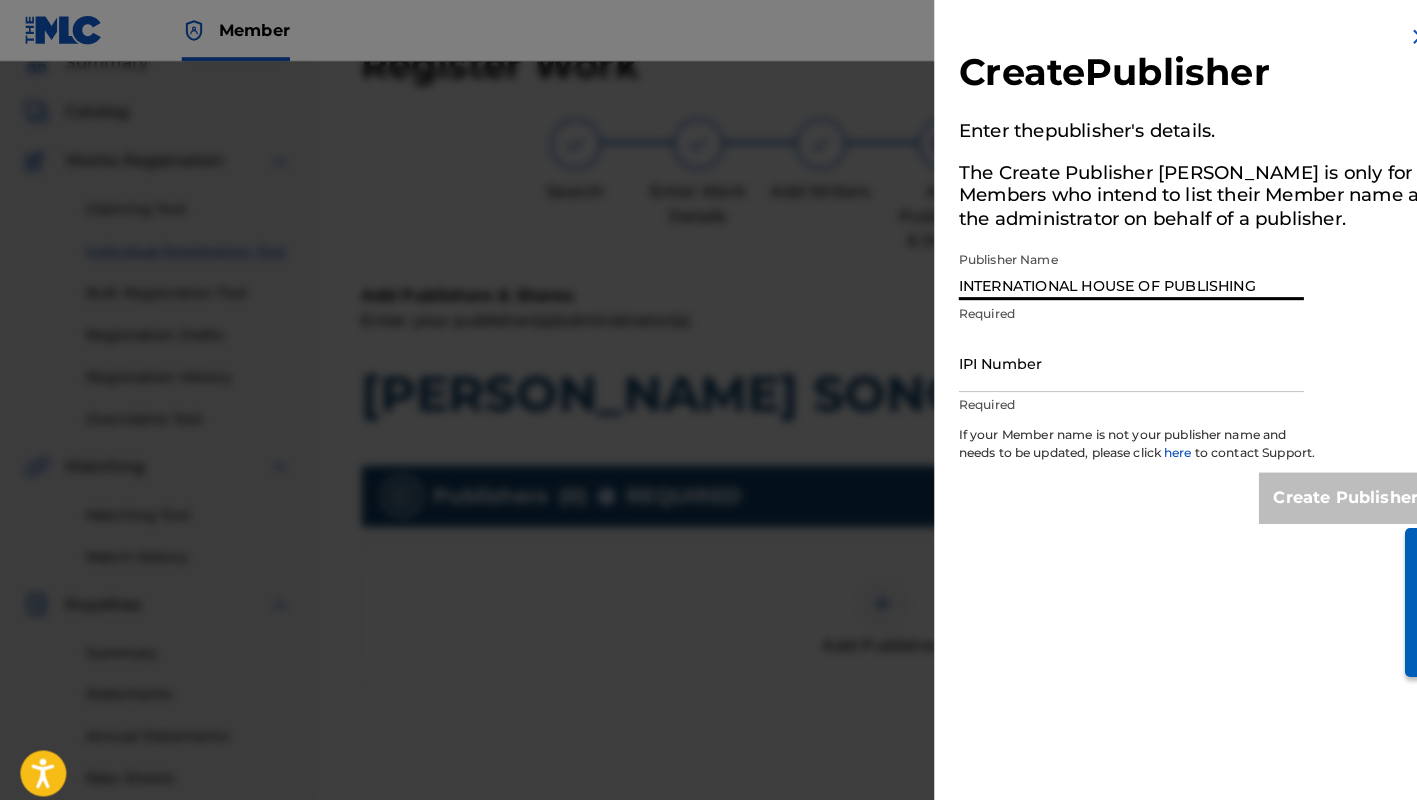 type on "INTERNATIONAL HOUSE OF PUBLISHING" 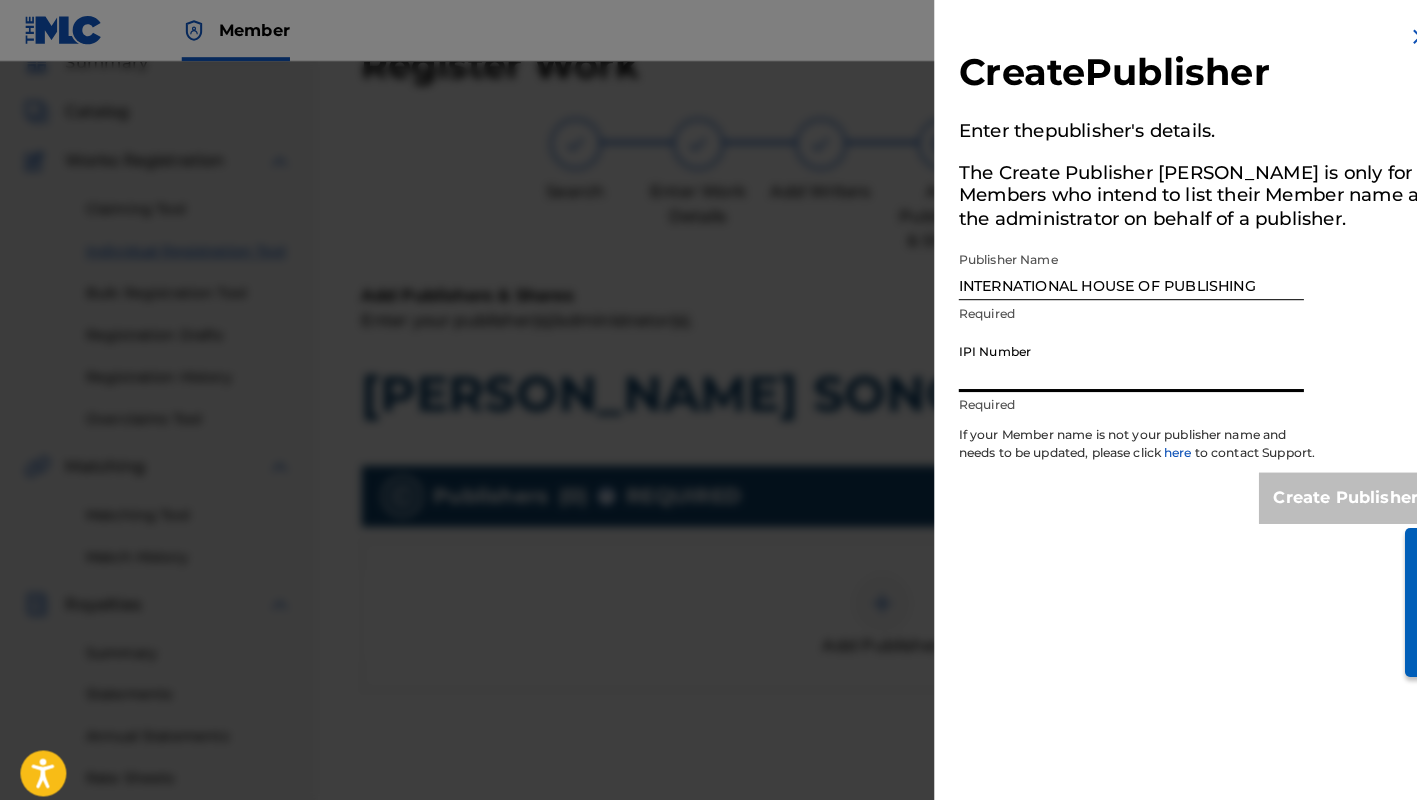 click on "IPI Number" at bounding box center [1108, 355] 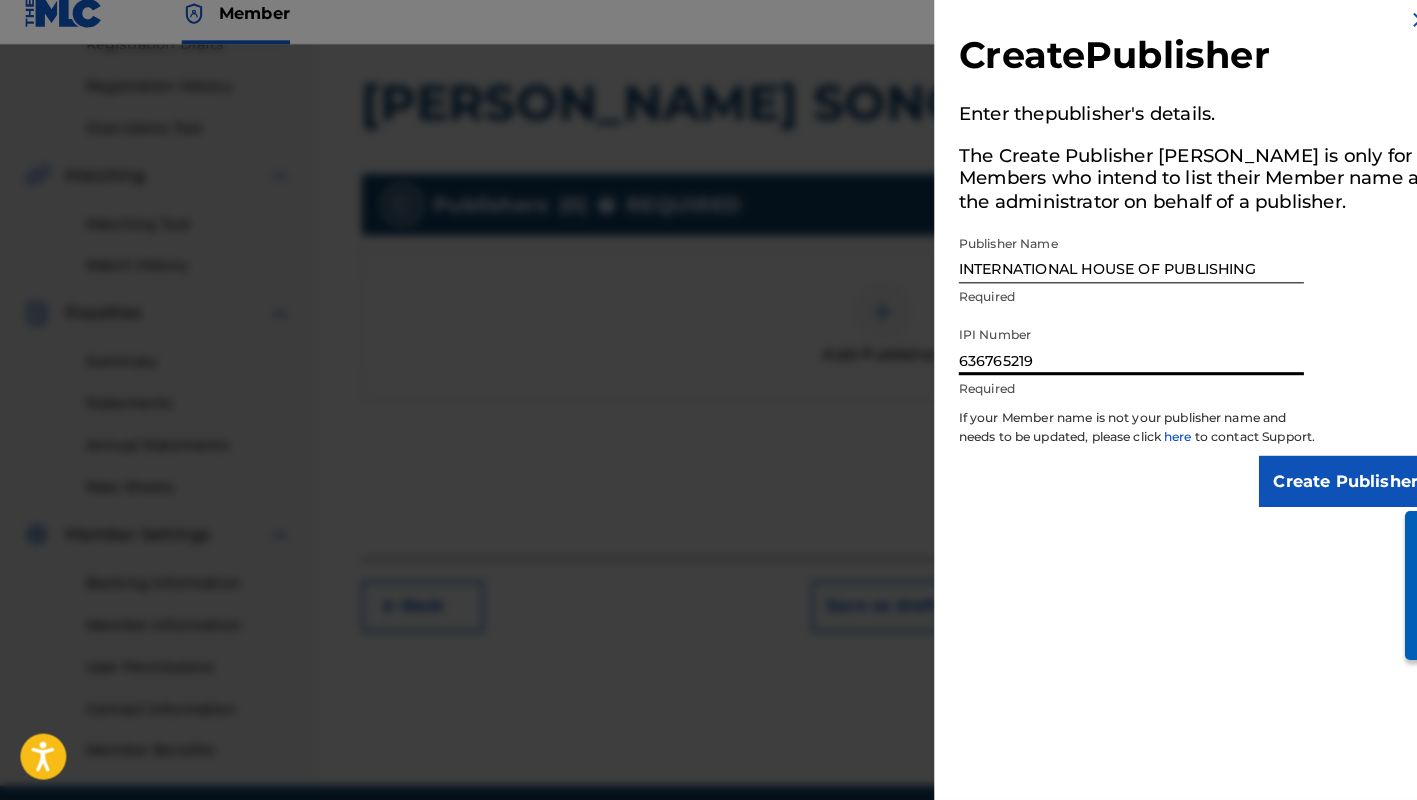 scroll, scrollTop: 367, scrollLeft: 0, axis: vertical 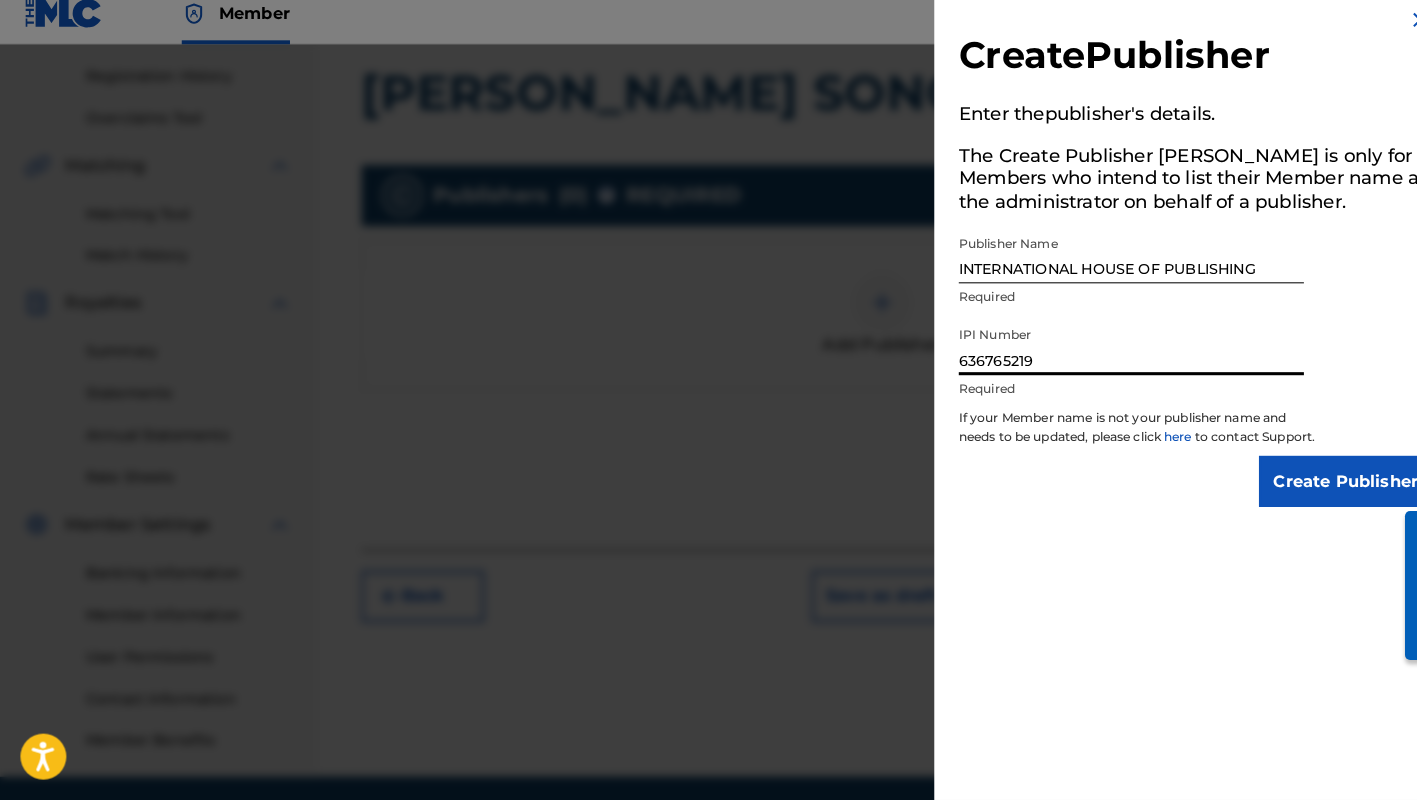 type on "636765219" 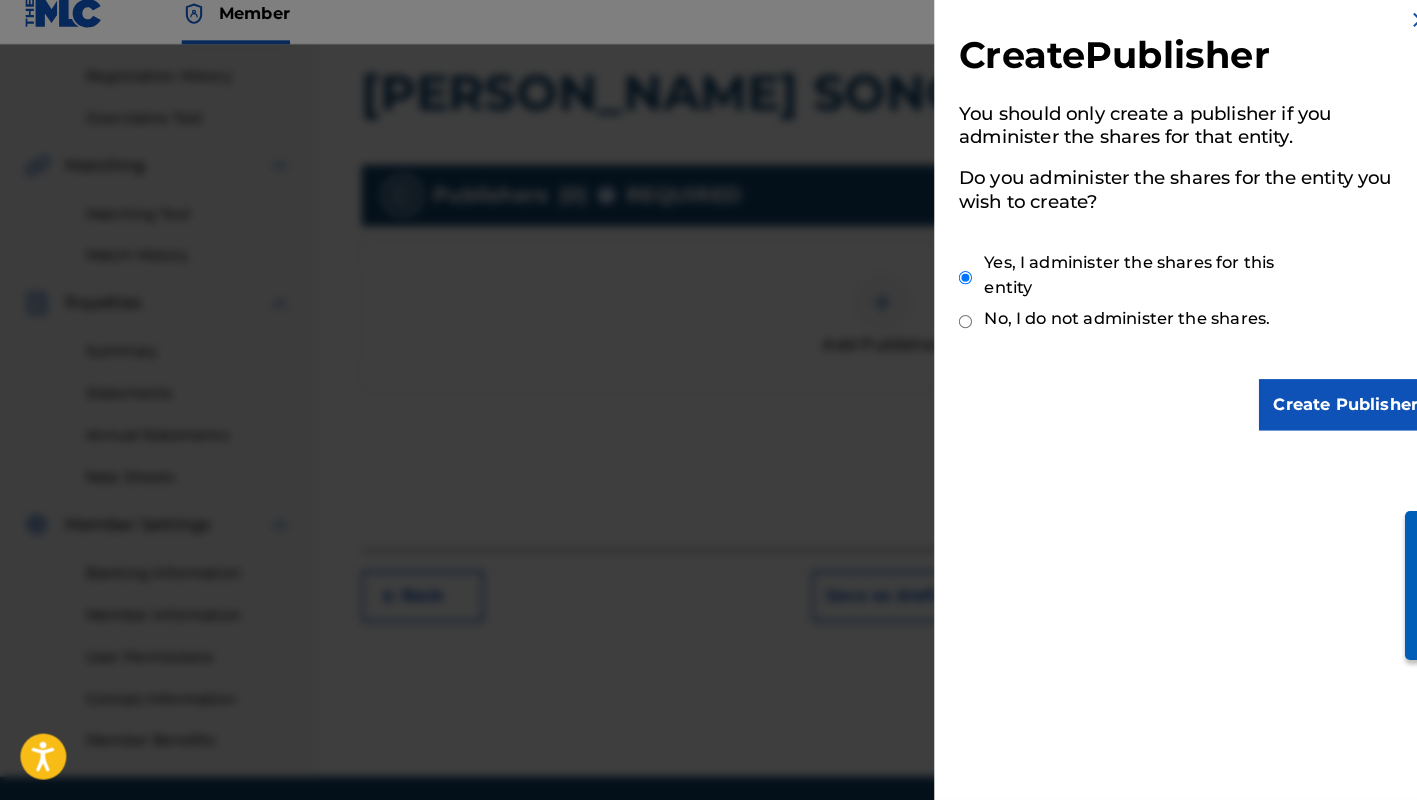 click on "Create Publisher" at bounding box center [1318, 413] 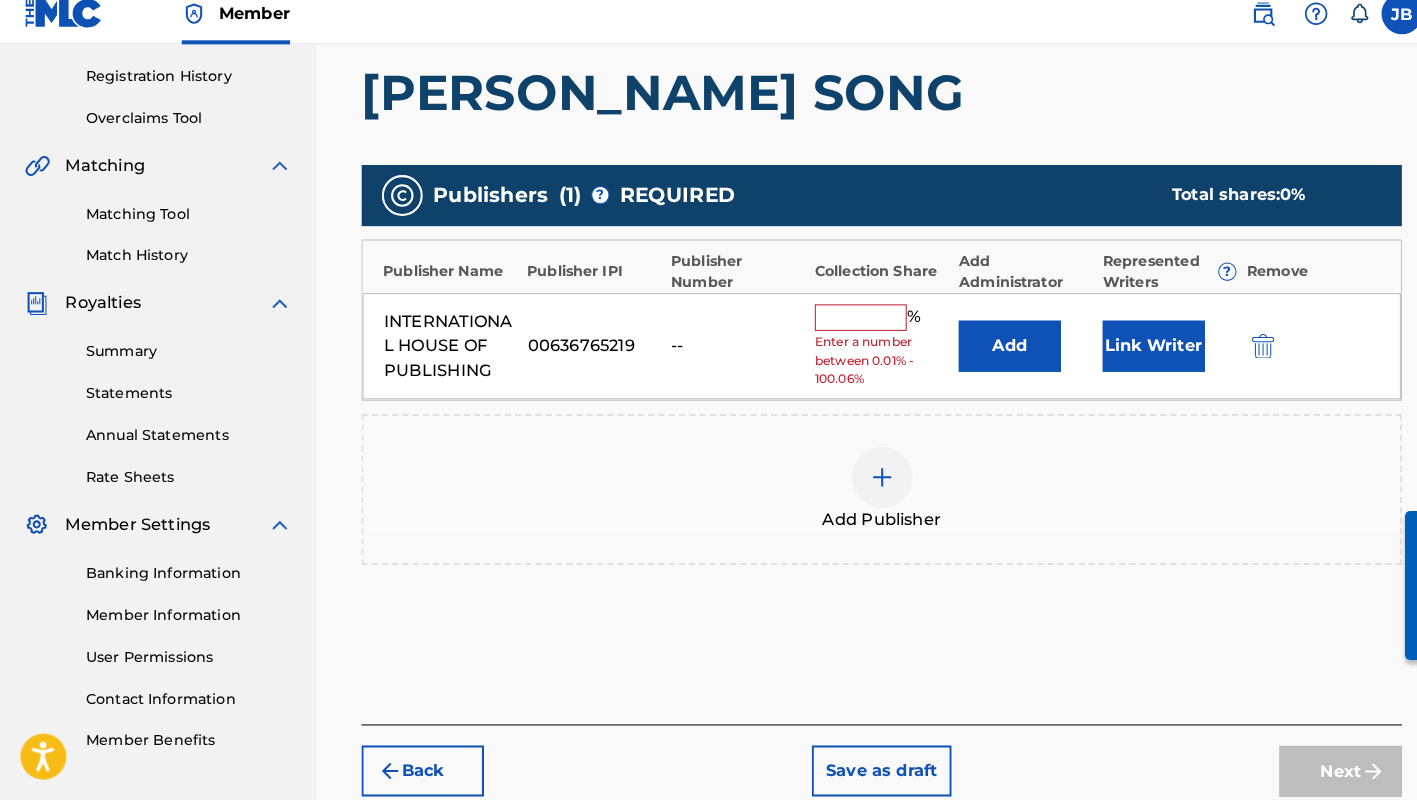 click on "Link Writer" at bounding box center [1130, 356] 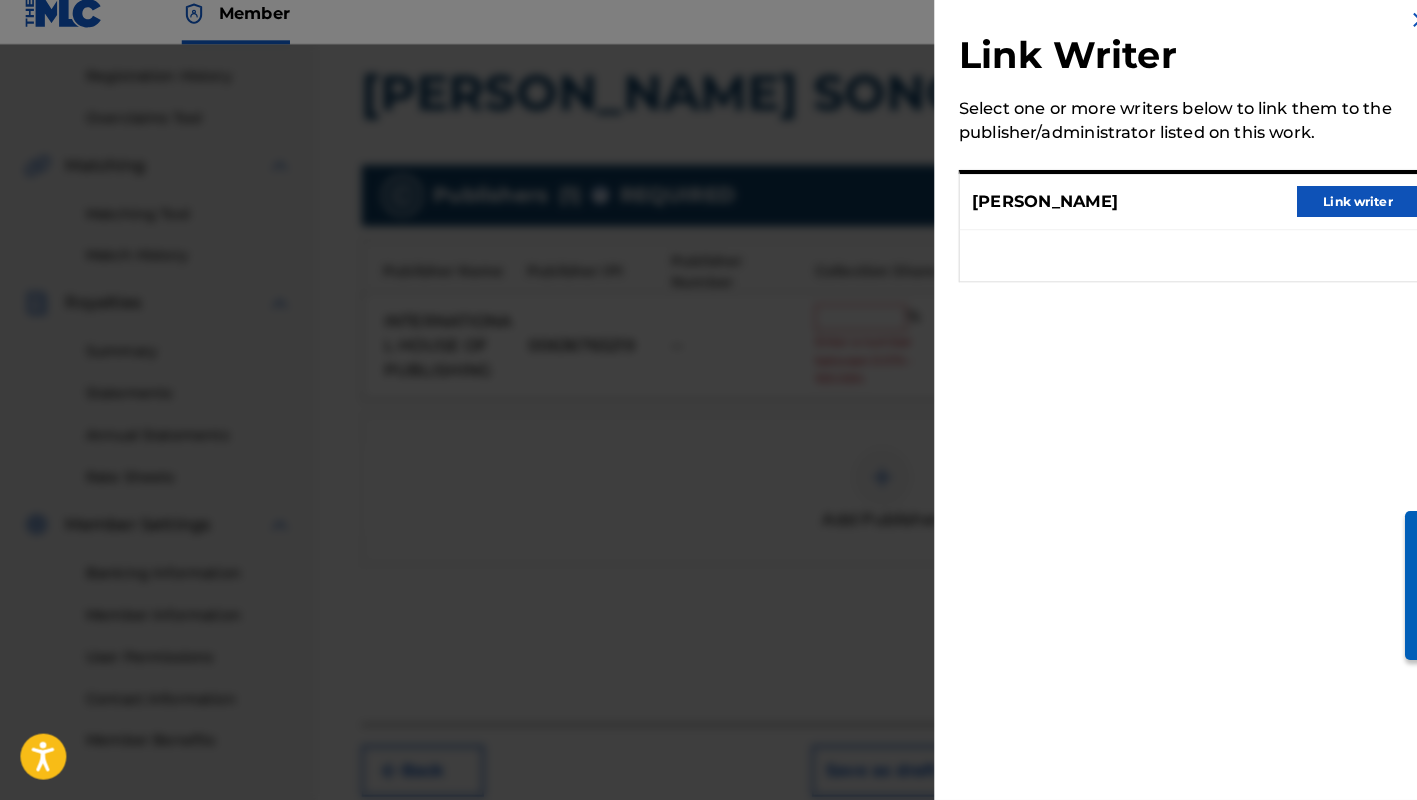 click on "Link writer" at bounding box center (1330, 214) 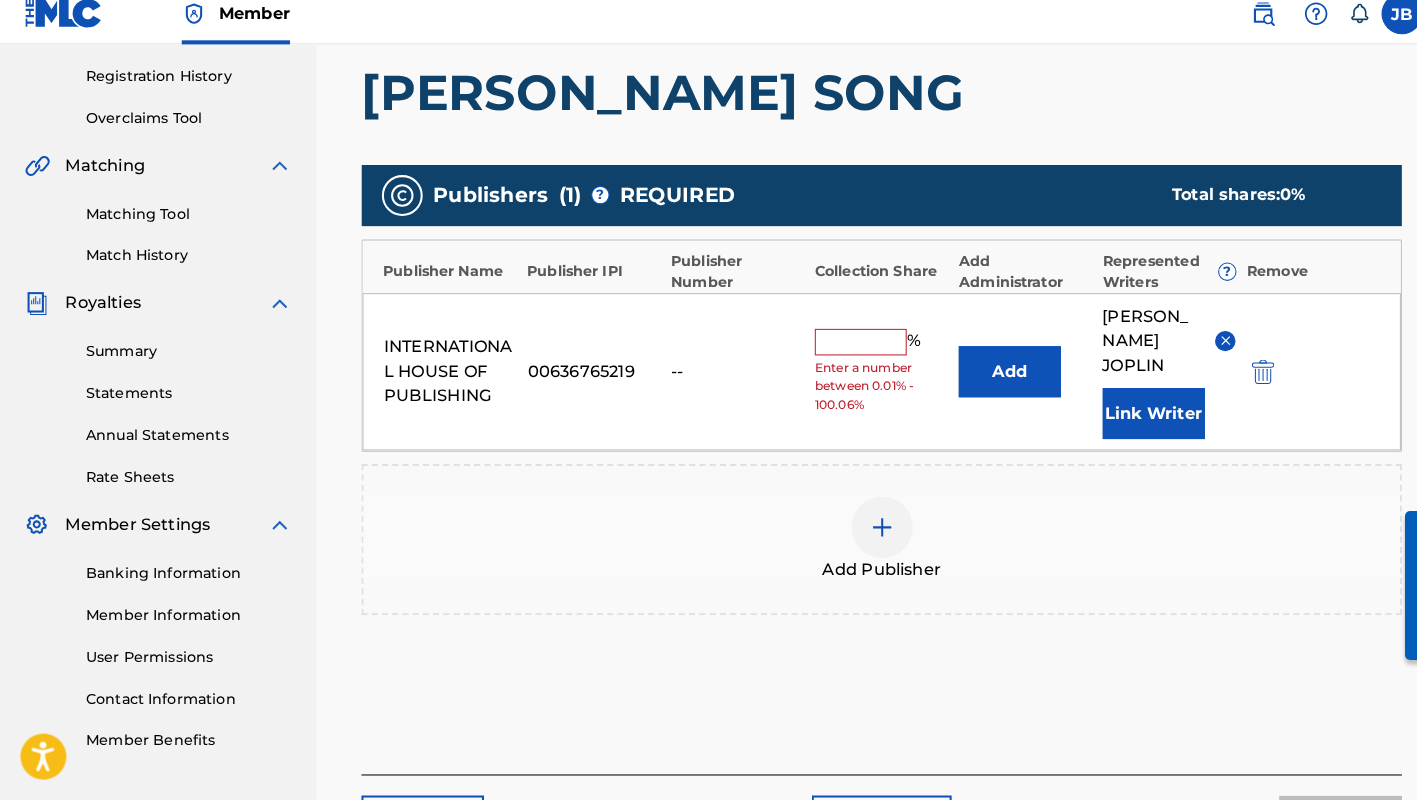 click on "Add" at bounding box center (989, 381) 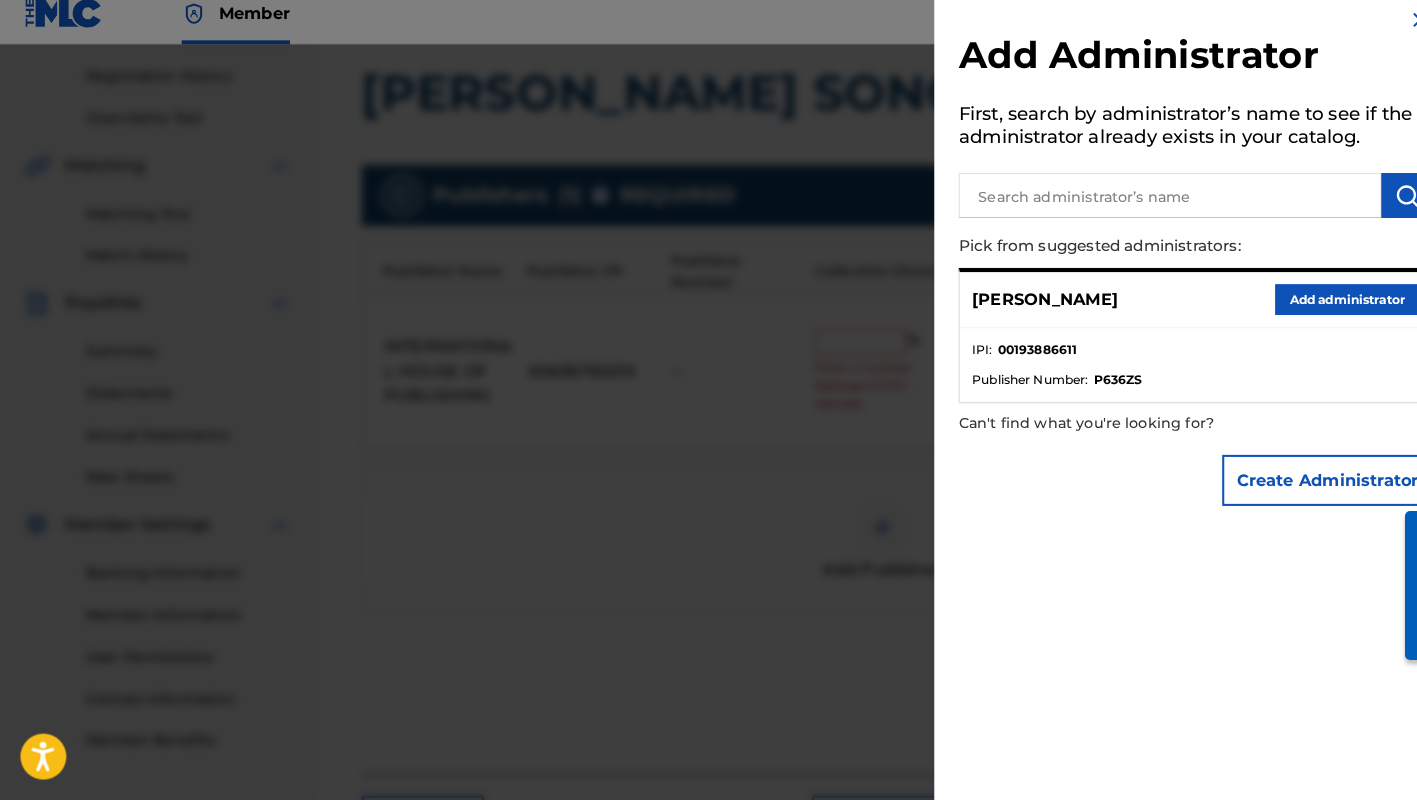 click on "Add administrator" at bounding box center [1319, 310] 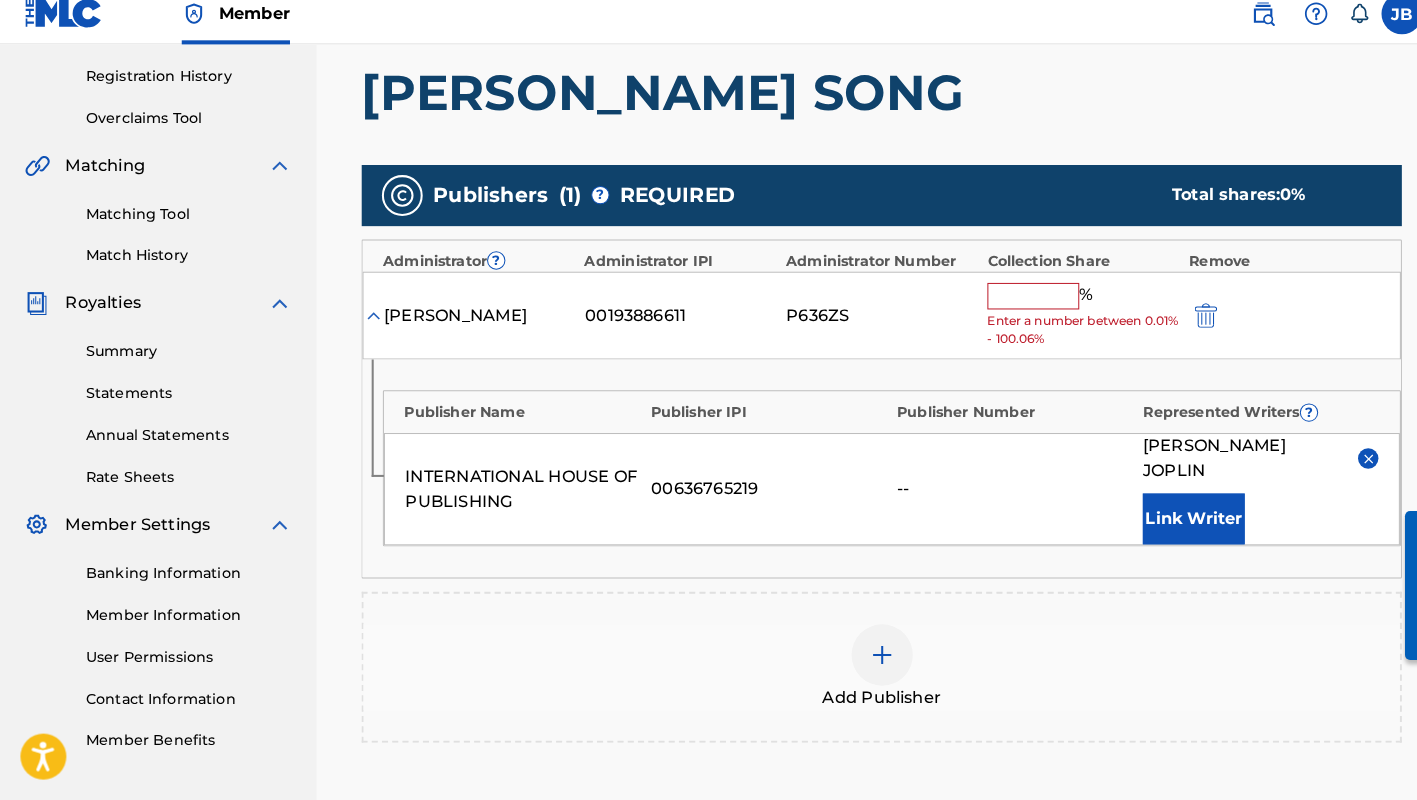 click at bounding box center (1012, 307) 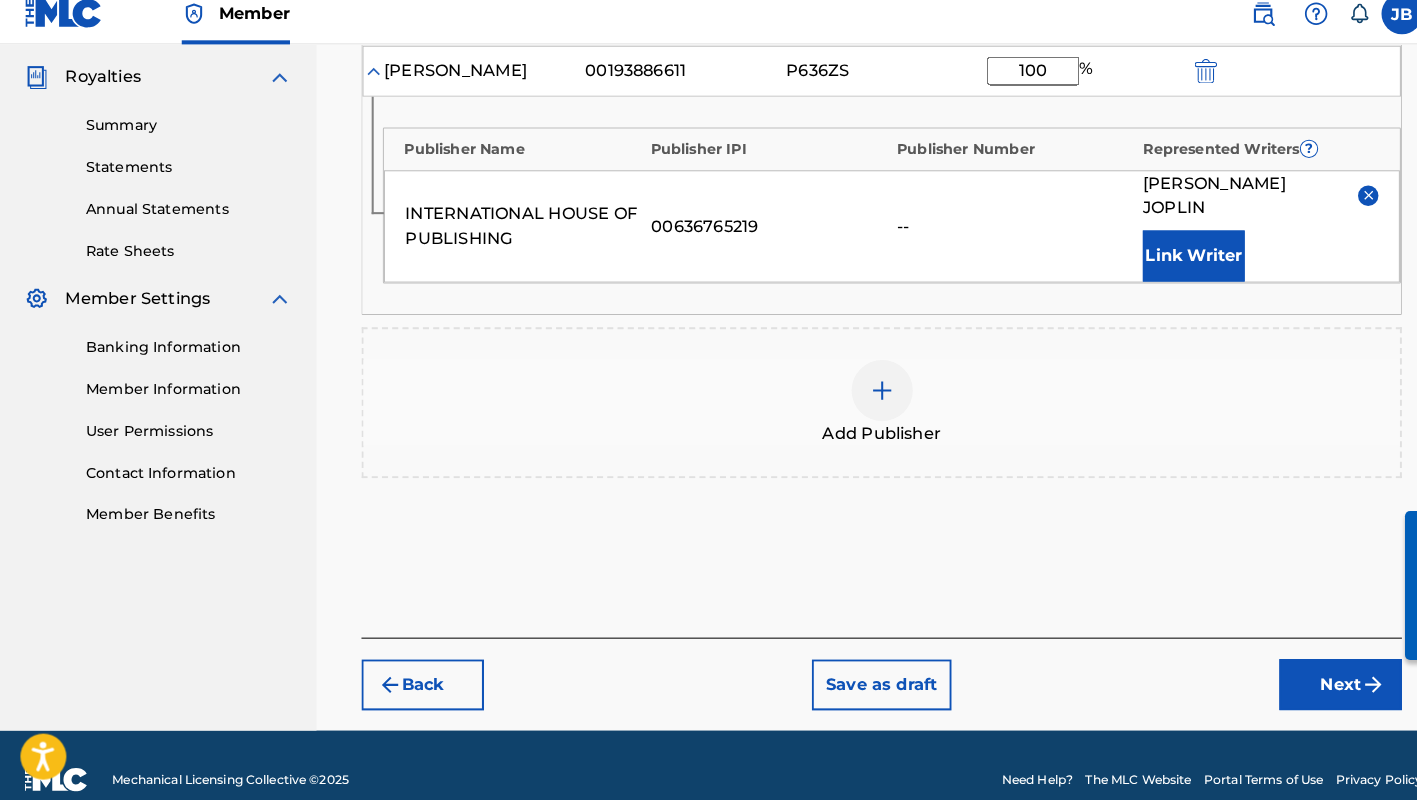 scroll, scrollTop: 589, scrollLeft: 0, axis: vertical 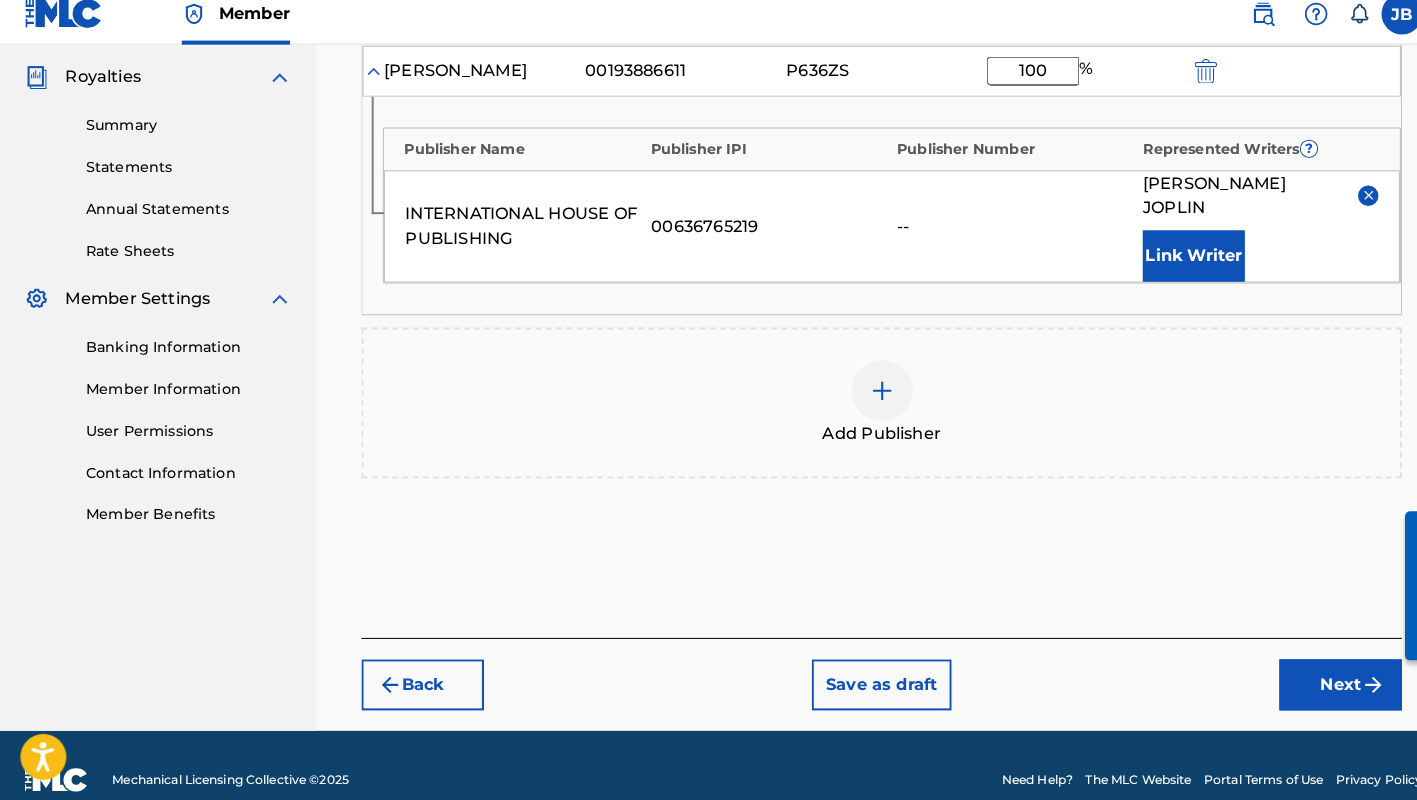 type on "100" 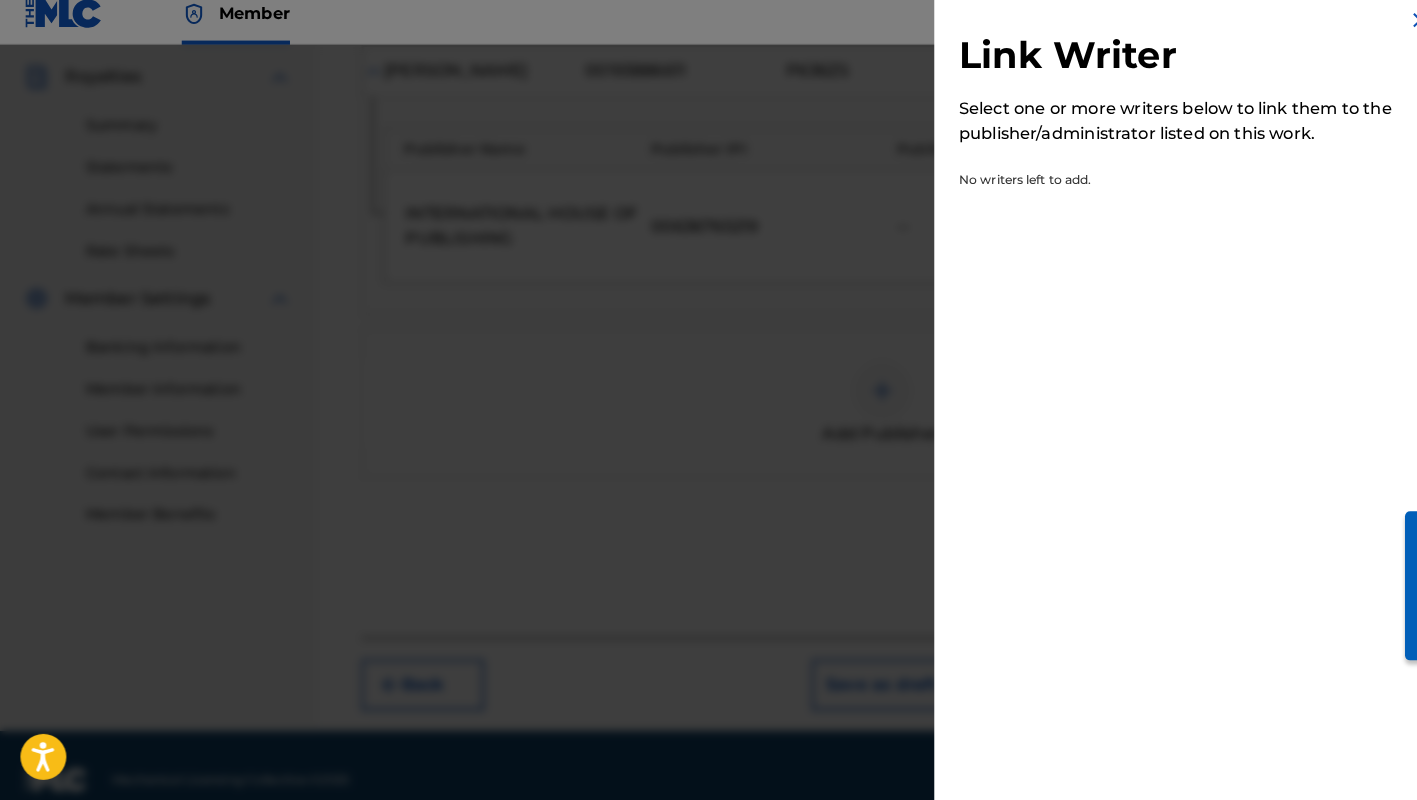 click at bounding box center [708, 460] 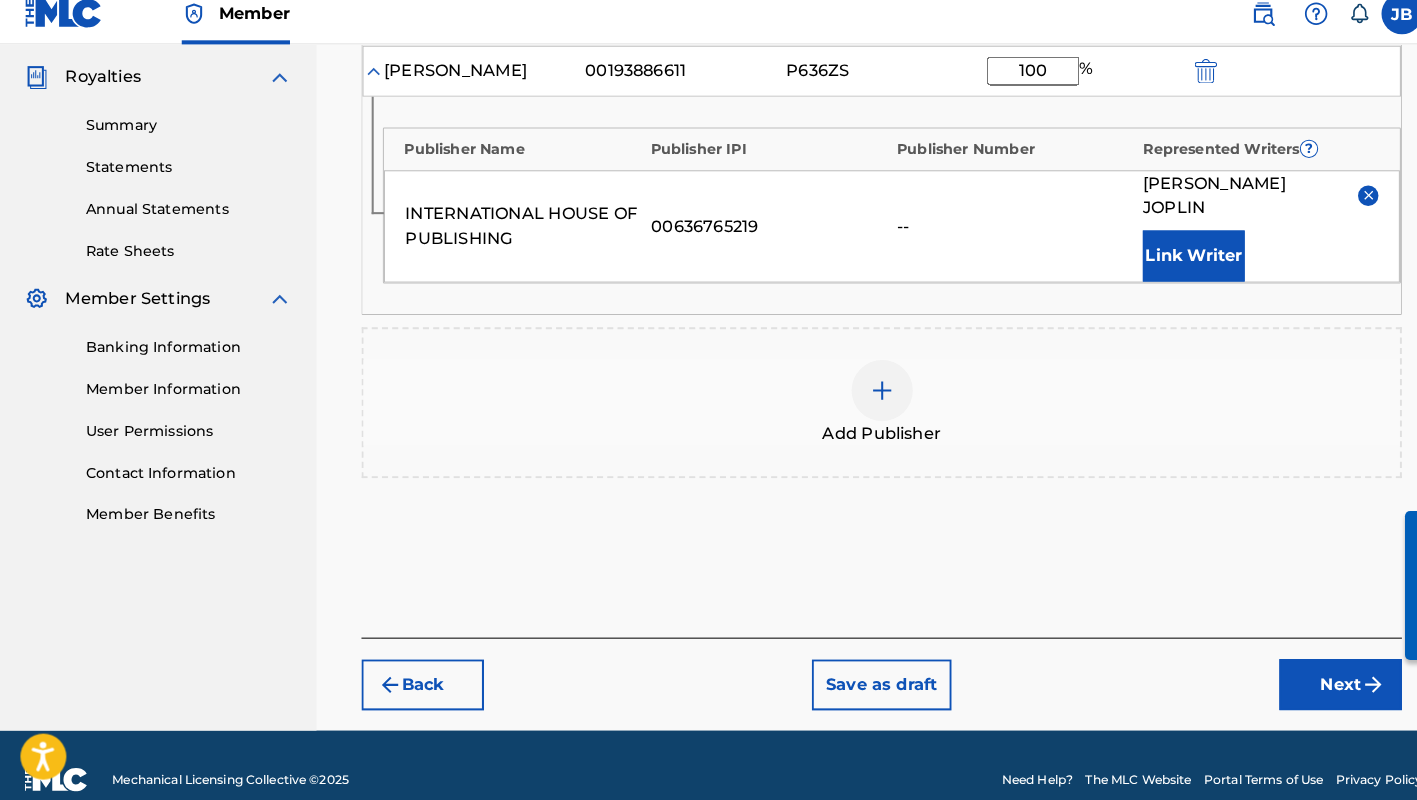 scroll, scrollTop: 589, scrollLeft: 0, axis: vertical 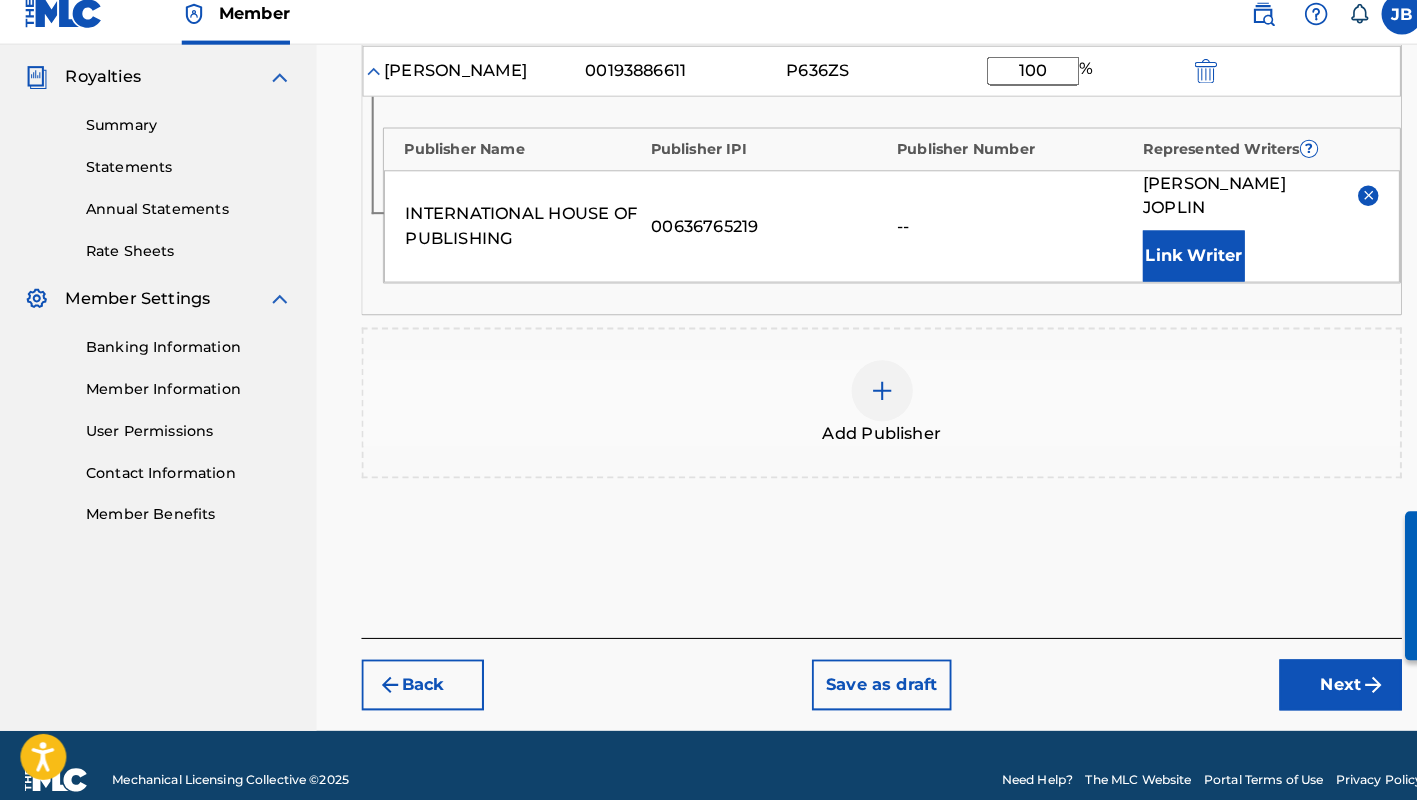 click on "Next" at bounding box center [1313, 687] 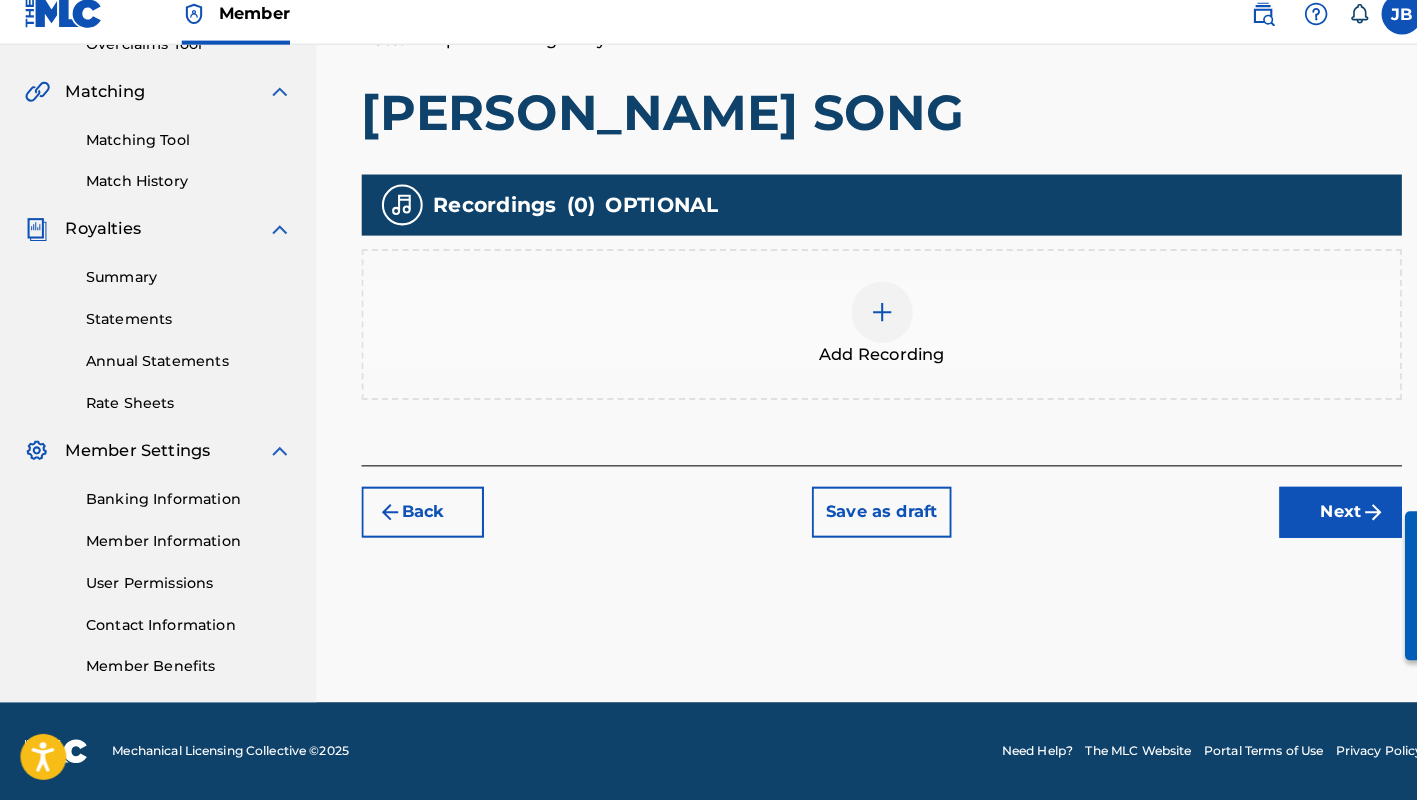 scroll, scrollTop: 440, scrollLeft: 0, axis: vertical 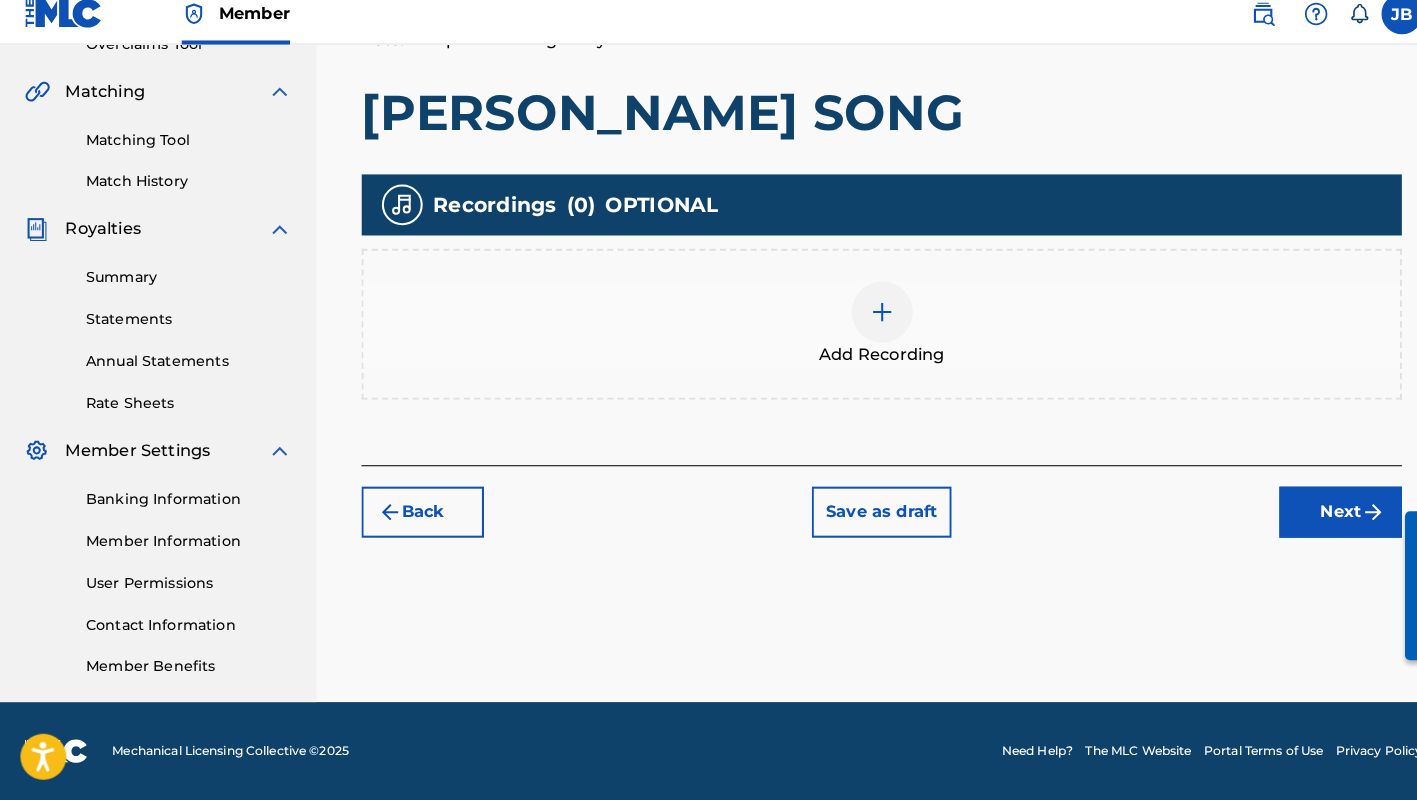 click at bounding box center [864, 322] 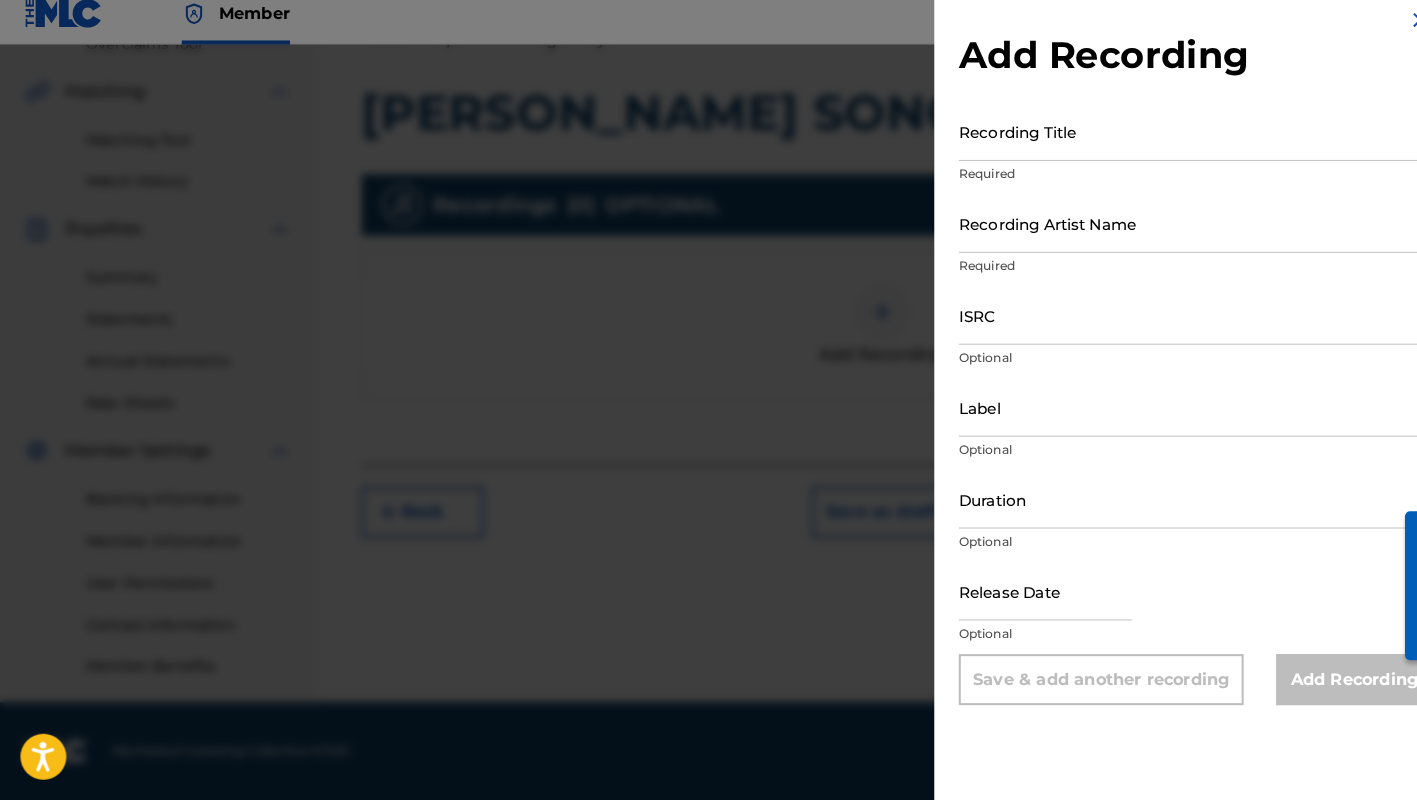 click on "Recording Title" at bounding box center [1171, 145] 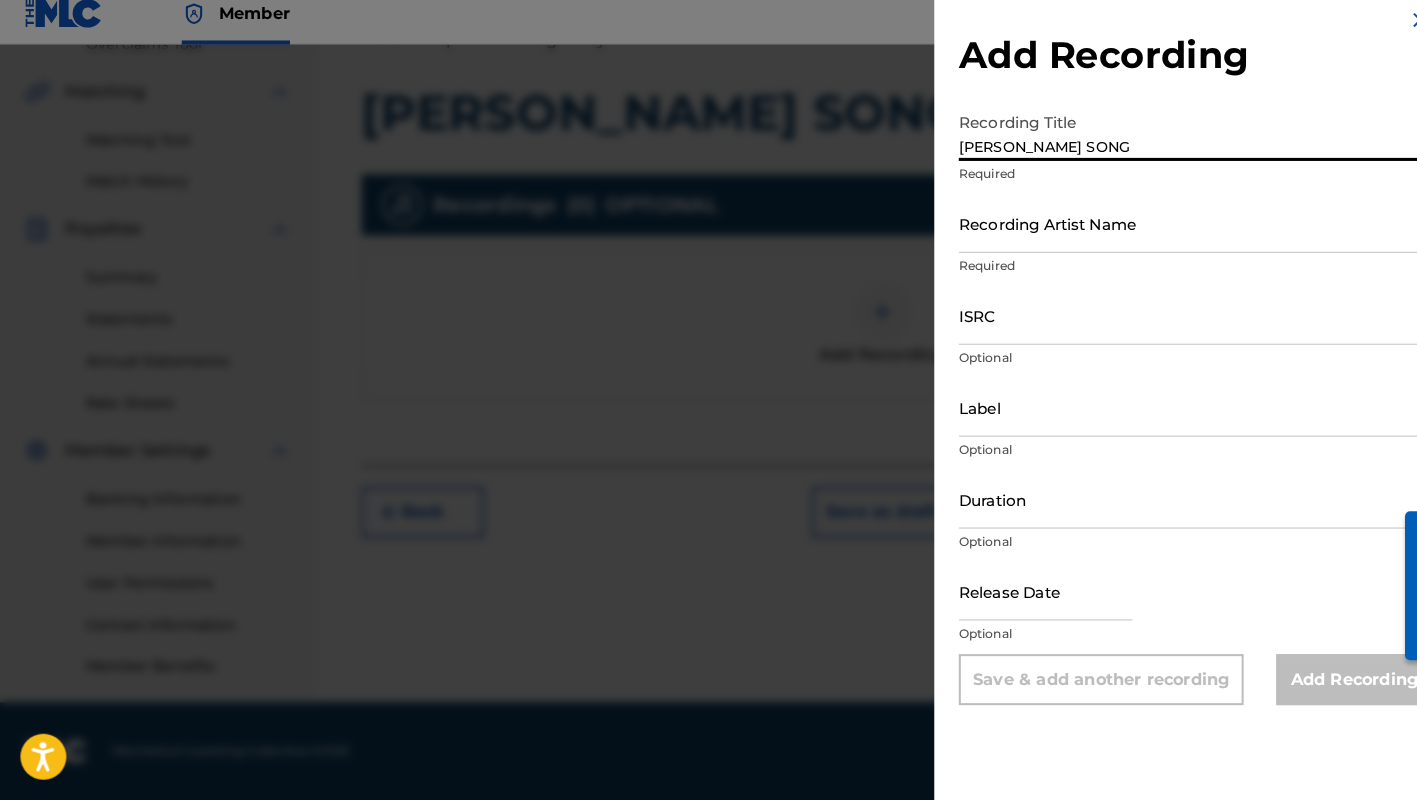 type on "[PERSON_NAME] SONG" 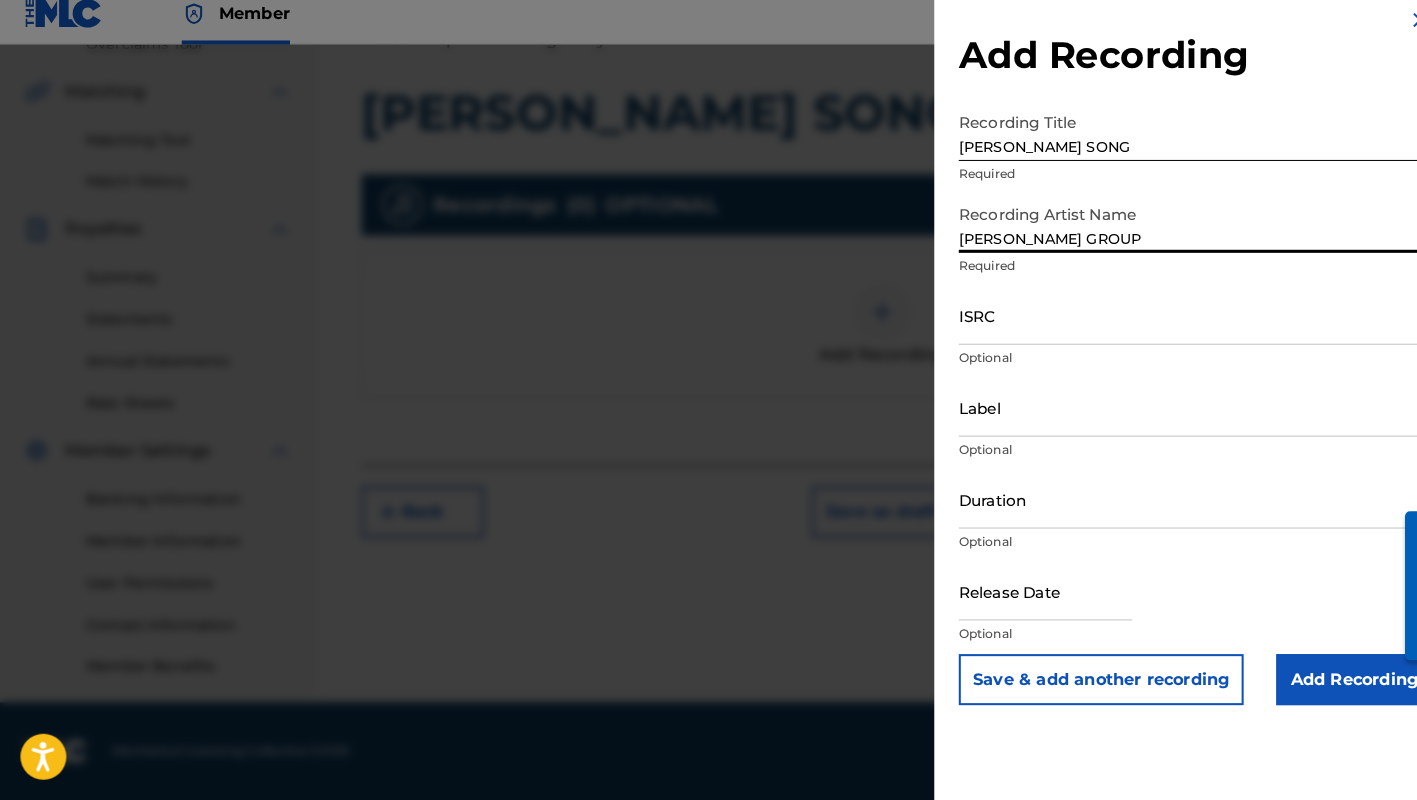 type on "[PERSON_NAME] GROUP" 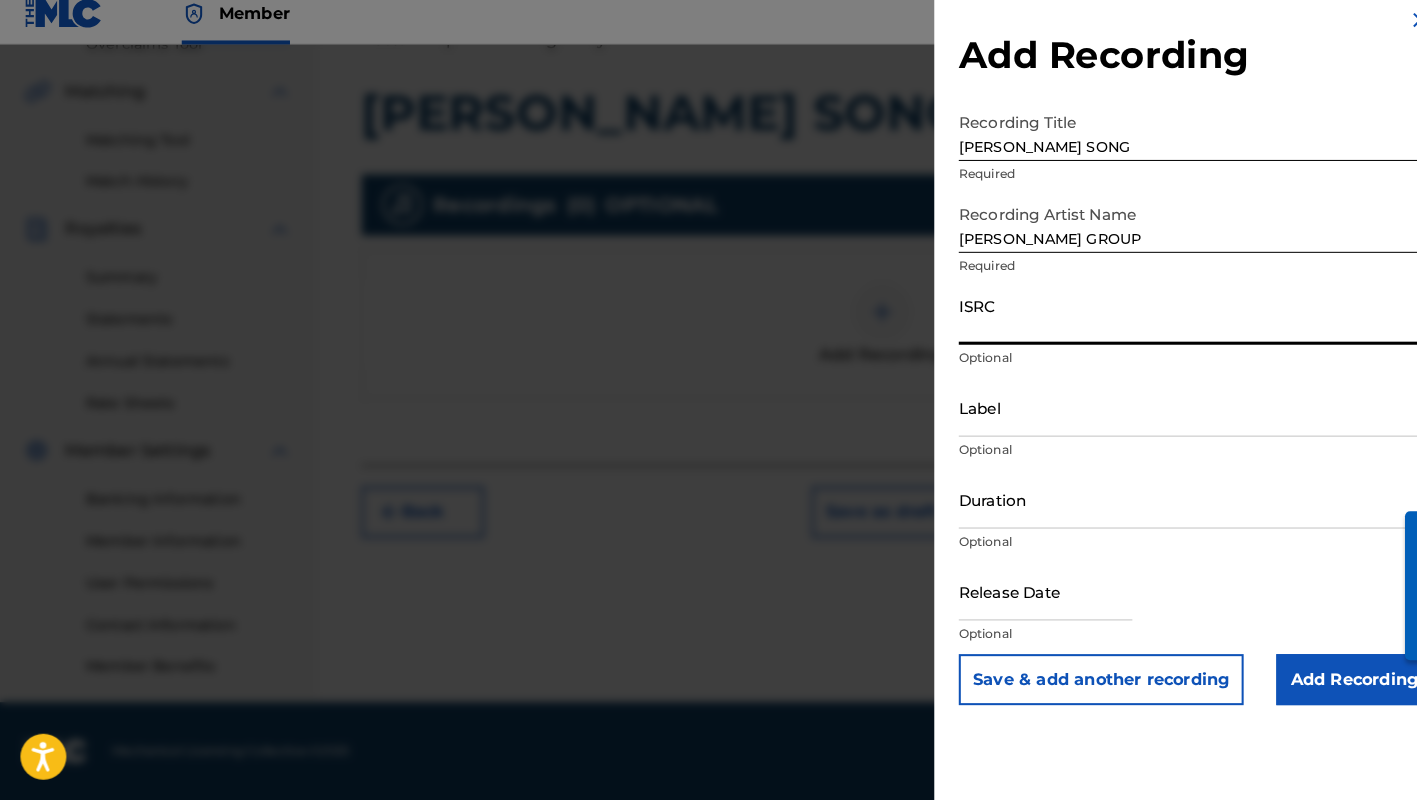 click on "ISRC" at bounding box center [1171, 325] 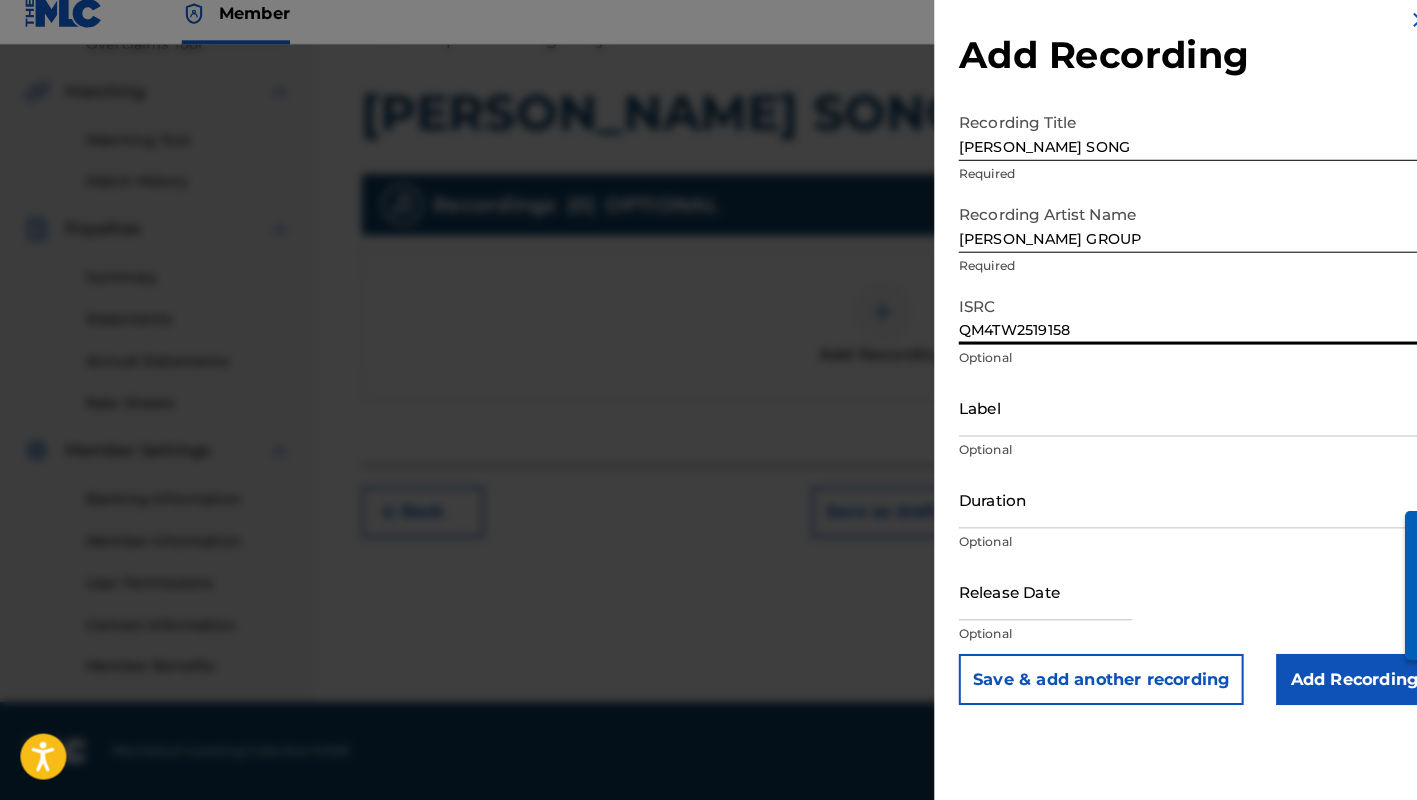 scroll, scrollTop: 440, scrollLeft: 0, axis: vertical 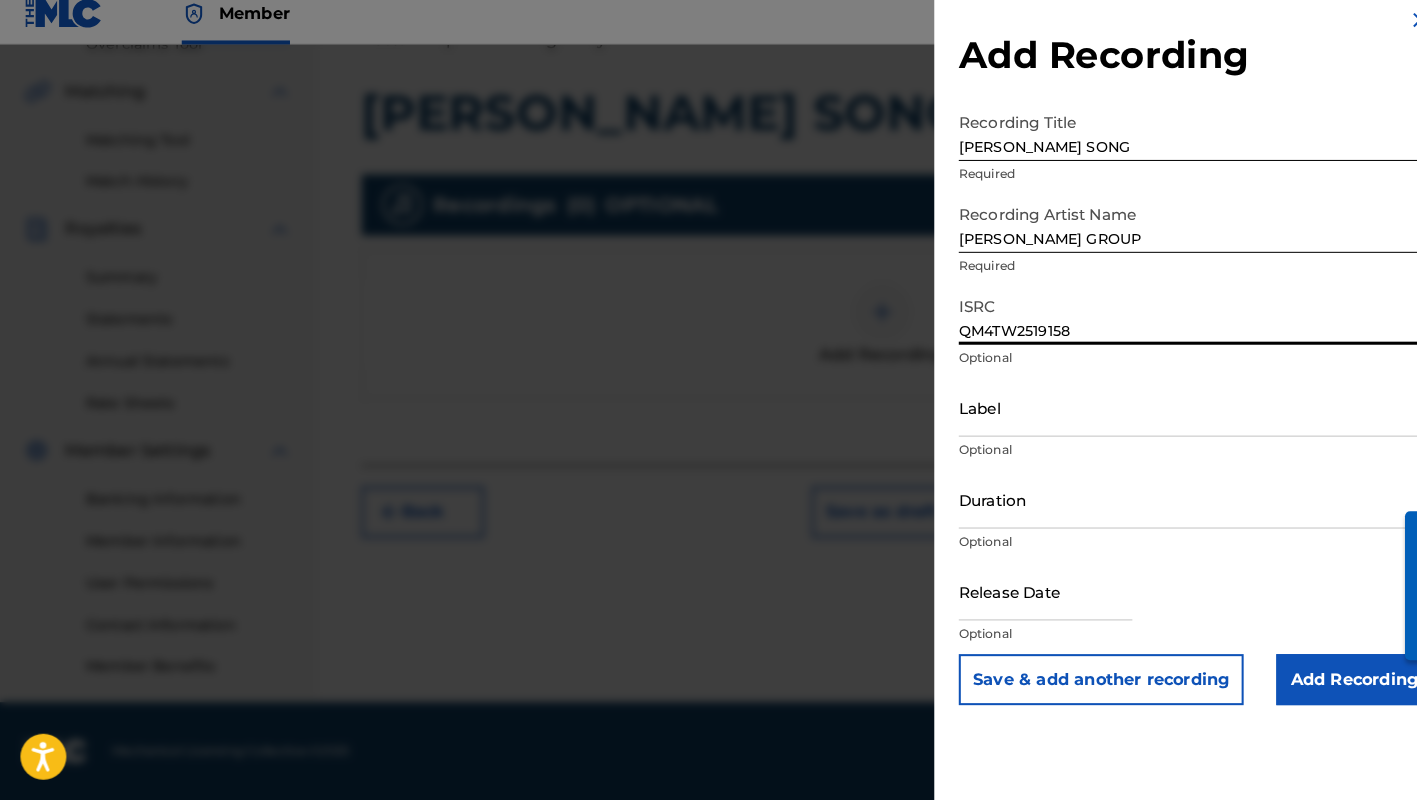 type on "QM4TW2519158" 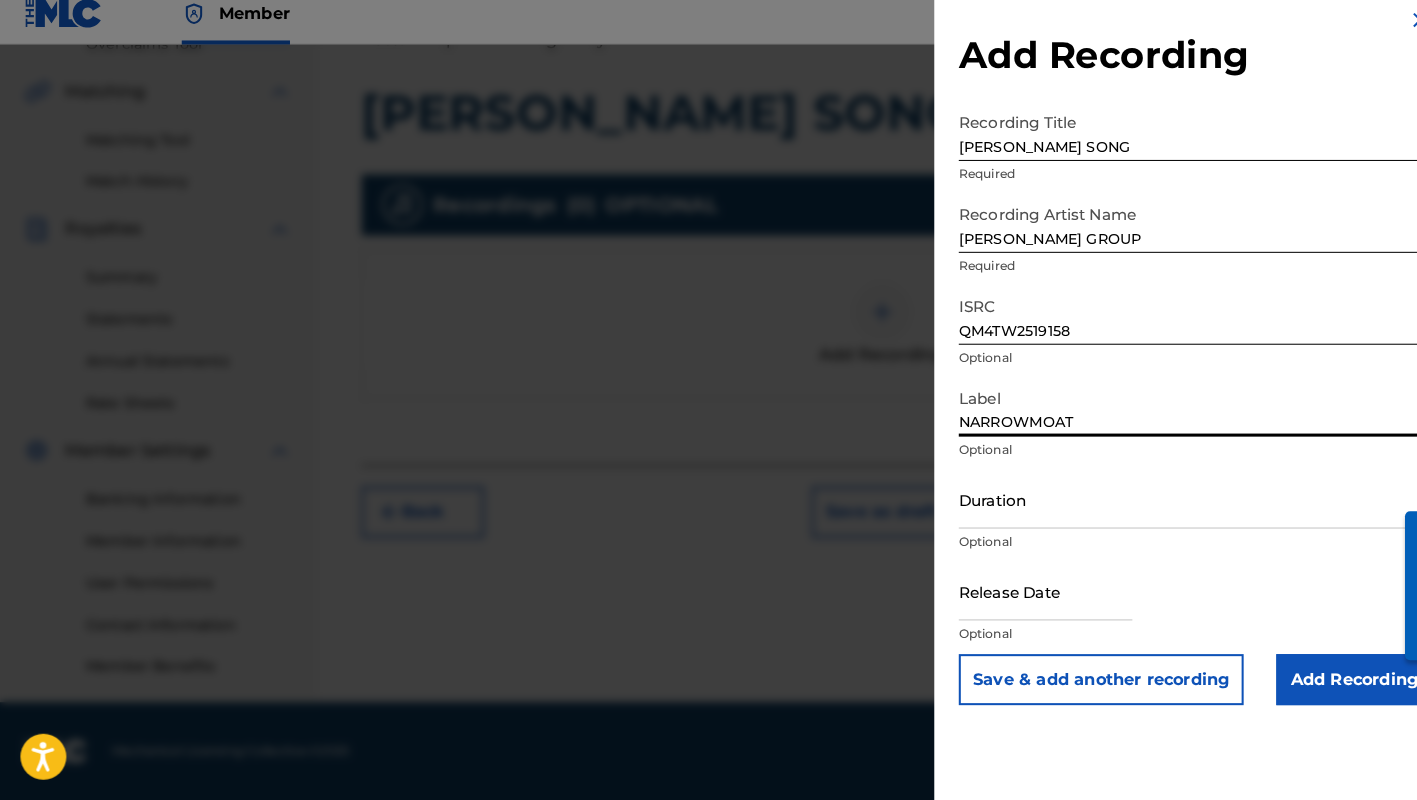 type on "NARROWMOAT" 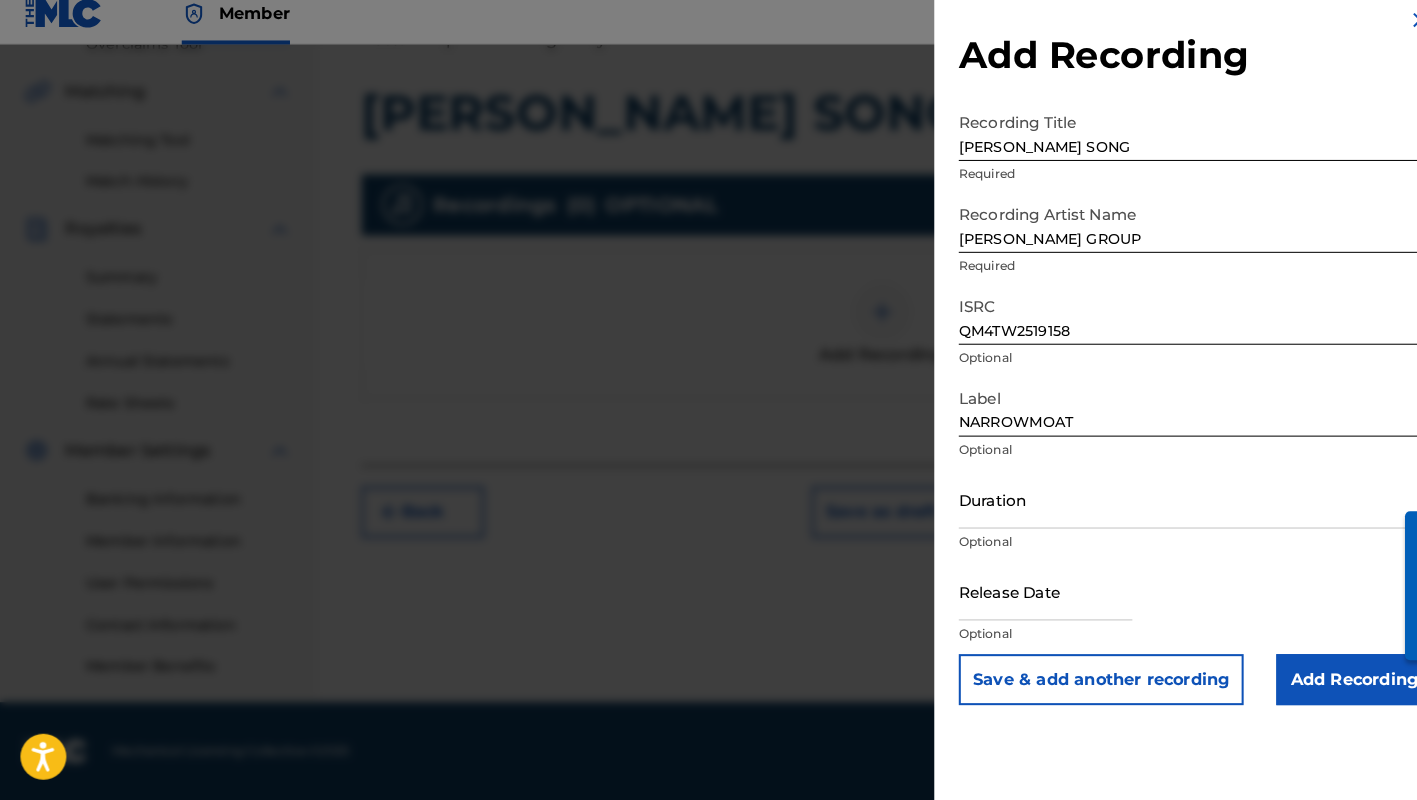 click on "Add Recording" at bounding box center [1326, 682] 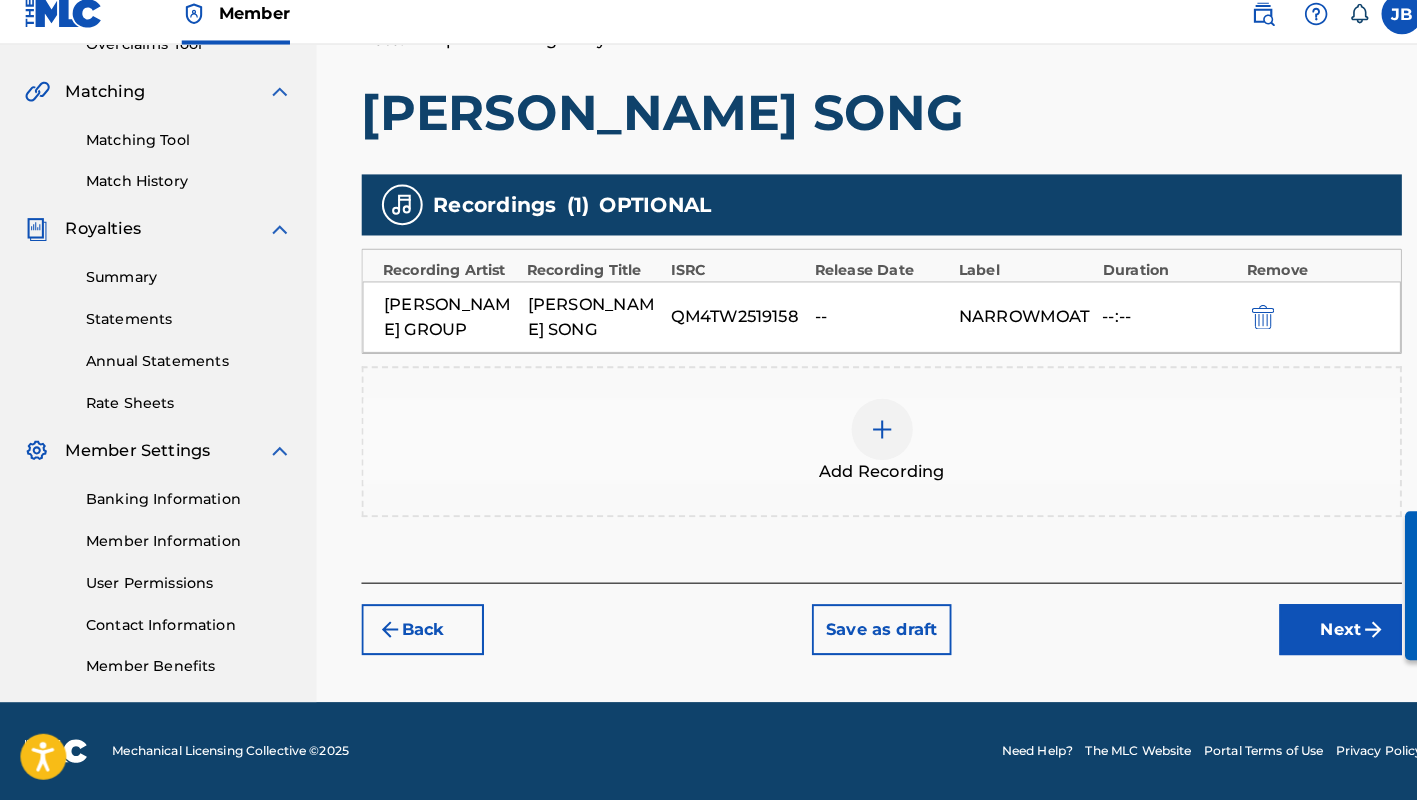 click on "Next" at bounding box center [1313, 633] 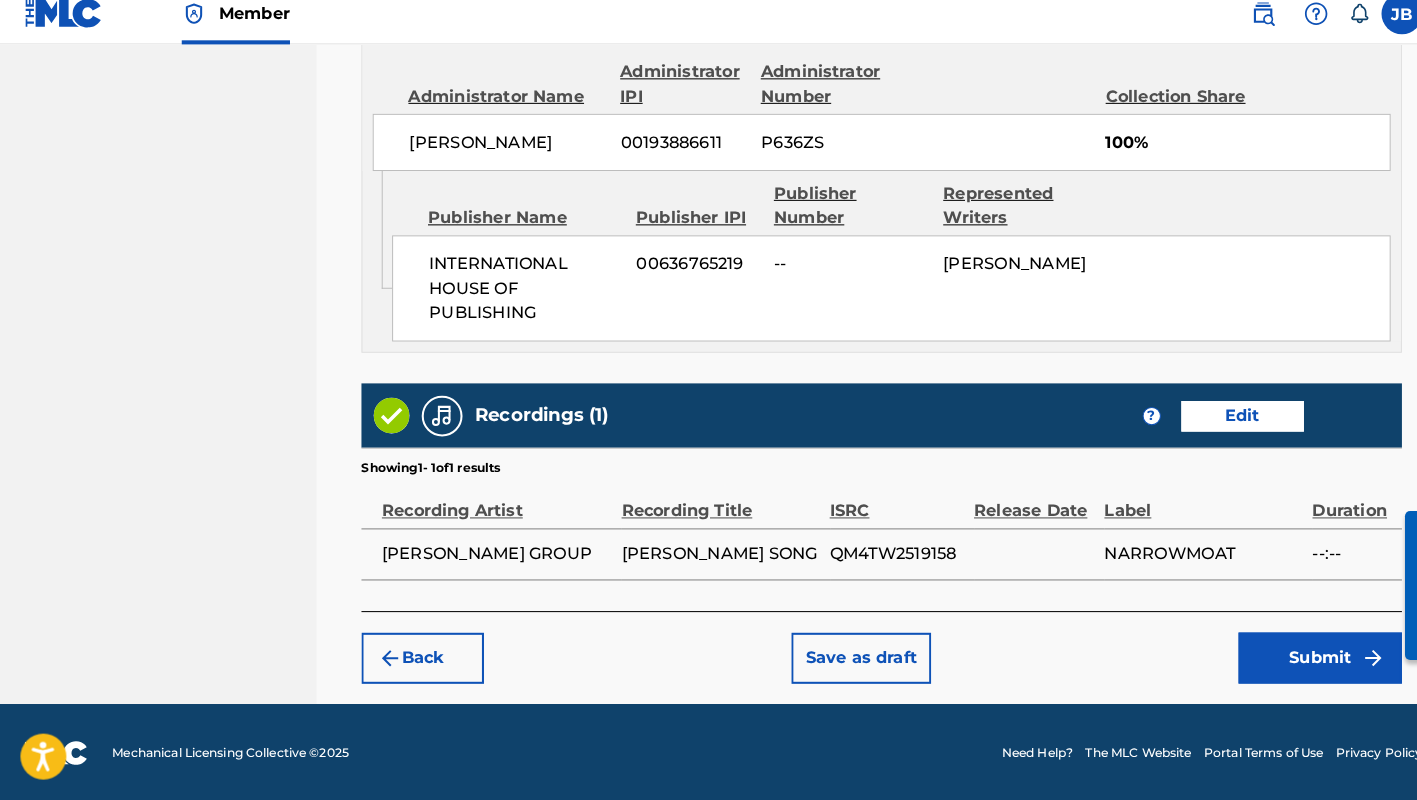 scroll, scrollTop: 1110, scrollLeft: 0, axis: vertical 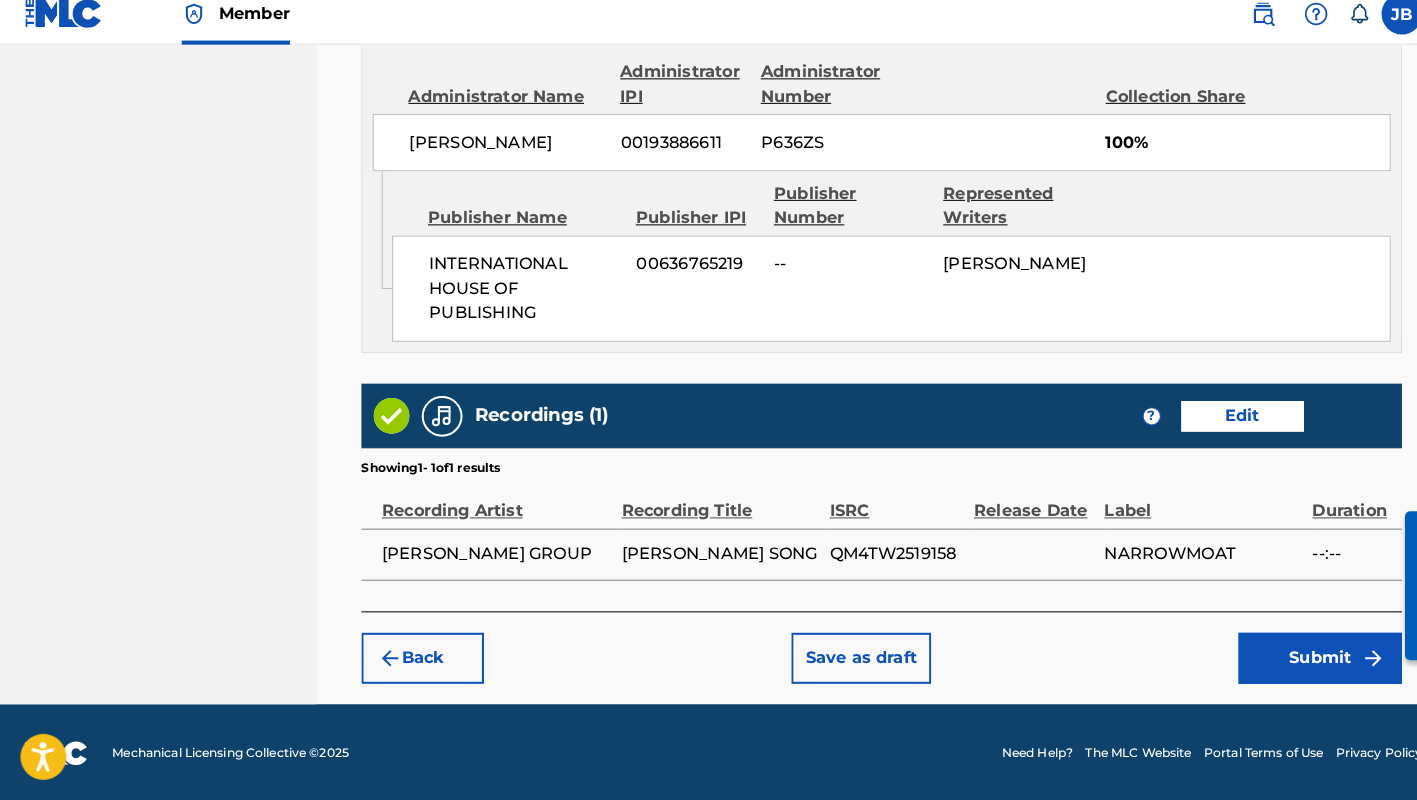 click on "Submit" at bounding box center (1293, 661) 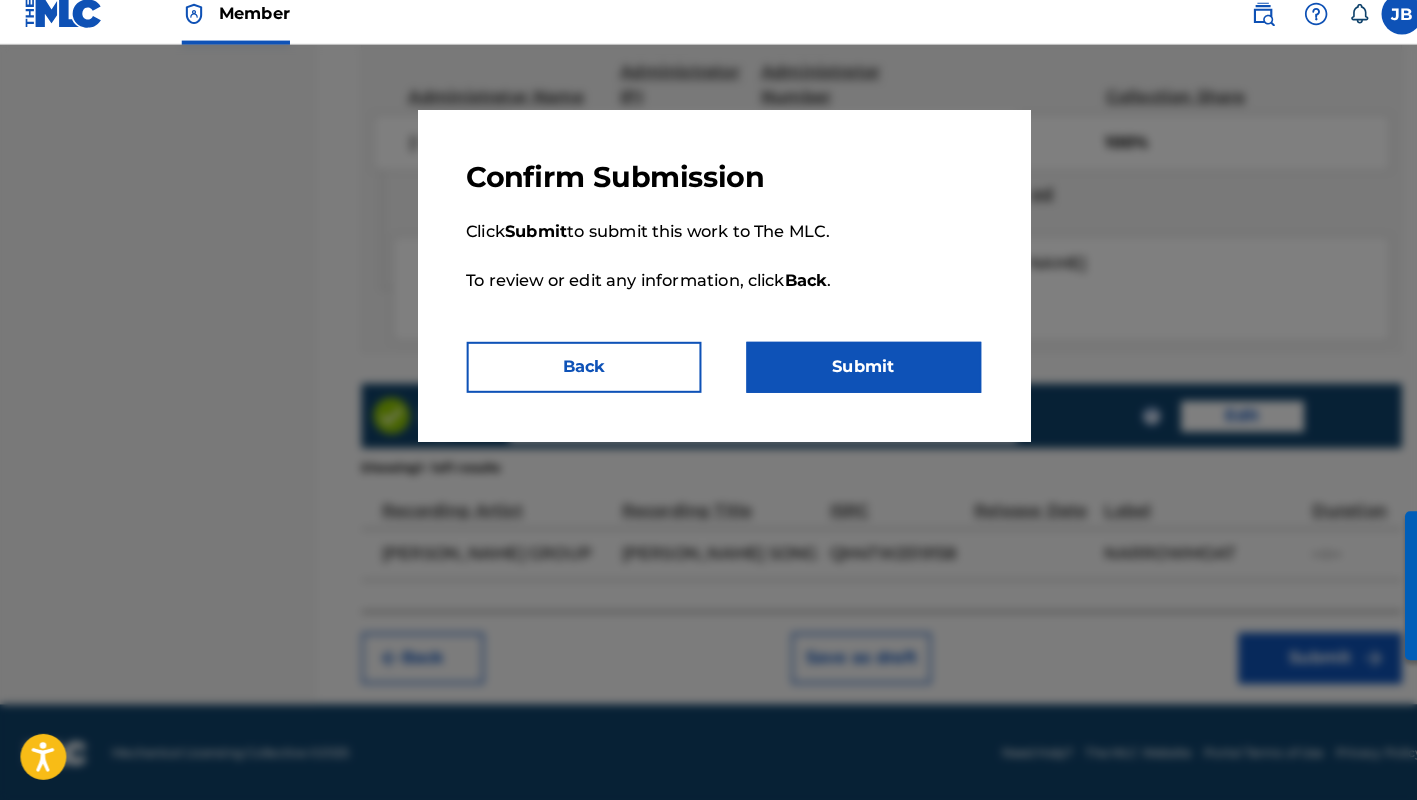 click on "Submit" at bounding box center [846, 376] 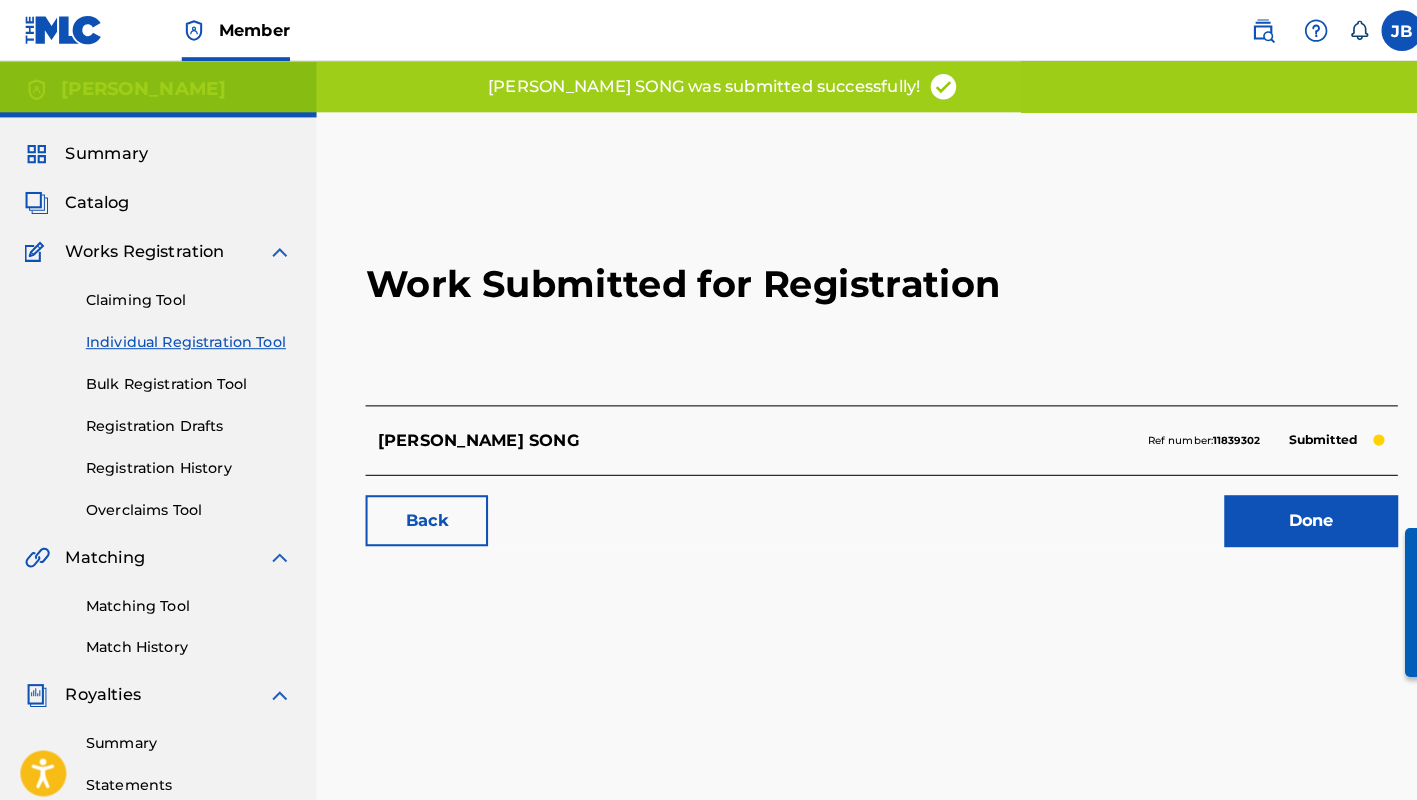 click on "Done" at bounding box center (1284, 510) 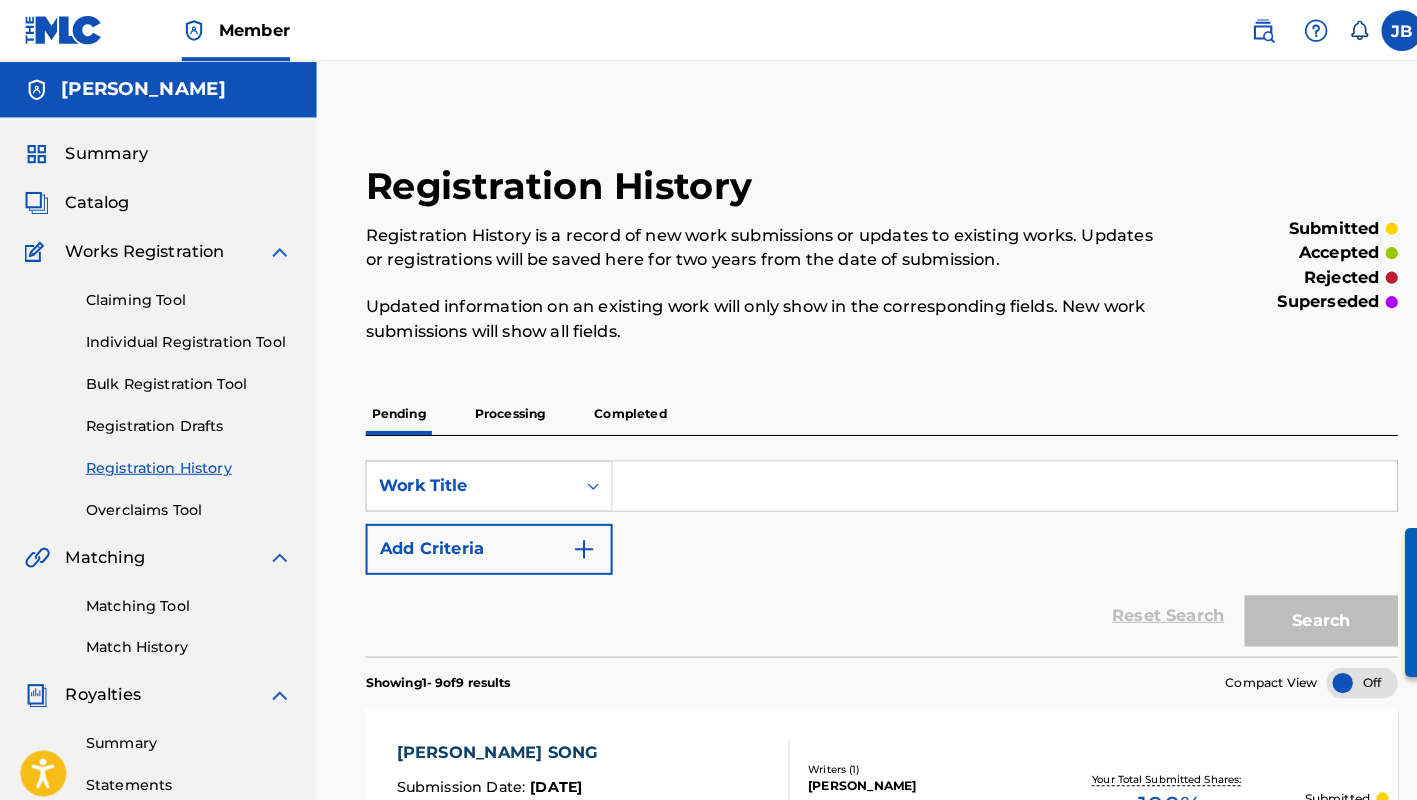 scroll, scrollTop: 0, scrollLeft: 0, axis: both 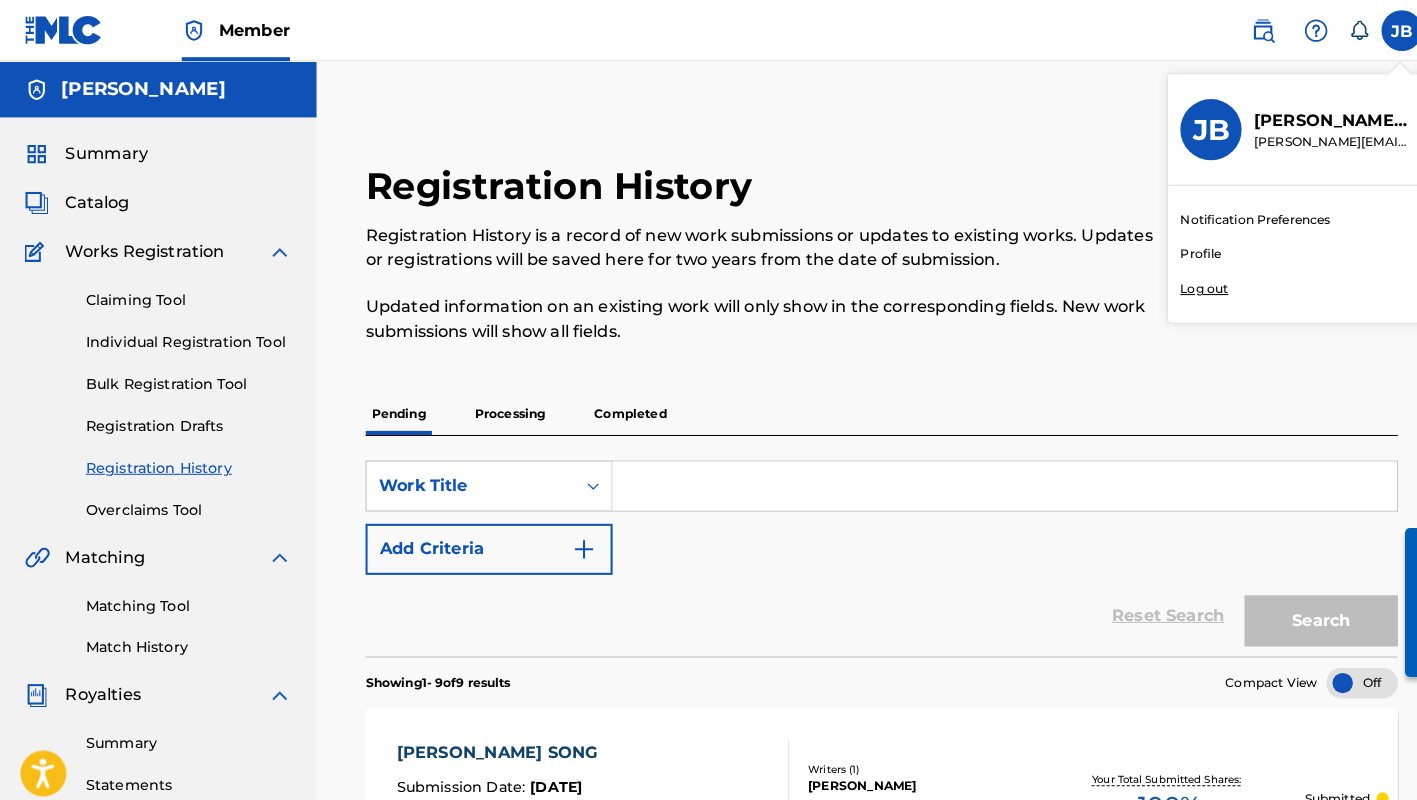 click on "Profile" at bounding box center [1176, 249] 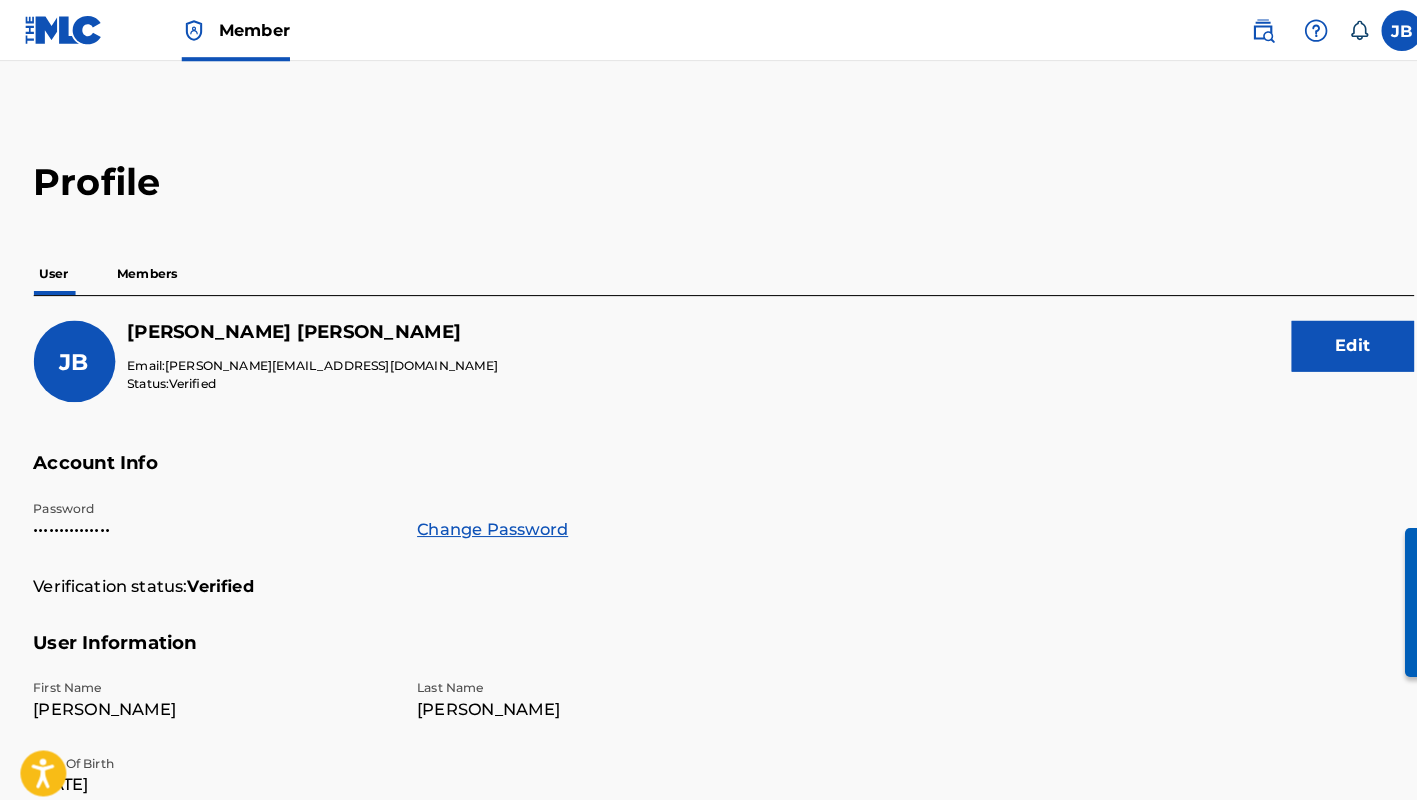 scroll, scrollTop: 0, scrollLeft: 0, axis: both 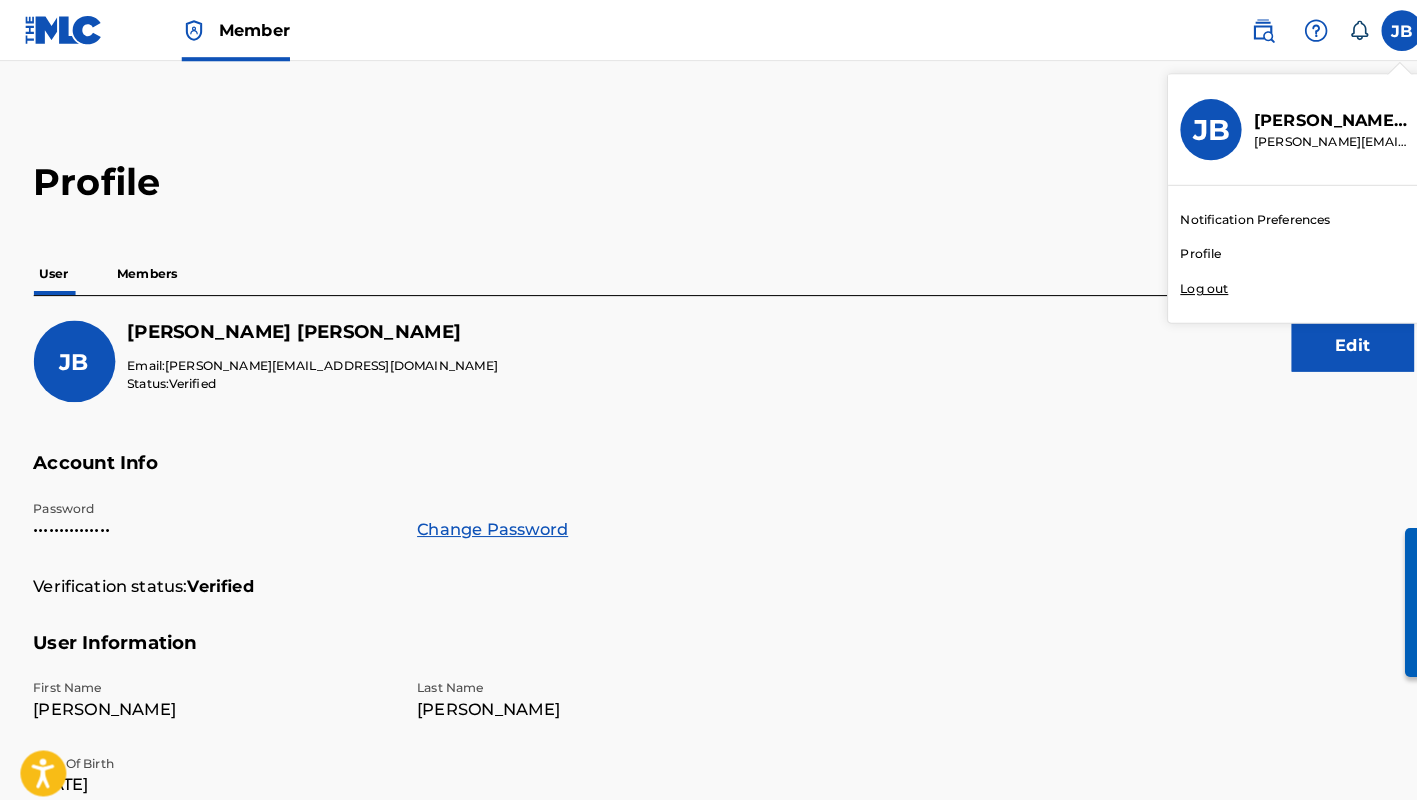 click on "Profile" at bounding box center (1176, 249) 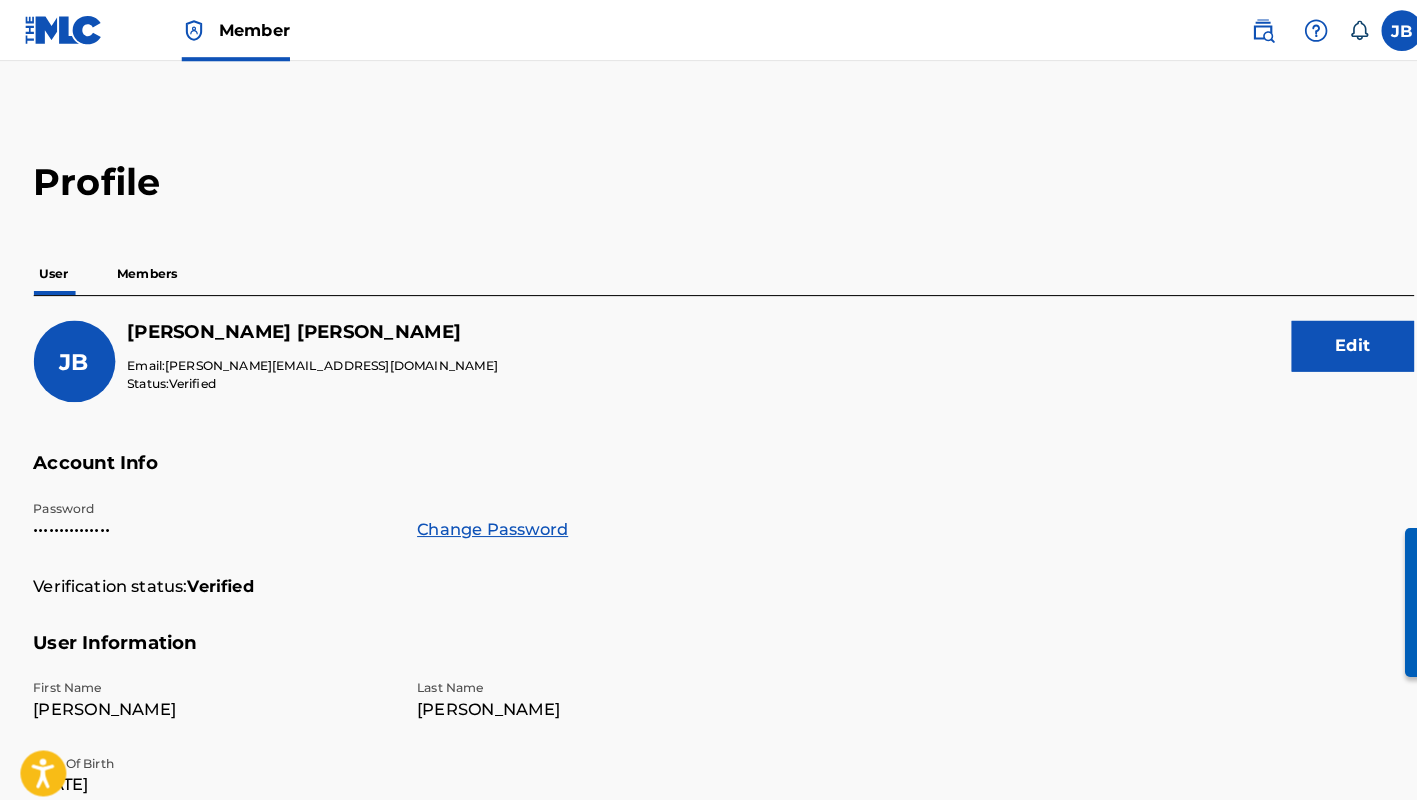 scroll, scrollTop: 0, scrollLeft: 0, axis: both 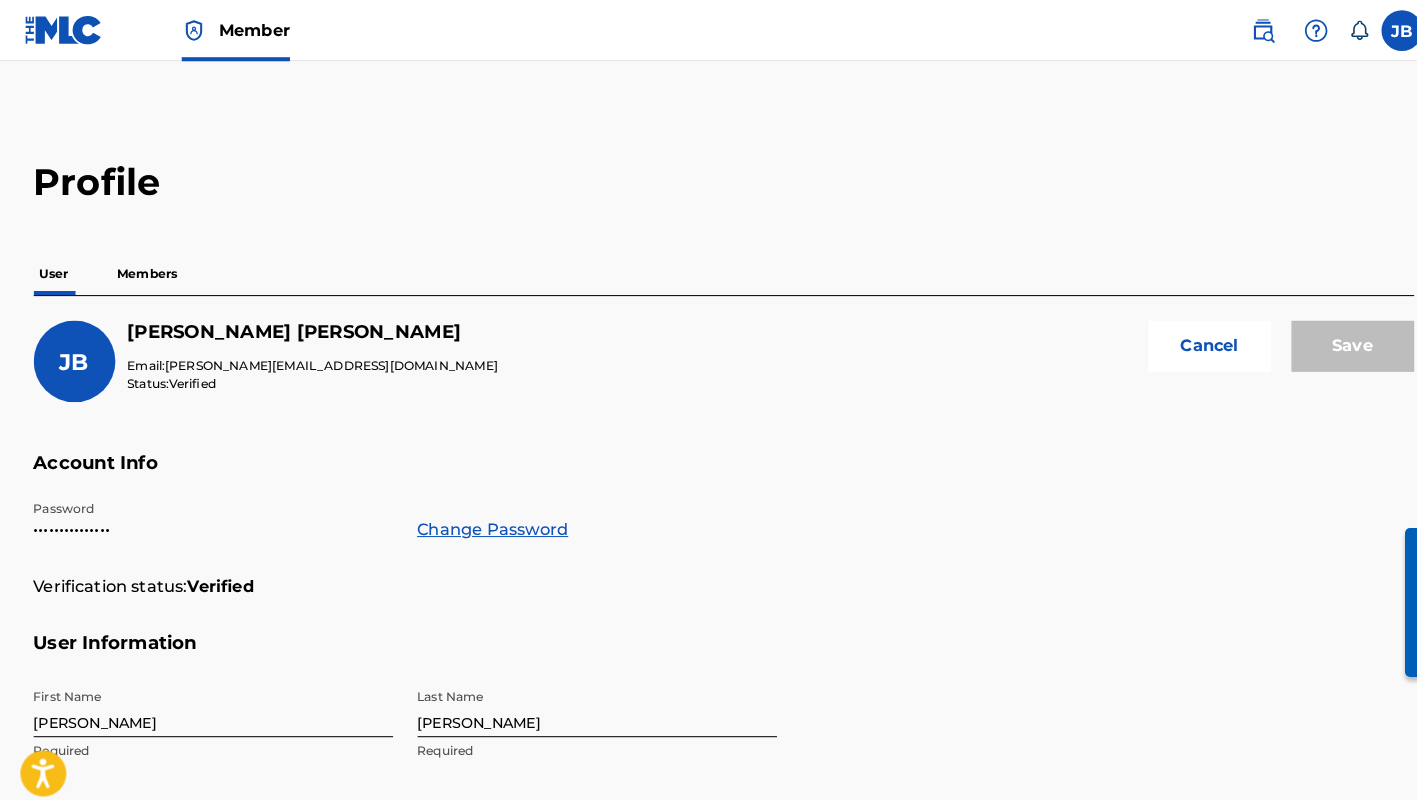 click at bounding box center (1373, 30) 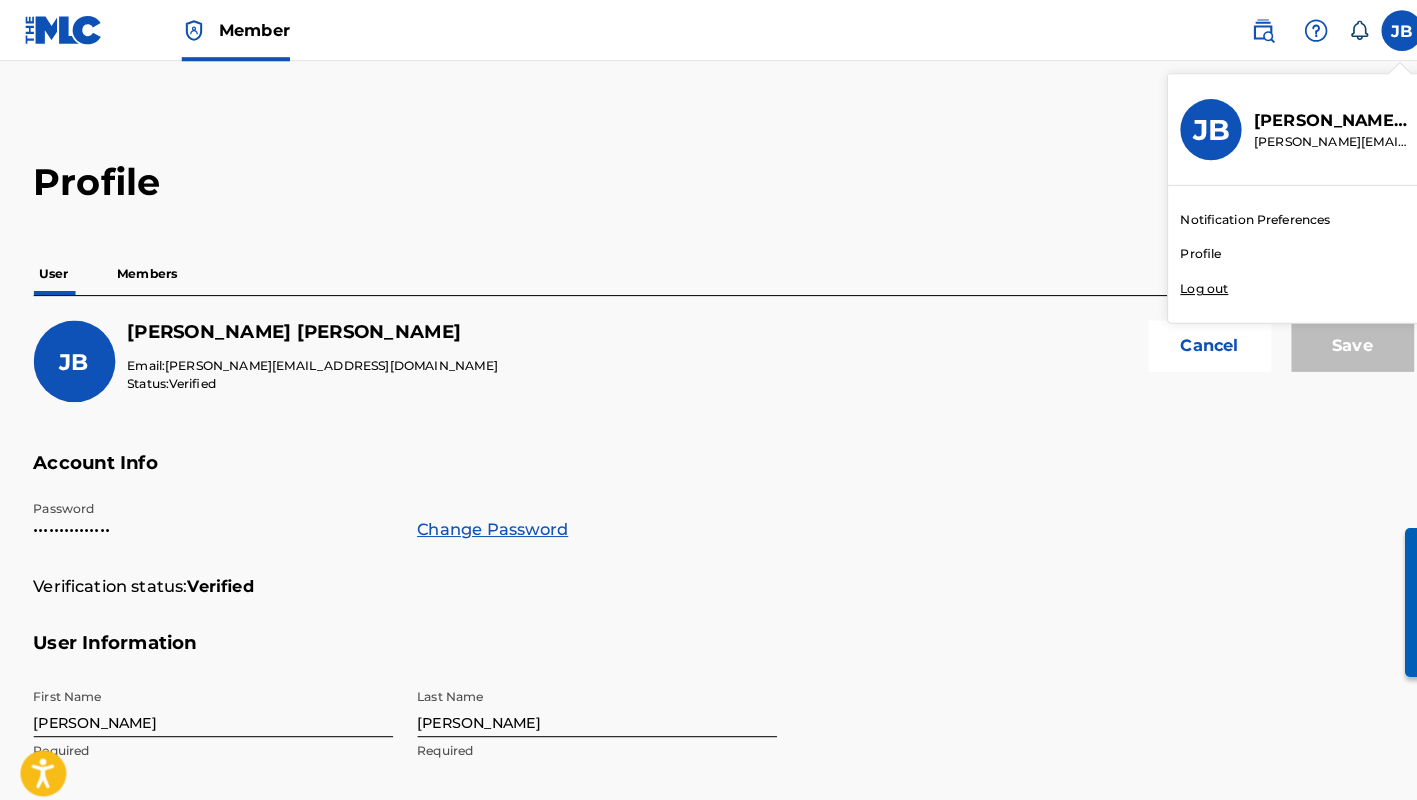 click on "Profile" at bounding box center [1176, 249] 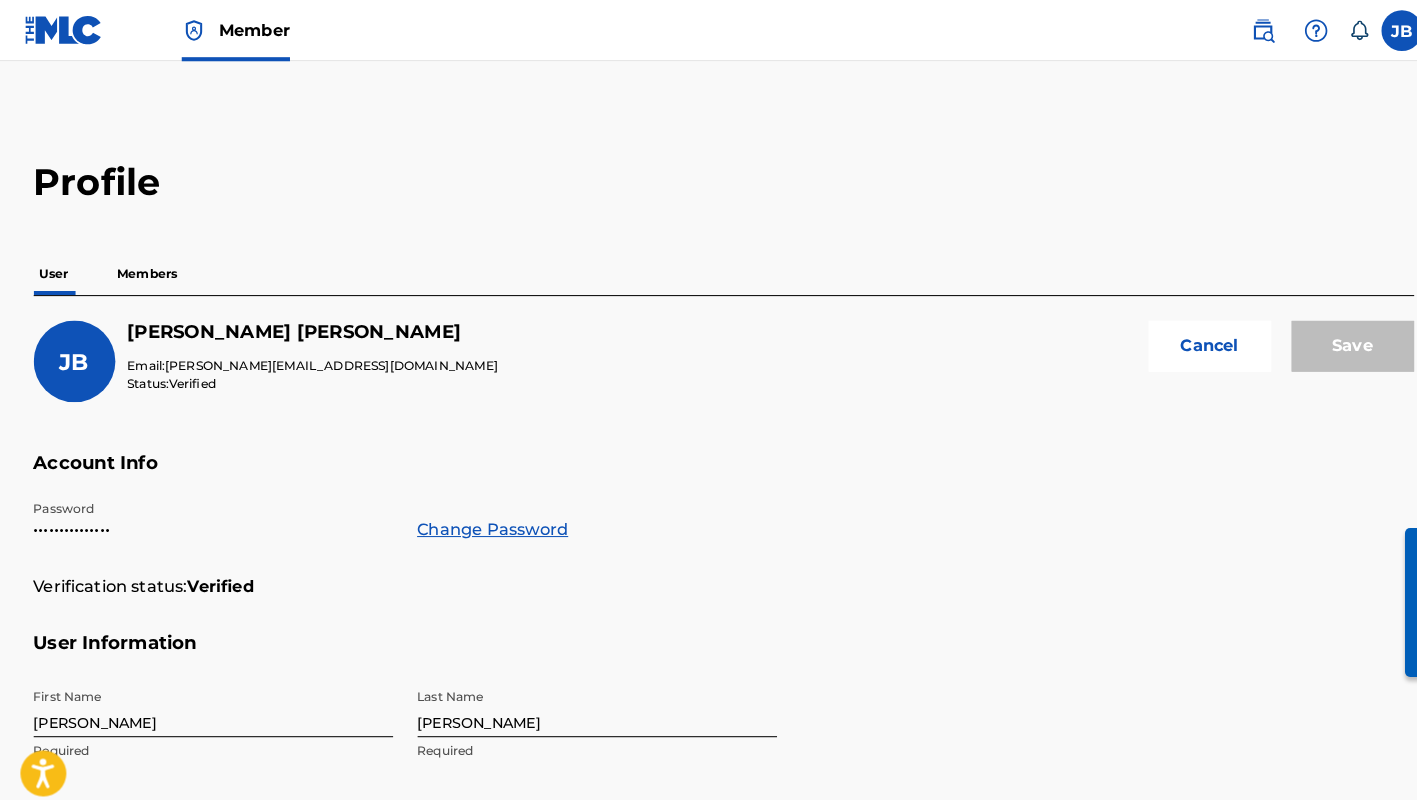 click at bounding box center [1373, 30] 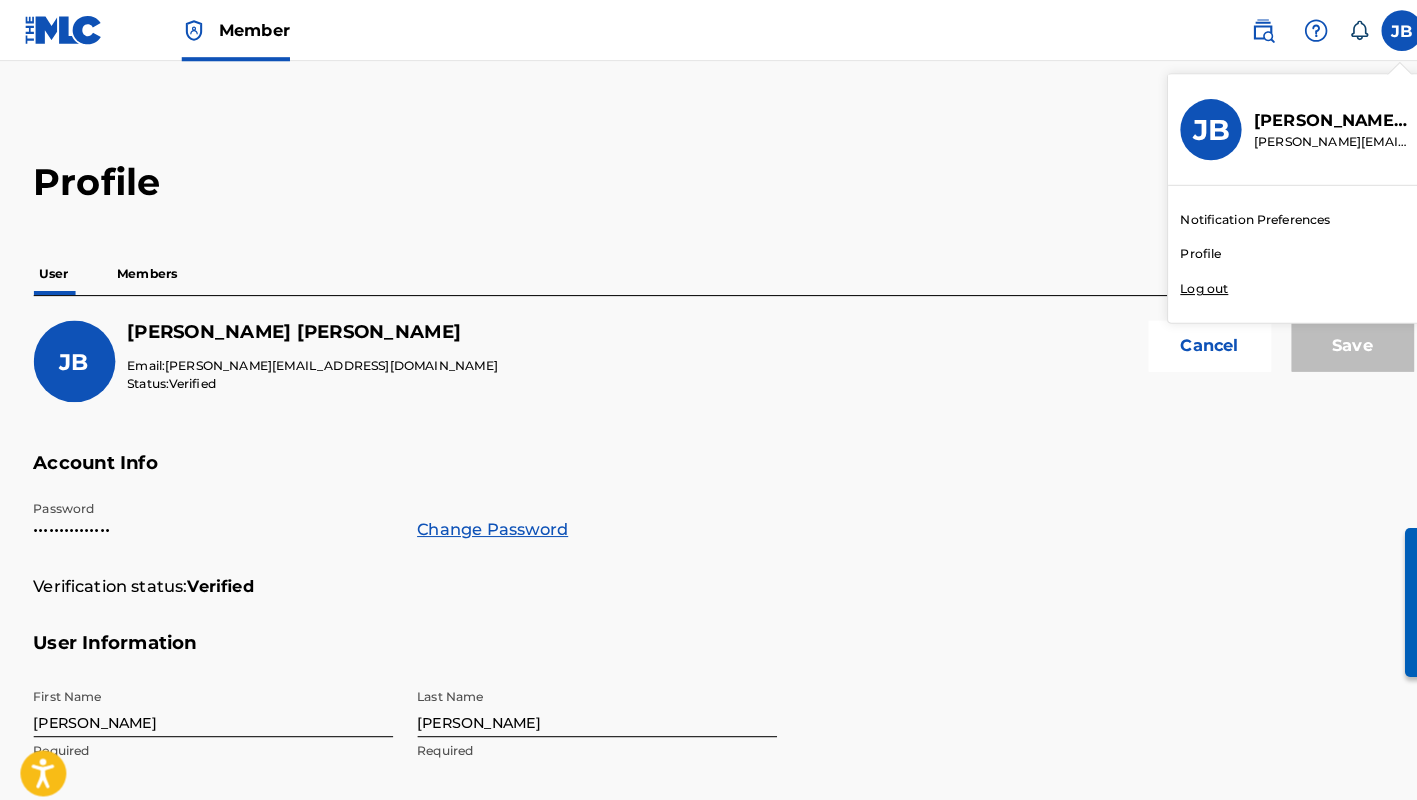 scroll, scrollTop: 0, scrollLeft: 0, axis: both 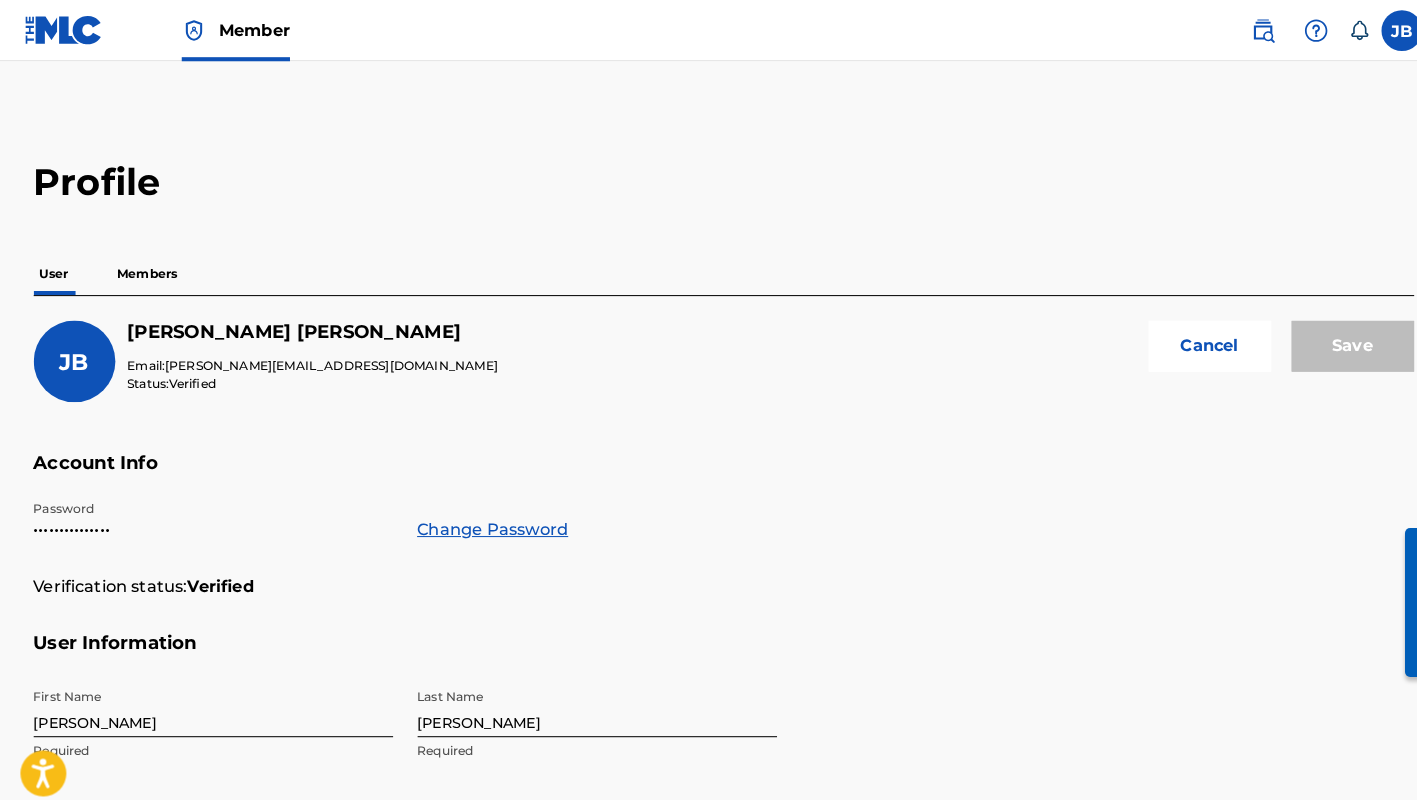click at bounding box center (1289, 30) 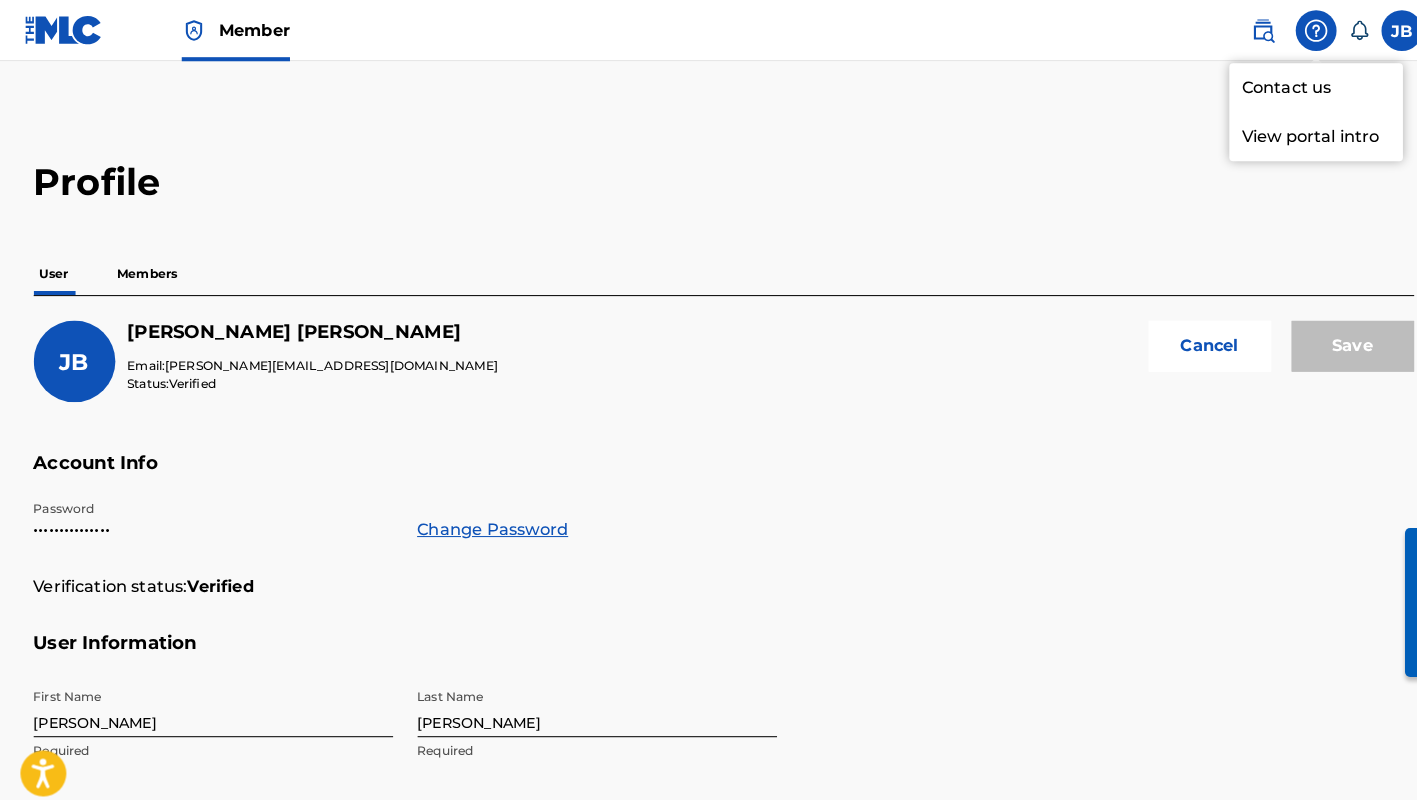 click on "Profile" at bounding box center [709, 178] 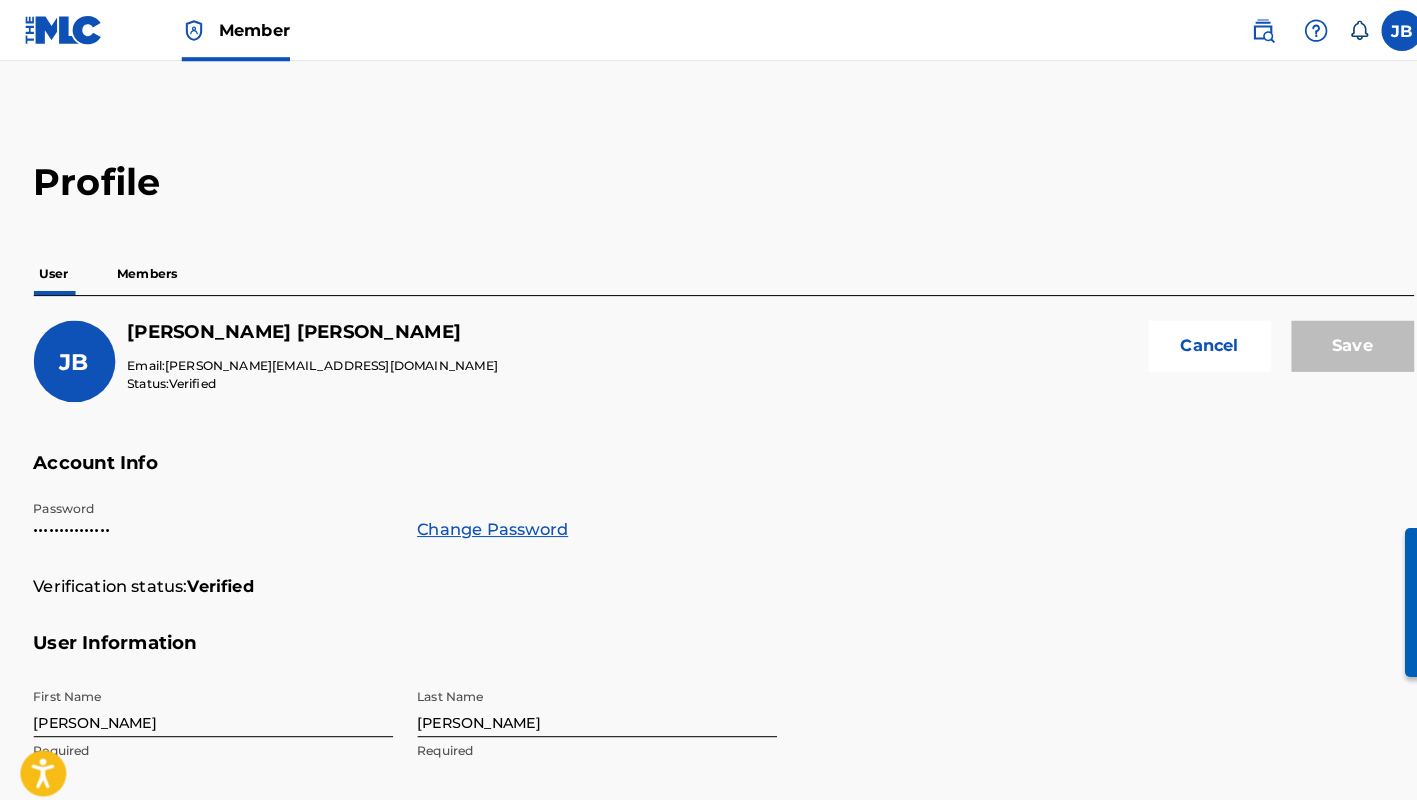 click at bounding box center (1237, 30) 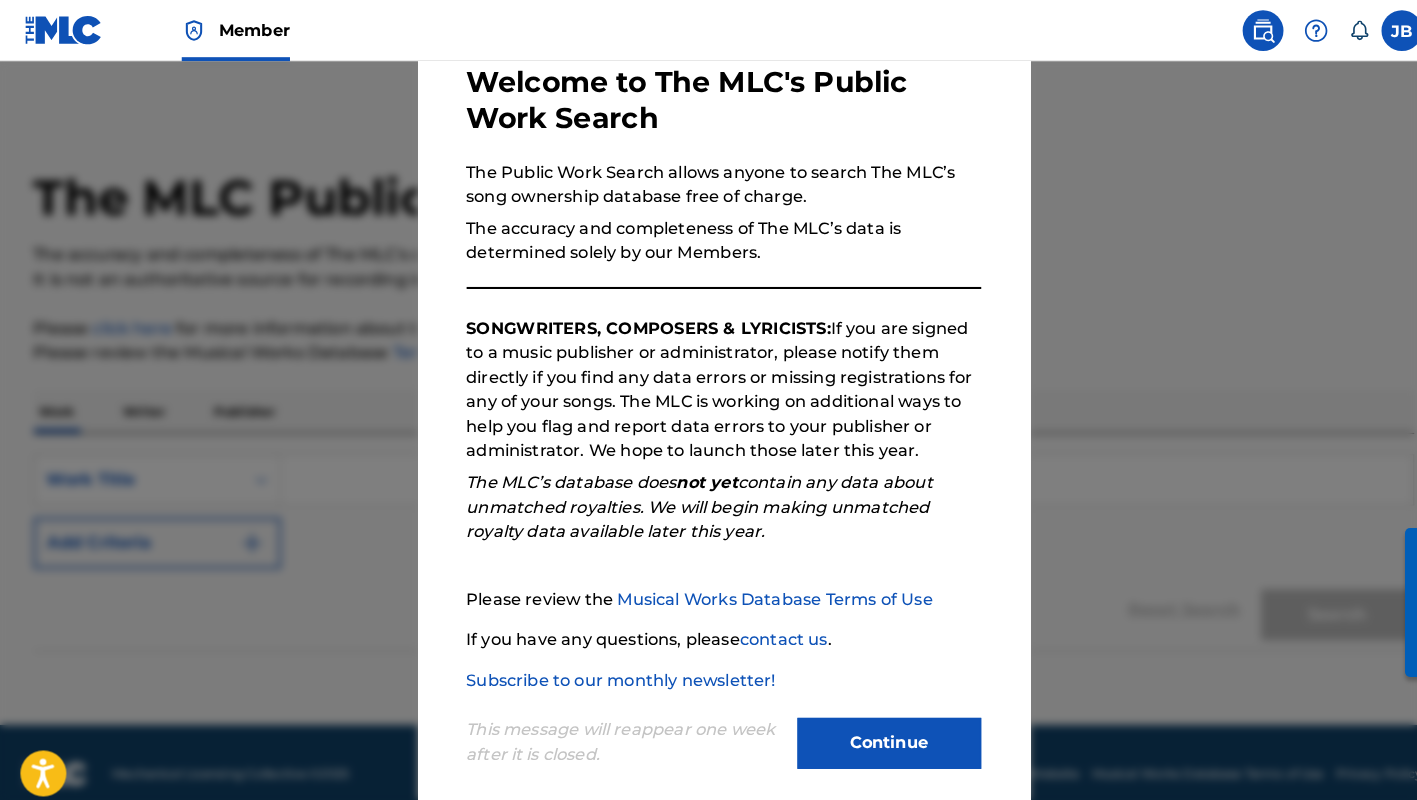 scroll, scrollTop: 108, scrollLeft: 0, axis: vertical 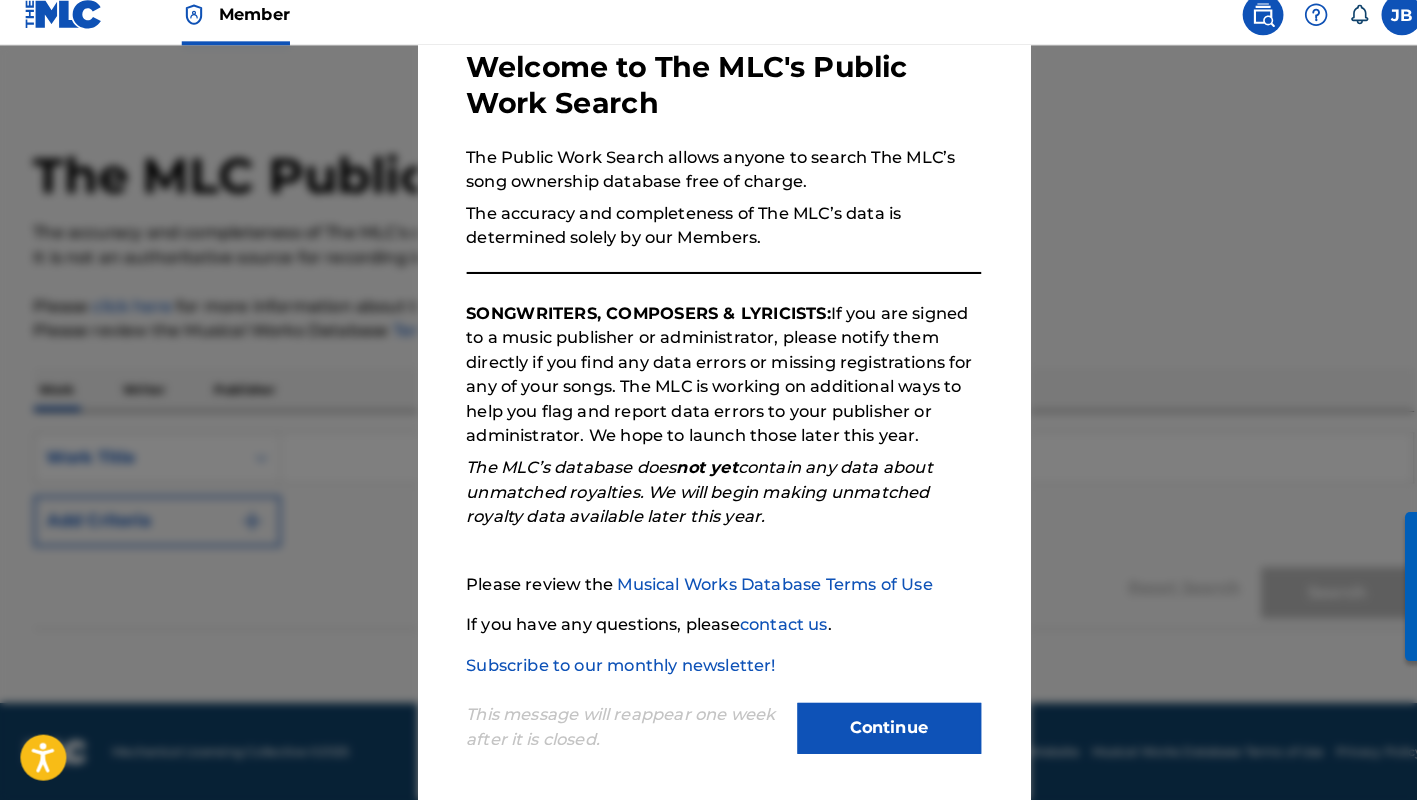 click at bounding box center (708, 460) 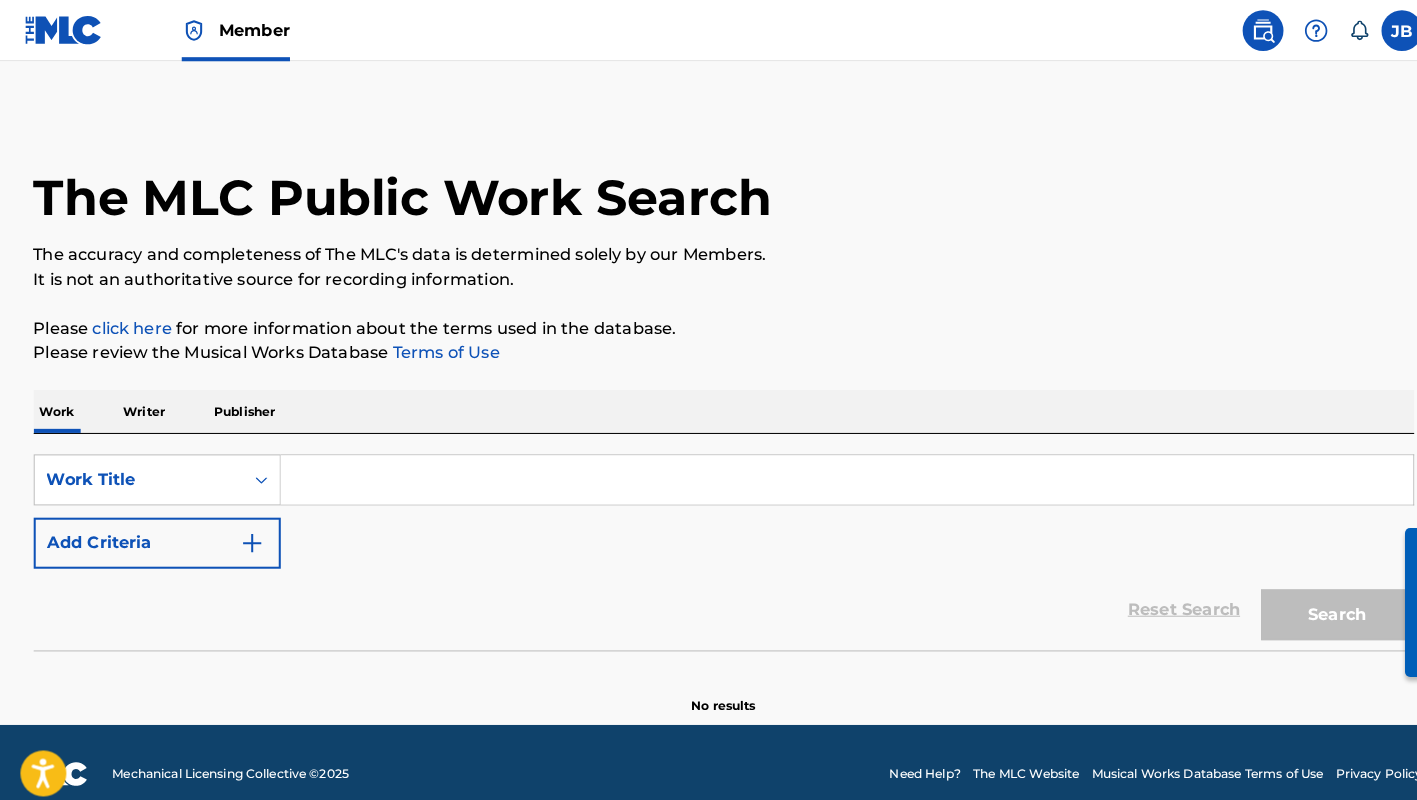 scroll, scrollTop: 0, scrollLeft: 0, axis: both 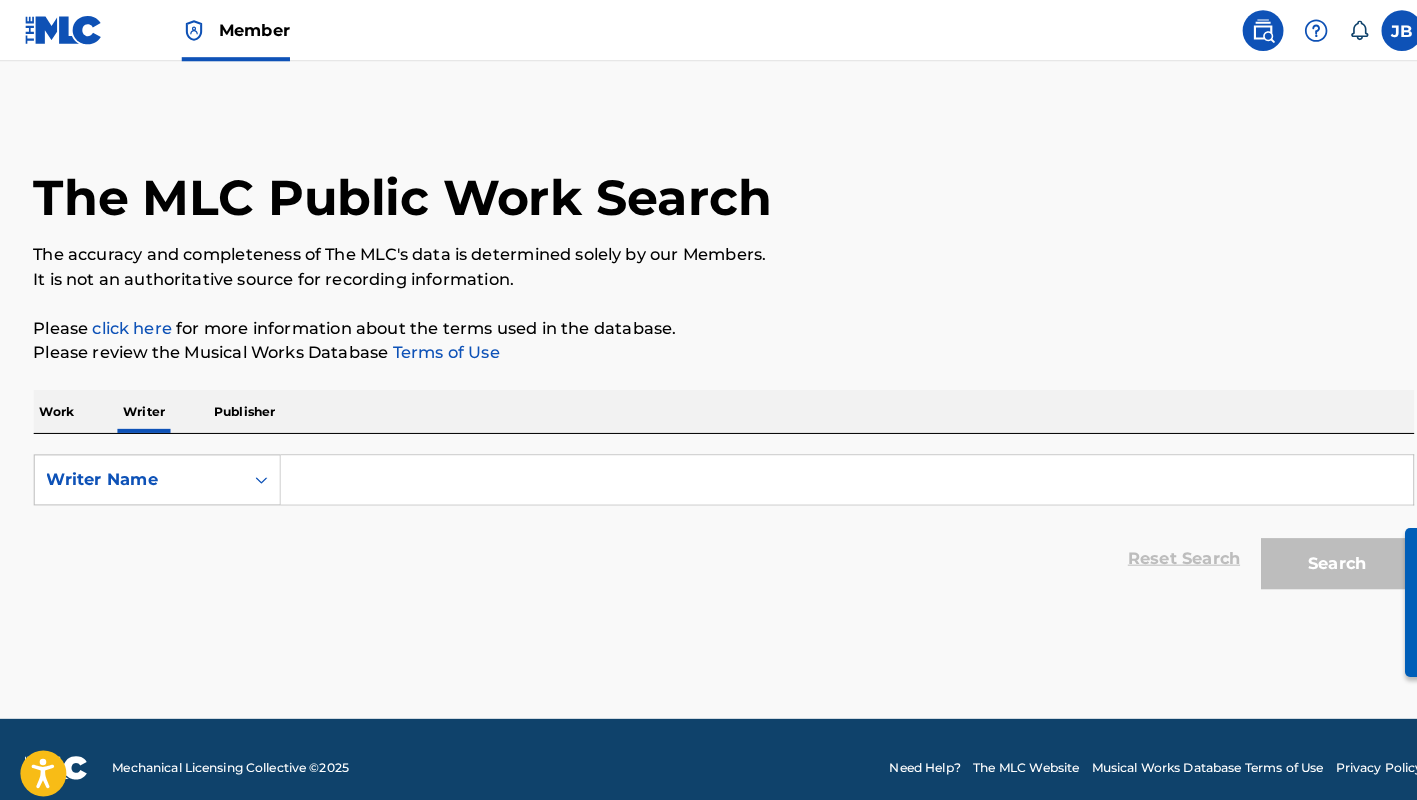 click on "Publisher" at bounding box center [240, 403] 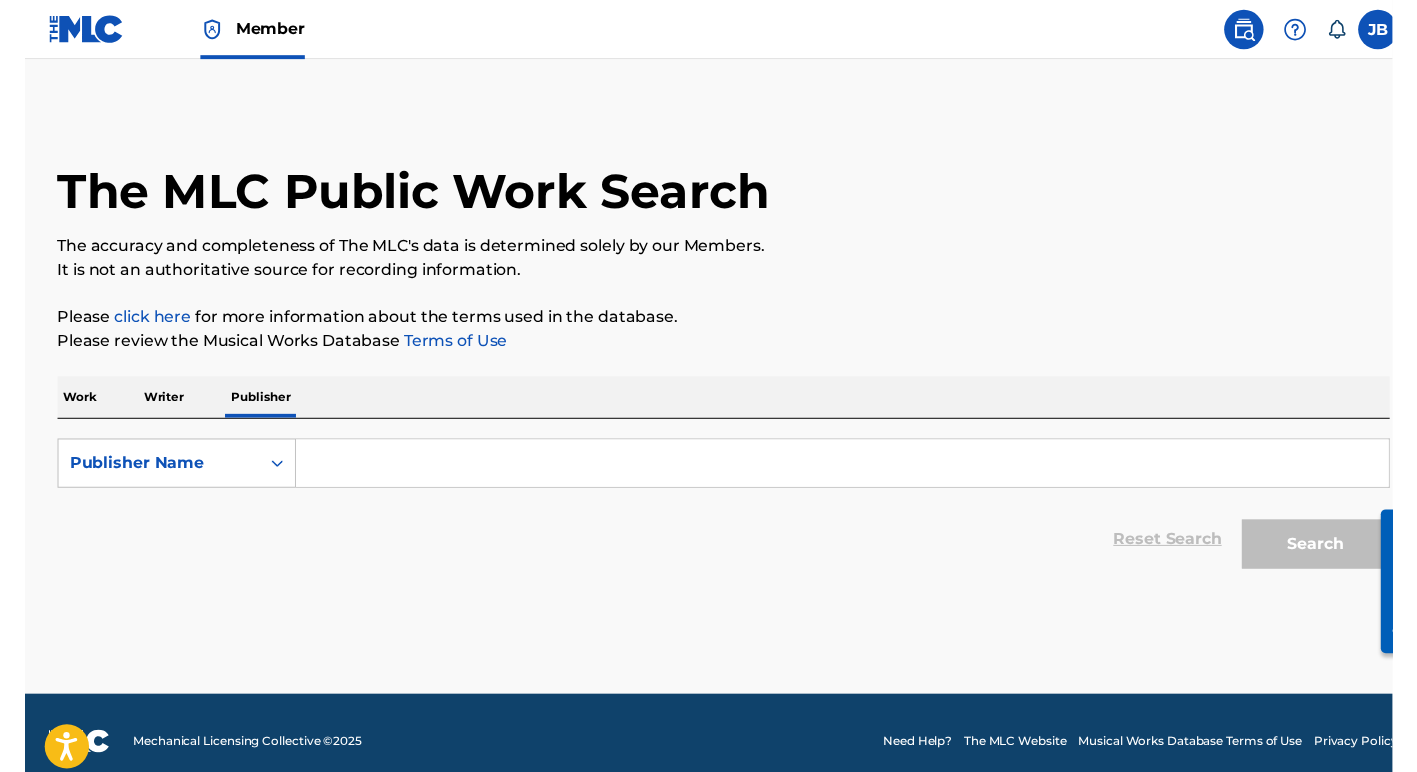 scroll, scrollTop: 0, scrollLeft: 0, axis: both 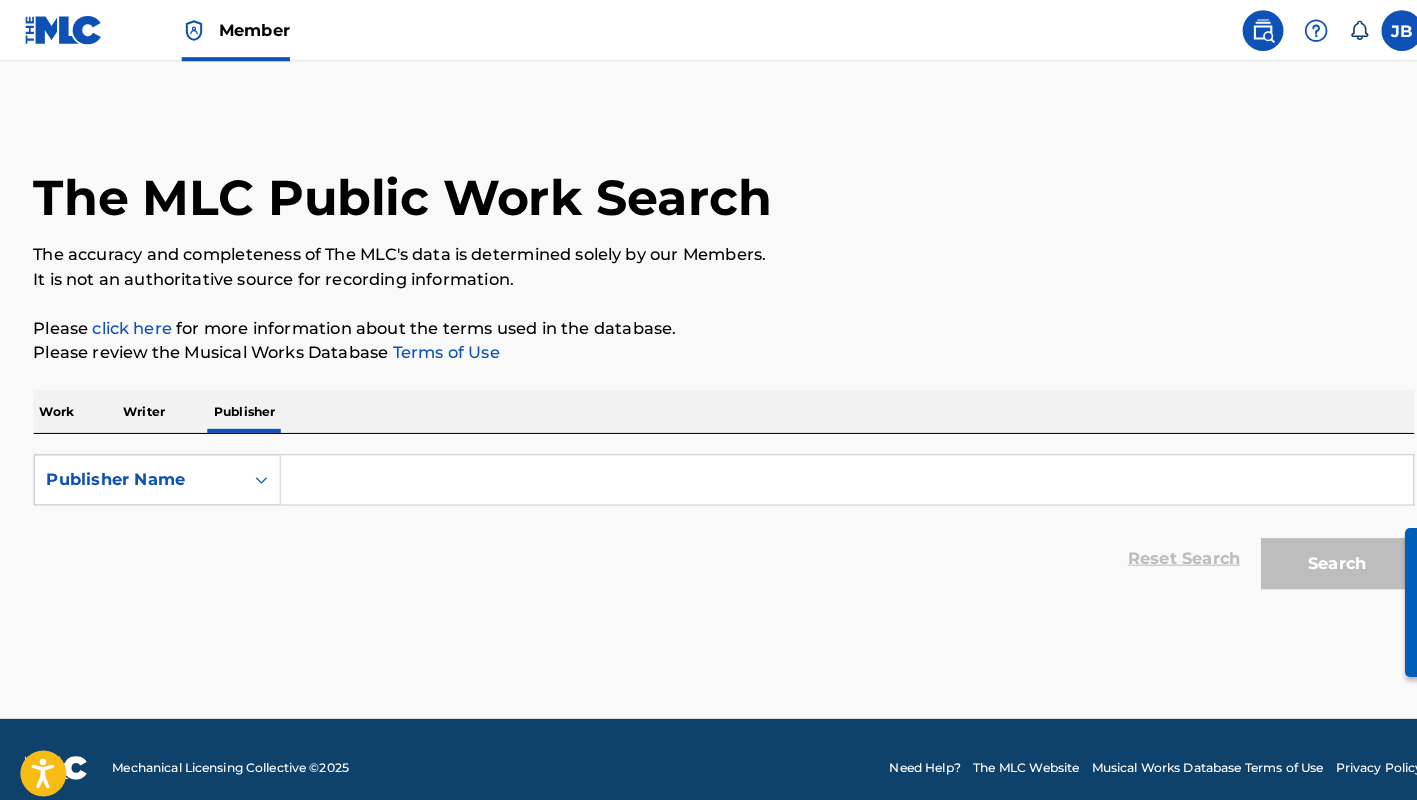 click on "click here" at bounding box center (130, 321) 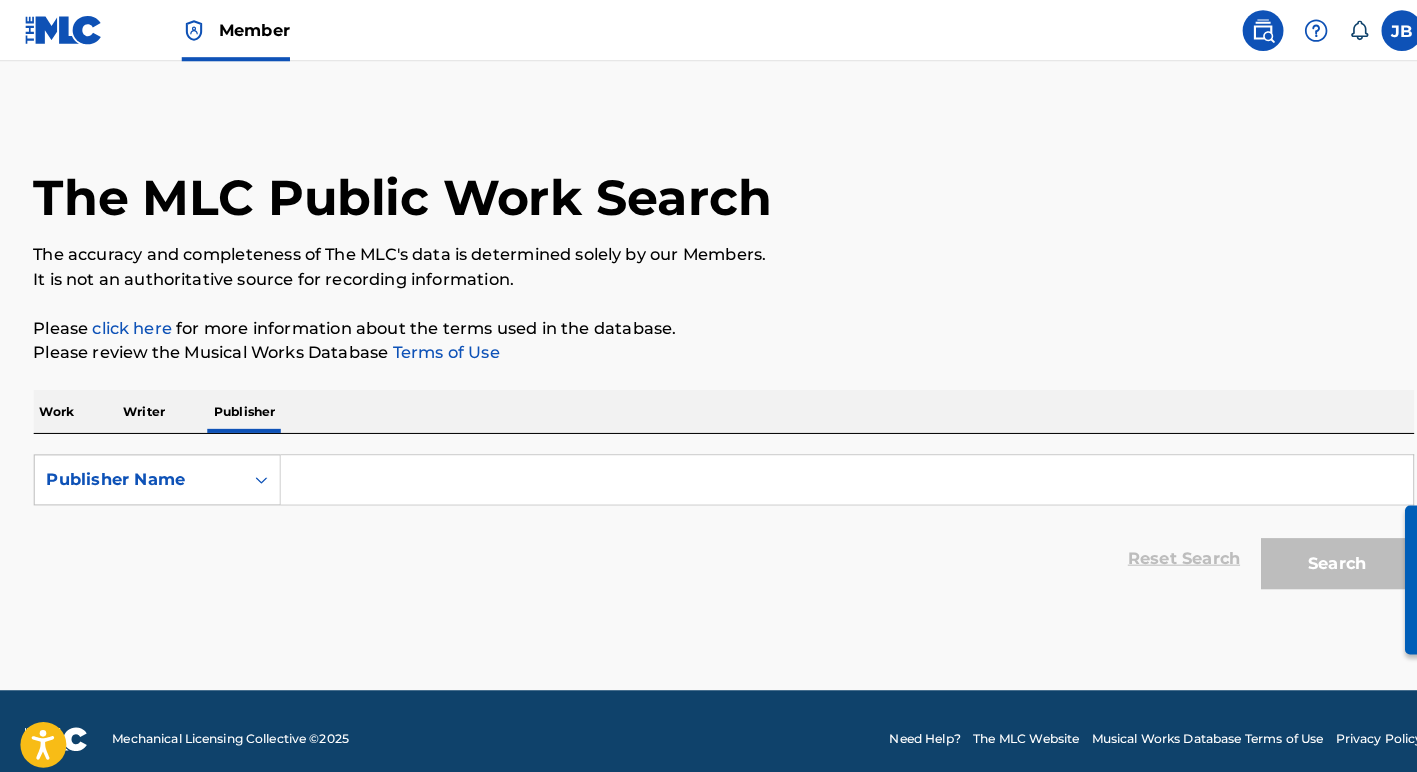 click at bounding box center (829, 470) 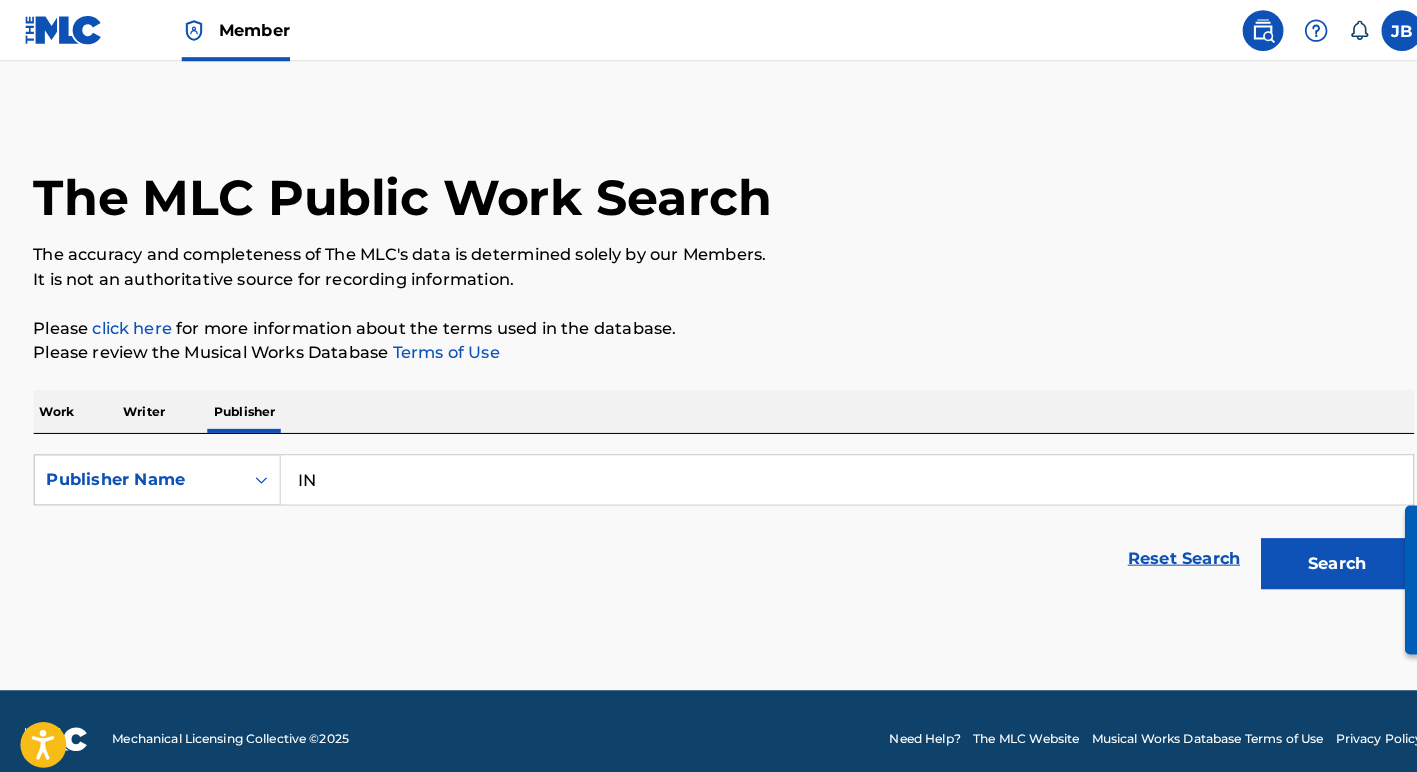 type on "I" 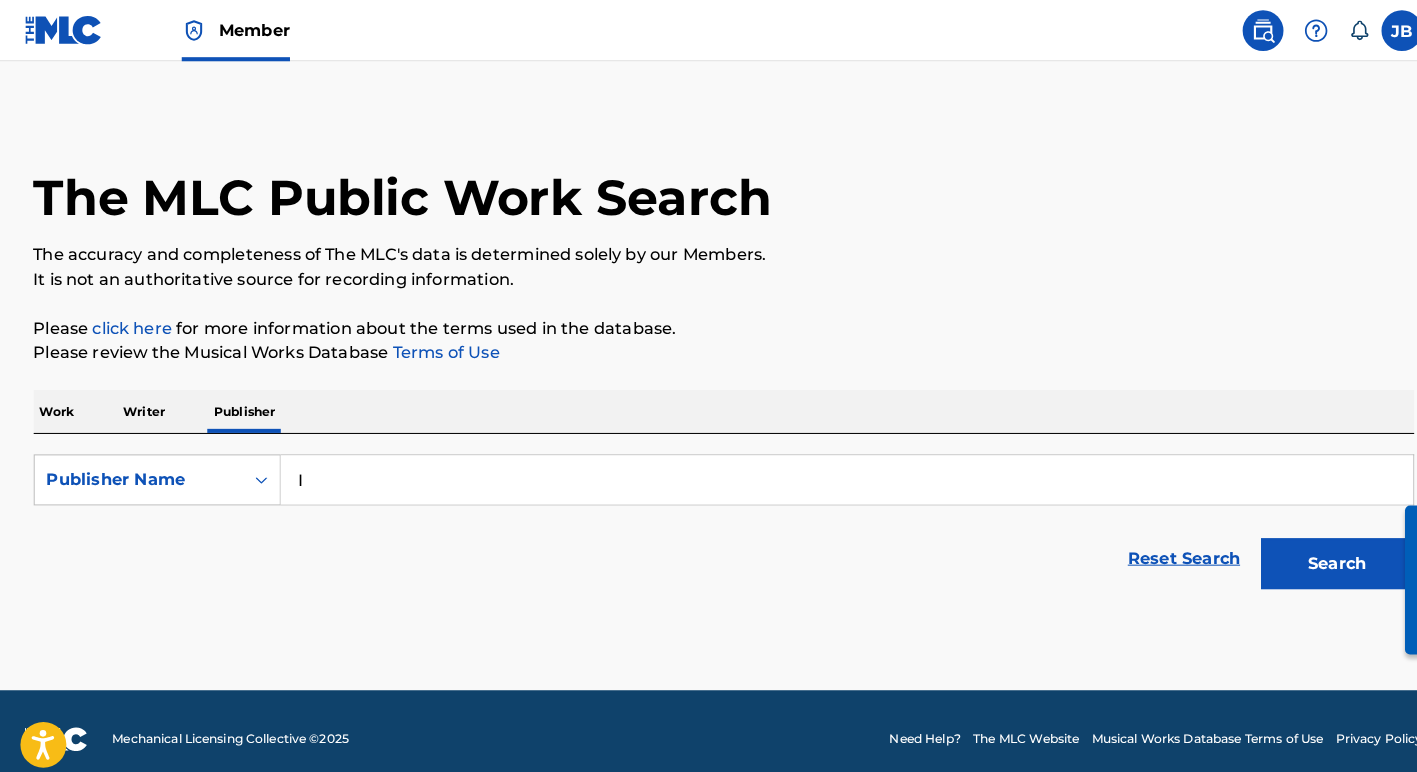 type 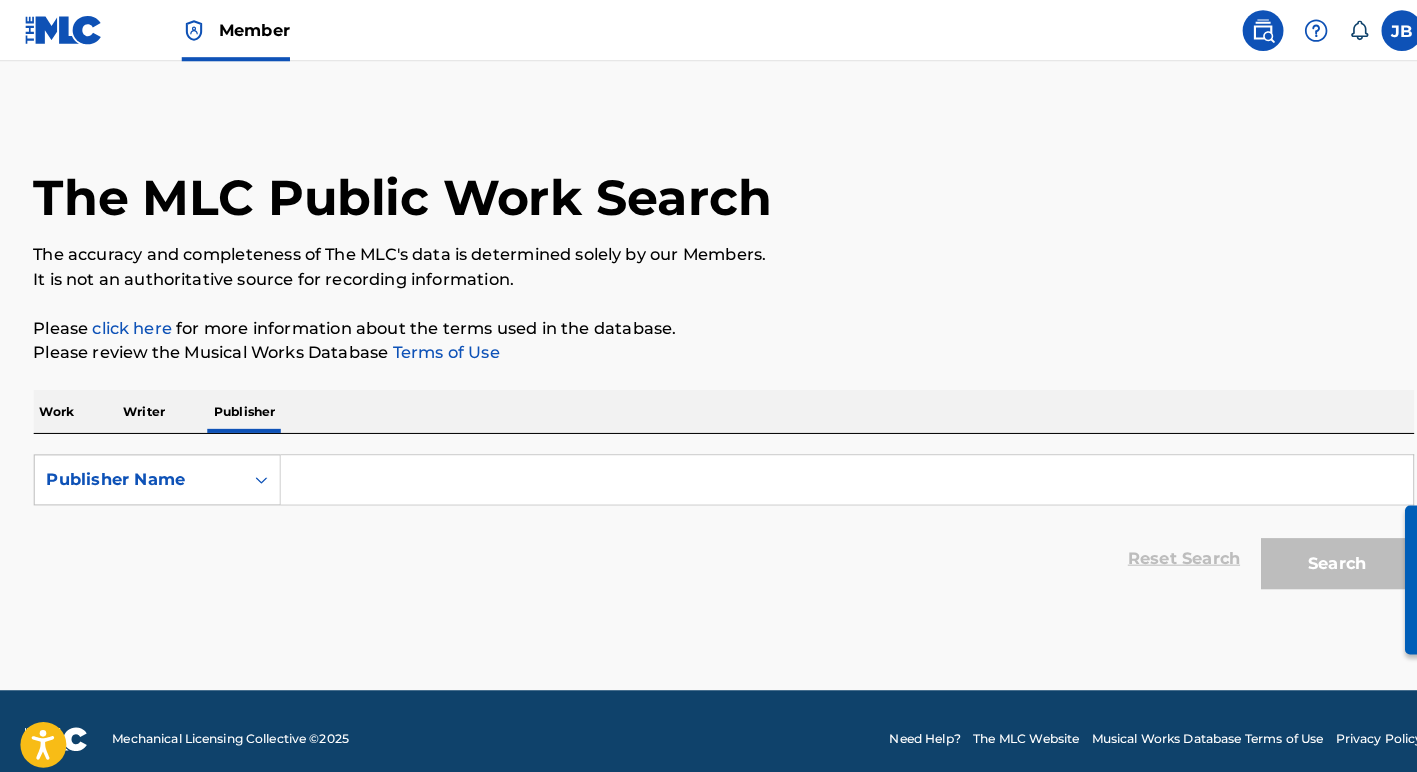 click on "Writer" at bounding box center (141, 403) 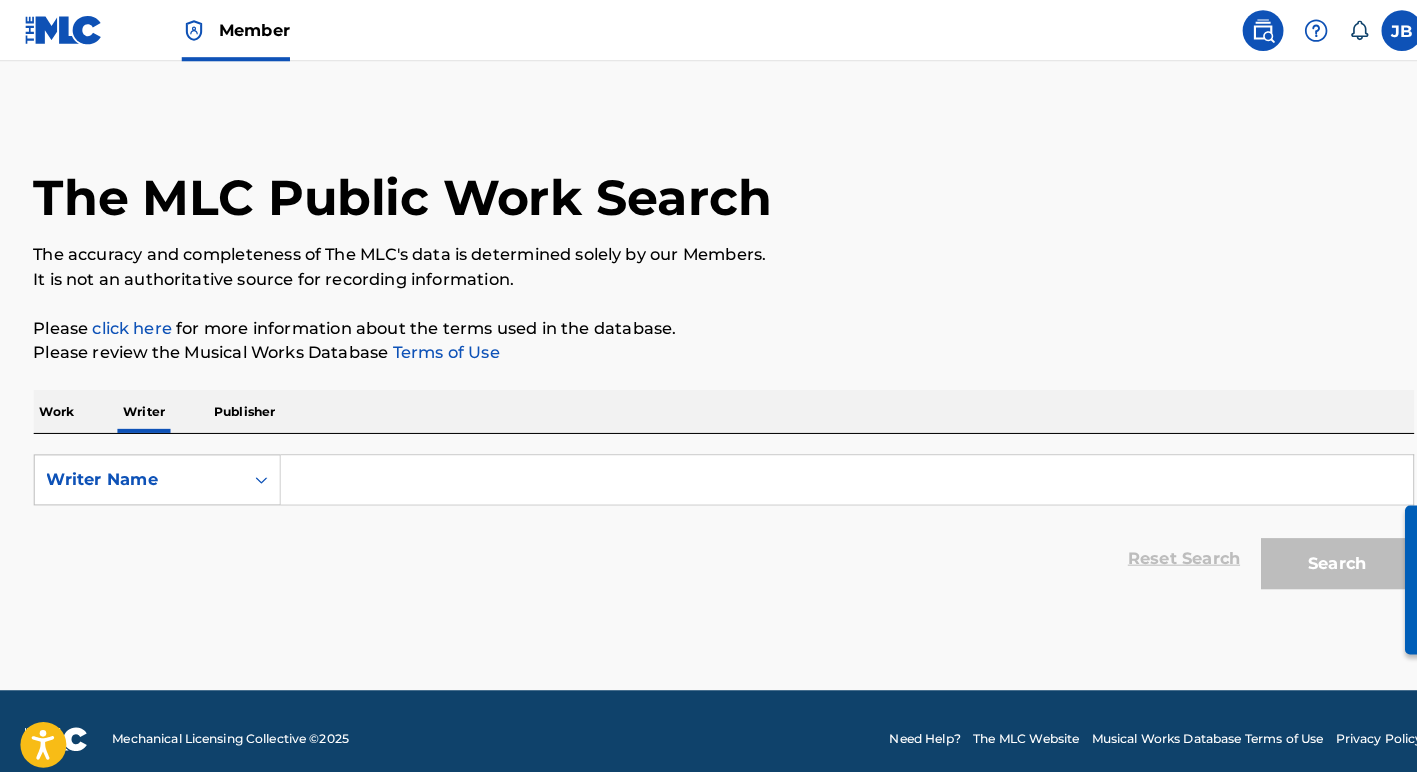 click at bounding box center (829, 470) 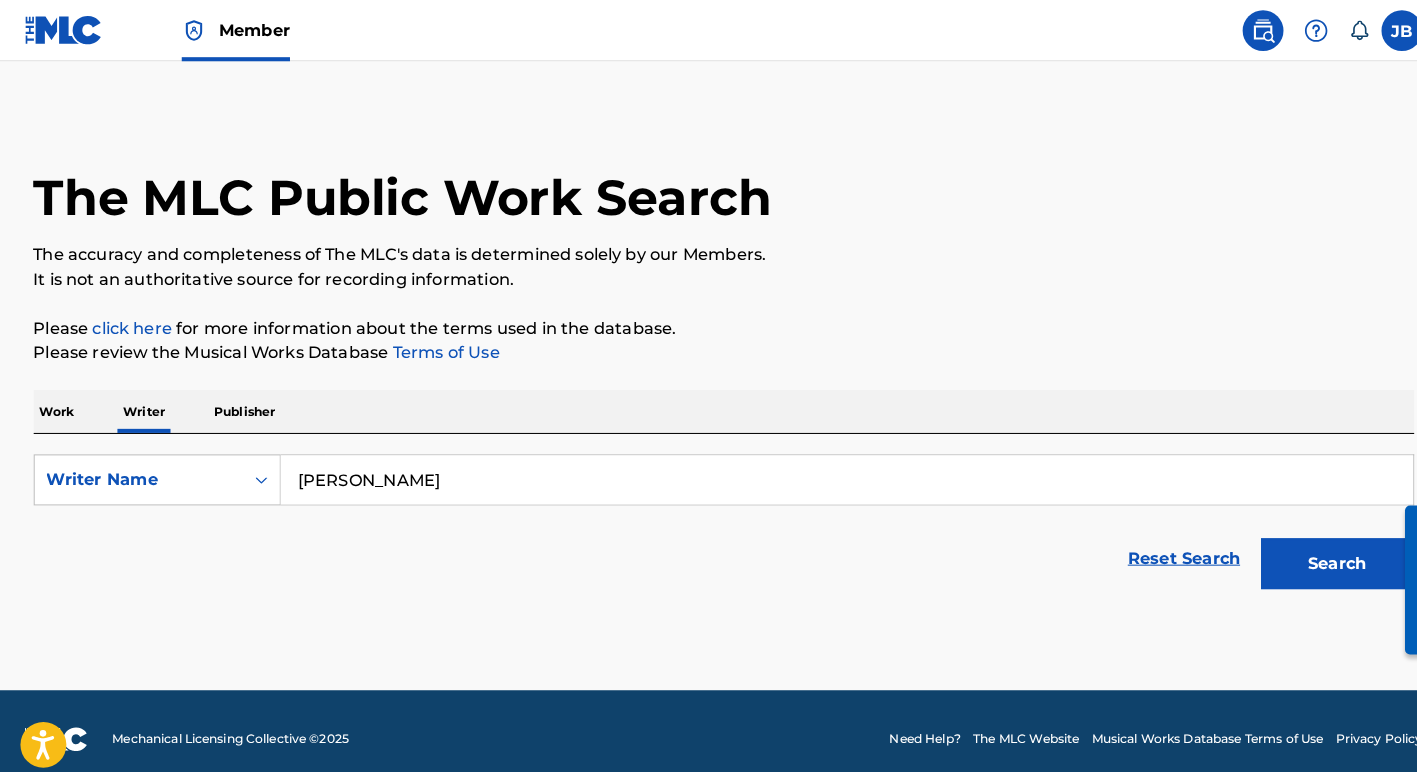 type on "[PERSON_NAME]" 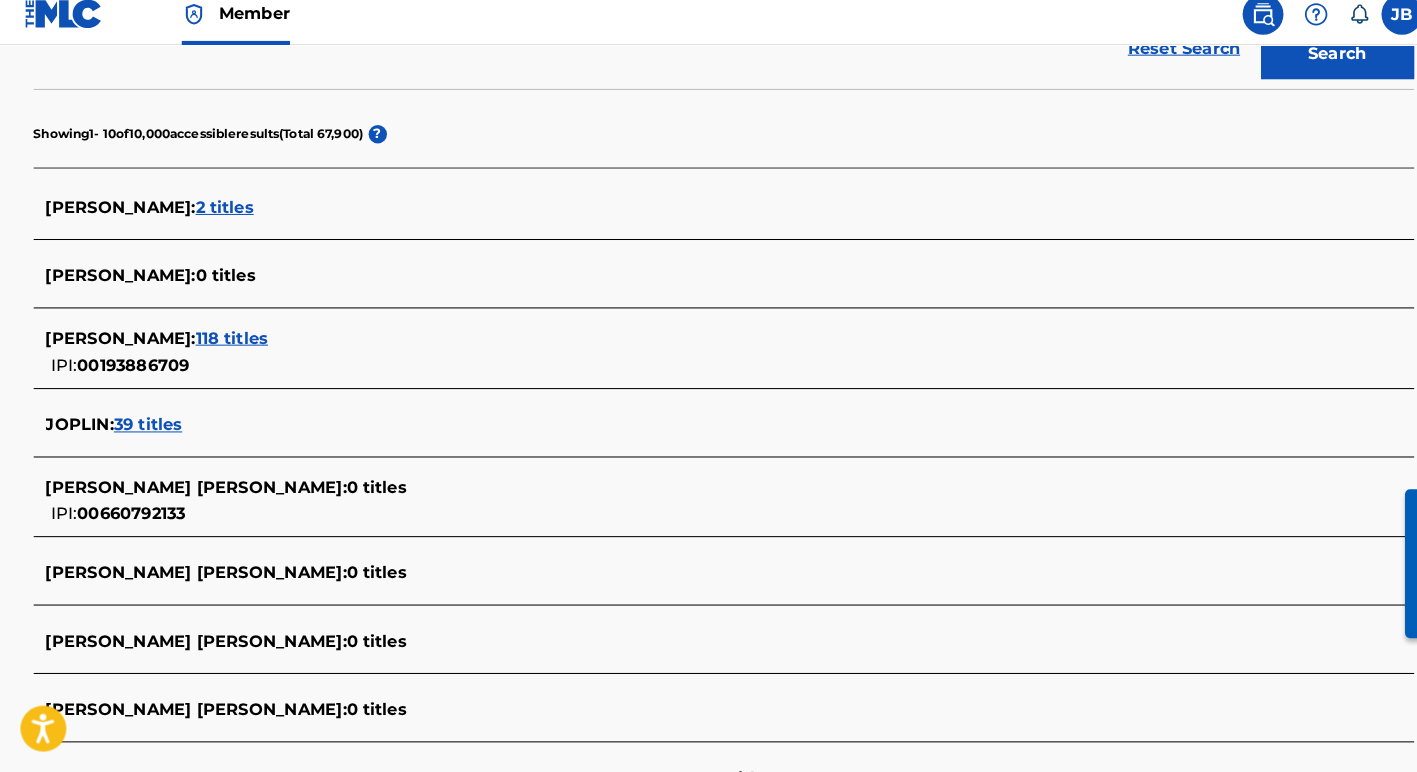 scroll, scrollTop: 496, scrollLeft: 0, axis: vertical 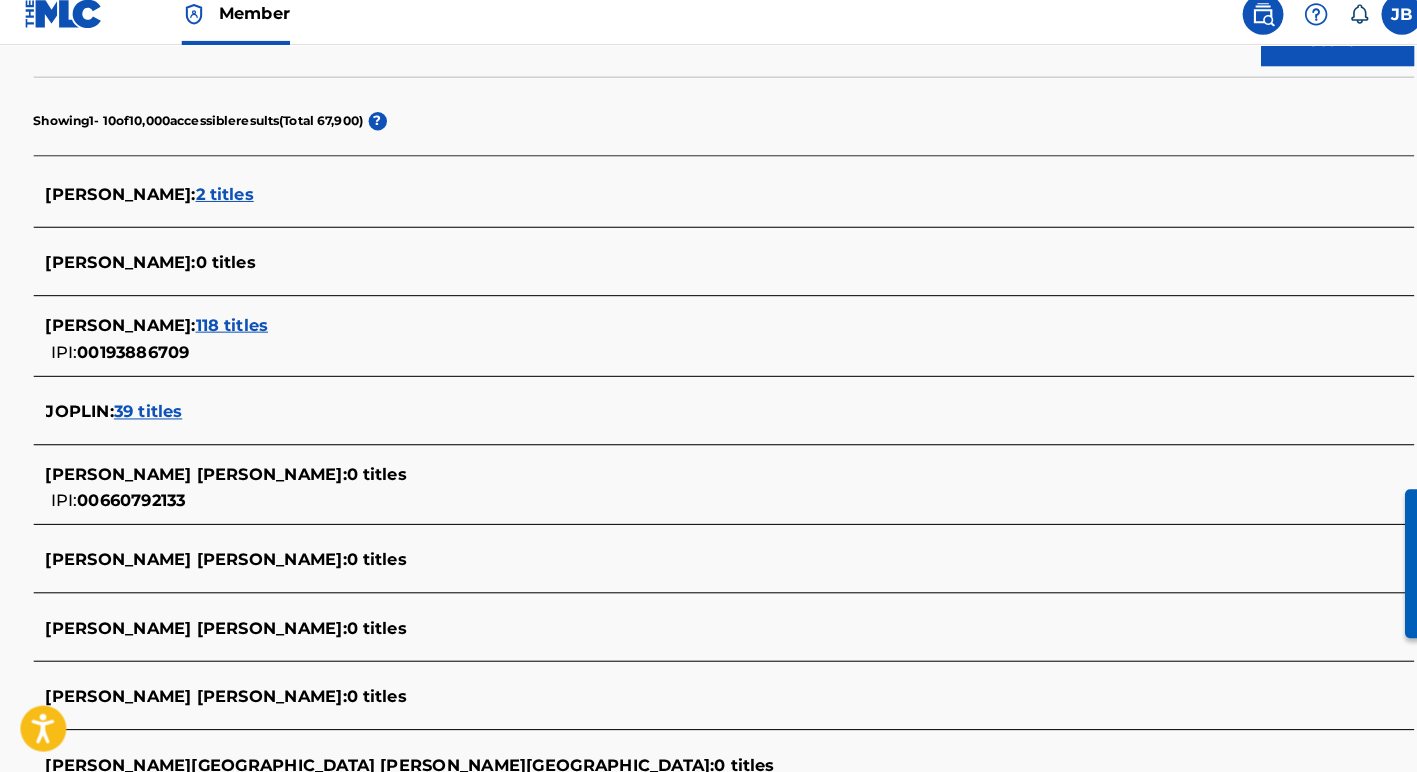 click on "118 titles" at bounding box center (227, 334) 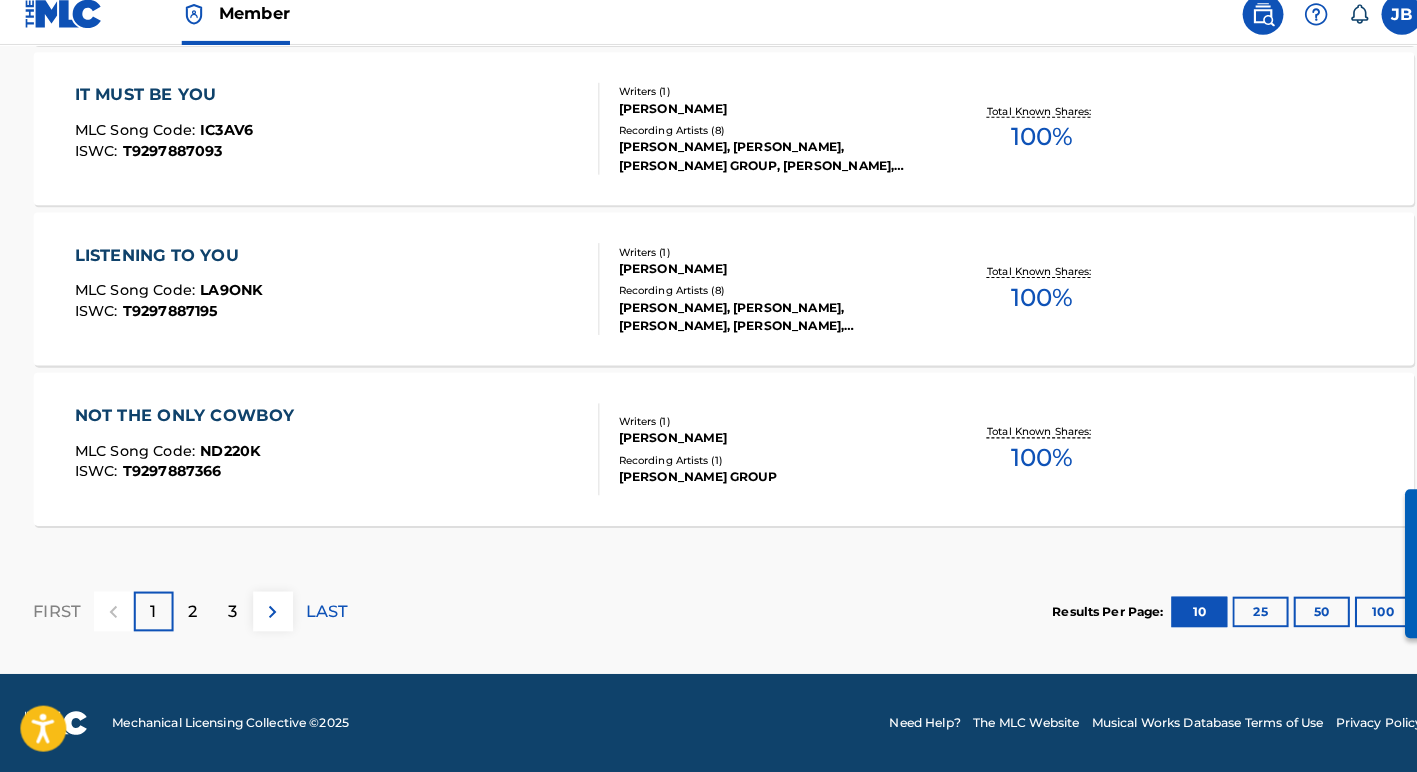 scroll, scrollTop: 1757, scrollLeft: 0, axis: vertical 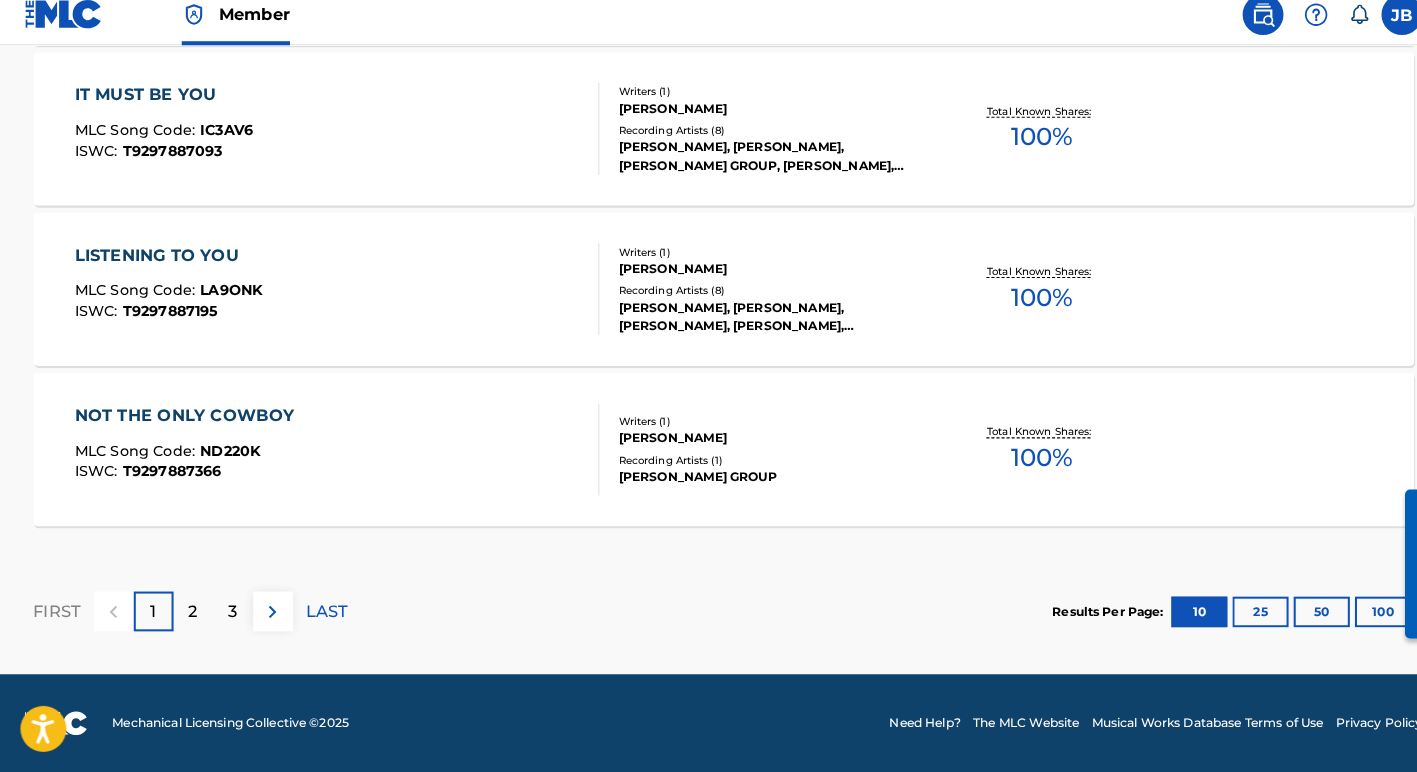 click on "2" at bounding box center [189, 615] 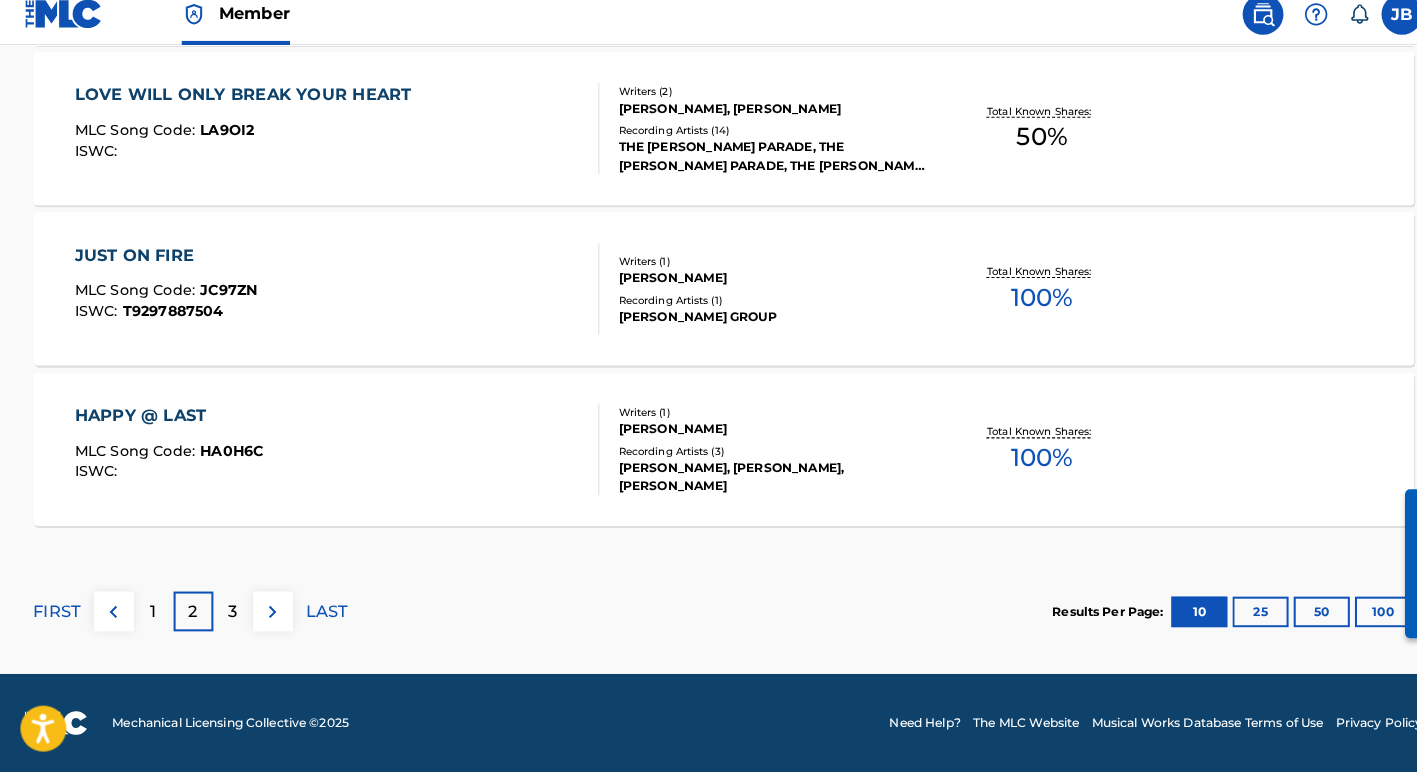 scroll, scrollTop: 1757, scrollLeft: 0, axis: vertical 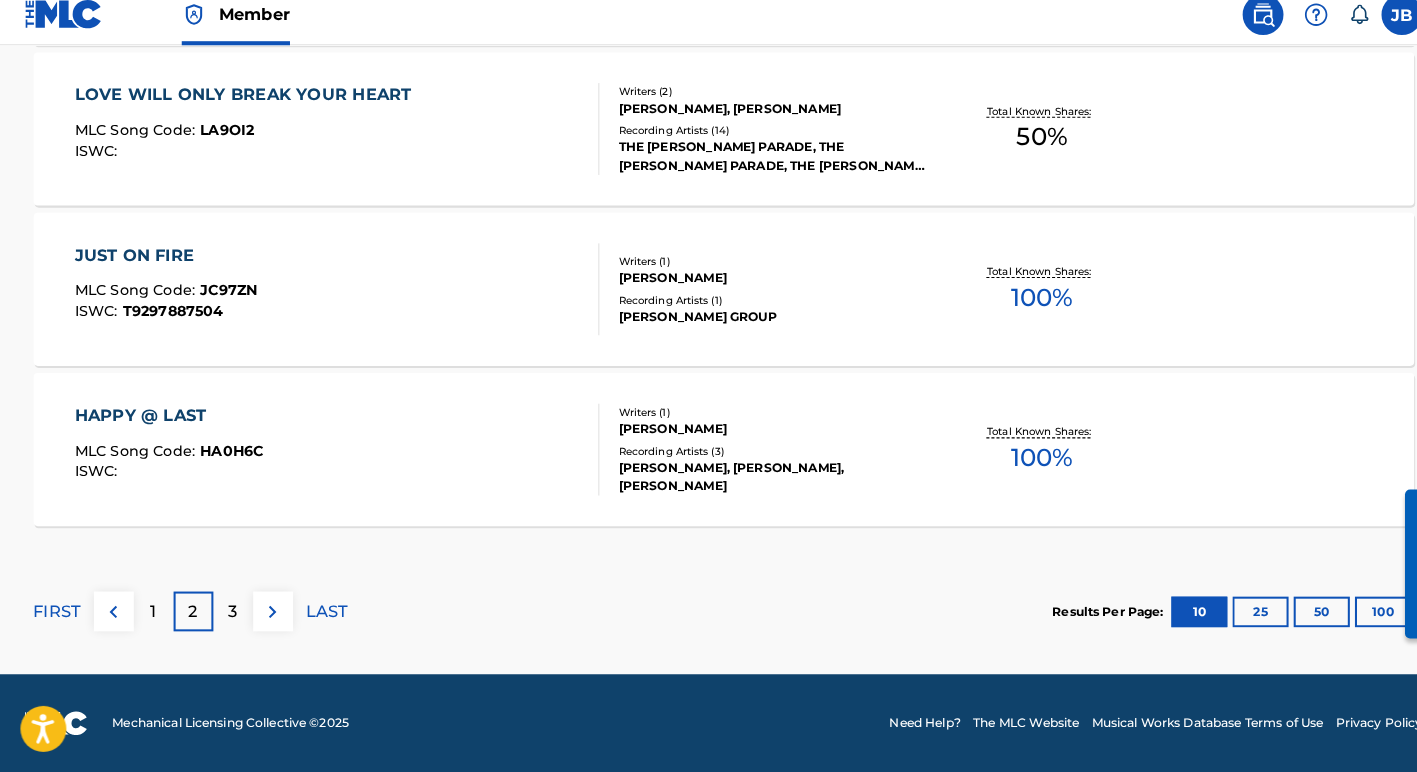 click on "3" at bounding box center [228, 615] 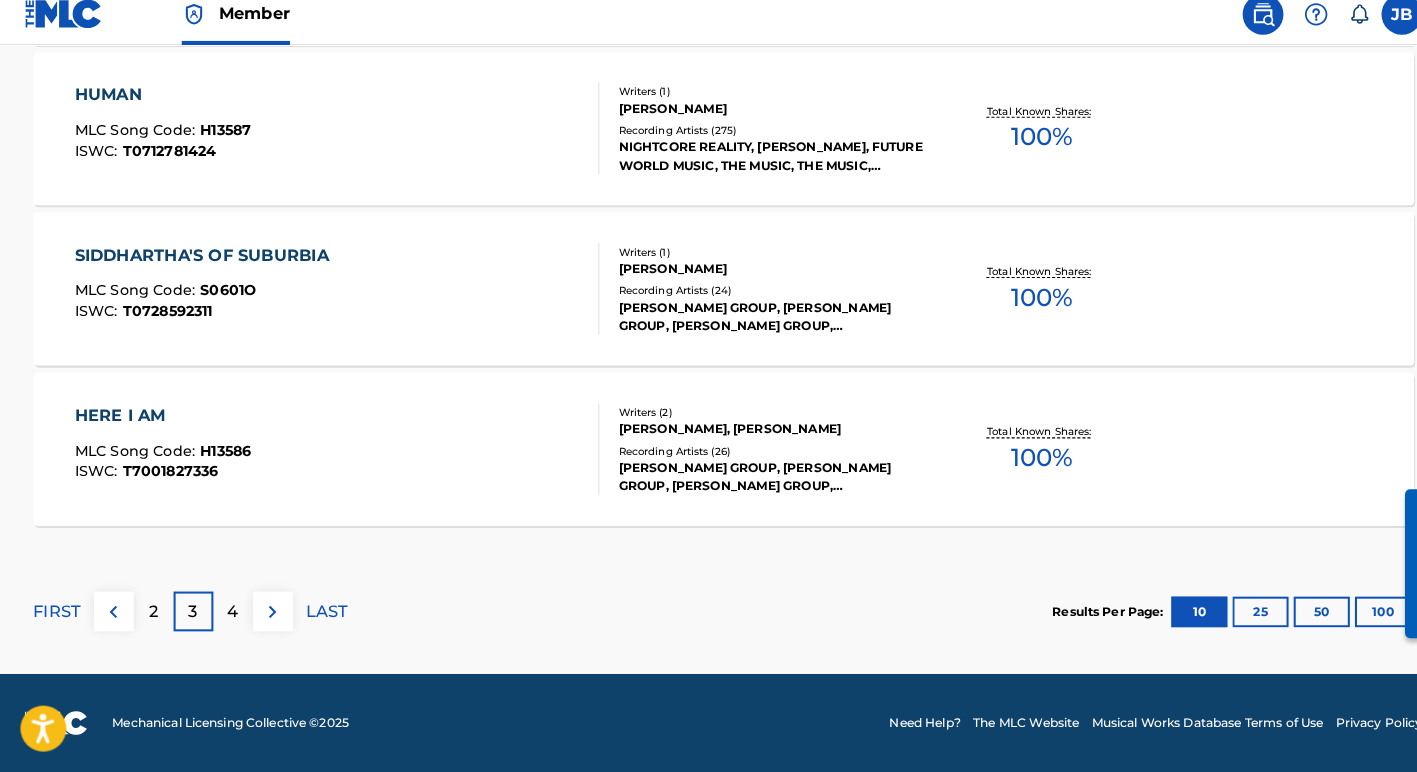 scroll, scrollTop: 1757, scrollLeft: 0, axis: vertical 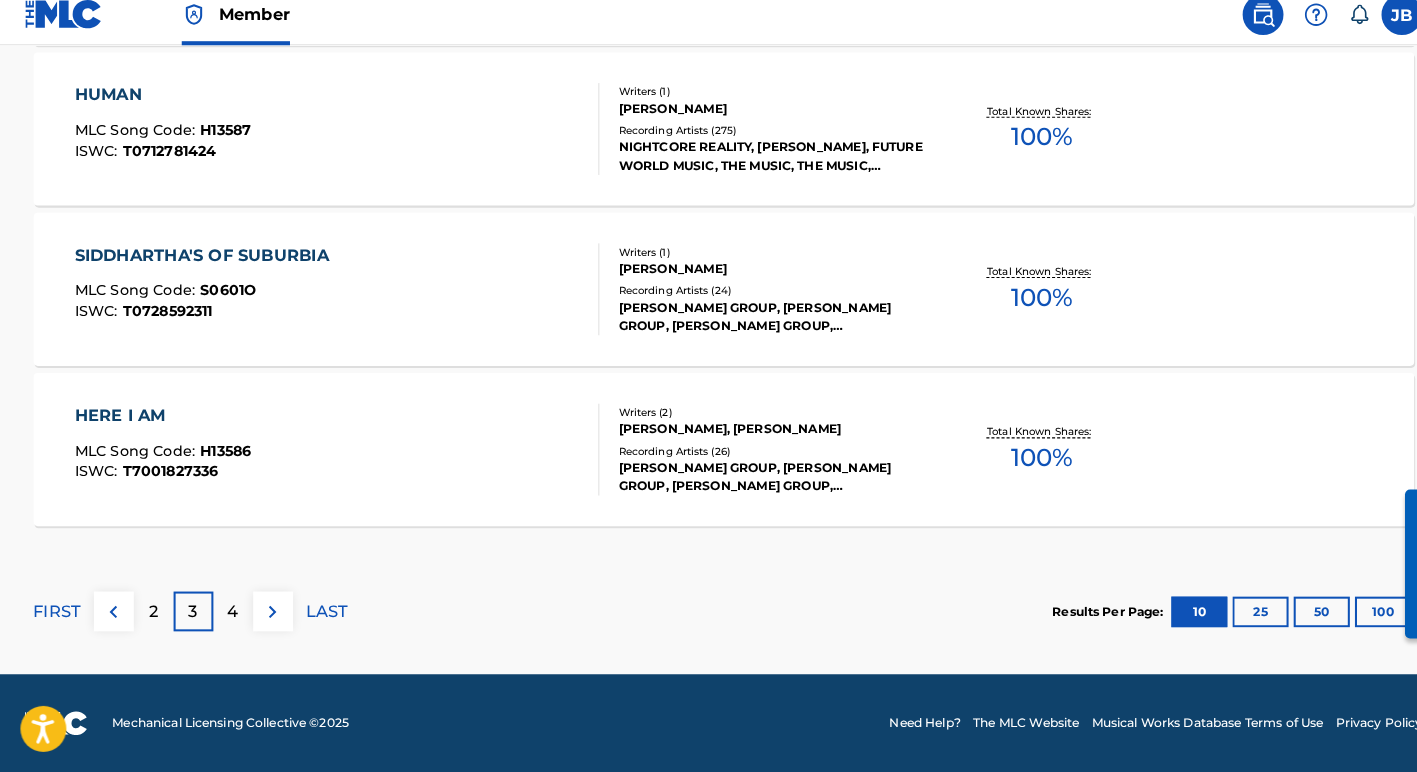click on "4" at bounding box center [228, 614] 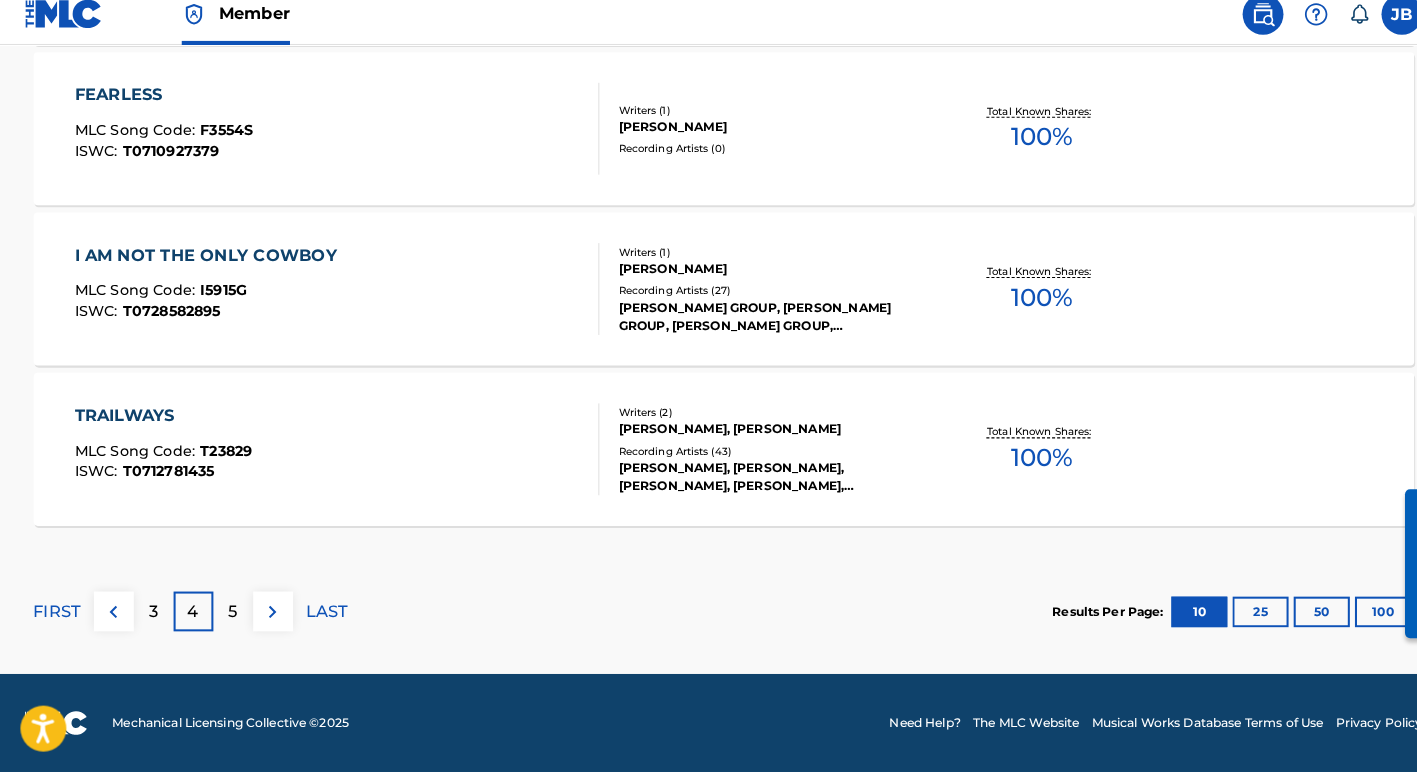 scroll, scrollTop: 1757, scrollLeft: 0, axis: vertical 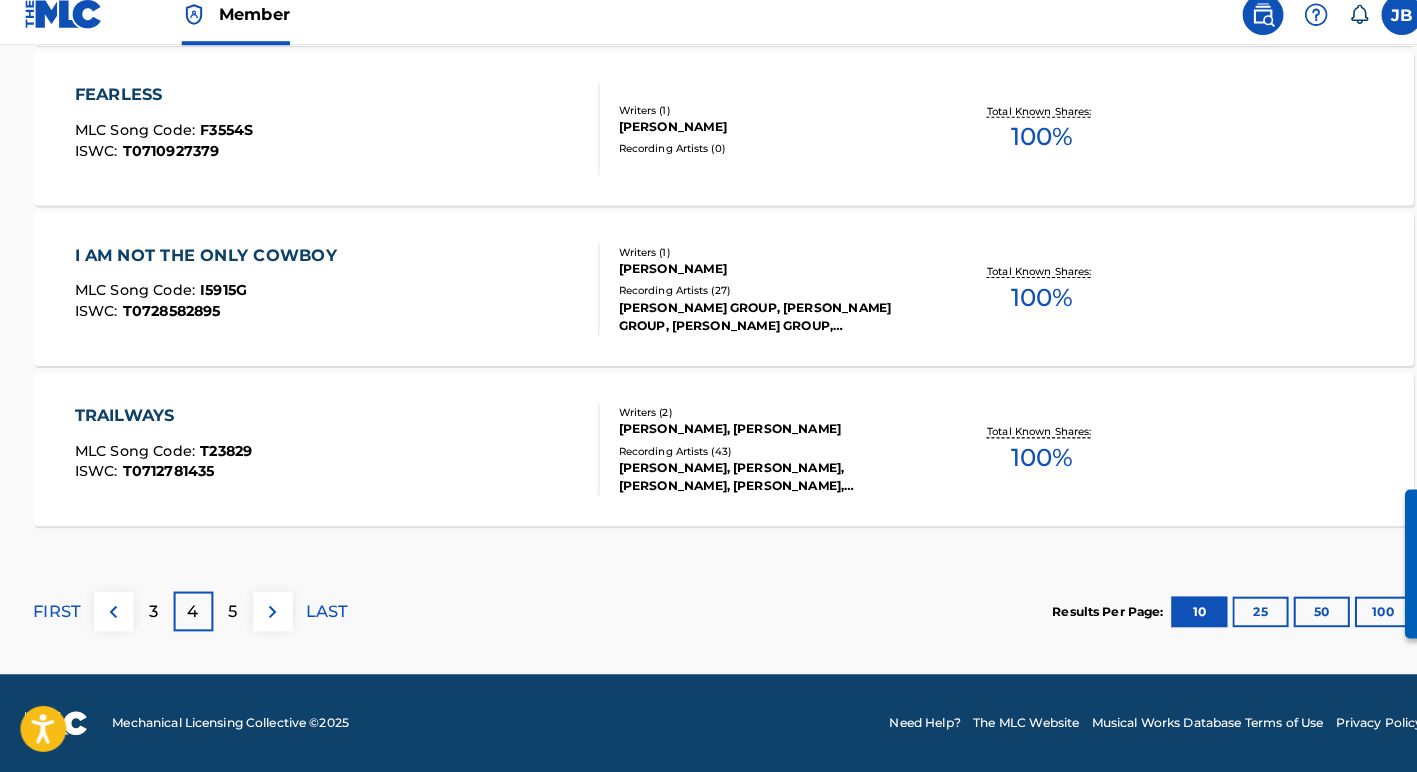 click on "5" at bounding box center [228, 615] 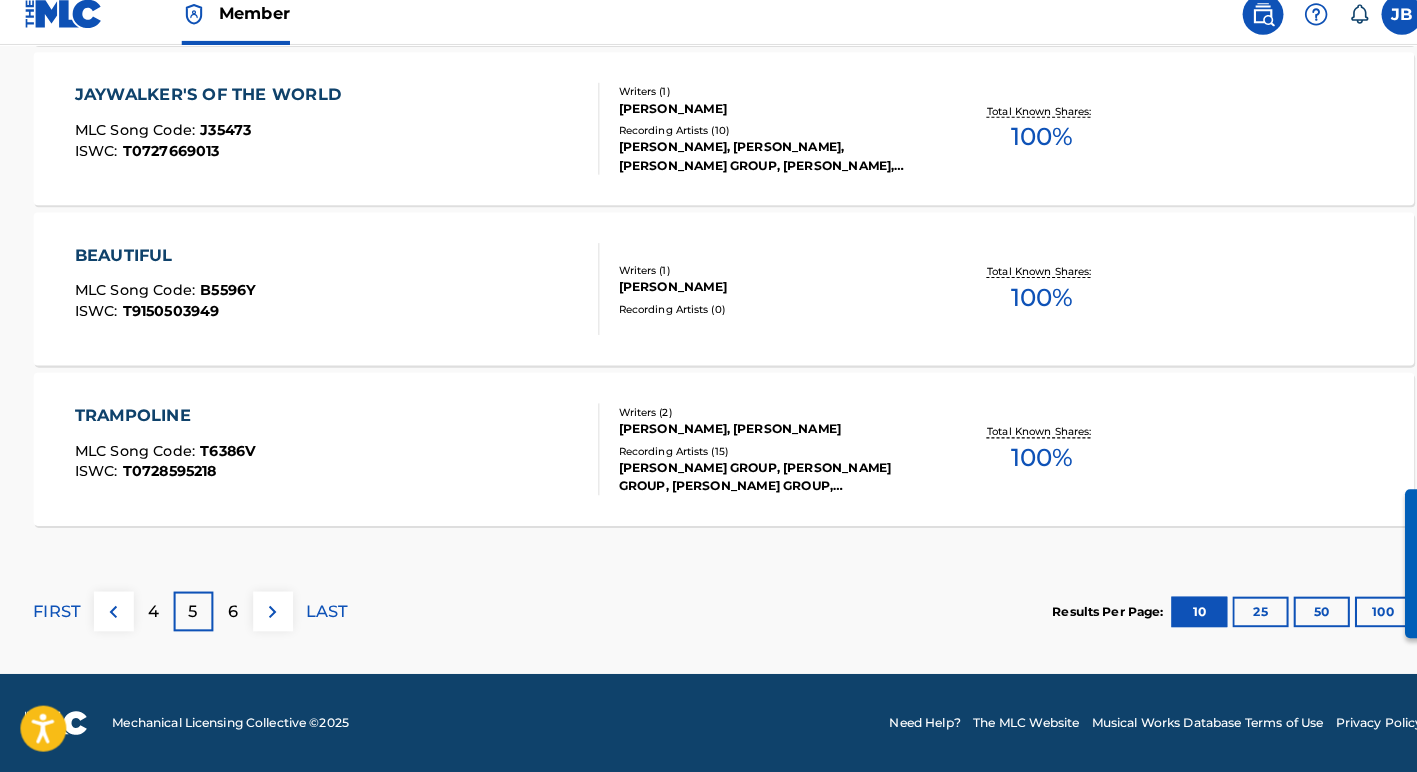 scroll, scrollTop: 1757, scrollLeft: 0, axis: vertical 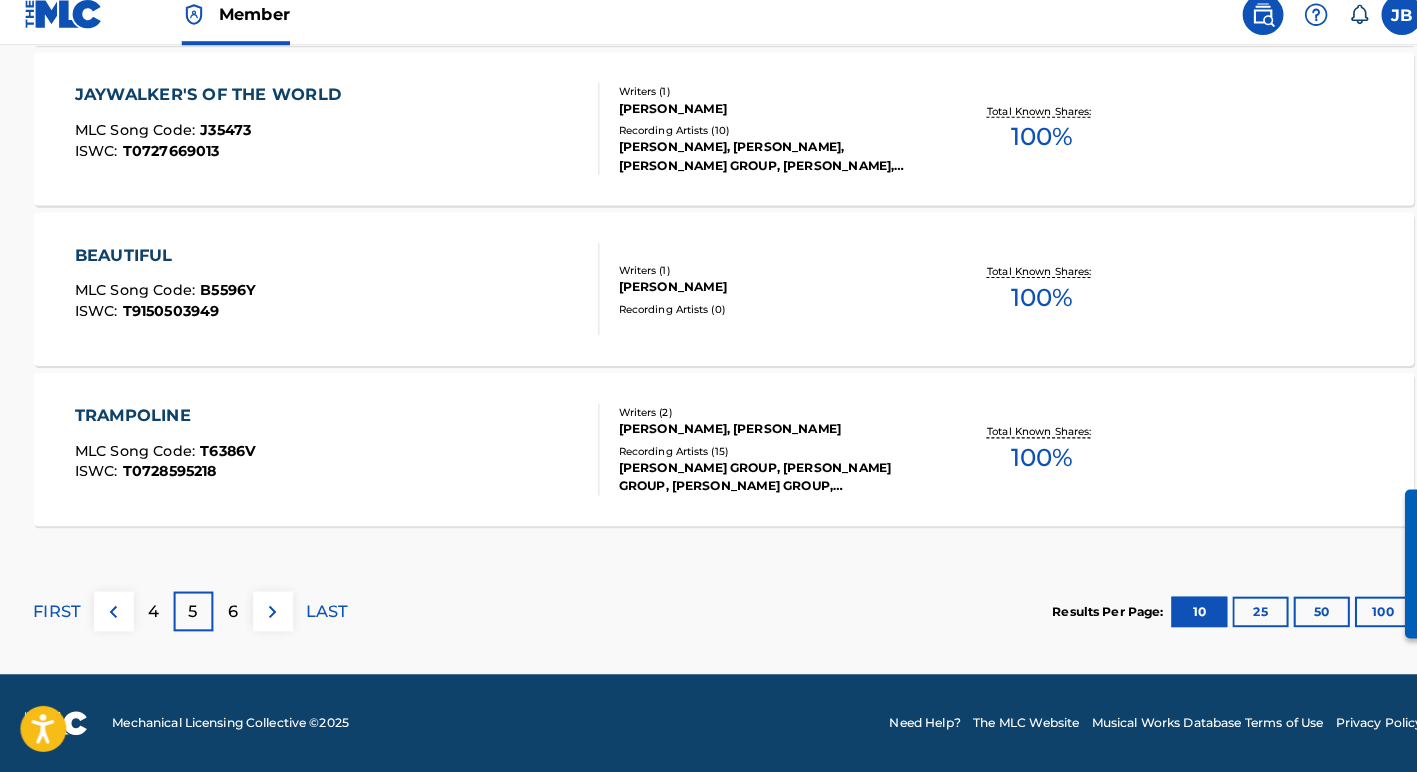 click on "6" at bounding box center (228, 614) 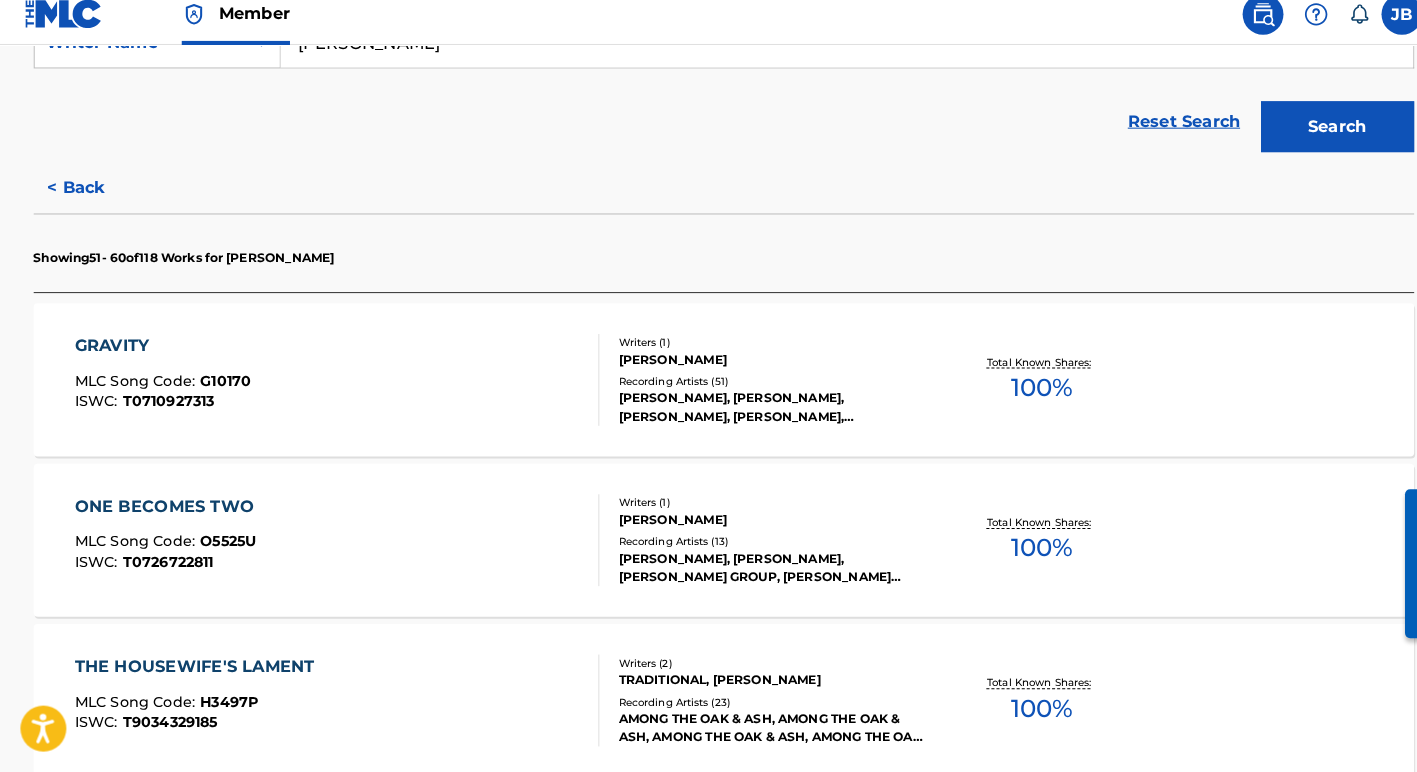scroll, scrollTop: 443, scrollLeft: 0, axis: vertical 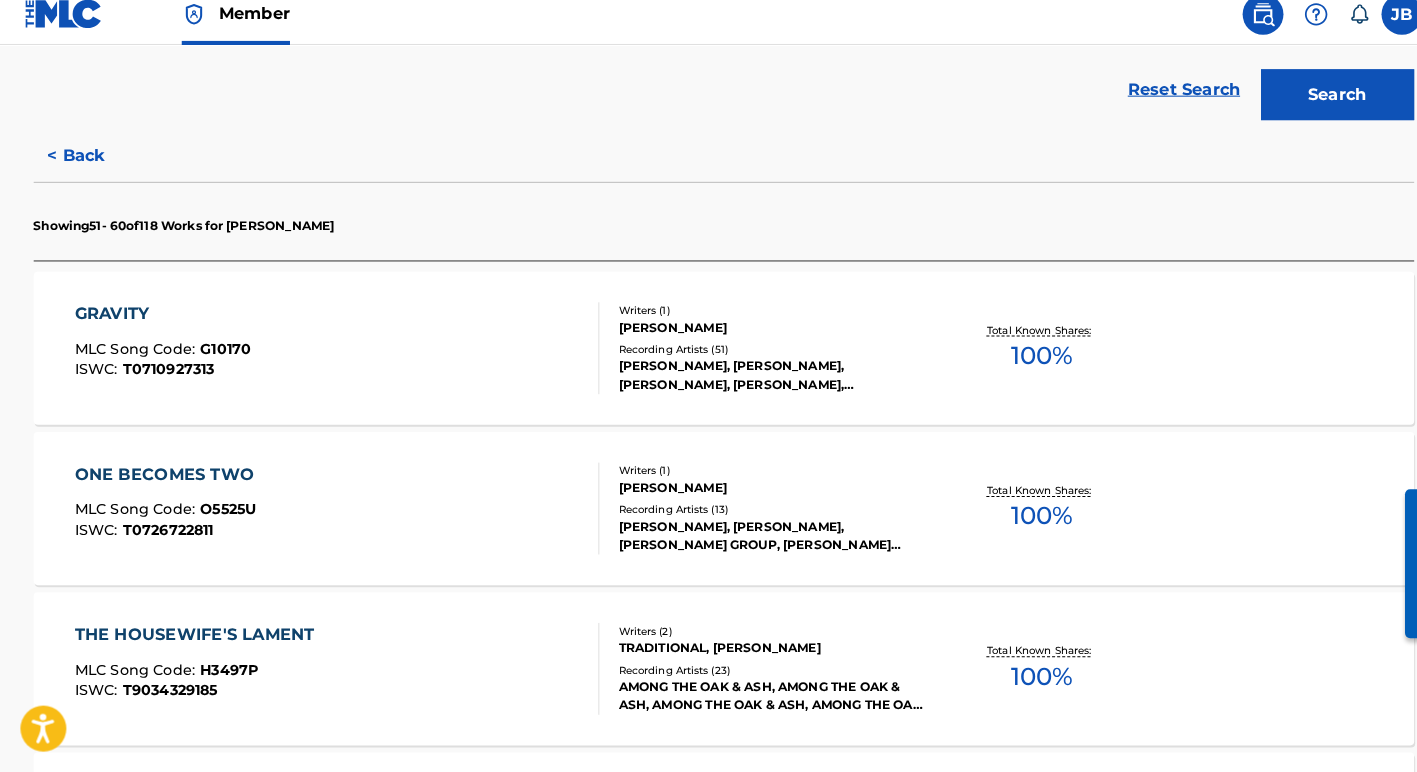 click on "GRAVITY" at bounding box center (159, 324) 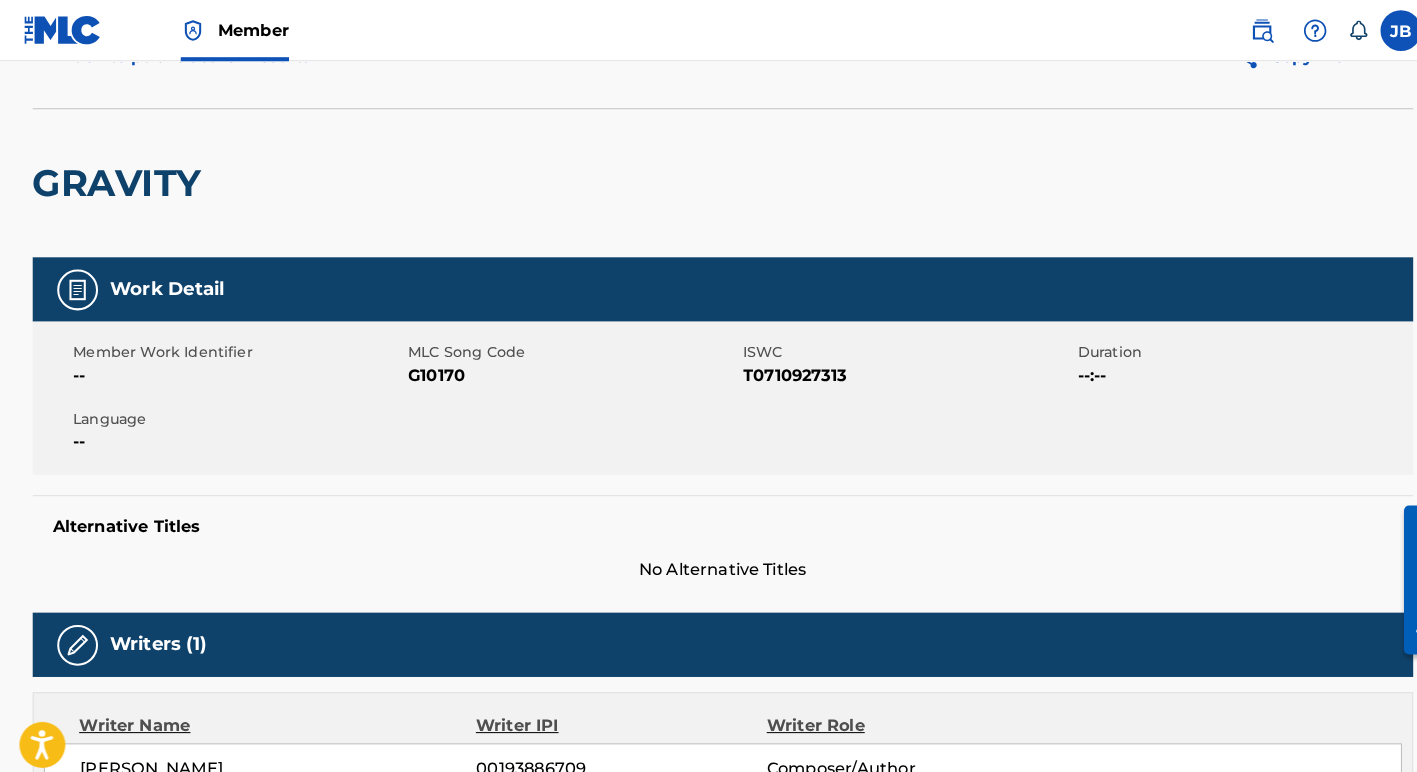 scroll, scrollTop: 0, scrollLeft: 0, axis: both 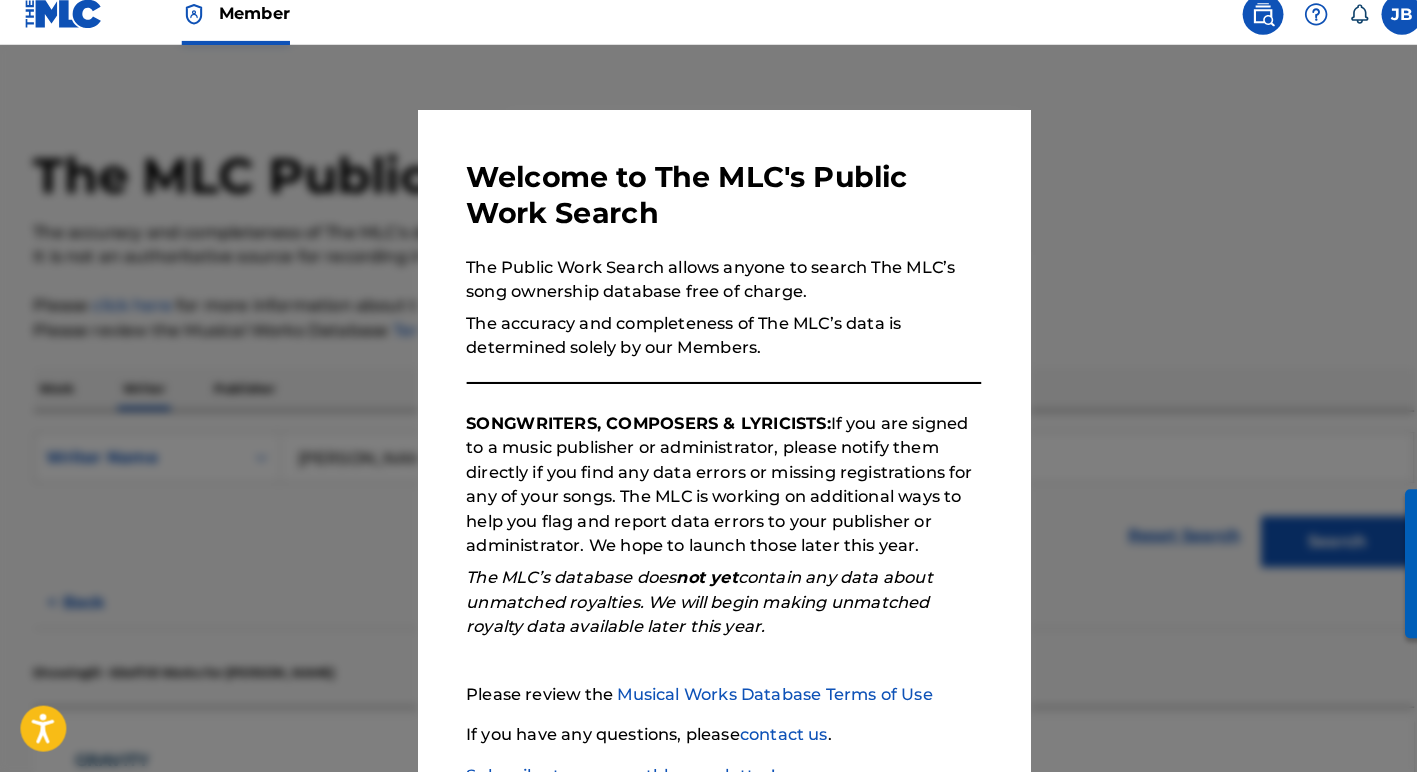 click at bounding box center (708, 446) 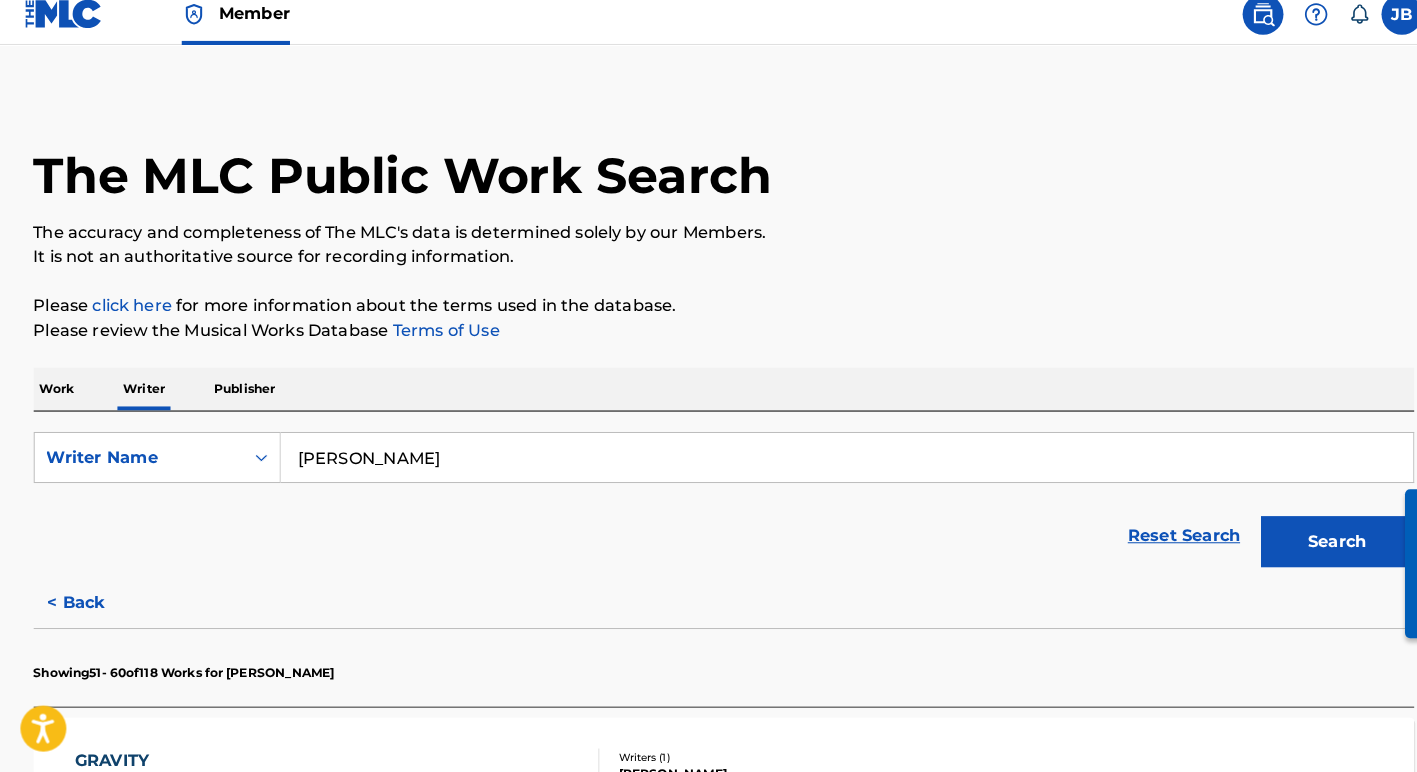 click on "Search" at bounding box center [1310, 546] 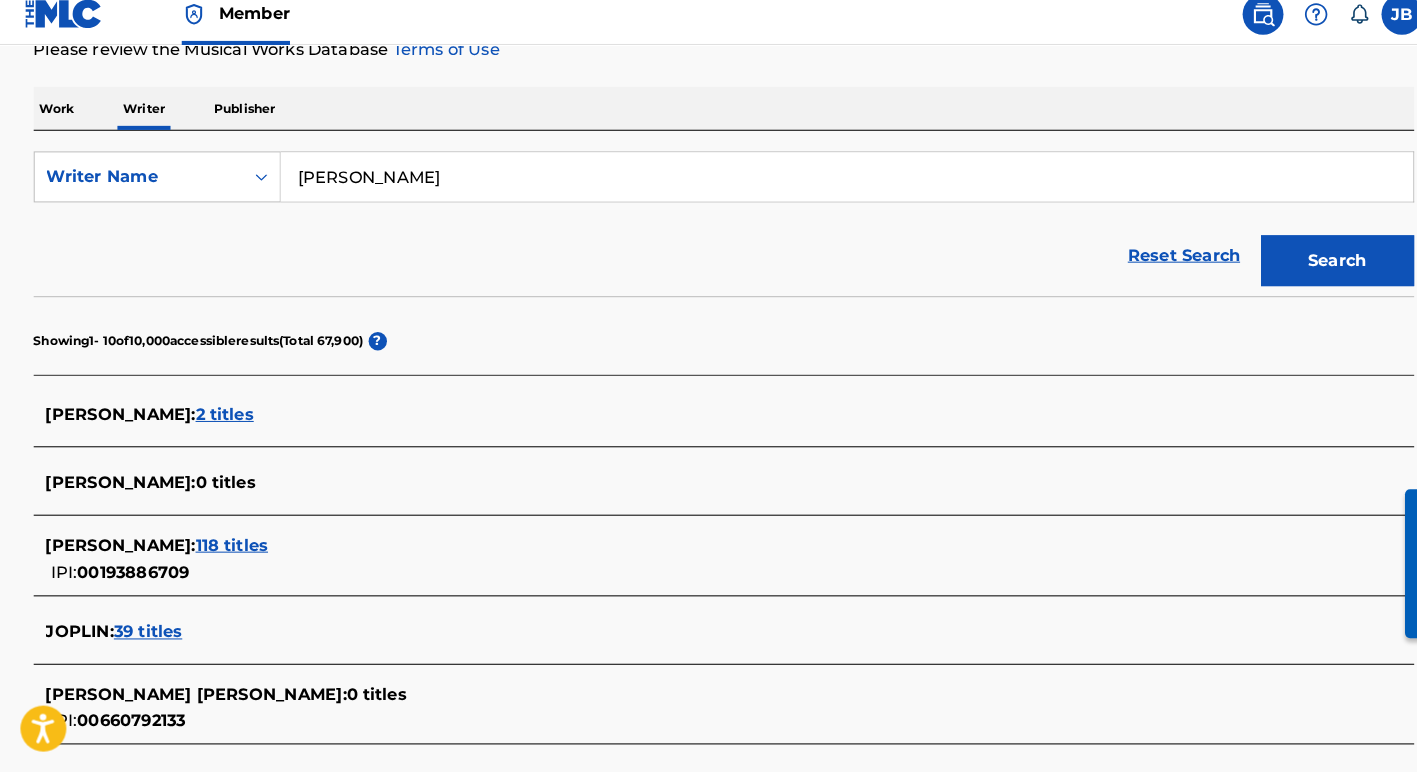 scroll, scrollTop: 448, scrollLeft: 0, axis: vertical 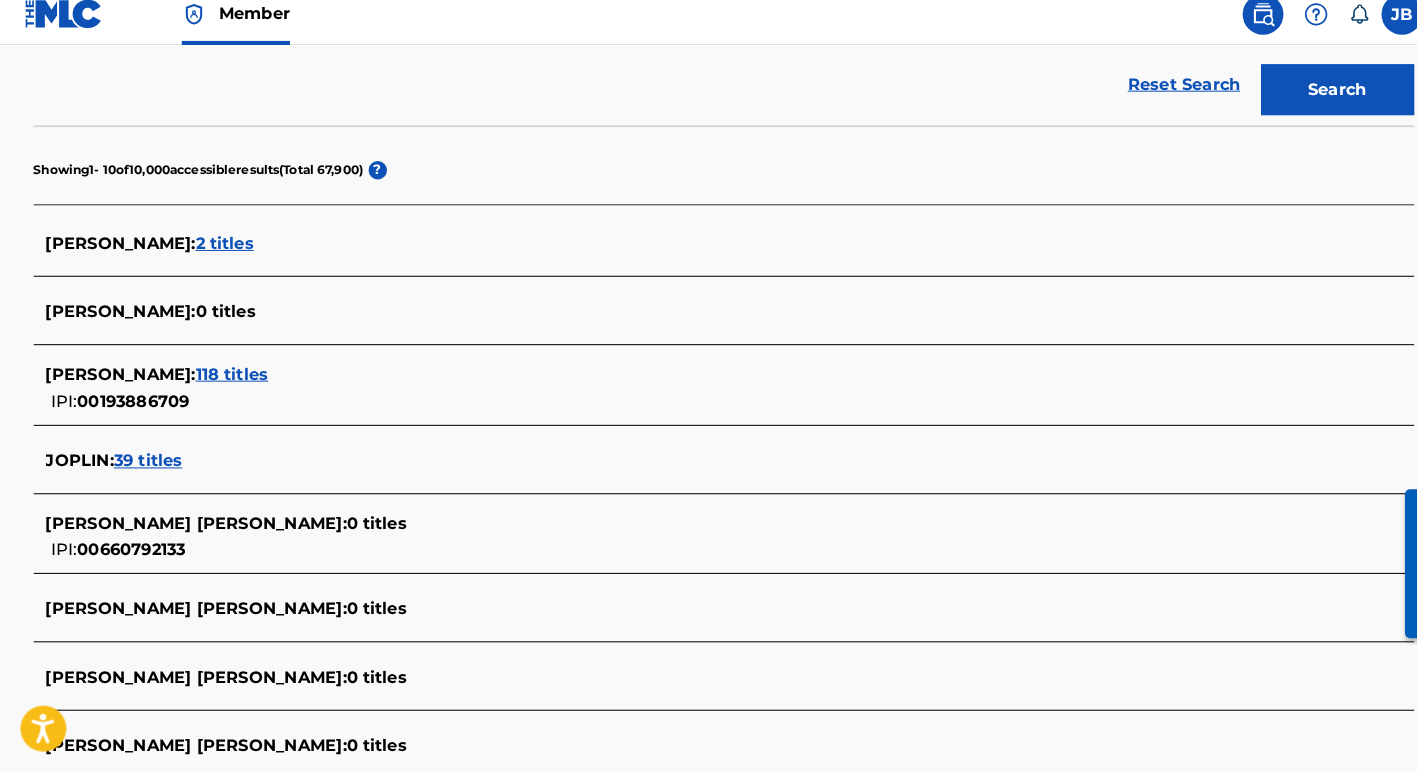 click on "118 titles" at bounding box center (227, 382) 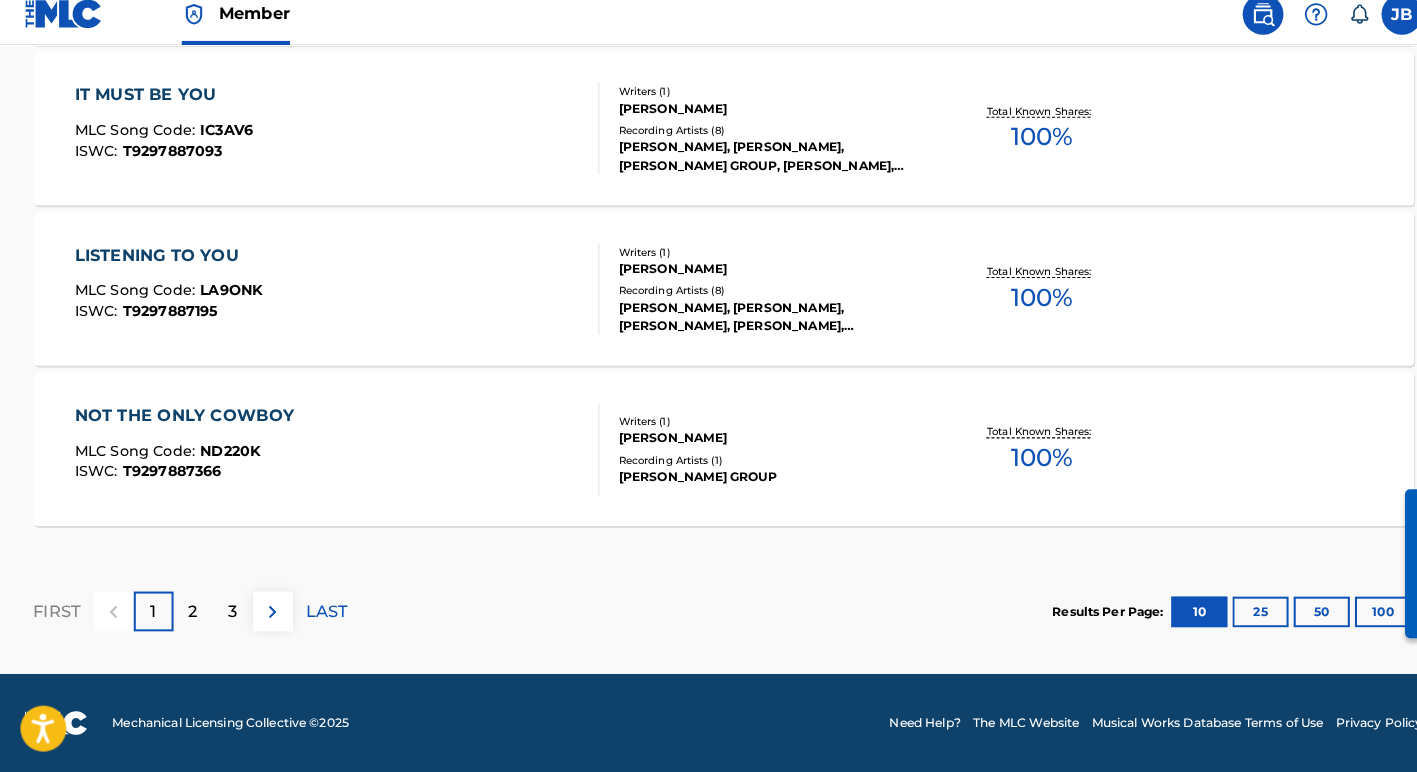 scroll, scrollTop: 1757, scrollLeft: 0, axis: vertical 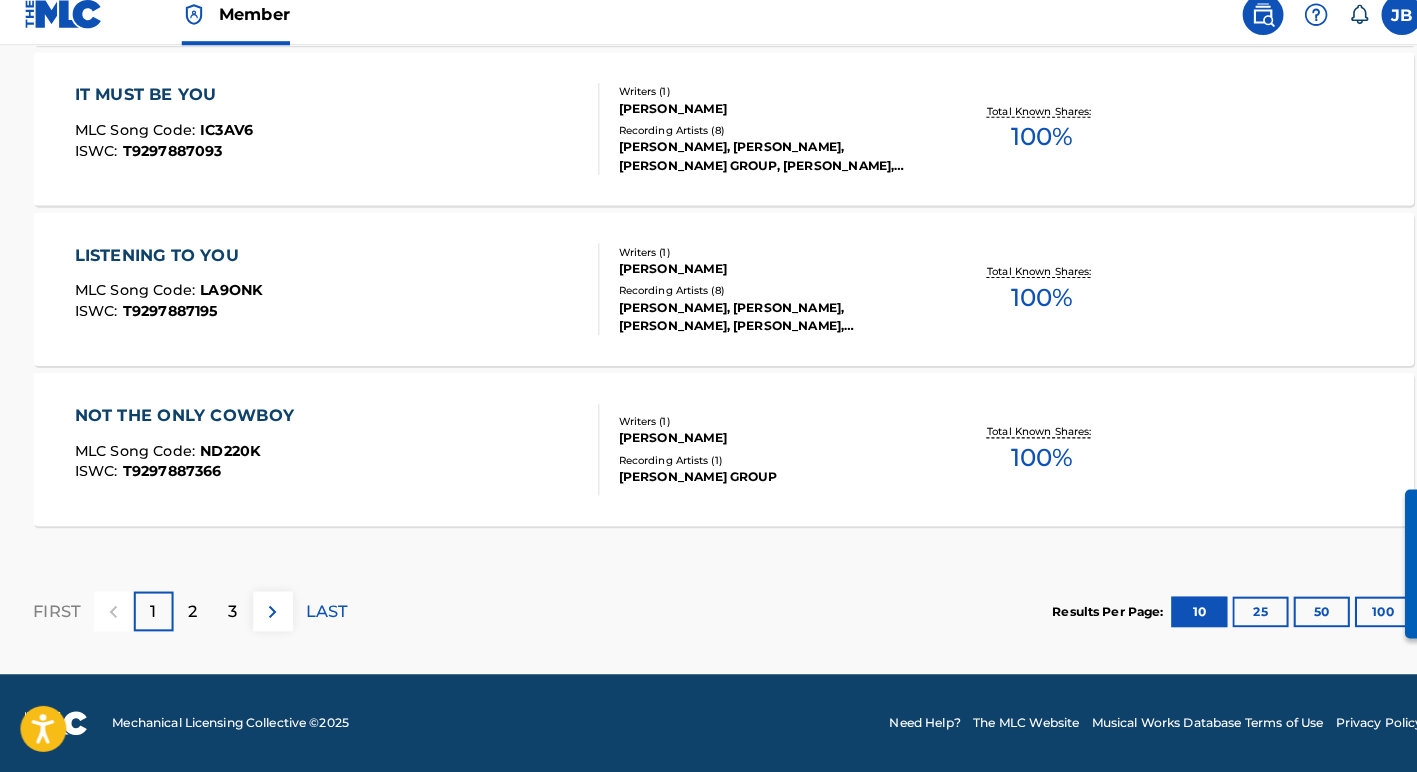 click on "3" at bounding box center [228, 615] 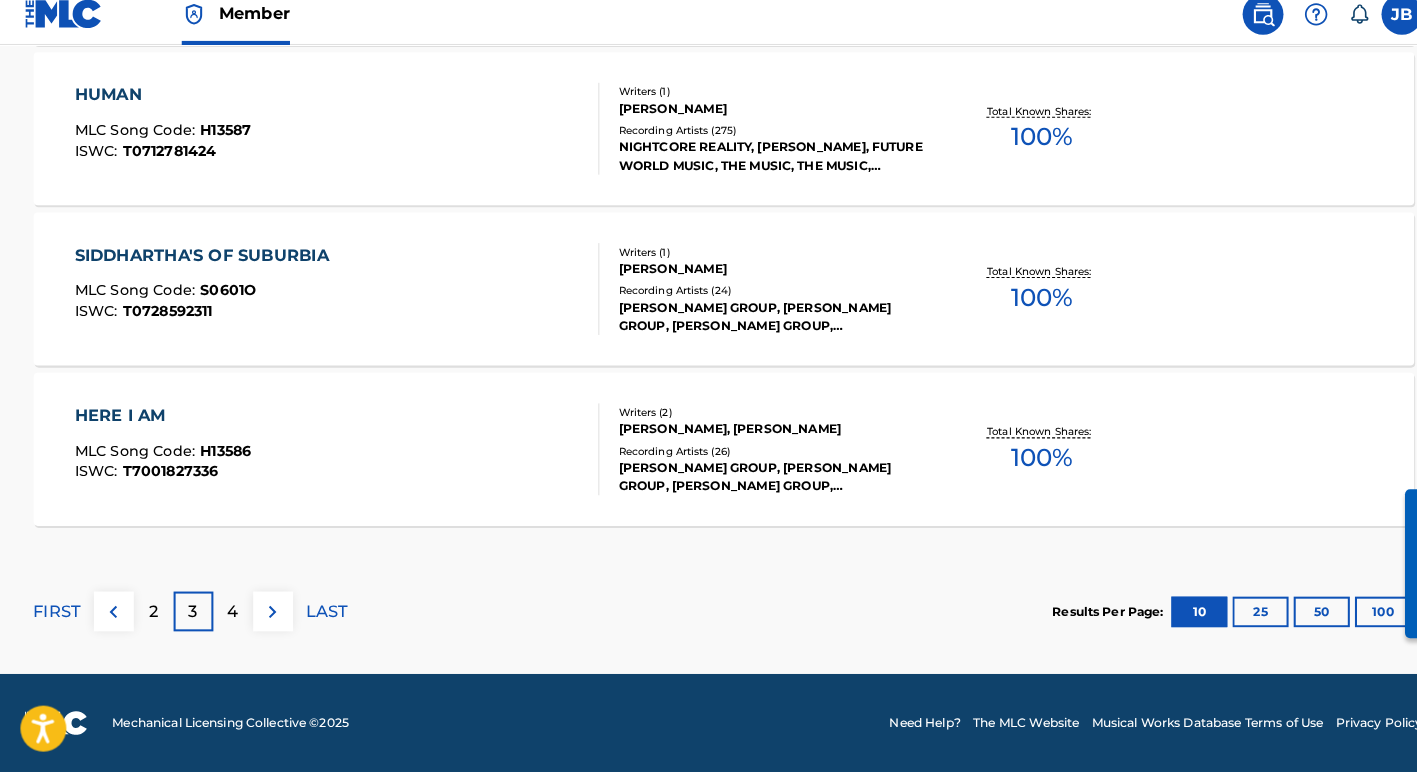 scroll, scrollTop: 1757, scrollLeft: 0, axis: vertical 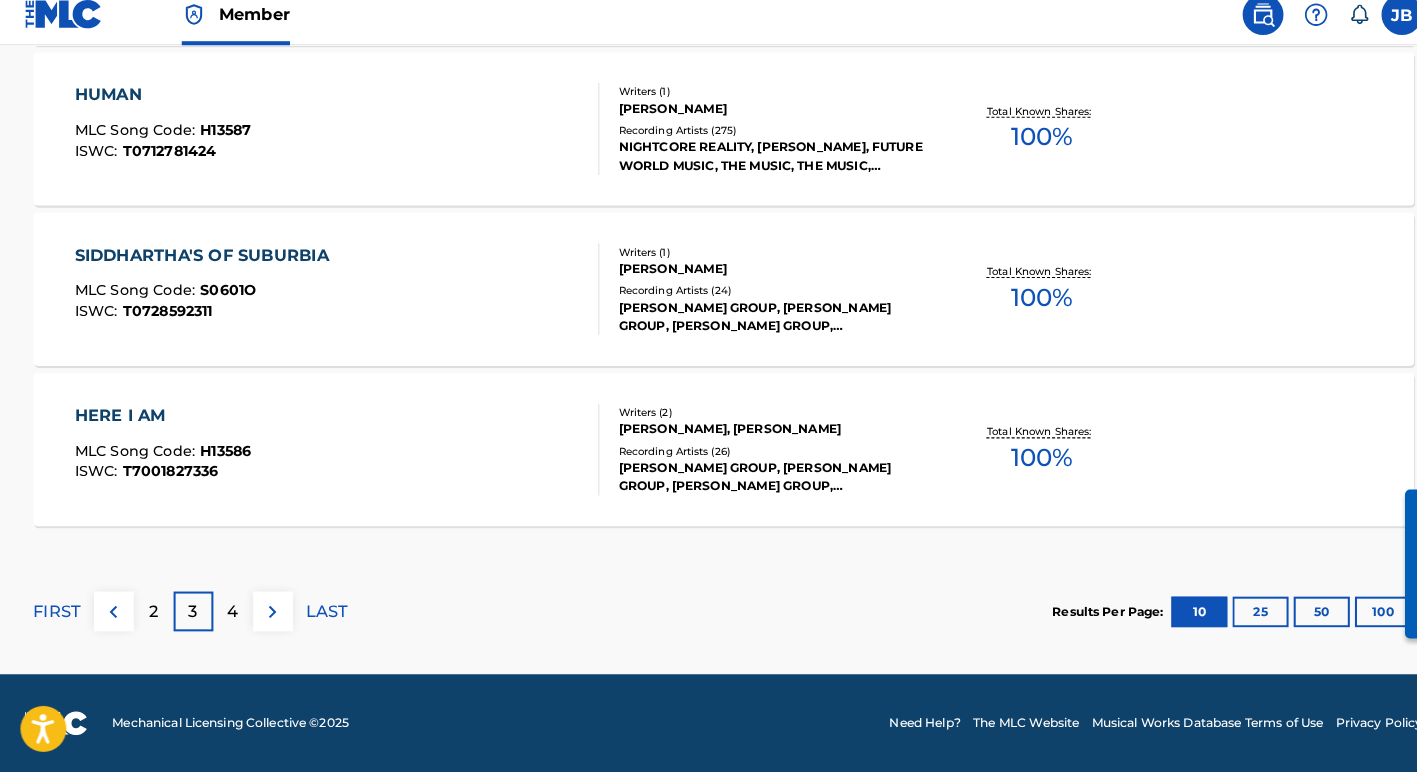 click on "4" at bounding box center [228, 615] 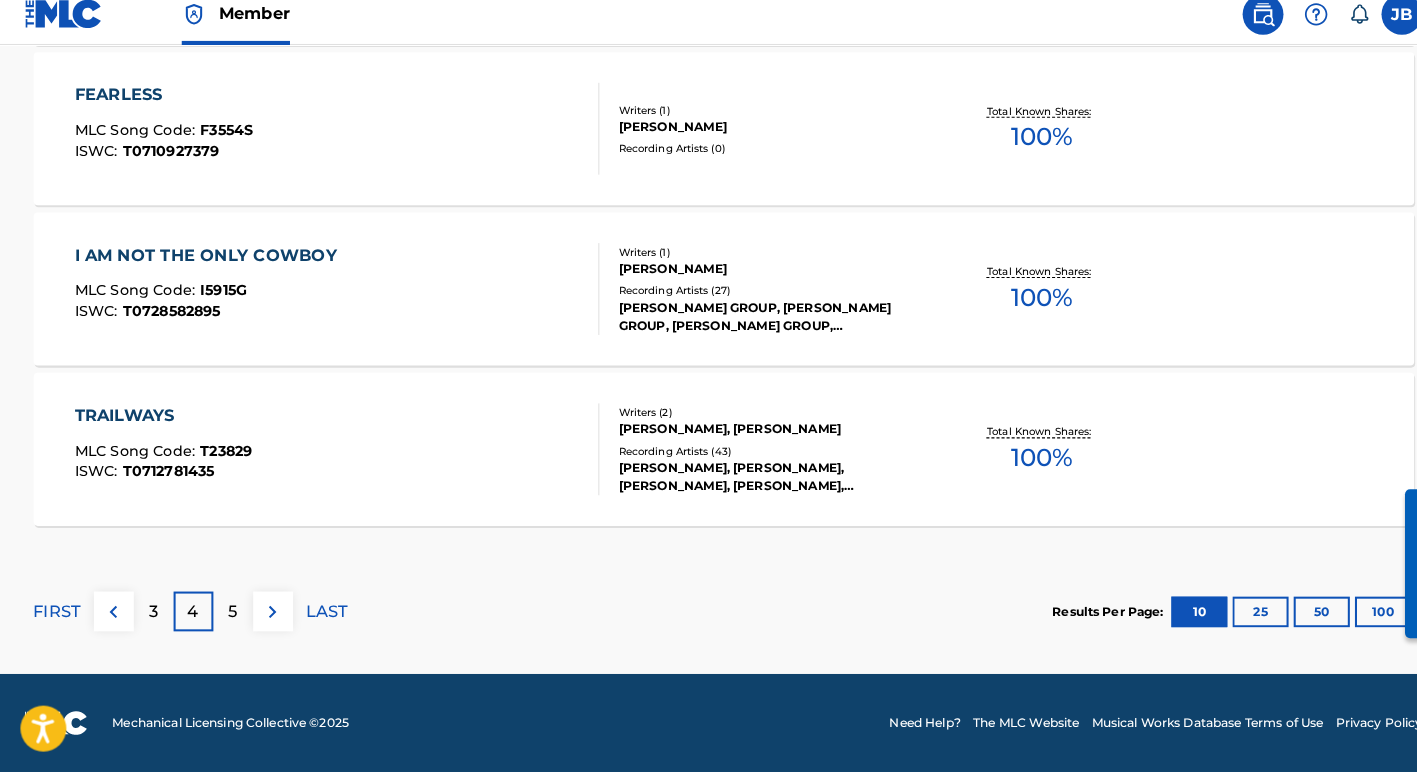 scroll, scrollTop: 1757, scrollLeft: 0, axis: vertical 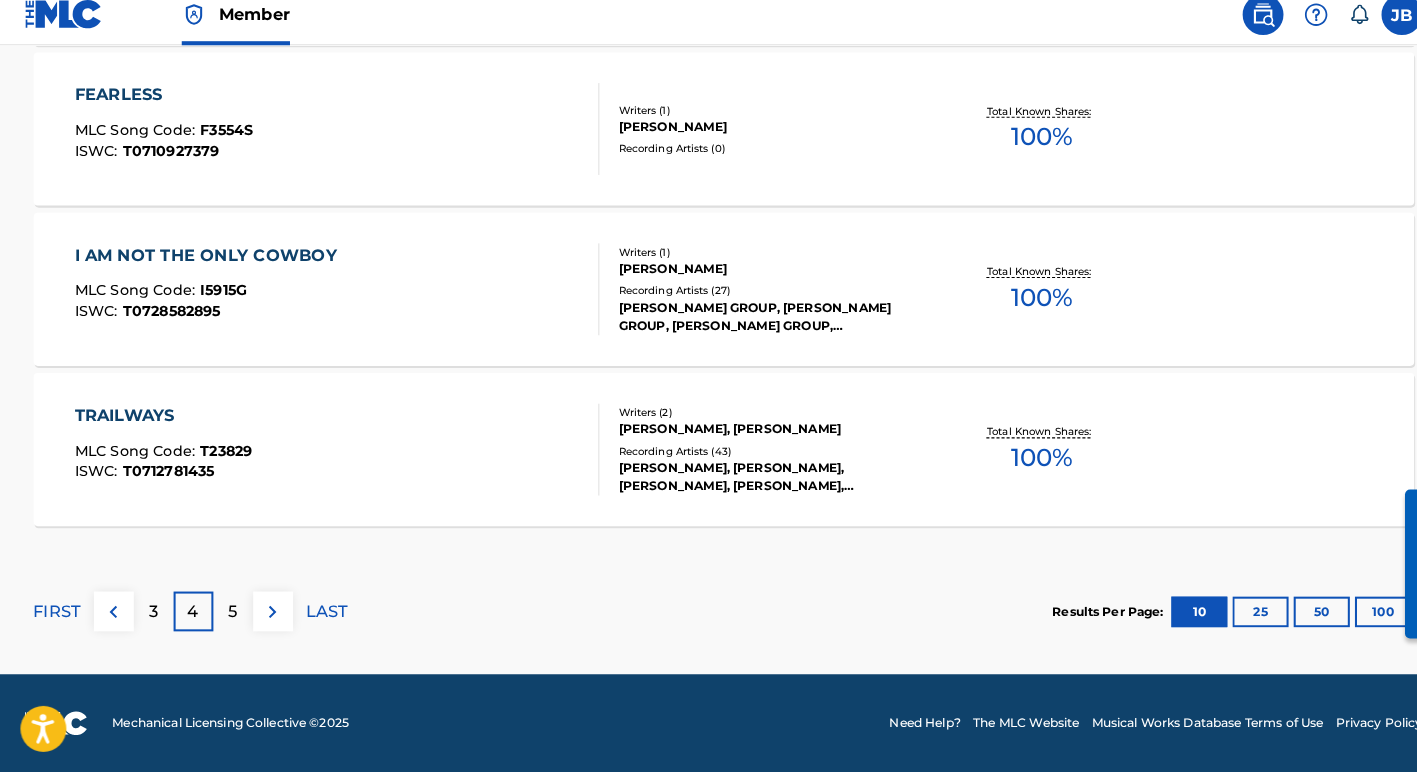 click on "I AM NOT THE ONLY COWBOY" at bounding box center [206, 266] 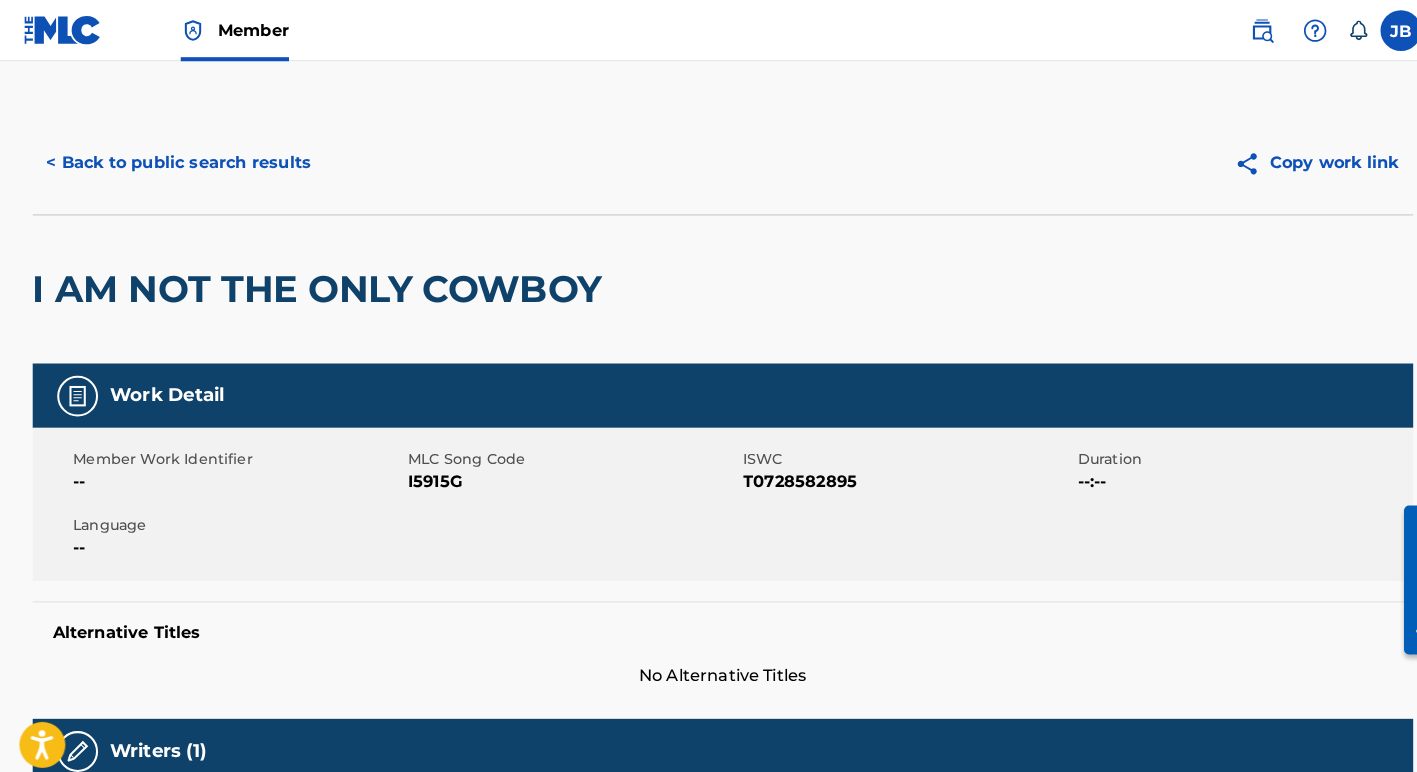 scroll, scrollTop: 0, scrollLeft: 0, axis: both 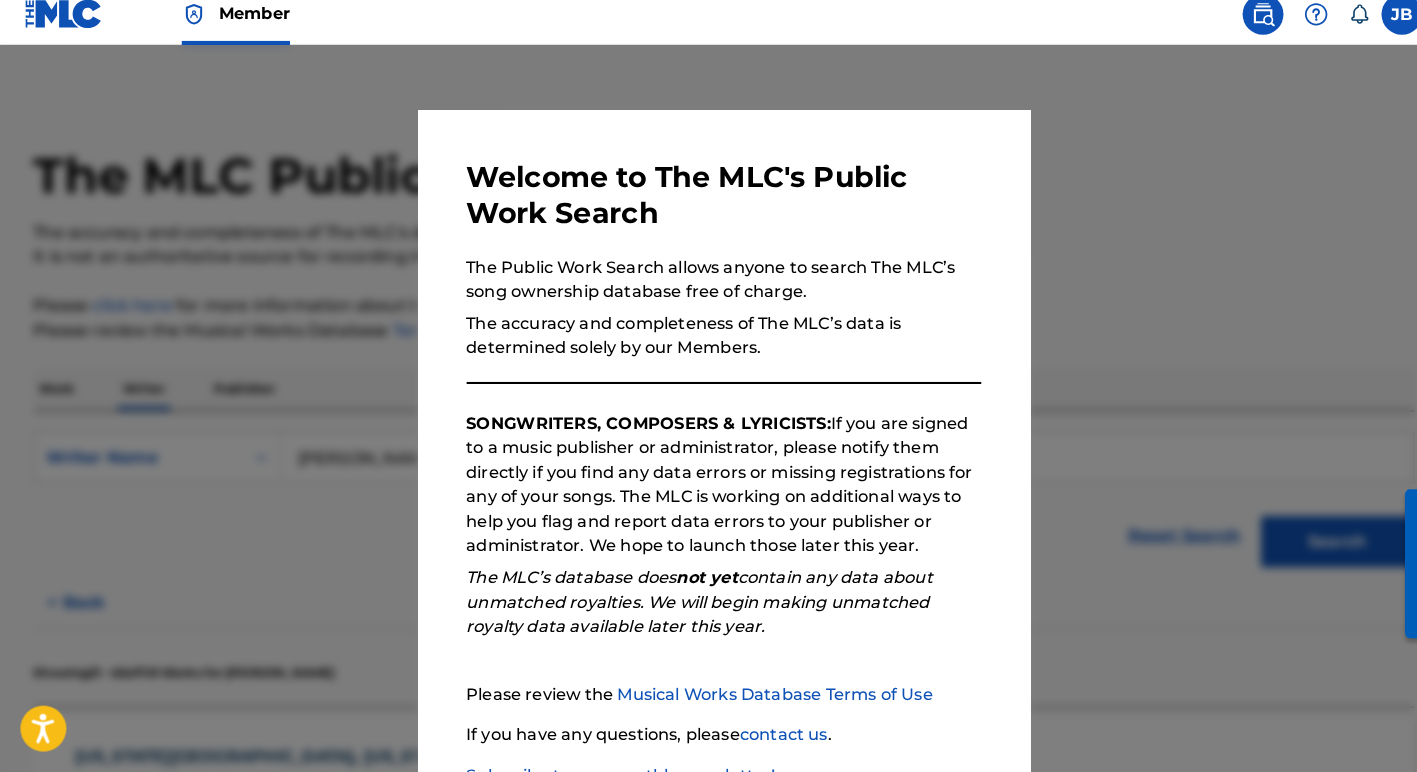 click at bounding box center (708, 446) 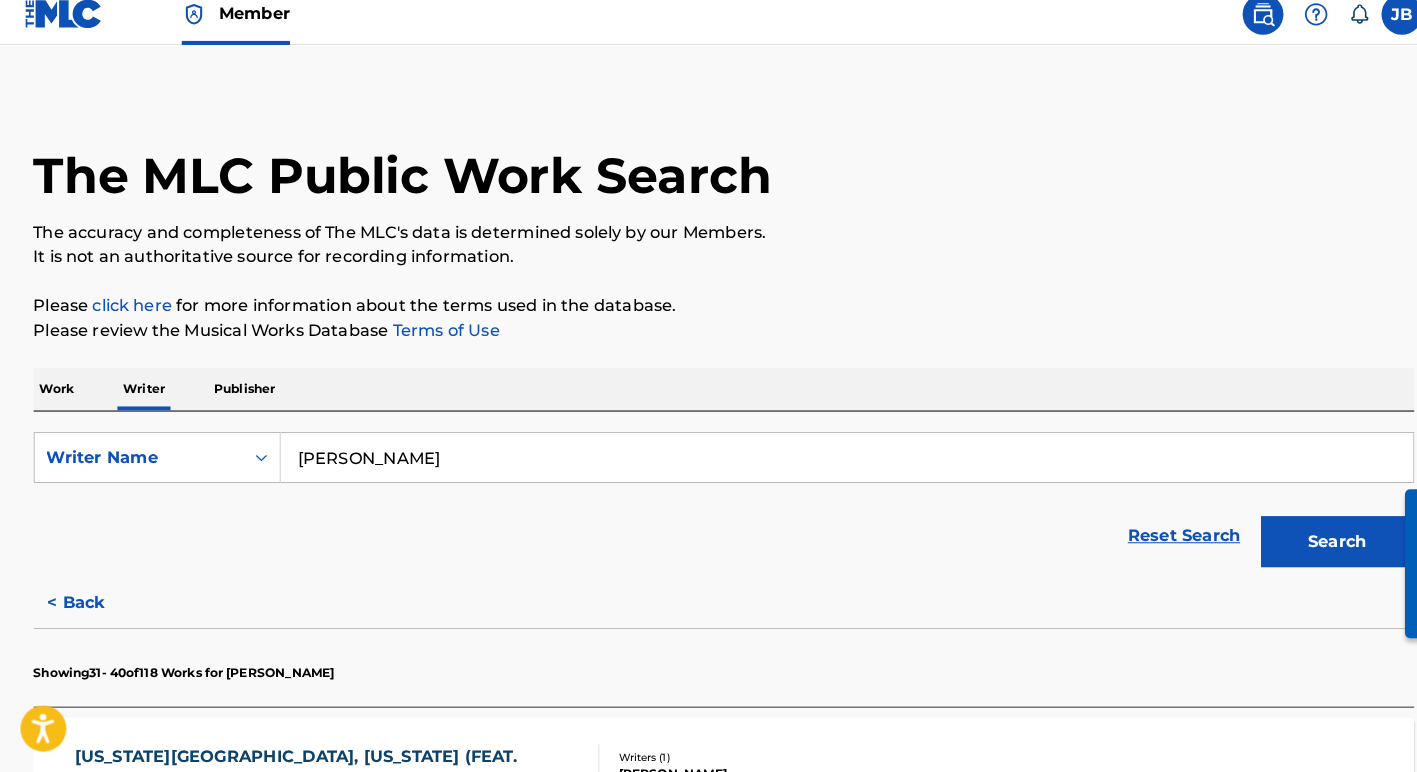 click on "Search" at bounding box center (1310, 546) 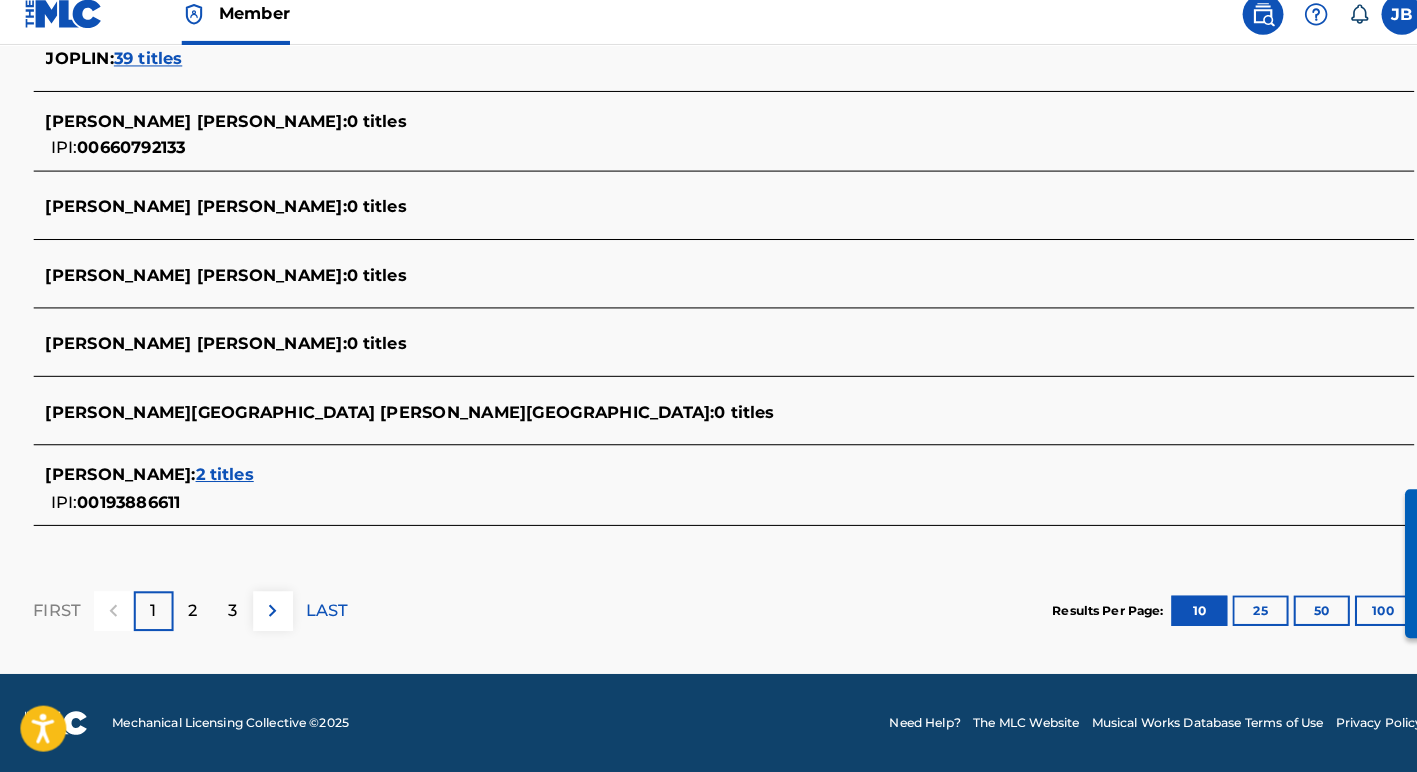 scroll, scrollTop: 842, scrollLeft: 0, axis: vertical 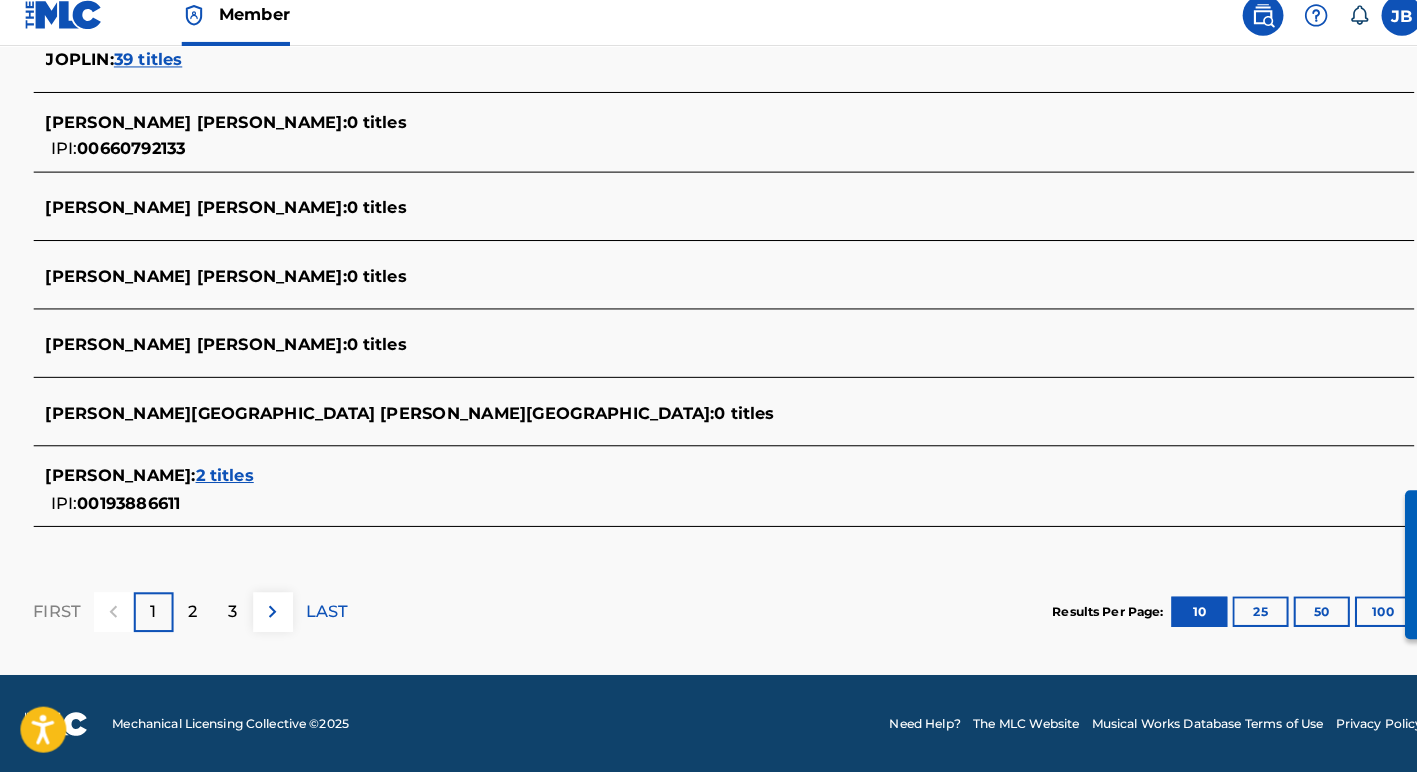 click at bounding box center (267, 614) 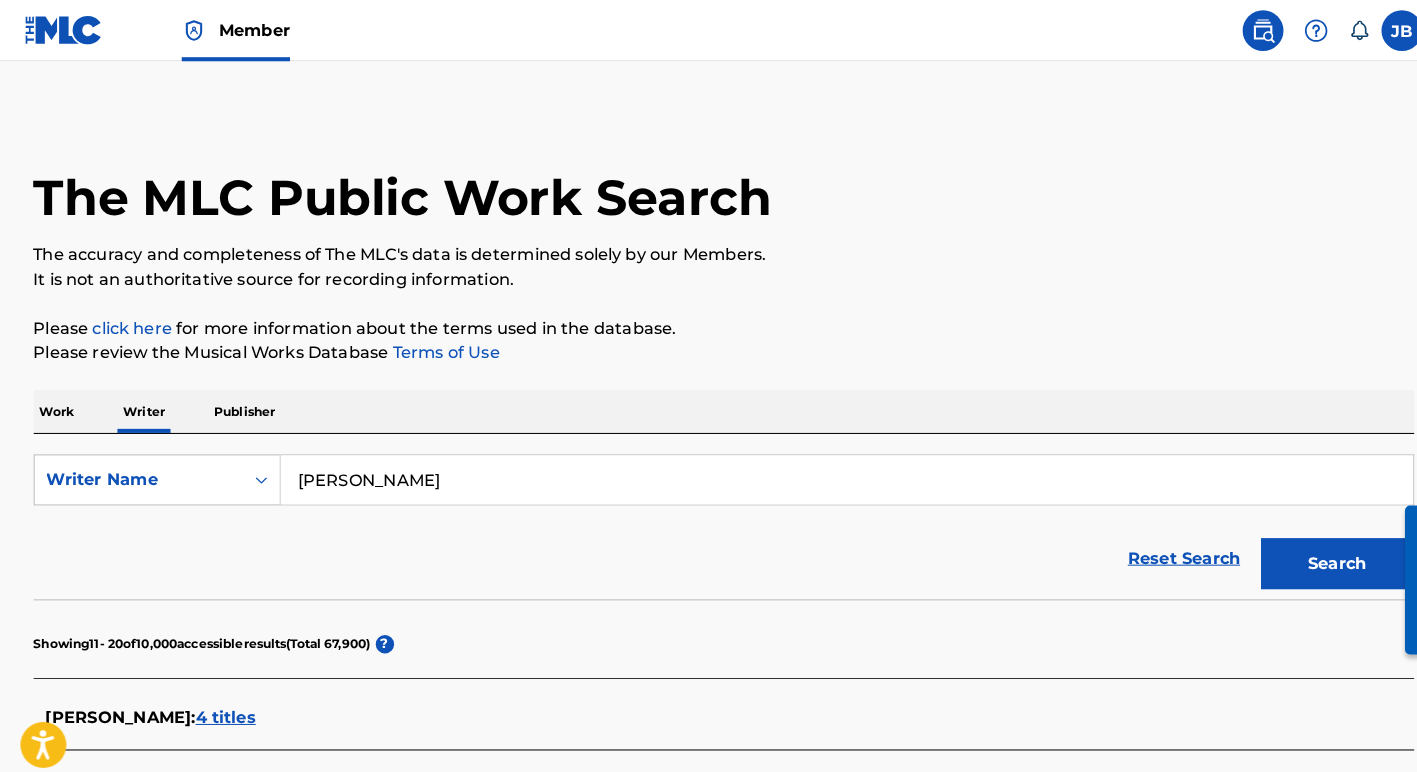 scroll, scrollTop: 0, scrollLeft: 0, axis: both 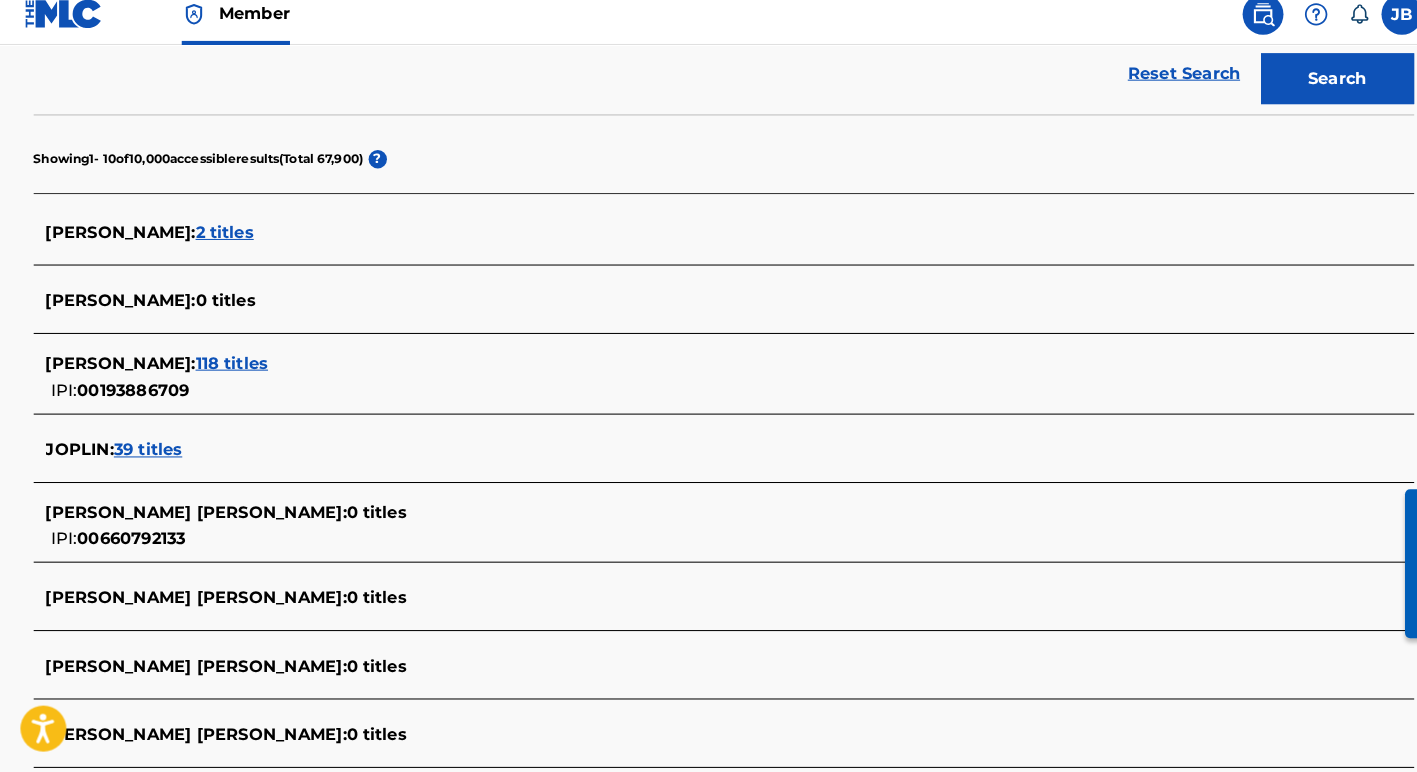 click on "118 titles" at bounding box center (227, 371) 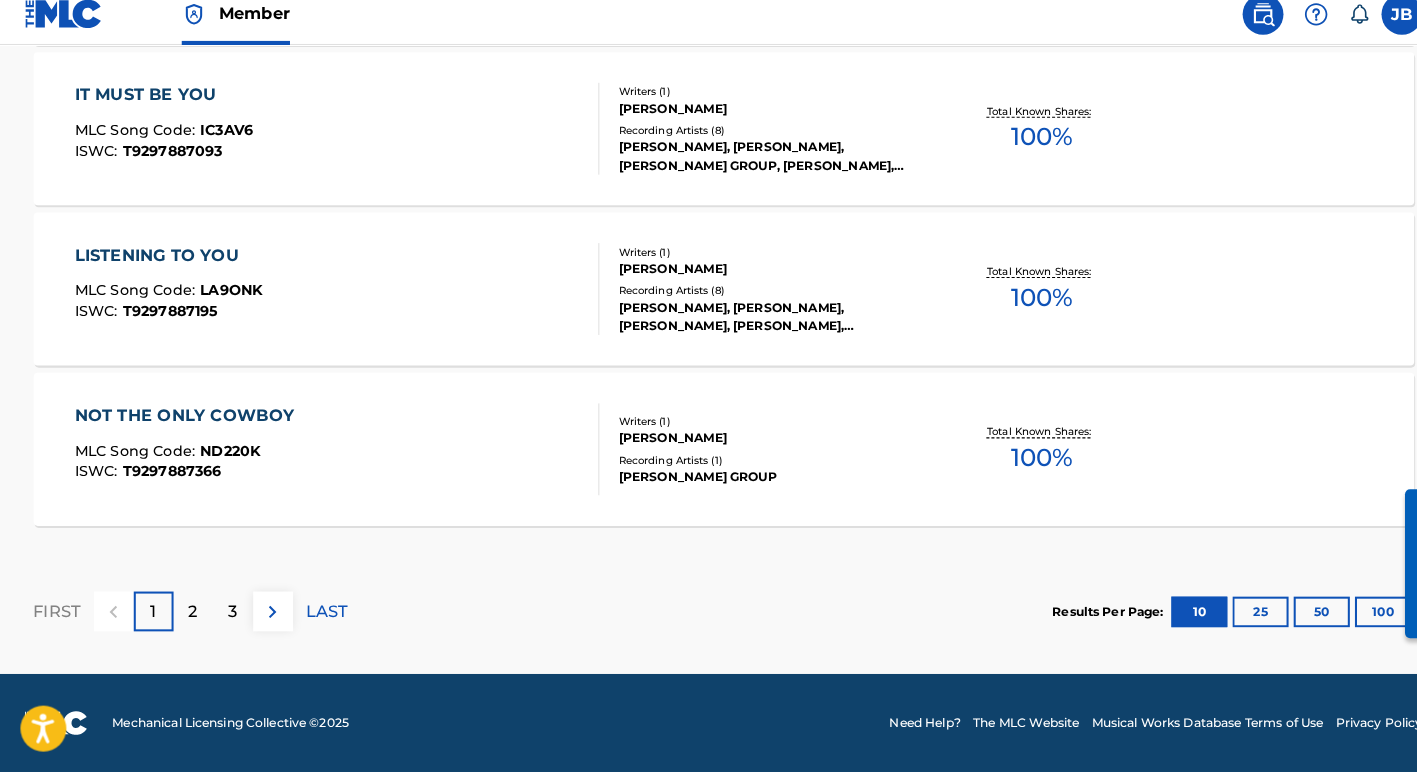 scroll, scrollTop: 1757, scrollLeft: 0, axis: vertical 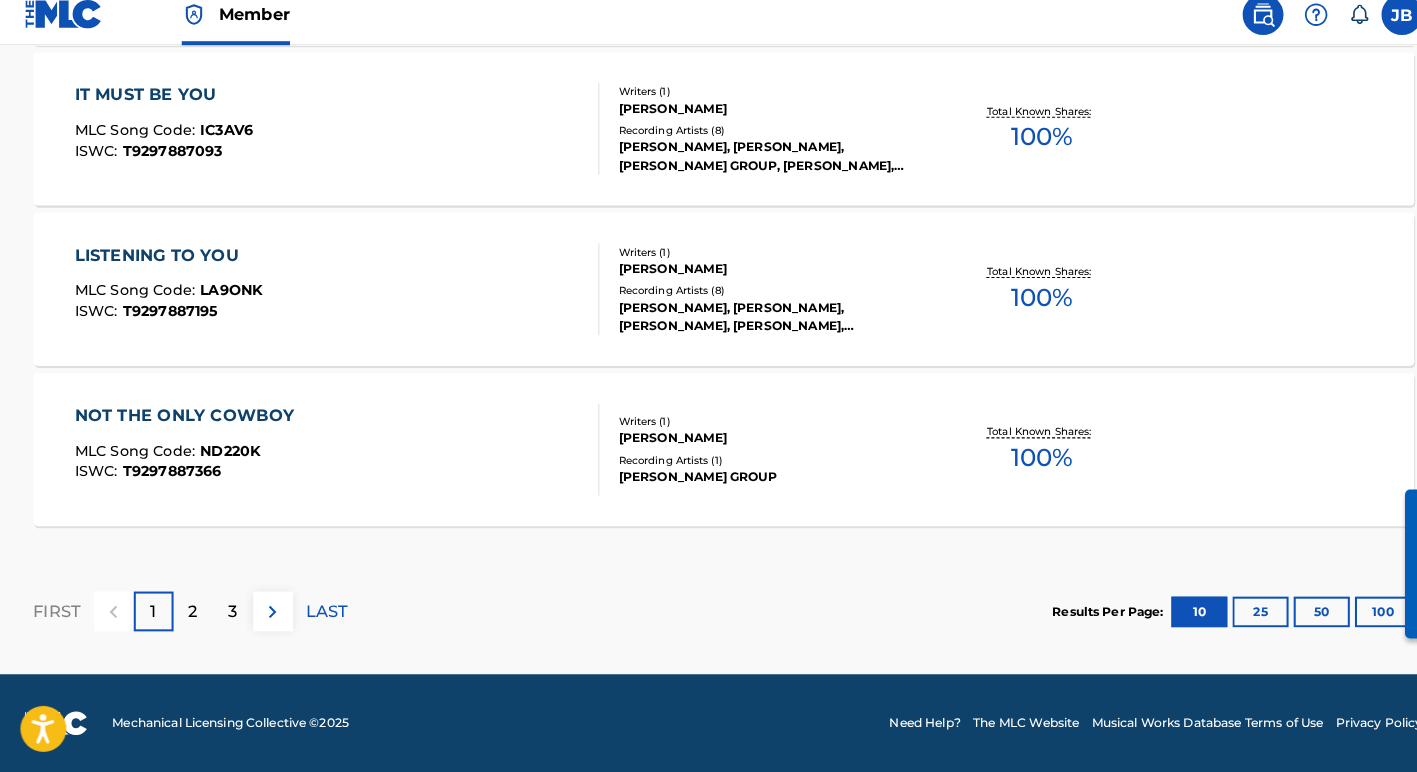 click at bounding box center (267, 615) 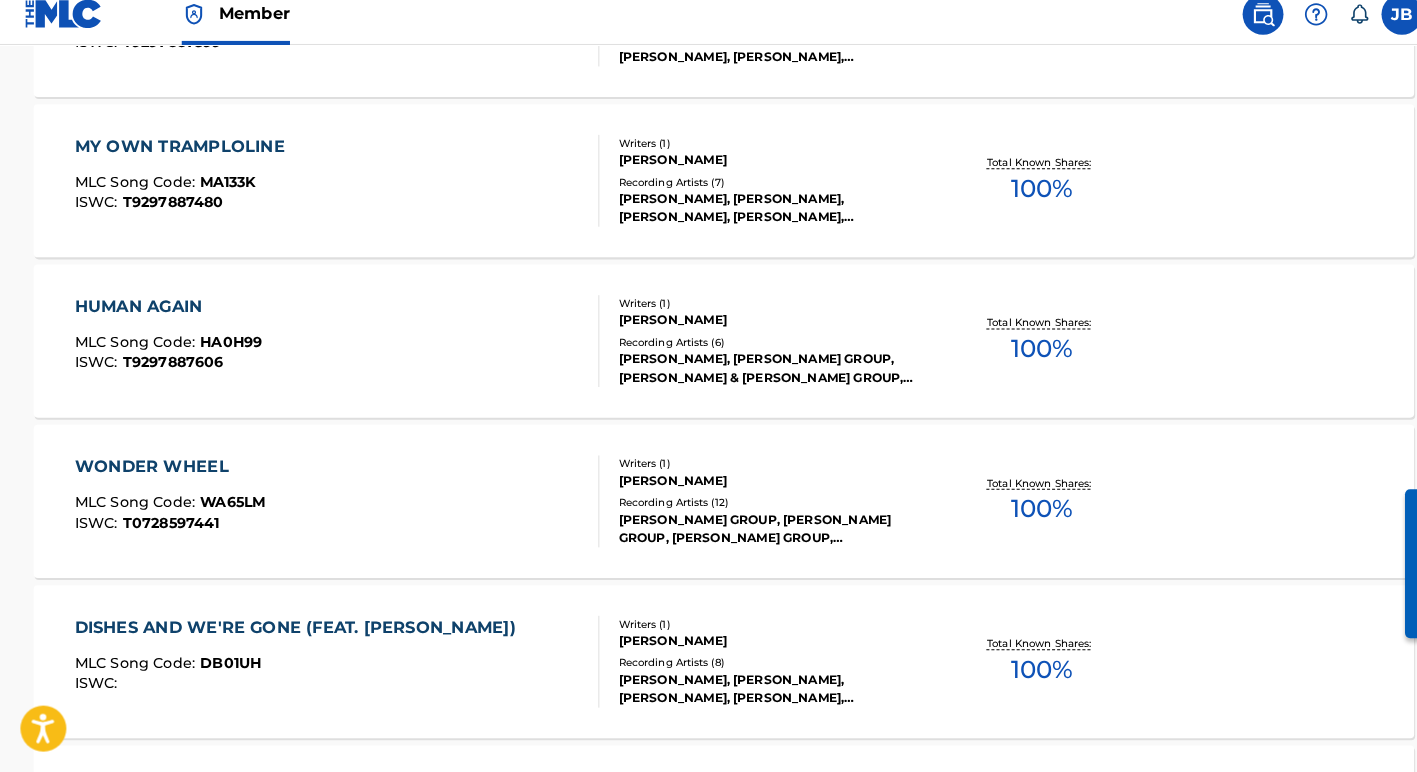 scroll, scrollTop: 927, scrollLeft: 0, axis: vertical 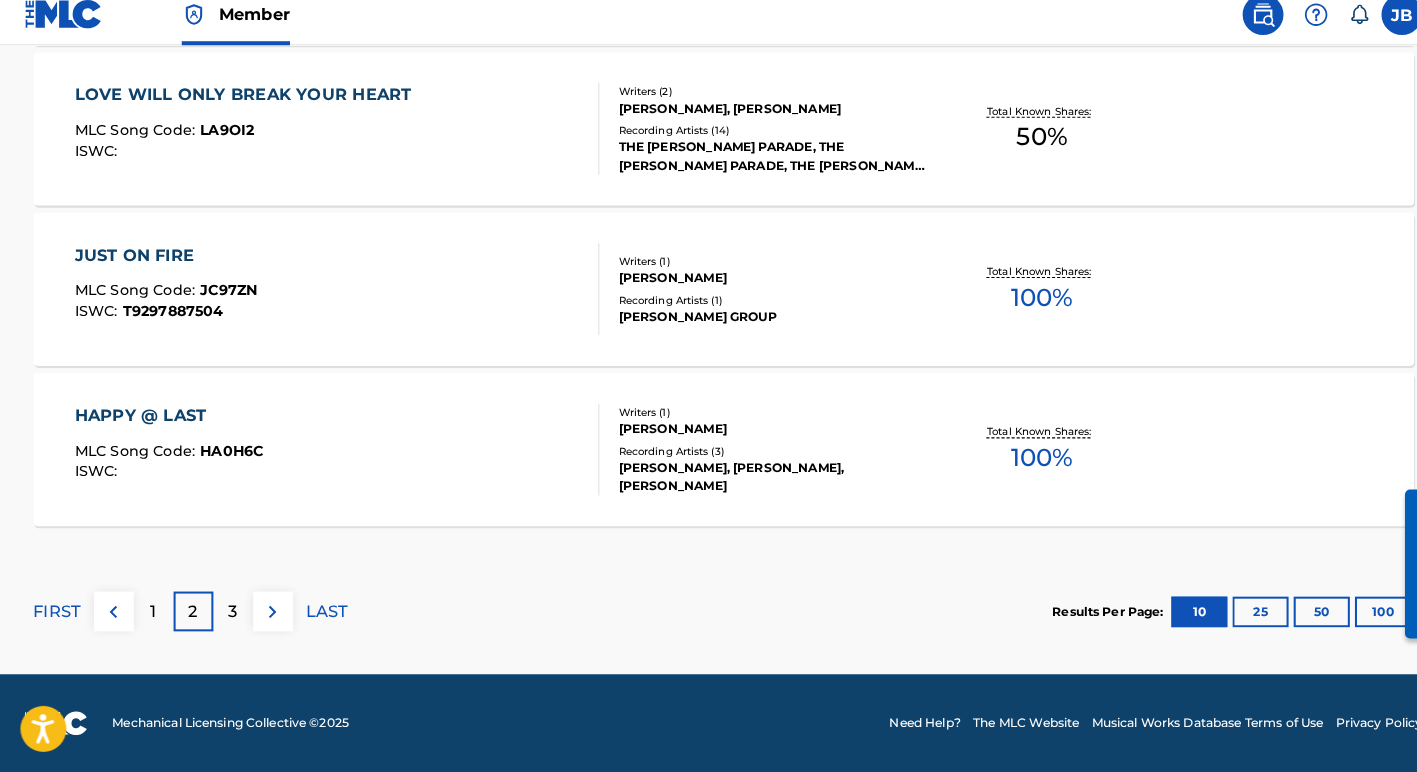 click at bounding box center (267, 615) 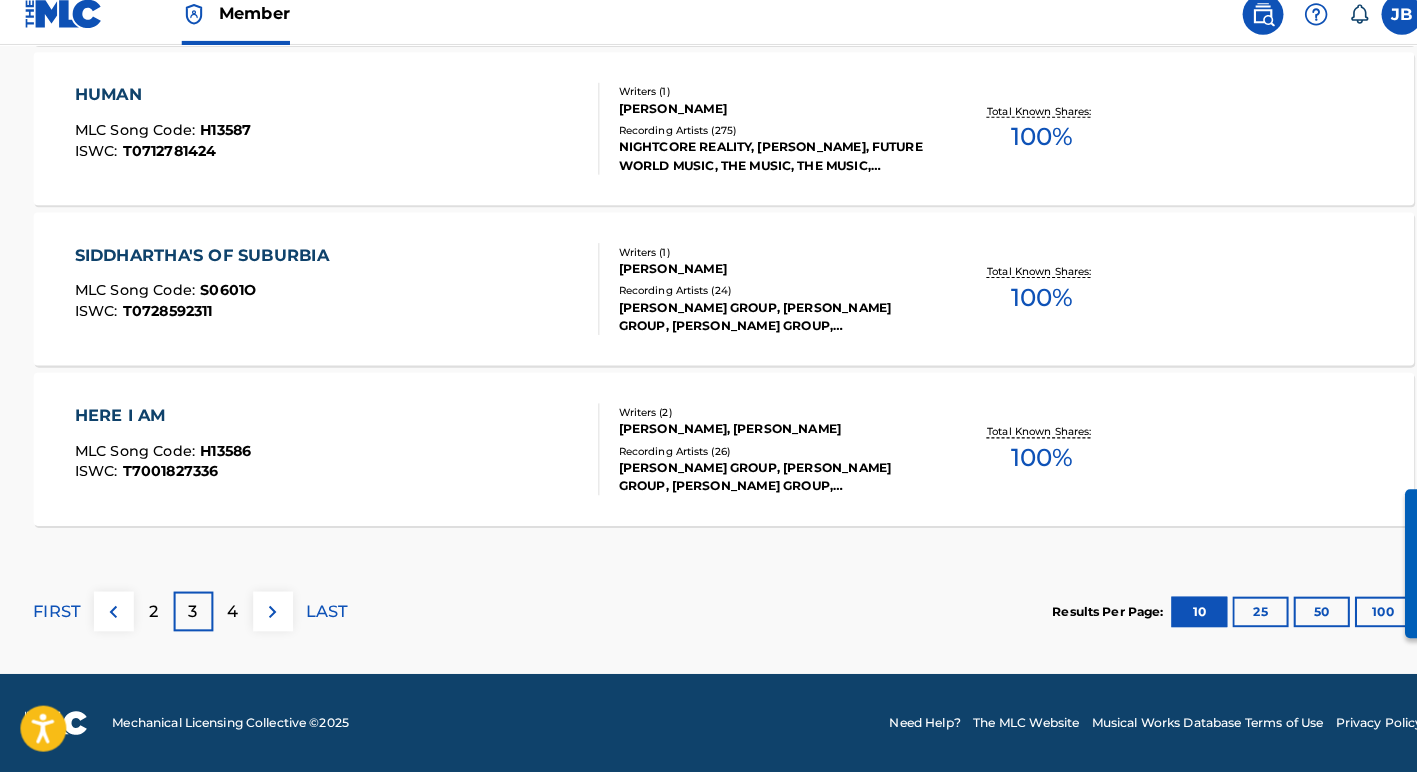 scroll, scrollTop: 1757, scrollLeft: 0, axis: vertical 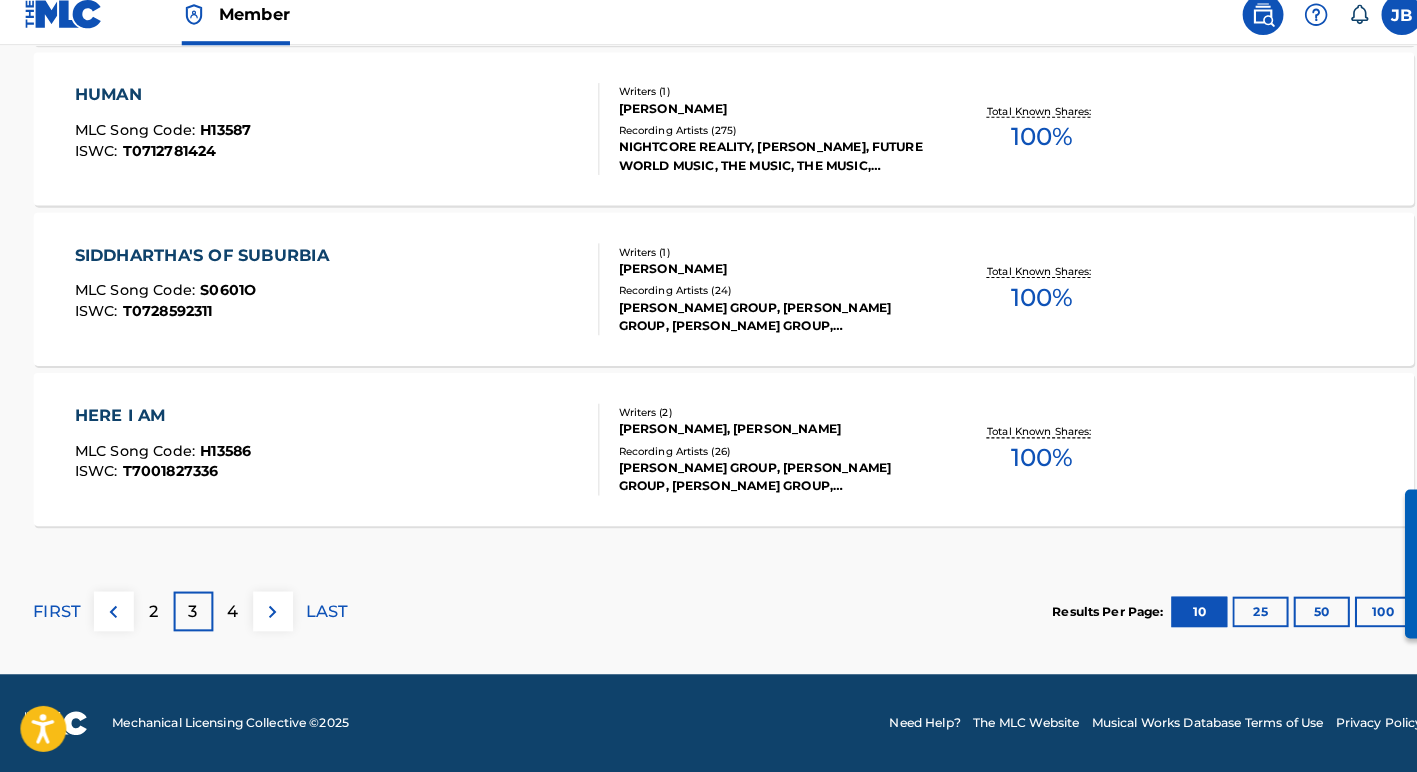 click at bounding box center [267, 615] 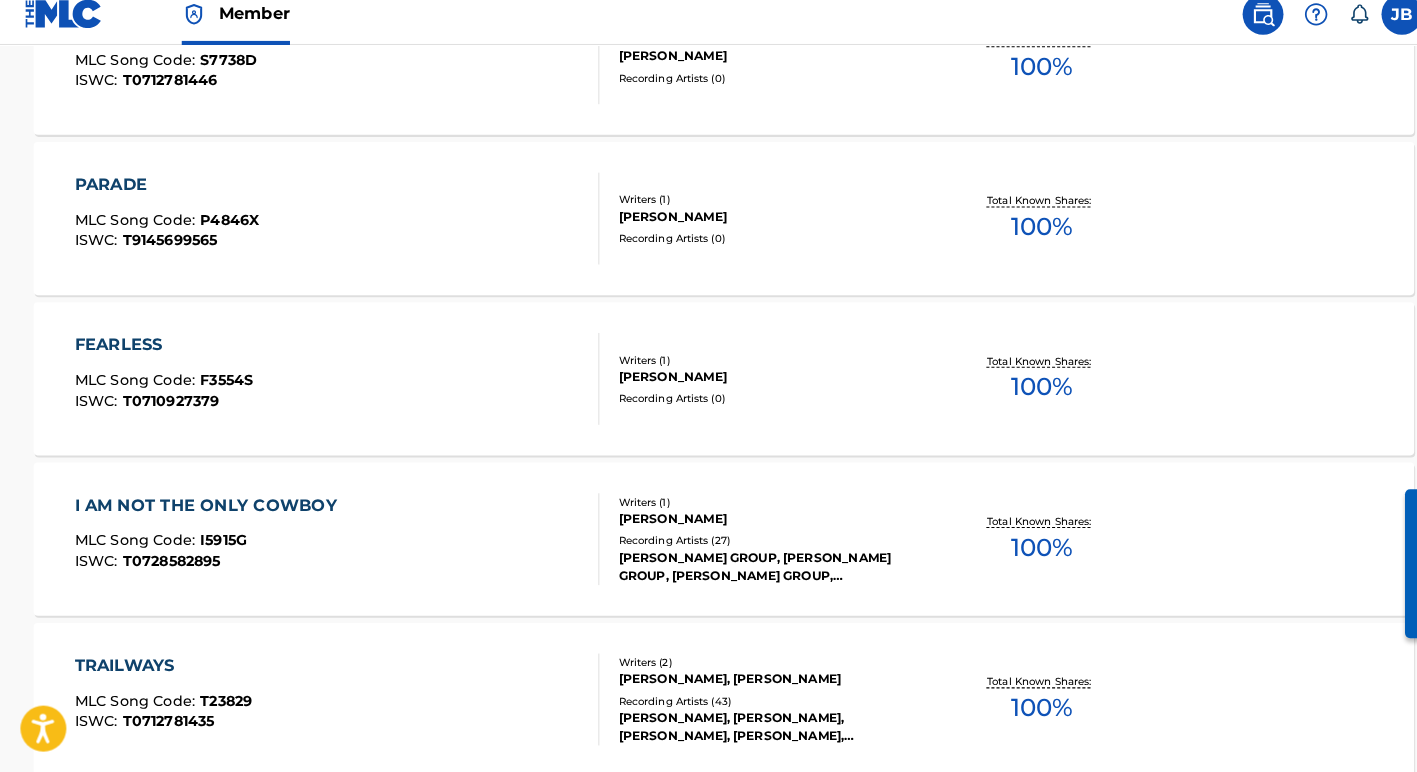scroll, scrollTop: 1521, scrollLeft: 0, axis: vertical 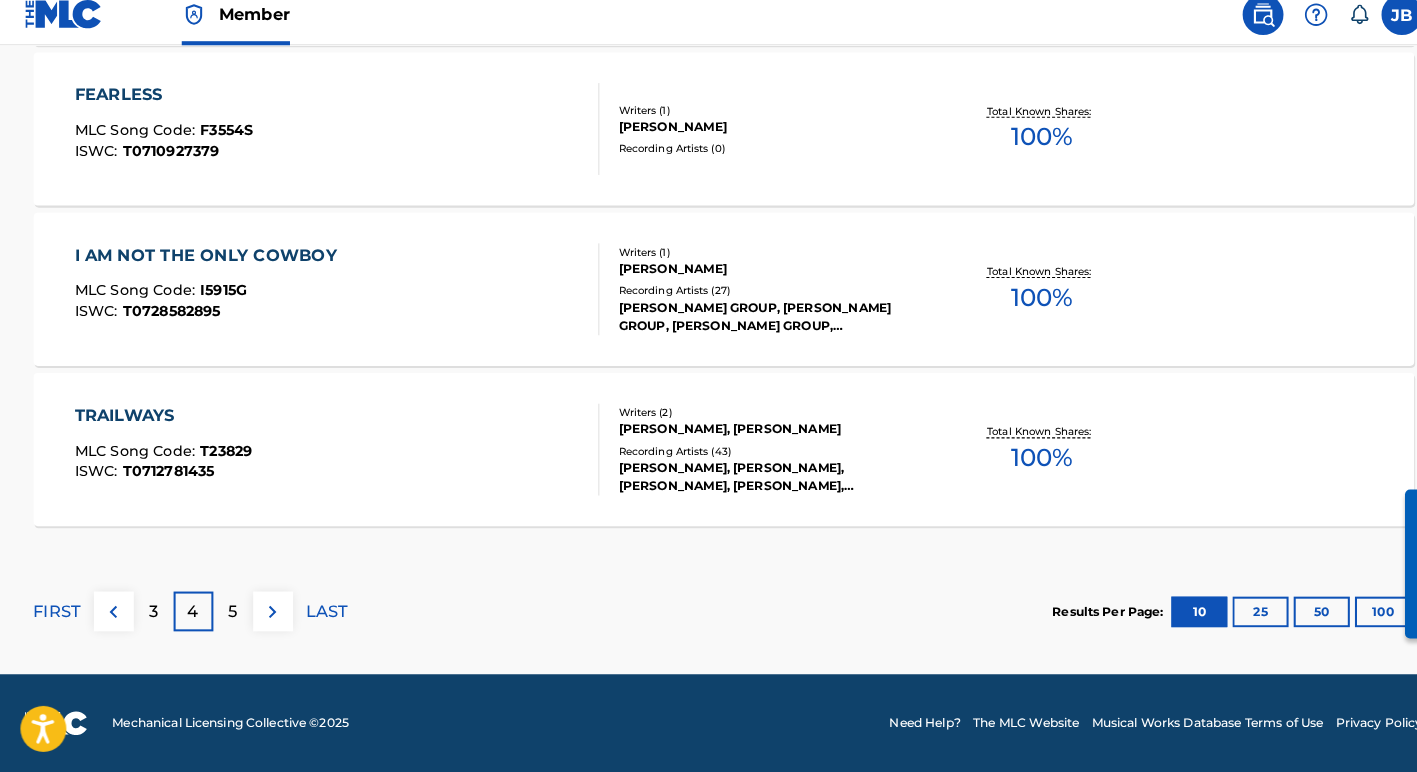 click at bounding box center (267, 615) 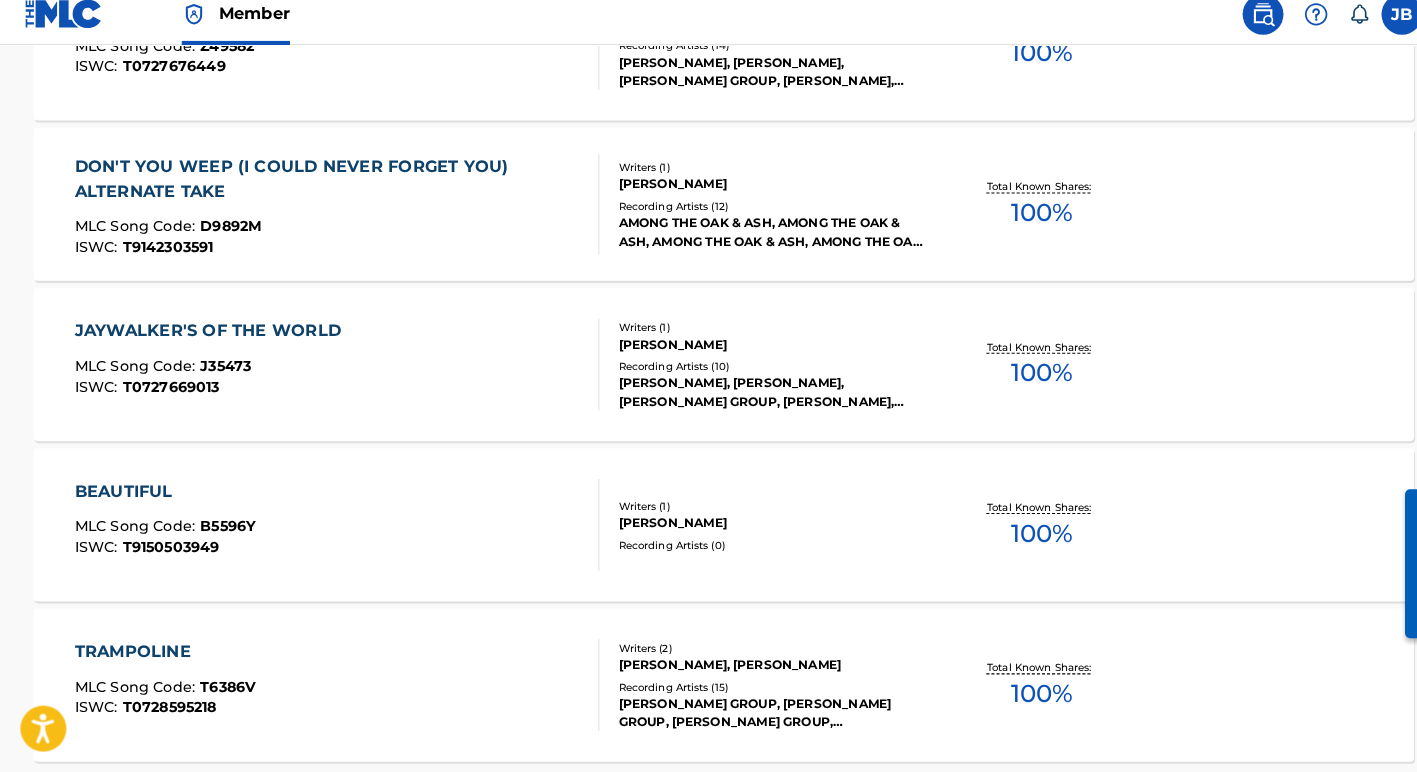 scroll, scrollTop: 1541, scrollLeft: 0, axis: vertical 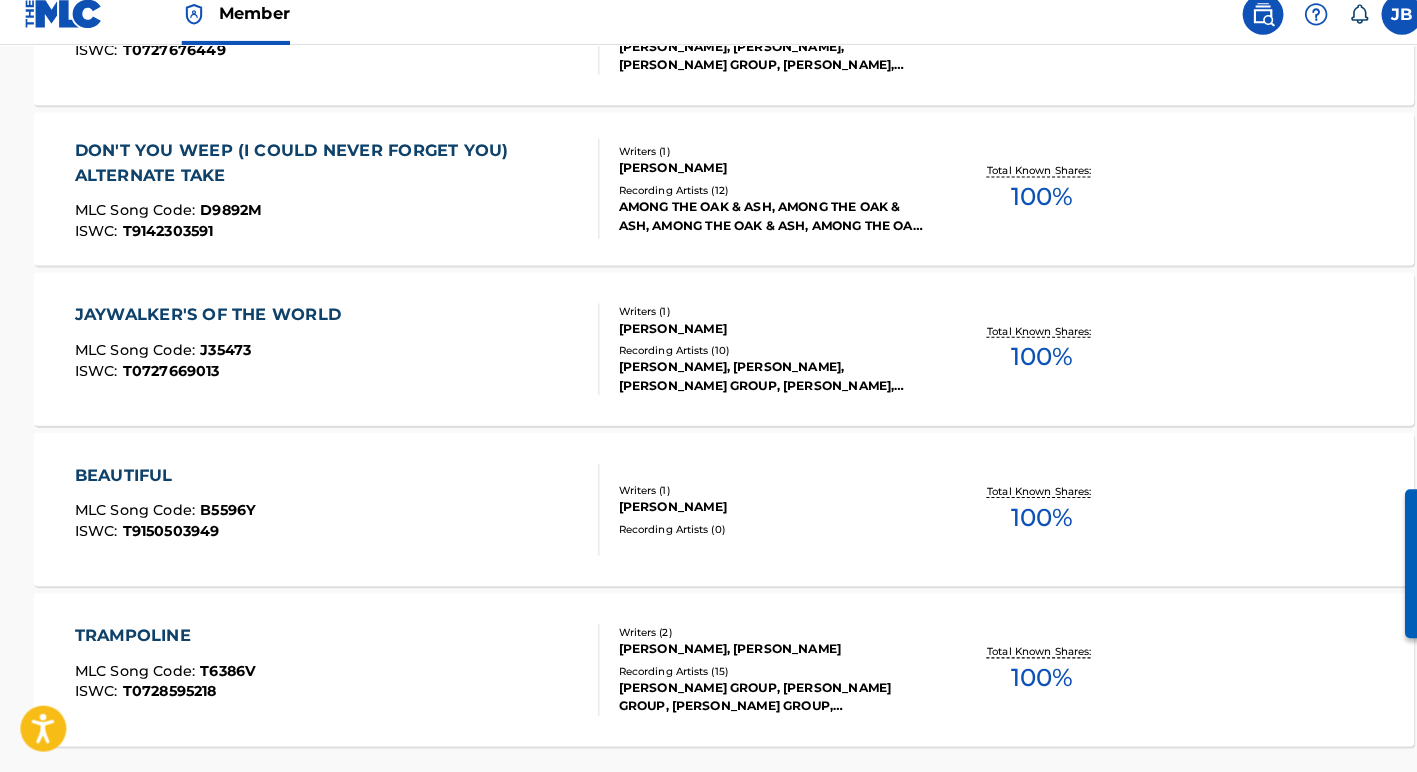click on "JAYWALKER'S OF THE WORLD" at bounding box center (208, 325) 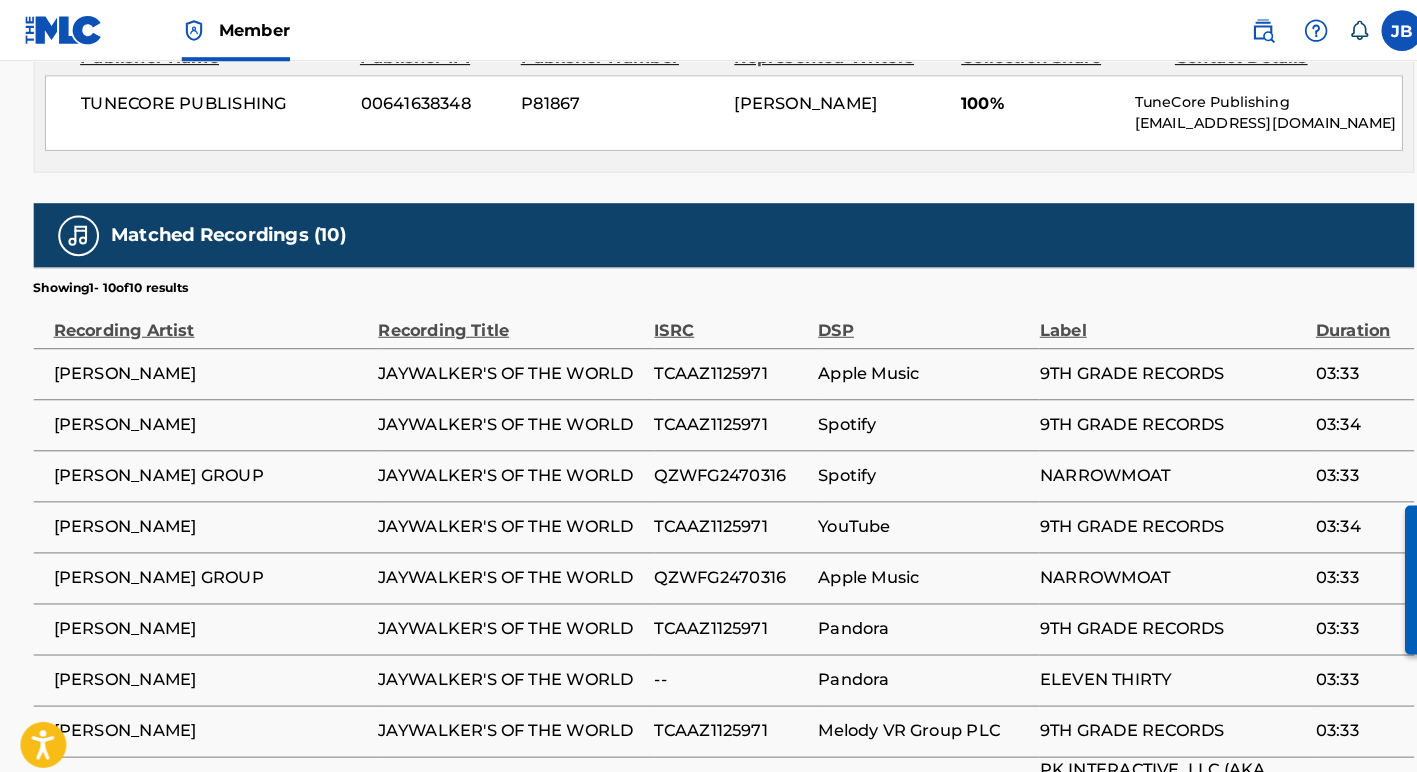 scroll, scrollTop: 753, scrollLeft: 0, axis: vertical 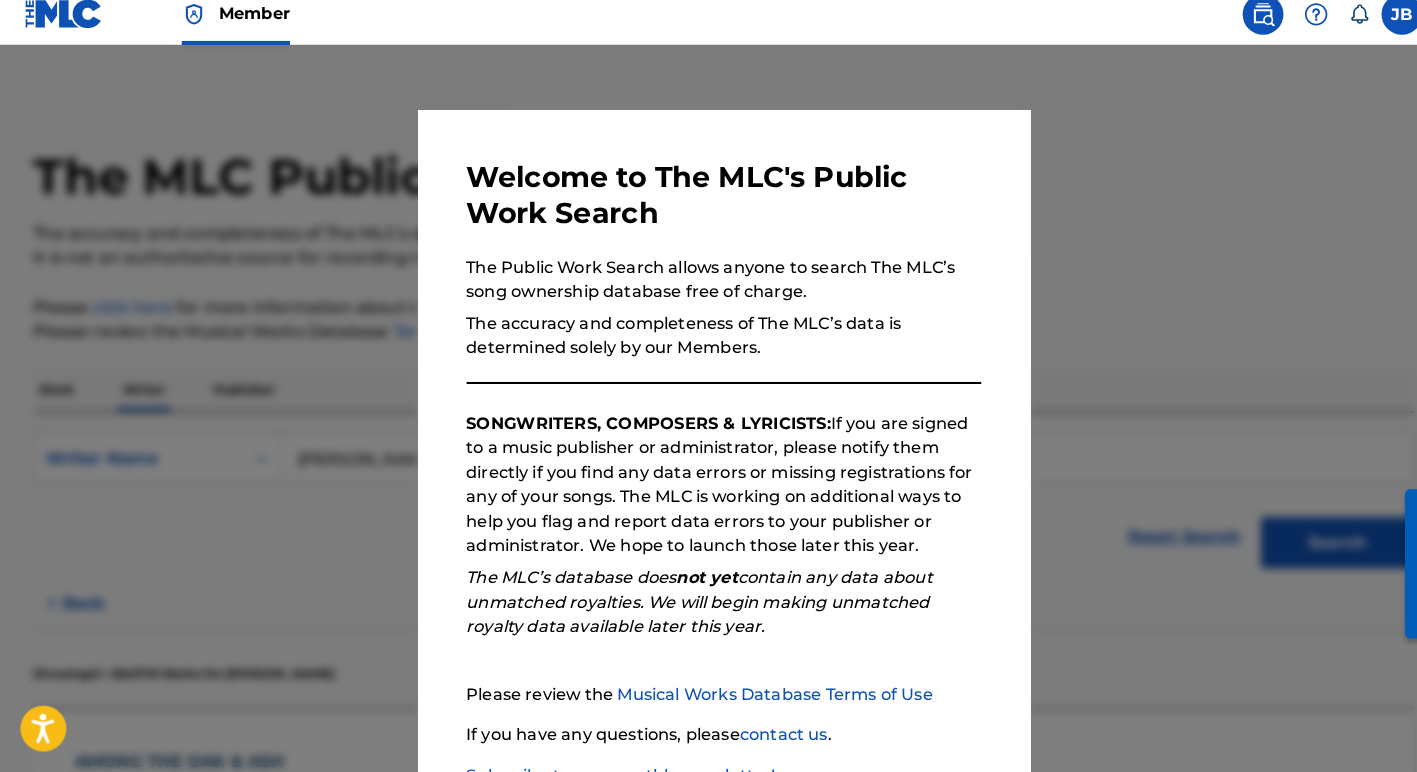 click at bounding box center [708, 446] 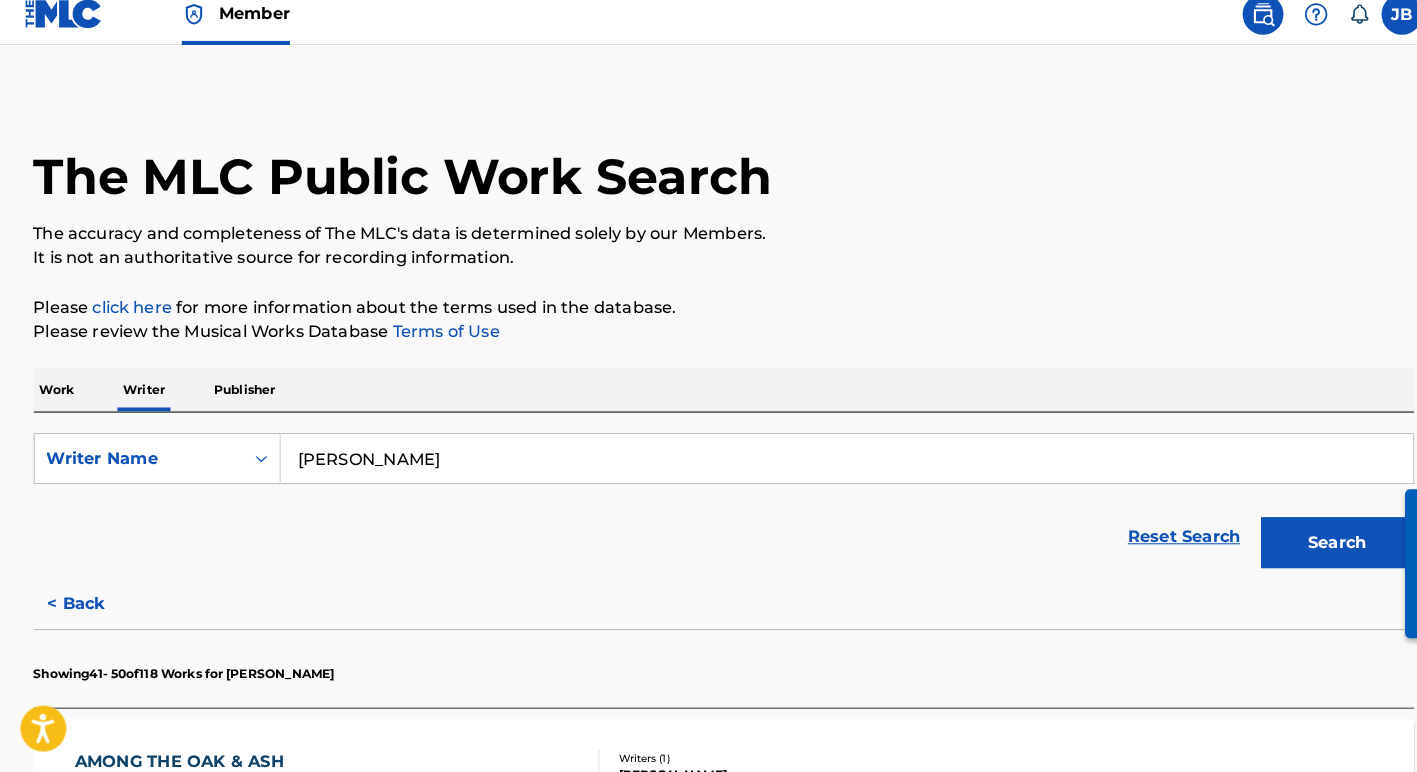 click on "Search" at bounding box center [1310, 547] 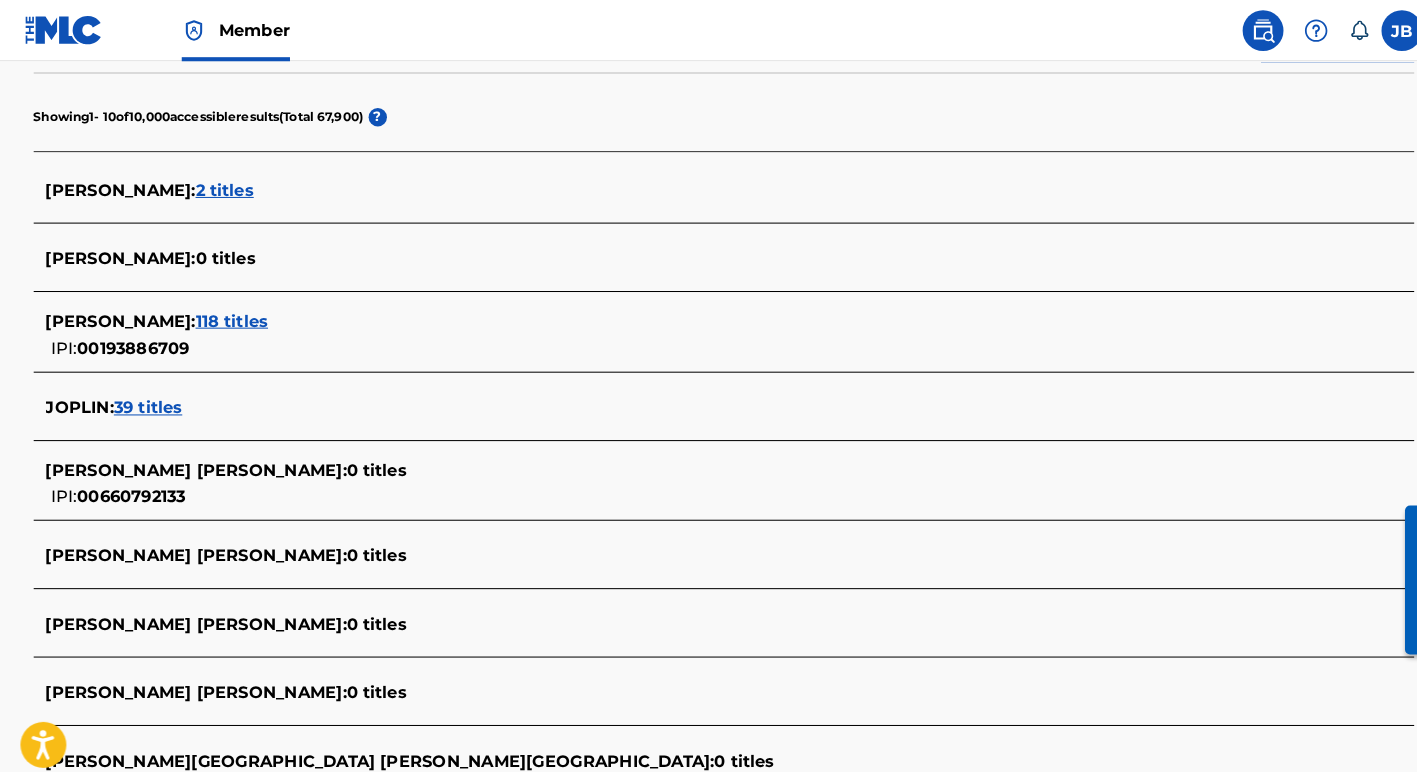 scroll, scrollTop: 486, scrollLeft: 0, axis: vertical 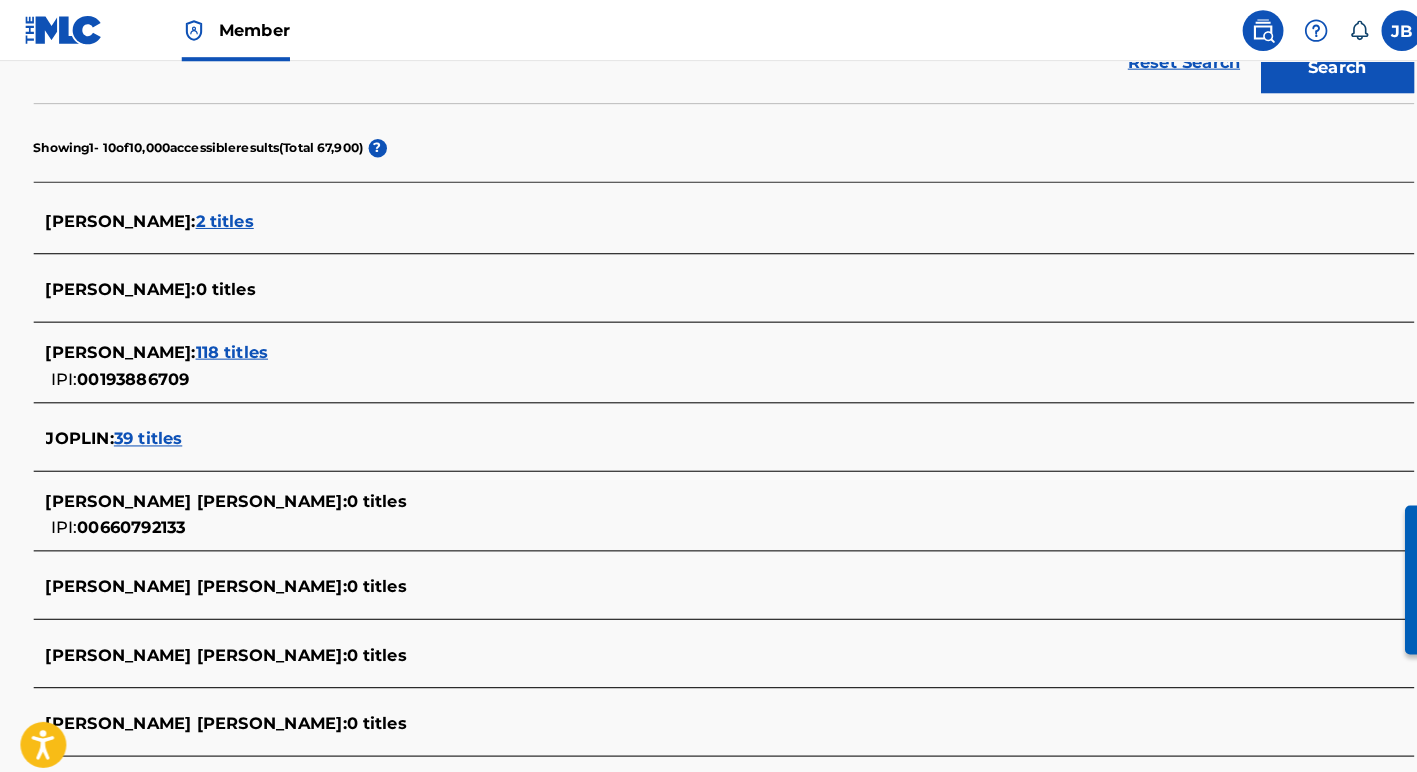 click on "118 titles" at bounding box center [227, 344] 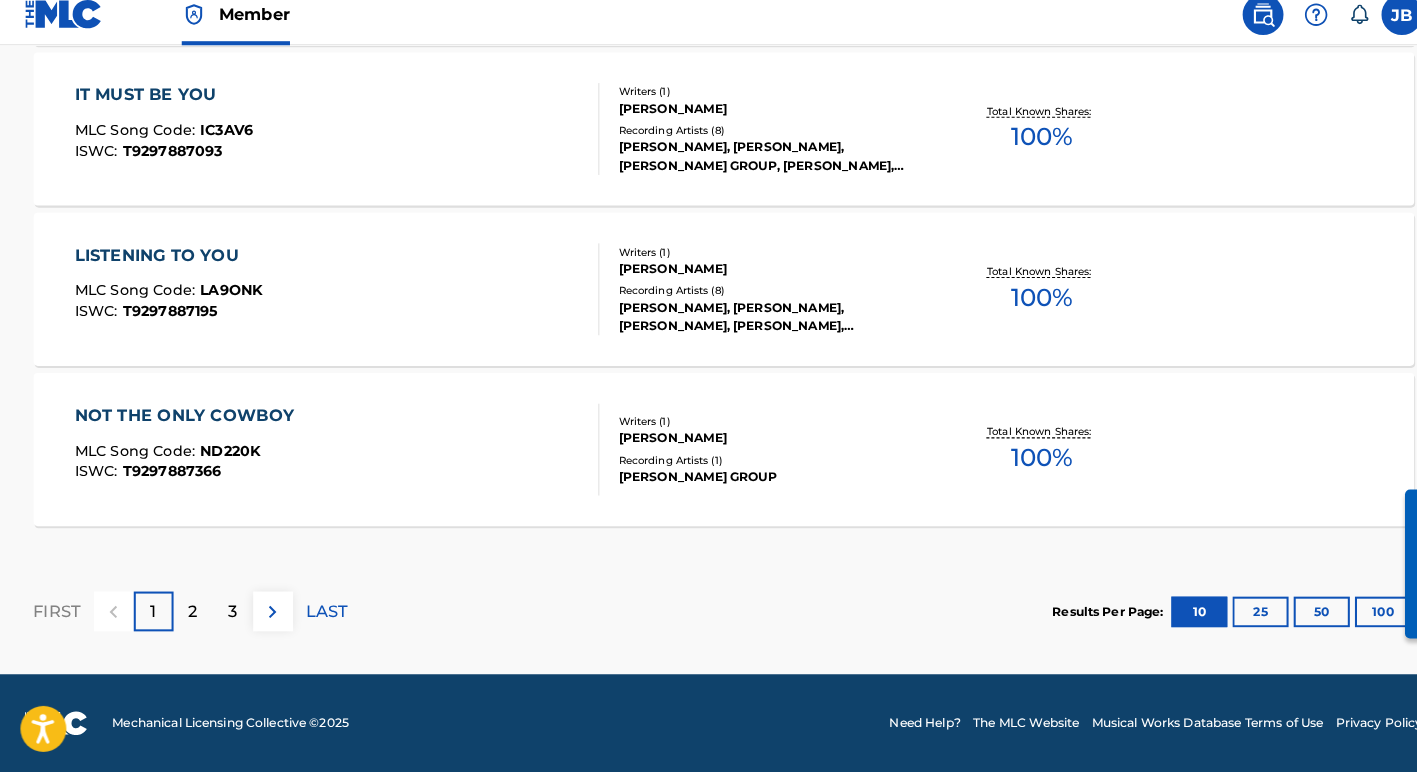 click at bounding box center (267, 615) 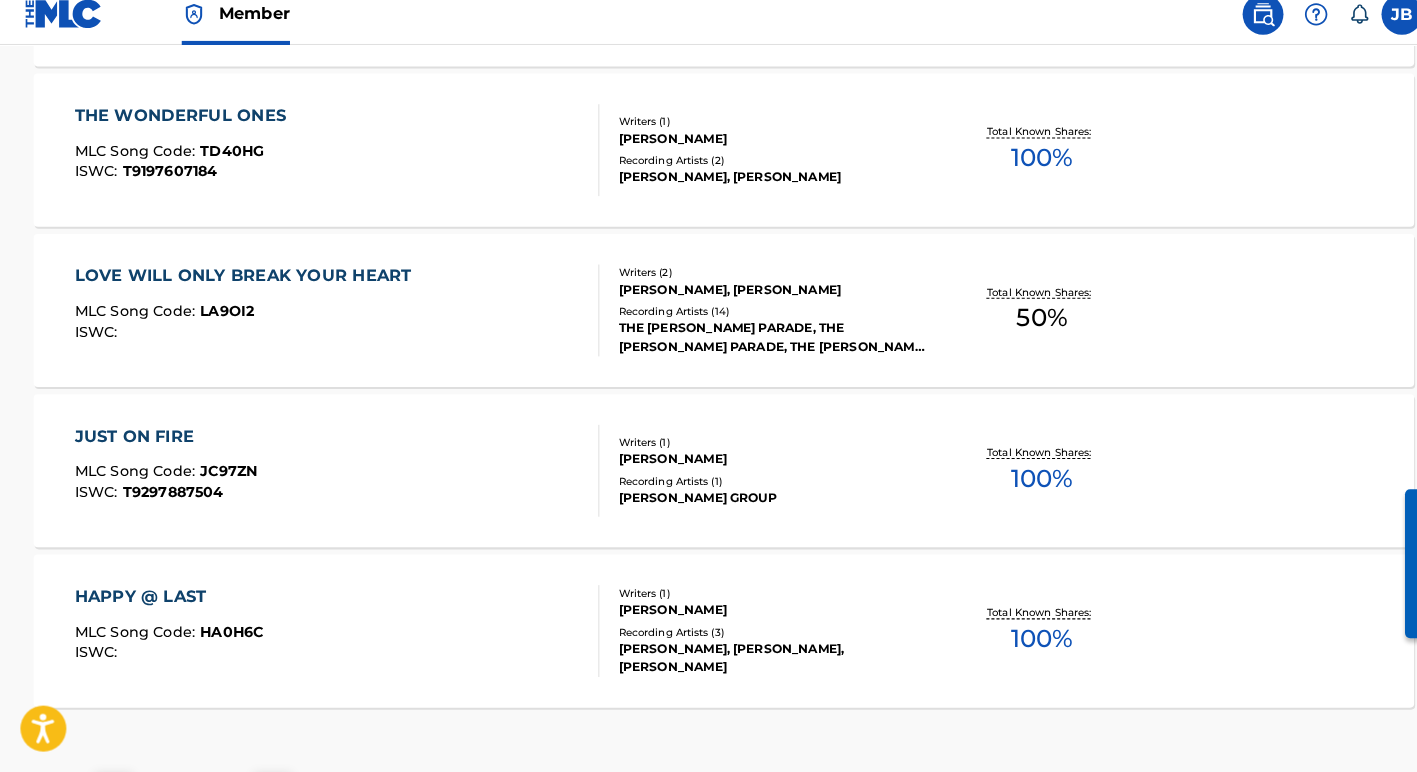 scroll, scrollTop: 1588, scrollLeft: 0, axis: vertical 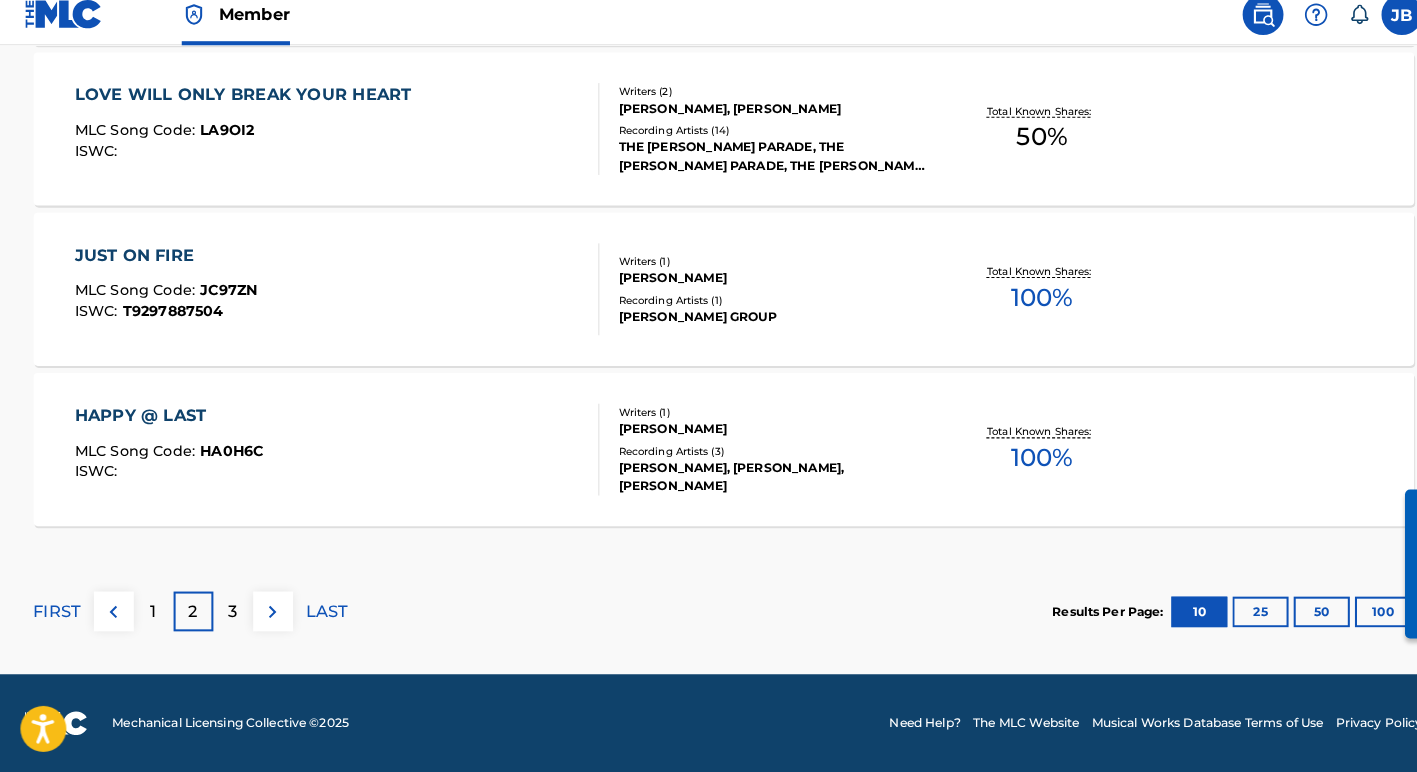 click at bounding box center [267, 615] 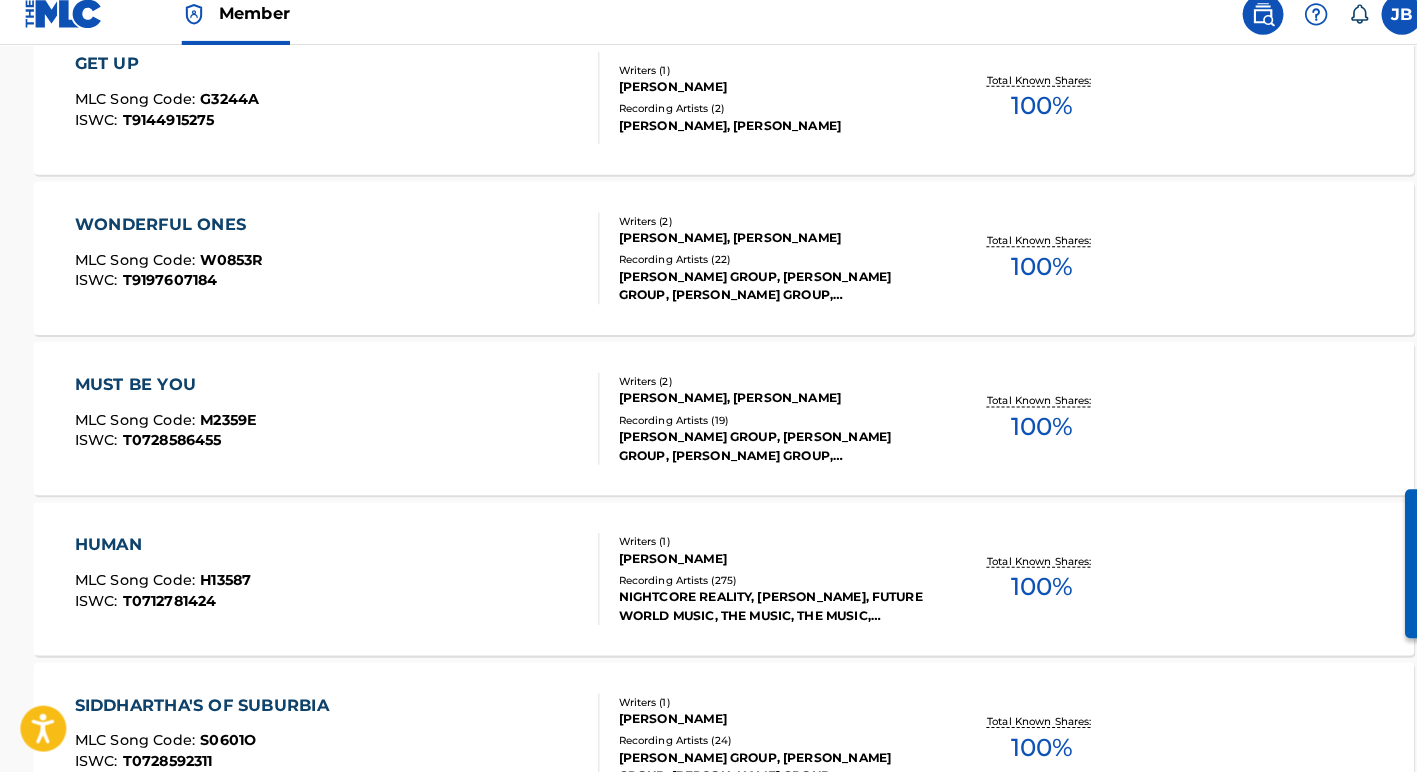 scroll, scrollTop: 1322, scrollLeft: 0, axis: vertical 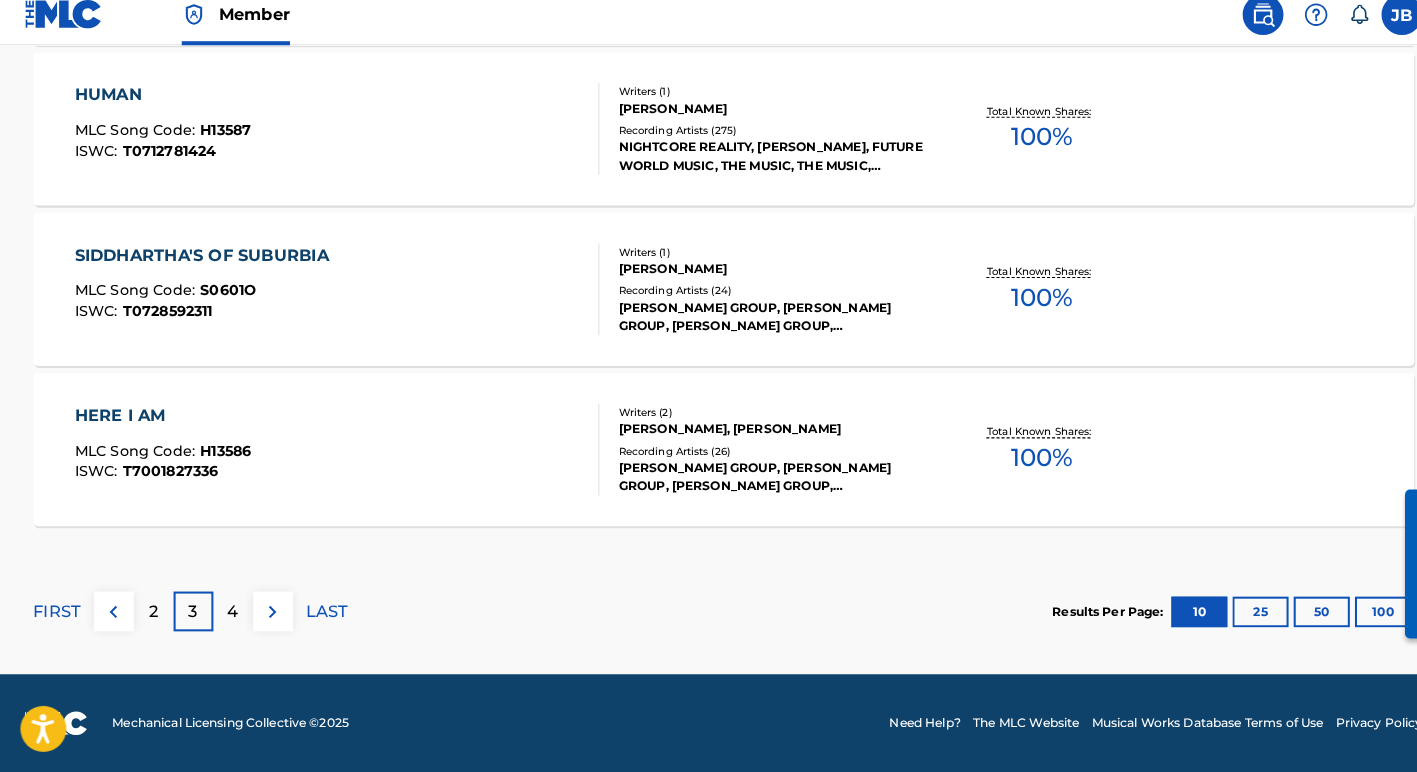 click at bounding box center (267, 615) 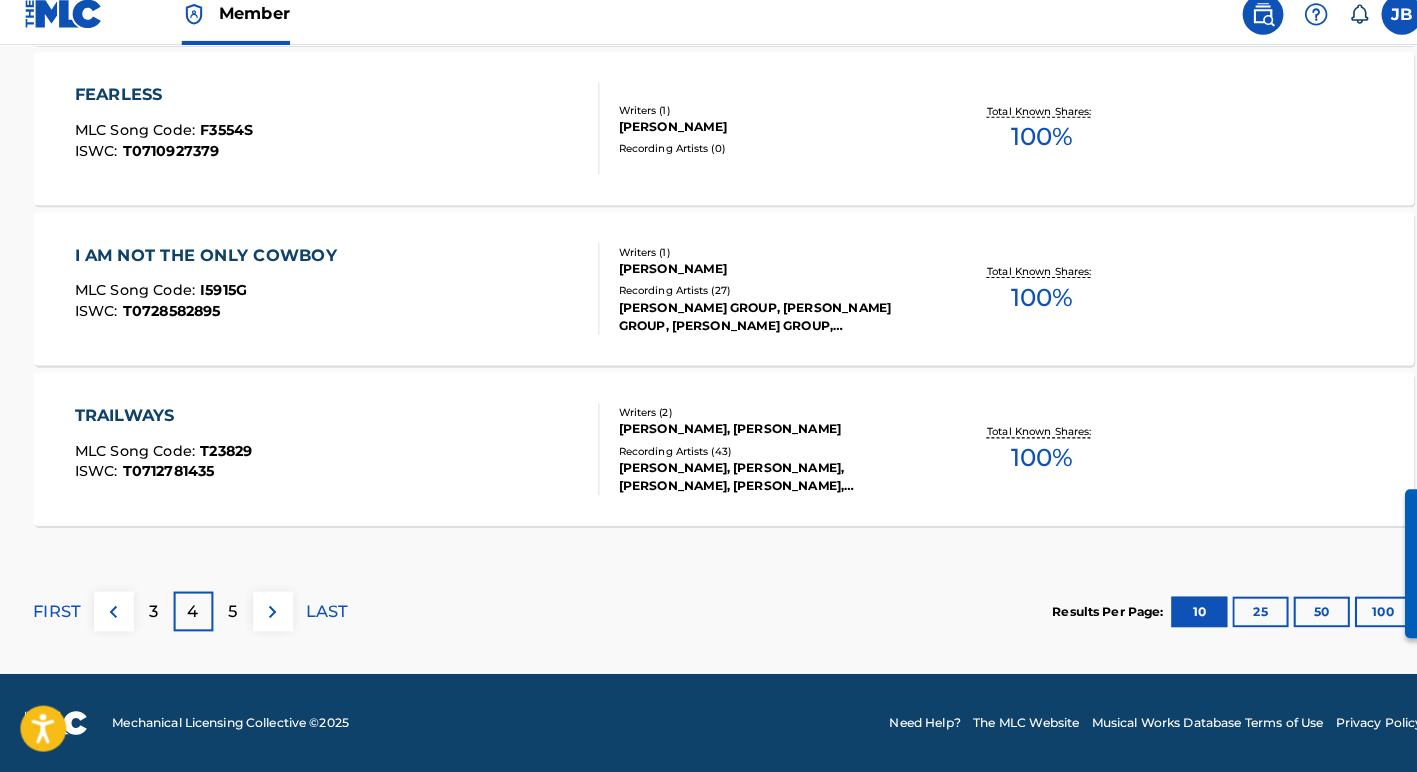 scroll, scrollTop: 1757, scrollLeft: 0, axis: vertical 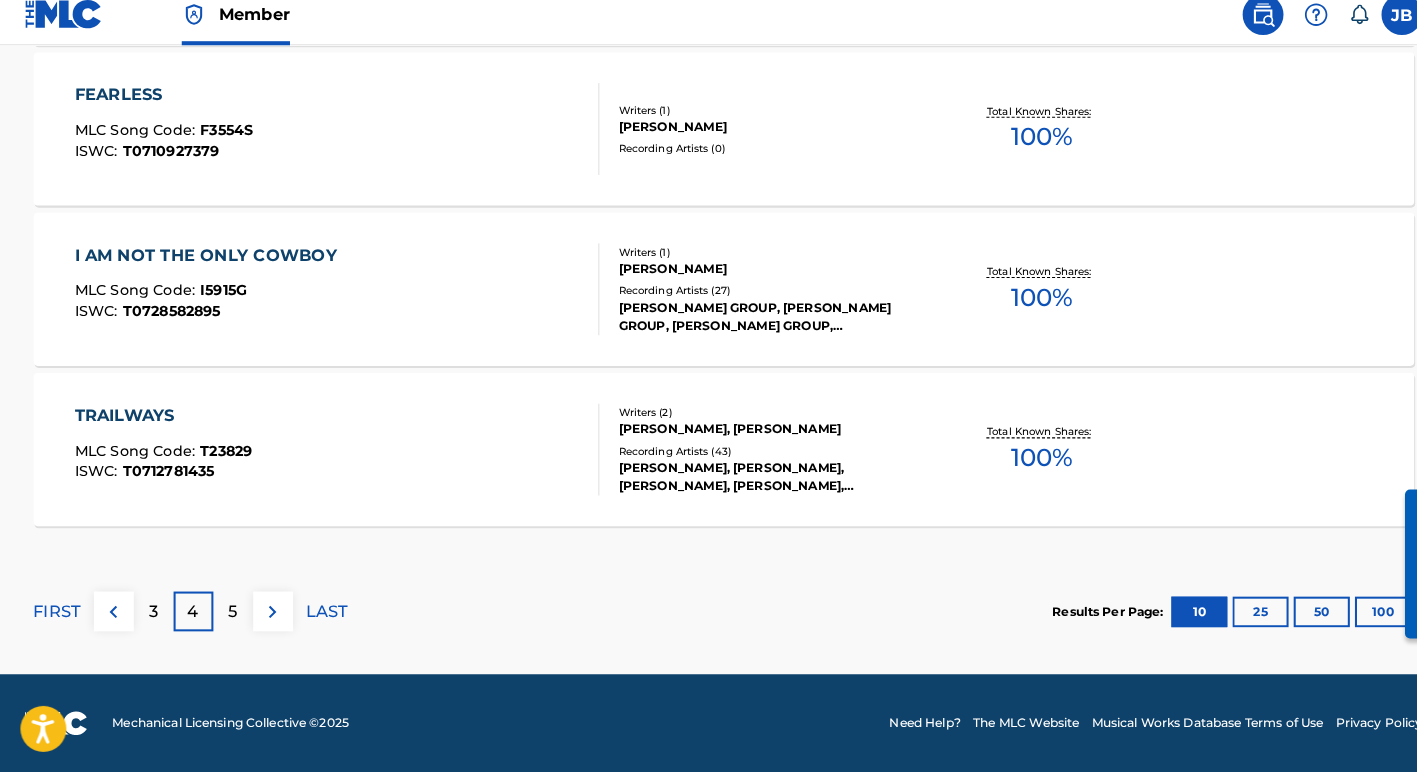 click at bounding box center (267, 615) 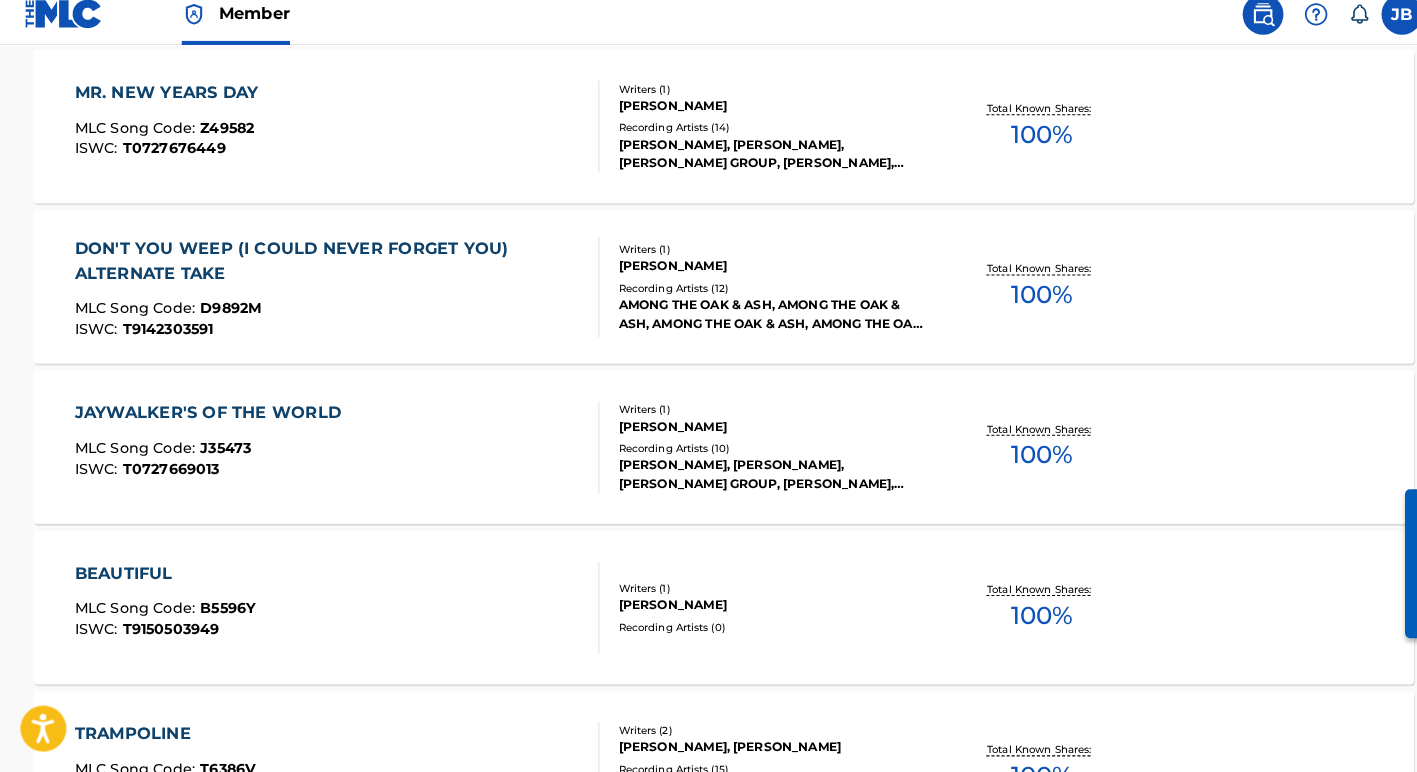 scroll, scrollTop: 1468, scrollLeft: 0, axis: vertical 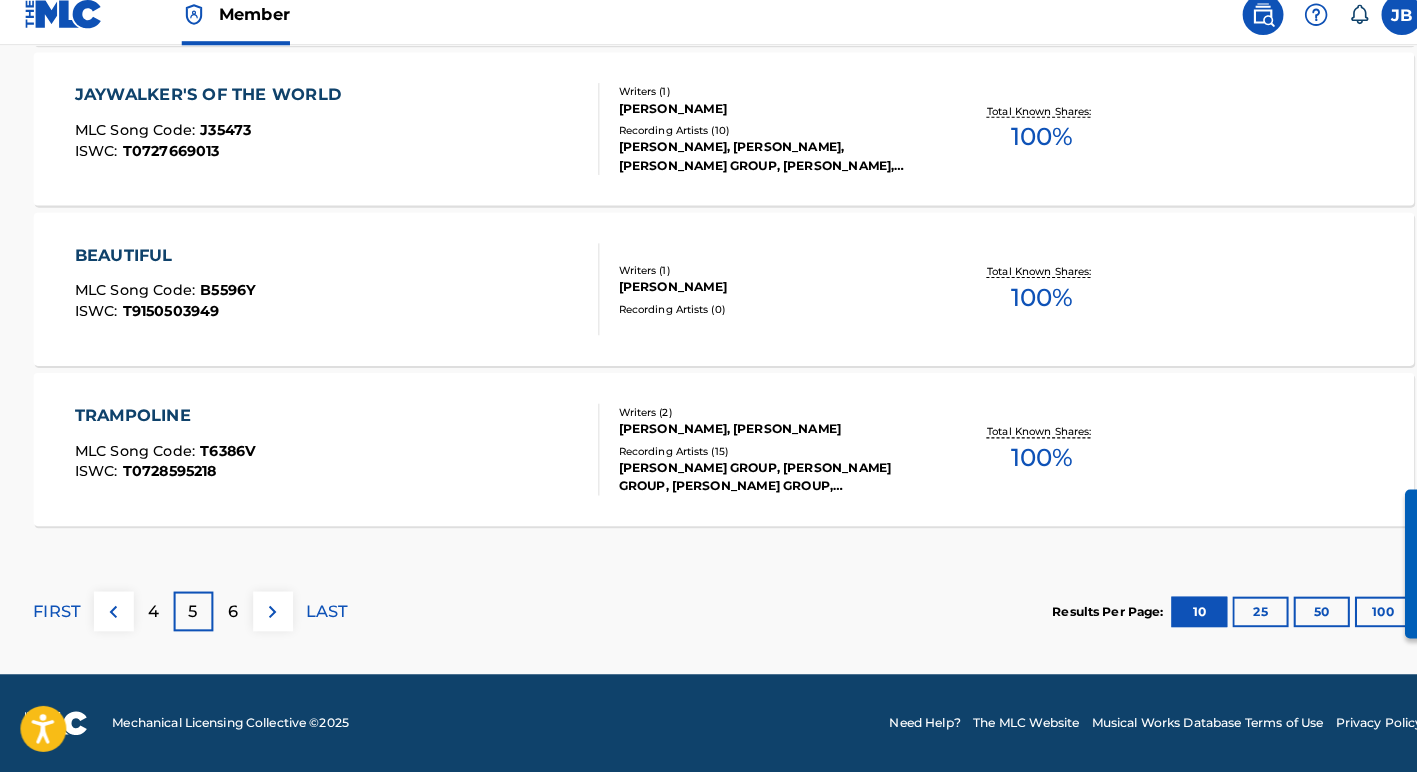 click at bounding box center (267, 615) 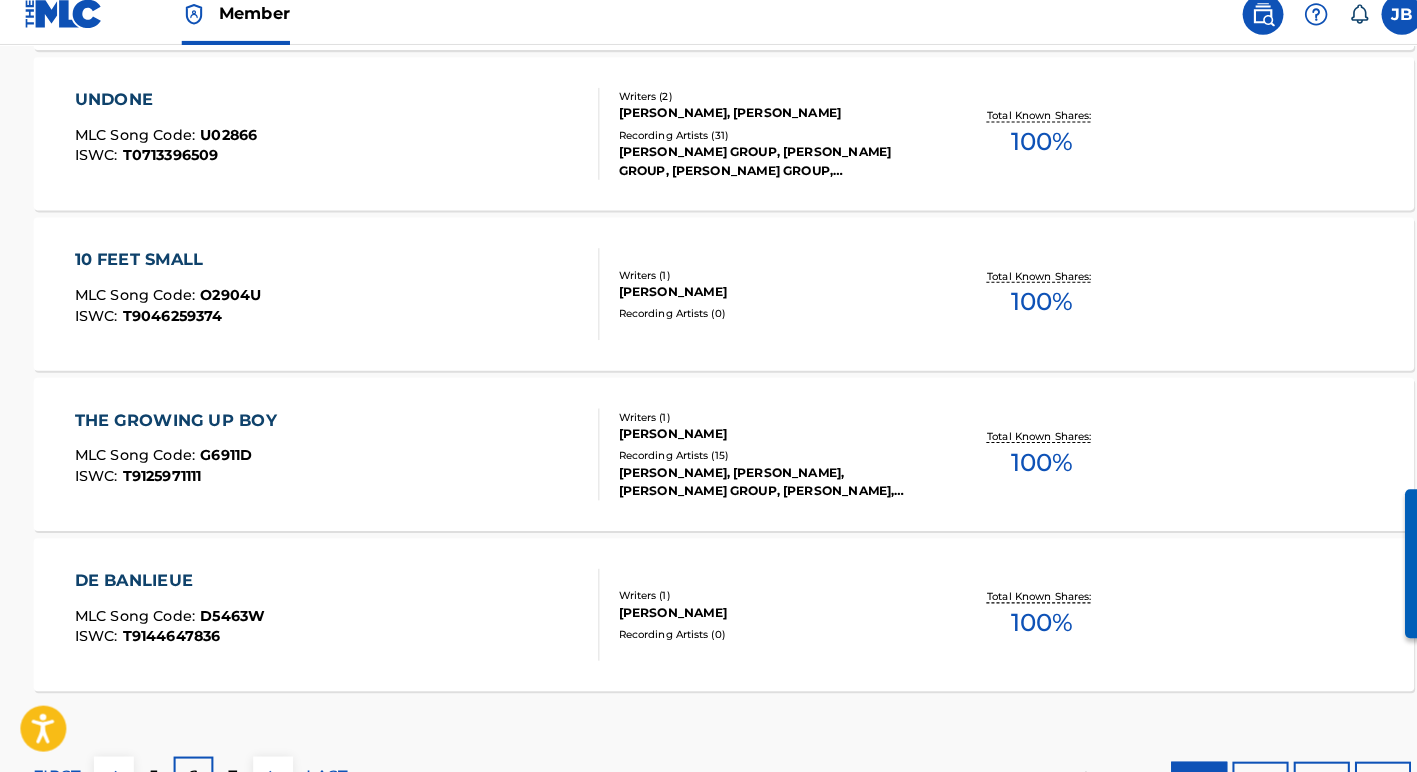 scroll, scrollTop: 1624, scrollLeft: 0, axis: vertical 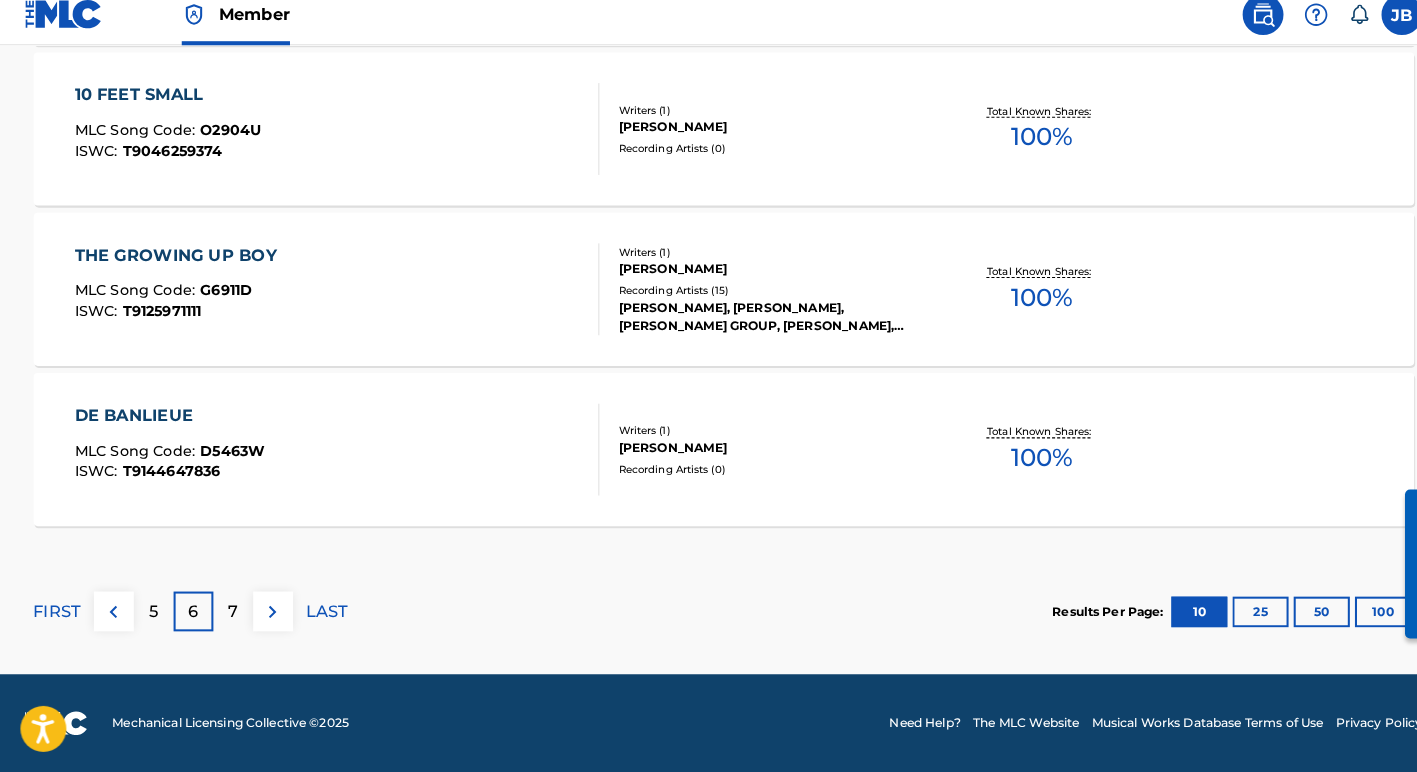 click at bounding box center (267, 615) 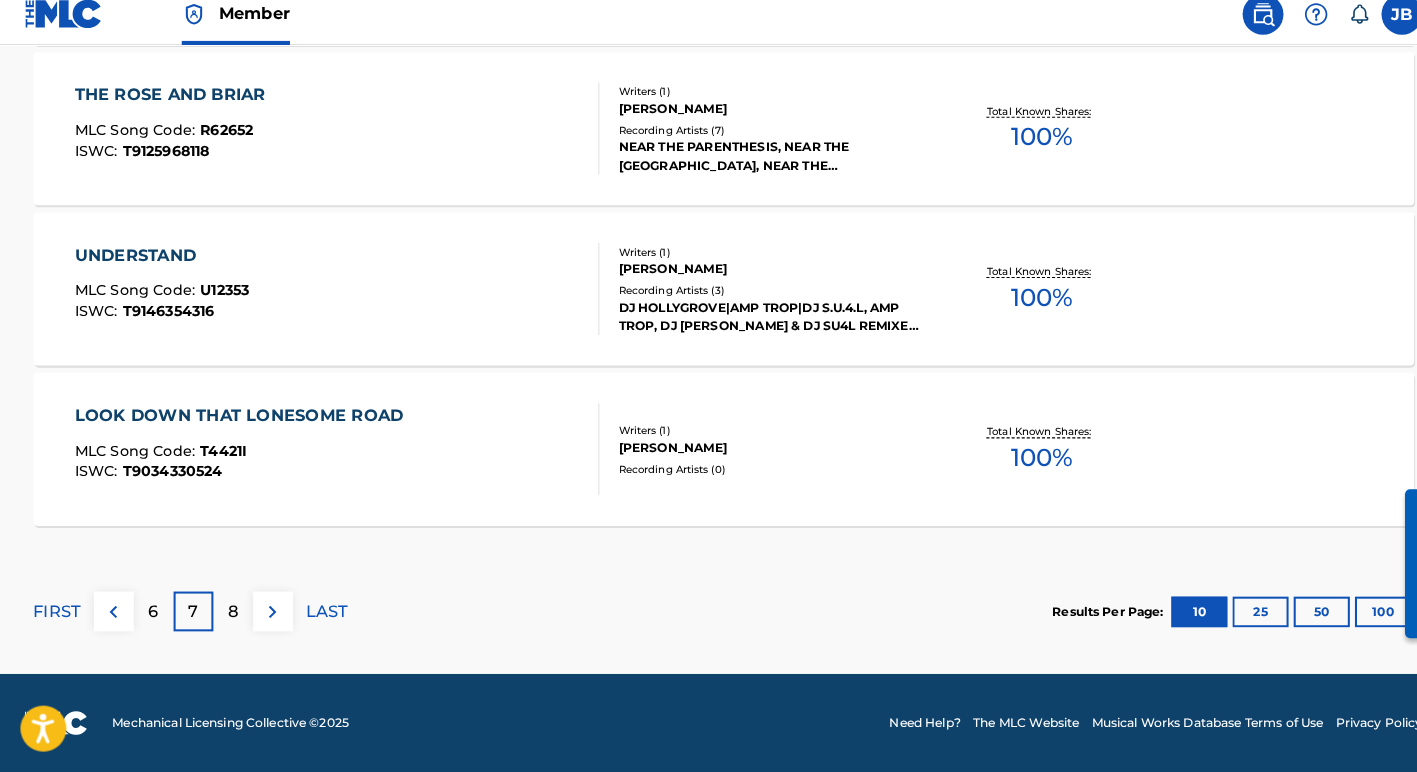 scroll, scrollTop: 1757, scrollLeft: 0, axis: vertical 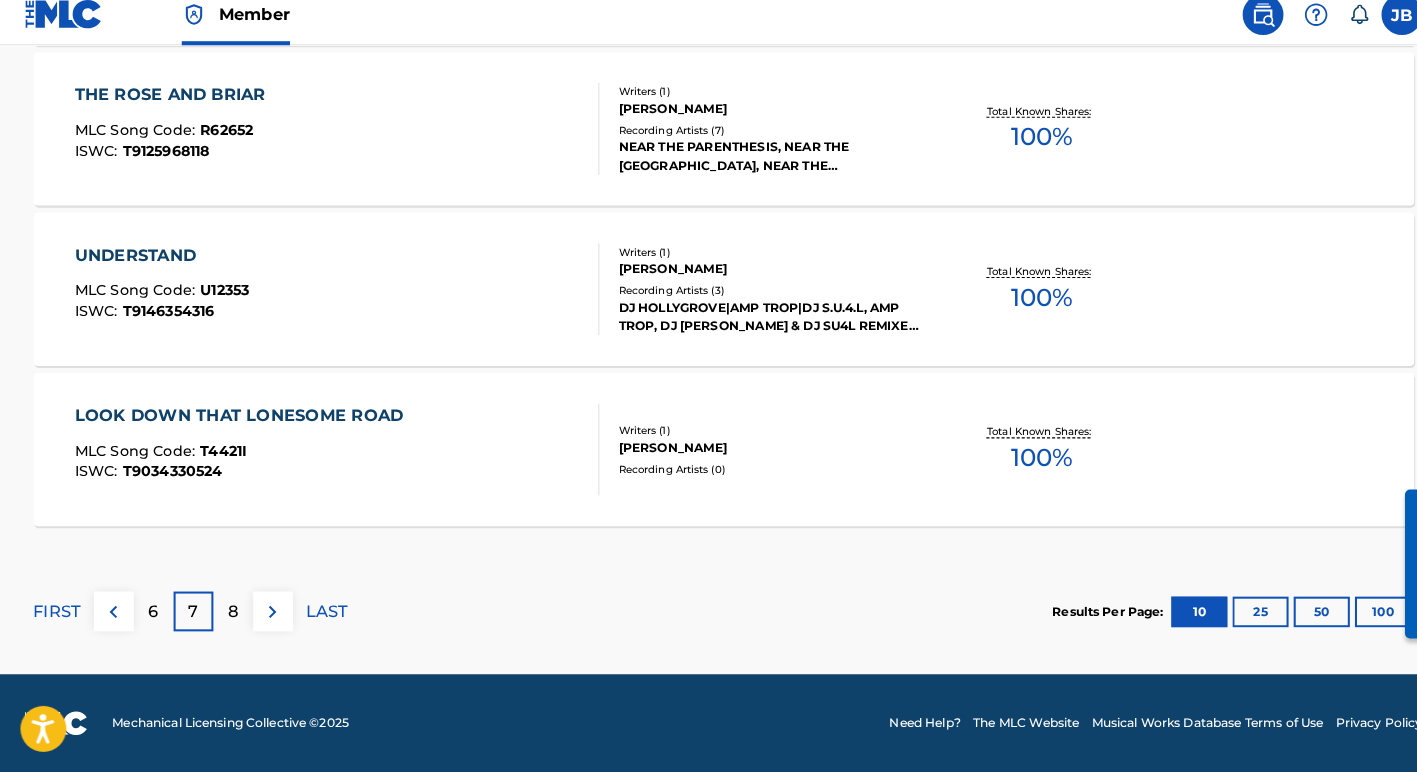 click at bounding box center [267, 615] 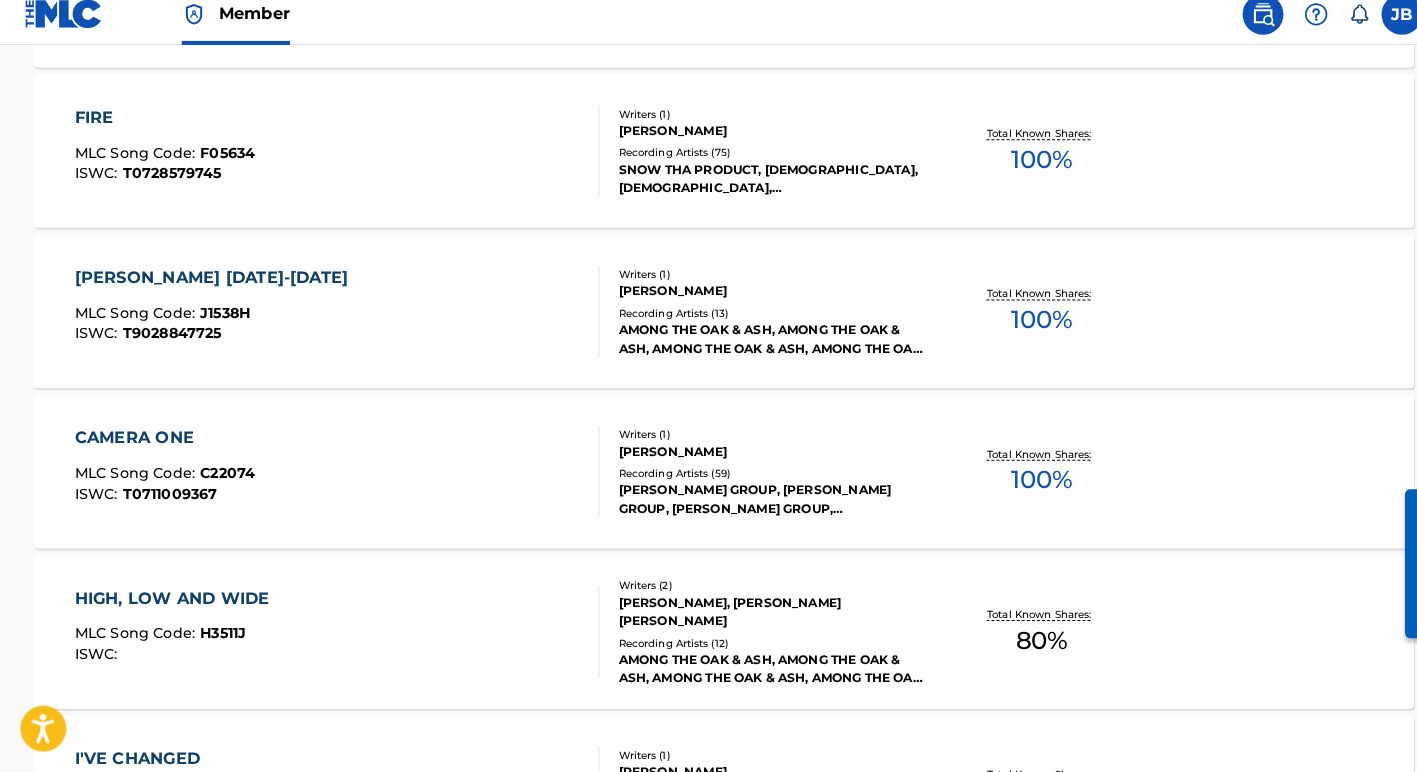 scroll, scrollTop: 1423, scrollLeft: 0, axis: vertical 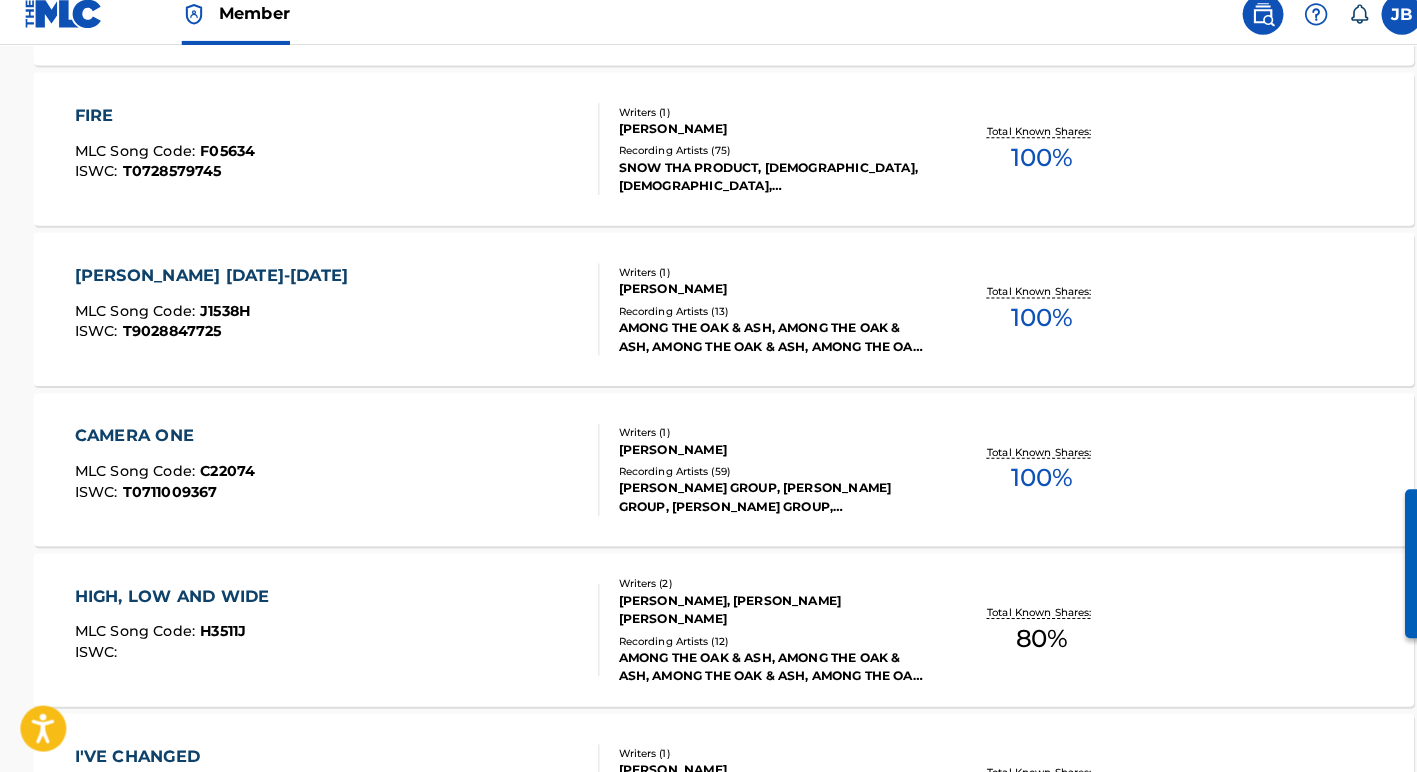 click on "CAMERA ONE" at bounding box center [161, 443] 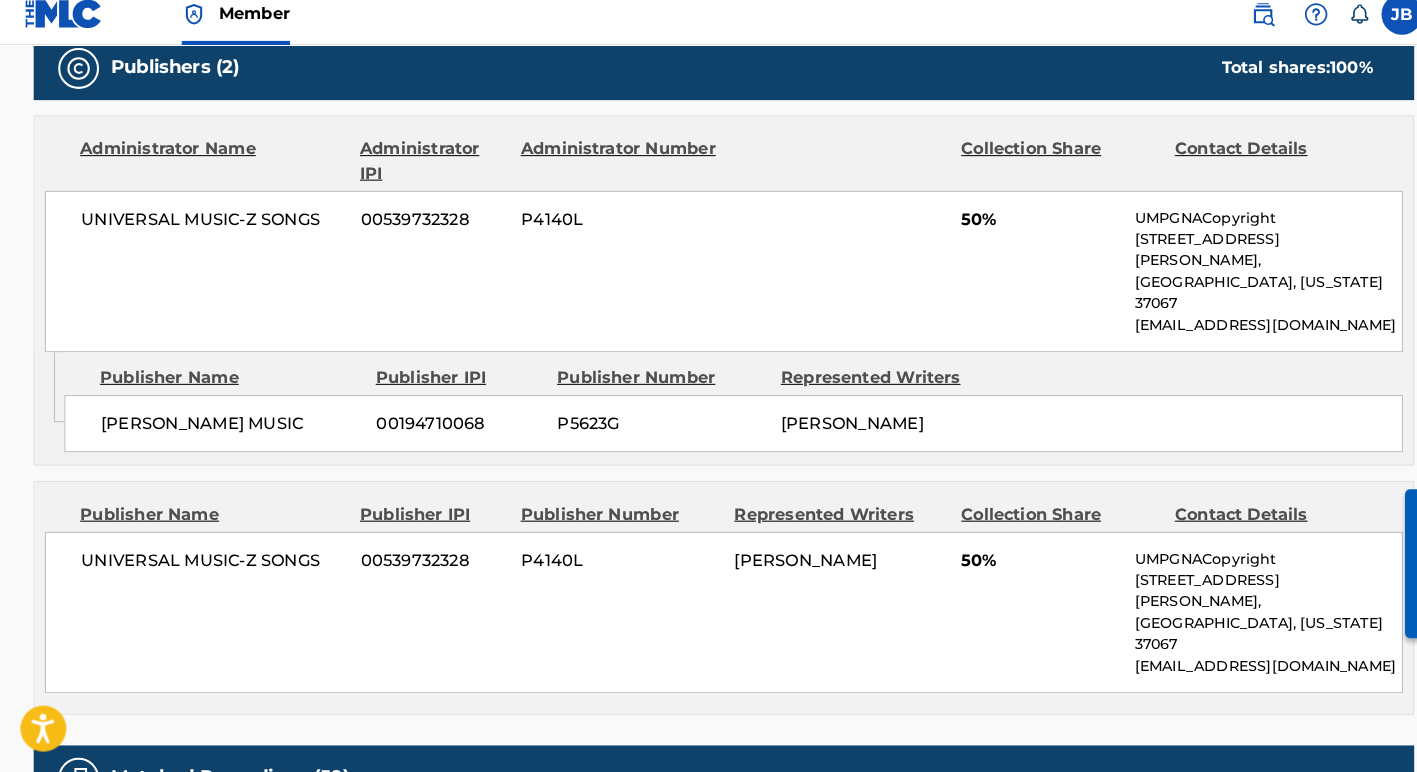 scroll, scrollTop: 884, scrollLeft: 0, axis: vertical 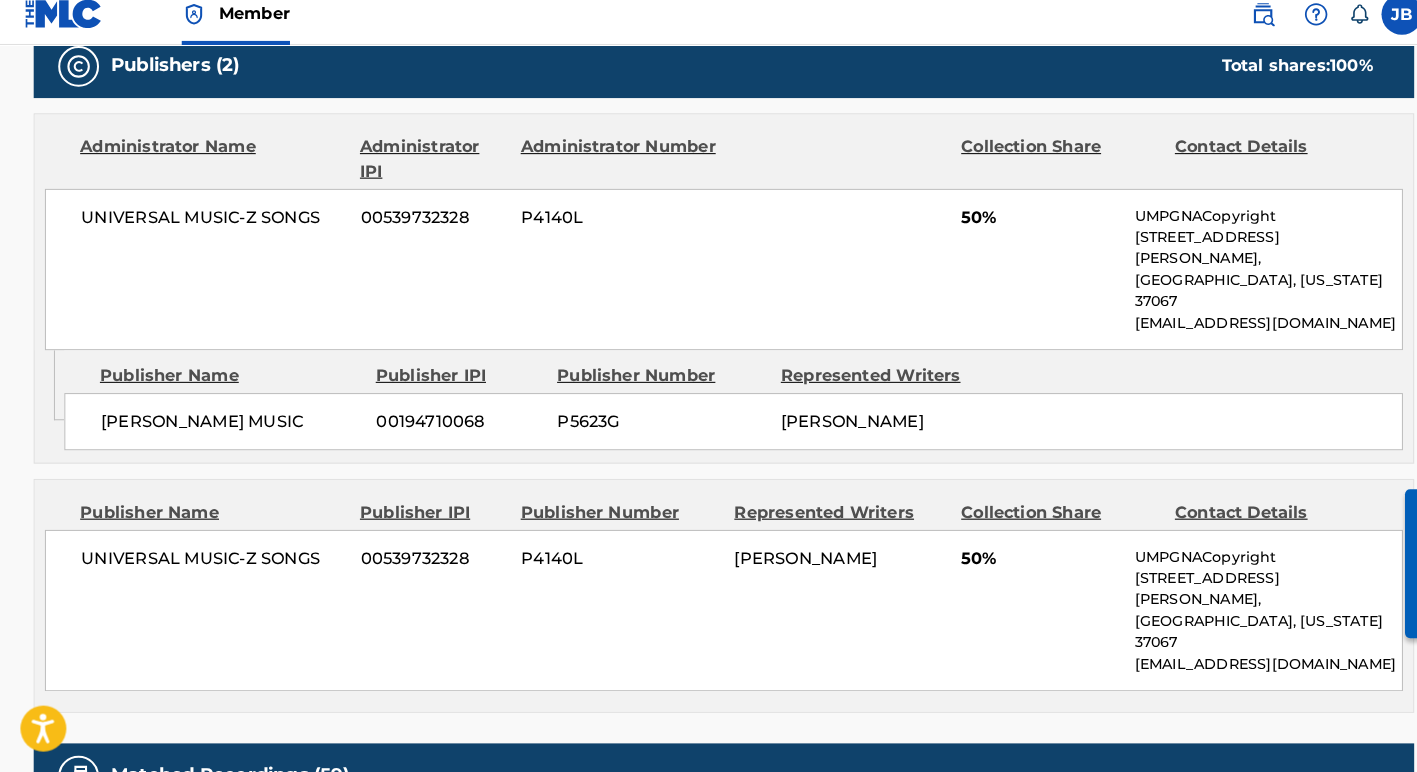 click on "P5623G" at bounding box center (648, 429) 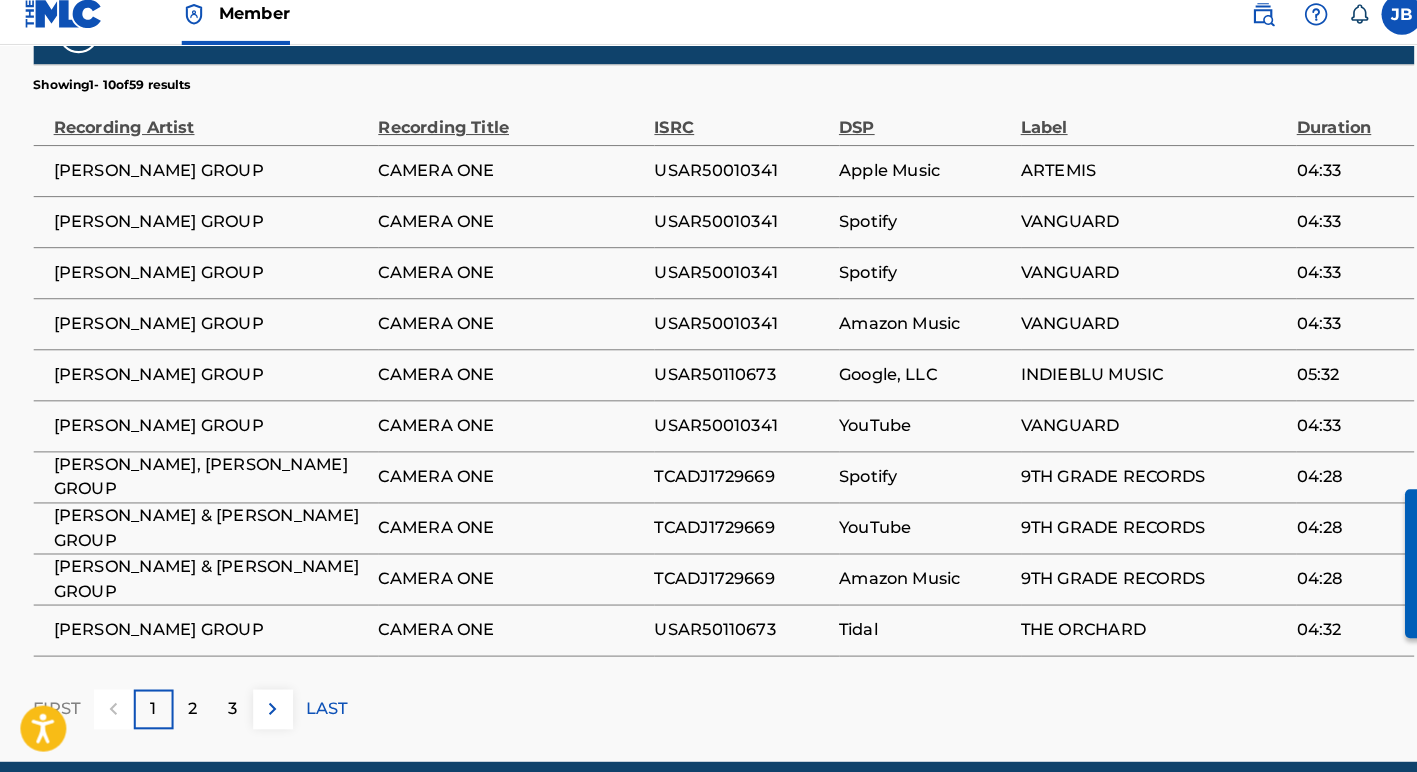 scroll, scrollTop: 1612, scrollLeft: 0, axis: vertical 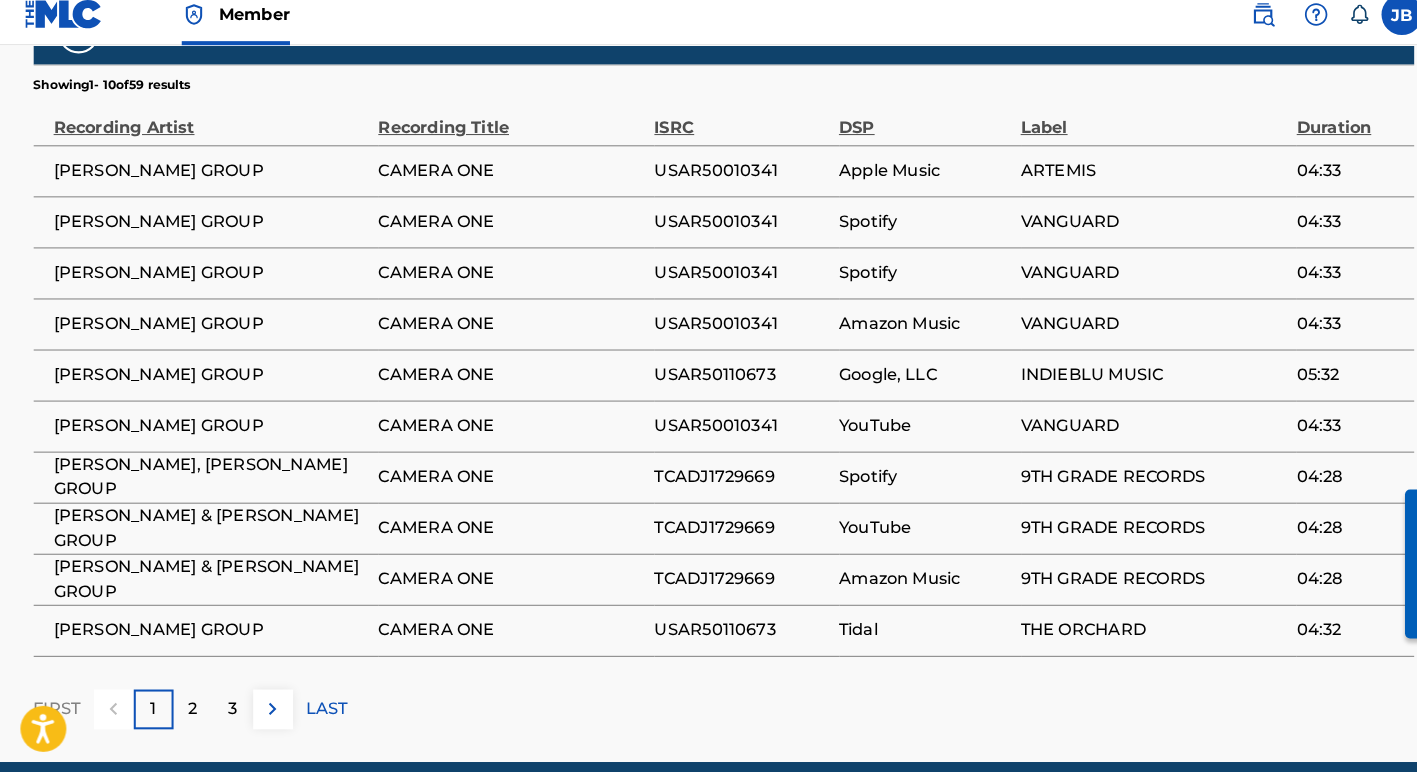 click on "2" at bounding box center [189, 710] 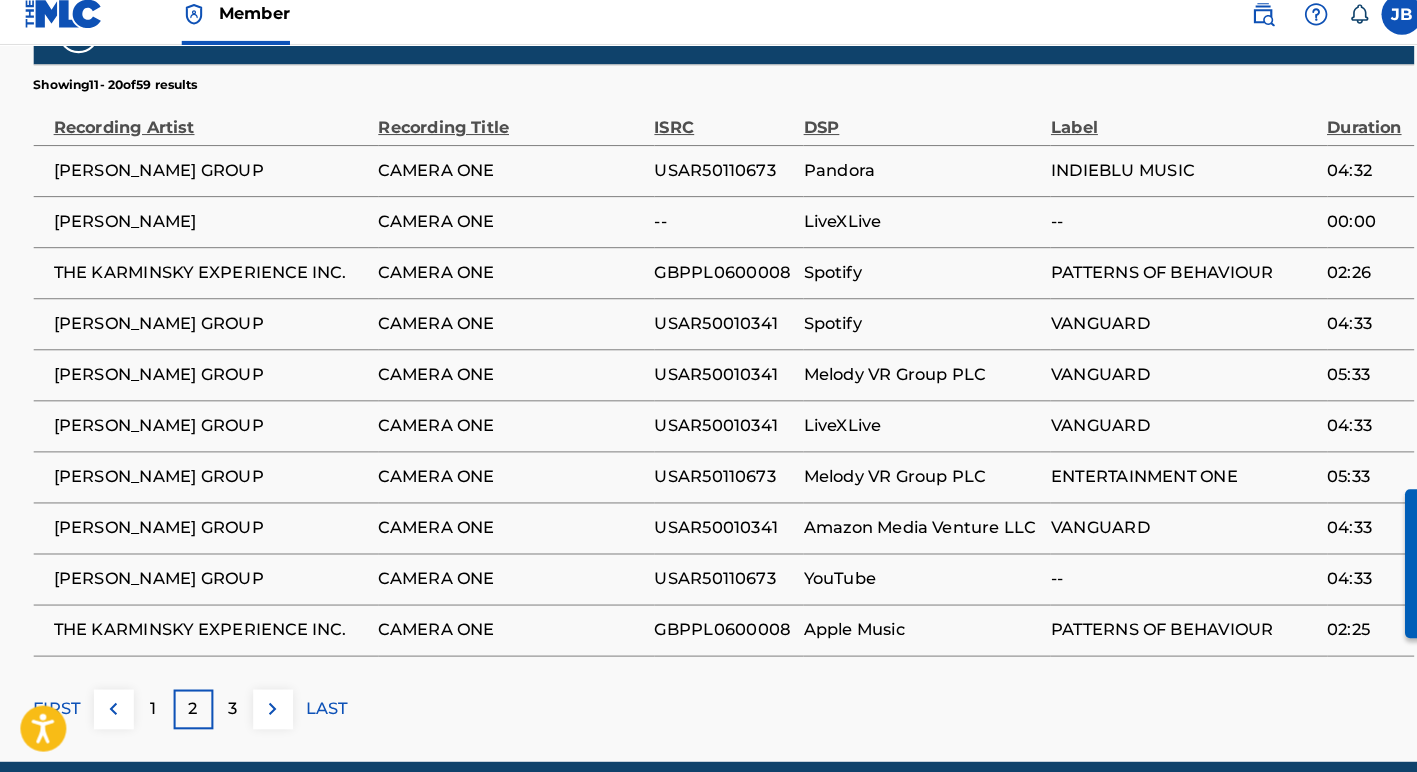 scroll, scrollTop: 1612, scrollLeft: 0, axis: vertical 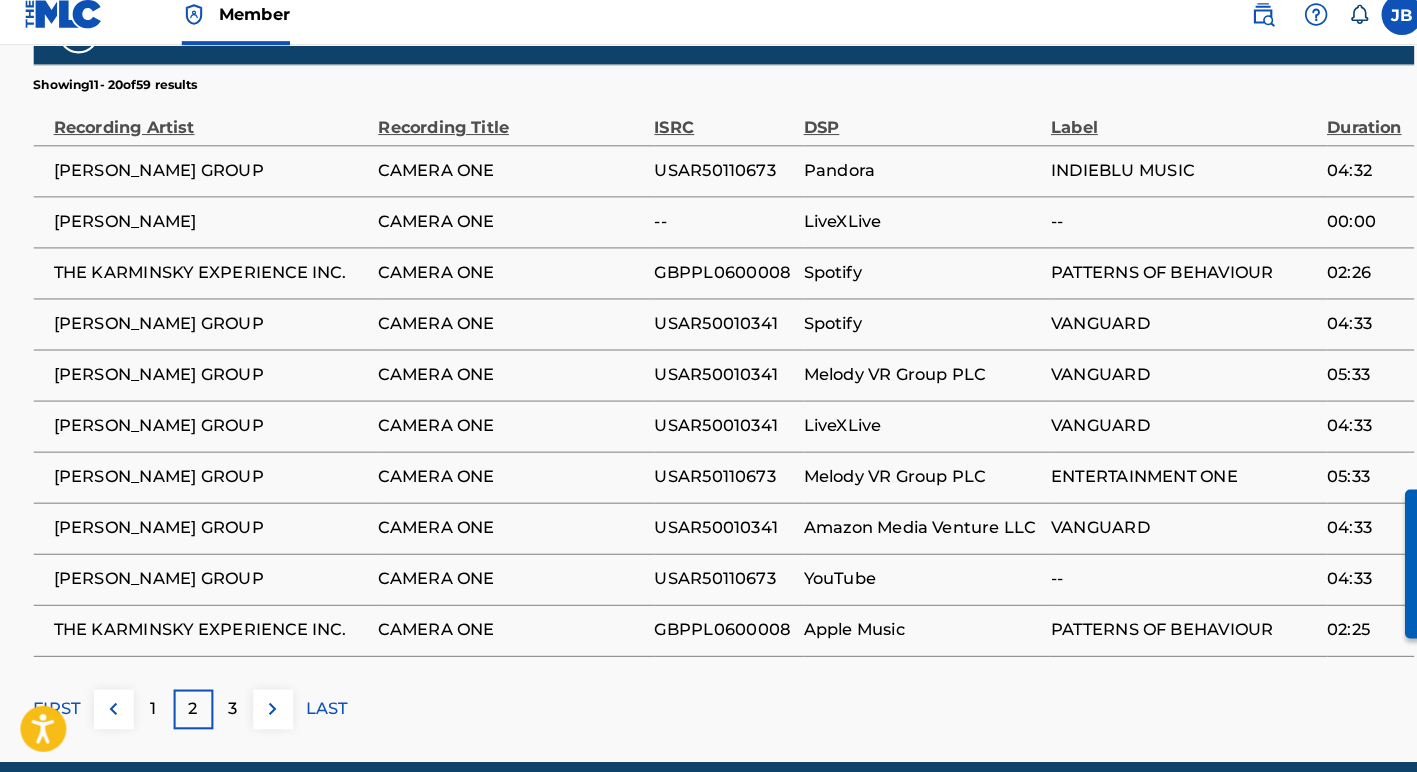 click on "3" at bounding box center [228, 710] 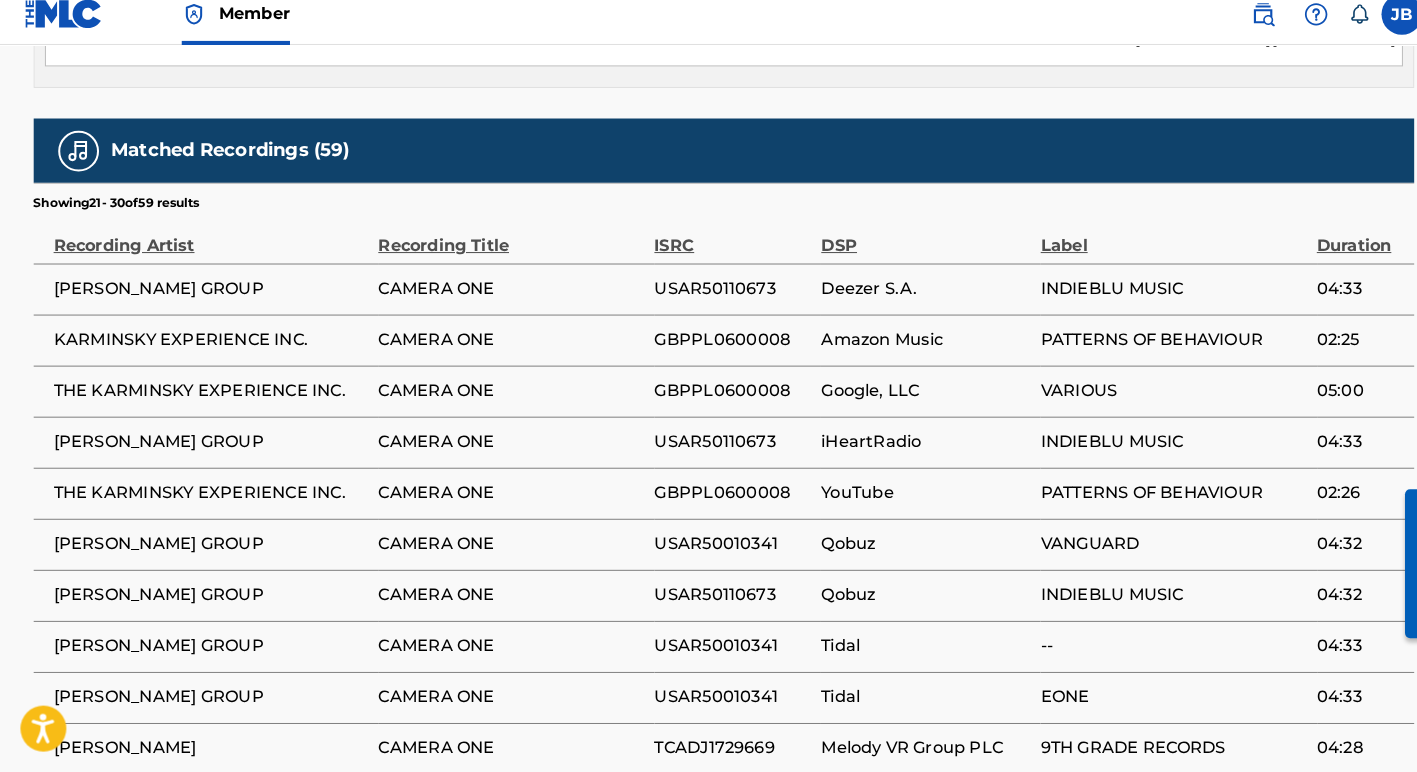 scroll, scrollTop: 1504, scrollLeft: 0, axis: vertical 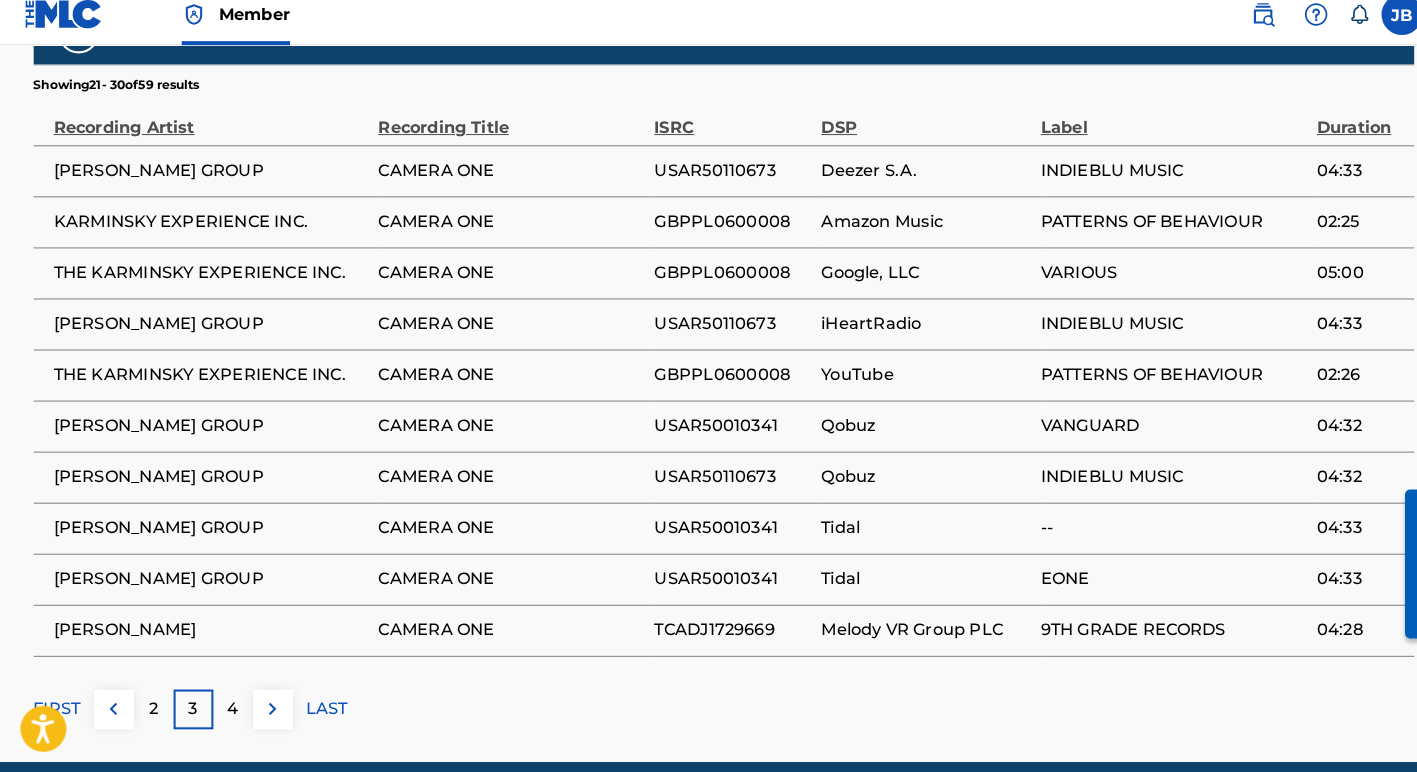 click on "4" at bounding box center (228, 710) 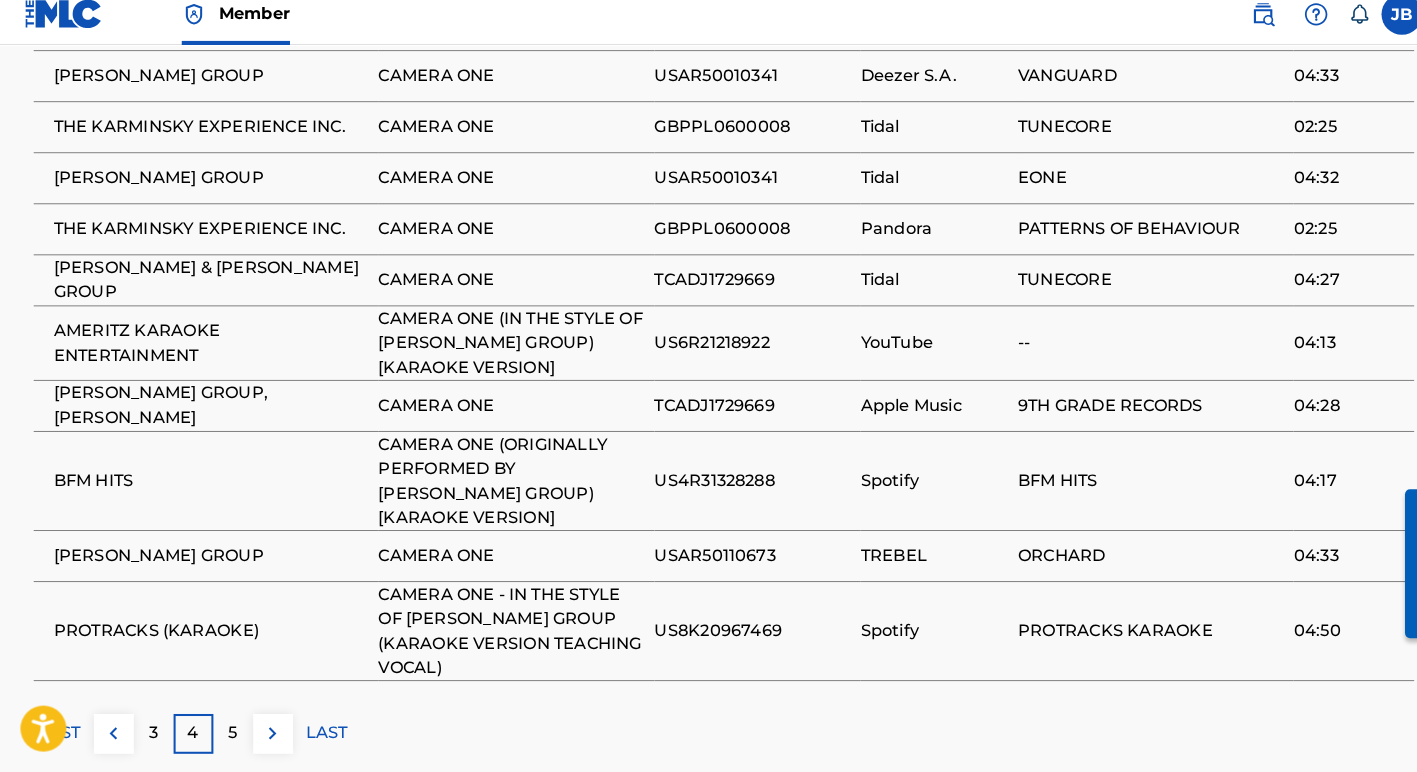 scroll, scrollTop: 1705, scrollLeft: 0, axis: vertical 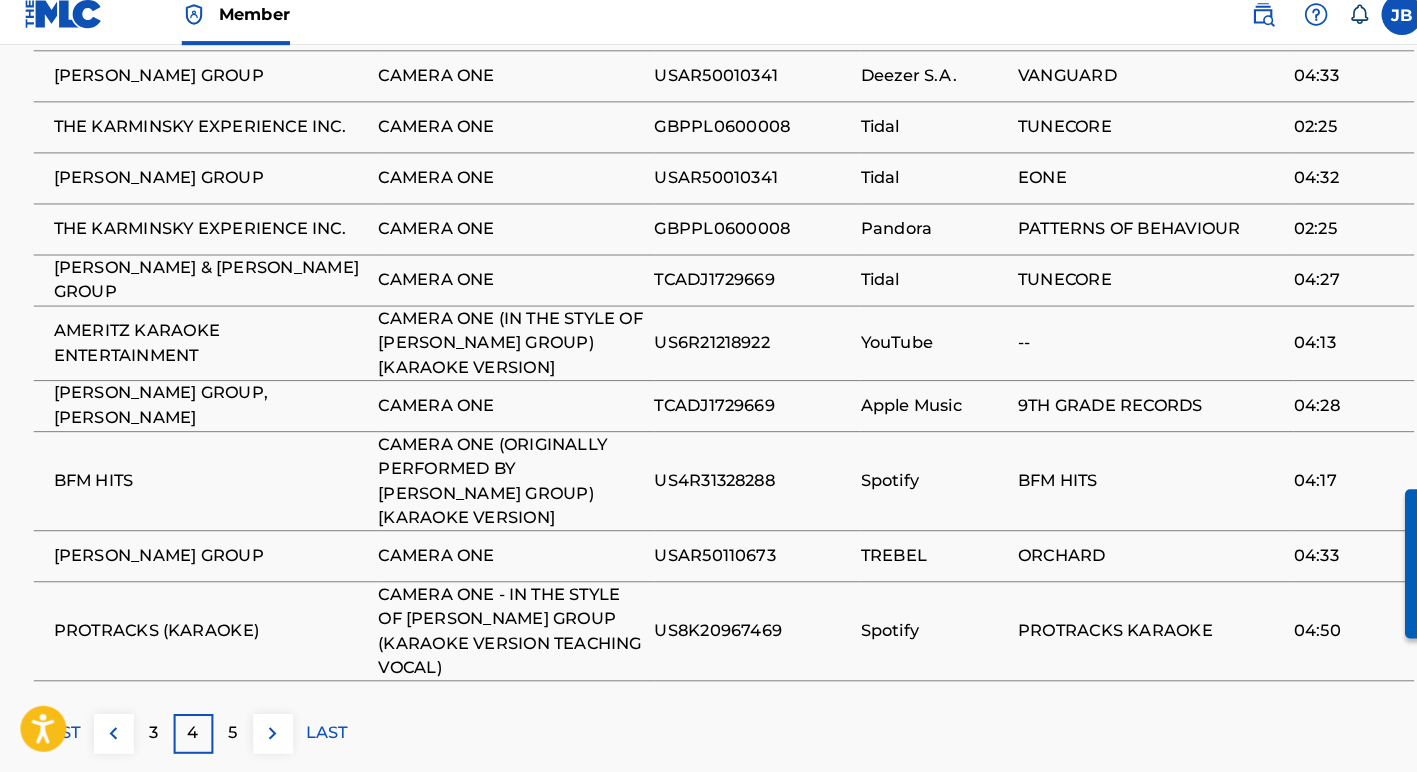 click on "5" at bounding box center (228, 734) 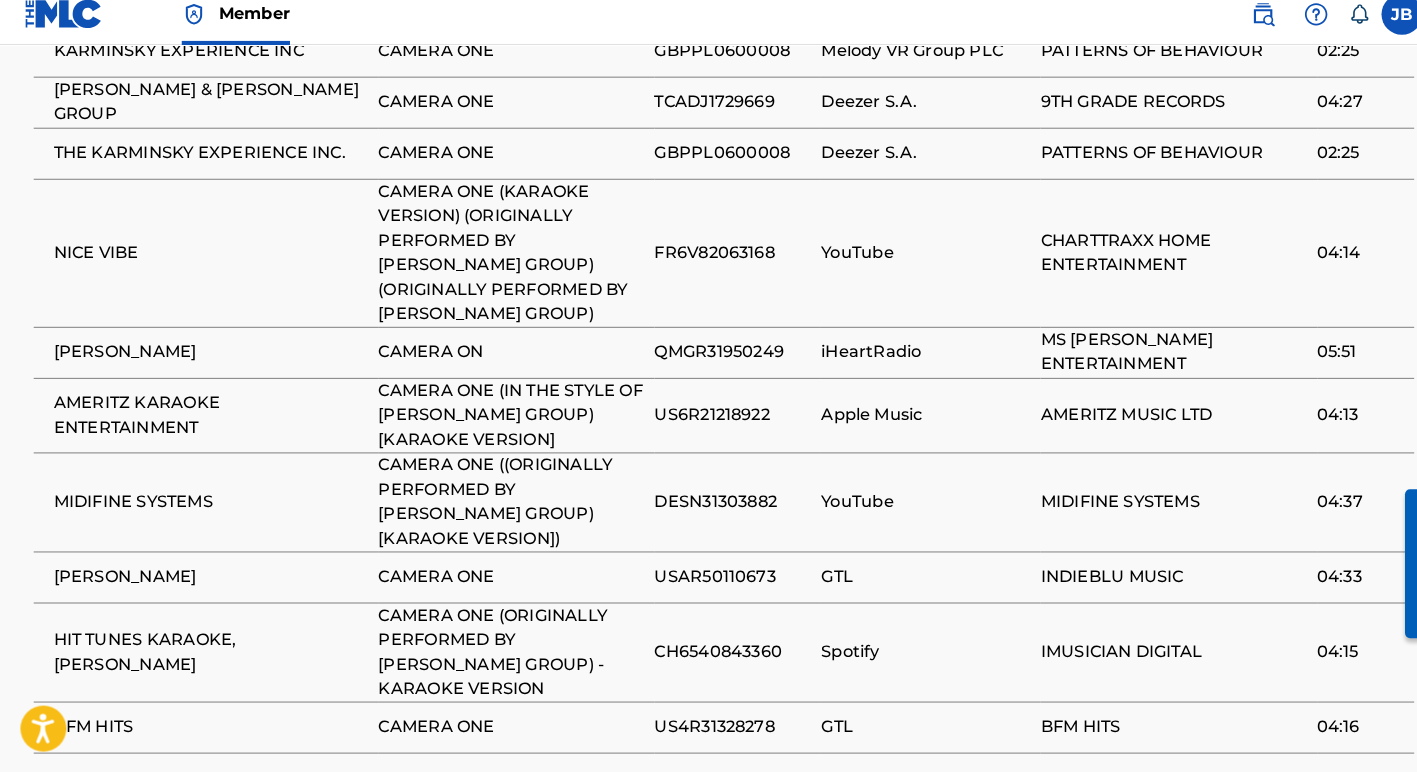 scroll, scrollTop: 1733, scrollLeft: 0, axis: vertical 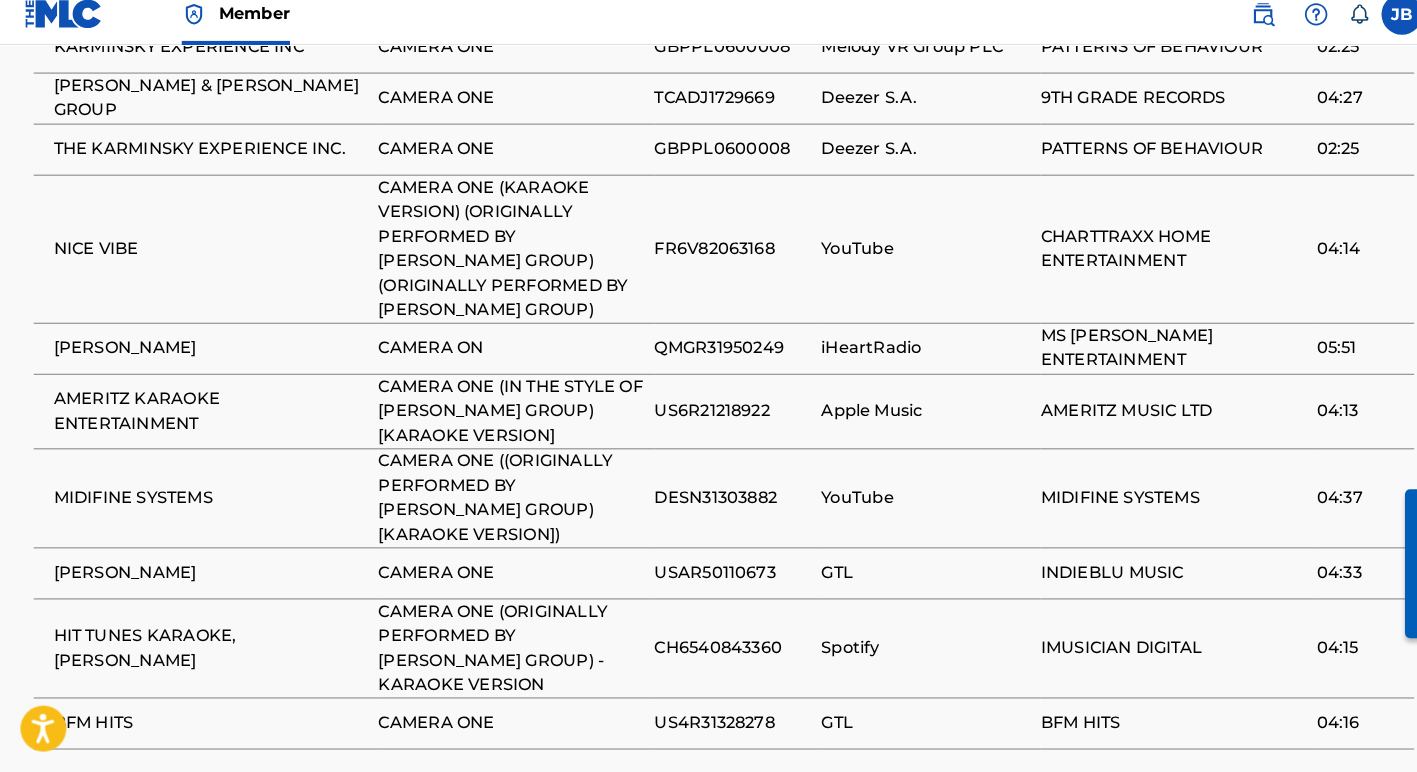 click on "6" at bounding box center [228, 801] 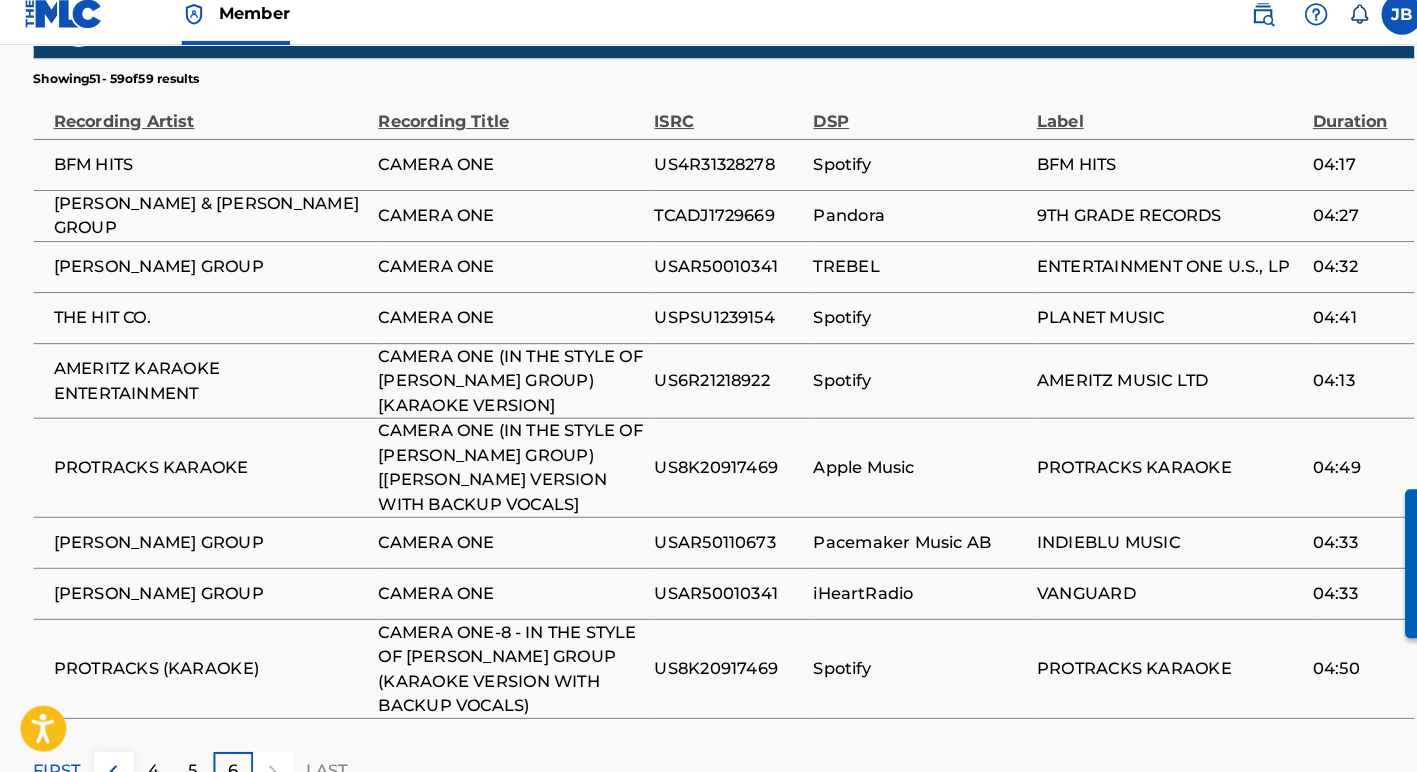 scroll, scrollTop: 1622, scrollLeft: 0, axis: vertical 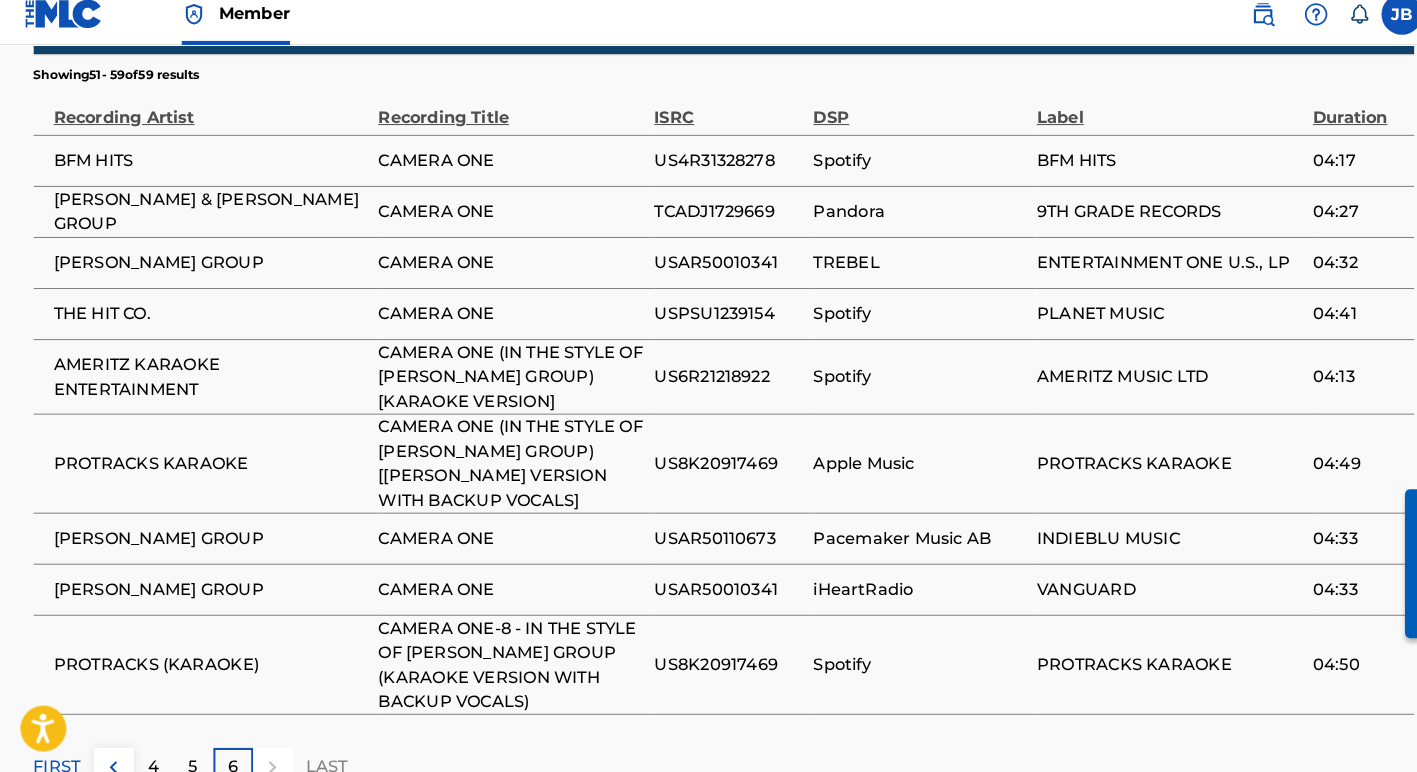click on "6" at bounding box center [228, 767] 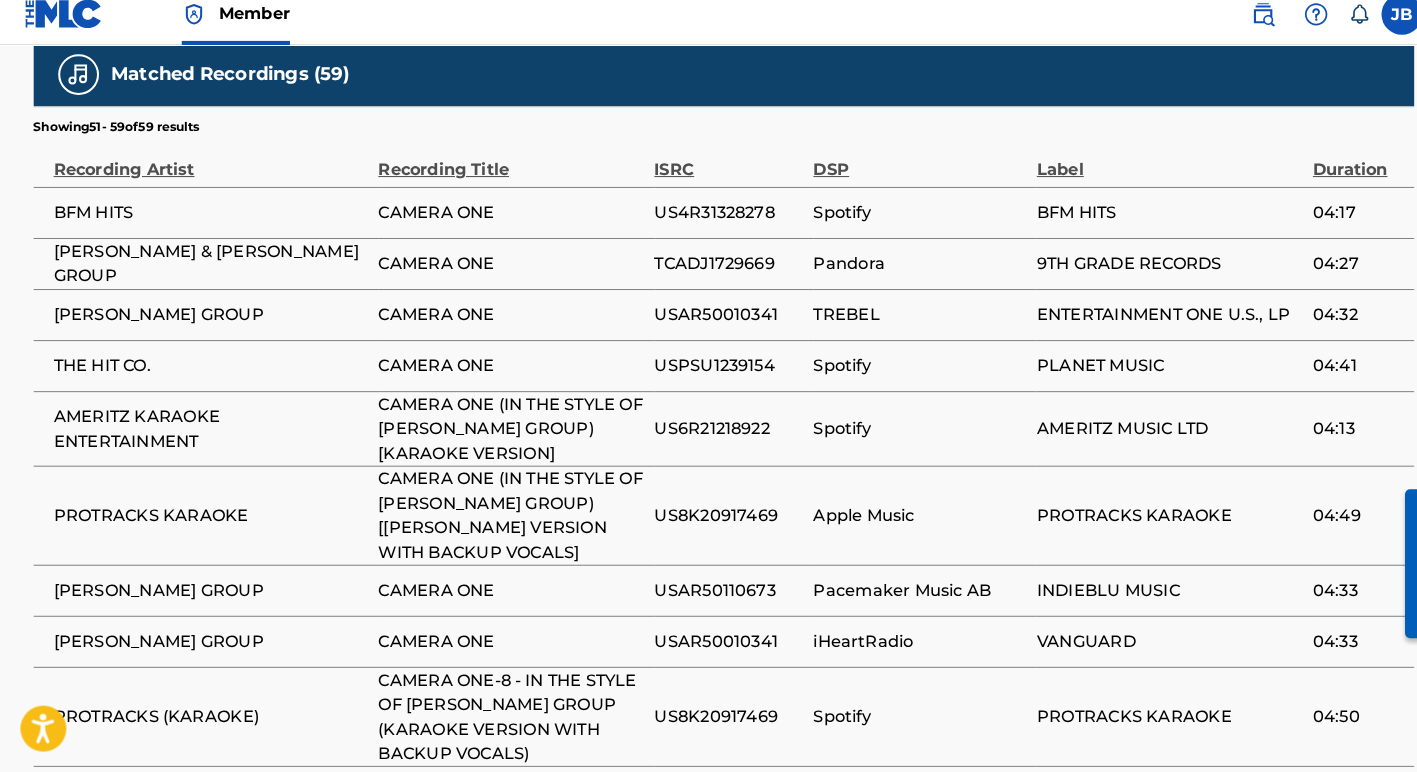 scroll, scrollTop: 1588, scrollLeft: 0, axis: vertical 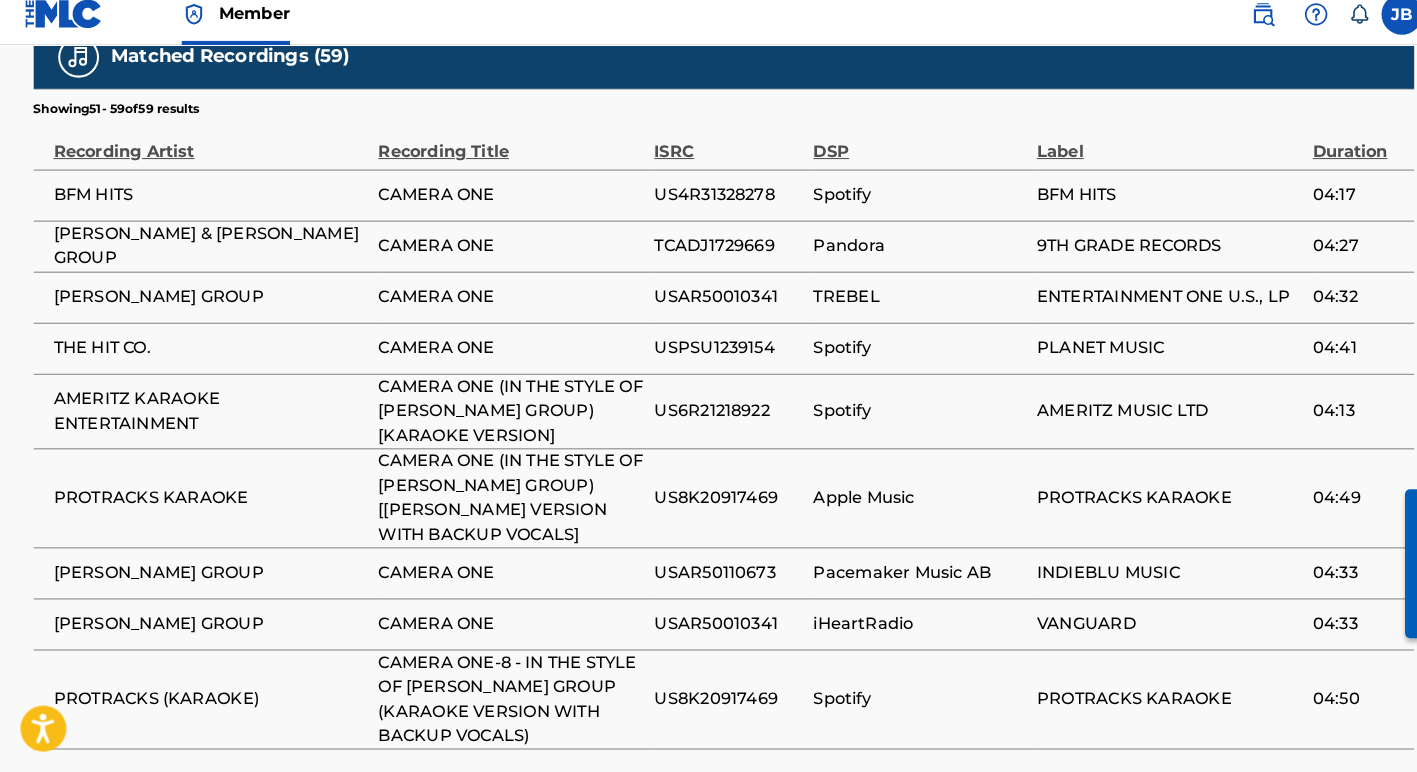 click at bounding box center [111, 801] 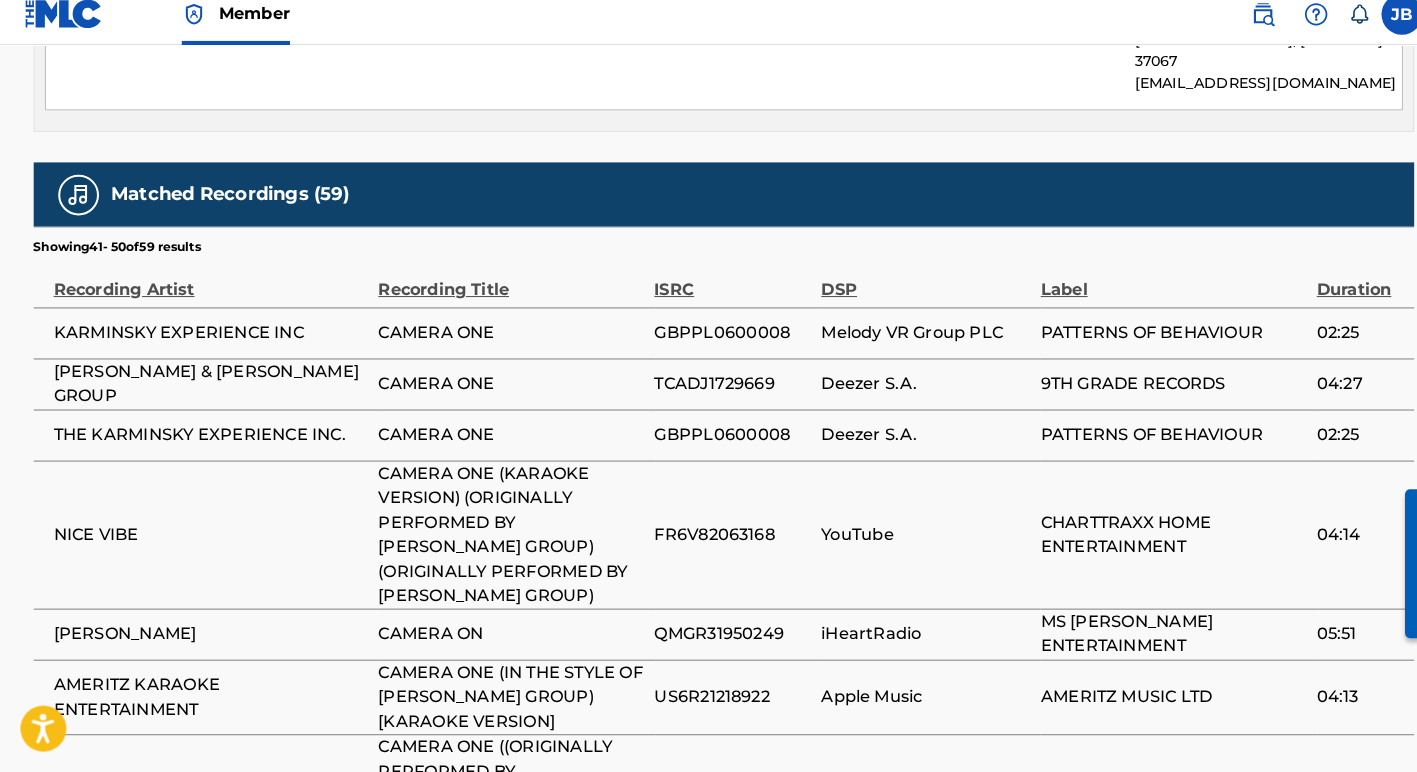 scroll, scrollTop: 1540, scrollLeft: 0, axis: vertical 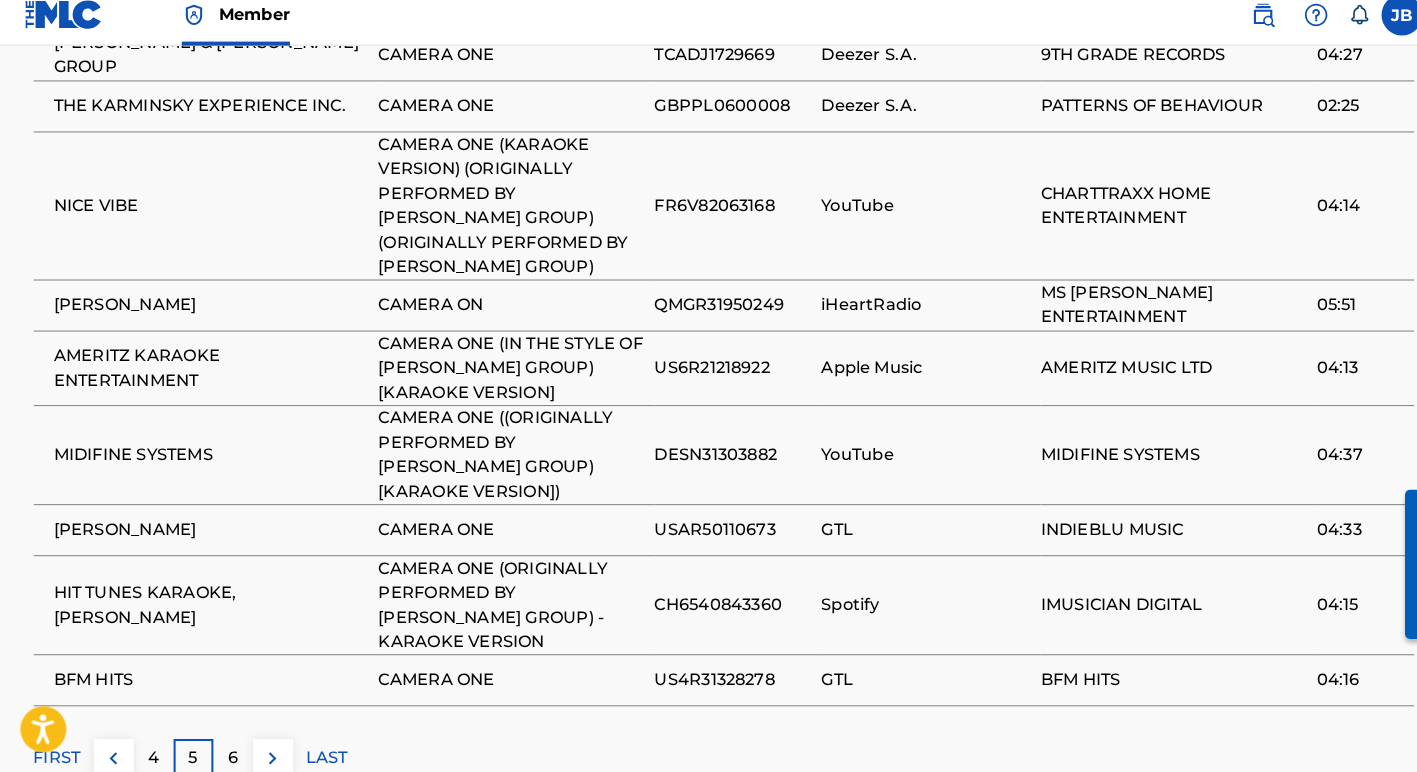 click at bounding box center [111, 758] 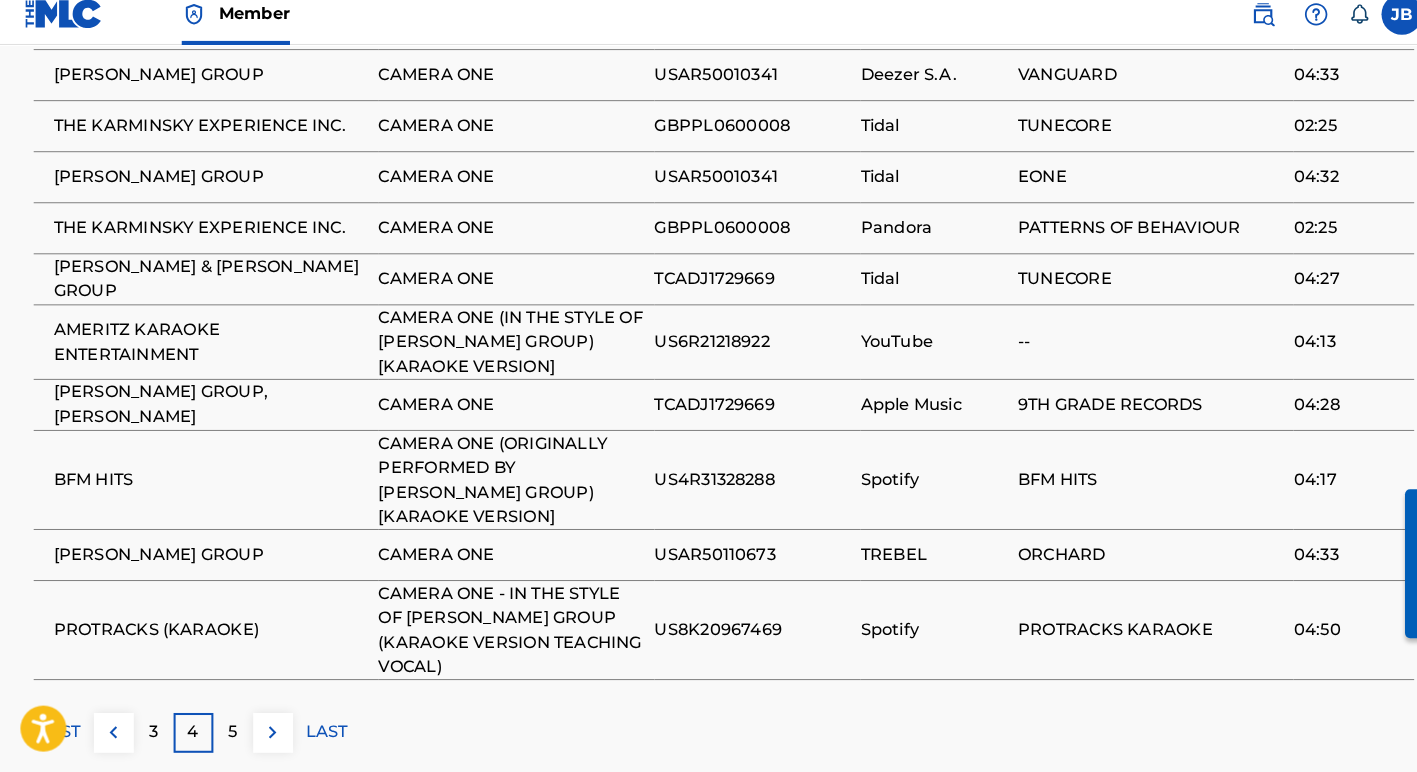scroll, scrollTop: 1705, scrollLeft: 0, axis: vertical 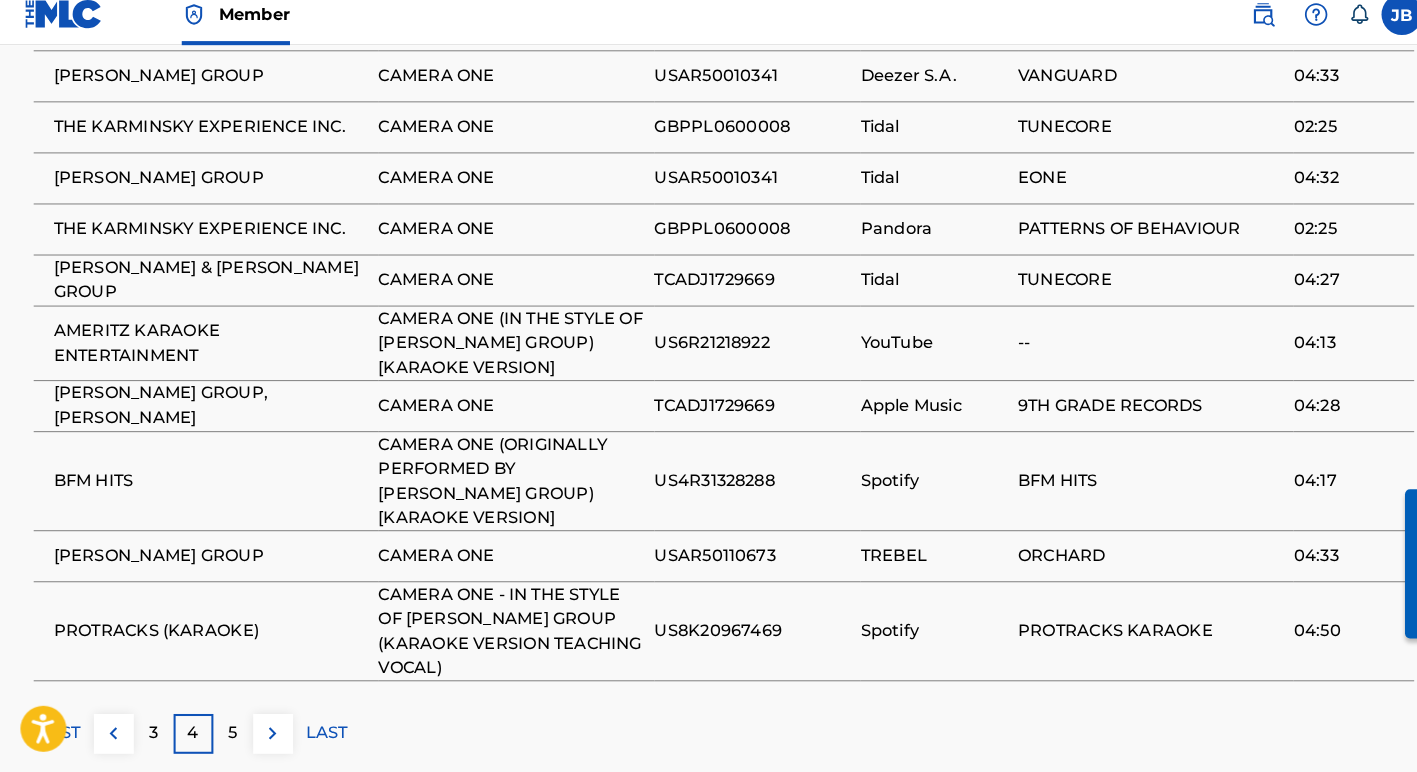 click at bounding box center (111, 734) 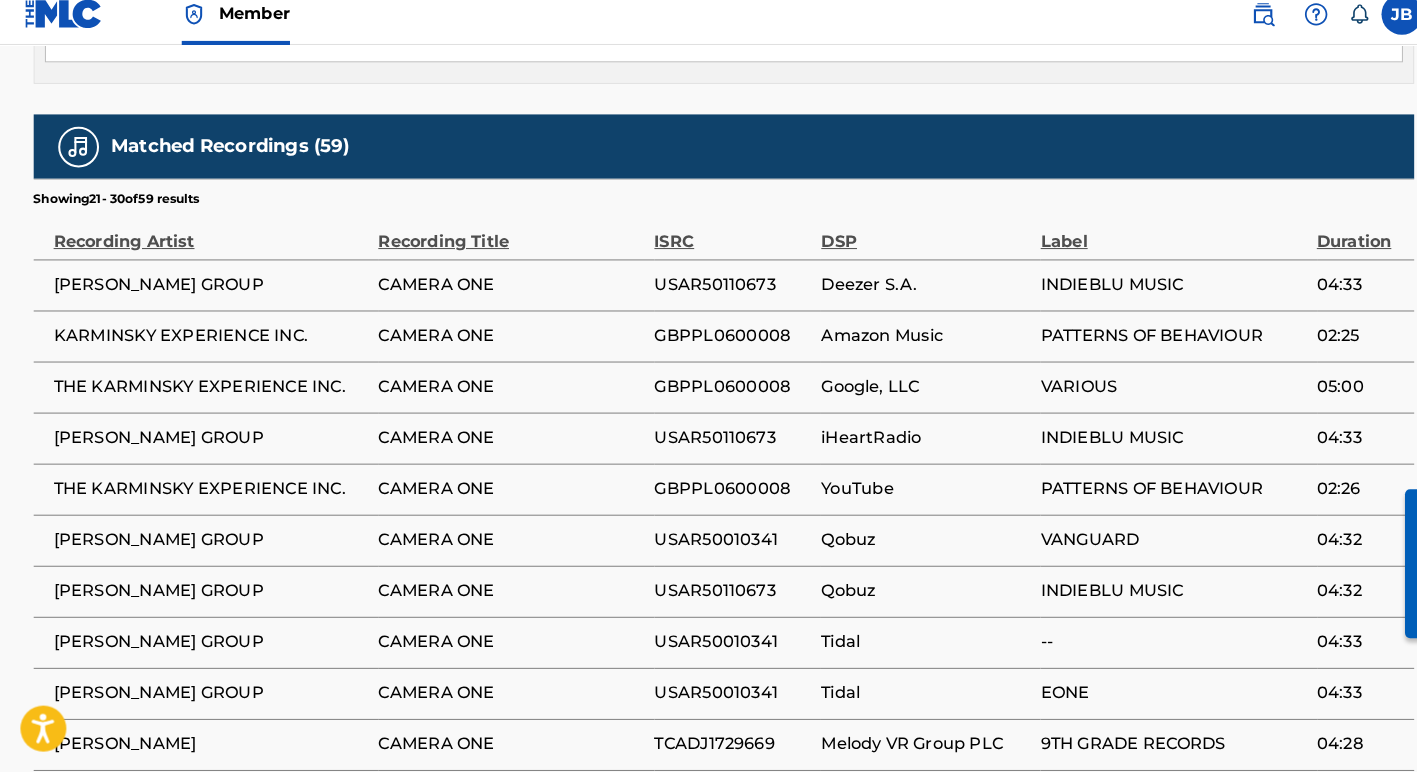 scroll, scrollTop: 1506, scrollLeft: 0, axis: vertical 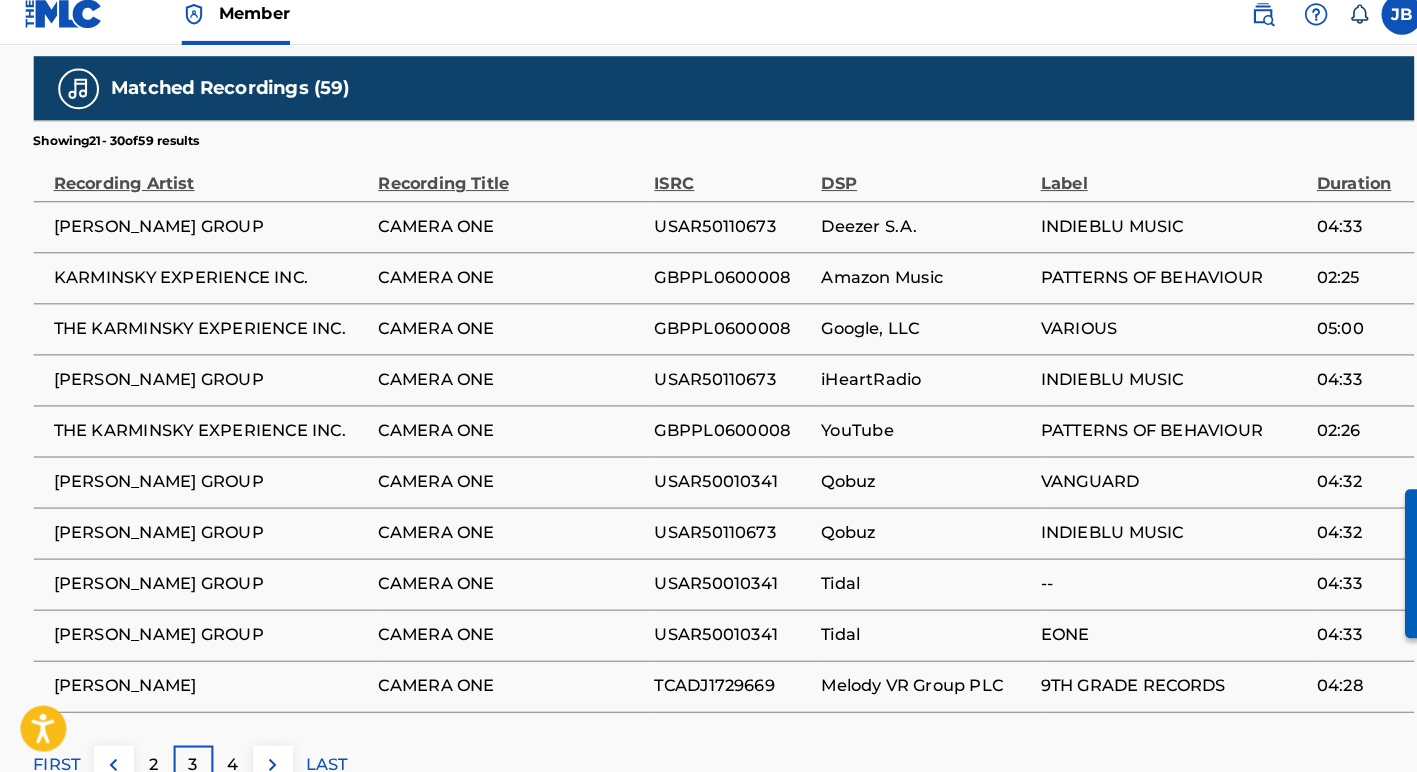 click at bounding box center [111, 765] 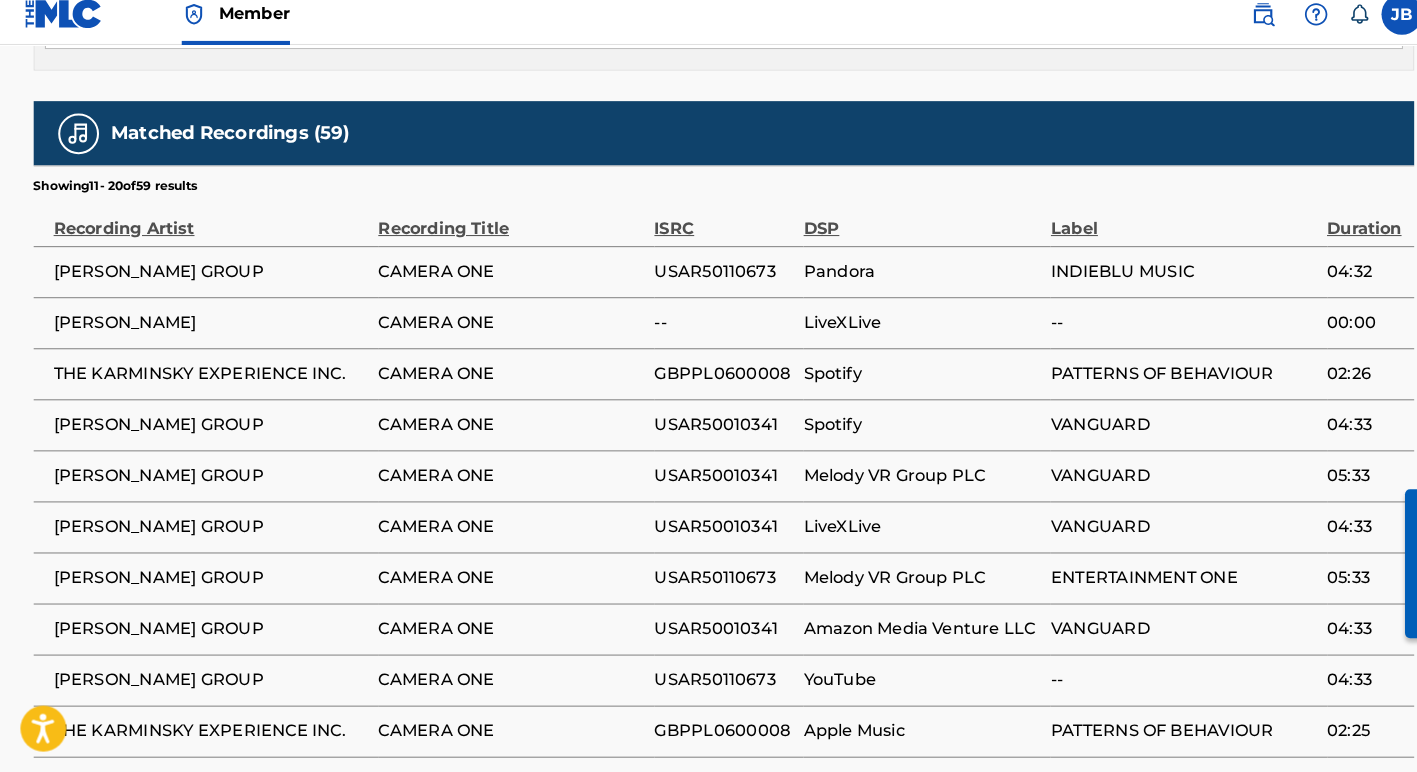 scroll, scrollTop: 1526, scrollLeft: 0, axis: vertical 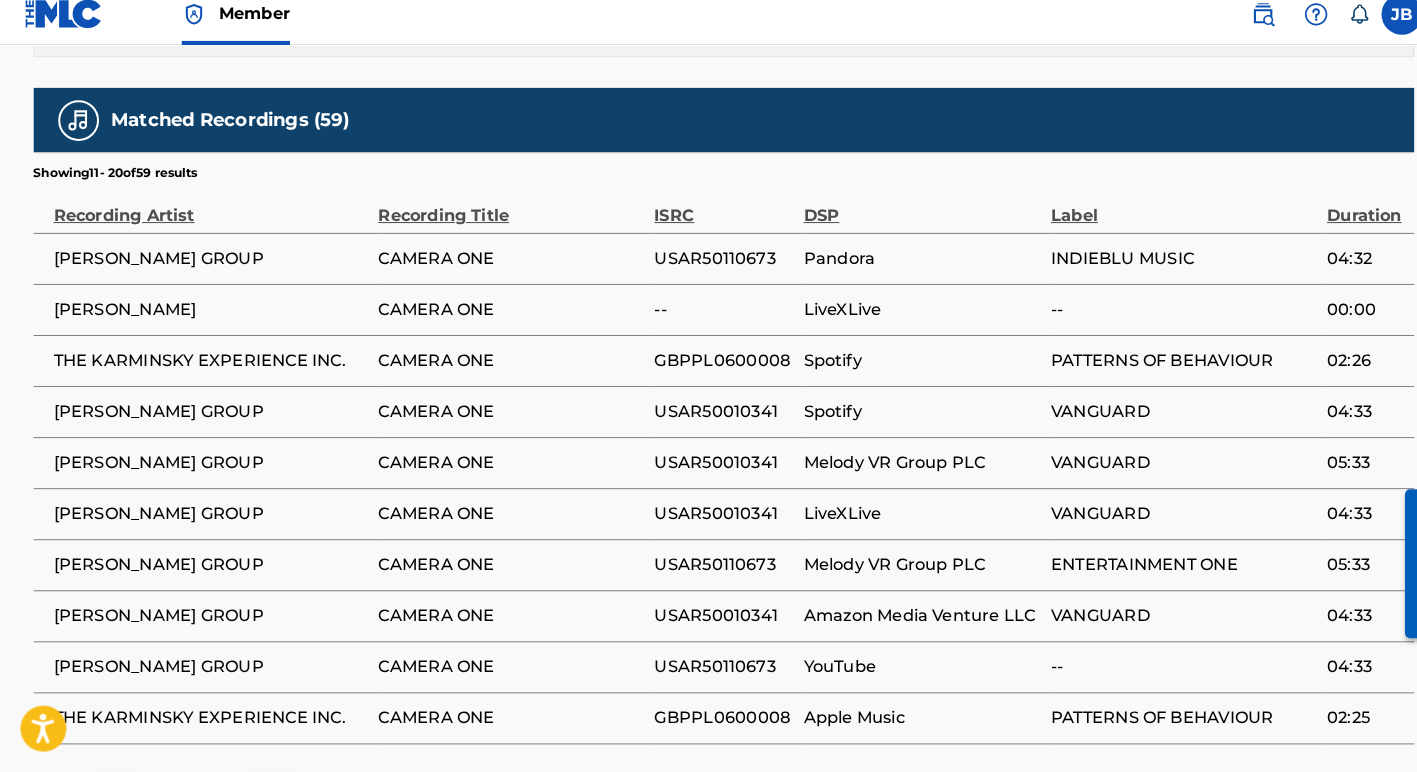 click on "[PERSON_NAME] GROUP" at bounding box center (207, 569) 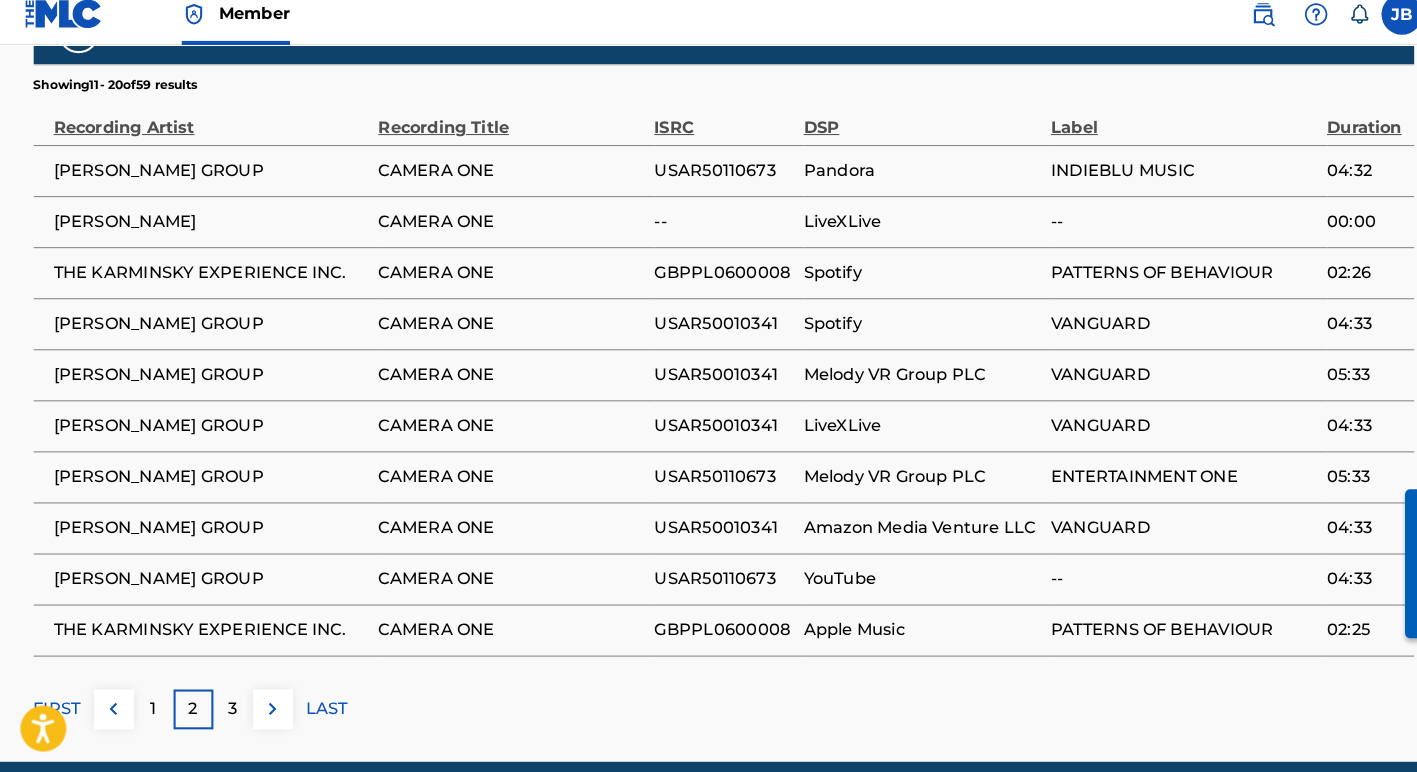 scroll, scrollTop: 1612, scrollLeft: 0, axis: vertical 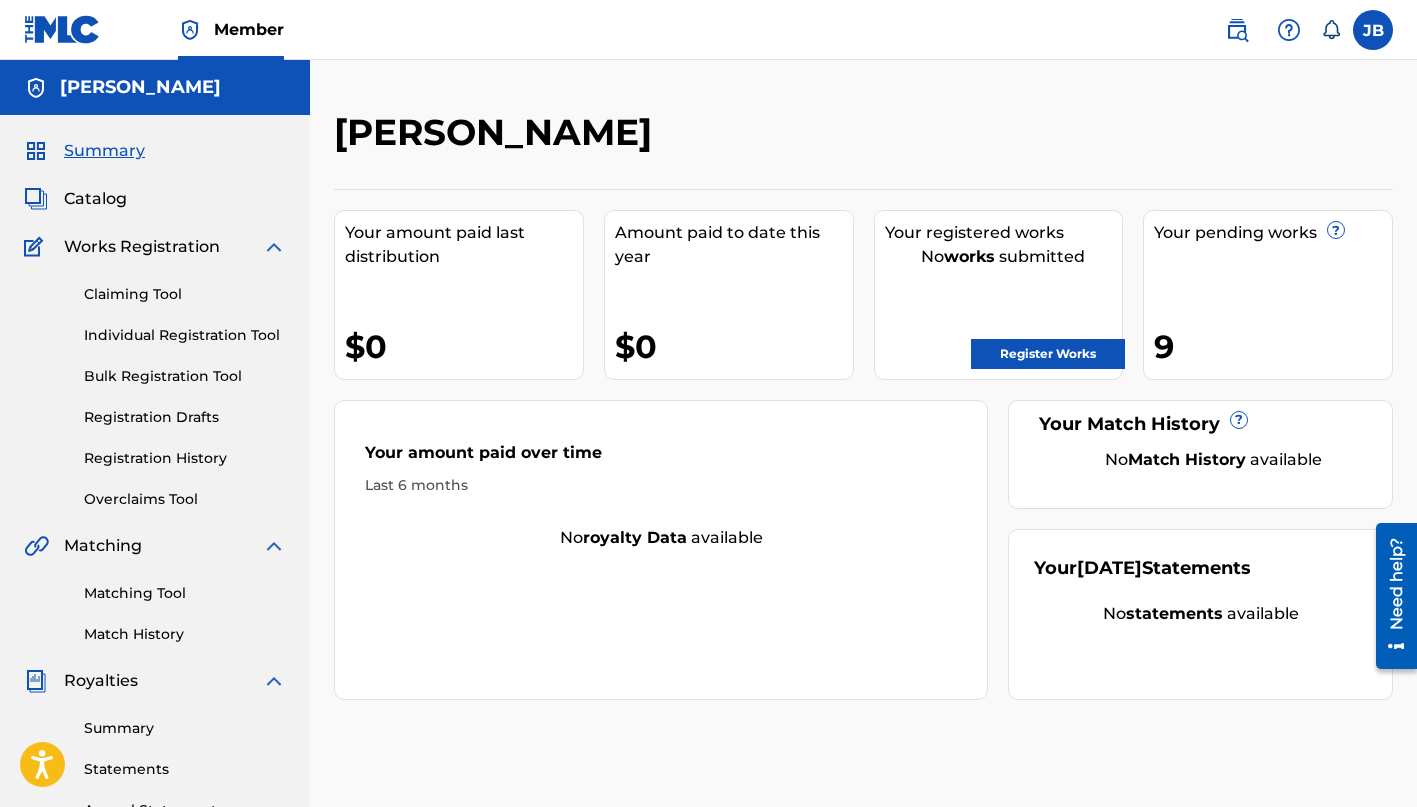 click on "Individual Registration Tool" at bounding box center (185, 335) 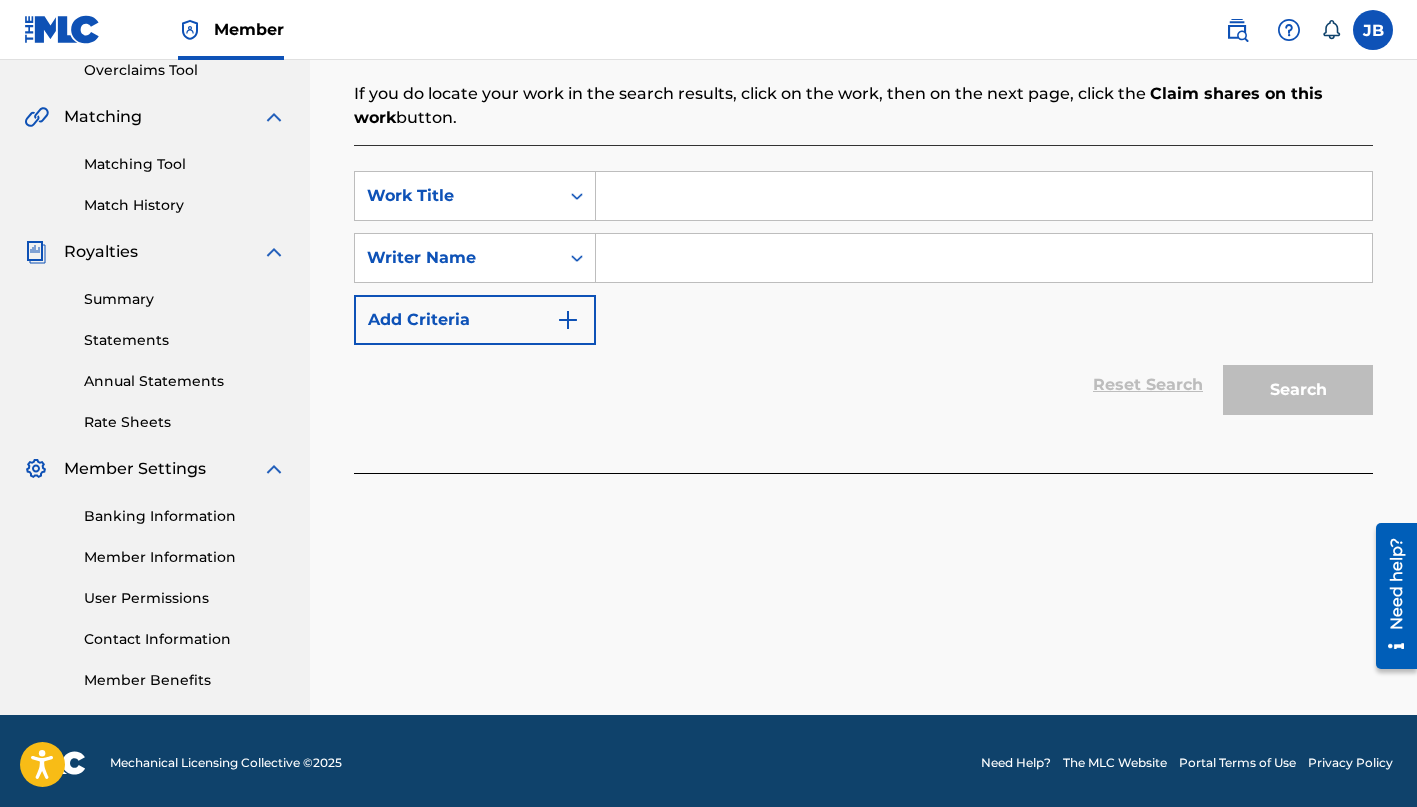 scroll, scrollTop: 424, scrollLeft: 0, axis: vertical 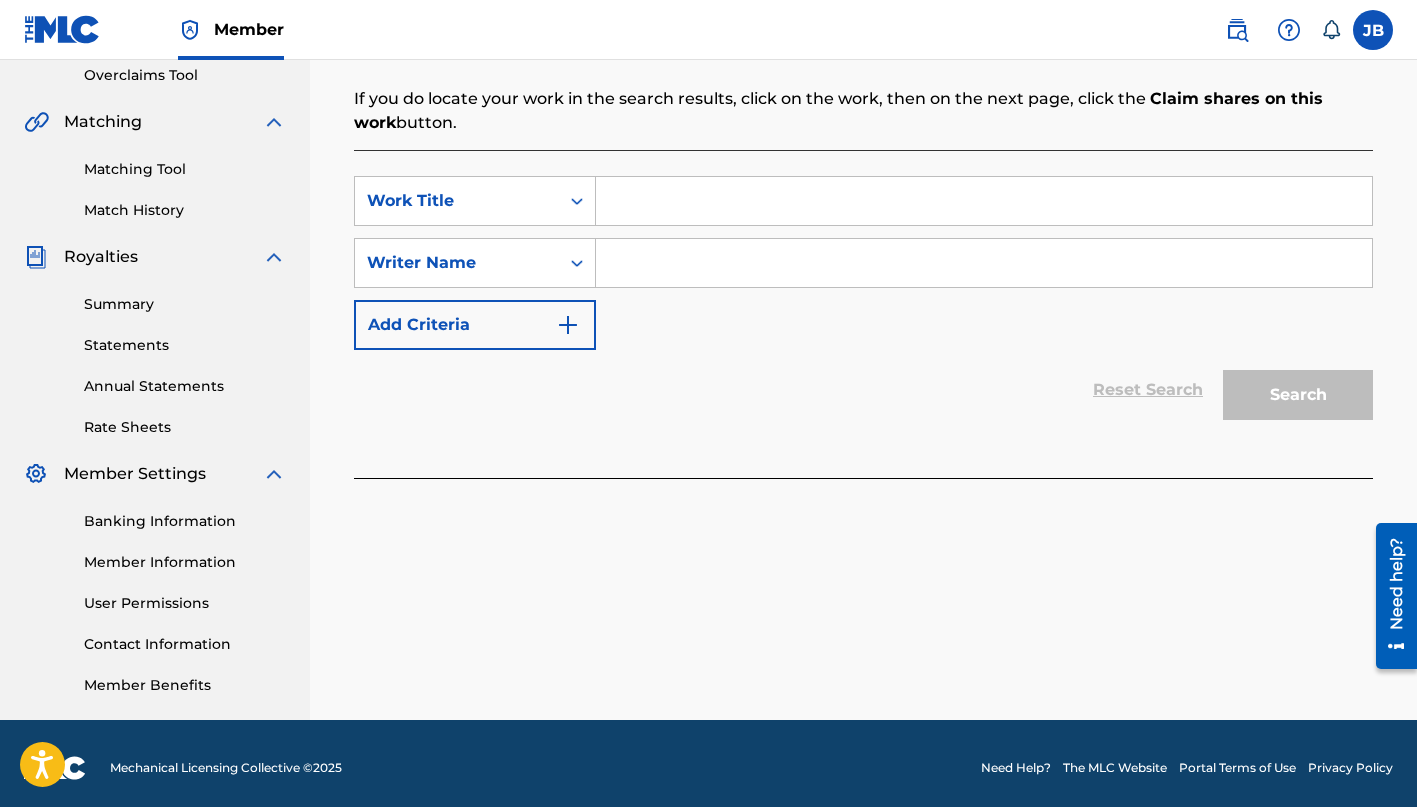 click at bounding box center [984, 201] 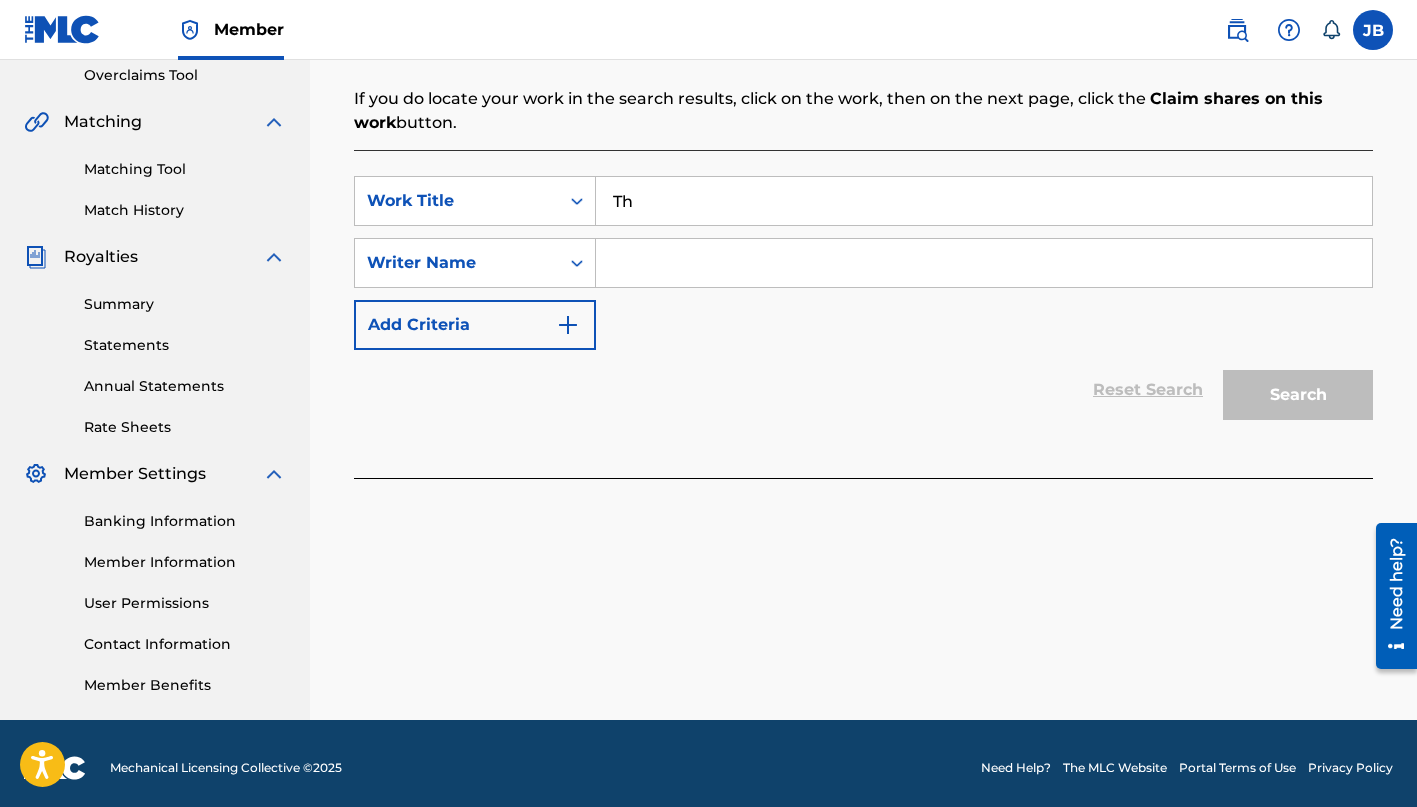 type on "T" 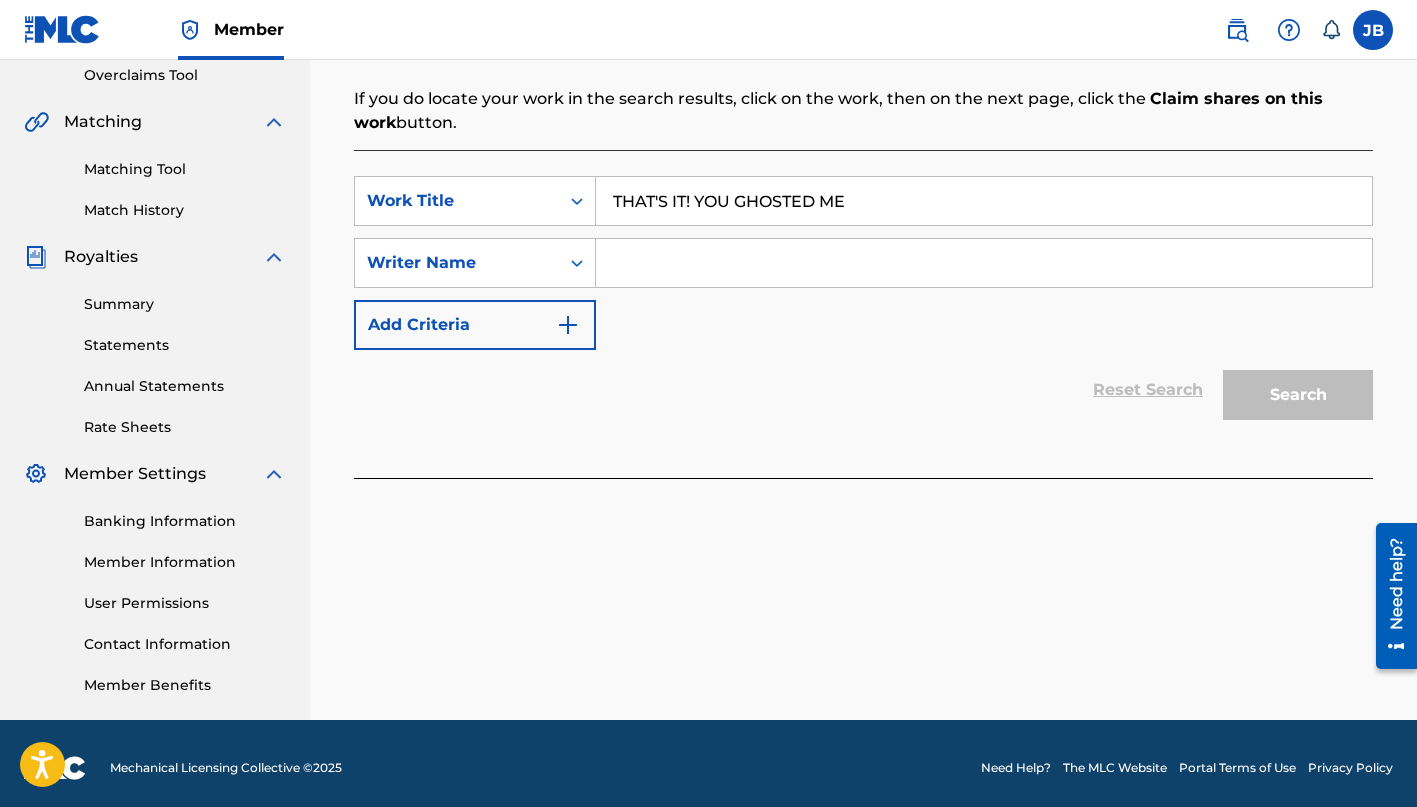 type on "THAT'S IT! YOU GHOSTED ME" 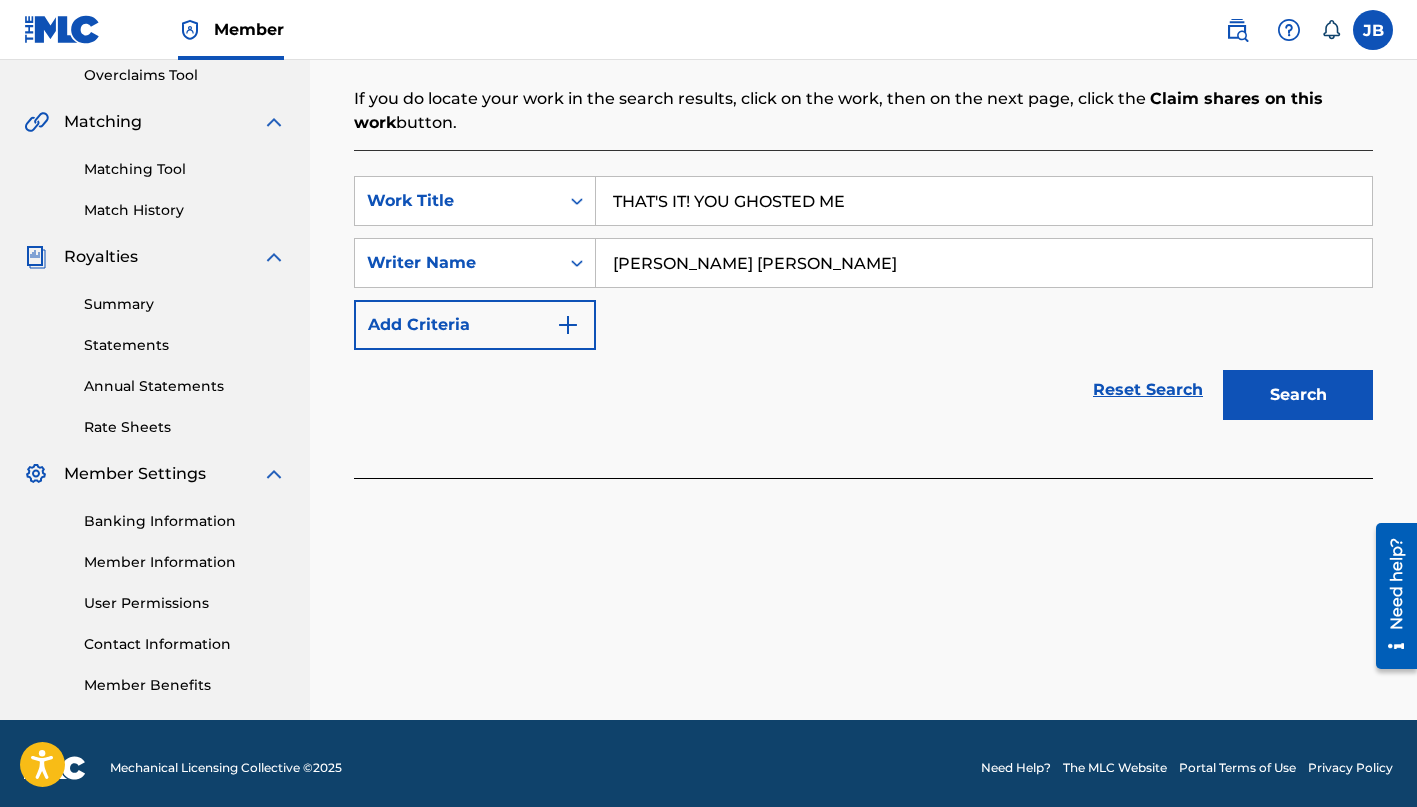 type on "JOSHUA DAVID BLUM" 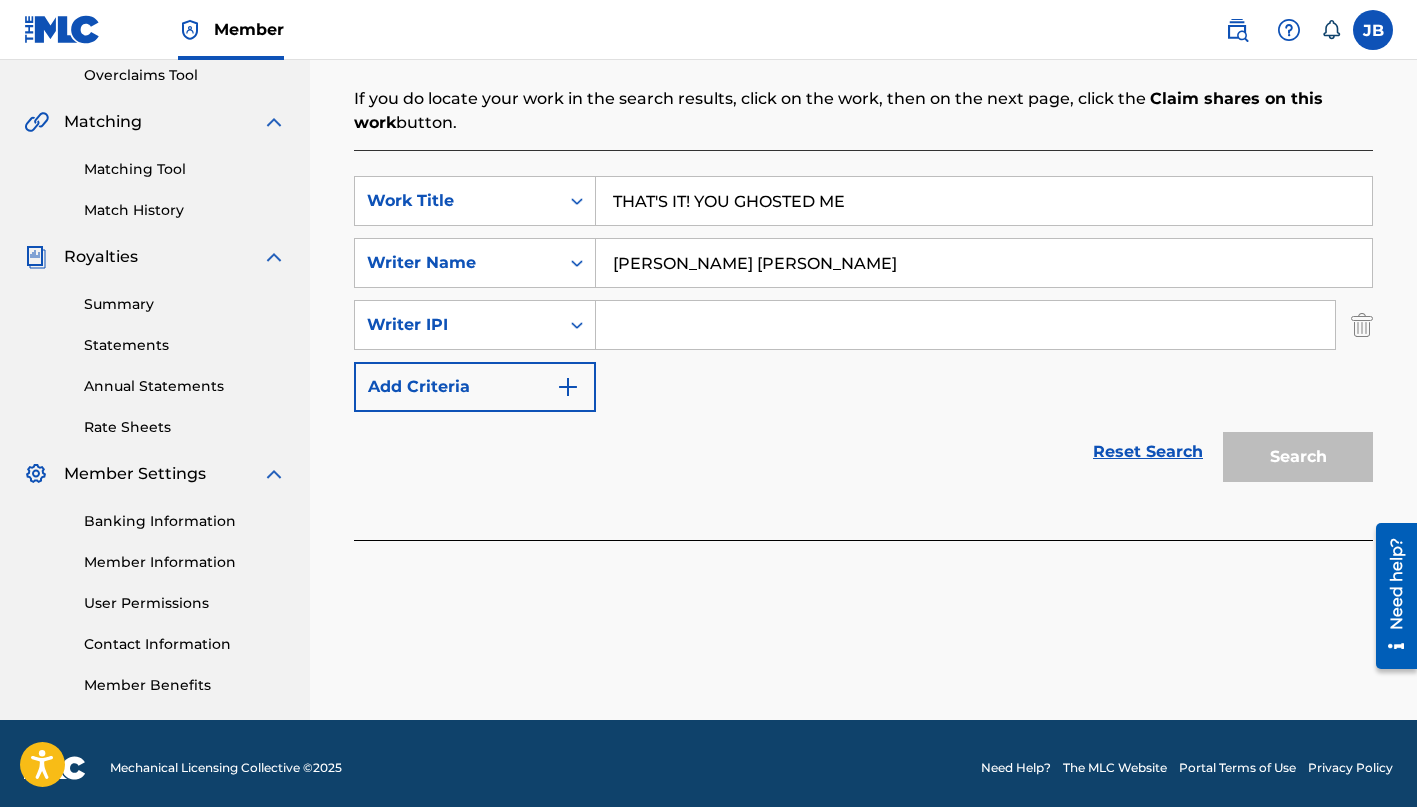 click at bounding box center (965, 325) 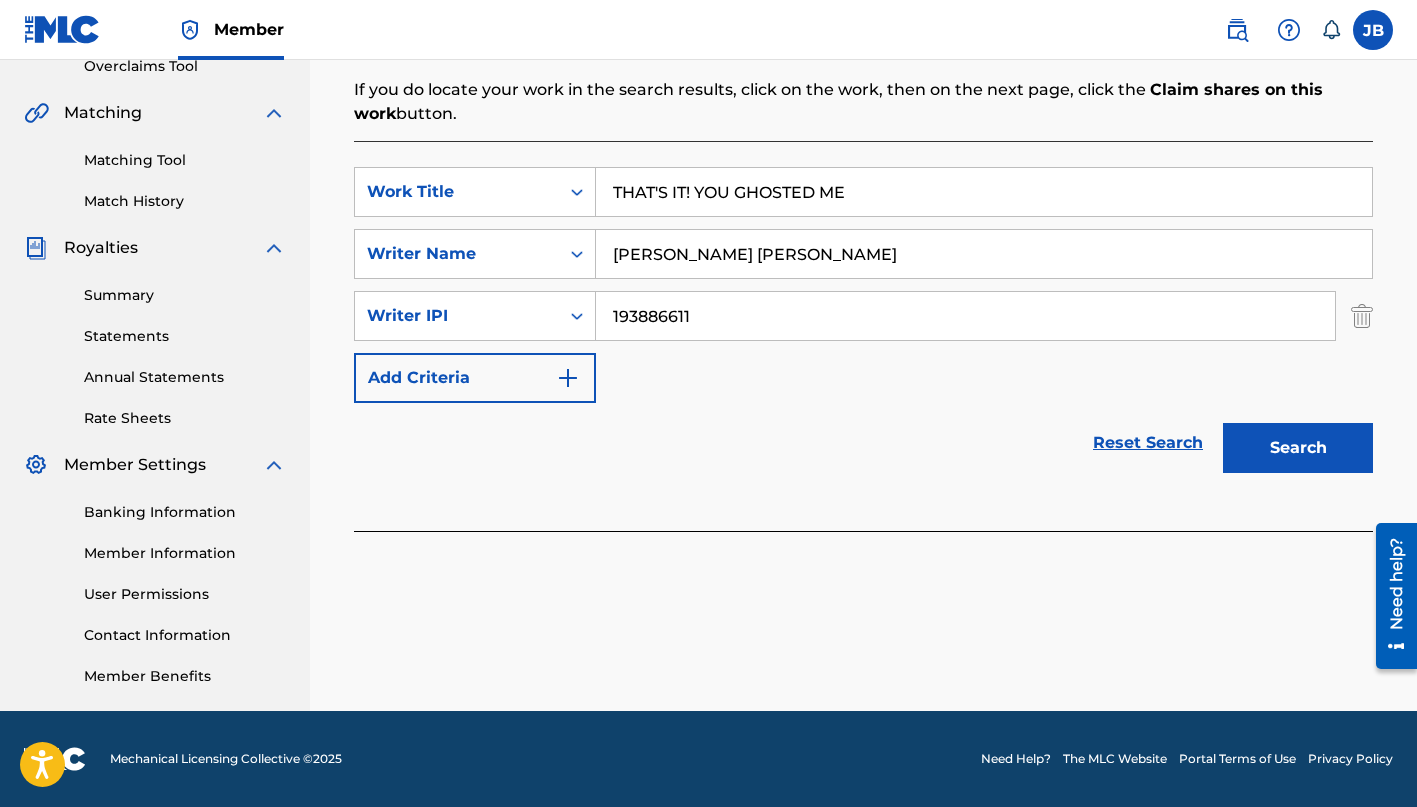 scroll, scrollTop: 433, scrollLeft: 0, axis: vertical 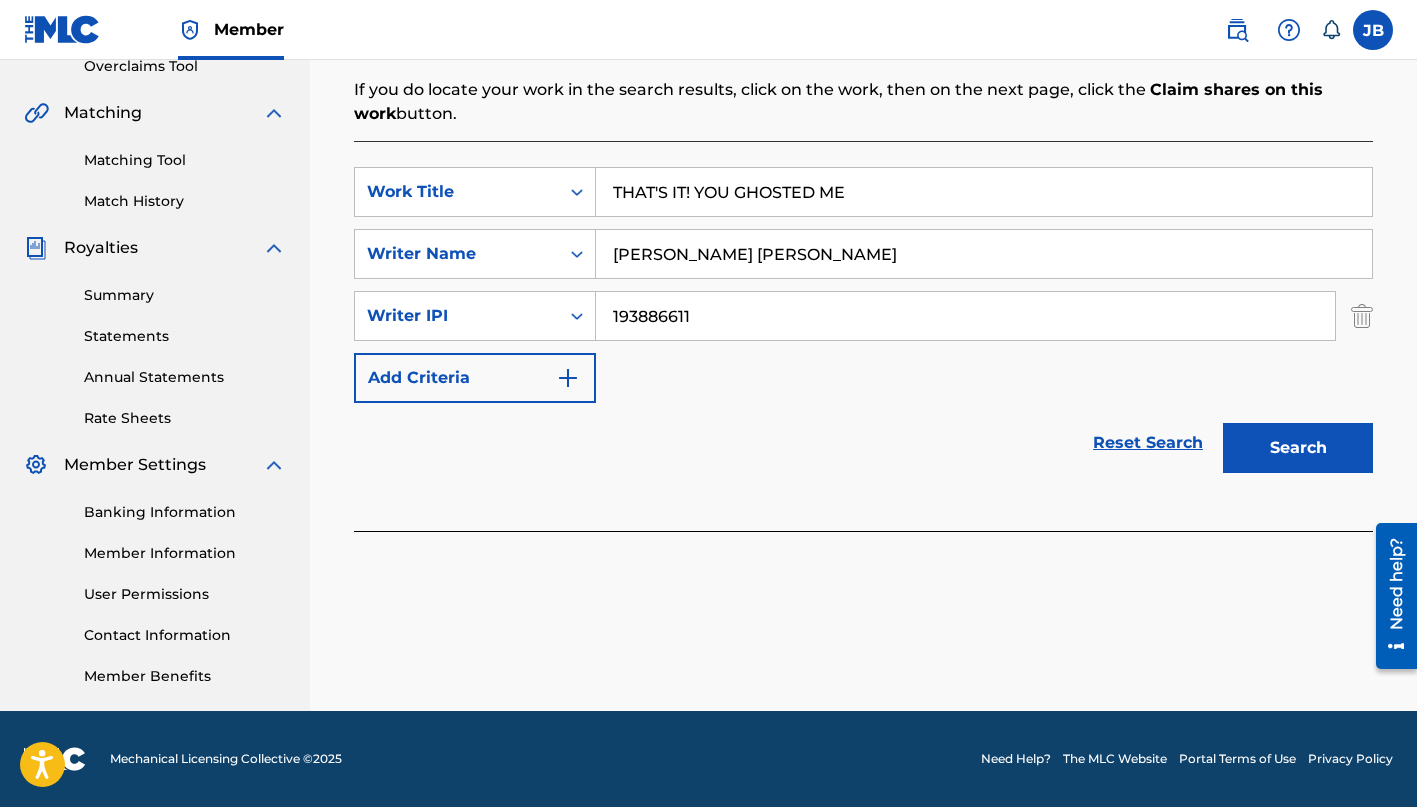 type on "193886611" 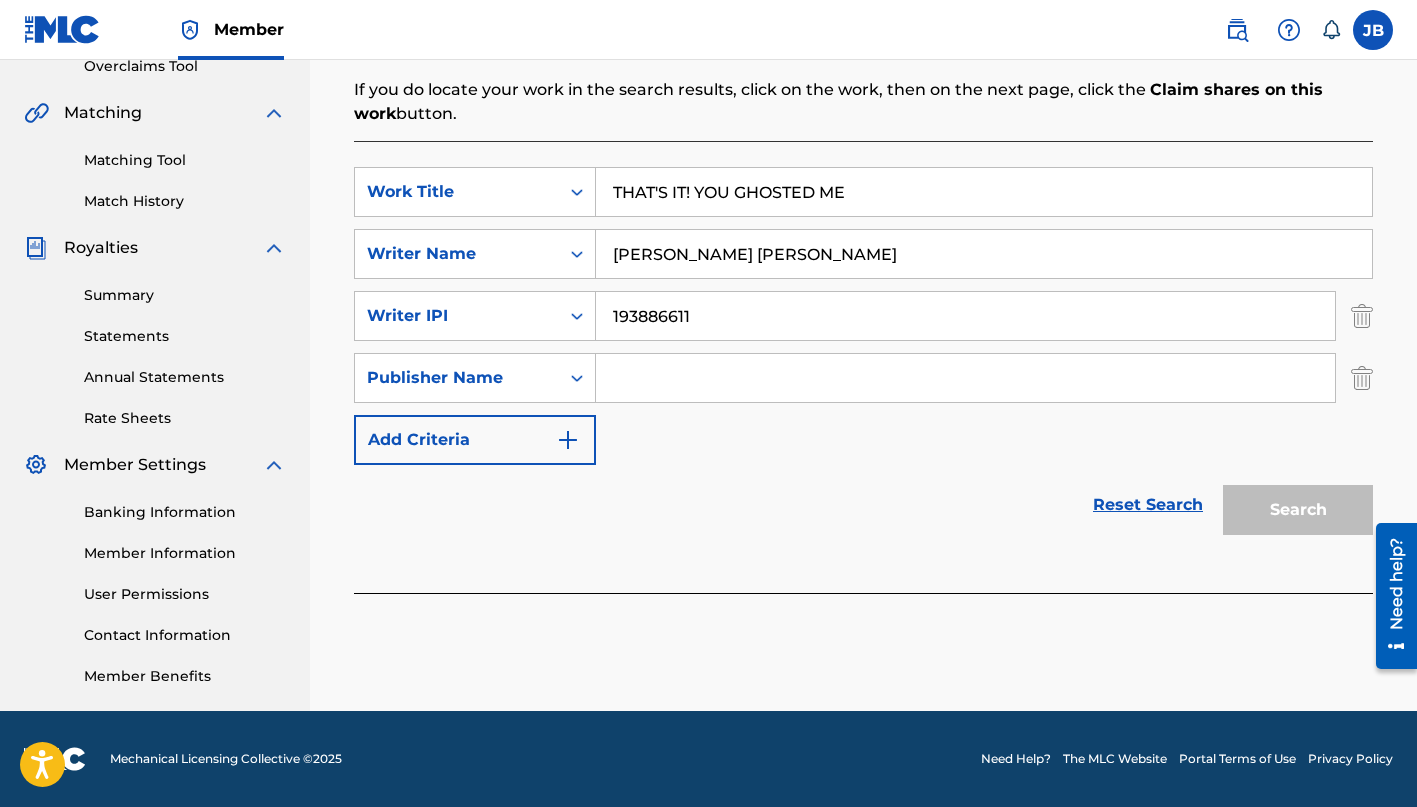 click at bounding box center (965, 378) 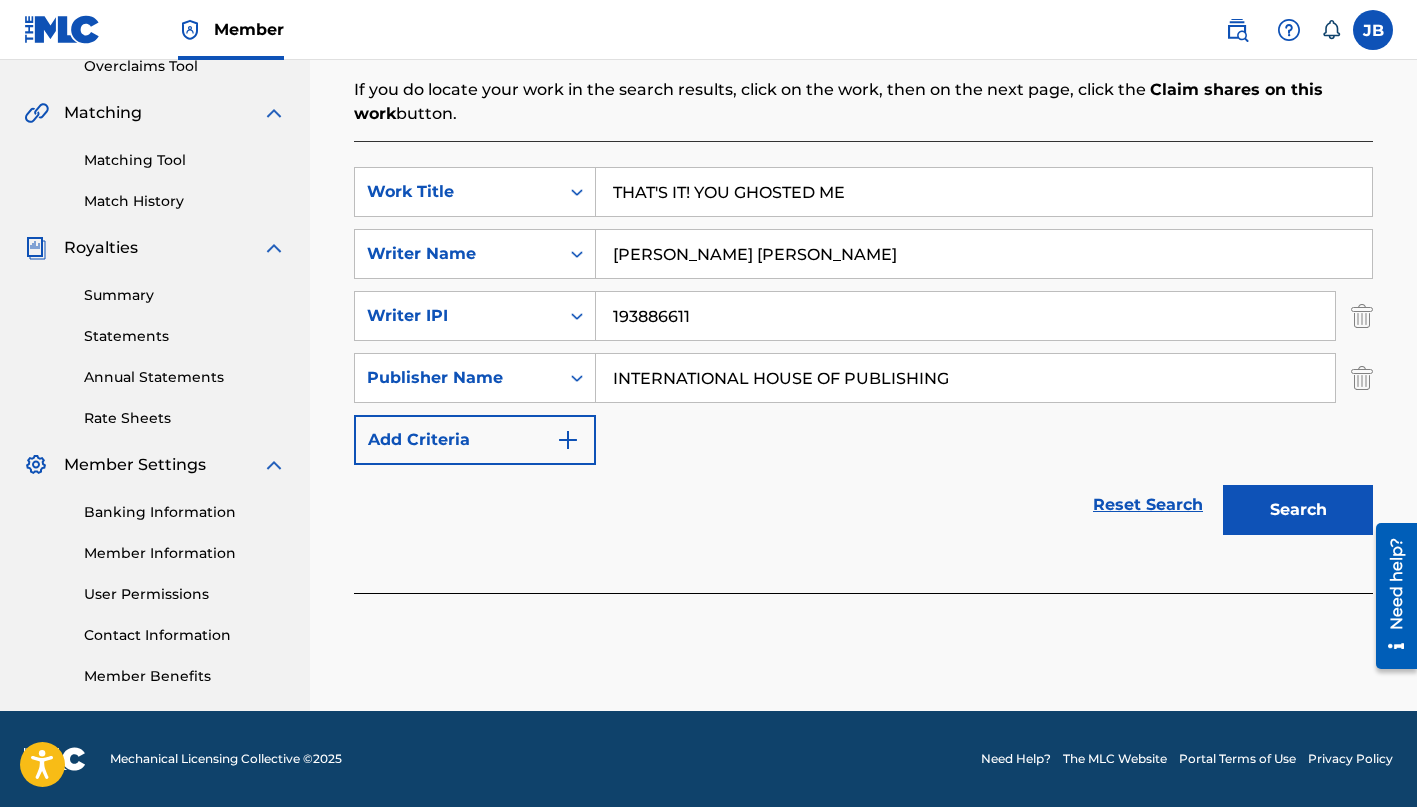 type on "INTERNATIONAL HOUSE OF PUBLISHING" 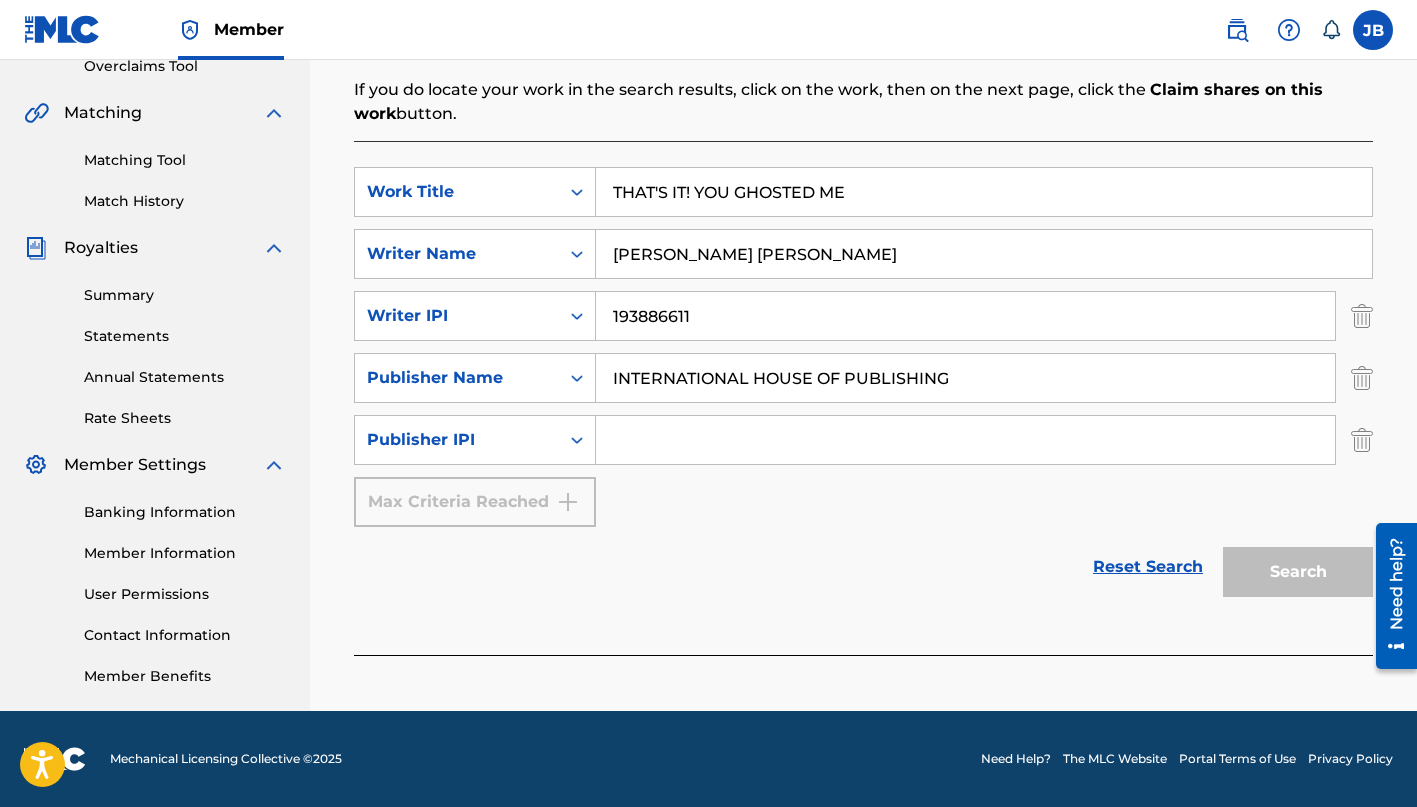 click at bounding box center [965, 440] 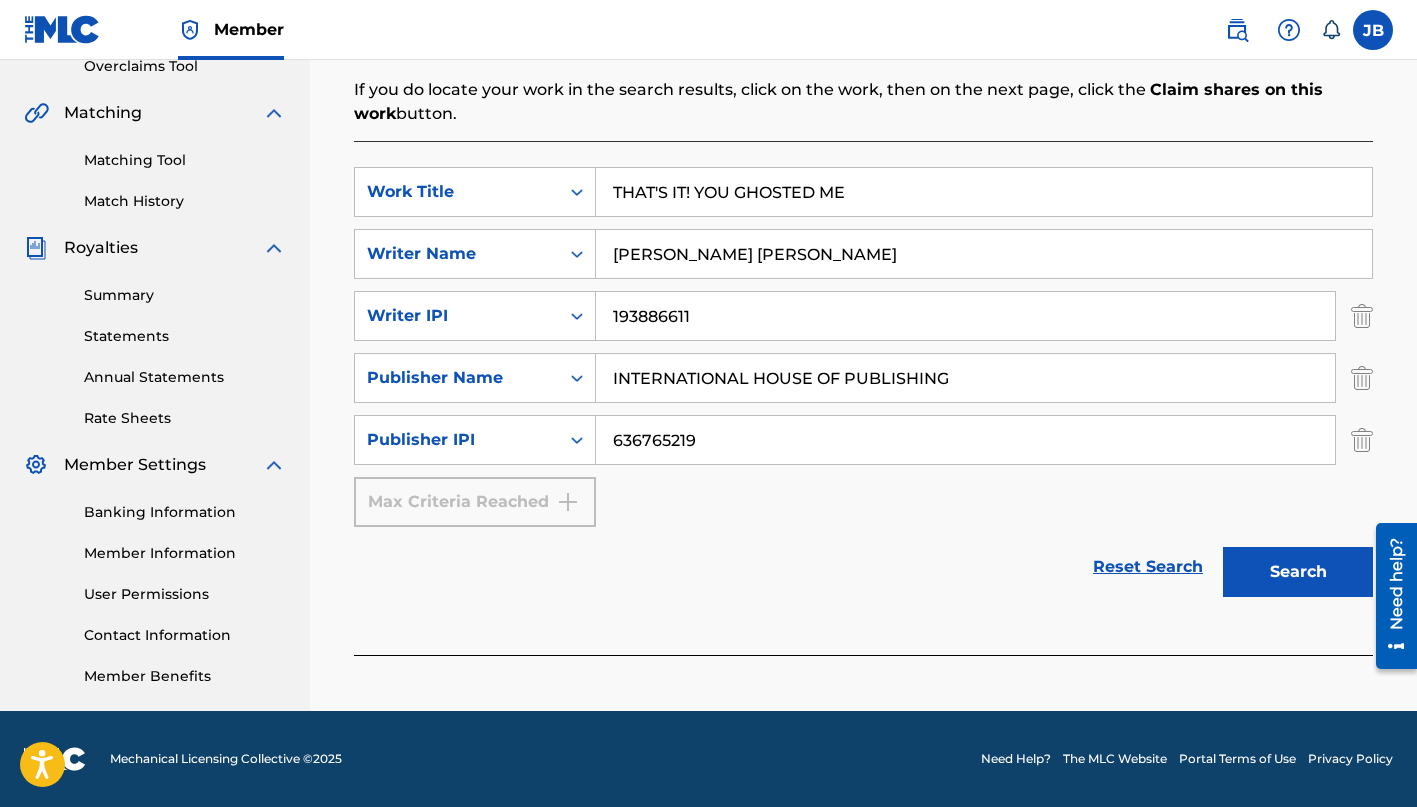 scroll, scrollTop: 433, scrollLeft: 0, axis: vertical 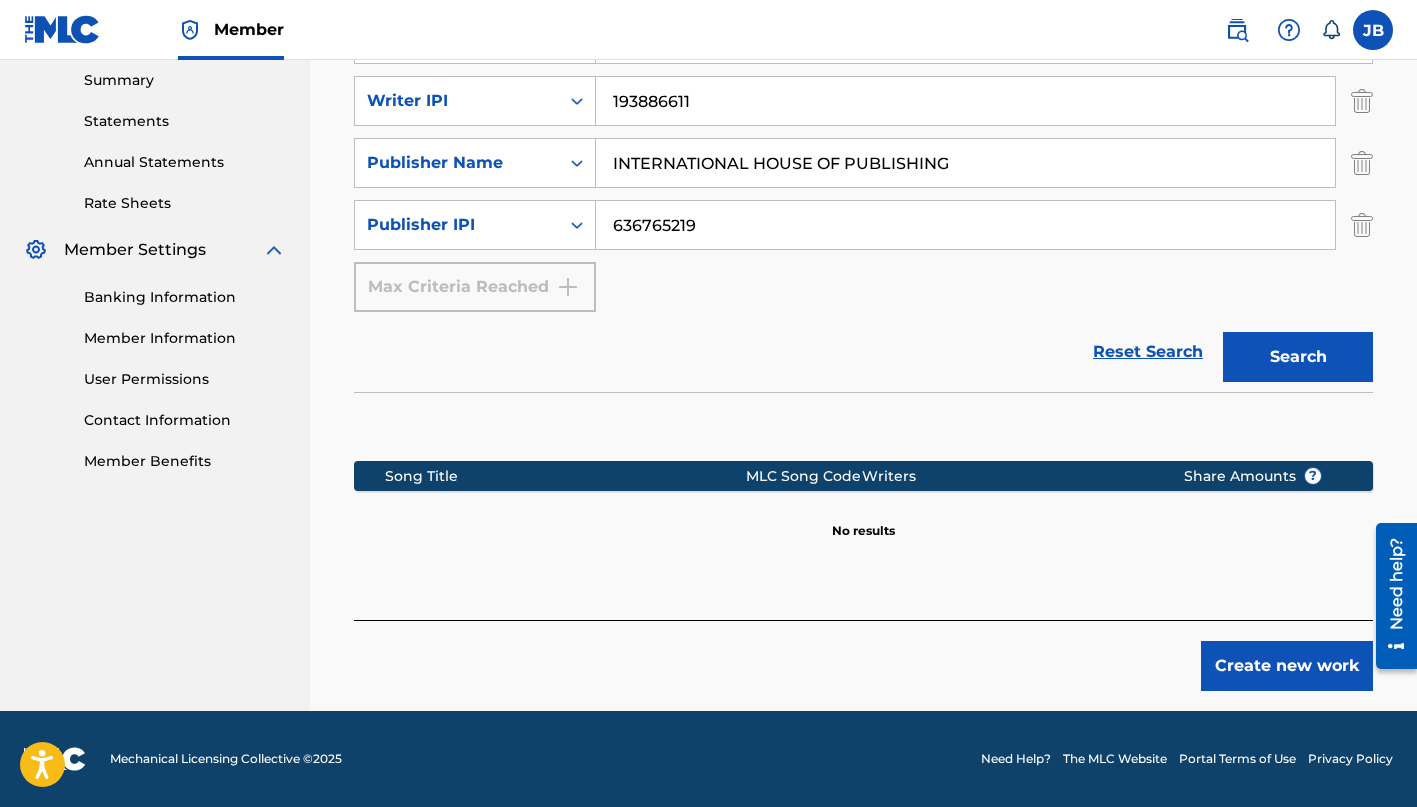 click on "Create new work" at bounding box center (1287, 666) 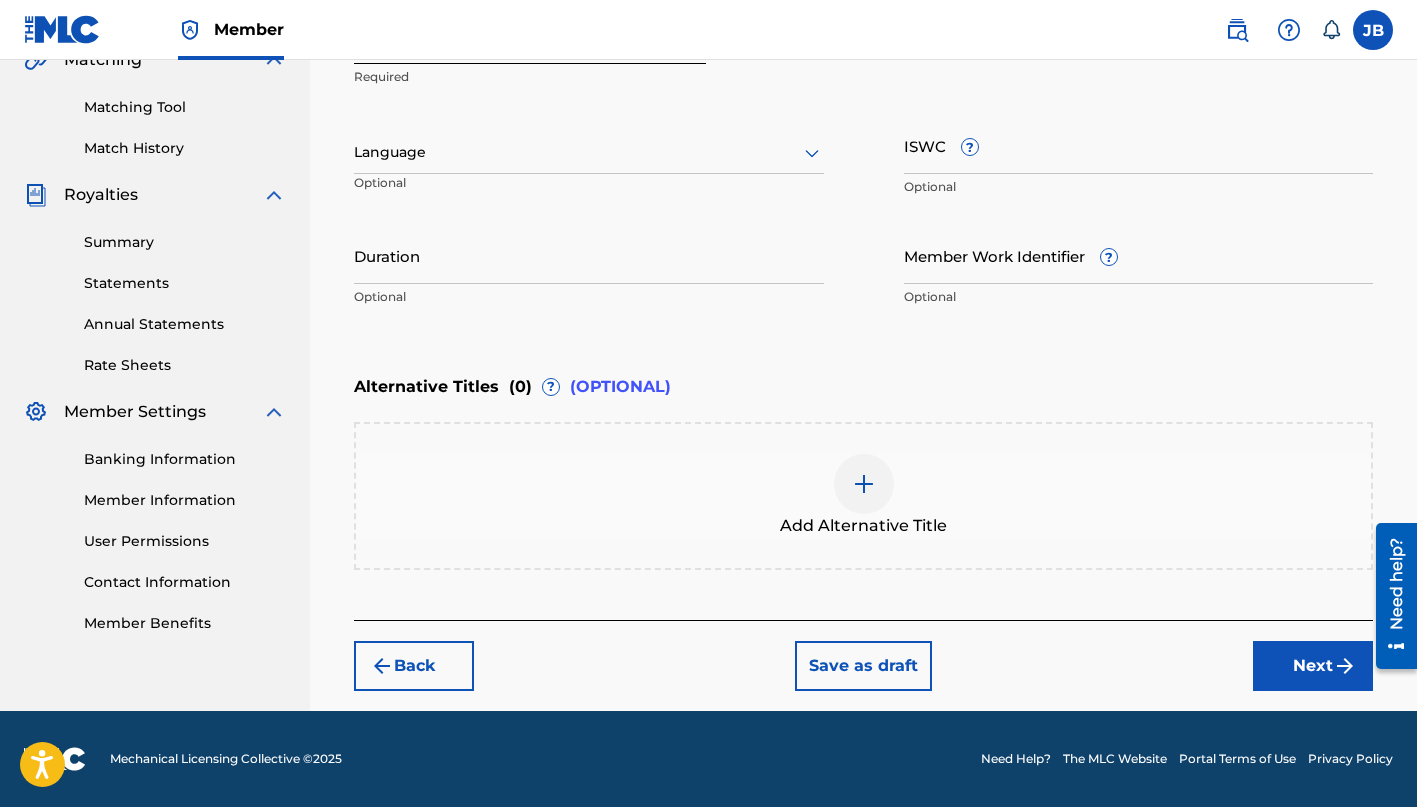 scroll, scrollTop: 486, scrollLeft: 0, axis: vertical 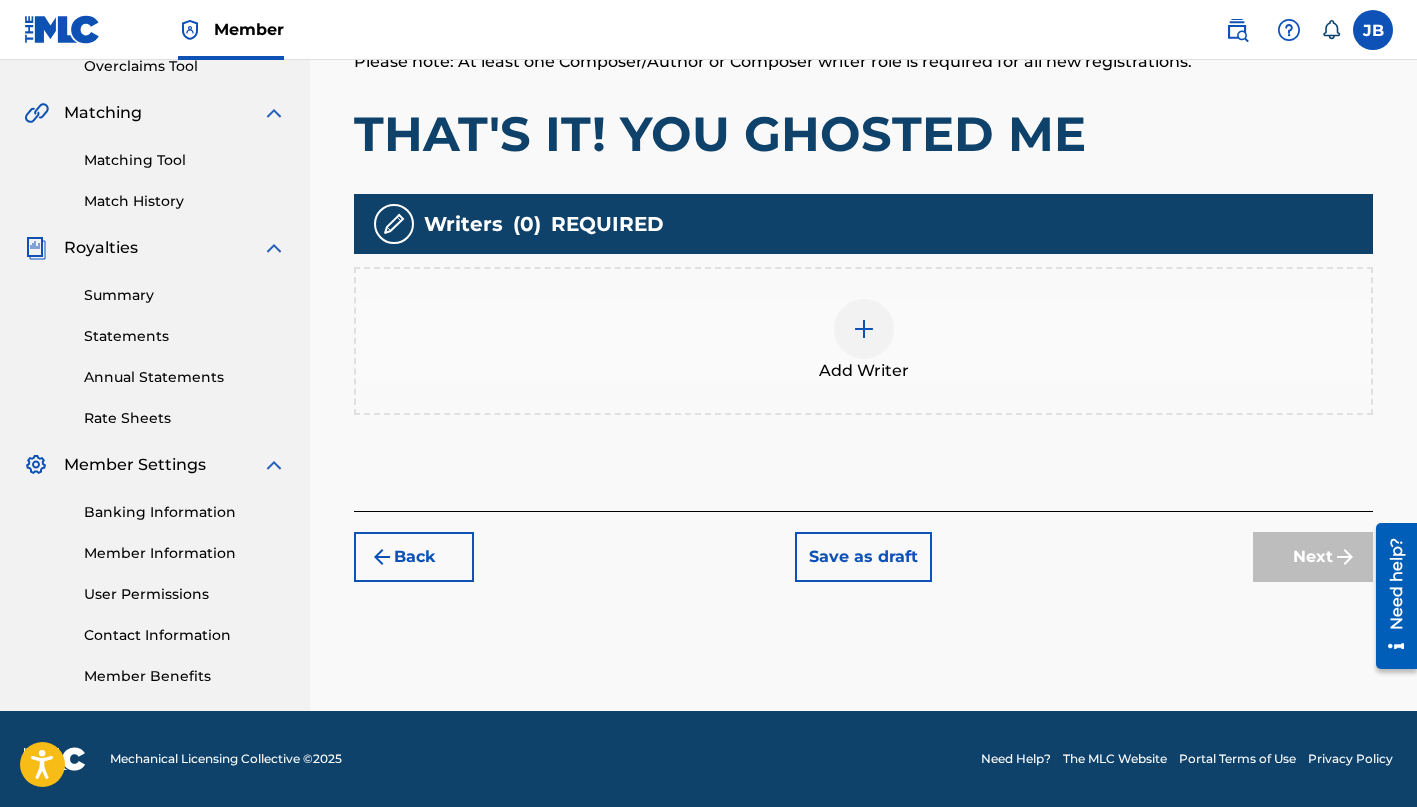 click at bounding box center (864, 329) 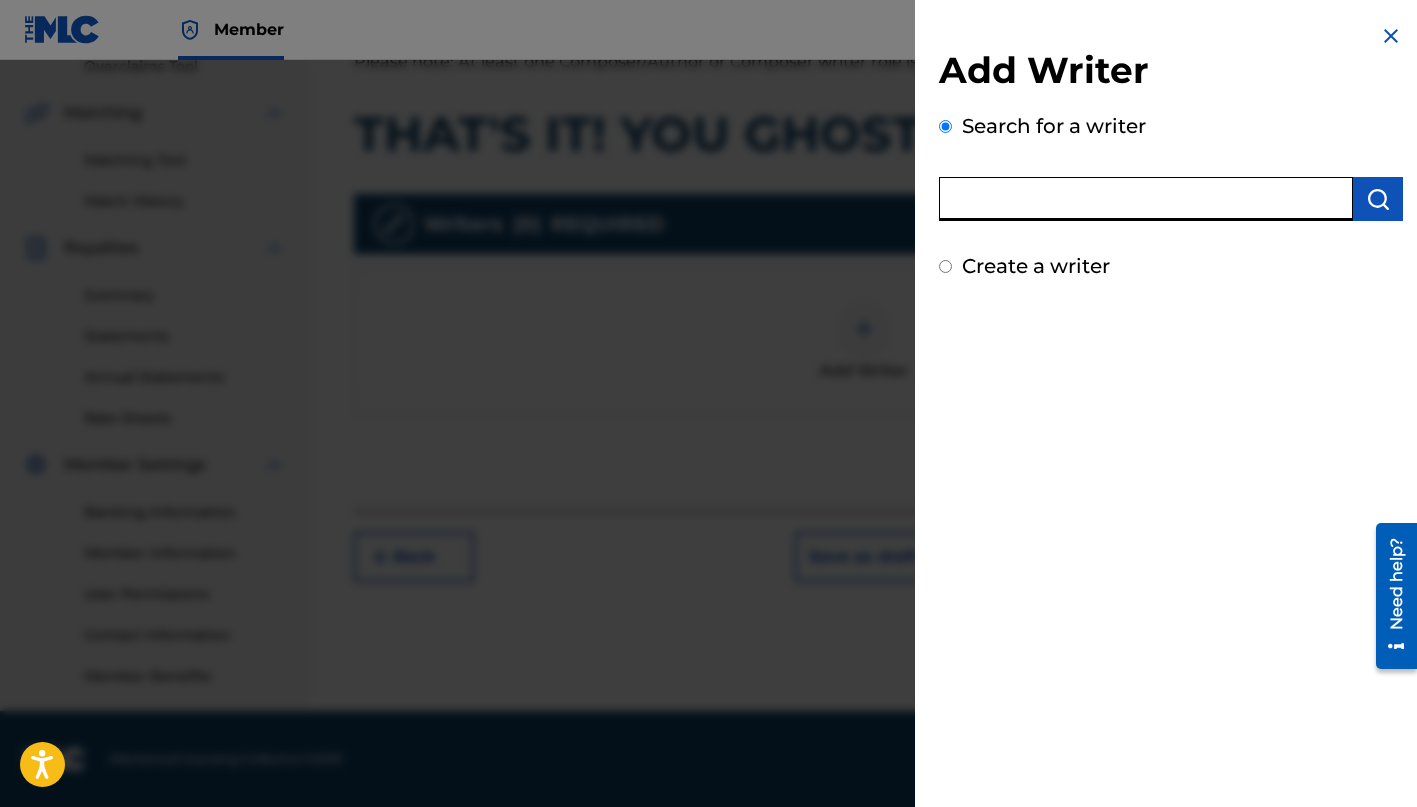 click at bounding box center (1146, 199) 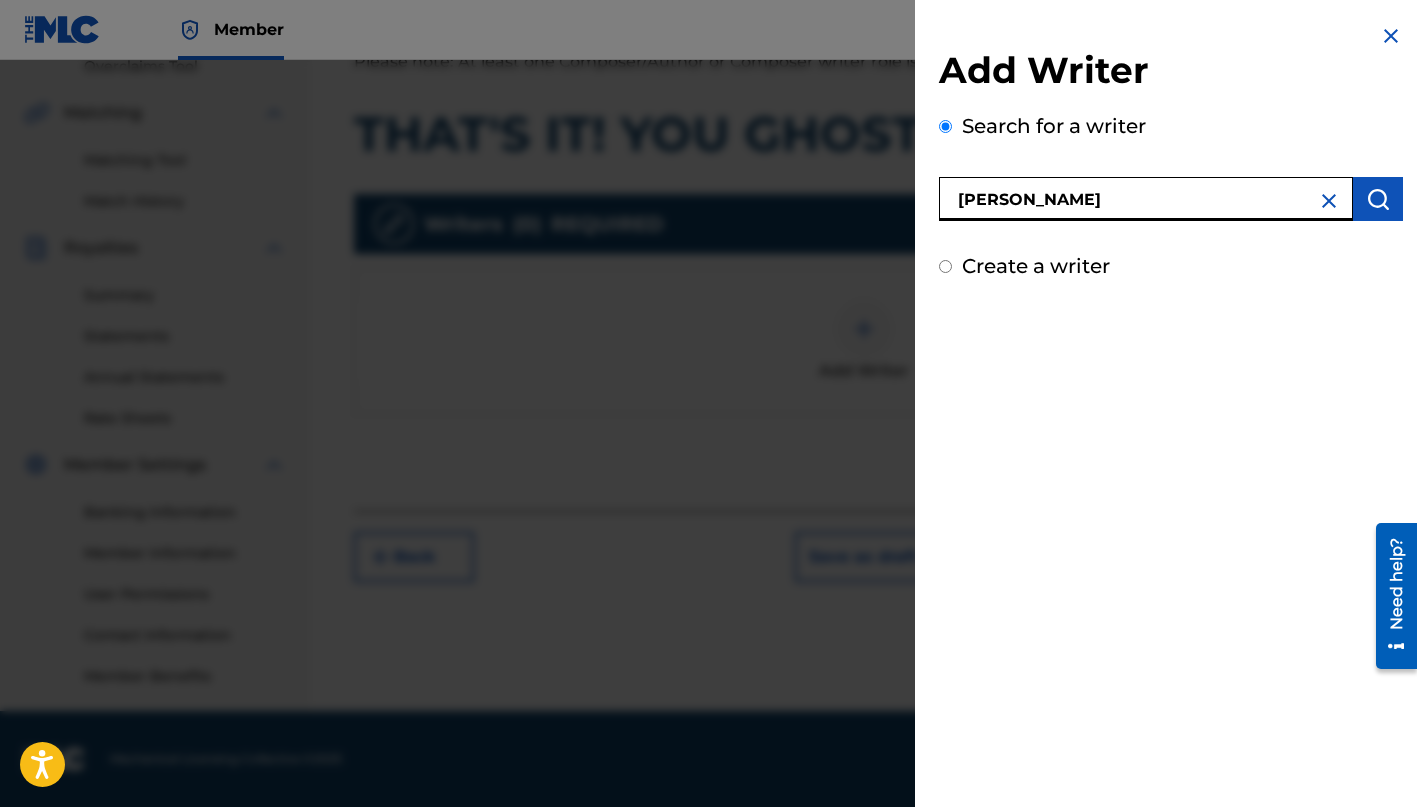type on "[PERSON_NAME]" 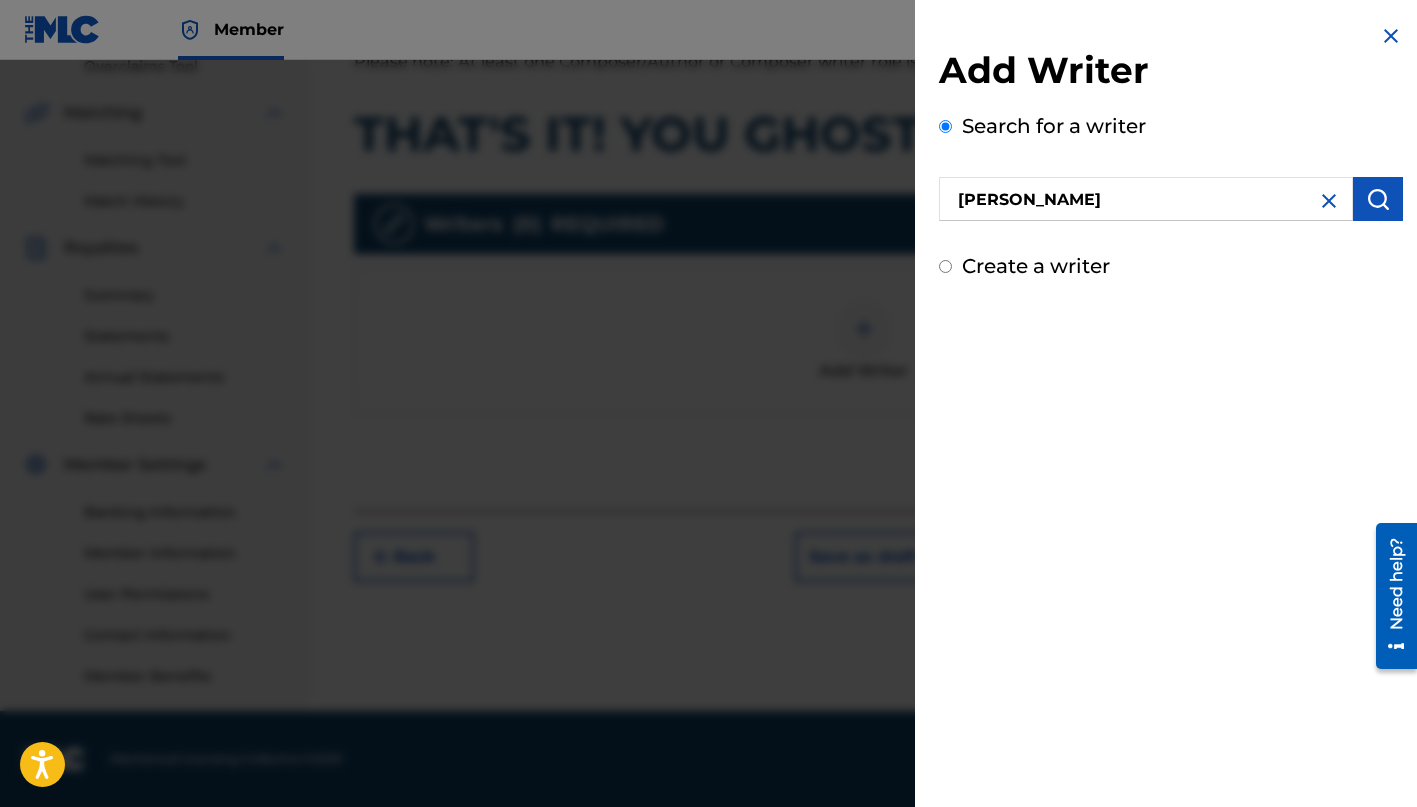 click at bounding box center [1378, 199] 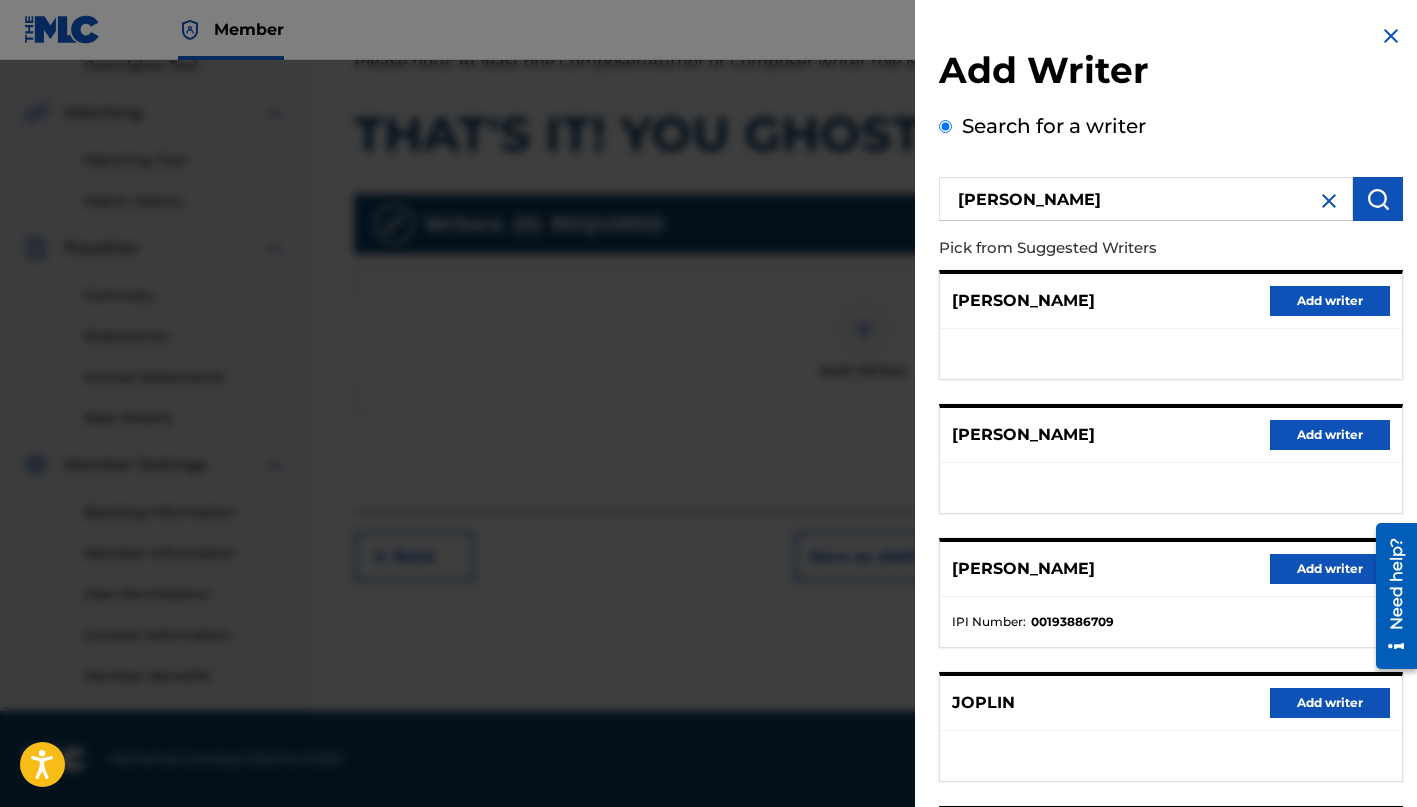 click on "Add writer" at bounding box center [1330, 301] 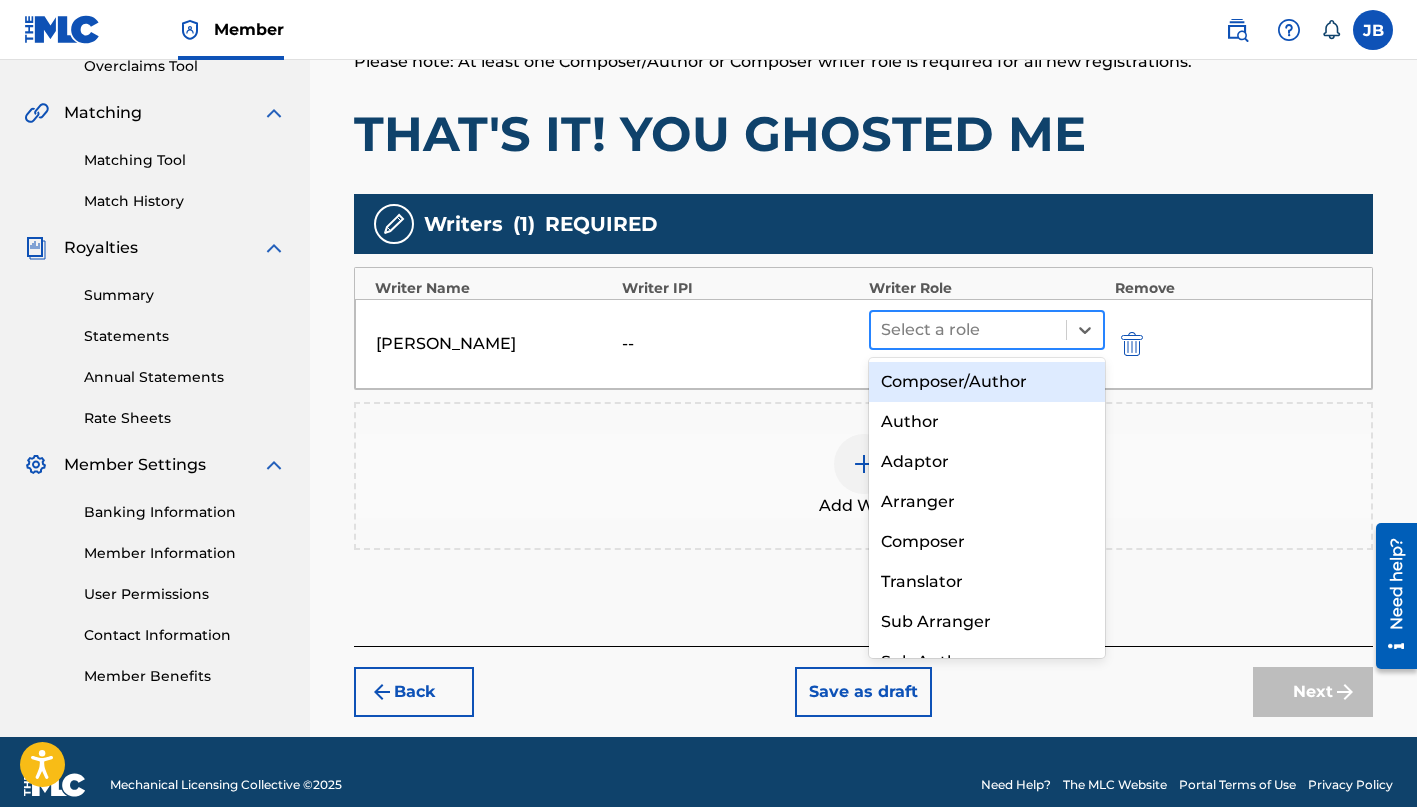 click at bounding box center (968, 330) 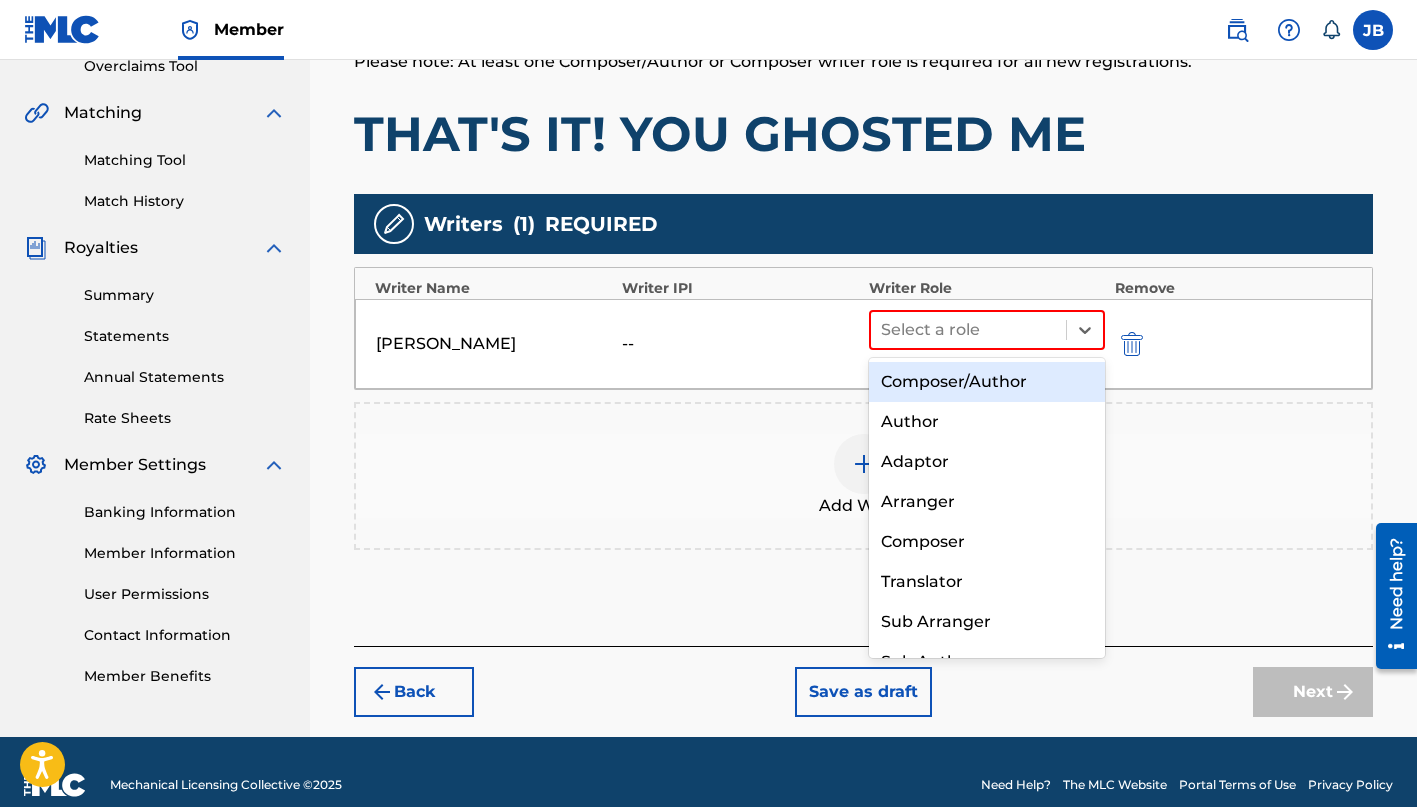 click on "Composer/Author" at bounding box center (987, 382) 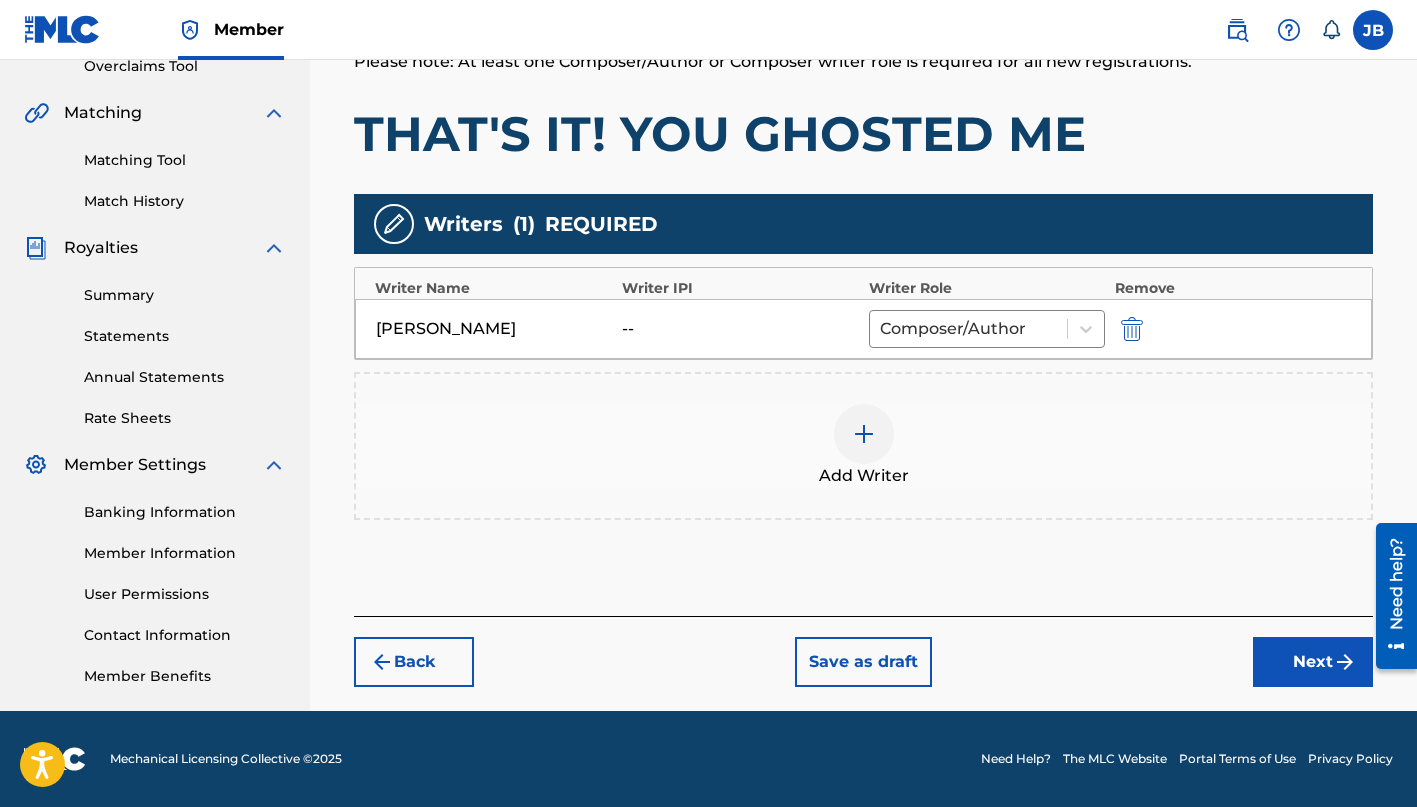 click on "Next" at bounding box center (1313, 662) 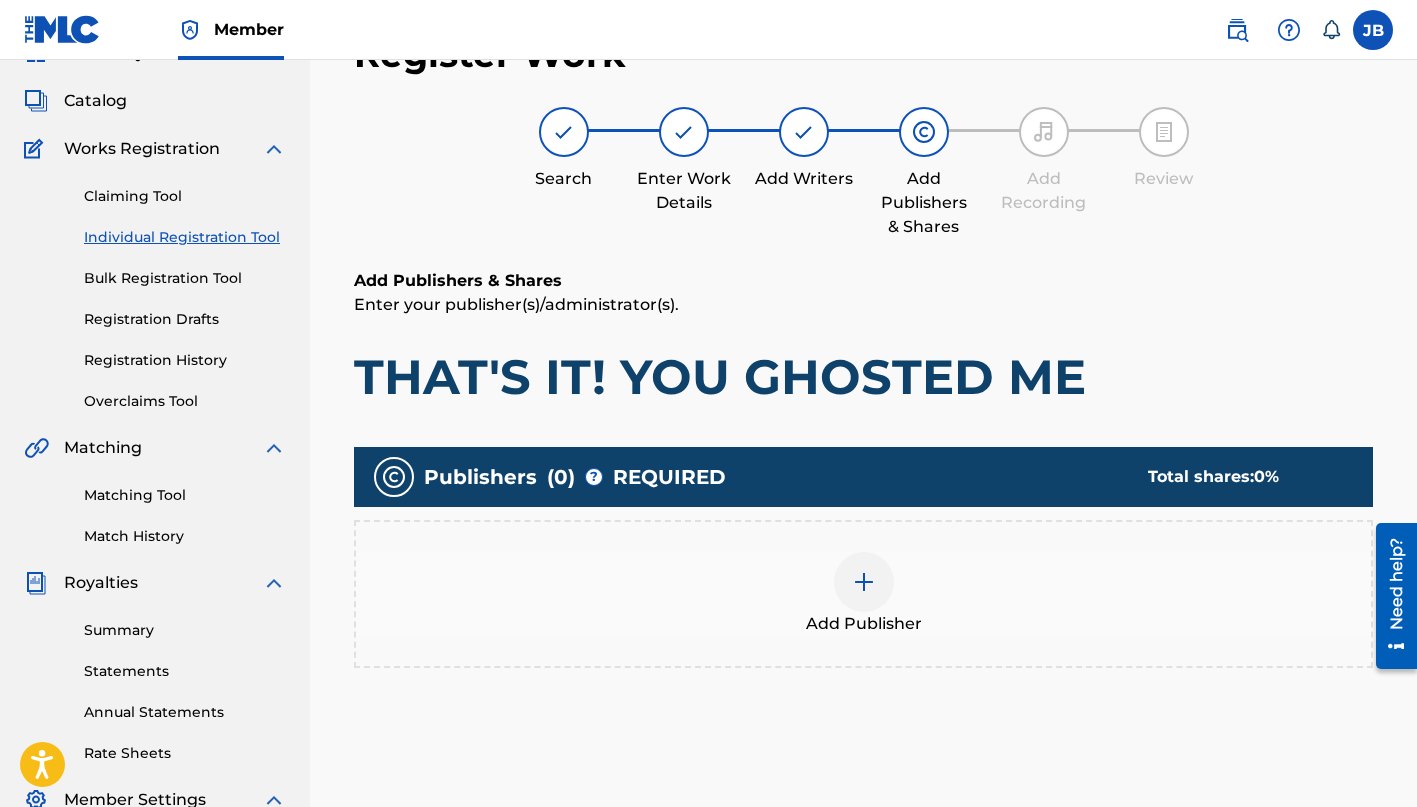 scroll, scrollTop: 100, scrollLeft: 0, axis: vertical 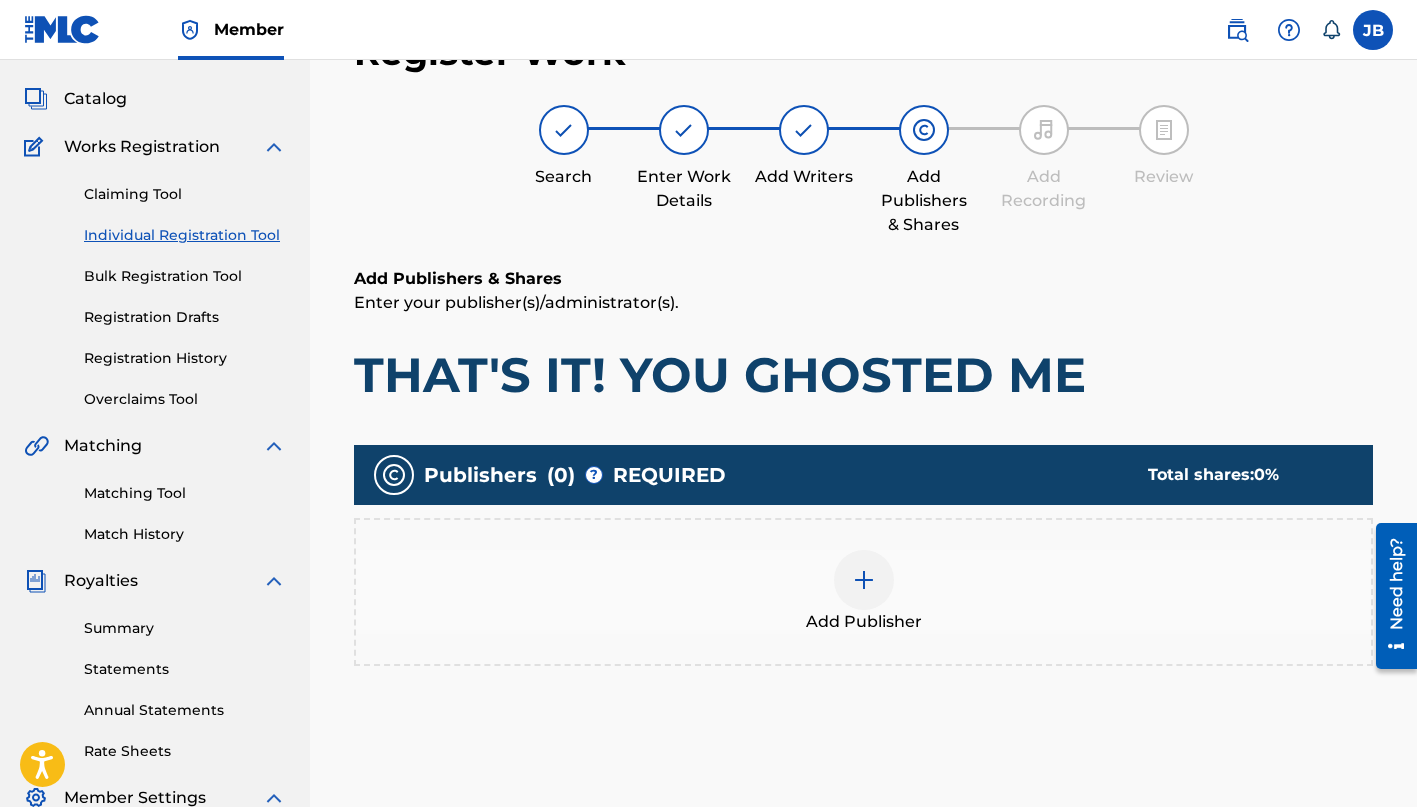 click at bounding box center [864, 580] 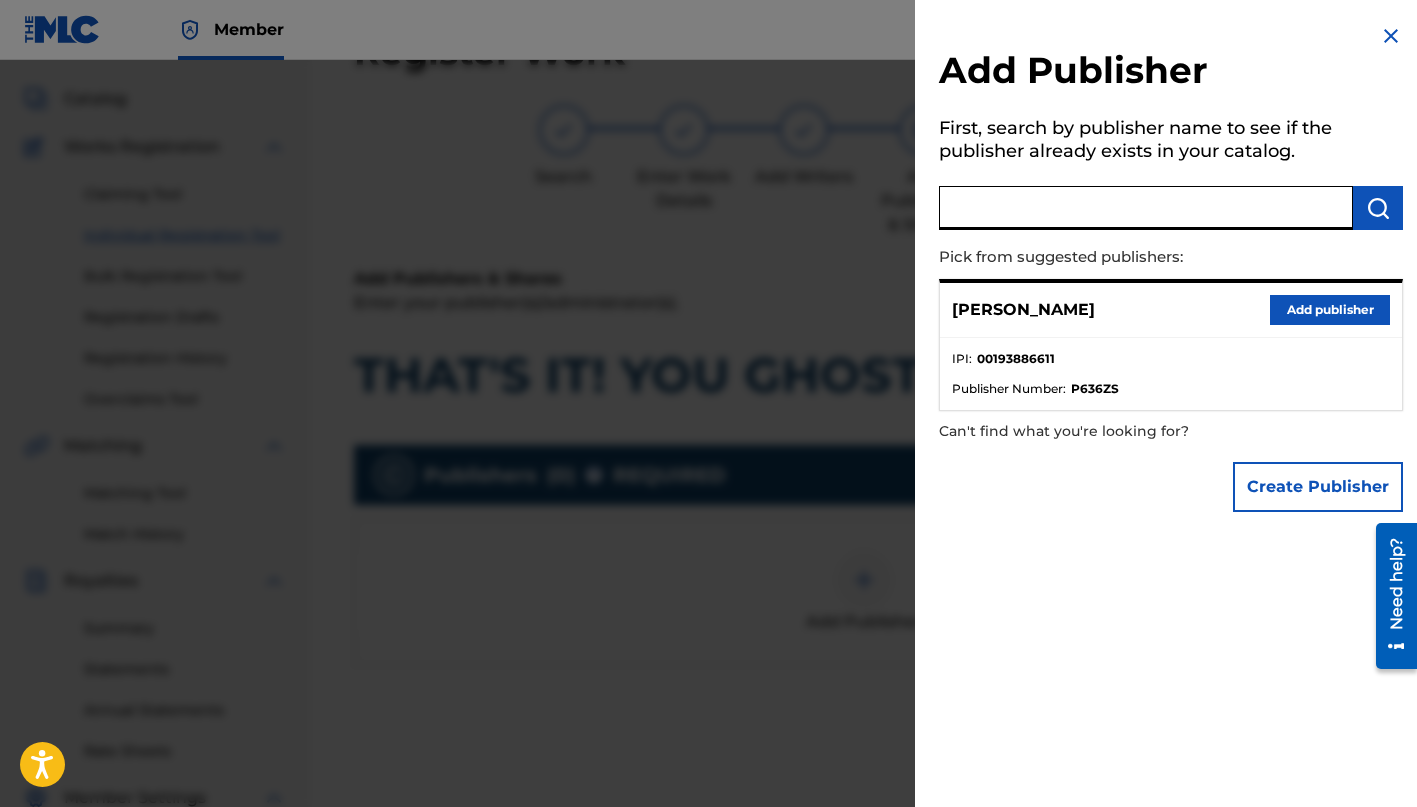 click at bounding box center [1146, 208] 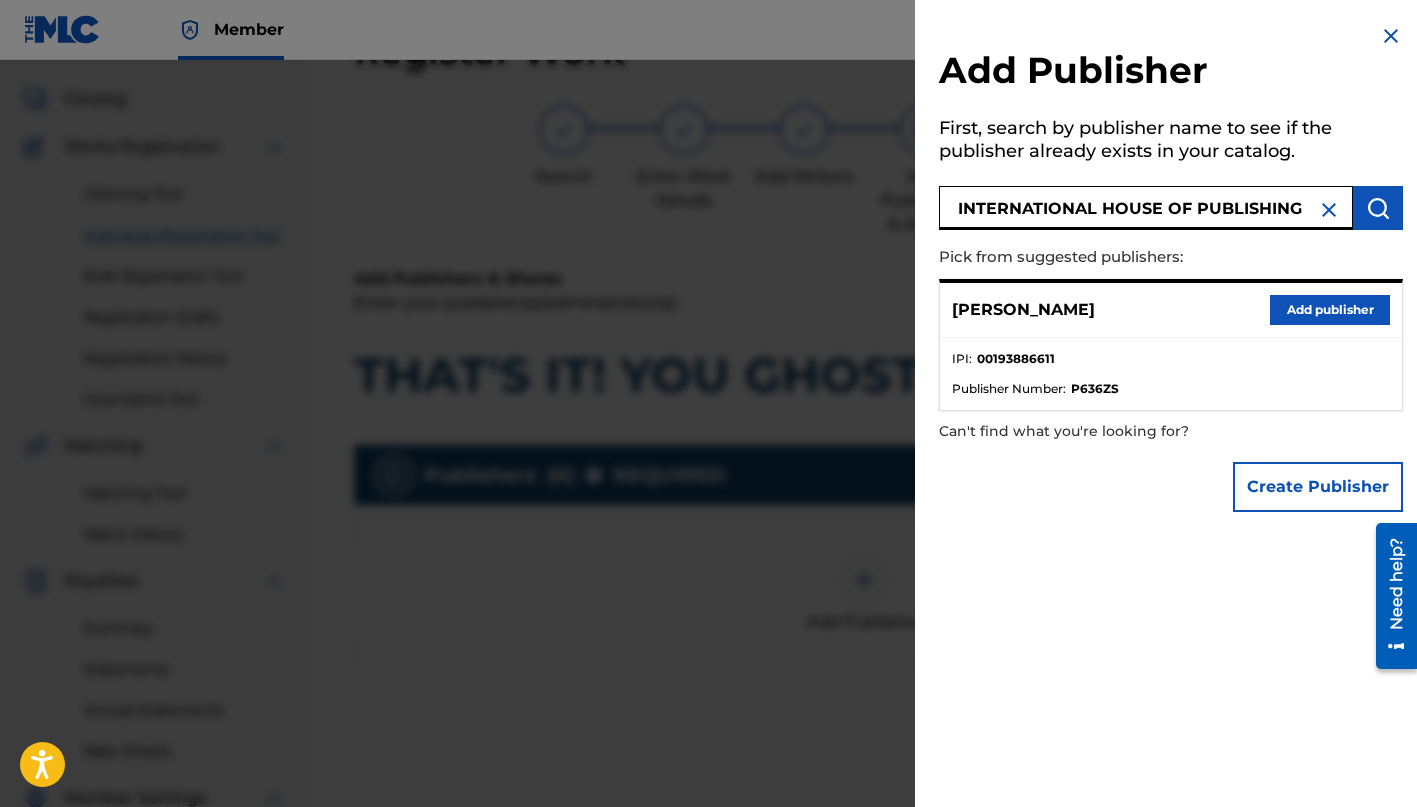 type on "INTERNATIONAL HOUSE OF PUBLISHING" 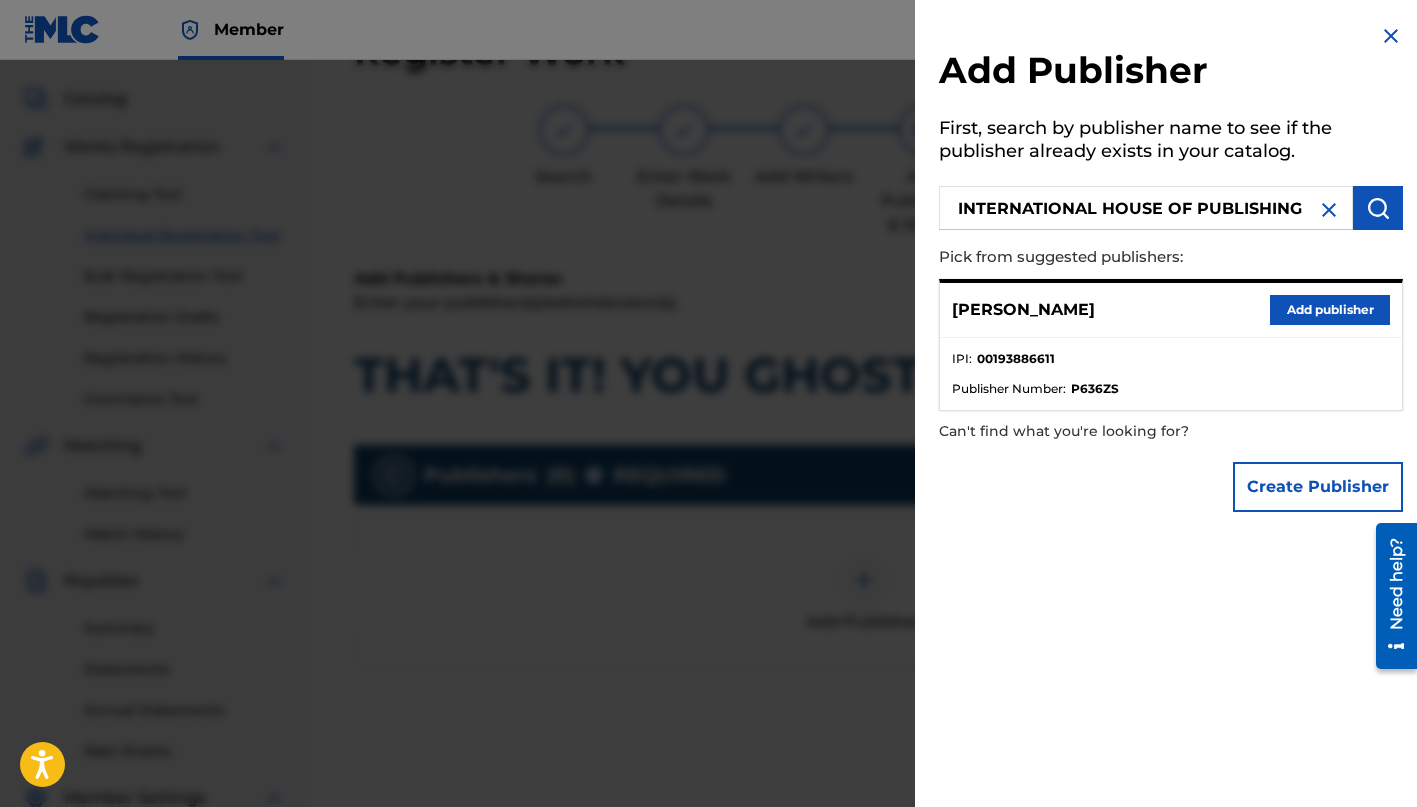 click at bounding box center [1378, 208] 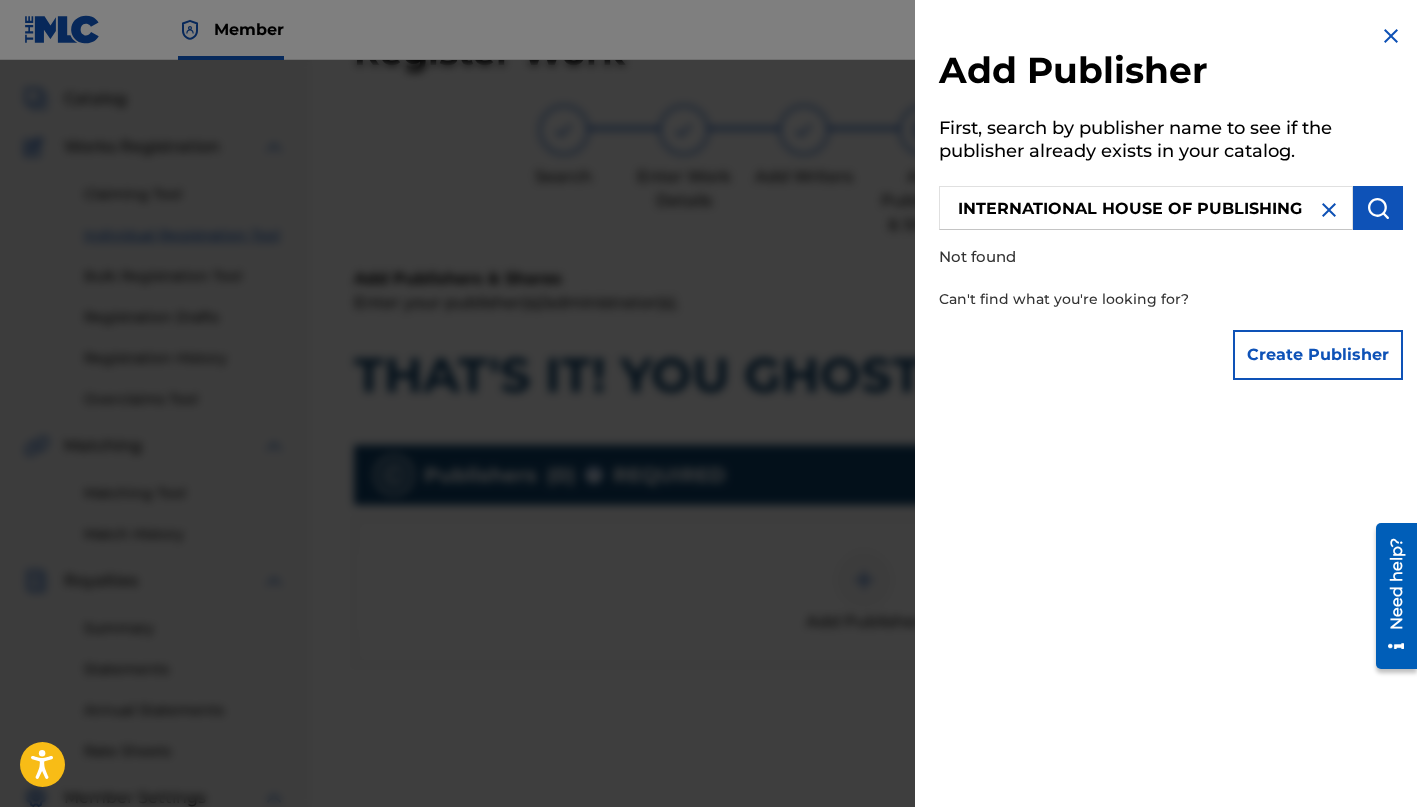 click on "Create Publisher" at bounding box center (1318, 355) 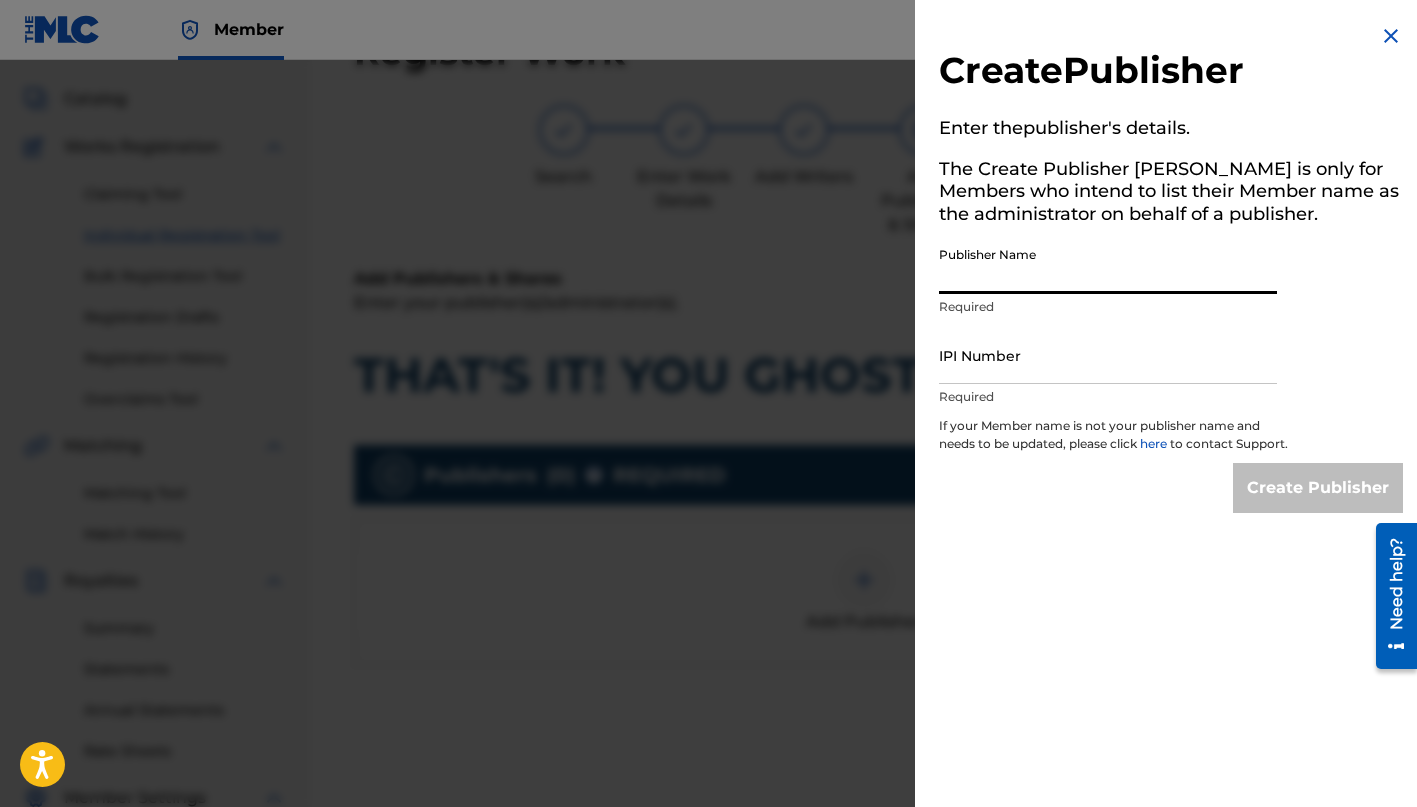 click on "Publisher Name" at bounding box center [1108, 265] 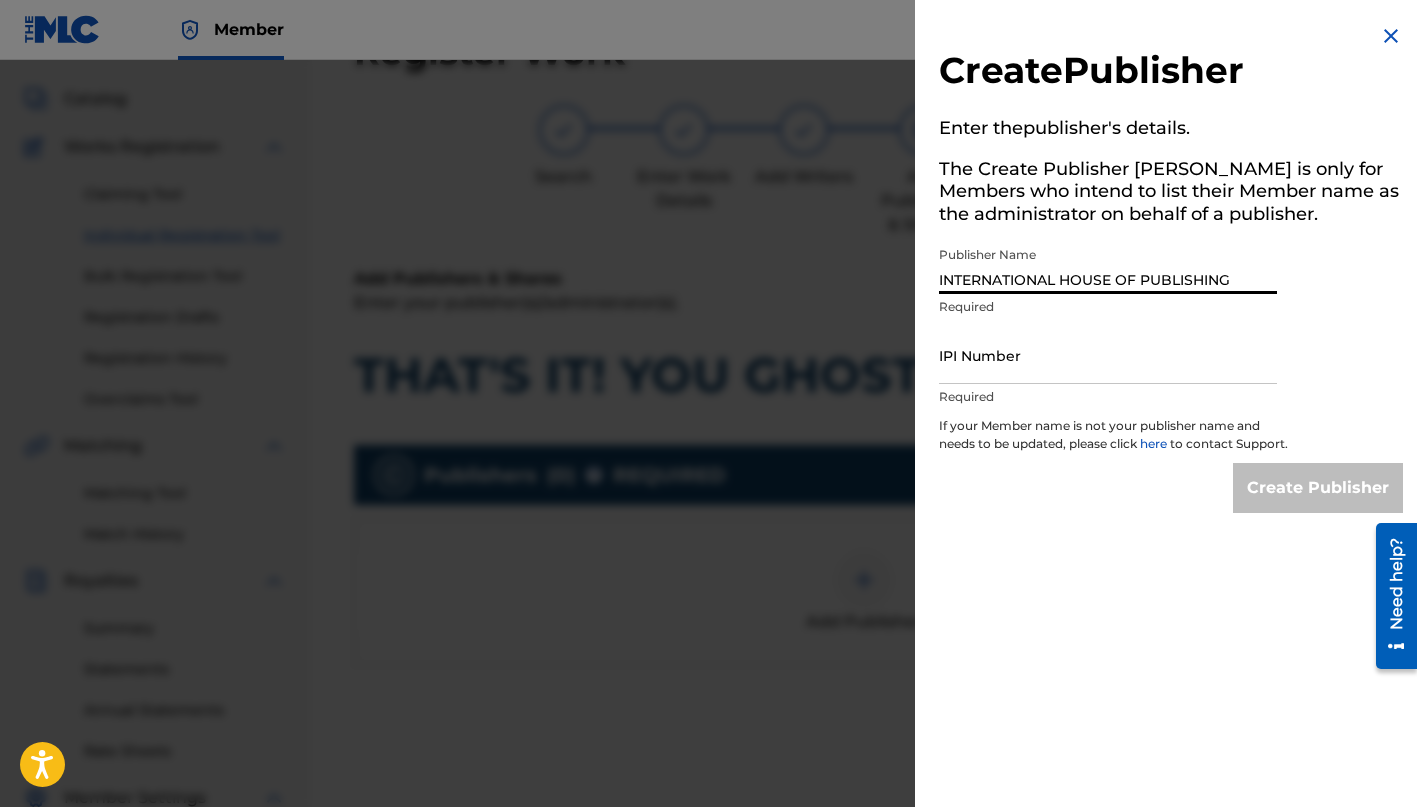 type on "INTERNATIONAL HOUSE OF PUBLISHING" 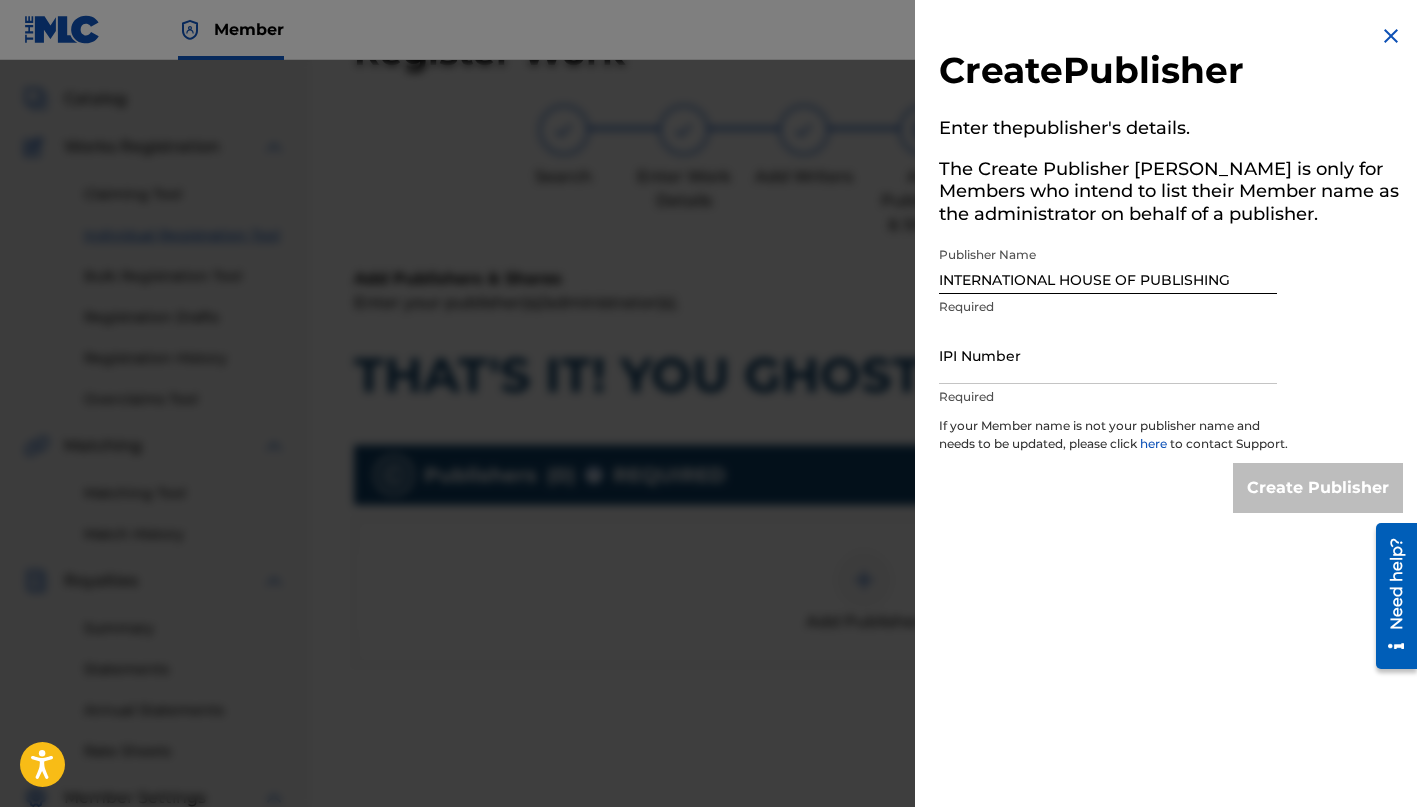 click on "Member JB JB Joshua   Blum josh@narrowmoat.com Notification Preferences Profile Log out" at bounding box center (708, 30) 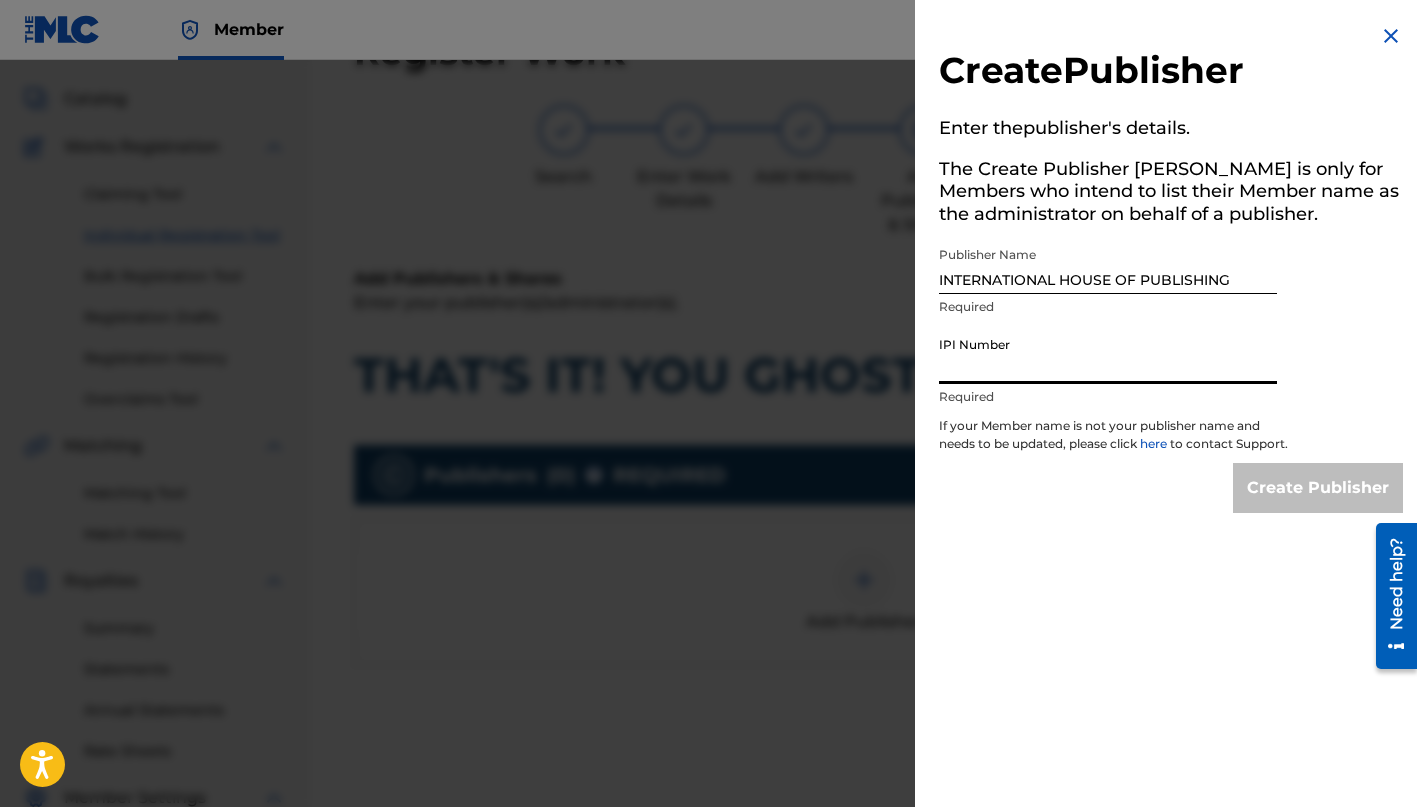 click on "IPI Number" at bounding box center [1108, 355] 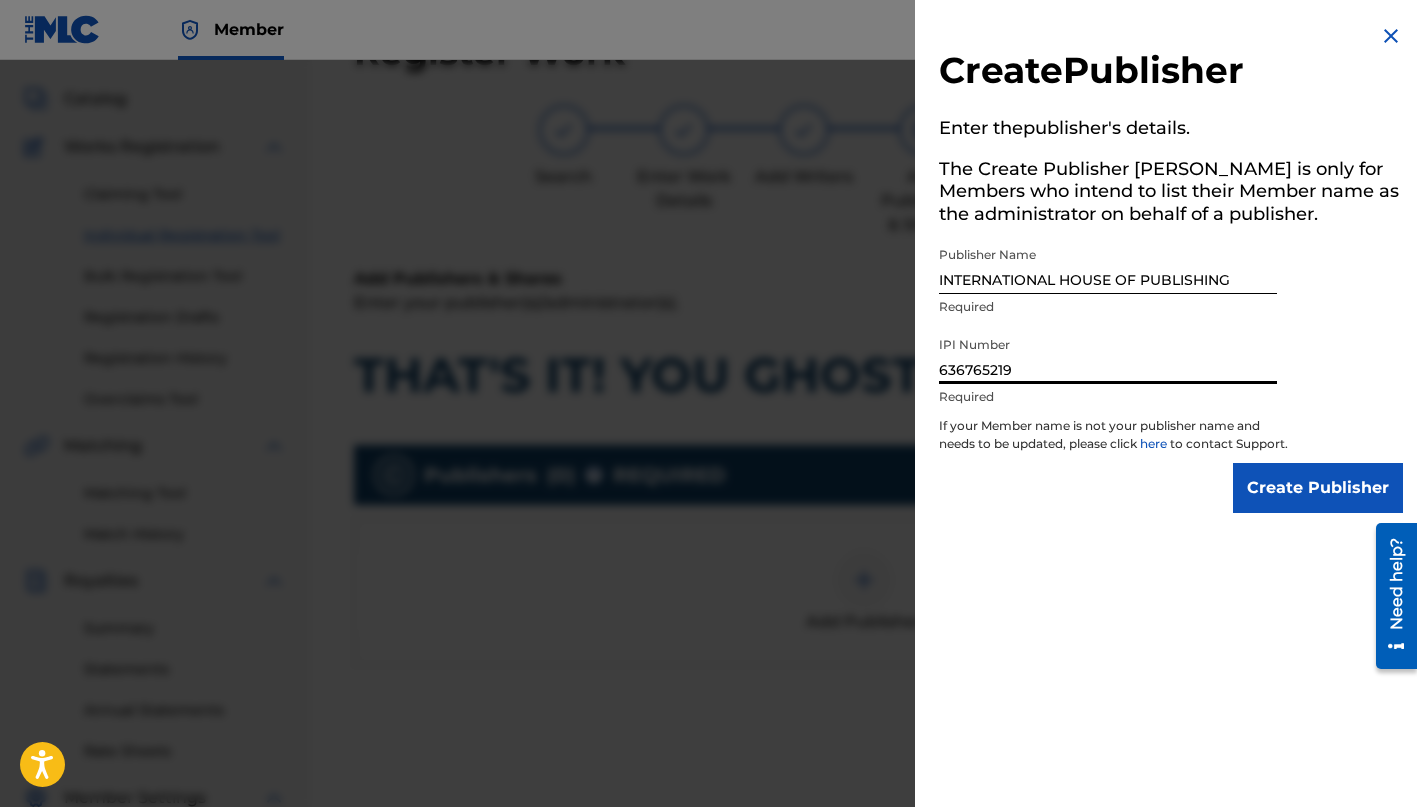 type on "636765219" 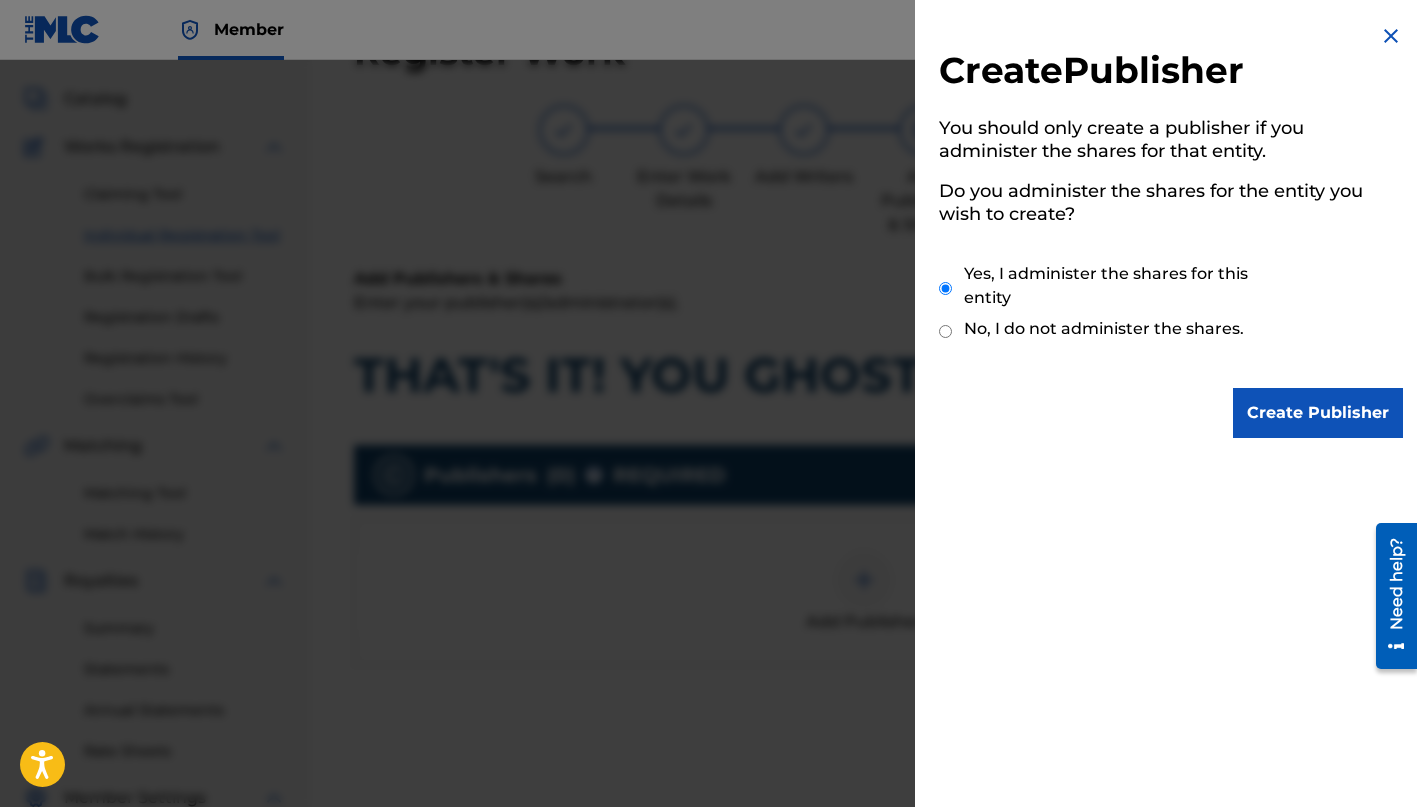 click on "Create Publisher" at bounding box center [1318, 413] 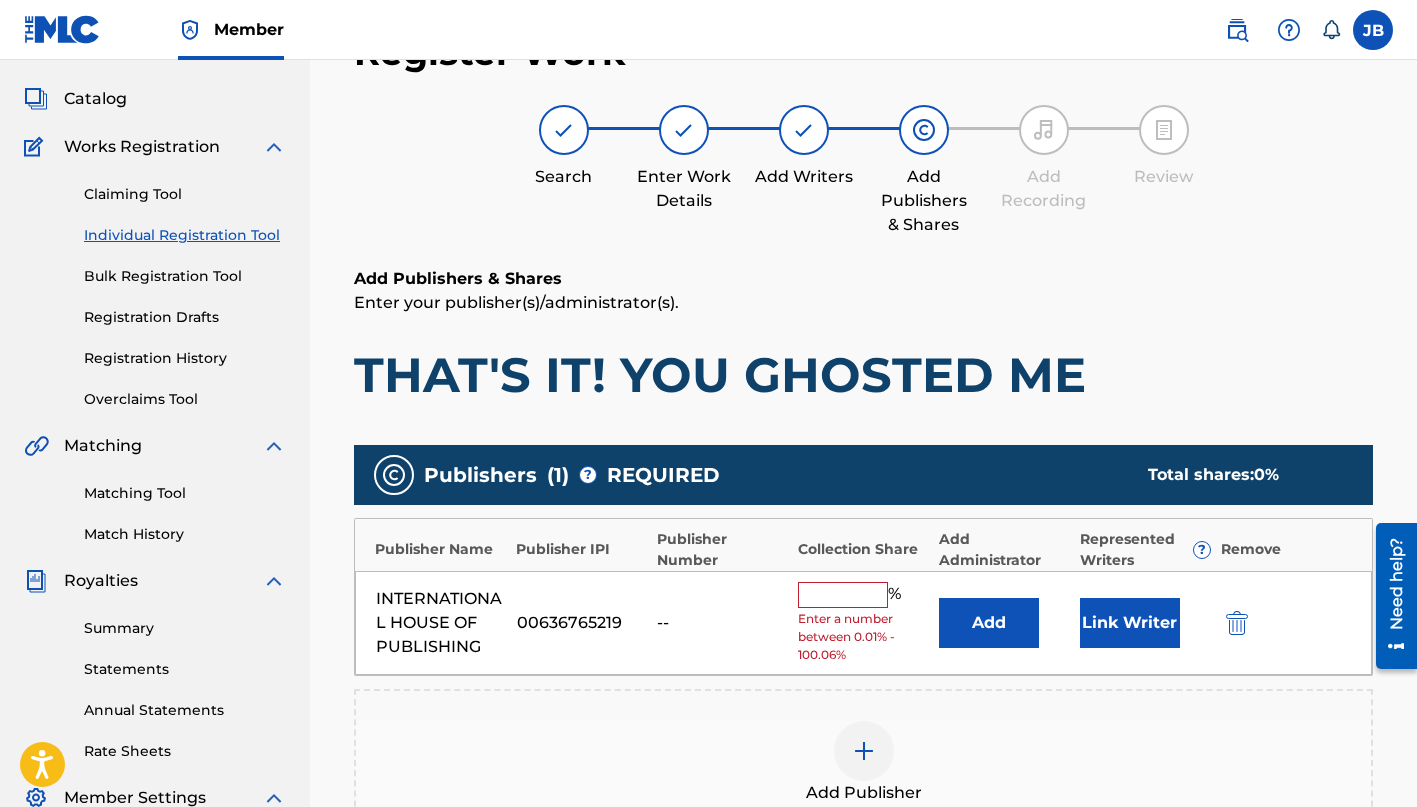 click at bounding box center (843, 595) 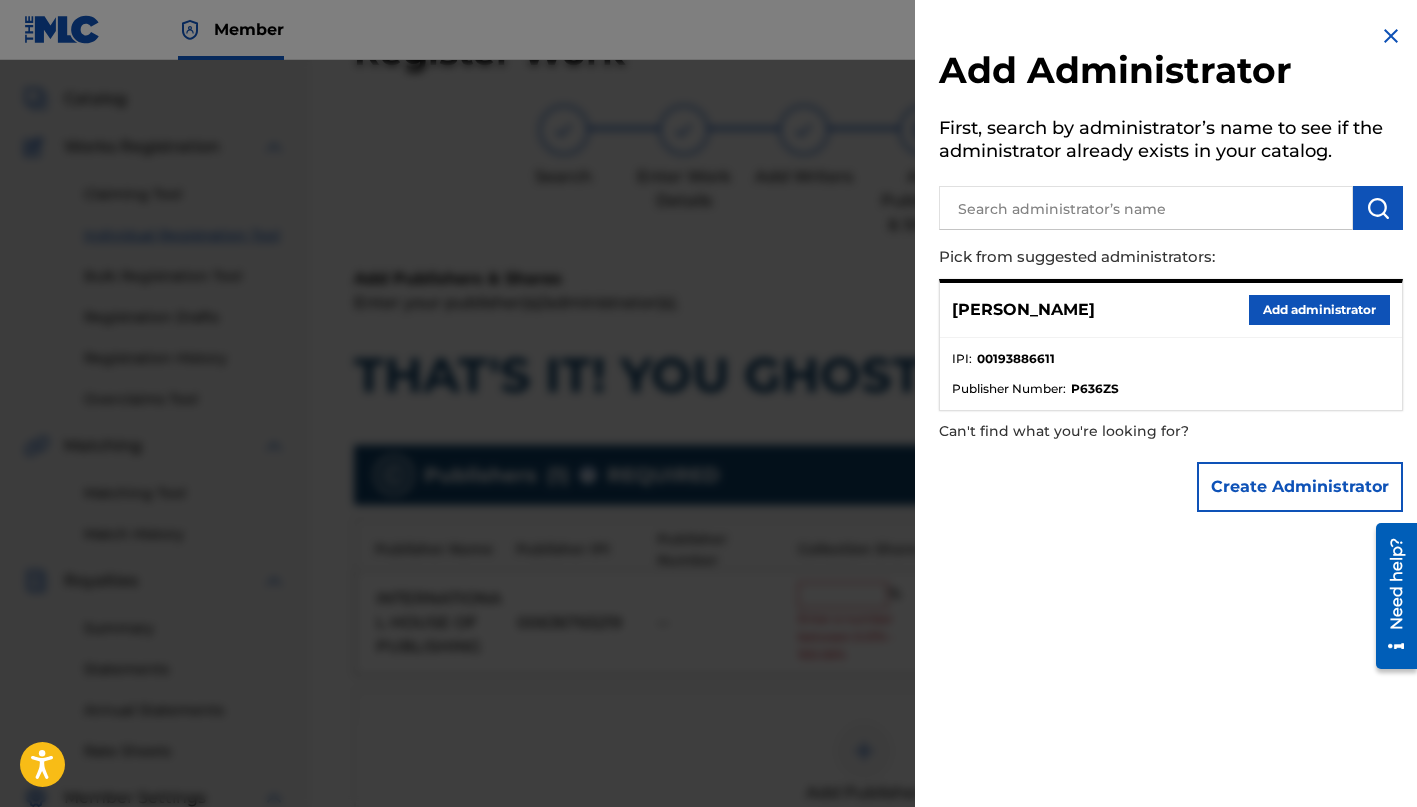 click on "Add administrator" at bounding box center [1319, 310] 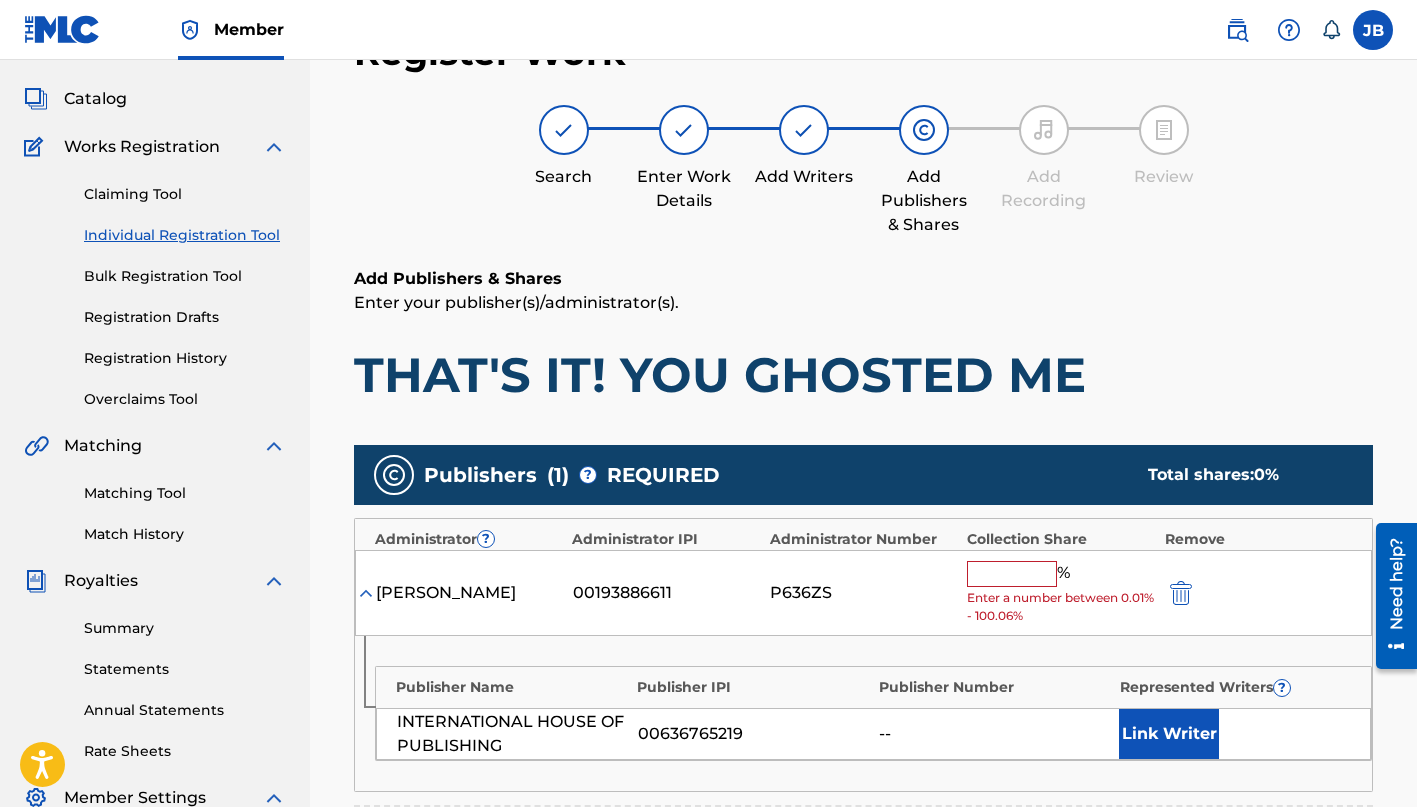 click at bounding box center [1012, 574] 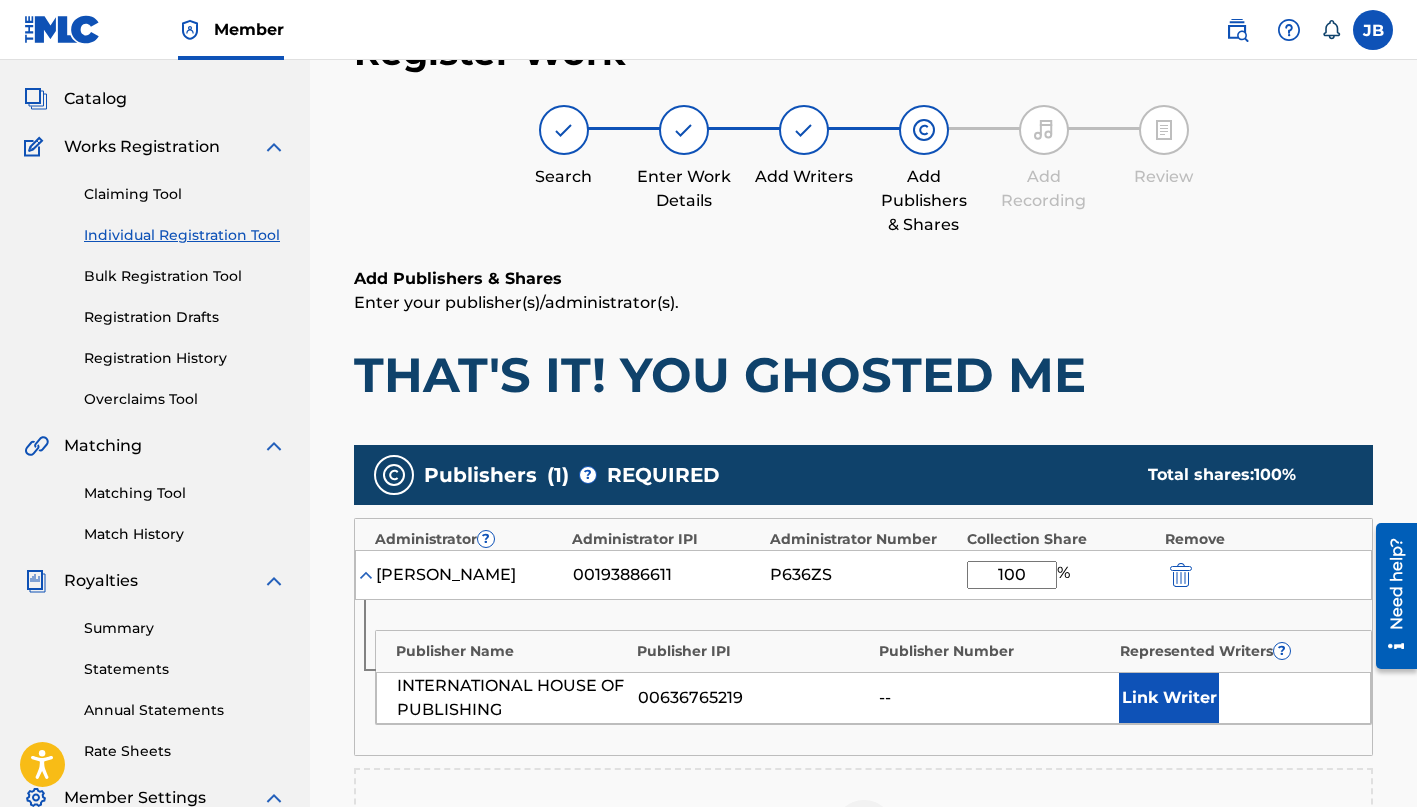 click on "THAT'S IT! YOU GHOSTED ME" at bounding box center [863, 375] 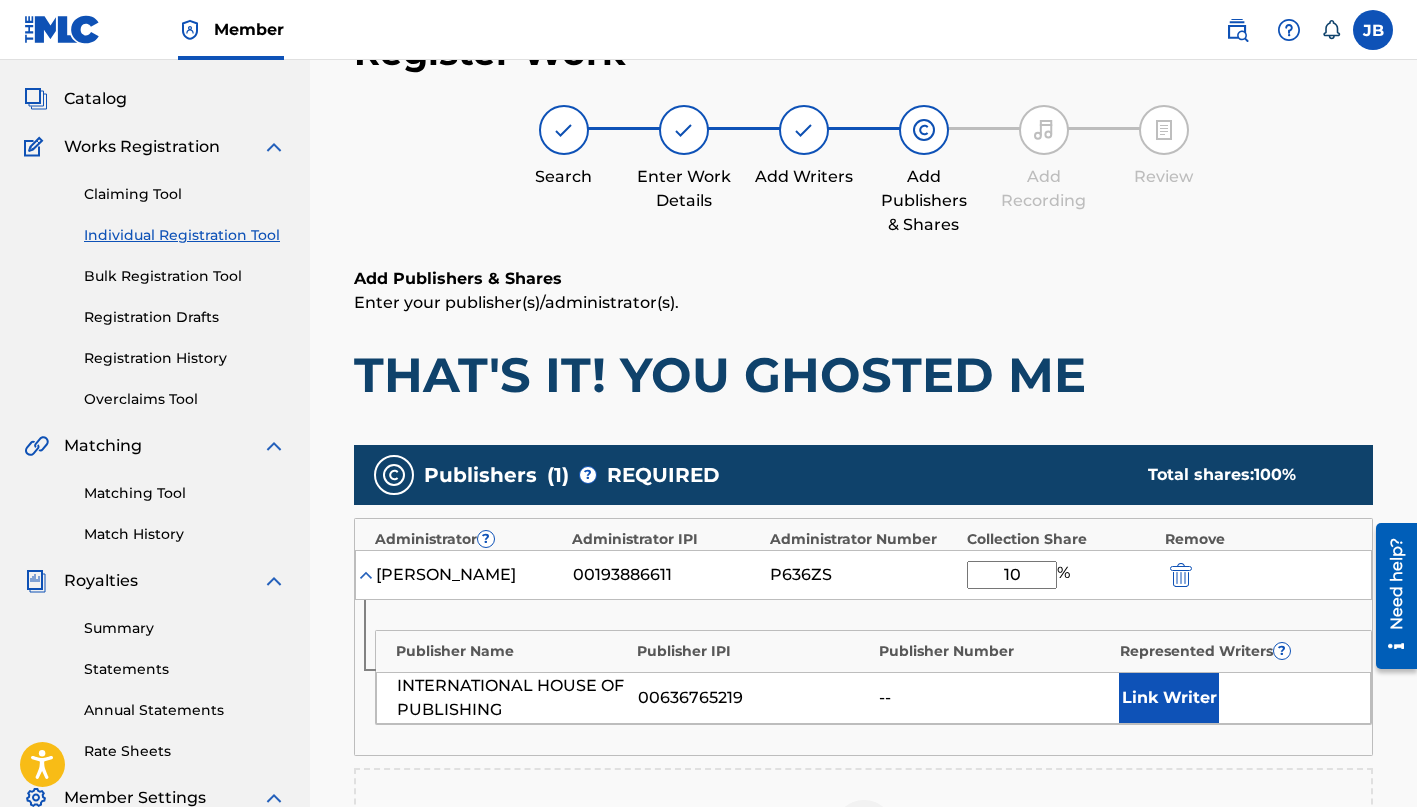 type on "1" 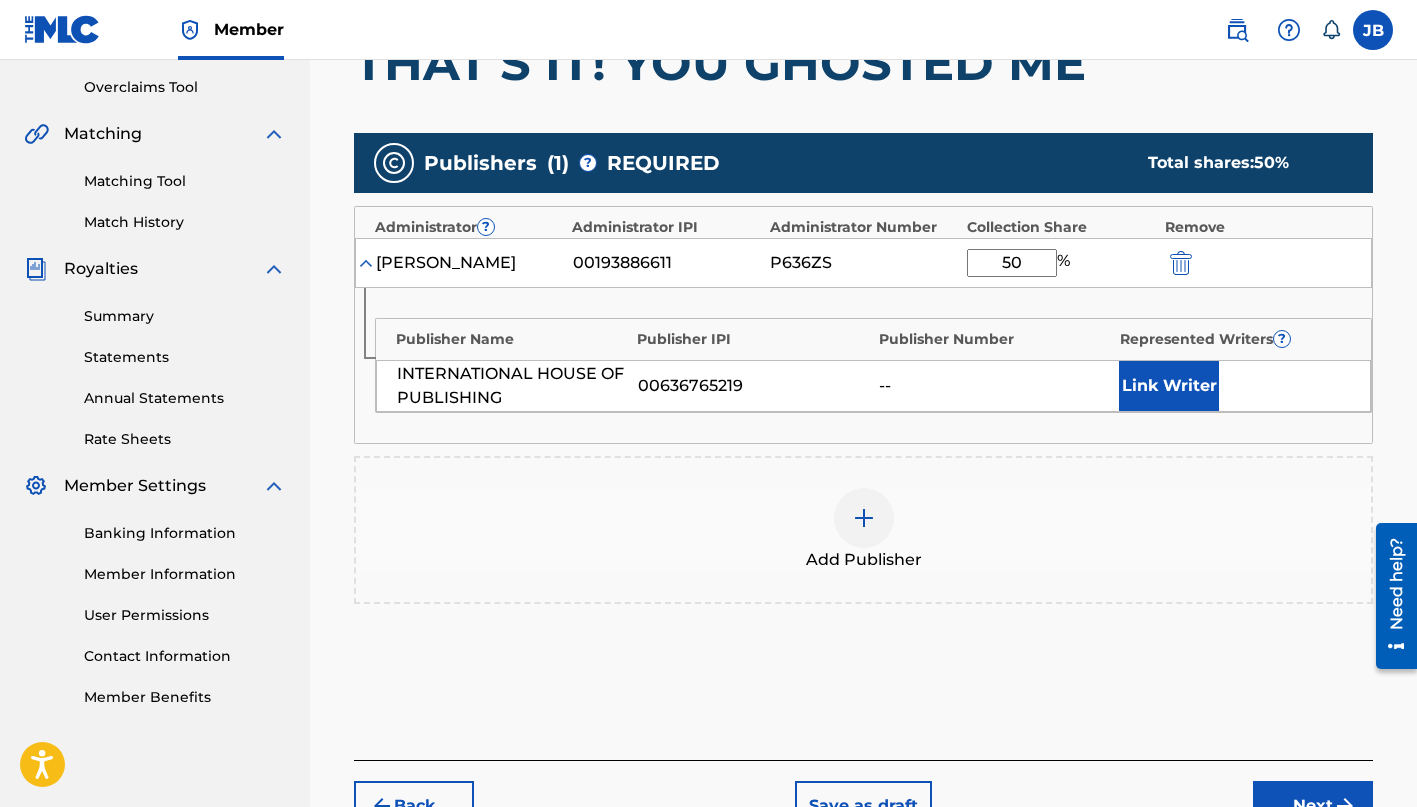 scroll, scrollTop: 451, scrollLeft: 0, axis: vertical 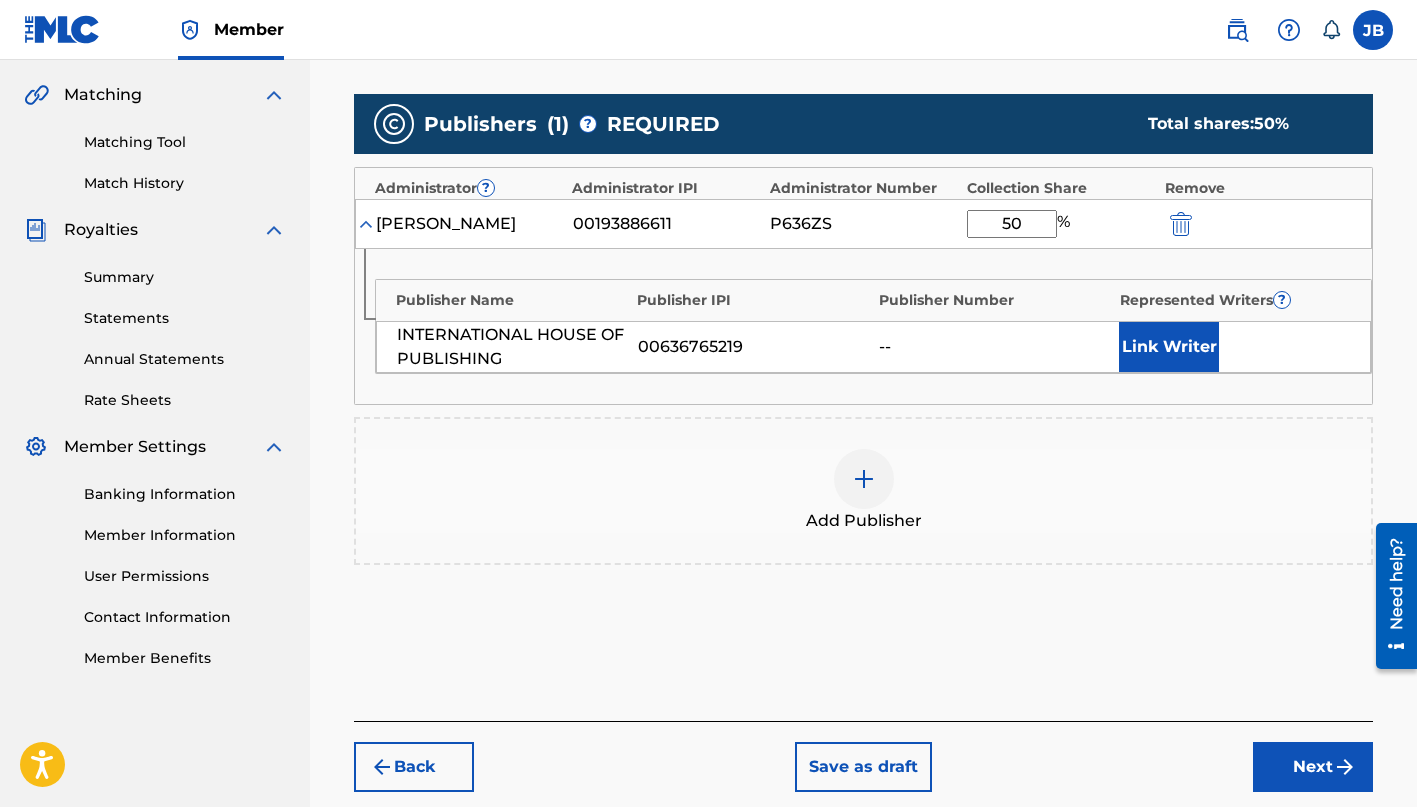 click on "Link Writer" at bounding box center (1169, 347) 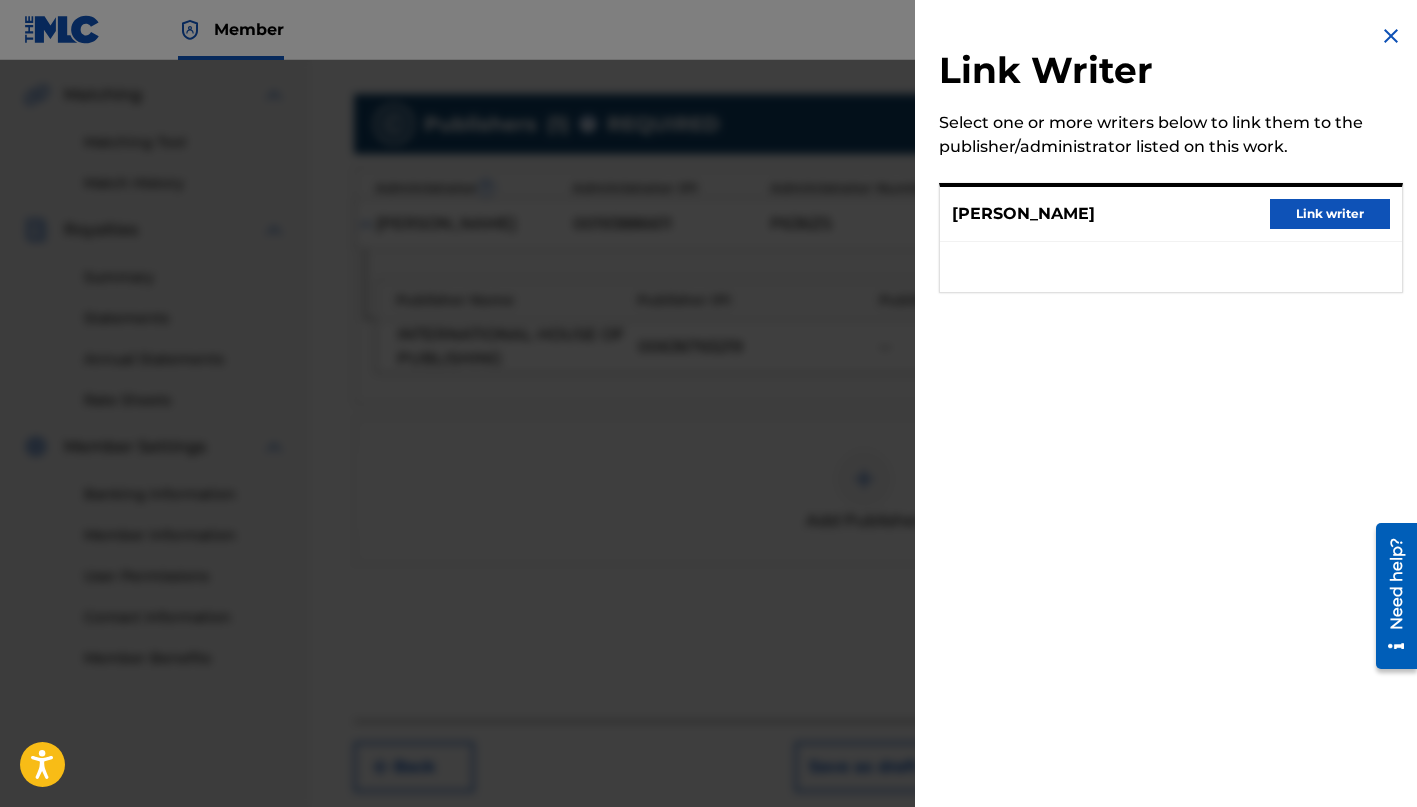 click on "Link writer" at bounding box center (1330, 214) 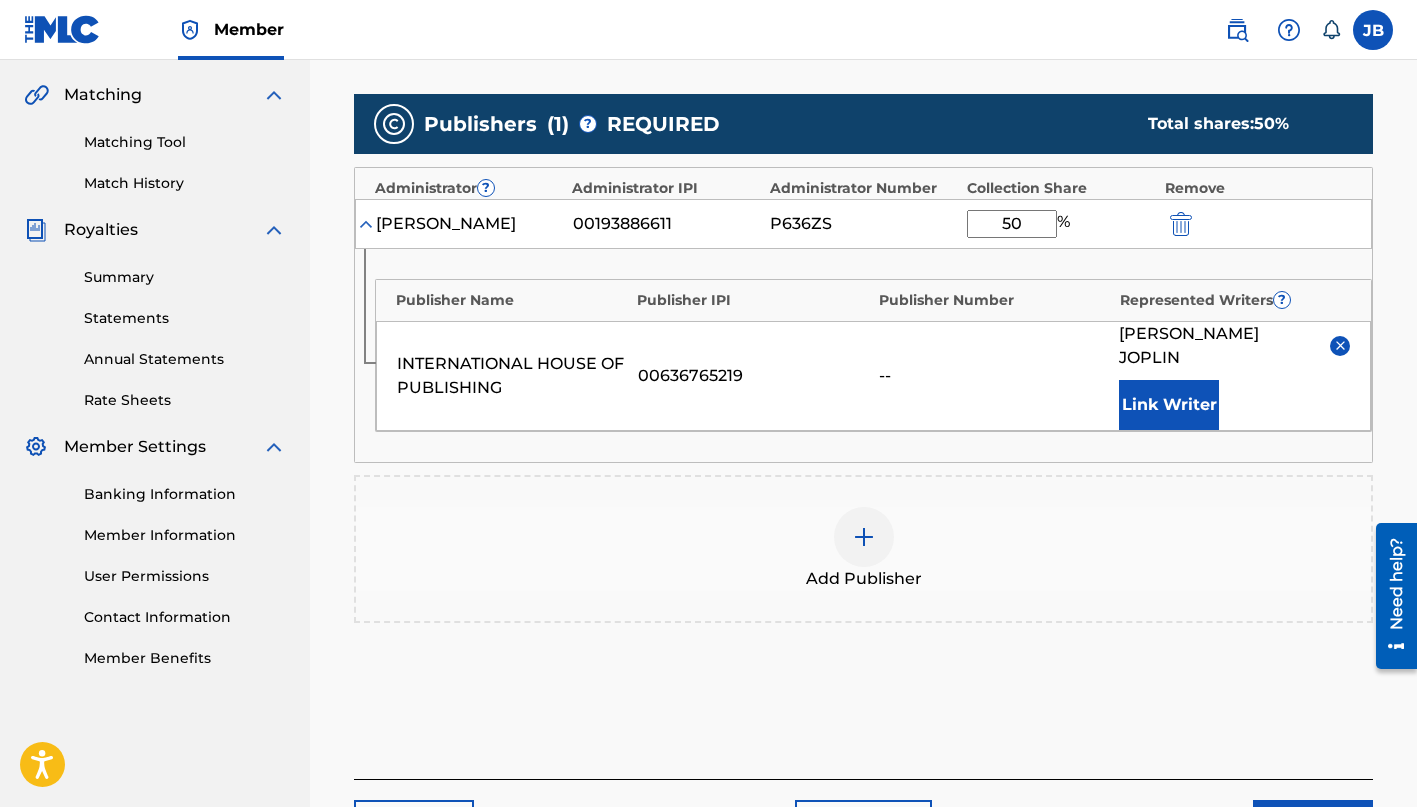 click on "--" at bounding box center (994, 376) 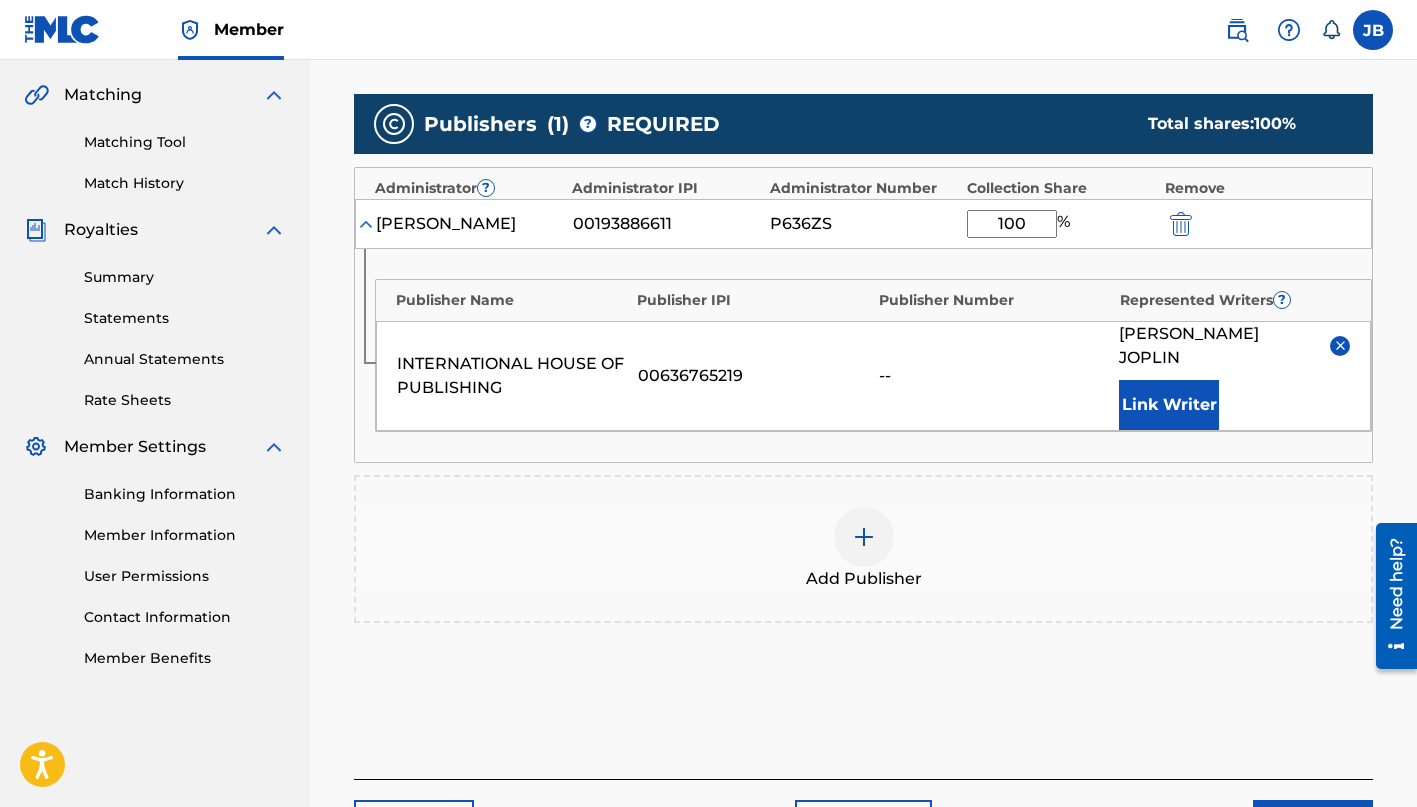 type on "100" 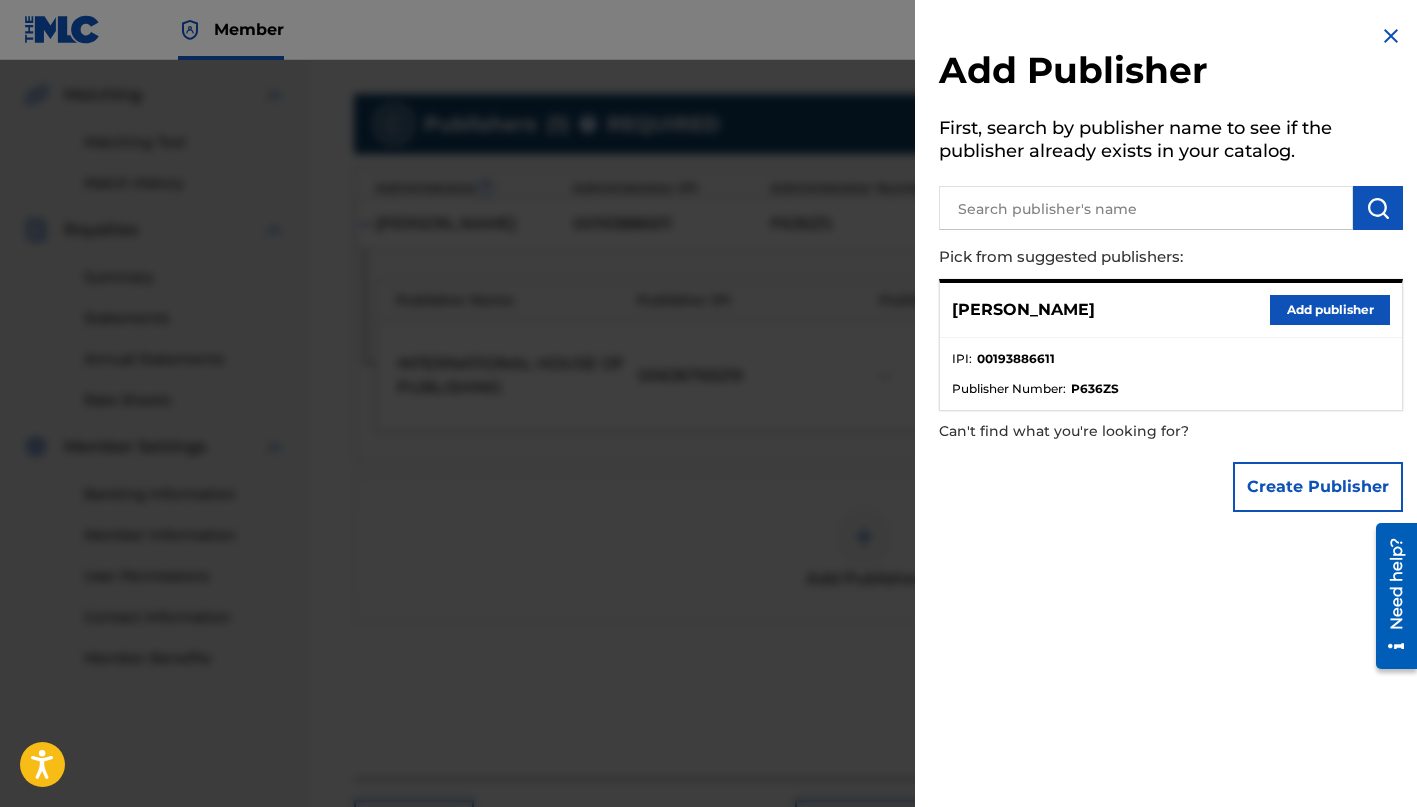 click at bounding box center [708, 463] 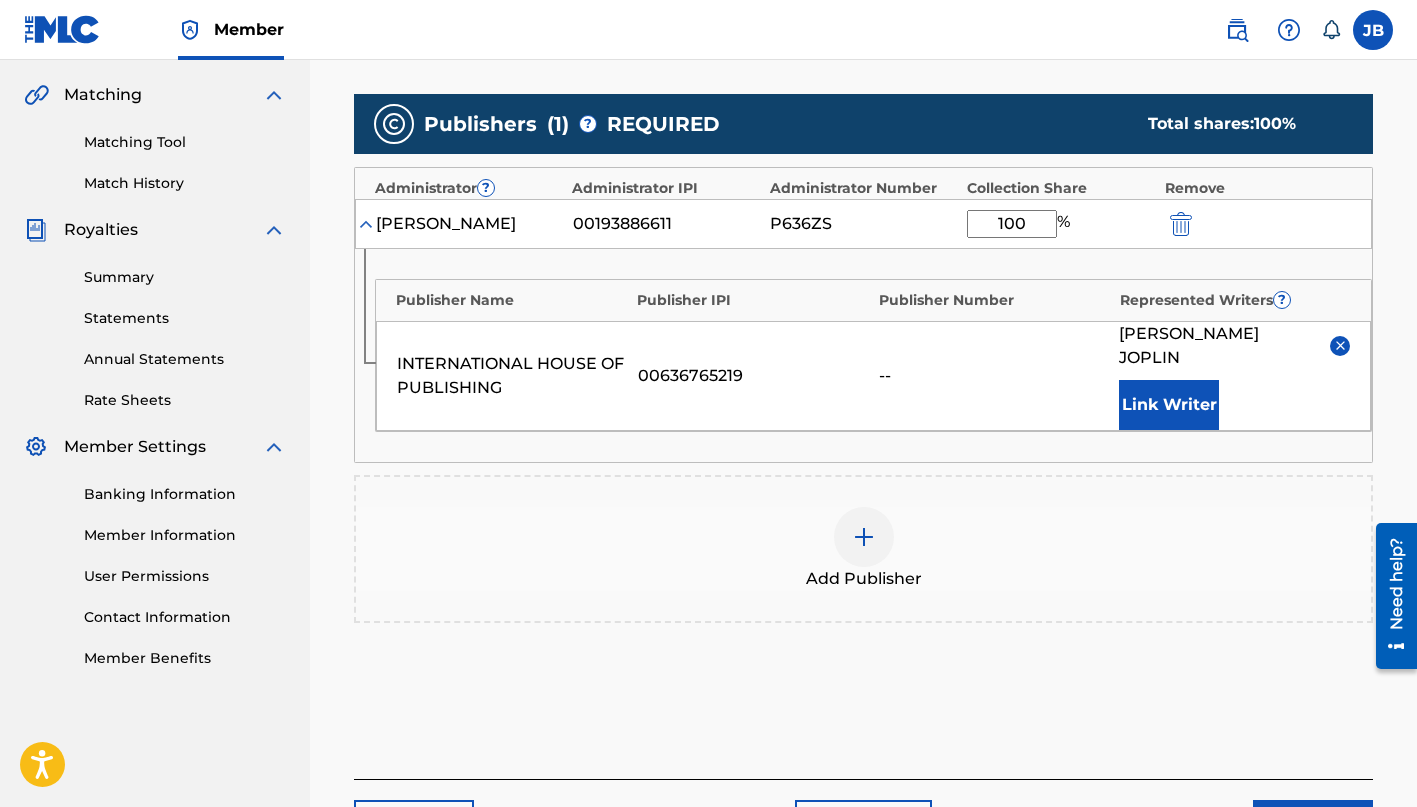 click on "Add Publisher" at bounding box center (863, 549) 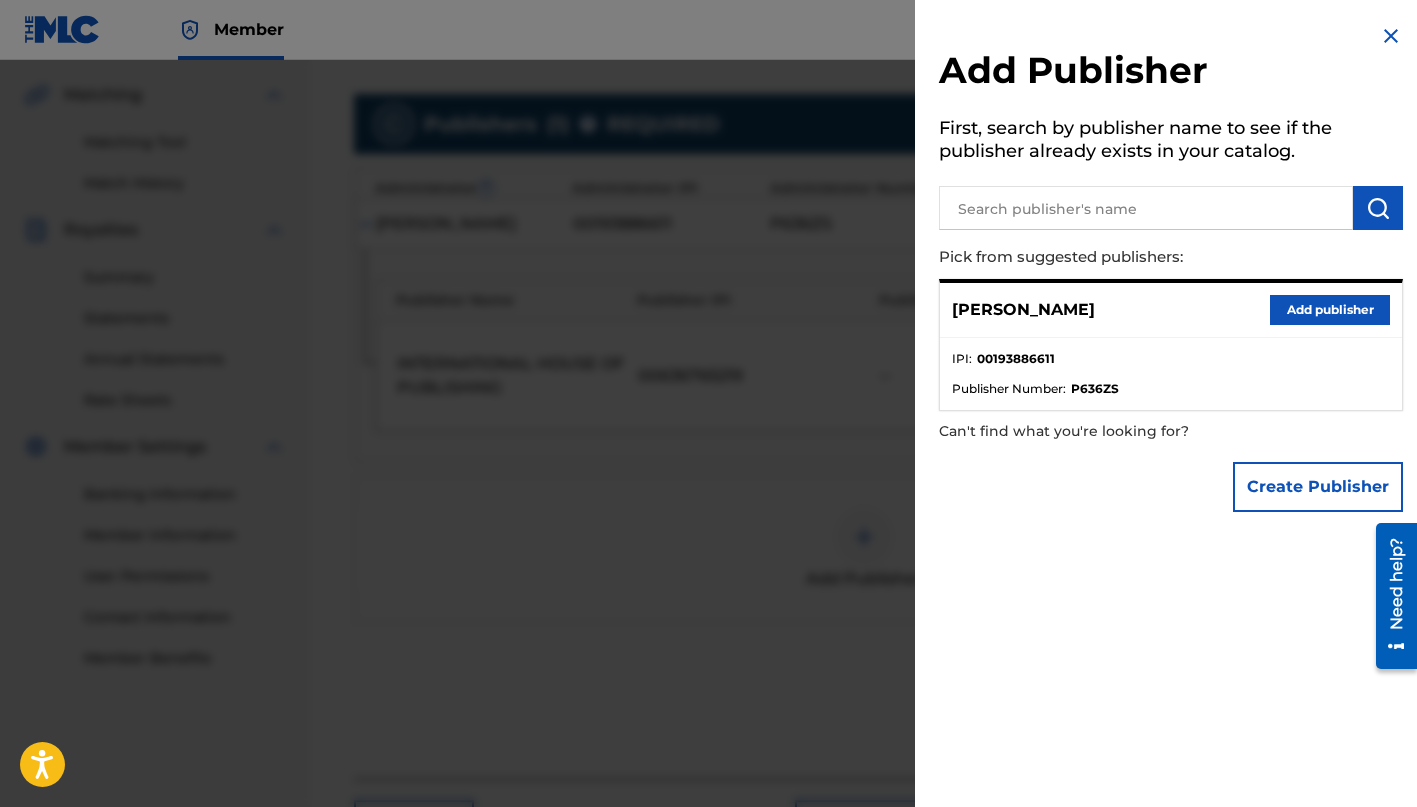 click on "Add publisher" at bounding box center [1330, 310] 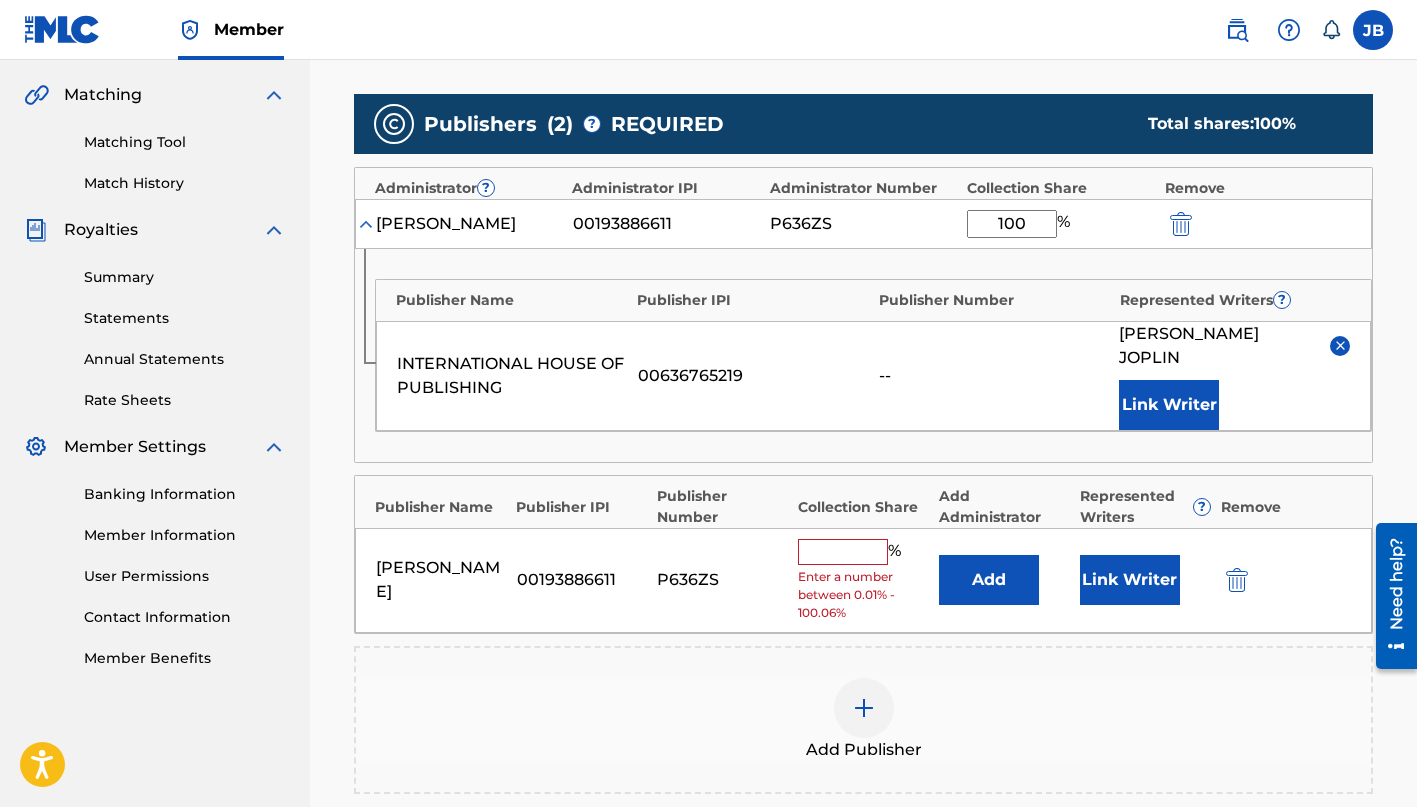 click at bounding box center (1237, 580) 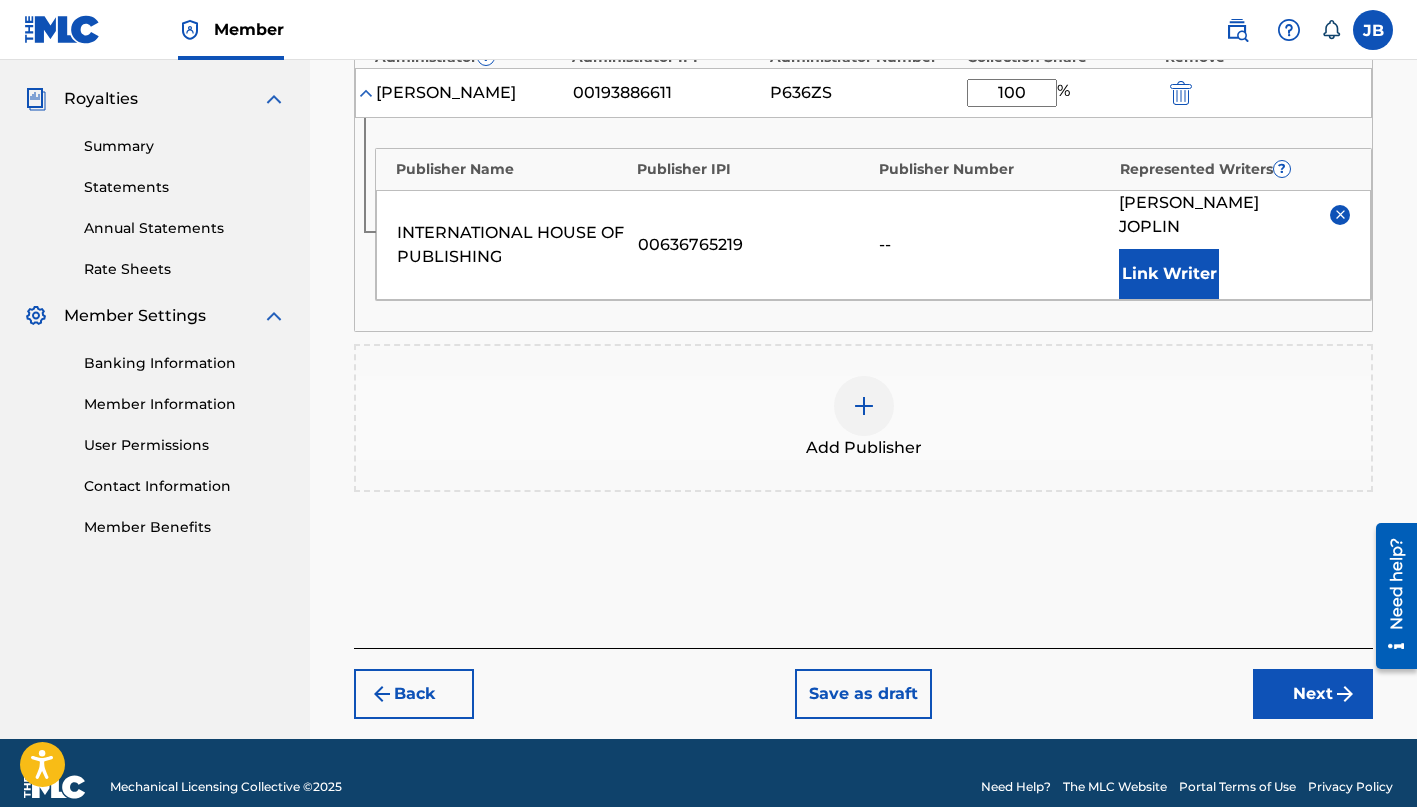 click on "Next" at bounding box center [1313, 694] 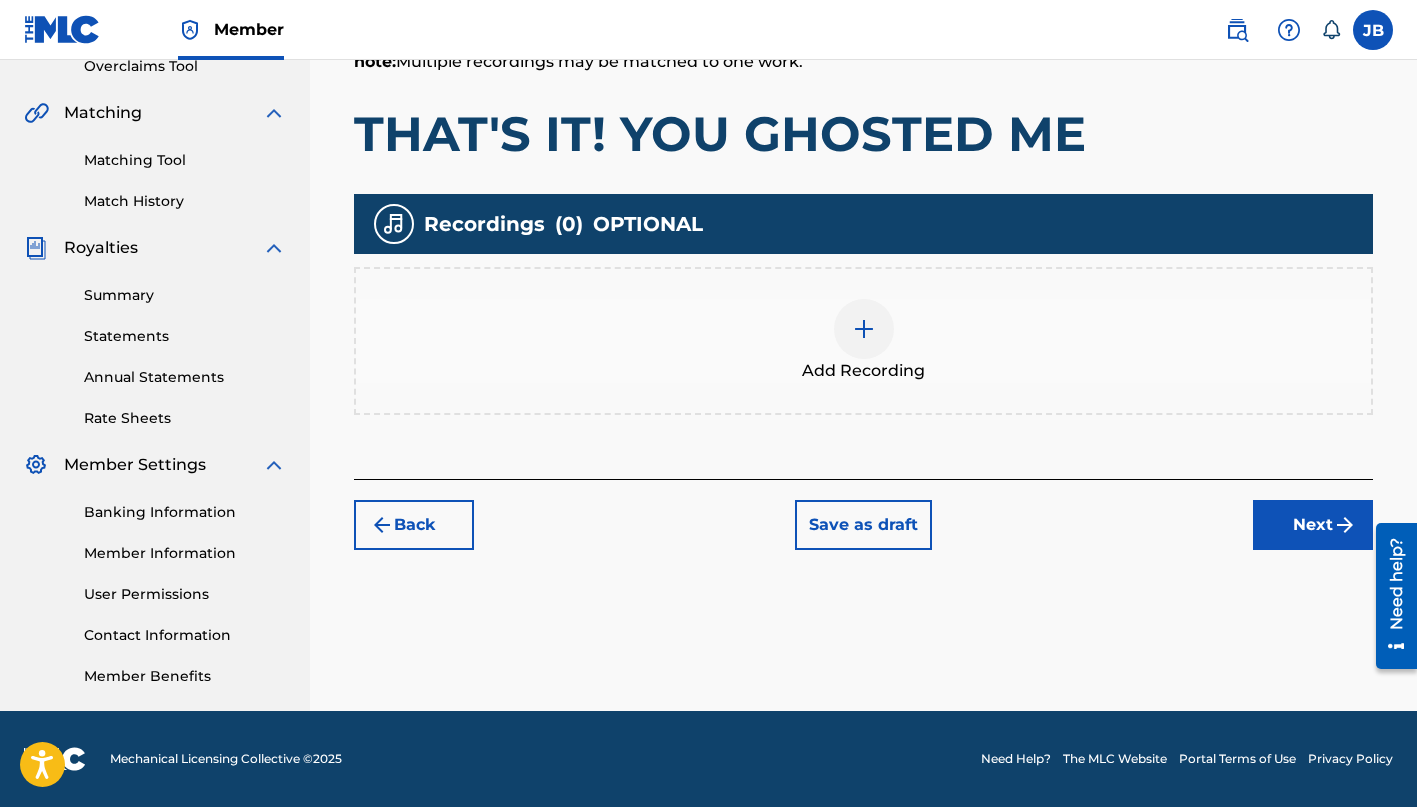 click at bounding box center [864, 329] 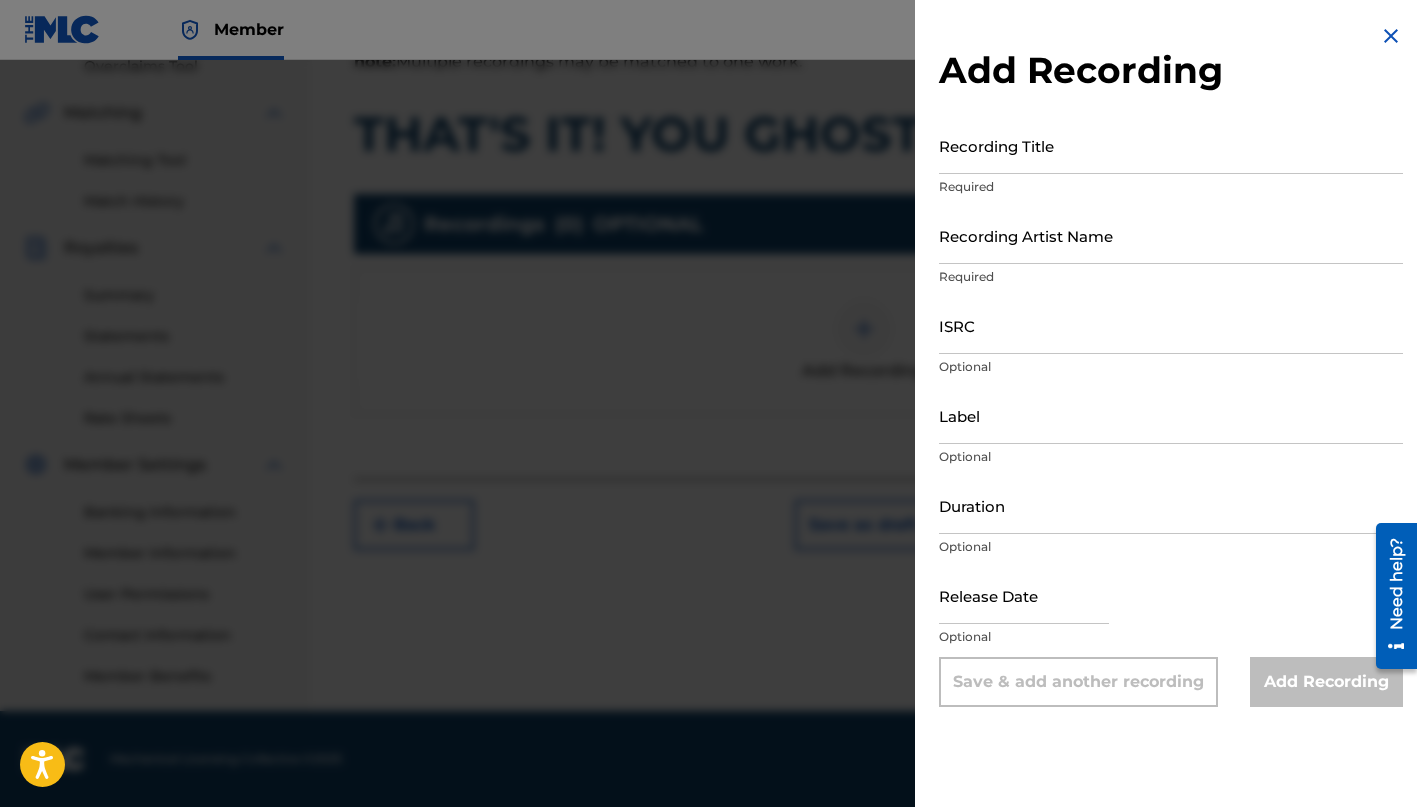 click on "Recording Title" at bounding box center (1171, 145) 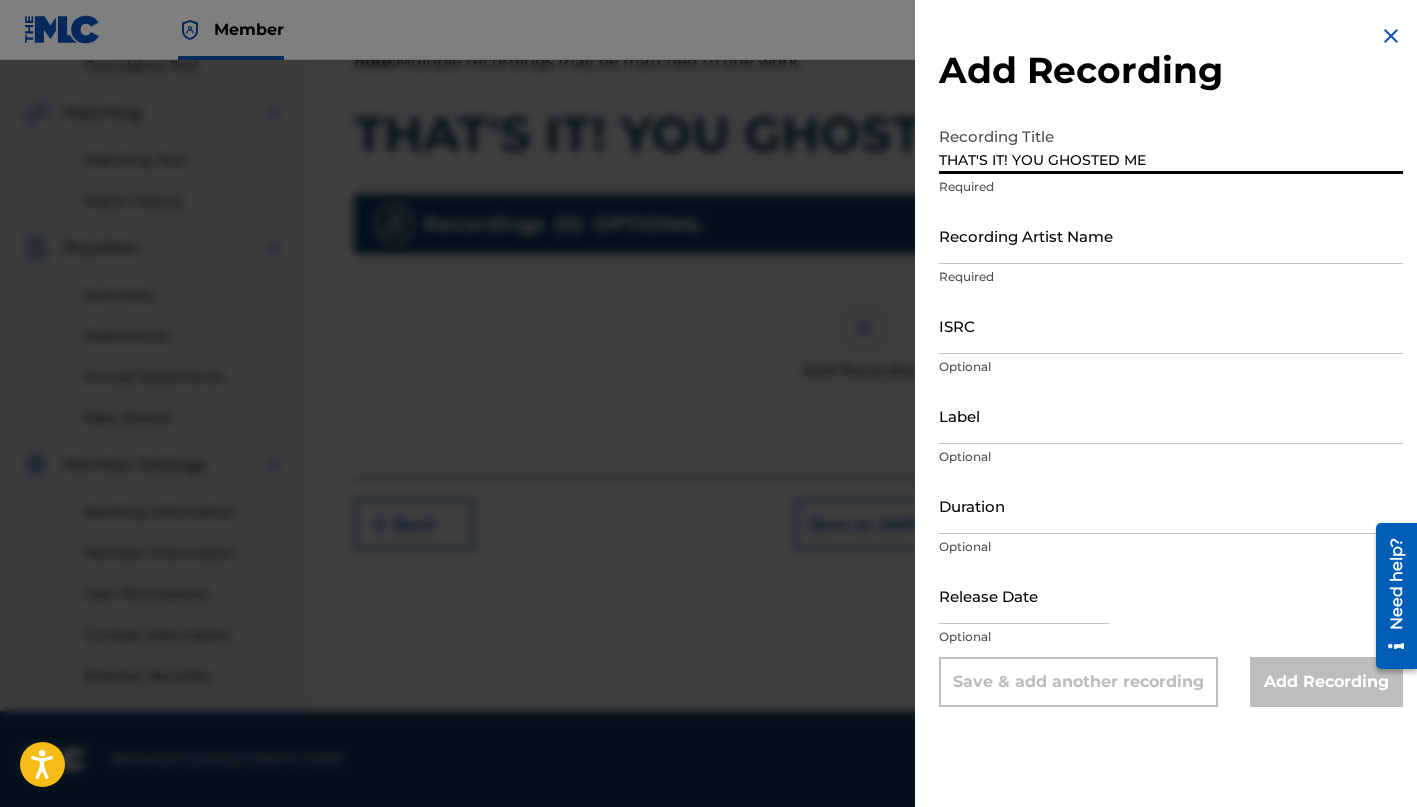 type on "THAT'S IT! YOU GHOSTED ME" 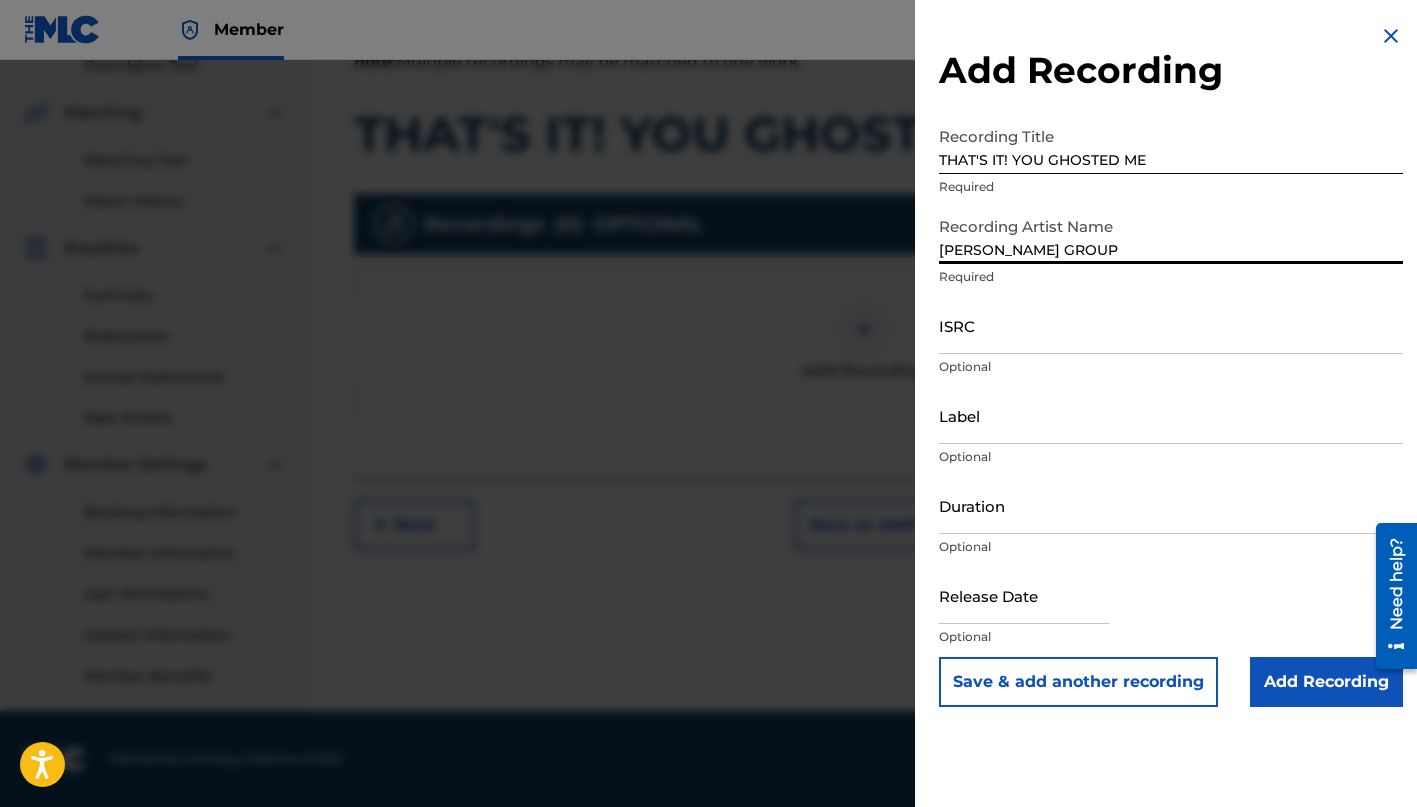 type on "[PERSON_NAME] GROUP" 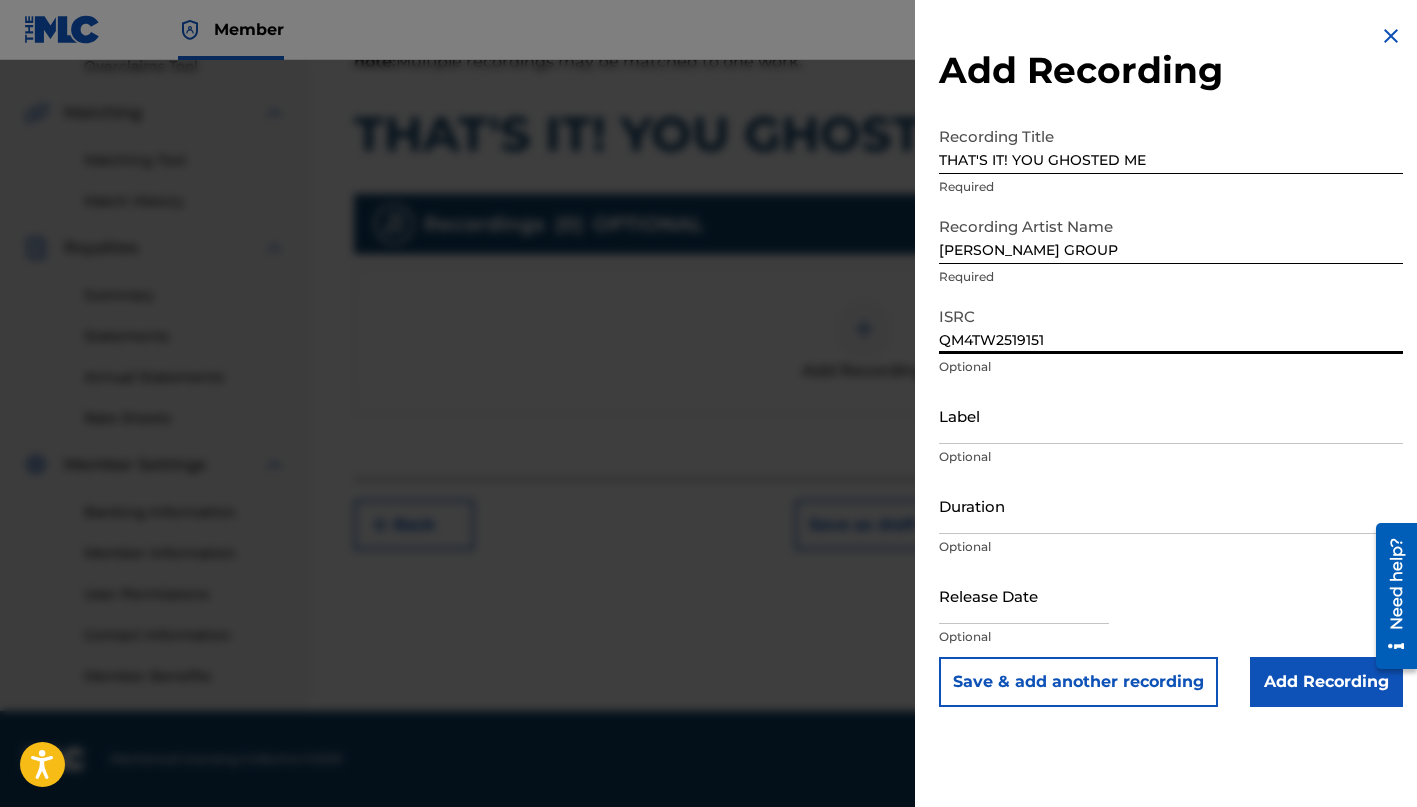 type on "QM4TW2519151" 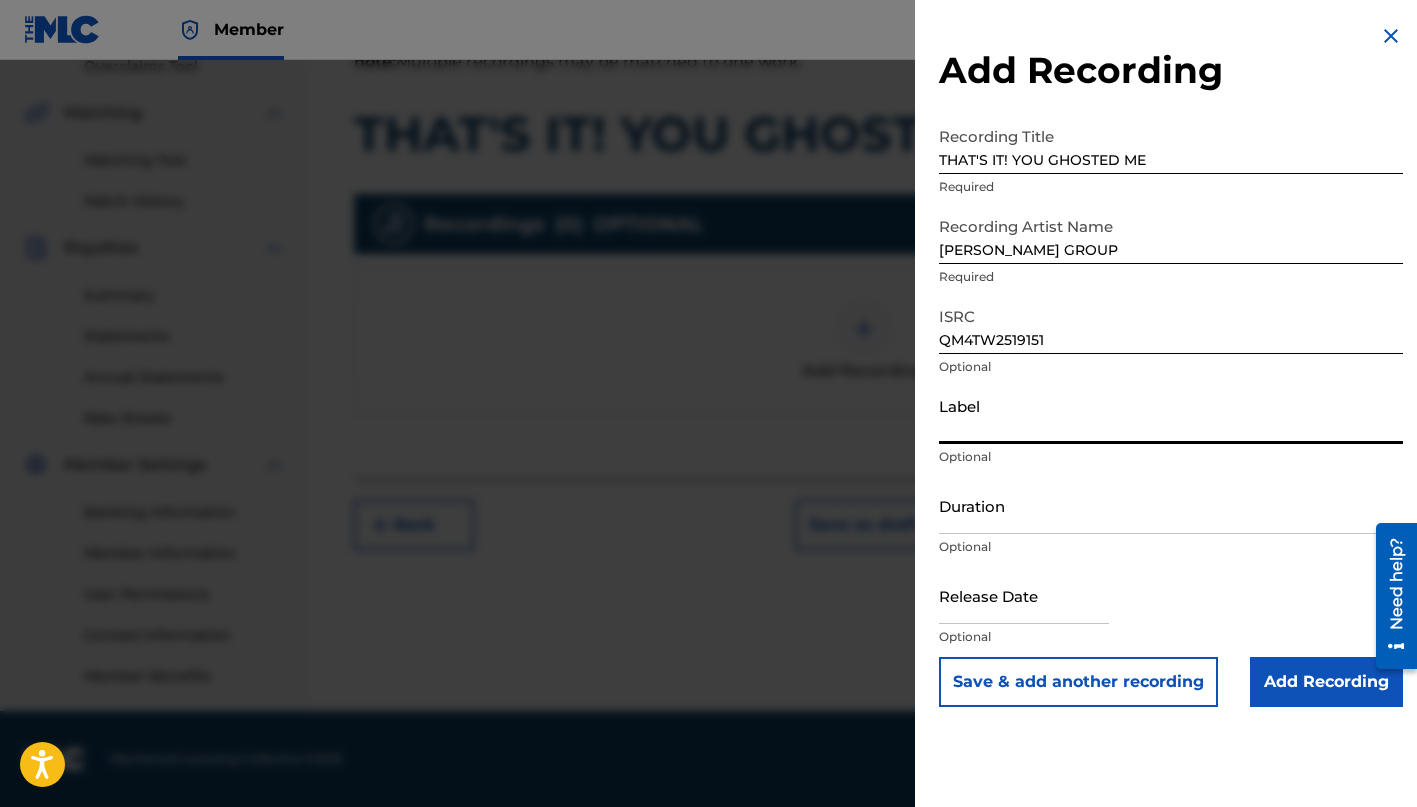 click on "Label" at bounding box center [1171, 415] 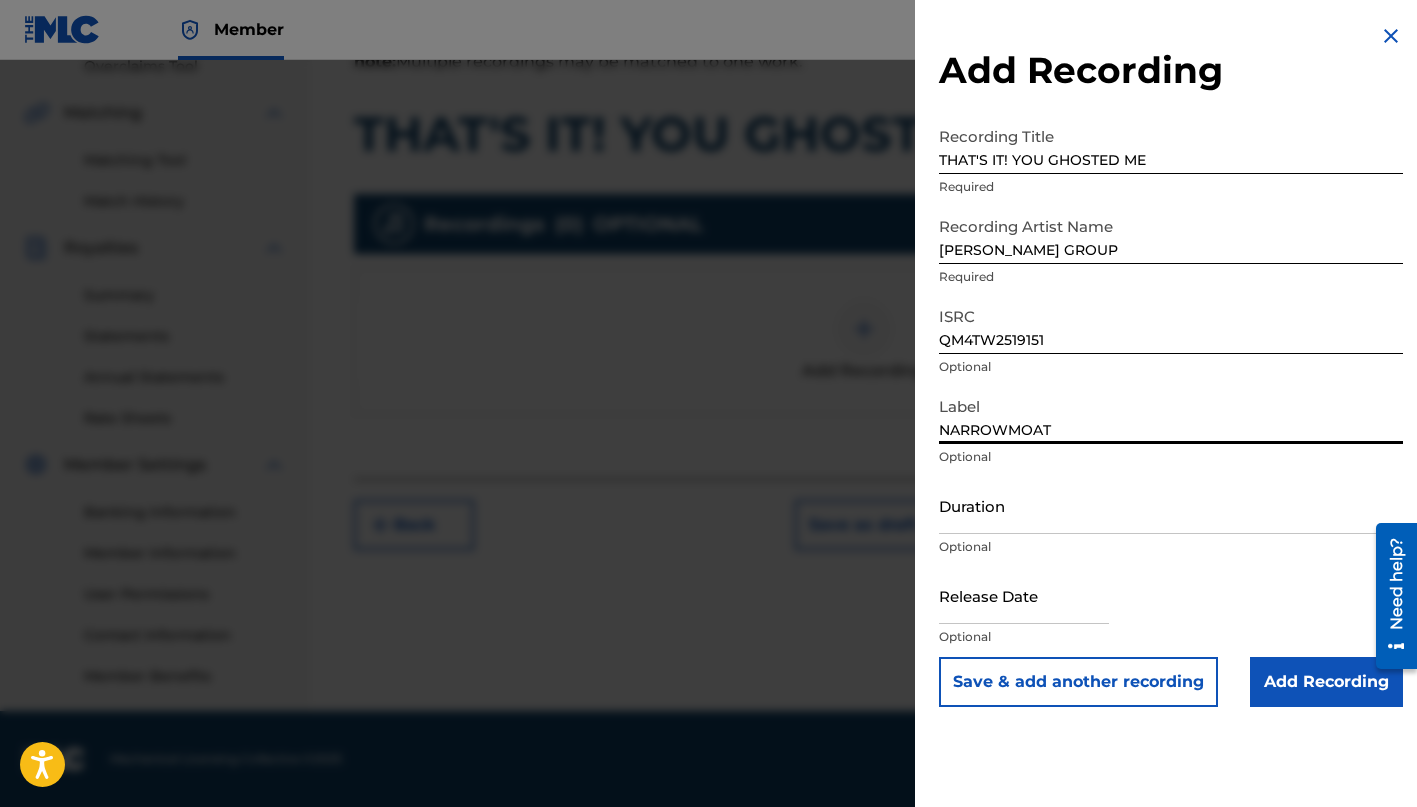 type on "NARROWMOAT" 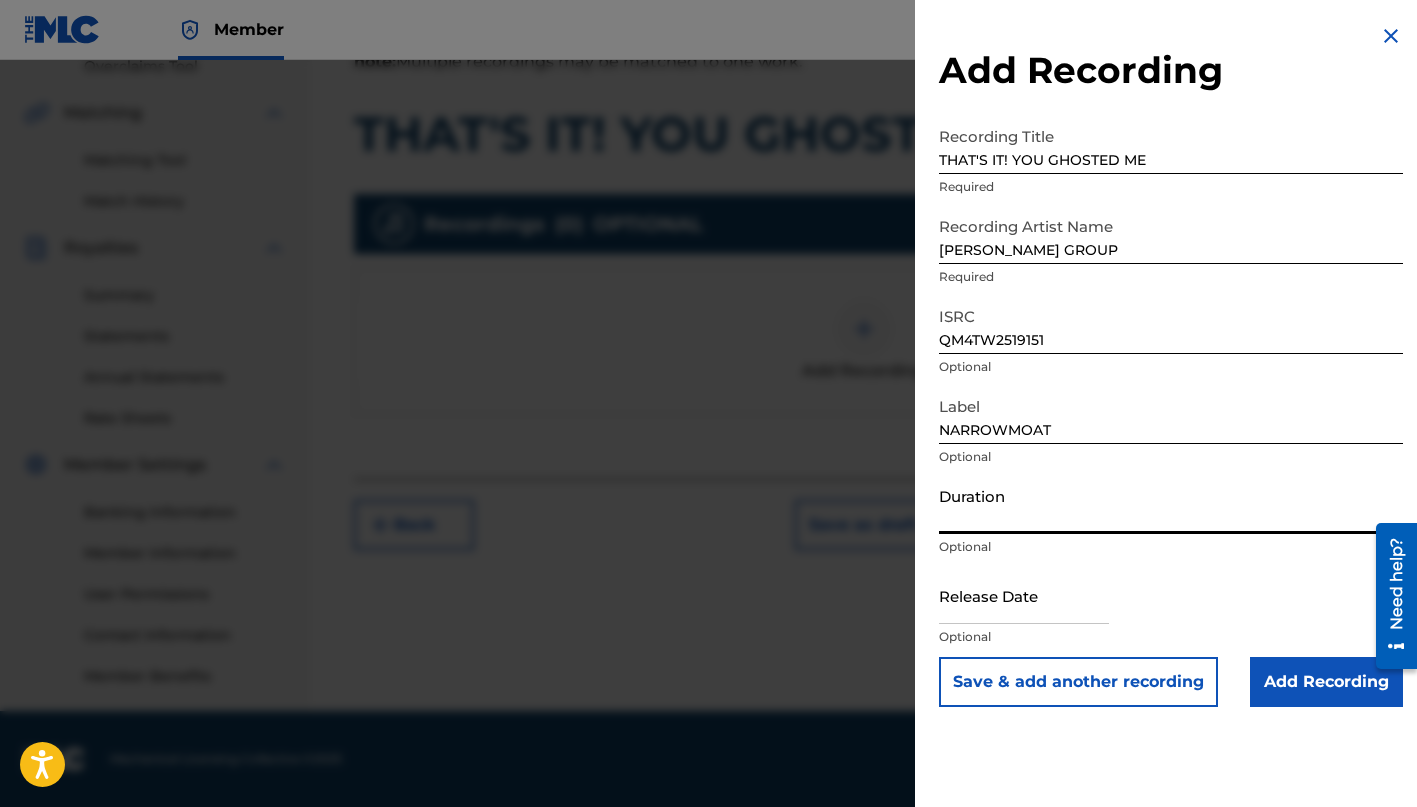 click on "Duration" at bounding box center (1171, 505) 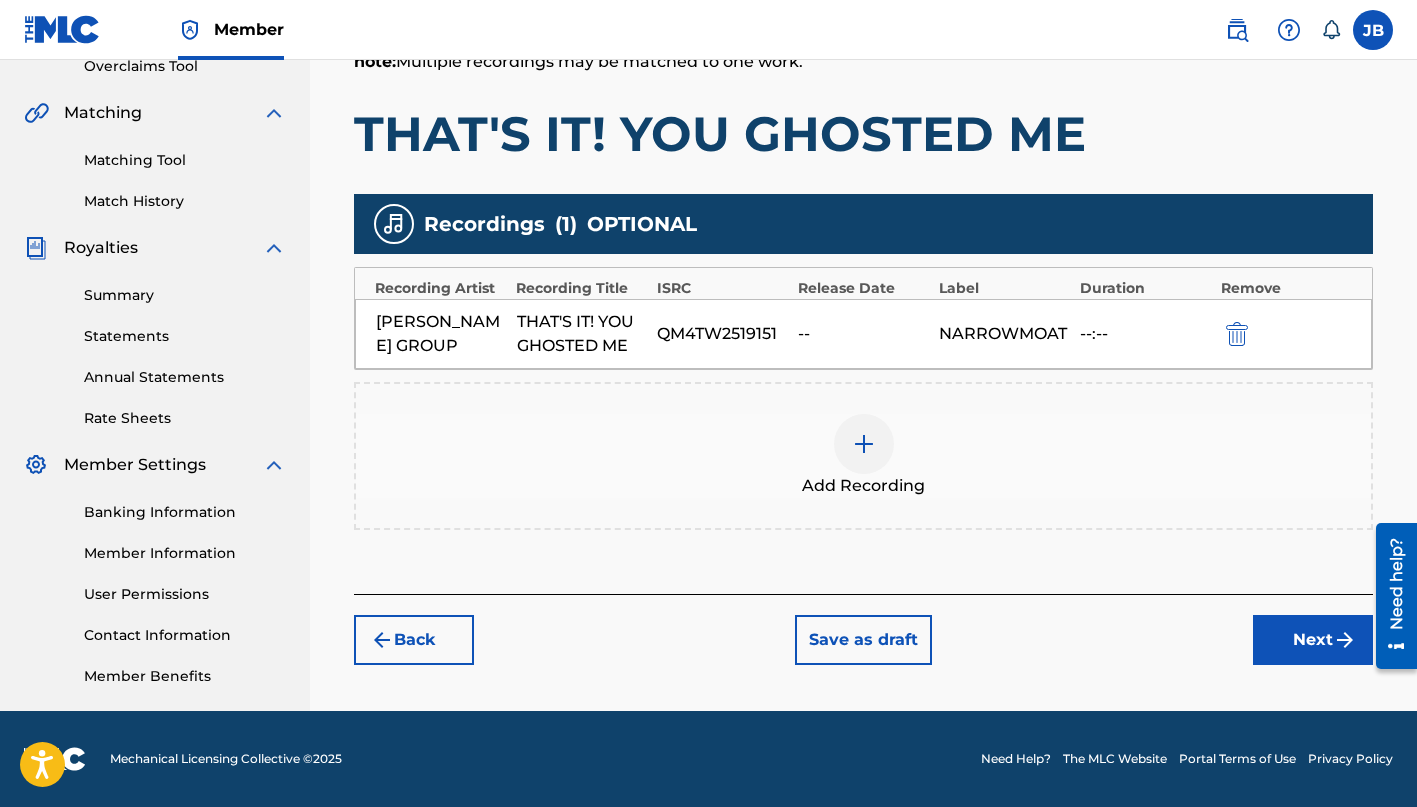 click on "Next" at bounding box center [1313, 640] 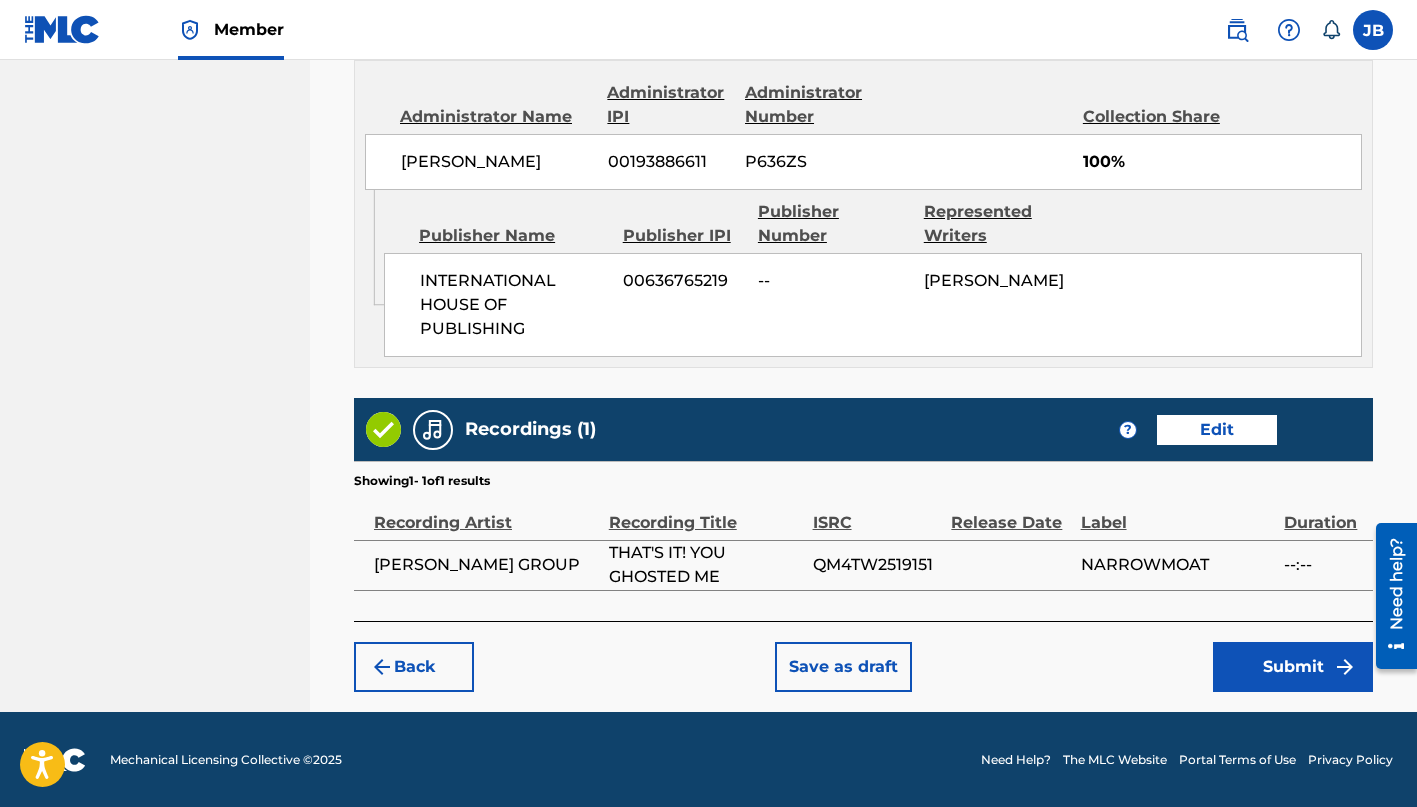 scroll, scrollTop: 1103, scrollLeft: 0, axis: vertical 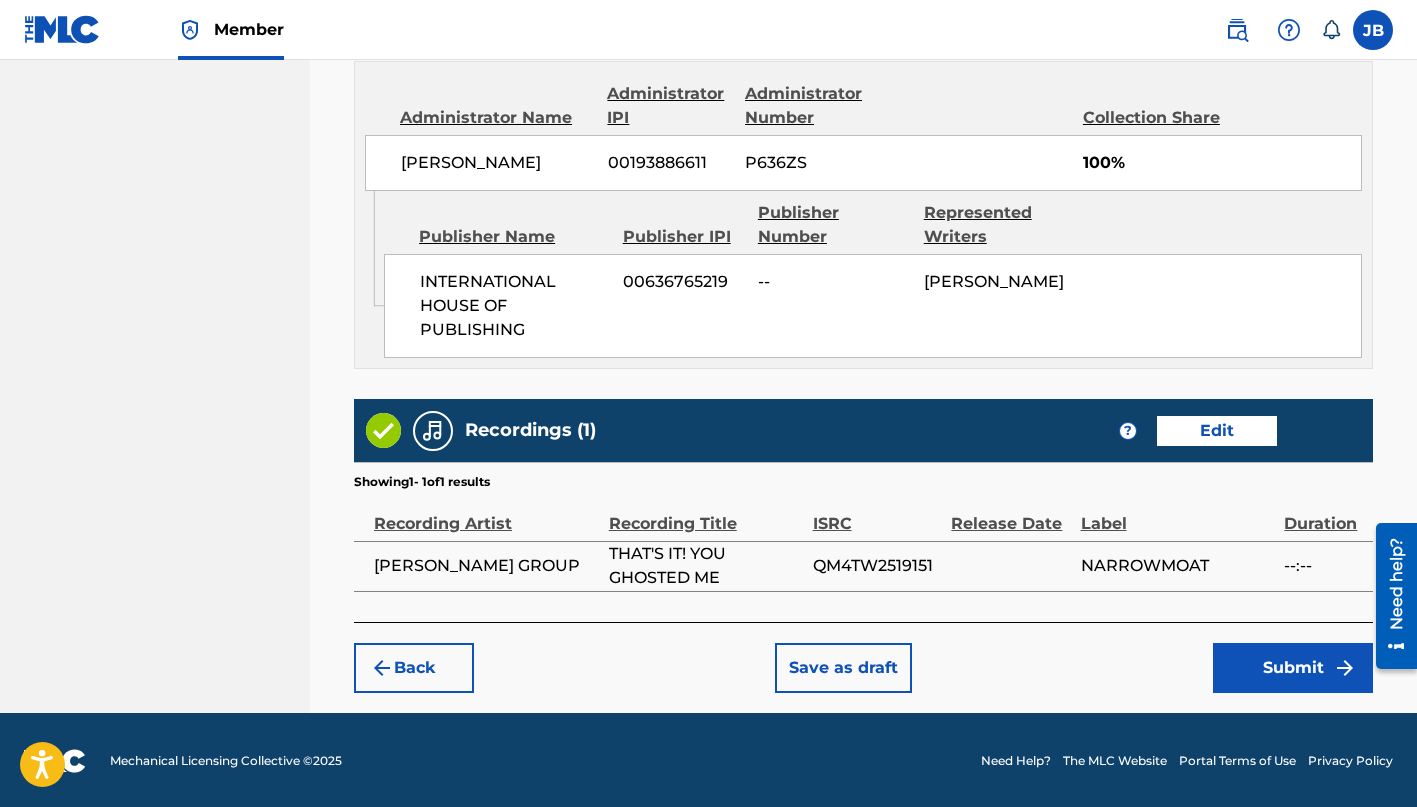 click on "Submit" at bounding box center [1293, 668] 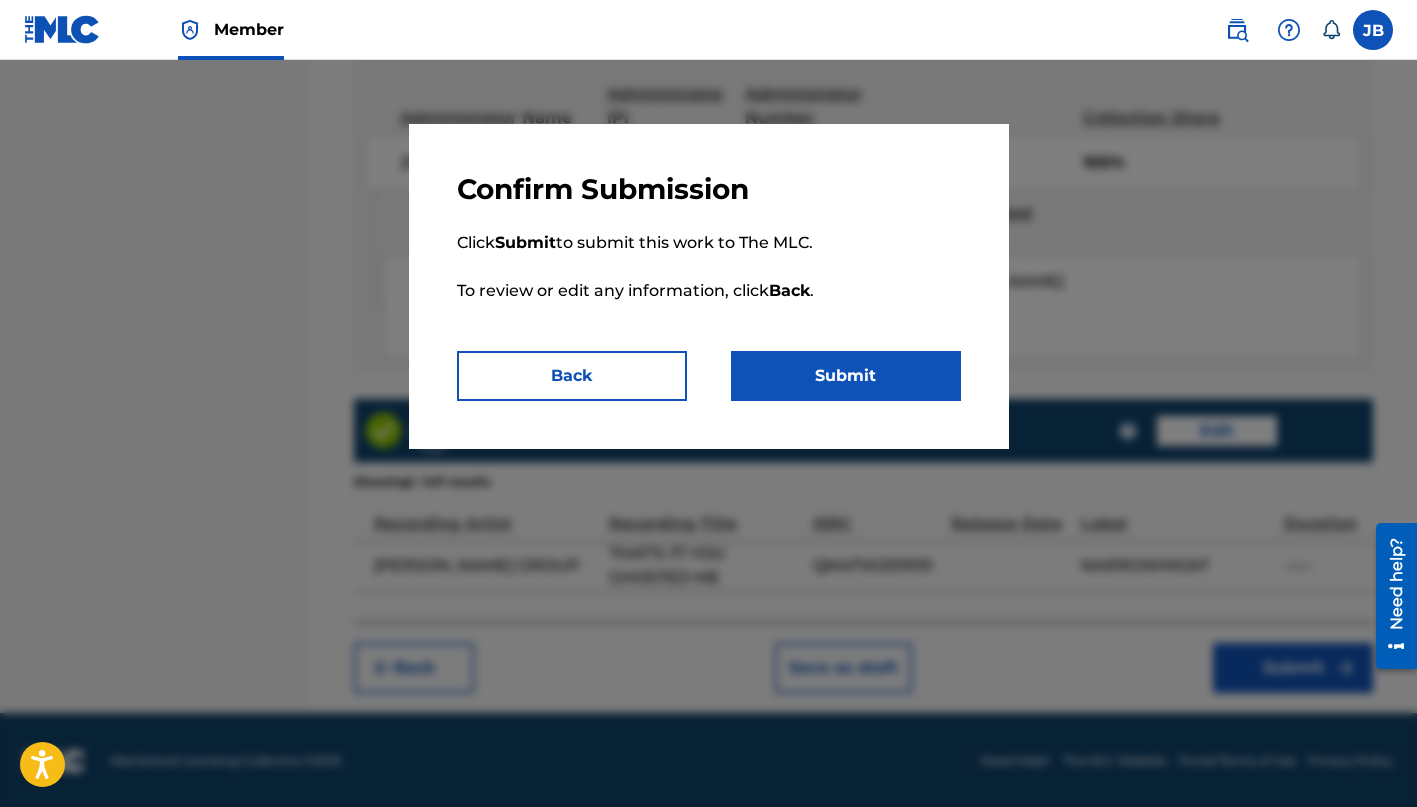 click on "Submit" at bounding box center (846, 376) 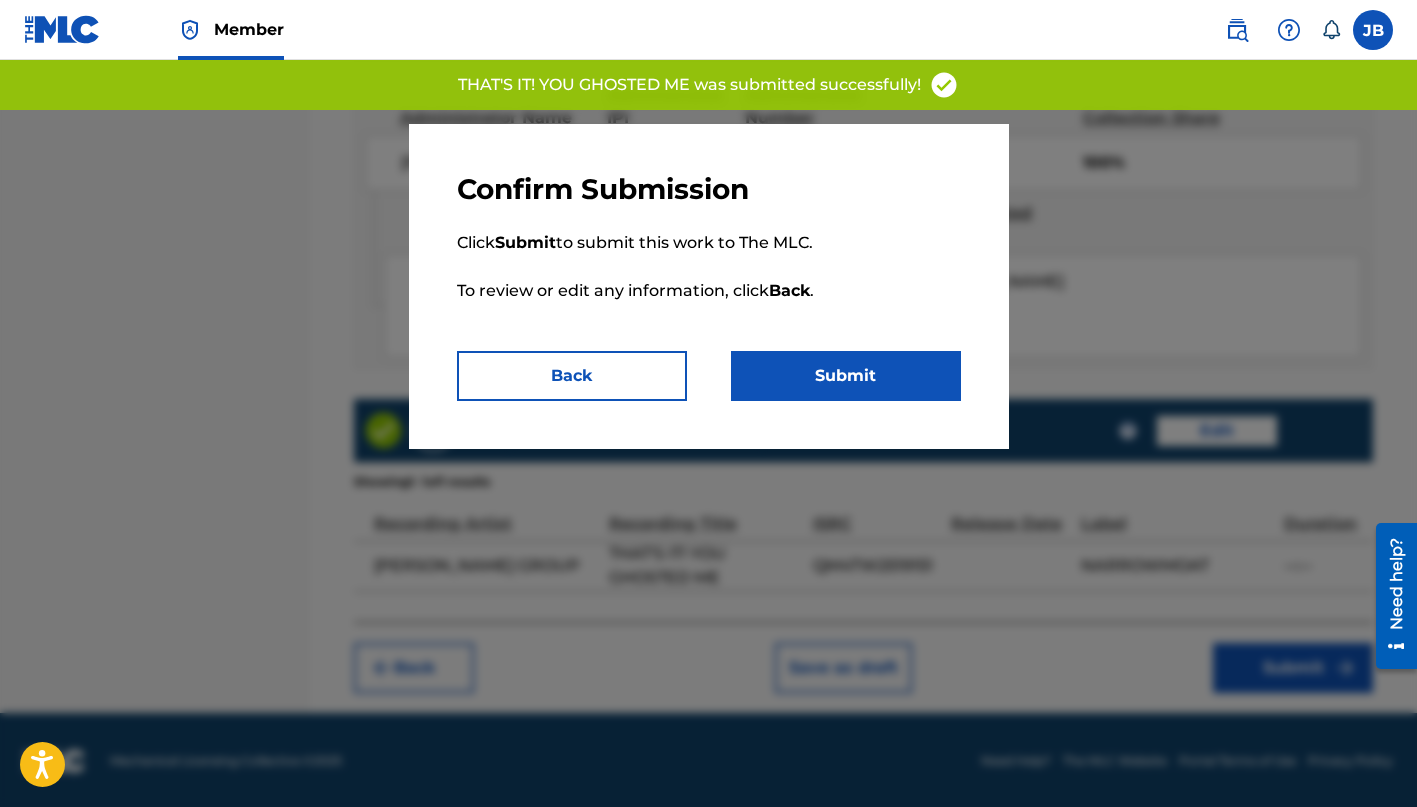 scroll, scrollTop: 0, scrollLeft: 0, axis: both 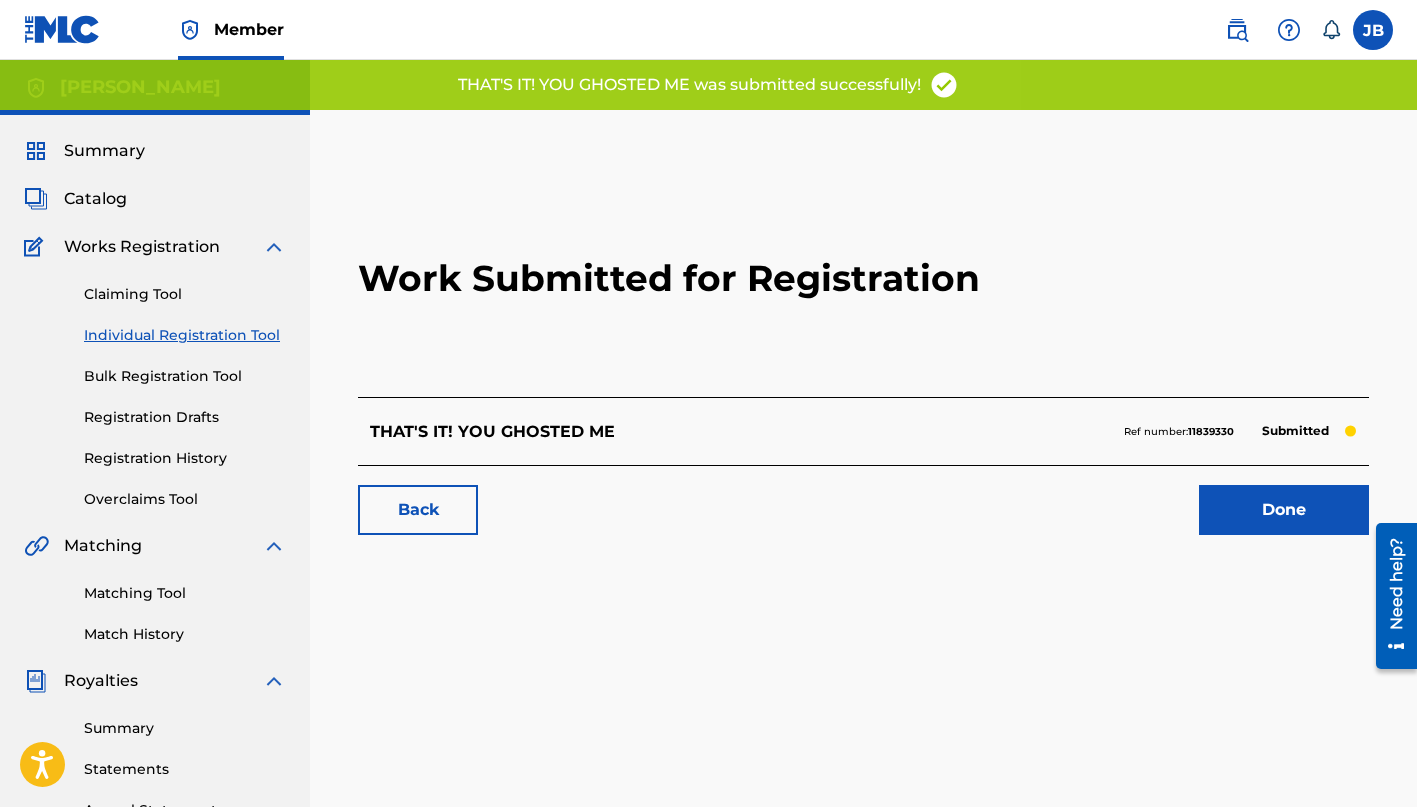 click on "Individual Registration Tool" at bounding box center (185, 335) 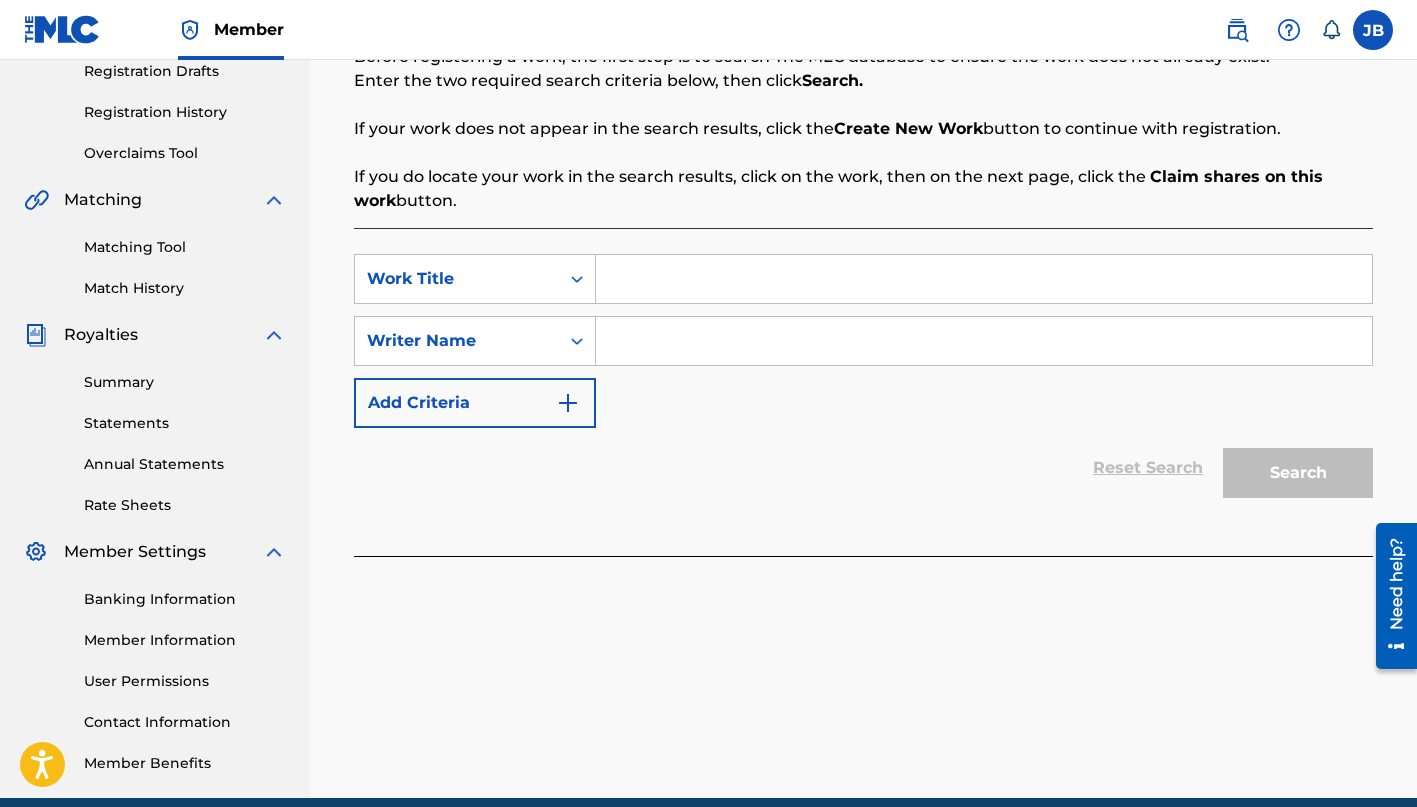 scroll, scrollTop: 425, scrollLeft: 0, axis: vertical 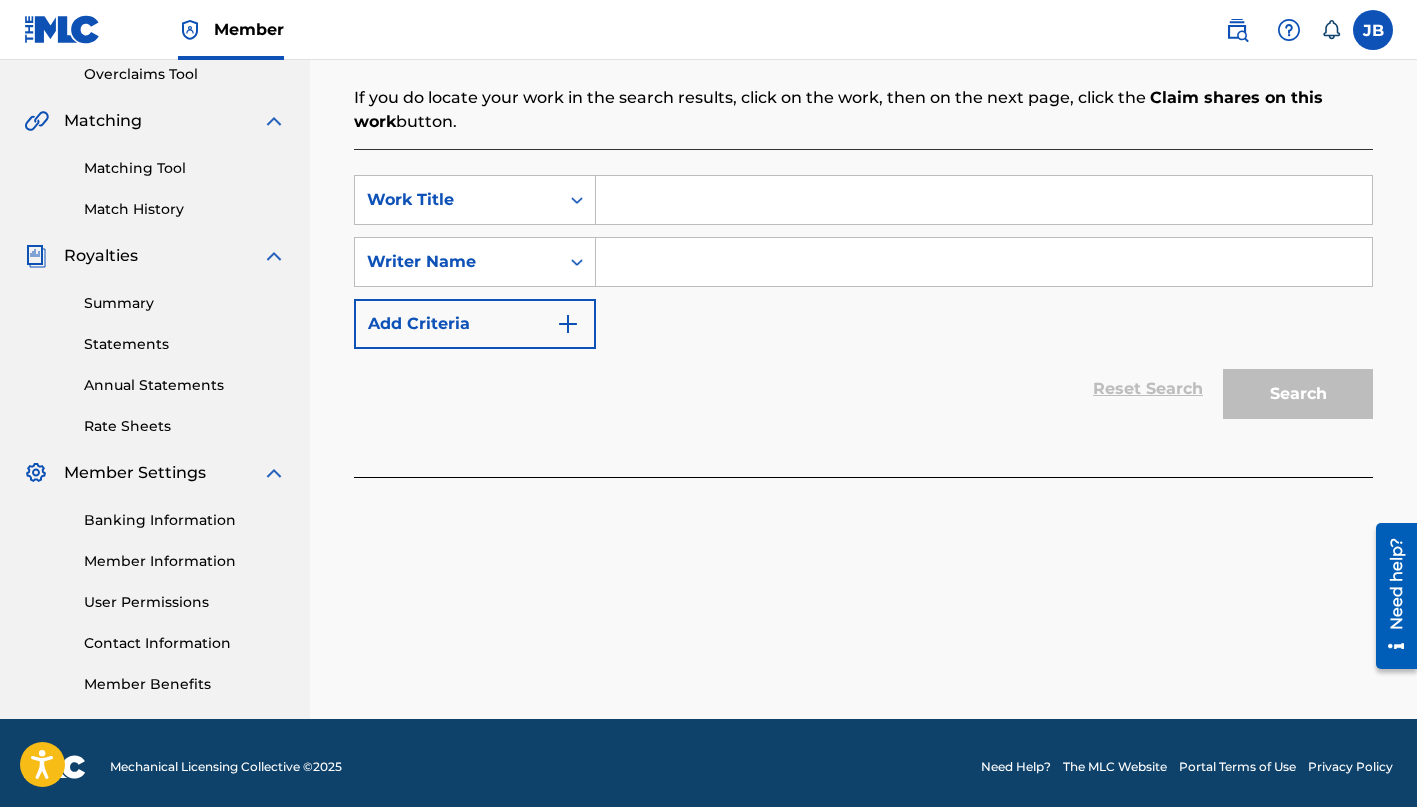 click at bounding box center [984, 200] 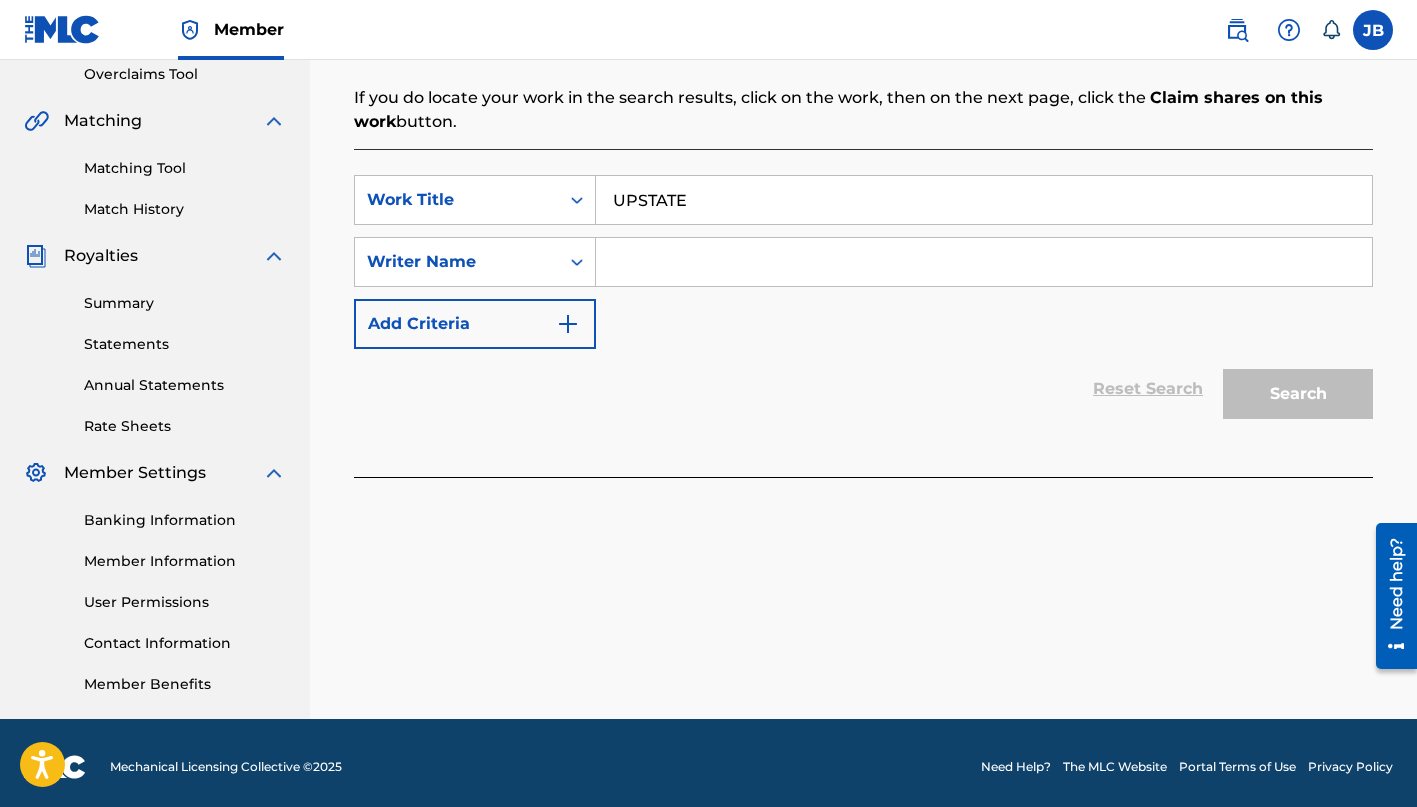 type on "UPSTATE" 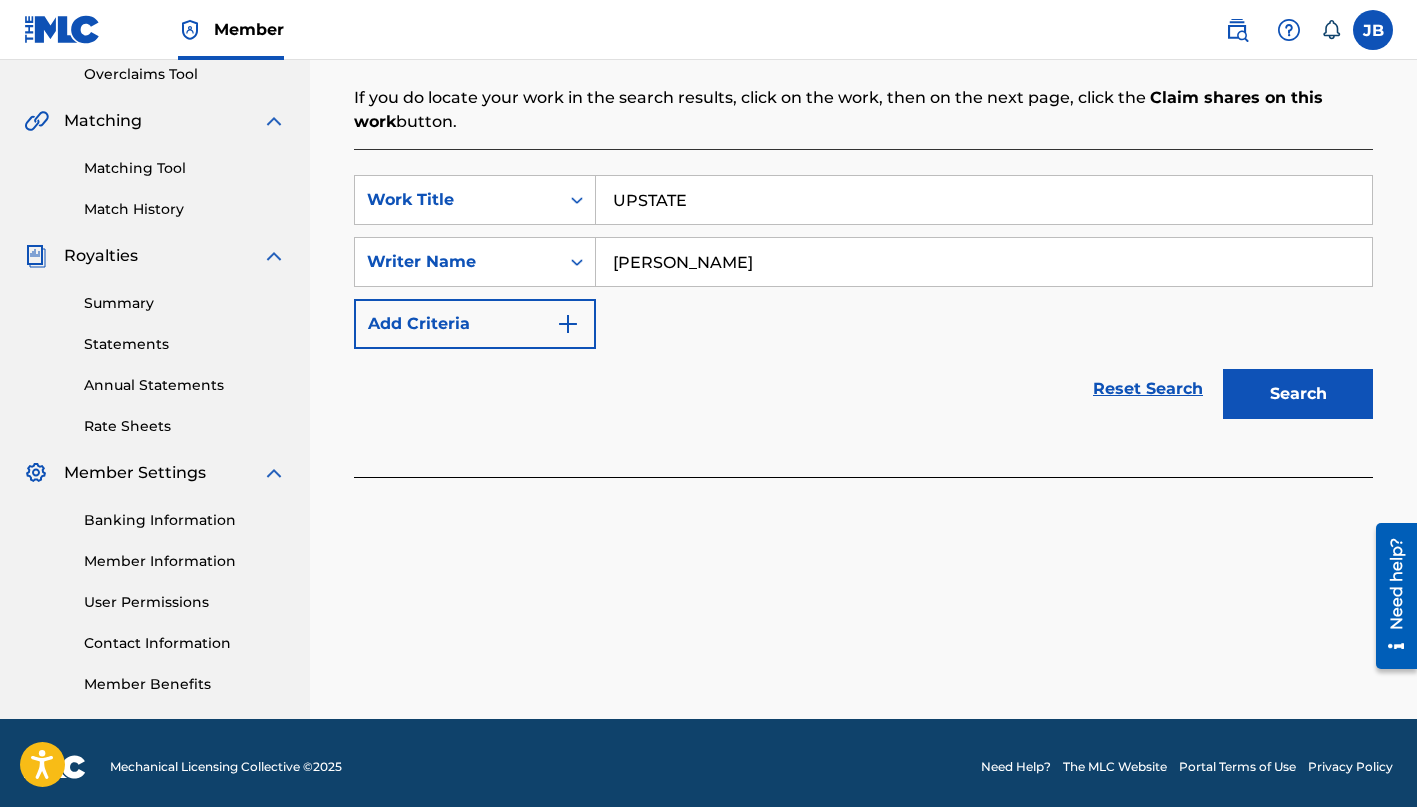 type on "[PERSON_NAME]" 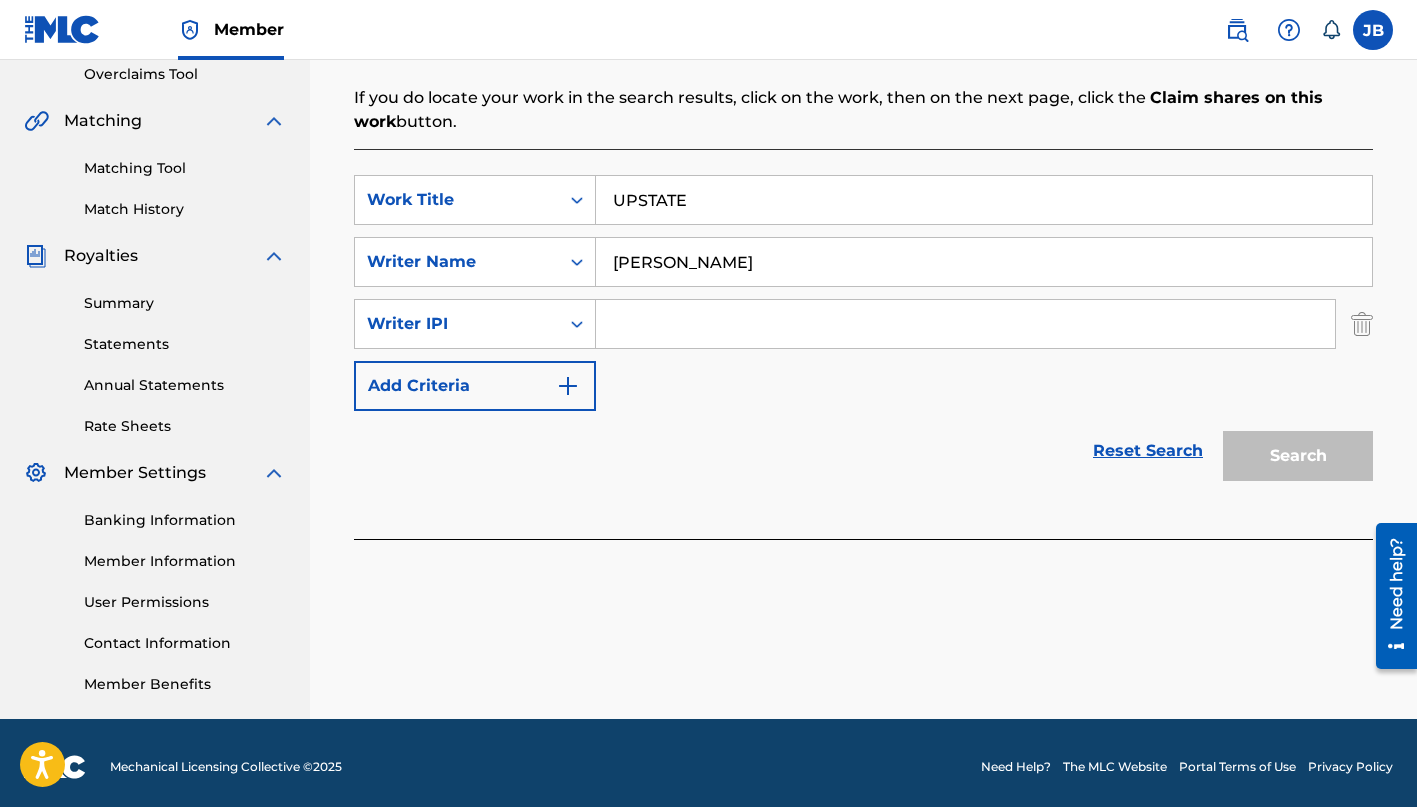 click at bounding box center [965, 324] 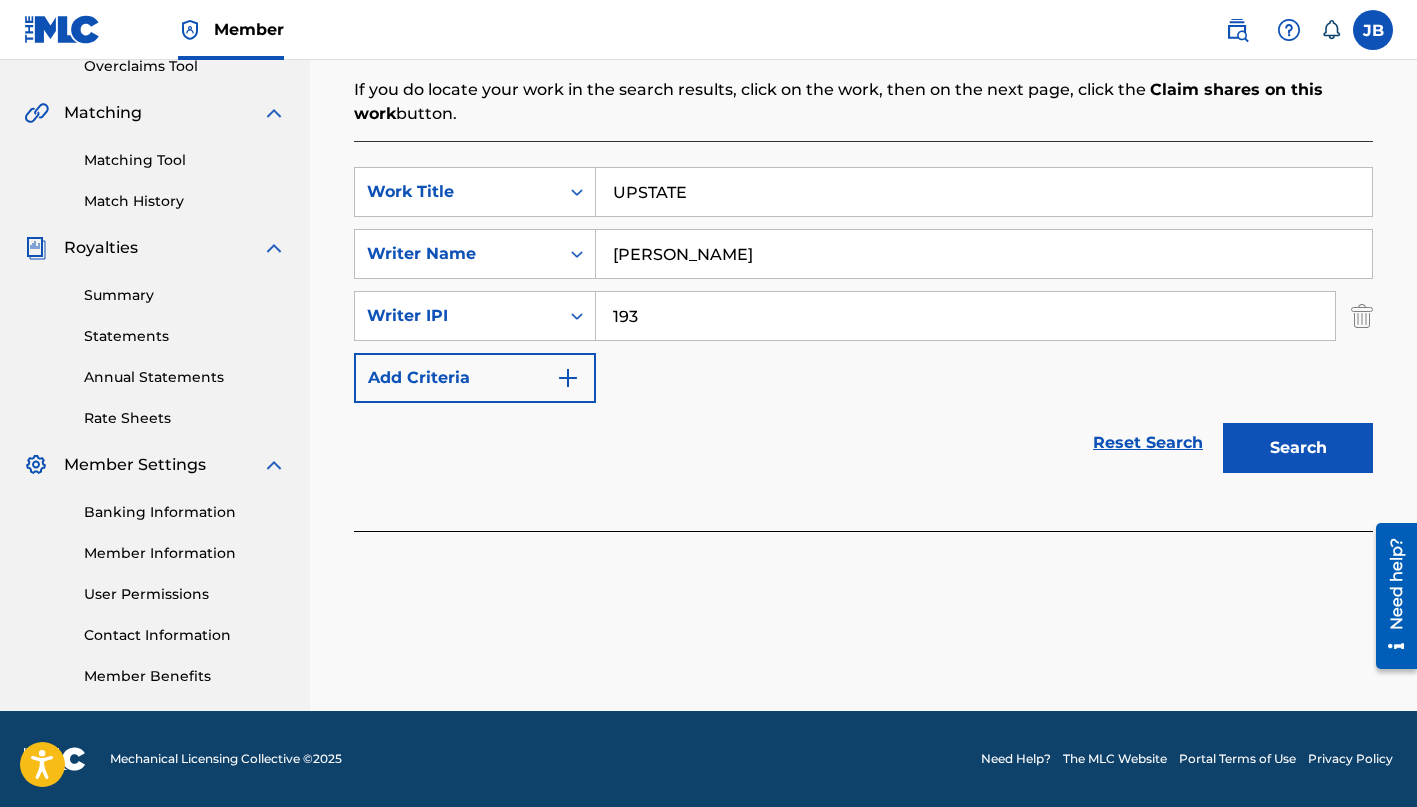 scroll, scrollTop: 433, scrollLeft: 0, axis: vertical 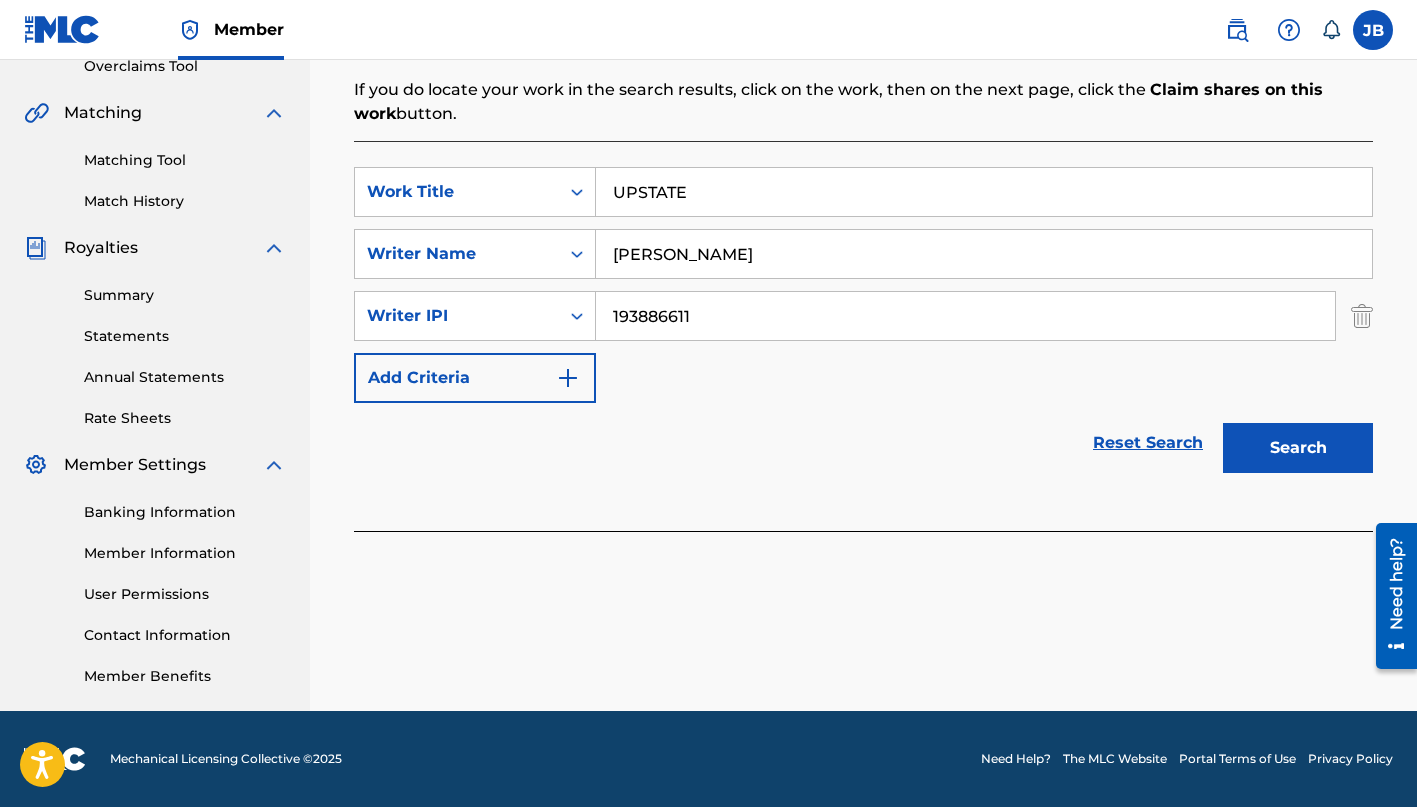 type on "193886611" 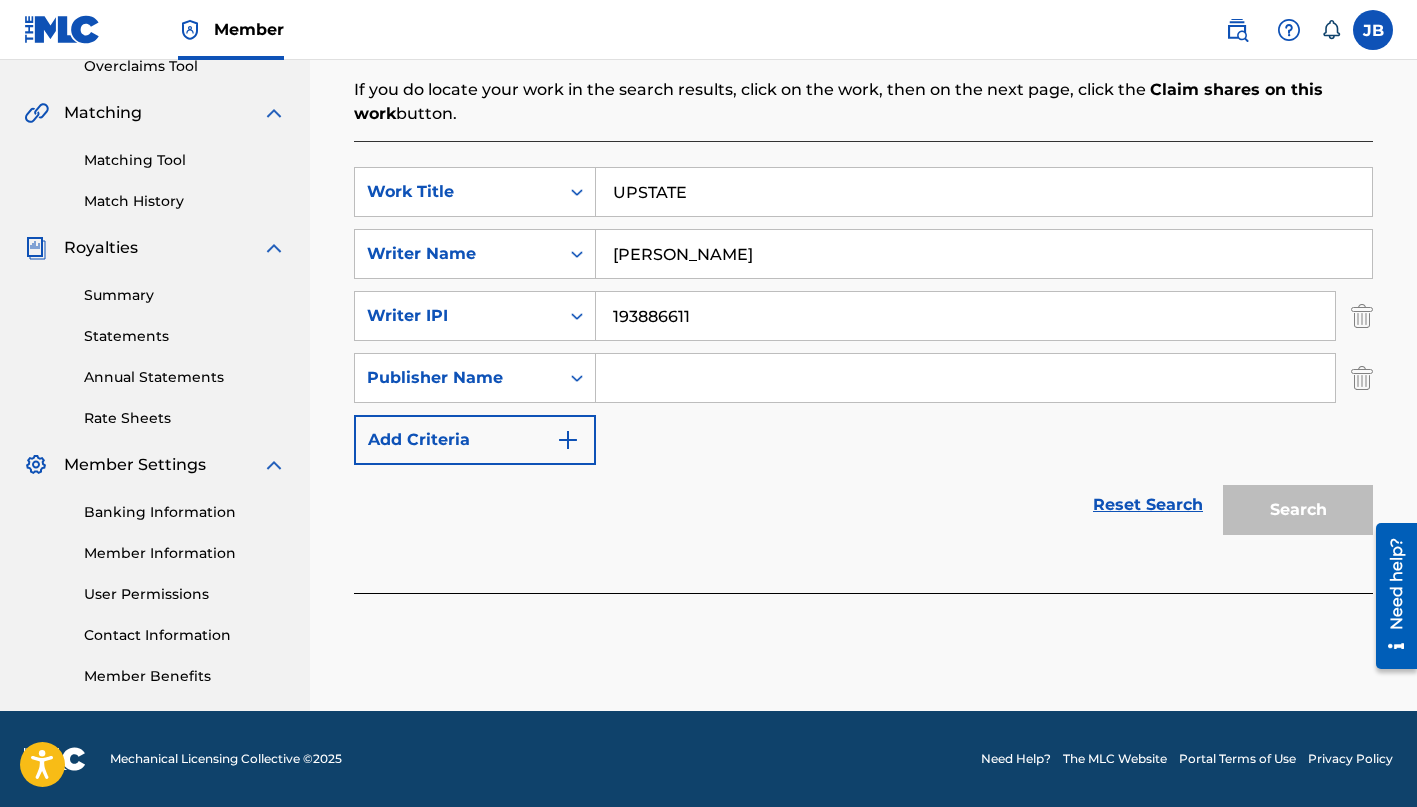 scroll, scrollTop: 433, scrollLeft: 0, axis: vertical 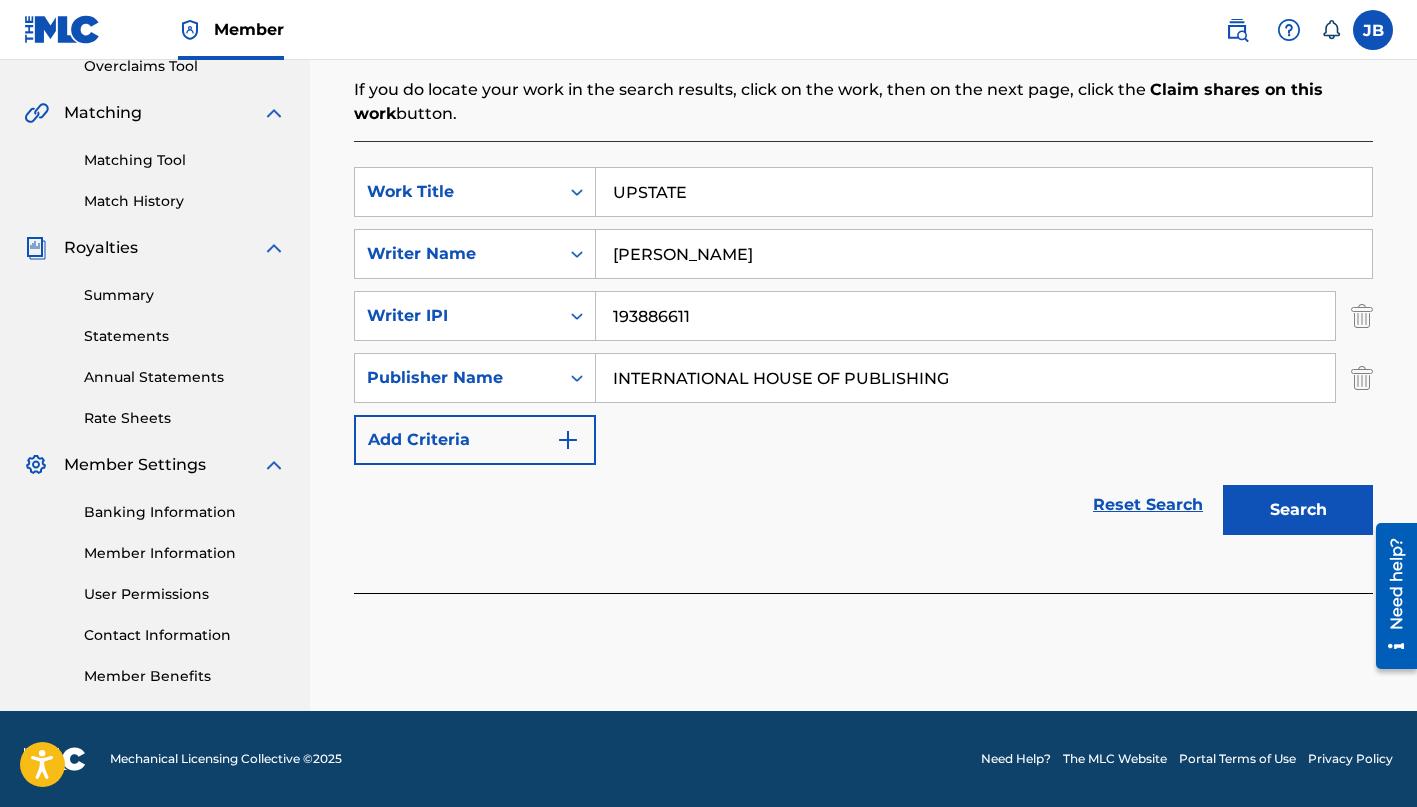 type on "INTERNATIONAL HOUSE OF PUBLISHING" 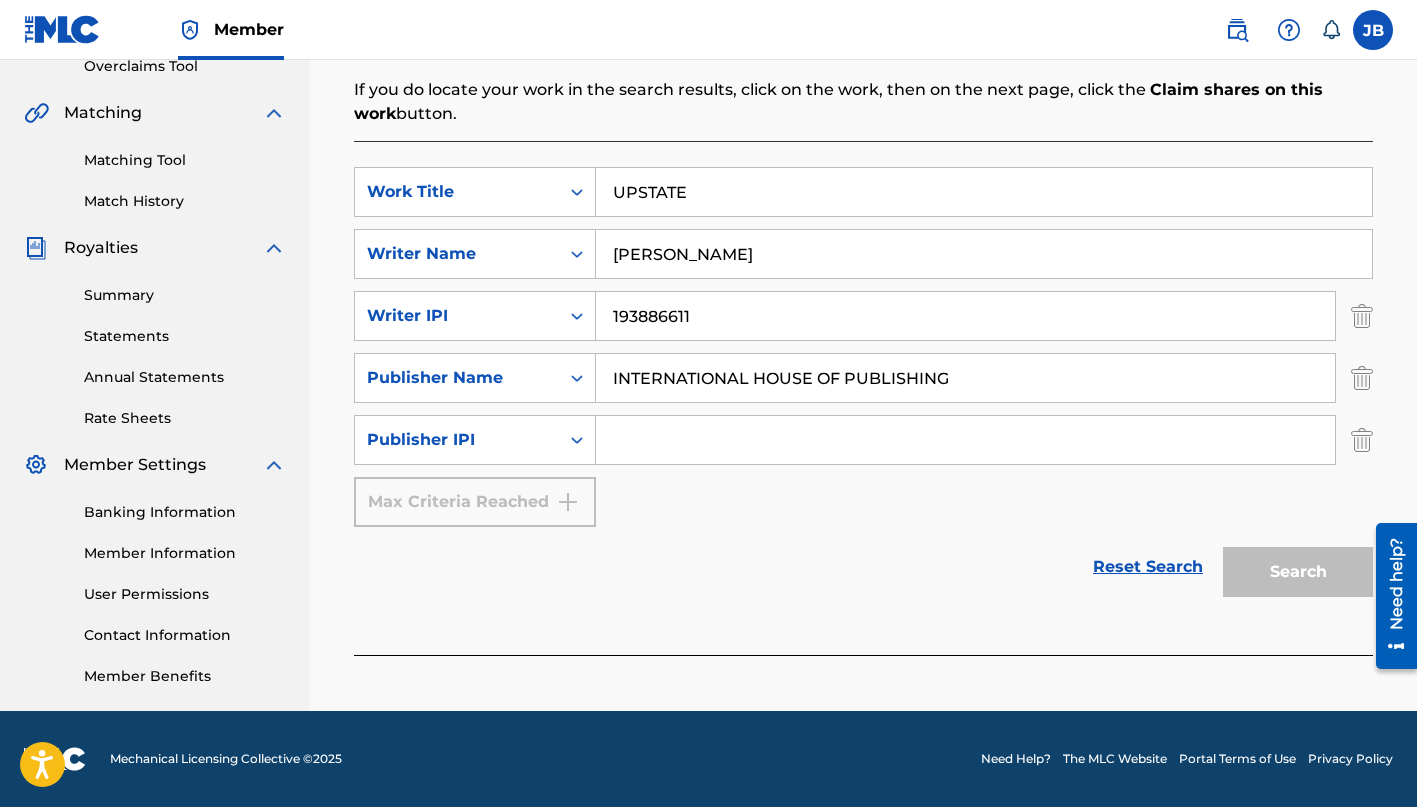 click at bounding box center [965, 440] 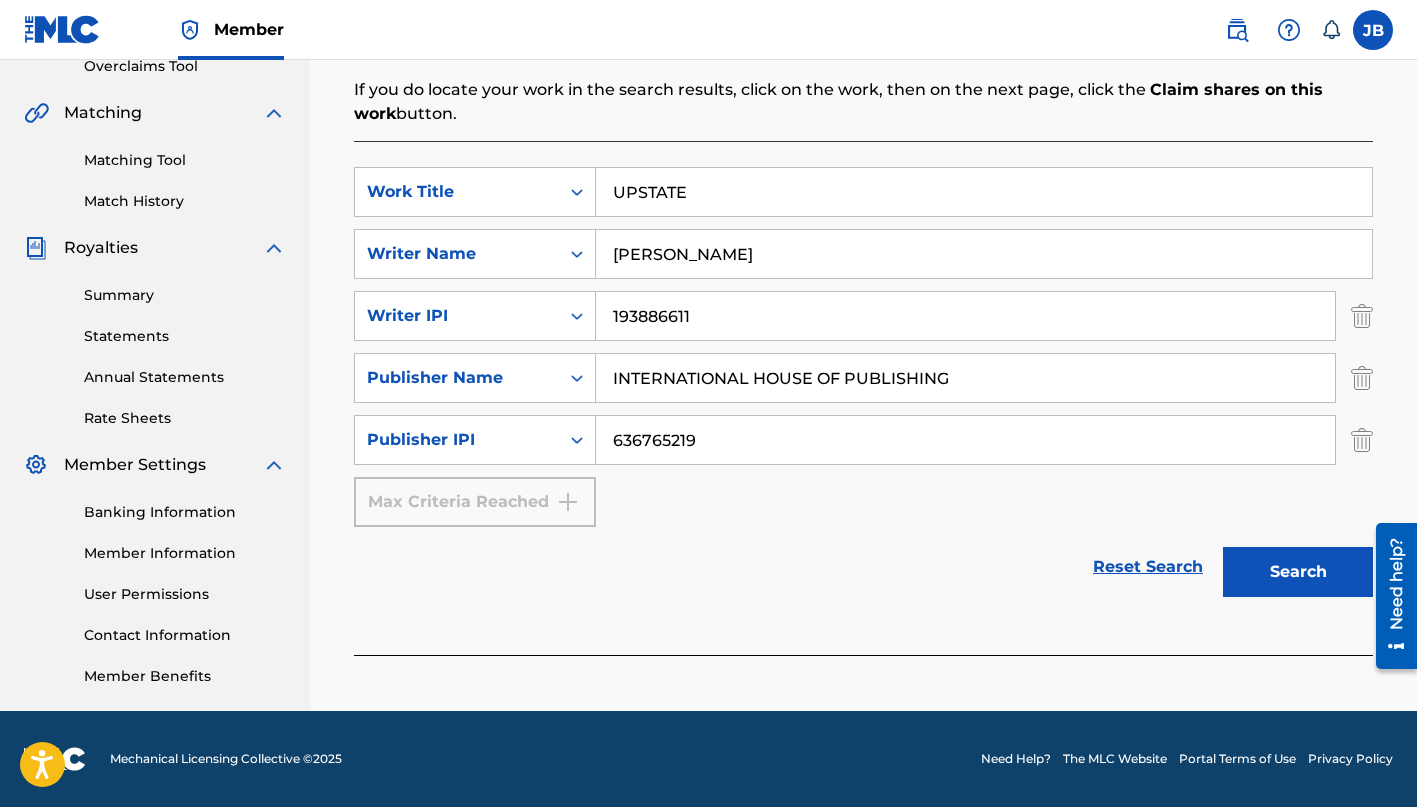 click on "636765219" at bounding box center [965, 440] 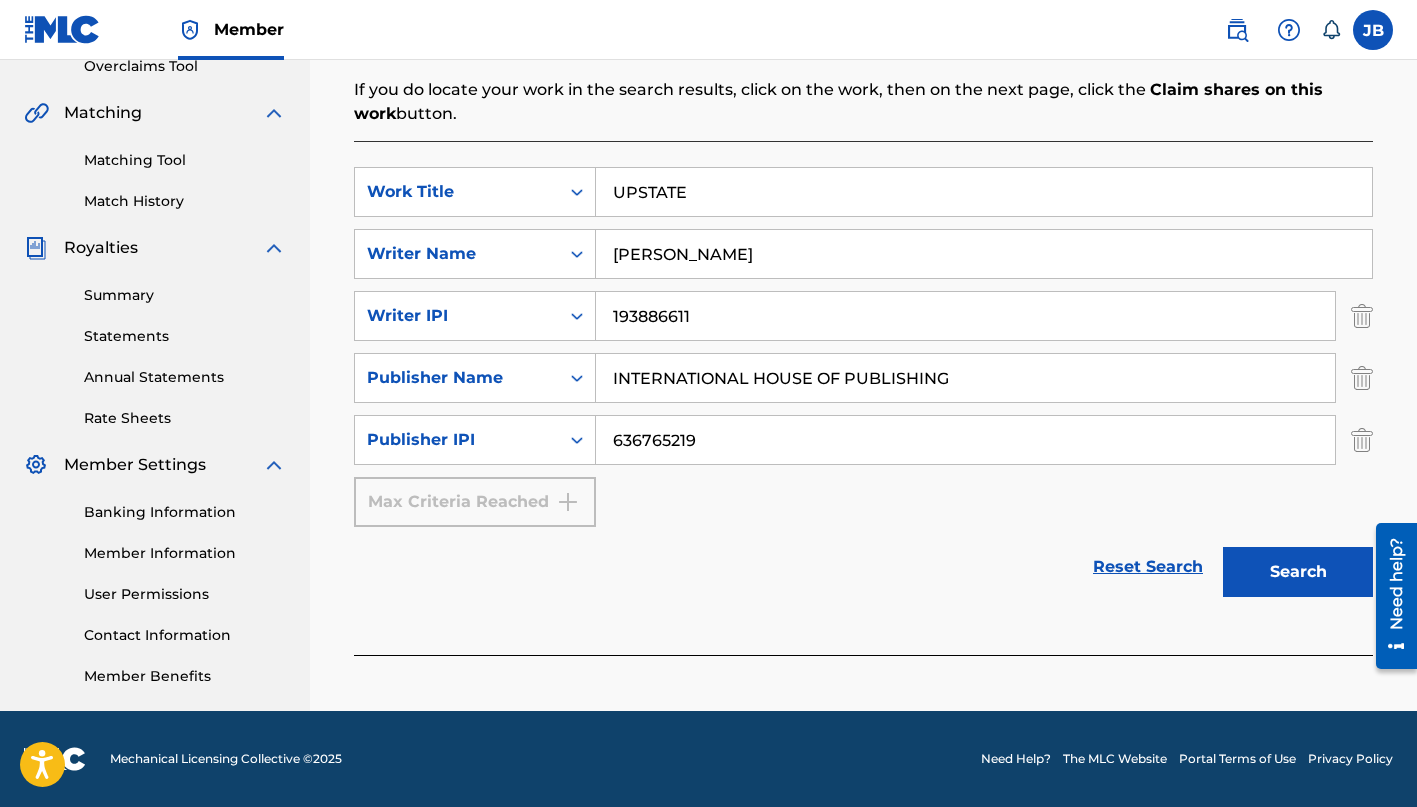 type on "636765219" 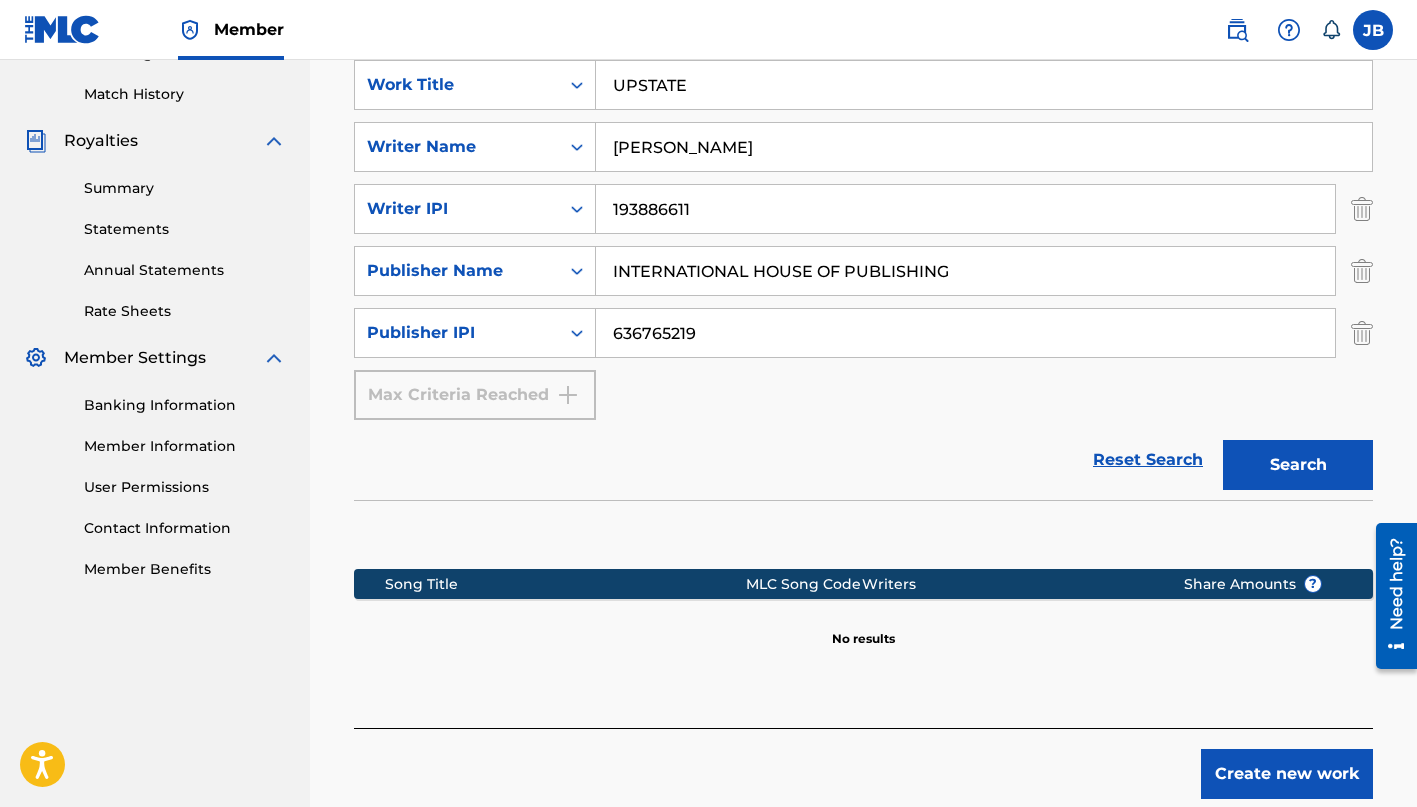 scroll, scrollTop: 546, scrollLeft: 0, axis: vertical 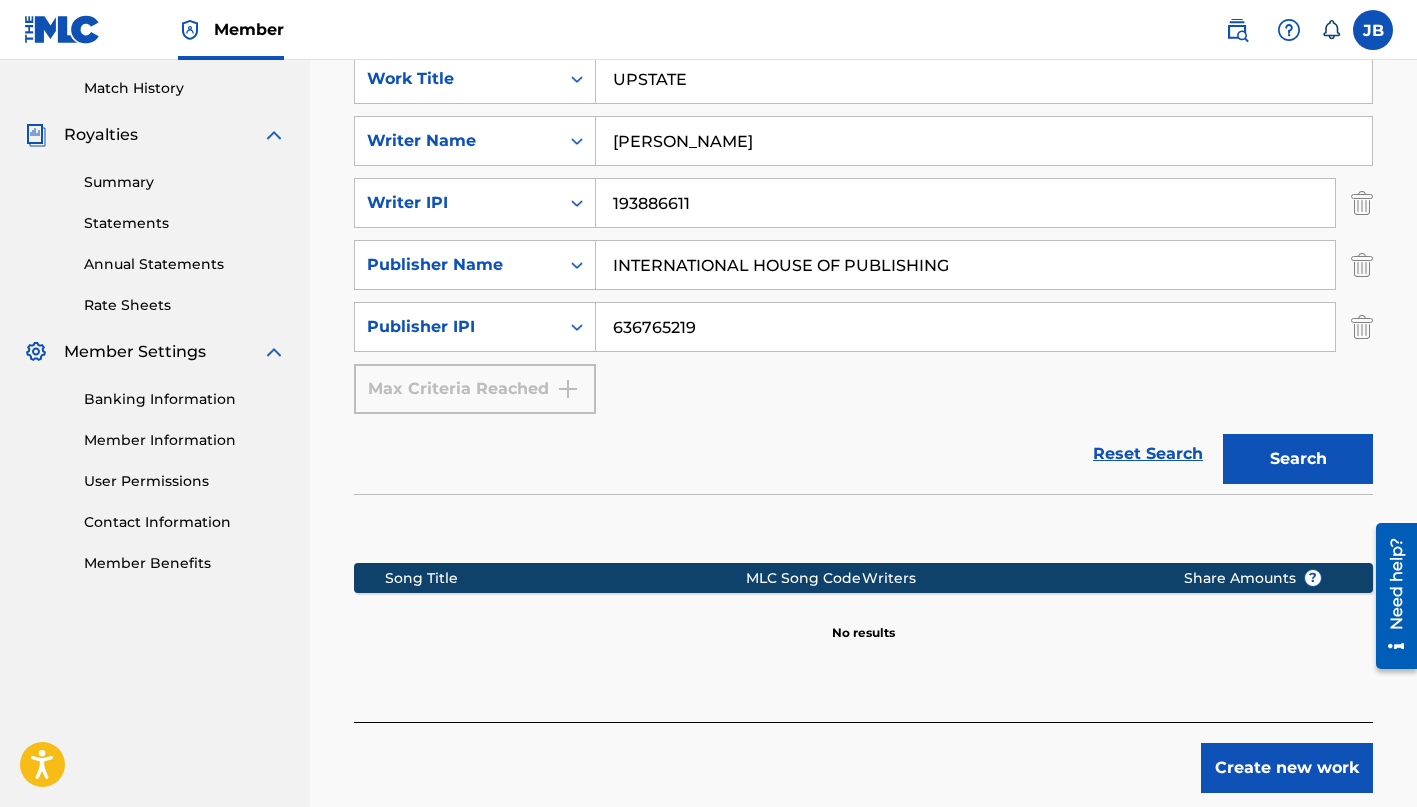 click on "Create new work" at bounding box center [1287, 768] 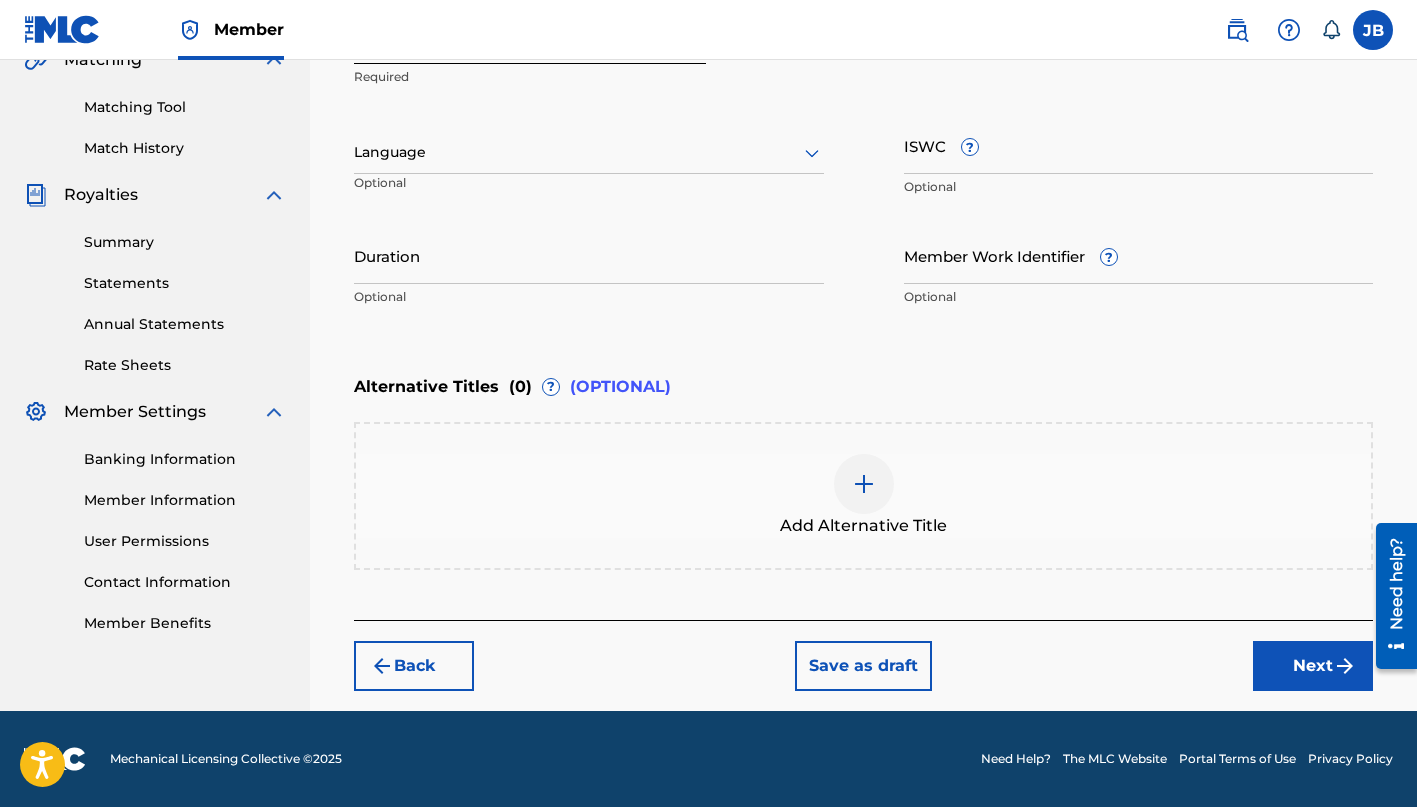 scroll, scrollTop: 486, scrollLeft: 0, axis: vertical 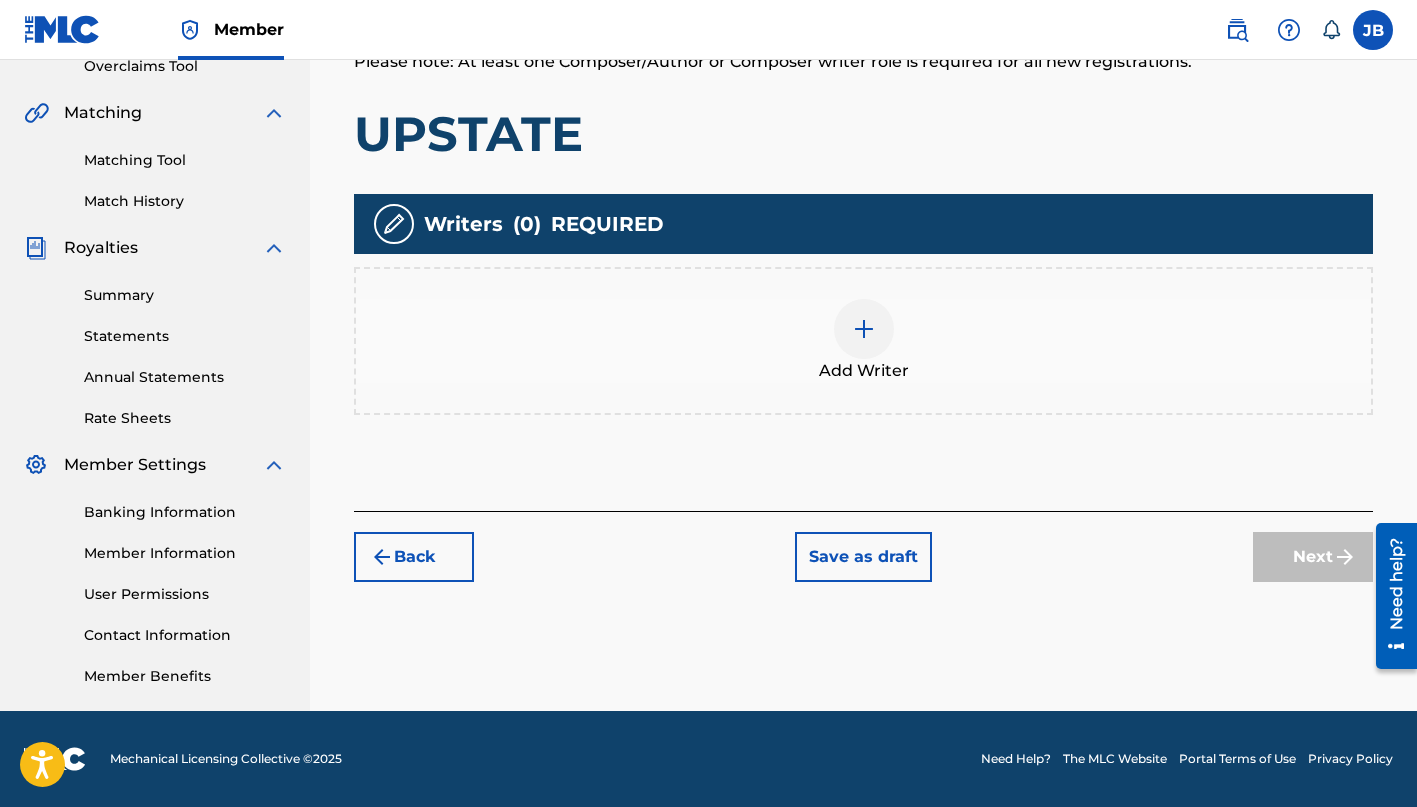 click at bounding box center (864, 329) 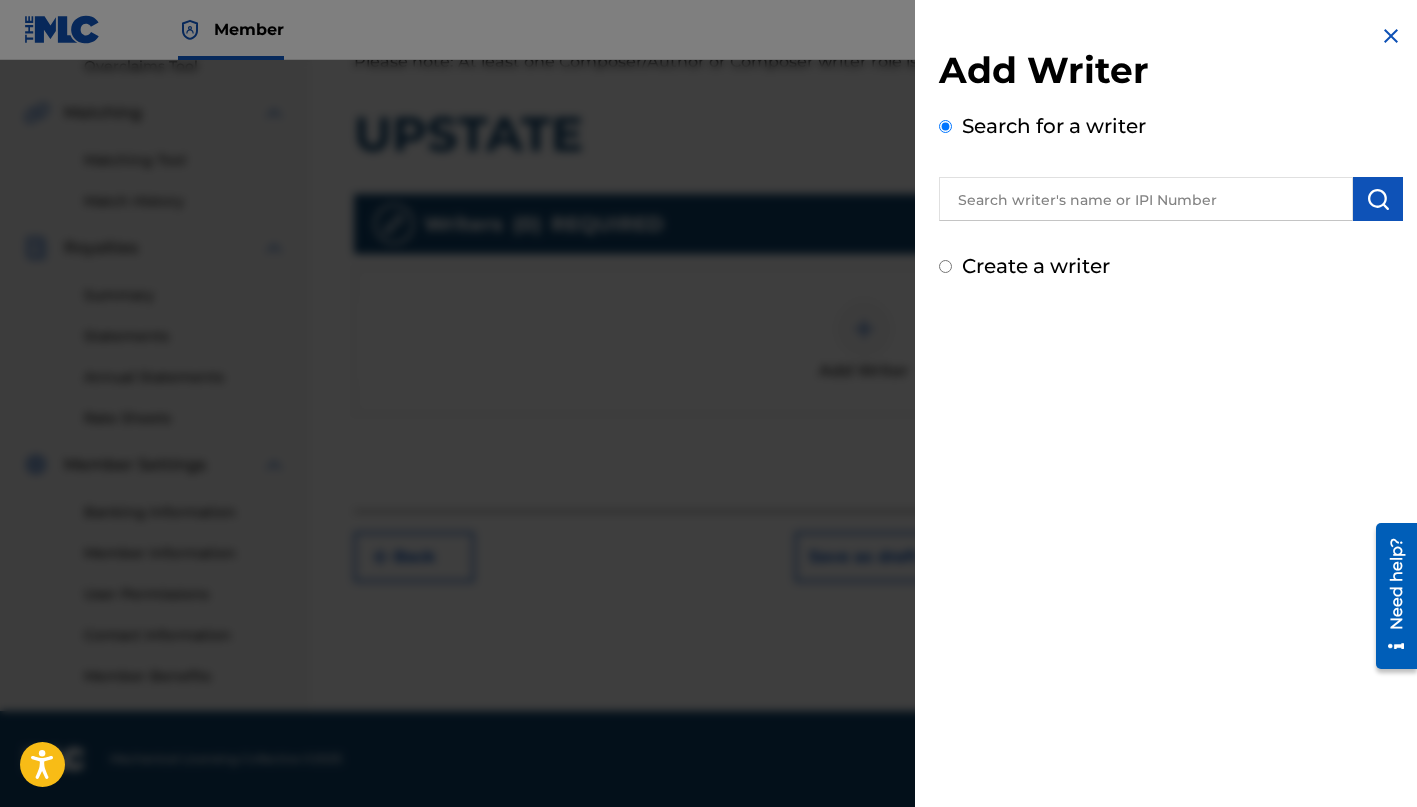 click at bounding box center [1146, 199] 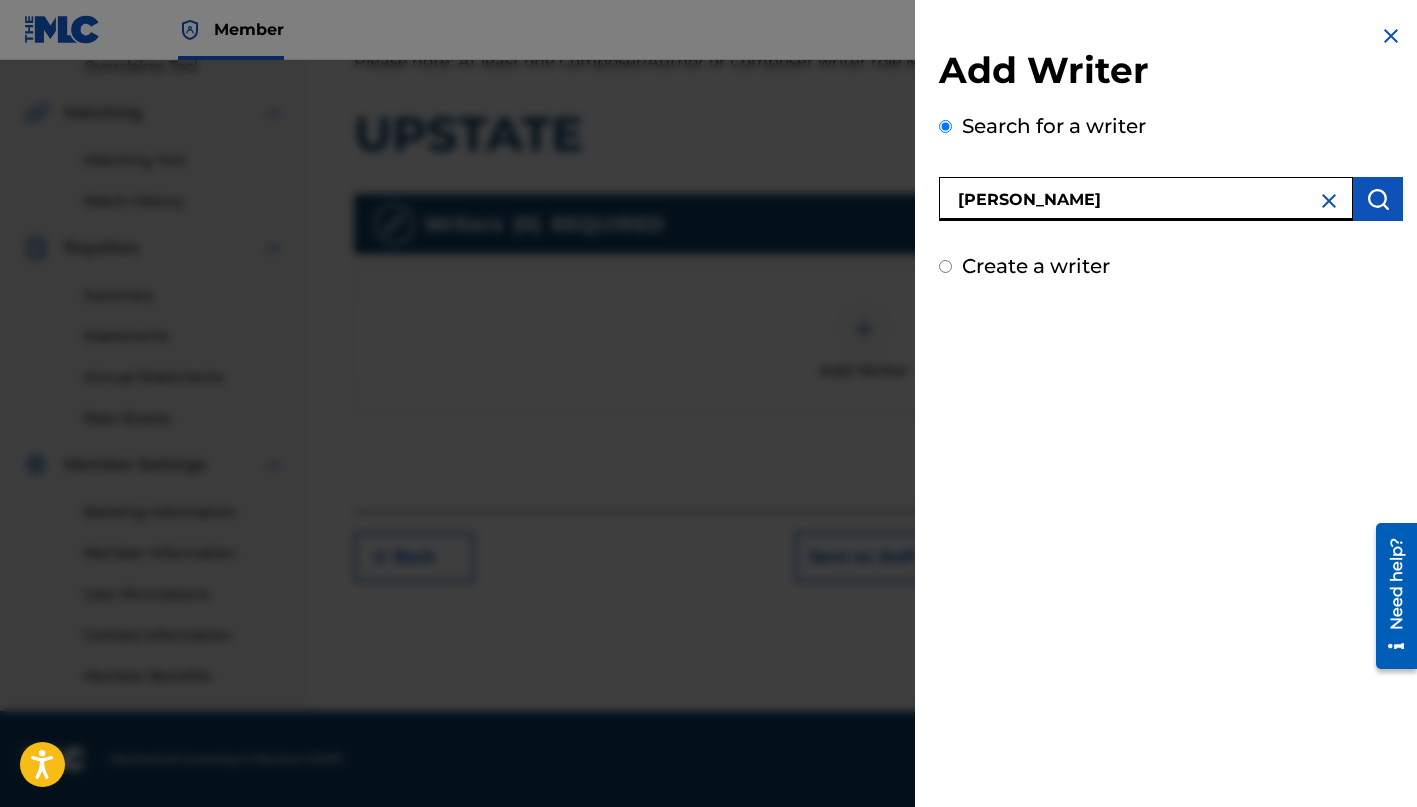 type on "[PERSON_NAME]" 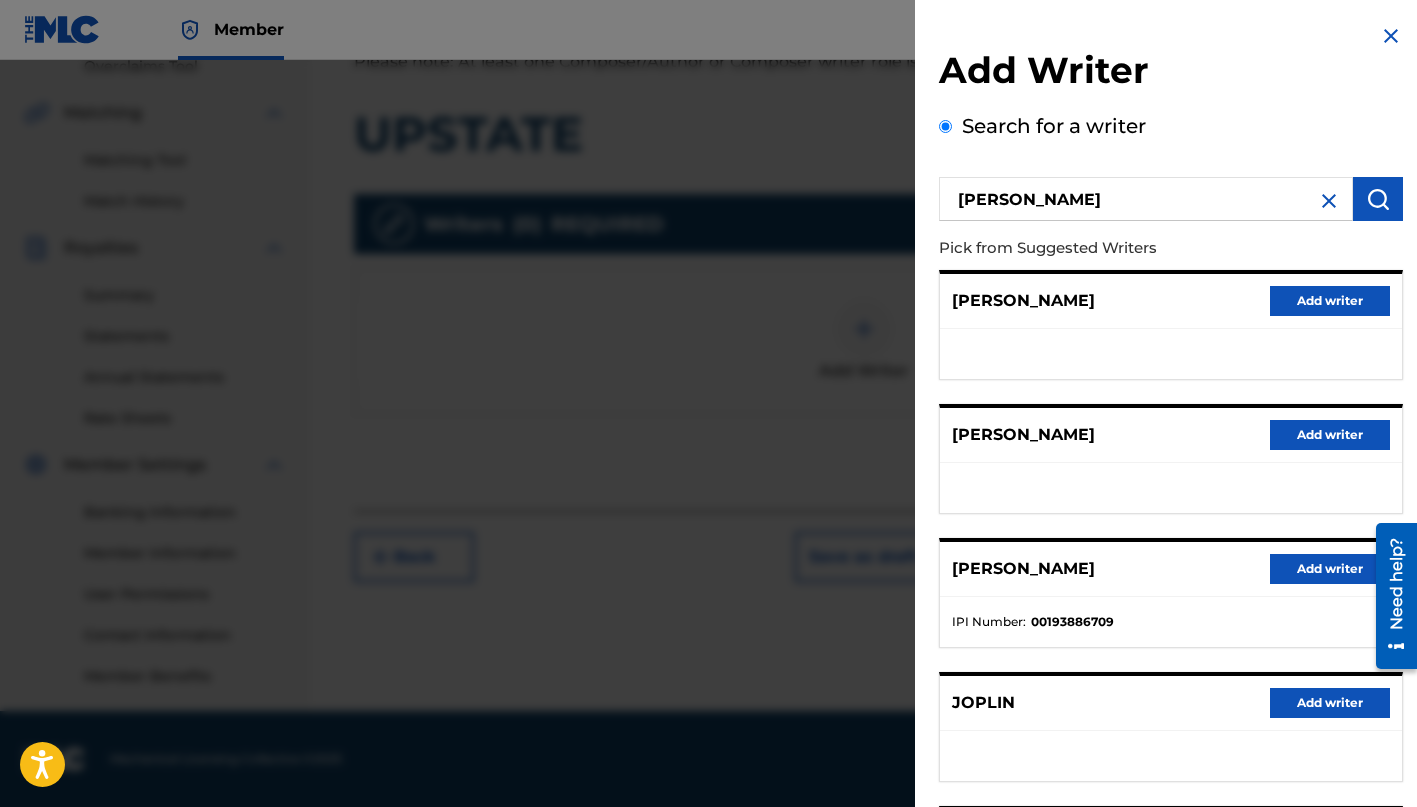 click on "Add writer" at bounding box center [1330, 301] 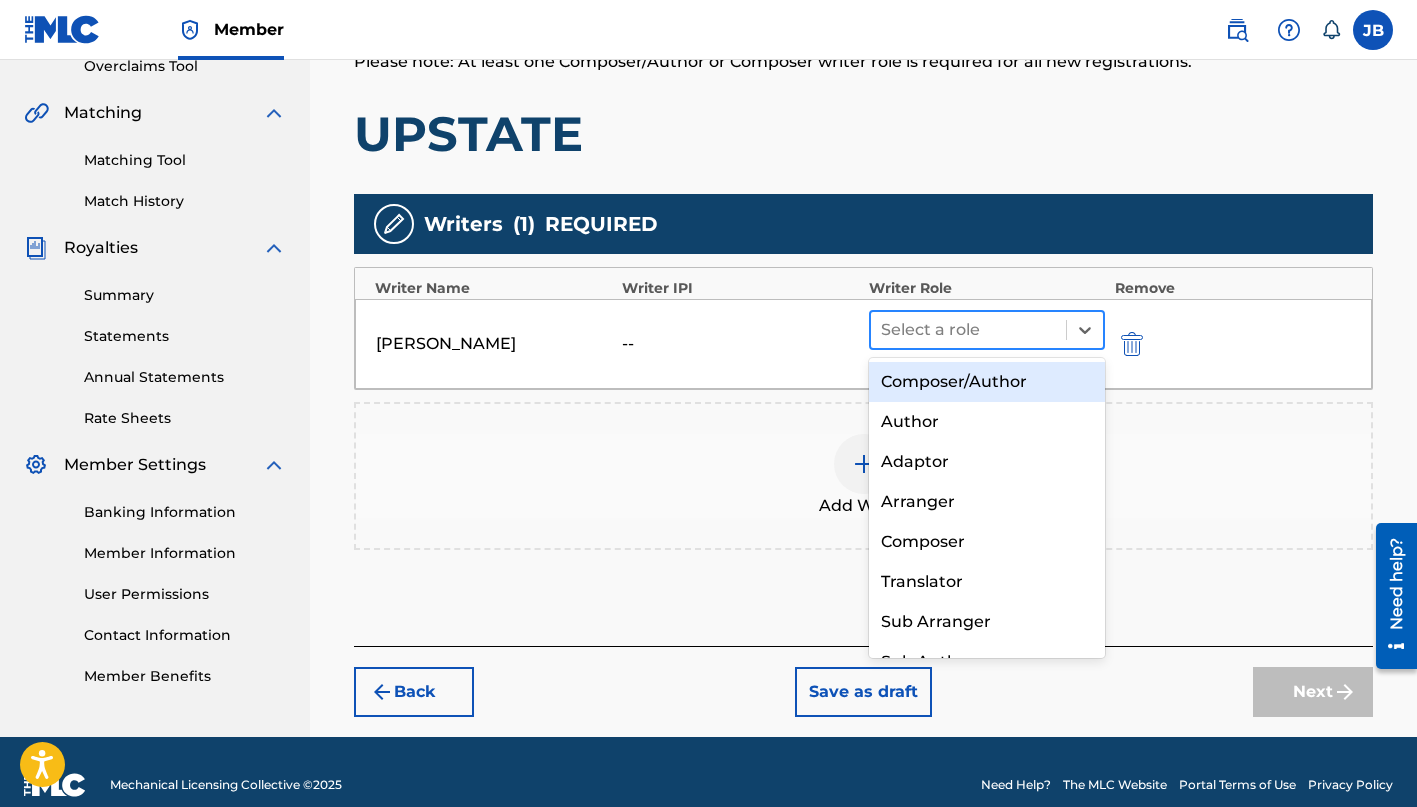 click at bounding box center [968, 330] 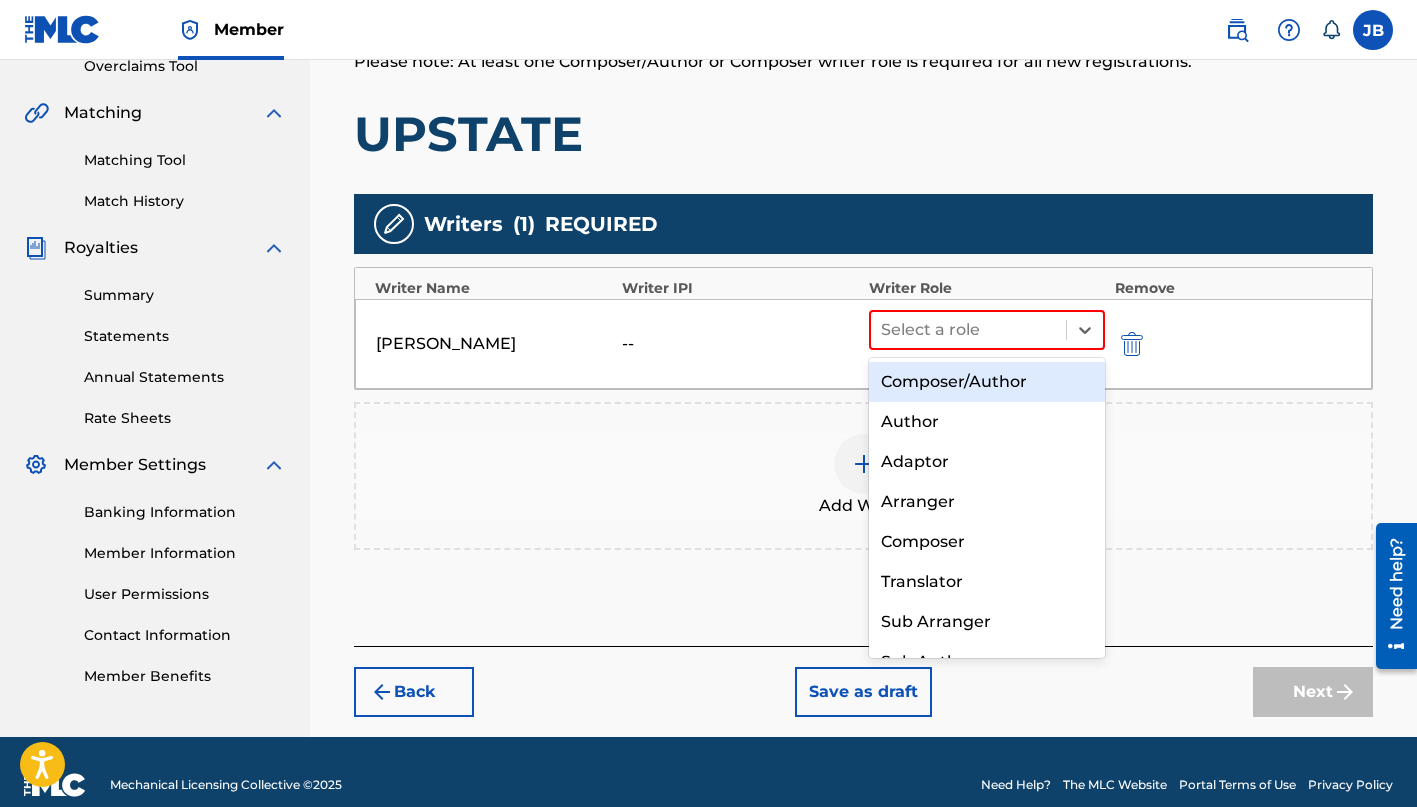 click on "Composer/Author" at bounding box center (987, 382) 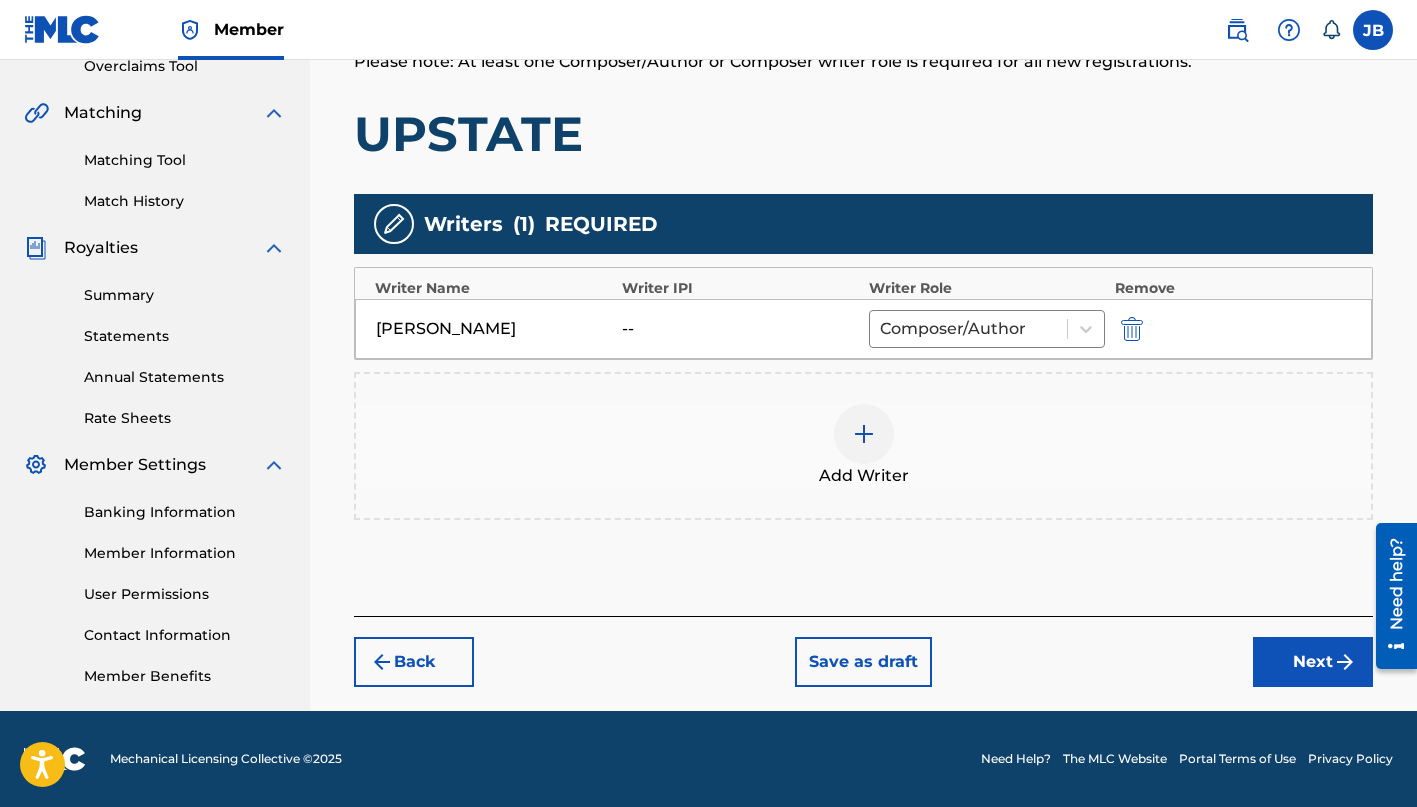 click on "Next" at bounding box center (1313, 662) 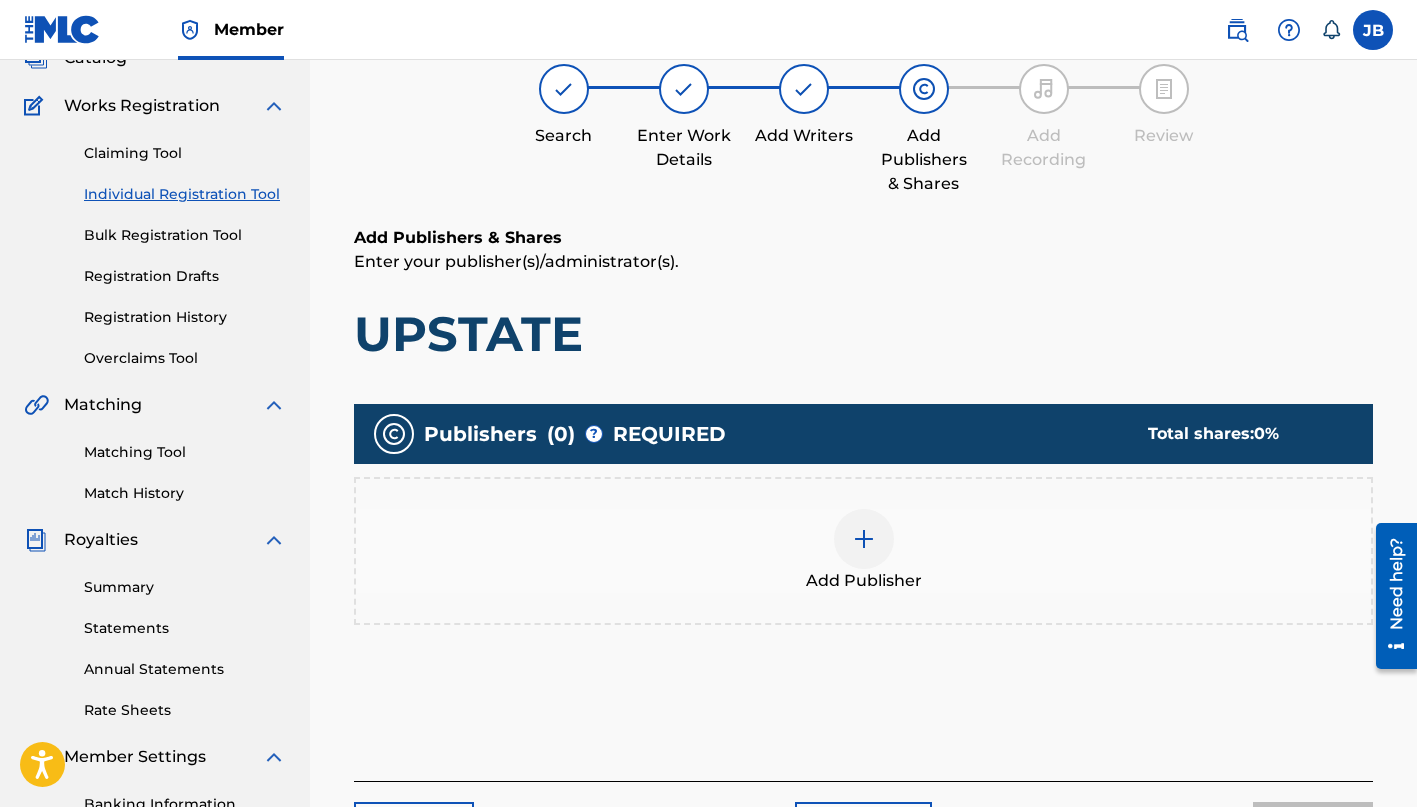 scroll, scrollTop: 90, scrollLeft: 0, axis: vertical 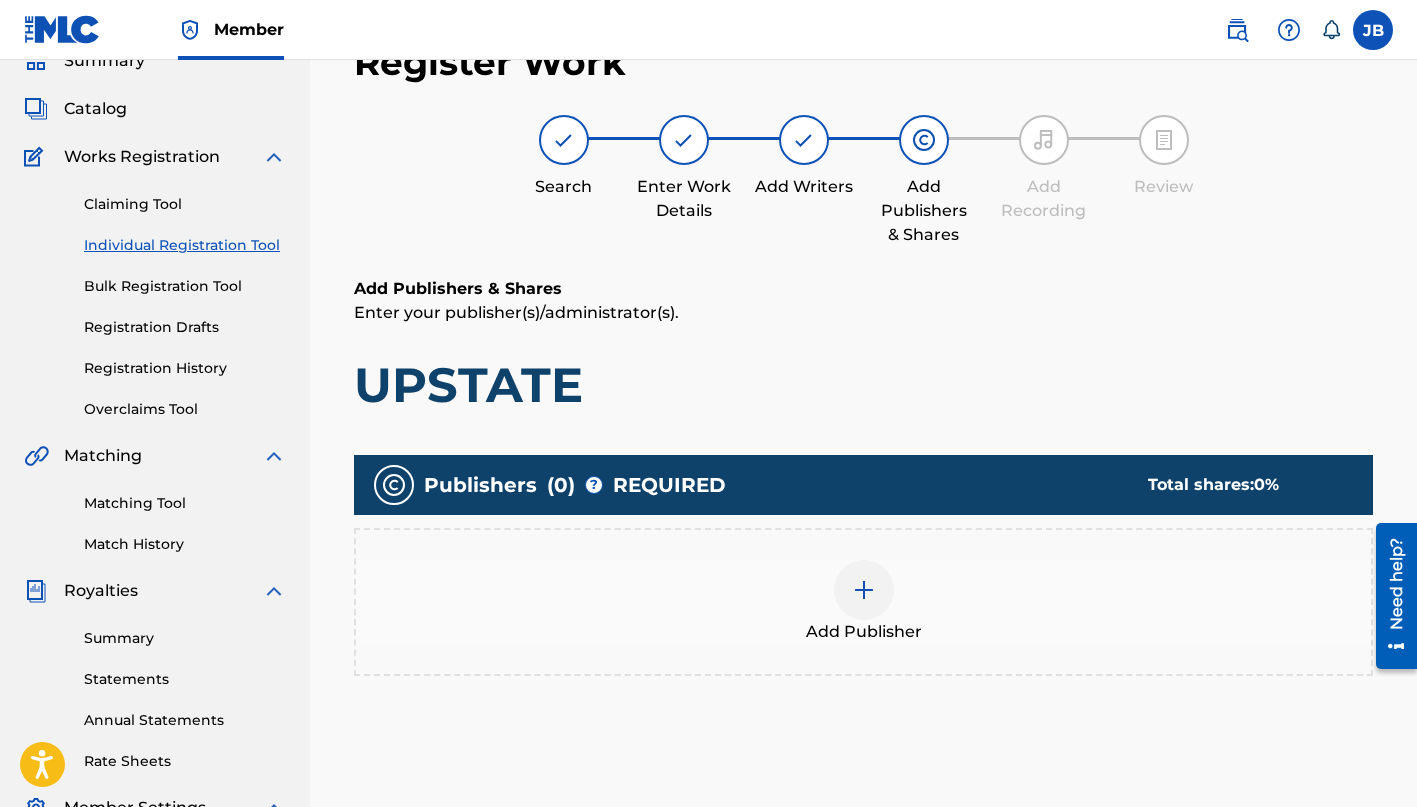 click at bounding box center [864, 590] 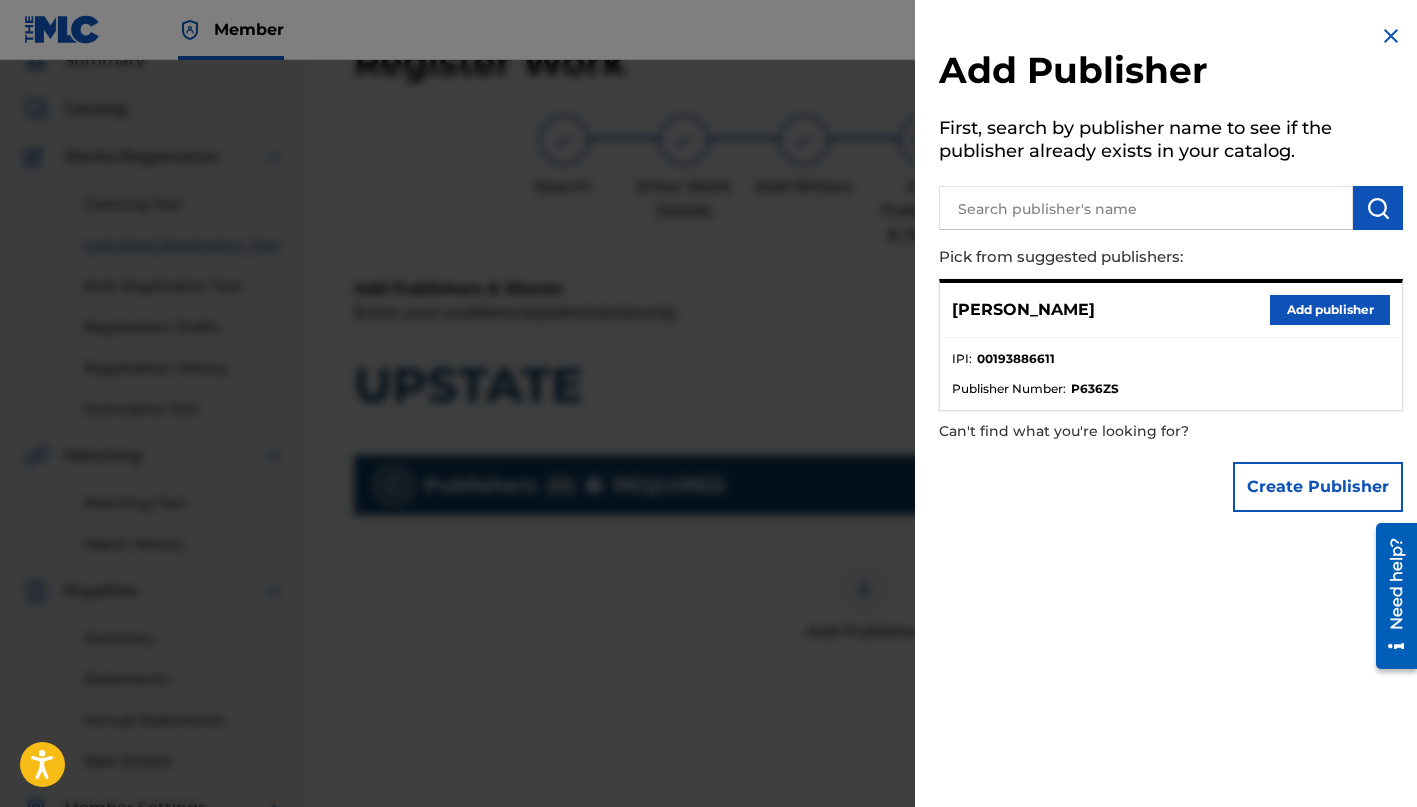 click at bounding box center [1146, 208] 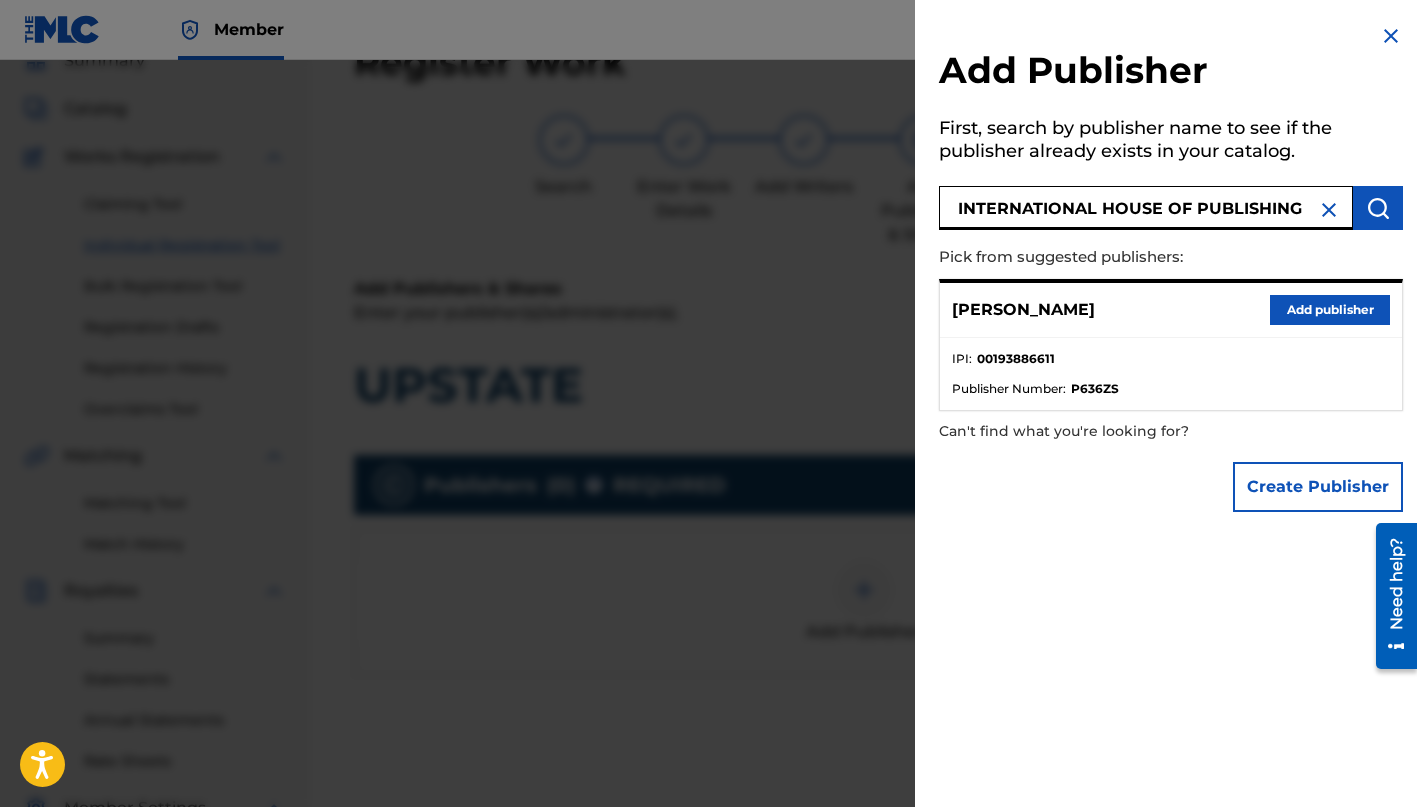 type on "INTERNATIONAL HOUSE OF PUBLISHING" 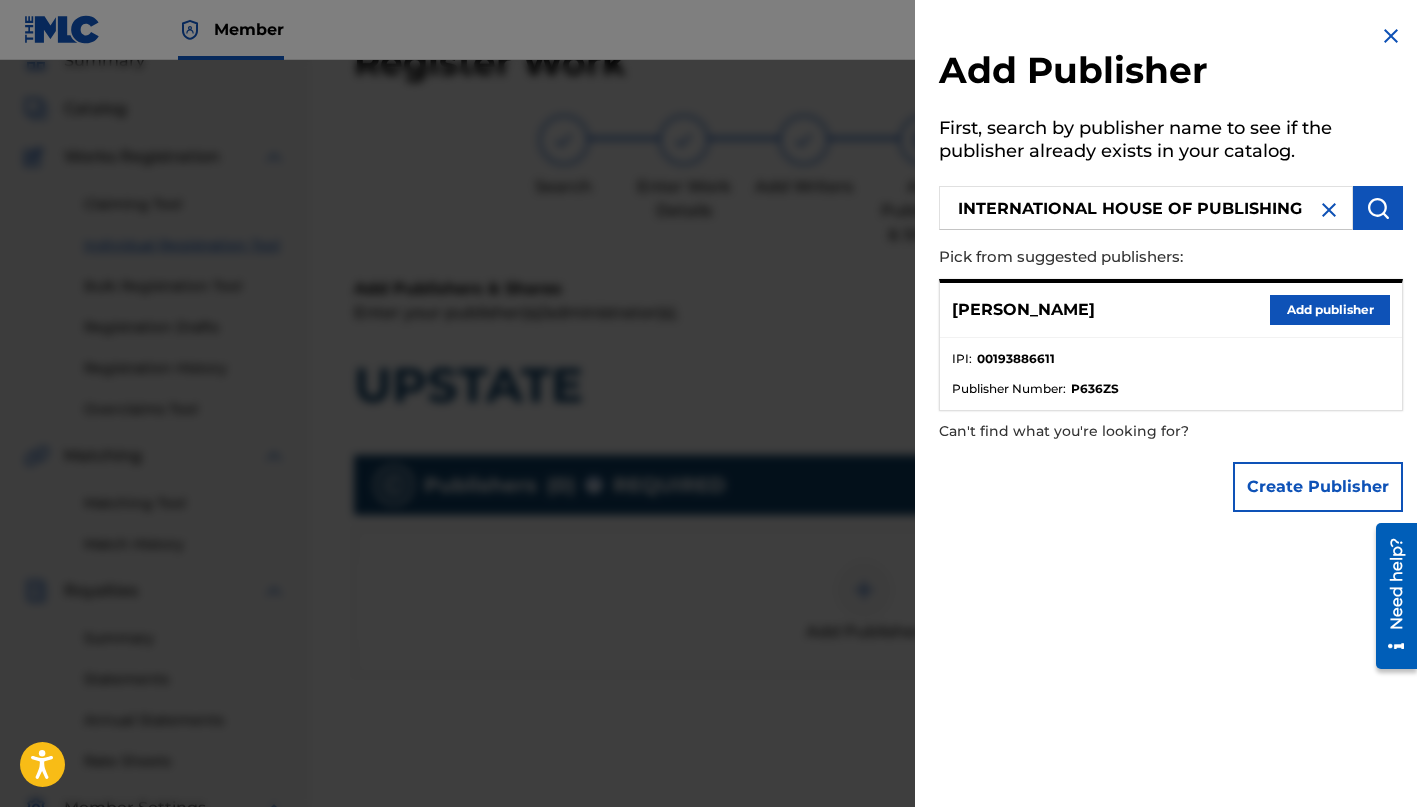 click at bounding box center [1378, 208] 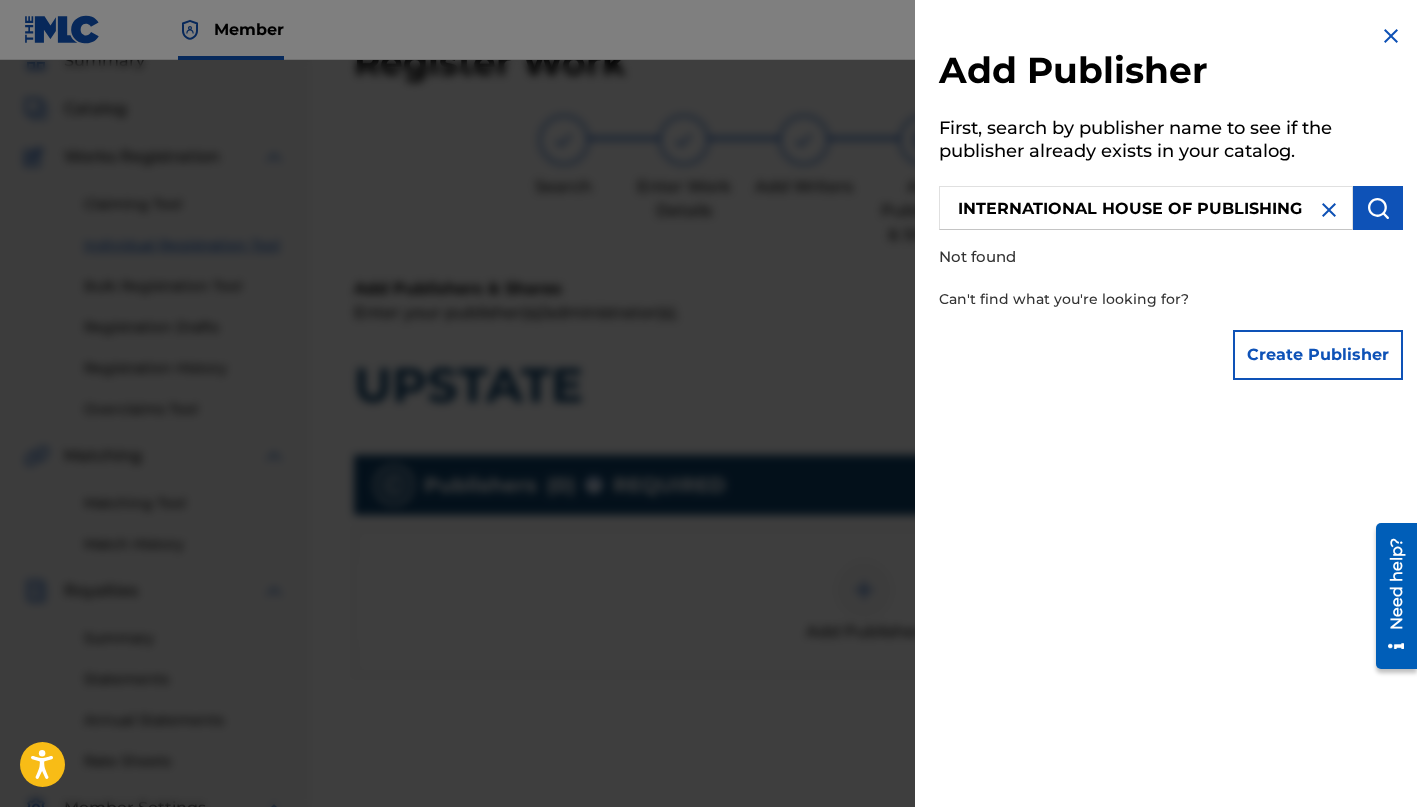 click on "Create Publisher" at bounding box center (1318, 355) 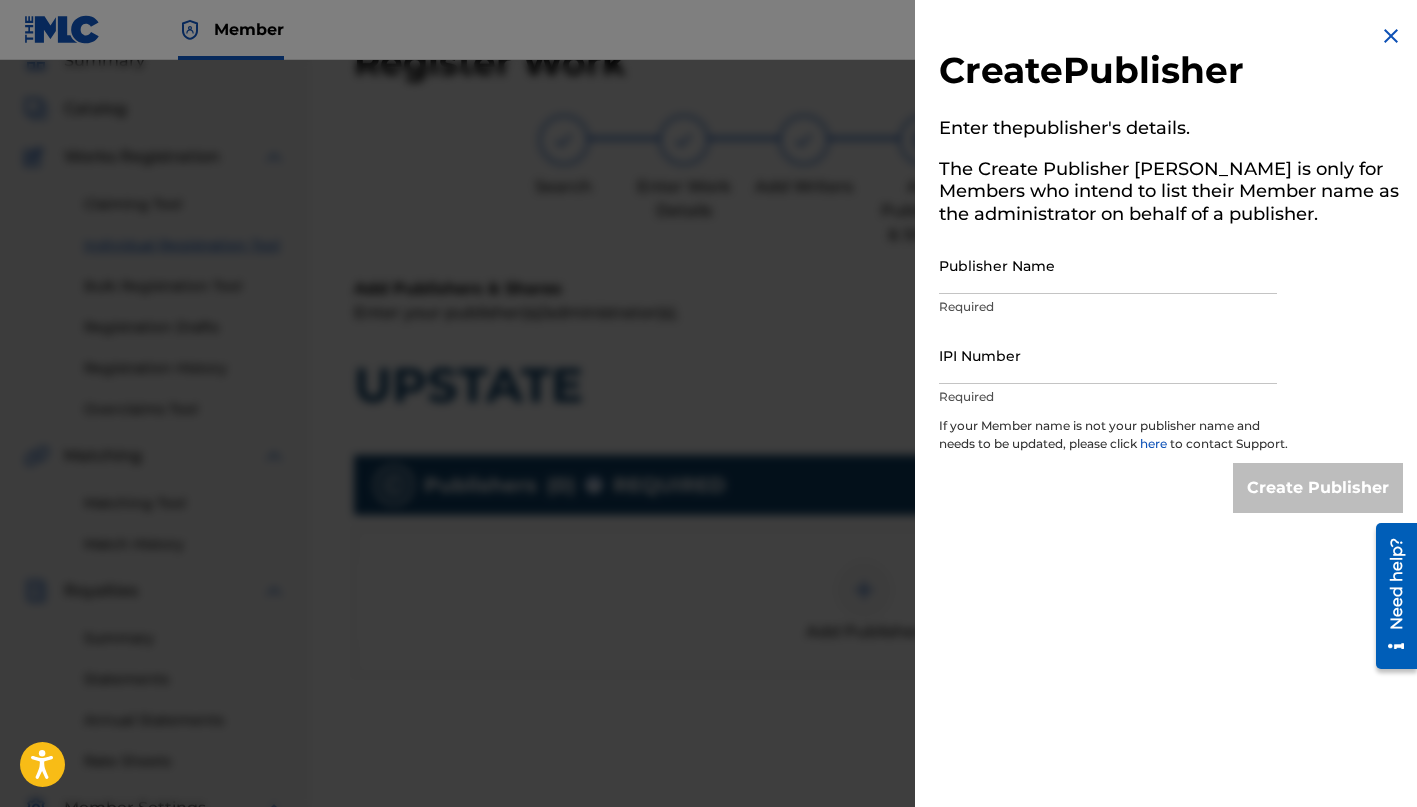click on "Publisher Name" at bounding box center (1108, 265) 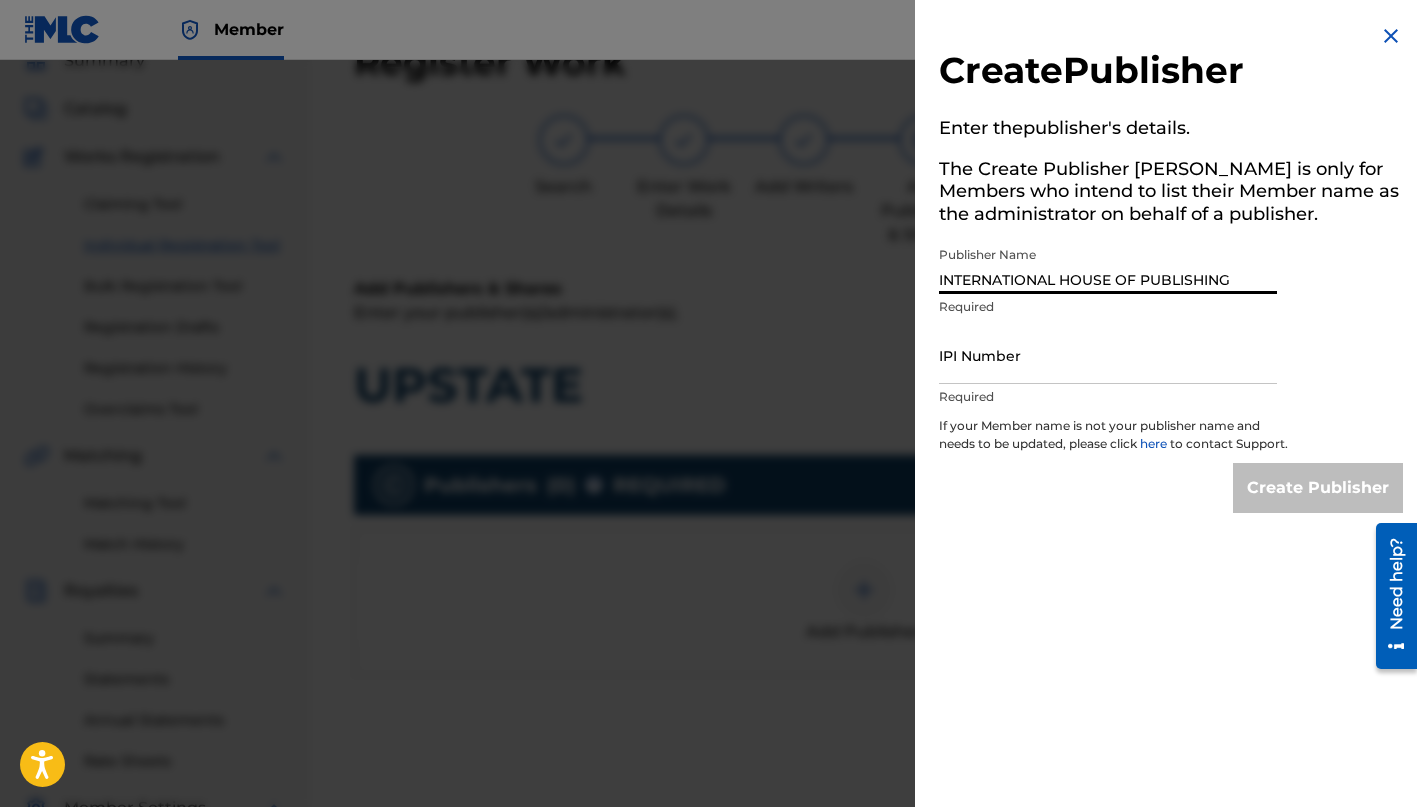 type on "INTERNATIONAL HOUSE OF PUBLISHING" 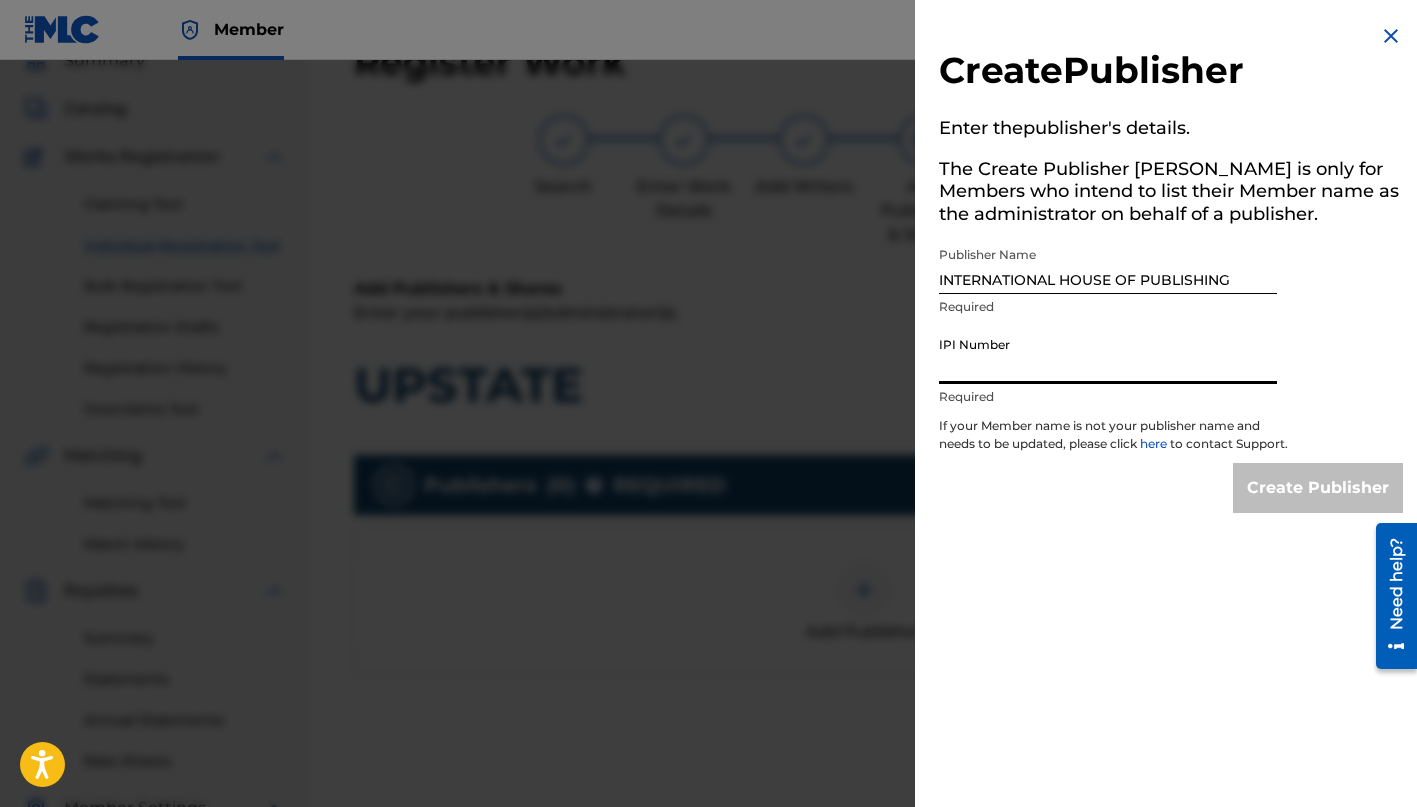 click on "IPI Number" at bounding box center (1108, 355) 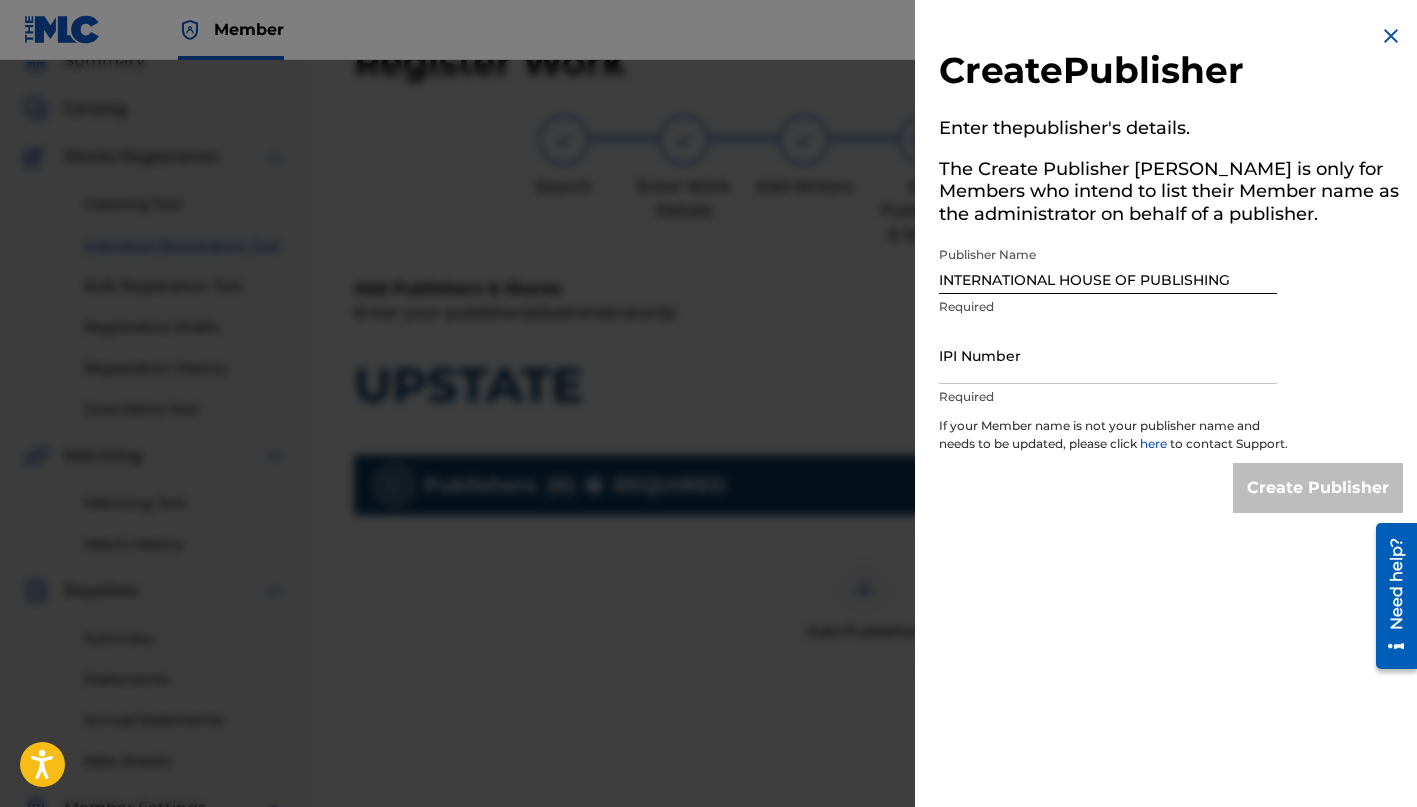 click at bounding box center [708, 463] 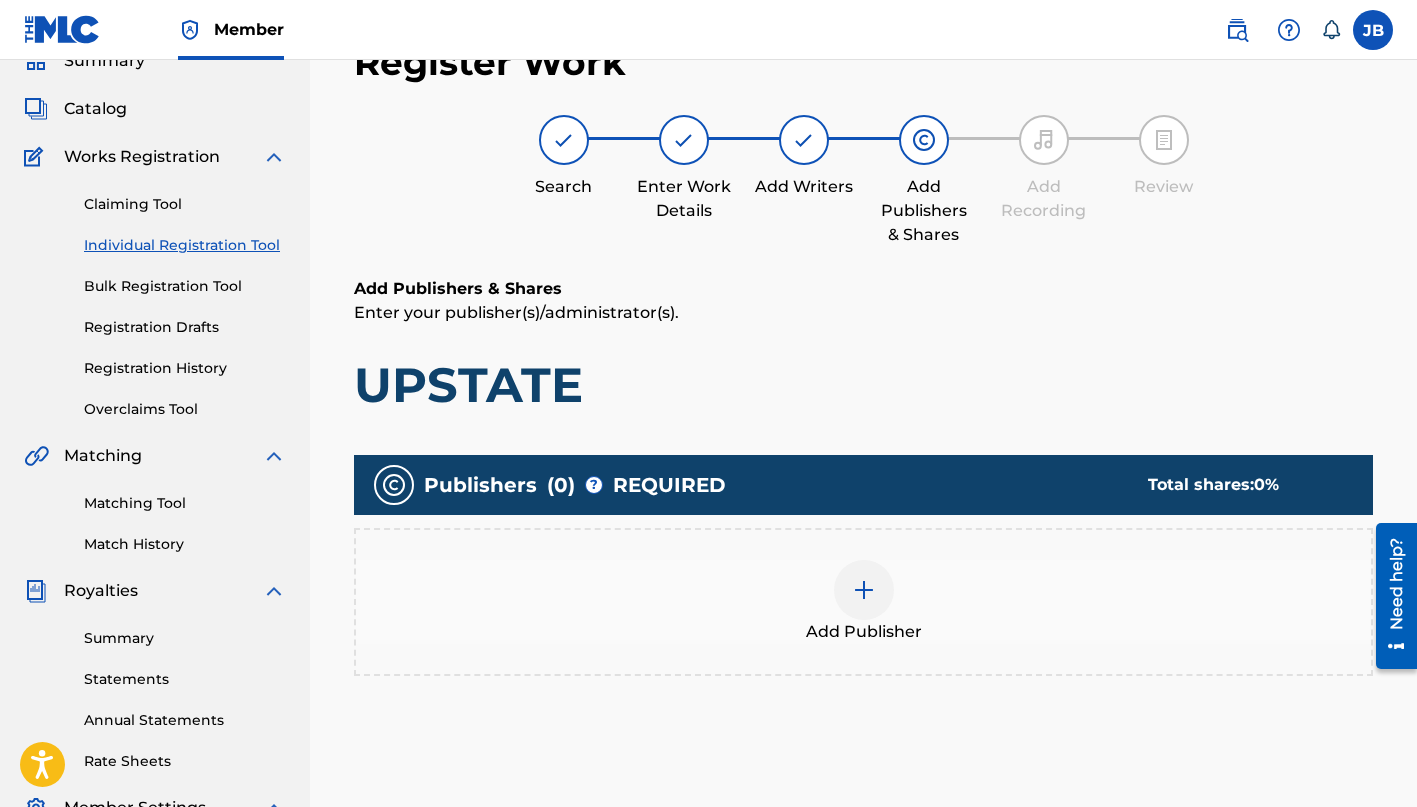 click at bounding box center (864, 590) 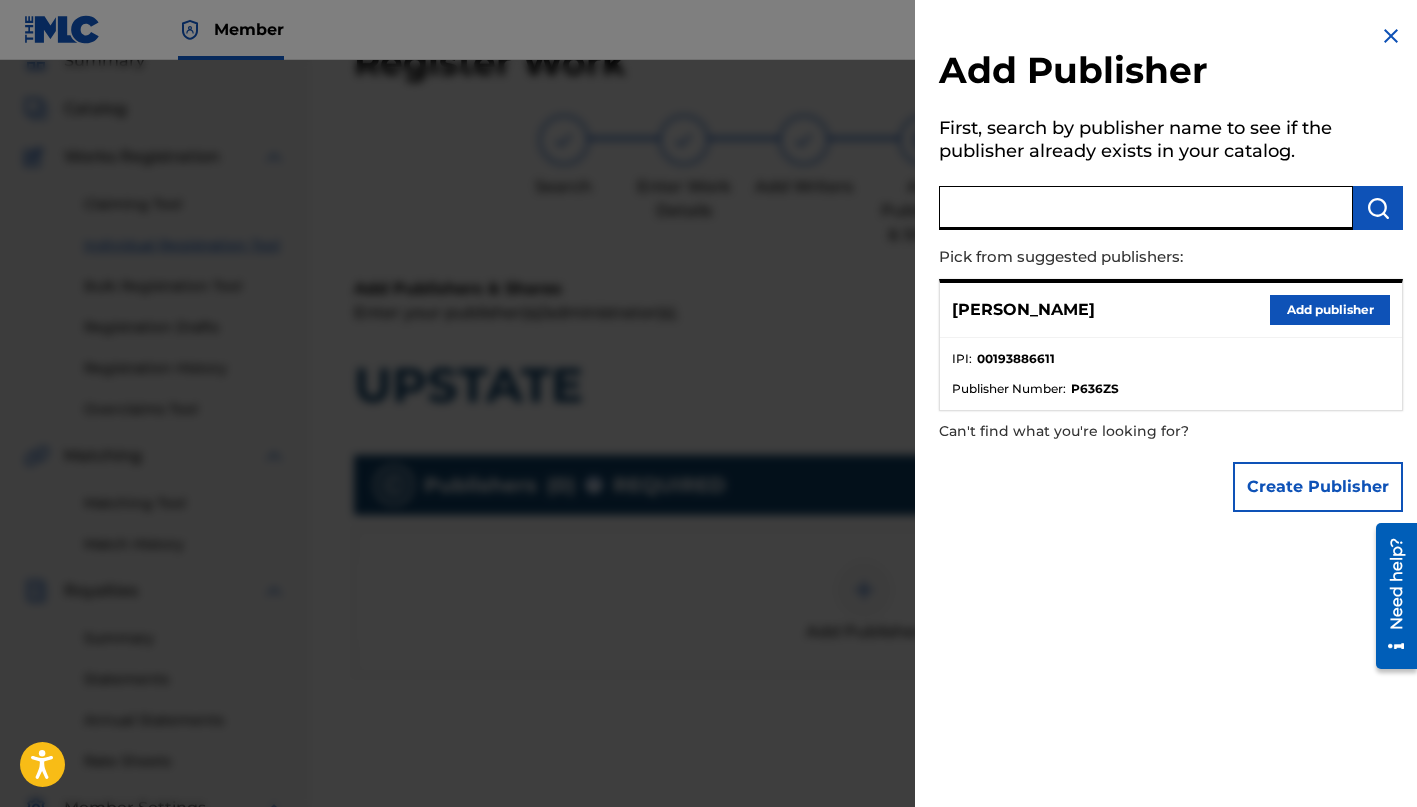 click at bounding box center [1146, 208] 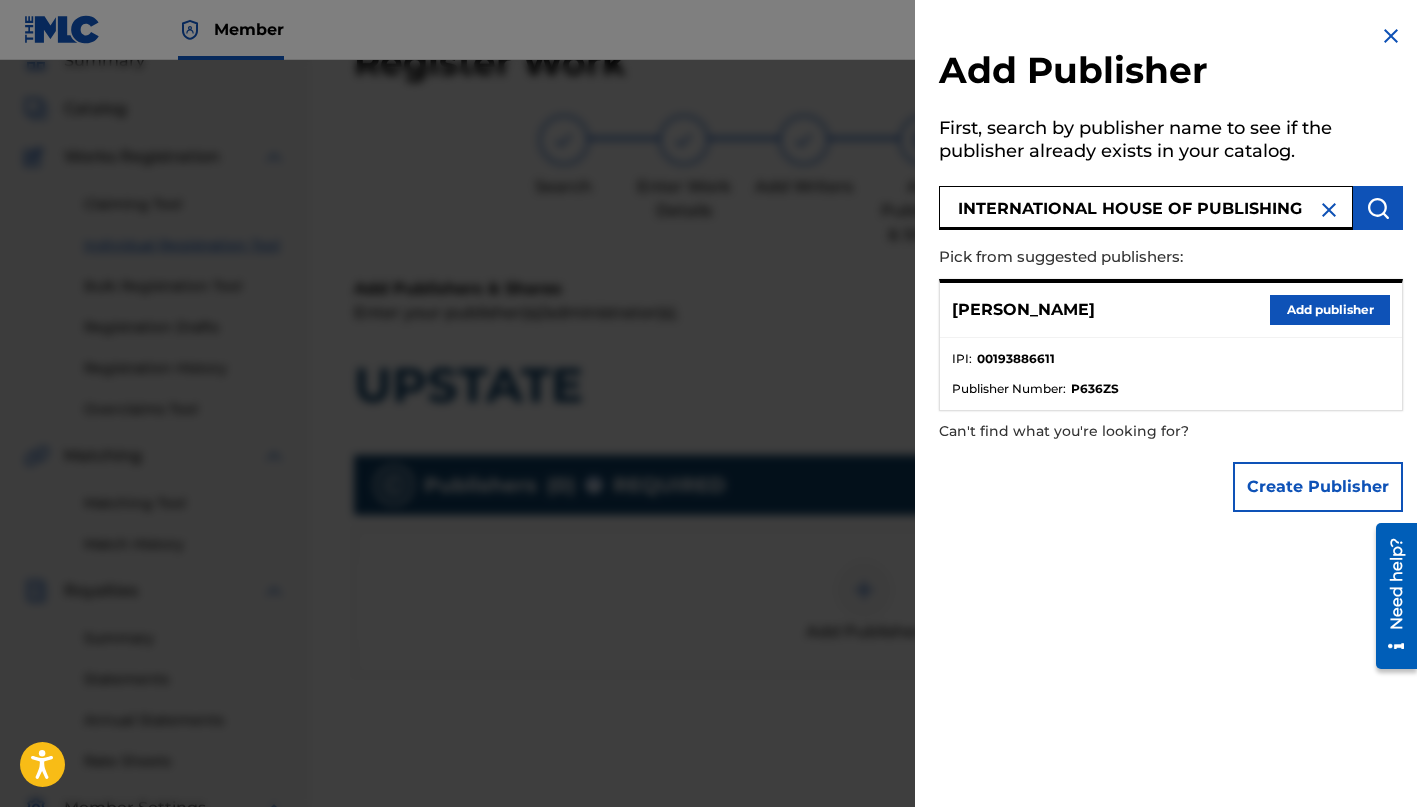 type on "INTERNATIONAL HOUSE OF PUBLISHING" 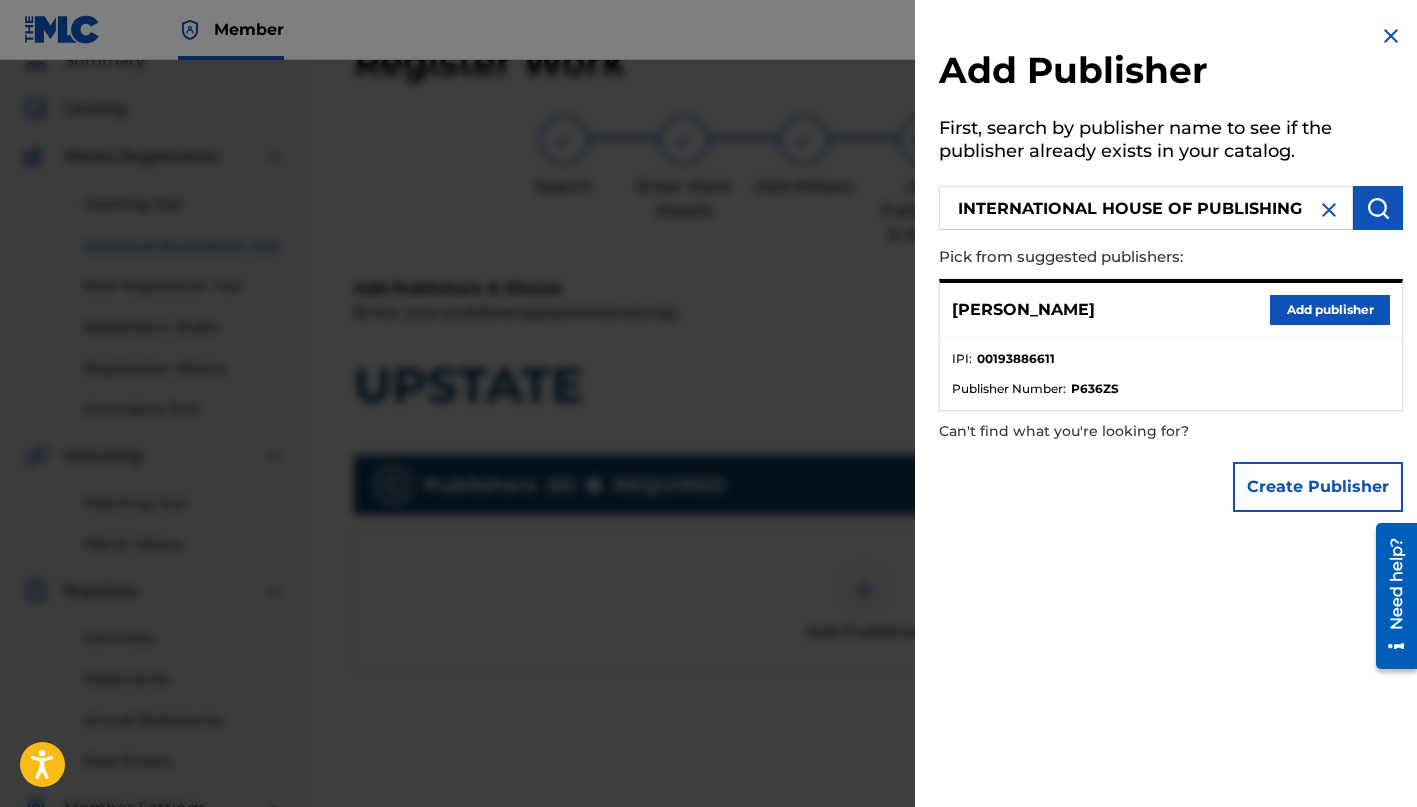 click at bounding box center (1378, 208) 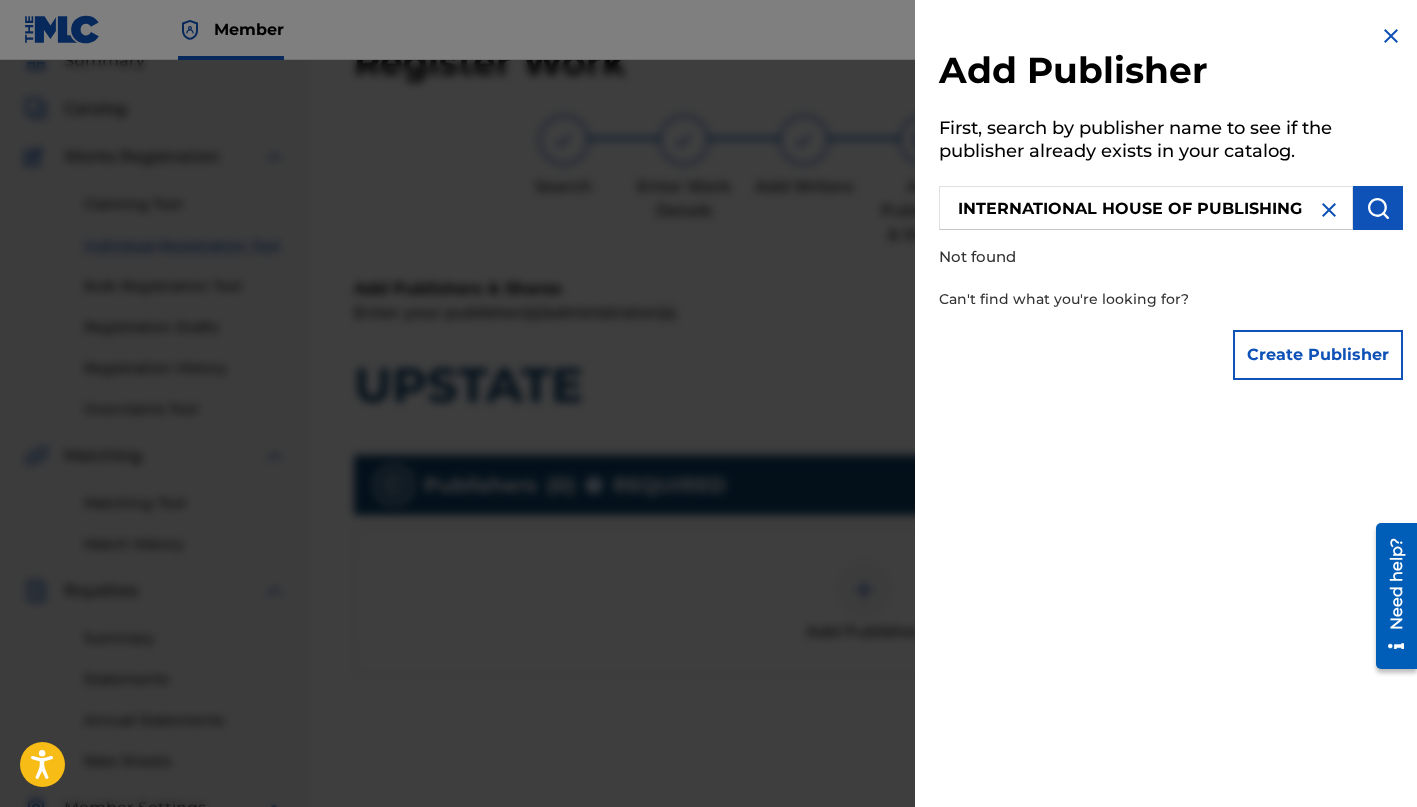 click on "Create Publisher" at bounding box center (1318, 355) 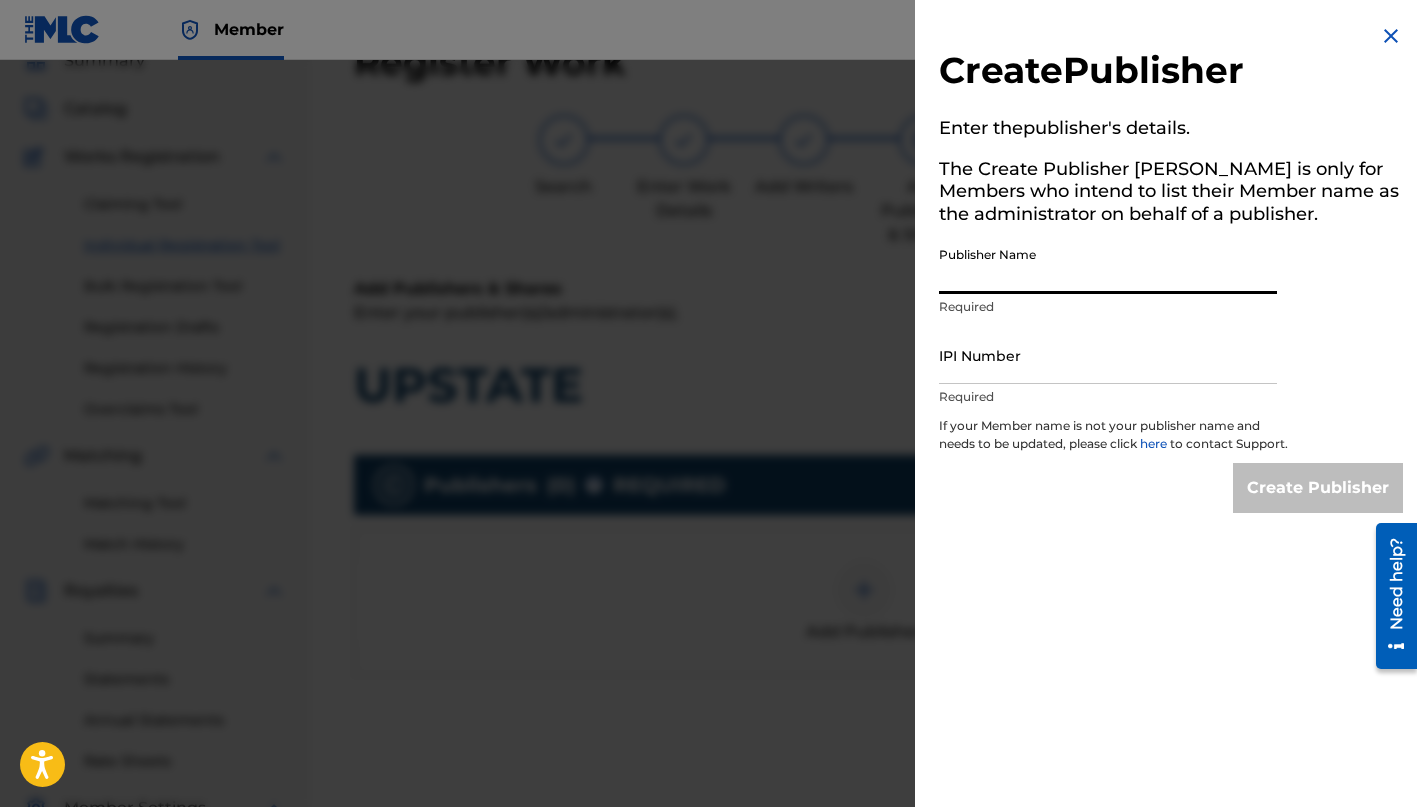 click on "Publisher Name" at bounding box center [1108, 265] 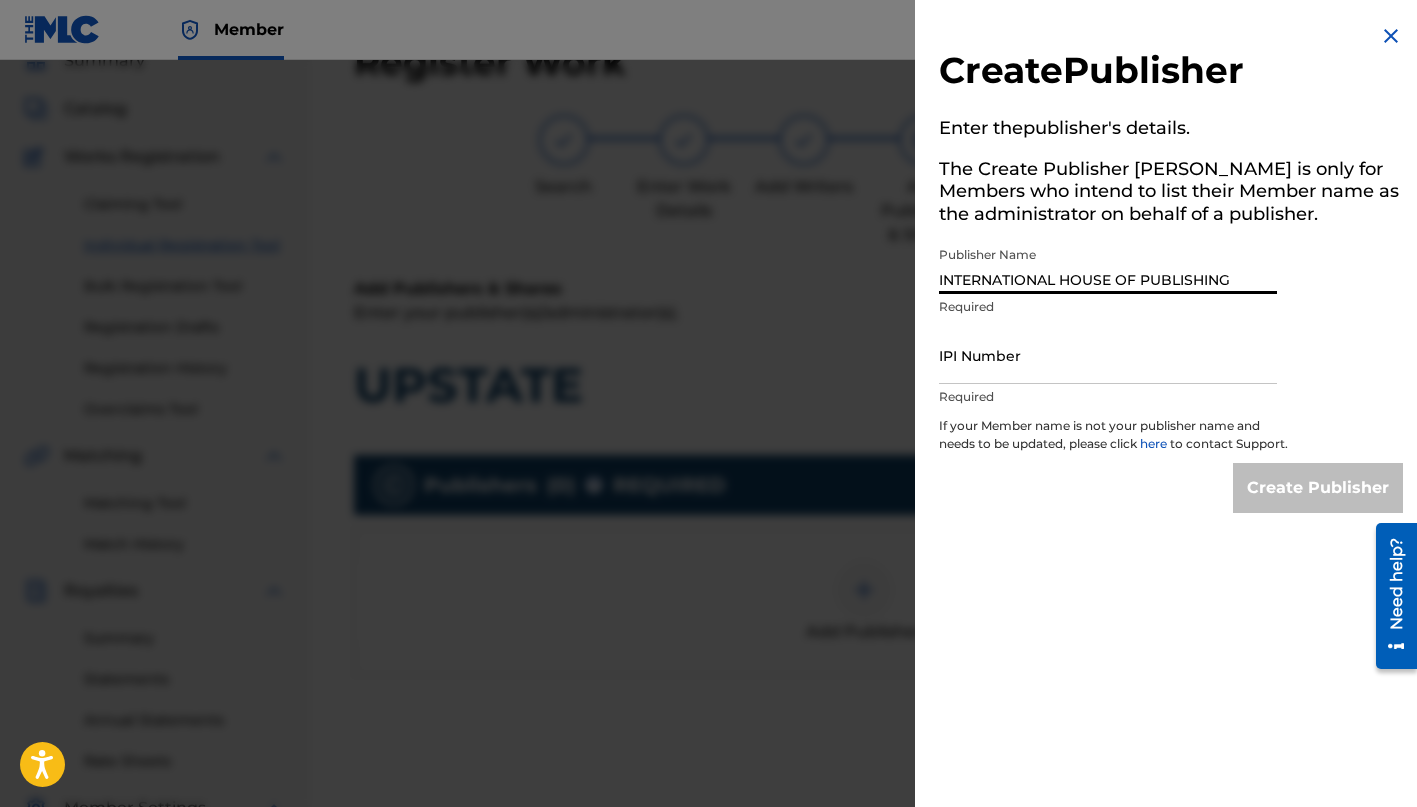 type on "INTERNATIONAL HOUSE OF PUBLISHING" 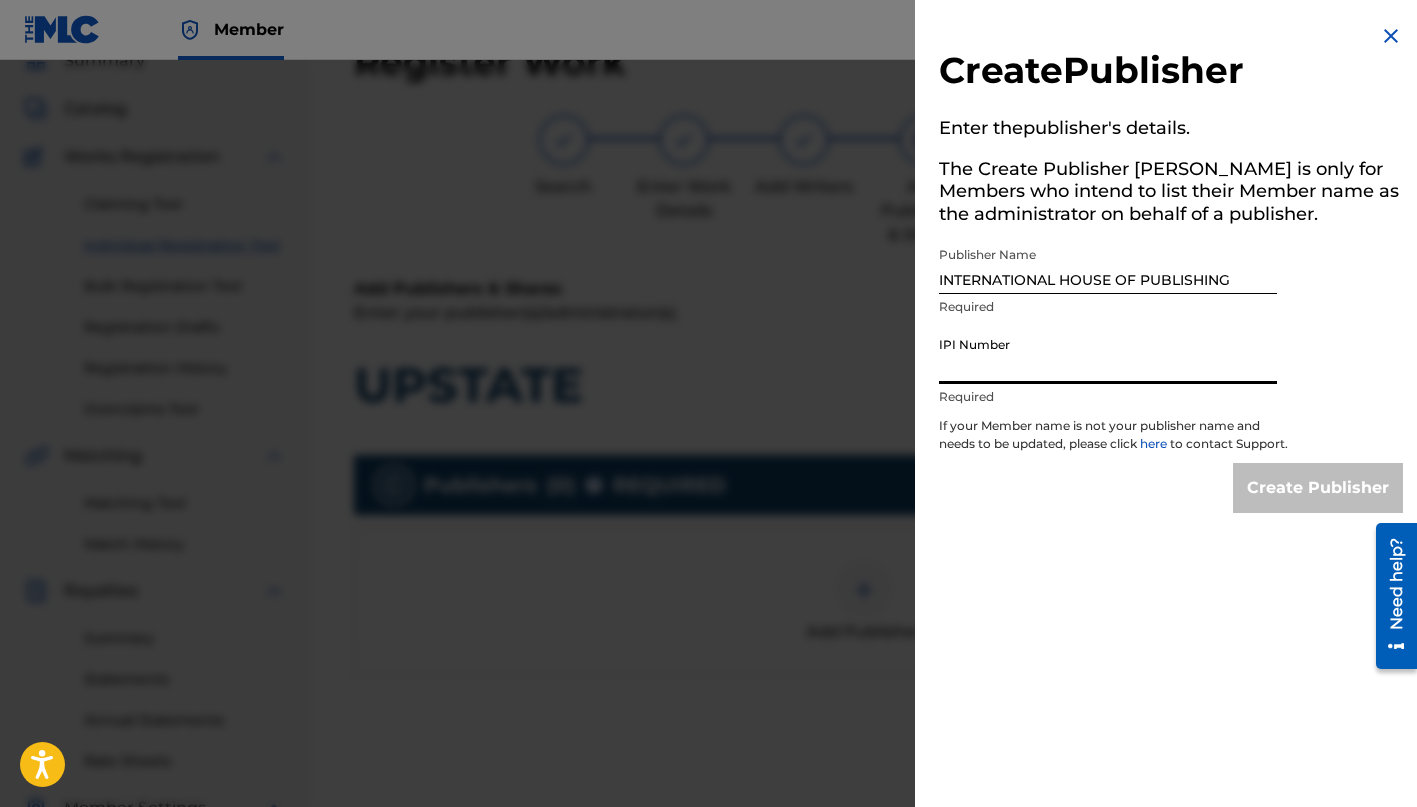 click on "IPI Number" at bounding box center (1108, 355) 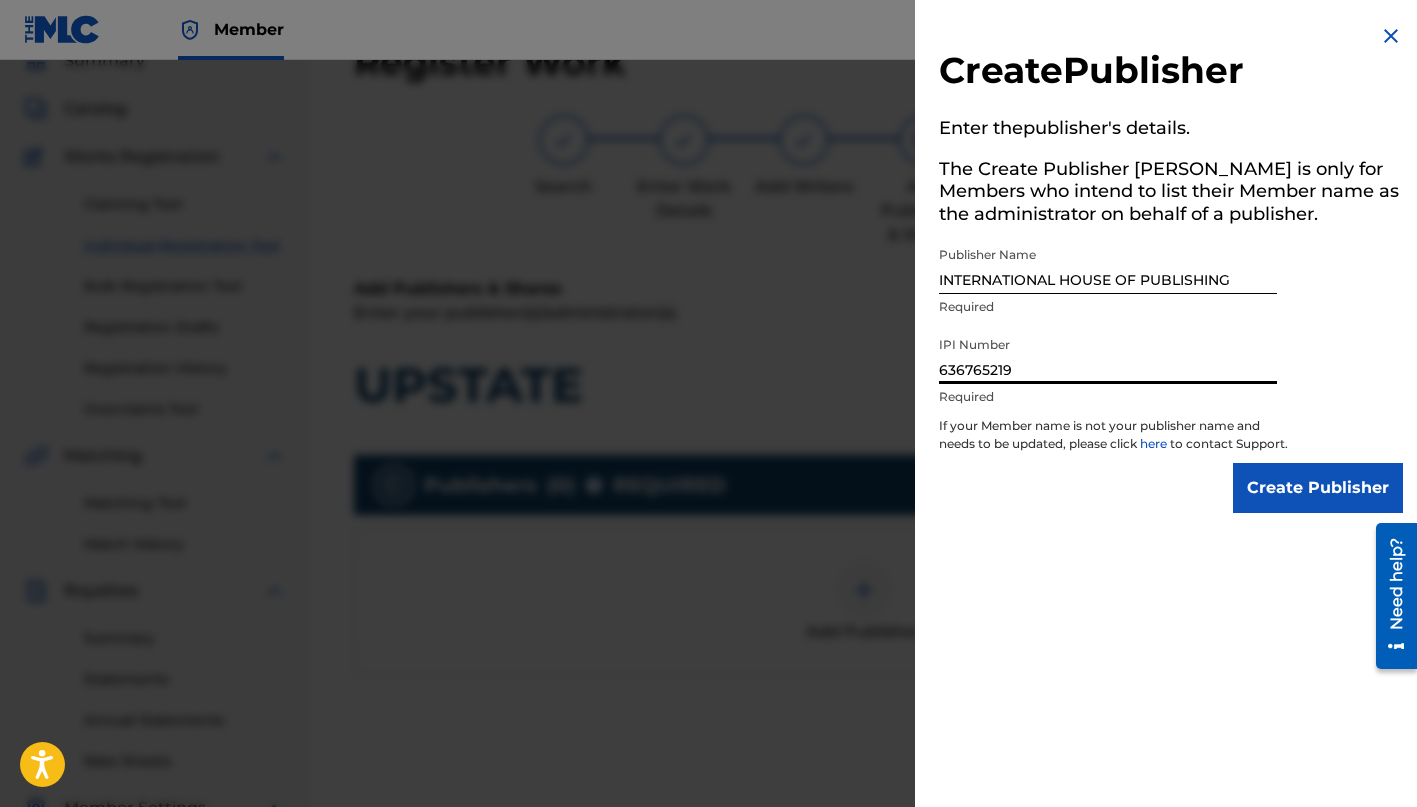 type on "636765219" 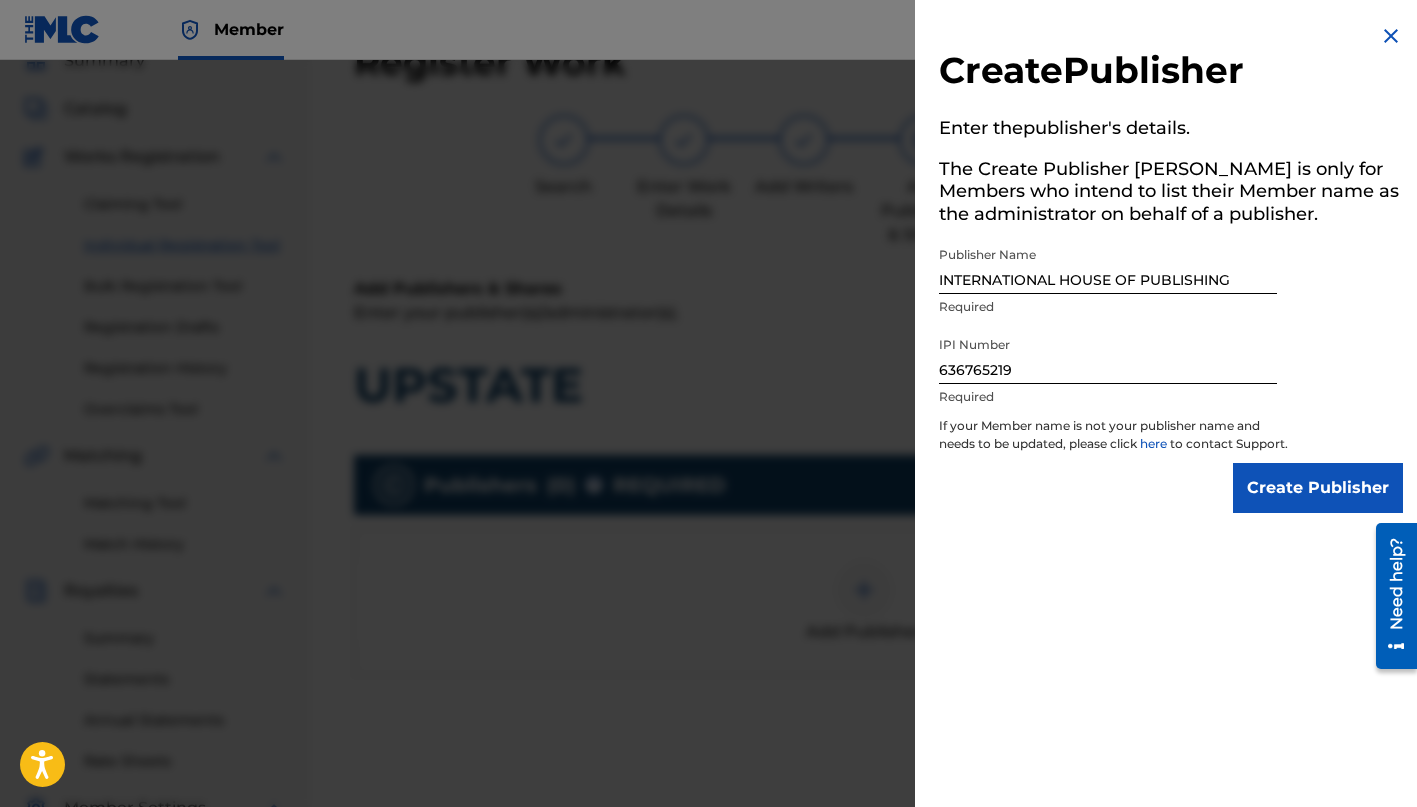 click on "Create Publisher" at bounding box center [1318, 488] 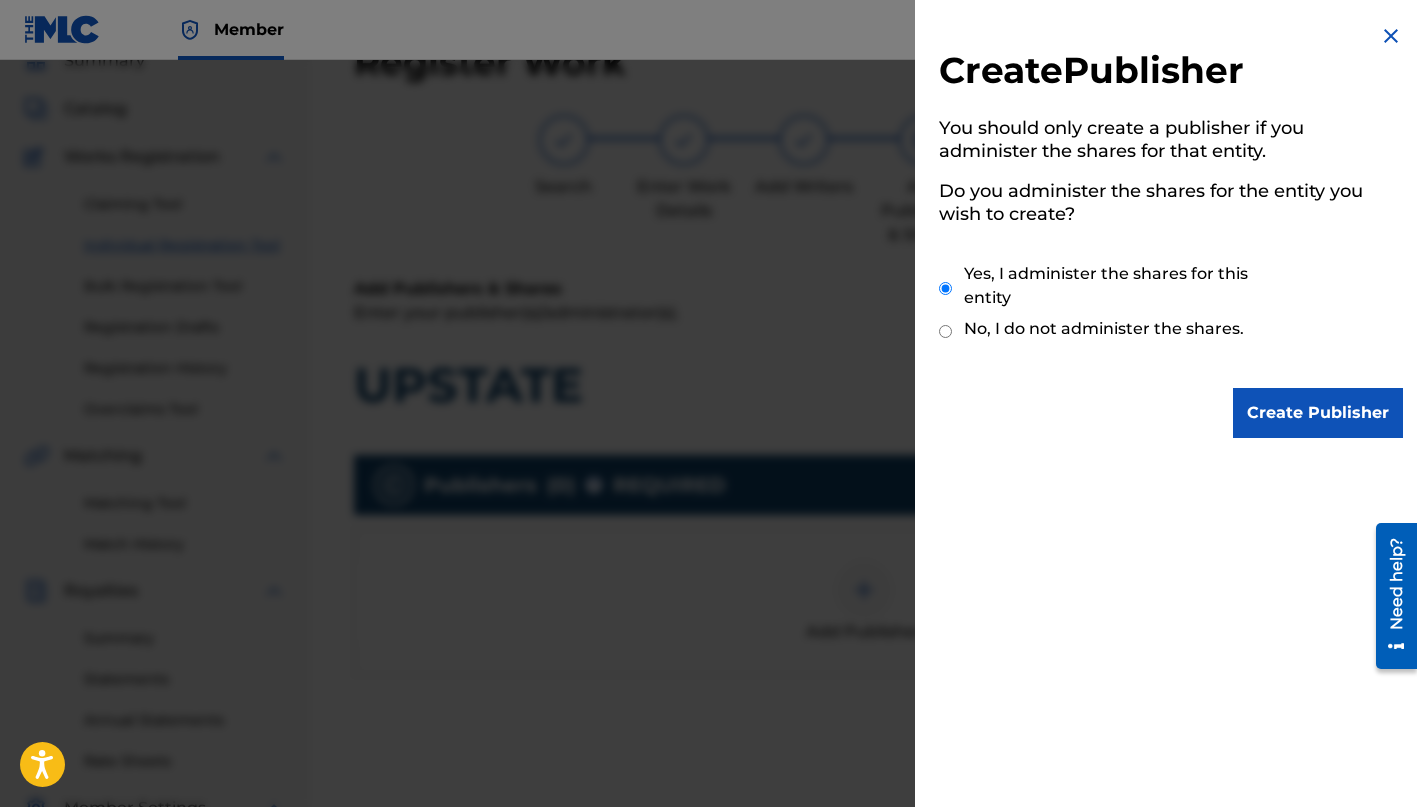 click on "Create Publisher" at bounding box center [1318, 413] 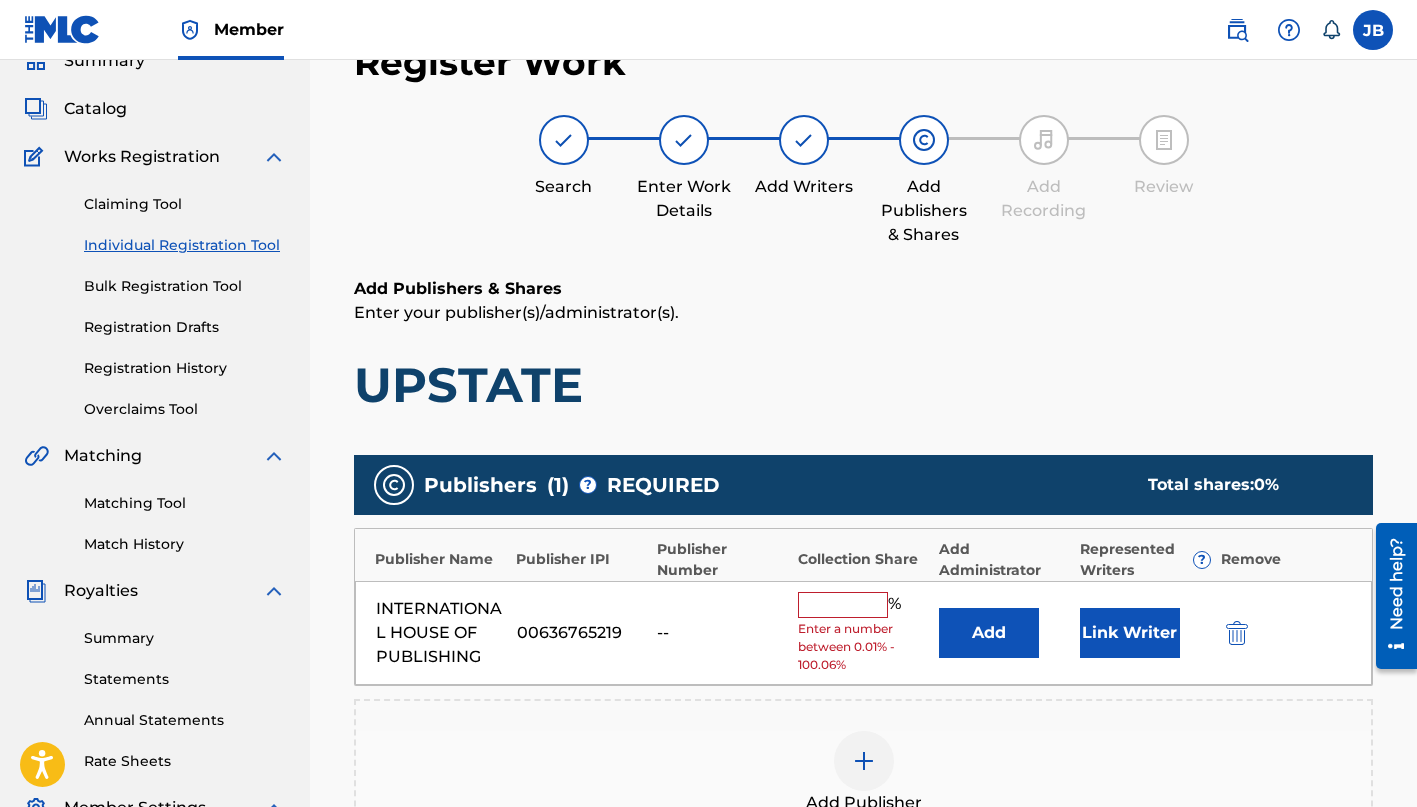click at bounding box center (843, 605) 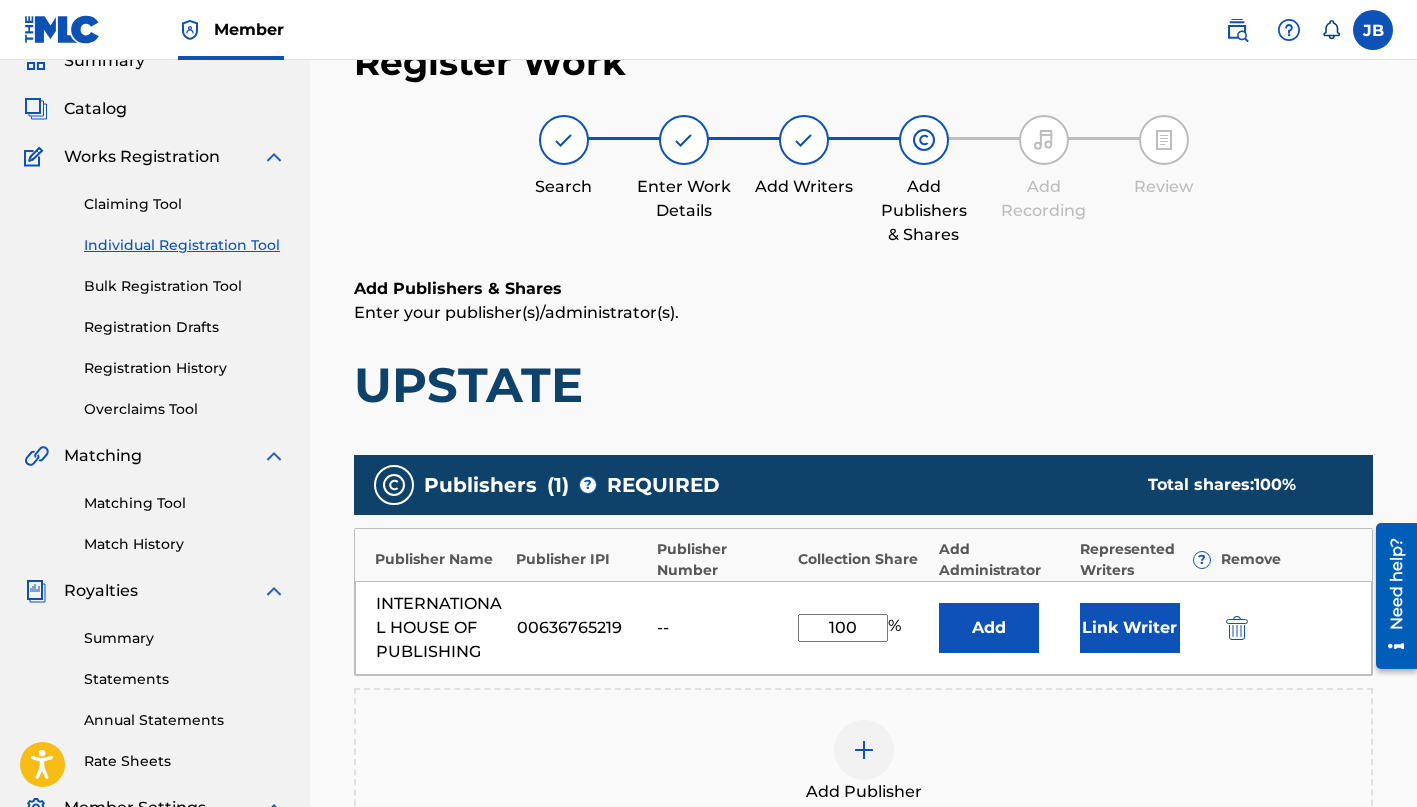 type on "100" 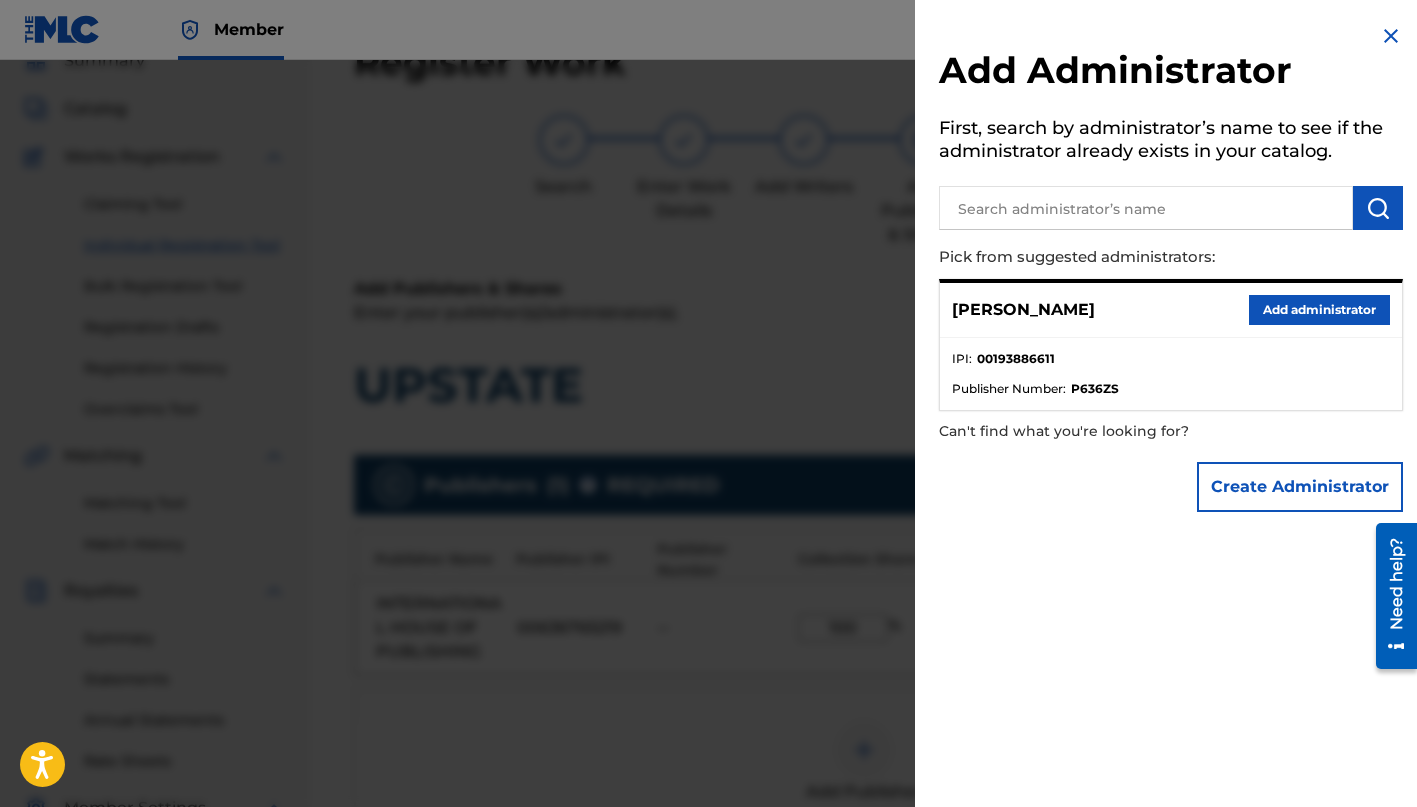 click on "Add administrator" at bounding box center [1319, 310] 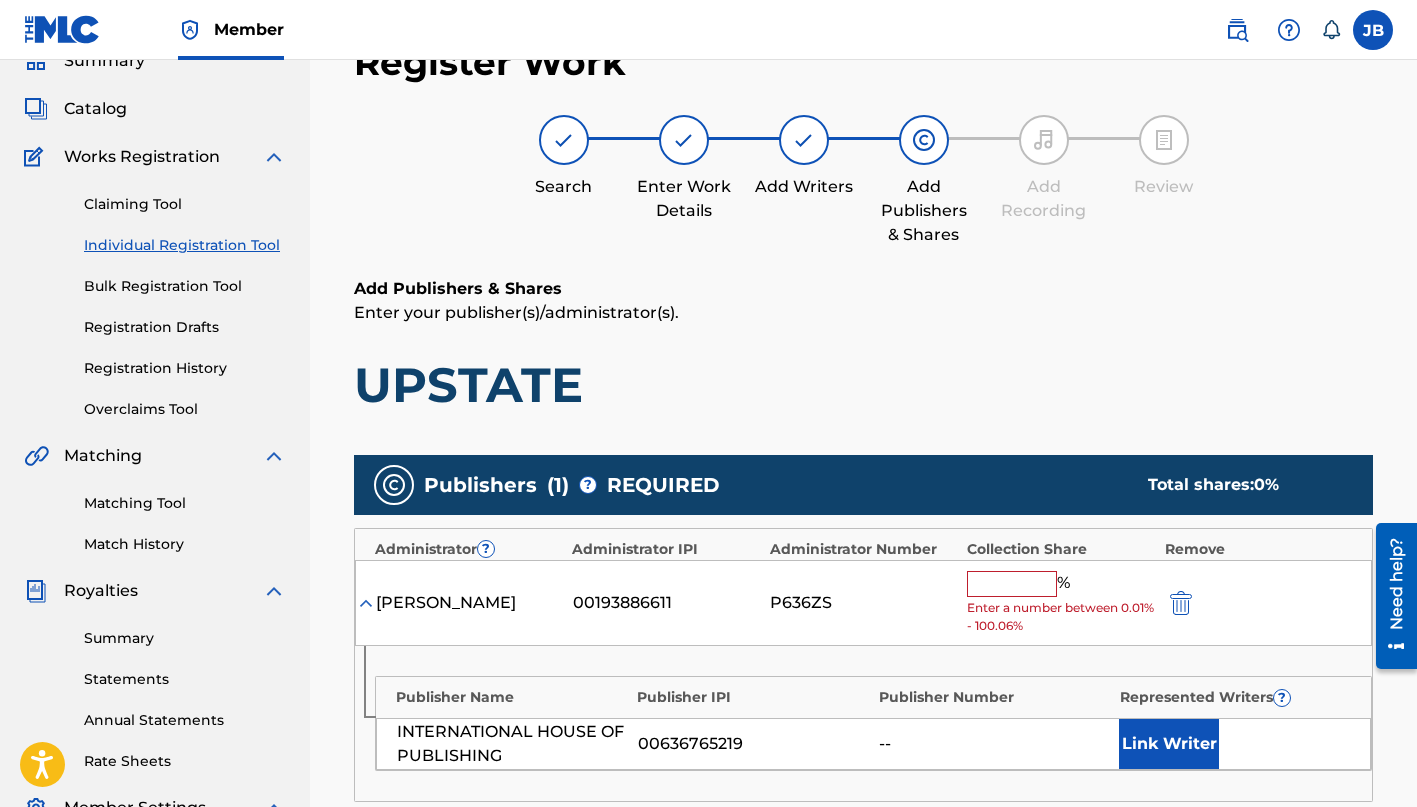 click at bounding box center (1012, 584) 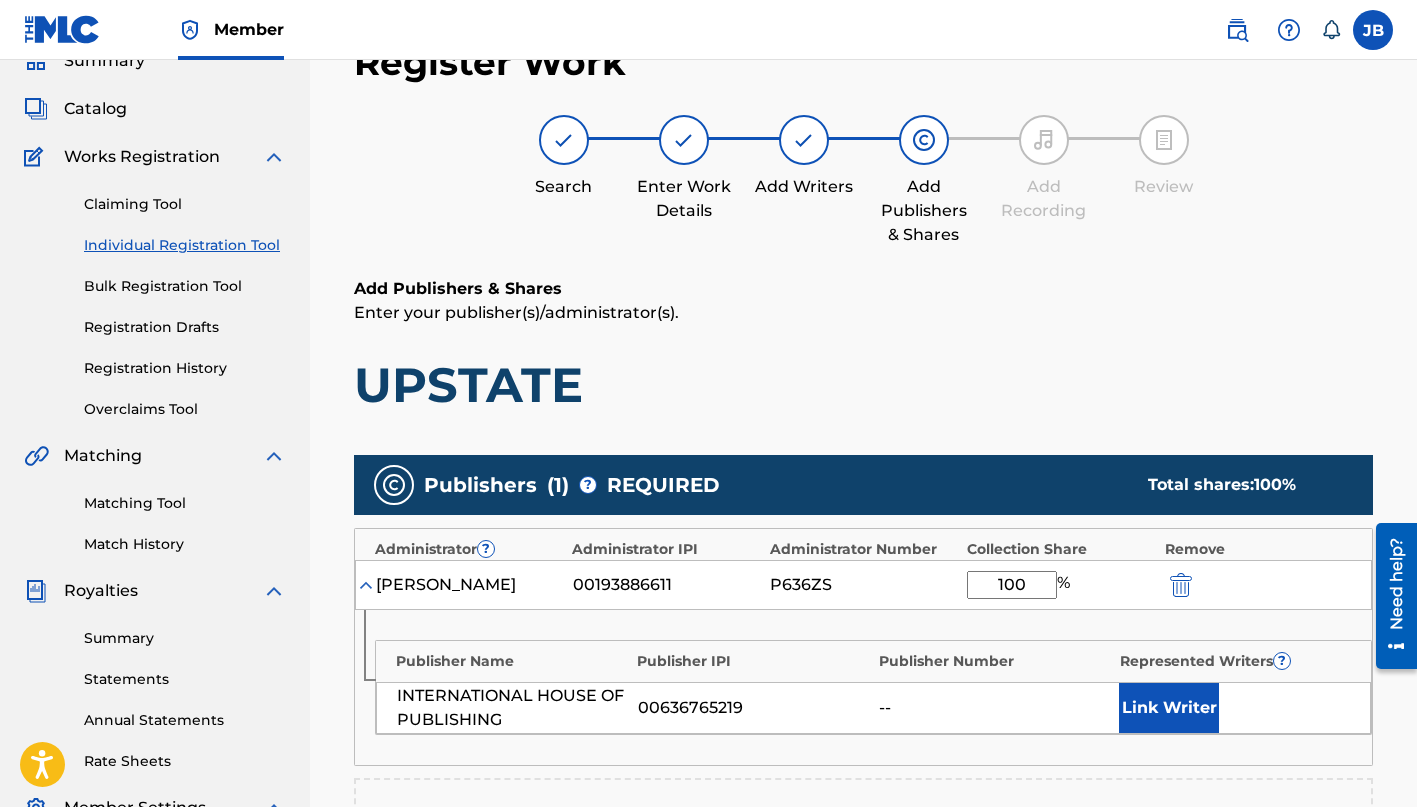 type on "100" 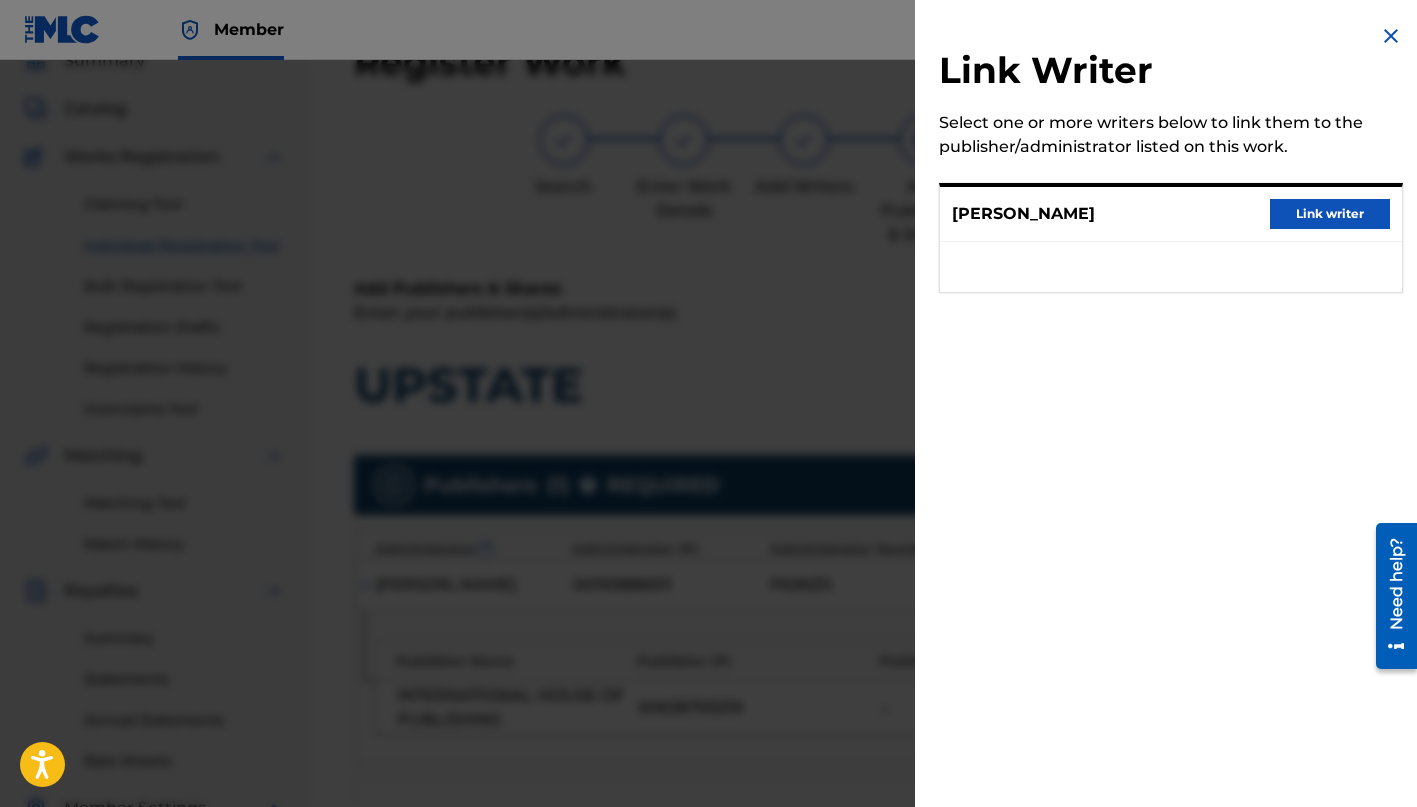 click on "Link writer" at bounding box center (1330, 214) 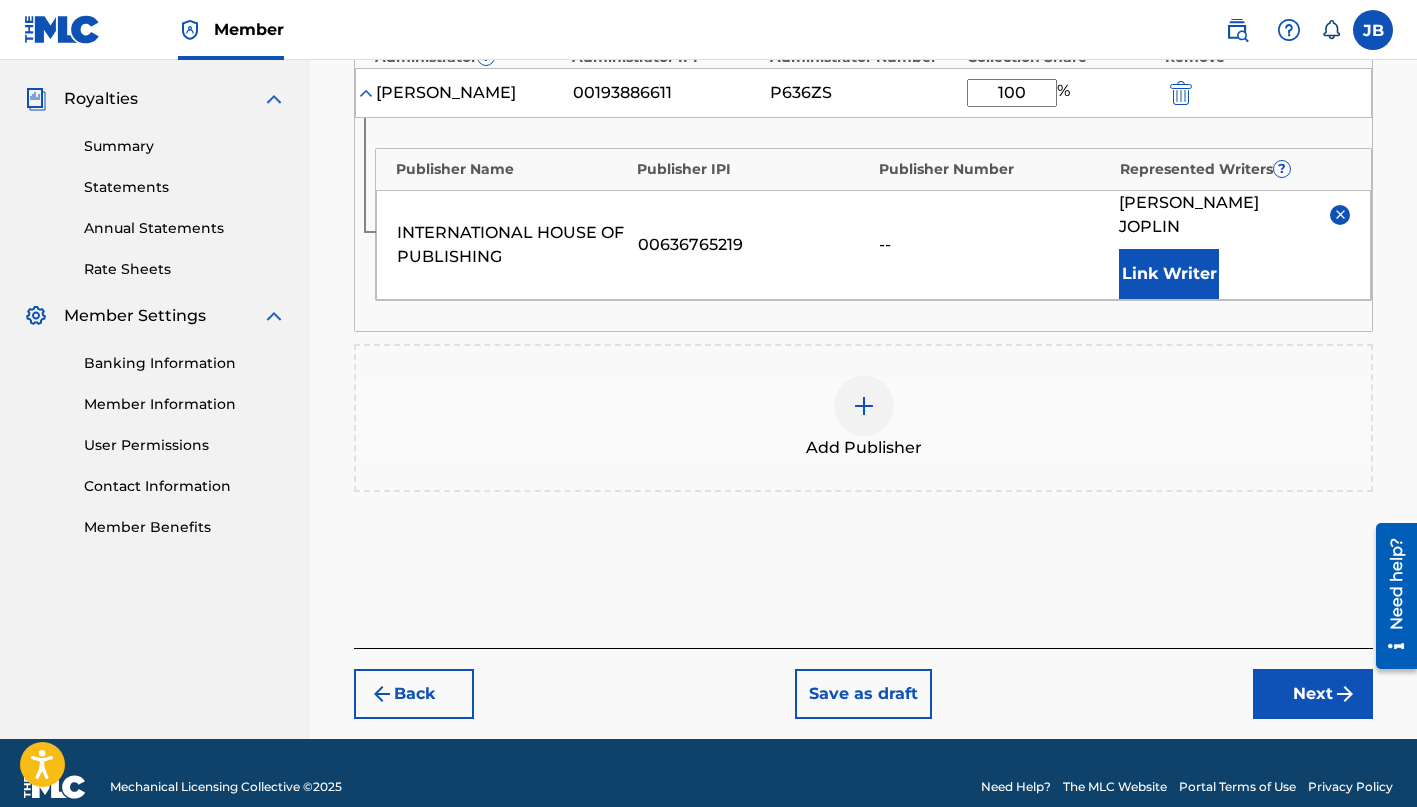click on "Next" at bounding box center [1313, 694] 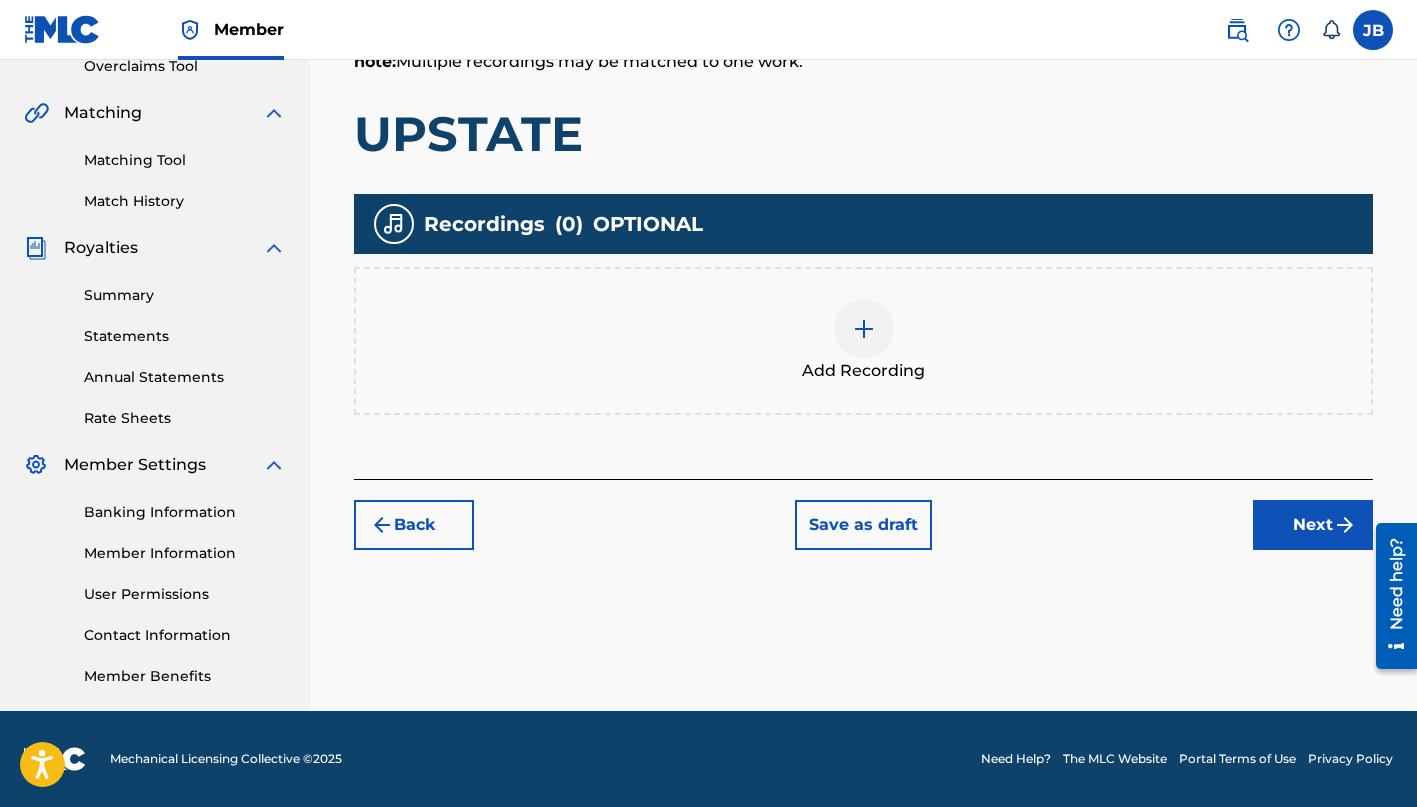 click at bounding box center (864, 329) 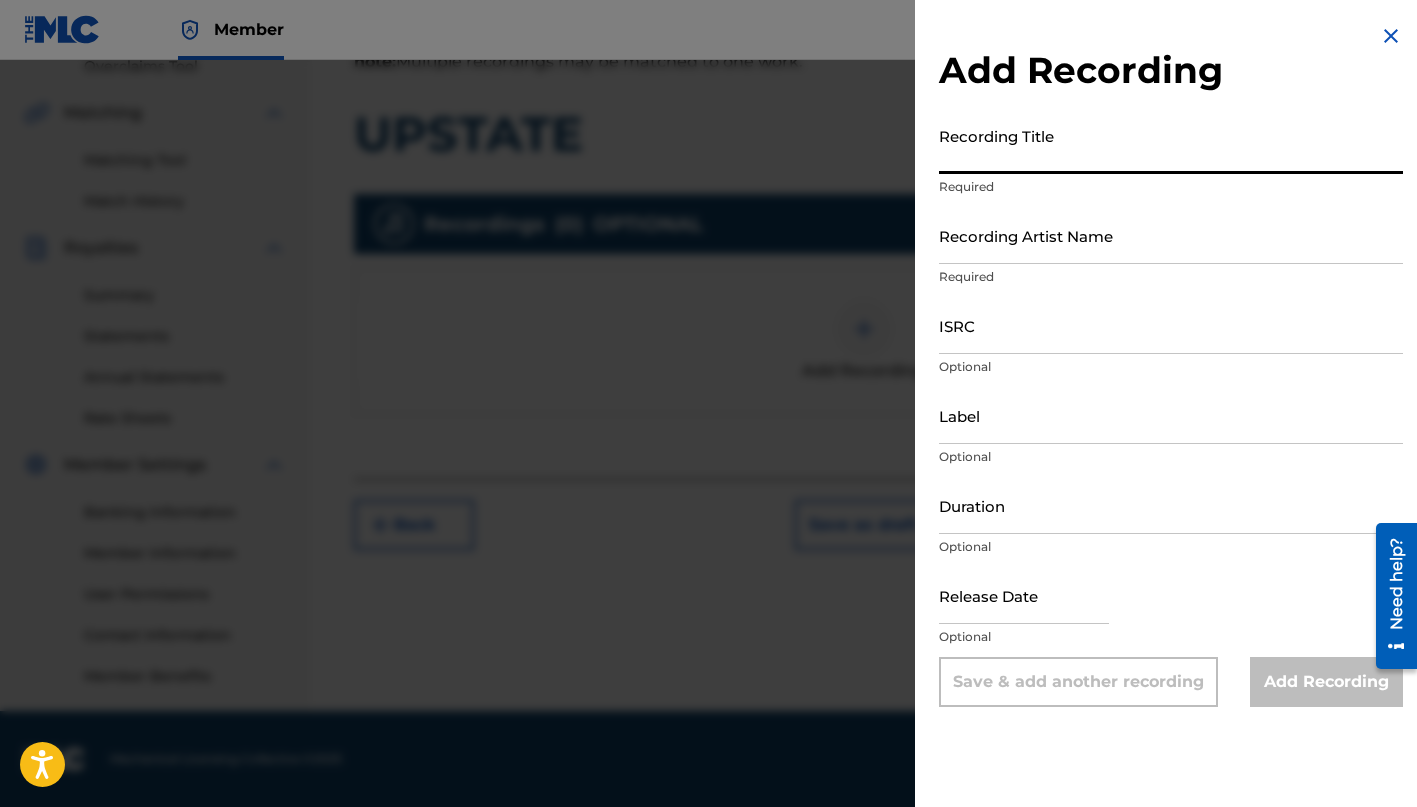 click on "Recording Title" at bounding box center (1171, 145) 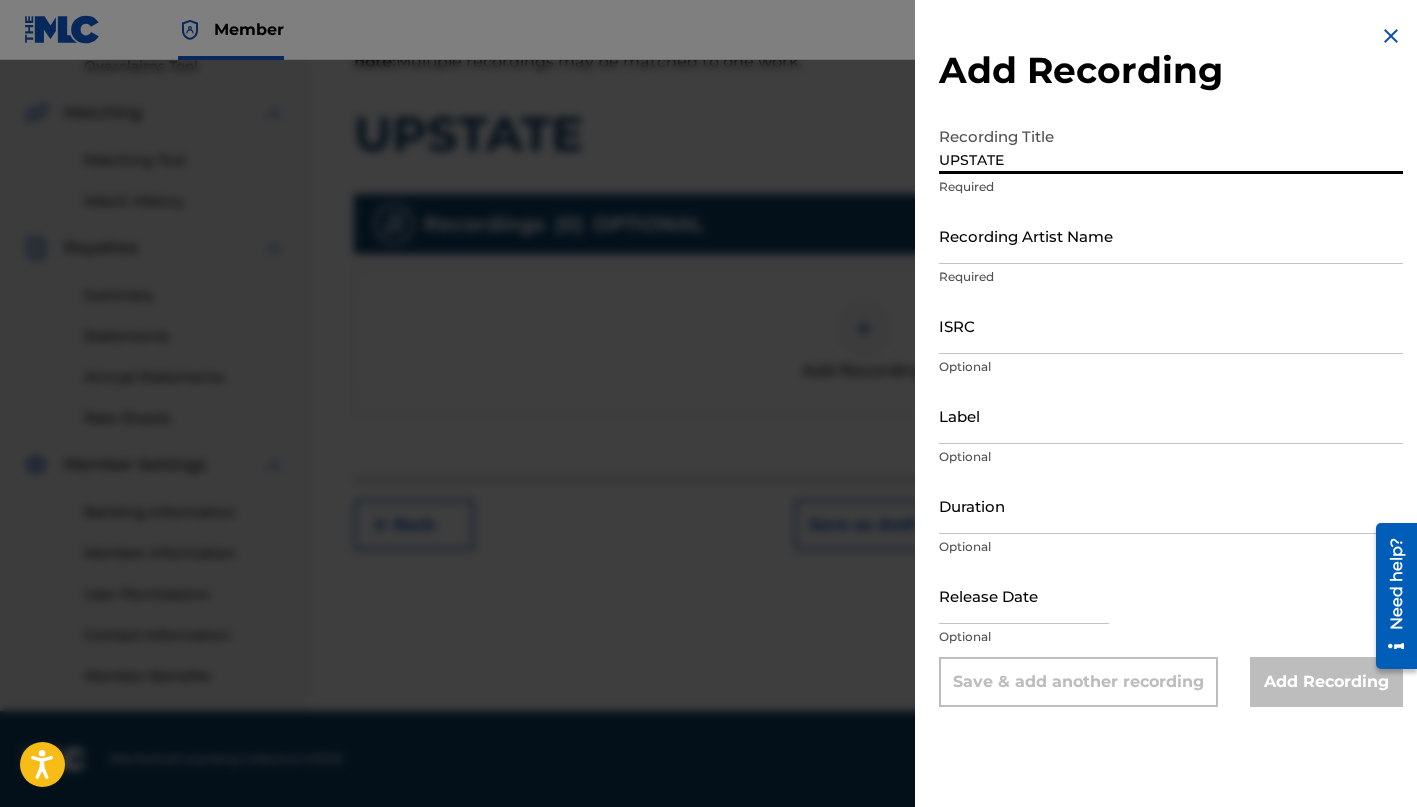 type on "UPSTATE" 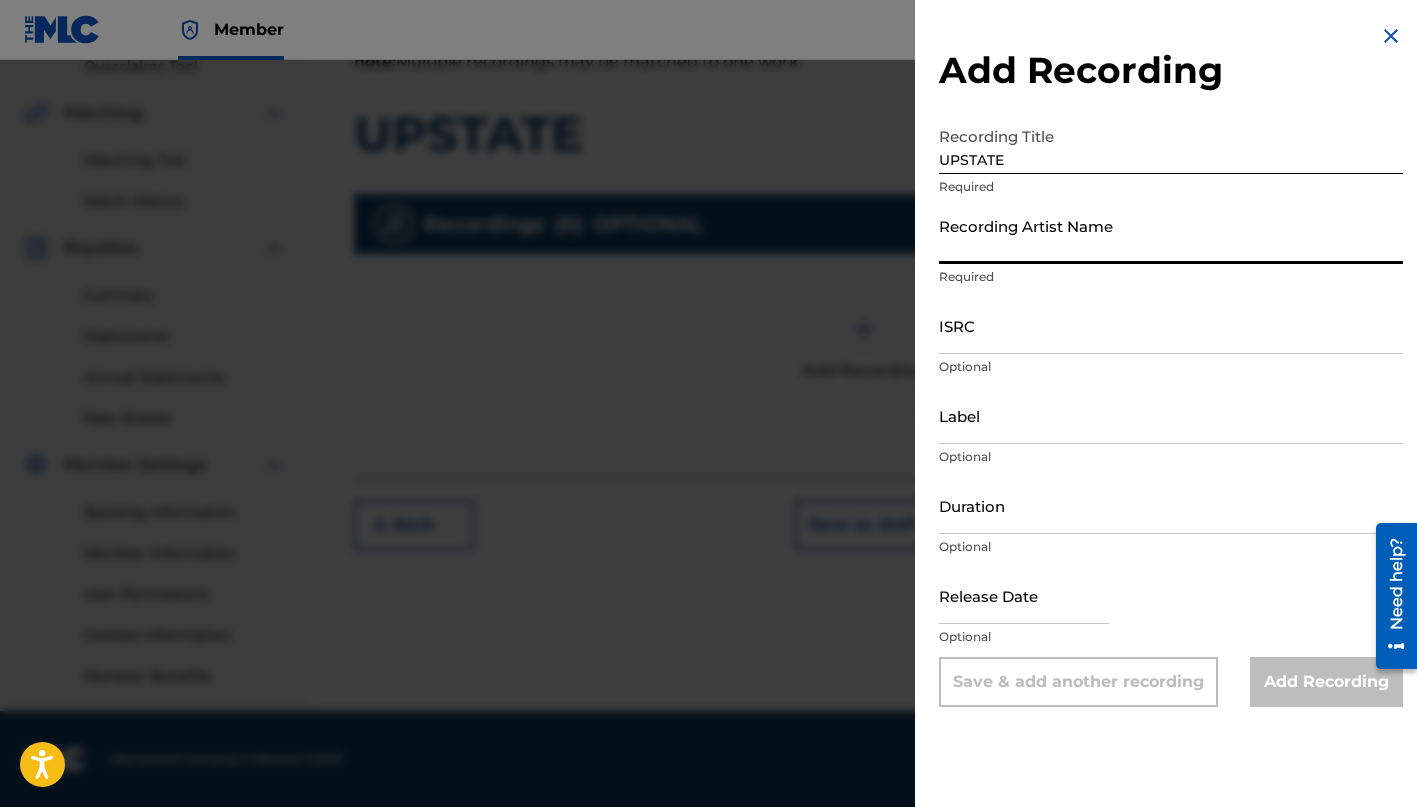 click on "Recording Artist Name" at bounding box center (1171, 235) 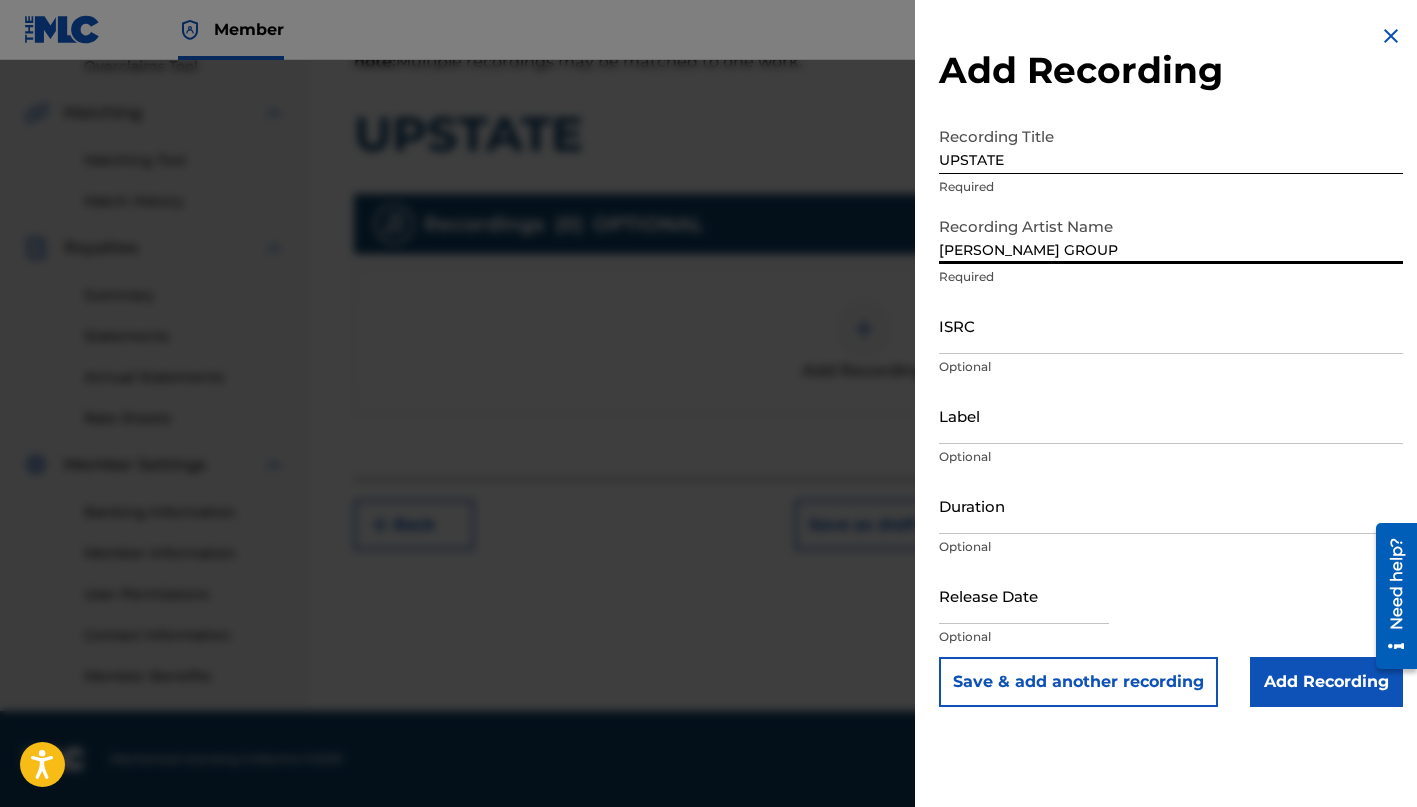 type on "[PERSON_NAME] GROUP" 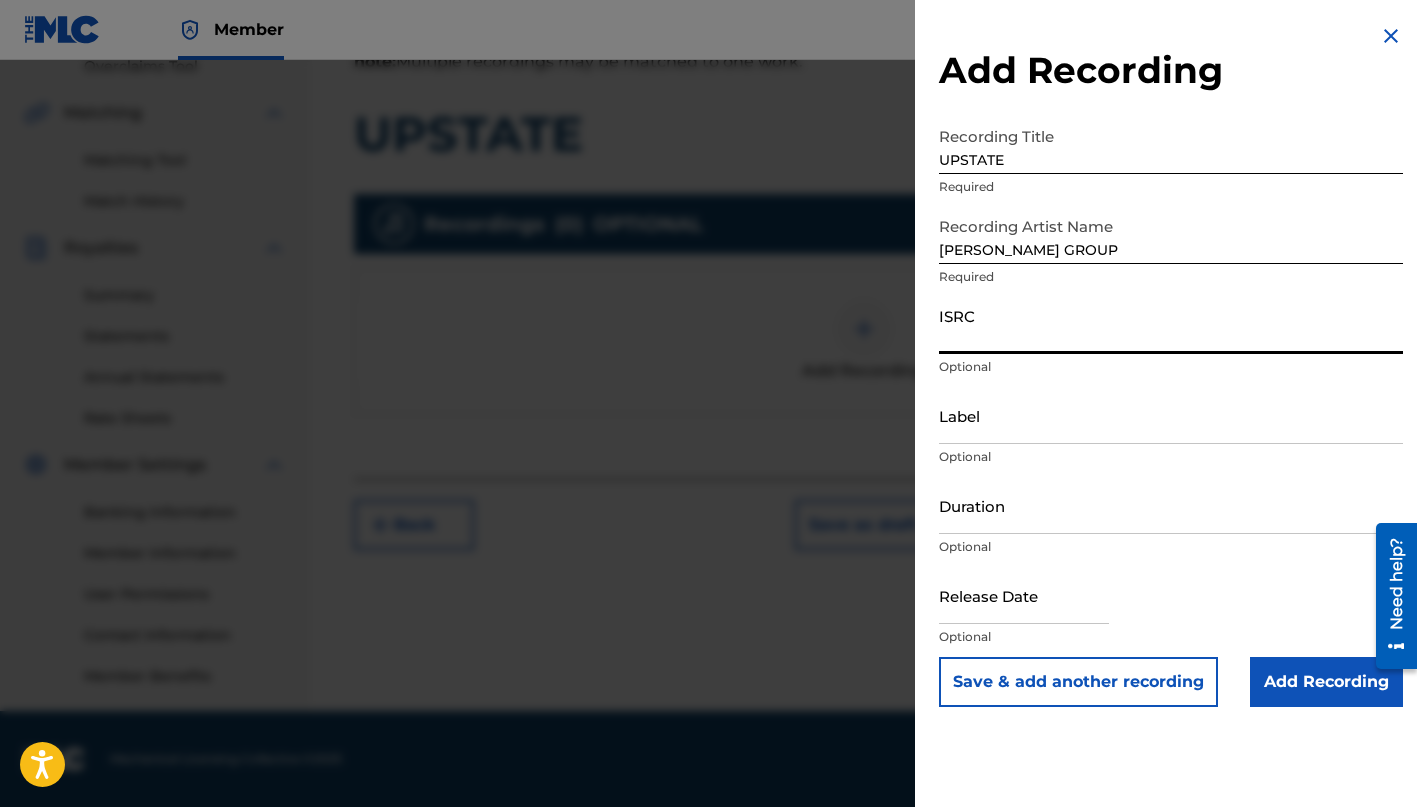 click at bounding box center [708, 463] 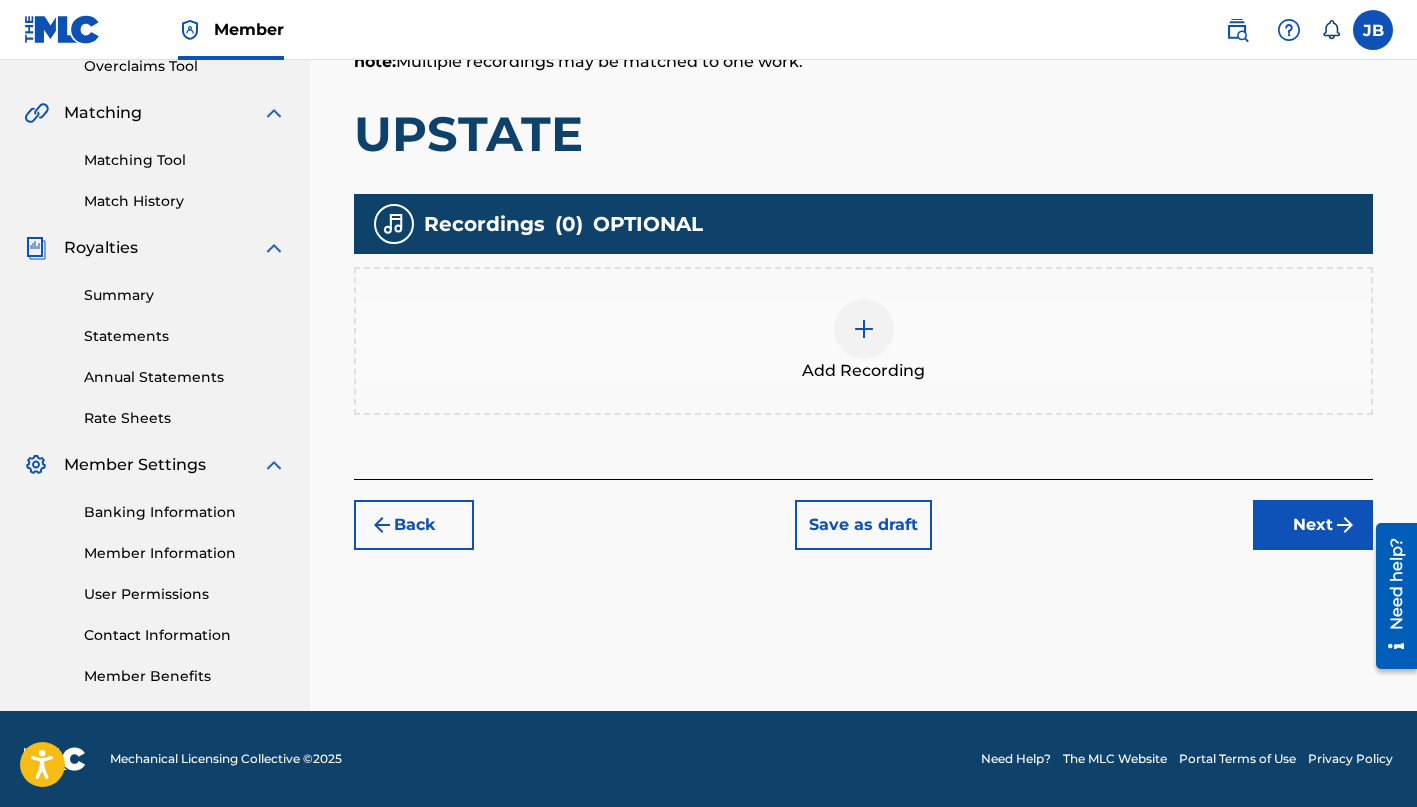 click at bounding box center [864, 329] 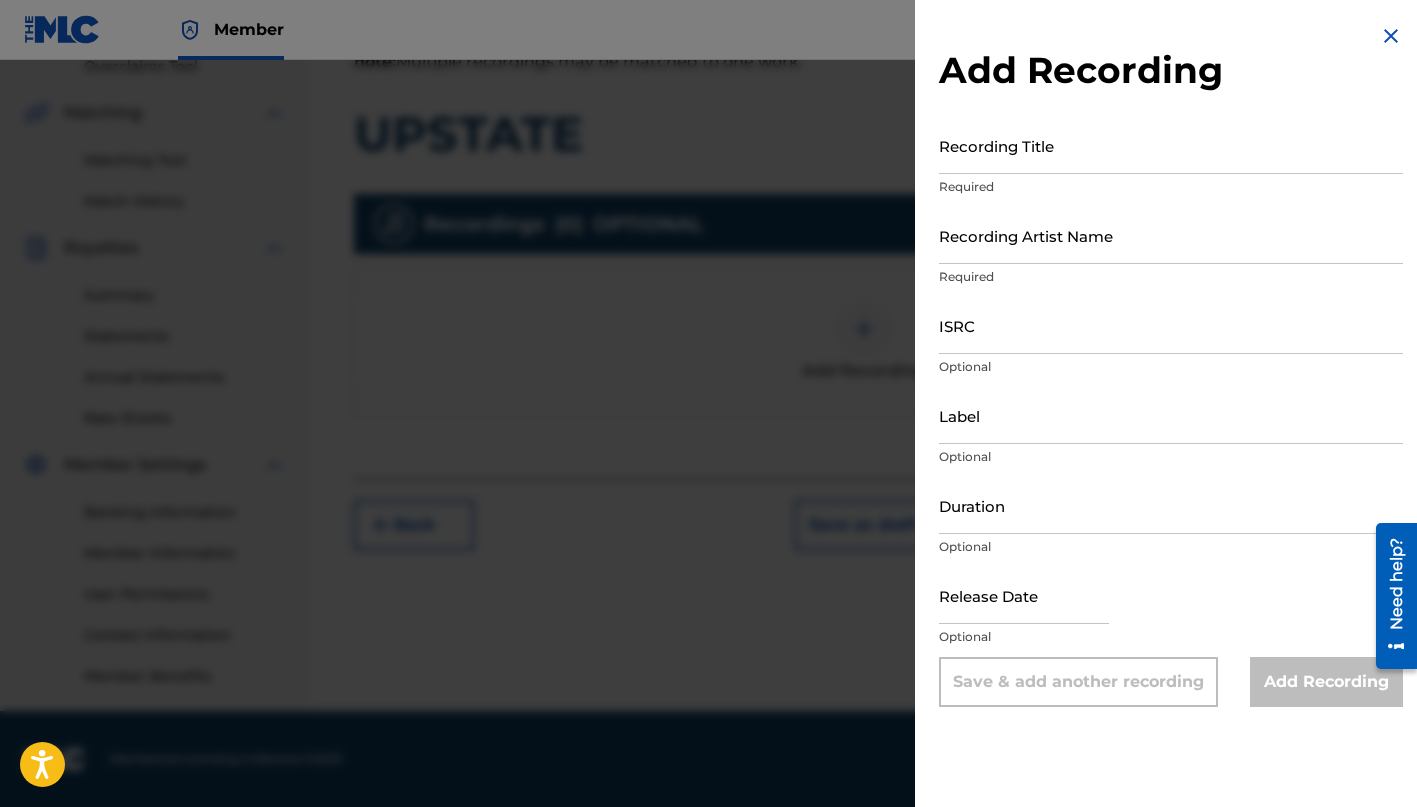 click on "Recording Title" at bounding box center (1171, 145) 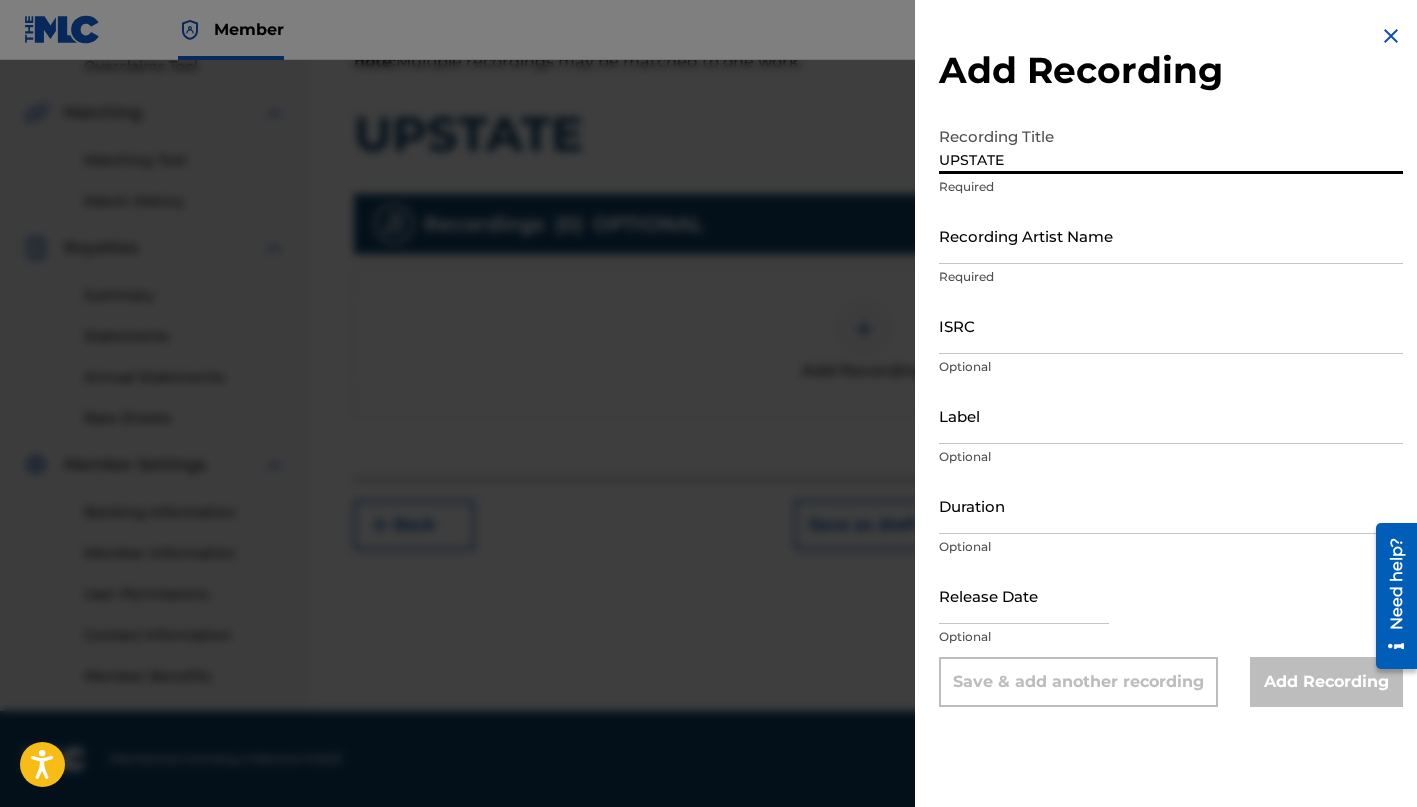 type on "UPSTATE" 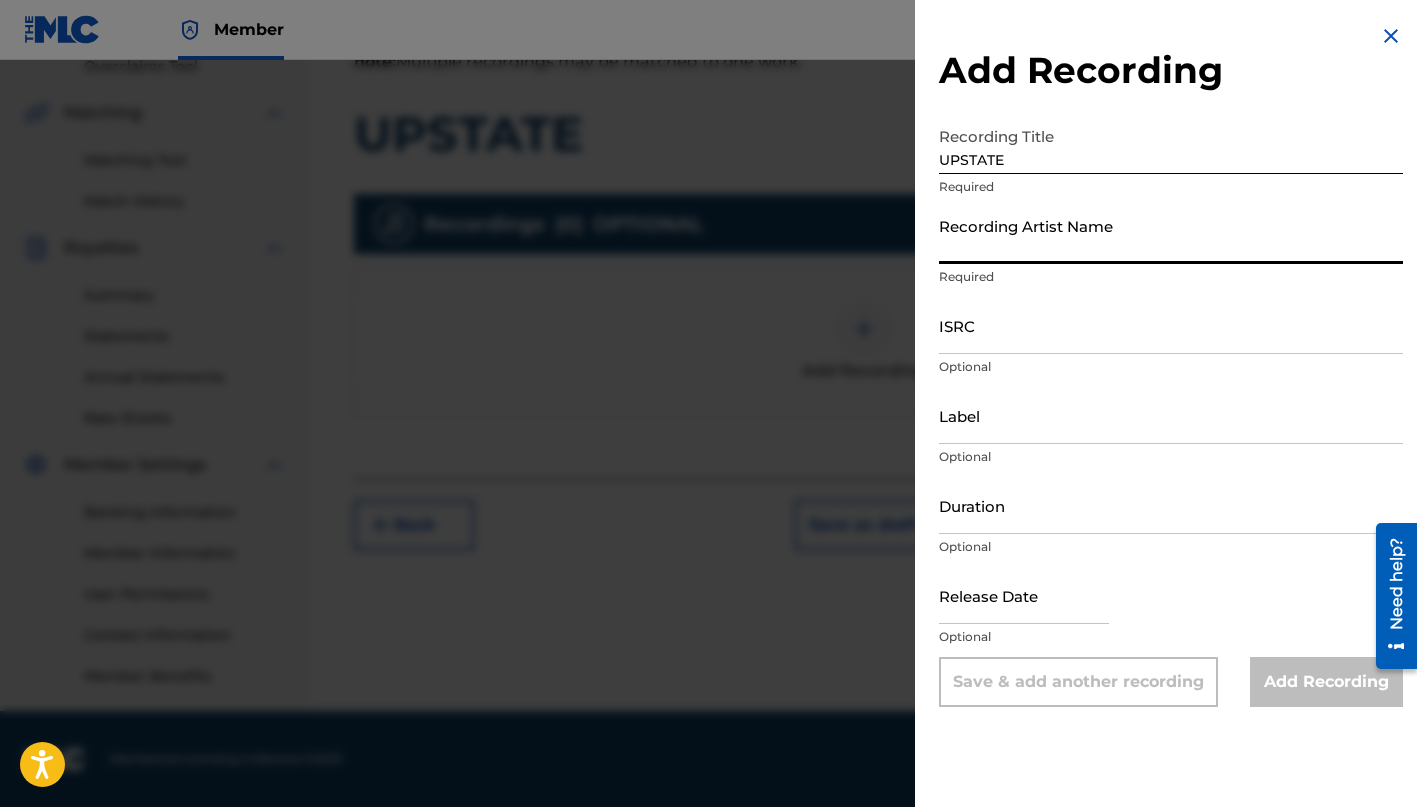 click on "Recording Artist Name" at bounding box center [1171, 235] 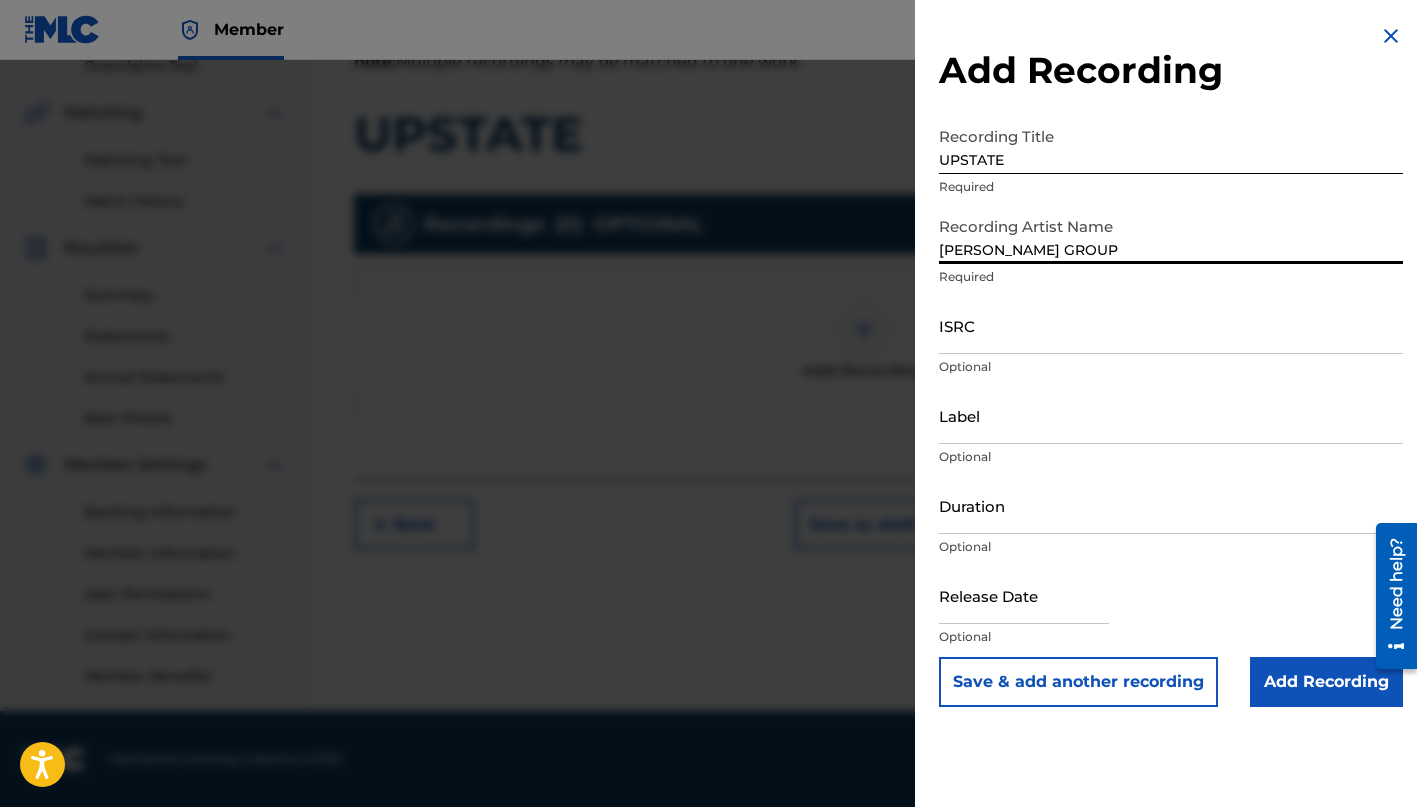 type on "[PERSON_NAME] GROUP" 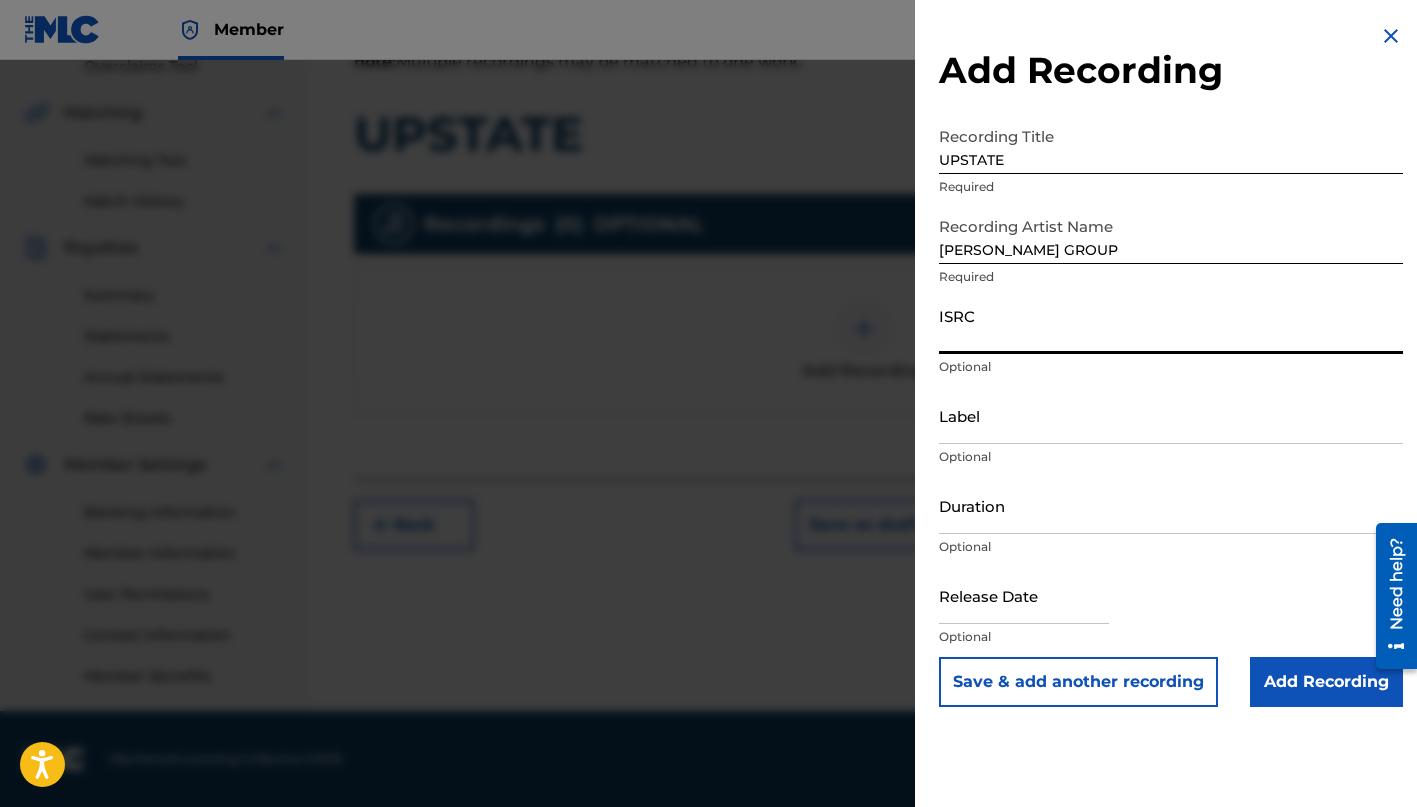 click on "ISRC" at bounding box center [1171, 325] 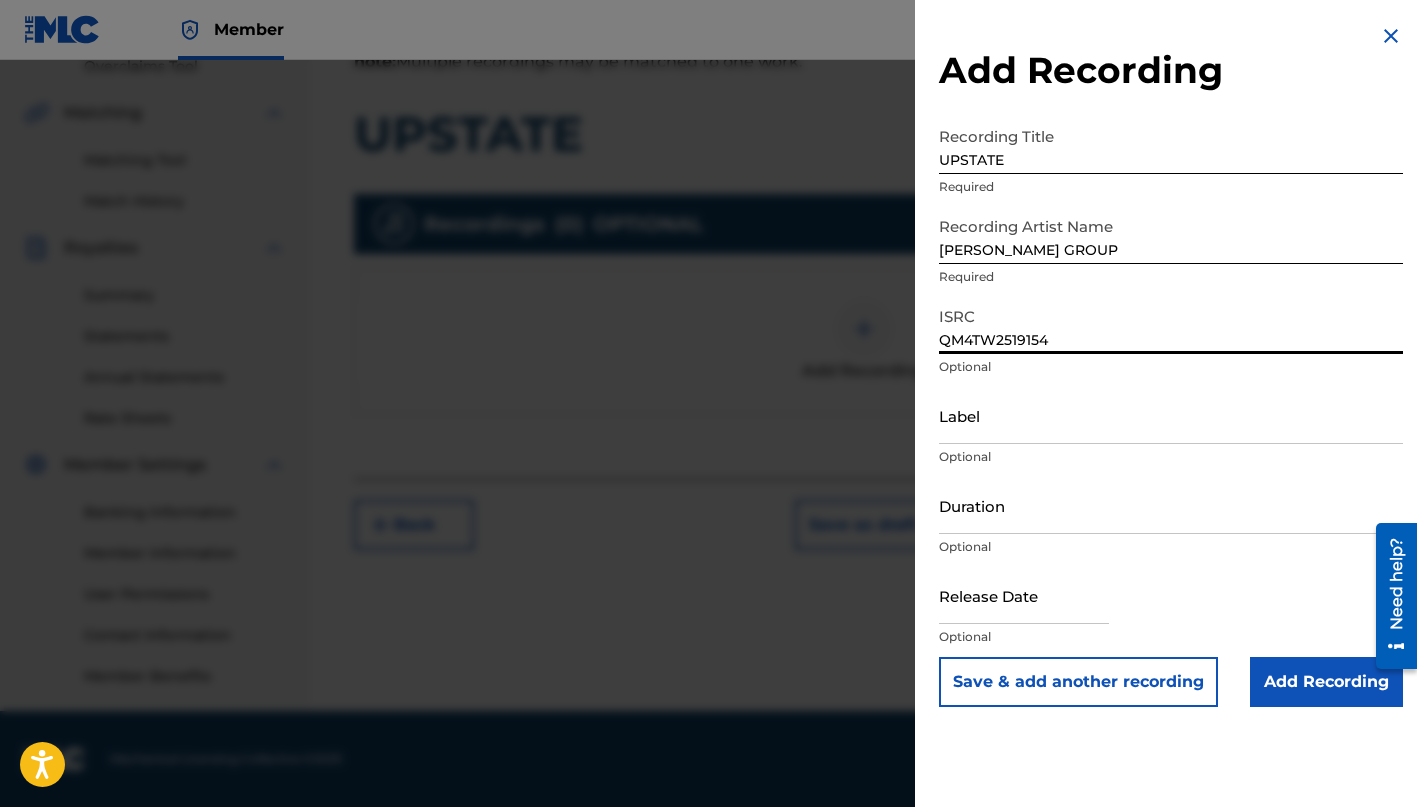 type on "QM4TW2519154" 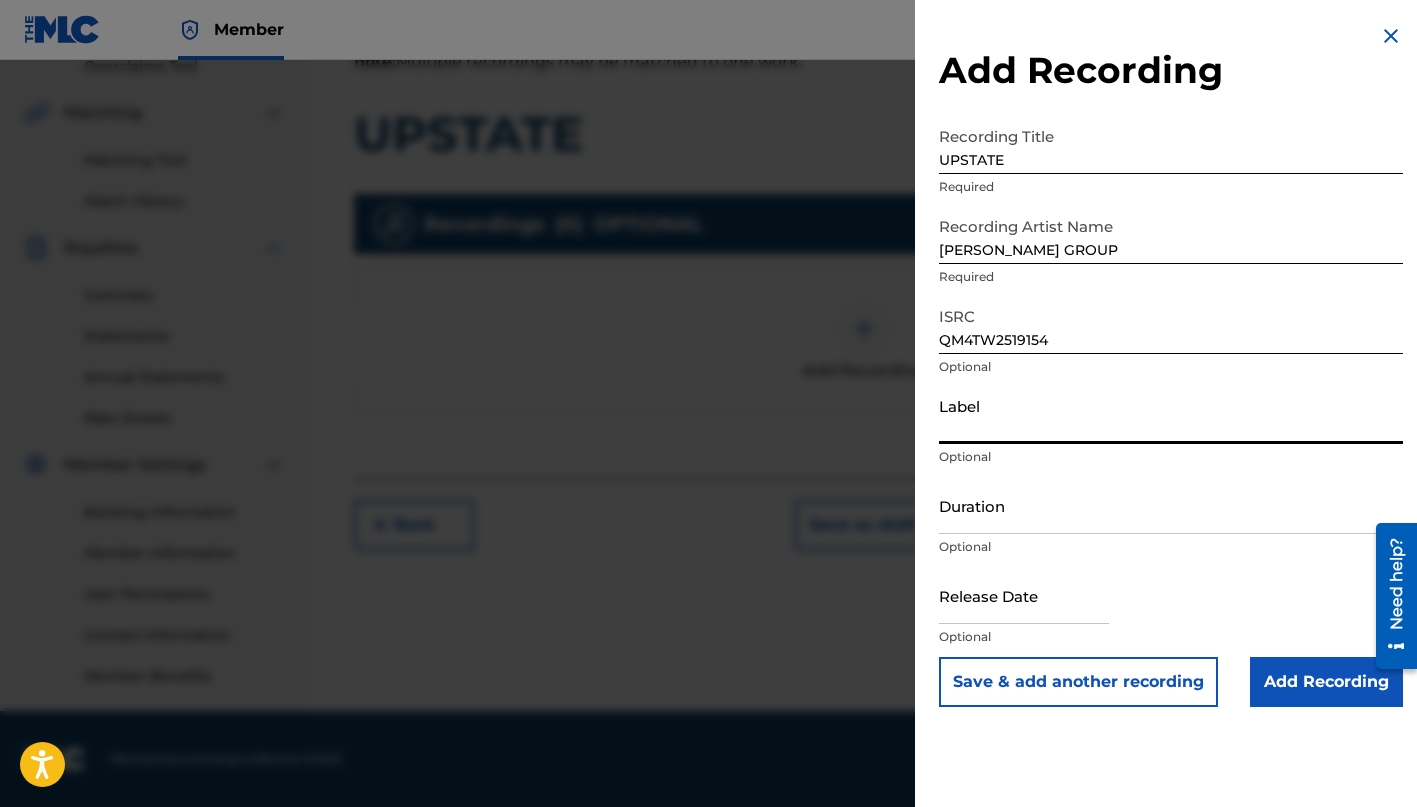 click on "Label" at bounding box center (1171, 415) 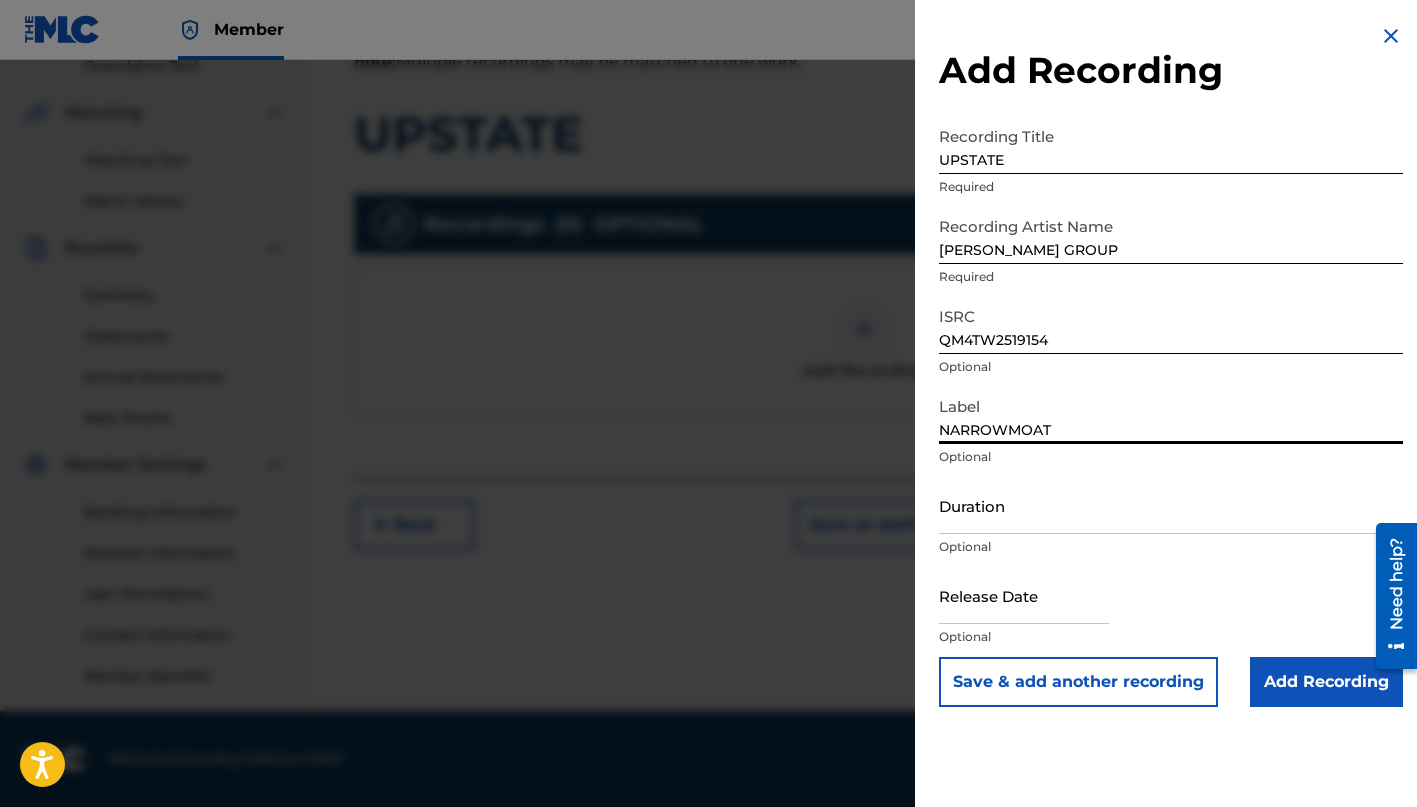 scroll, scrollTop: 433, scrollLeft: 0, axis: vertical 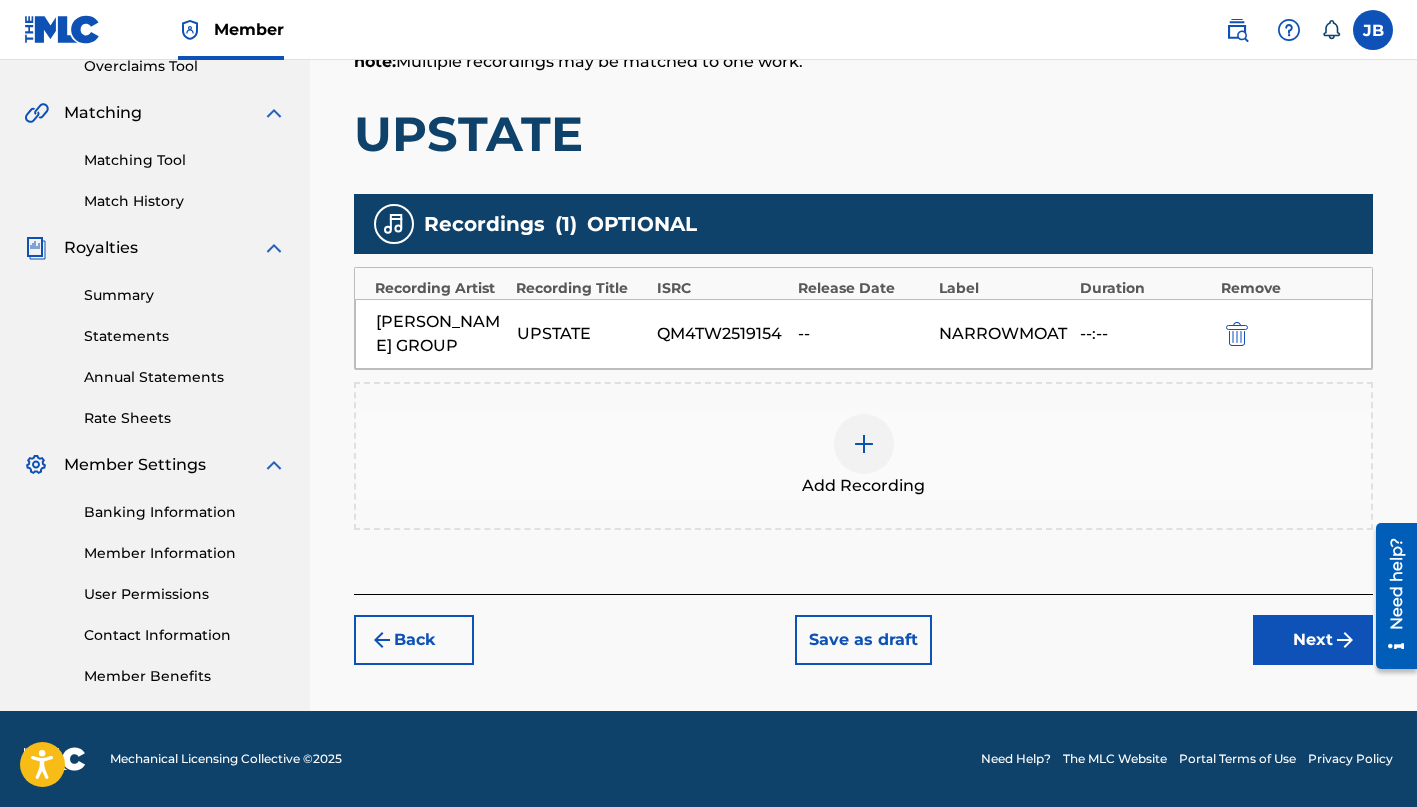 click on "Next" at bounding box center (1313, 640) 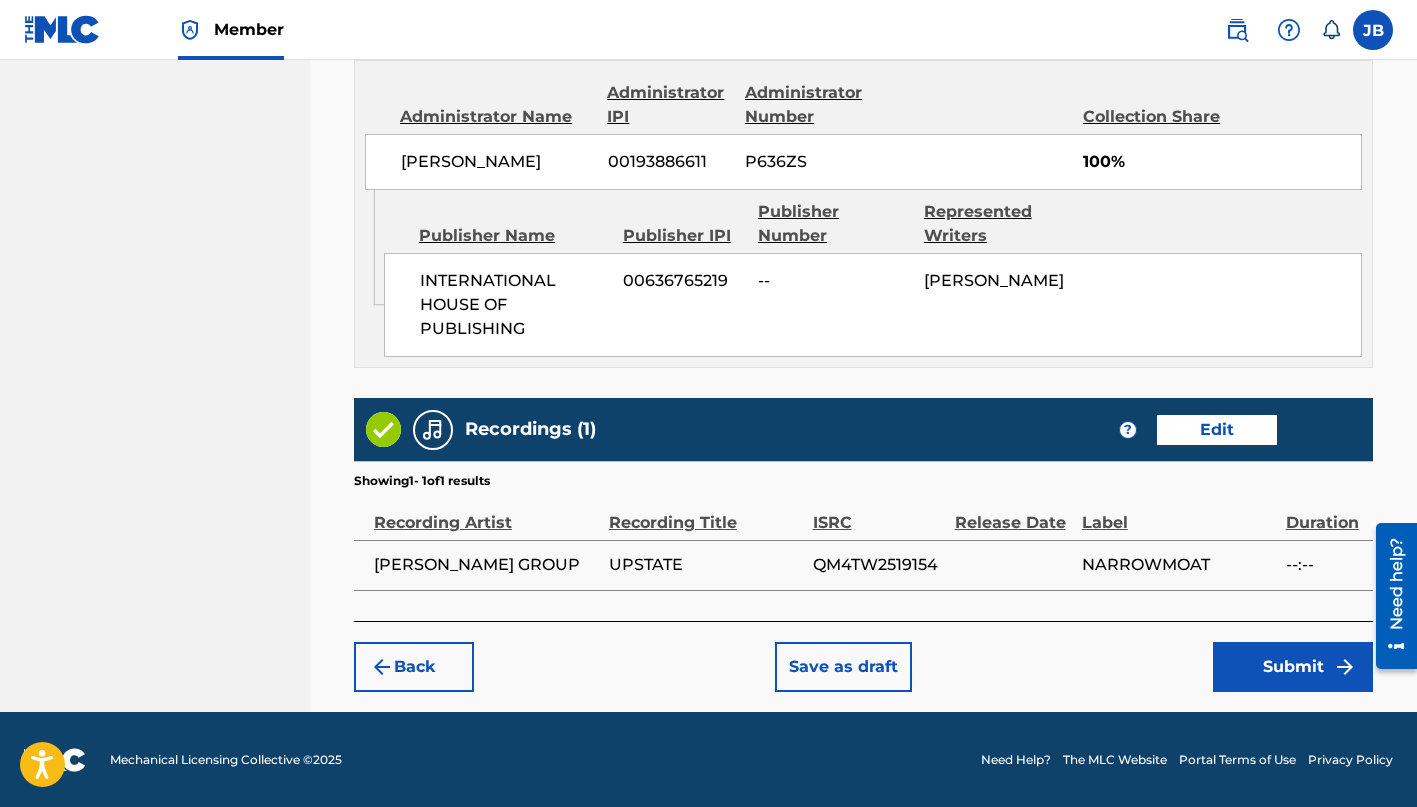 scroll, scrollTop: 1103, scrollLeft: 0, axis: vertical 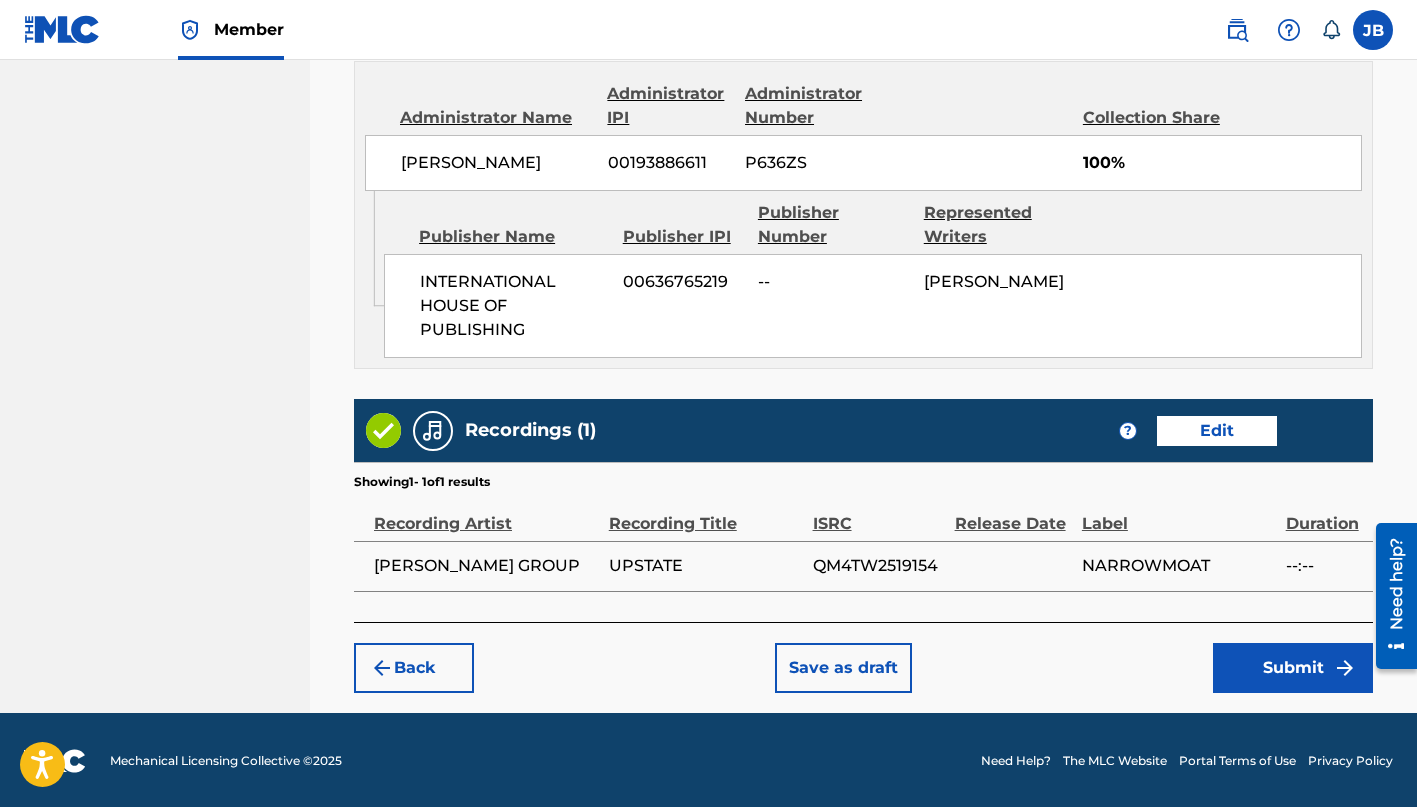 click on "Submit" at bounding box center [1293, 668] 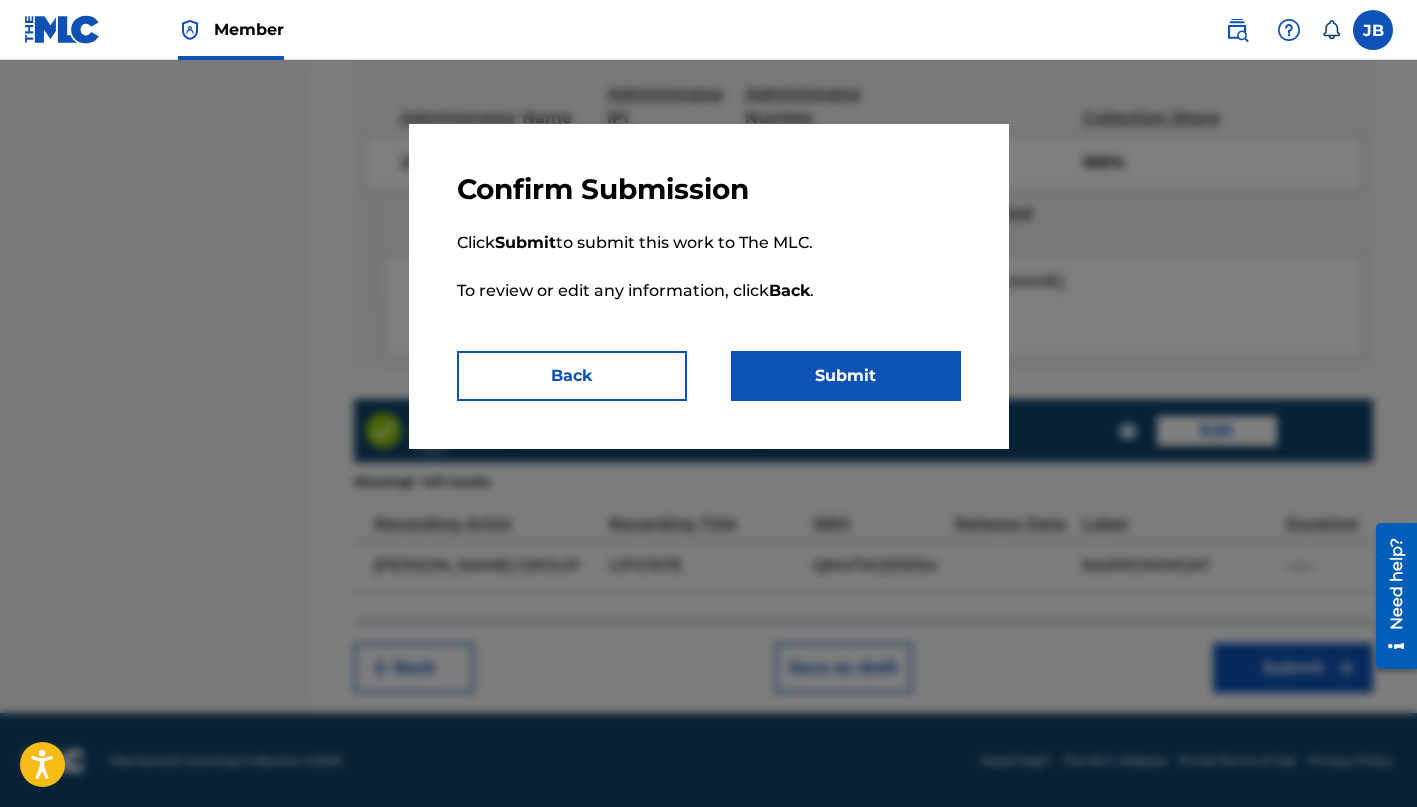 click on "Submit" at bounding box center [846, 376] 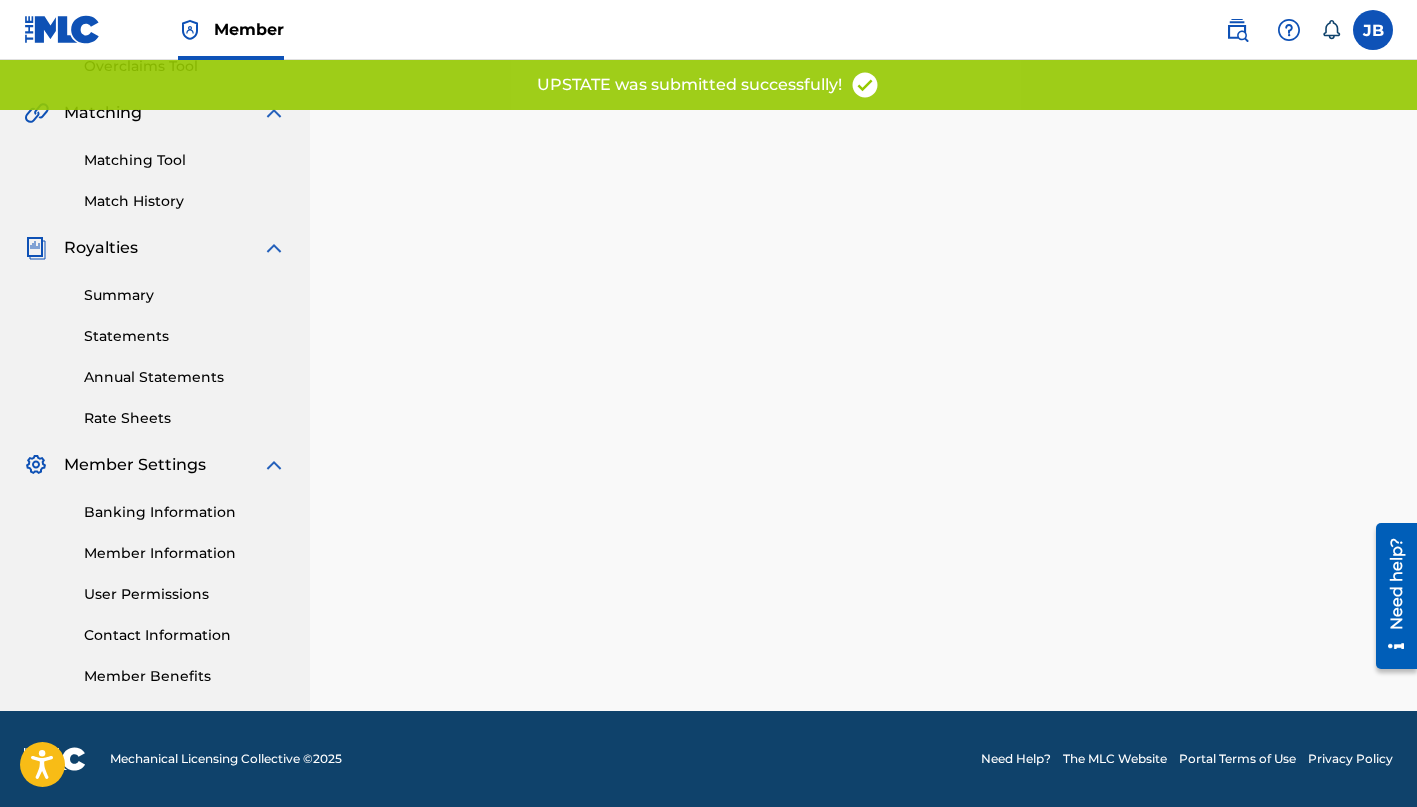 scroll, scrollTop: 0, scrollLeft: 0, axis: both 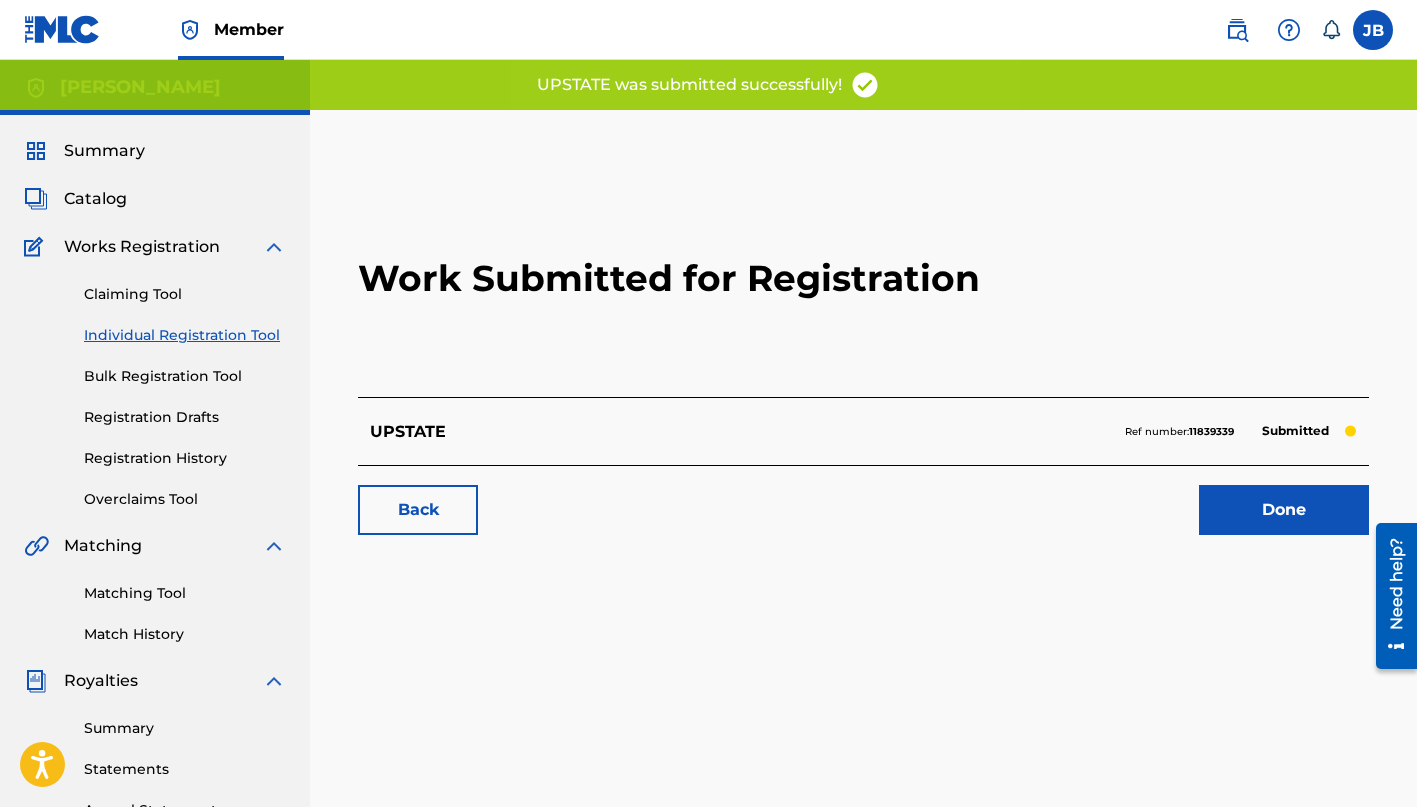 click on "Done" at bounding box center [1284, 510] 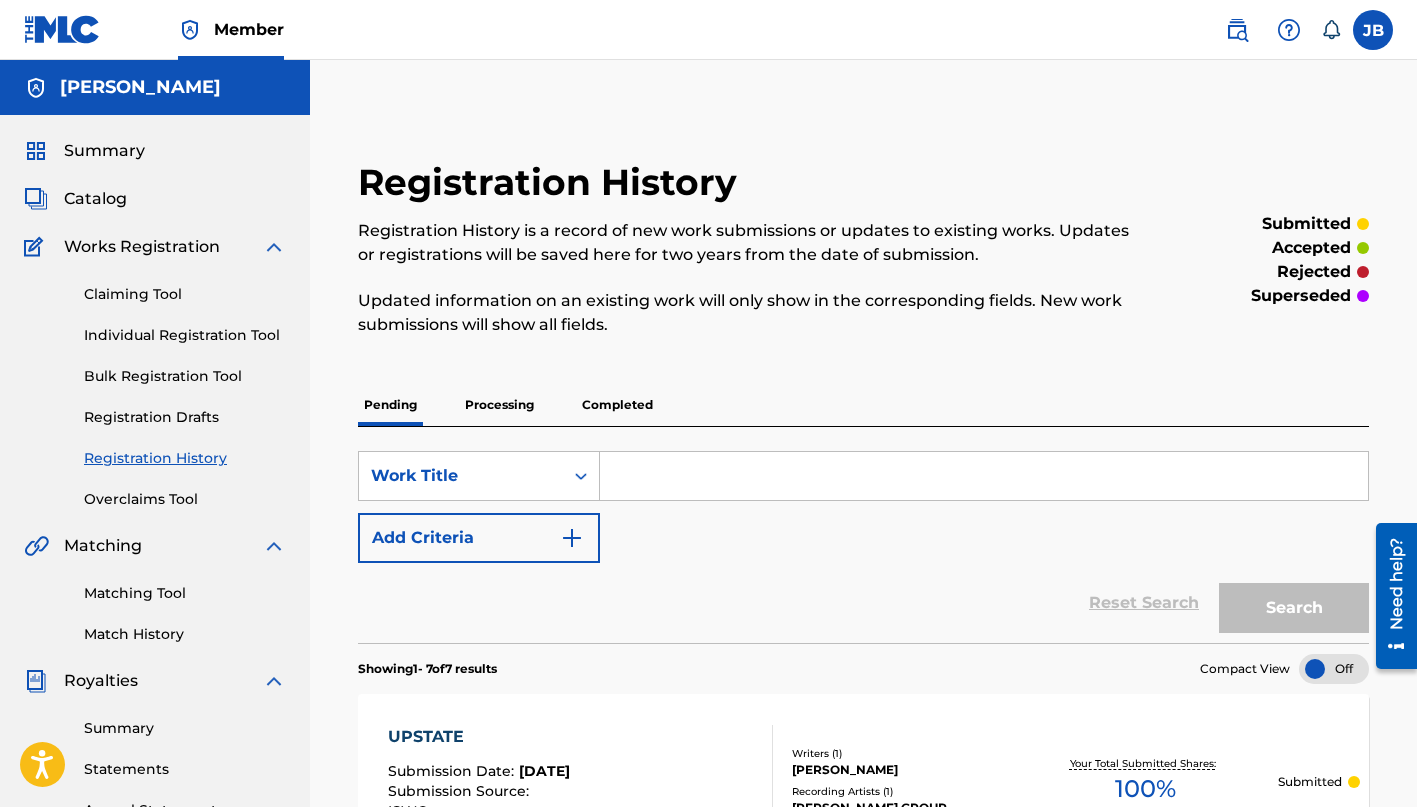 click on "Individual Registration Tool" at bounding box center [185, 335] 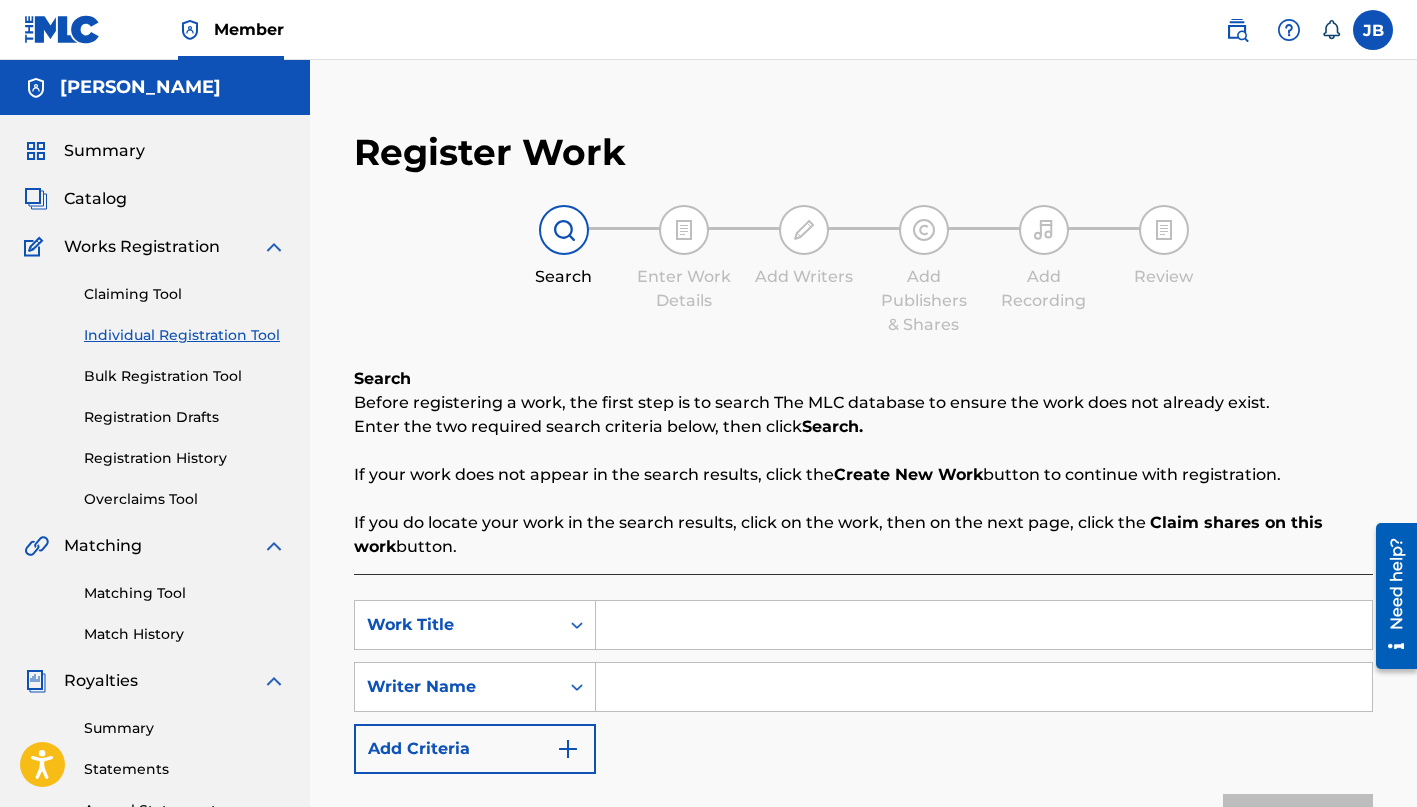 scroll, scrollTop: 0, scrollLeft: 0, axis: both 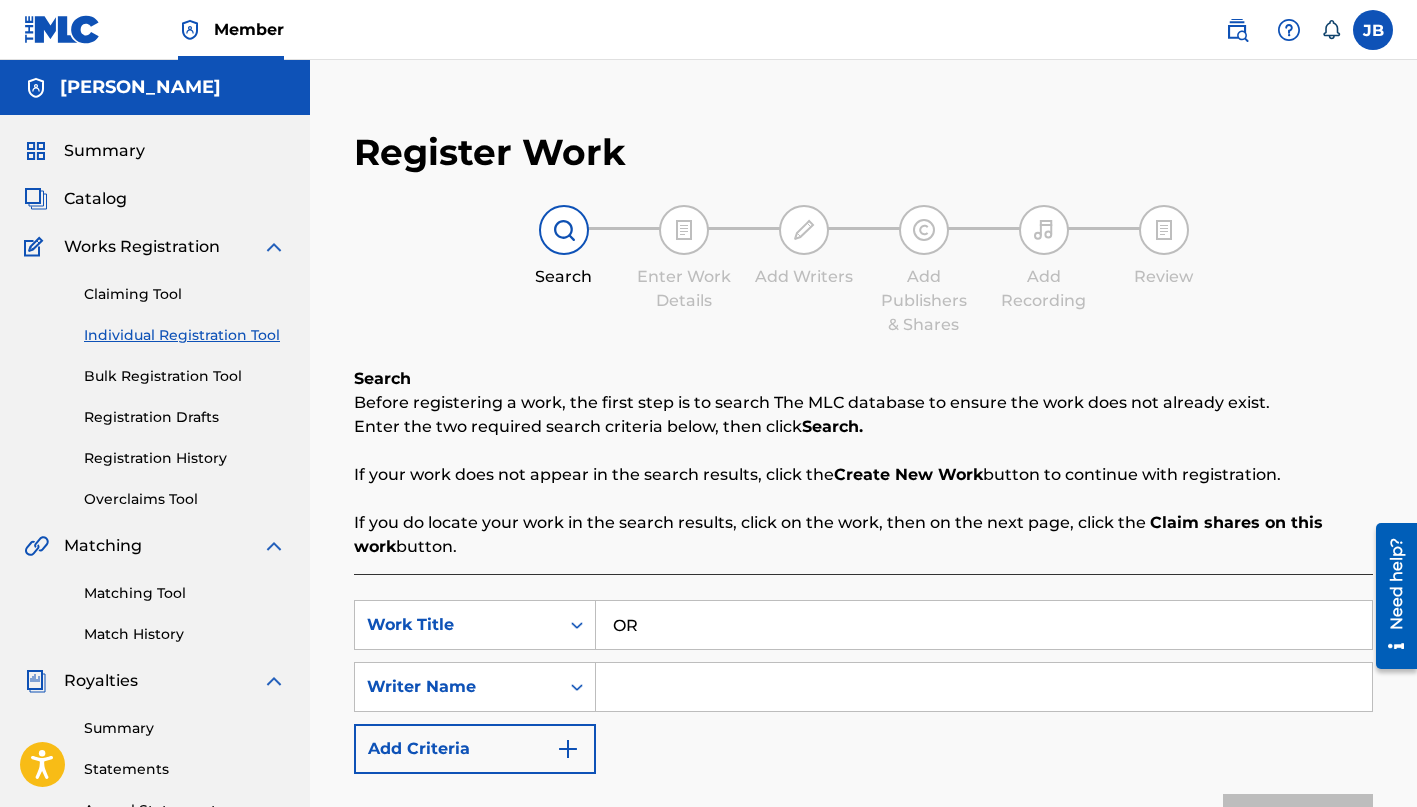 type on "O" 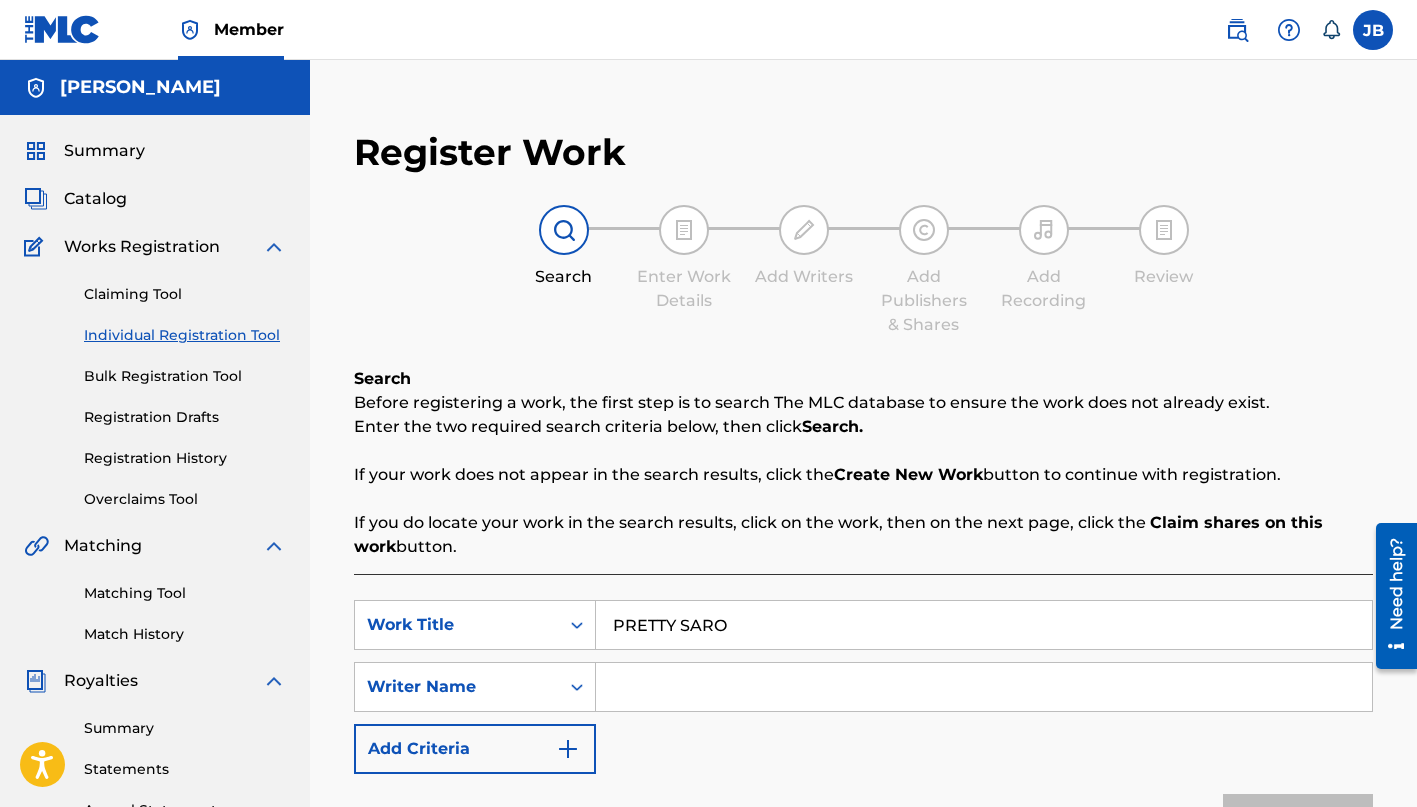 type on "PRETTY SARO" 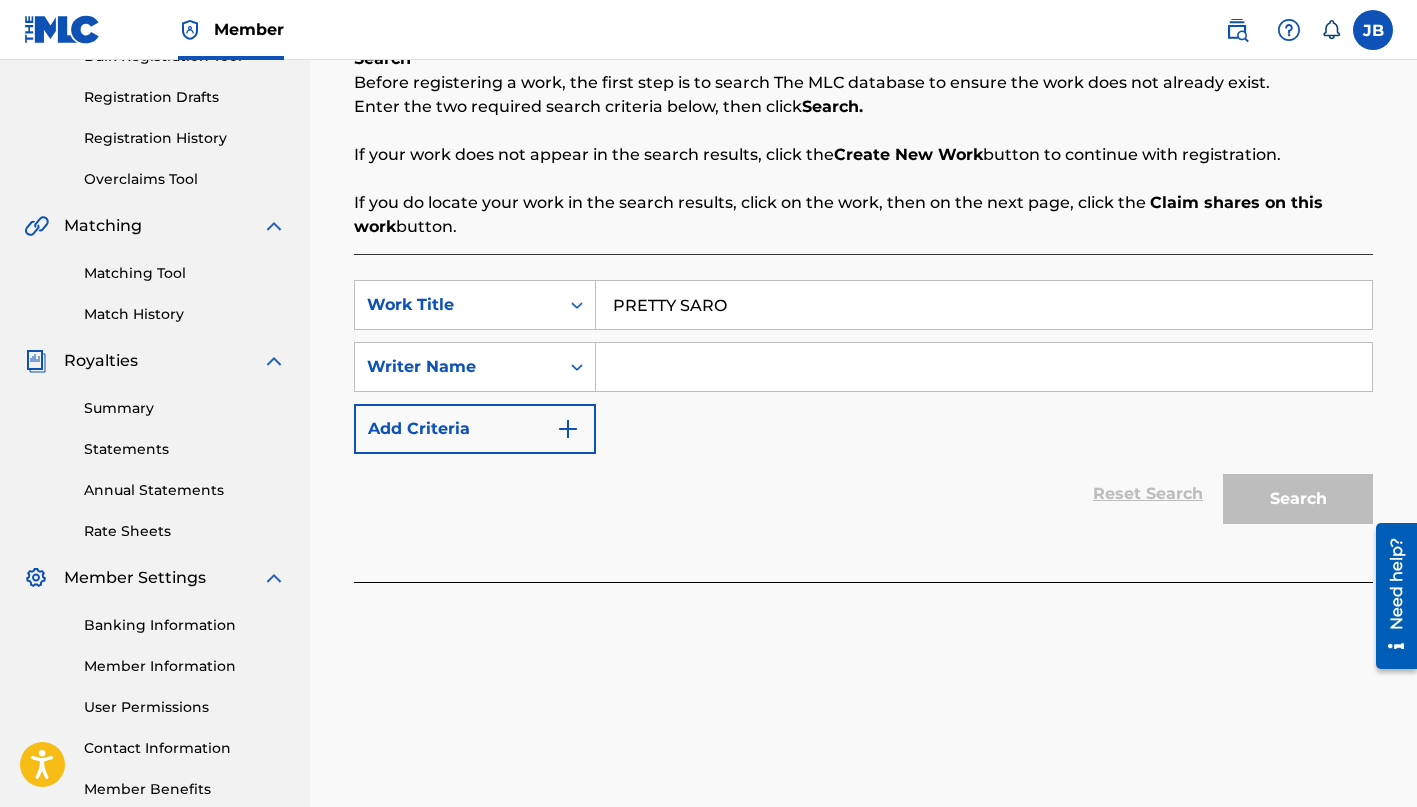 scroll, scrollTop: 345, scrollLeft: 0, axis: vertical 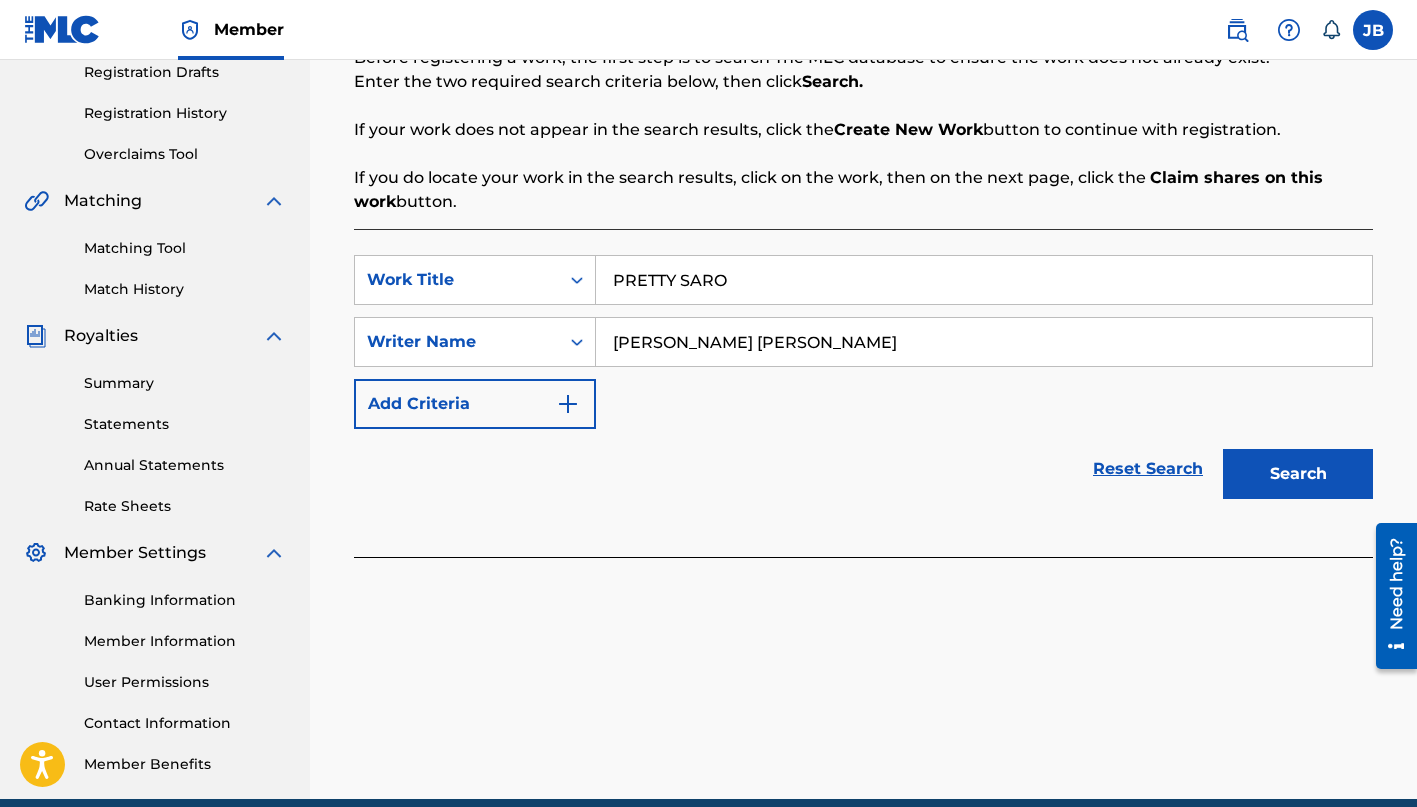 type on "JOSHUA DAVID BLUM" 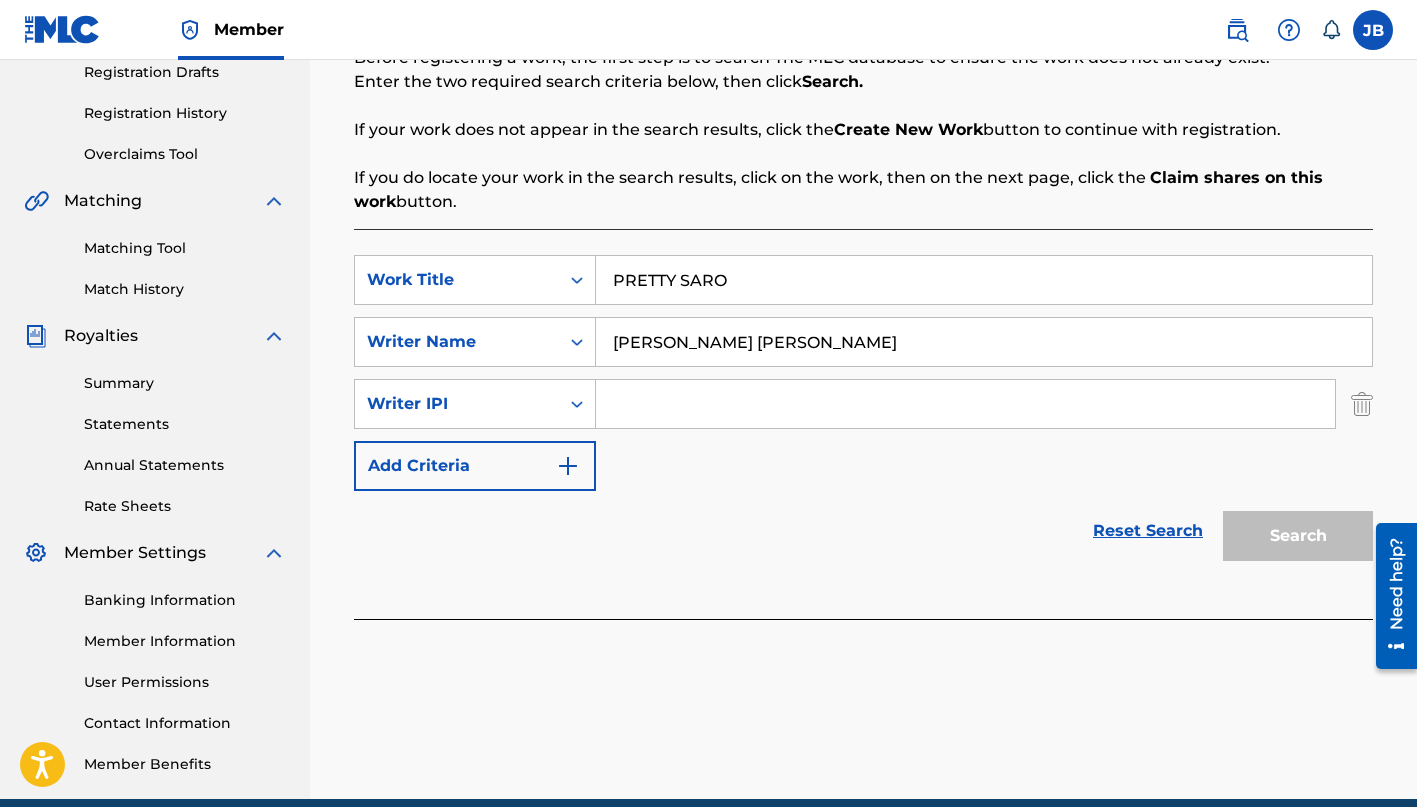 click at bounding box center (965, 404) 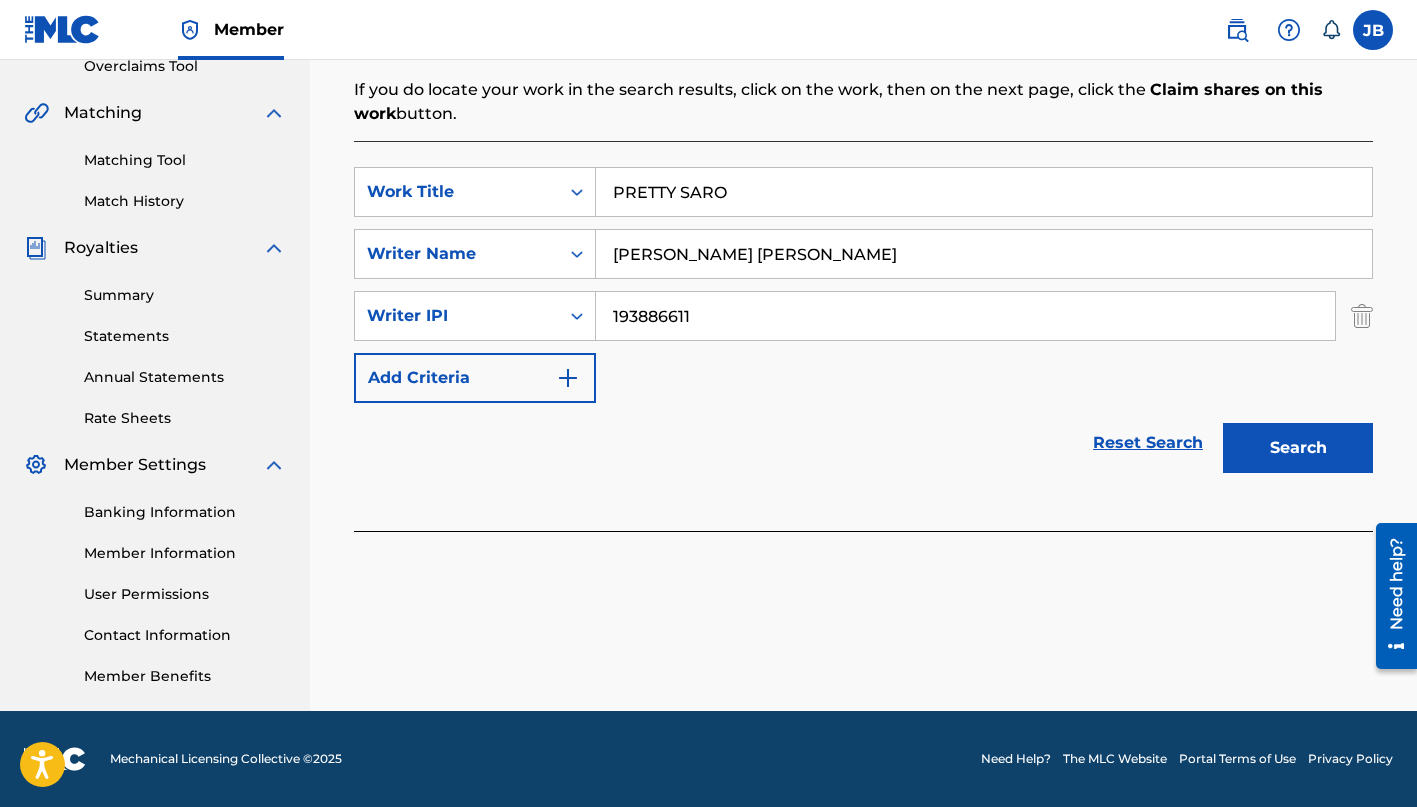 scroll, scrollTop: 433, scrollLeft: 0, axis: vertical 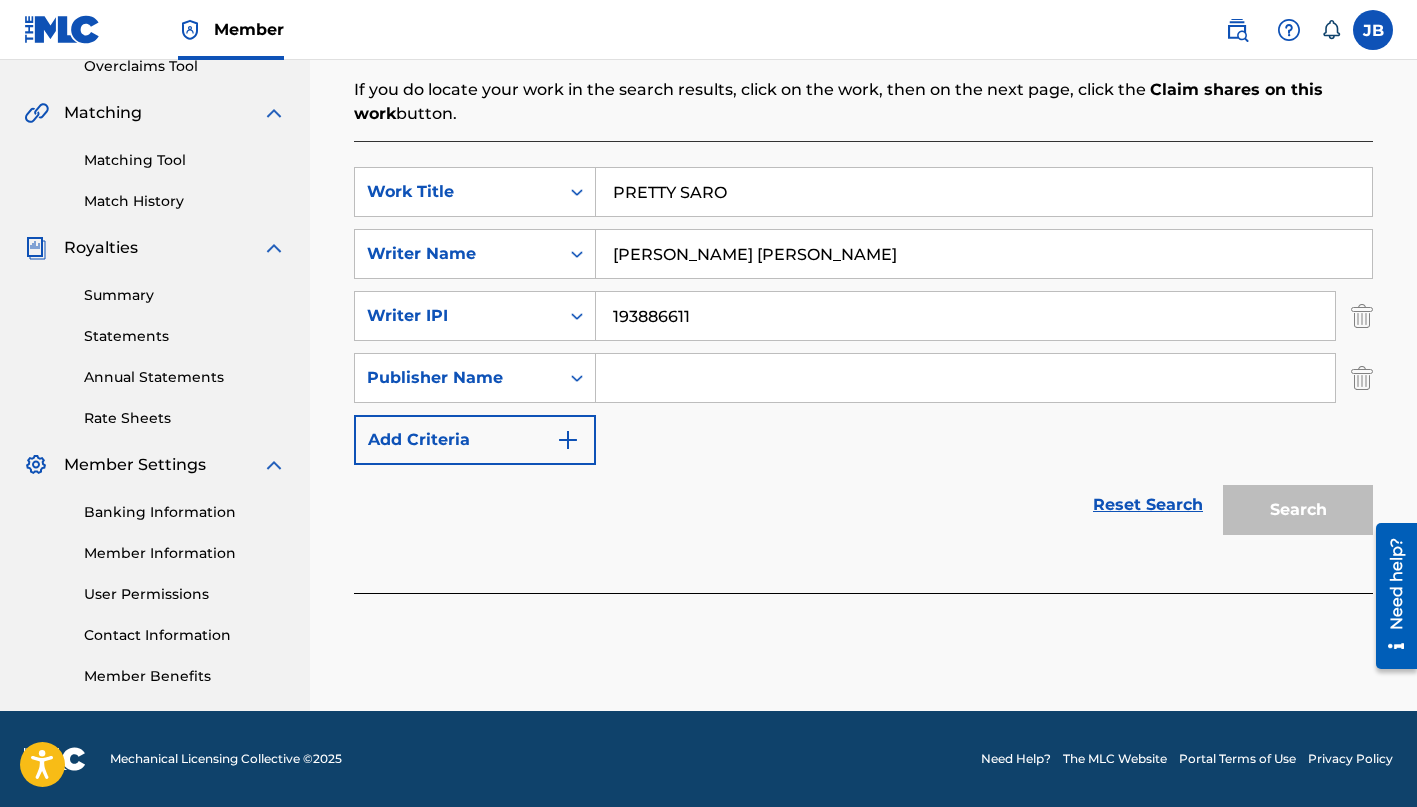 click at bounding box center [965, 378] 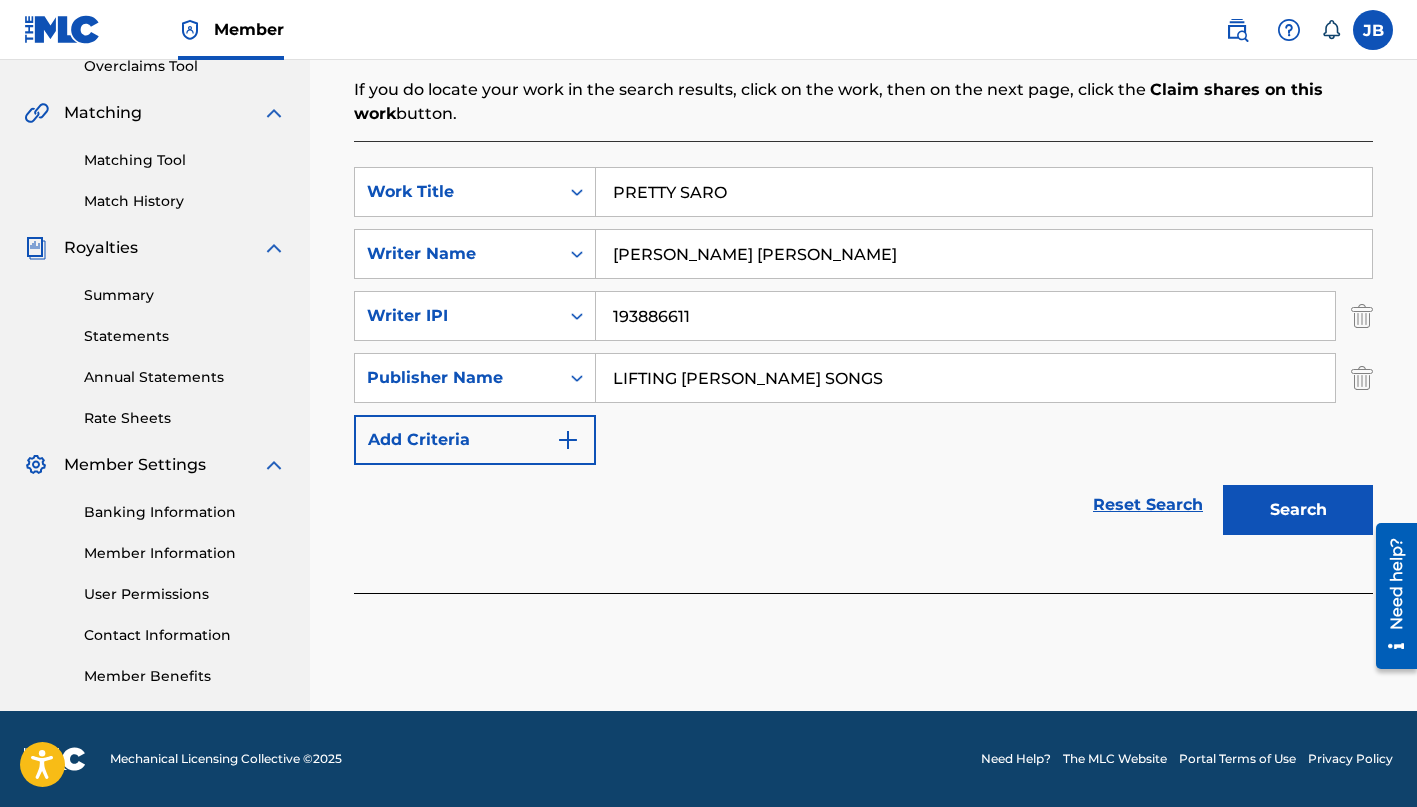 type on "LIFTING [PERSON_NAME] SONGS" 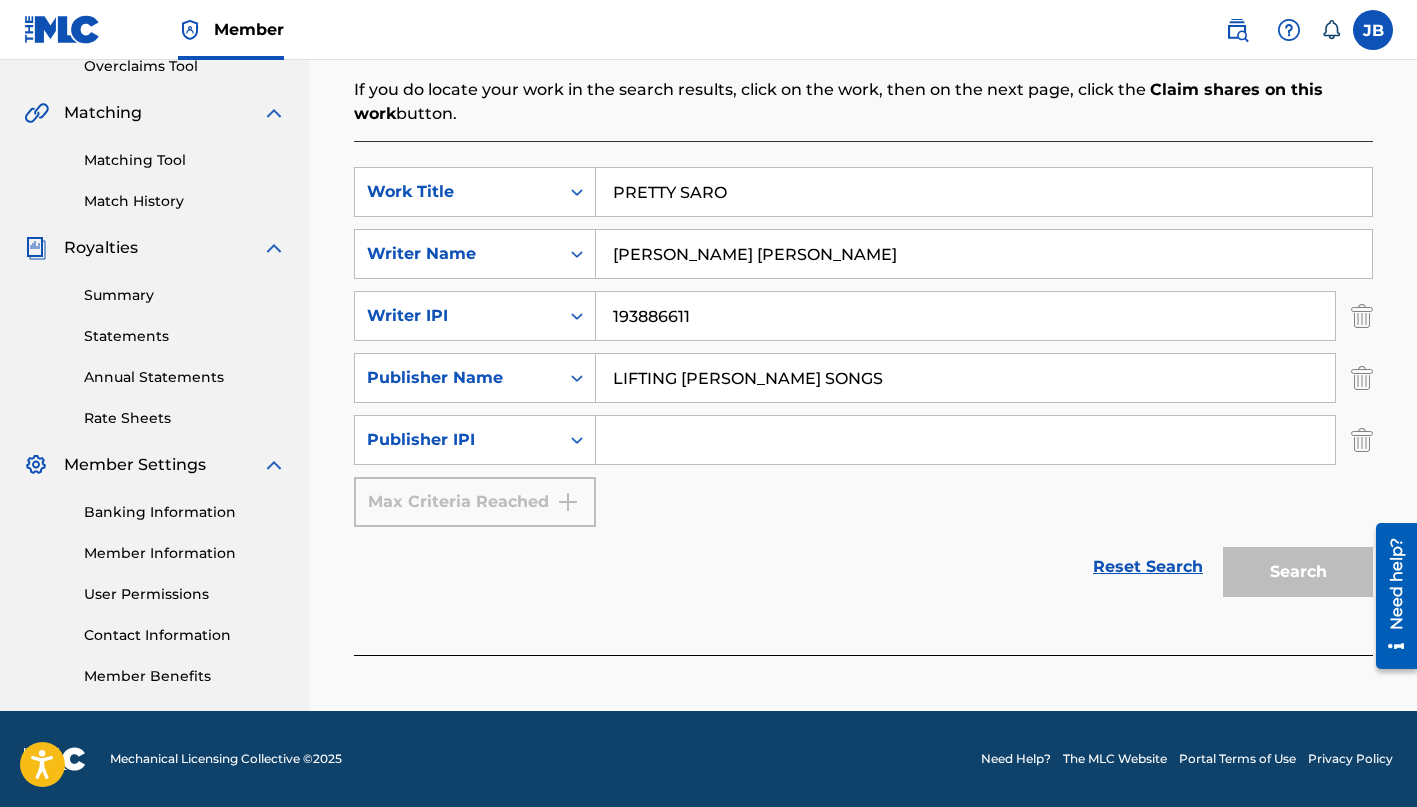 click at bounding box center [965, 440] 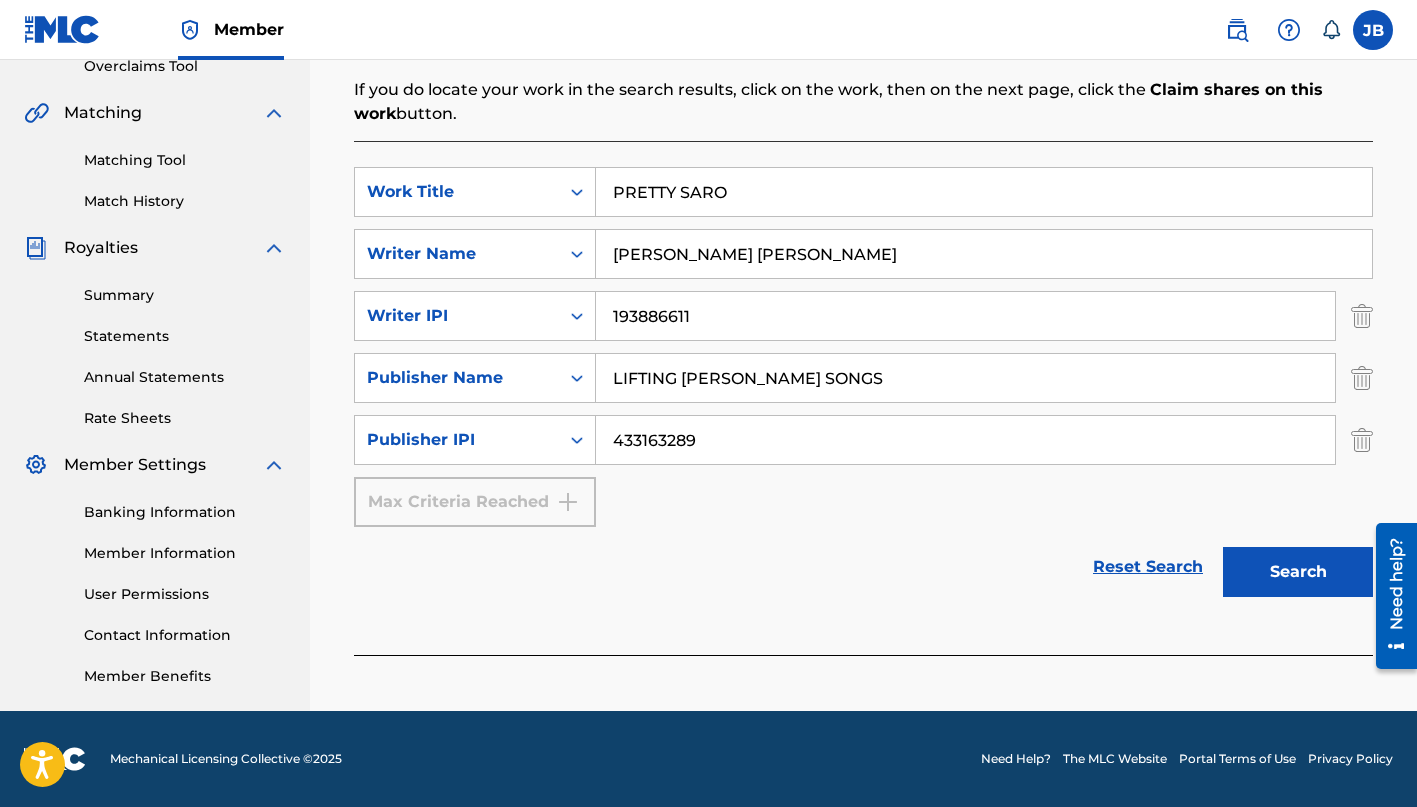 type on "433163289" 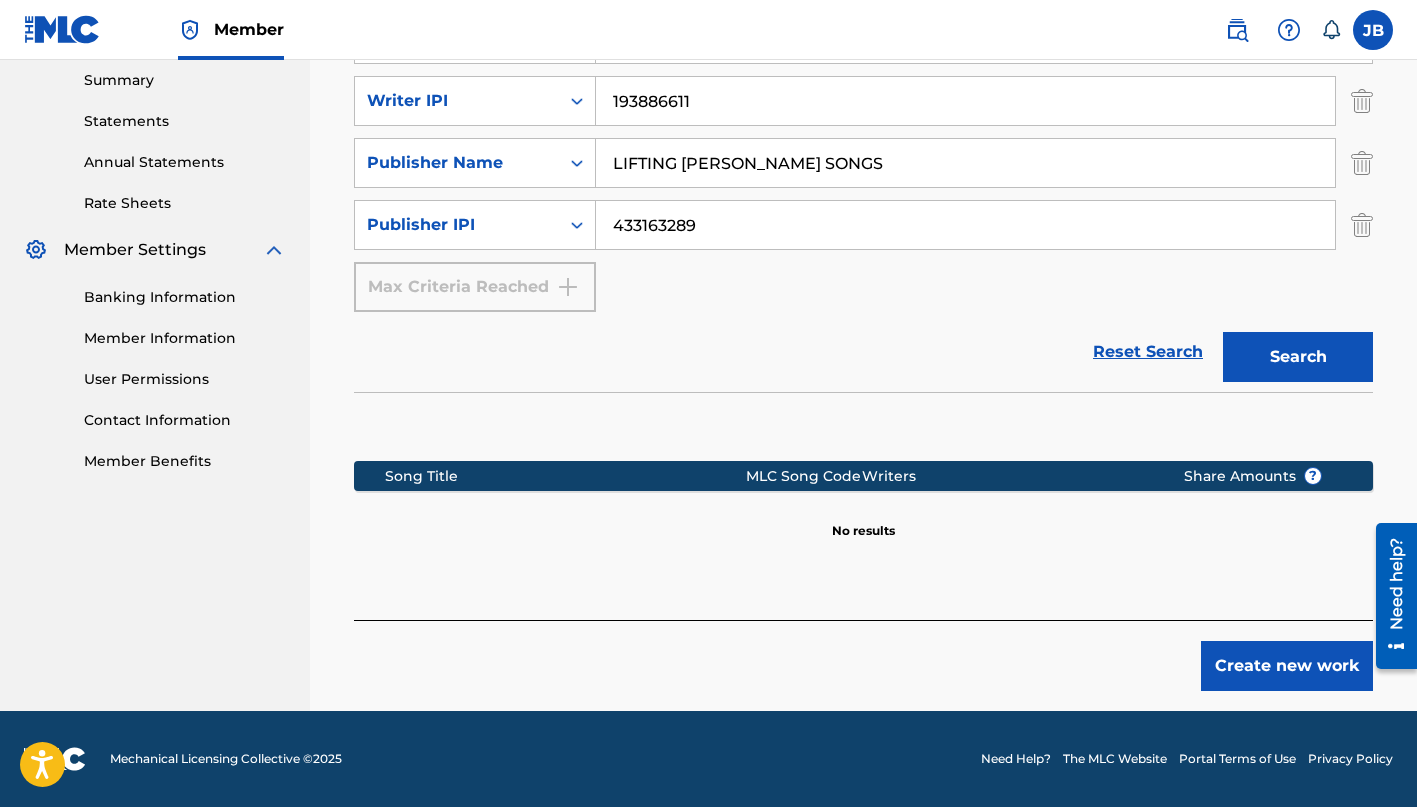 scroll, scrollTop: 648, scrollLeft: 0, axis: vertical 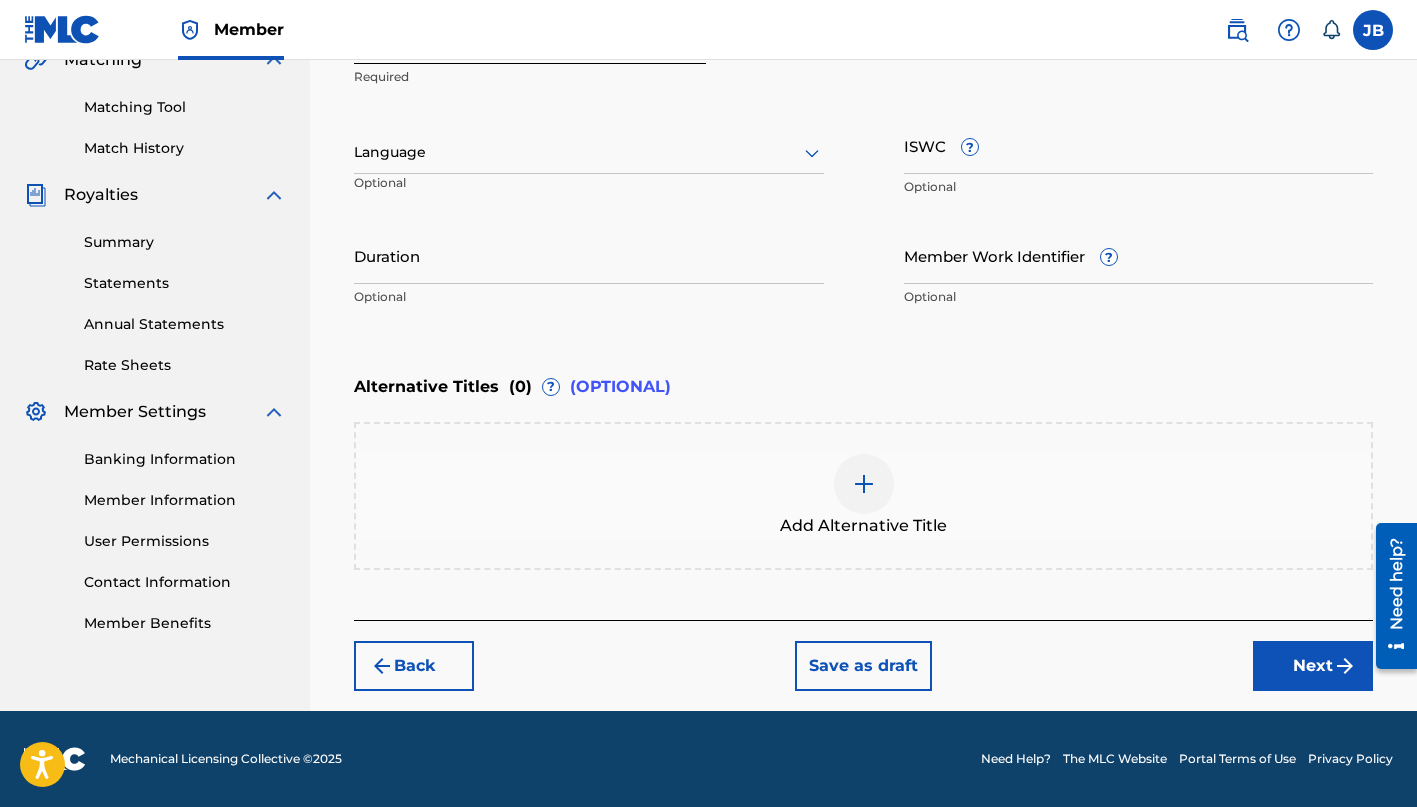 click on "ISWC   ?" at bounding box center (1139, 145) 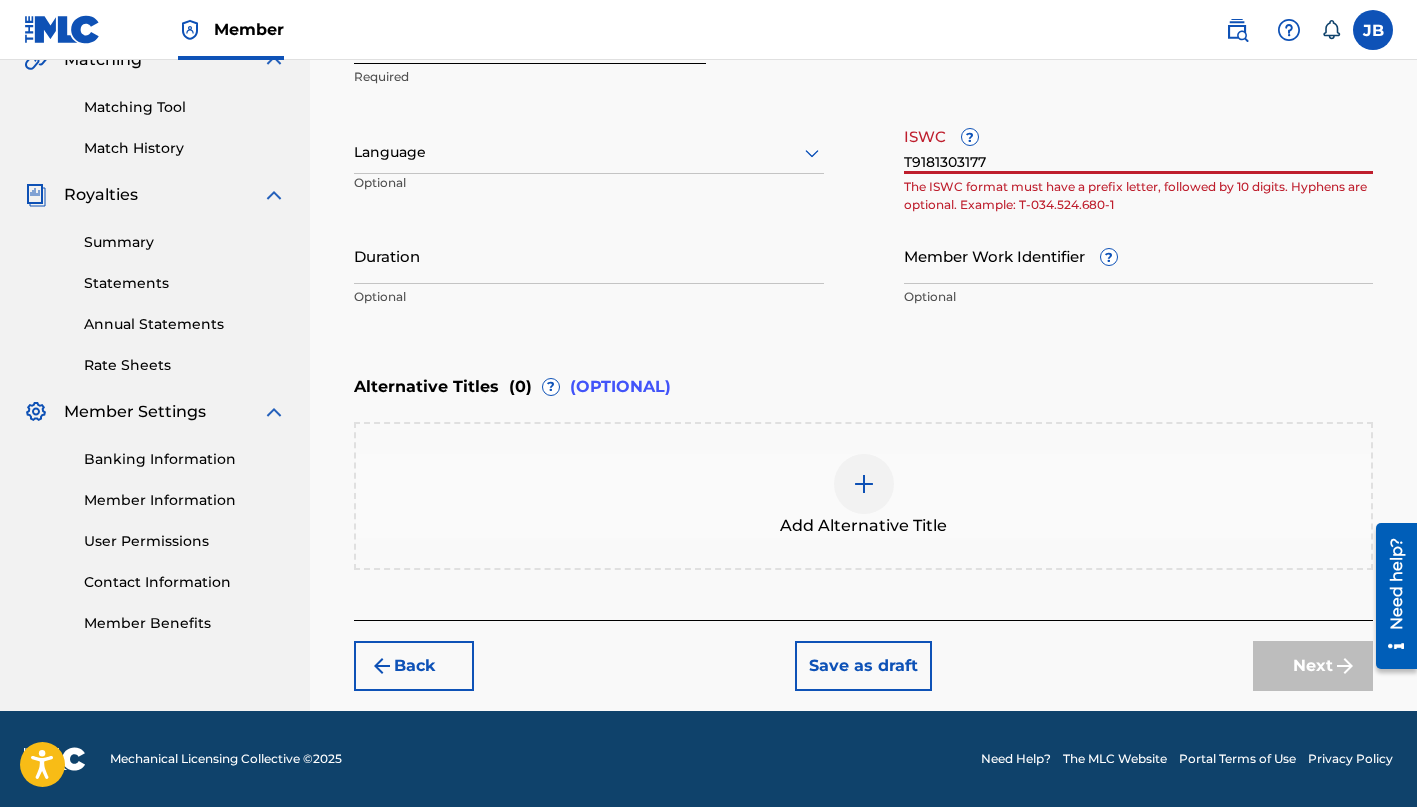 click on "T9181303177" at bounding box center (1139, 145) 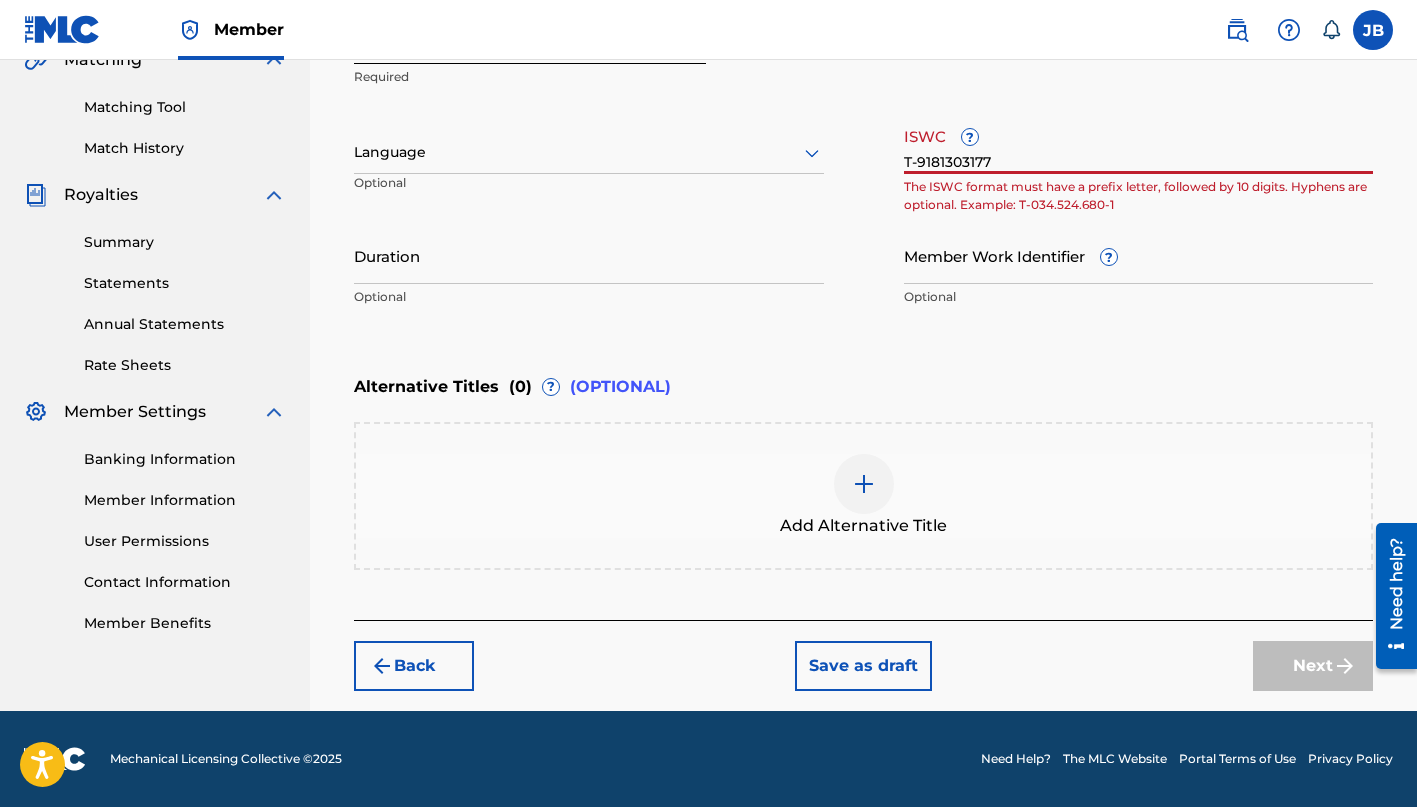 type on "T-9181303177" 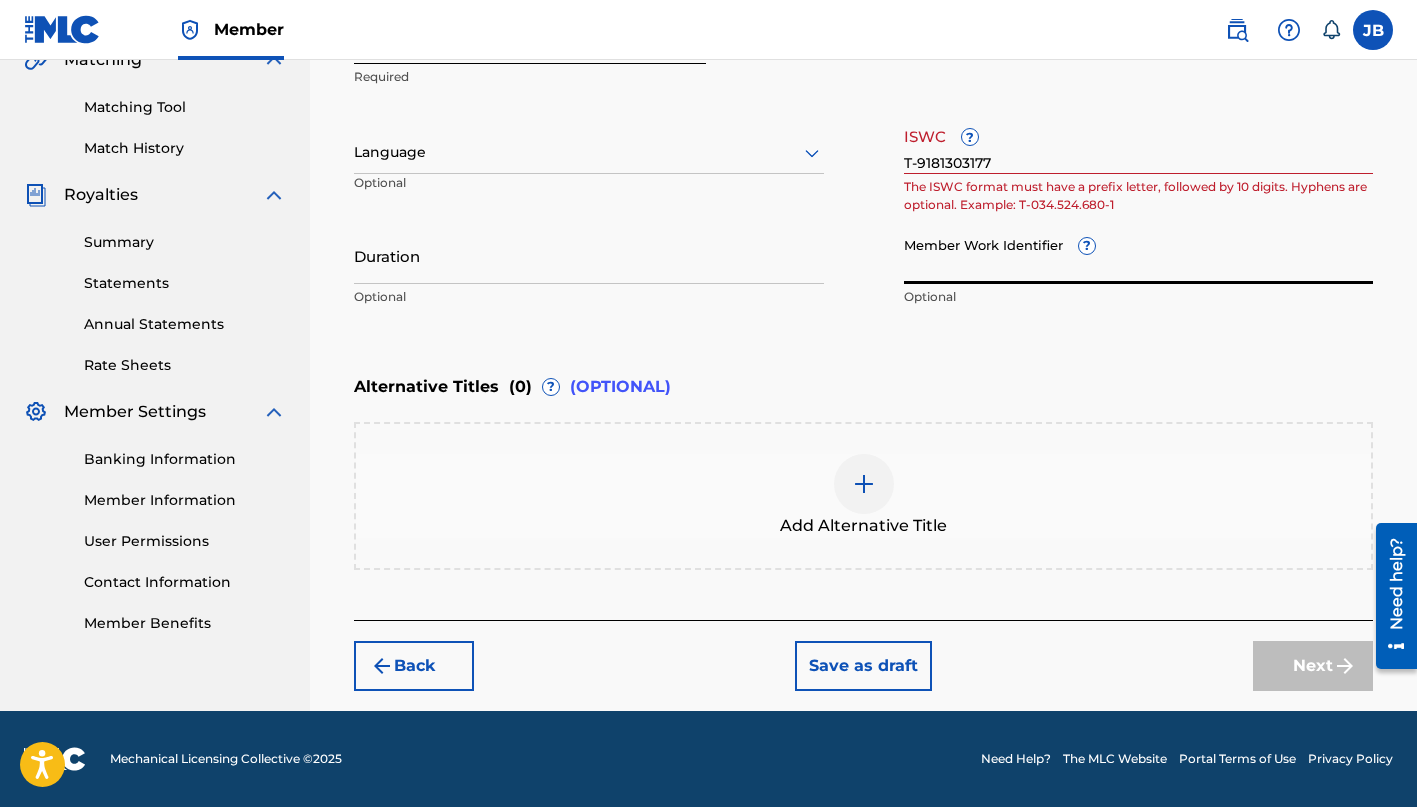 scroll, scrollTop: 486, scrollLeft: 0, axis: vertical 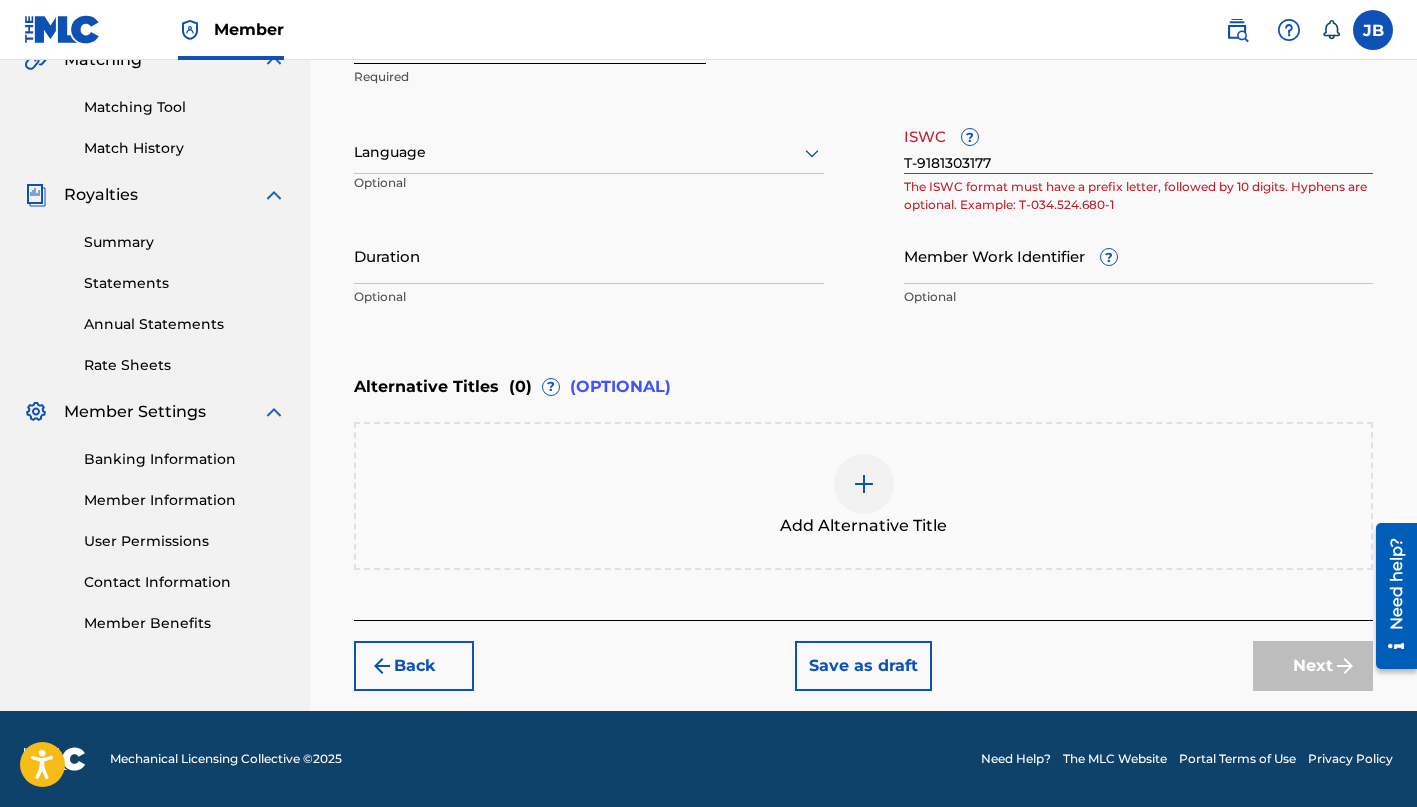 click on "Next" at bounding box center [1313, 666] 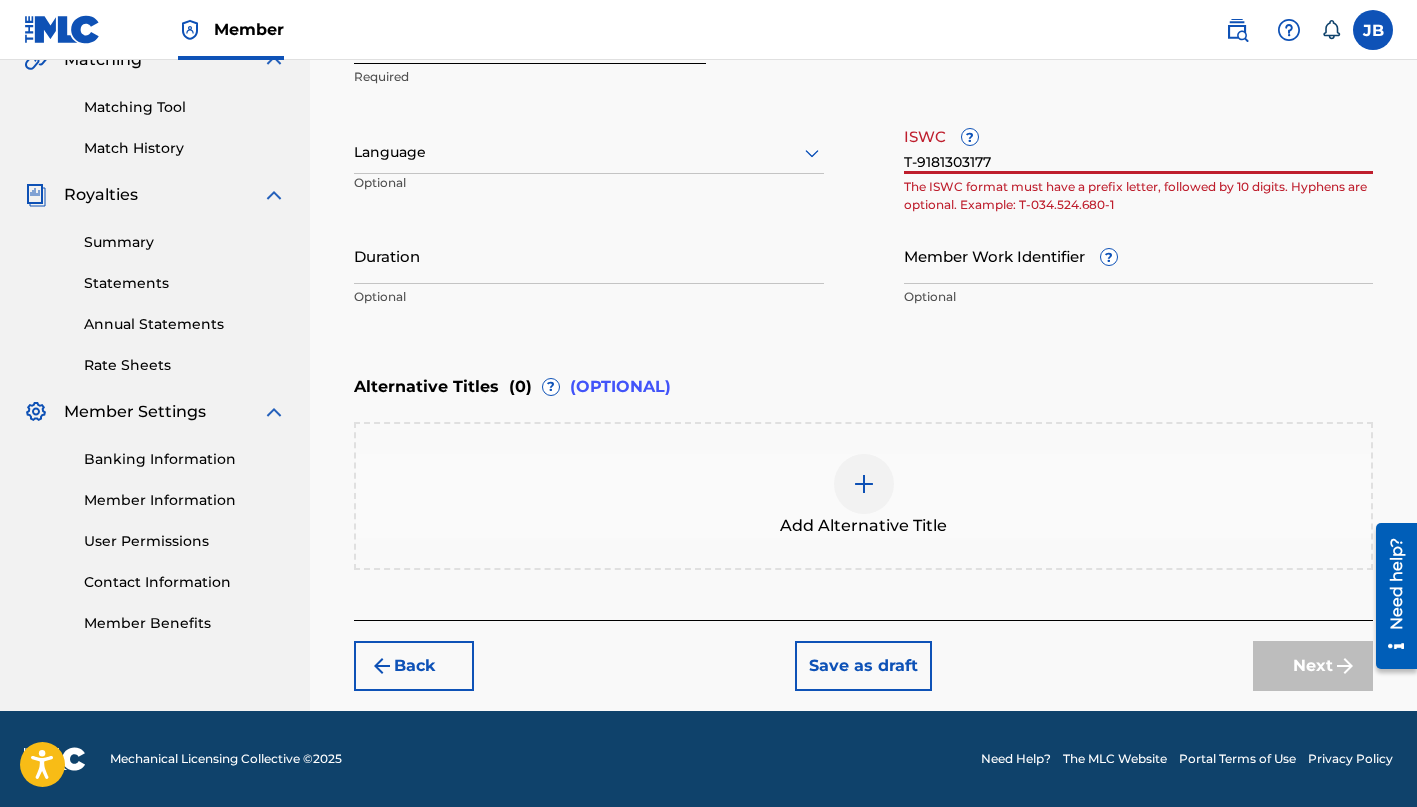 drag, startPoint x: 1017, startPoint y: 159, endPoint x: 829, endPoint y: 144, distance: 188.59746 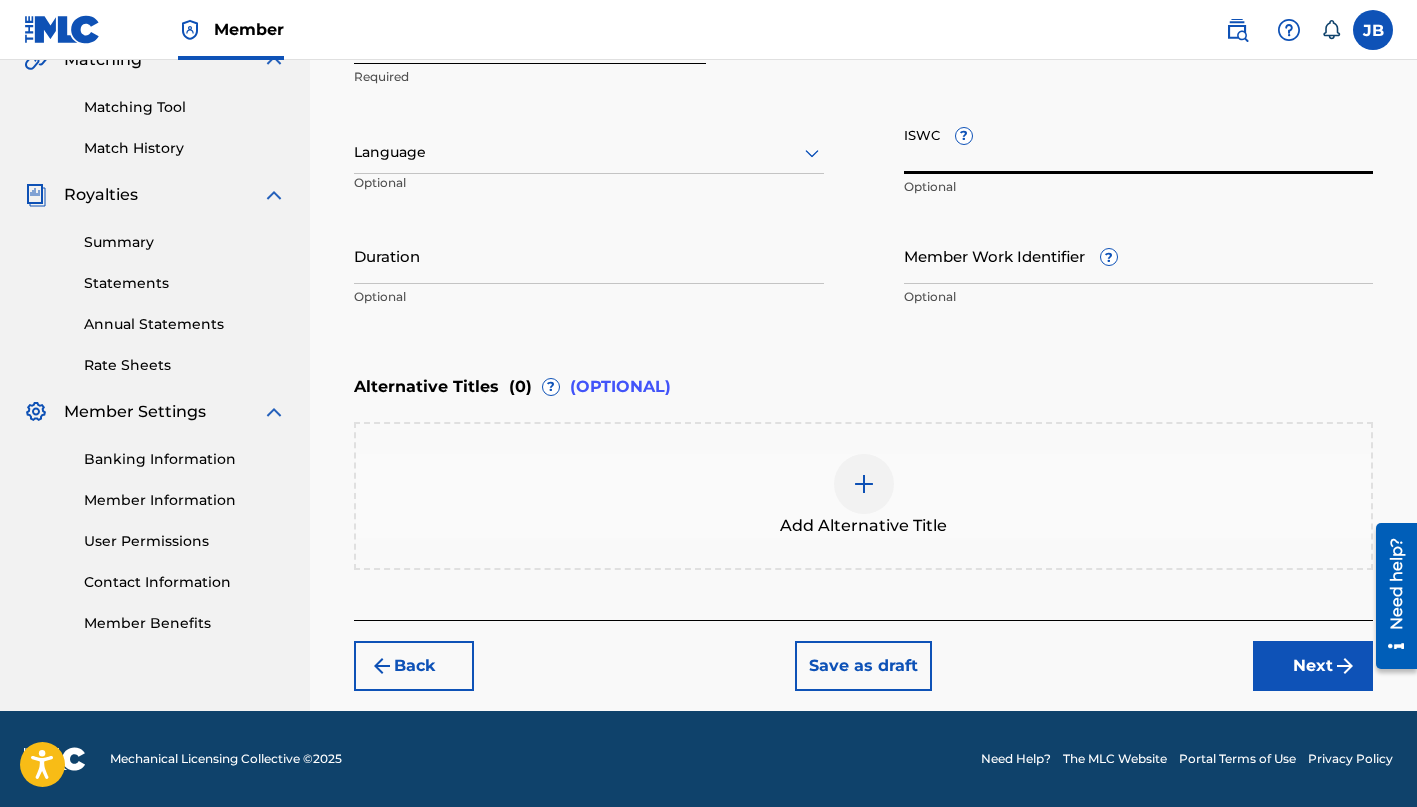 type 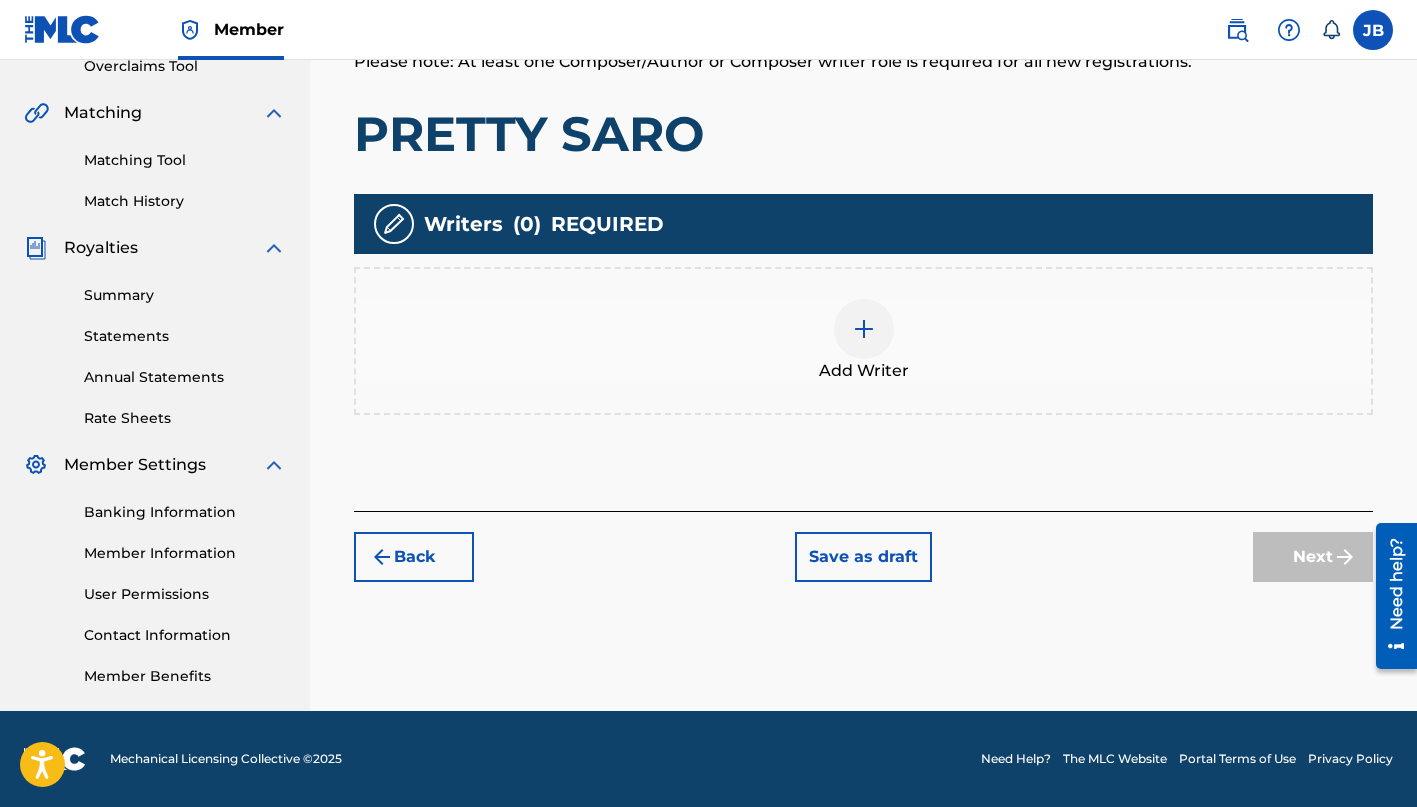 click at bounding box center [864, 329] 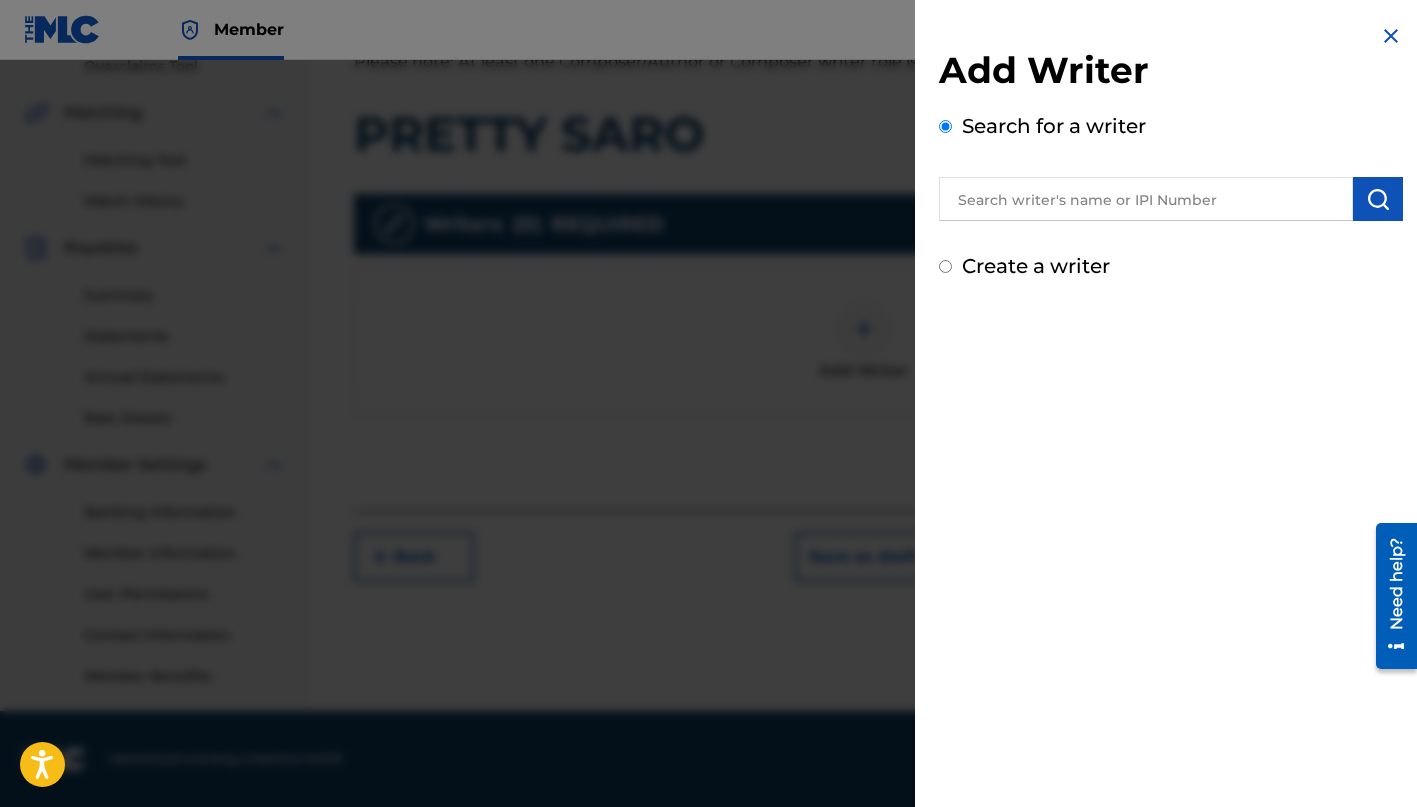 click at bounding box center [1146, 199] 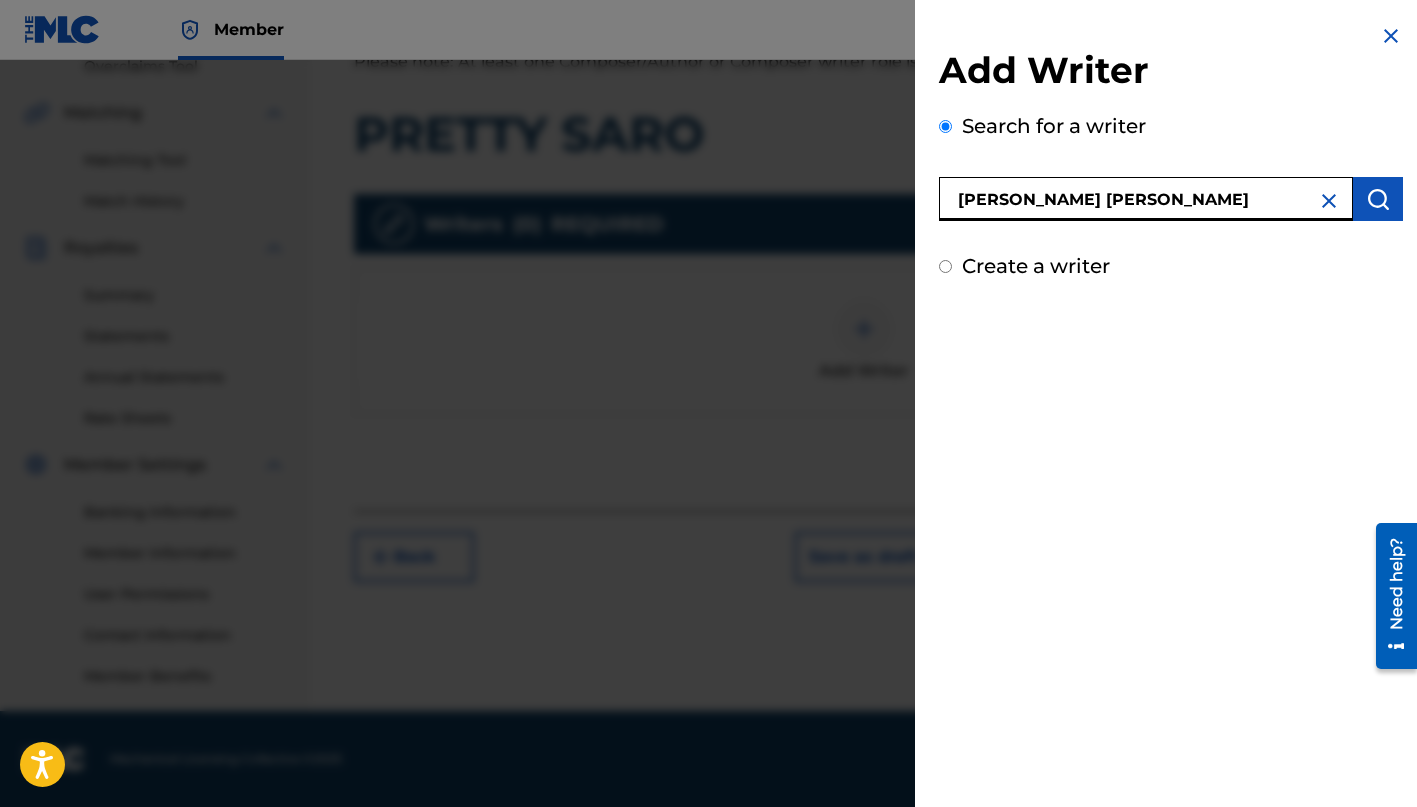 click at bounding box center (1378, 199) 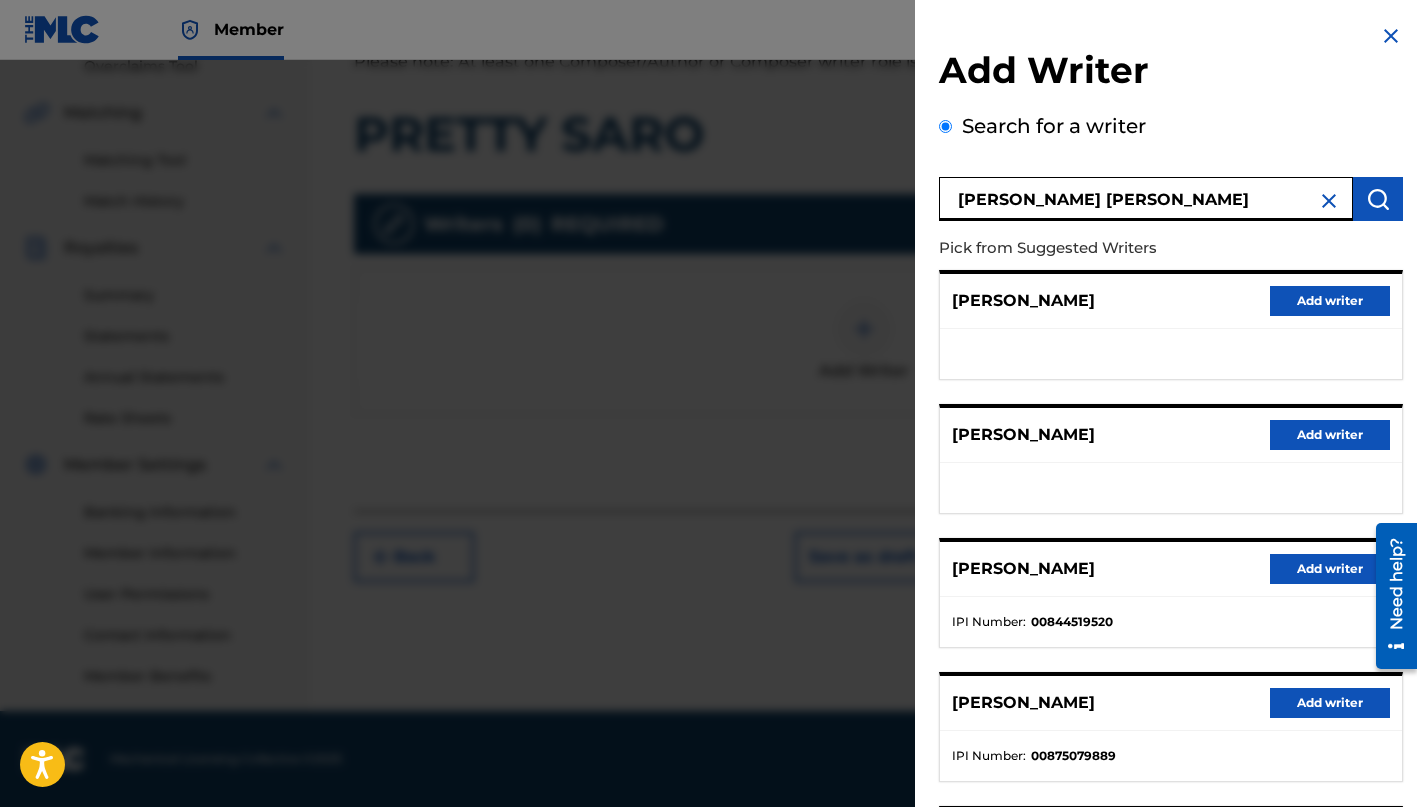 click on "JOSHUA DAVID BLUM" at bounding box center [1146, 199] 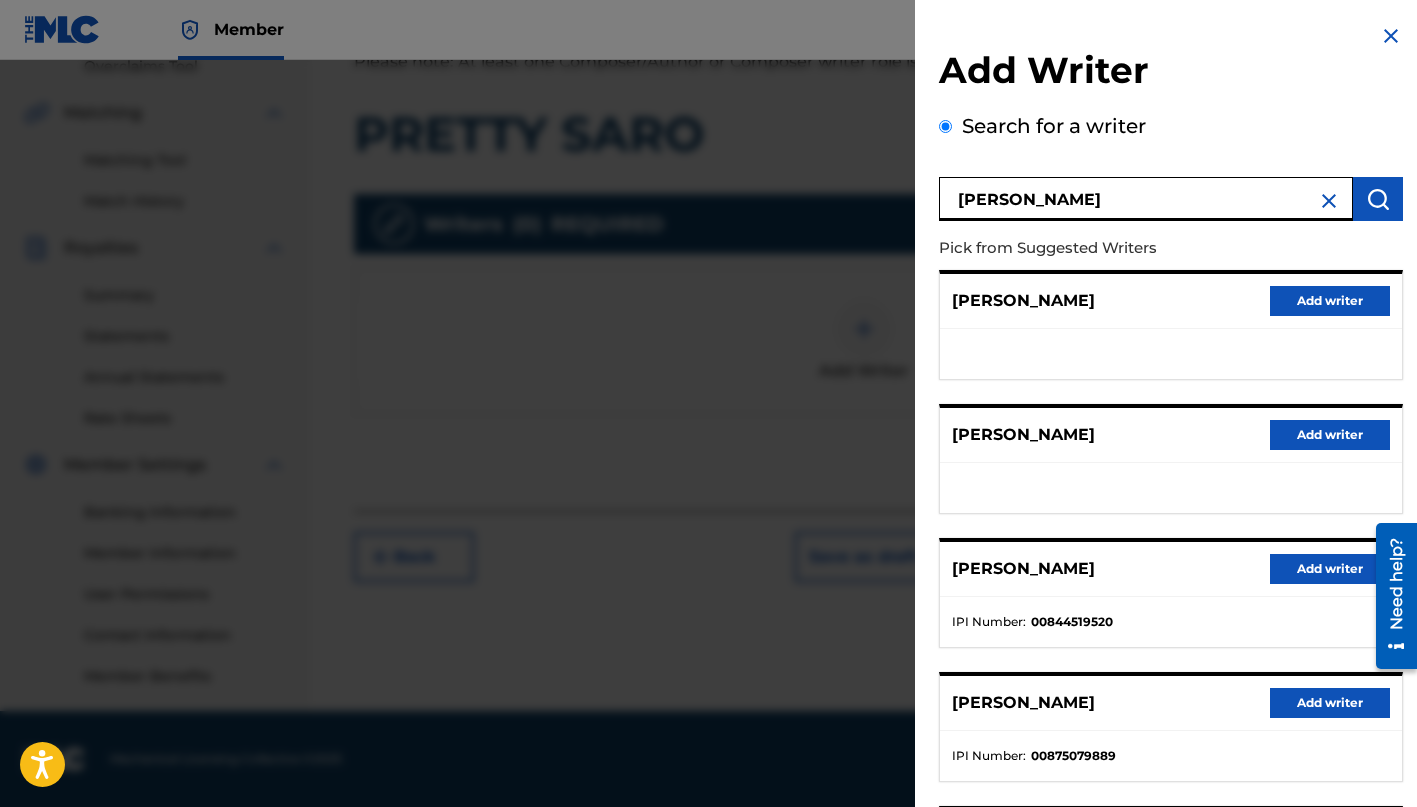 type on "[PERSON_NAME]" 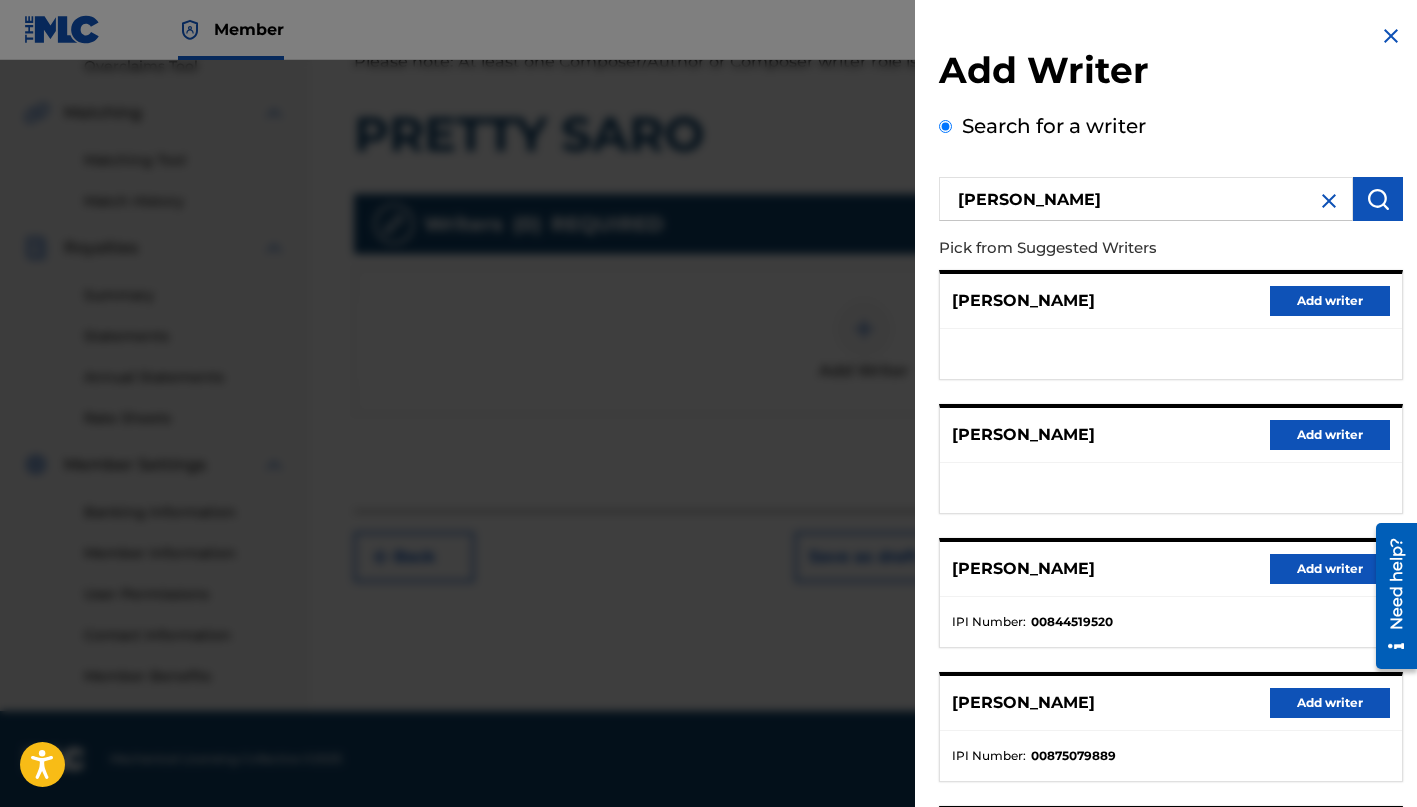 click at bounding box center [1378, 199] 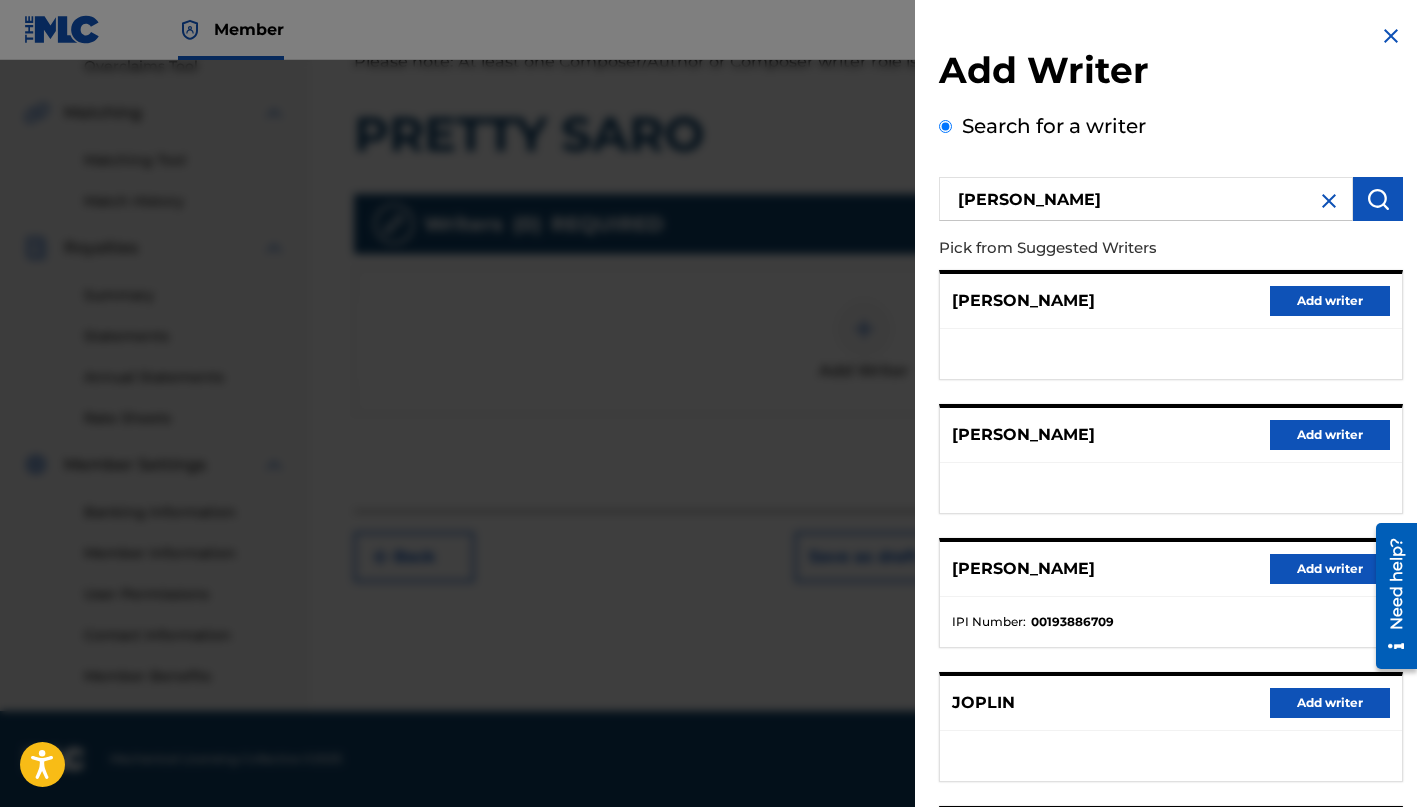 click on "Add writer" at bounding box center [1330, 301] 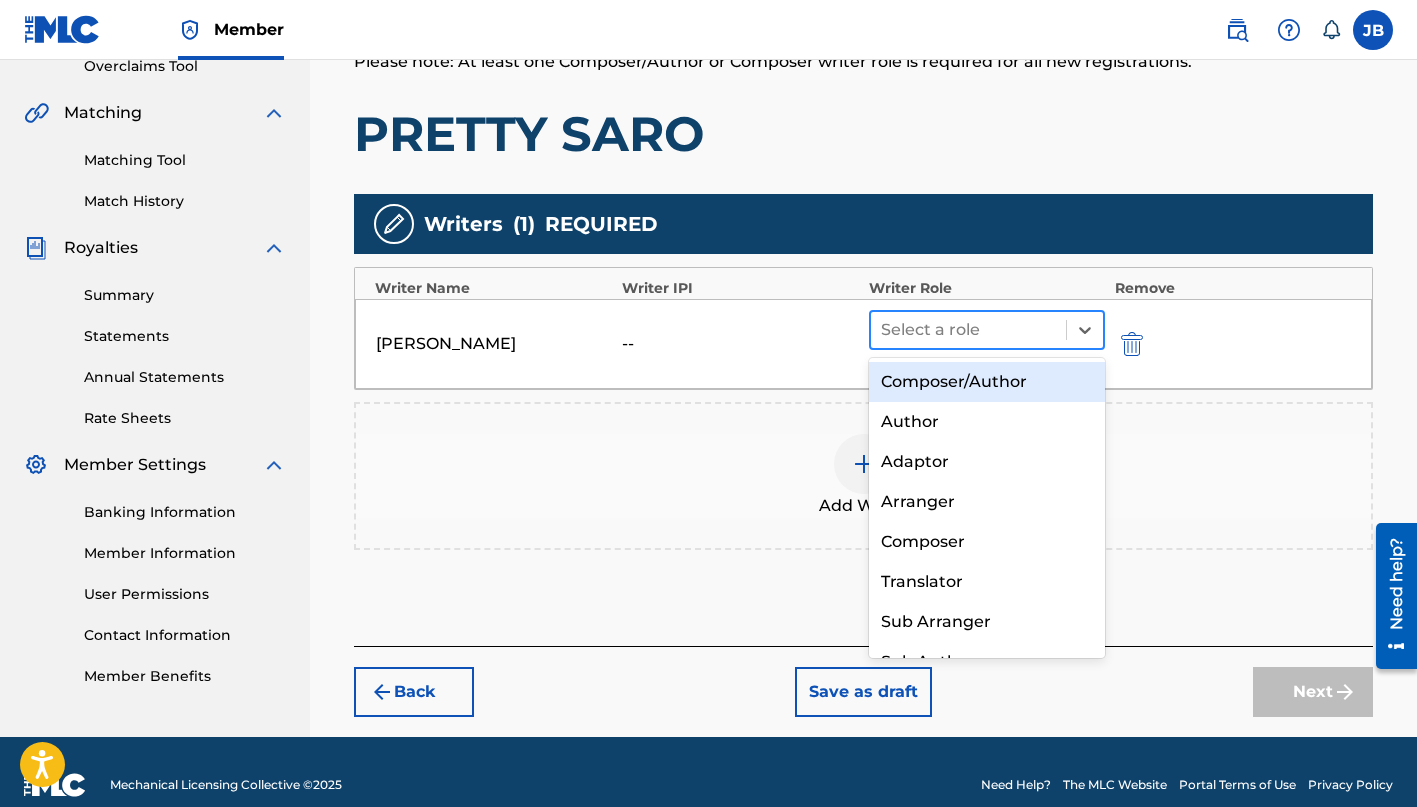 click at bounding box center [968, 330] 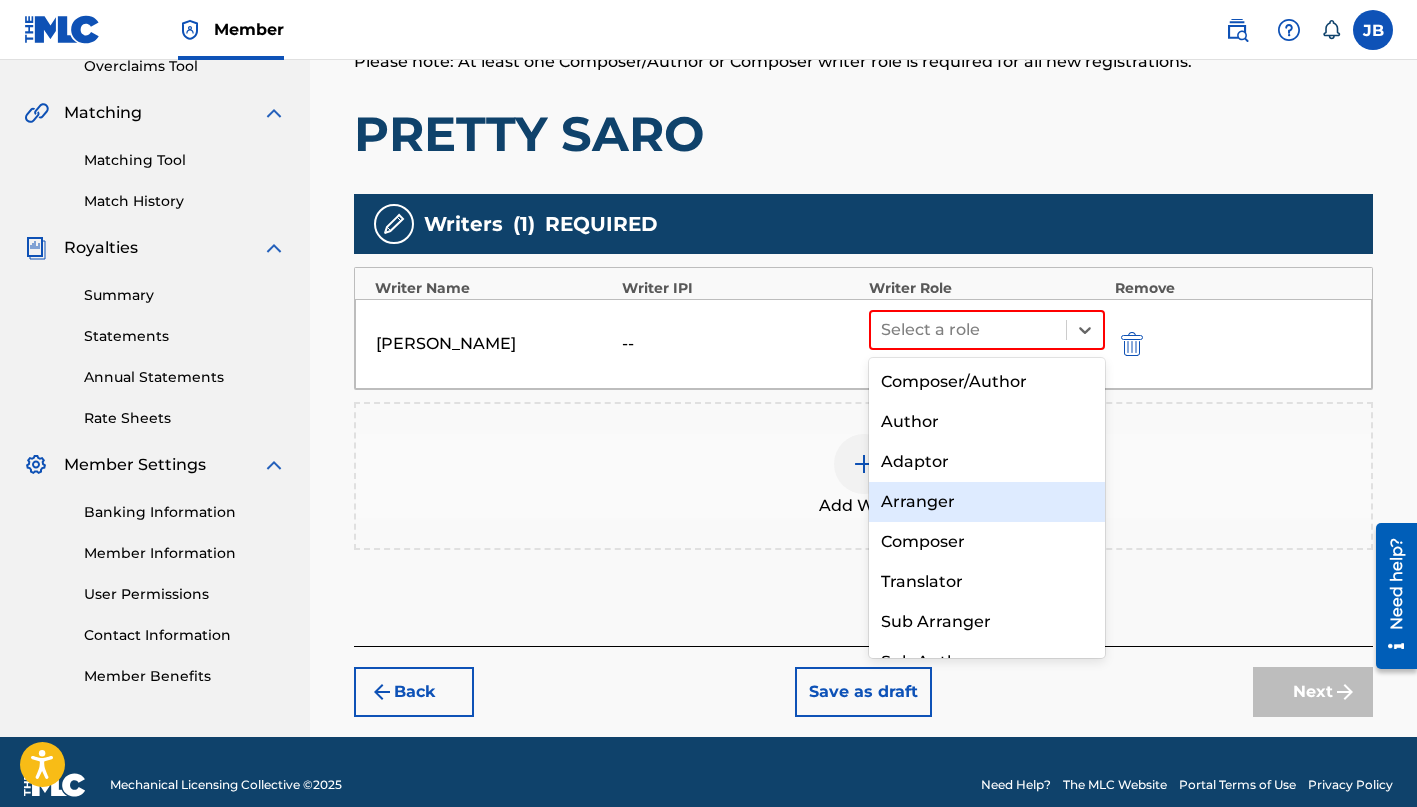 click on "Arranger" at bounding box center [987, 502] 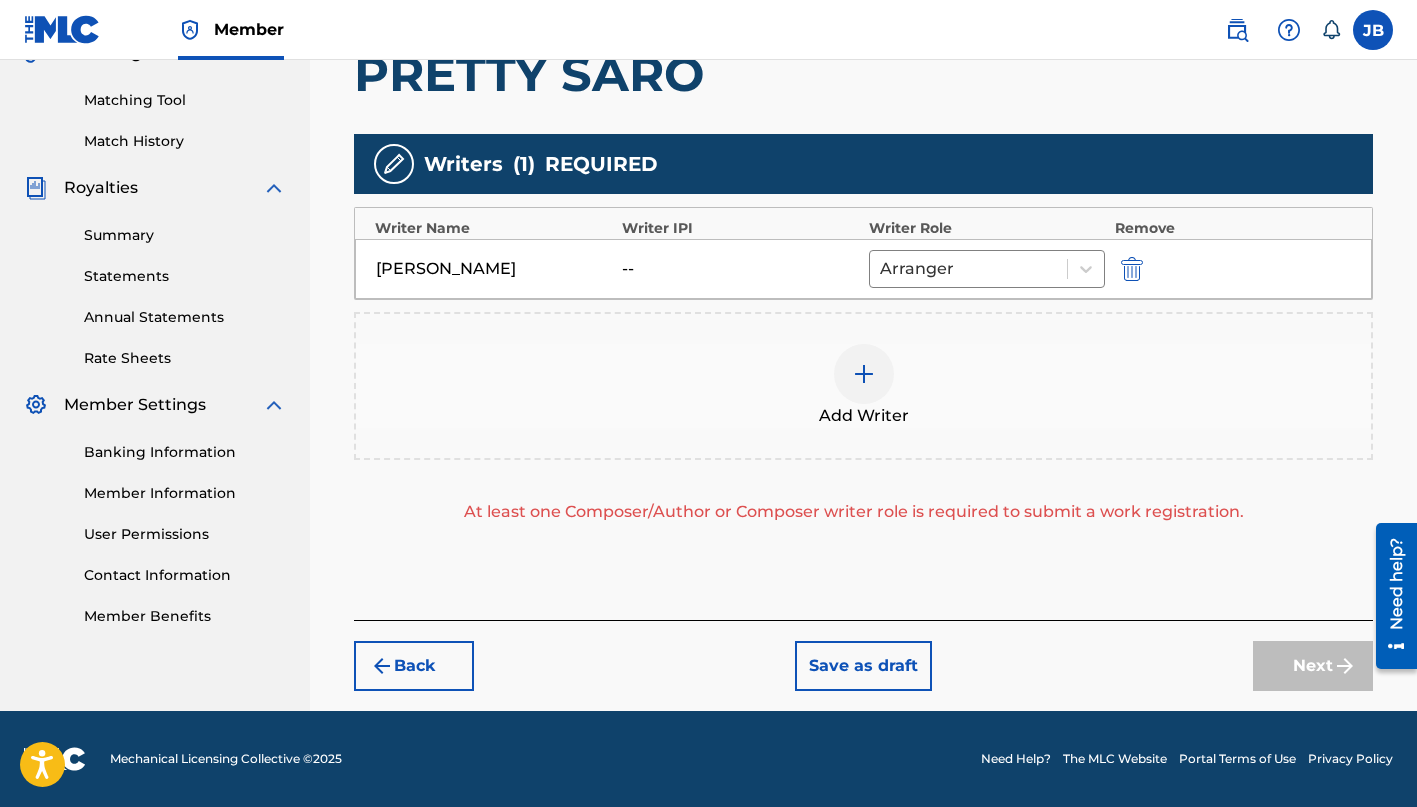 scroll, scrollTop: 493, scrollLeft: 0, axis: vertical 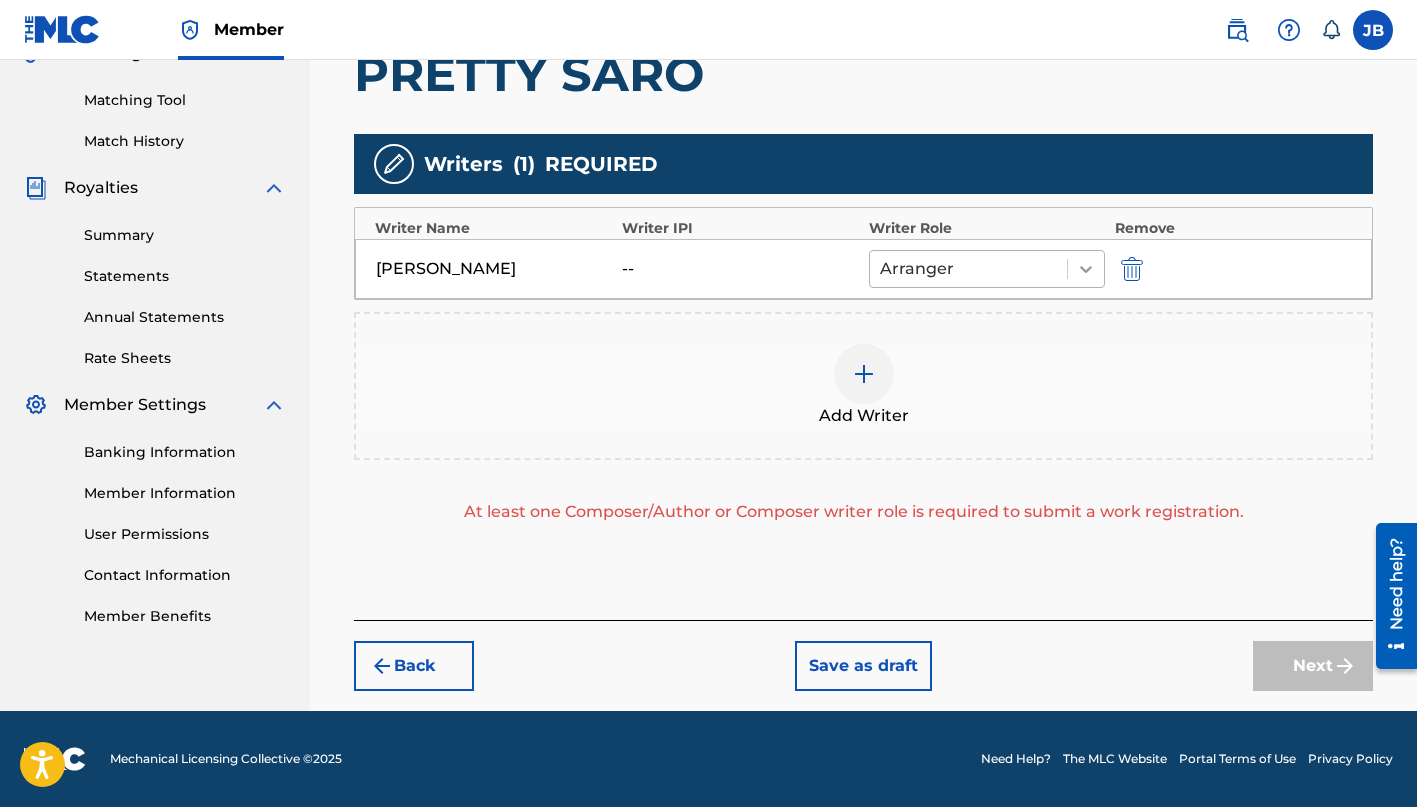 click 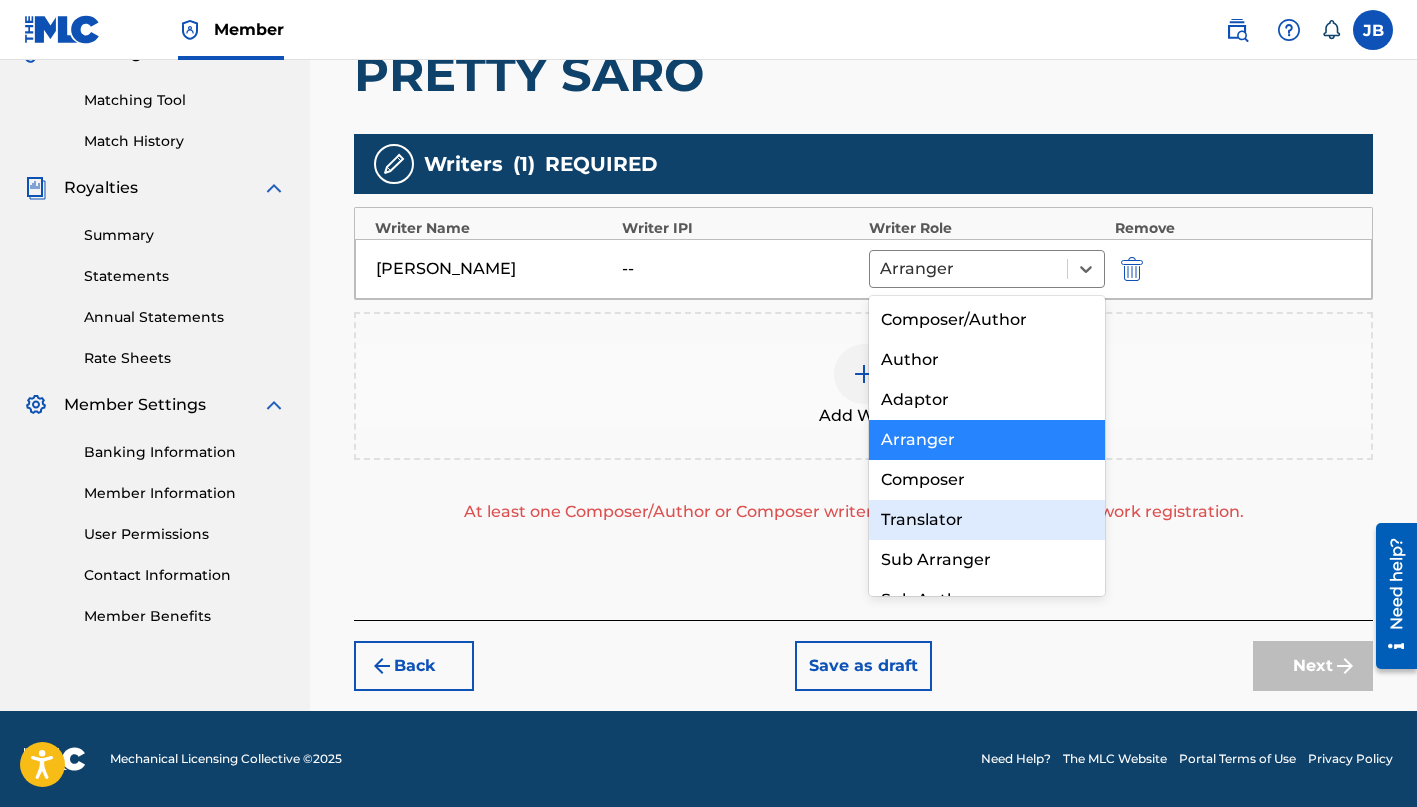 scroll, scrollTop: 0, scrollLeft: 0, axis: both 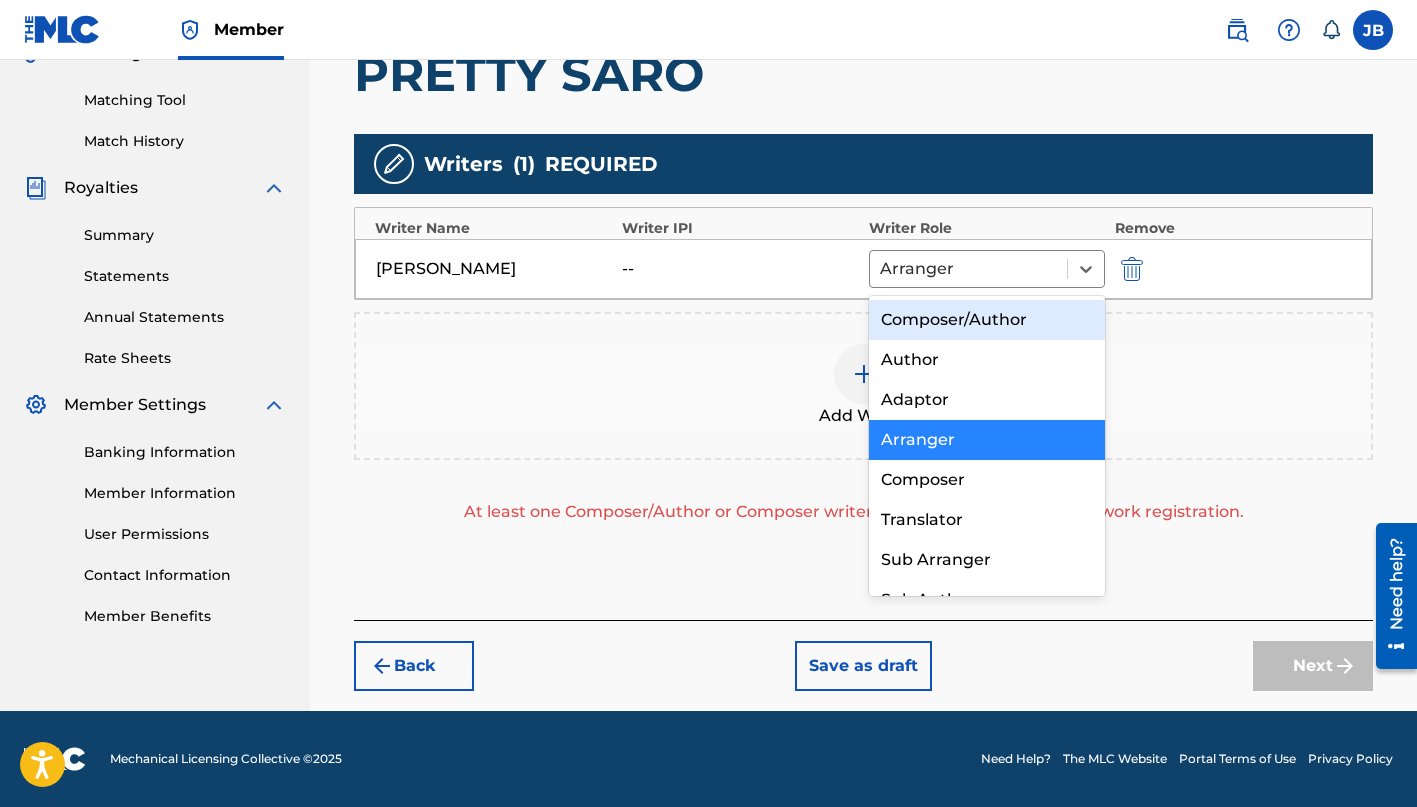 click on "Composer/Author" at bounding box center [987, 320] 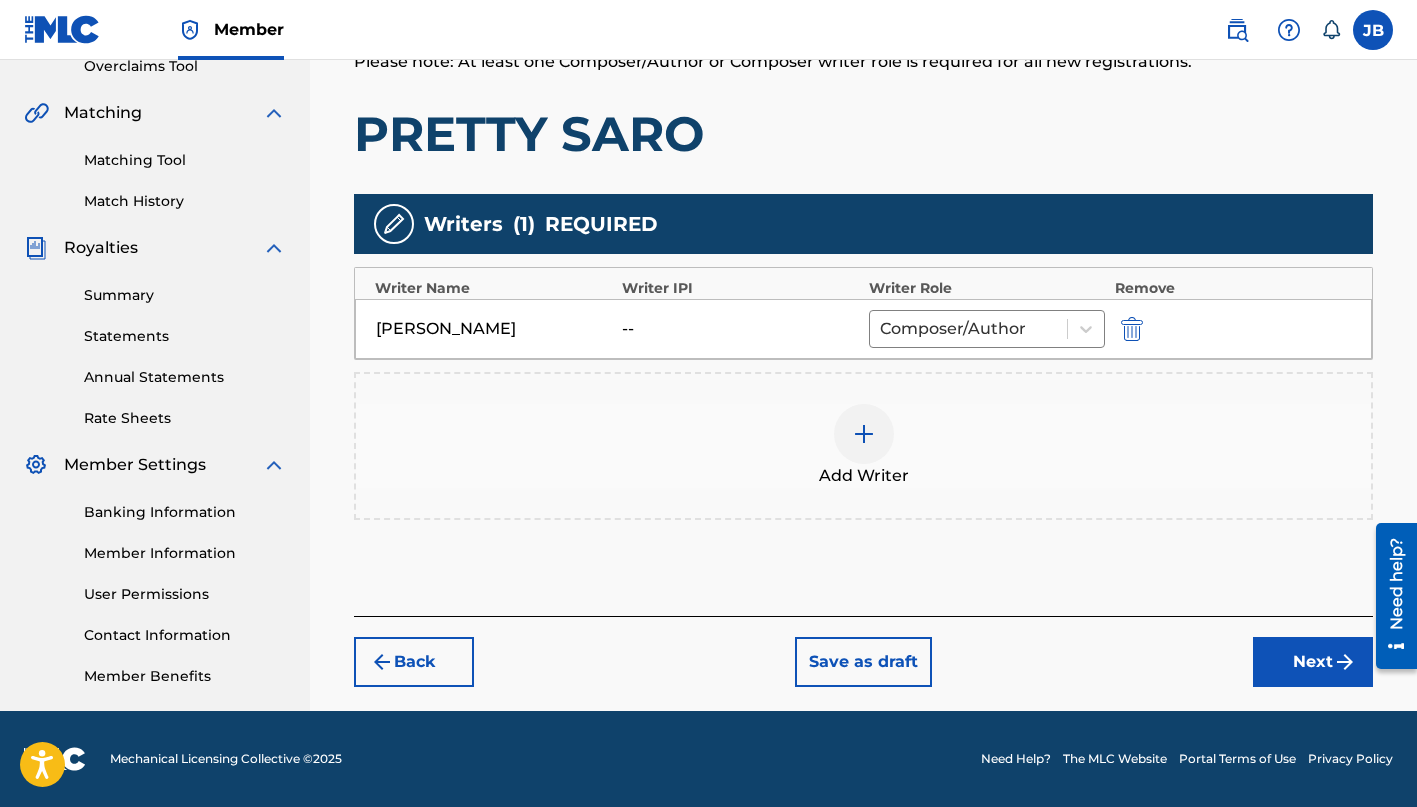 scroll, scrollTop: 433, scrollLeft: 0, axis: vertical 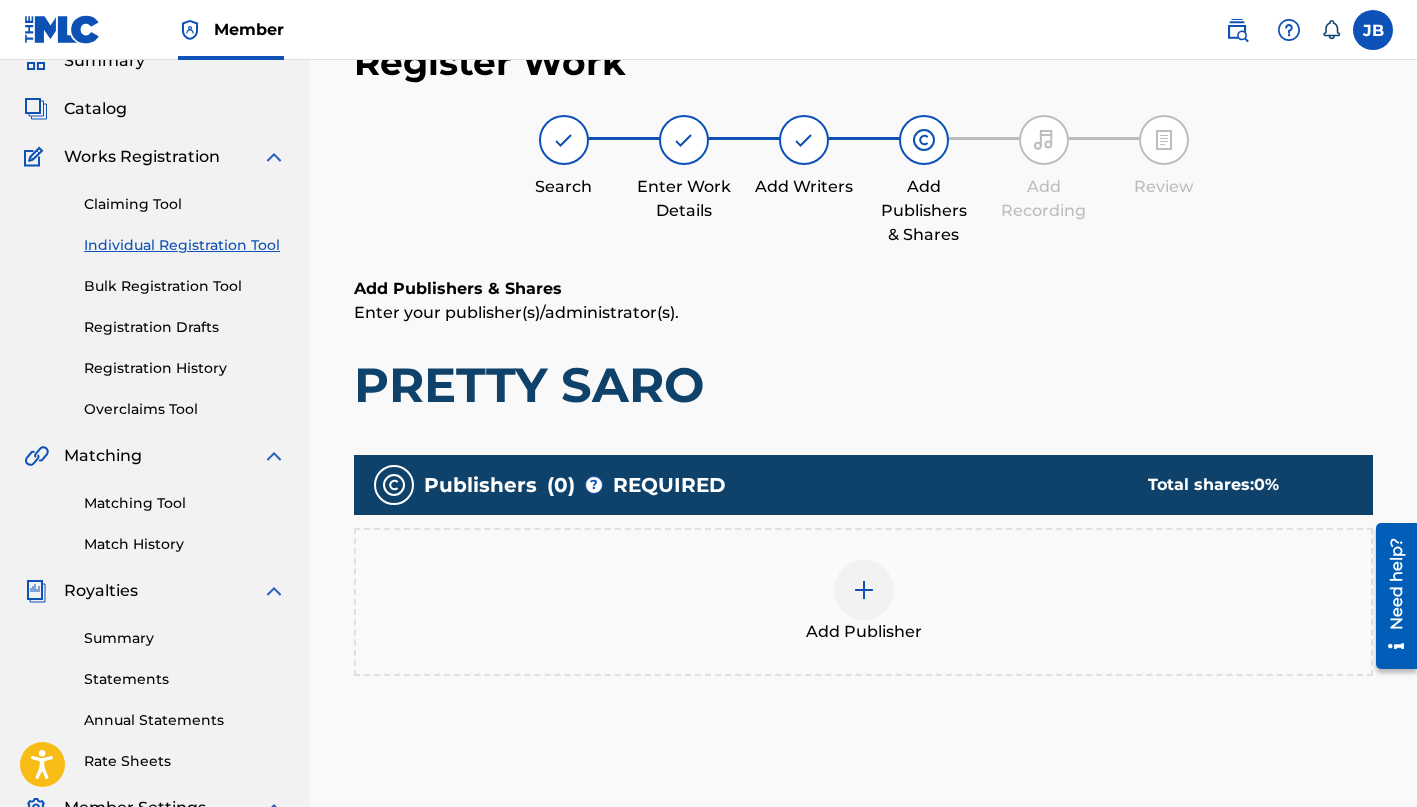 click at bounding box center (864, 590) 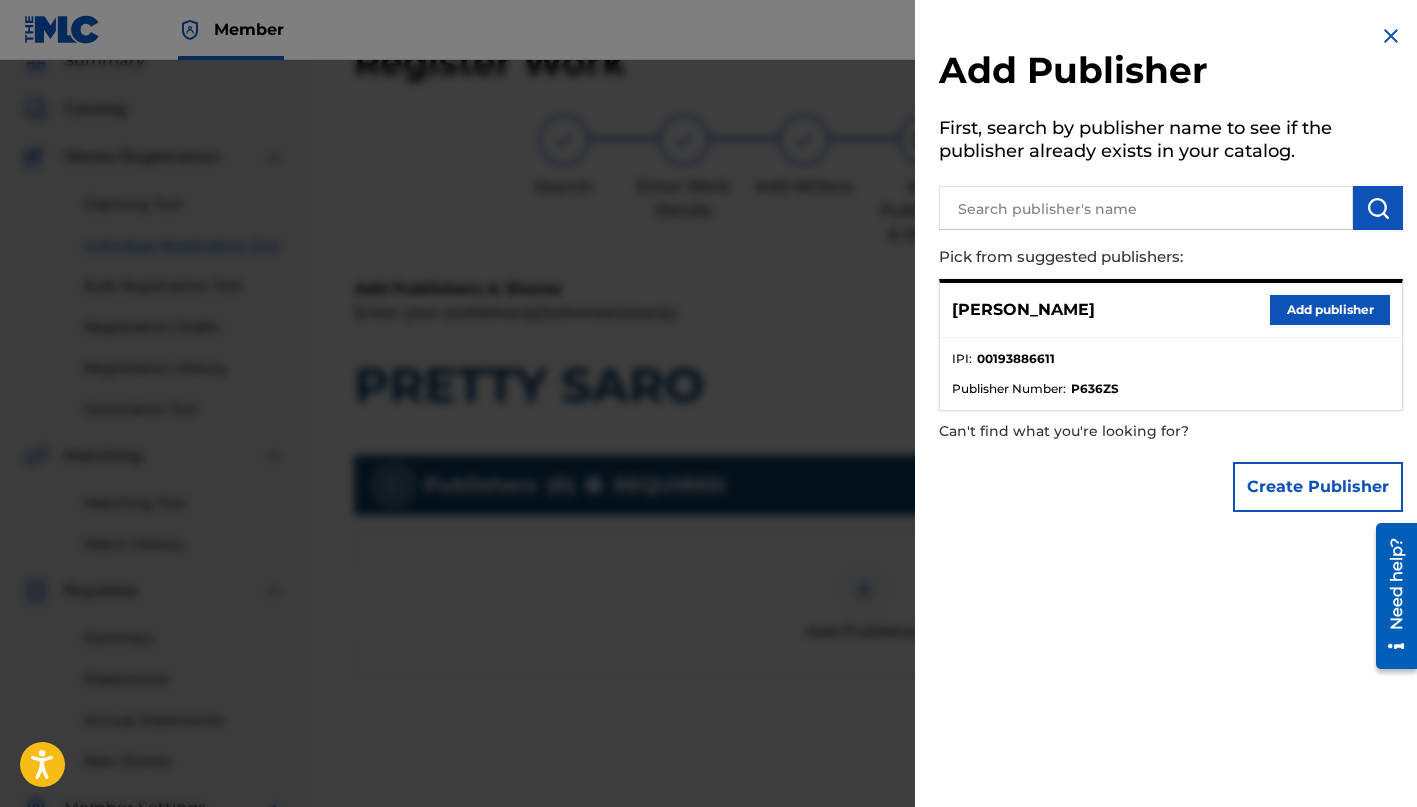 click on "First, search by publisher name to see if the publisher already exists in your catalog." at bounding box center [1171, 142] 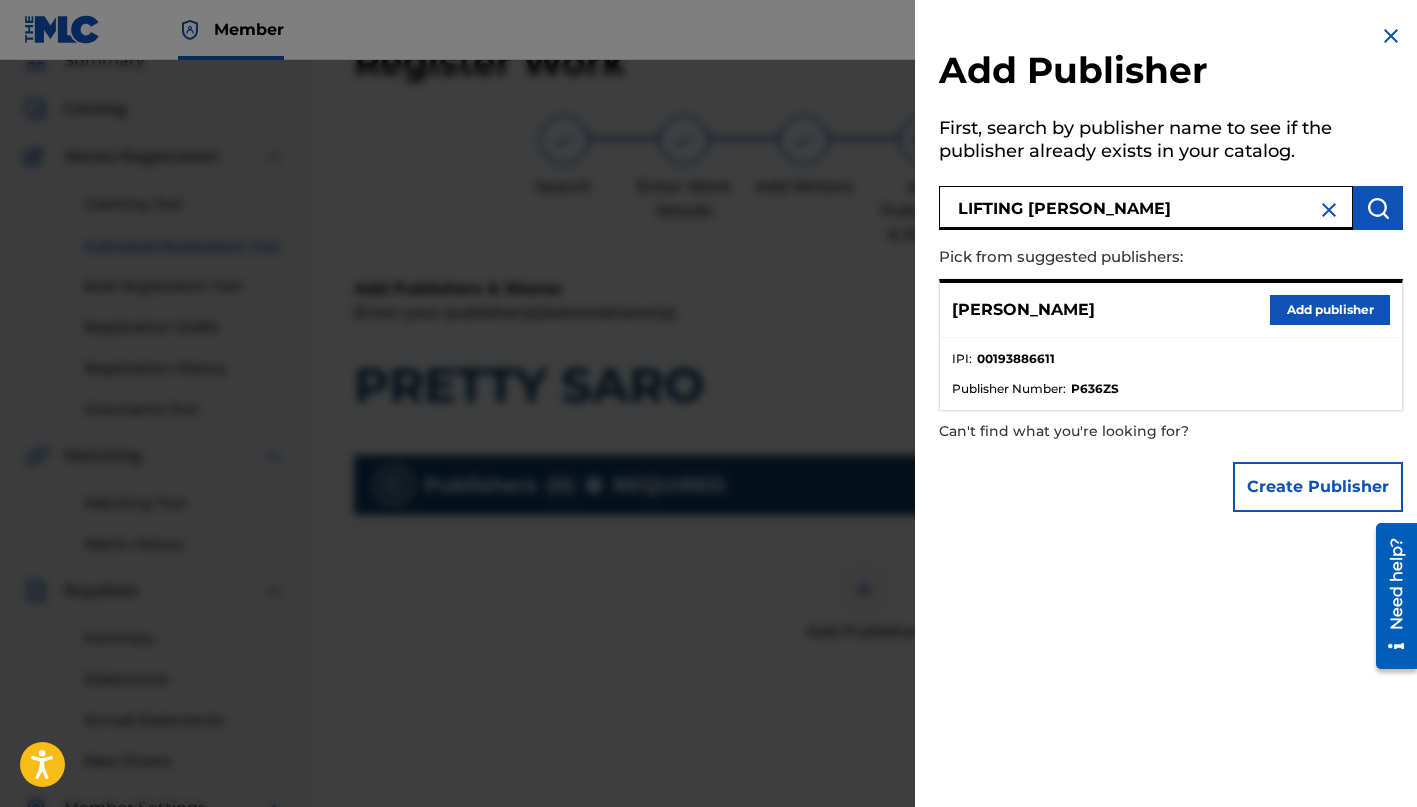 type on "LIFTING [PERSON_NAME]" 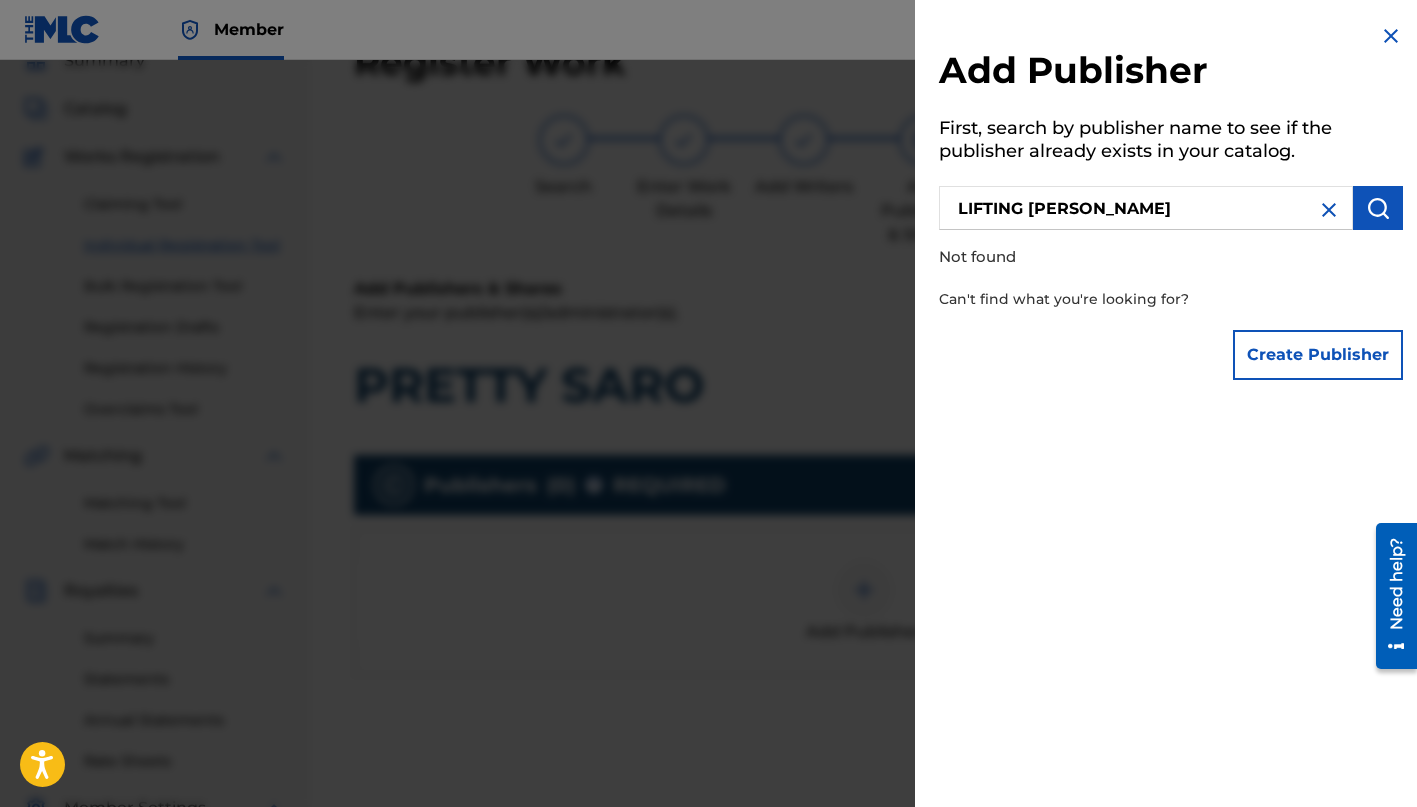 click on "Create Publisher" at bounding box center [1318, 355] 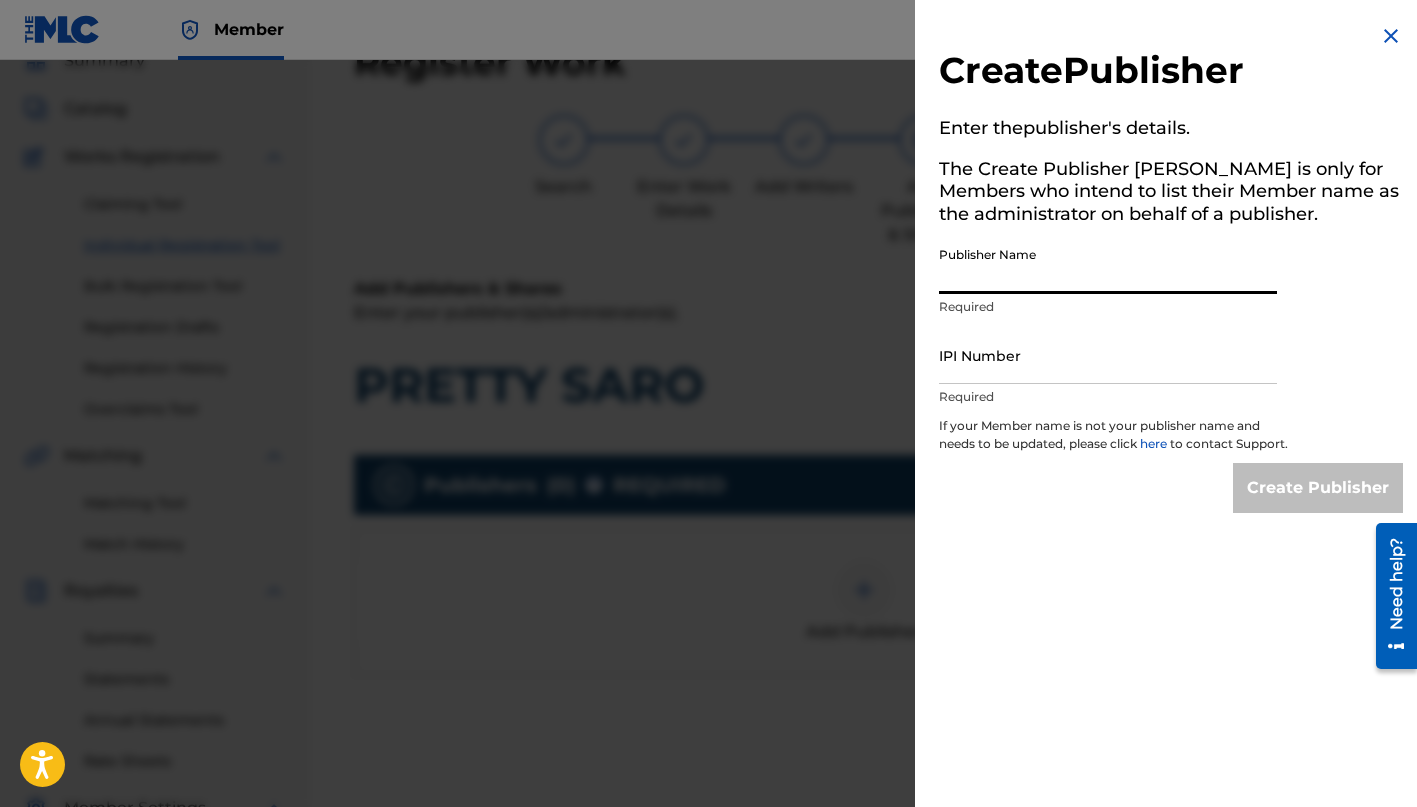 click on "Publisher Name" at bounding box center [1108, 265] 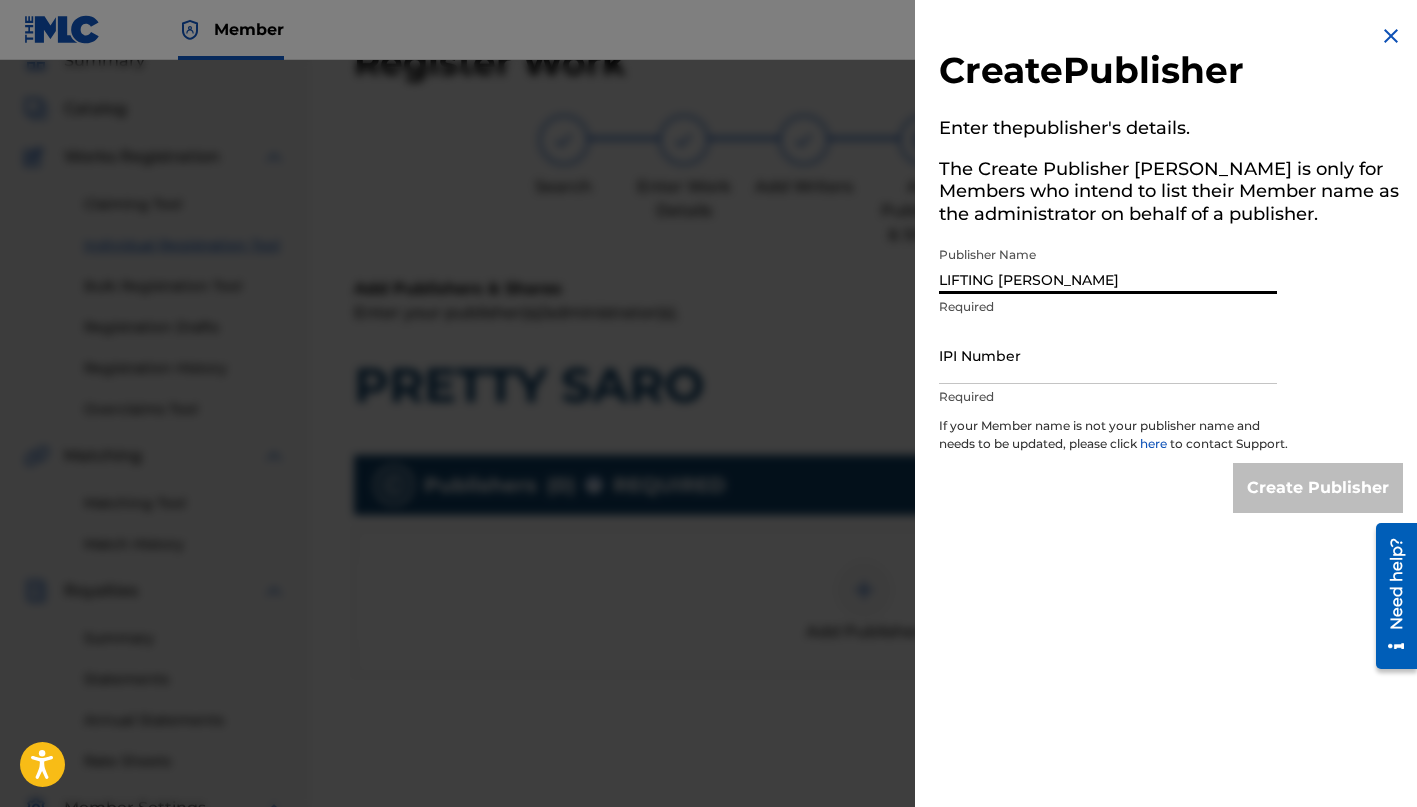 click on "IPI Number" at bounding box center [1108, 355] 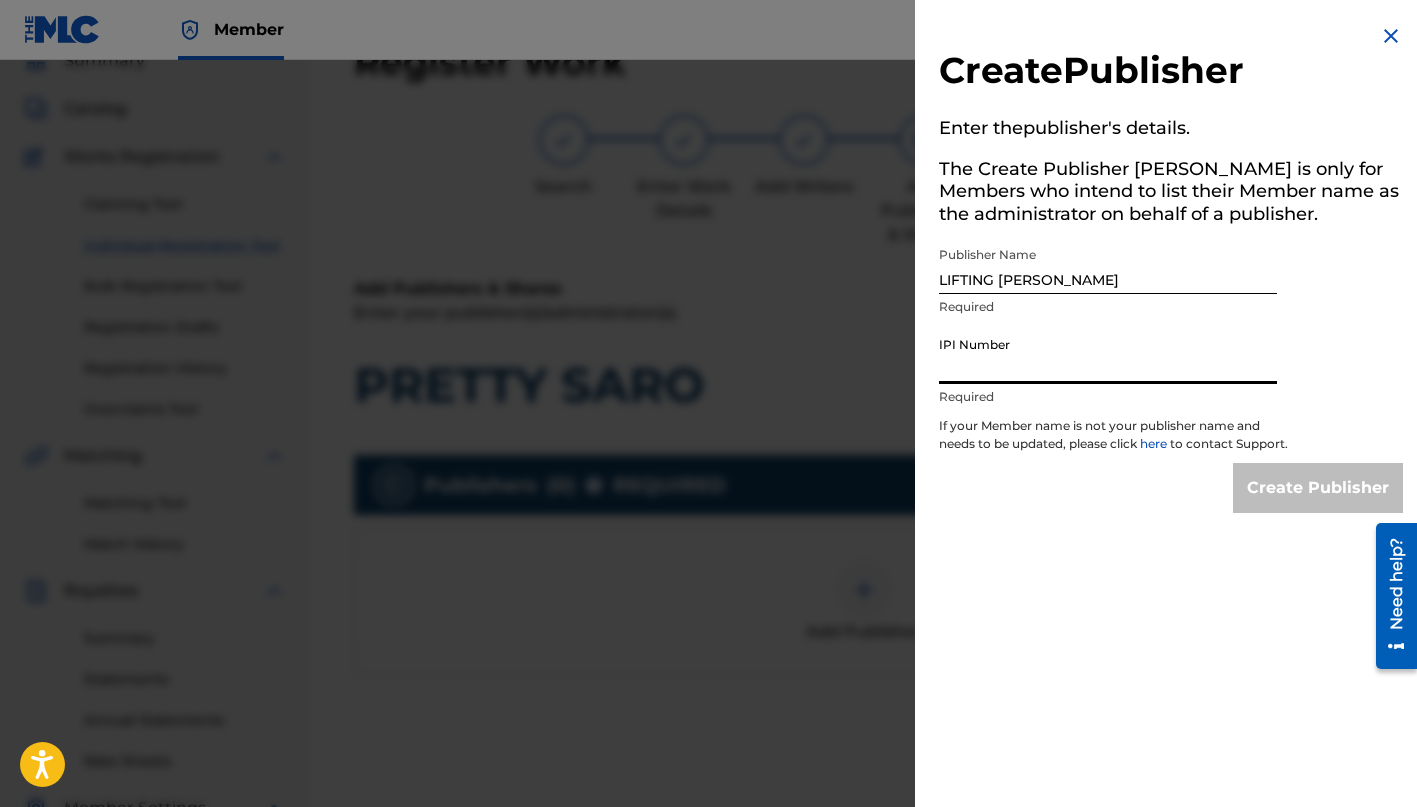 click on "LIFTING [PERSON_NAME]" at bounding box center (1108, 265) 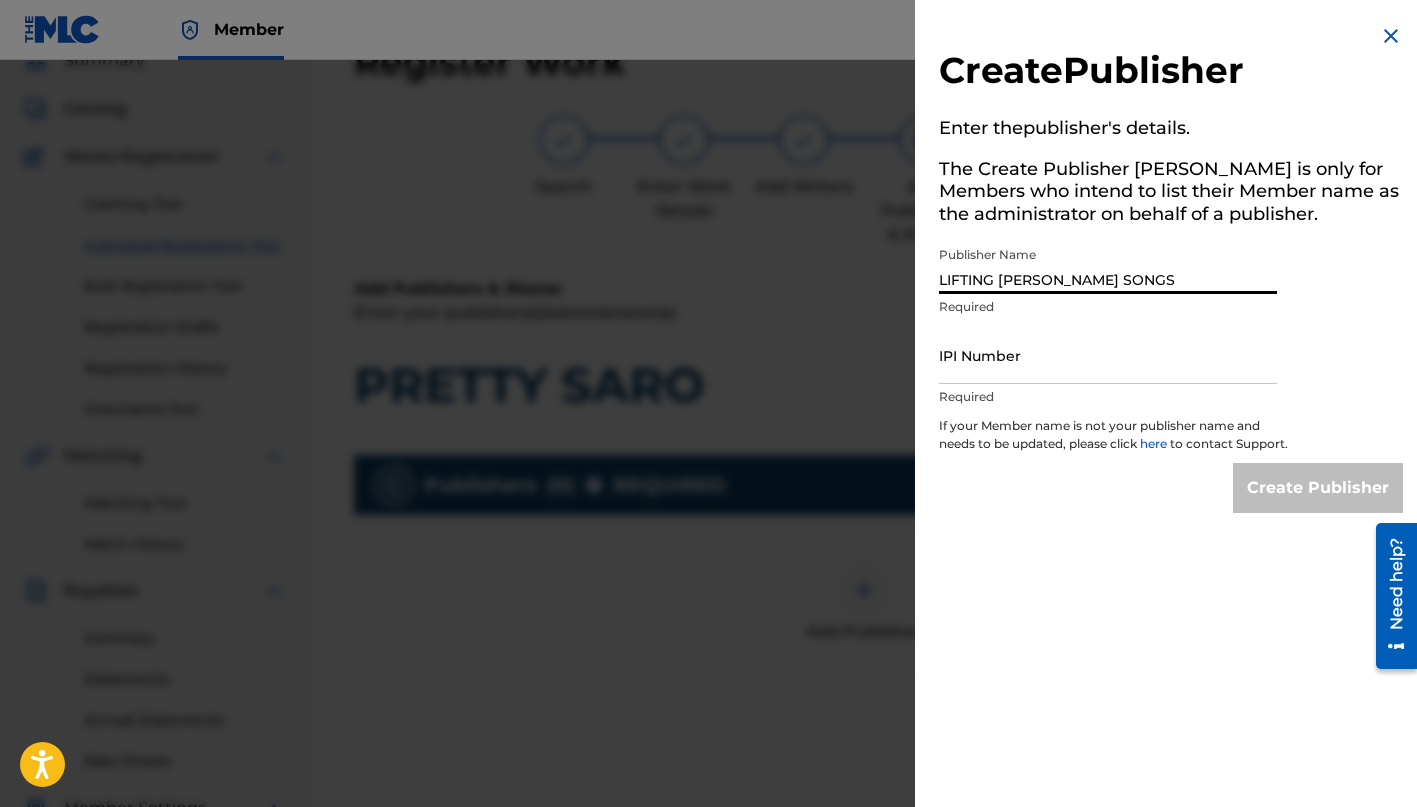 type on "LIFTING [PERSON_NAME] SONGS" 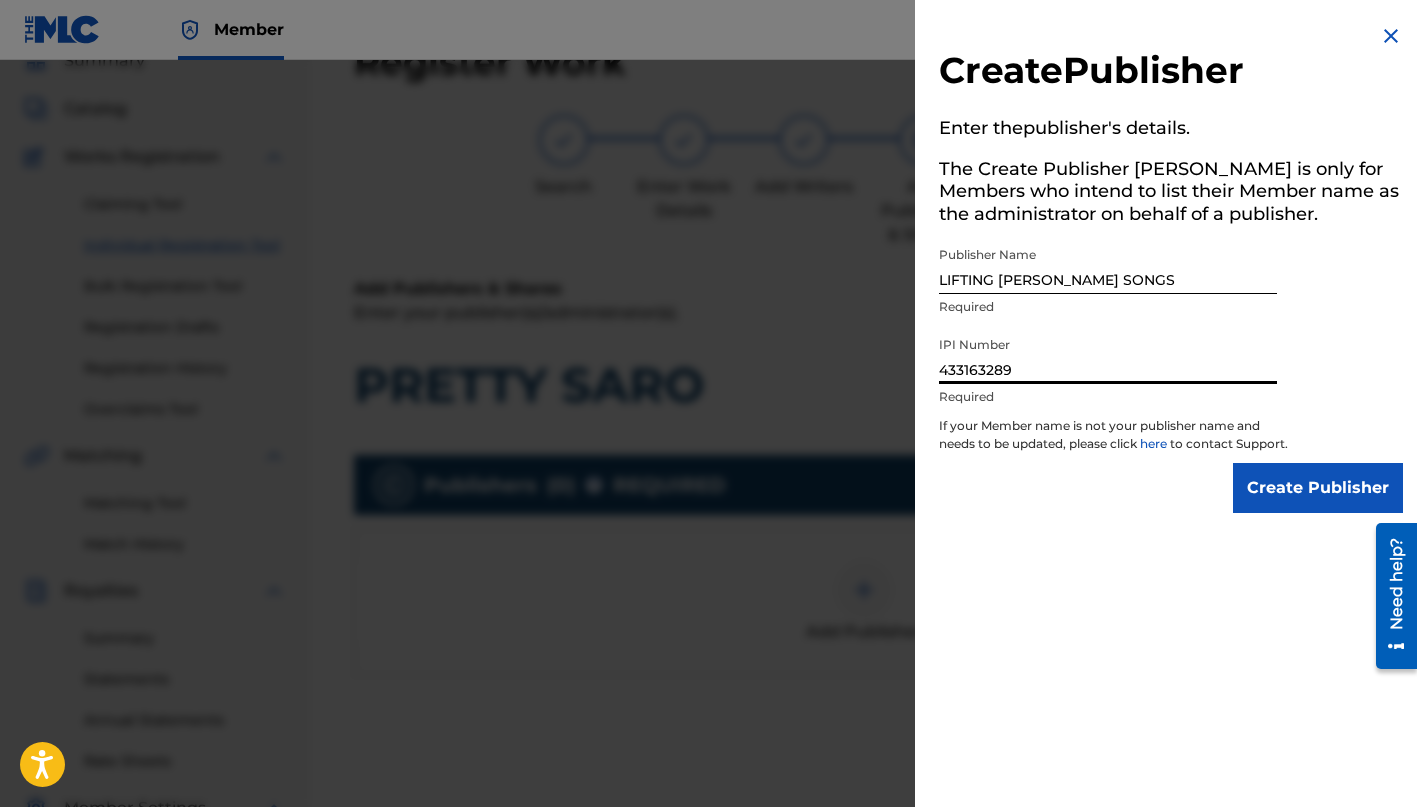 type on "433163289" 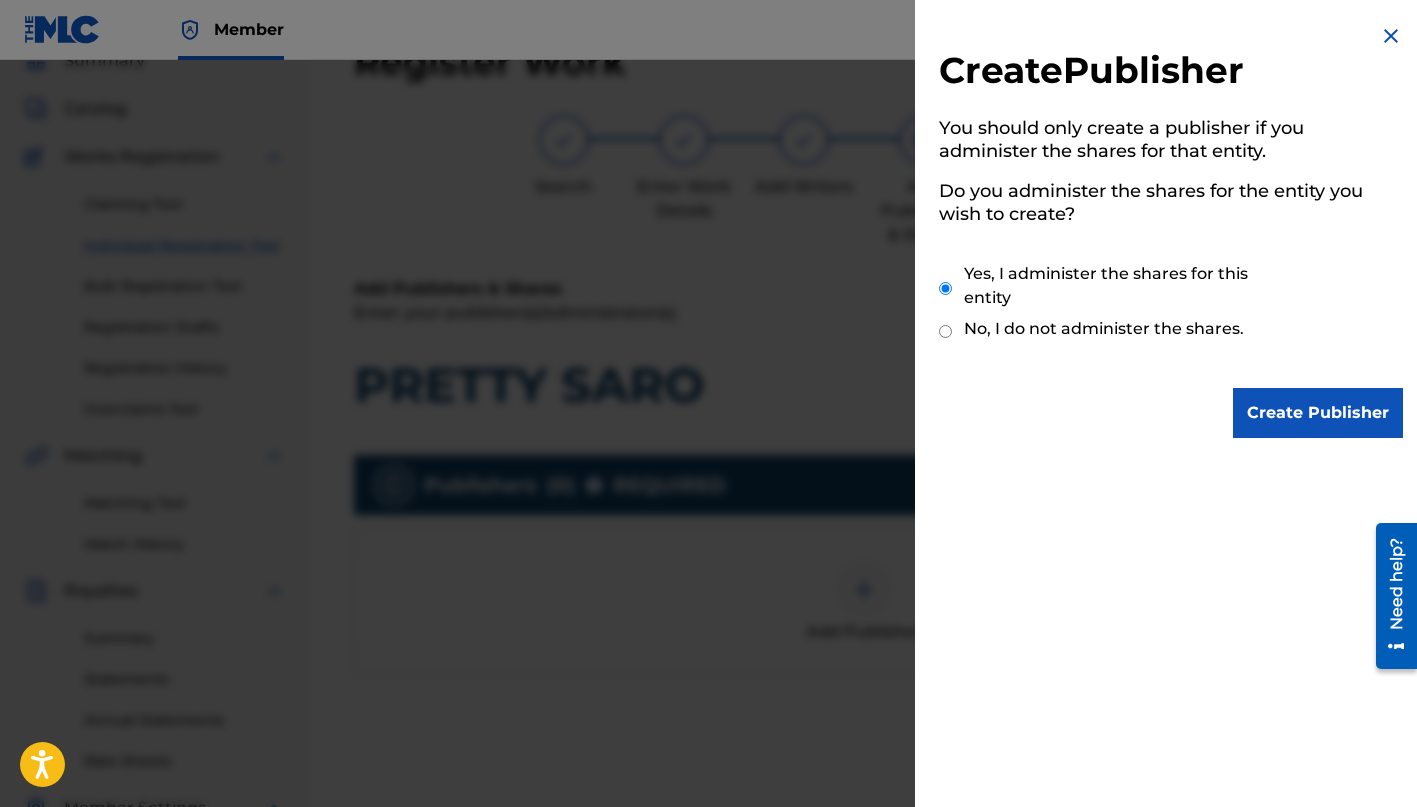 click on "Create Publisher" at bounding box center (1318, 413) 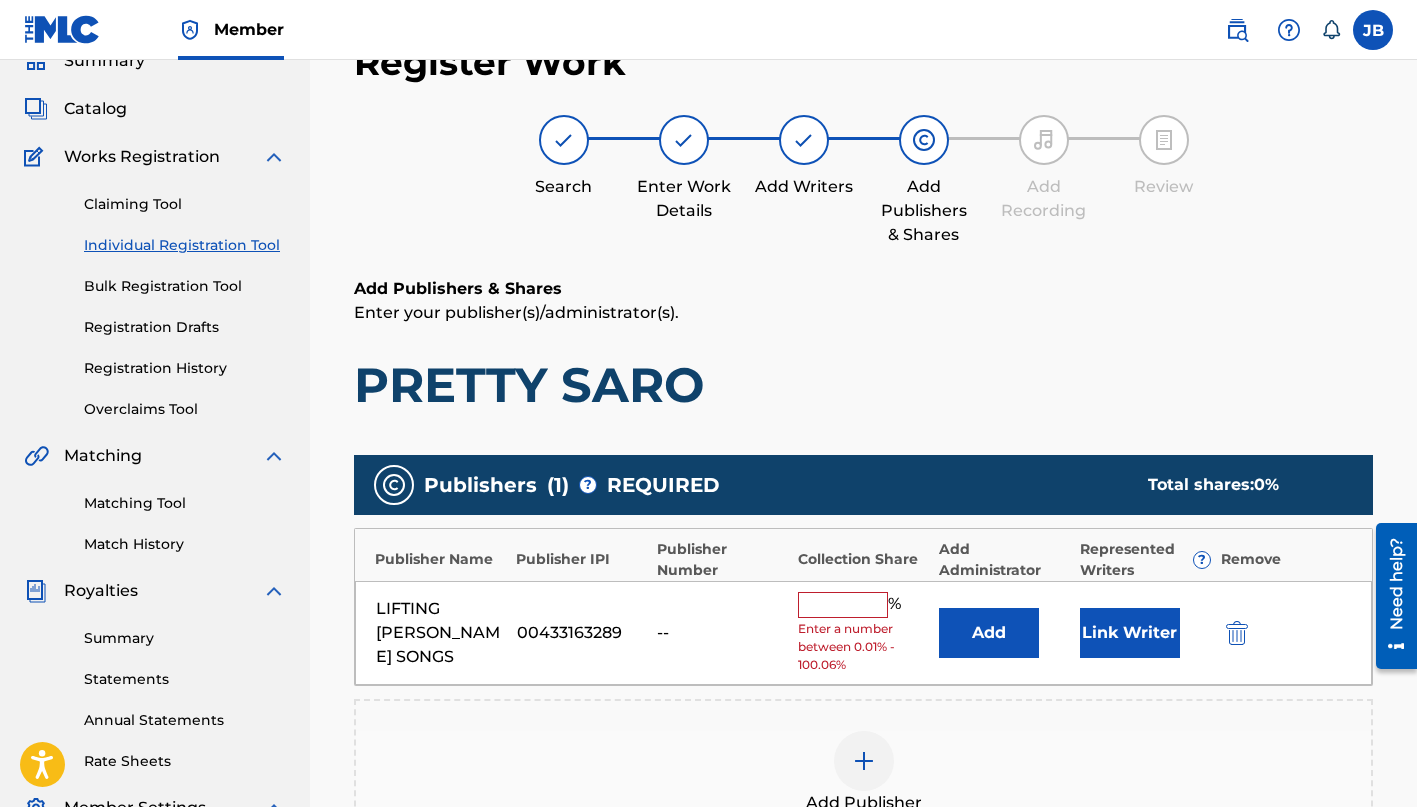 click on "Add" at bounding box center (989, 633) 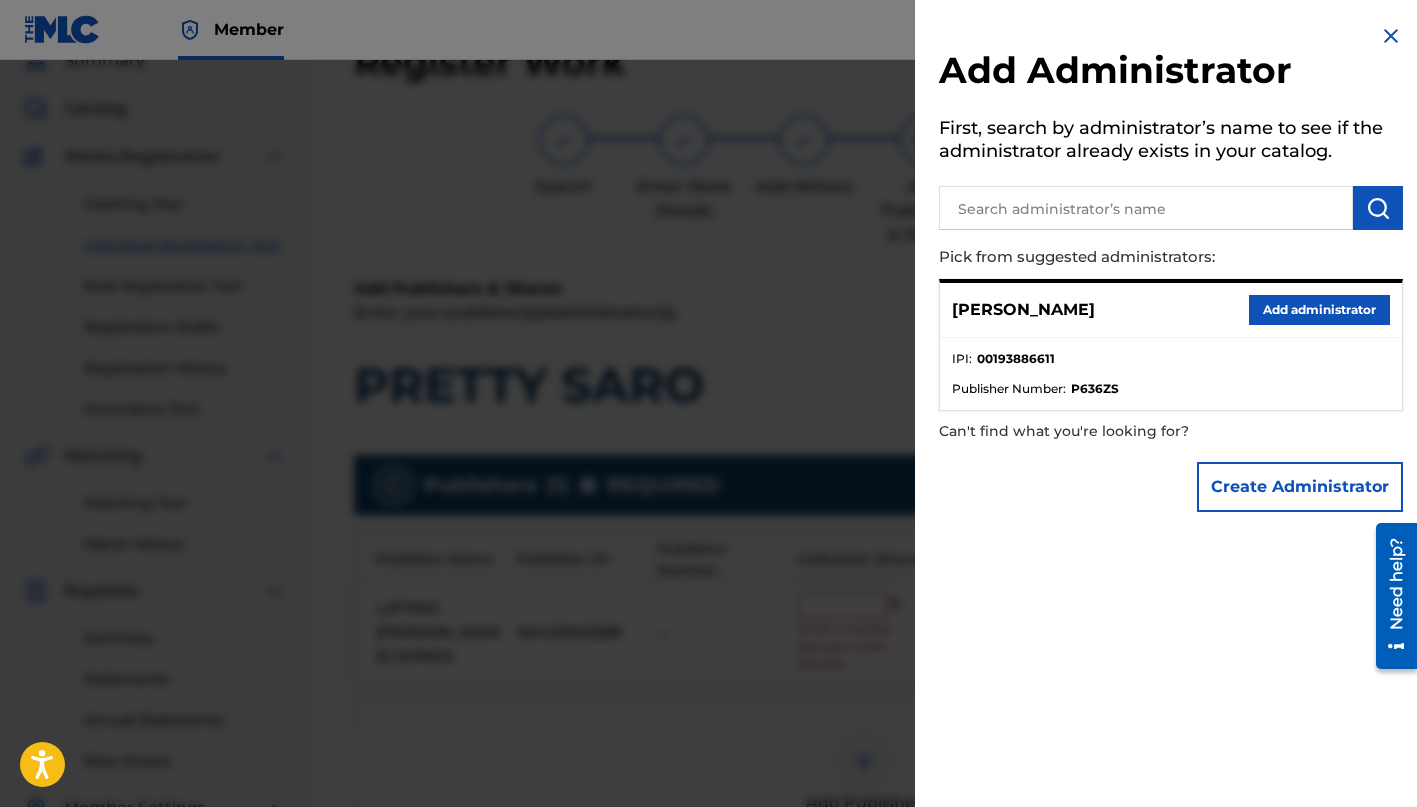 click on "Add administrator" at bounding box center (1319, 310) 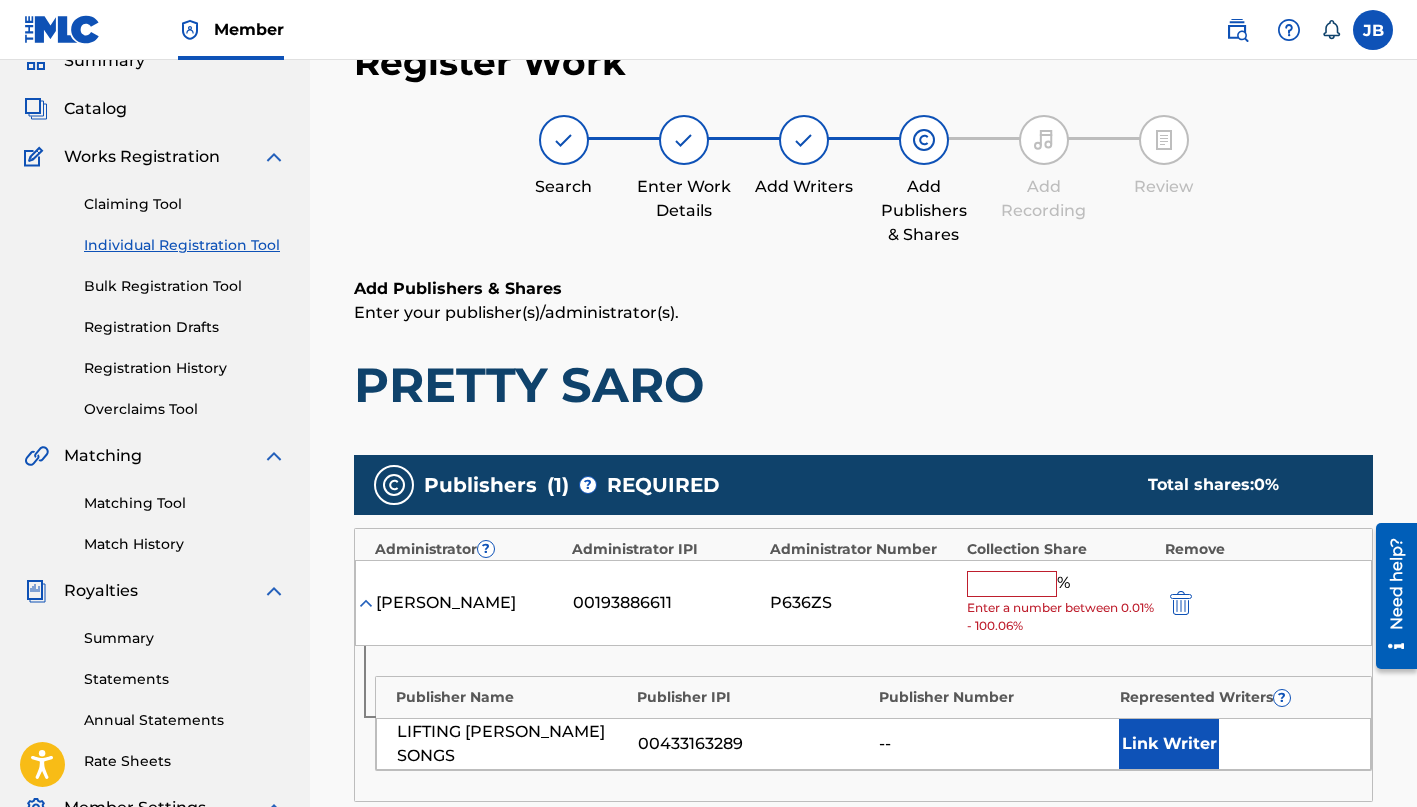 click at bounding box center [1012, 584] 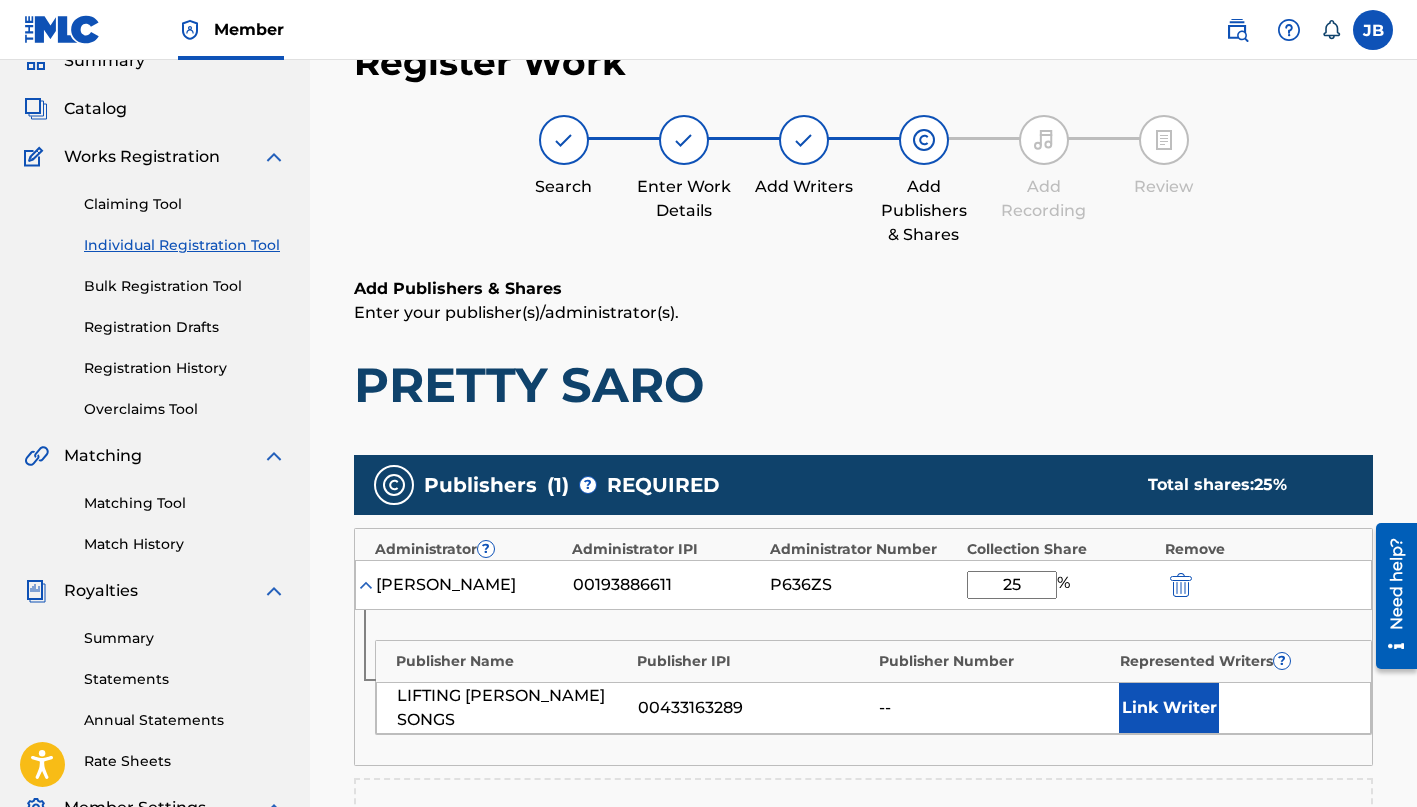 type on "25" 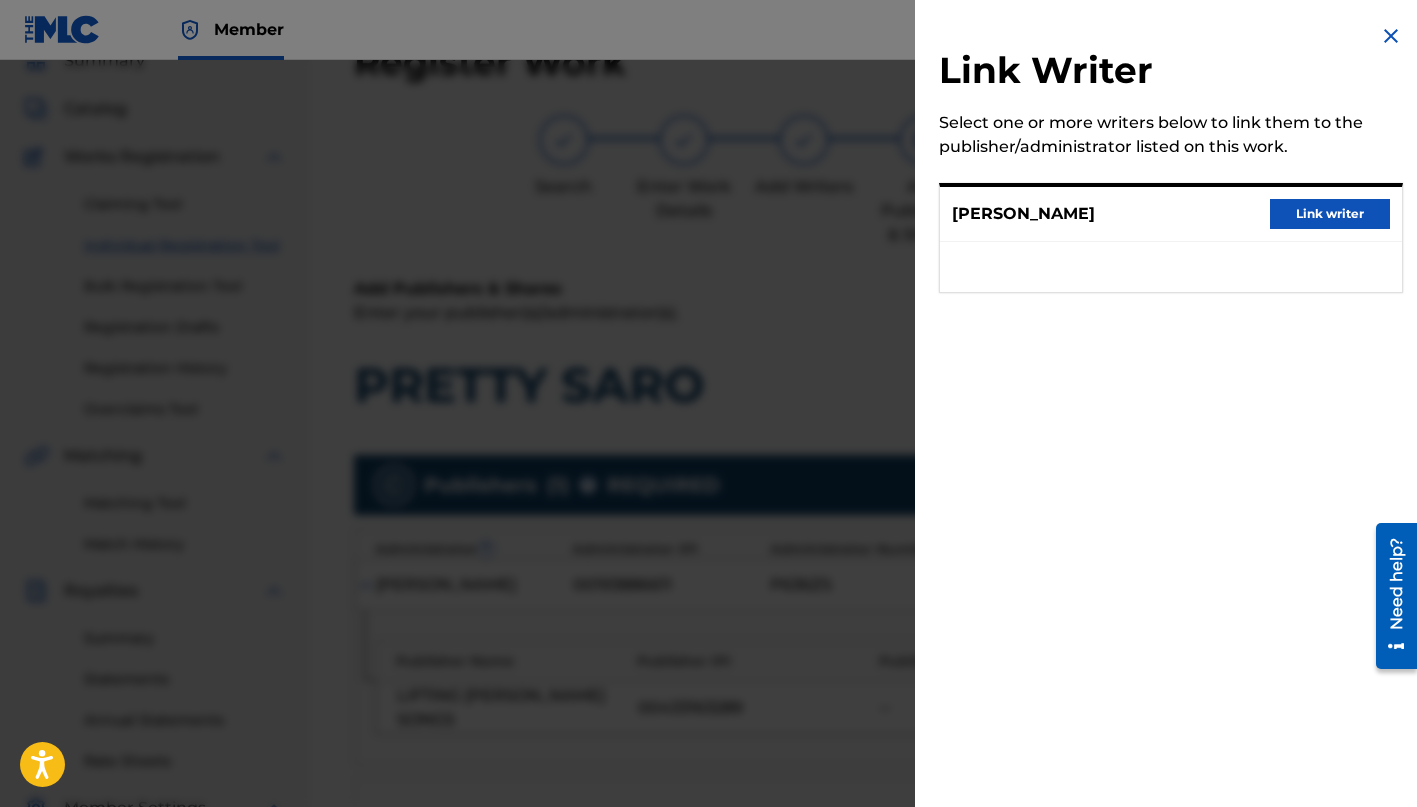 click on "Link writer" at bounding box center (1330, 214) 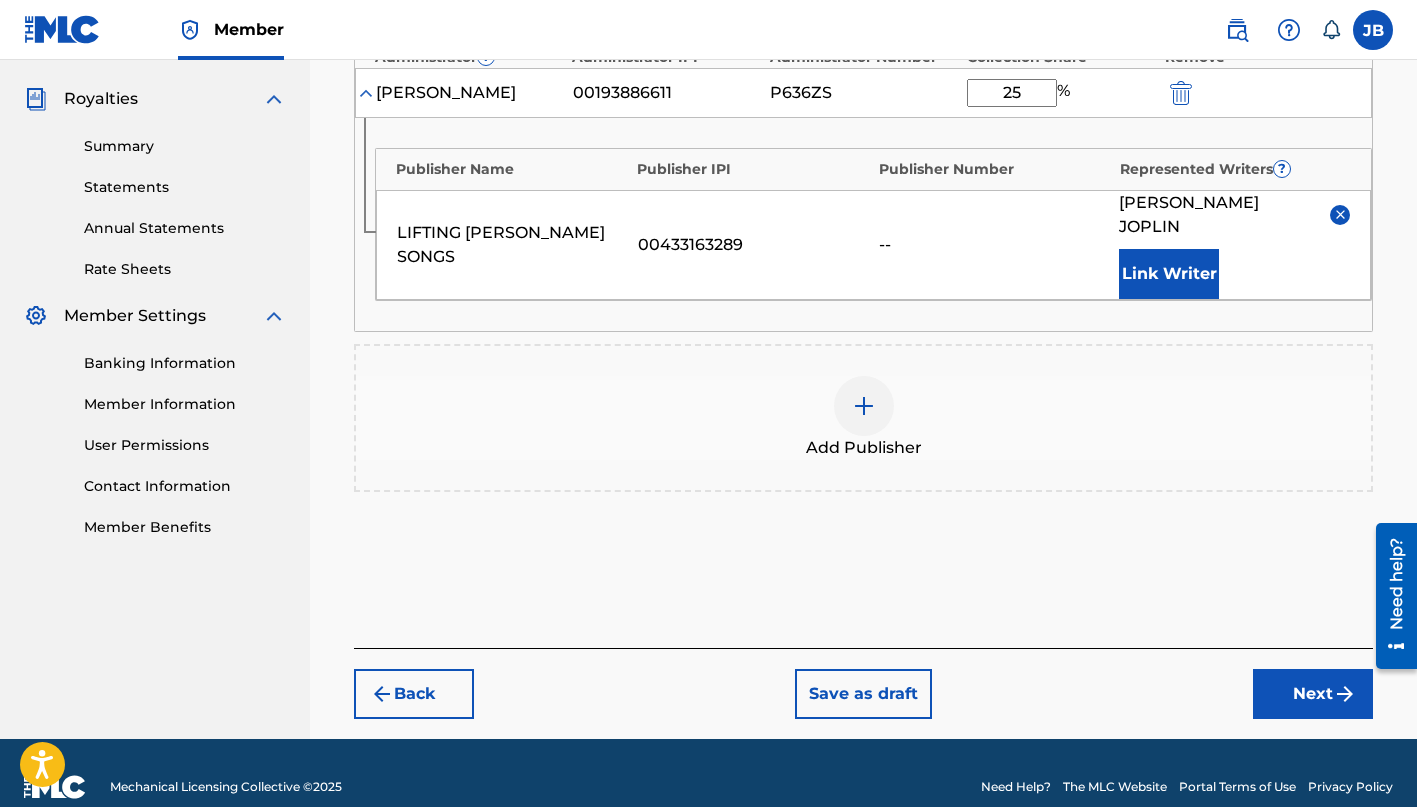 click on "Next" at bounding box center [1313, 694] 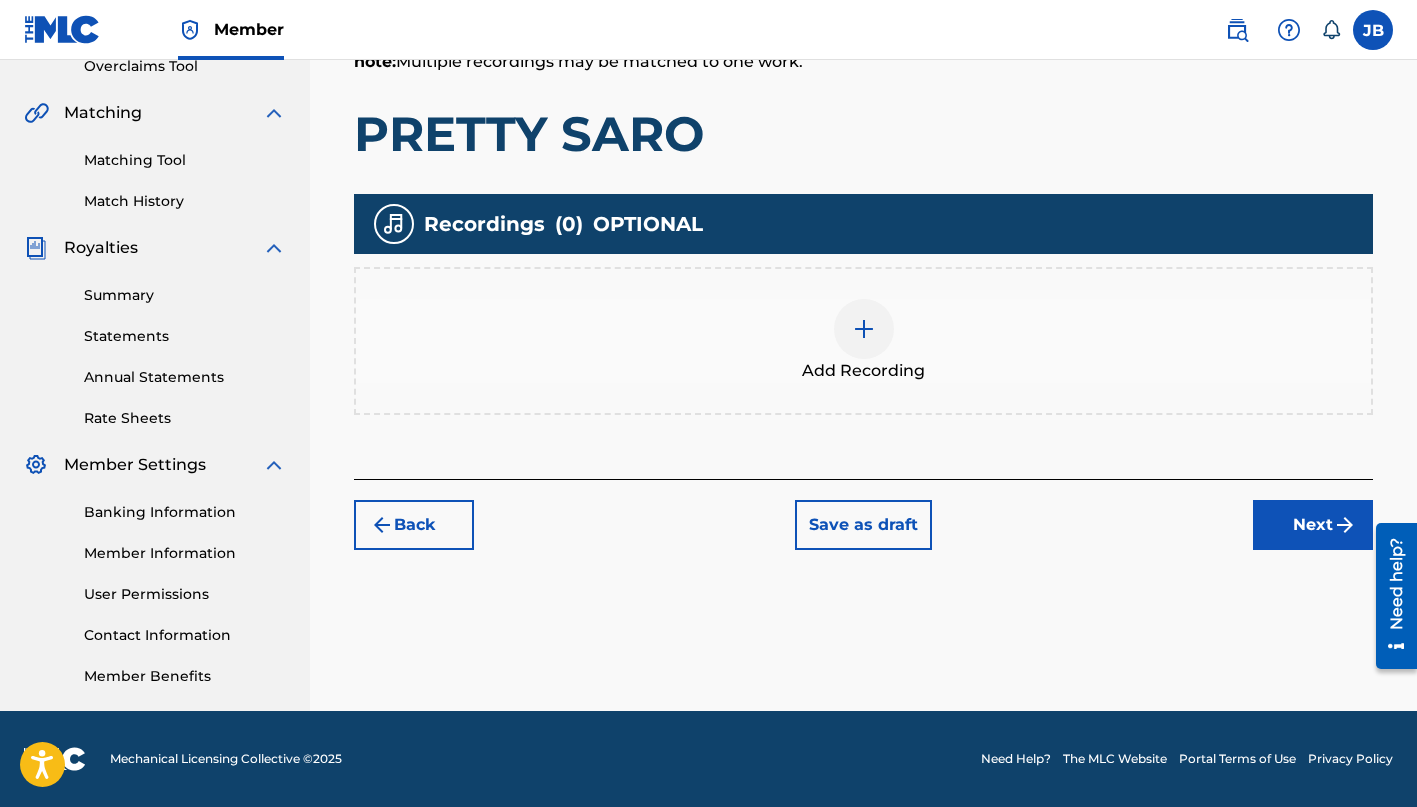 click at bounding box center [864, 329] 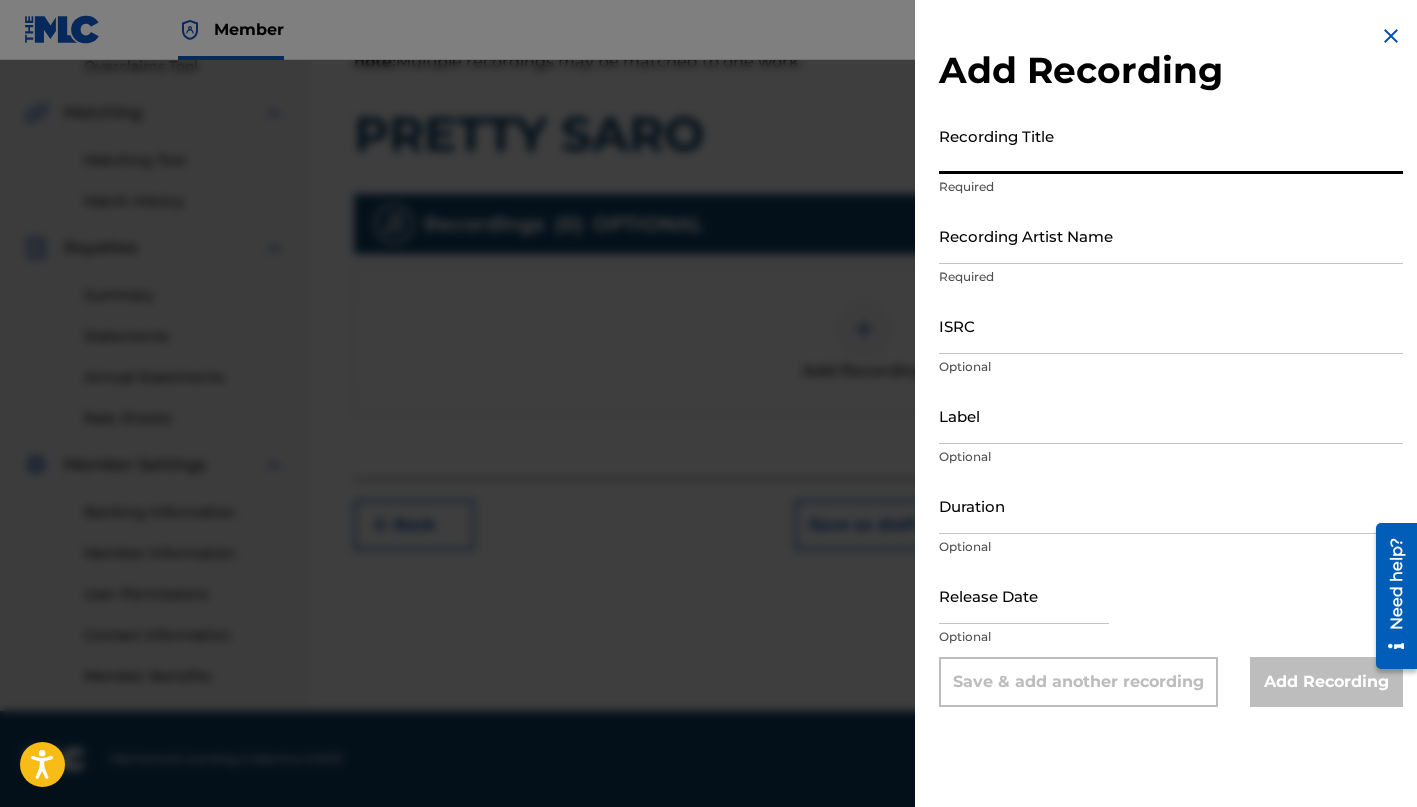 click on "Recording Title" at bounding box center [1171, 145] 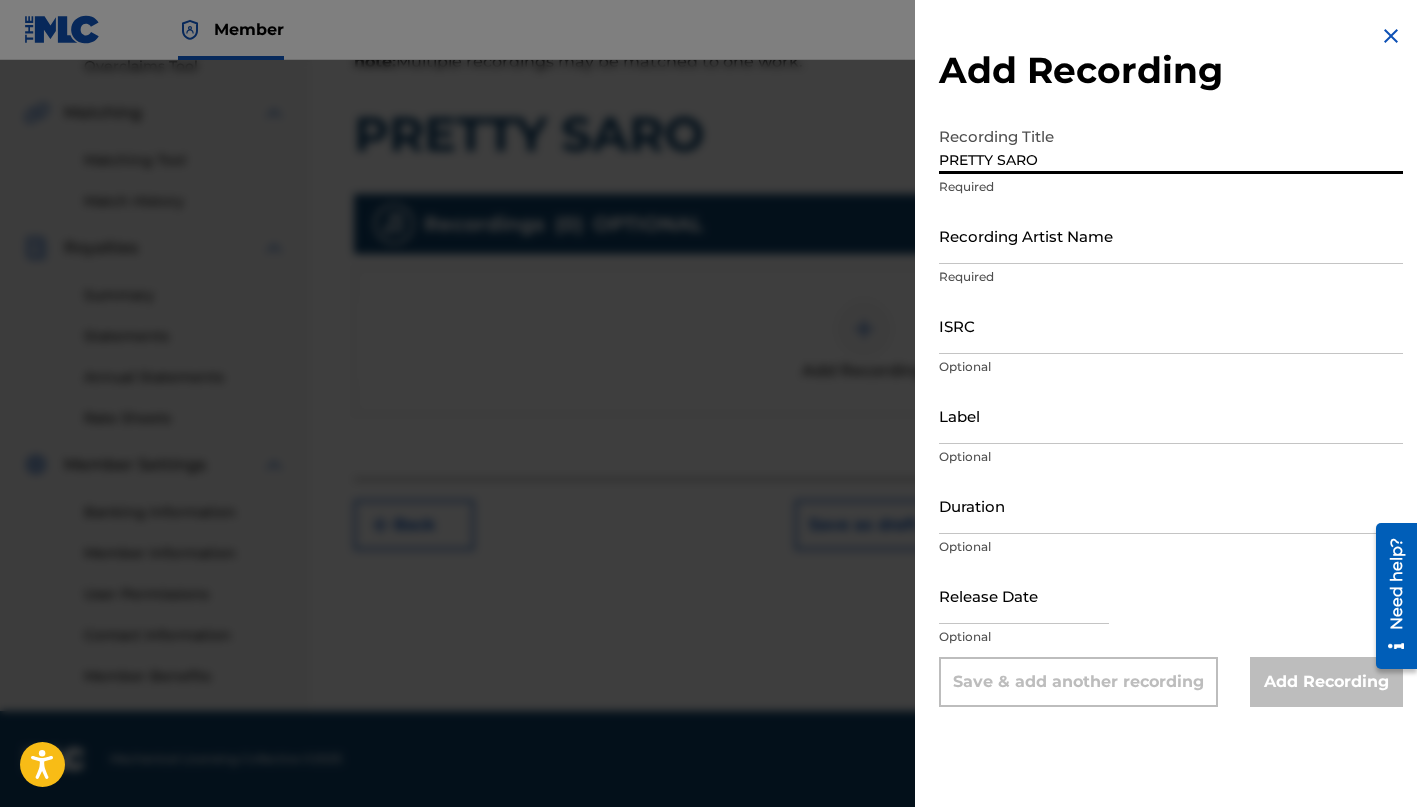 type on "PRETTY SARO" 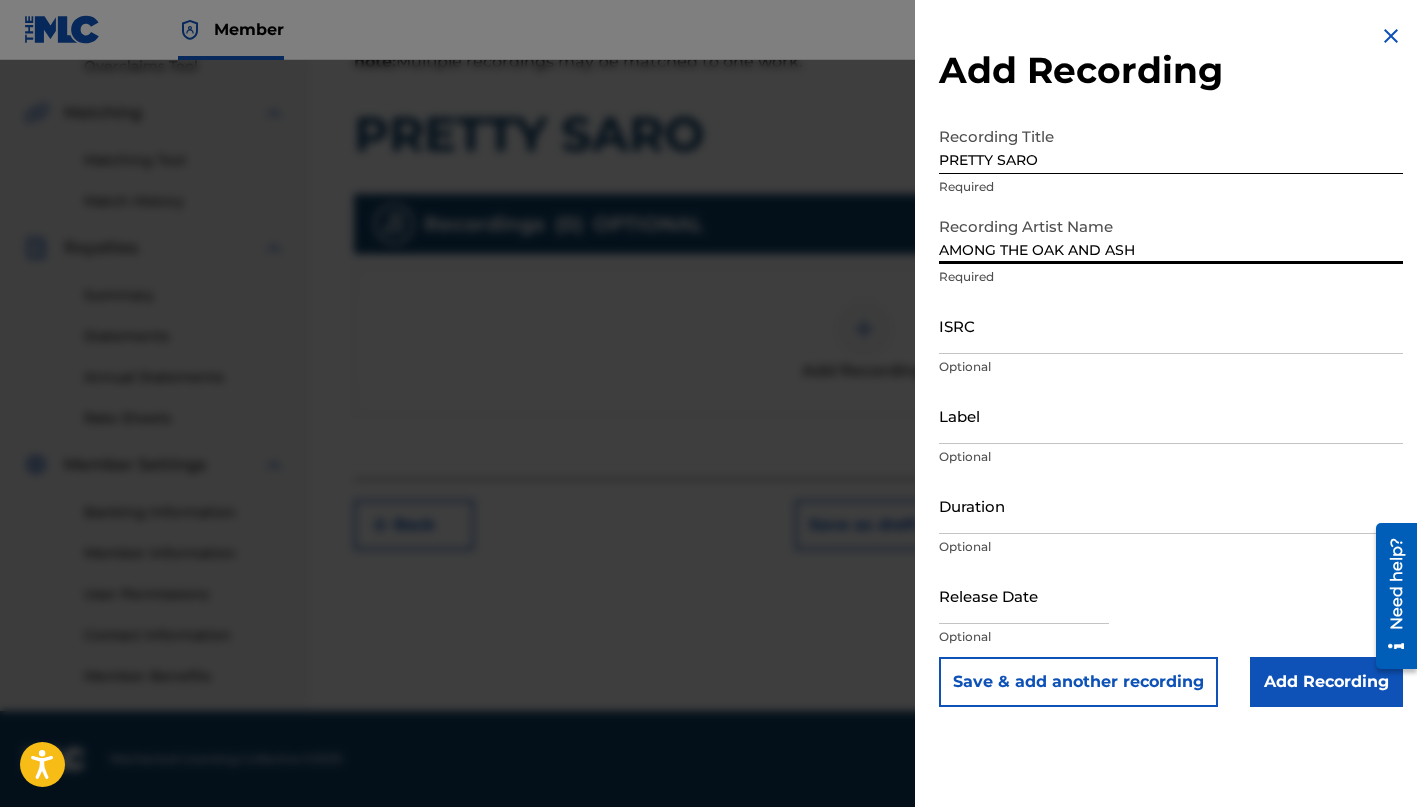 type on "AMONG THE OAK AND ASH" 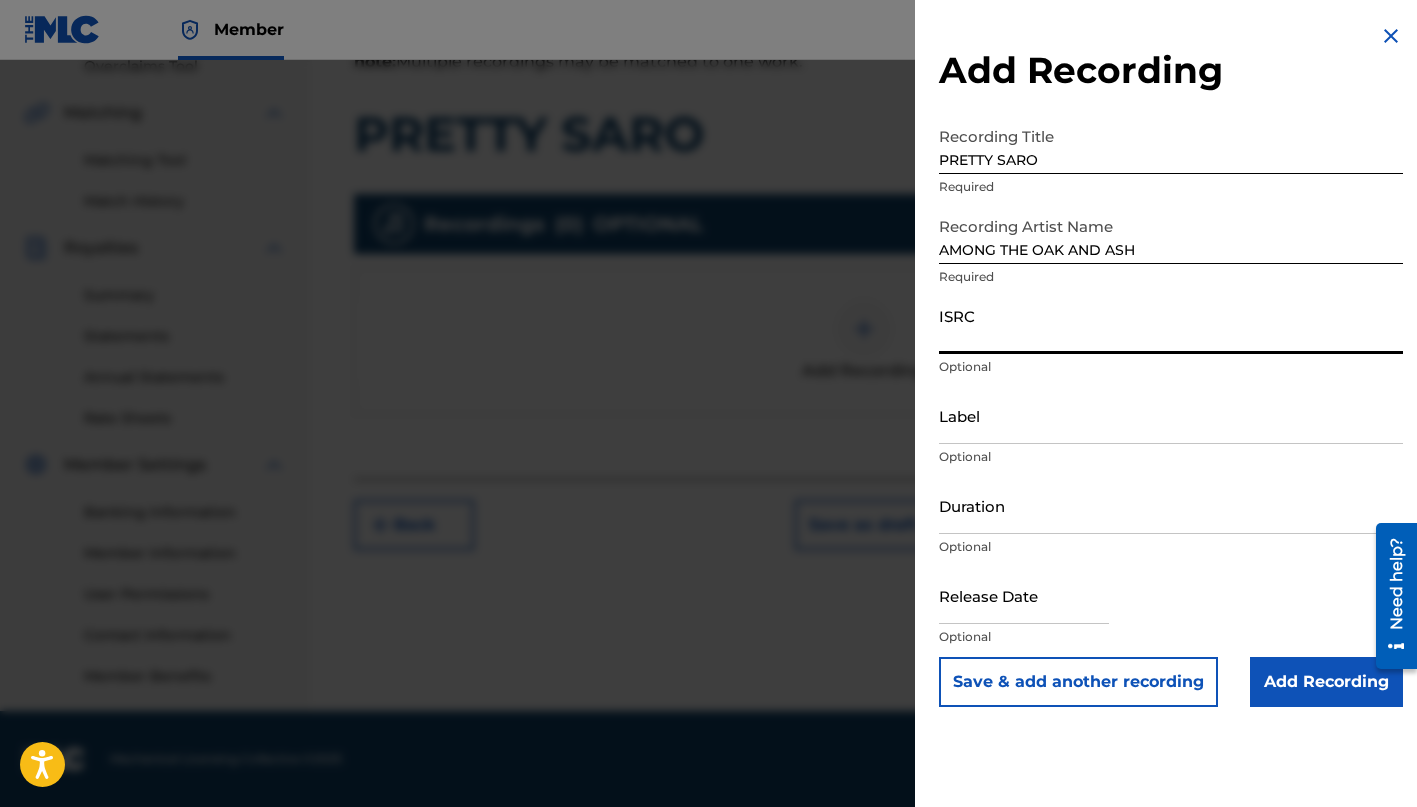 click on "ISRC" at bounding box center [1171, 325] 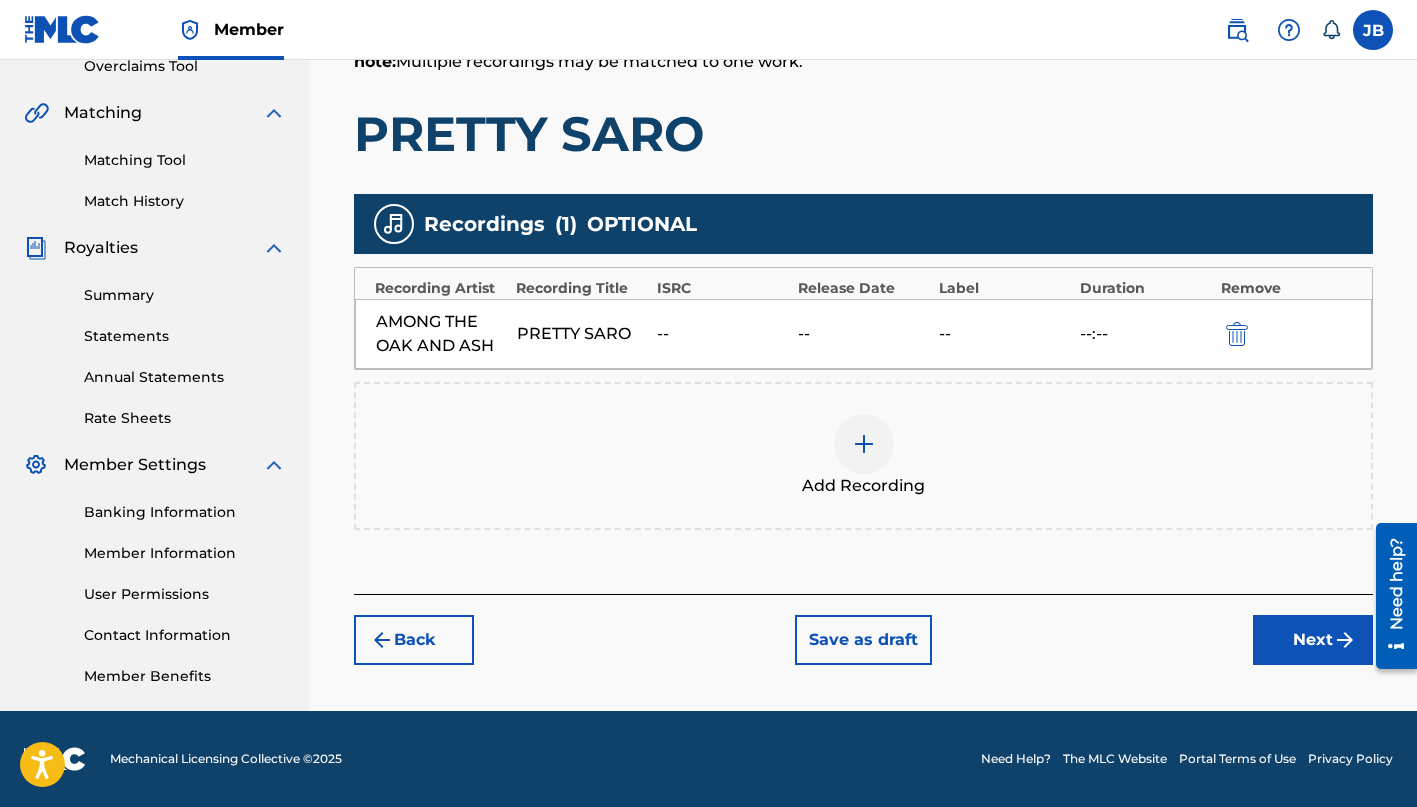 click on "Next" at bounding box center [1313, 640] 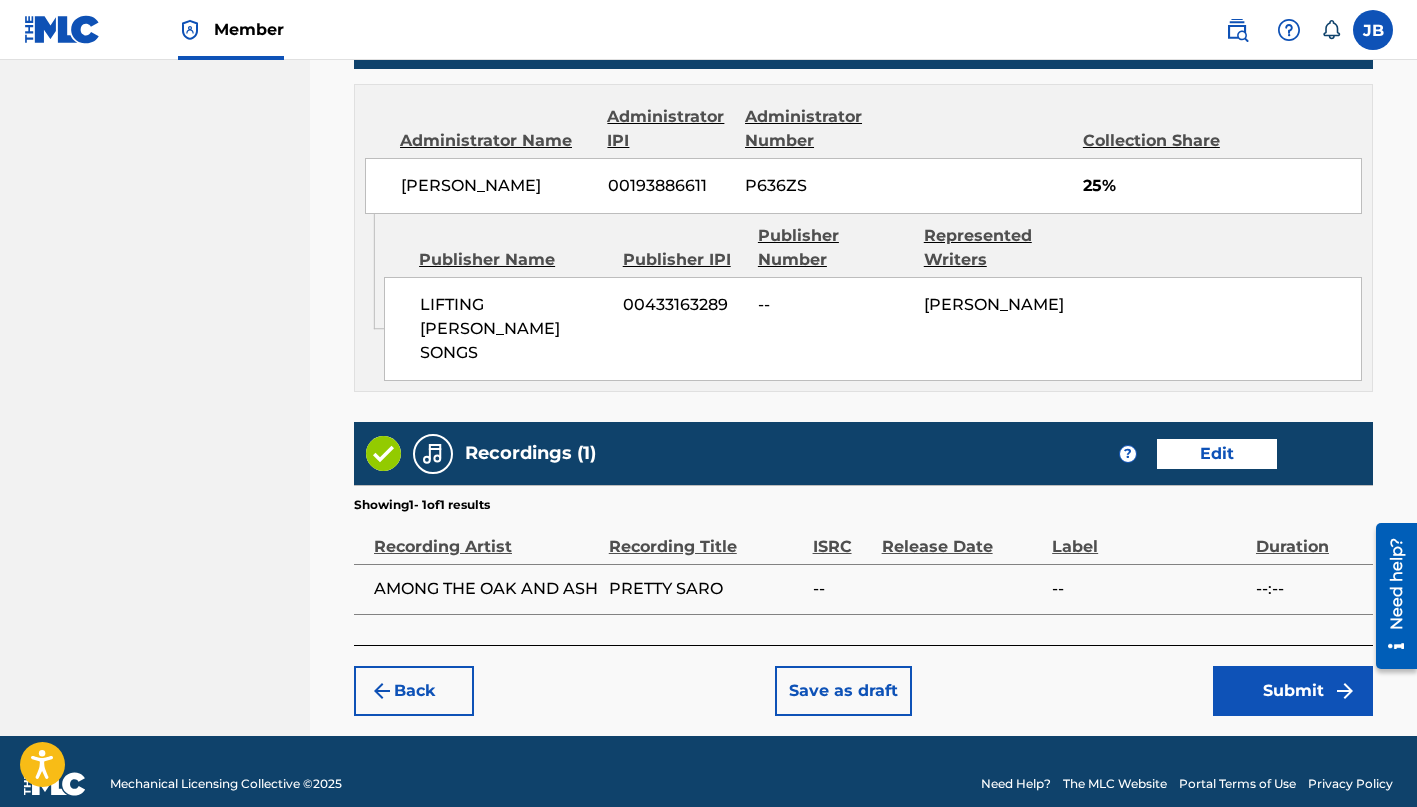 scroll, scrollTop: 1079, scrollLeft: 0, axis: vertical 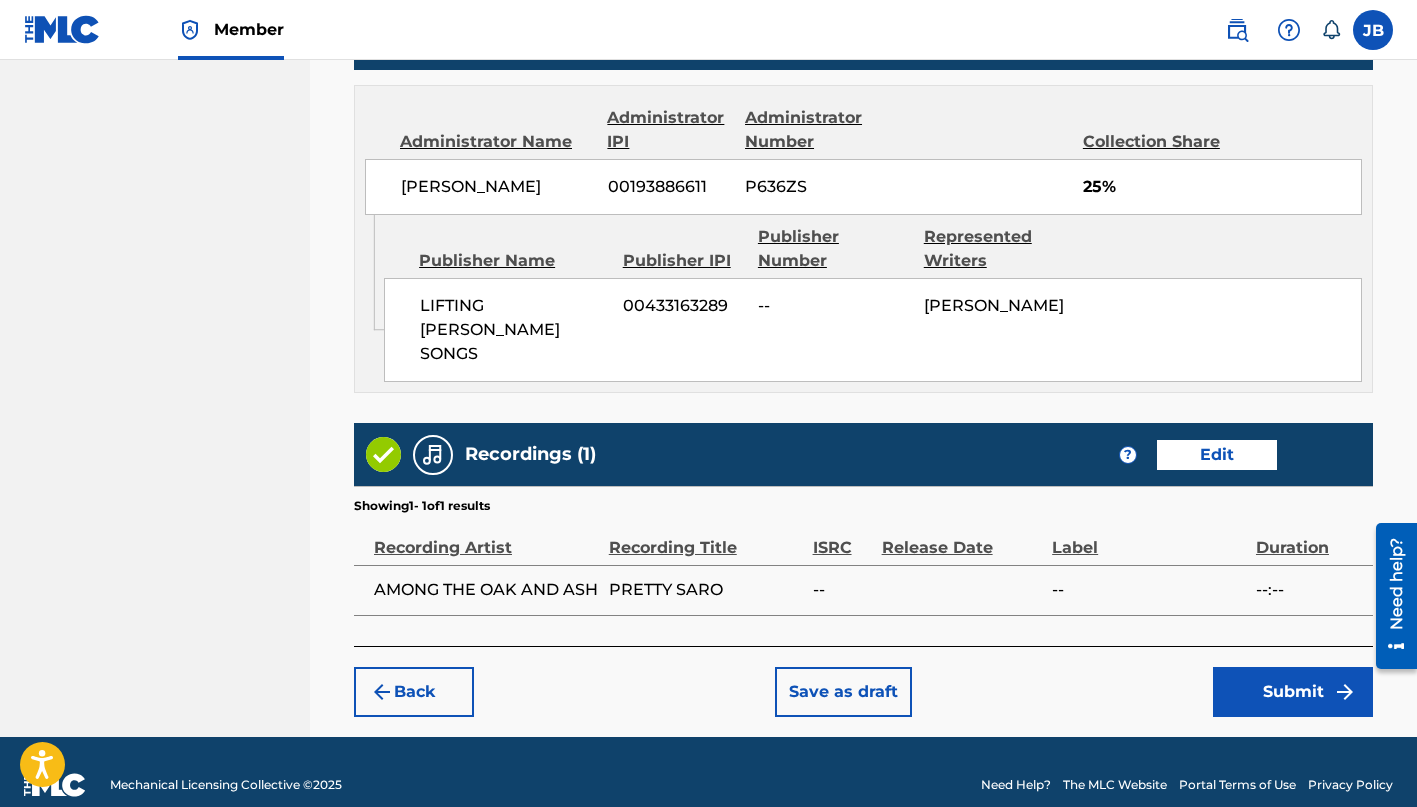 click on "Submit" at bounding box center [1293, 692] 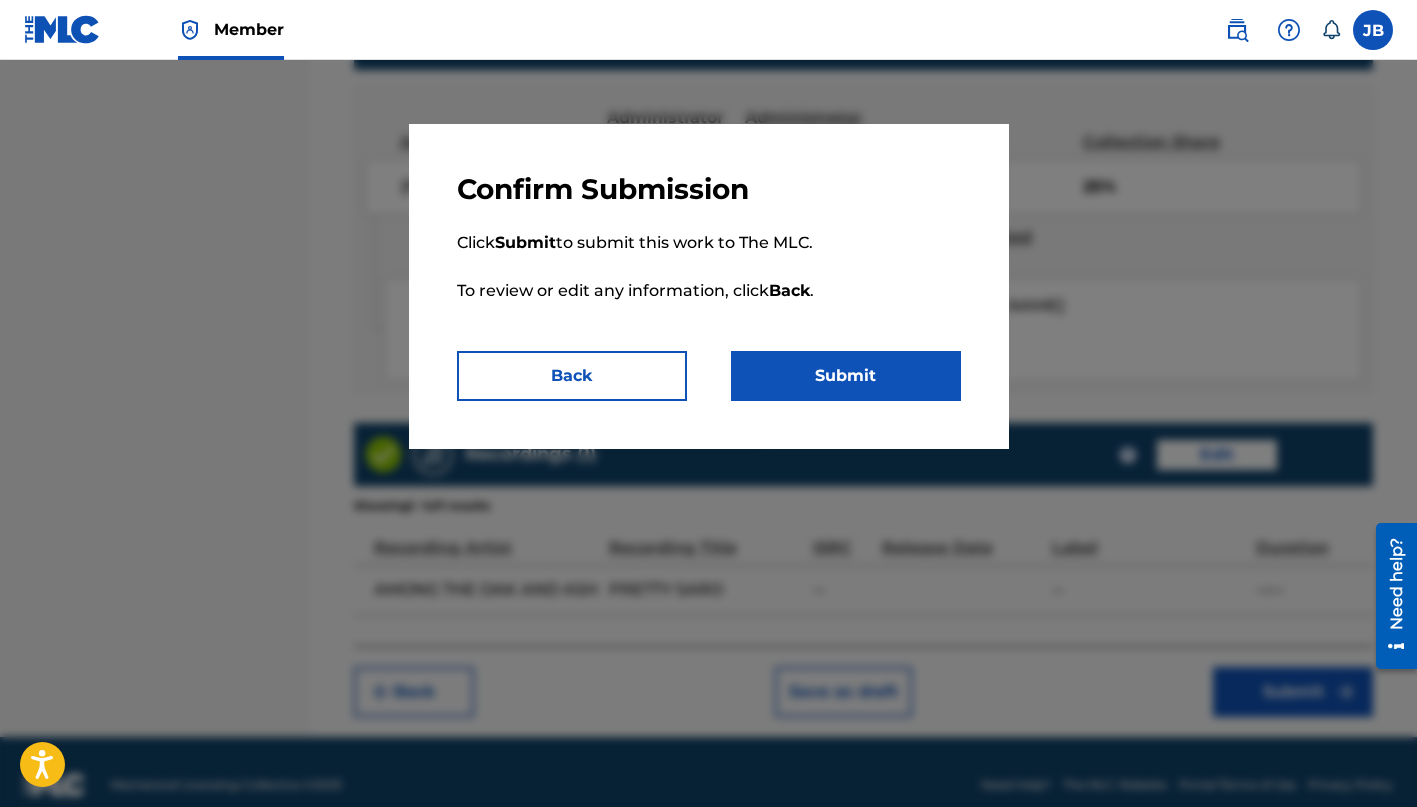 click on "Submit" at bounding box center [846, 376] 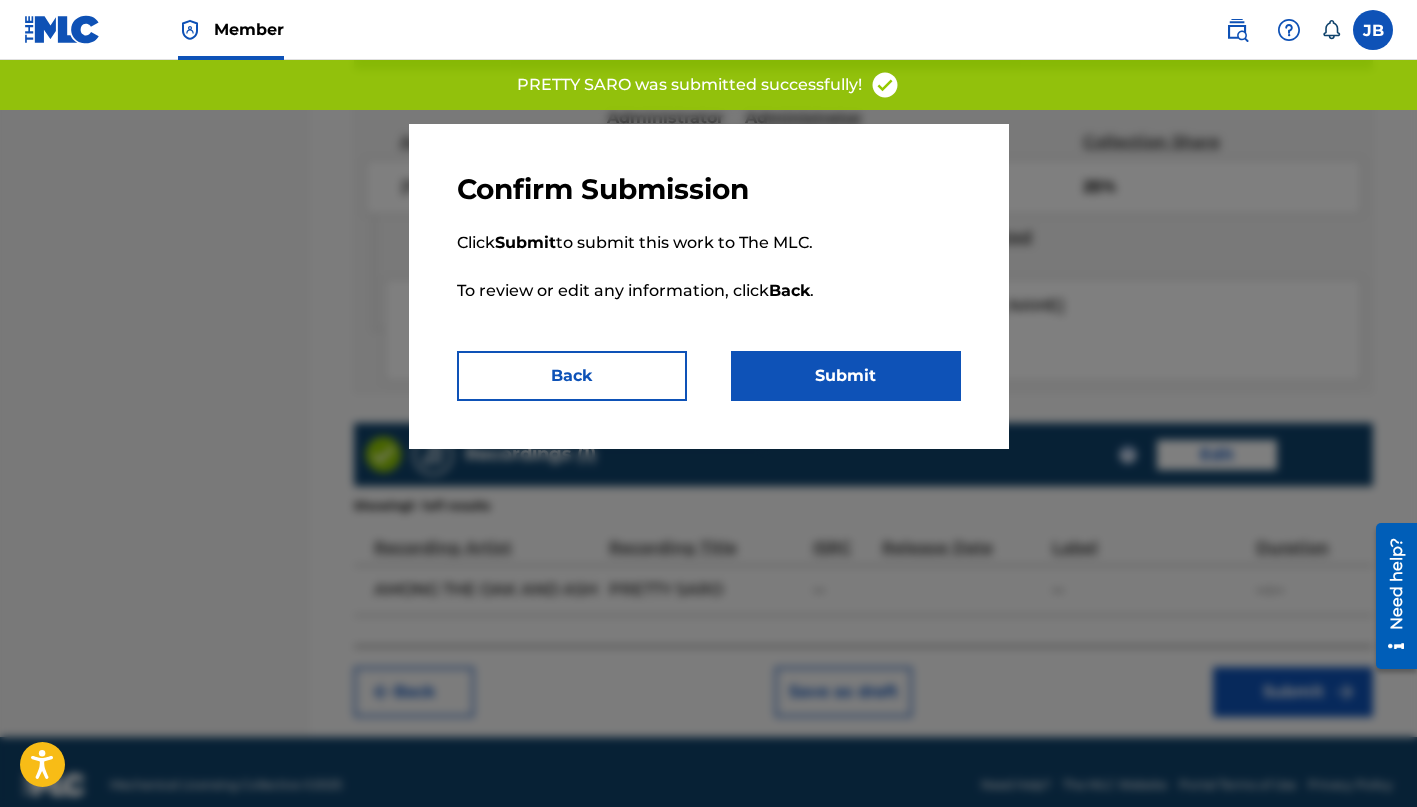 scroll, scrollTop: 0, scrollLeft: 0, axis: both 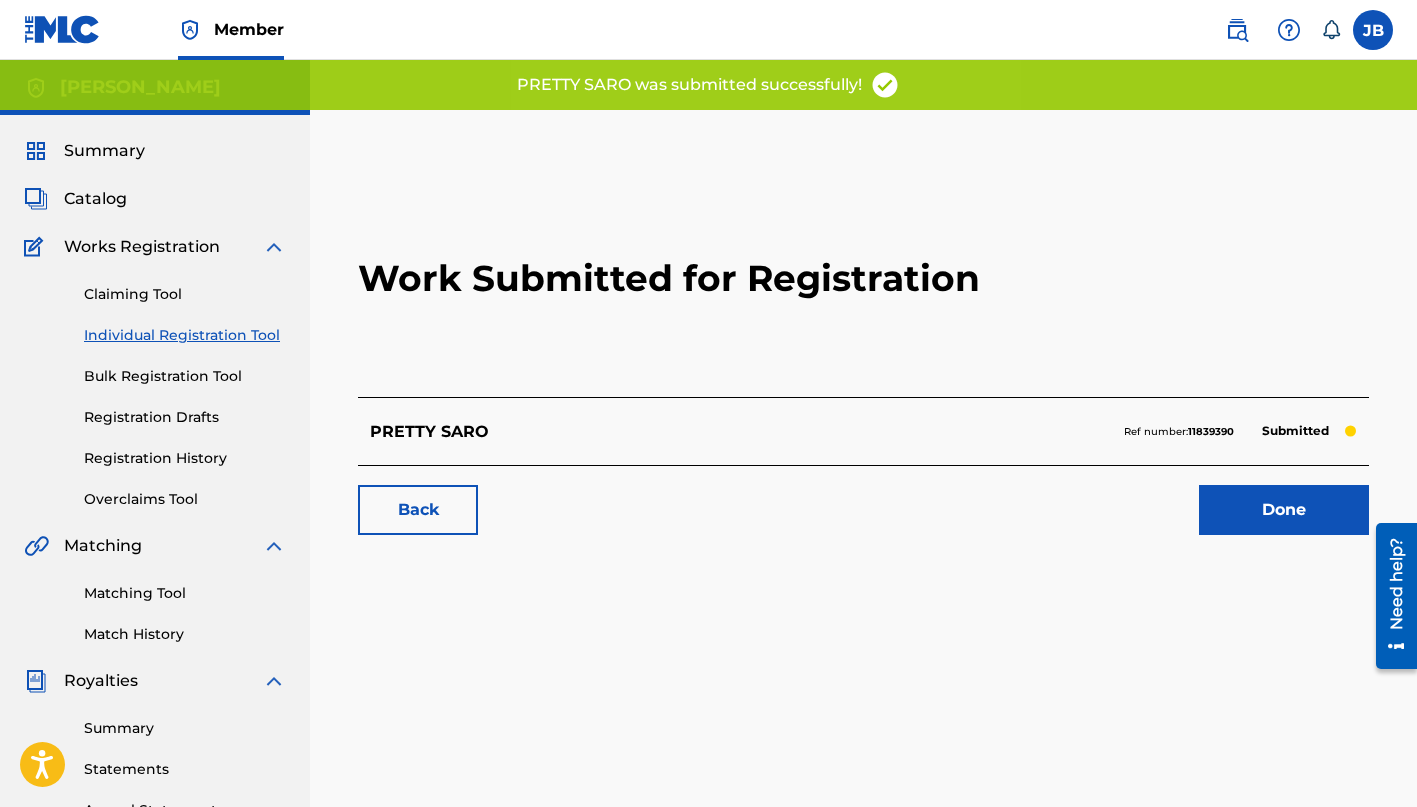 click on "Done" at bounding box center [1284, 510] 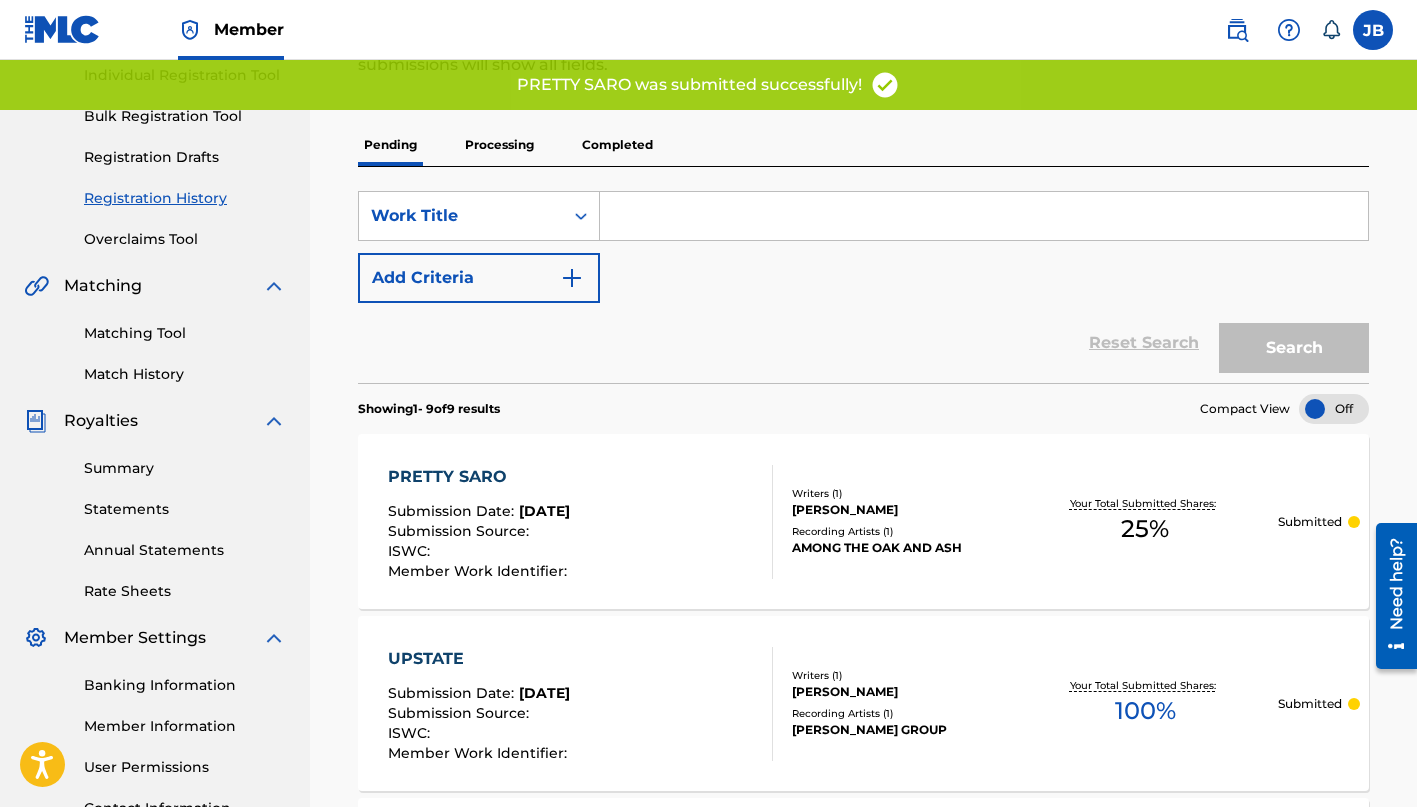 scroll, scrollTop: 291, scrollLeft: 0, axis: vertical 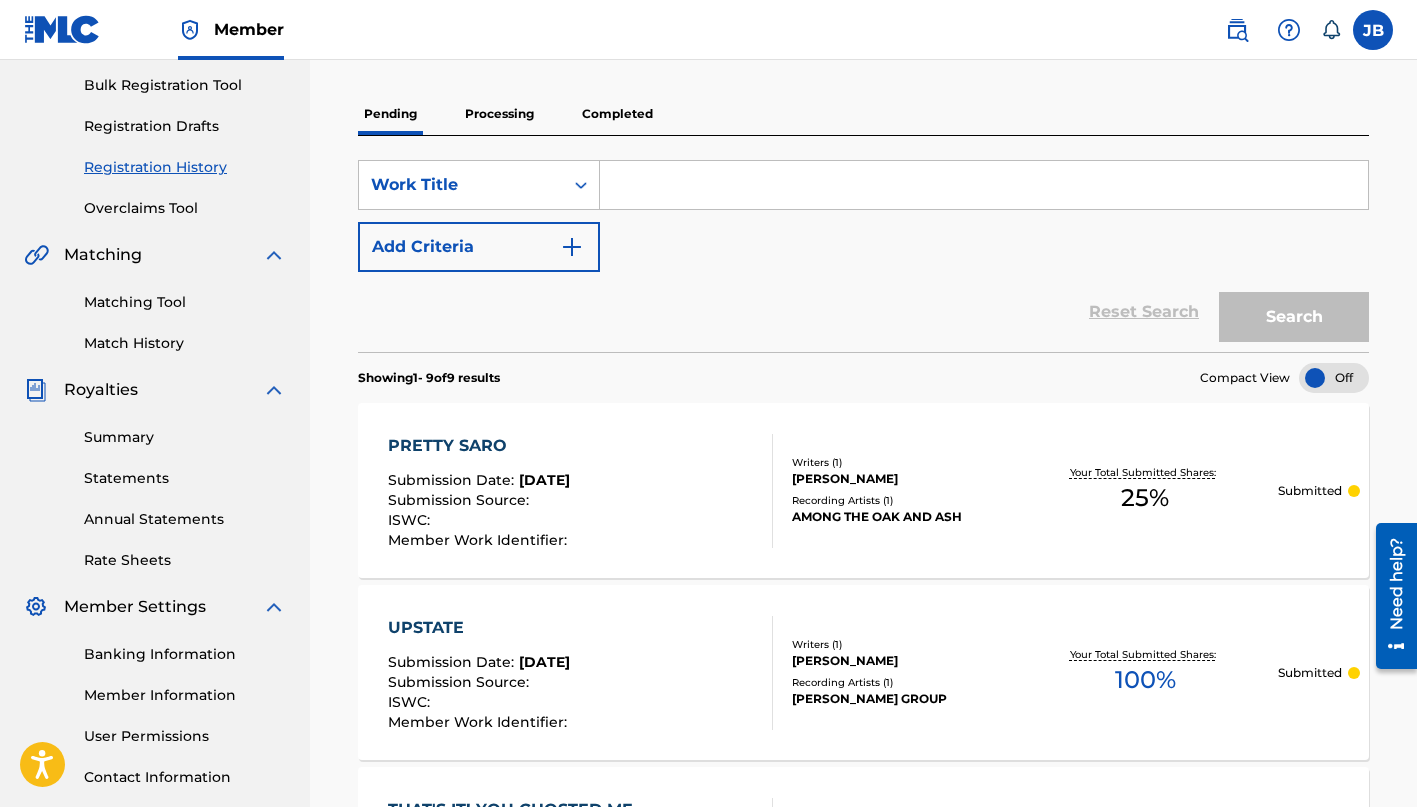 click at bounding box center (984, 185) 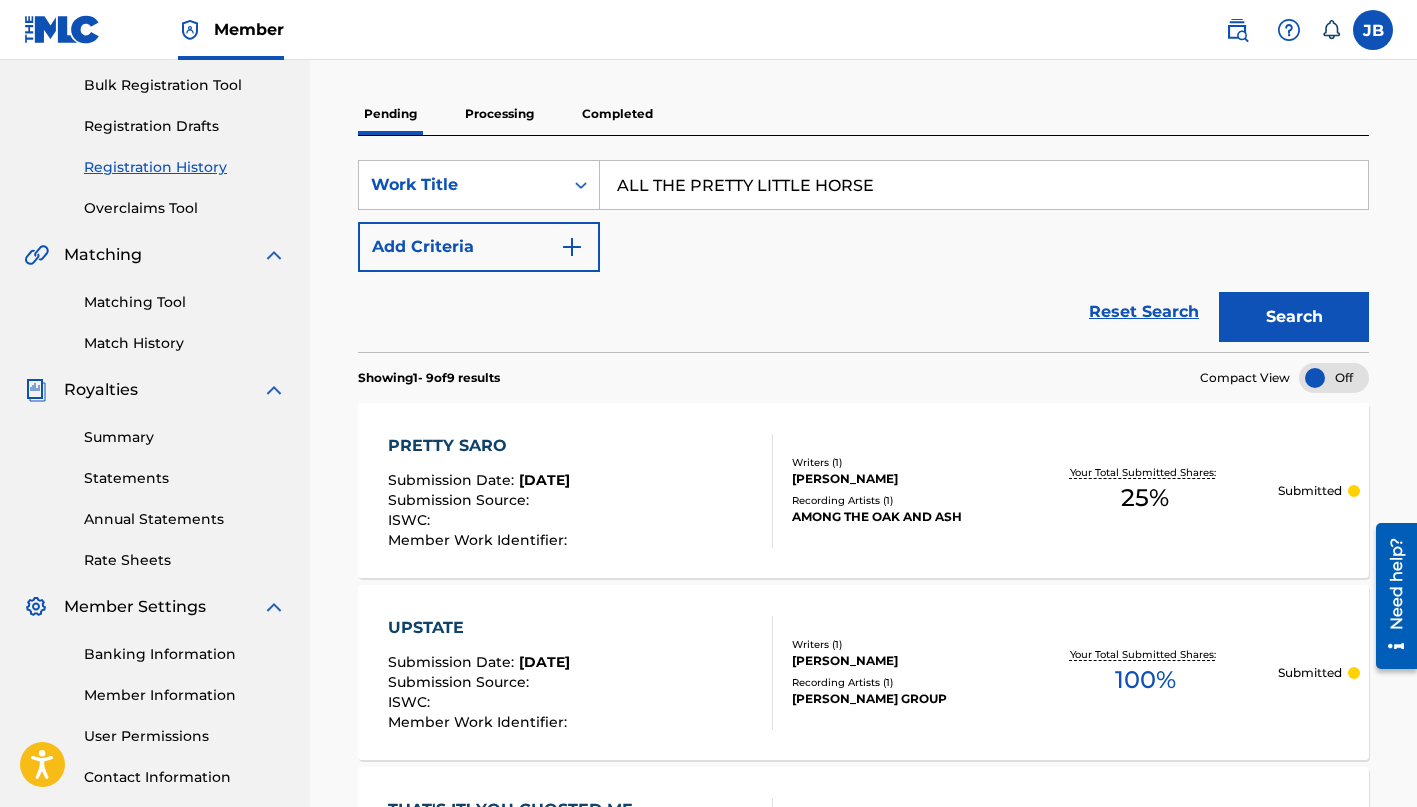 type on "ALL THE PRETTY LITTLE HORSES" 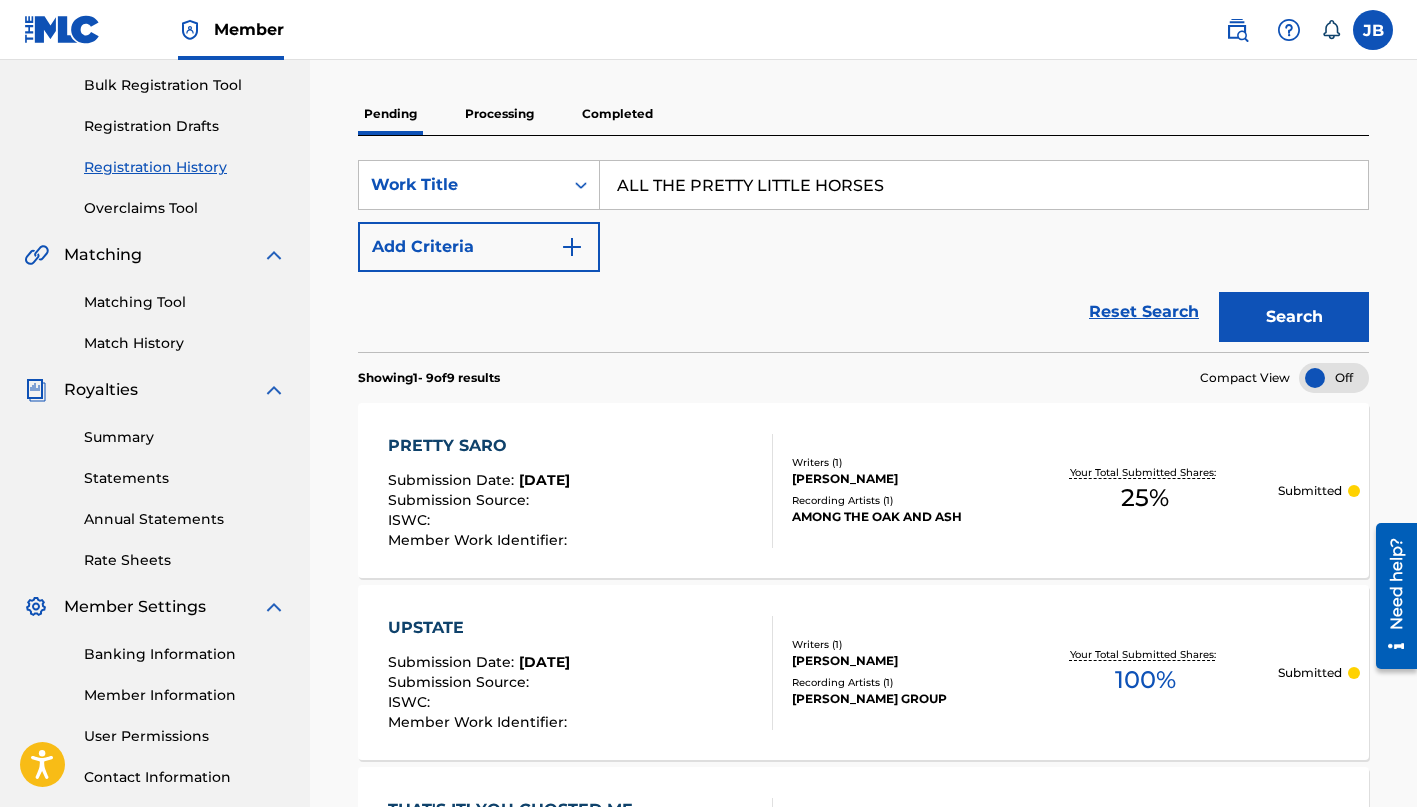 drag, startPoint x: 908, startPoint y: 181, endPoint x: 579, endPoint y: 159, distance: 329.73474 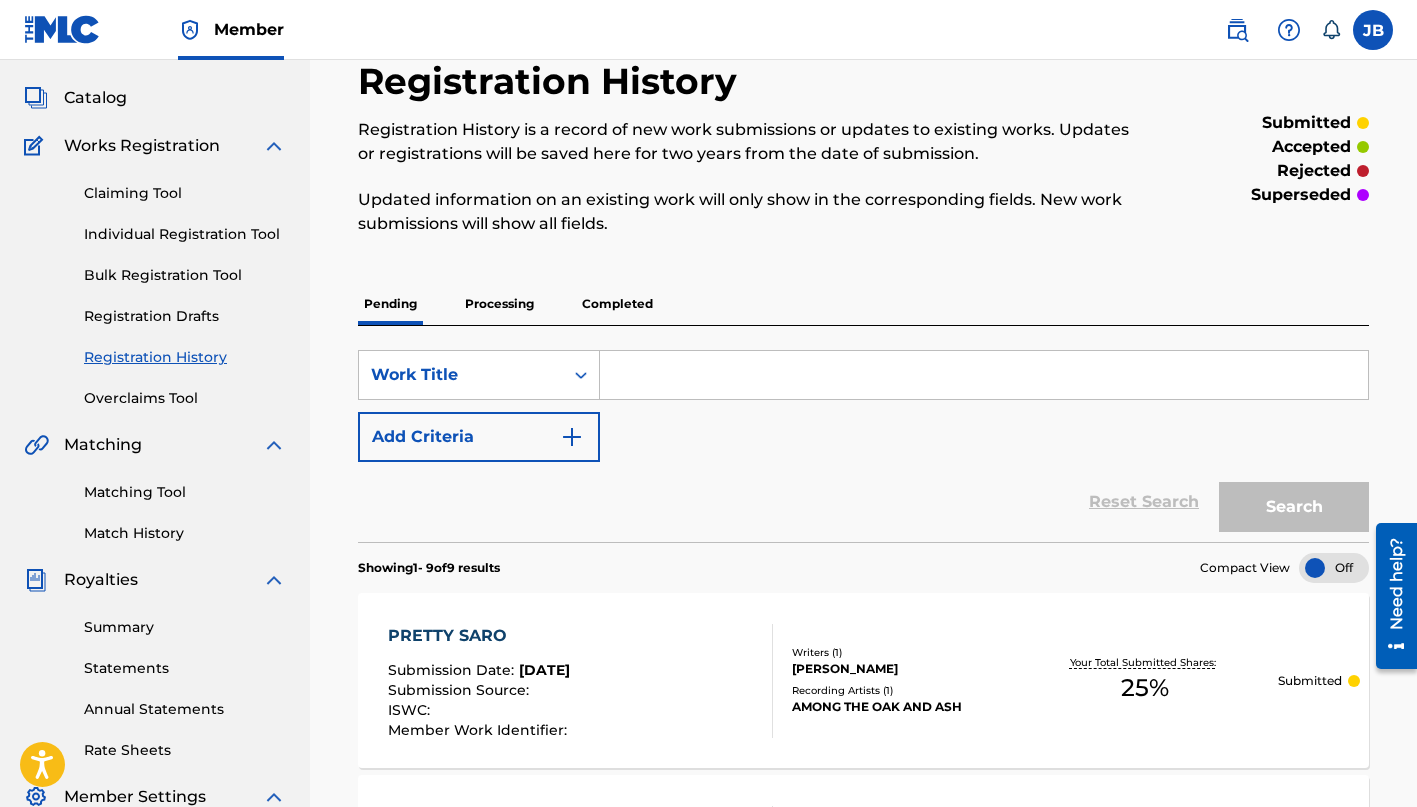 scroll, scrollTop: 168, scrollLeft: 0, axis: vertical 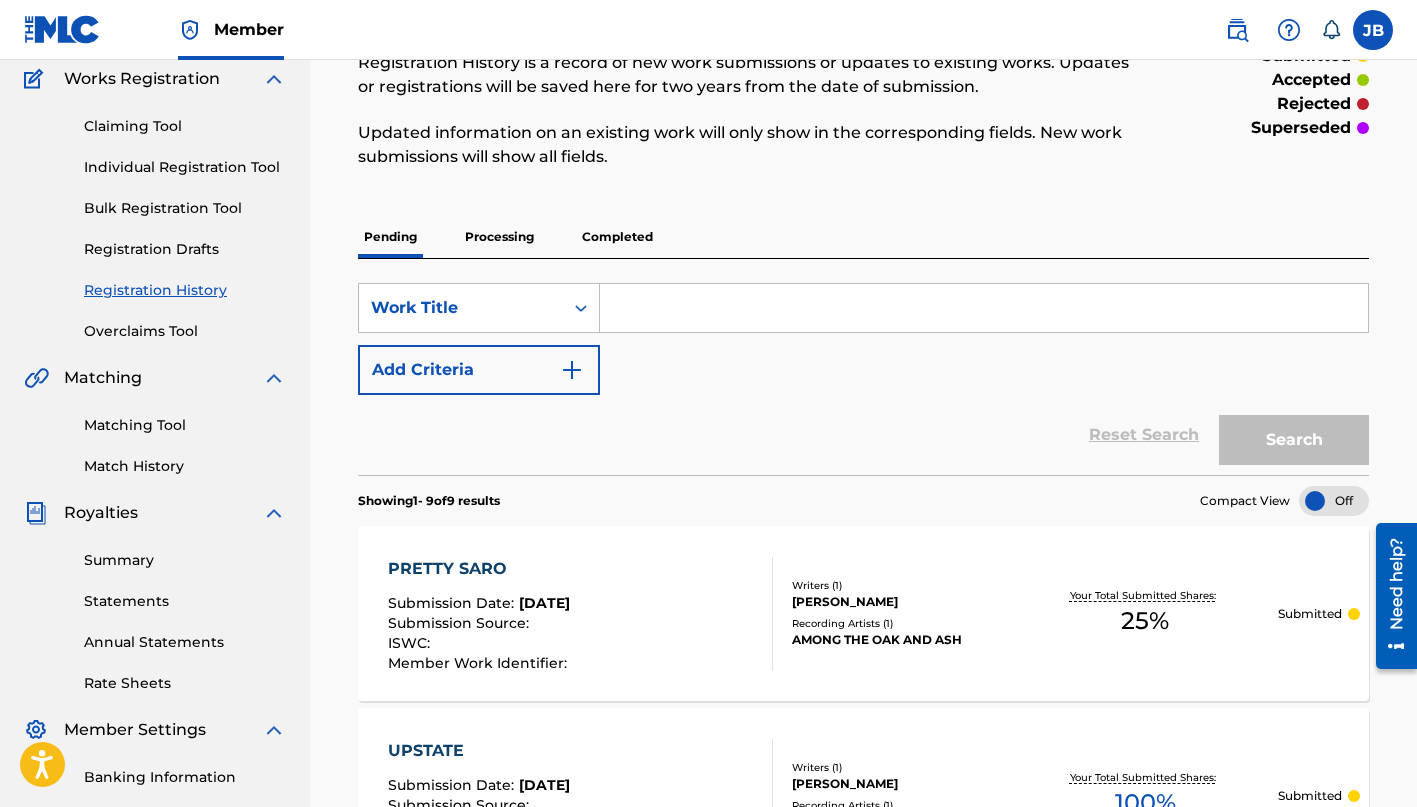 click on "Individual Registration Tool" at bounding box center [185, 167] 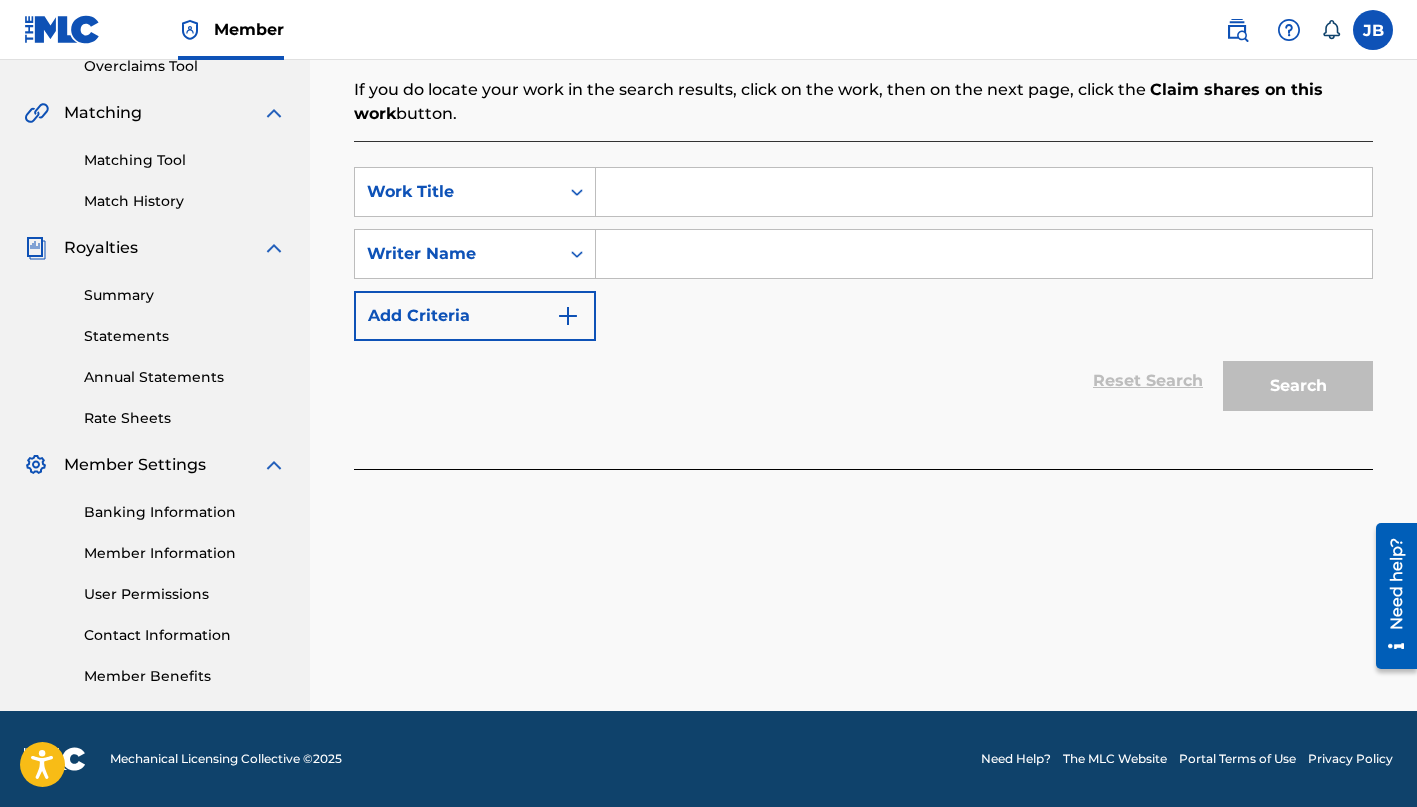 scroll, scrollTop: 433, scrollLeft: 0, axis: vertical 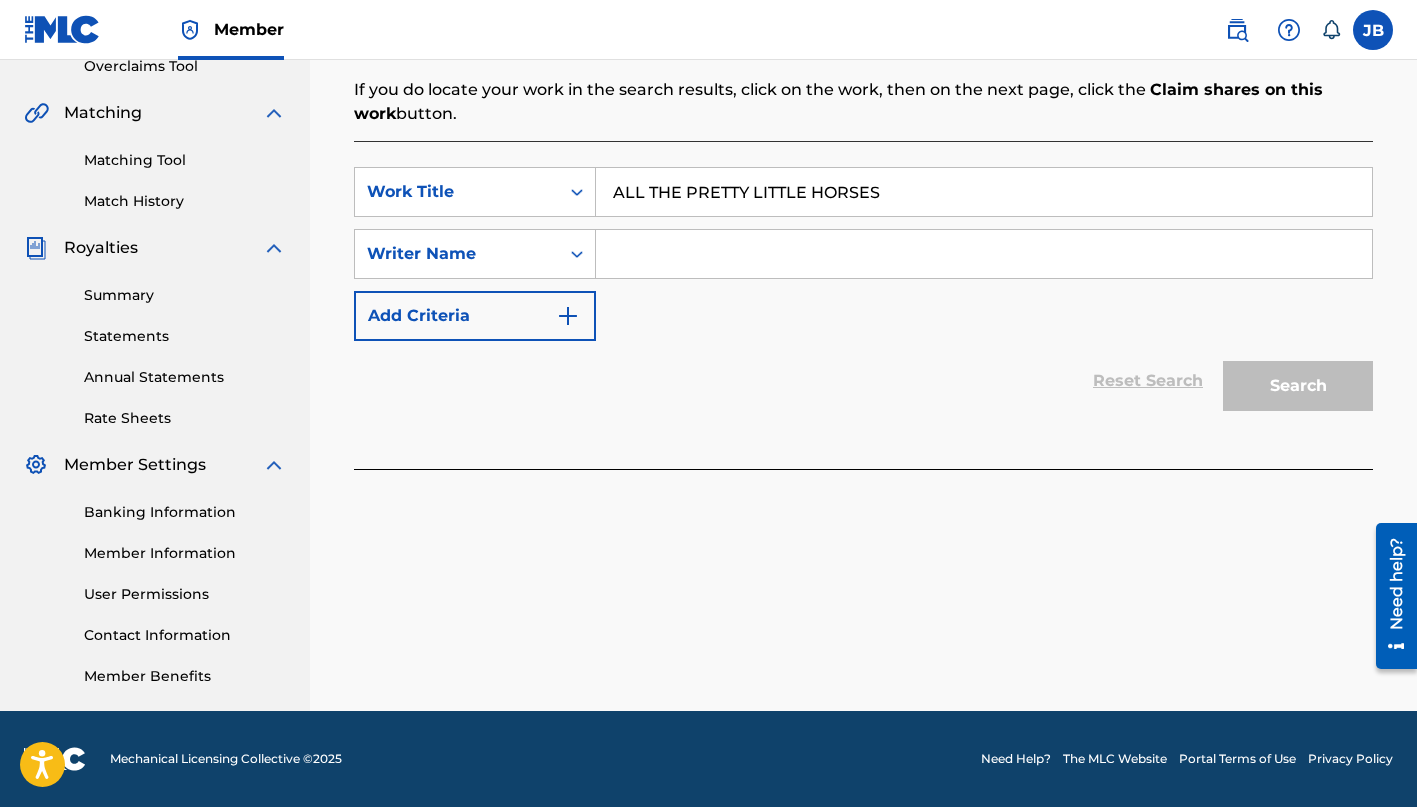 type on "ALL THE PRETTY LITTLE HORSES" 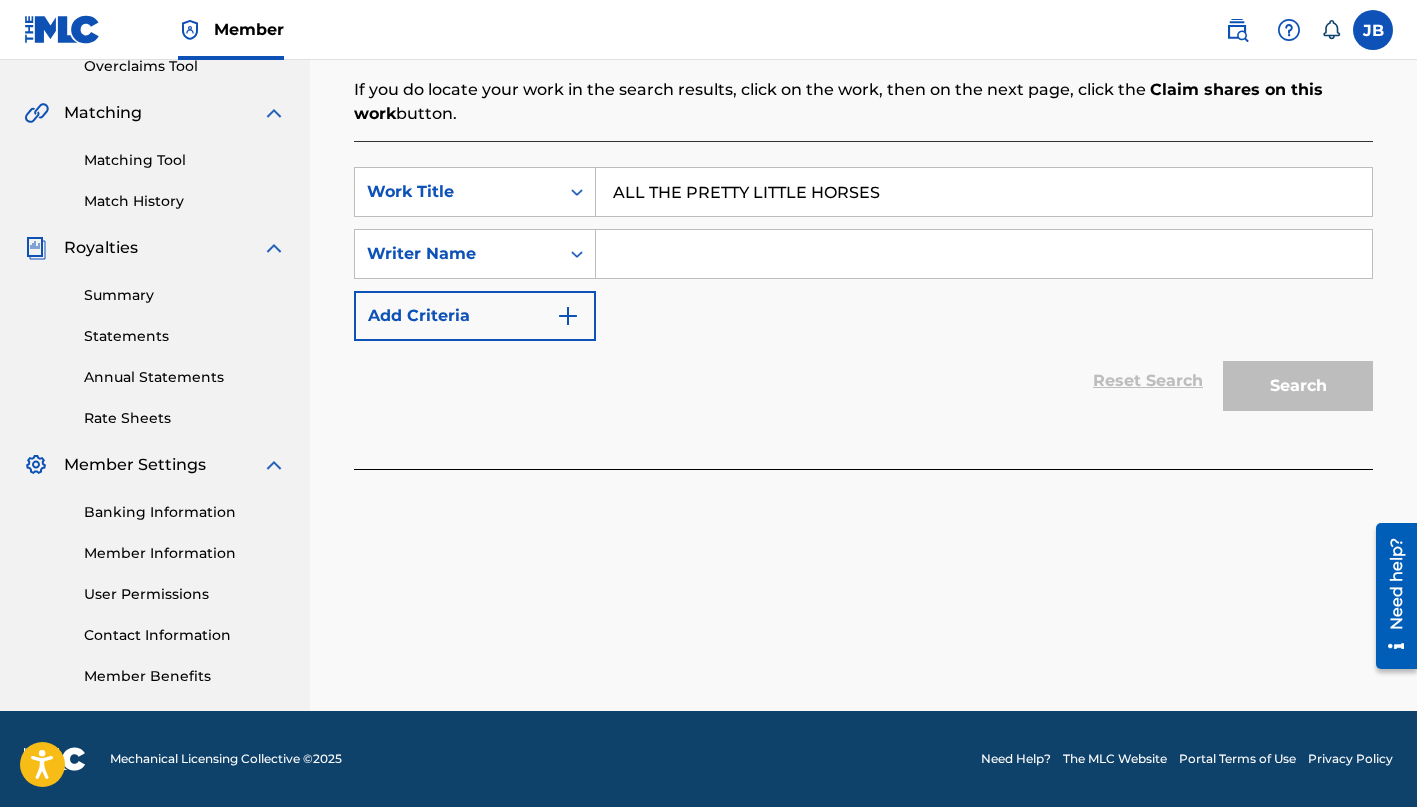 click at bounding box center [984, 254] 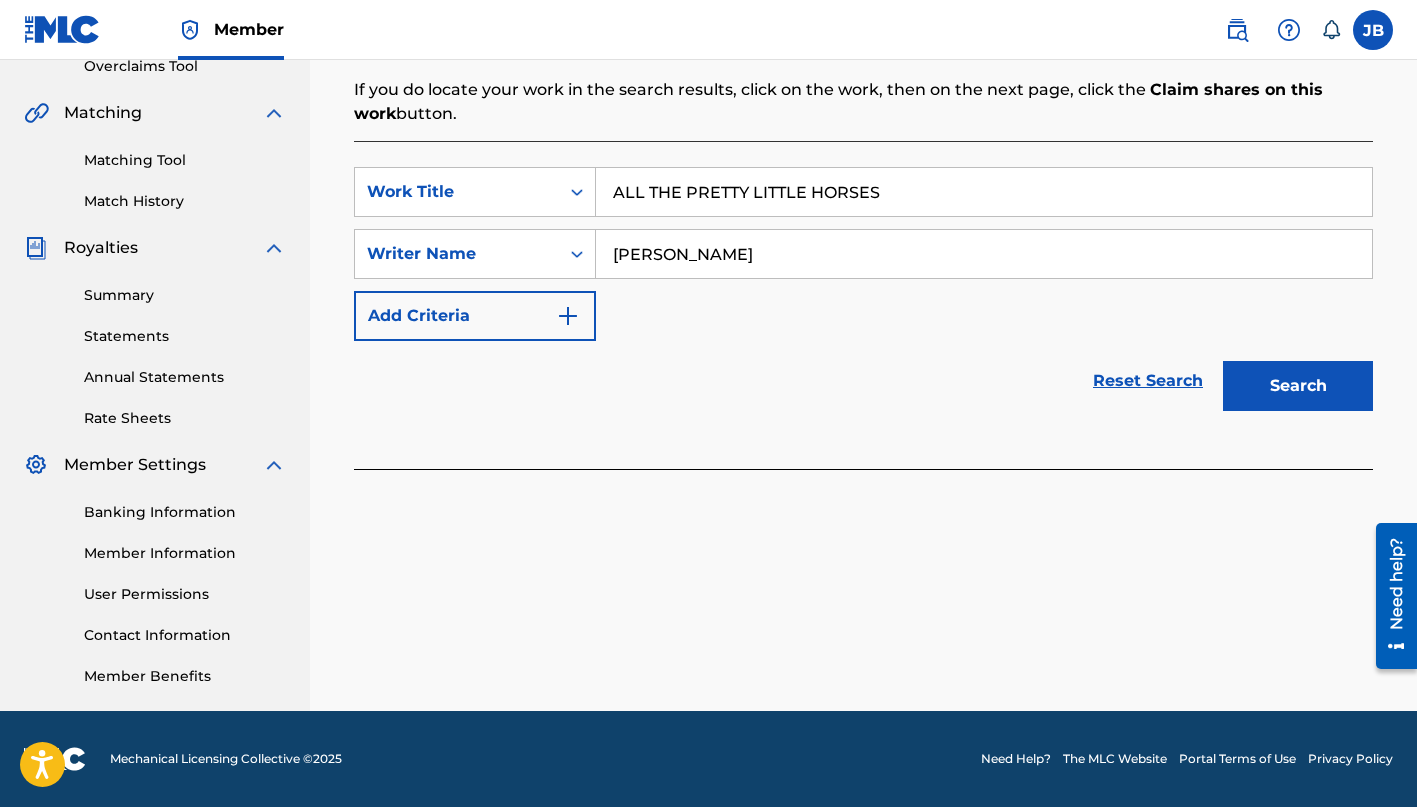 type on "[PERSON_NAME]" 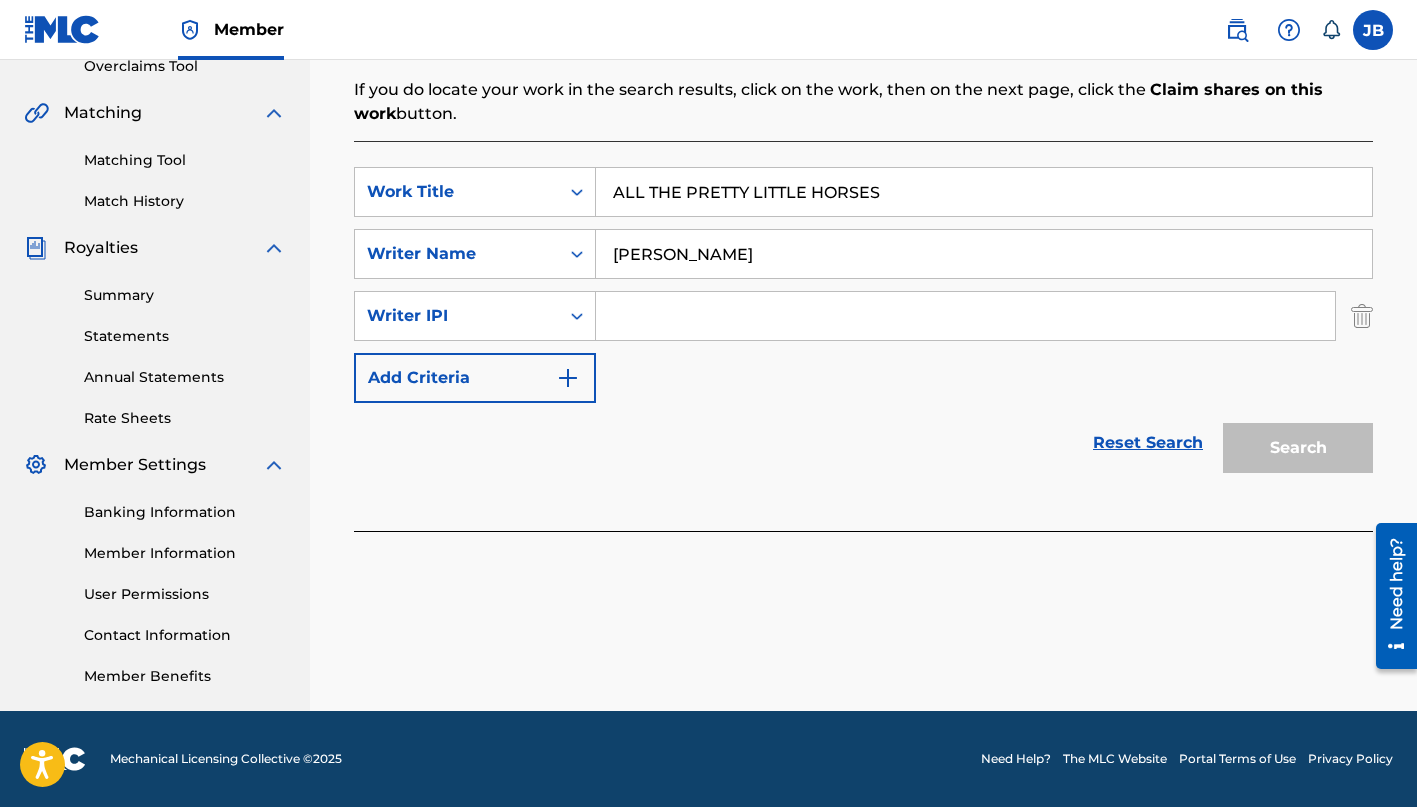 click at bounding box center (965, 316) 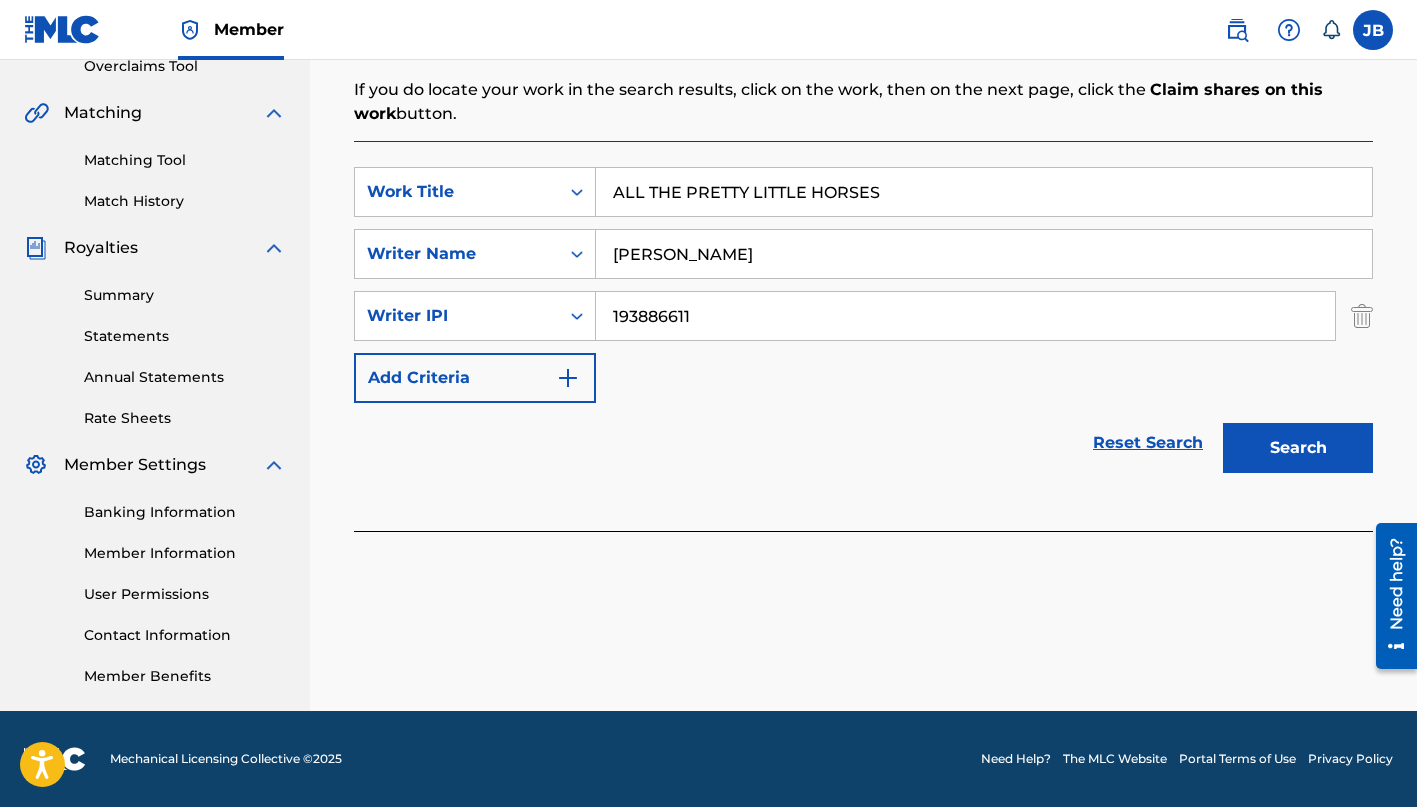 scroll, scrollTop: 433, scrollLeft: 0, axis: vertical 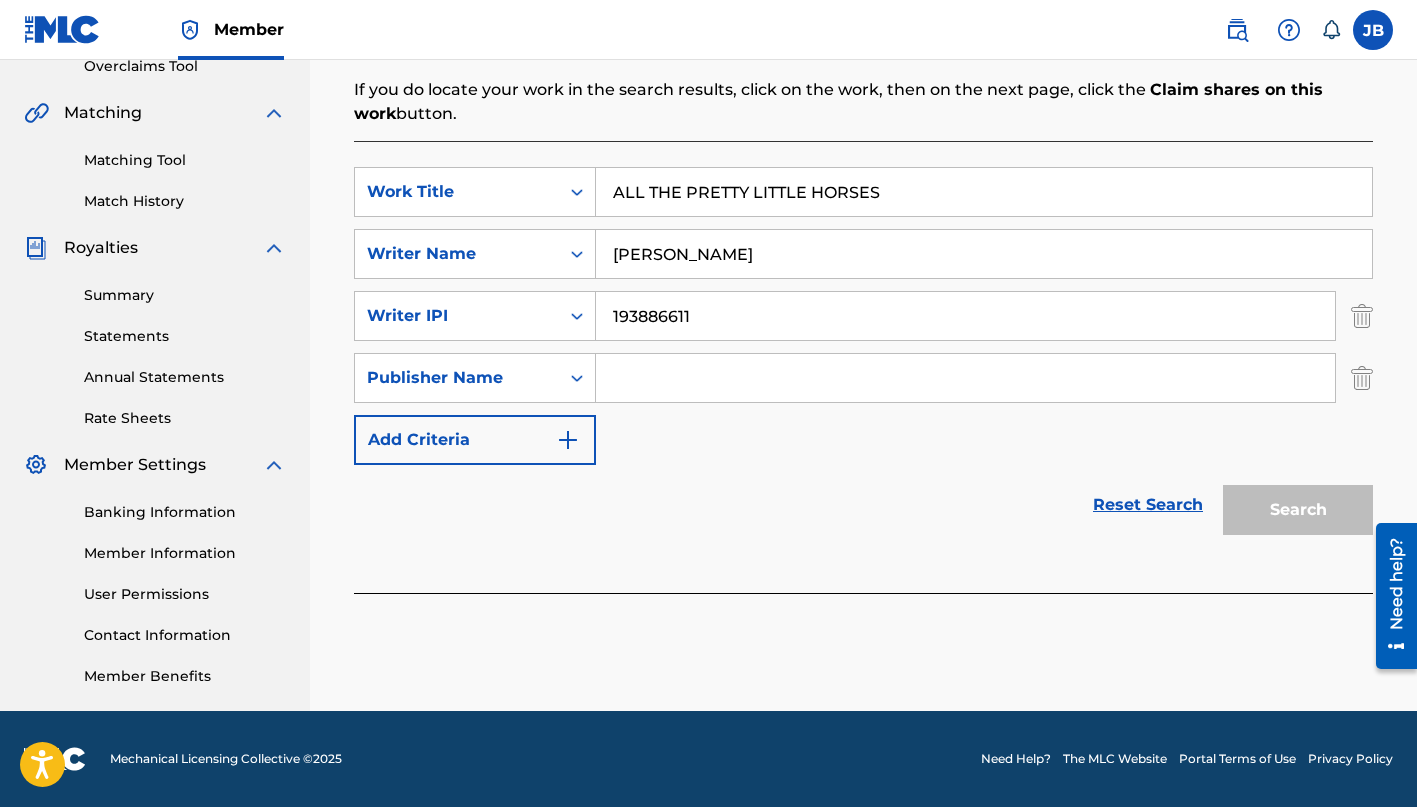 click at bounding box center [965, 378] 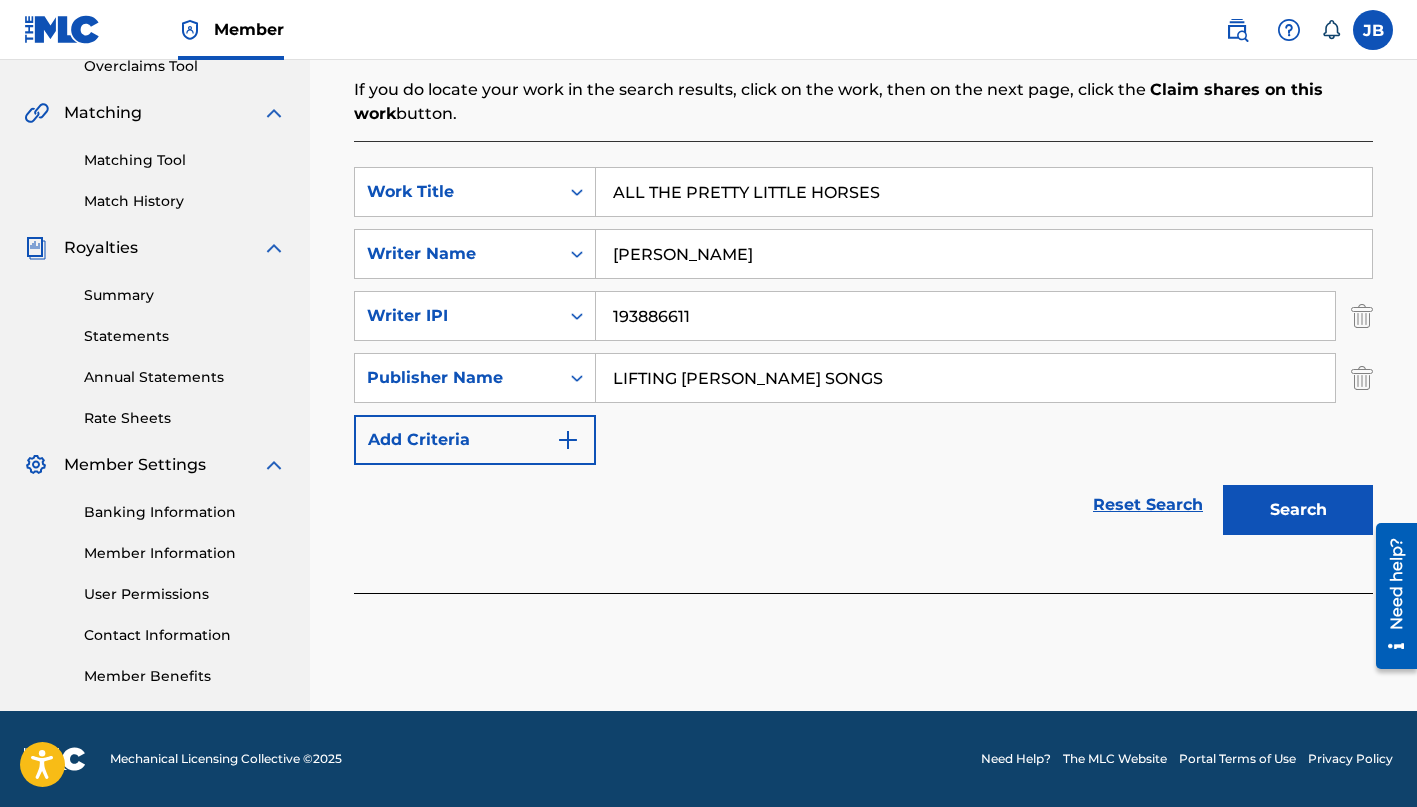 type on "LIFTING [PERSON_NAME] SONGS" 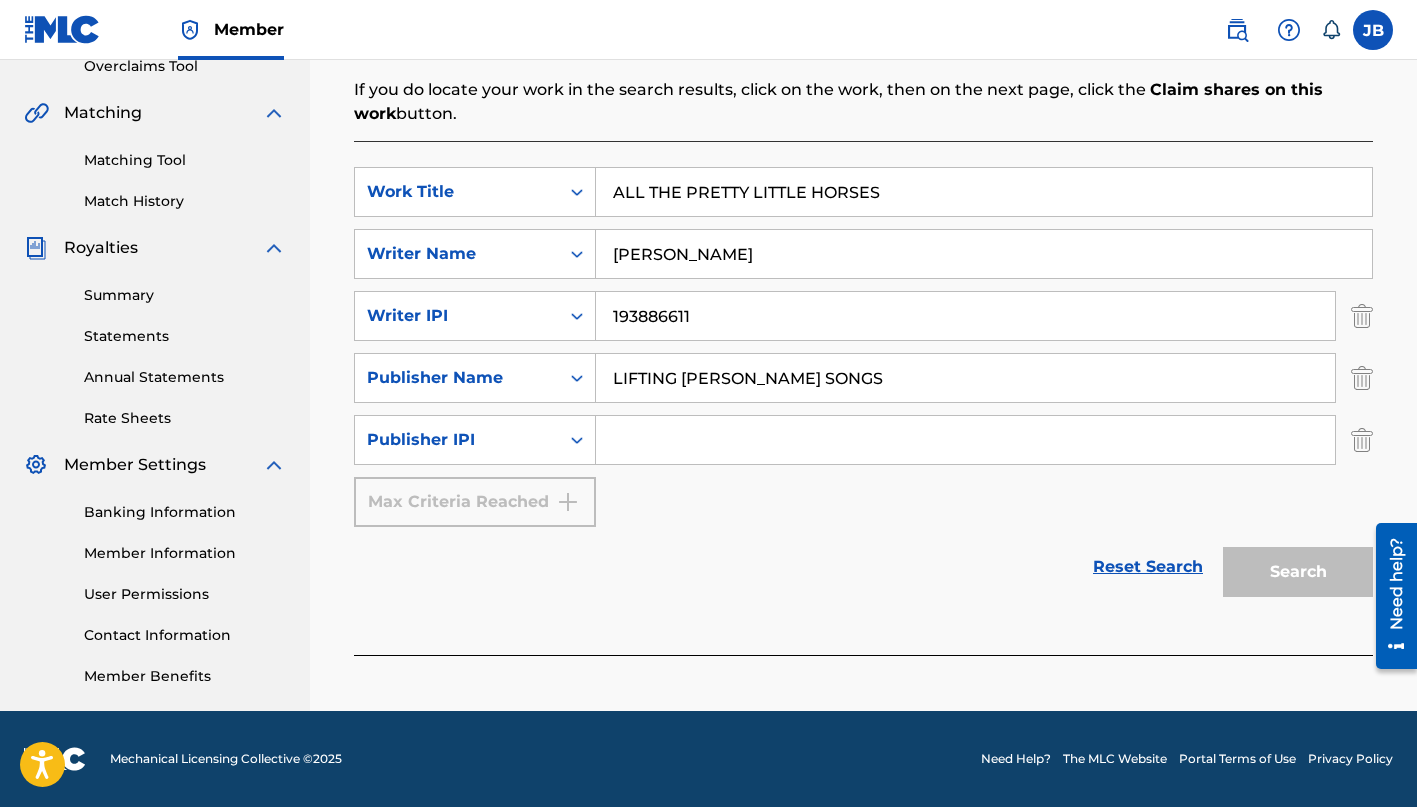 click at bounding box center [965, 440] 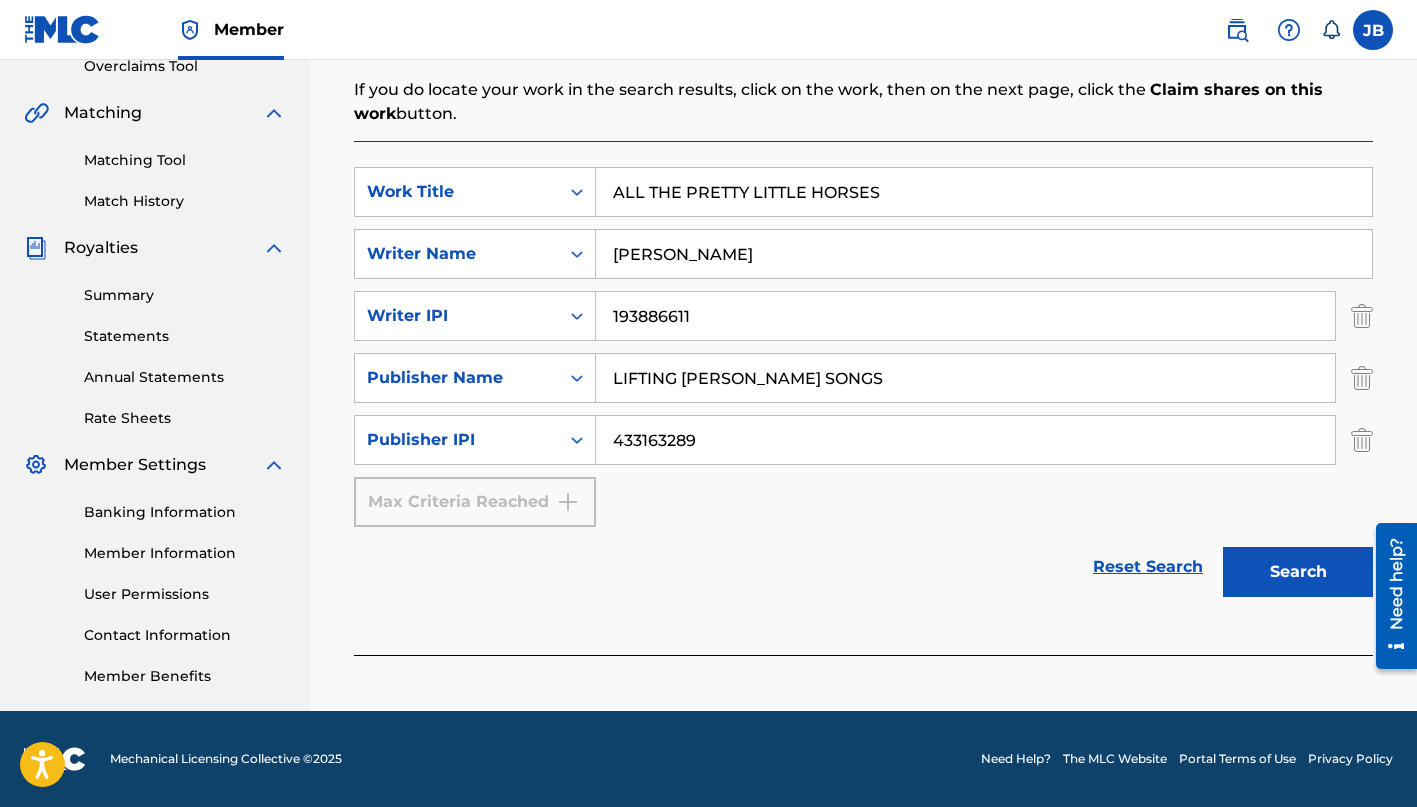 scroll, scrollTop: 433, scrollLeft: 0, axis: vertical 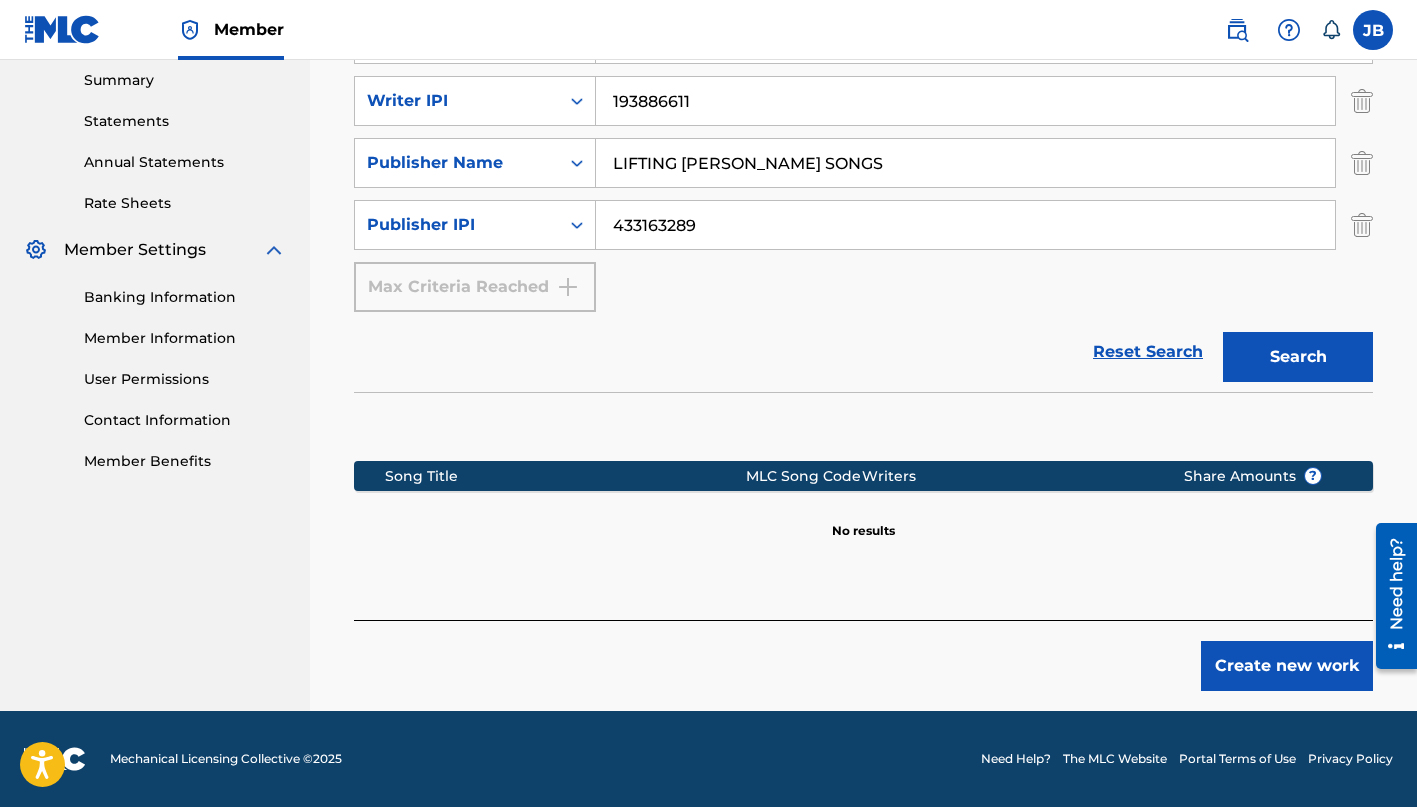 click on "Create new work" at bounding box center [1287, 666] 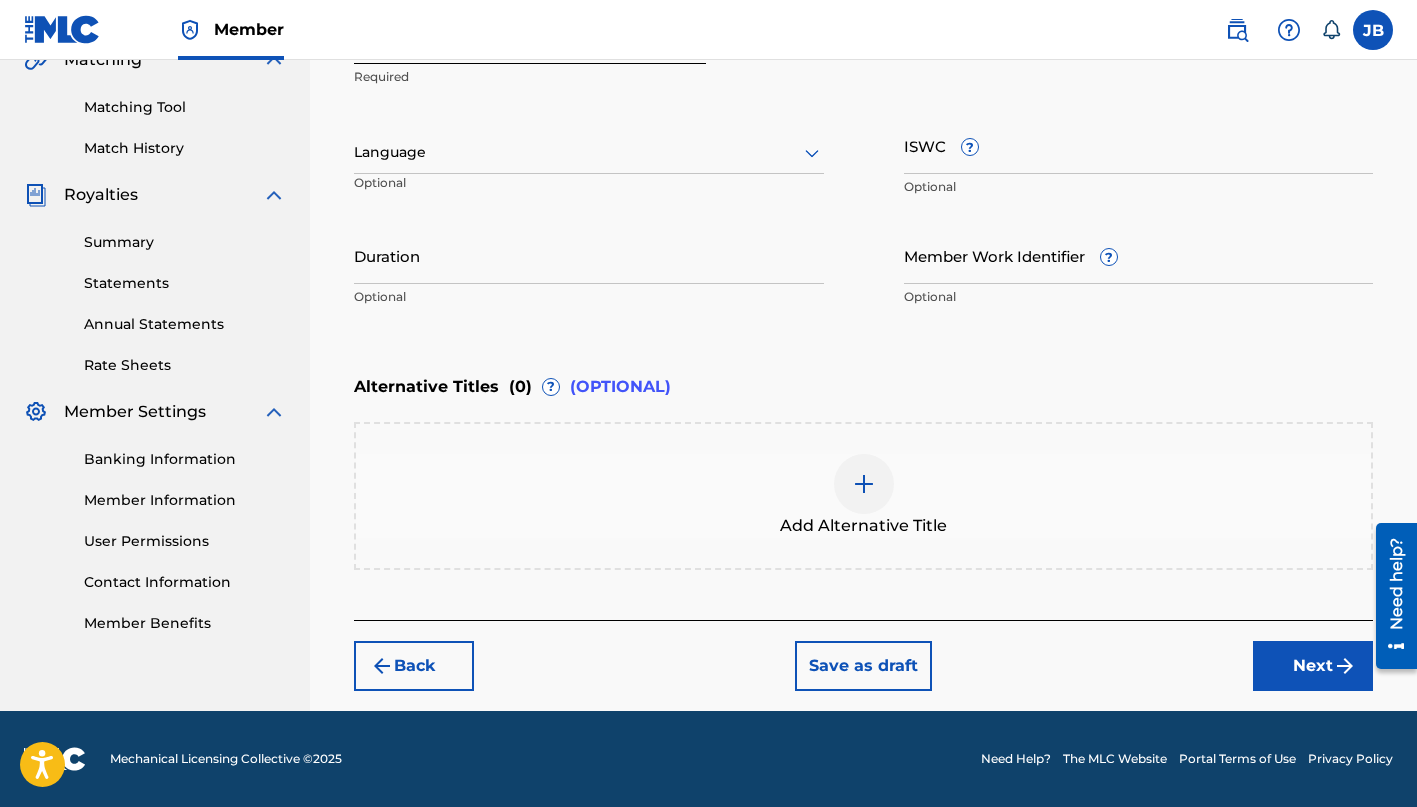 scroll, scrollTop: 486, scrollLeft: 0, axis: vertical 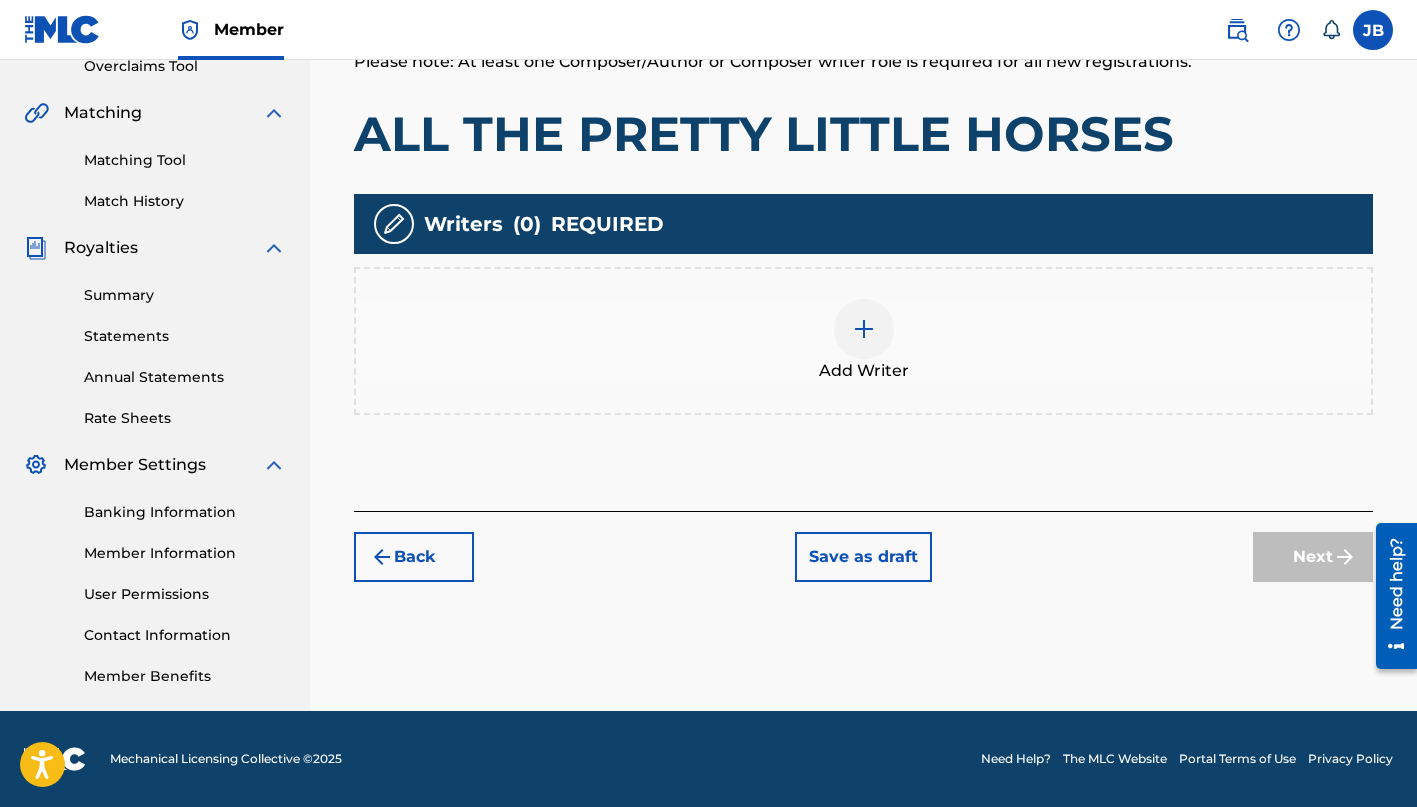 click at bounding box center (864, 329) 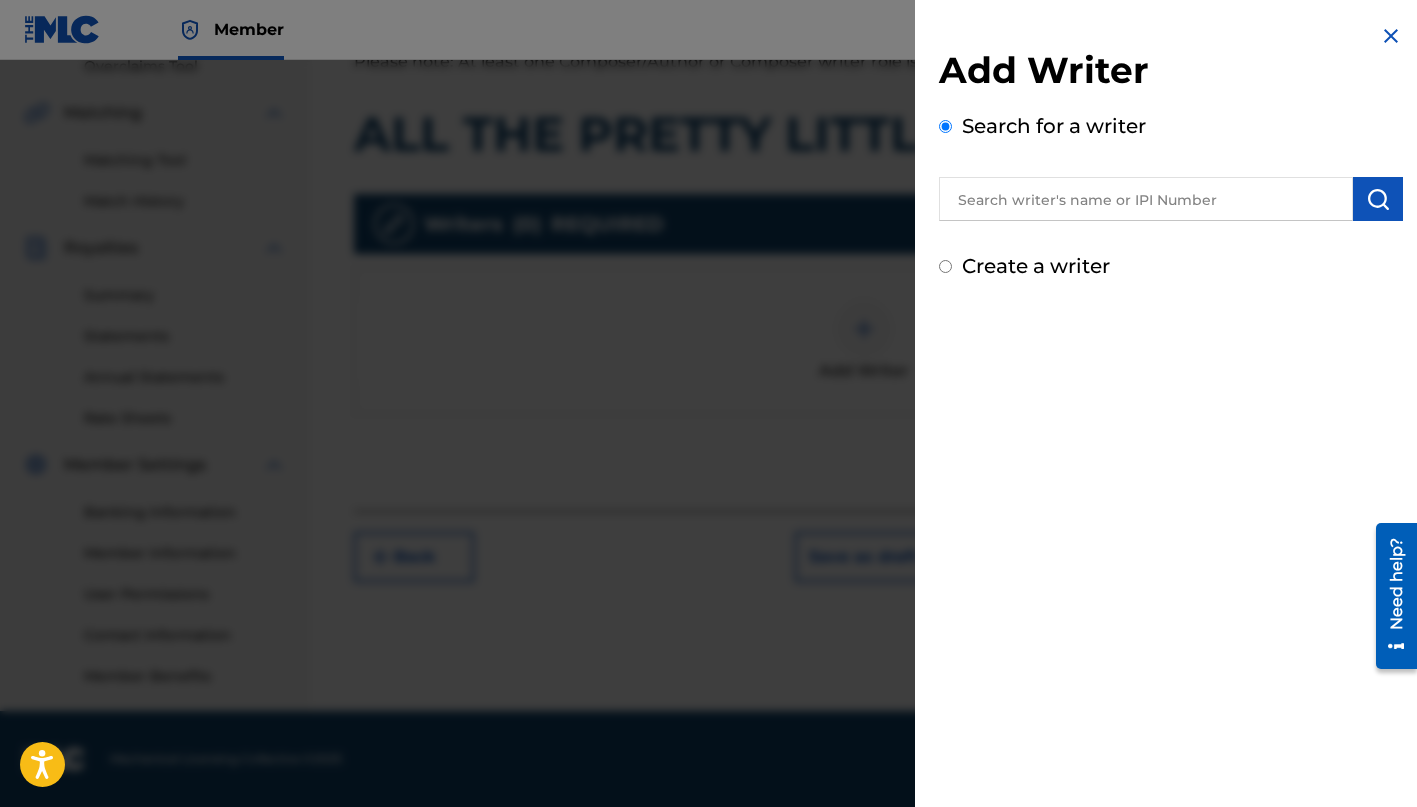 click at bounding box center (1146, 199) 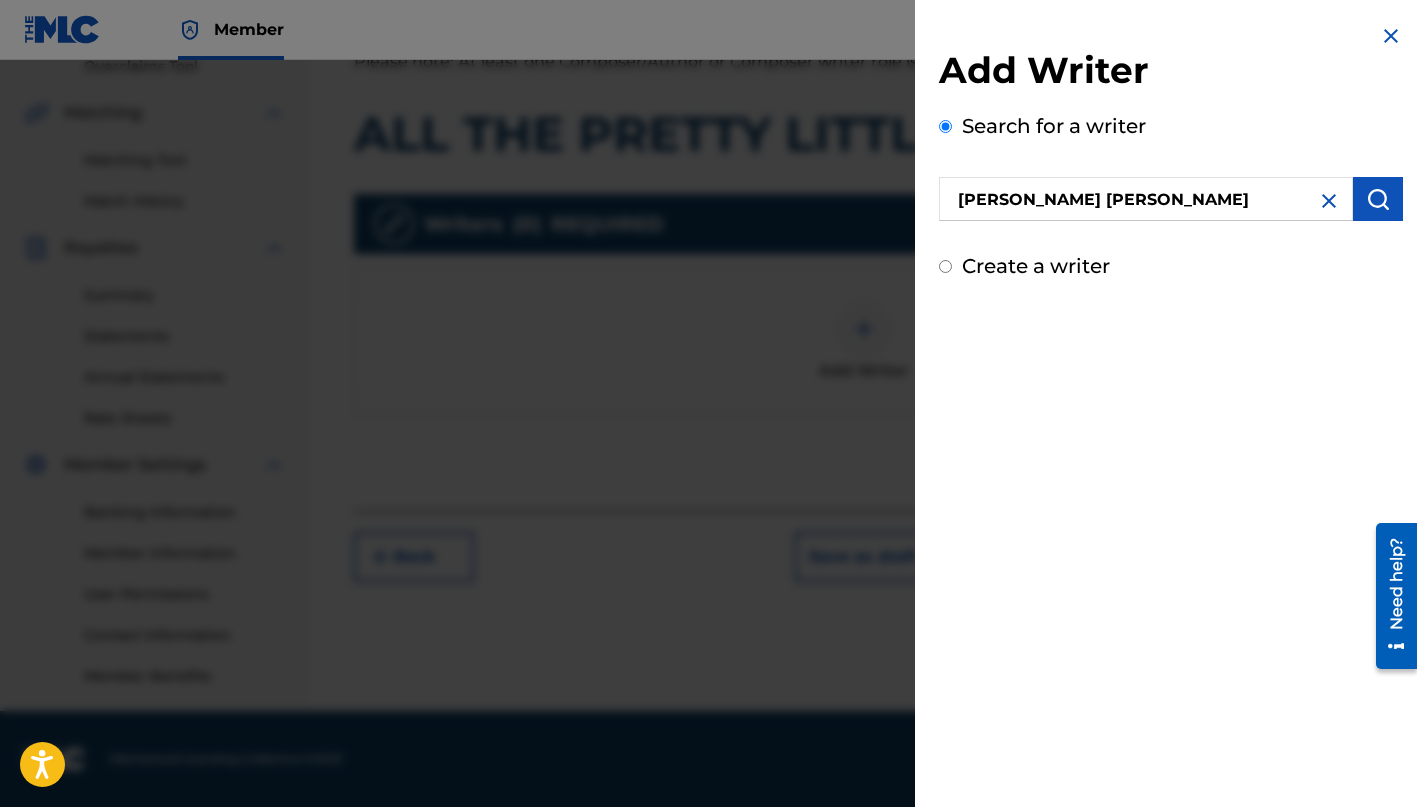 click at bounding box center (1378, 199) 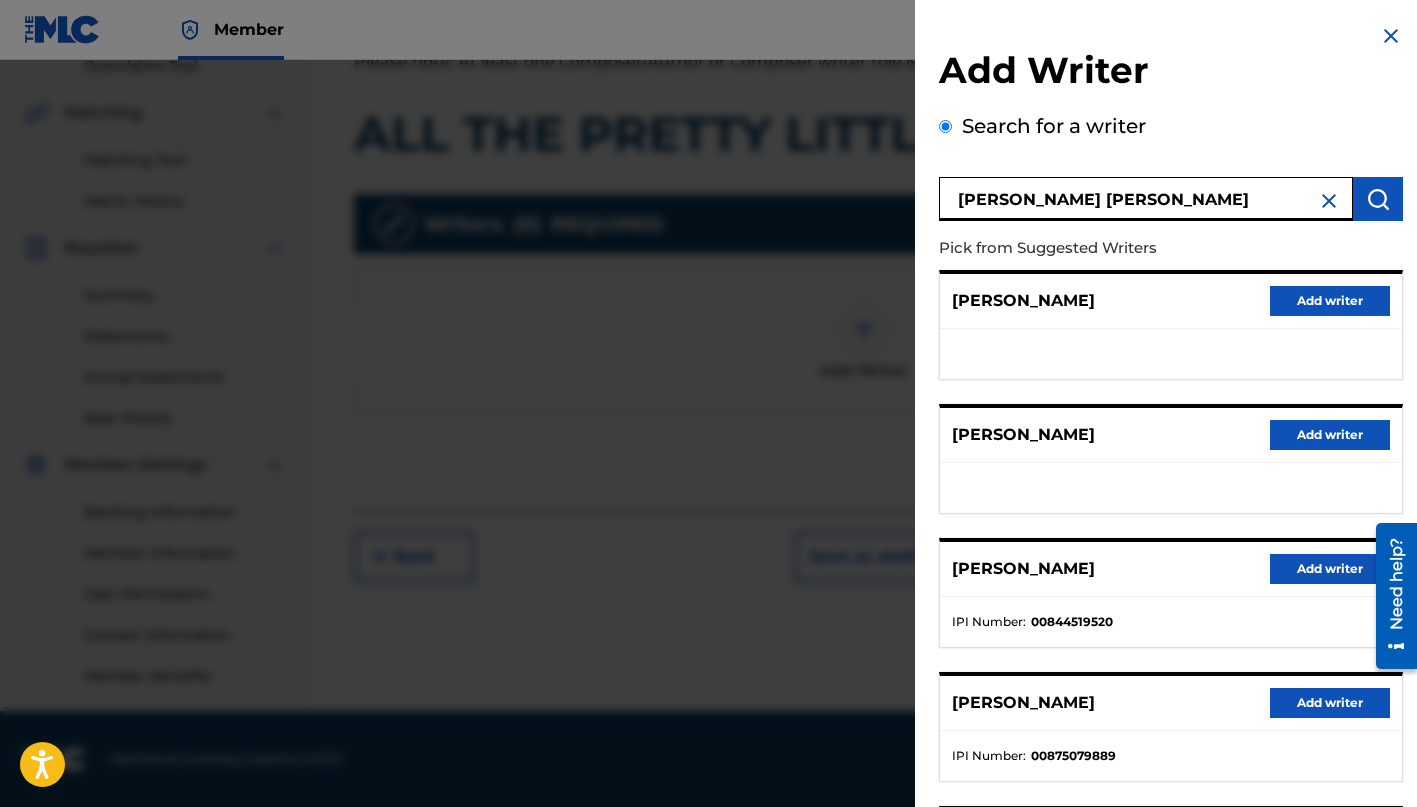 click on "JOSHUA DAVID BLUM" at bounding box center (1146, 199) 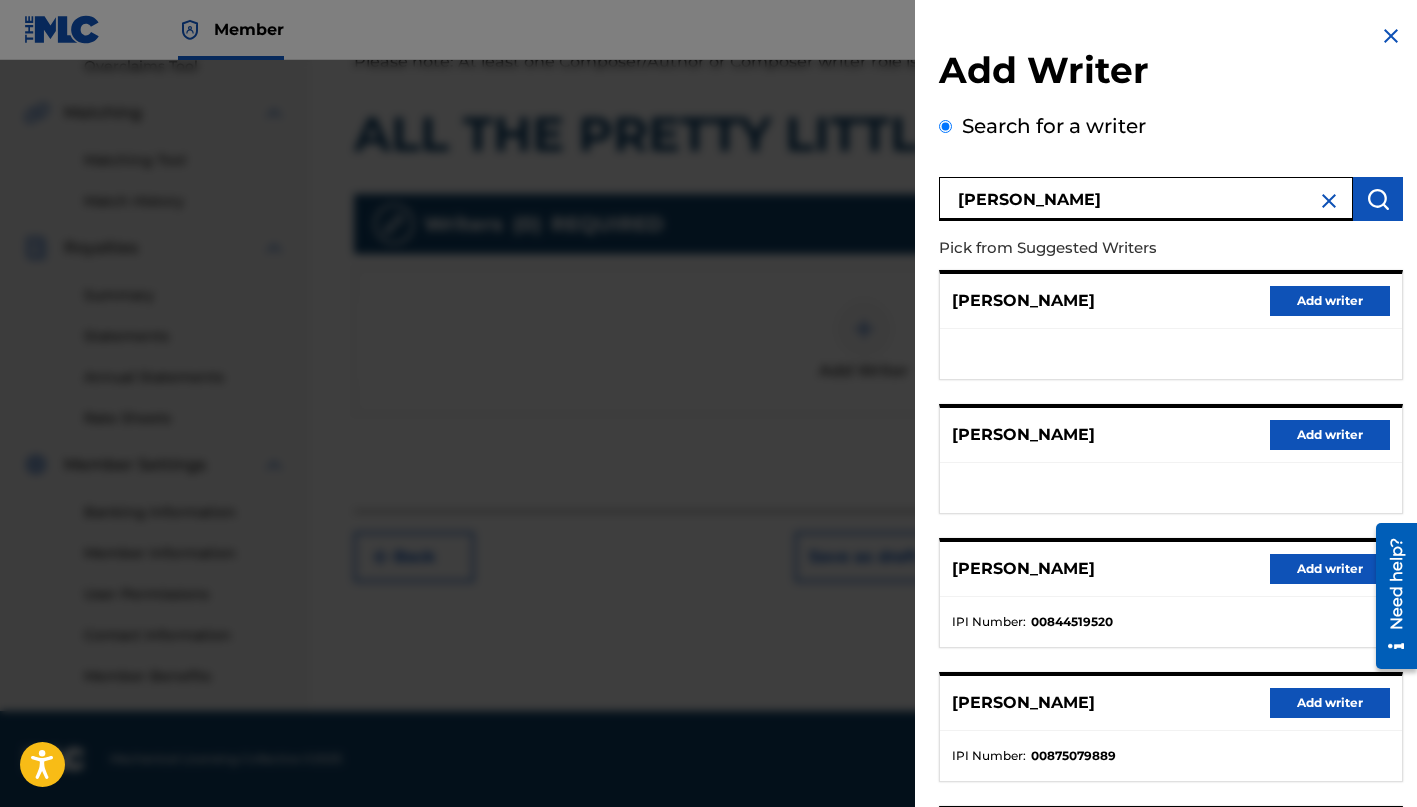 type on "[PERSON_NAME]" 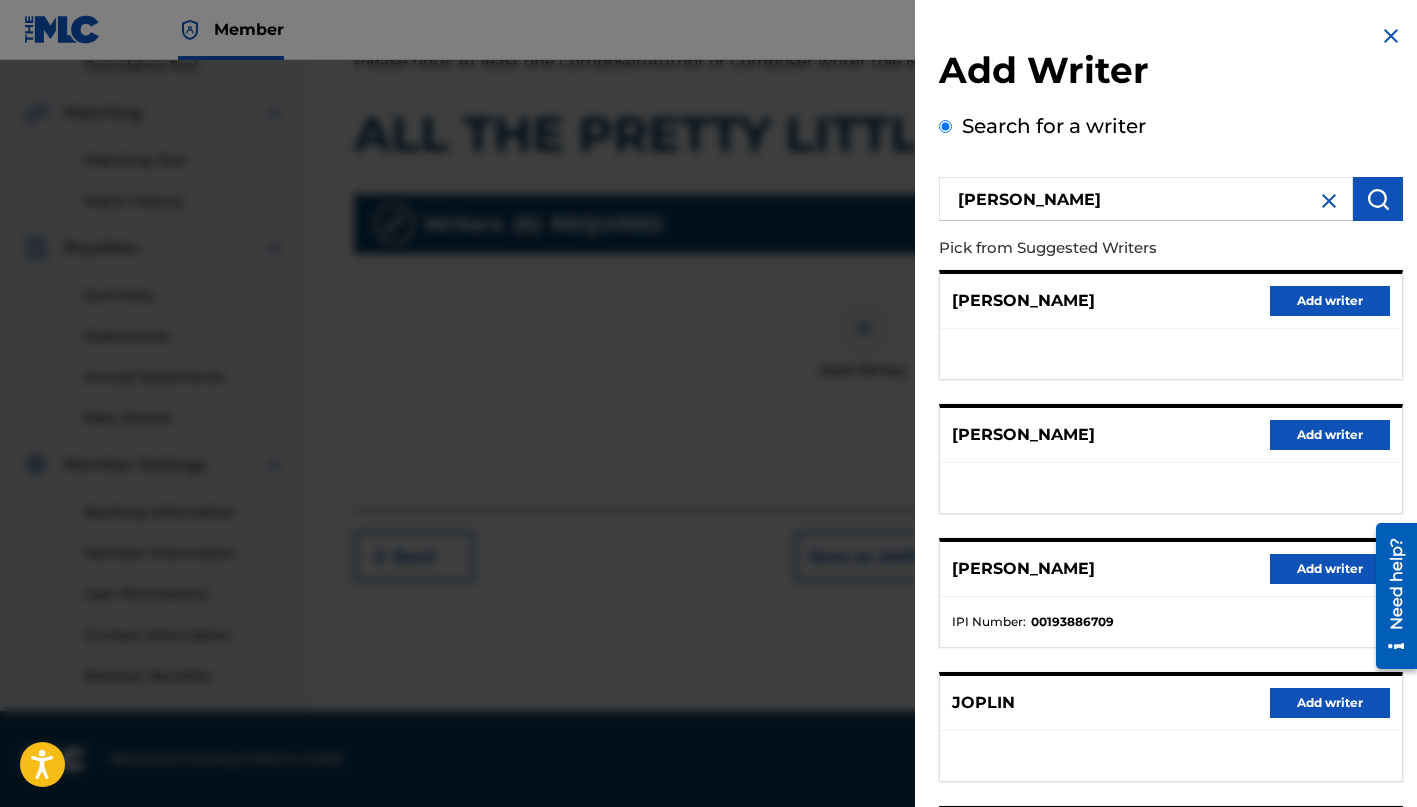 click on "Add writer" at bounding box center (1330, 301) 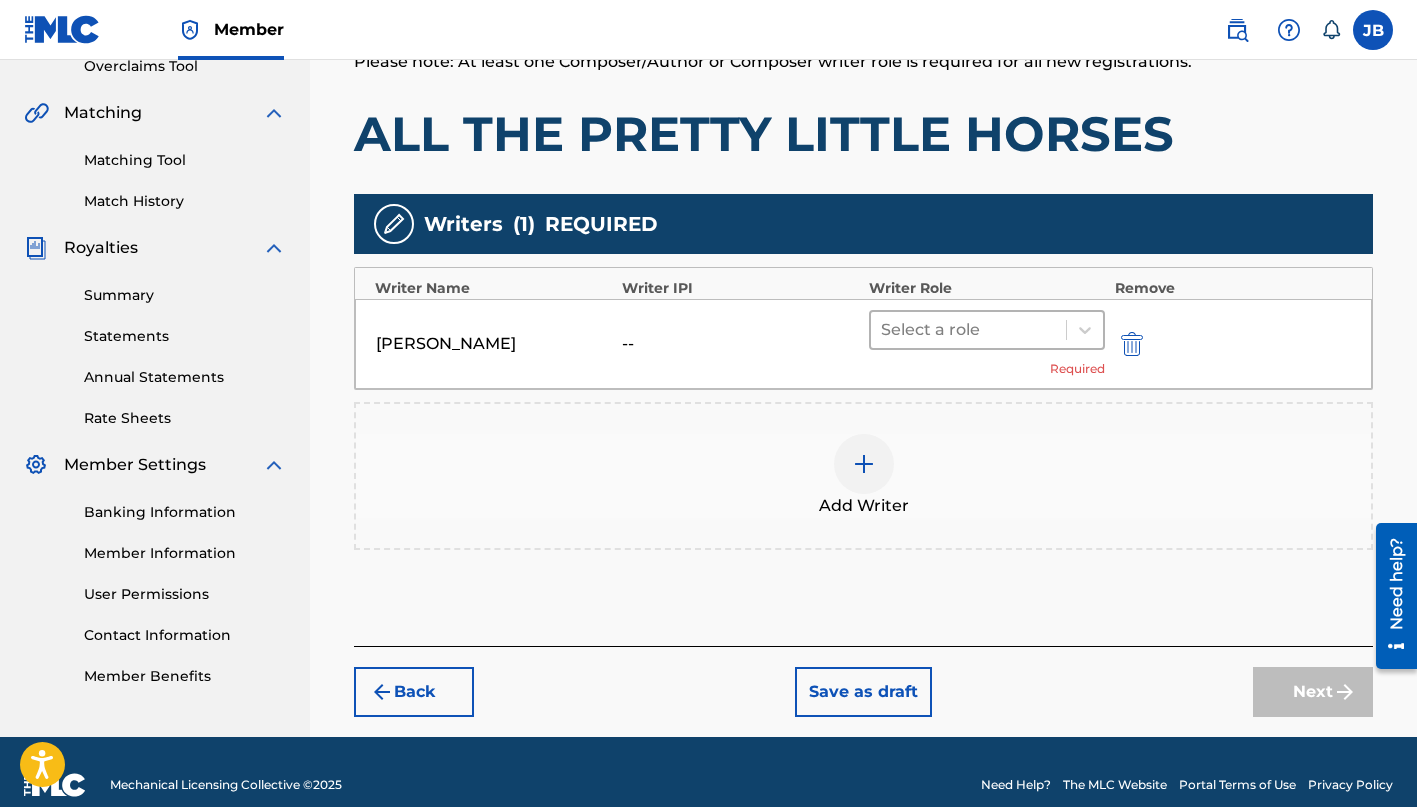 click at bounding box center (968, 330) 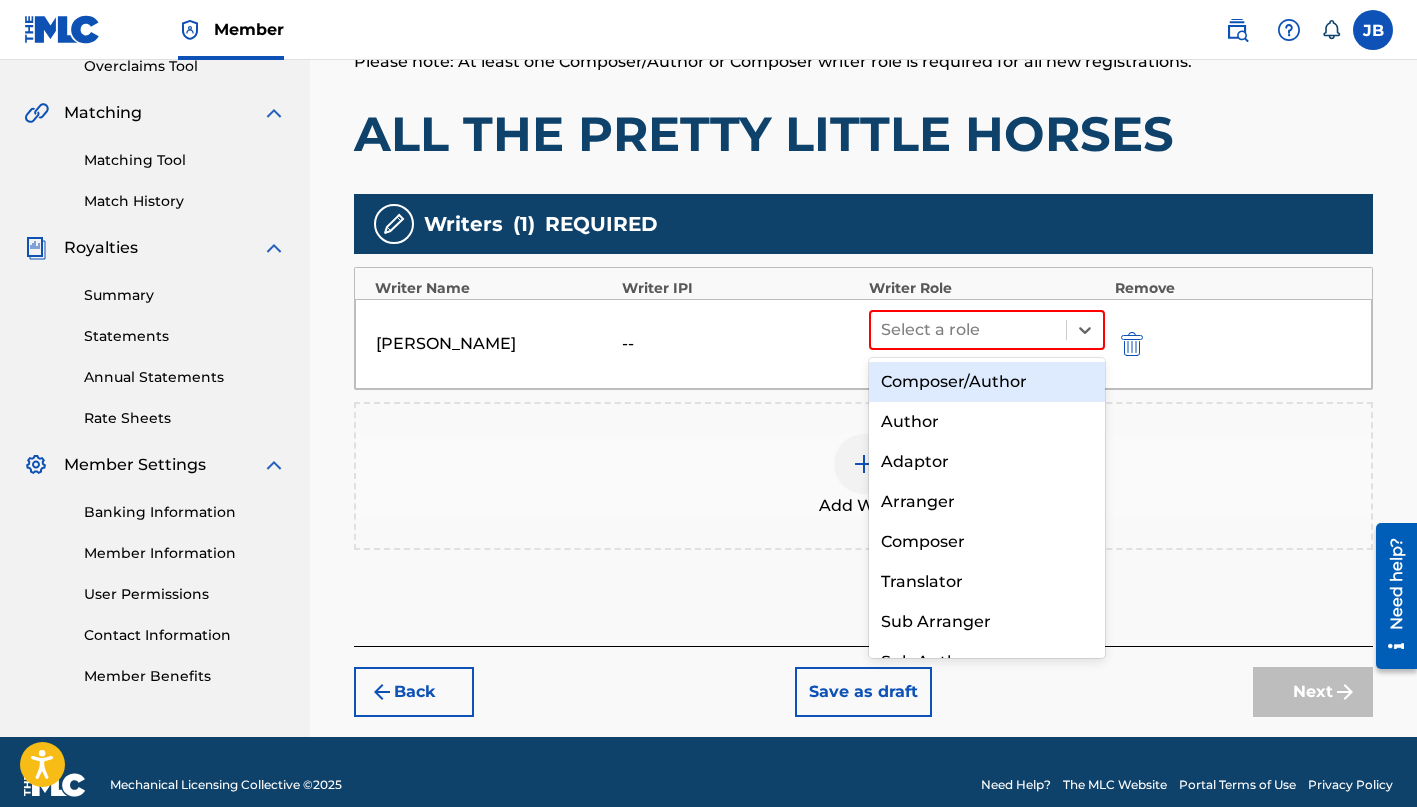 click on "Composer/Author" at bounding box center (987, 382) 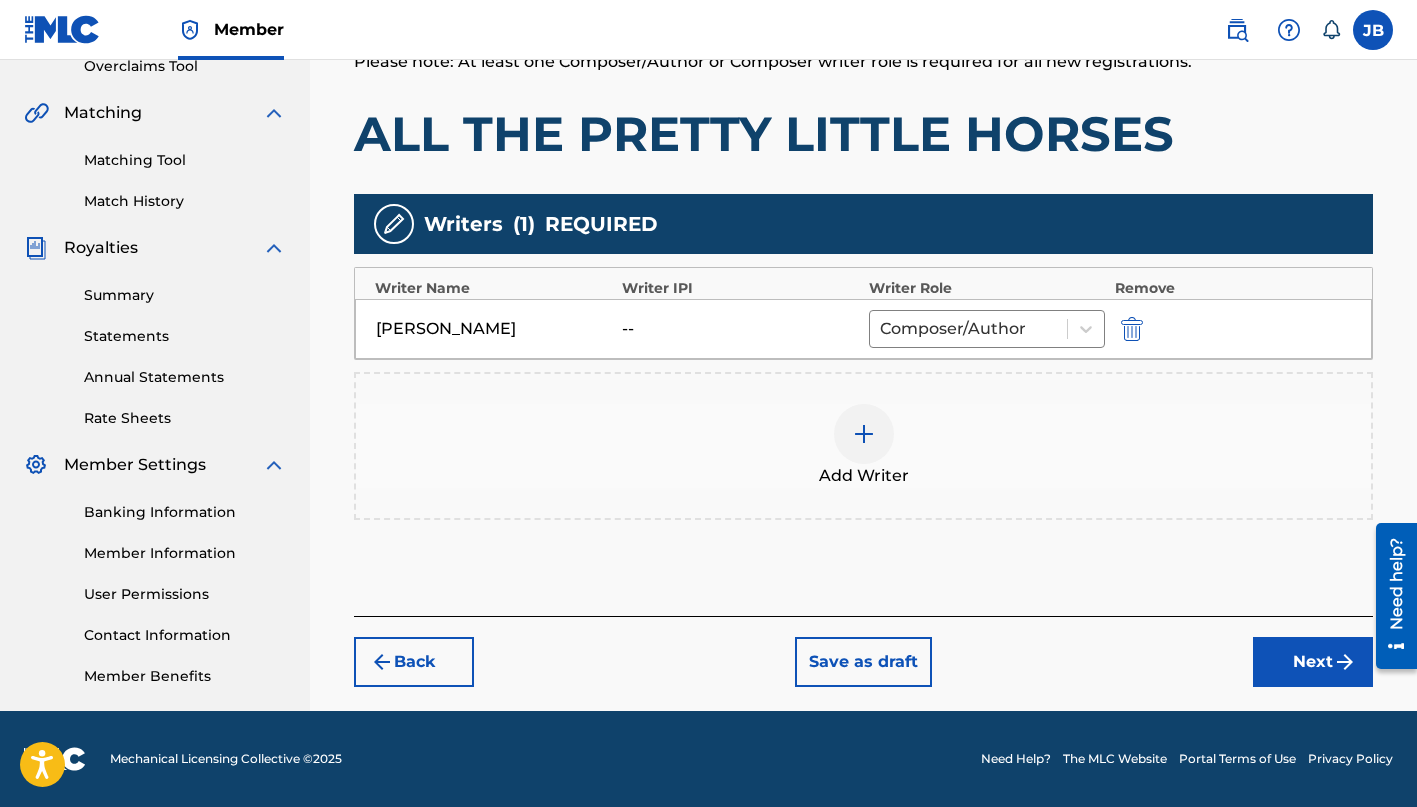 click on "Next" at bounding box center (1313, 662) 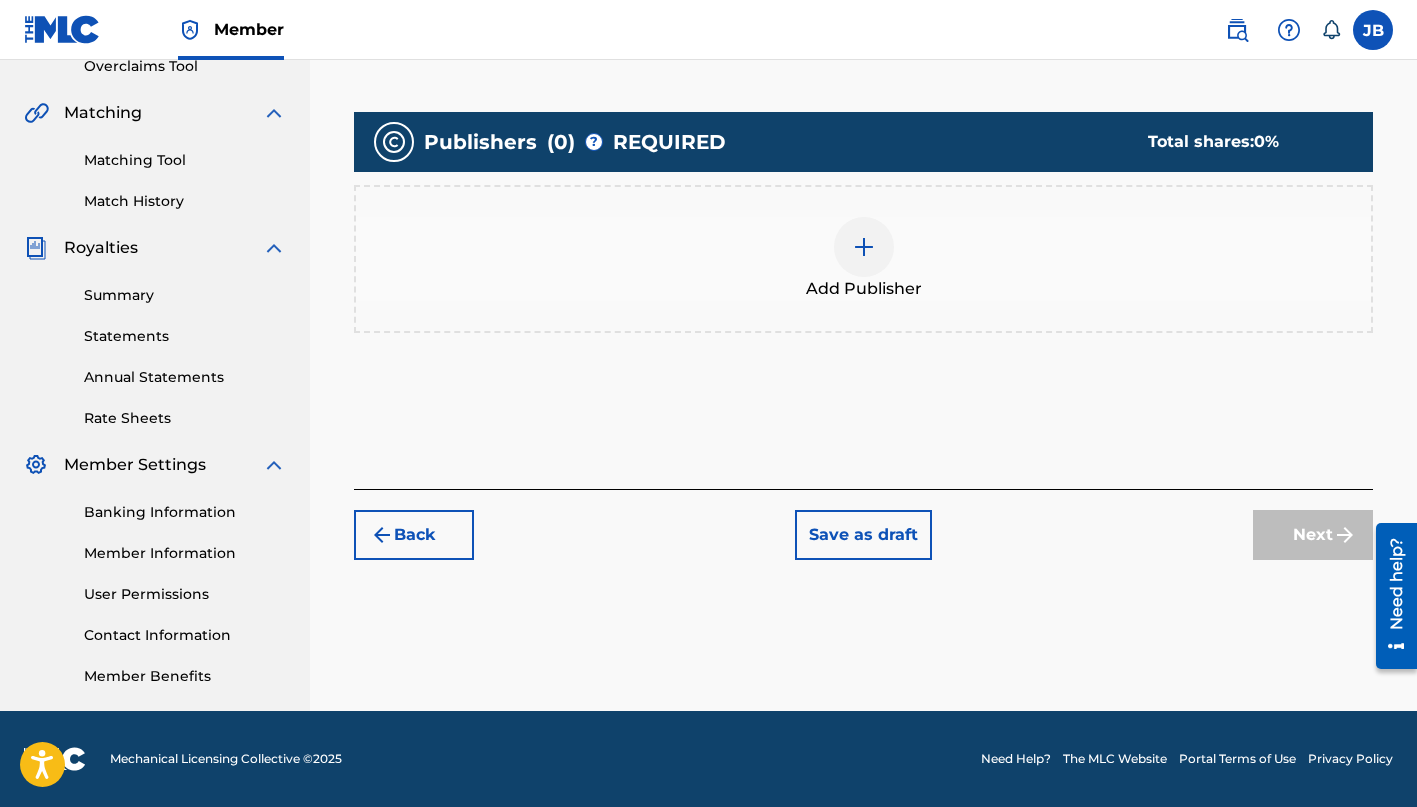 scroll, scrollTop: 433, scrollLeft: 0, axis: vertical 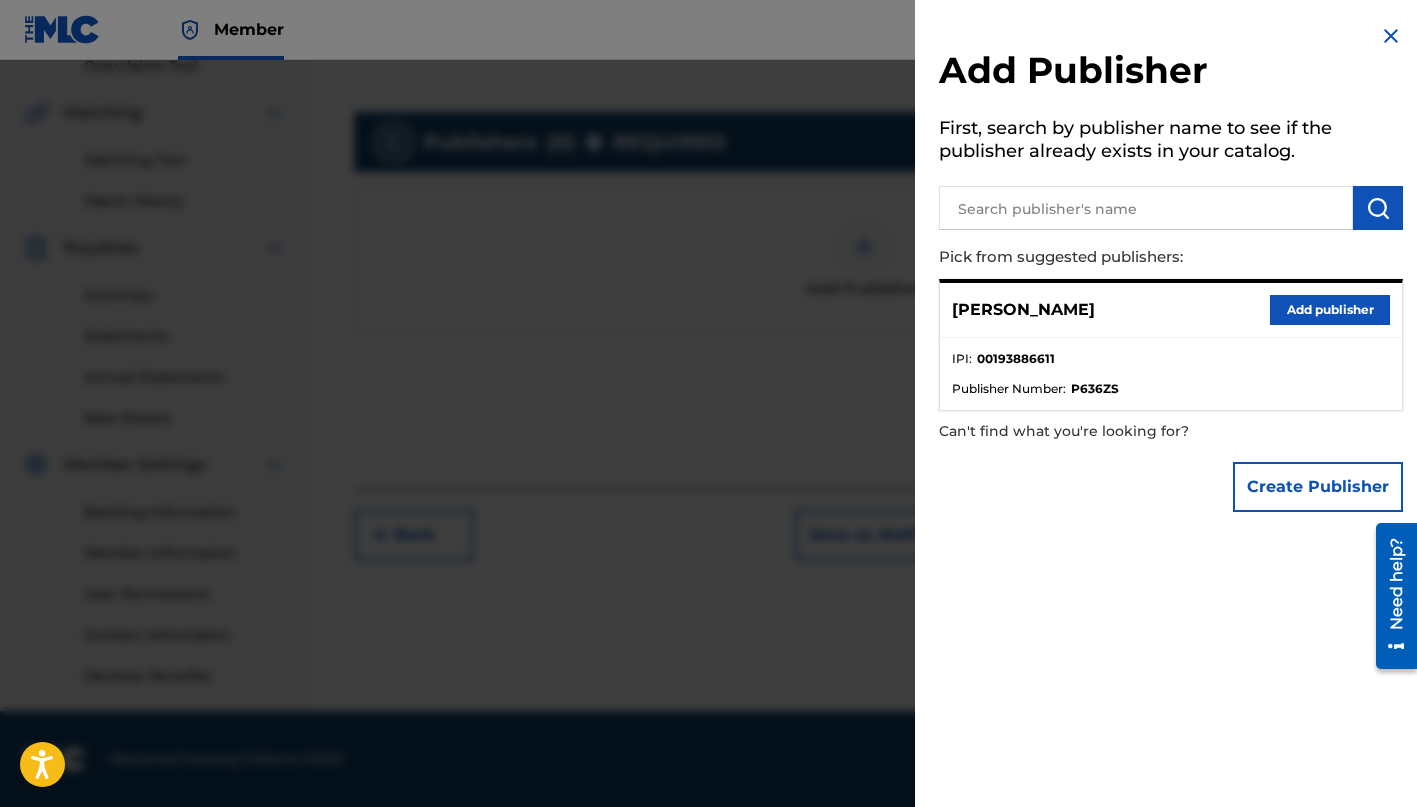click at bounding box center (1146, 208) 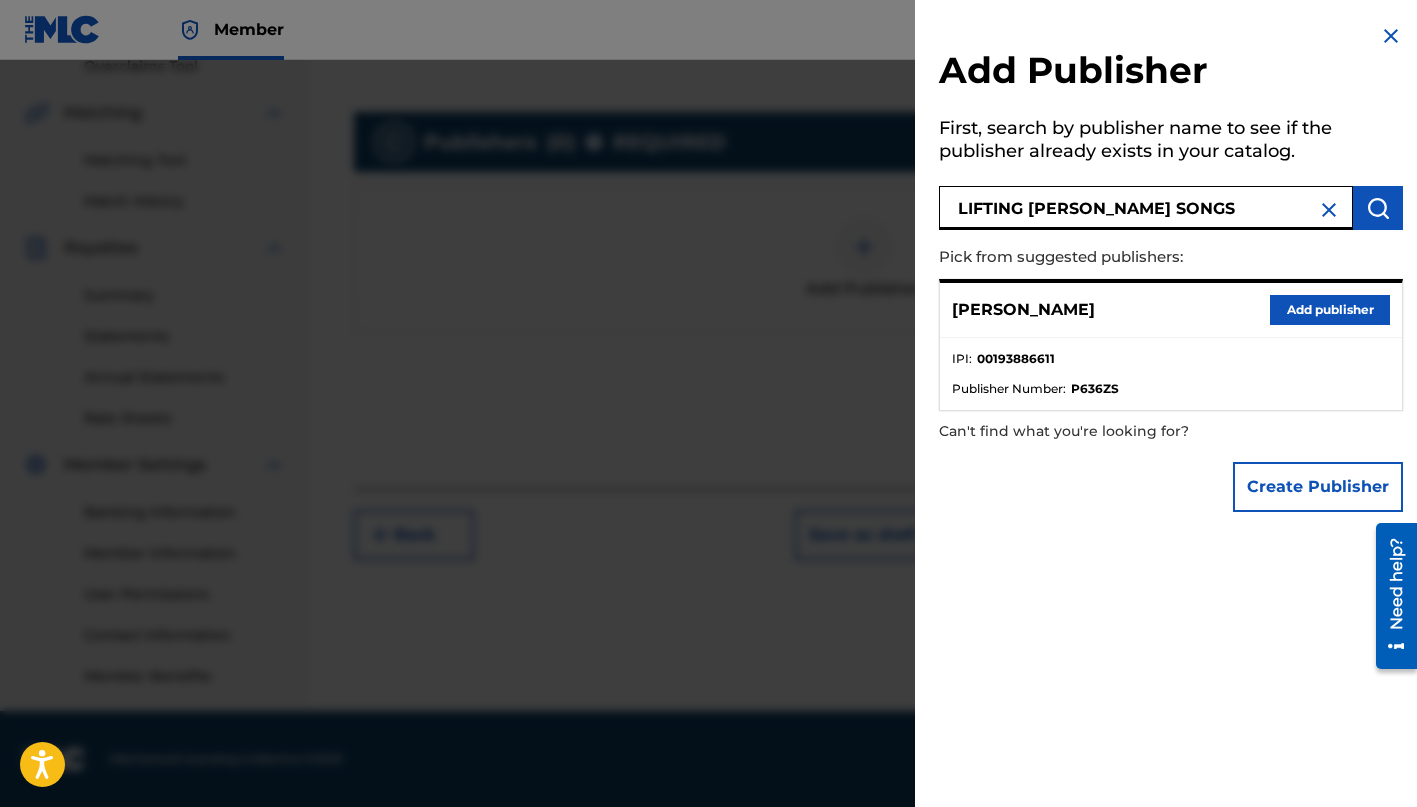 type on "LIFTING [PERSON_NAME] SONGS" 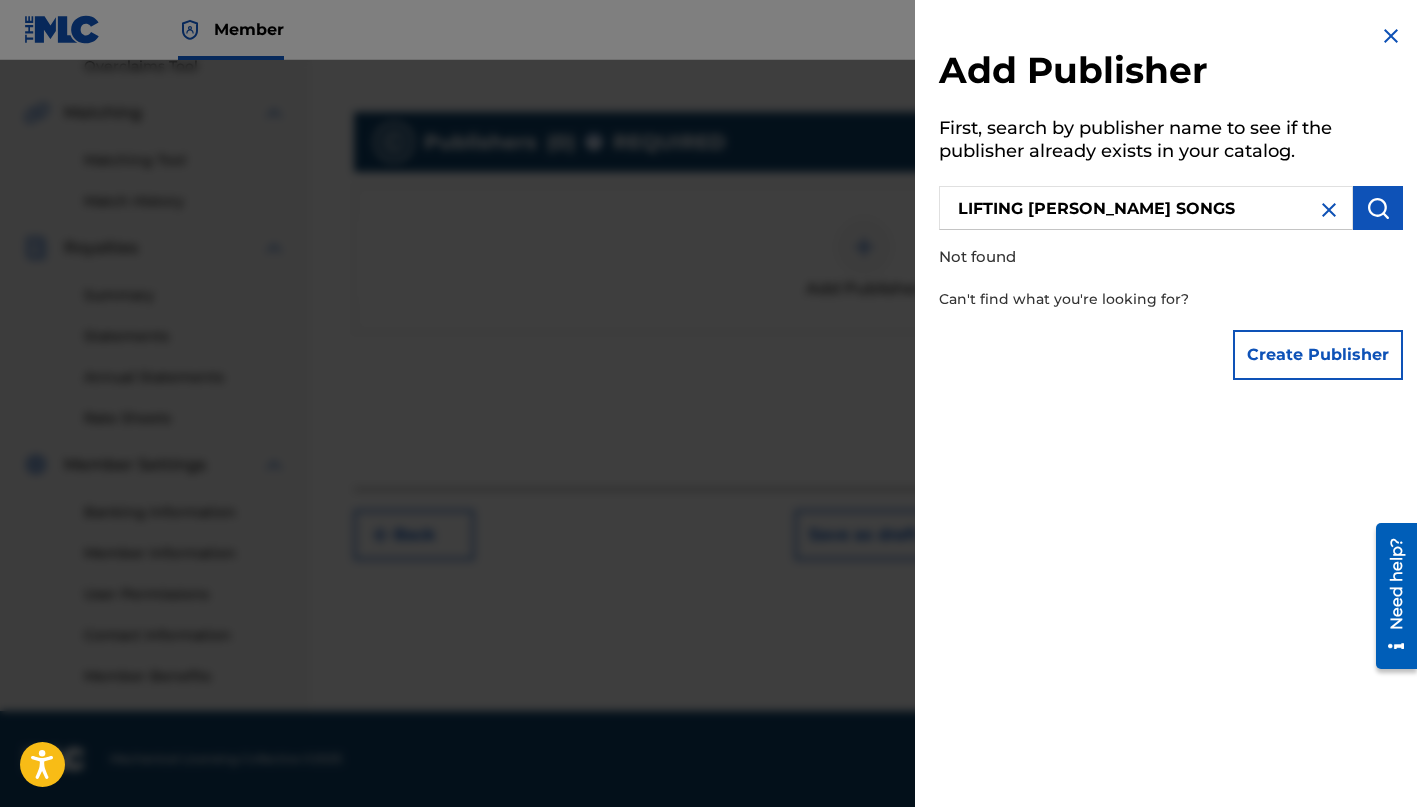 click on "Create Publisher" at bounding box center [1318, 355] 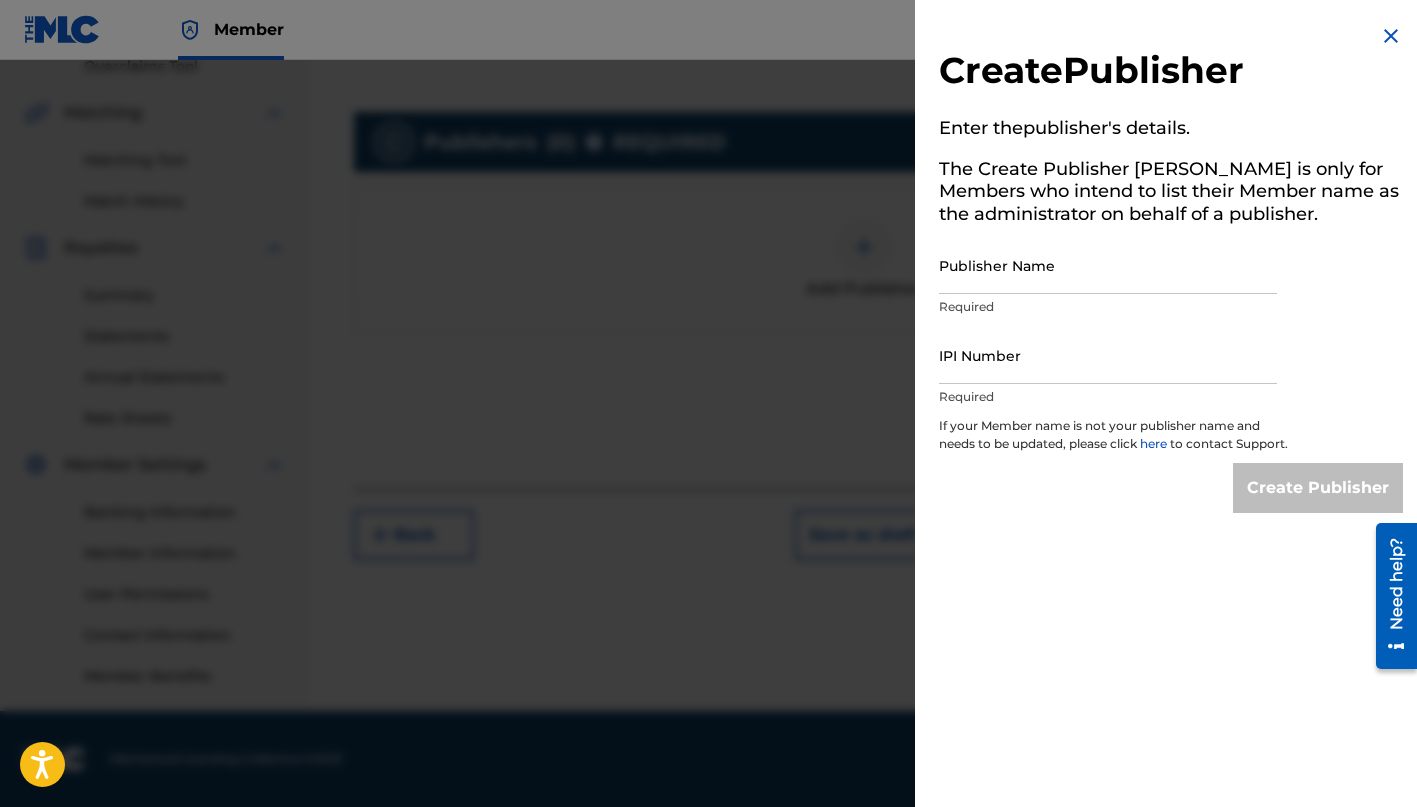 click on "Publisher Name" at bounding box center [1108, 265] 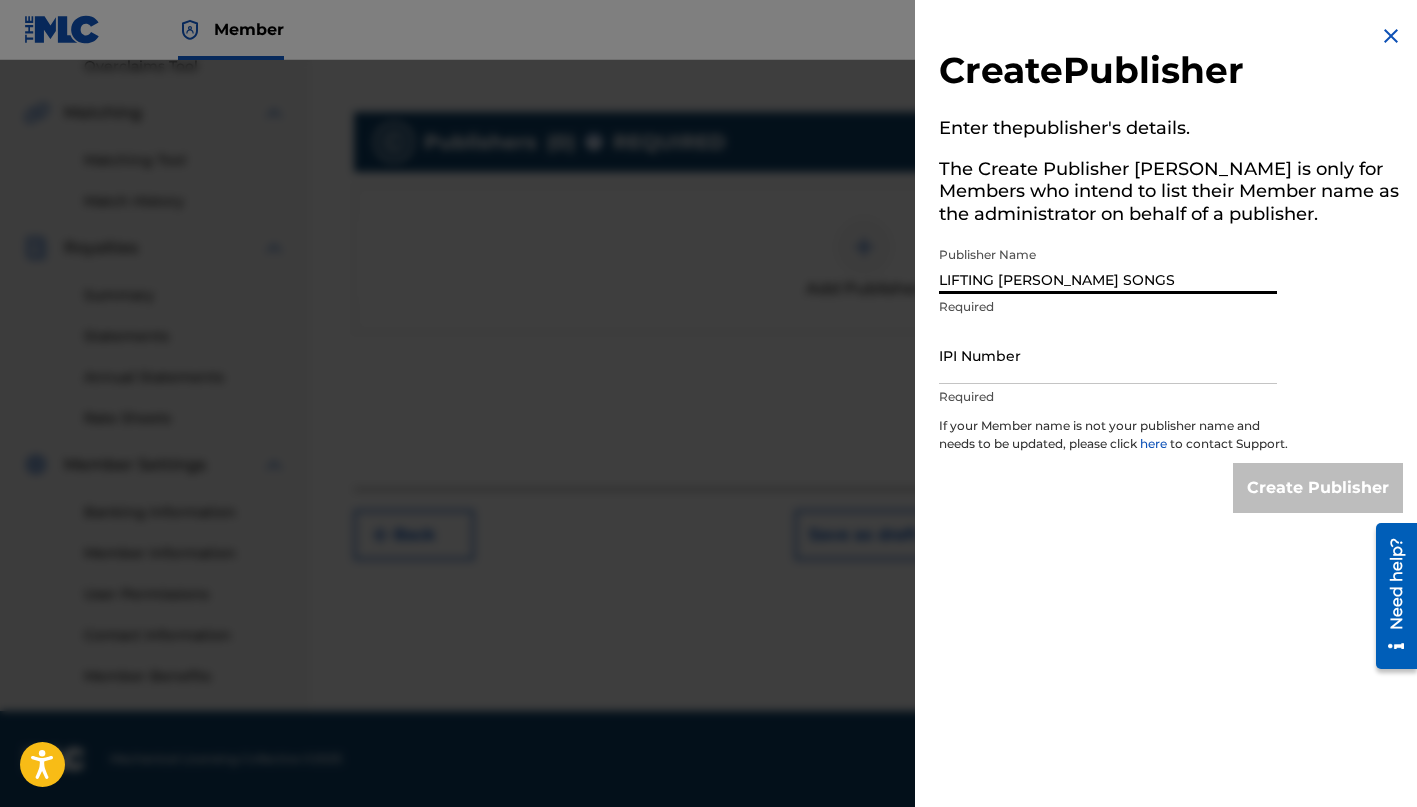 type on "LIFTING [PERSON_NAME] SONGS" 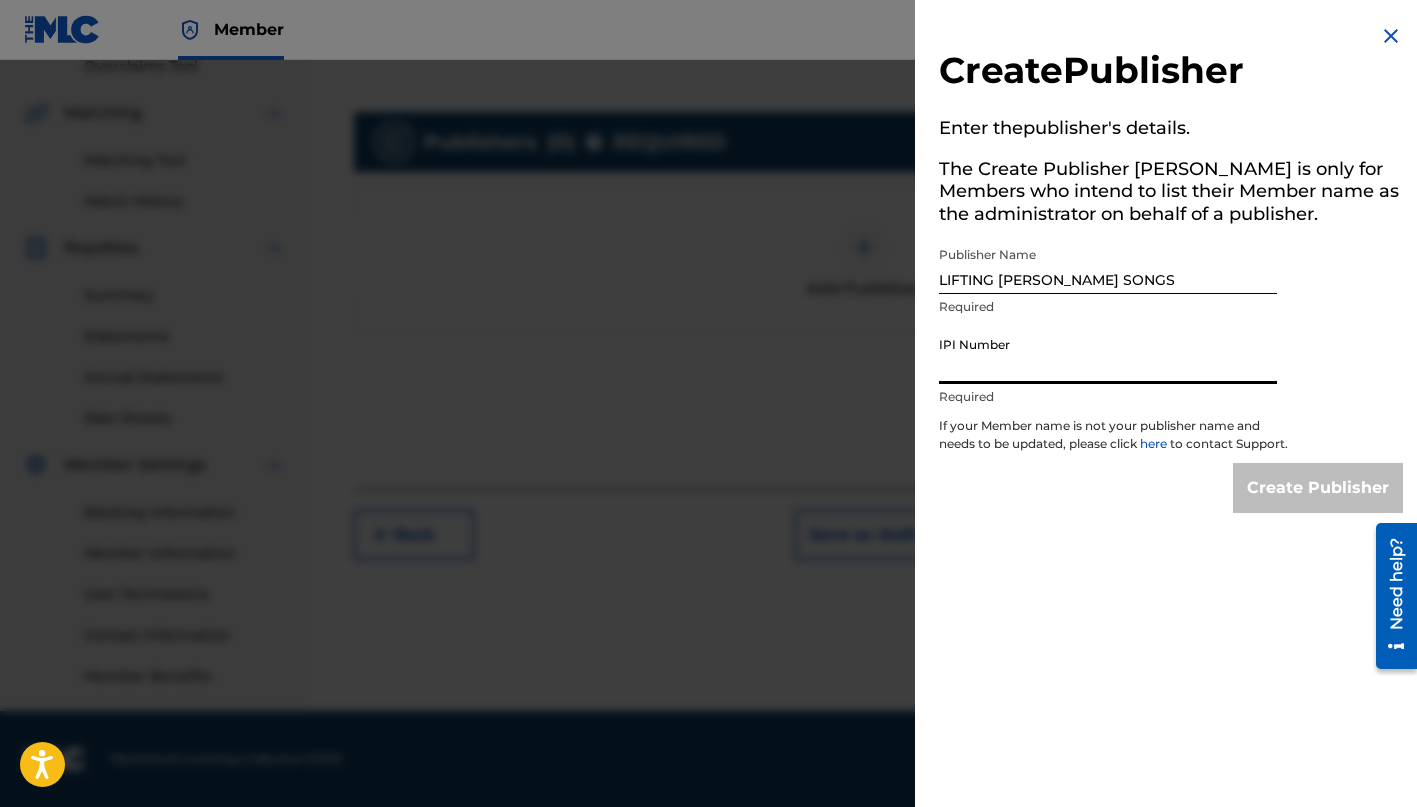 click on "IPI Number" at bounding box center [1108, 355] 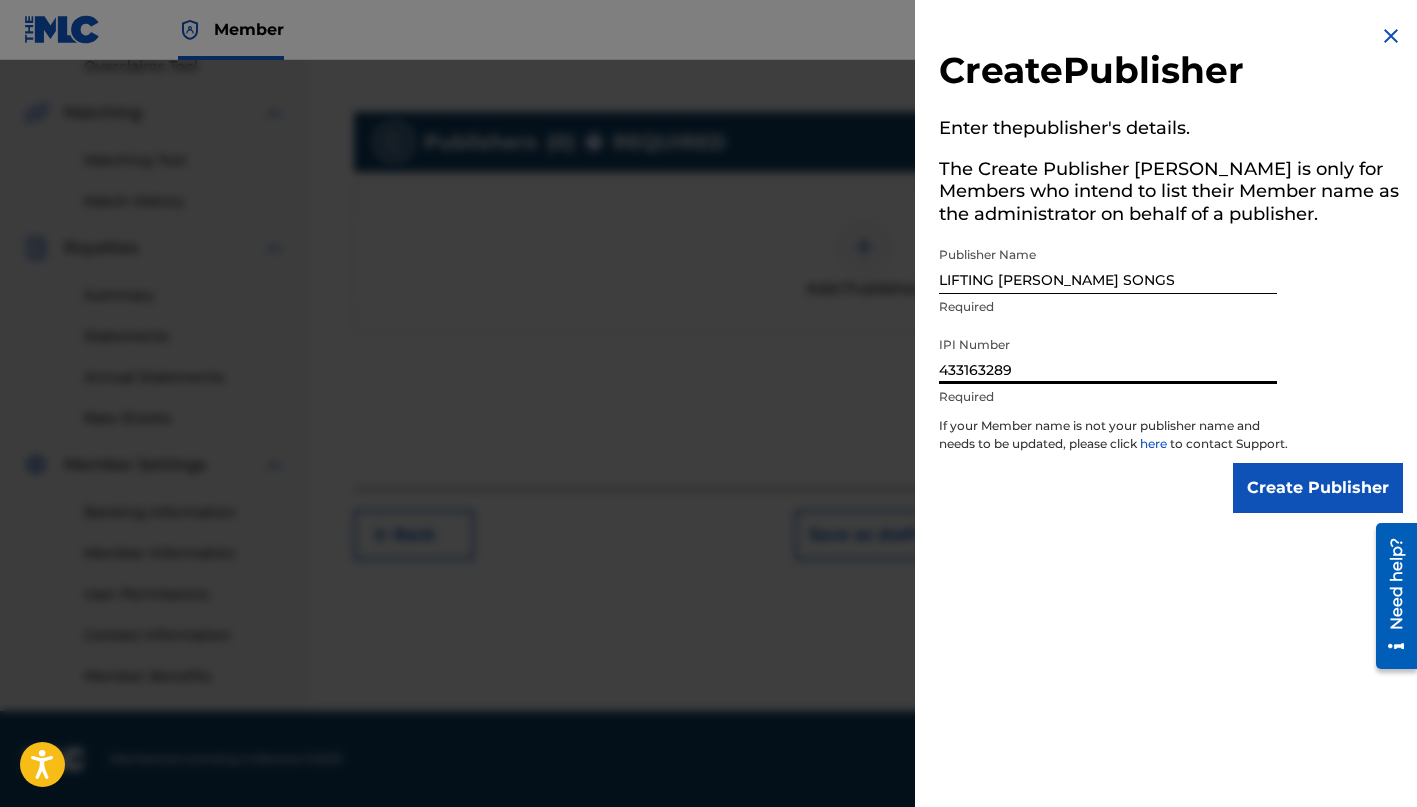 type on "433163289" 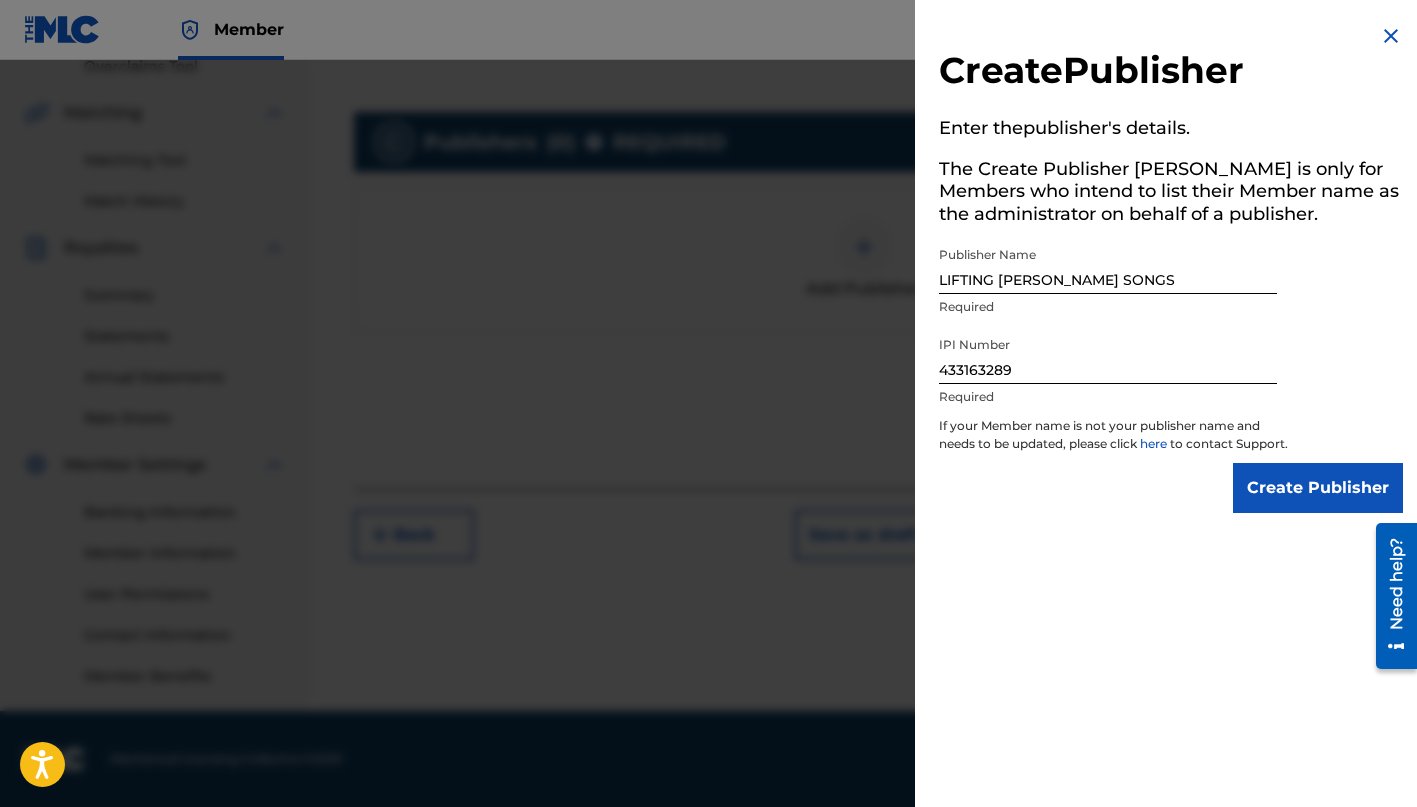 click on "Create Publisher" at bounding box center [1318, 488] 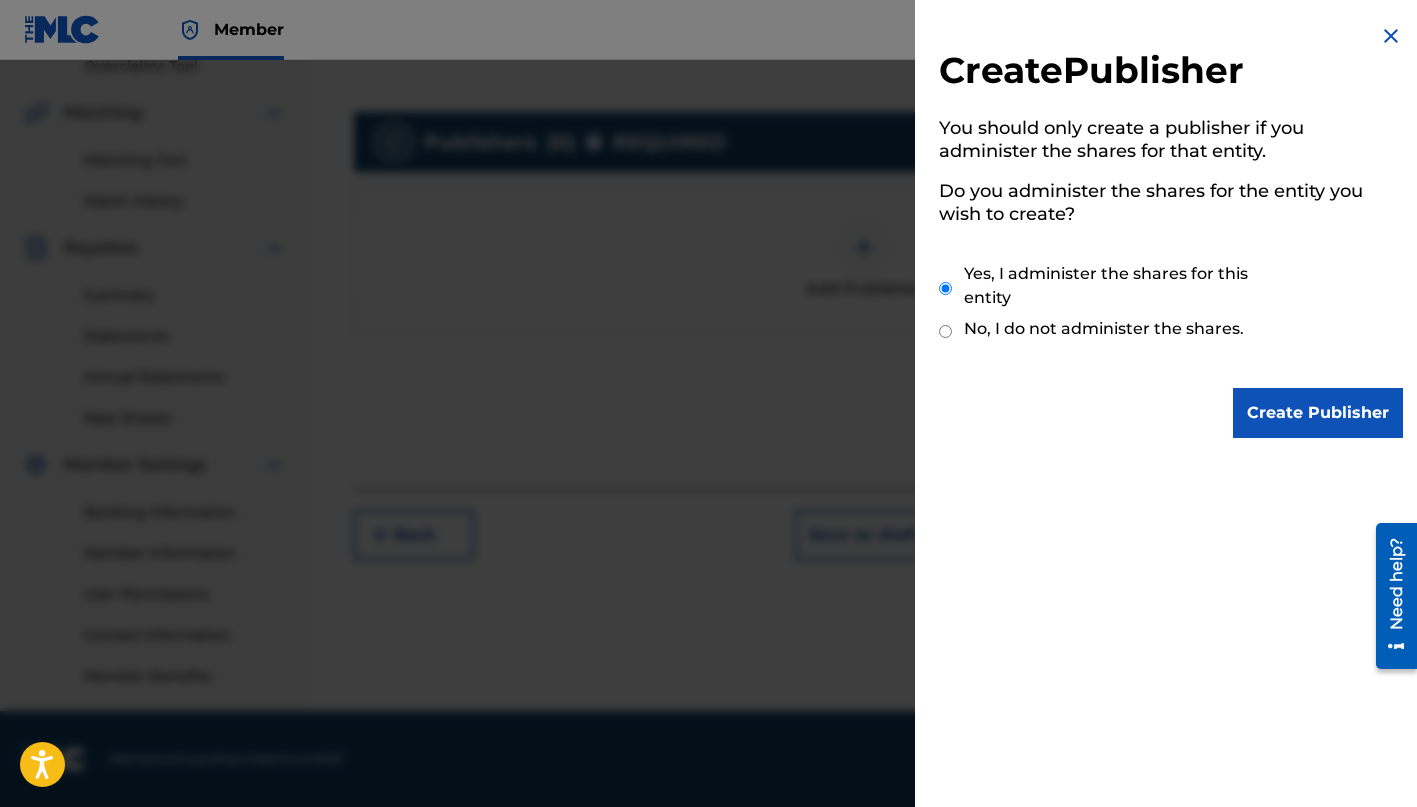 click on "Create Publisher" at bounding box center (1318, 413) 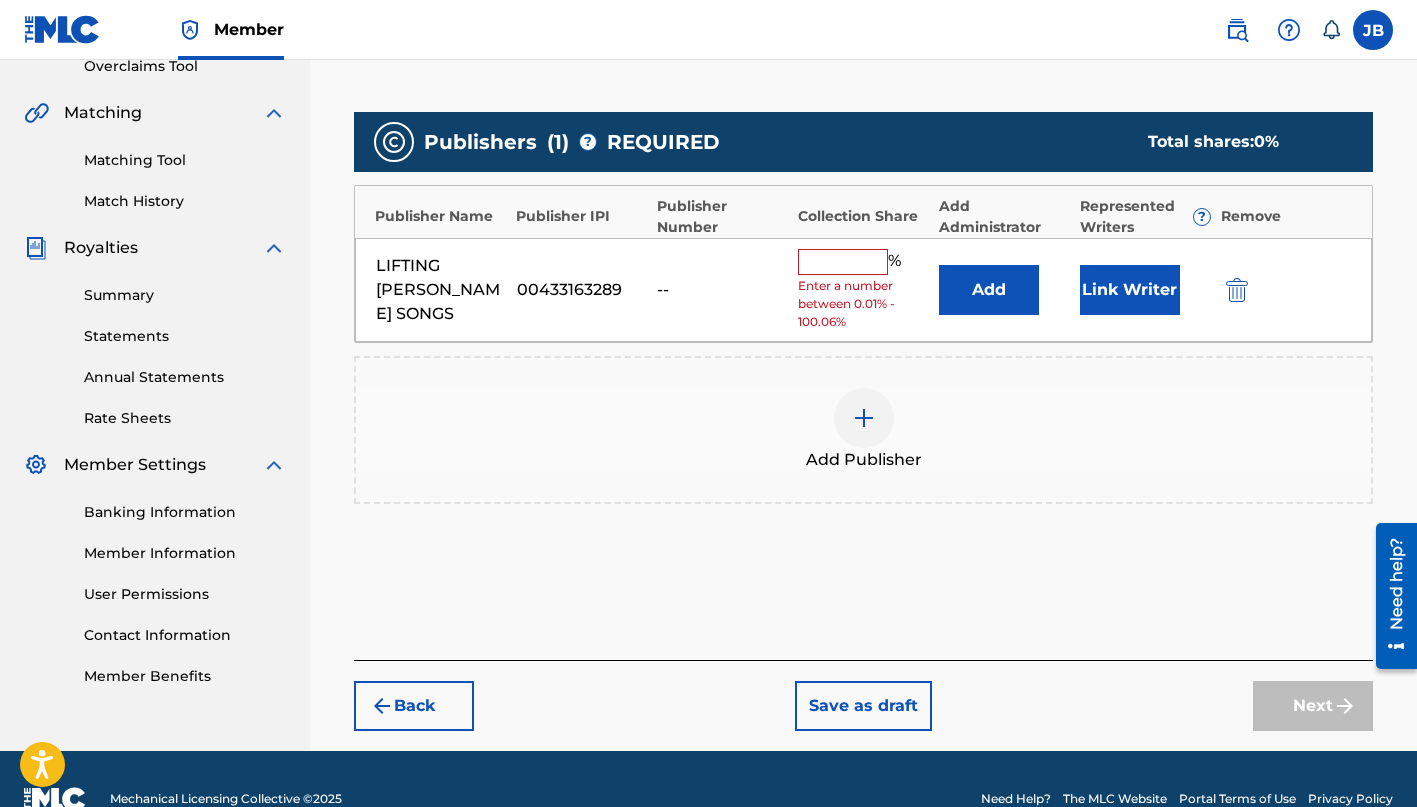 click at bounding box center (843, 262) 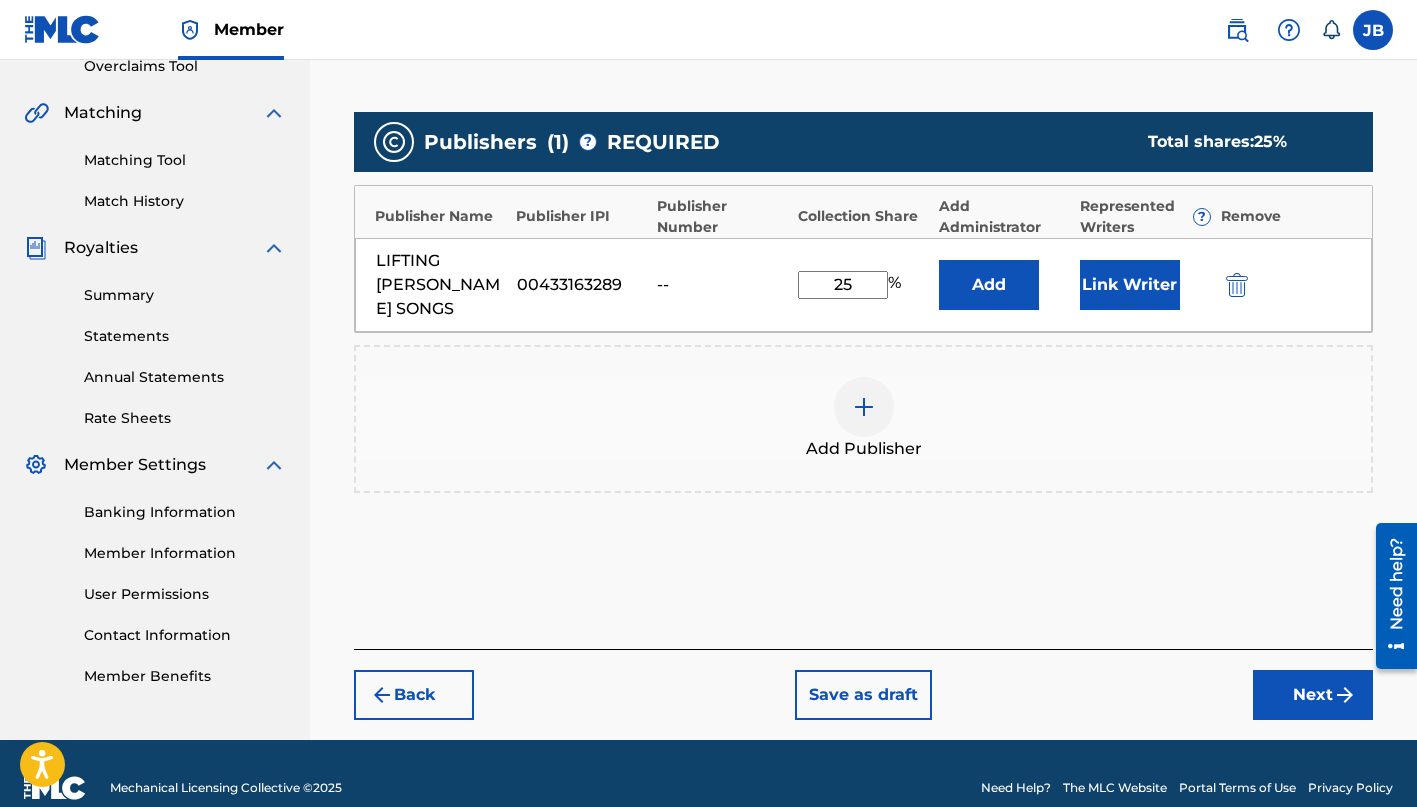 type on "25" 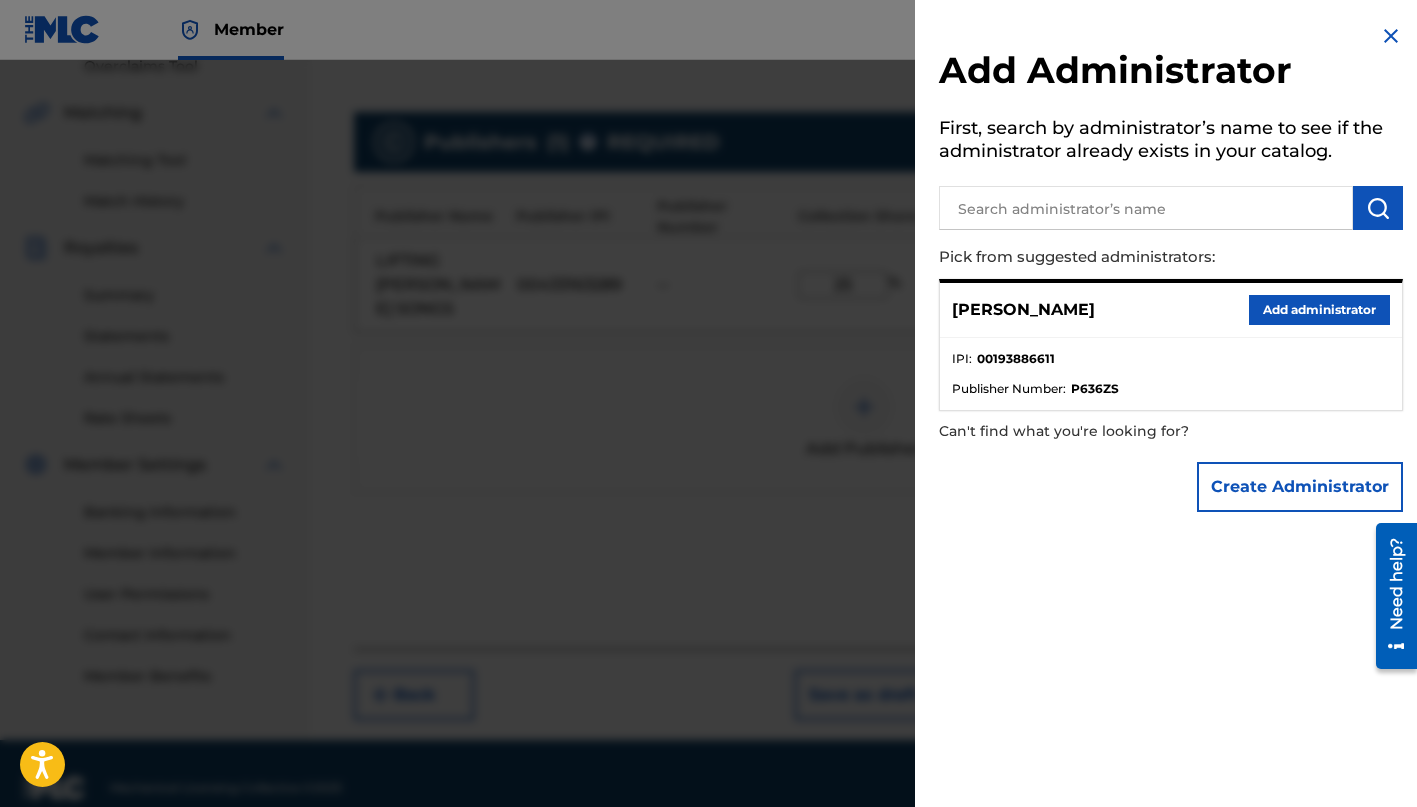 click on "Add administrator" at bounding box center [1319, 310] 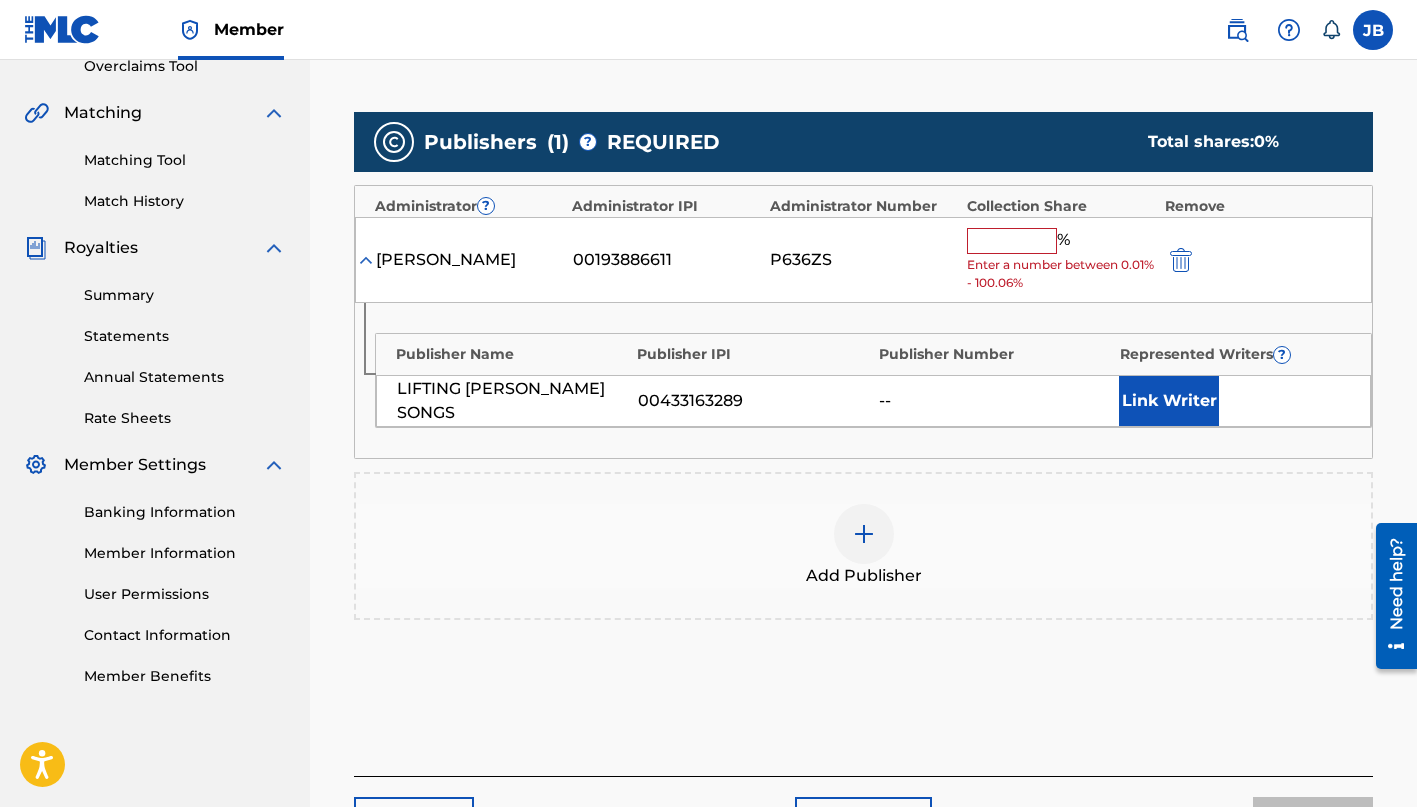 click on "Link Writer" at bounding box center [1169, 401] 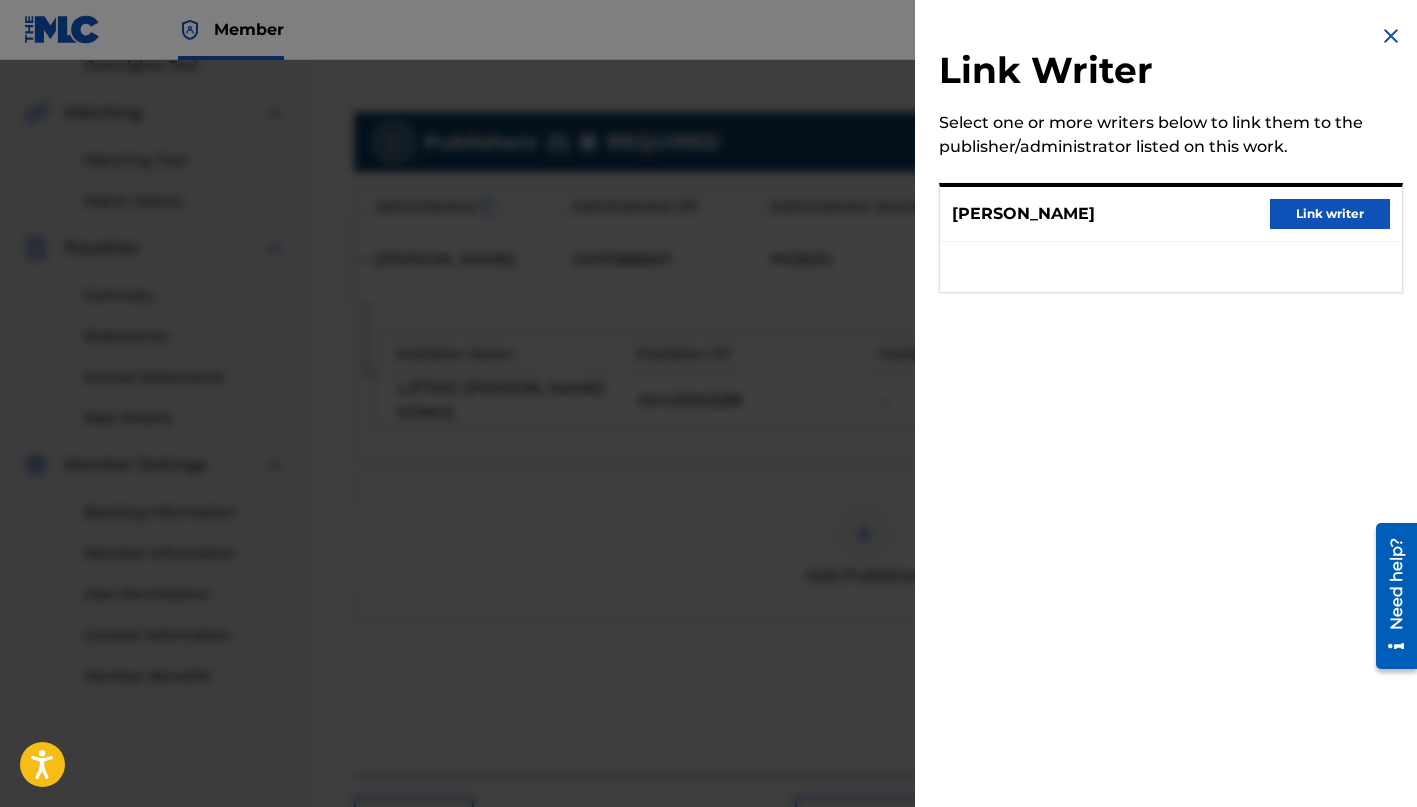 click on "Link writer" at bounding box center [1330, 214] 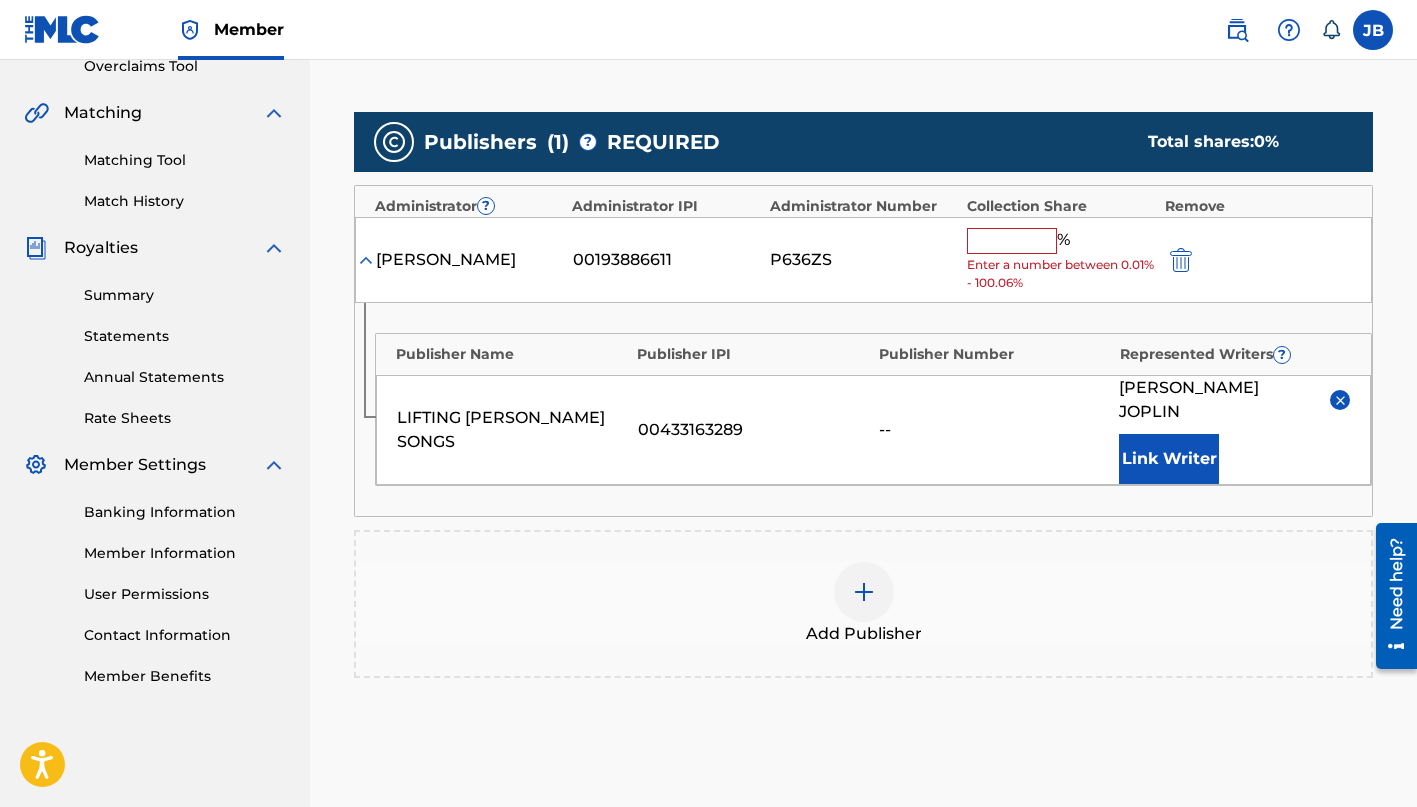 click at bounding box center (1012, 241) 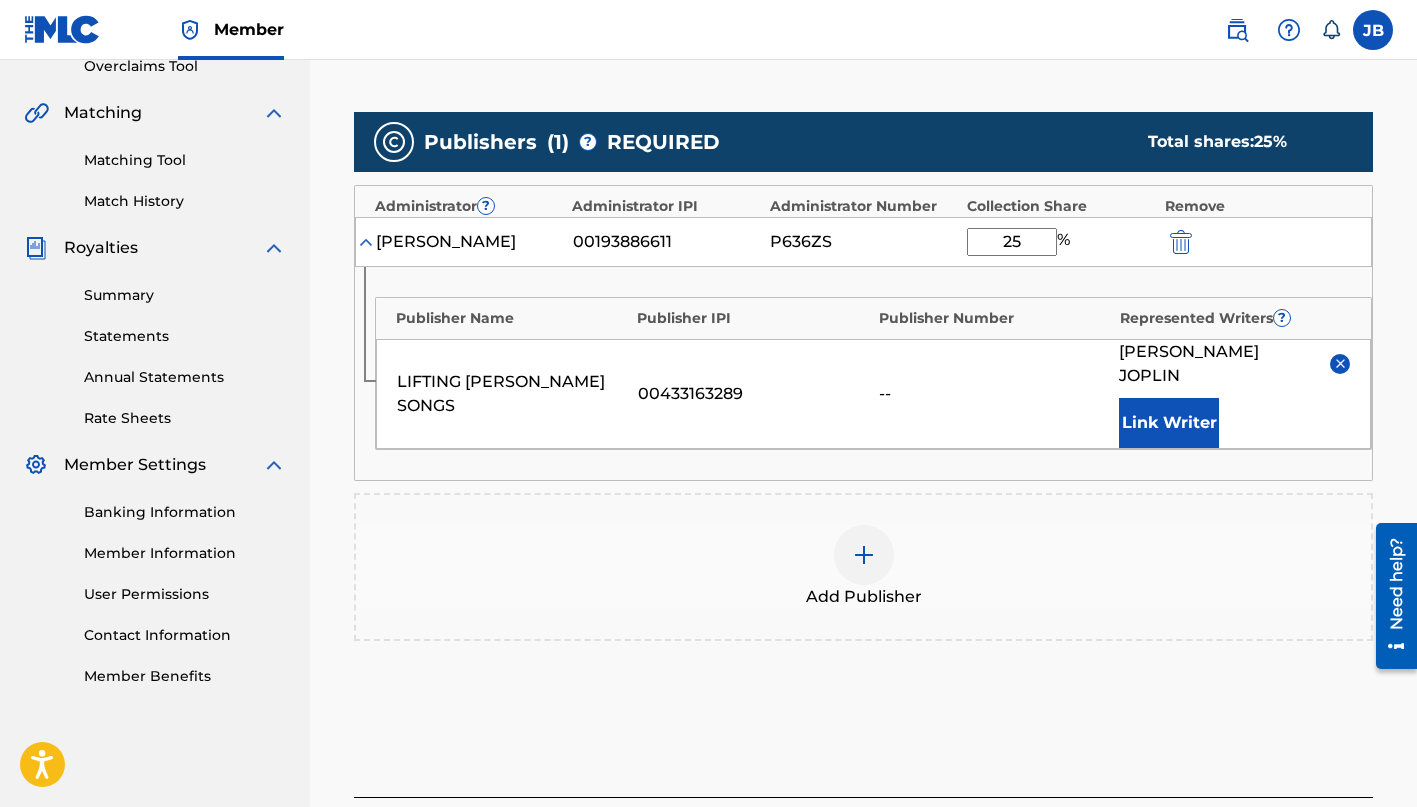 type on "25" 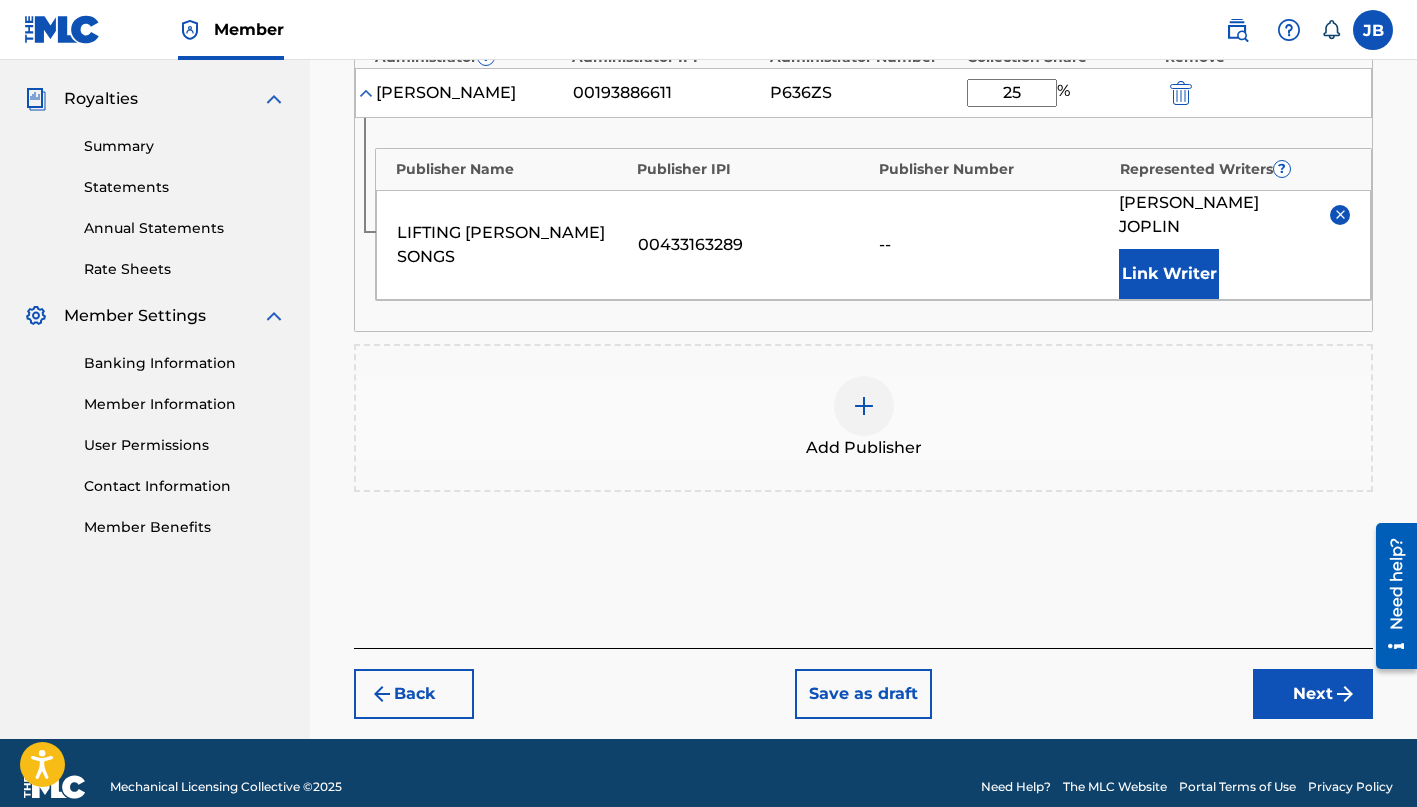 click on "Next" at bounding box center (1313, 694) 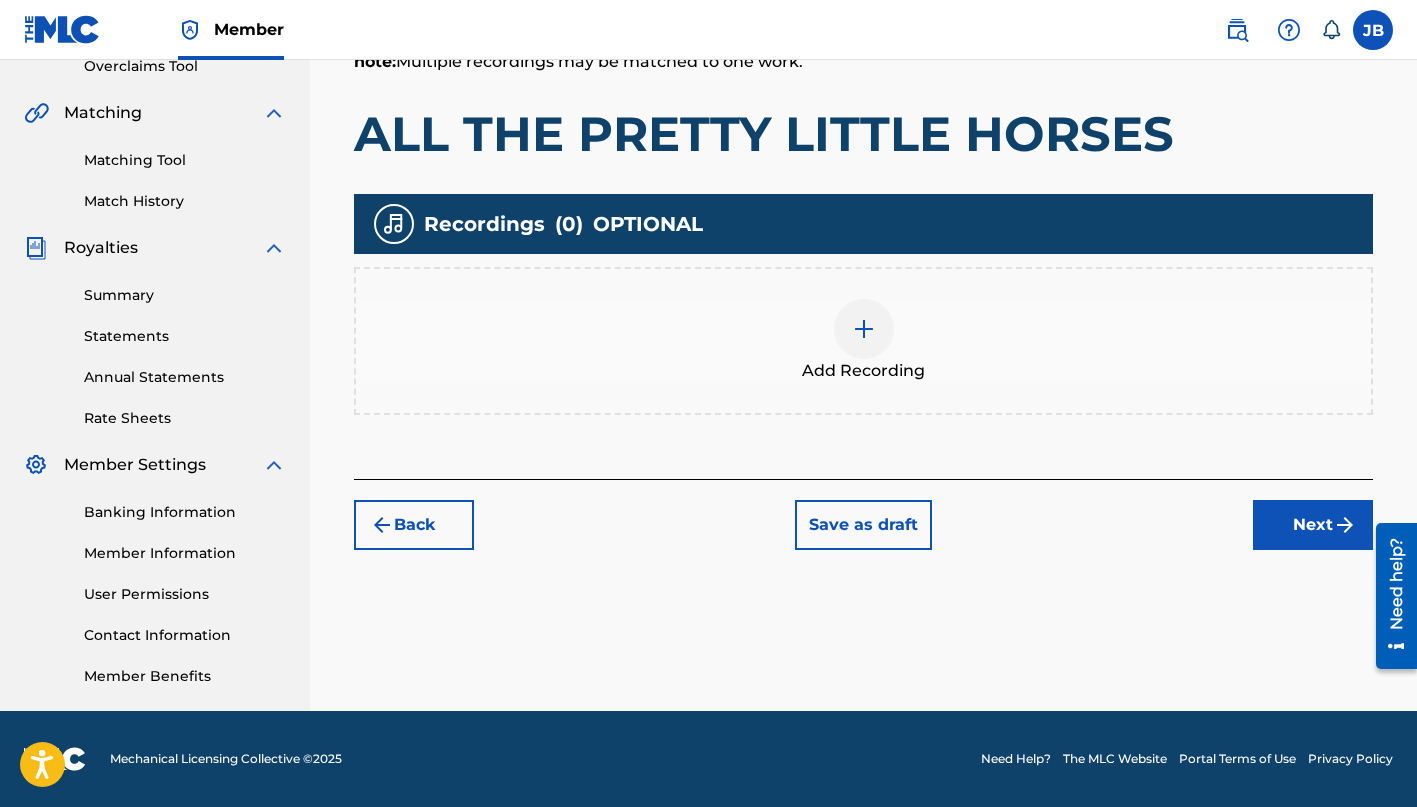scroll, scrollTop: 433, scrollLeft: 0, axis: vertical 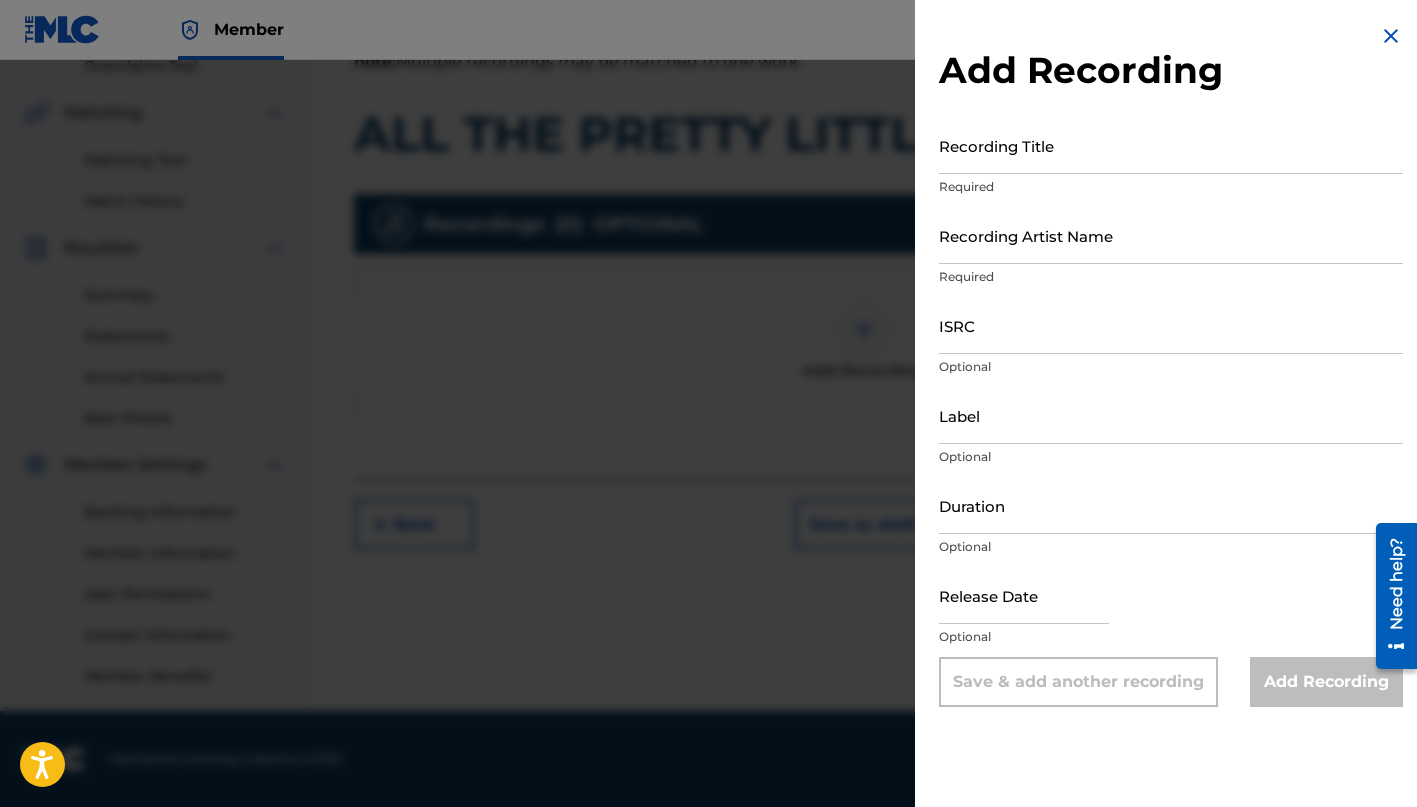 click on "Recording Title" at bounding box center (1171, 145) 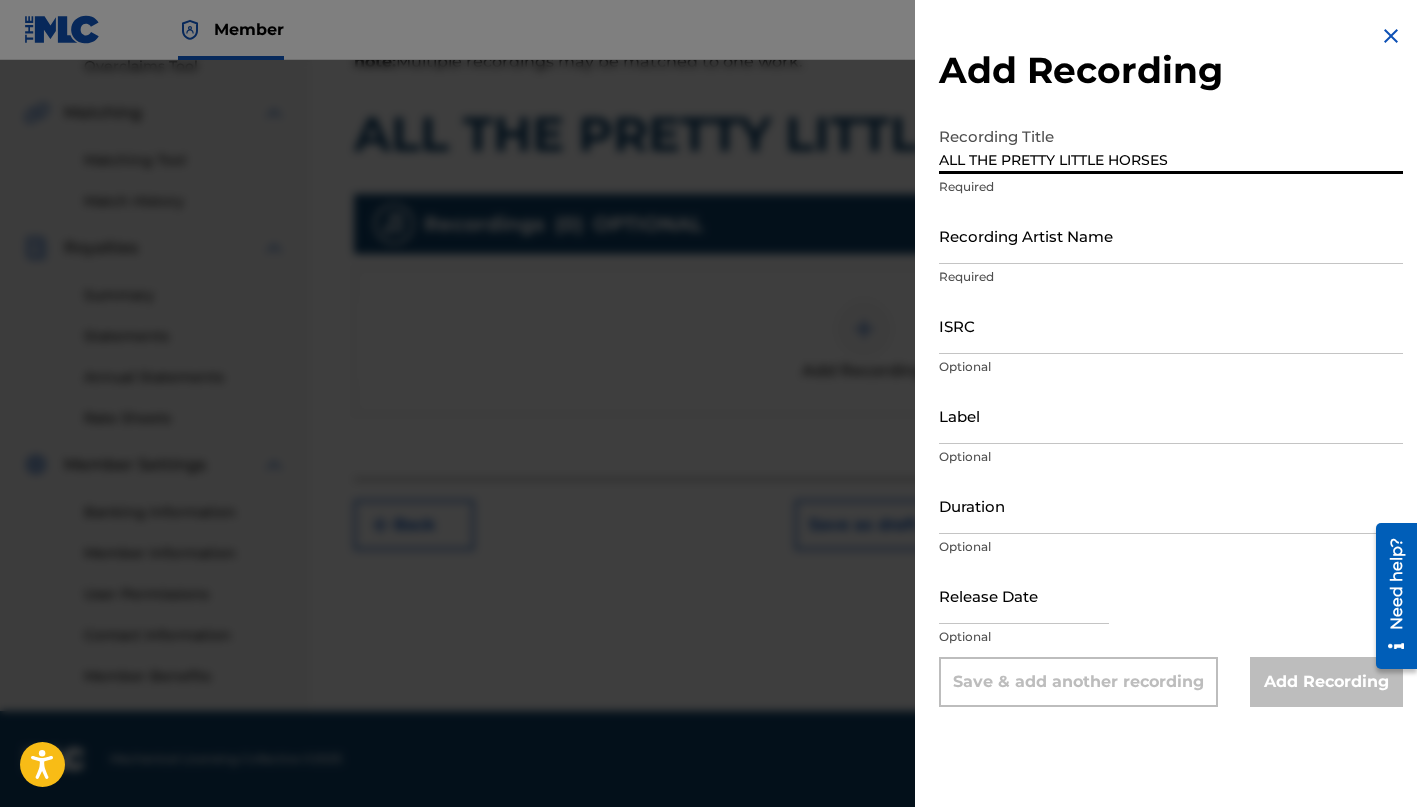 type on "ALL THE PRETTY LITTLE HORSES" 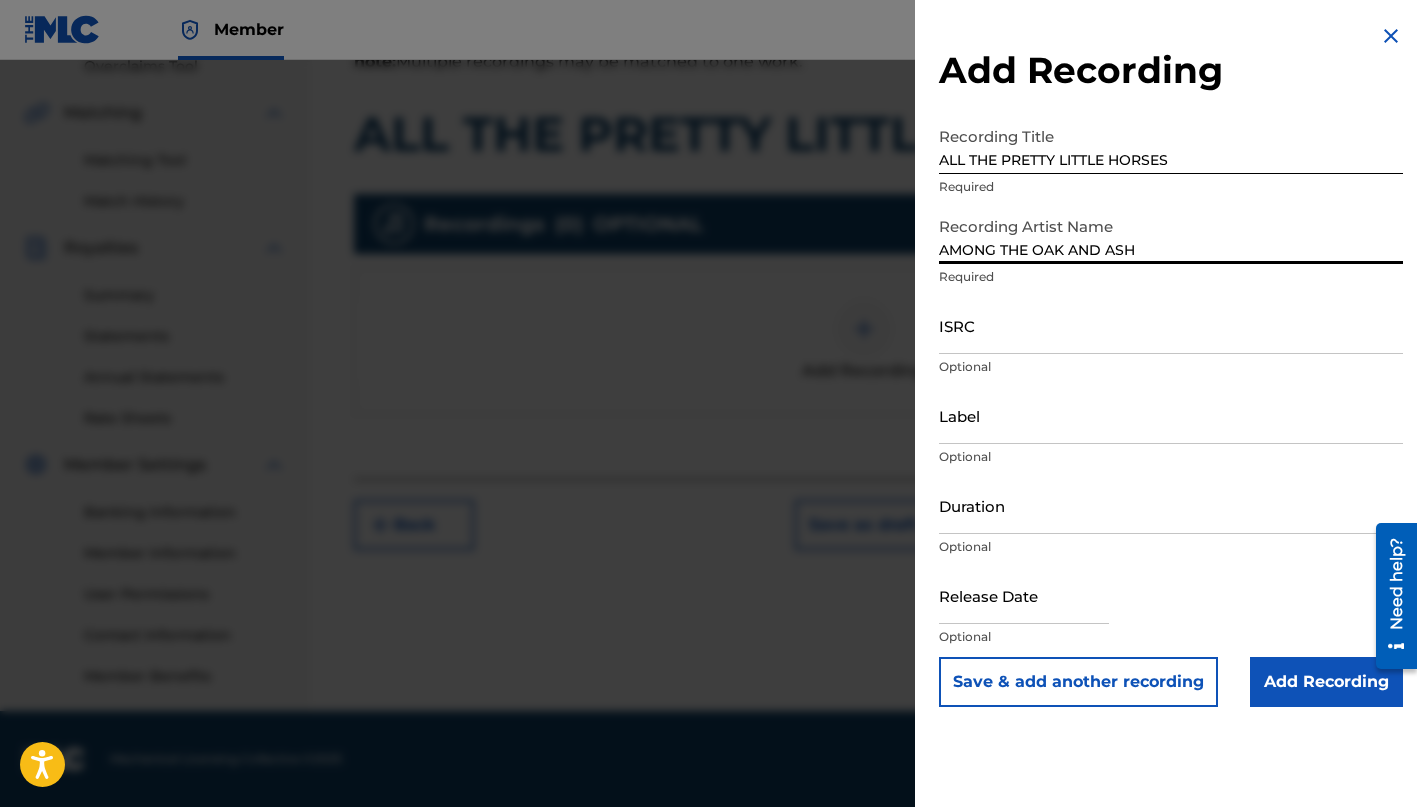 type on "AMONG THE OAK AND ASH" 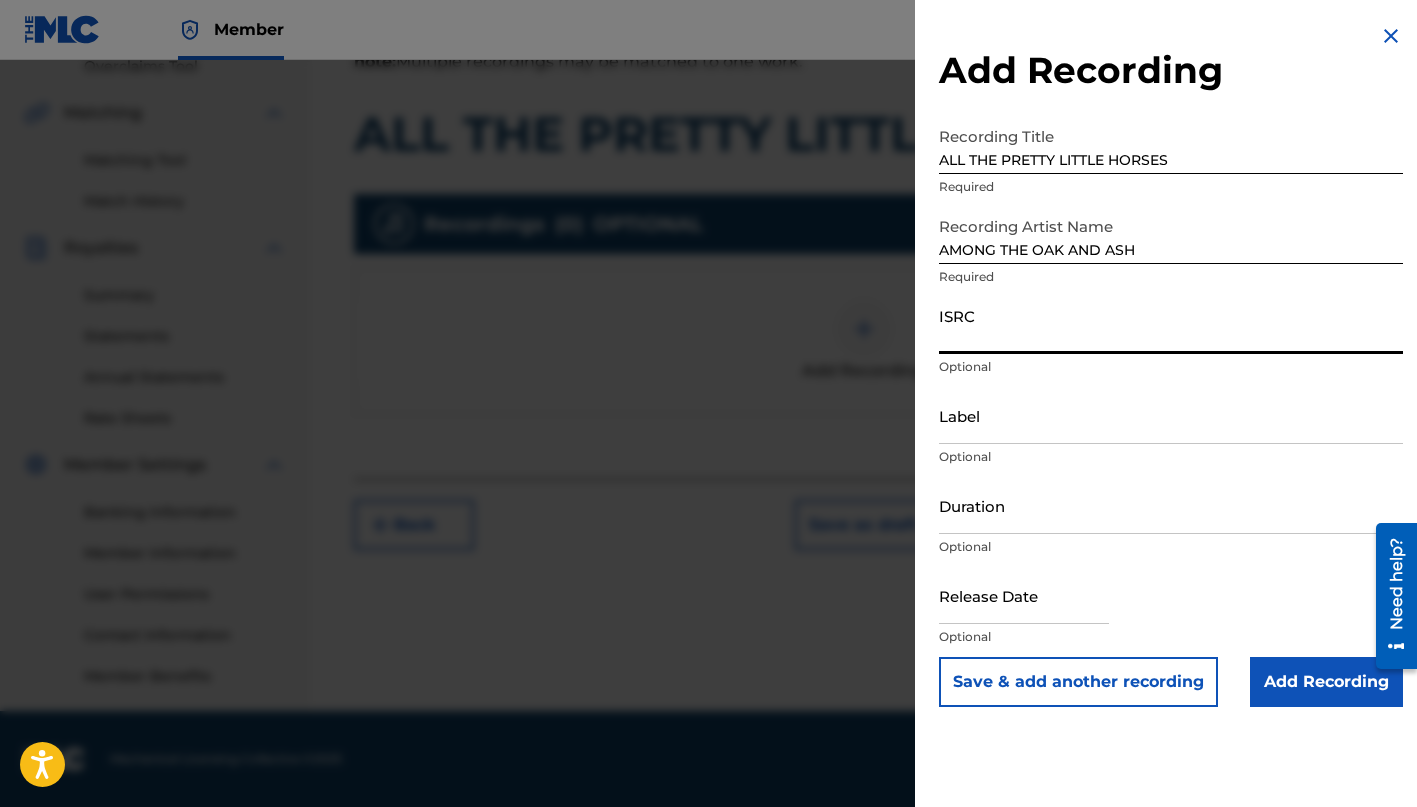 click on "ISRC" at bounding box center (1171, 325) 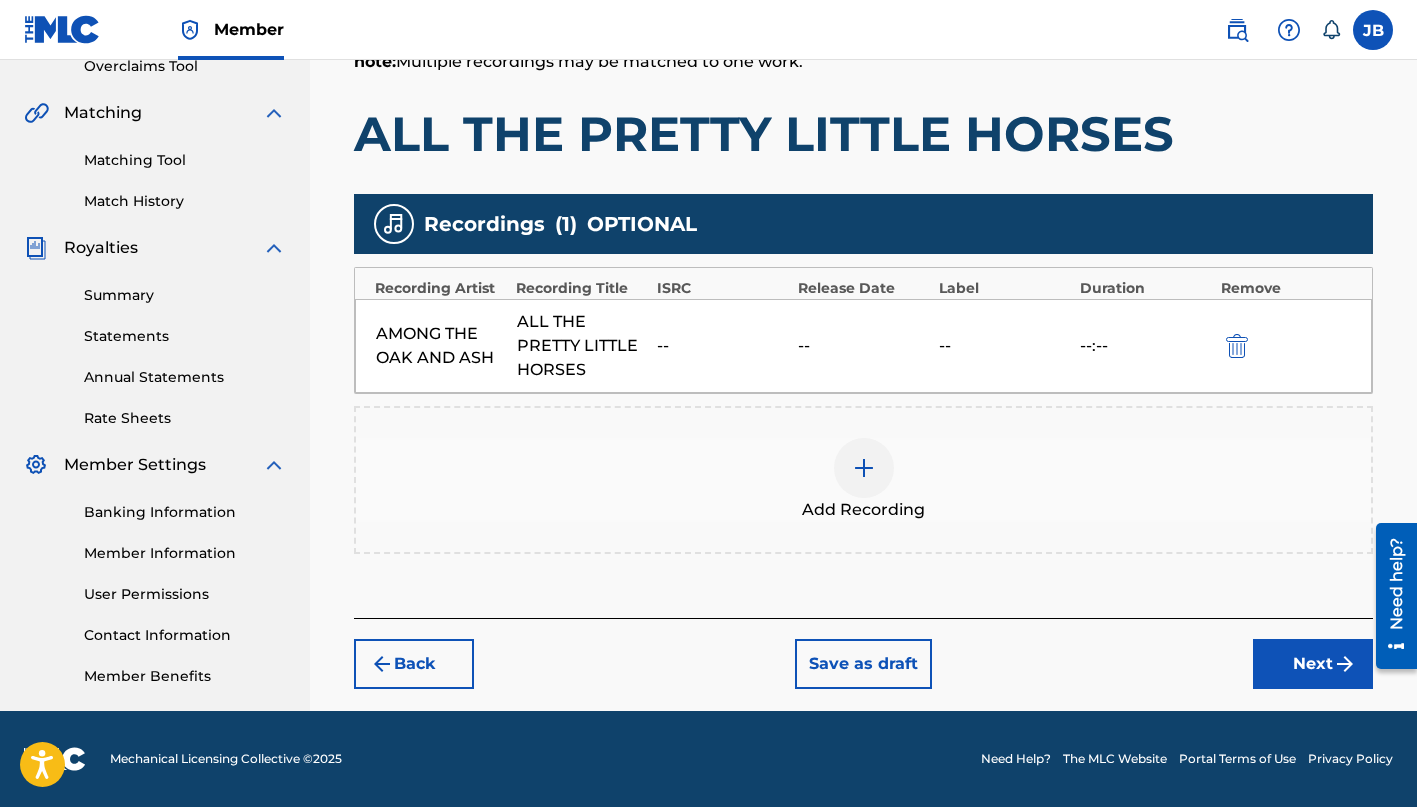 click on "Next" at bounding box center (1313, 664) 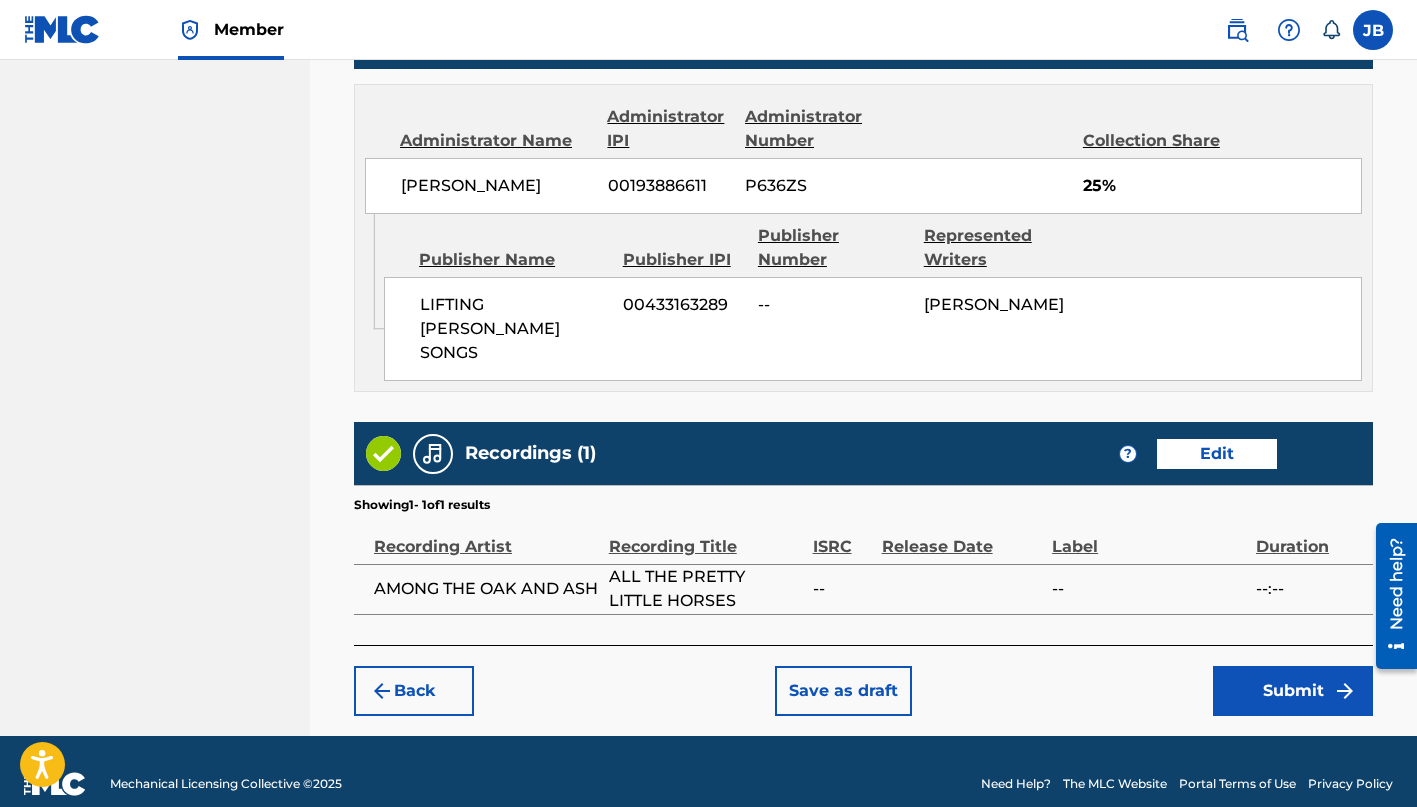 scroll, scrollTop: 1079, scrollLeft: 0, axis: vertical 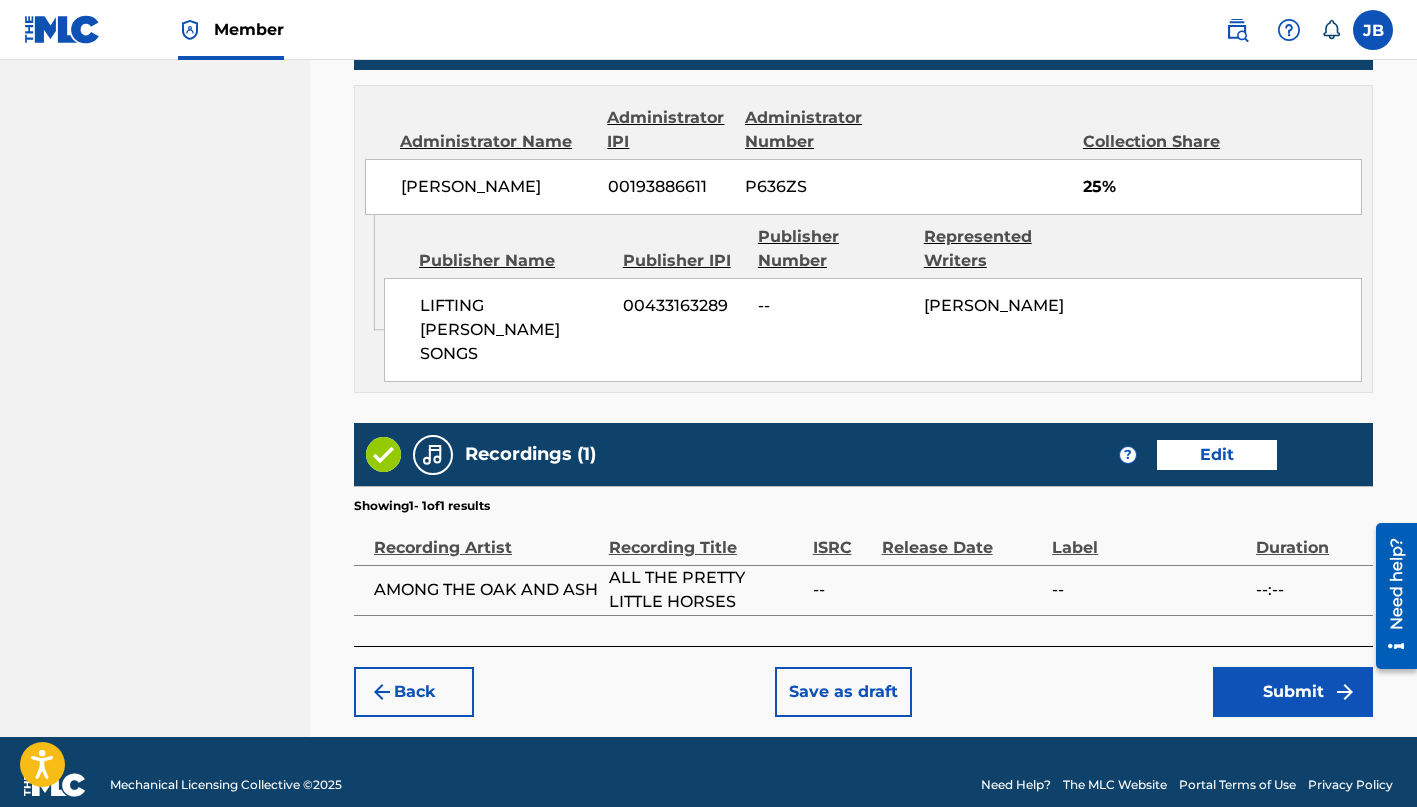 click on "Submit" at bounding box center (1293, 692) 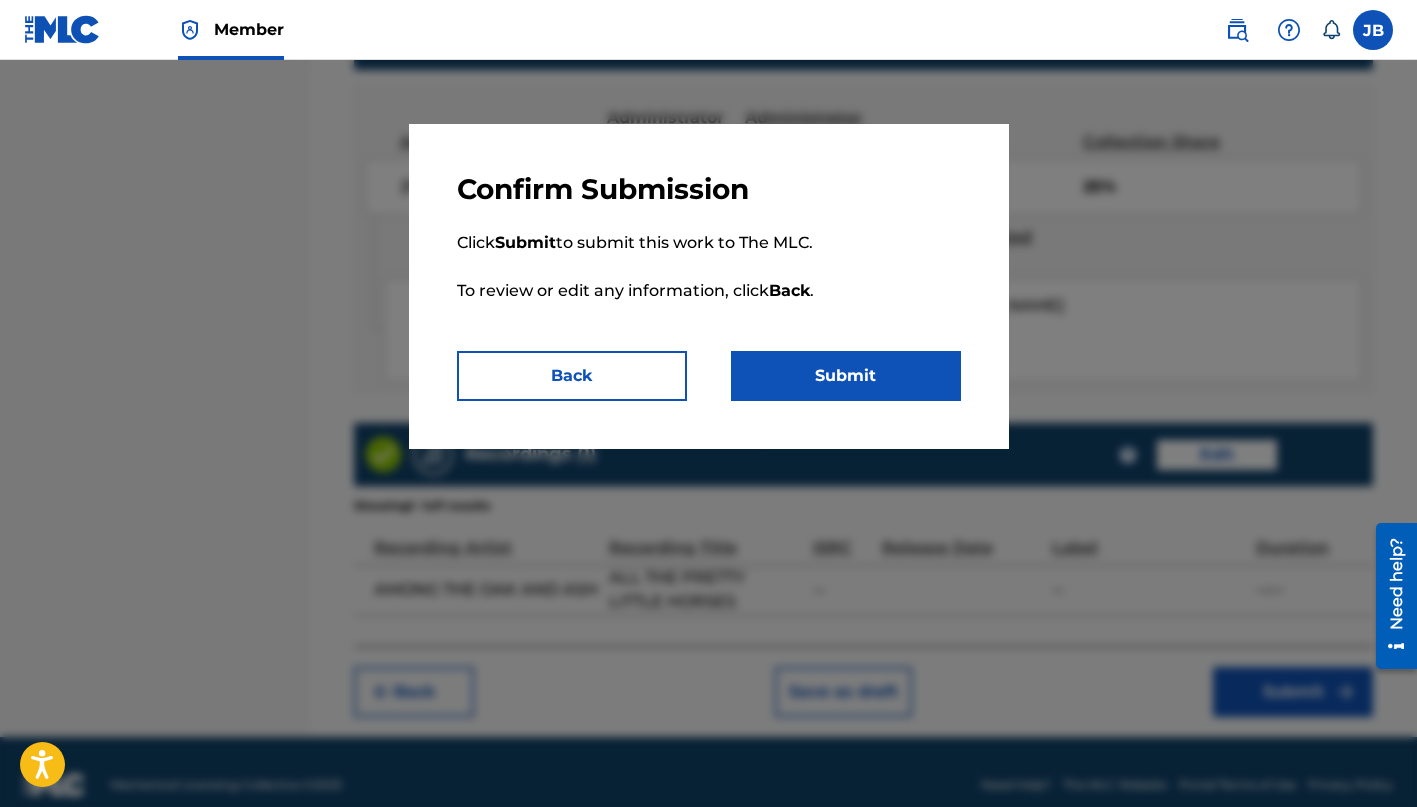 click on "Submit" at bounding box center [846, 376] 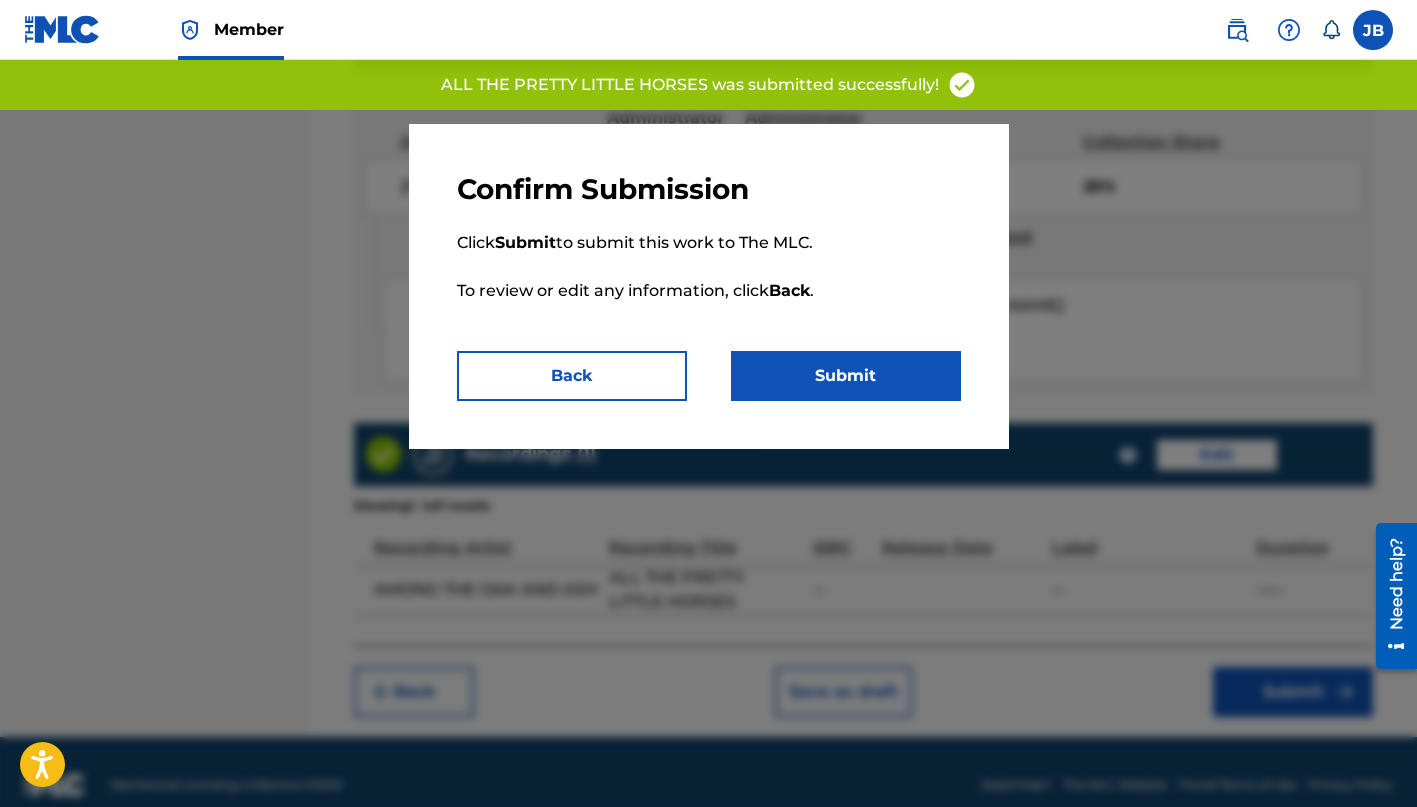 scroll, scrollTop: 0, scrollLeft: 0, axis: both 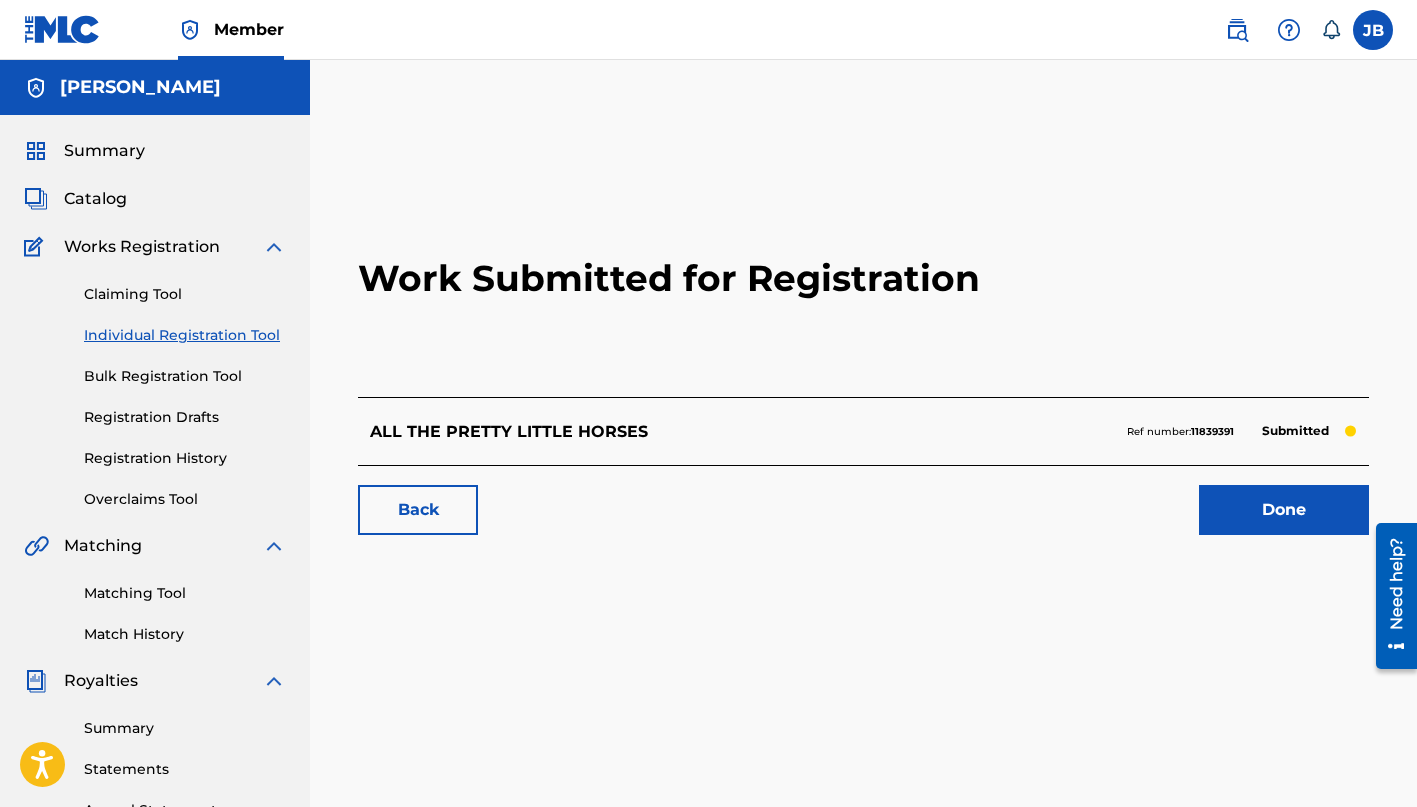 click on "Done" at bounding box center [1284, 510] 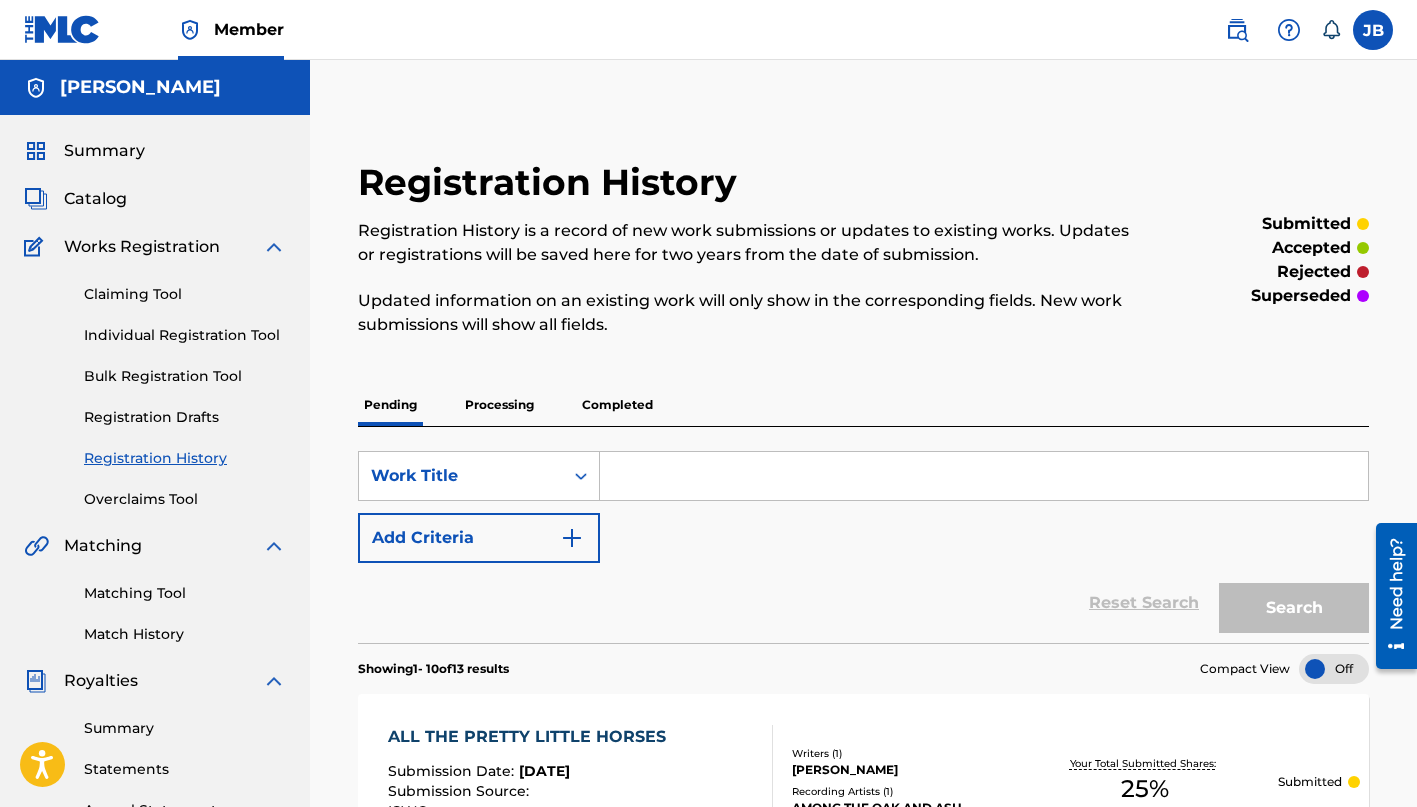 click on "Individual Registration Tool" at bounding box center (185, 335) 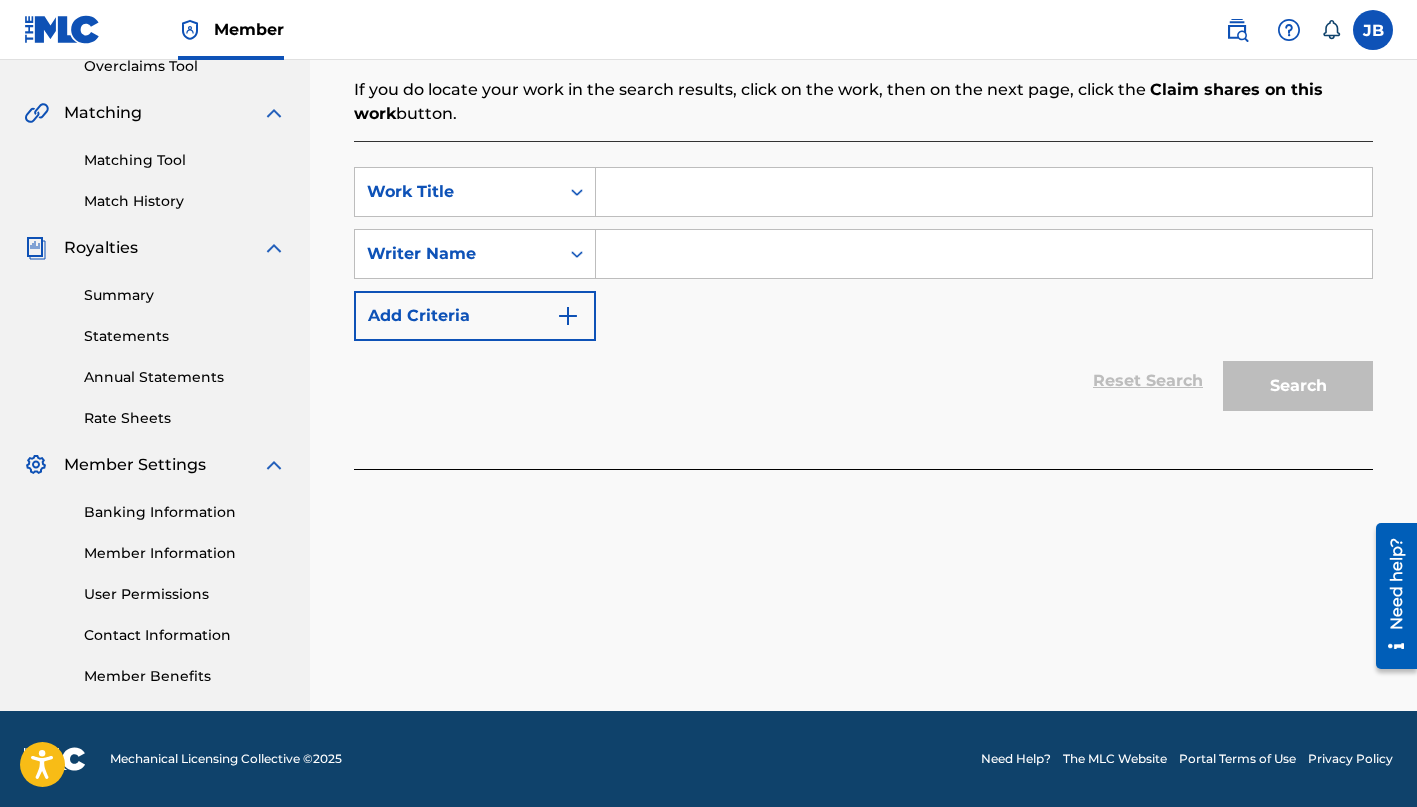 scroll, scrollTop: 433, scrollLeft: 0, axis: vertical 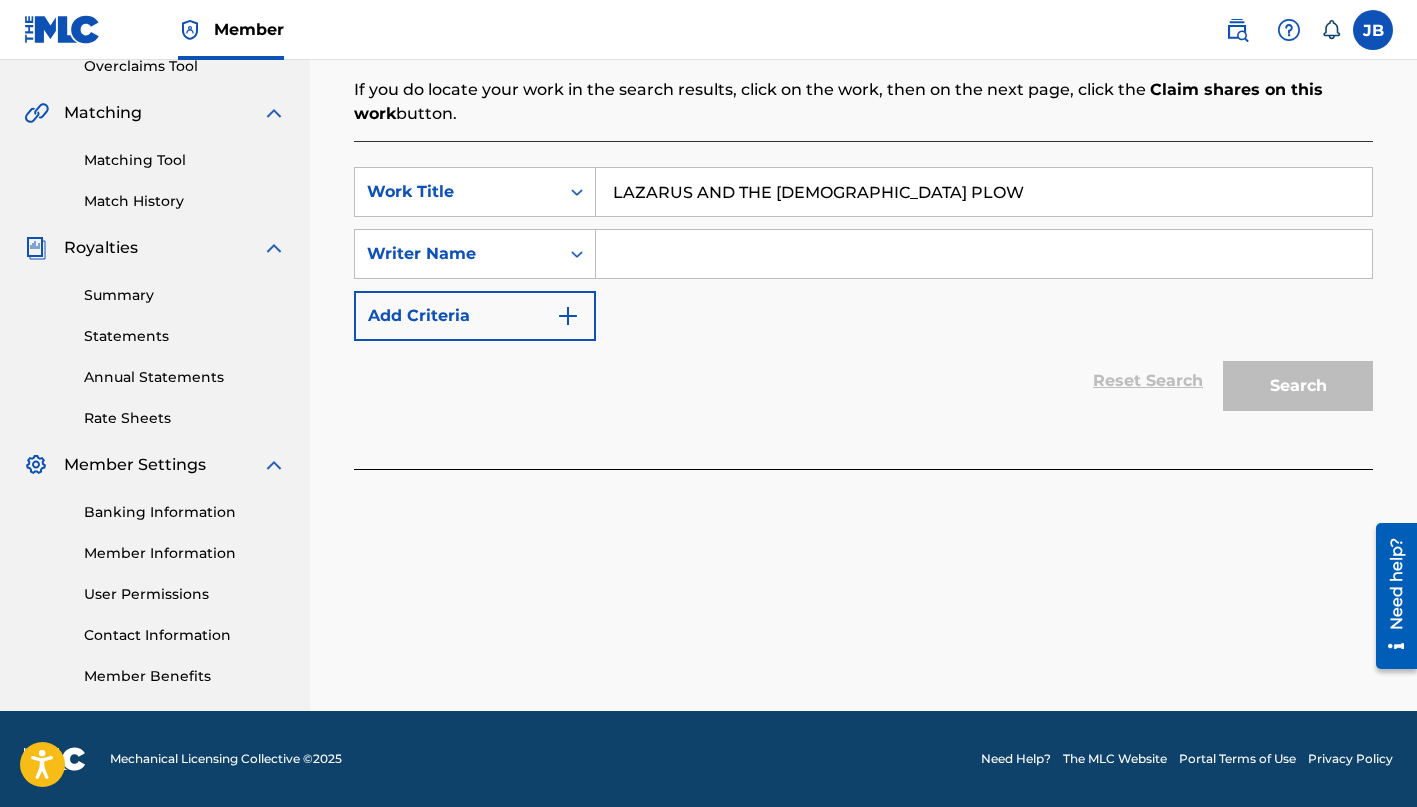 type on "LAZARUS AND THE [DEMOGRAPHIC_DATA] PLOW" 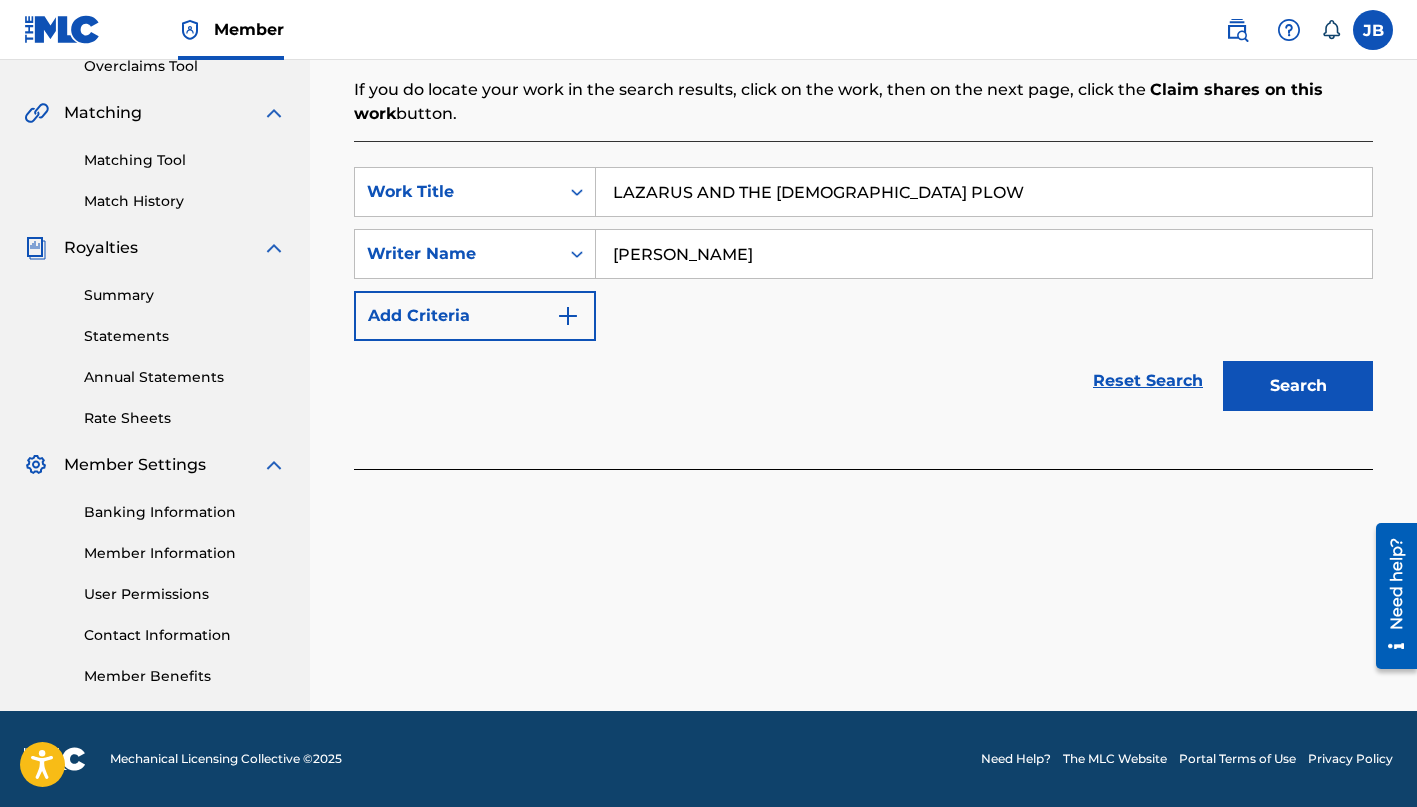 type on "[PERSON_NAME]" 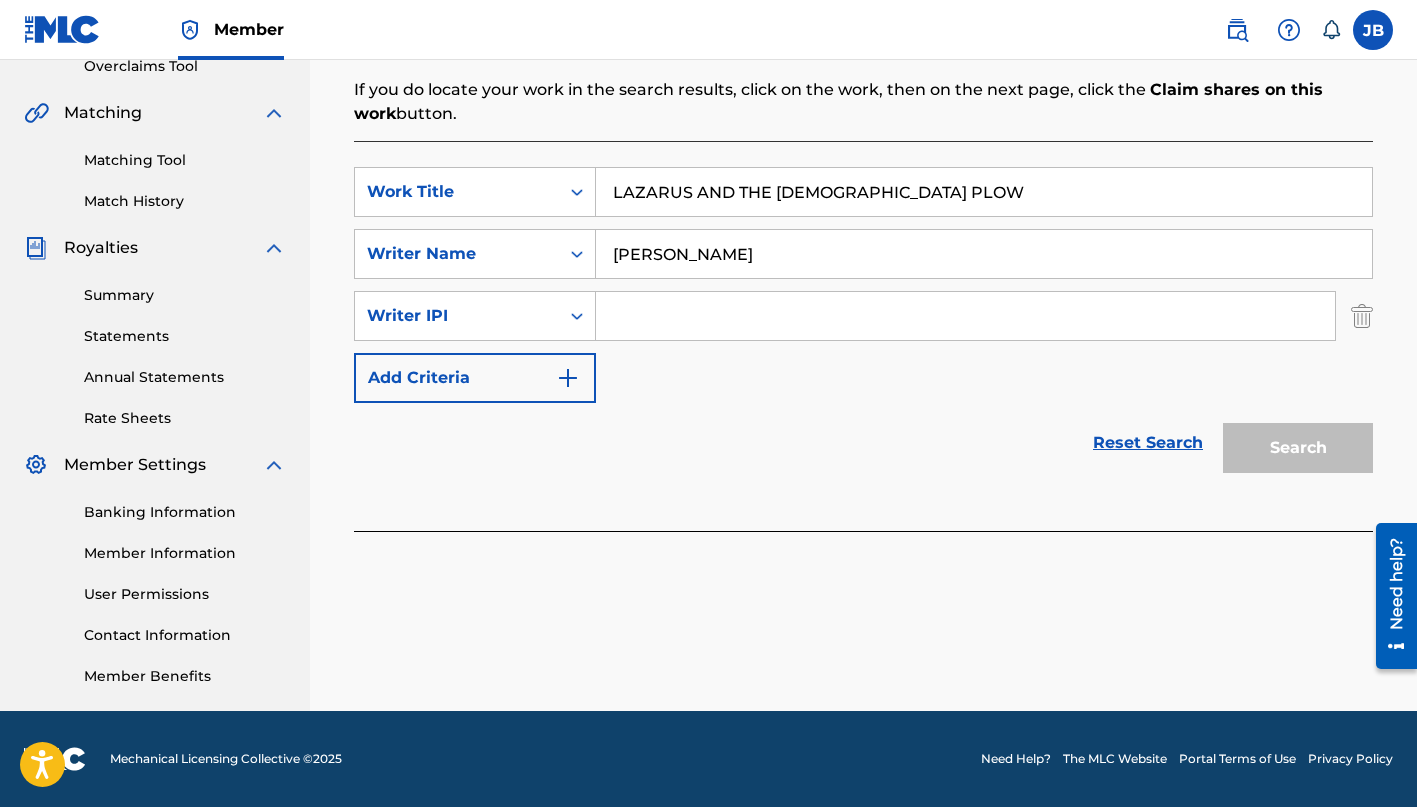 click at bounding box center [965, 316] 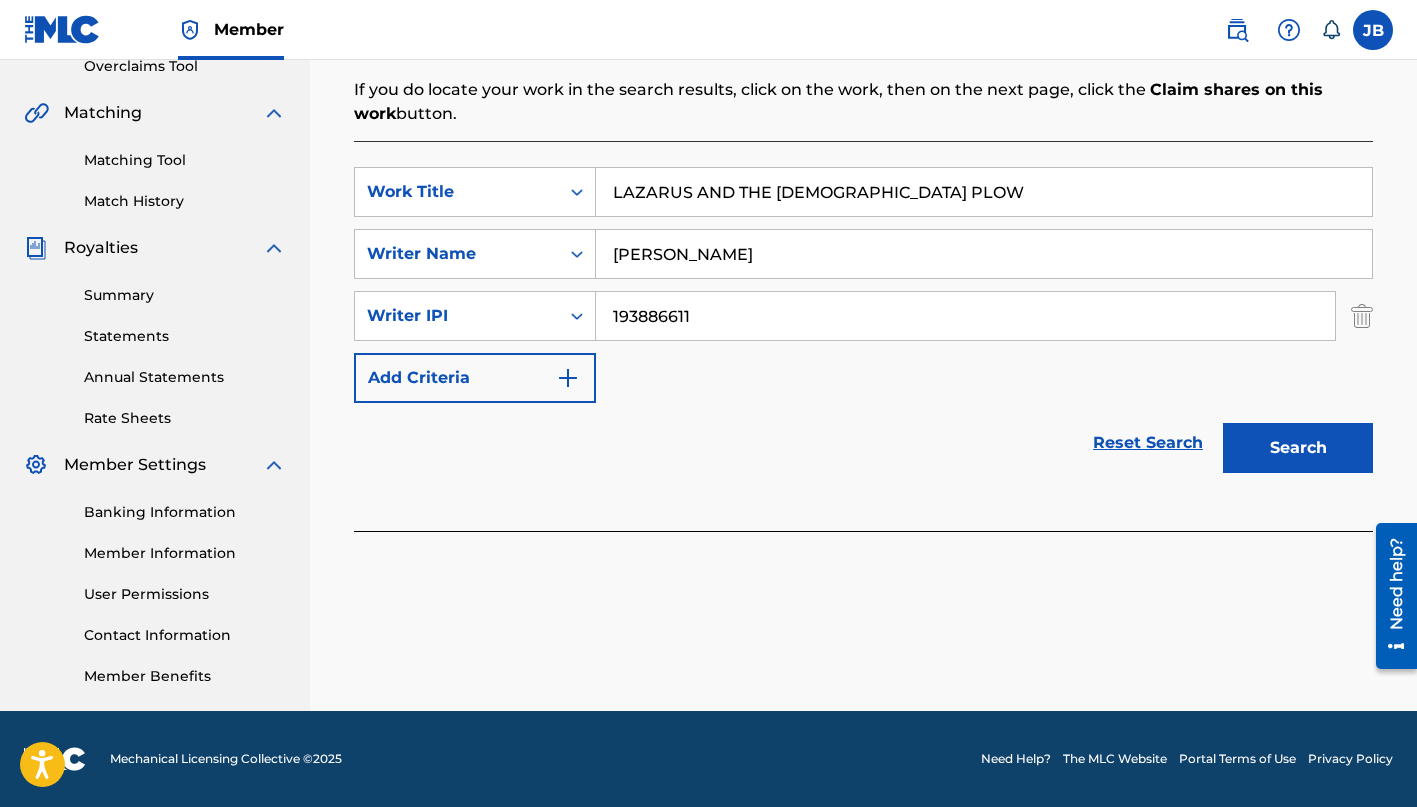 type on "193886611" 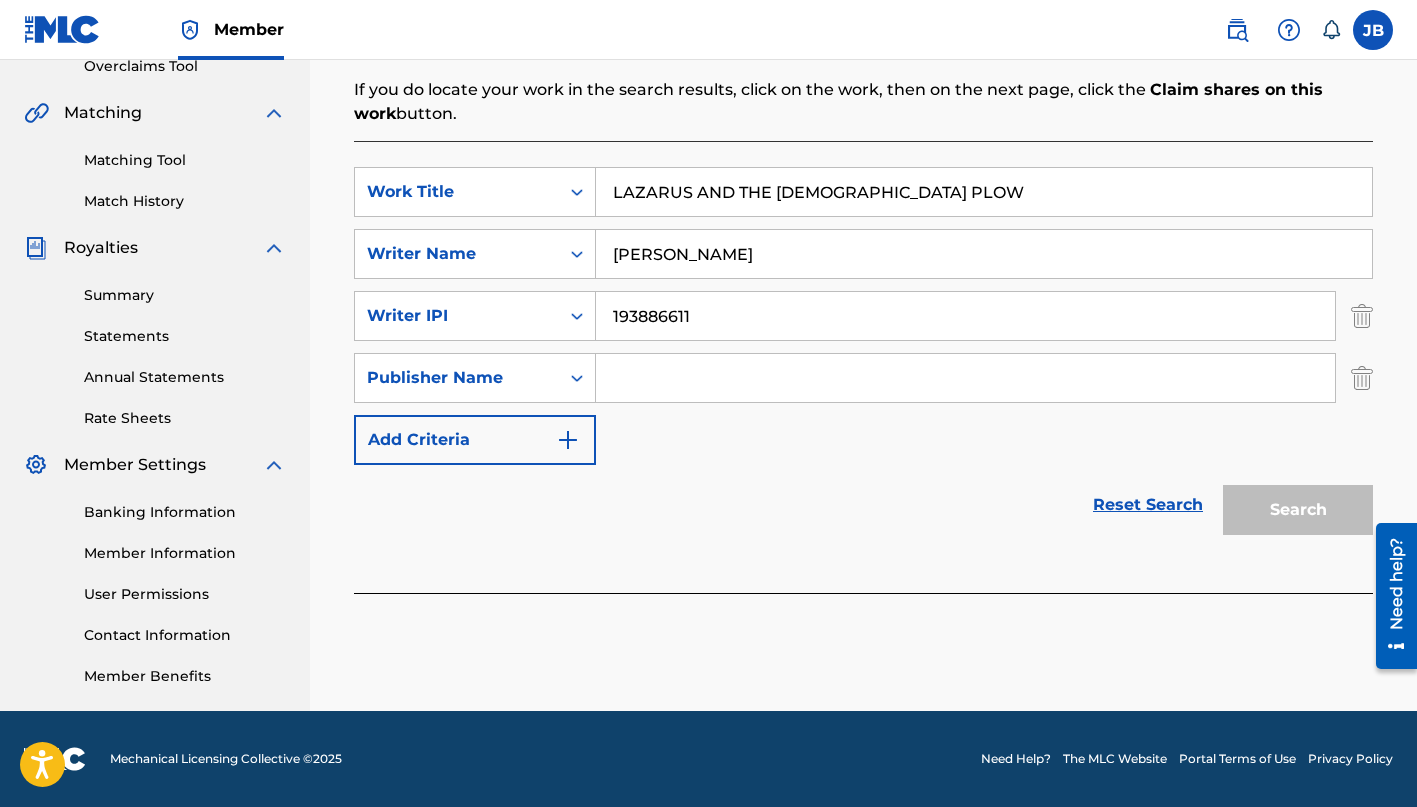 scroll, scrollTop: 433, scrollLeft: 0, axis: vertical 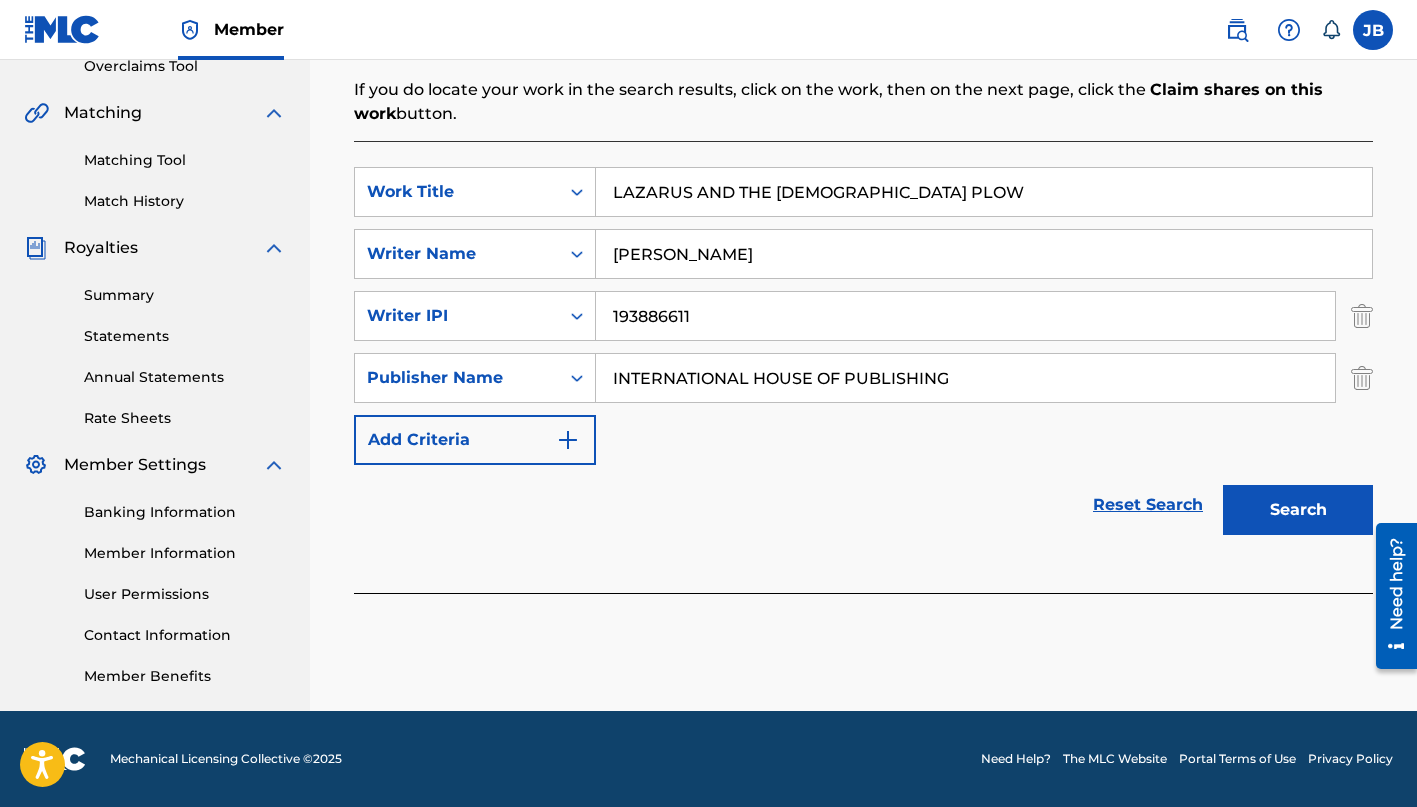type on "INTERNATIONAL HOUSE OF PUBLISHING" 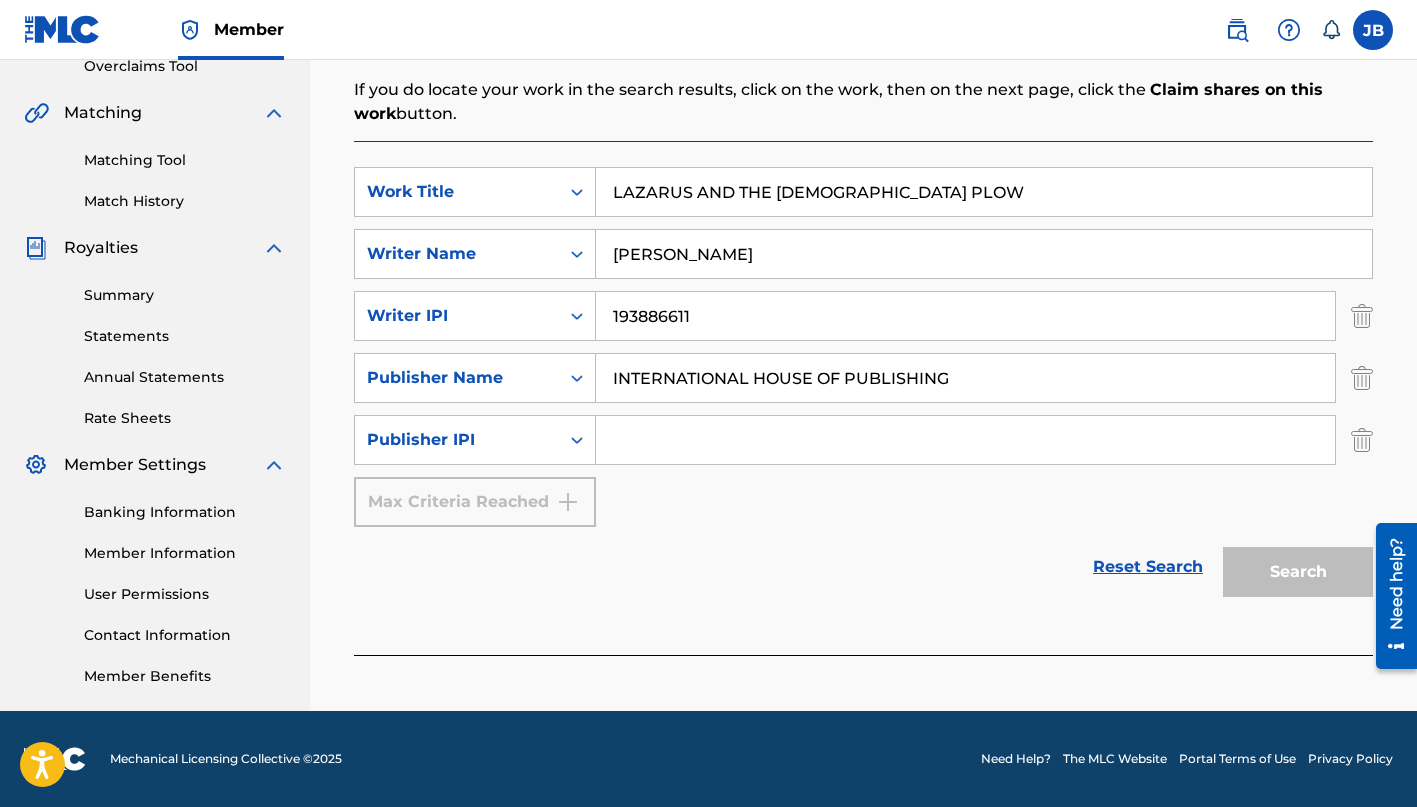 click at bounding box center [965, 440] 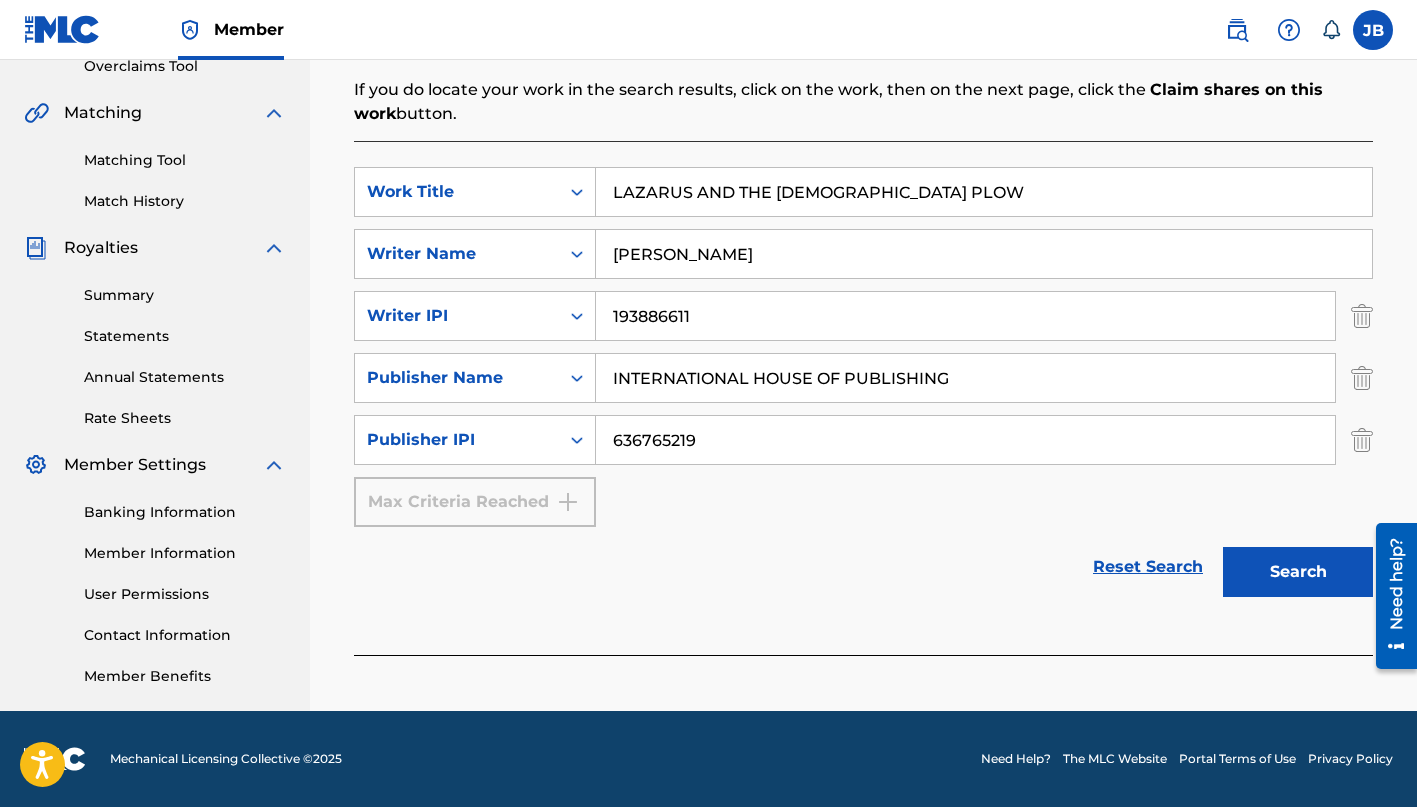 scroll, scrollTop: 433, scrollLeft: 0, axis: vertical 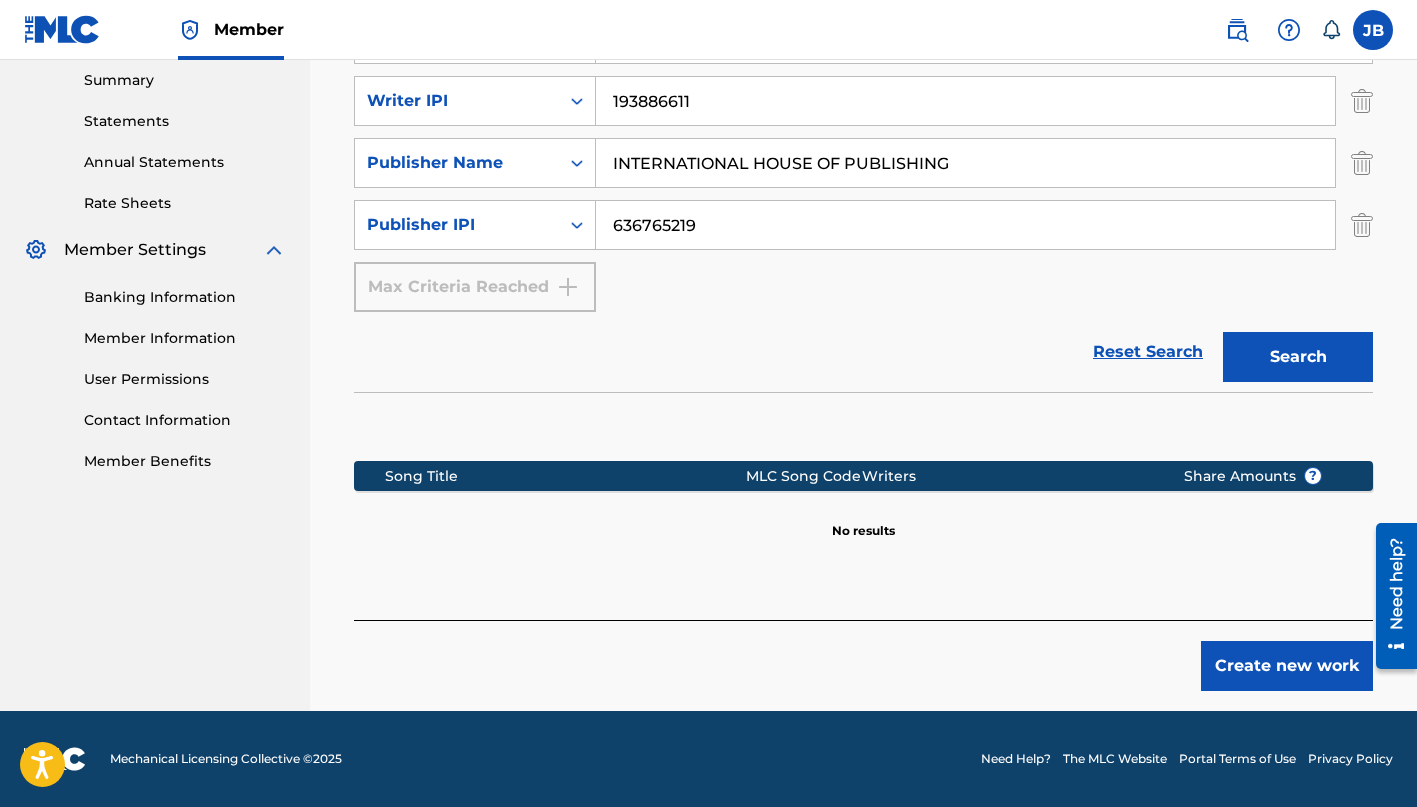 click on "Create new work" at bounding box center [1287, 666] 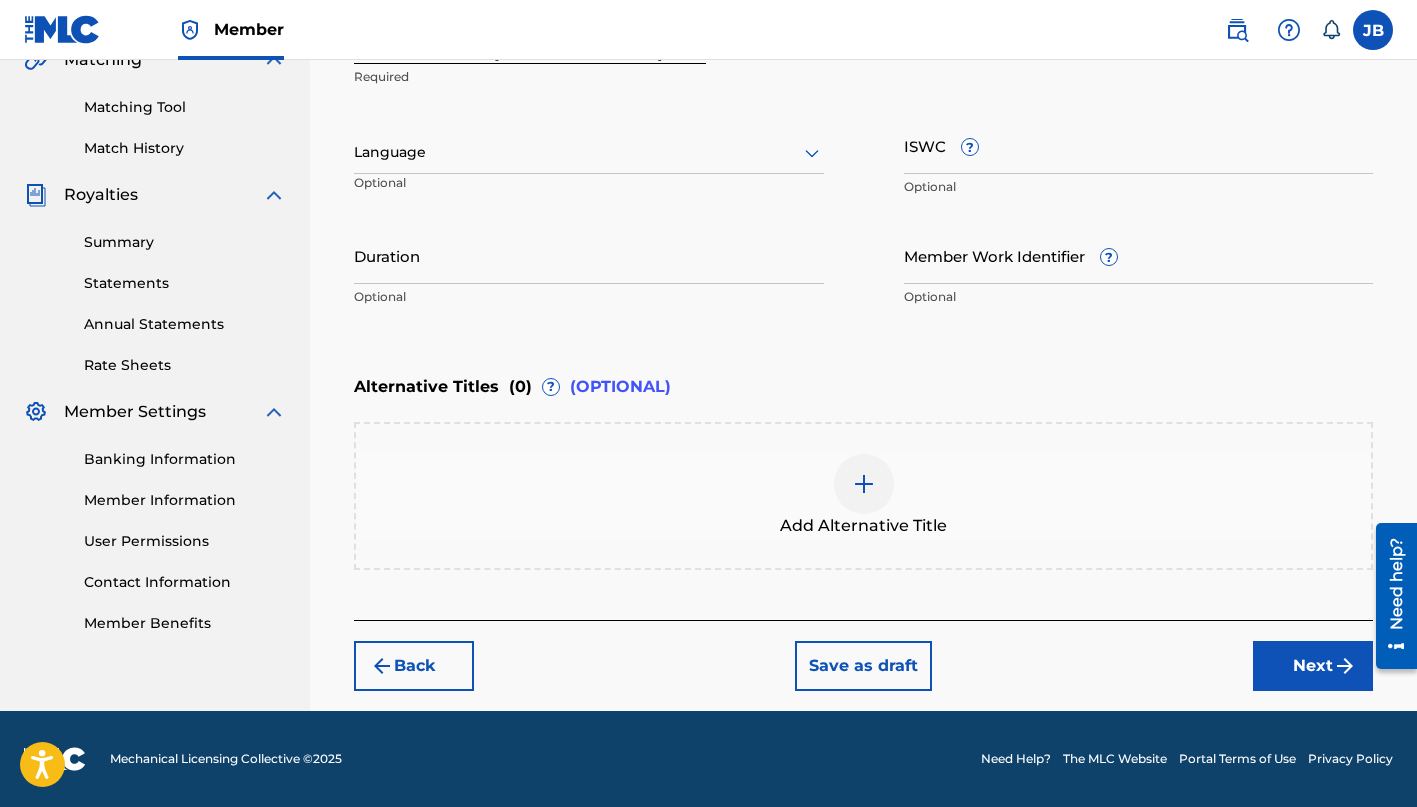 scroll, scrollTop: 486, scrollLeft: 0, axis: vertical 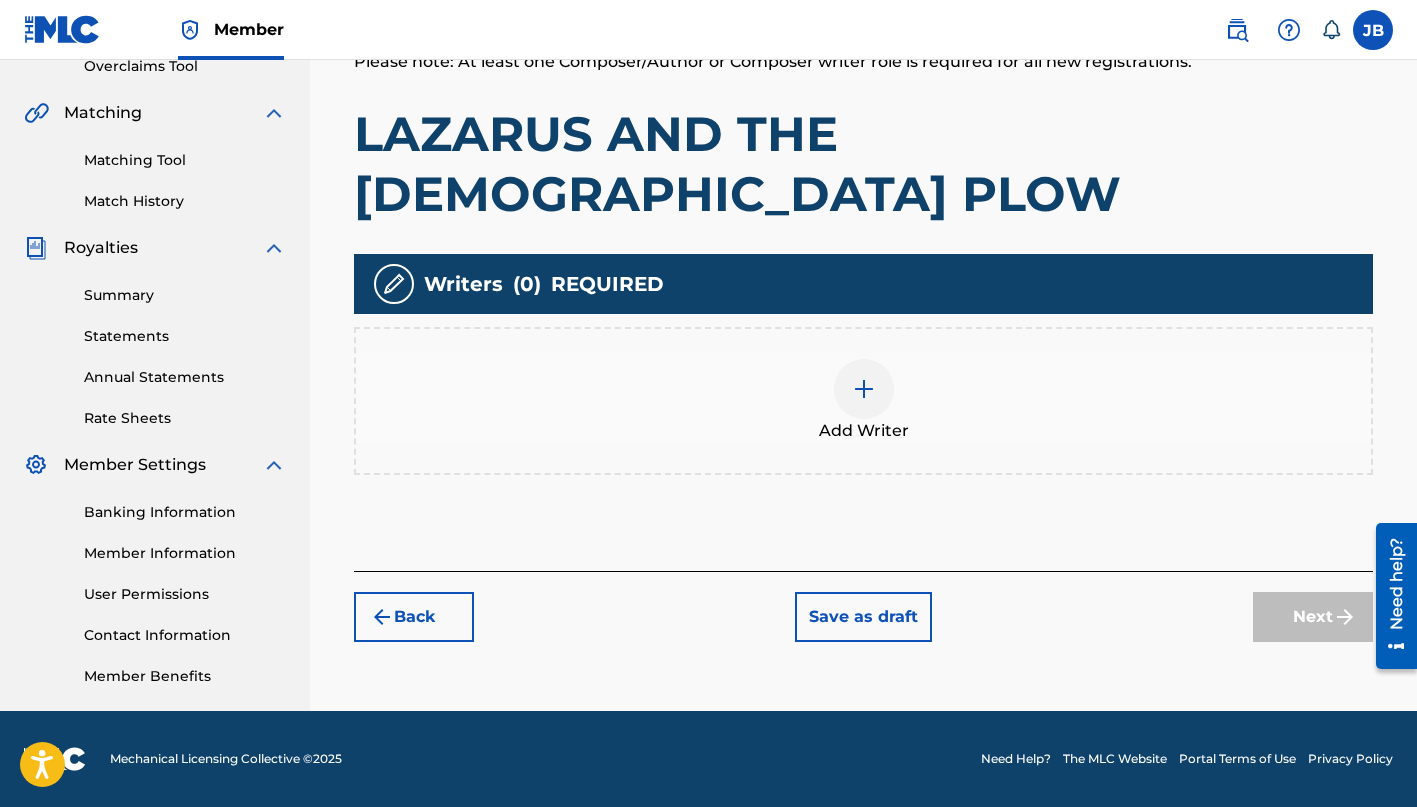 click at bounding box center [864, 389] 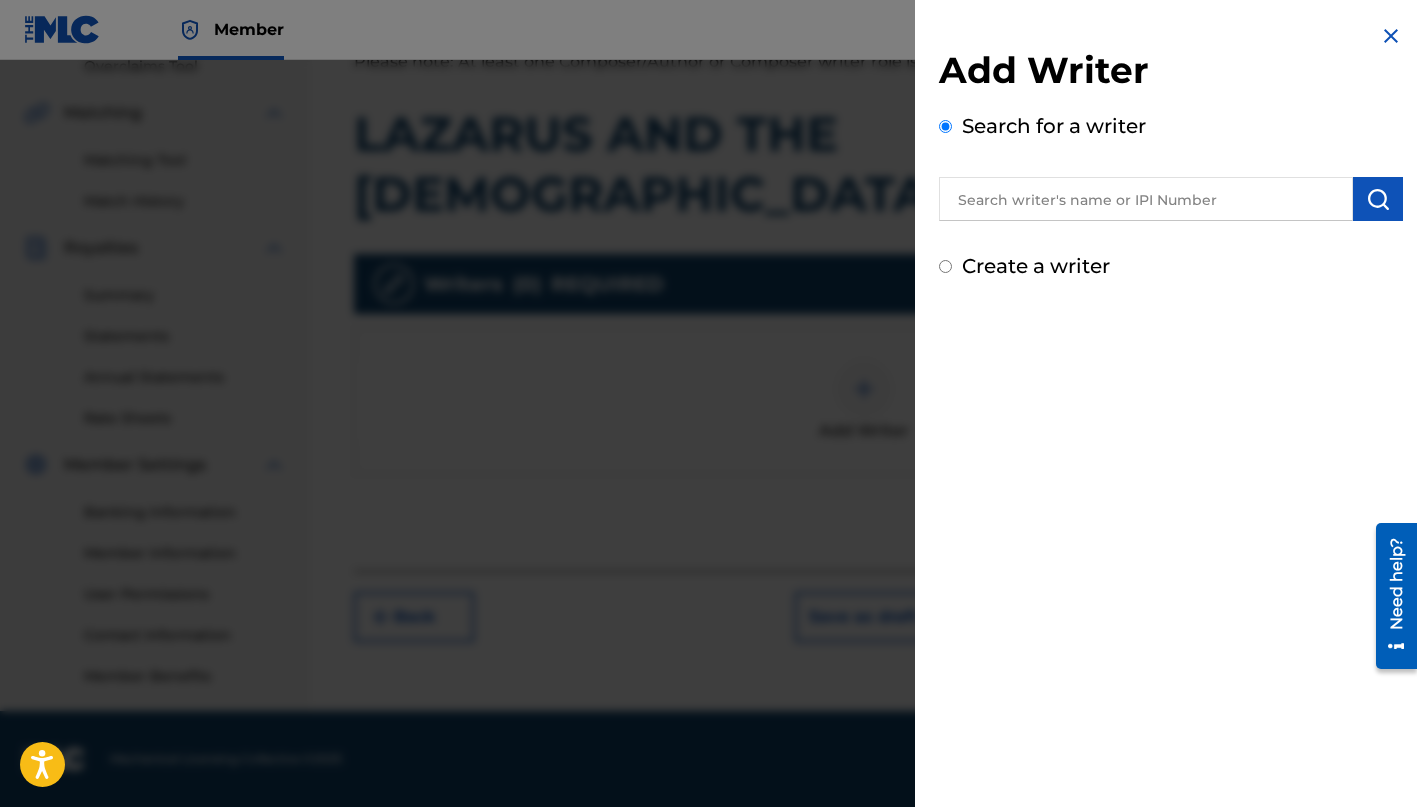 click at bounding box center (1146, 199) 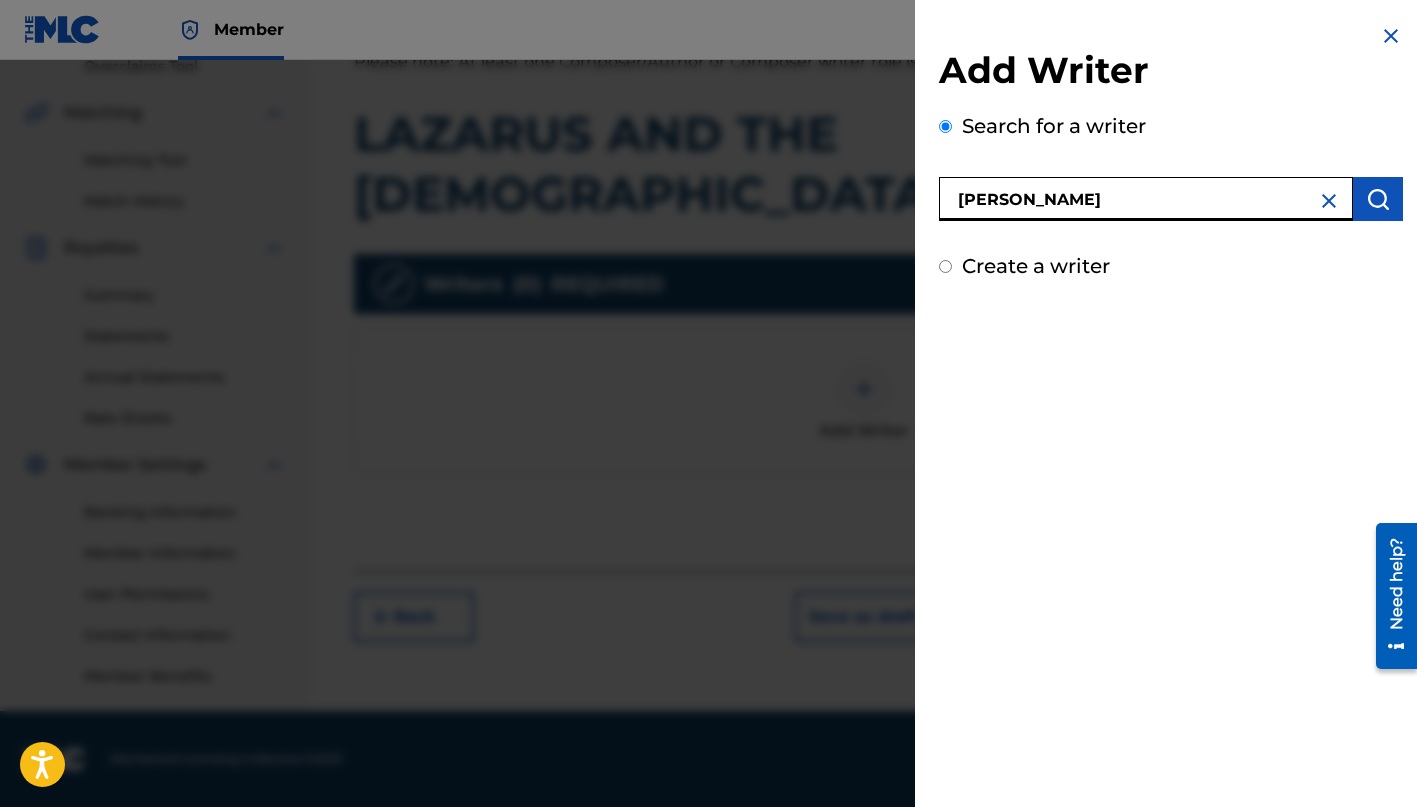 type on "[PERSON_NAME]" 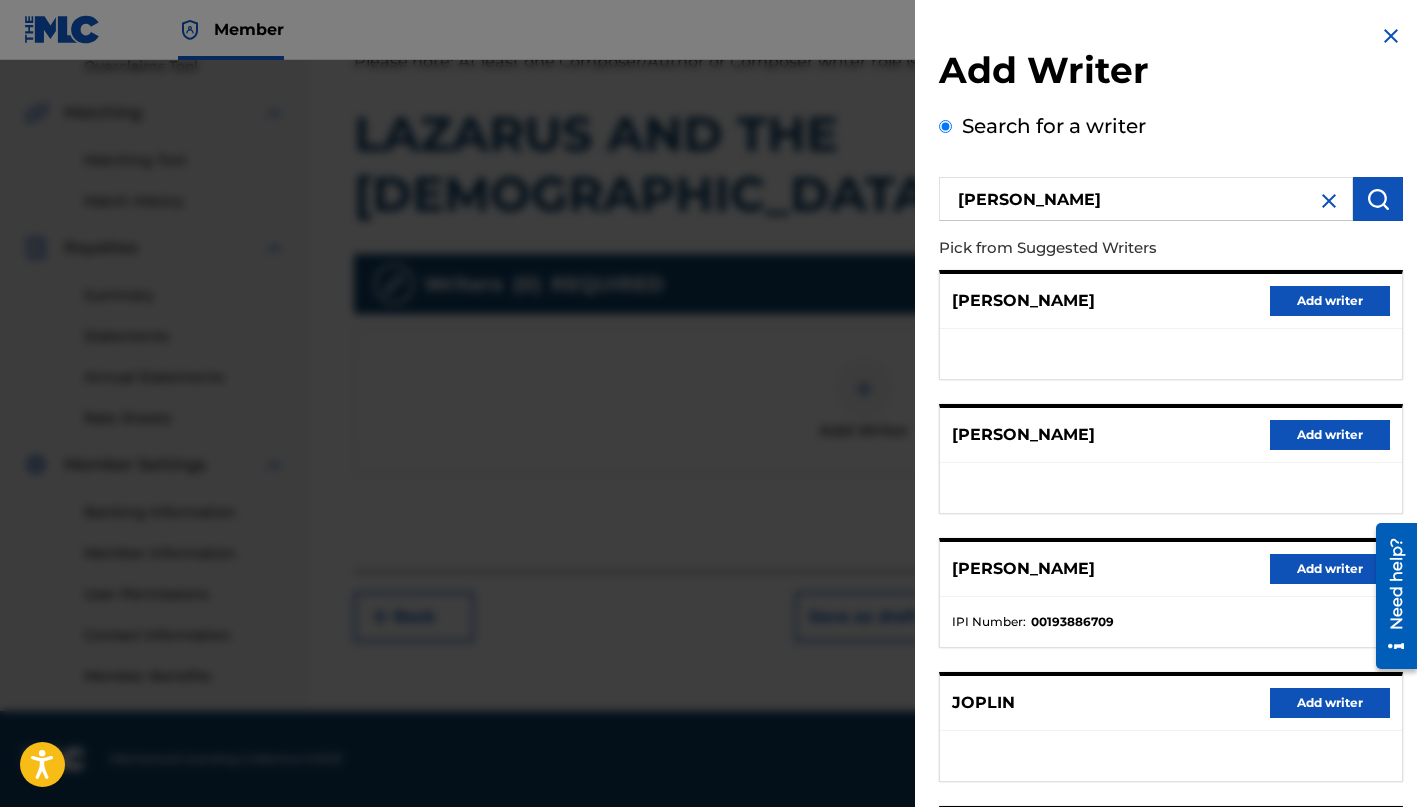 click on "Add writer" at bounding box center (1330, 301) 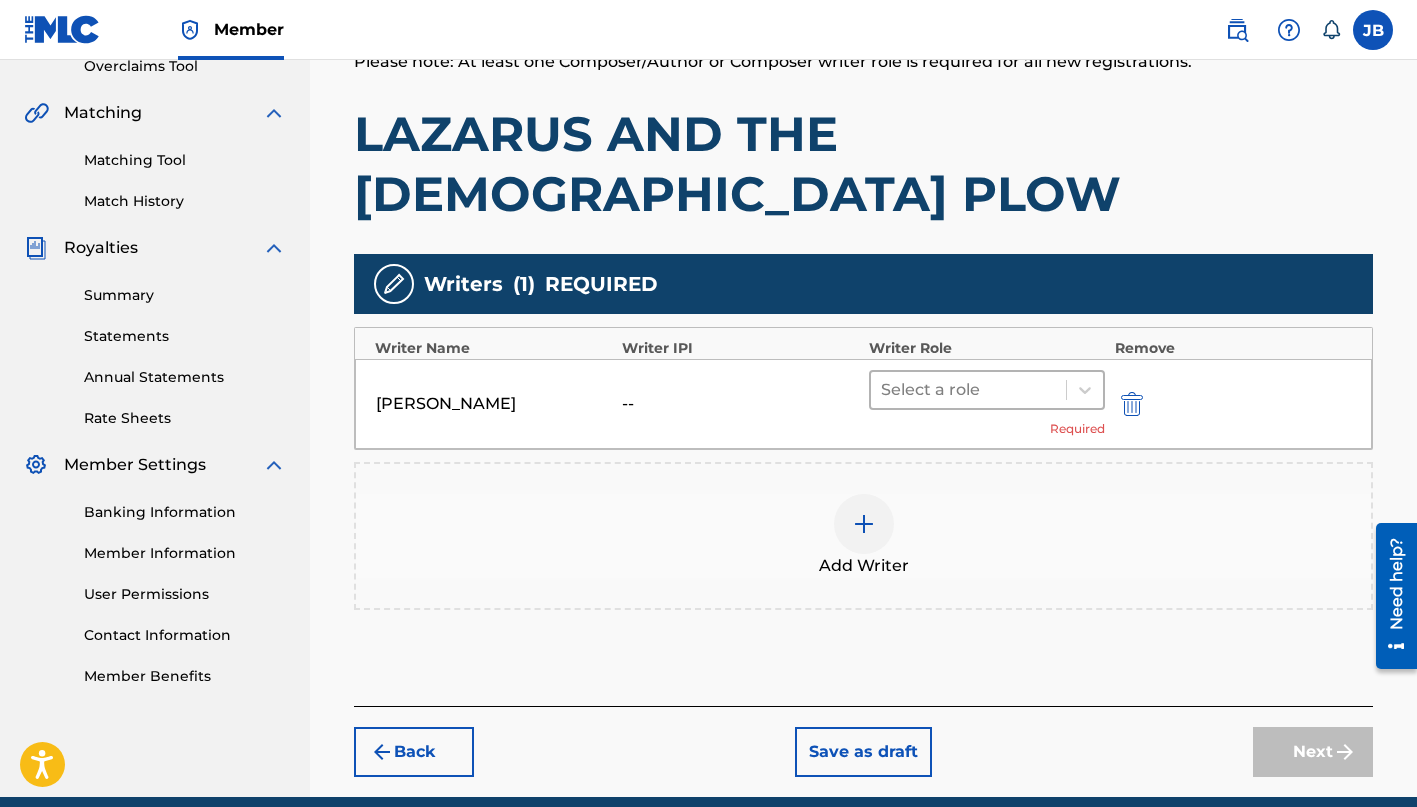 click at bounding box center (968, 390) 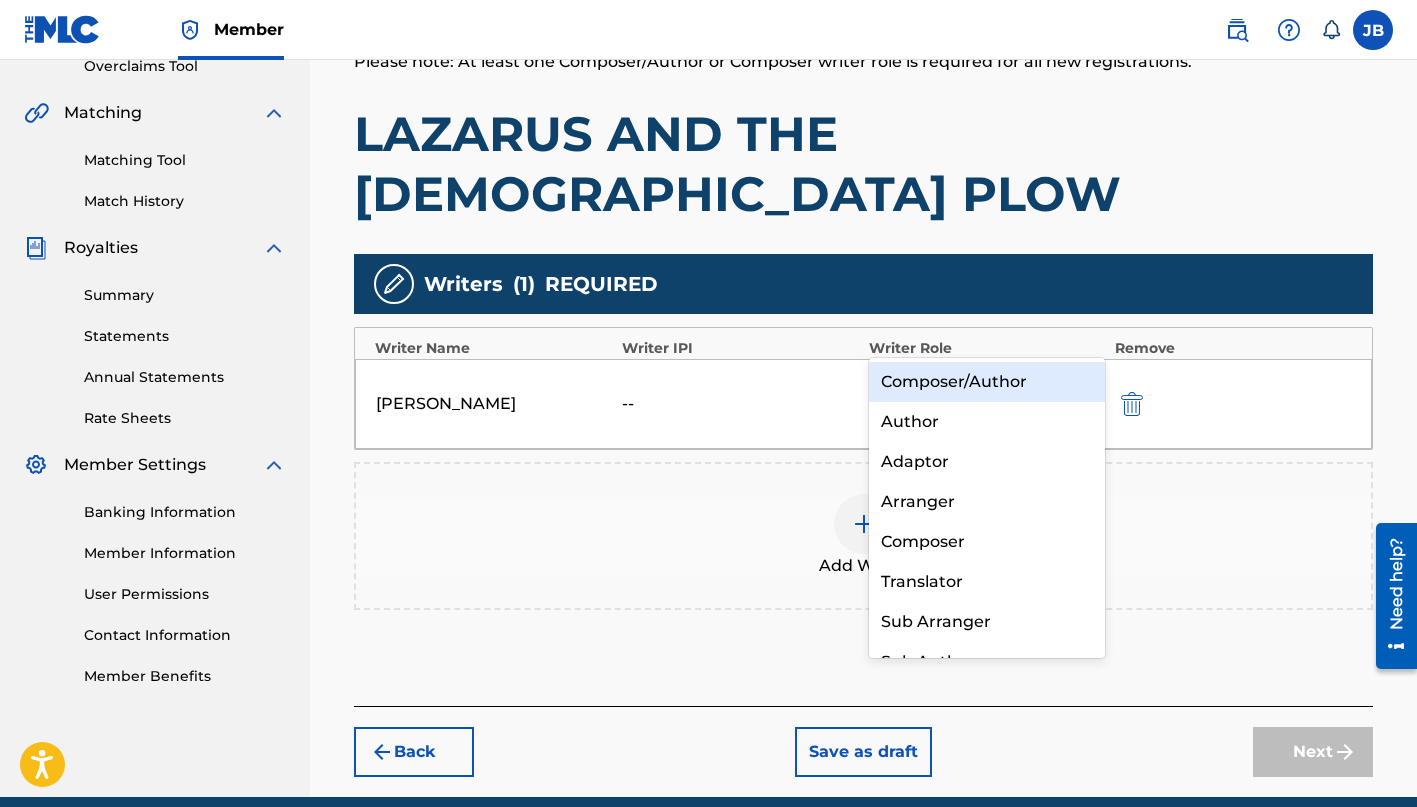 click on "Composer/Author" at bounding box center [987, 382] 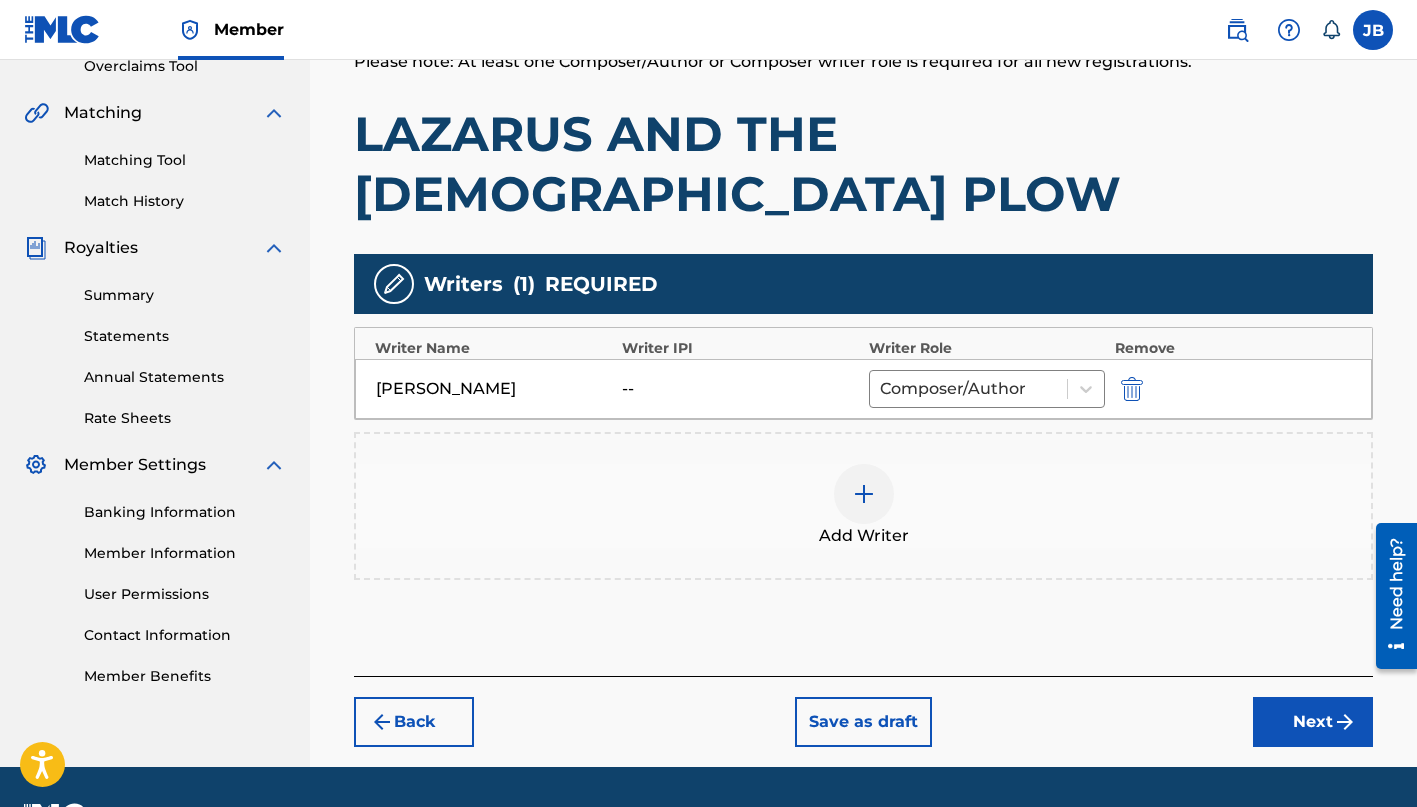 click on "Add Writers & Roles Enter all writer(s) and their roles. A full list of writer roles and their definitions can be found in our Help Center article   here. Please note: At least one Composer/Author or Composer writer role is required for all new registrations. LAZARUS AND THE GOSPEL PLOW  Writers ( 1 ) REQUIRED Writer Name Writer IPI Writer Role Remove JOSHUA DAVID JOPLIN -- Composer/Author Add Writer" at bounding box center (863, 305) 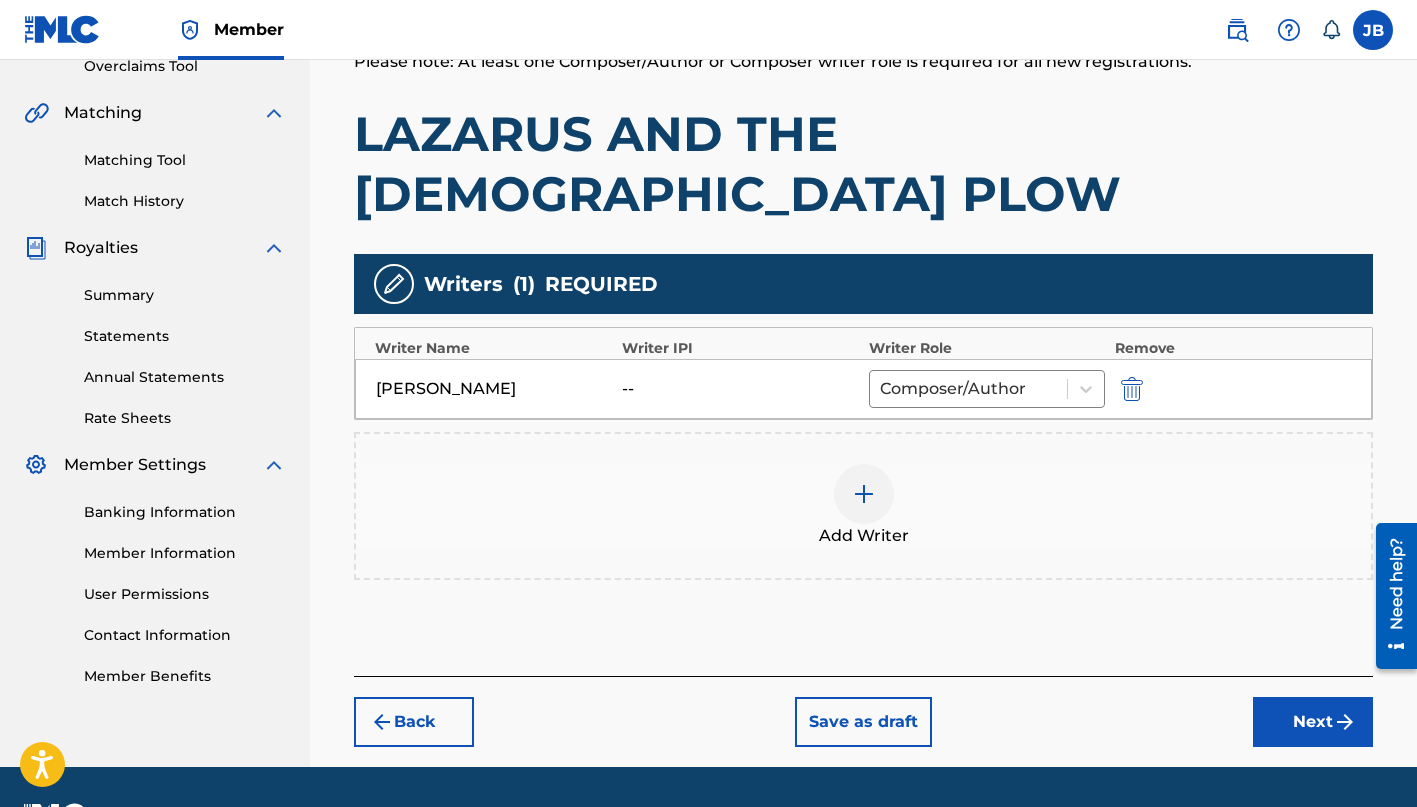 click on "Next" at bounding box center [1313, 722] 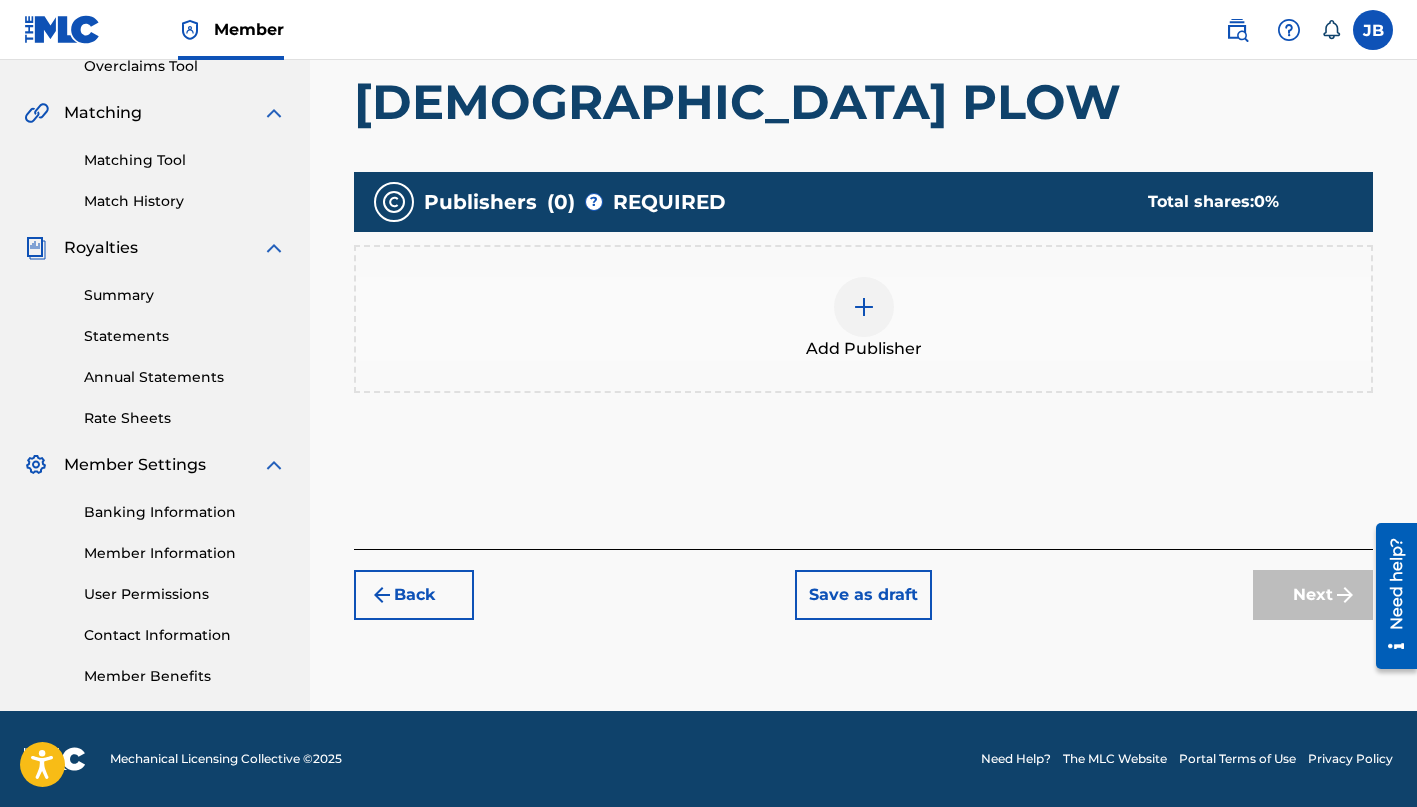 scroll, scrollTop: 433, scrollLeft: 0, axis: vertical 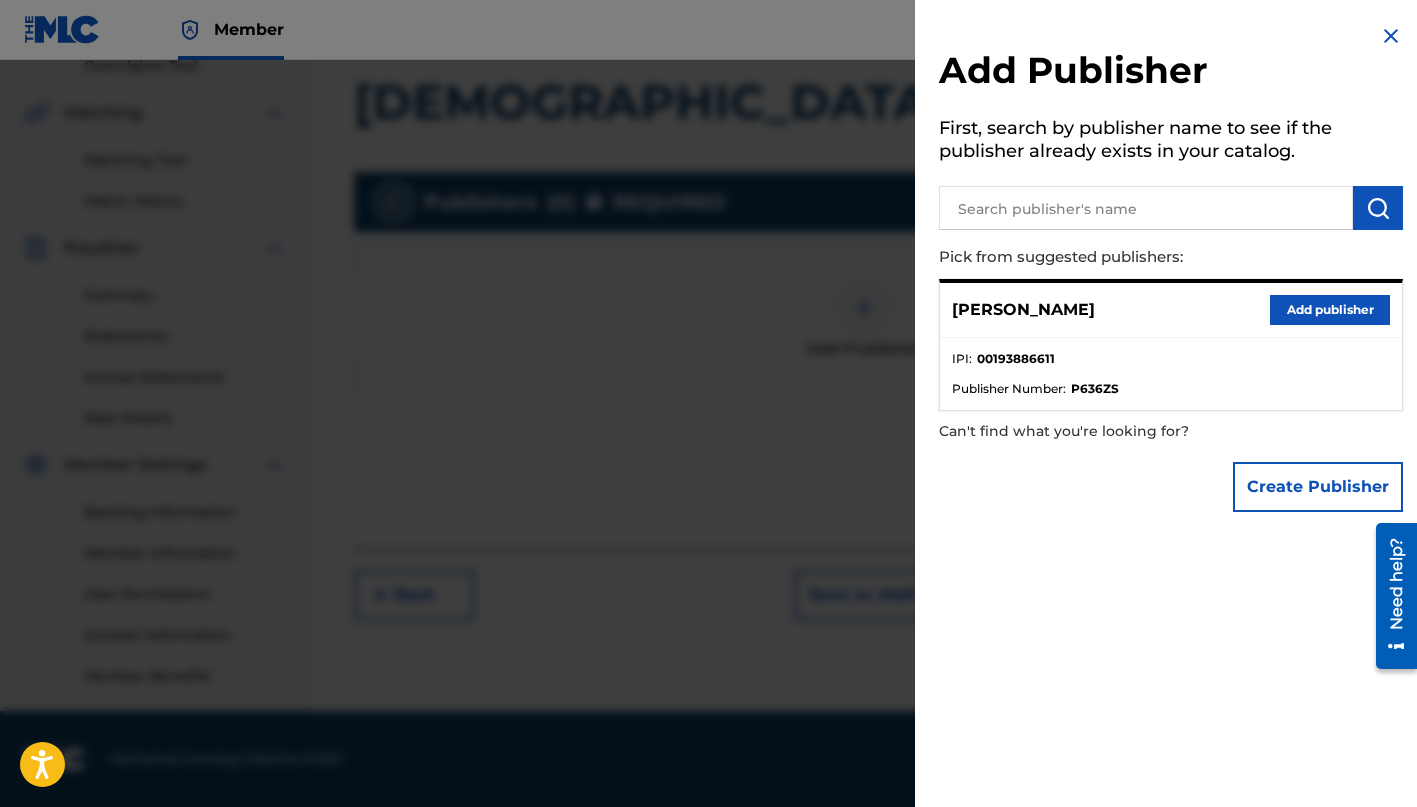 click at bounding box center (1146, 208) 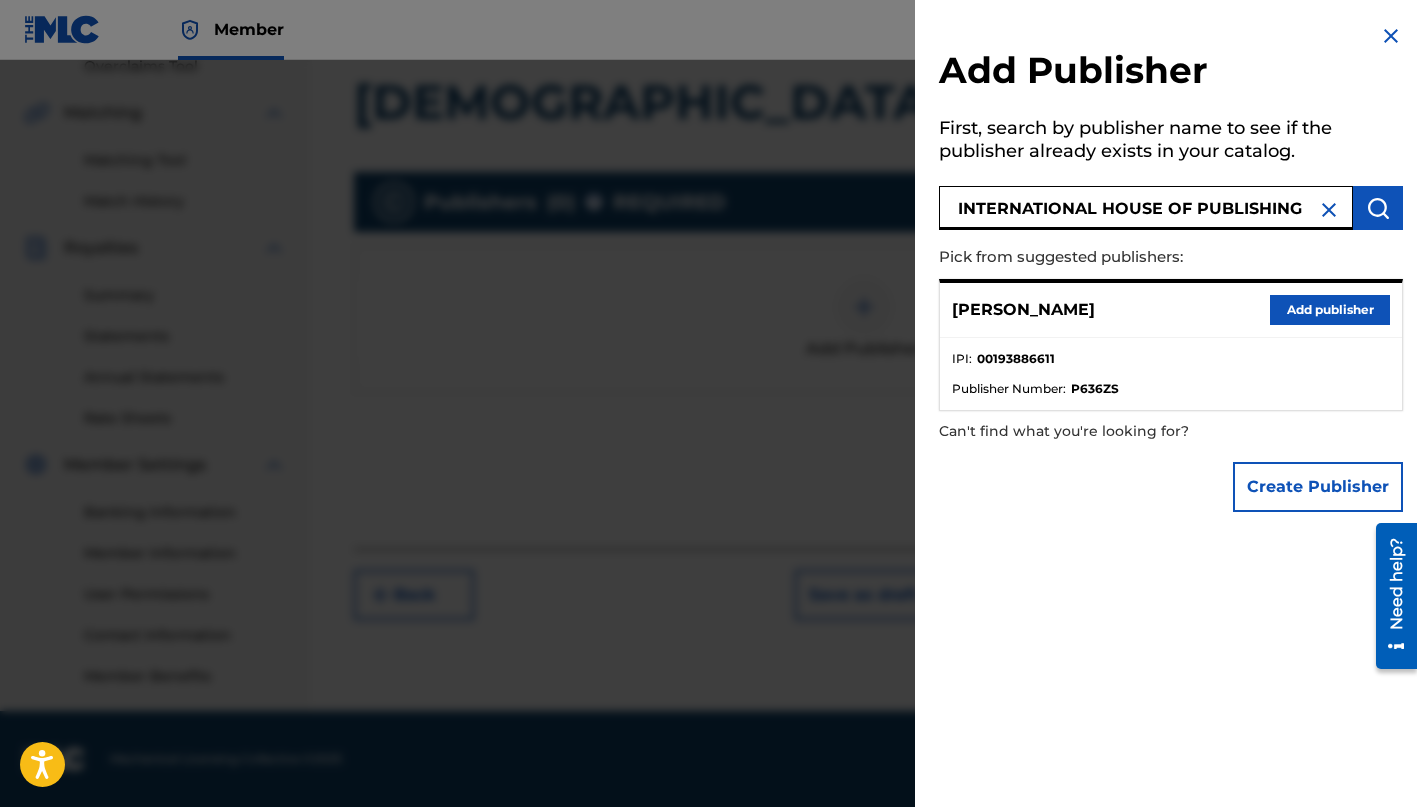 type on "INTERNATIONAL HOUSE OF PUBLISHING" 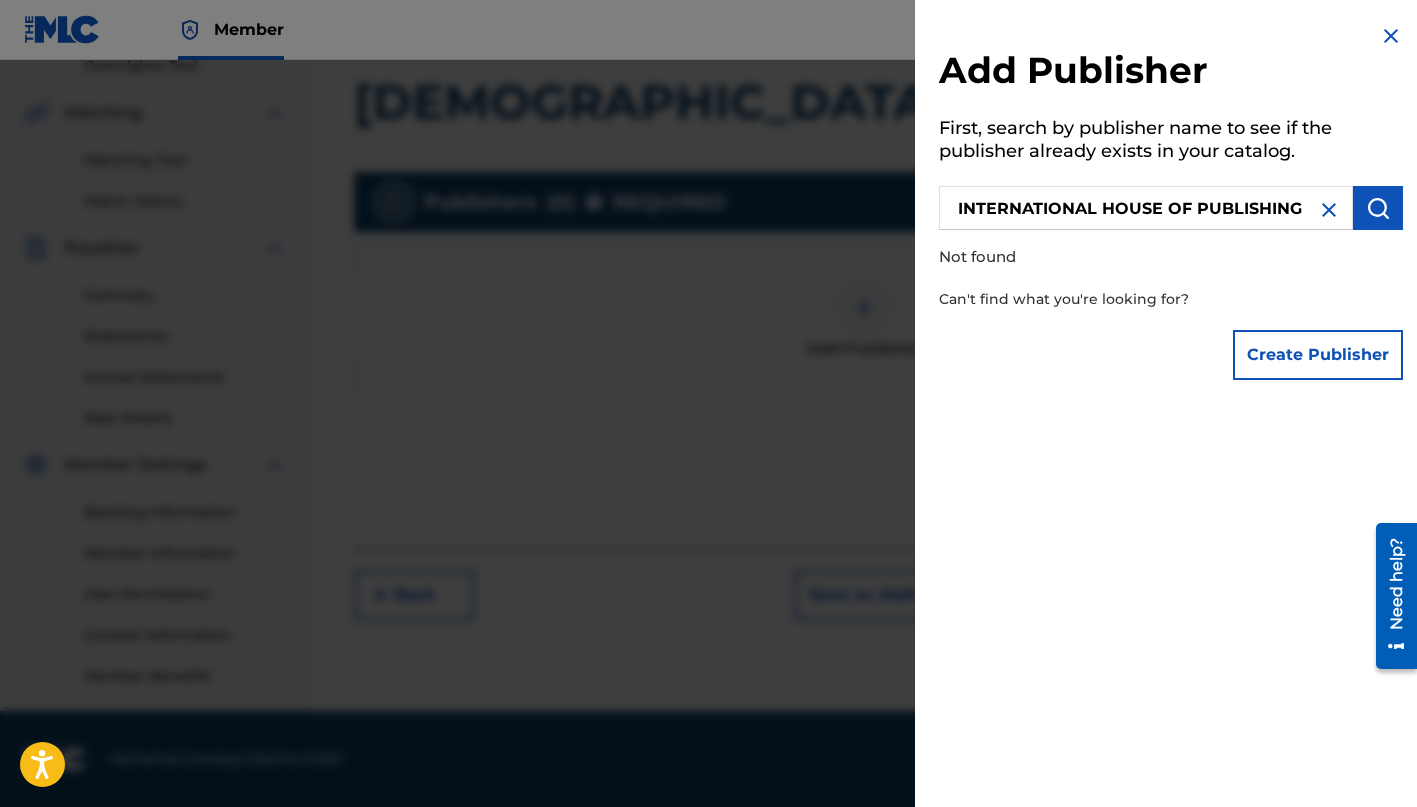 click on "Create Publisher" at bounding box center (1318, 355) 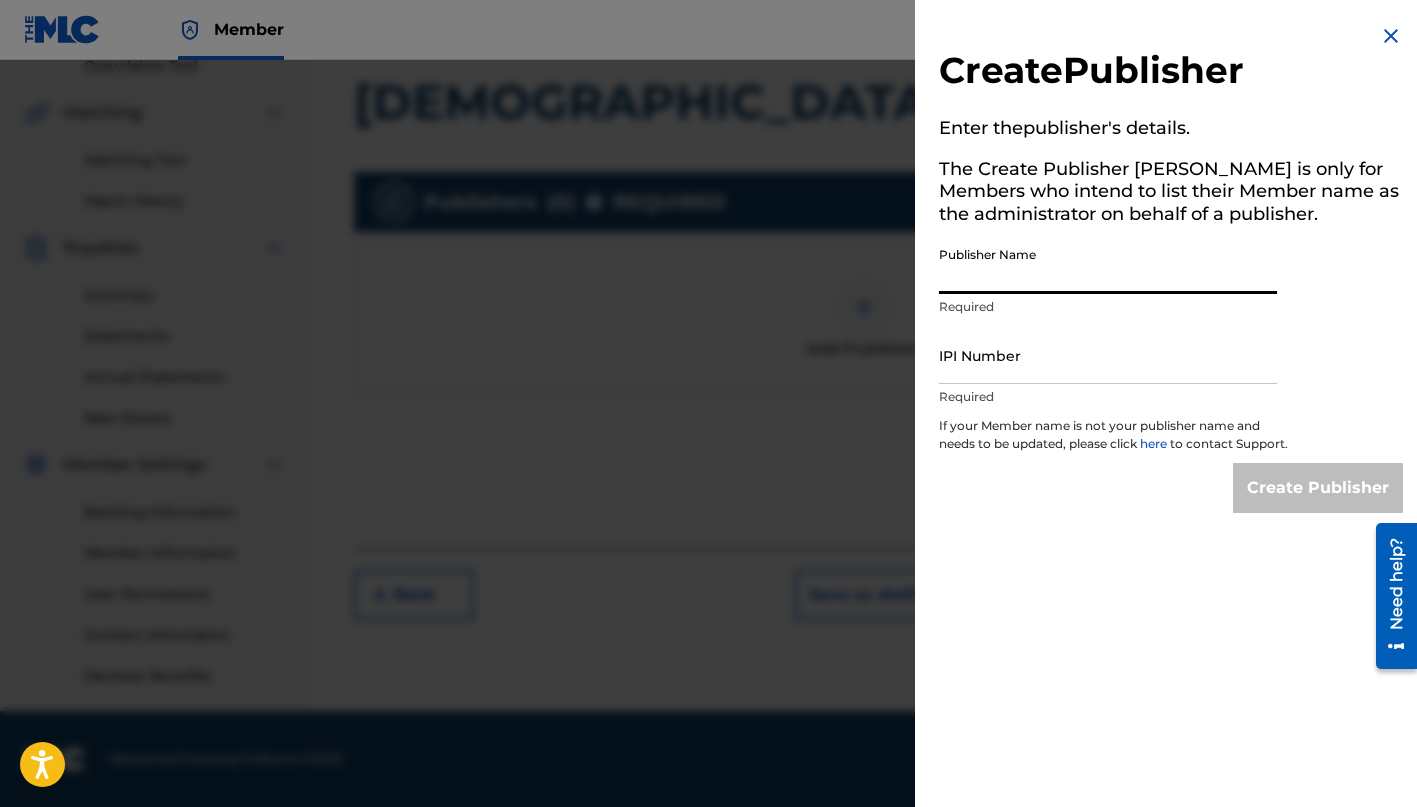 click on "Publisher Name" at bounding box center [1108, 265] 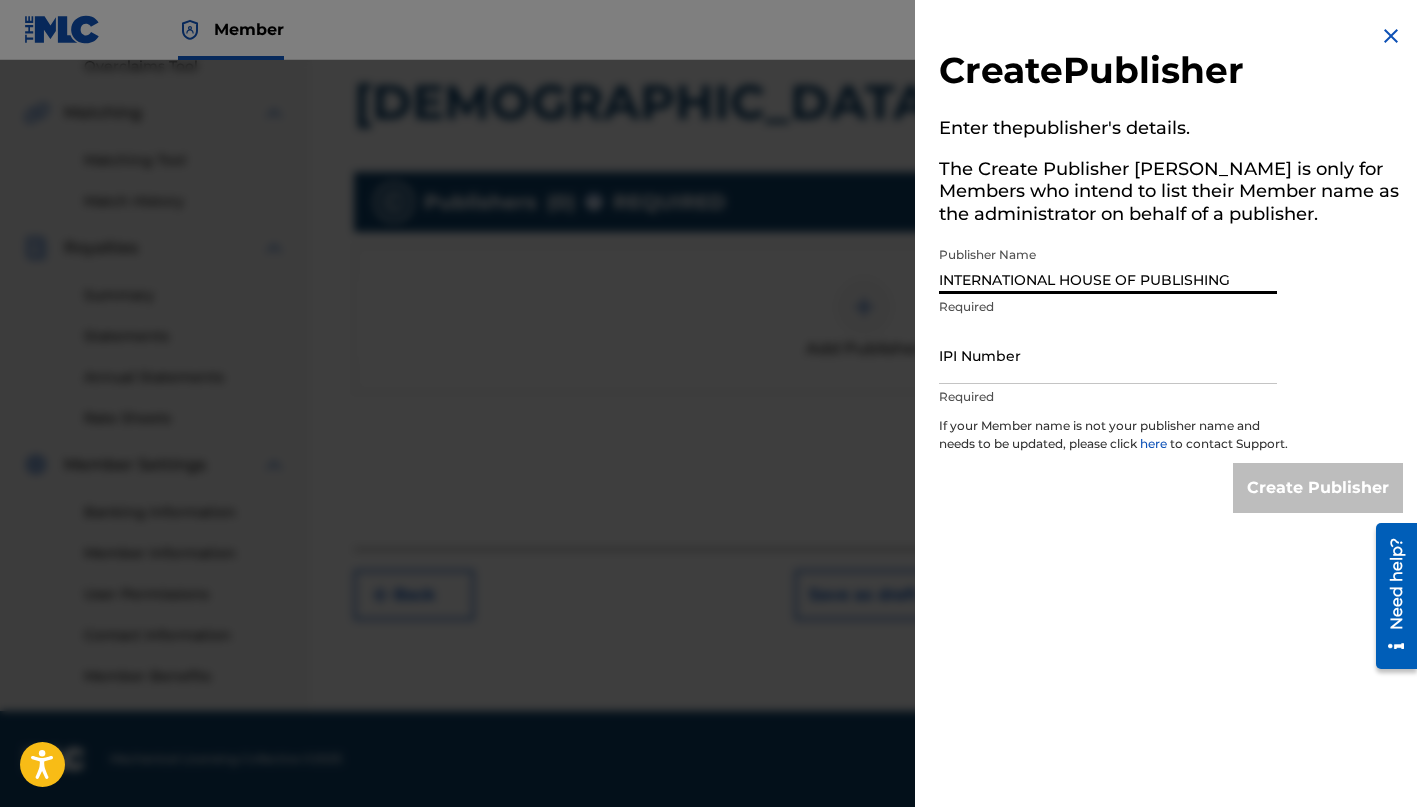 type on "INTERNATIONAL HOUSE OF PUBLISHING" 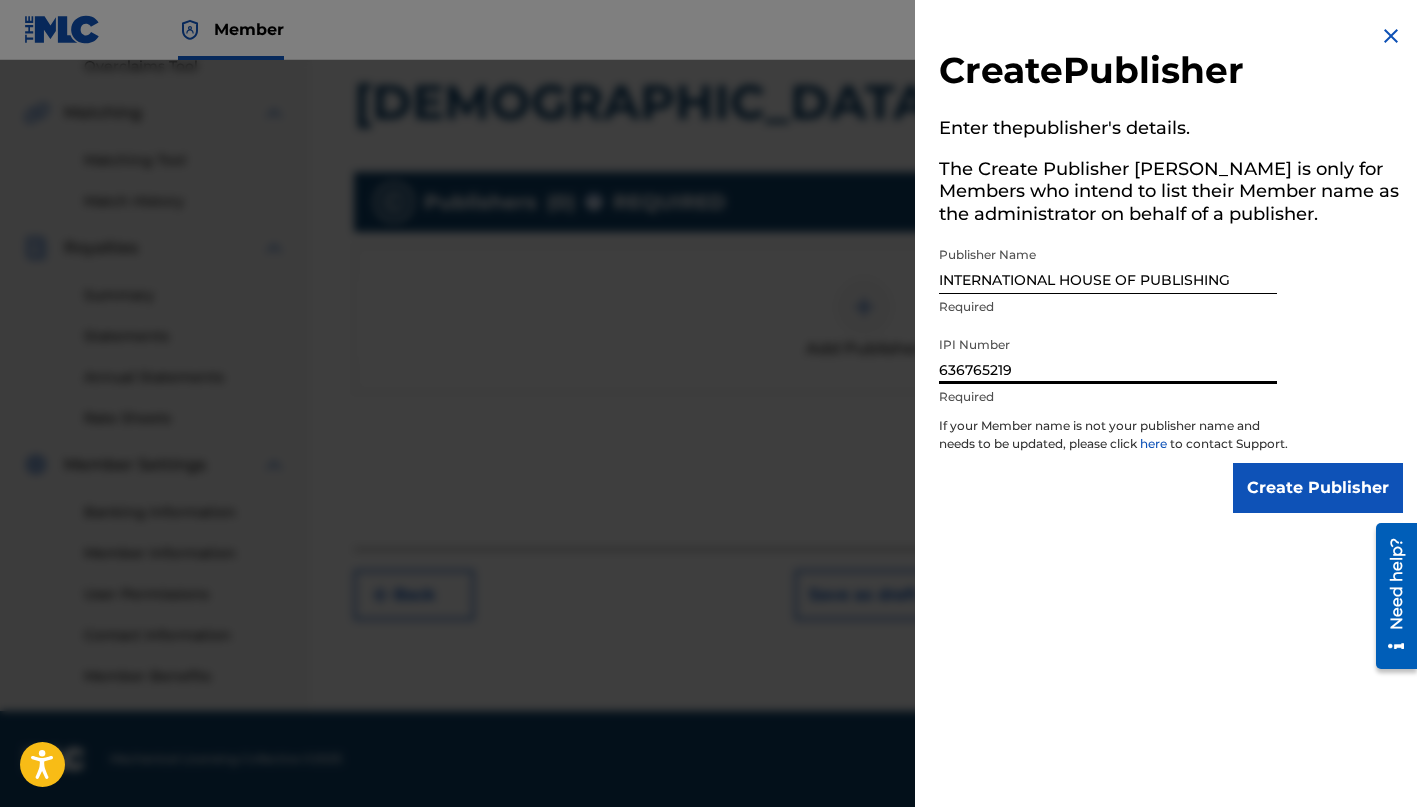 scroll, scrollTop: 433, scrollLeft: 0, axis: vertical 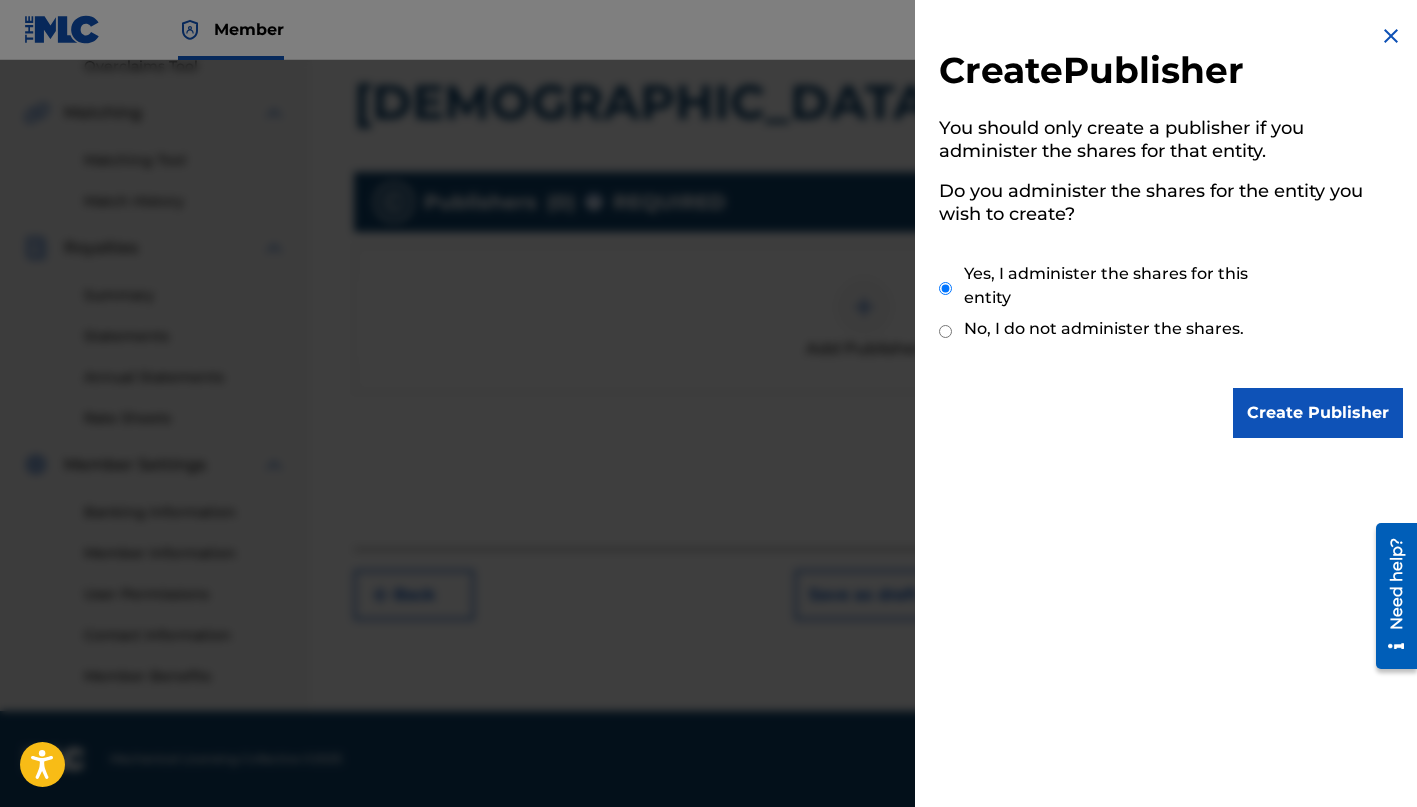 click on "Create Publisher" at bounding box center (1318, 413) 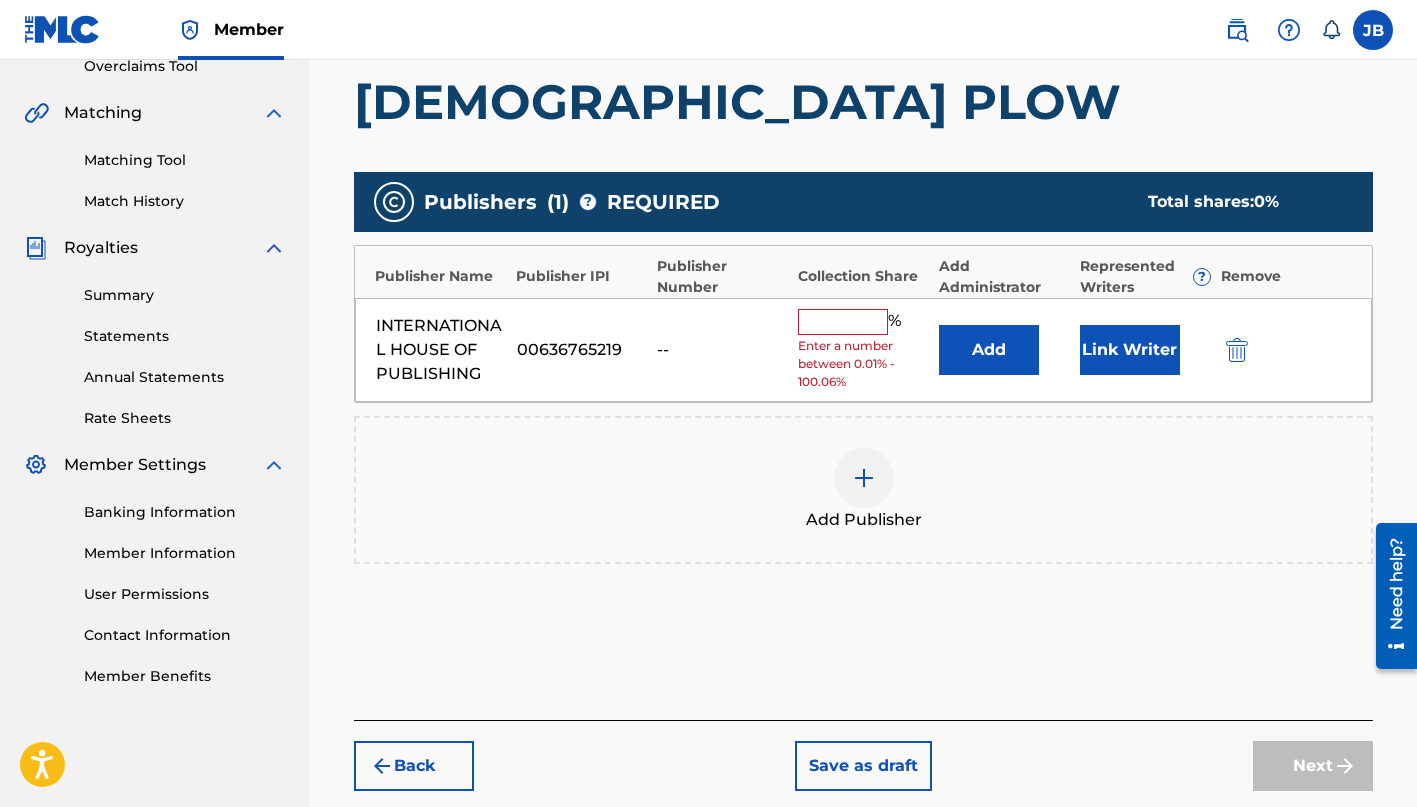 click at bounding box center [843, 322] 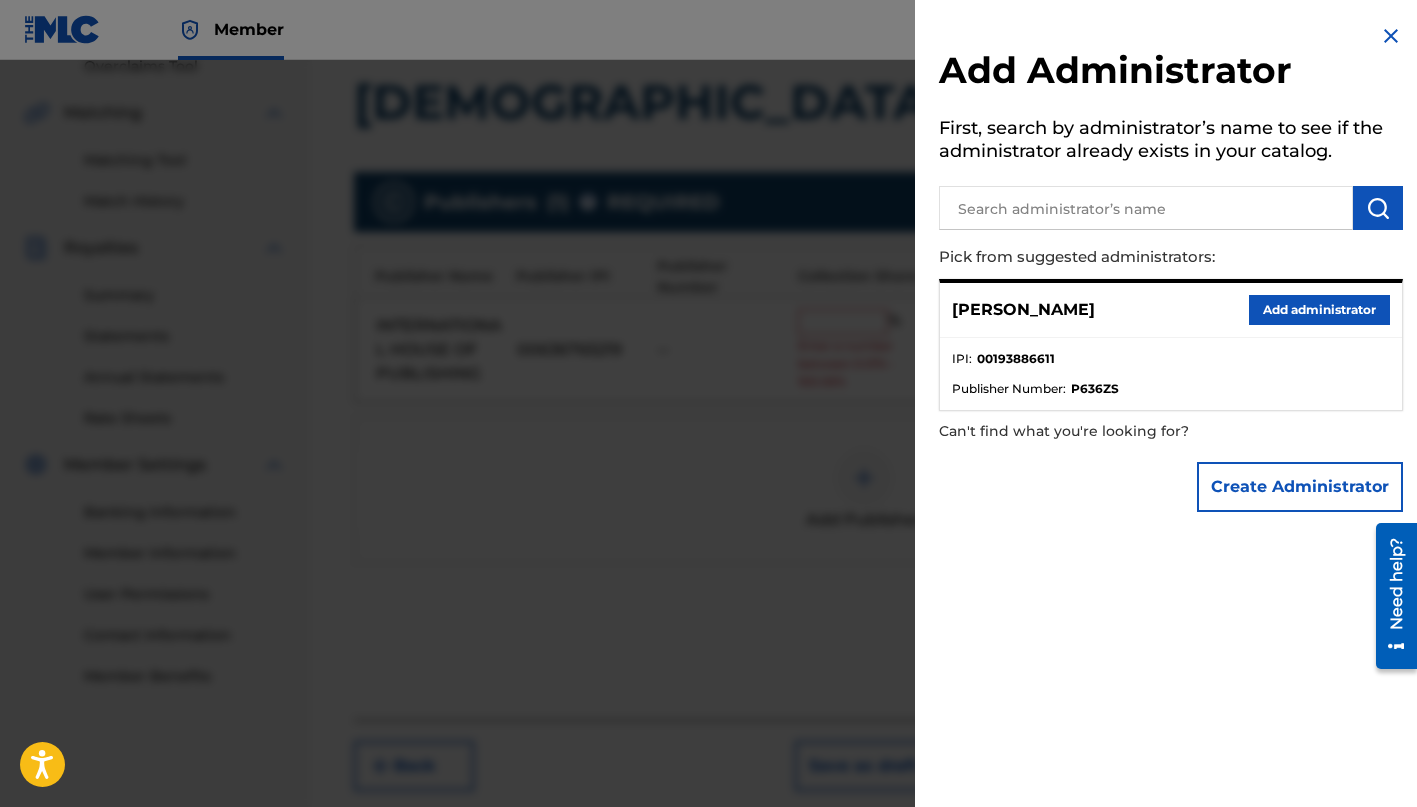 click on "Add administrator" at bounding box center [1319, 310] 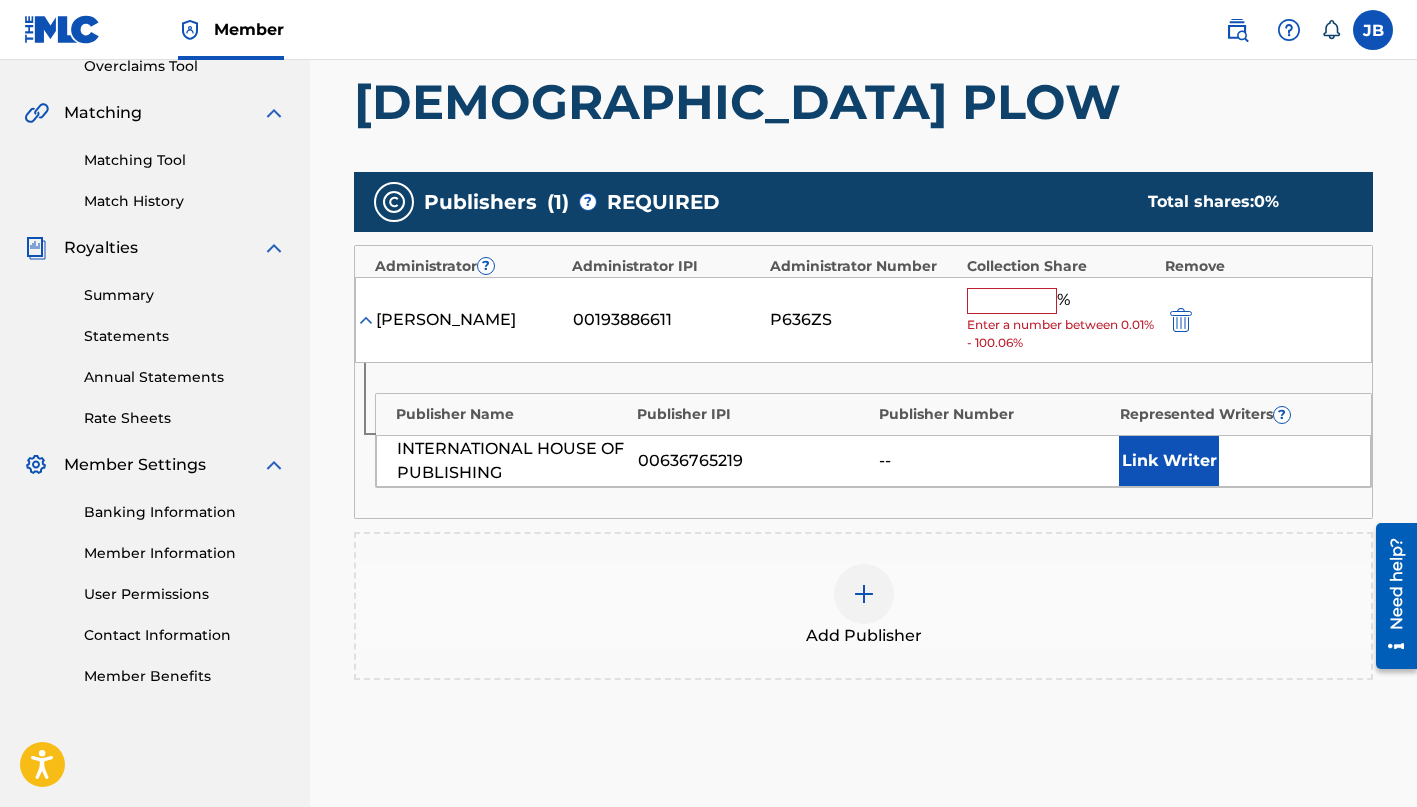 click at bounding box center (1012, 301) 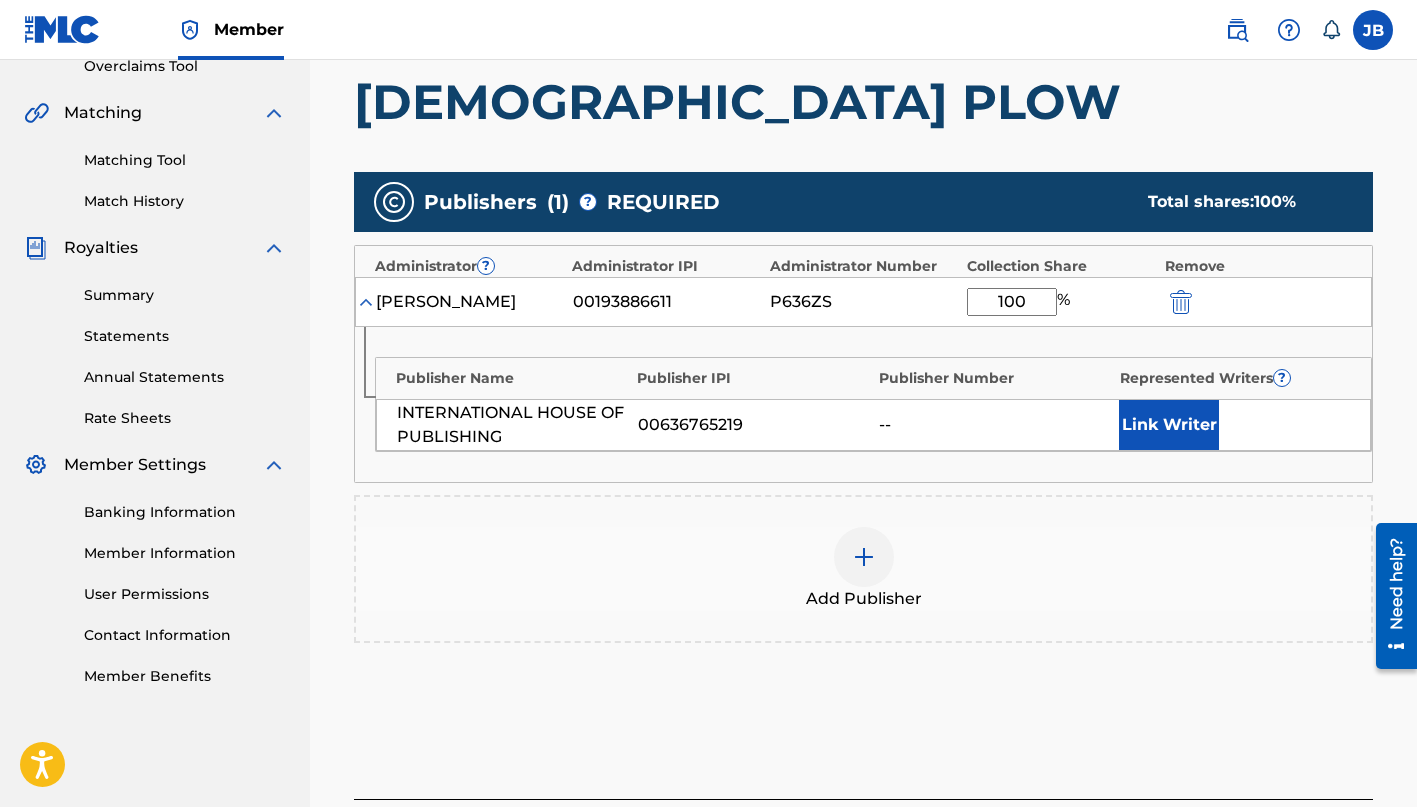 type on "100" 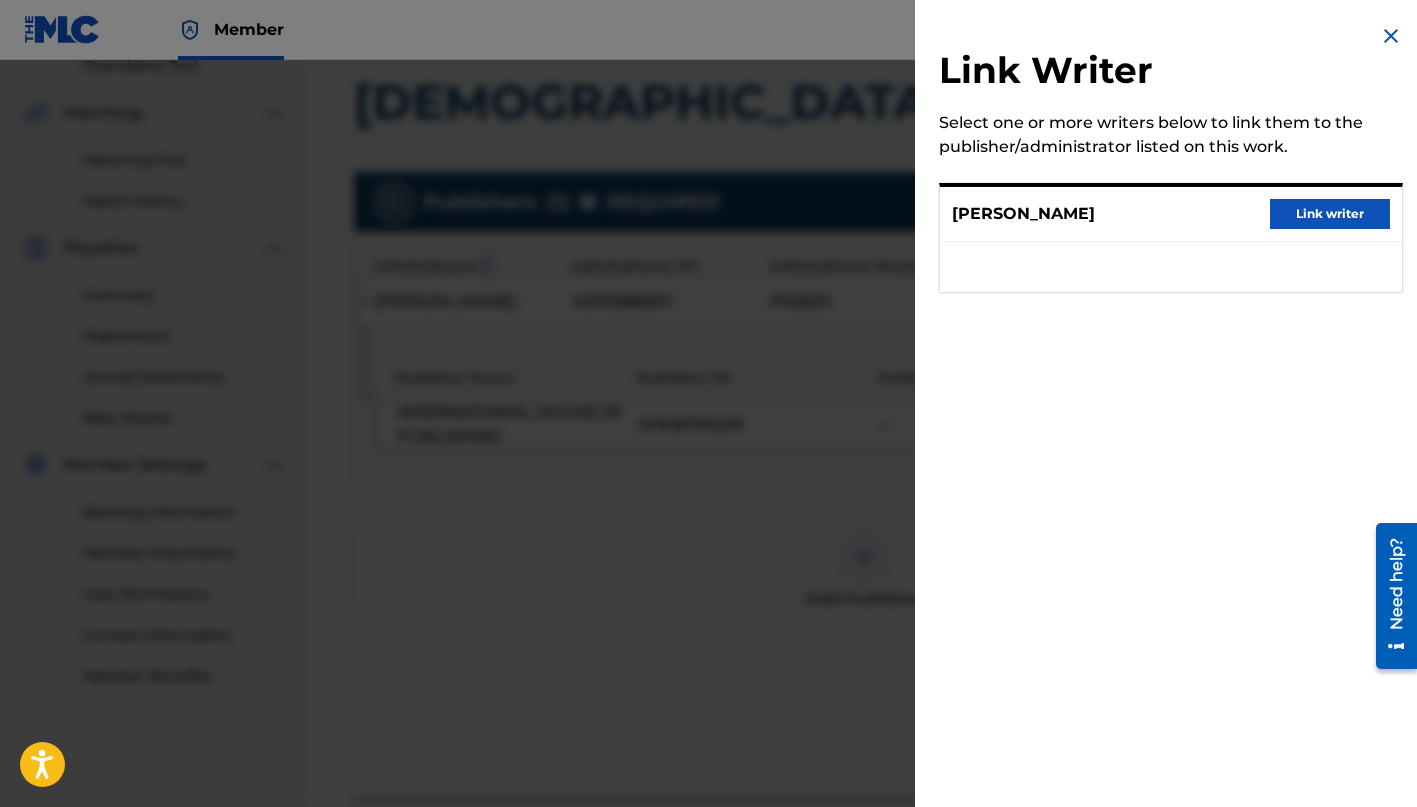 click on "Link writer" at bounding box center [1330, 214] 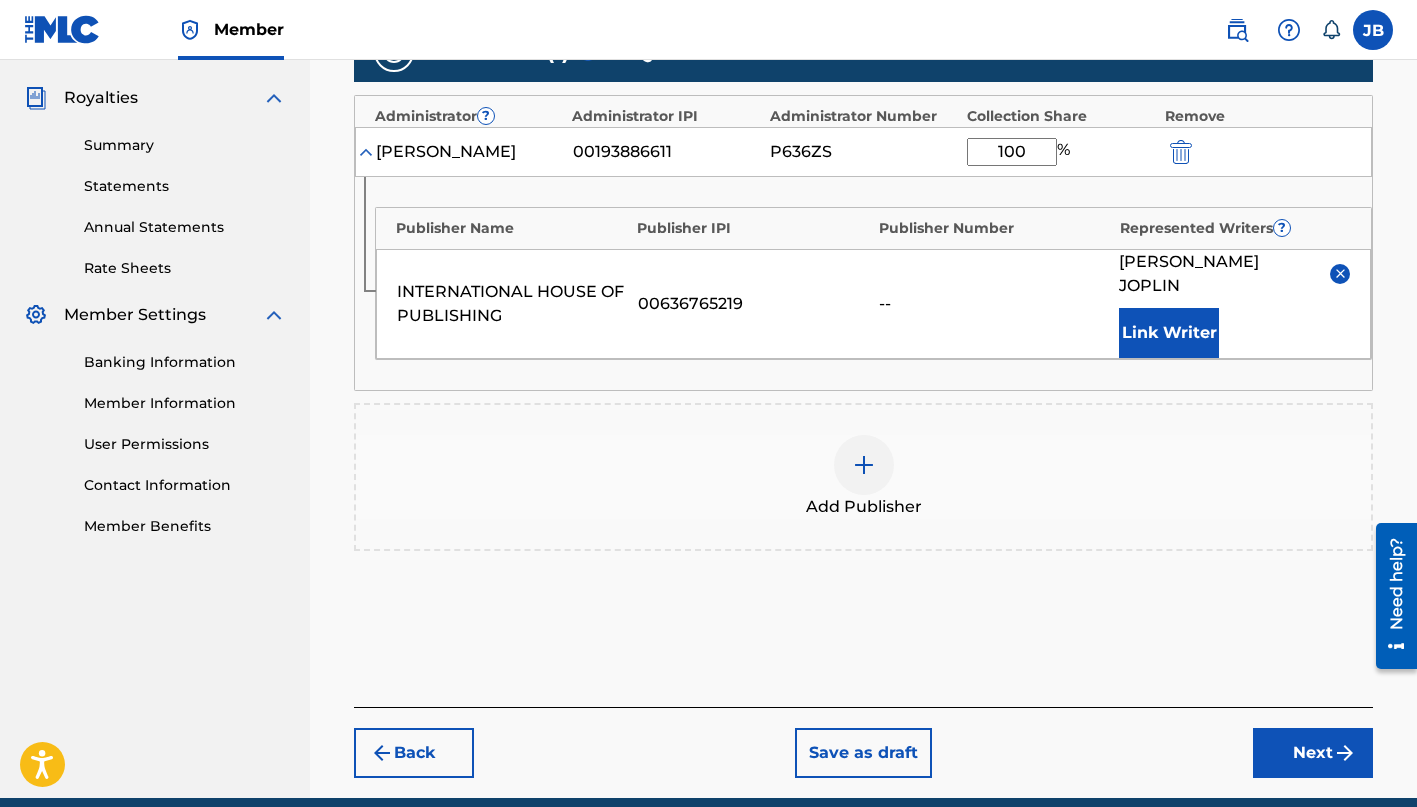scroll, scrollTop: 582, scrollLeft: 0, axis: vertical 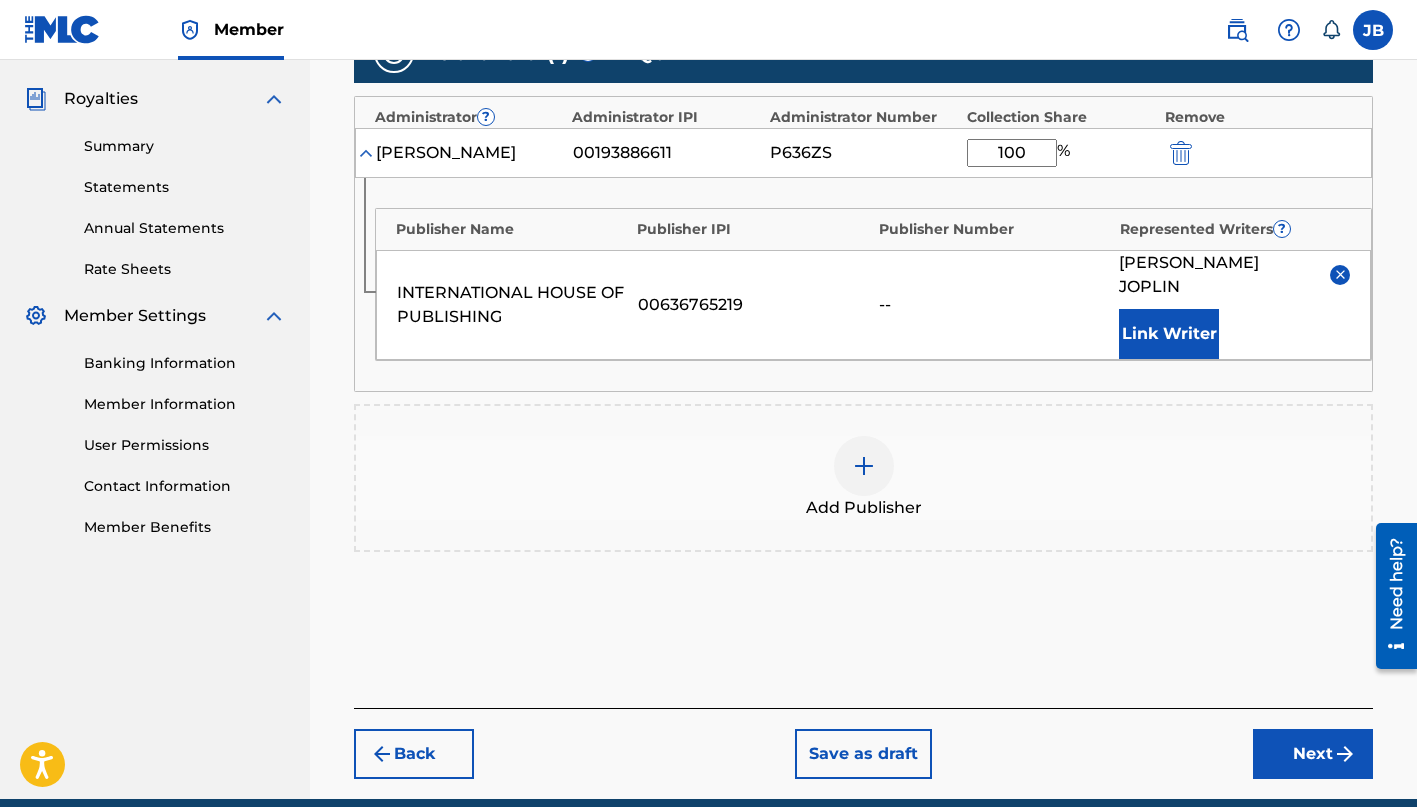 click on "Next" at bounding box center (1313, 754) 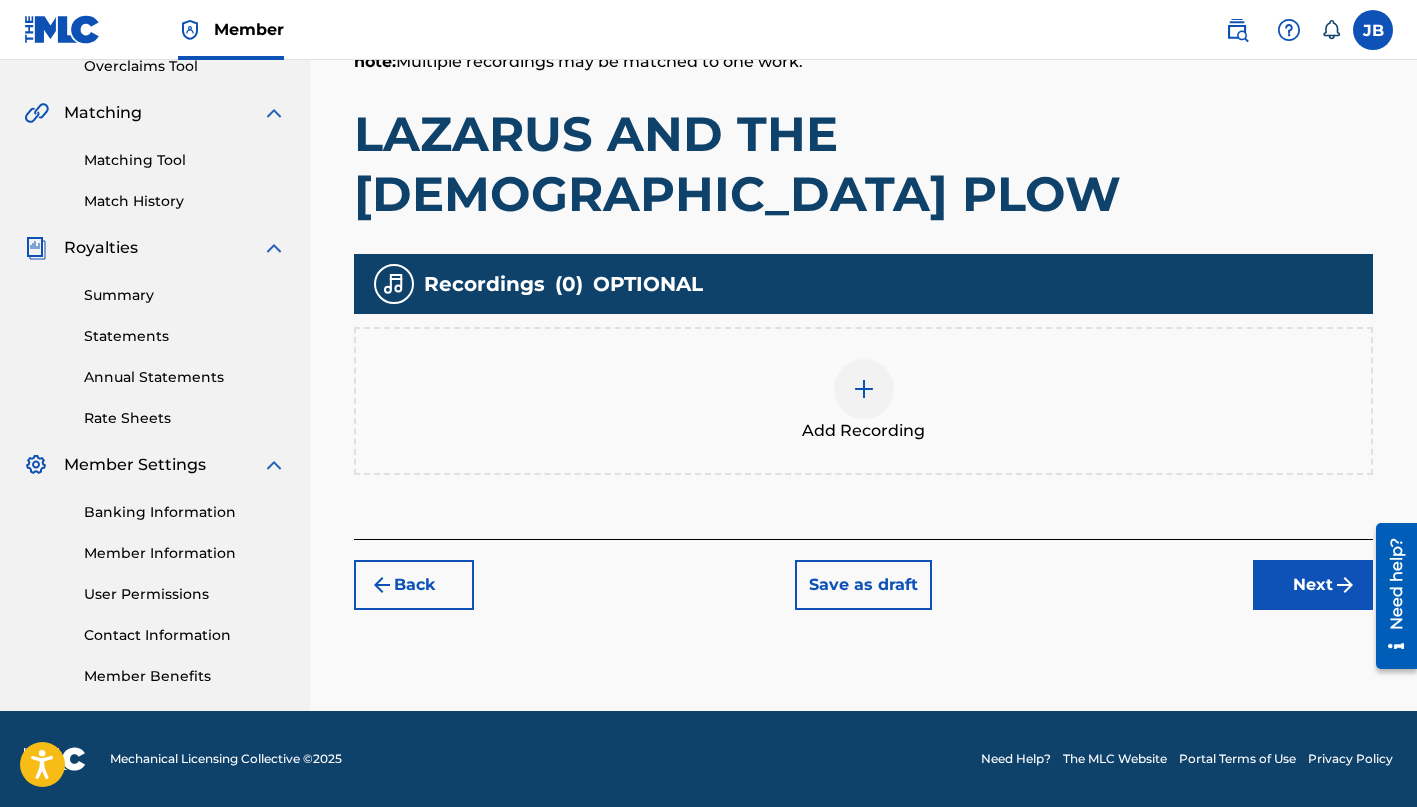 scroll, scrollTop: 433, scrollLeft: 0, axis: vertical 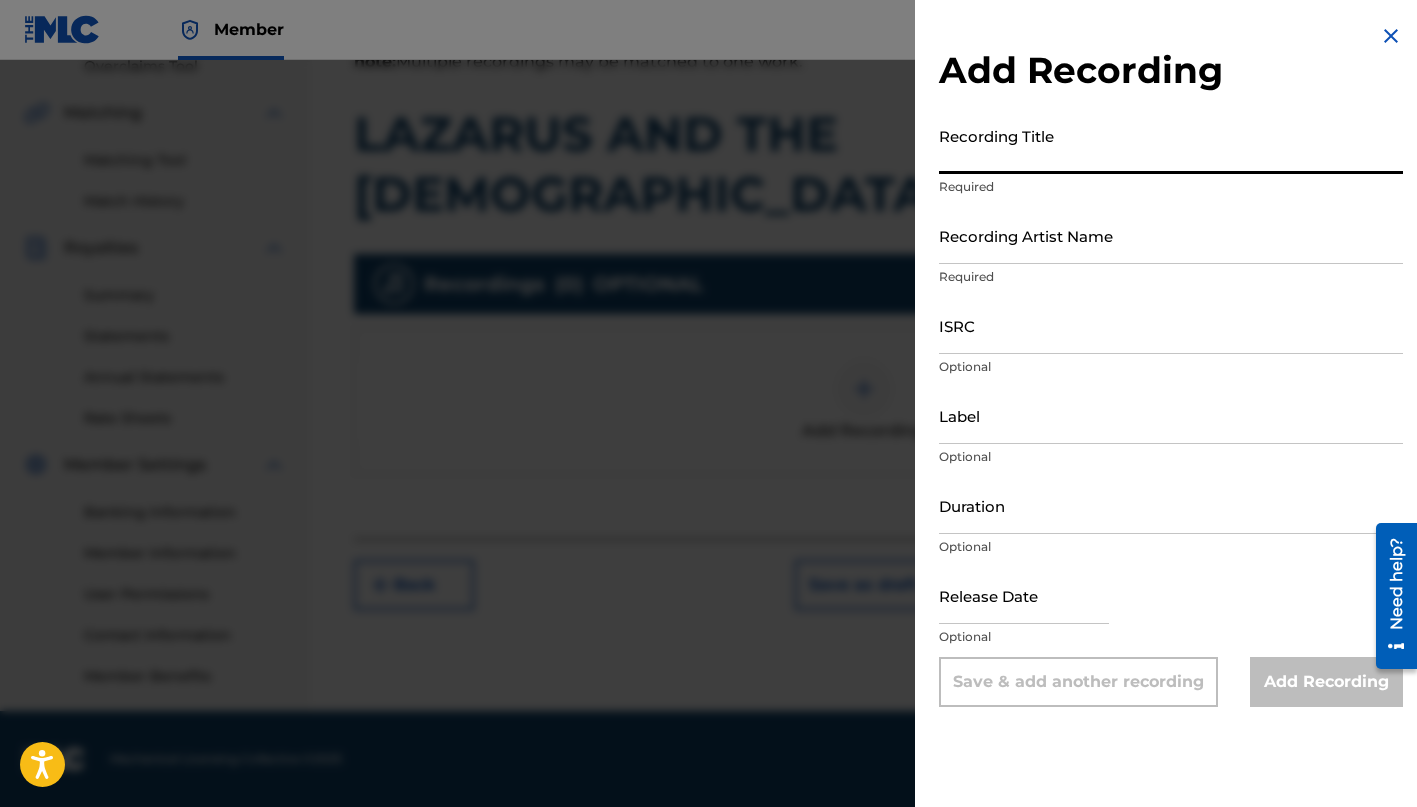 click on "Recording Title" at bounding box center [1171, 145] 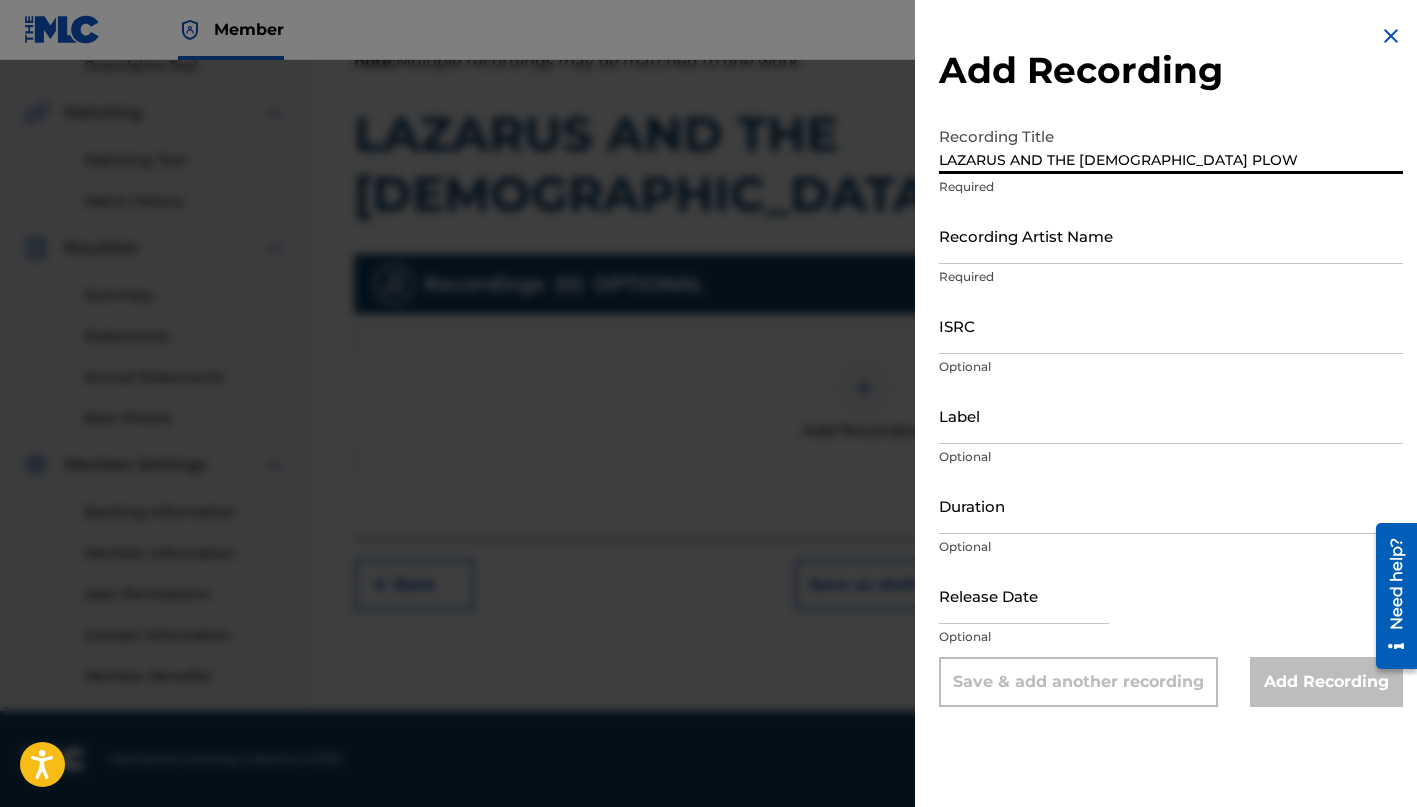 type on "LAZARUS AND THE [DEMOGRAPHIC_DATA] PLOW" 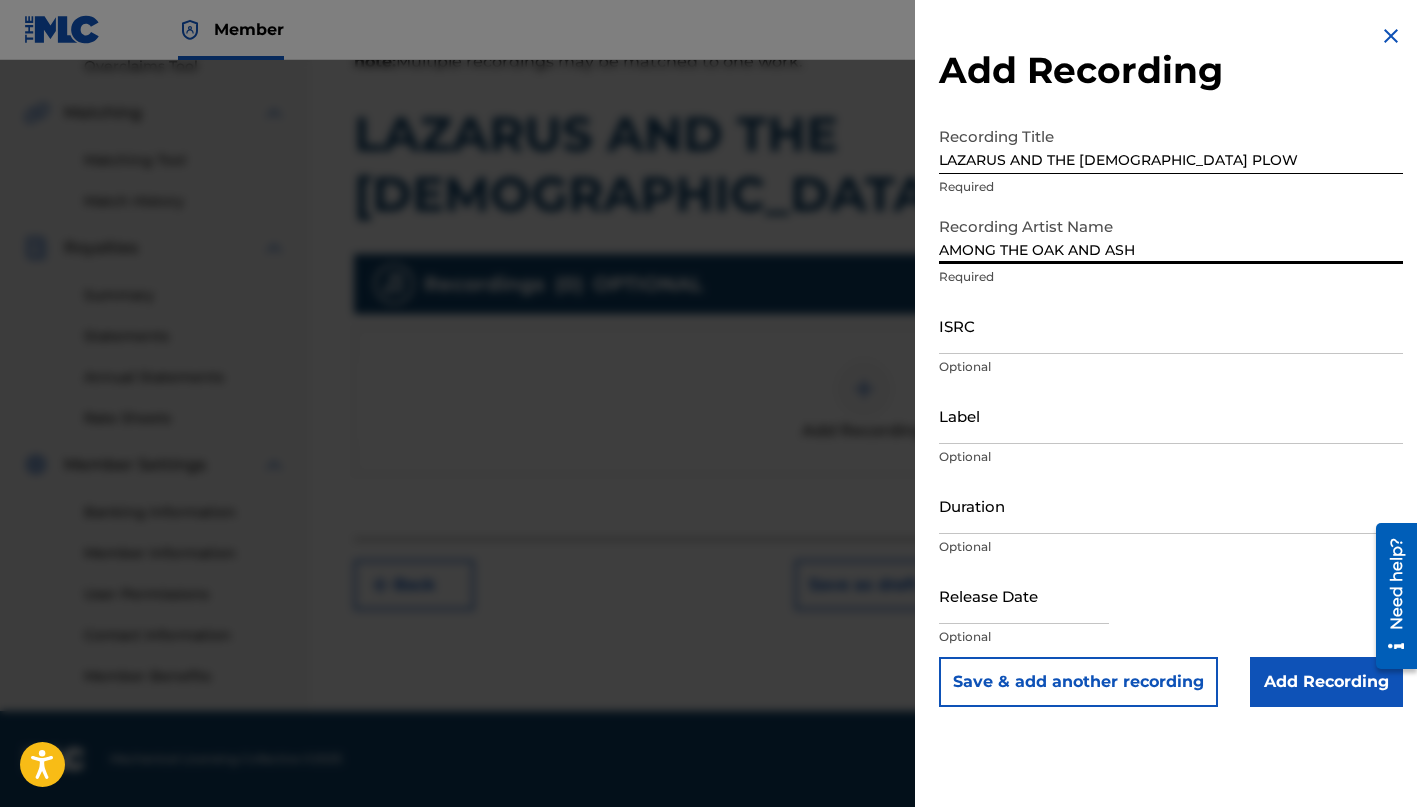 scroll, scrollTop: 433, scrollLeft: 0, axis: vertical 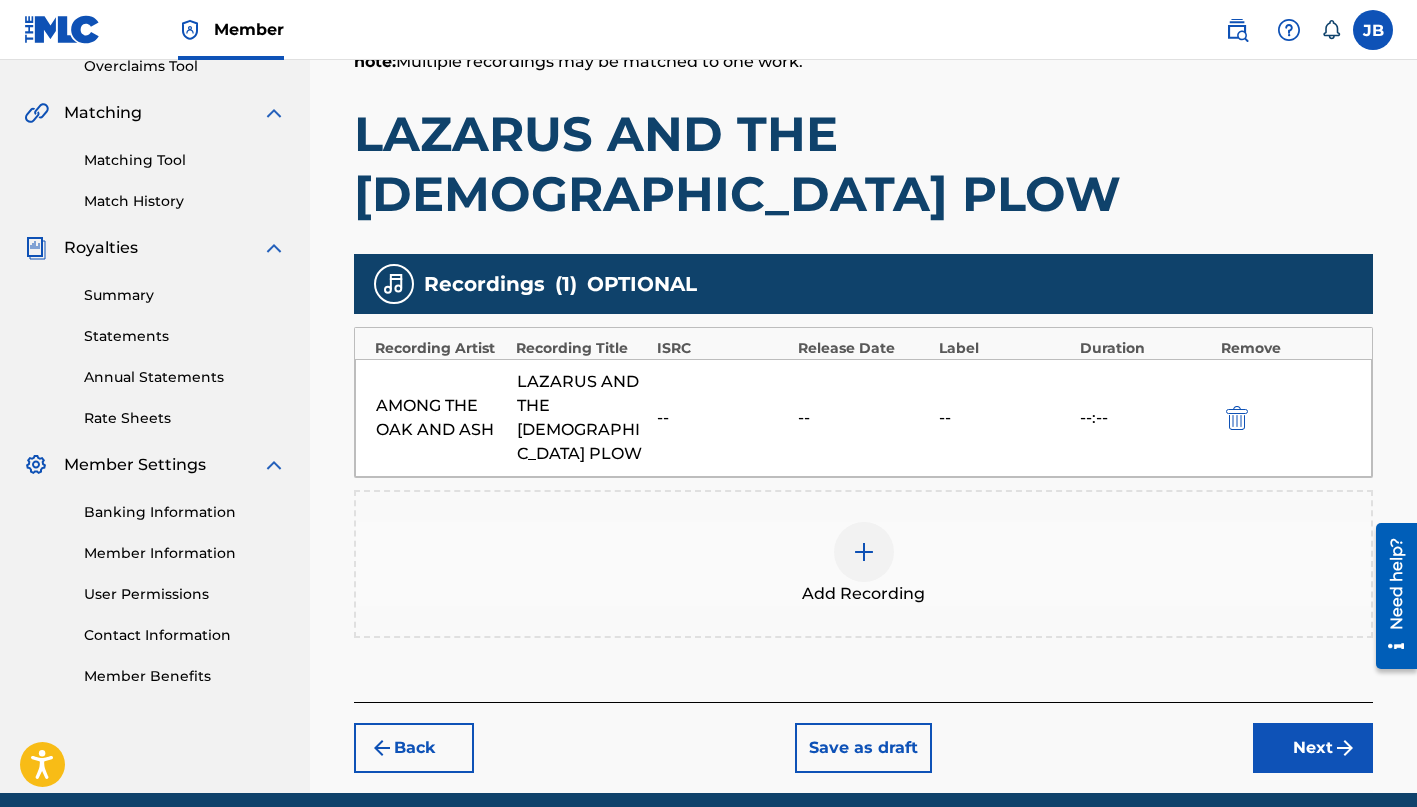 click on "Next" at bounding box center (1313, 748) 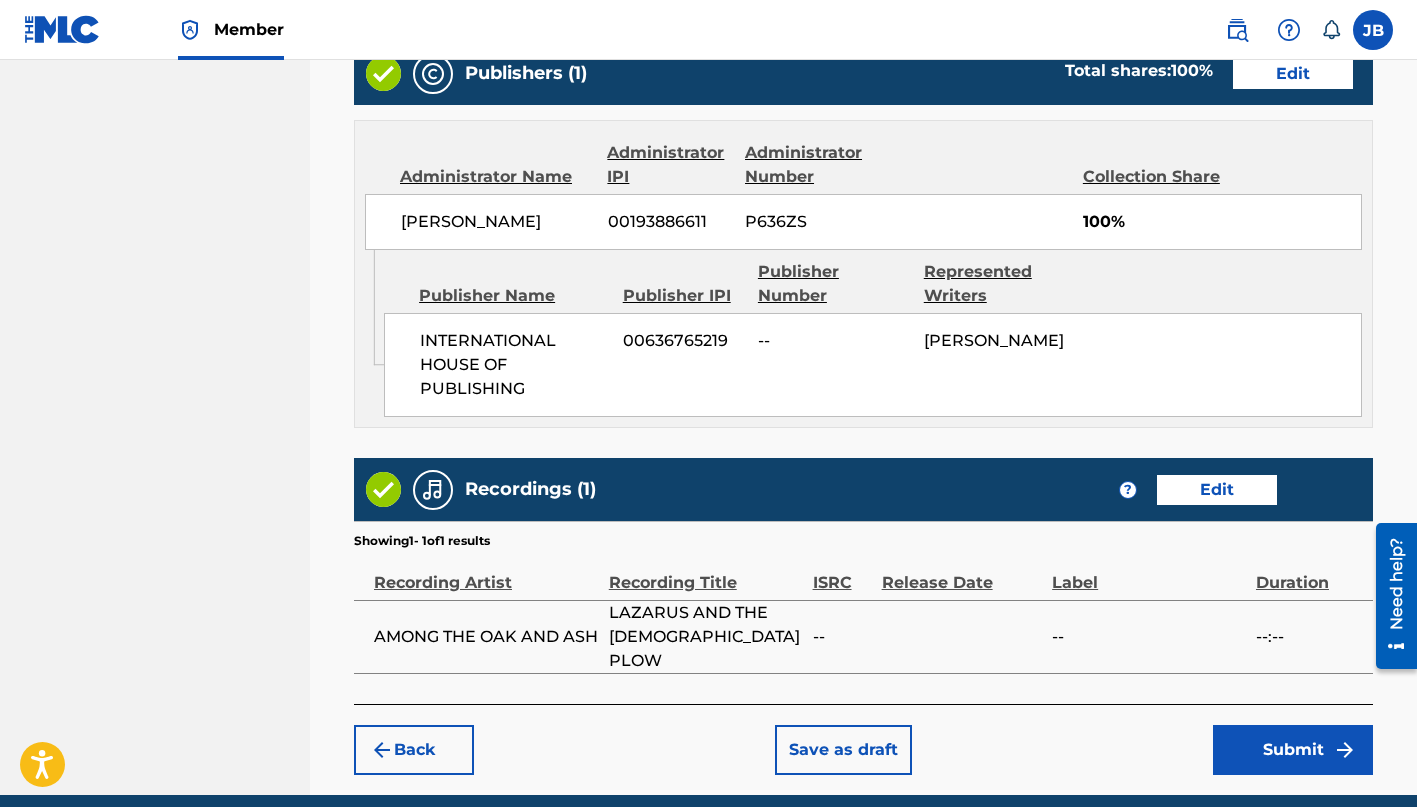 scroll, scrollTop: 1103, scrollLeft: 0, axis: vertical 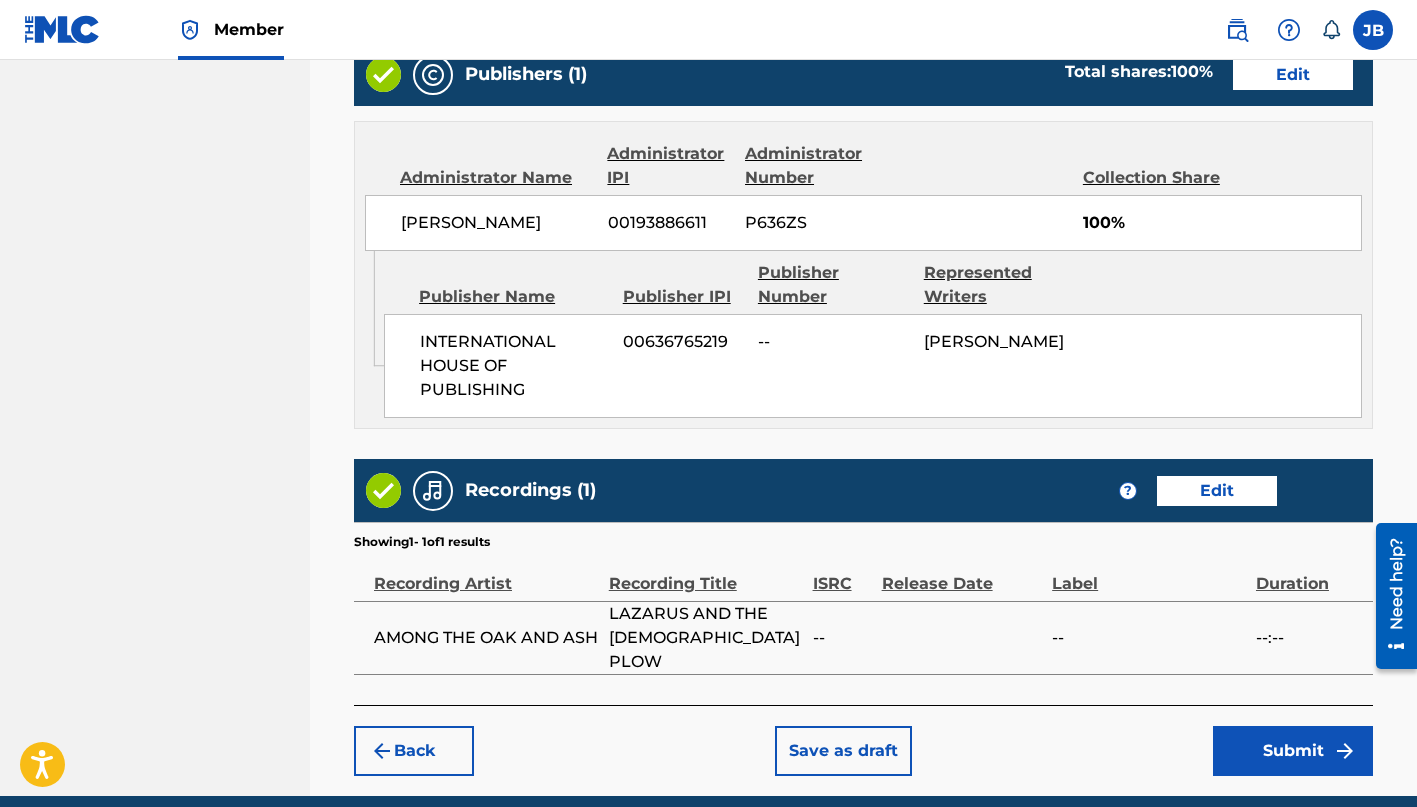 click on "Submit" at bounding box center [1293, 751] 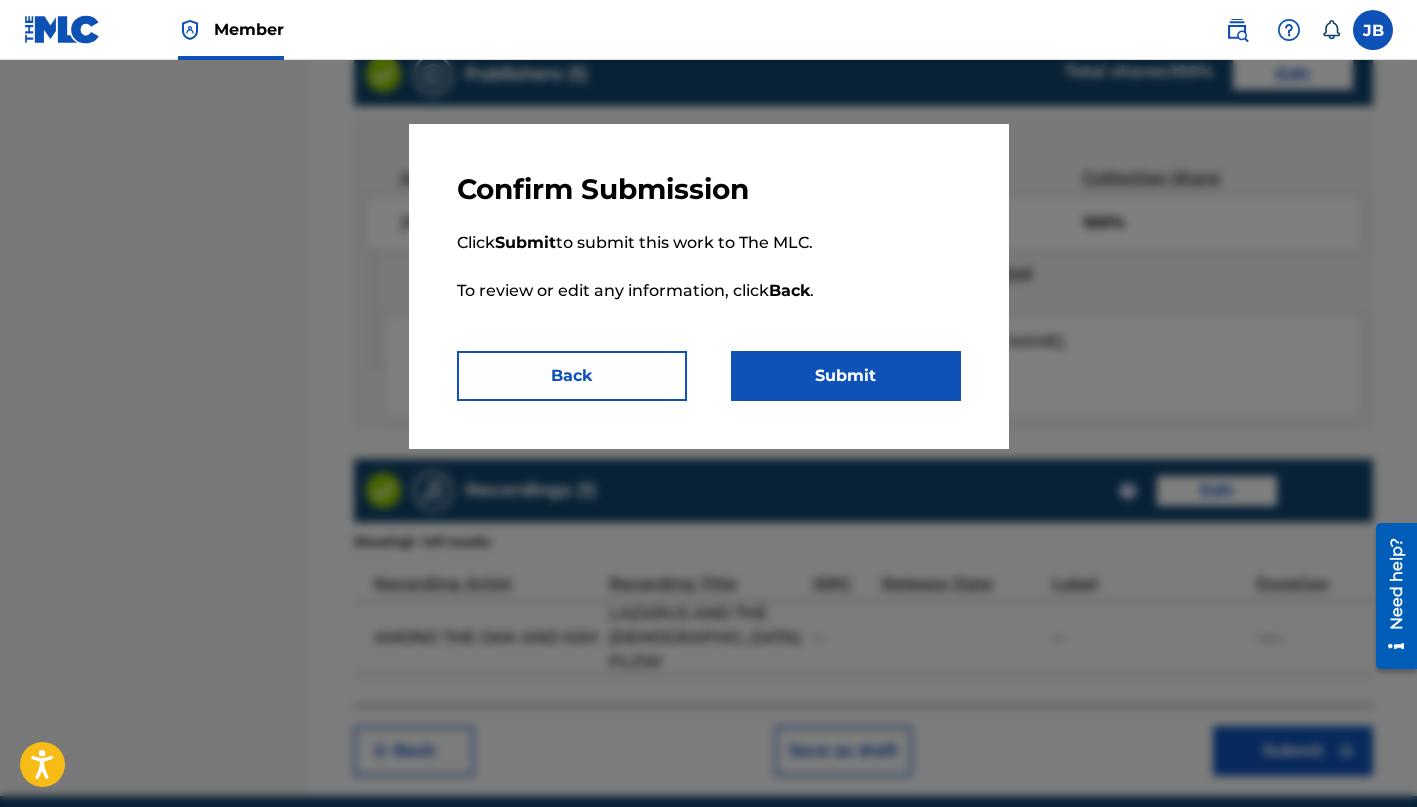 click on "Submit" at bounding box center [846, 376] 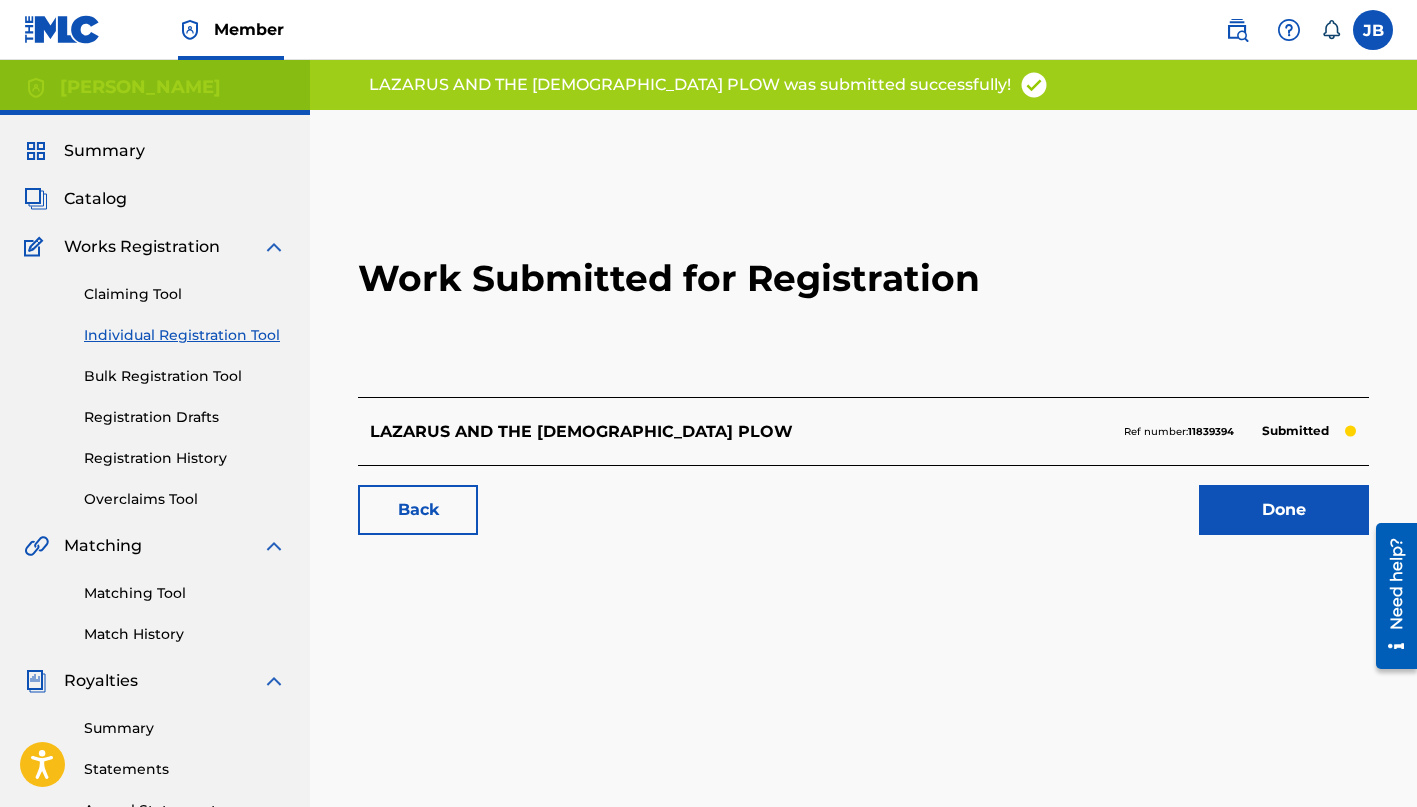 click on "Individual Registration Tool" at bounding box center (185, 335) 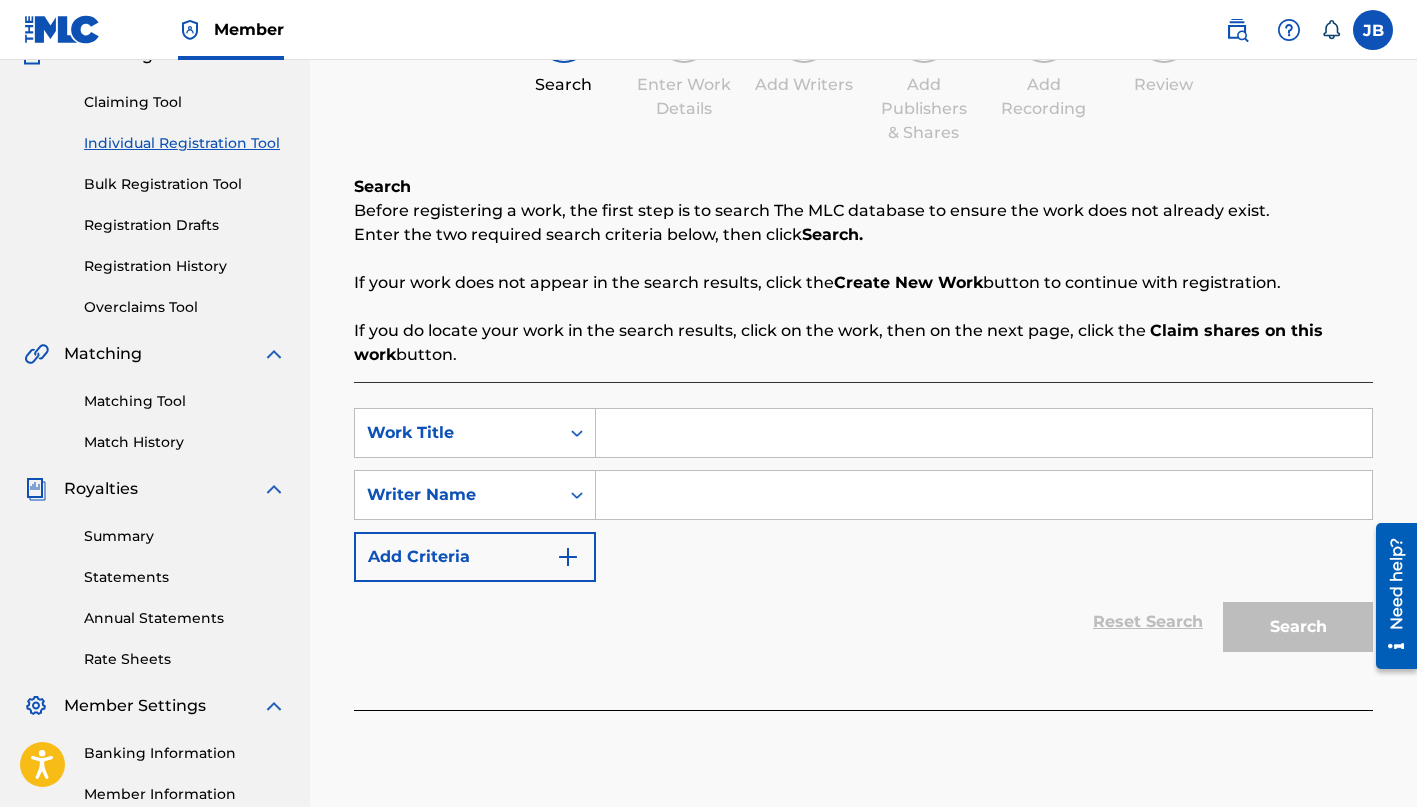 scroll, scrollTop: 176, scrollLeft: 0, axis: vertical 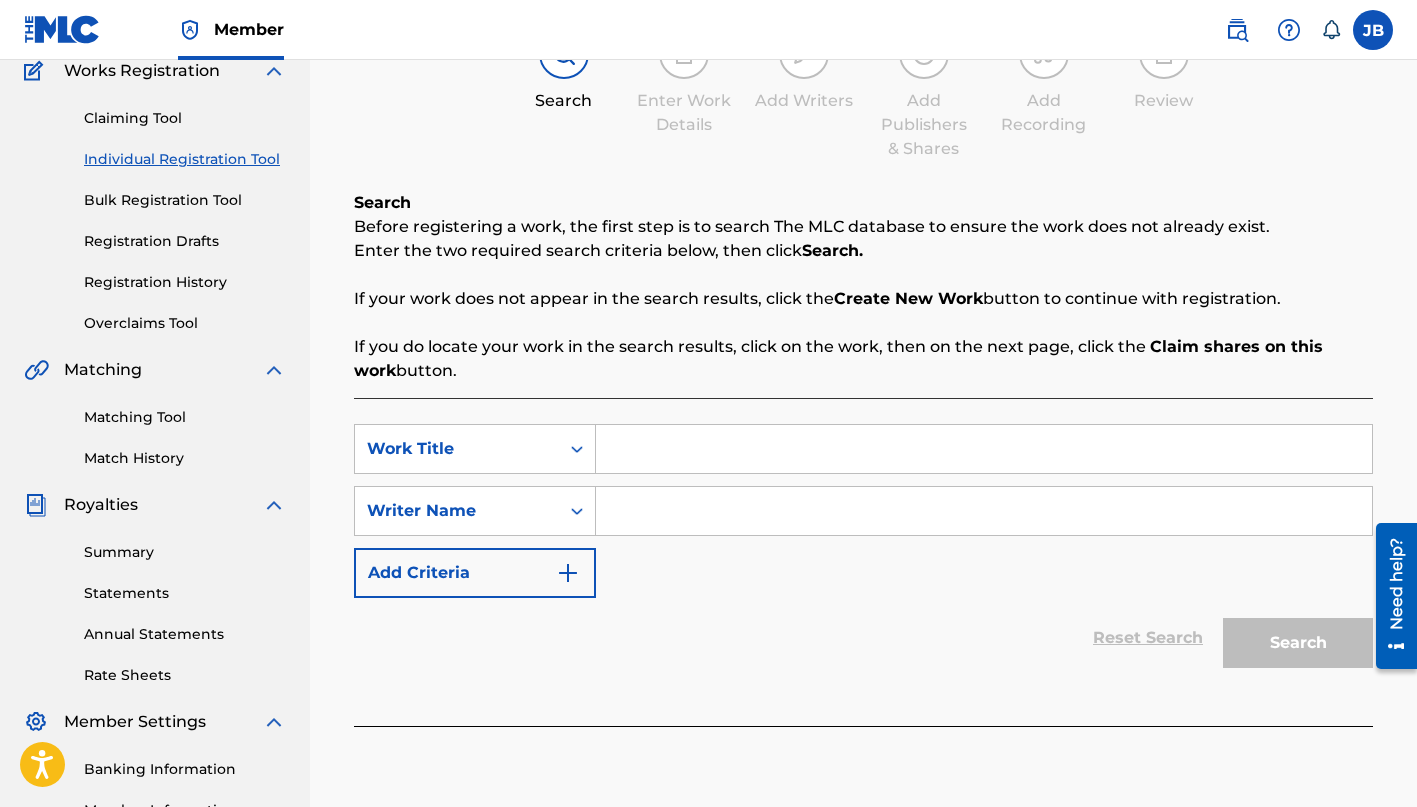 click on "Individual Registration Tool" at bounding box center [185, 159] 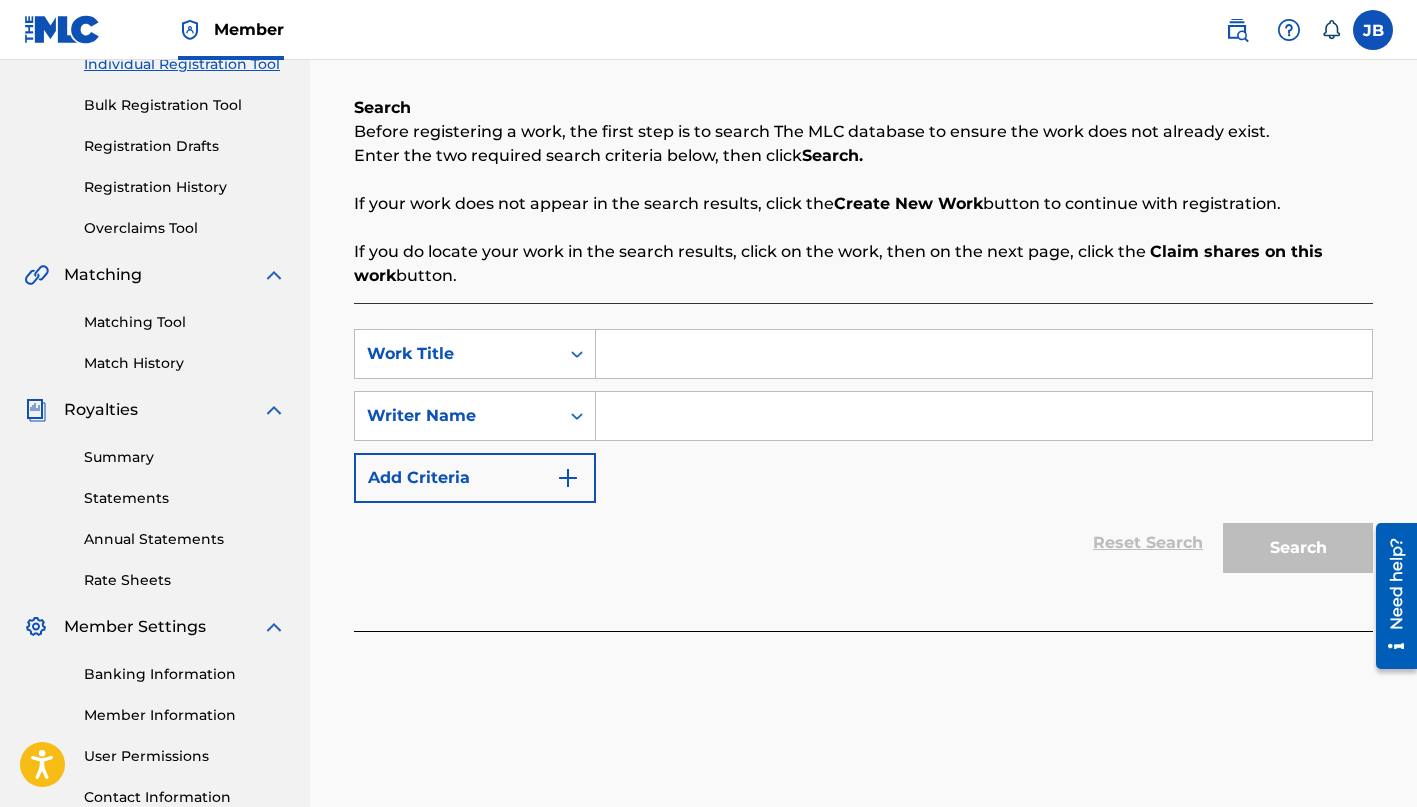 scroll, scrollTop: 433, scrollLeft: 0, axis: vertical 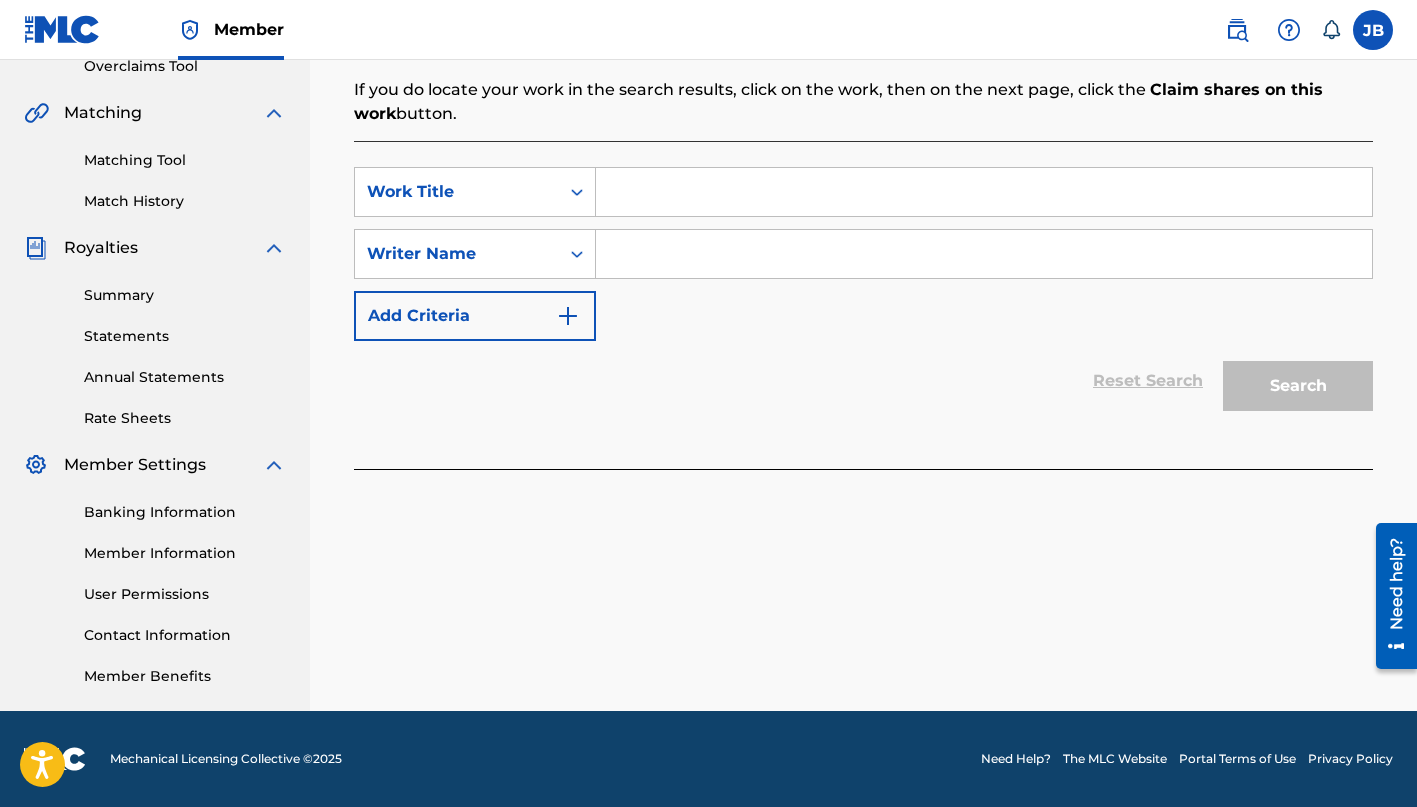 click at bounding box center (984, 192) 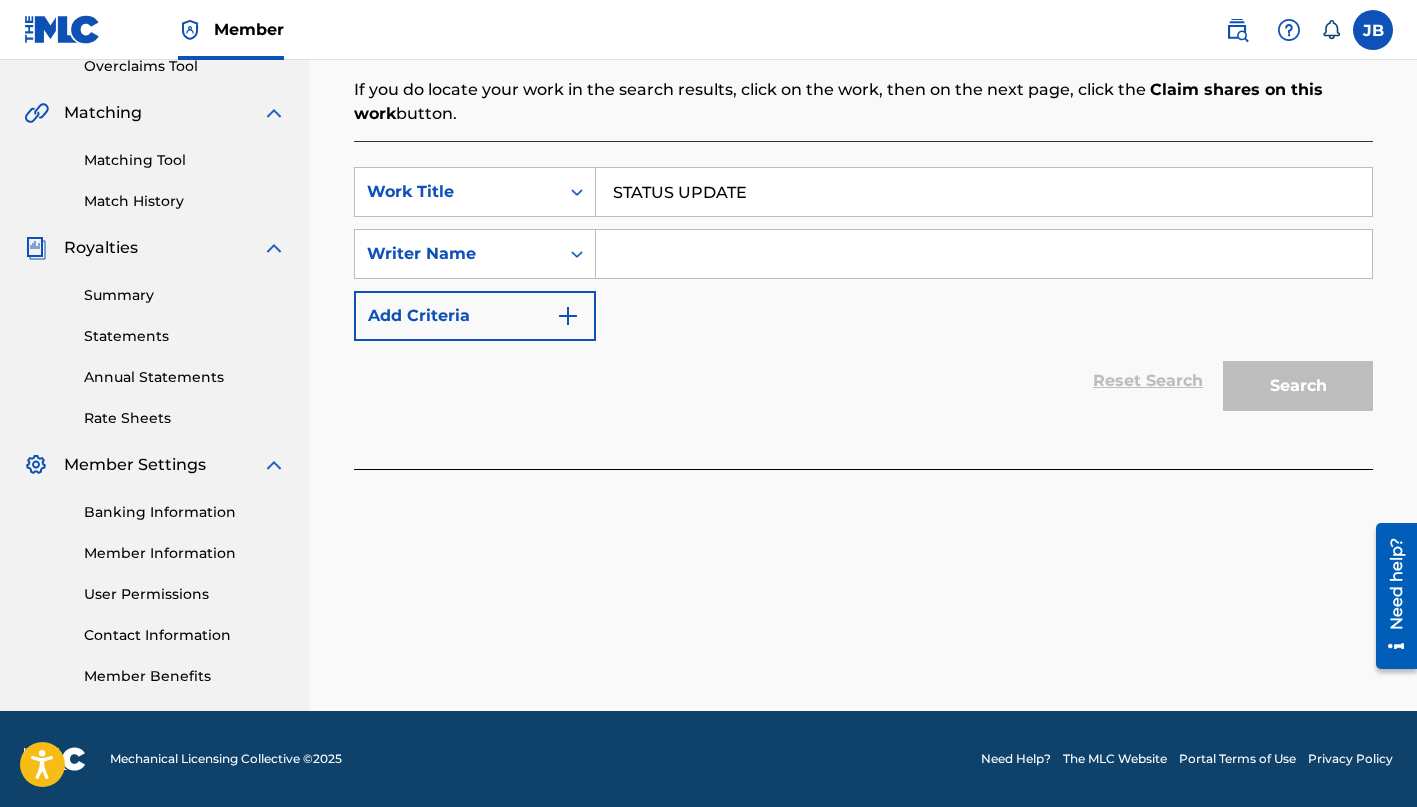 type on "STATUS UPDATE" 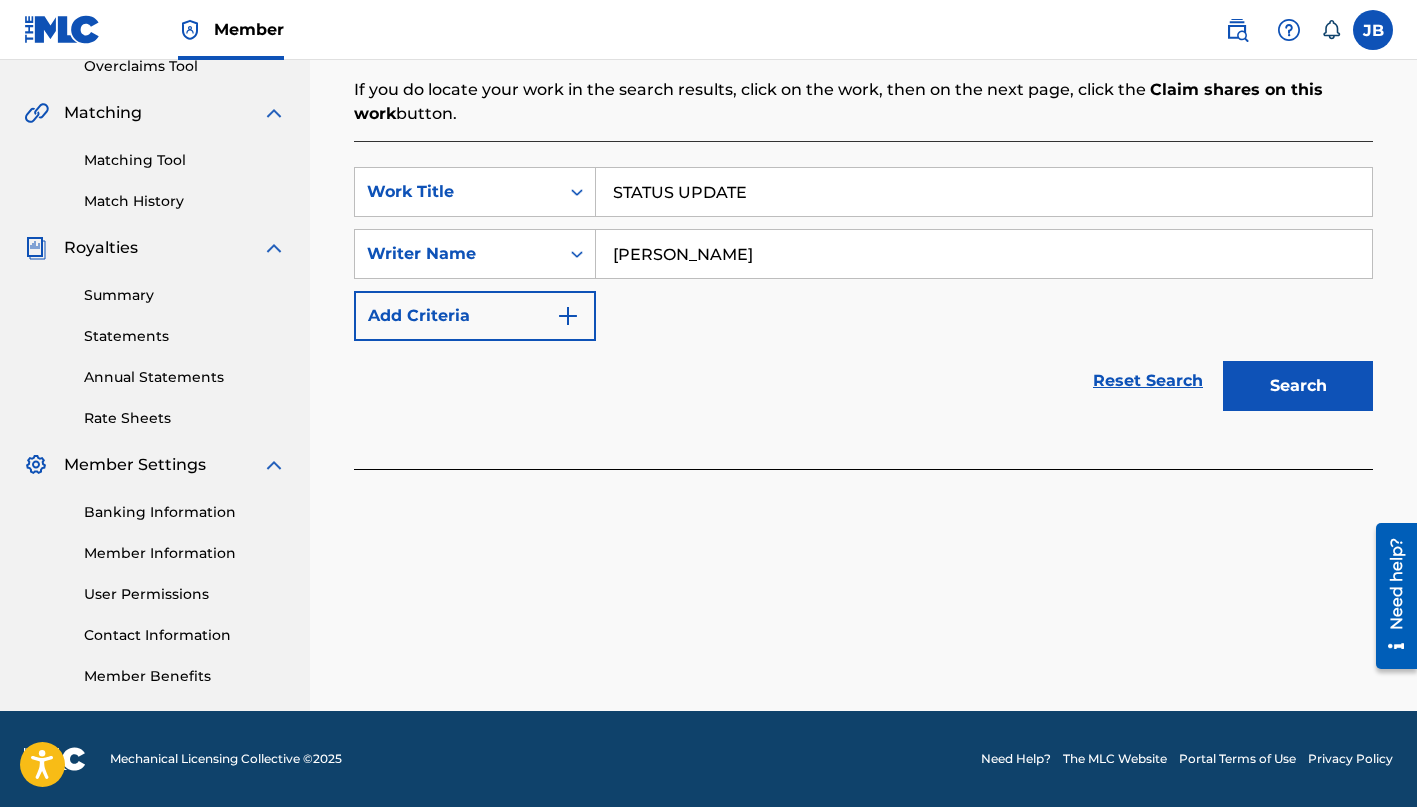 type on "[PERSON_NAME]" 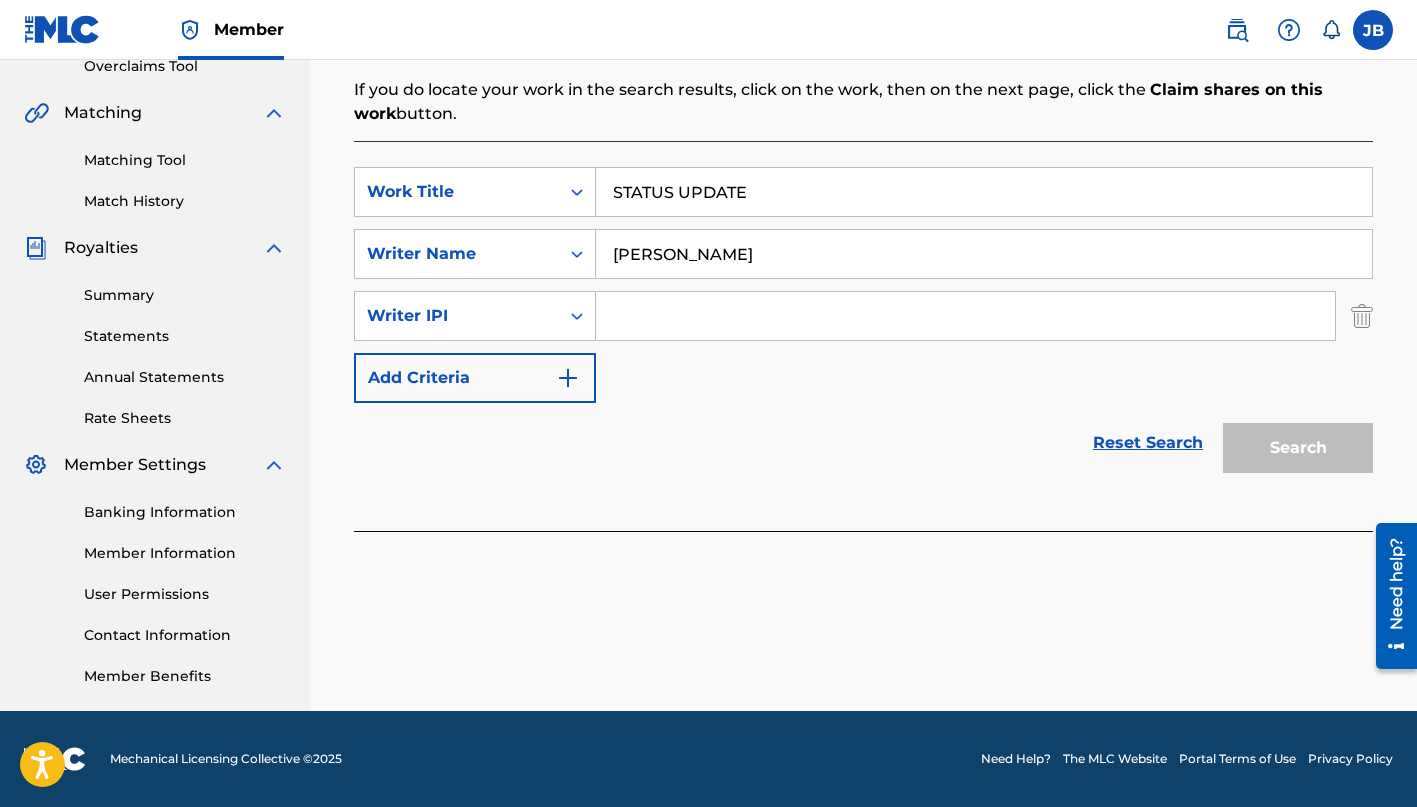 click at bounding box center (965, 316) 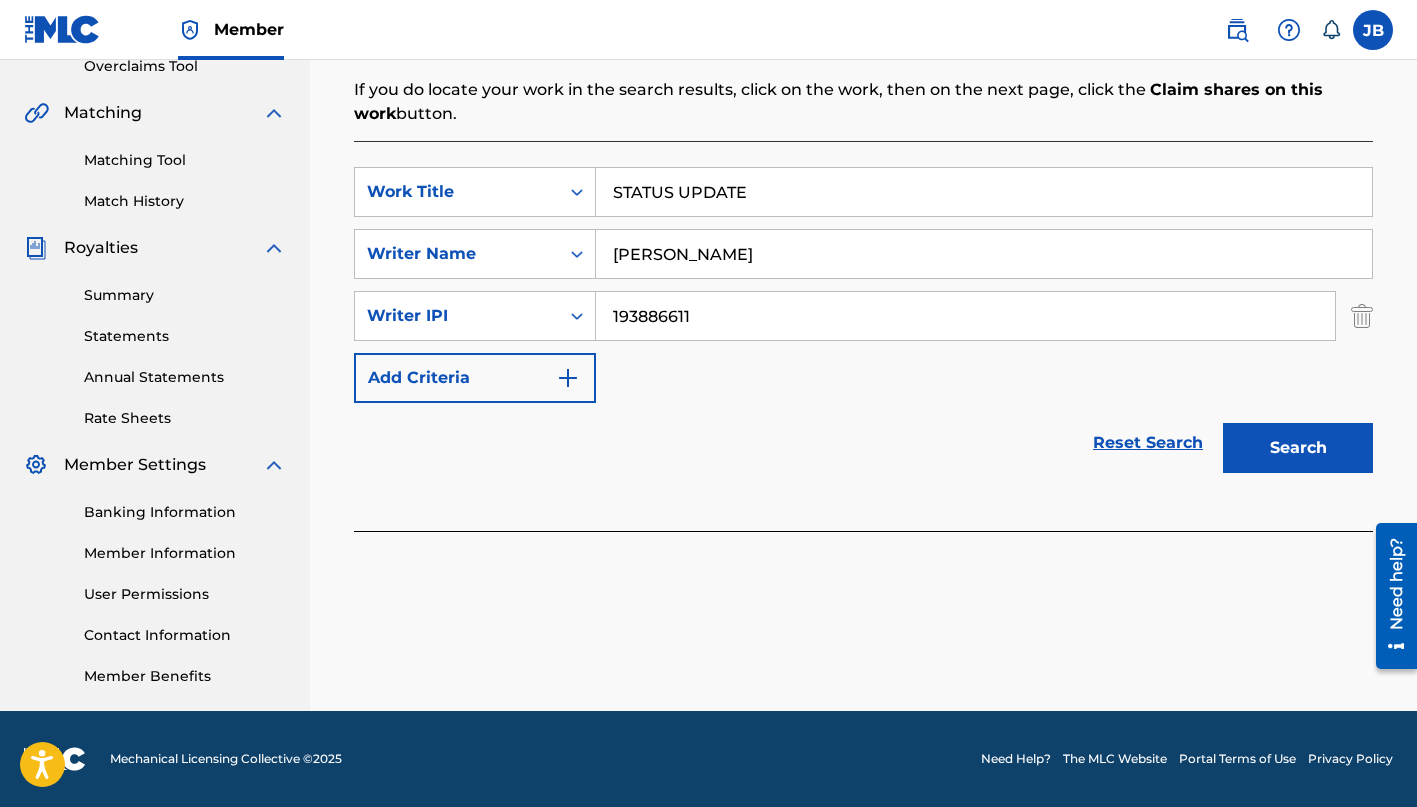 type on "193886611" 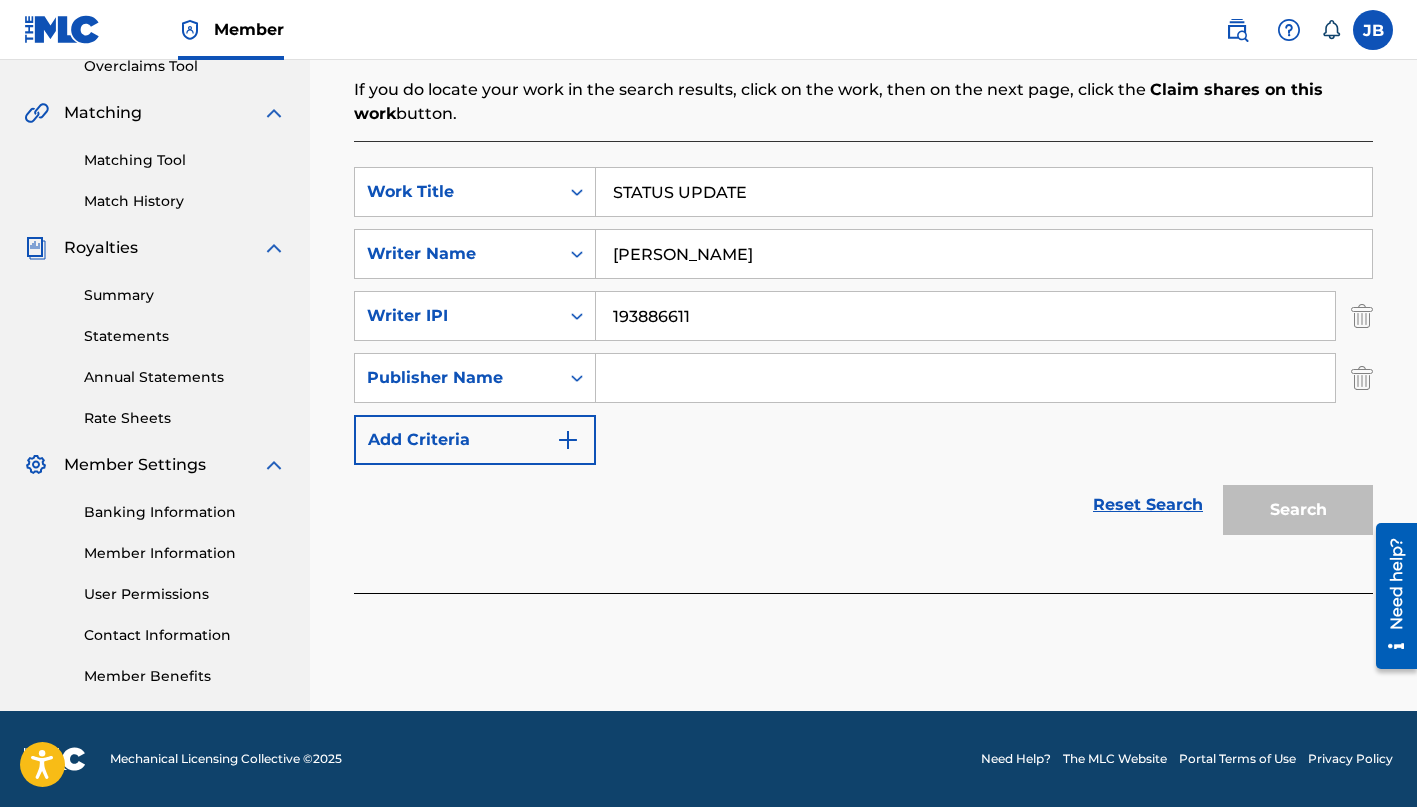 click at bounding box center (965, 378) 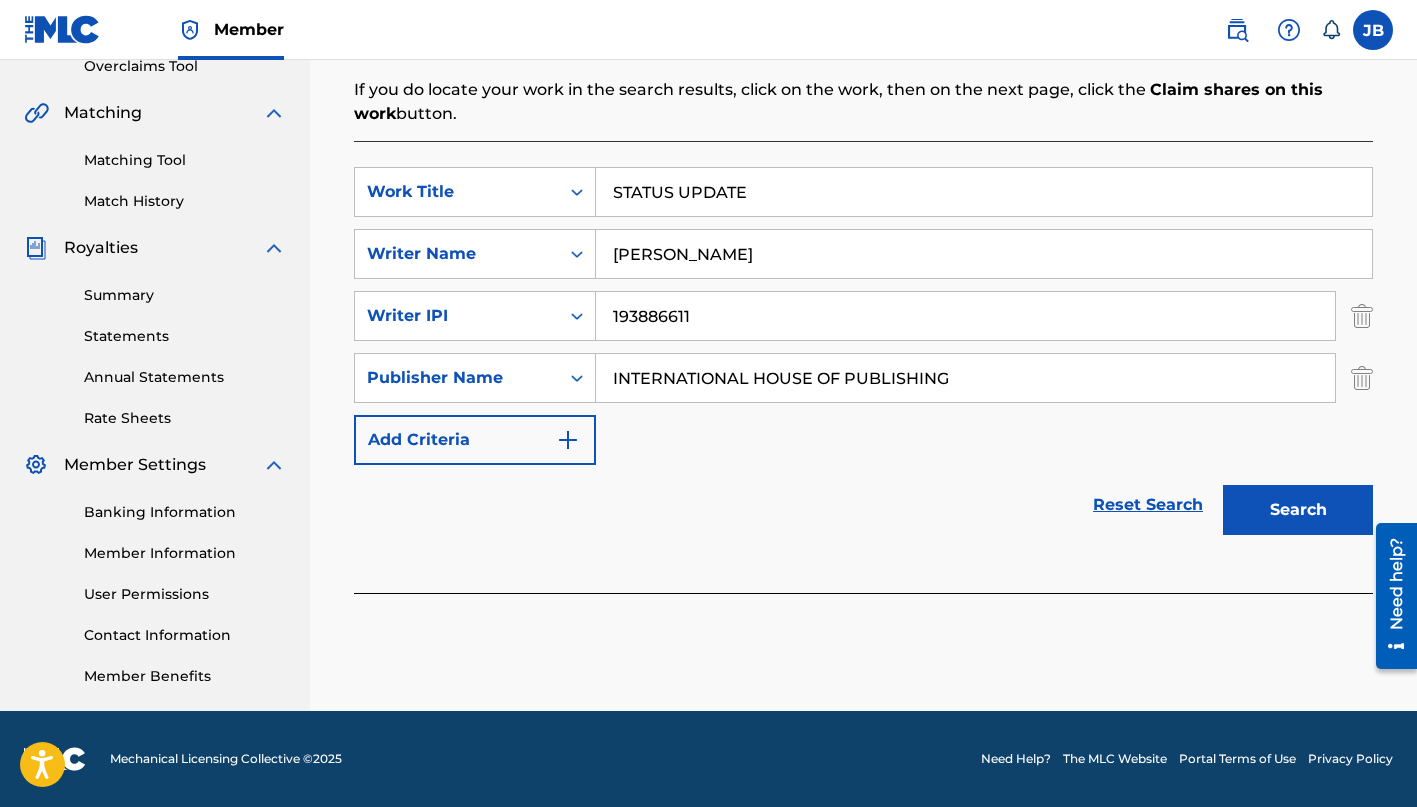 scroll, scrollTop: 433, scrollLeft: 0, axis: vertical 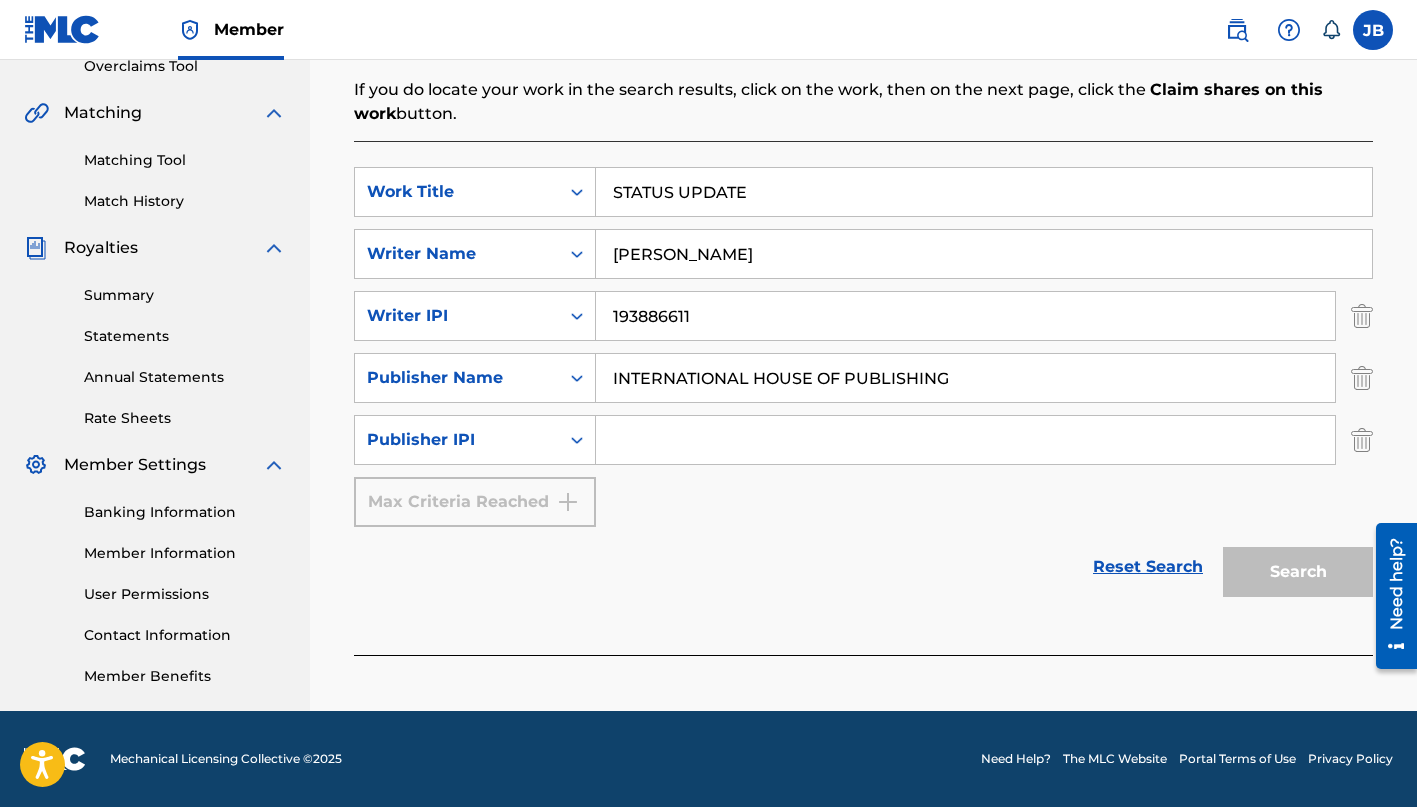 click at bounding box center [965, 440] 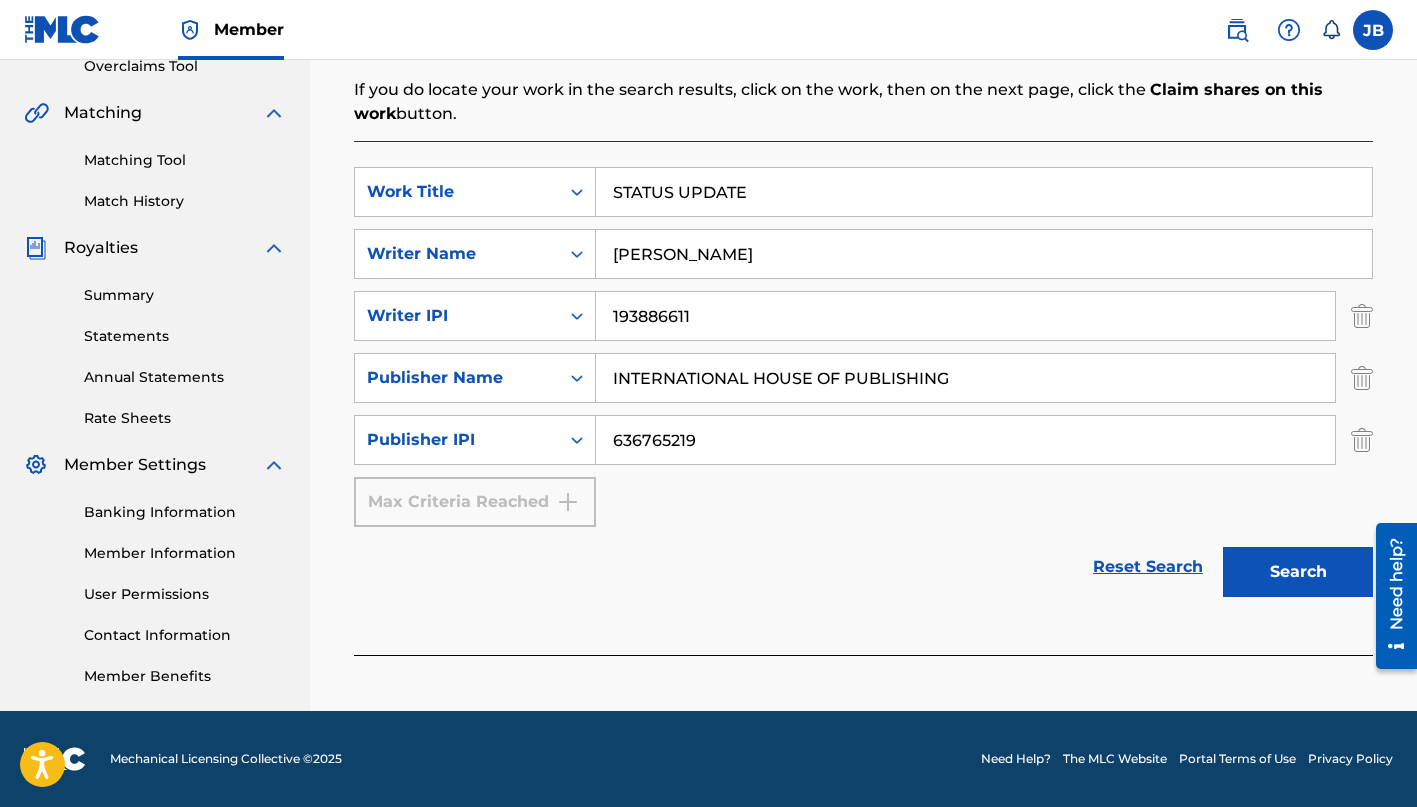type on "636765219" 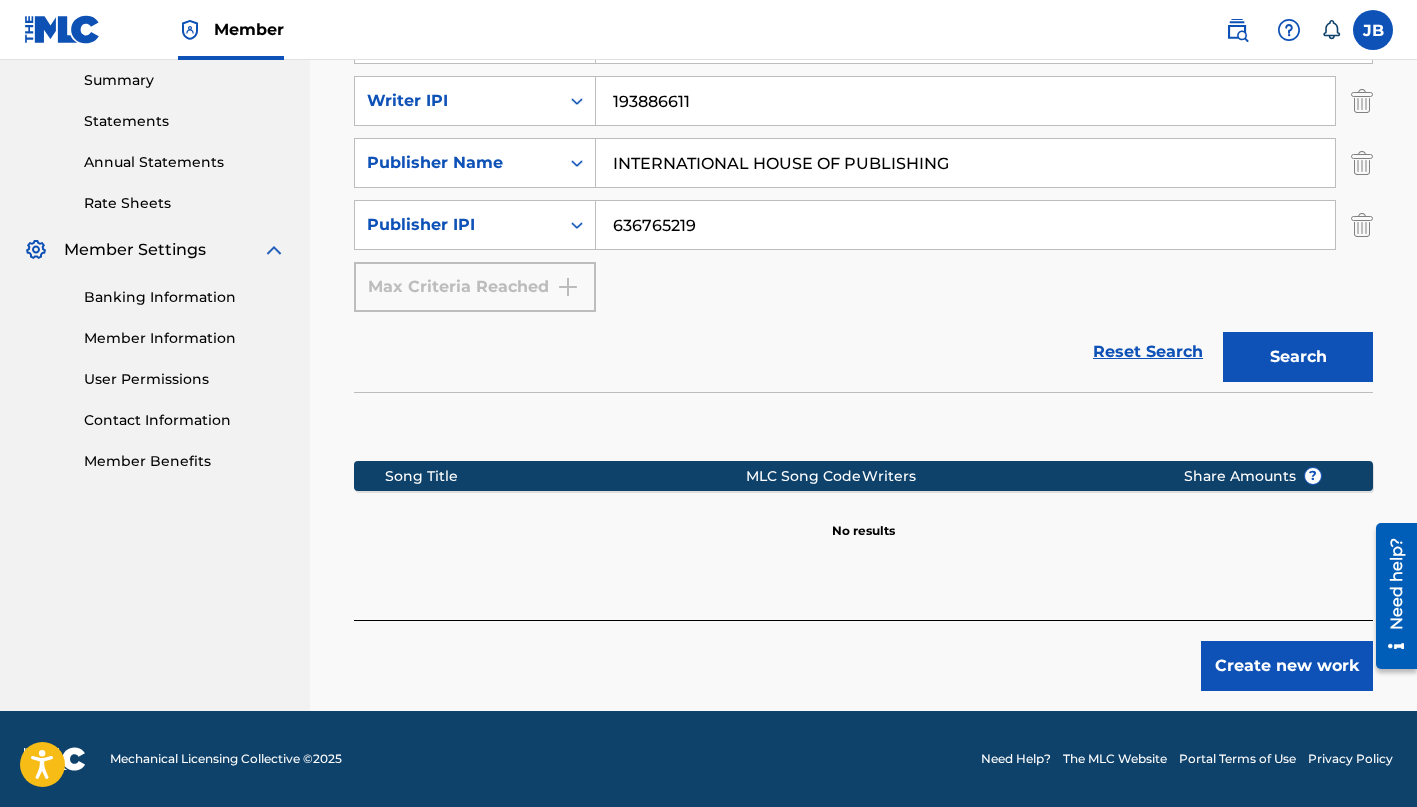 click on "Create new work" at bounding box center (1287, 666) 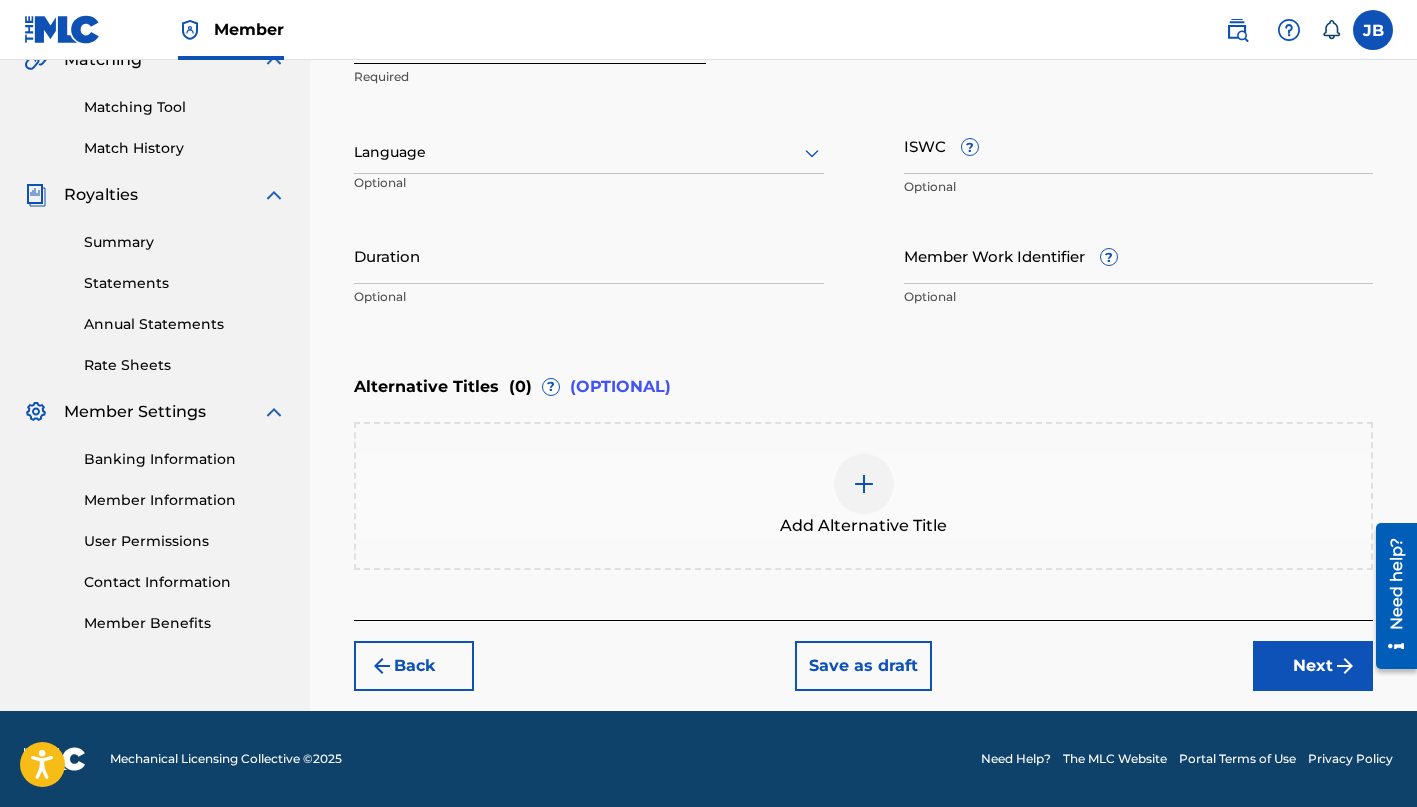 scroll, scrollTop: 486, scrollLeft: 0, axis: vertical 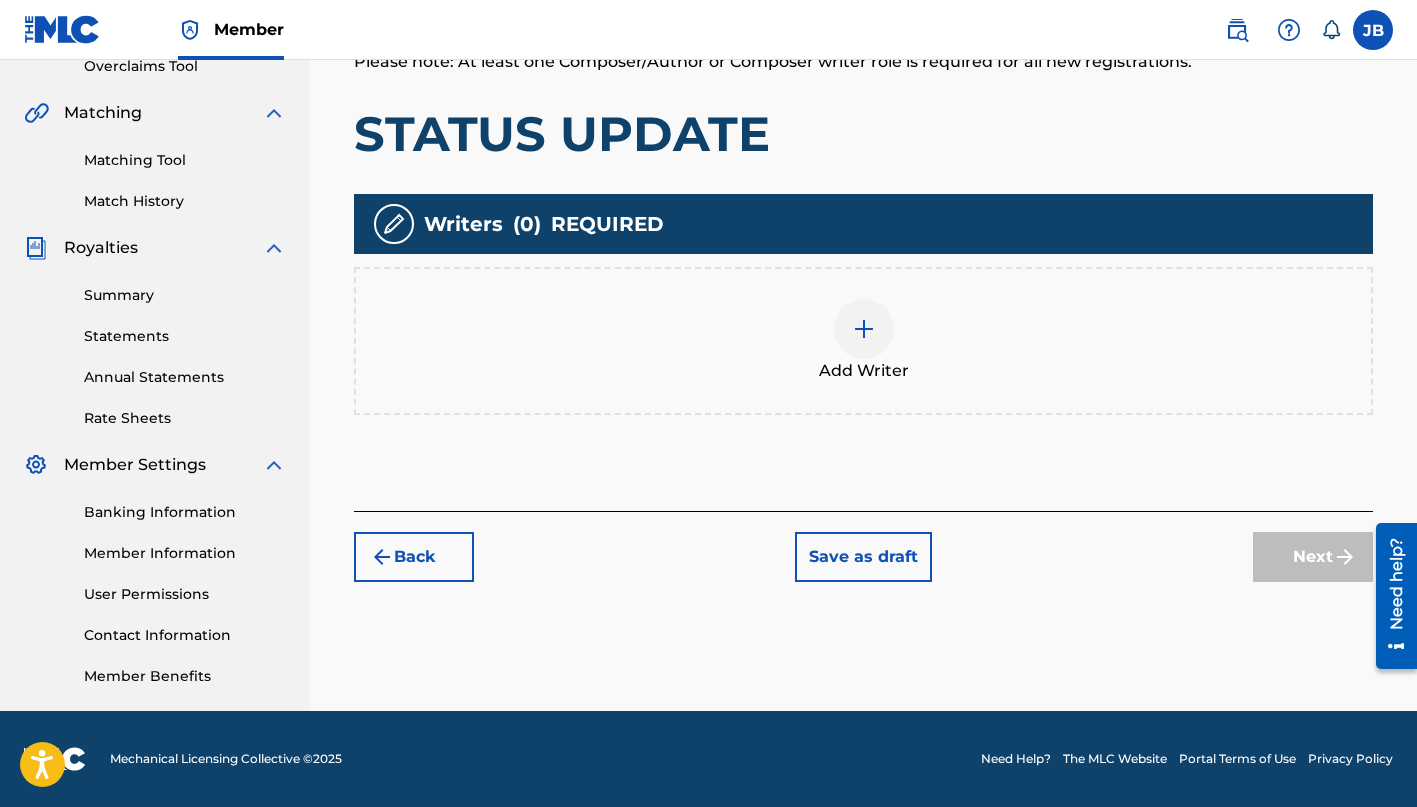 click at bounding box center (864, 329) 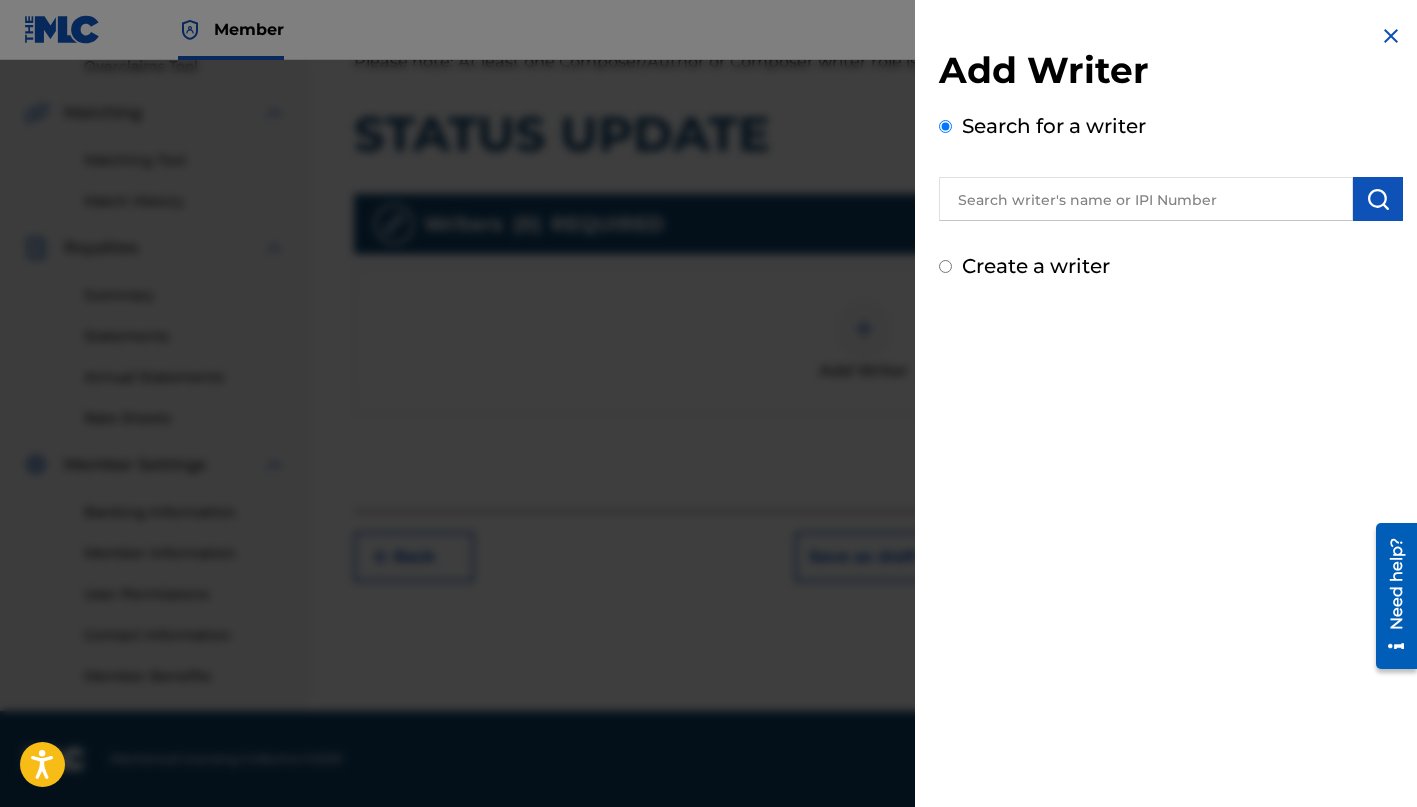 click at bounding box center [1146, 199] 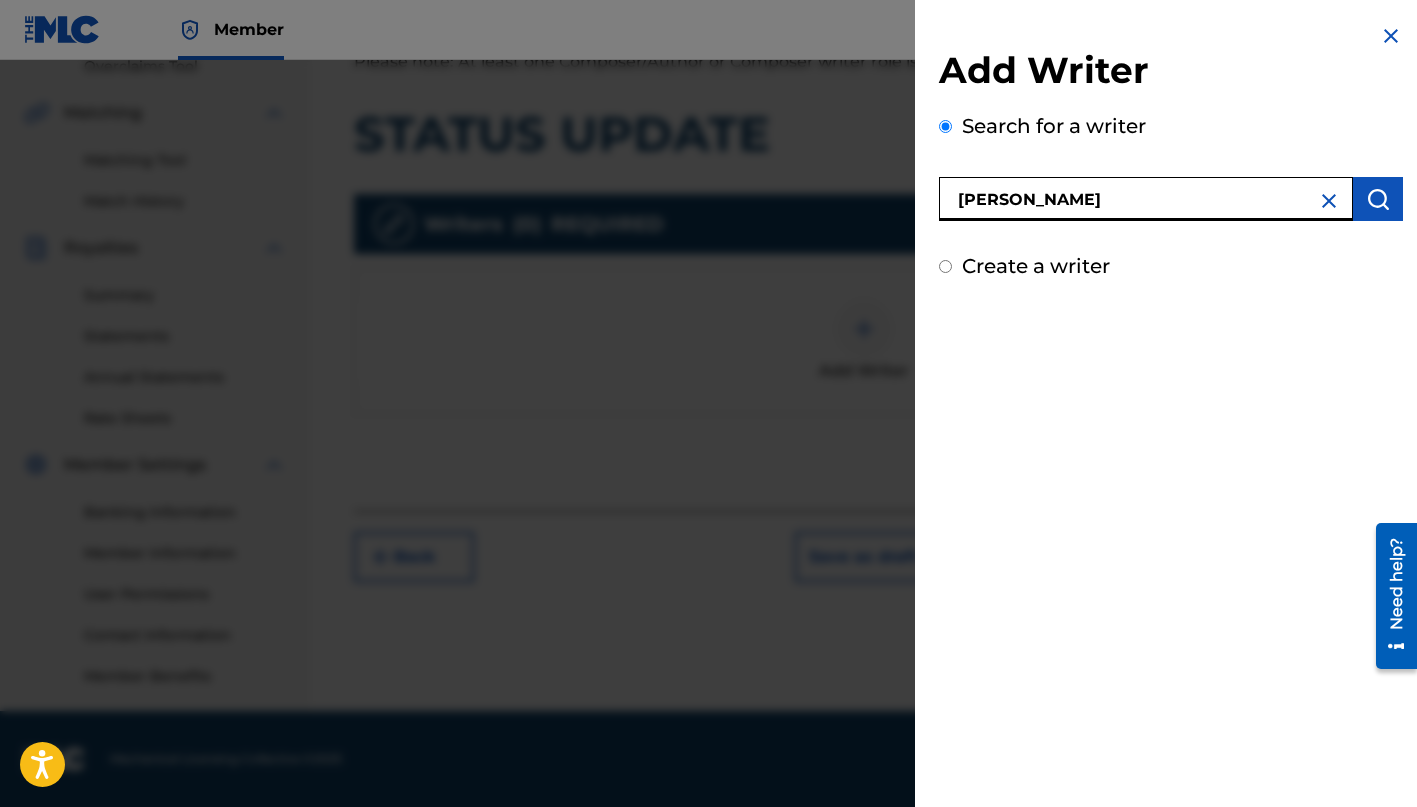 type on "[PERSON_NAME]" 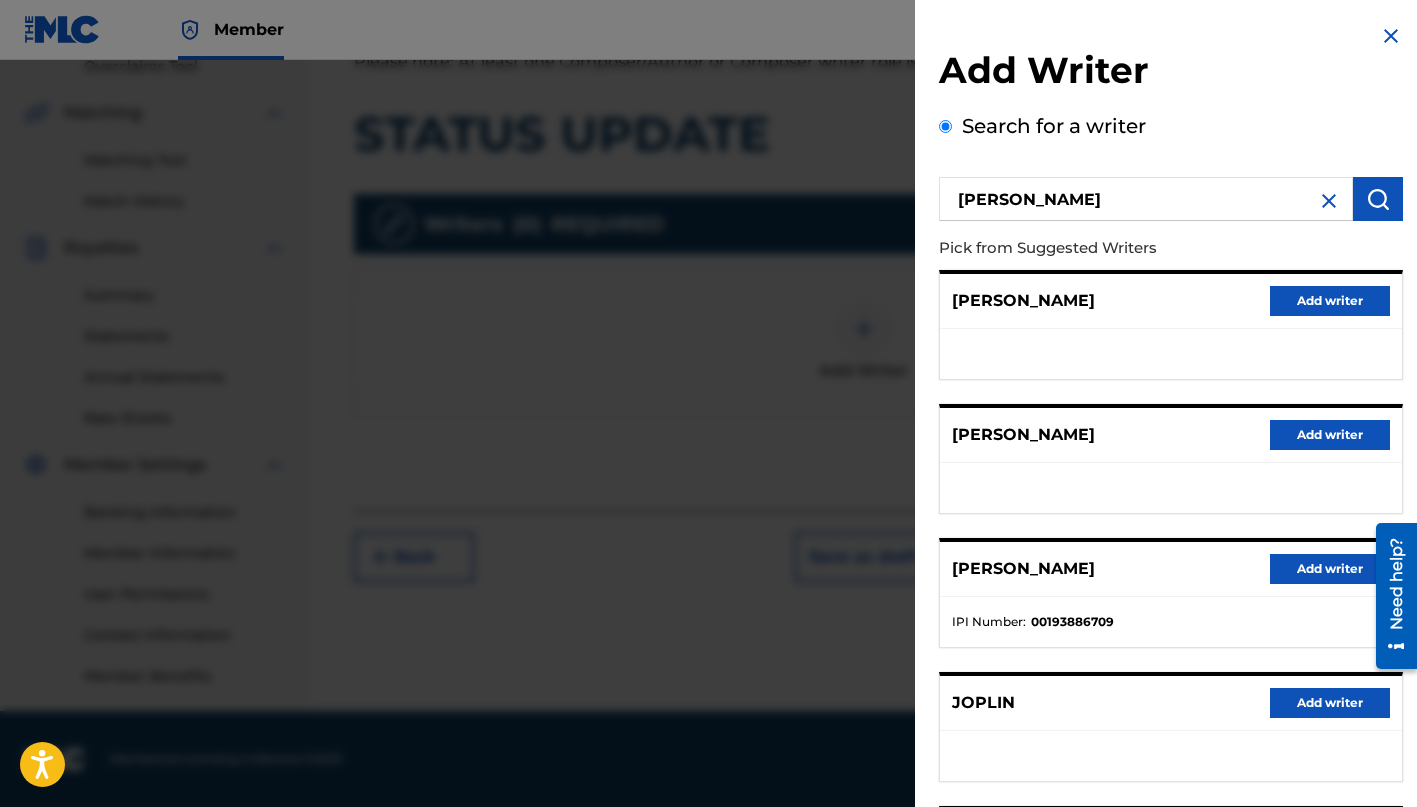 click on "Add writer" at bounding box center [1330, 301] 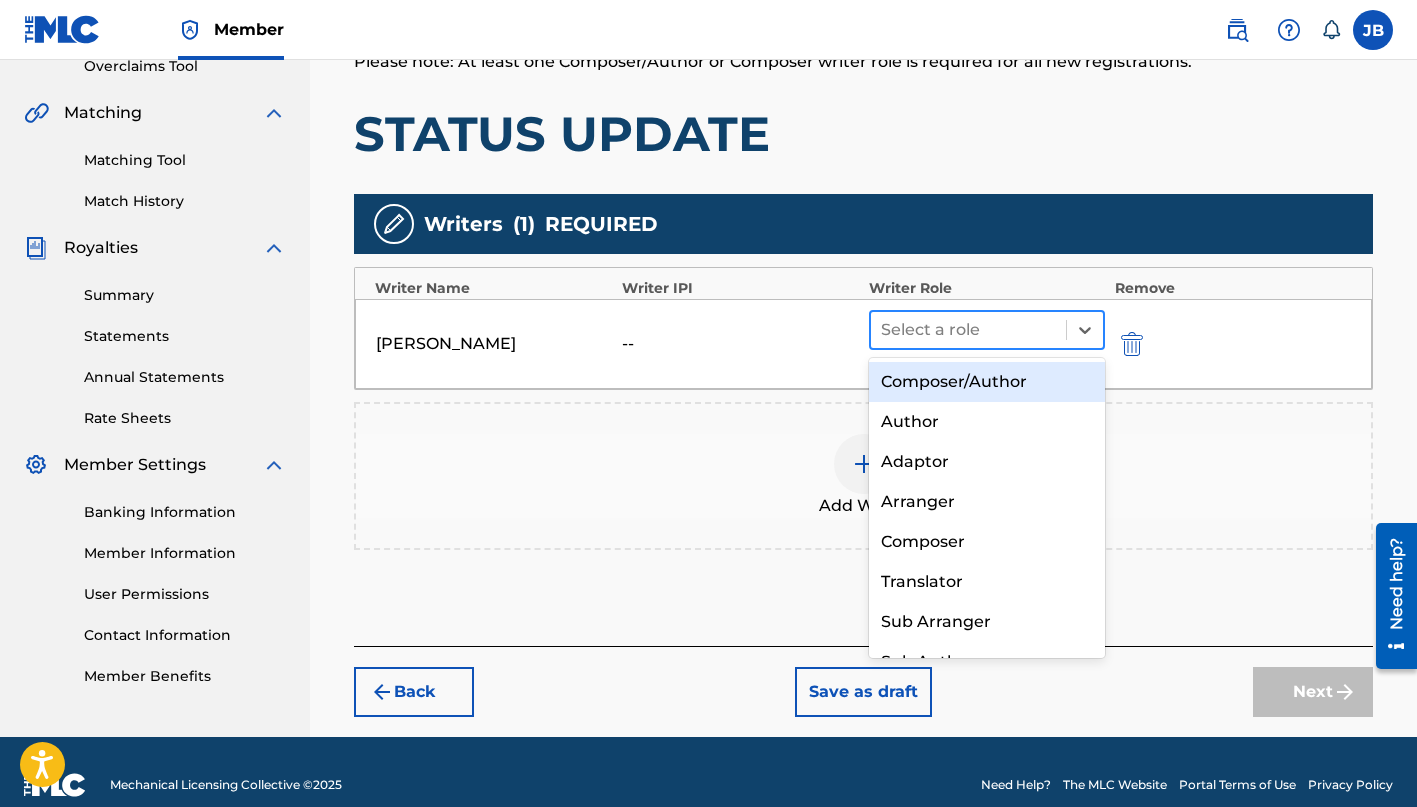 click at bounding box center [968, 330] 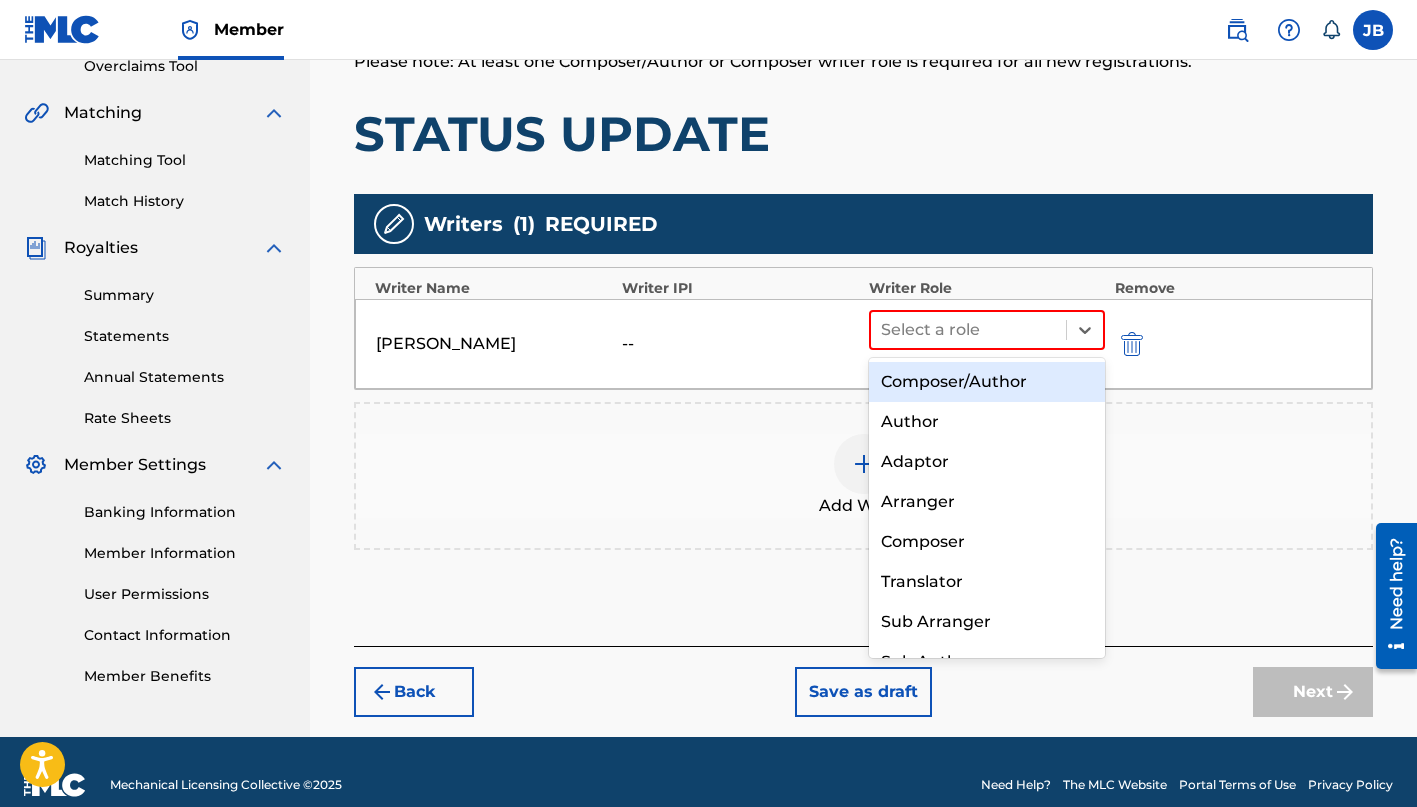 click on "Composer/Author" at bounding box center (987, 382) 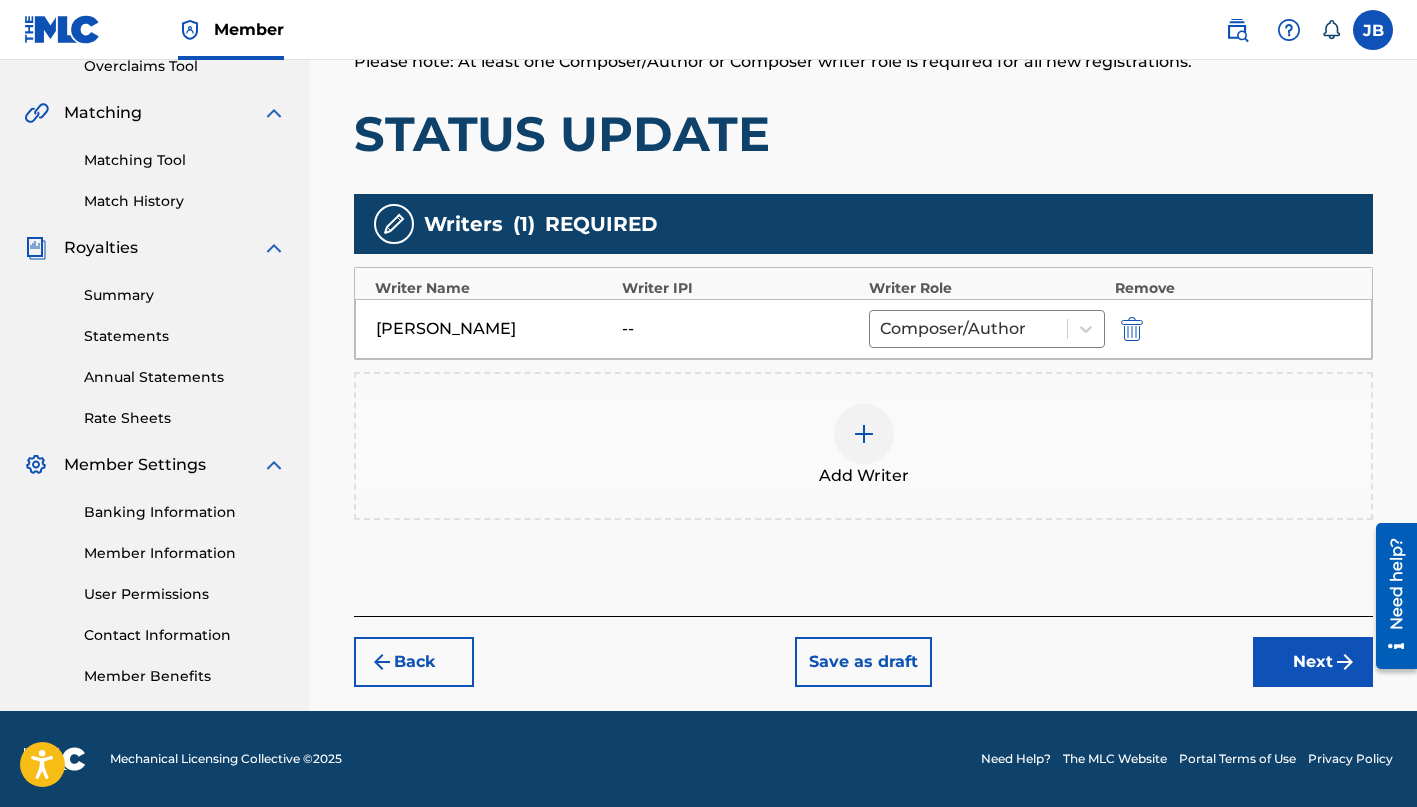 click on "Next" at bounding box center (1313, 662) 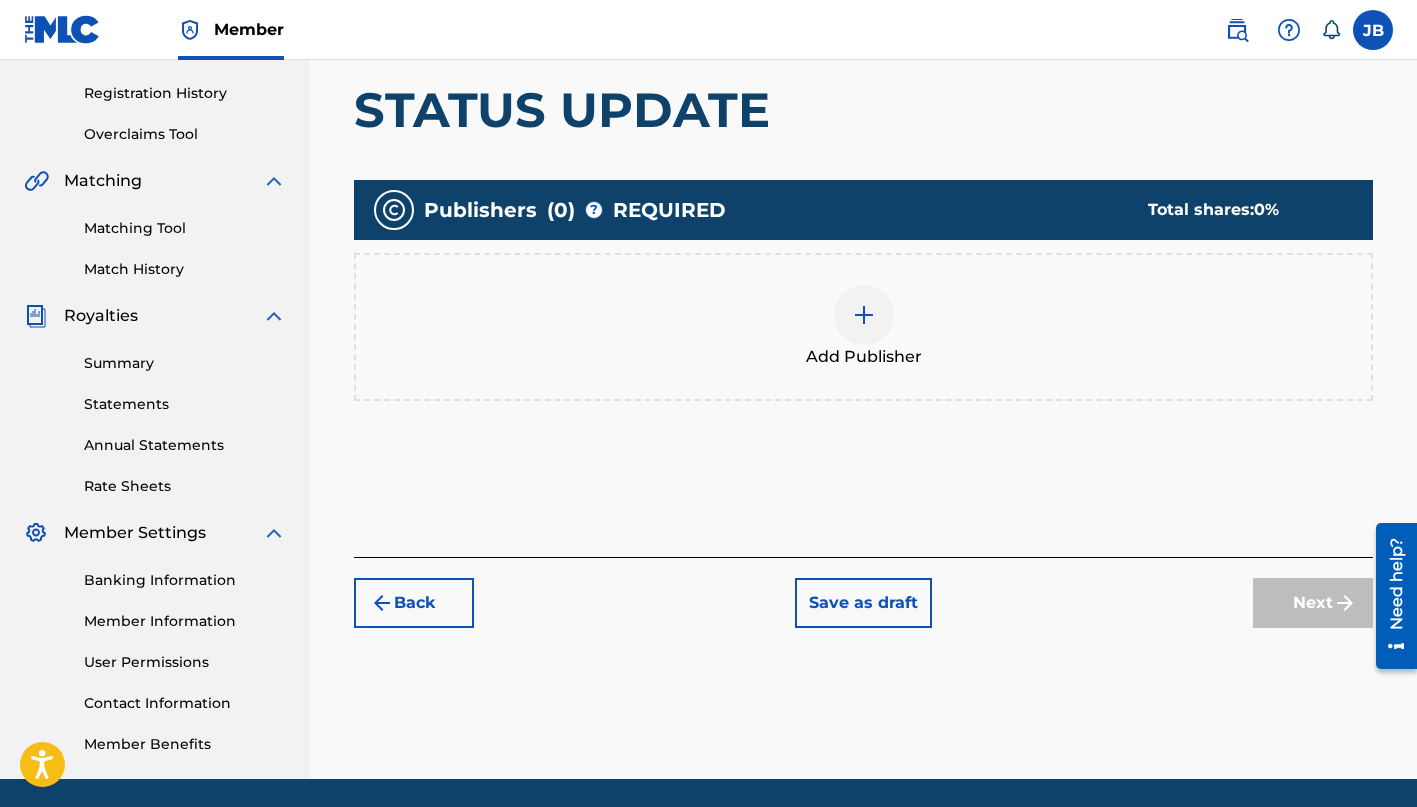 scroll, scrollTop: 370, scrollLeft: 0, axis: vertical 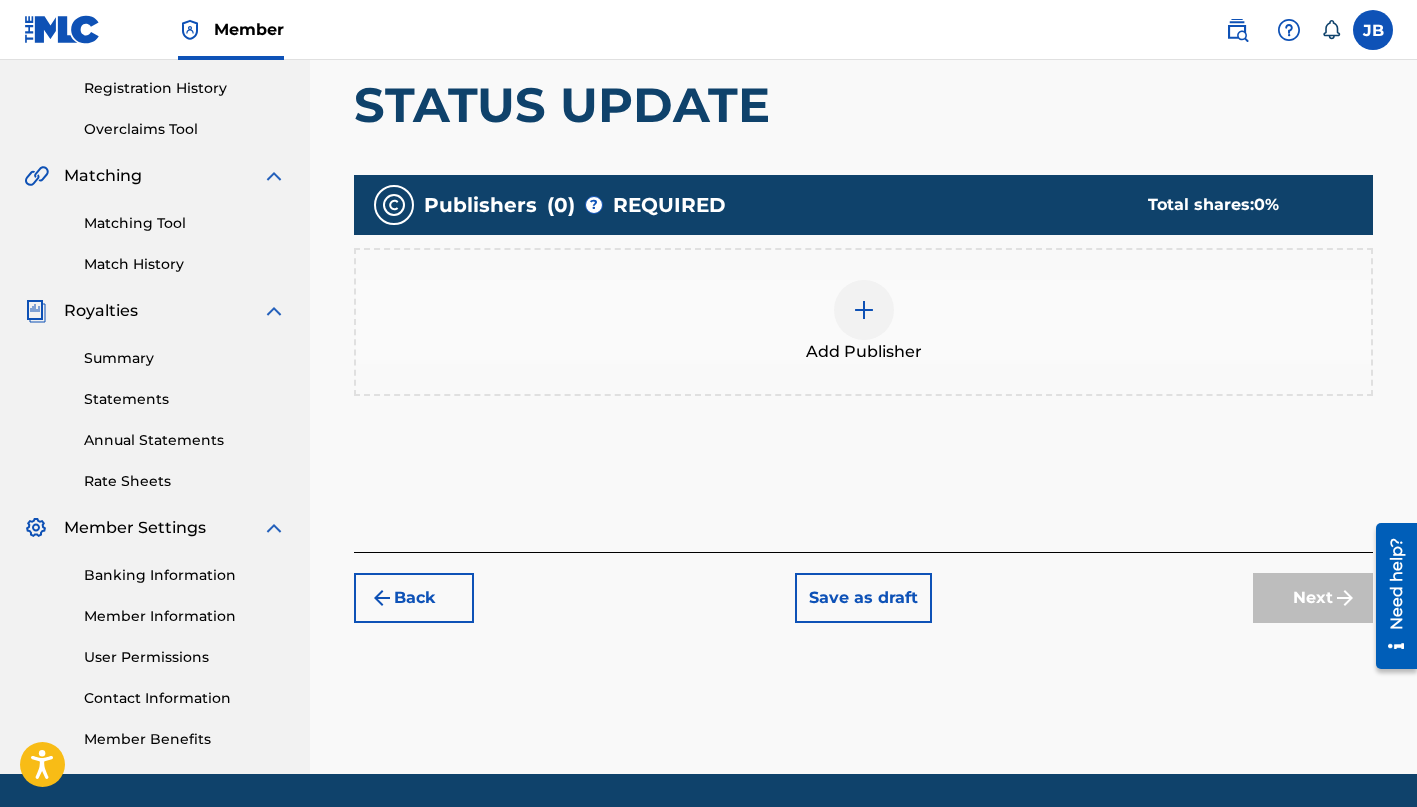 click at bounding box center (864, 310) 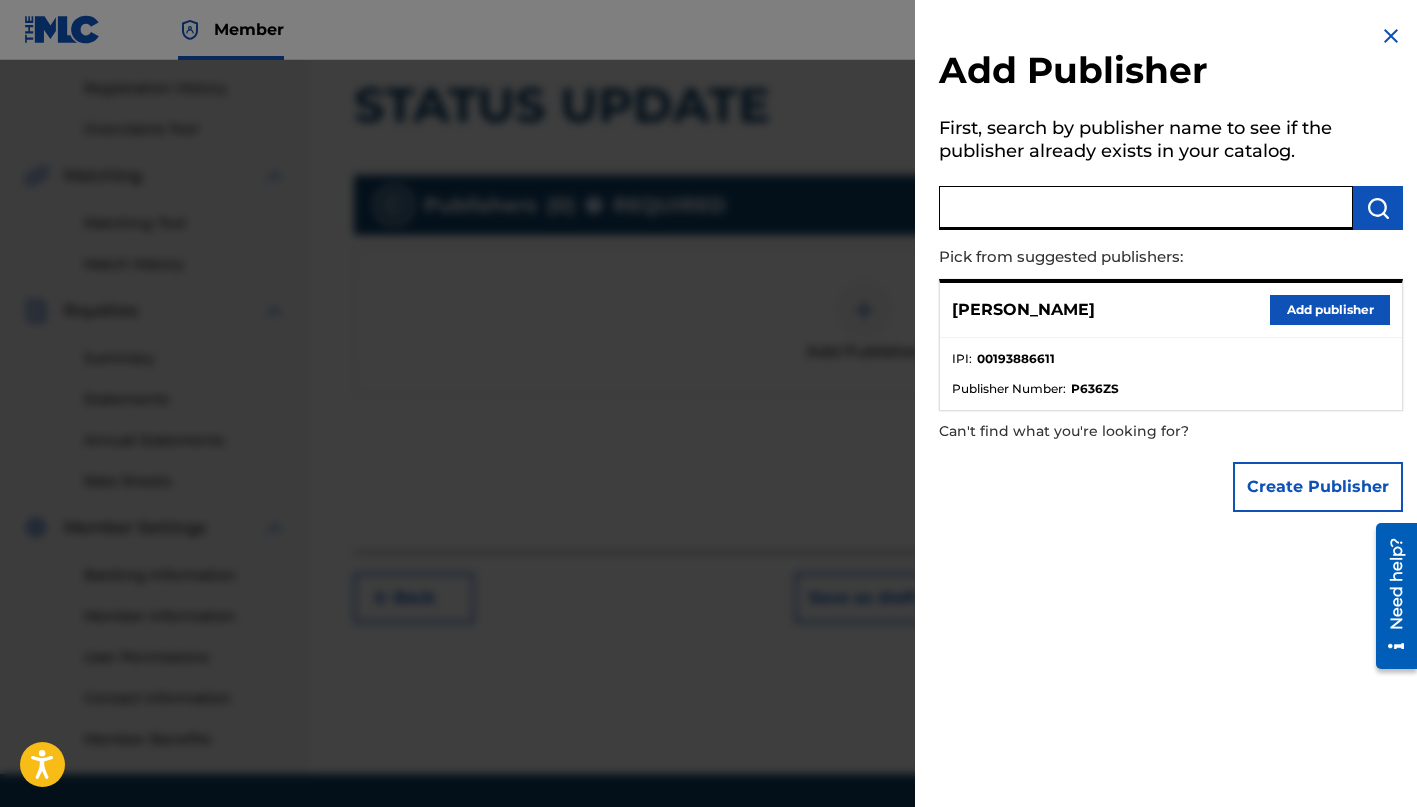 click at bounding box center (1146, 208) 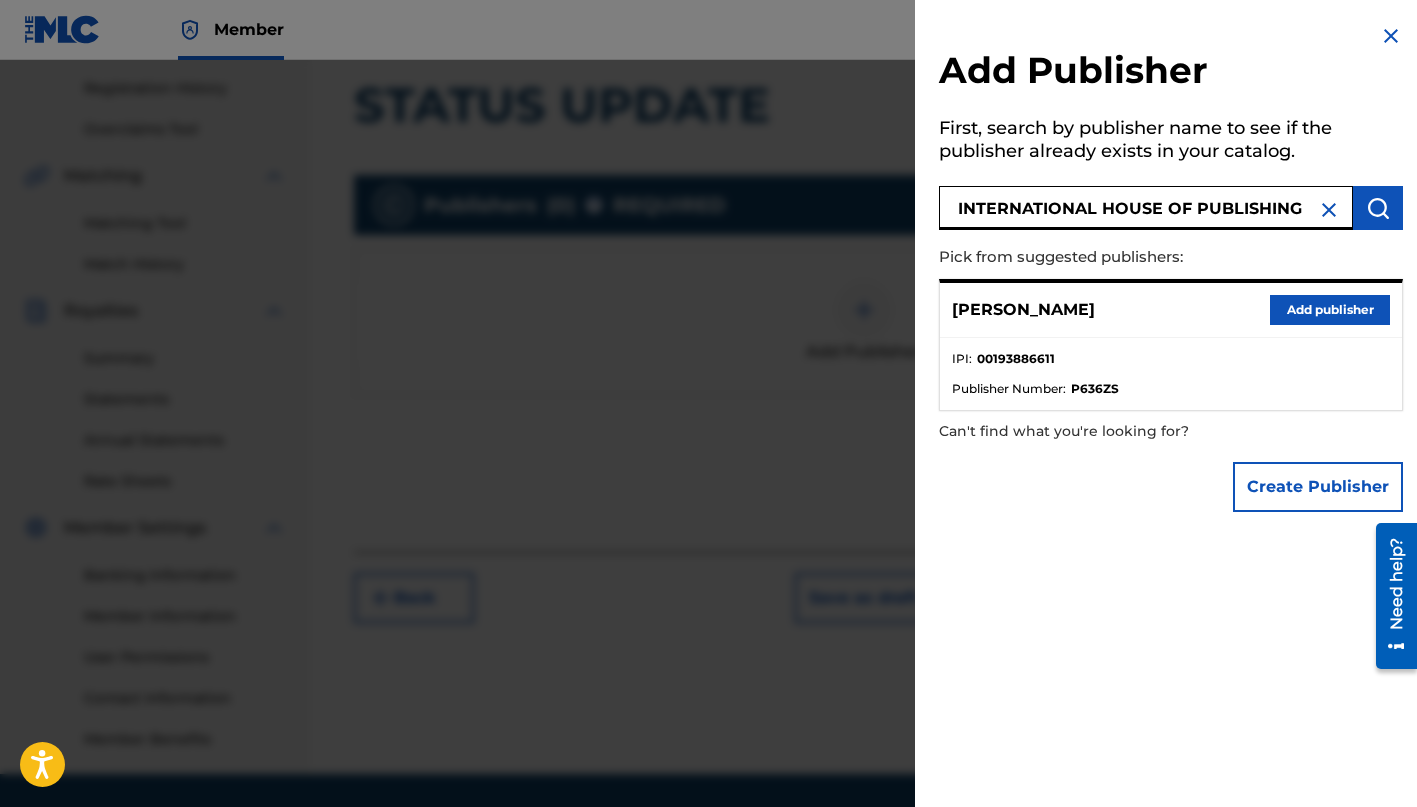 type on "INTERNATIONAL HOUSE OF PUBLISHING" 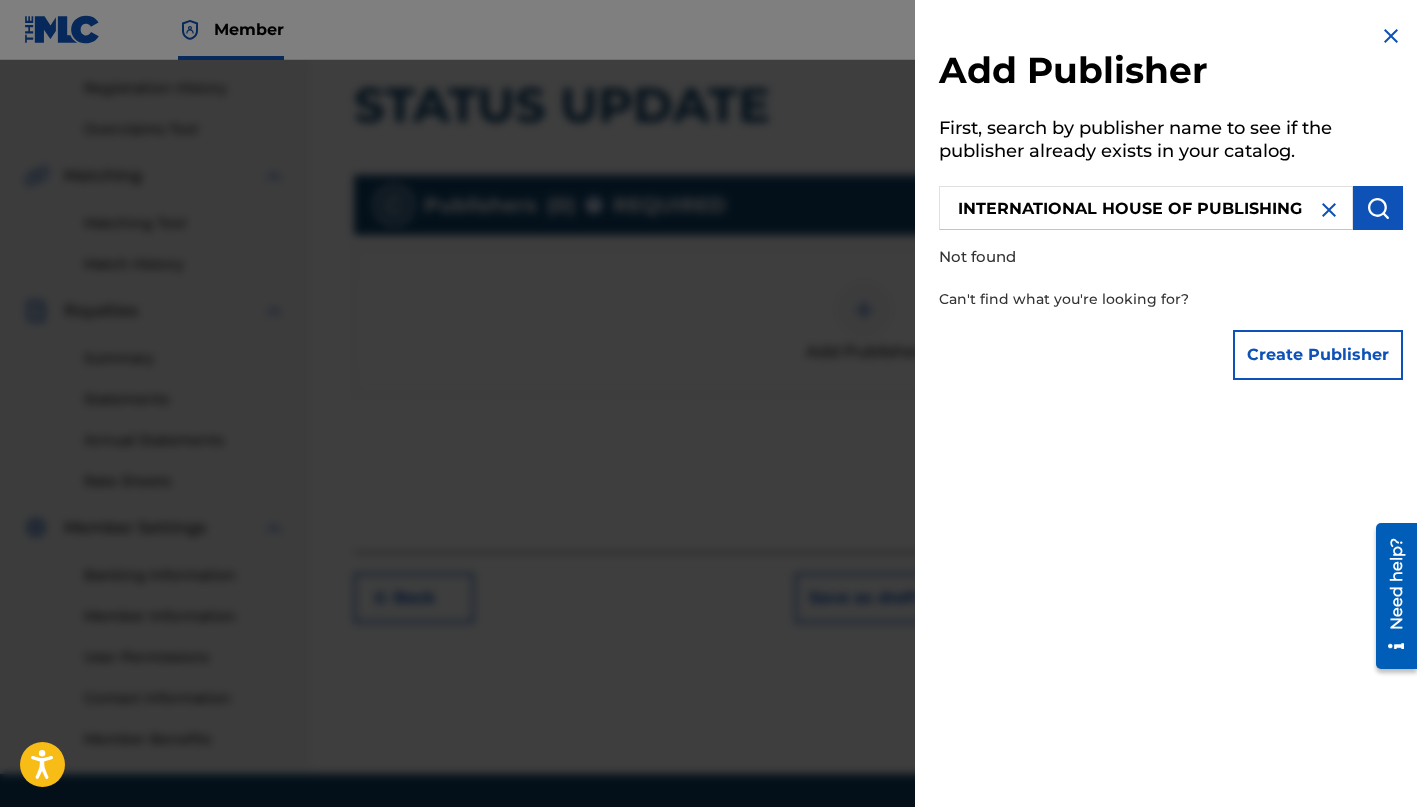 click on "Create Publisher" at bounding box center (1318, 355) 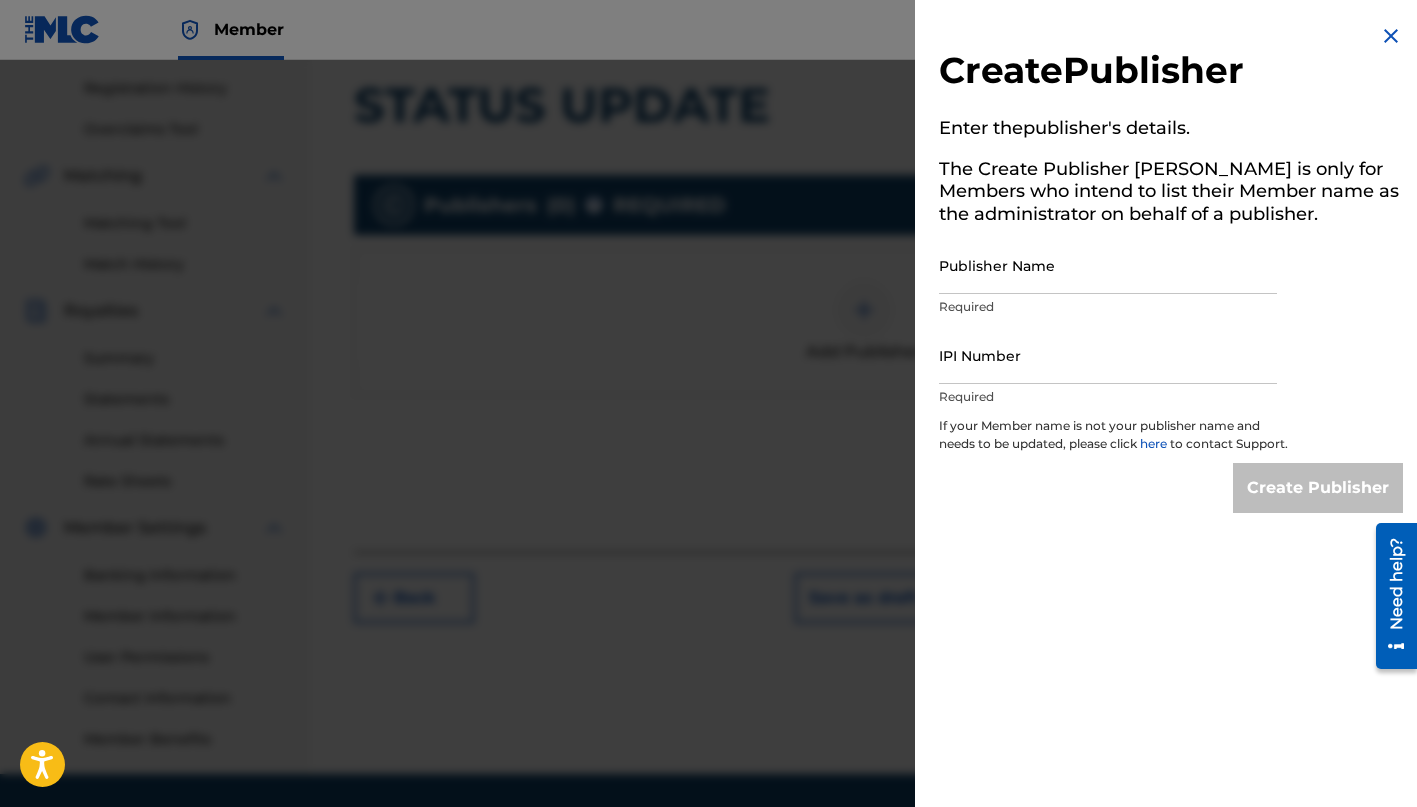 click on "Publisher Name" at bounding box center (1108, 265) 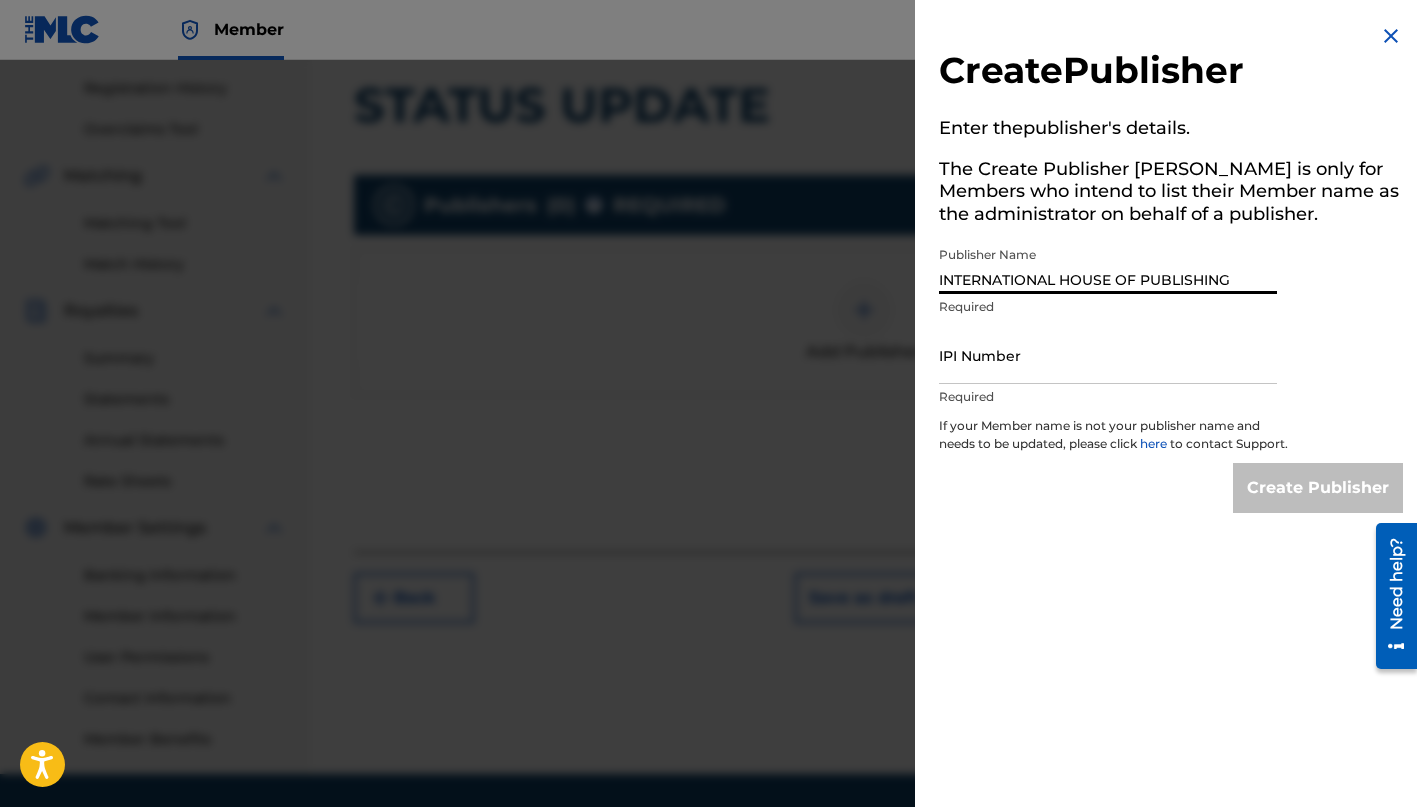 type on "INTERNATIONAL HOUSE OF PUBLISHING" 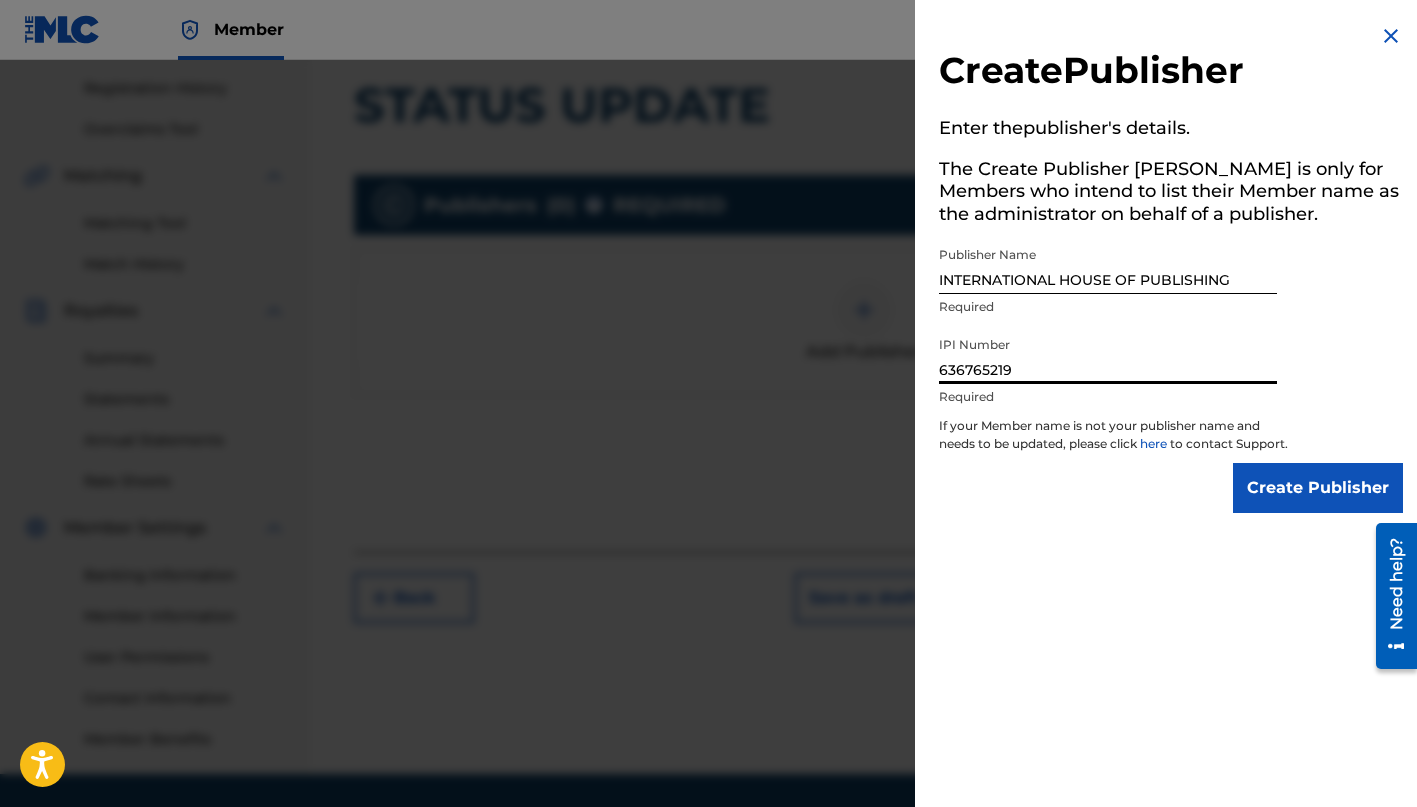 type on "636765219" 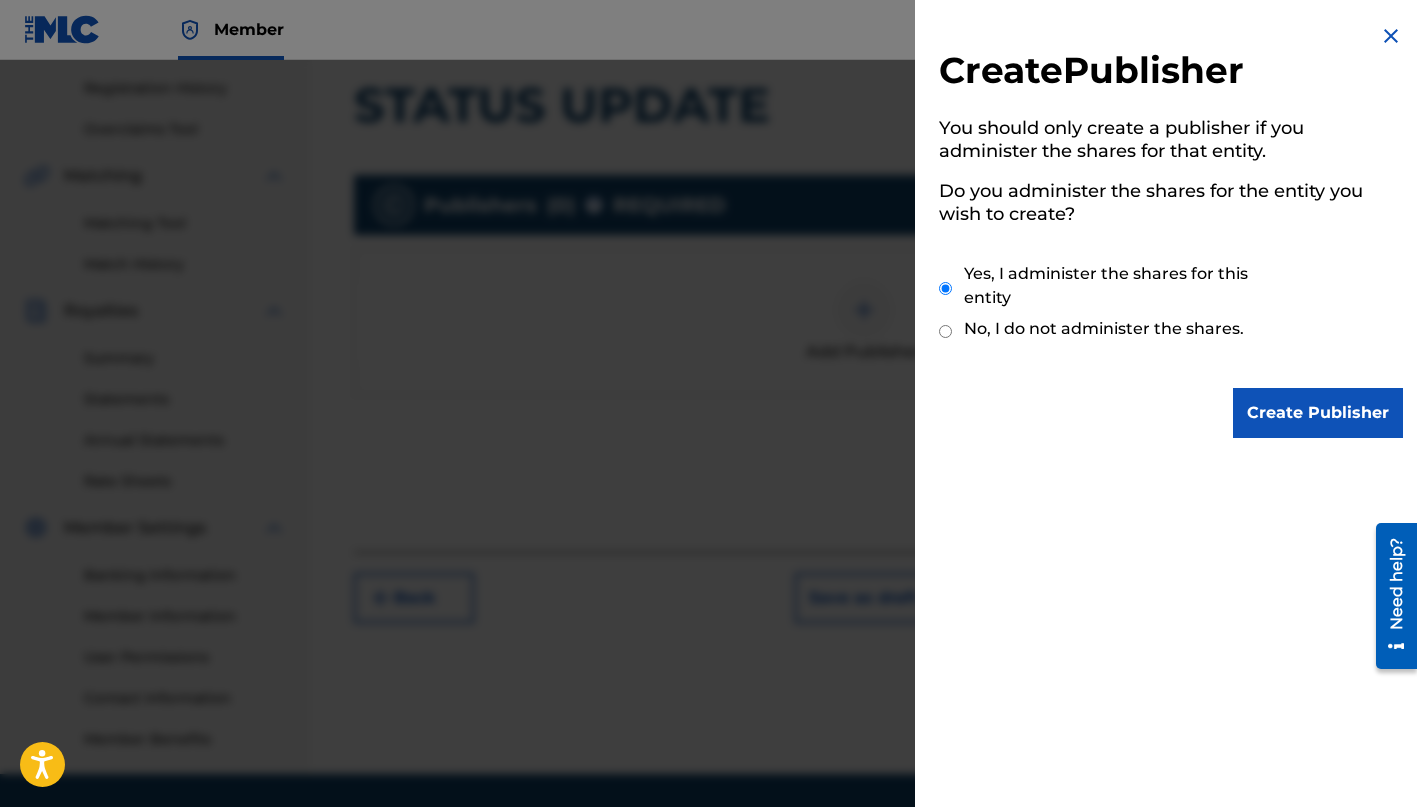 click on "Create Publisher" at bounding box center (1318, 413) 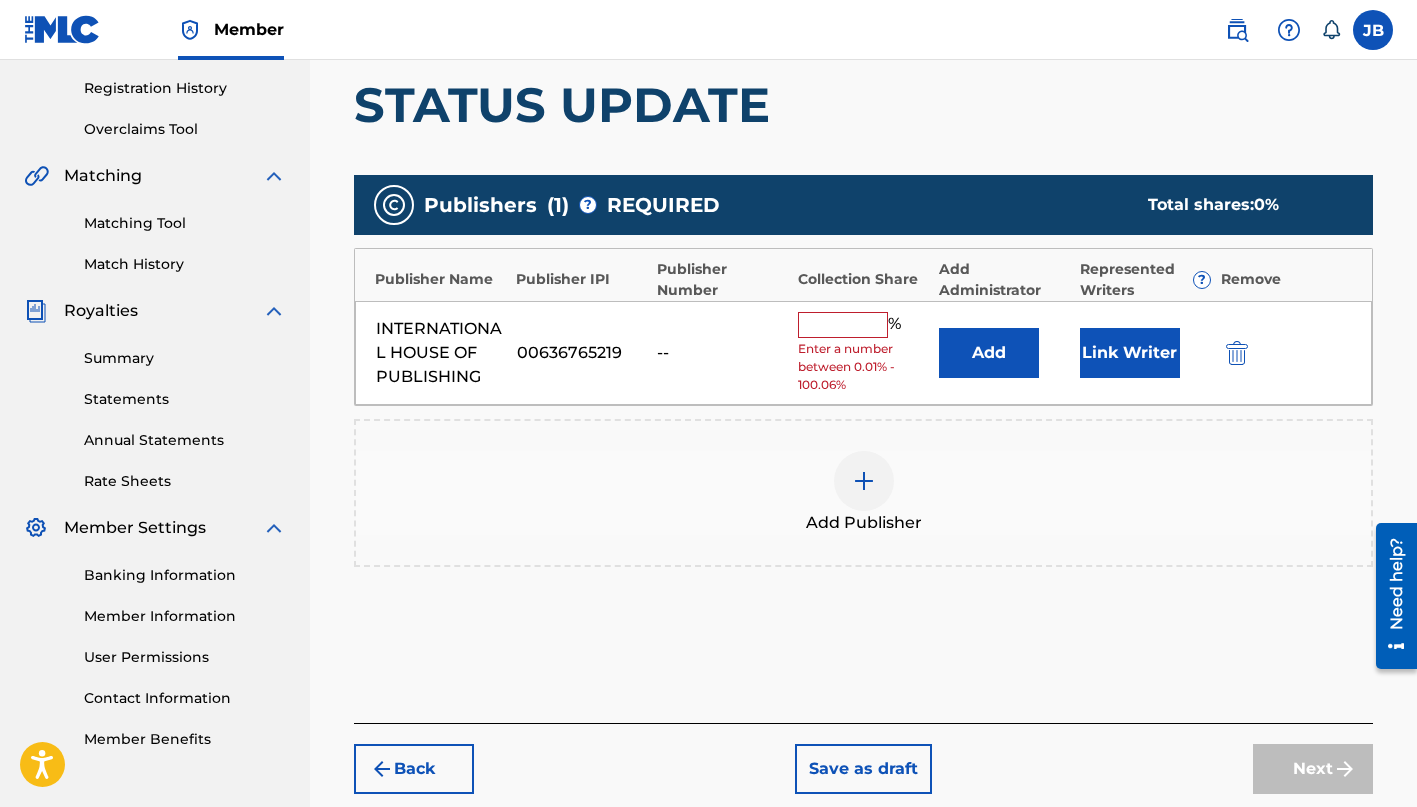 click at bounding box center [843, 325] 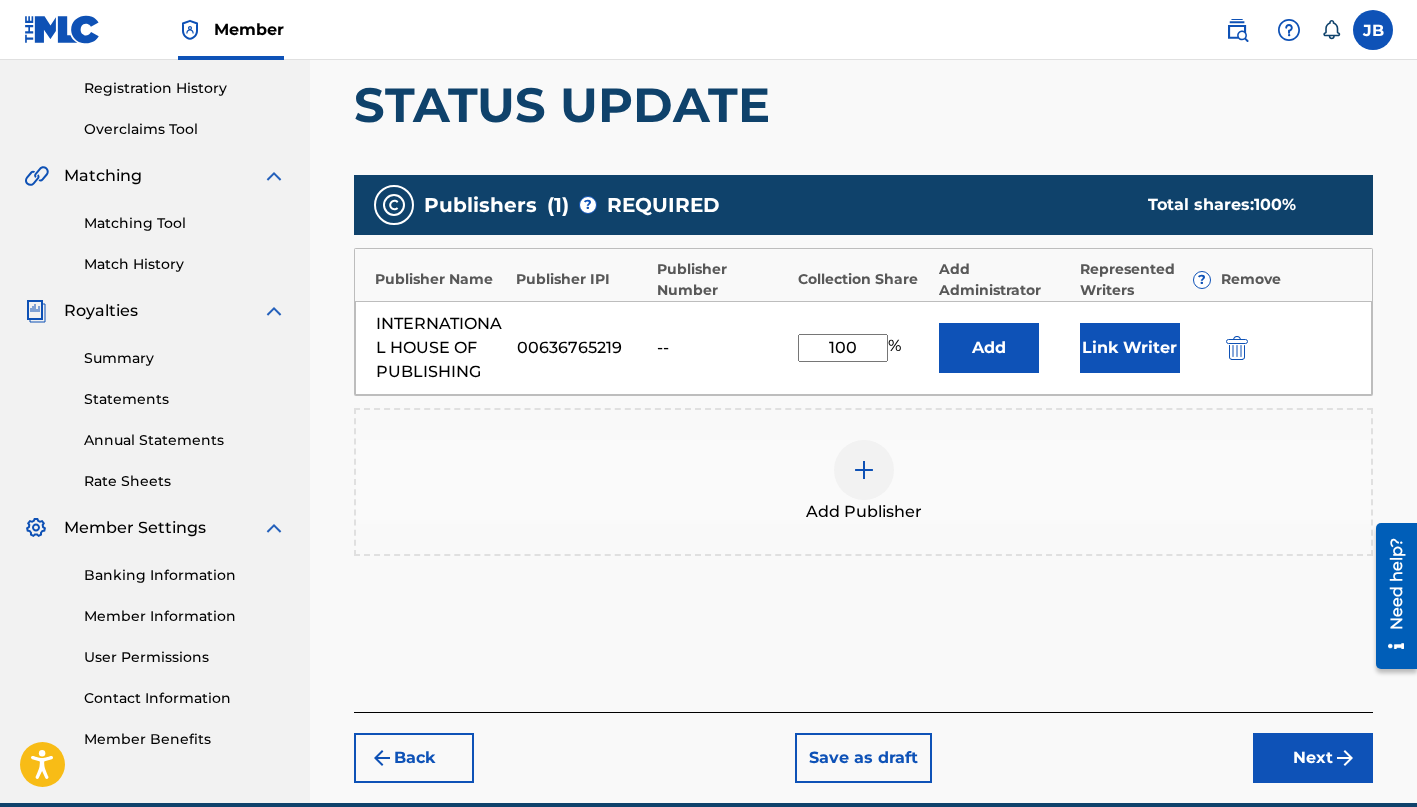 type on "100" 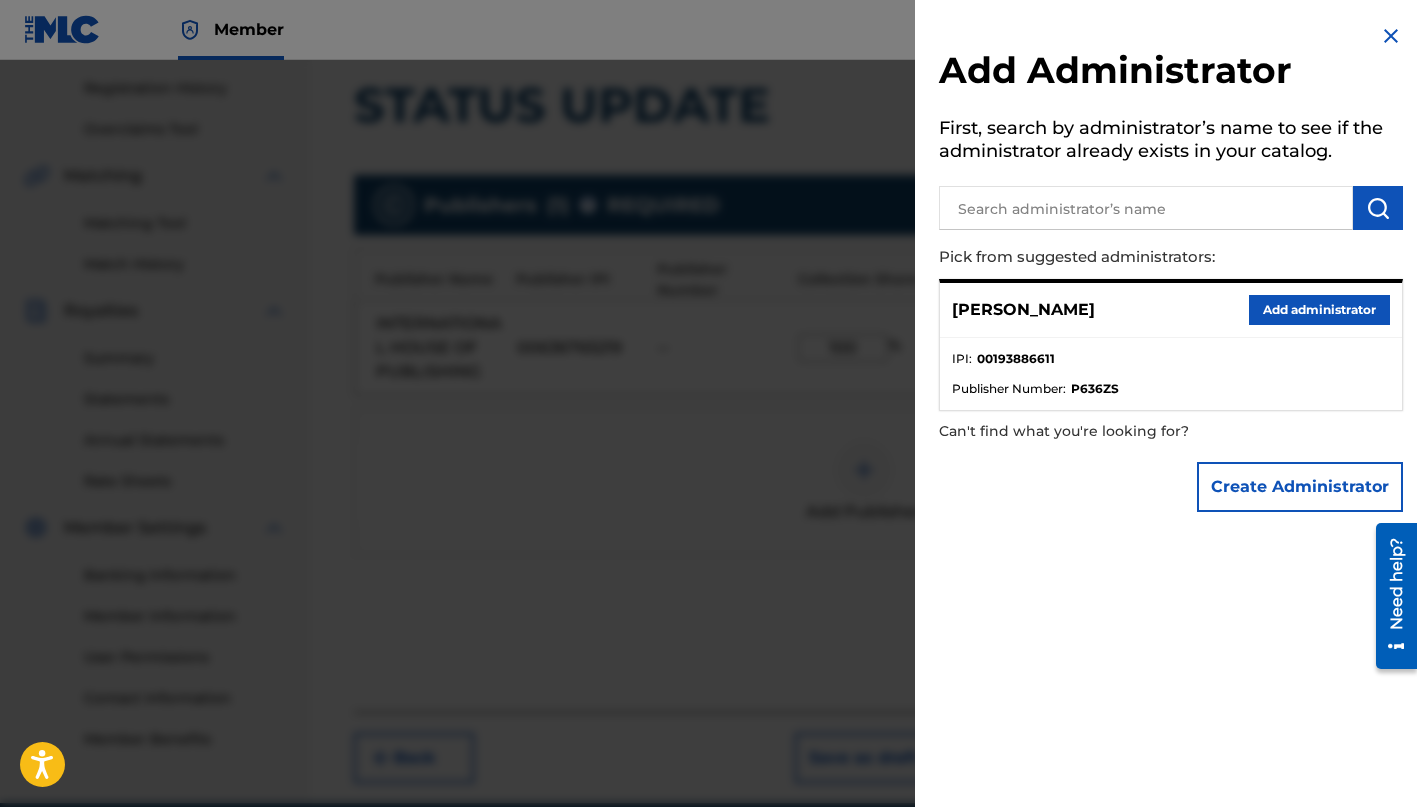 click on "Add administrator" at bounding box center [1319, 310] 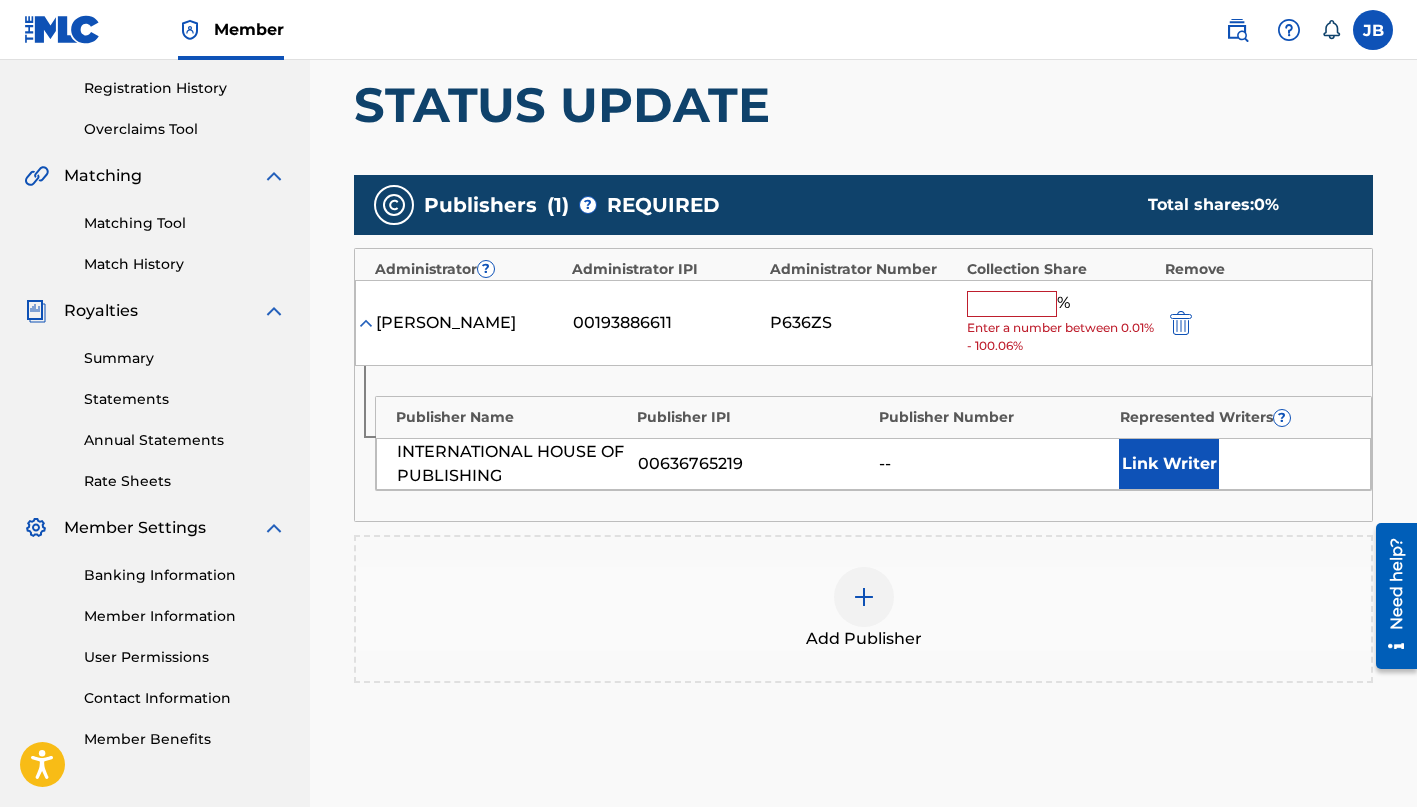 click at bounding box center [1012, 304] 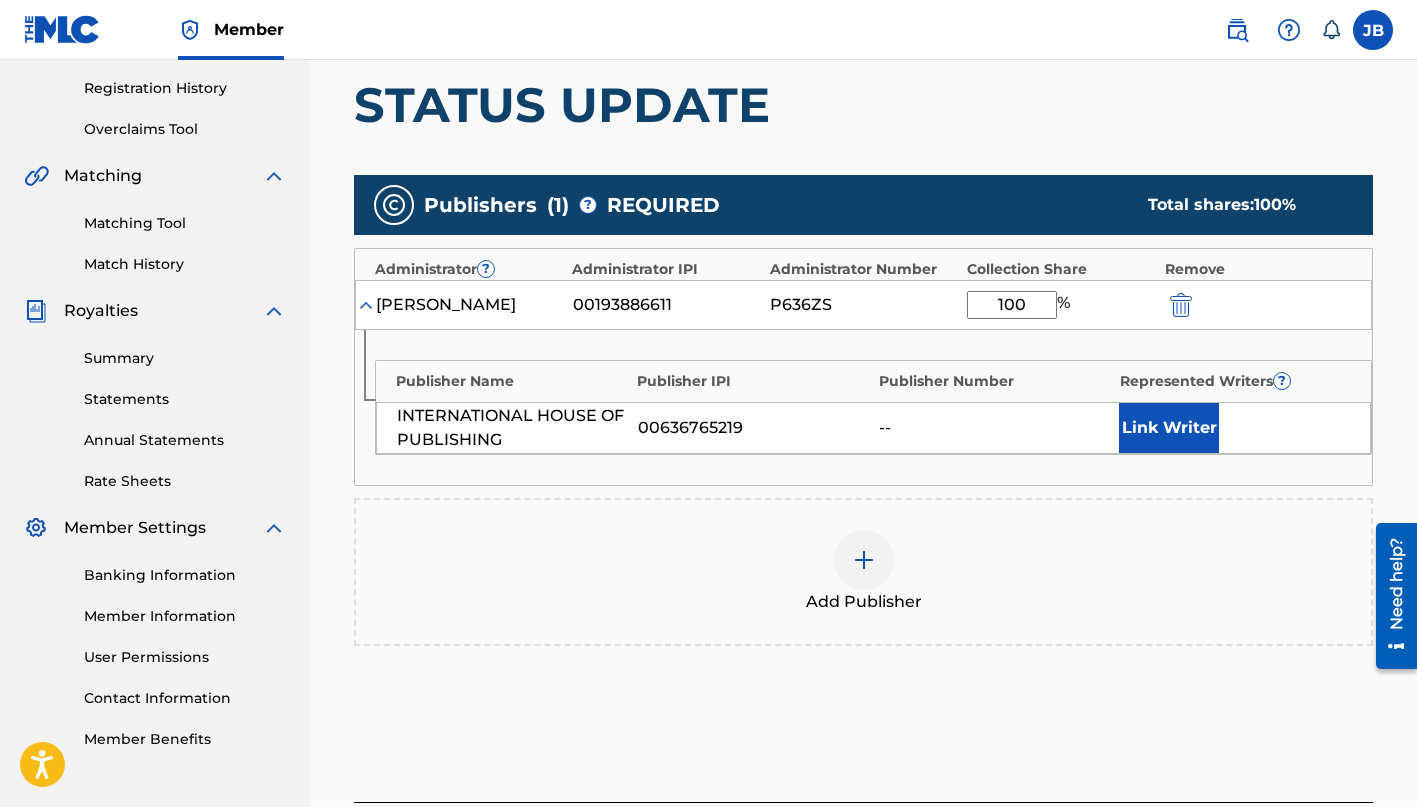 type on "100" 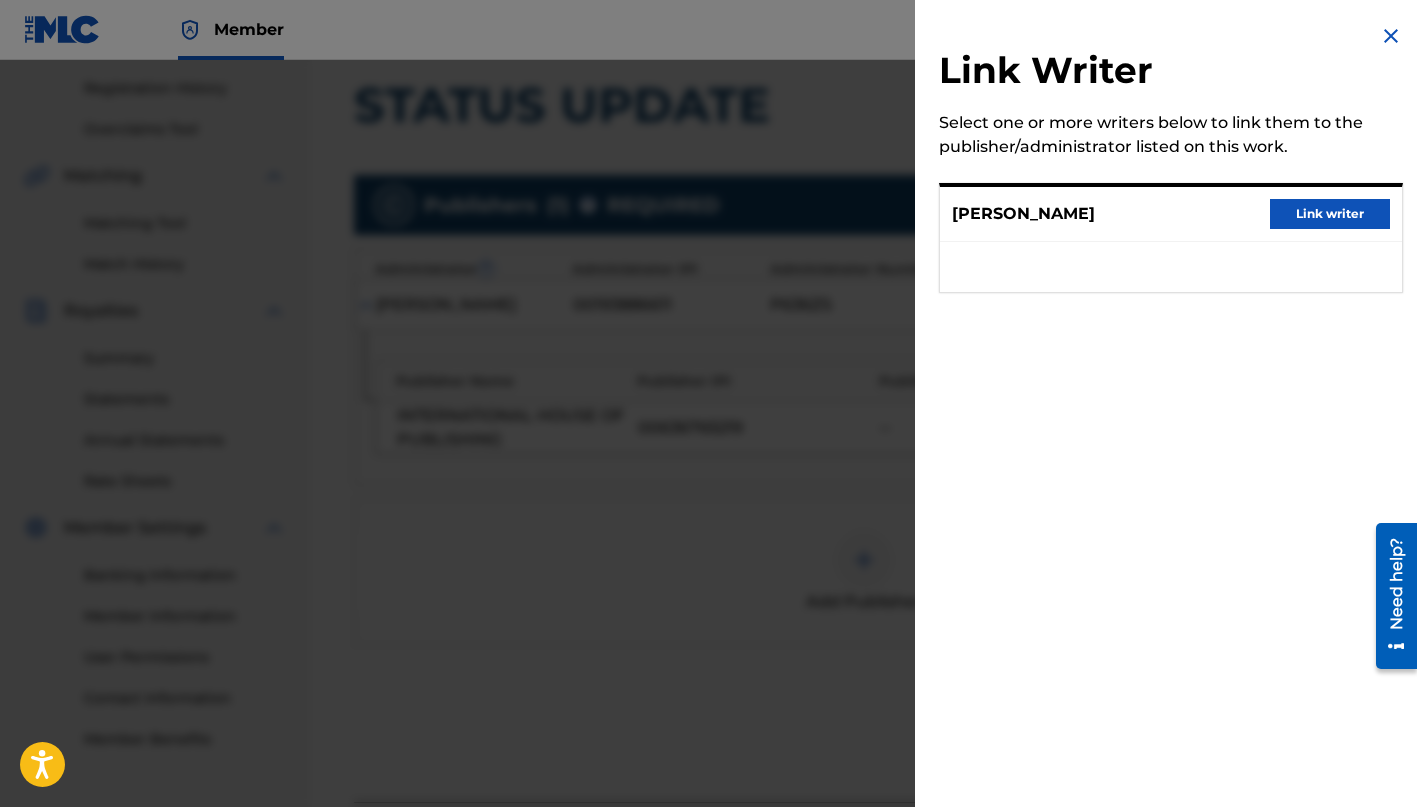 click on "Link writer" at bounding box center (1330, 214) 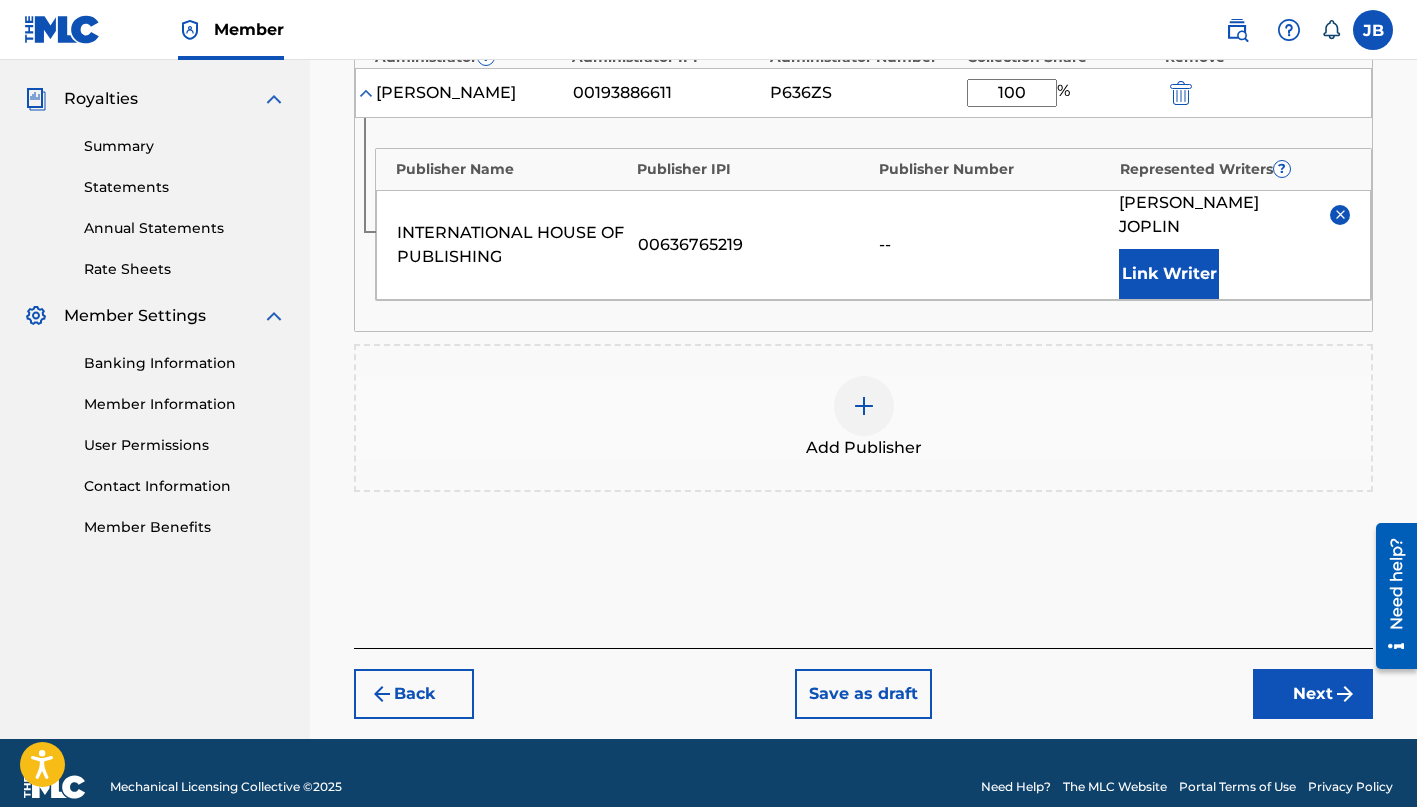 click on "Next" at bounding box center (1313, 694) 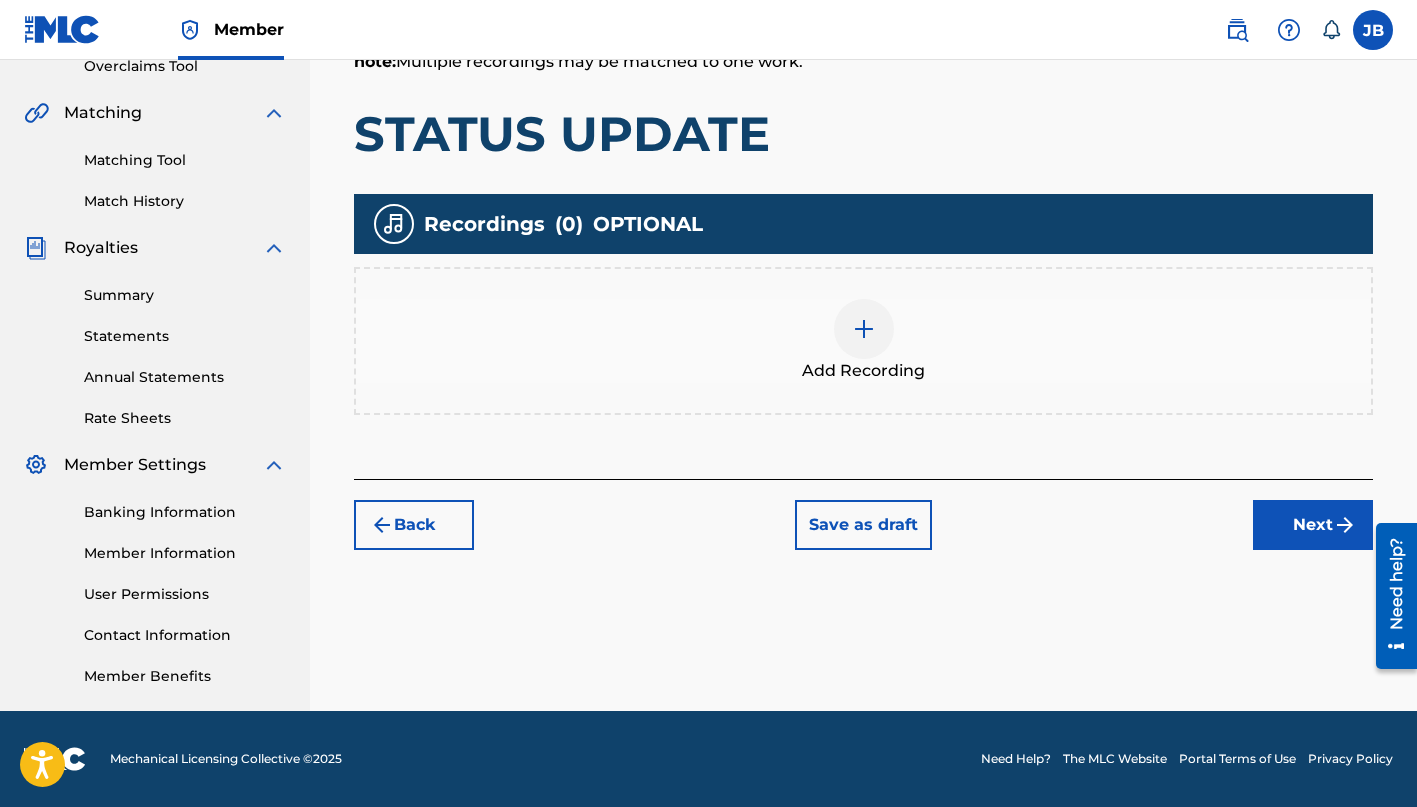 scroll, scrollTop: 433, scrollLeft: 0, axis: vertical 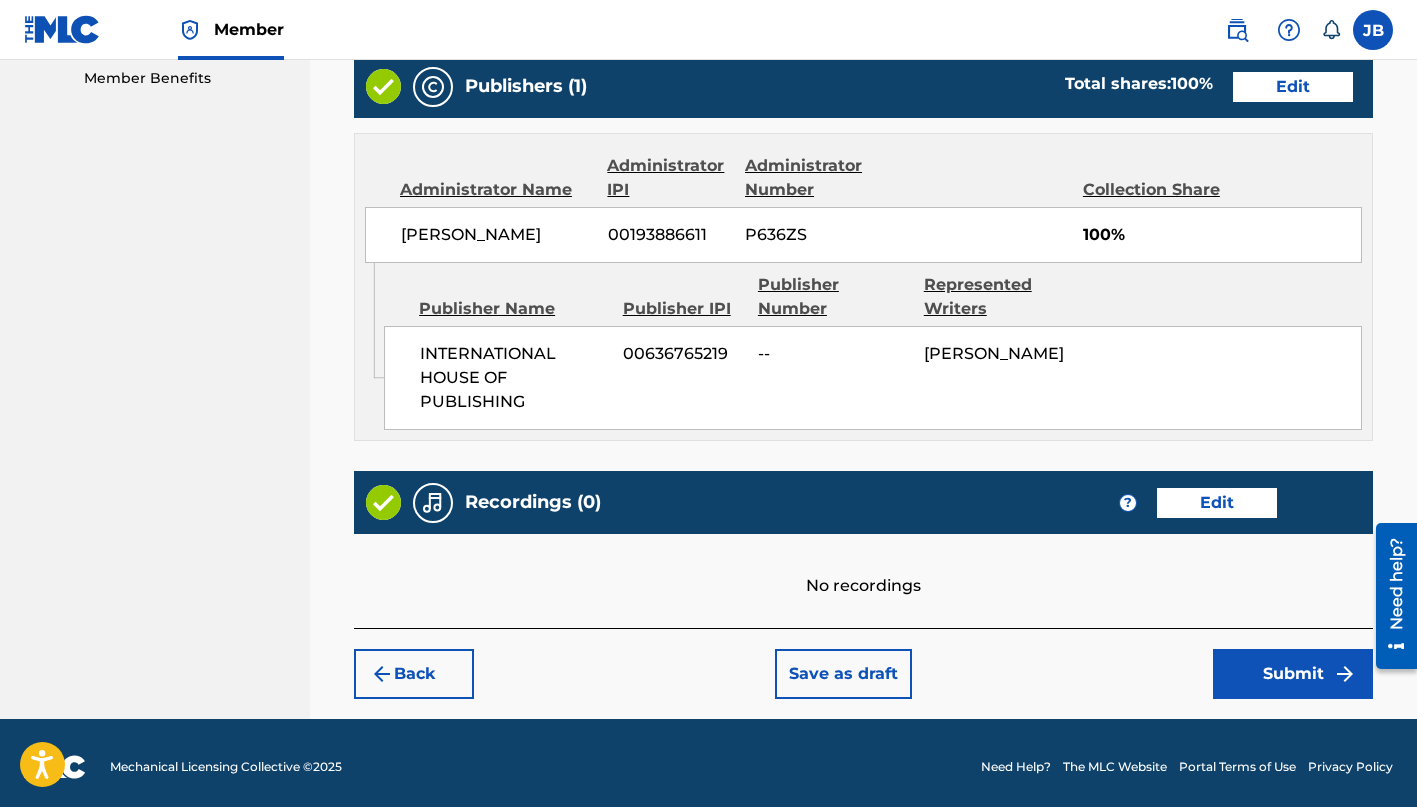 click on "Edit" at bounding box center [1217, 503] 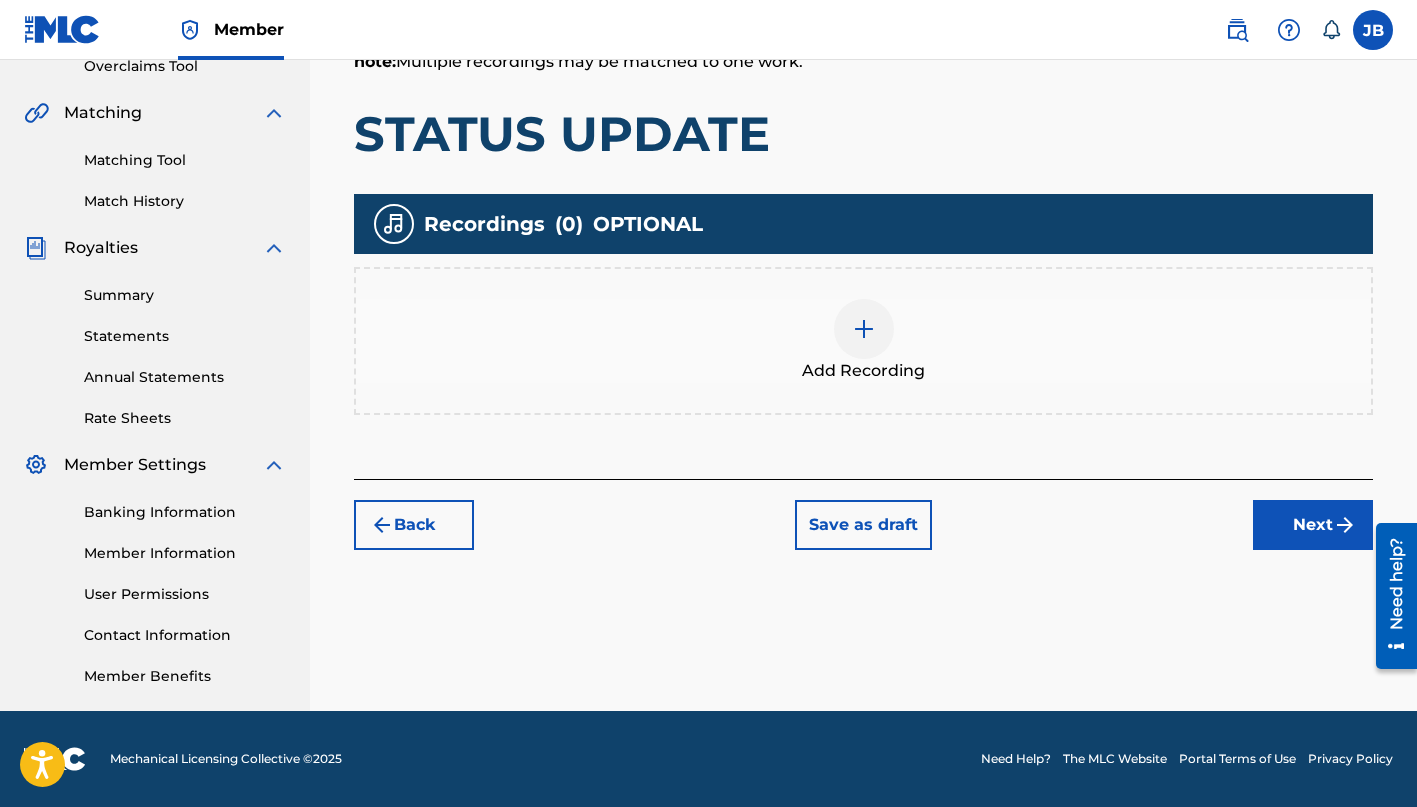 click at bounding box center [864, 329] 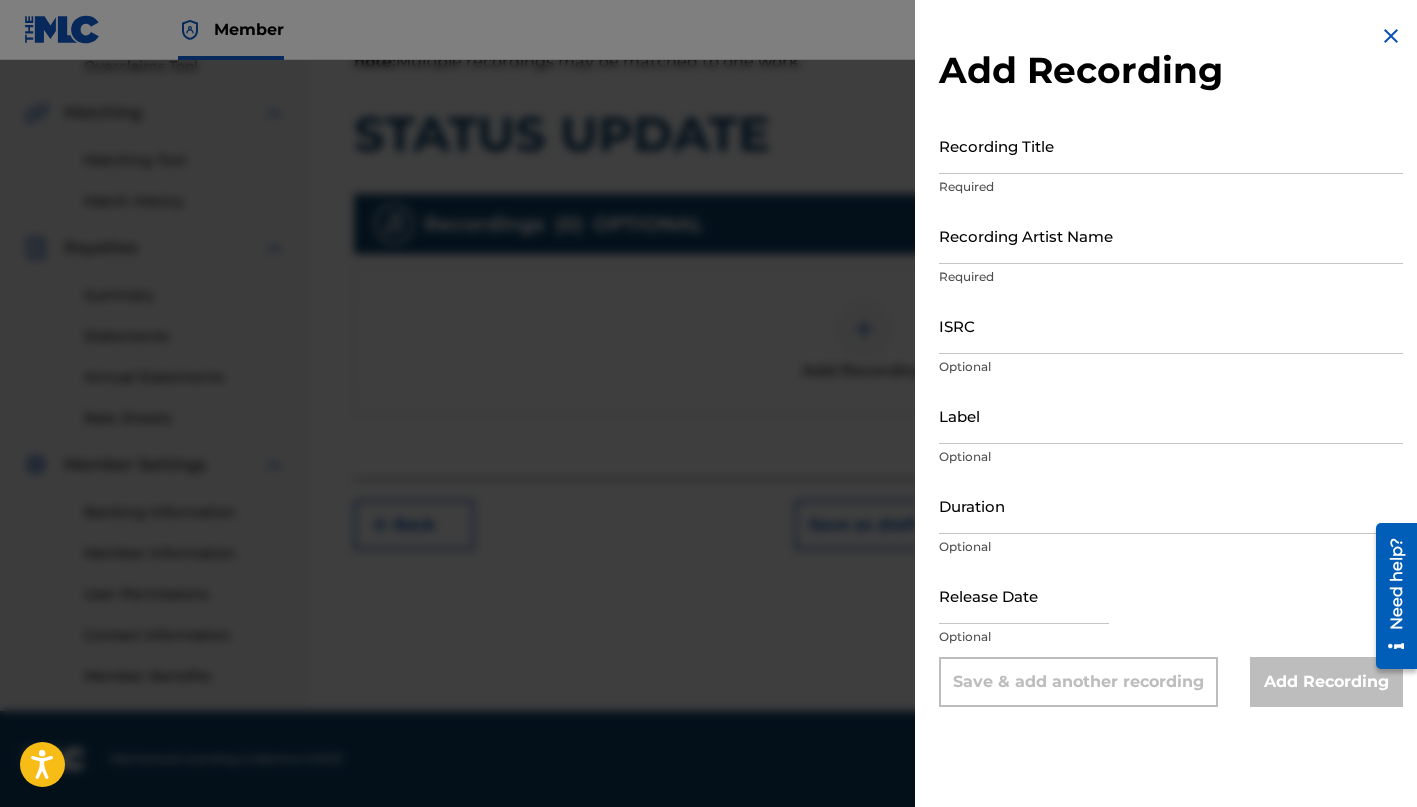 click on "Recording Title" at bounding box center (1171, 145) 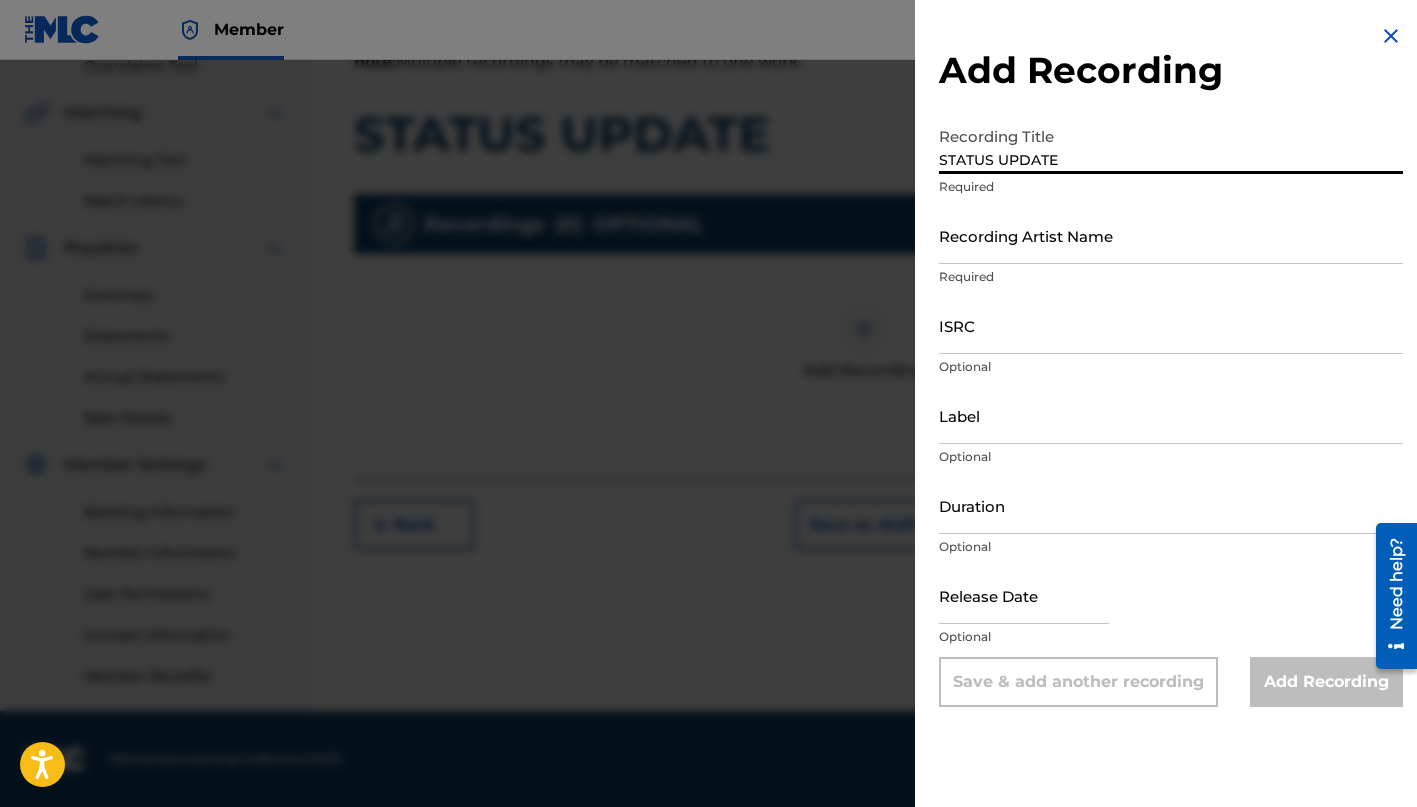 type on "STATUS UPDATE" 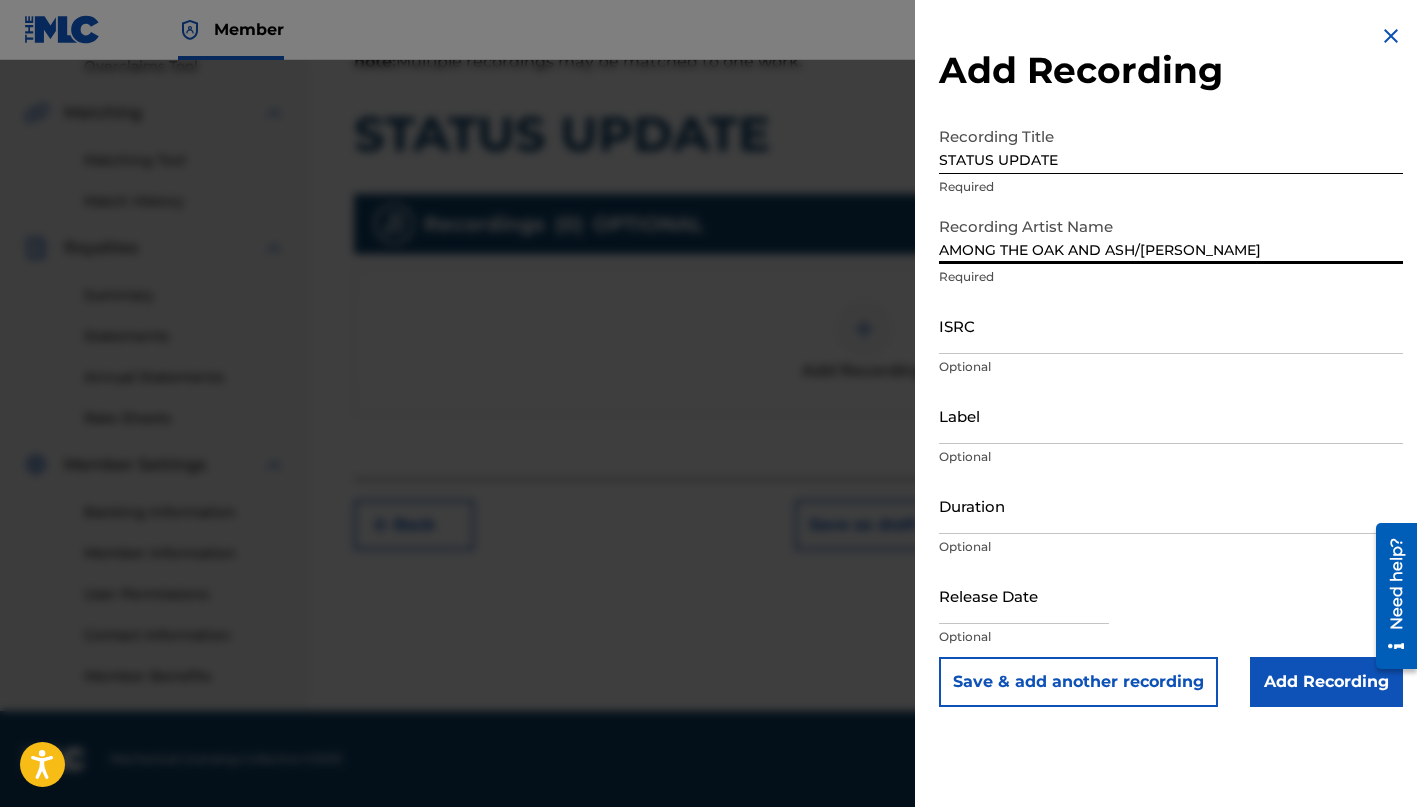 type on "AMONG THE OAK AND ASH/[PERSON_NAME]" 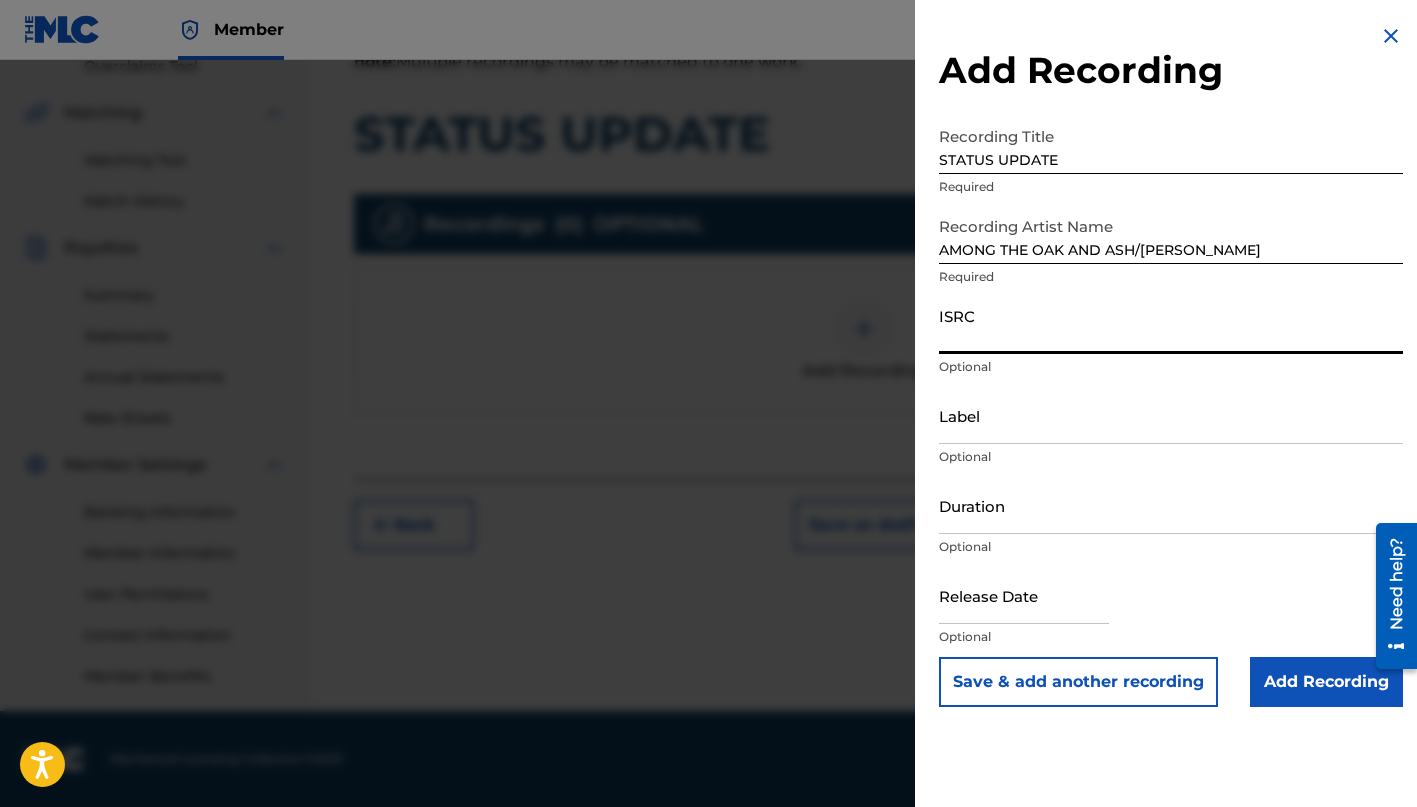 scroll, scrollTop: 433, scrollLeft: 0, axis: vertical 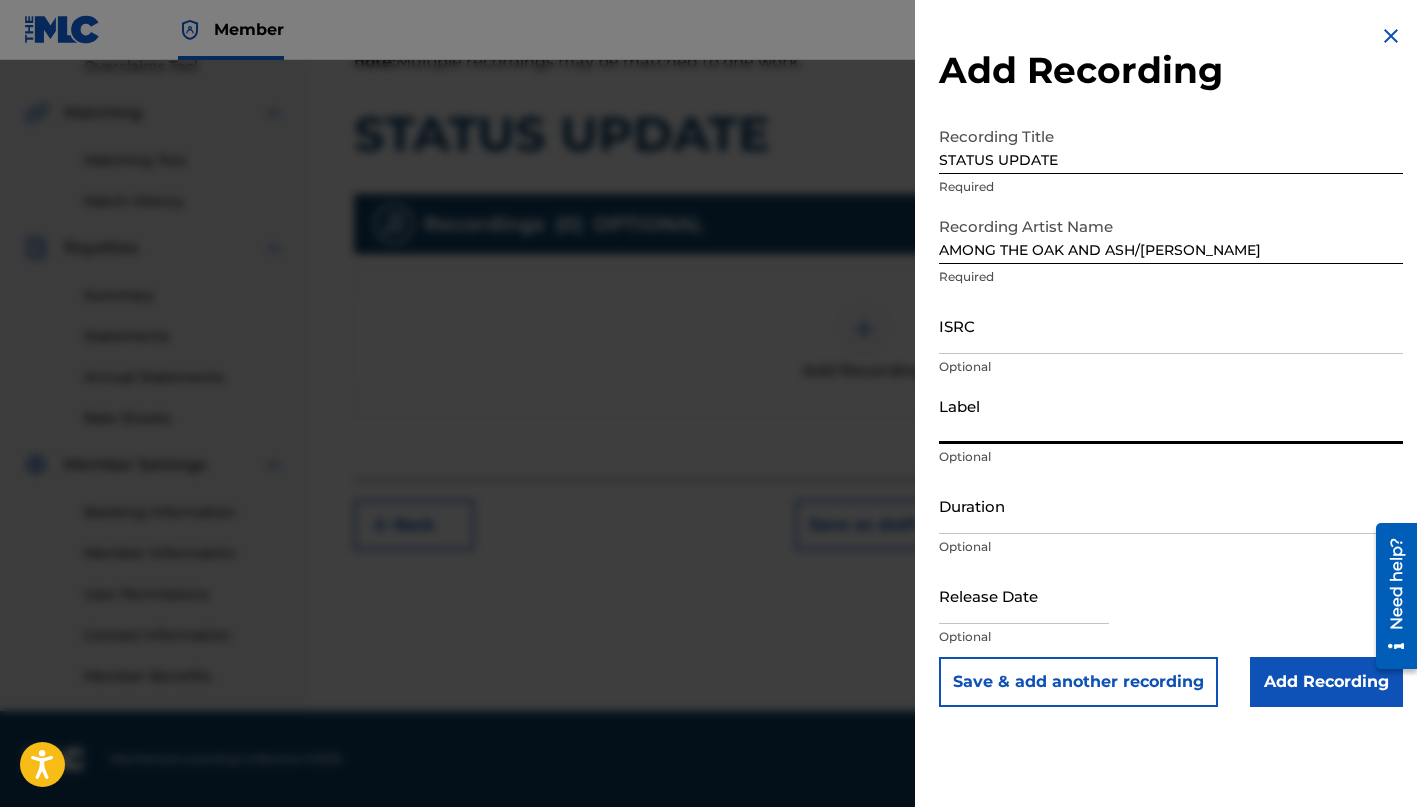 click on "Label" at bounding box center [1171, 415] 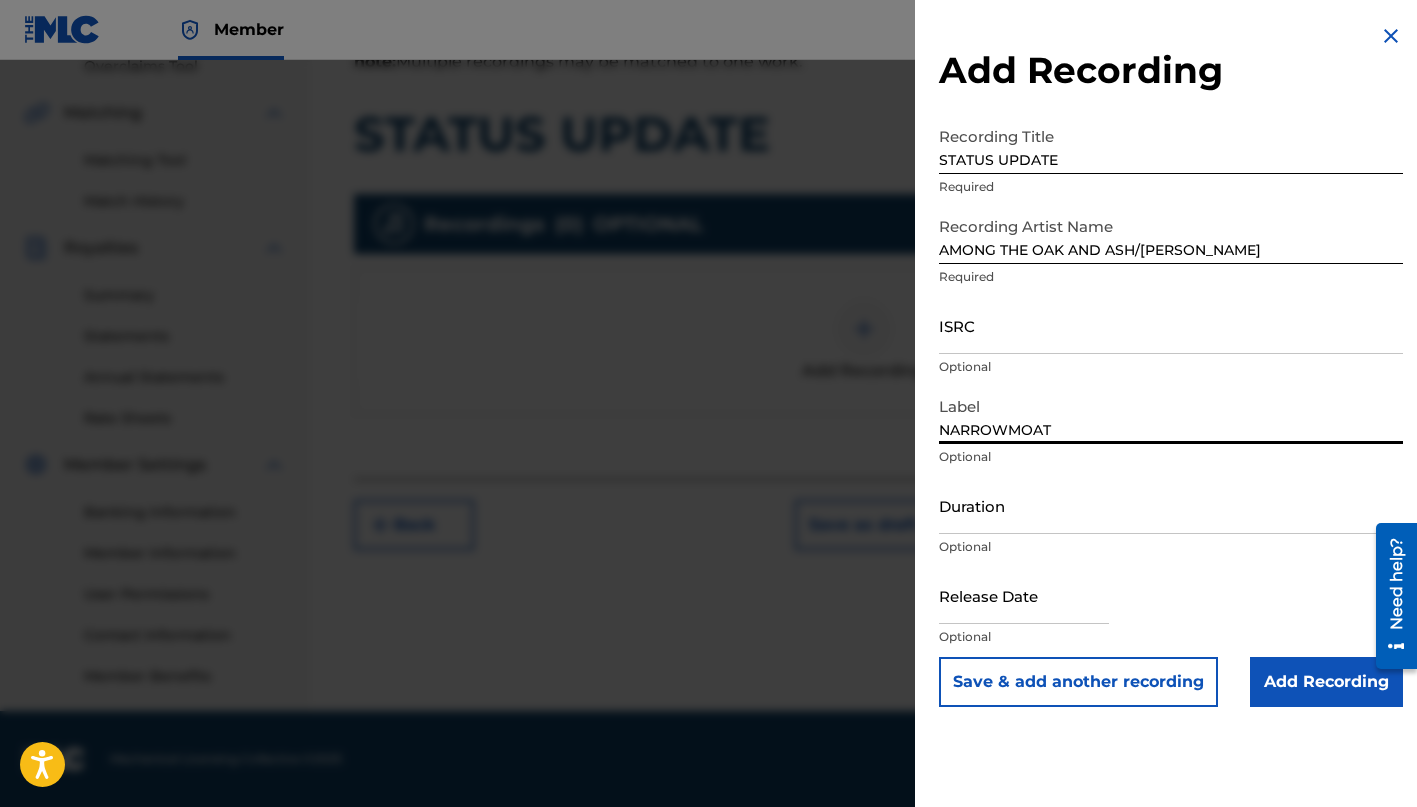 scroll, scrollTop: 433, scrollLeft: 0, axis: vertical 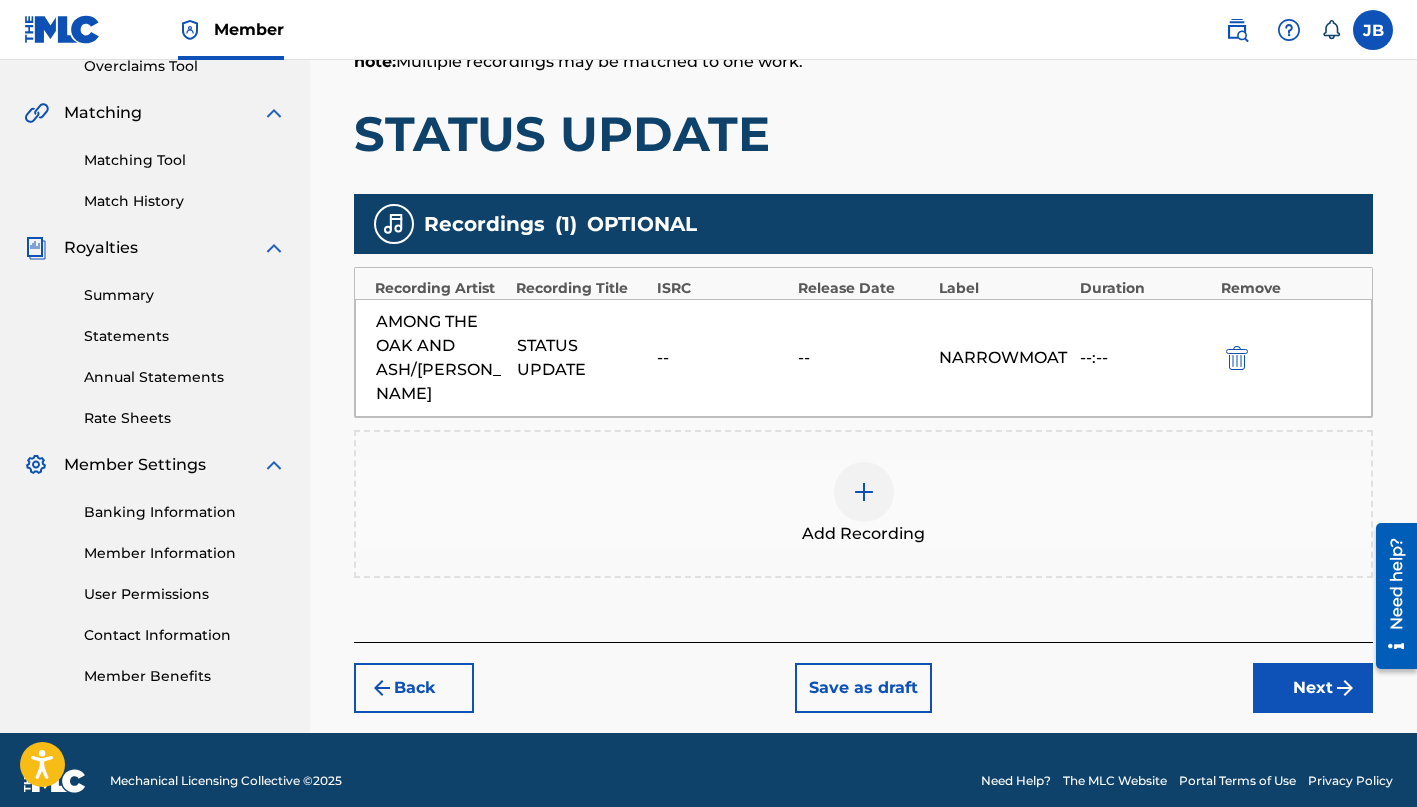 click on "Next" at bounding box center [1313, 688] 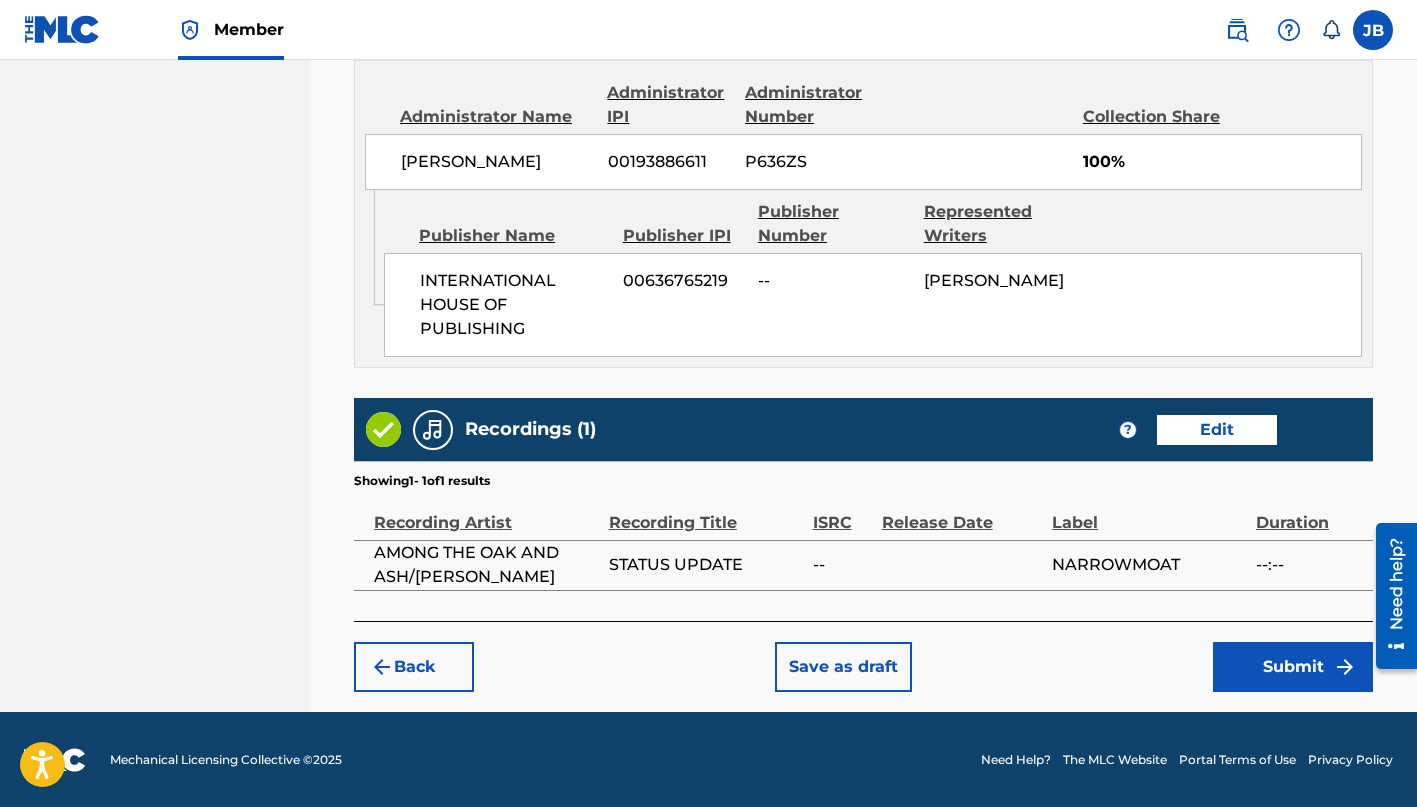 scroll, scrollTop: 1103, scrollLeft: 0, axis: vertical 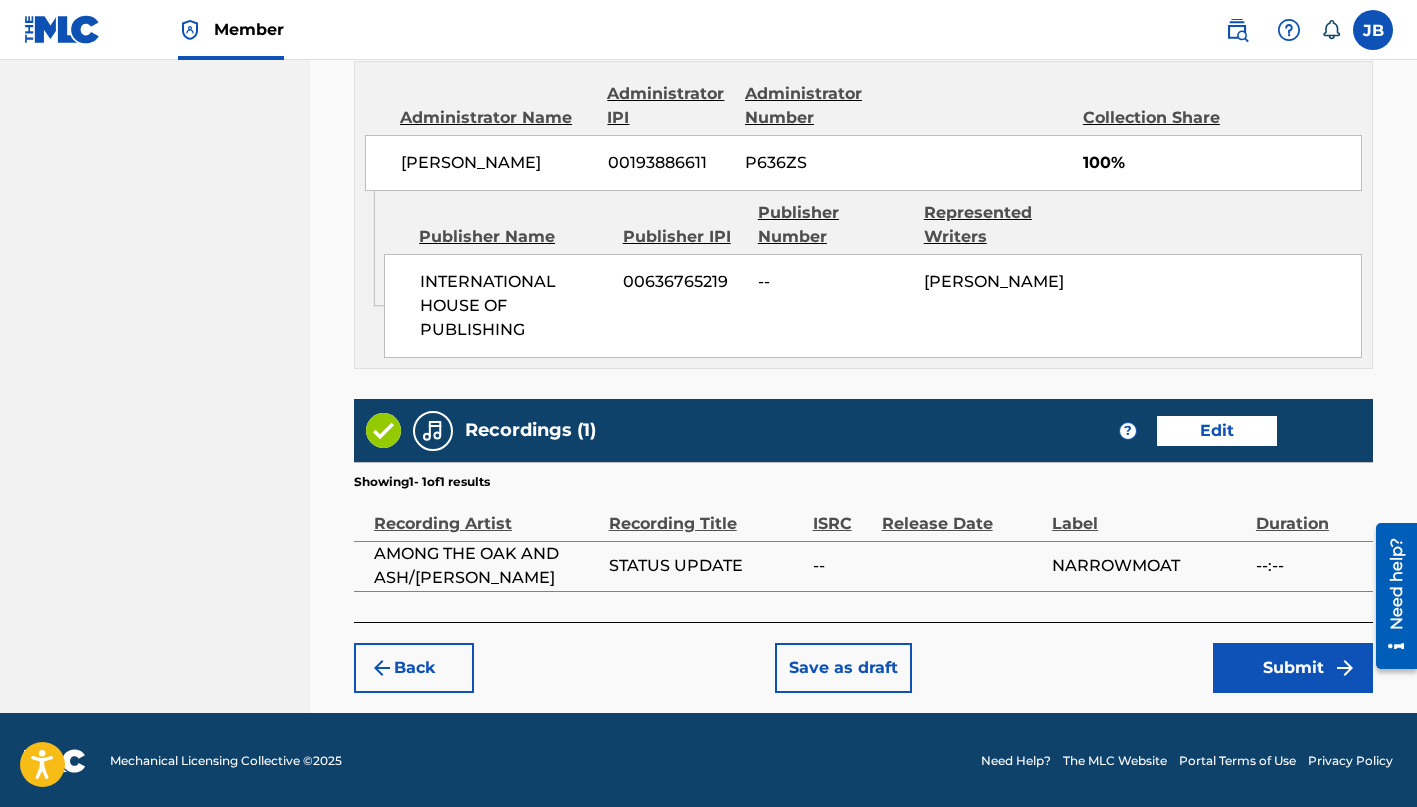 click on "Edit" at bounding box center (1217, 431) 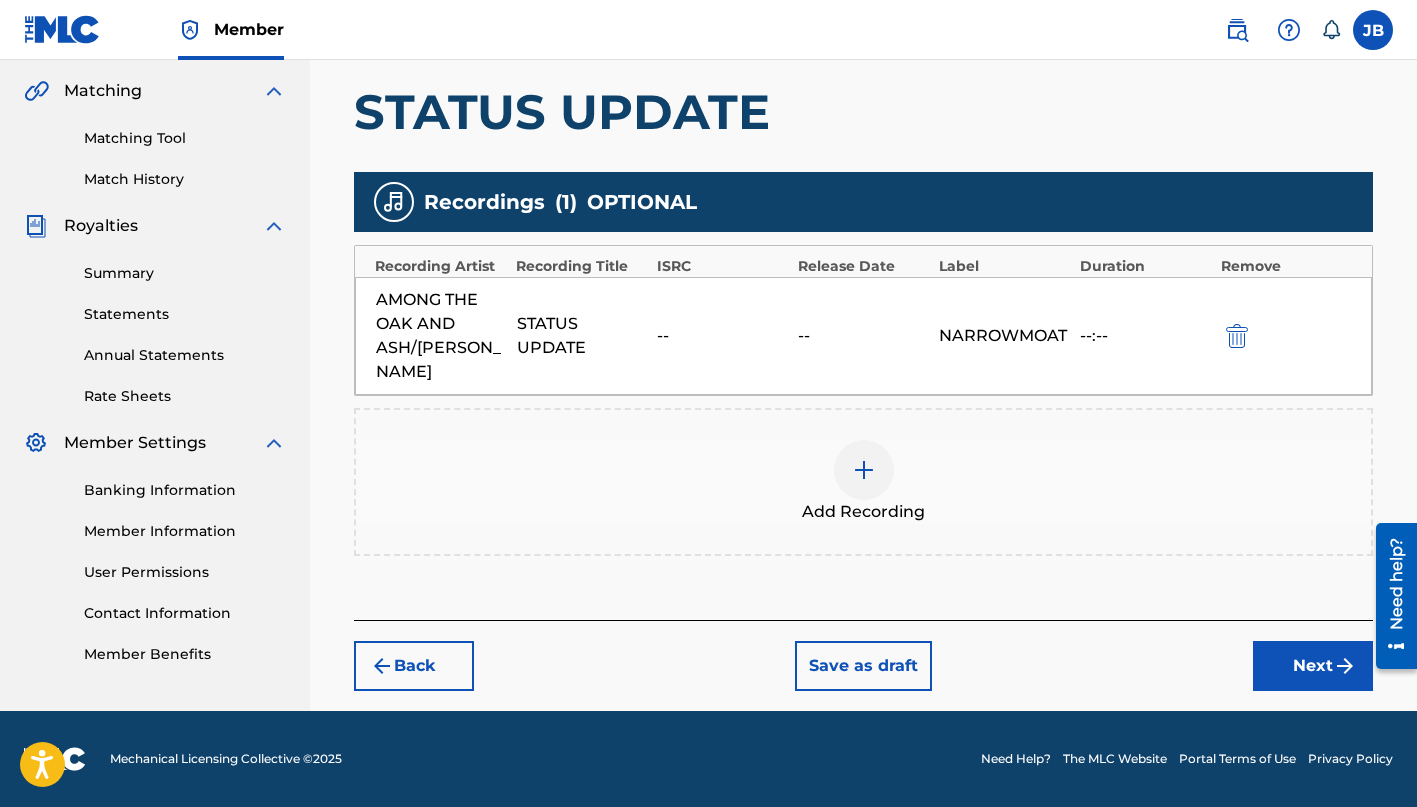 scroll, scrollTop: 455, scrollLeft: 0, axis: vertical 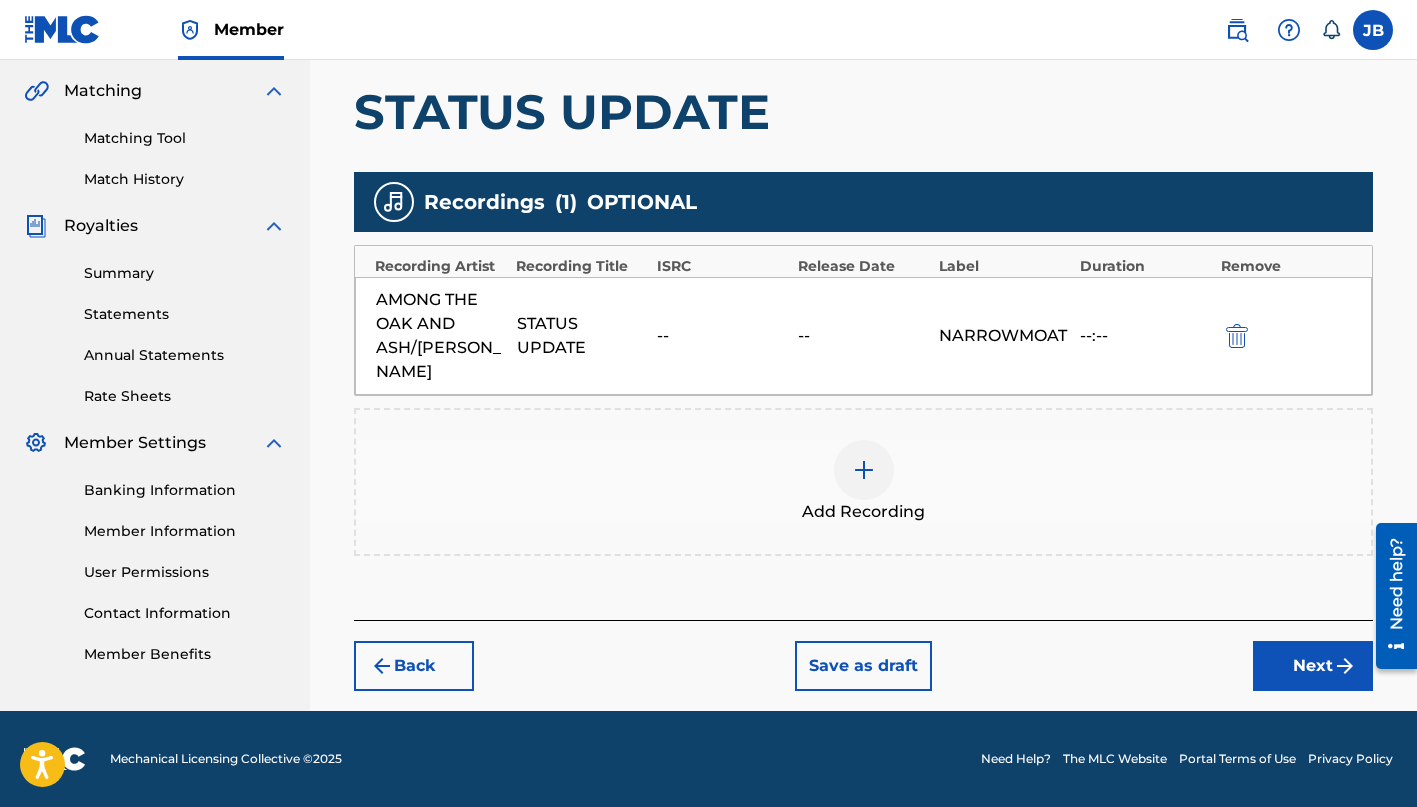 click on "--" at bounding box center (722, 336) 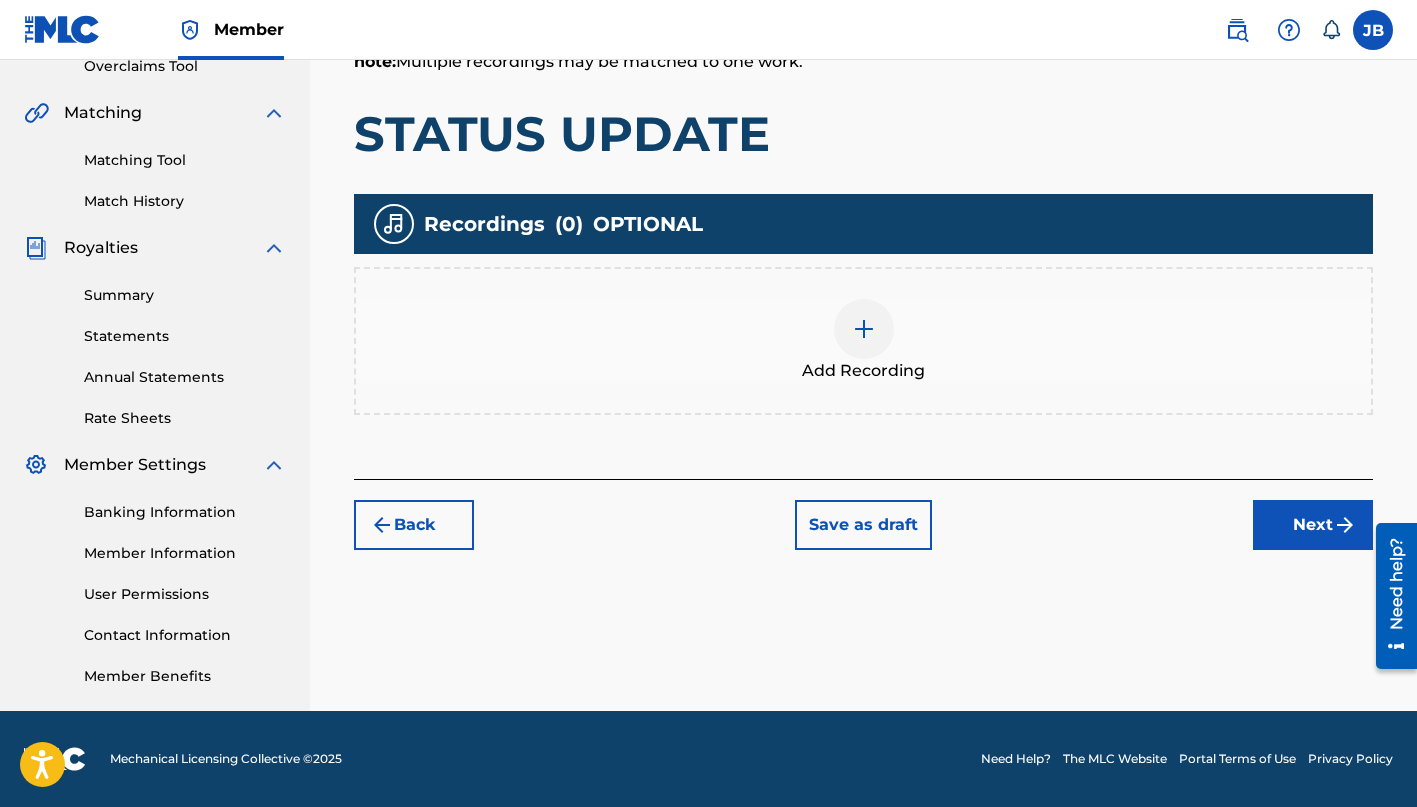 click at bounding box center [864, 329] 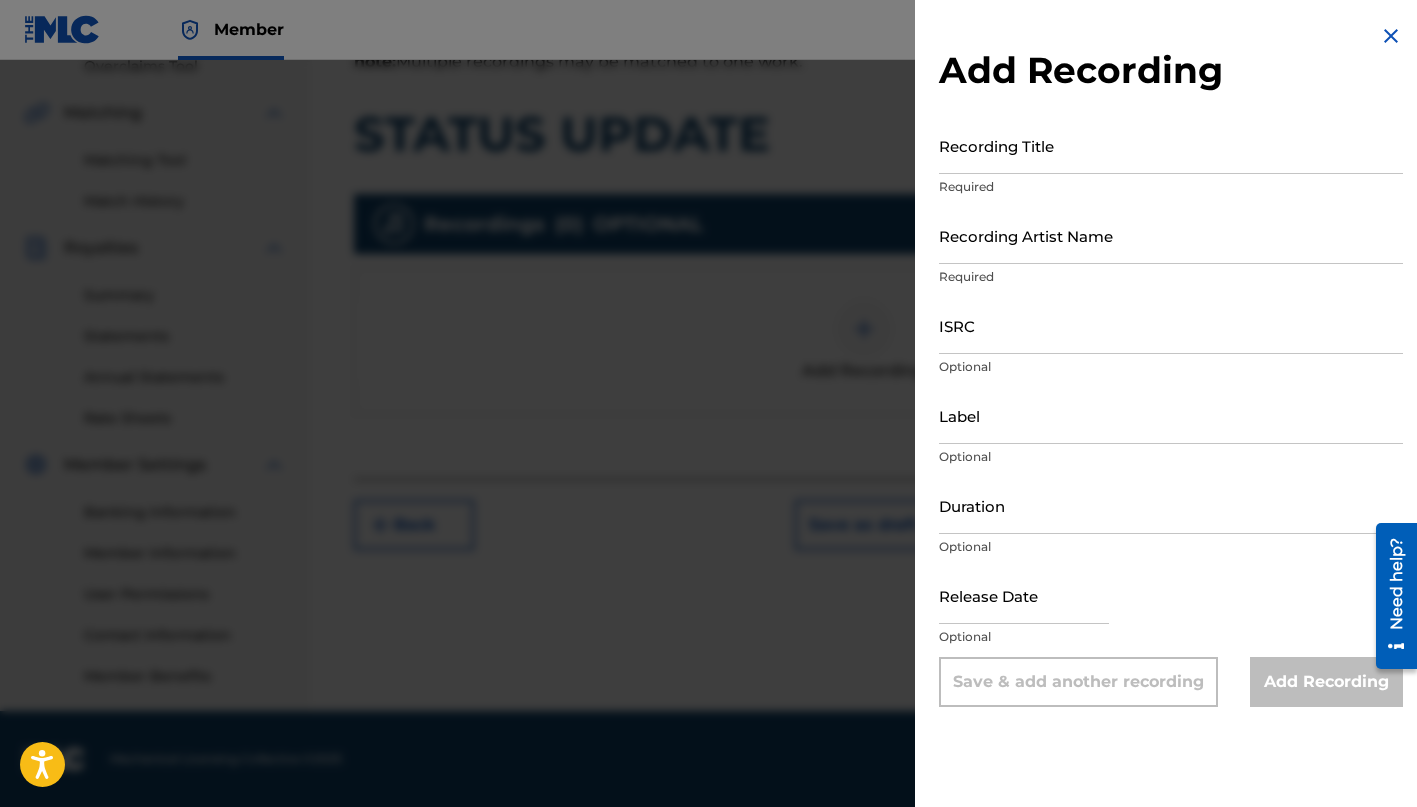 click on "Recording Title" at bounding box center (1171, 145) 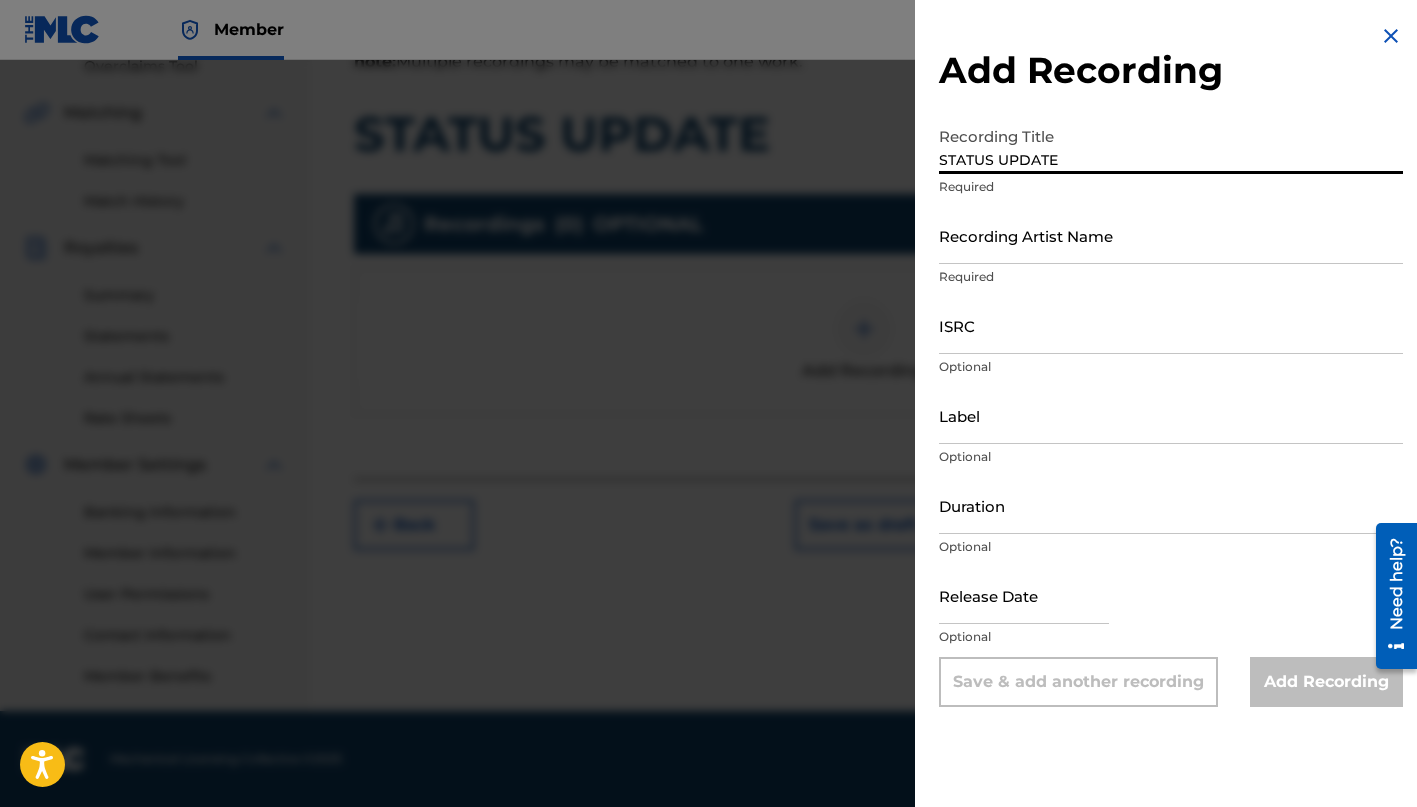 type on "STATUS UPDATE" 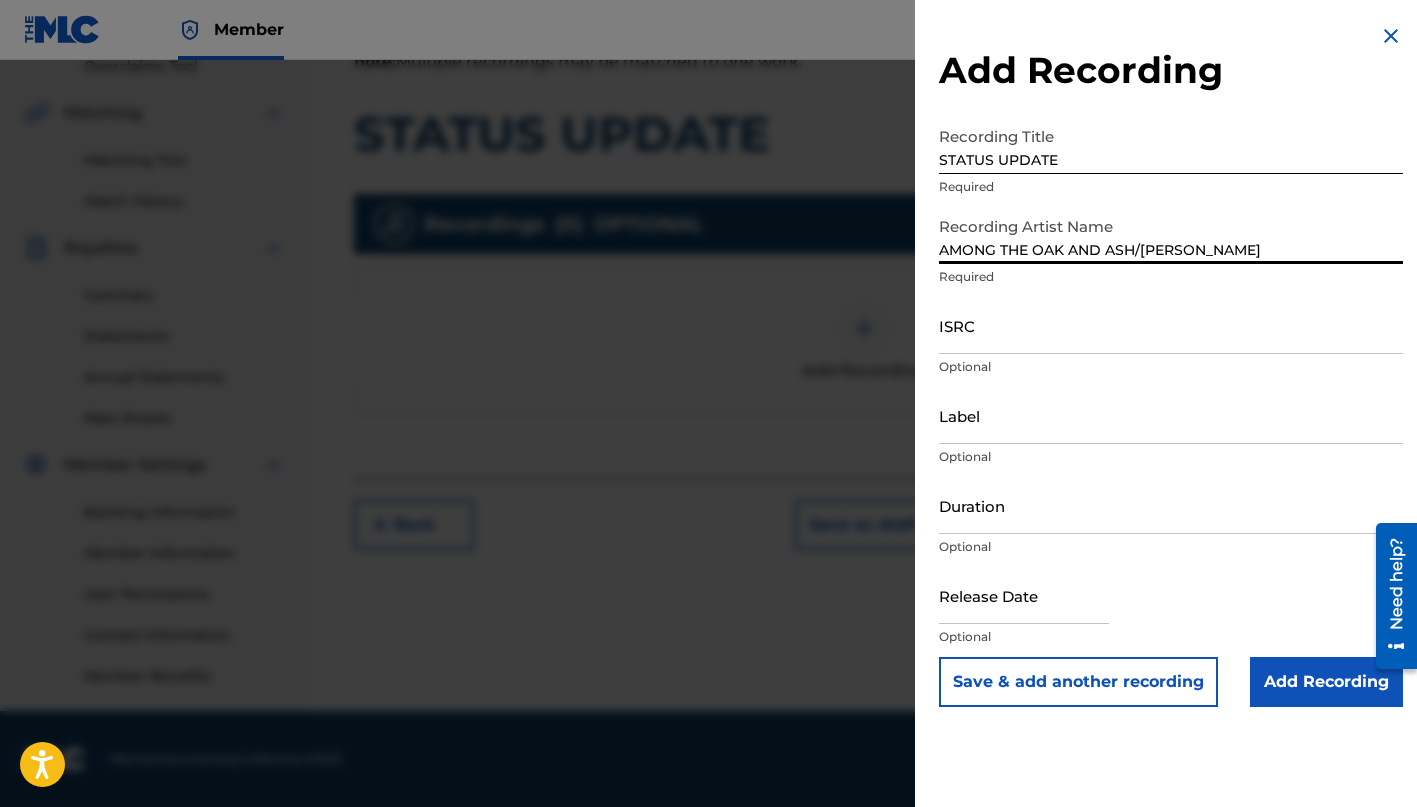 type on "AMONG THE OAK AND ASH/[PERSON_NAME]" 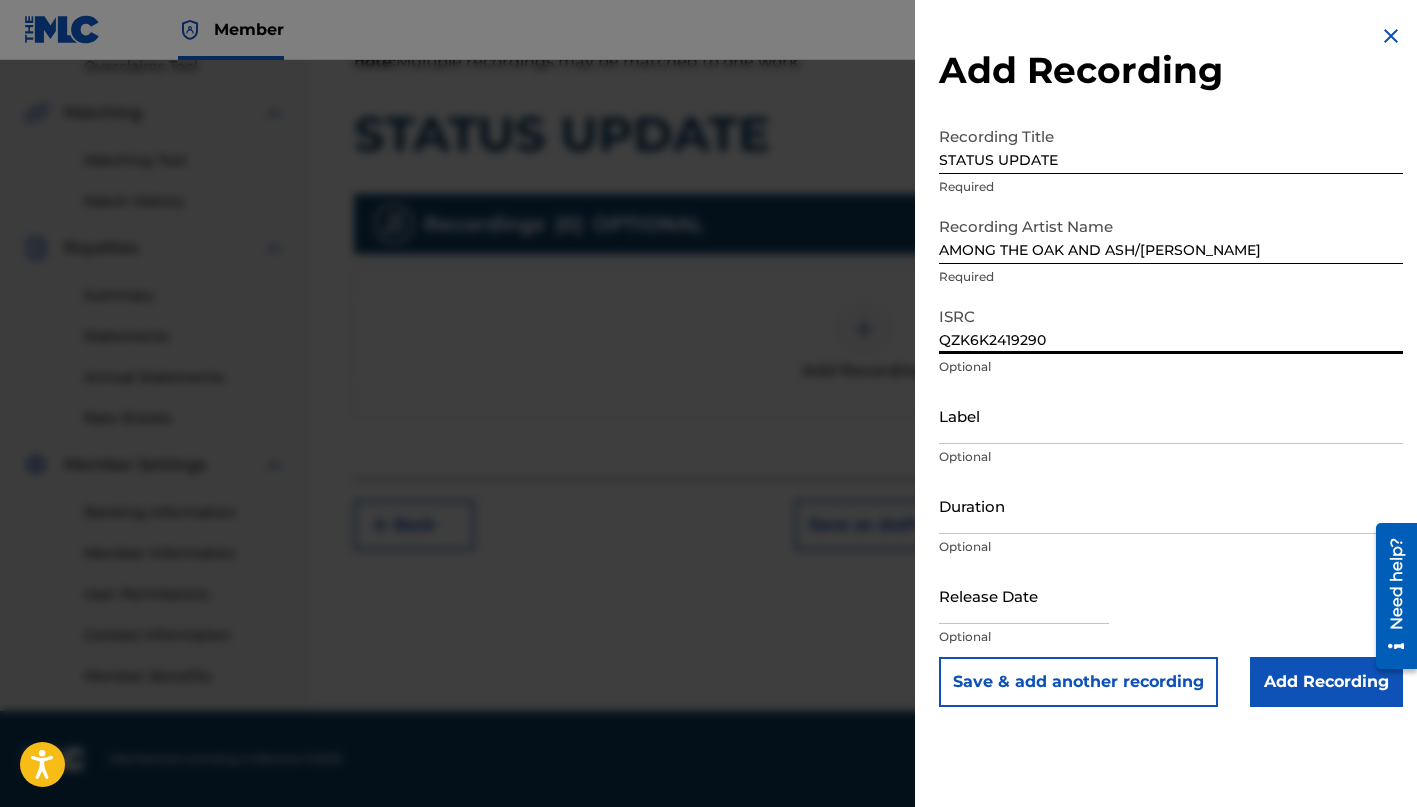 scroll, scrollTop: 433, scrollLeft: 0, axis: vertical 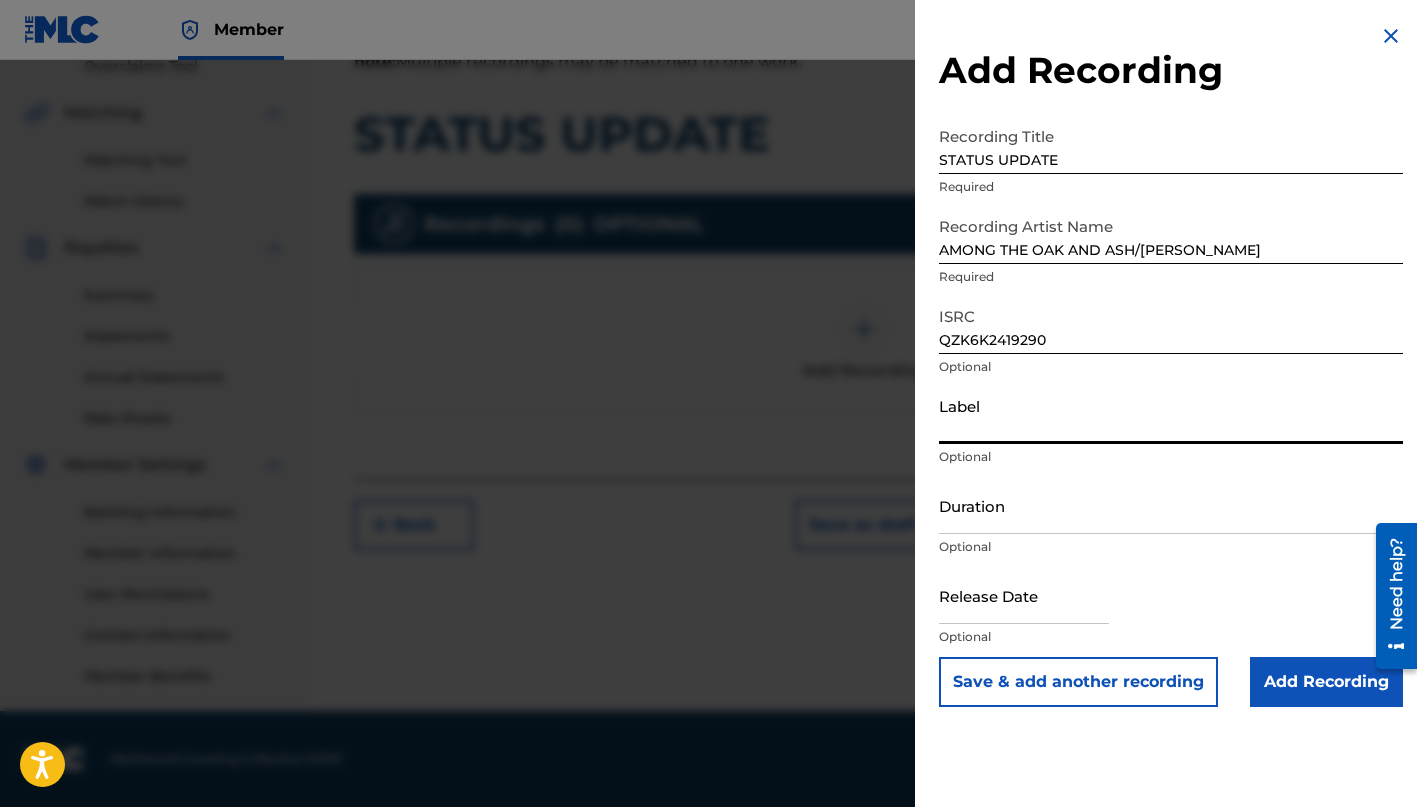 click on "Label" at bounding box center [1171, 415] 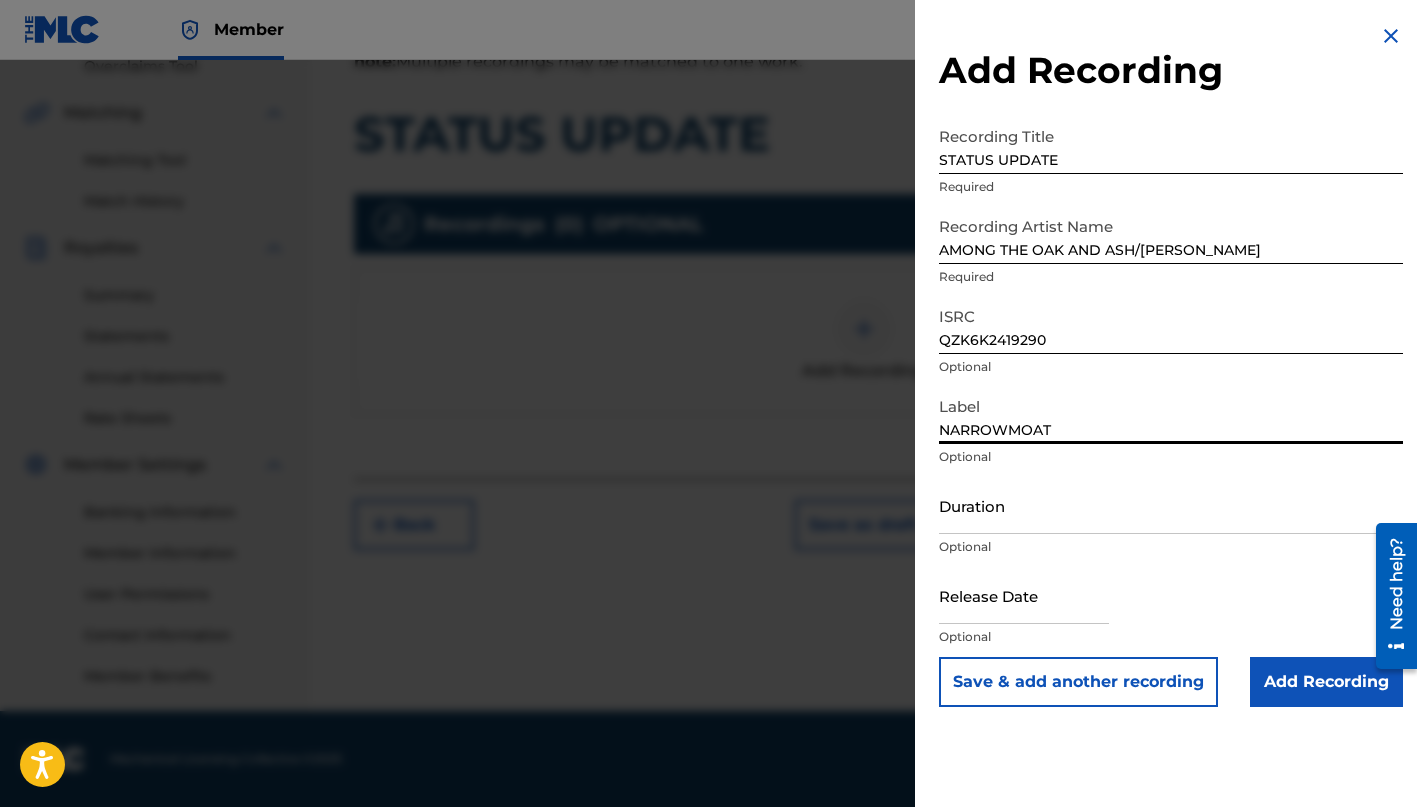 type on "NARROWMOAT" 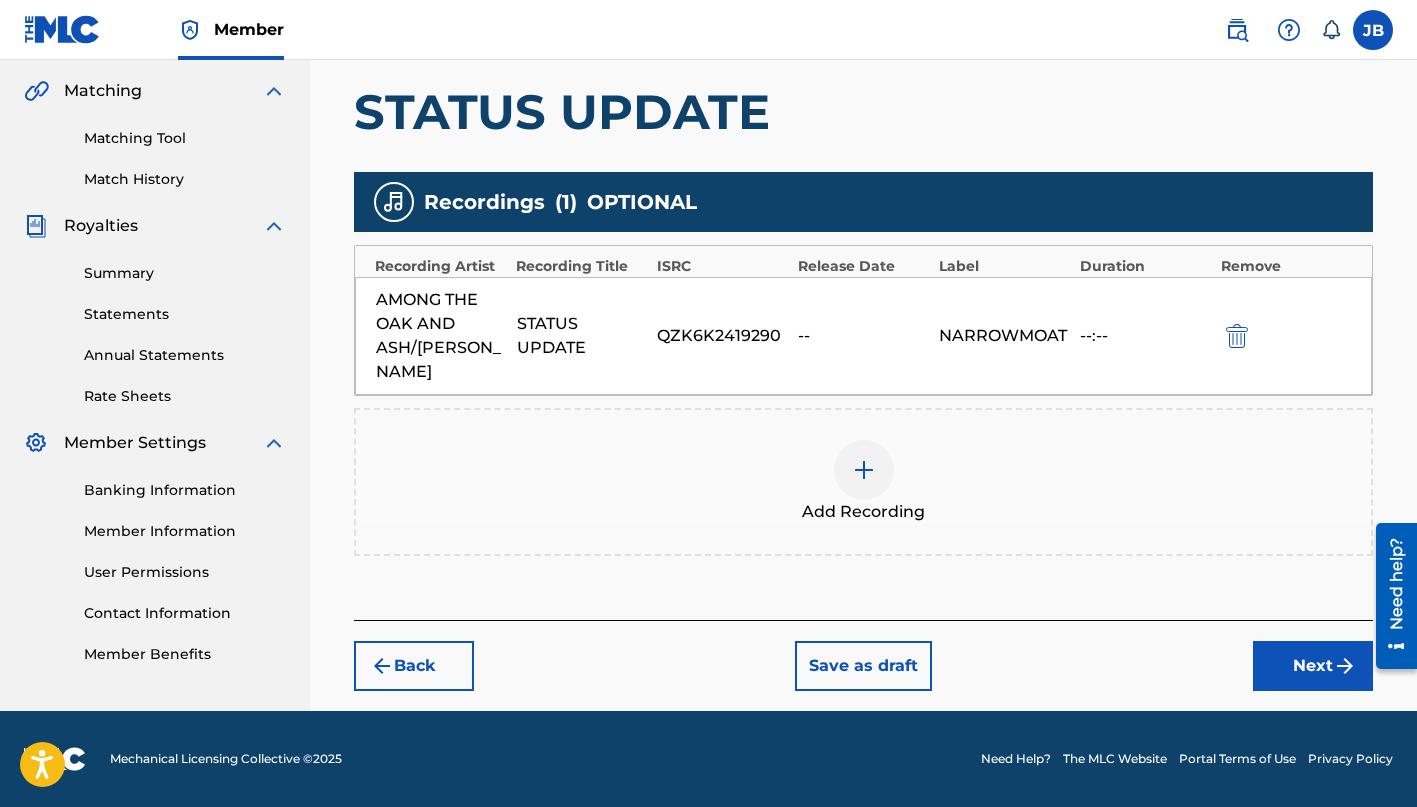 click on "Next" at bounding box center [1313, 666] 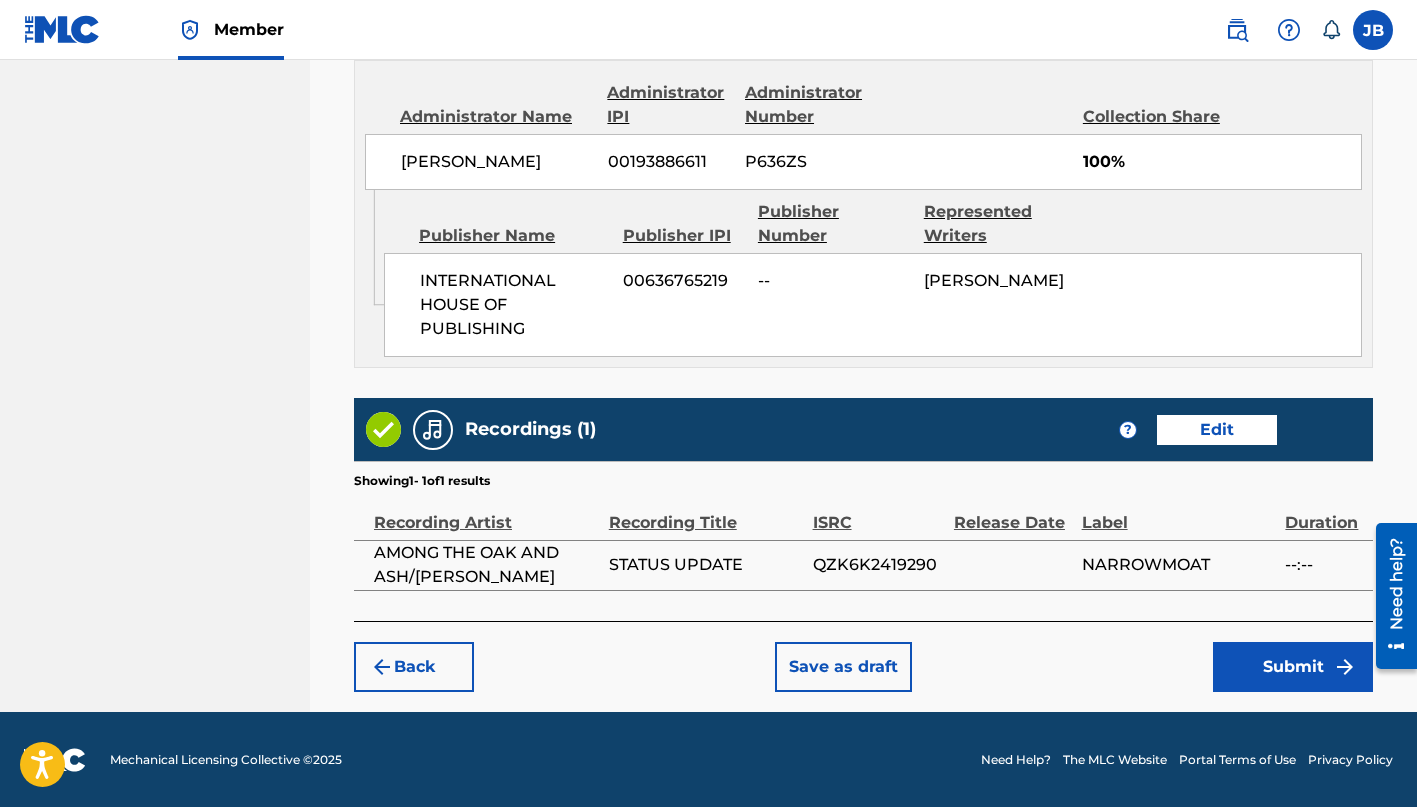 scroll, scrollTop: 1103, scrollLeft: 0, axis: vertical 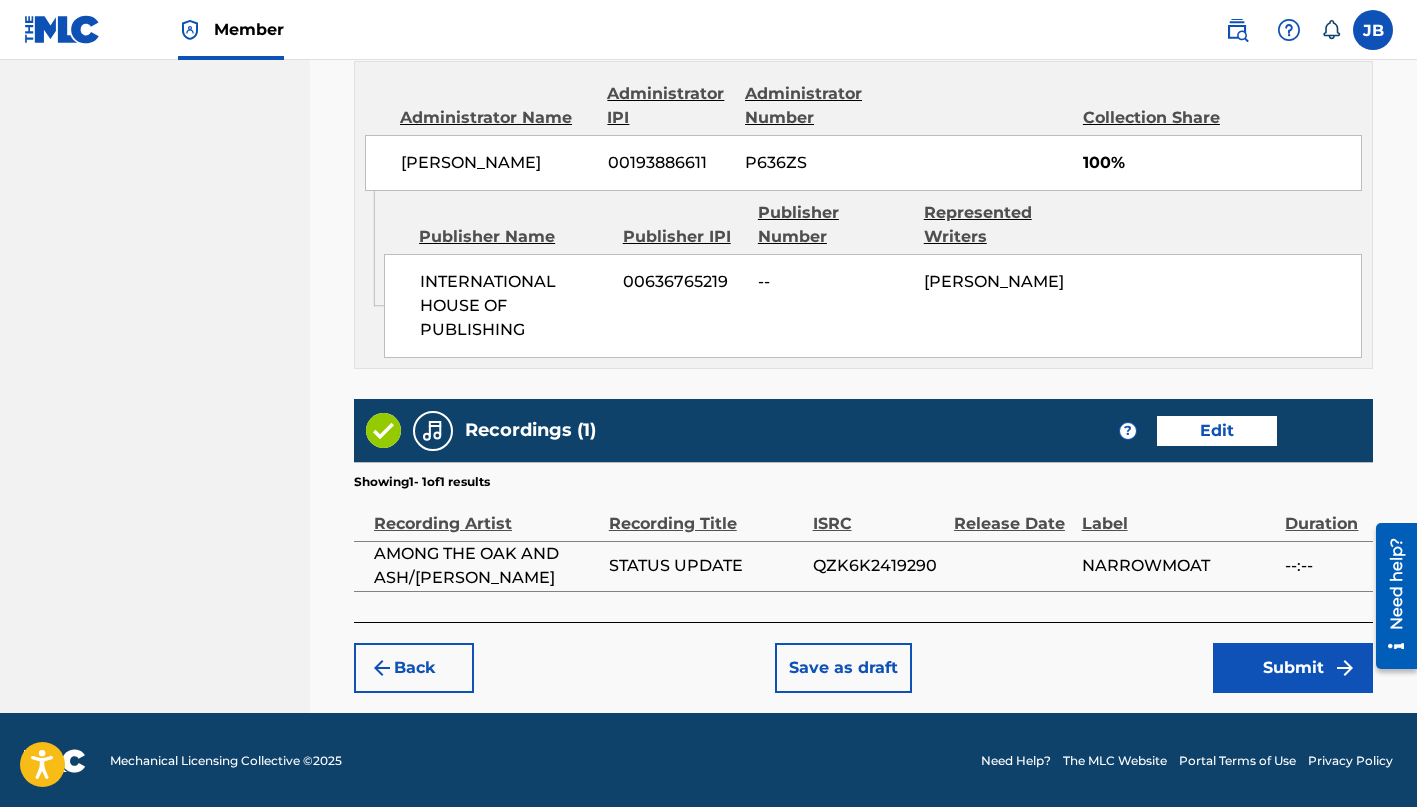 click on "Submit" at bounding box center (1293, 668) 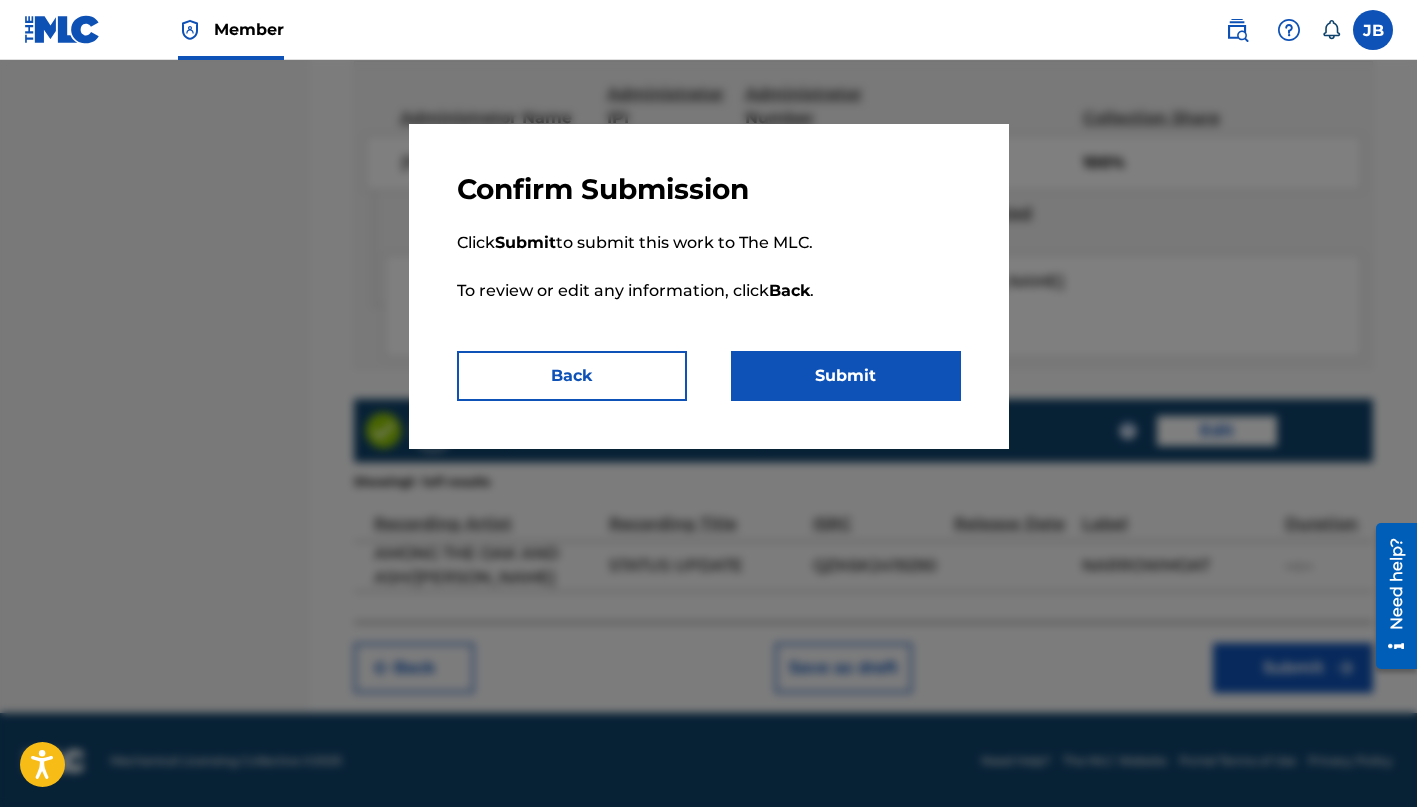 click on "Submit" at bounding box center [846, 376] 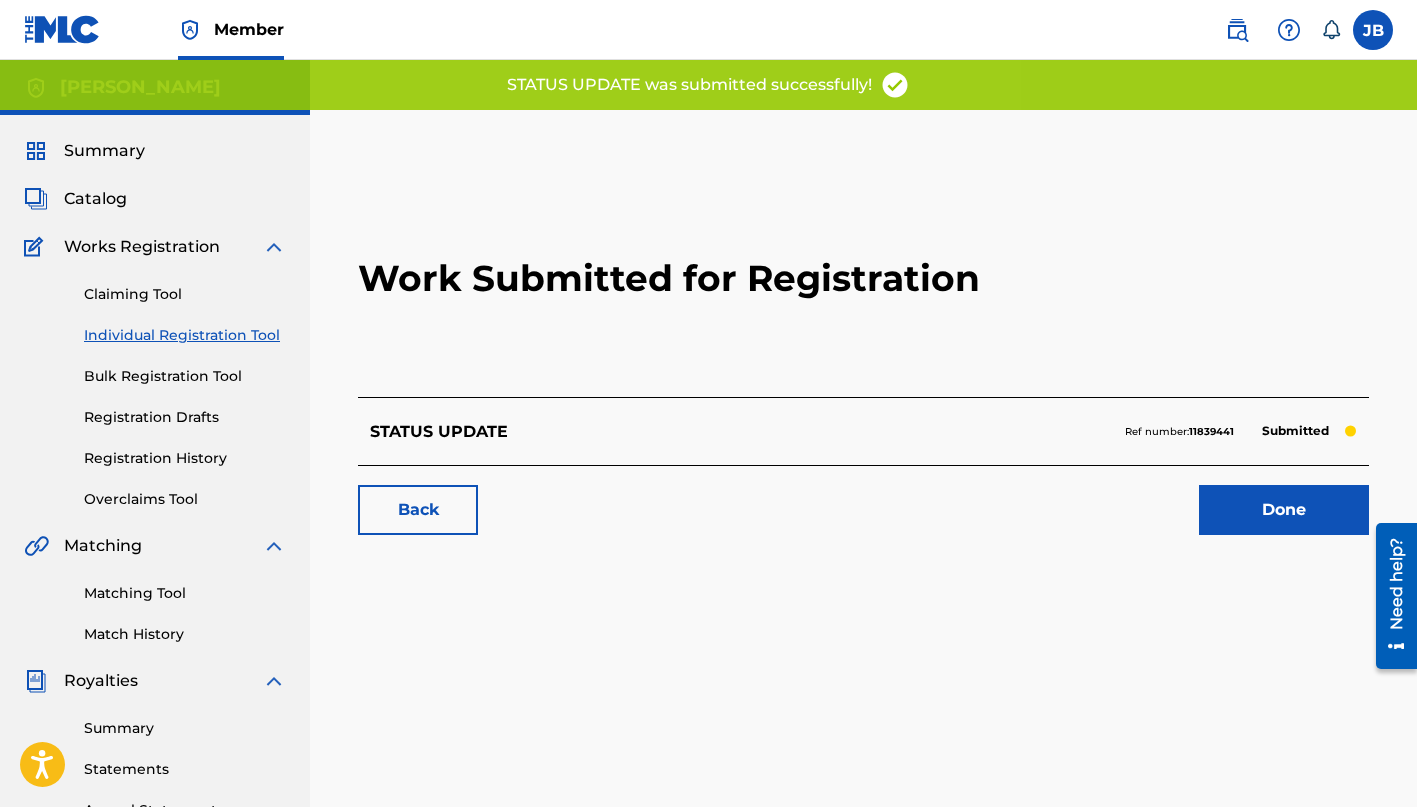 click on "Done" at bounding box center (1284, 510) 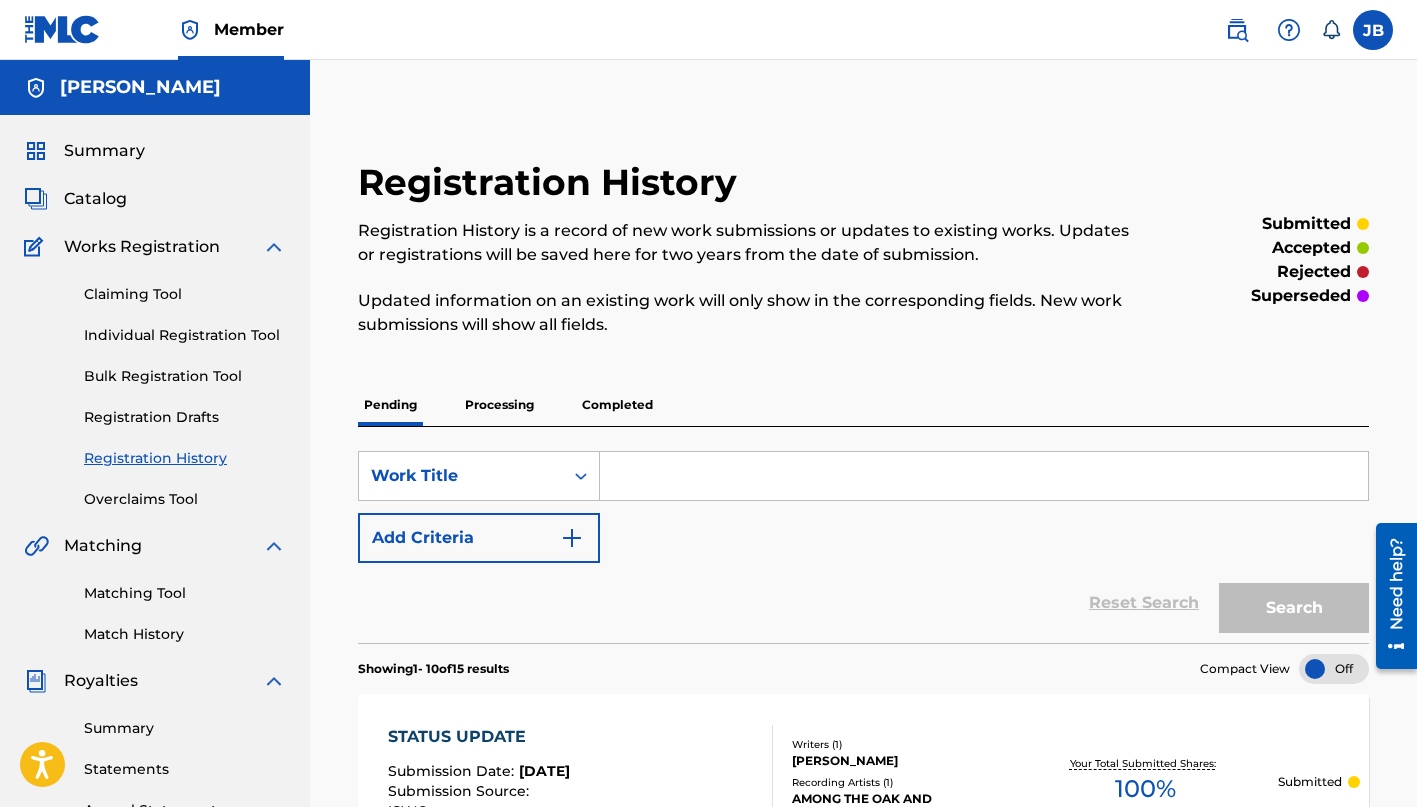 scroll, scrollTop: 0, scrollLeft: 0, axis: both 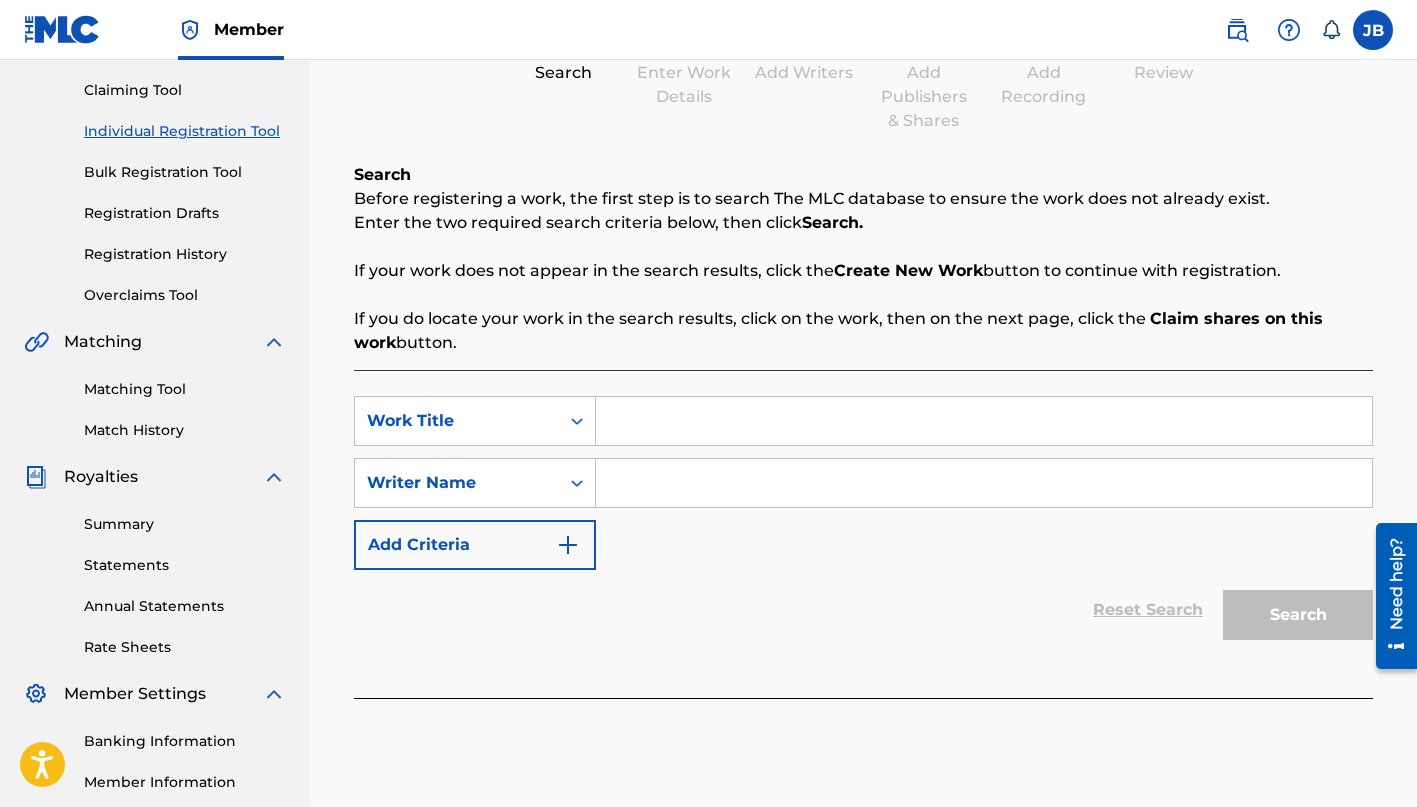 click at bounding box center [984, 421] 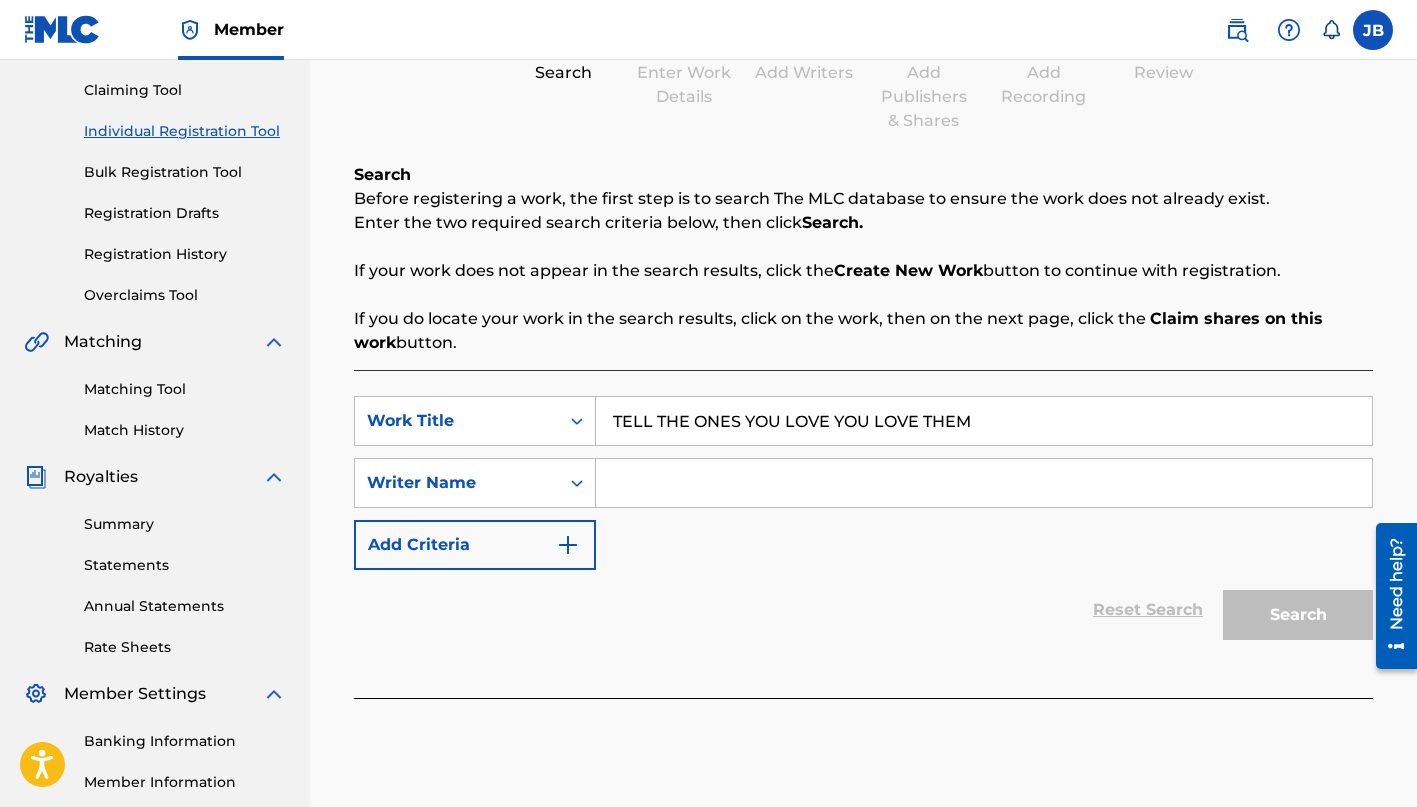 type on "TELL THE ONES YOU LOVE YOU LOVE THEM" 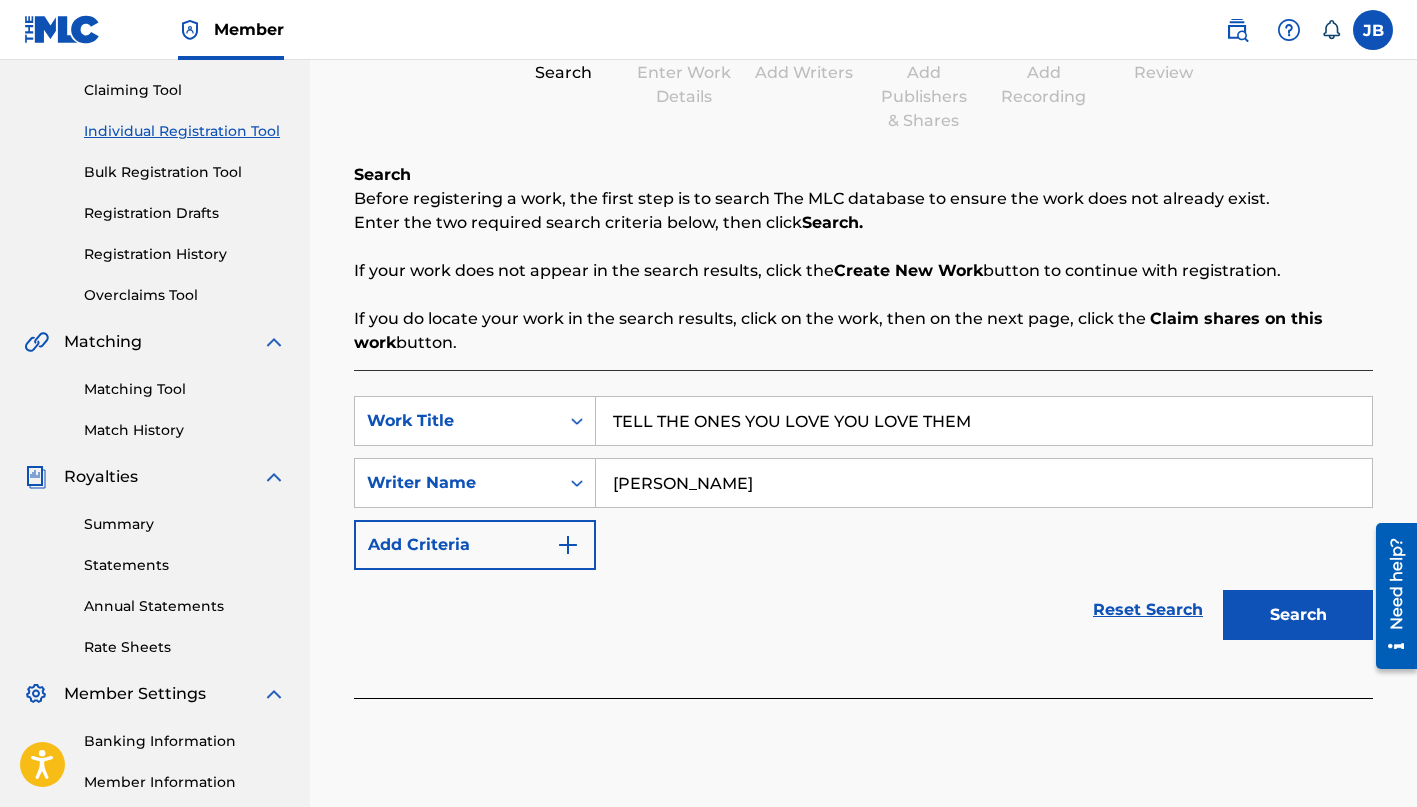 type on "[PERSON_NAME]" 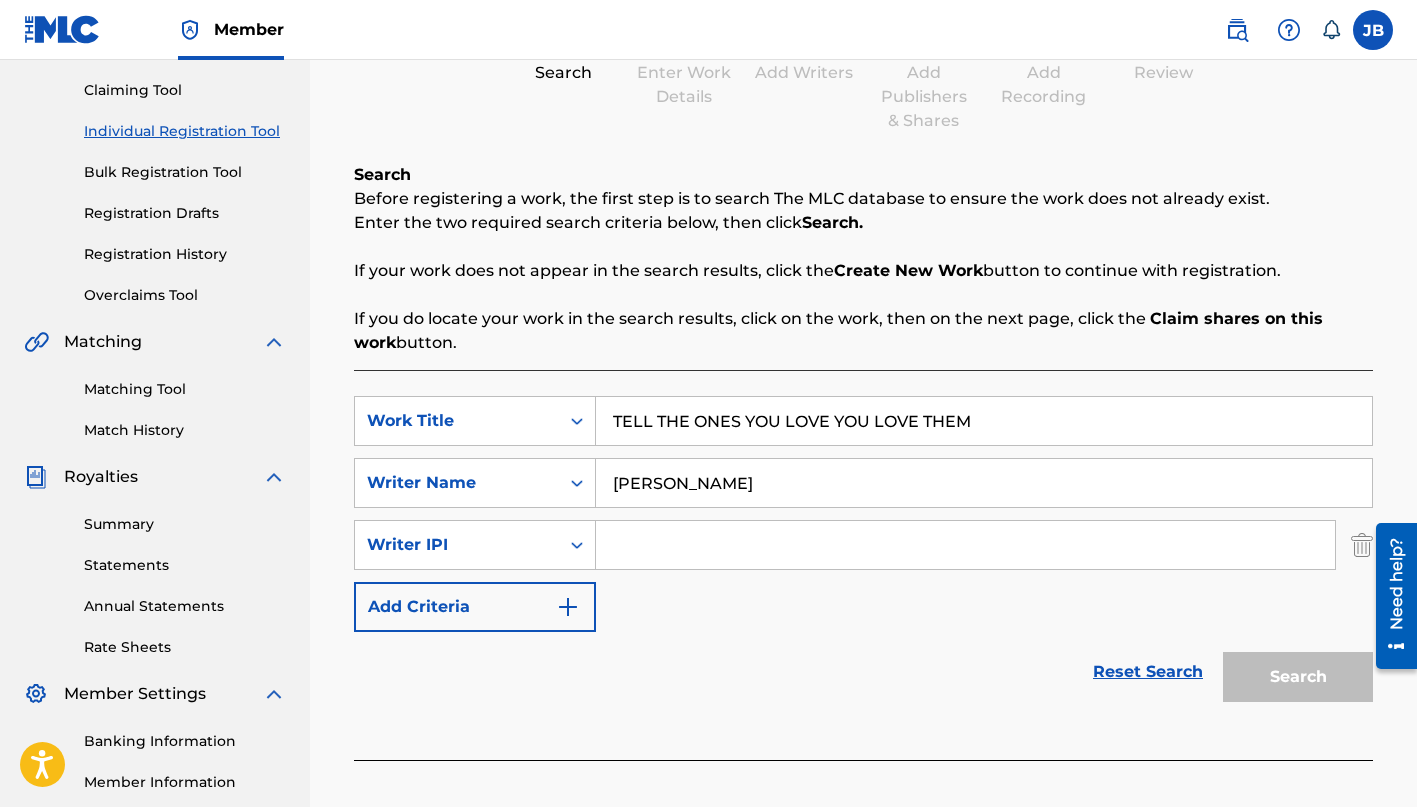 click at bounding box center [965, 545] 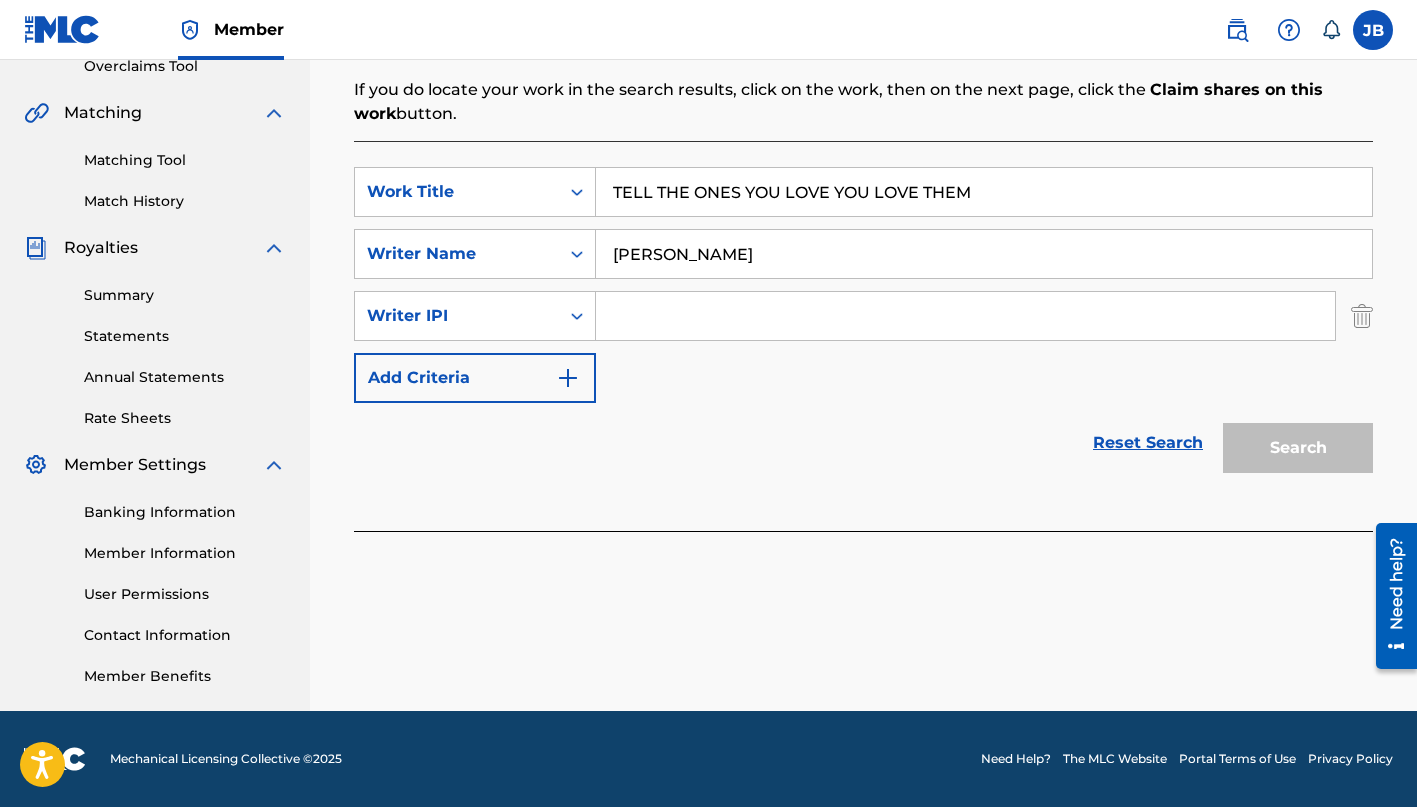 scroll, scrollTop: 433, scrollLeft: 0, axis: vertical 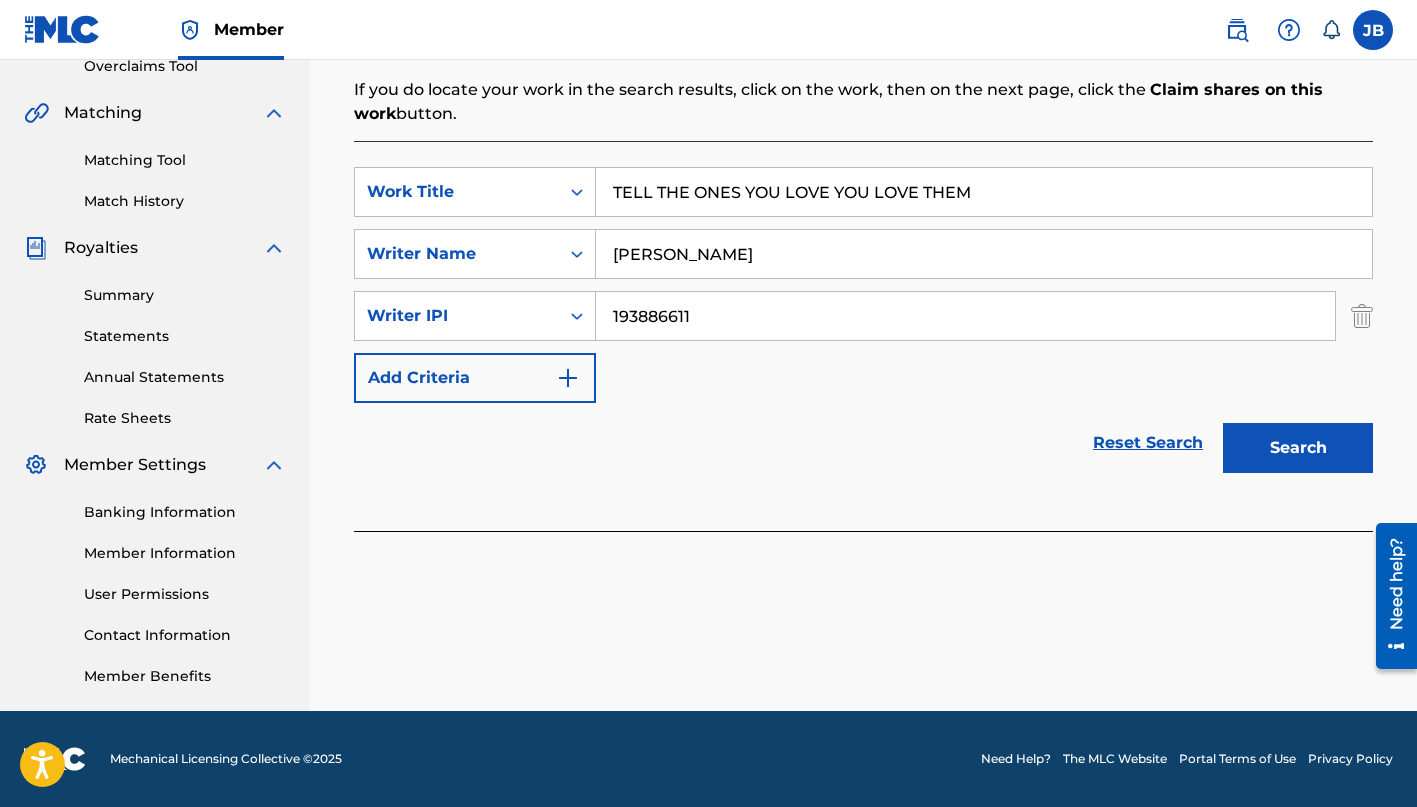 type on "193886611" 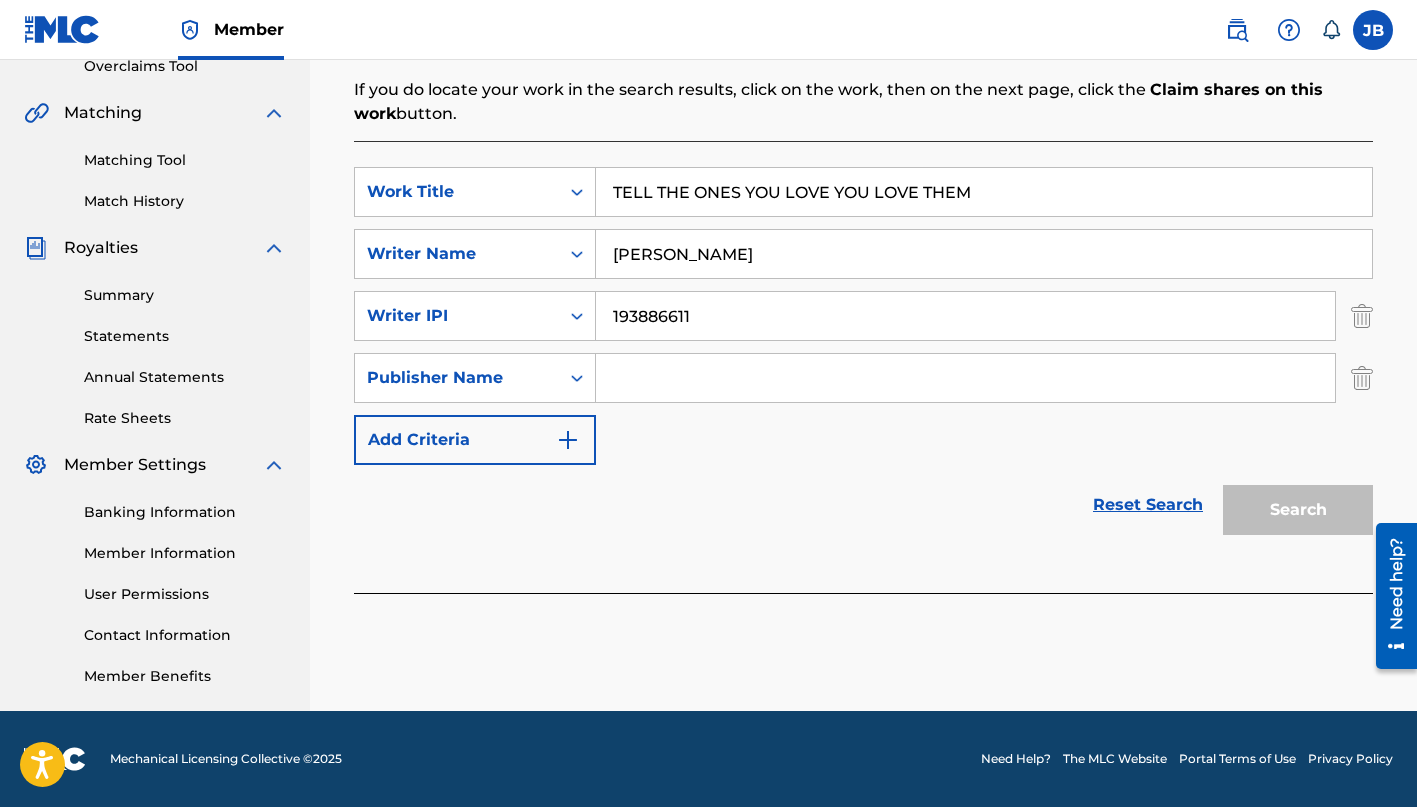 click at bounding box center [965, 378] 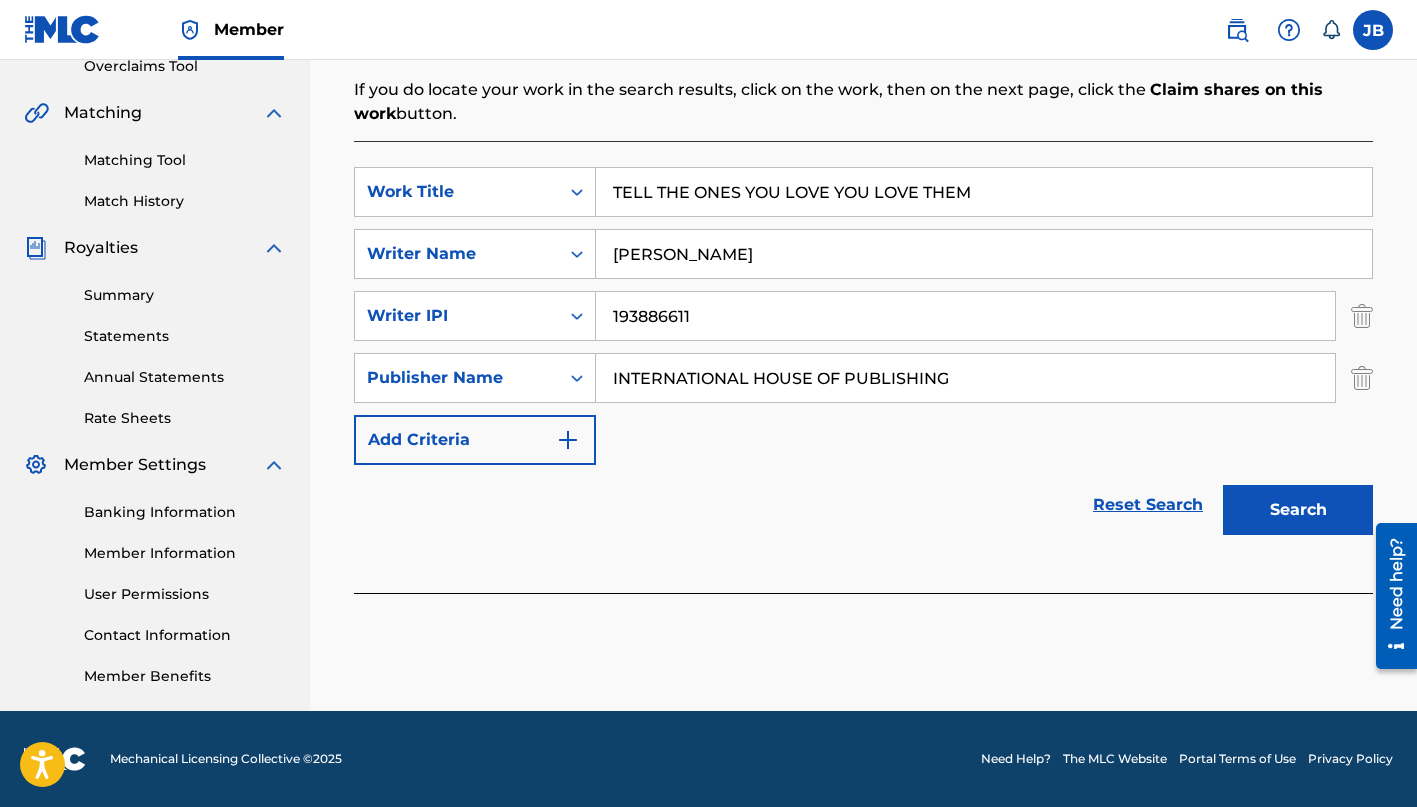 type on "INTERNATIONAL HOUSE OF PUBLISHING" 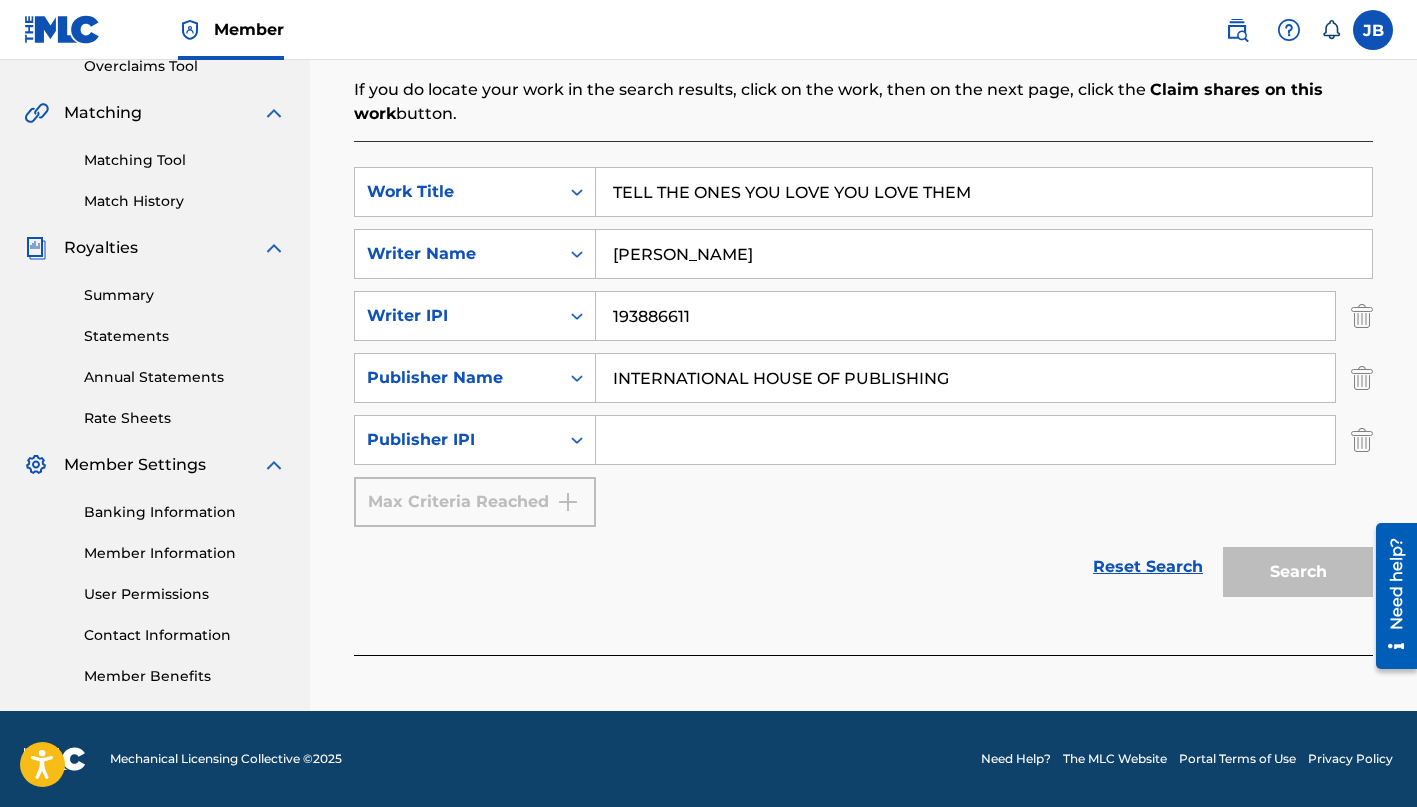 scroll, scrollTop: 433, scrollLeft: 0, axis: vertical 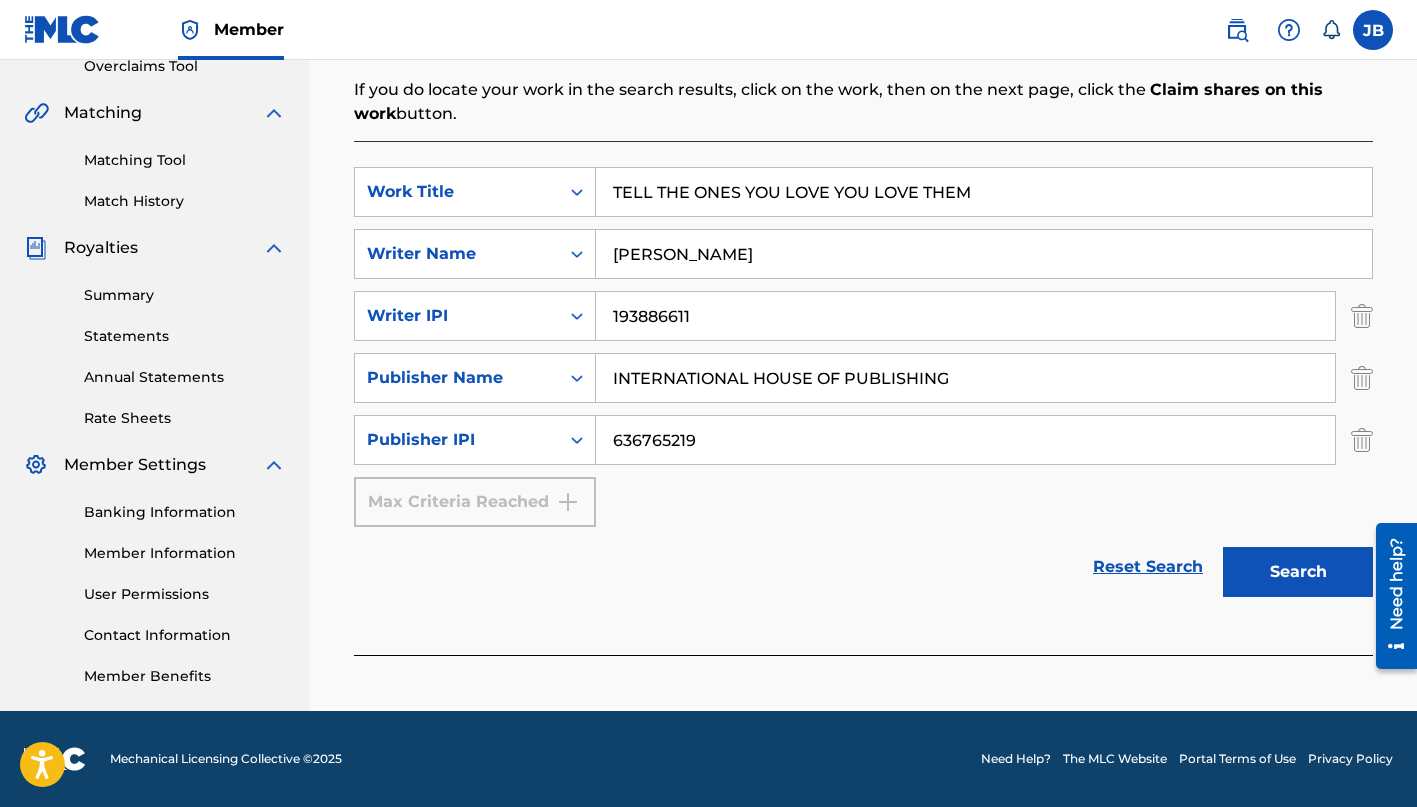 type on "636765219" 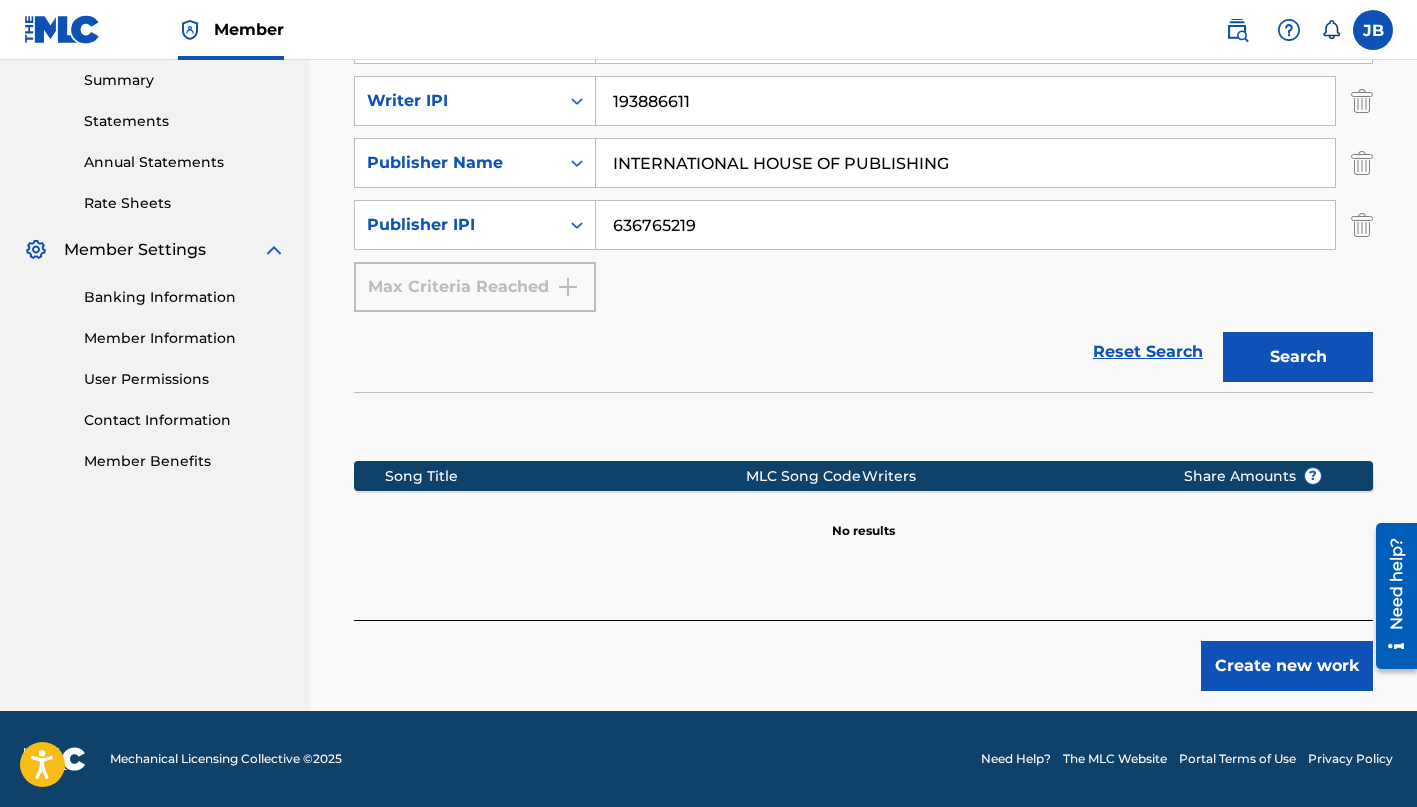 click on "Create new work" at bounding box center [1287, 666] 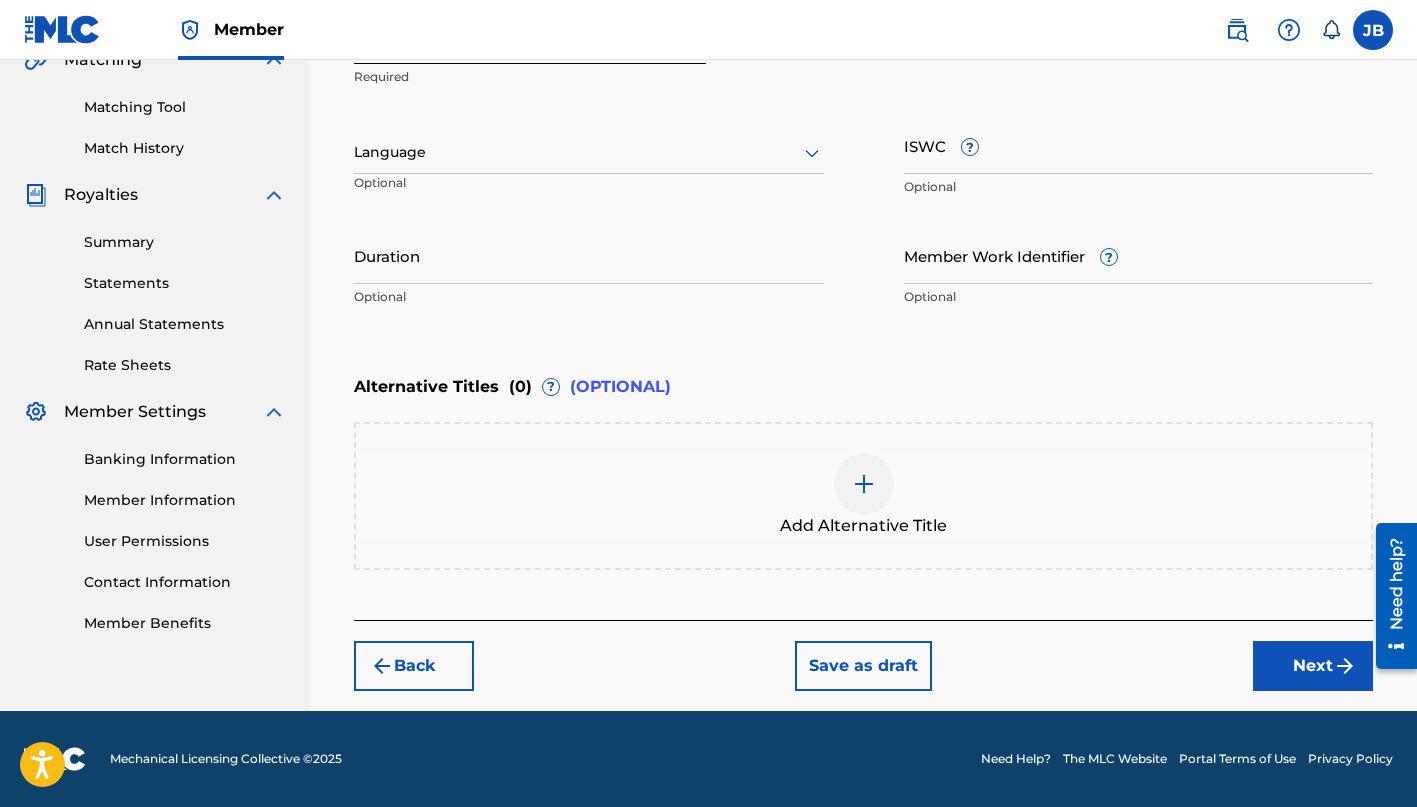 scroll, scrollTop: 486, scrollLeft: 0, axis: vertical 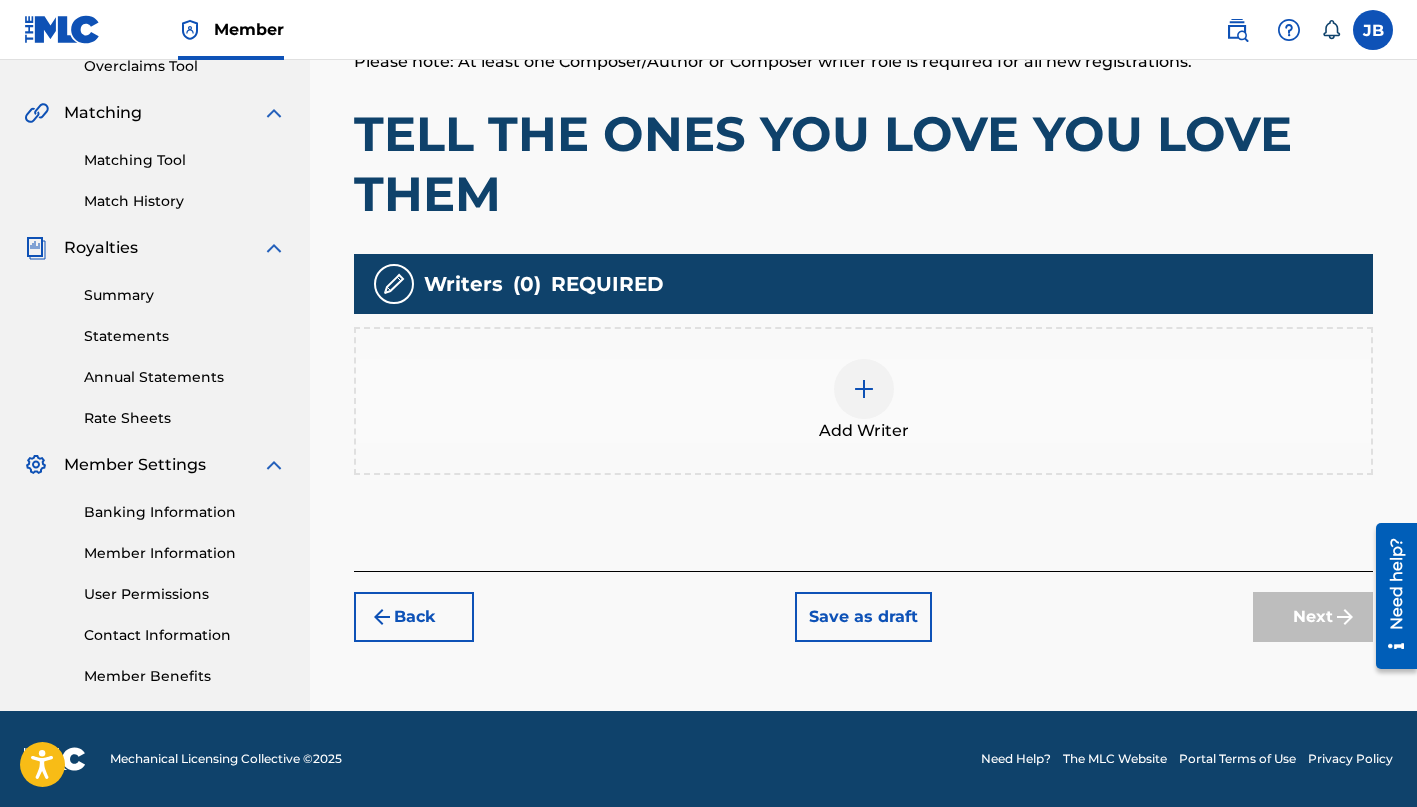 click at bounding box center [864, 389] 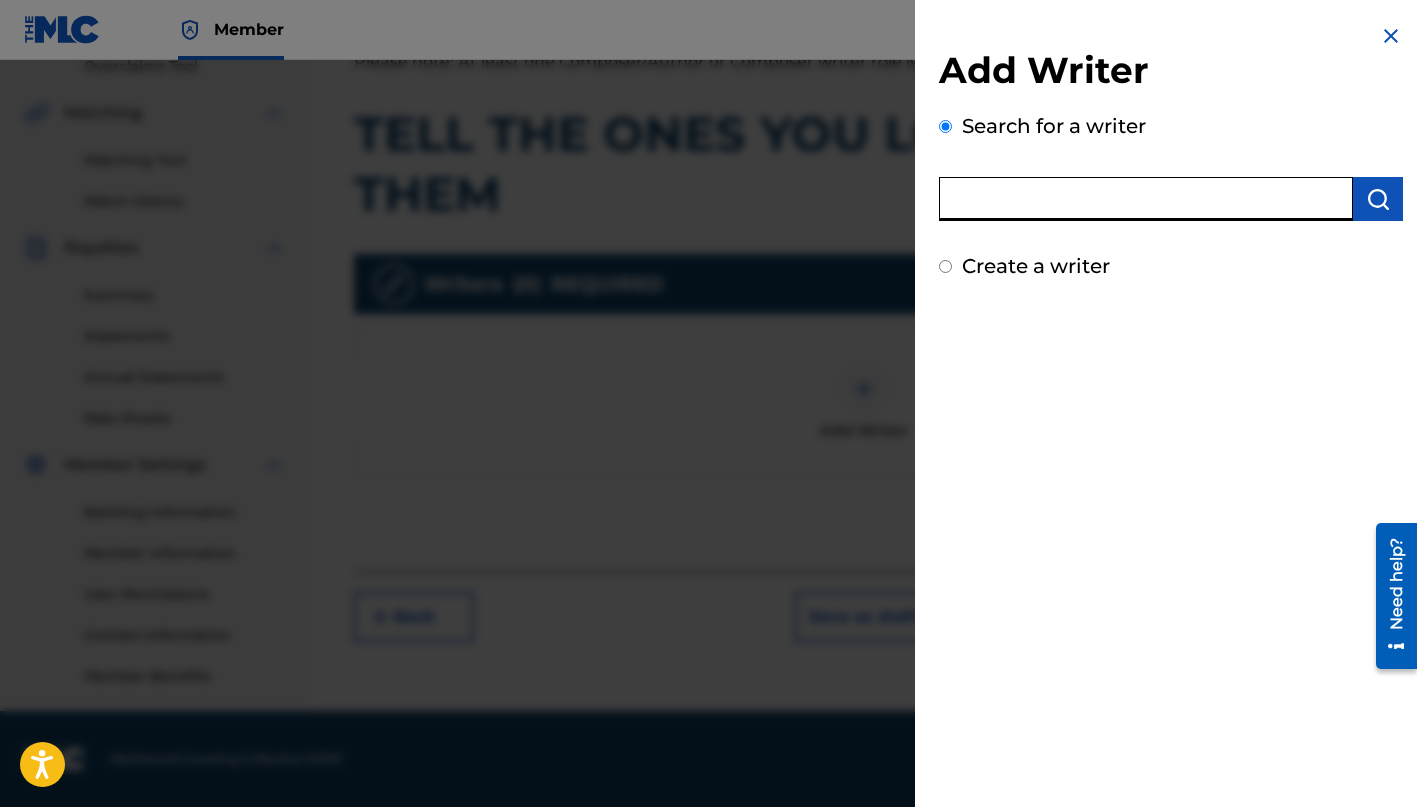 click at bounding box center [1146, 199] 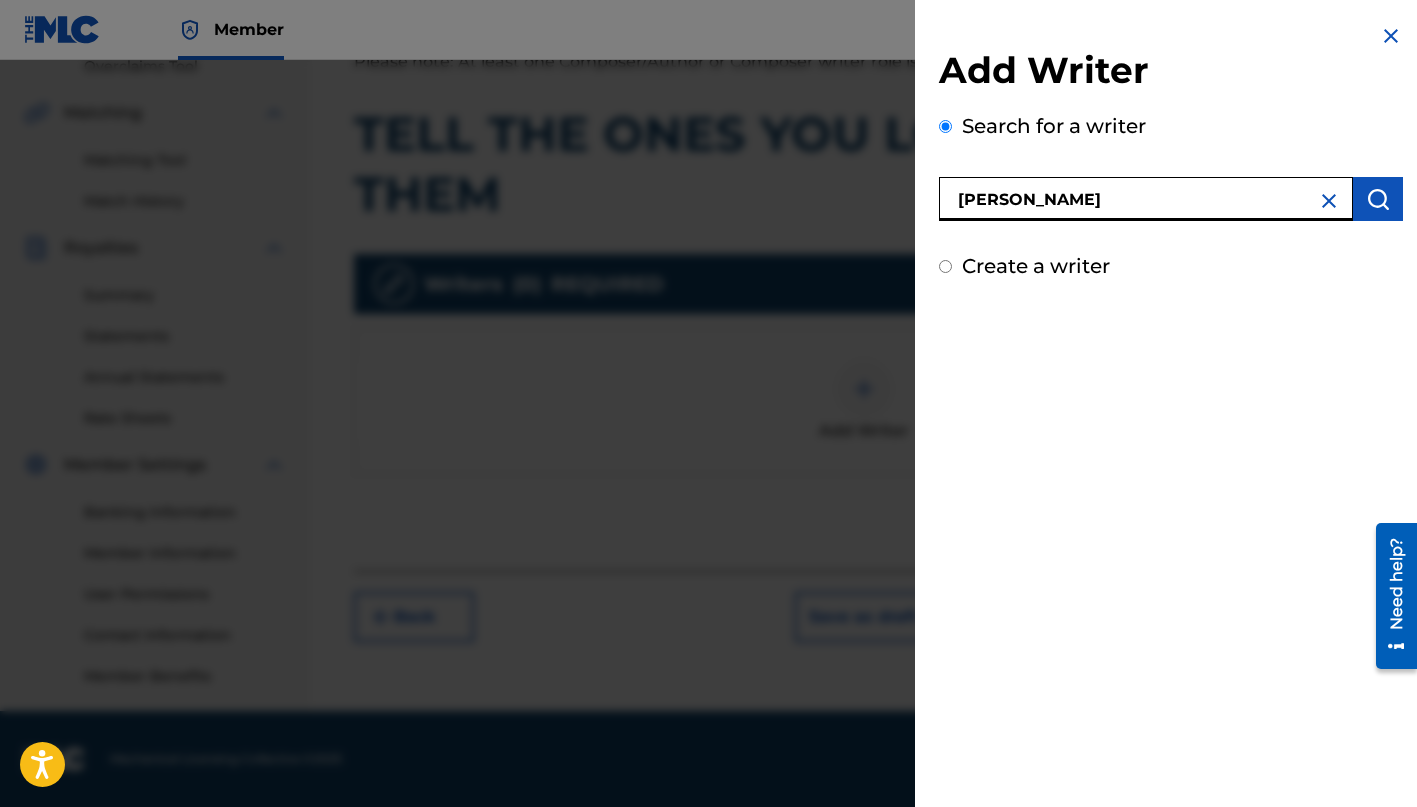 type on "[PERSON_NAME]" 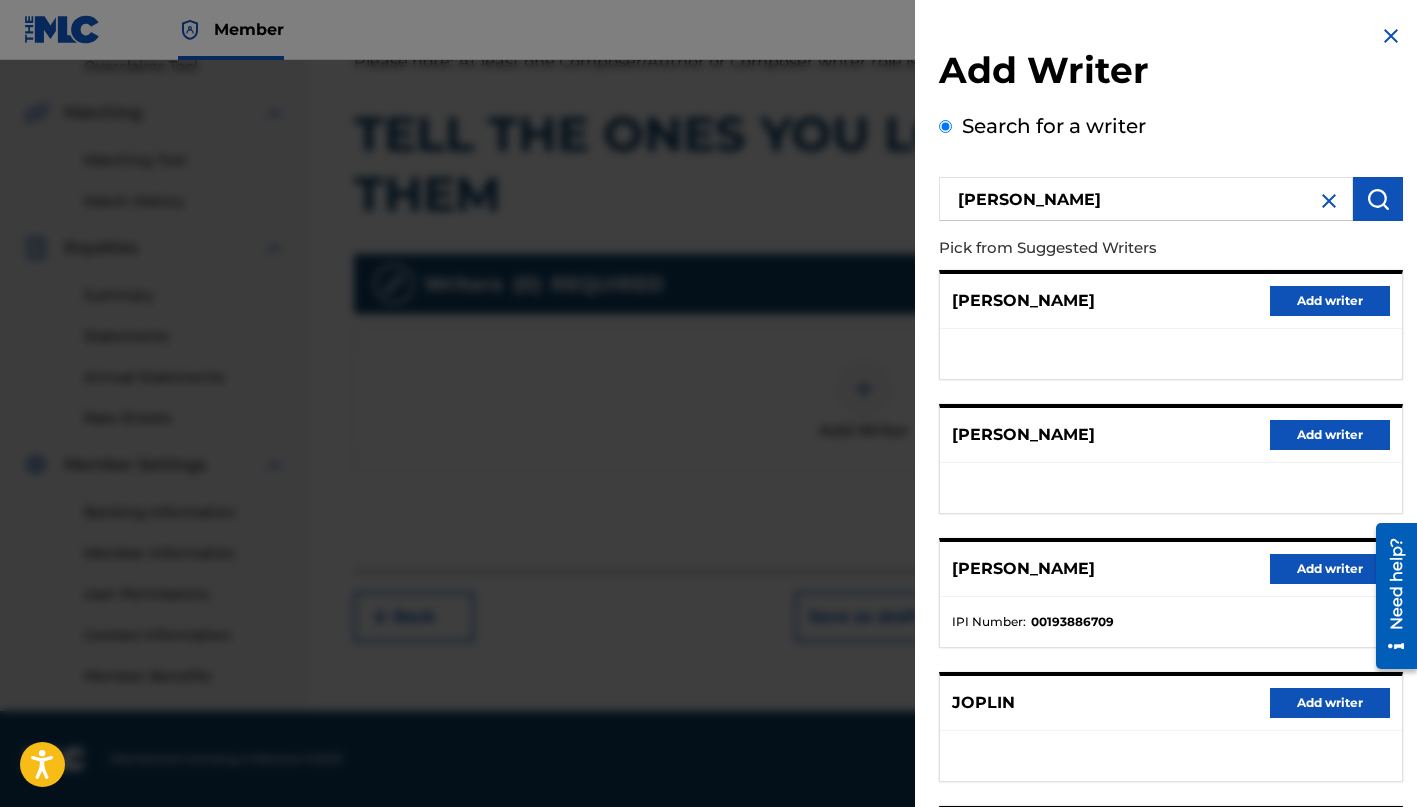 click on "Add writer" at bounding box center (1330, 301) 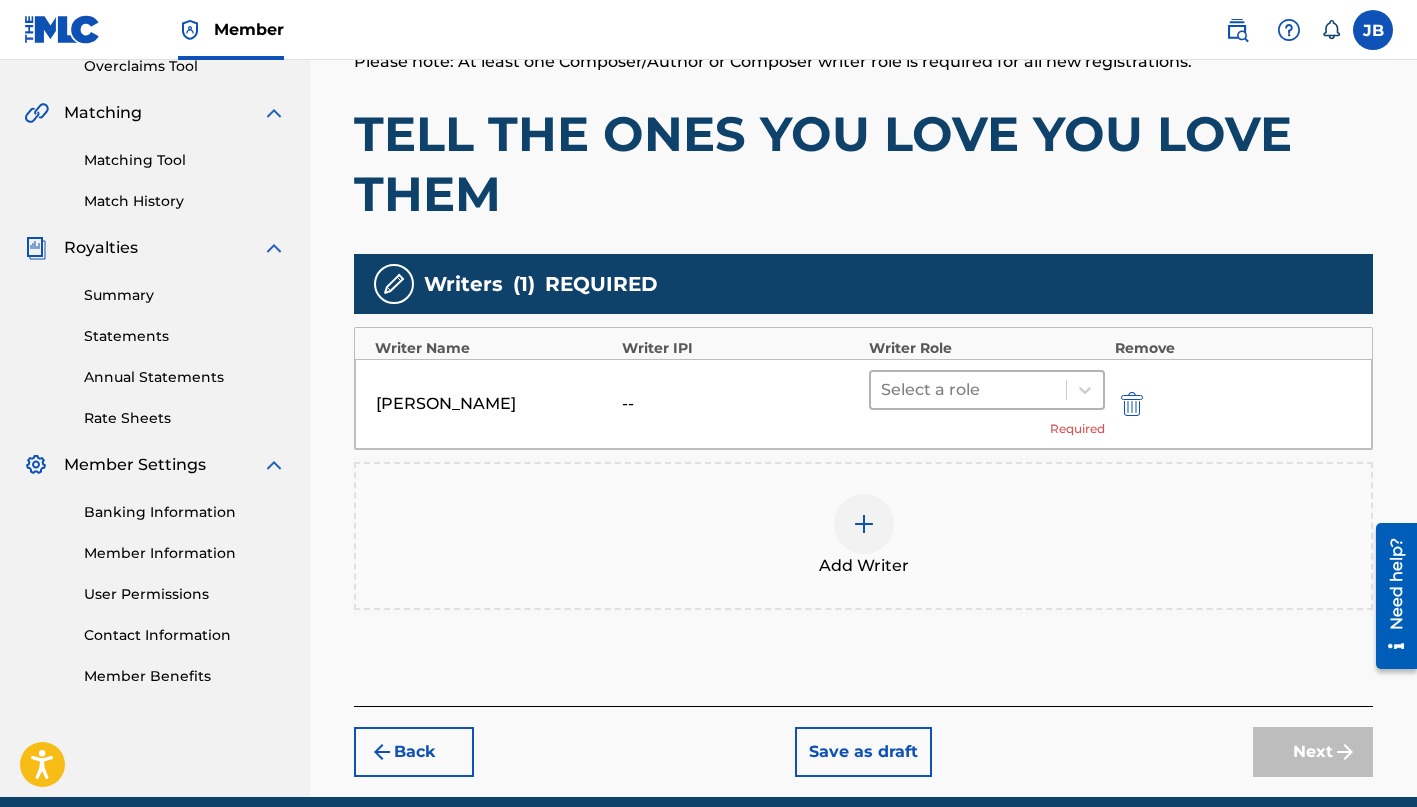 click at bounding box center (968, 390) 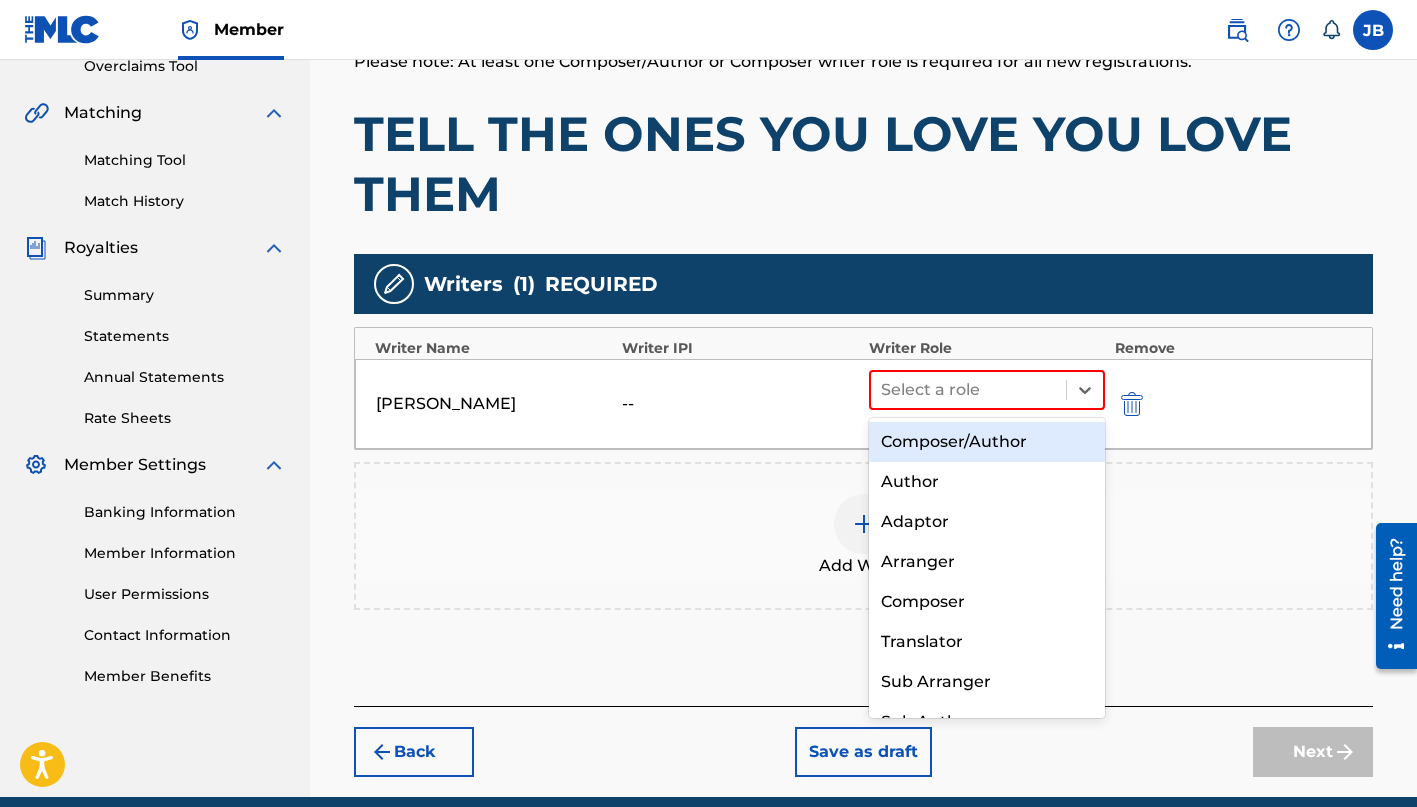 click on "Composer/Author" at bounding box center (987, 442) 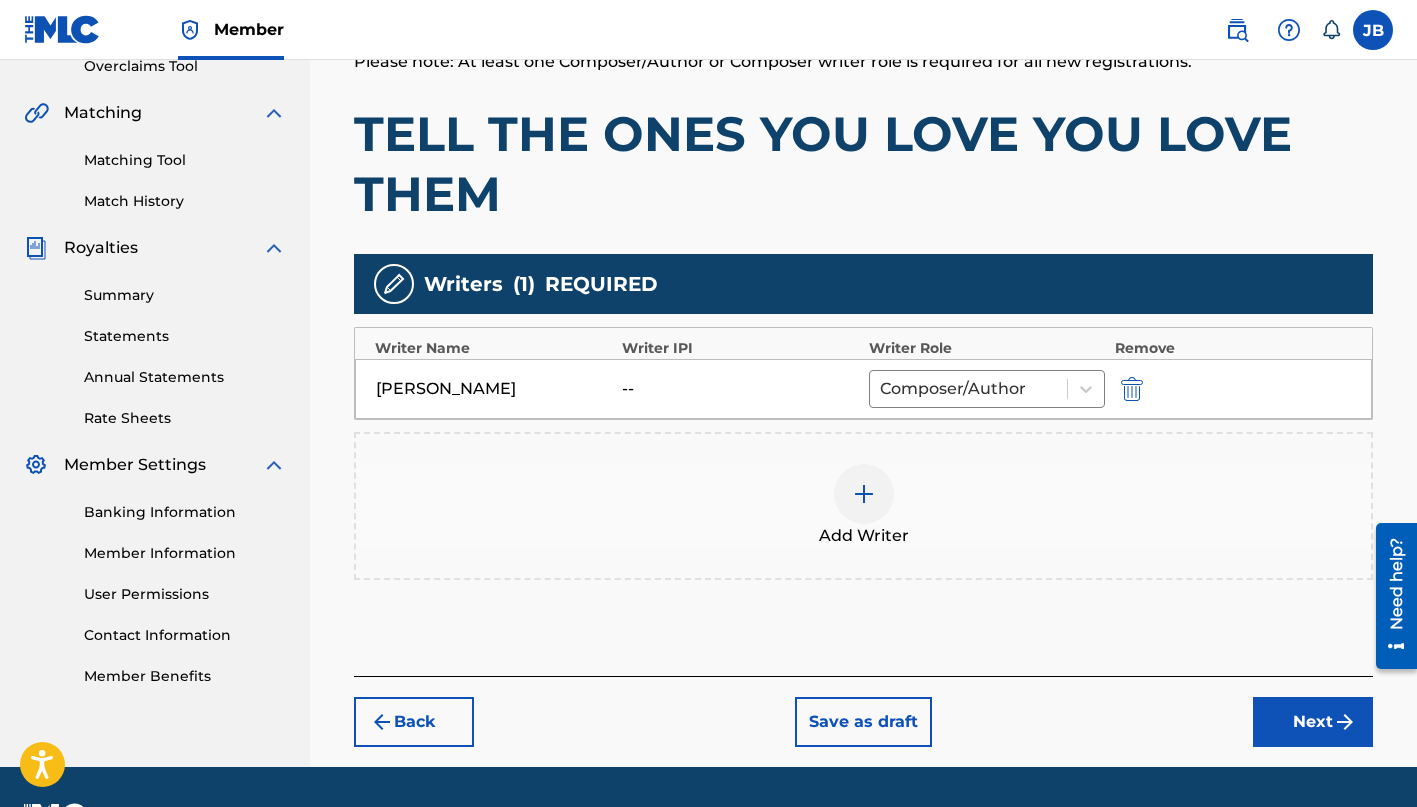 click on "Next" at bounding box center [1313, 722] 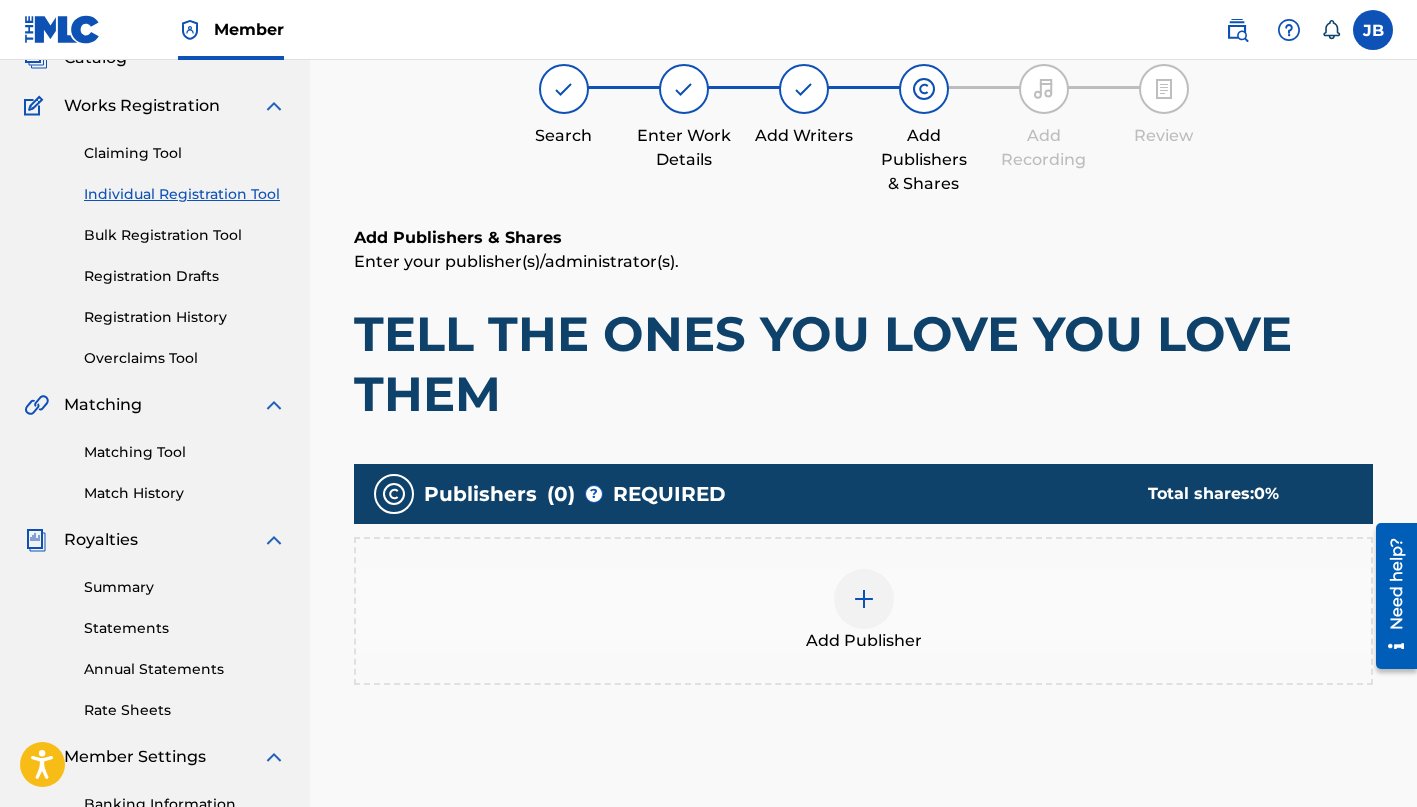 scroll, scrollTop: 90, scrollLeft: 0, axis: vertical 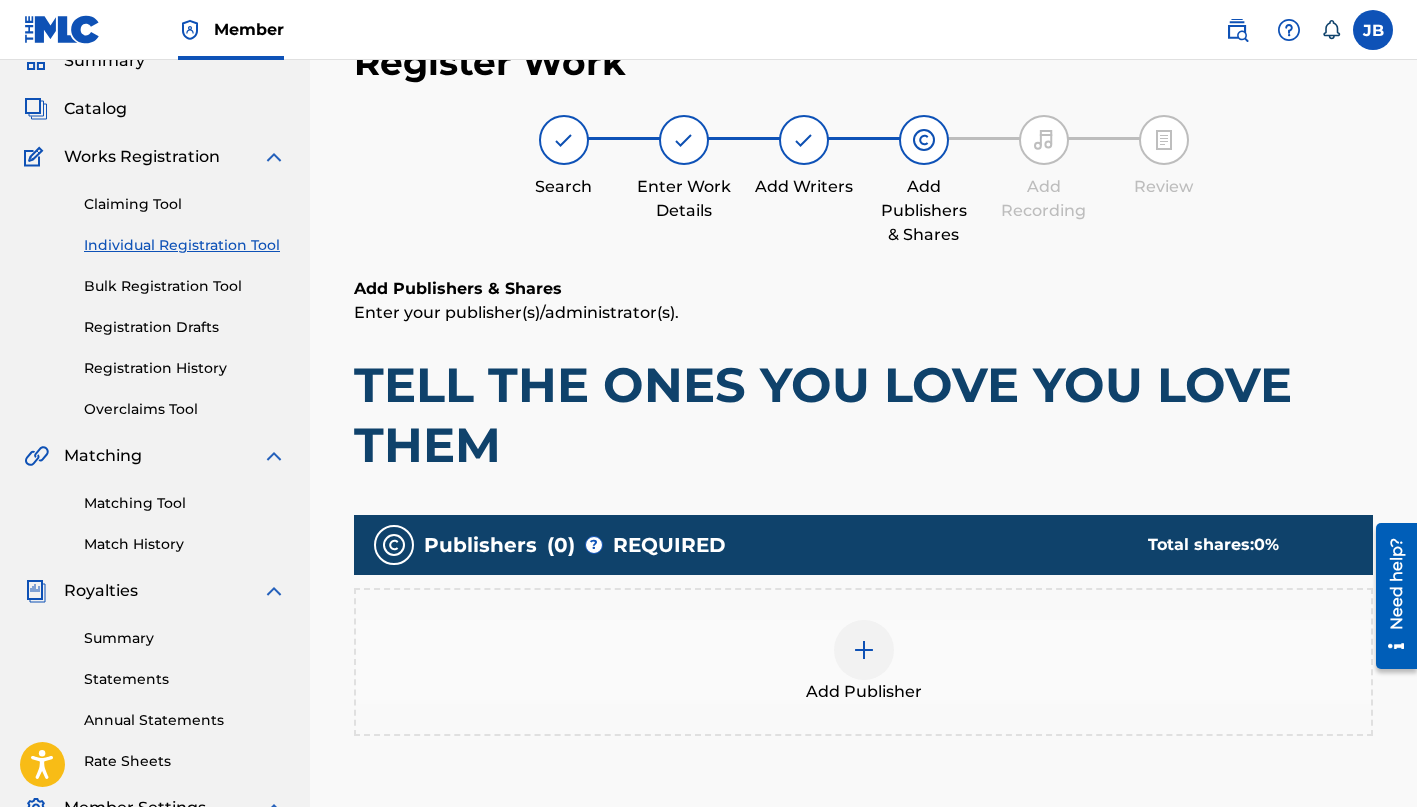 click at bounding box center [864, 650] 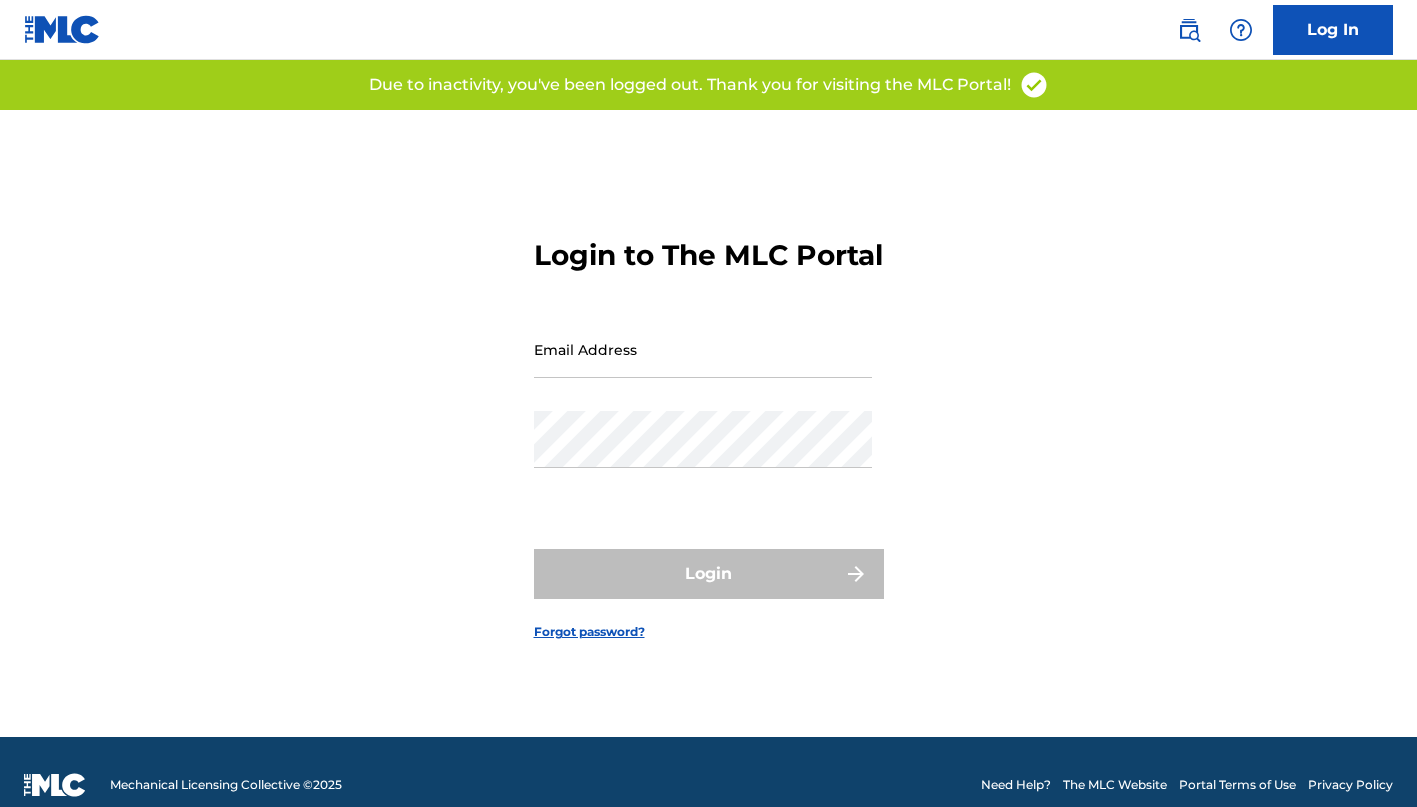 scroll, scrollTop: 0, scrollLeft: 0, axis: both 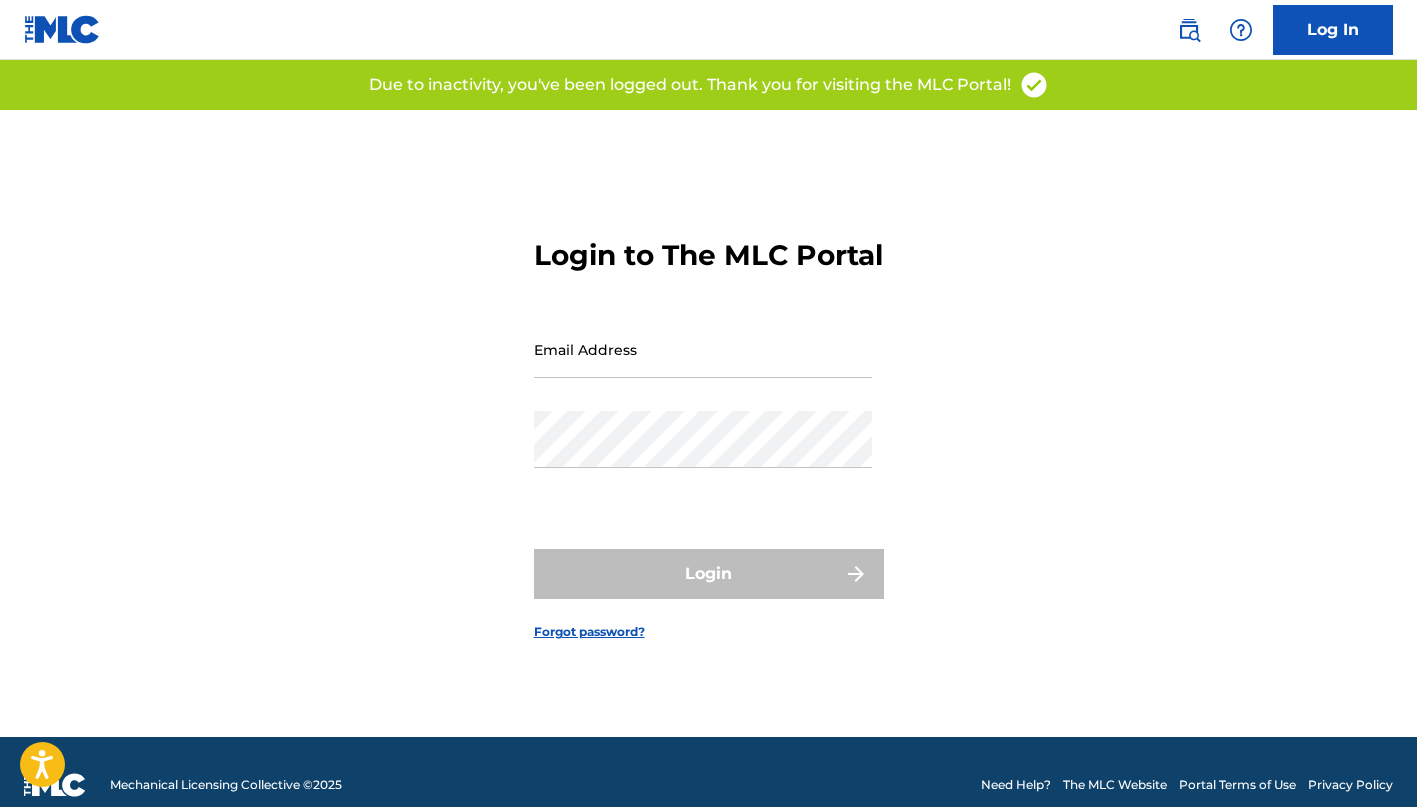 type on "[PERSON_NAME][EMAIL_ADDRESS][DOMAIN_NAME]" 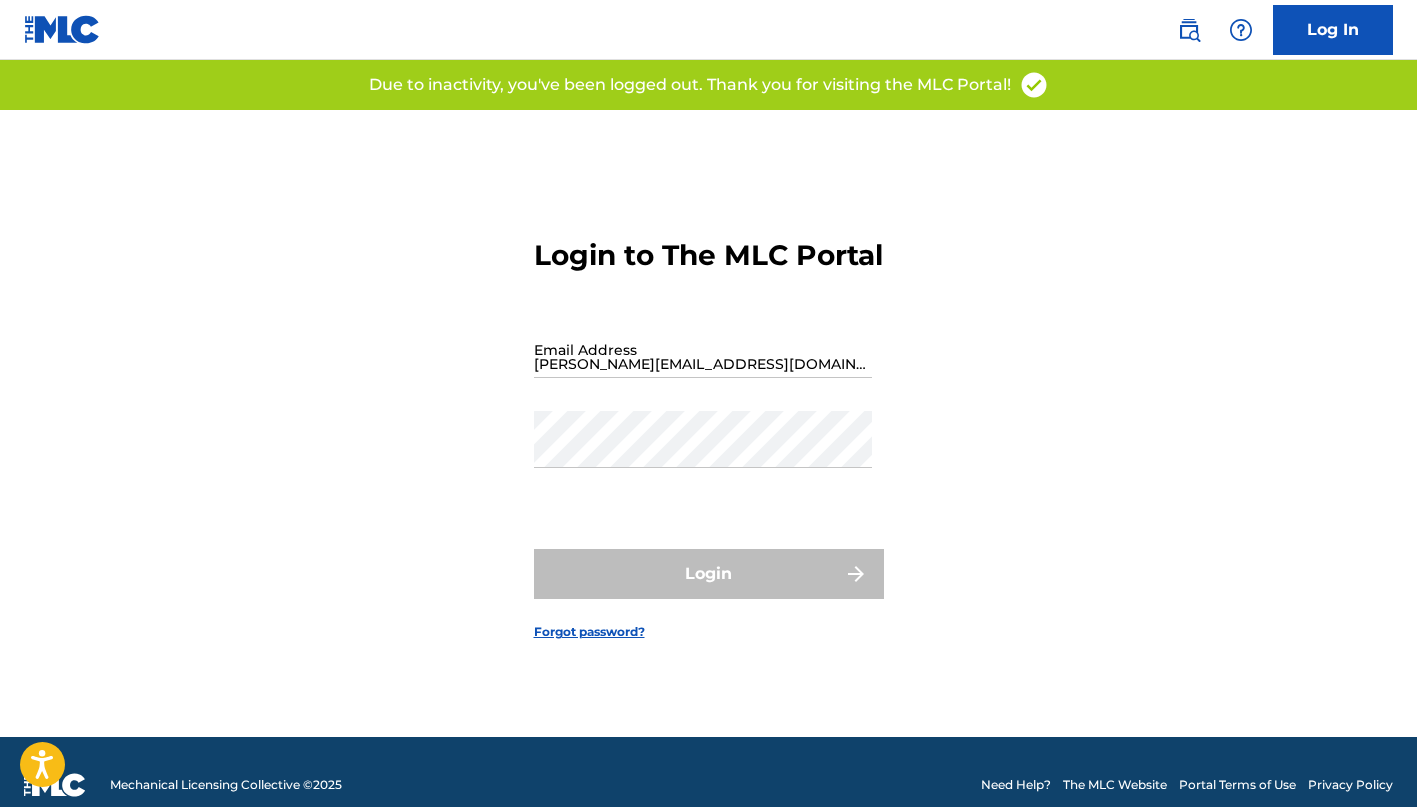 click on "Login" at bounding box center (709, 574) 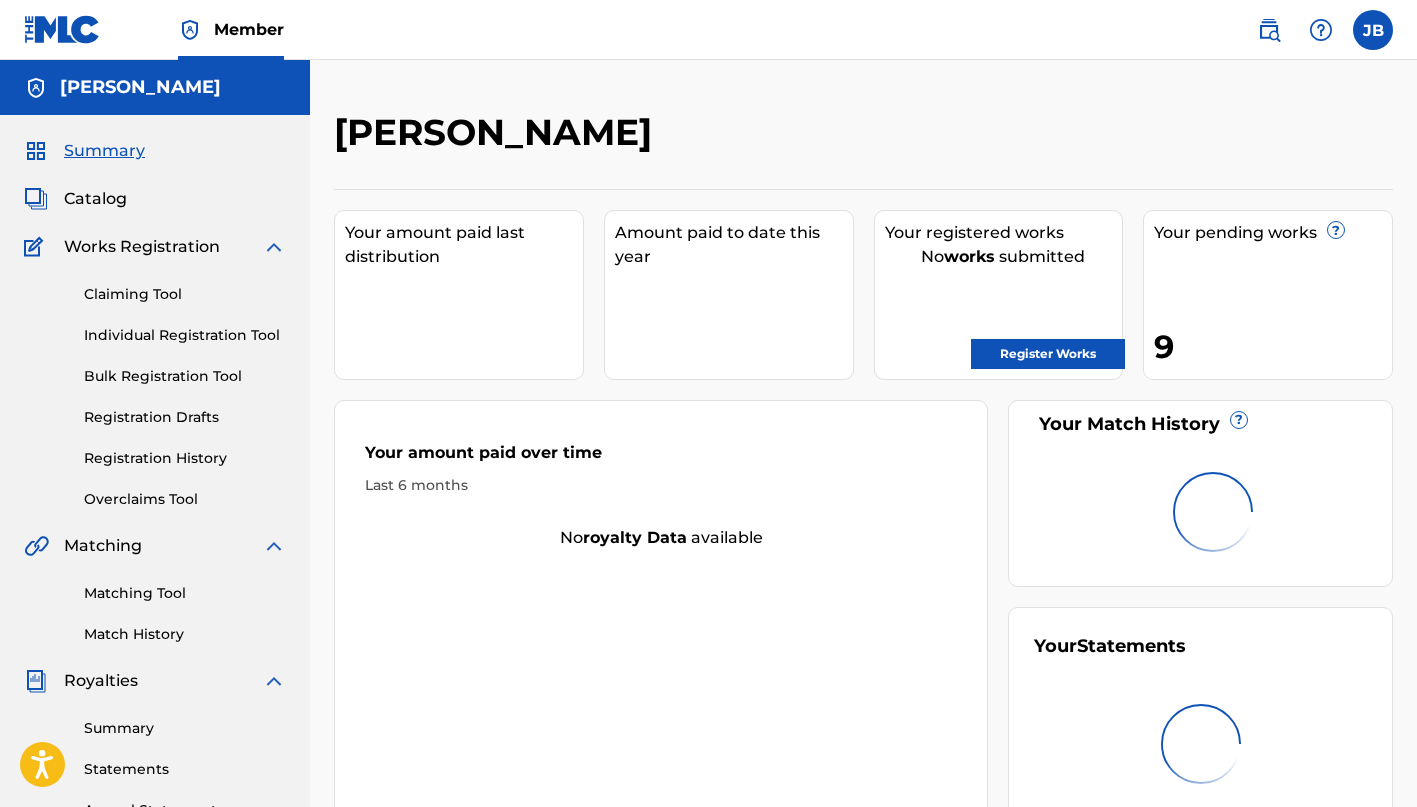 scroll, scrollTop: 0, scrollLeft: 0, axis: both 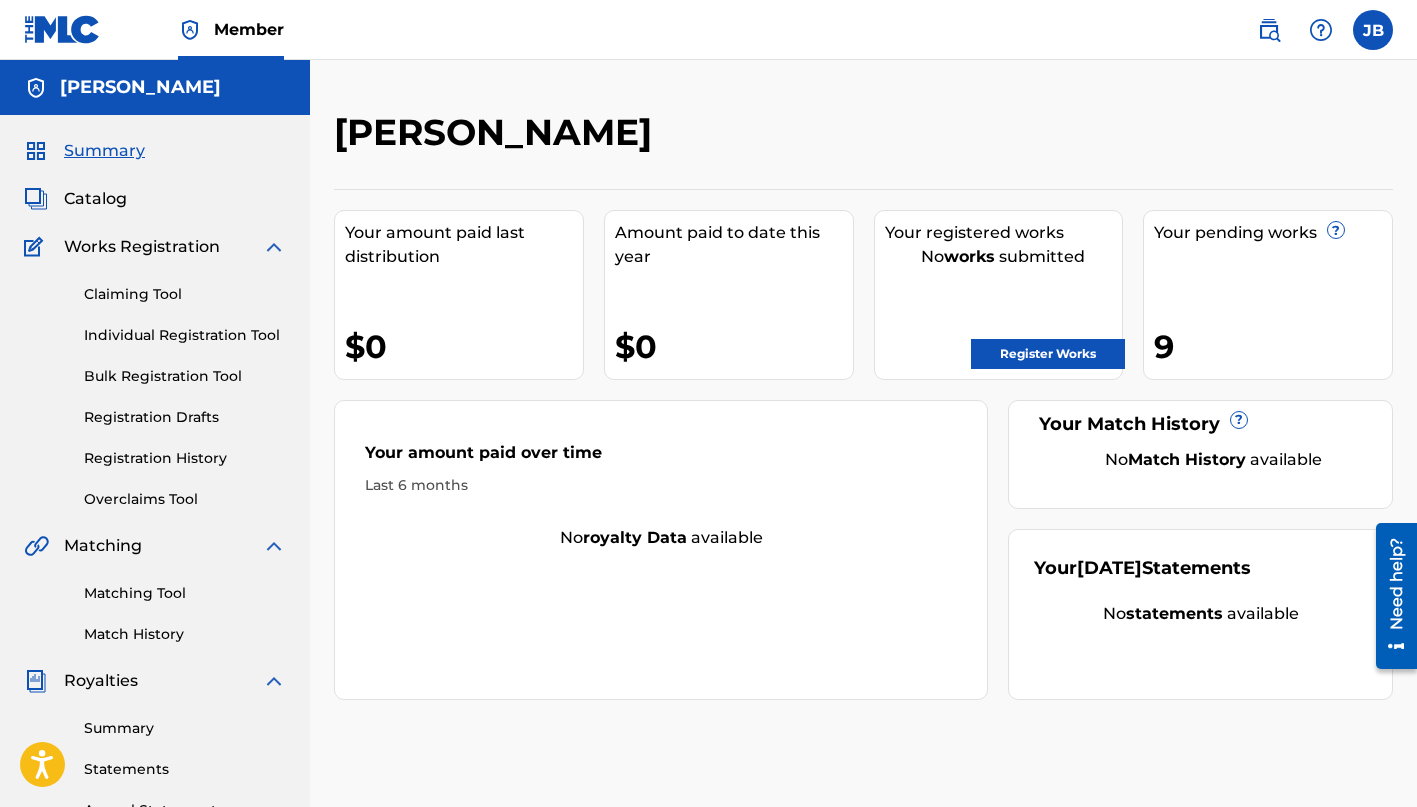click on "Individual Registration Tool" at bounding box center (185, 335) 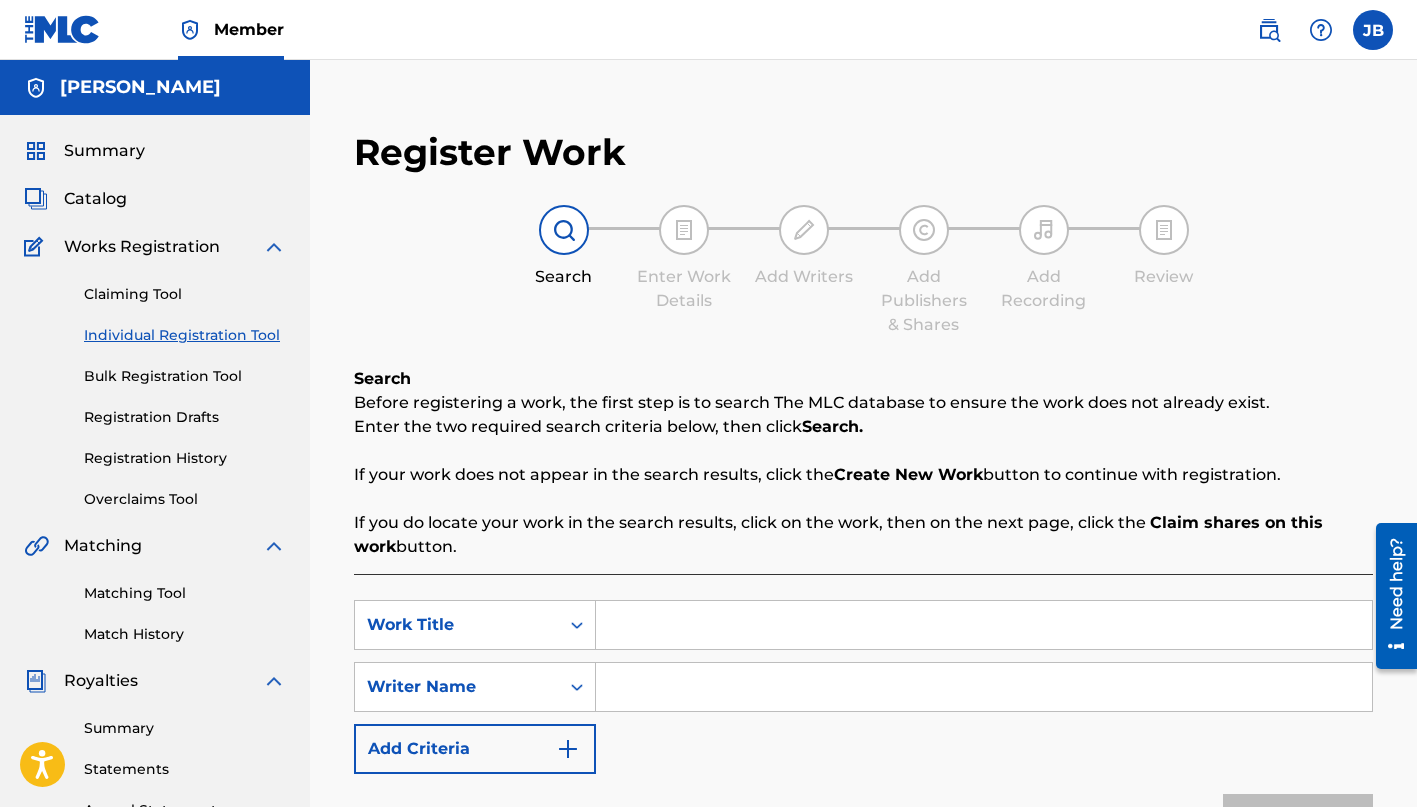 click at bounding box center (984, 625) 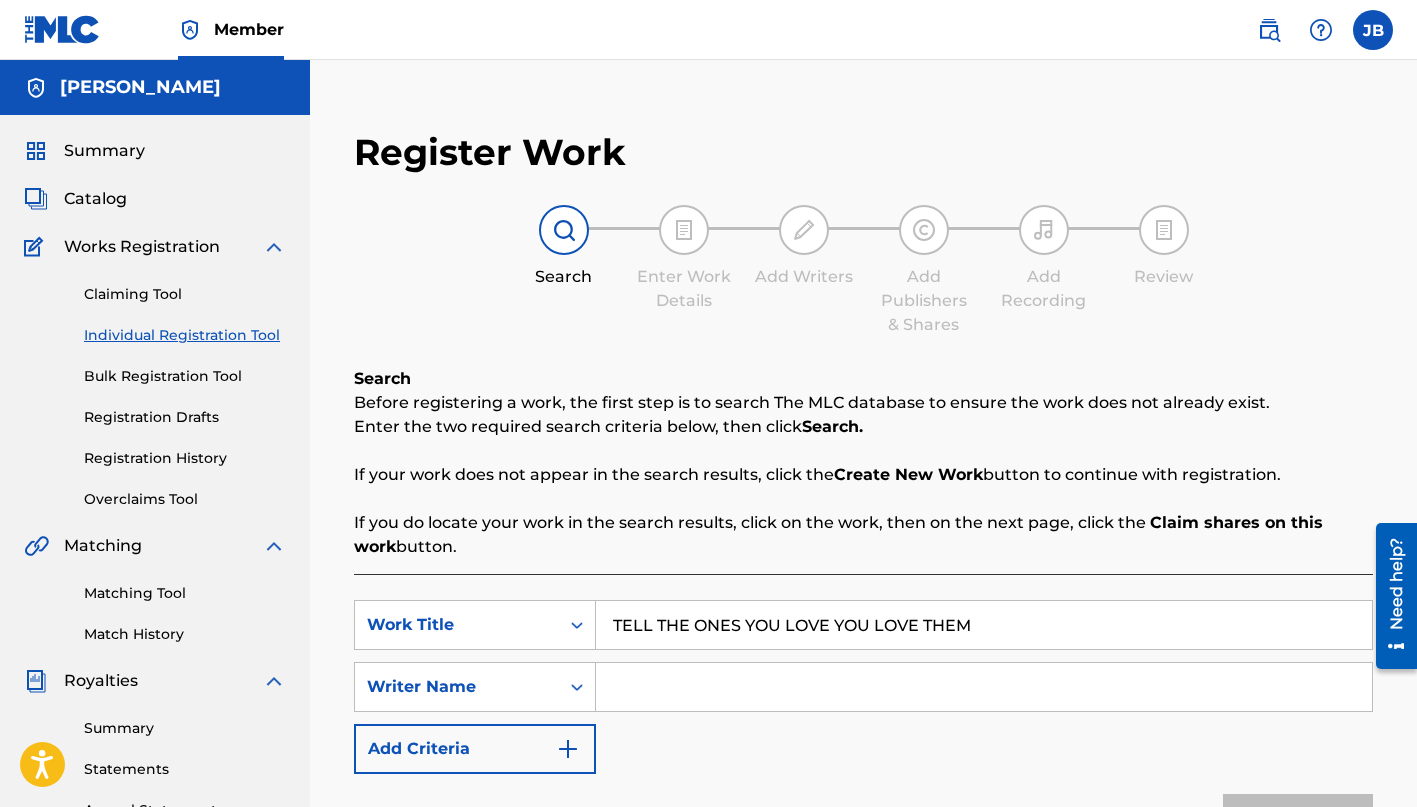 type on "TELL THE ONES YOU LOVE YOU LOVE THEM" 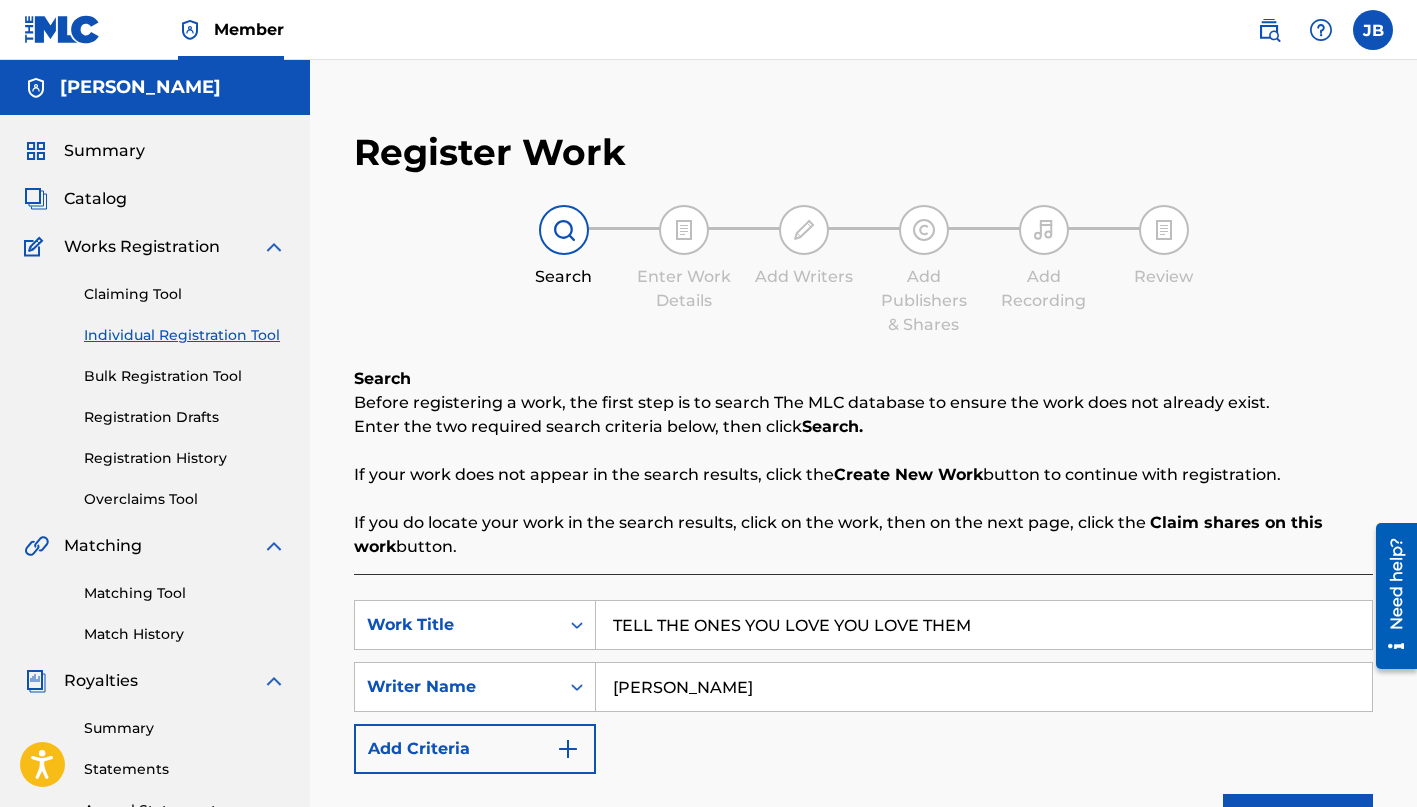 type on "[PERSON_NAME]" 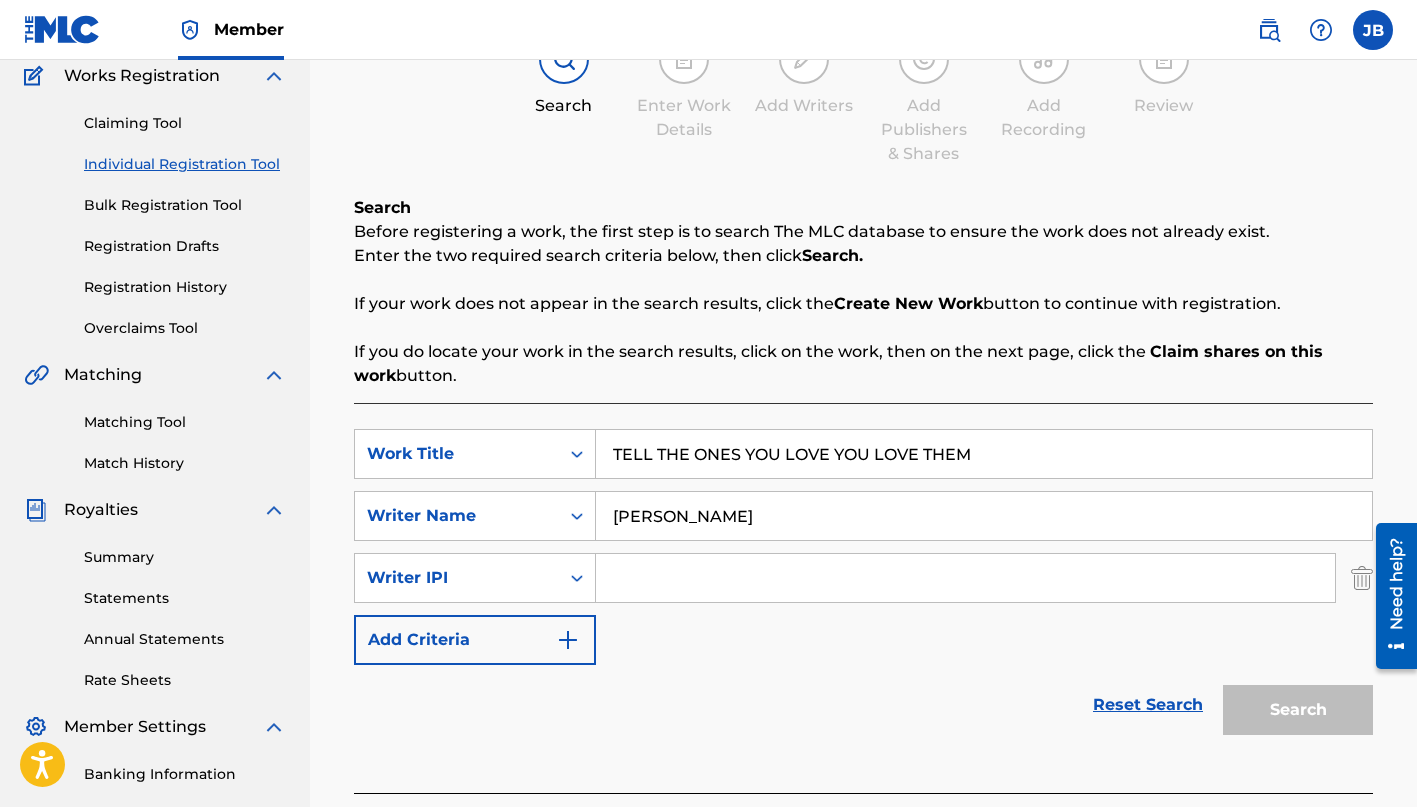 scroll, scrollTop: 236, scrollLeft: 0, axis: vertical 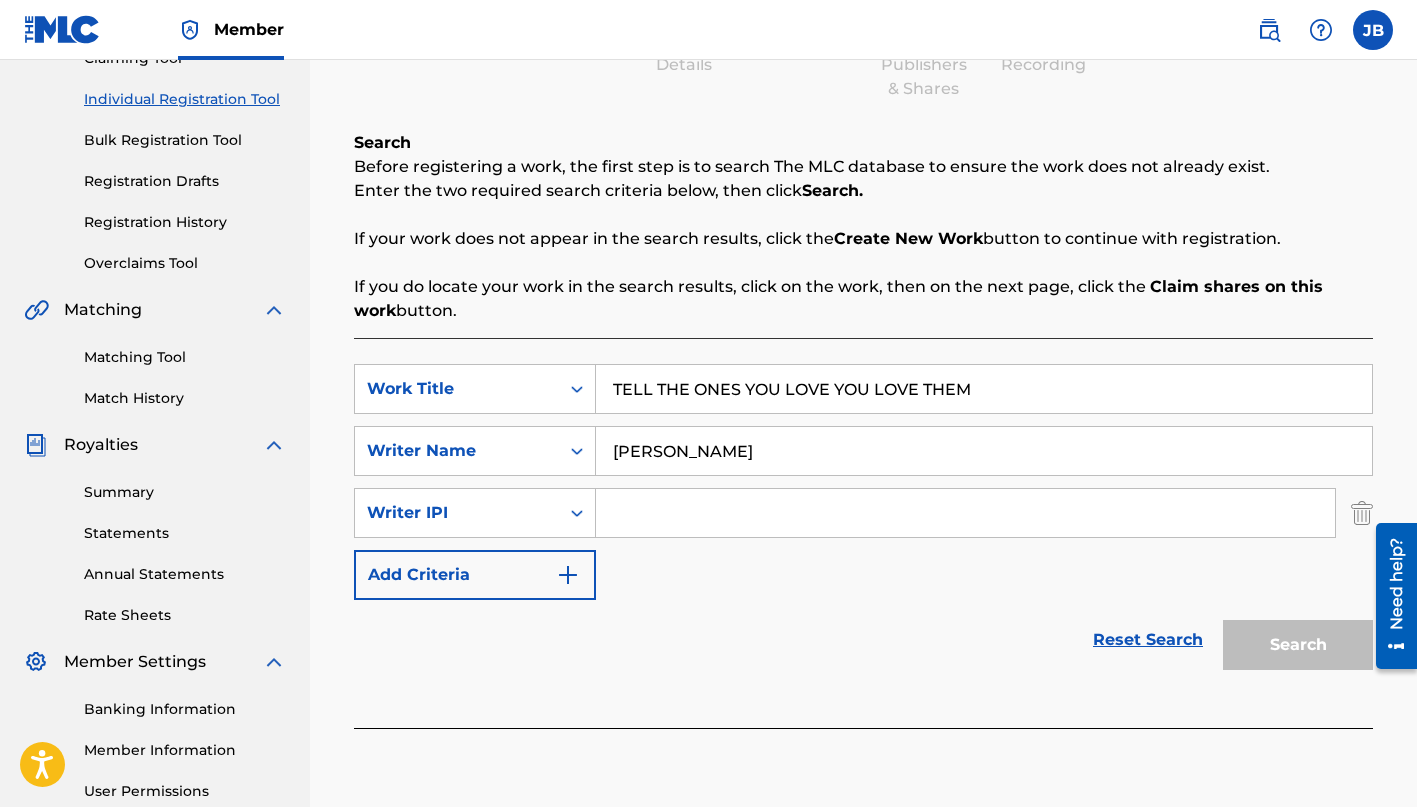click at bounding box center [965, 513] 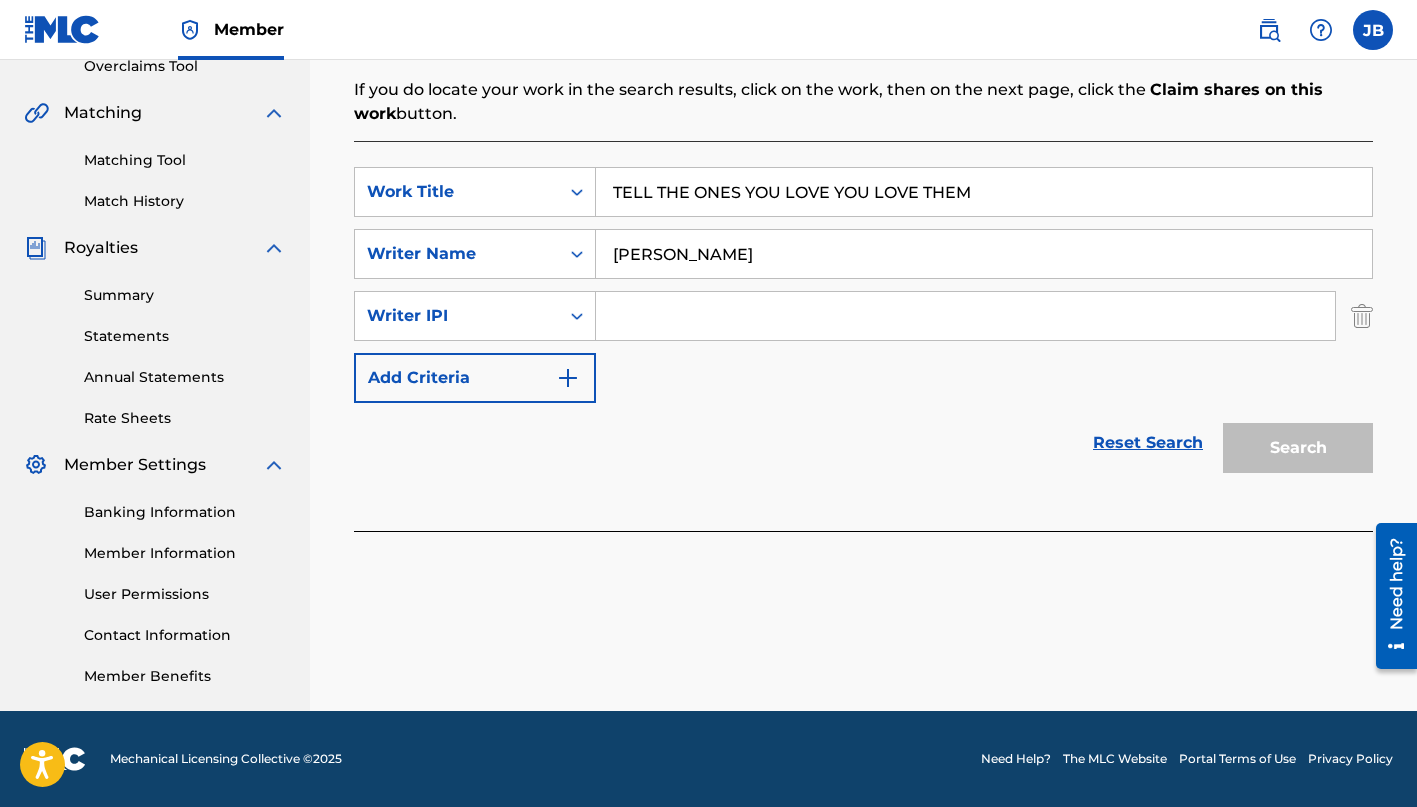 scroll, scrollTop: 433, scrollLeft: 0, axis: vertical 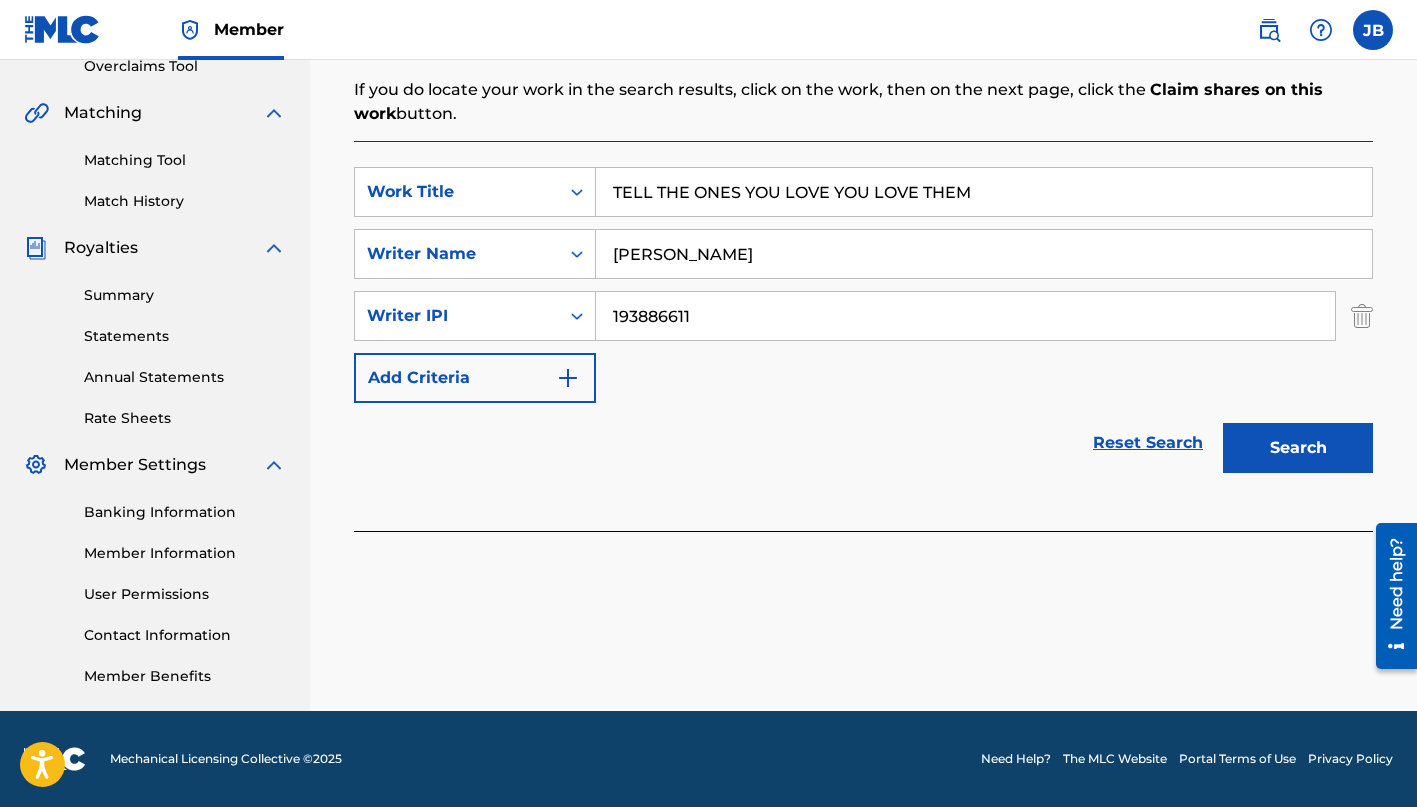 type on "193886611" 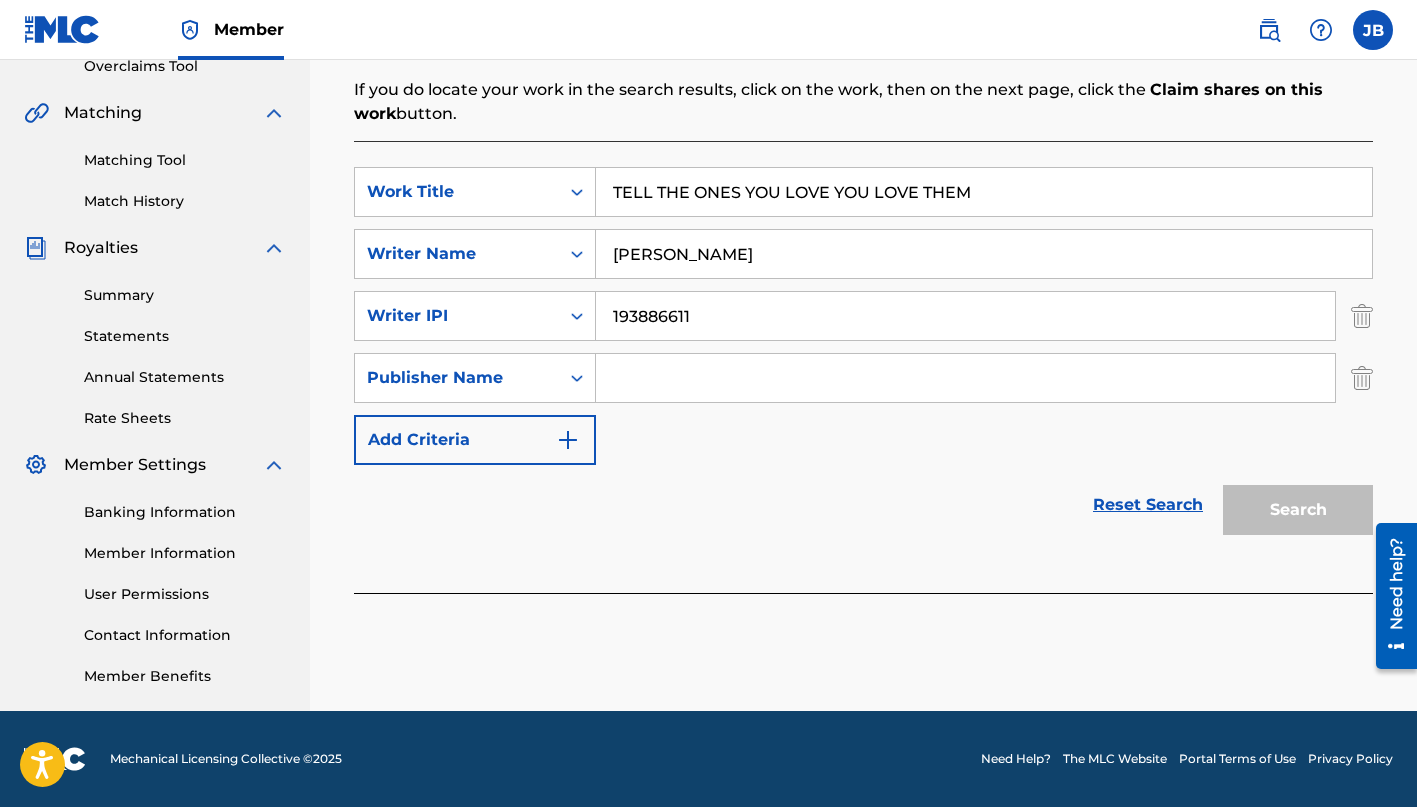scroll, scrollTop: 433, scrollLeft: 0, axis: vertical 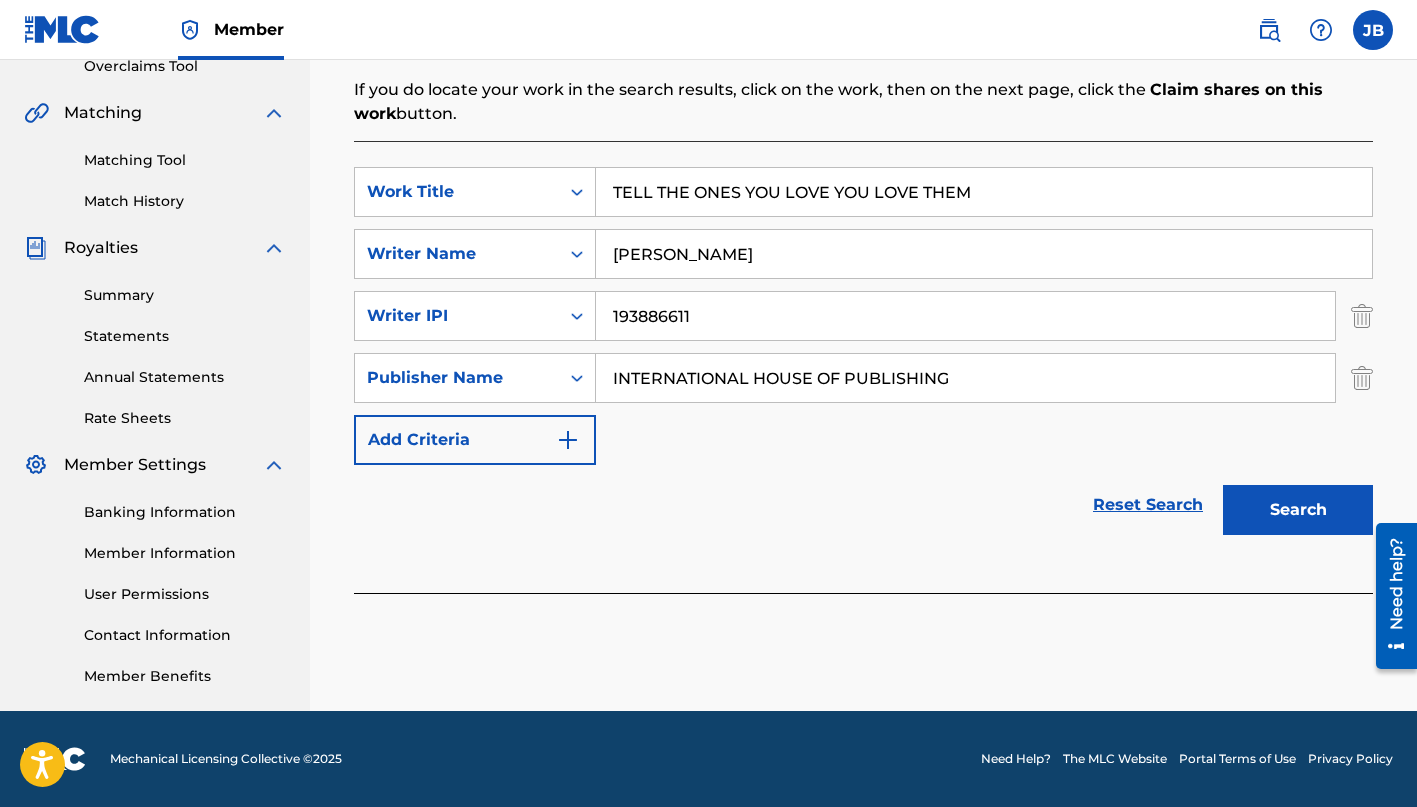 type on "INTERNATIONAL HOUSE OF PUBLISHING" 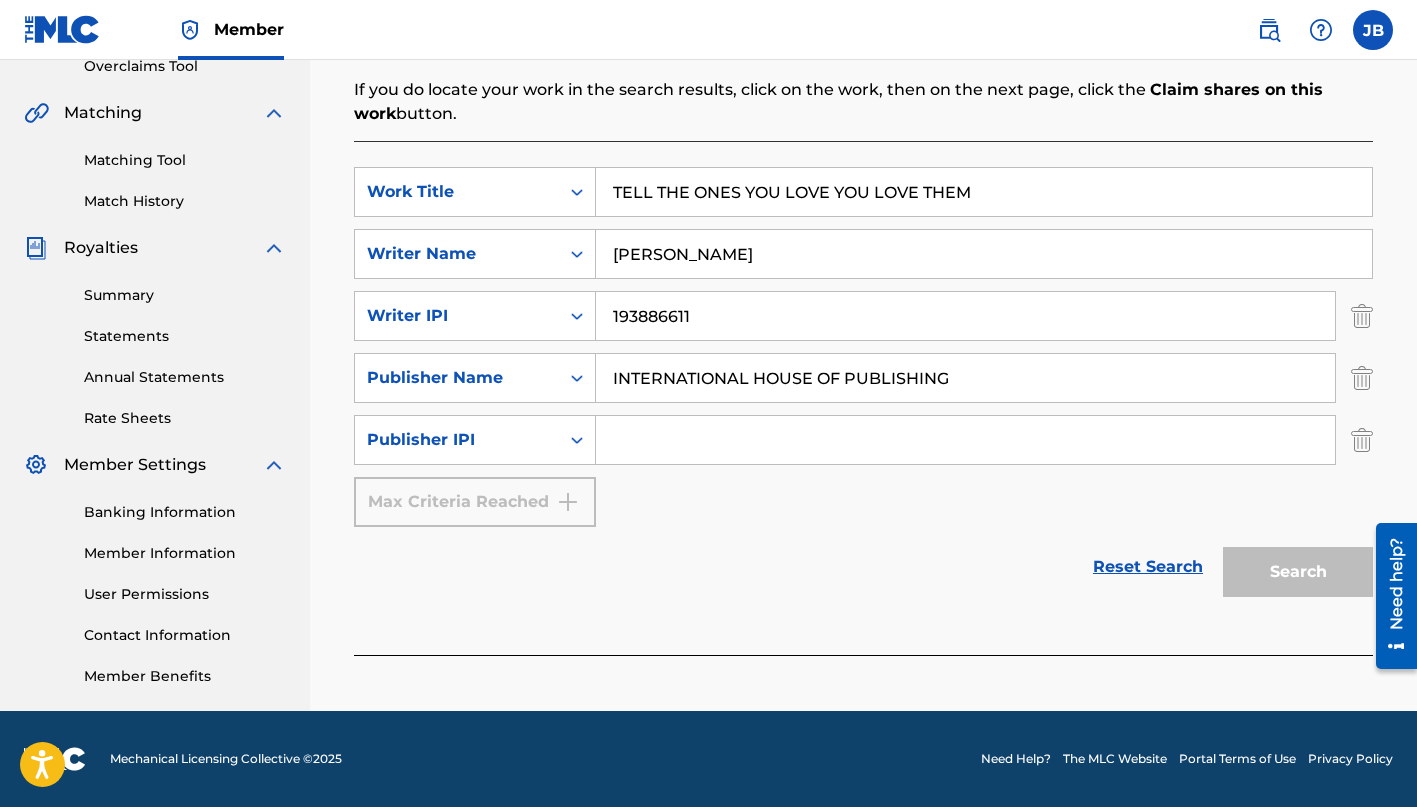 click at bounding box center (965, 440) 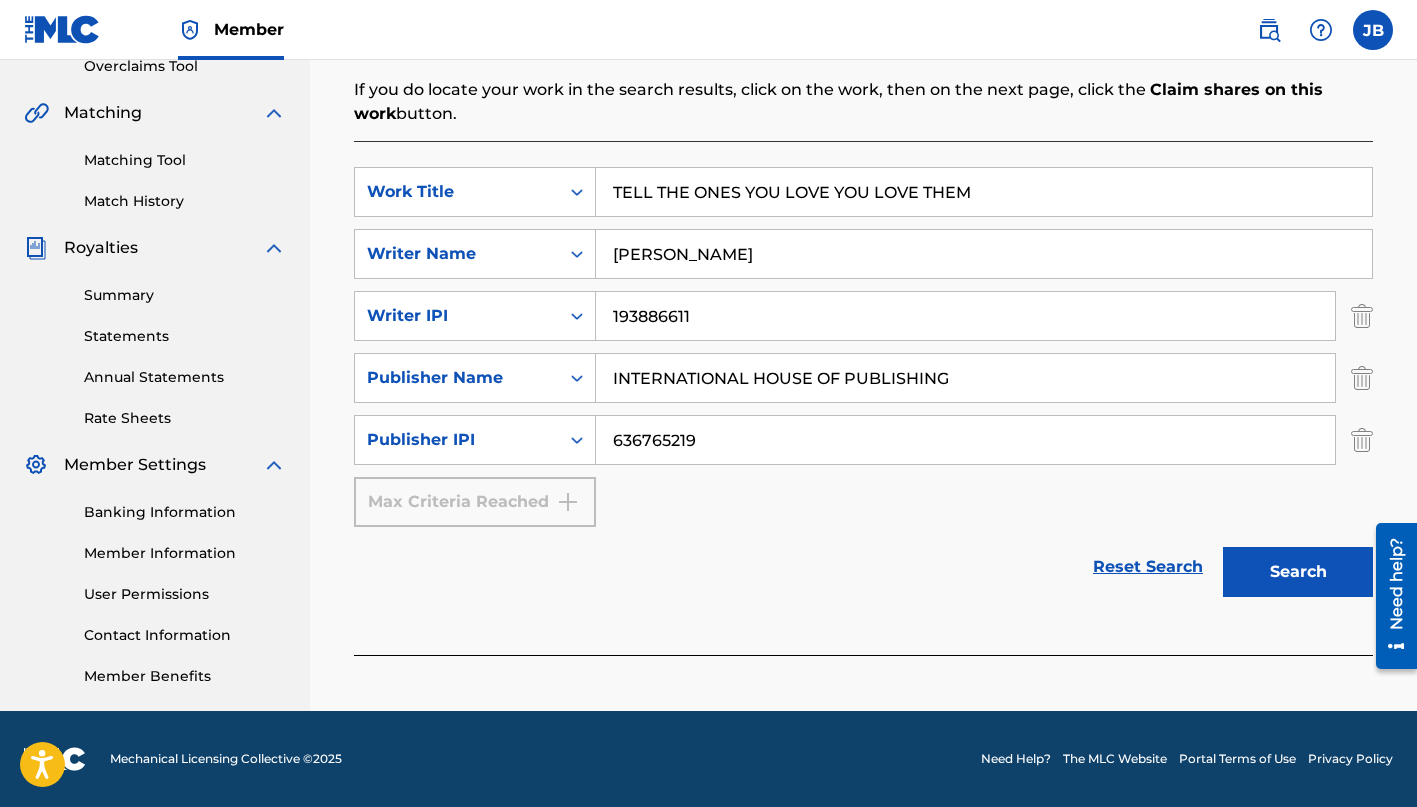 type on "636765219" 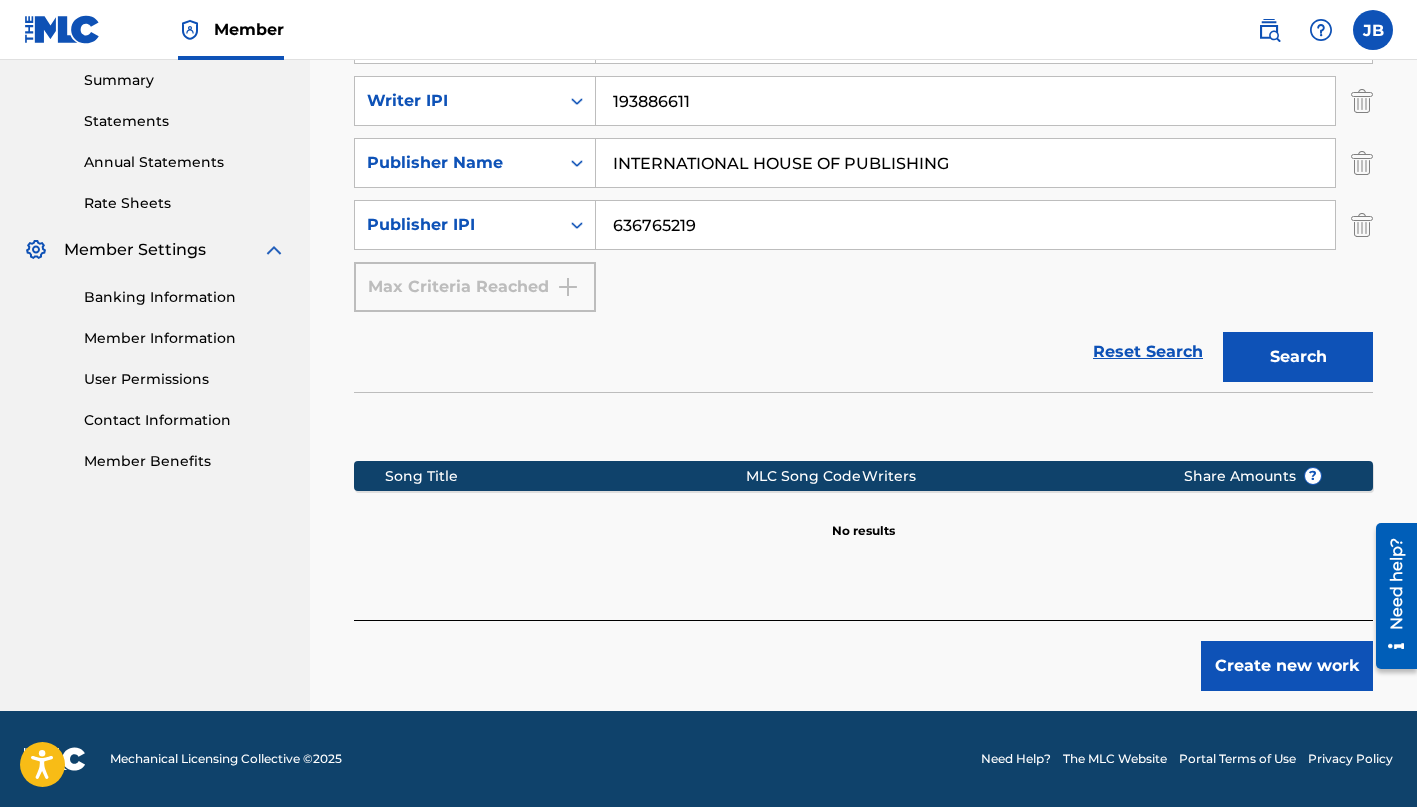 click on "Create new work" at bounding box center [1287, 666] 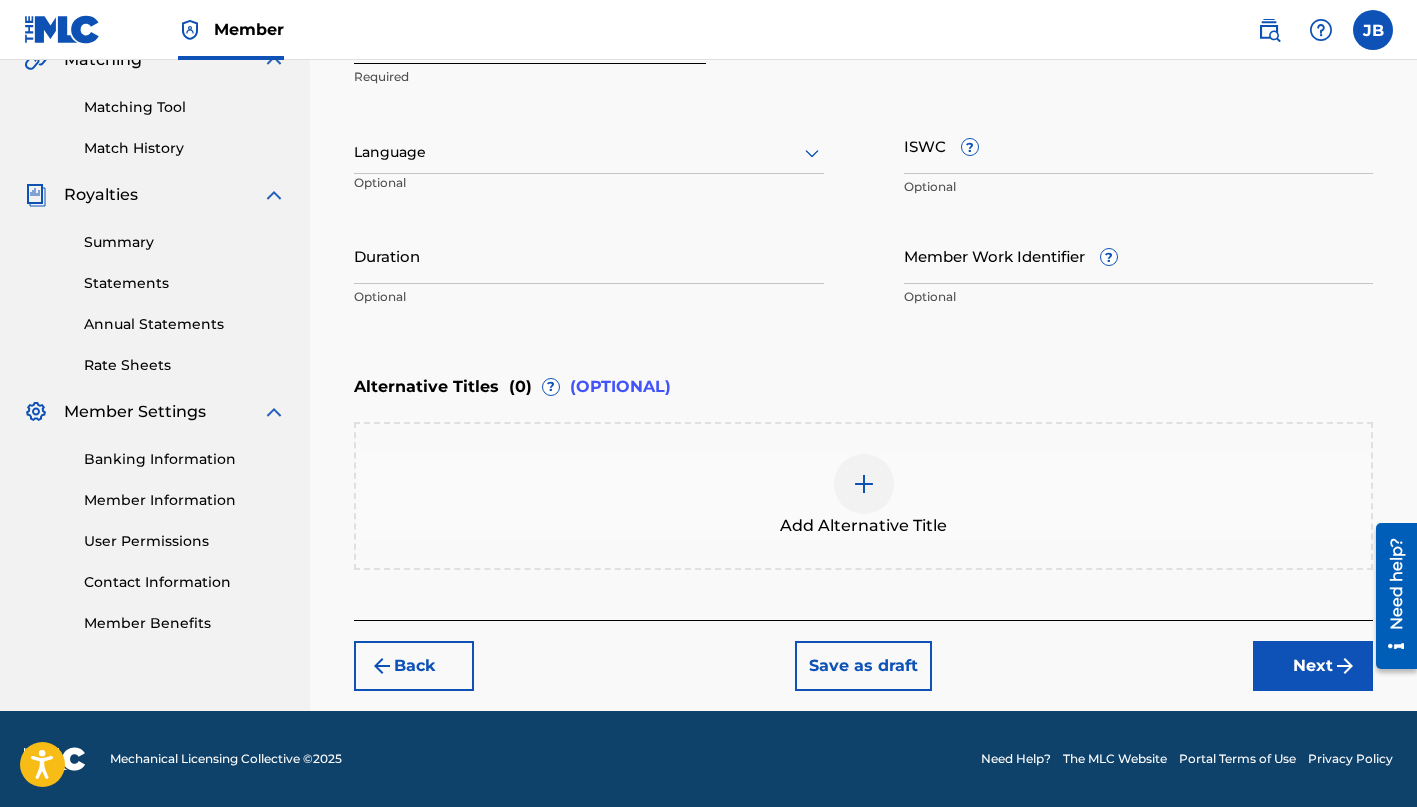 scroll, scrollTop: 486, scrollLeft: 0, axis: vertical 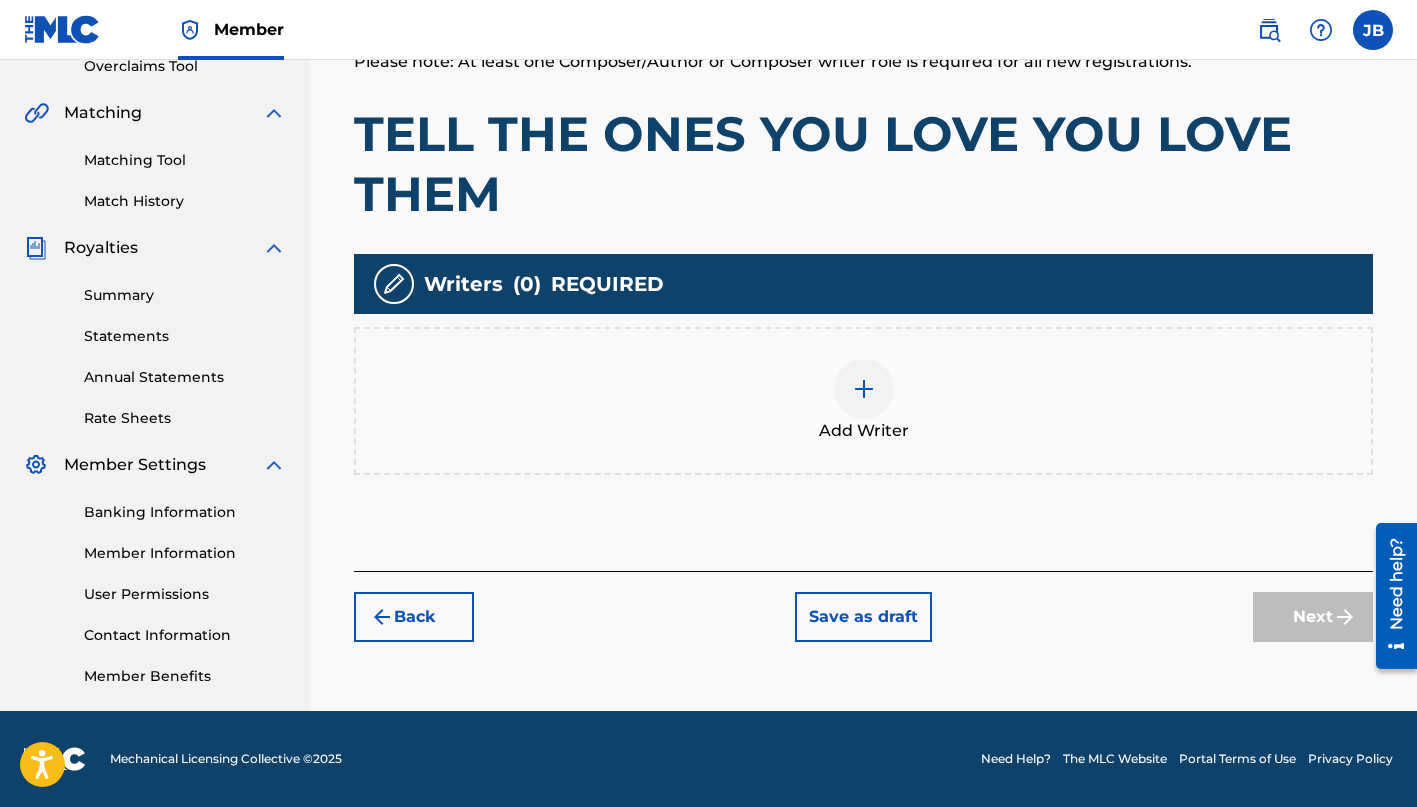 click at bounding box center [864, 389] 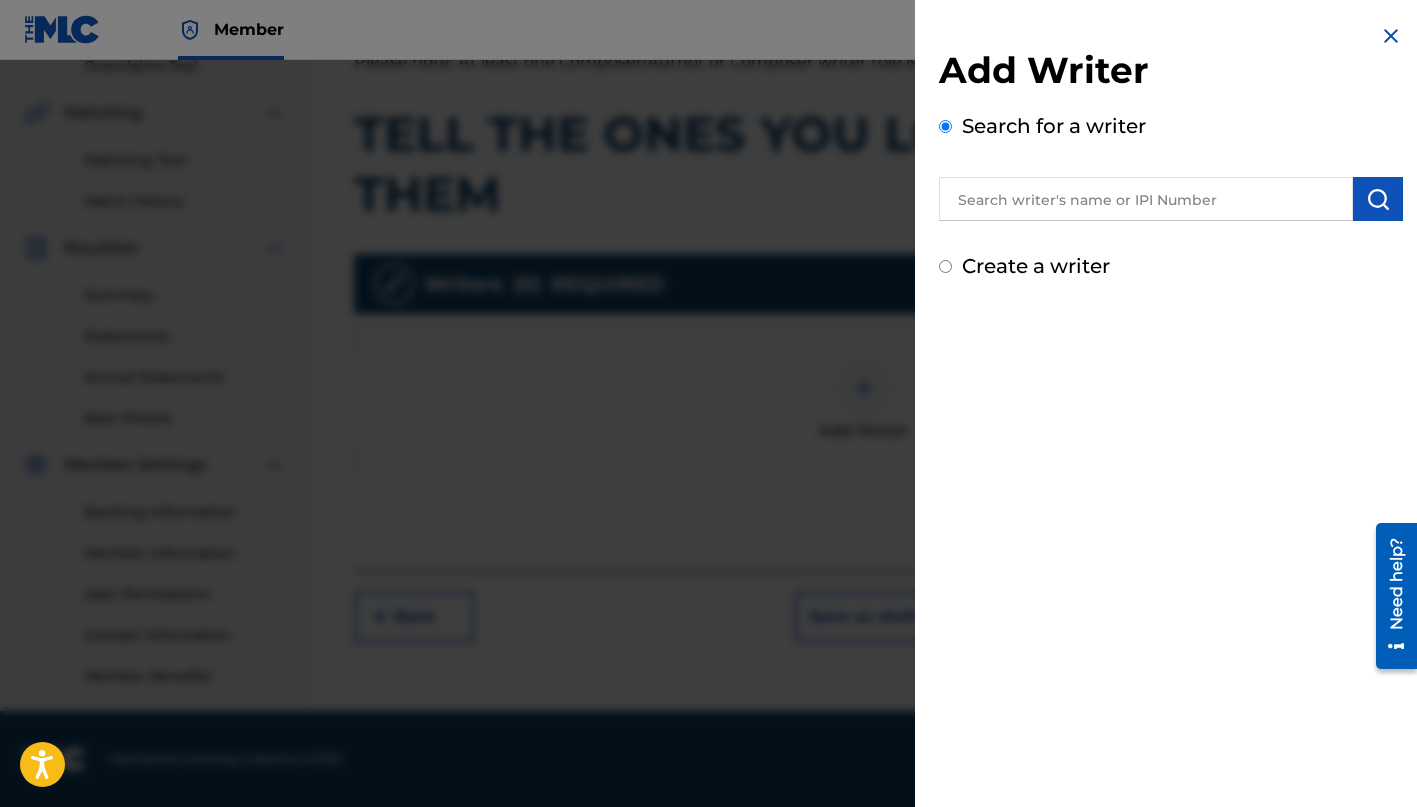 click at bounding box center (1146, 199) 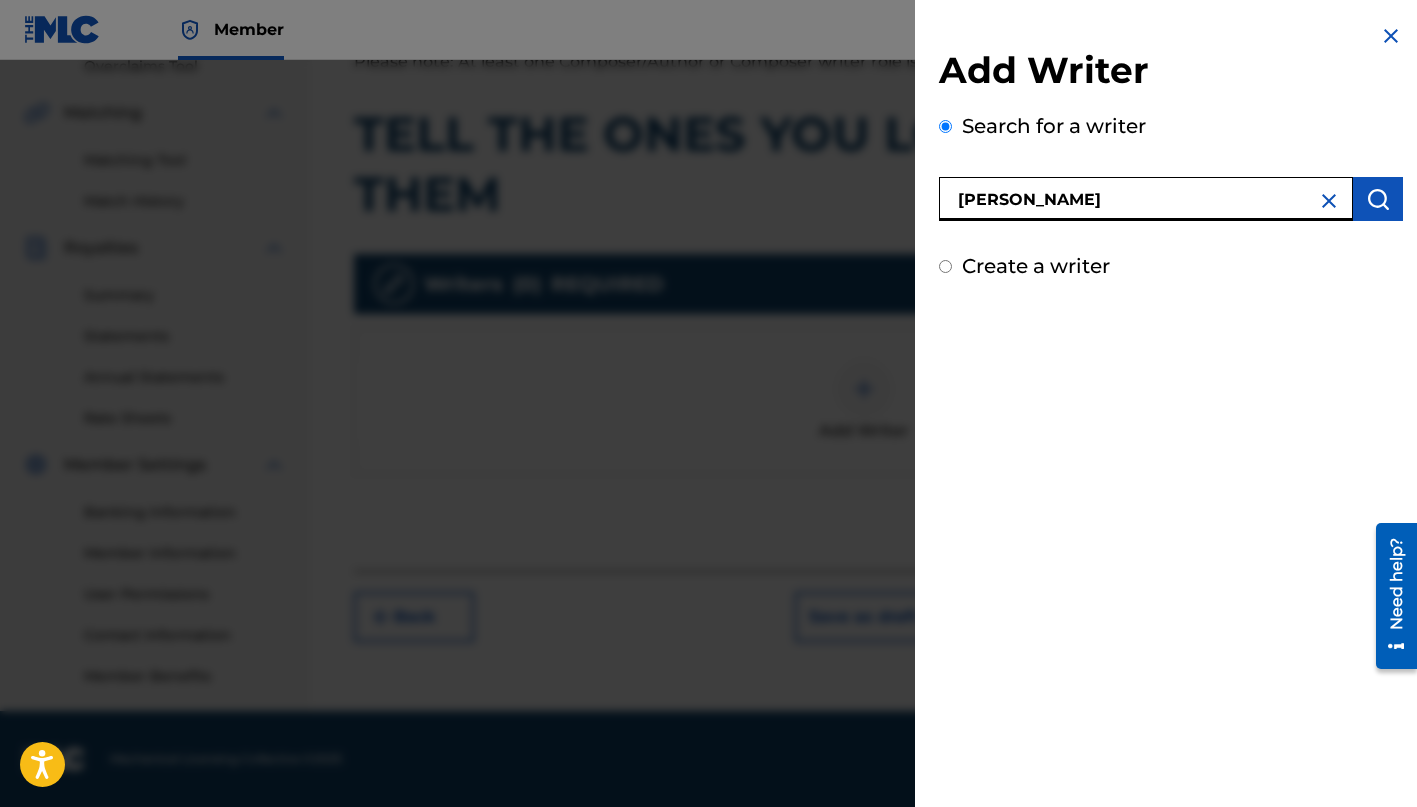 type on "[PERSON_NAME]" 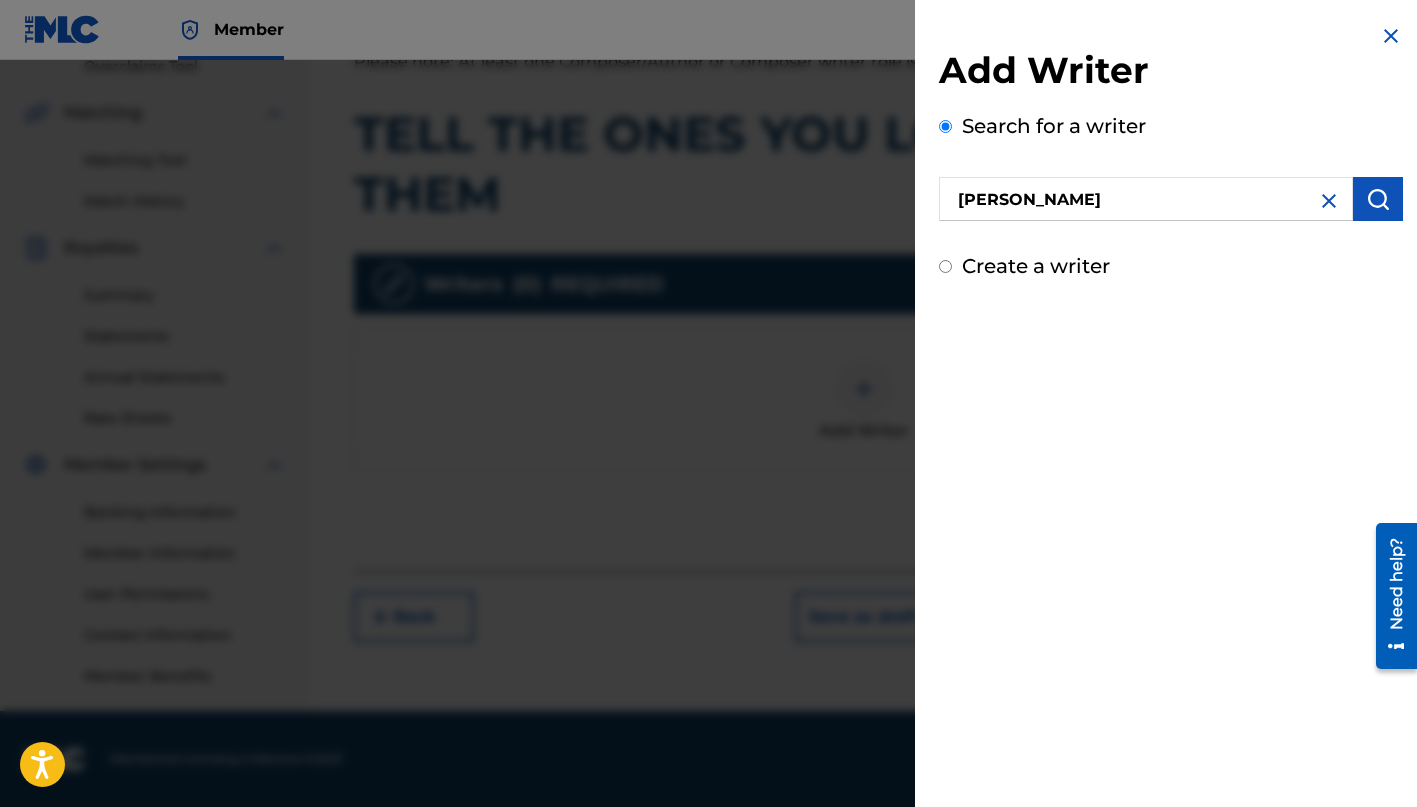 click at bounding box center (1378, 199) 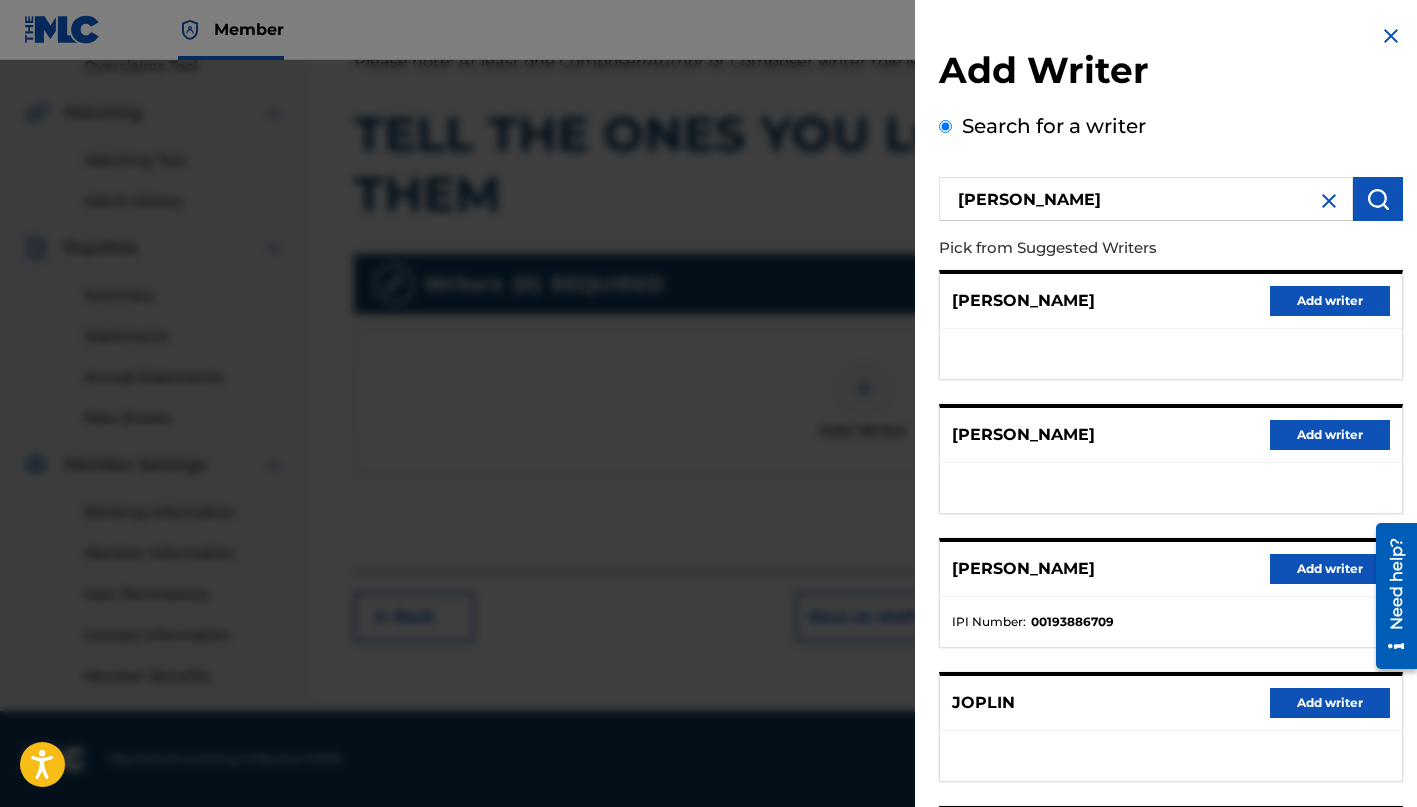 click on "Add writer" at bounding box center (1330, 301) 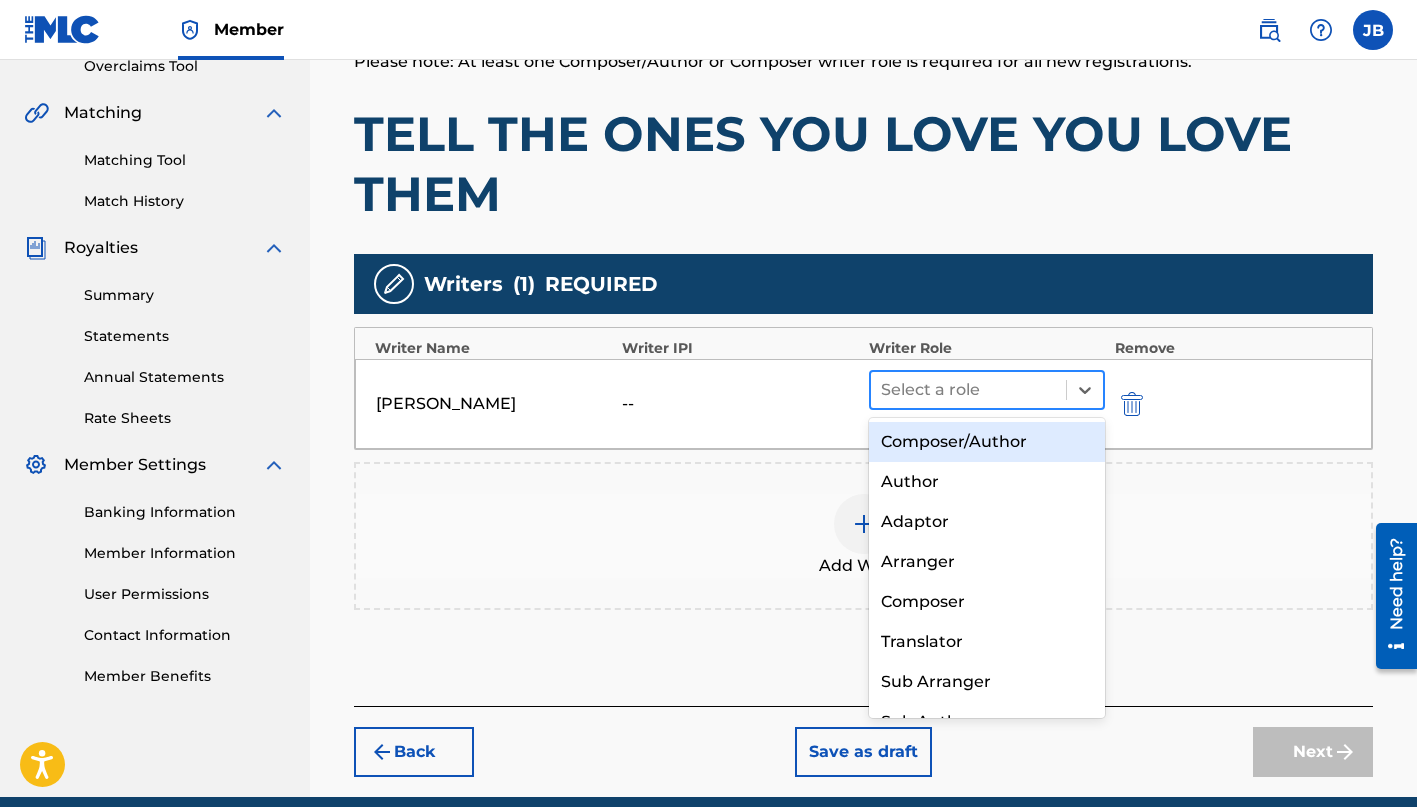 click at bounding box center (968, 390) 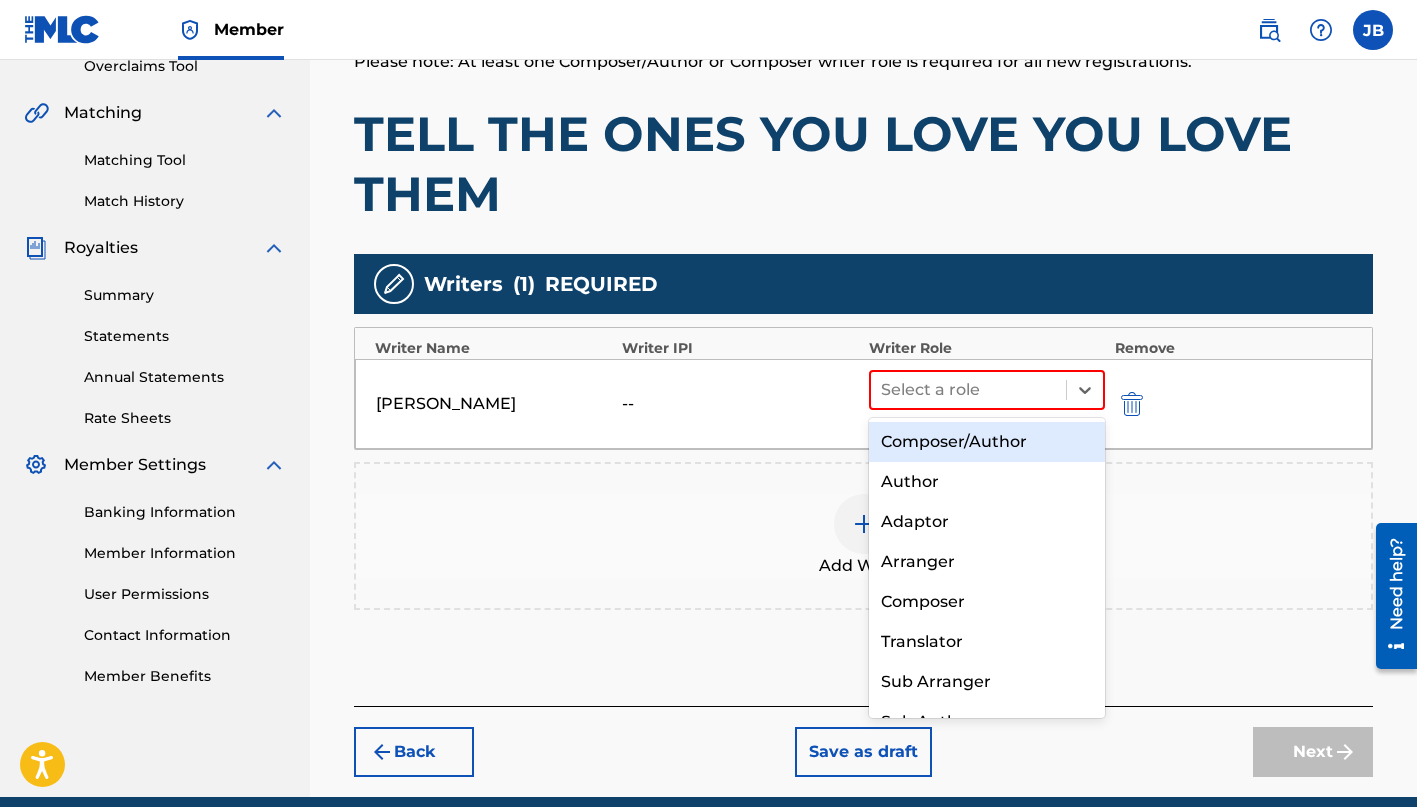 click on "Composer/Author" at bounding box center (987, 442) 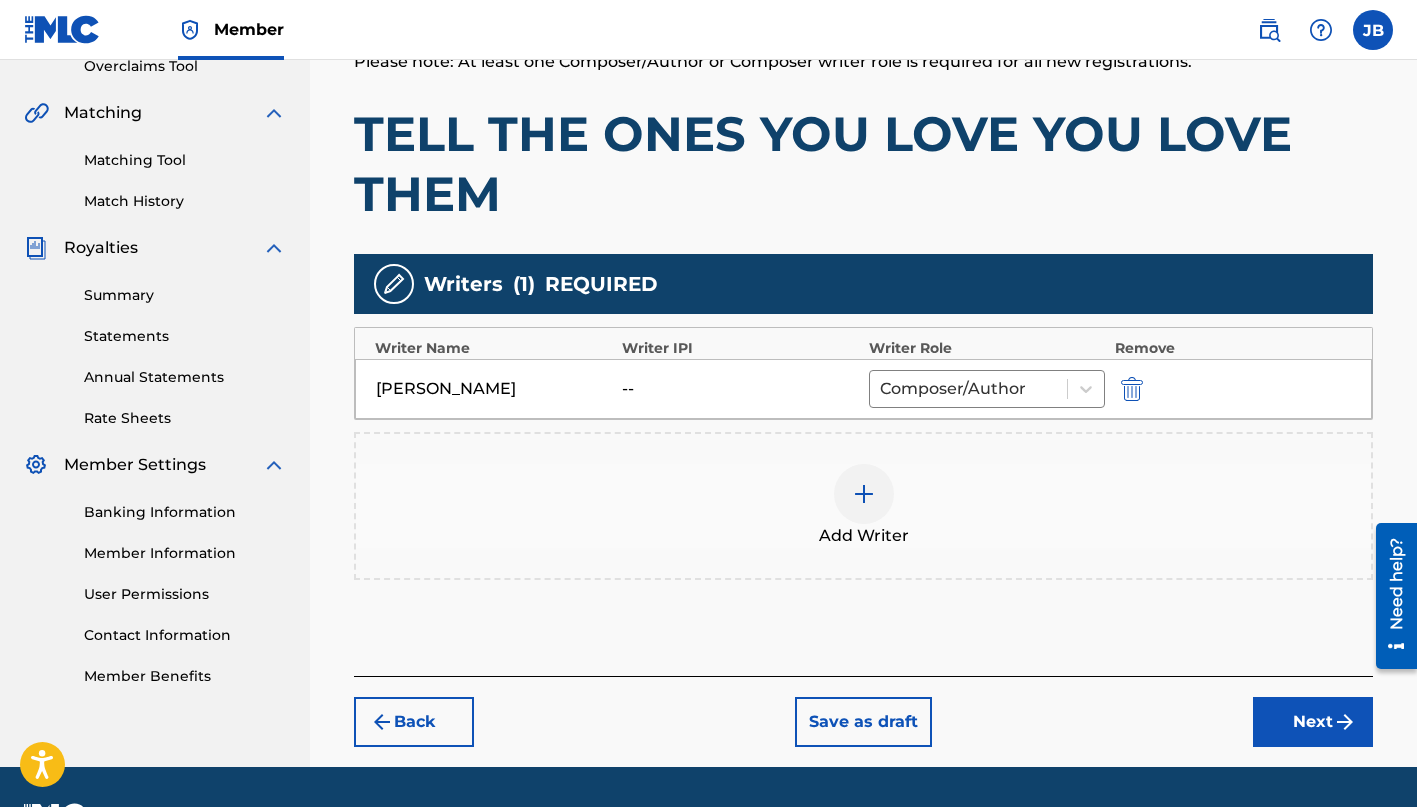 click on "Next" at bounding box center (1313, 722) 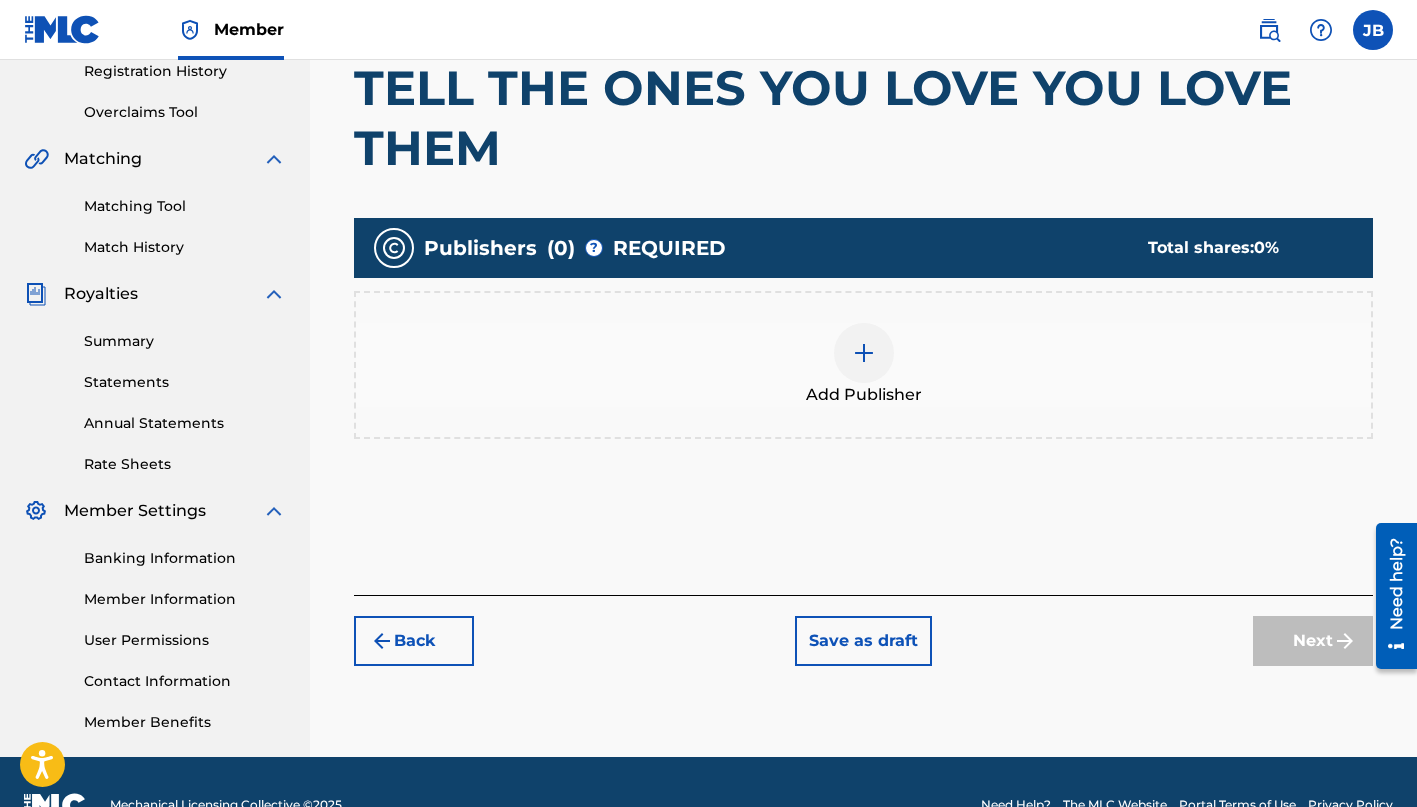 scroll, scrollTop: 394, scrollLeft: 0, axis: vertical 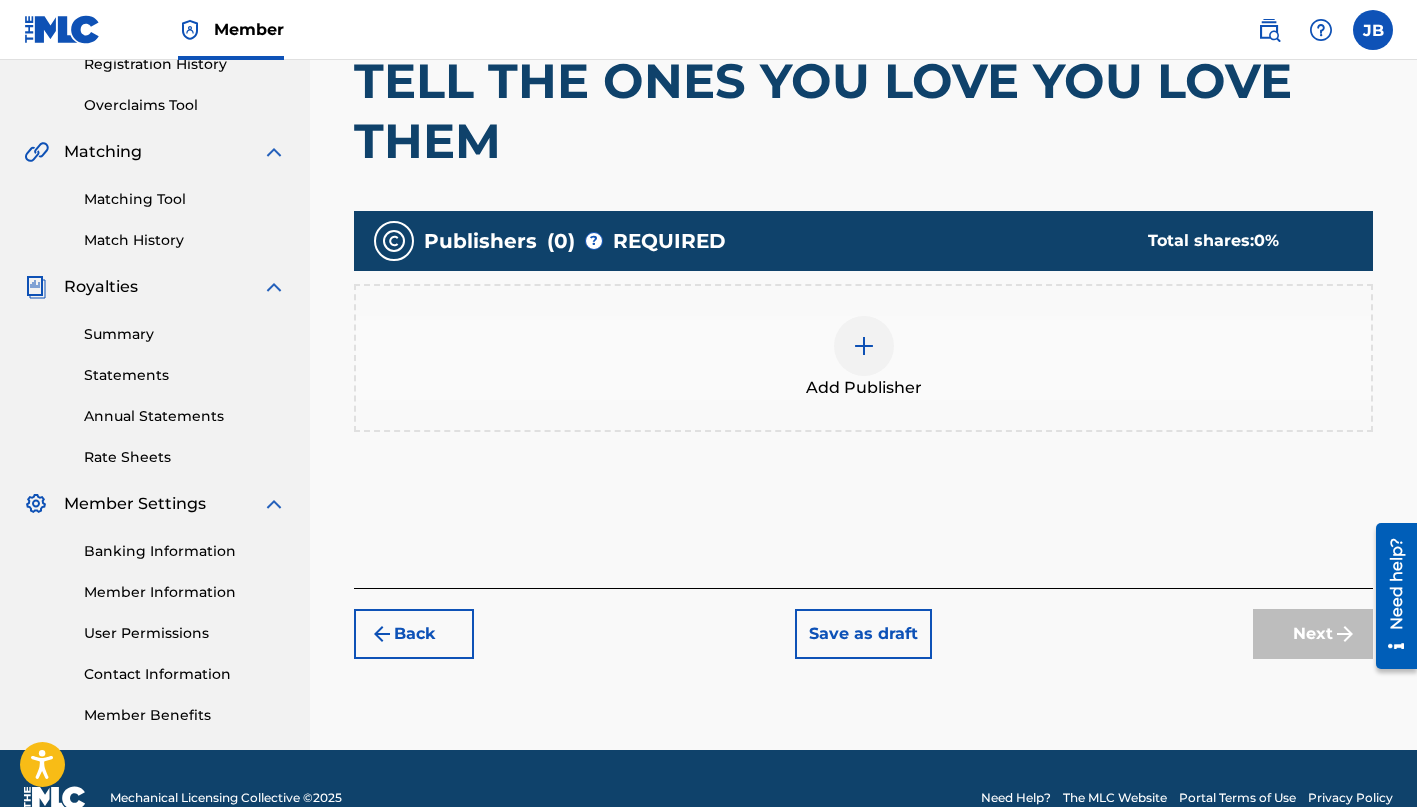 click at bounding box center (864, 346) 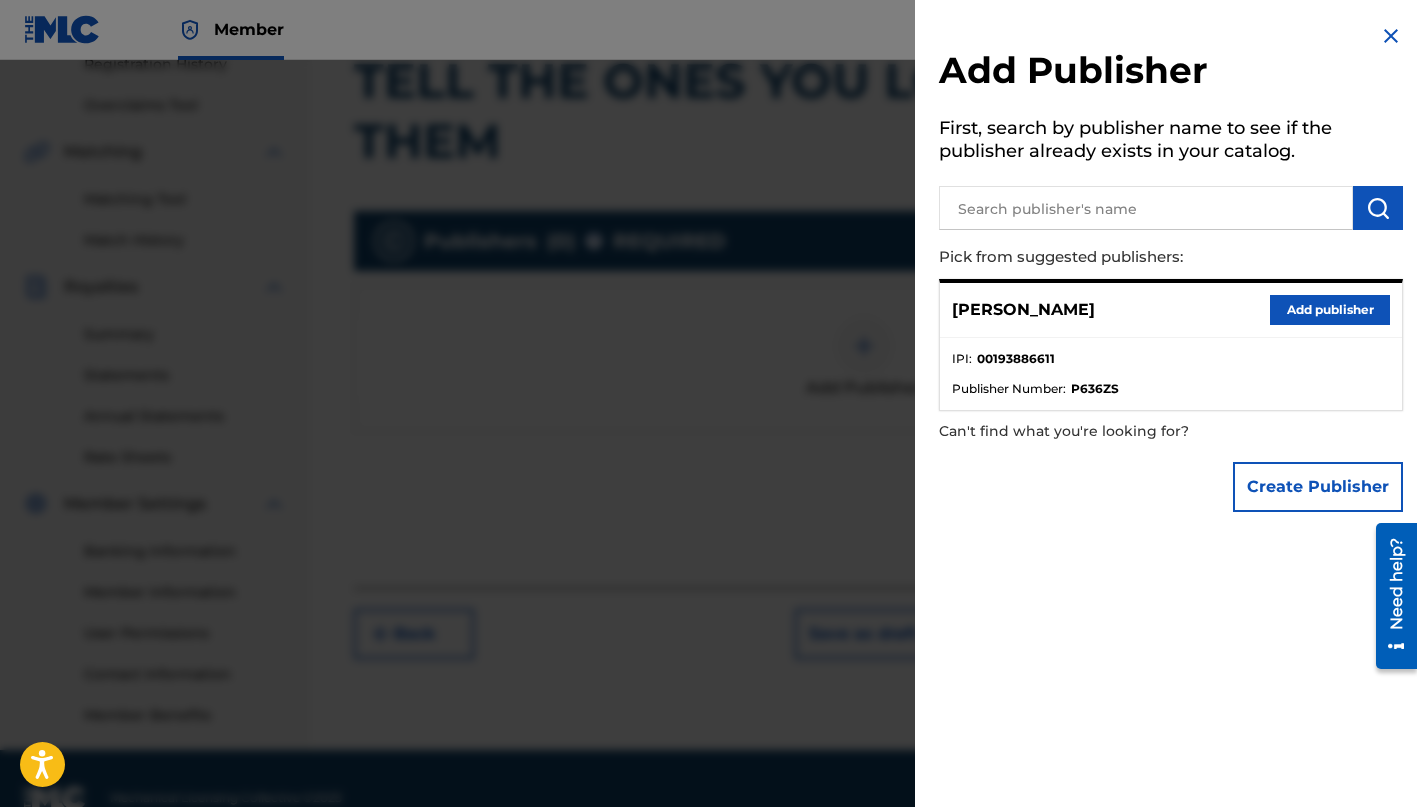 click at bounding box center (1146, 208) 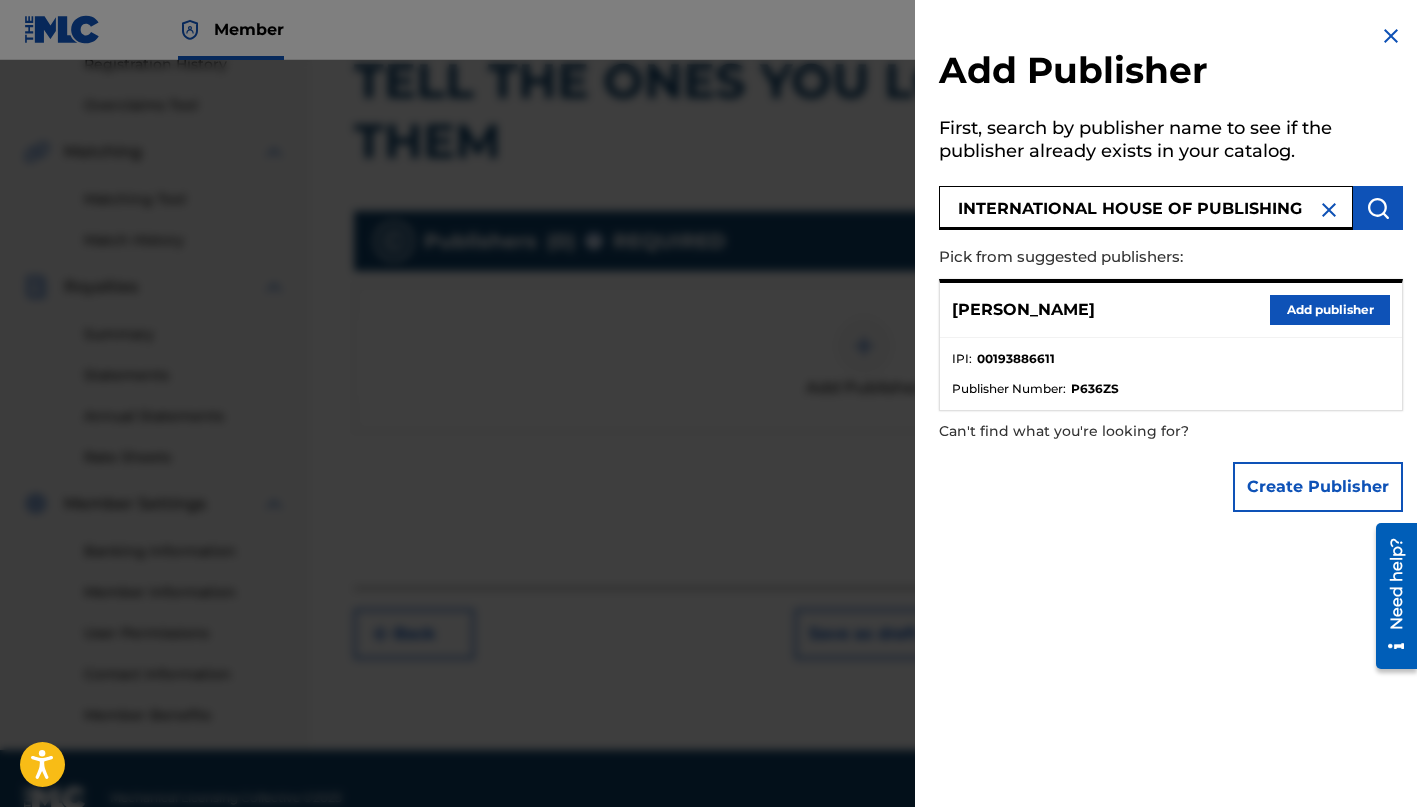 type on "INTERNATIONAL HOUSE OF PUBLISHING" 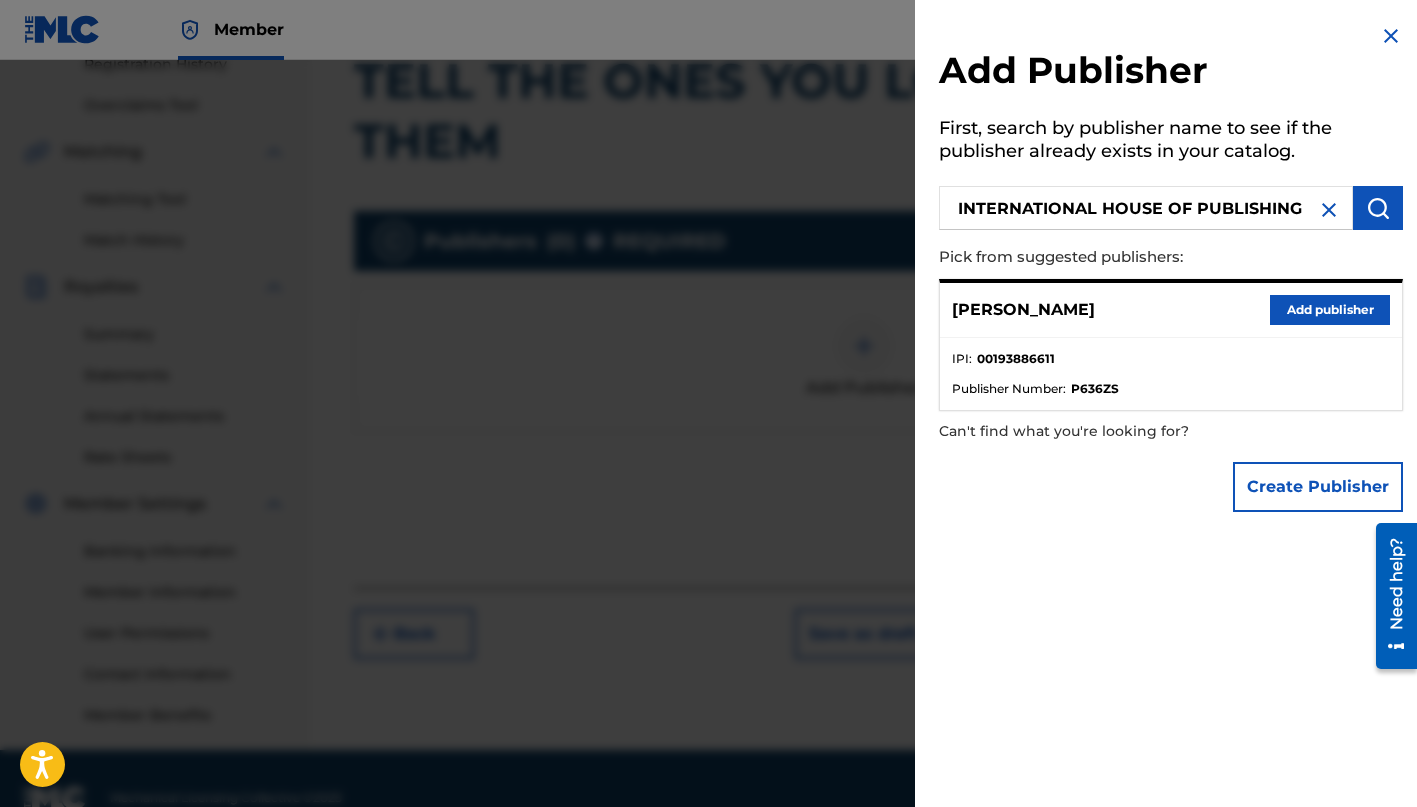 click at bounding box center (1378, 208) 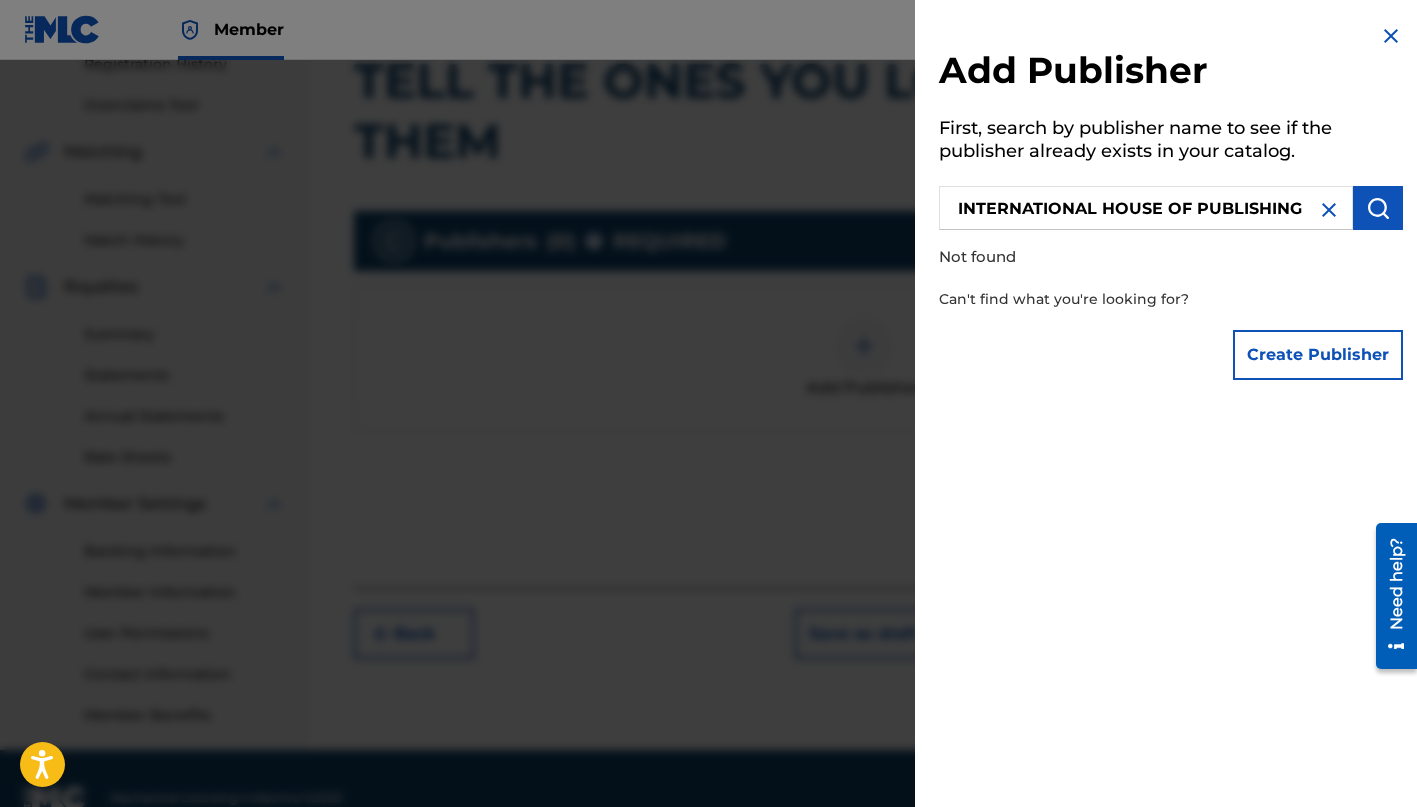 click on "Create Publisher" at bounding box center (1318, 355) 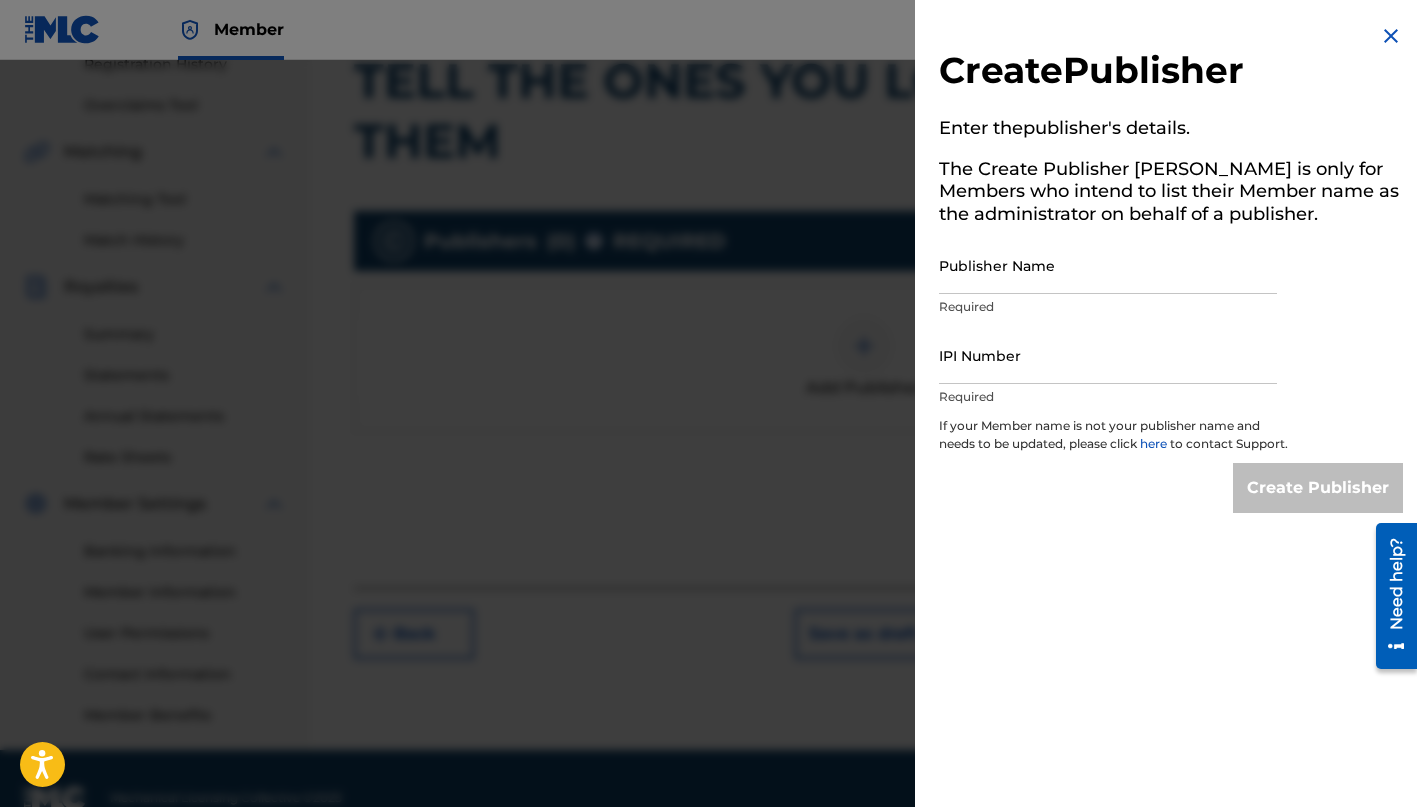 click on "Publisher Name" at bounding box center (1108, 265) 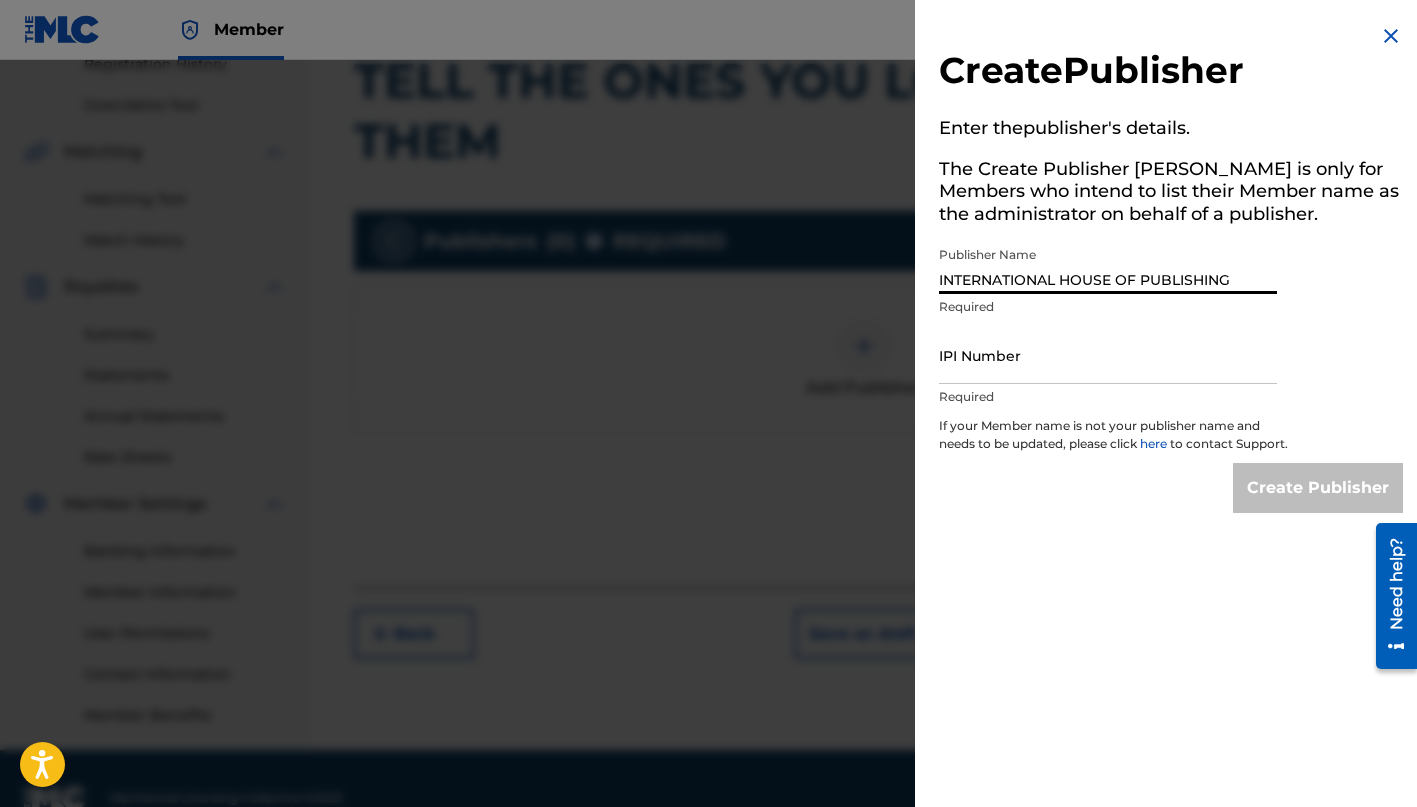 type on "INTERNATIONAL HOUSE OF PUBLISHING" 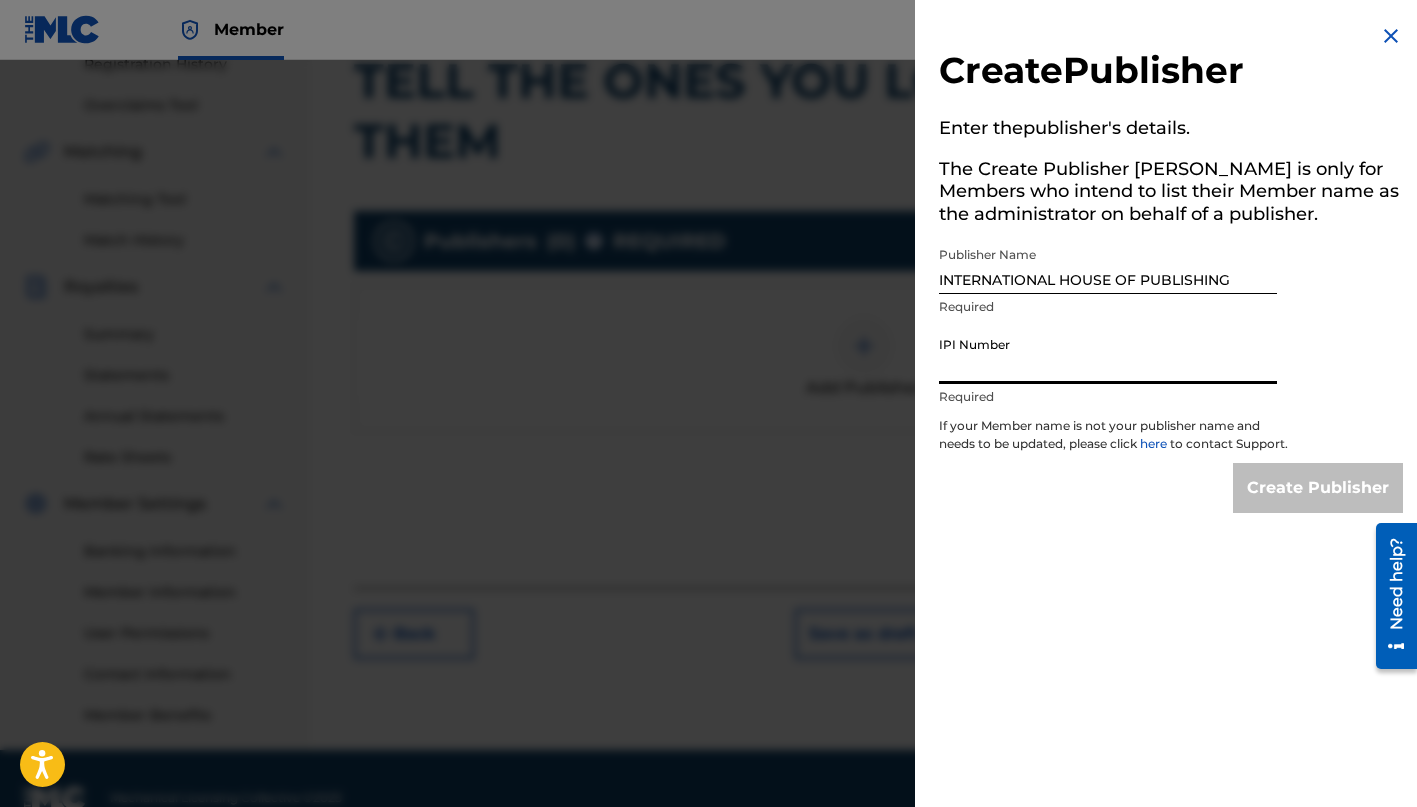 click on "IPI Number" at bounding box center [1108, 355] 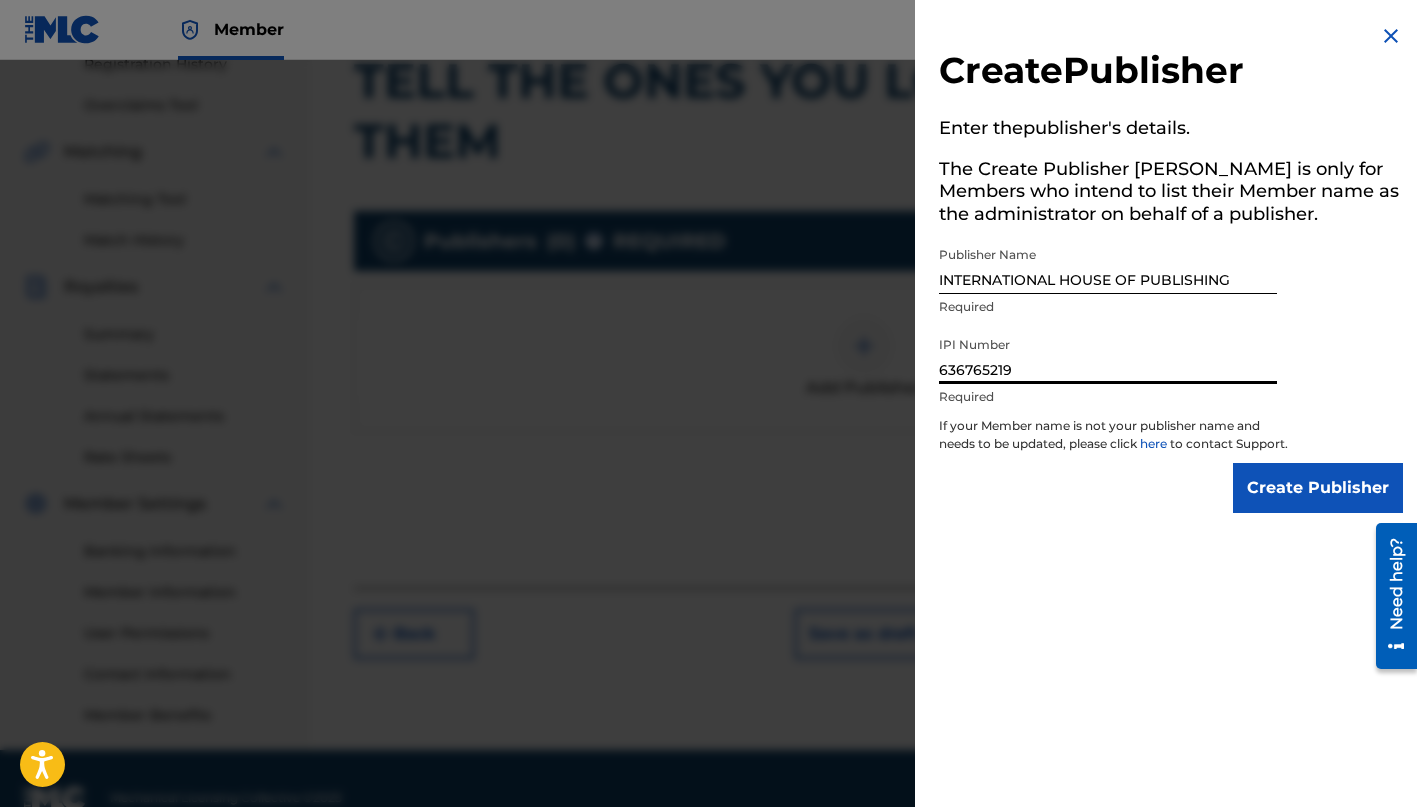 type on "636765219" 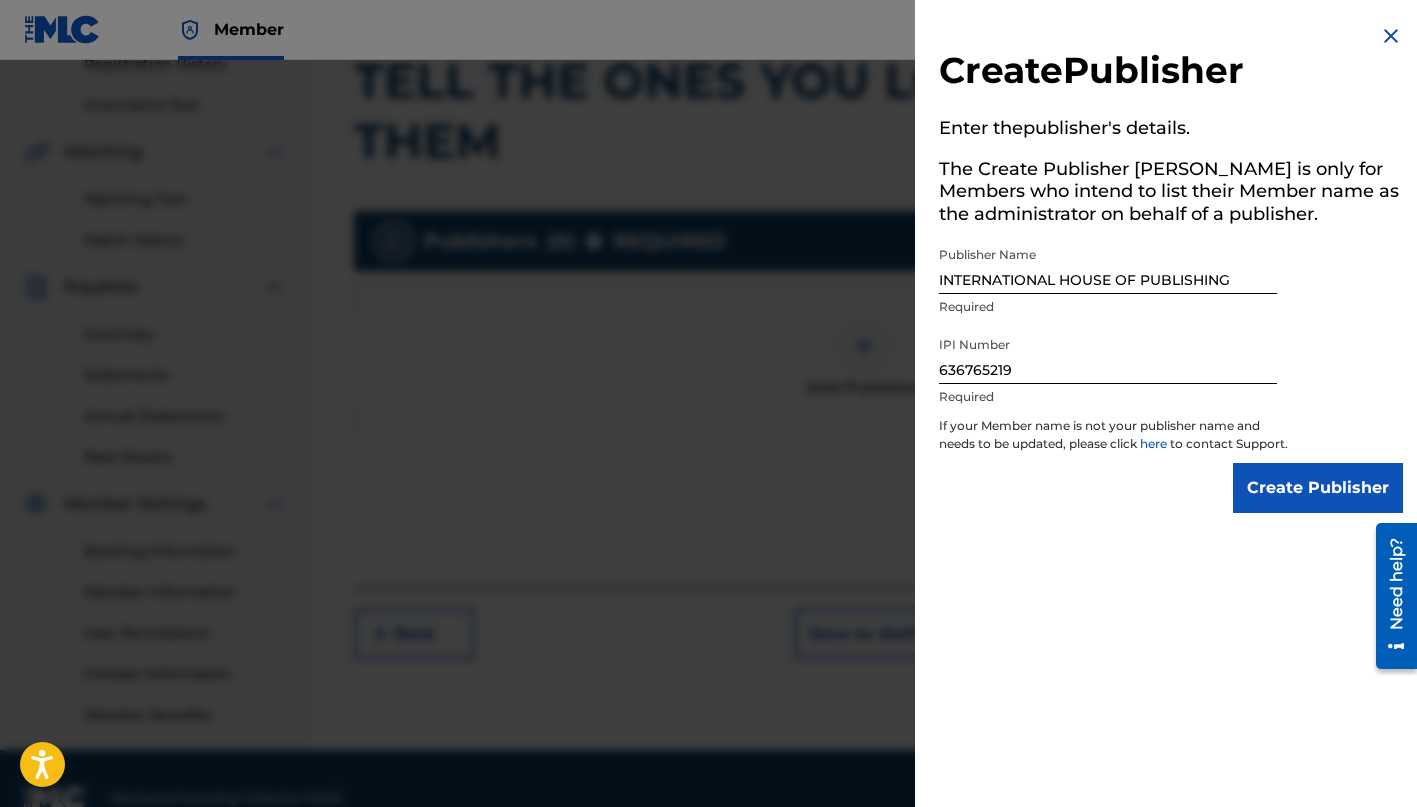 click on "Create Publisher" at bounding box center [1318, 488] 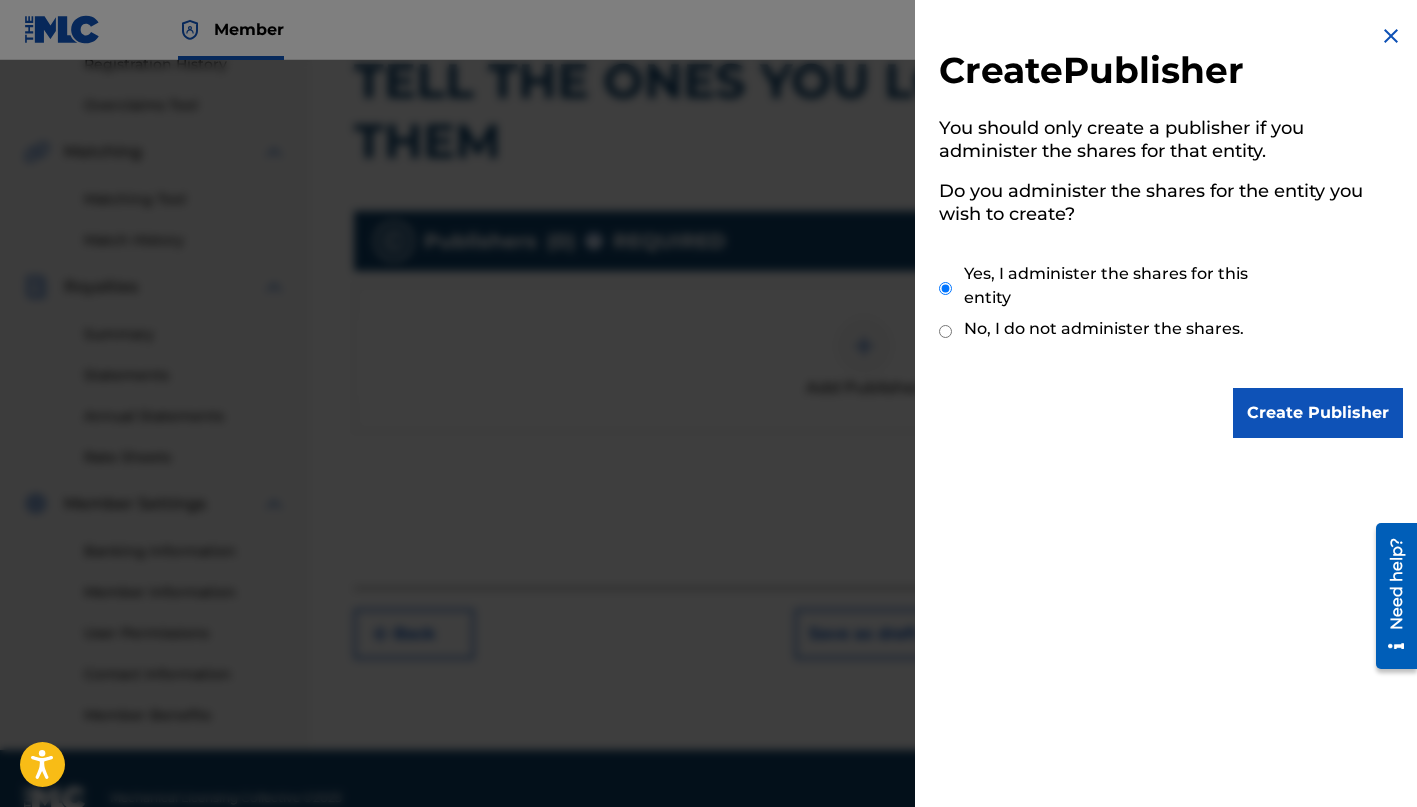 click on "Create Publisher" at bounding box center [1318, 413] 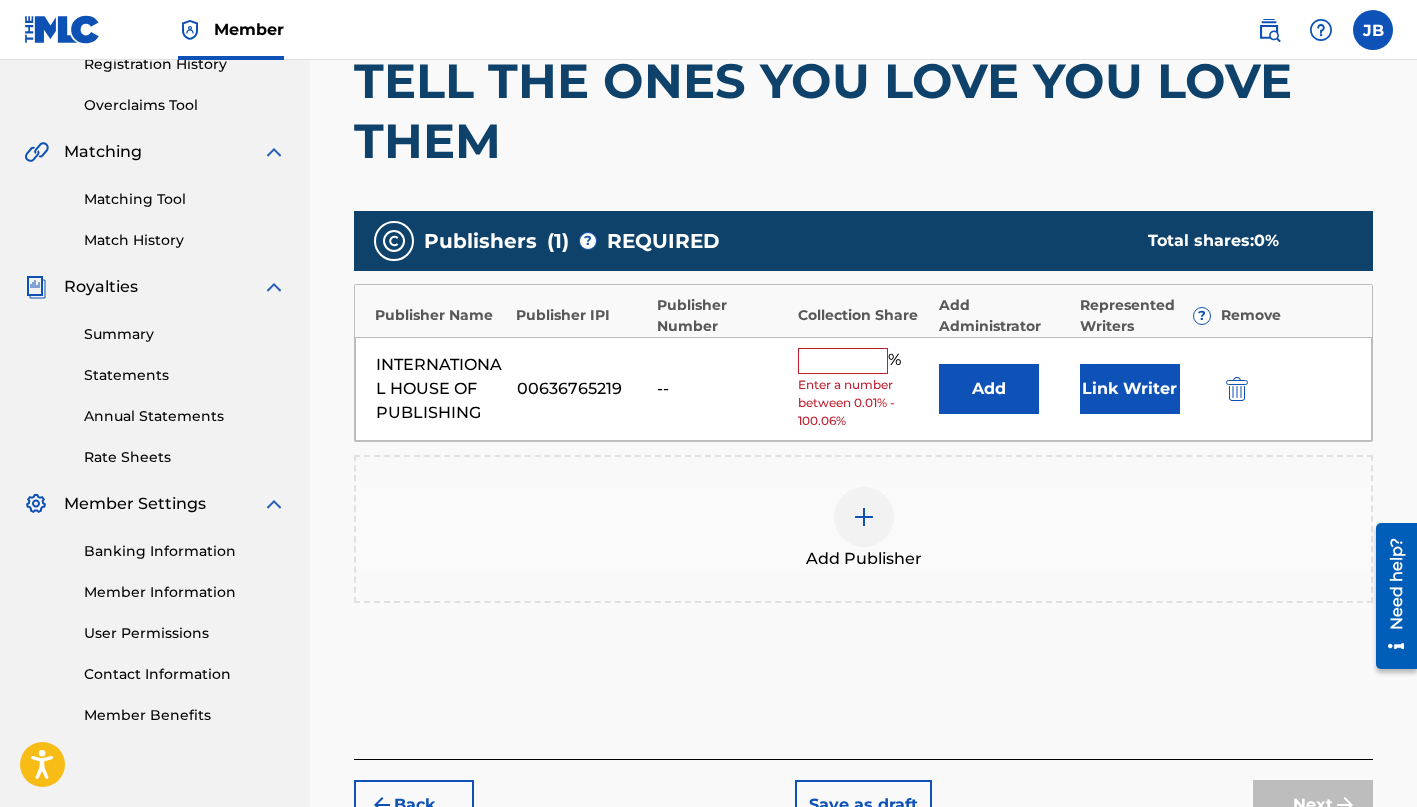 click at bounding box center [843, 361] 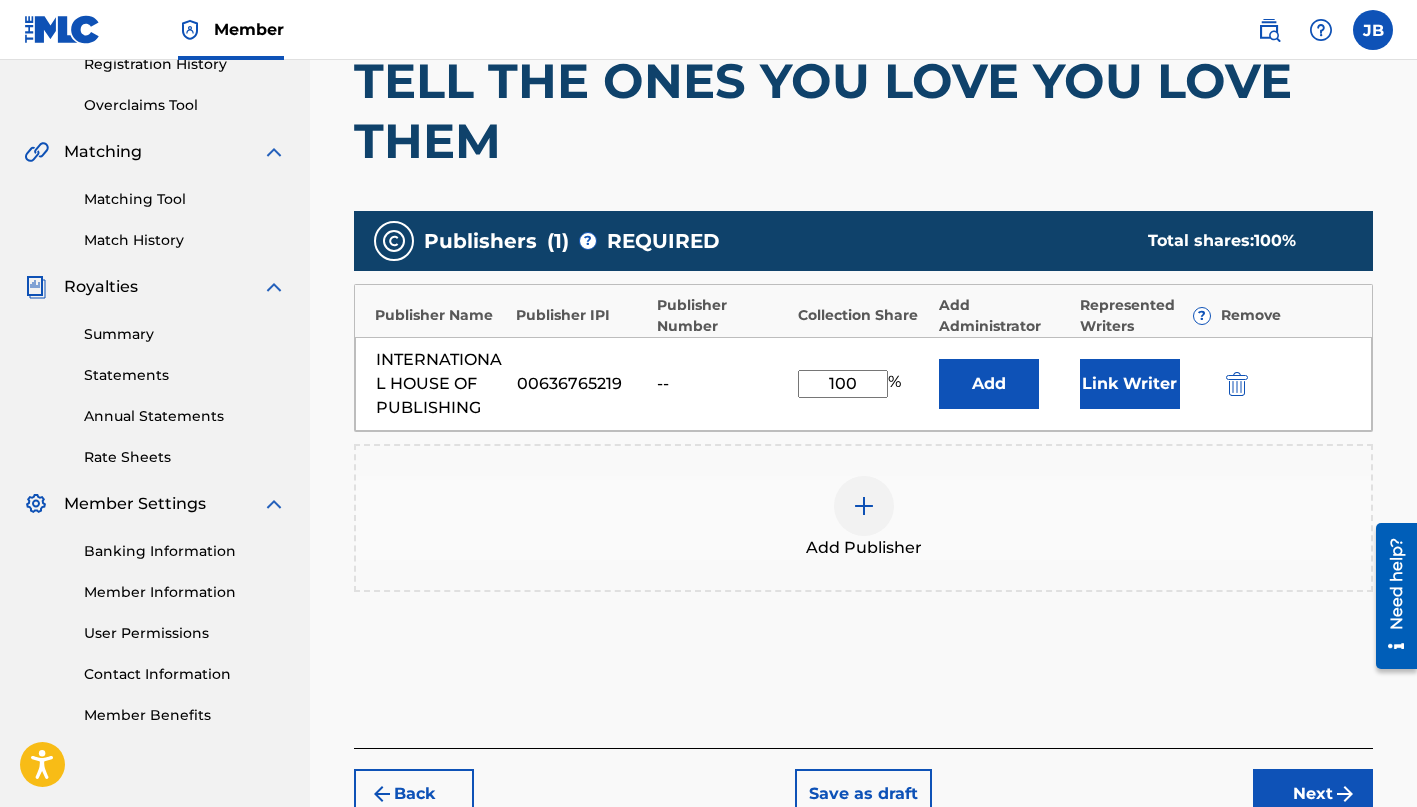 type on "100" 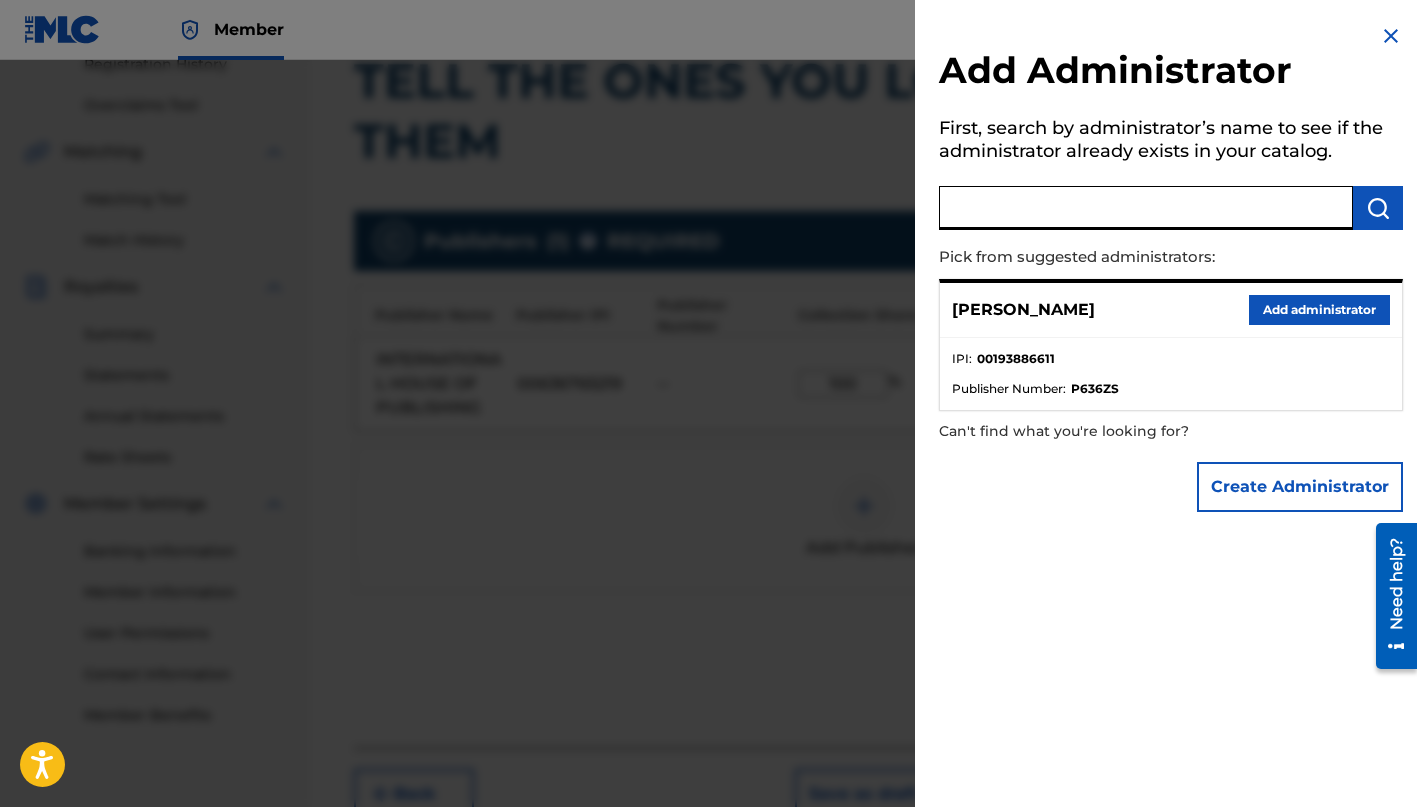 click at bounding box center [1146, 208] 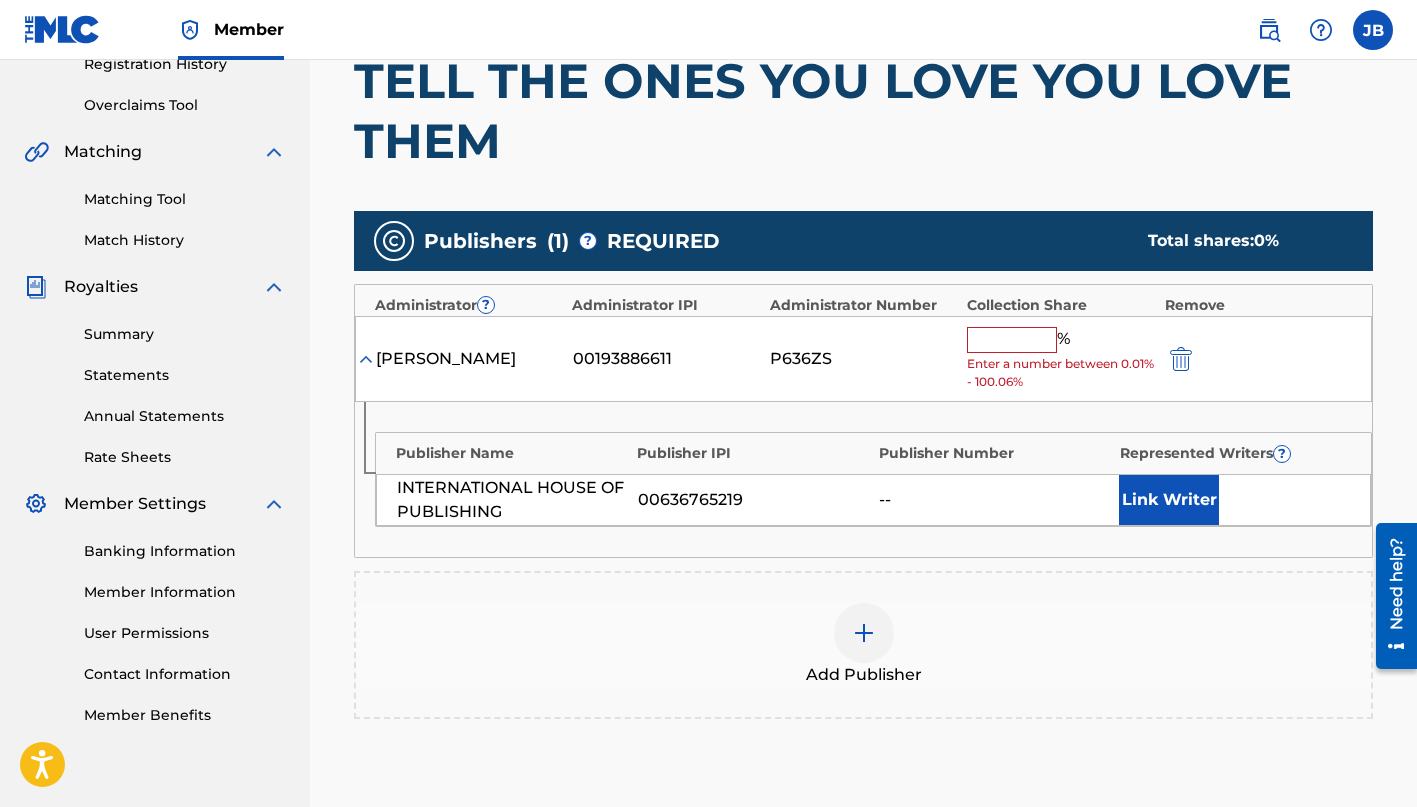 click at bounding box center [1012, 340] 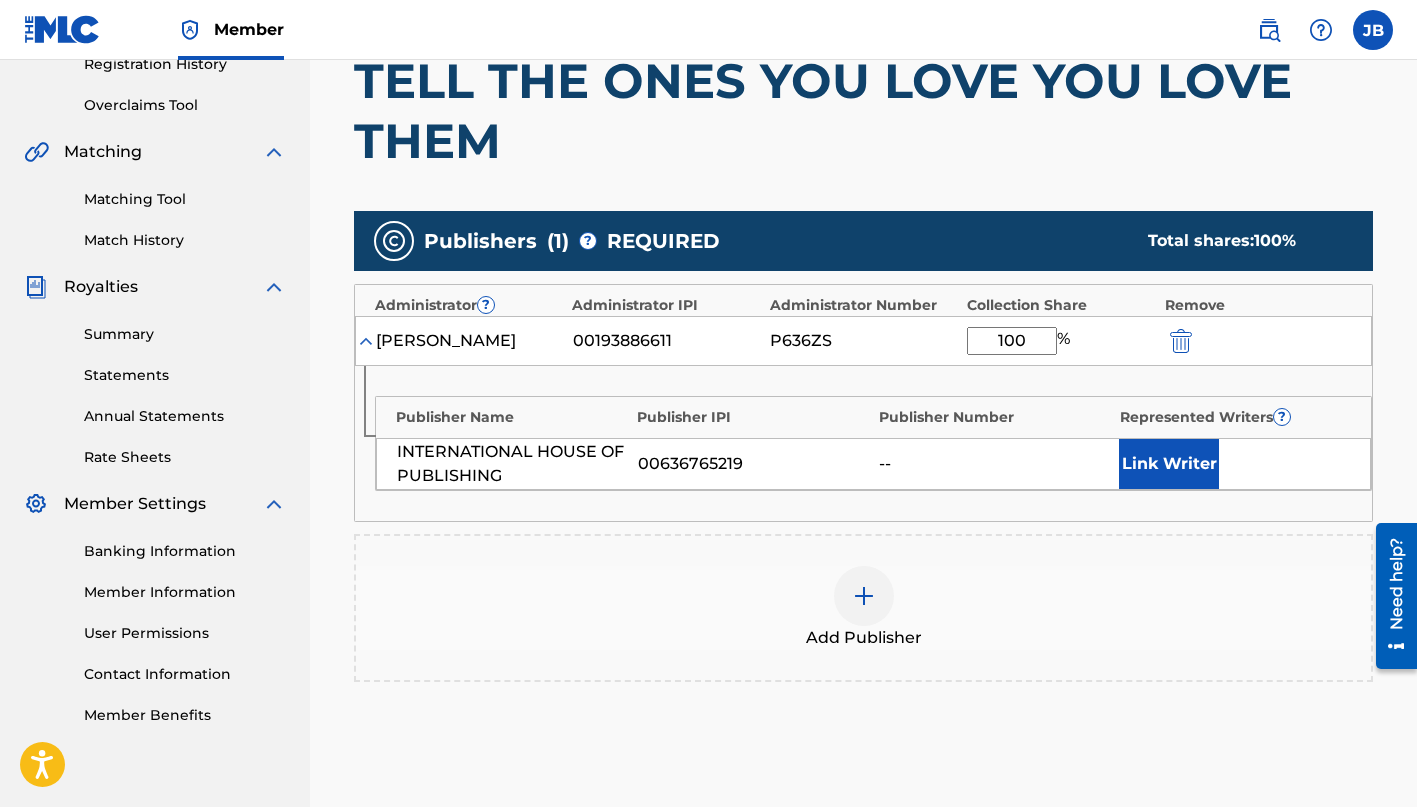 type on "100" 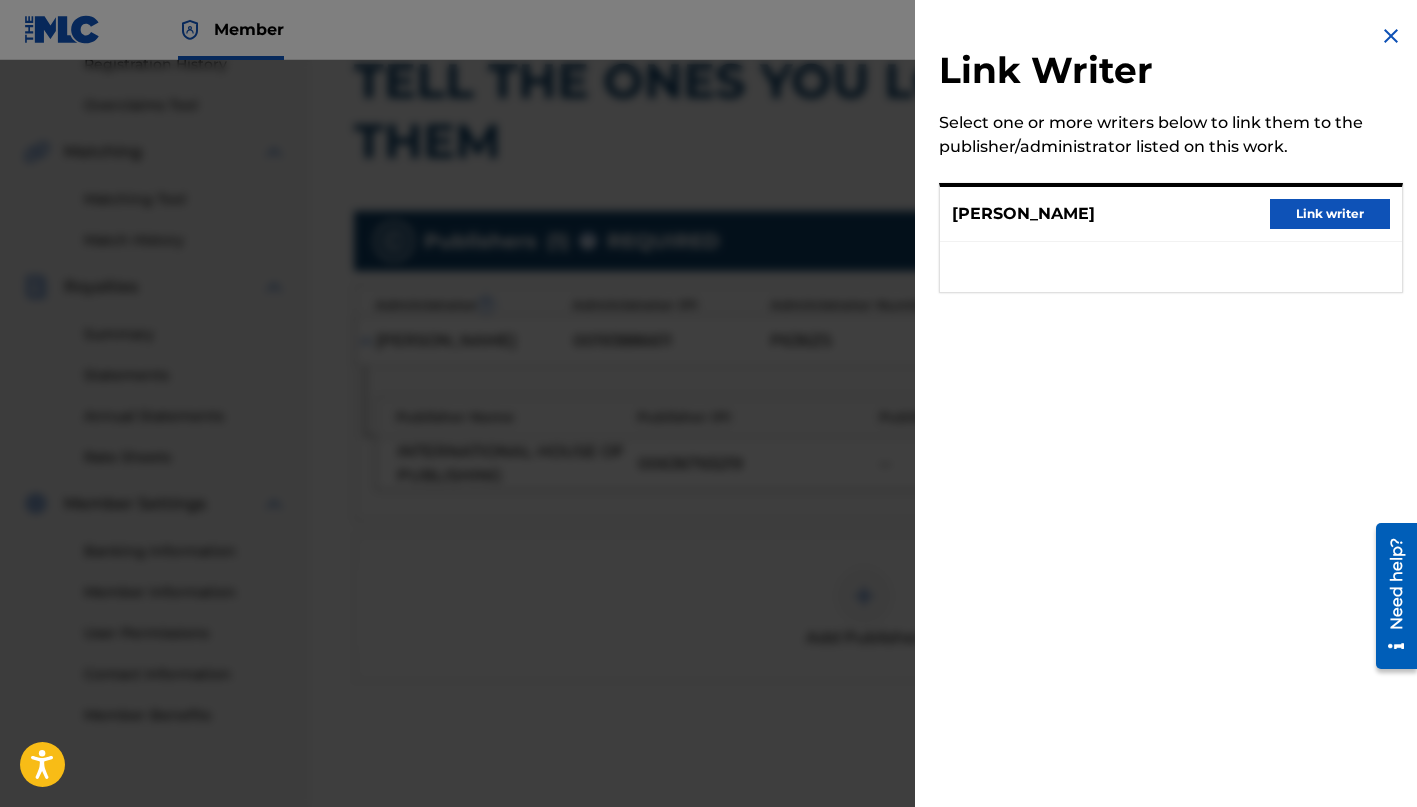 click on "Link writer" at bounding box center [1330, 214] 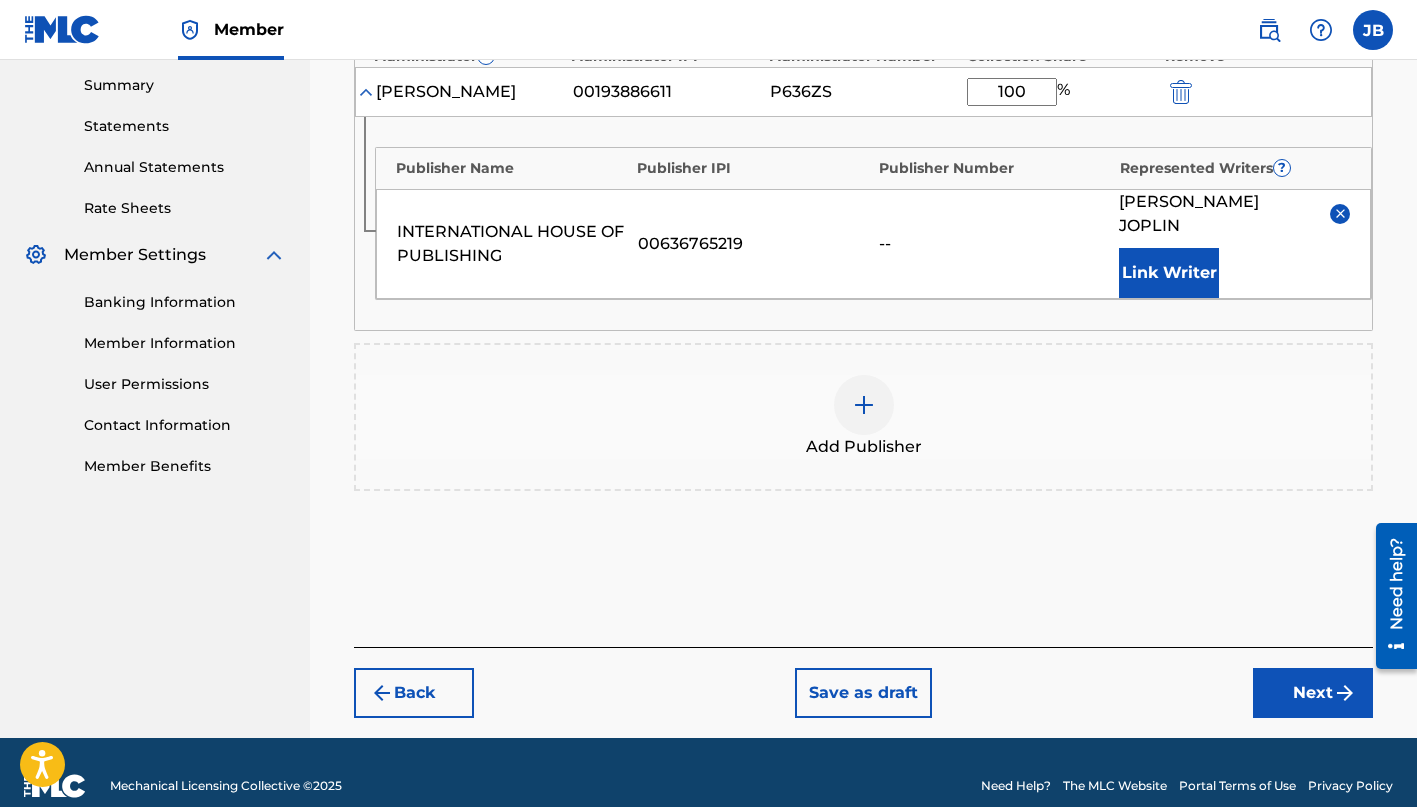scroll, scrollTop: 642, scrollLeft: 0, axis: vertical 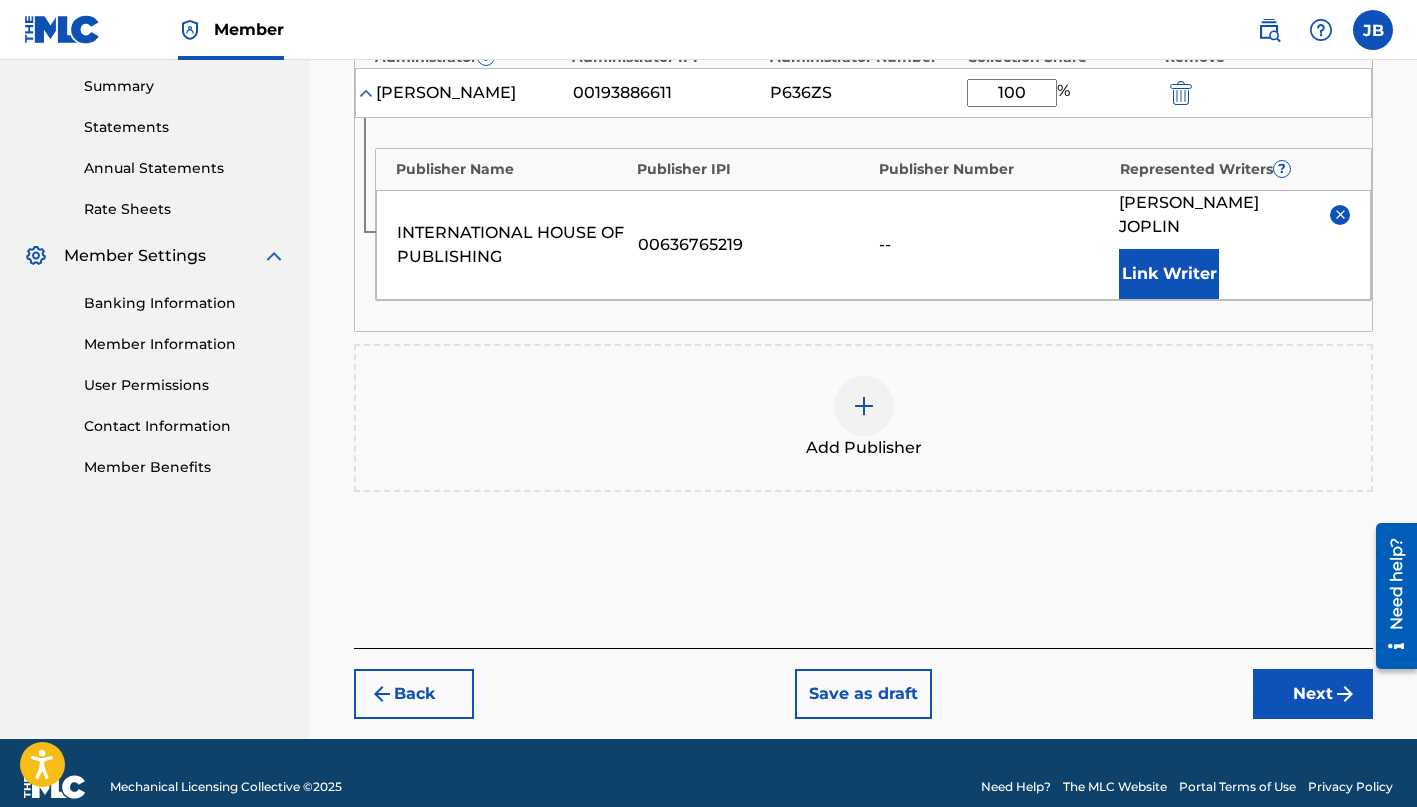 click on "Next" at bounding box center (1313, 694) 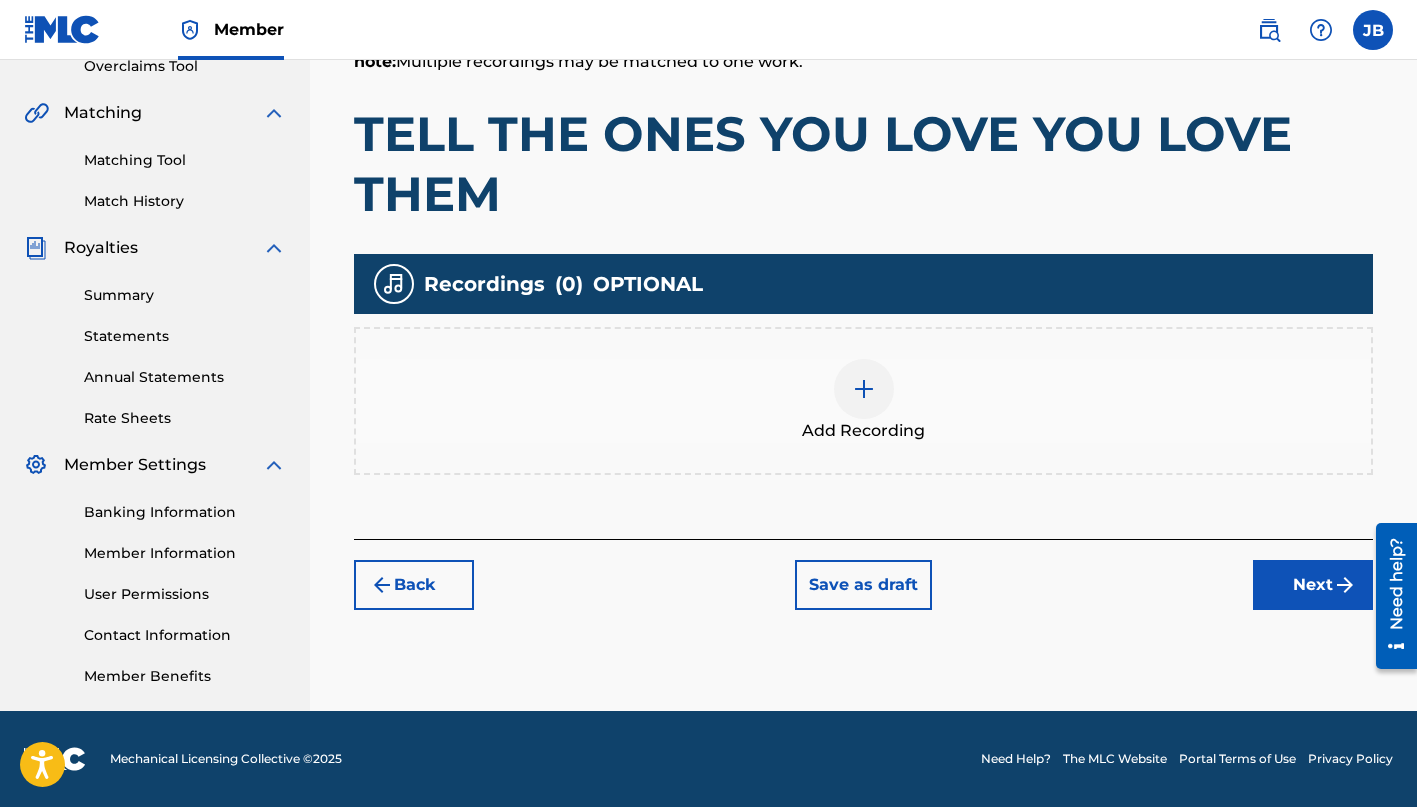 click at bounding box center [864, 389] 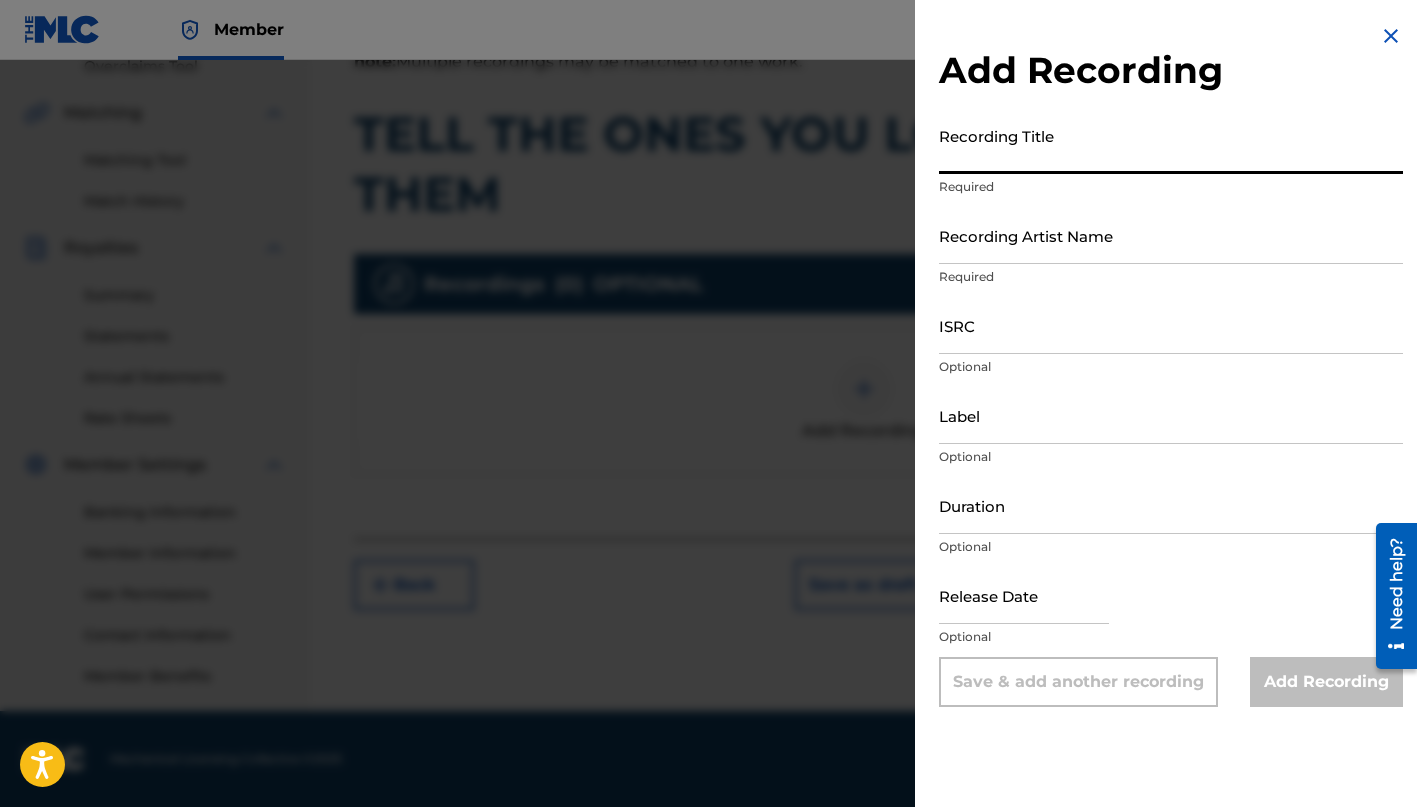 click on "Recording Title" at bounding box center (1171, 145) 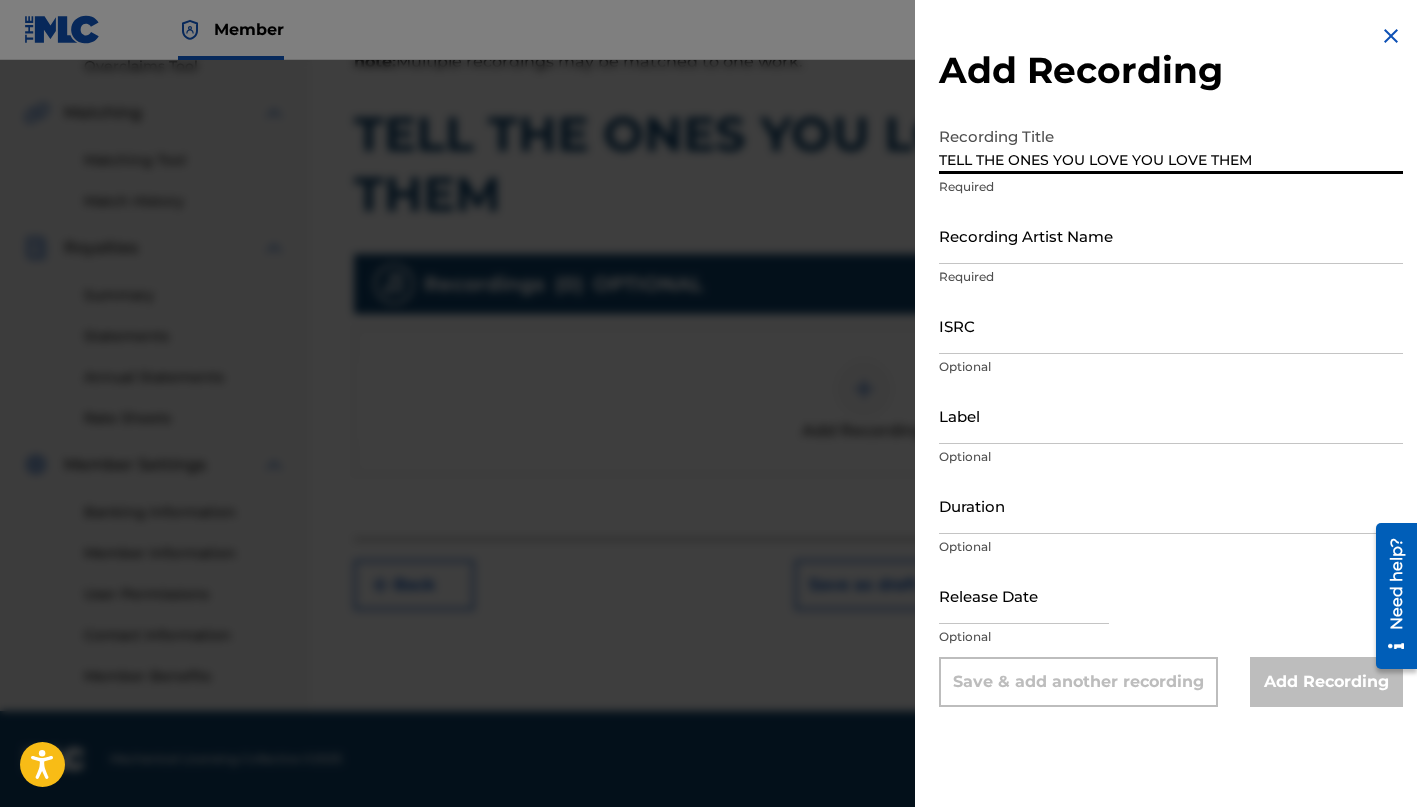 type on "TELL THE ONES YOU LOVE YOU LOVE THEM" 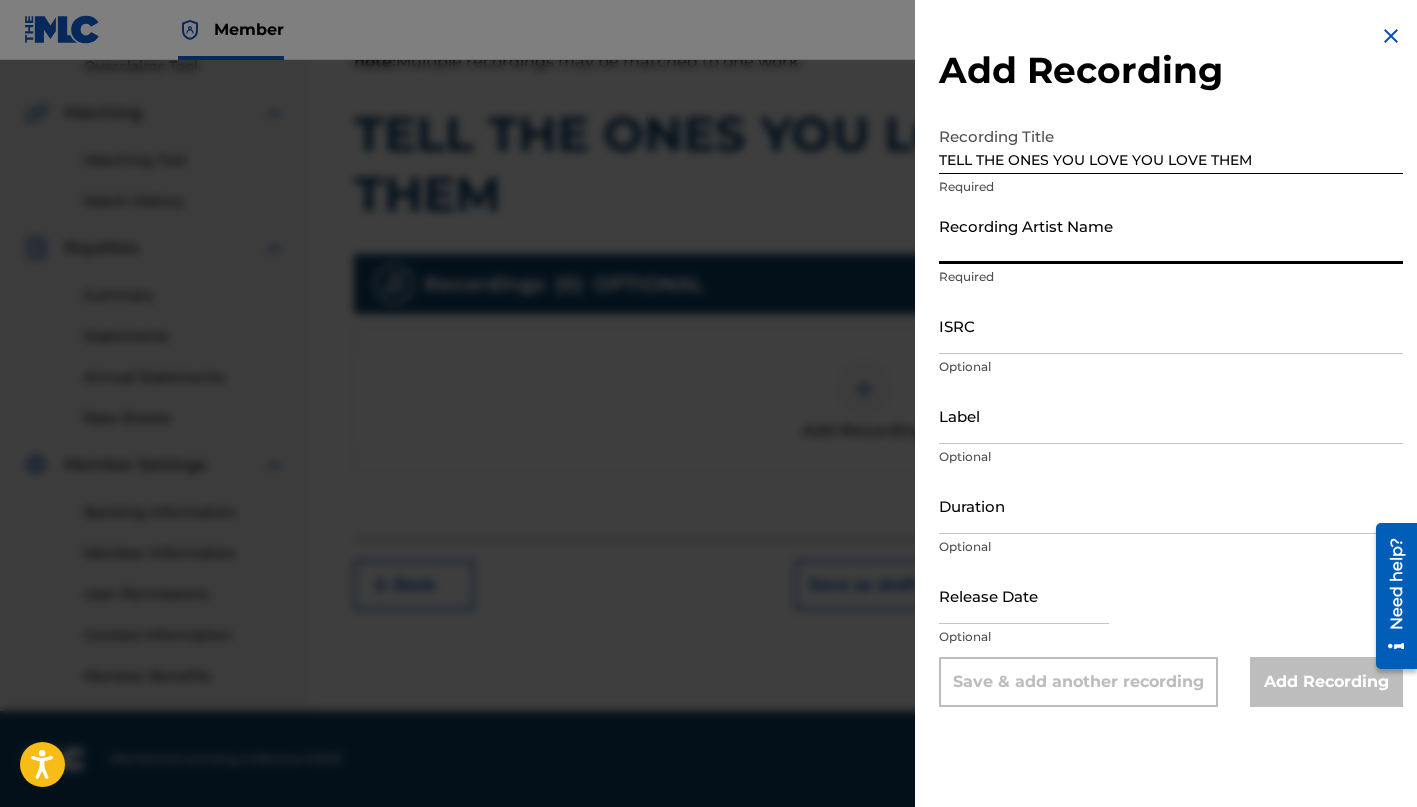 click on "Recording Artist Name" at bounding box center (1171, 235) 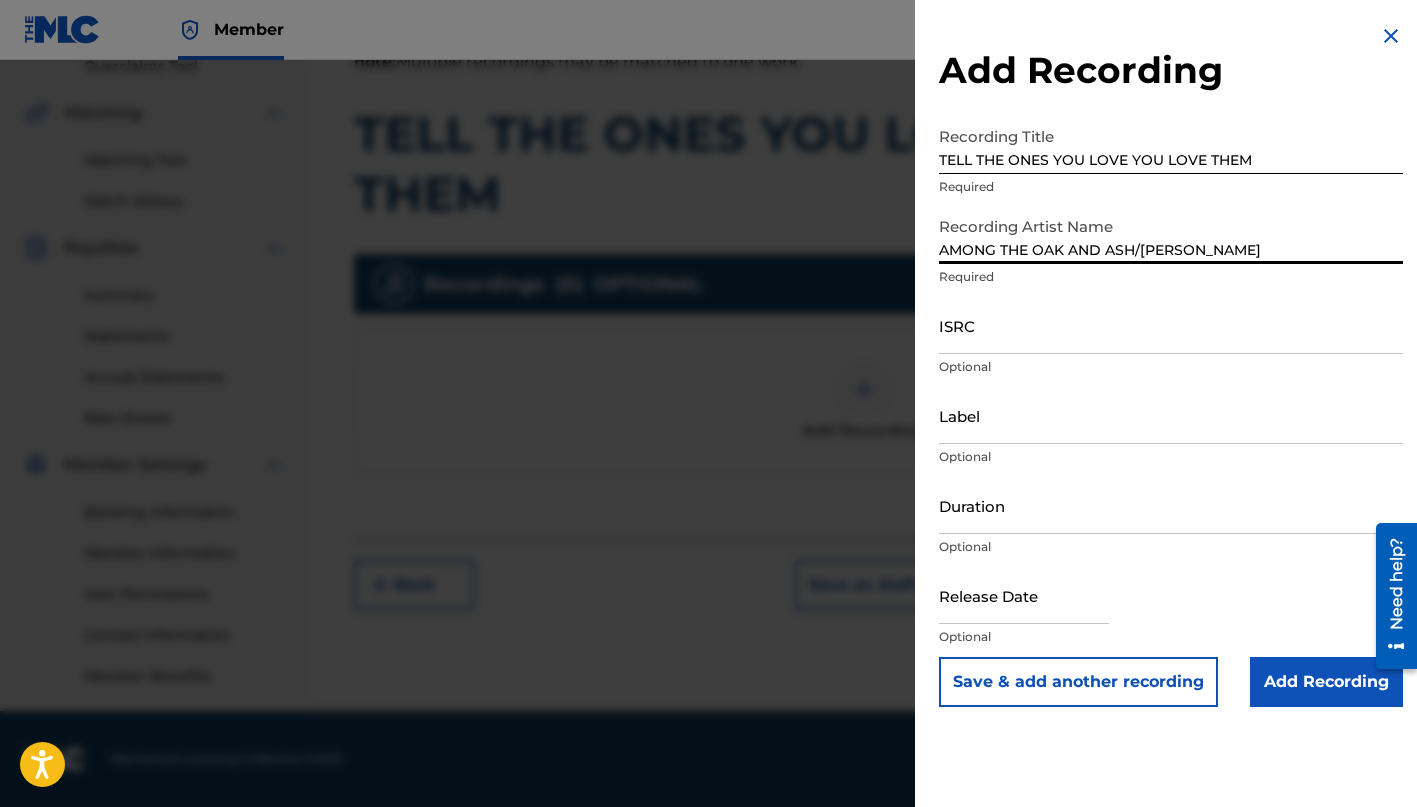 type on "AMONG THE OAK AND ASH/[PERSON_NAME]" 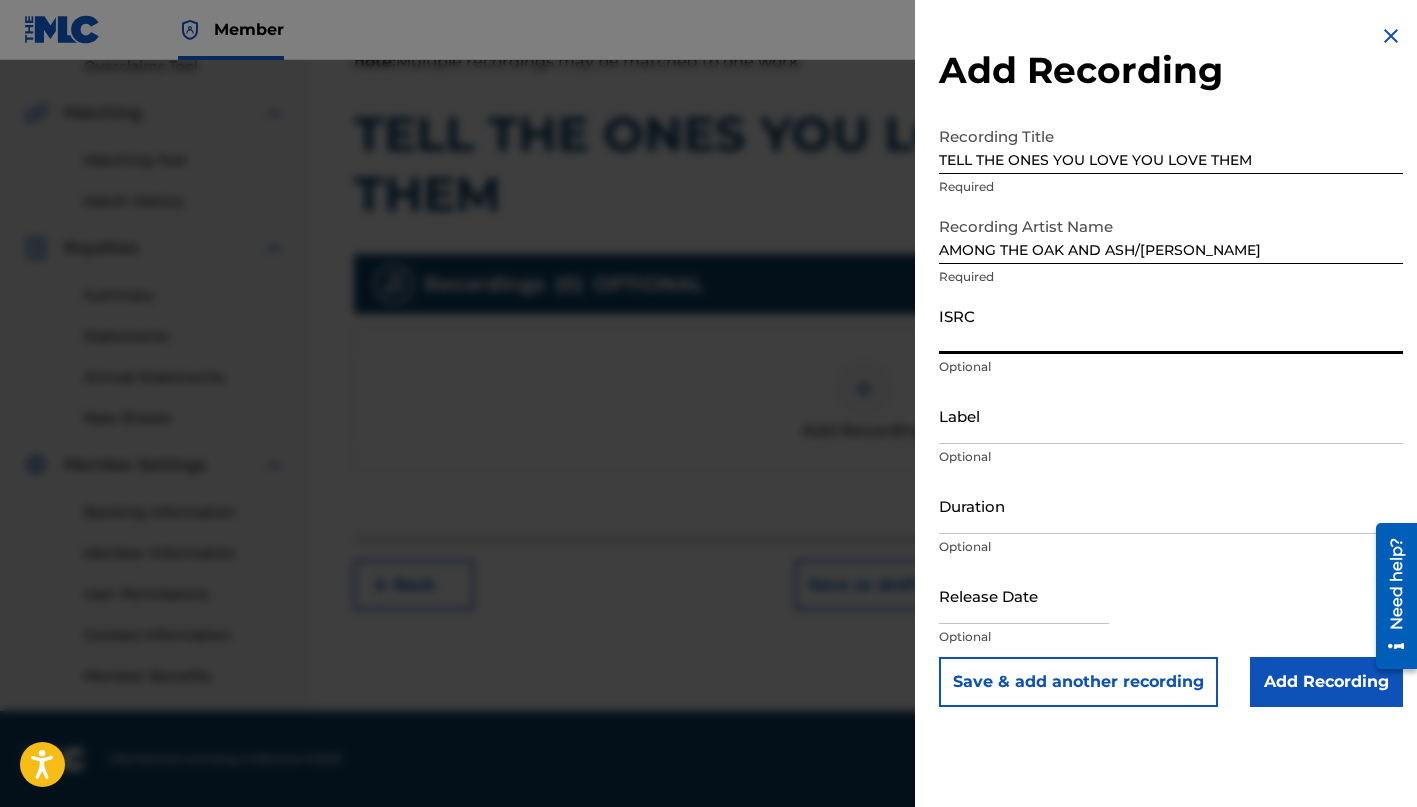 click on "ISRC" at bounding box center [1171, 325] 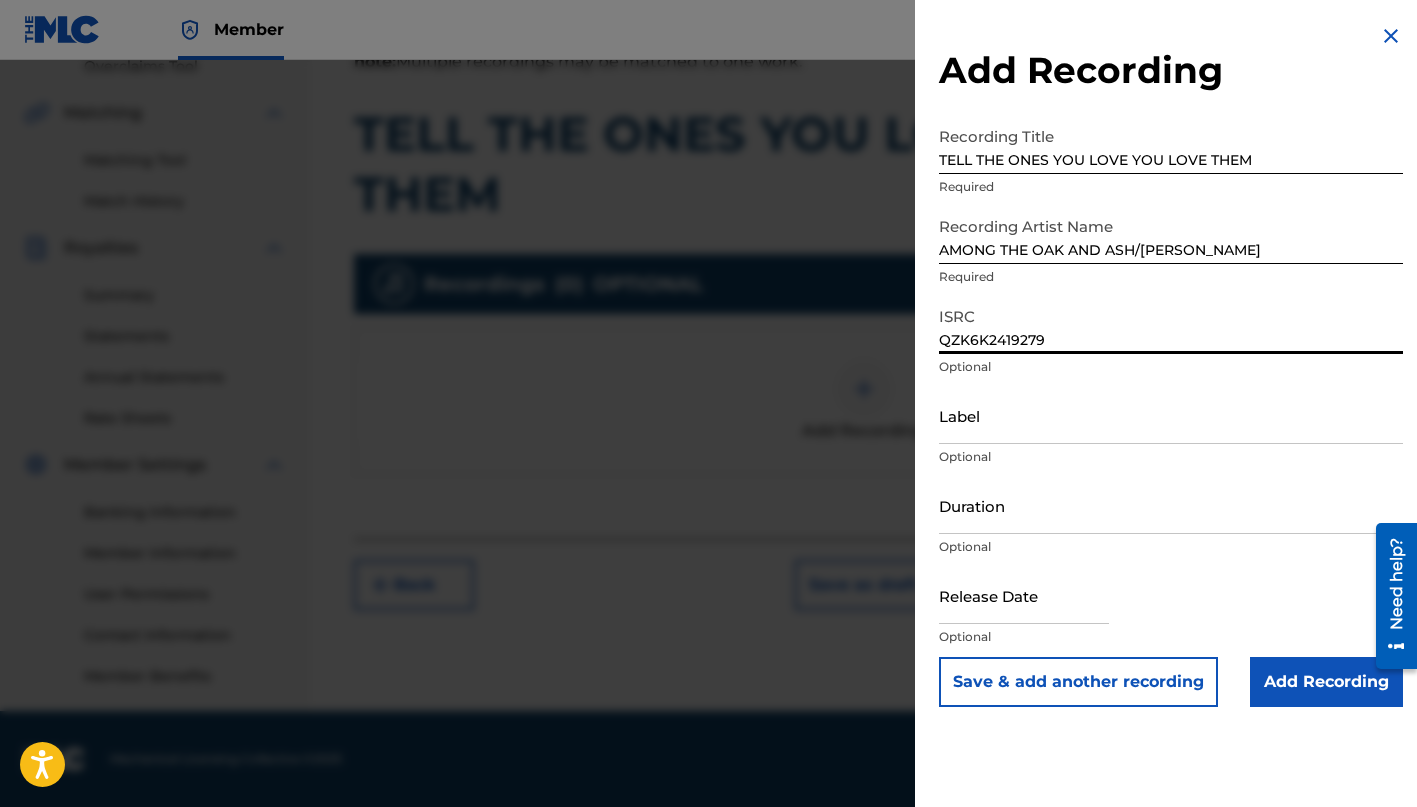 type on "QZK6K2419279" 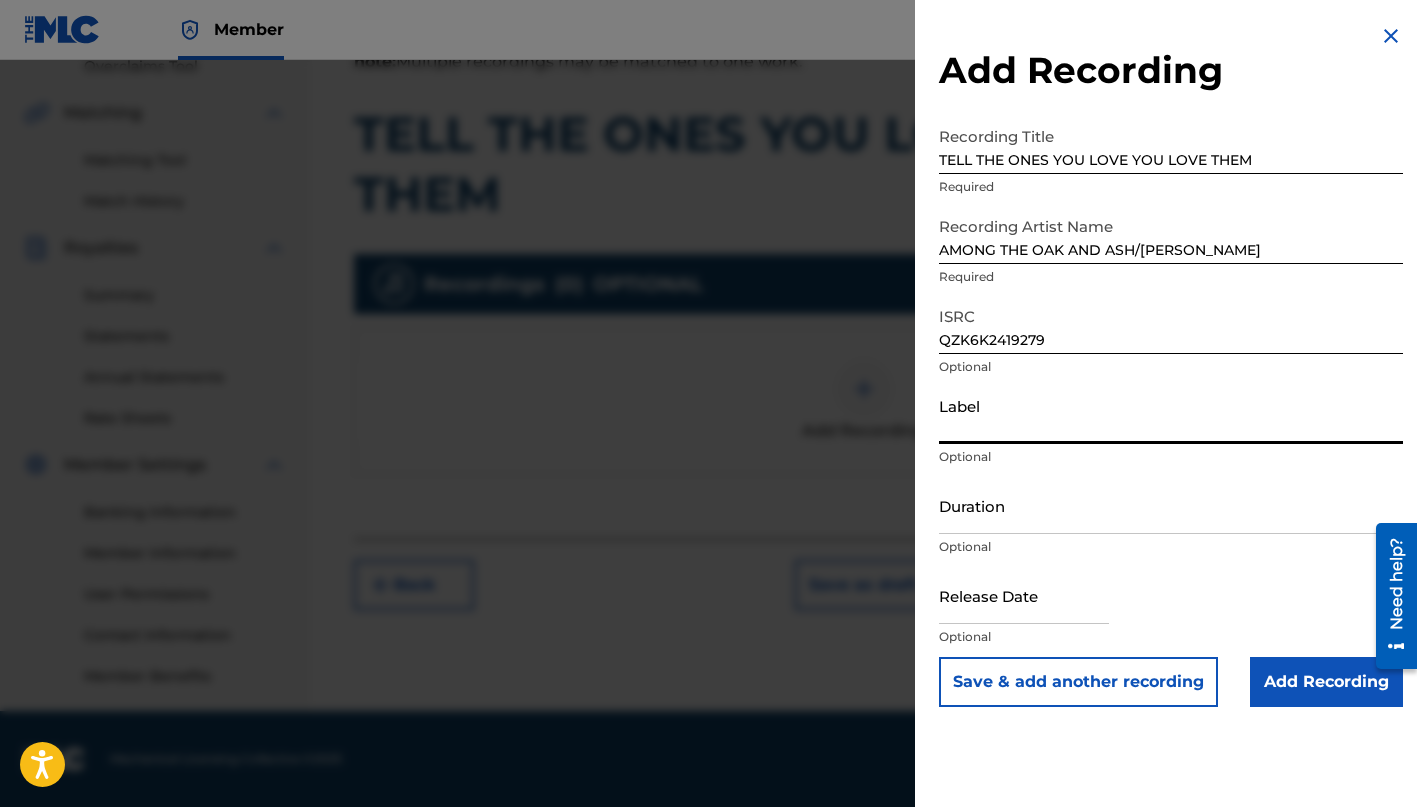 click on "Label" at bounding box center (1171, 415) 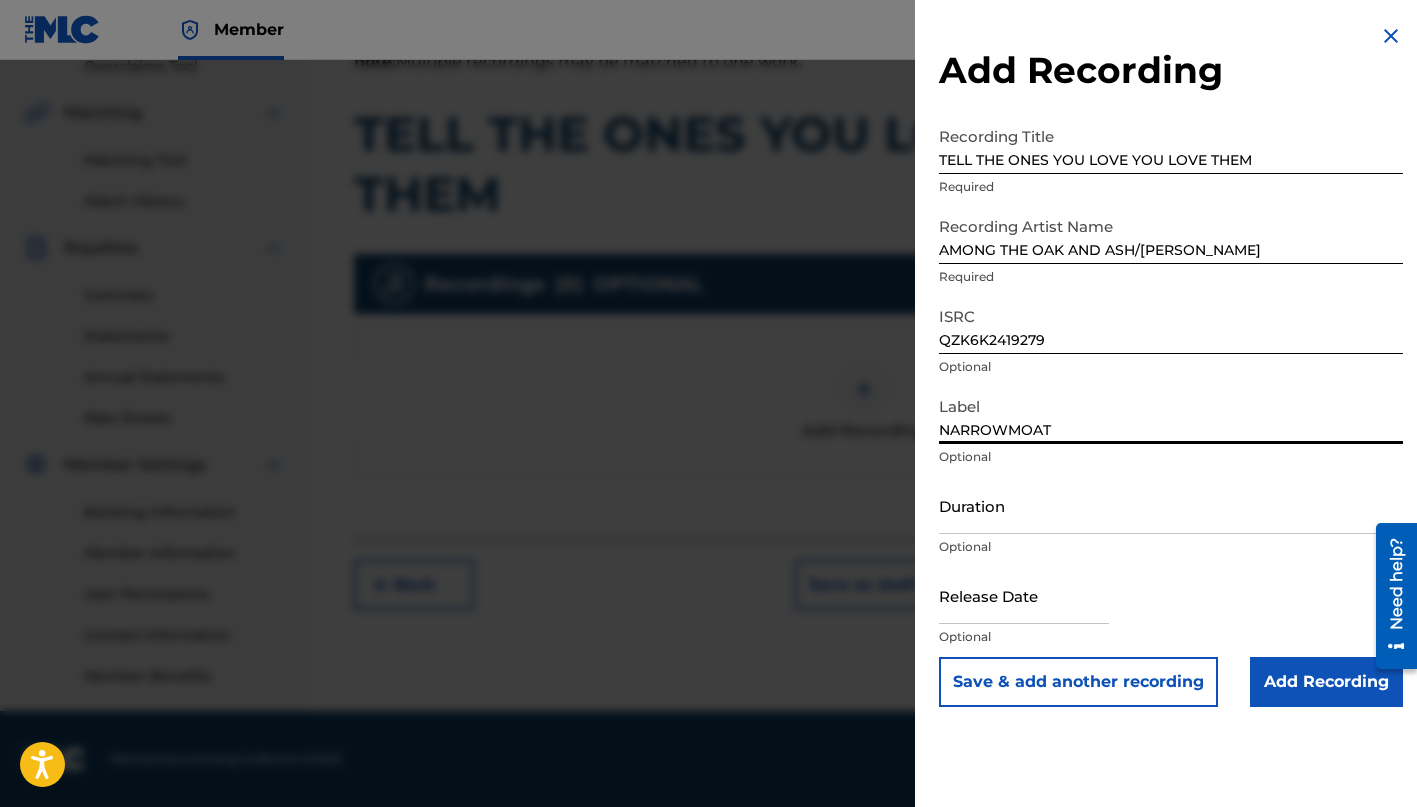 scroll, scrollTop: 433, scrollLeft: 0, axis: vertical 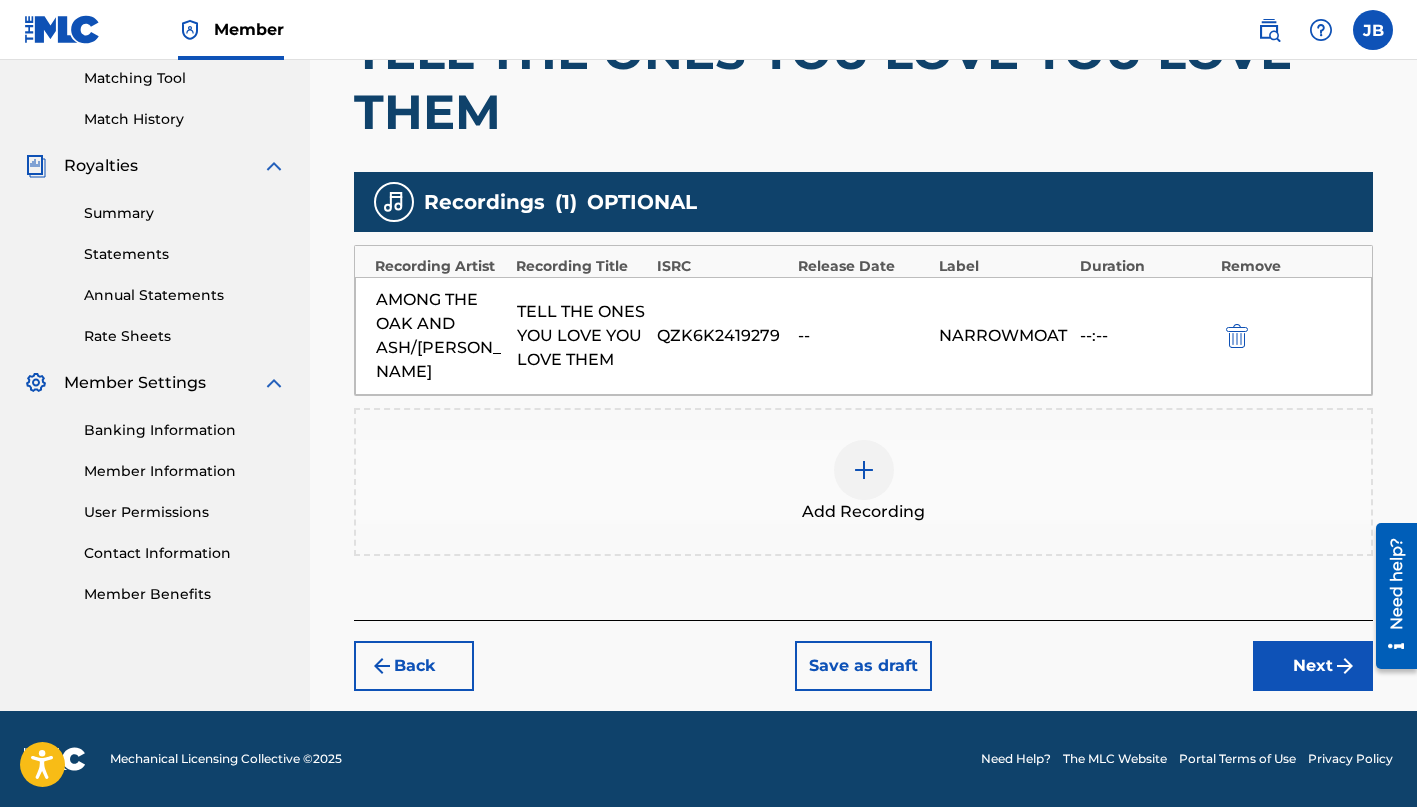 click on "Next" at bounding box center (1313, 666) 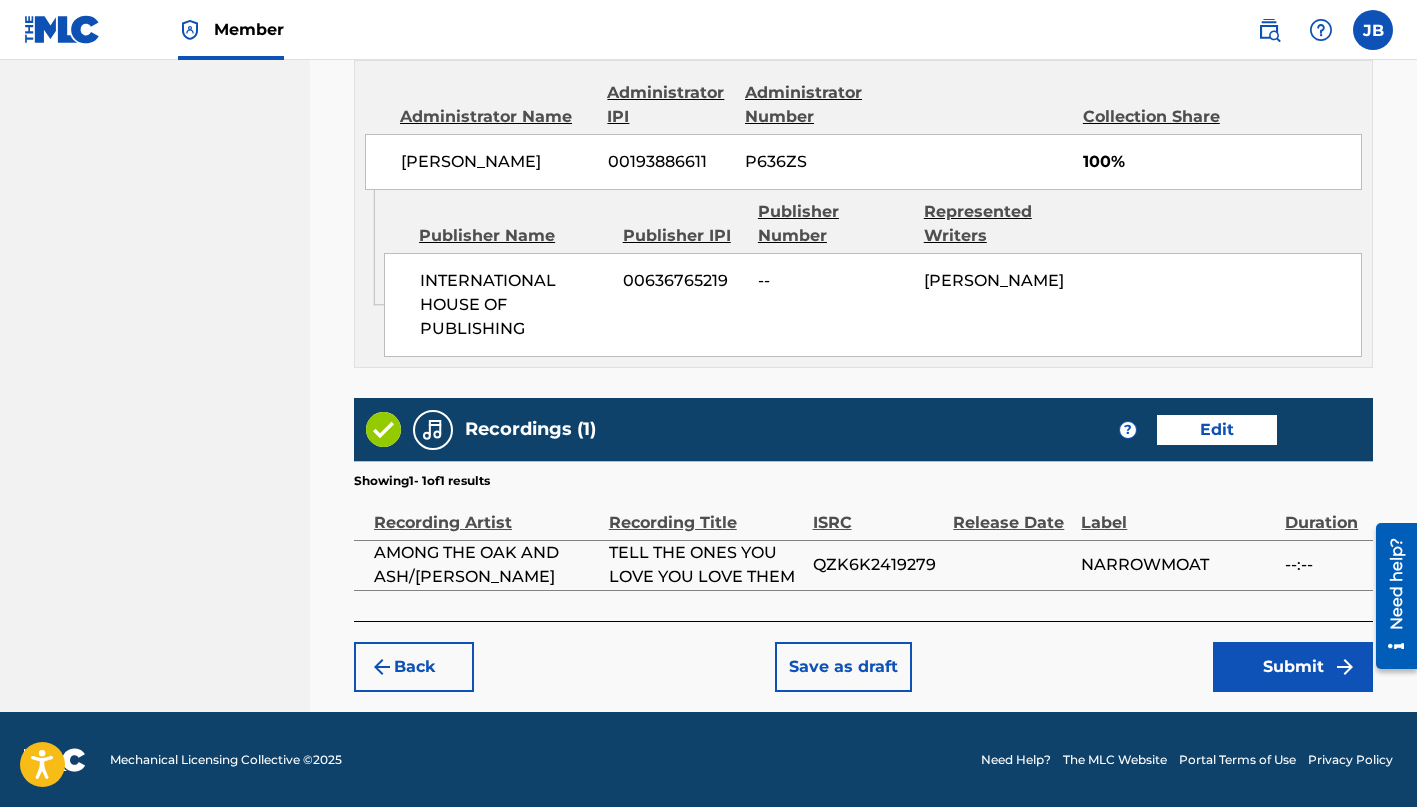 scroll, scrollTop: 1163, scrollLeft: 0, axis: vertical 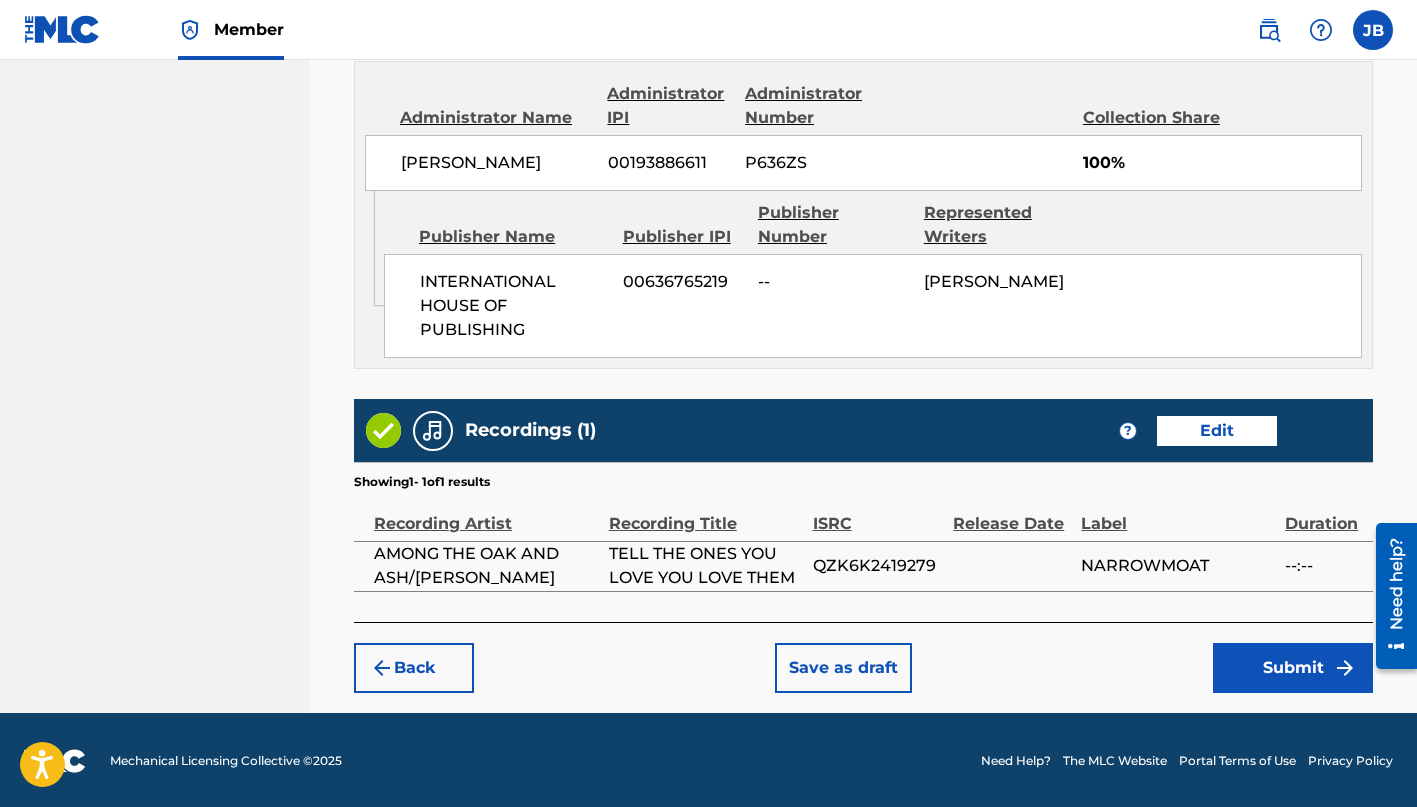 click on "Submit" at bounding box center (1293, 668) 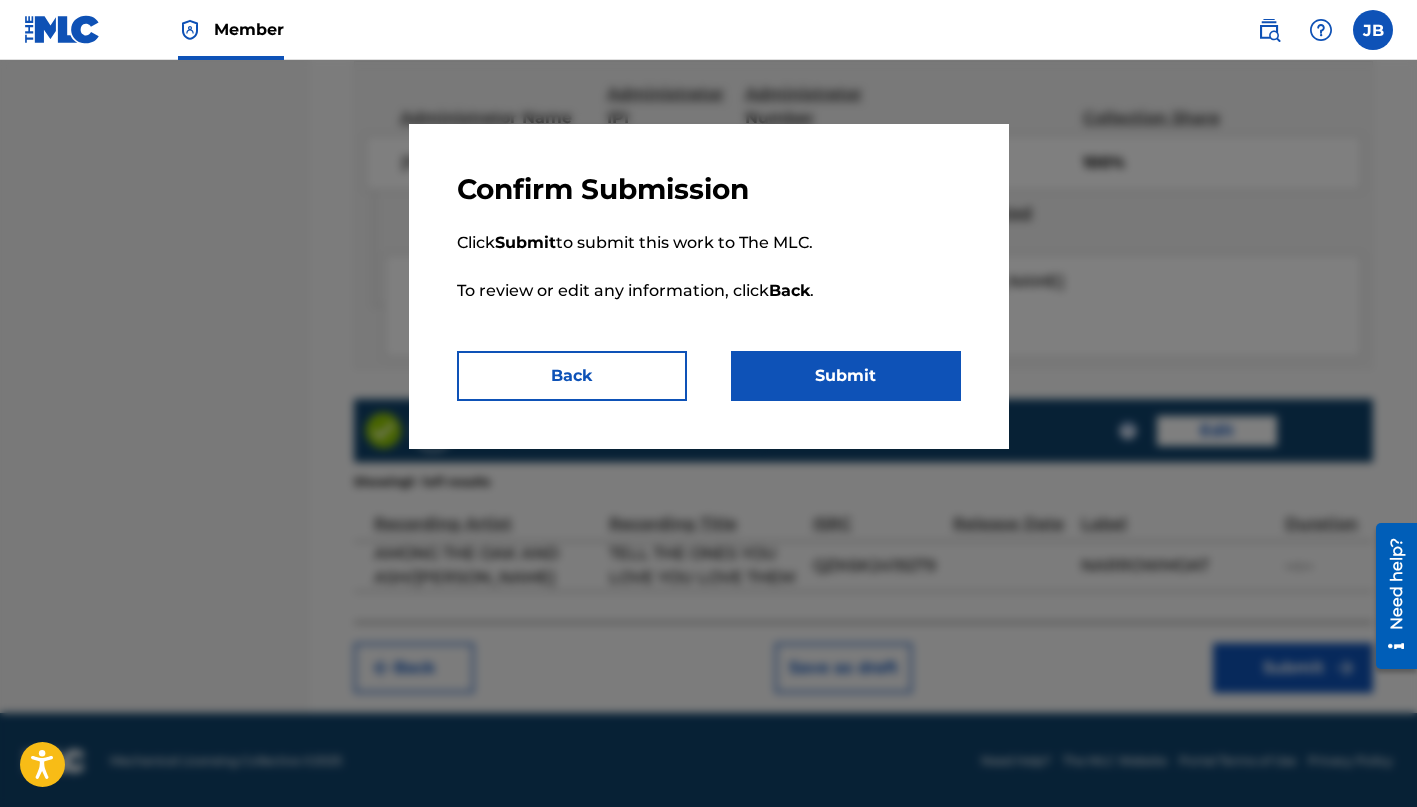 click on "Submit" at bounding box center [846, 376] 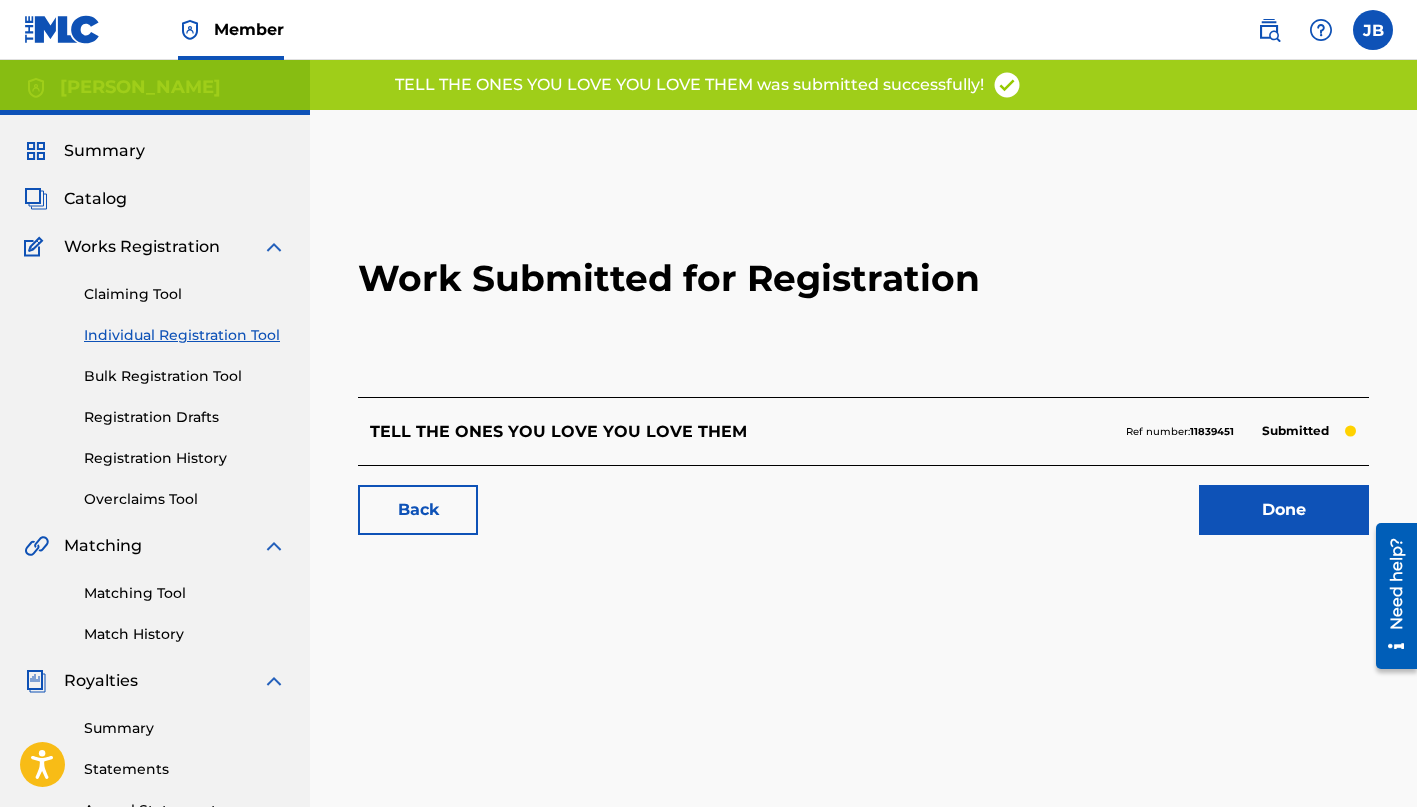 click on "Done" at bounding box center (1284, 510) 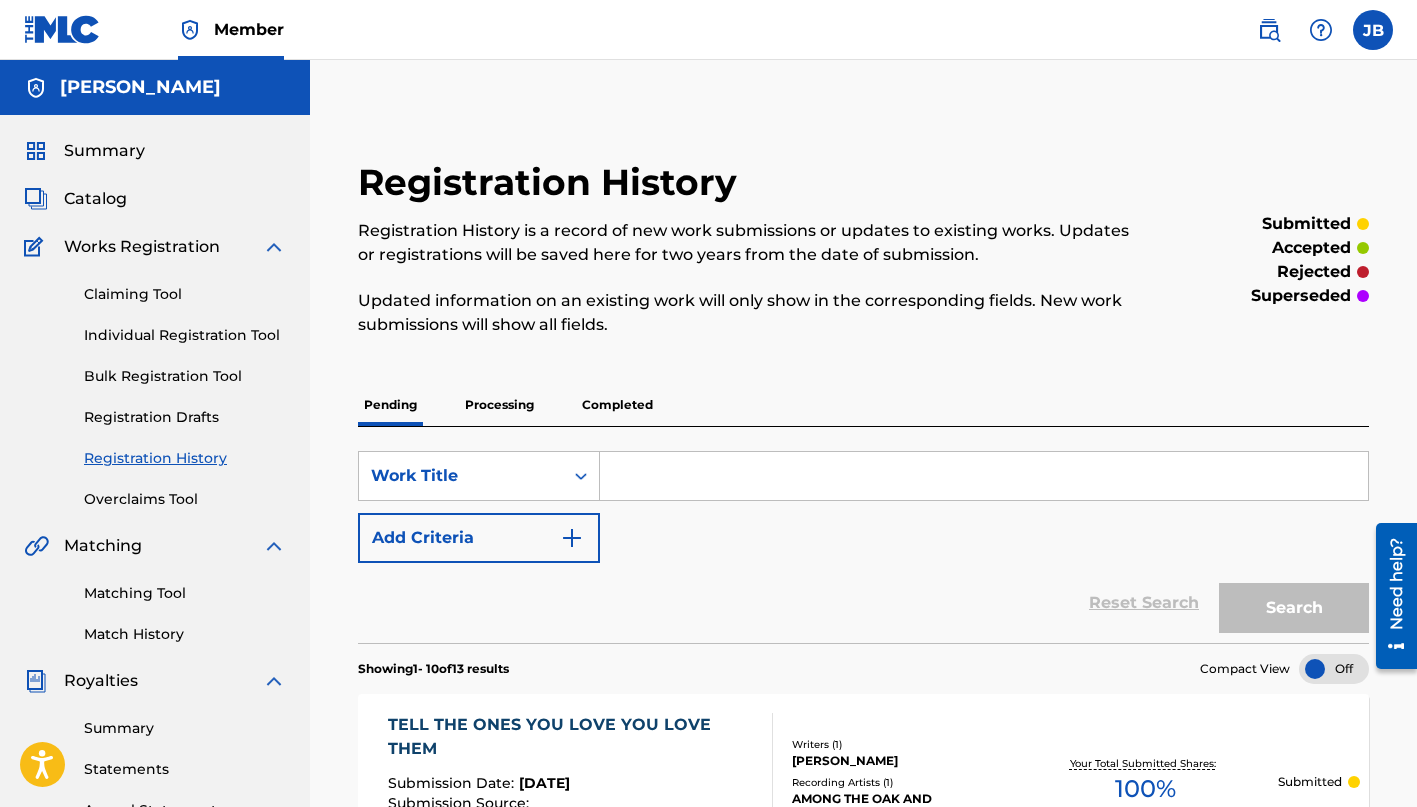 scroll, scrollTop: 0, scrollLeft: 0, axis: both 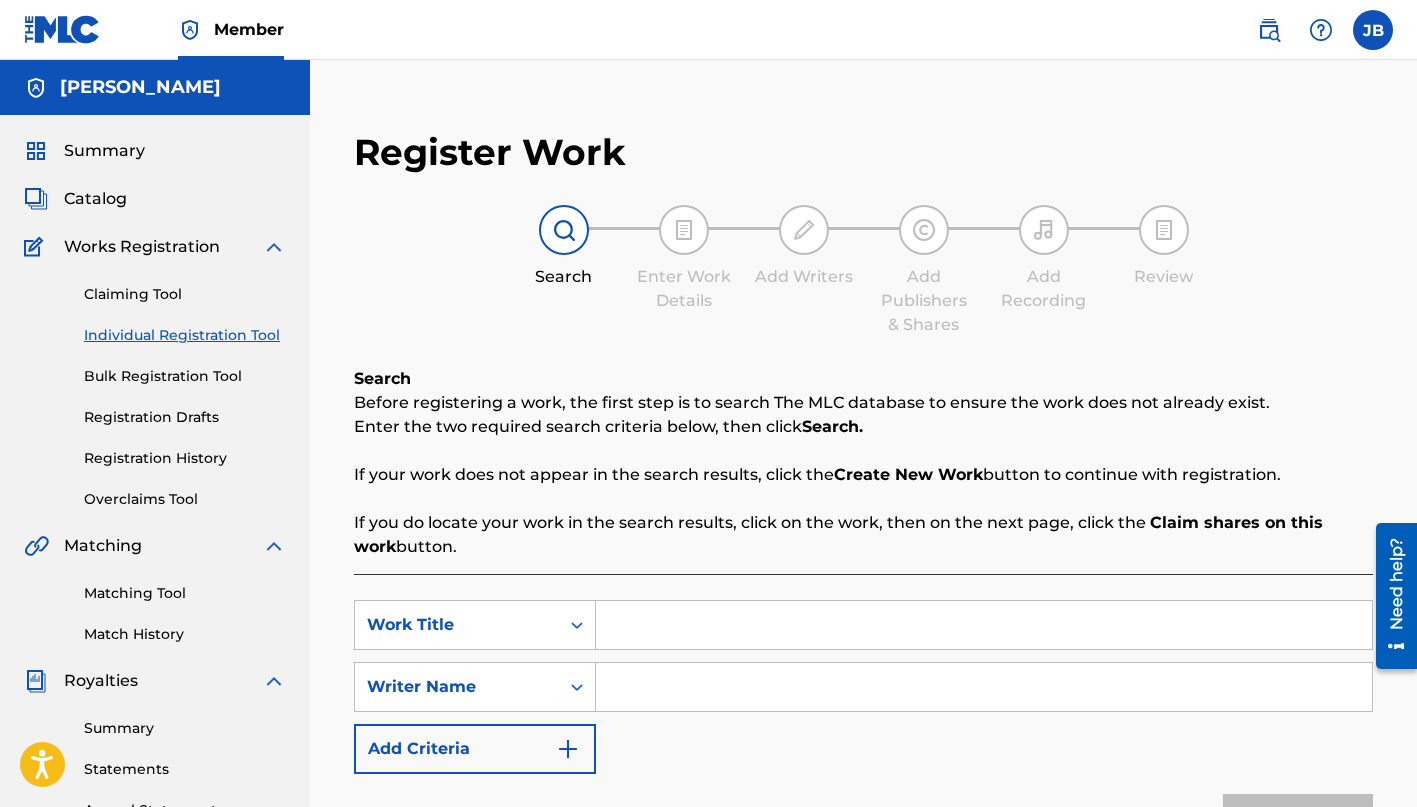 click at bounding box center (984, 625) 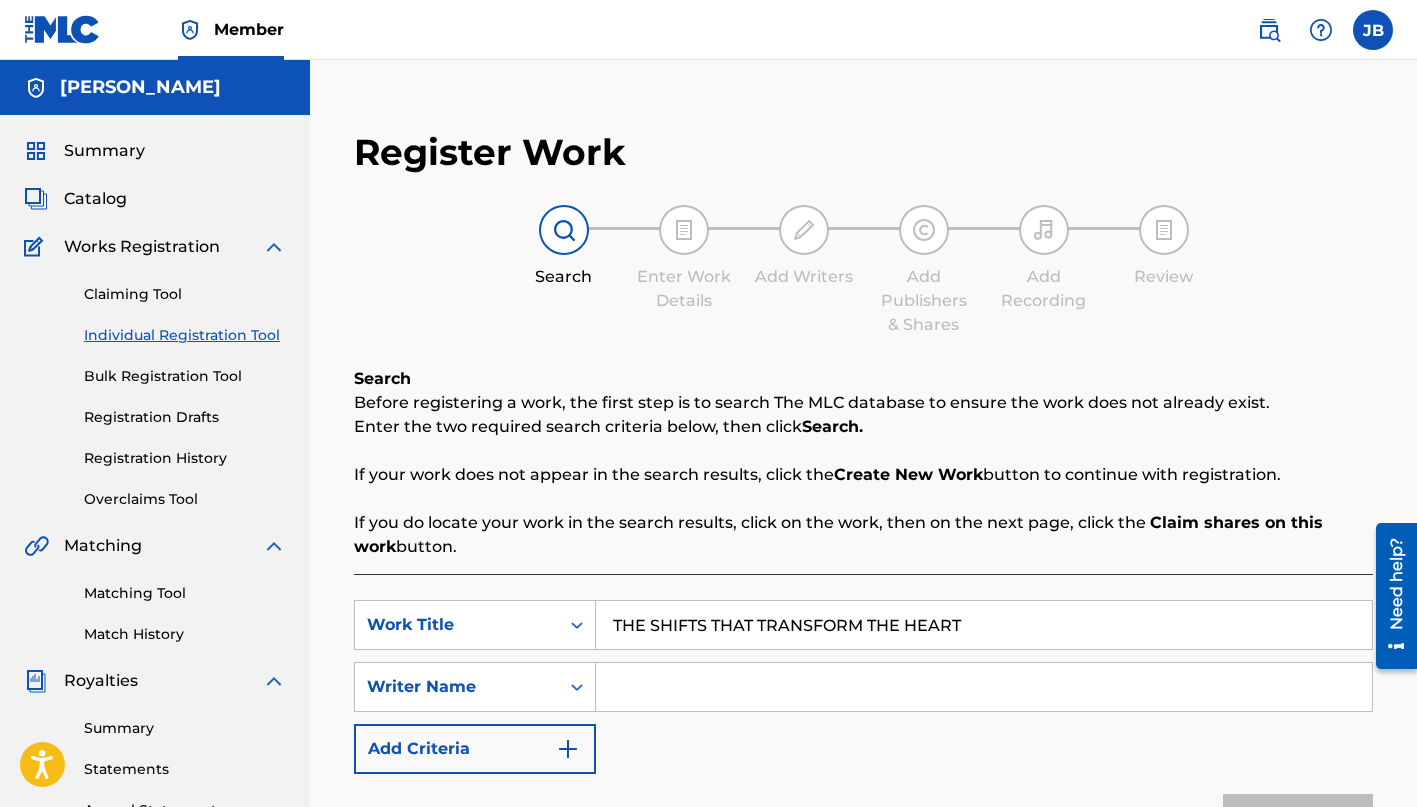 type on "THE SHIFTS THAT TRANSFORM THE HEART" 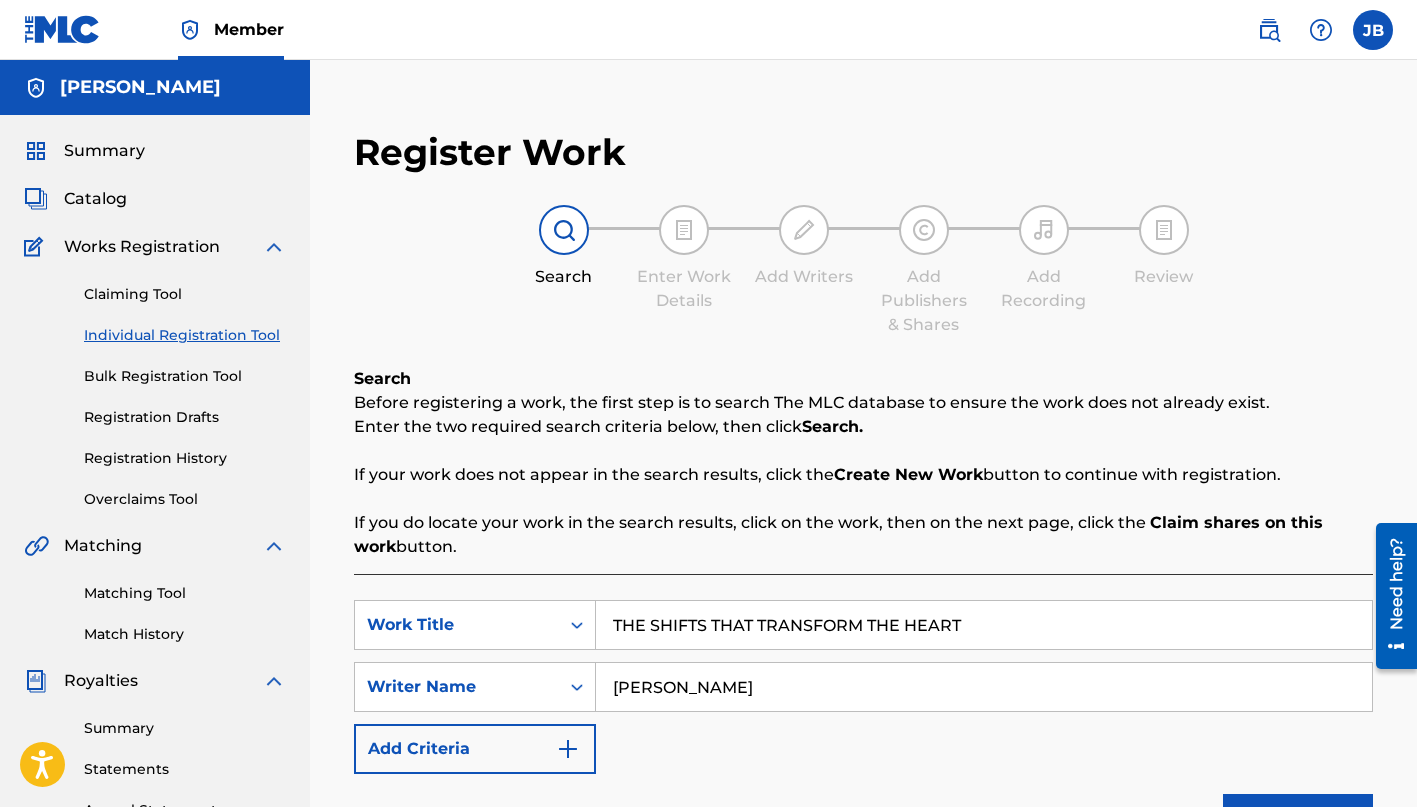 type on "[PERSON_NAME]" 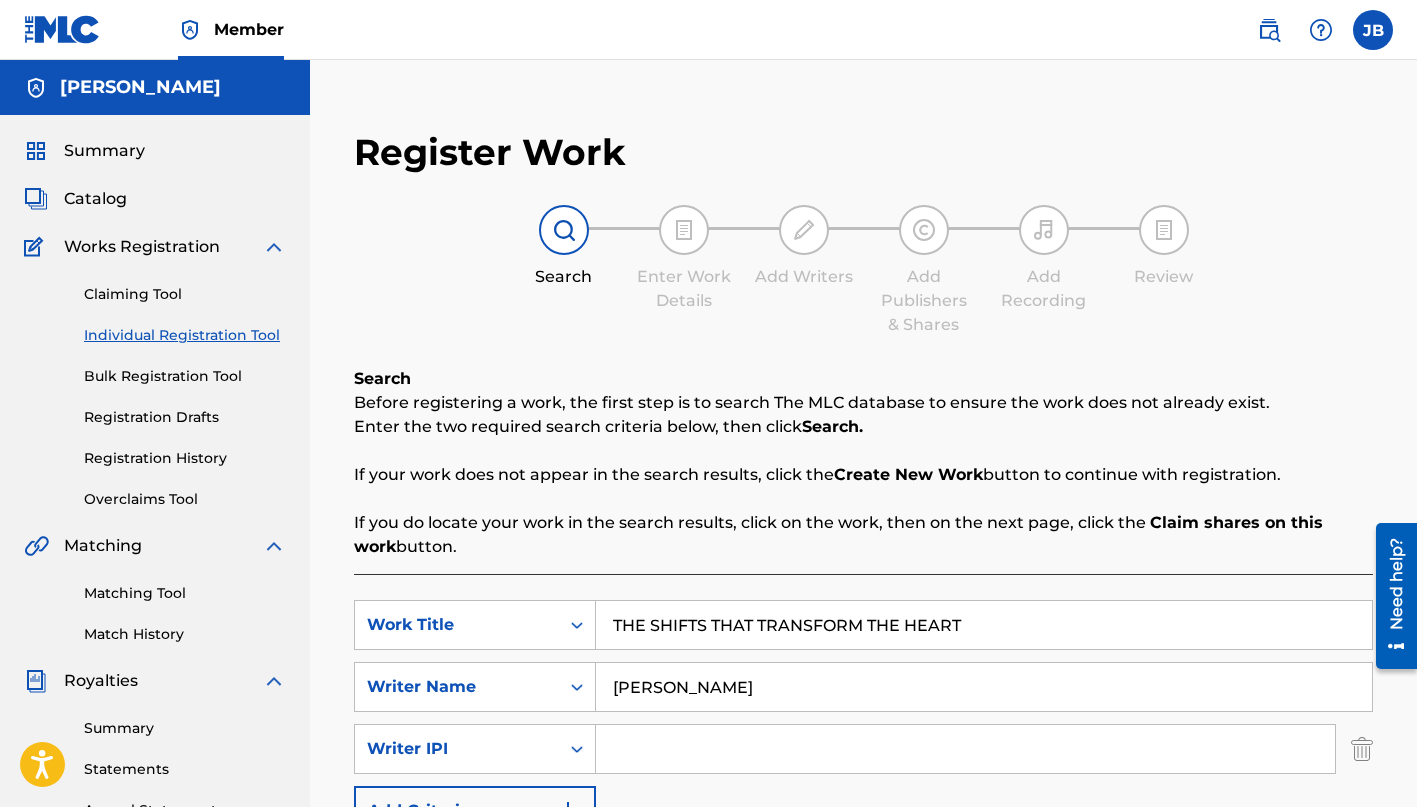 click at bounding box center [965, 749] 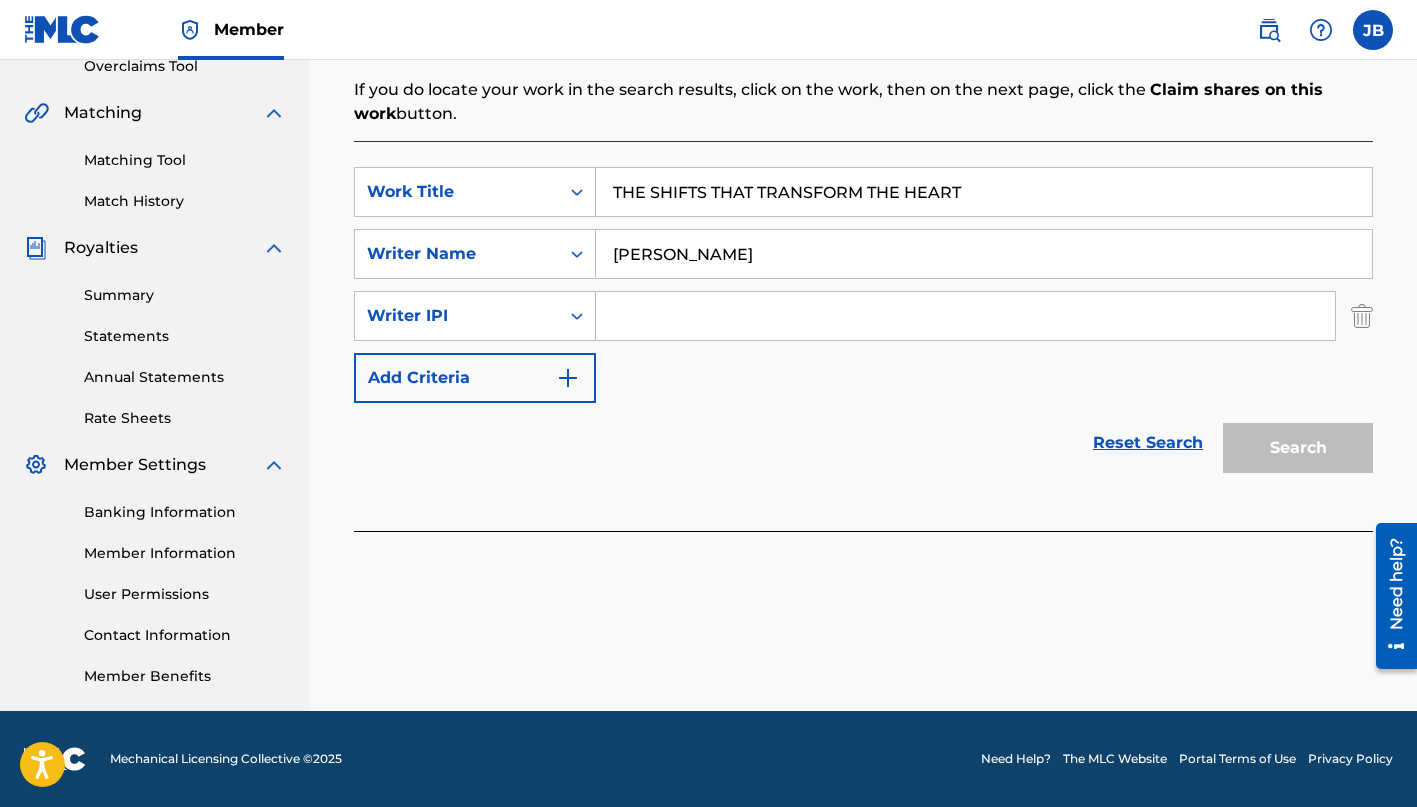 scroll, scrollTop: 433, scrollLeft: 0, axis: vertical 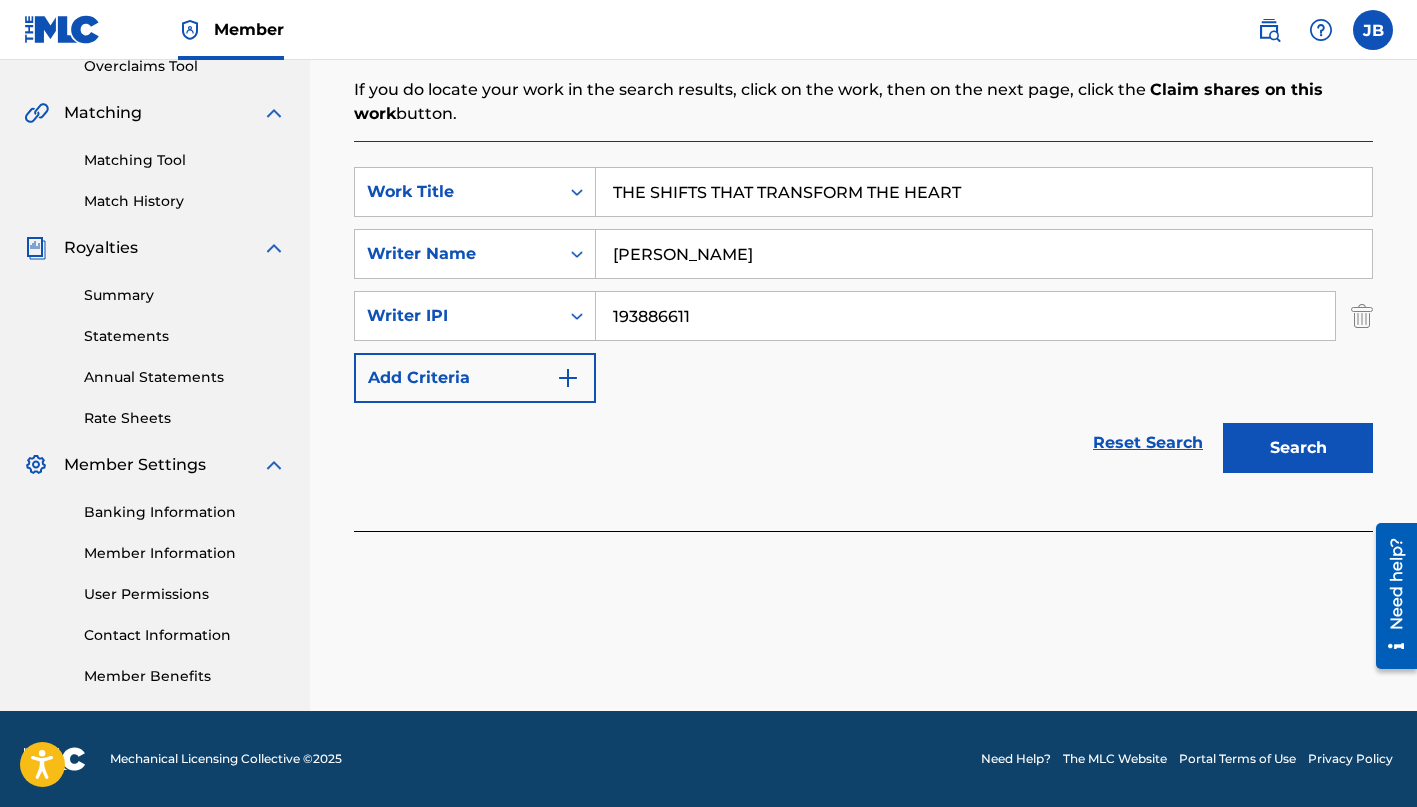 type on "193886611" 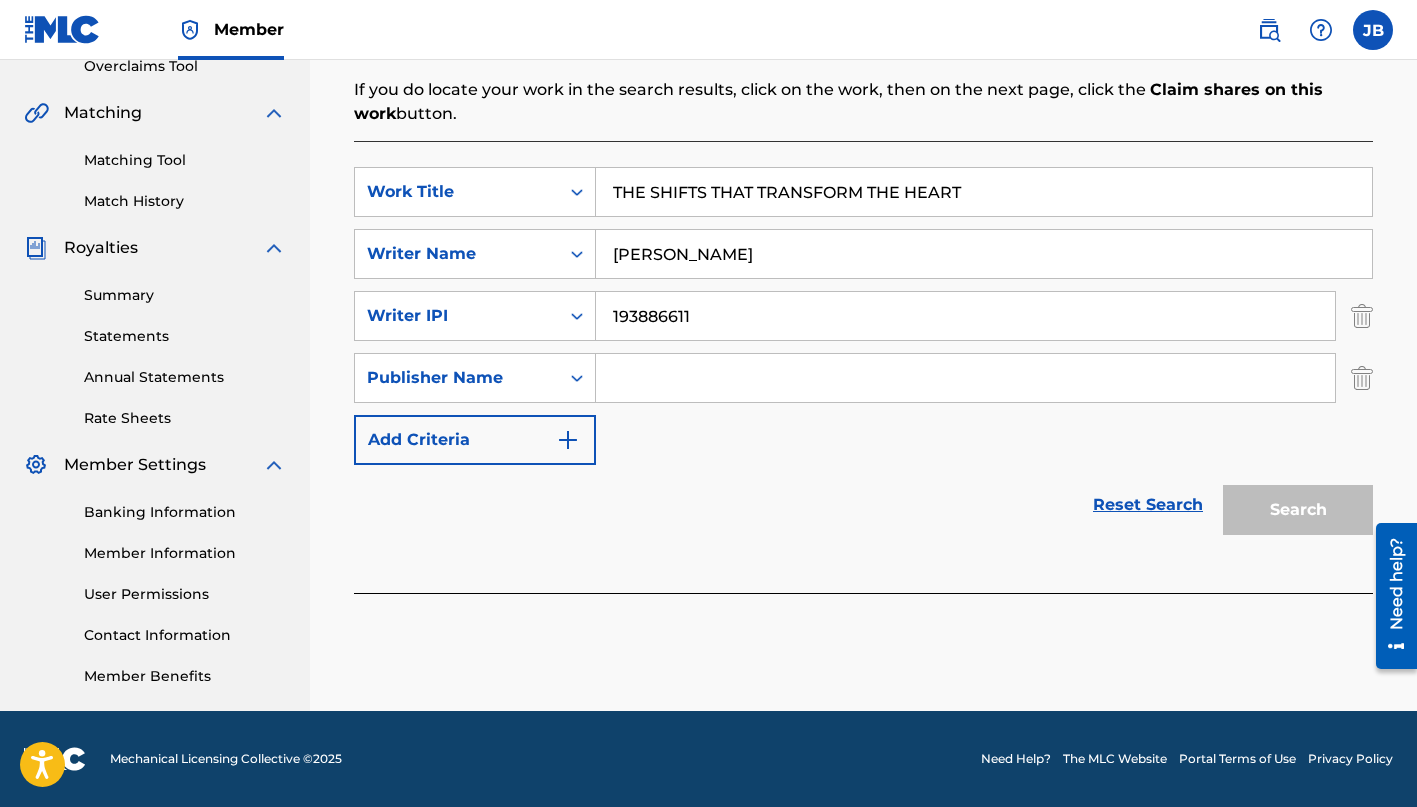 click at bounding box center [965, 378] 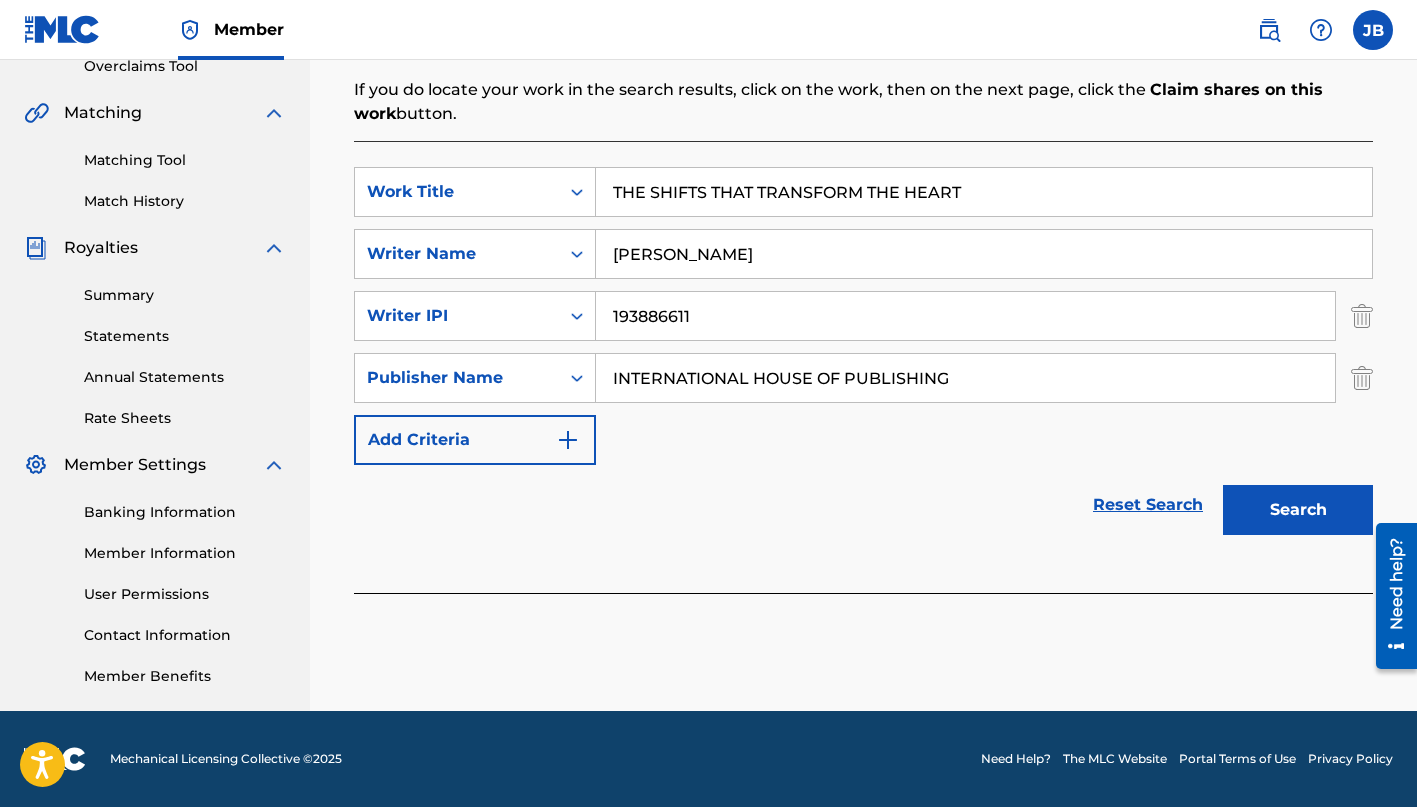 type on "INTERNATIONAL HOUSE OF PUBLISHING" 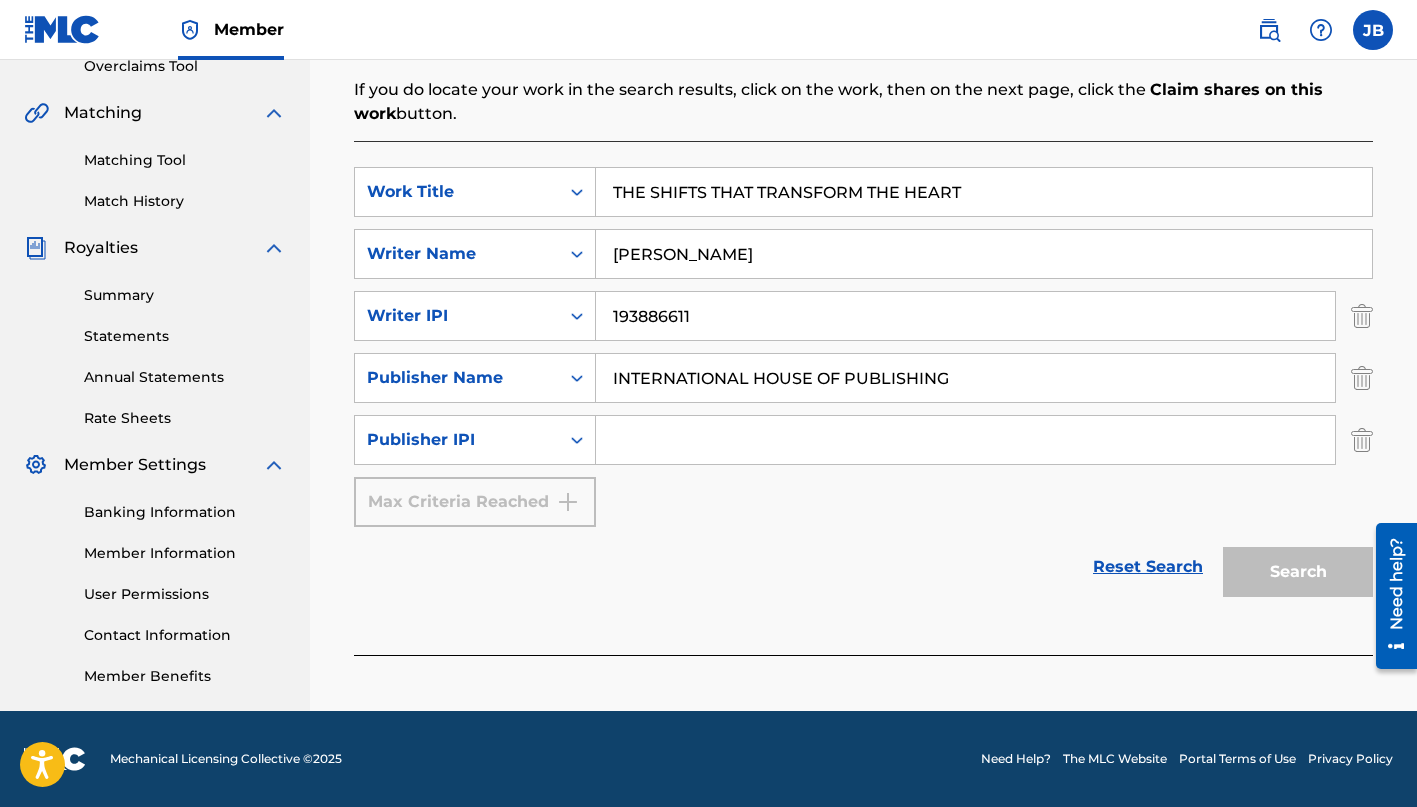 click at bounding box center [965, 440] 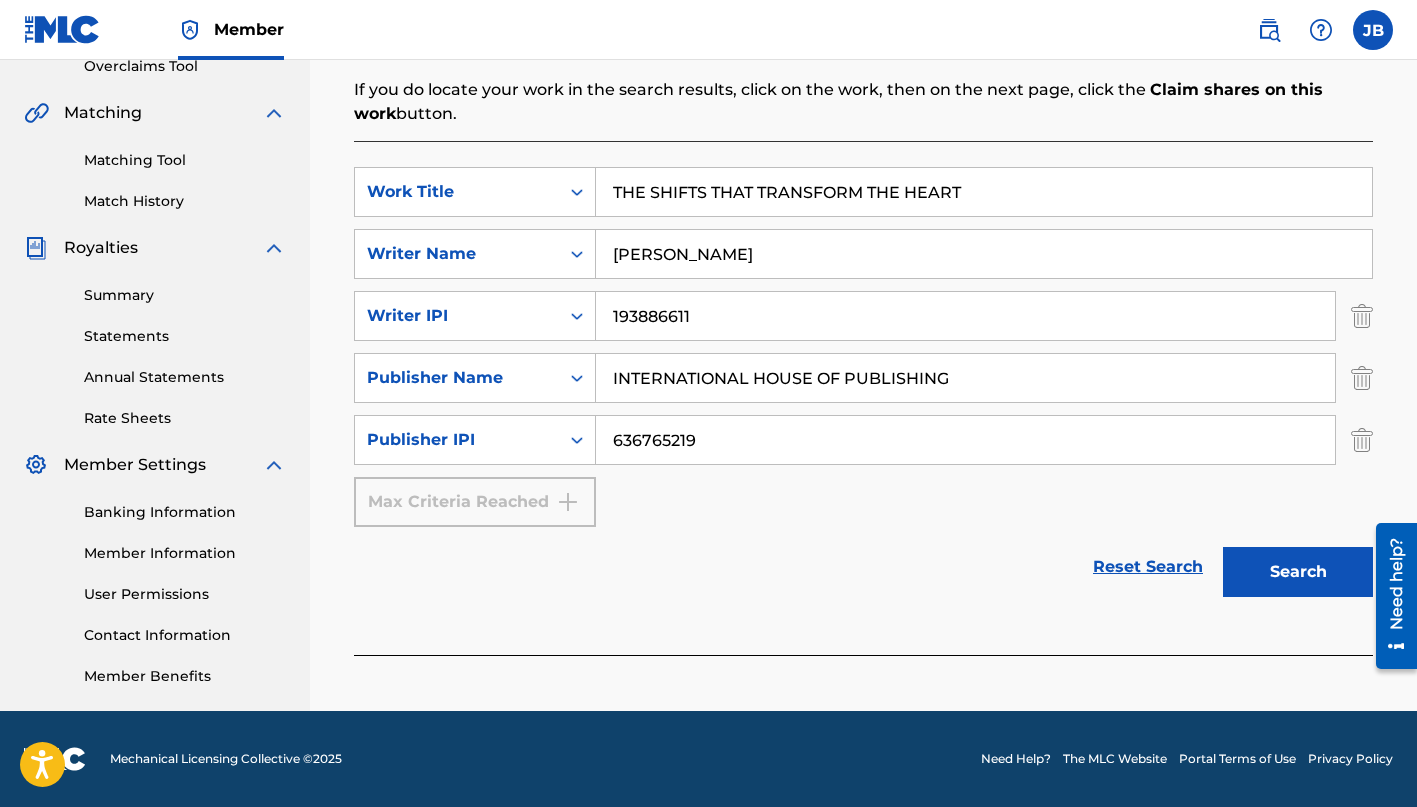 scroll, scrollTop: 433, scrollLeft: 0, axis: vertical 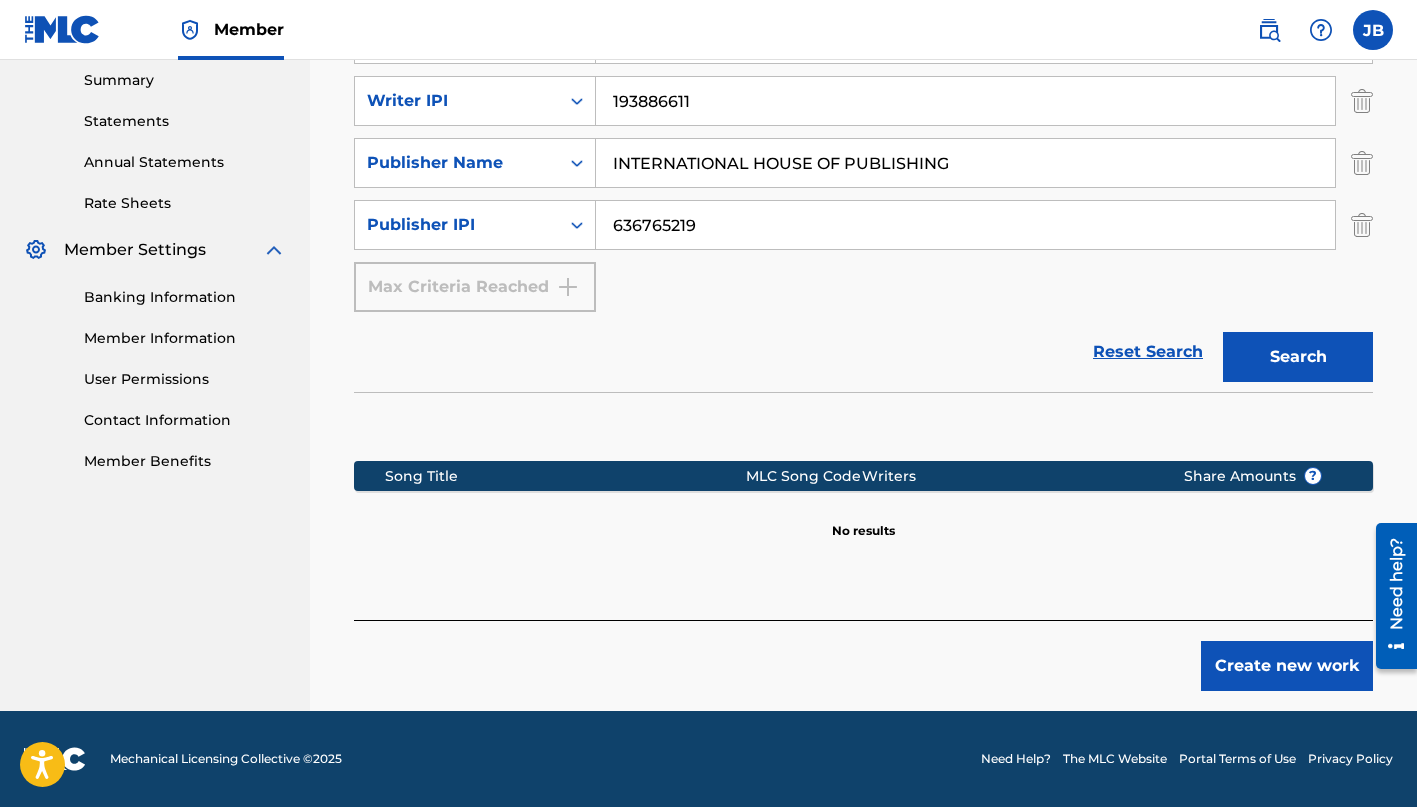 click on "Create new work" at bounding box center (1287, 666) 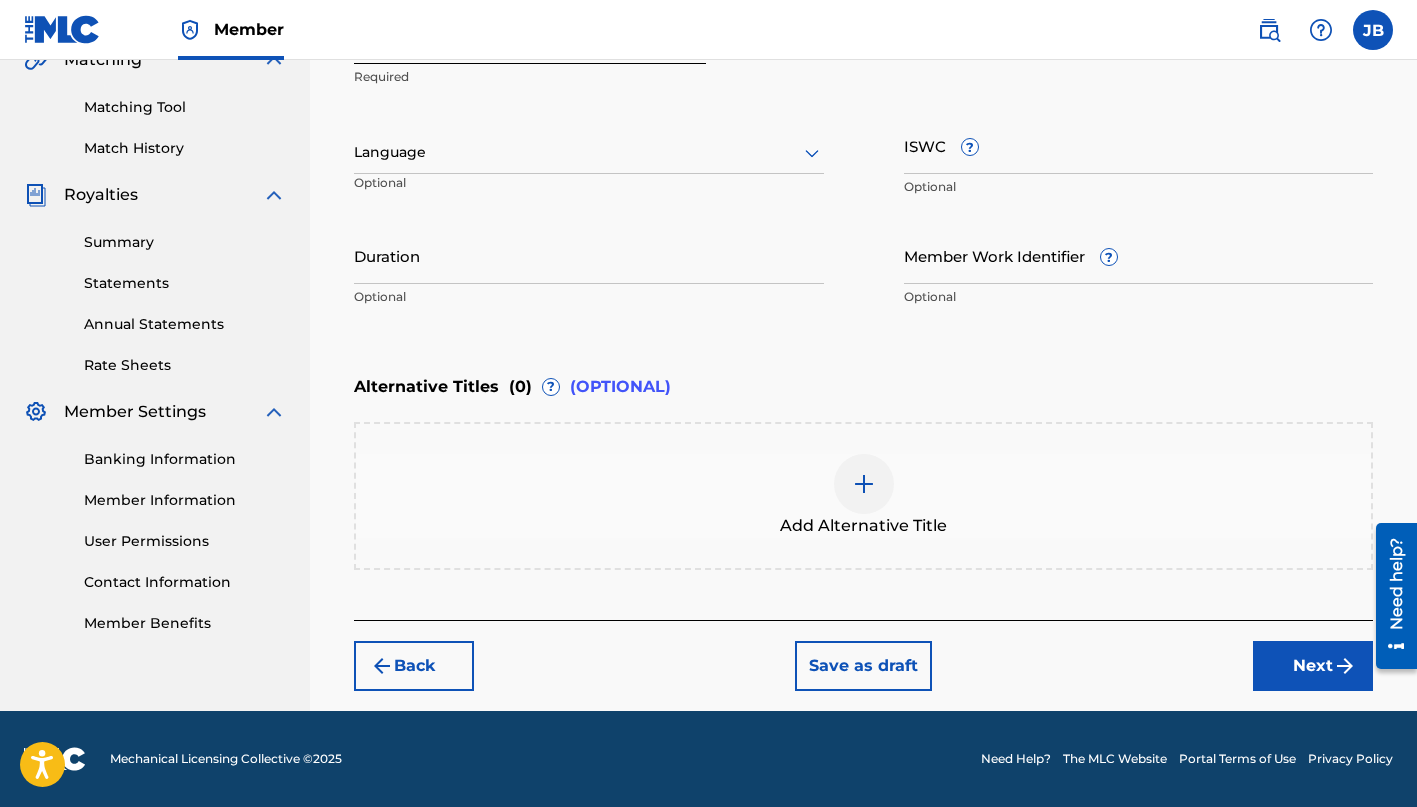 scroll, scrollTop: 486, scrollLeft: 0, axis: vertical 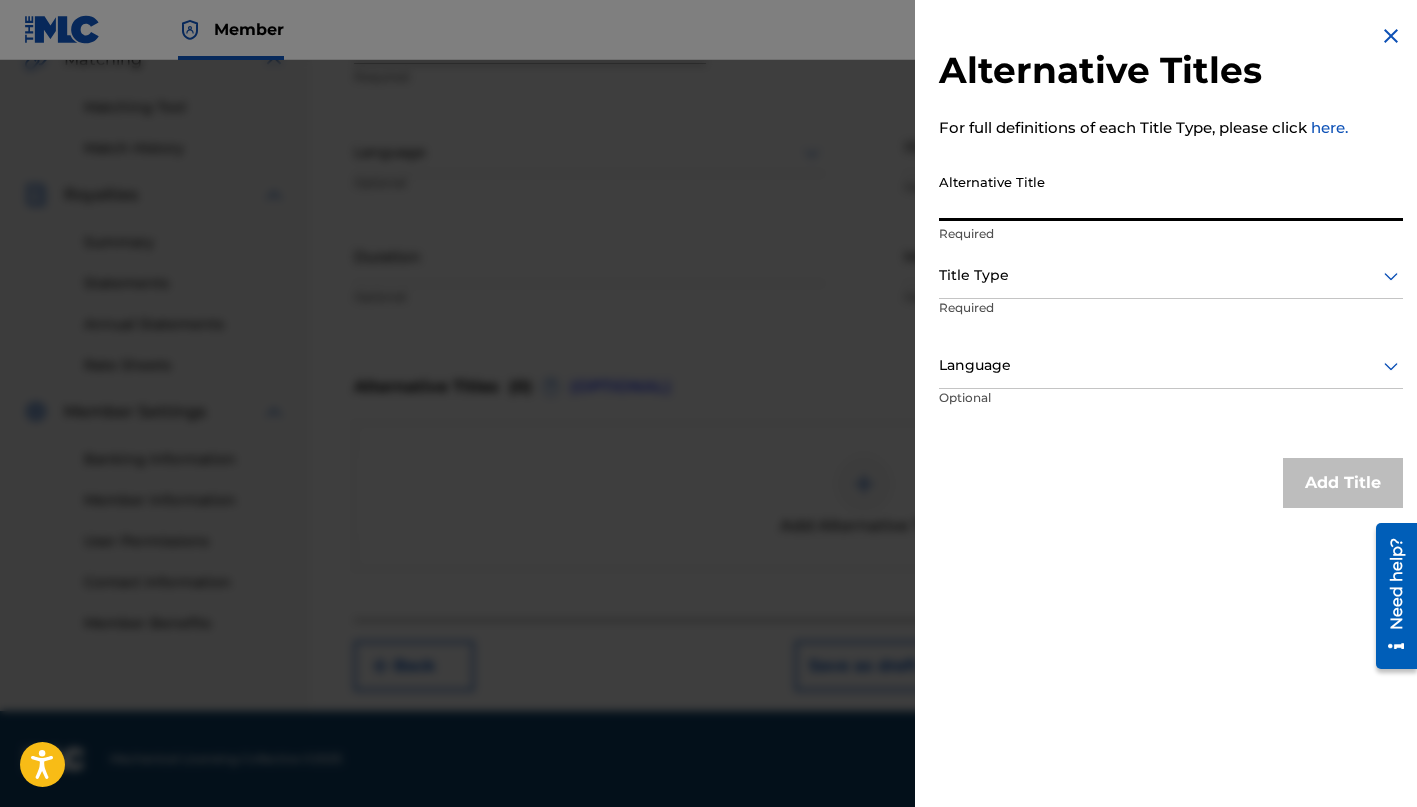 click on "Alternative Title" at bounding box center (1171, 192) 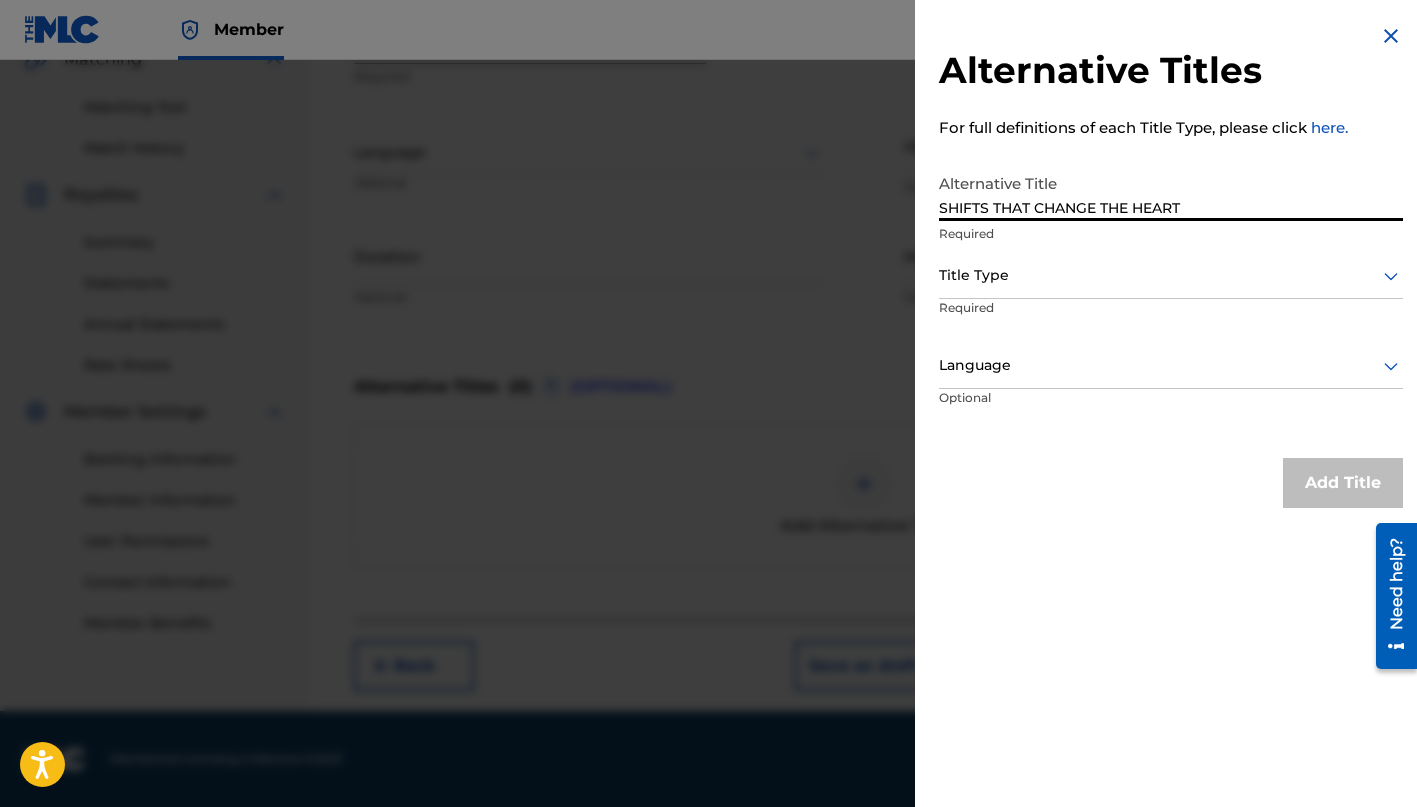 type on "SHIFTS THAT CHANGE THE HEART" 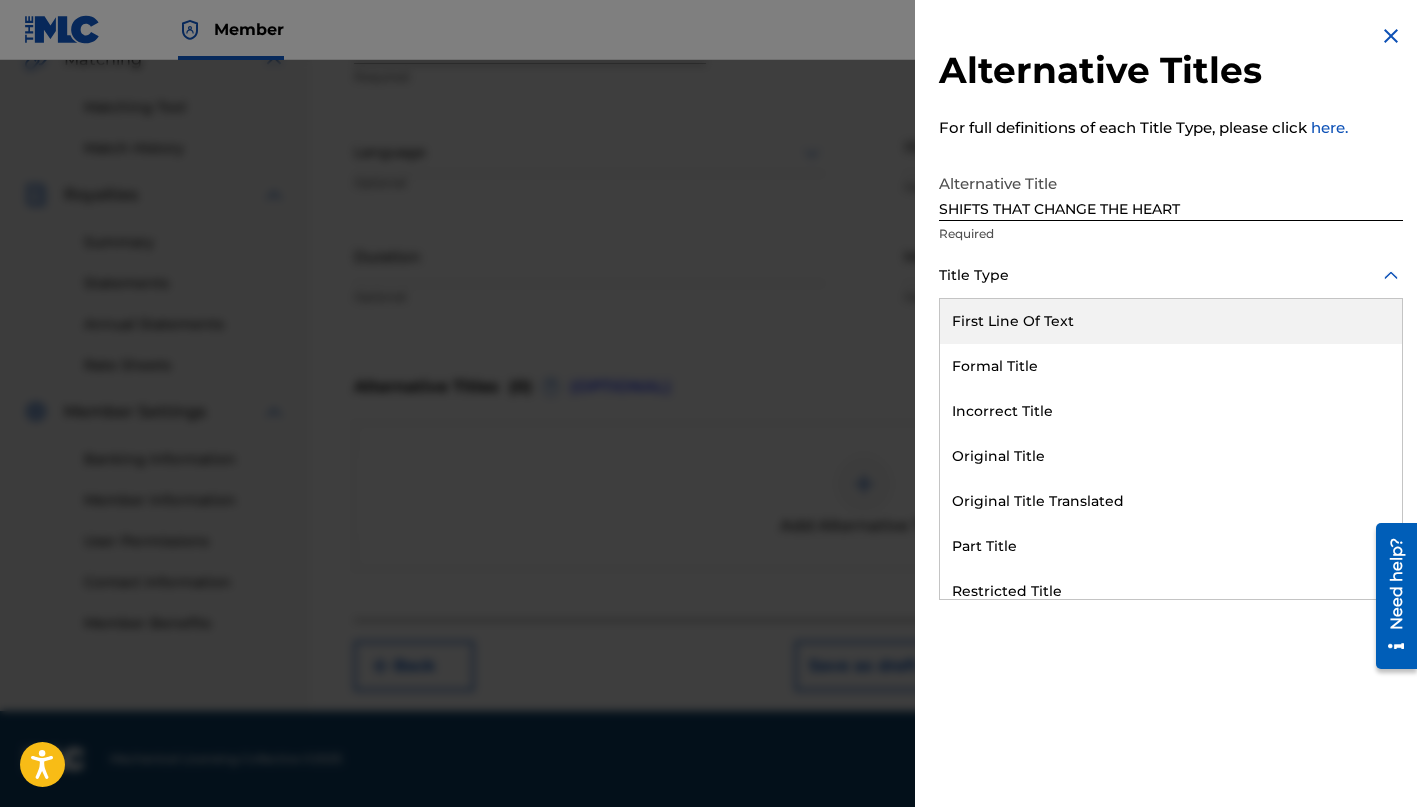 click at bounding box center (1171, 275) 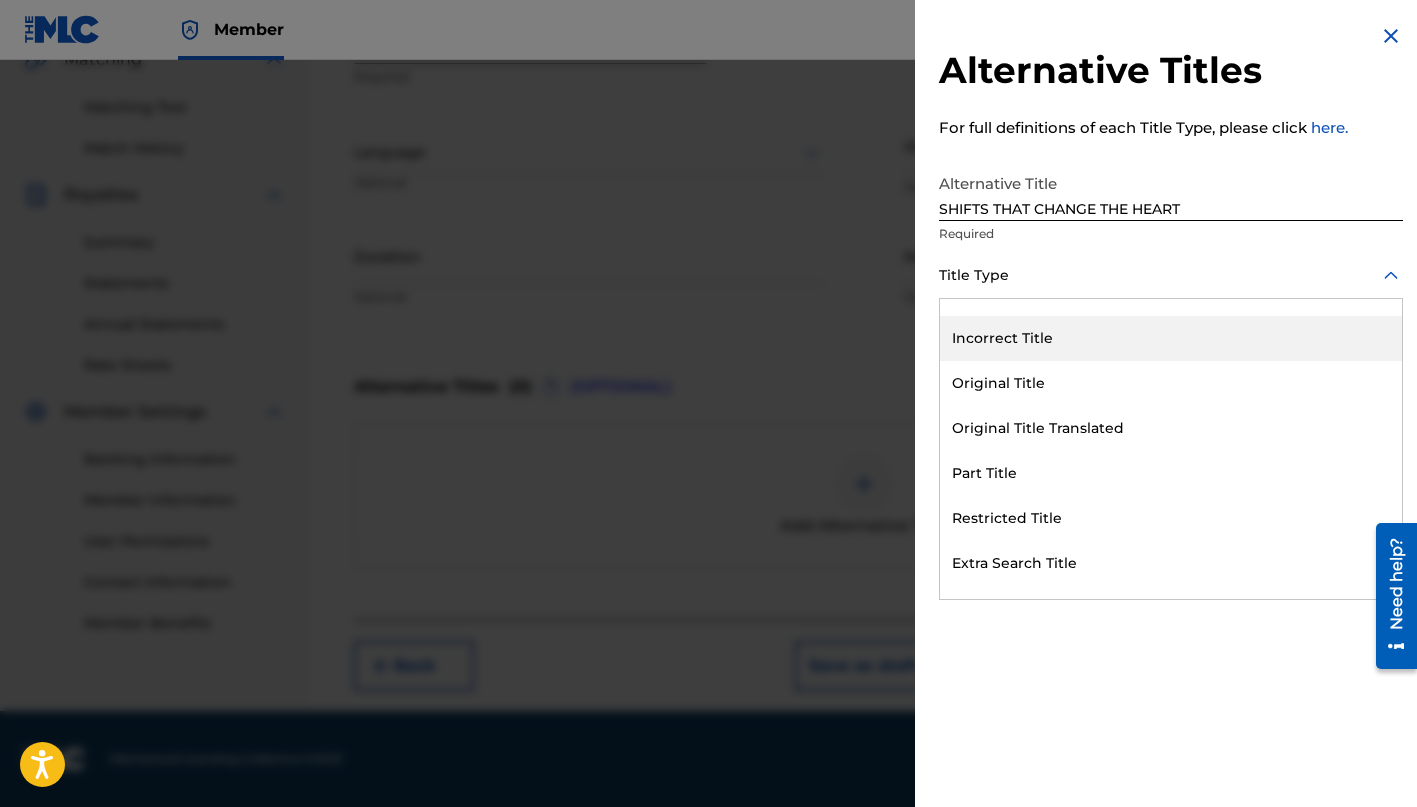 scroll, scrollTop: 74, scrollLeft: 0, axis: vertical 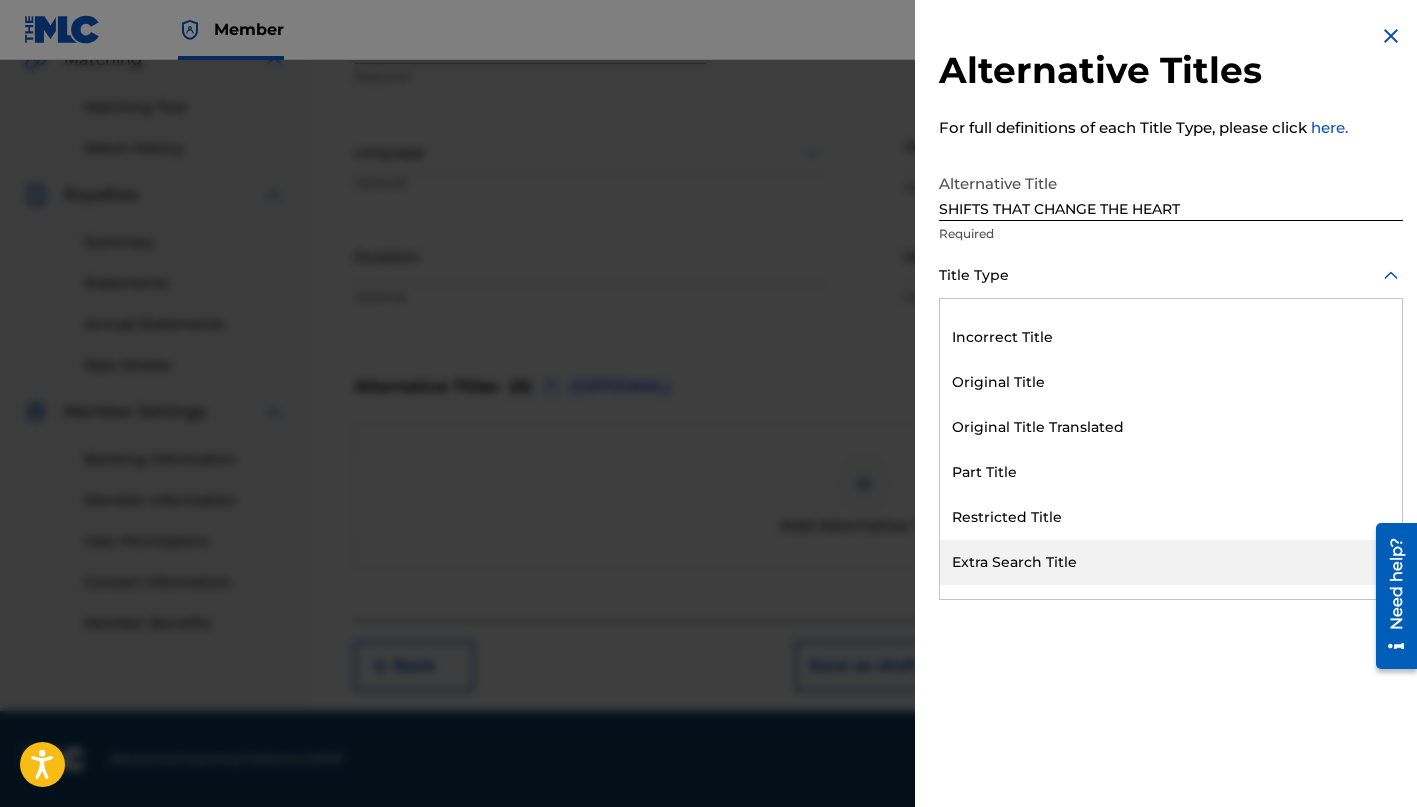 click on "Extra Search Title" at bounding box center [1171, 562] 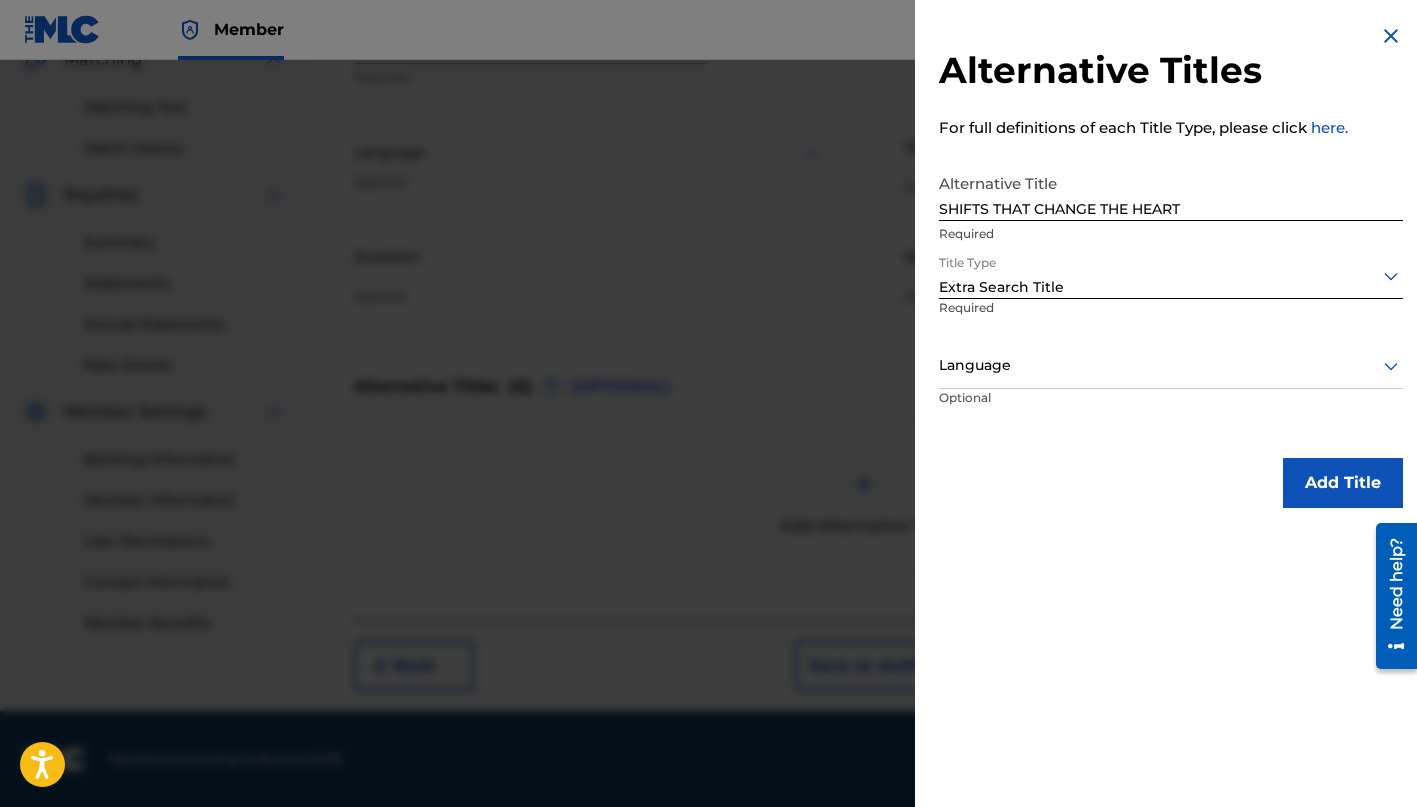 click on "Add Title" at bounding box center [1343, 483] 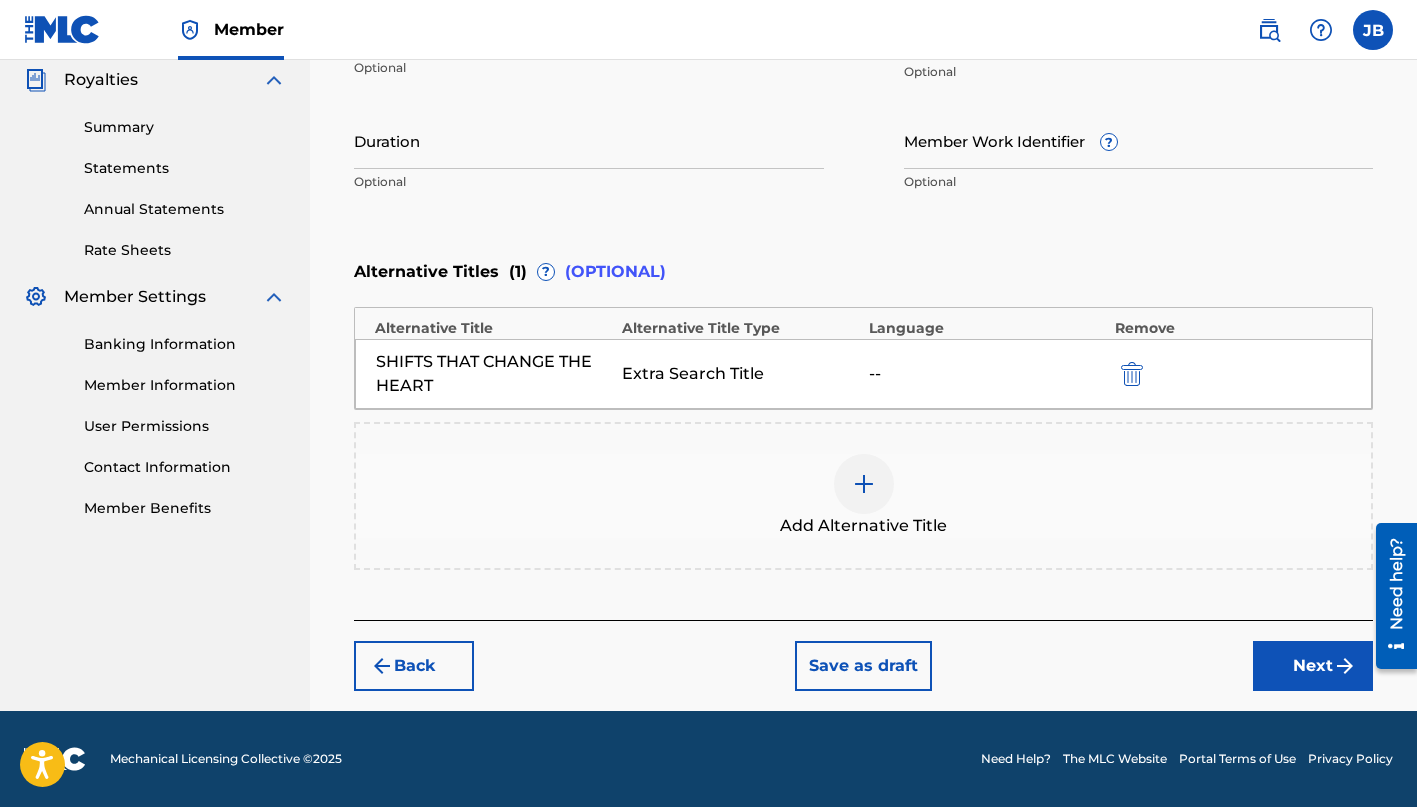 scroll, scrollTop: 601, scrollLeft: 0, axis: vertical 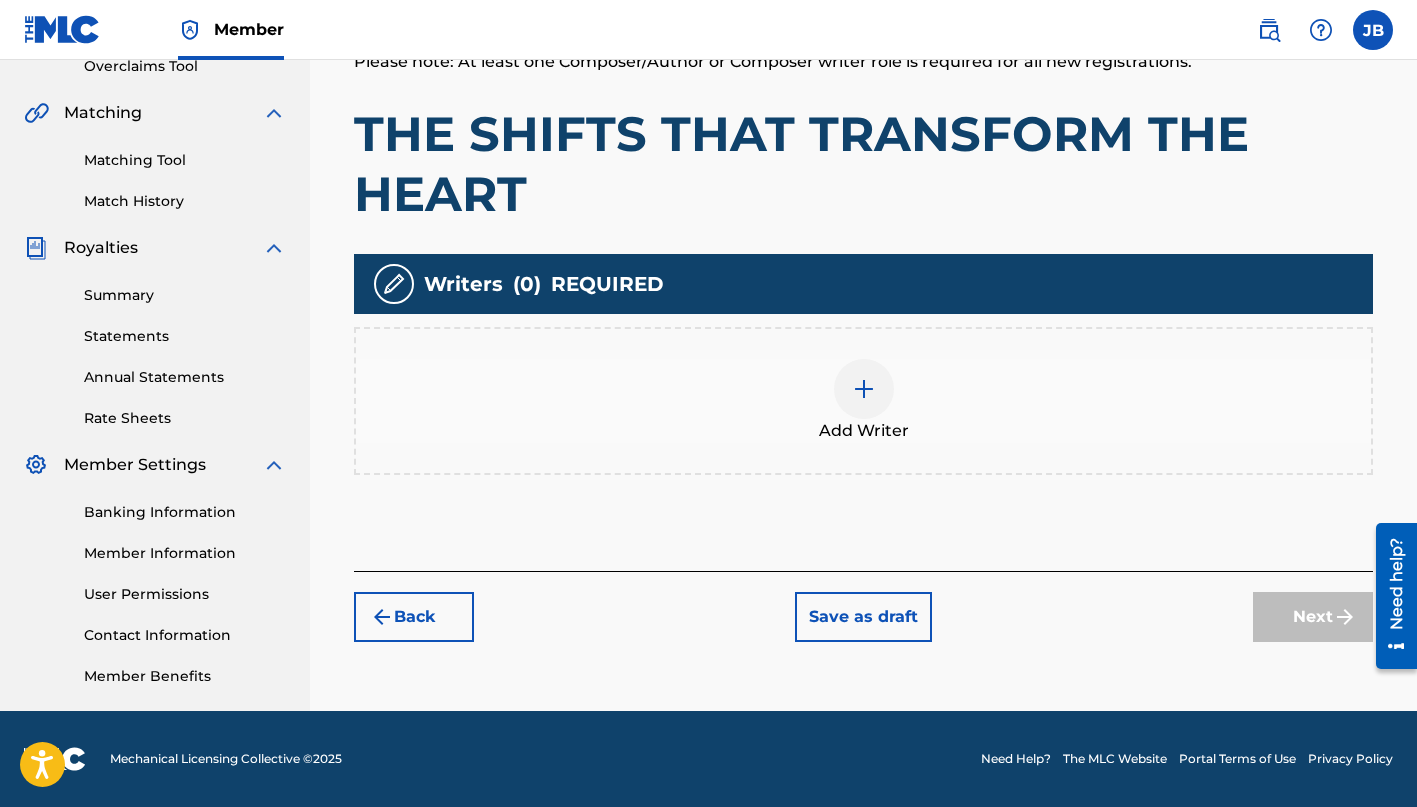 click at bounding box center (864, 389) 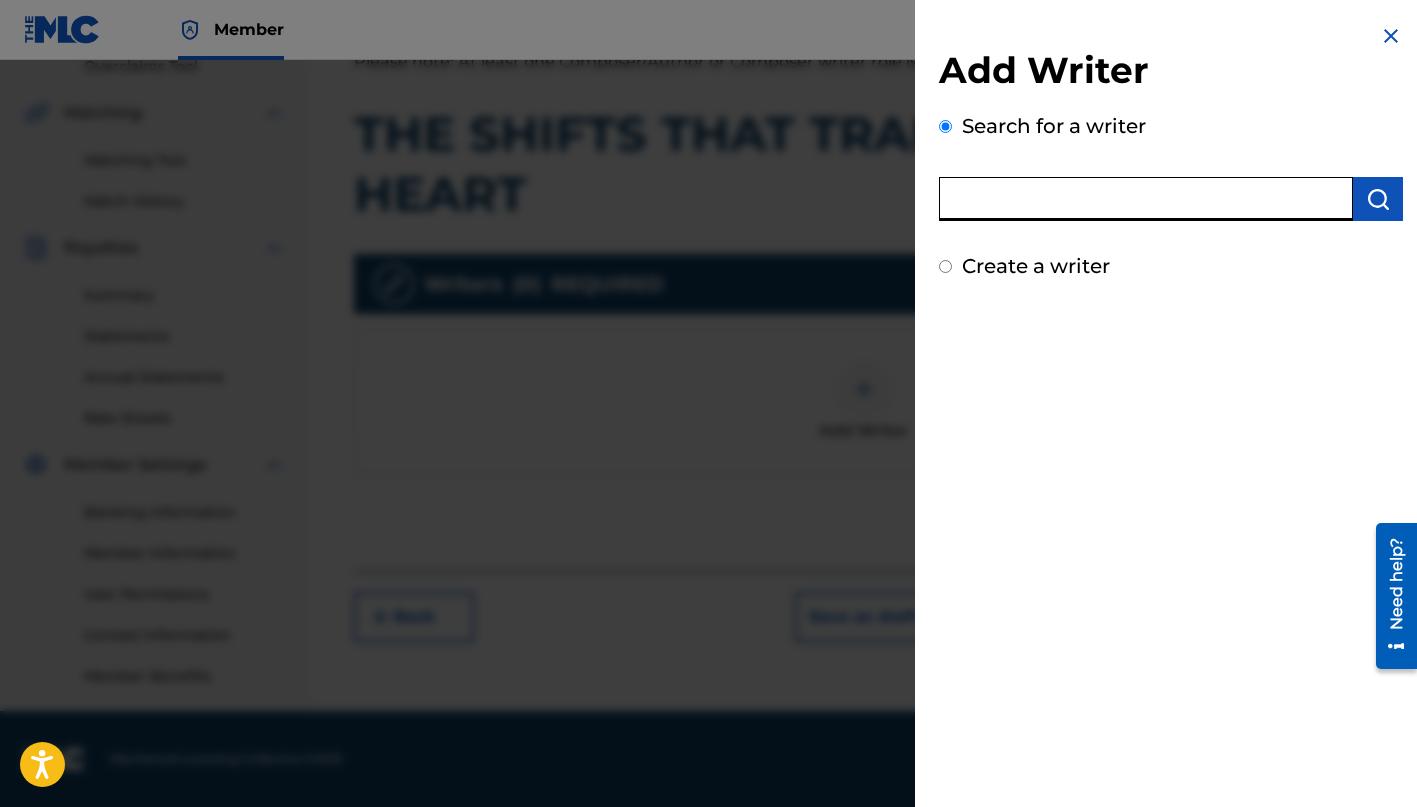 click at bounding box center (1146, 199) 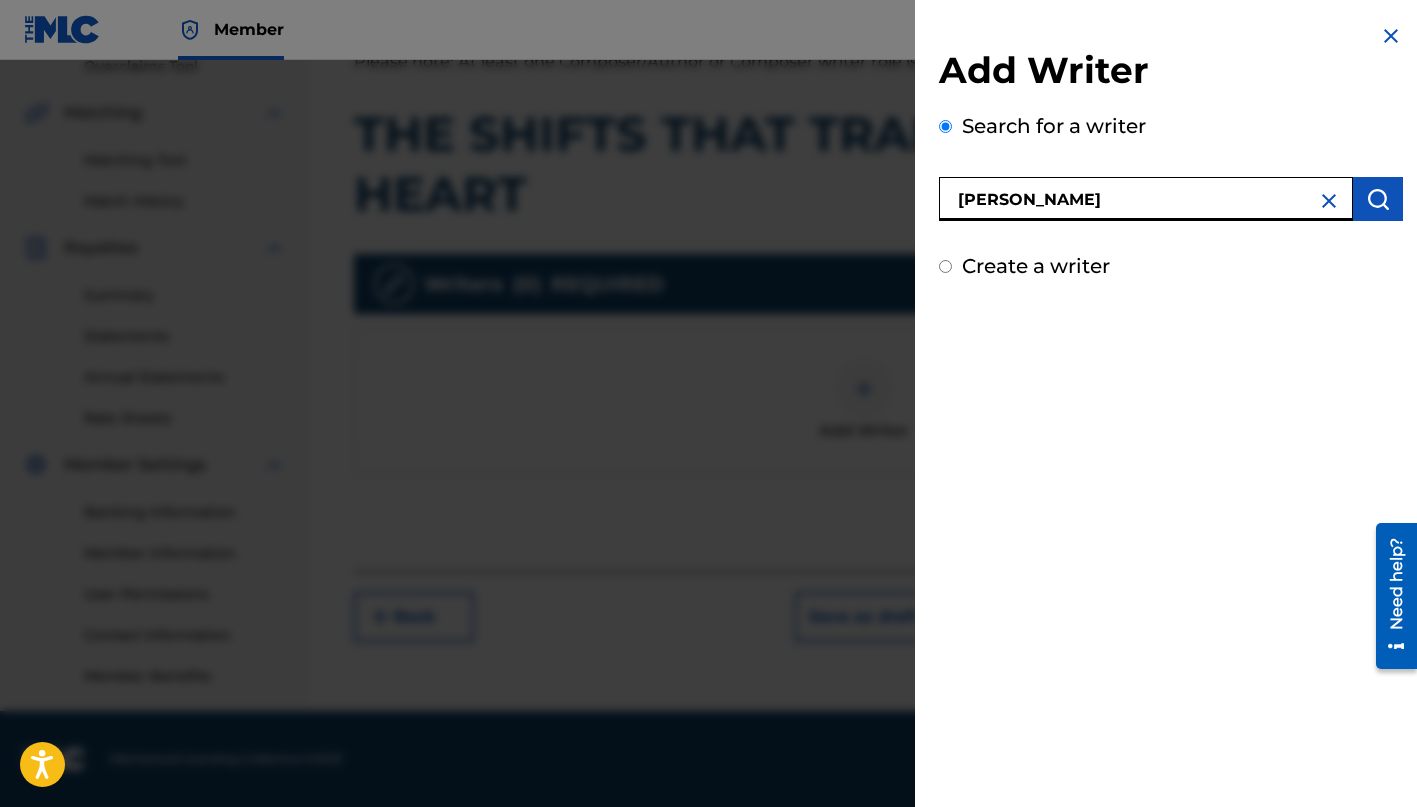 type on "[PERSON_NAME]" 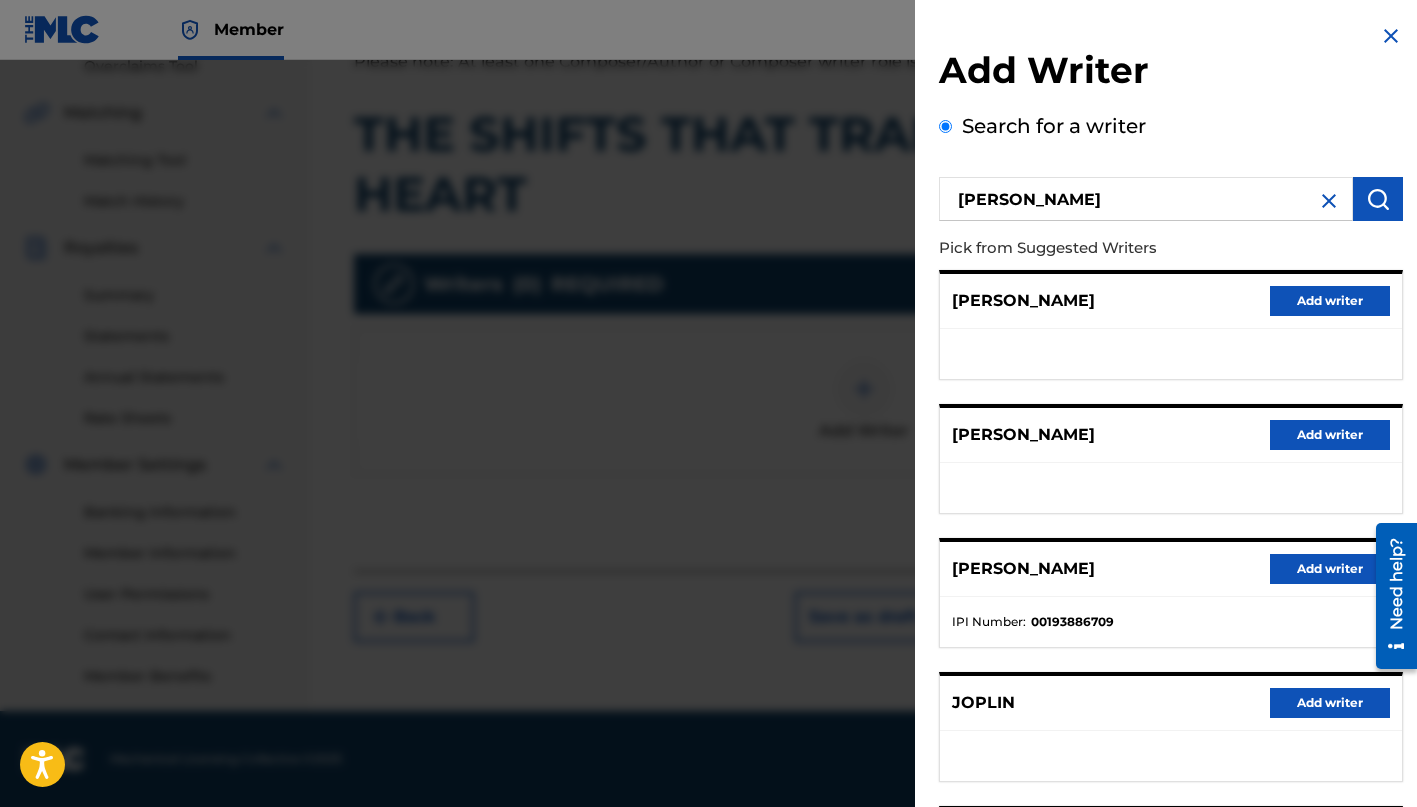 click on "[PERSON_NAME] Add writer" at bounding box center (1171, 301) 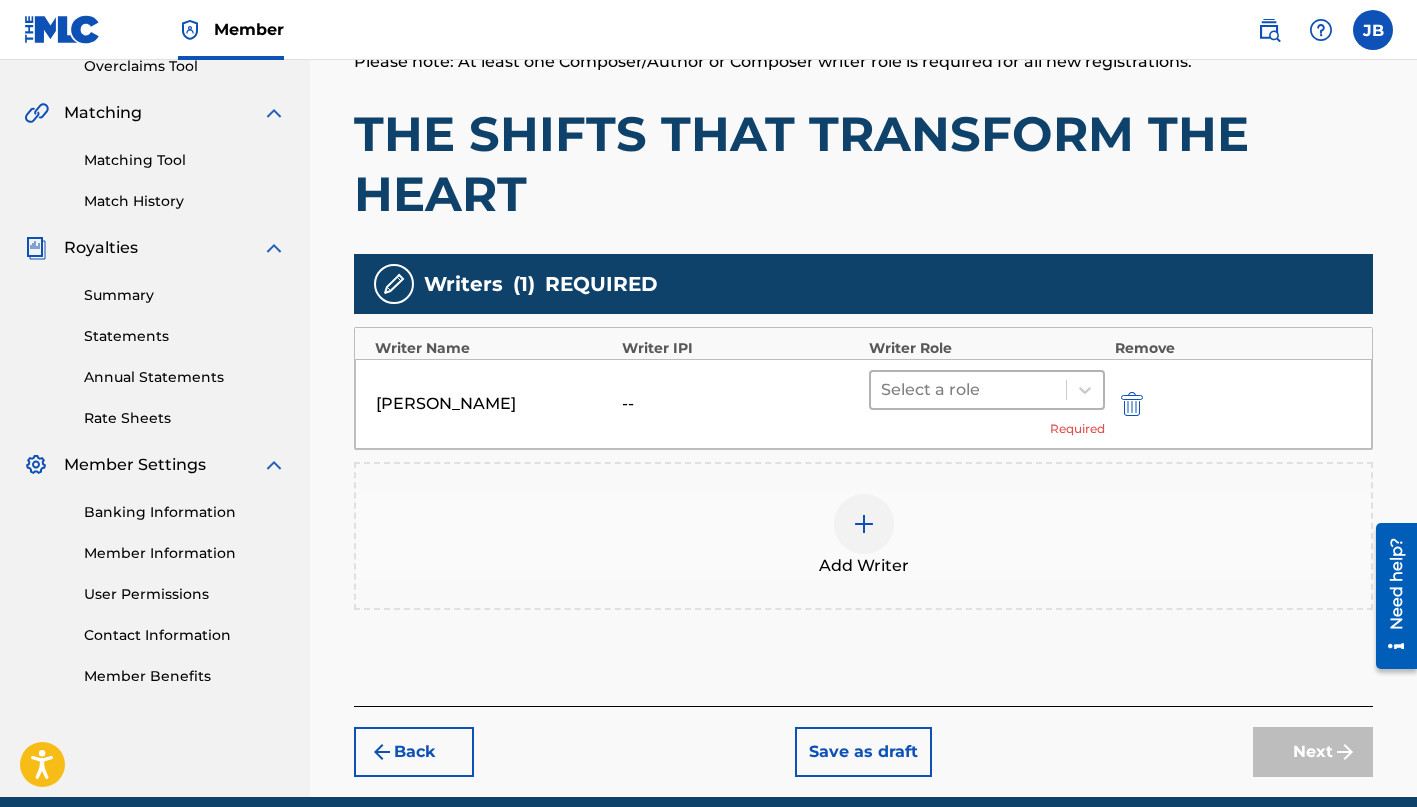 click at bounding box center [968, 390] 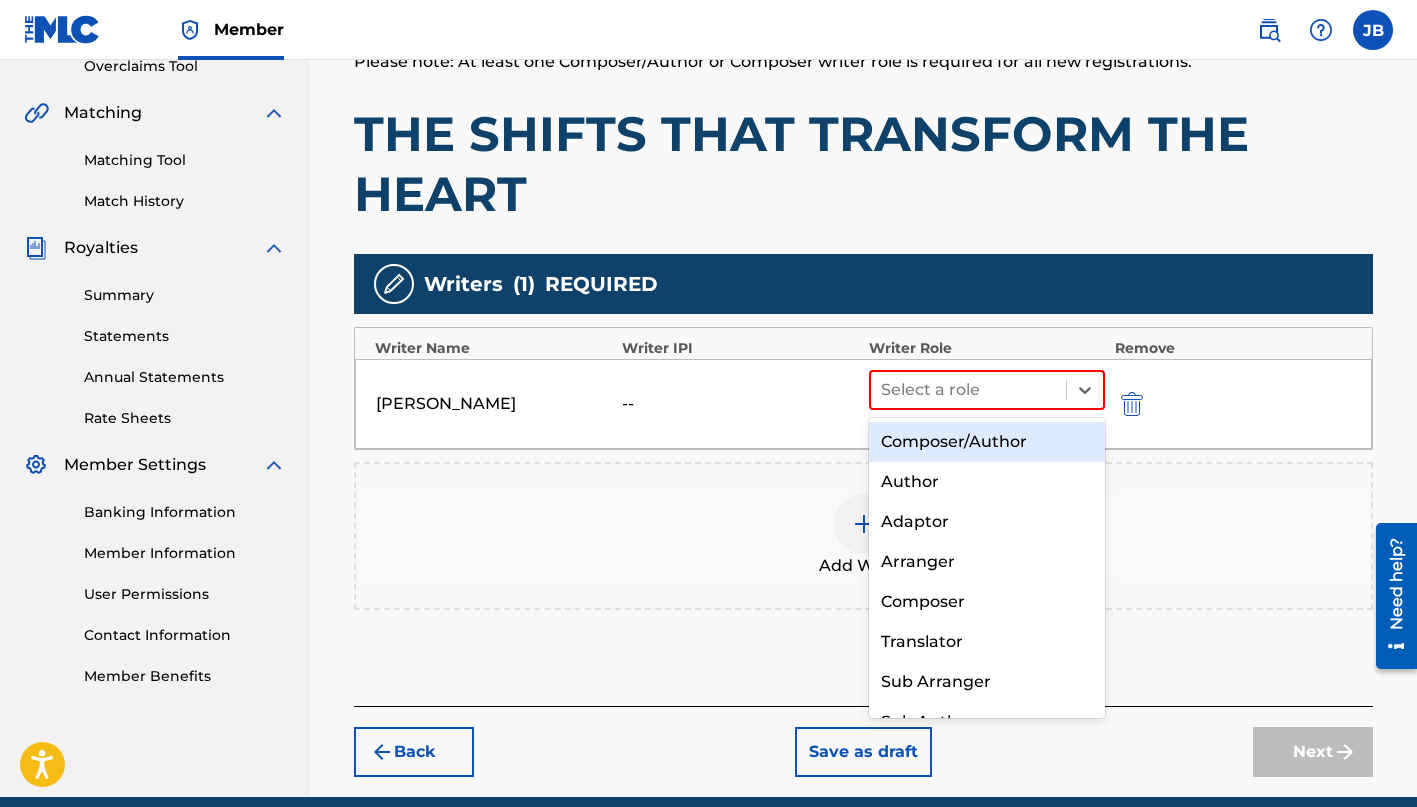 click on "Composer/Author" at bounding box center [987, 442] 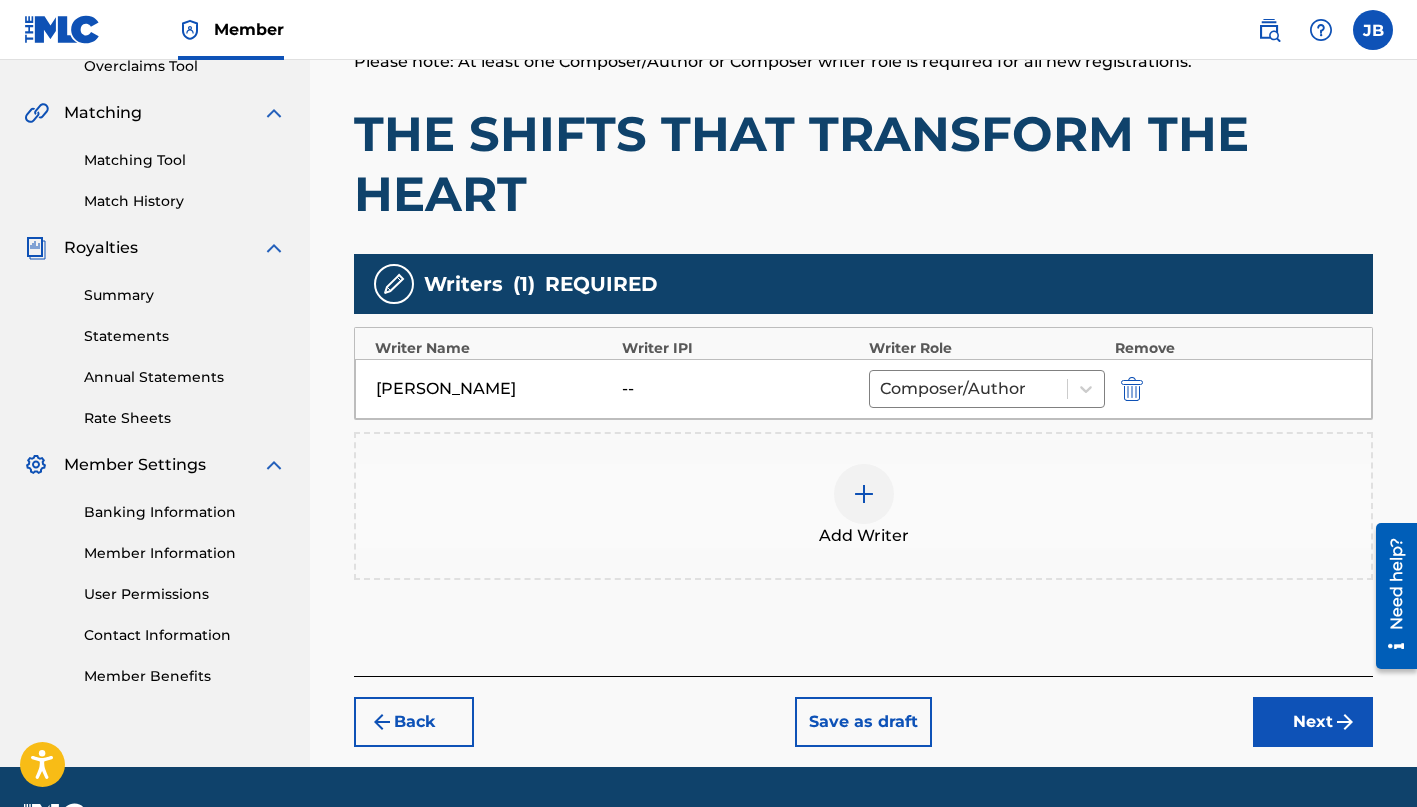click on "Next" at bounding box center [1313, 722] 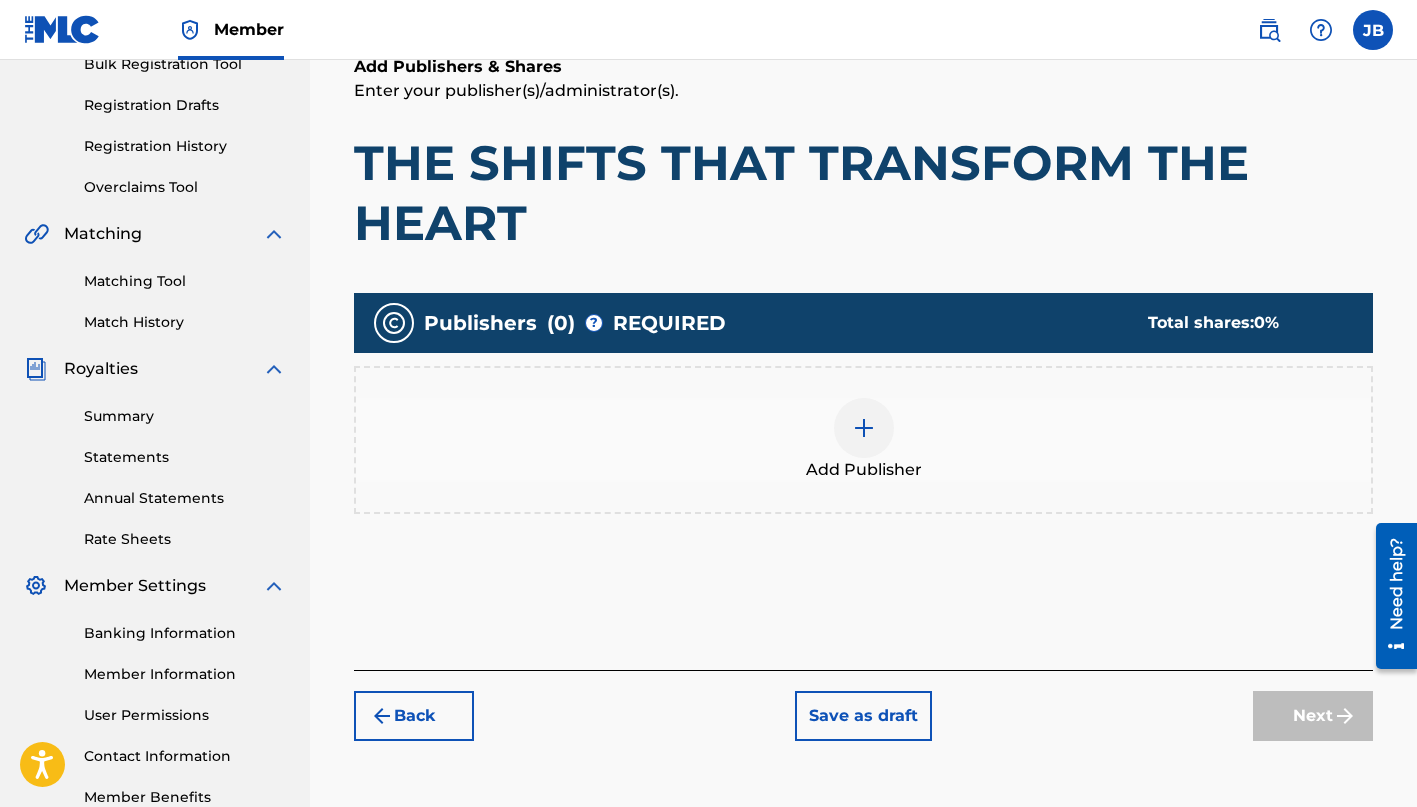 scroll, scrollTop: 339, scrollLeft: 0, axis: vertical 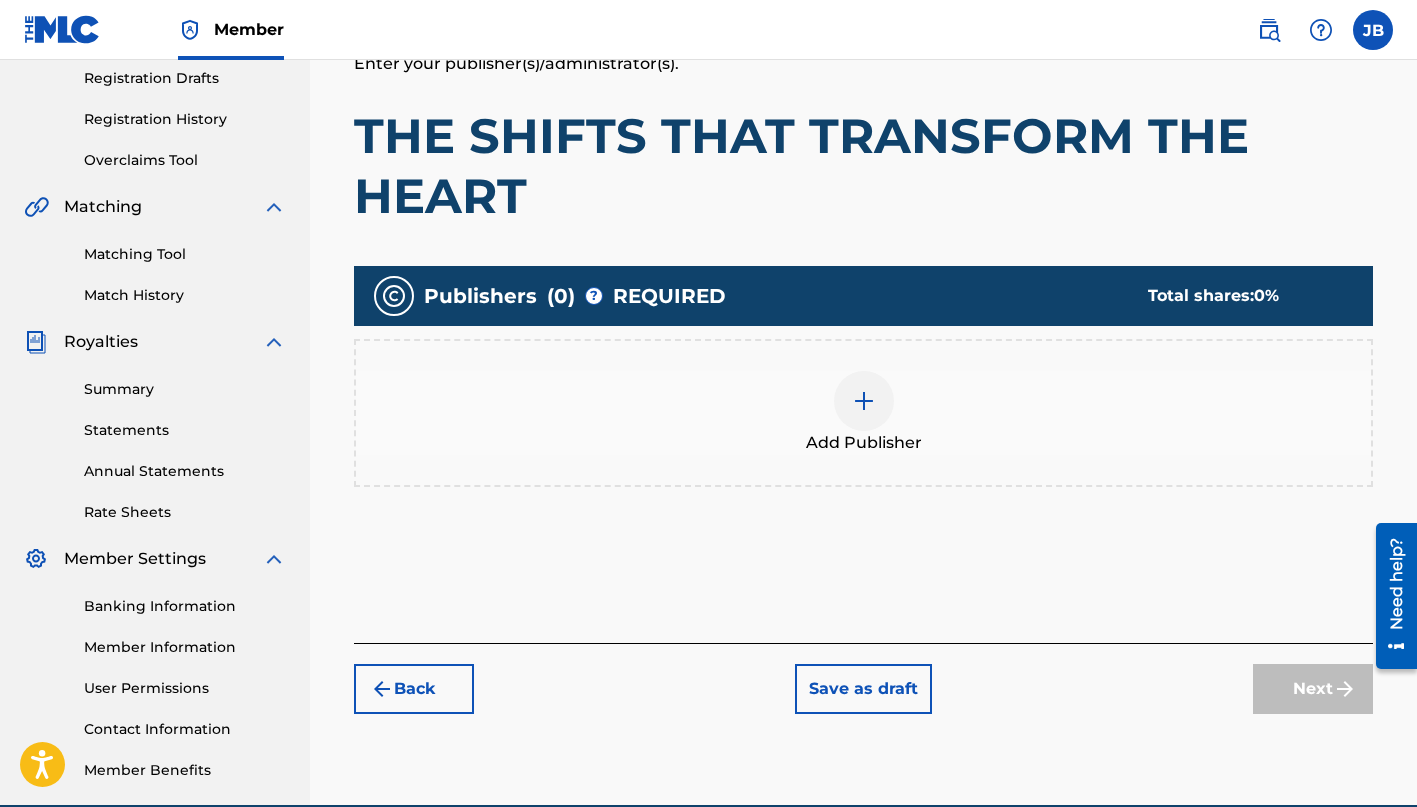 click at bounding box center [864, 401] 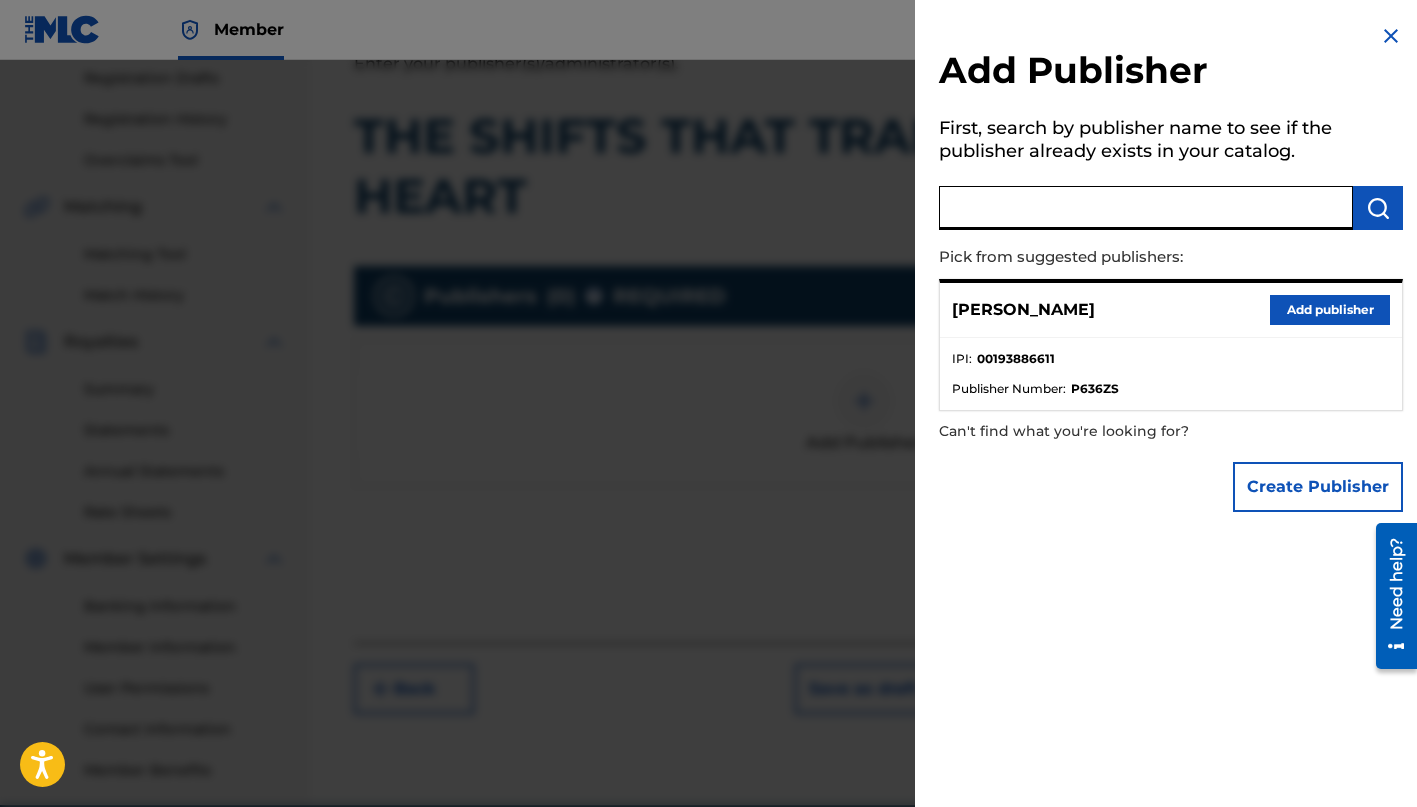 click at bounding box center [1146, 208] 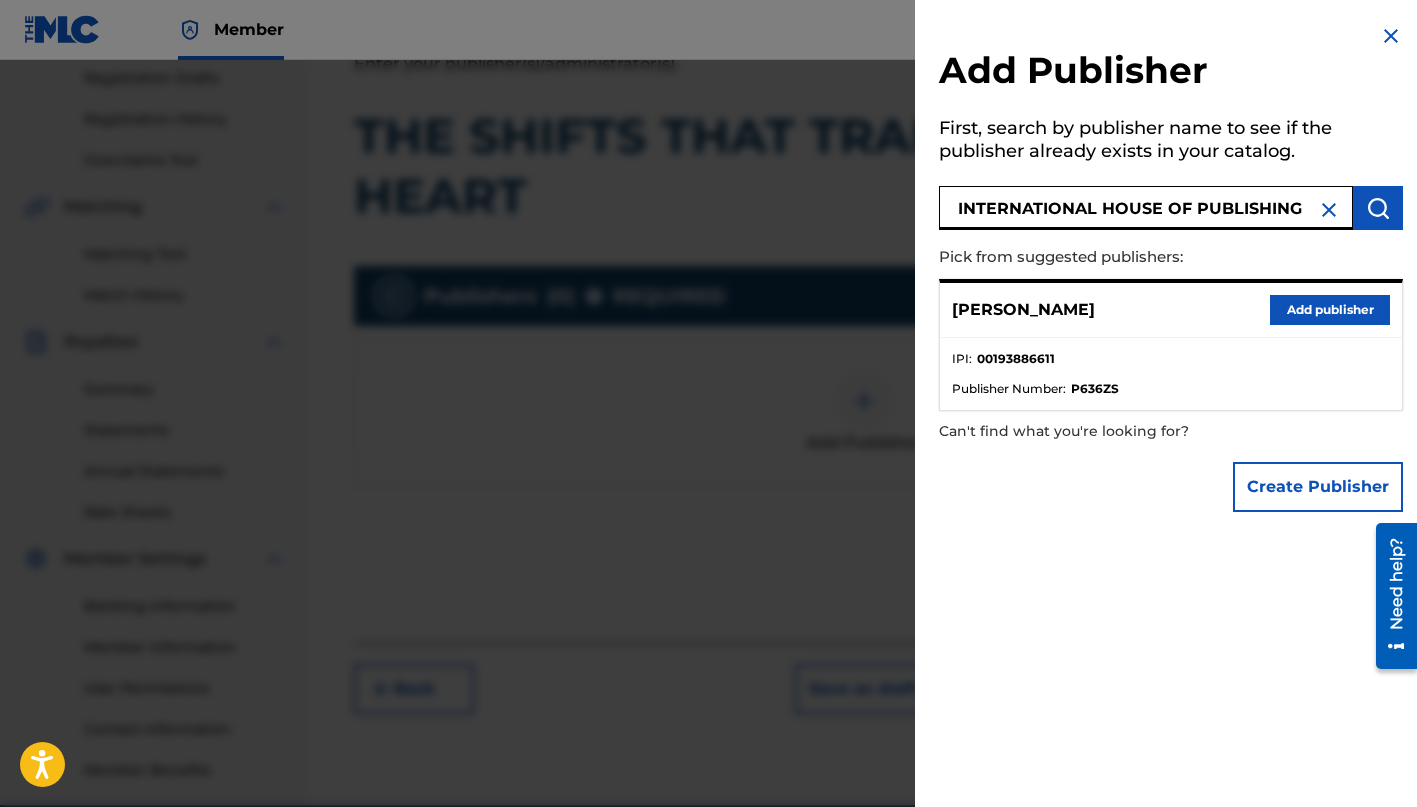 type on "INTERNATIONAL HOUSE OF PUBLISHING" 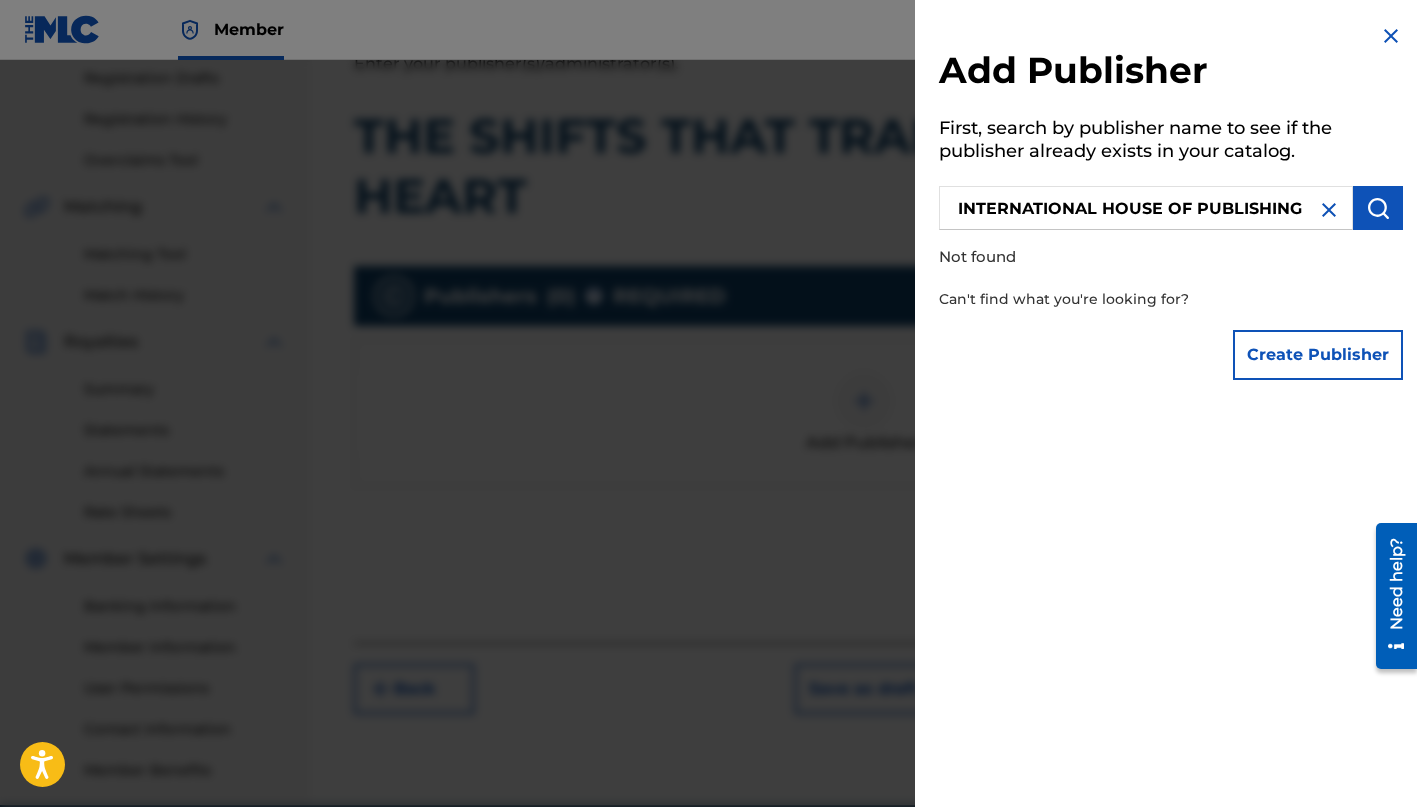 click on "Create Publisher" at bounding box center [1318, 355] 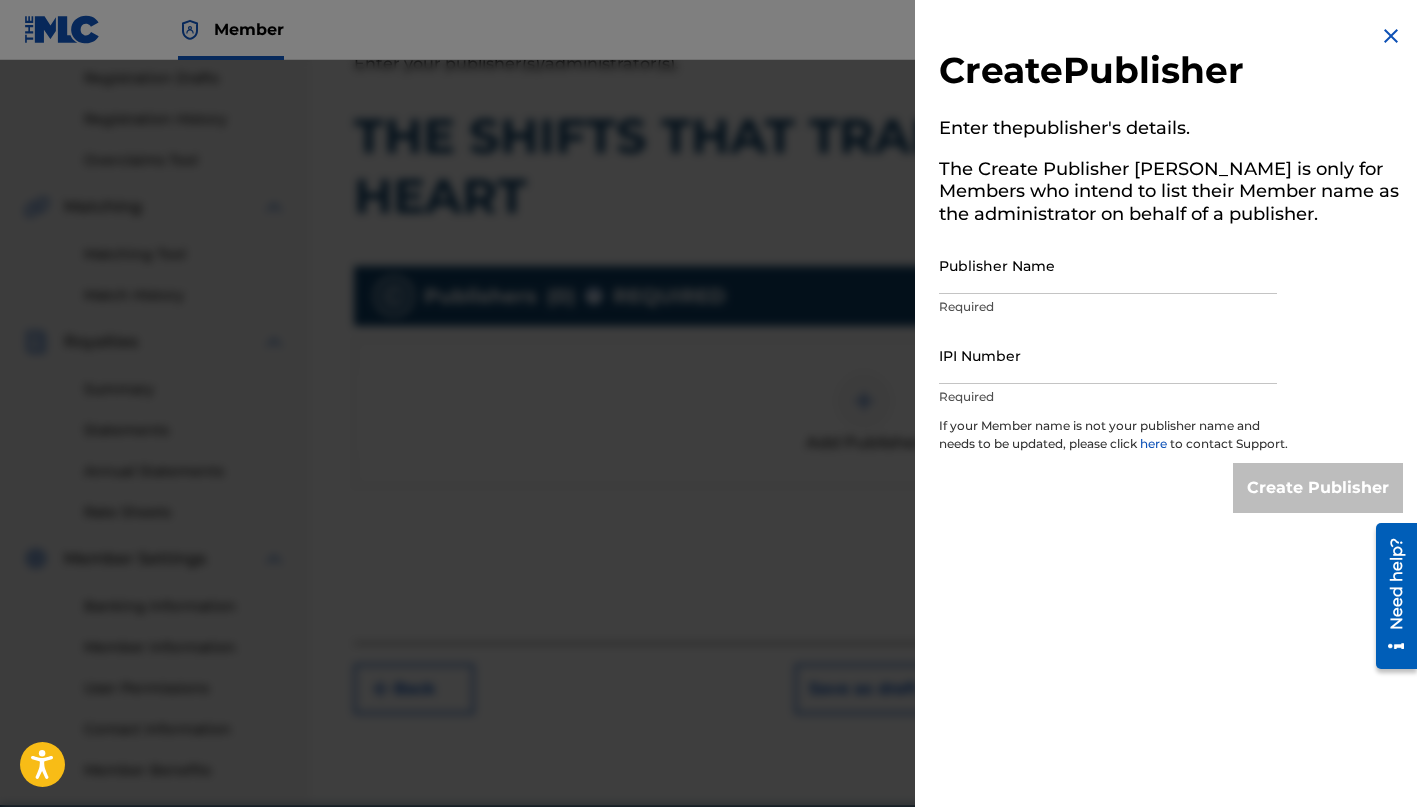 click on "Publisher Name" at bounding box center (1108, 265) 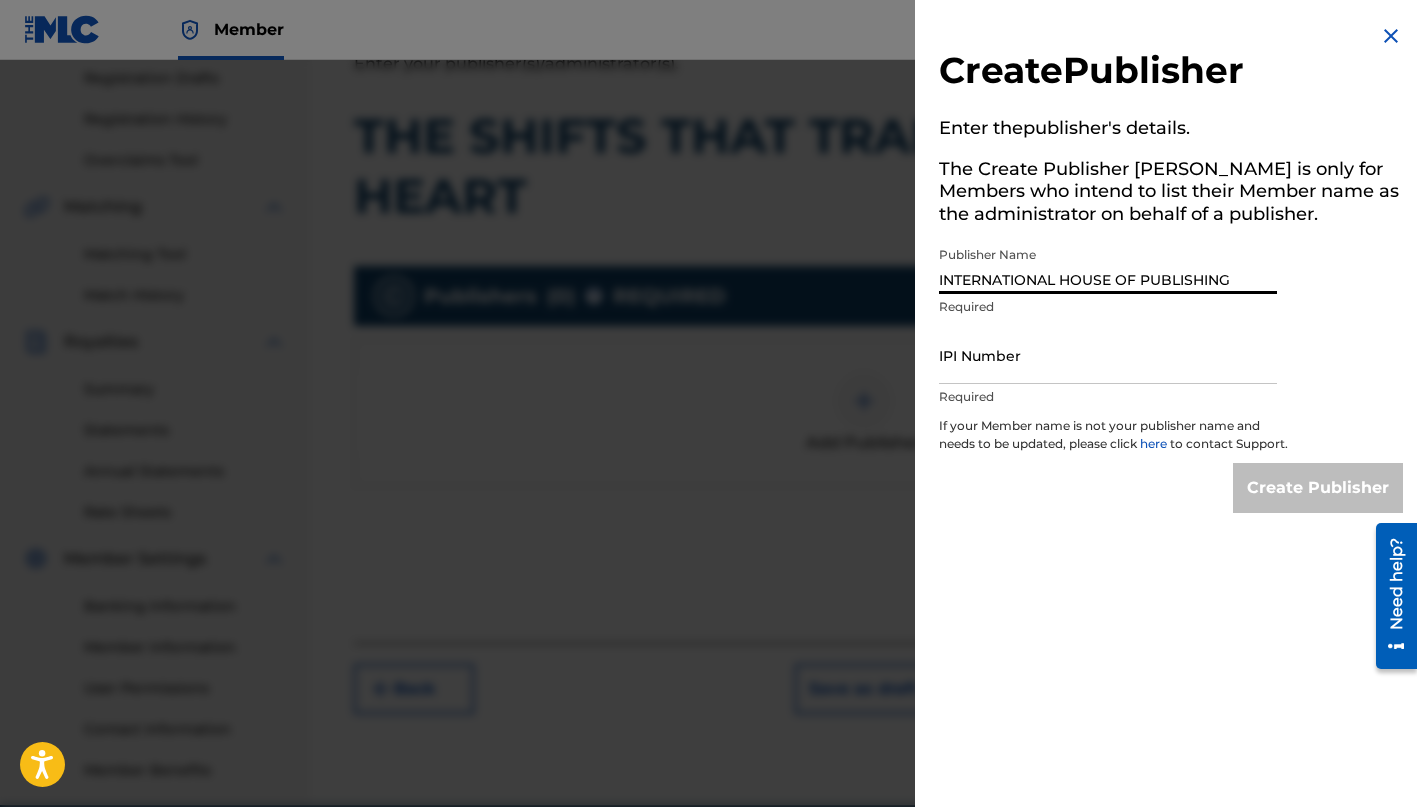 type on "INTERNATIONAL HOUSE OF PUBLISHING" 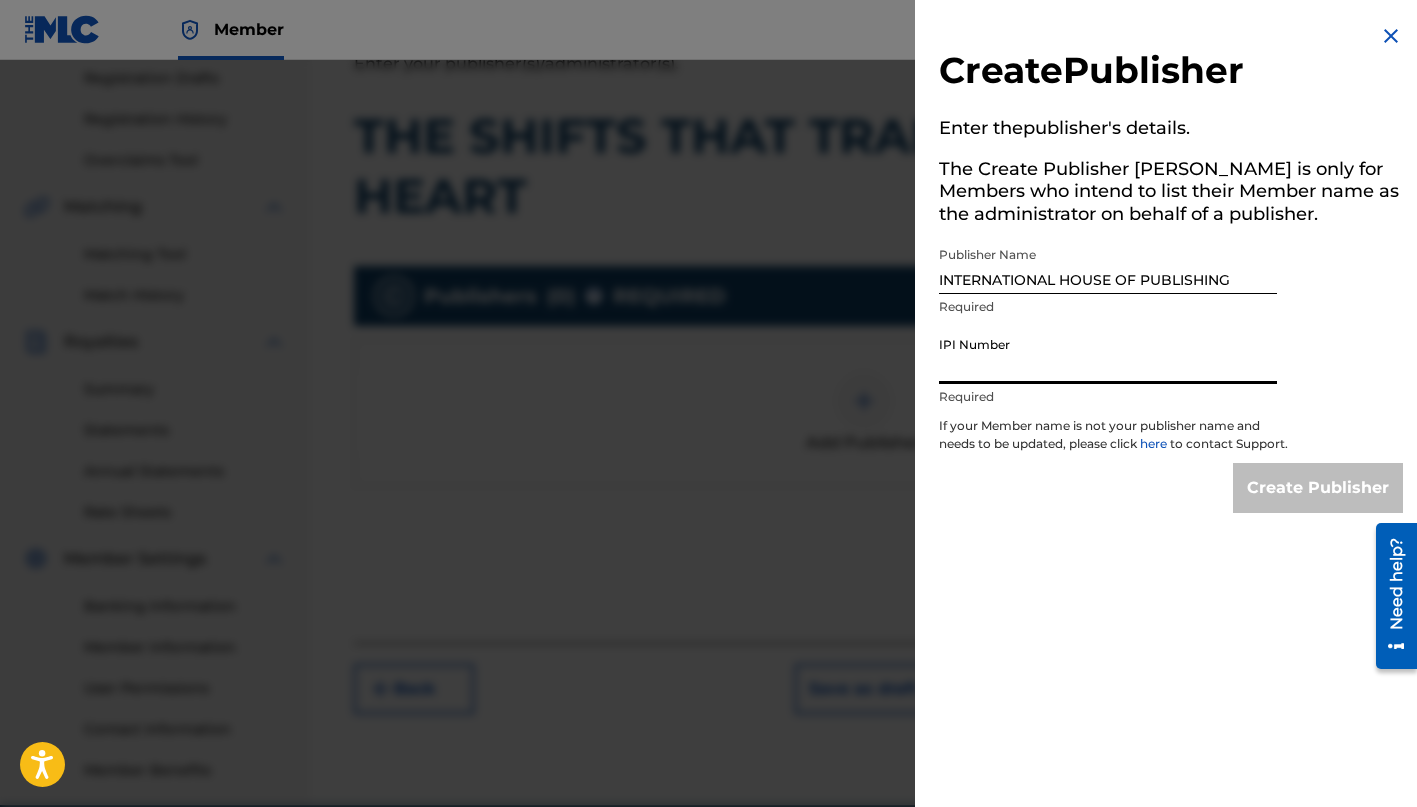 click on "IPI Number" at bounding box center [1108, 355] 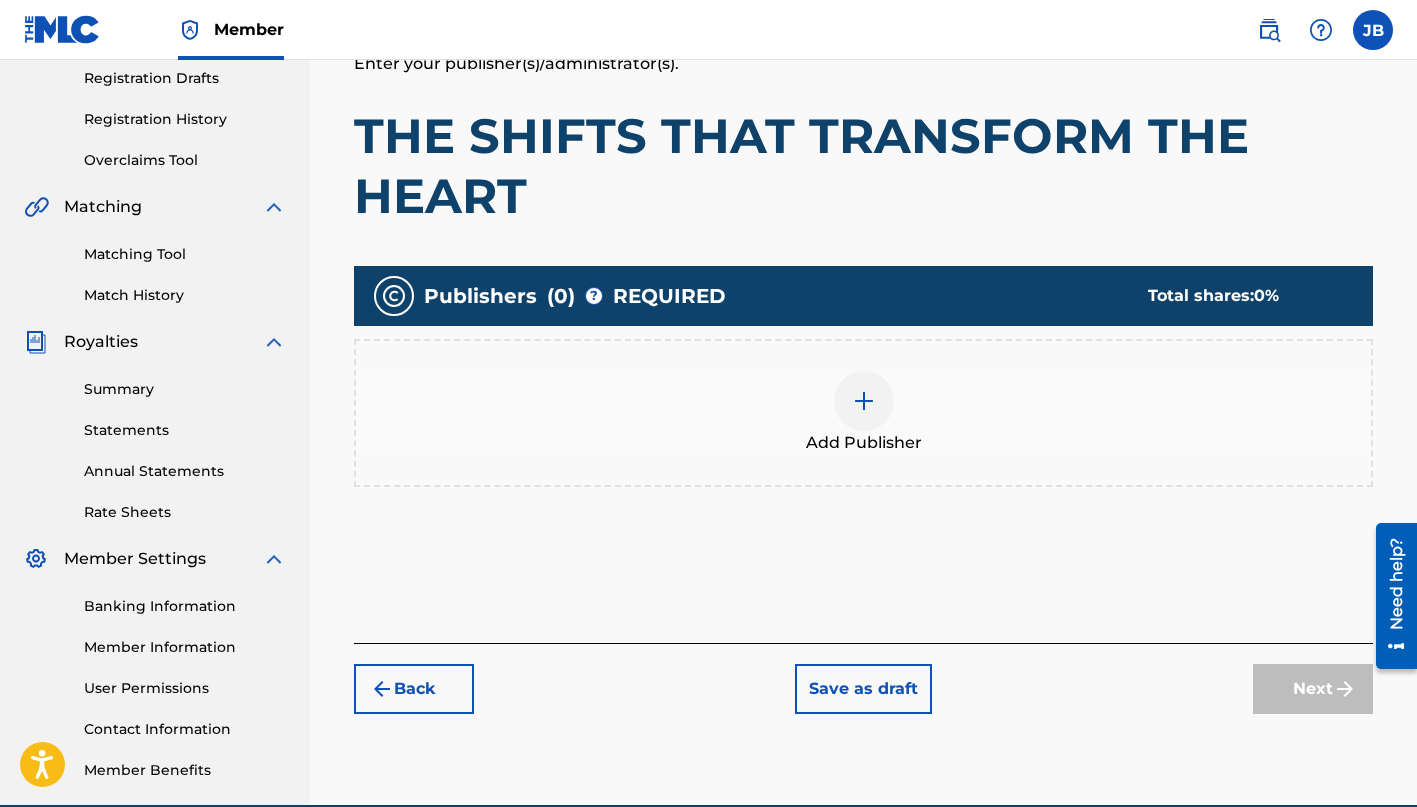 click at bounding box center [864, 401] 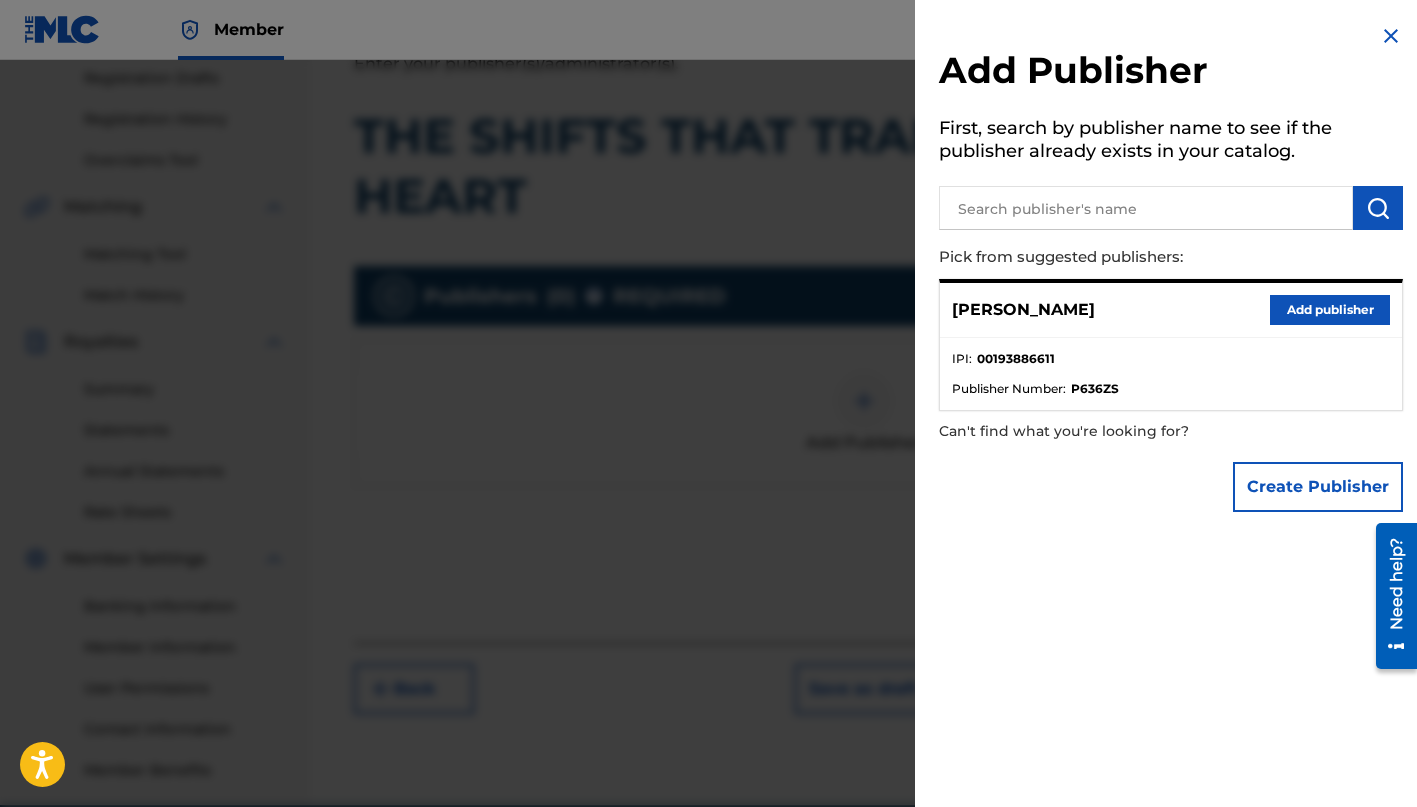 click at bounding box center [1146, 208] 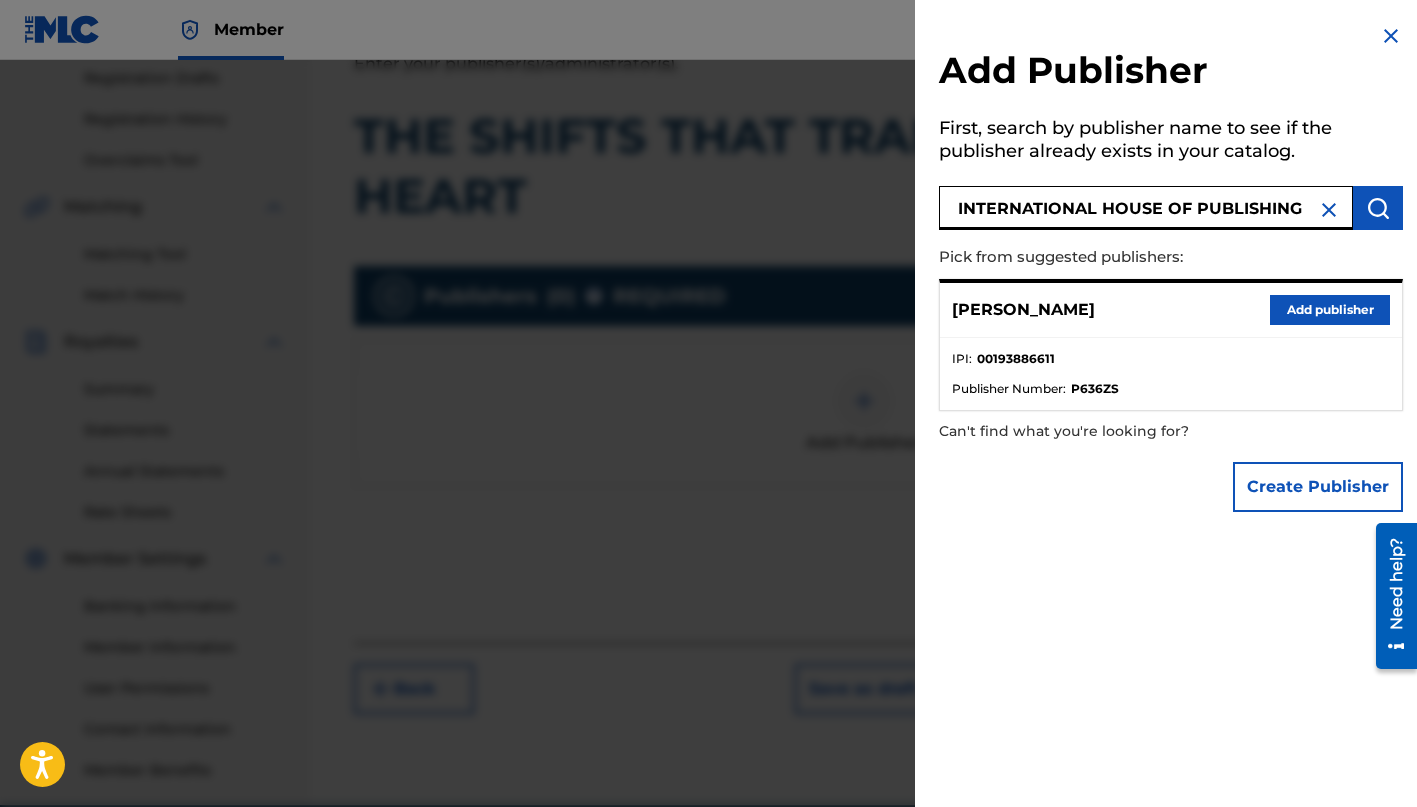 type on "INTERNATIONAL HOUSE OF PUBLISHING" 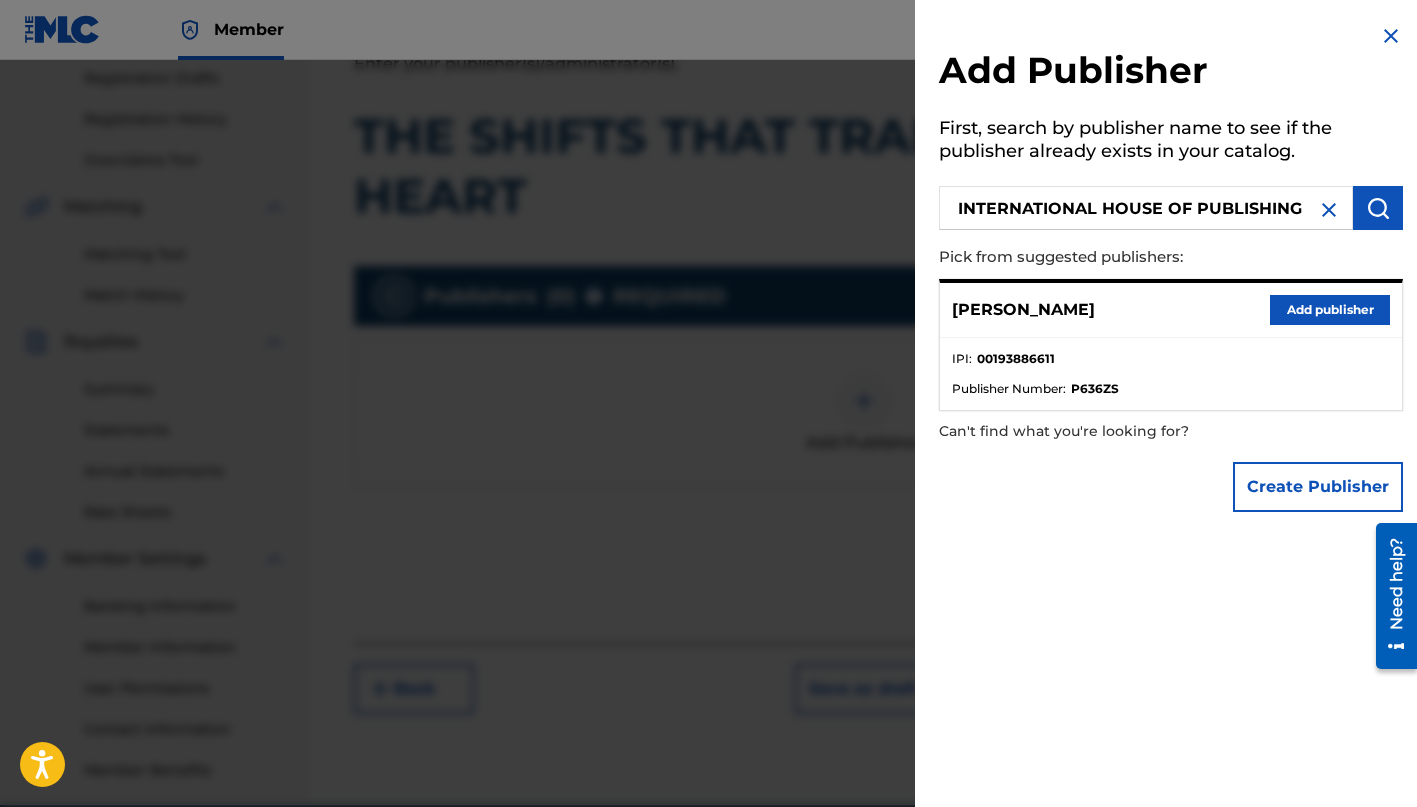 click at bounding box center (1378, 208) 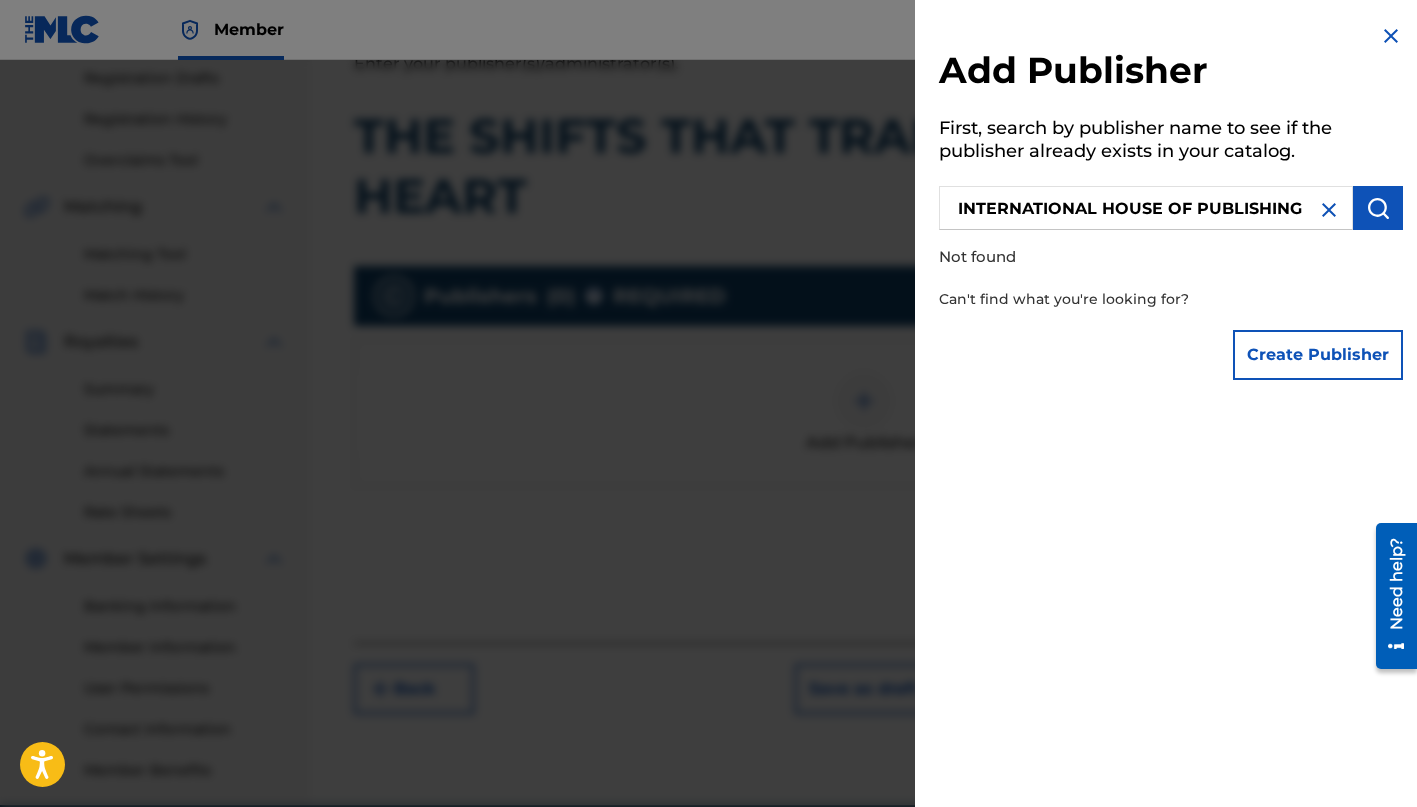 click on "Create Publisher" at bounding box center (1318, 355) 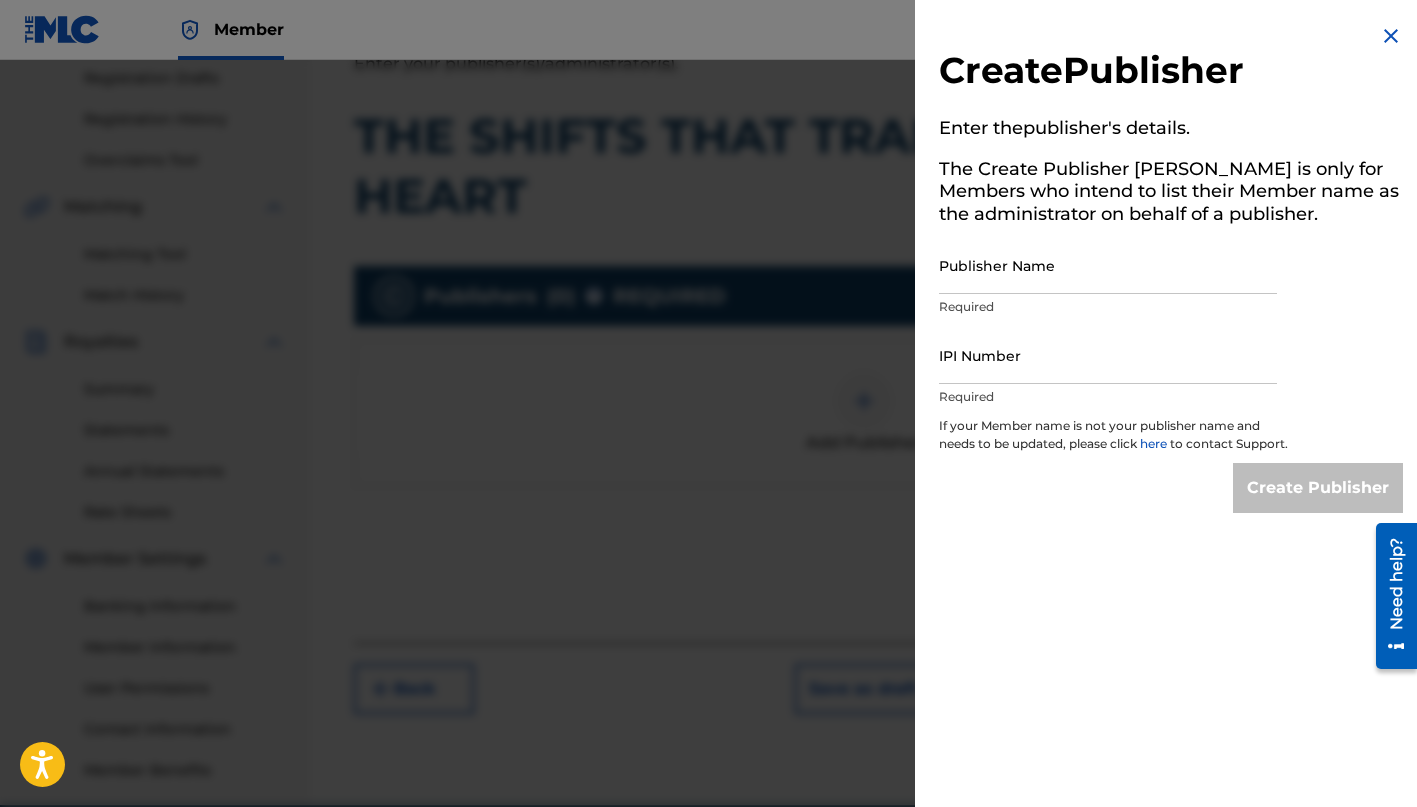 click on "Publisher Name" at bounding box center (1108, 265) 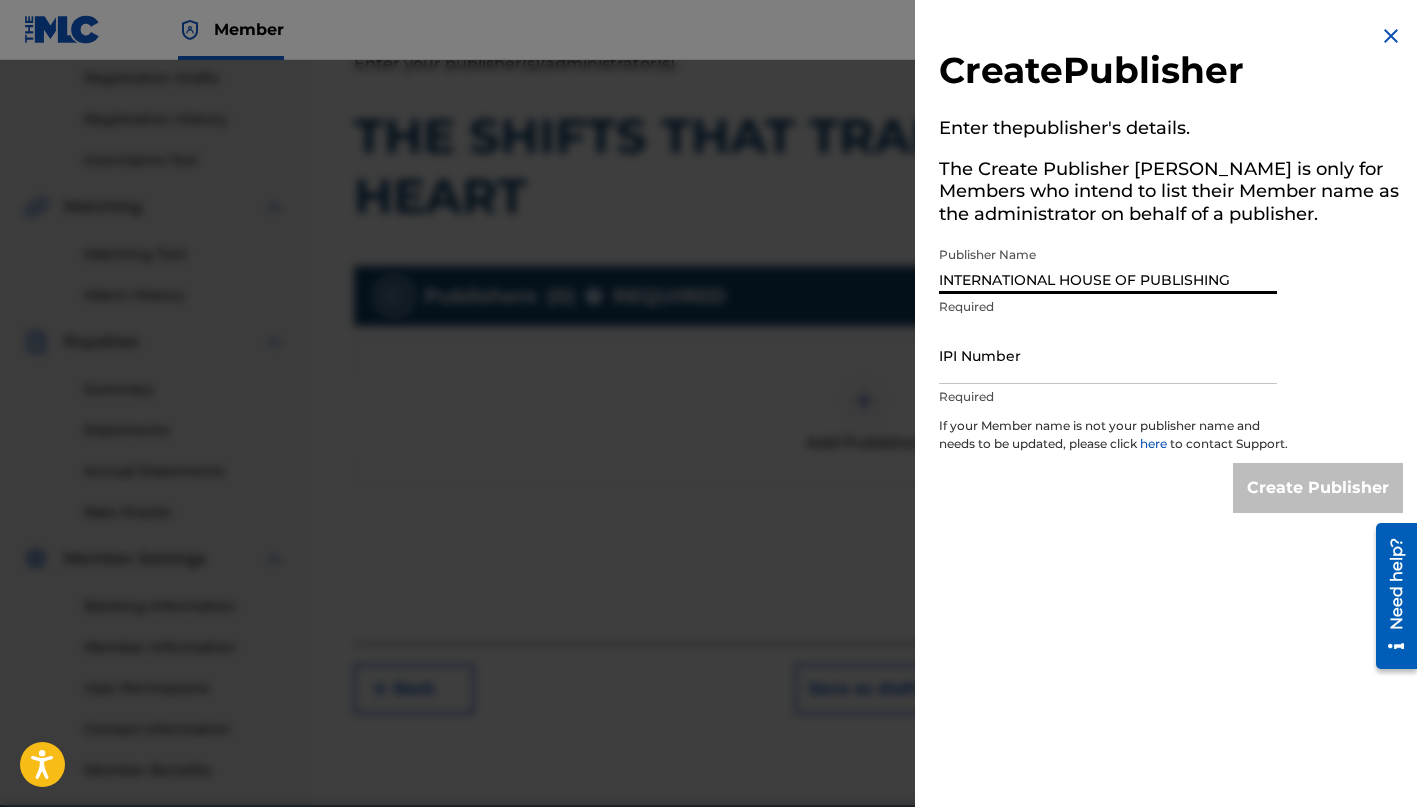 type on "INTERNATIONAL HOUSE OF PUBLISHING" 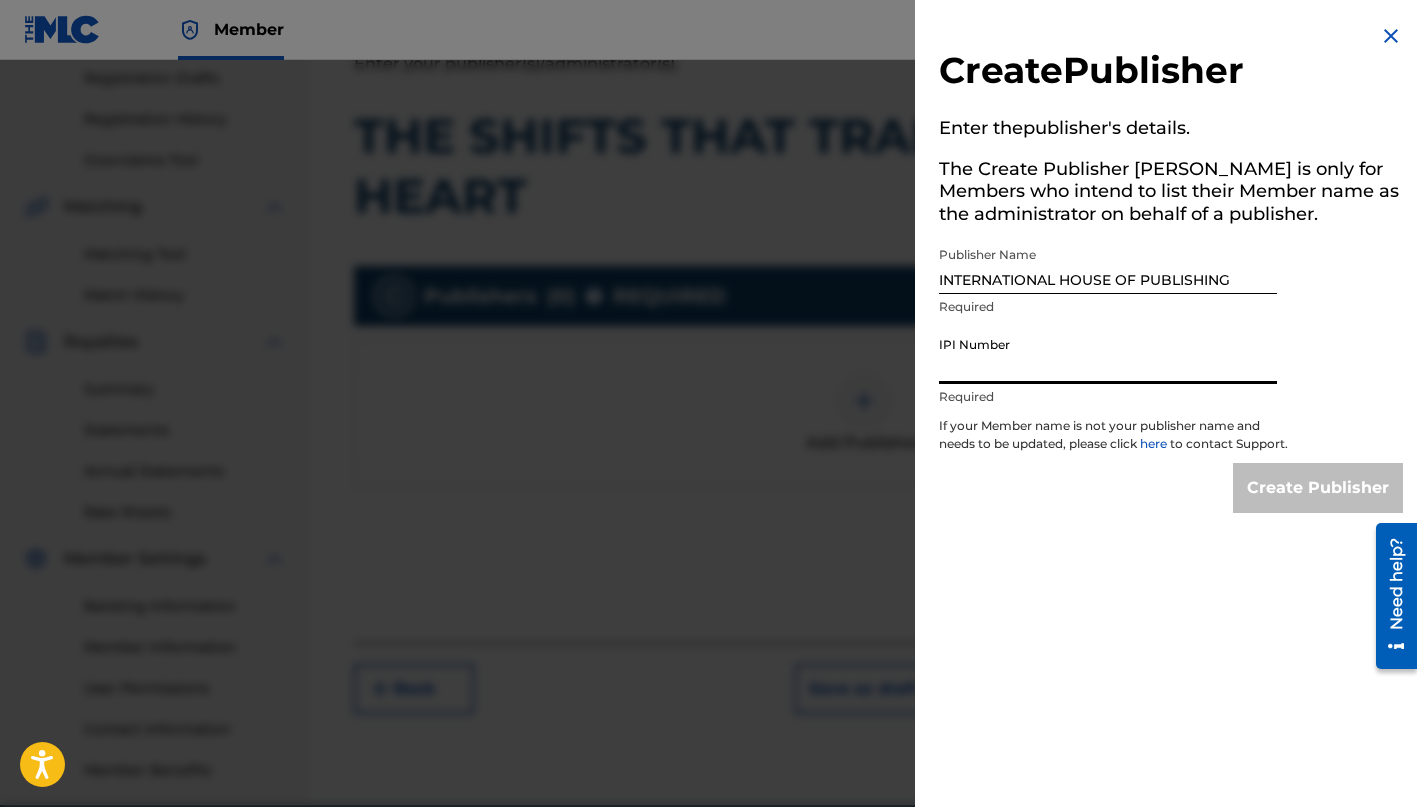 click on "IPI Number" at bounding box center [1108, 355] 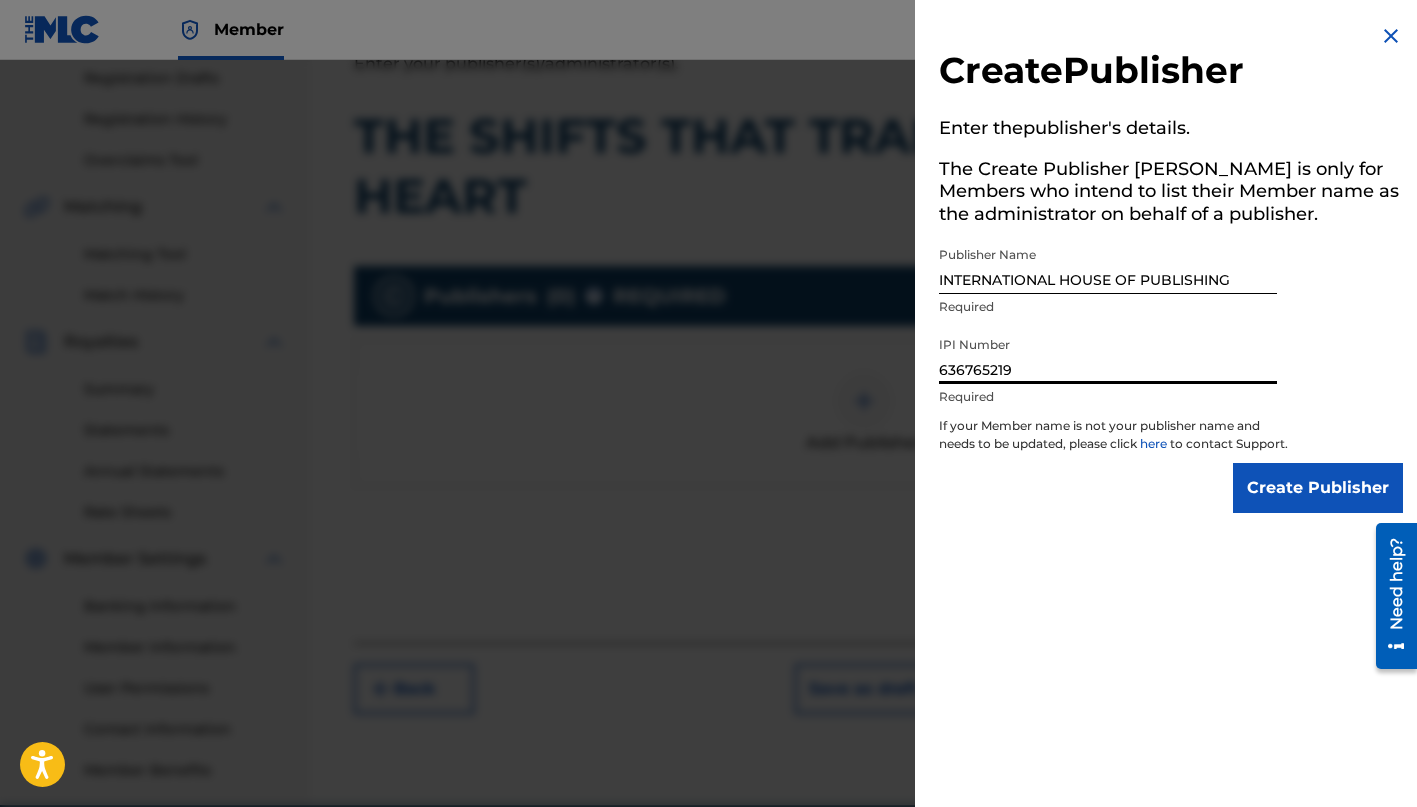 type on "636765219" 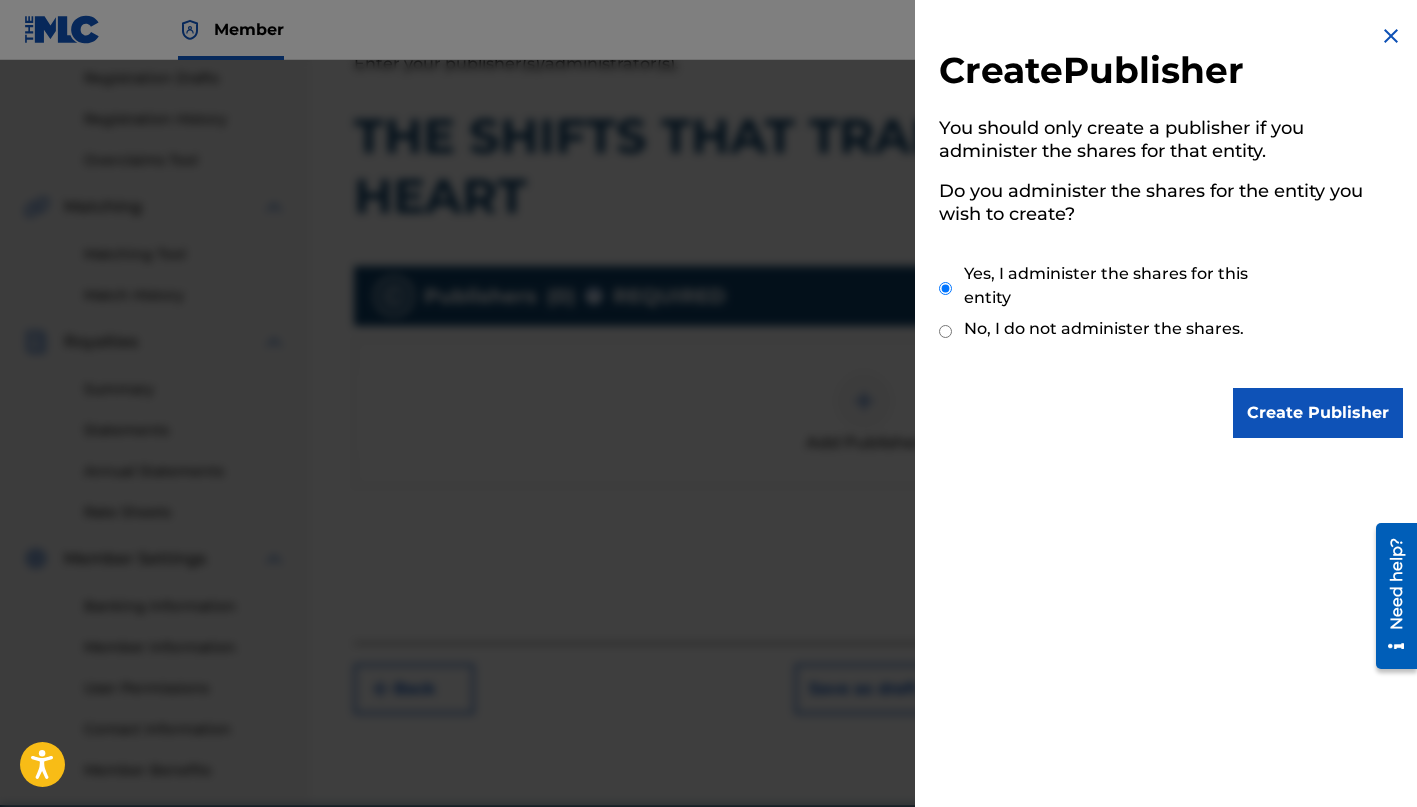 click on "Create Publisher" at bounding box center [1318, 413] 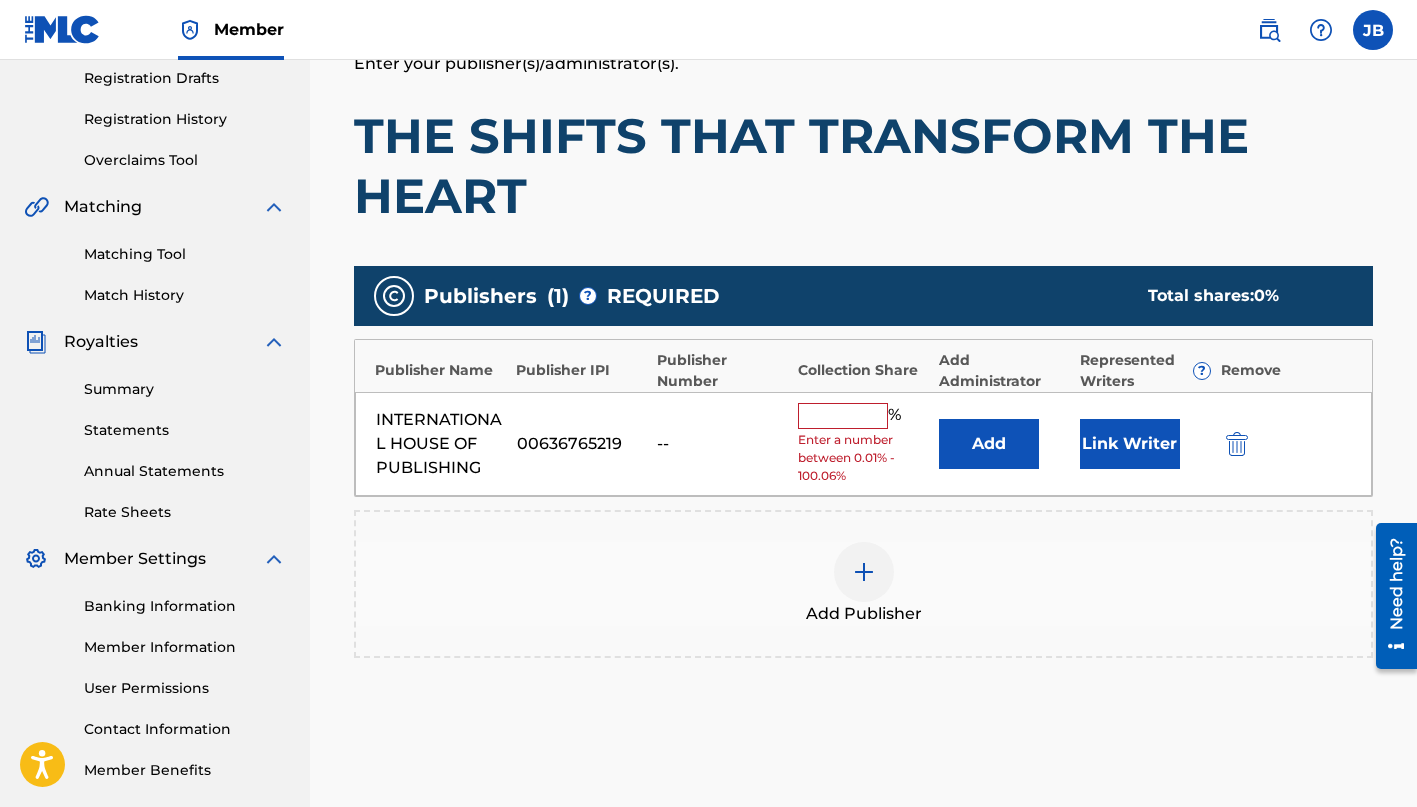 click at bounding box center [843, 416] 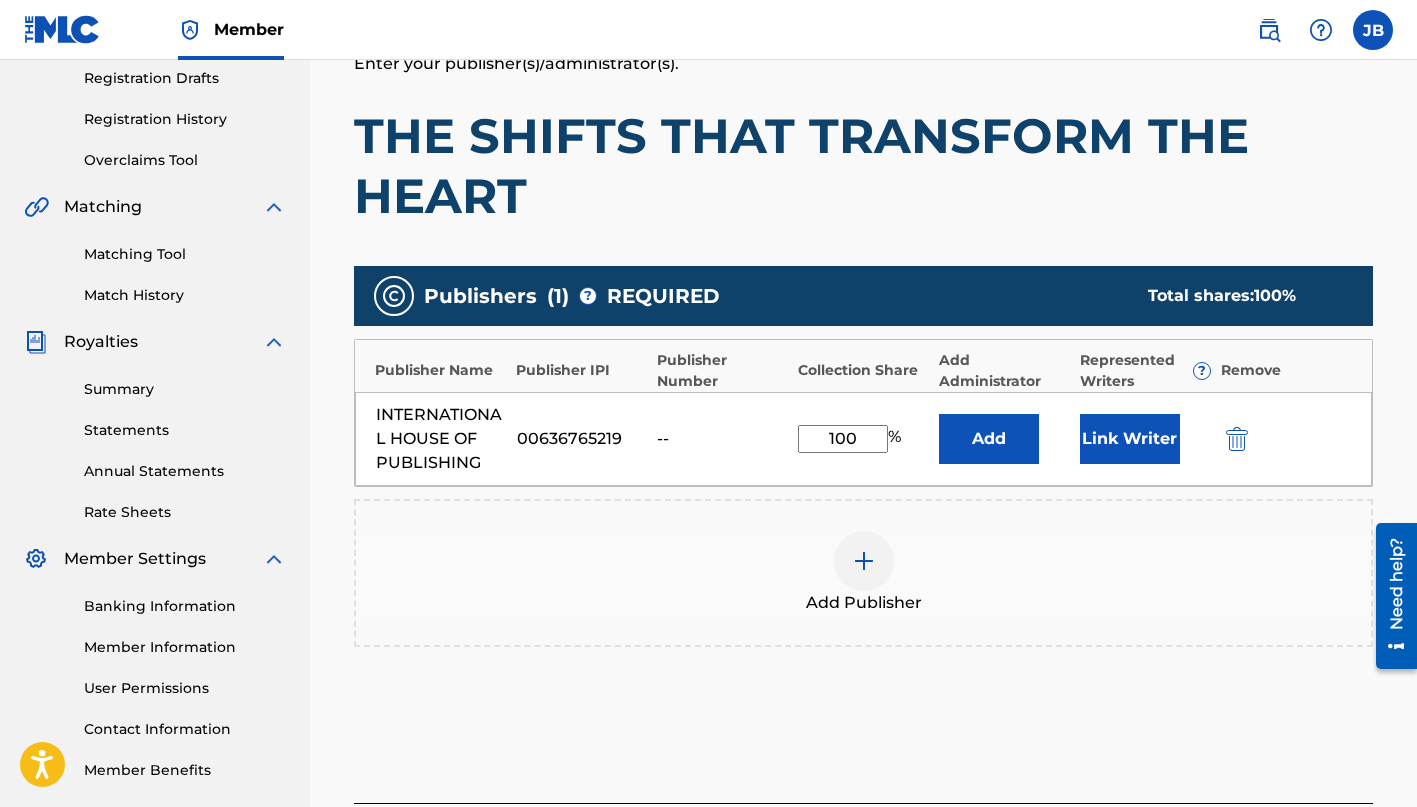 type on "100" 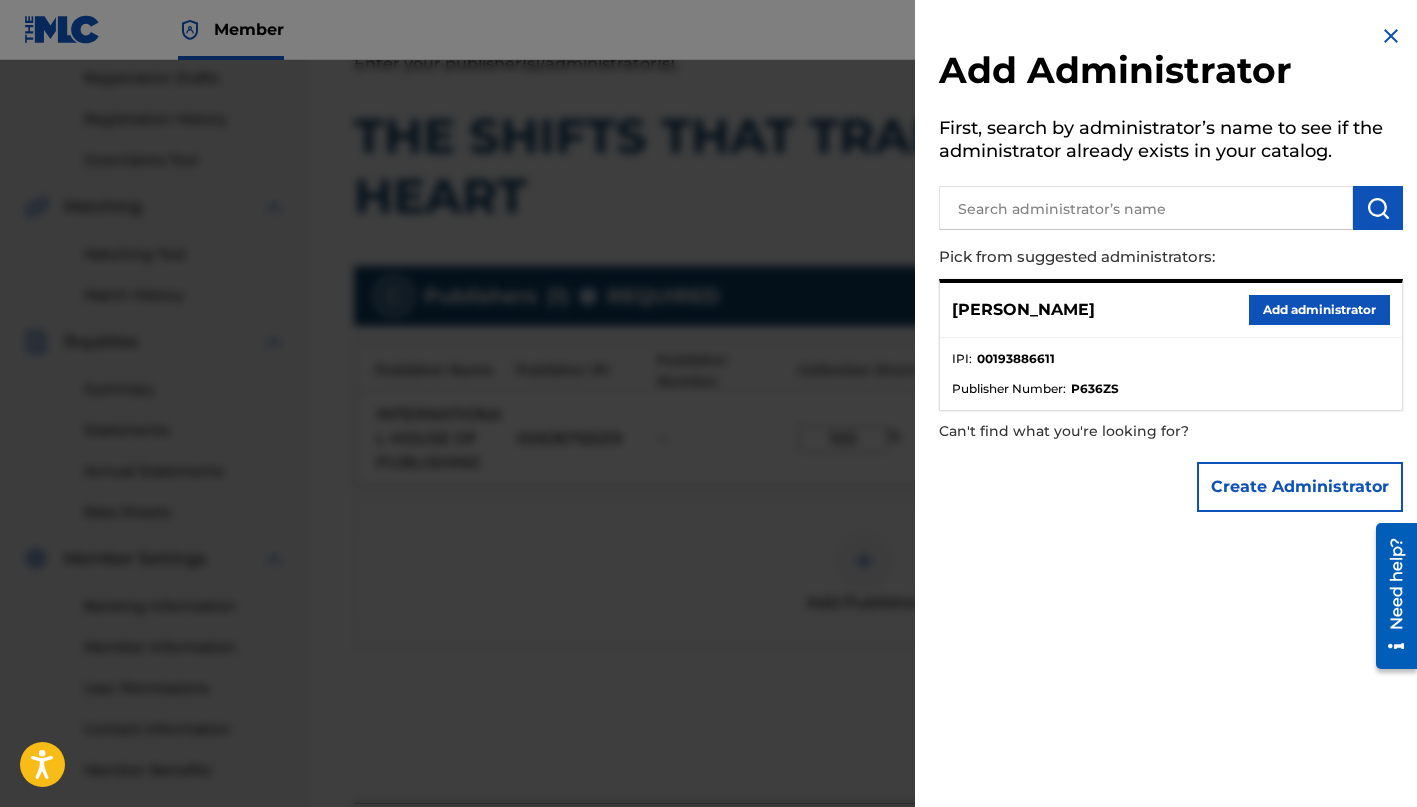 click on "Add administrator" at bounding box center [1319, 310] 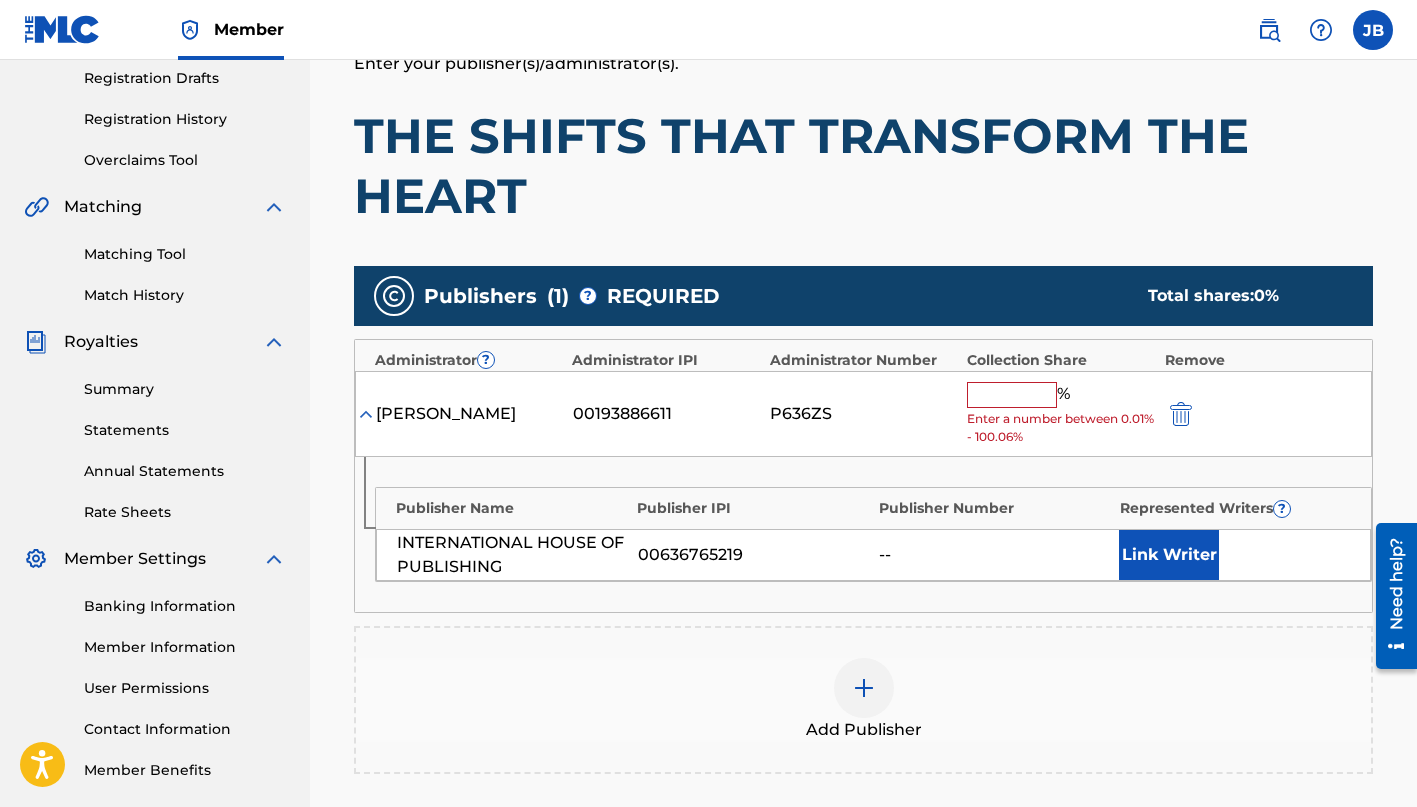 click at bounding box center [1012, 395] 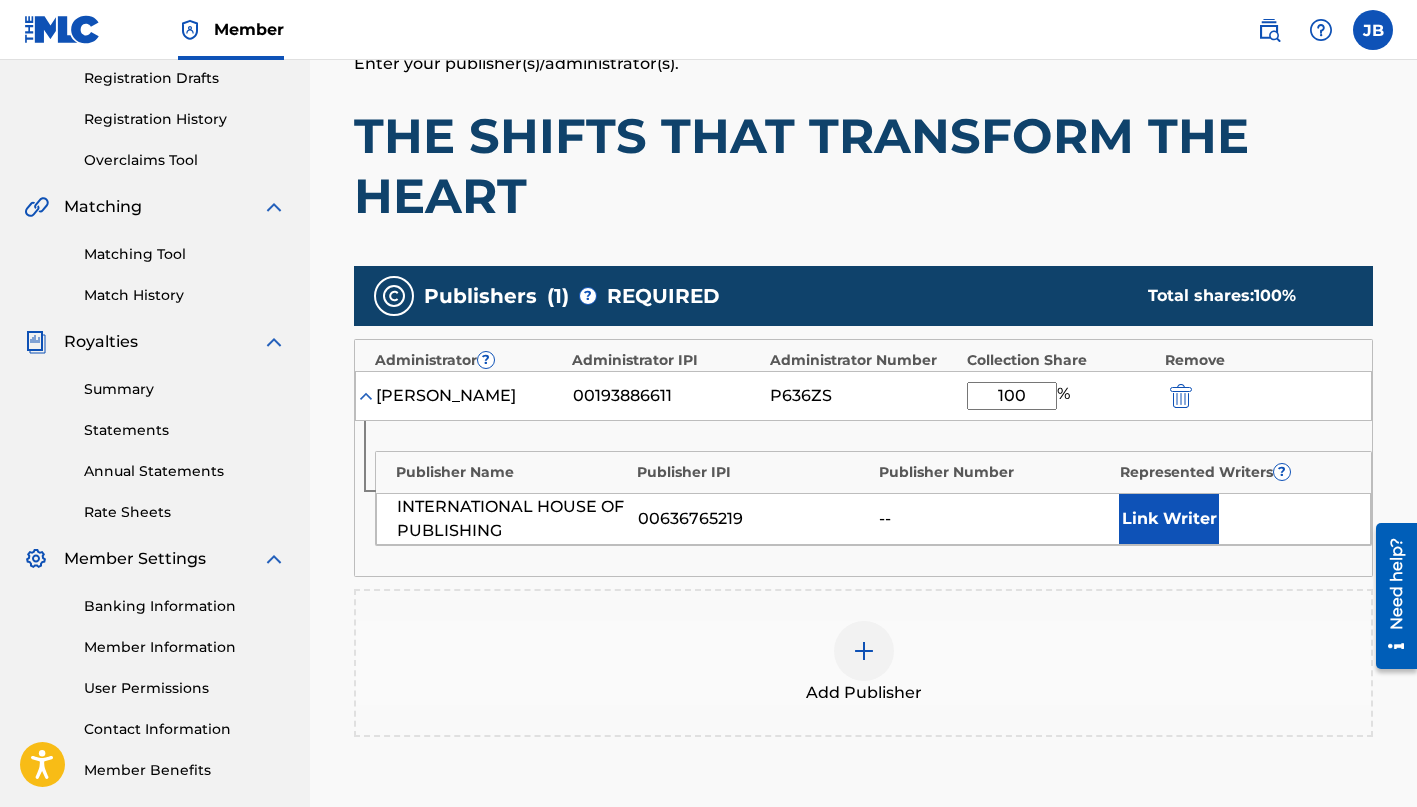 type on "100" 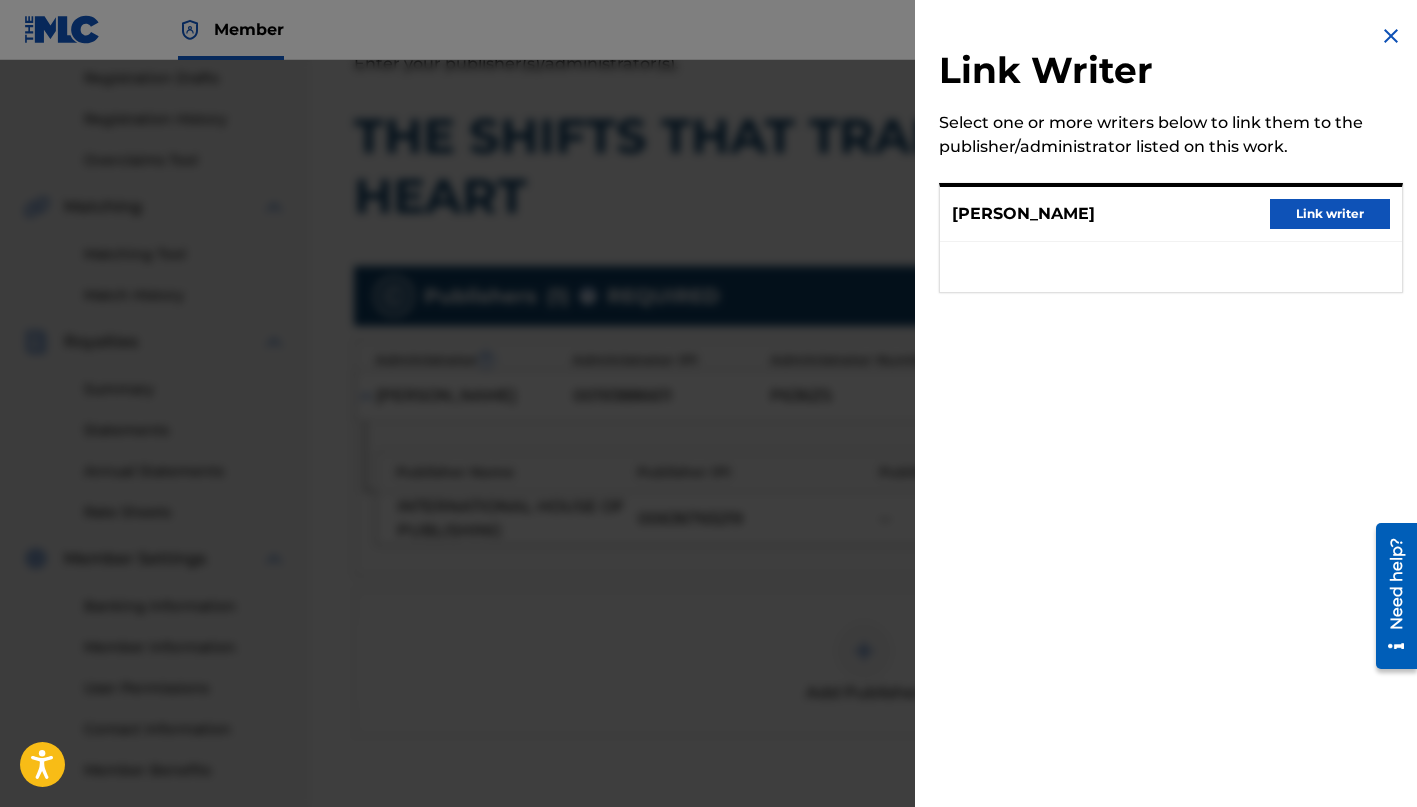 click on "Link writer" at bounding box center (1330, 214) 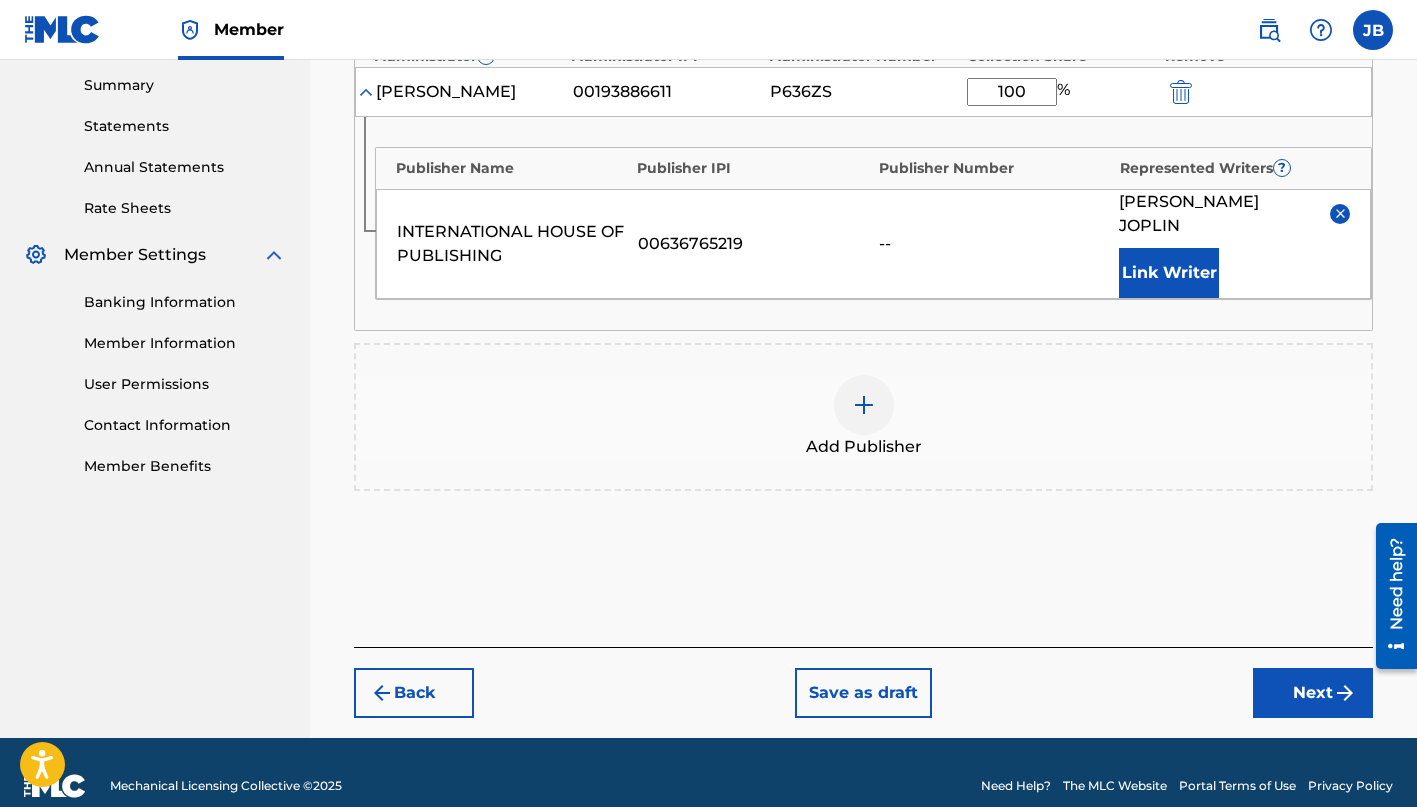 scroll, scrollTop: 642, scrollLeft: 0, axis: vertical 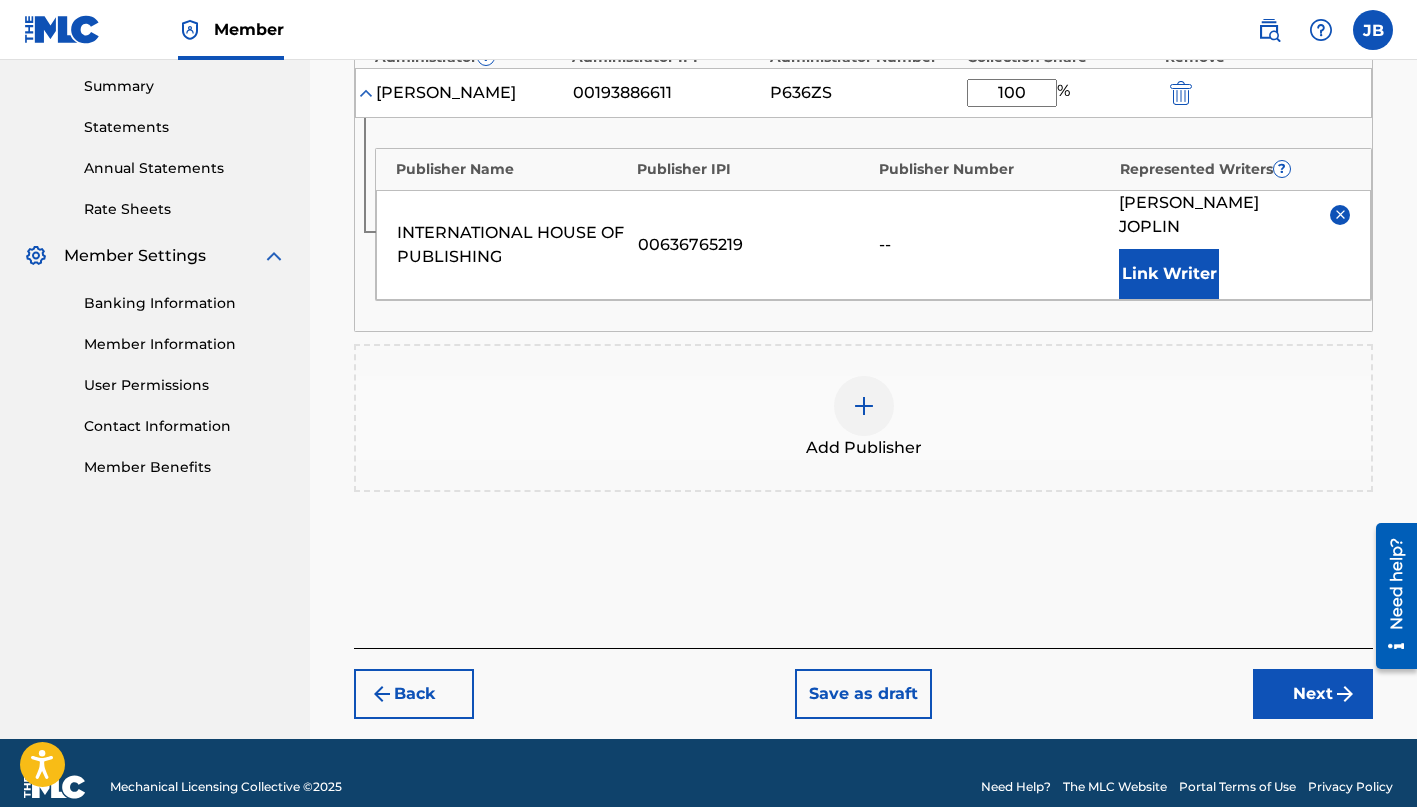 click on "Next" at bounding box center (1313, 694) 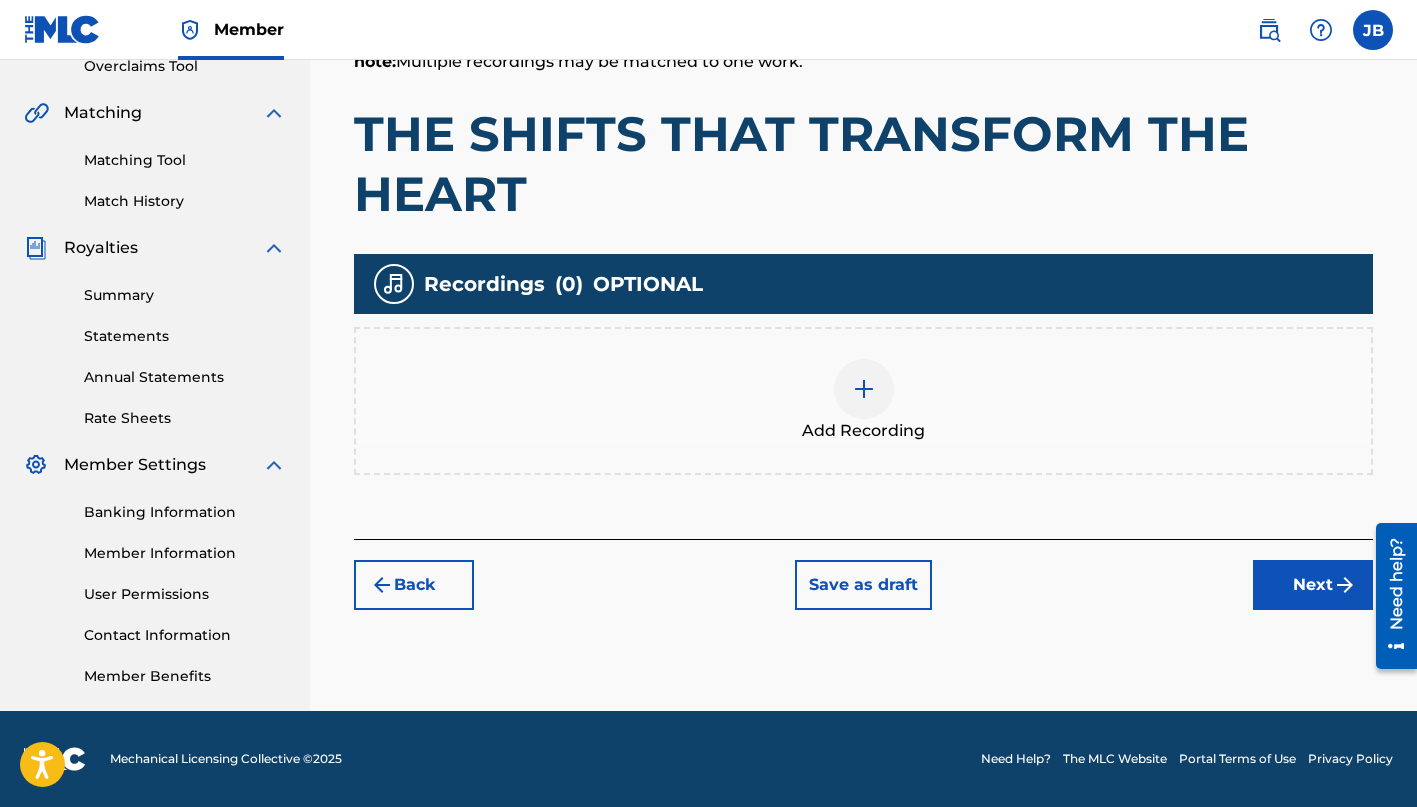 scroll, scrollTop: 433, scrollLeft: 0, axis: vertical 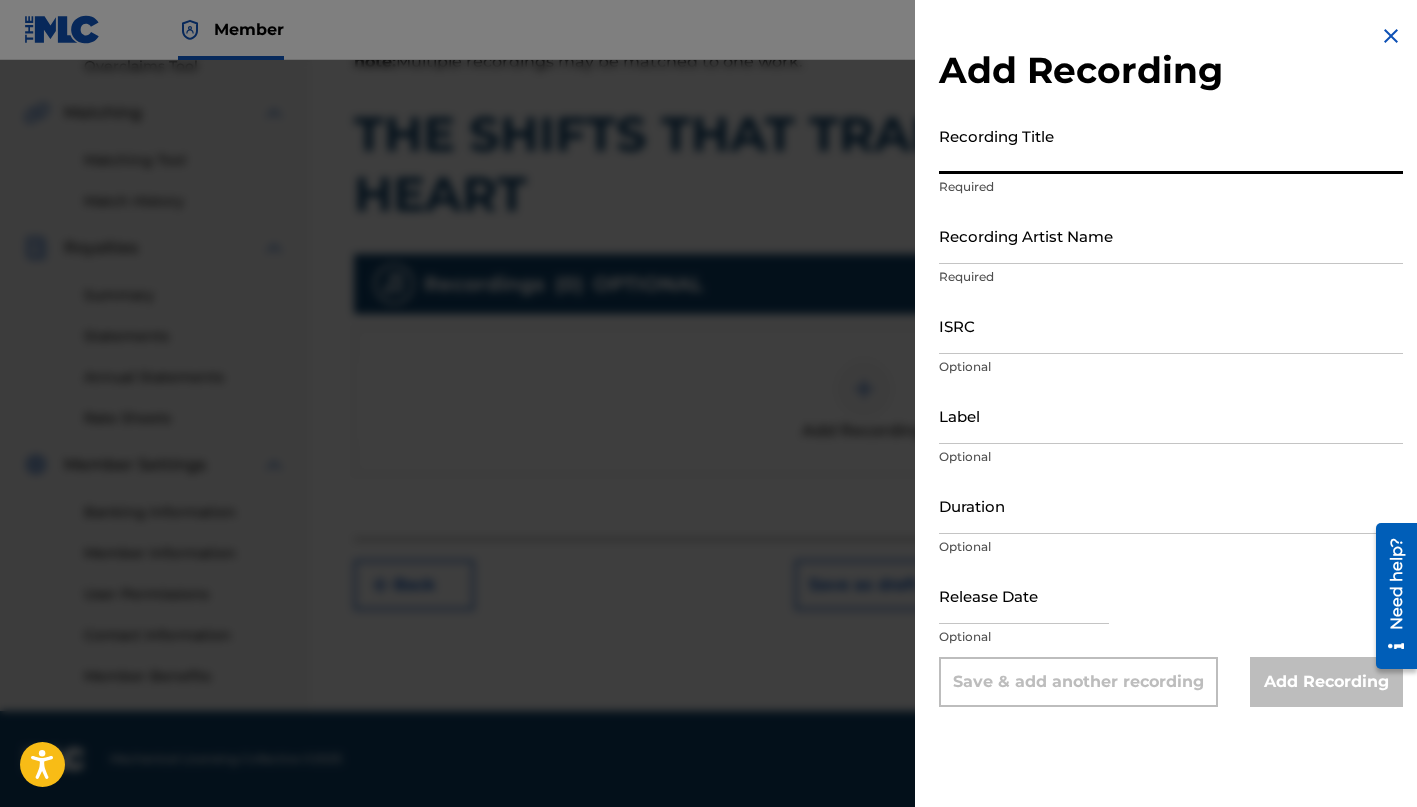 click on "Recording Title" at bounding box center (1171, 145) 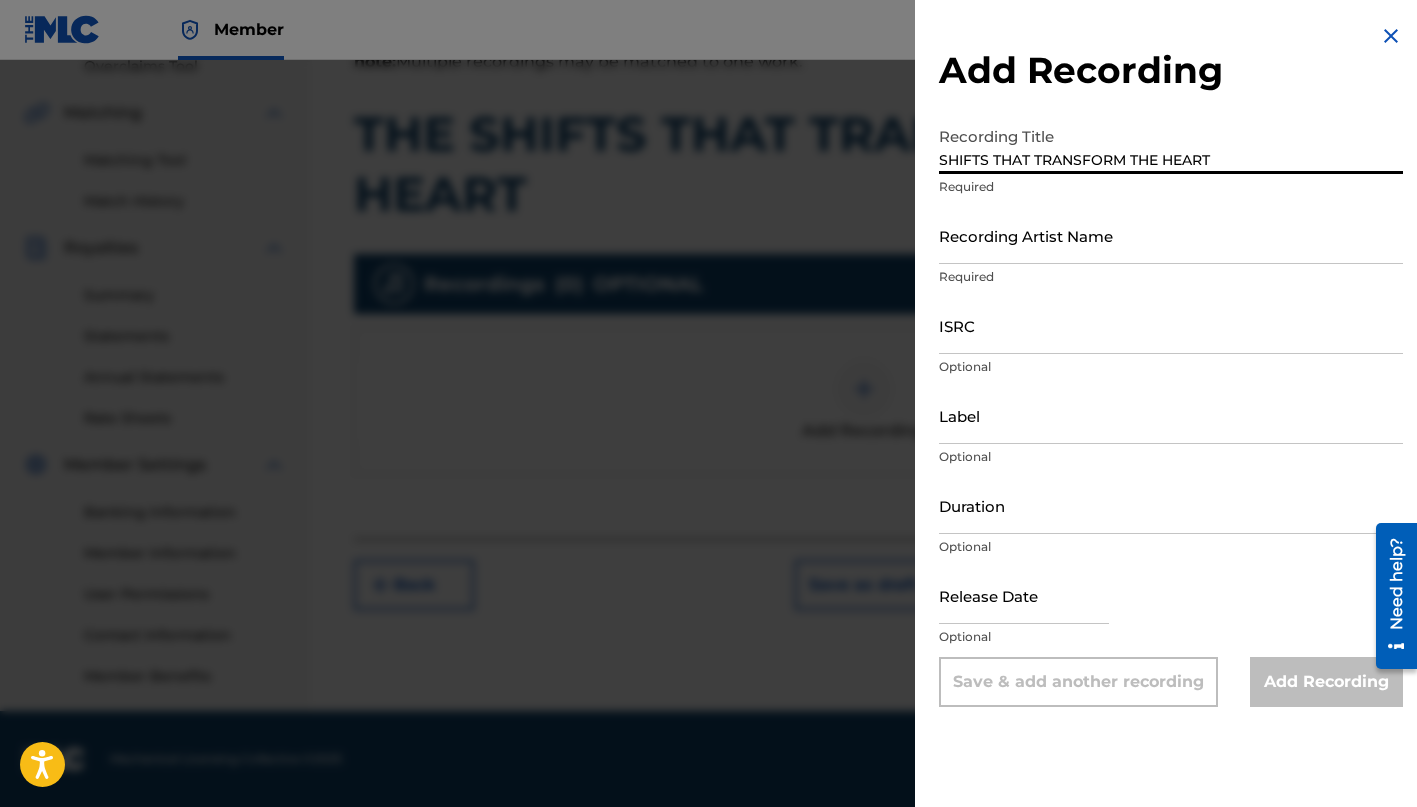 type on "SHIFTS THAT TRANSFORM THE HEART" 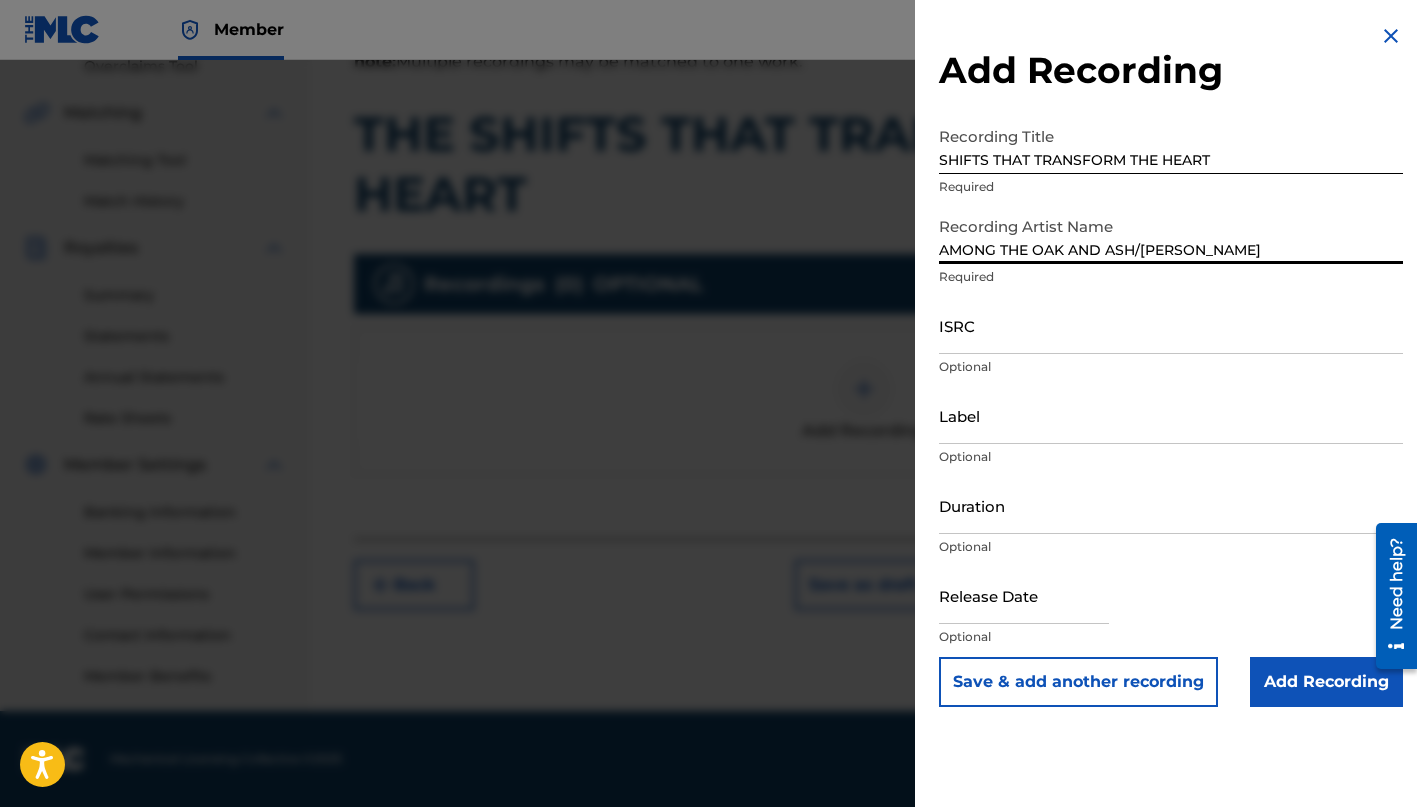 type on "AMONG THE OAK AND ASH/[PERSON_NAME]" 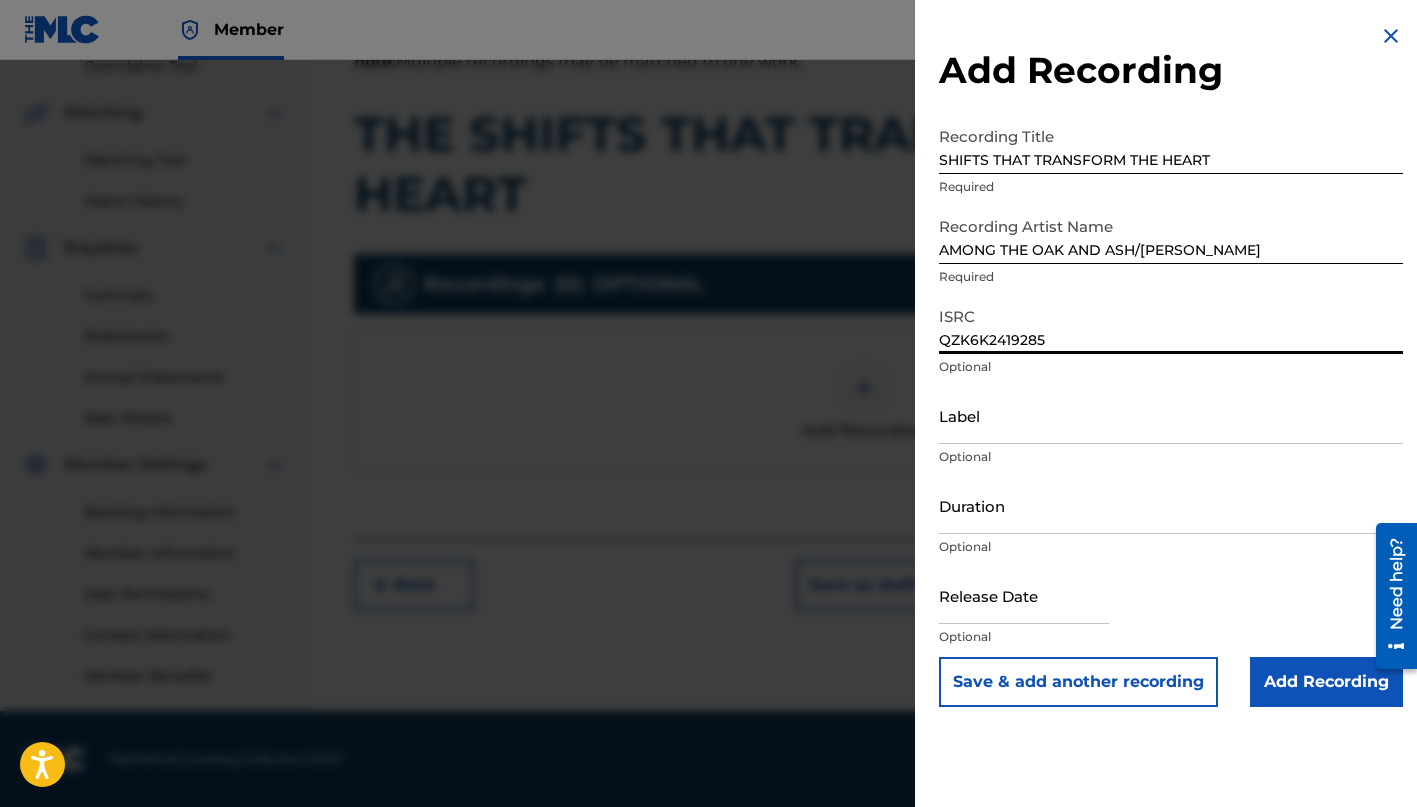 type on "QZK6K2419285" 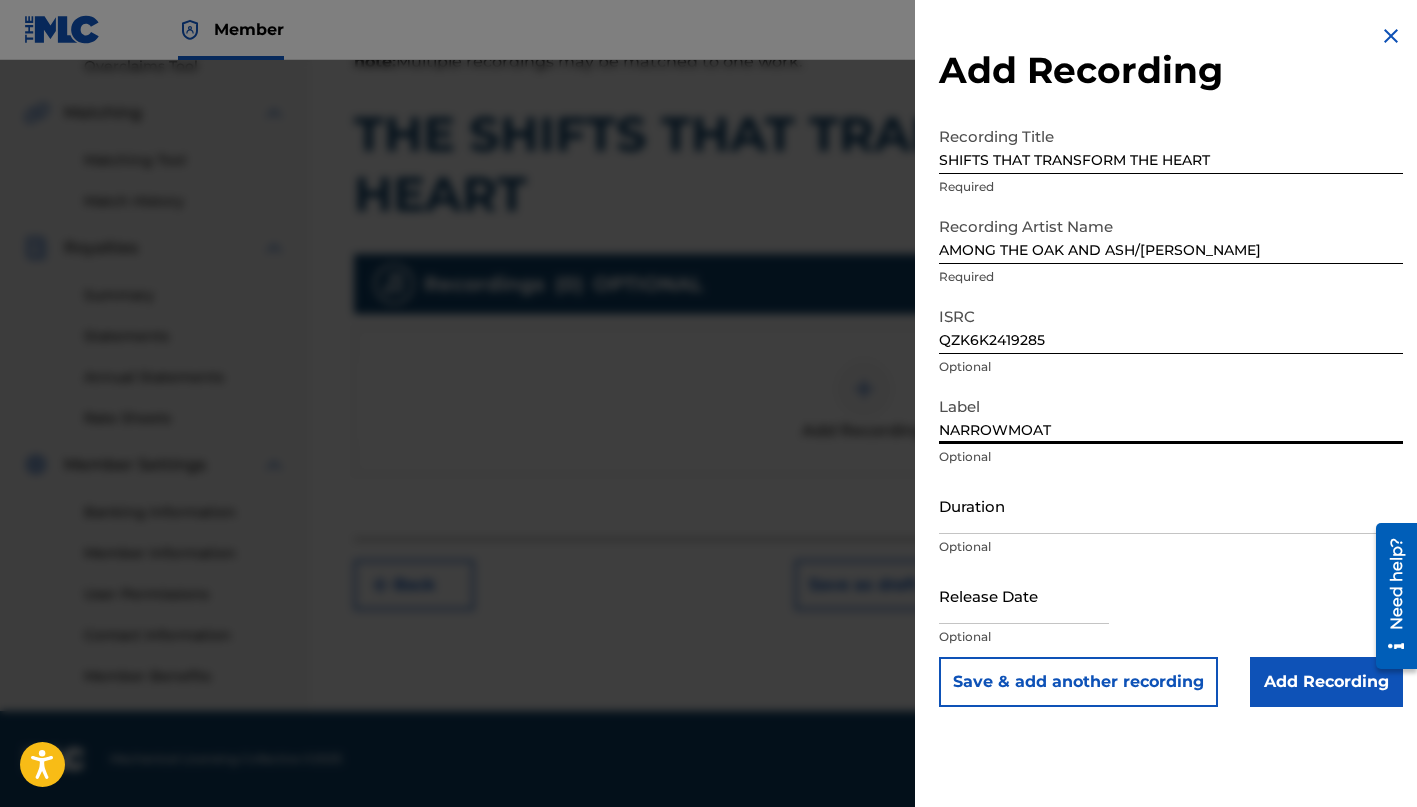 type on "NARROWMOAT" 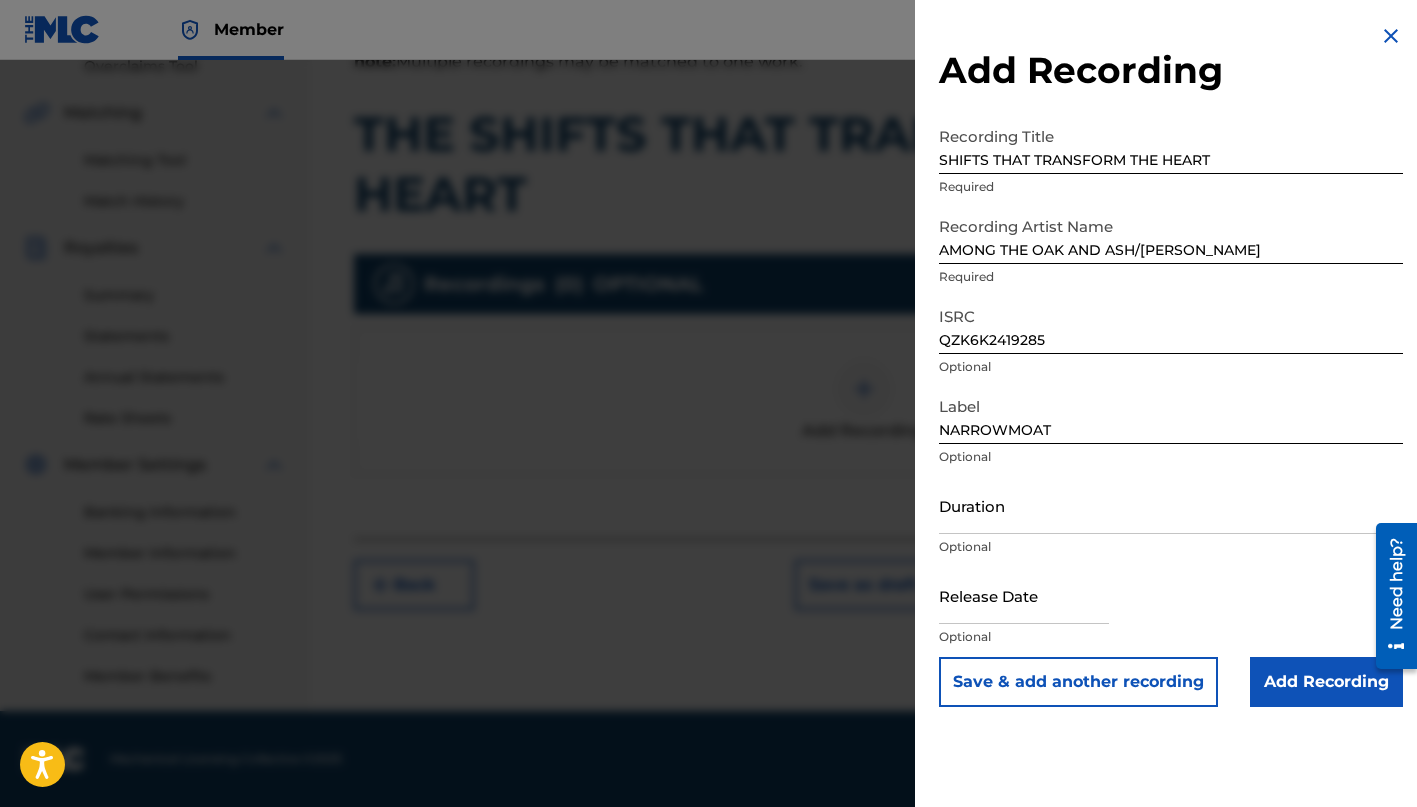 click on "Add Recording" at bounding box center [1326, 682] 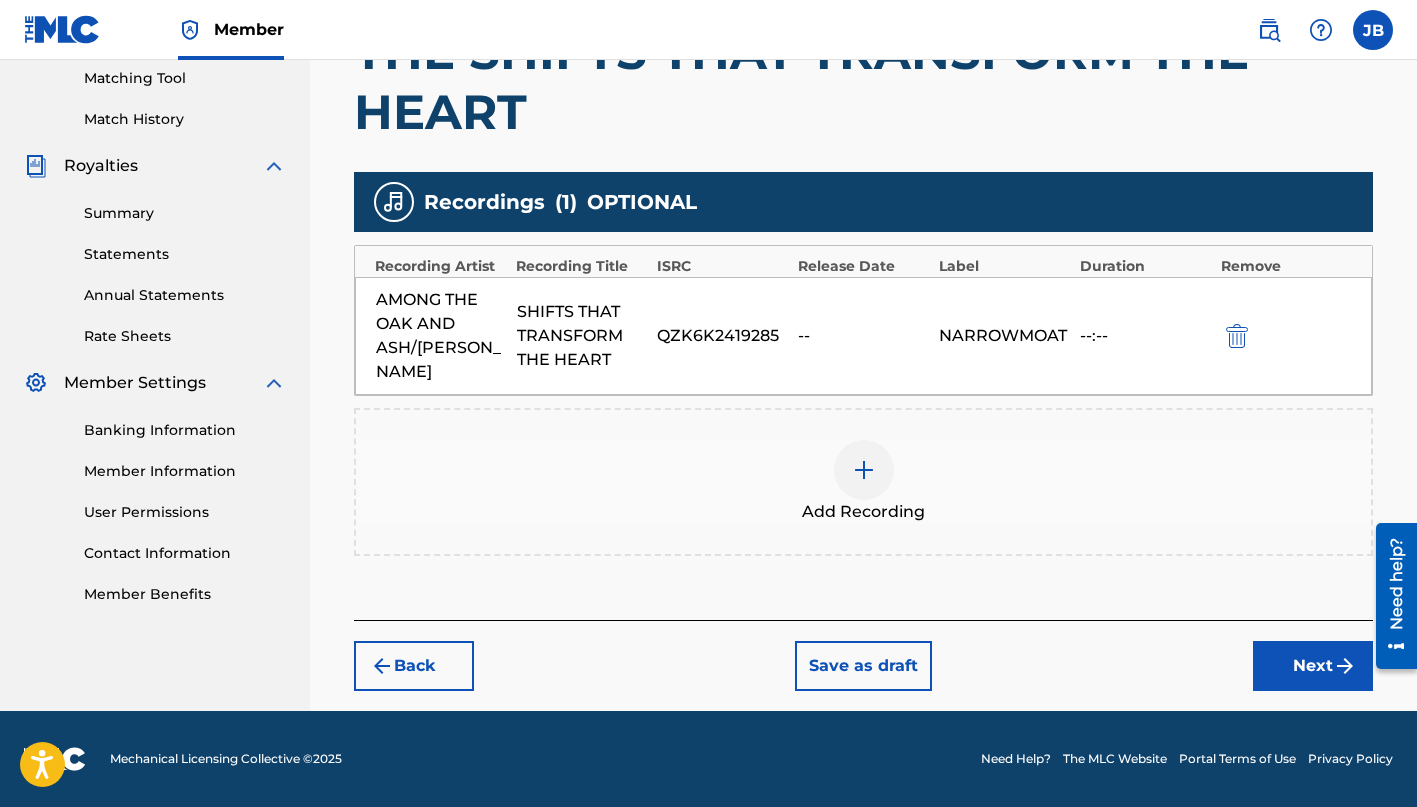 scroll, scrollTop: 515, scrollLeft: 0, axis: vertical 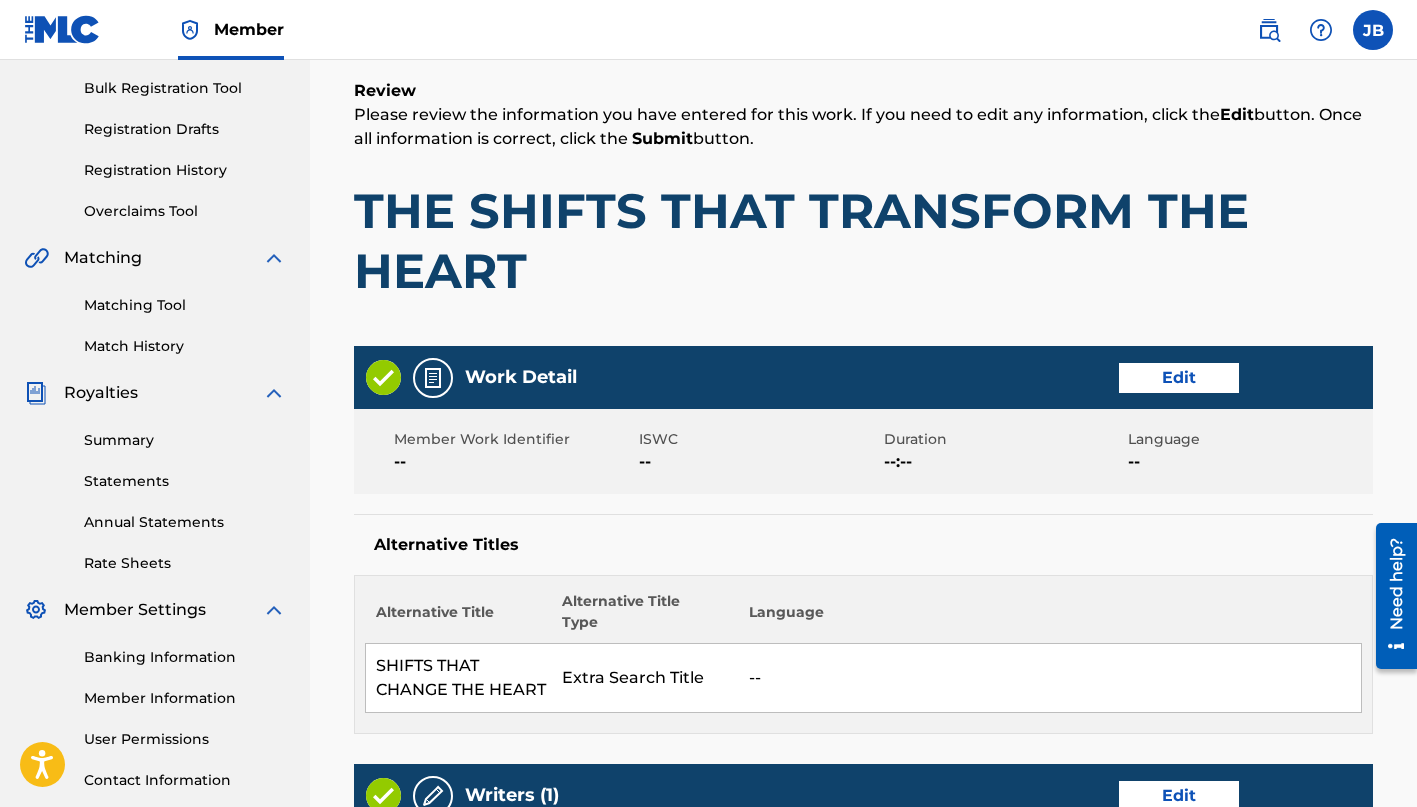 click on "Edit" at bounding box center [1179, 378] 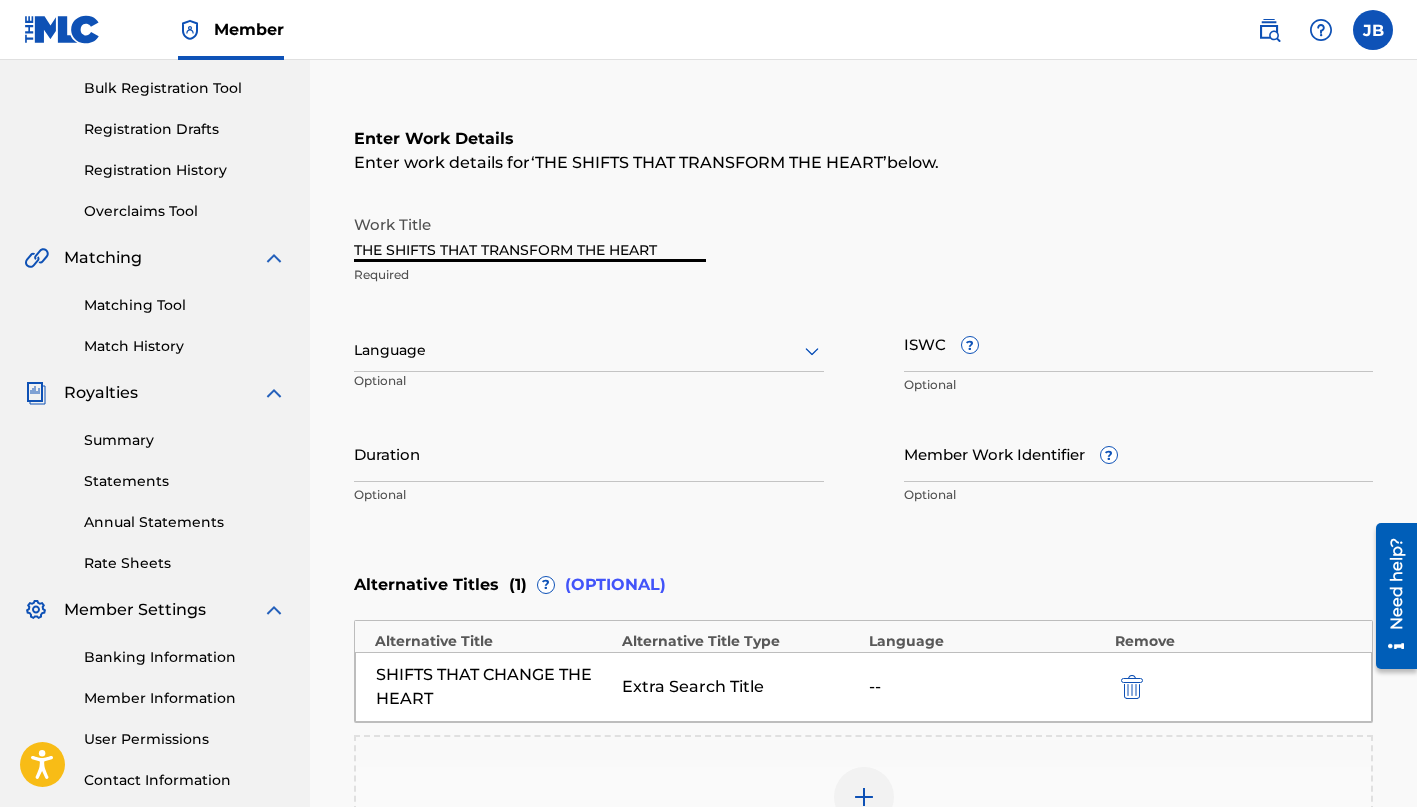 click on "THE SHIFTS THAT TRANSFORM THE HEART" at bounding box center [530, 233] 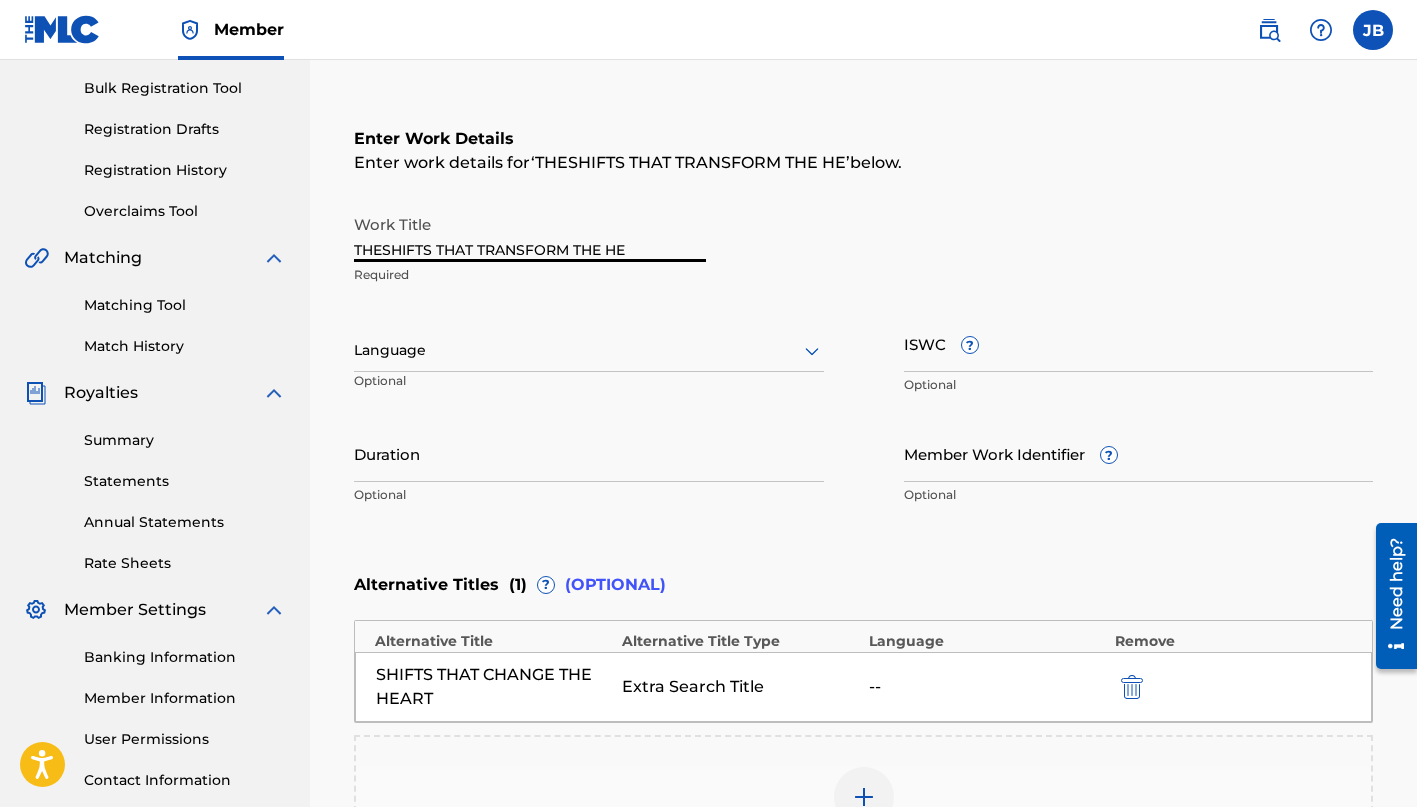 click on "THESHIFTS THAT TRANSFORM THE HE" at bounding box center (530, 233) 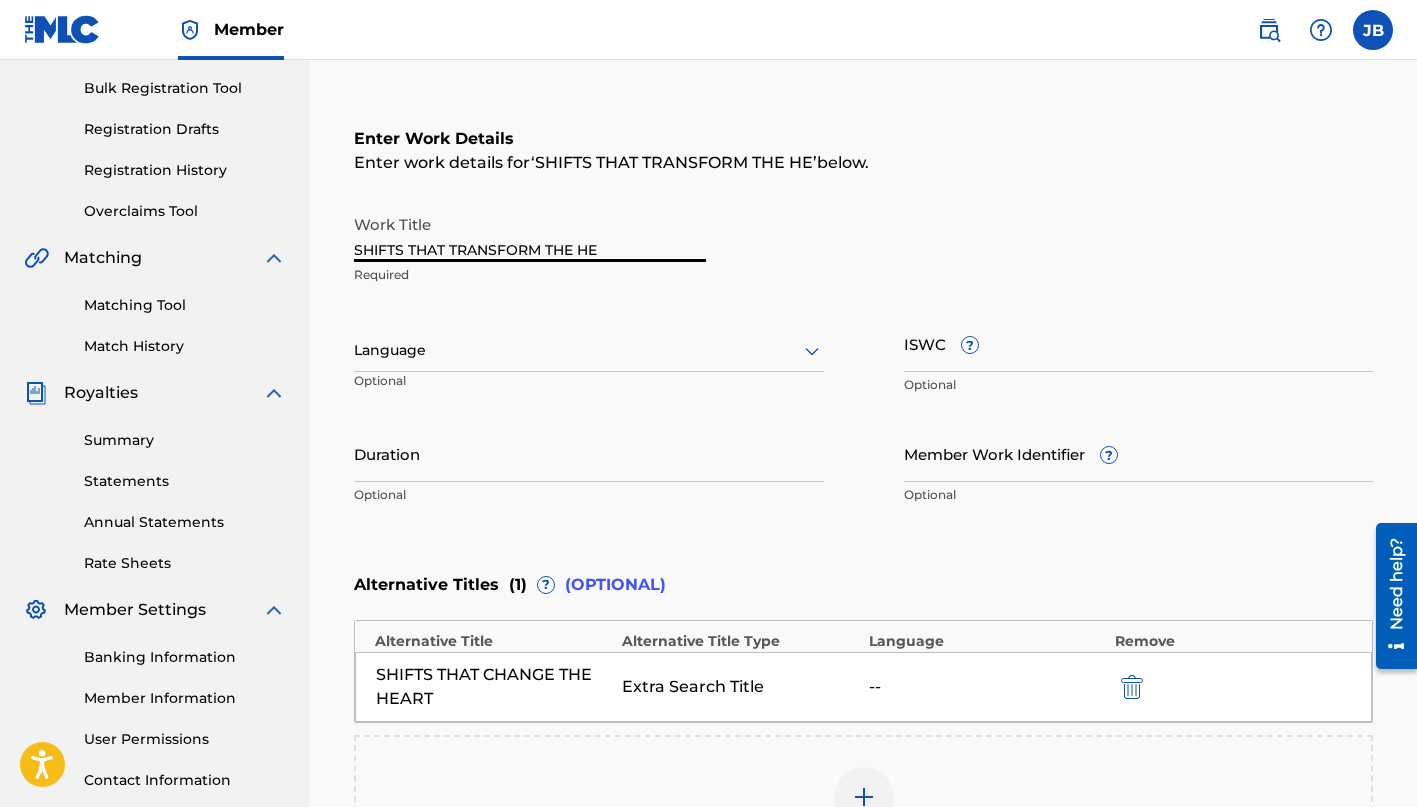 click on "SHIFTS THAT TRANSFORM THE HE" at bounding box center [530, 233] 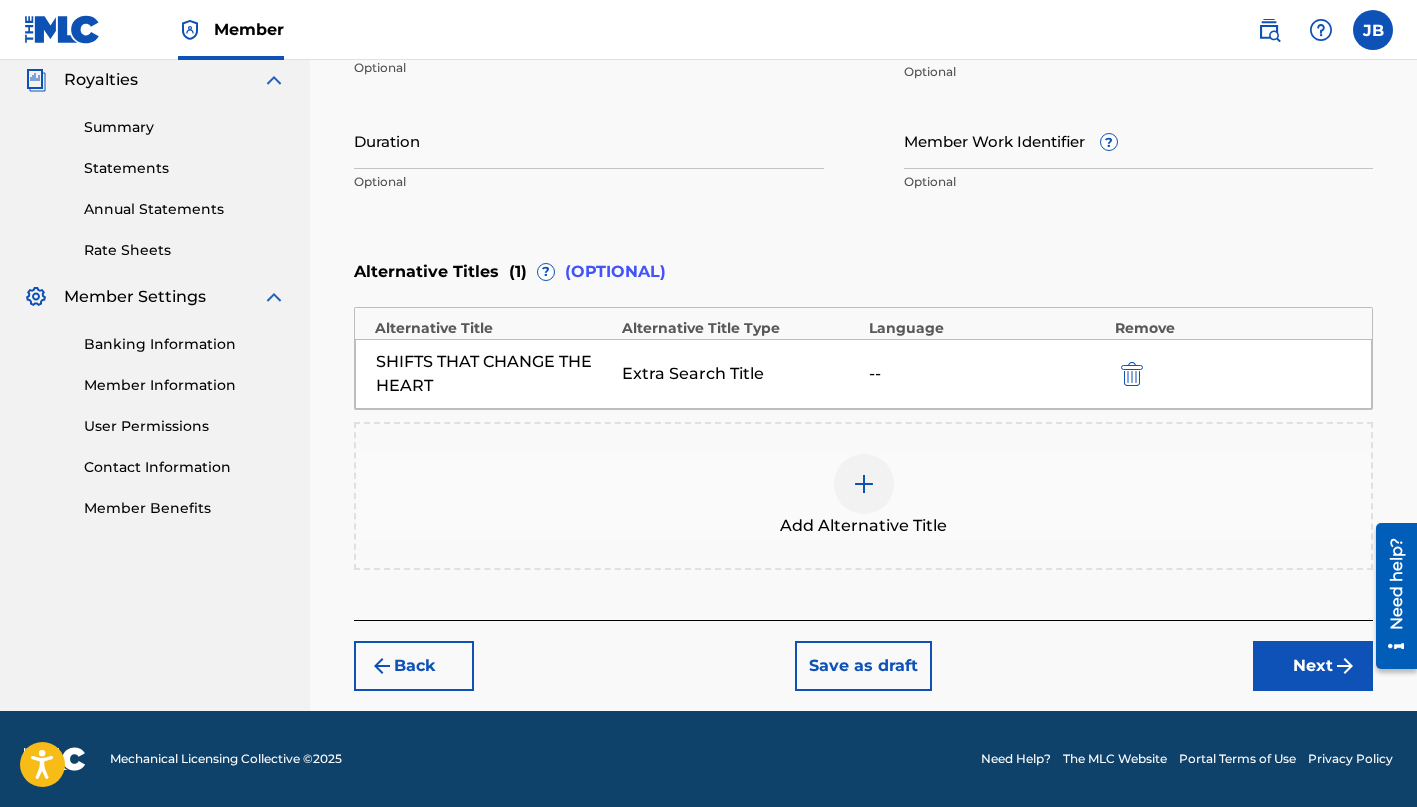 type on "SHIFTS THAT TRANSFORM THE HEART" 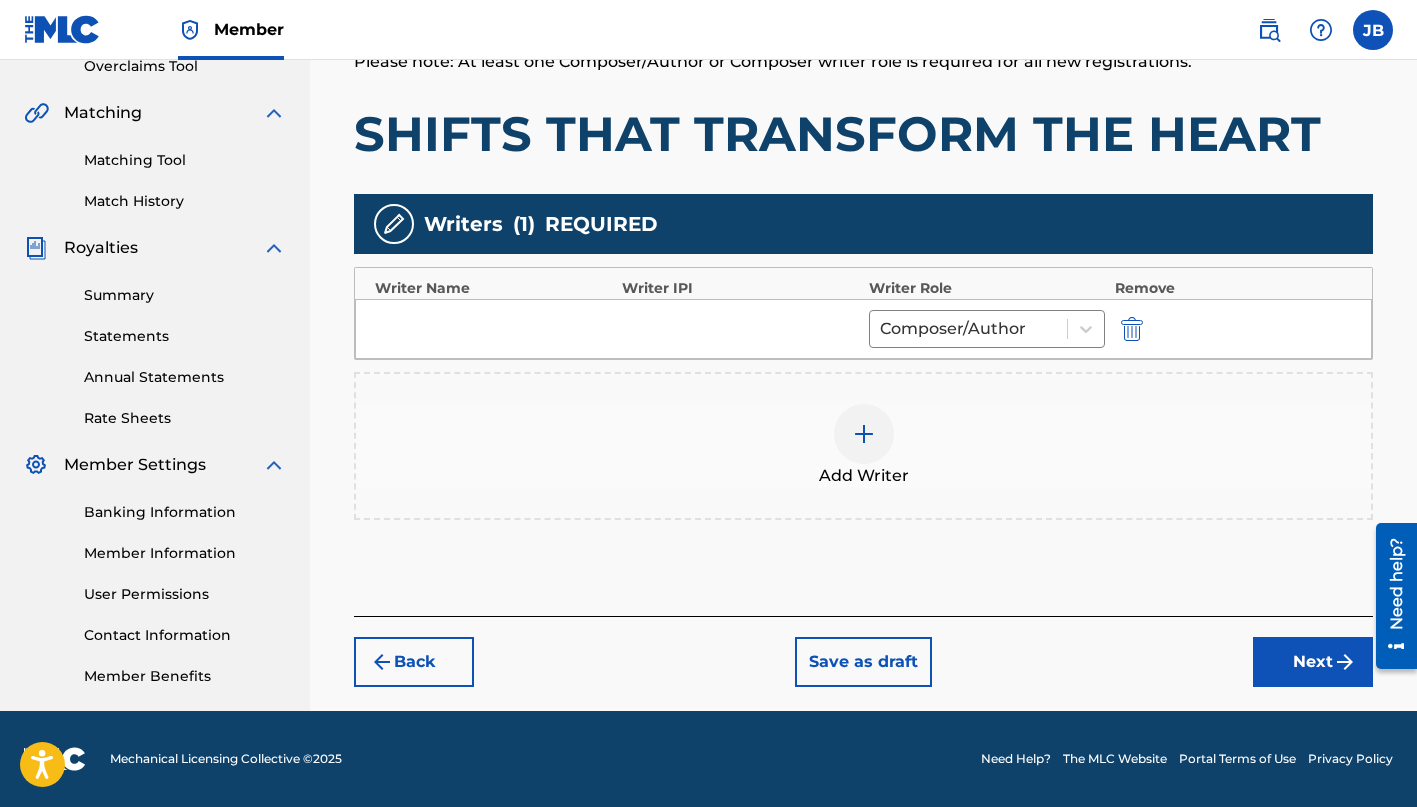scroll, scrollTop: 433, scrollLeft: 0, axis: vertical 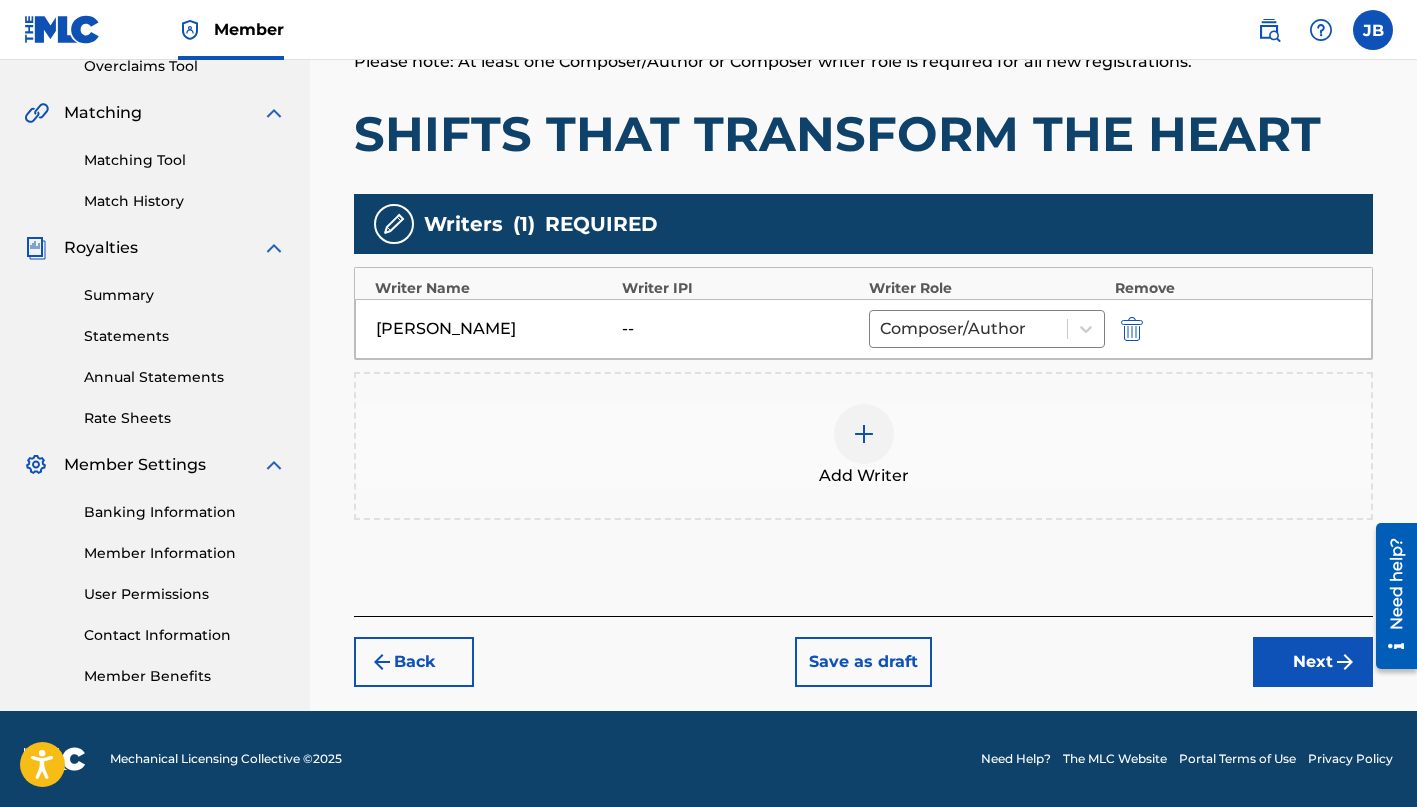 click on "Next" at bounding box center (1313, 662) 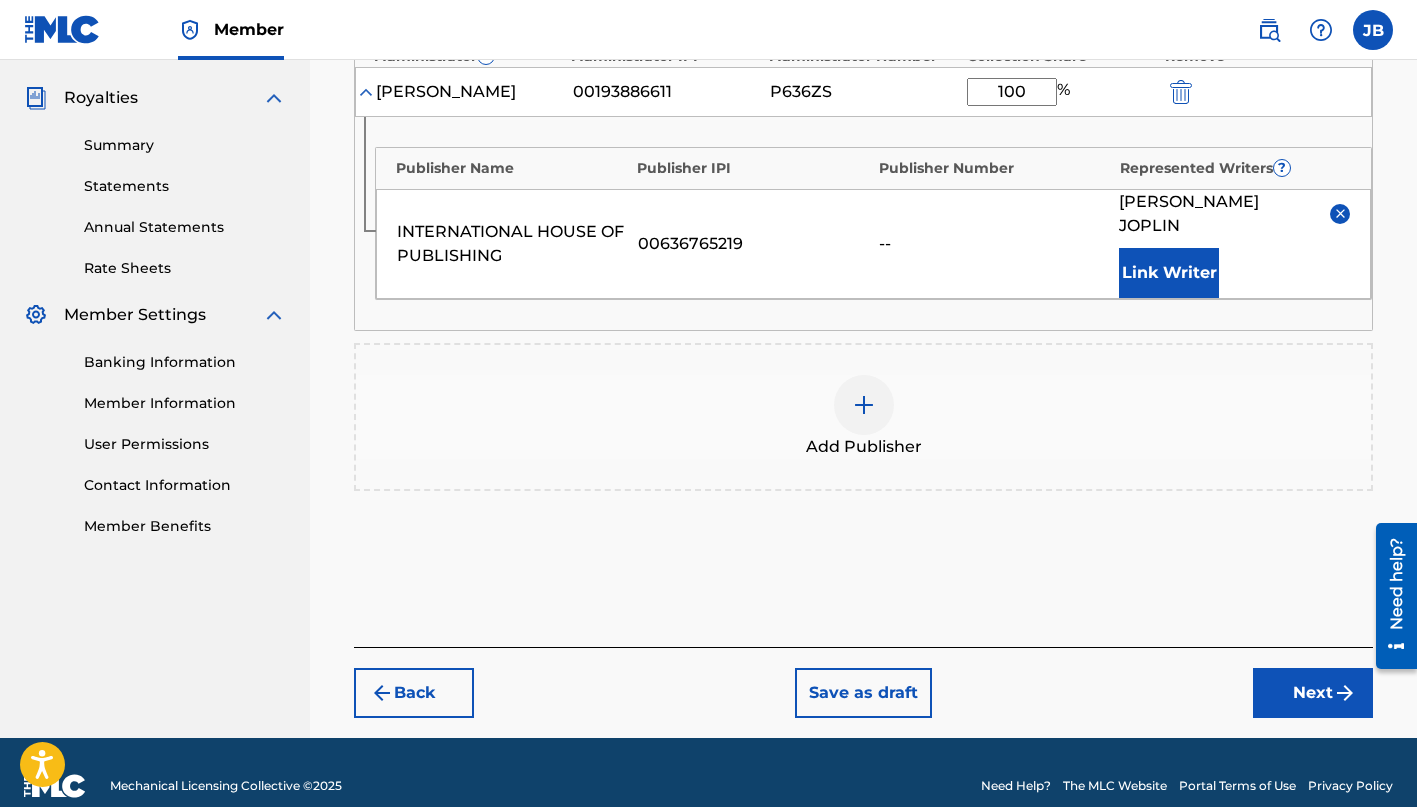 scroll, scrollTop: 582, scrollLeft: 0, axis: vertical 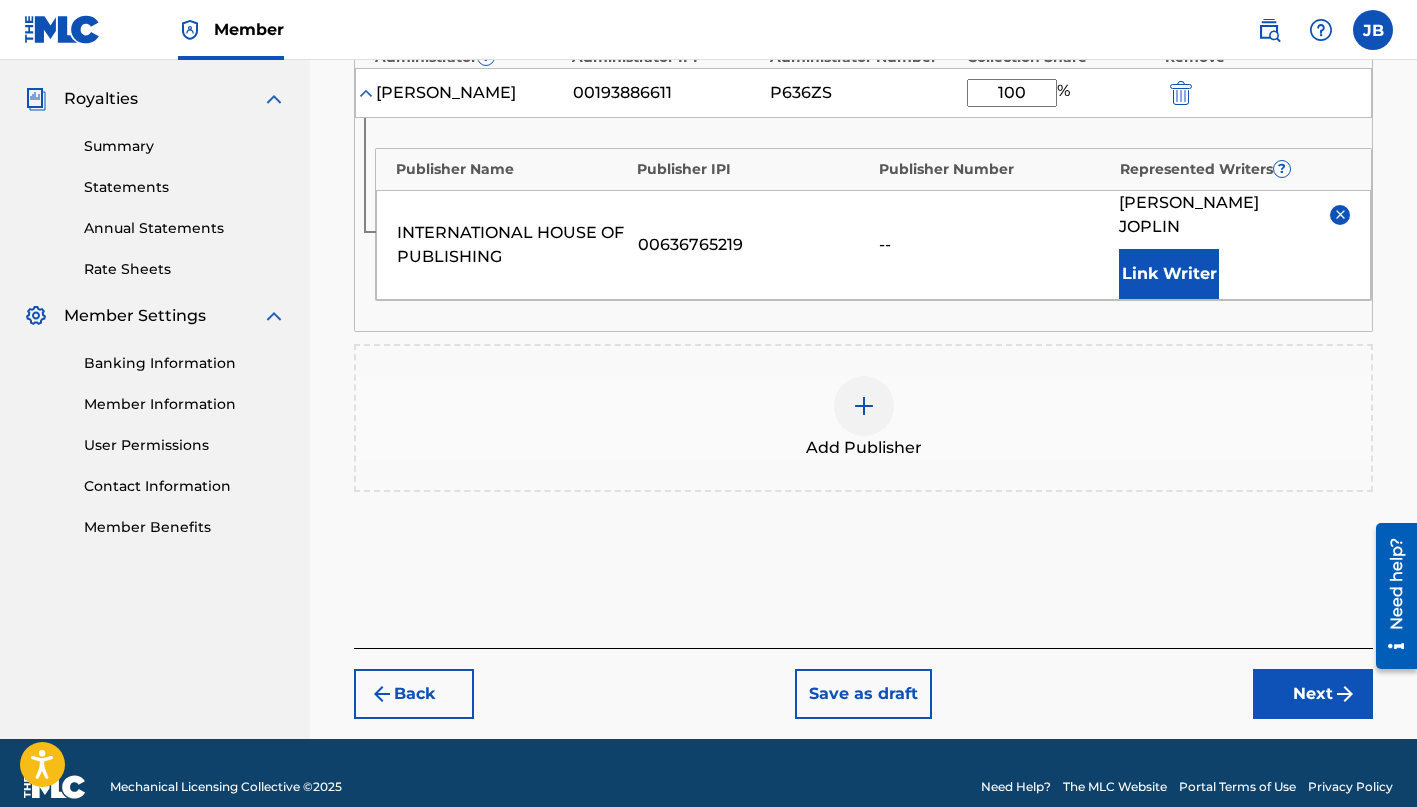 click on "Next" at bounding box center (1313, 694) 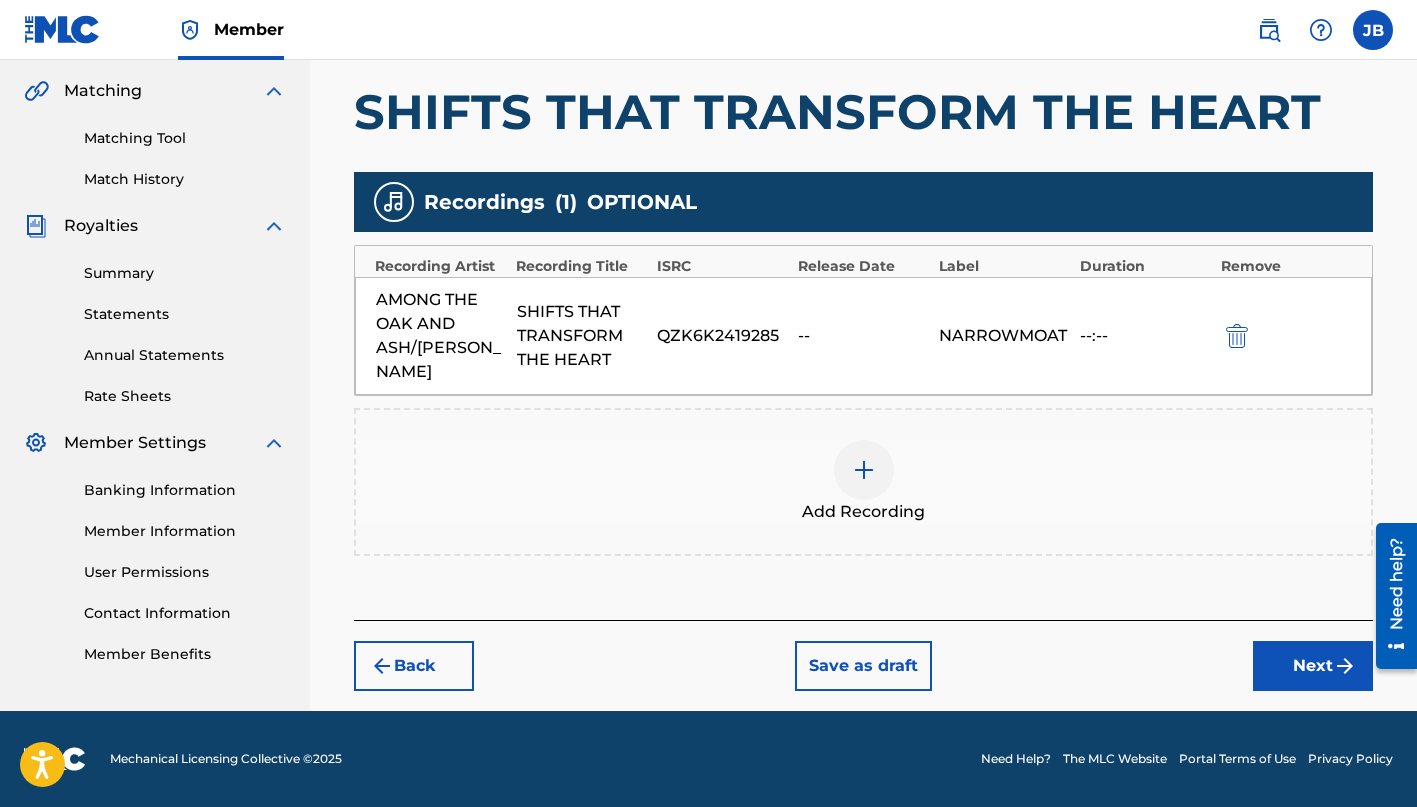 scroll, scrollTop: 455, scrollLeft: 0, axis: vertical 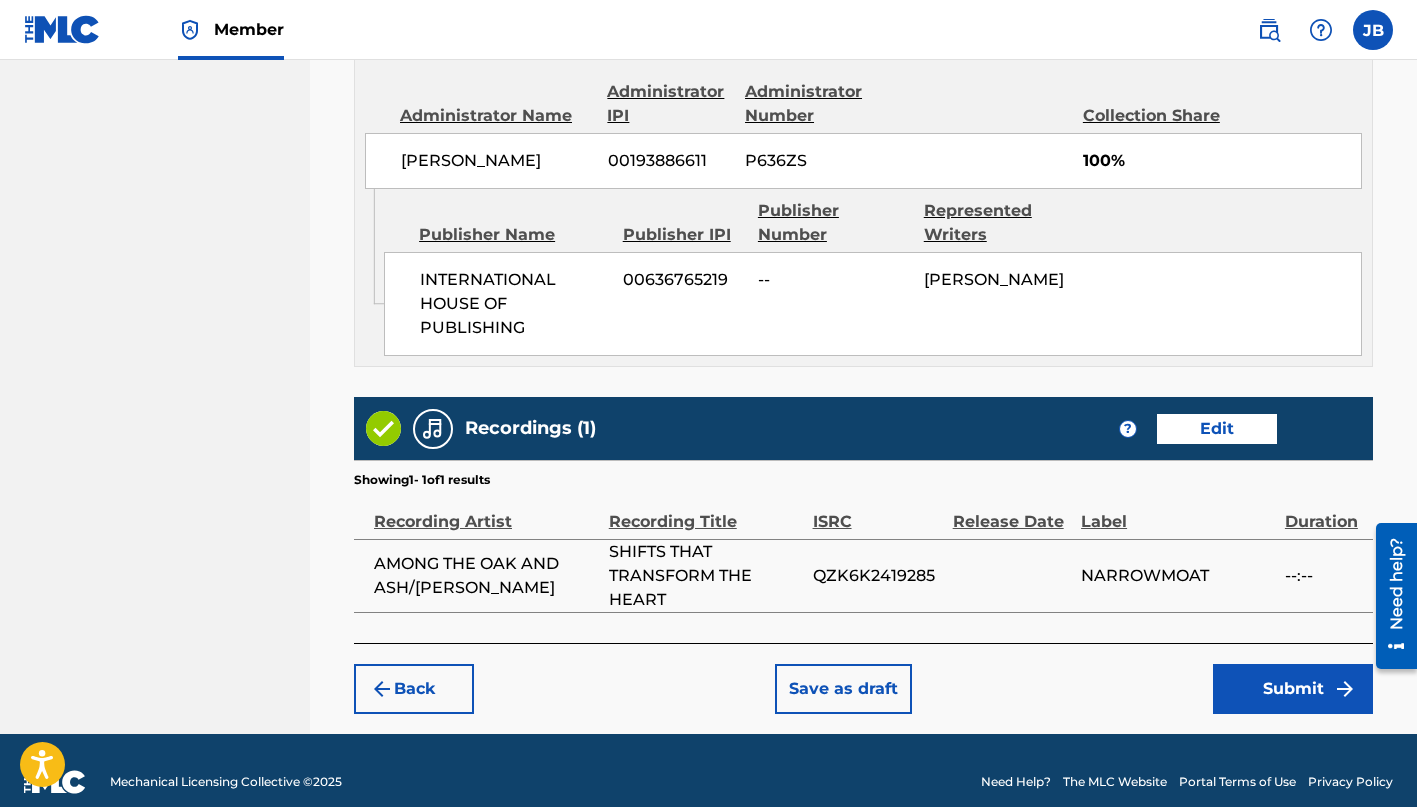 click on "Submit" at bounding box center (1293, 689) 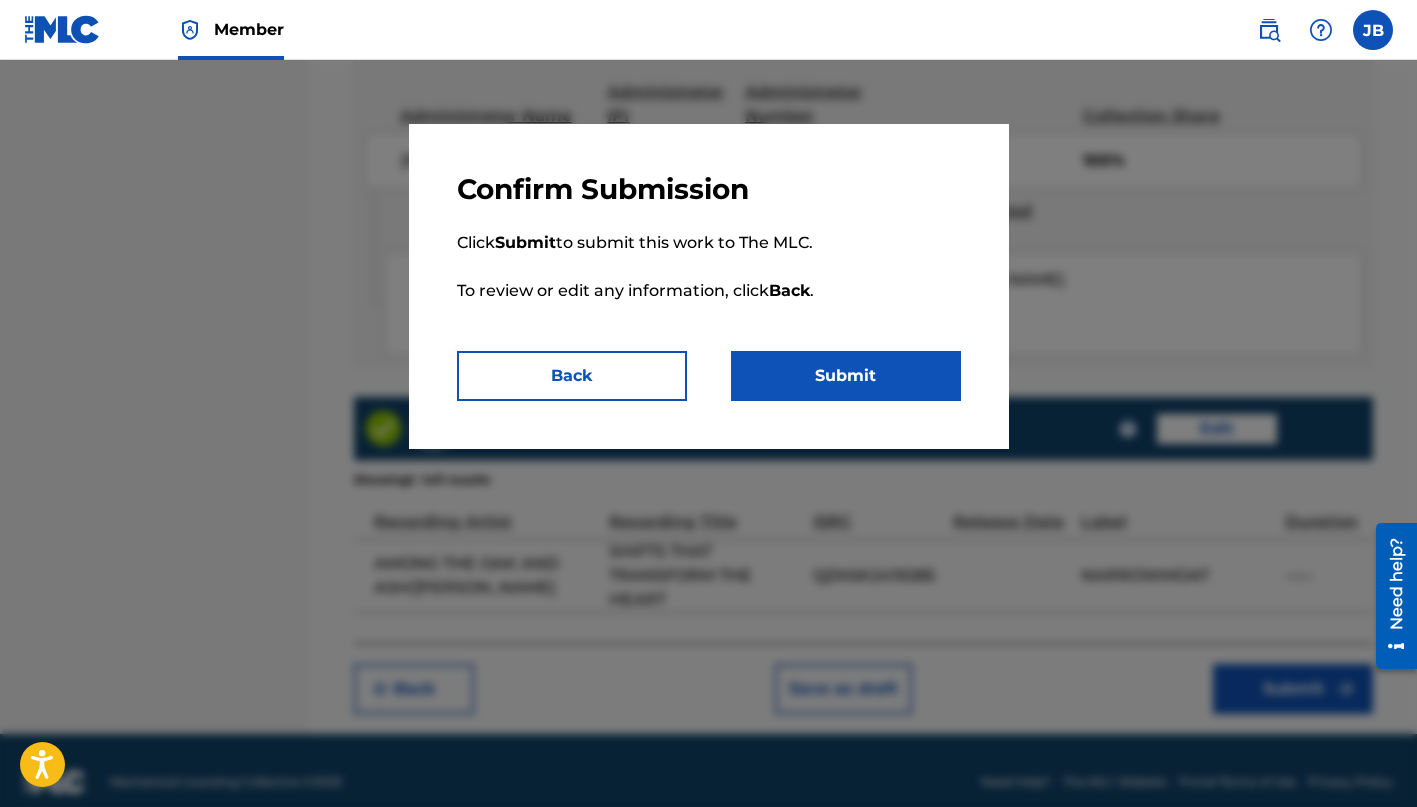 click on "Submit" at bounding box center (846, 376) 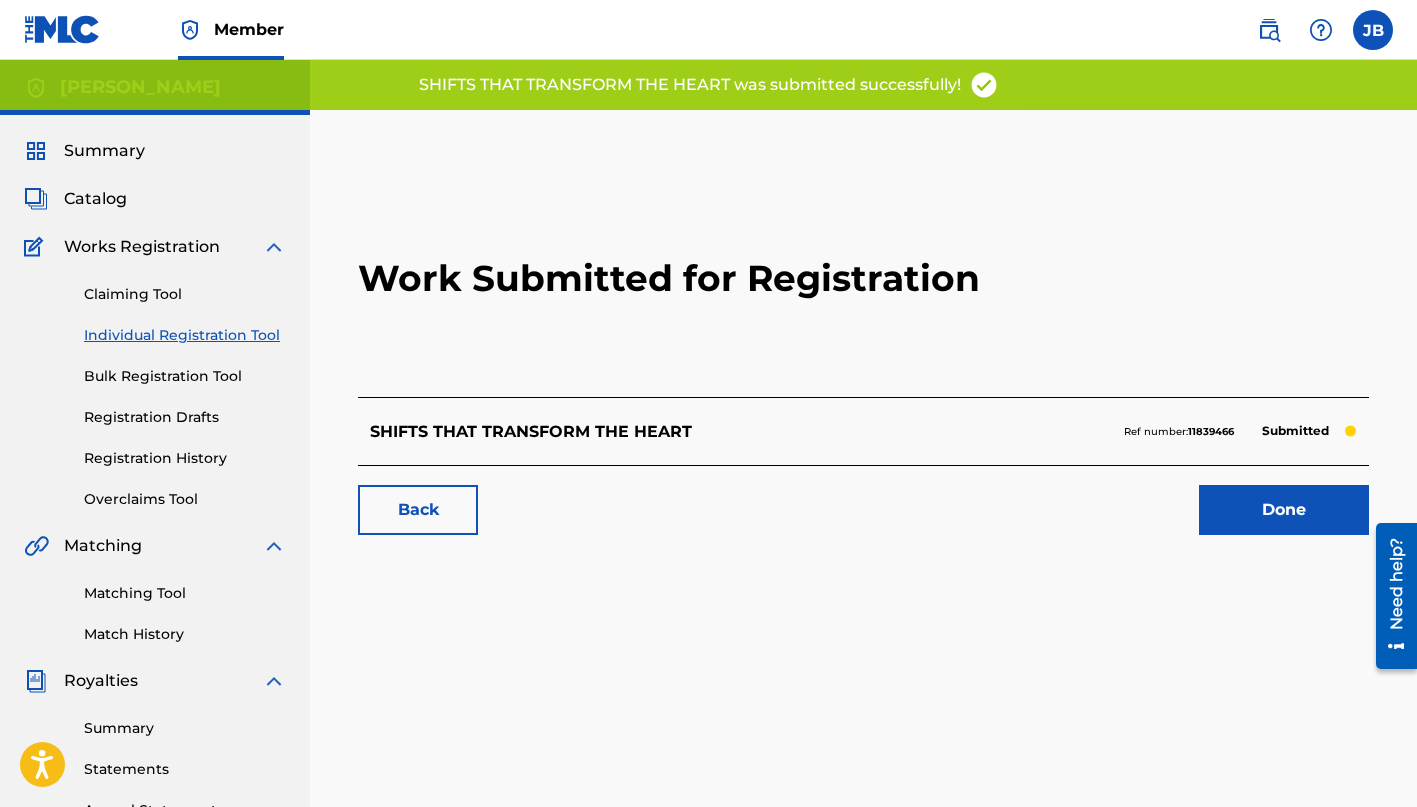 click on "Done" at bounding box center [1284, 510] 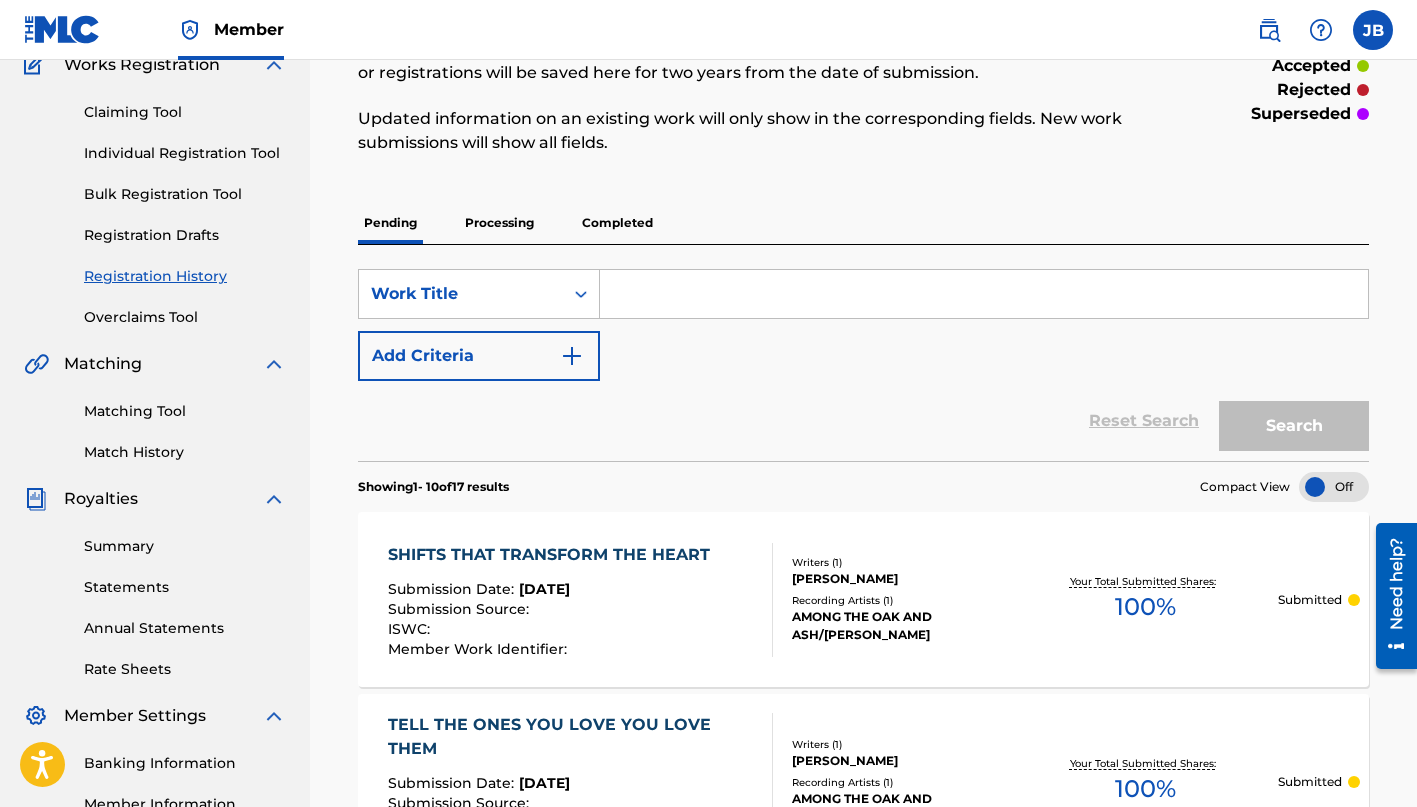 scroll, scrollTop: 95, scrollLeft: 0, axis: vertical 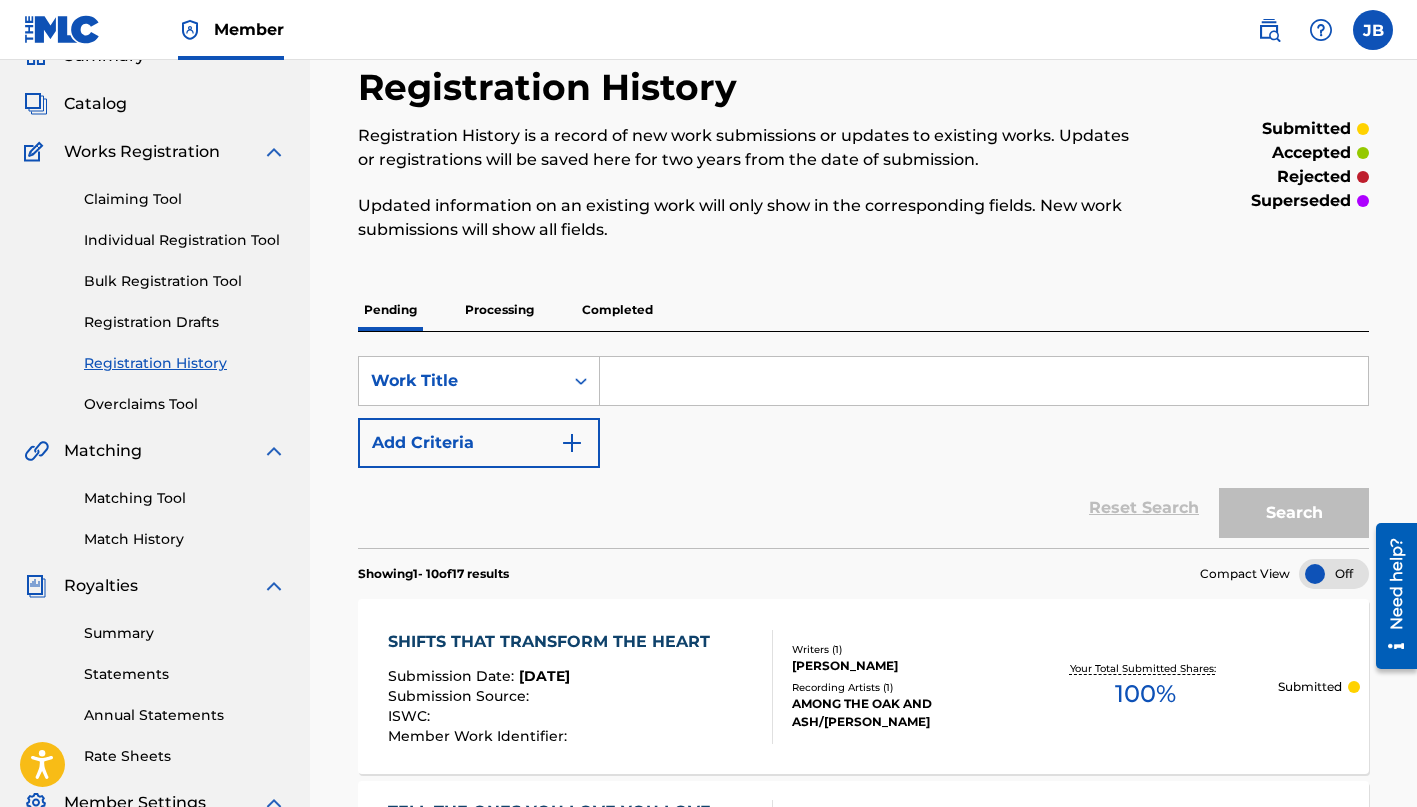 click on "Individual Registration Tool" at bounding box center (185, 240) 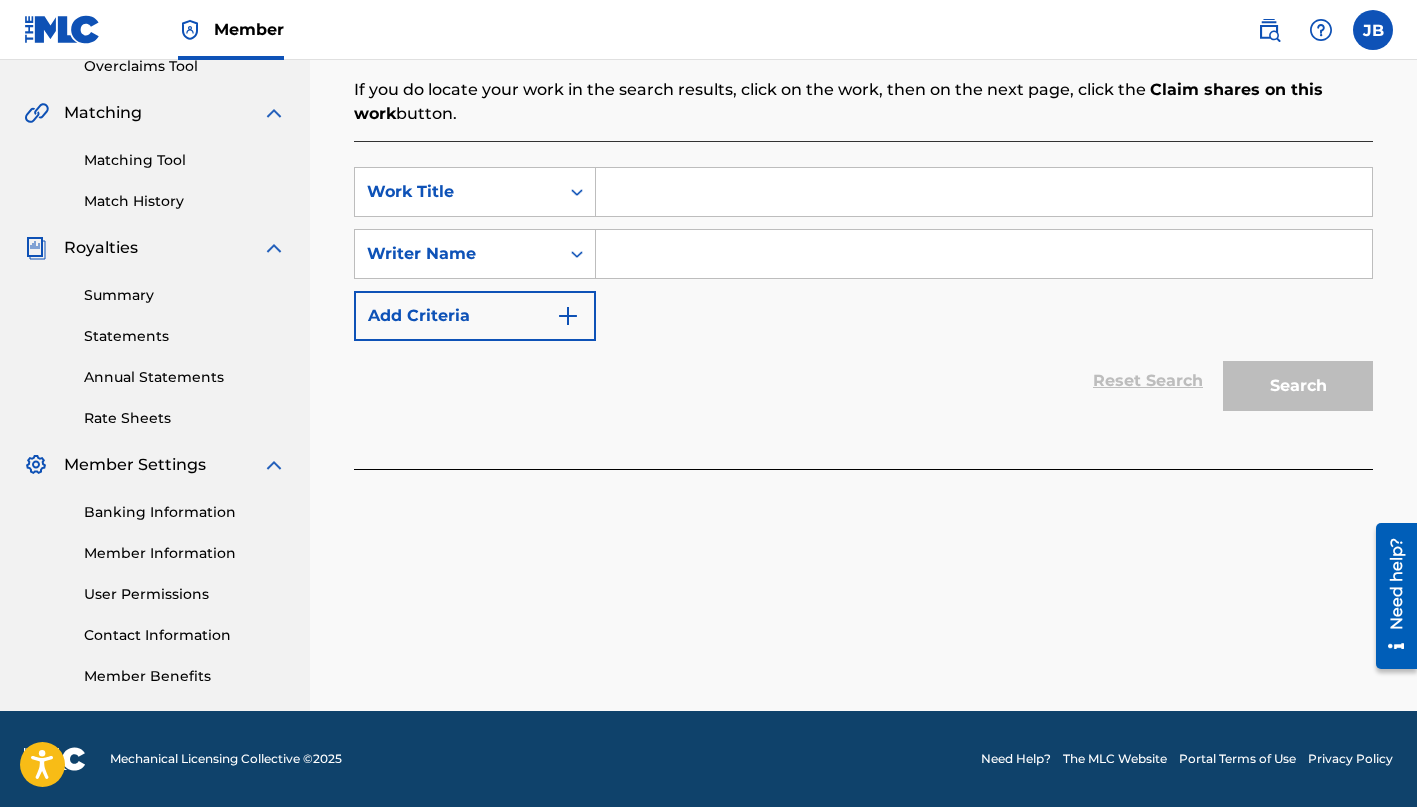 scroll, scrollTop: 433, scrollLeft: 0, axis: vertical 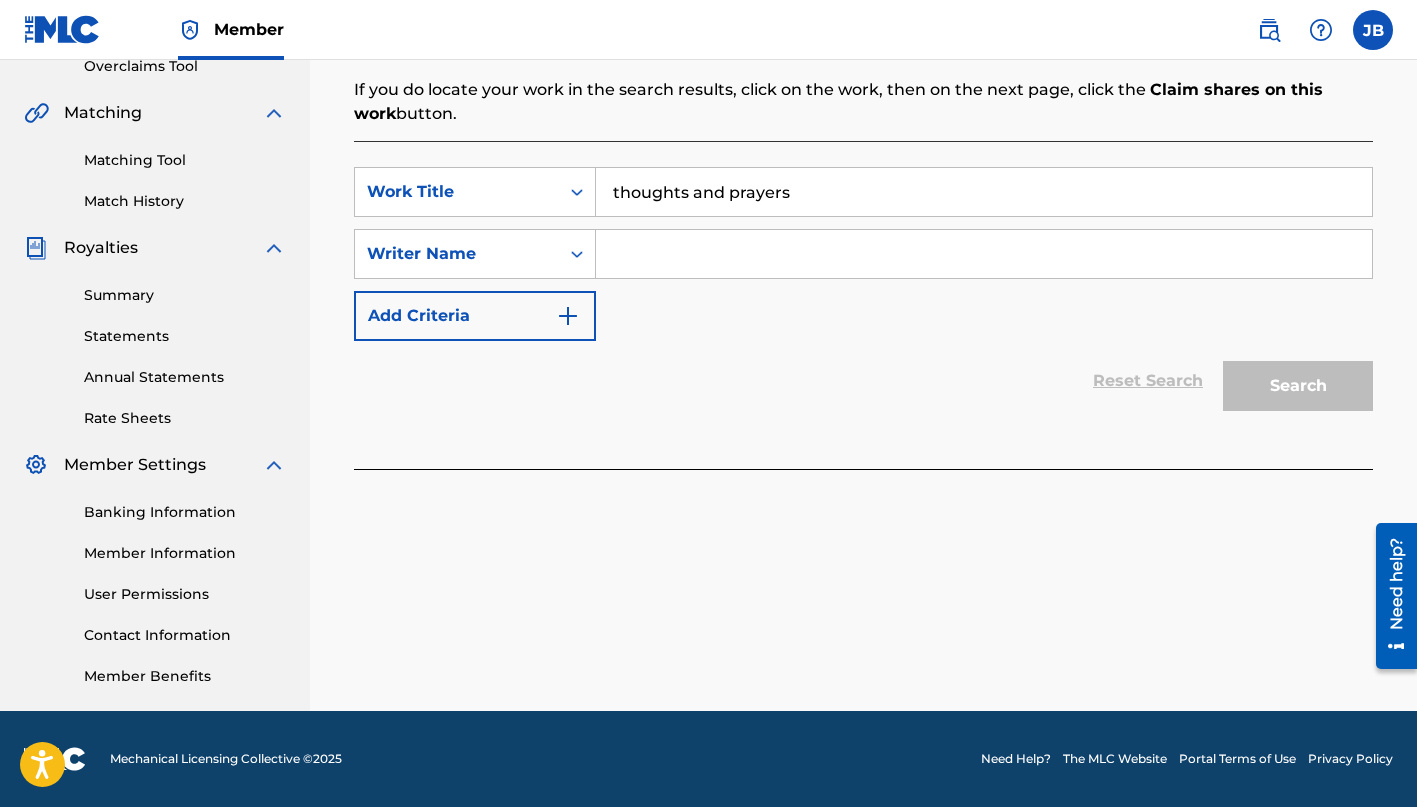 type on "thoughts and prayers" 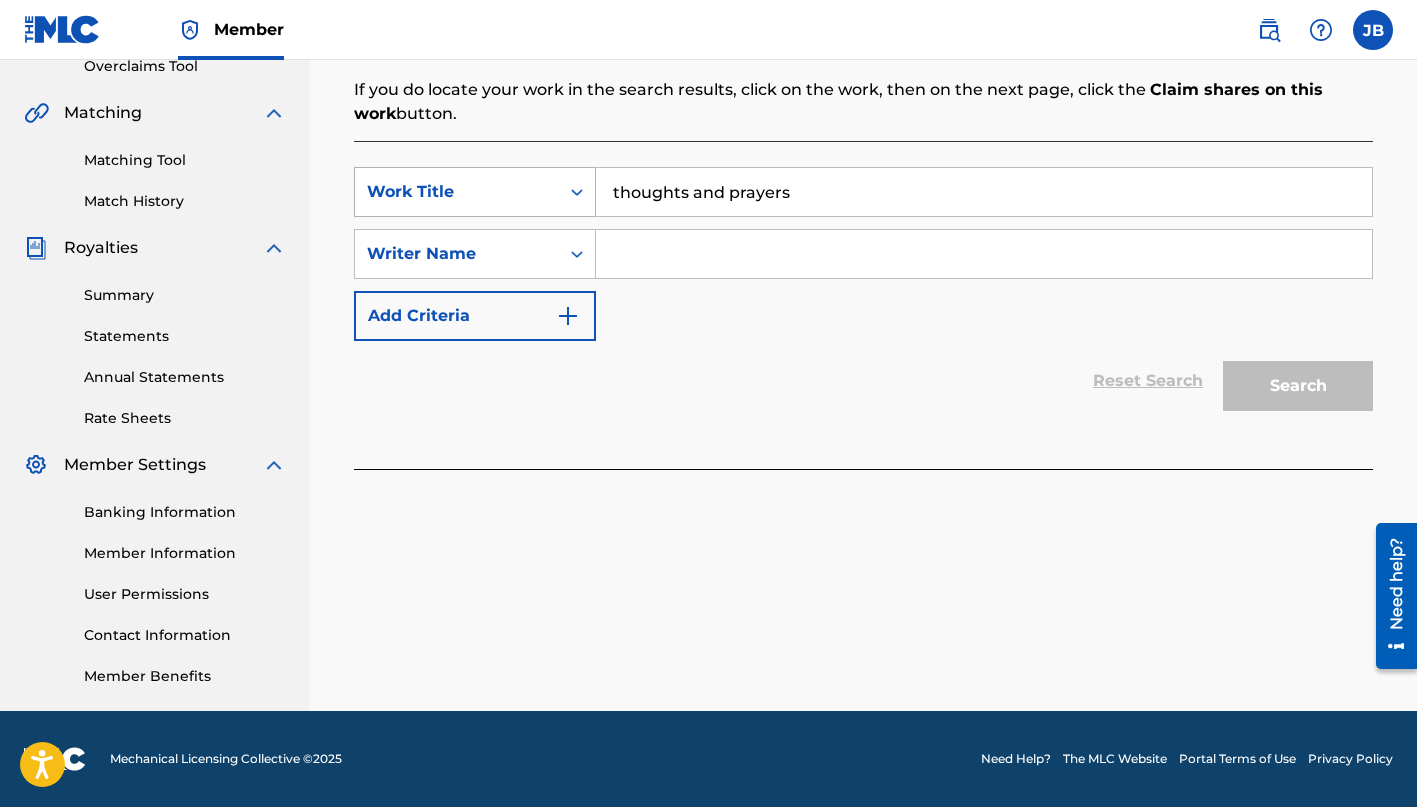 drag, startPoint x: 815, startPoint y: 192, endPoint x: 532, endPoint y: 174, distance: 283.57187 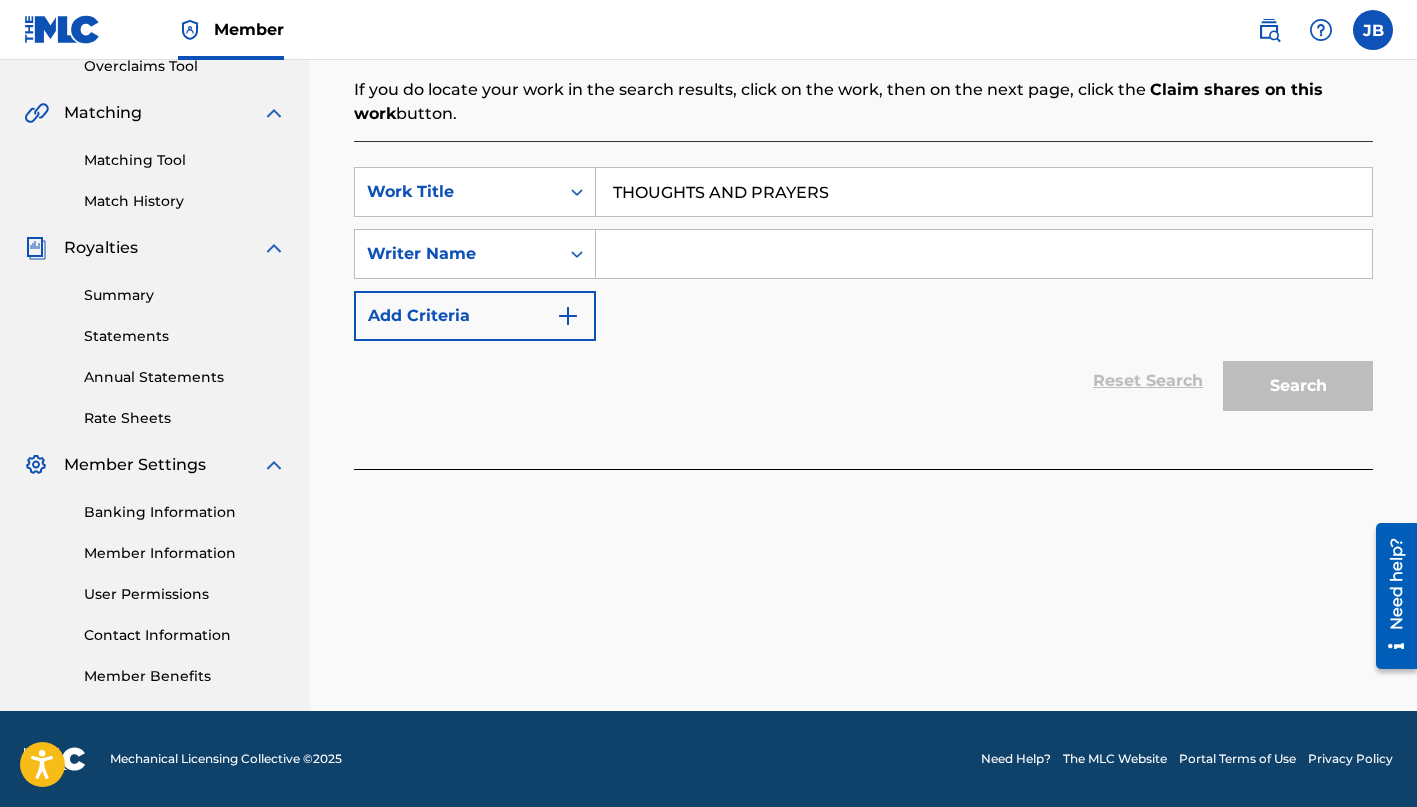 type on "THOUGHTS AND PRAYERS" 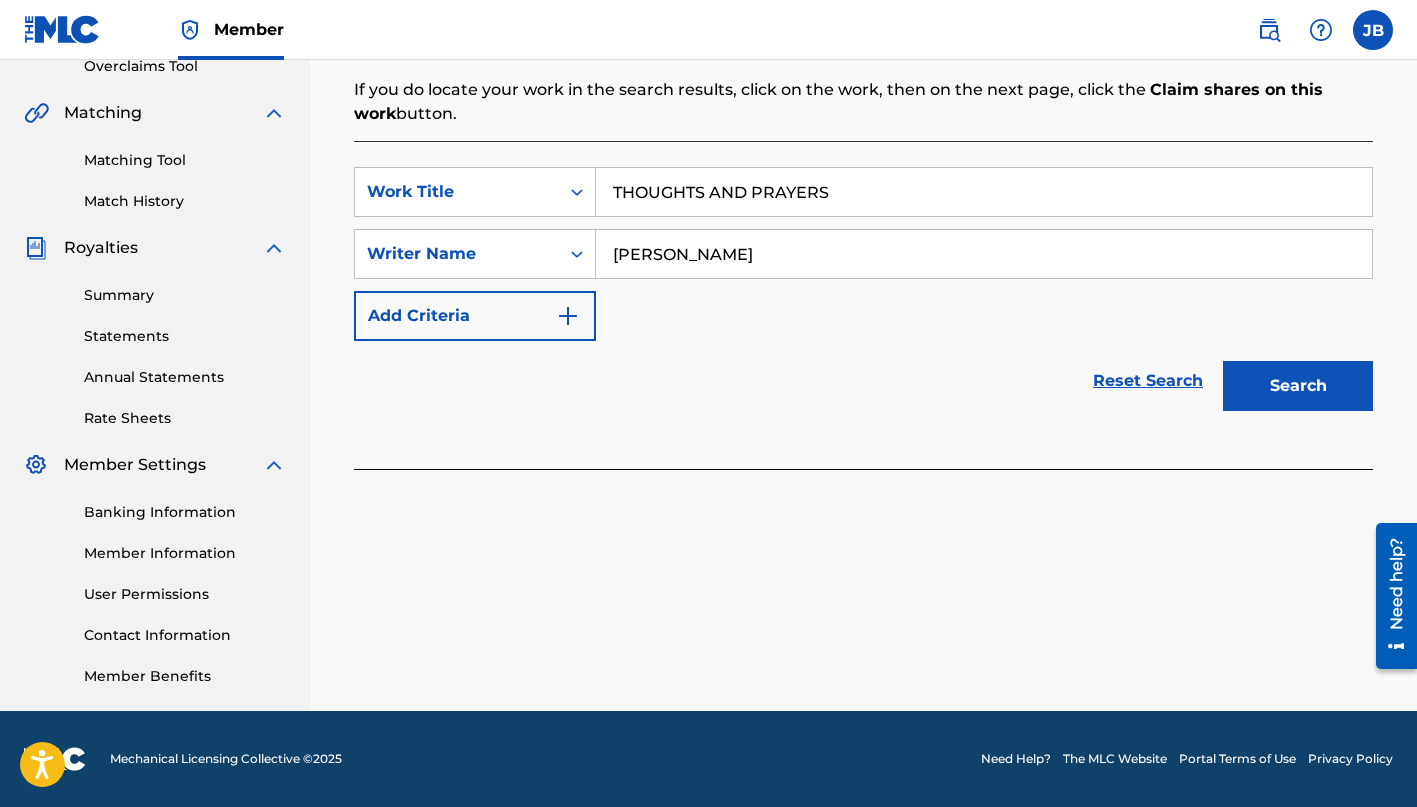 type on "[PERSON_NAME]" 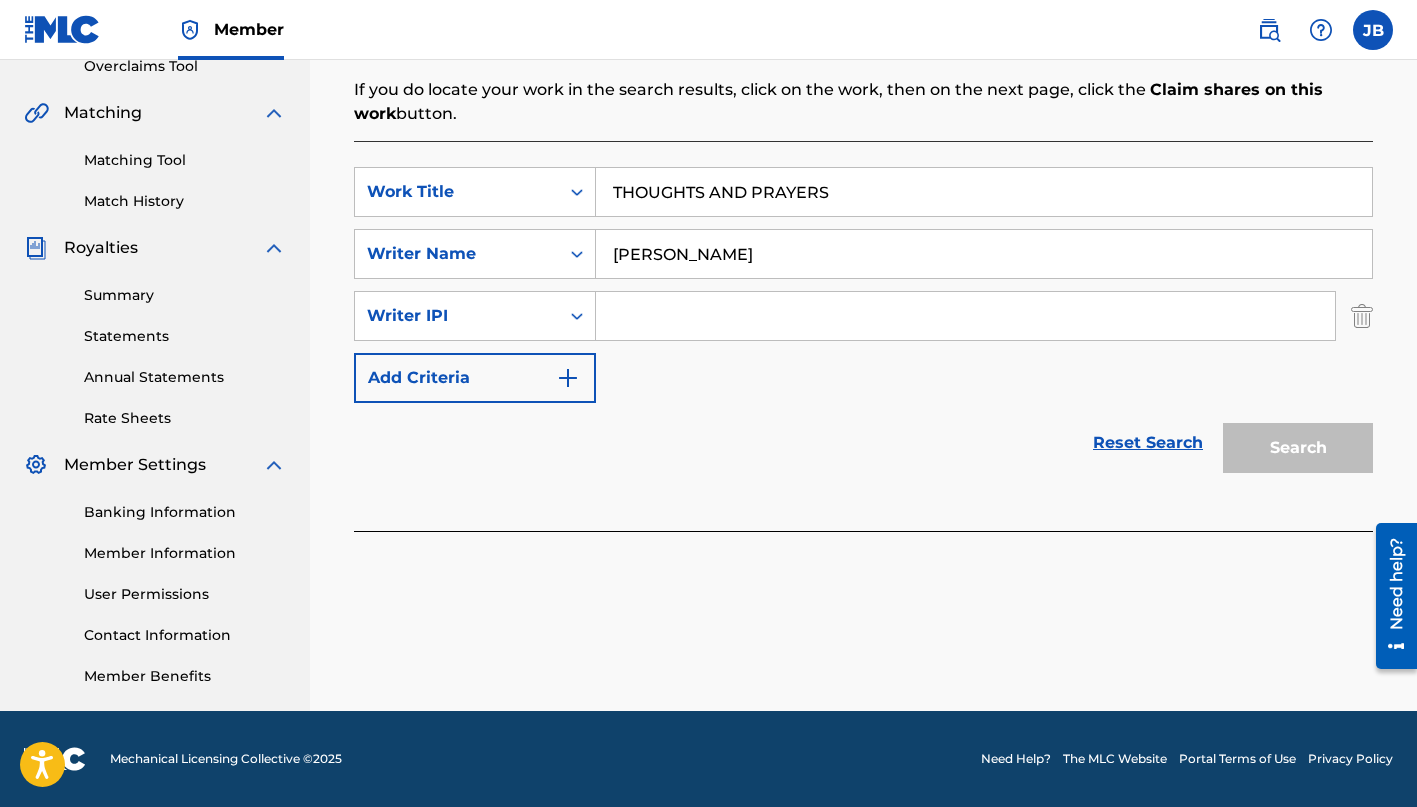 click at bounding box center (965, 316) 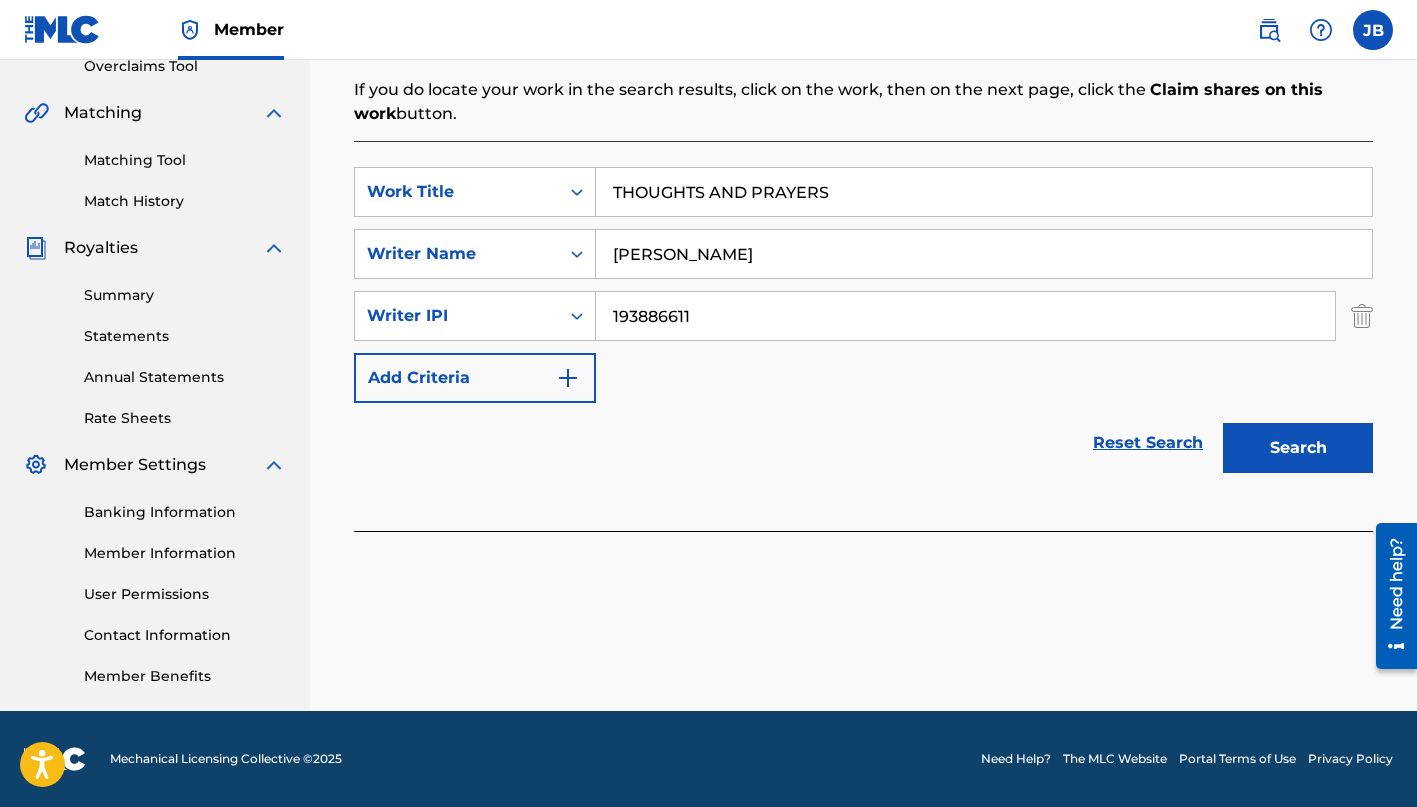 type on "193886611" 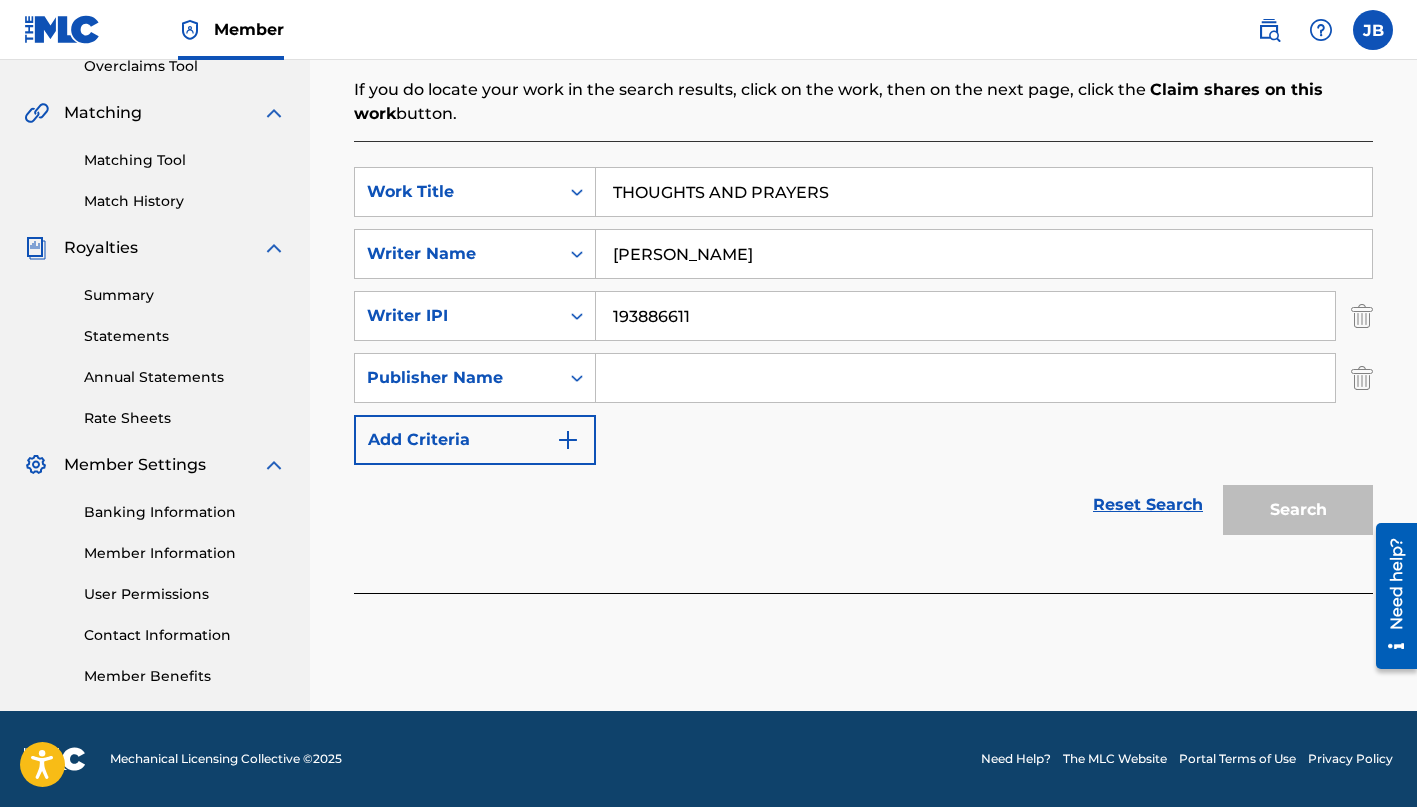 click at bounding box center [965, 378] 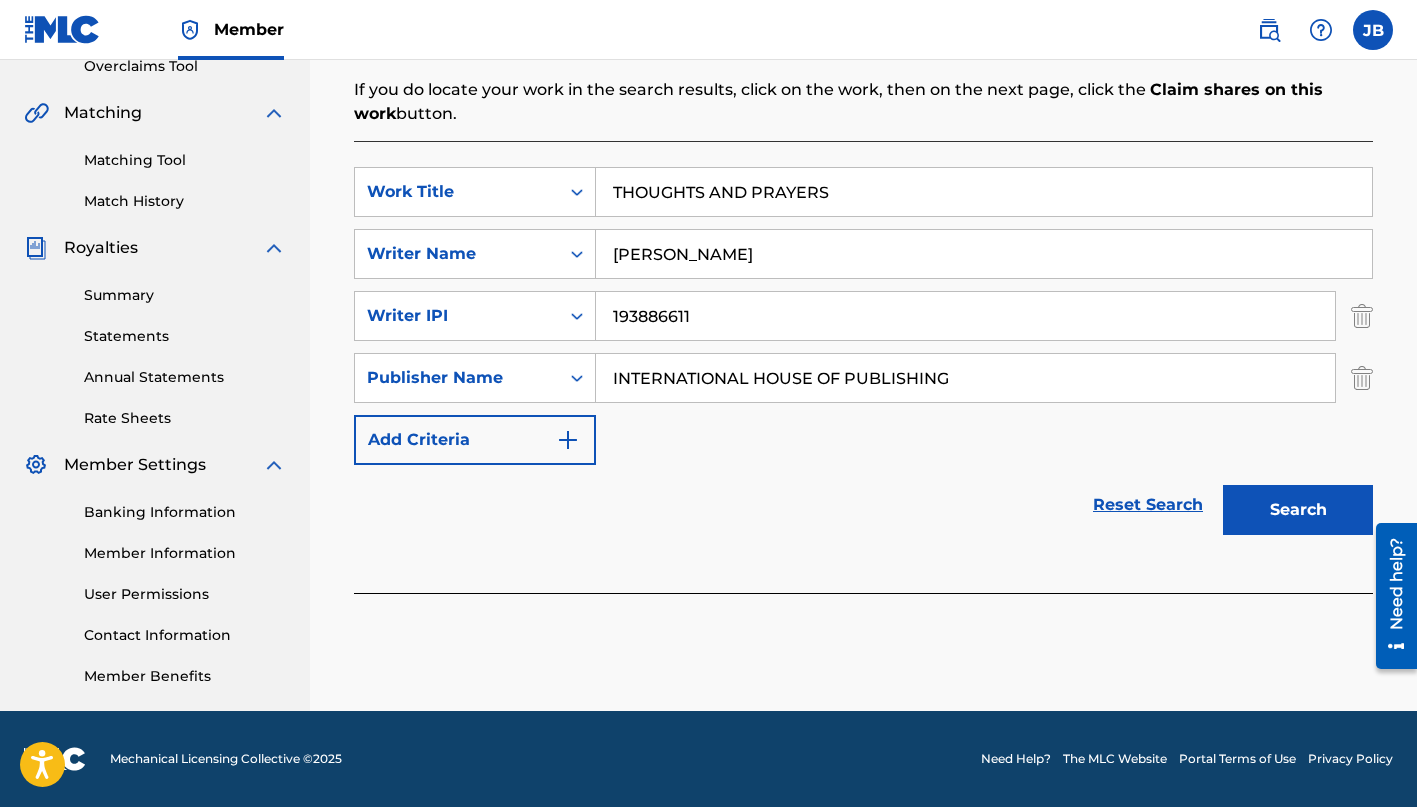 type on "INTERNATIONAL HOUSE OF PUBLISHING" 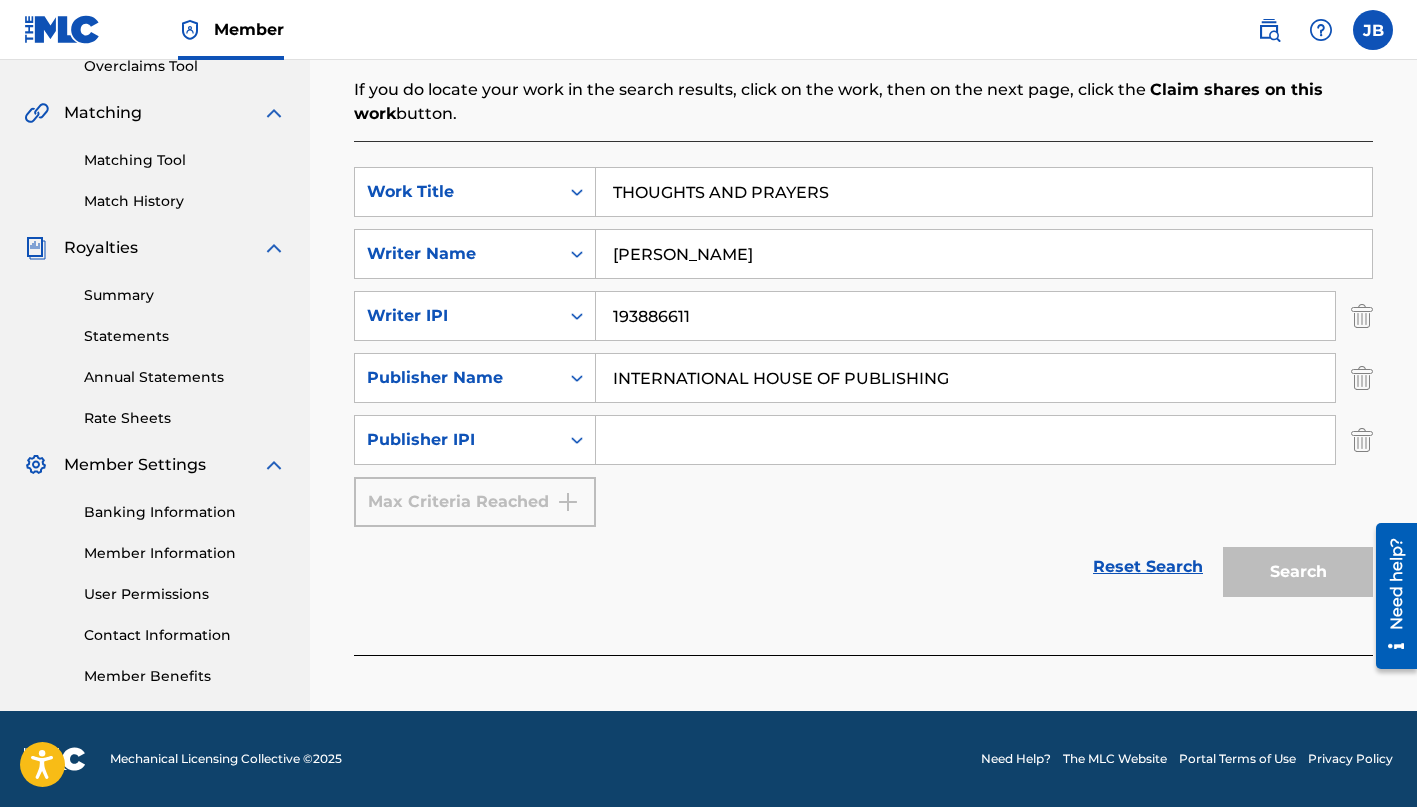 scroll, scrollTop: 429, scrollLeft: 0, axis: vertical 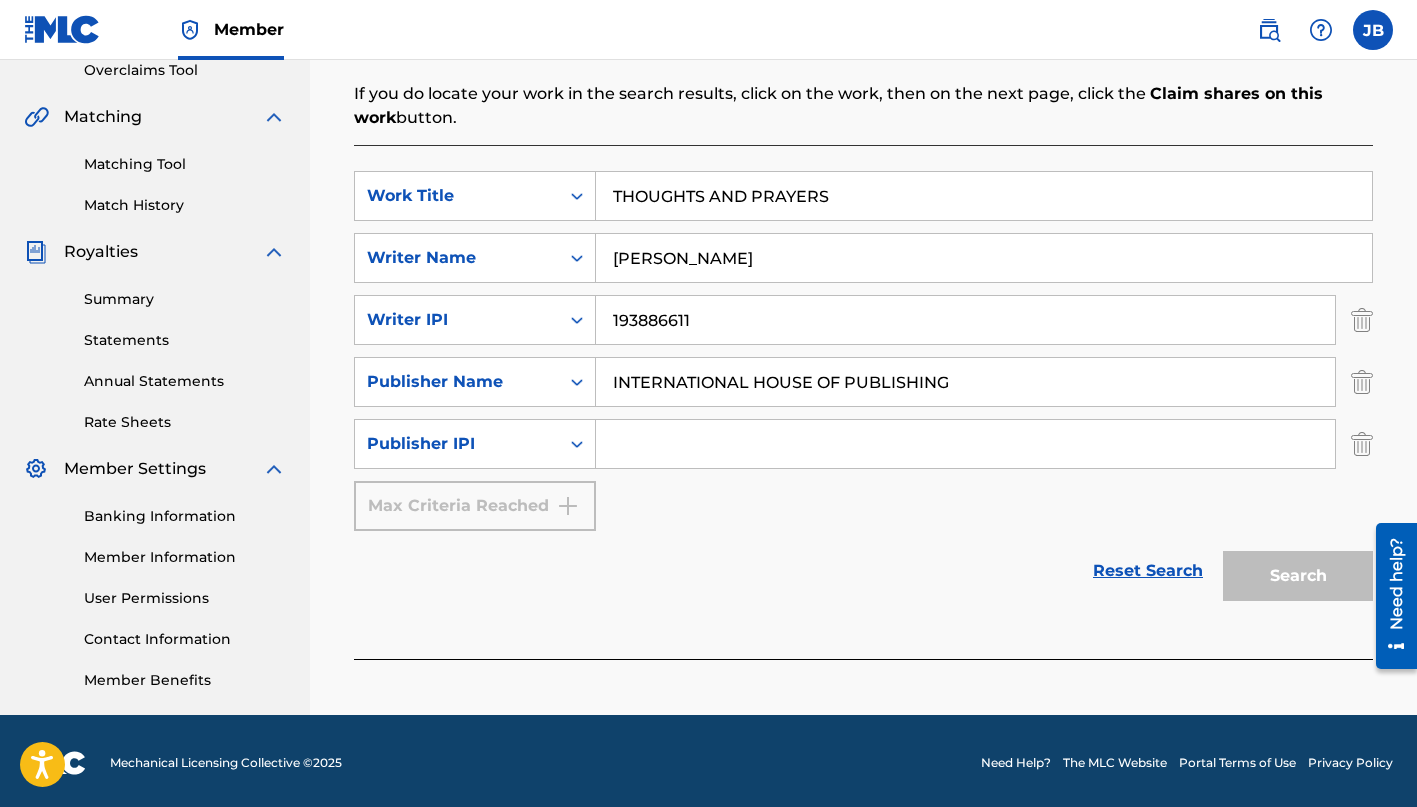 click at bounding box center [965, 444] 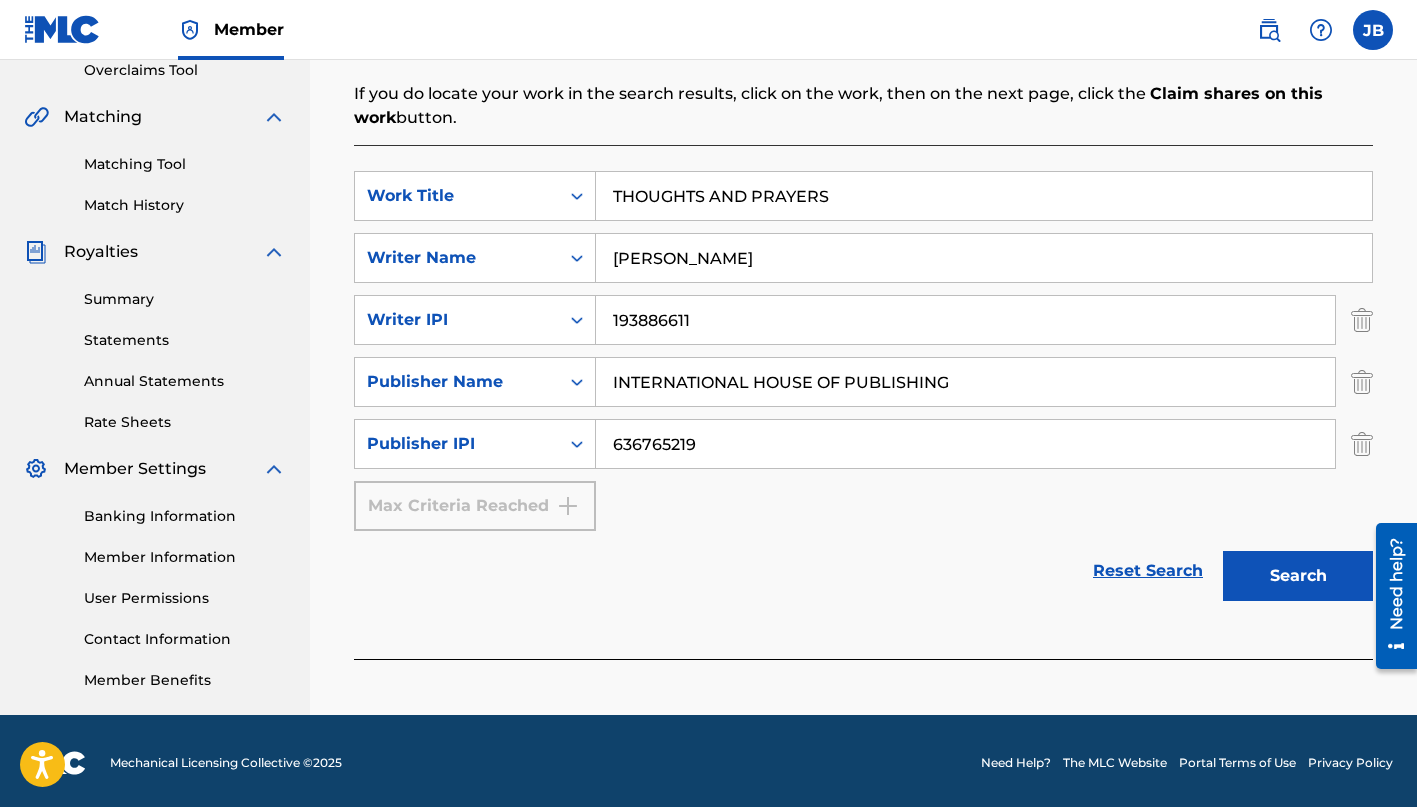 type on "636765219" 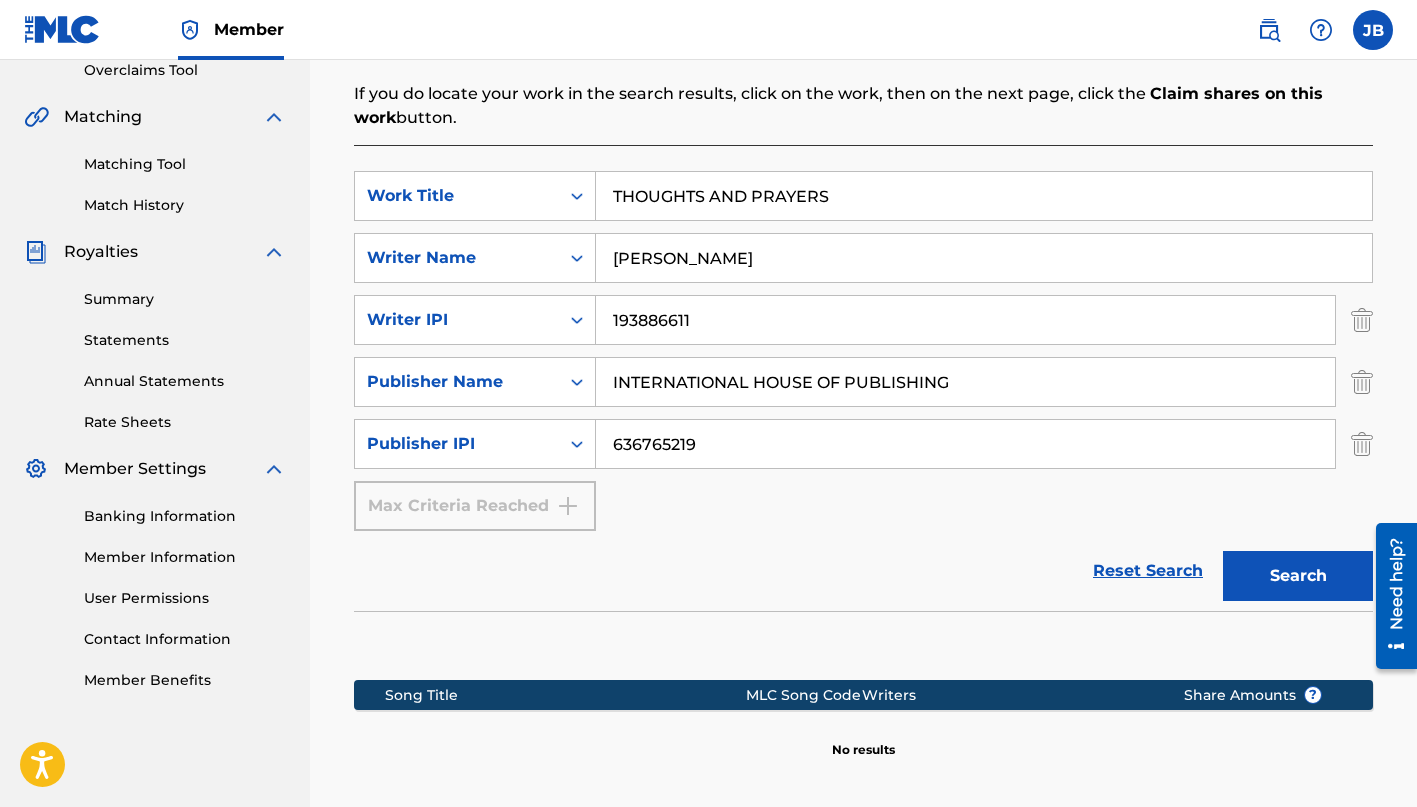 click on "Search" at bounding box center (1298, 576) 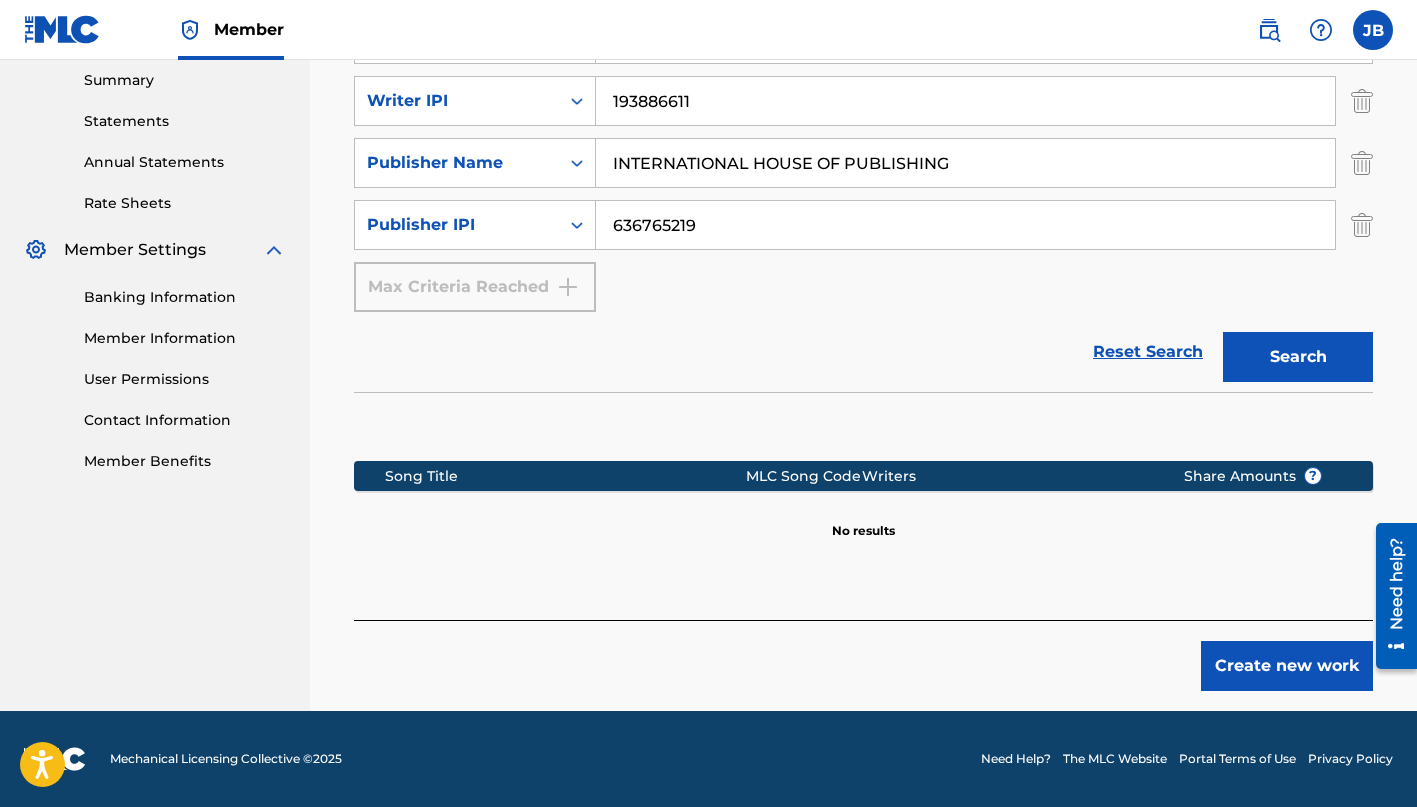 click on "Create new work" at bounding box center (1287, 666) 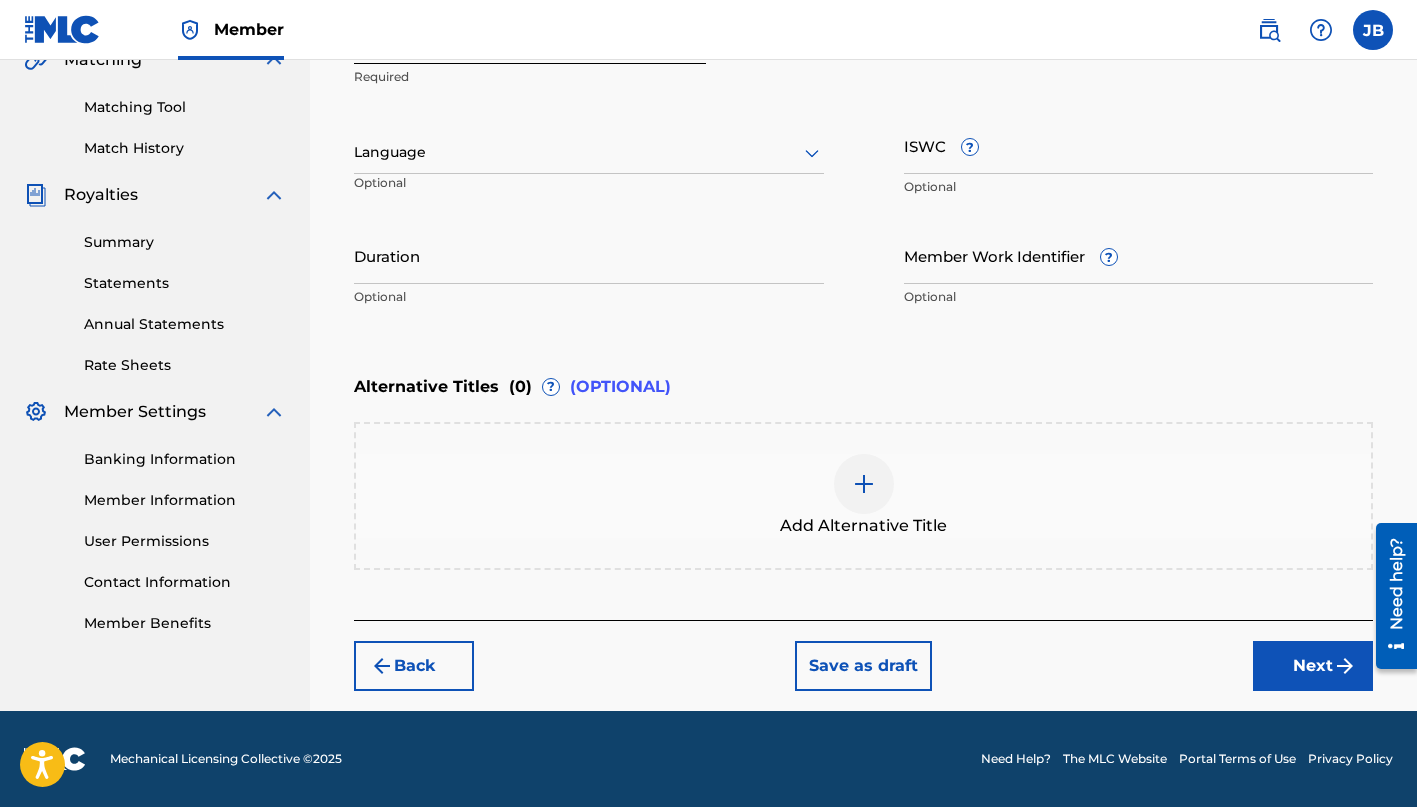 scroll, scrollTop: 486, scrollLeft: 0, axis: vertical 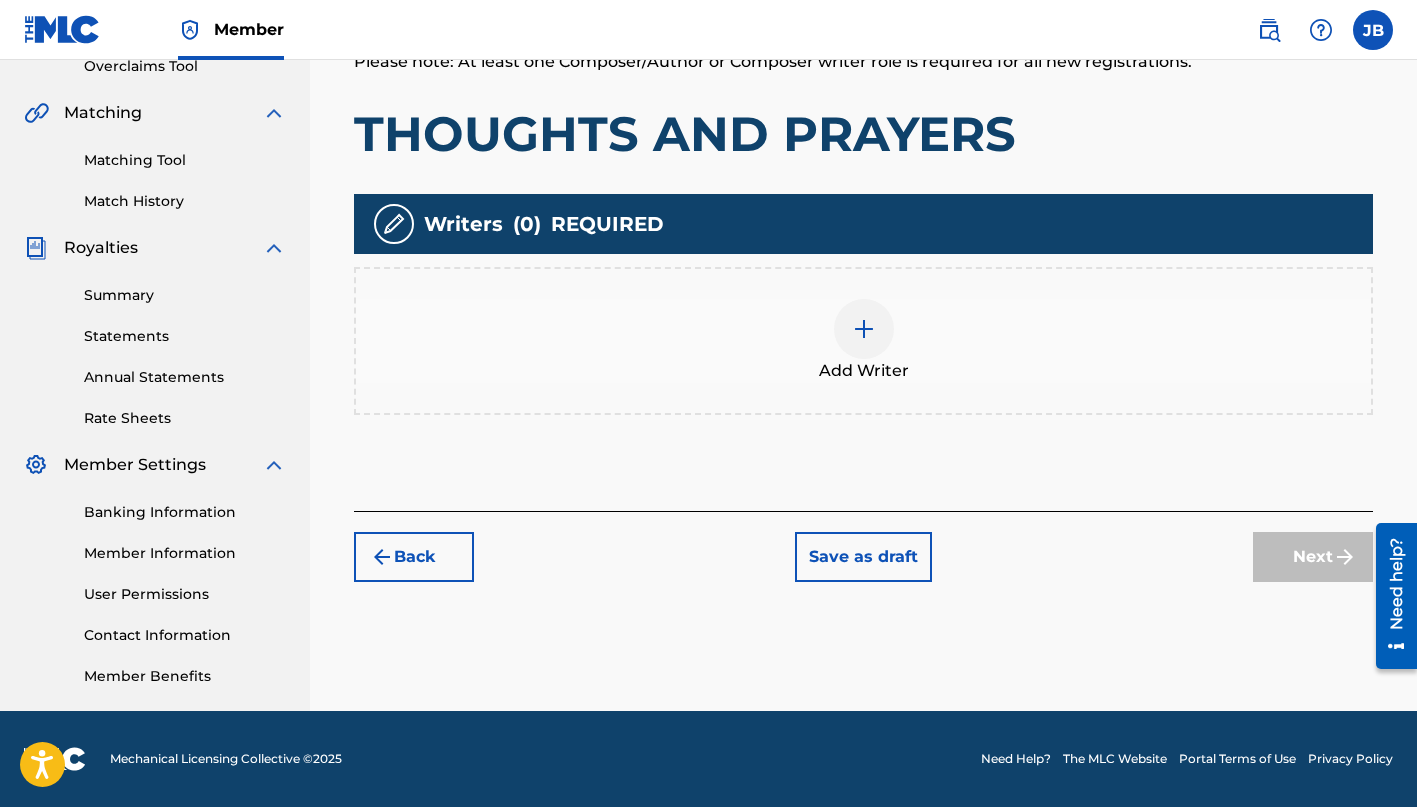 click at bounding box center [864, 329] 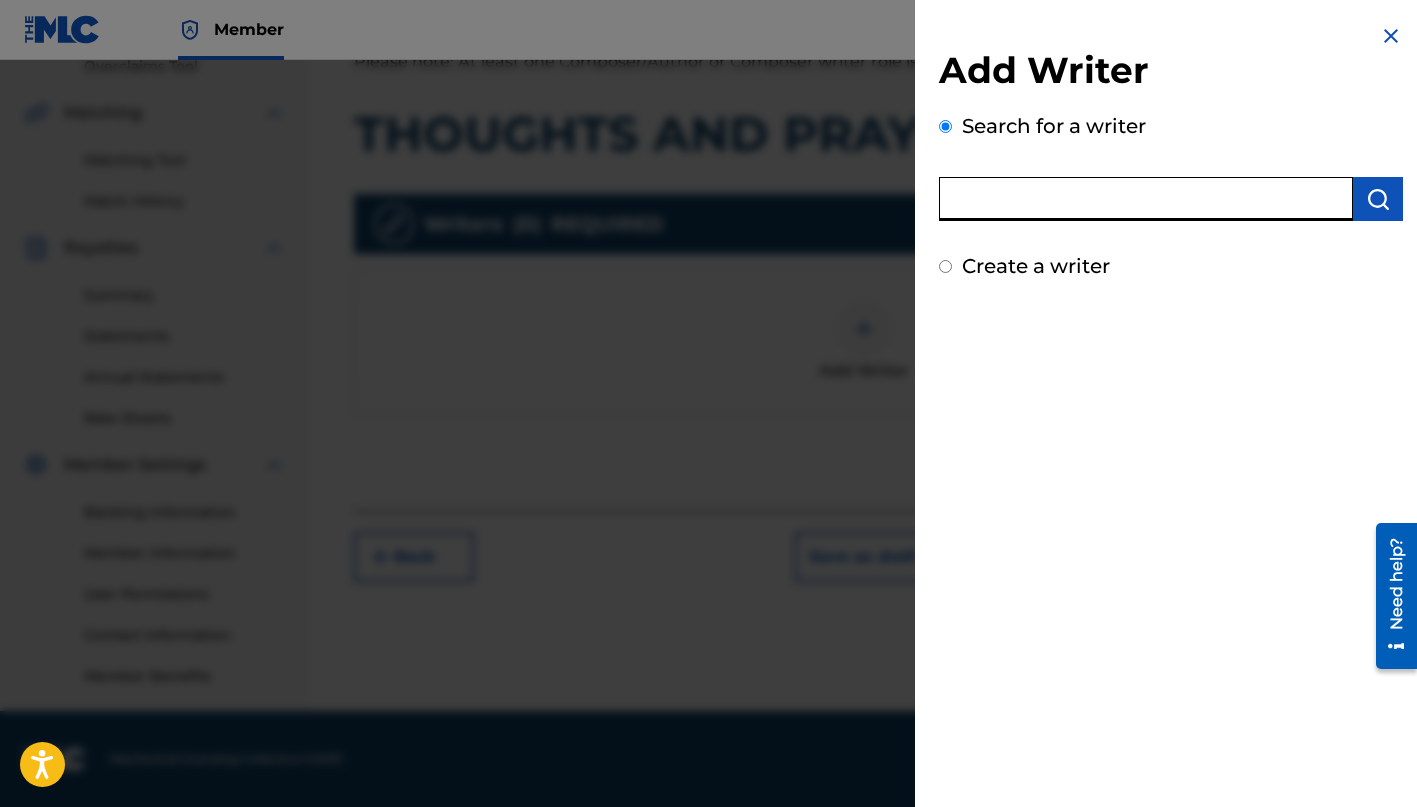 click at bounding box center (1146, 199) 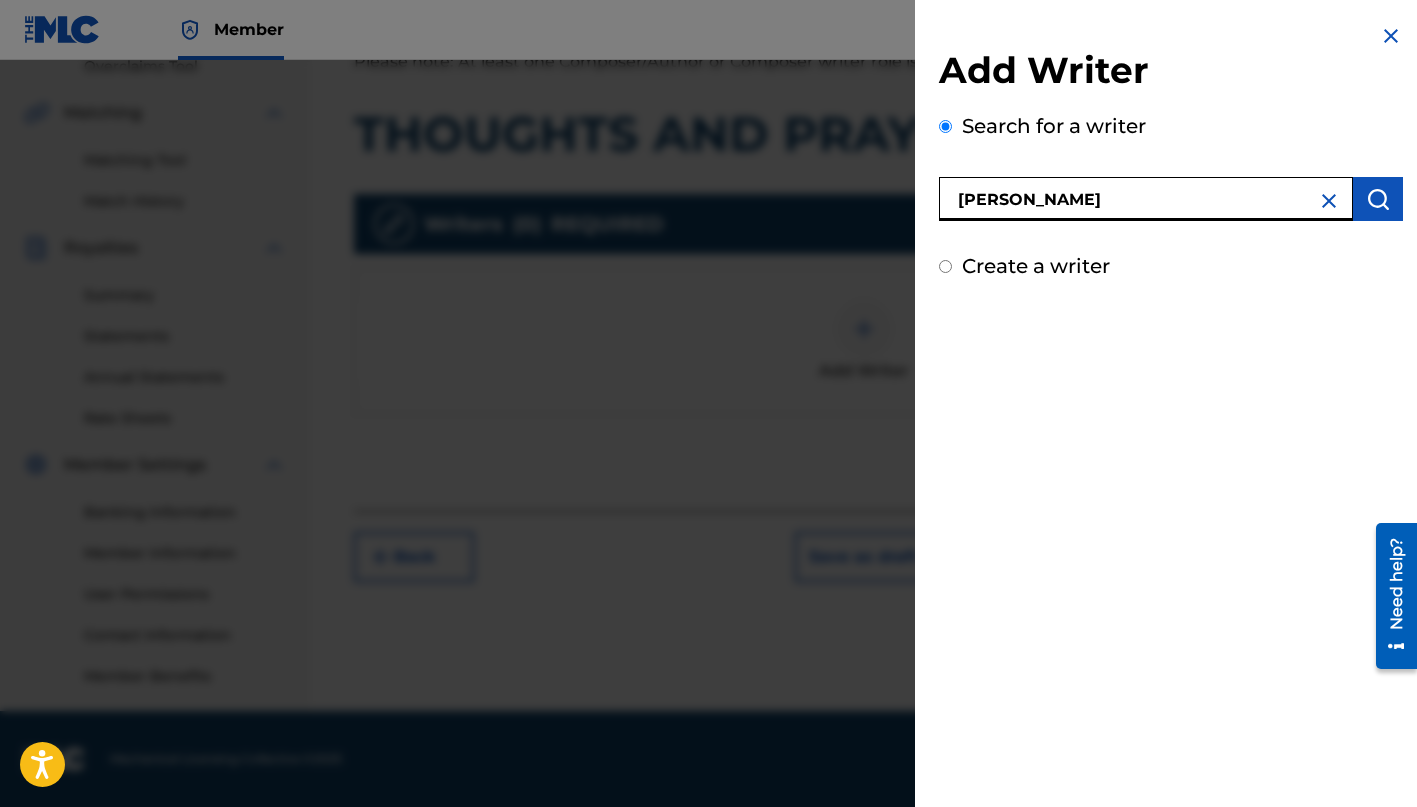 type on "[PERSON_NAME]" 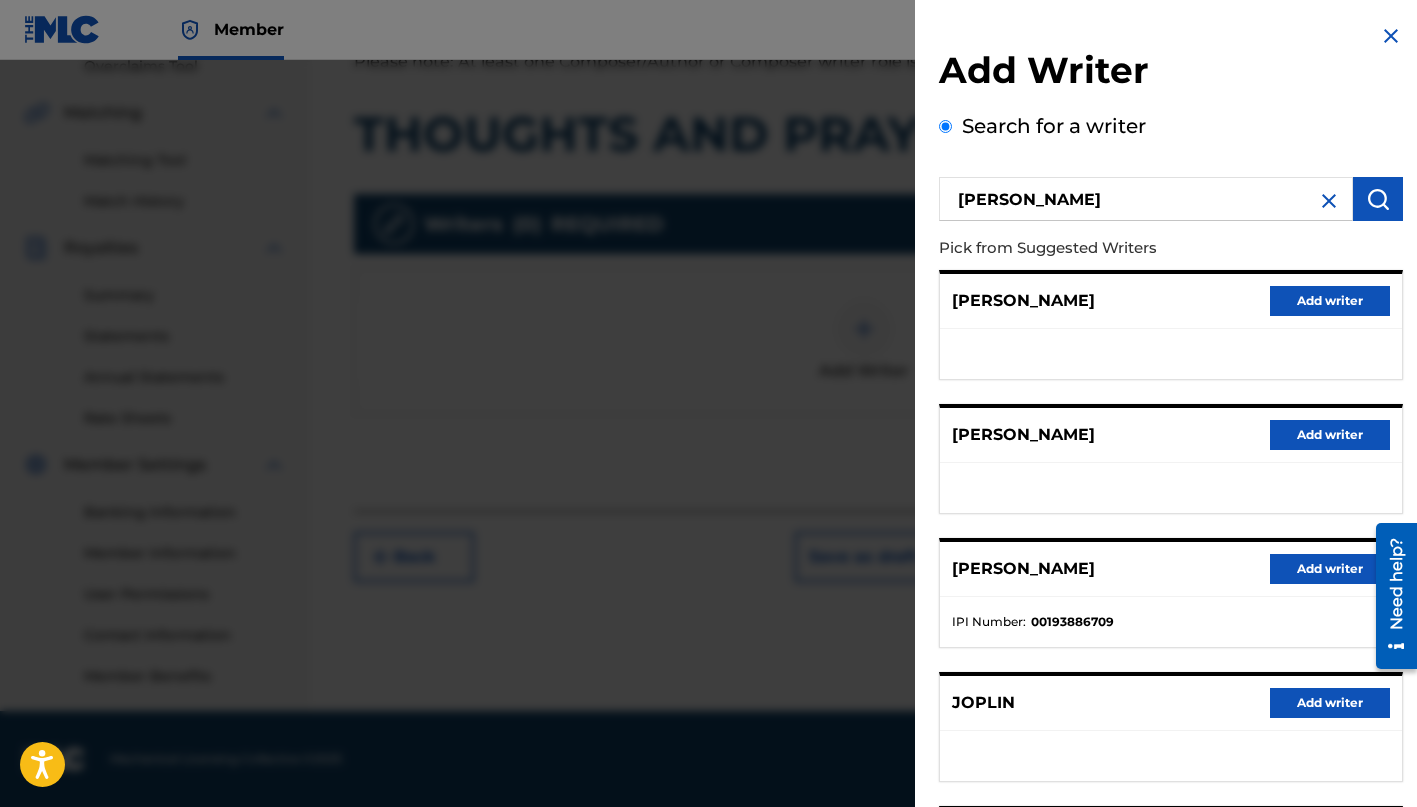 click on "Add writer" at bounding box center (1330, 301) 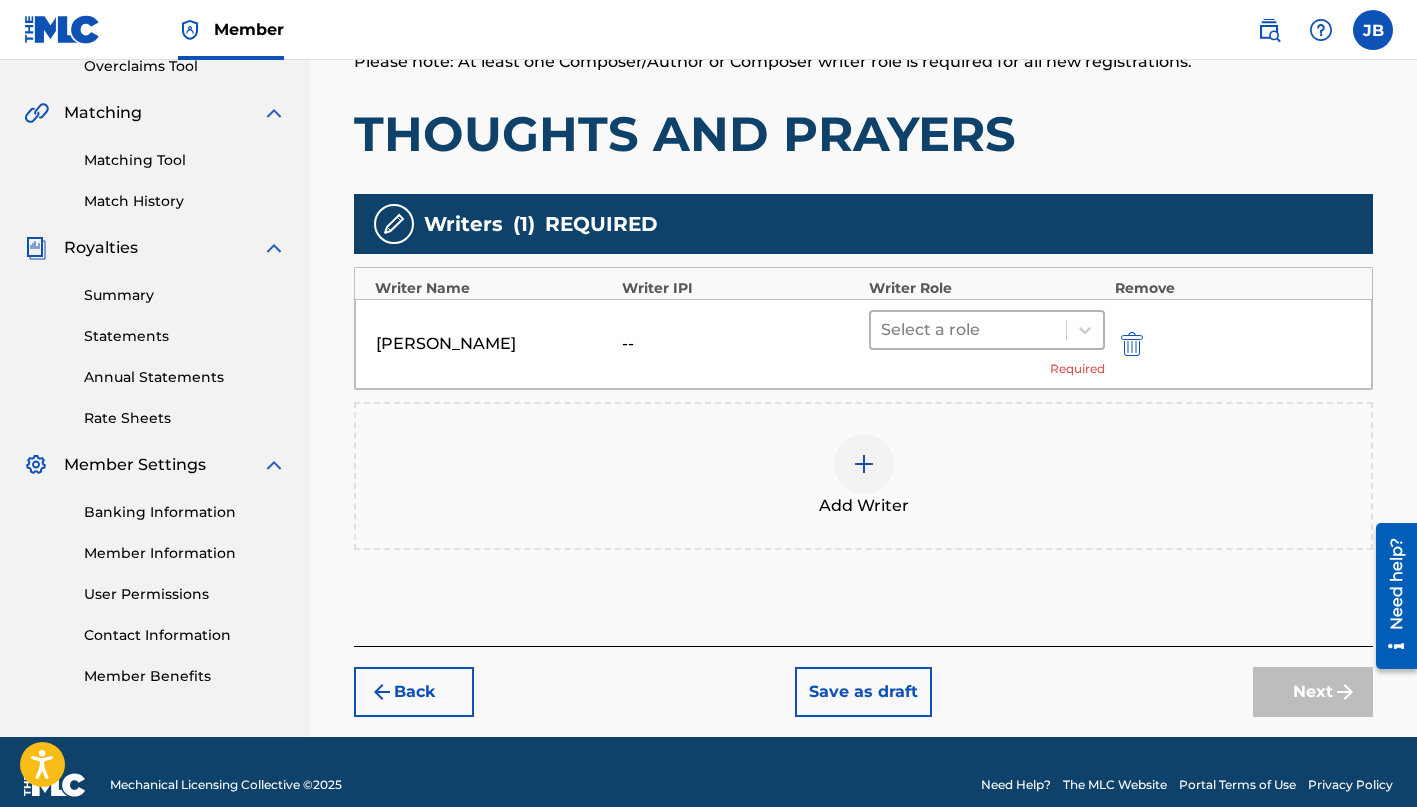 click at bounding box center [968, 330] 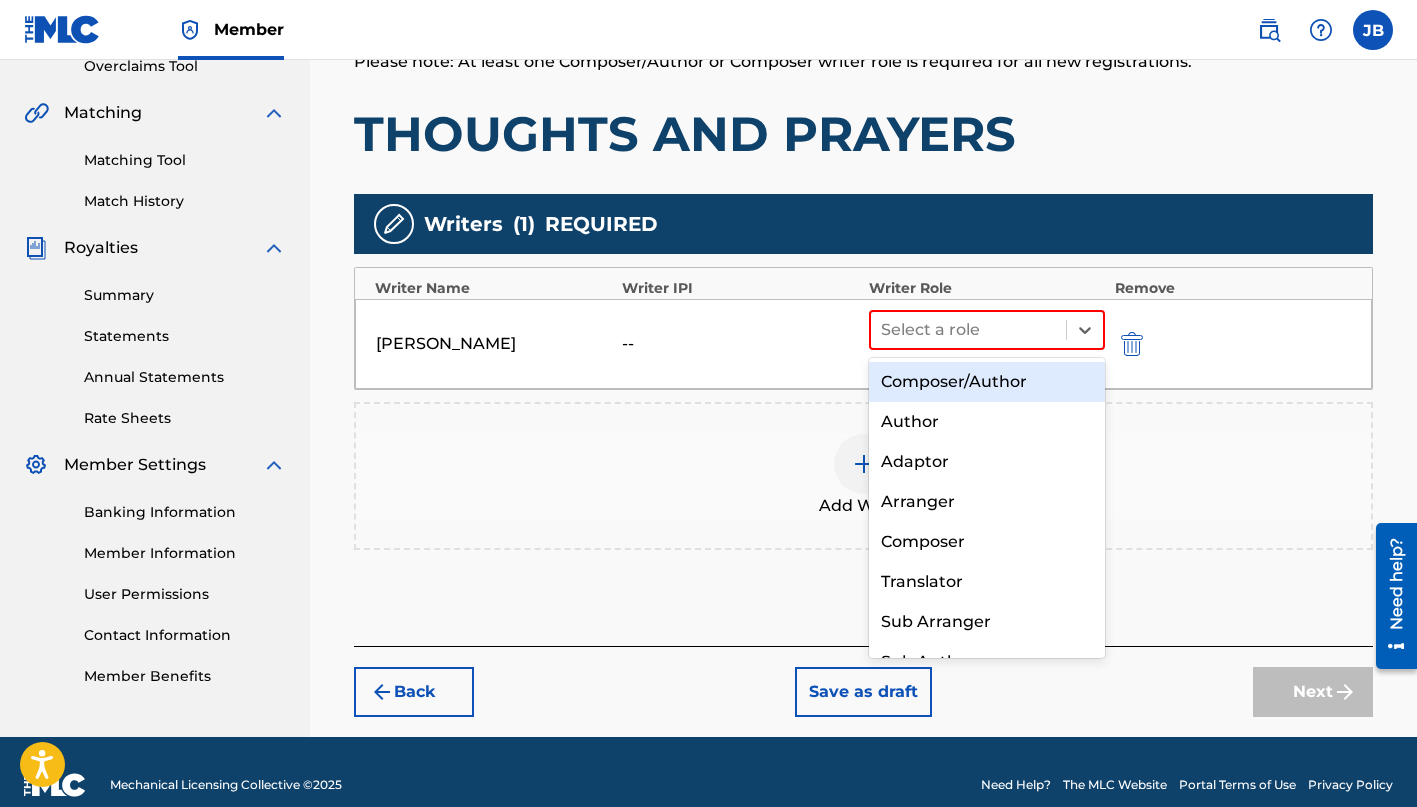 click on "Composer/Author" at bounding box center (987, 382) 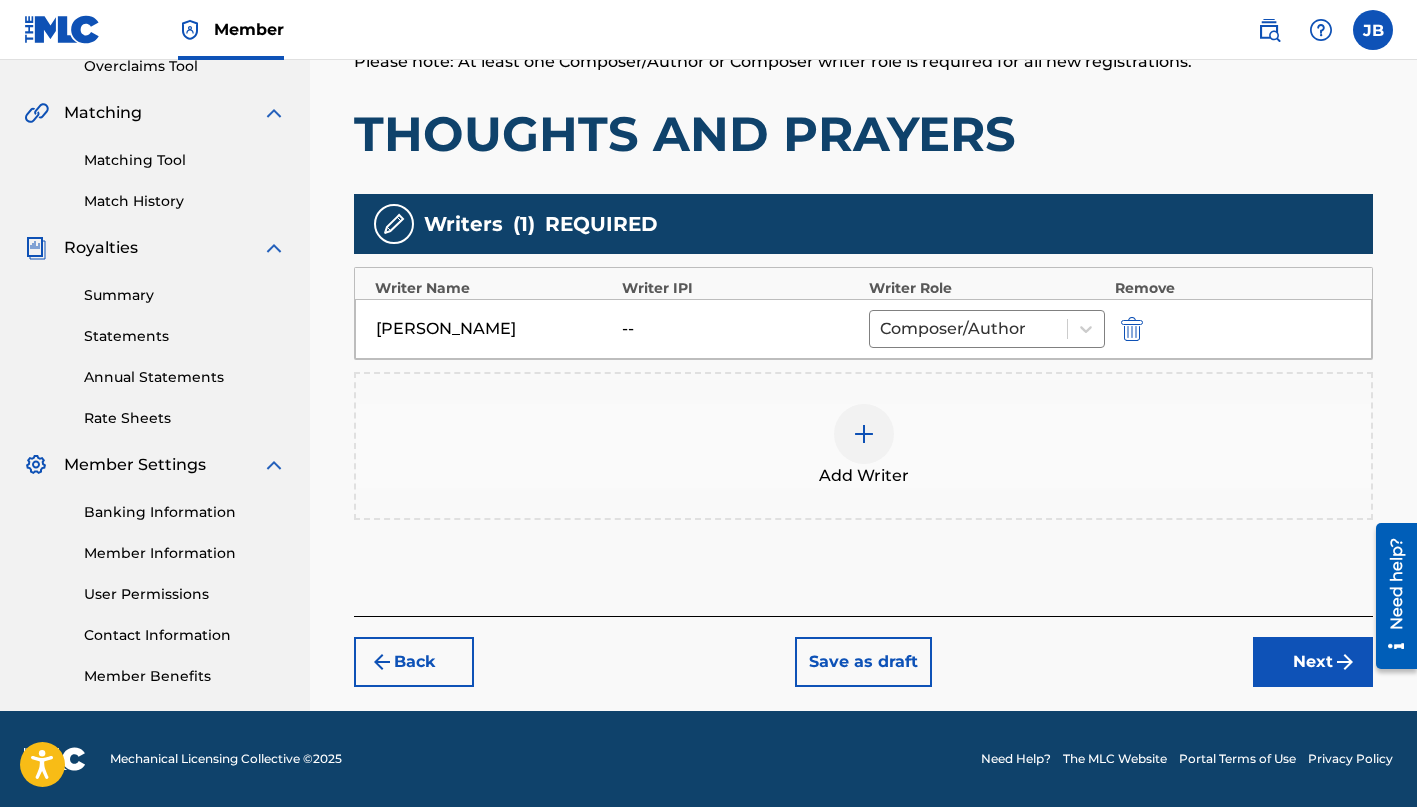scroll, scrollTop: 433, scrollLeft: 0, axis: vertical 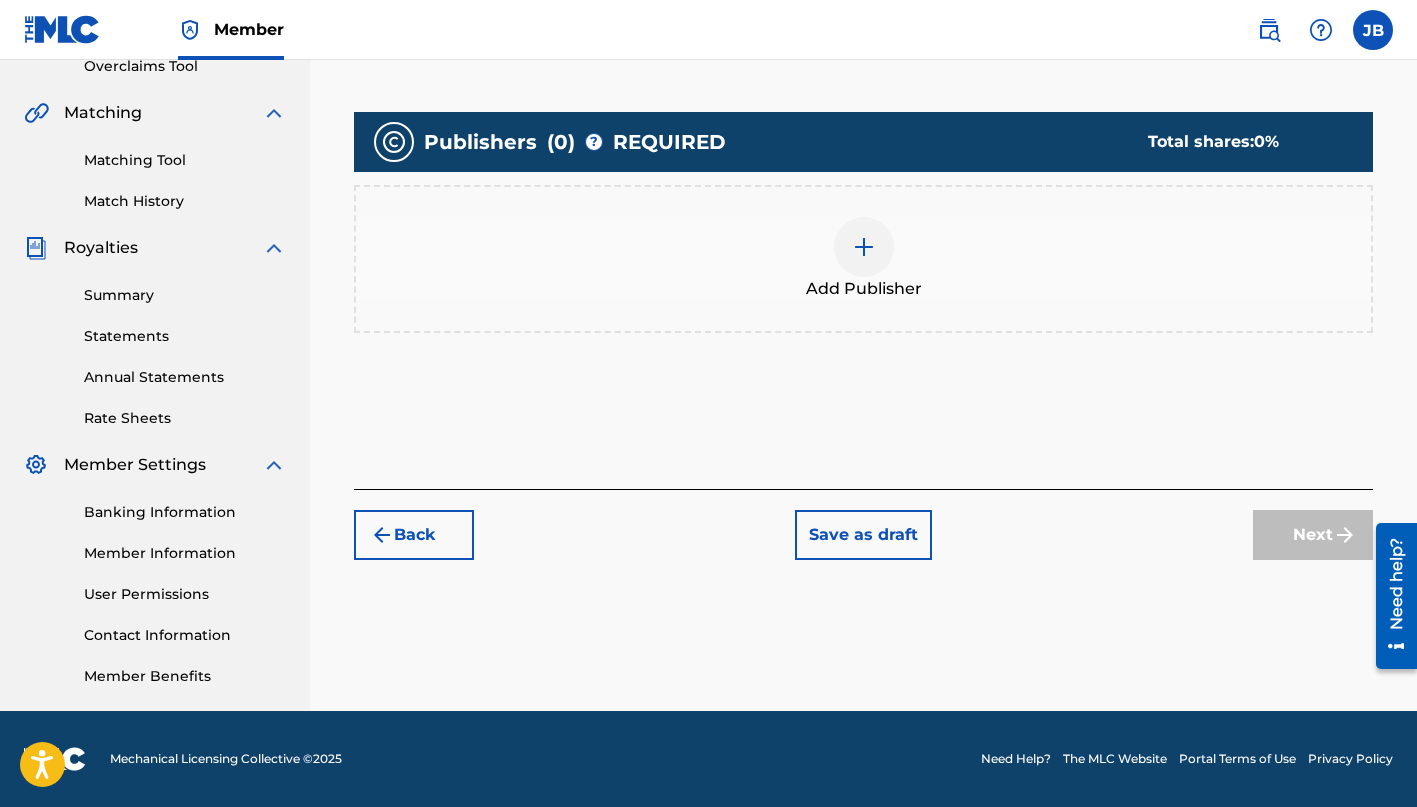click at bounding box center [864, 247] 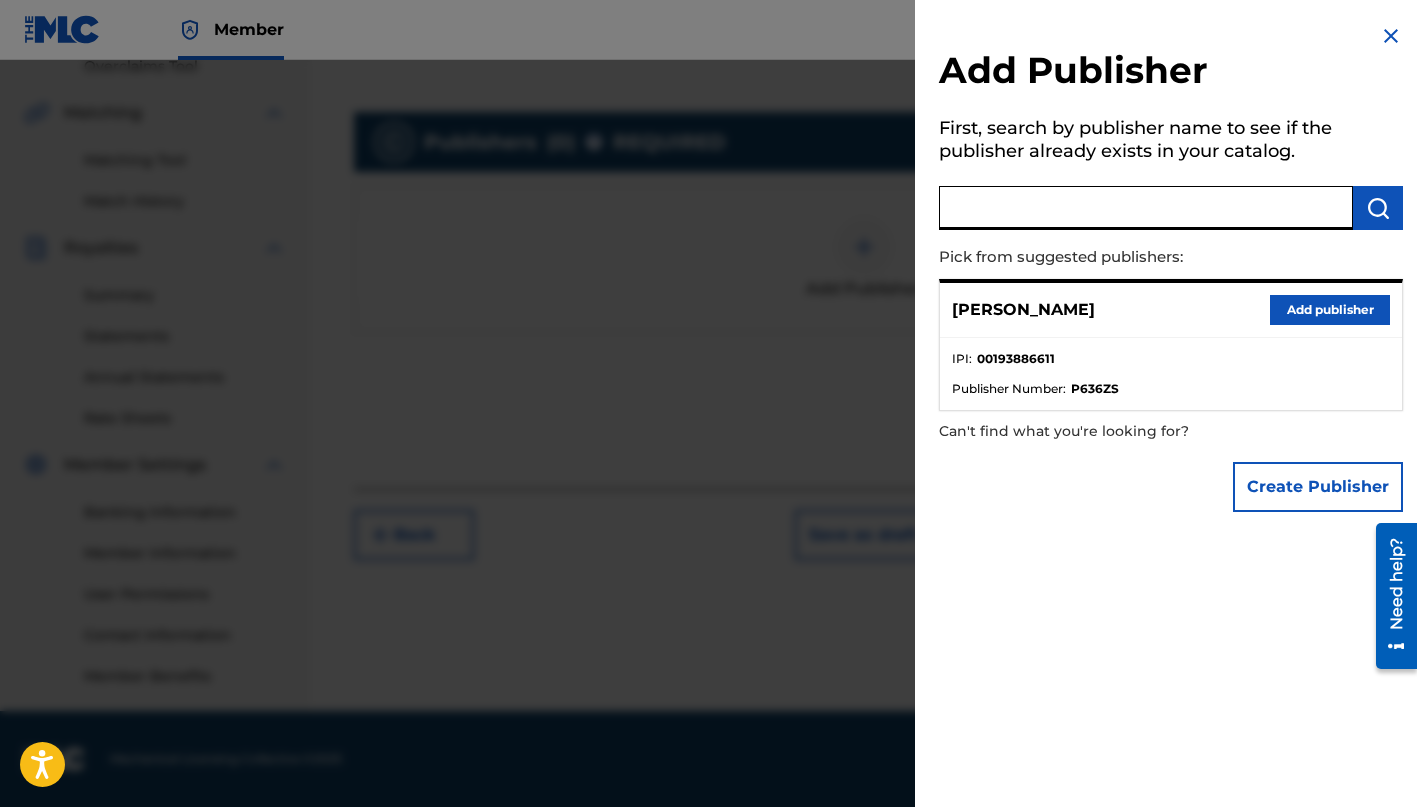 click at bounding box center (1146, 208) 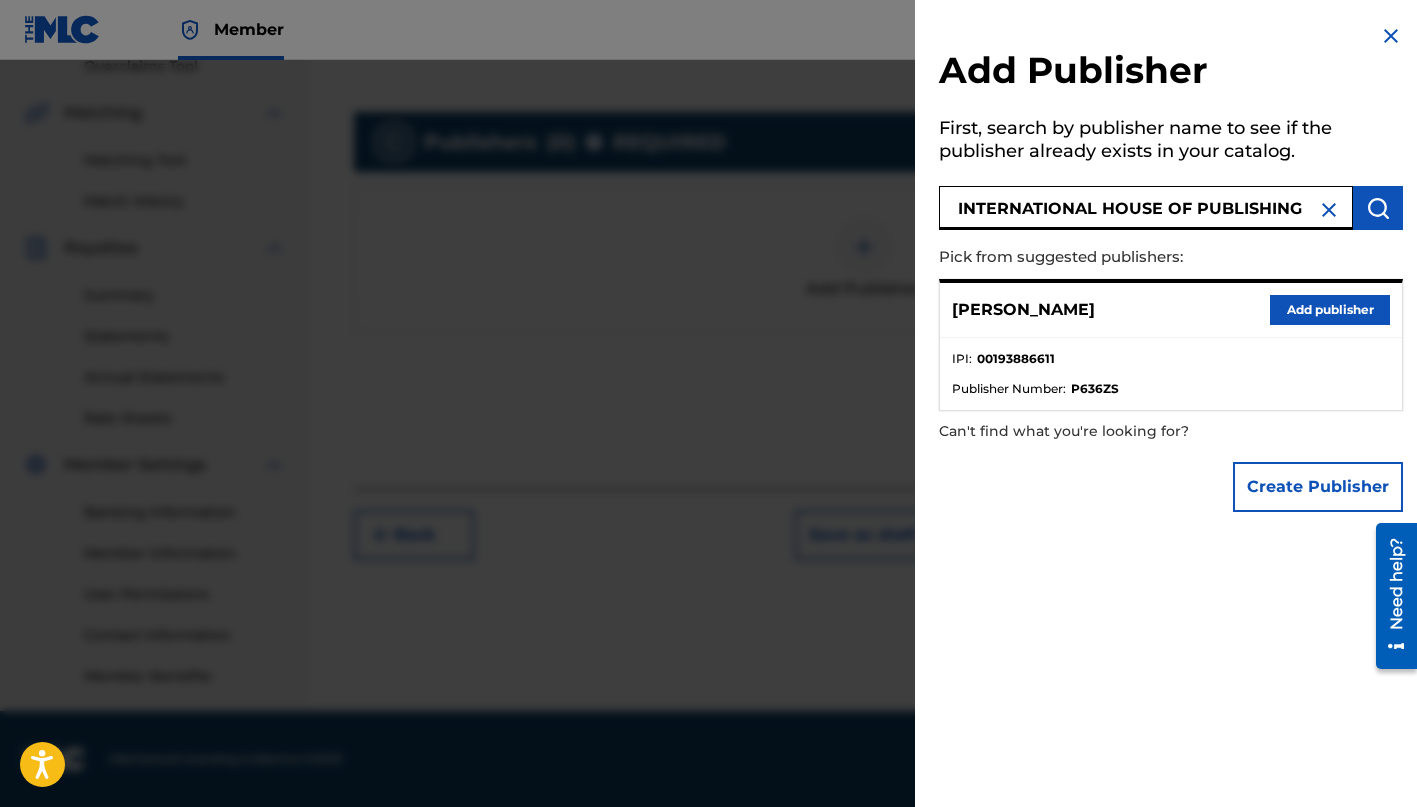 type on "INTERNATIONAL HOUSE OF PUBLISHING" 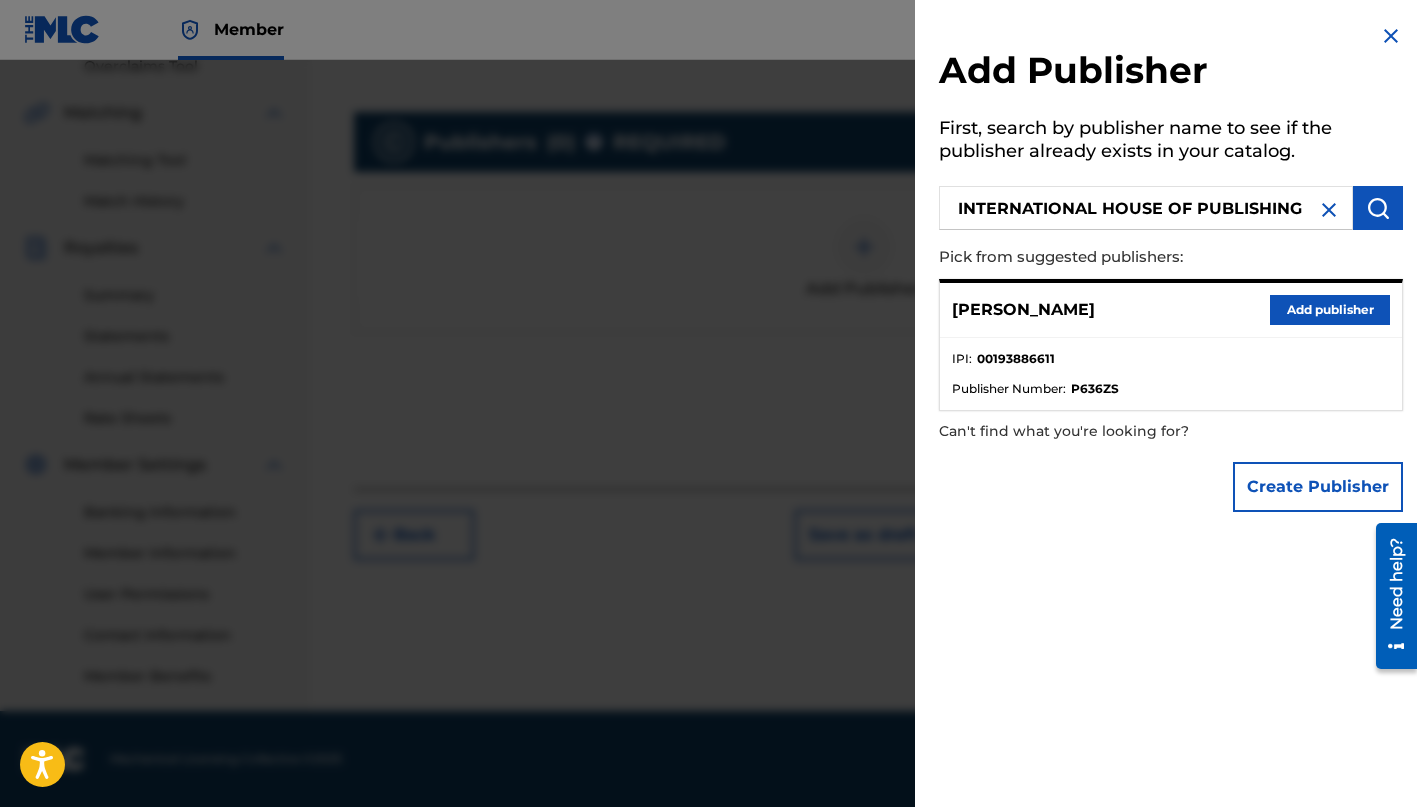 click at bounding box center (1378, 208) 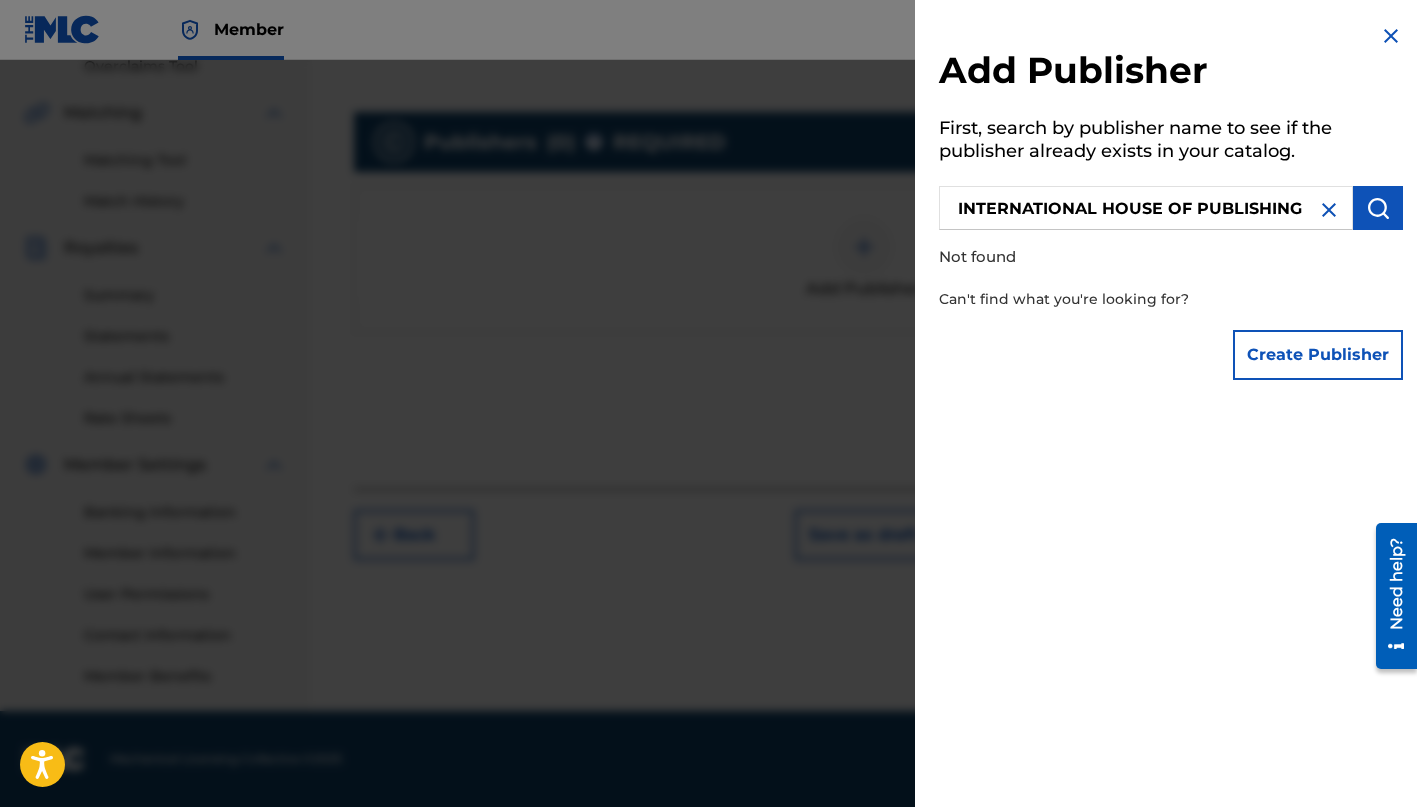 click on "Create Publisher" at bounding box center (1318, 355) 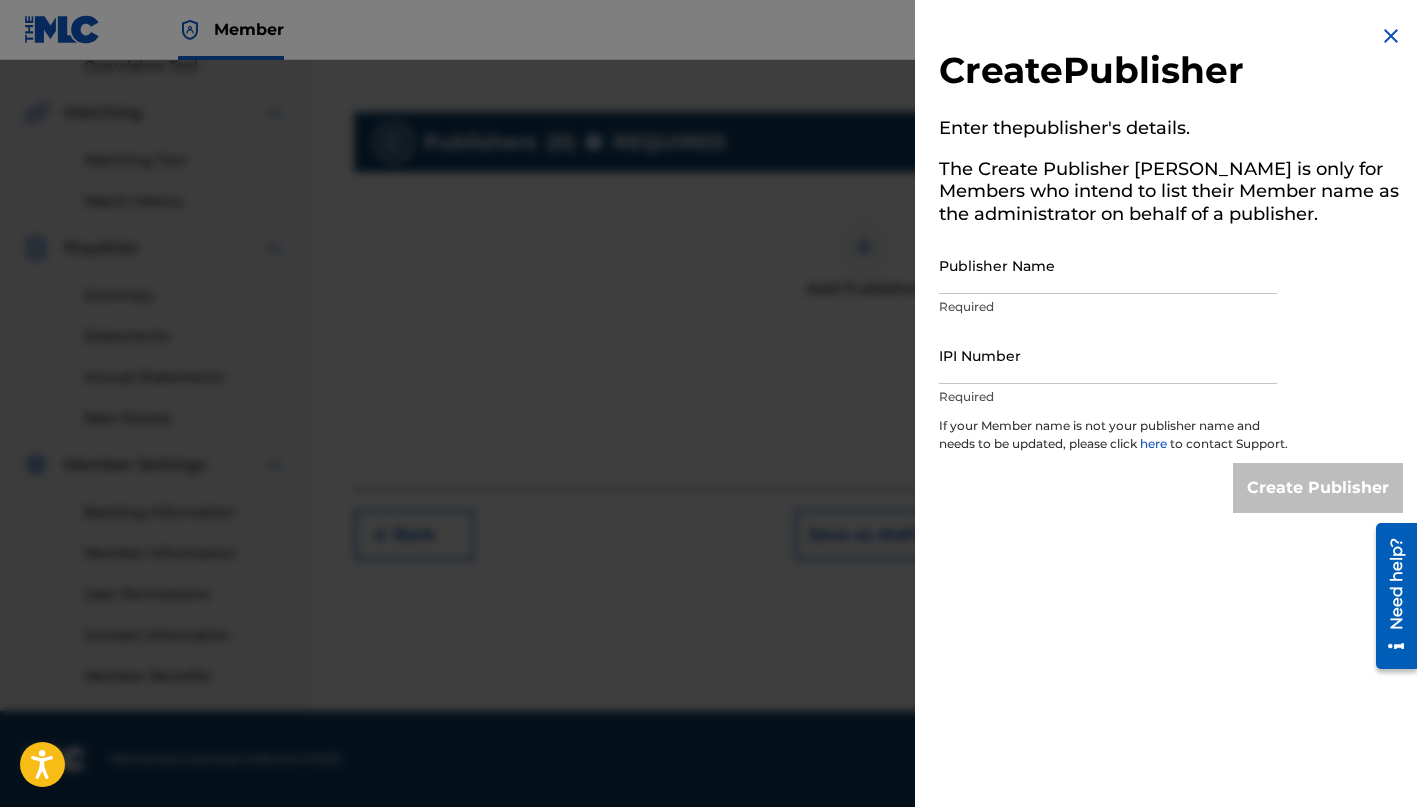 click on "Publisher Name" at bounding box center [1108, 265] 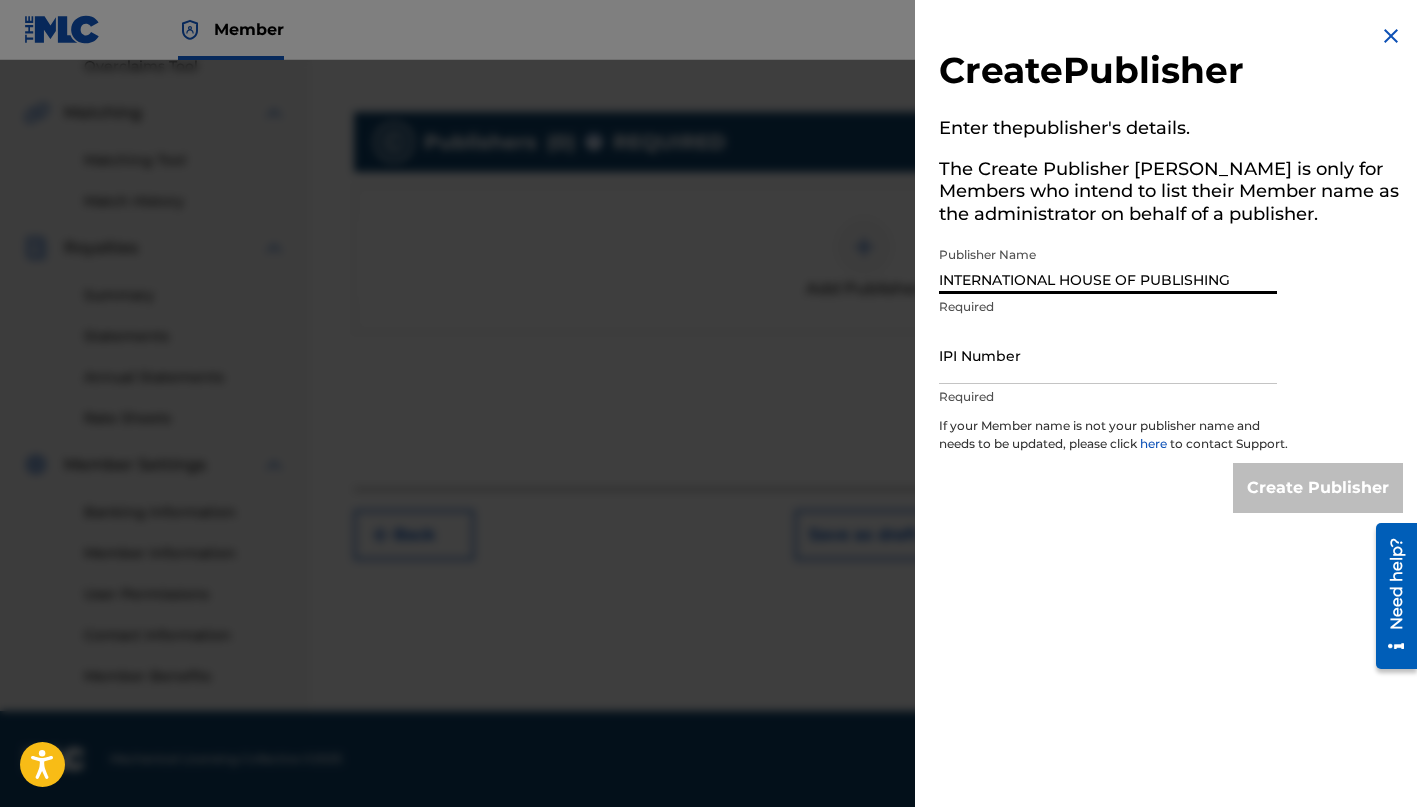 type on "INTERNATIONAL HOUSE OF PUBLISHING" 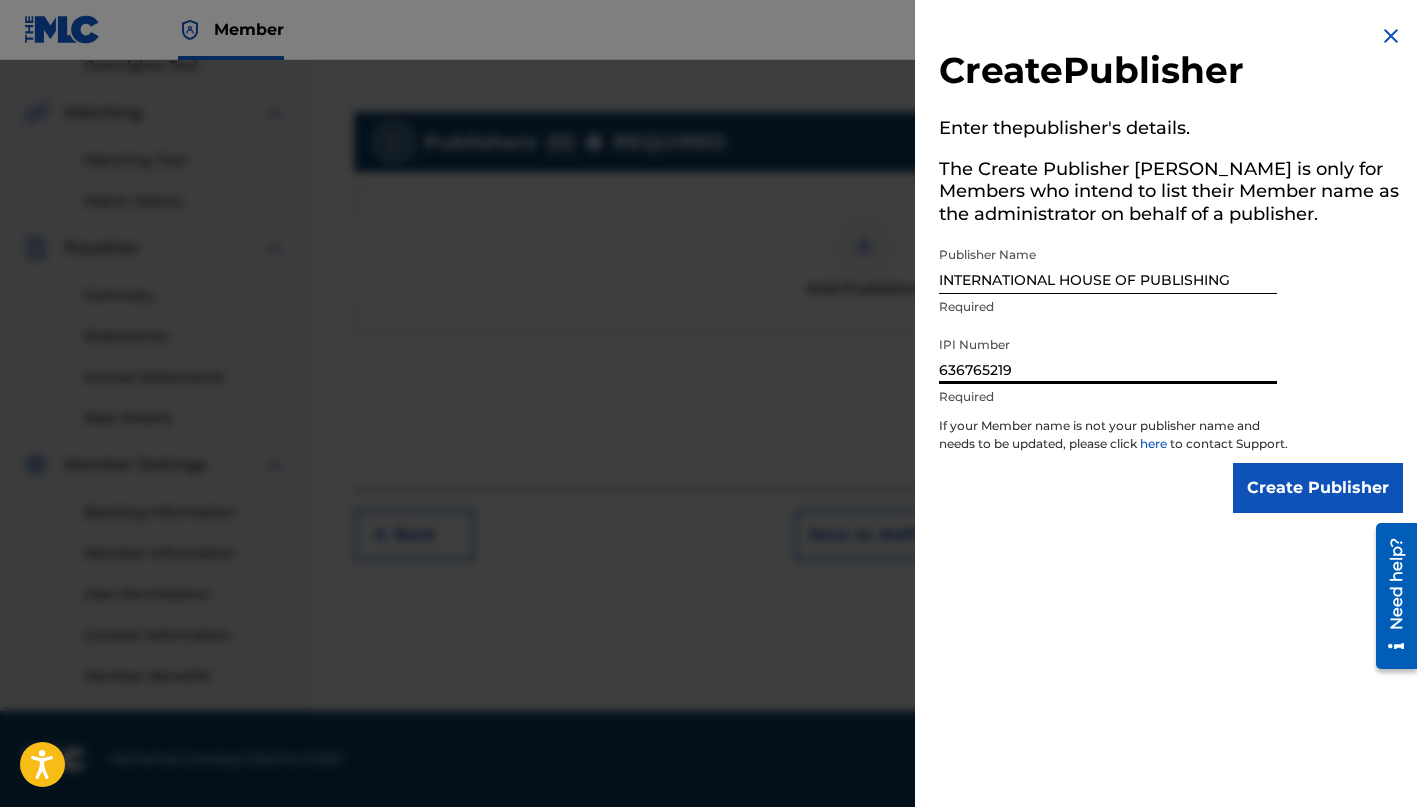 type on "636765219" 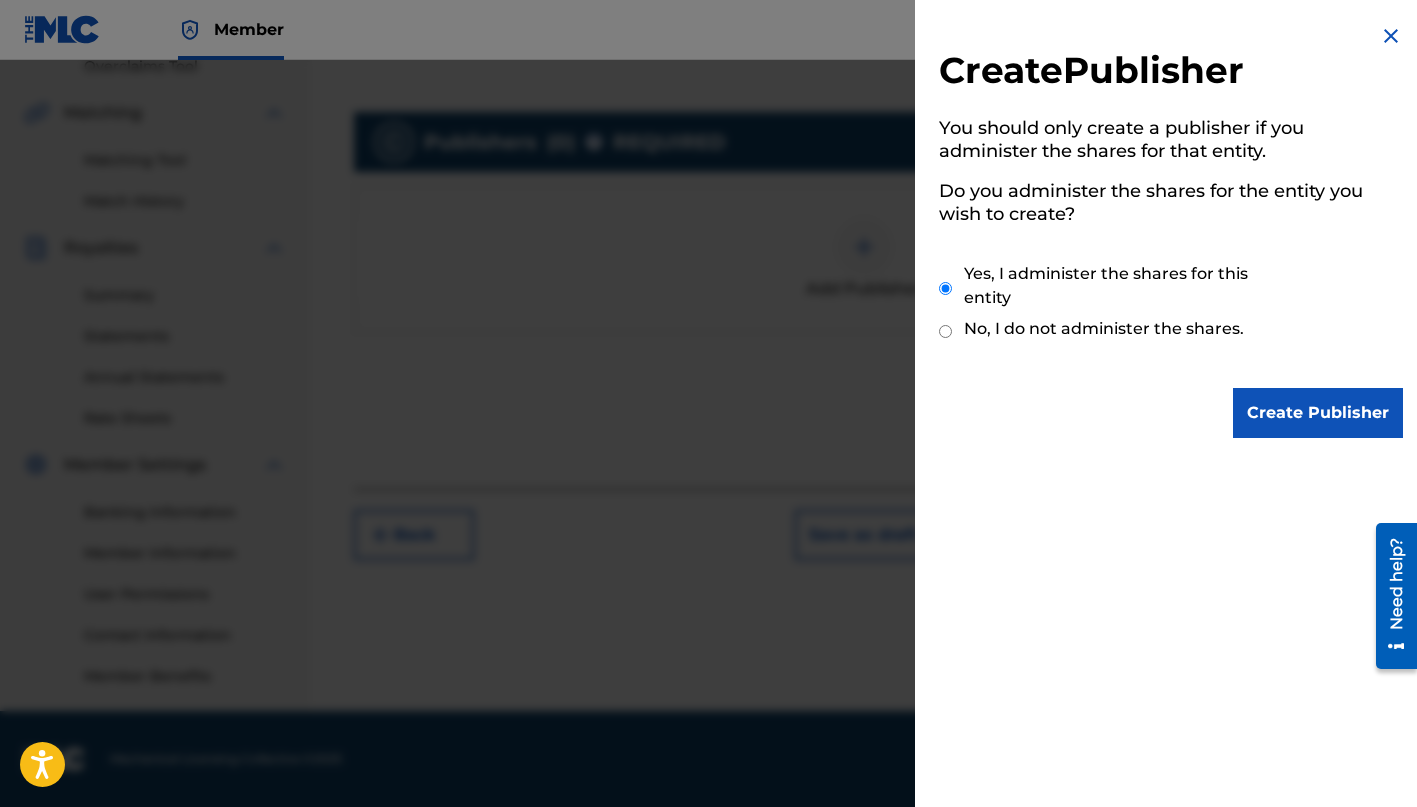 click on "Create Publisher" at bounding box center (1318, 413) 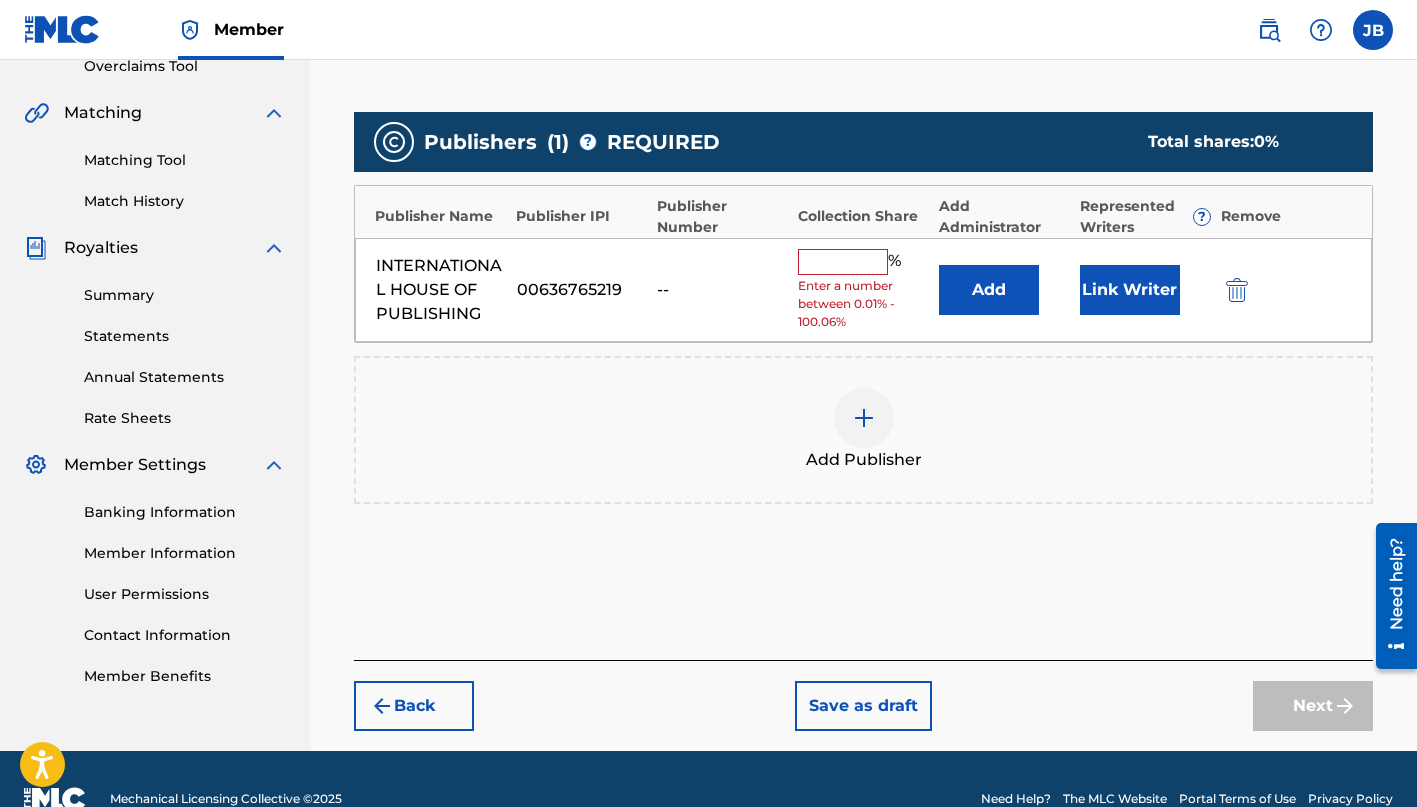 click at bounding box center (843, 262) 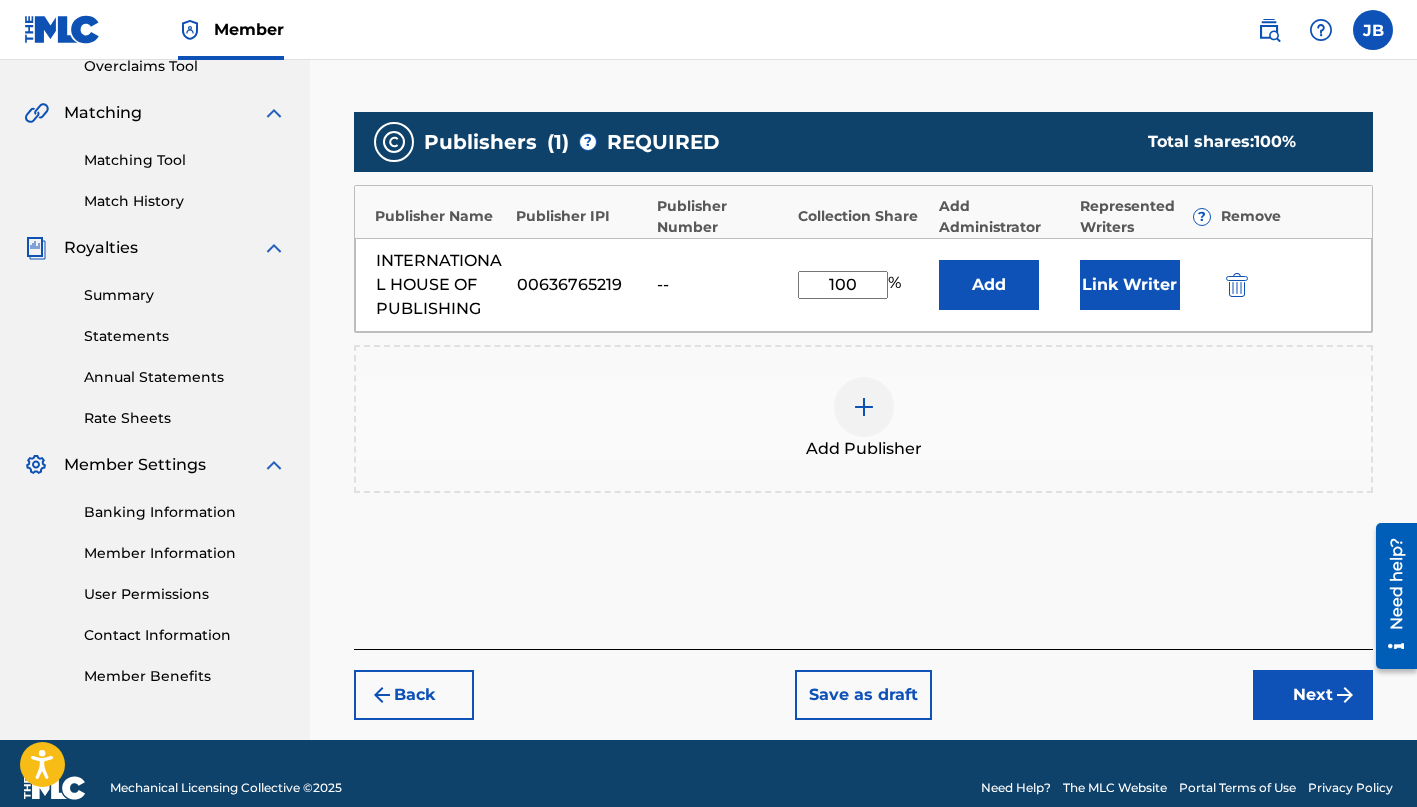 type on "100" 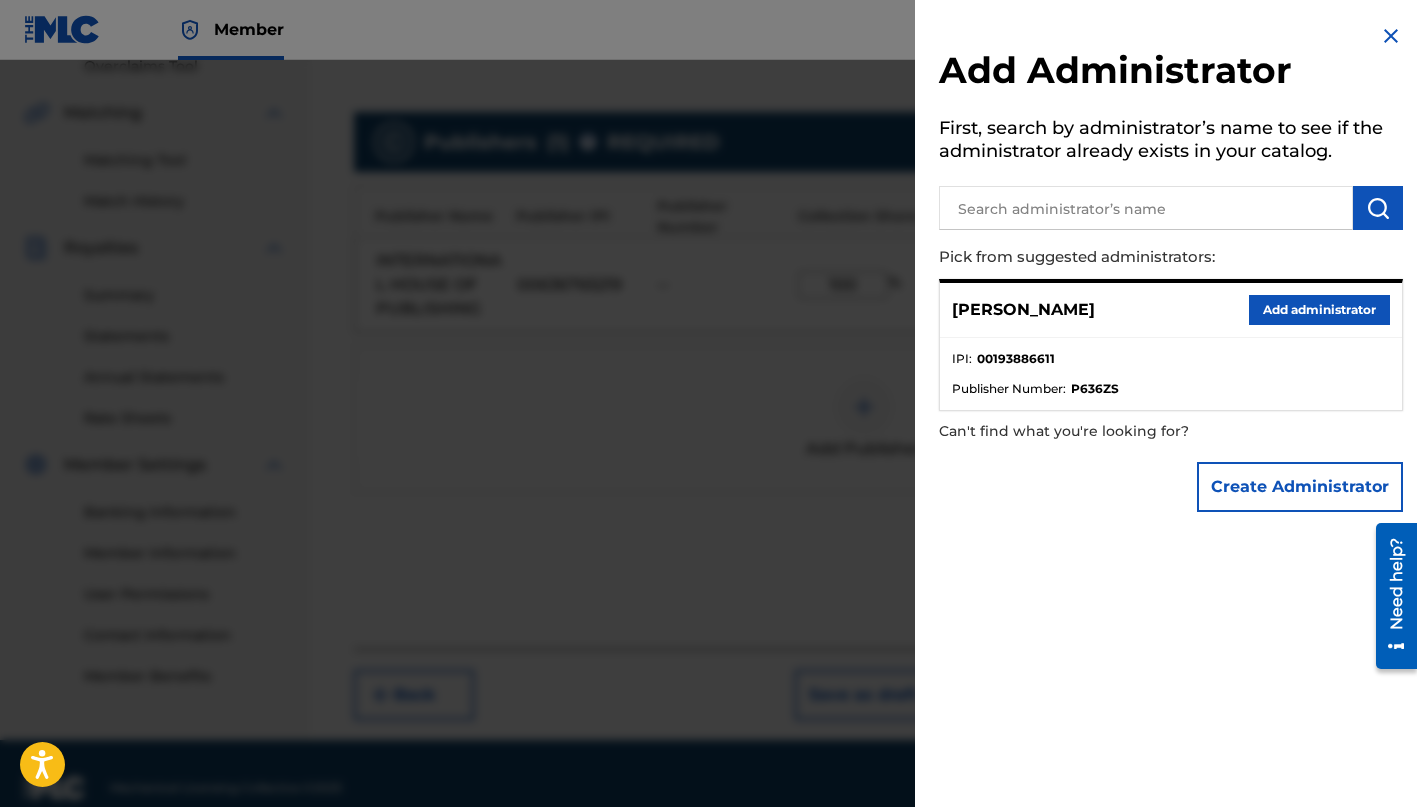 click on "Add administrator" at bounding box center (1319, 310) 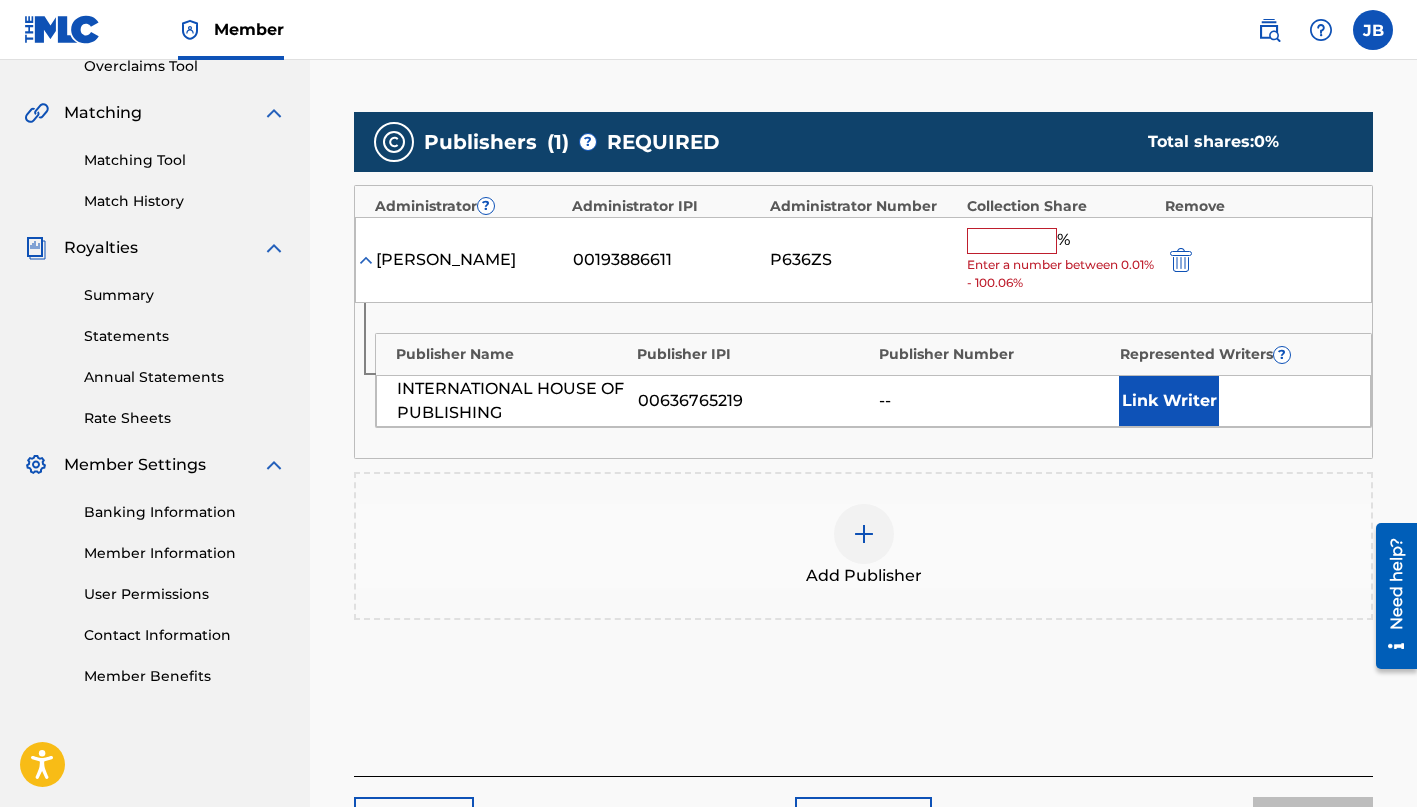click on "% Enter a number between 0.01% - 100.06%" at bounding box center (1060, 260) 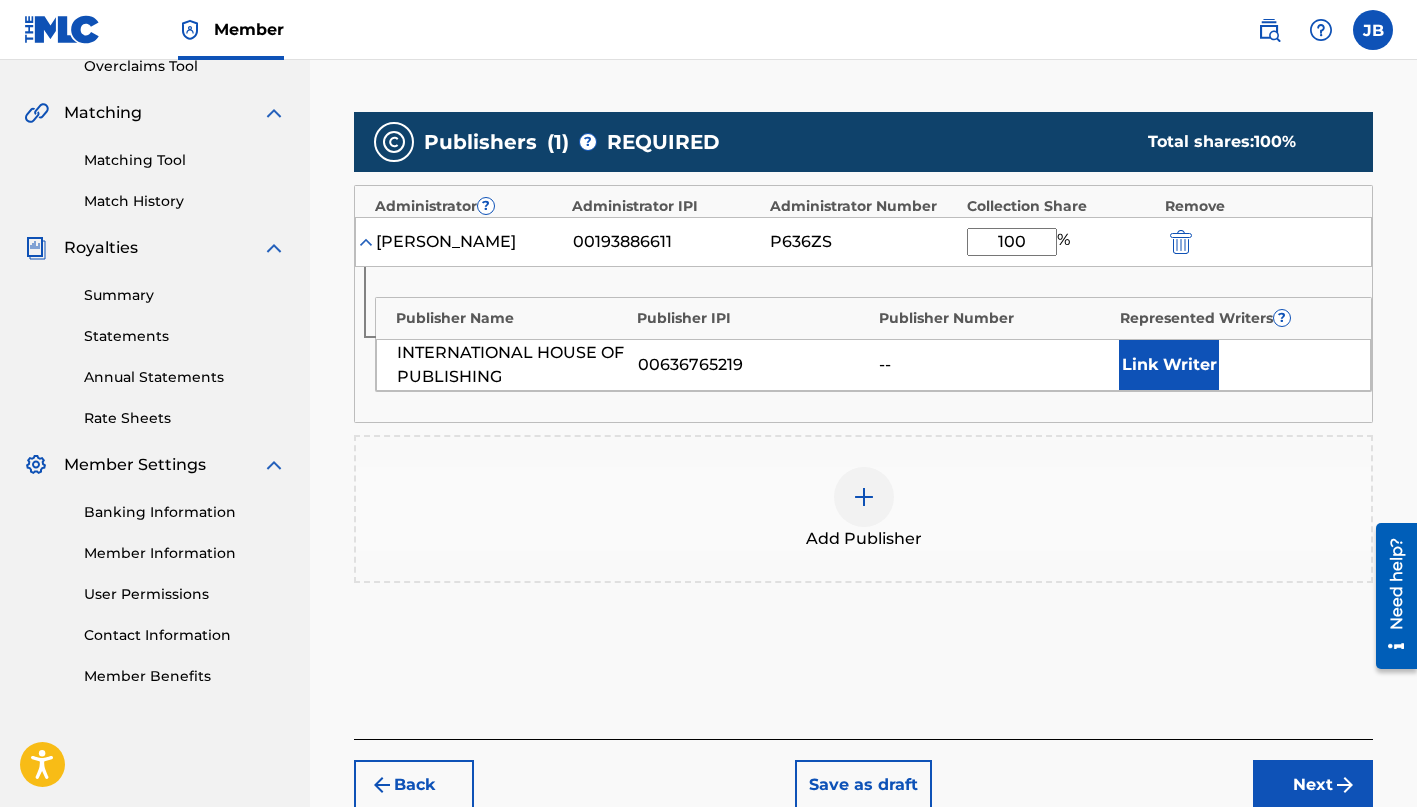 type on "100" 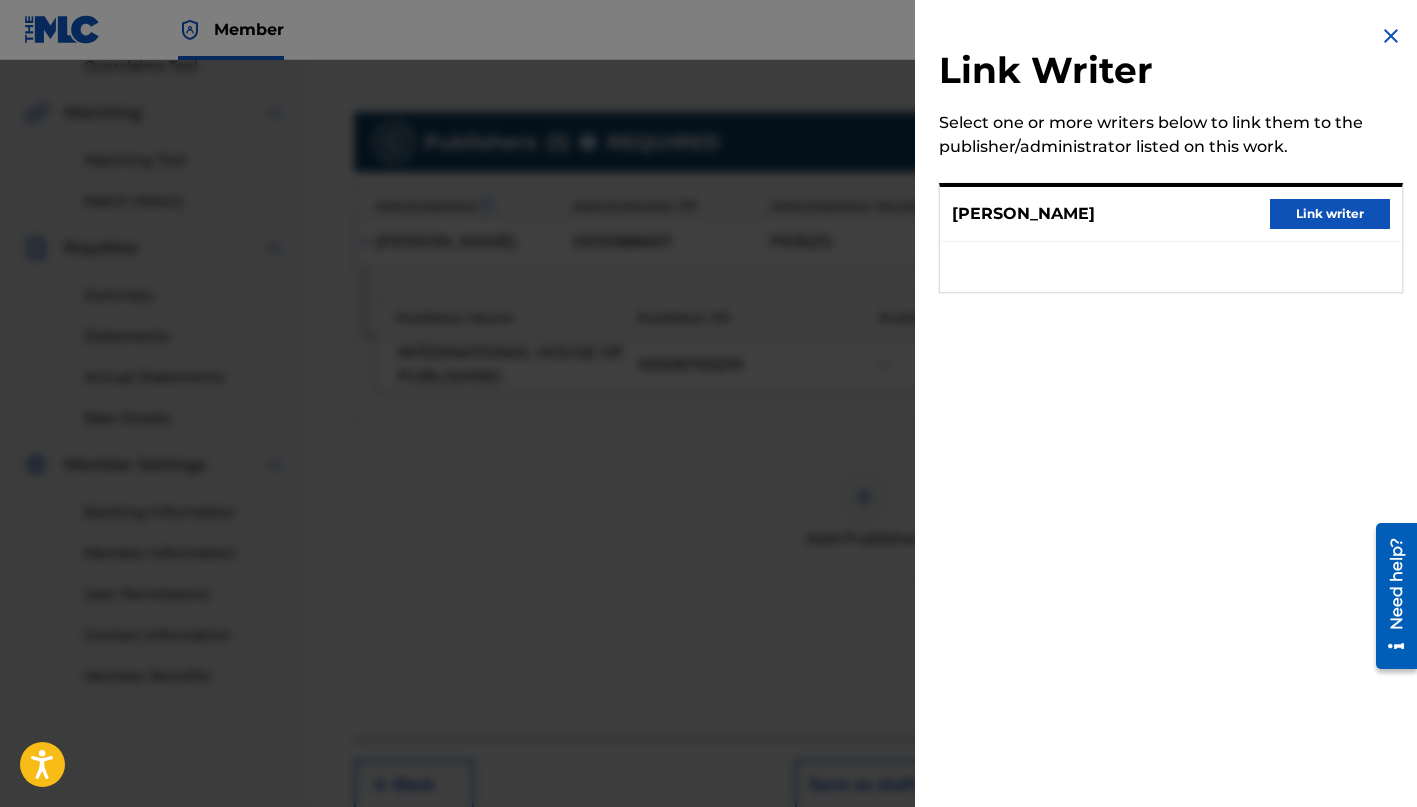 click on "[PERSON_NAME] Link writer" at bounding box center (1171, 214) 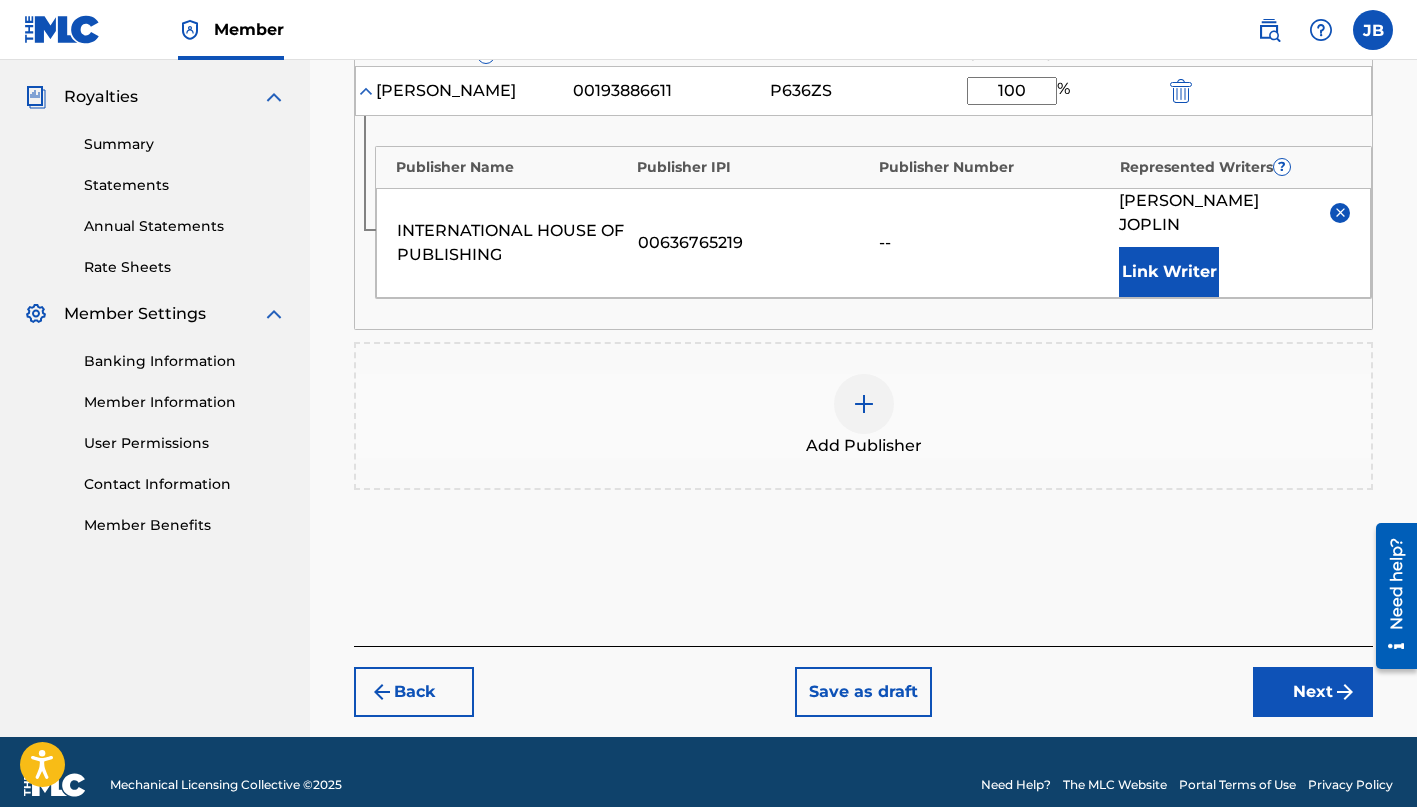 scroll, scrollTop: 582, scrollLeft: 0, axis: vertical 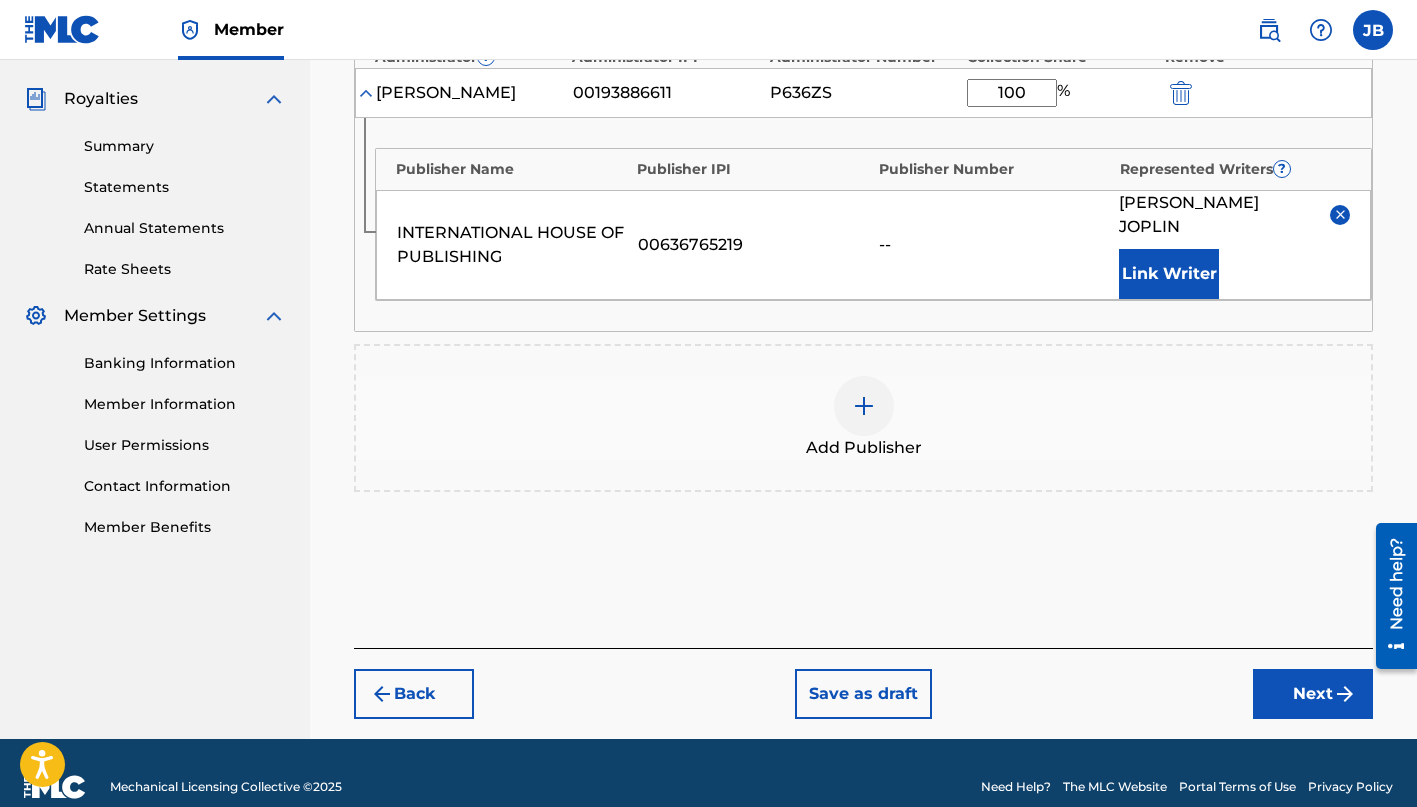click on "Next" at bounding box center (1313, 694) 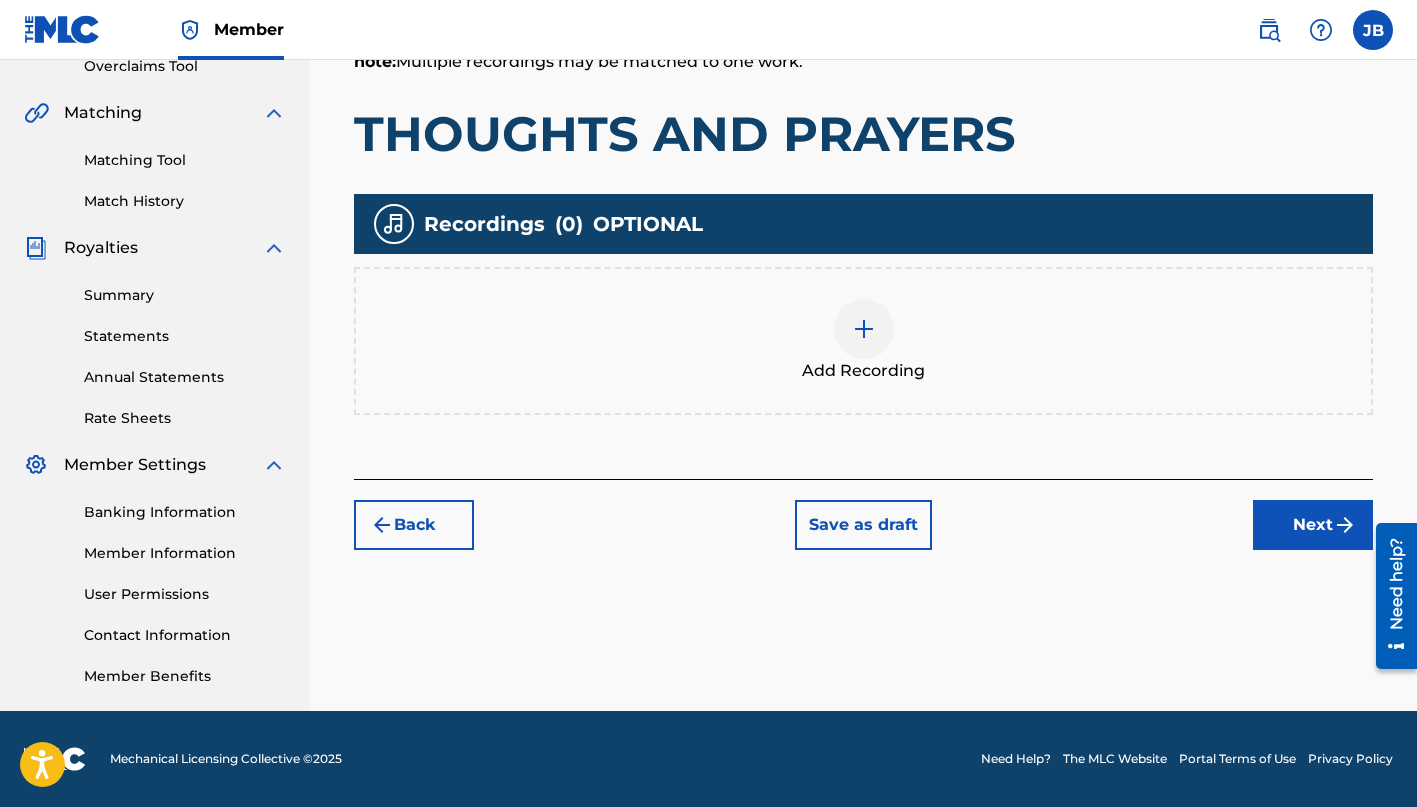 click at bounding box center (864, 329) 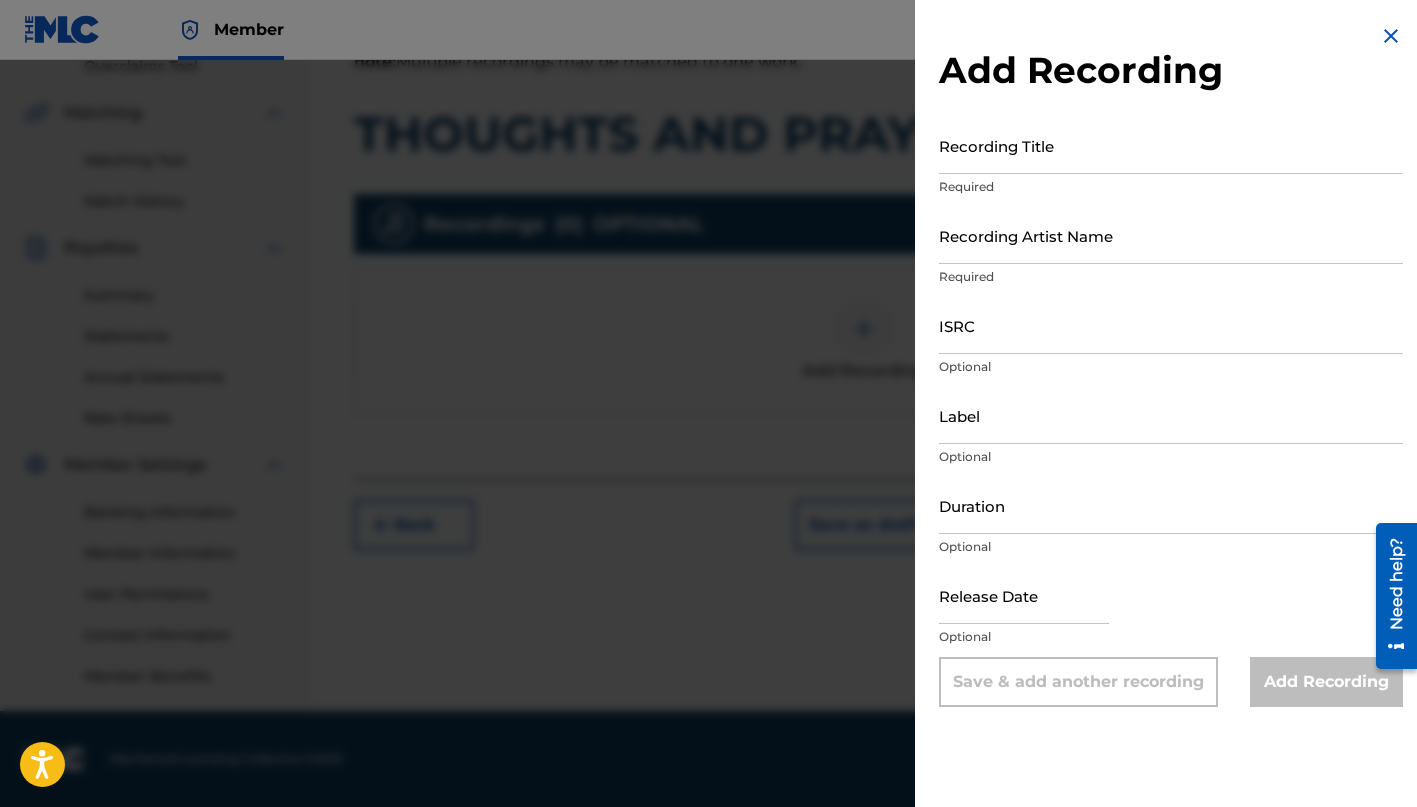 click on "Recording Title" at bounding box center (1171, 145) 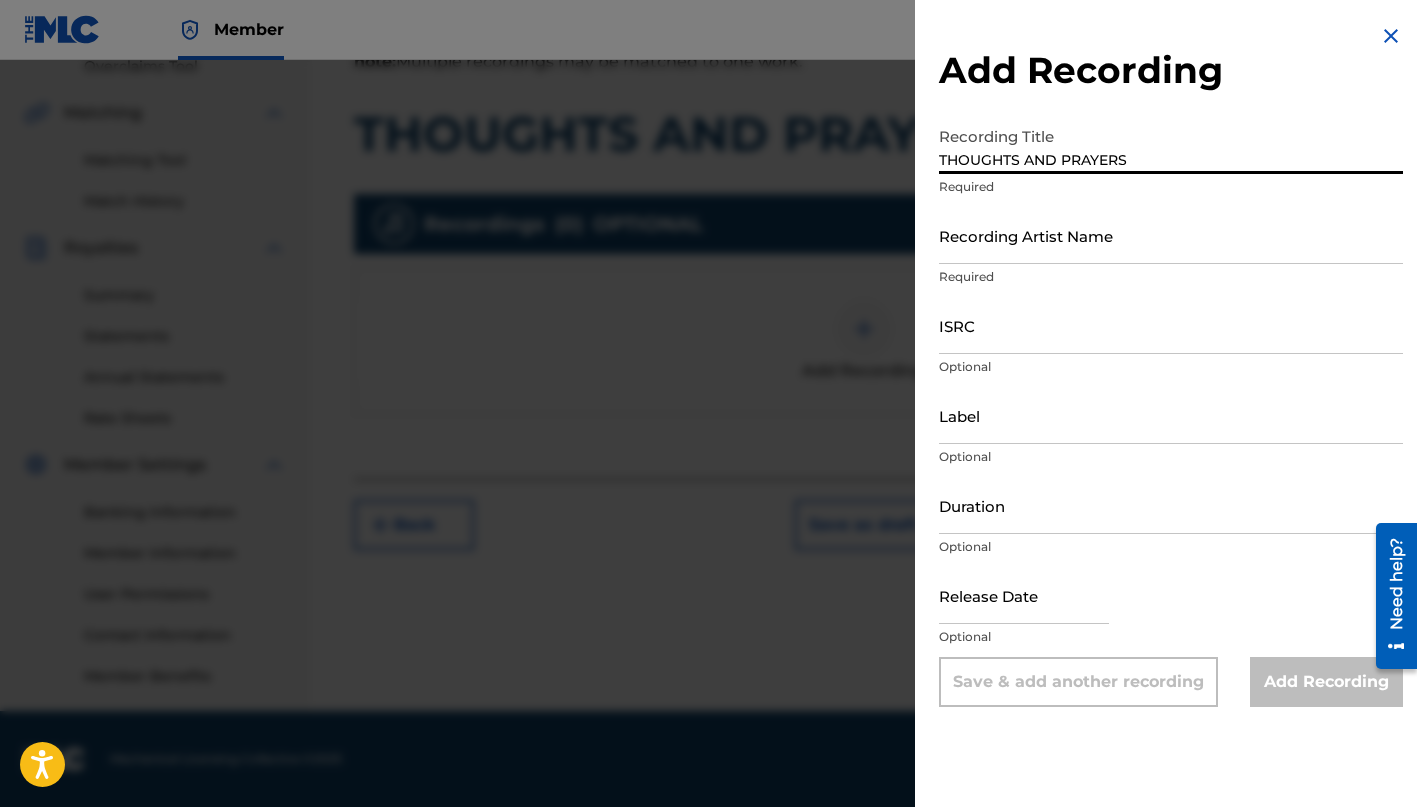 type on "THOUGHTS AND PRAYERS" 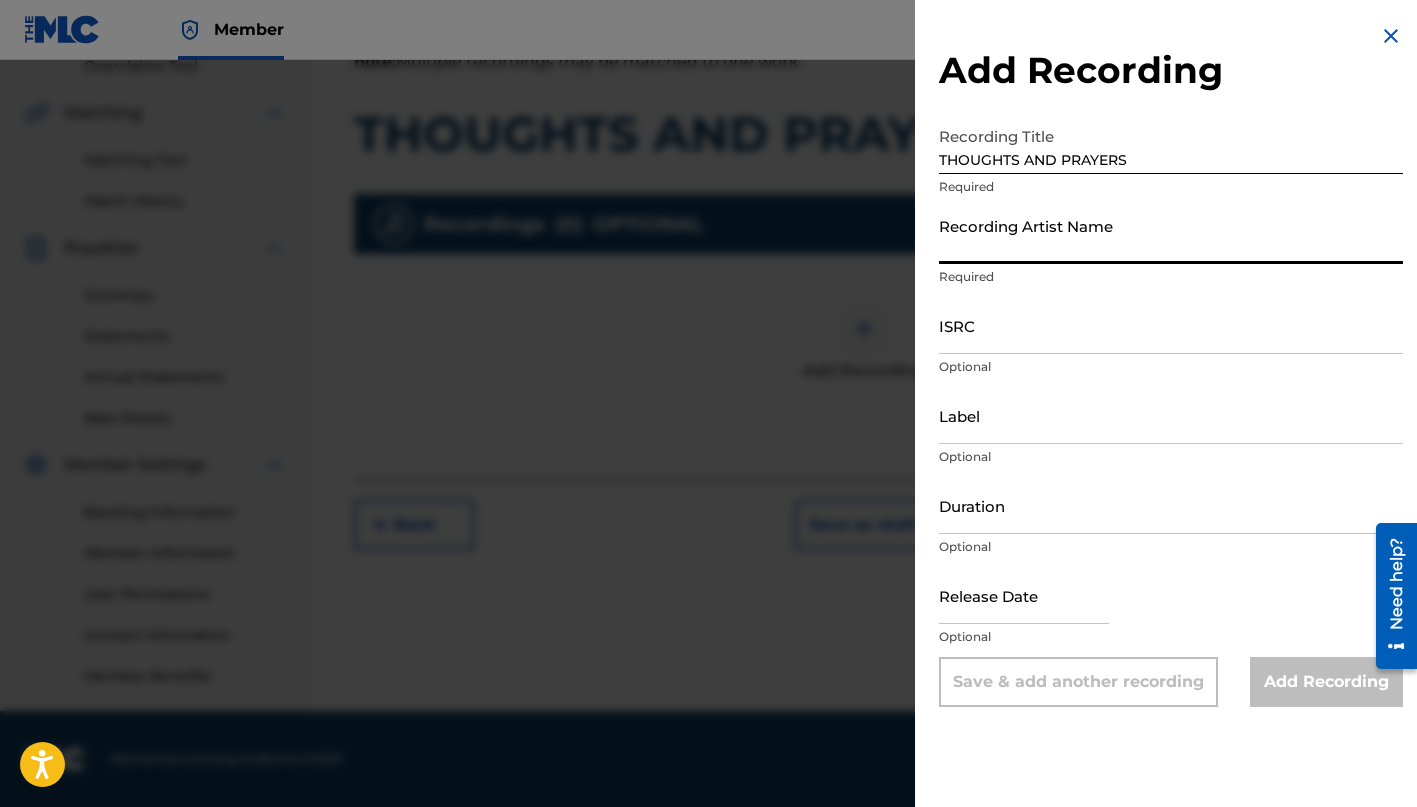 click on "Recording Artist Name" at bounding box center (1171, 235) 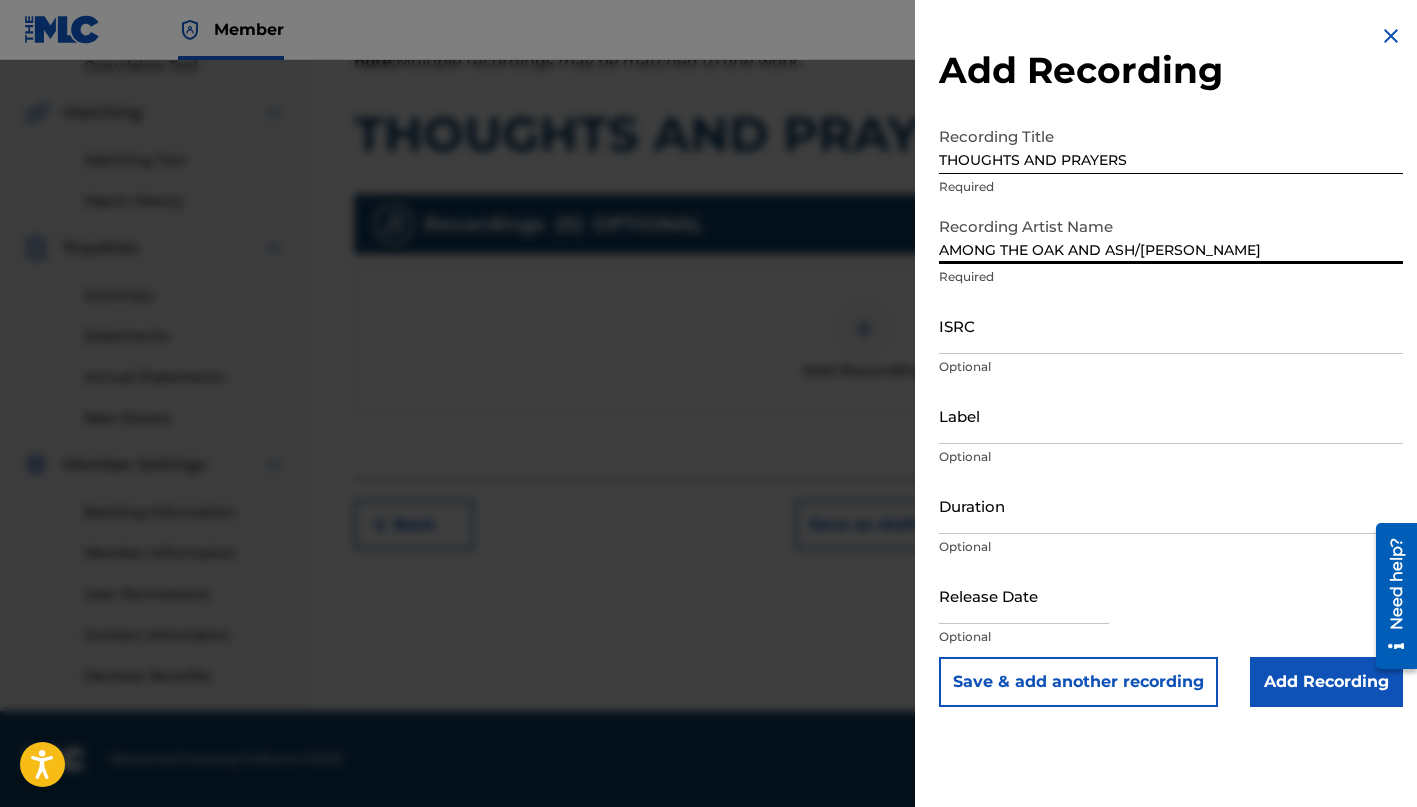 type on "AMONG THE OAK AND ASH/[PERSON_NAME]" 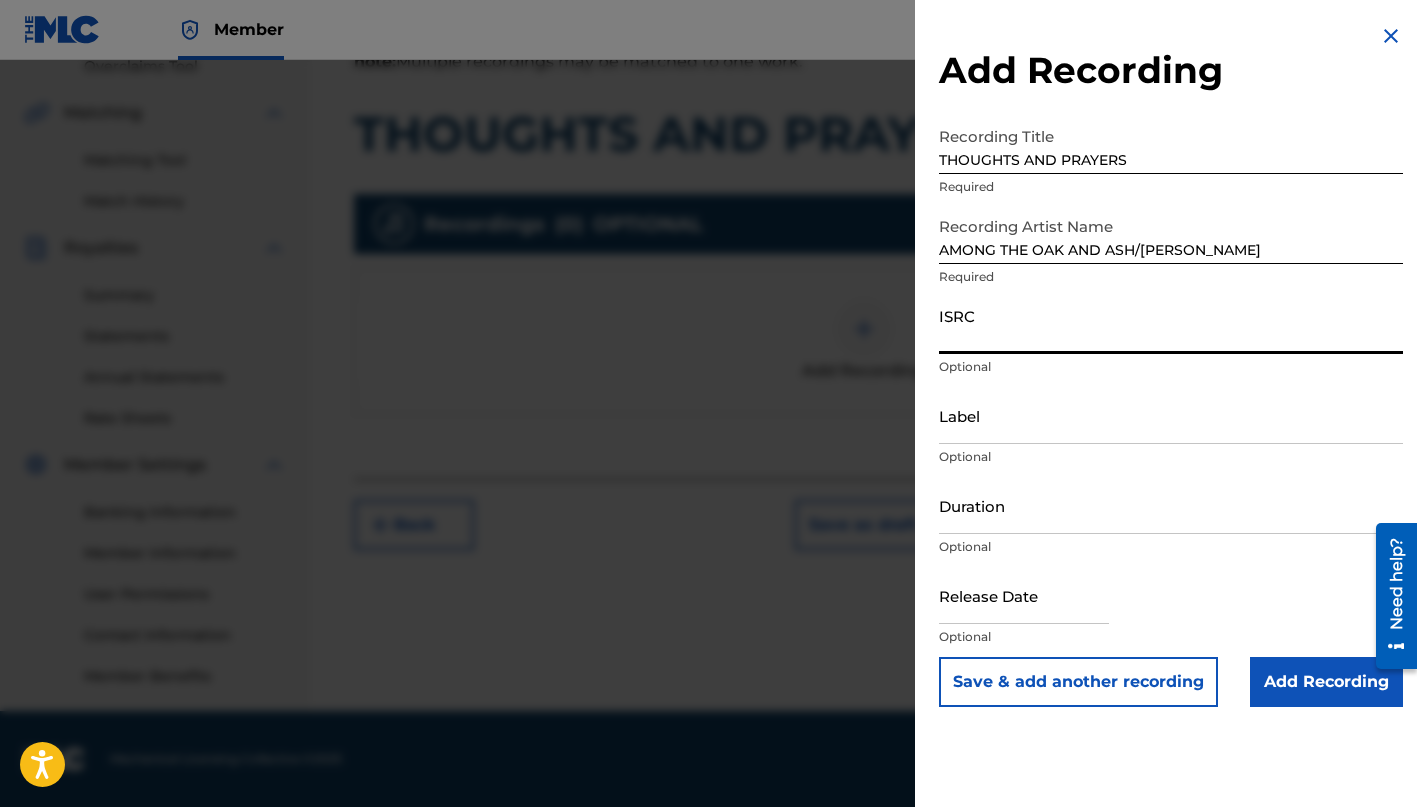 click on "ISRC" at bounding box center [1171, 325] 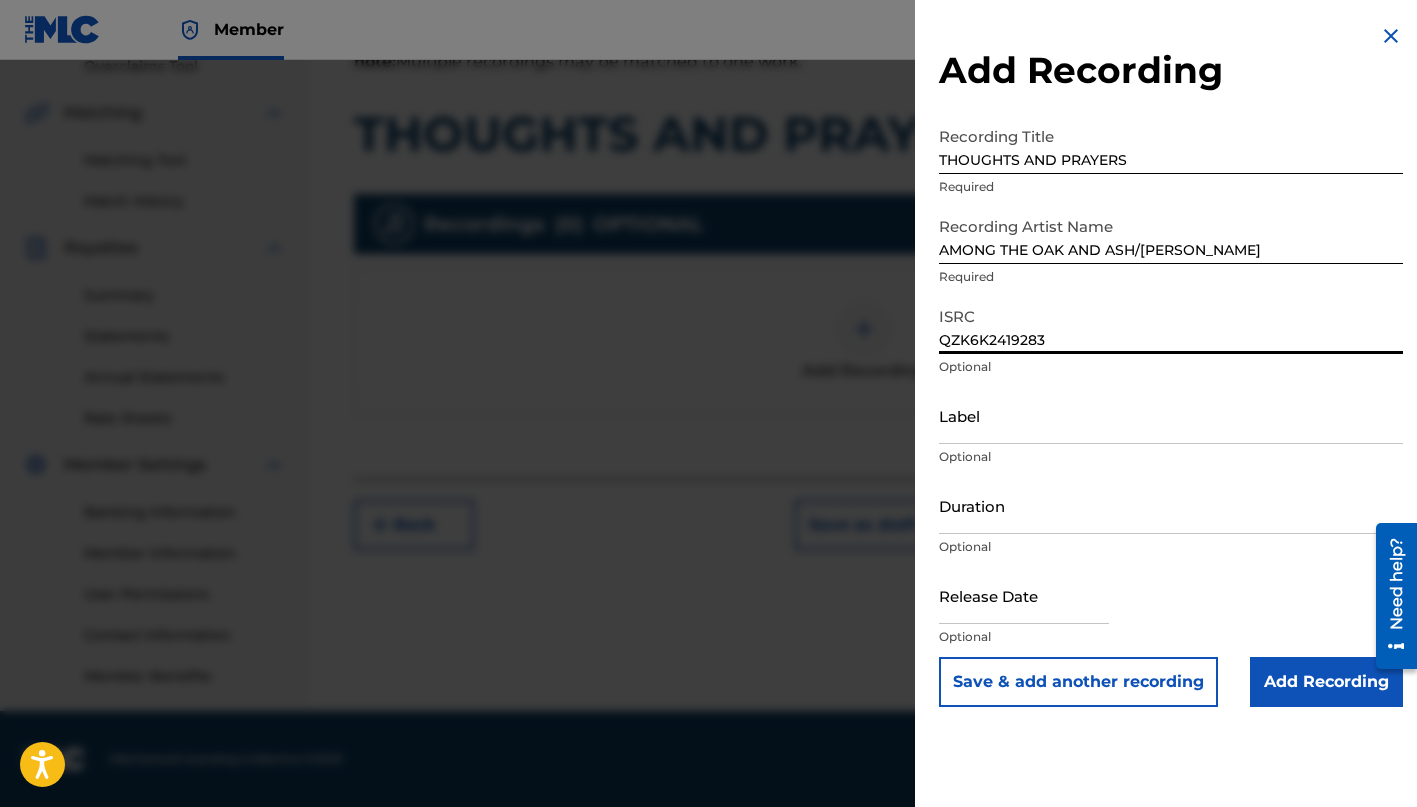 type on "QZK6K2419283" 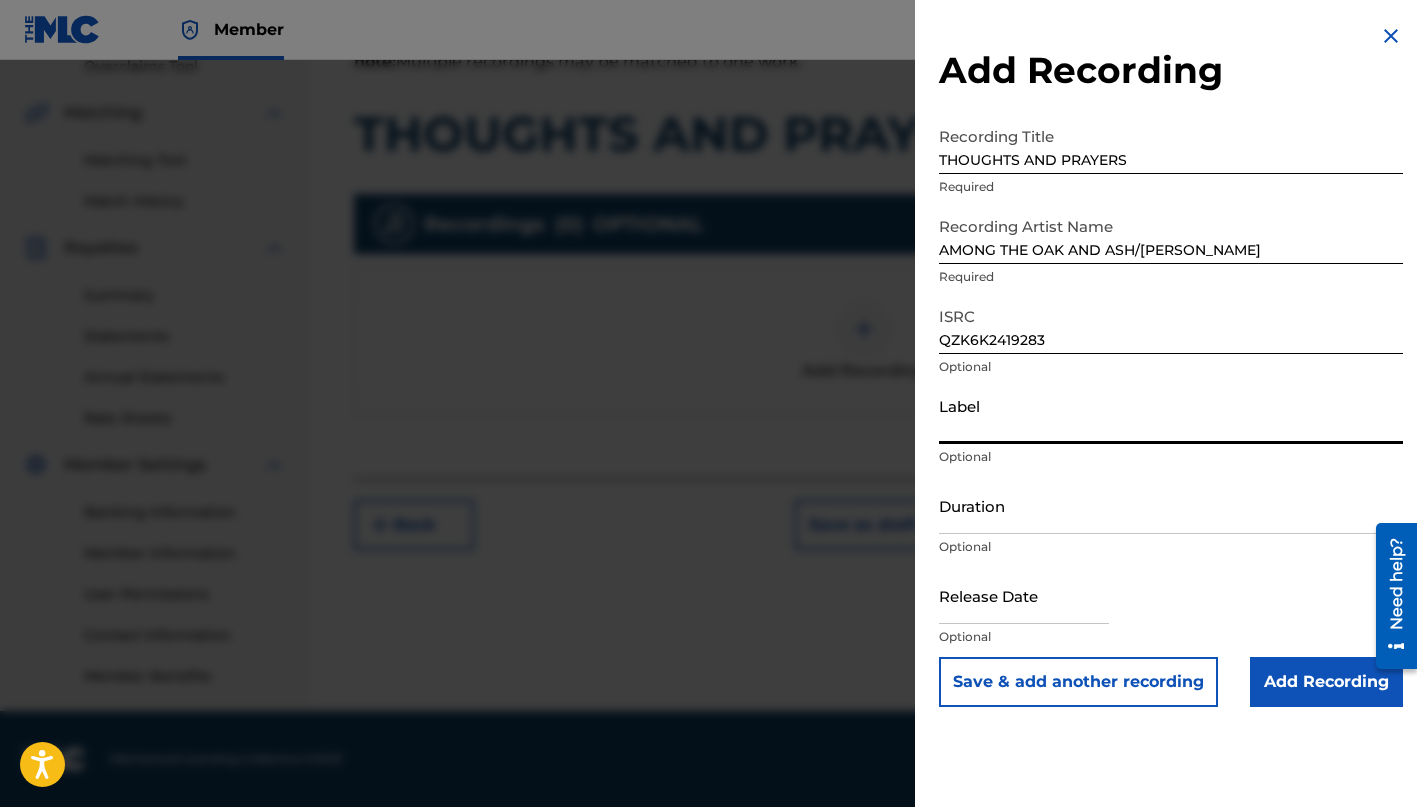 click on "Label" at bounding box center [1171, 415] 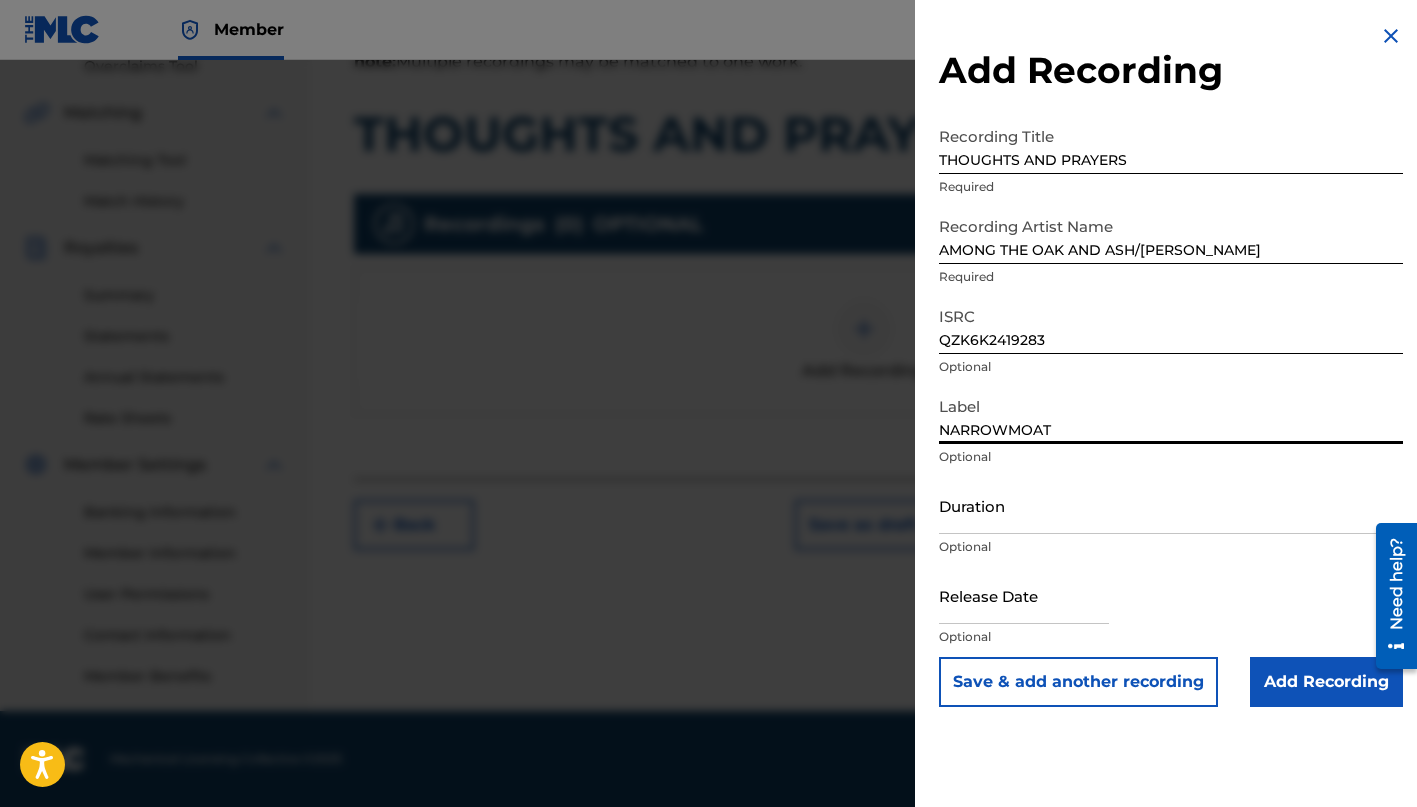 scroll, scrollTop: 433, scrollLeft: 0, axis: vertical 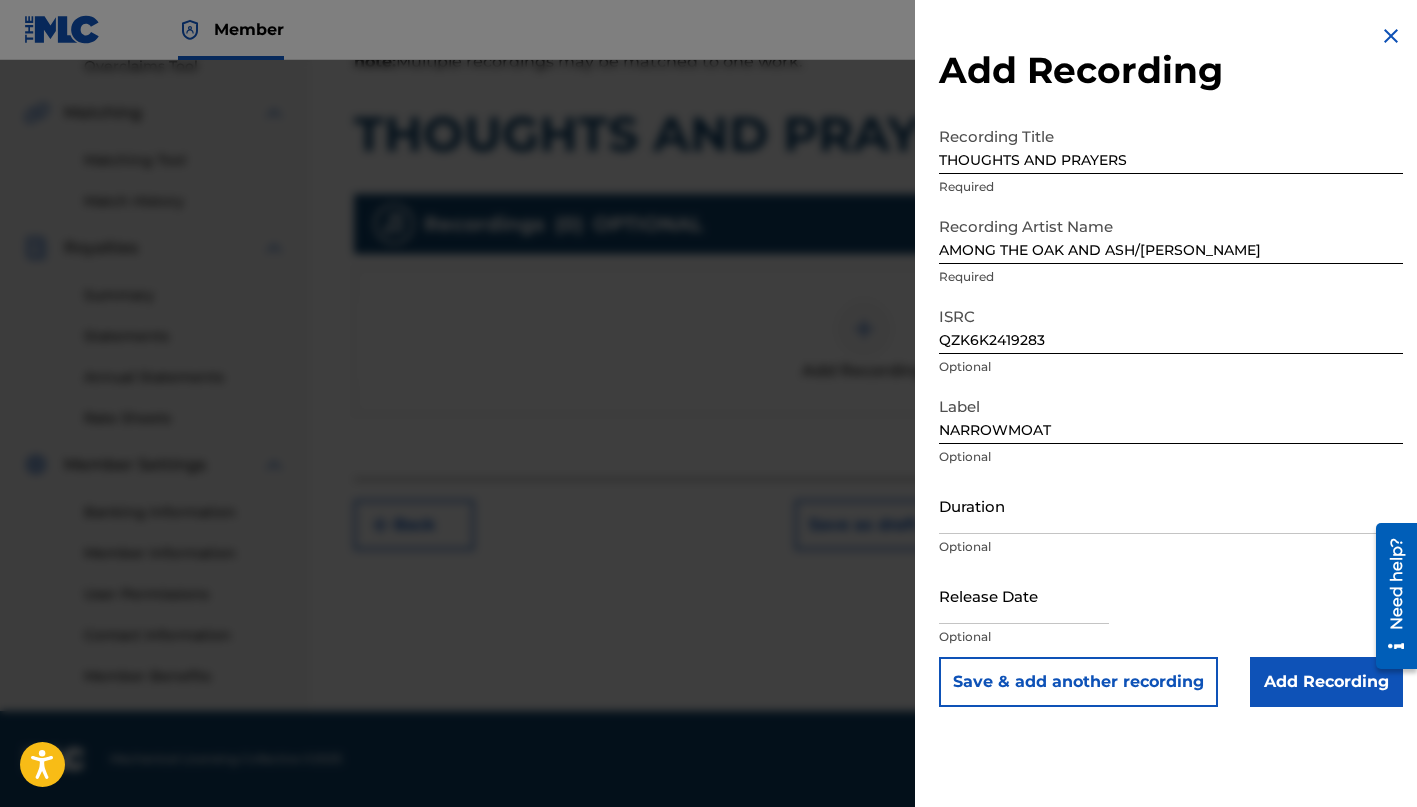 click on "Add Recording" at bounding box center [1326, 682] 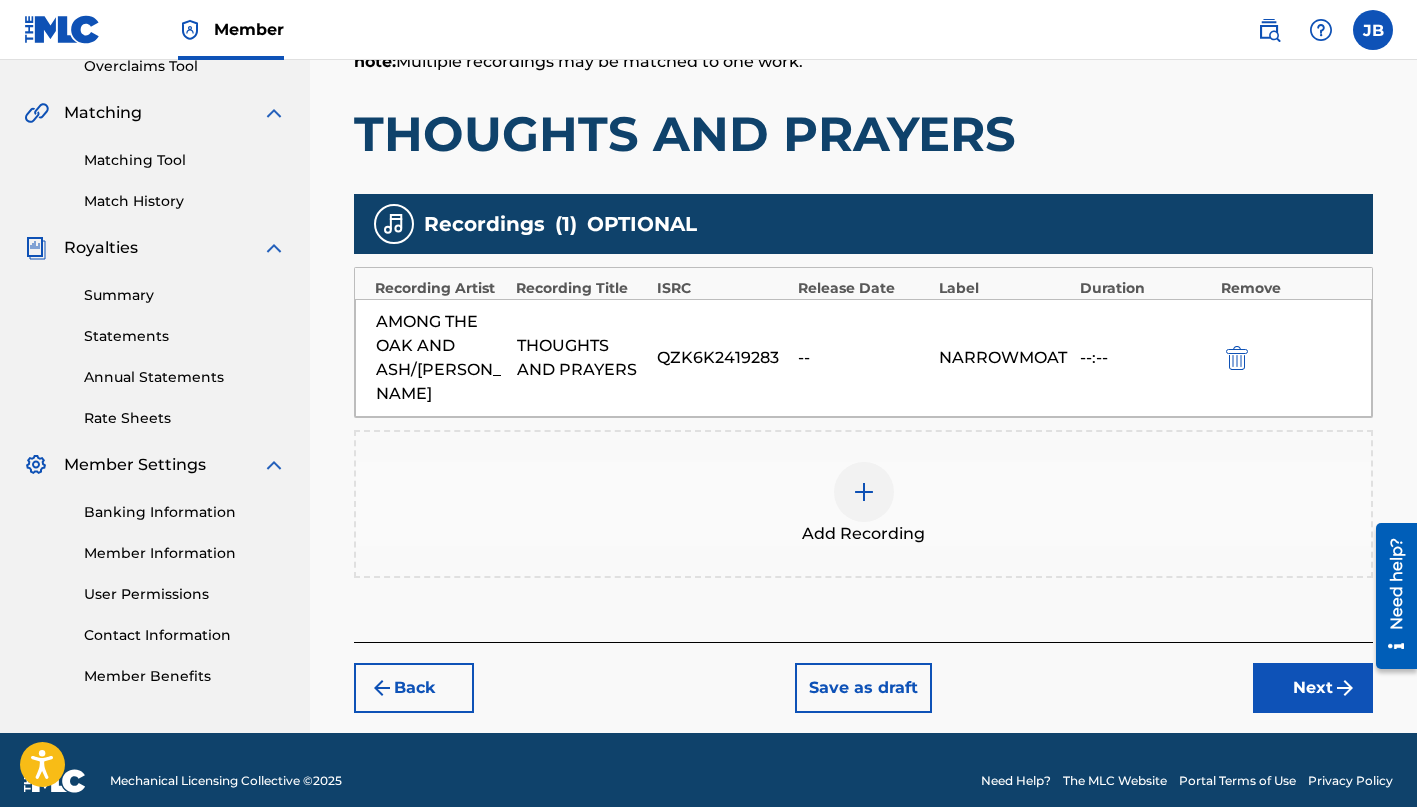 click on "Next" at bounding box center [1313, 688] 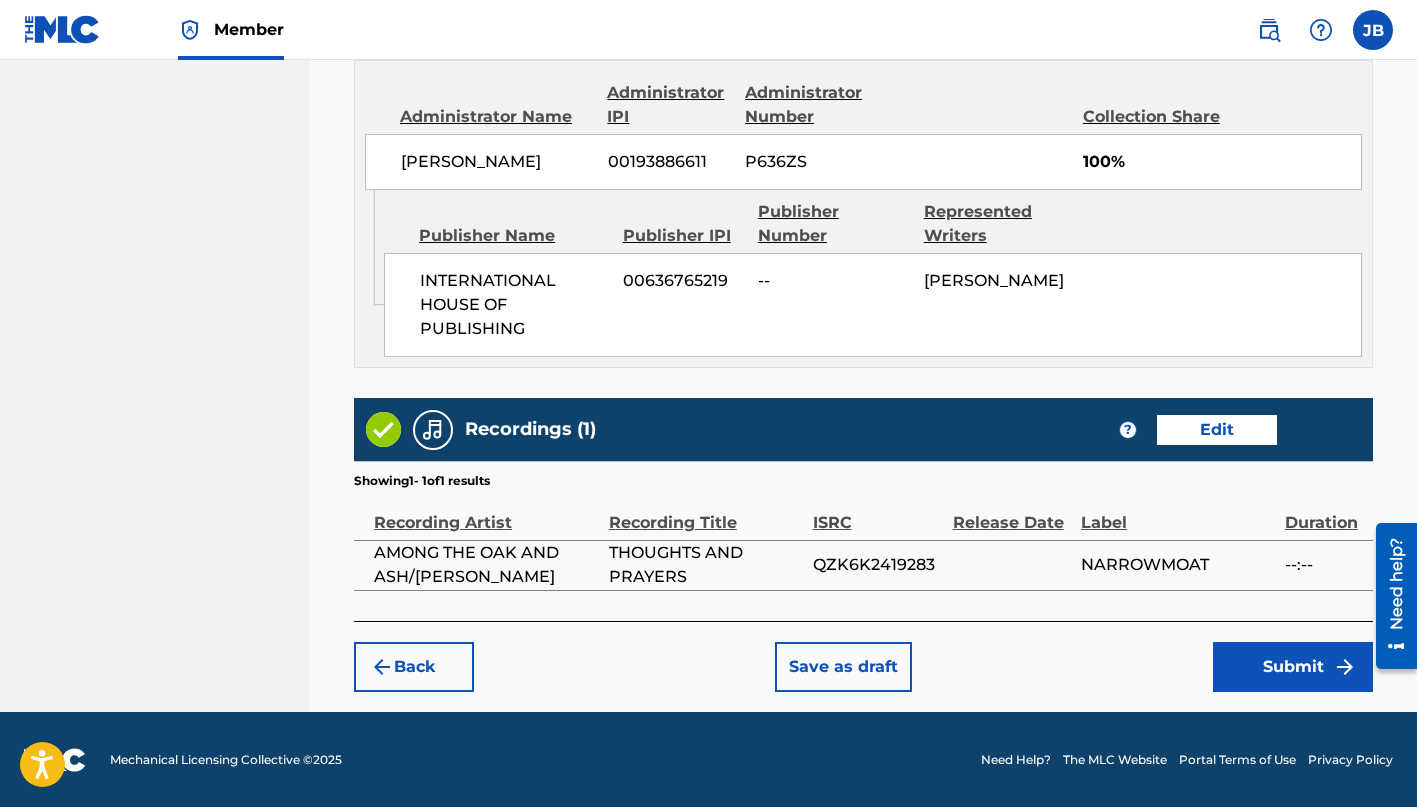 scroll, scrollTop: 1103, scrollLeft: 0, axis: vertical 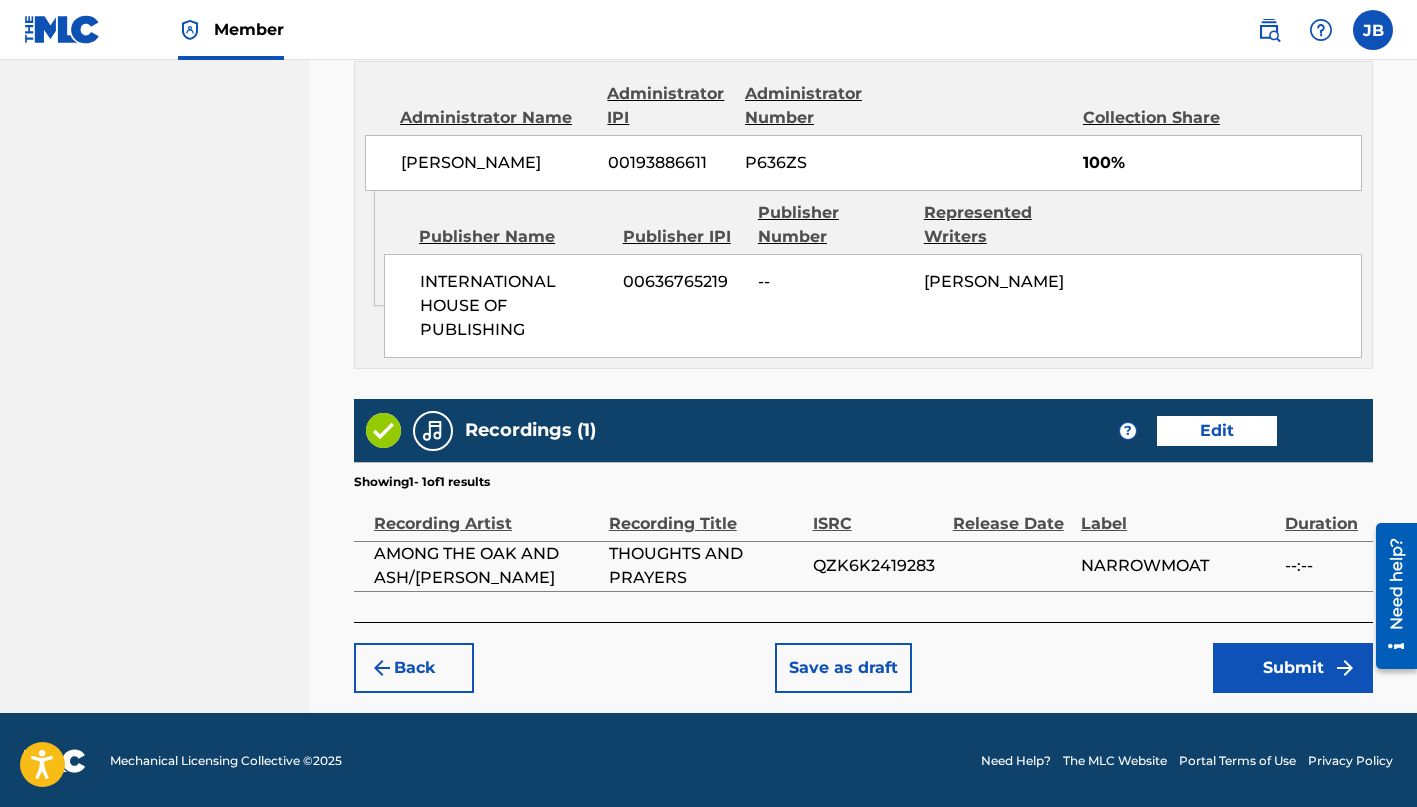 click on "Submit" at bounding box center (1293, 668) 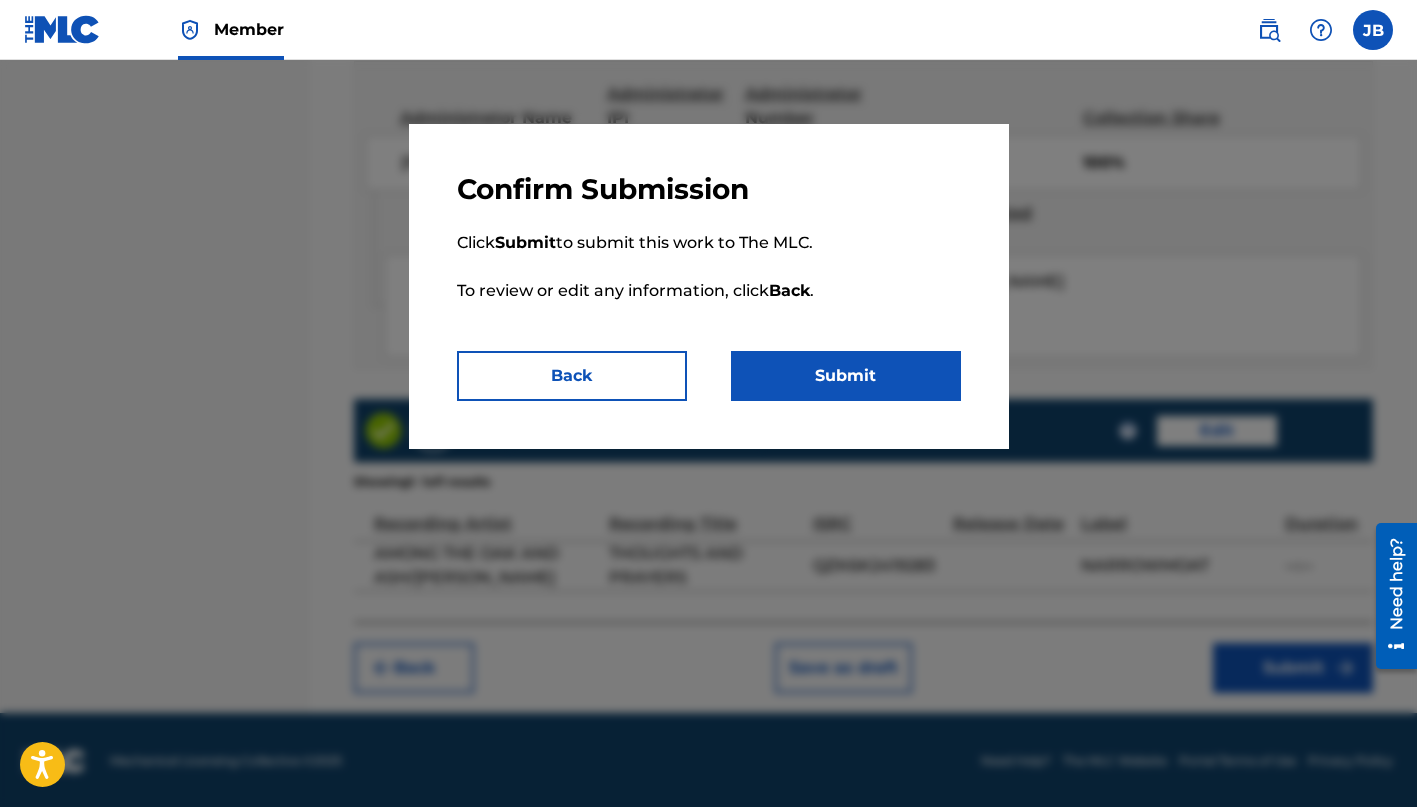 click on "Submit" at bounding box center [846, 376] 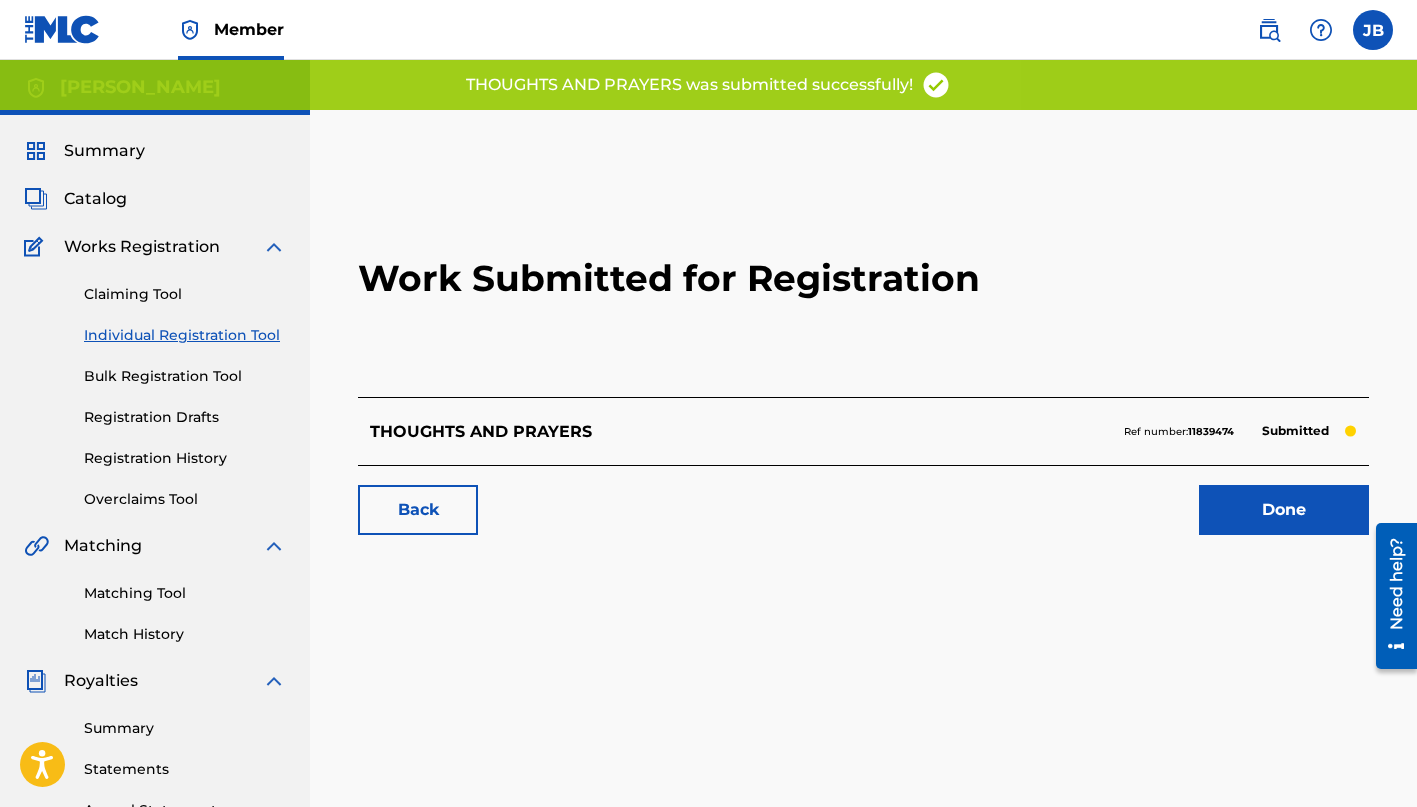 click on "Done" at bounding box center (1284, 510) 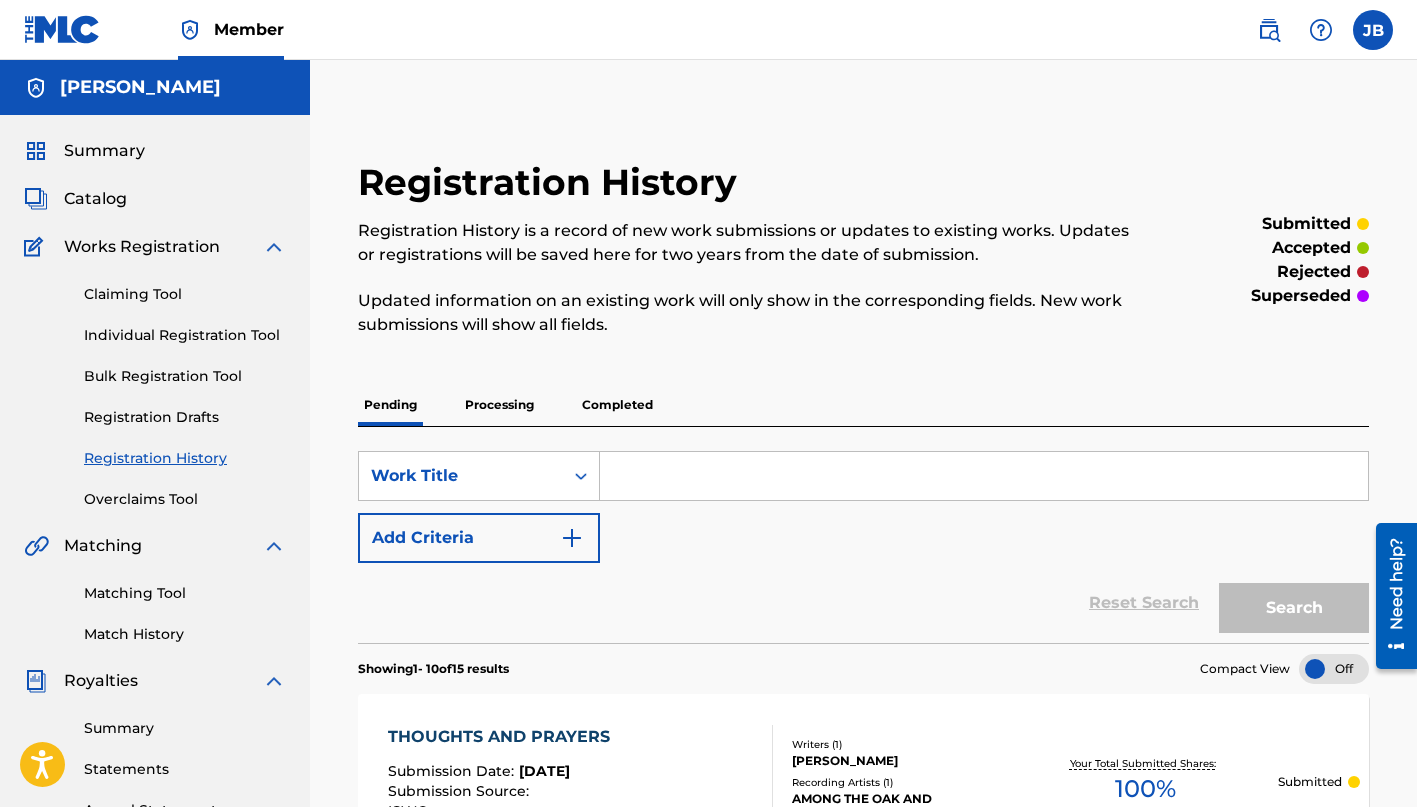 scroll, scrollTop: 0, scrollLeft: 0, axis: both 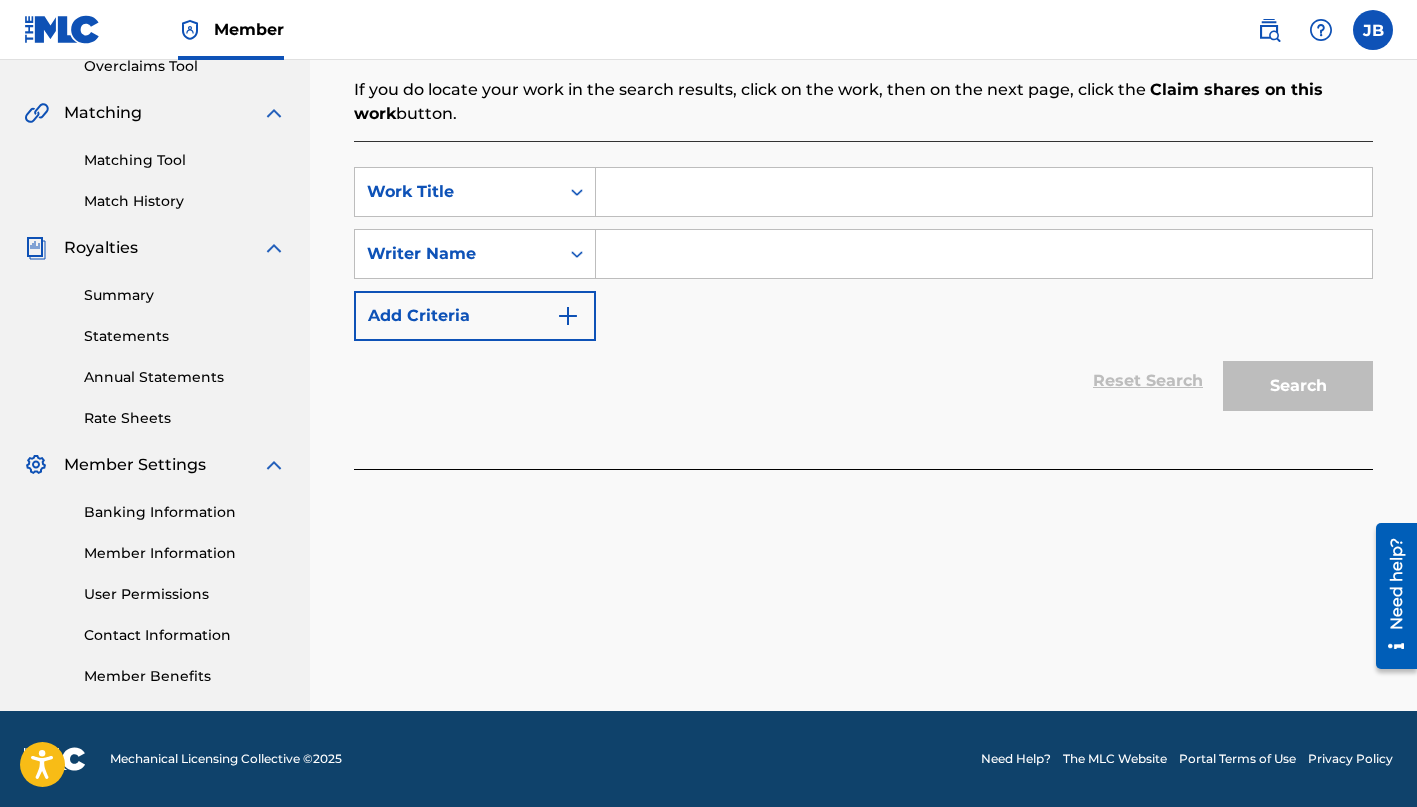click at bounding box center [984, 192] 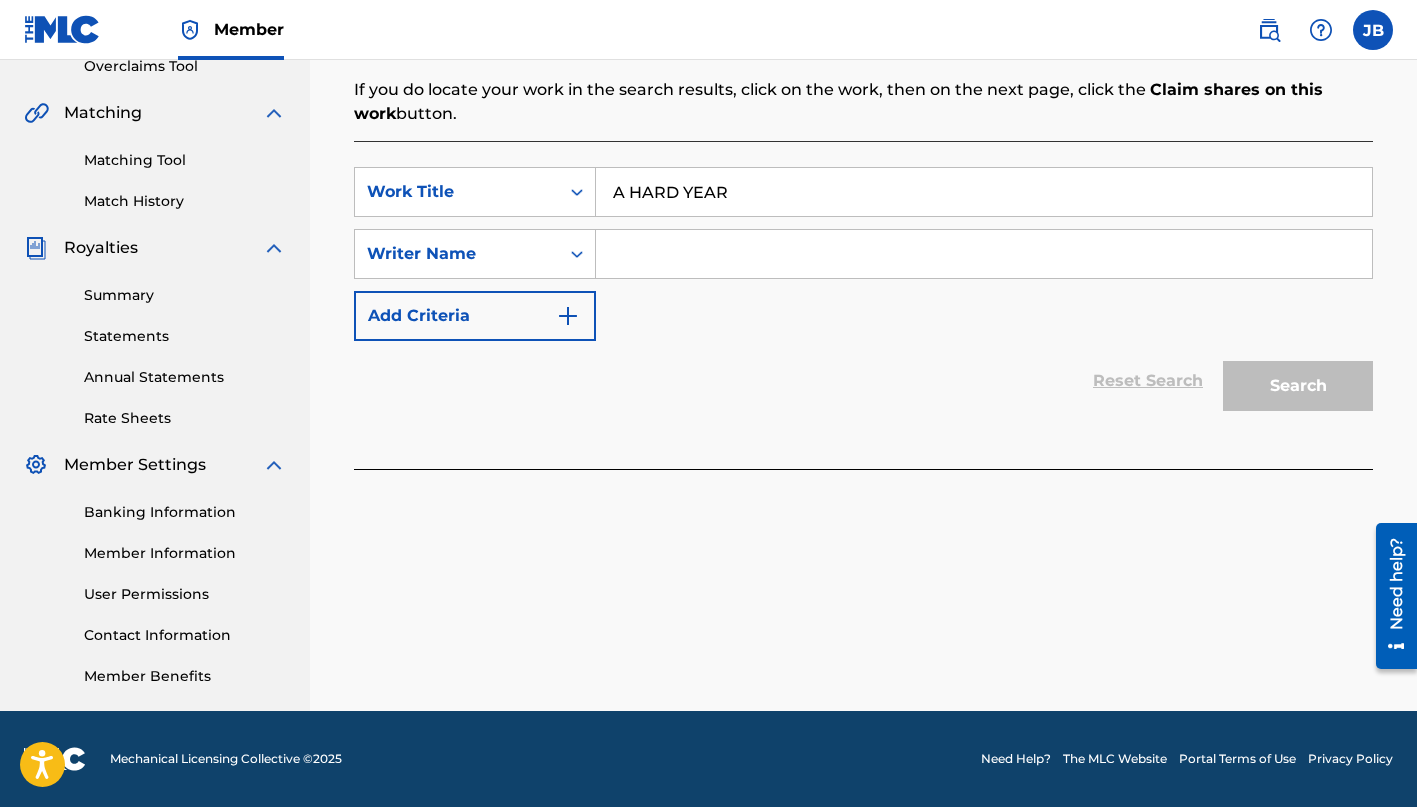 type on "A HARD YEAR" 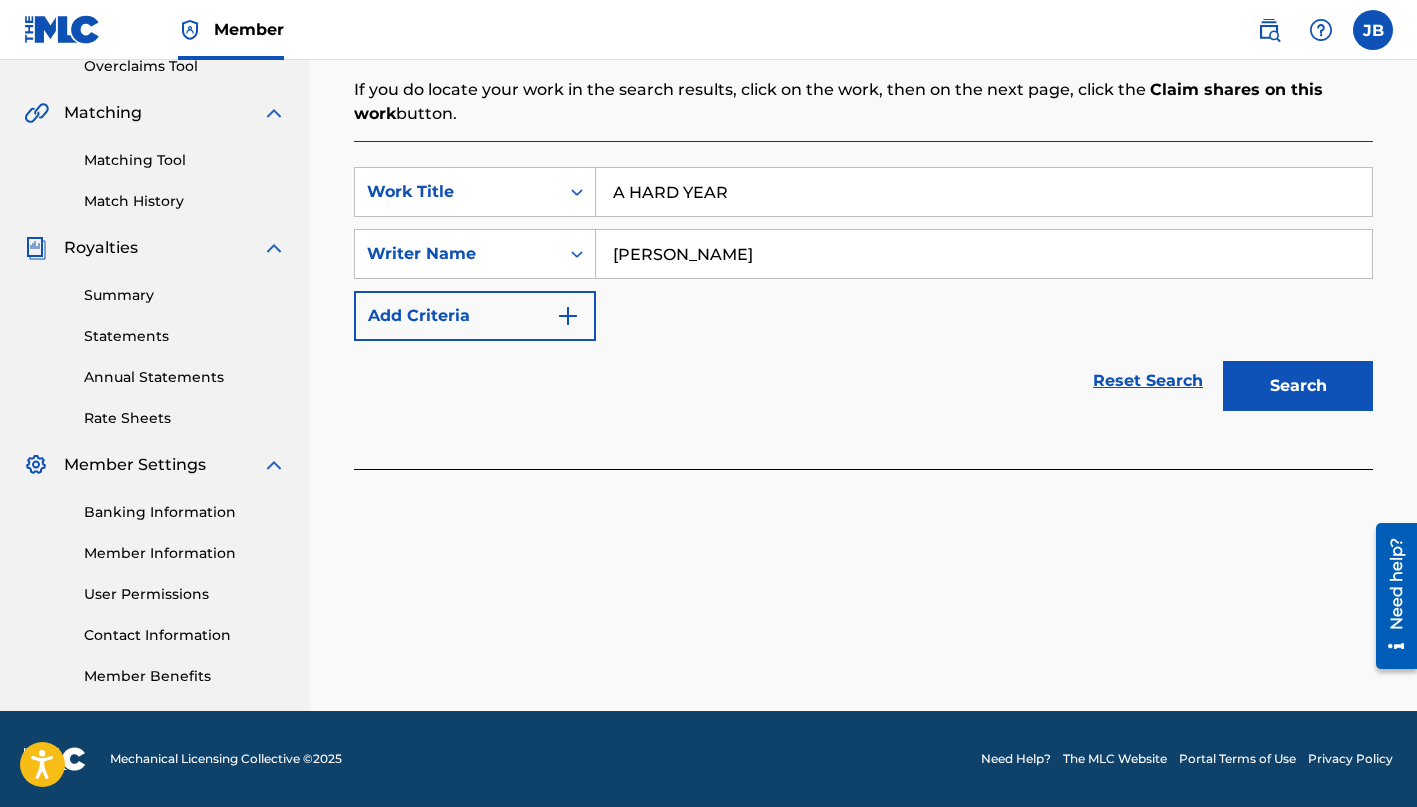 type on "[PERSON_NAME]" 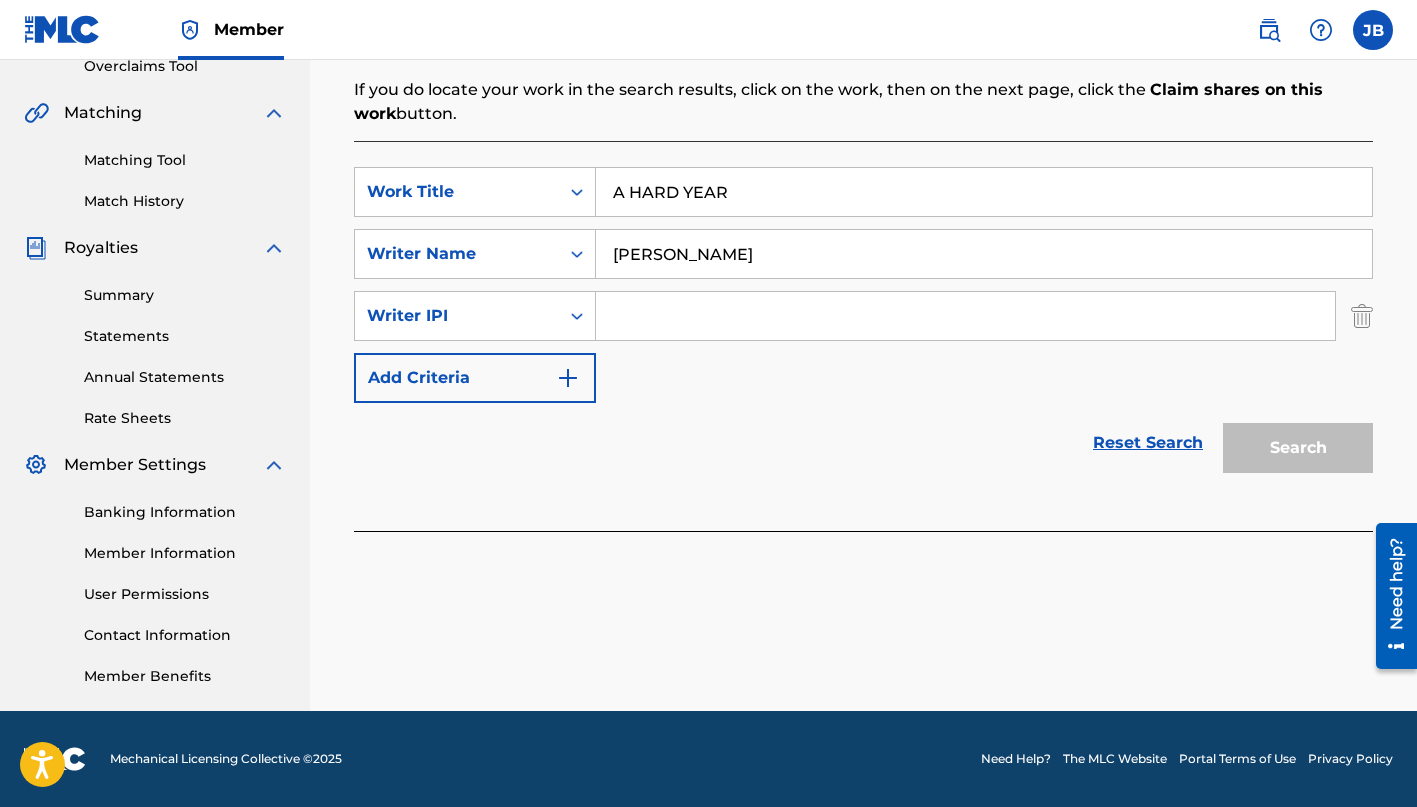 click at bounding box center [965, 316] 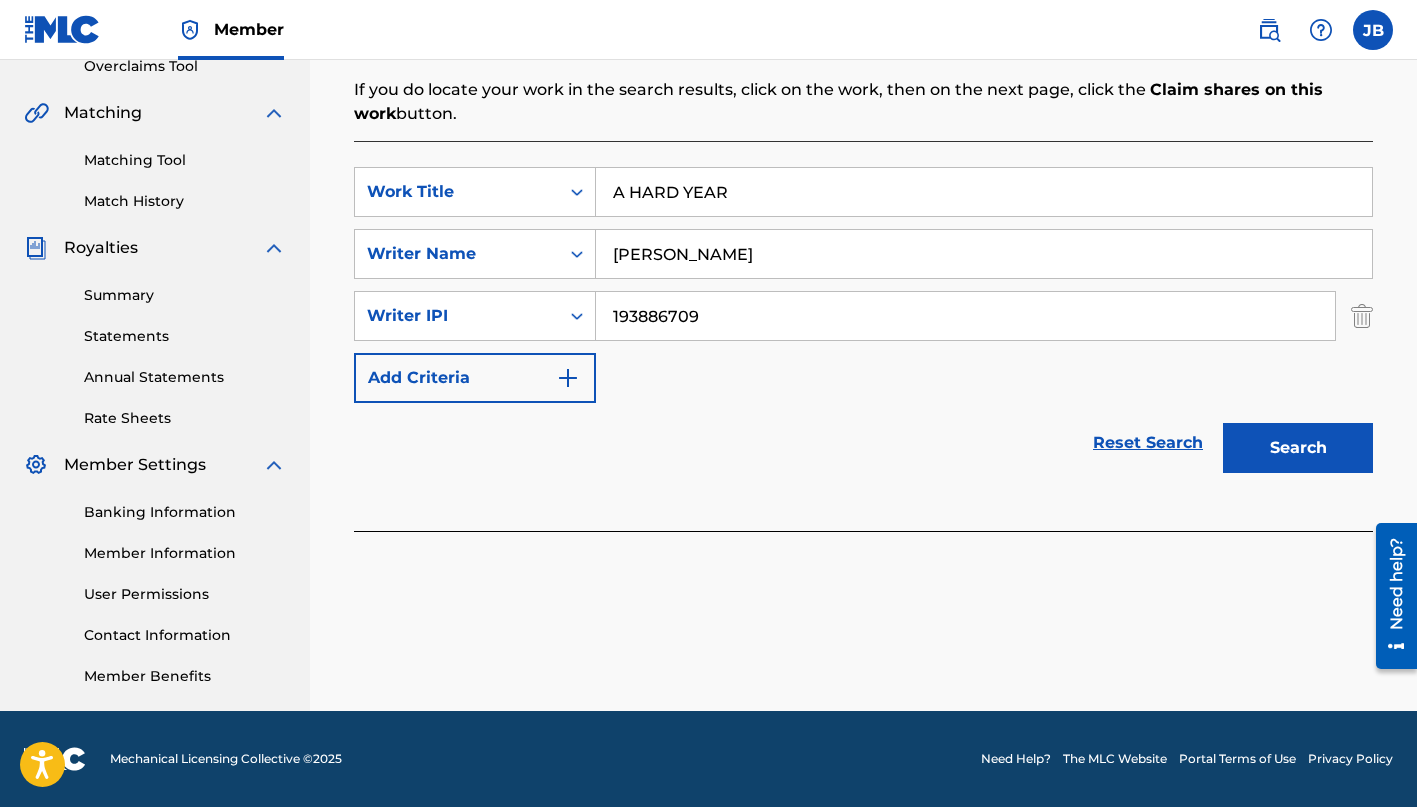 type on "193886709" 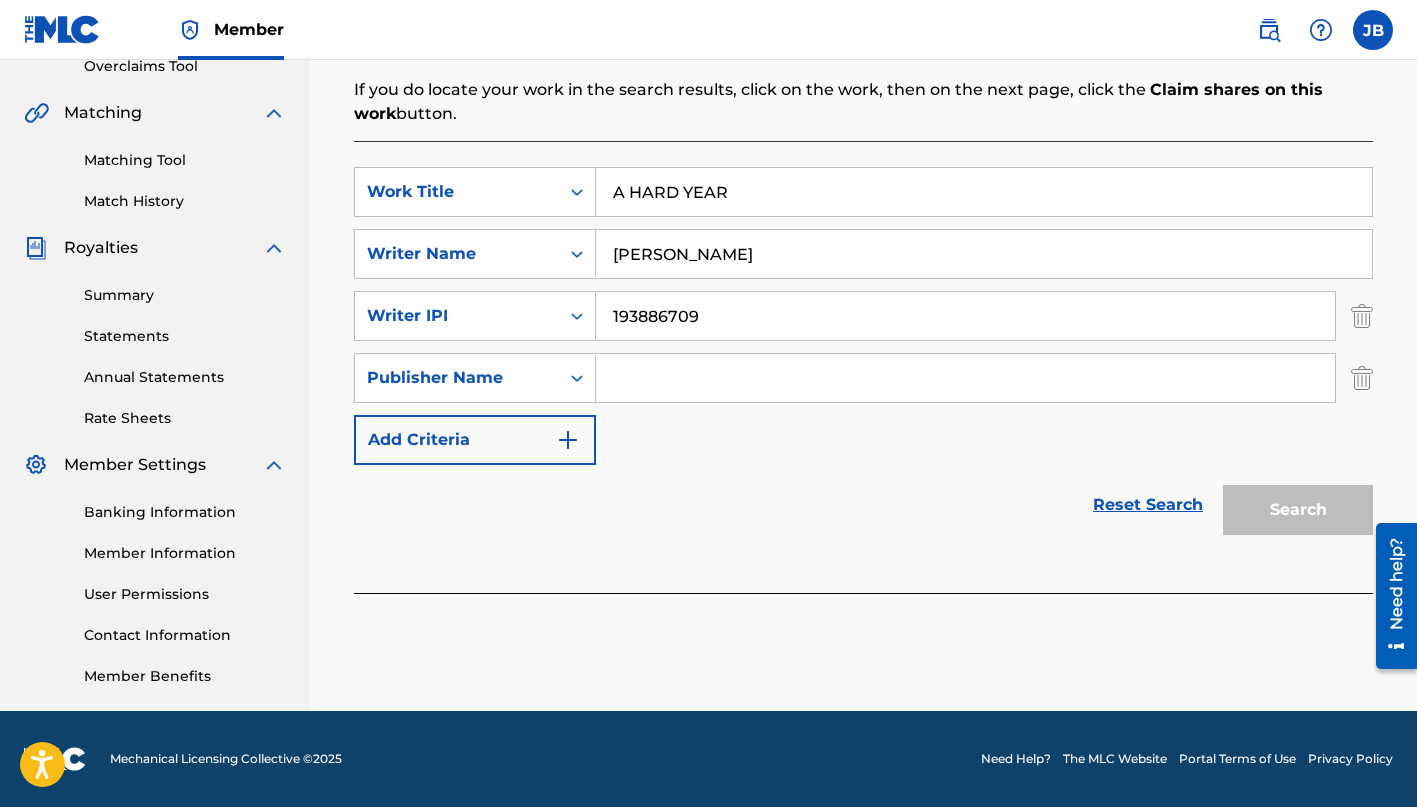 click at bounding box center (965, 378) 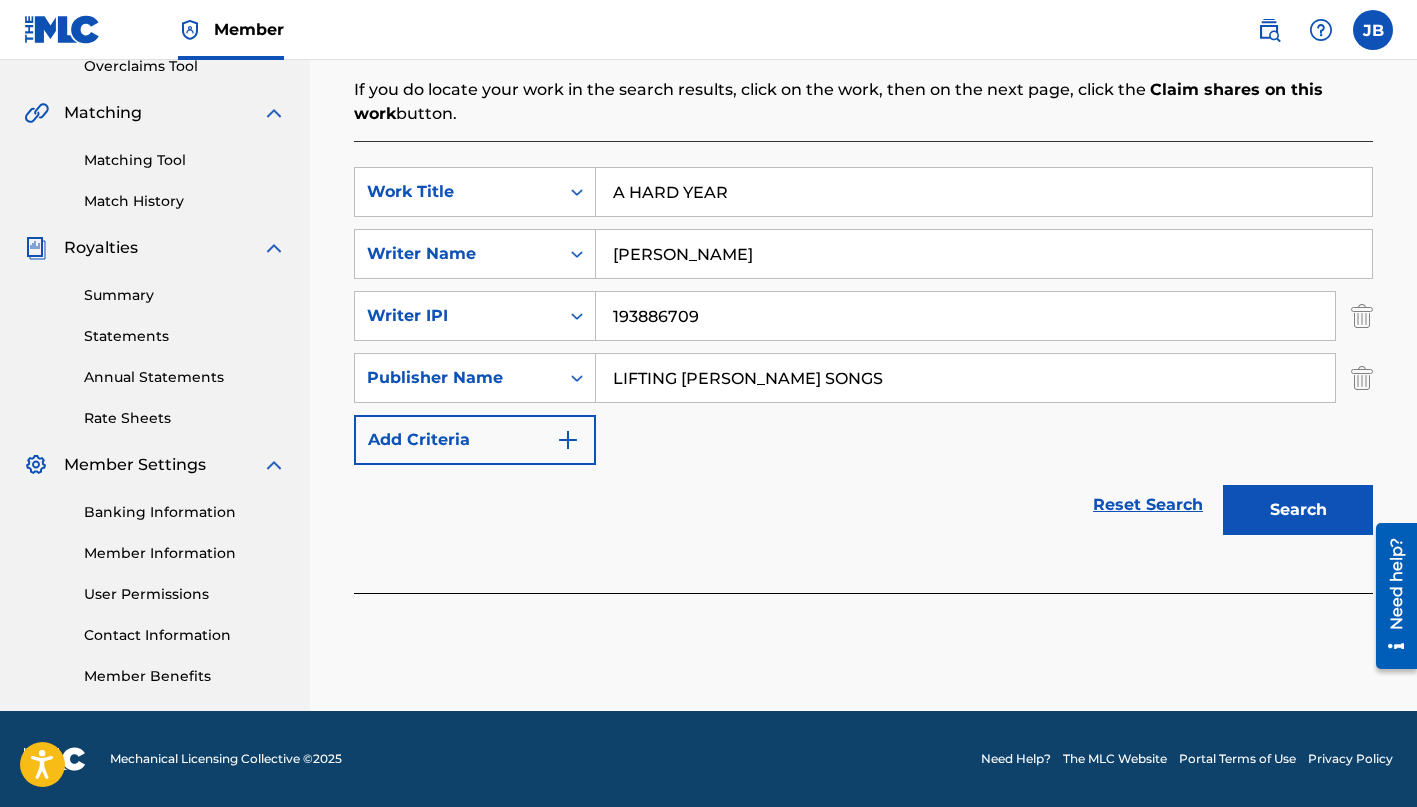 scroll, scrollTop: 433, scrollLeft: 0, axis: vertical 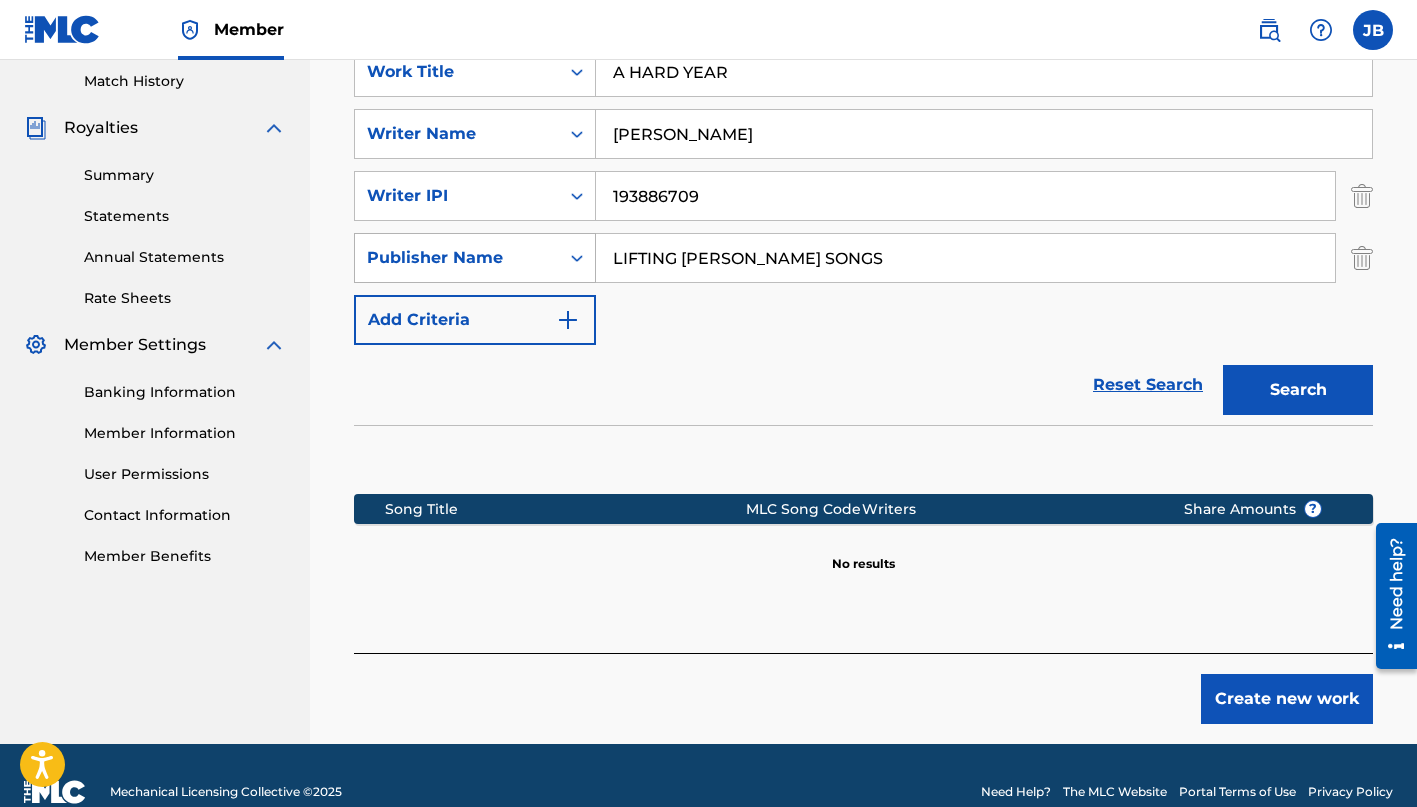 drag, startPoint x: 813, startPoint y: 260, endPoint x: 547, endPoint y: 241, distance: 266.6777 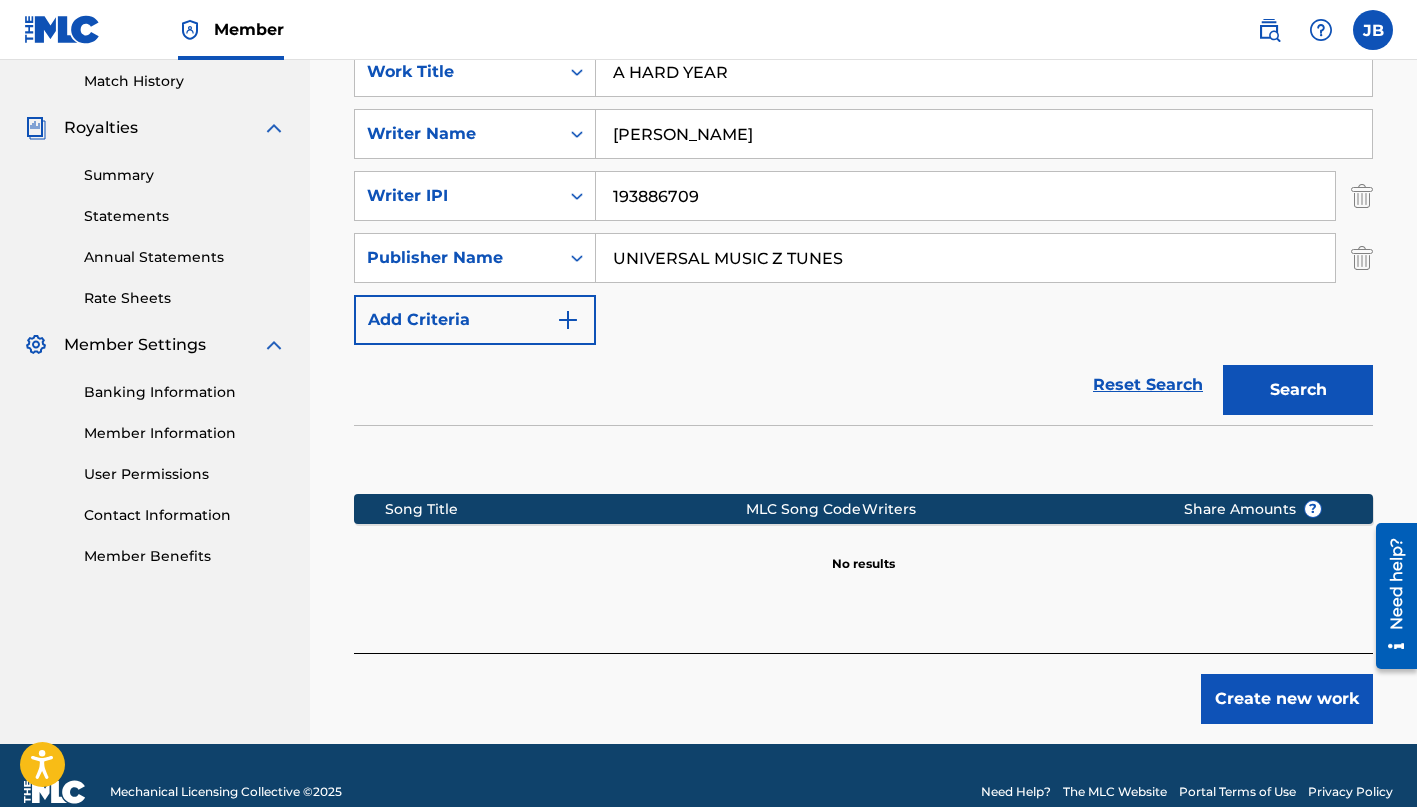 type on "UNIVERSAL MUSIC Z TUNES" 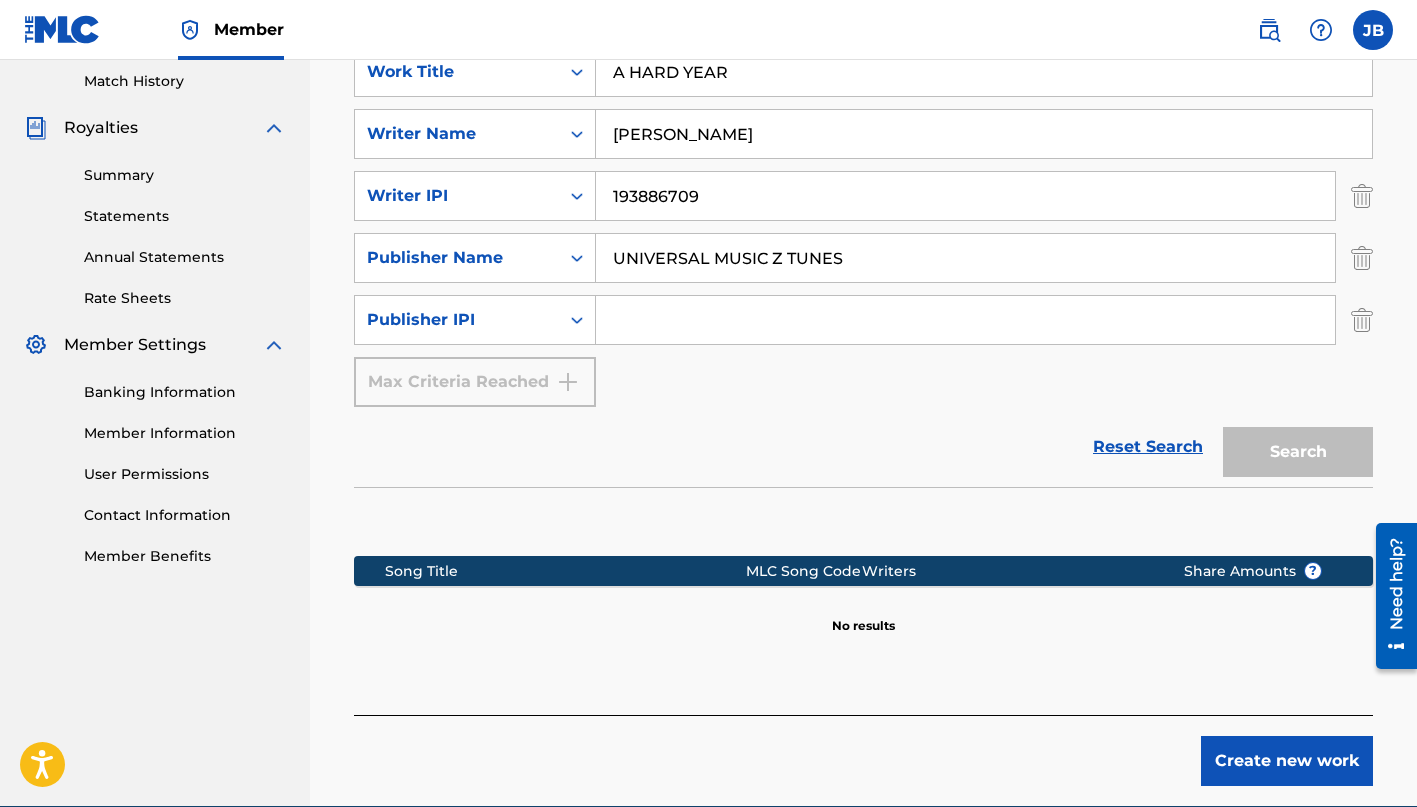 click at bounding box center (965, 320) 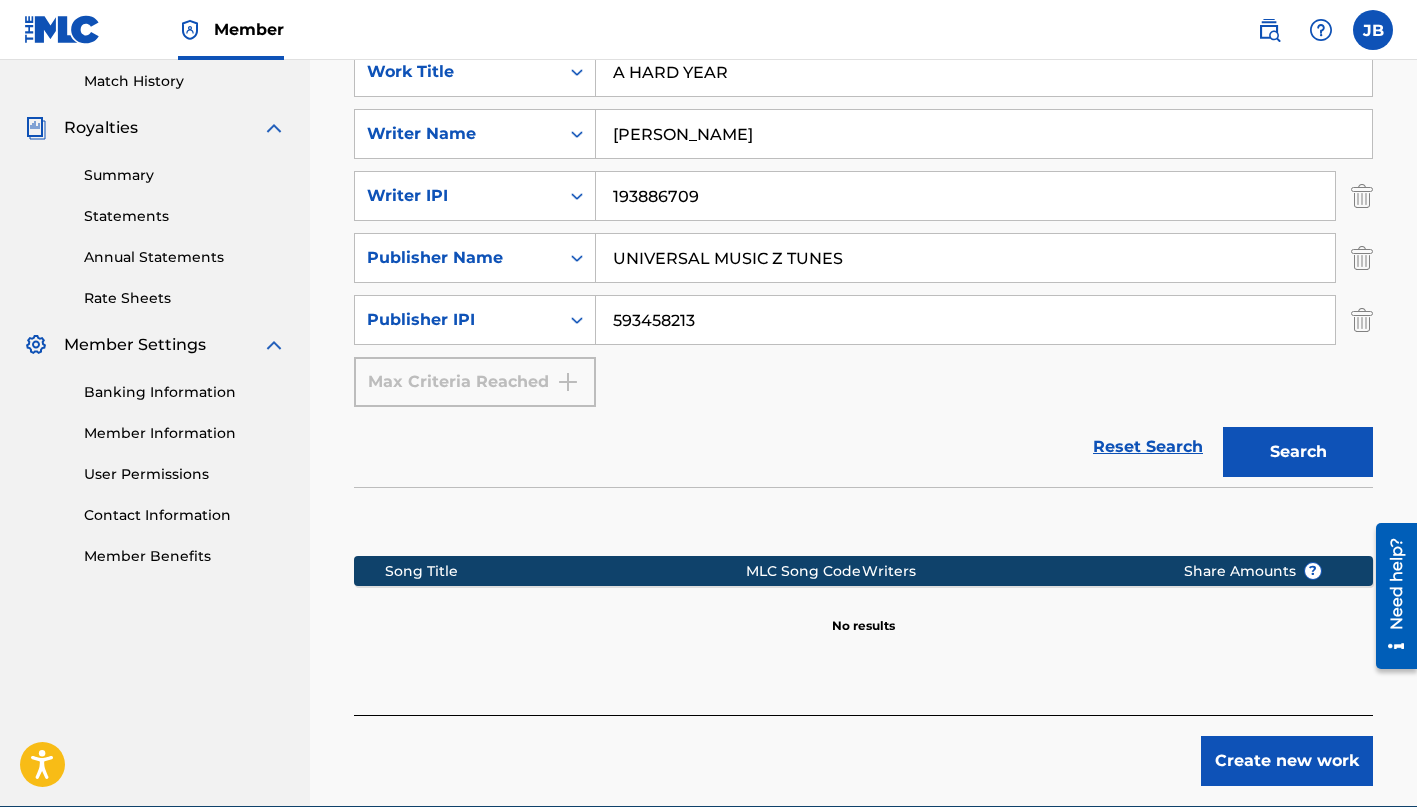 type on "593458213" 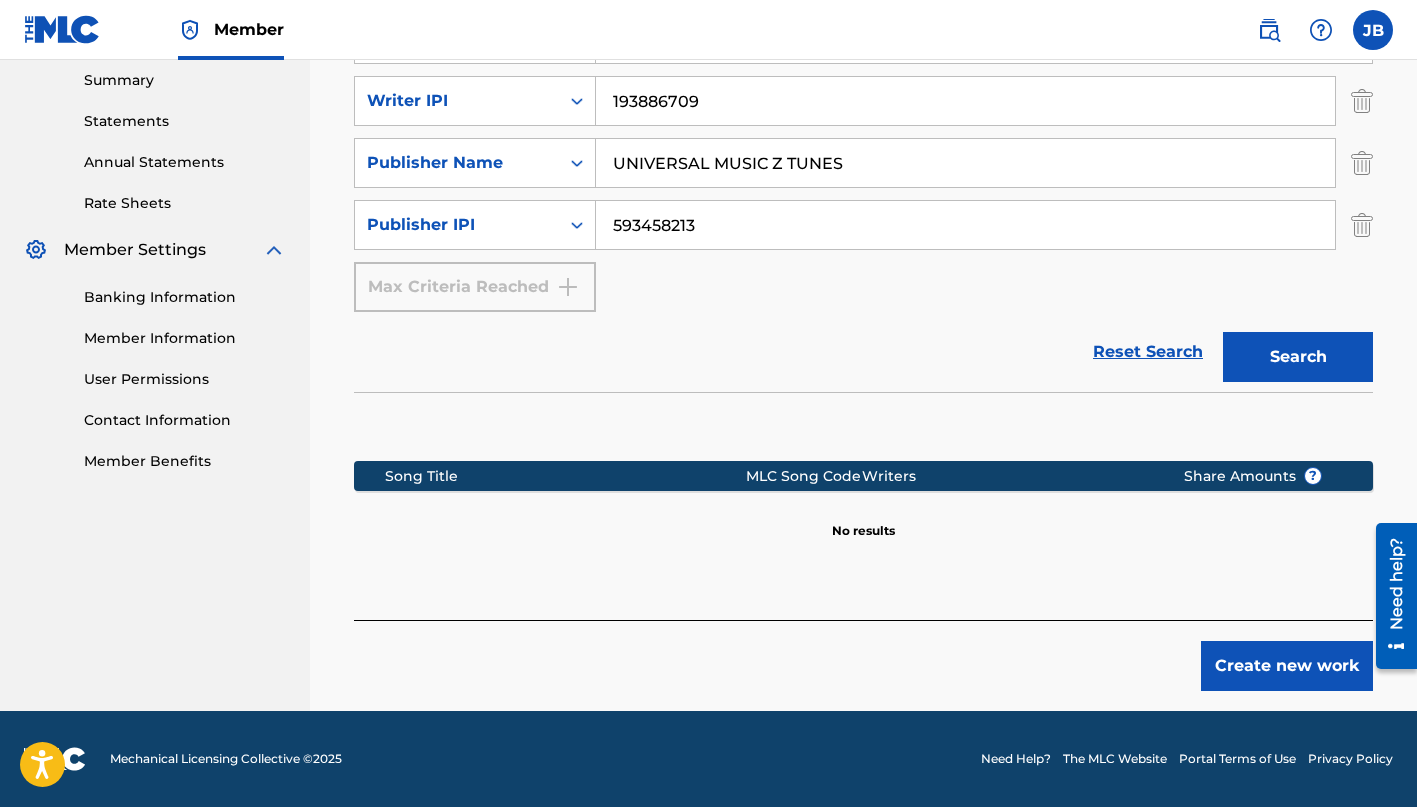 scroll, scrollTop: 648, scrollLeft: 0, axis: vertical 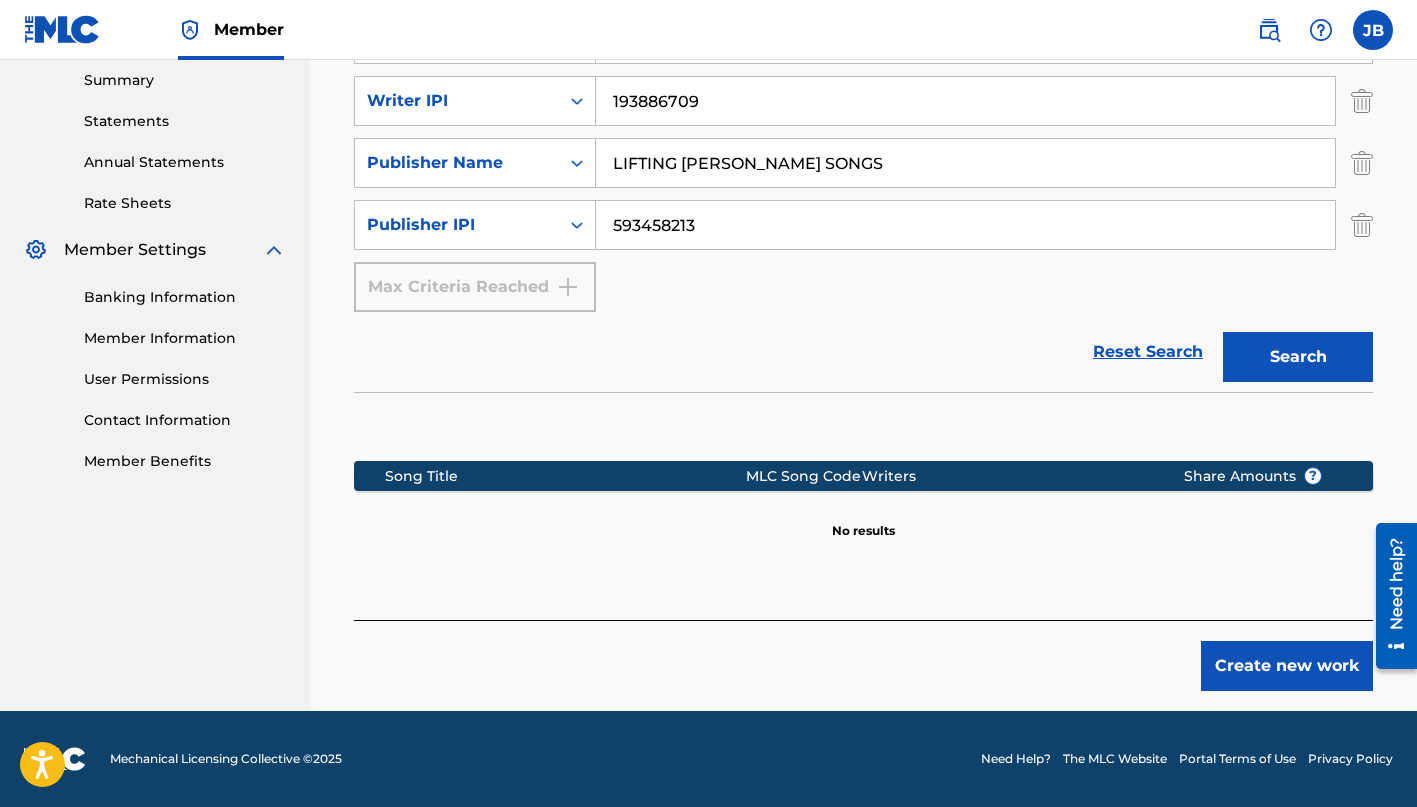 type on "LIFTING [PERSON_NAME] SONGS" 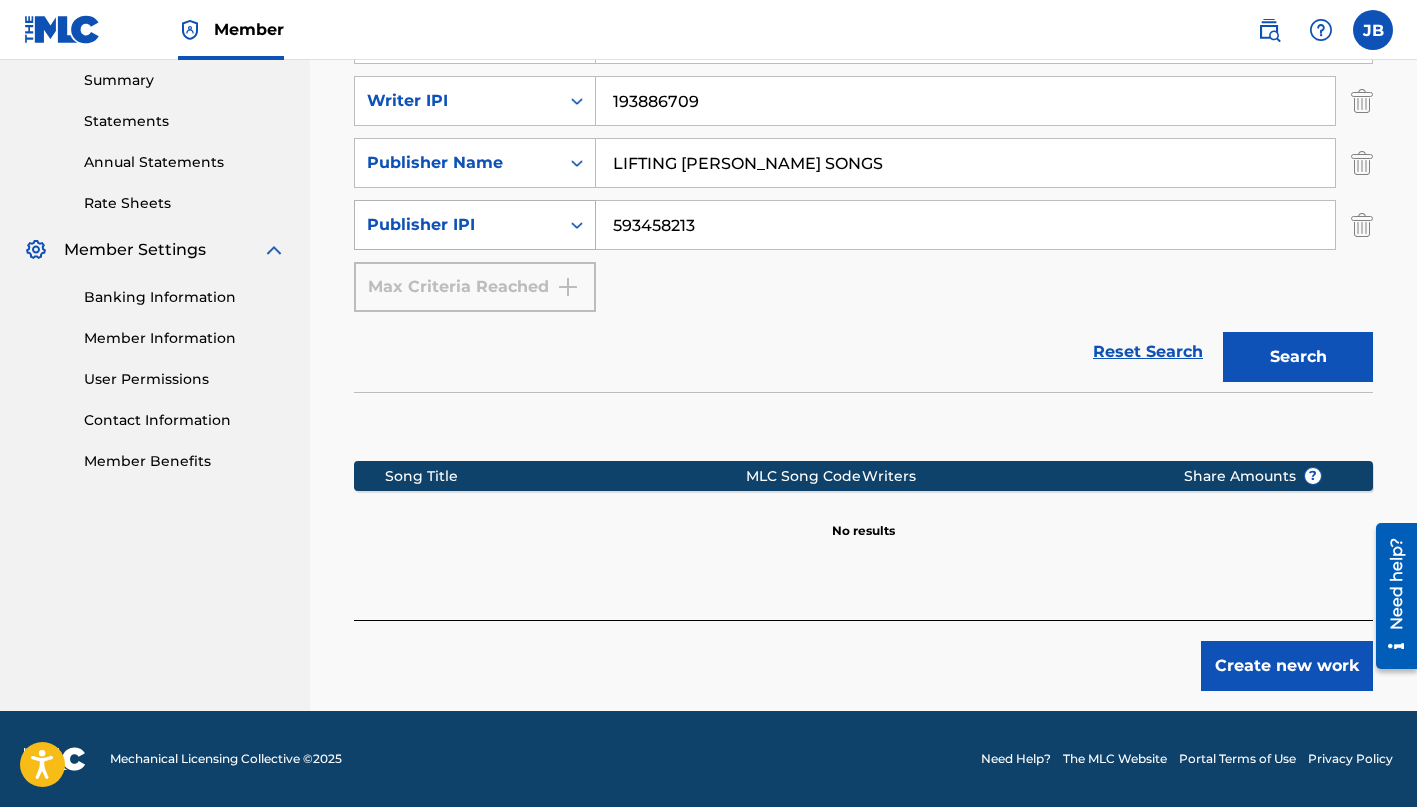 drag, startPoint x: 704, startPoint y: 226, endPoint x: 547, endPoint y: 205, distance: 158.39824 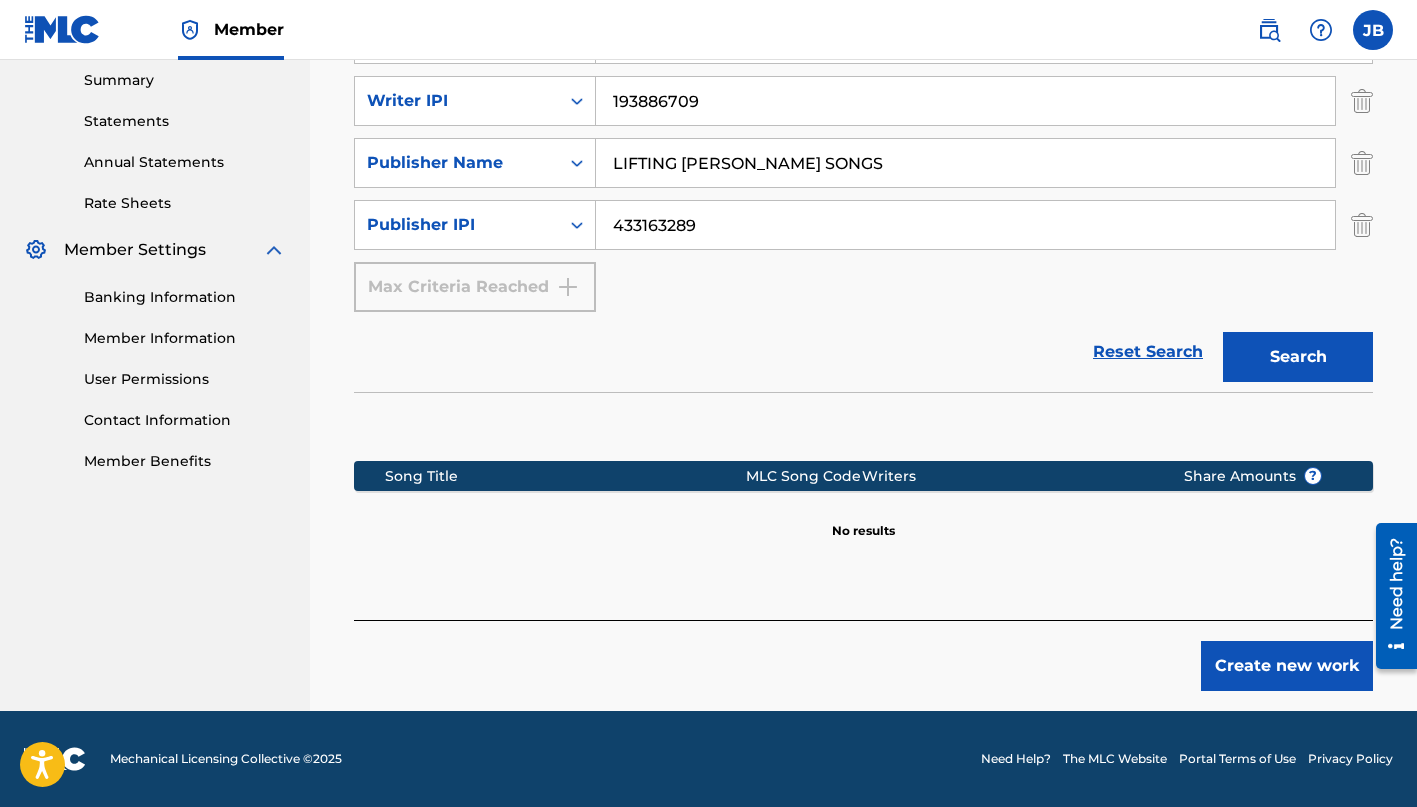 type on "433163289" 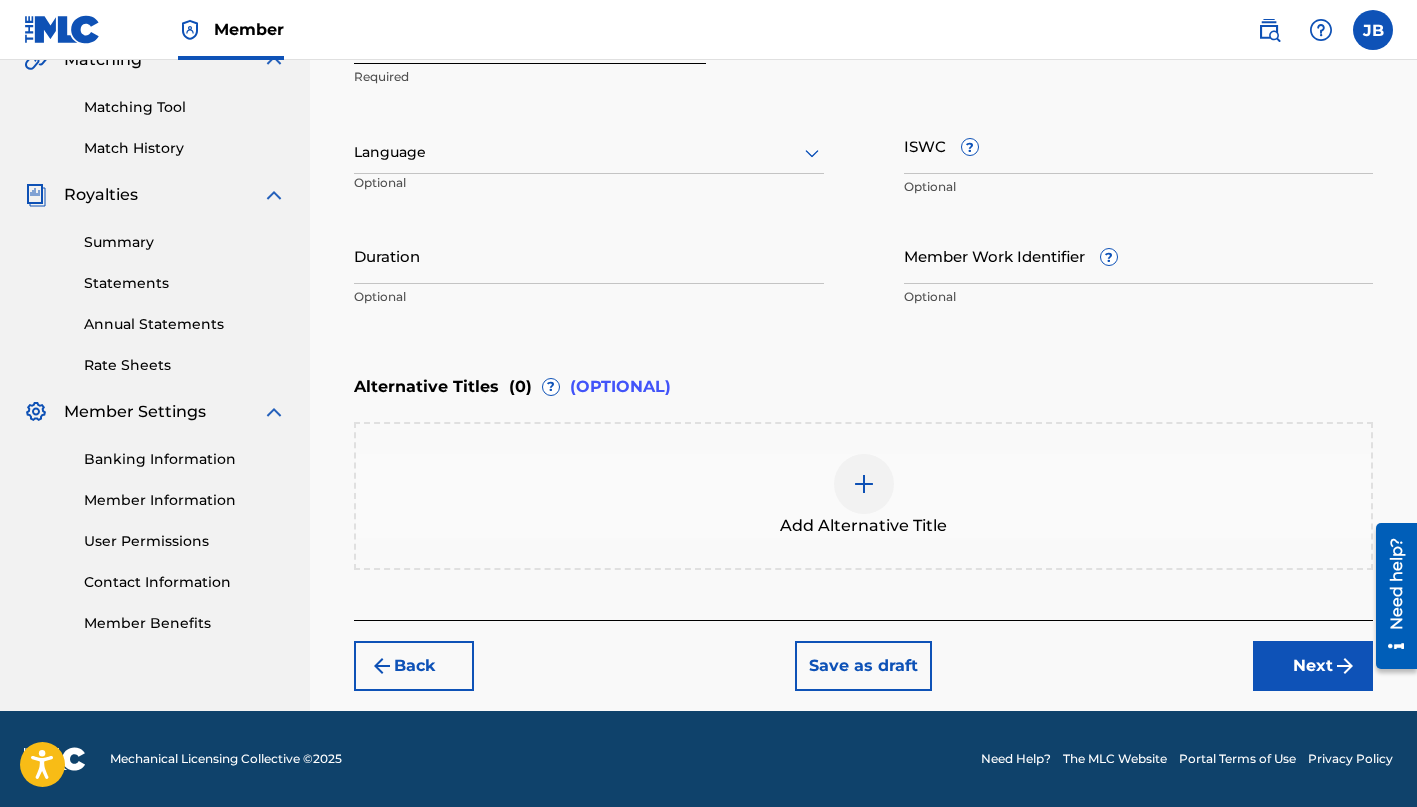 scroll, scrollTop: 486, scrollLeft: 0, axis: vertical 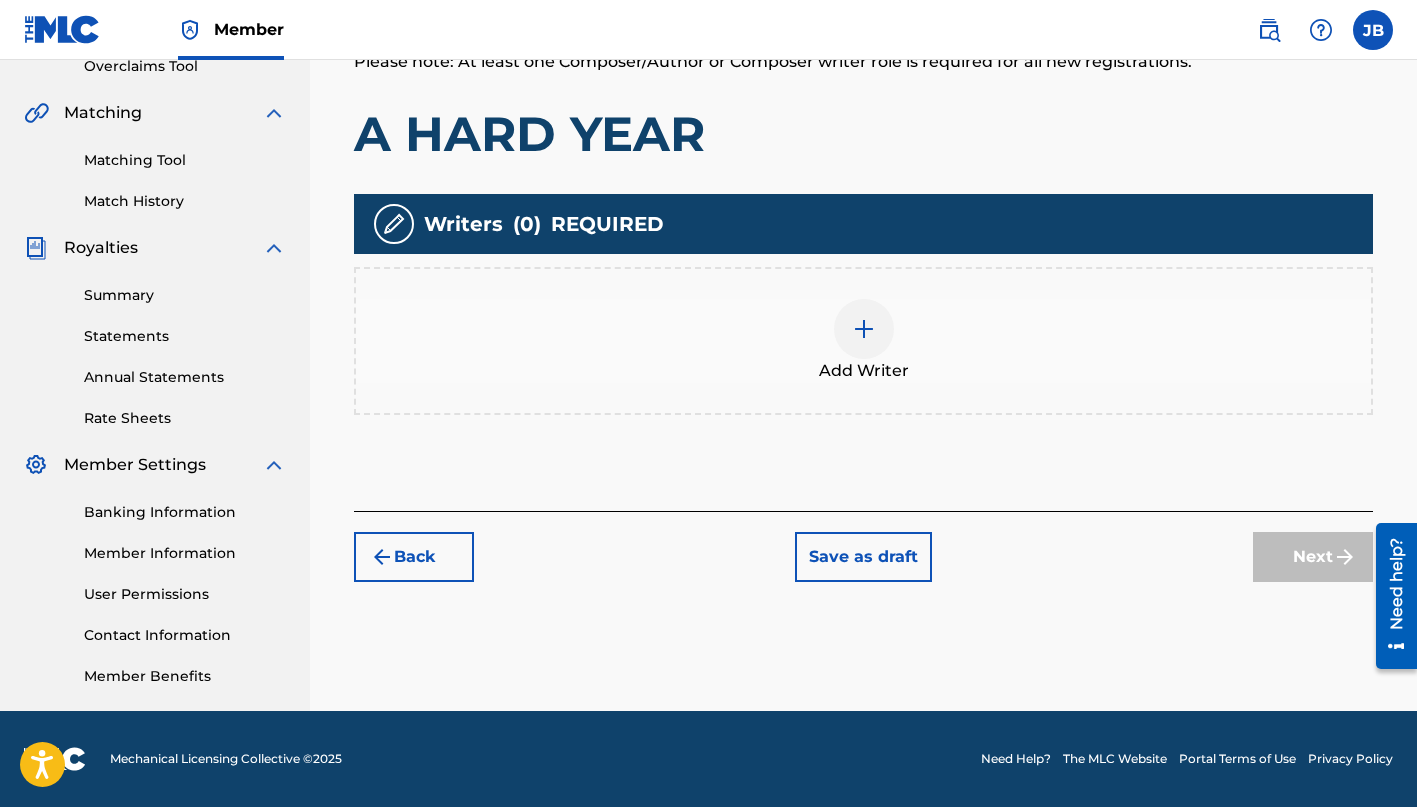 click at bounding box center [864, 329] 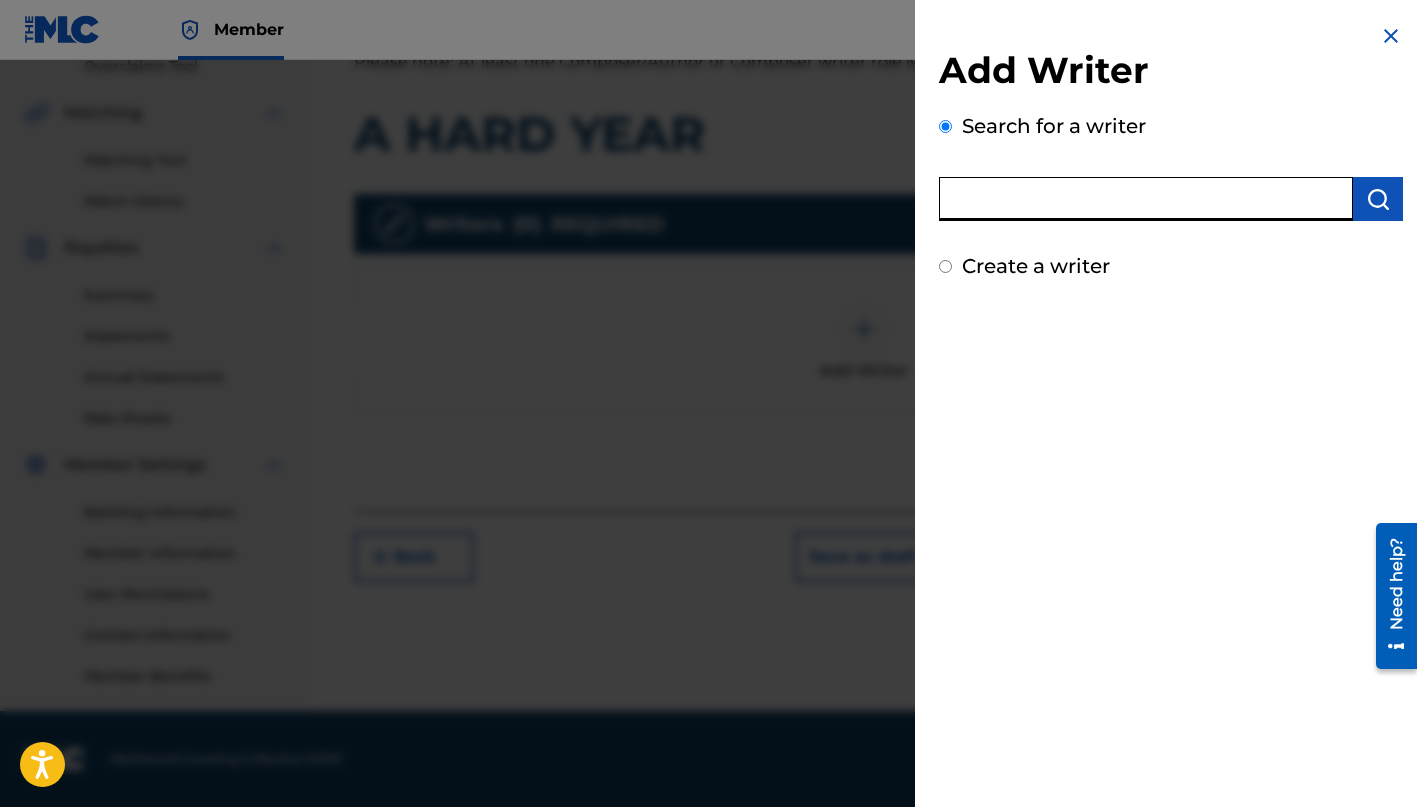 click at bounding box center (1146, 199) 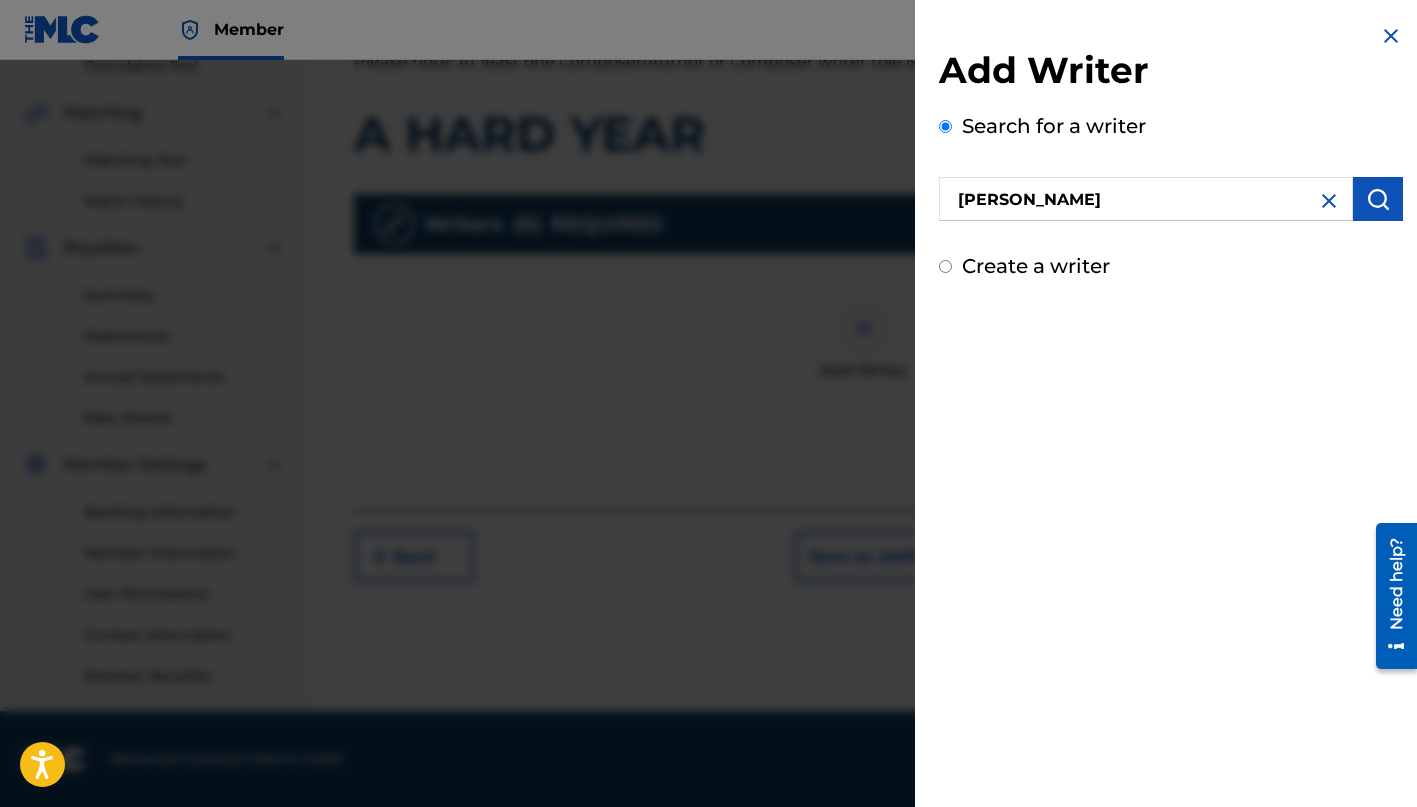click at bounding box center [1378, 199] 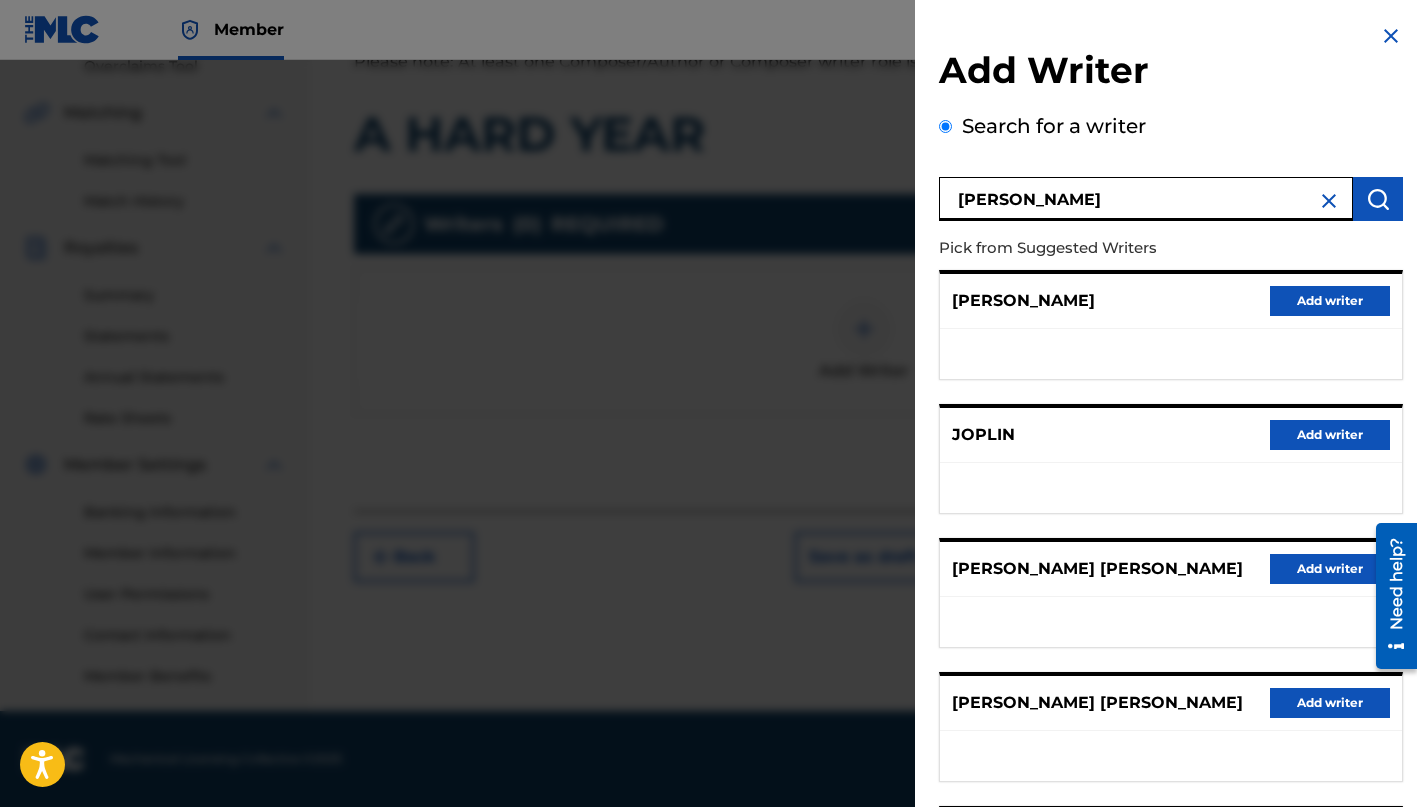 click on "[PERSON_NAME]" at bounding box center (1146, 199) 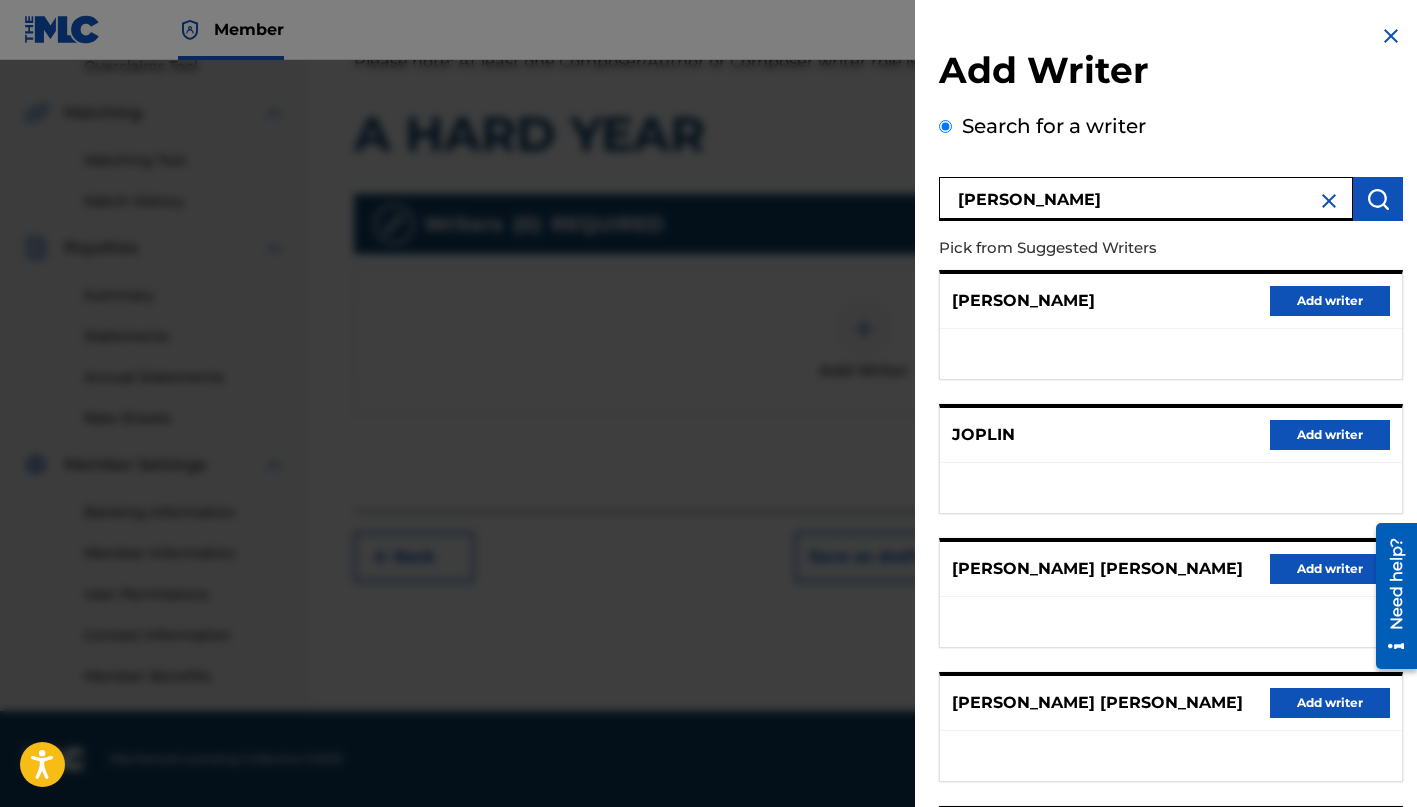 type on "[PERSON_NAME]" 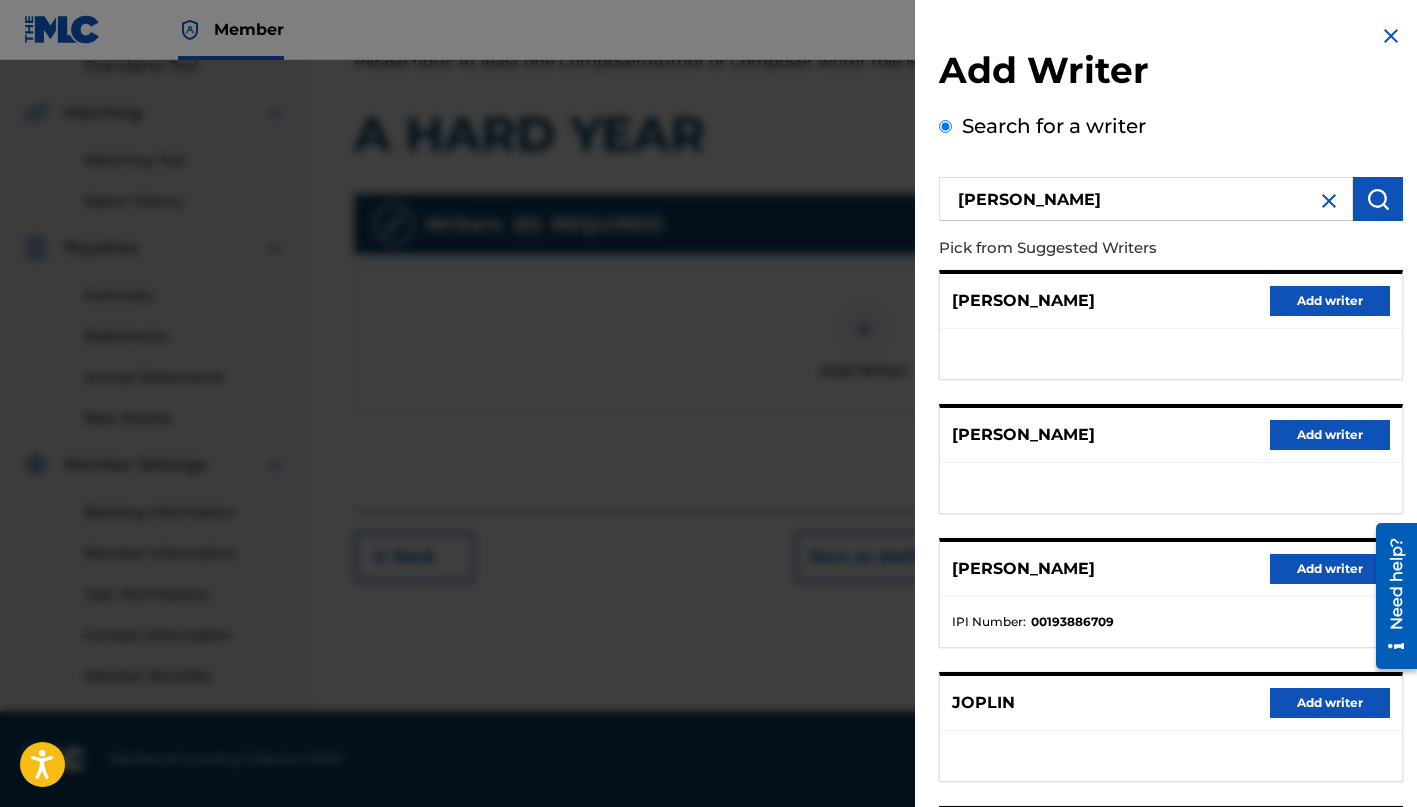 click on "Add writer" at bounding box center [1330, 435] 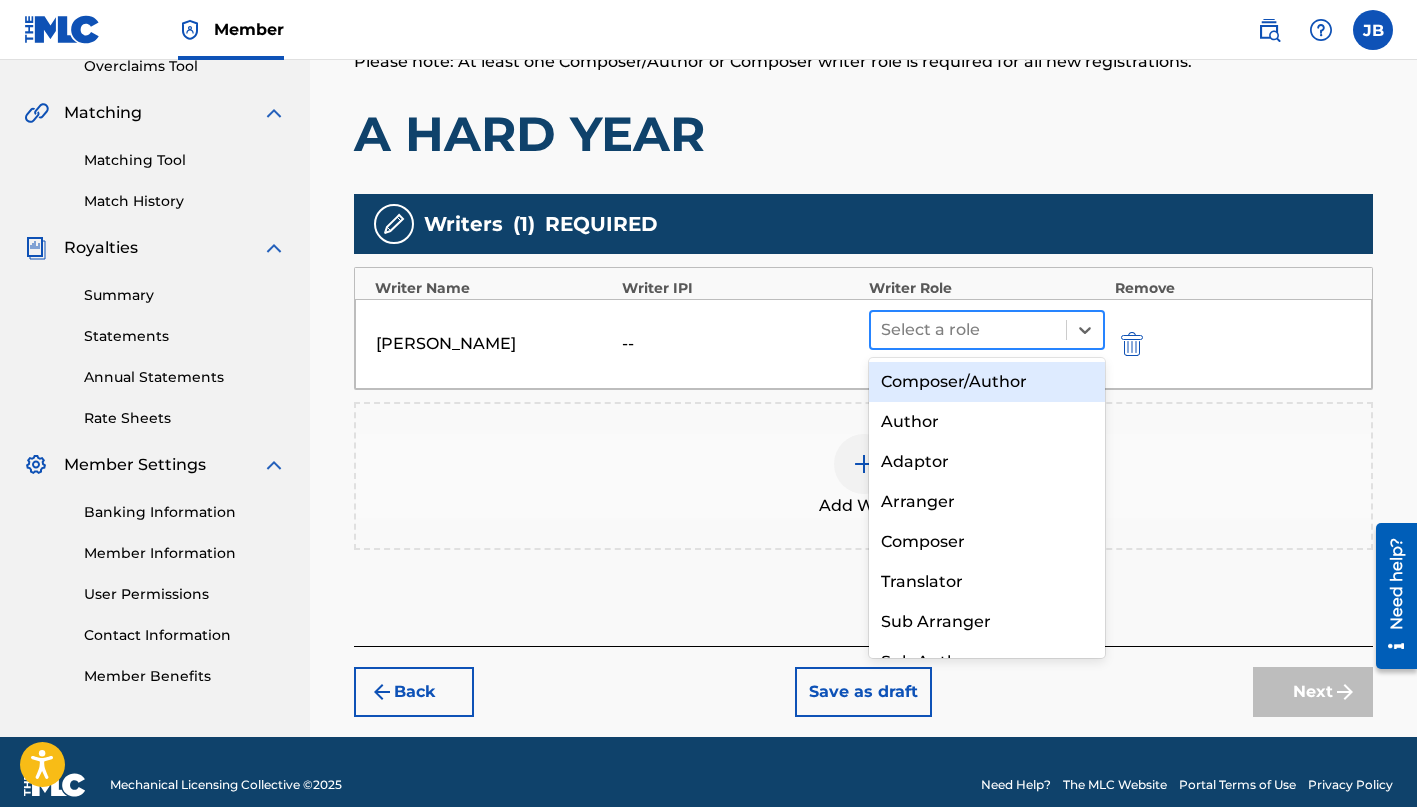 click at bounding box center [968, 330] 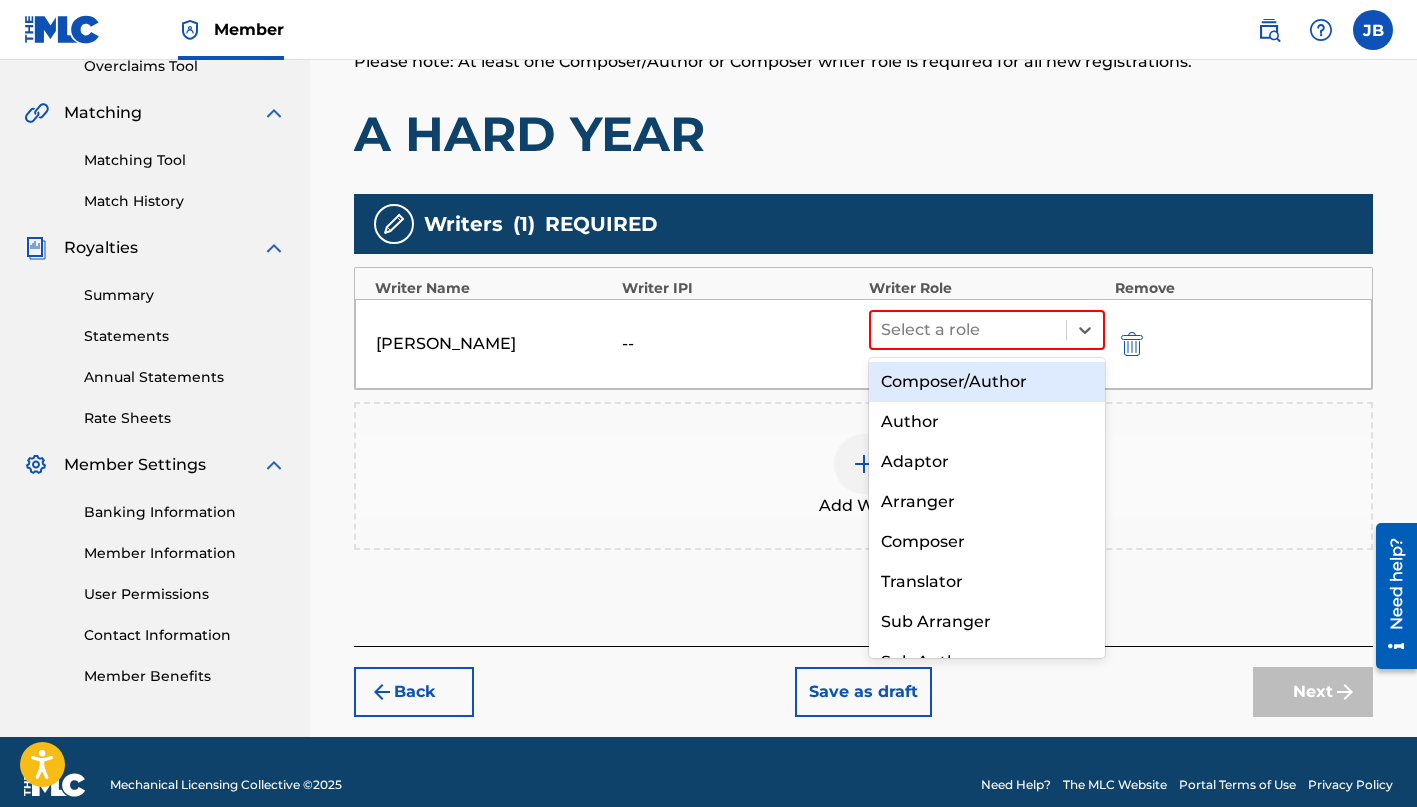 click on "Composer/Author" at bounding box center [987, 382] 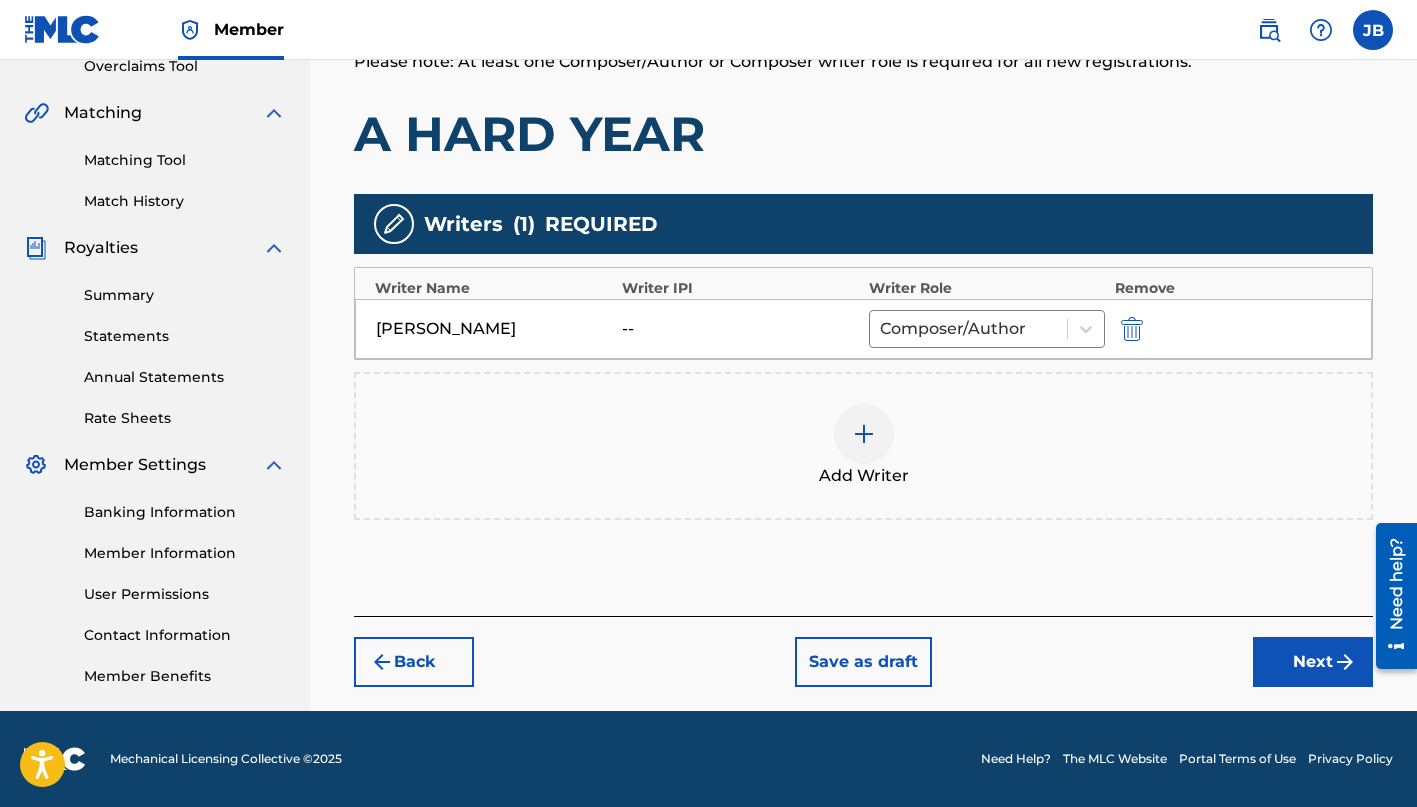 click on "Next" at bounding box center [1313, 662] 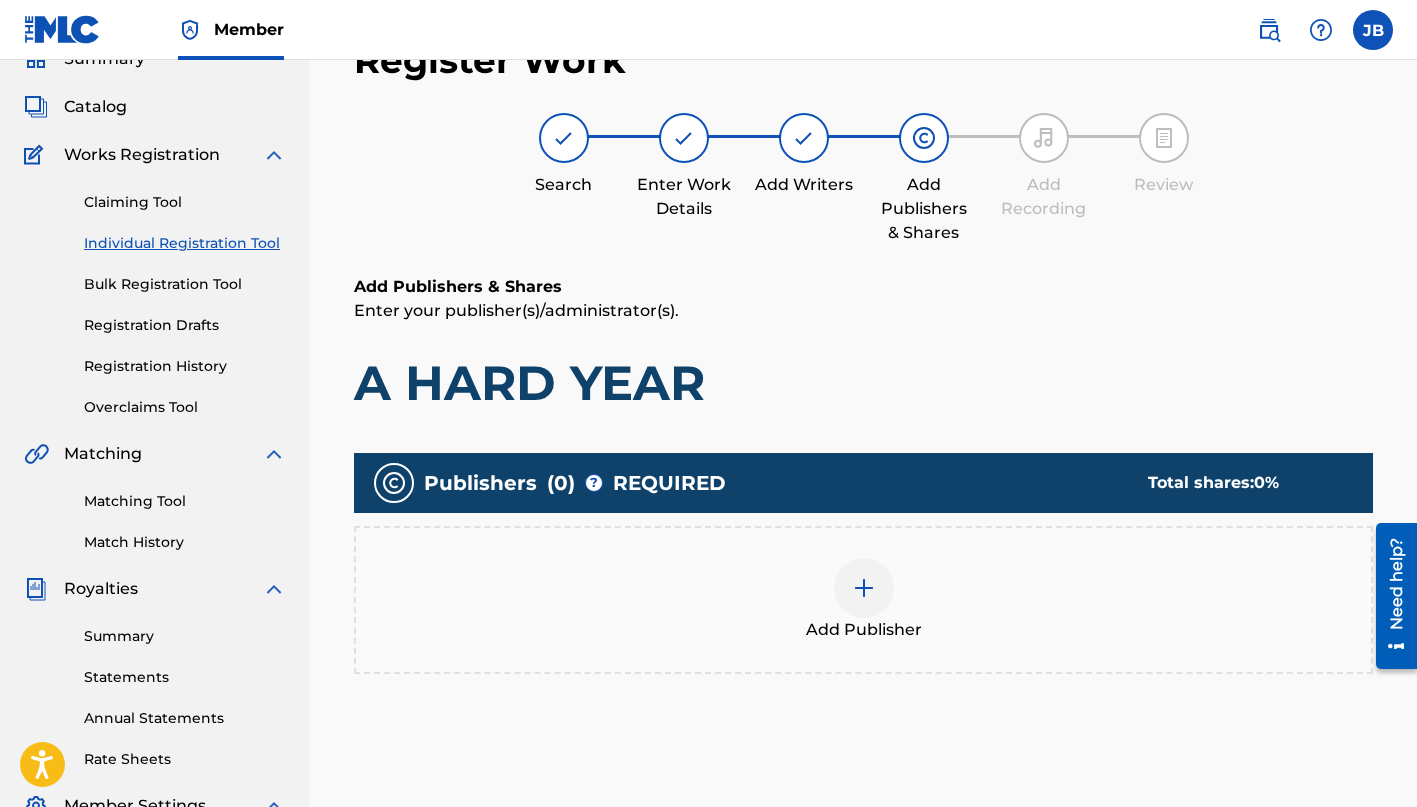 scroll, scrollTop: 90, scrollLeft: 0, axis: vertical 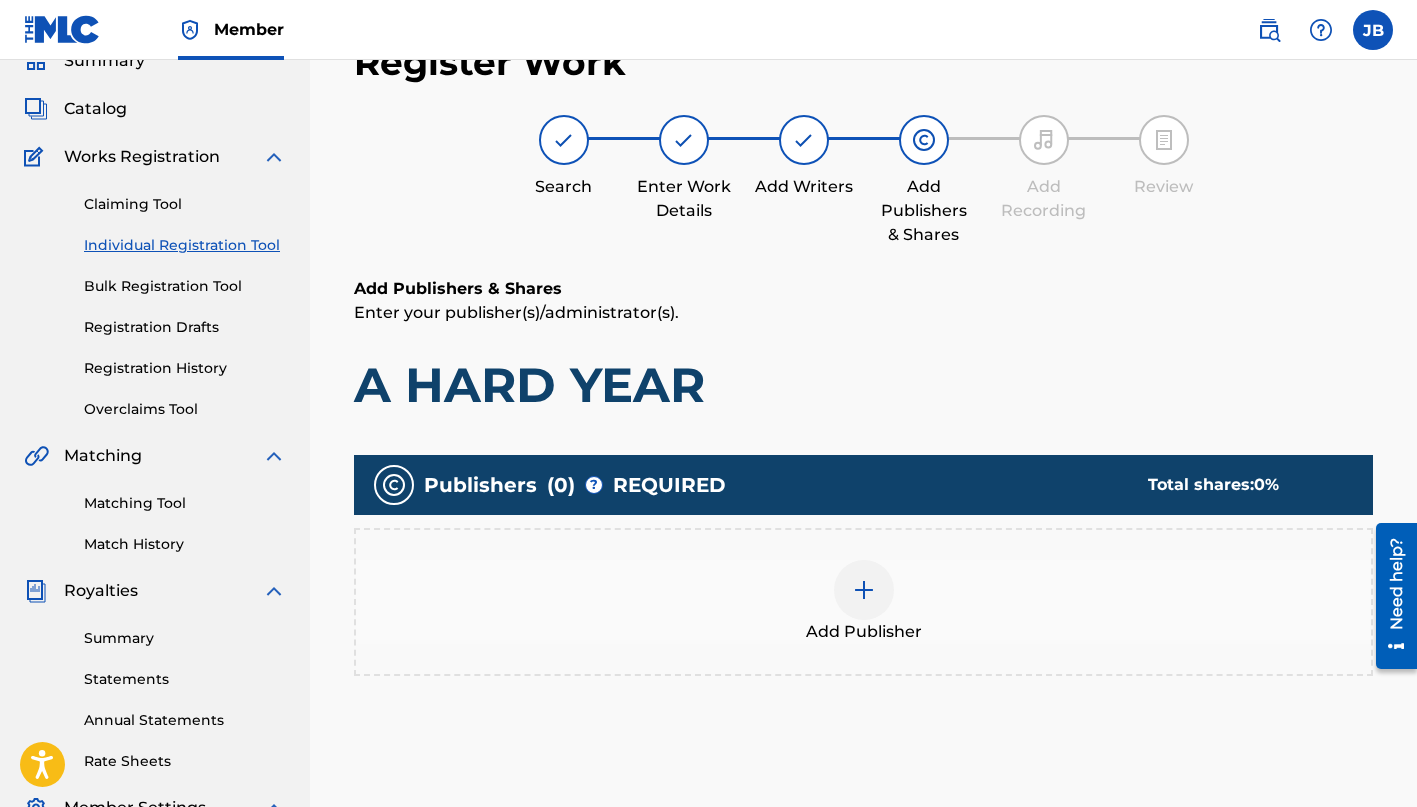 click at bounding box center (864, 590) 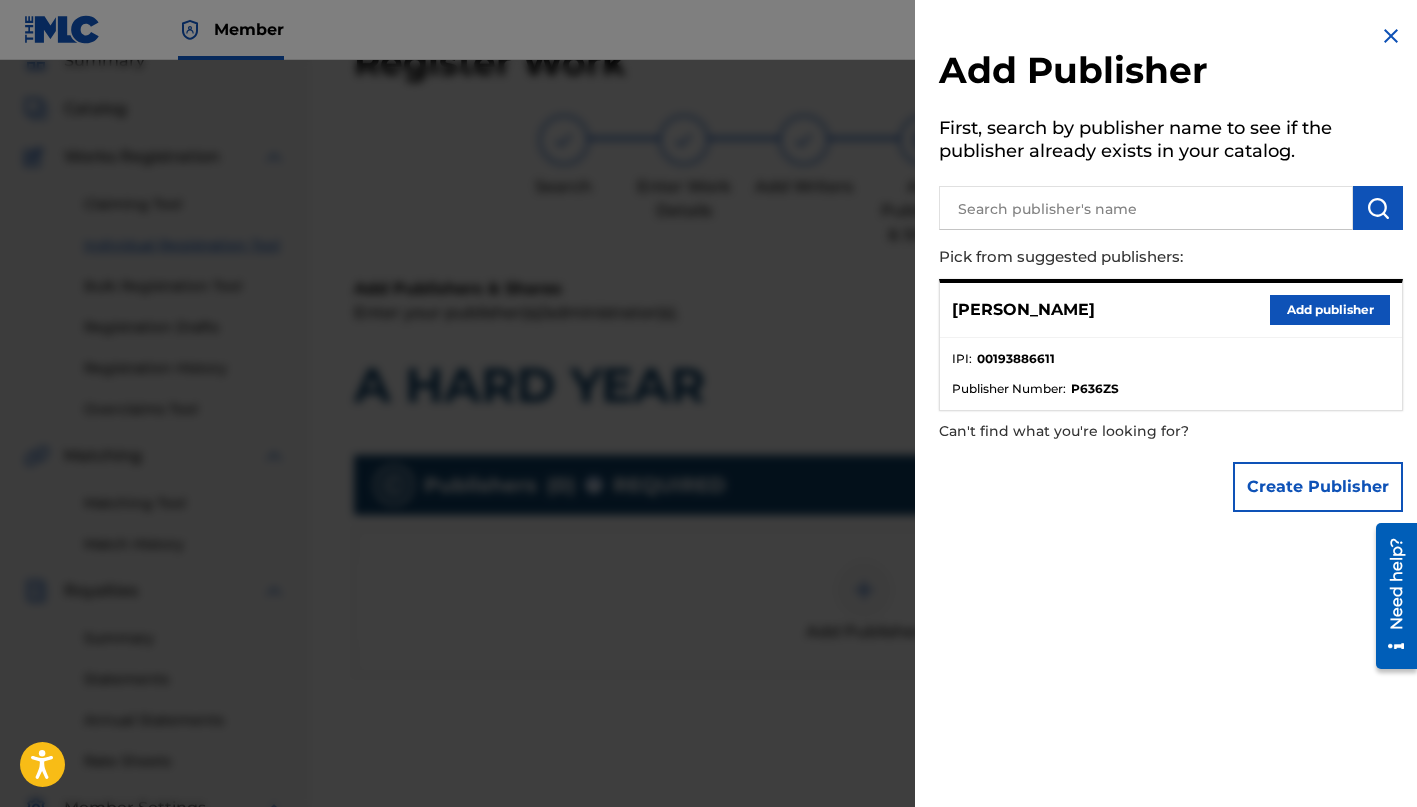click at bounding box center [1146, 208] 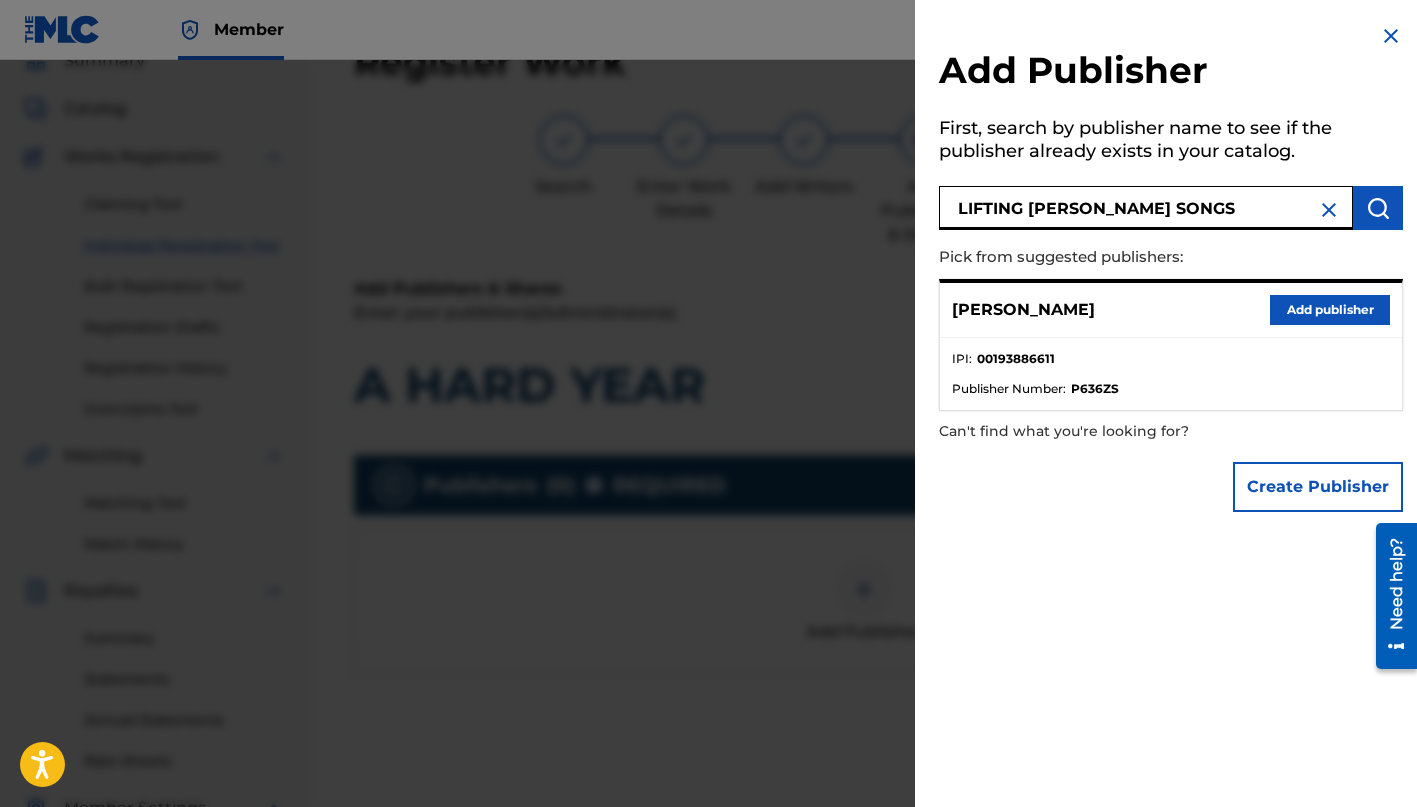 type on "LIFTING [PERSON_NAME] SONGS" 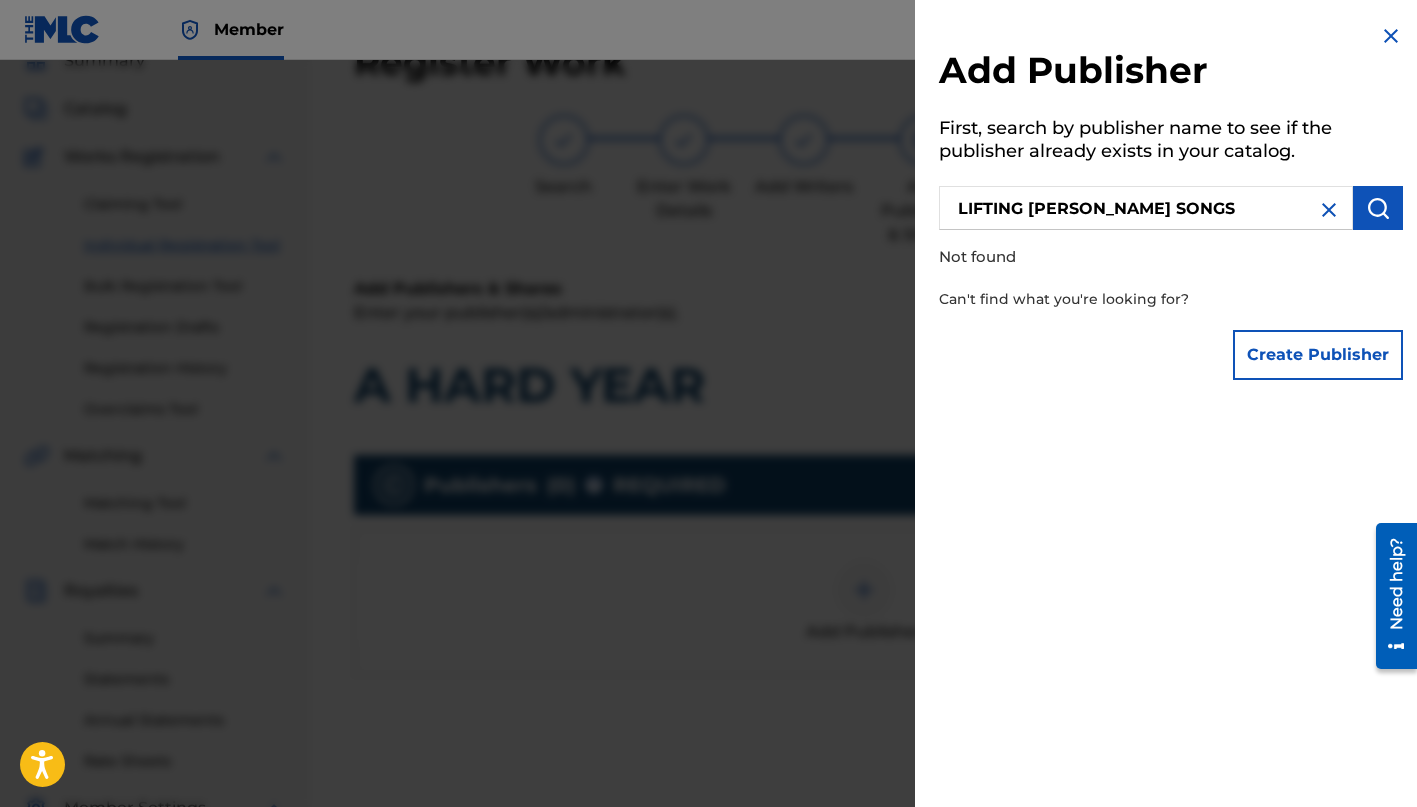 click on "Create Publisher" at bounding box center [1318, 355] 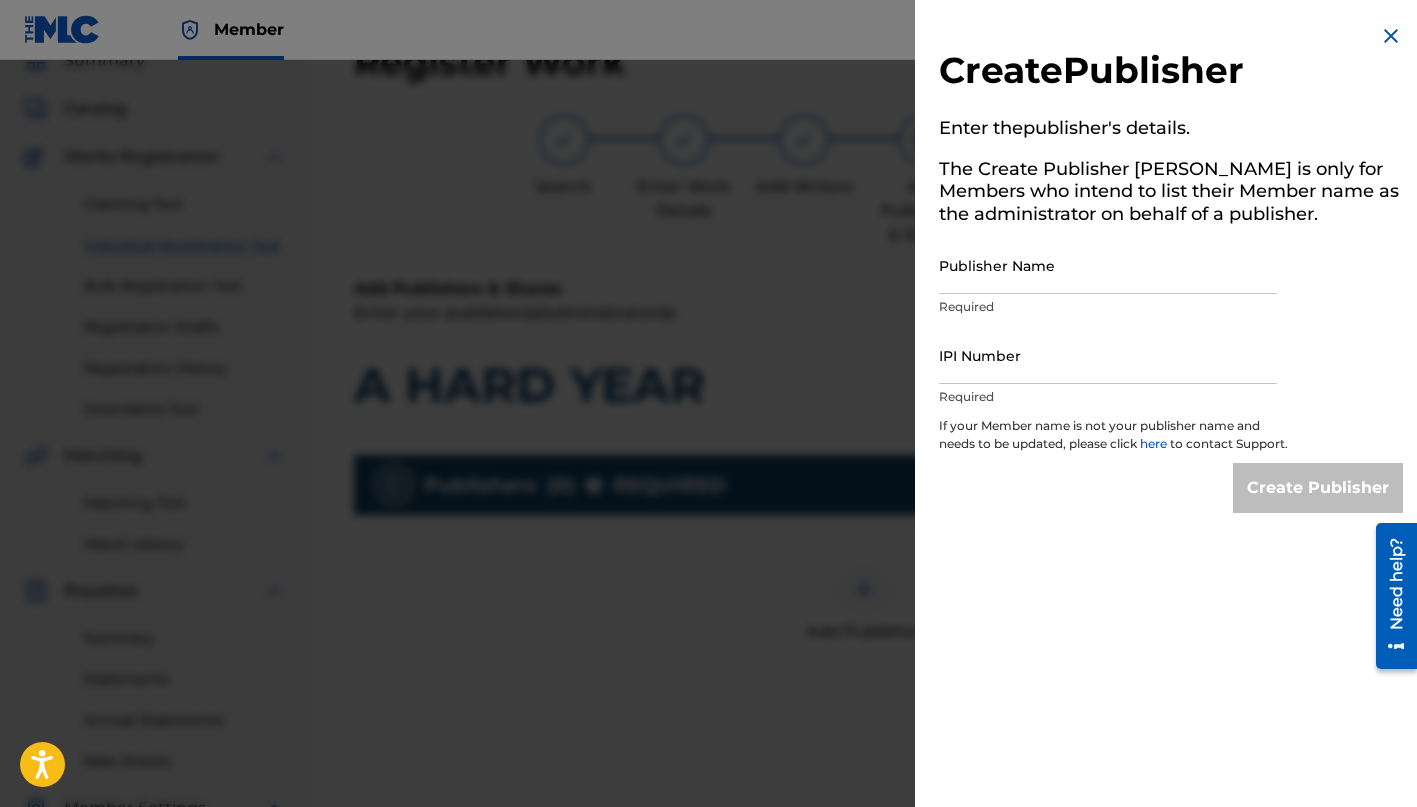 click on "Publisher Name" at bounding box center [1108, 265] 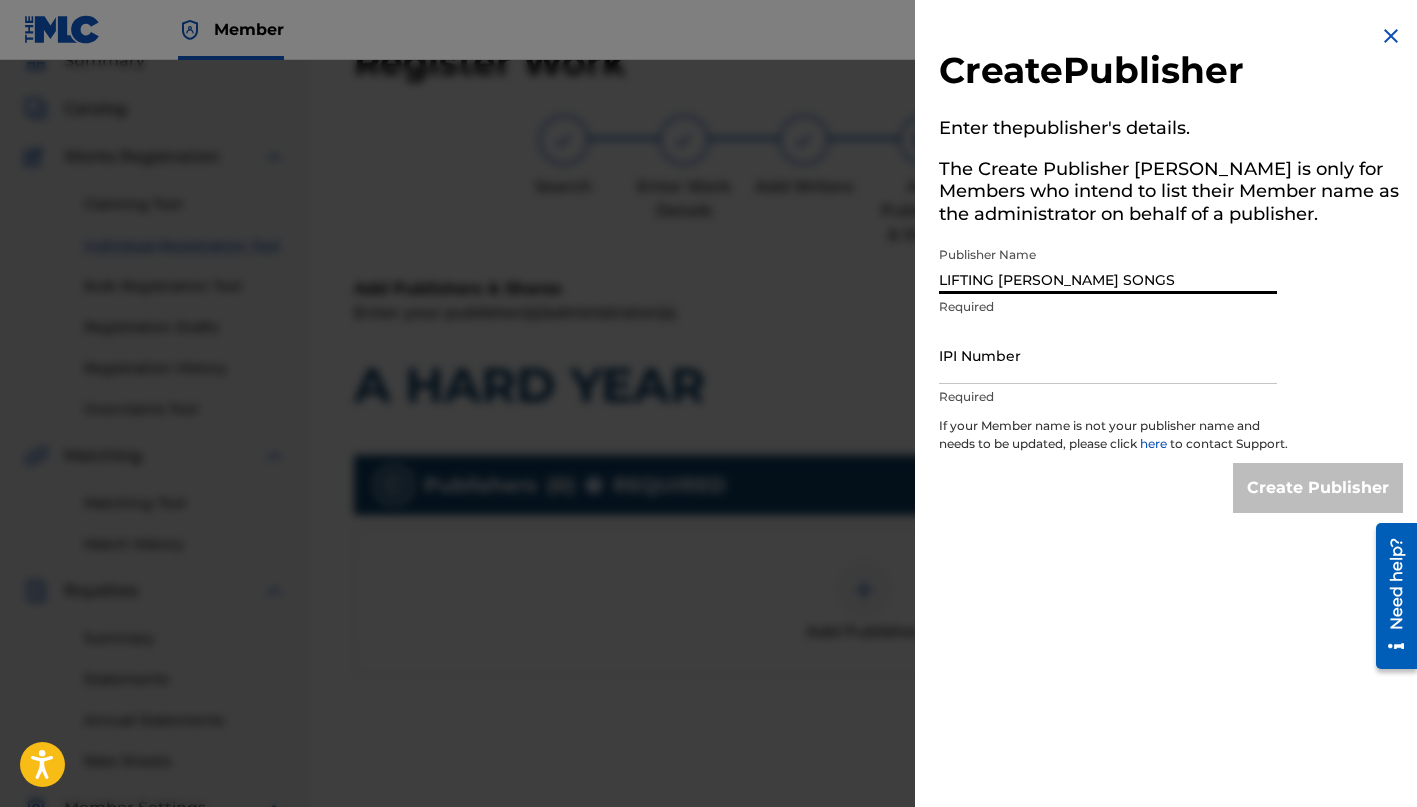 type on "LIFTING [PERSON_NAME] SONGS" 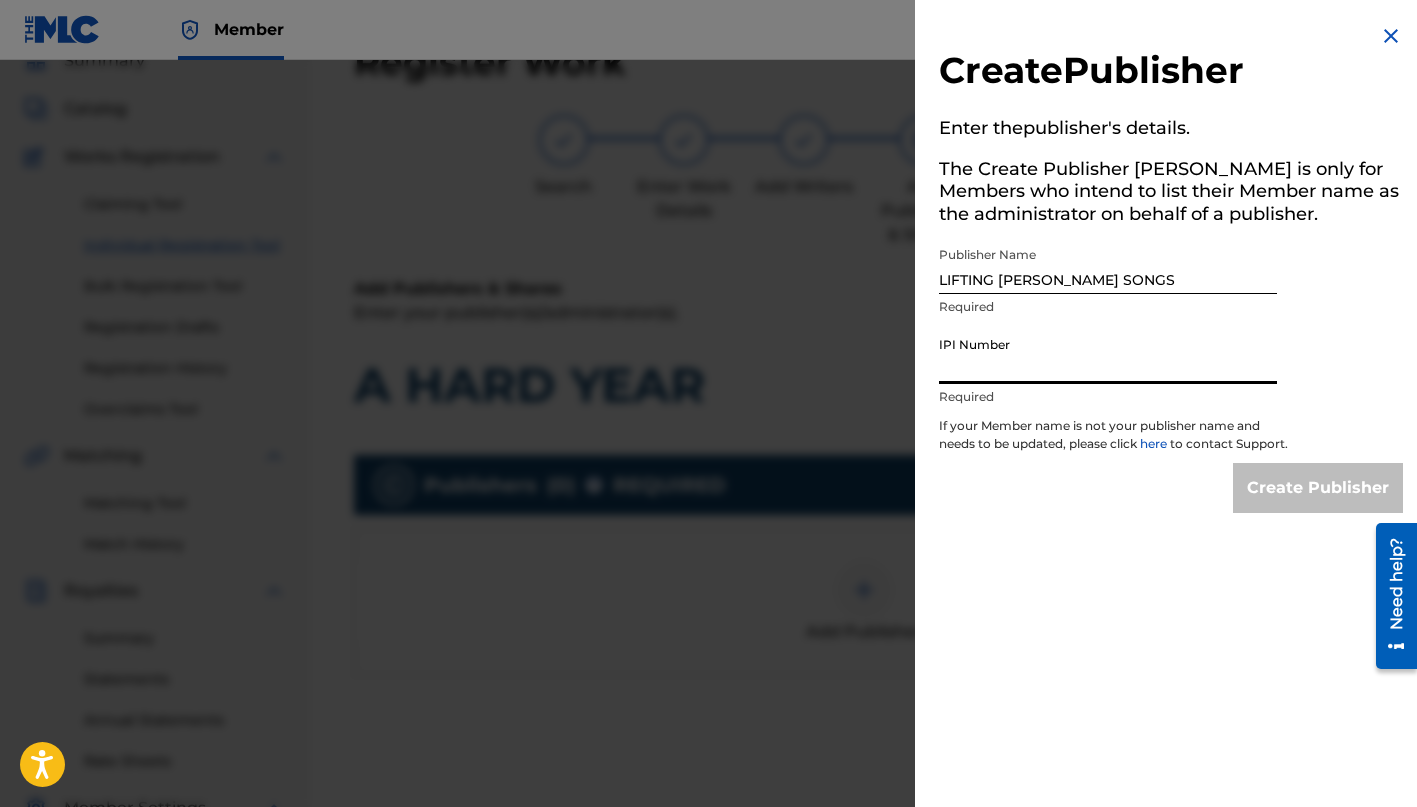 click on "IPI Number" at bounding box center [1108, 355] 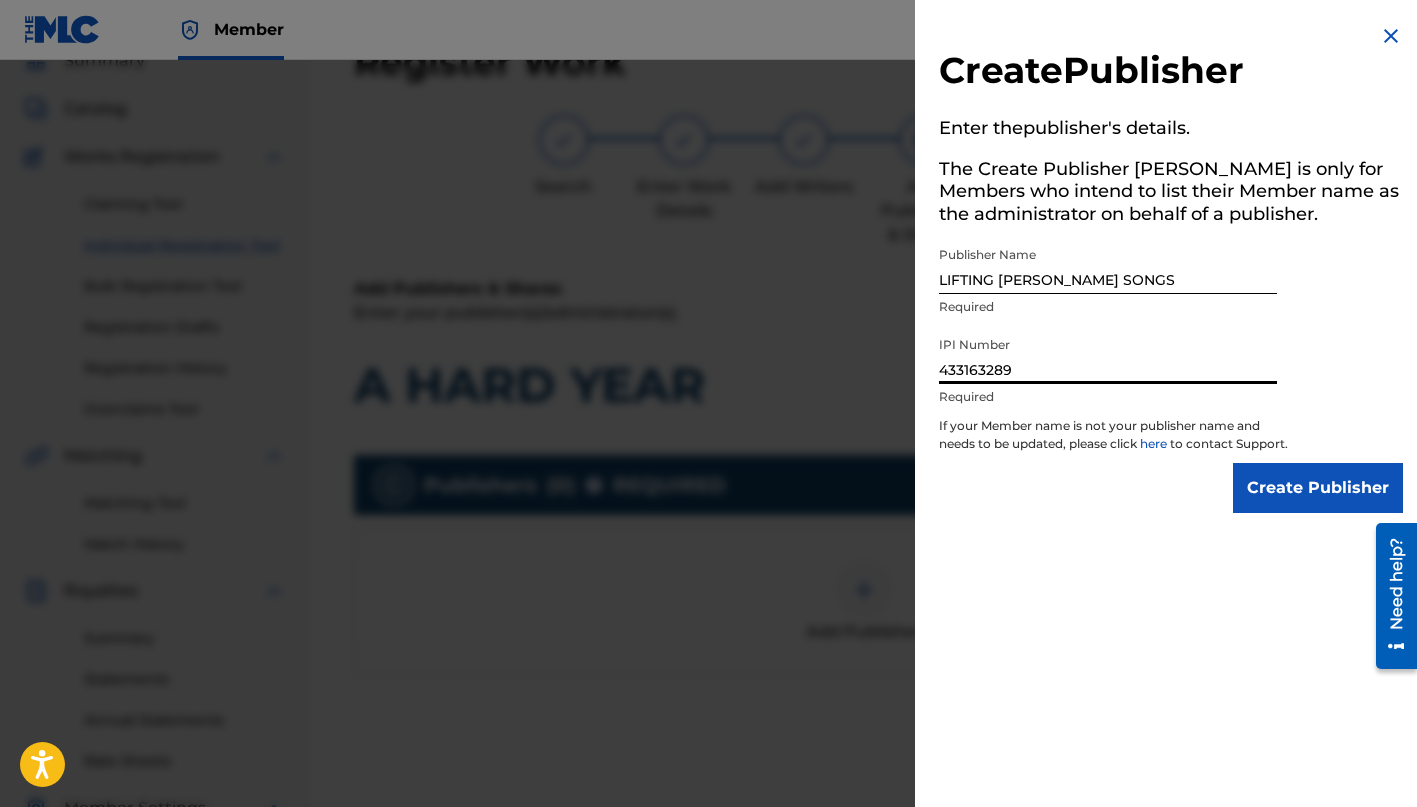 type on "433163289" 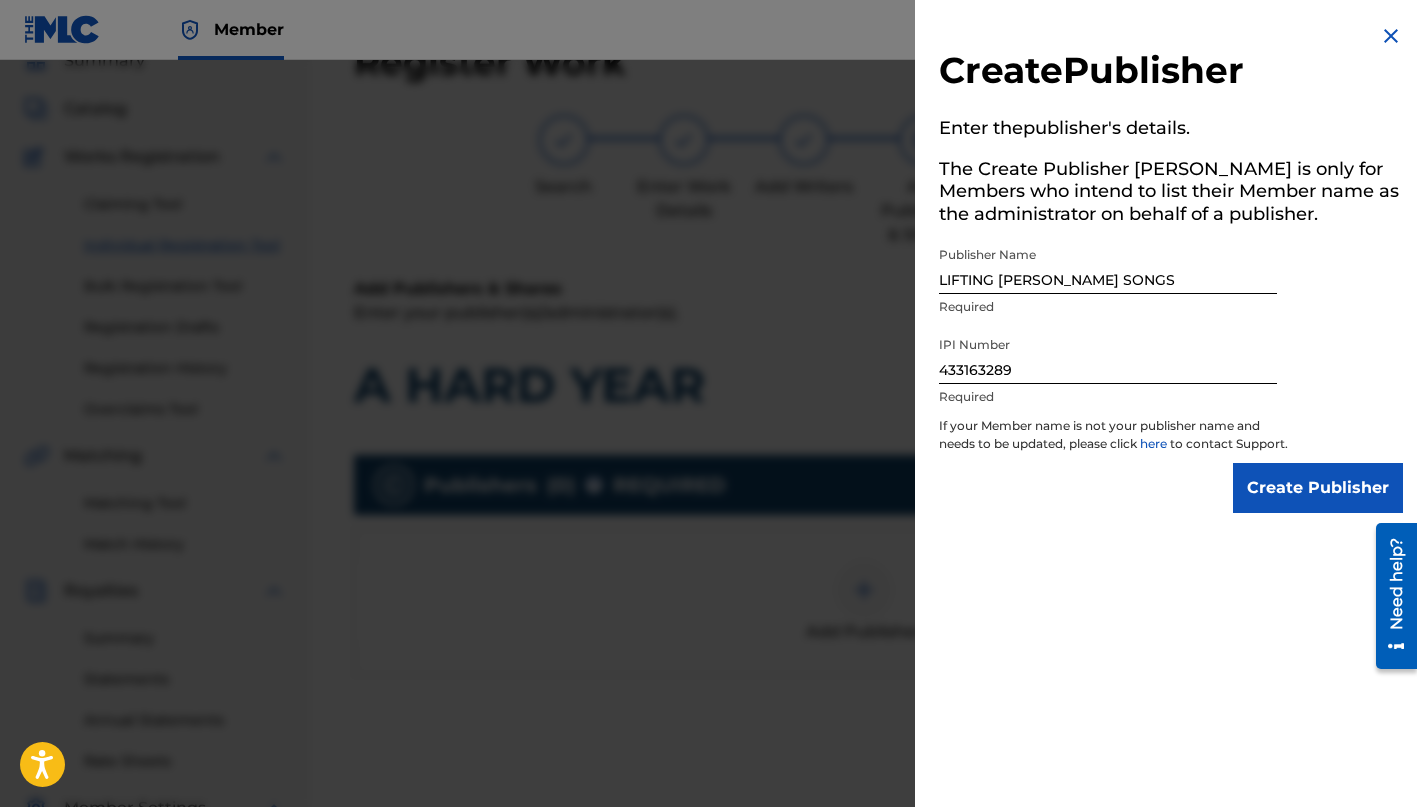 click on "Create Publisher" at bounding box center (1318, 488) 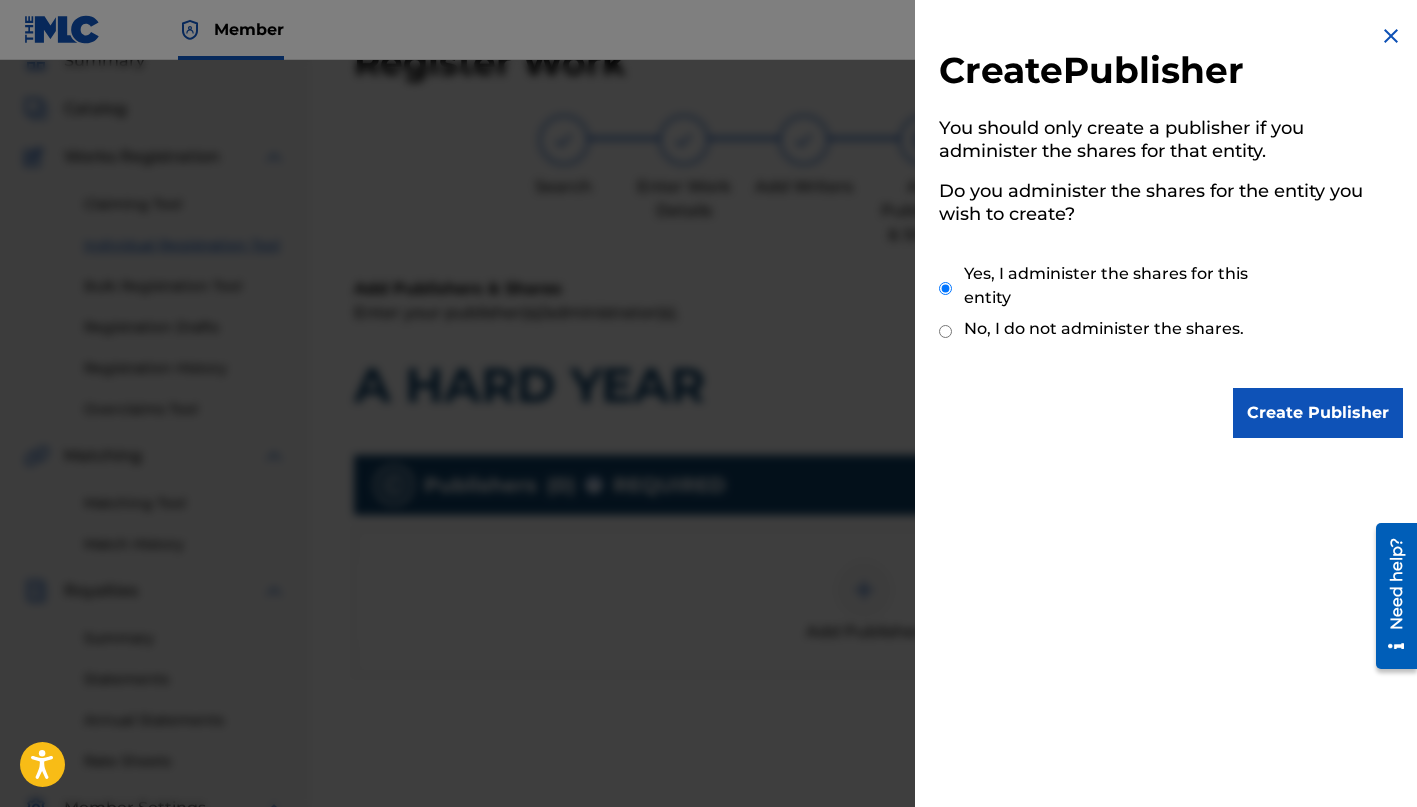 click on "Create Publisher" at bounding box center [1318, 413] 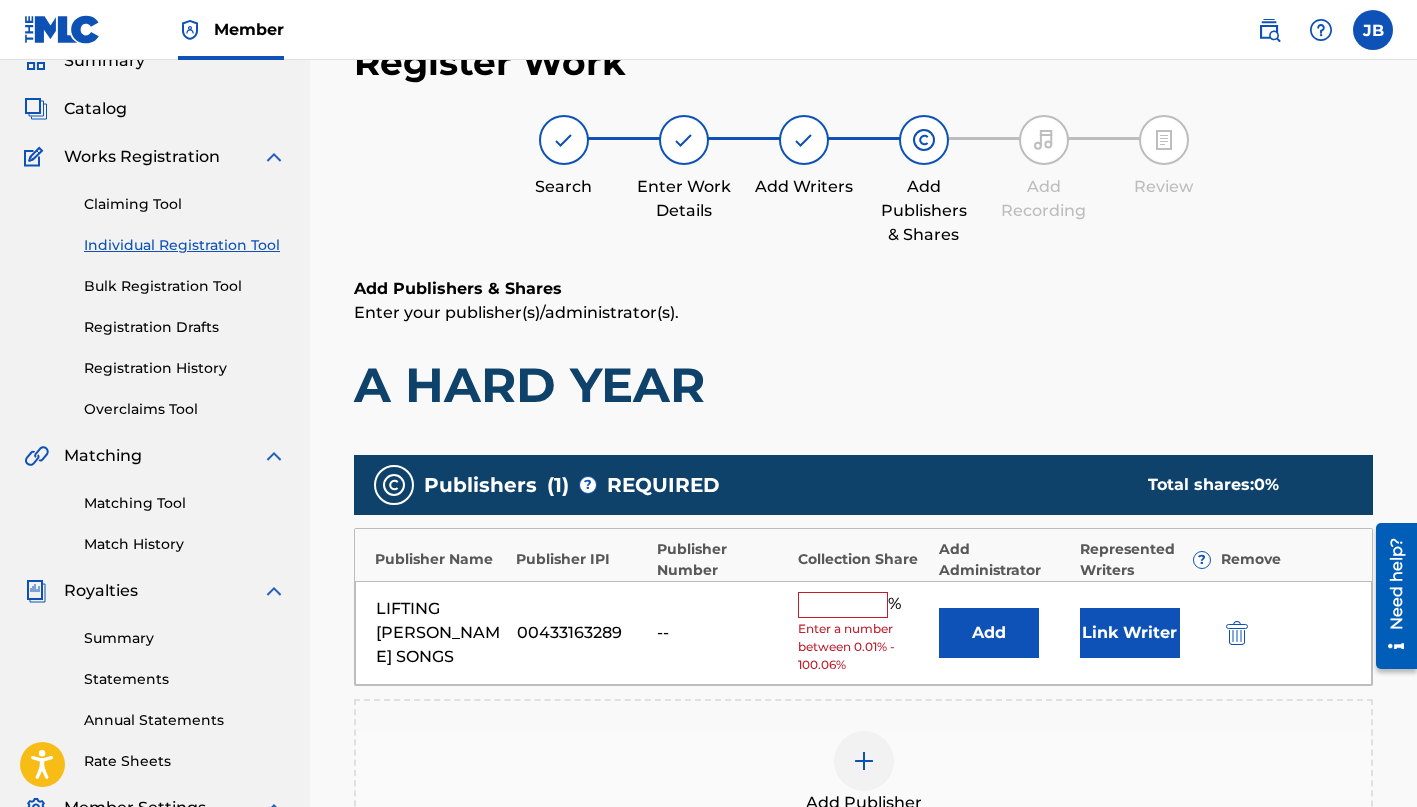 click at bounding box center [843, 605] 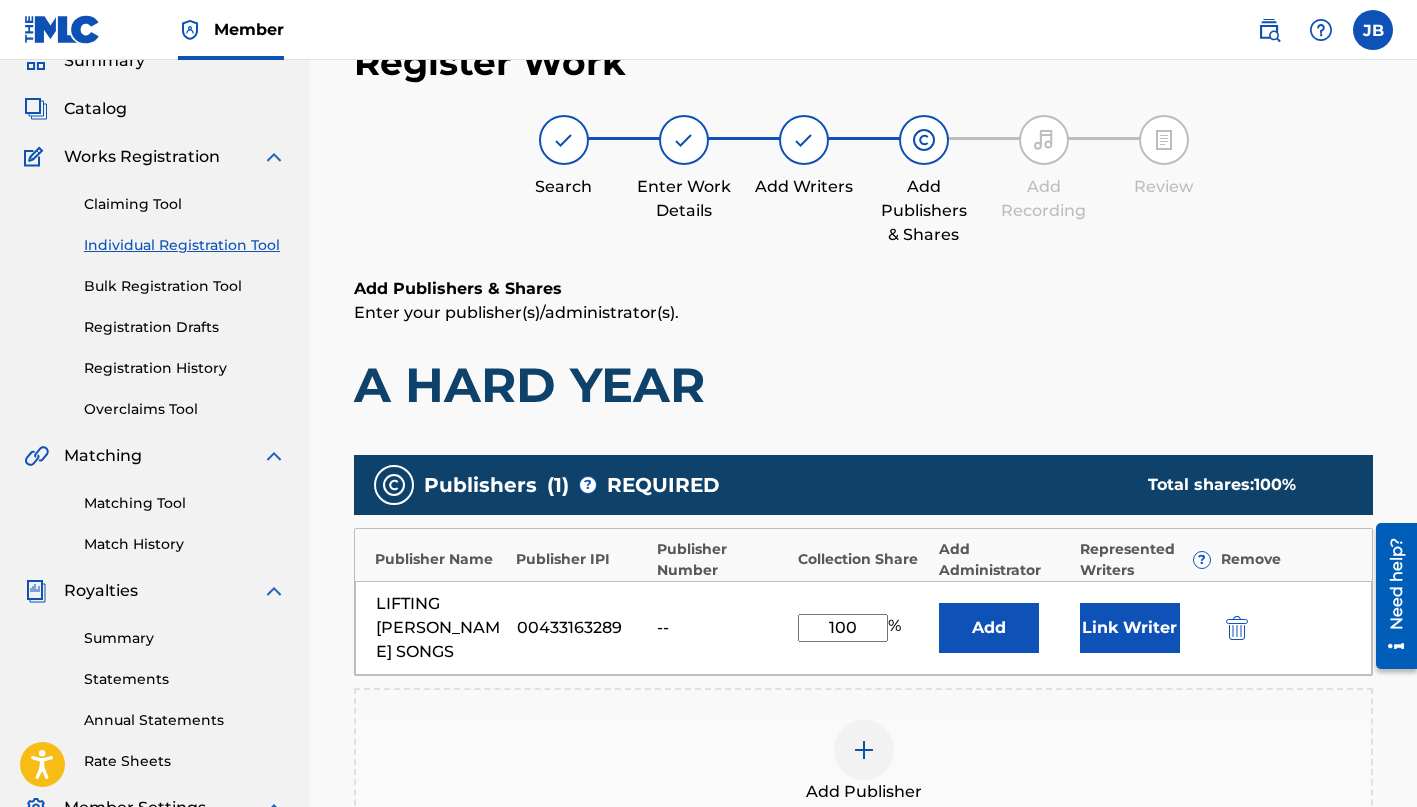 type on "100" 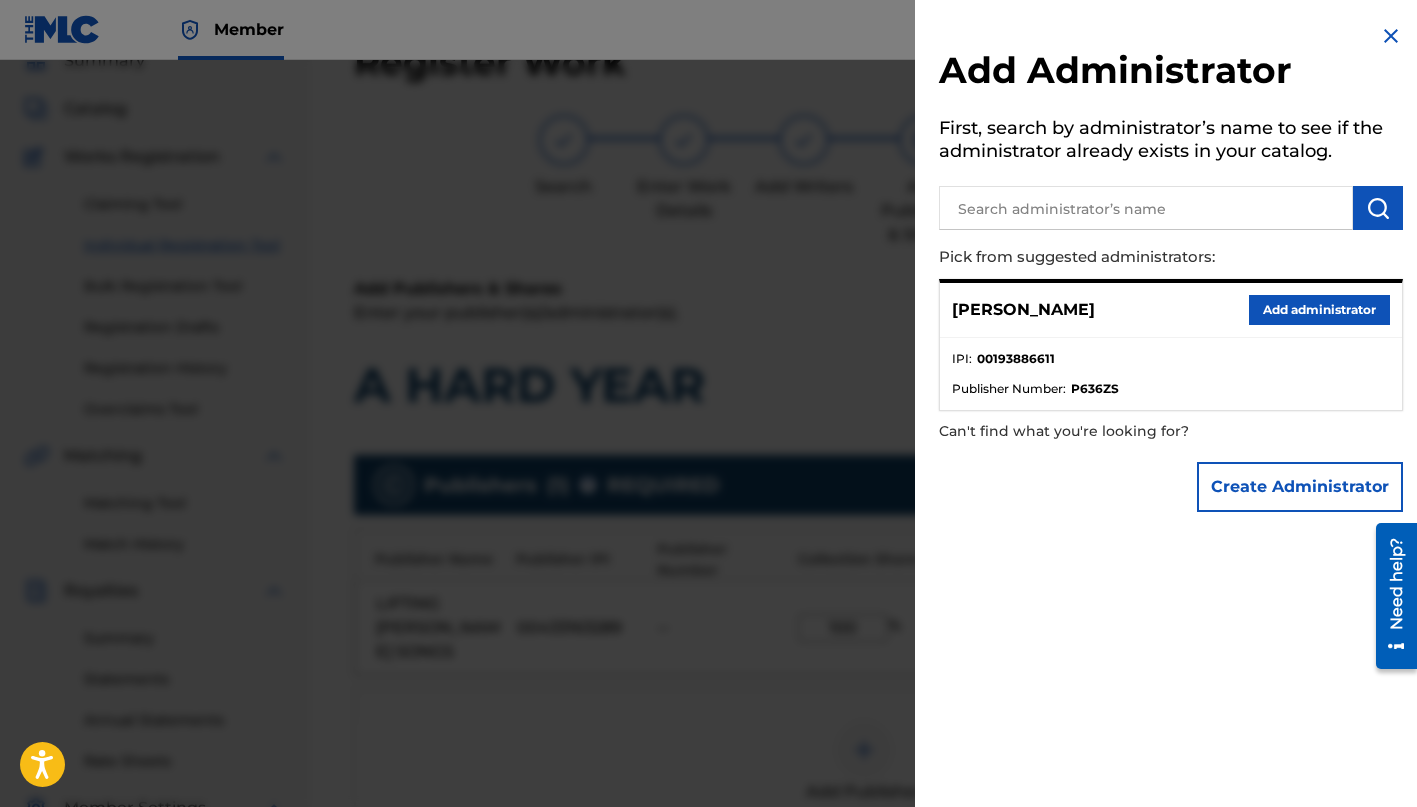 click on "Add administrator" at bounding box center (1319, 310) 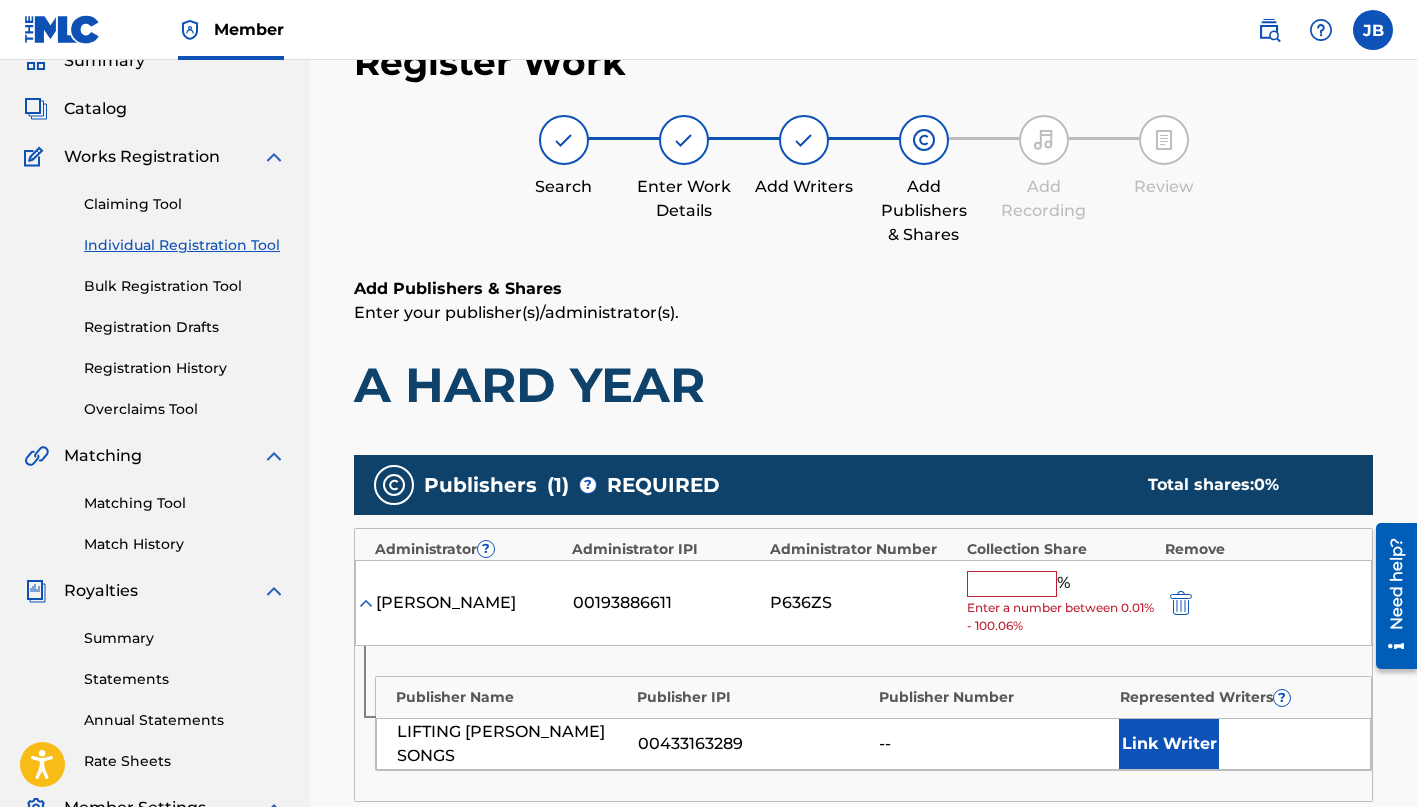 click at bounding box center (1012, 584) 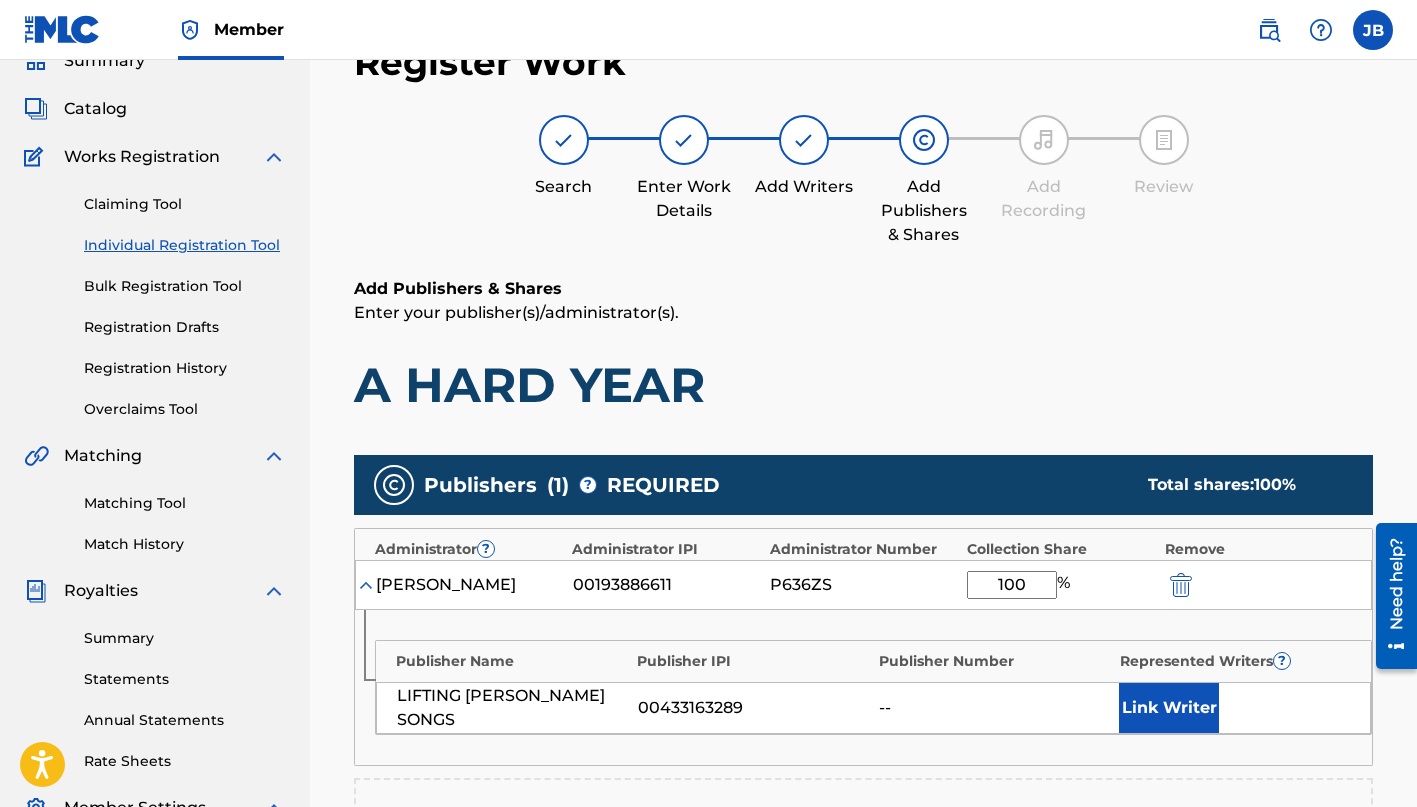 type on "100" 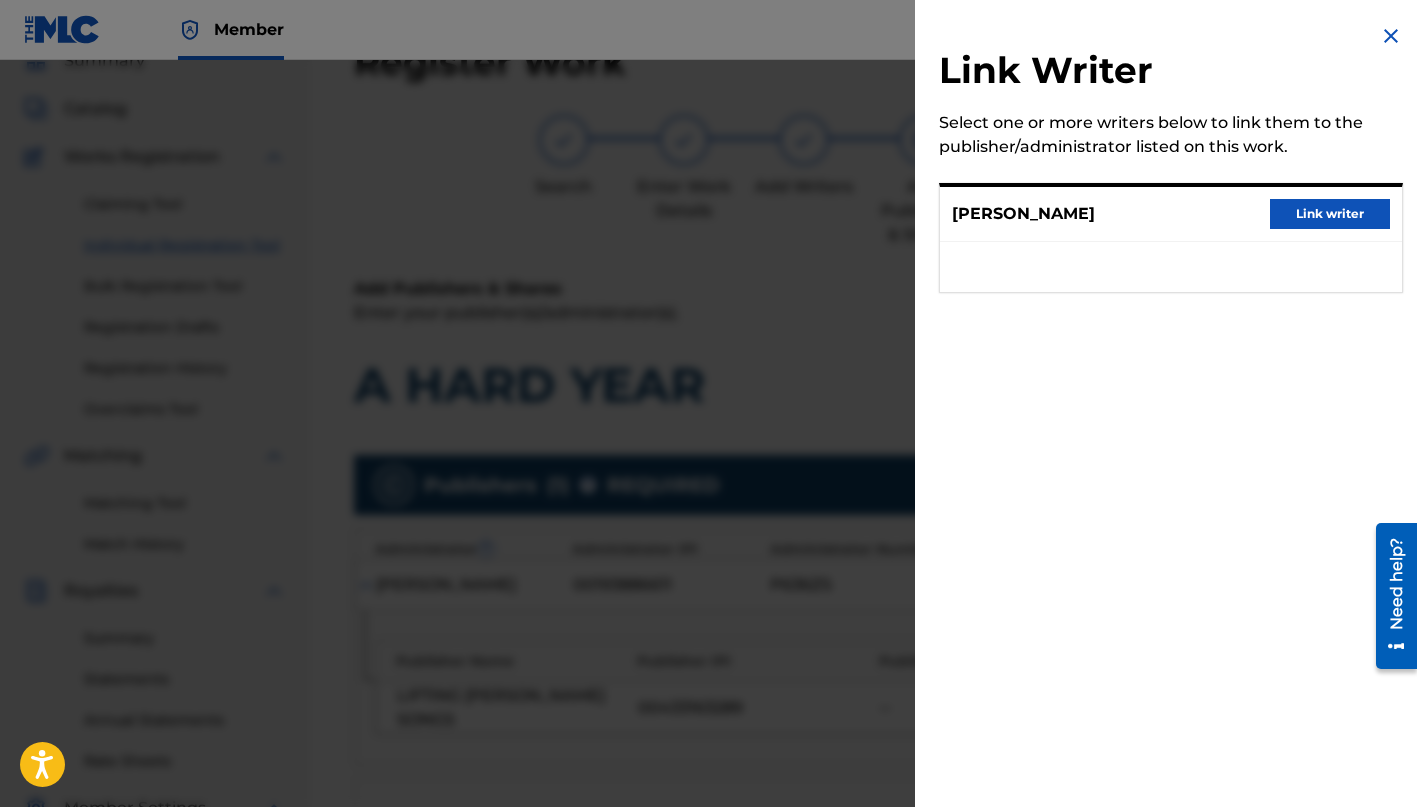 click on "Link writer" at bounding box center [1330, 214] 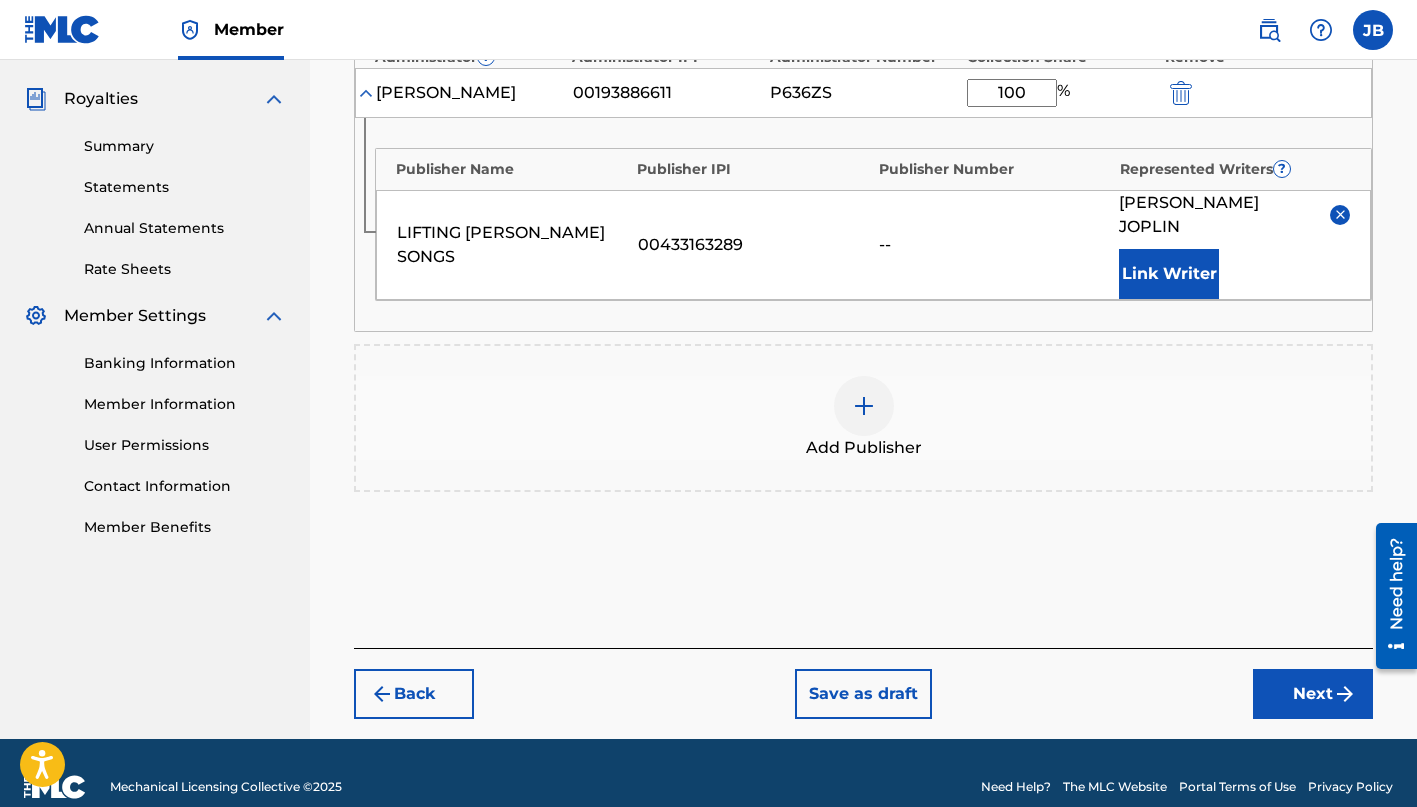 click on "Next" at bounding box center [1313, 694] 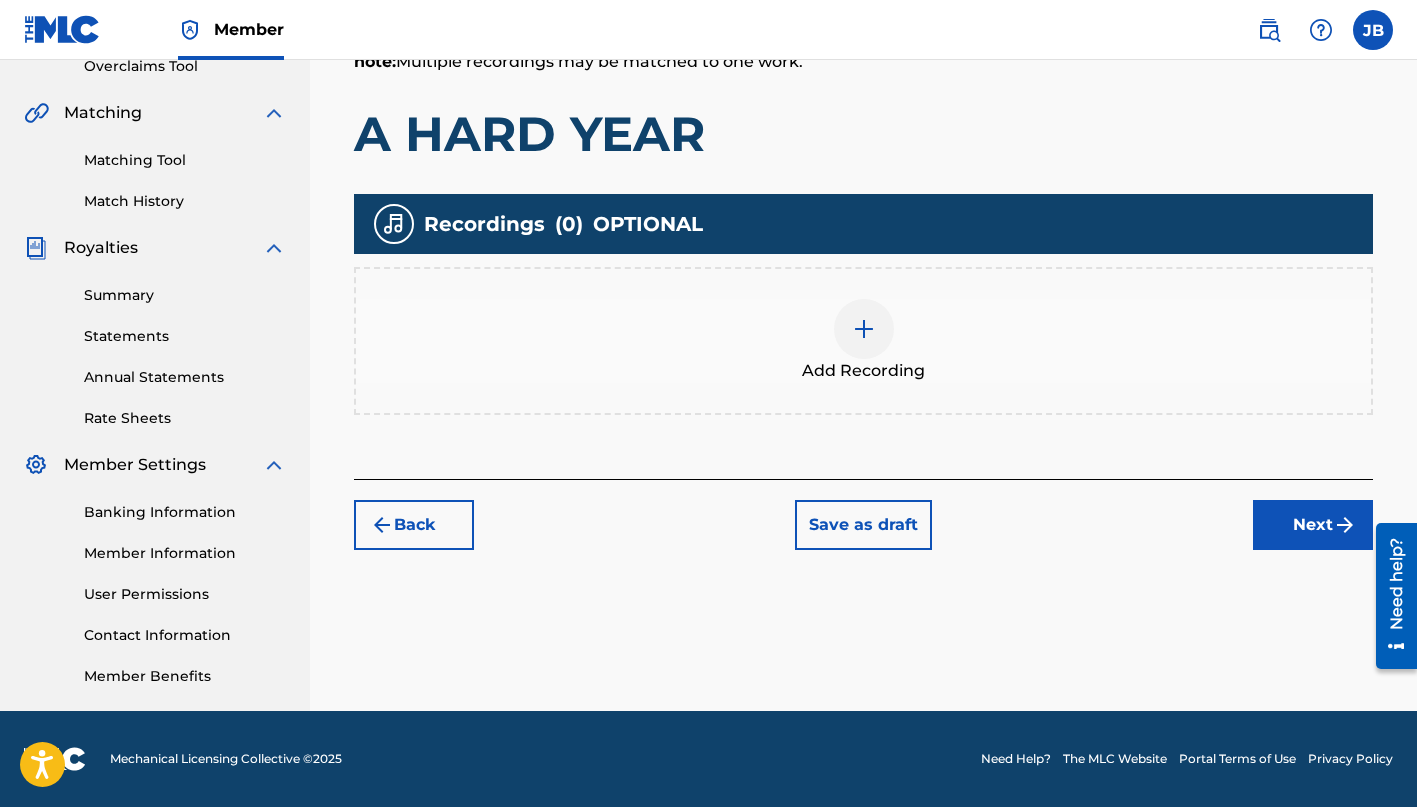 click at bounding box center (864, 329) 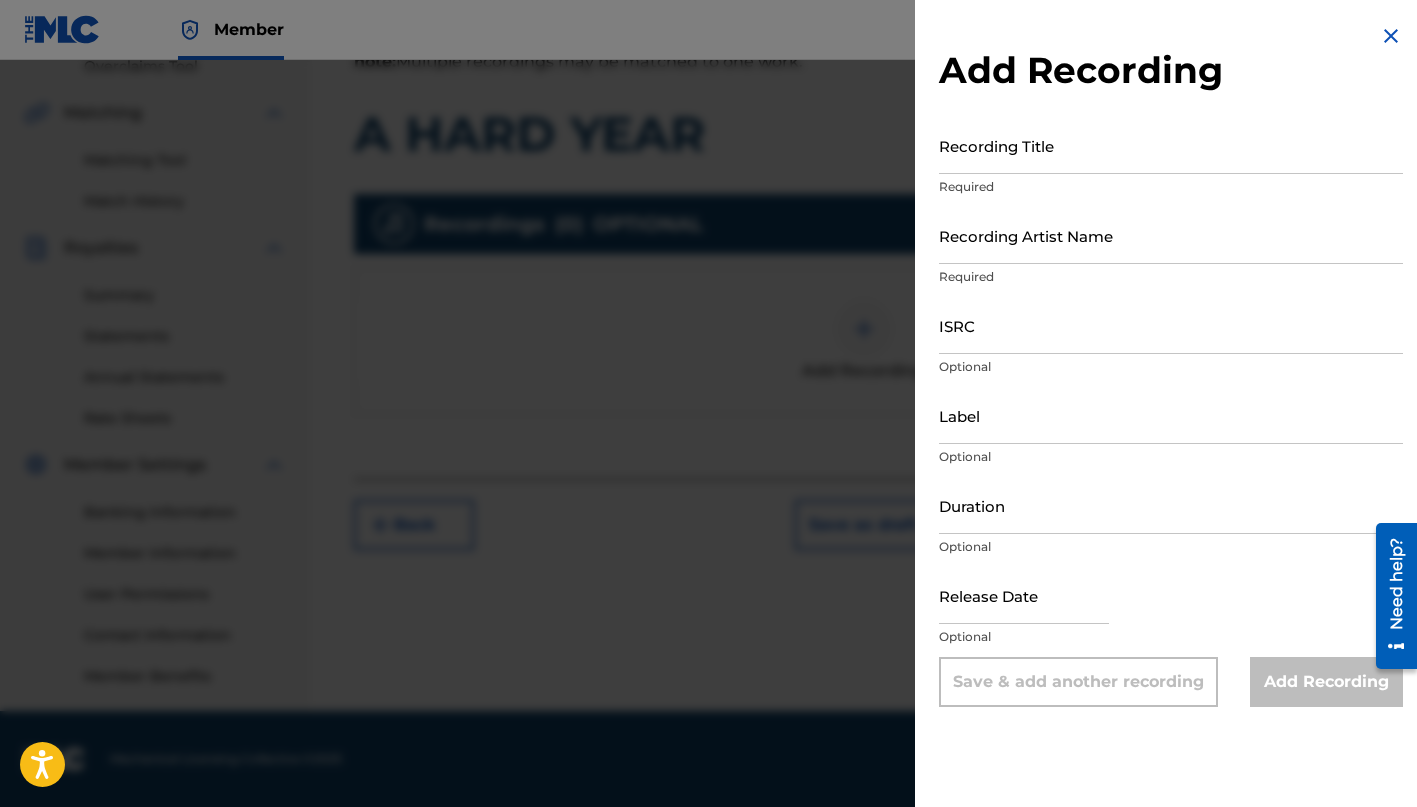 click at bounding box center (708, 463) 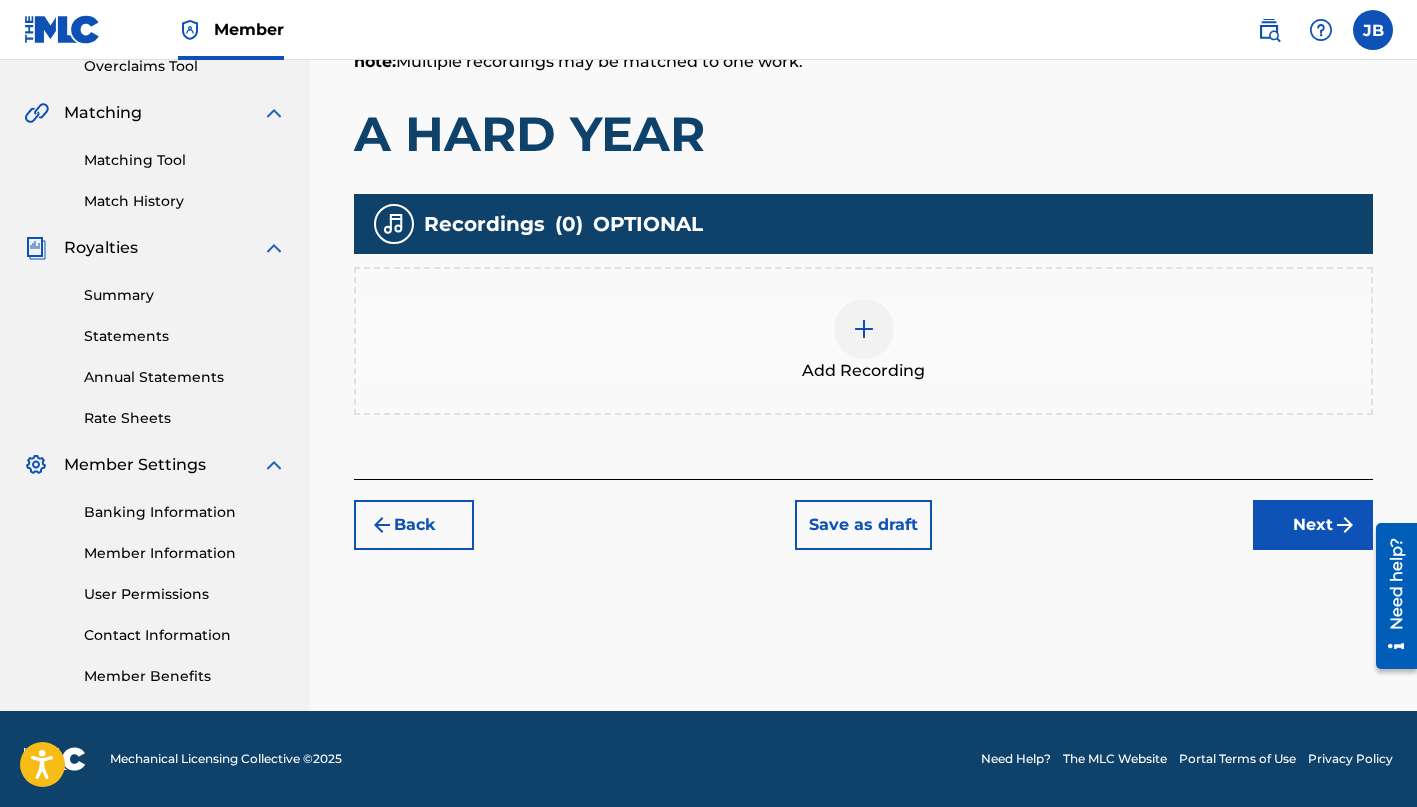 click on "Next" at bounding box center [1313, 525] 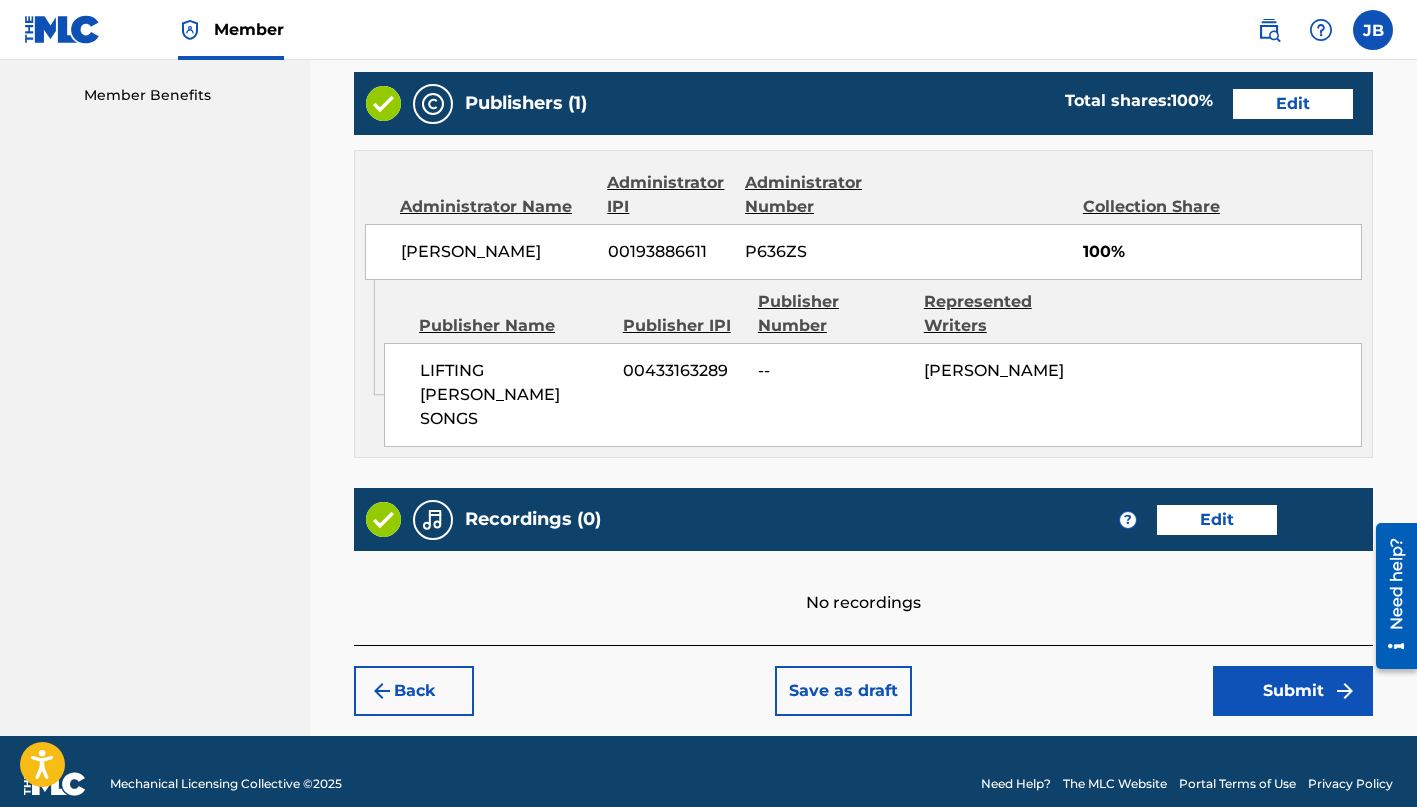 scroll, scrollTop: 1013, scrollLeft: 0, axis: vertical 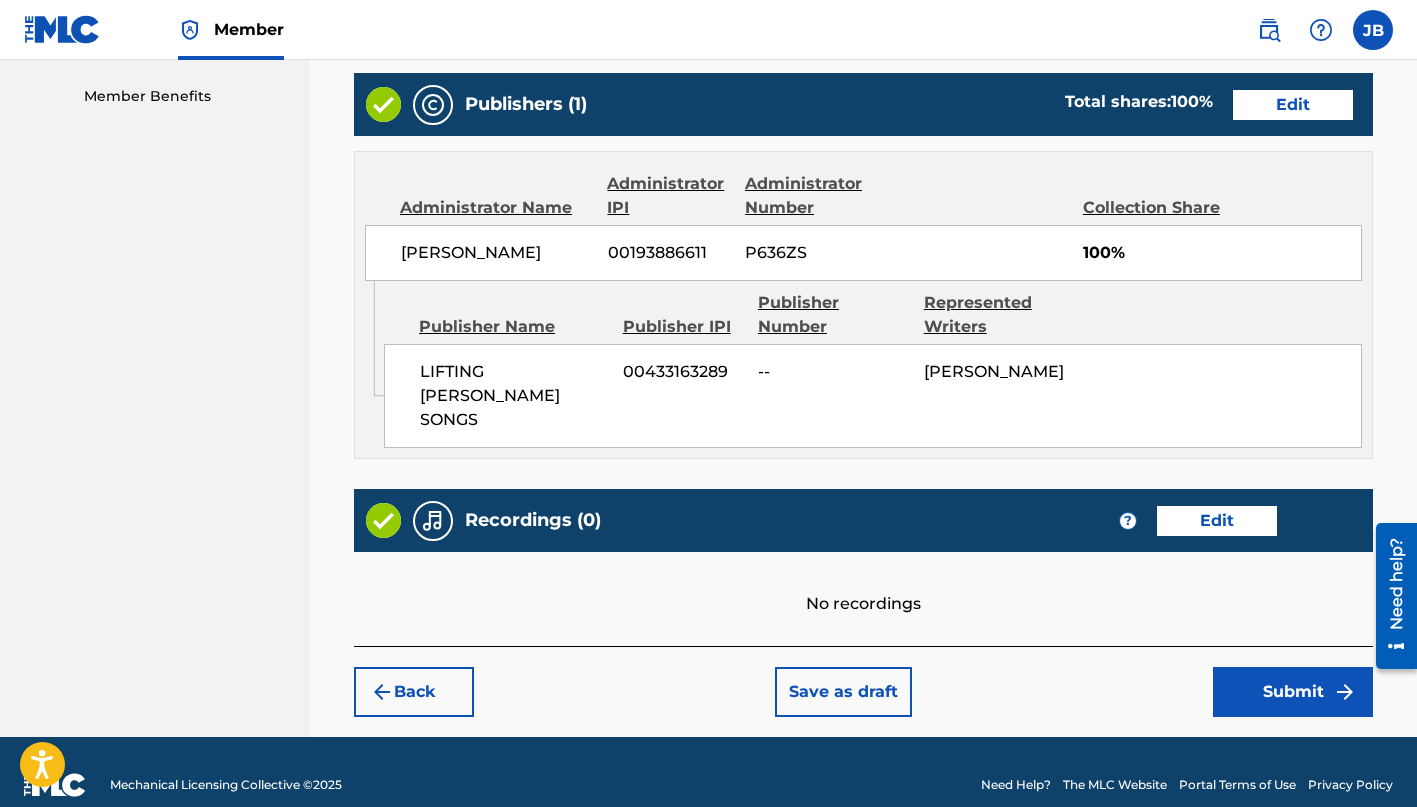 click on "Submit" at bounding box center (1293, 692) 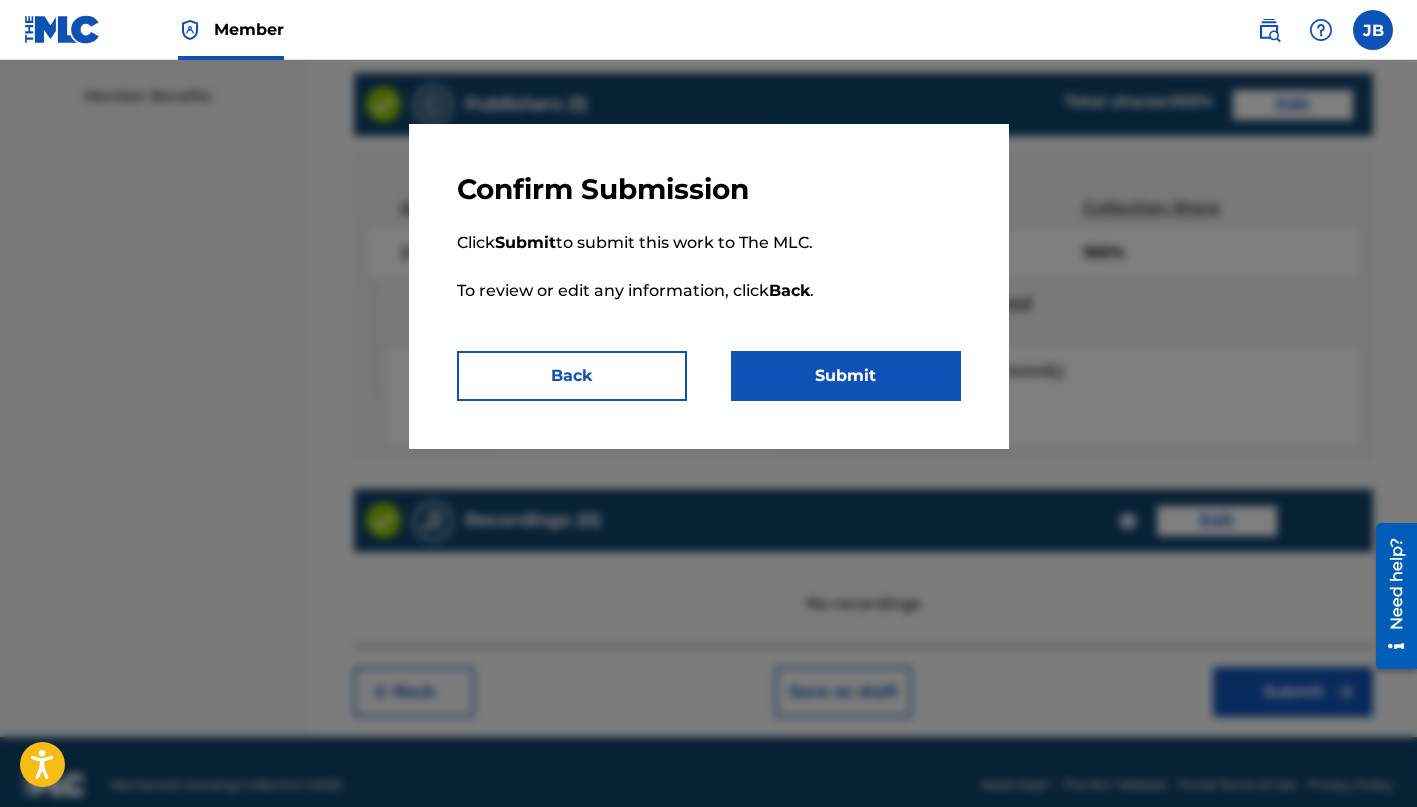 click on "Submit" at bounding box center [846, 376] 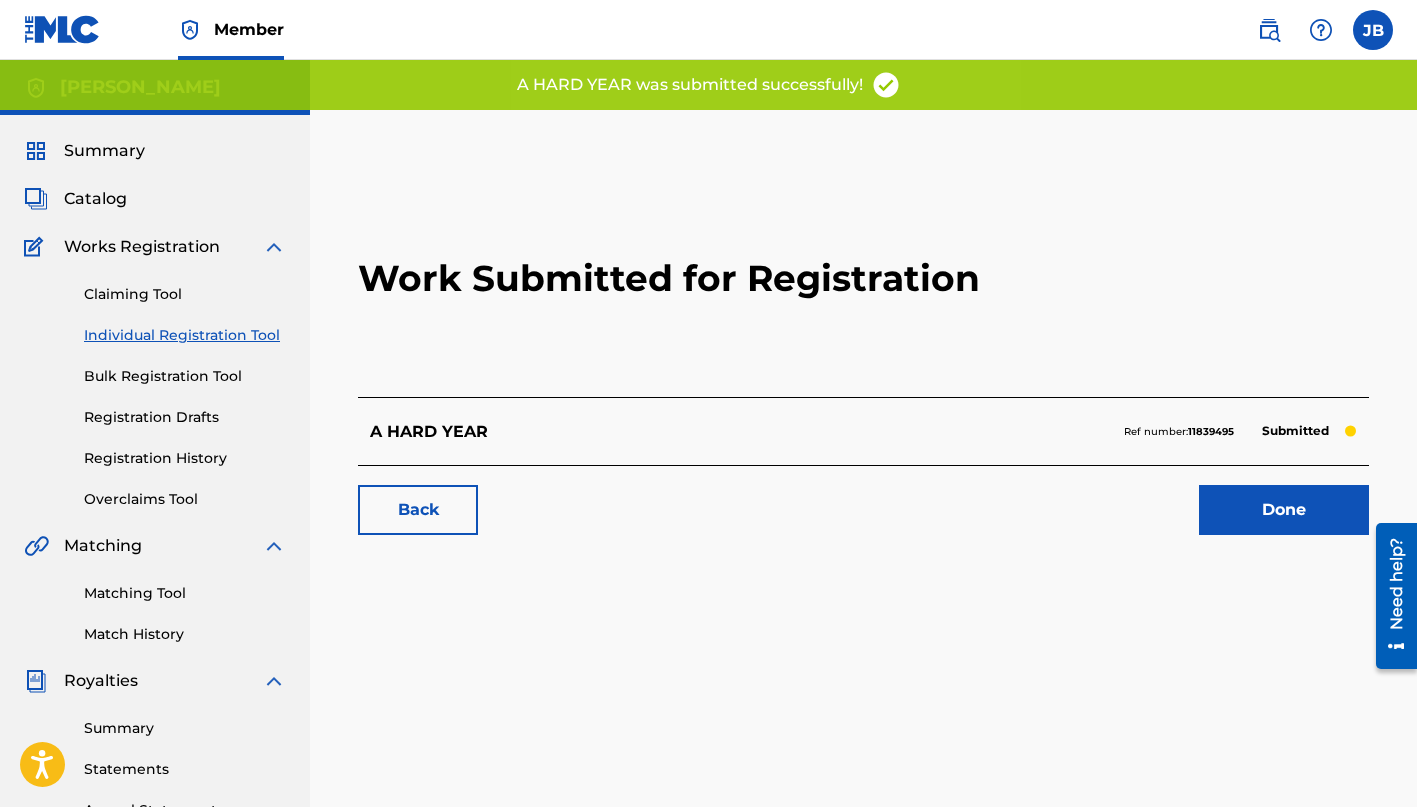 click on "Done" at bounding box center [1284, 510] 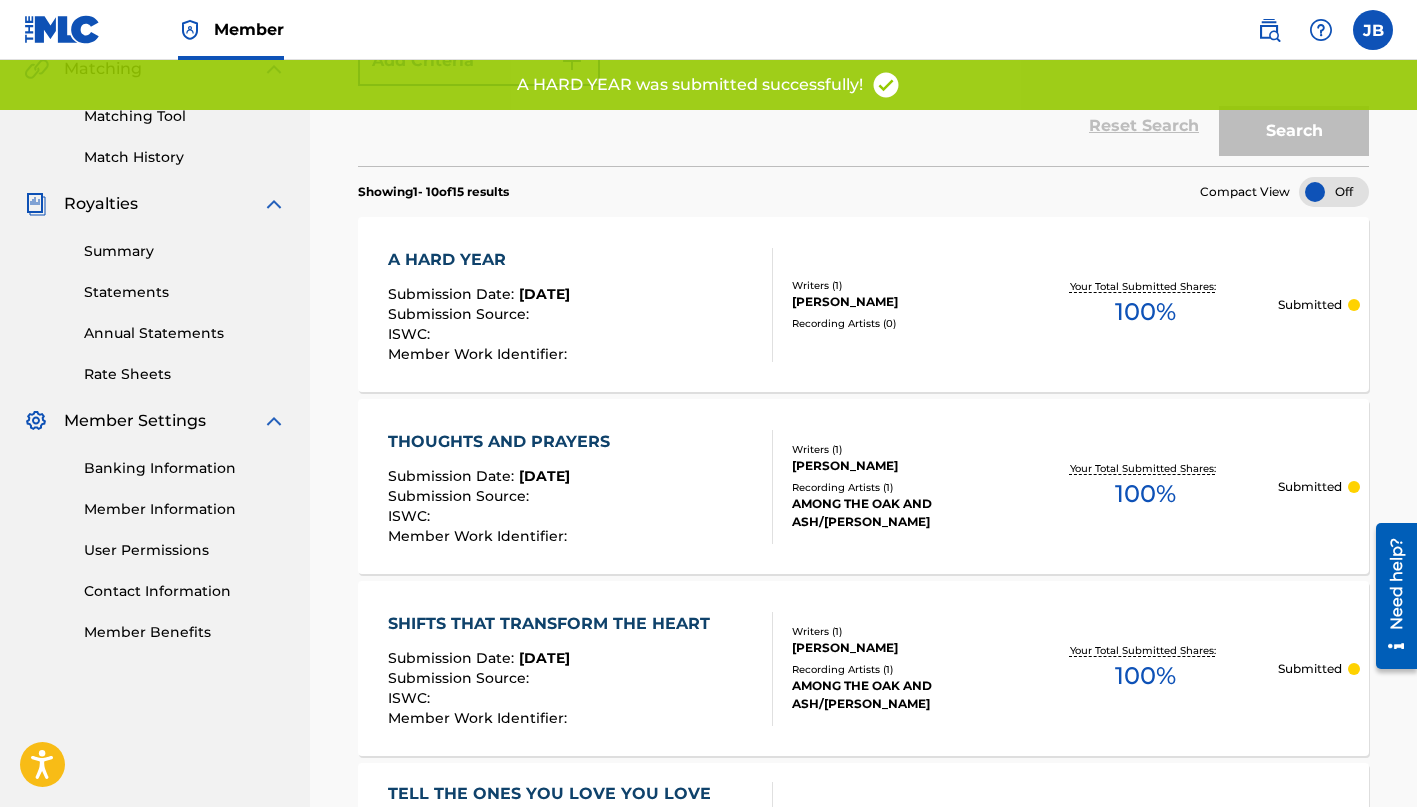 scroll, scrollTop: 484, scrollLeft: 0, axis: vertical 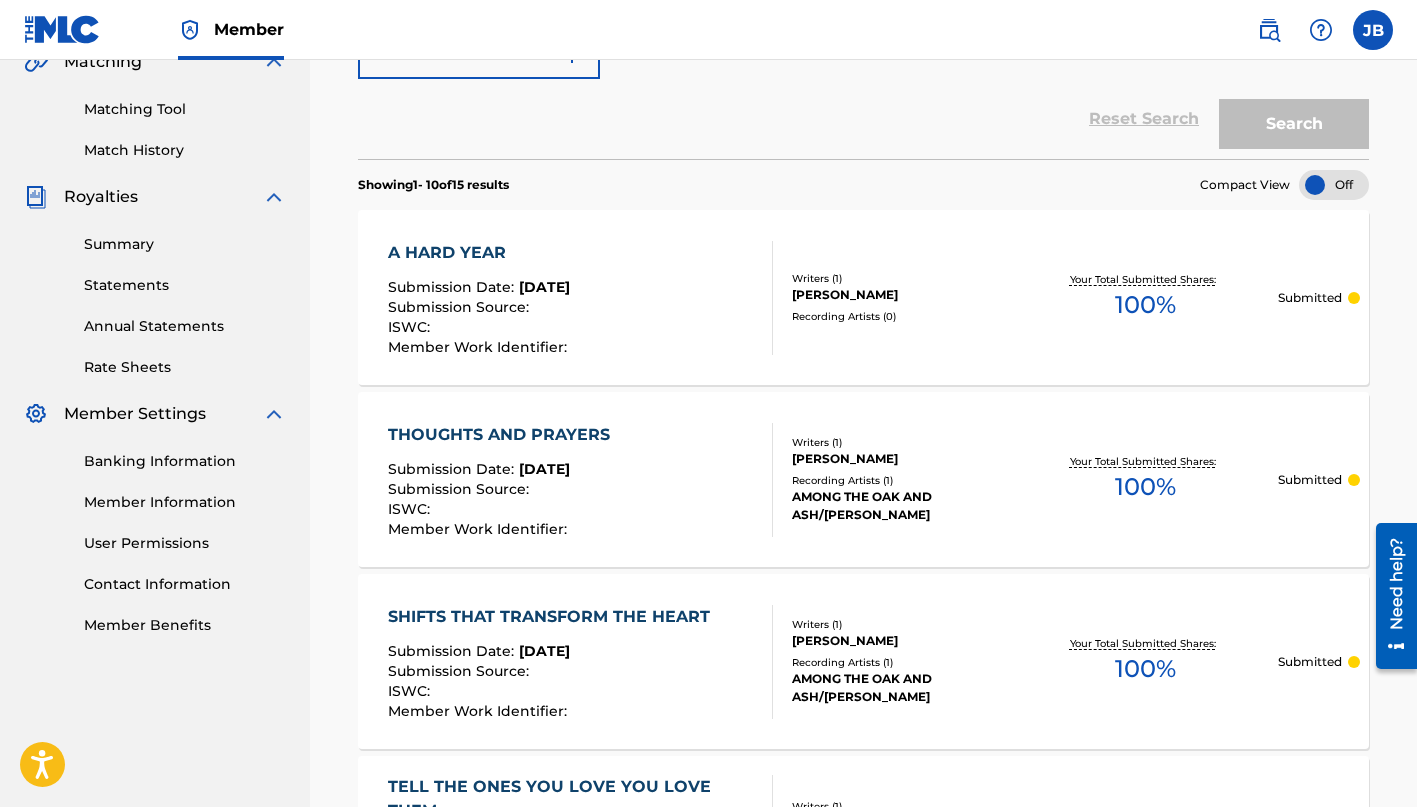 click on "ISWC :" at bounding box center [480, 330] 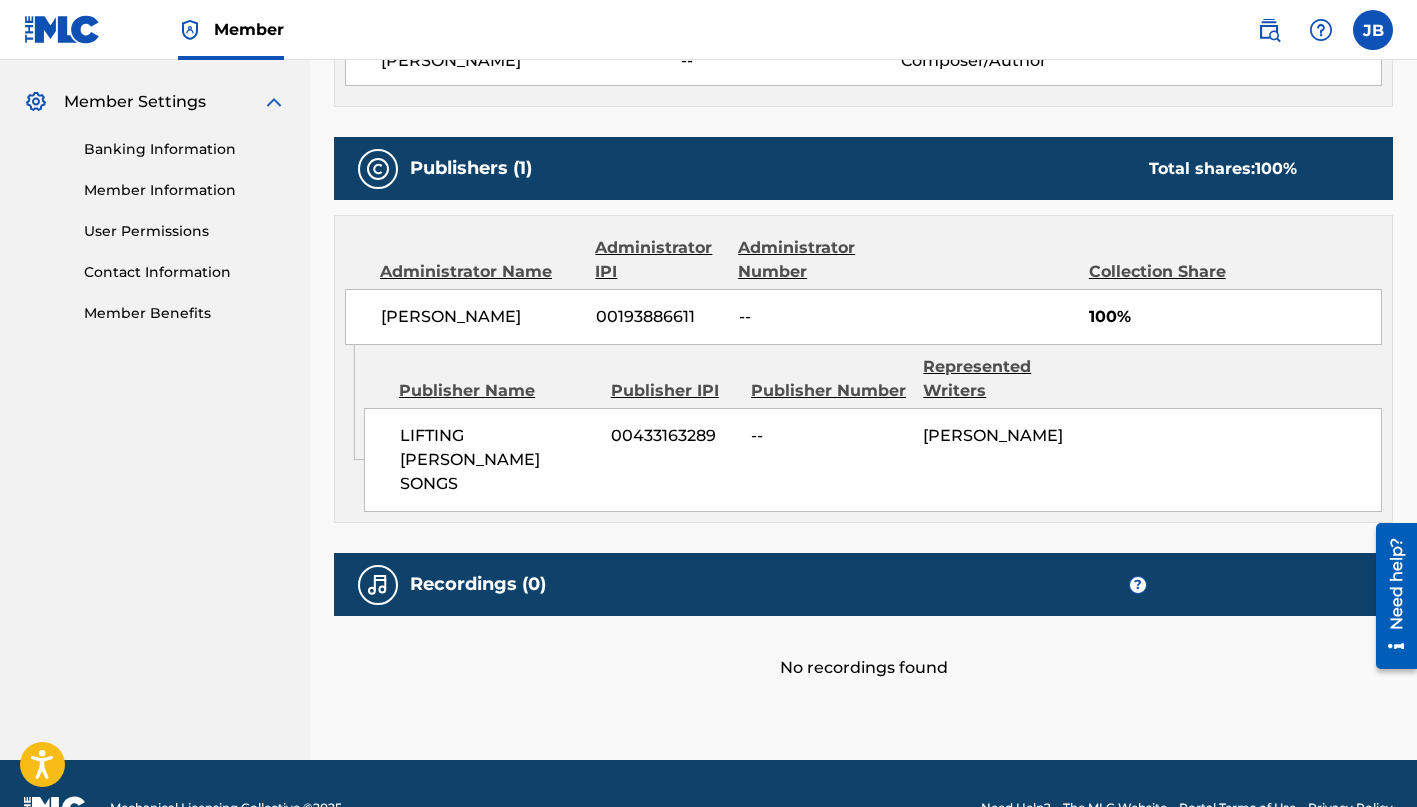 scroll, scrollTop: 795, scrollLeft: 0, axis: vertical 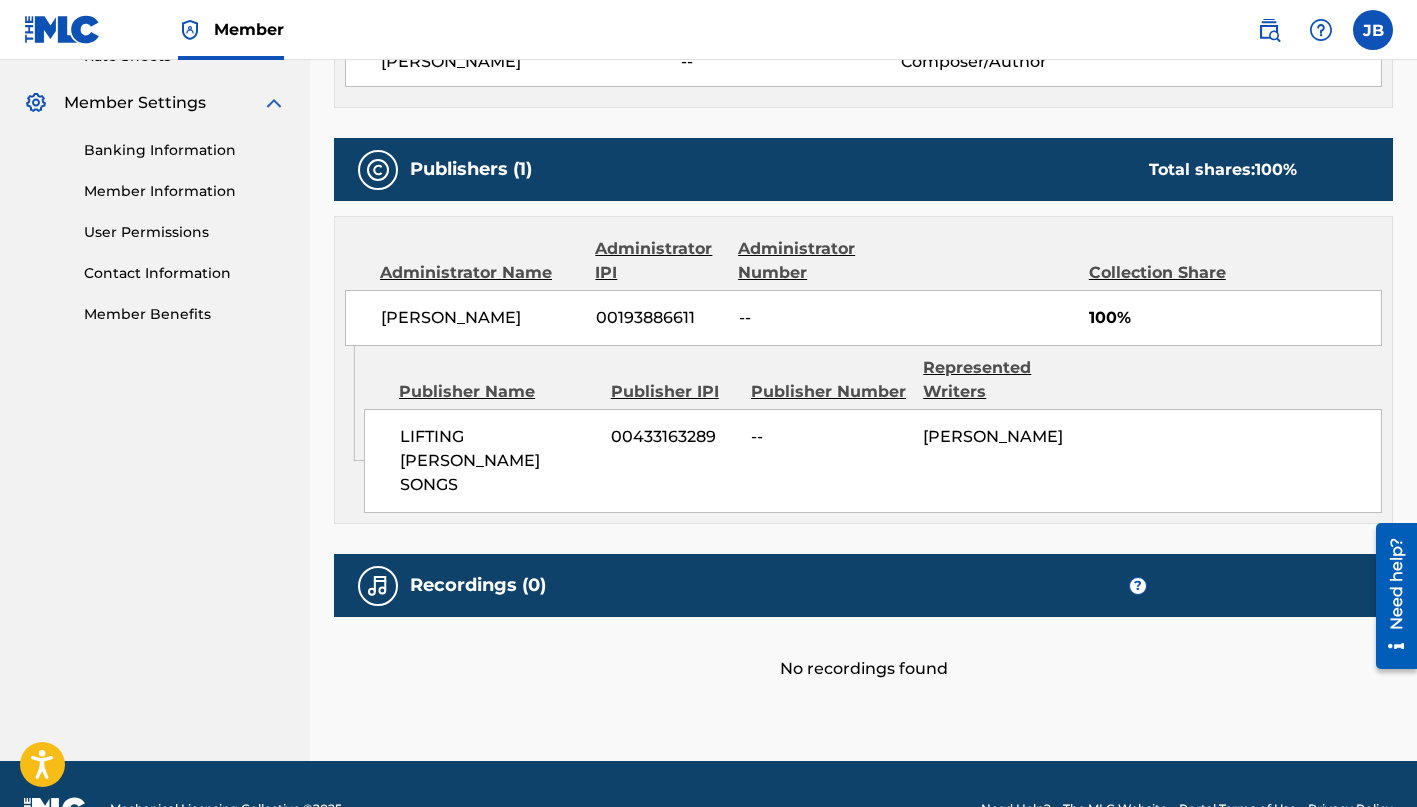 click on "No recordings found" at bounding box center [863, 649] 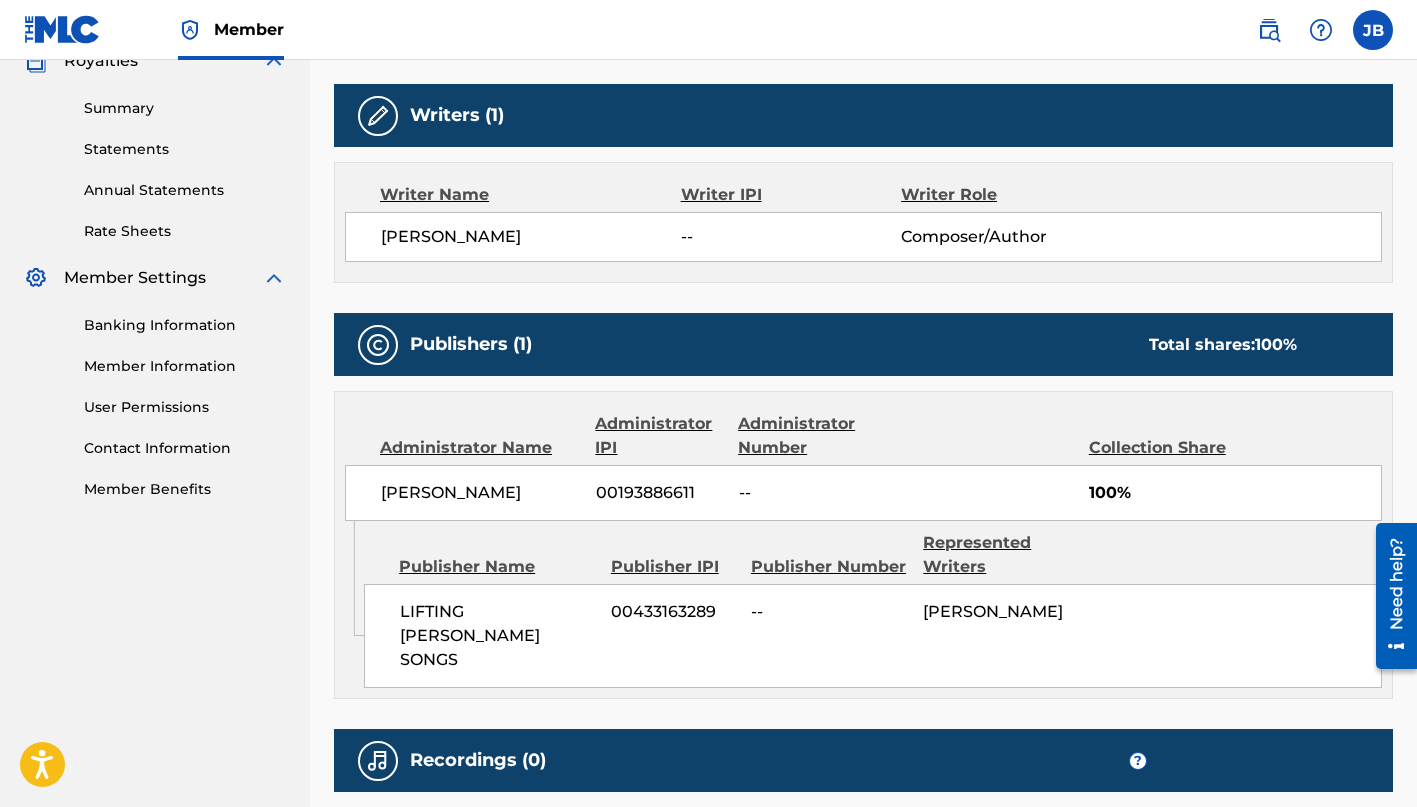 scroll, scrollTop: 623, scrollLeft: 0, axis: vertical 